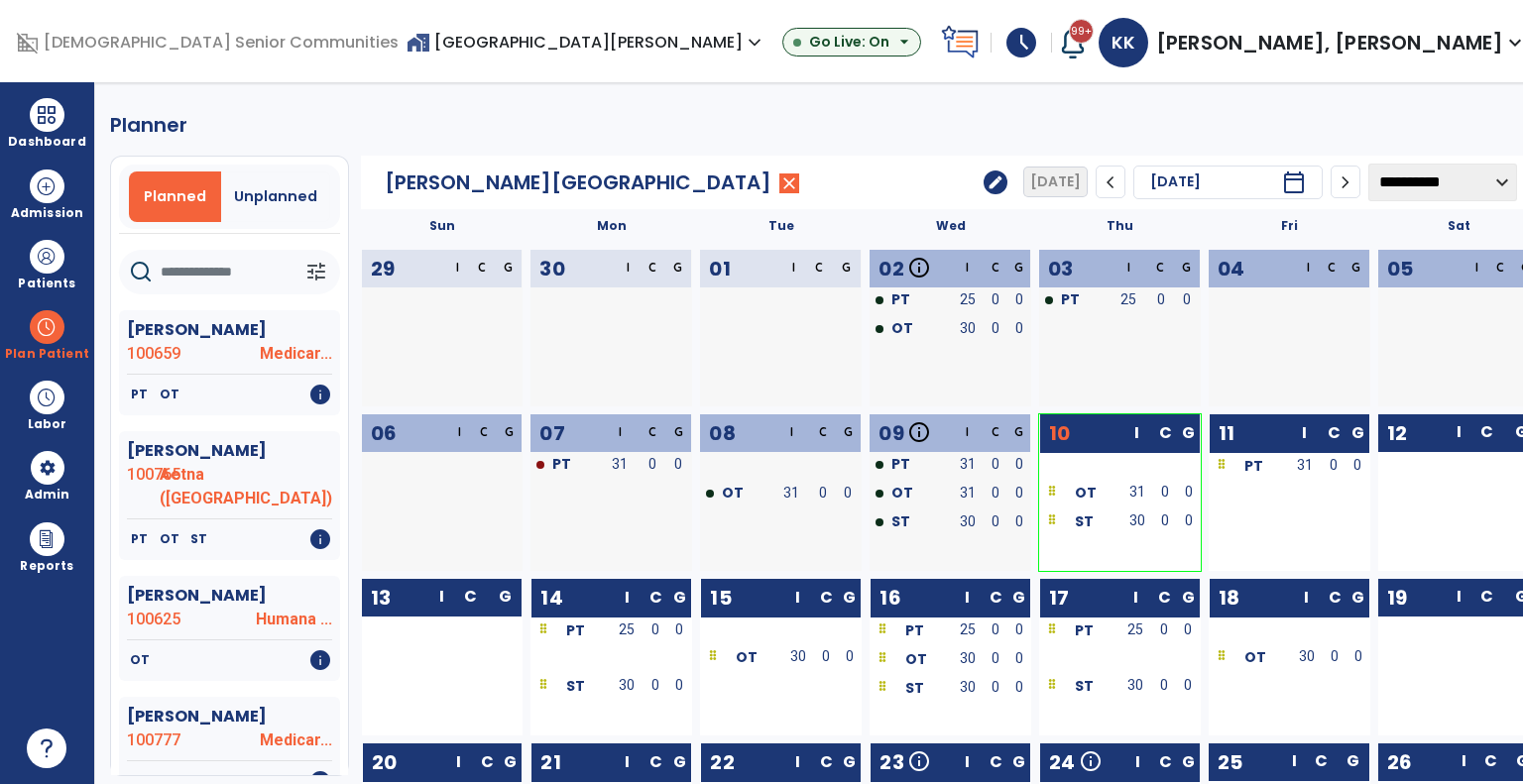 click on "Planner   Planned   Unplanned   tune   [PERSON_NAME]  100659 Medicar...   PT   OT   info   [PERSON_NAME]  100765 [PERSON_NAME] (MI)   PT   OT   ST   info   [PERSON_NAME]  100625 Humana ...   OT   info   [PERSON_NAME]  100777 Medicar...   PT   OT   info   [PERSON_NAME]  6656 Medicar...   PT   info   [PERSON_NAME]  99375 Medicar...   OT   ST   info   [PERSON_NAME]  100640 Anthem-MB2   OT   info   [PERSON_NAME]  100445 Medicar...   OT   info   [PERSON_NAME]  6654 Medicaid   OT   info   [PERSON_NAME]  100652 Medicaid   OT   info   [PERSON_NAME]  99729 MB2-PPHP   OT   info   [PERSON_NAME]  100787 Humana ...   PT   OT   info   [PERSON_NAME]  100781 UHC Com...   PT   OT   info   [PERSON_NAME]  7547 MB2-PPHP   OT   info   [PERSON_NAME][GEOGRAPHIC_DATA] Medicar...   OT   PT   info   [PERSON_NAME]  100779 Managed...   PT   OT   info   [PERSON_NAME]  100465 Medicar...   OT   info   [PERSON_NAME]  100290 Medicaid   OT   info   [PERSON_NAME]  100789 Humana ...   OT   PT   info   [PERSON_NAME]  100757 Medicaid  I" 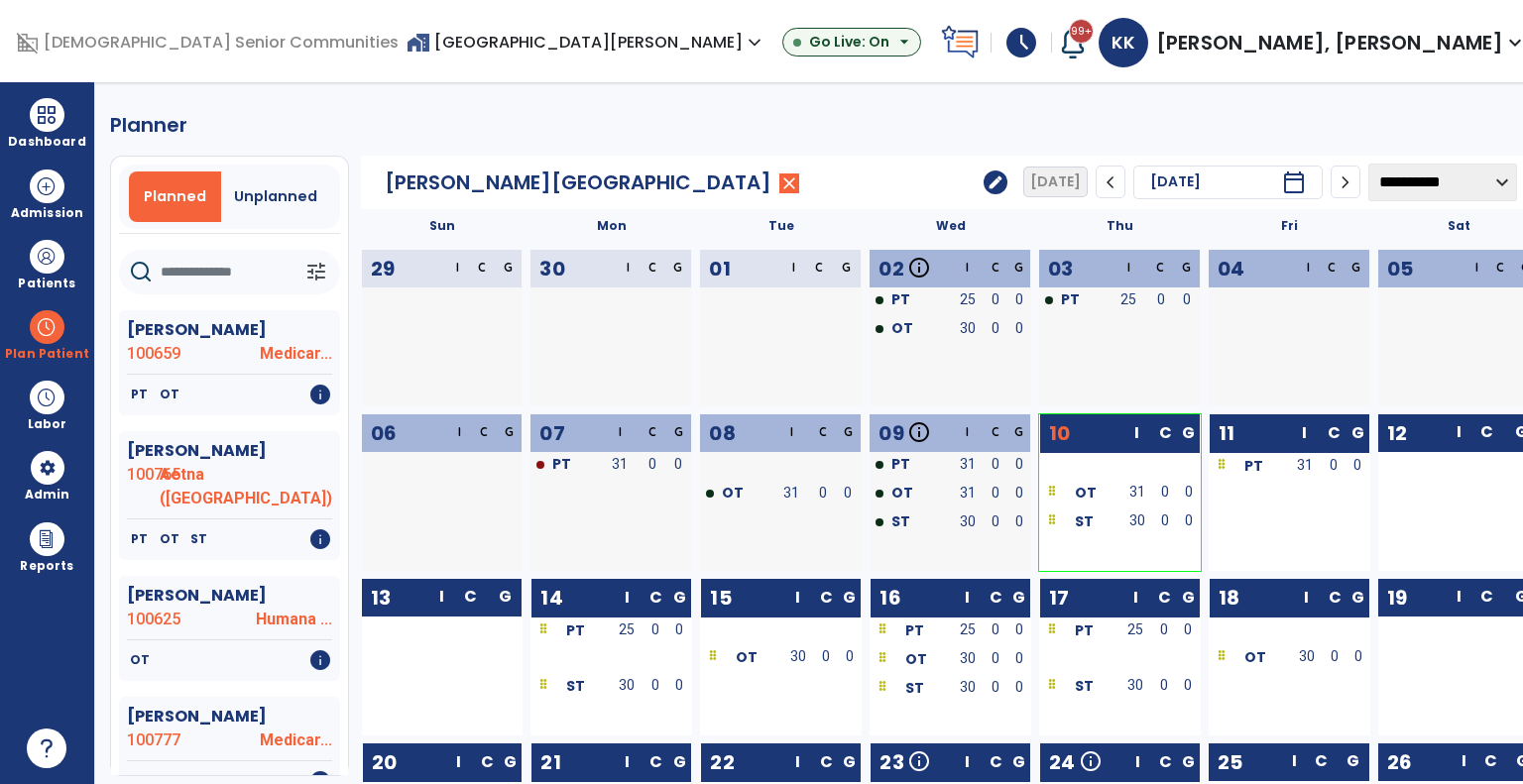 scroll, scrollTop: 0, scrollLeft: 0, axis: both 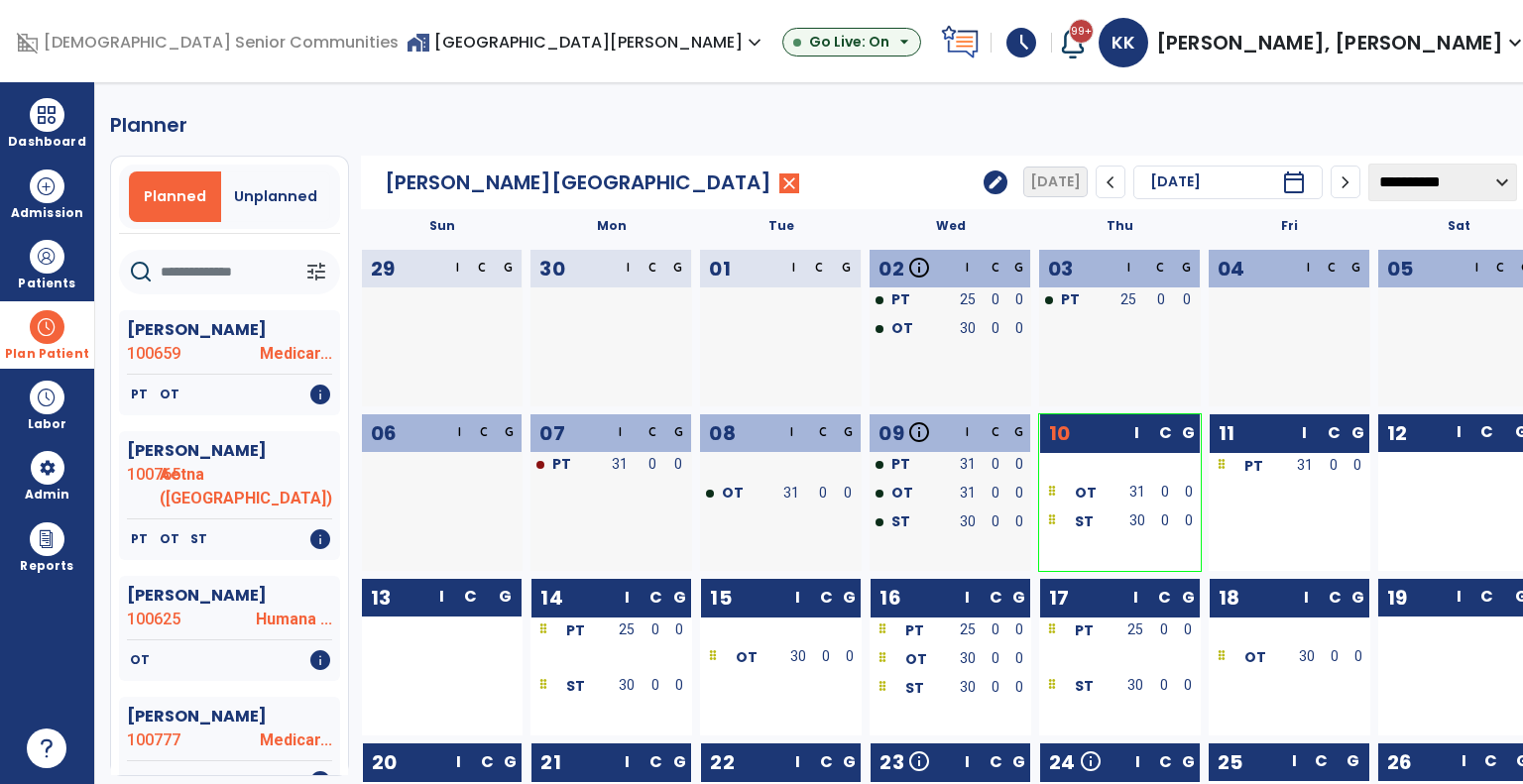 click on "Plan Patient" at bounding box center [47, 334] 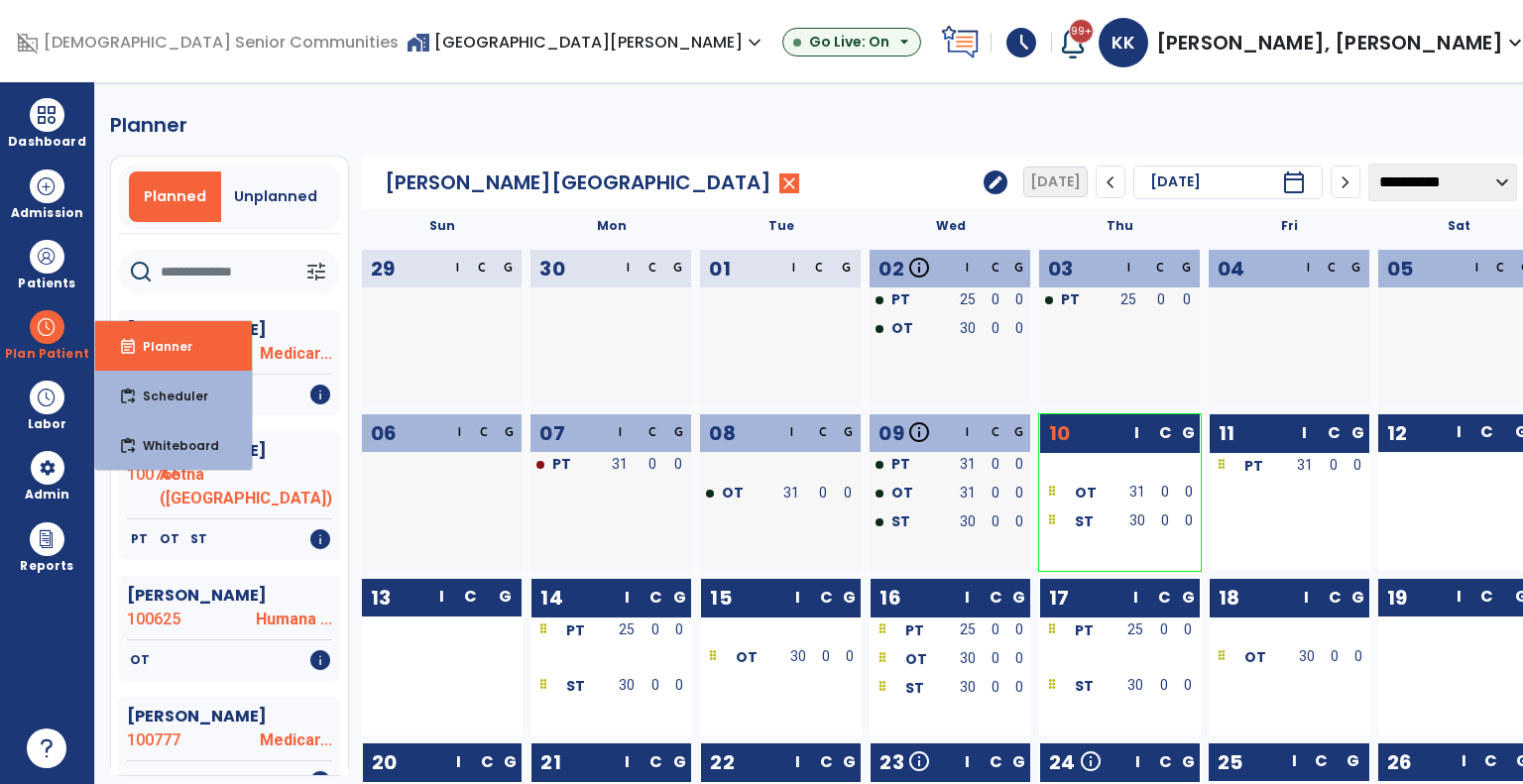 click 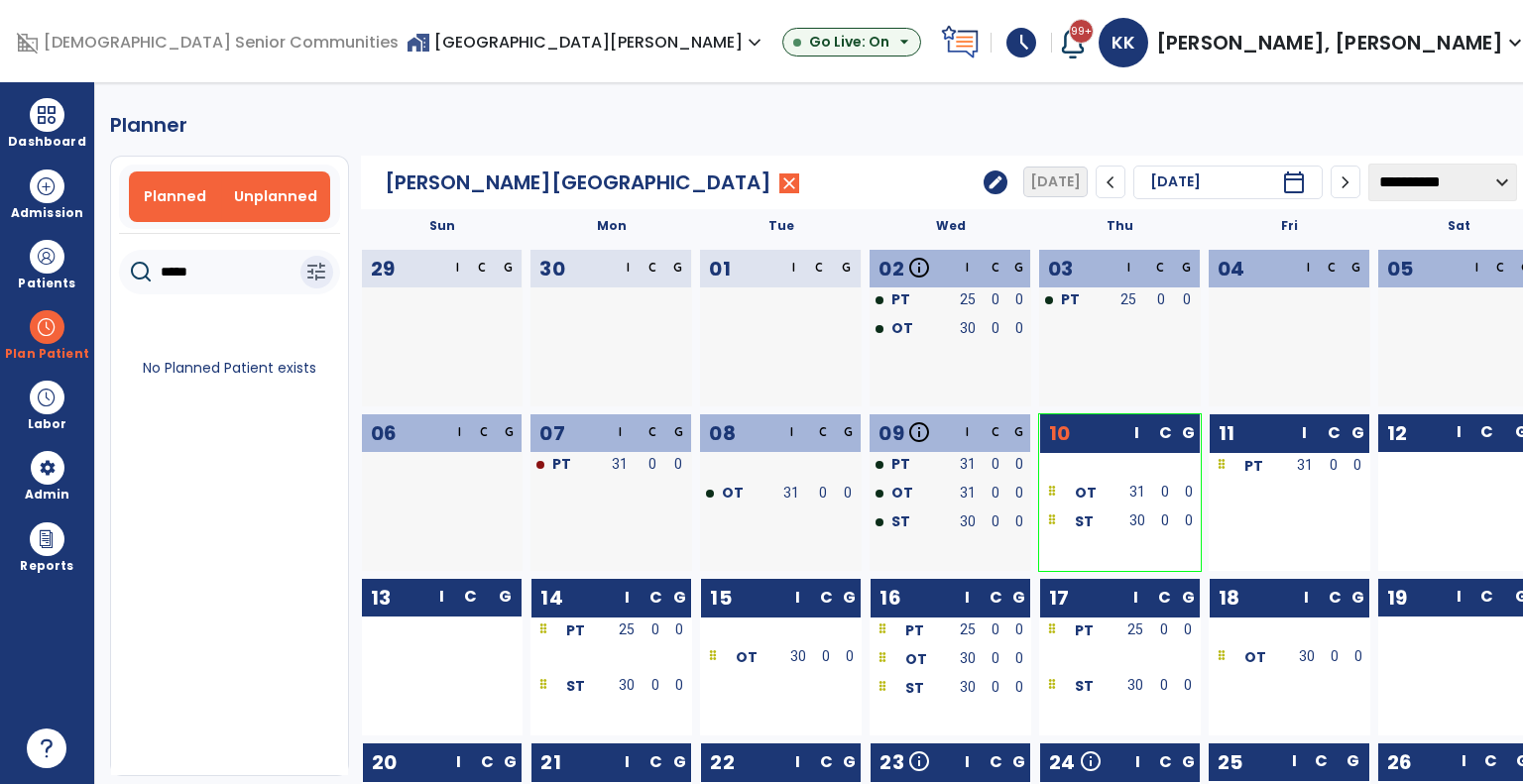 type on "*****" 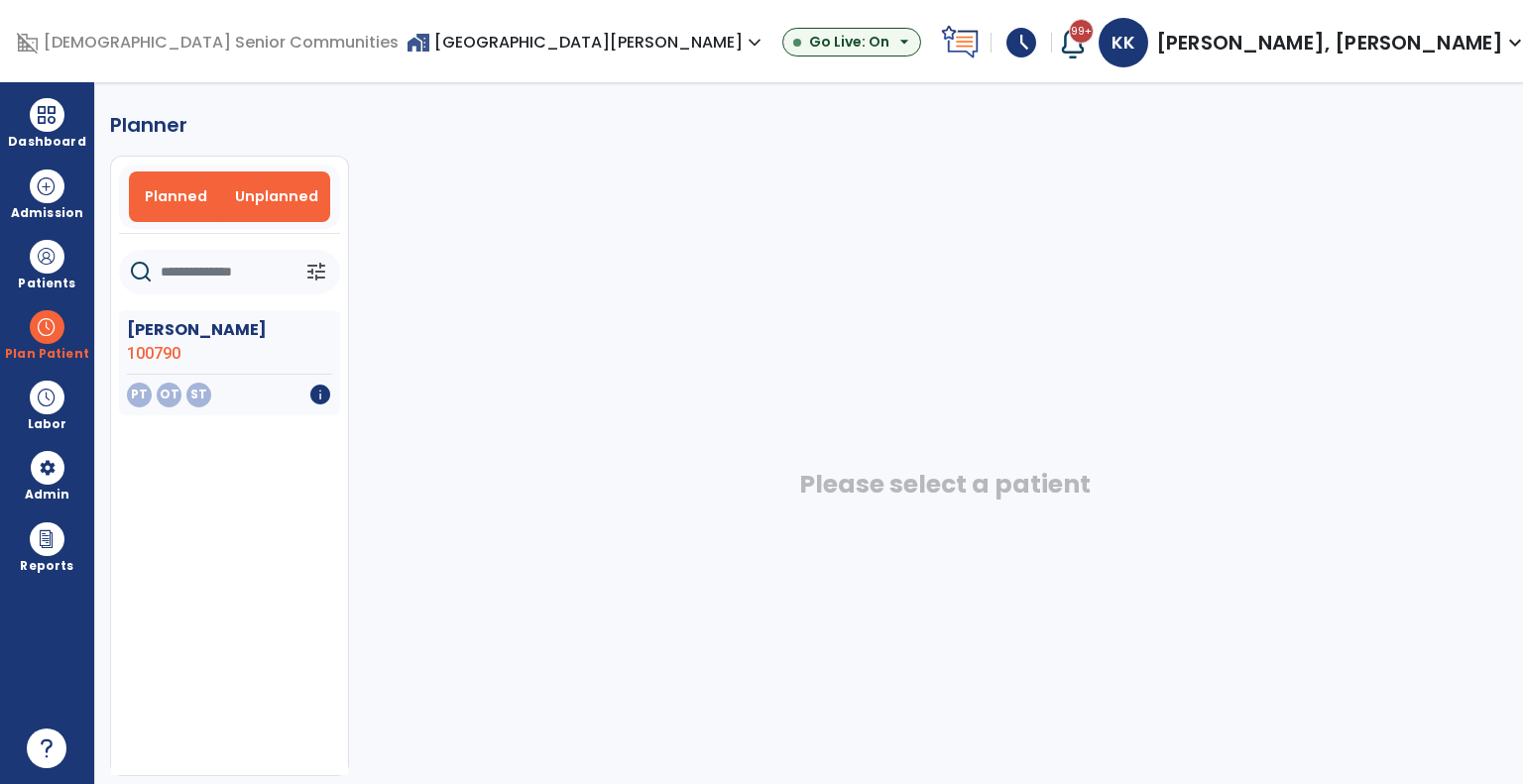 click on "Planned" at bounding box center (176, 196) 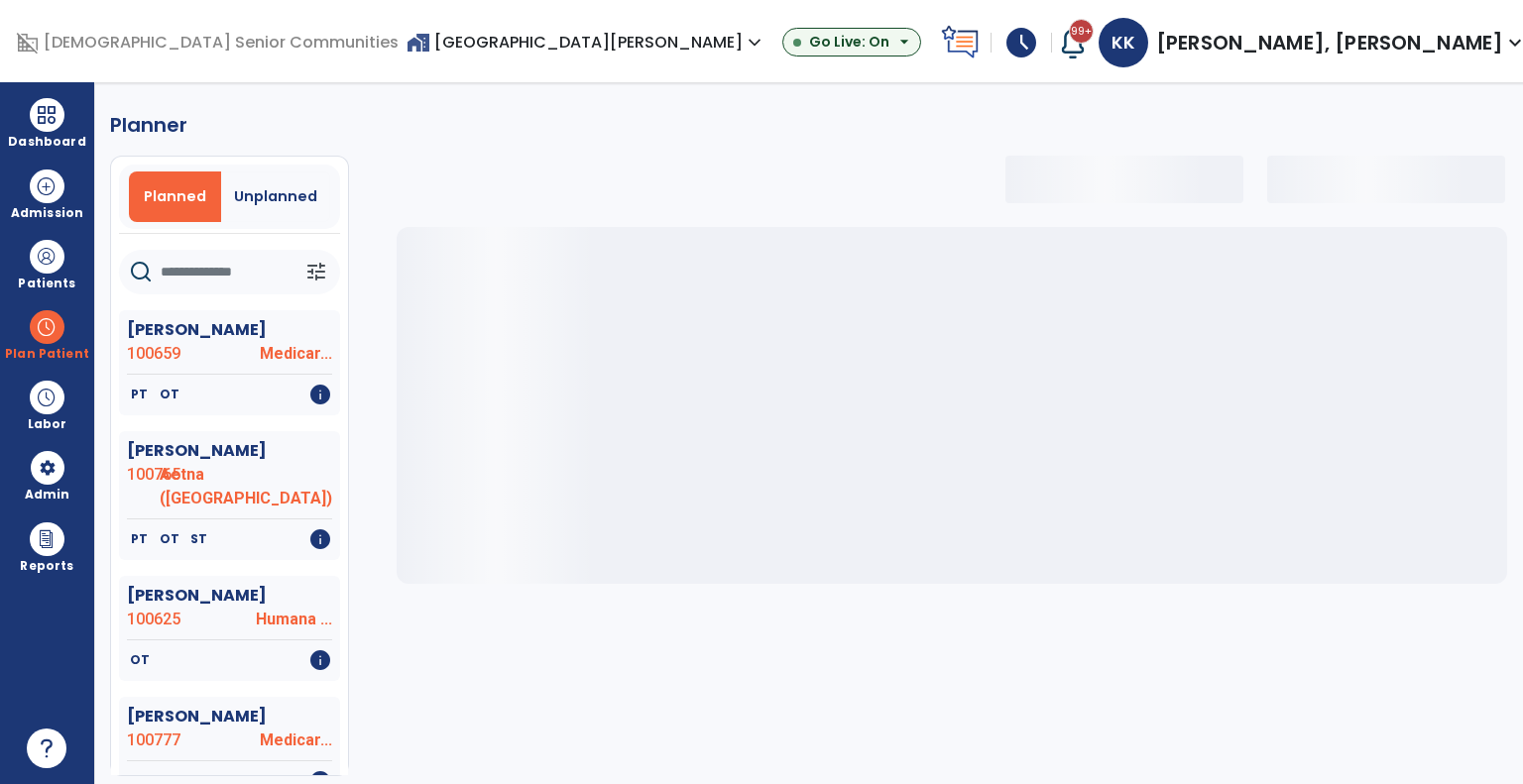 click 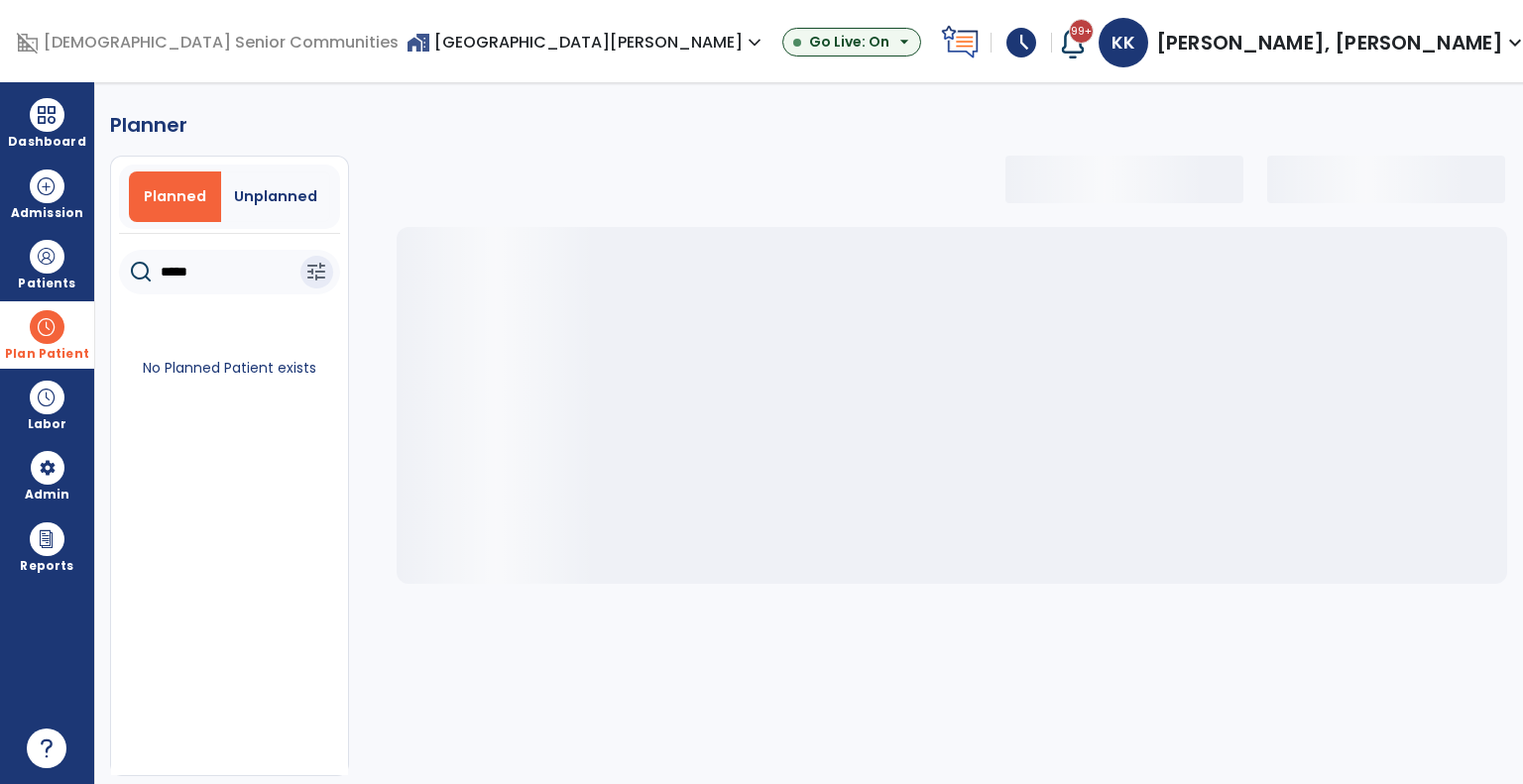 type on "*****" 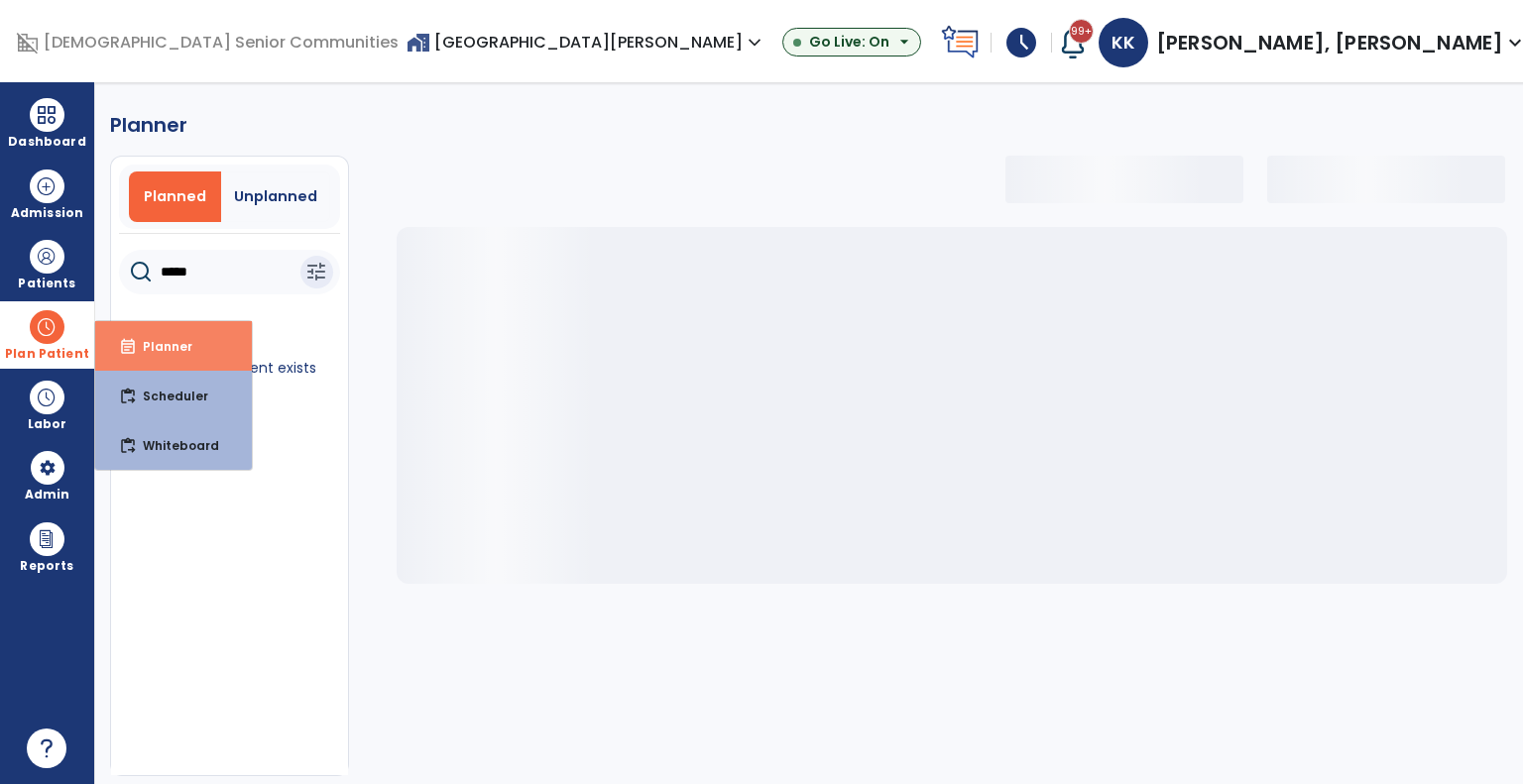 click on "event_note" at bounding box center (128, 347) 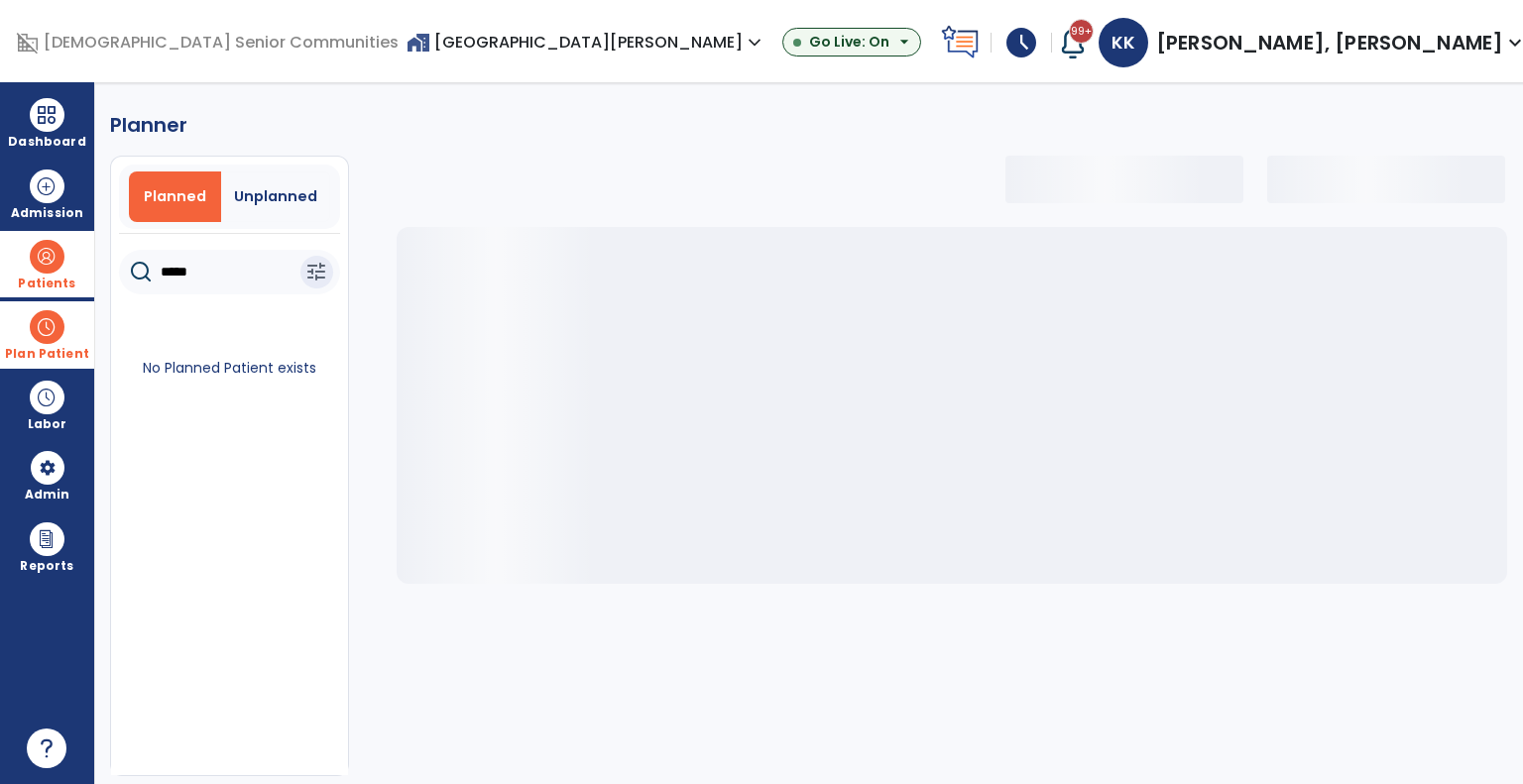 select on "***" 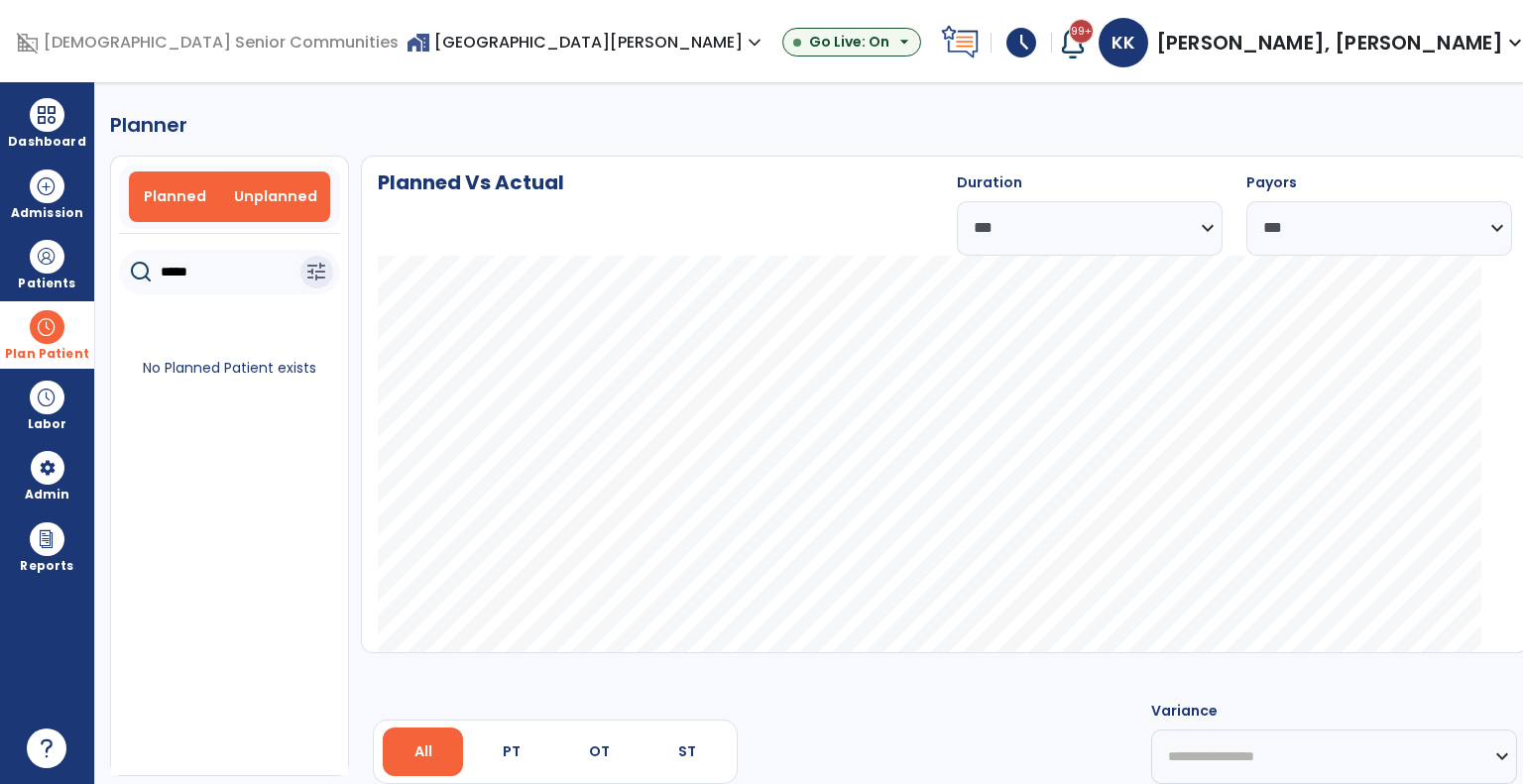 click on "Unplanned" at bounding box center [276, 196] 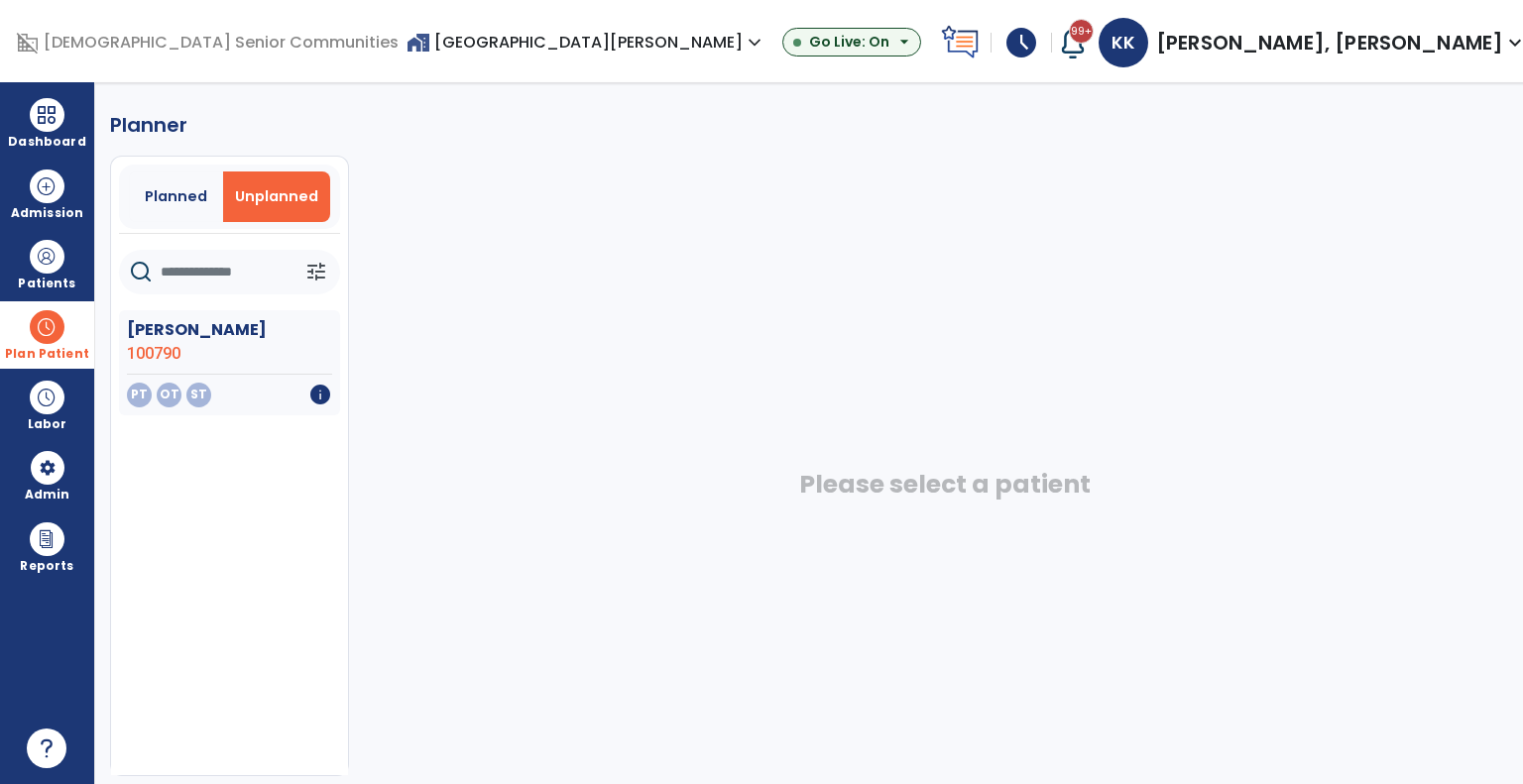 click on "tune" 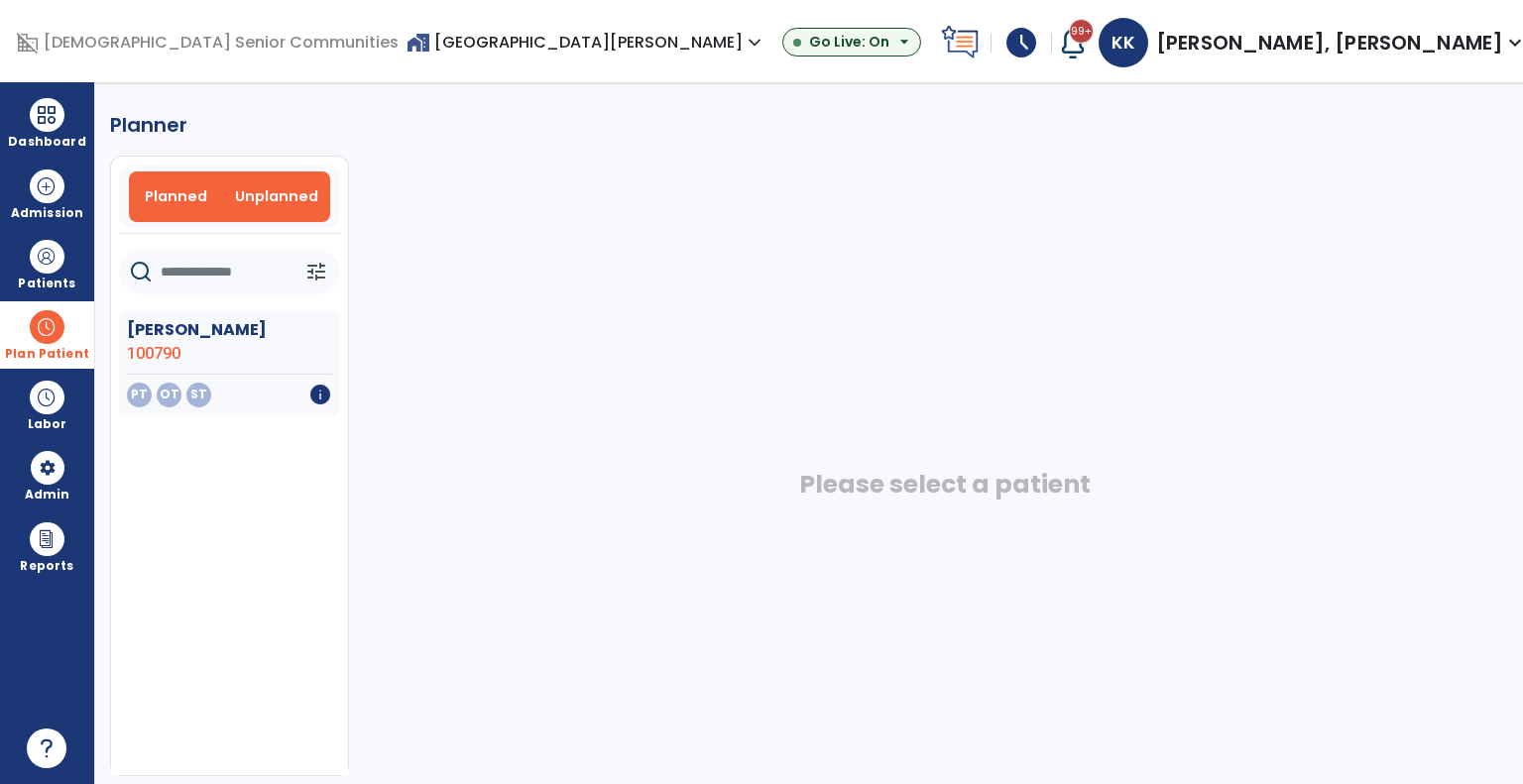 click on "Planned" at bounding box center (176, 196) 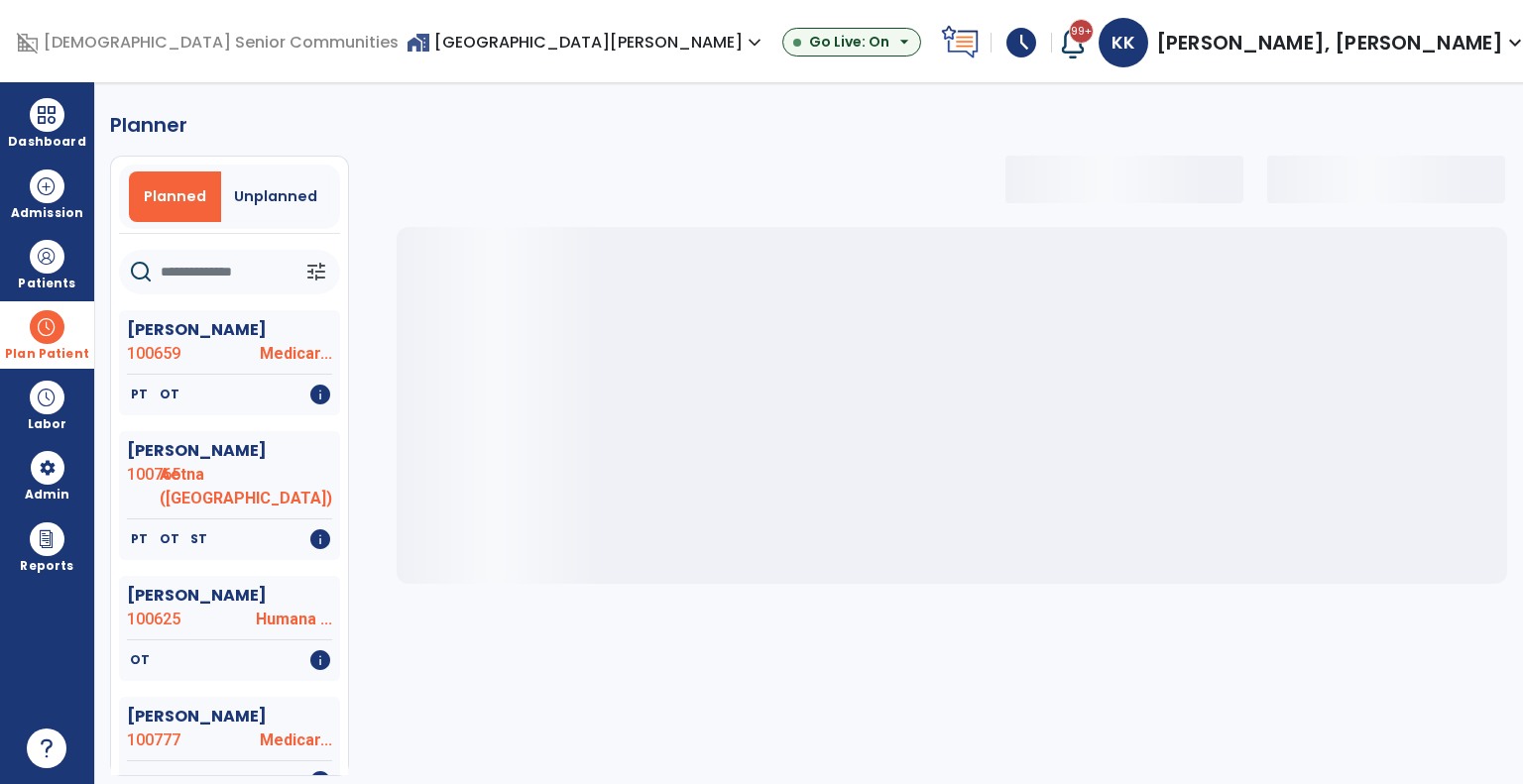 click 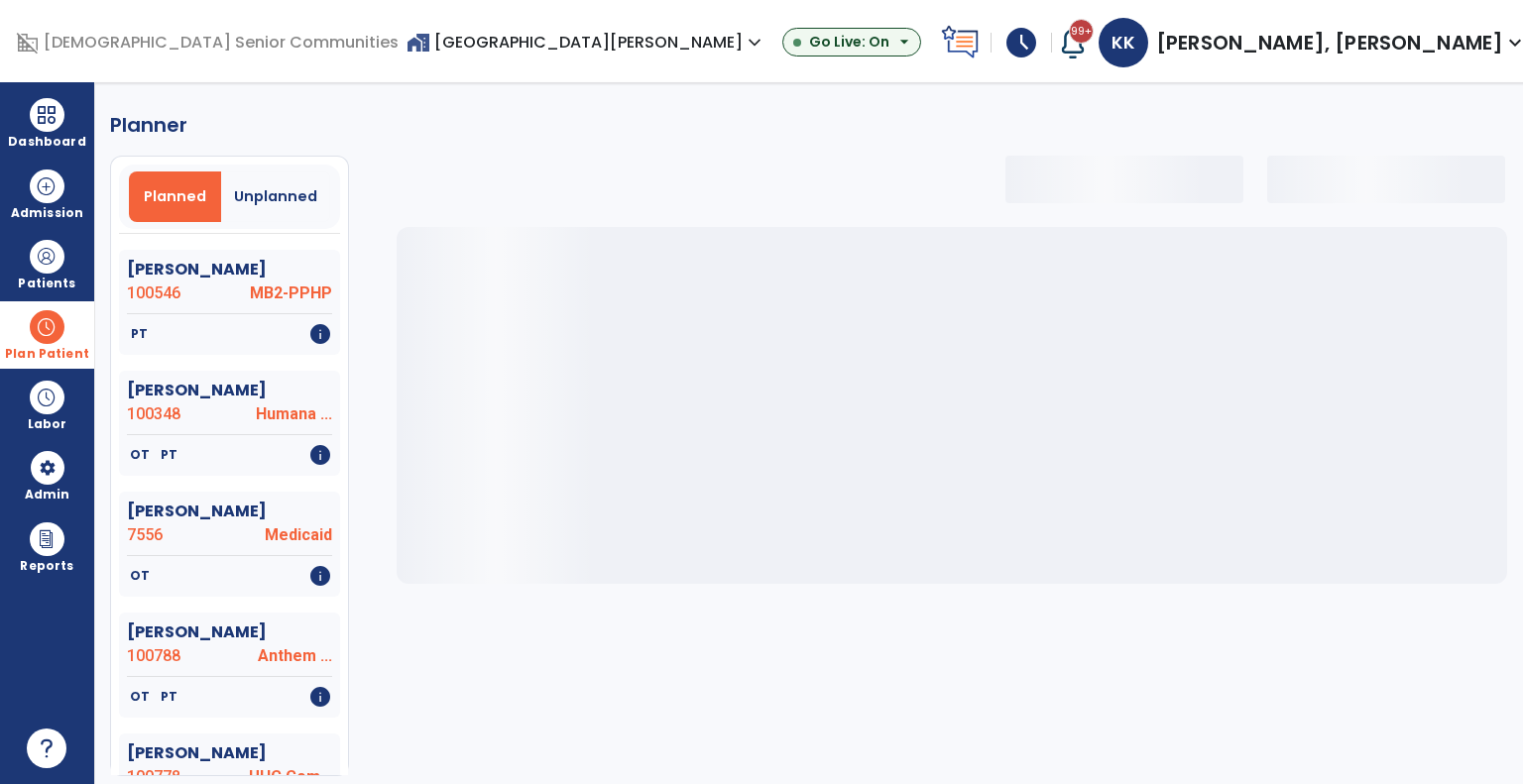 scroll, scrollTop: 4321, scrollLeft: 0, axis: vertical 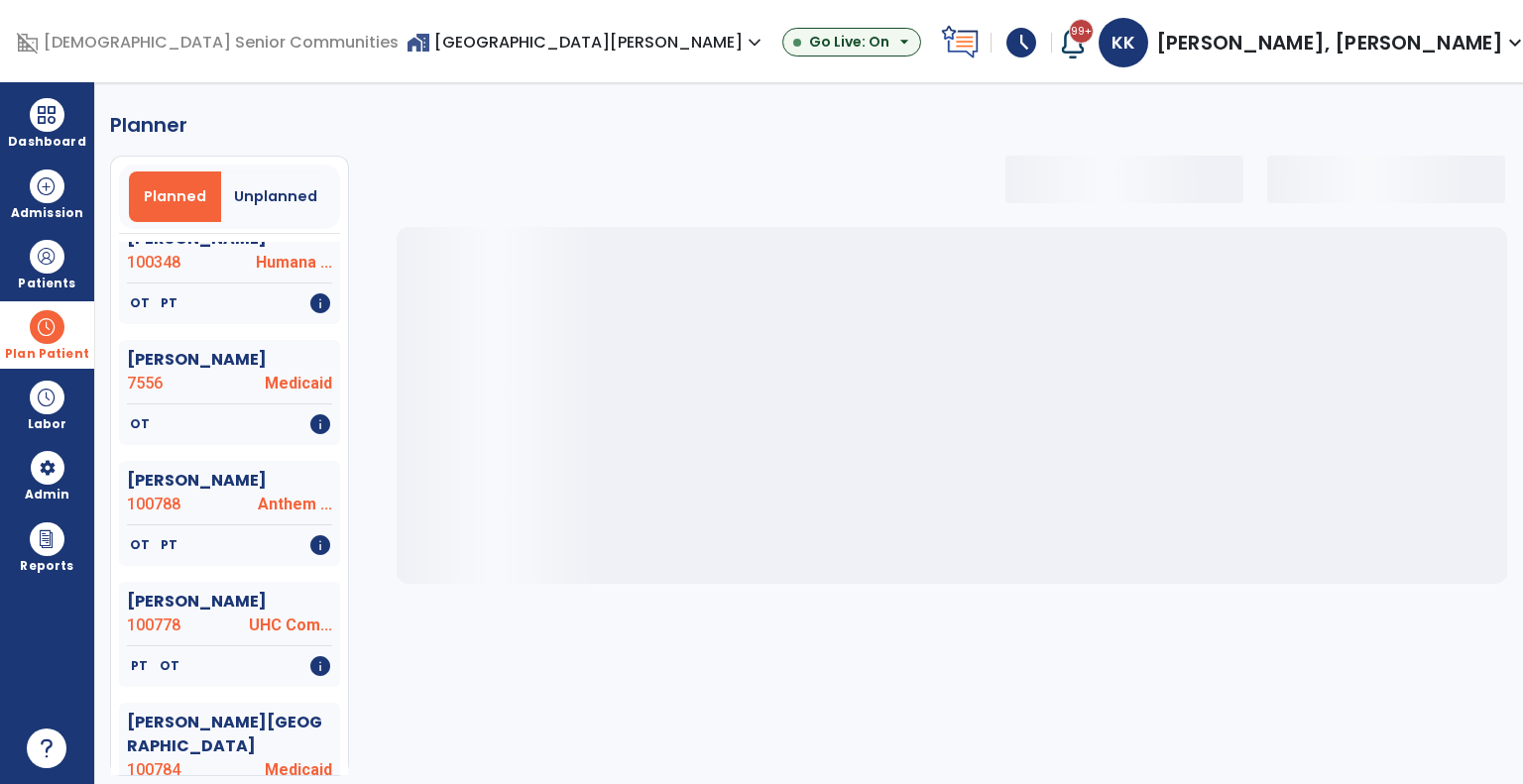 select on "***" 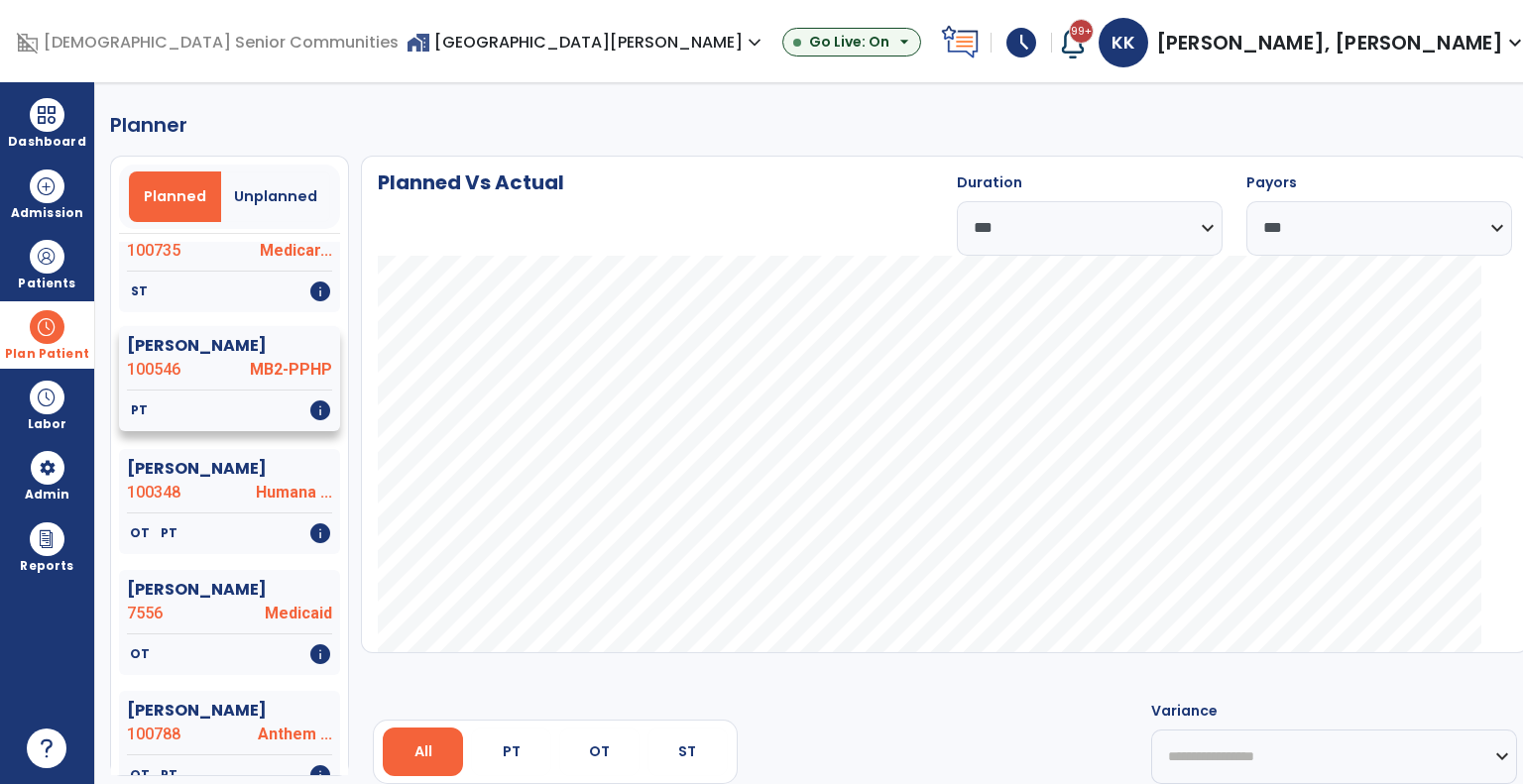 scroll, scrollTop: 4088, scrollLeft: 0, axis: vertical 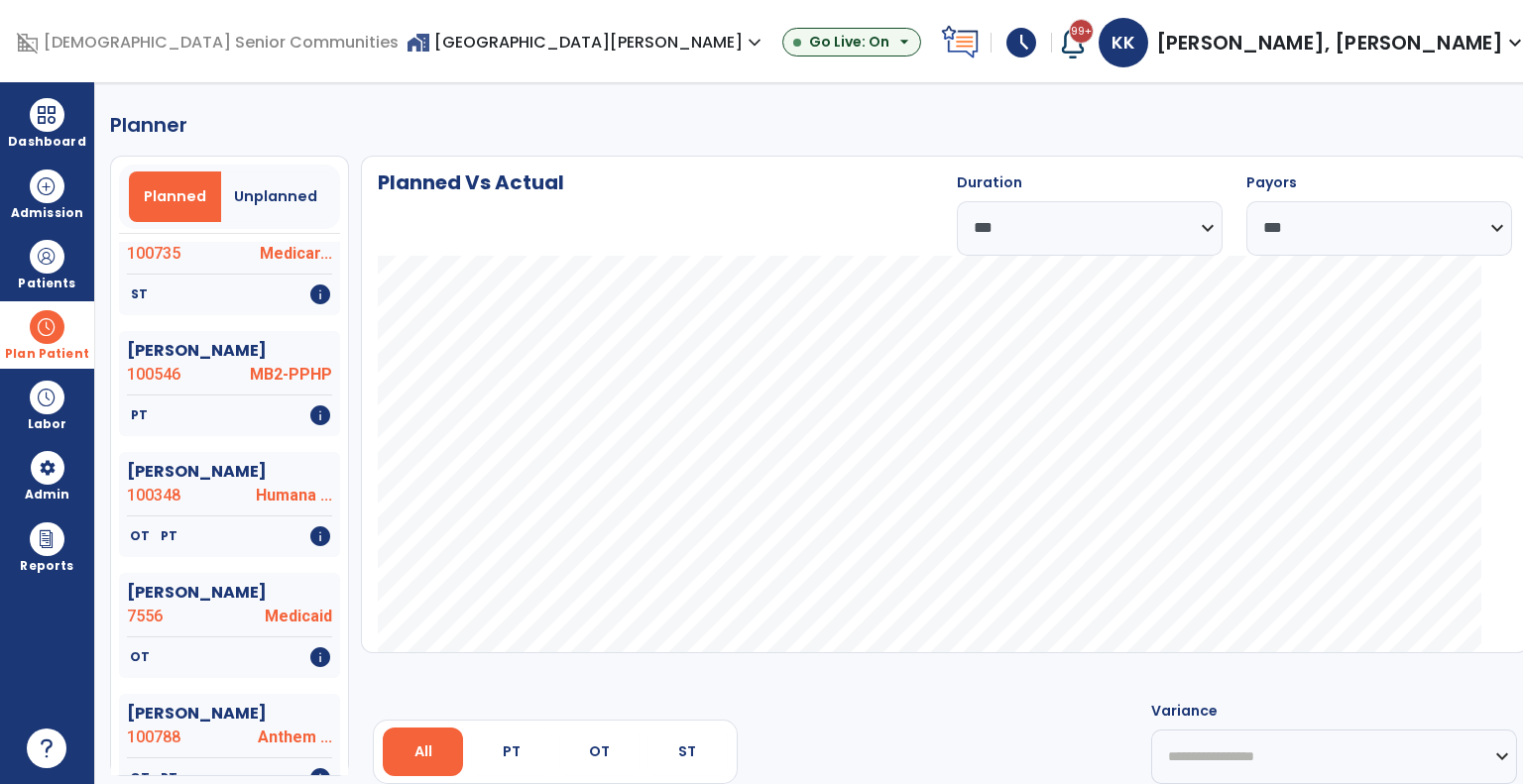 click at bounding box center (47, 327) 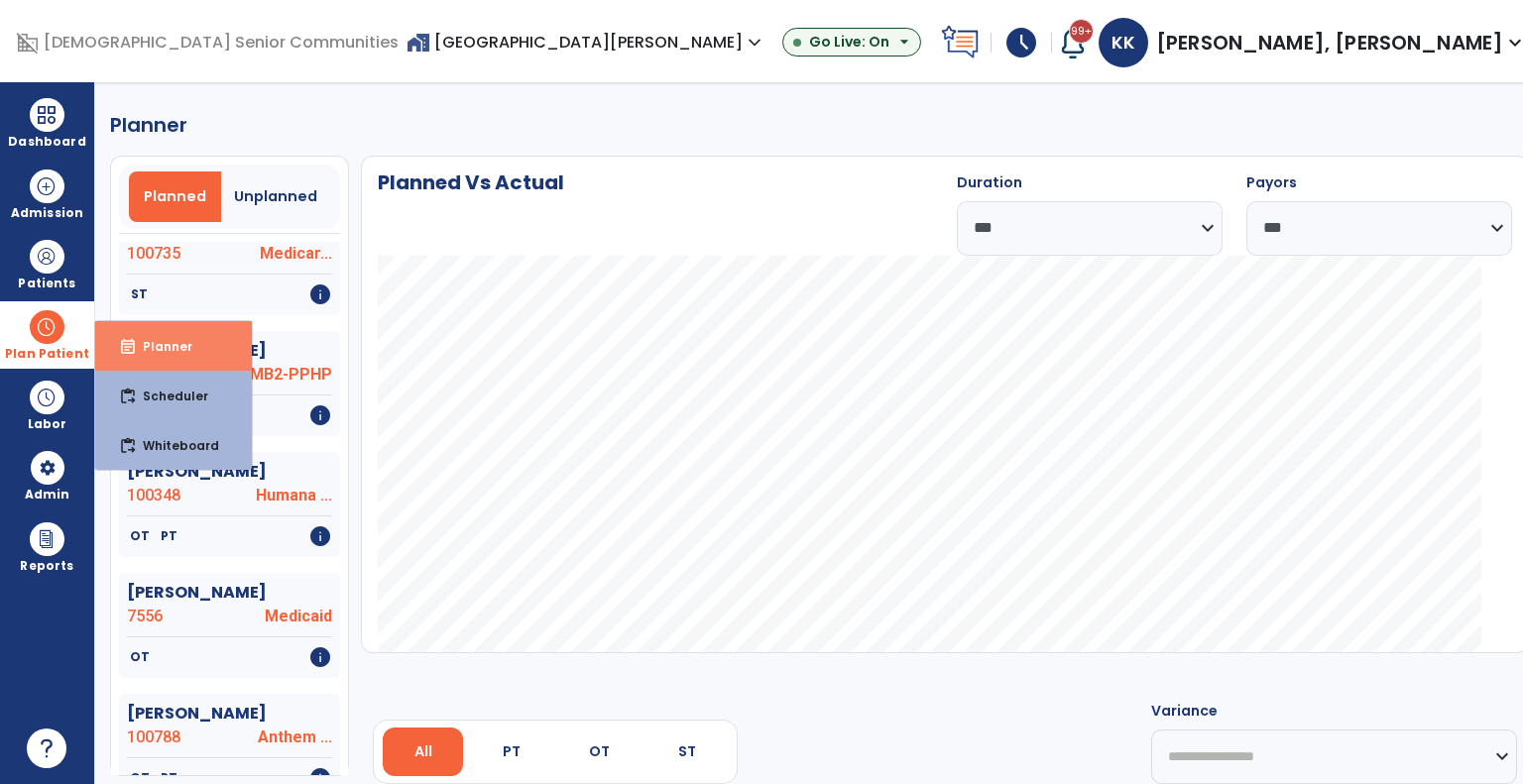 click on "Planner" at bounding box center (160, 346) 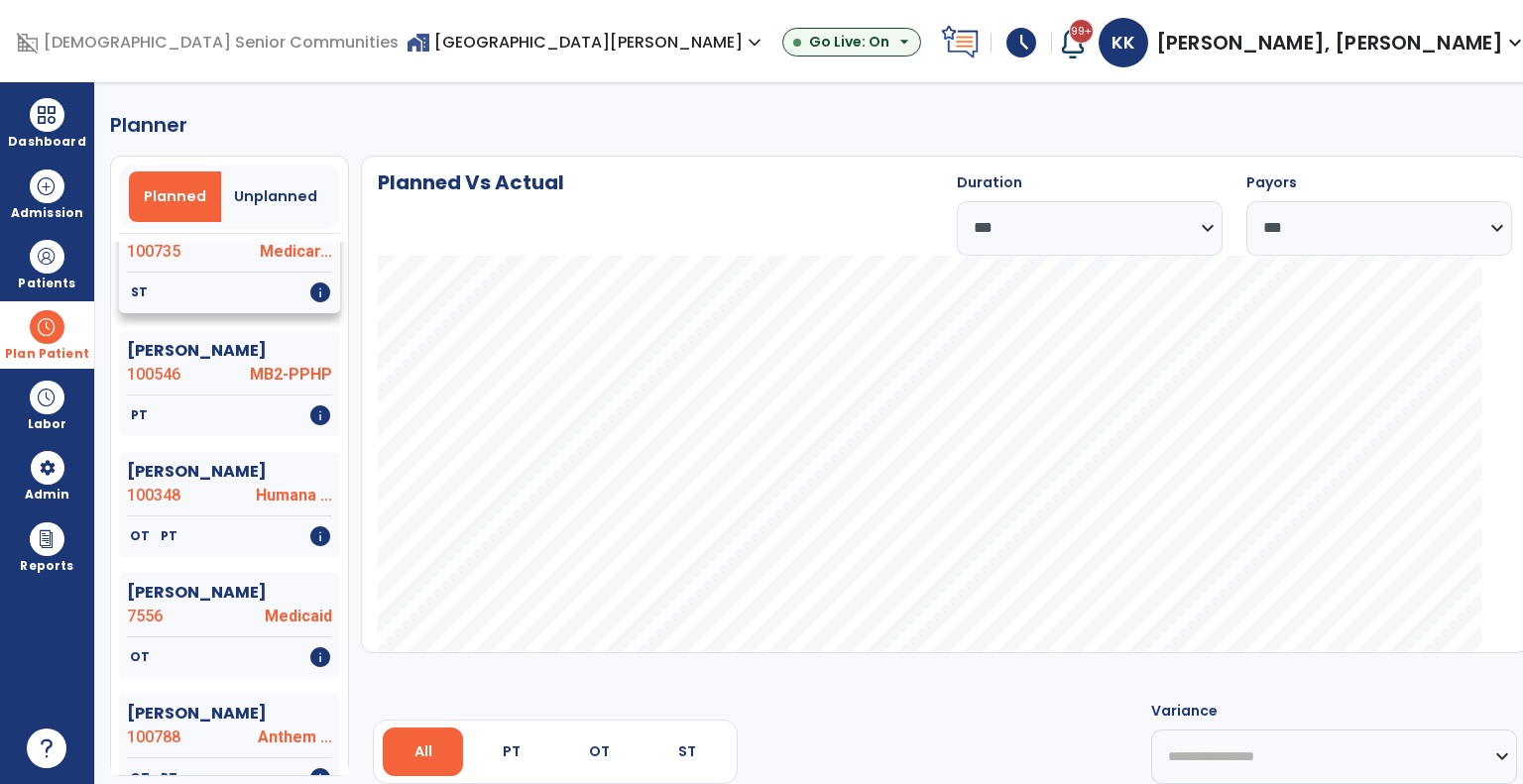click on "ST   info" 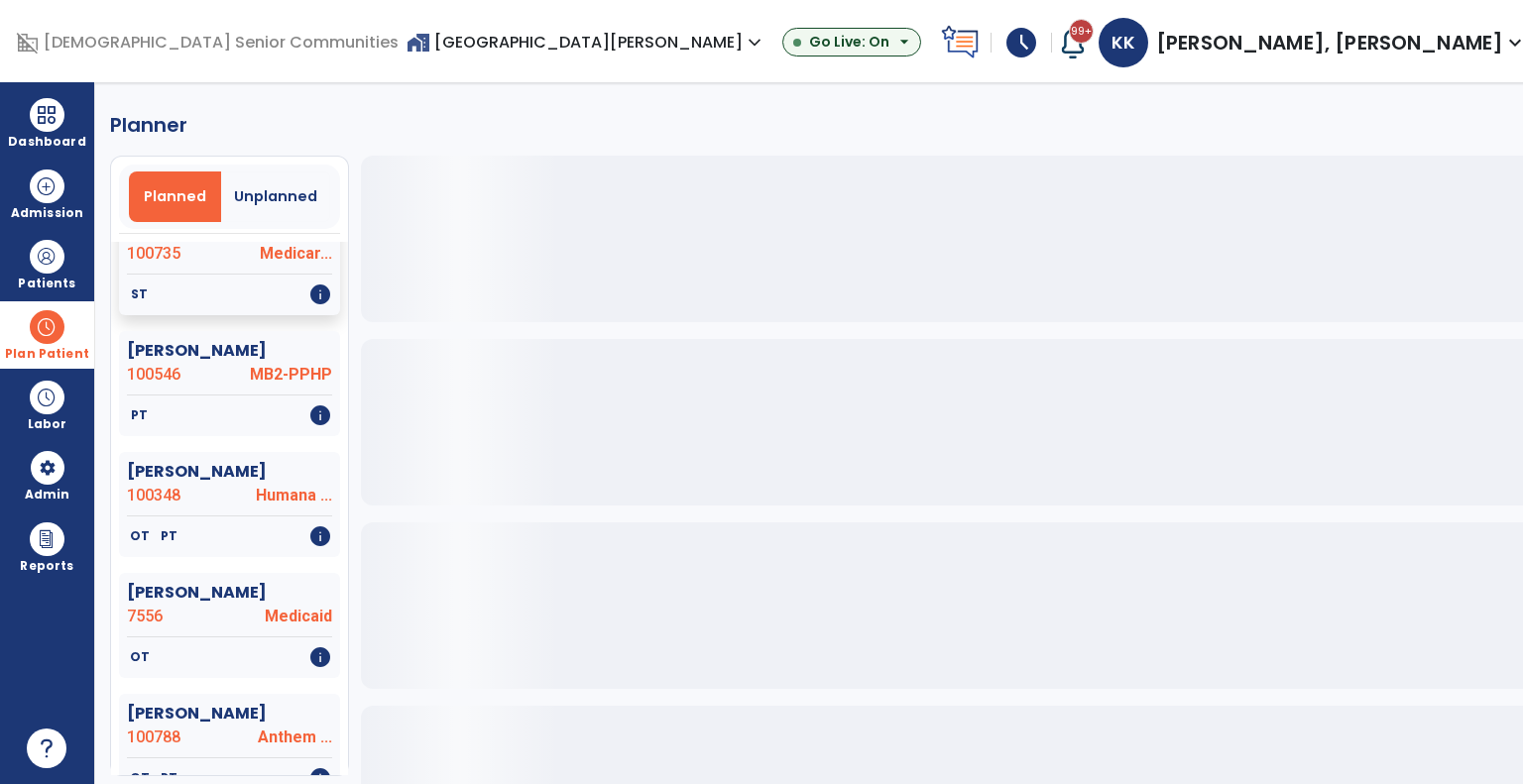 click on "Dashboard  dashboard  Therapist Dashboard  view_quilt  Operations Dashboard Admission Patients  format_list_bulleted  Patient List  space_dashboard  Patient Board  insert_chart  PDPM Board Plan Patient  event_note  Planner  content_paste_go  Scheduler  content_paste_go  Whiteboard Labor  content_paste_go  Timecards  content_paste_go  Labor Management Admin  attach_money  Payors  manage_accounts  Users  group  Roles Reports  export_notes  Billing Exports  note_alt  EOM Report  event_note  Minutes By Payor  sticky_note_2  PBJ Report  inbox_customize  Service Log  playlist_add_check  Triple Check Report" at bounding box center [48, 433] 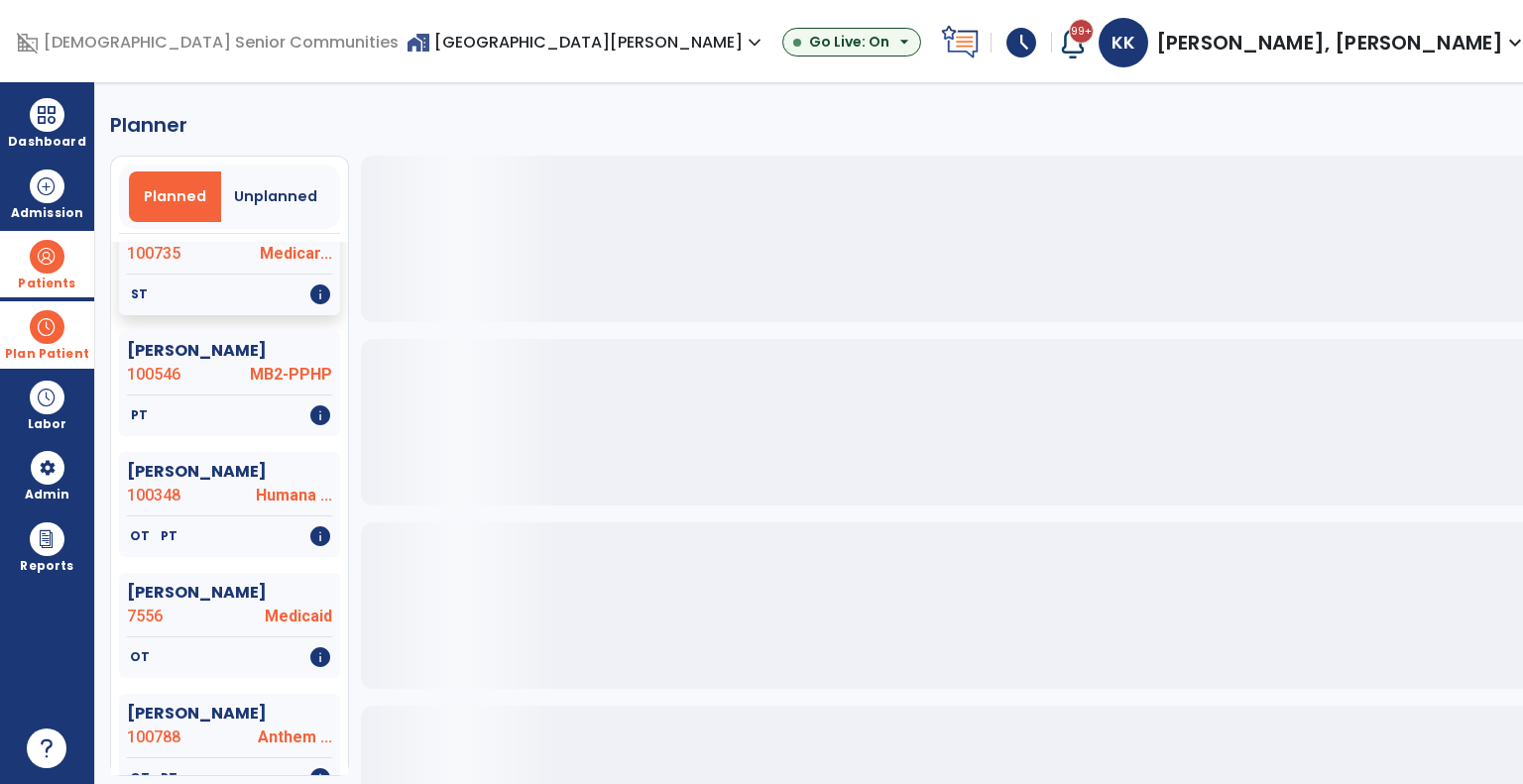 click at bounding box center (47, 257) 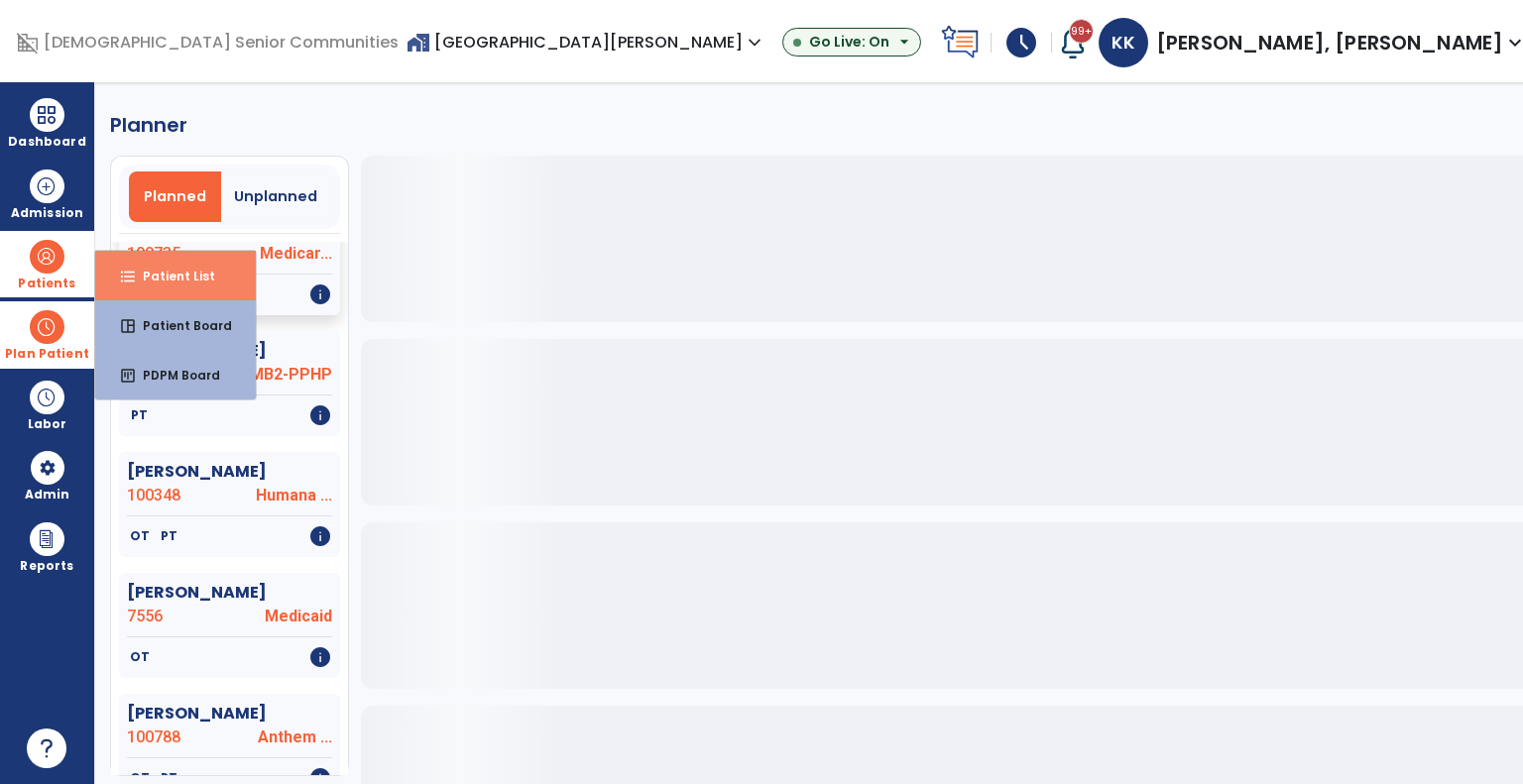 click on "Patient List" at bounding box center [171, 276] 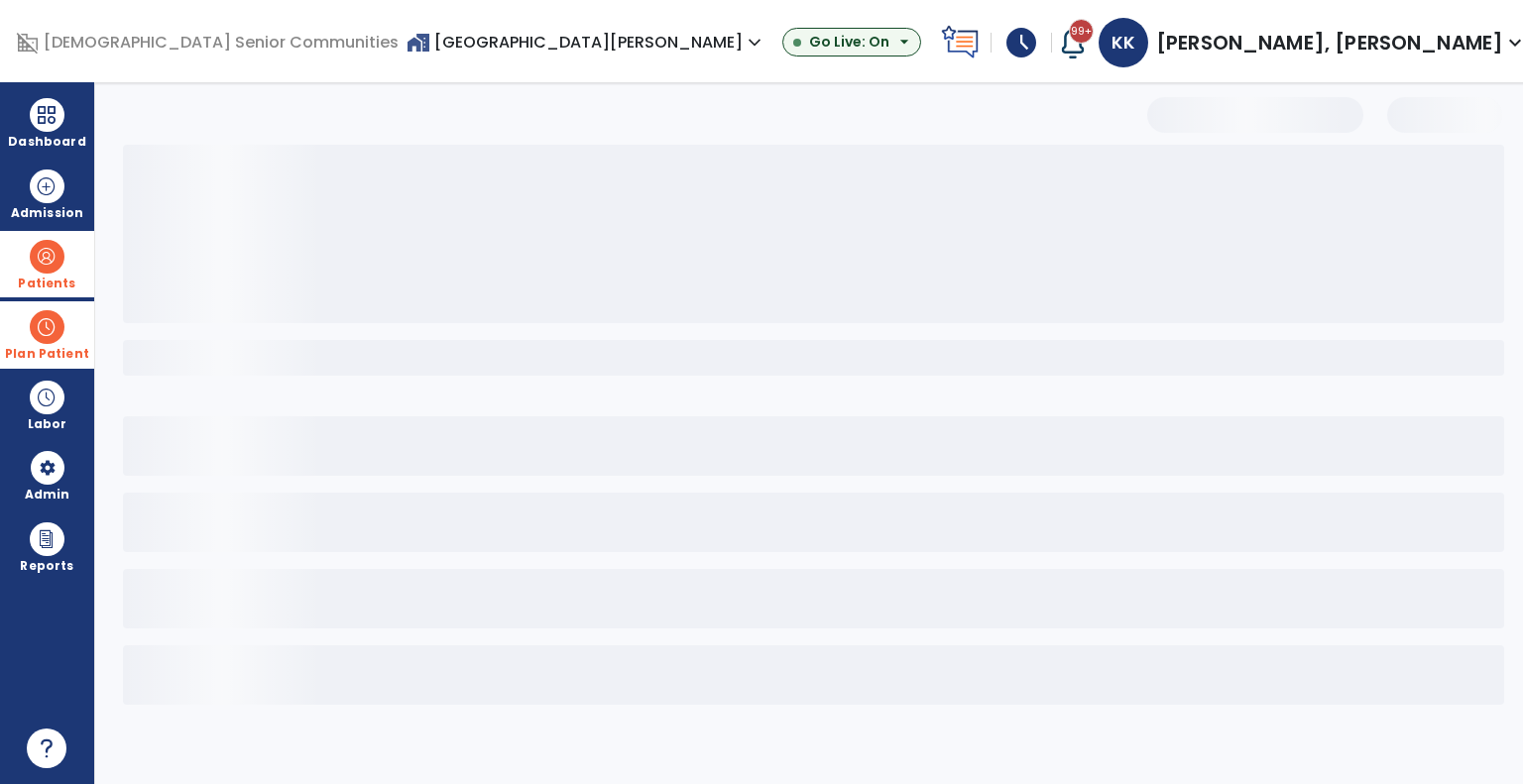 select on "***" 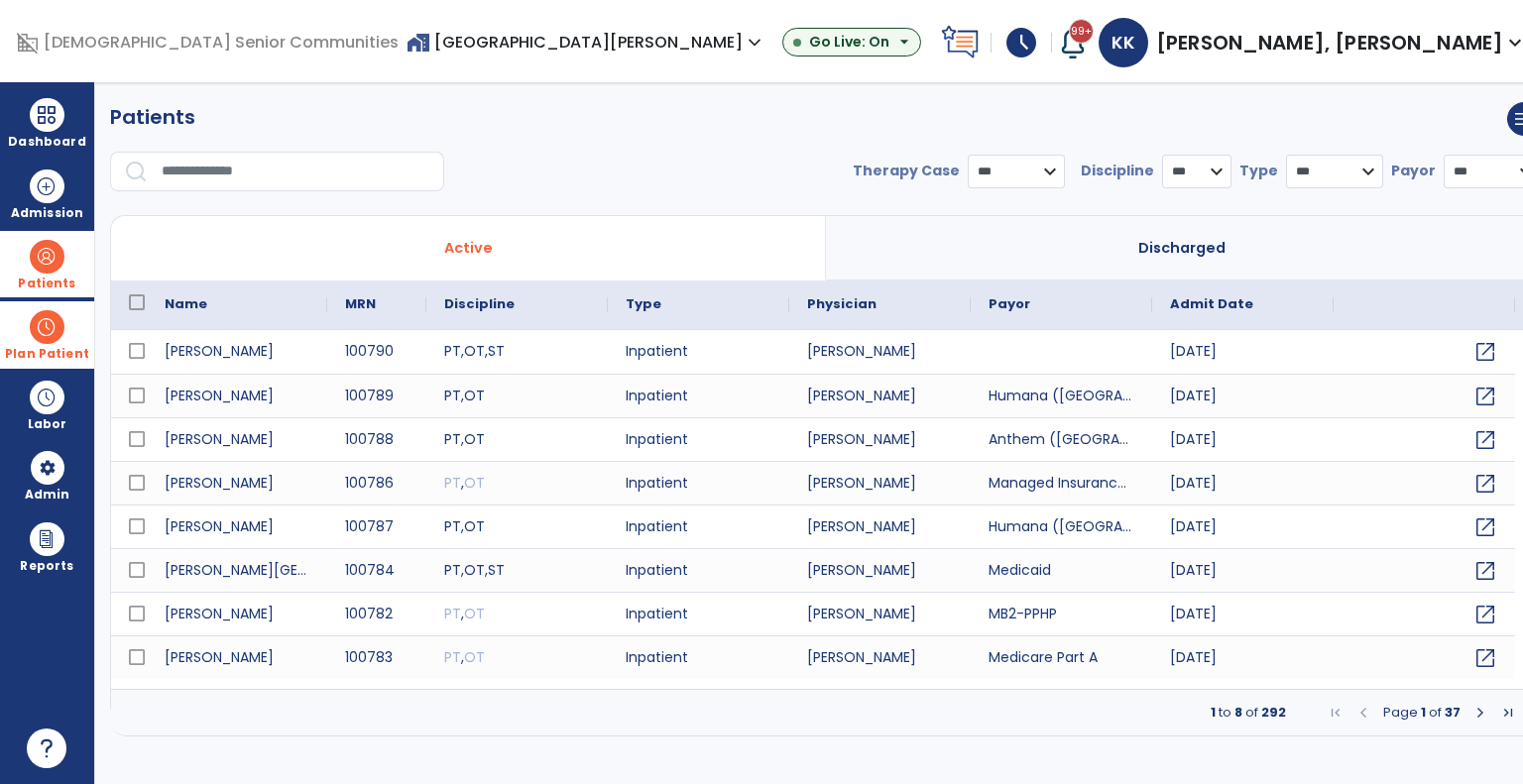 click at bounding box center [295, 171] 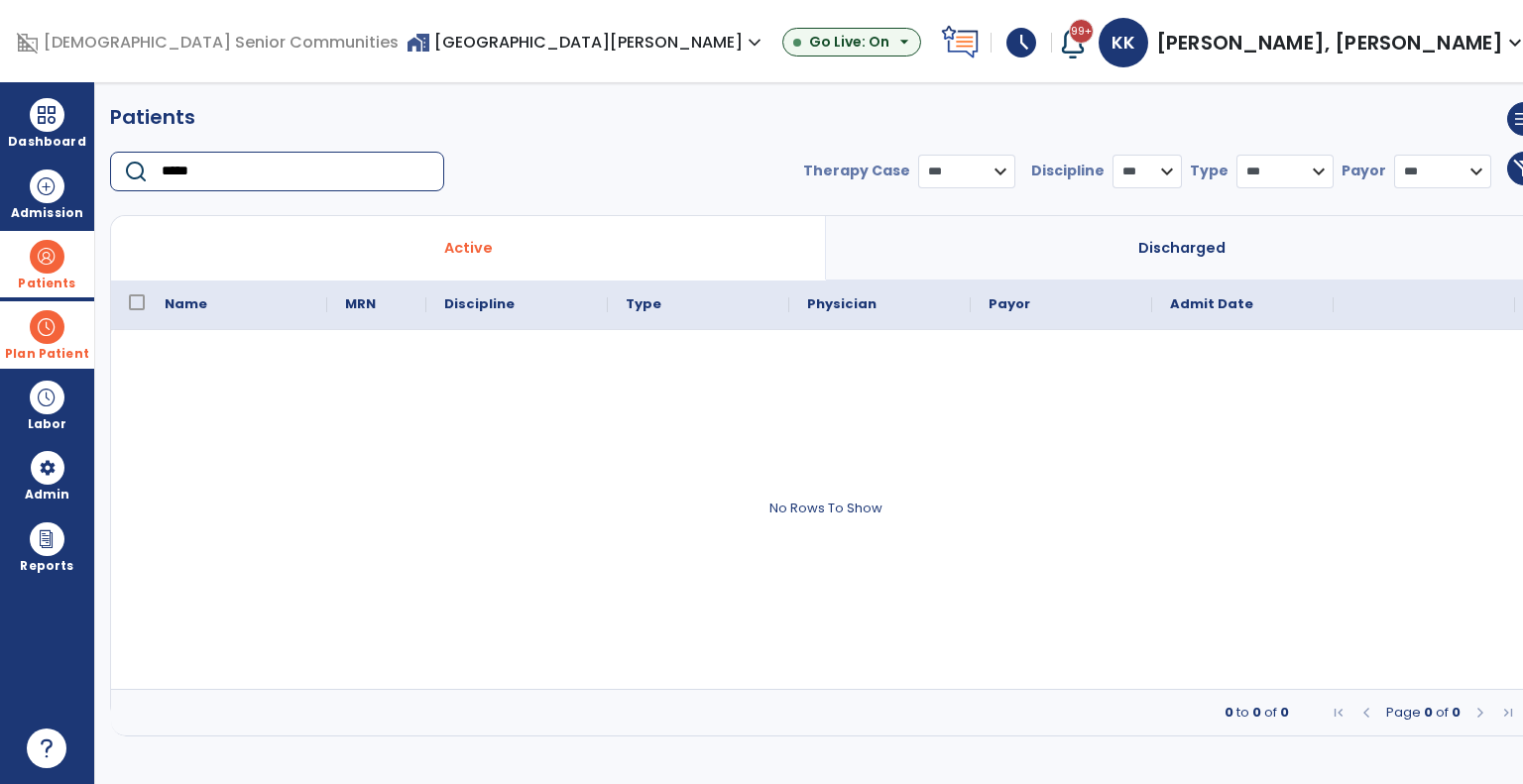 type on "*****" 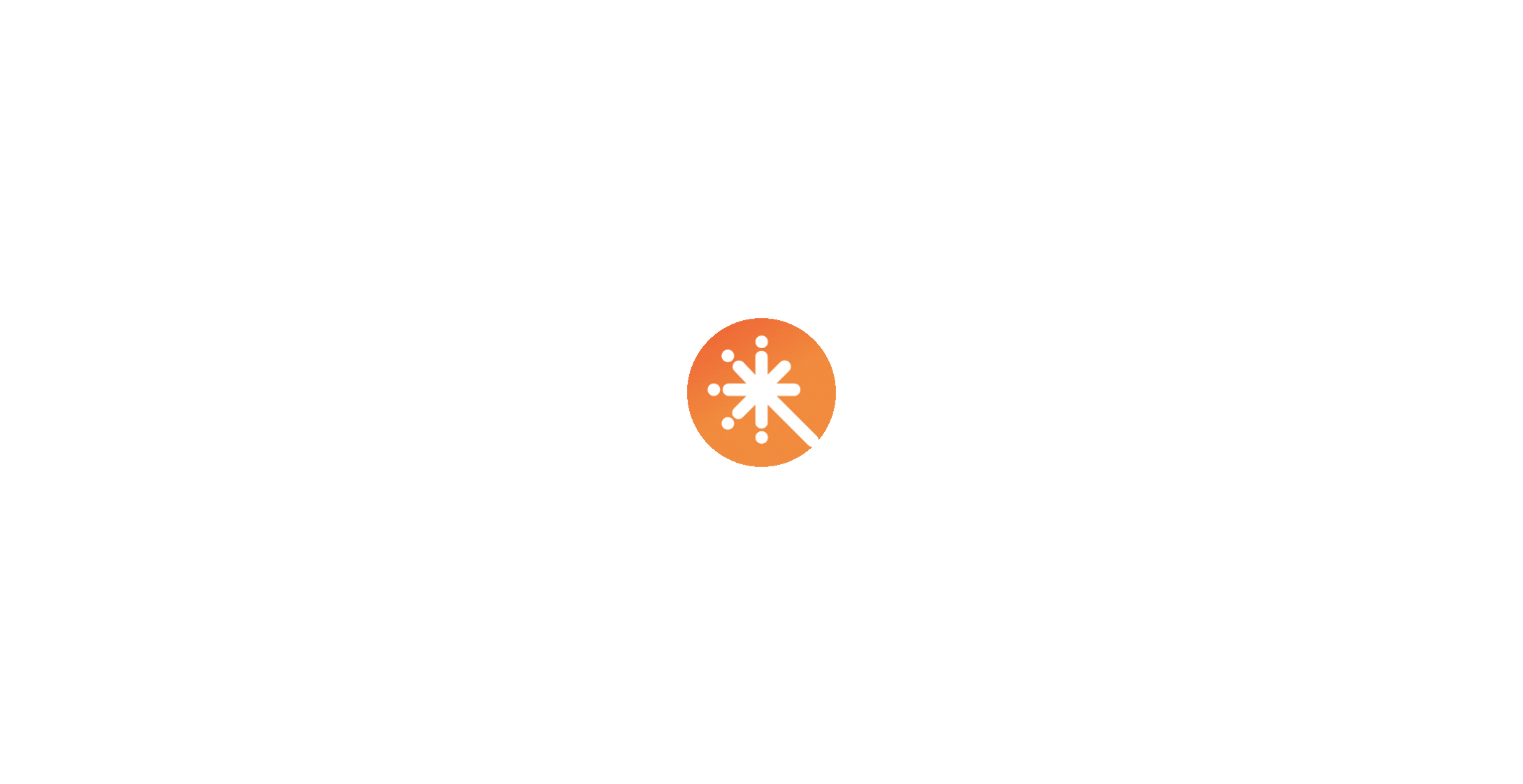scroll, scrollTop: 0, scrollLeft: 0, axis: both 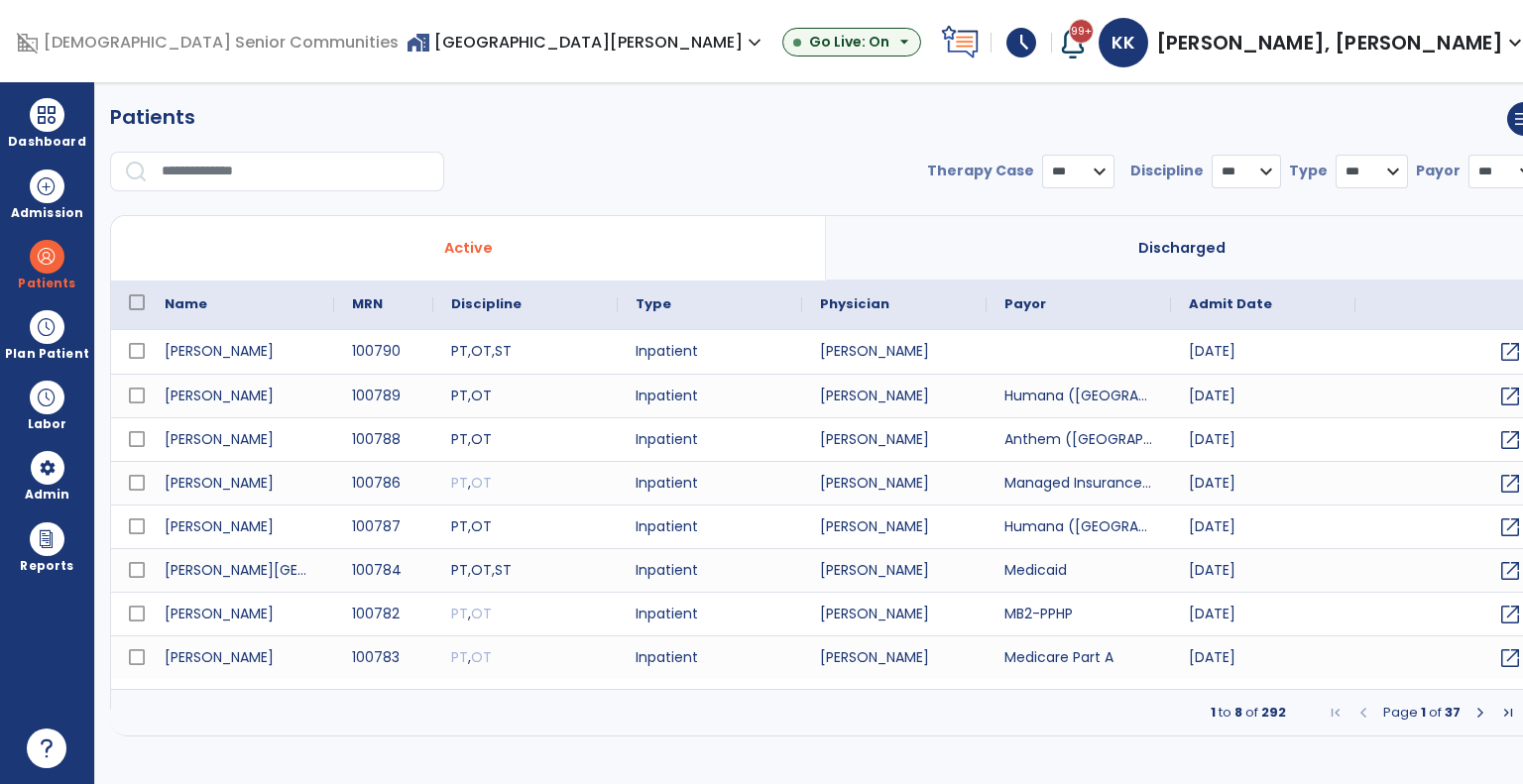 select on "***" 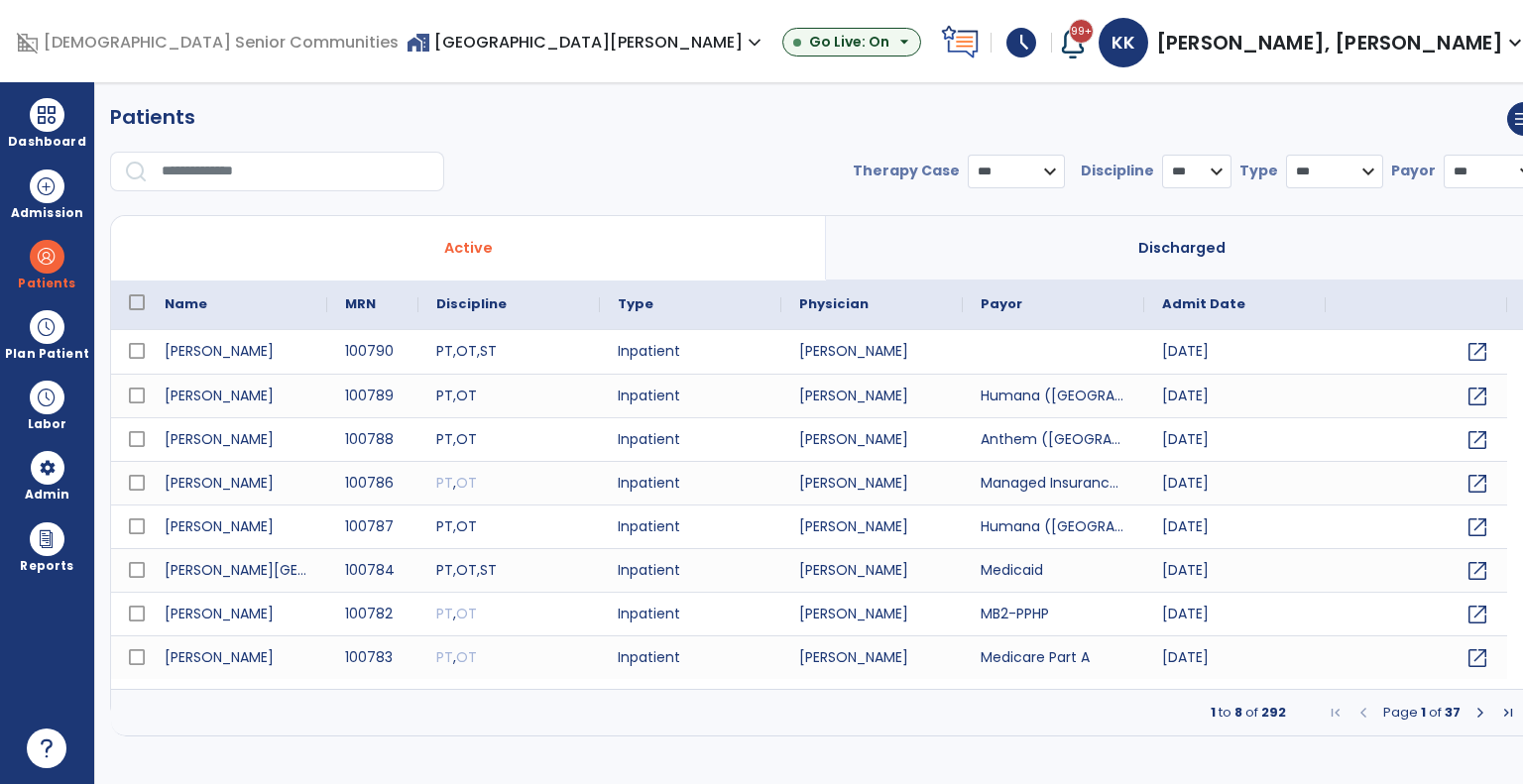 click at bounding box center [295, 171] 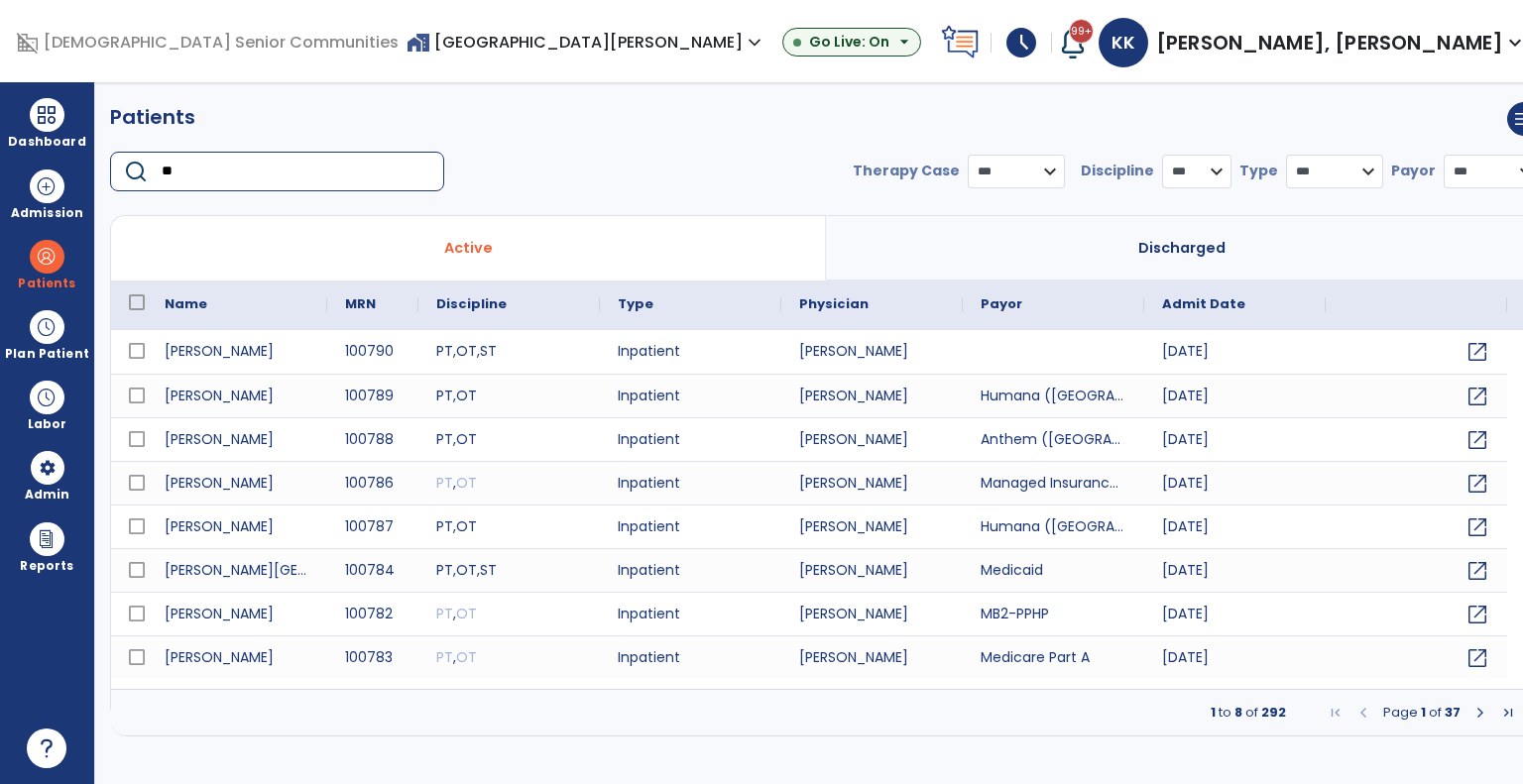 click on "**" at bounding box center [295, 171] 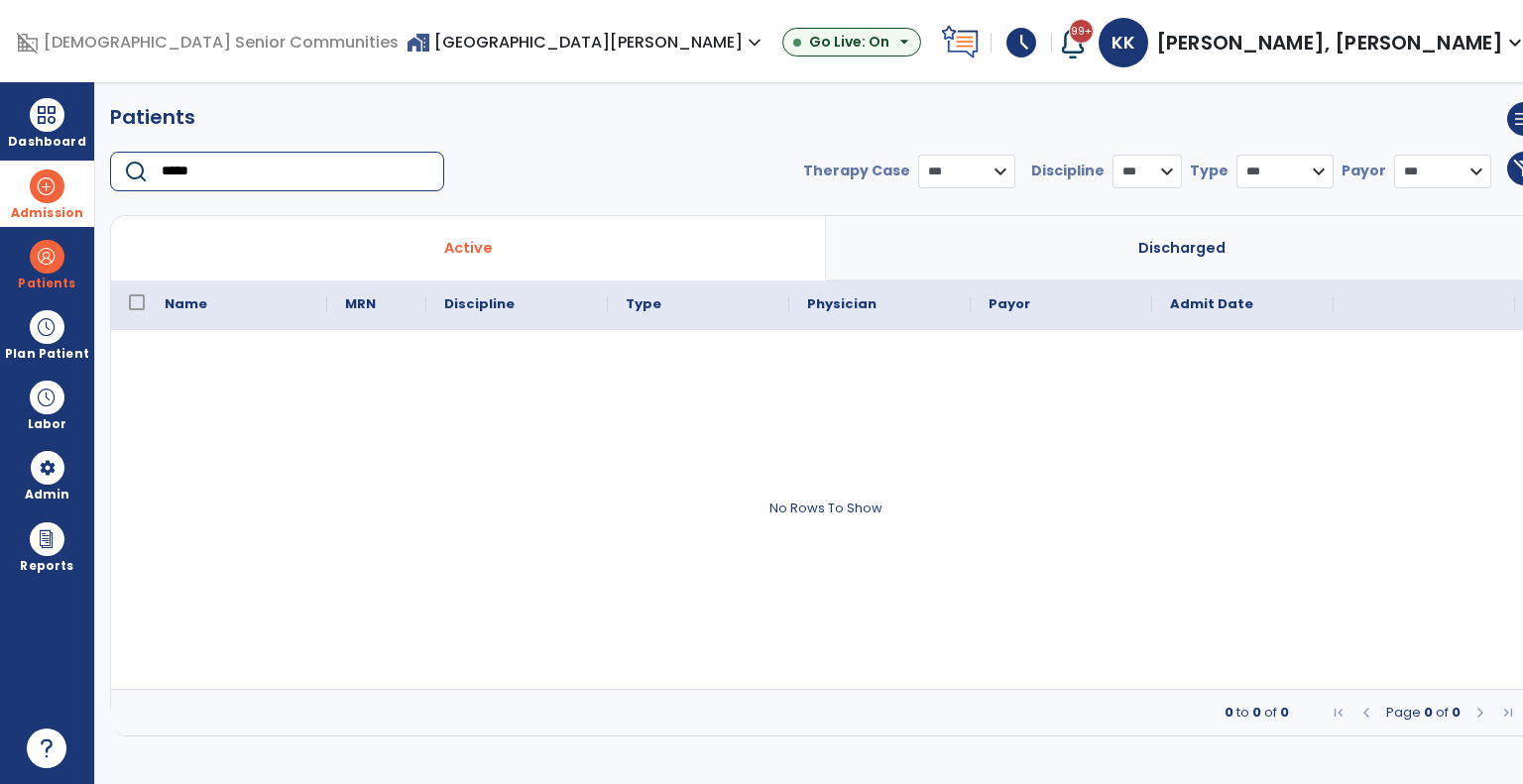 type on "*****" 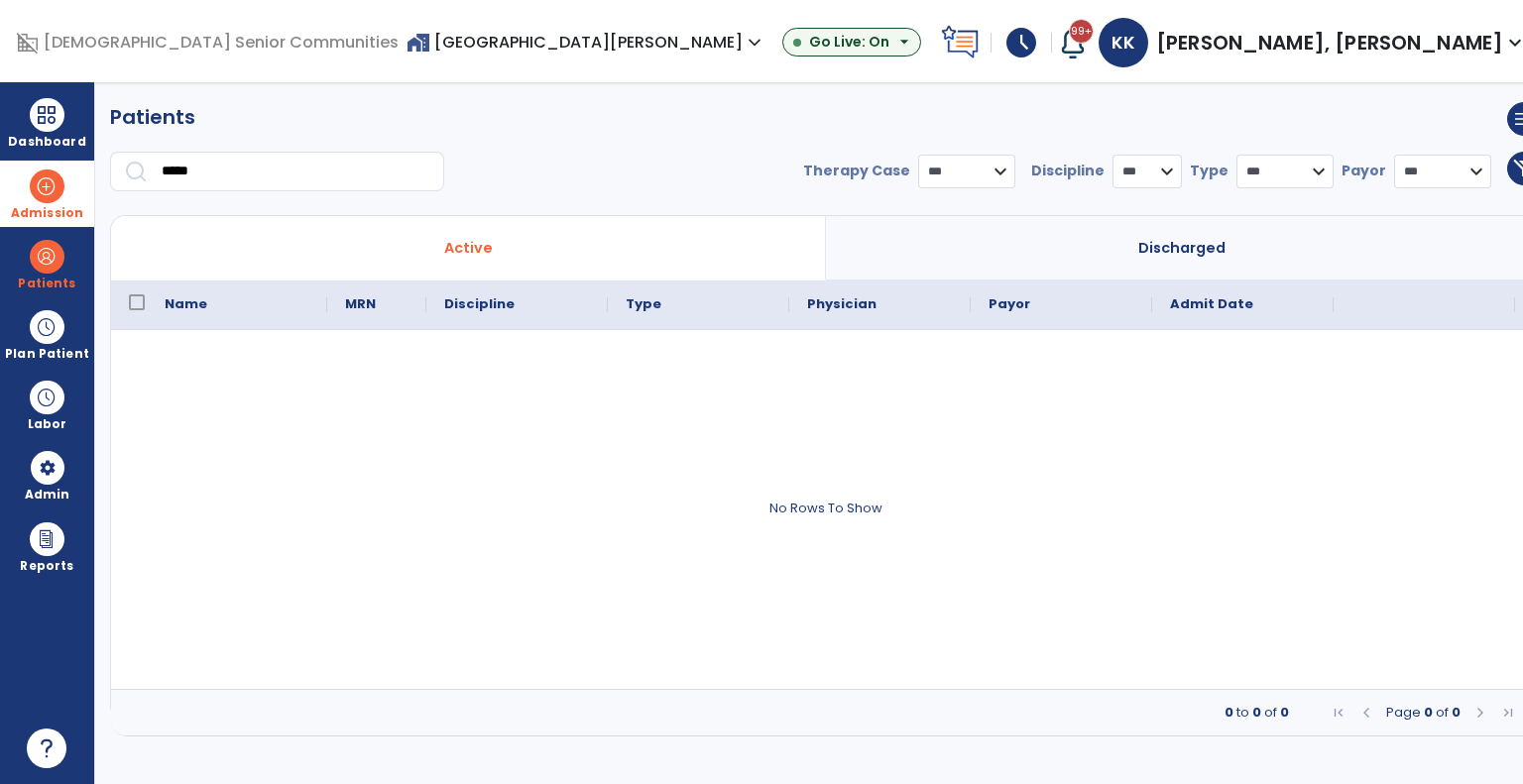 click on "Admission" at bounding box center [47, 193] 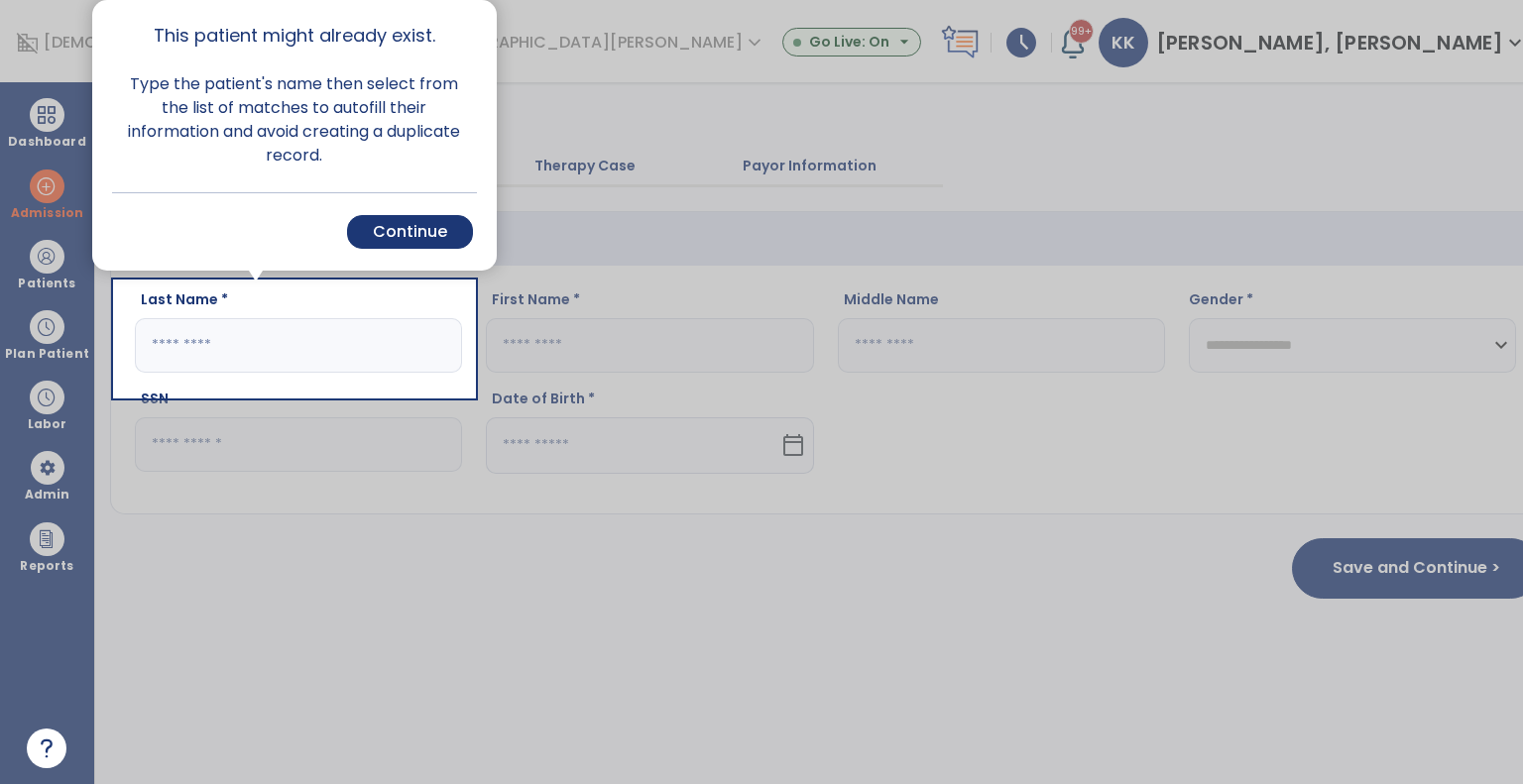 click on "Cancel
Back
Continue" at bounding box center [294, 231] 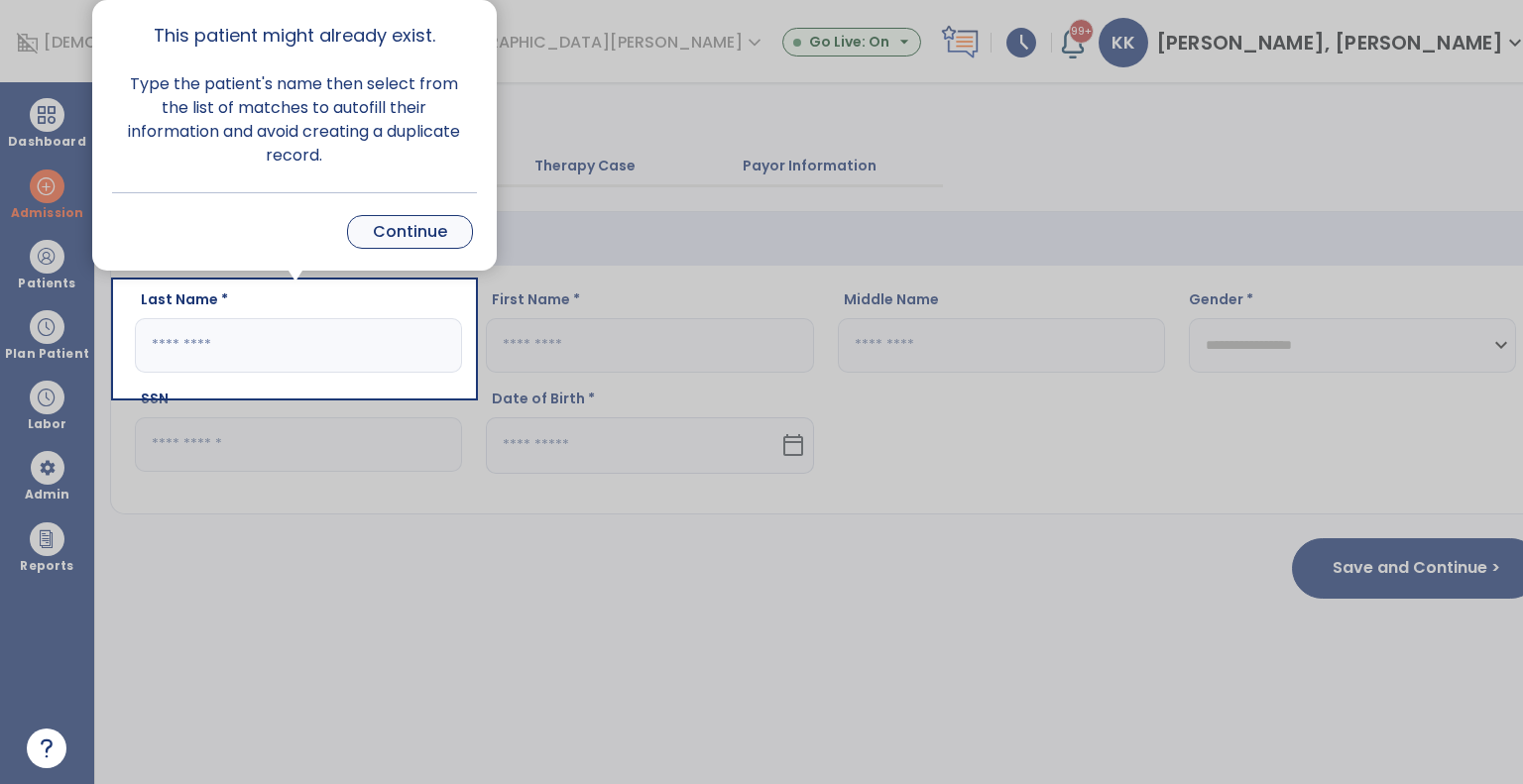click on "Continue" at bounding box center [410, 232] 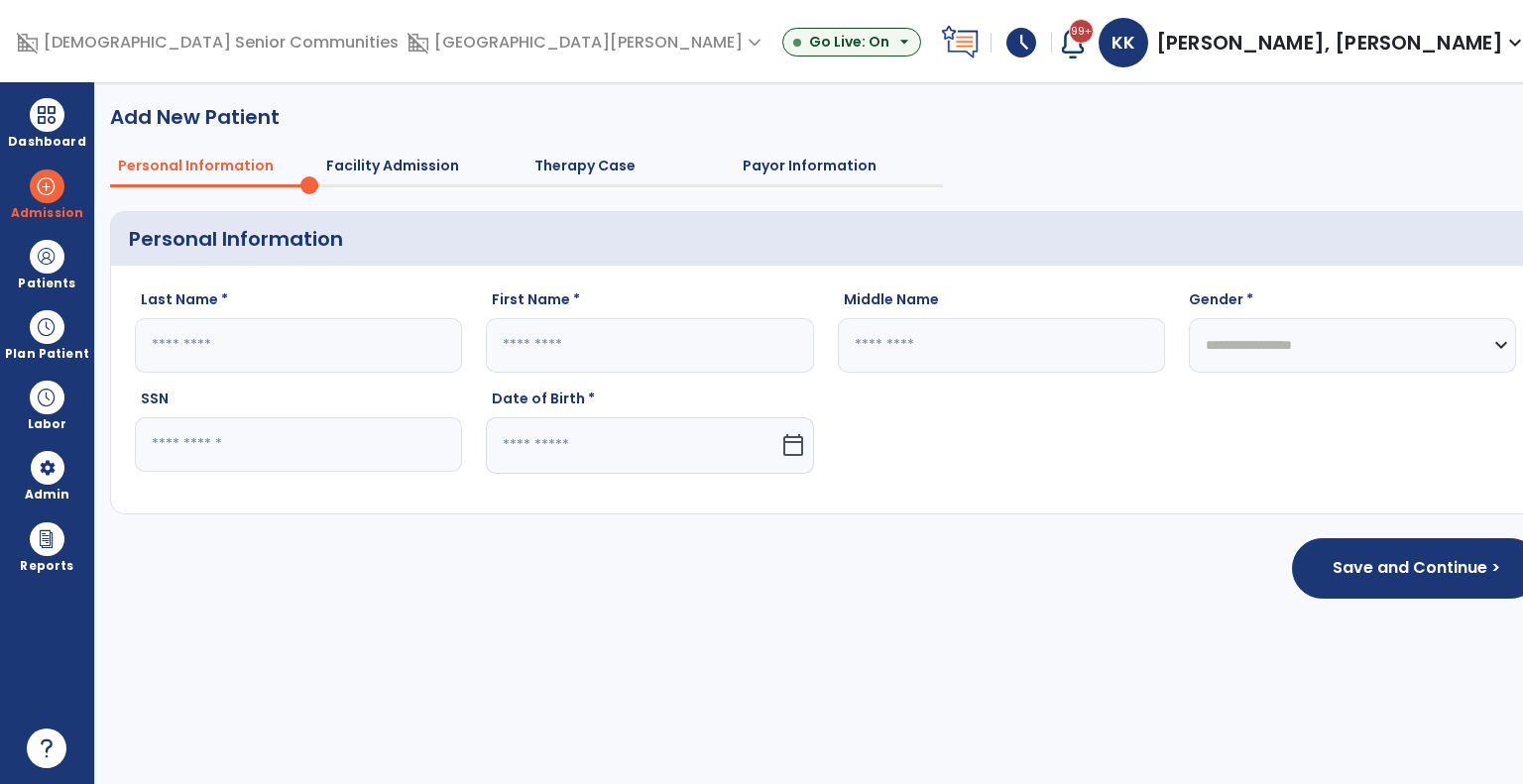 click 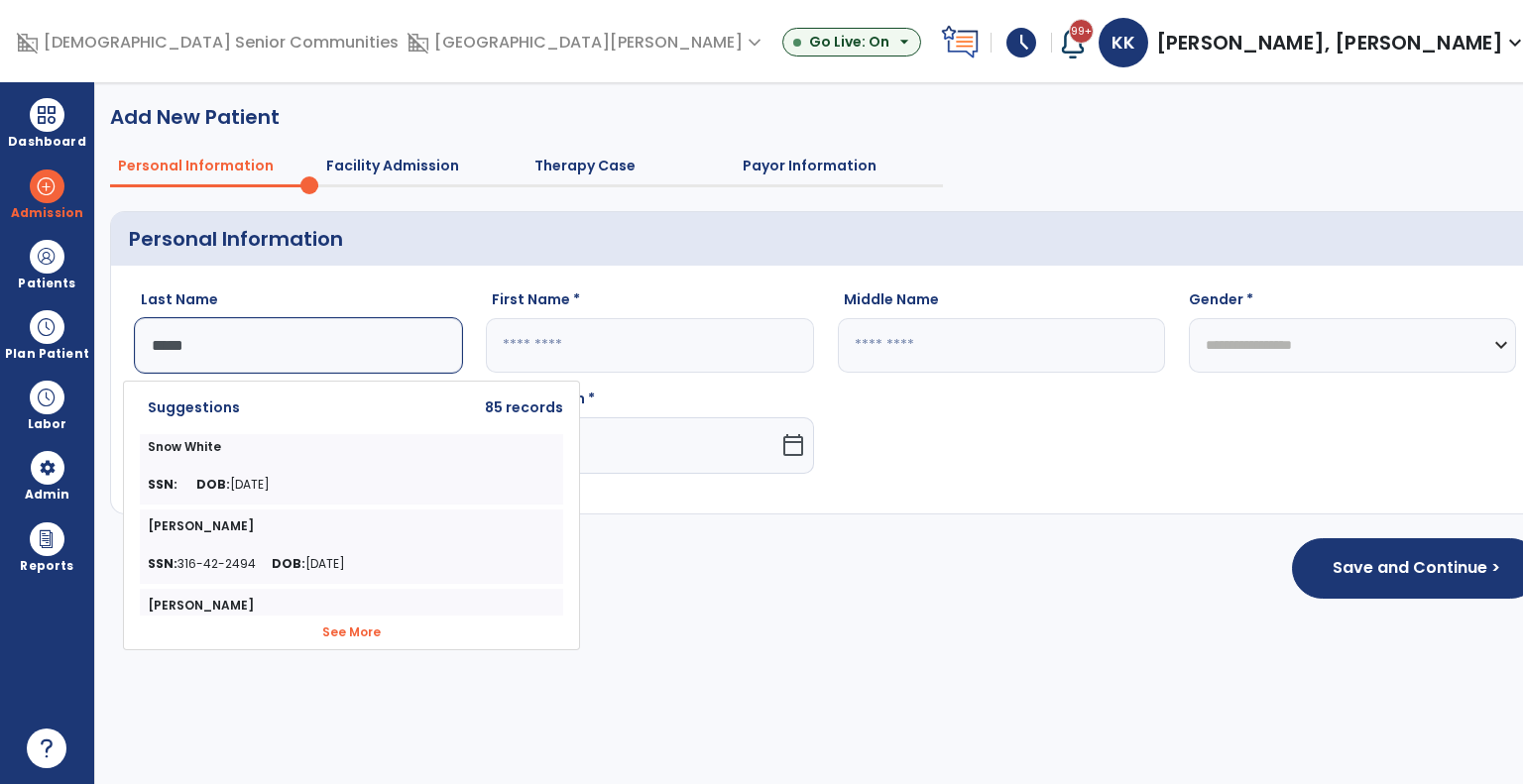 type on "*****" 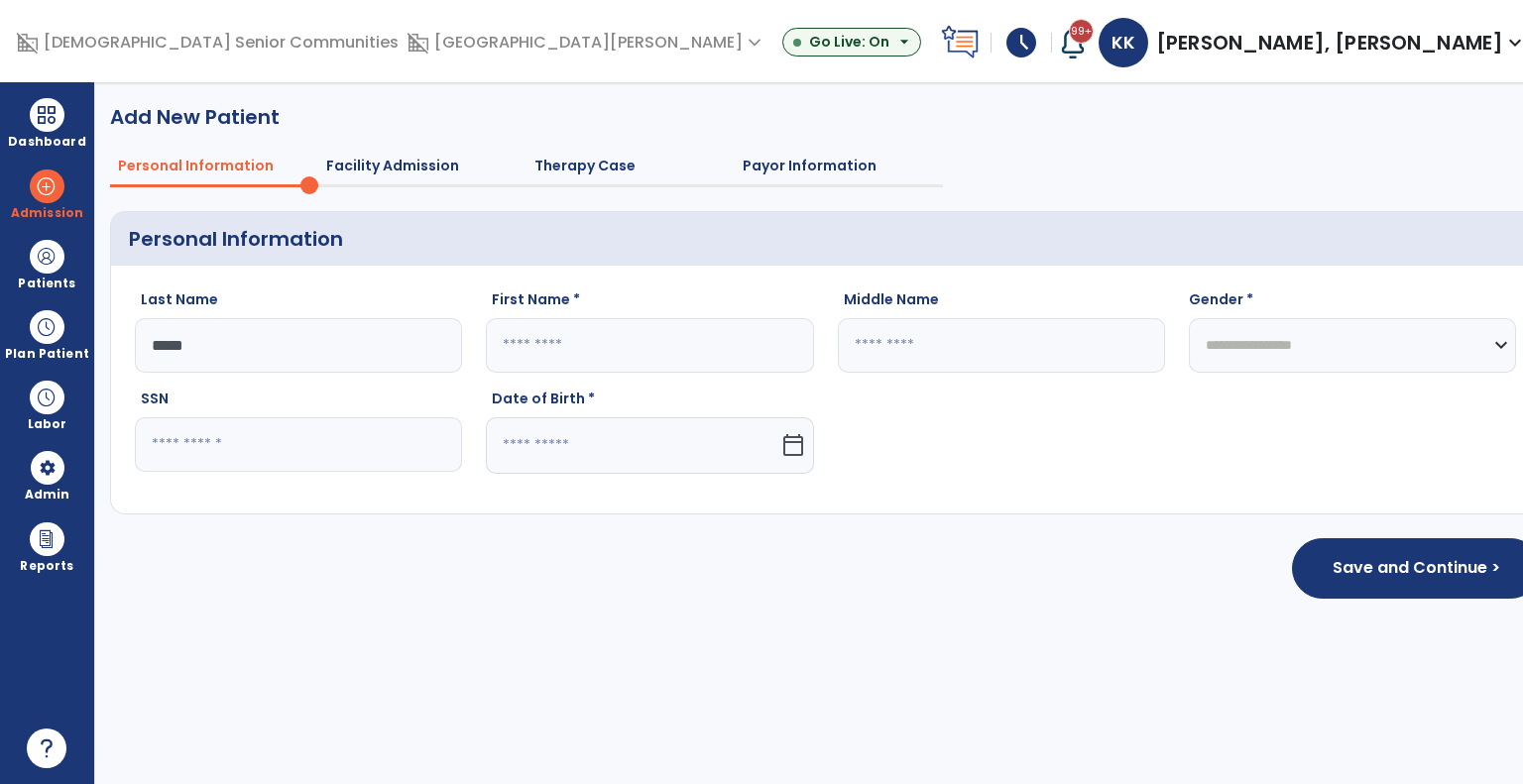 click on "domain_disabled   Spring Mill Meadows   expand_more   ASC-Sandbox   CORE-The Commons on Meridian   Harcourt Terrace Nurs & Rehab   Spring Mill Meadows  Show All" at bounding box center [586, 43] 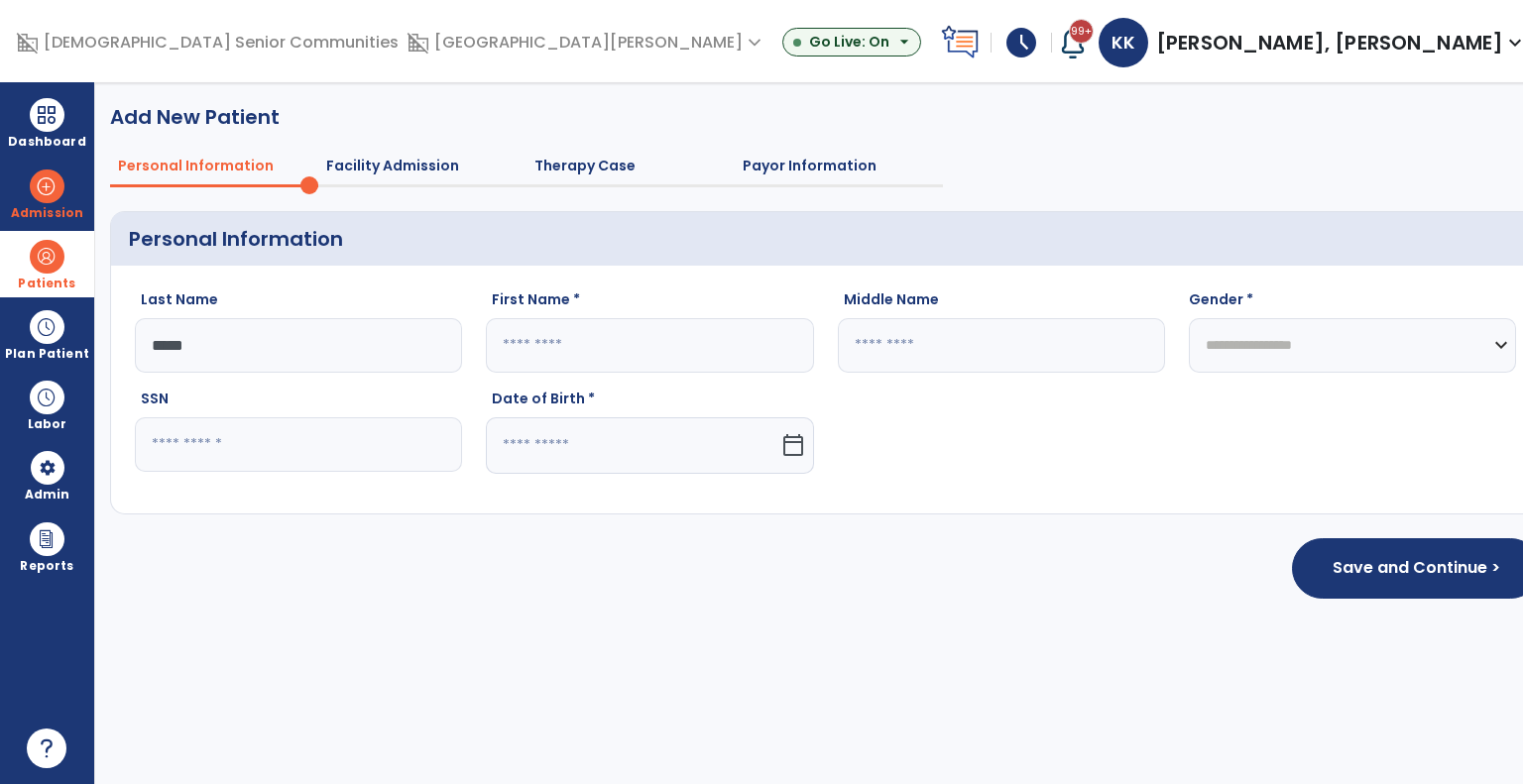 click on "Patients" at bounding box center [47, 283] 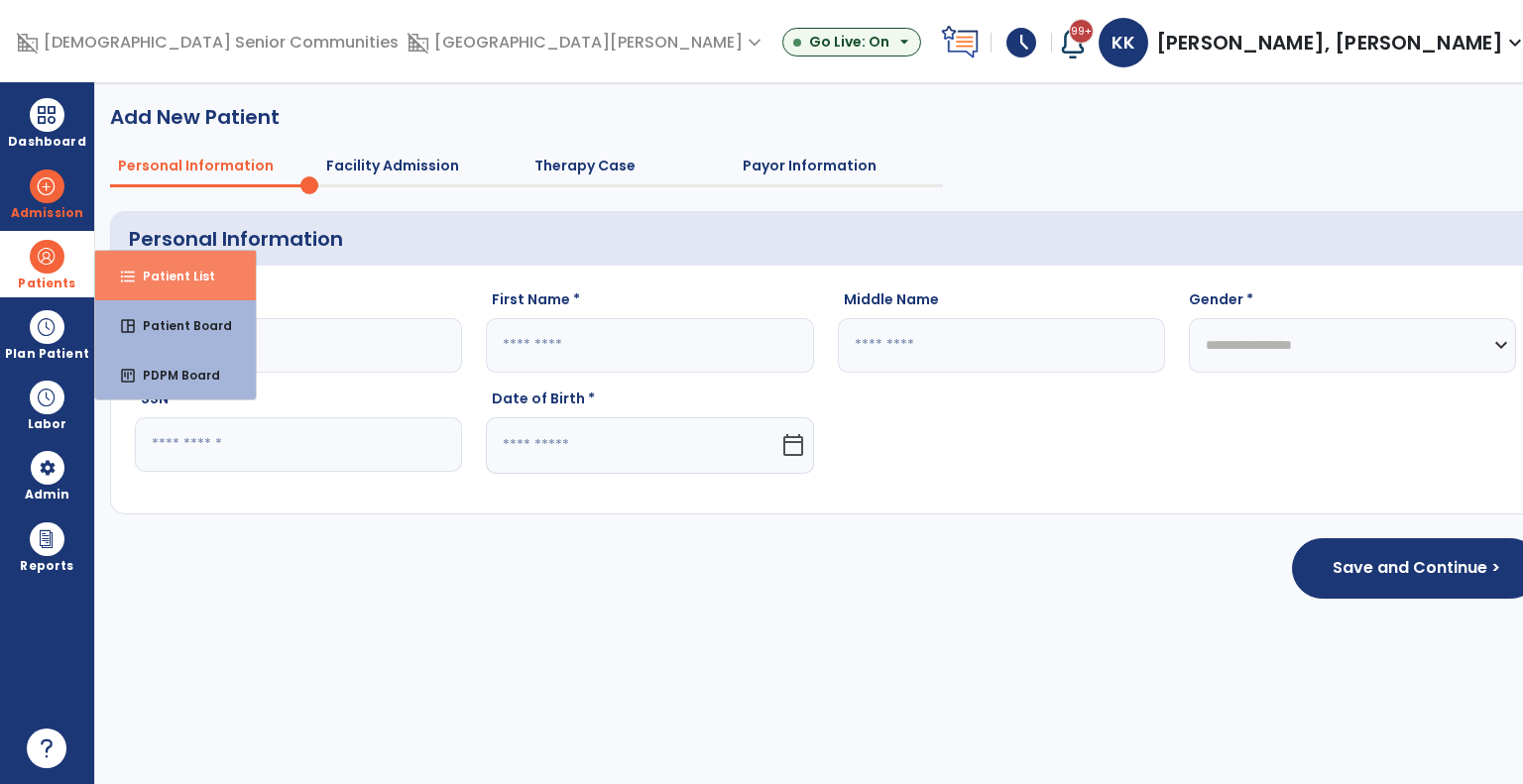 click on "Patient List" at bounding box center (171, 276) 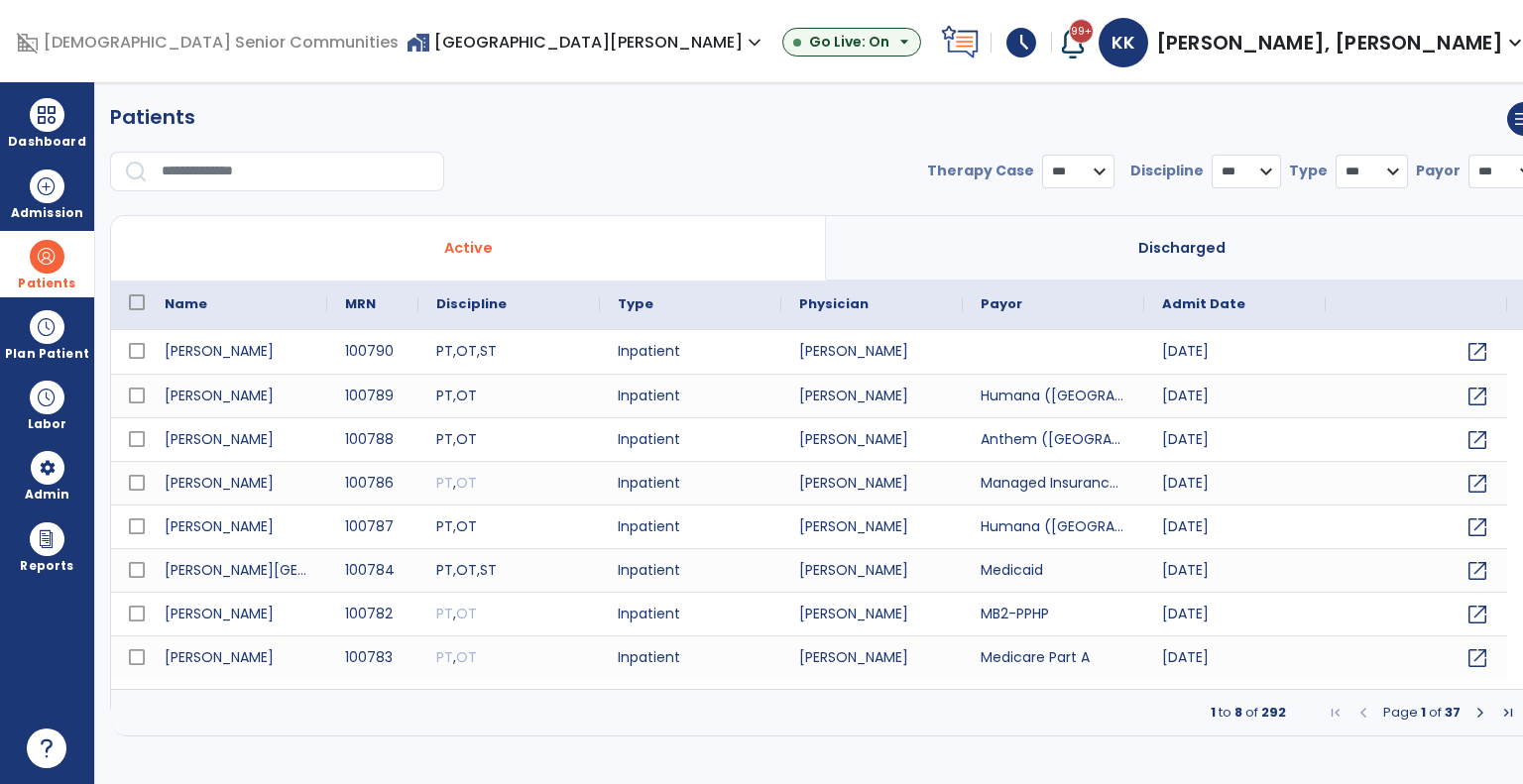 select on "***" 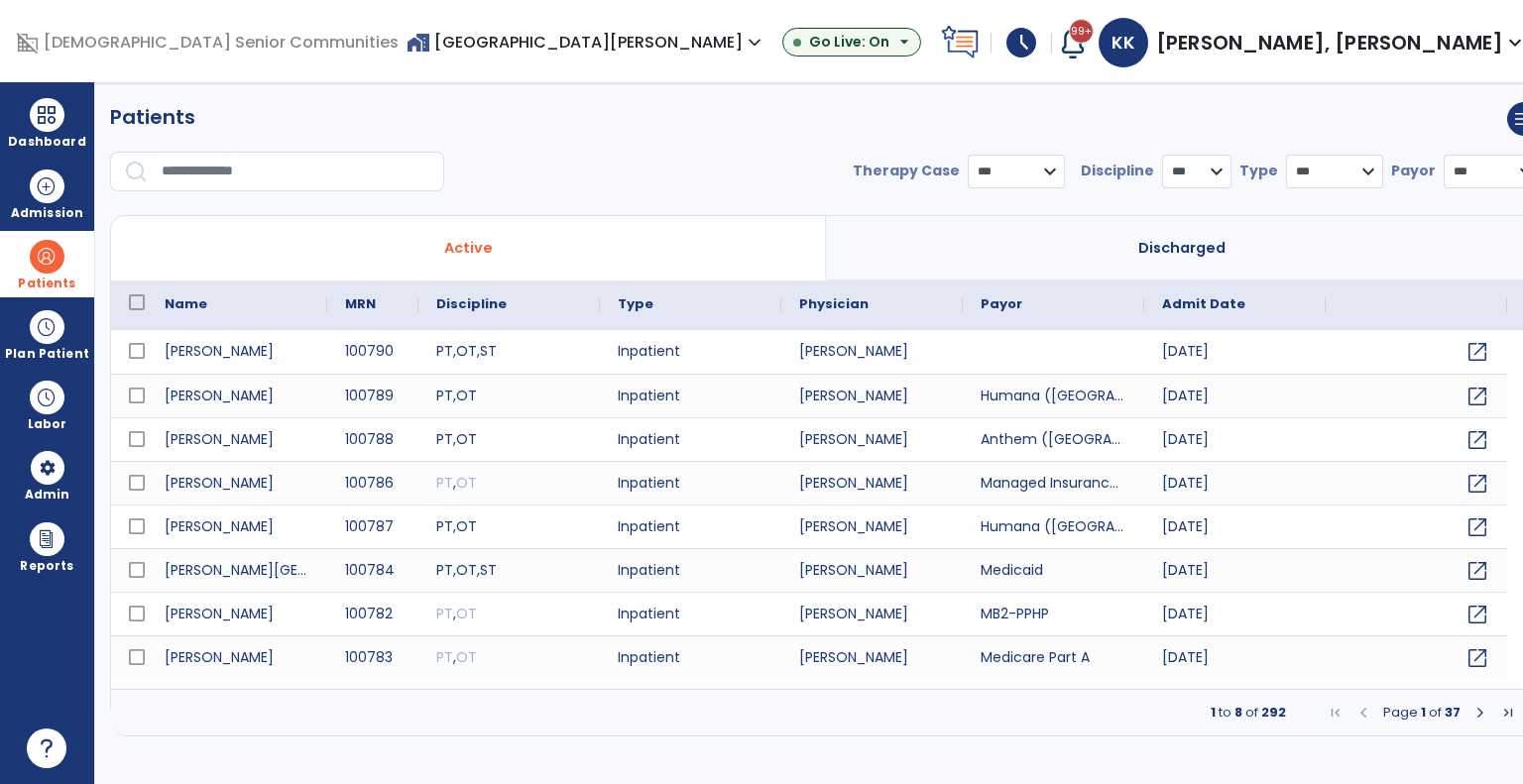 click on "home_work   Spring Mill Meadows   expand_more" at bounding box center [586, 42] 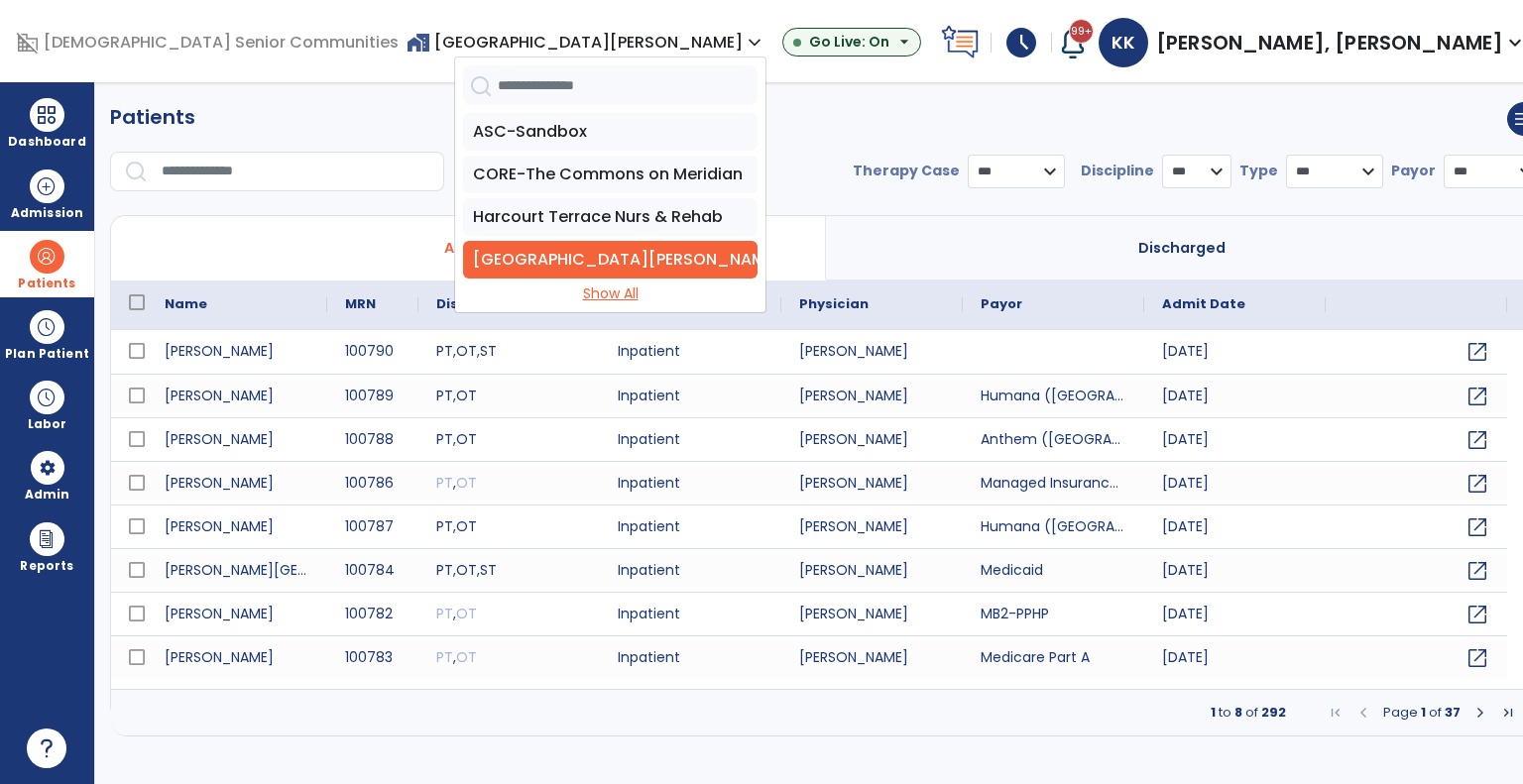 click on "Show All" at bounding box center (610, 293) 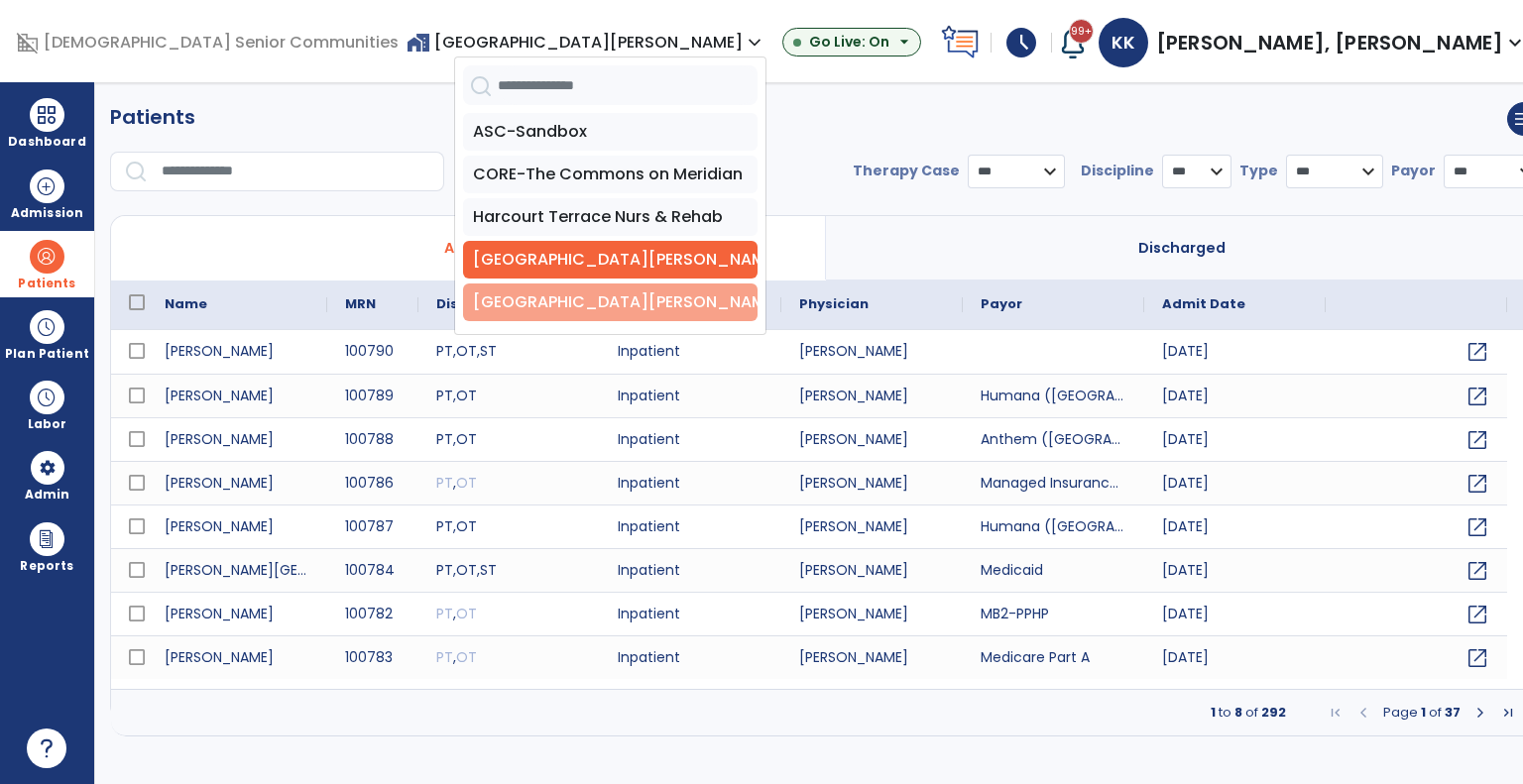 click on "Zionsville Meadows" at bounding box center (610, 302) 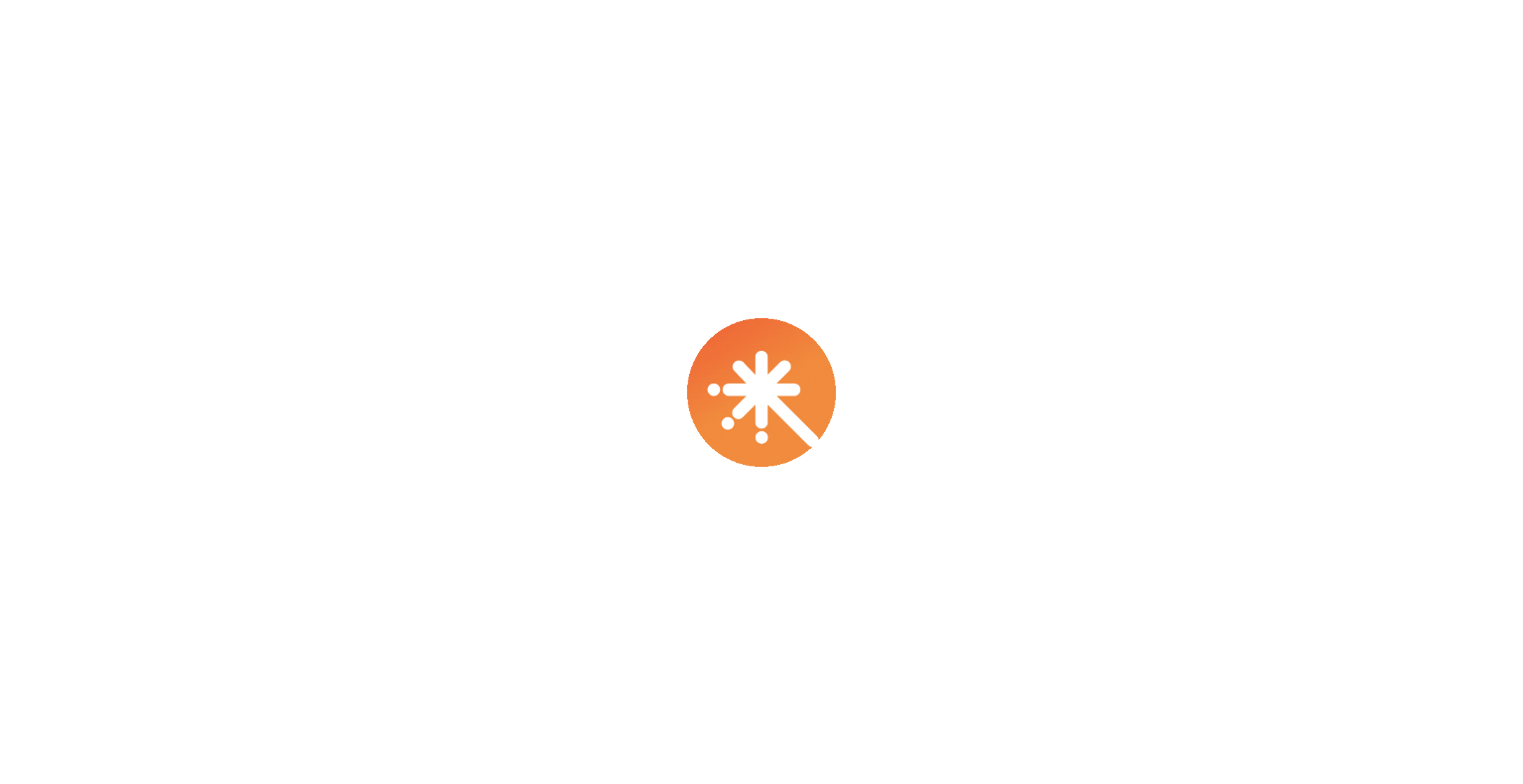 scroll, scrollTop: 0, scrollLeft: 0, axis: both 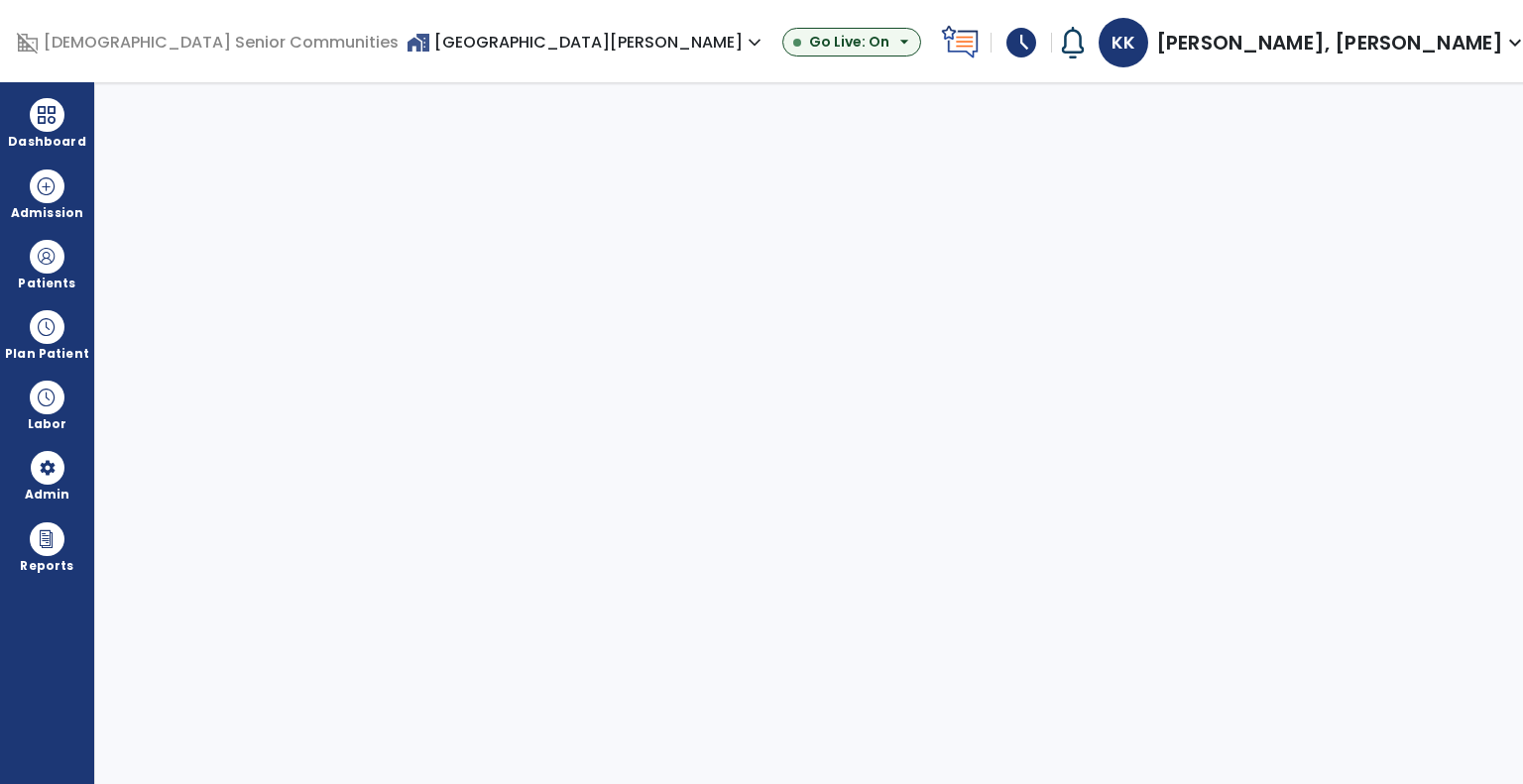 select on "***" 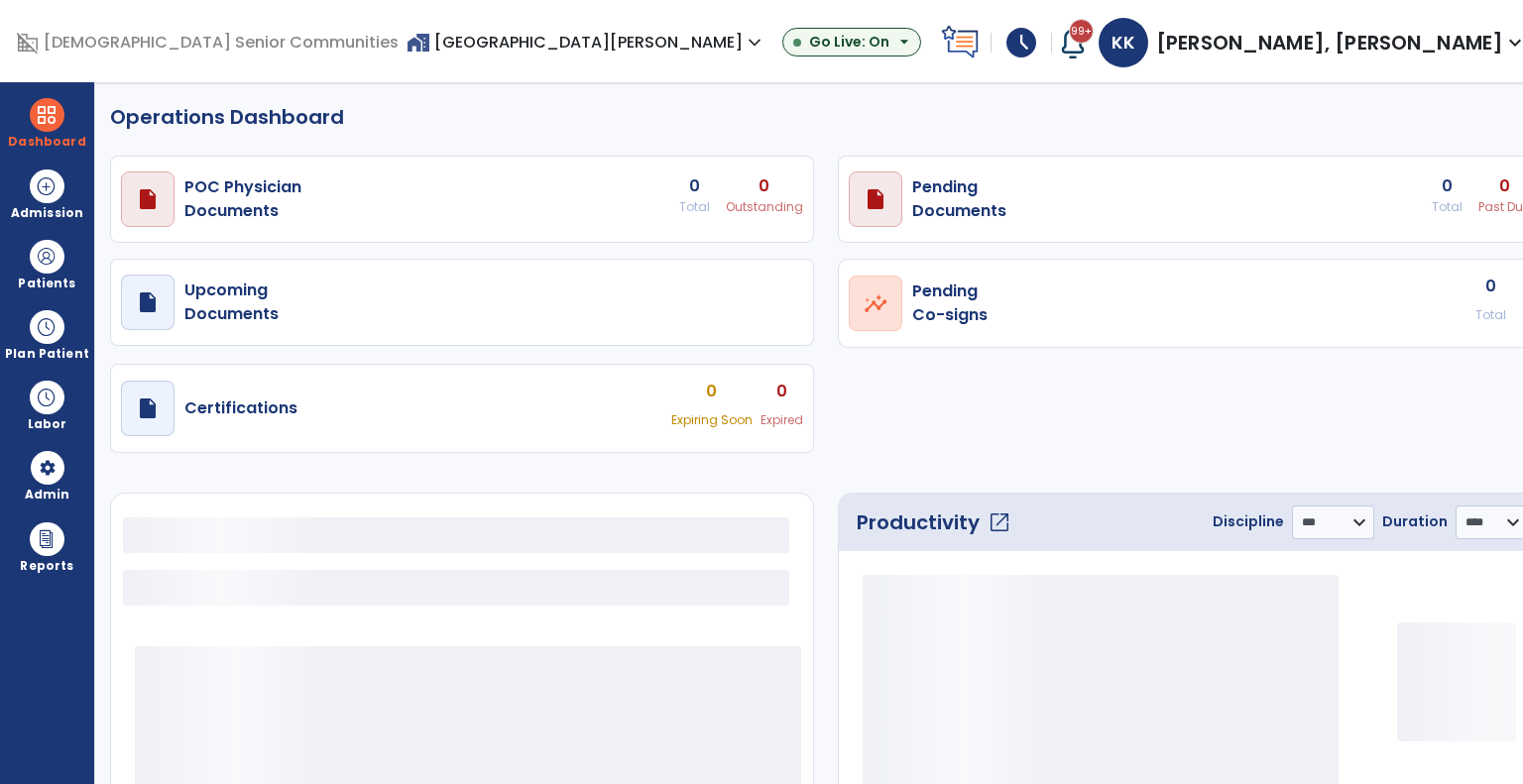 select on "***" 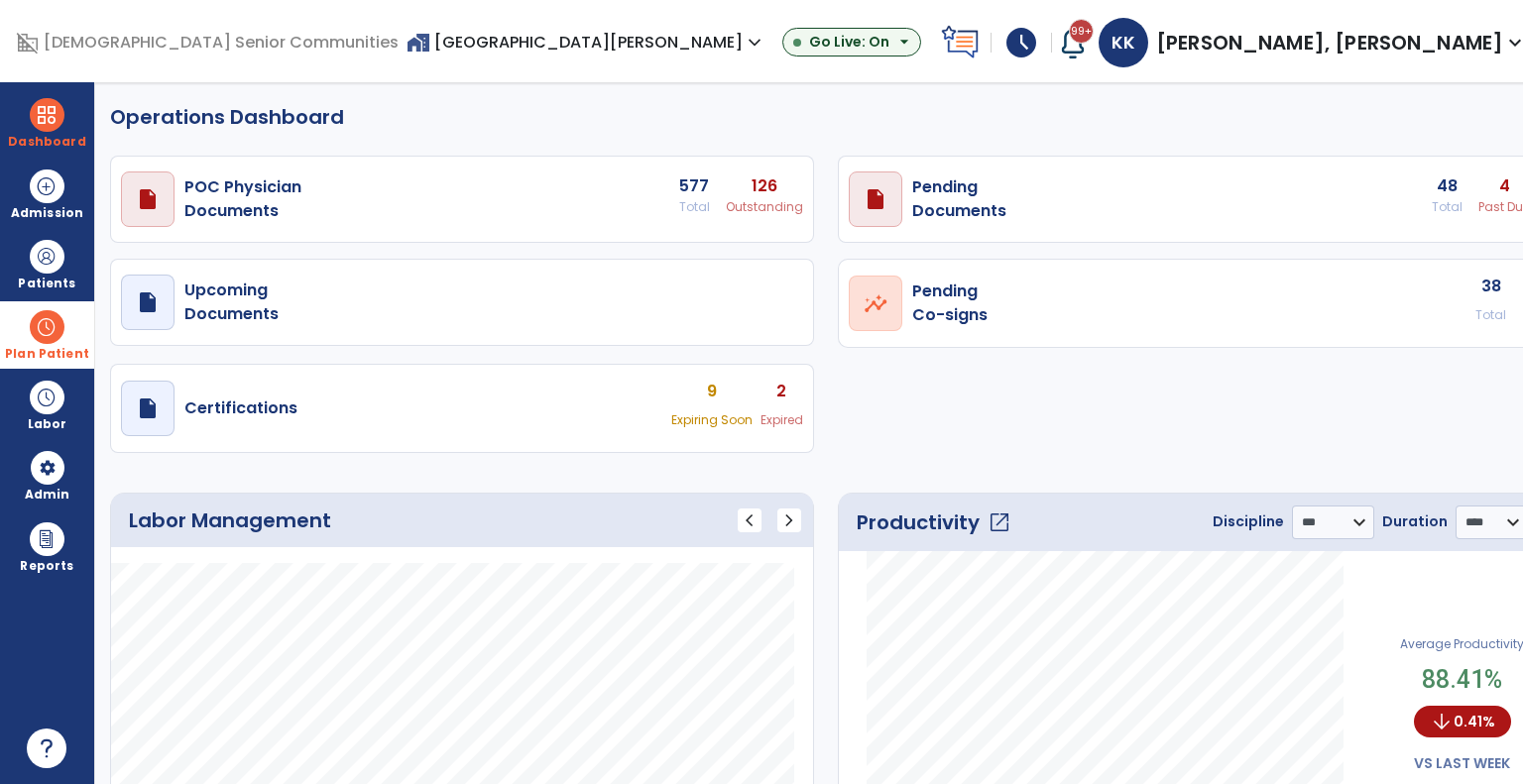 click on "Plan Patient" at bounding box center (47, 283) 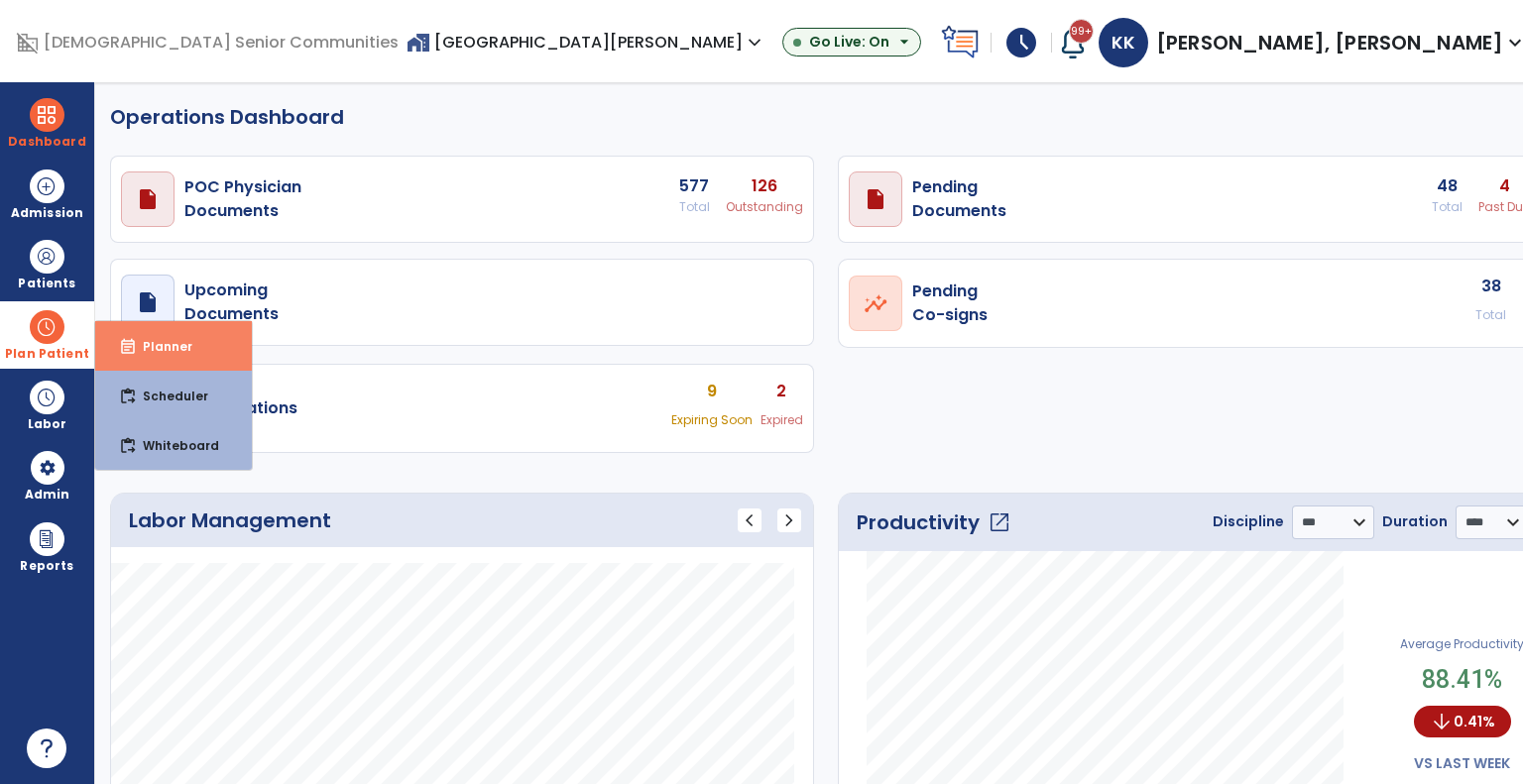 click on "Planner" at bounding box center (160, 346) 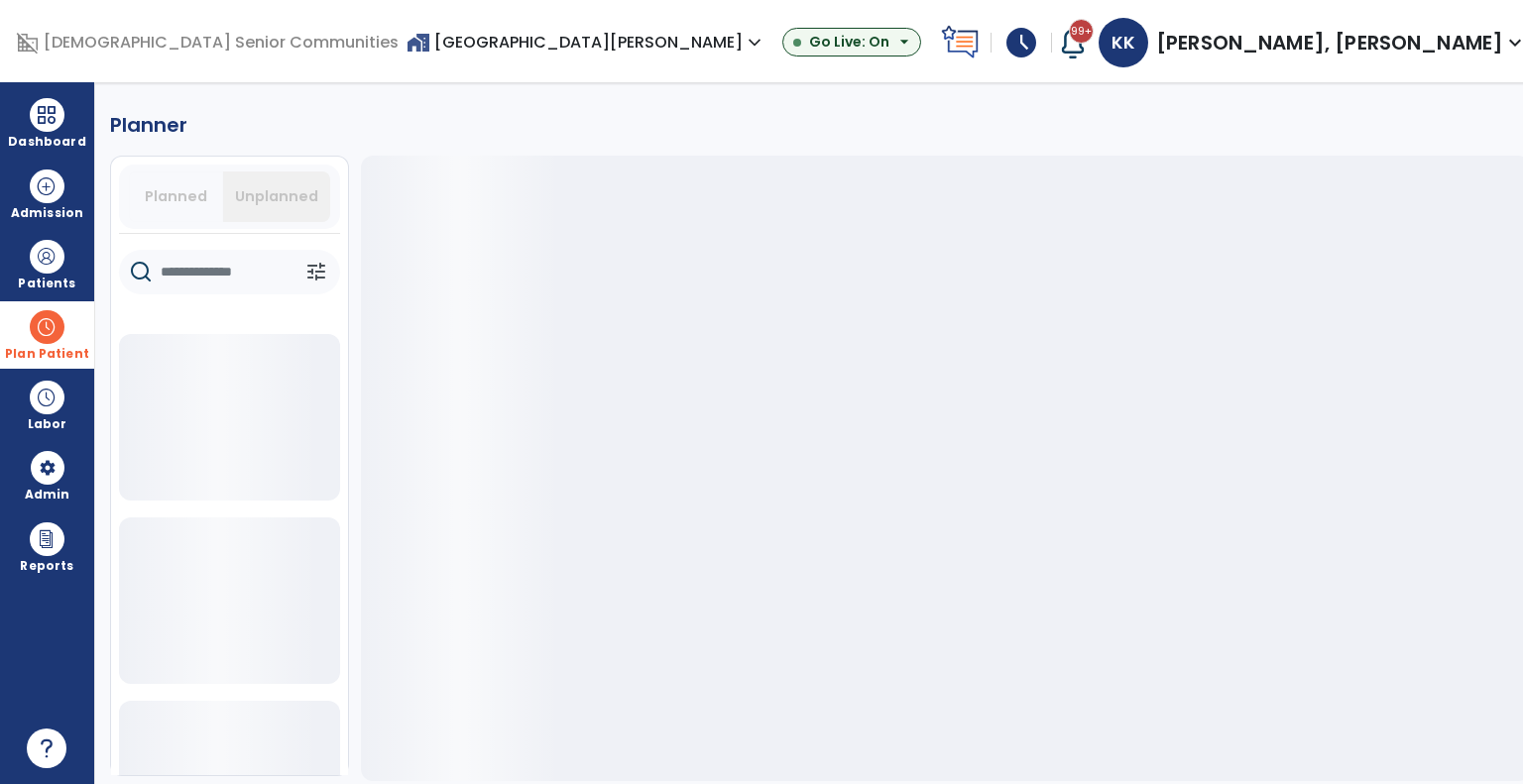 click on "Unplanned" at bounding box center [277, 196] 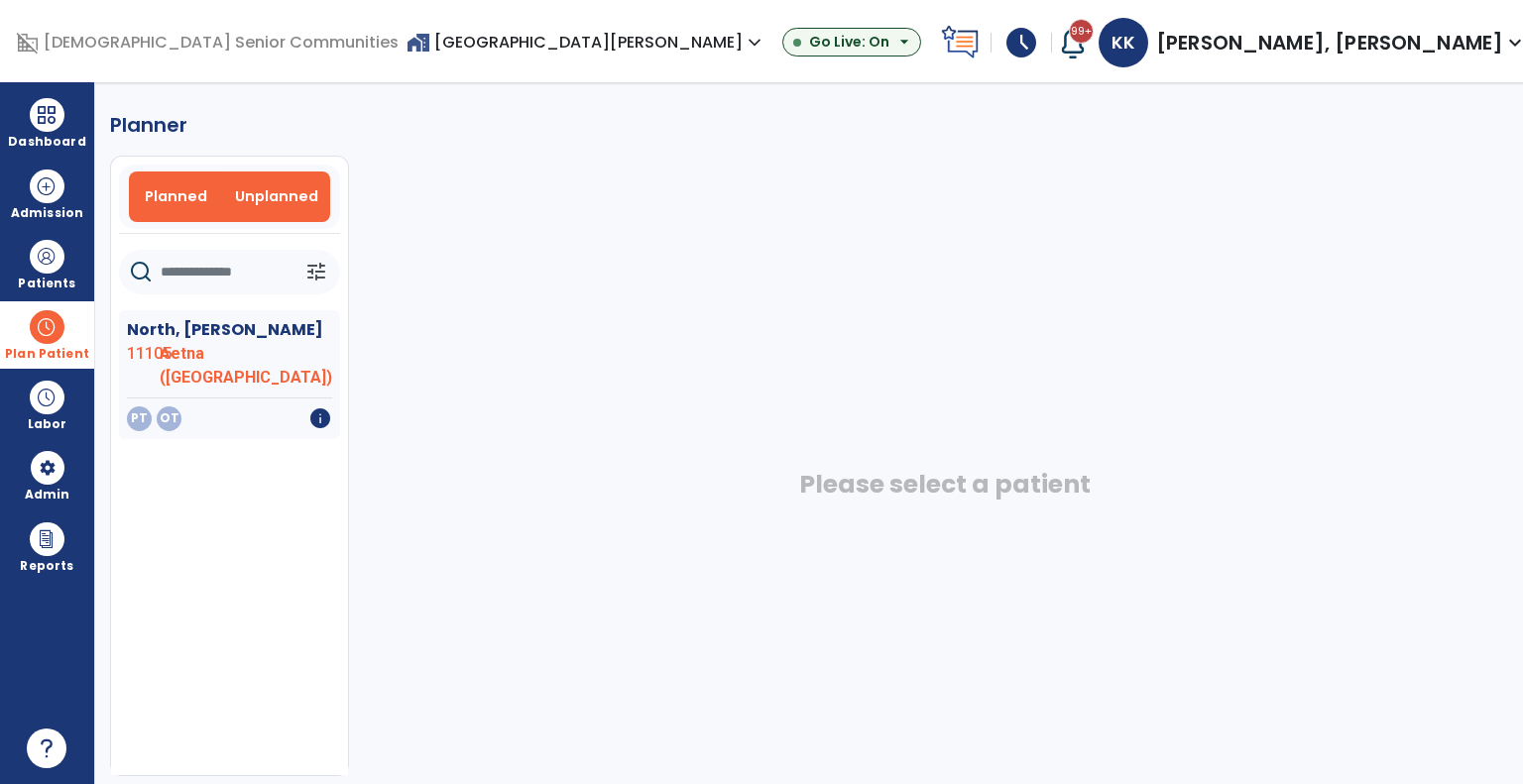 click on "Planned" at bounding box center [176, 196] 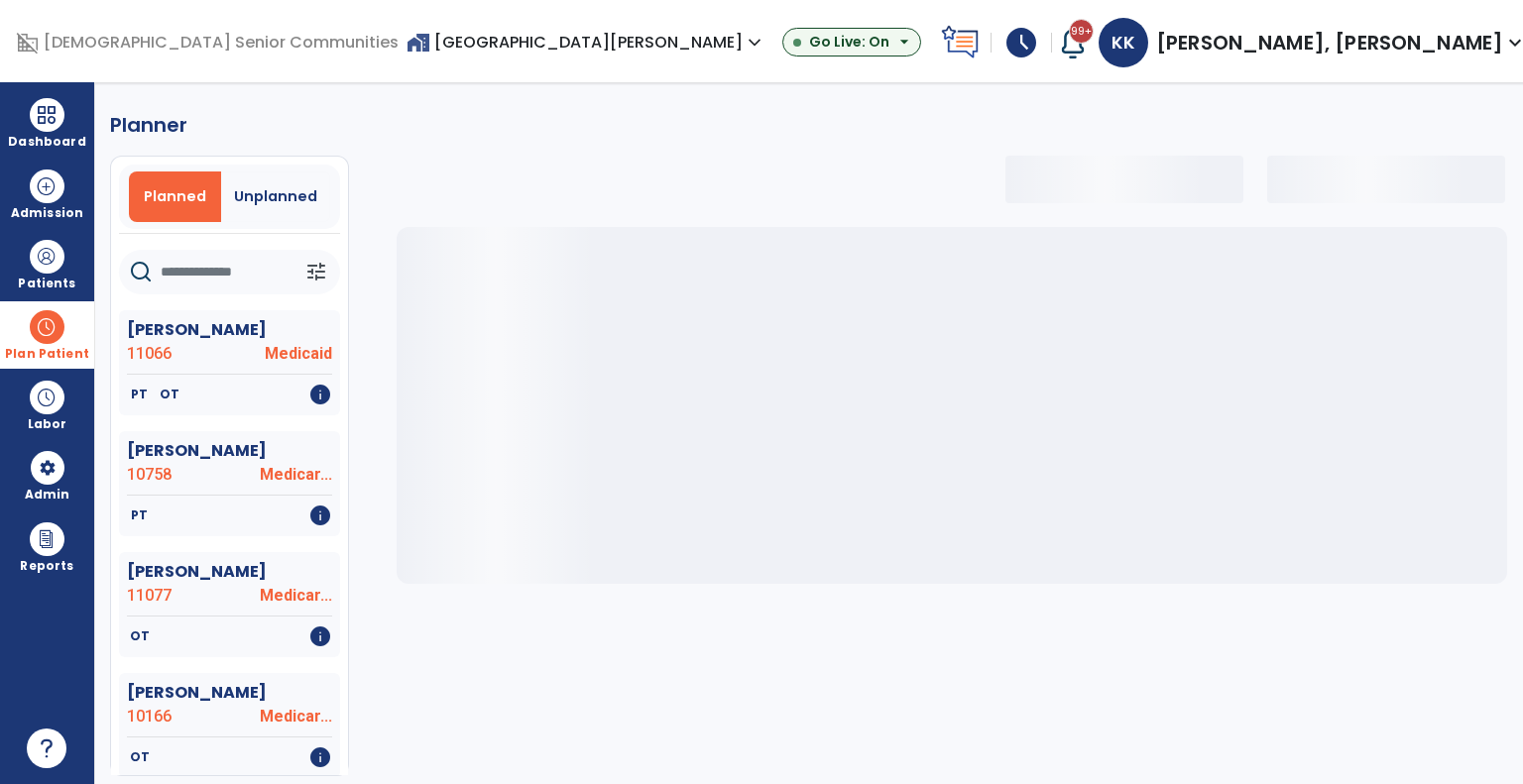 click 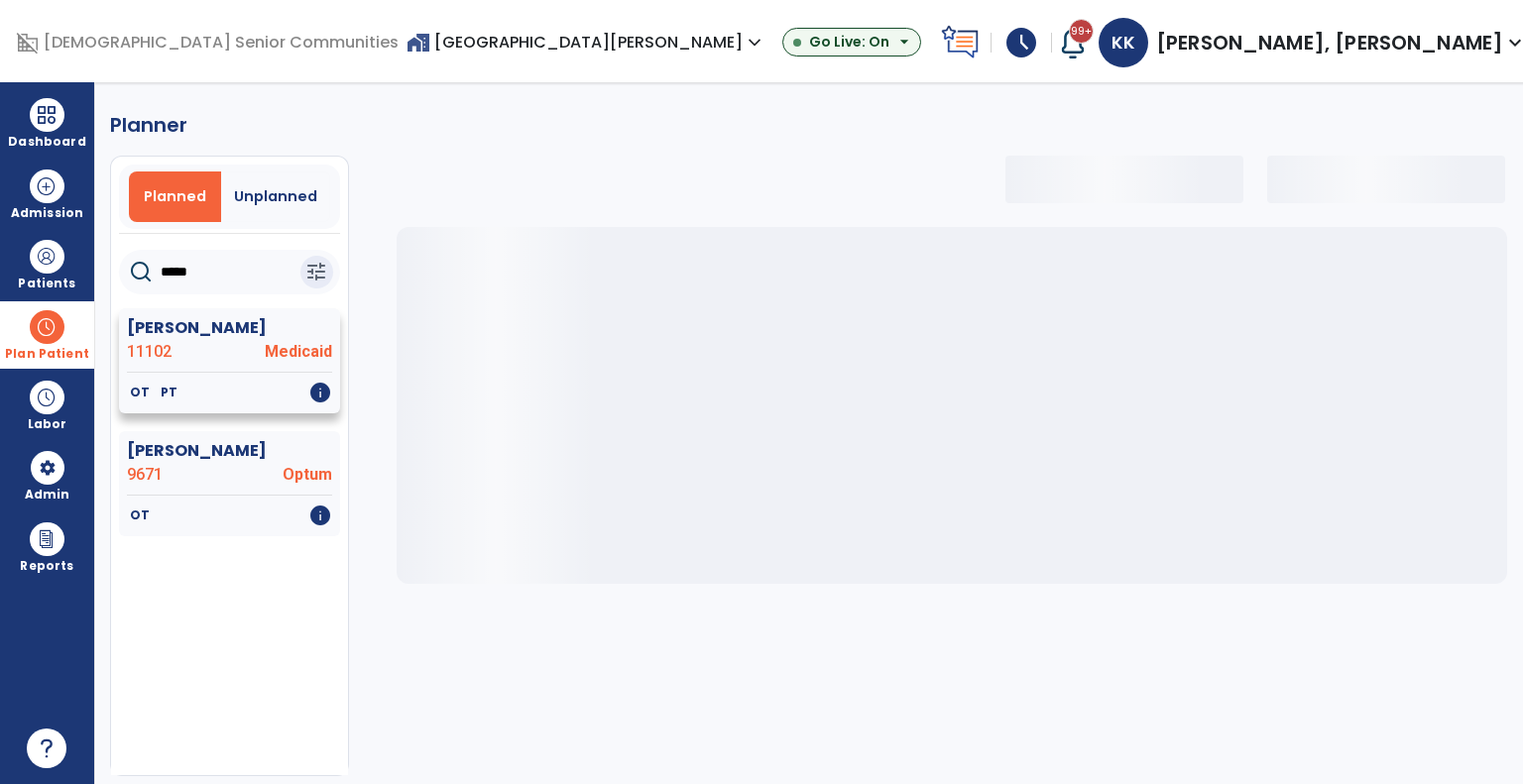 type on "*****" 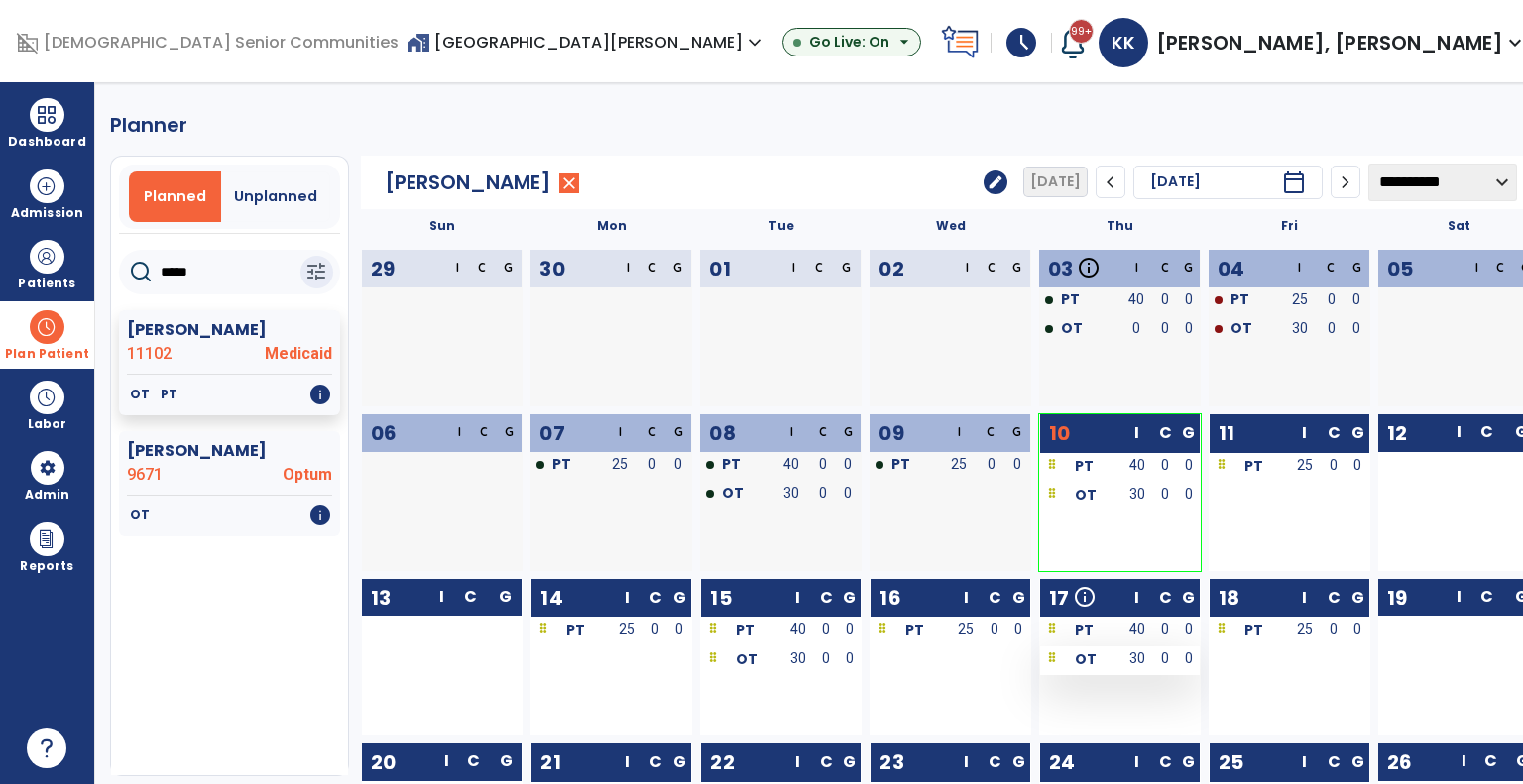 click on "30" at bounding box center [1137, 658] 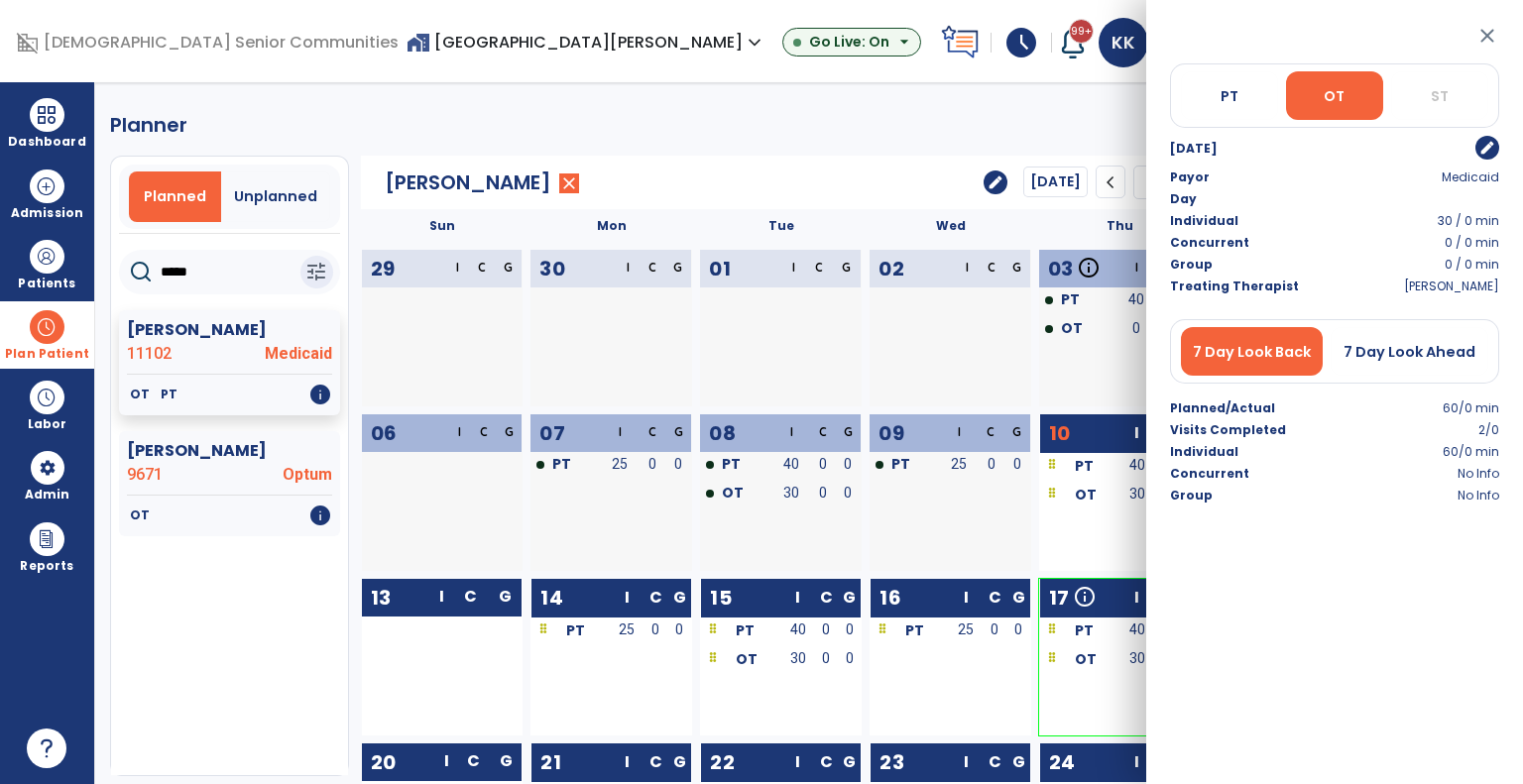 click on "edit" 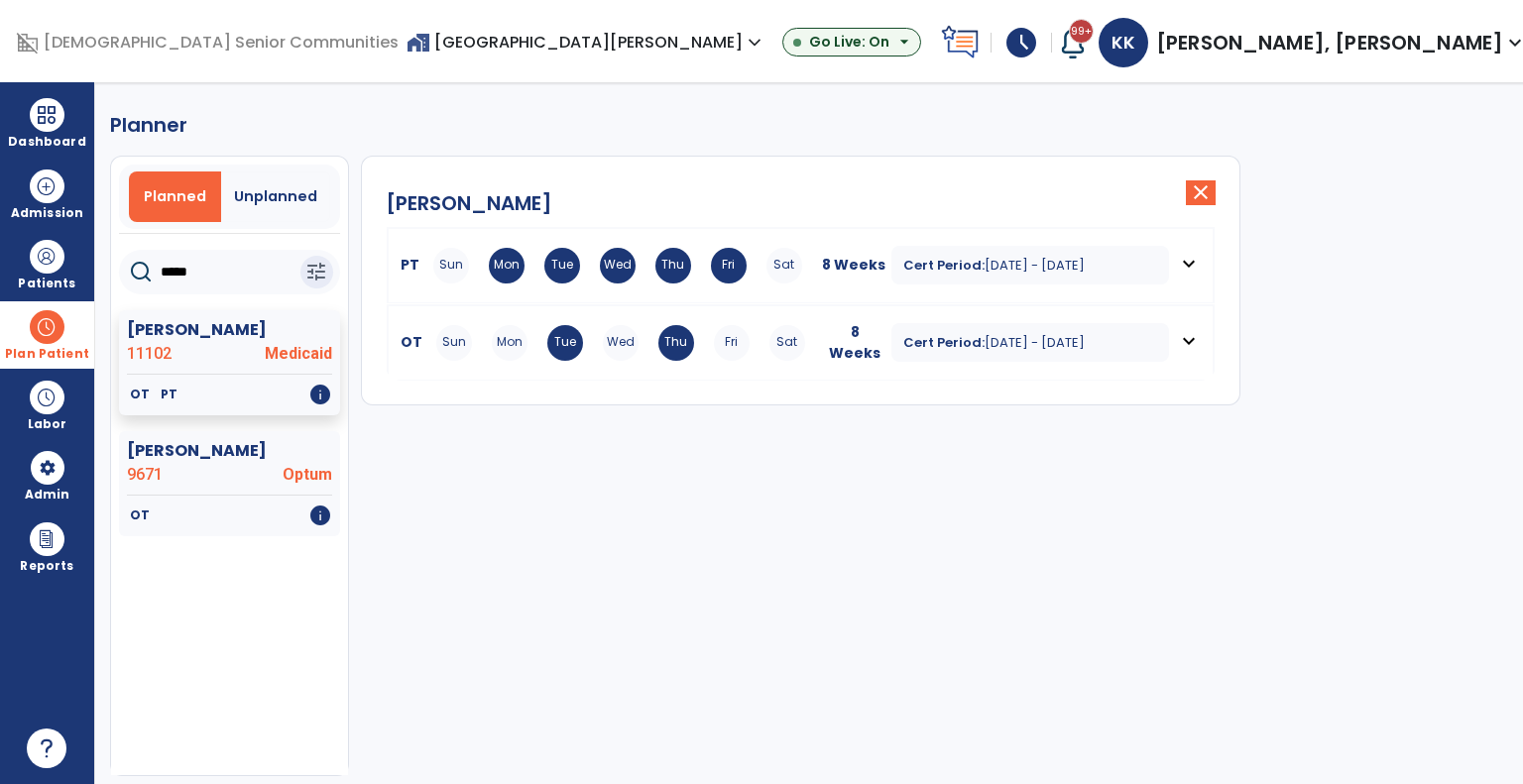 click on "Cert Period:  Jul 3, 2025 - Aug 27, 2025" at bounding box center (1030, 265) 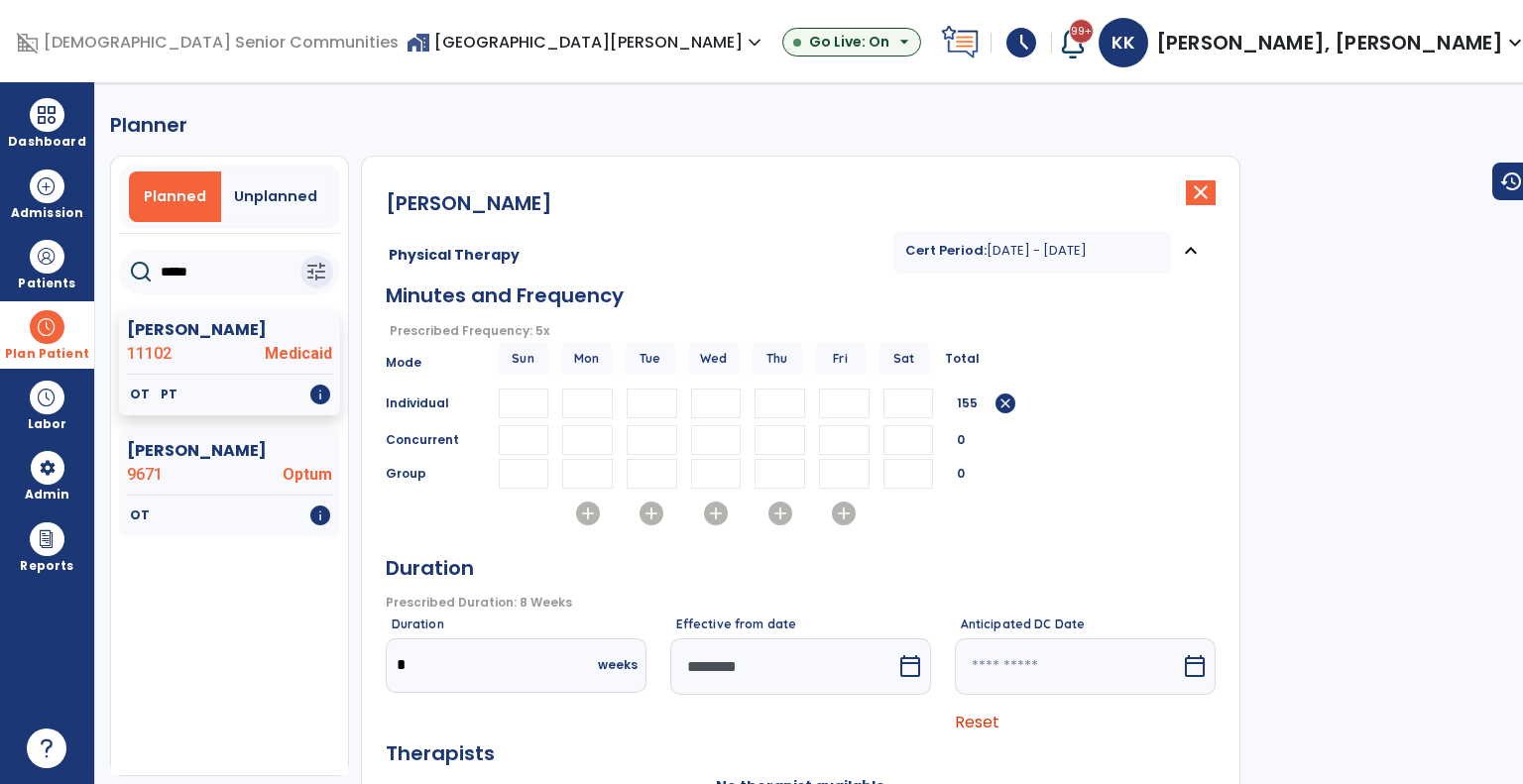 click on "Anticipated DC Date   calendar_today  Reset" at bounding box center (1085, 676) 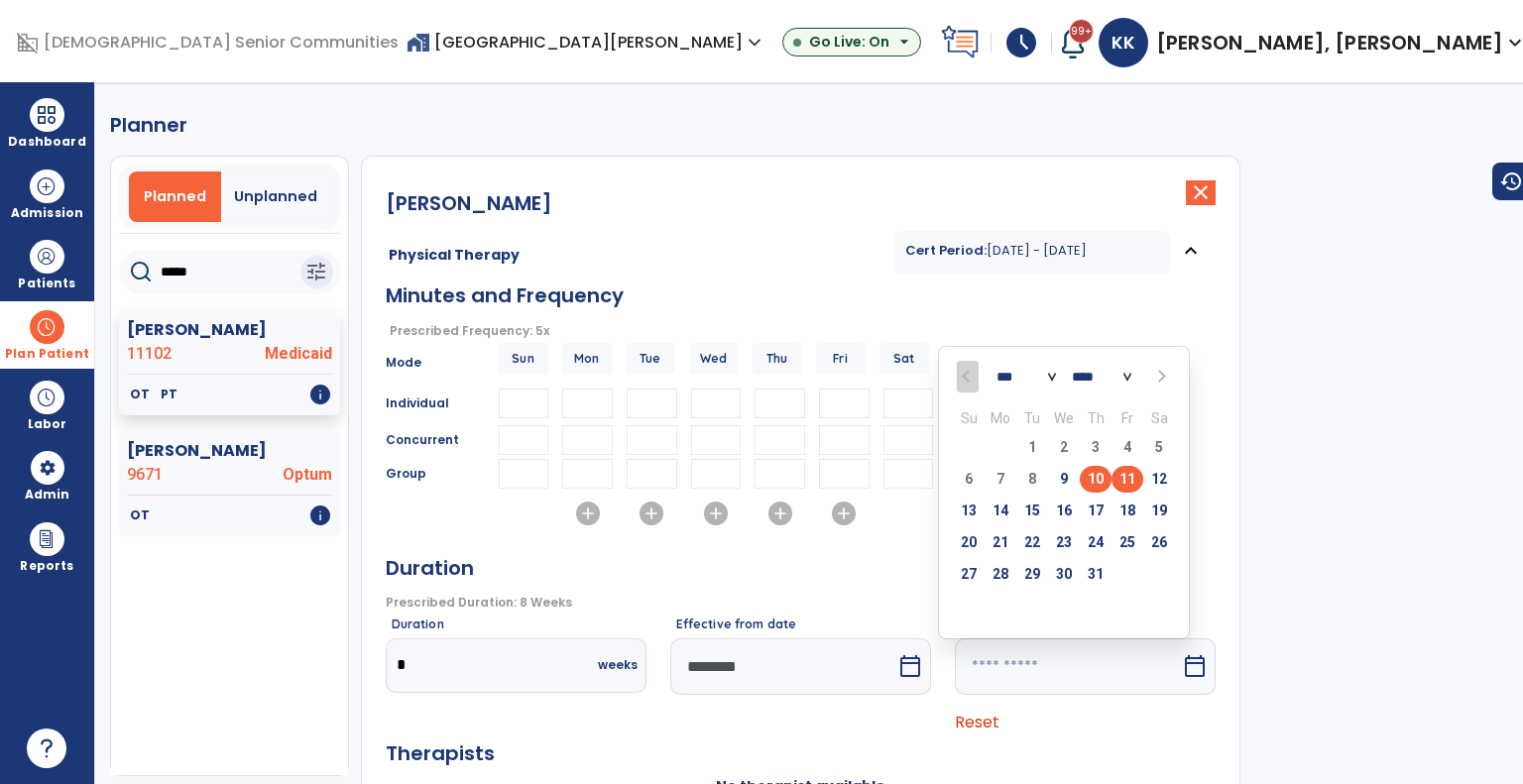 click on "11" at bounding box center (1127, 479) 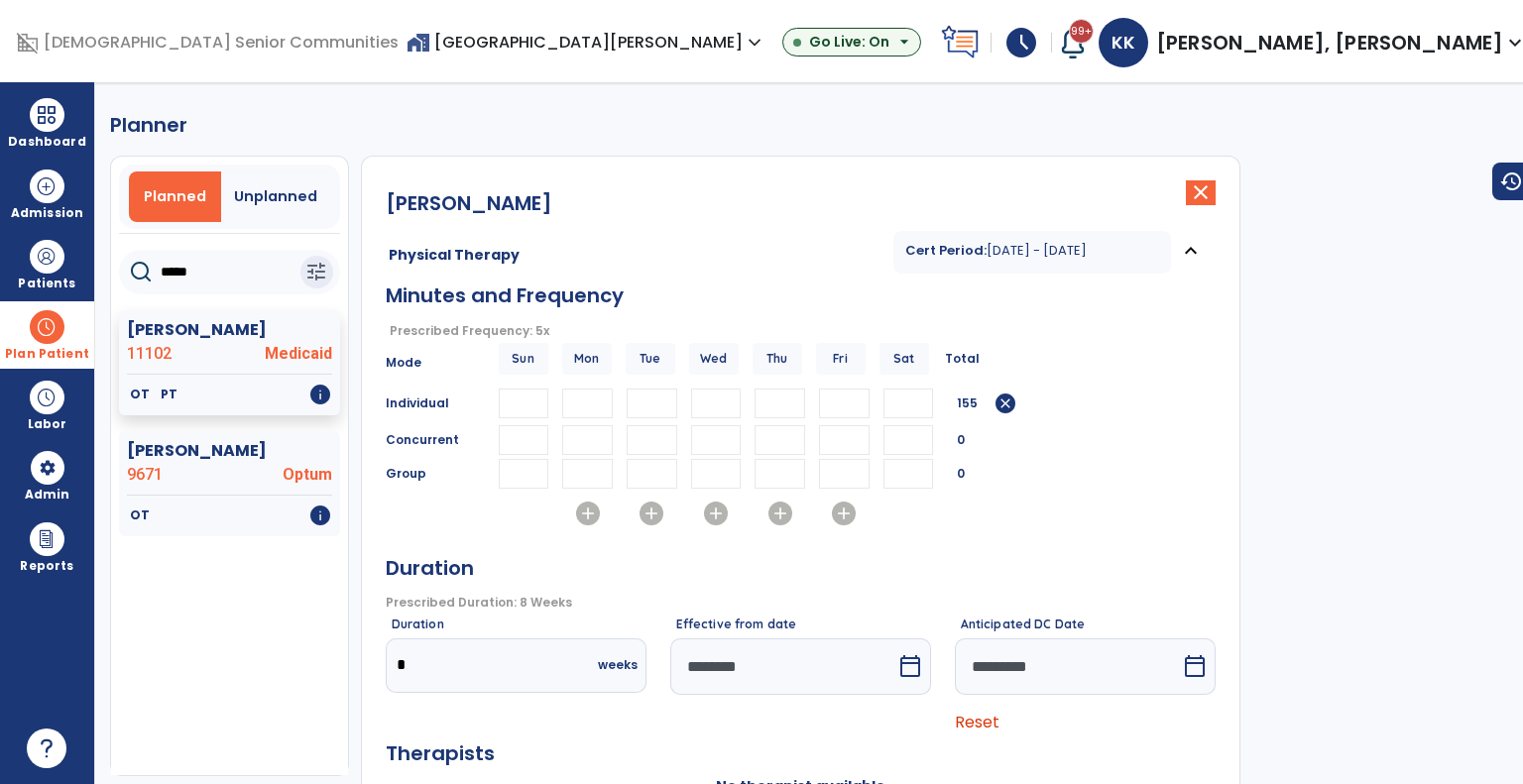 click on "********" at bounding box center [783, 666] 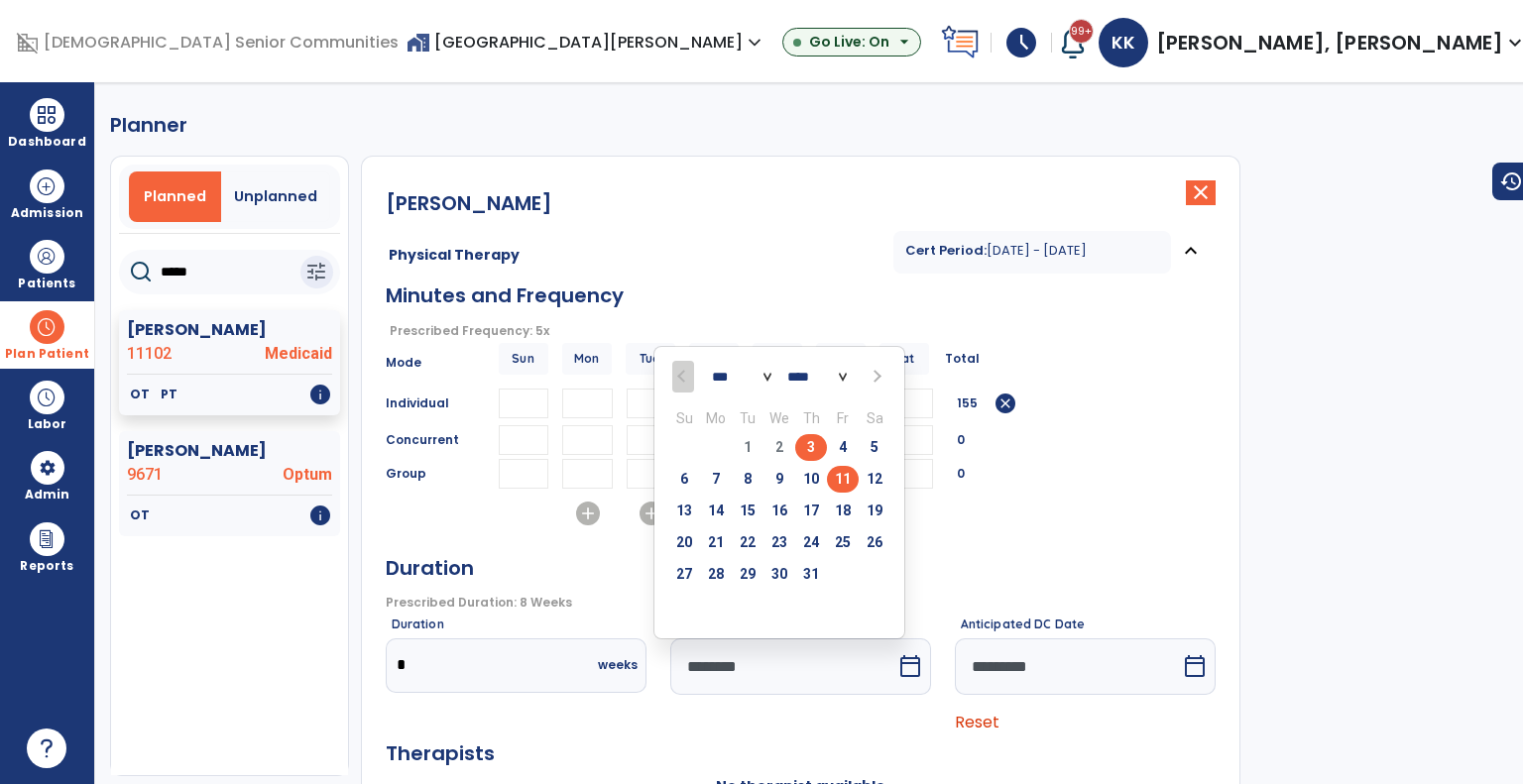 click on "11" at bounding box center (843, 479) 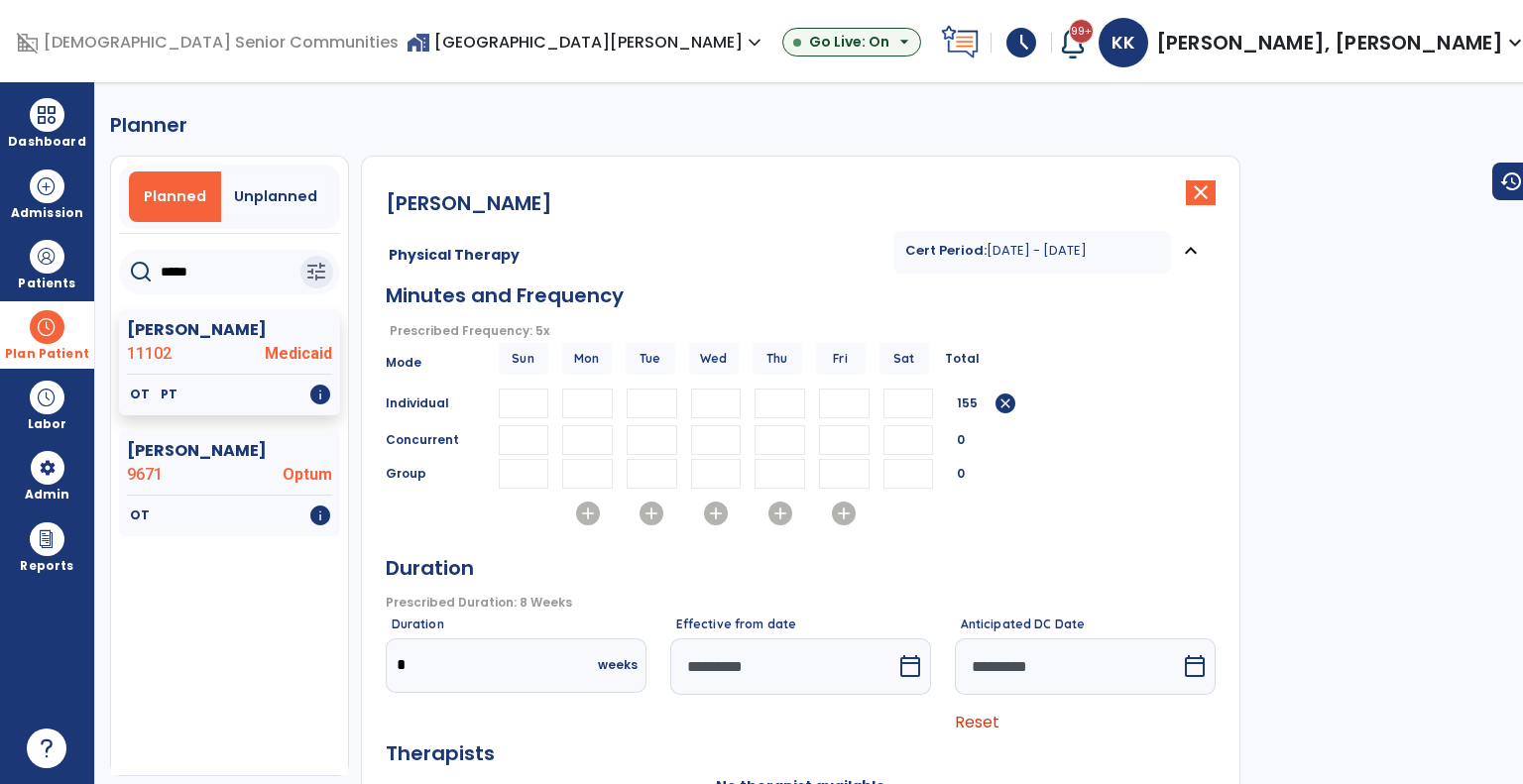 scroll, scrollTop: 226, scrollLeft: 0, axis: vertical 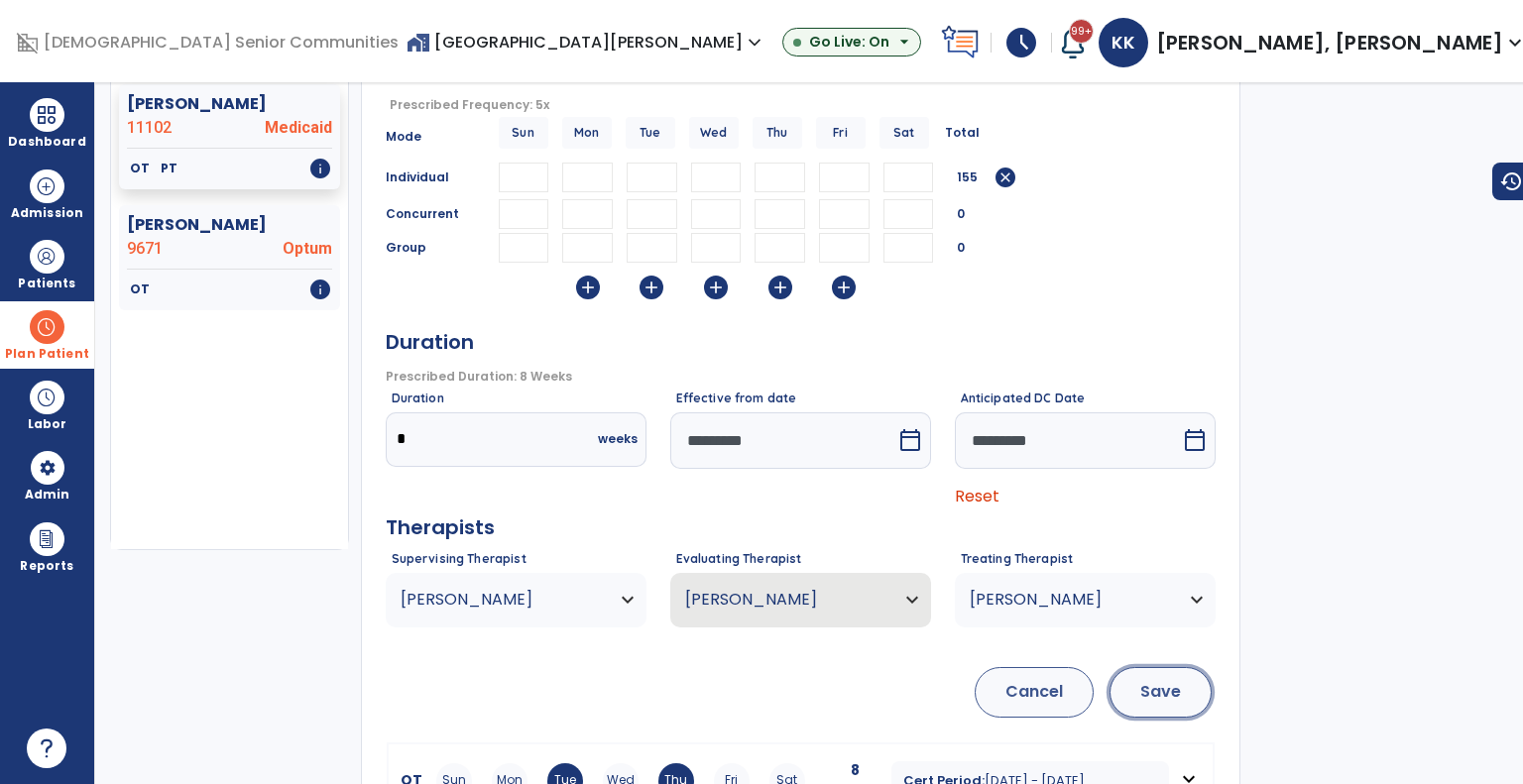 click on "Save" at bounding box center [1160, 692] 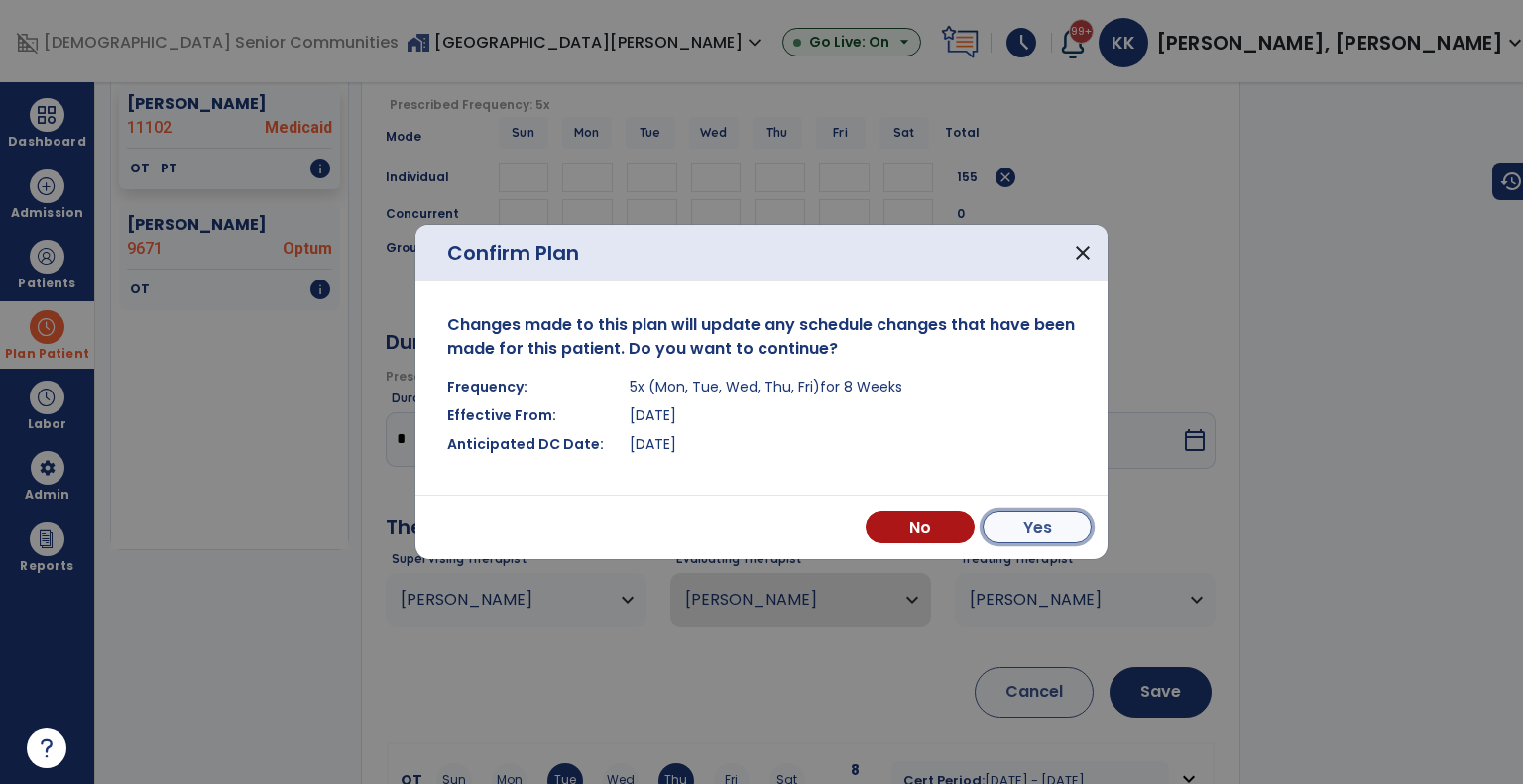 click on "Yes" at bounding box center (1037, 527) 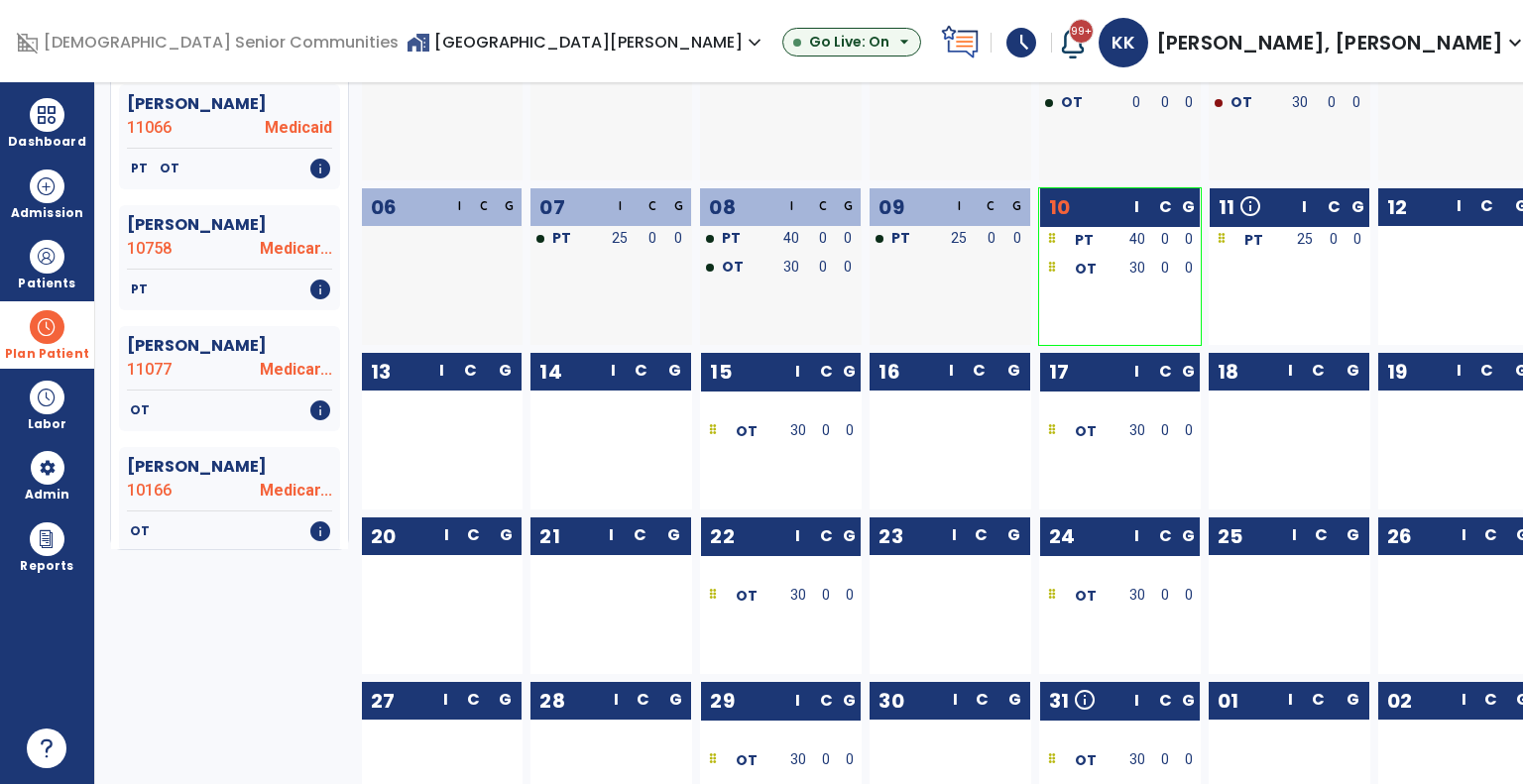 scroll, scrollTop: 0, scrollLeft: 0, axis: both 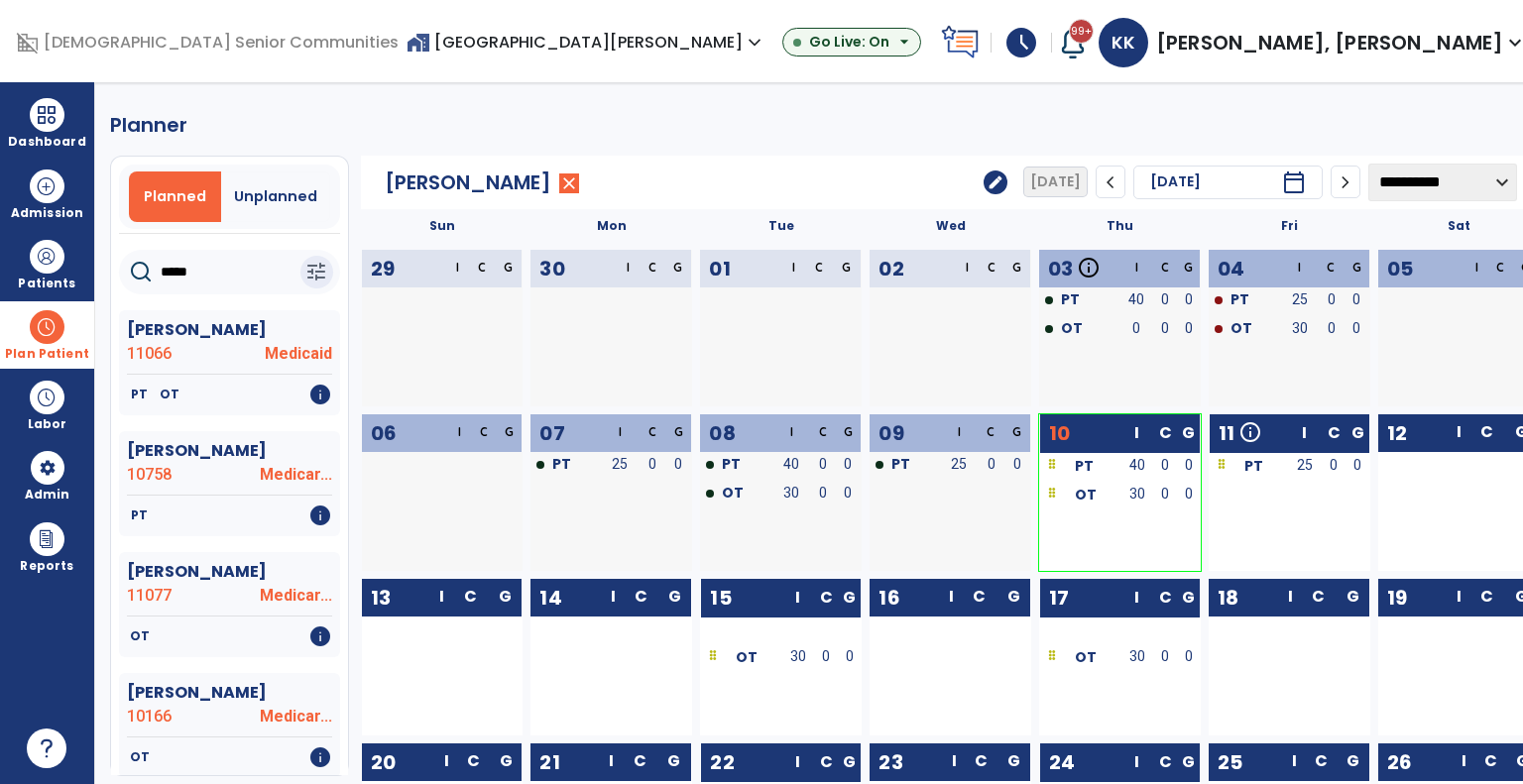 click on "edit" 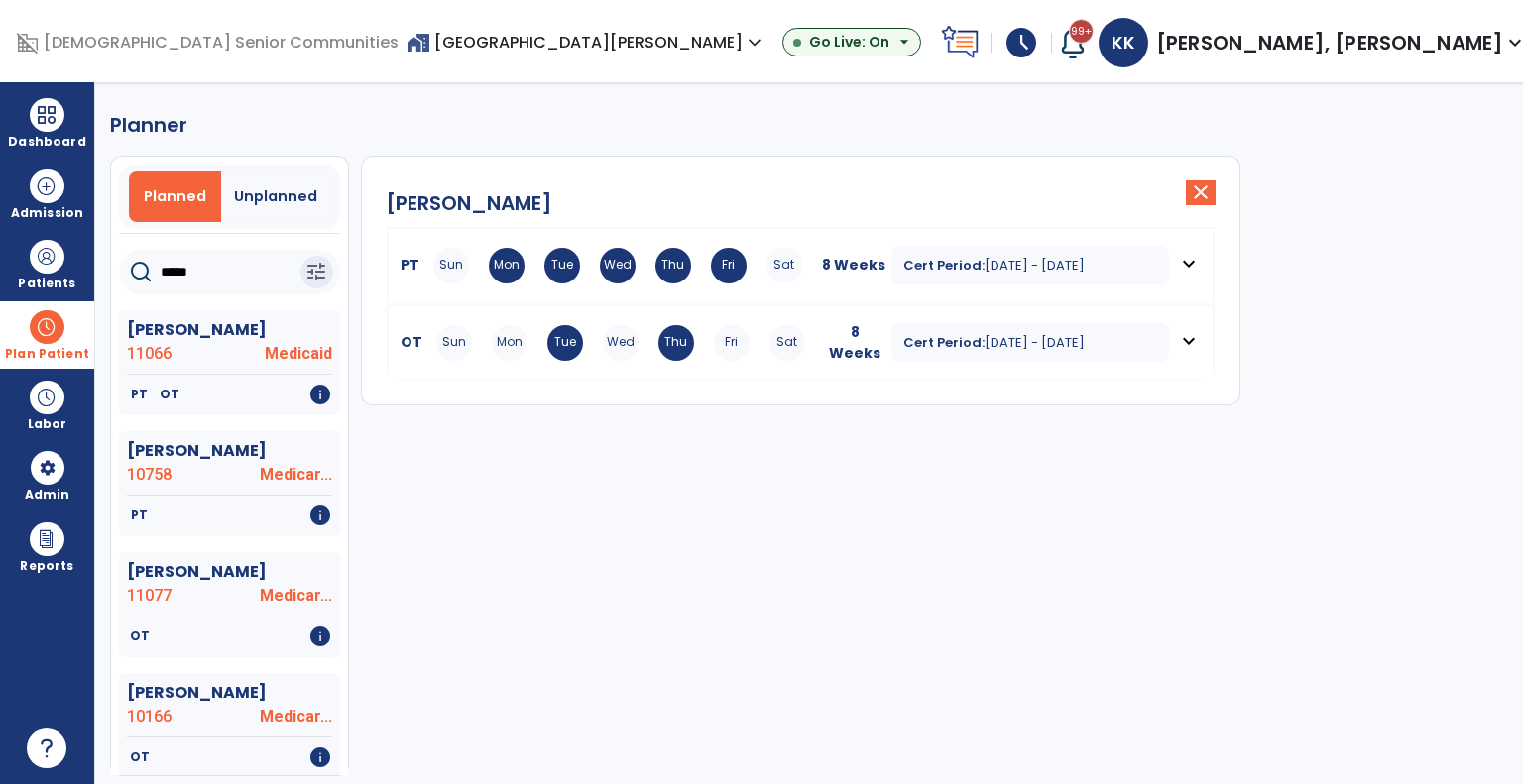 click on "Cert Period:" at bounding box center [944, 342] 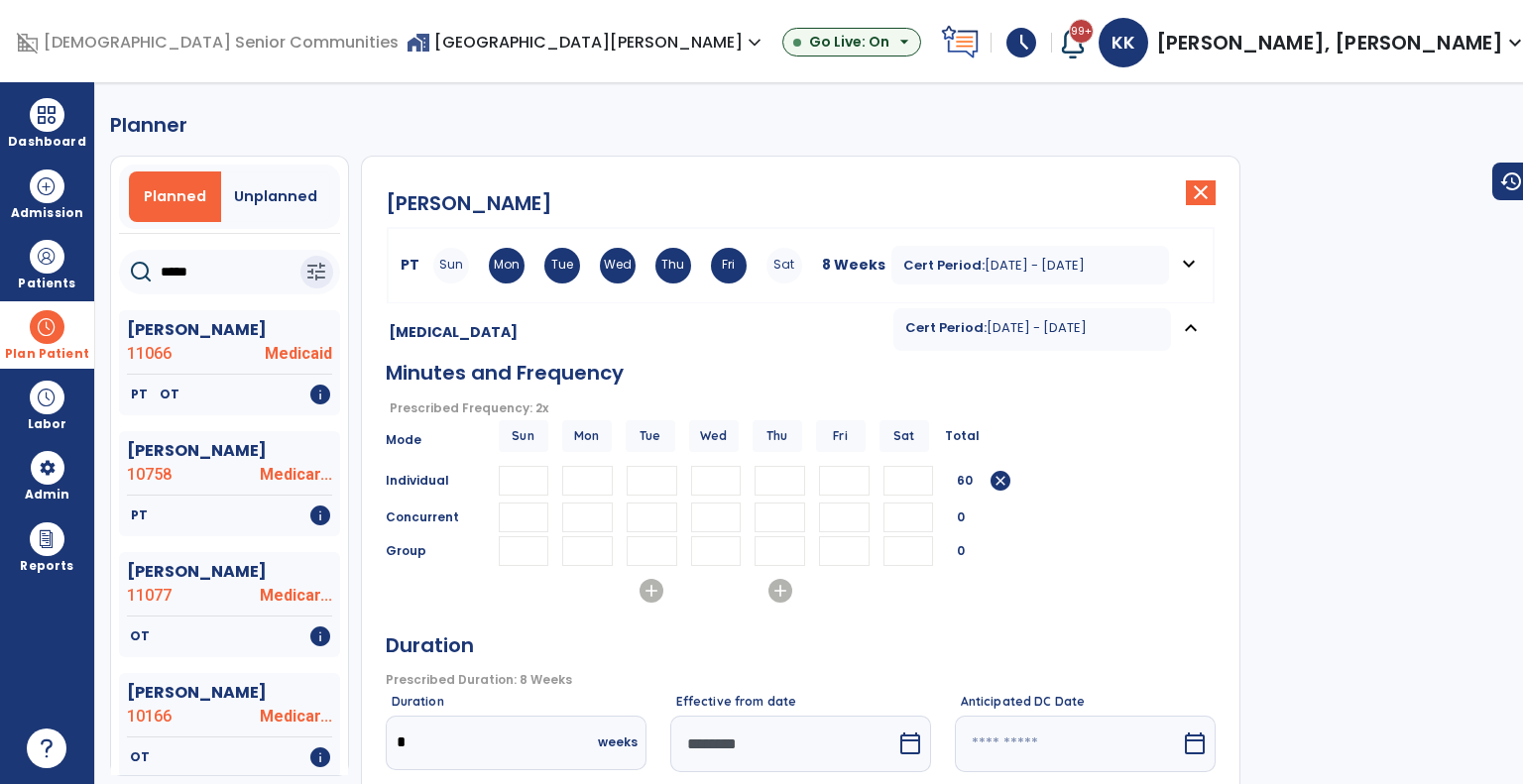 click on "Anticipated DC Date   calendar_today  Reset" at bounding box center (1085, 753) 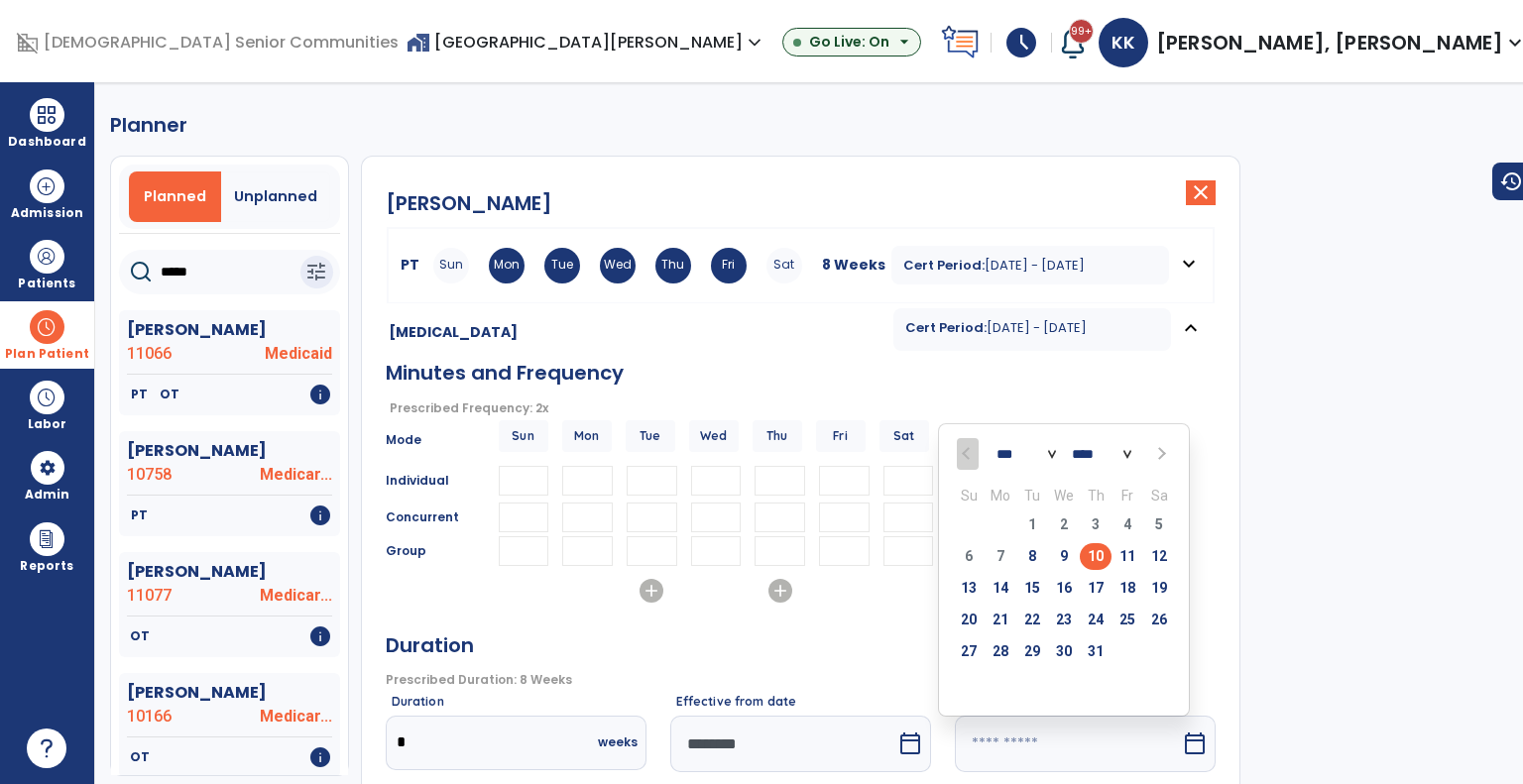 click on "10" at bounding box center [1096, 556] 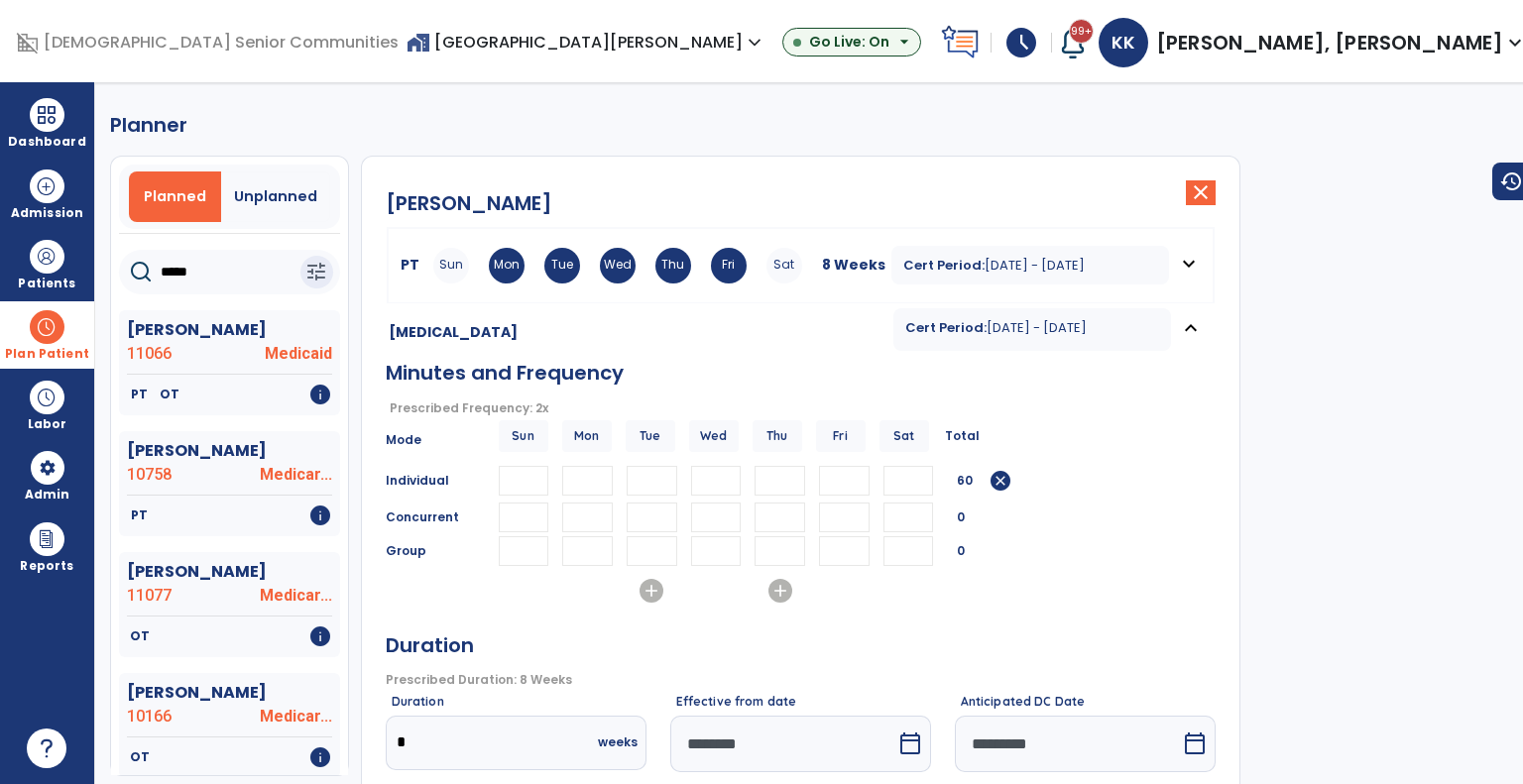 click on "********" at bounding box center (783, 743) 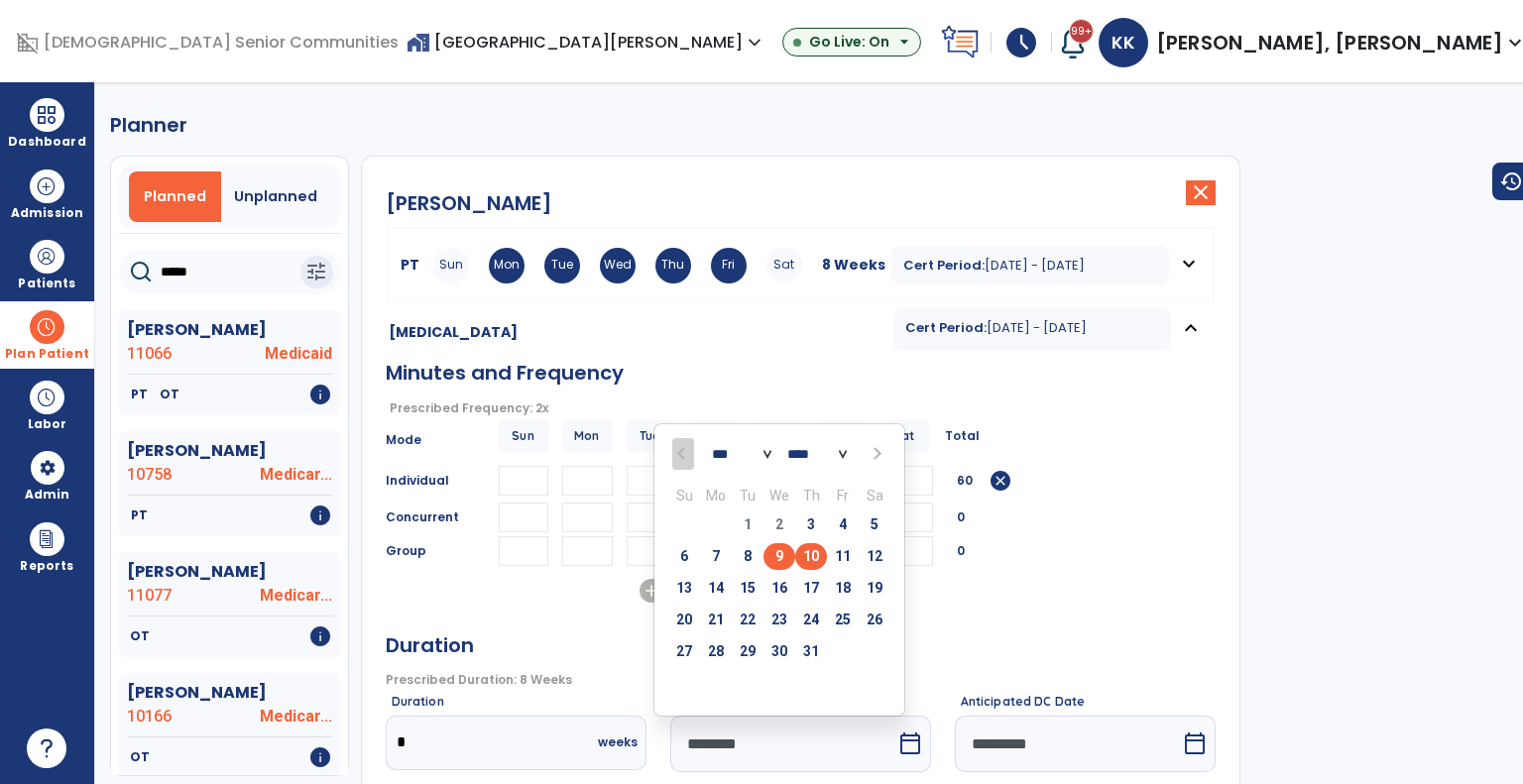 click on "10" at bounding box center [811, 556] 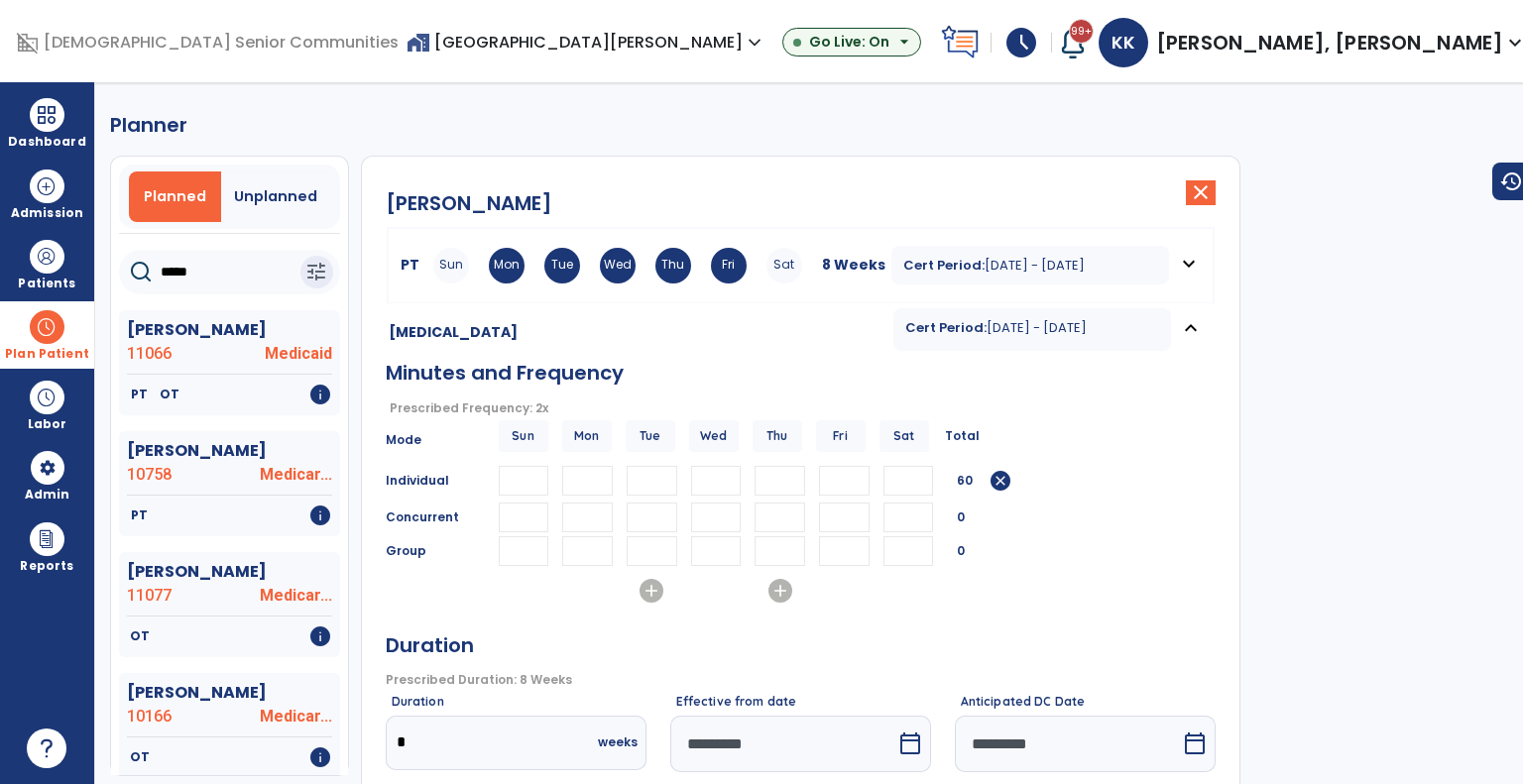 scroll, scrollTop: 226, scrollLeft: 0, axis: vertical 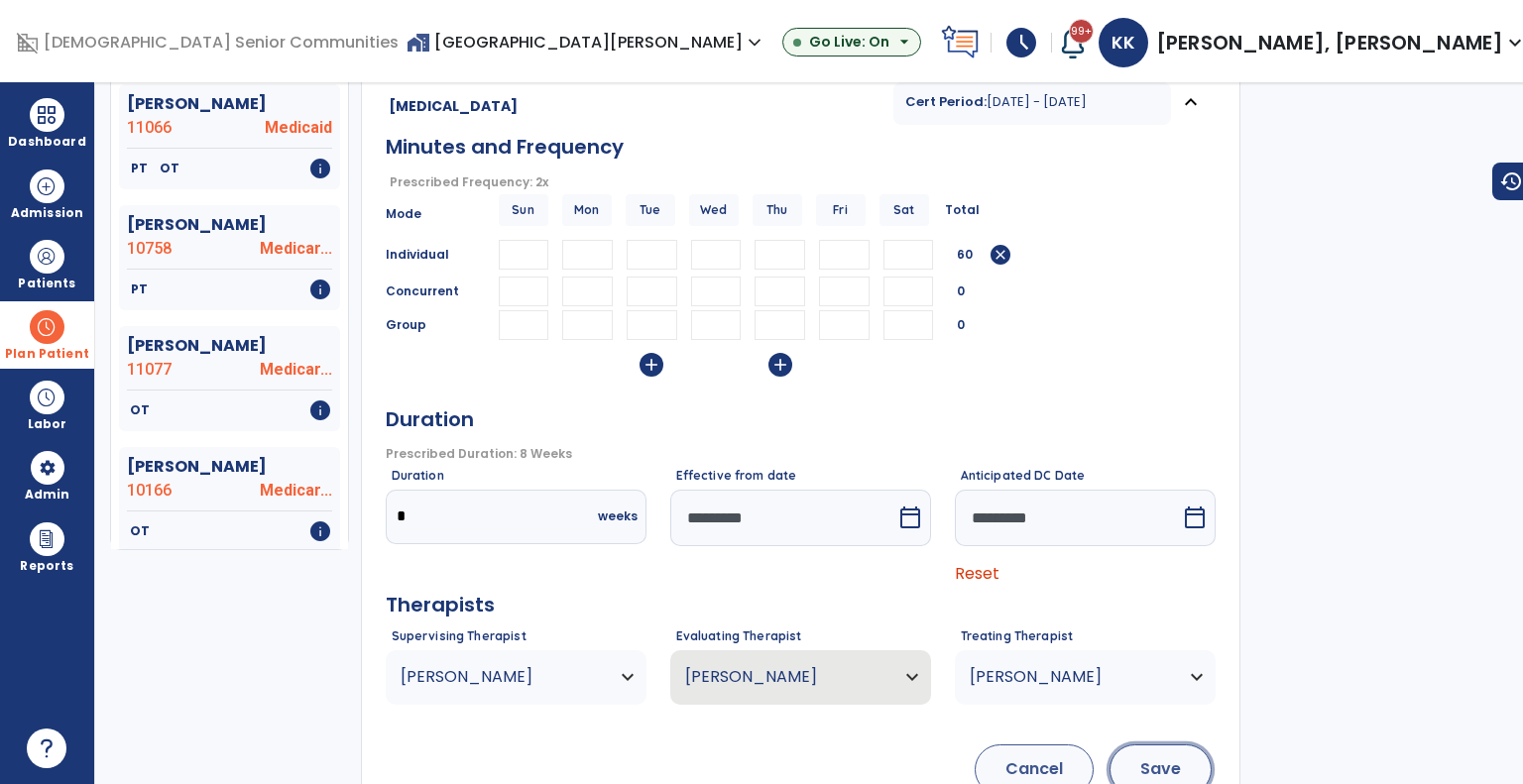 click on "Save" at bounding box center [1160, 769] 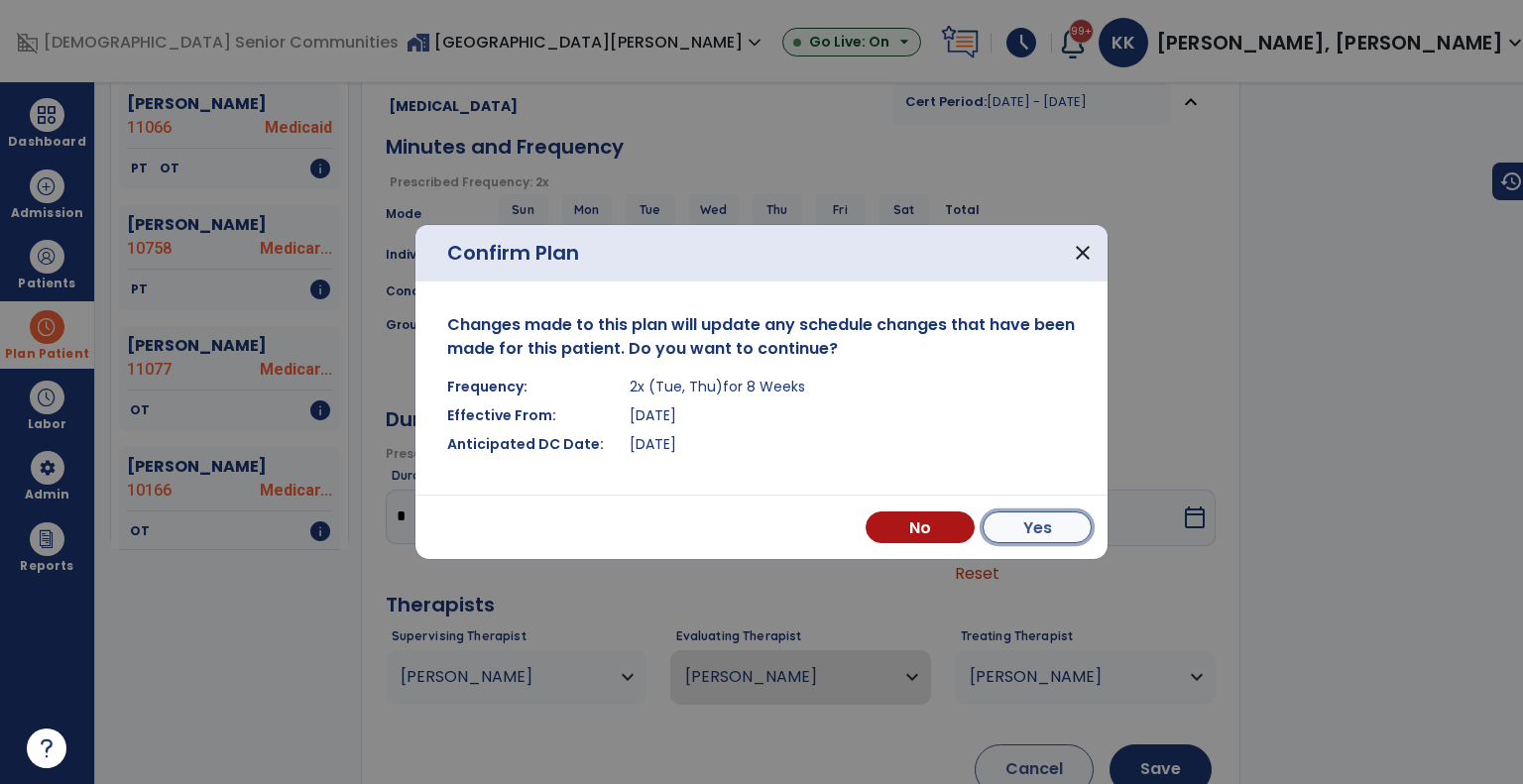 click on "Yes" at bounding box center [1037, 527] 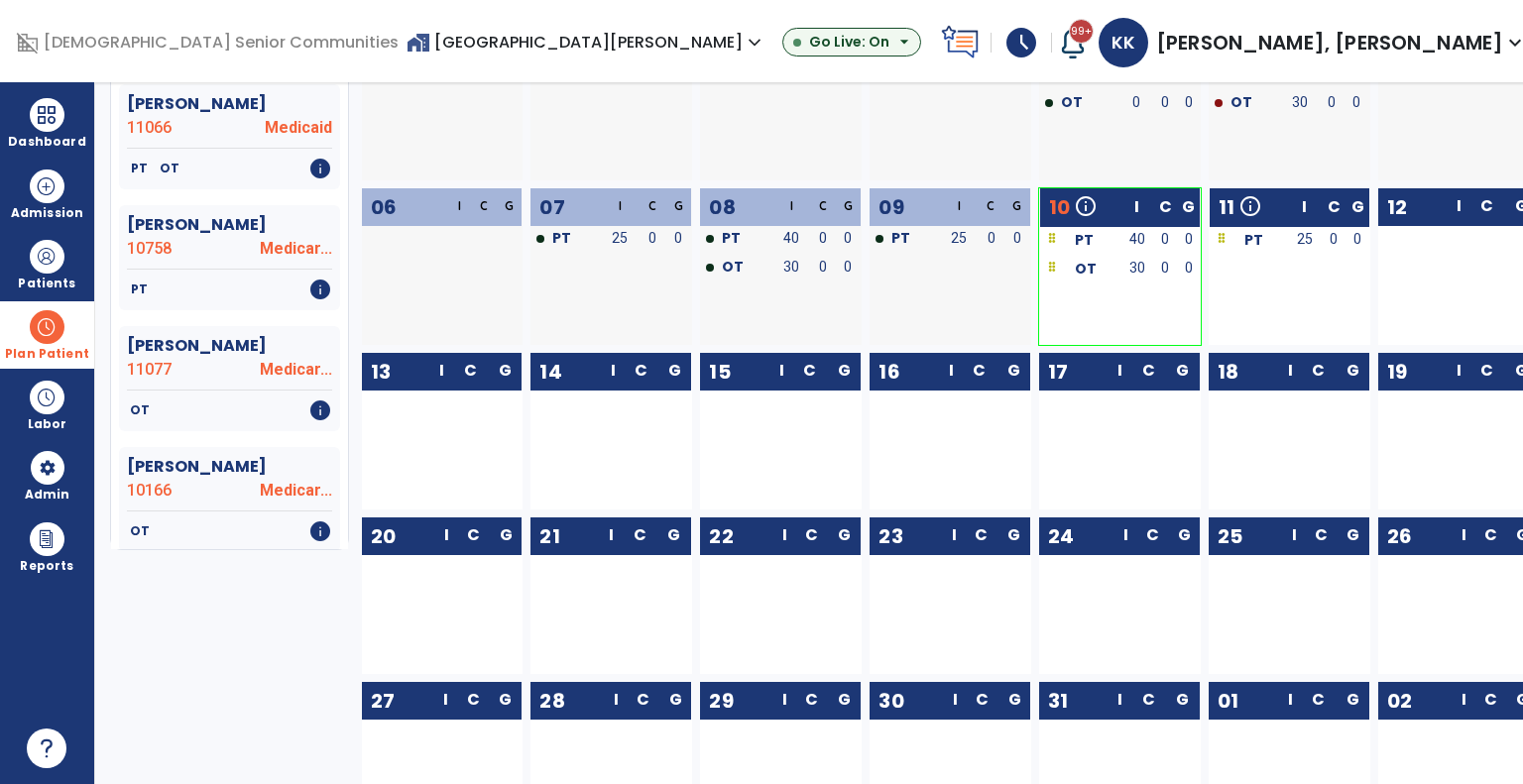 scroll, scrollTop: 0, scrollLeft: 0, axis: both 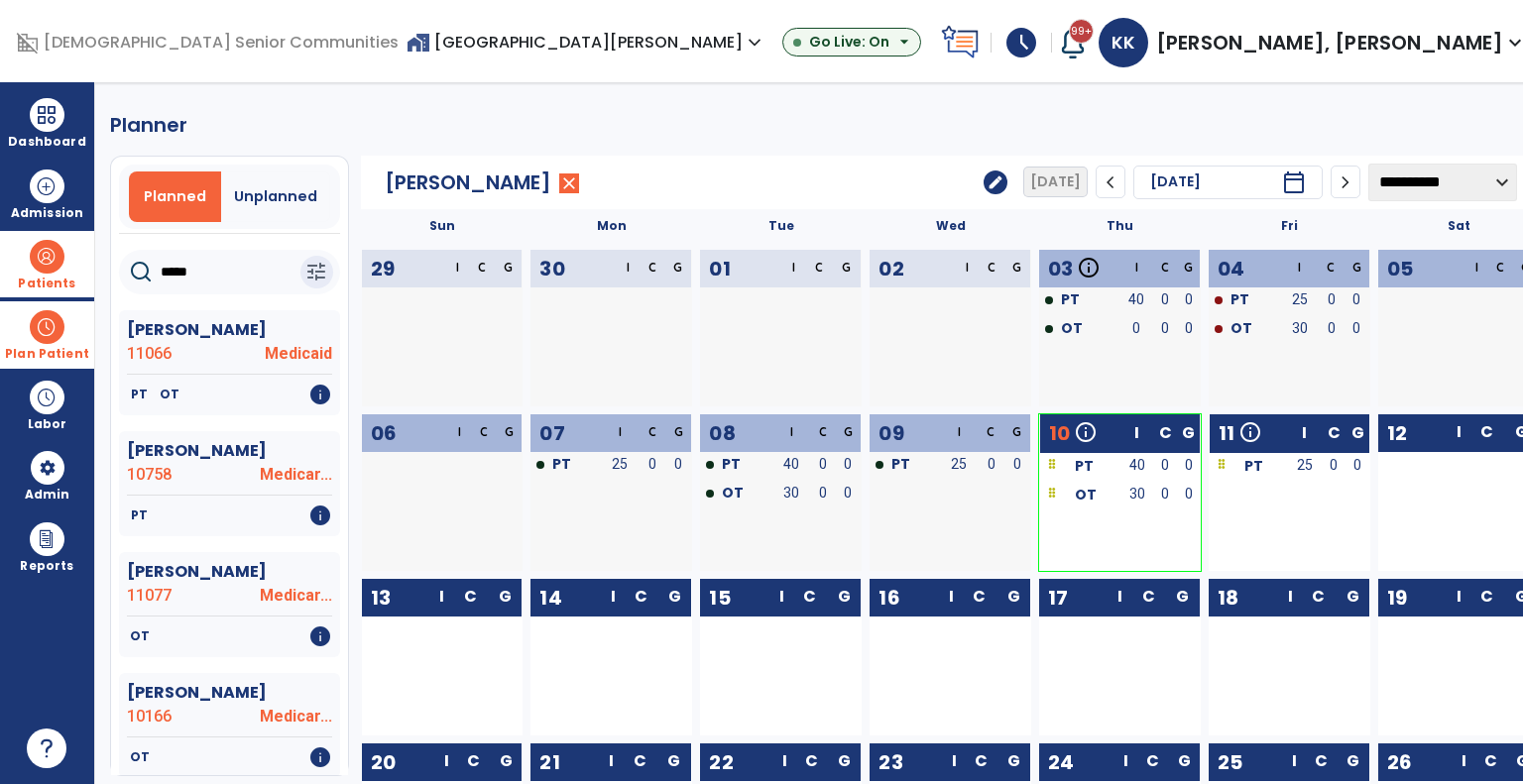 click at bounding box center (47, 257) 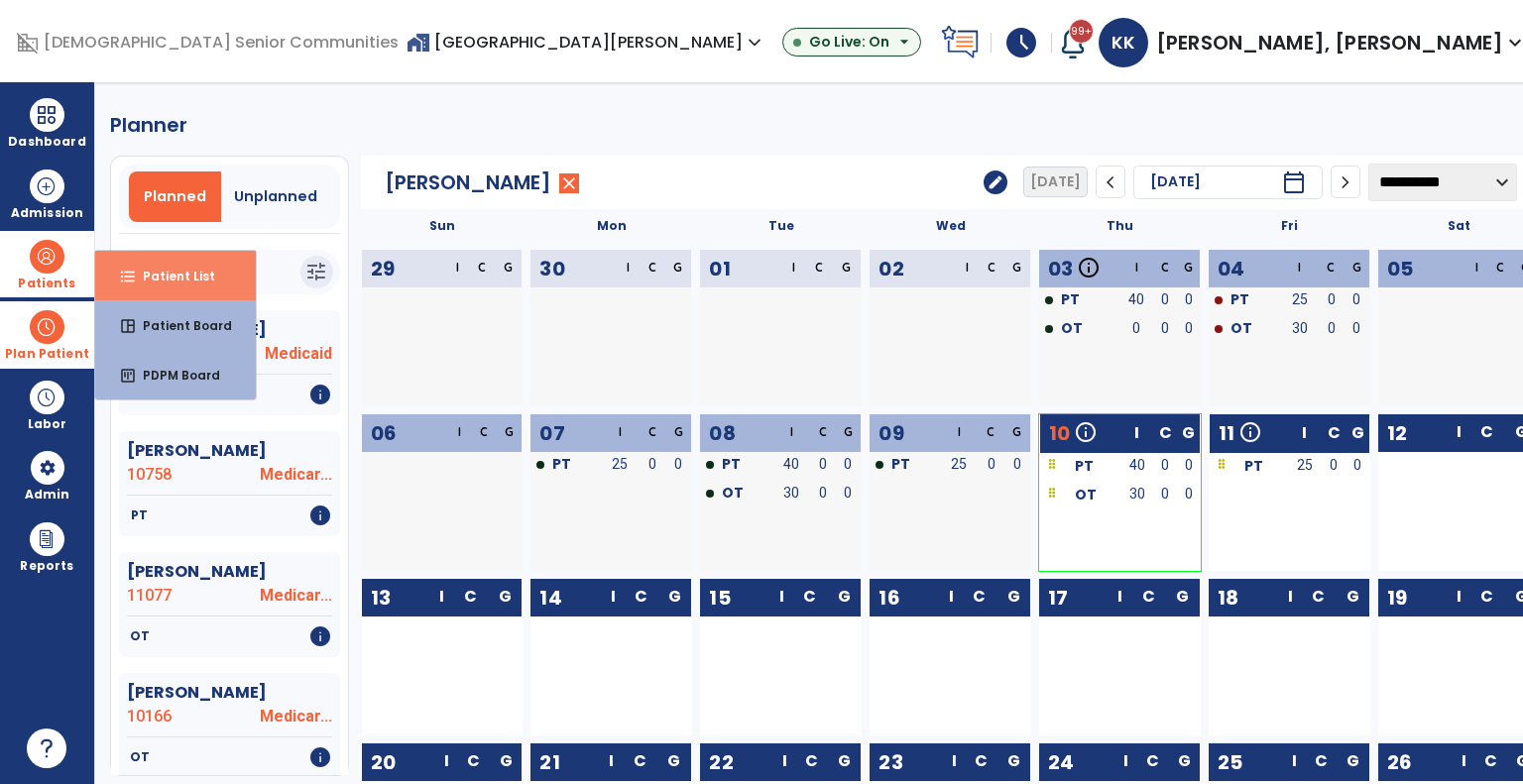 click on "format_list_bulleted  Patient List" at bounding box center (176, 276) 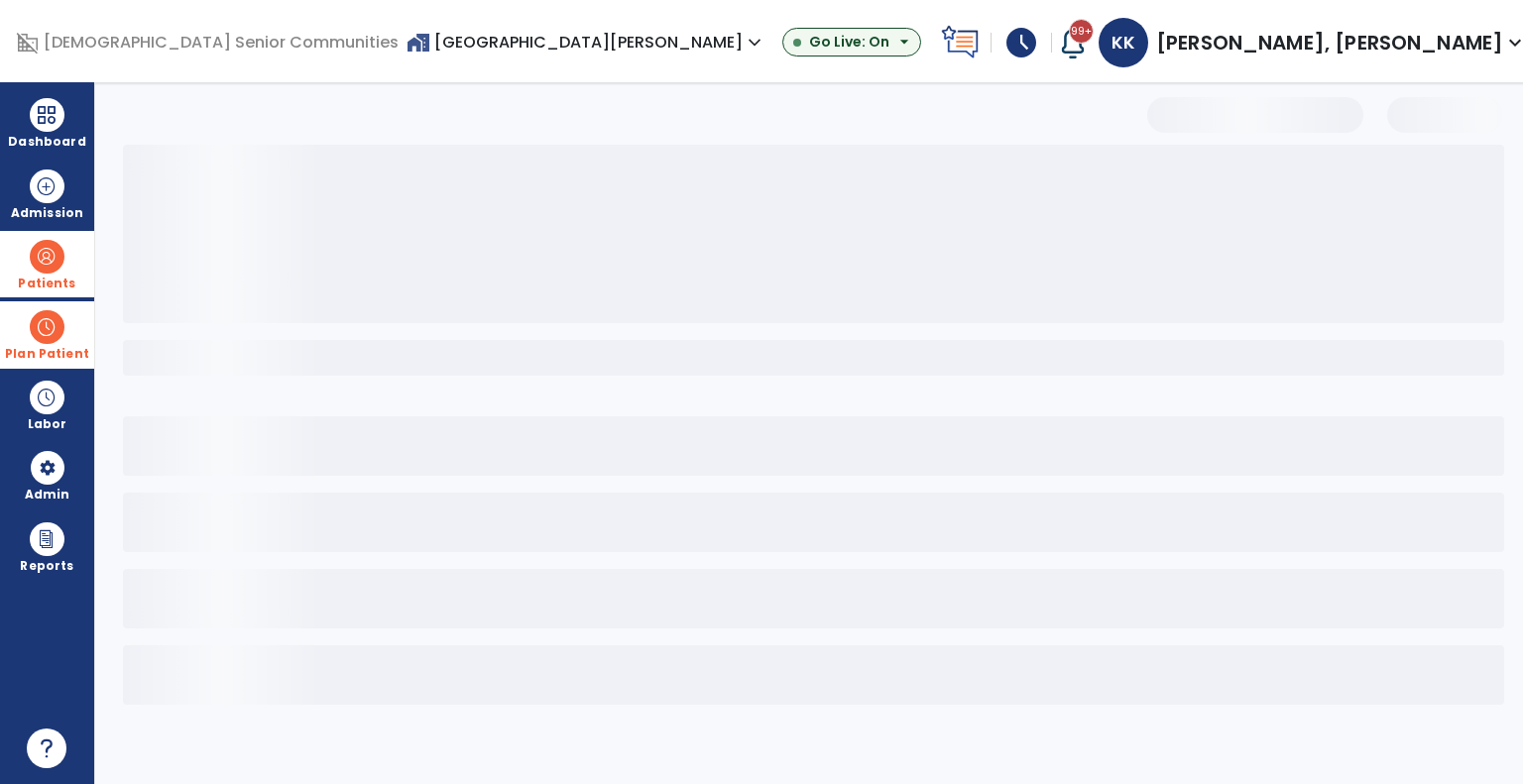 select on "***" 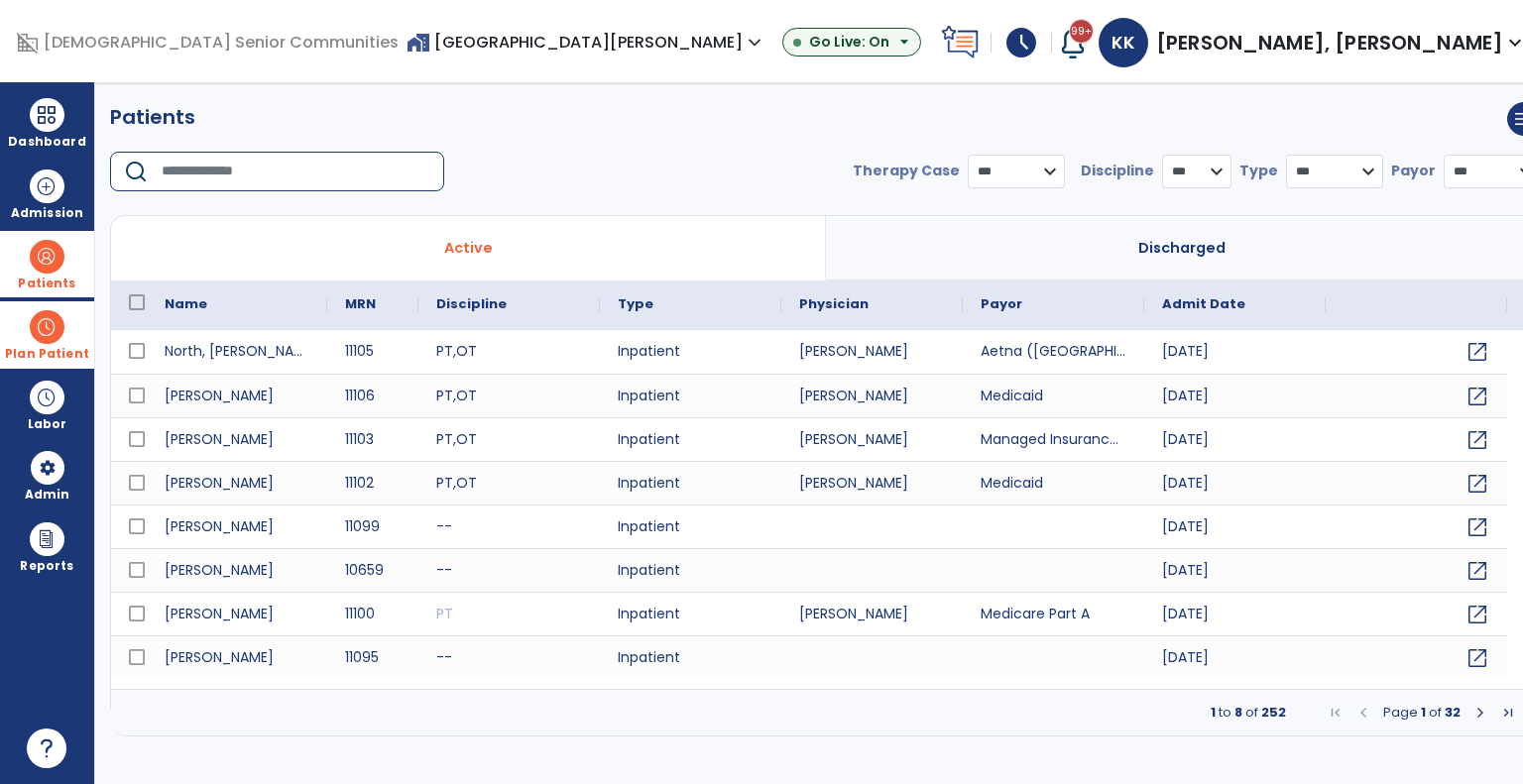 click at bounding box center (295, 171) 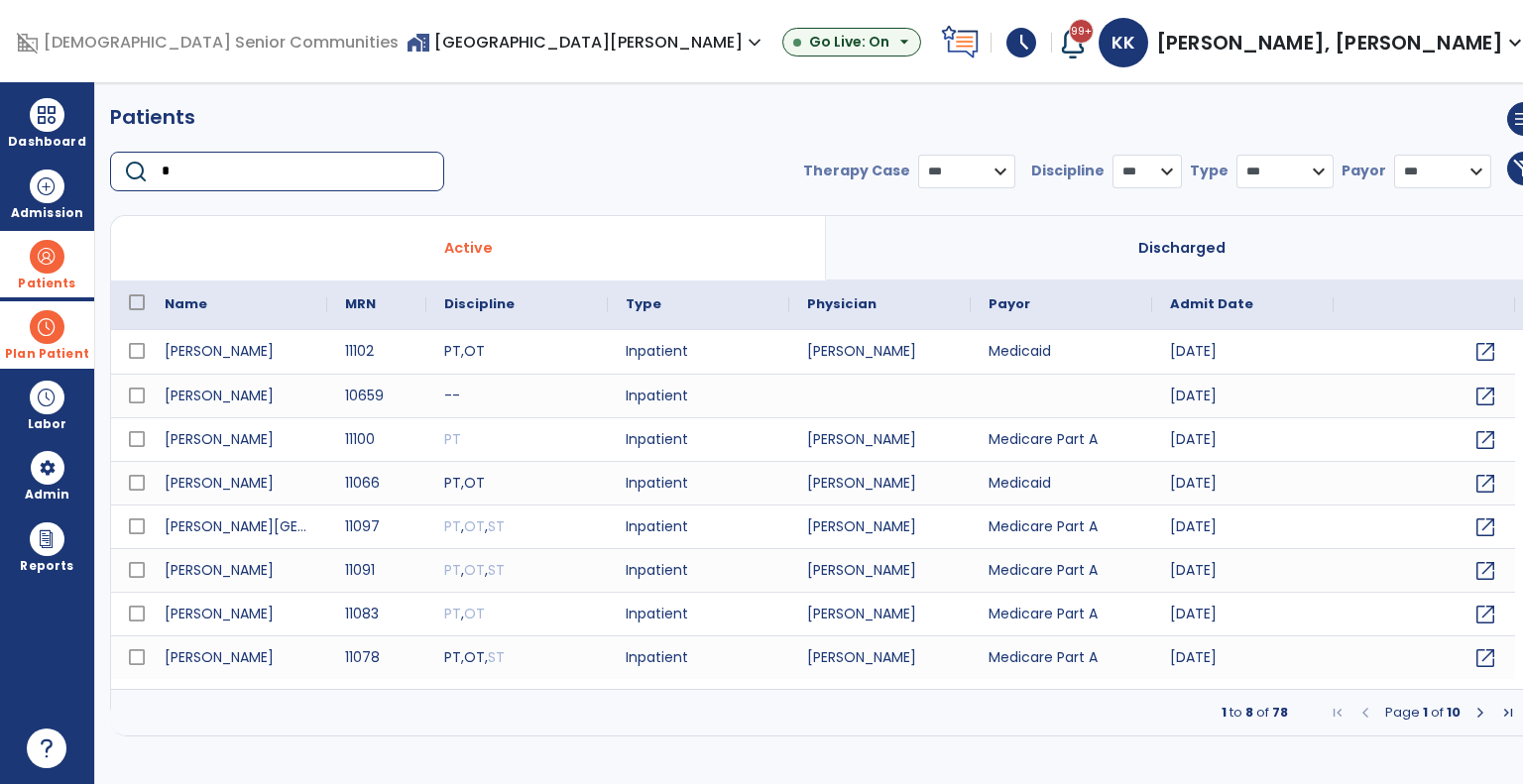 type on "*" 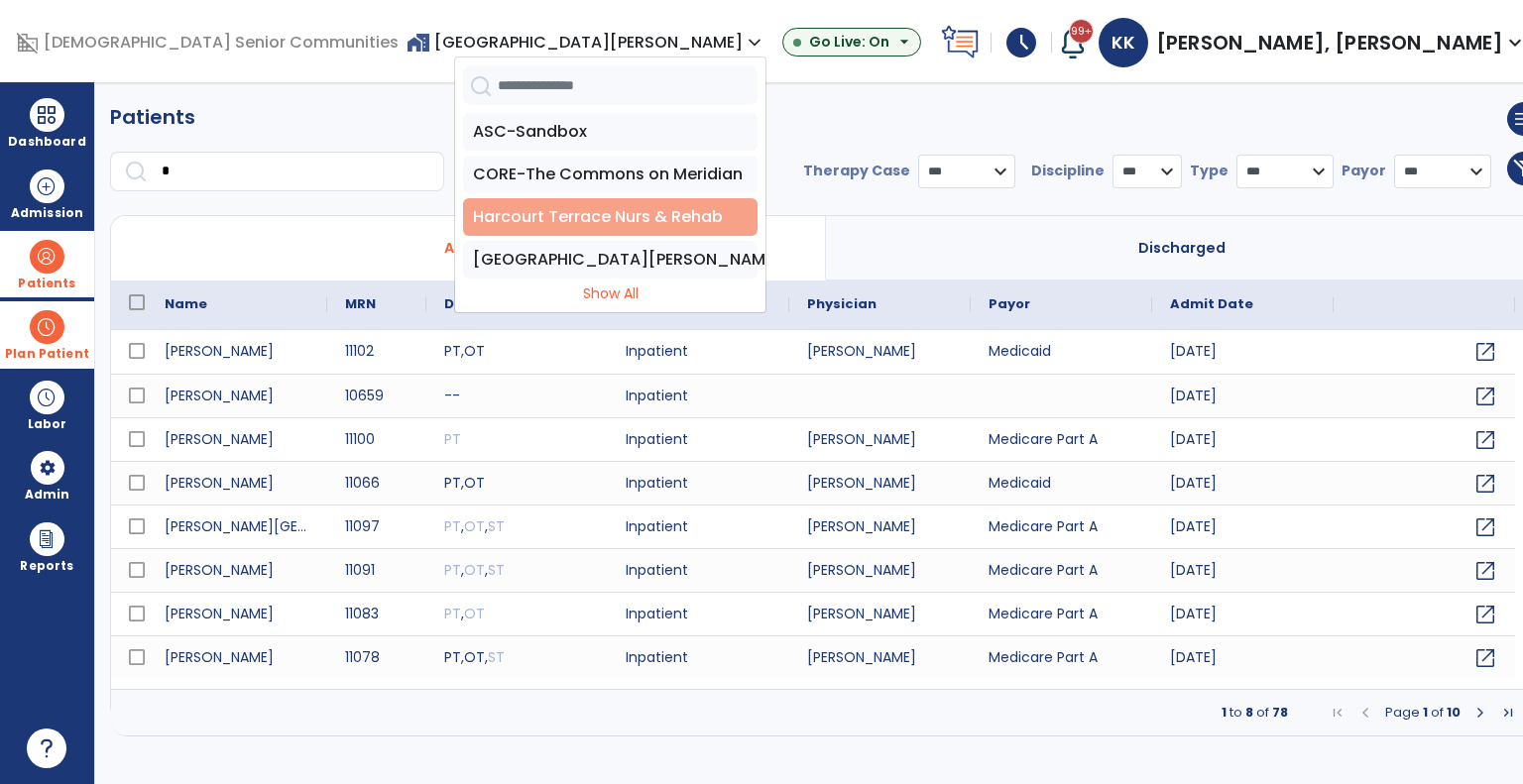 click on "Harcourt Terrace Nurs & Rehab" at bounding box center (610, 217) 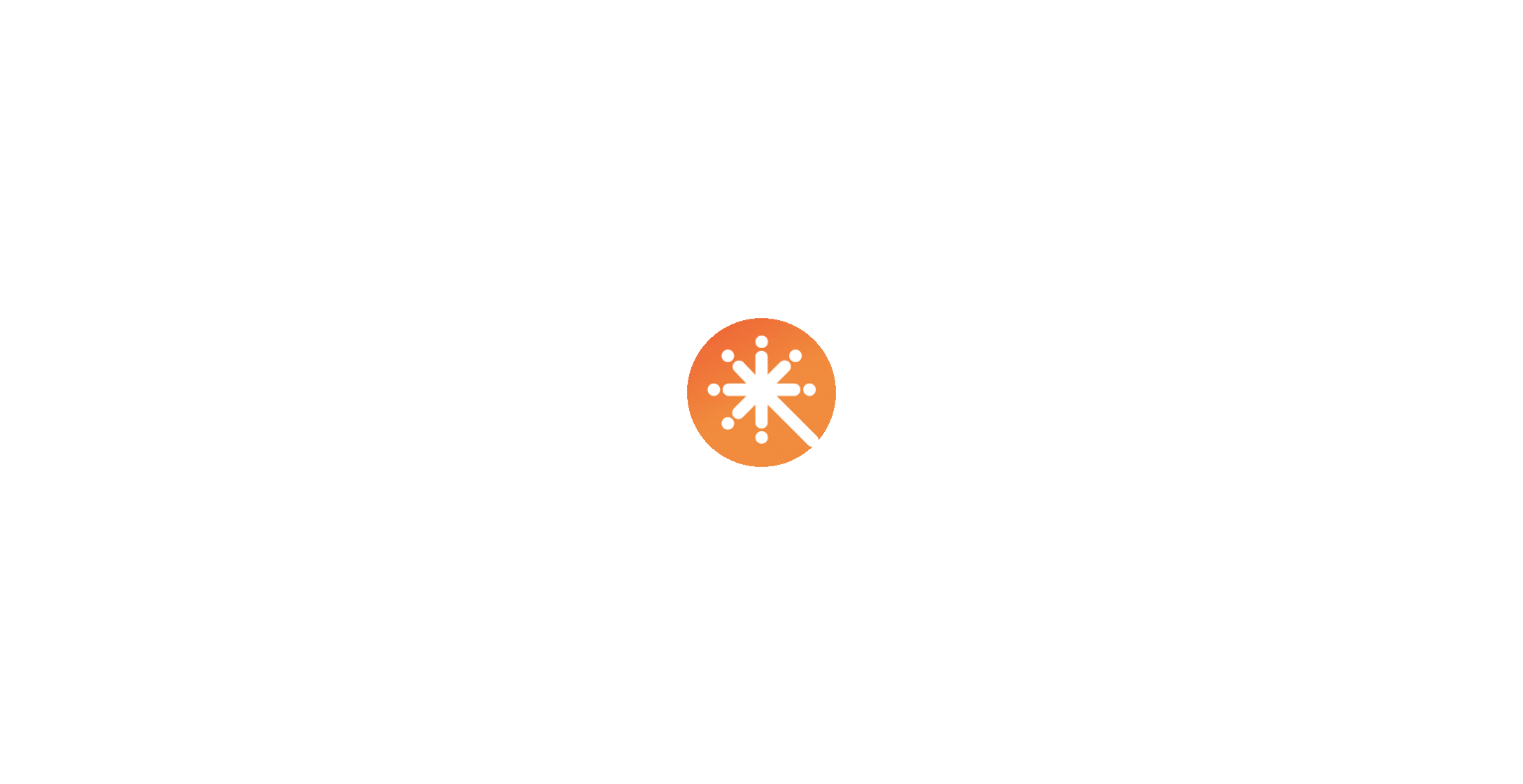 scroll, scrollTop: 0, scrollLeft: 0, axis: both 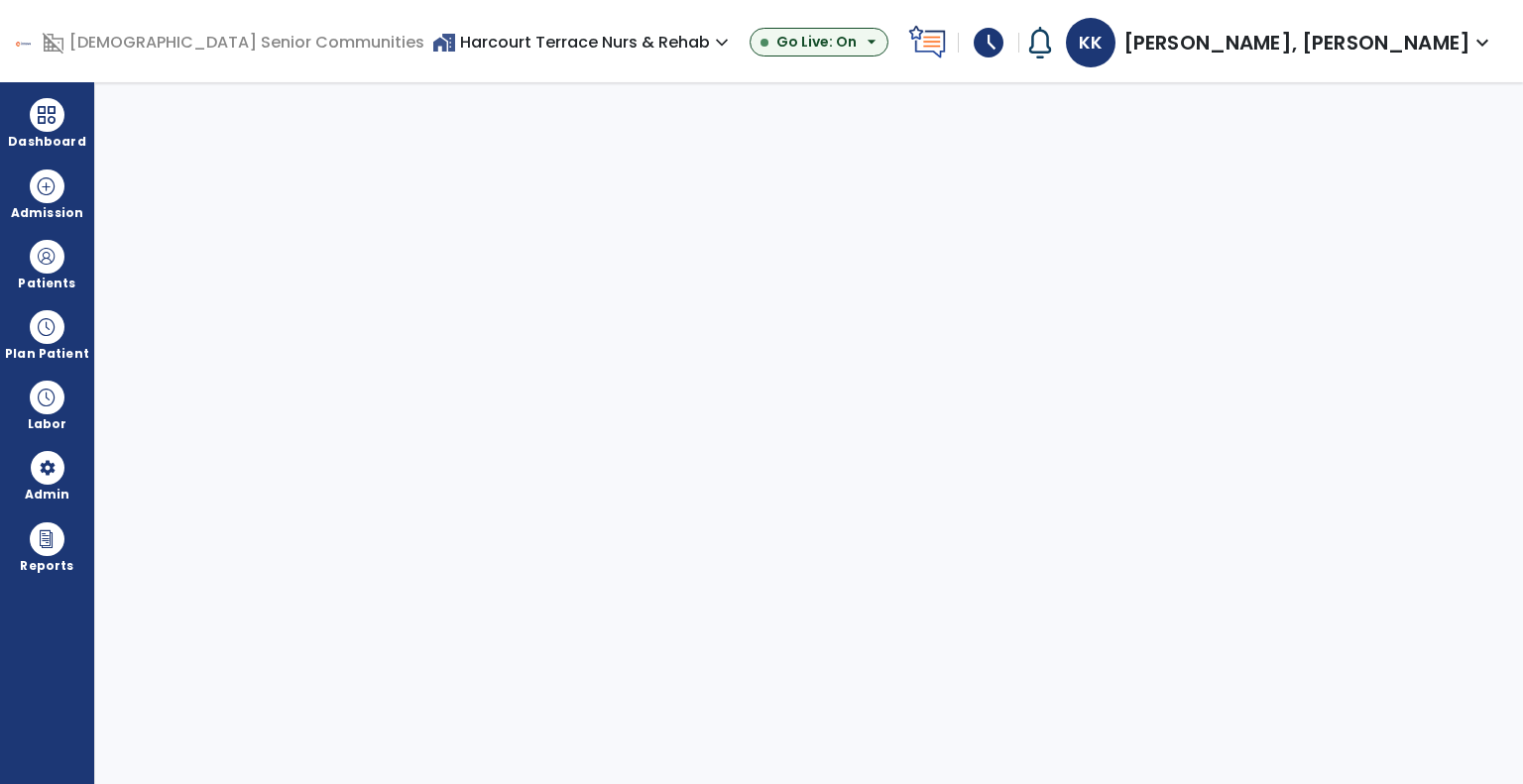 select on "***" 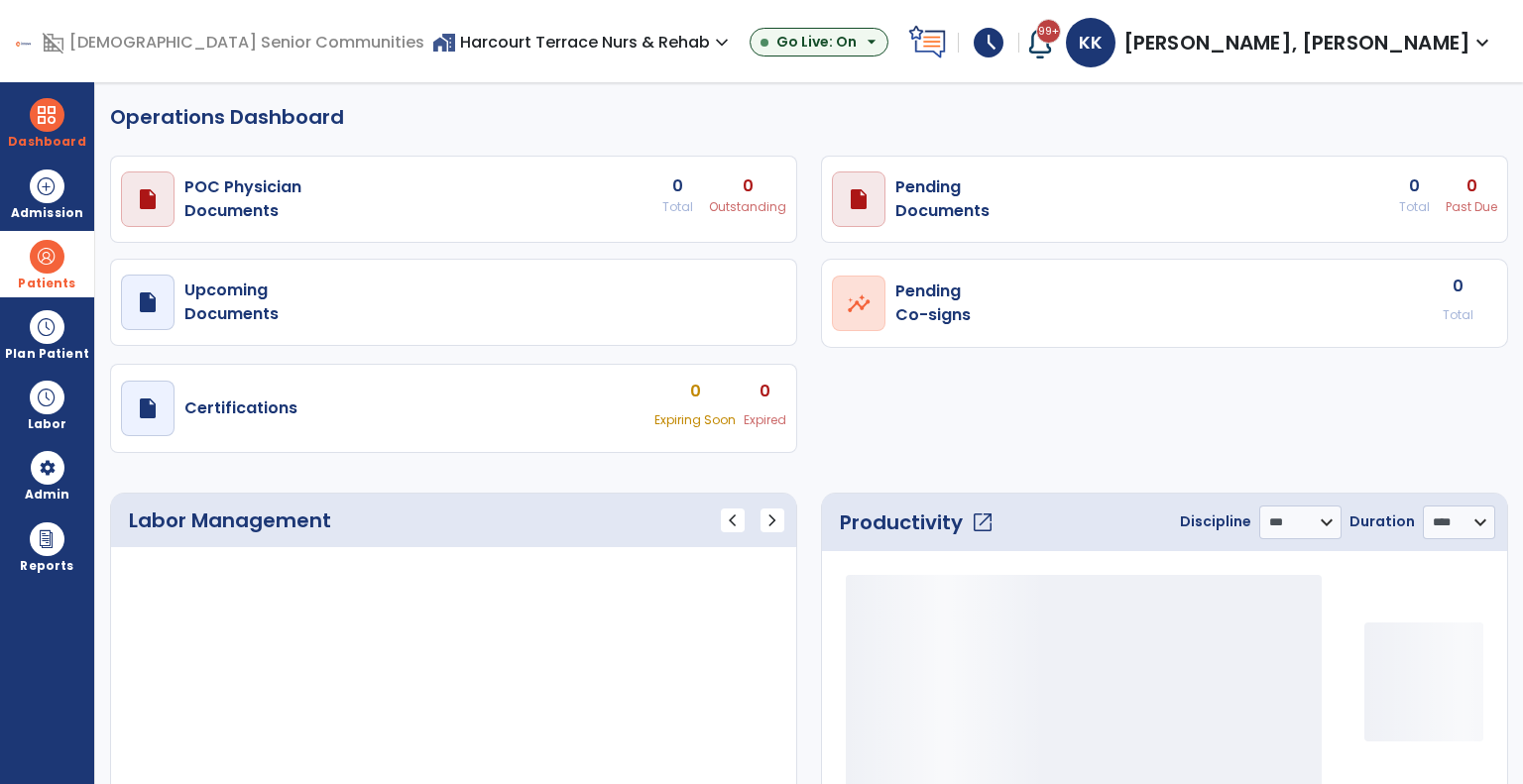 select on "***" 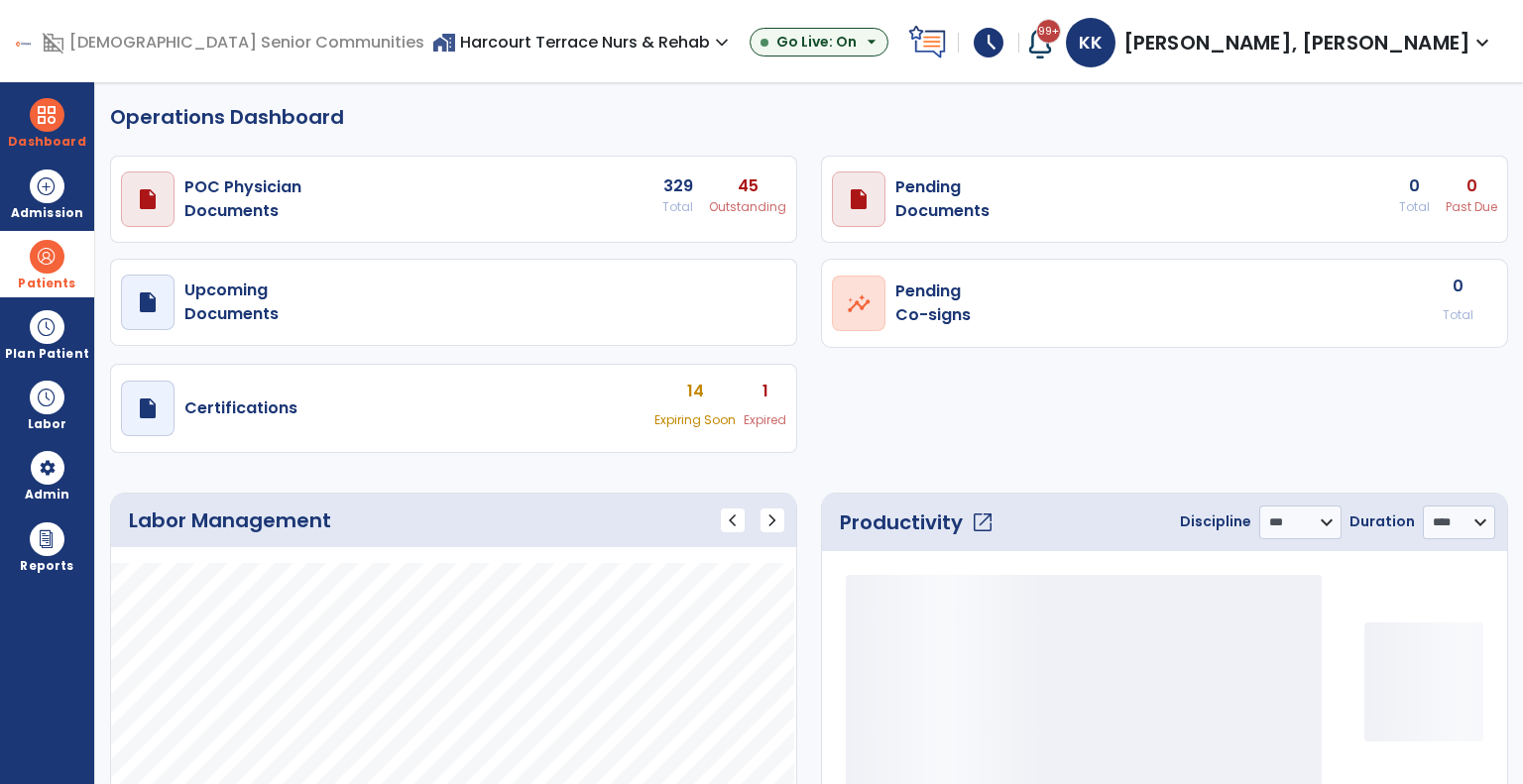 click at bounding box center (47, 257) 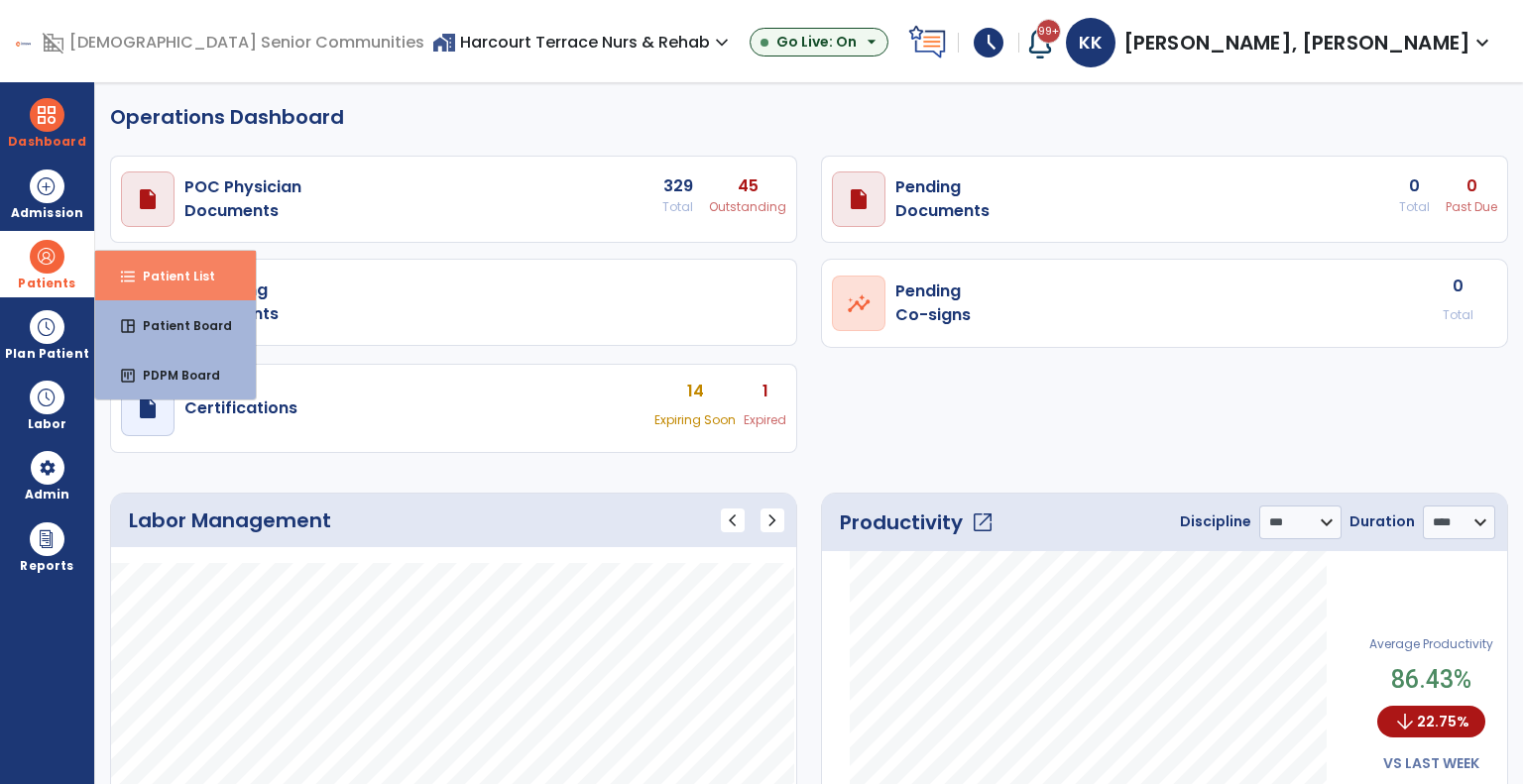 click on "Patient List" at bounding box center (171, 276) 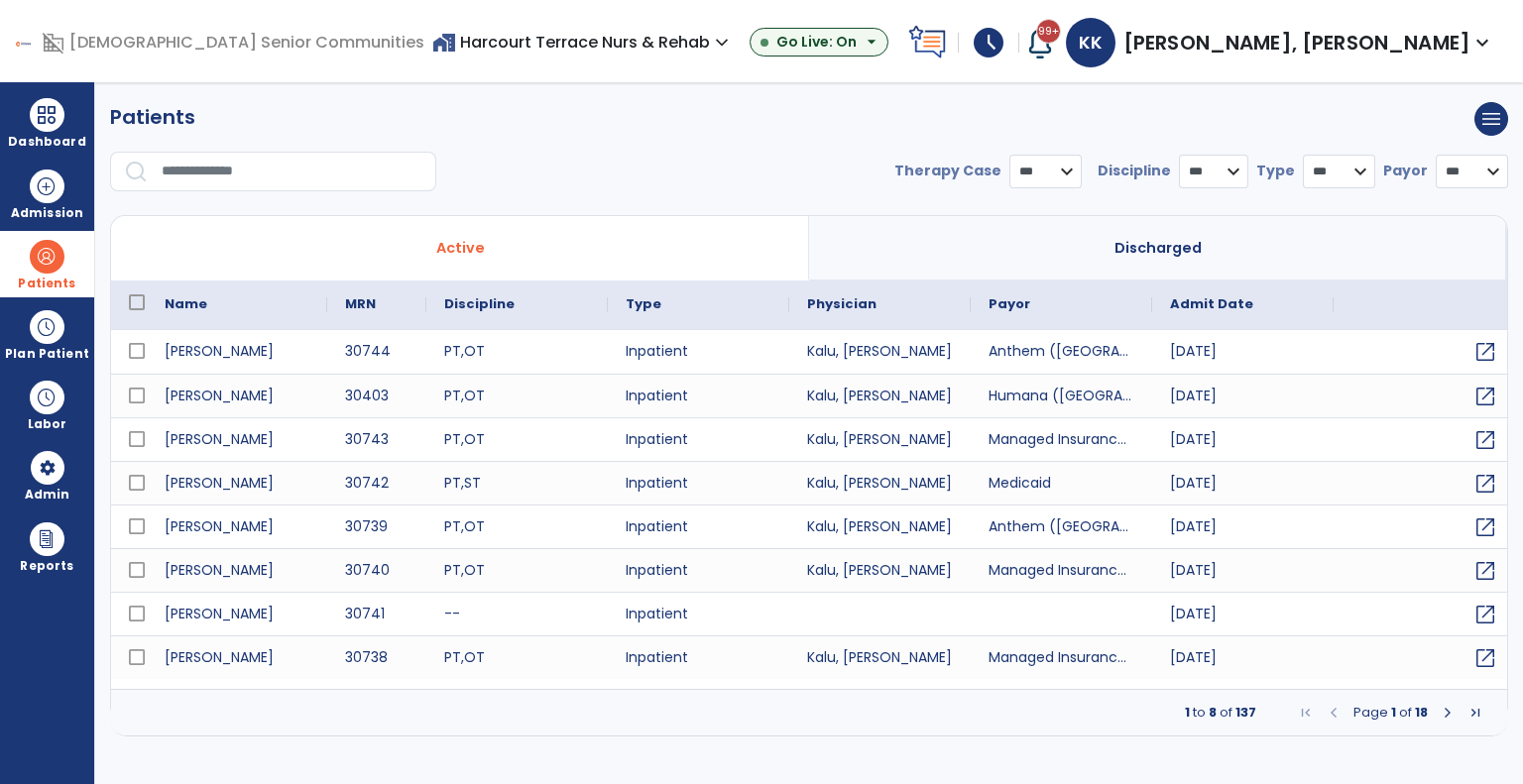 click at bounding box center (292, 171) 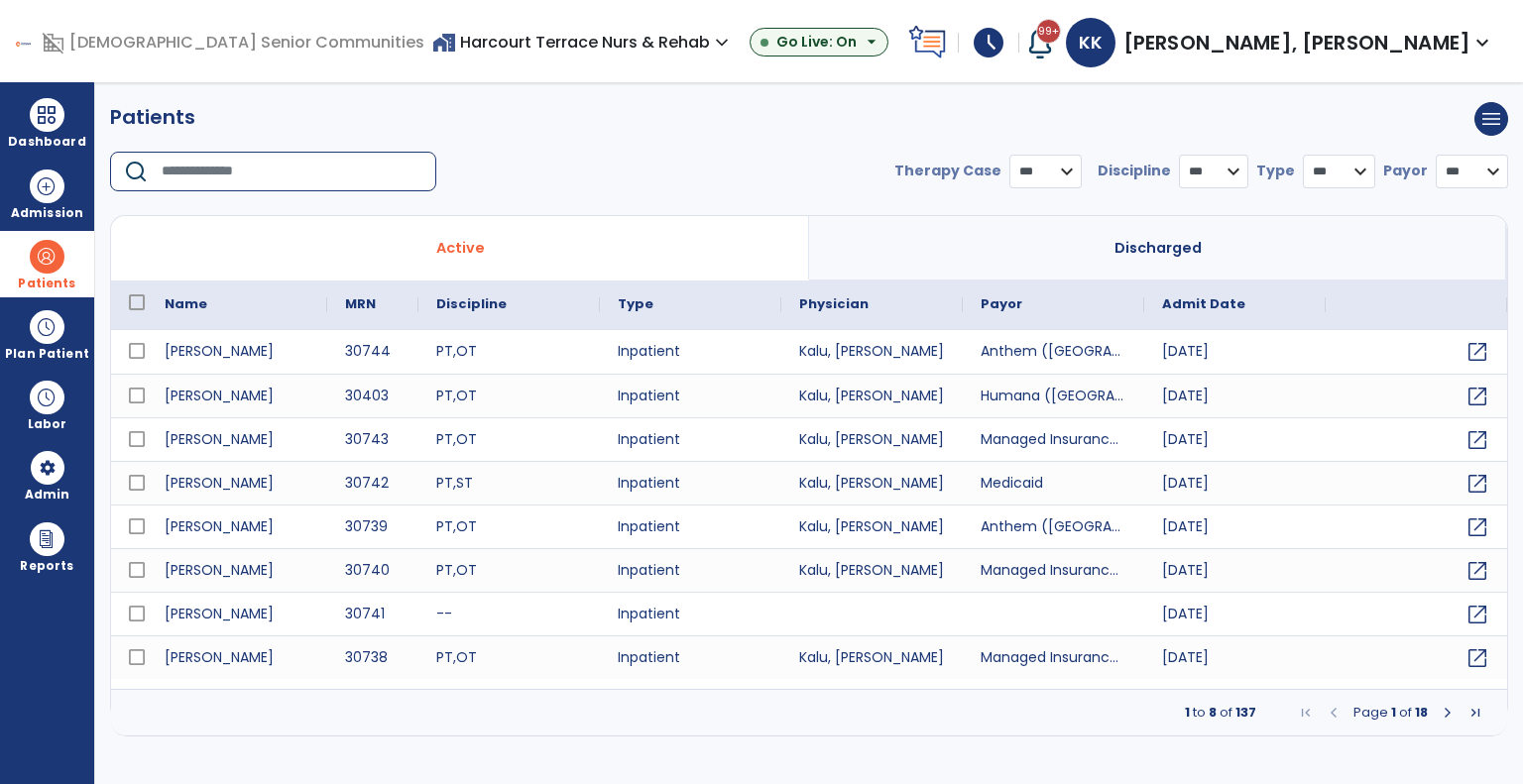 type on "*" 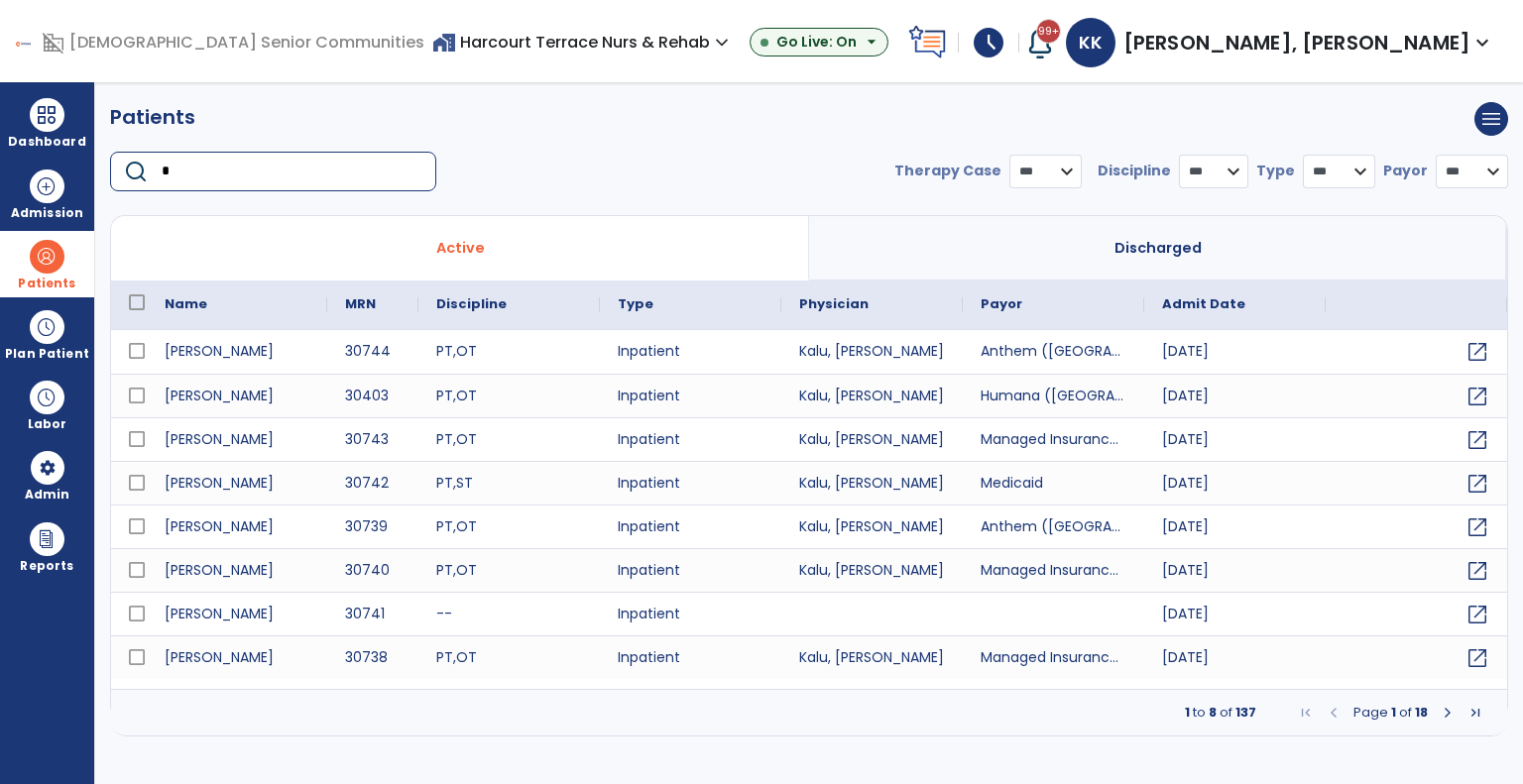 select on "***" 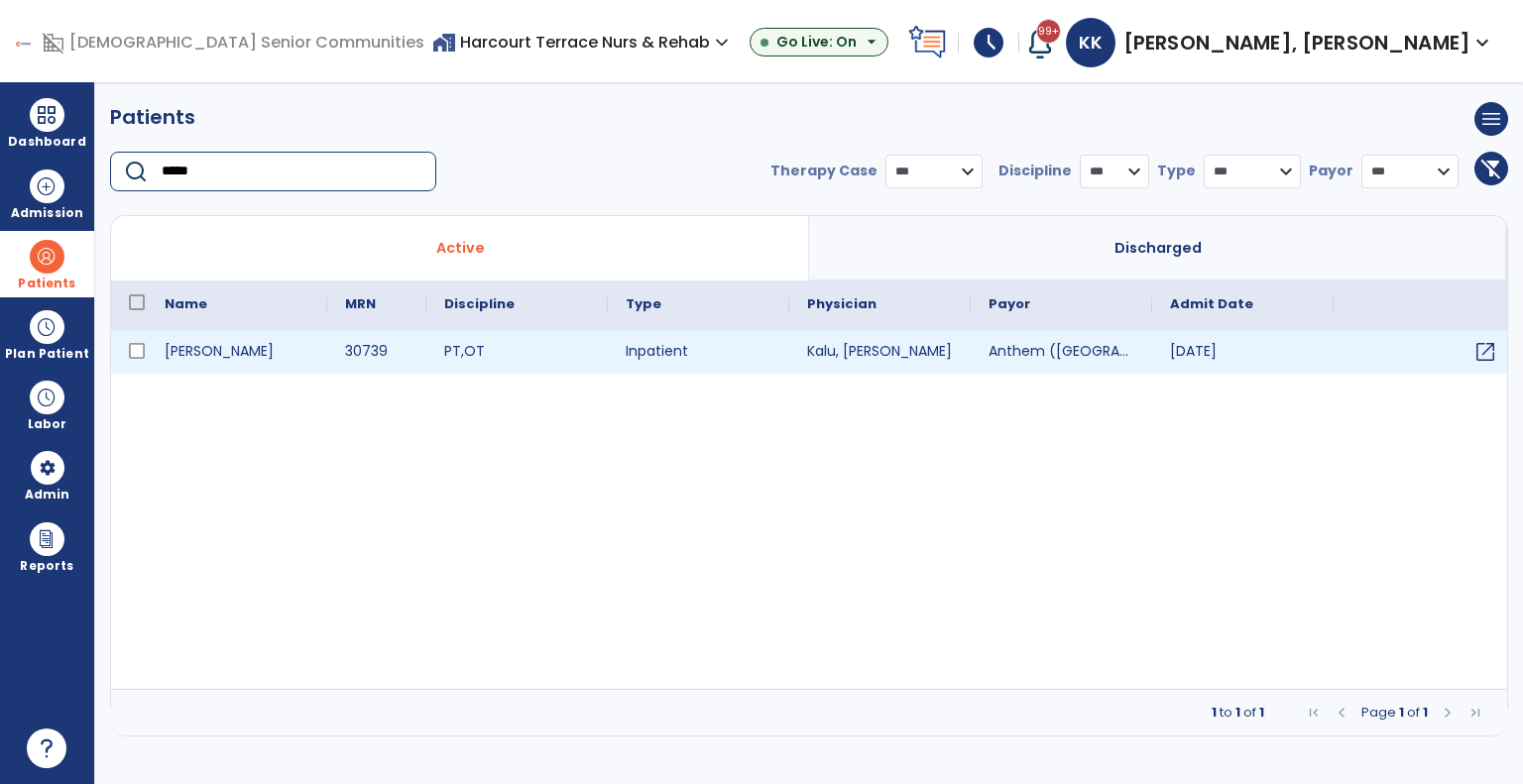 type on "*****" 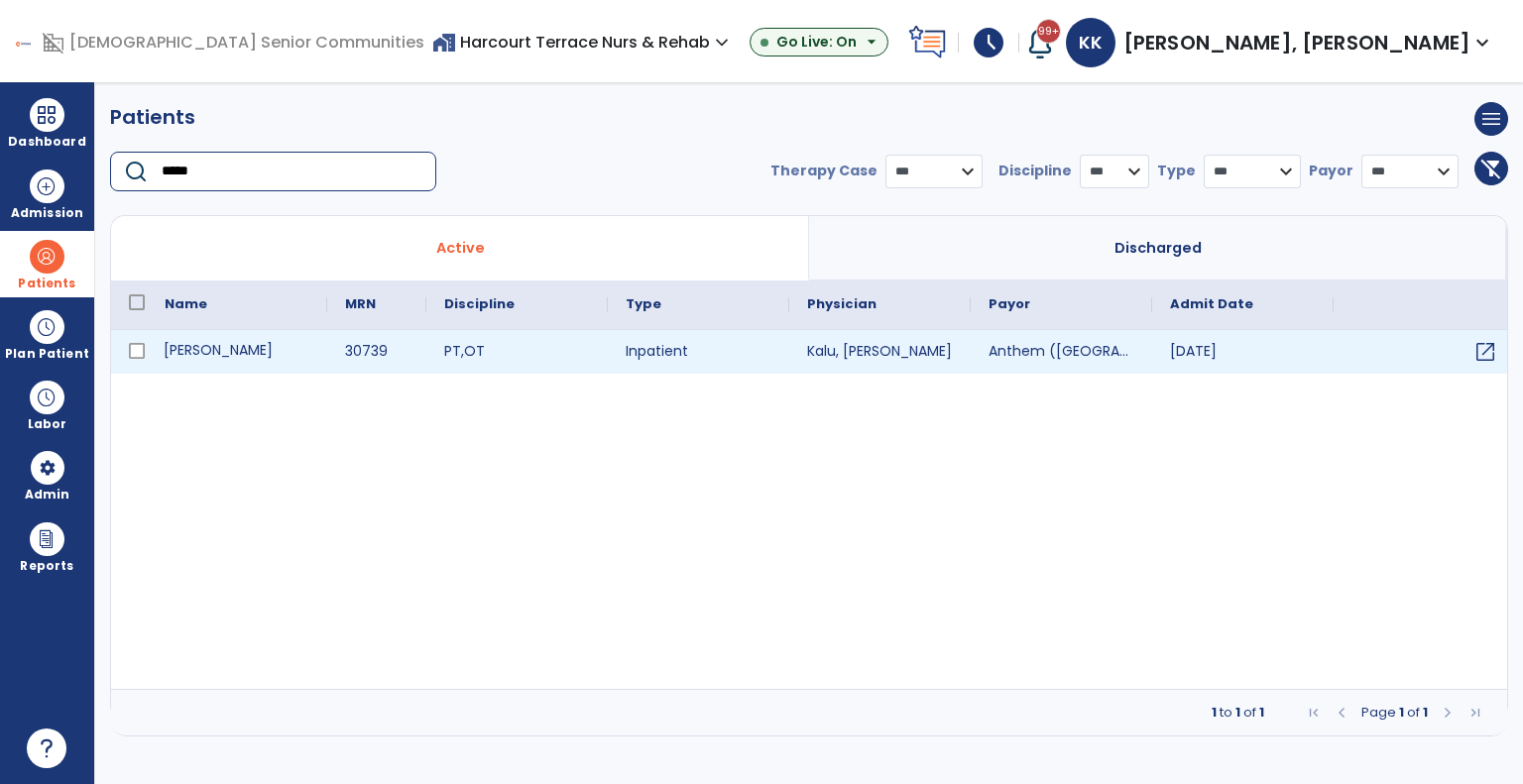 click on "Dixon, Tracye" at bounding box center (237, 352) 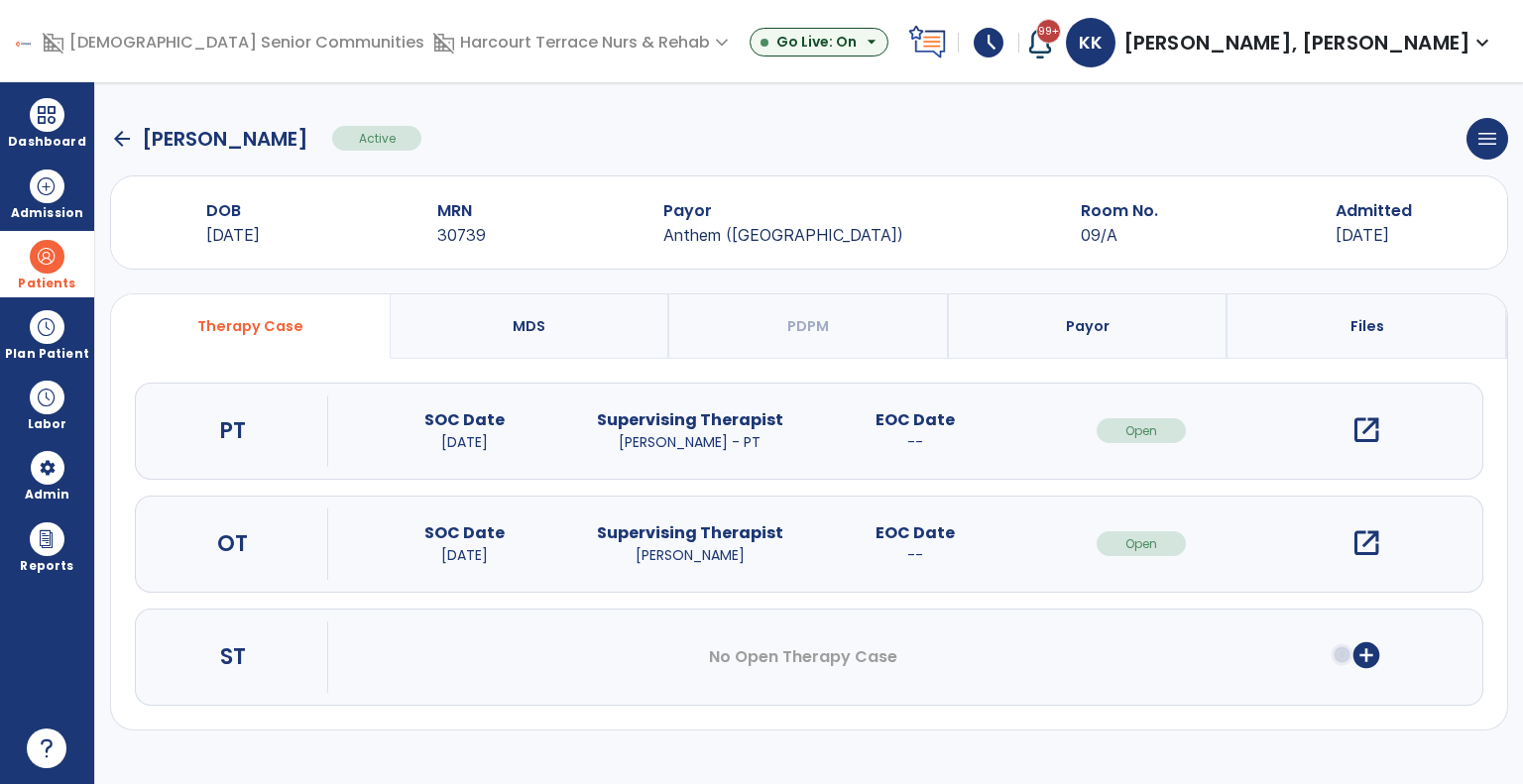 click on "open_in_new" at bounding box center (1366, 430) 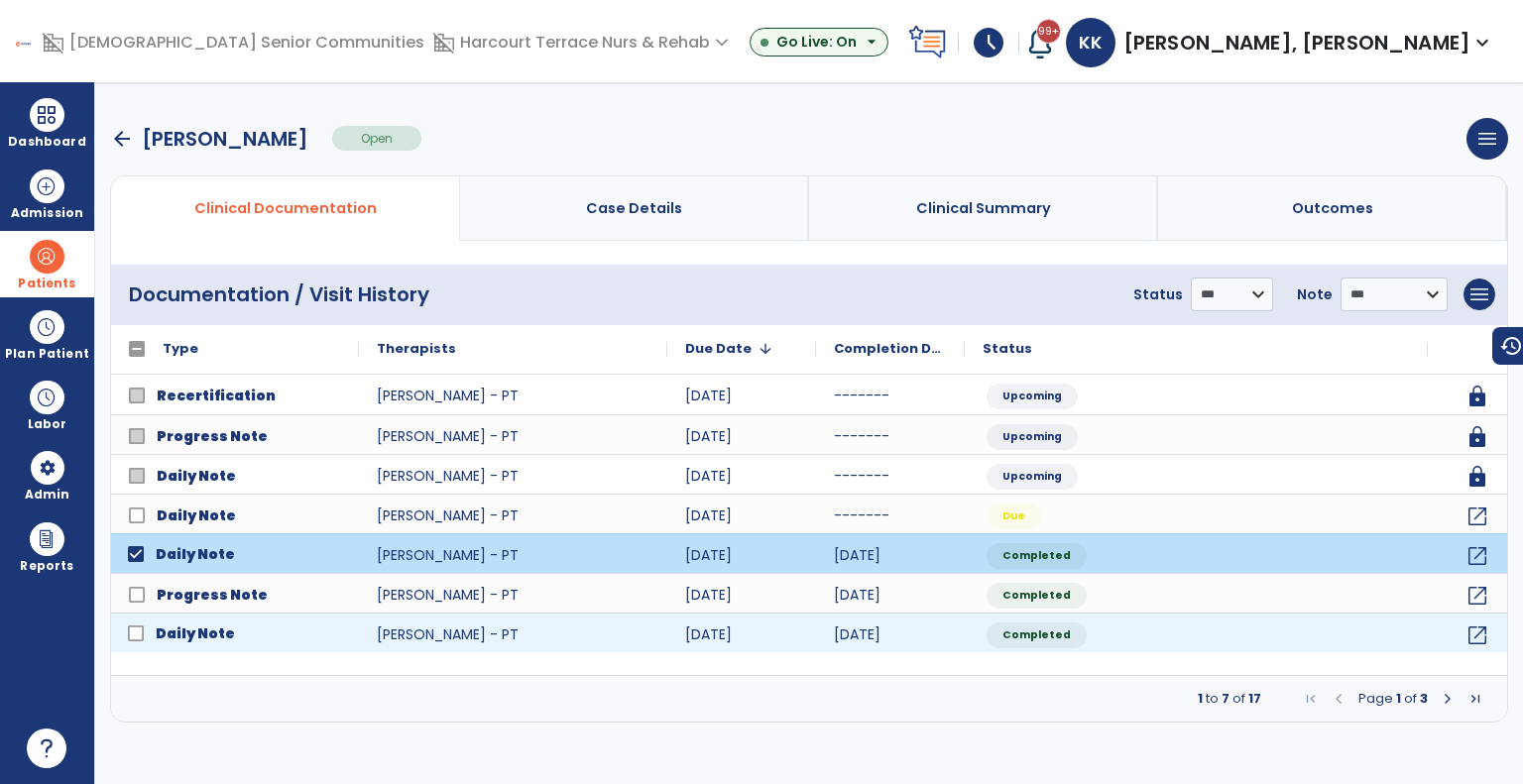 click 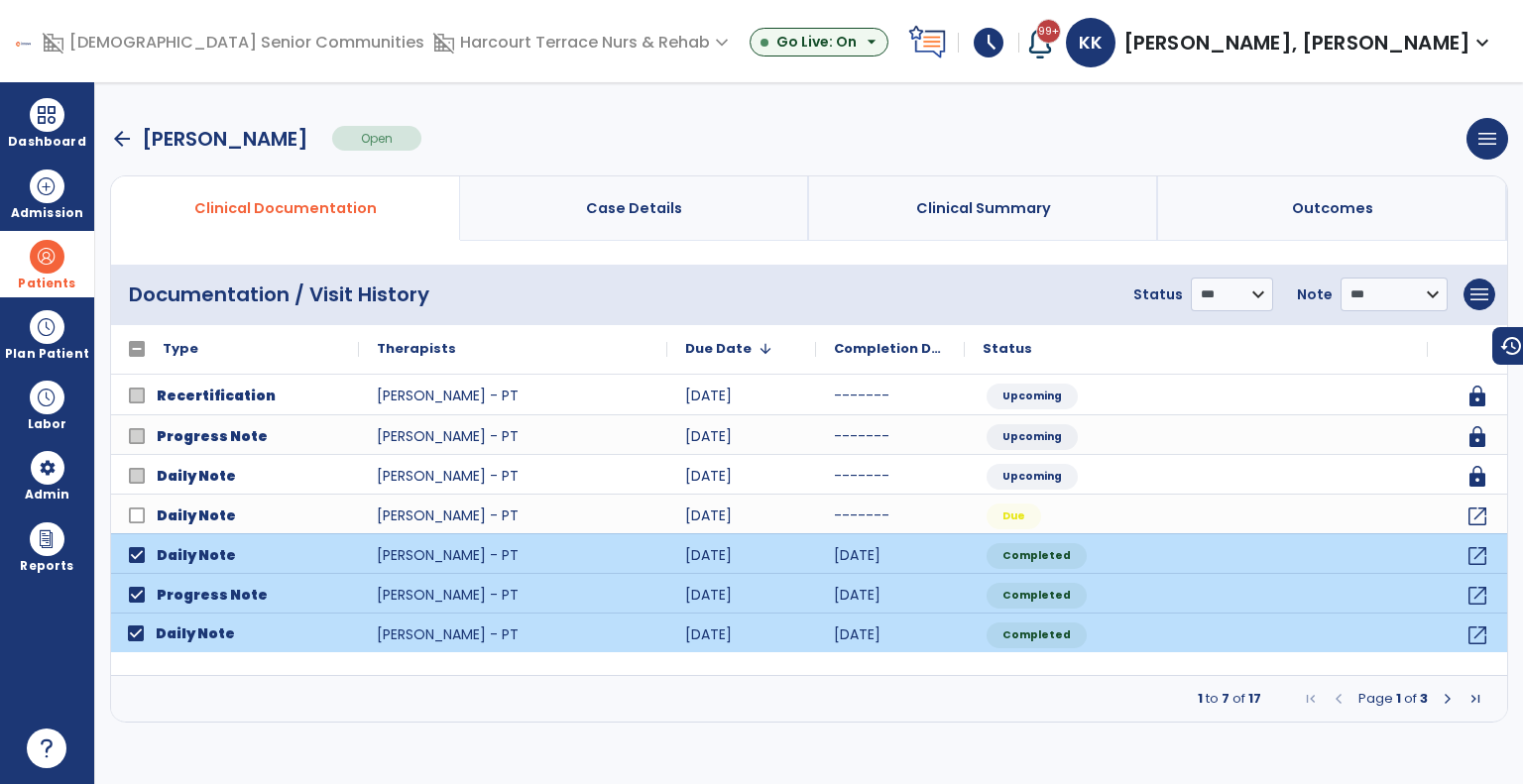 click at bounding box center [1448, 699] 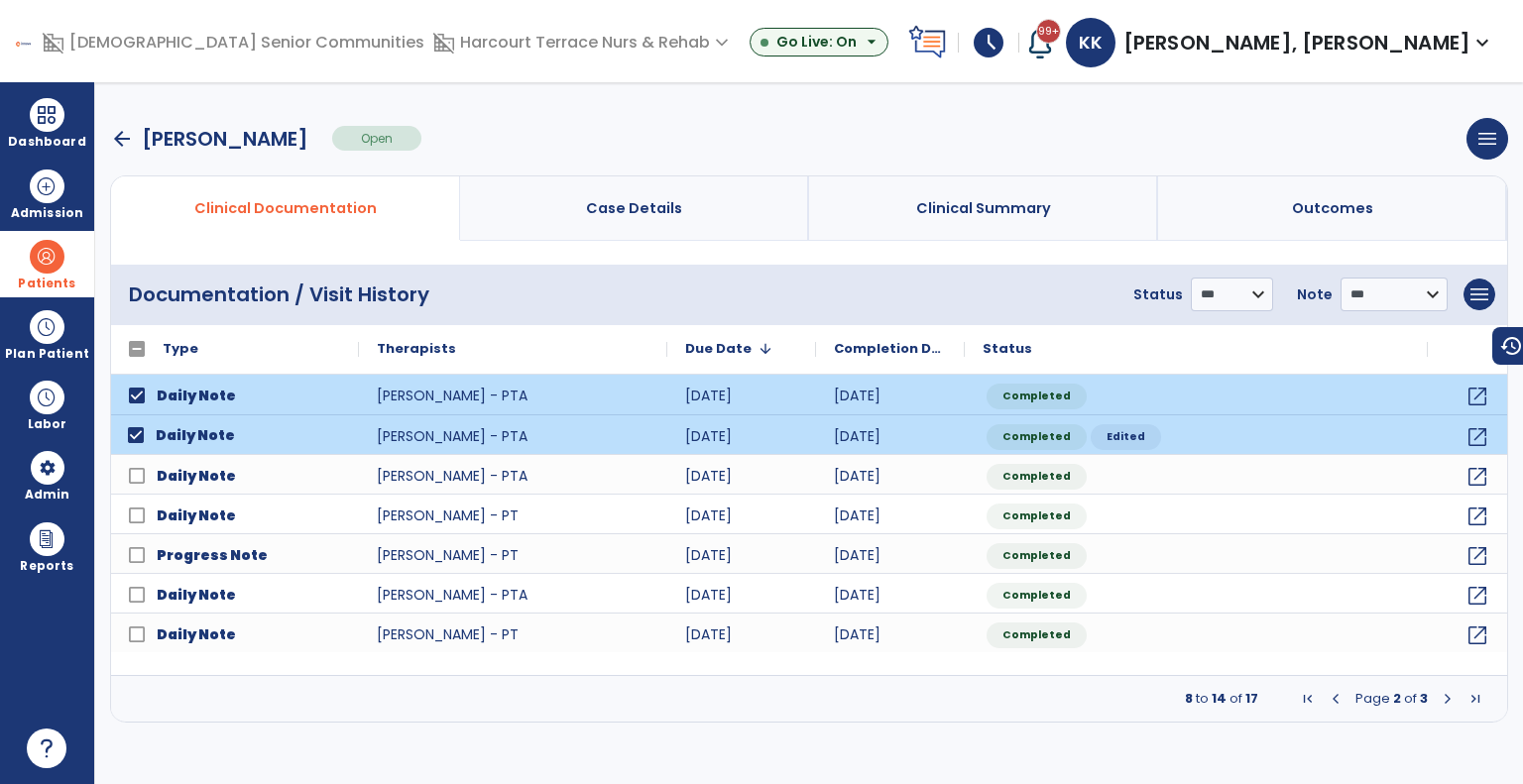 click on "**********" at bounding box center [1310, 294] 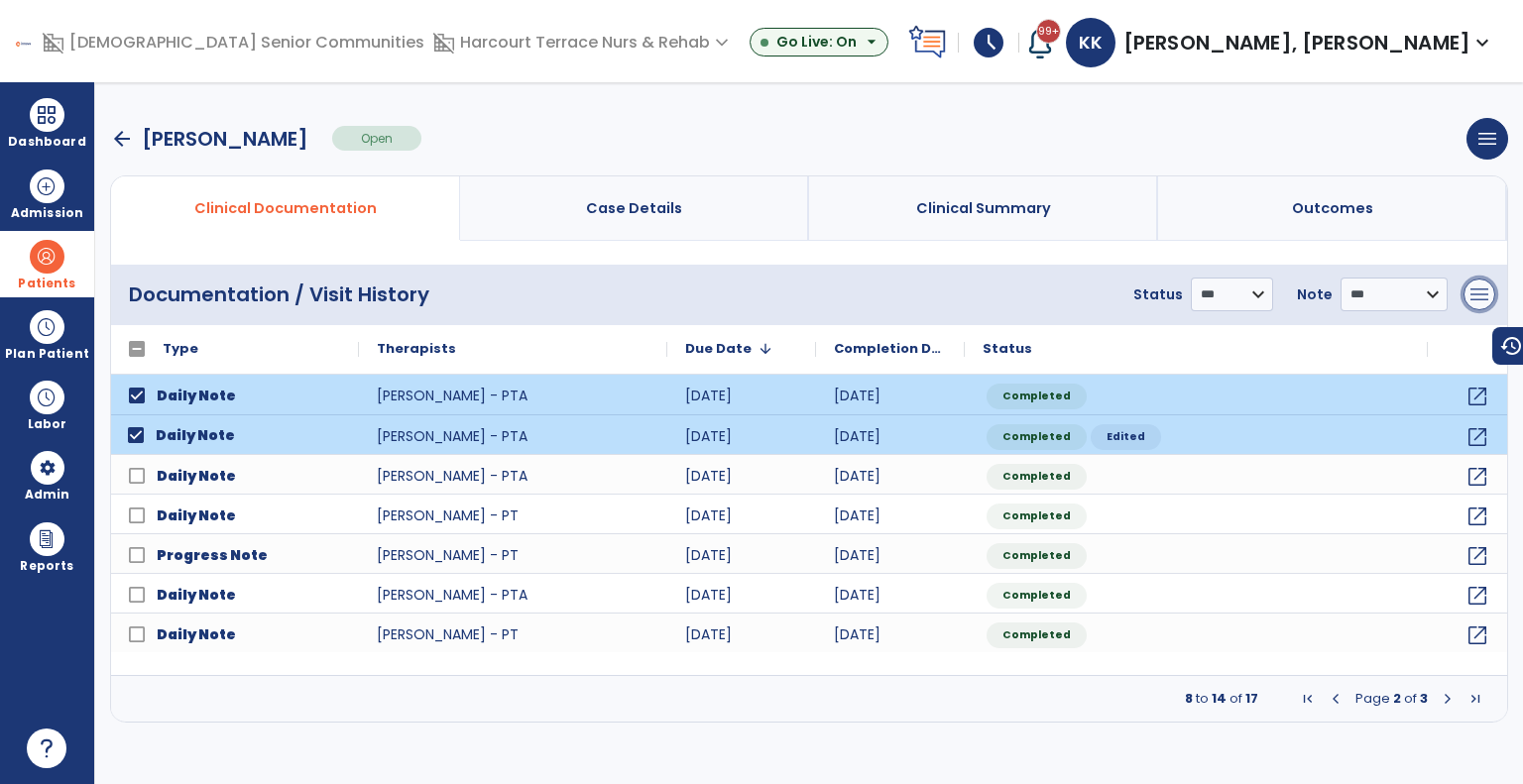 click on "menu" at bounding box center [1479, 294] 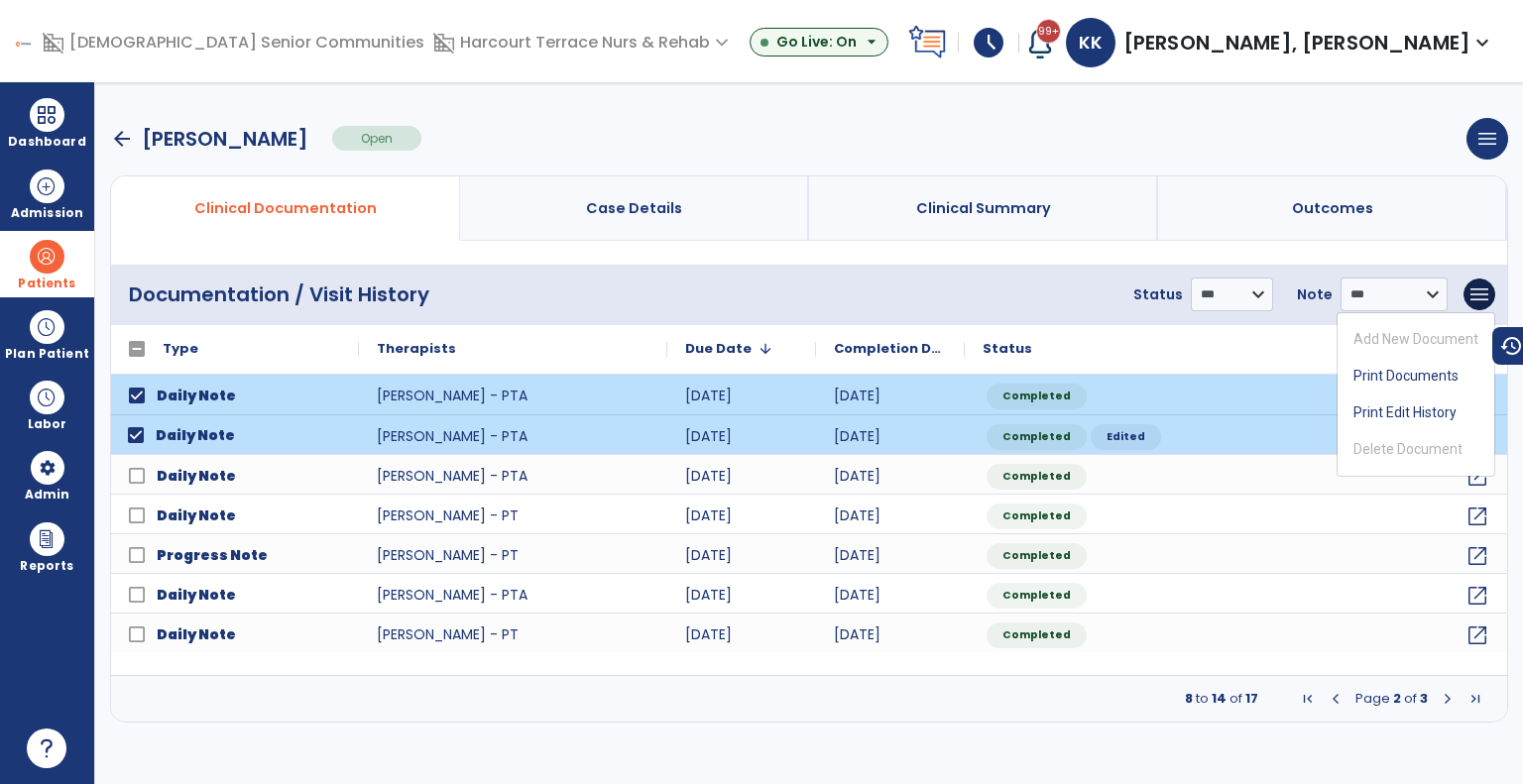 click on "Add New Document   Print Documents   Print Edit History   Delete Document" at bounding box center (1416, 394) 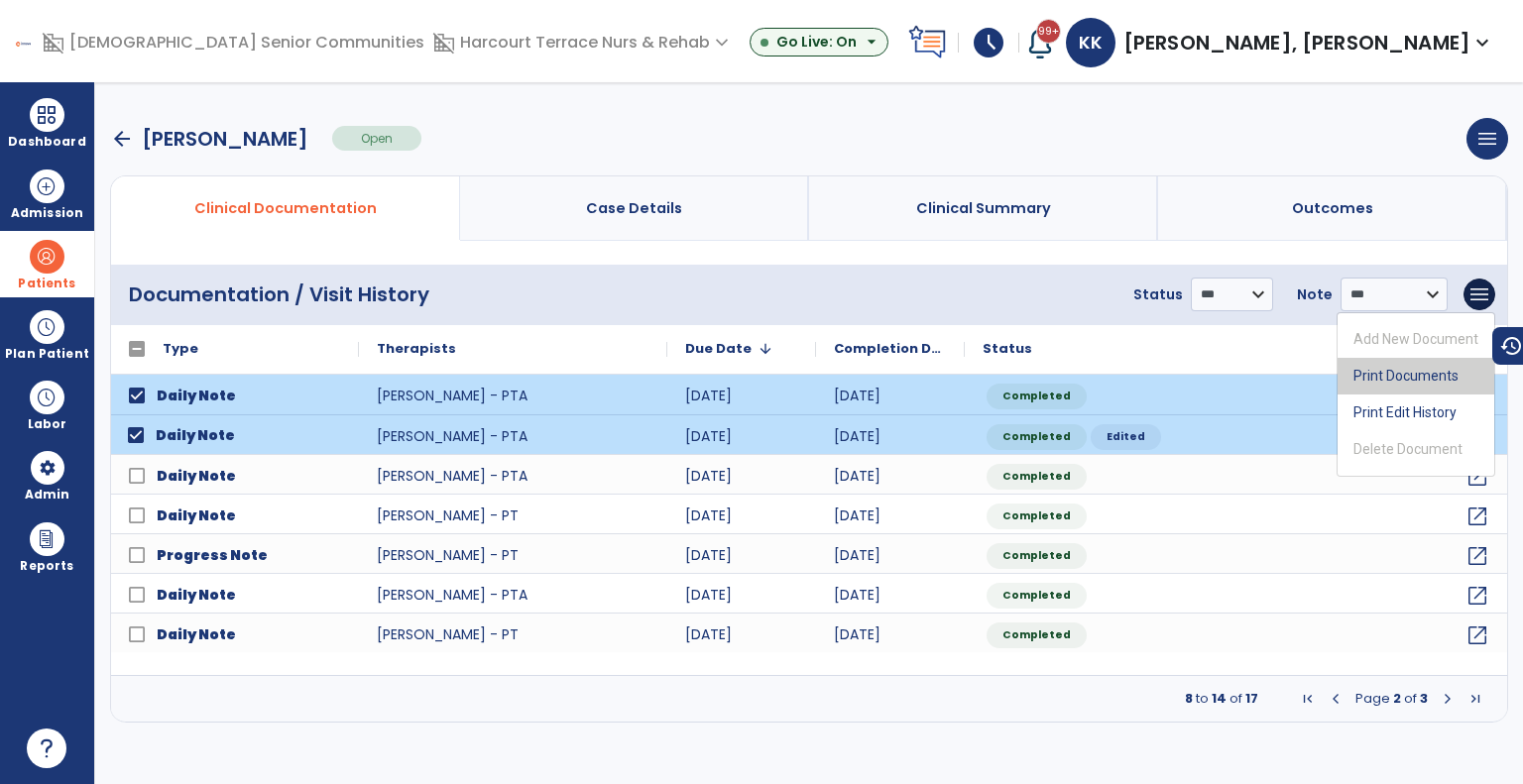 click on "Print Documents" at bounding box center (1416, 376) 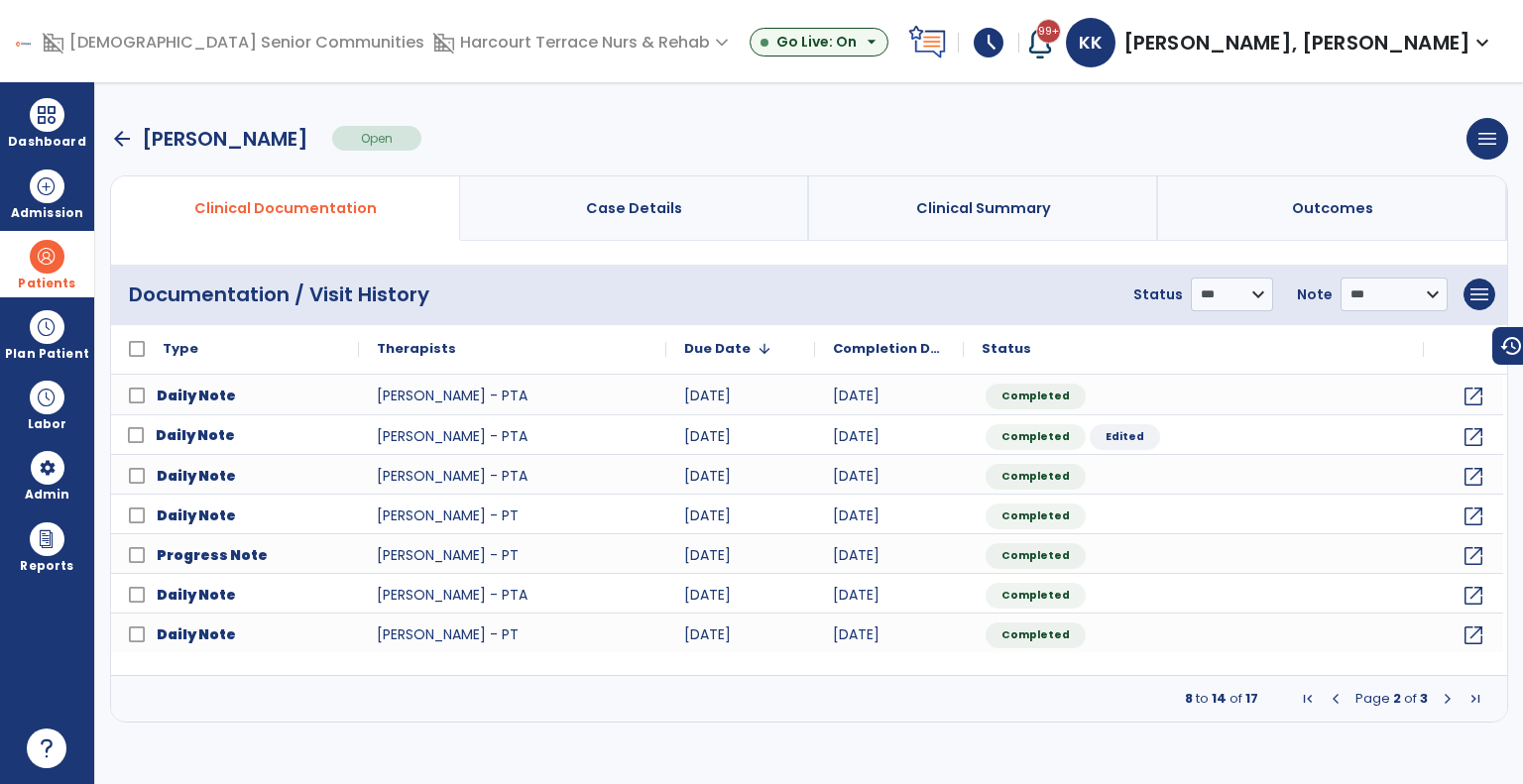 click on "arrow_back" at bounding box center (122, 139) 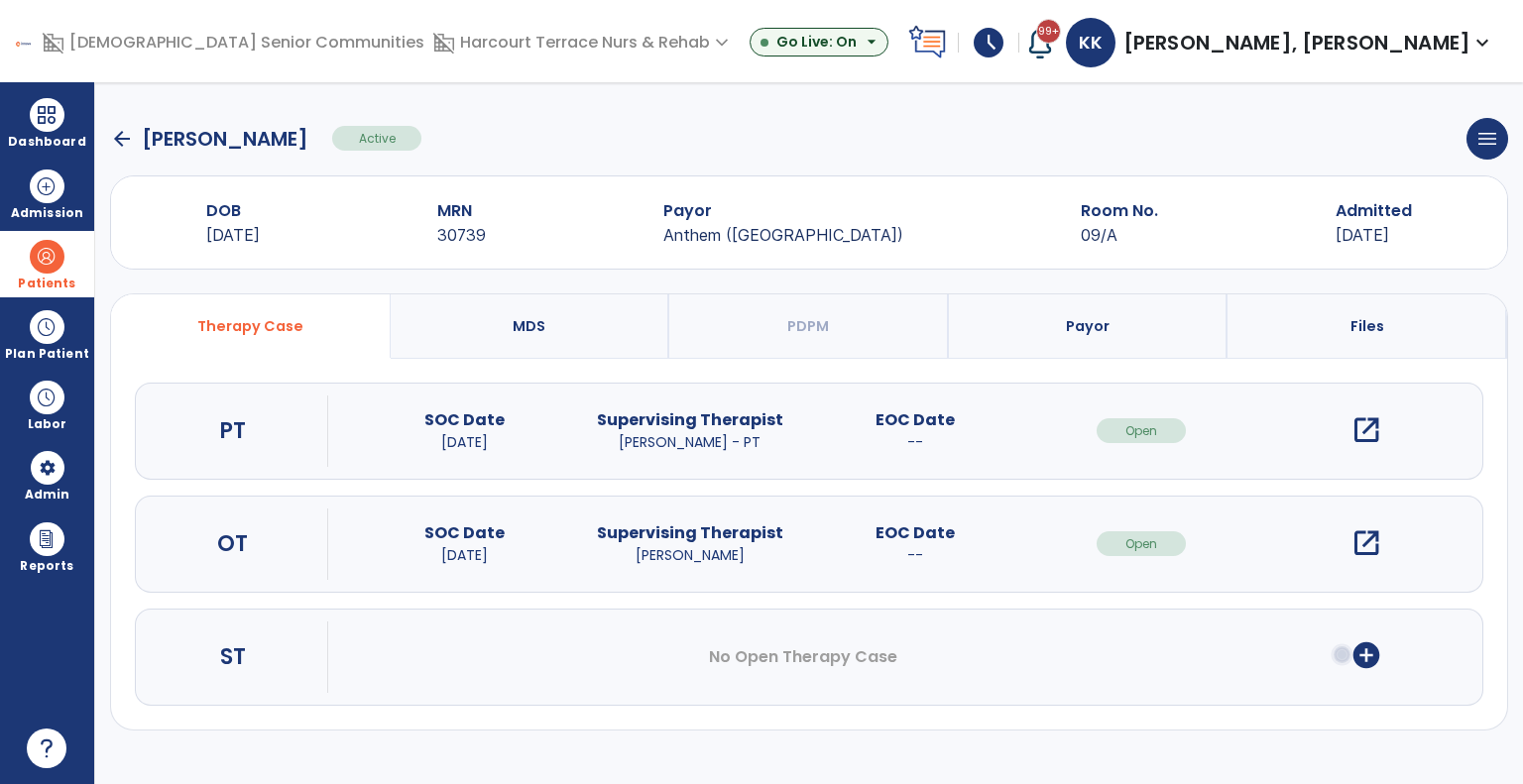 click on "open_in_new" at bounding box center [1366, 543] 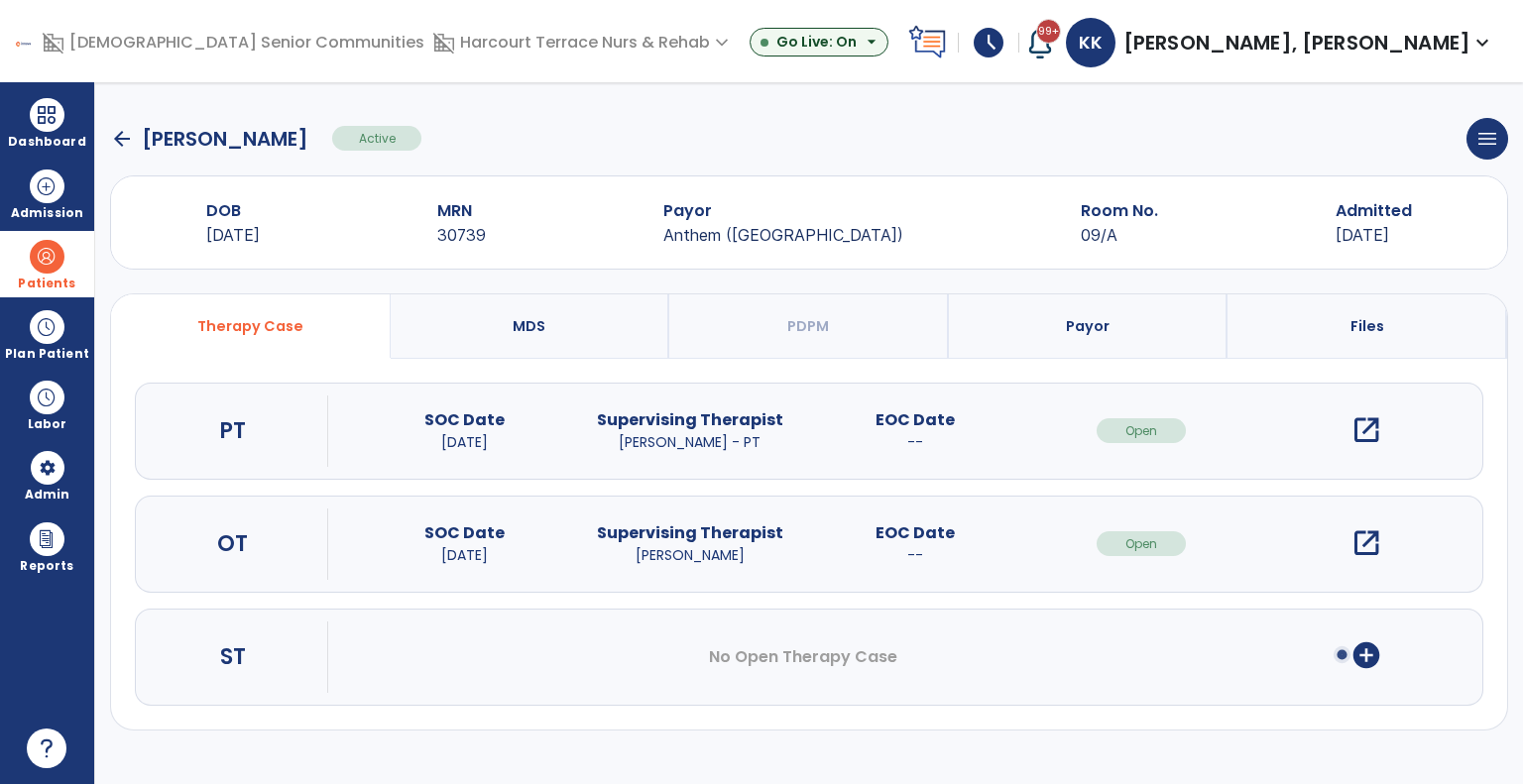 click on "open_in_new" at bounding box center [1366, 543] 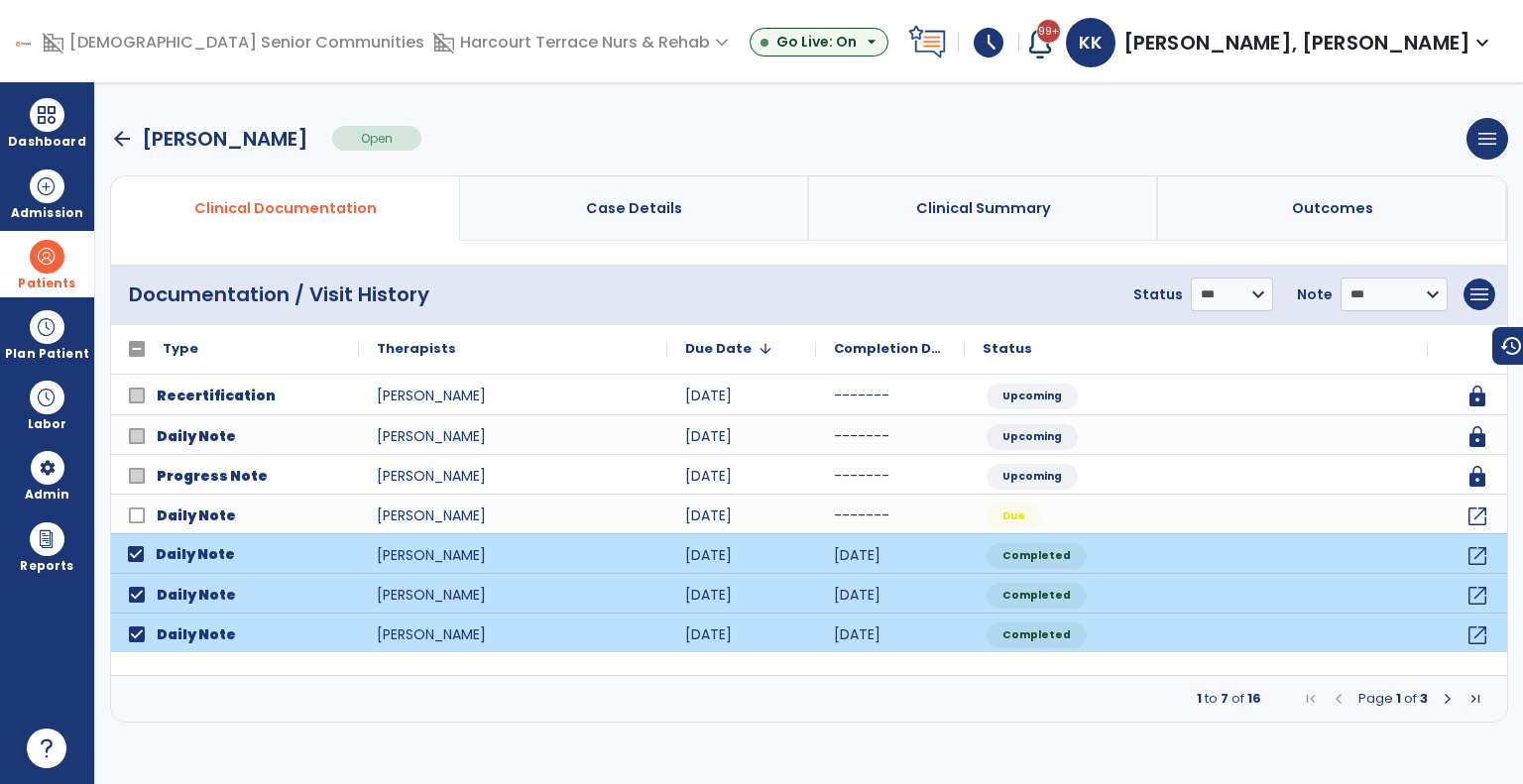 click at bounding box center [1448, 699] 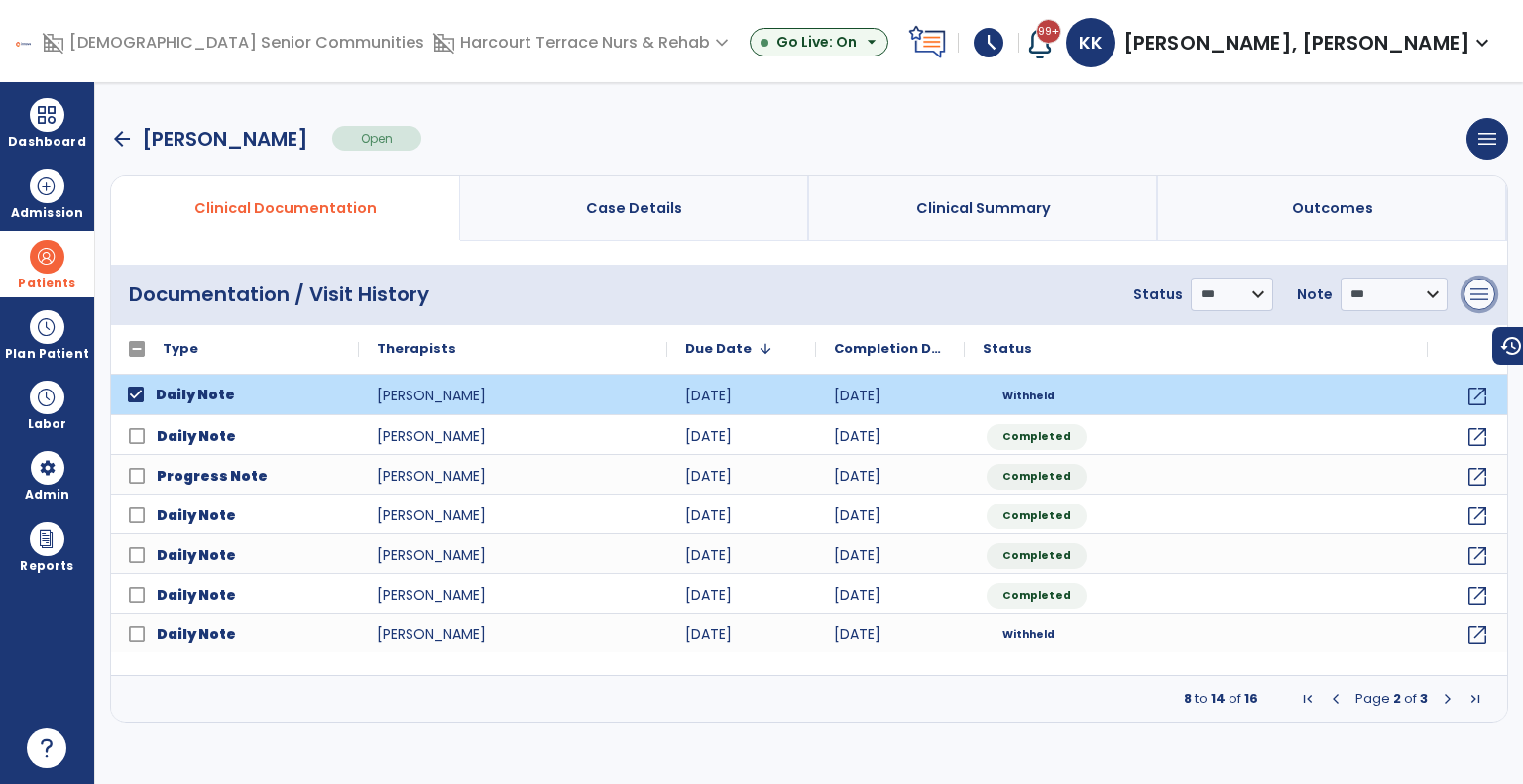 click on "menu" at bounding box center (1479, 294) 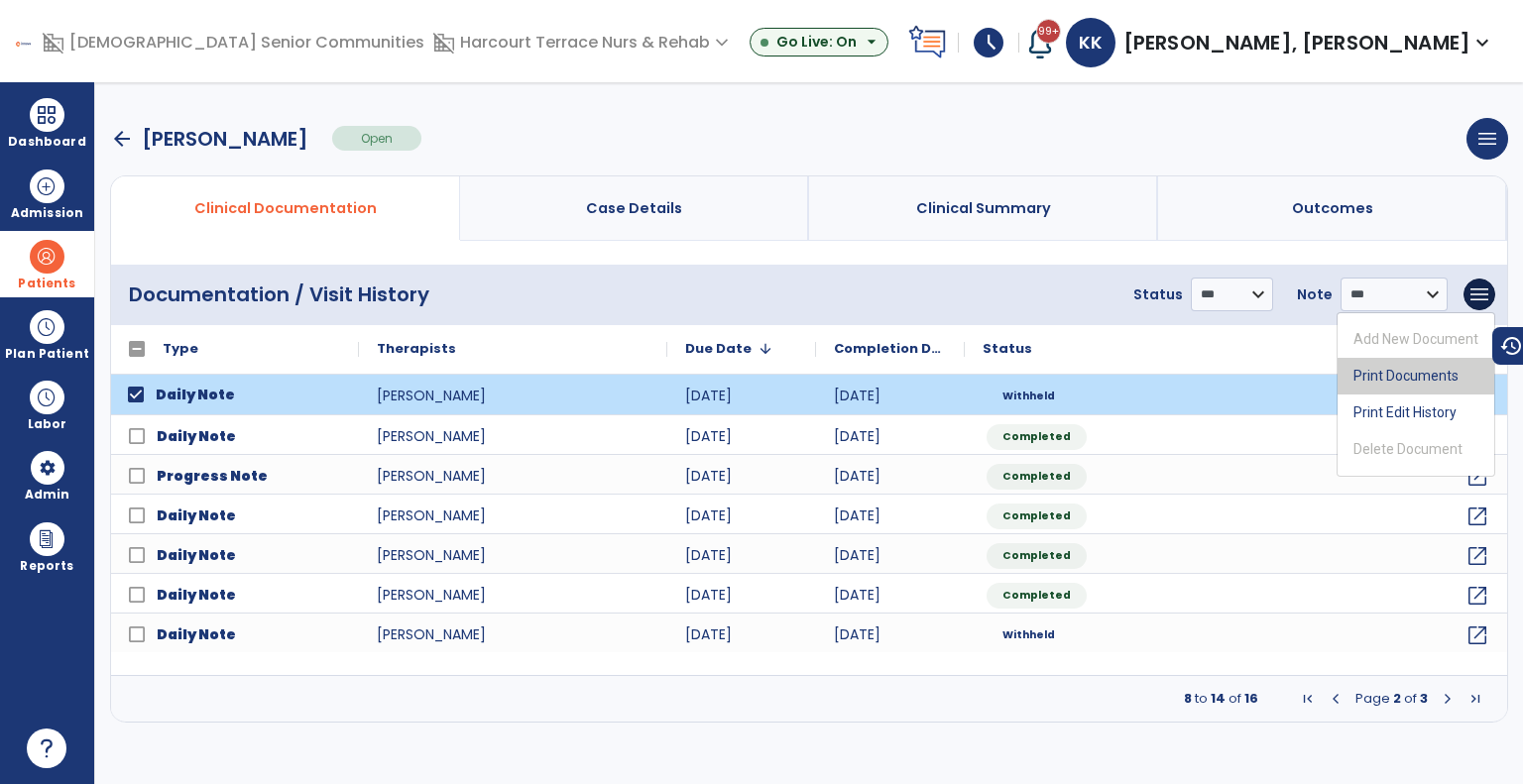 click on "Print Documents" at bounding box center (1416, 376) 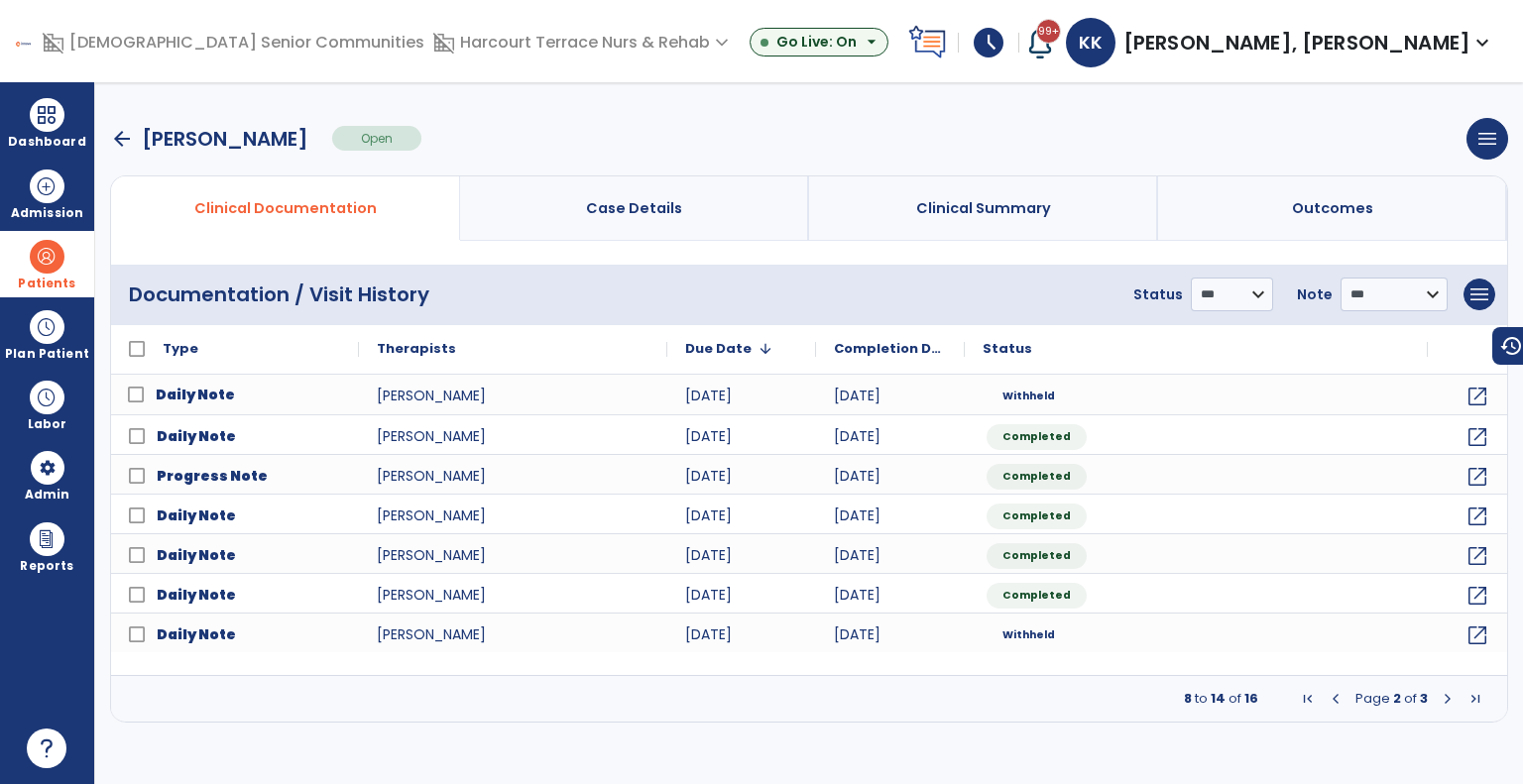 click on "arrow_back" at bounding box center [122, 139] 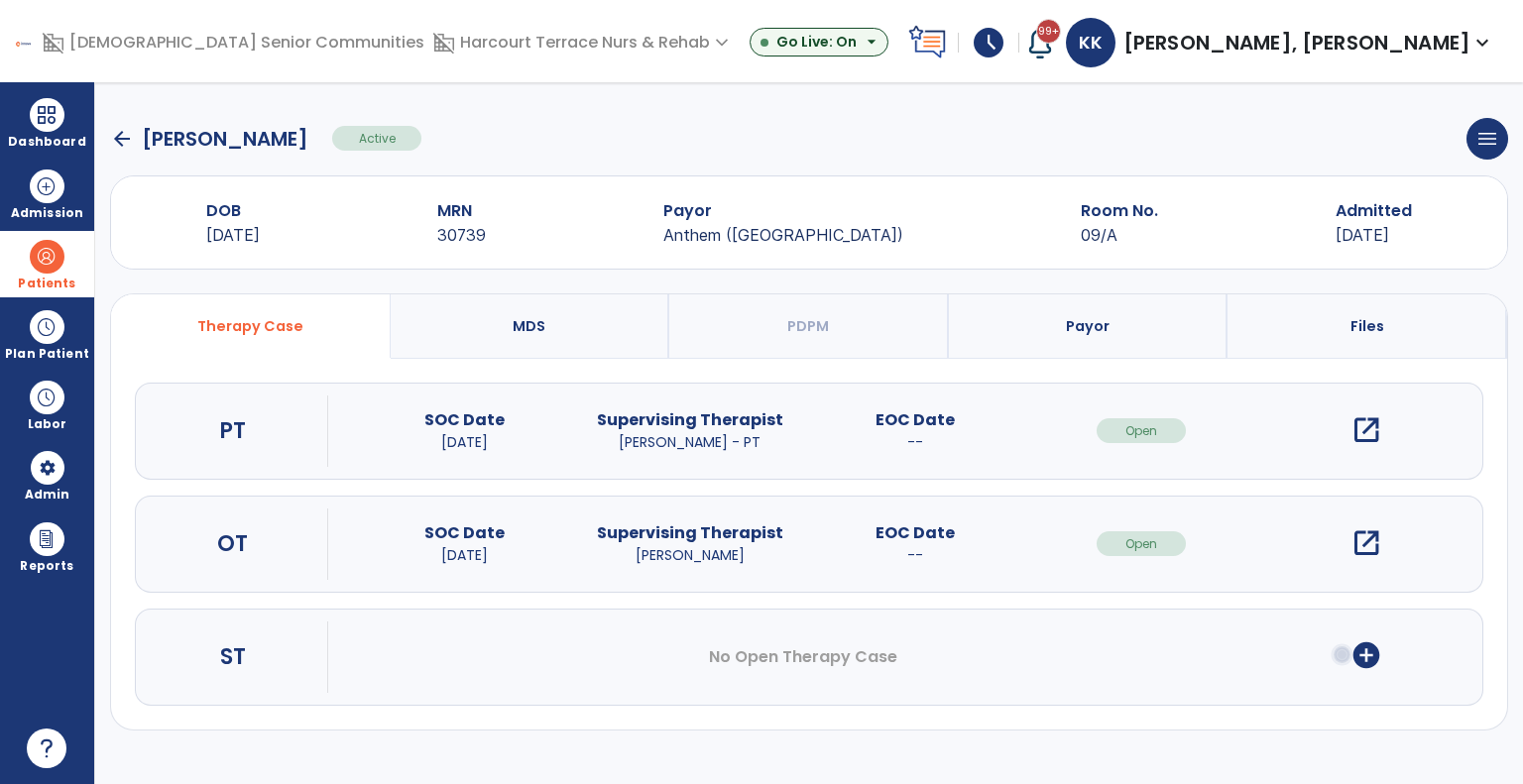 click on "Patients" at bounding box center (47, 264) 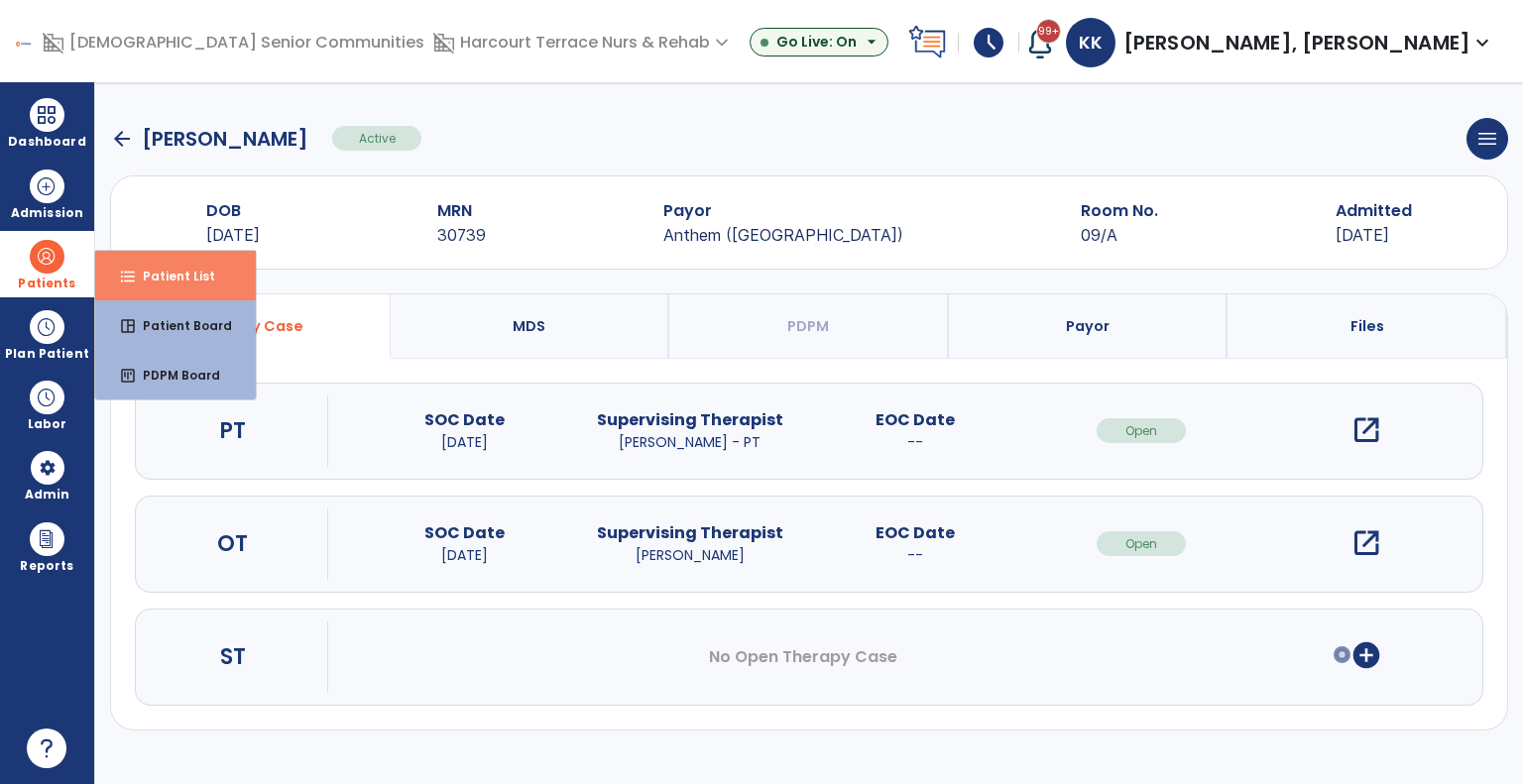 click on "format_list_bulleted  Patient List" at bounding box center [176, 276] 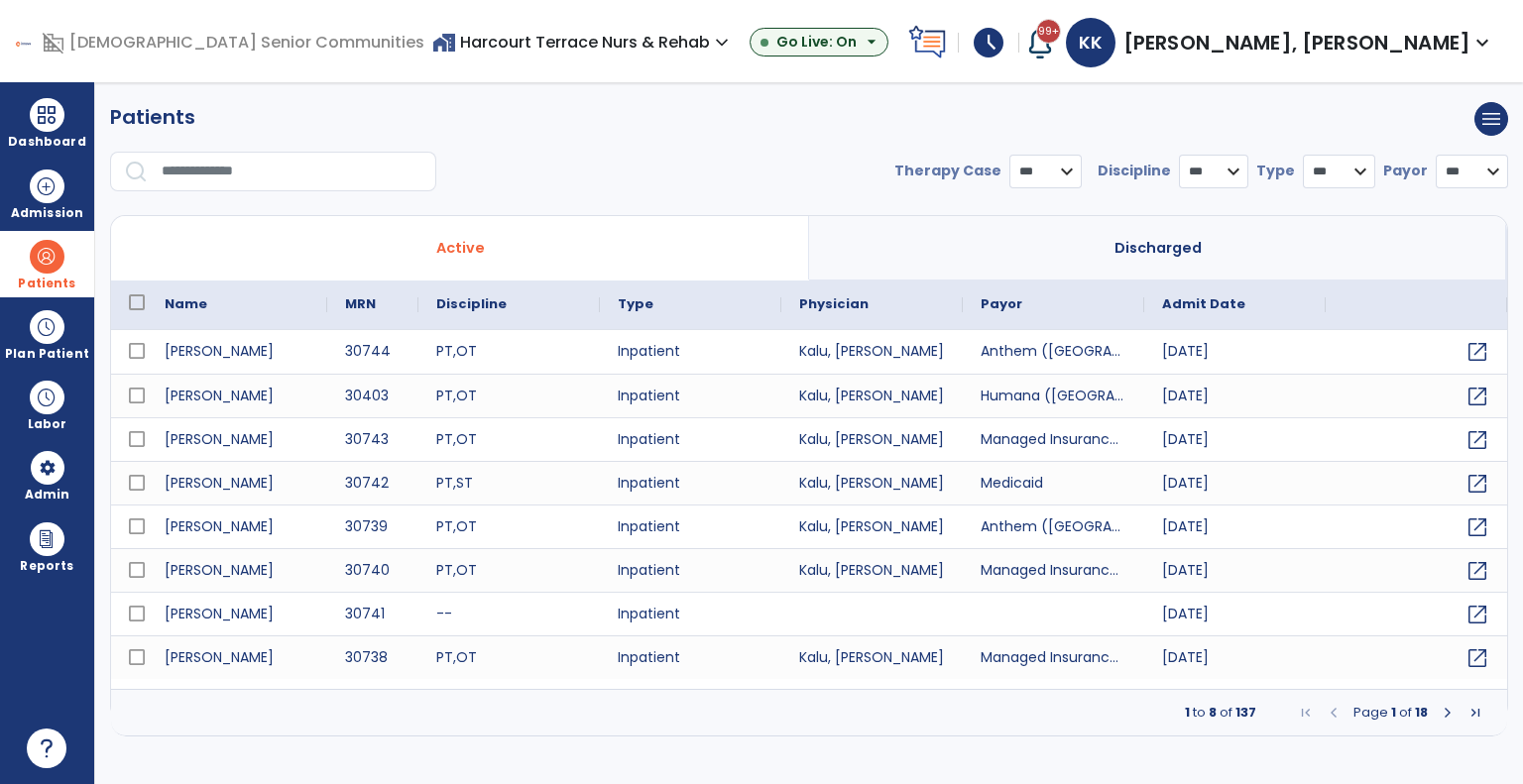 click at bounding box center [292, 171] 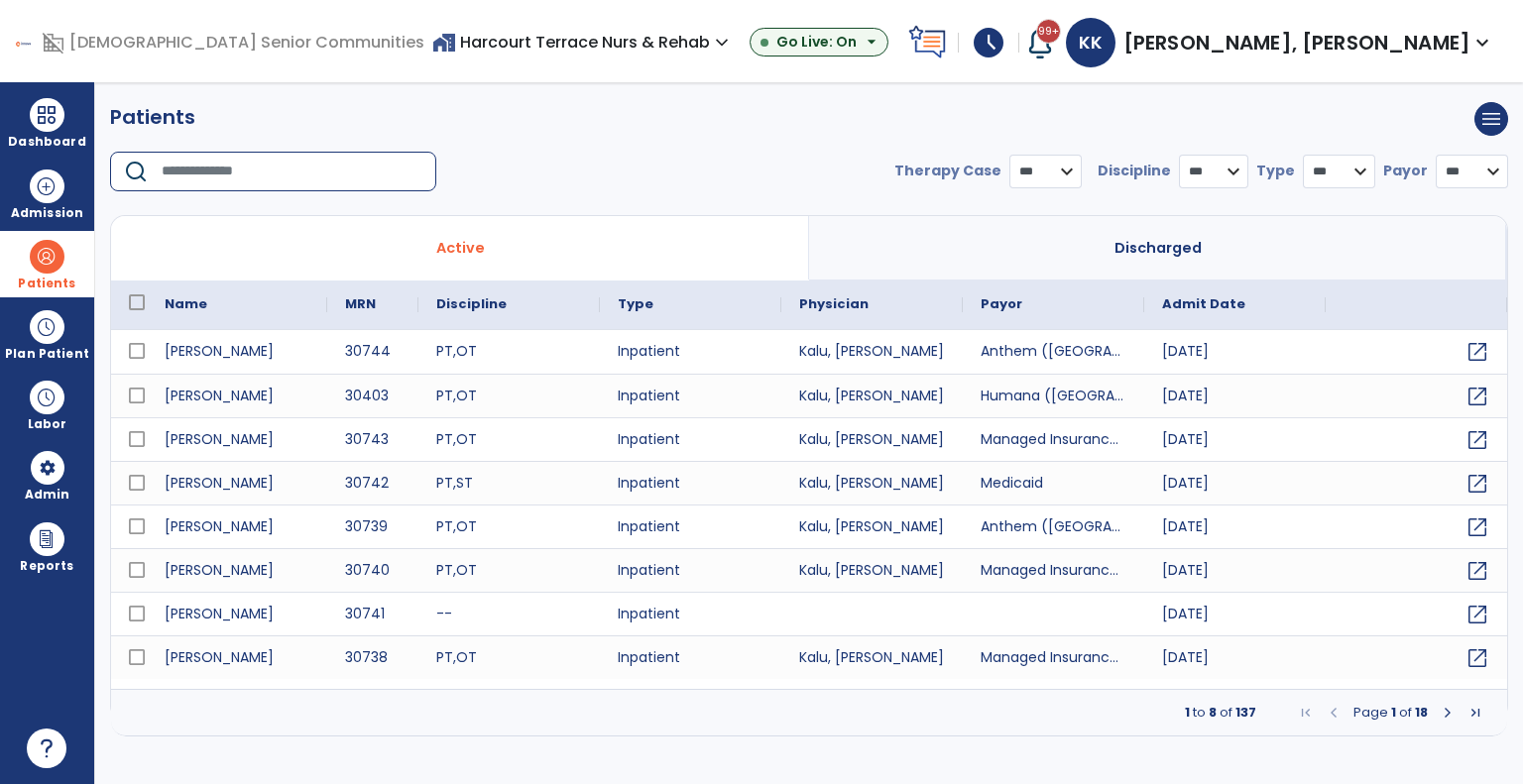 type on "*" 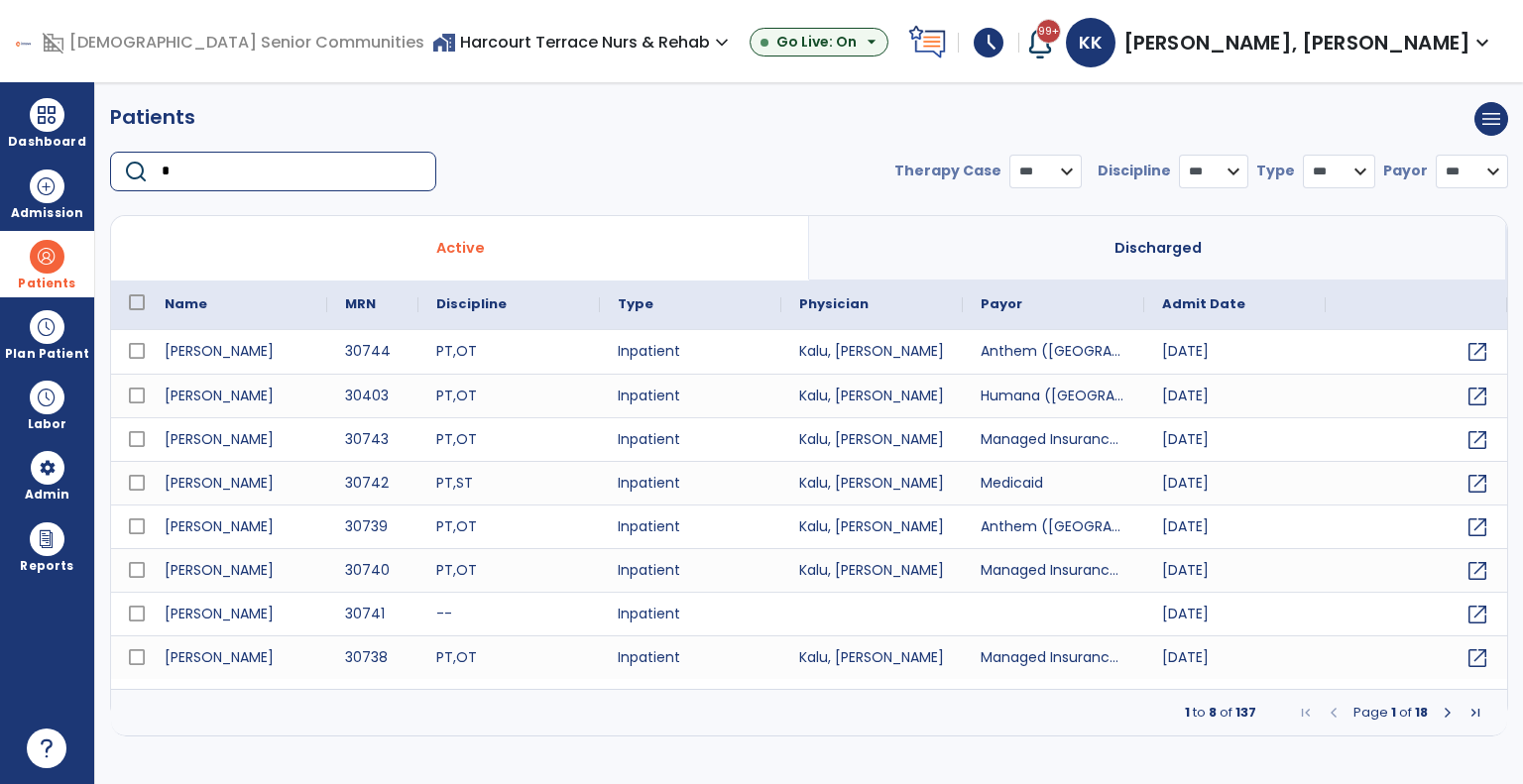 select on "***" 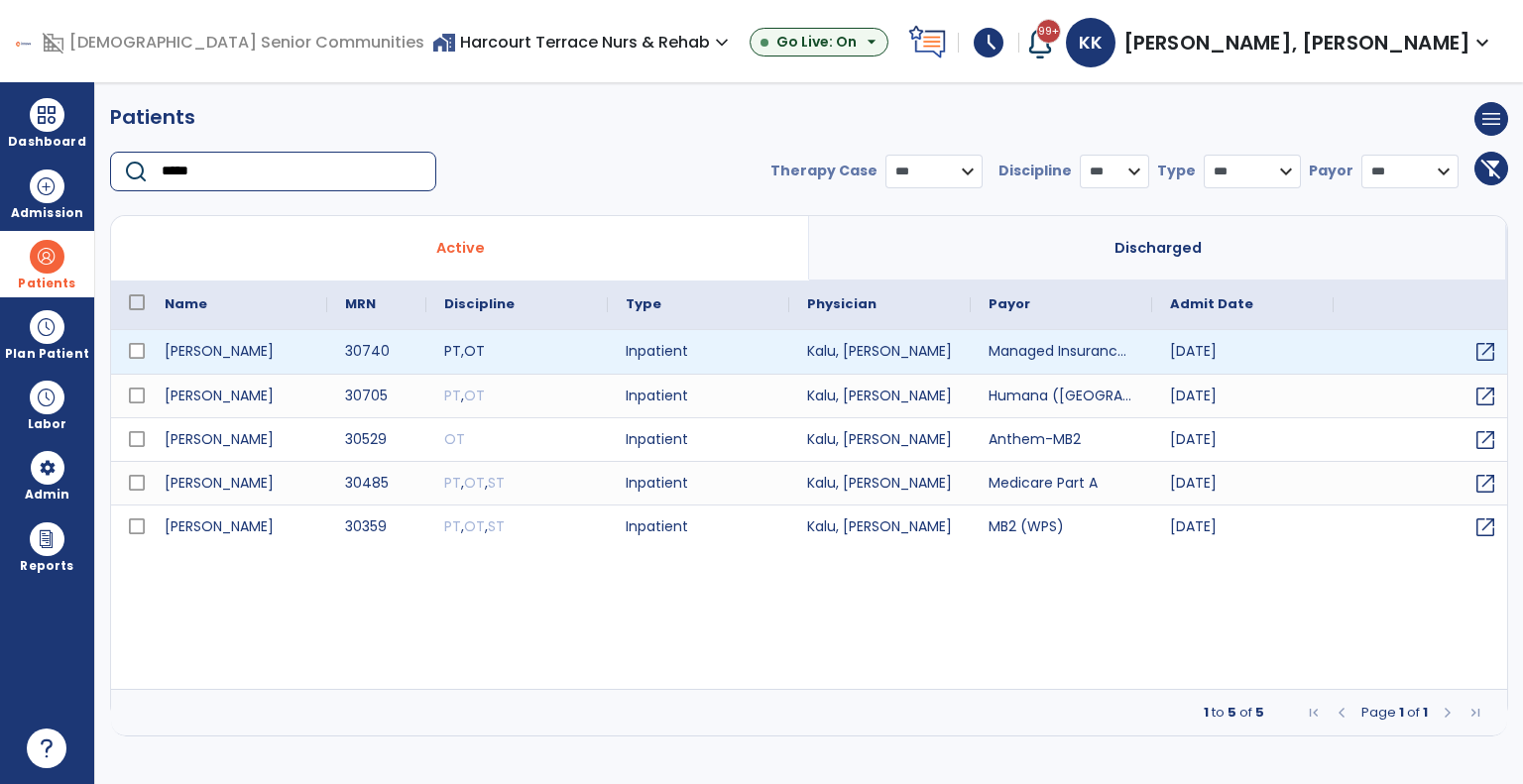 type on "*****" 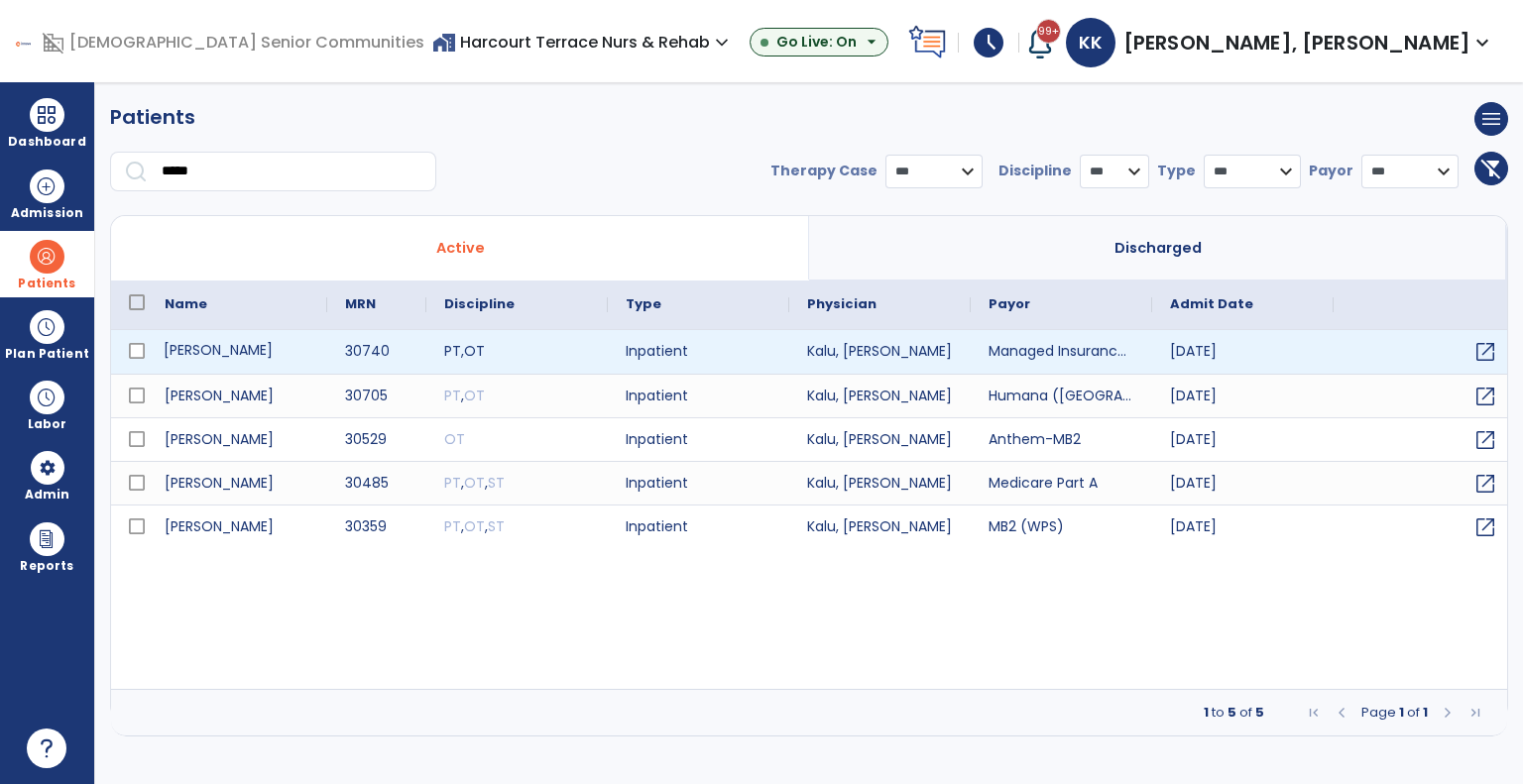 click on "Brown, Valerie" at bounding box center (237, 352) 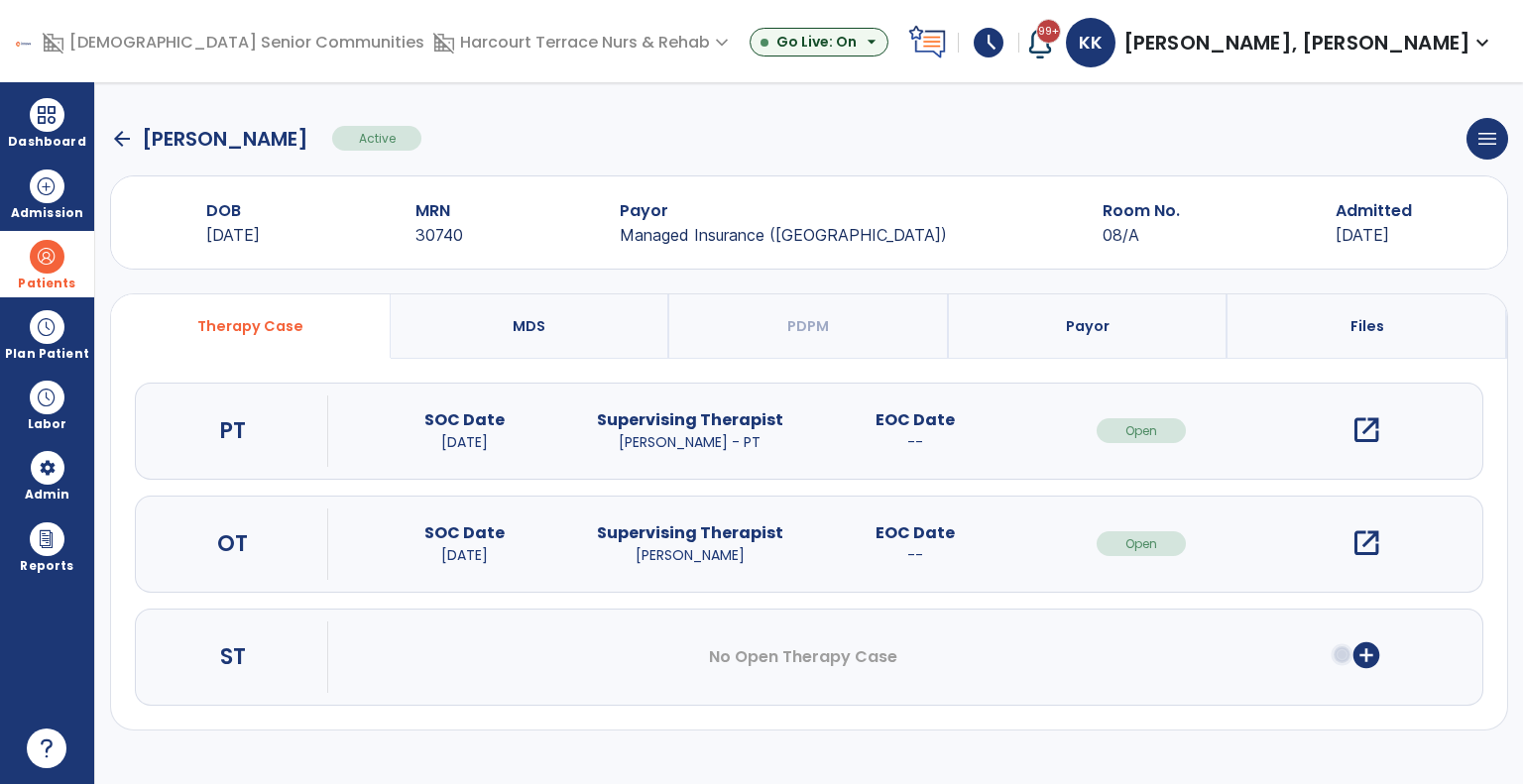 click on "open_in_new" at bounding box center [1366, 430] 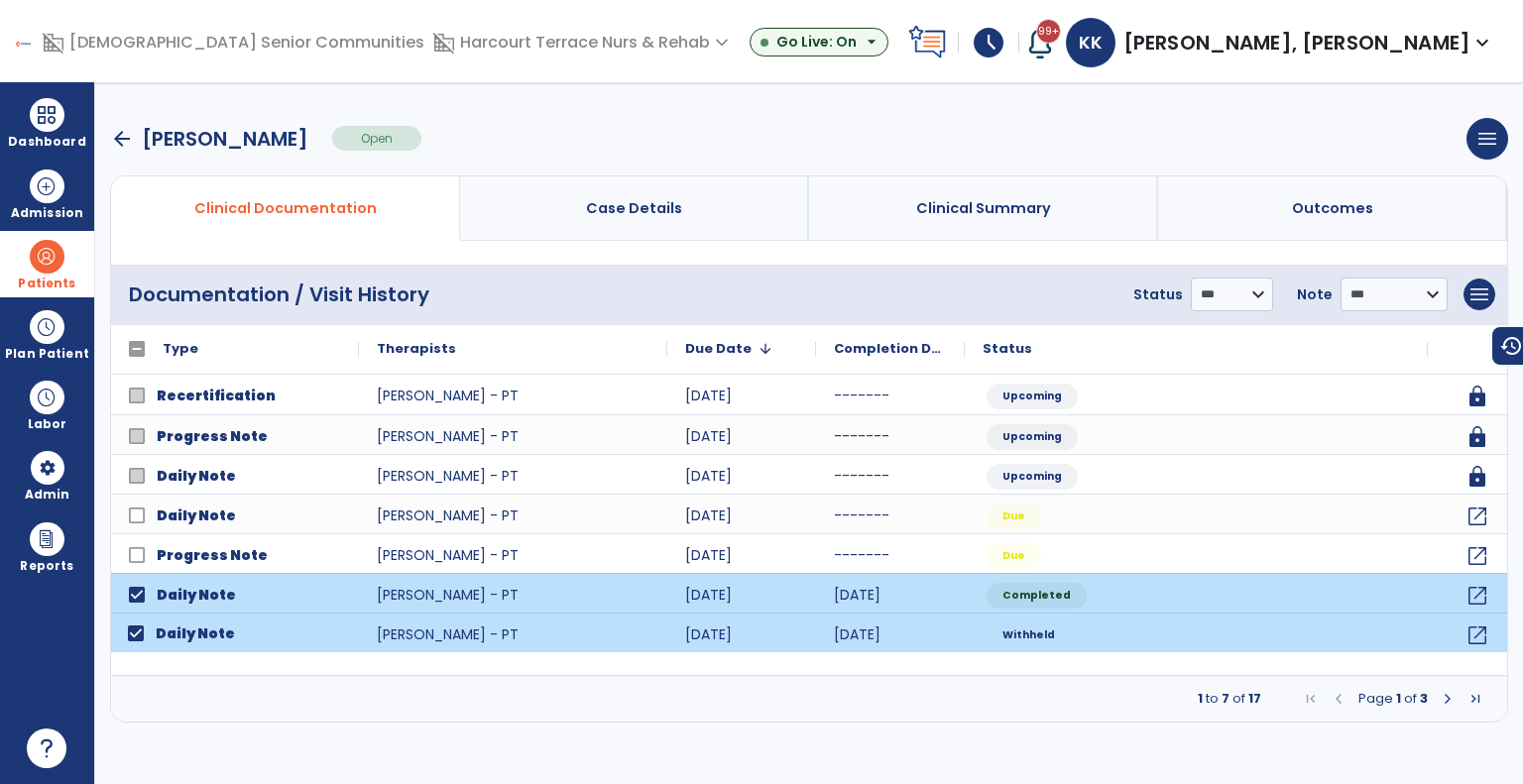 click at bounding box center (1448, 699) 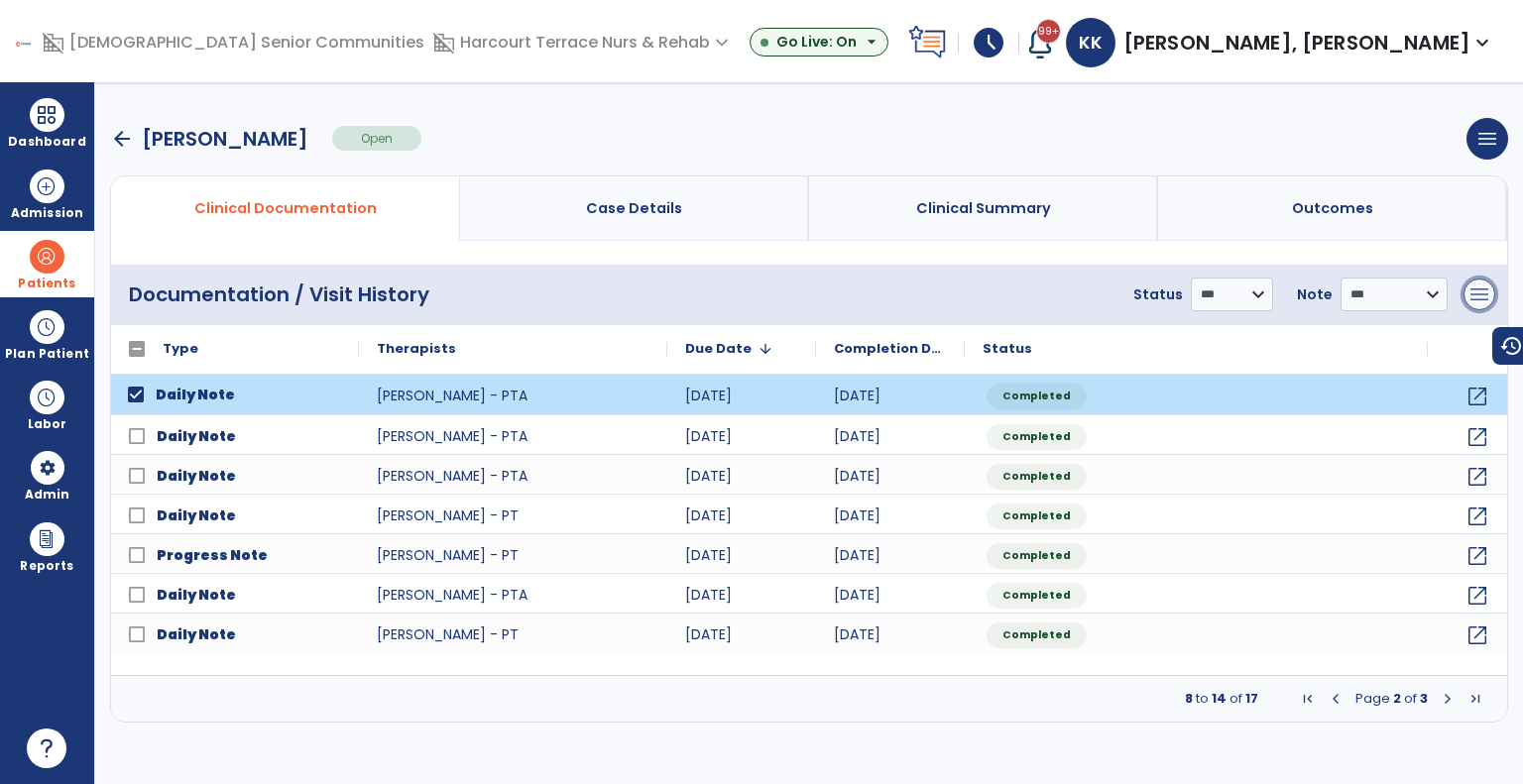 click on "menu" at bounding box center (1479, 294) 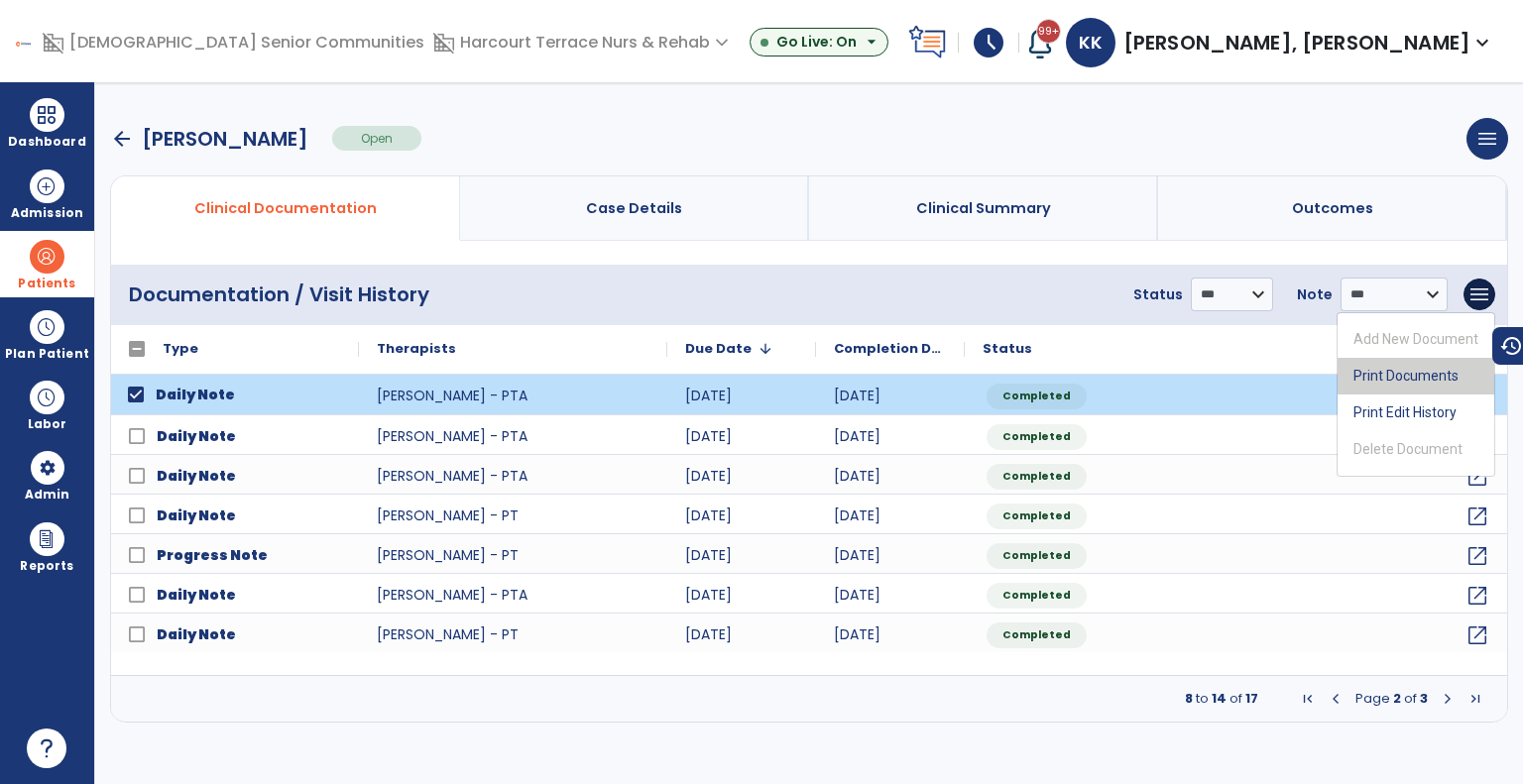 click on "Print Documents" at bounding box center (1416, 376) 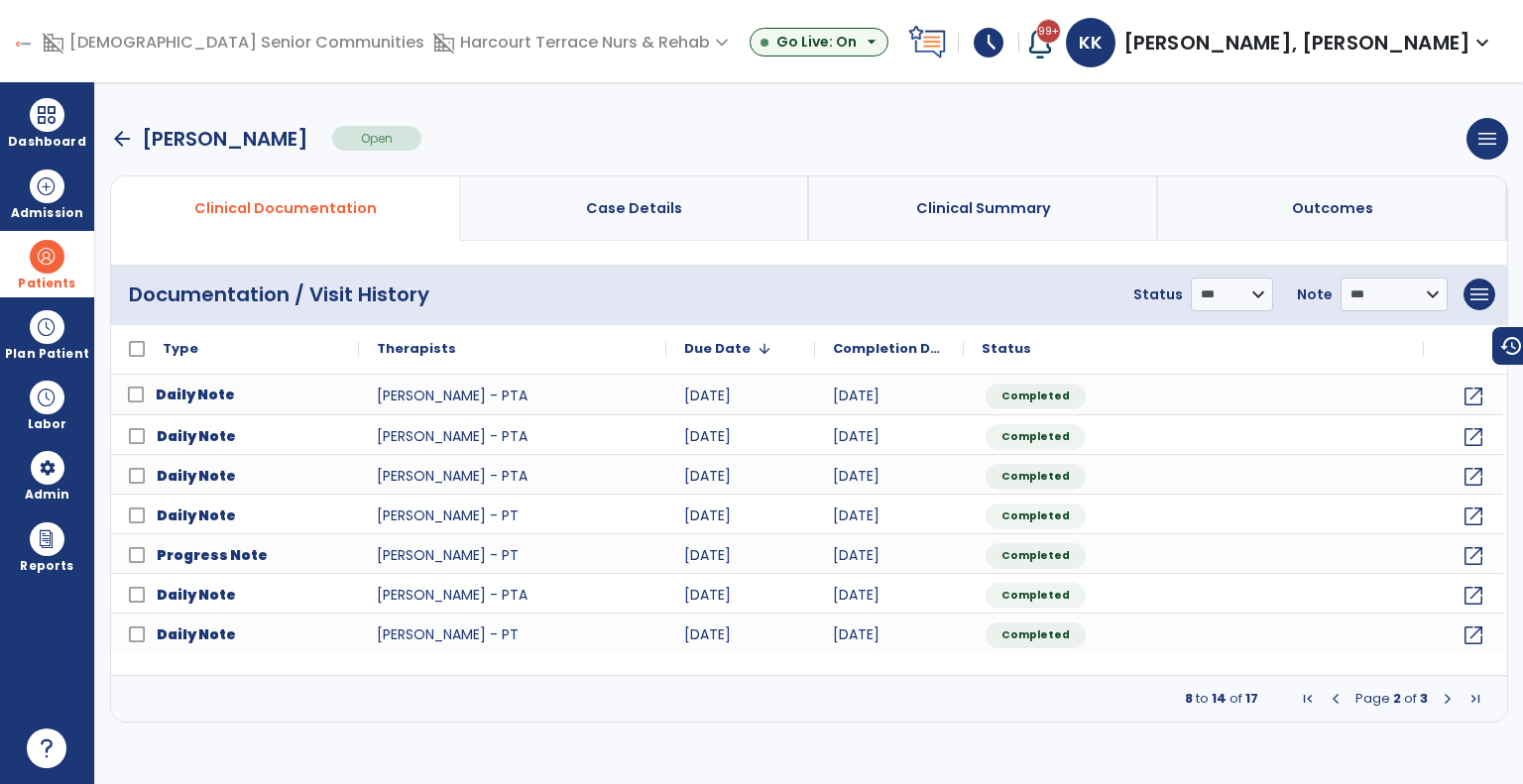 click on "arrow_back" at bounding box center [122, 139] 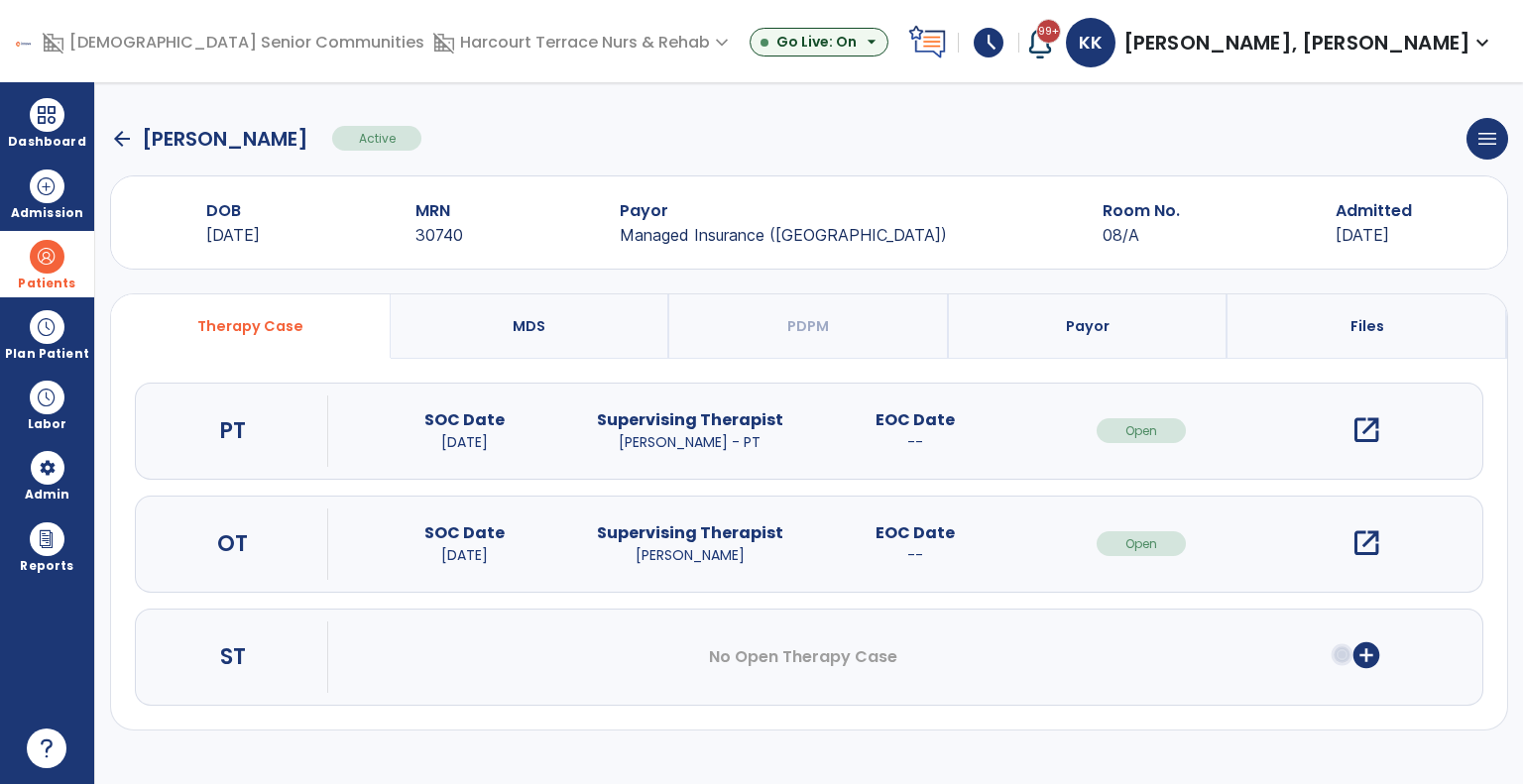 click on "open_in_new" at bounding box center (1366, 543) 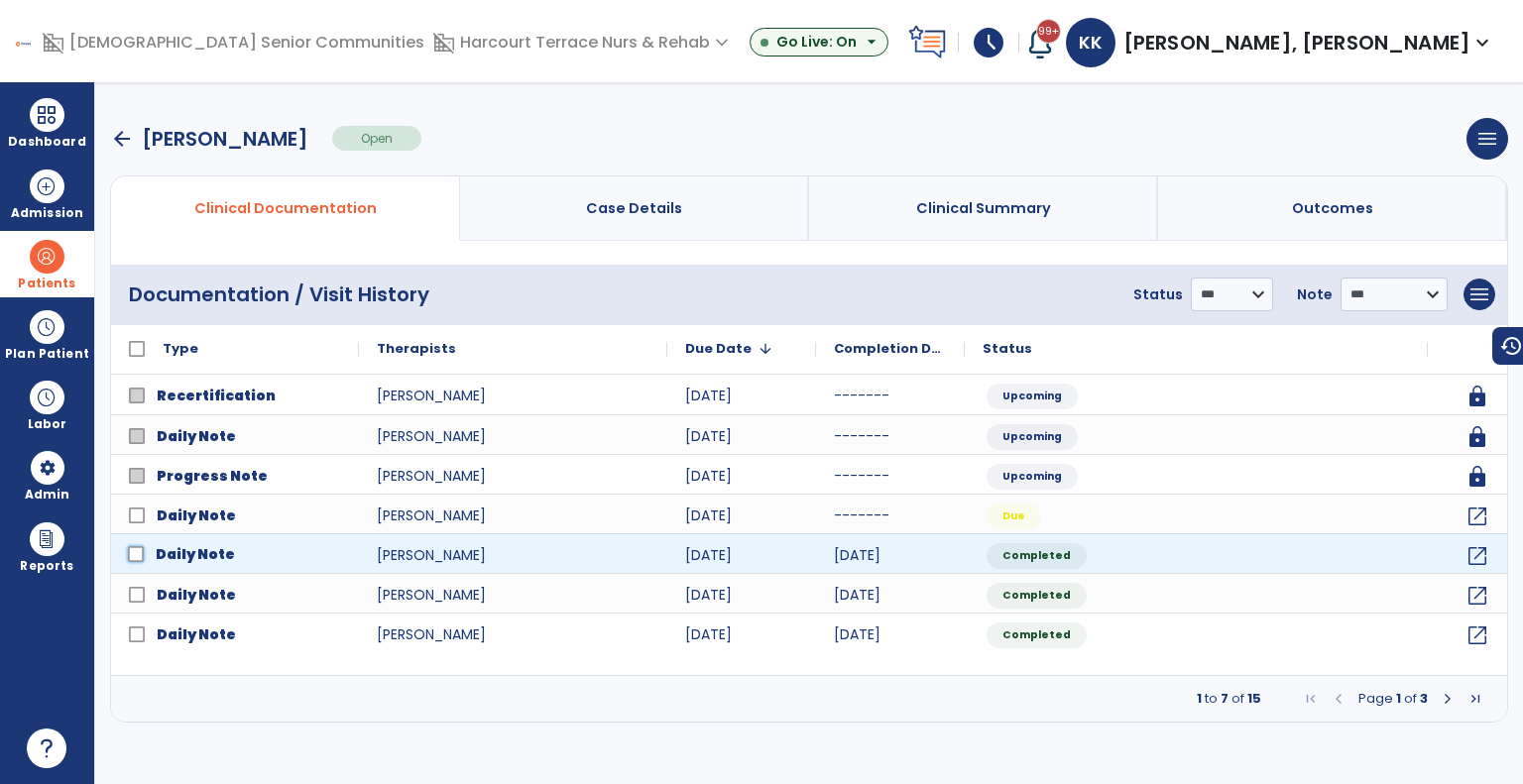 click 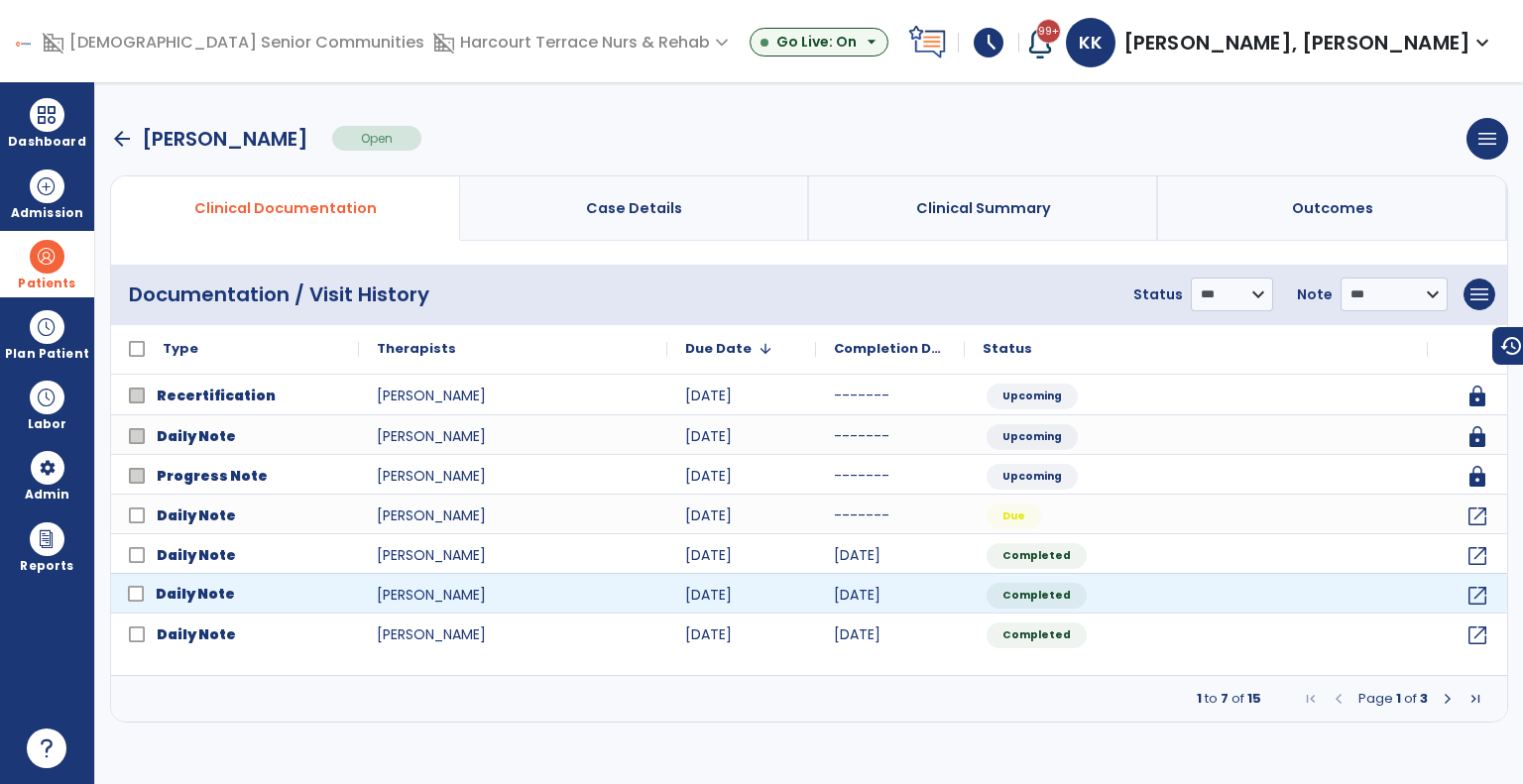 click 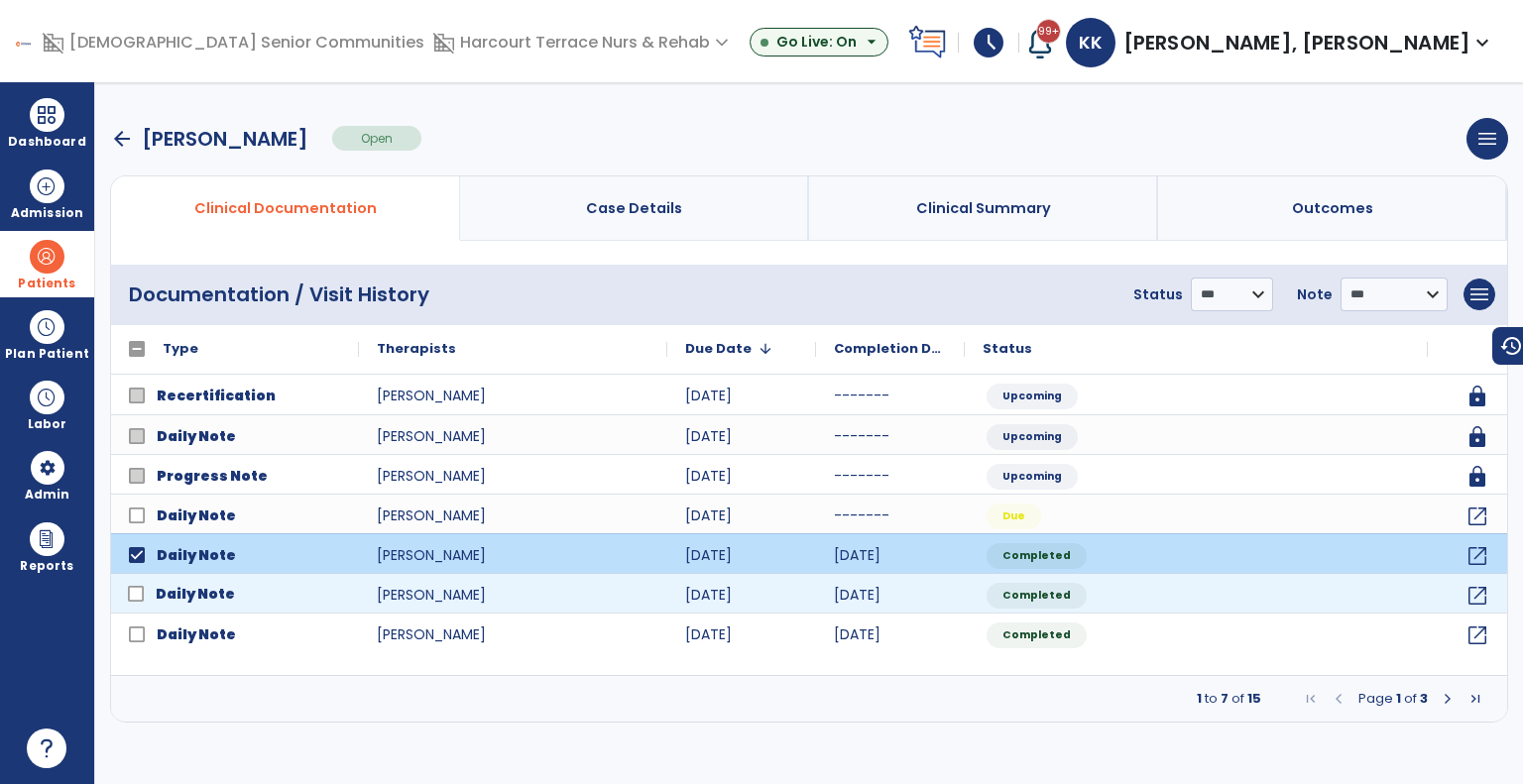 click 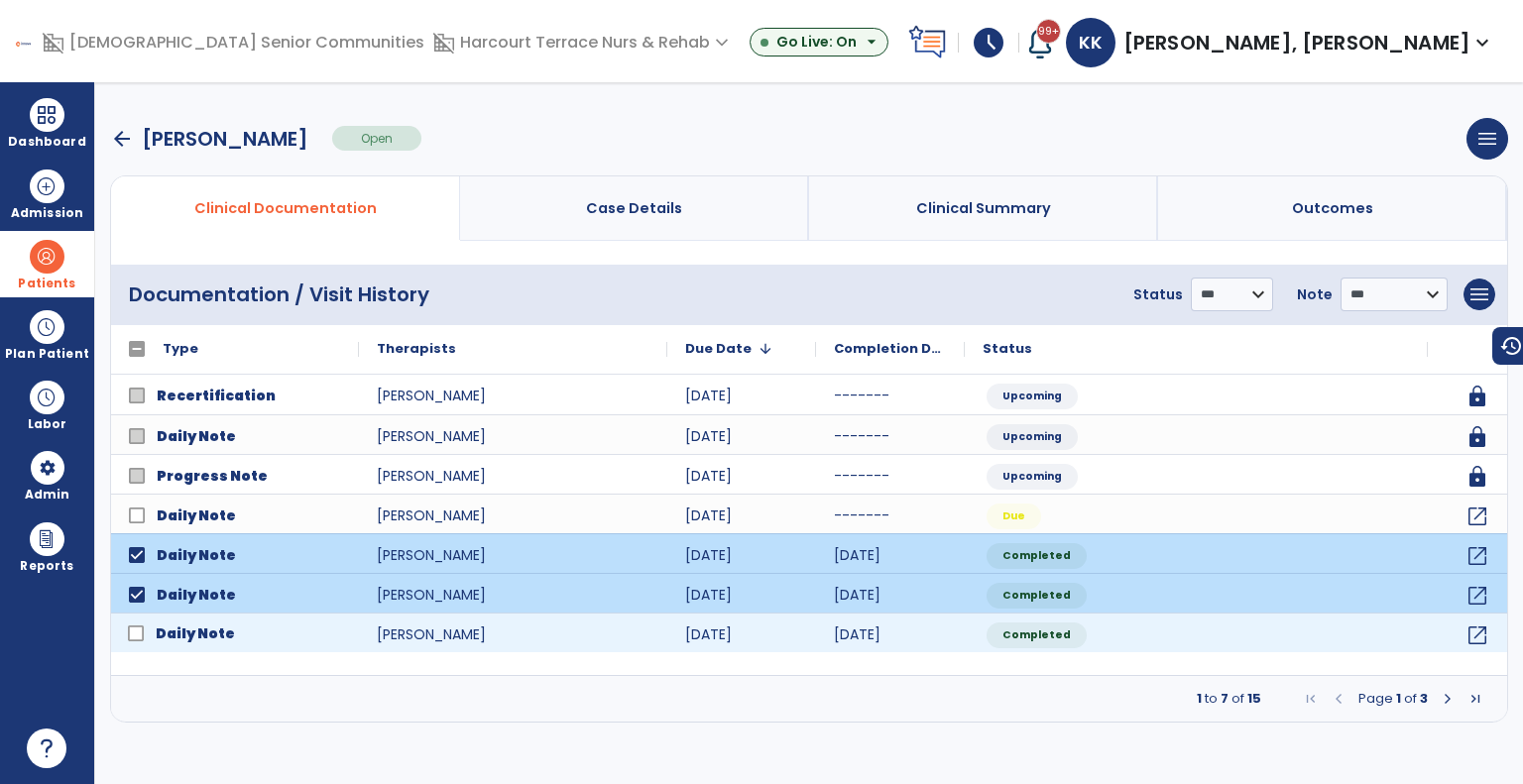 click 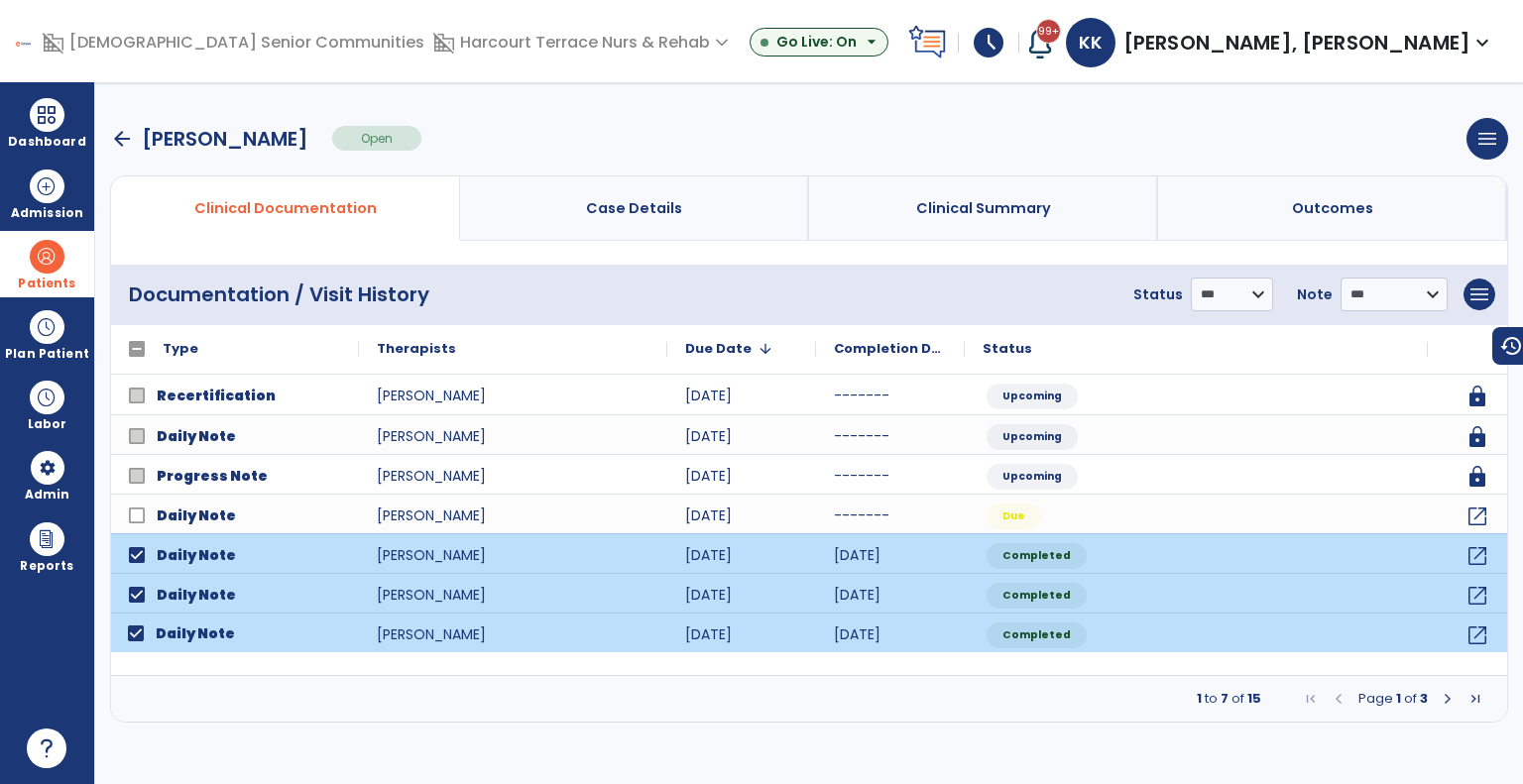 click at bounding box center (1448, 699) 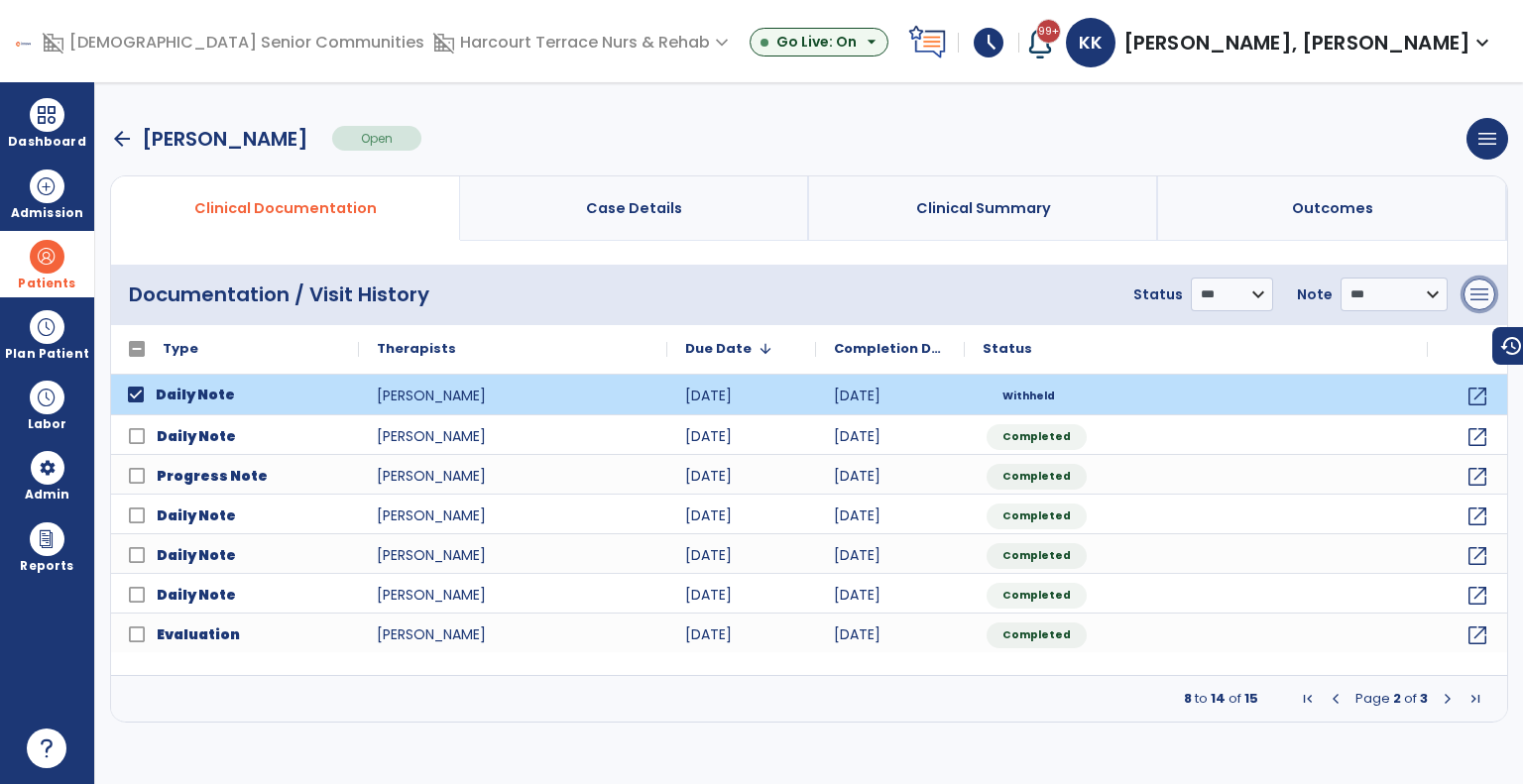 click on "menu" at bounding box center [1479, 294] 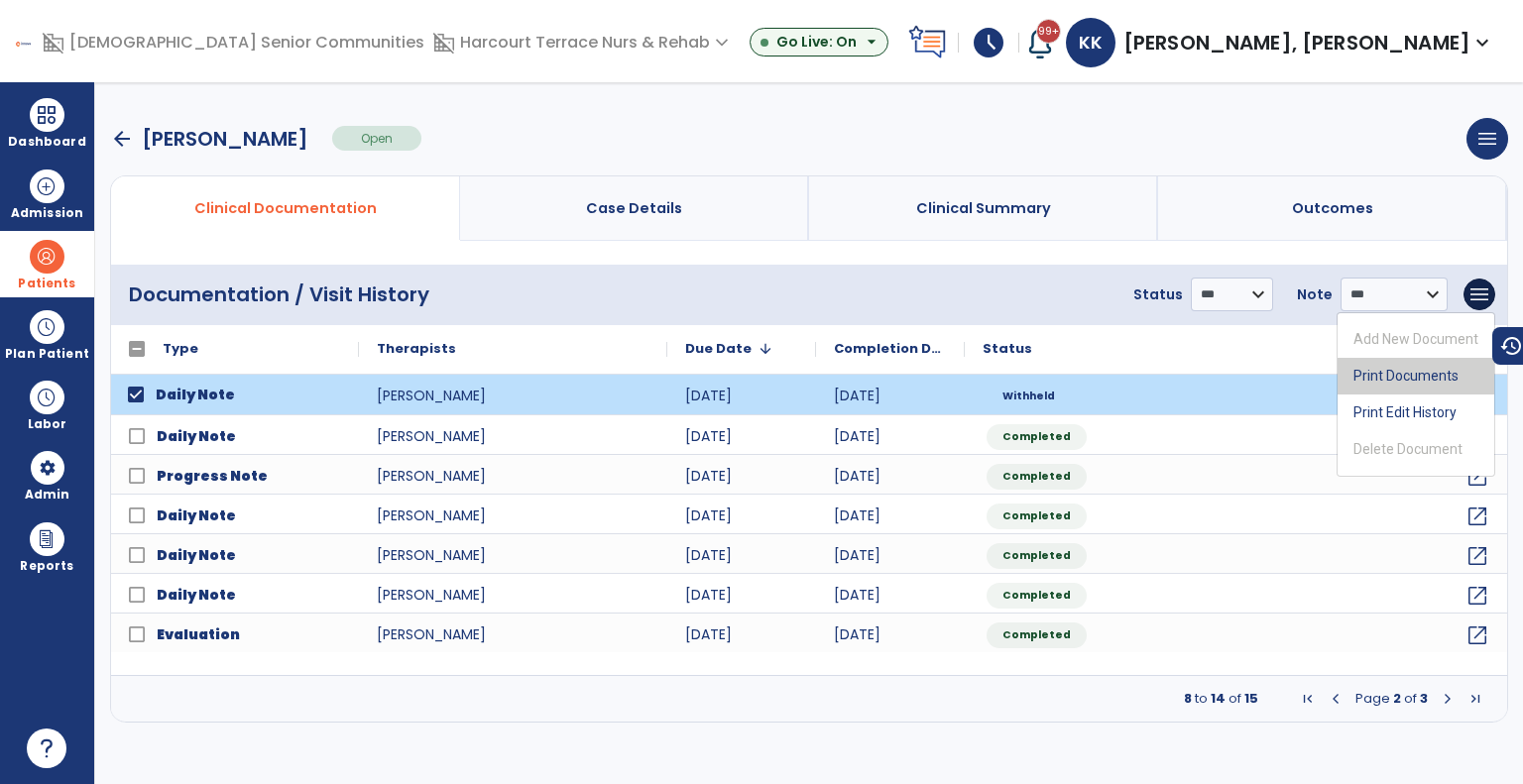 click on "Print Documents" at bounding box center [1416, 376] 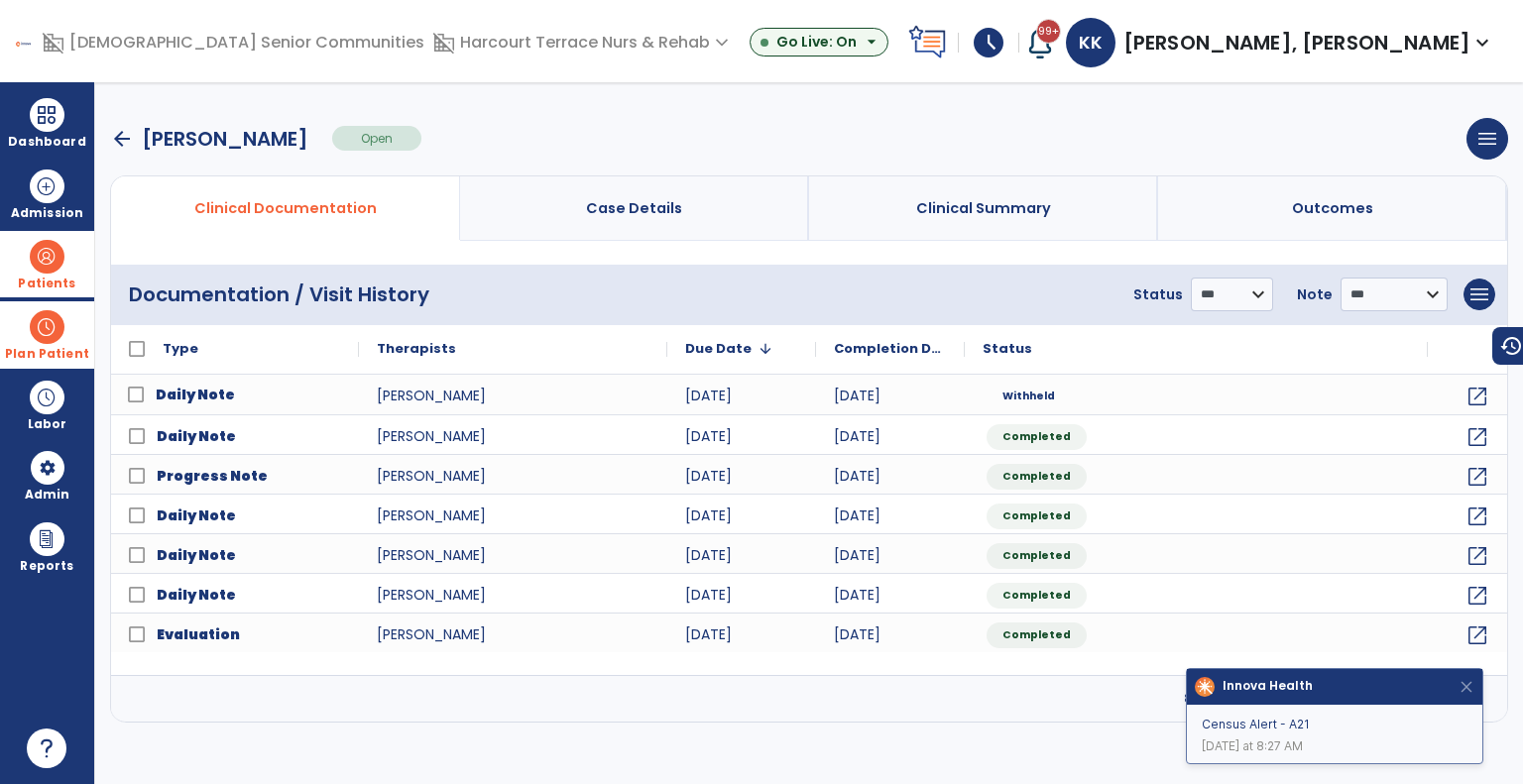 click at bounding box center (47, 327) 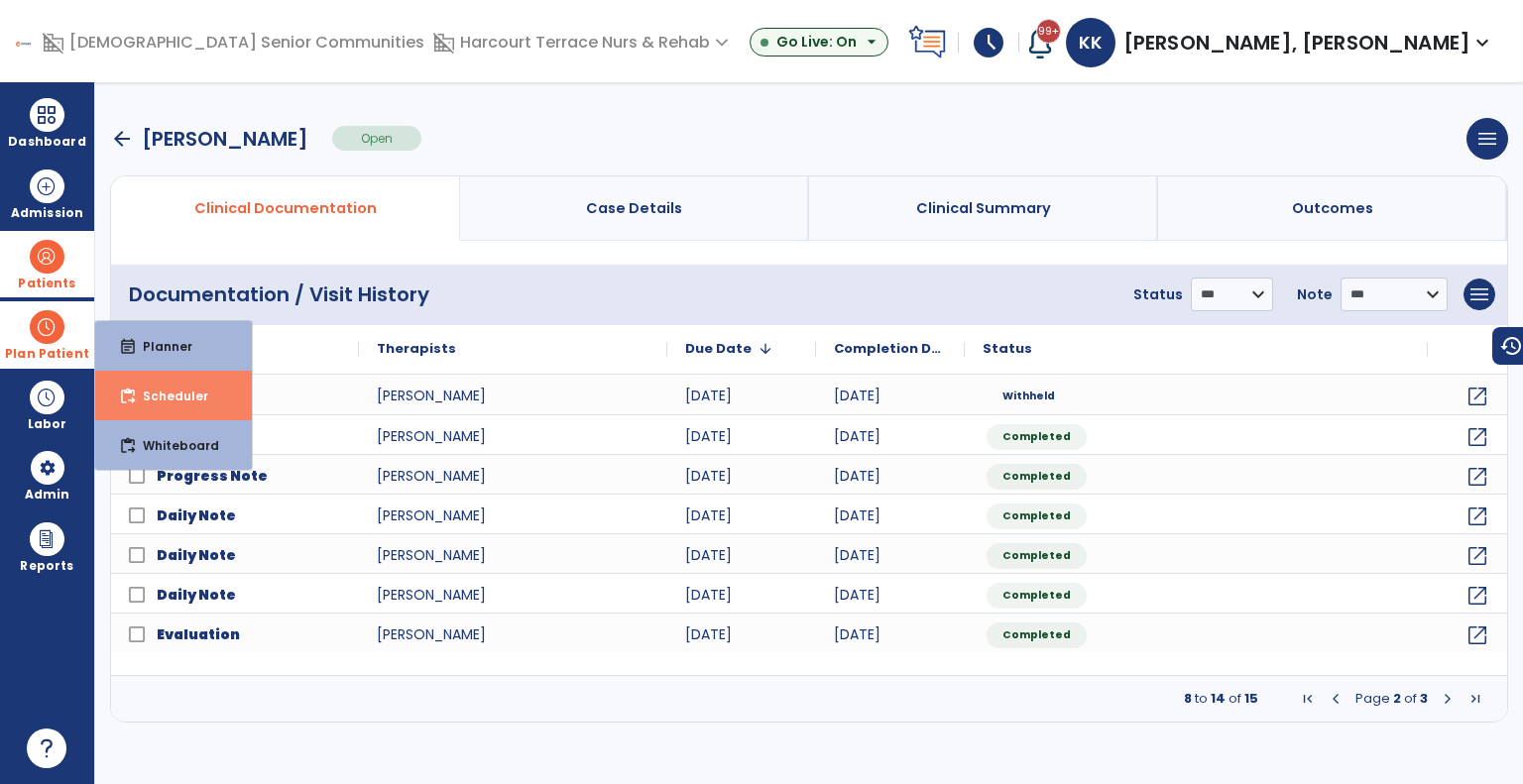 click on "content_paste_go" at bounding box center (128, 396) 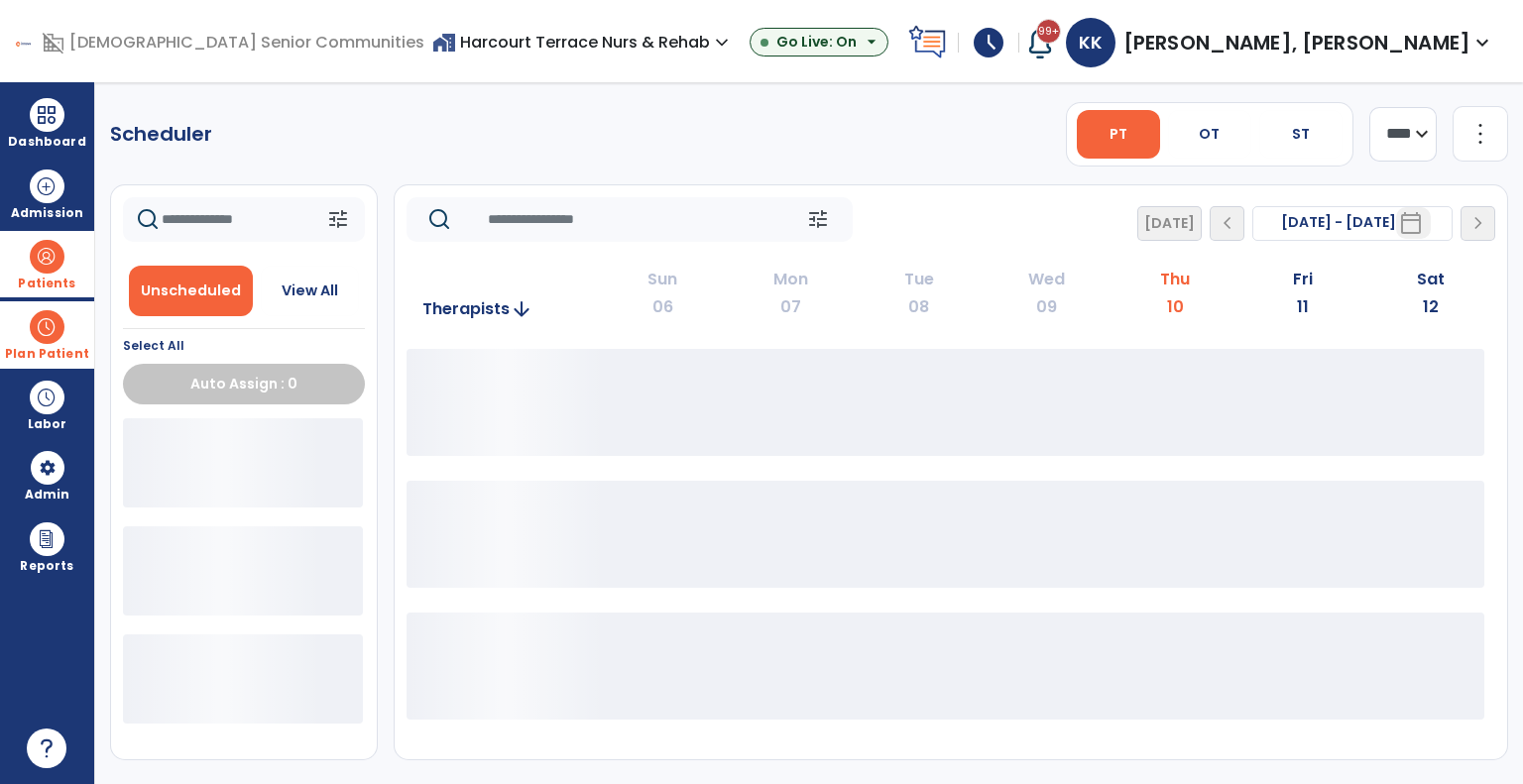 click on "home_work   Harcourt Terrace Nurs & Rehab   expand_more" at bounding box center (583, 42) 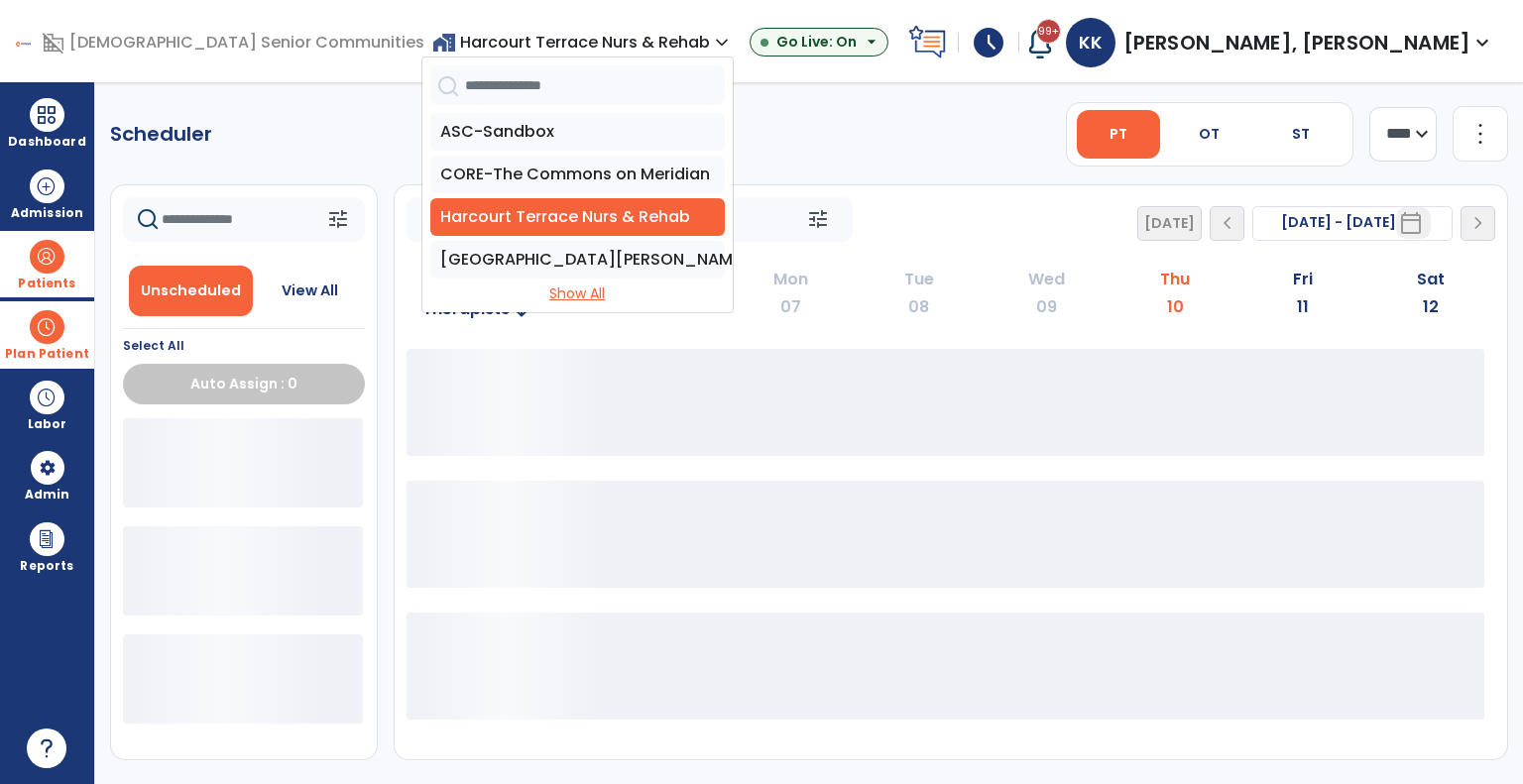 click on "Show All" at bounding box center [577, 293] 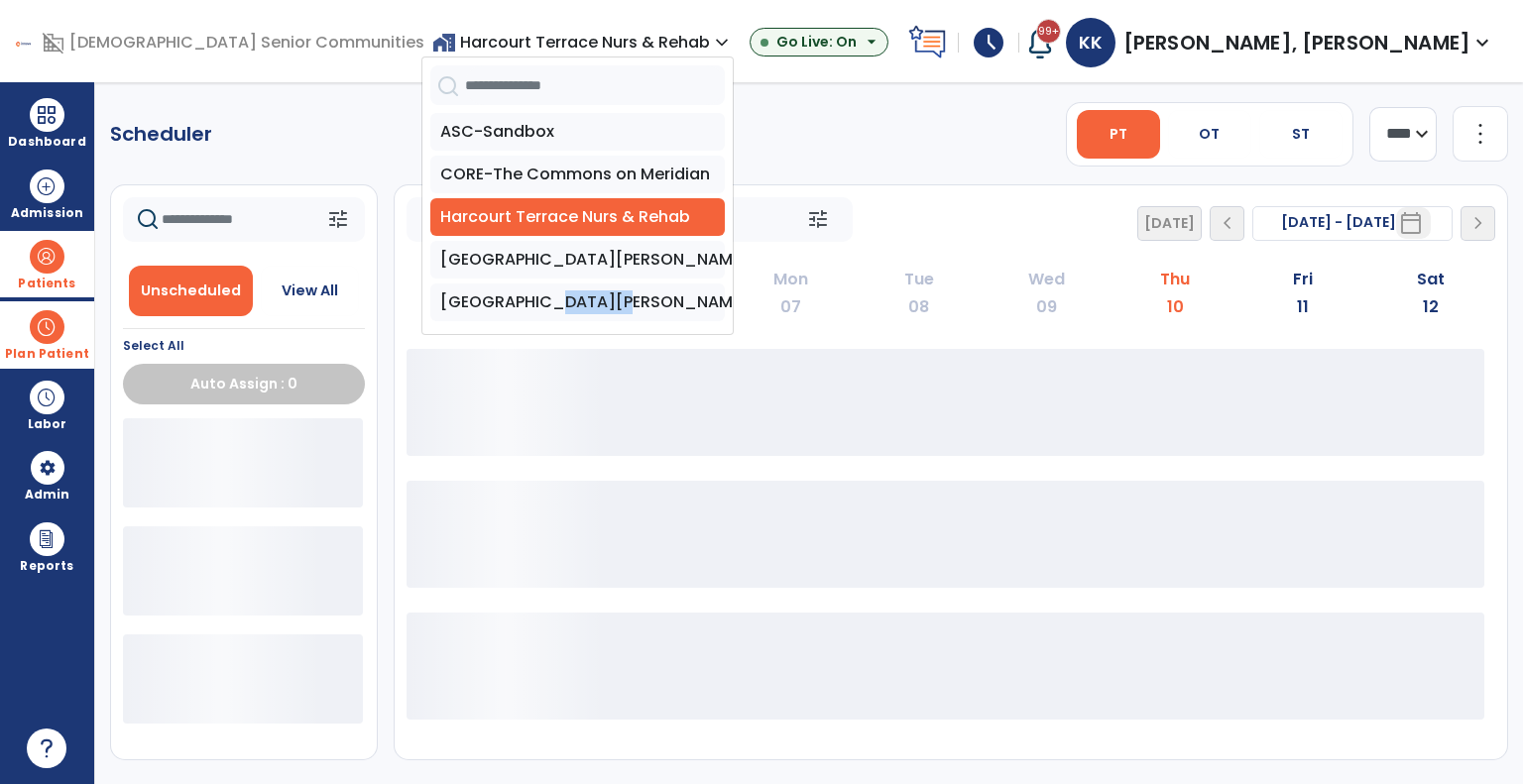 click on "Zionsville Meadows" at bounding box center [577, 302] 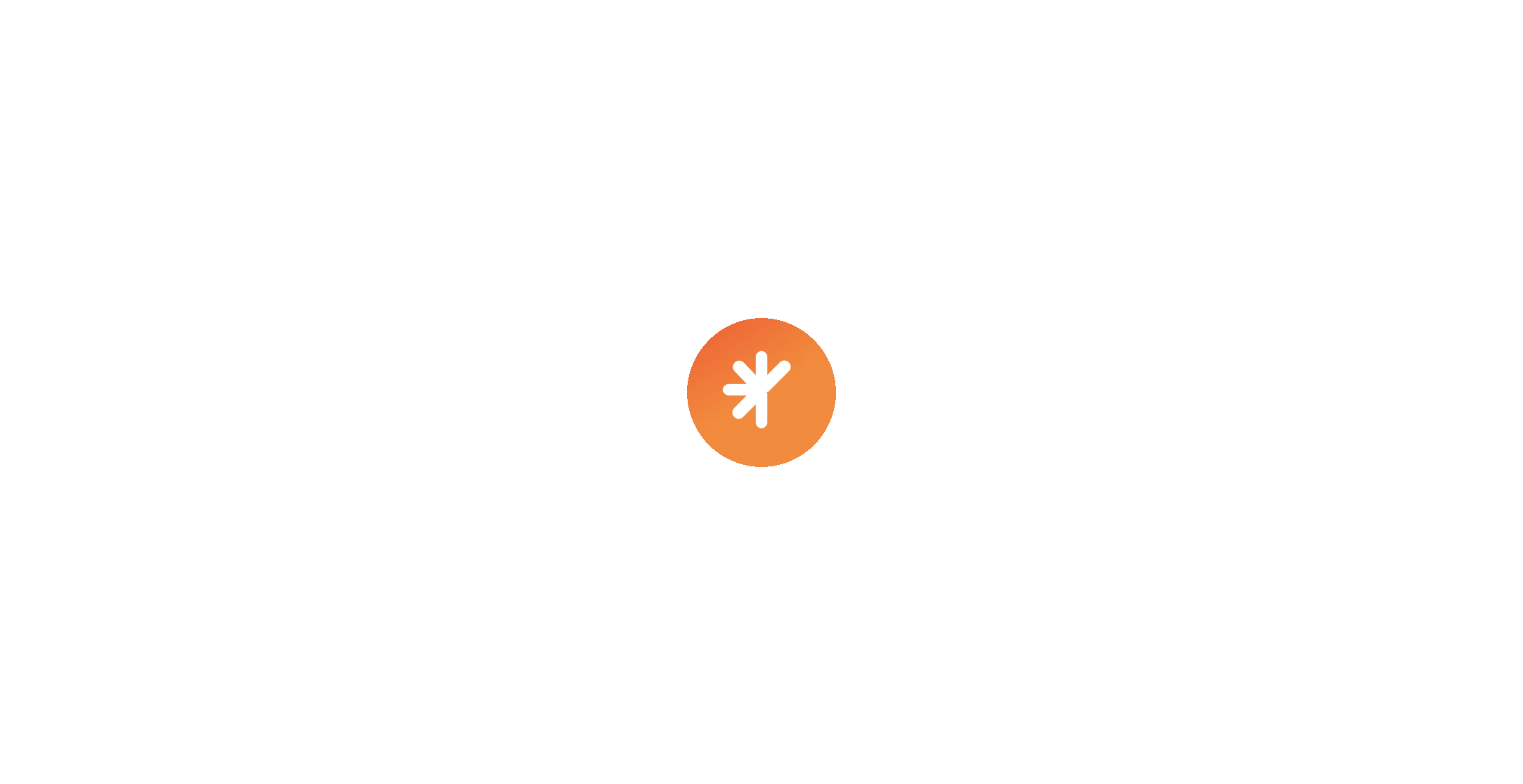 scroll, scrollTop: 0, scrollLeft: 0, axis: both 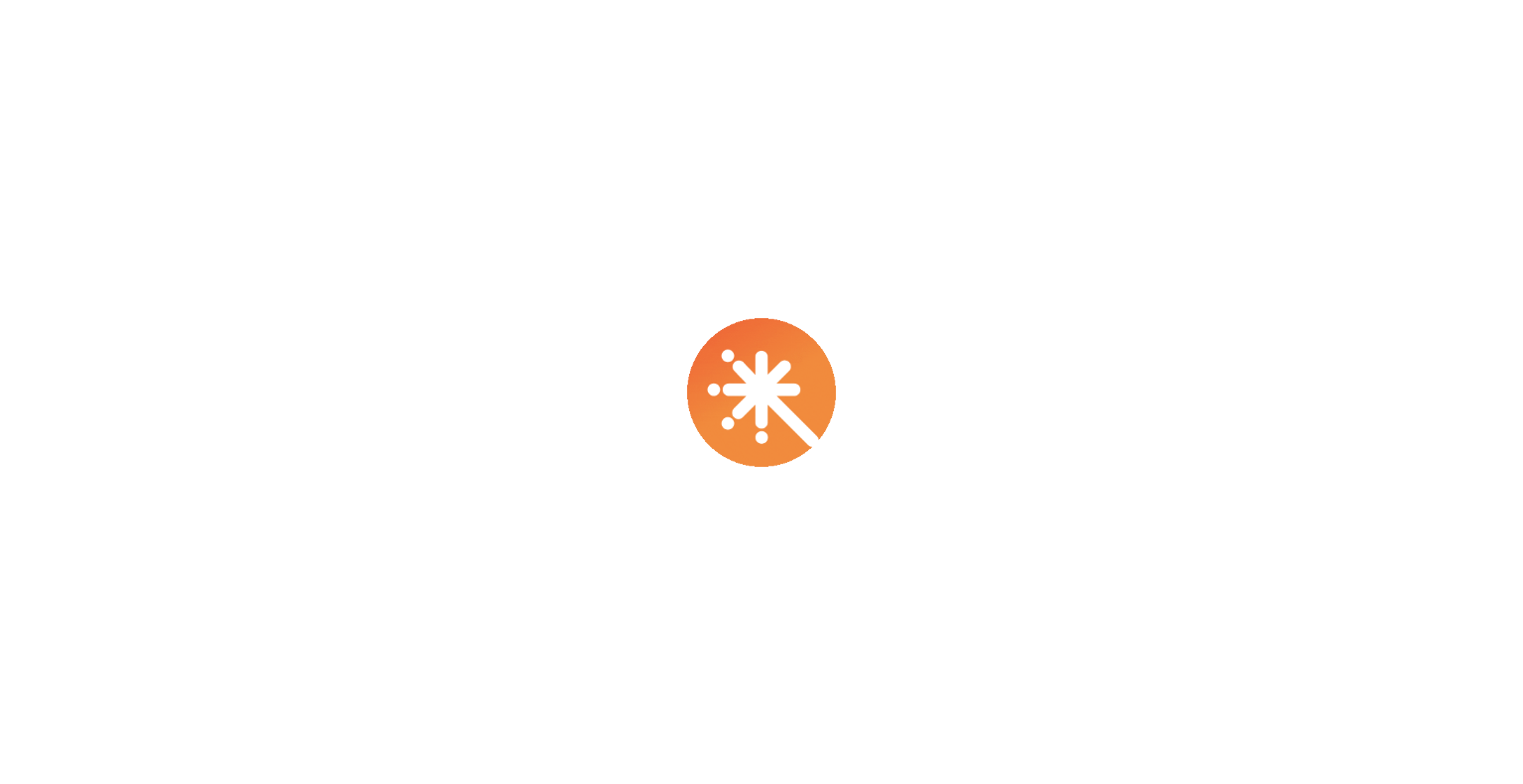 select on "***" 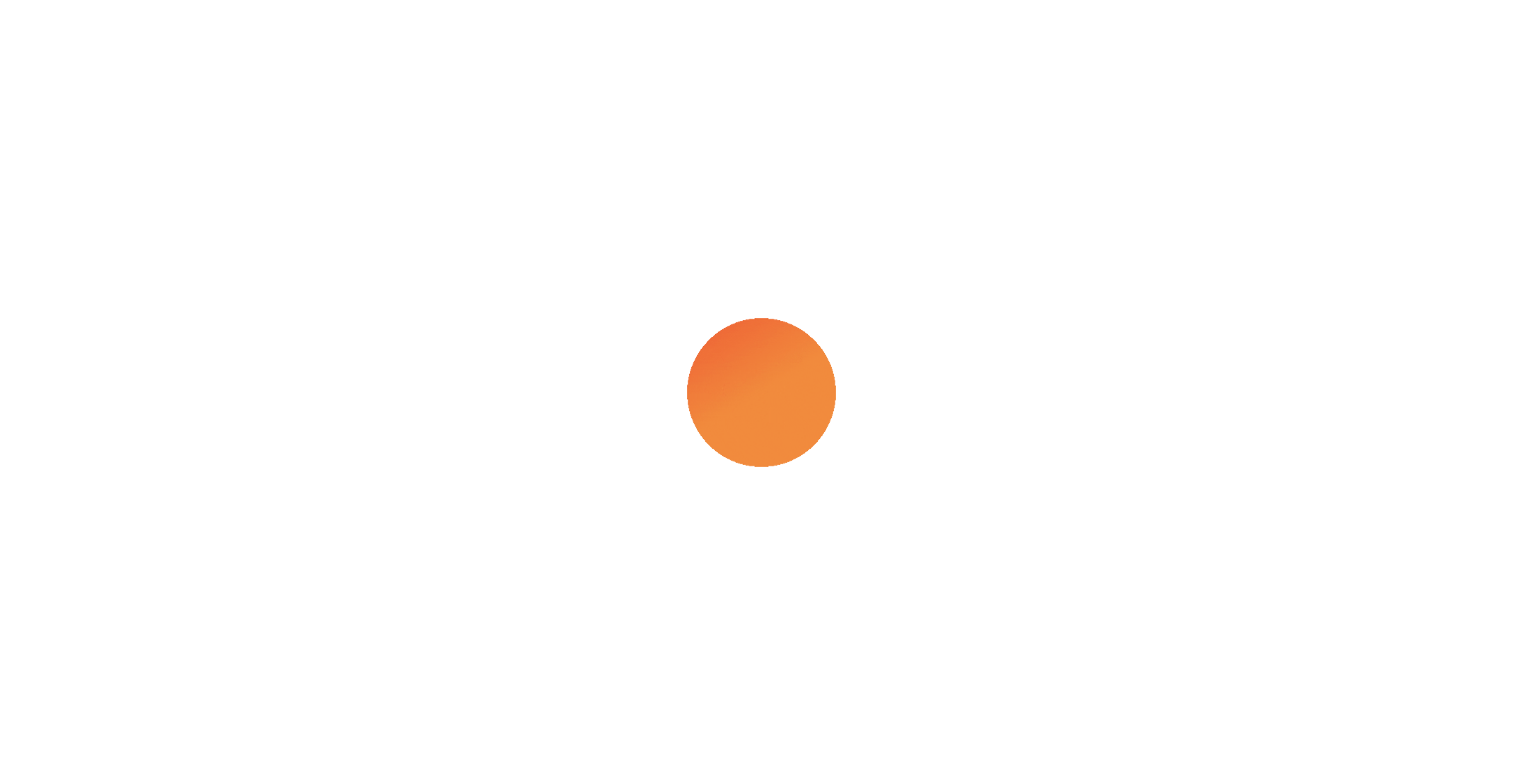 select on "****" 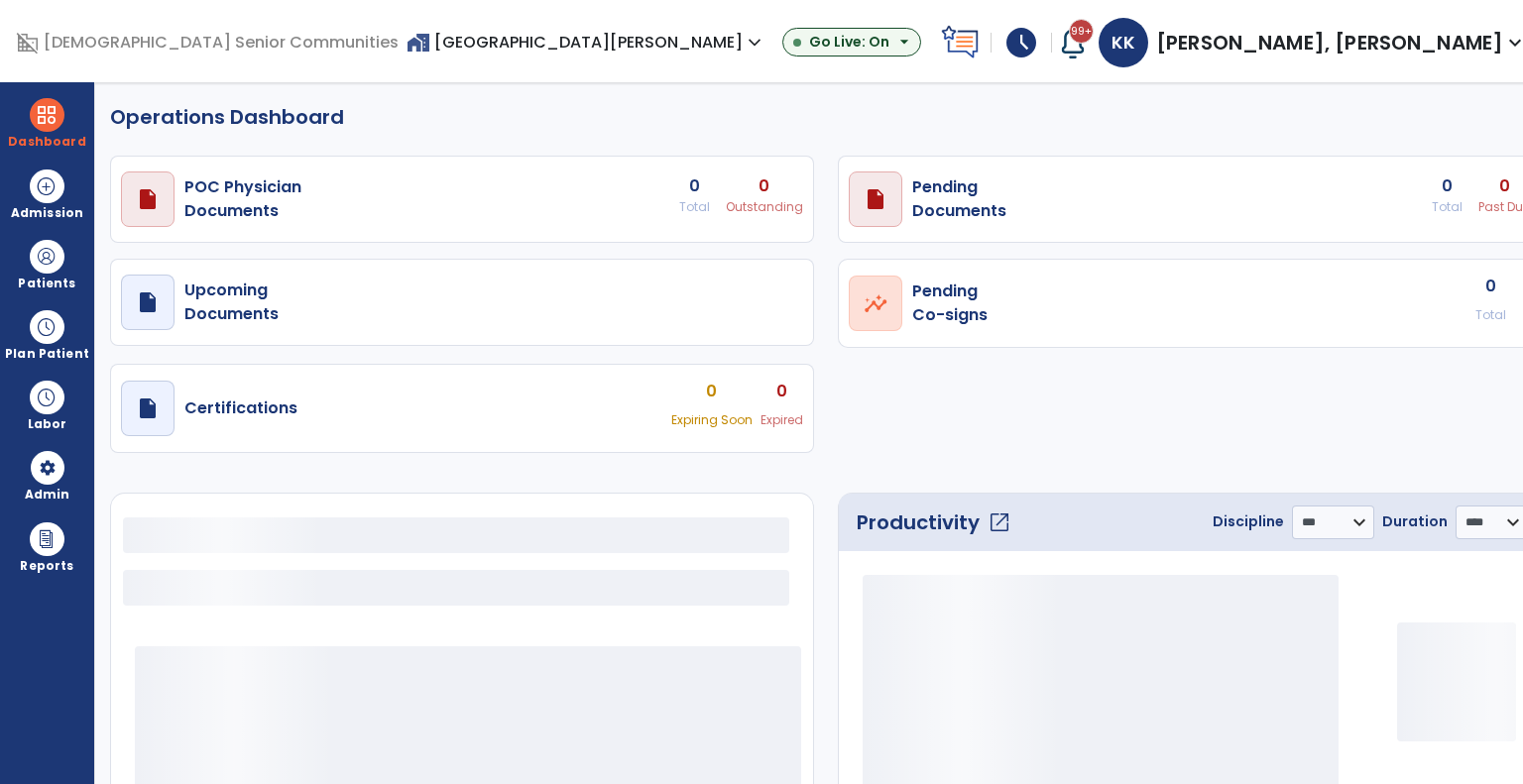 select on "***" 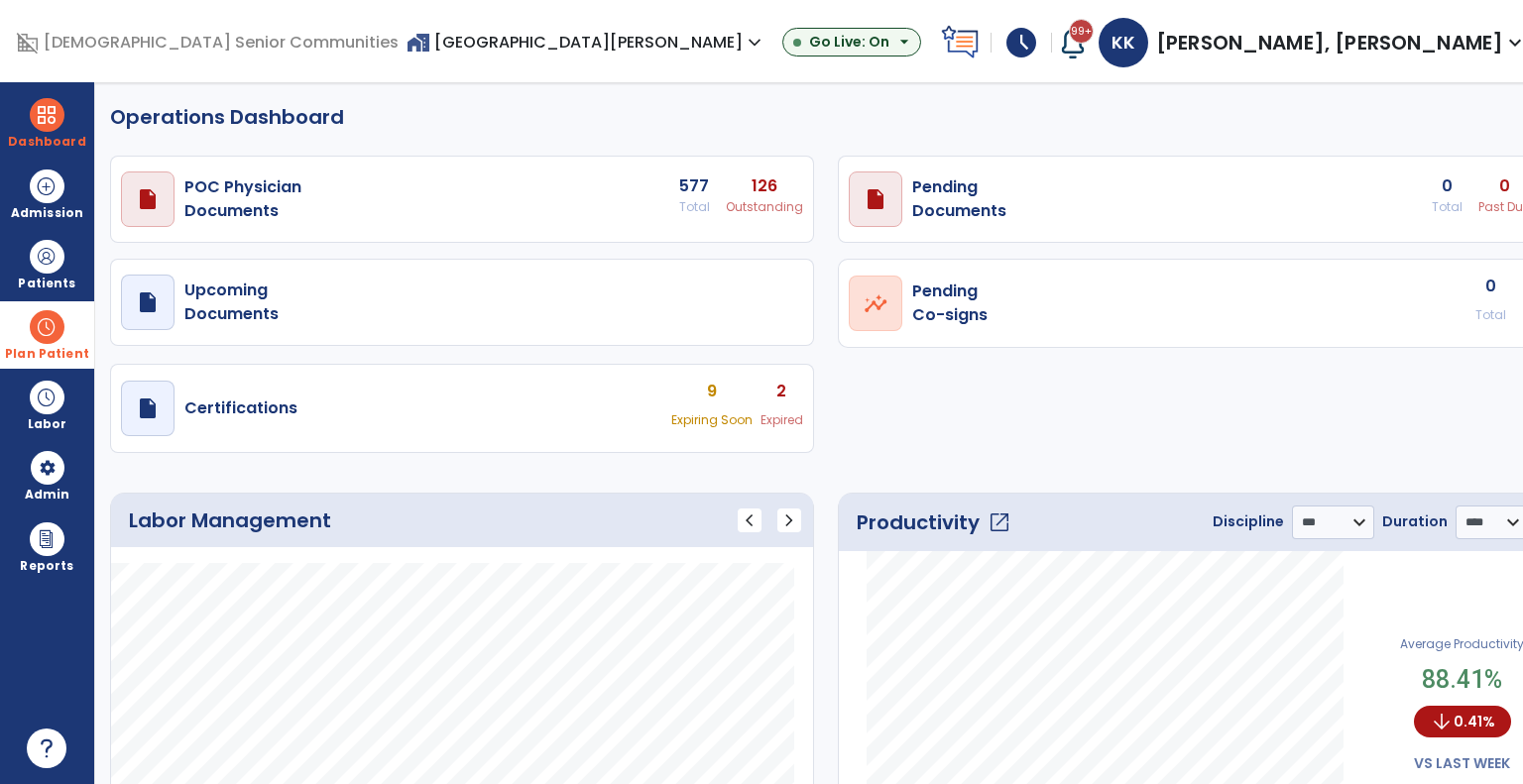click on "Plan Patient" at bounding box center (47, 264) 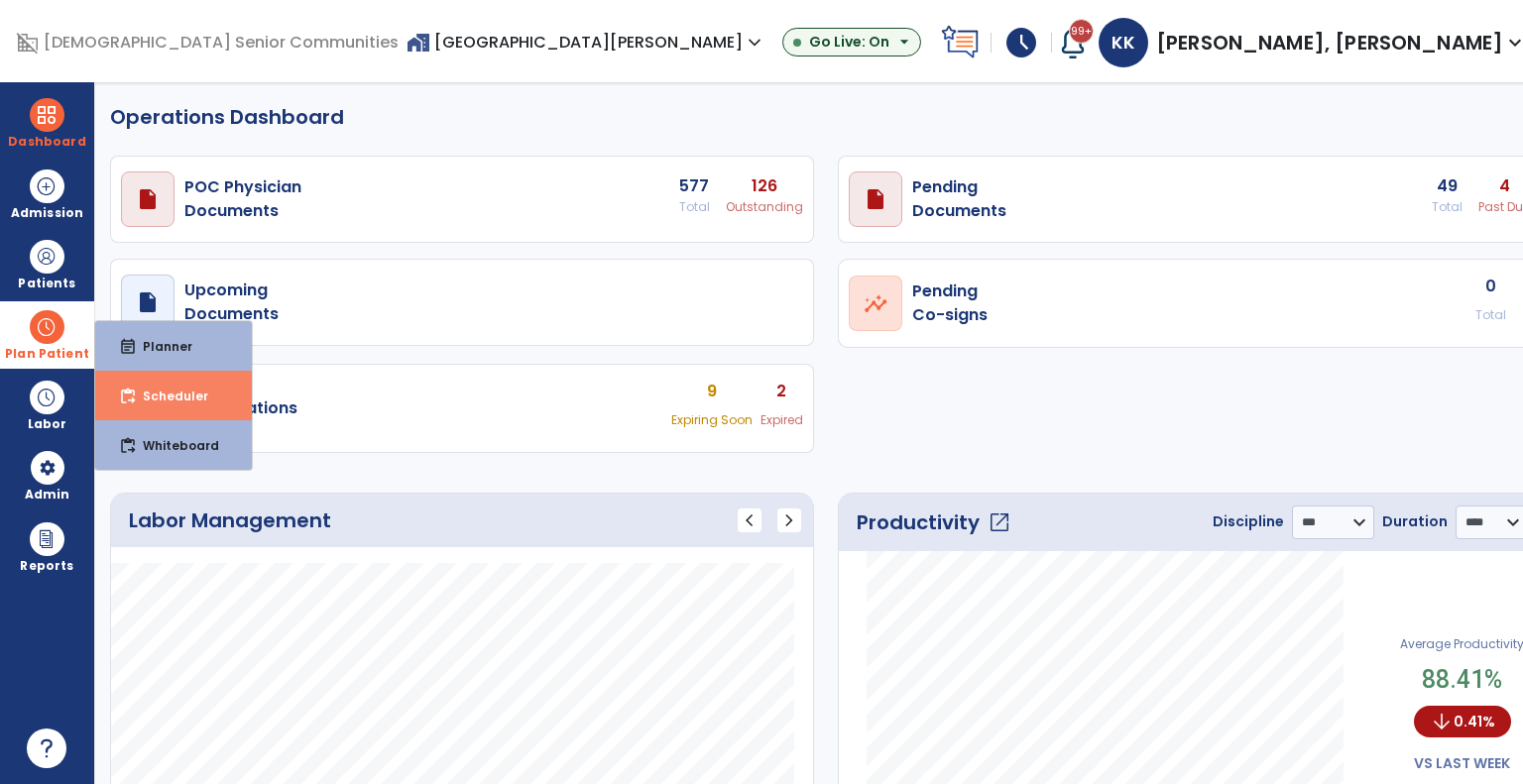click on "Scheduler" at bounding box center [168, 395] 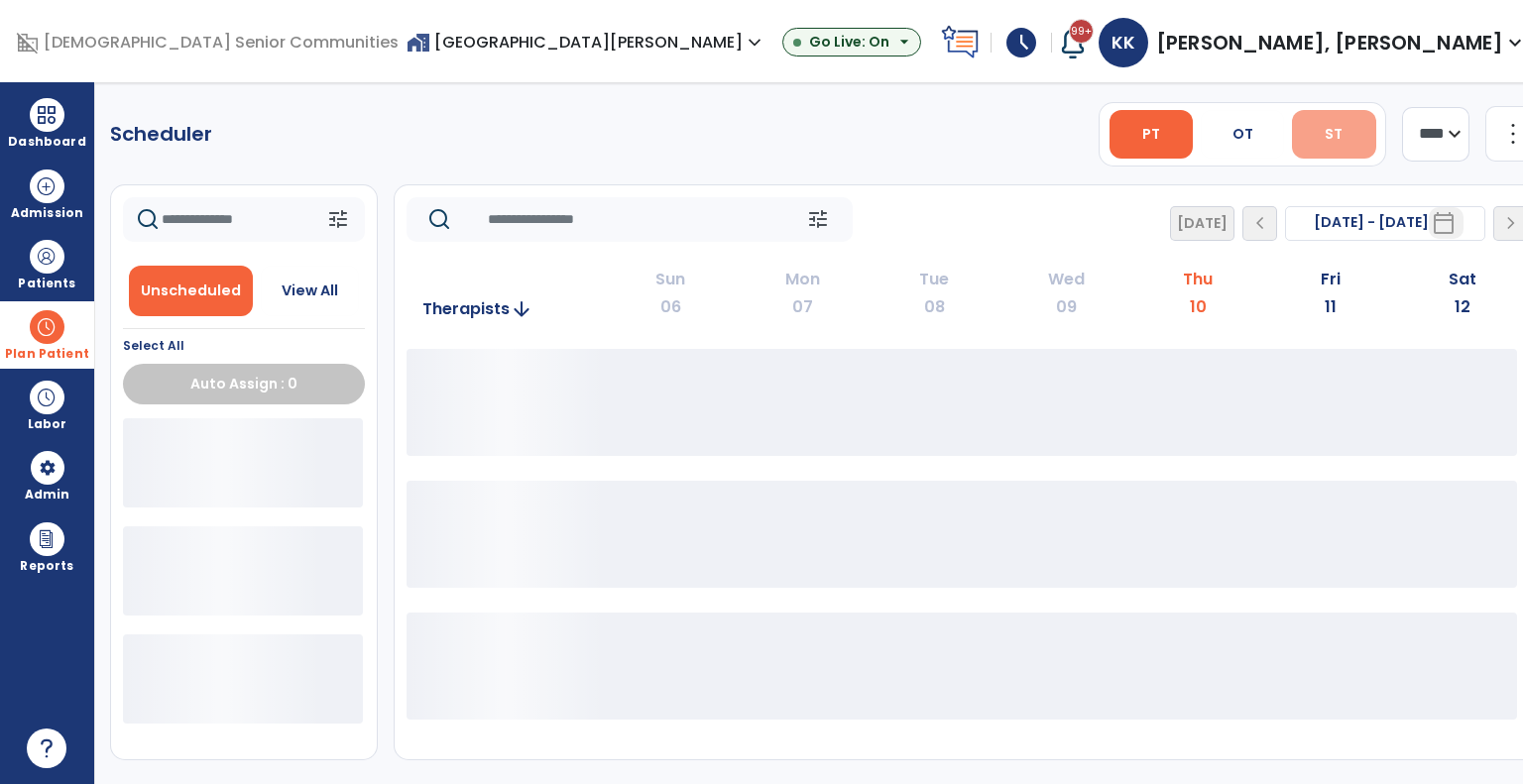click on "ST" at bounding box center [1334, 134] 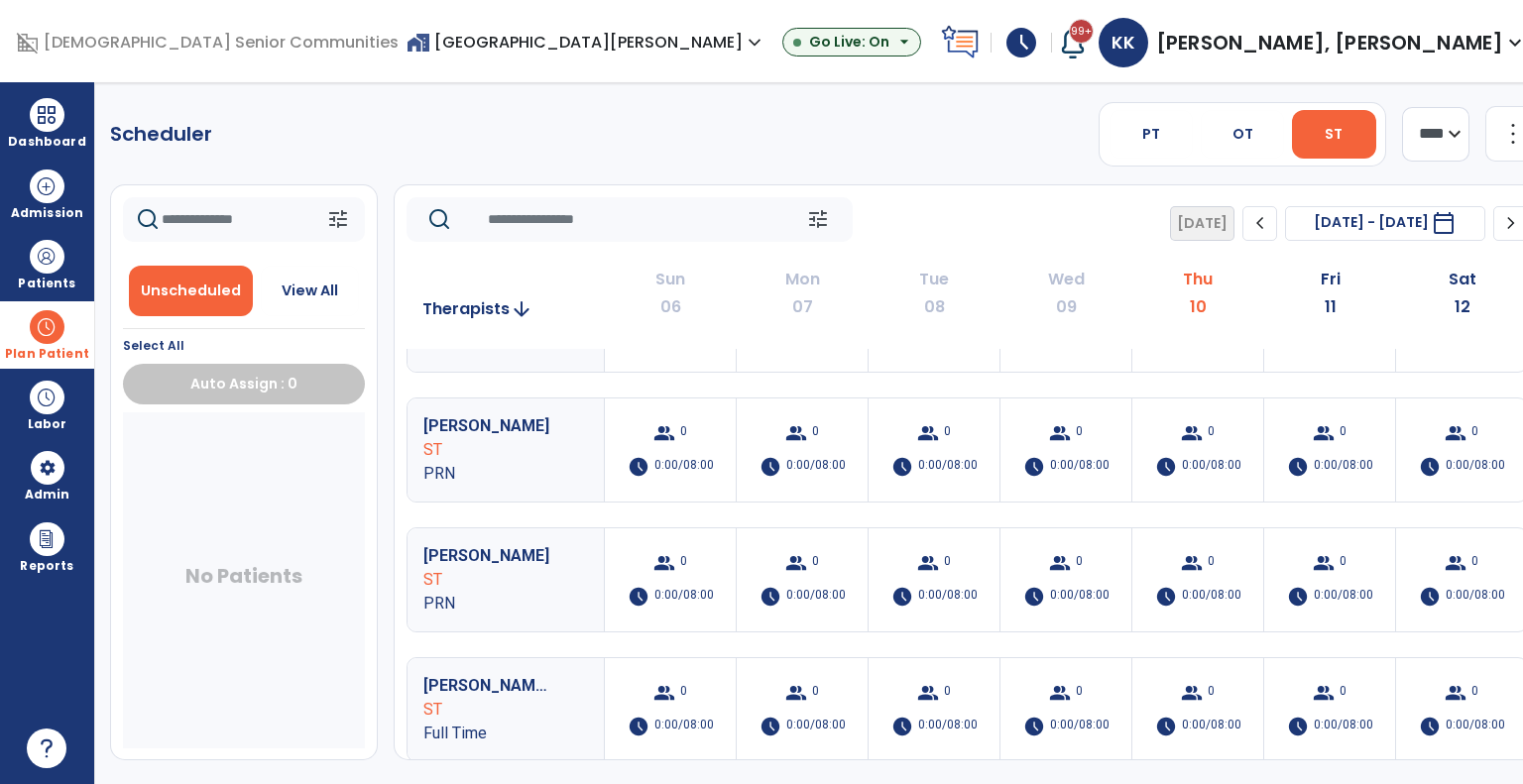 scroll, scrollTop: 0, scrollLeft: 0, axis: both 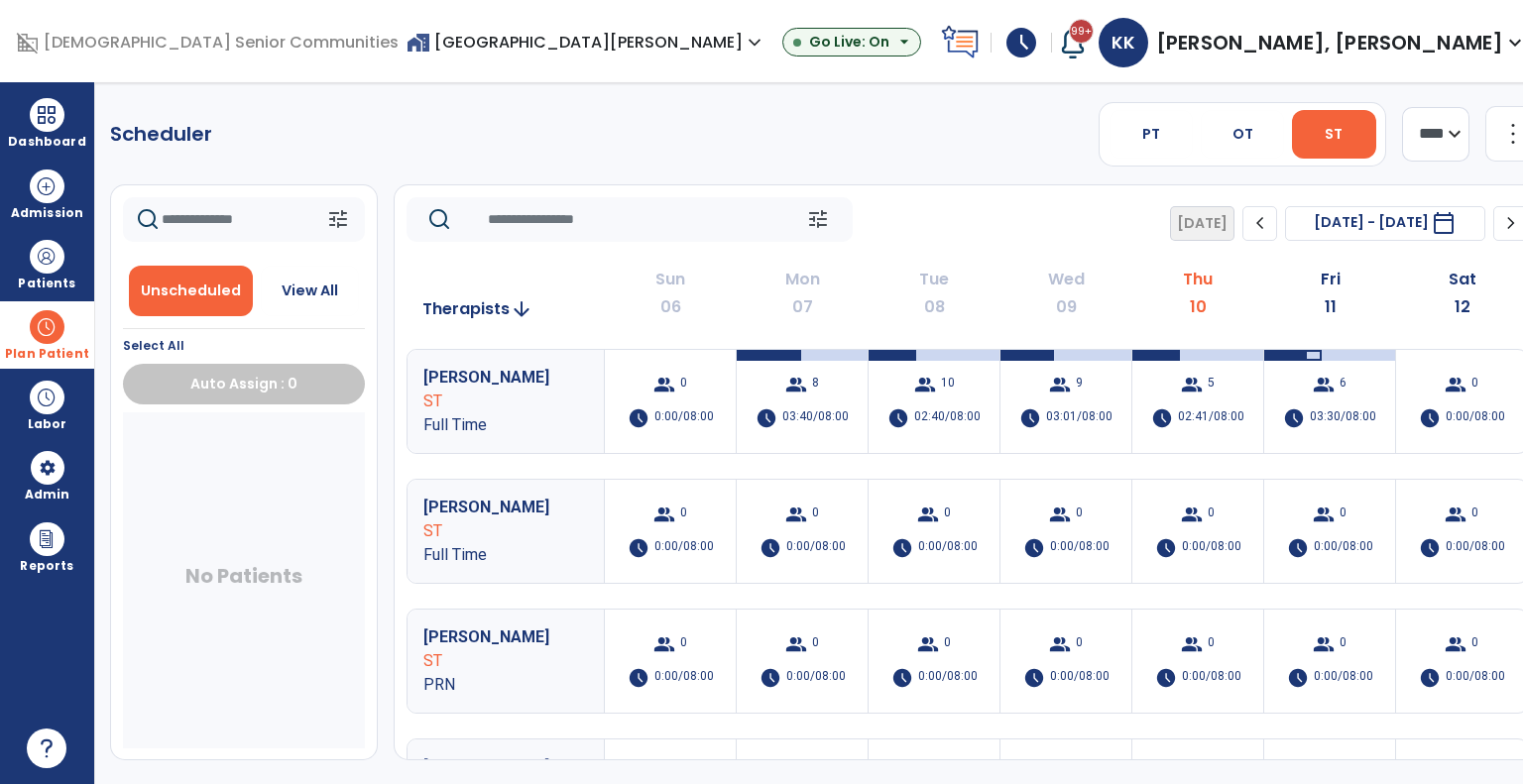 click on "chevron_right" 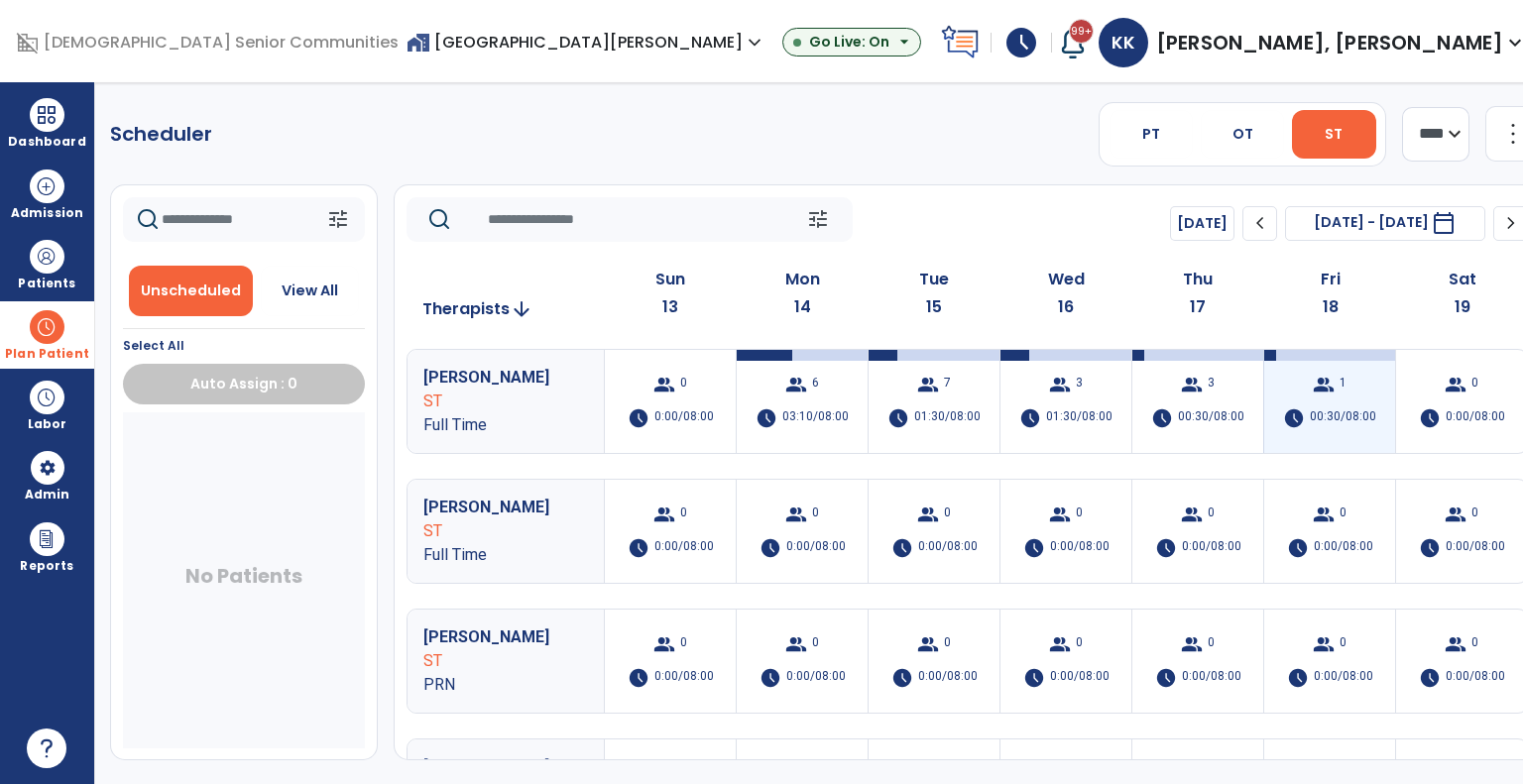 click on "group  1  schedule  00:30/08:00" at bounding box center [1330, 401] 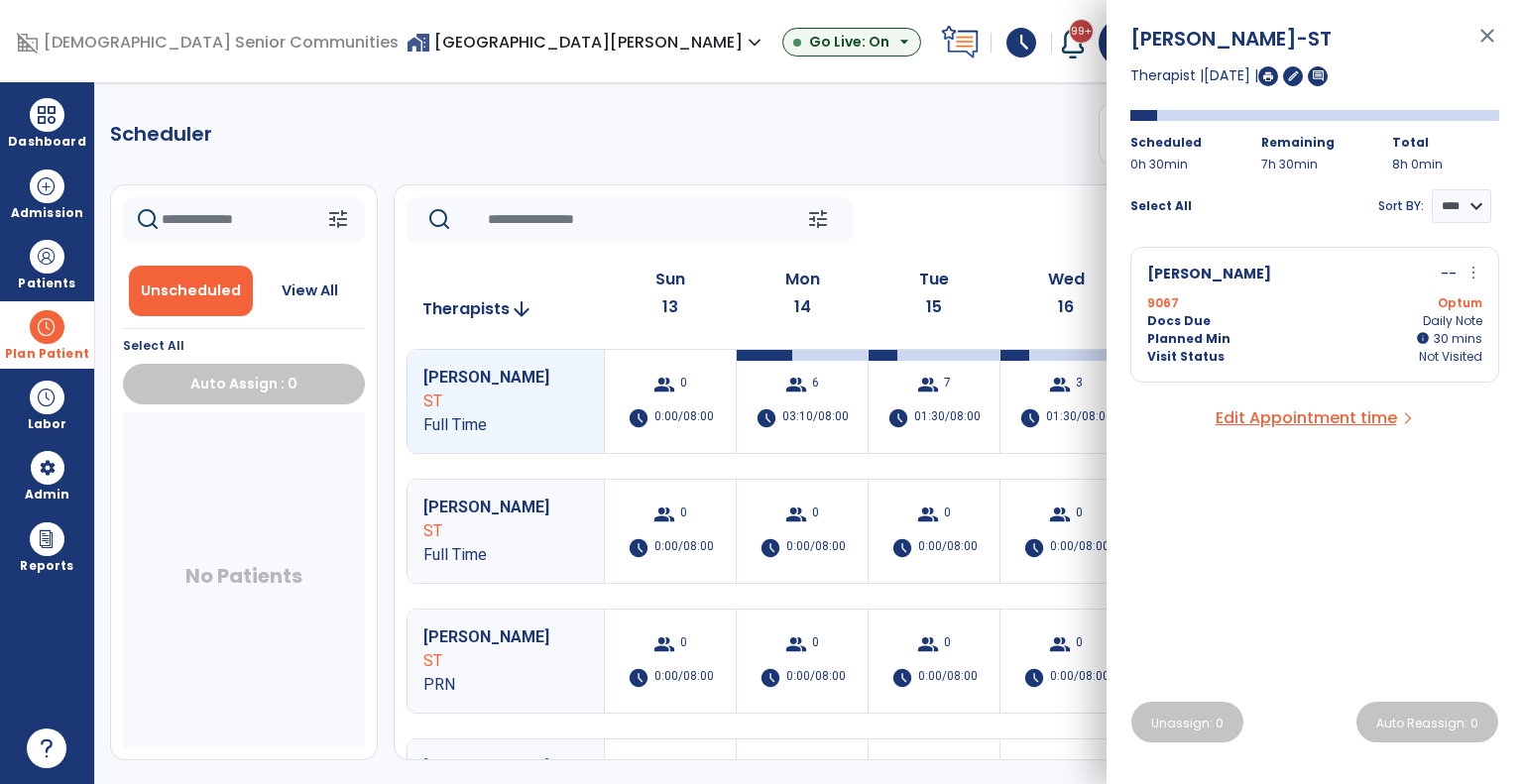 click on "more_vert" at bounding box center (1473, 273) 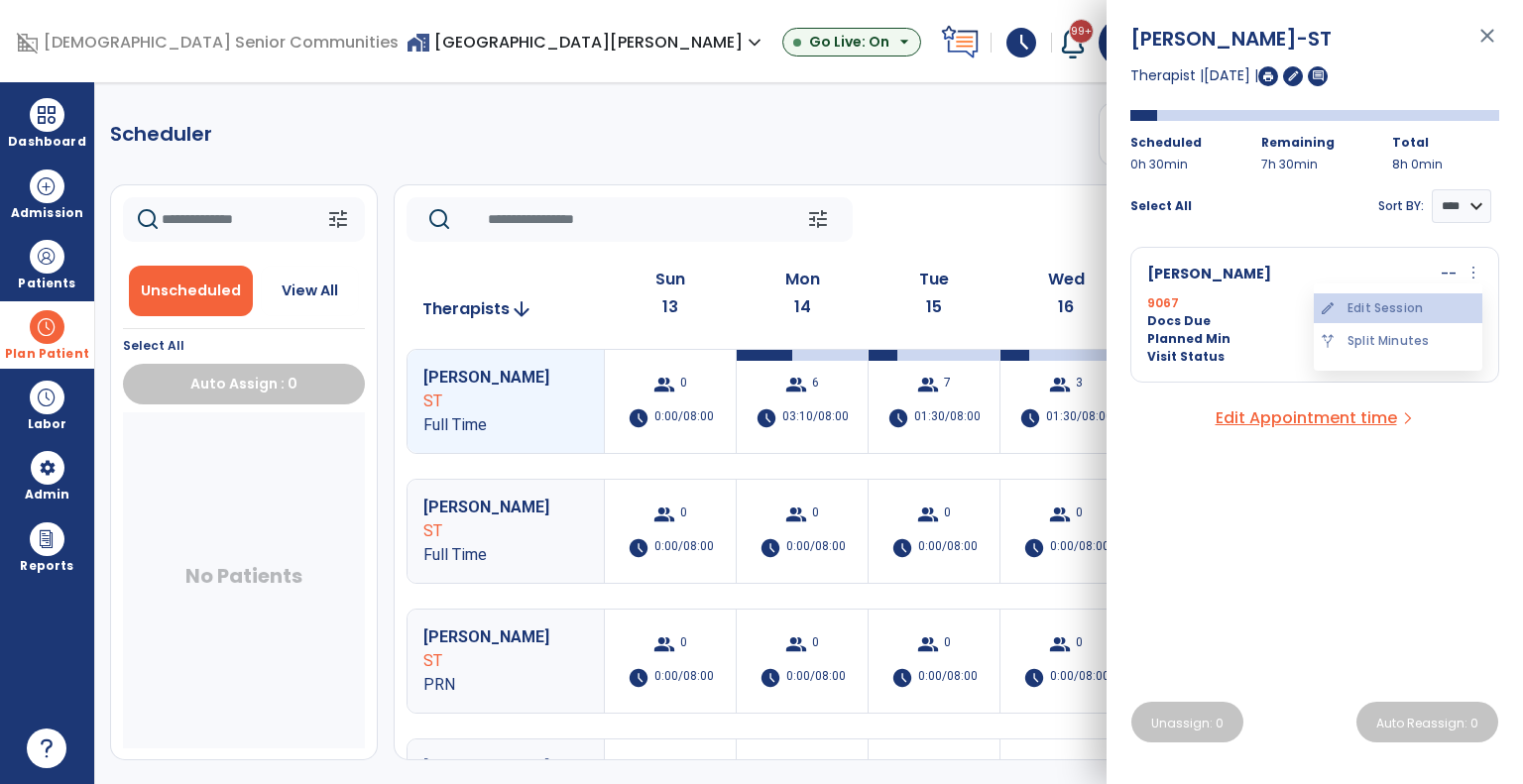 click on "edit   Edit Session" at bounding box center (1398, 308) 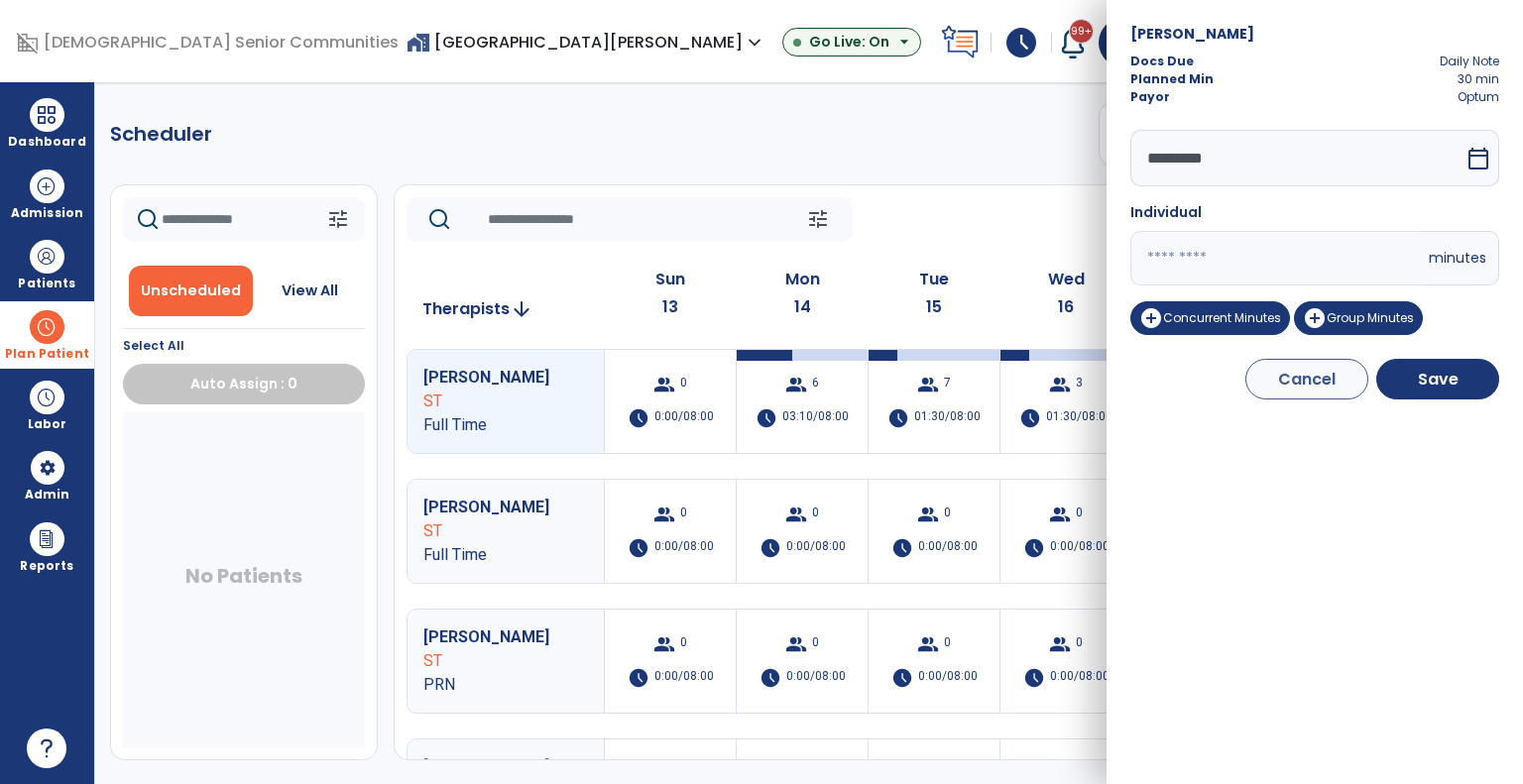 click on "*********" at bounding box center [1297, 158] 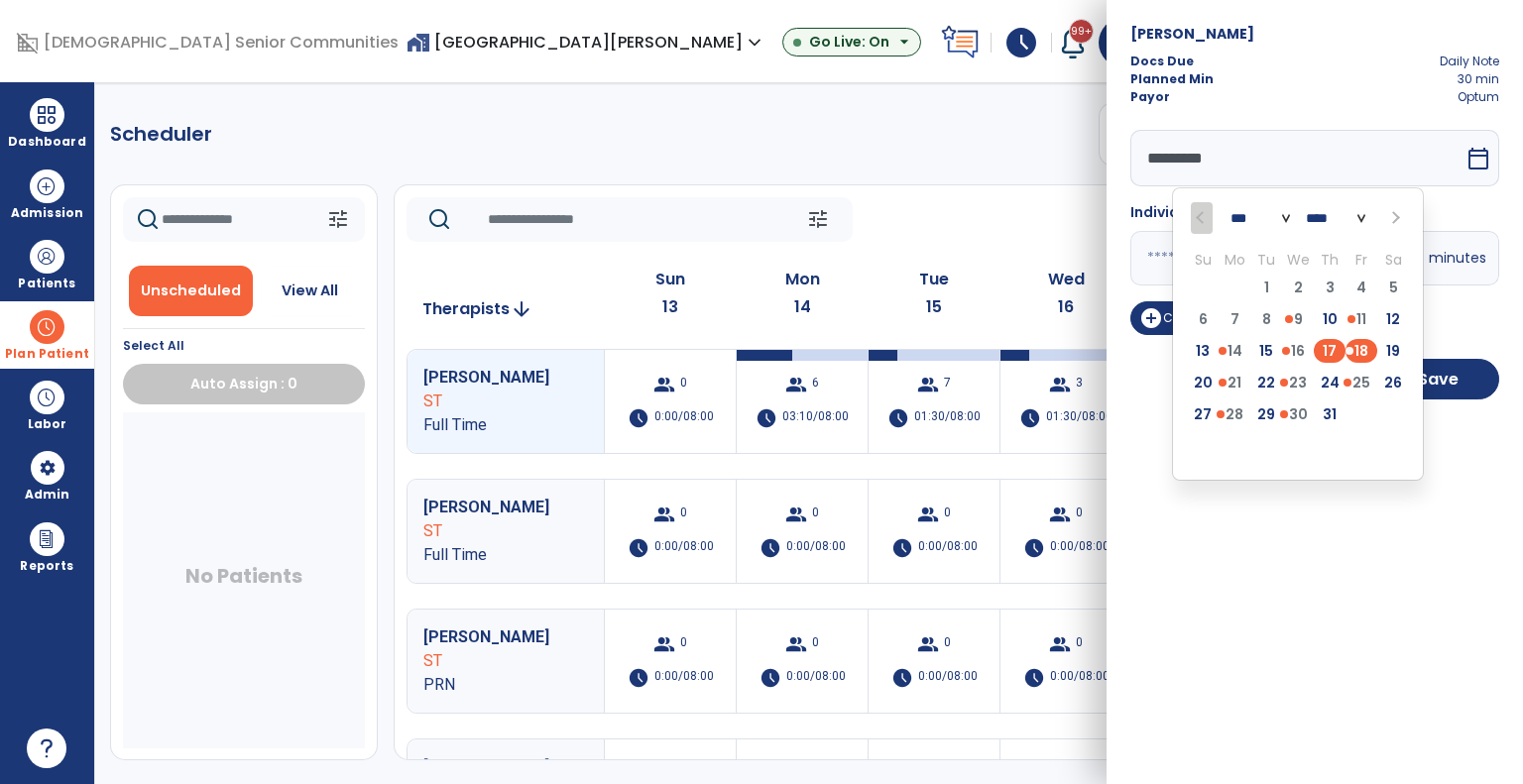 click on "17" at bounding box center (1330, 351) 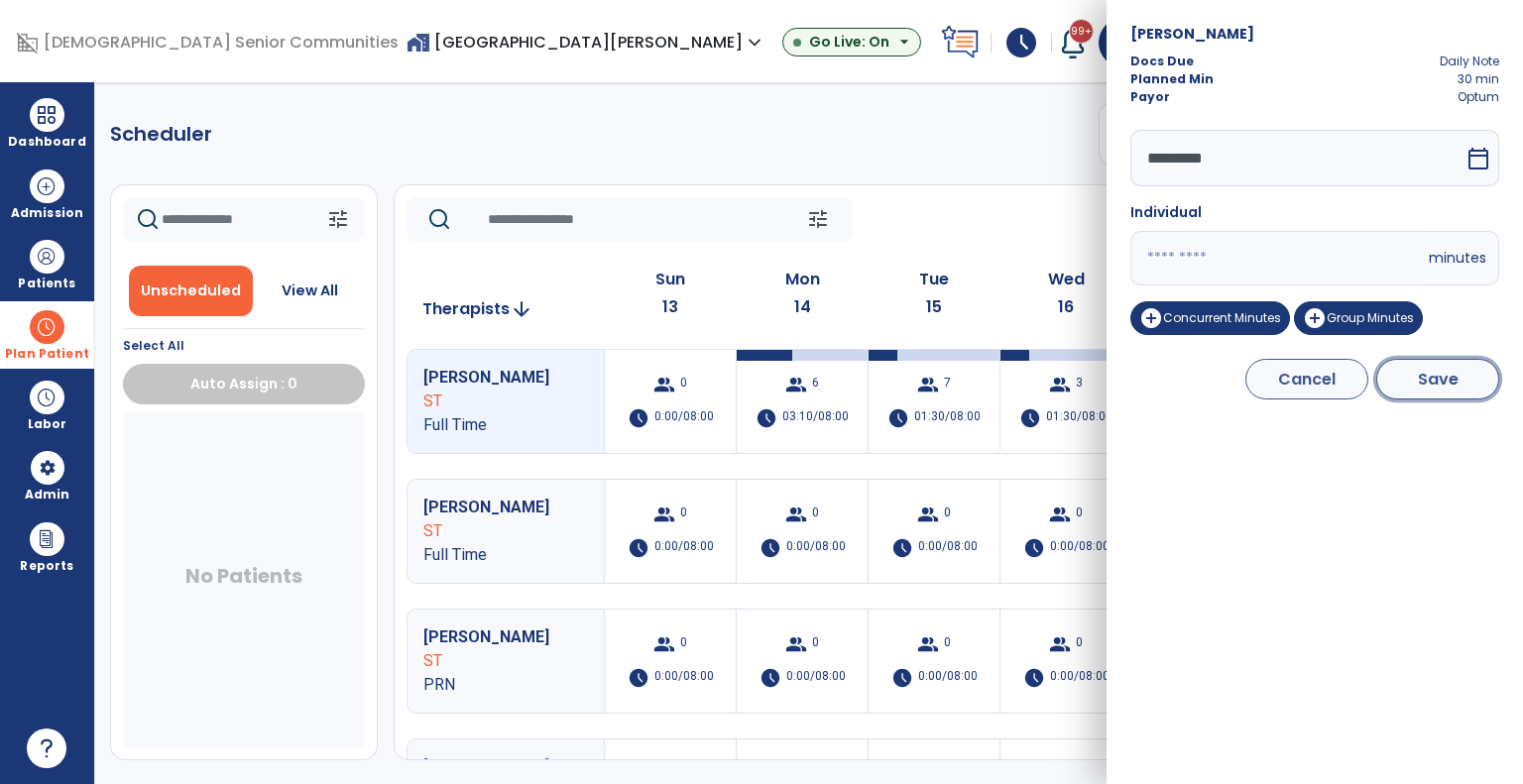 click on "Save" at bounding box center [1438, 379] 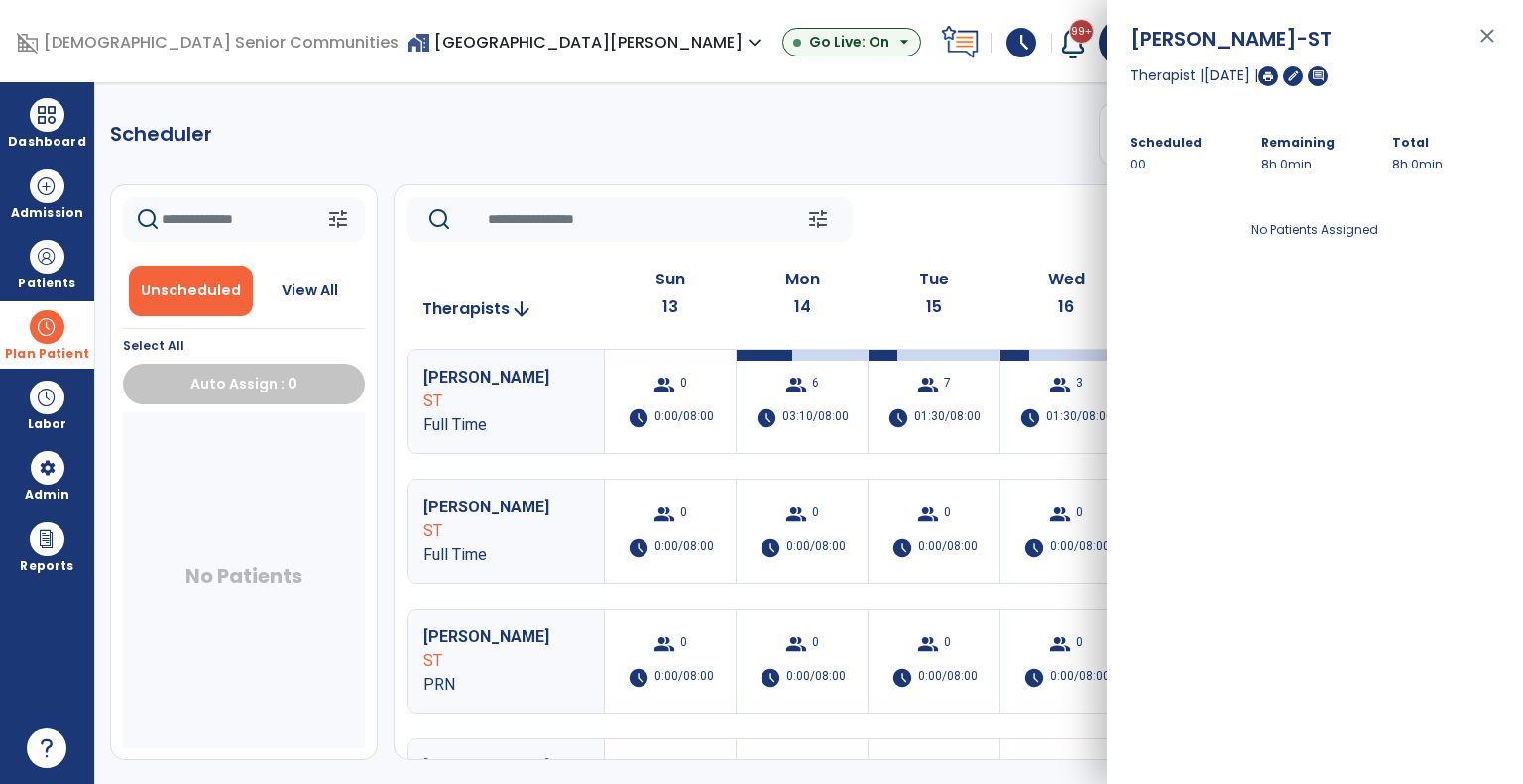 click on "tune   Today  chevron_left Jul 13, 2025 - Jul 19, 2025  *********  calendar_today  chevron_right   Therapists  arrow_downward Sun  13  Mon  14  Tue  15  Wed  16  Thu  17  Fri  18  Sat  19  Nobbe, Maggie ST Full Time  group  0  schedule  0:00/08:00  group  6  schedule  03:10/08:00   group  7  schedule  01:30/08:00   group  3  schedule  01:30/08:00   group  4  schedule  01:00/08:00   group  0  schedule  00:00/08:00   group  0  schedule  0:00/08:00 Clark, Michelle ST Full Time  group  0  schedule  0:00/08:00  group  0  schedule  0:00/08:00  group  0  schedule  0:00/08:00  group  0  schedule  0:00/08:00  group  0  schedule  0:00/08:00  group  0  schedule  0:00/08:00  group  0  schedule  0:00/08:00 Frye, Suzanne ST PRN  group  0  schedule  0:00/08:00  group  0  schedule  0:00/08:00  group  0  schedule  0:00/08:00  group  0  schedule  0:00/08:00  group  0  schedule  0:00/08:00  group  0  schedule  0:00/08:00  group  0  schedule  0:00/08:00 Siegwarth, Abby ST PRN  group  0  schedule  0:00/08:00  group  0  group  0" 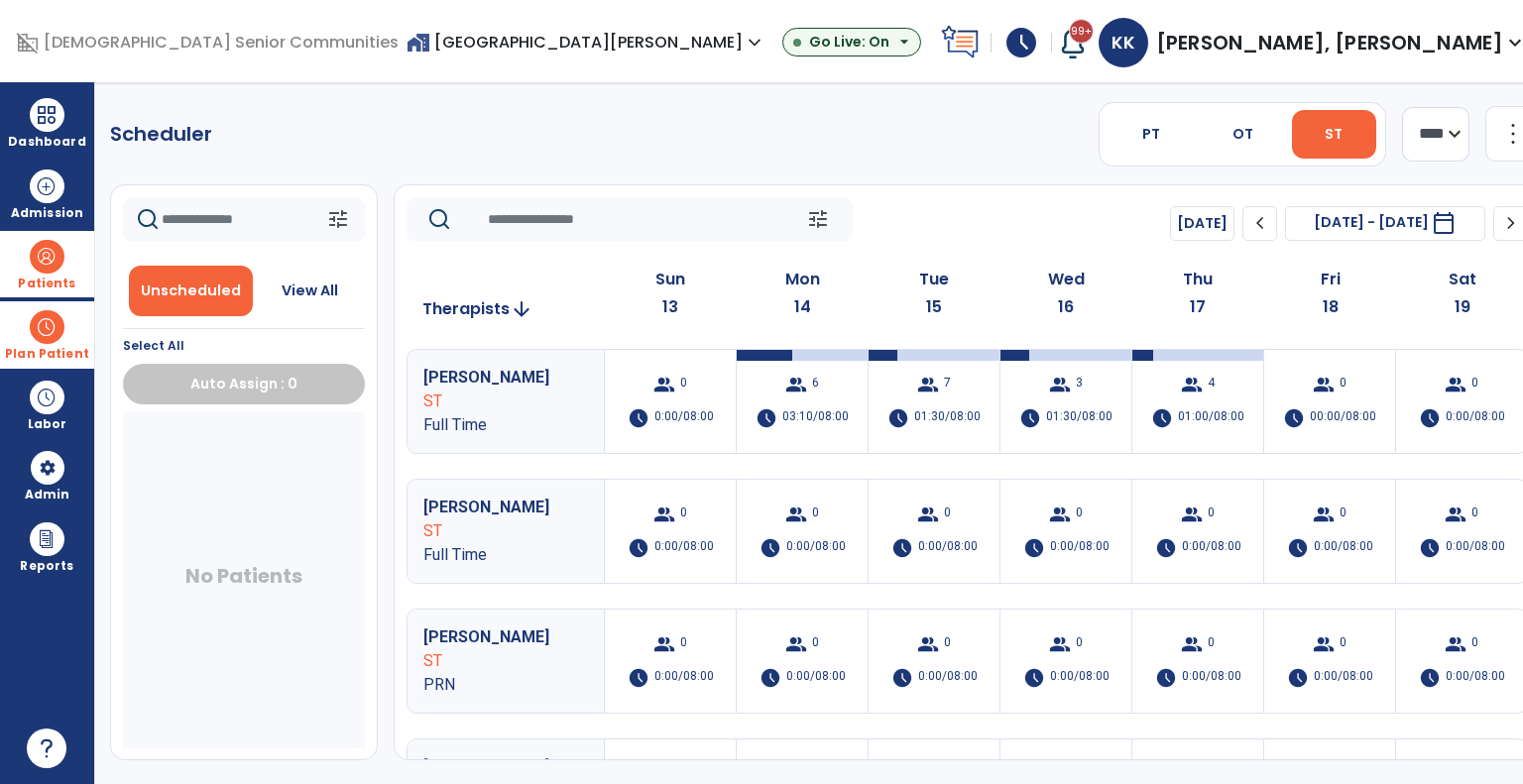 click on "Patients" at bounding box center (47, 283) 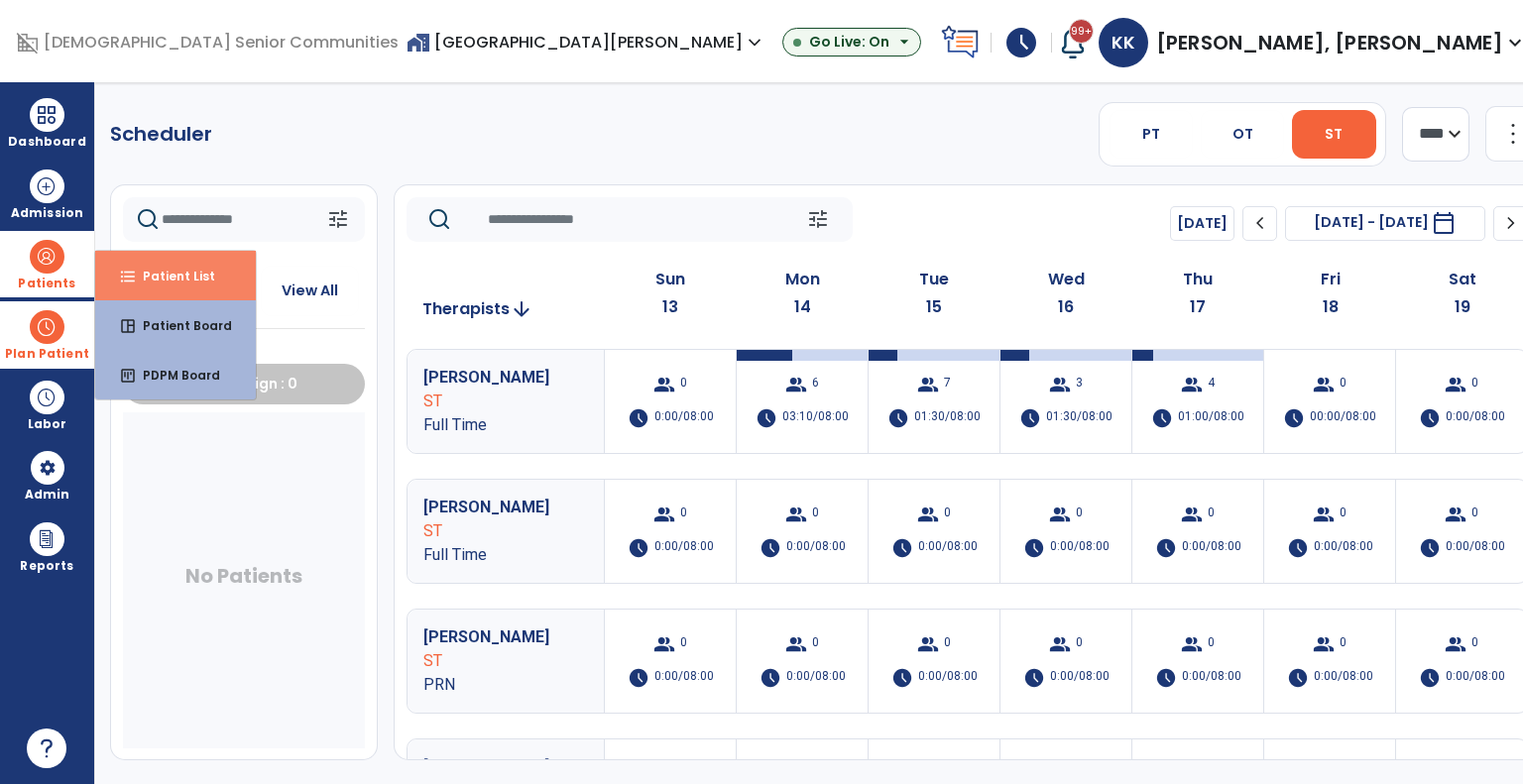 click on "format_list_bulleted  Patient List" at bounding box center [176, 276] 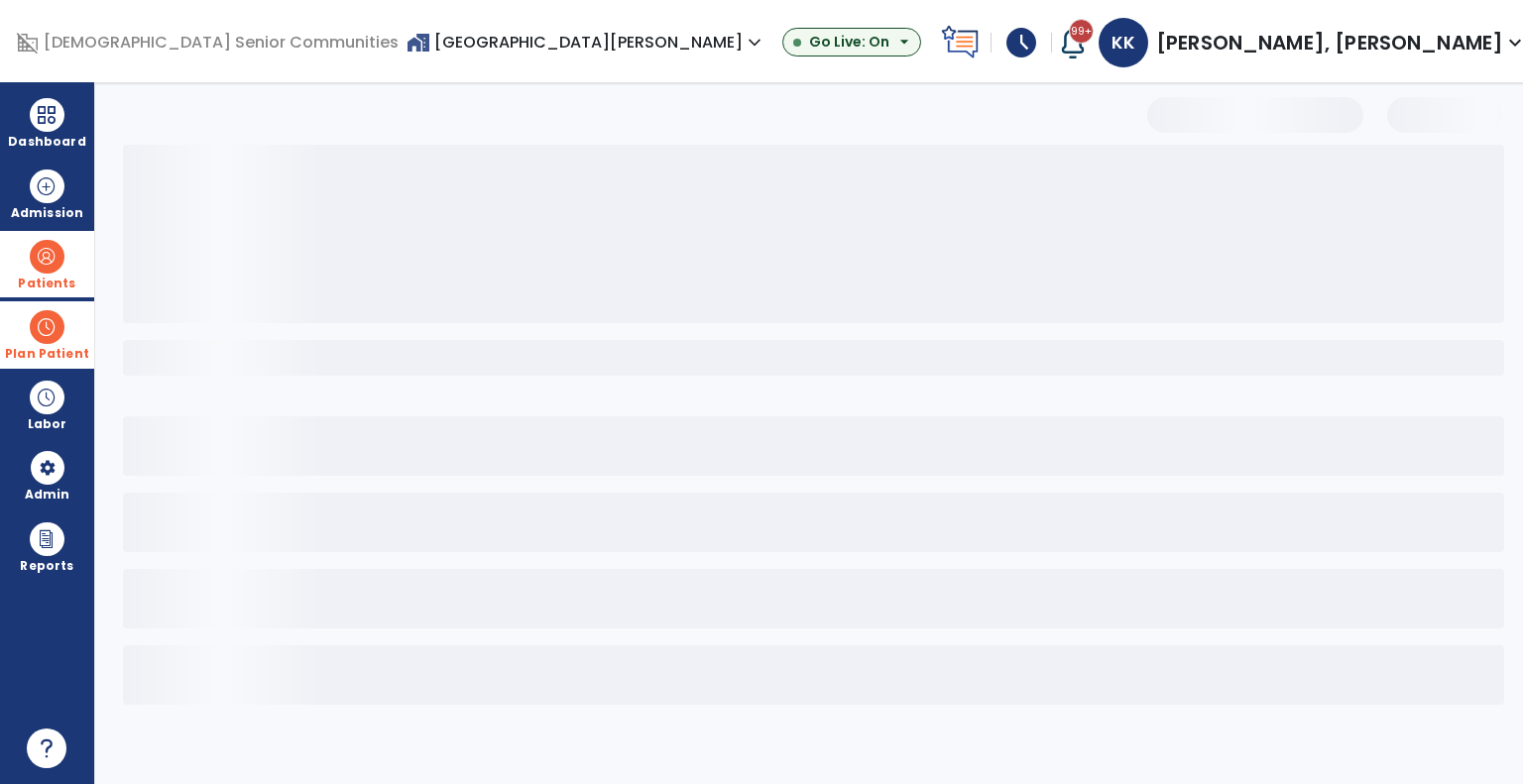 select on "***" 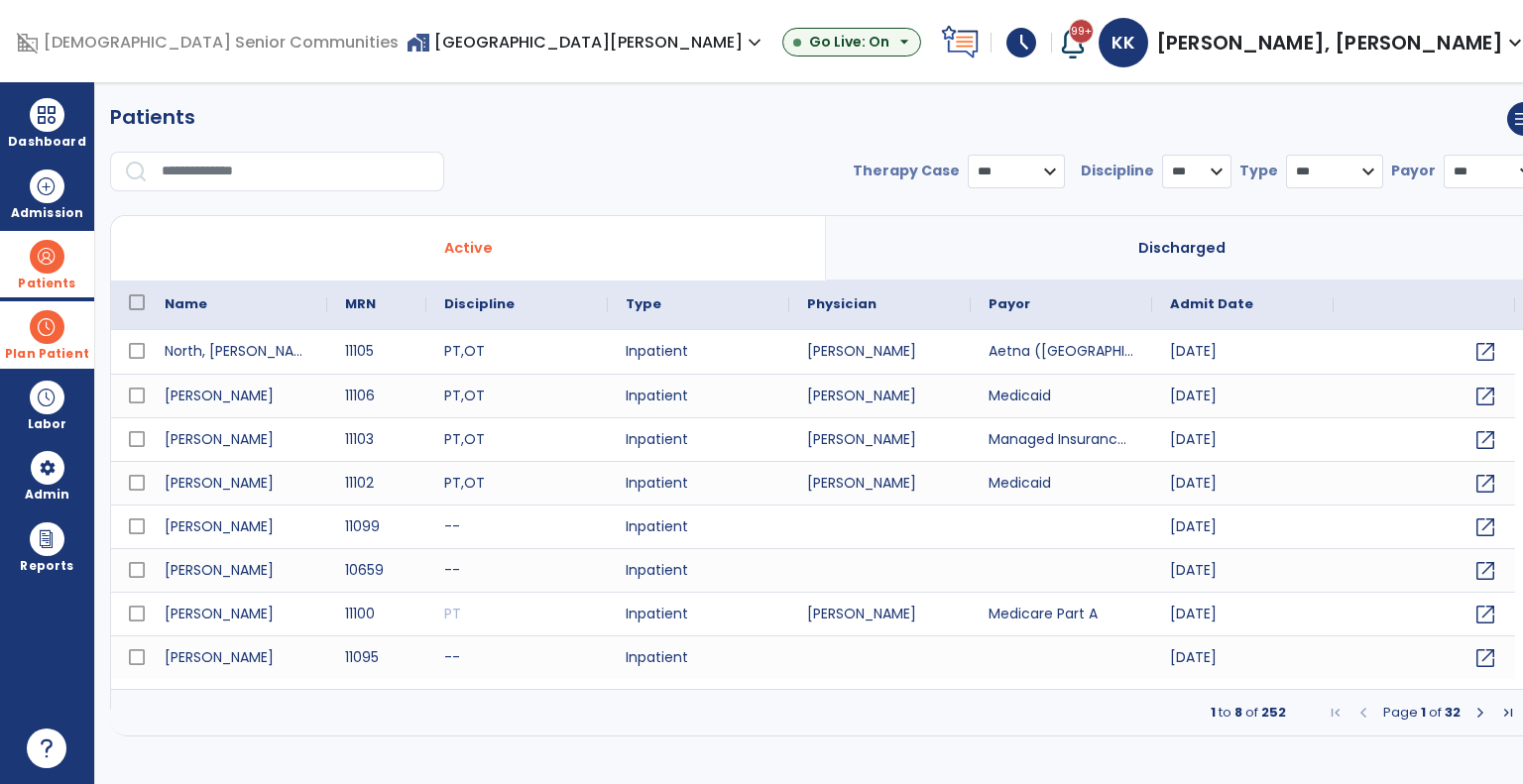 click on "home_work   Zionsville Meadows   expand_more" at bounding box center [586, 42] 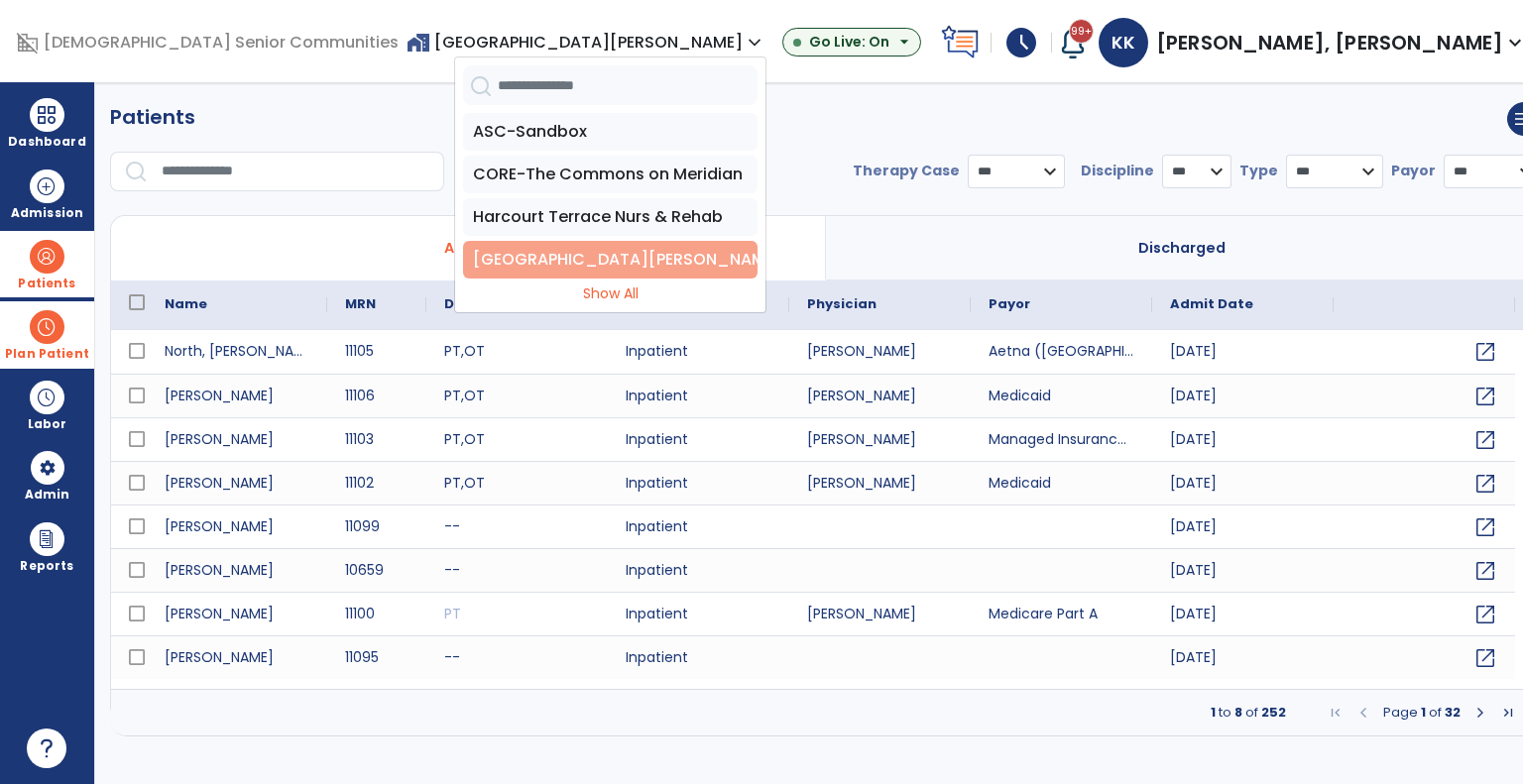 click on "[GEOGRAPHIC_DATA][PERSON_NAME]" at bounding box center (610, 260) 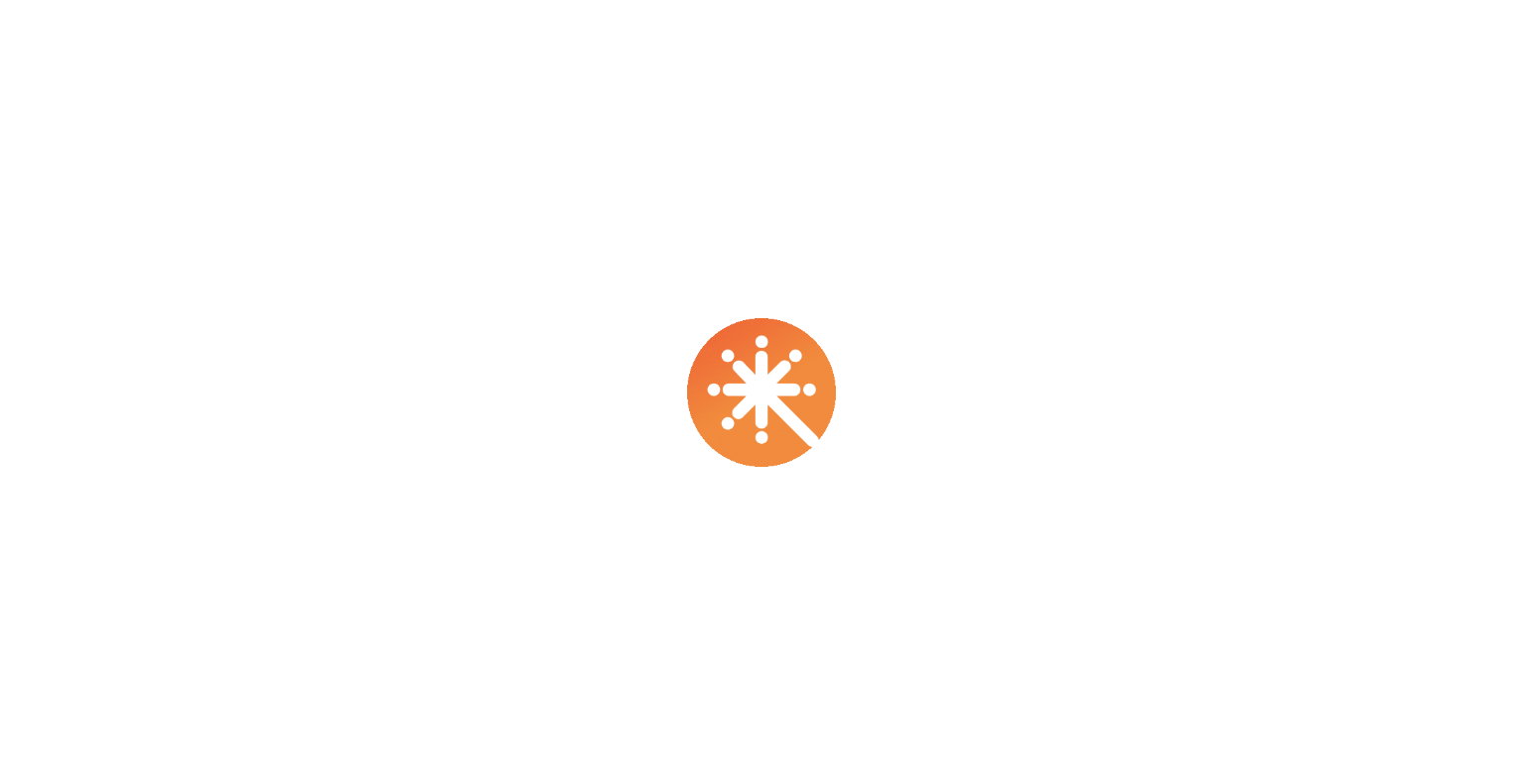 scroll, scrollTop: 0, scrollLeft: 0, axis: both 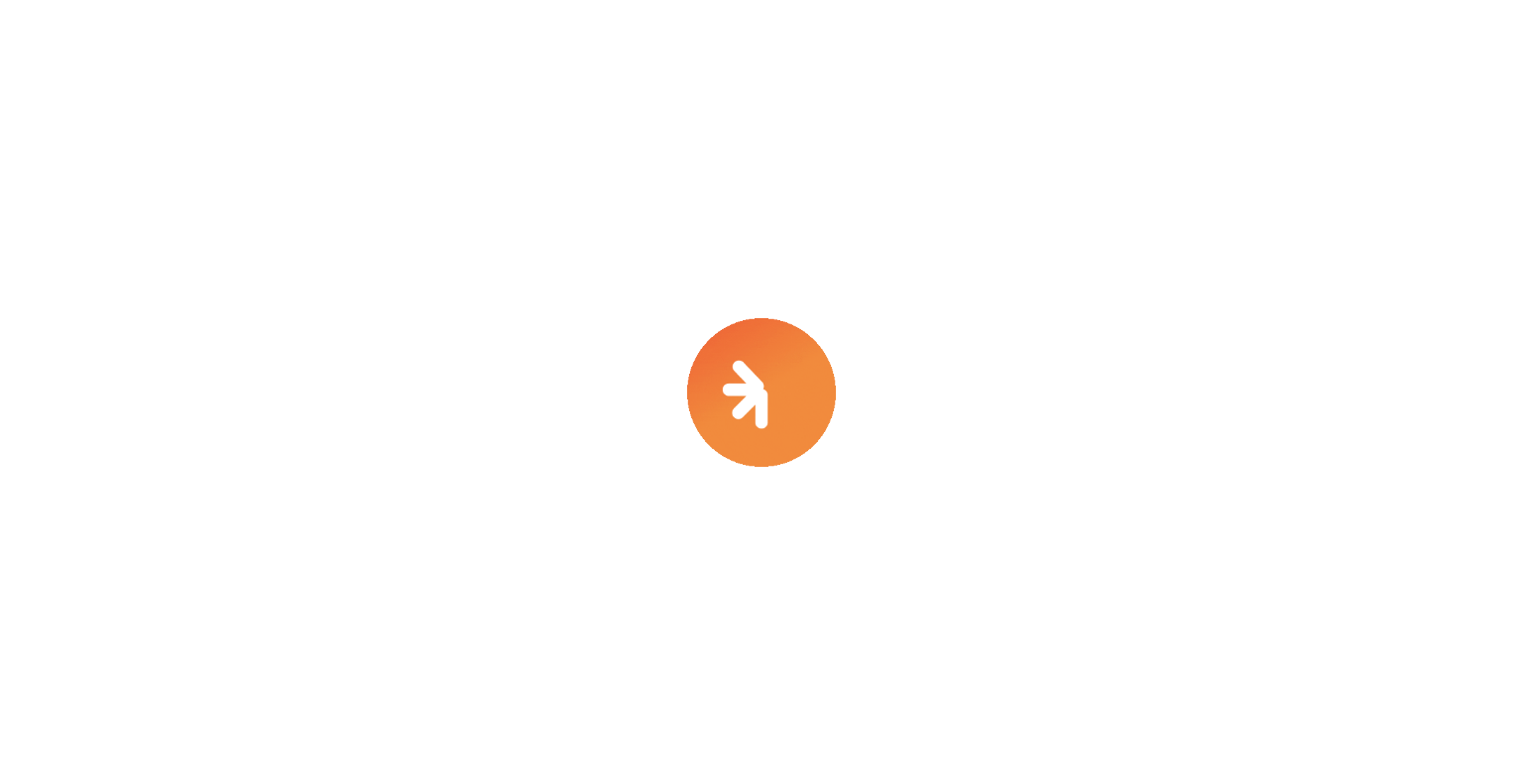 select on "***" 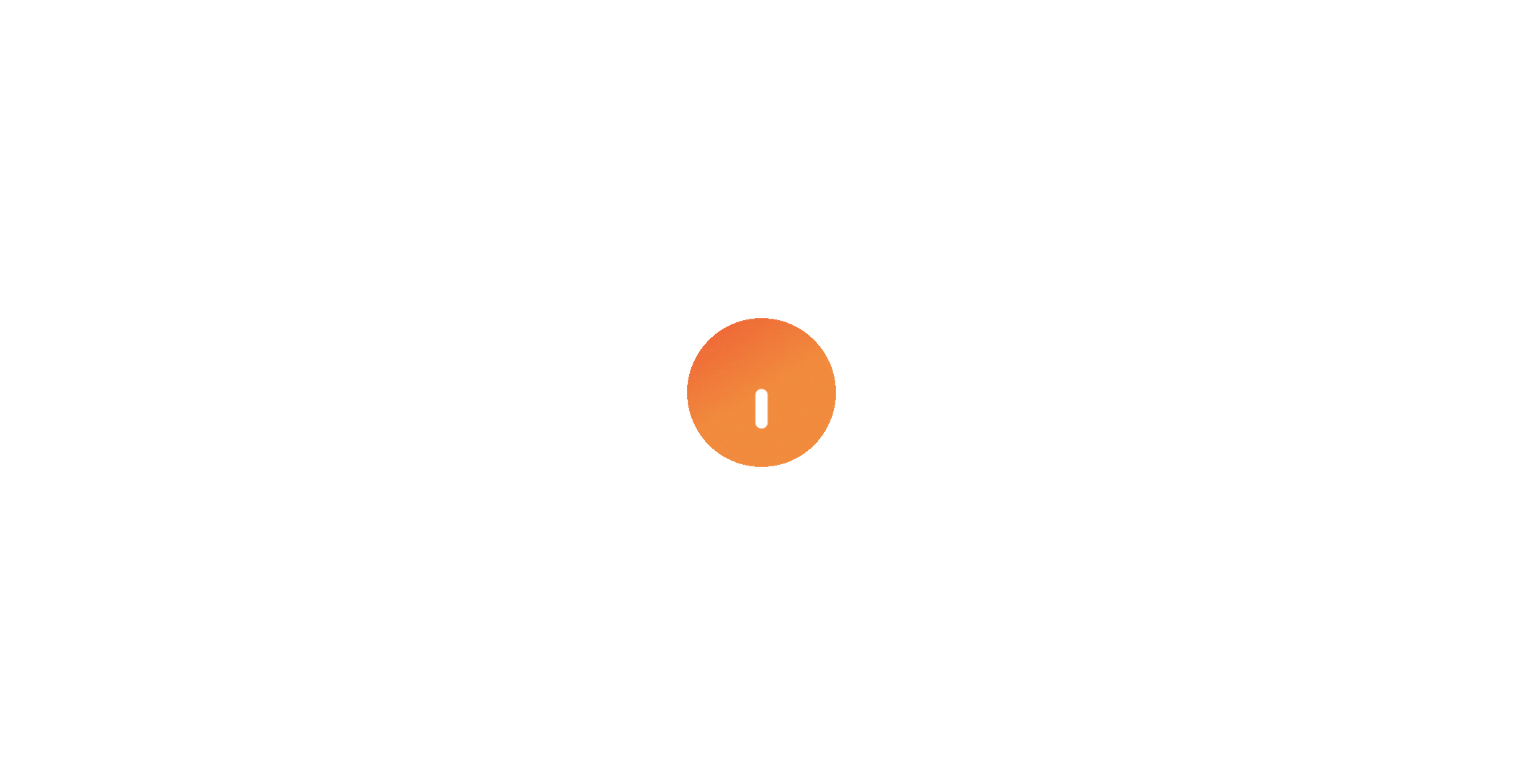 select on "****" 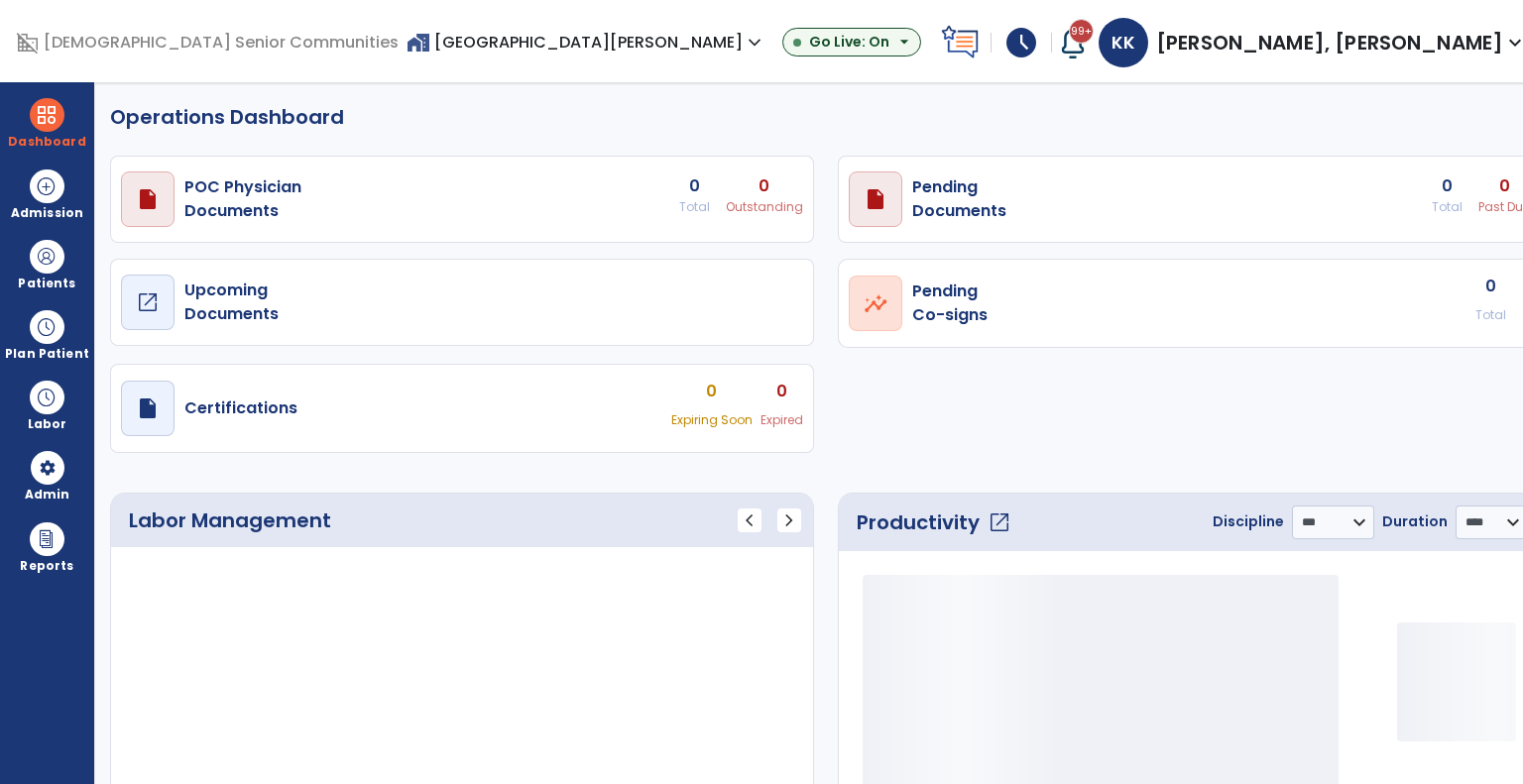 select on "***" 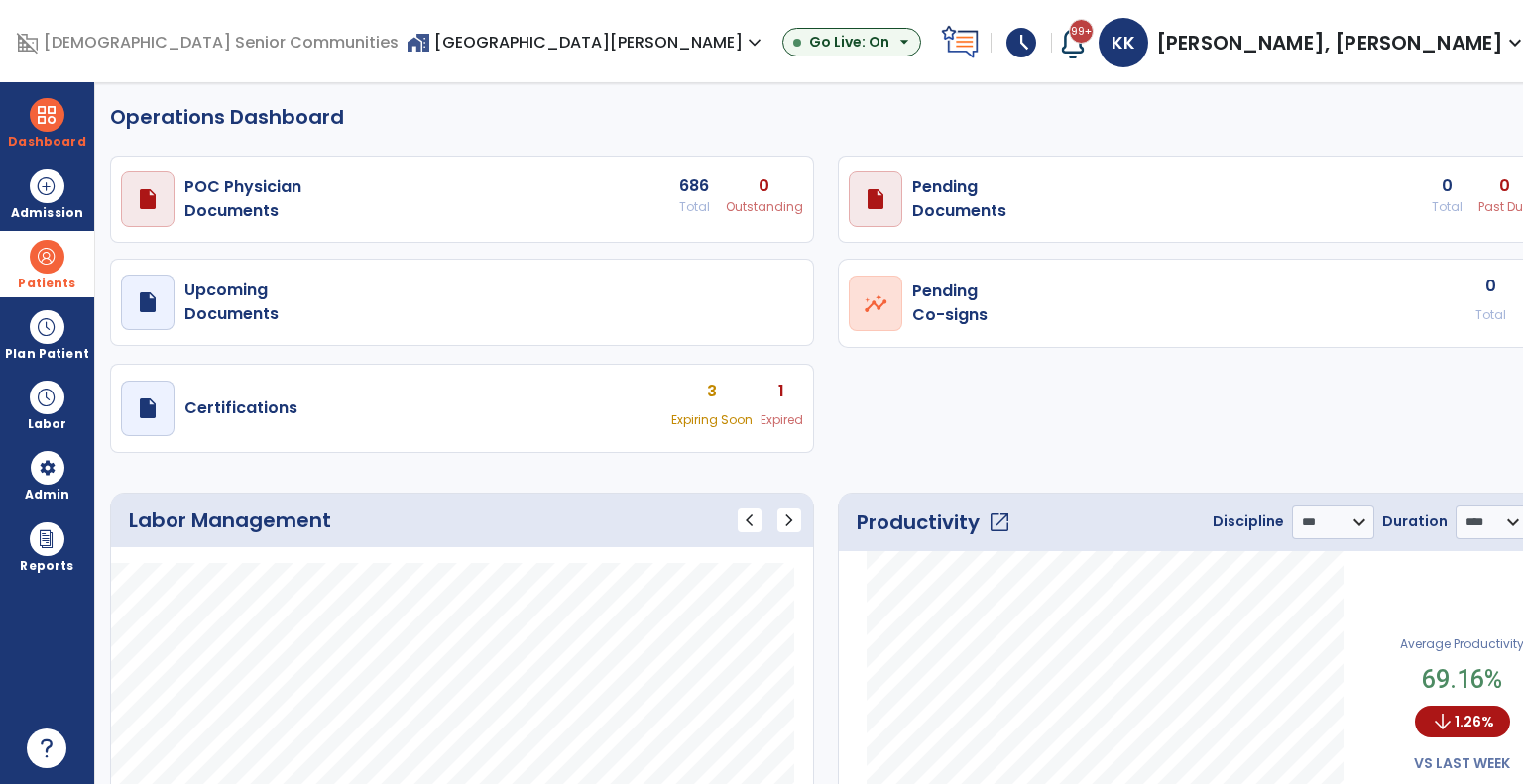 click on "Patients" at bounding box center [47, 264] 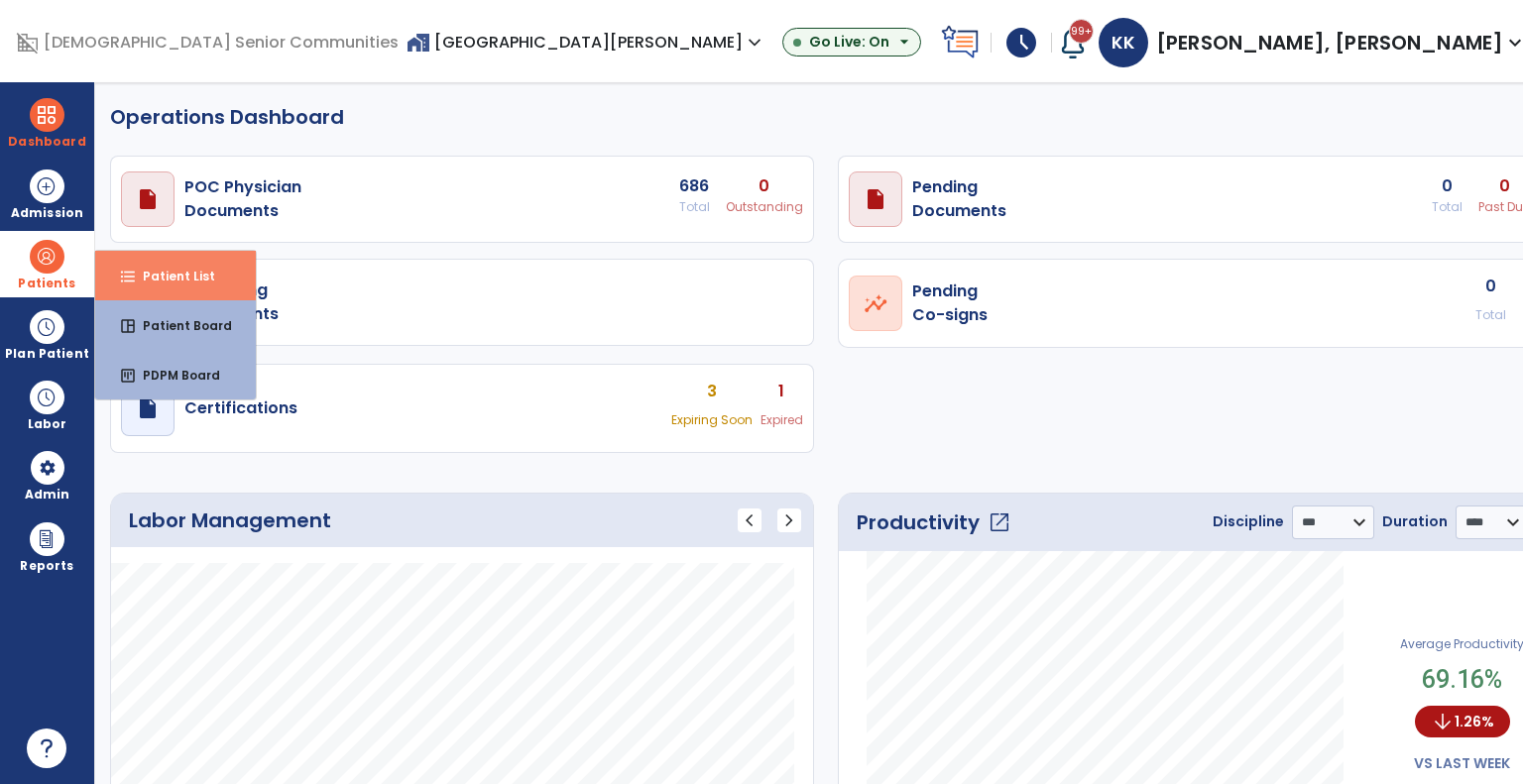 click on "format_list_bulleted  Patient List" at bounding box center [176, 276] 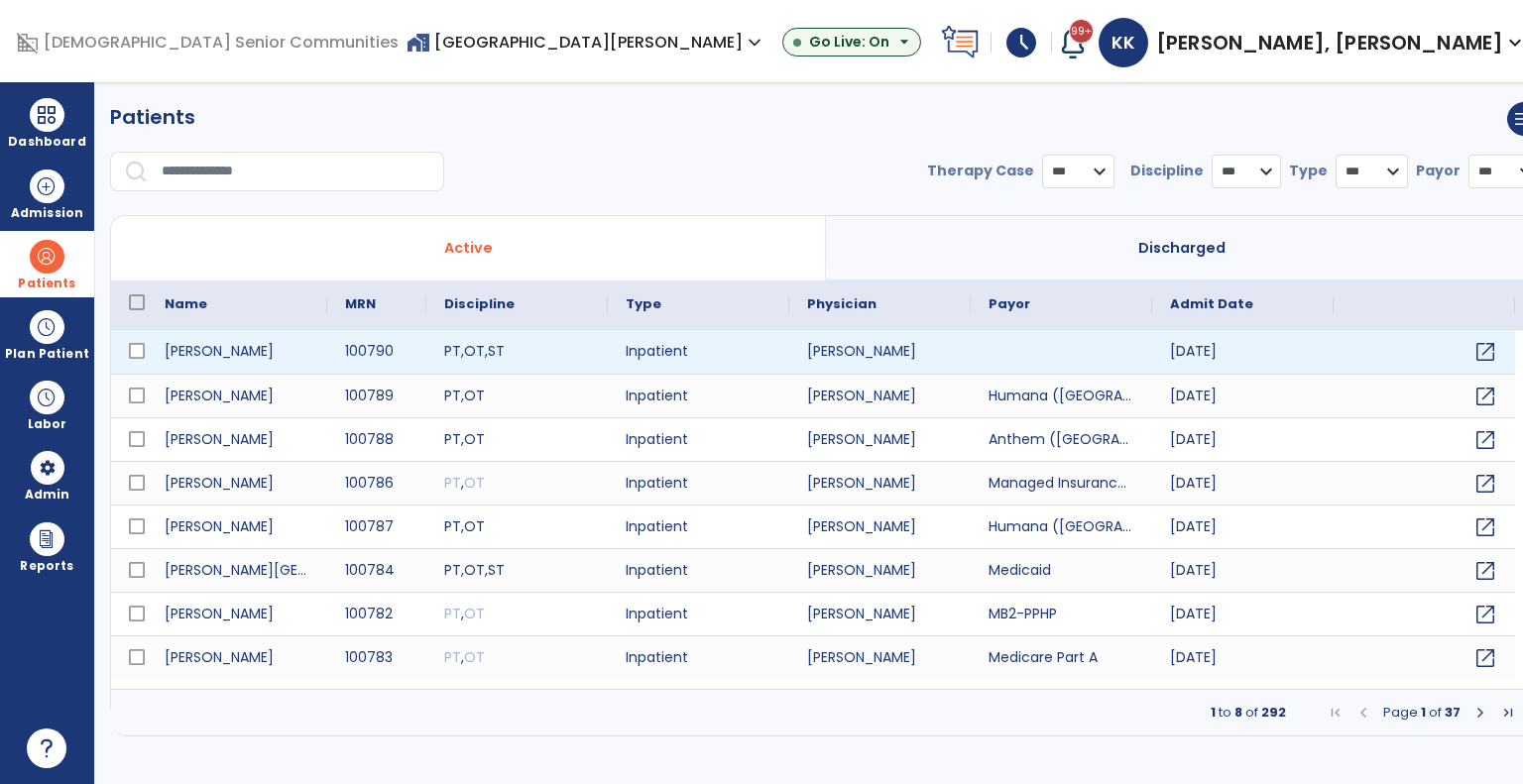 select on "***" 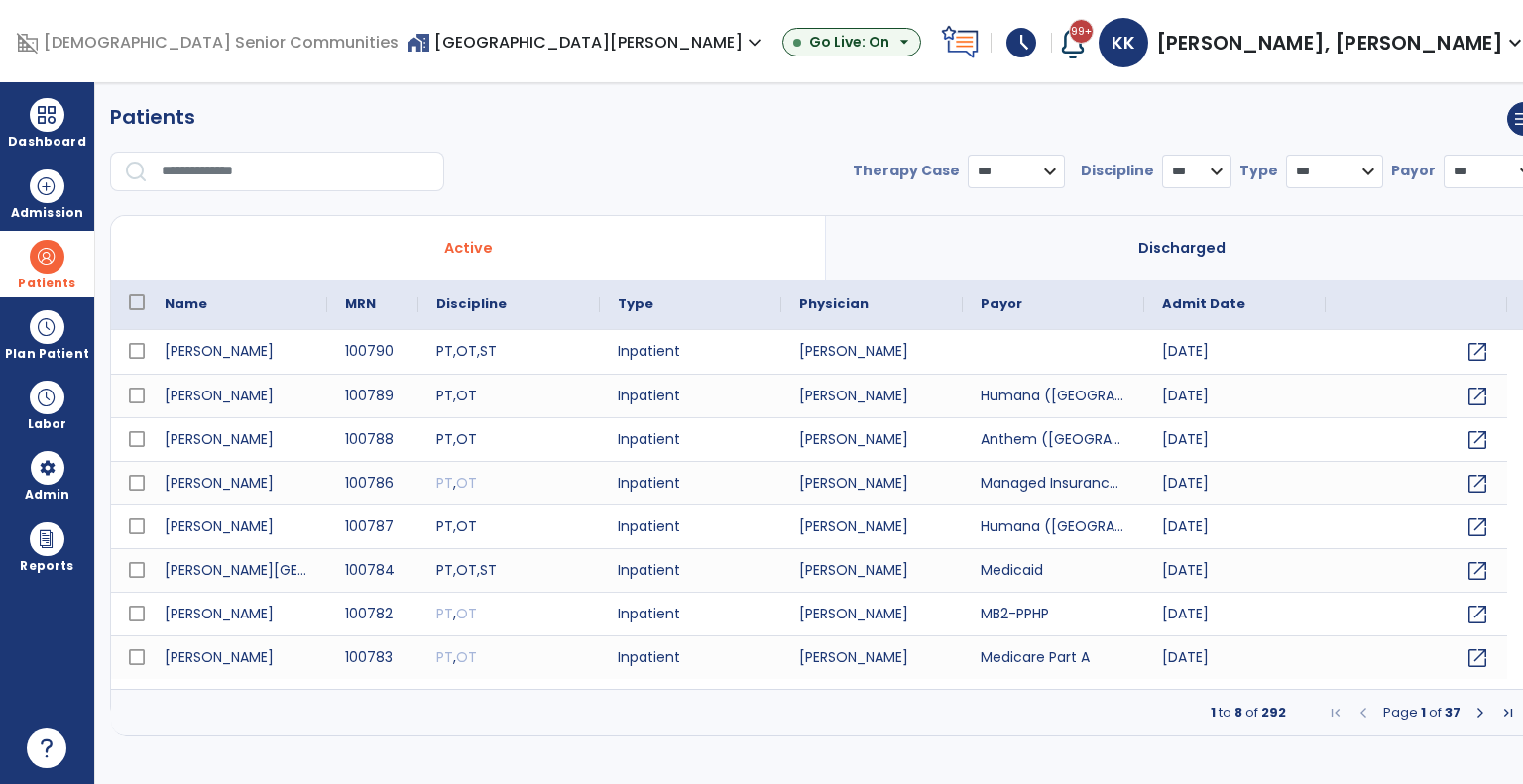 click at bounding box center [295, 171] 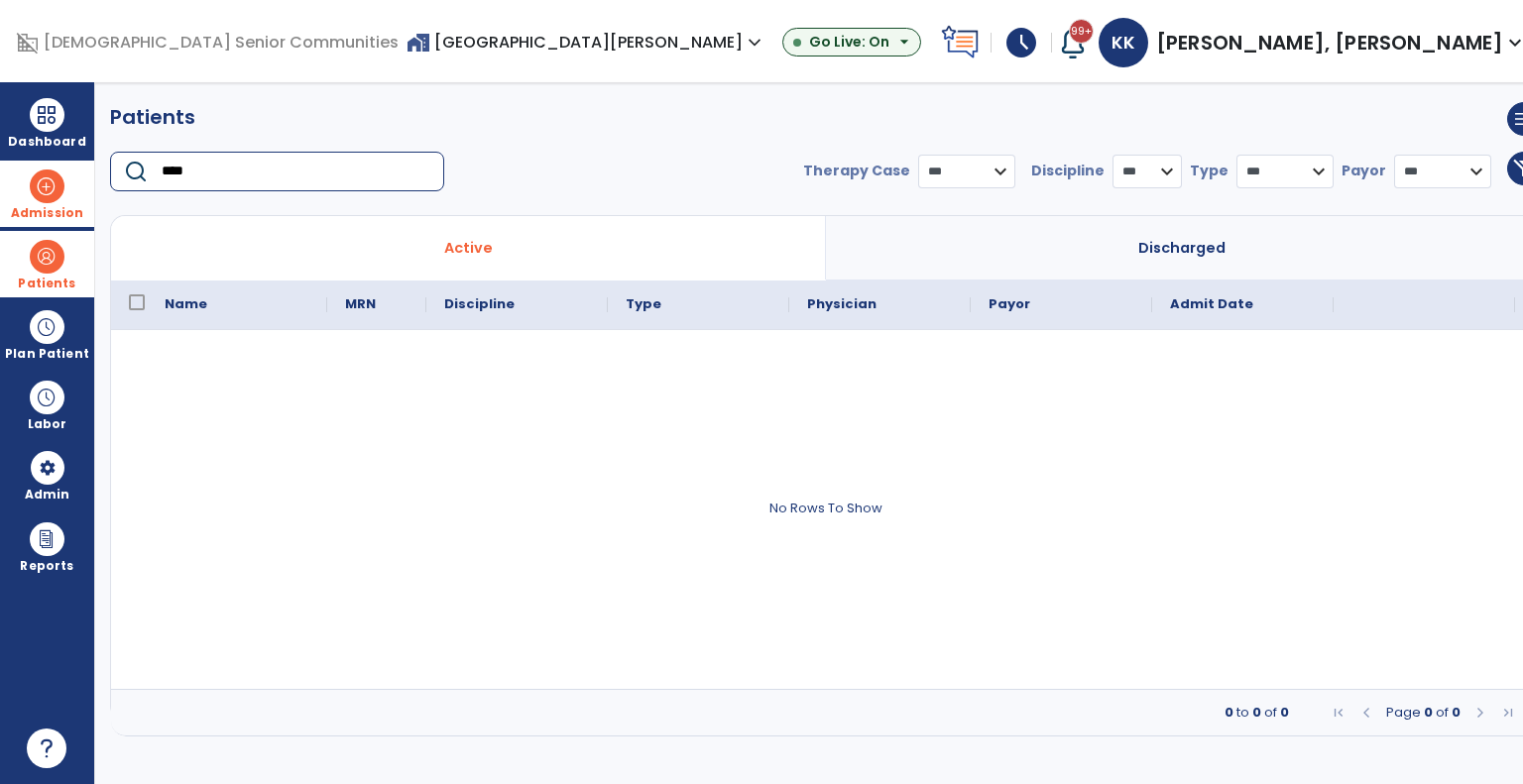 type on "****" 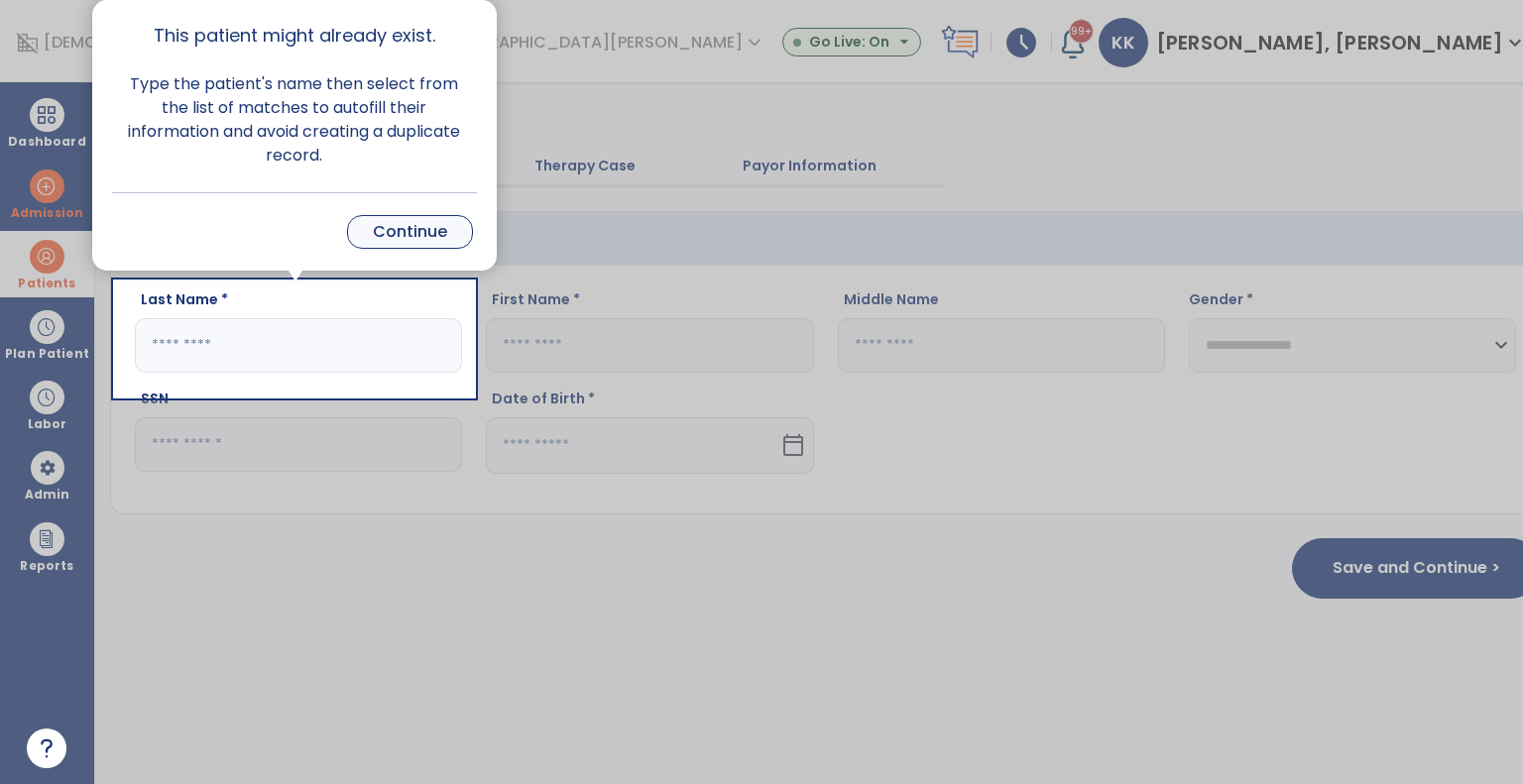 click on "Continue" at bounding box center (410, 232) 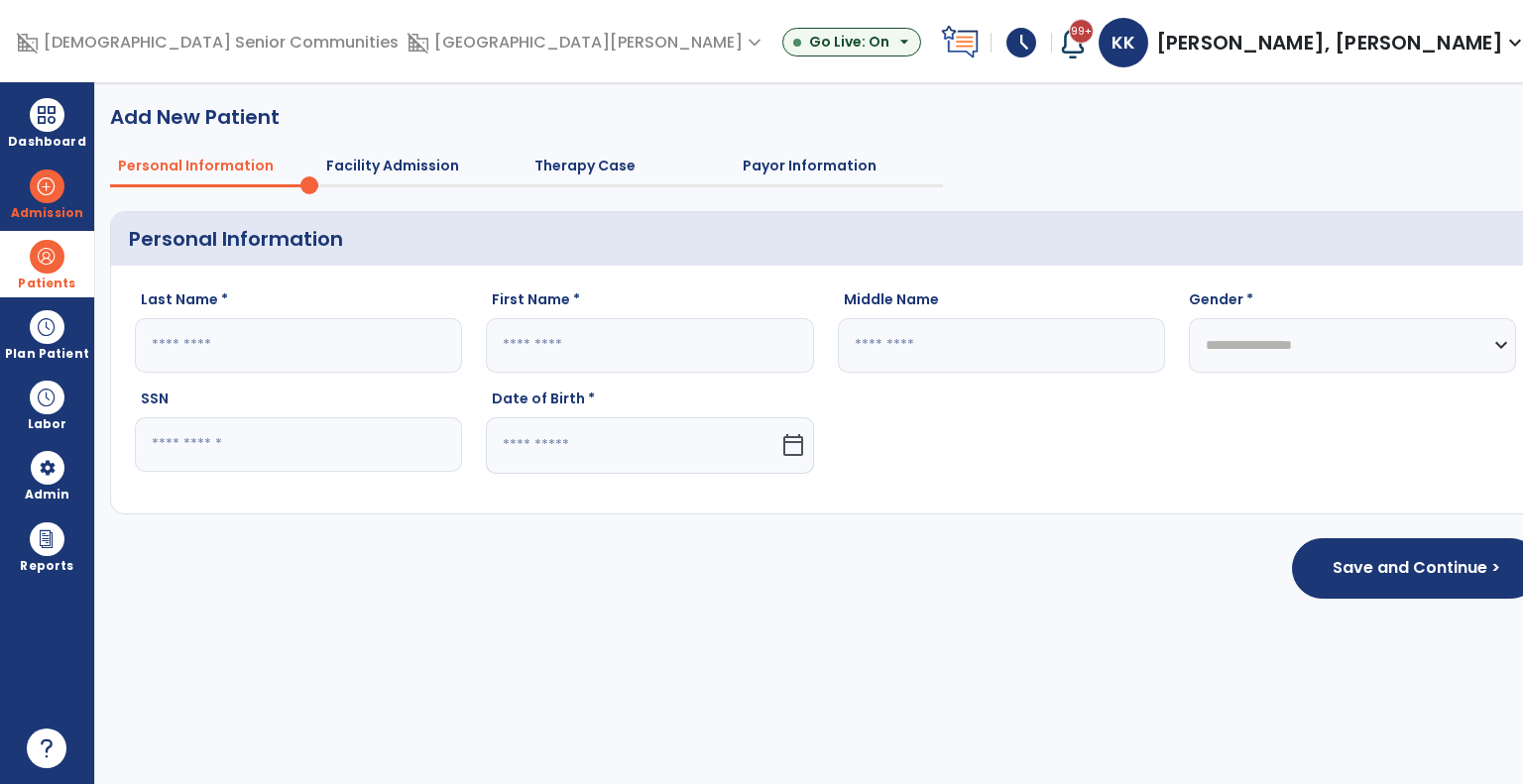click 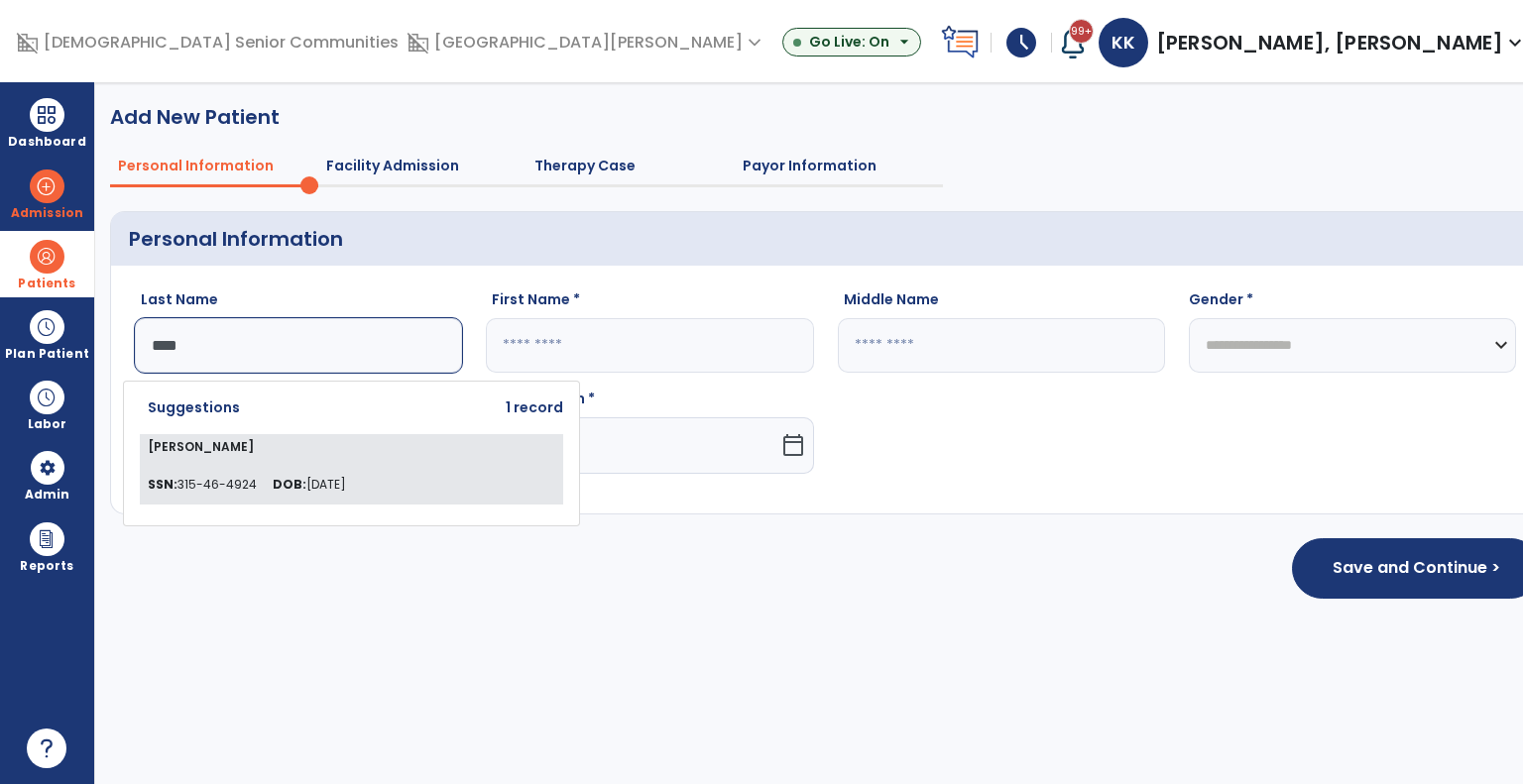 type on "****" 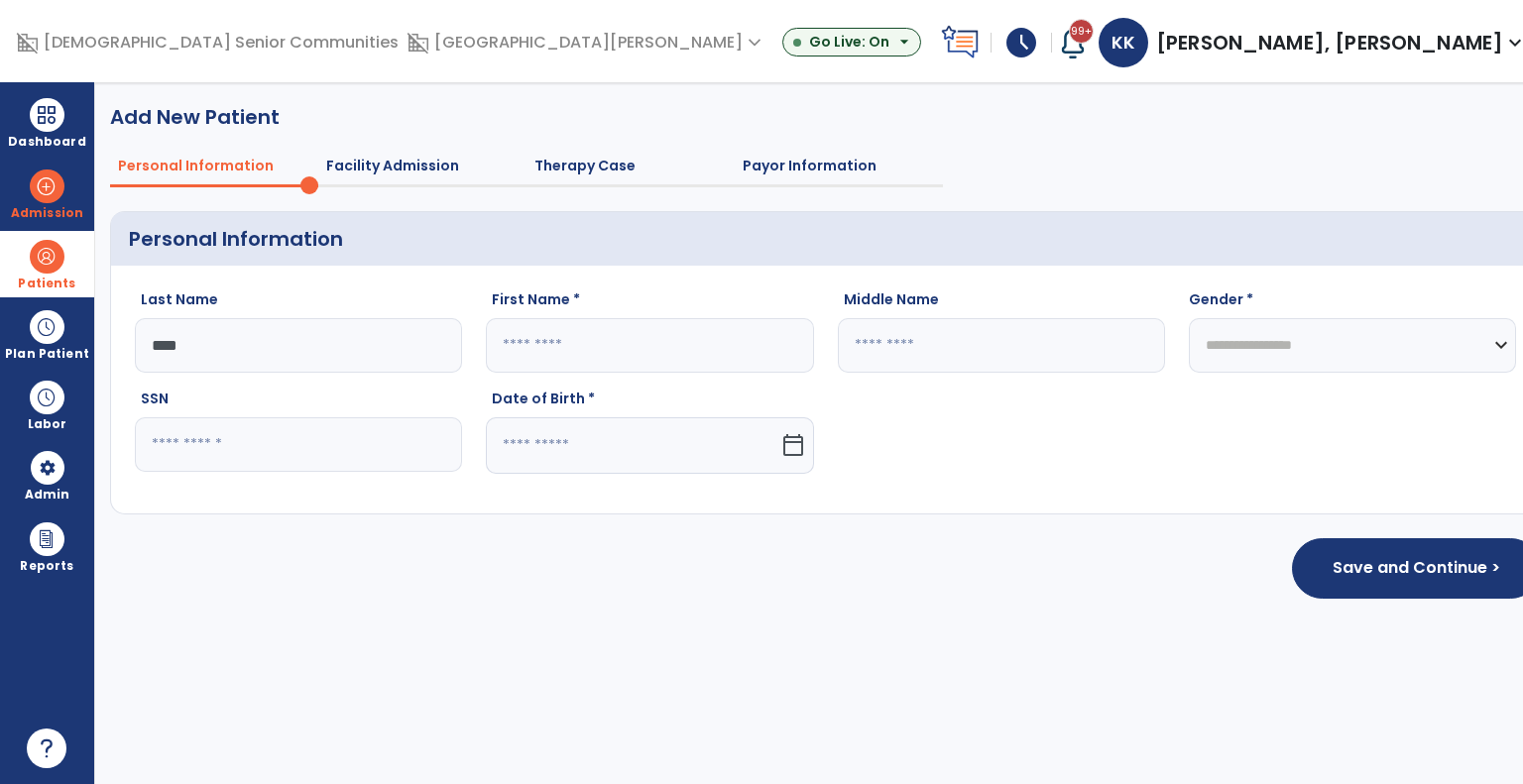 type on "****" 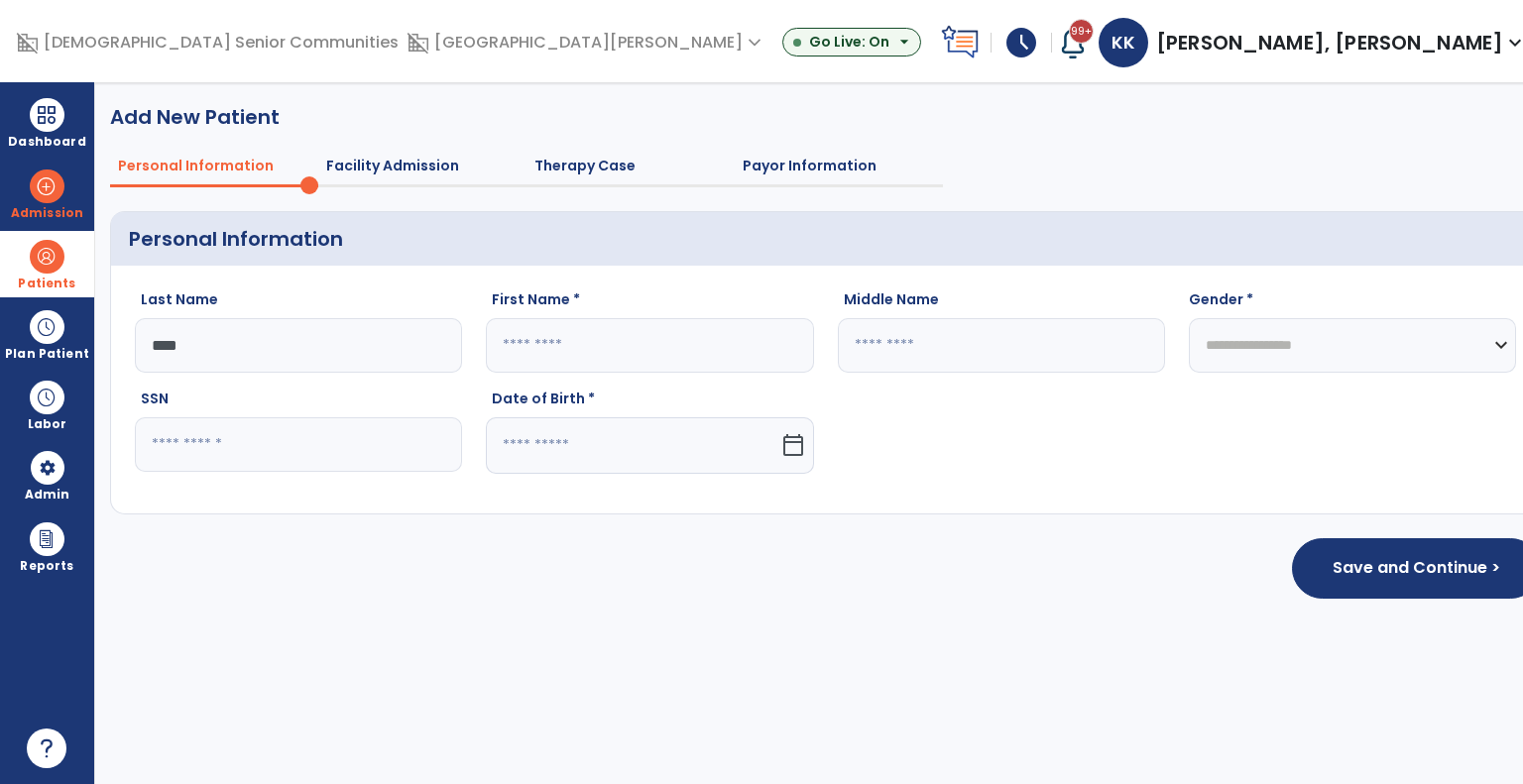 type on "*****" 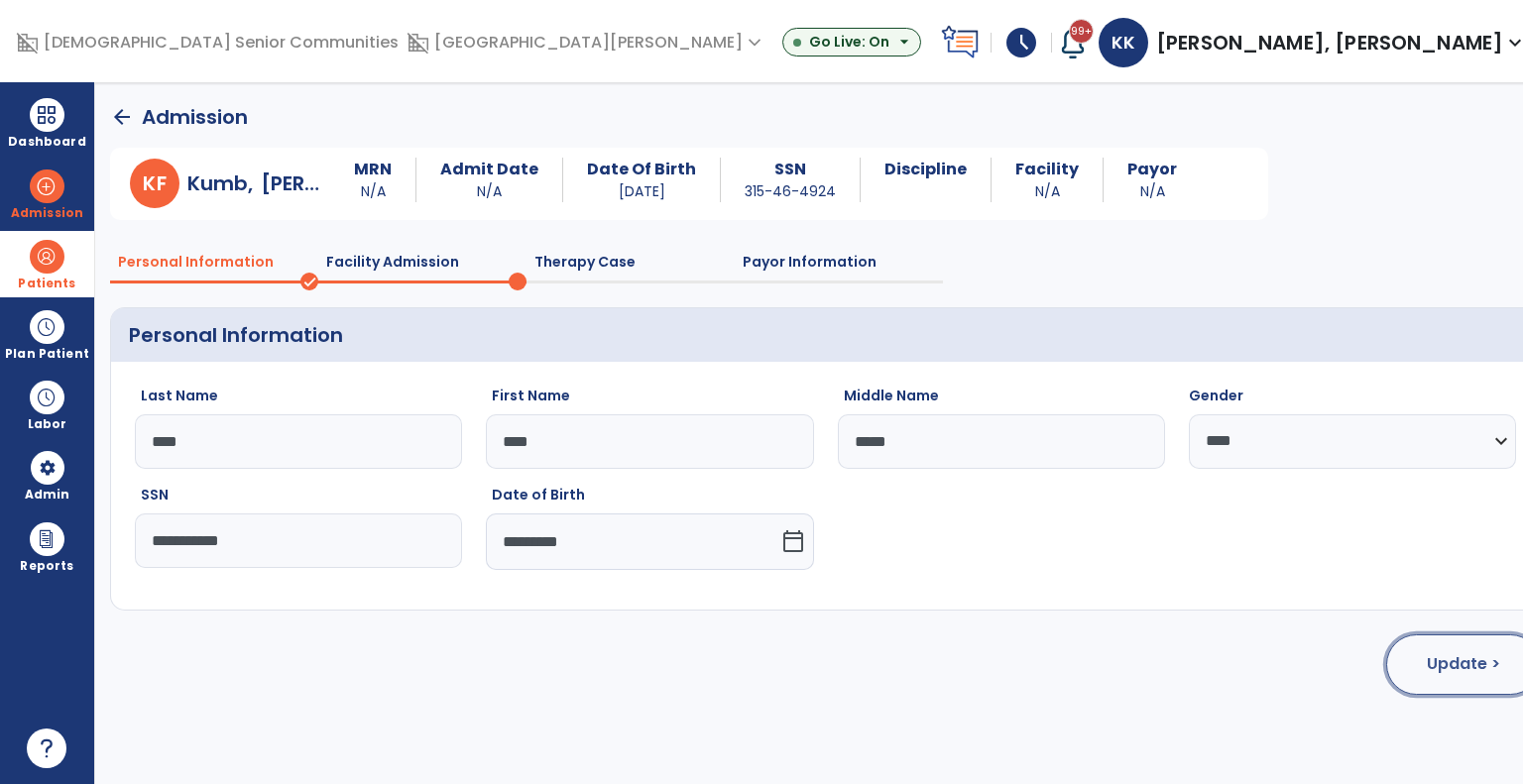 click on "Update >" 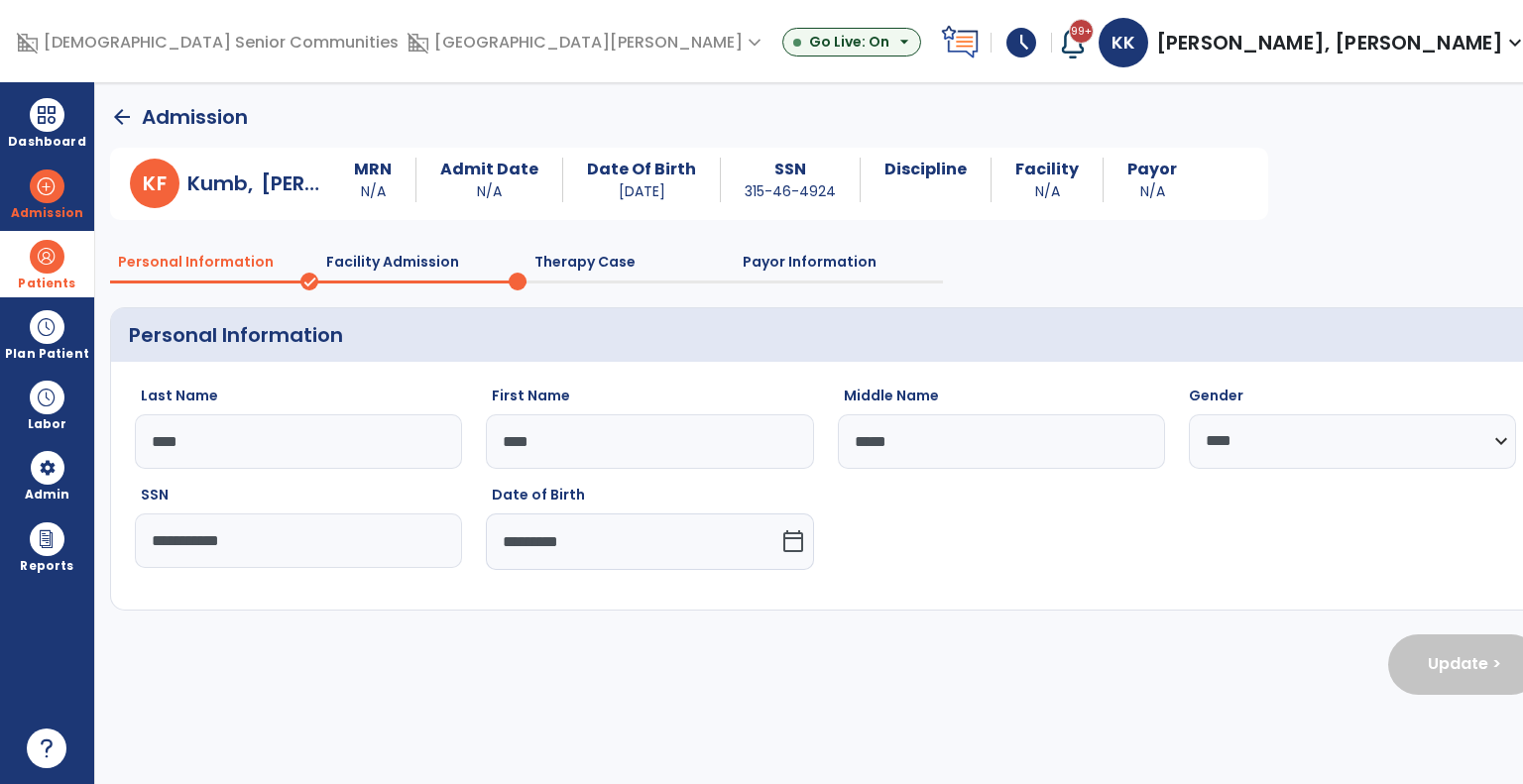select on "**********" 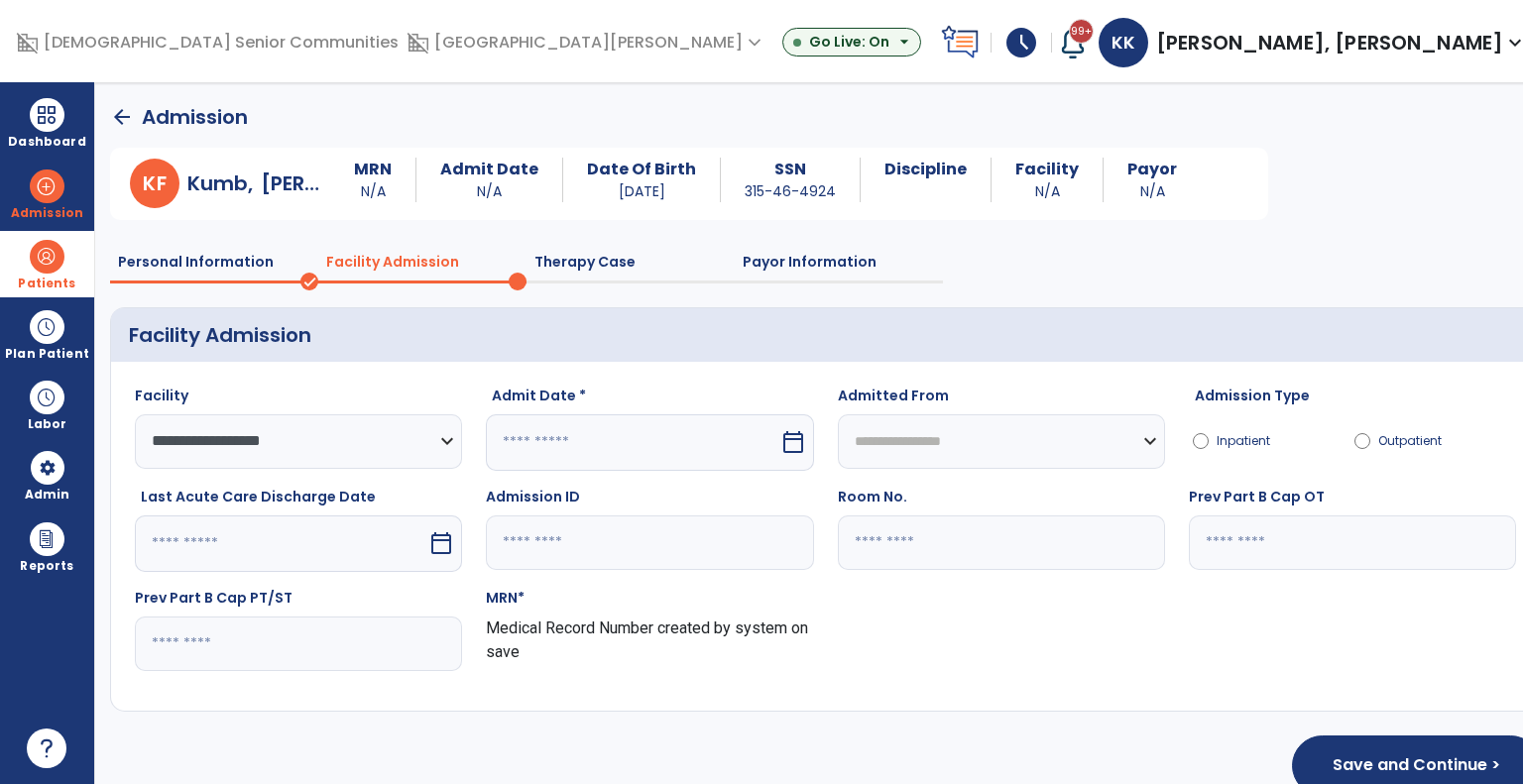 click at bounding box center [632, 442] 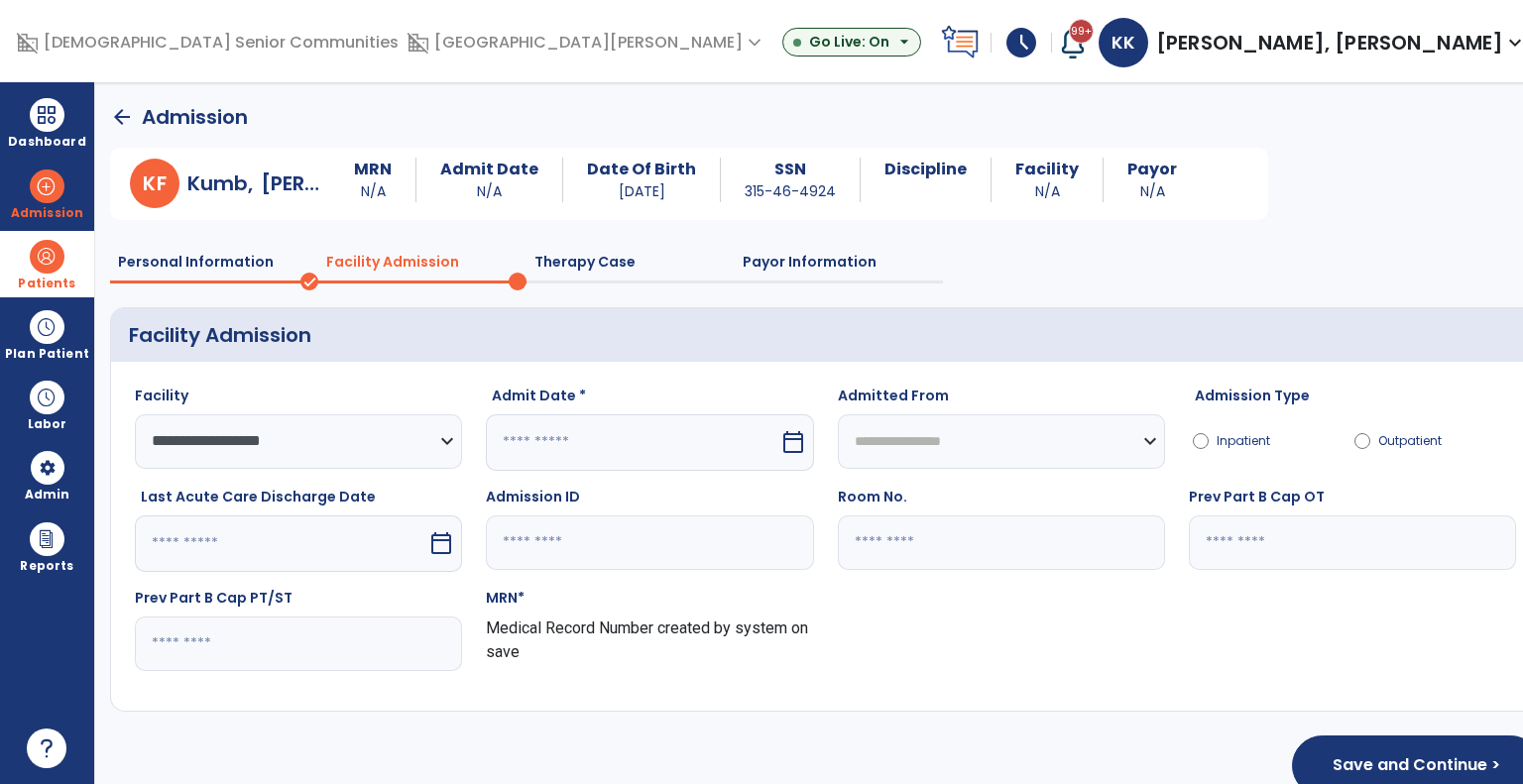 select on "*" 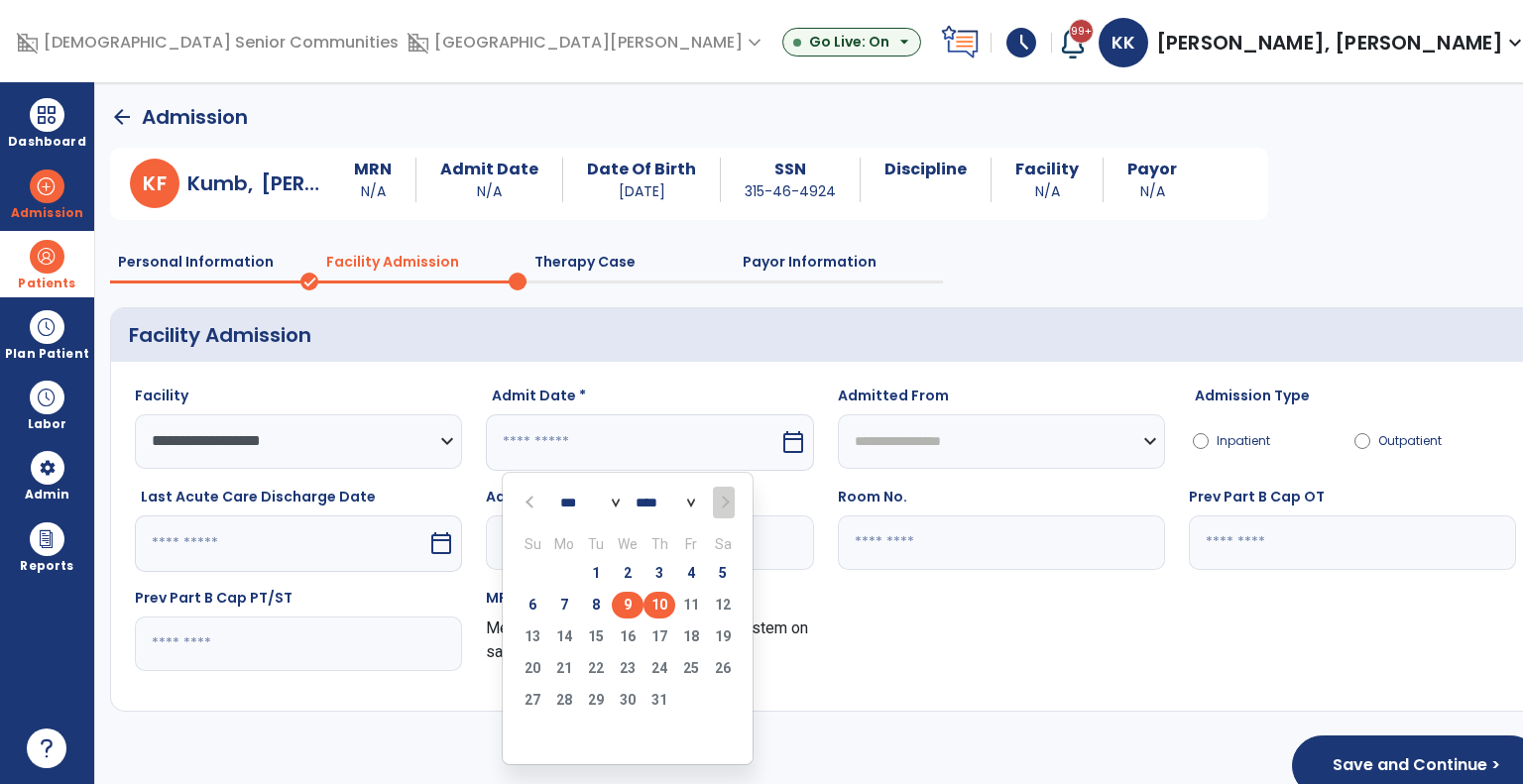 click on "9" at bounding box center [628, 605] 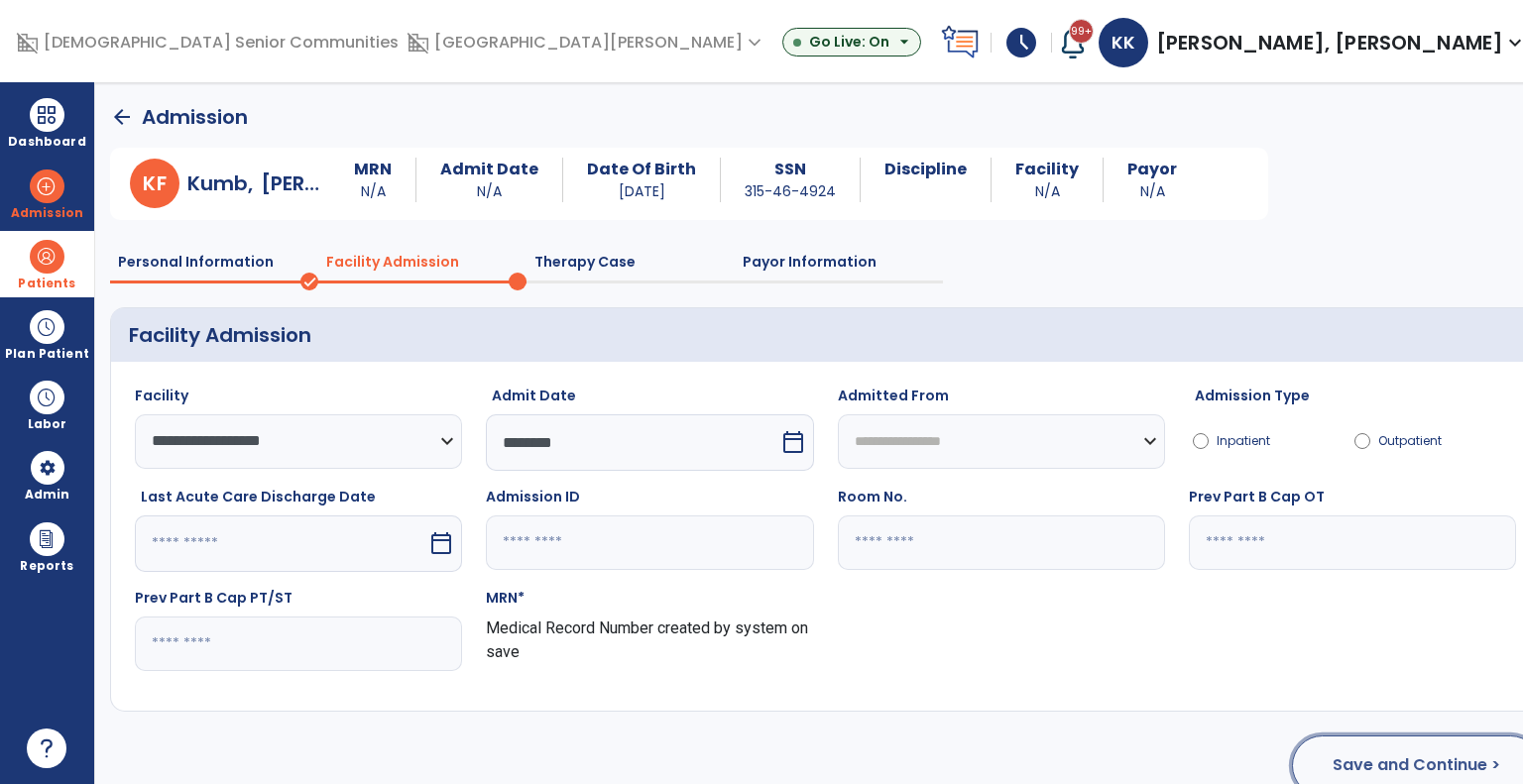 click on "Save and Continue >" 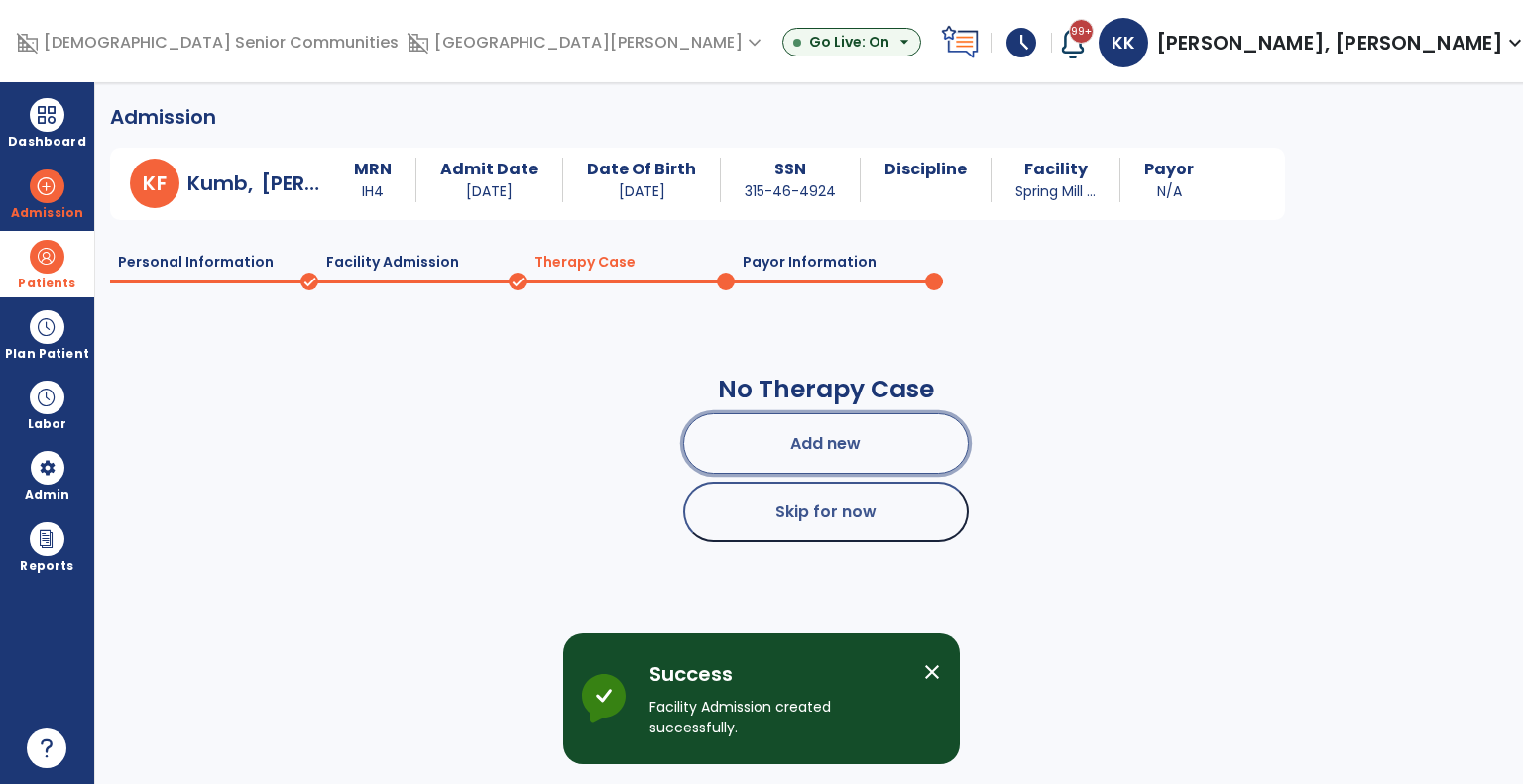 click on "Add new" at bounding box center (826, 443) 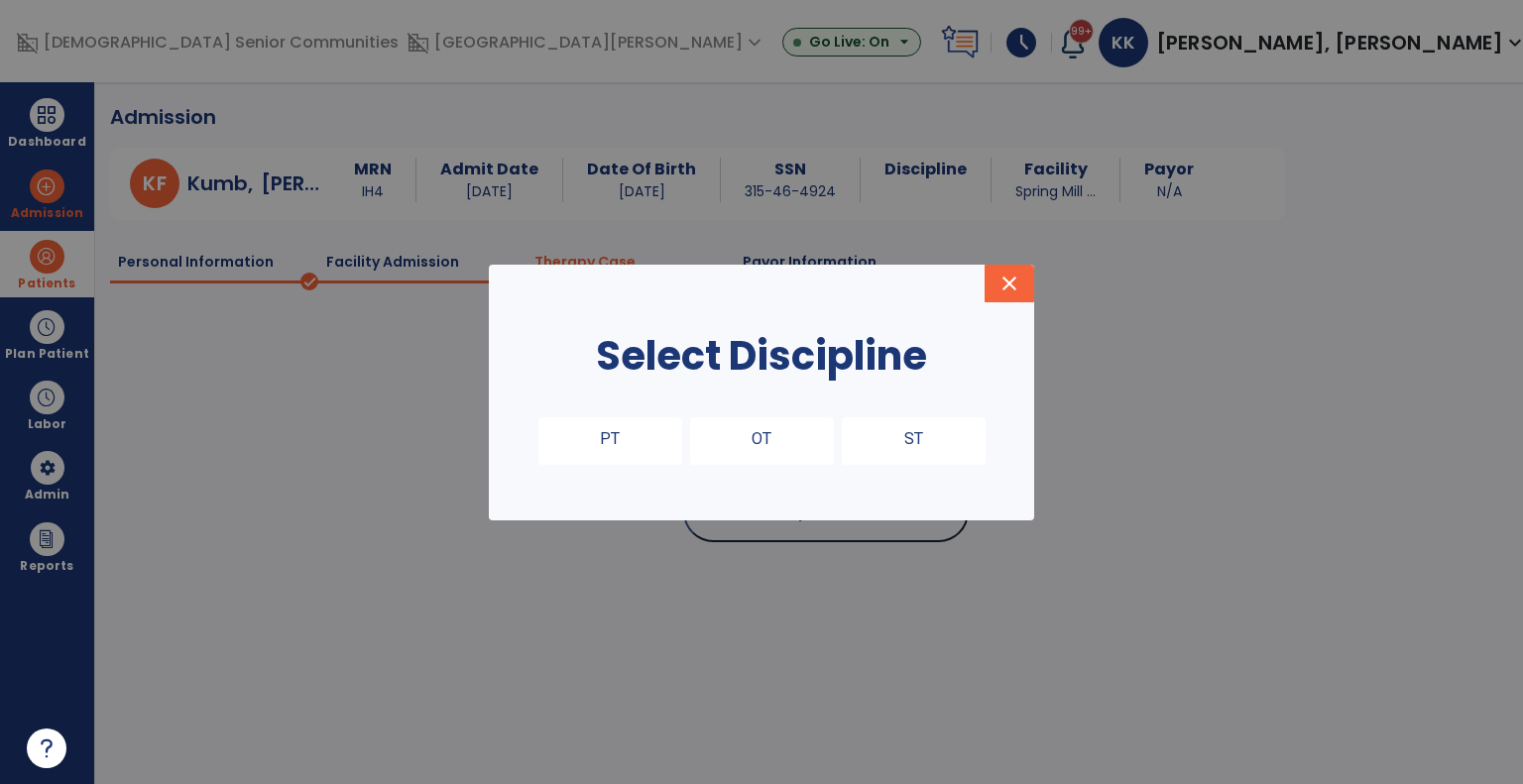 click on "PT" at bounding box center [610, 441] 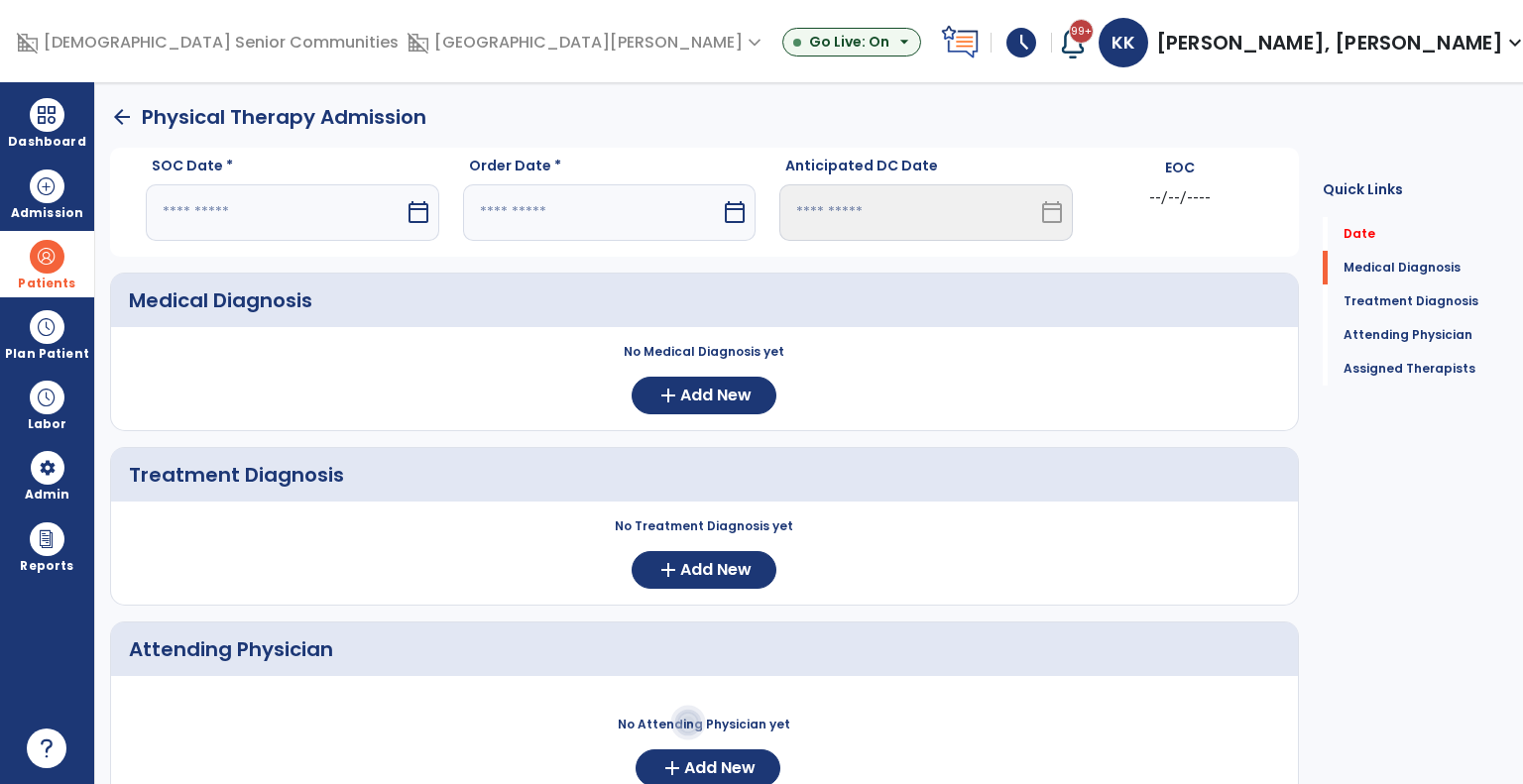 click on "calendar_today" at bounding box center (420, 212) 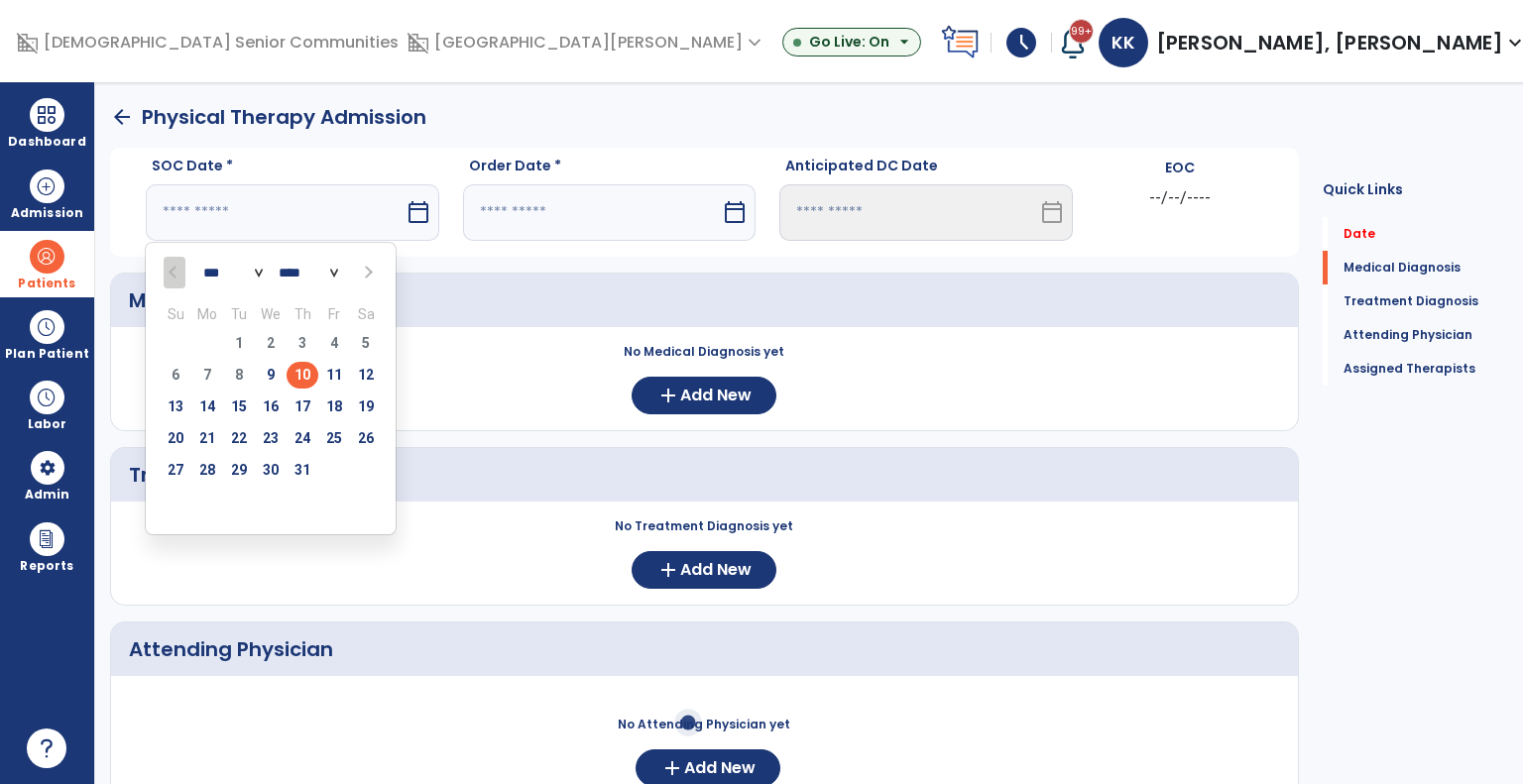 click on "10" at bounding box center (302, 375) 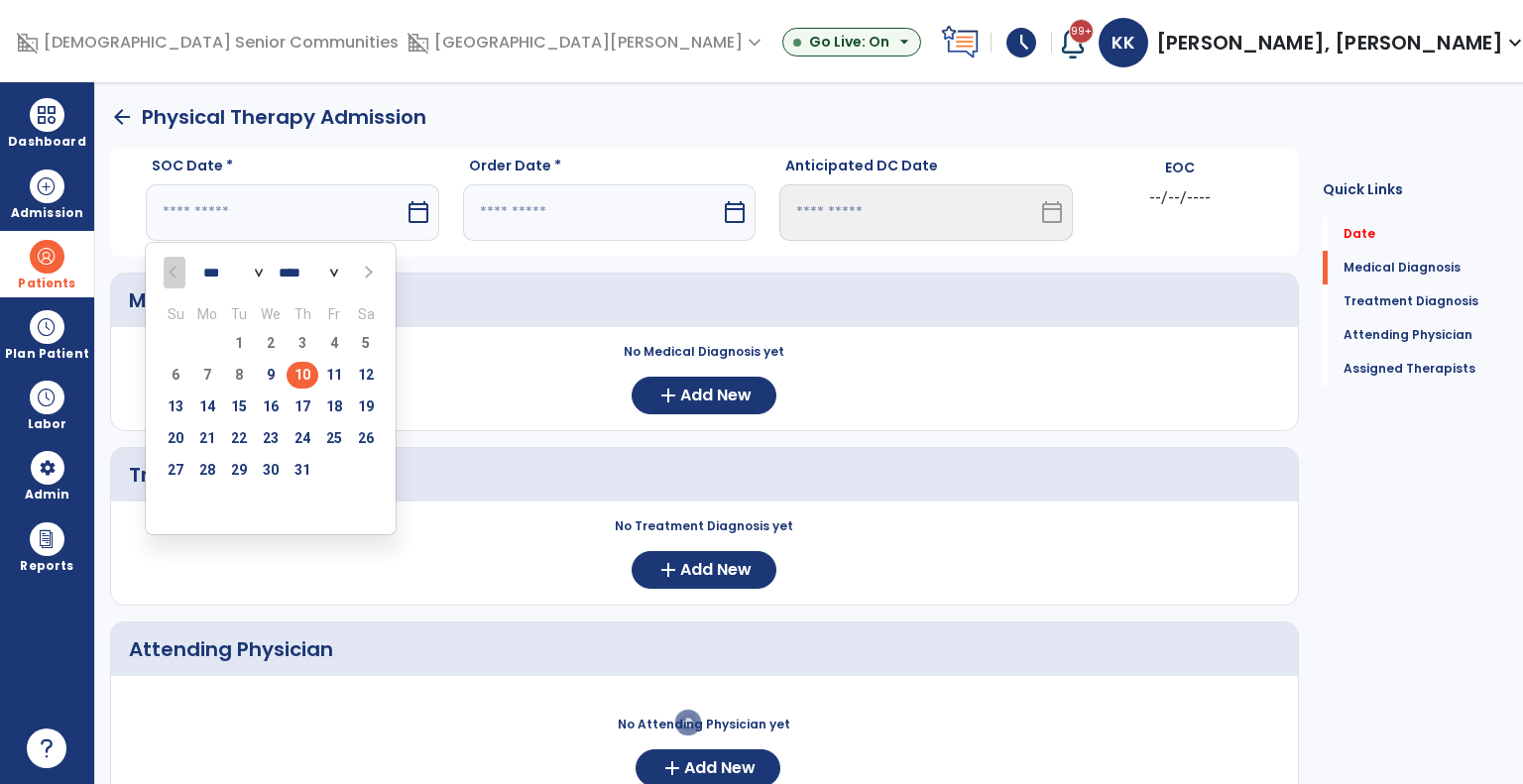 type on "*********" 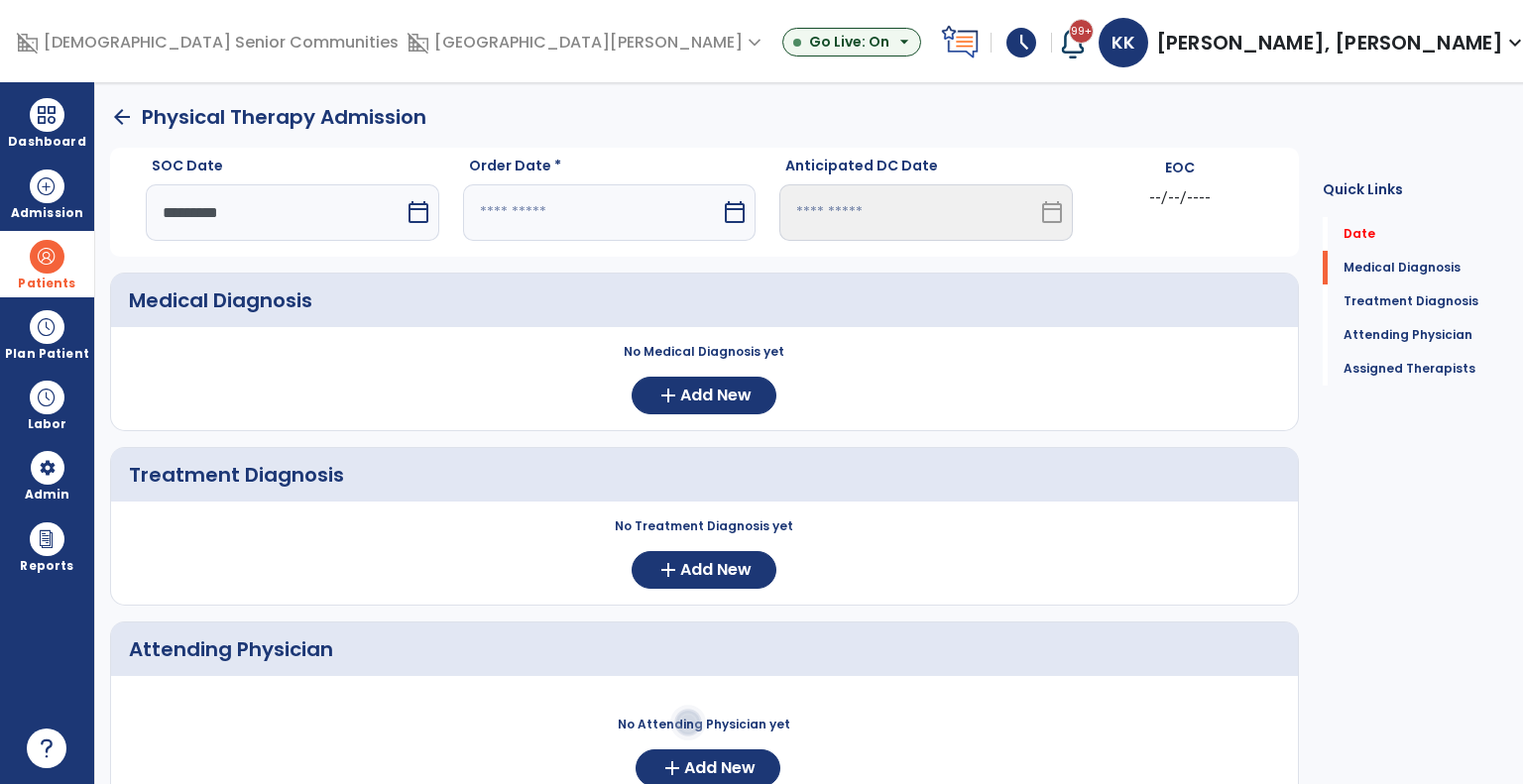 click at bounding box center (592, 212) 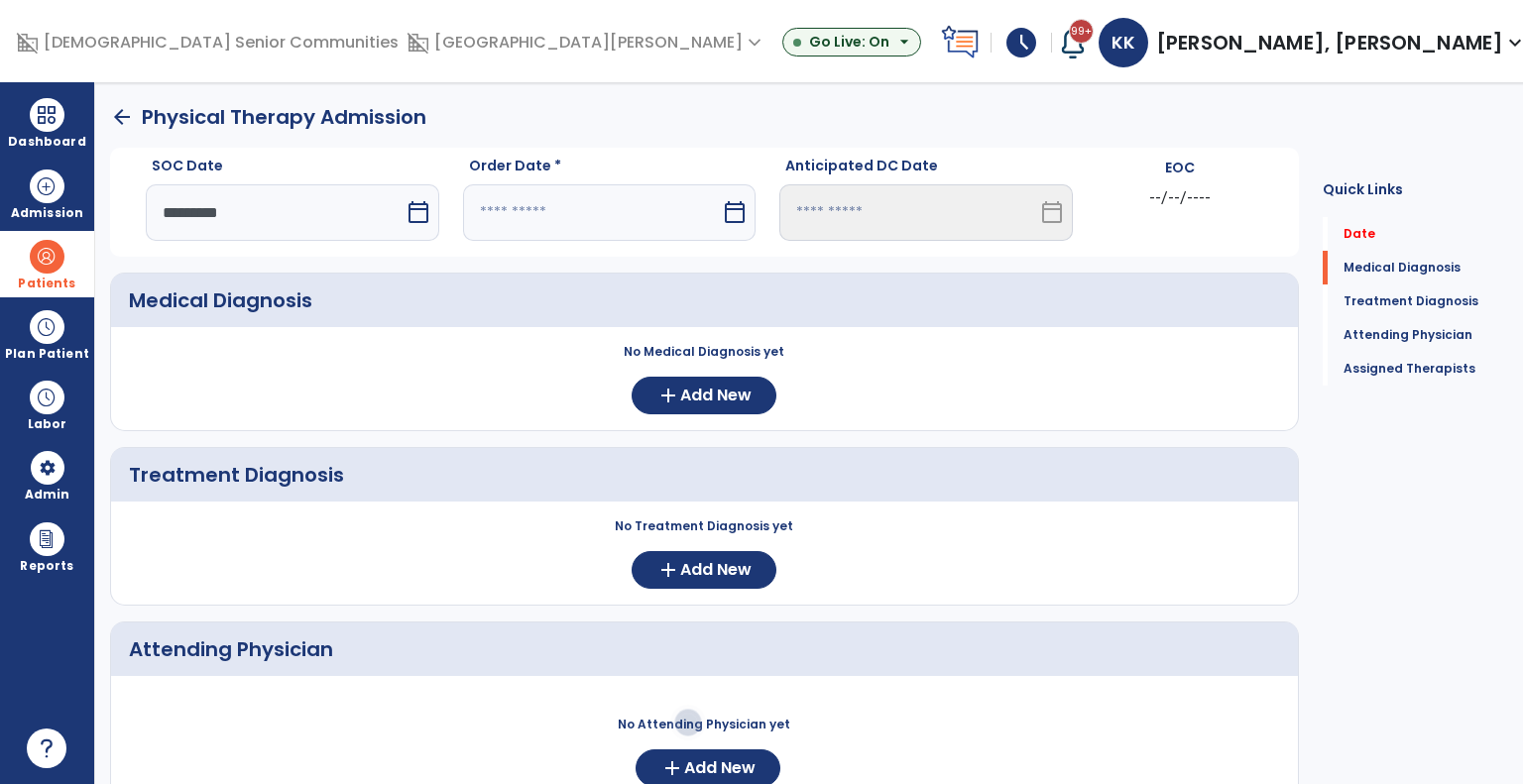 select on "*" 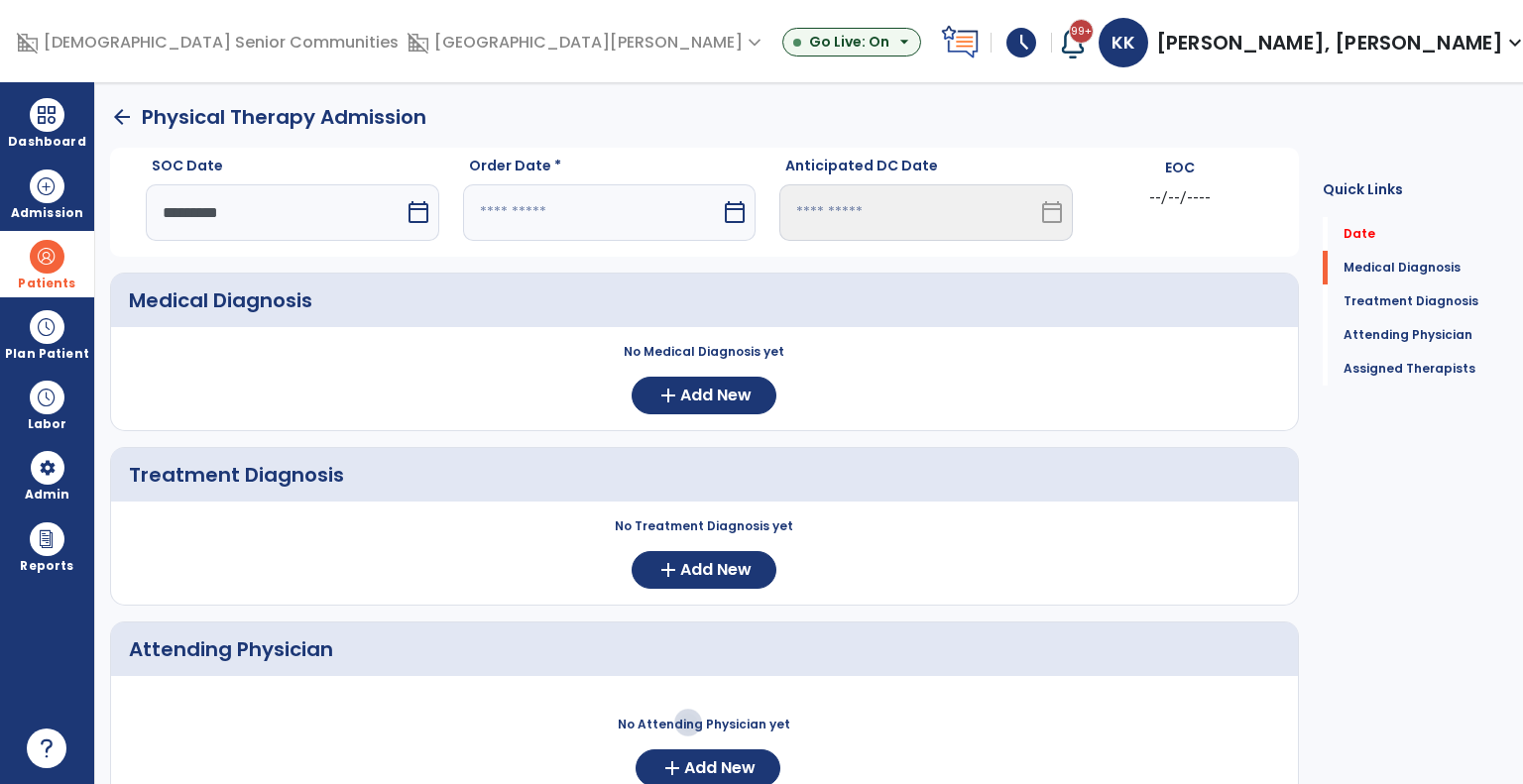 select on "****" 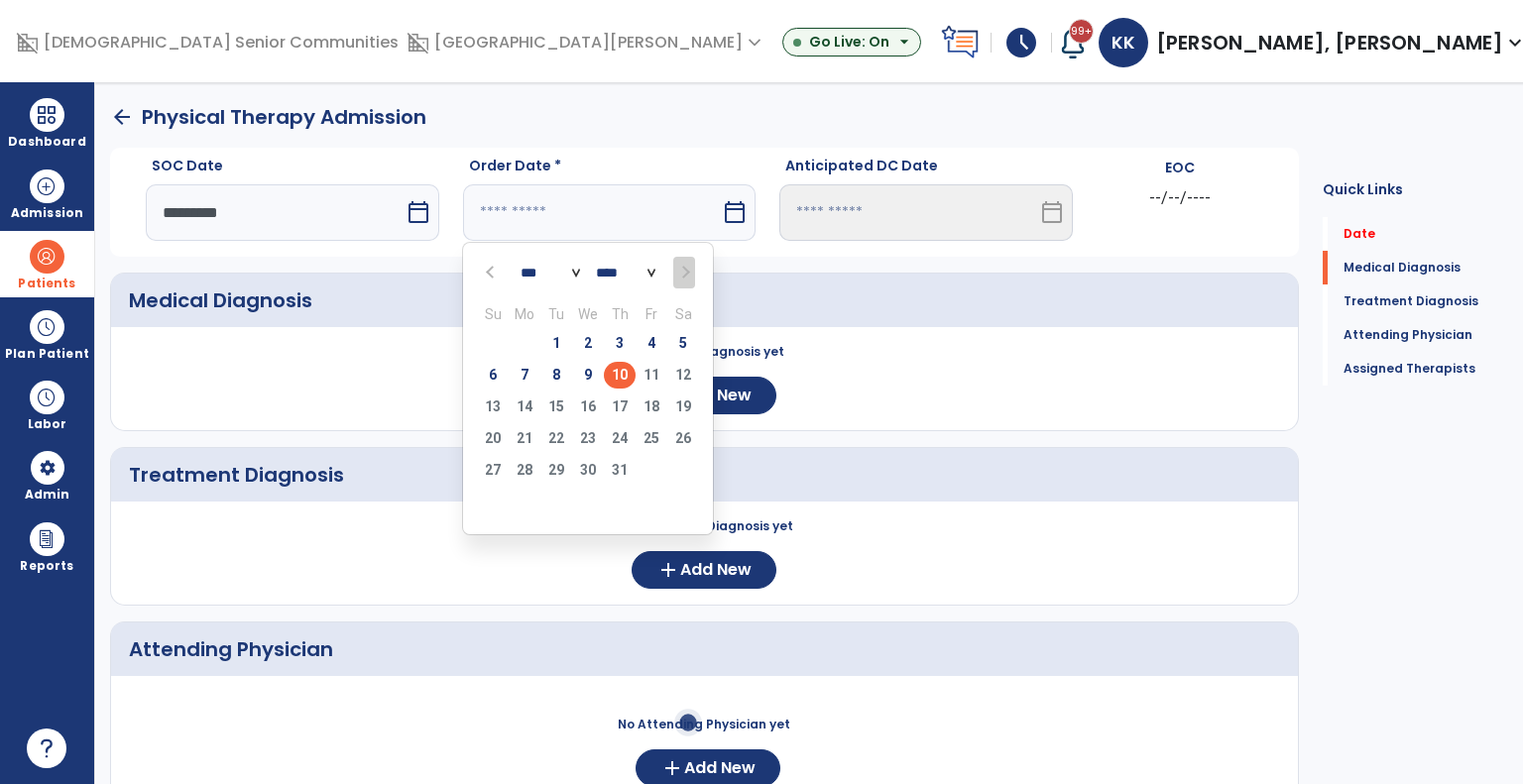 click on "10" at bounding box center (620, 375) 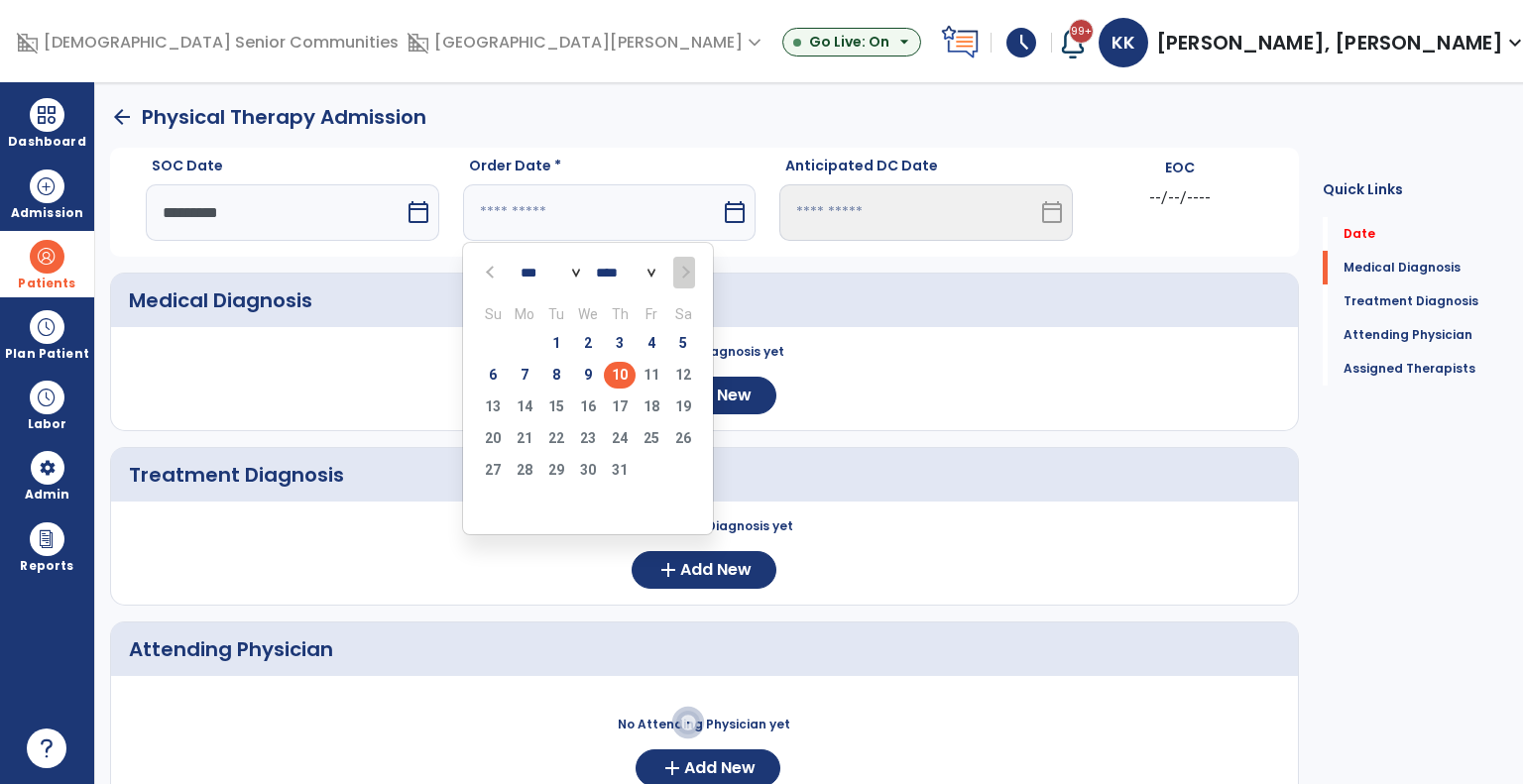 type on "*********" 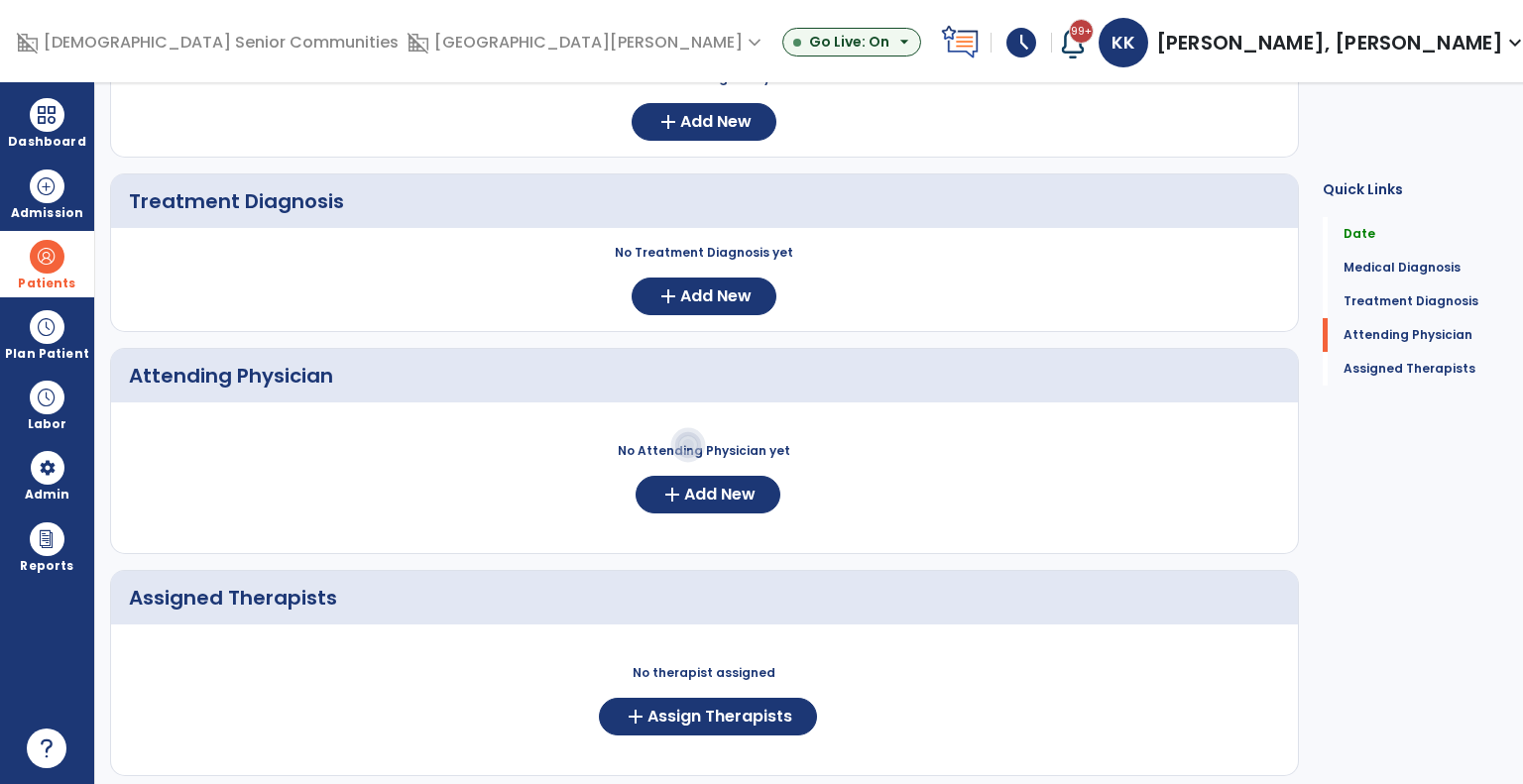 scroll, scrollTop: 277, scrollLeft: 0, axis: vertical 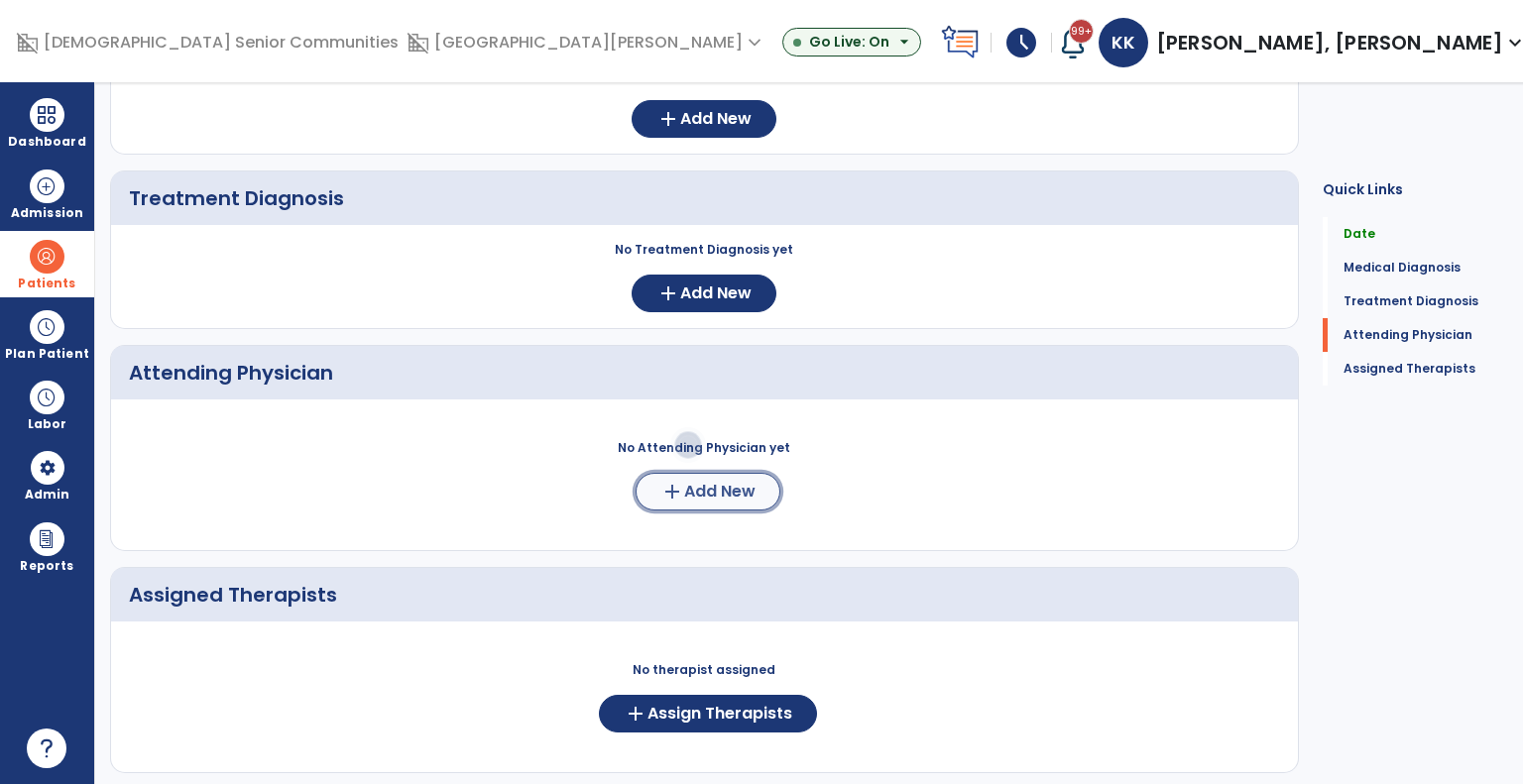 click on "add  Add New" 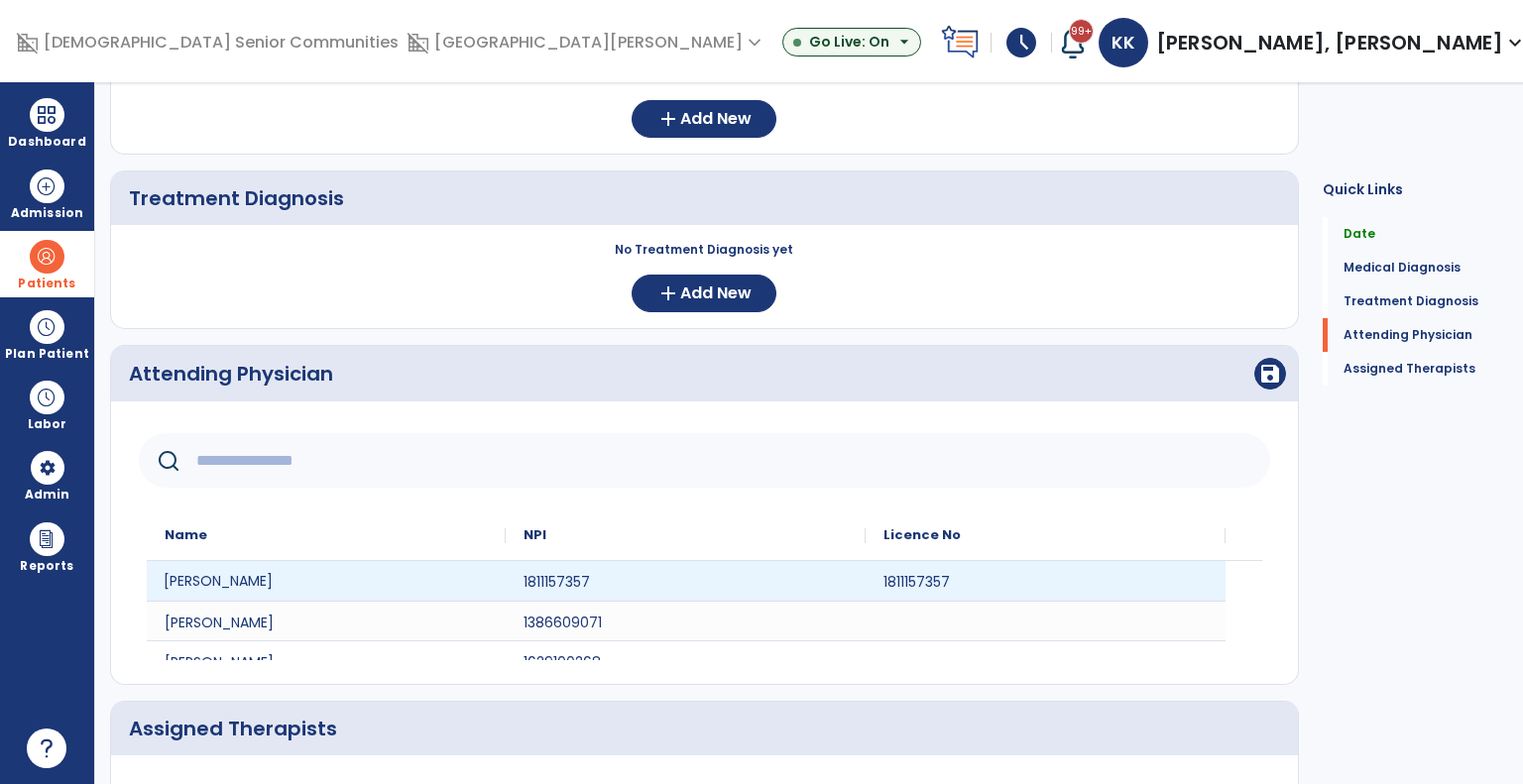 click on "Ibrar Paracha" 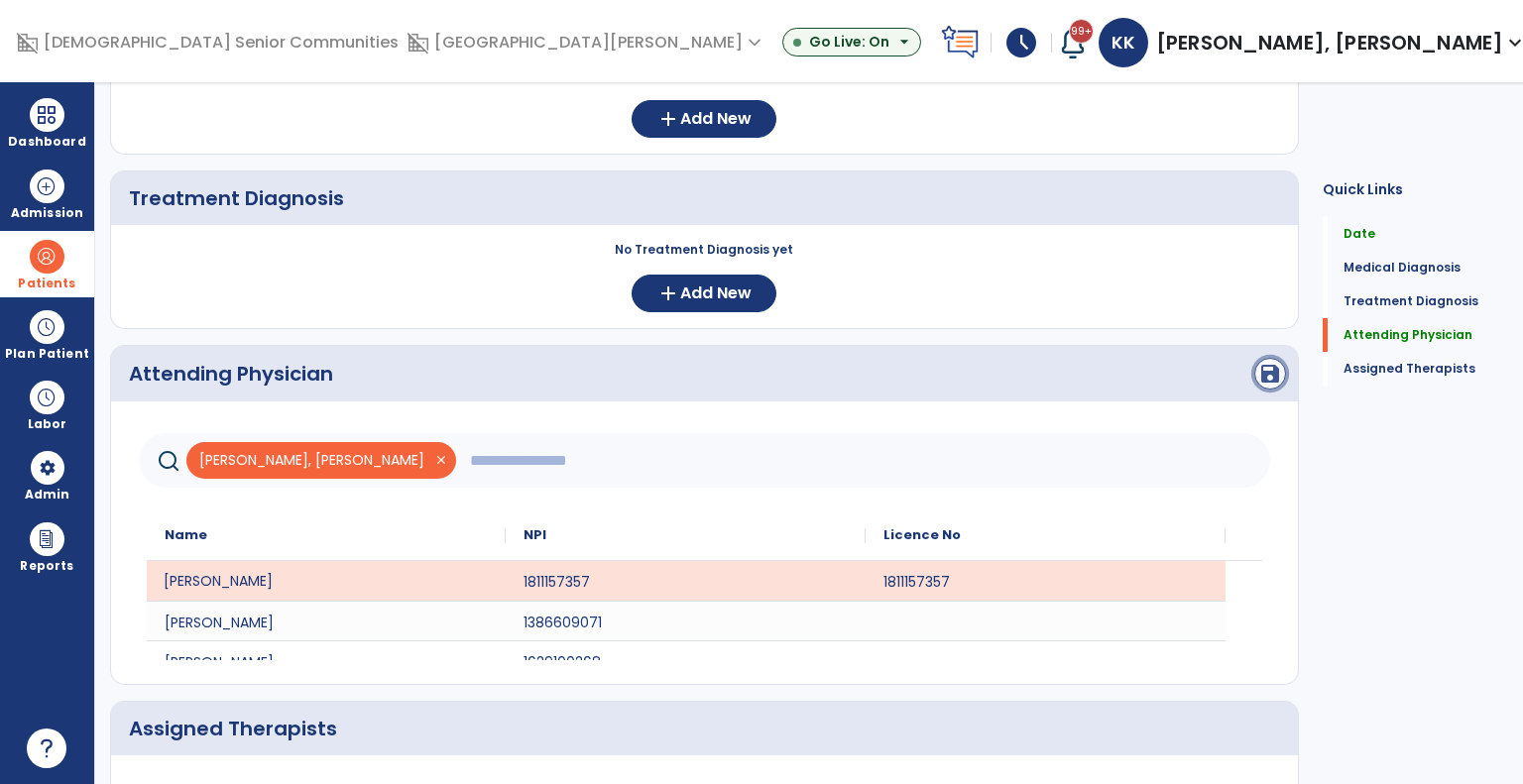 click on "save" 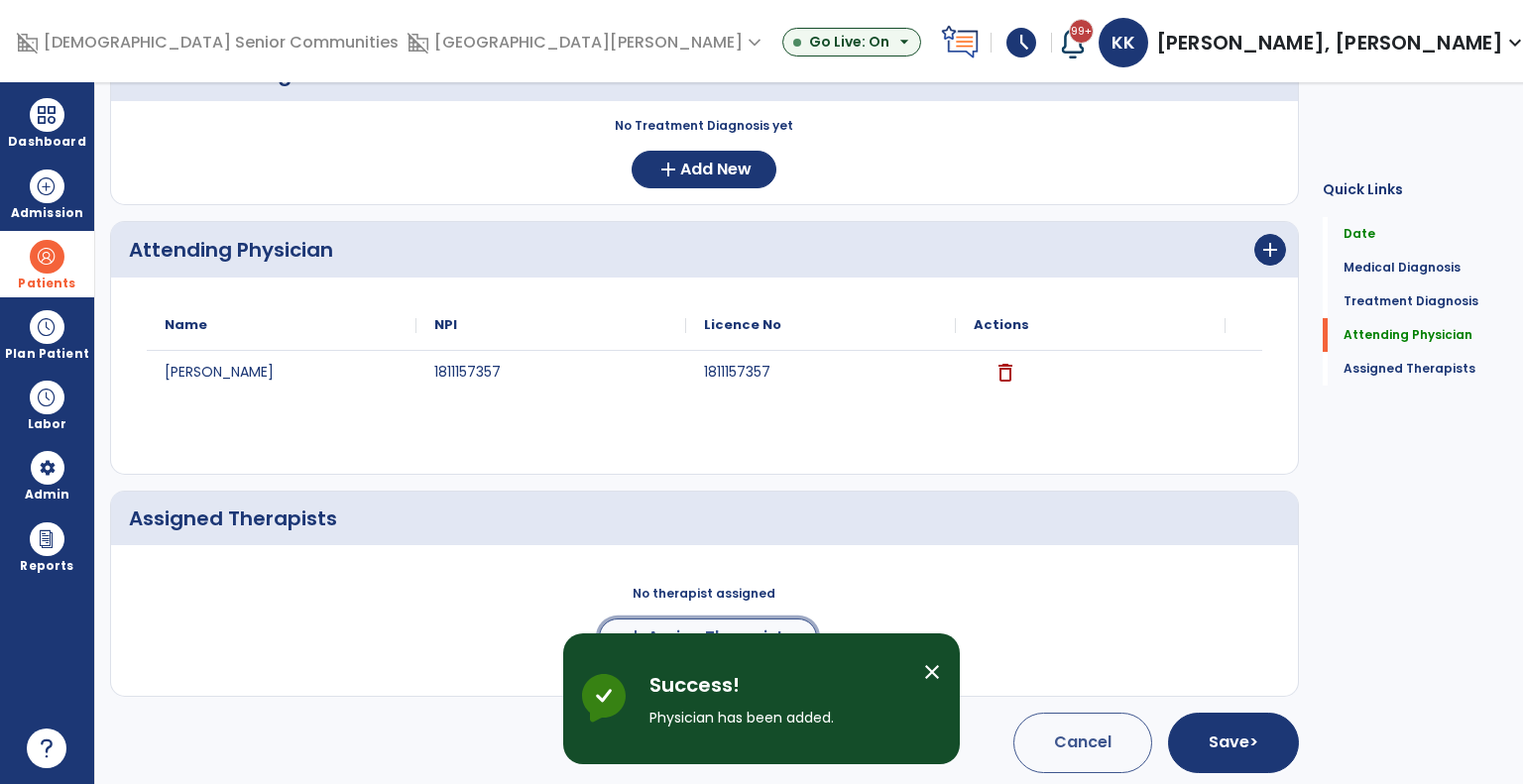 click on "add  Assign Therapists" 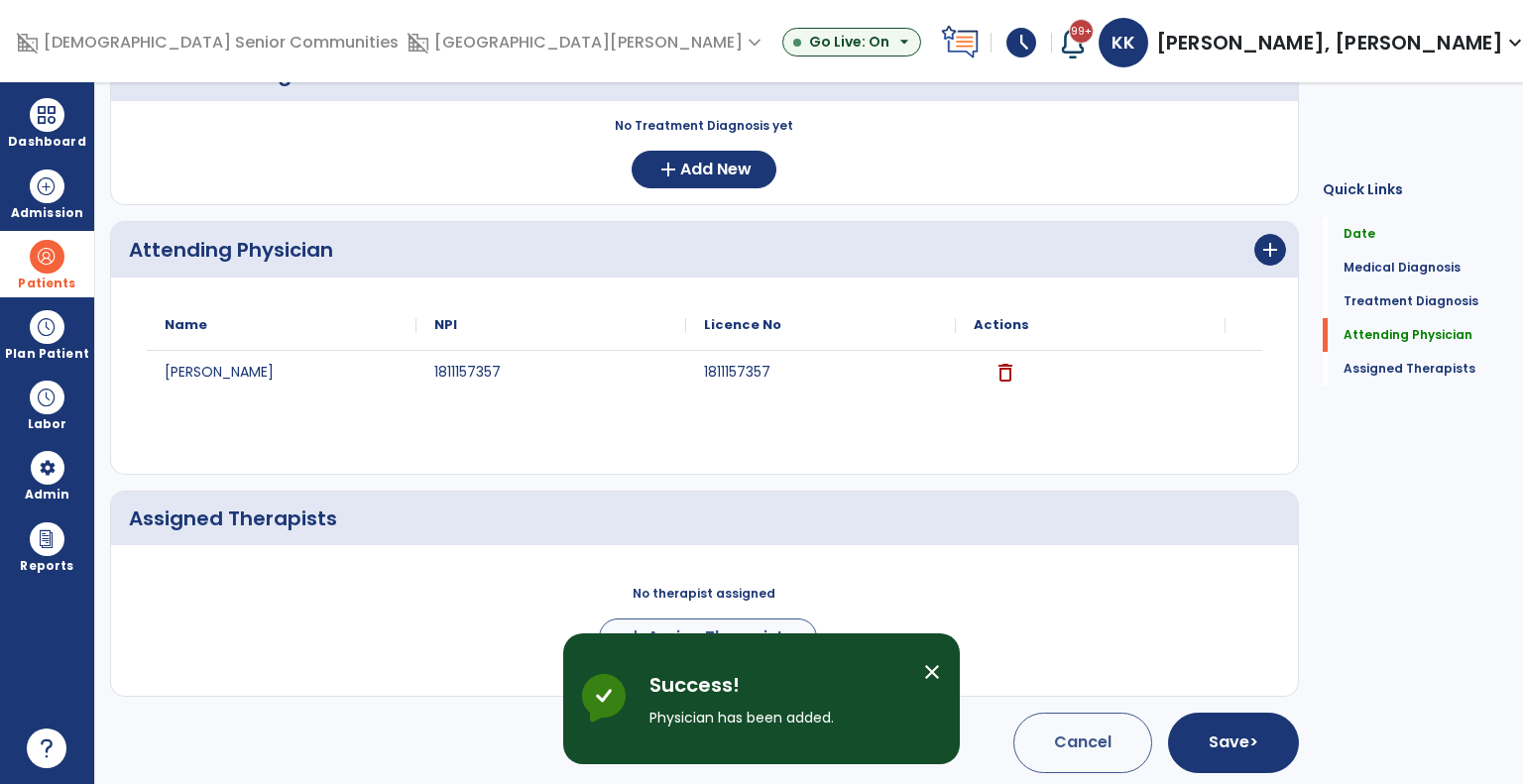 scroll, scrollTop: 397, scrollLeft: 0, axis: vertical 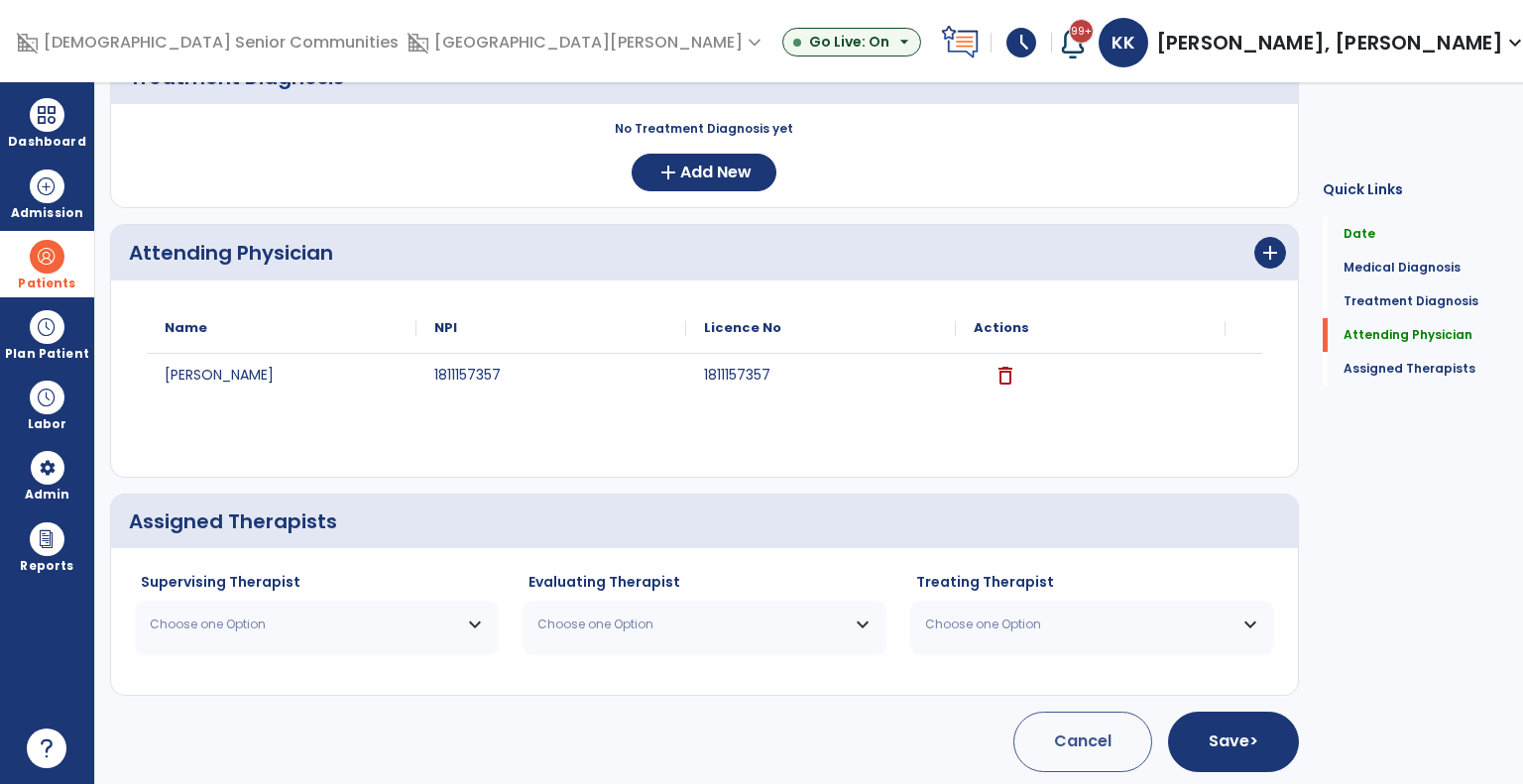 click on "Choose one Option" at bounding box center [316, 624] 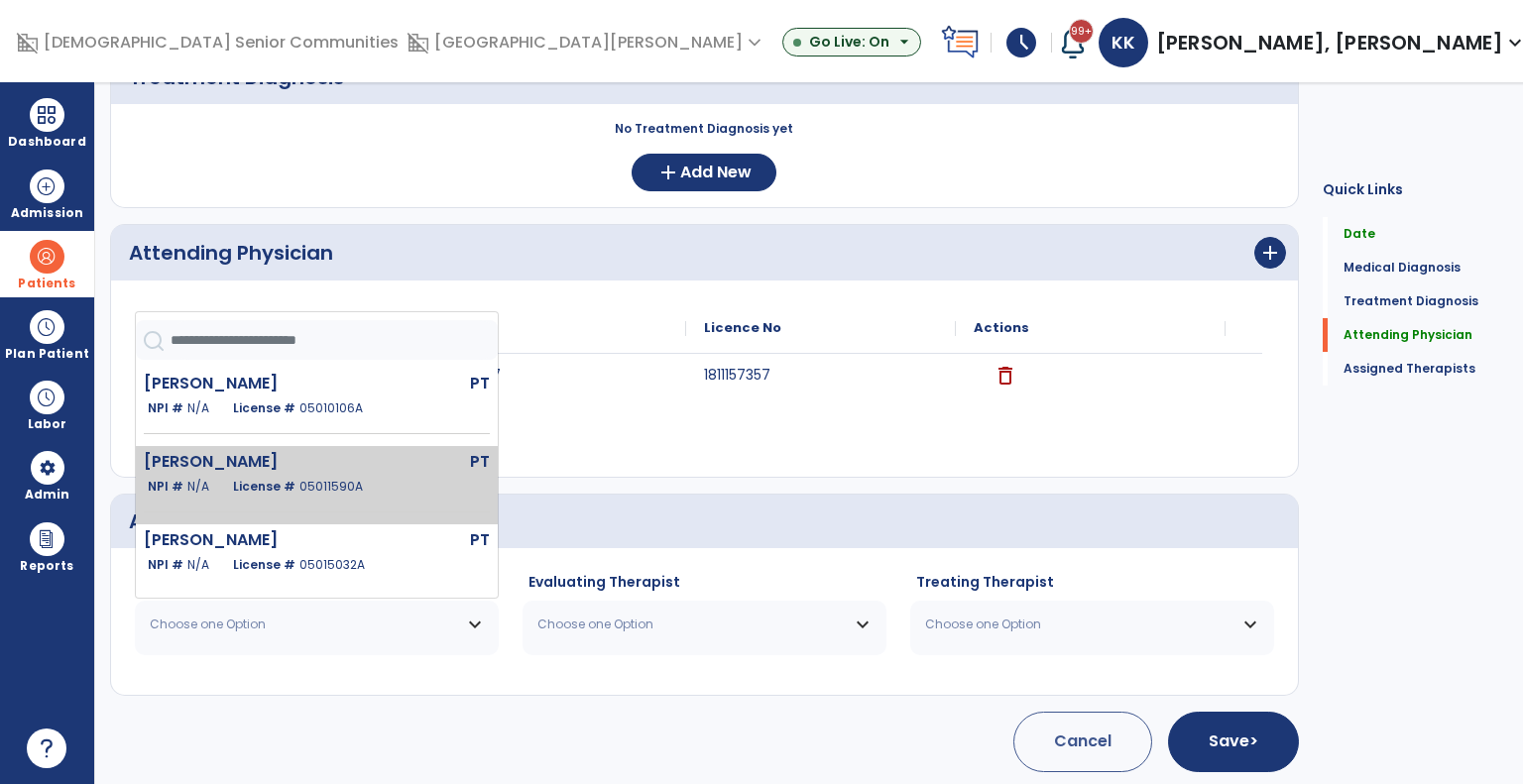 scroll, scrollTop: 246, scrollLeft: 0, axis: vertical 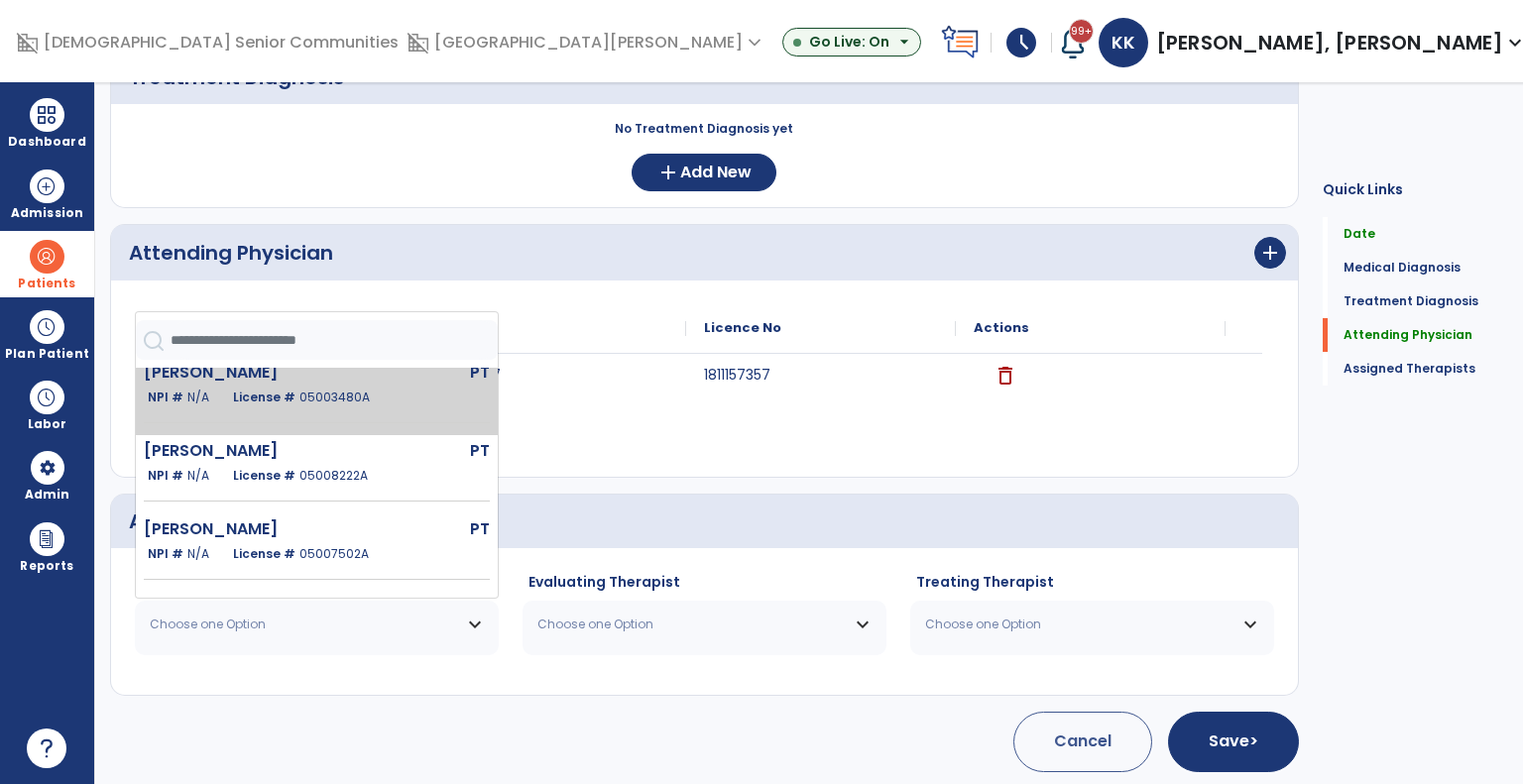 click on "Perena Mariluz  PT   NPI #  N/A   License #  05003480A" 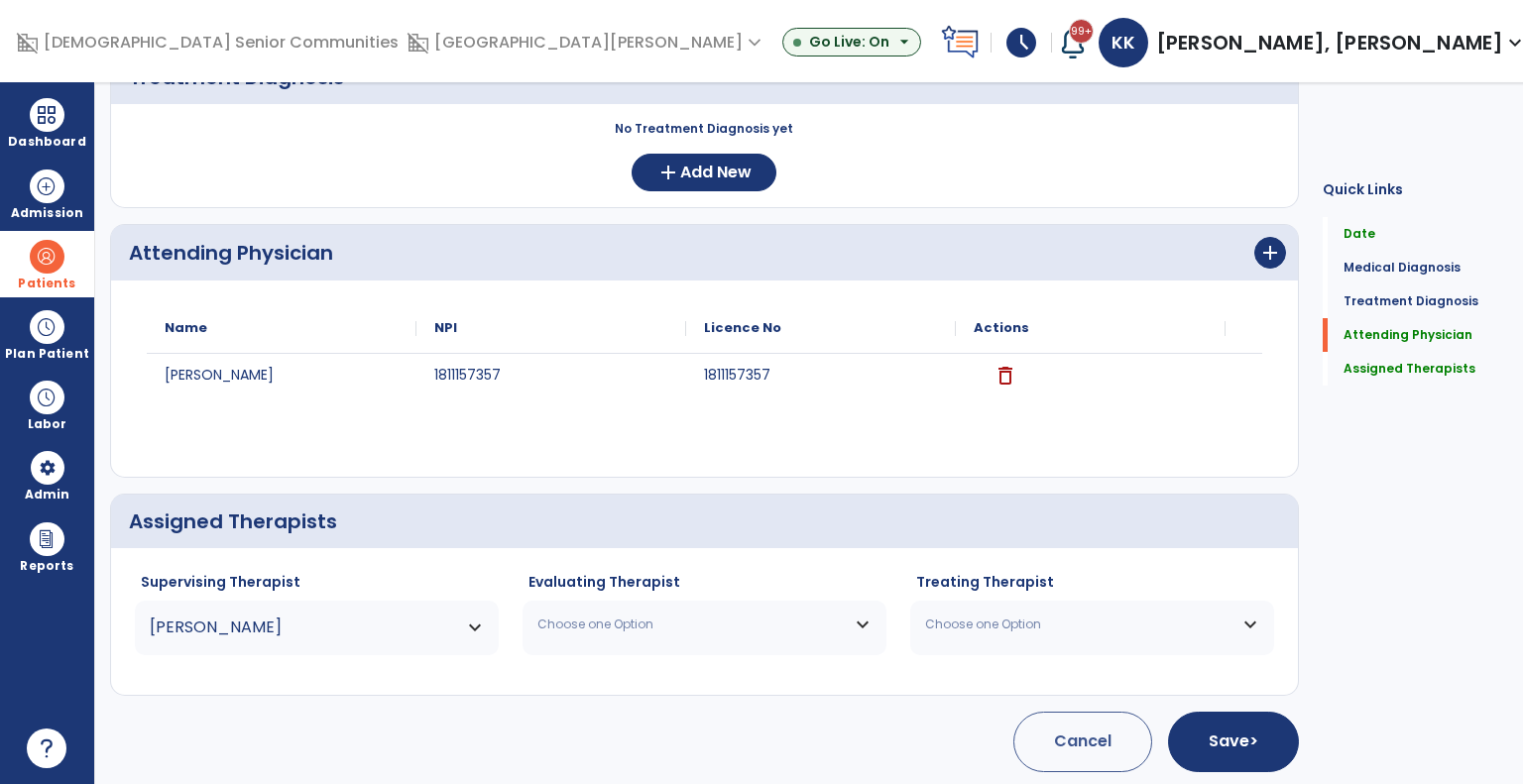 click on "Choose one Option" at bounding box center [692, 624] 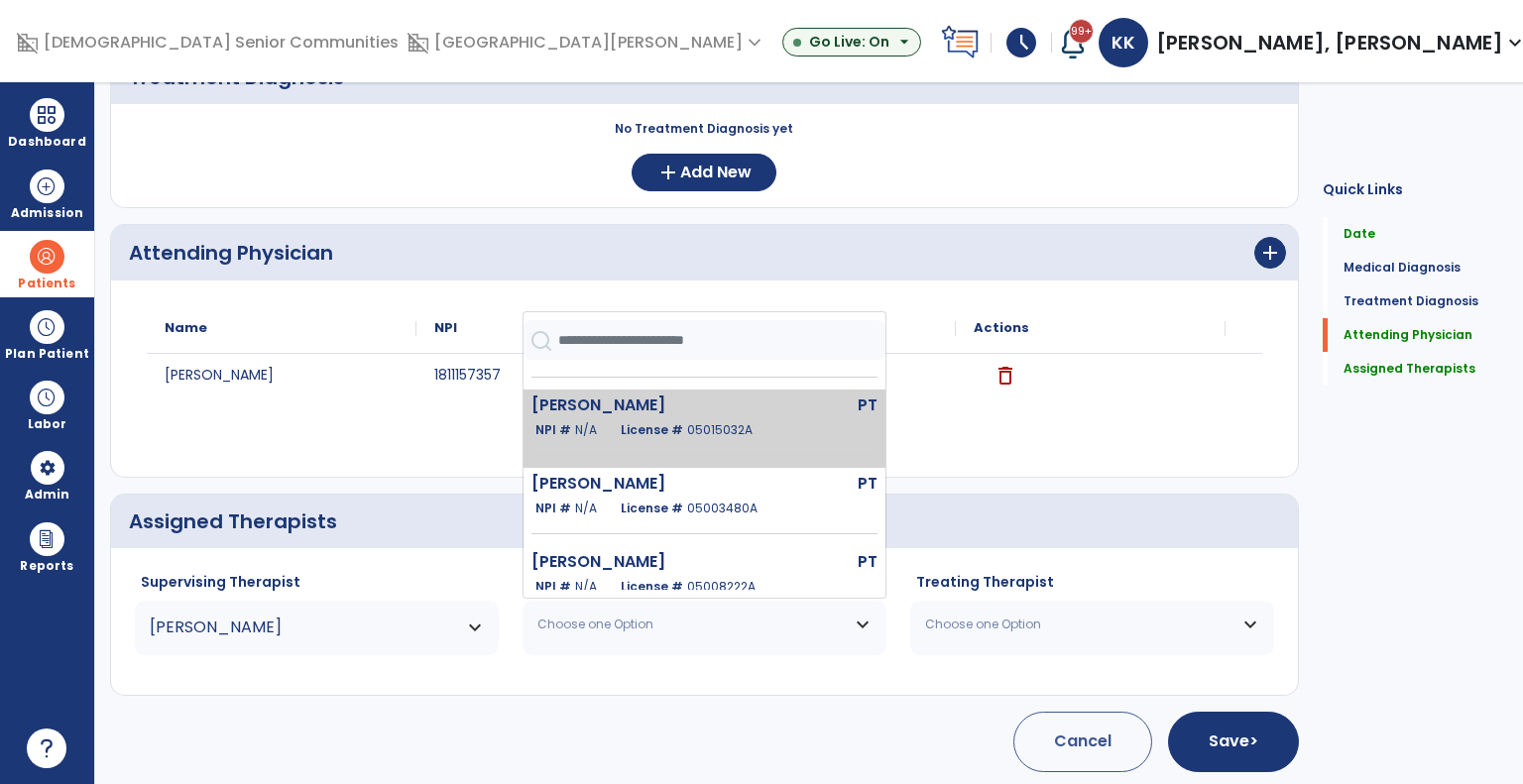 scroll, scrollTop: 134, scrollLeft: 0, axis: vertical 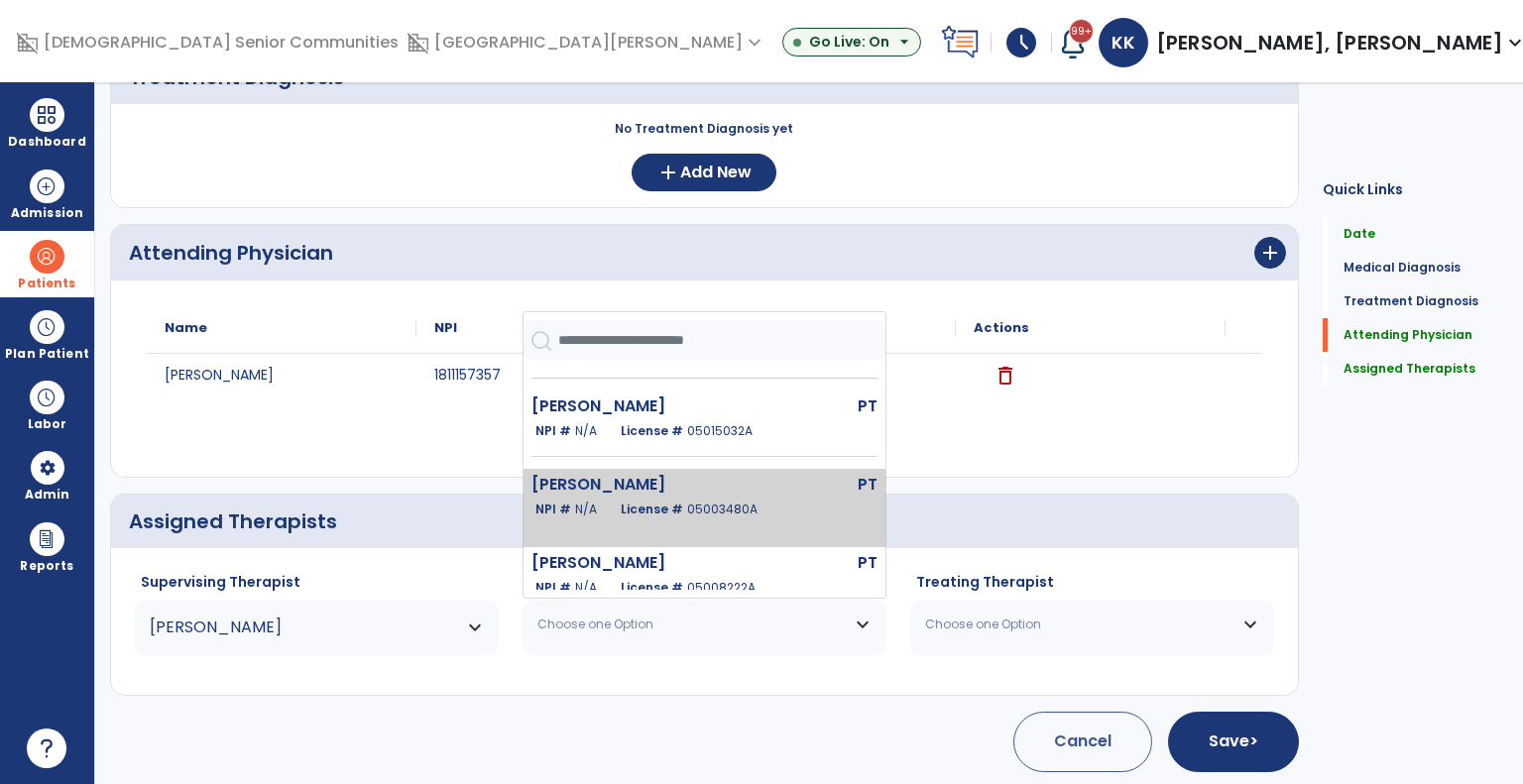 click on "NPI #  N/A" 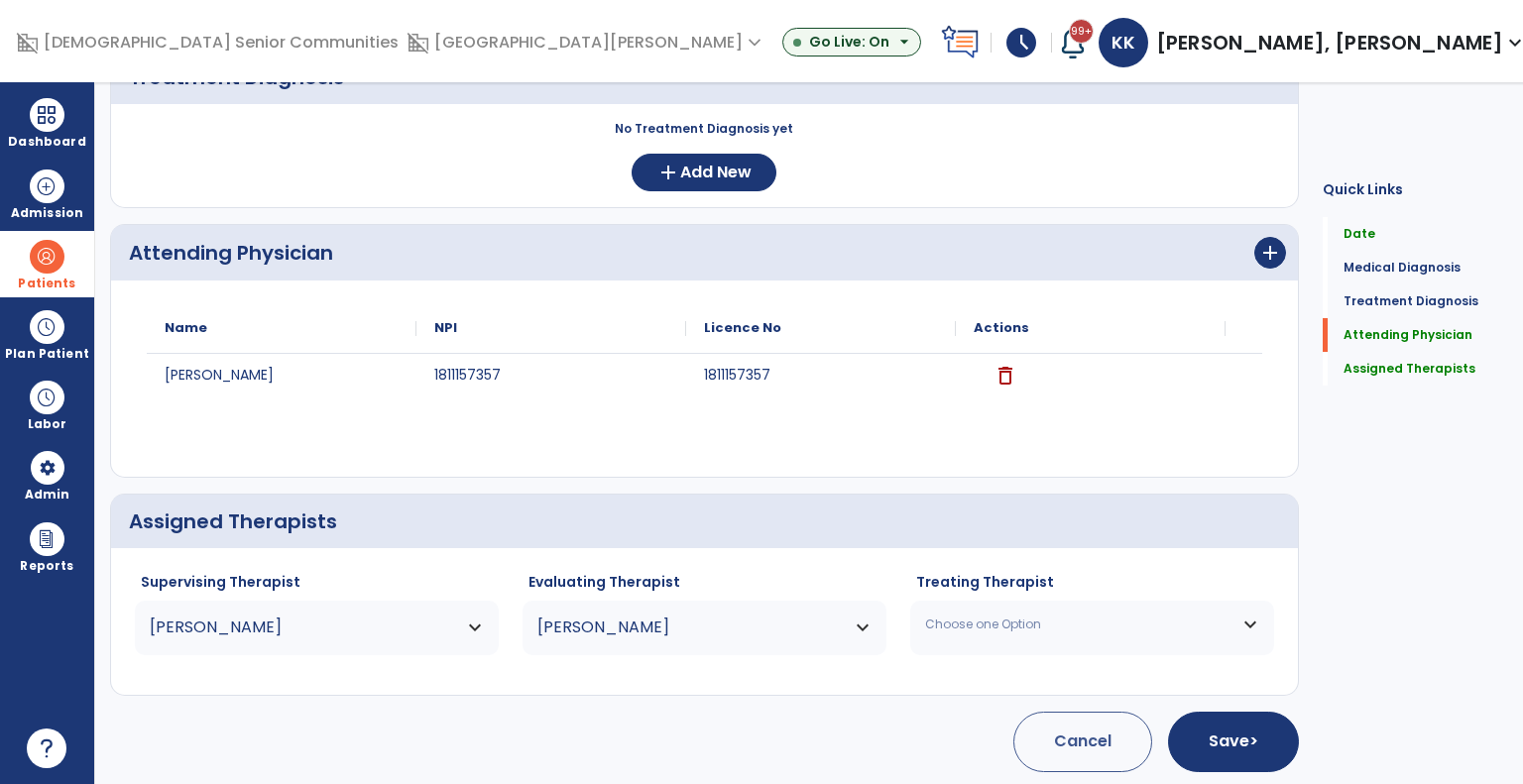 click on "Choose one Option" at bounding box center [1080, 624] 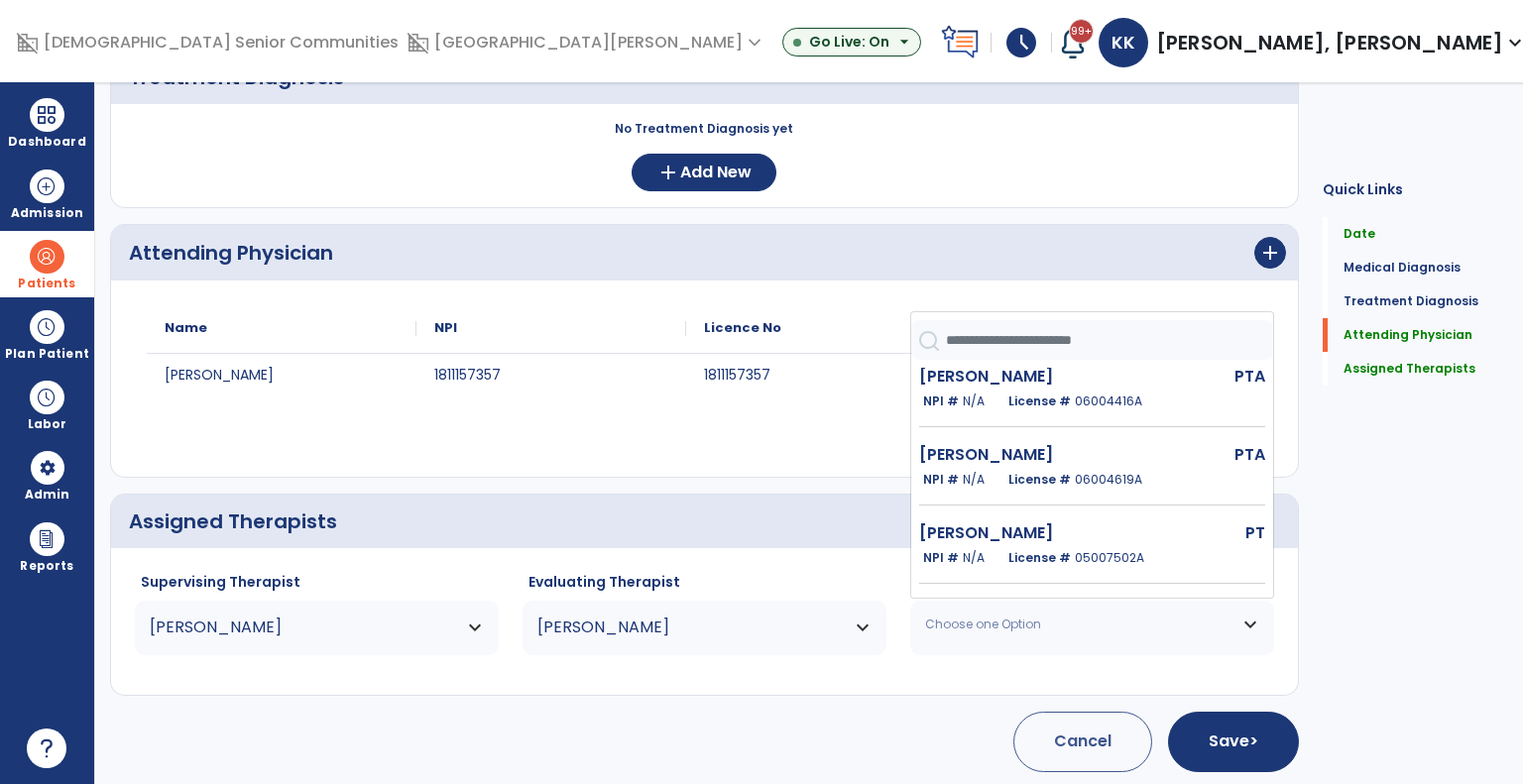 scroll, scrollTop: 811, scrollLeft: 0, axis: vertical 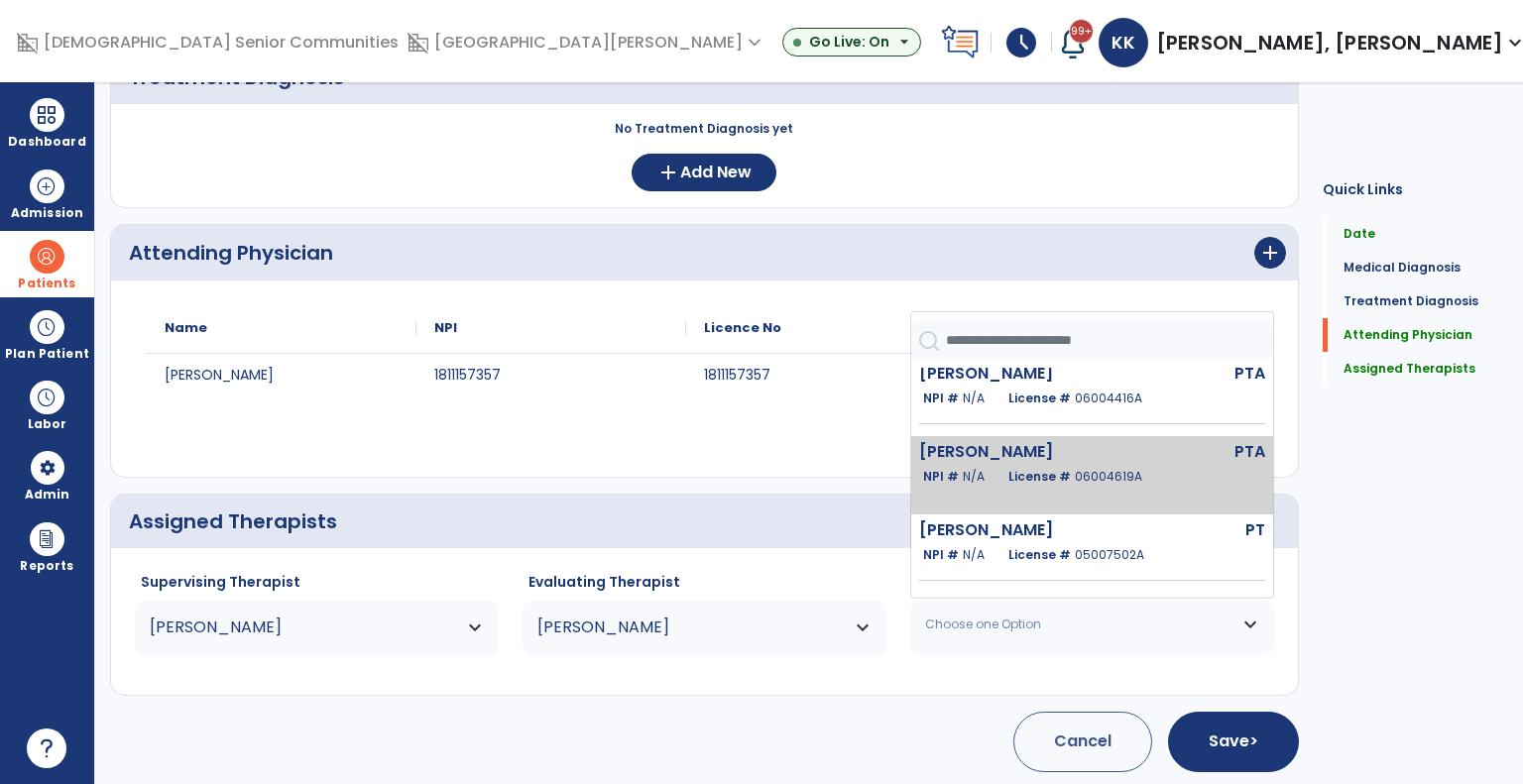 click on "Wright Brandon  PTA   NPI #  N/A   License #  06004619A" 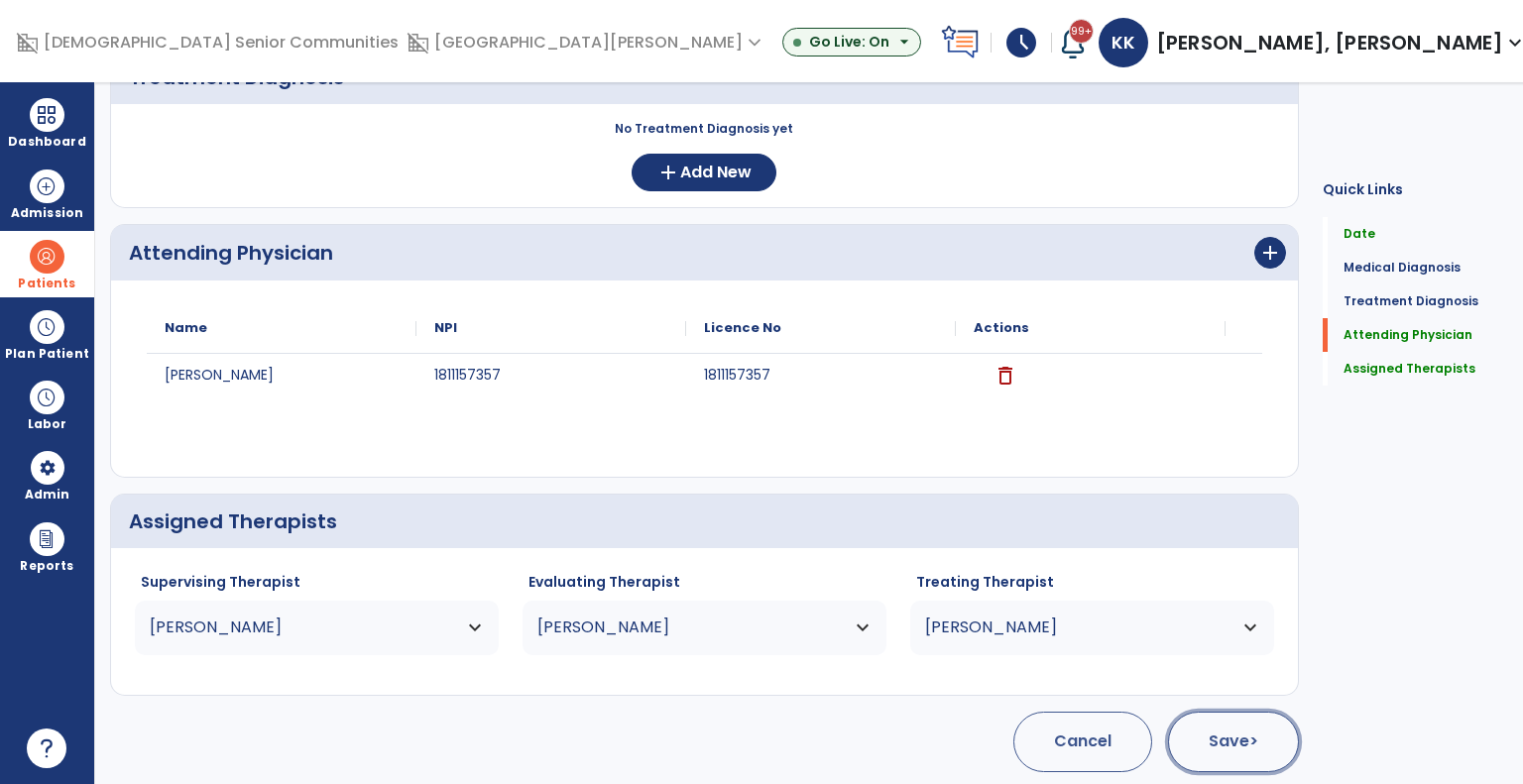 click on "Save  >" 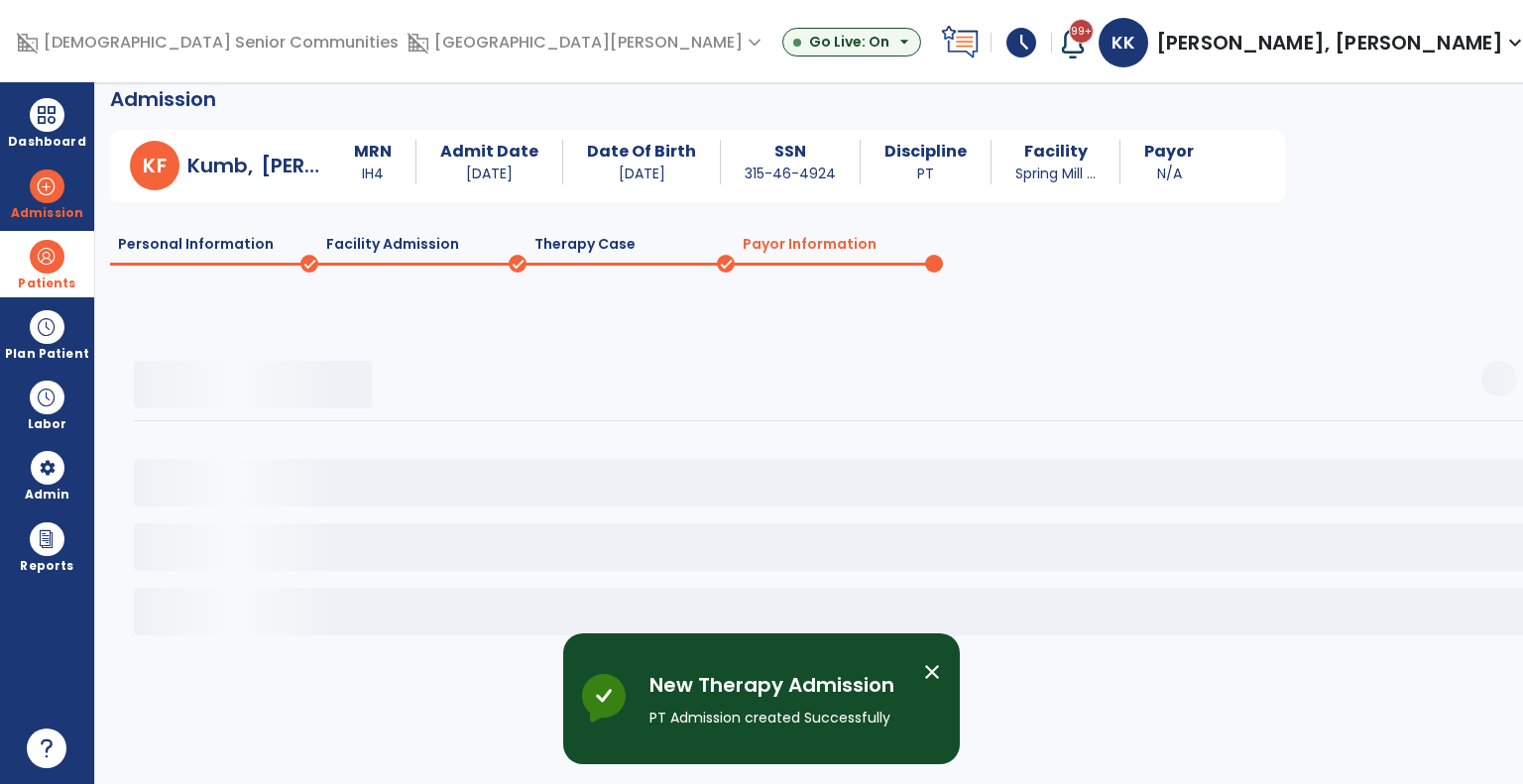 scroll, scrollTop: 16, scrollLeft: 0, axis: vertical 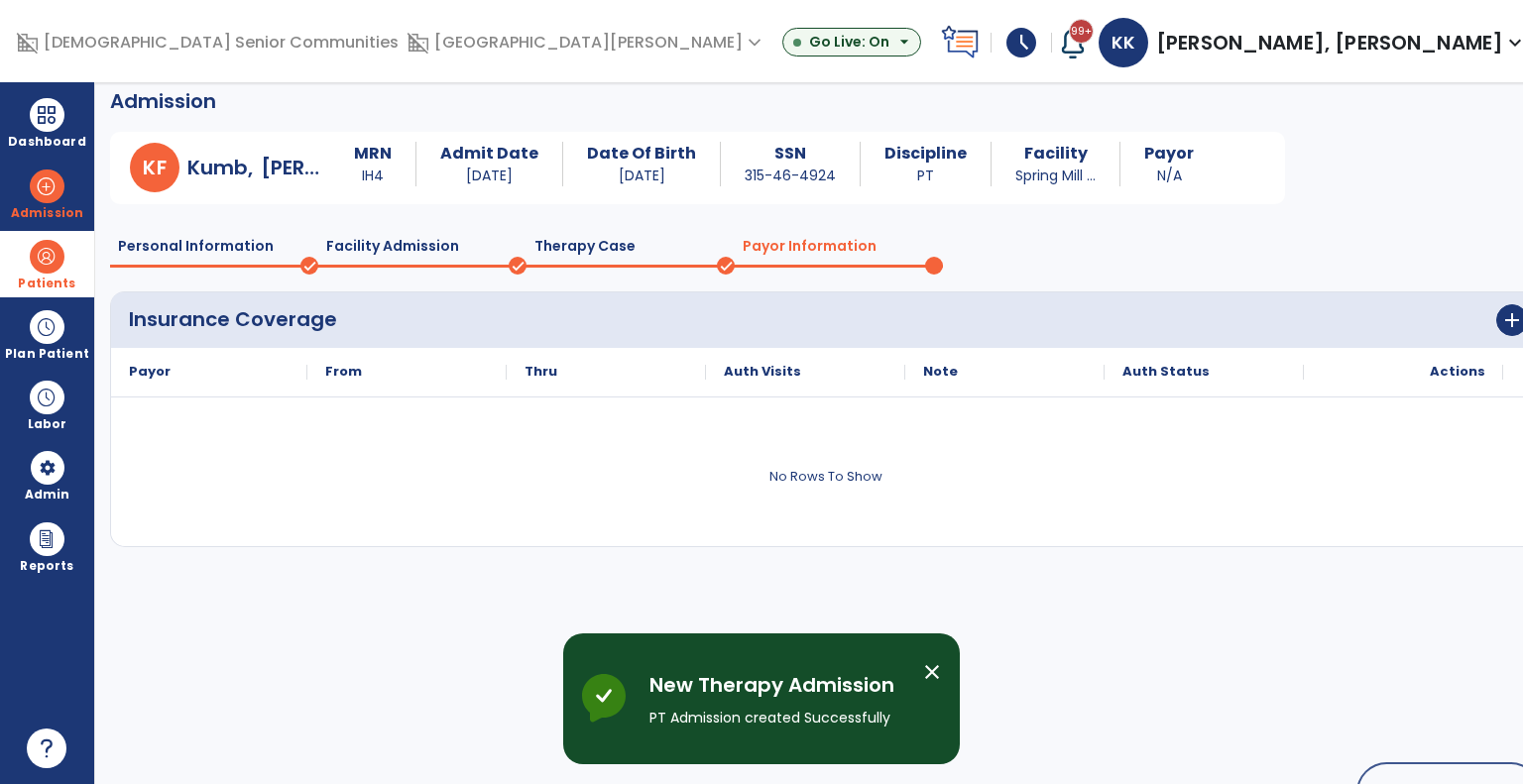 drag, startPoint x: 833, startPoint y: 255, endPoint x: 880, endPoint y: 228, distance: 54.203321 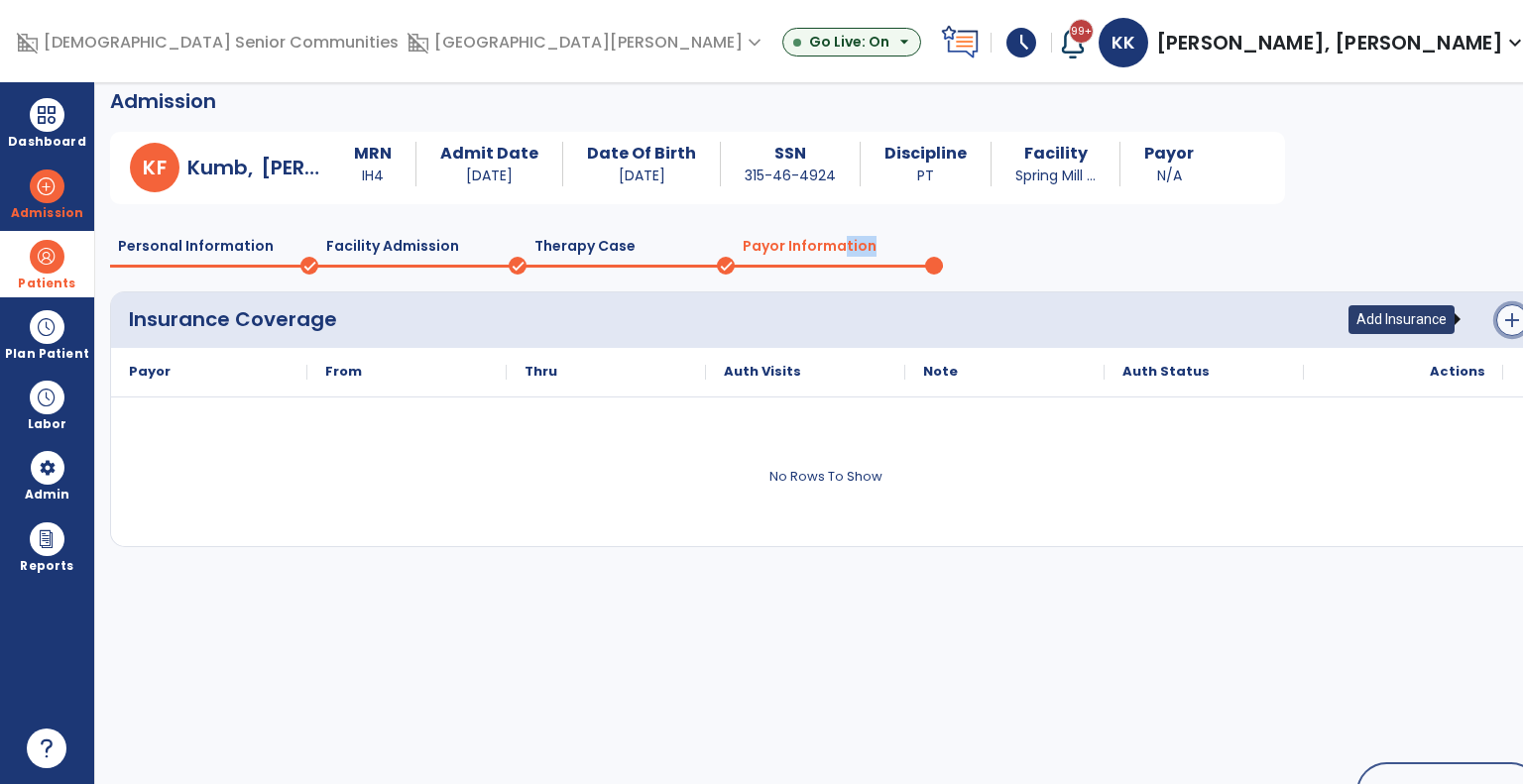 click on "add" 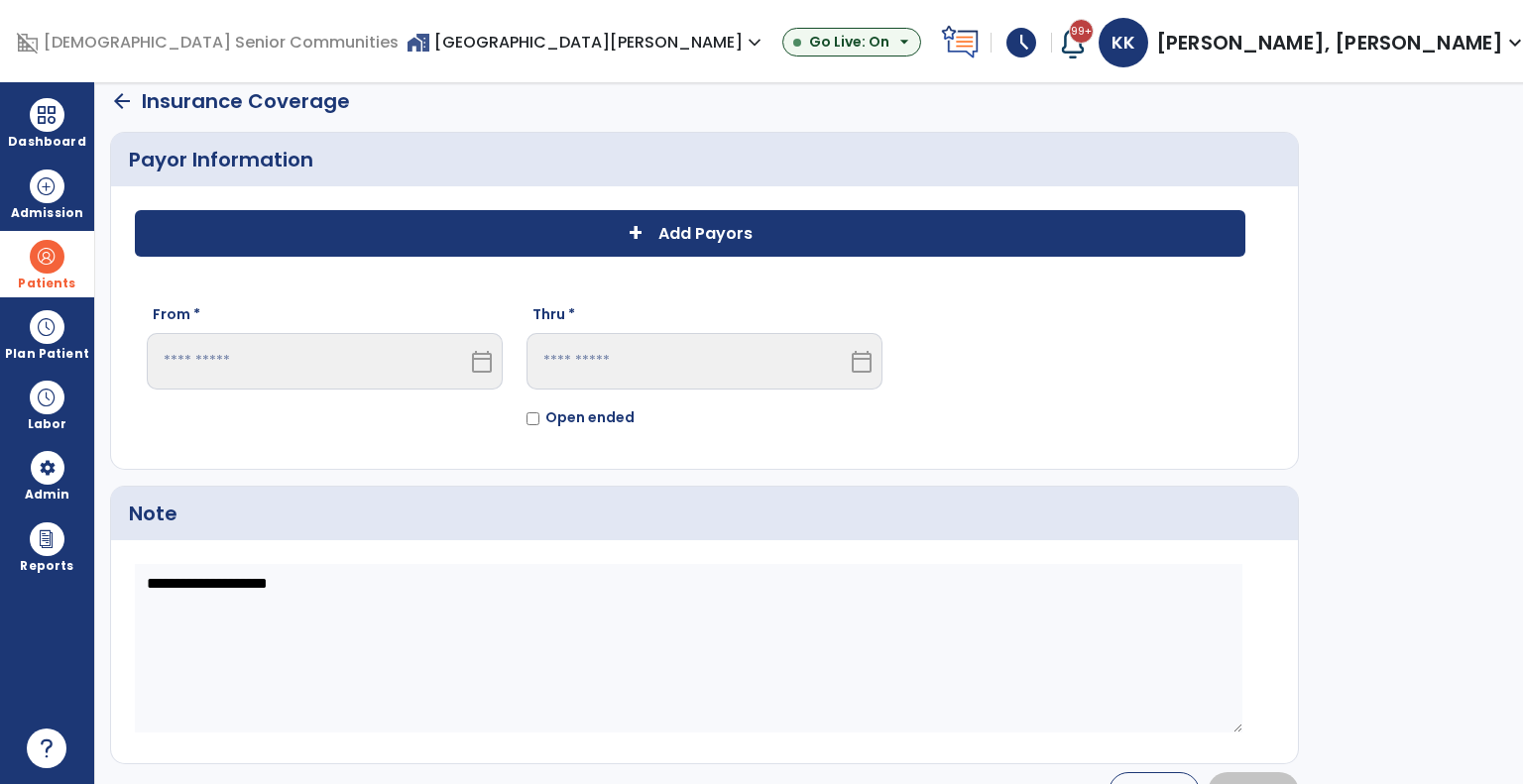 click on "Add Payors" 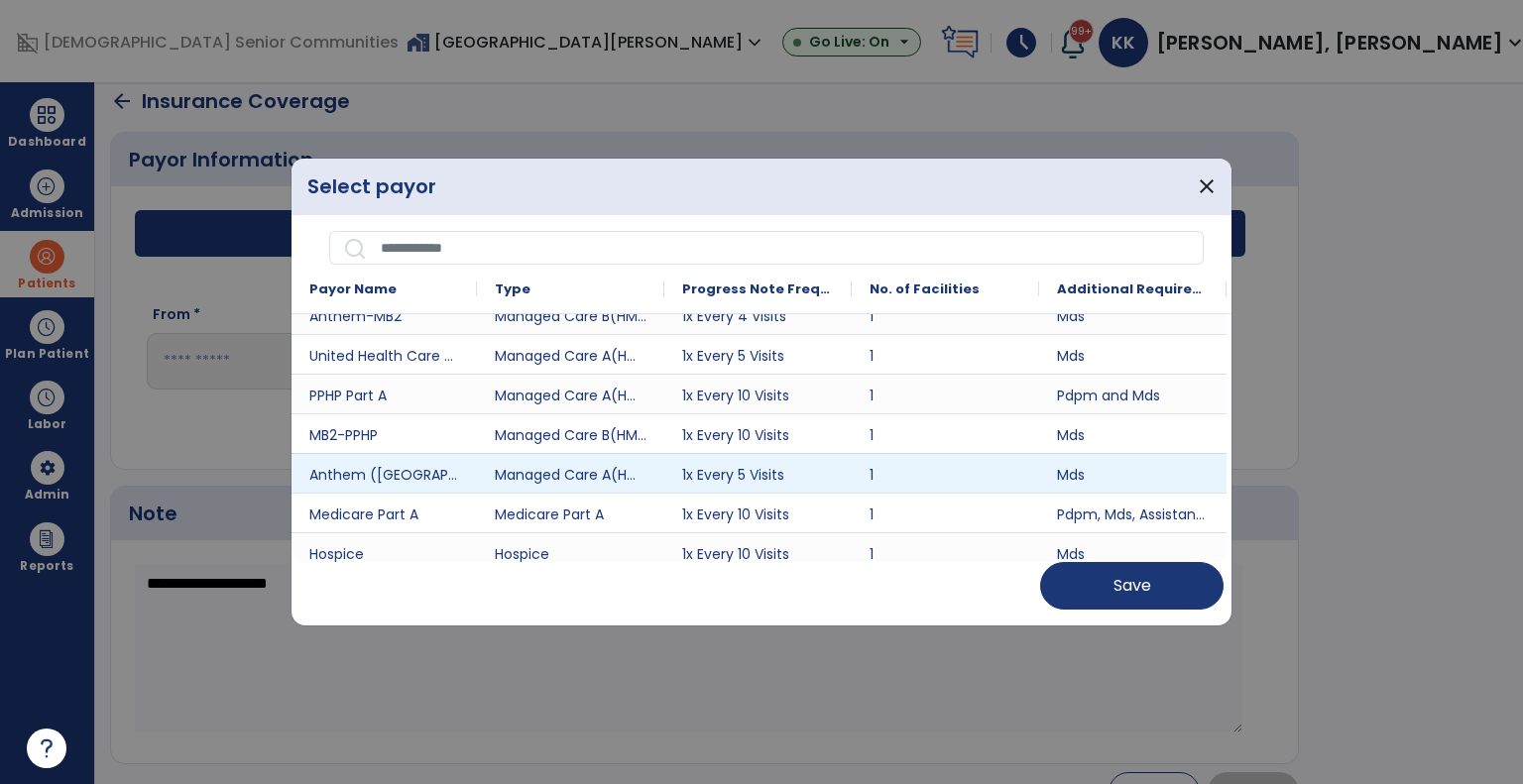scroll, scrollTop: 456, scrollLeft: 0, axis: vertical 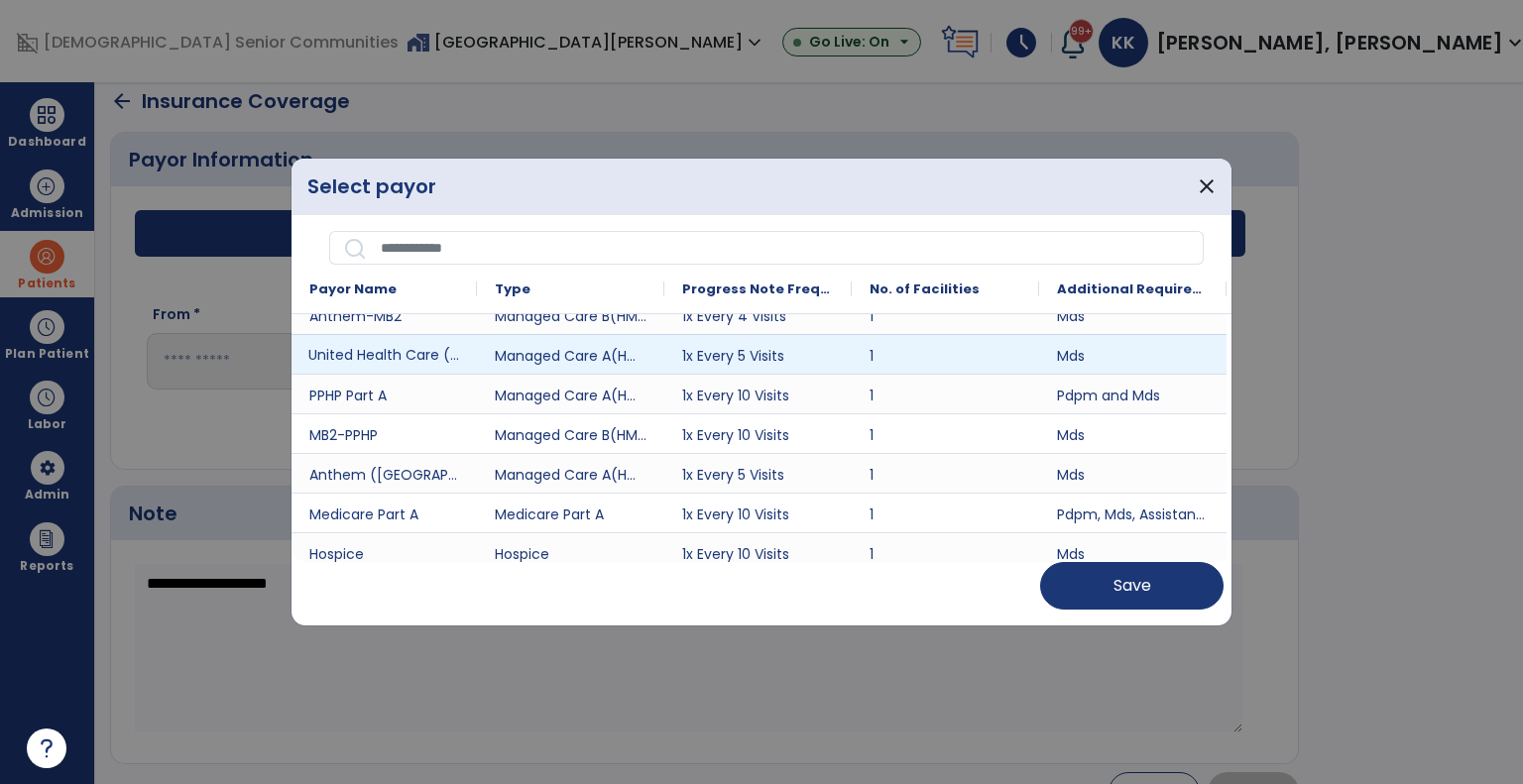 click on "United Health Care (MI)" at bounding box center (384, 354) 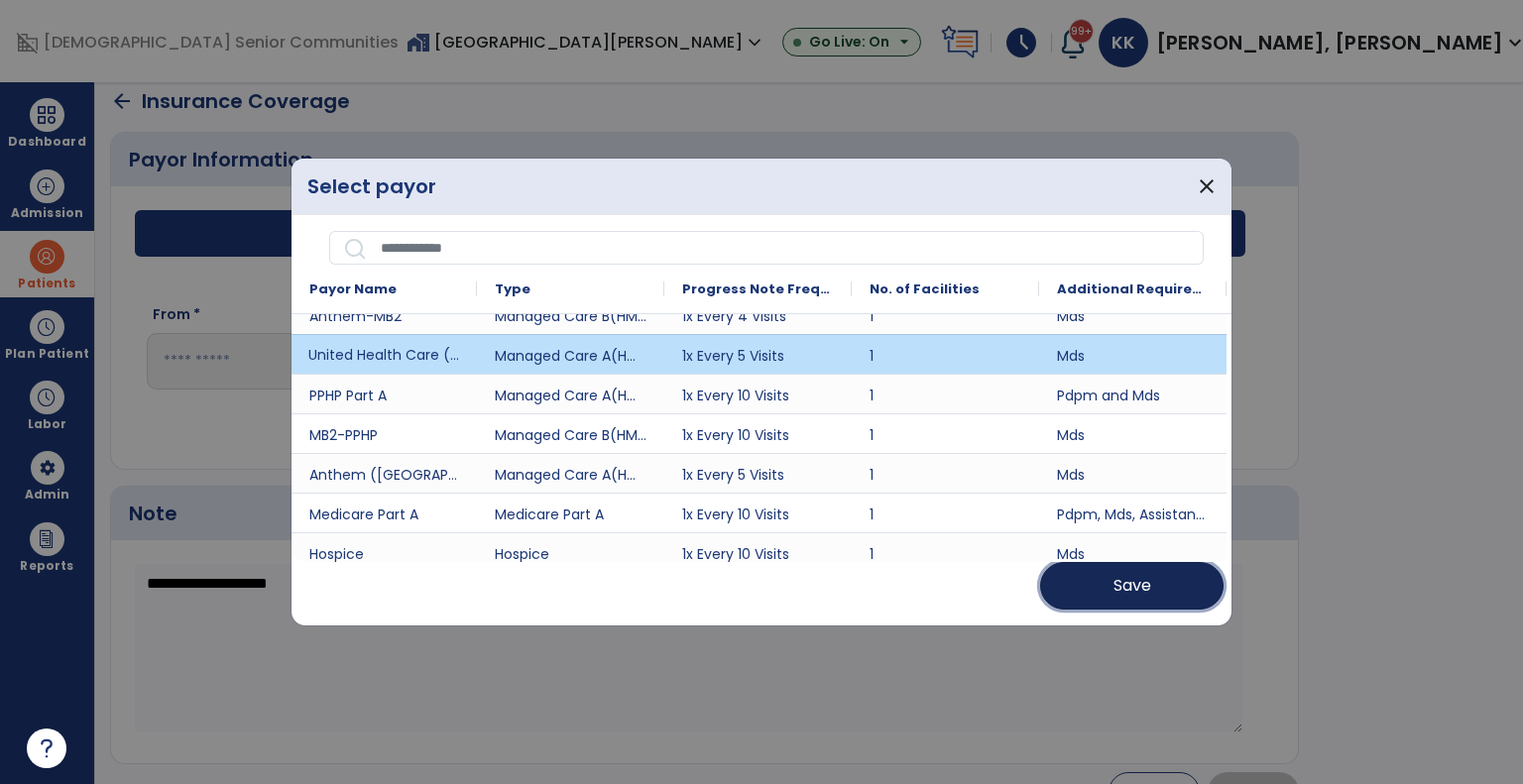 click on "Save" at bounding box center [1131, 586] 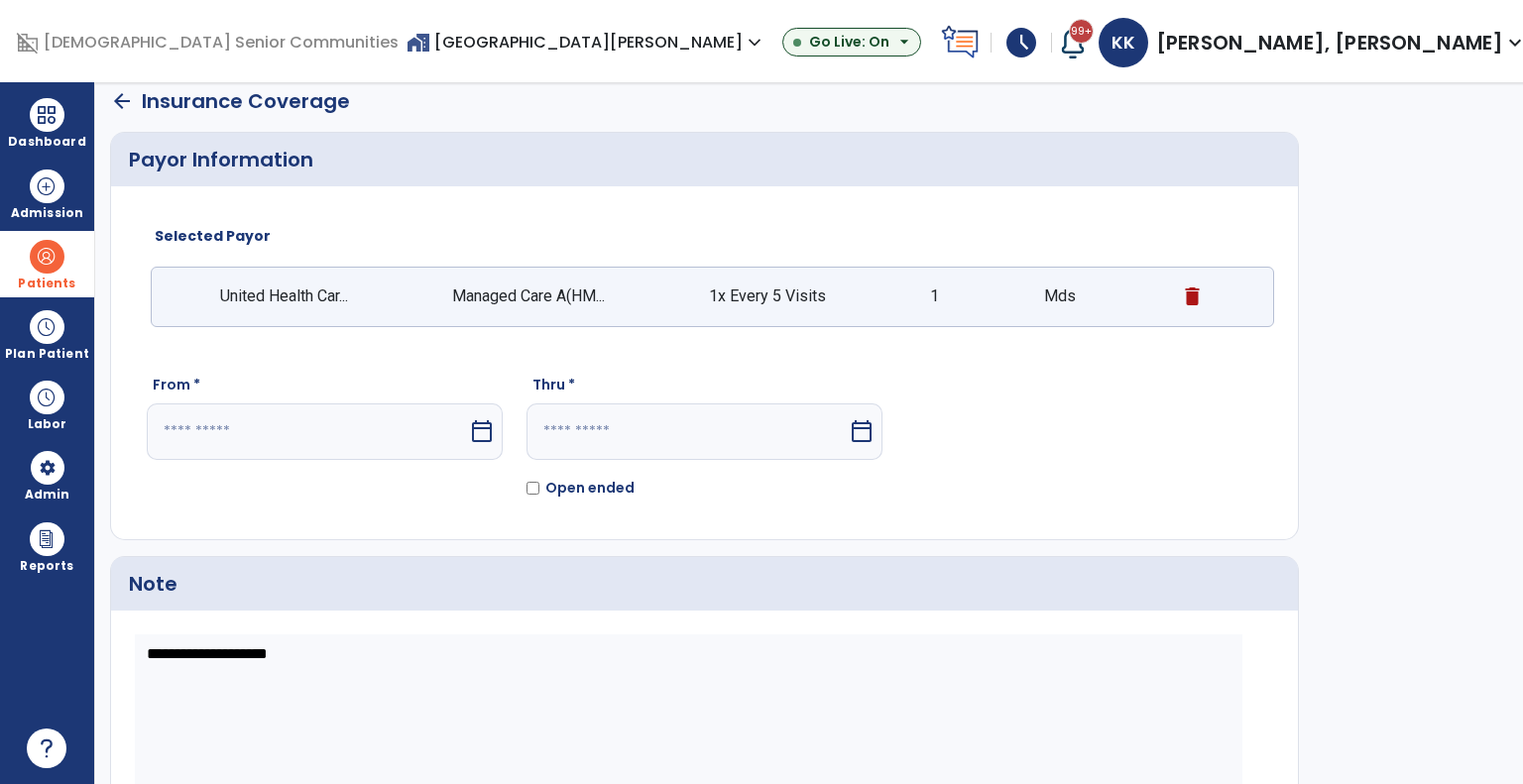 click on "From *  calendar_today" 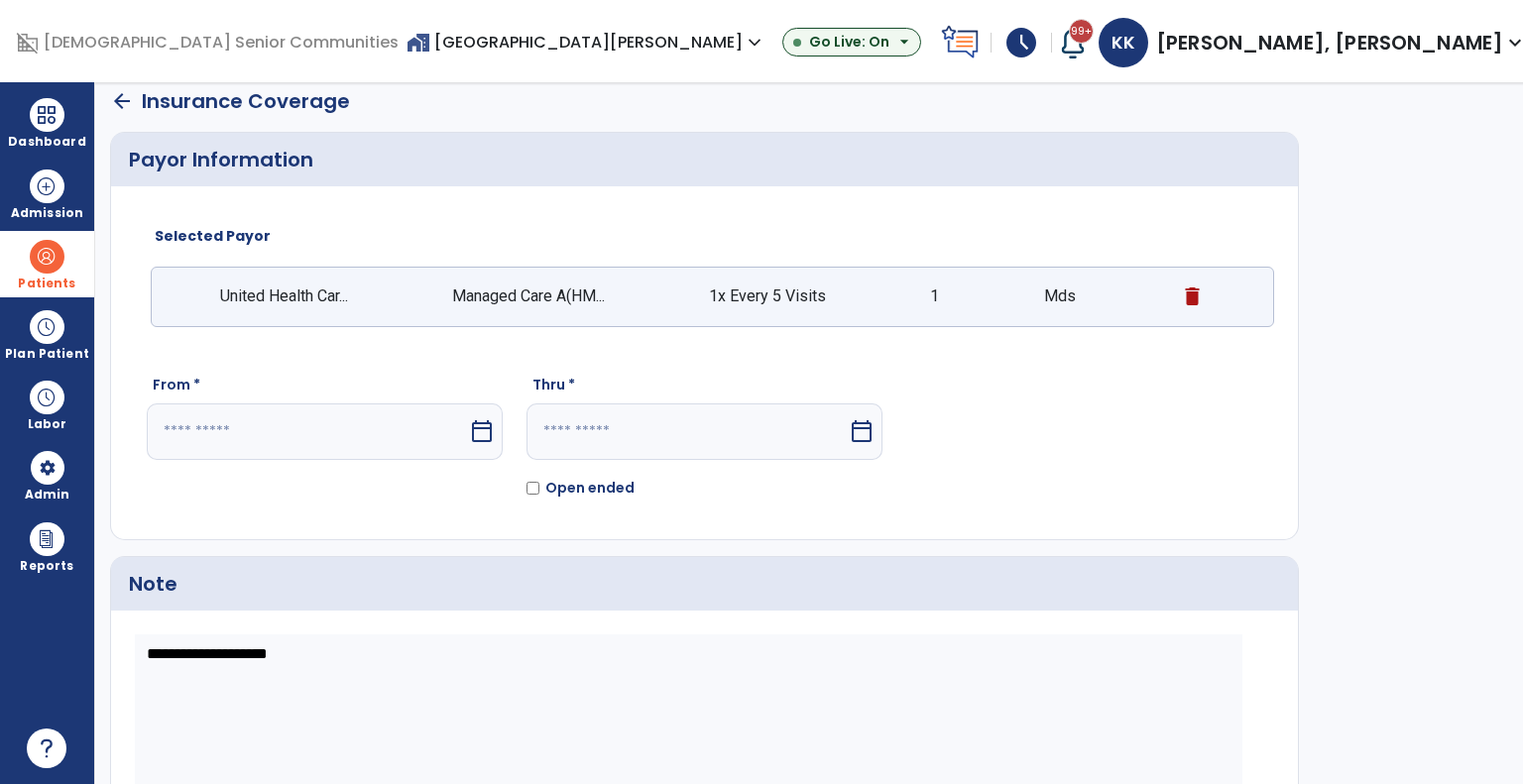 click at bounding box center [307, 431] 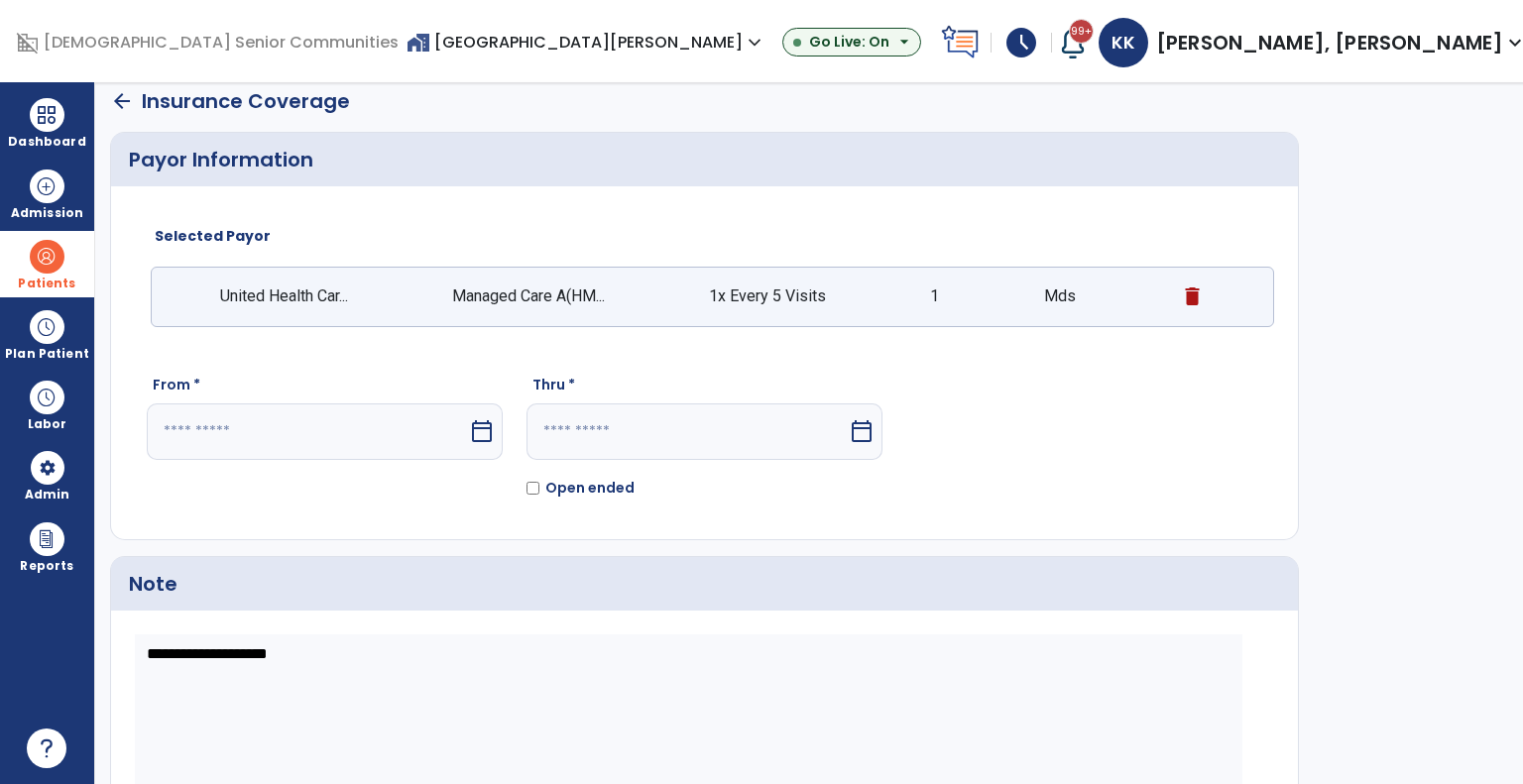 select on "*" 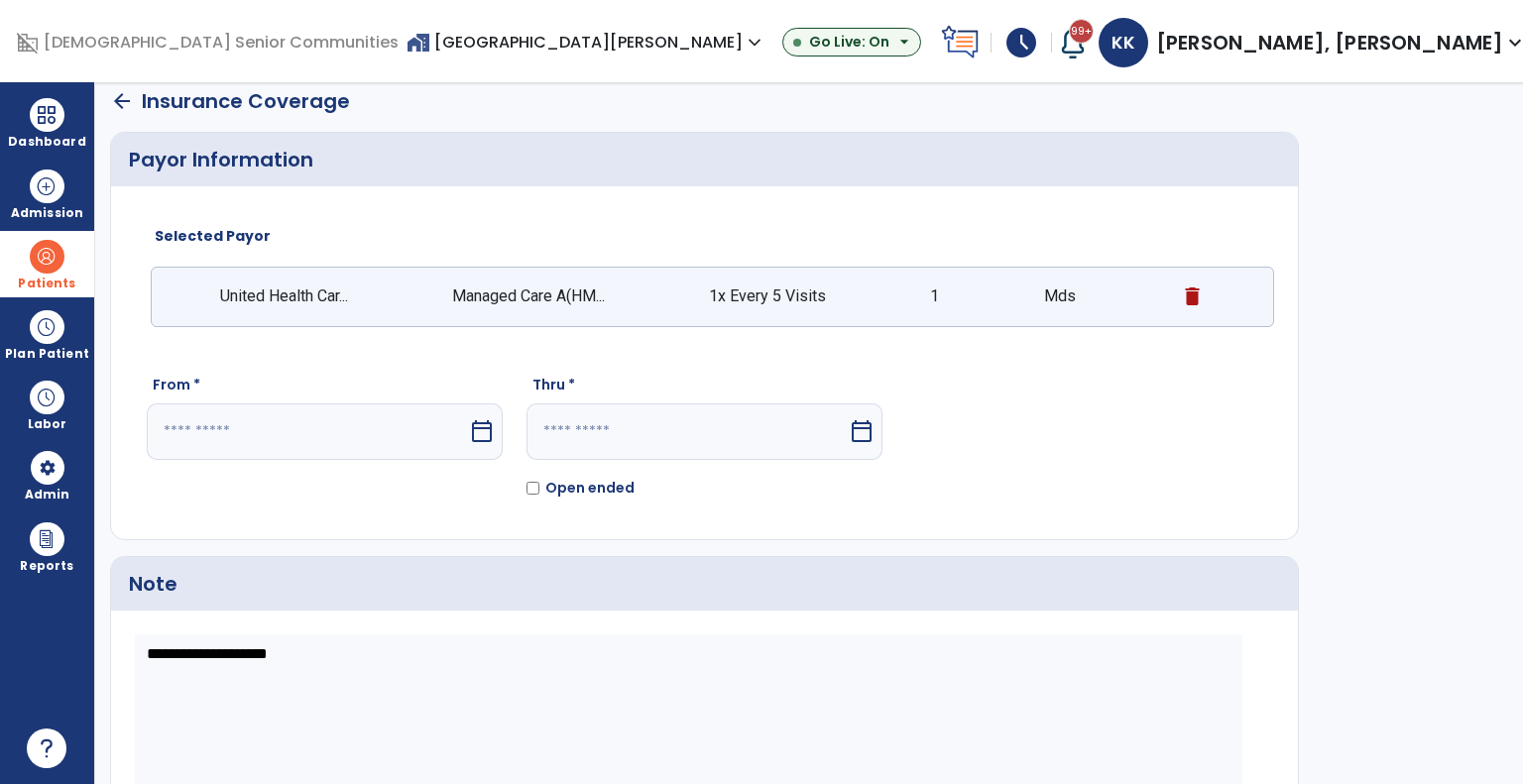 select on "****" 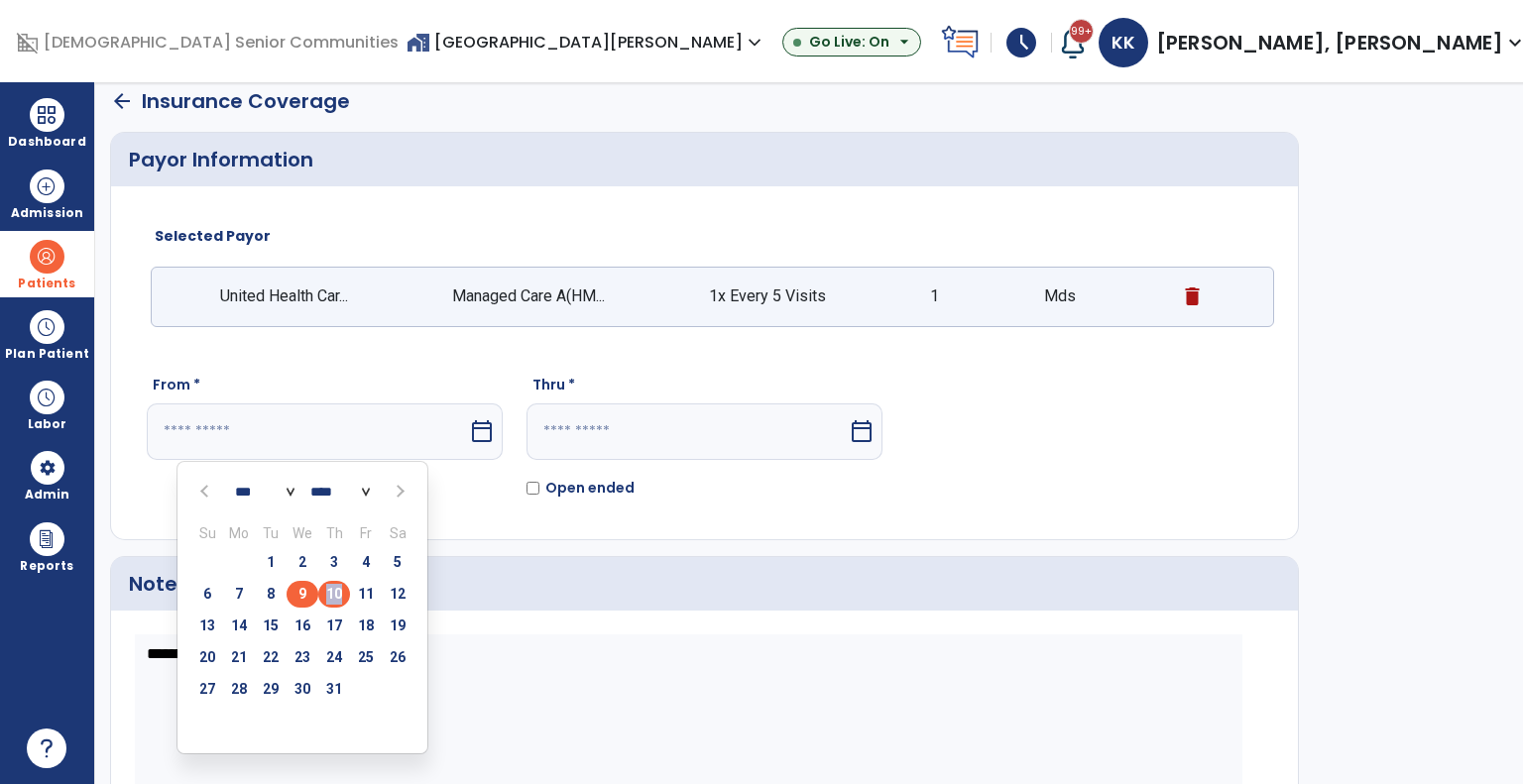 drag, startPoint x: 336, startPoint y: 587, endPoint x: 298, endPoint y: 587, distance: 38 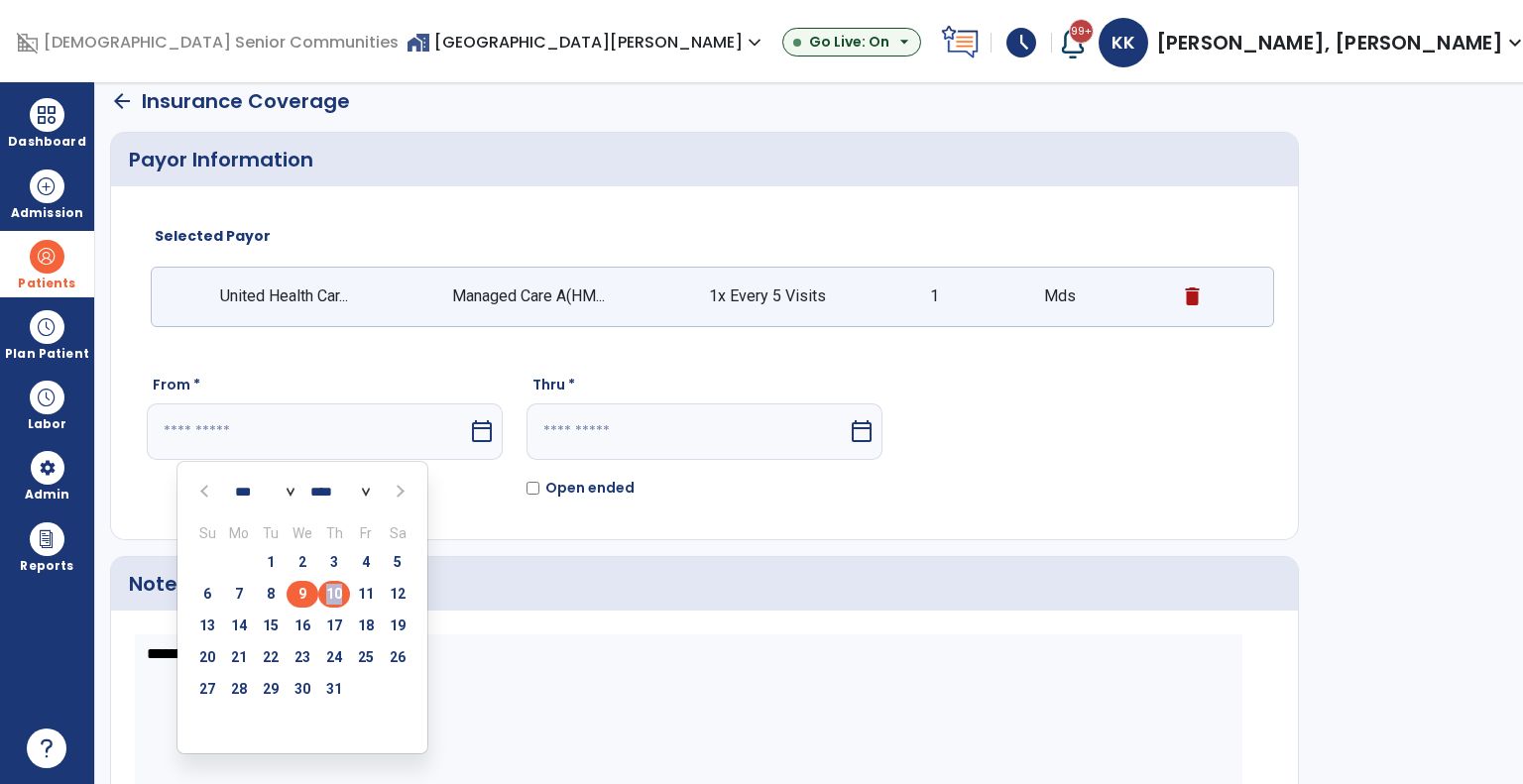 click on "6   7   8   9   10   11   12" at bounding box center (302, 597) 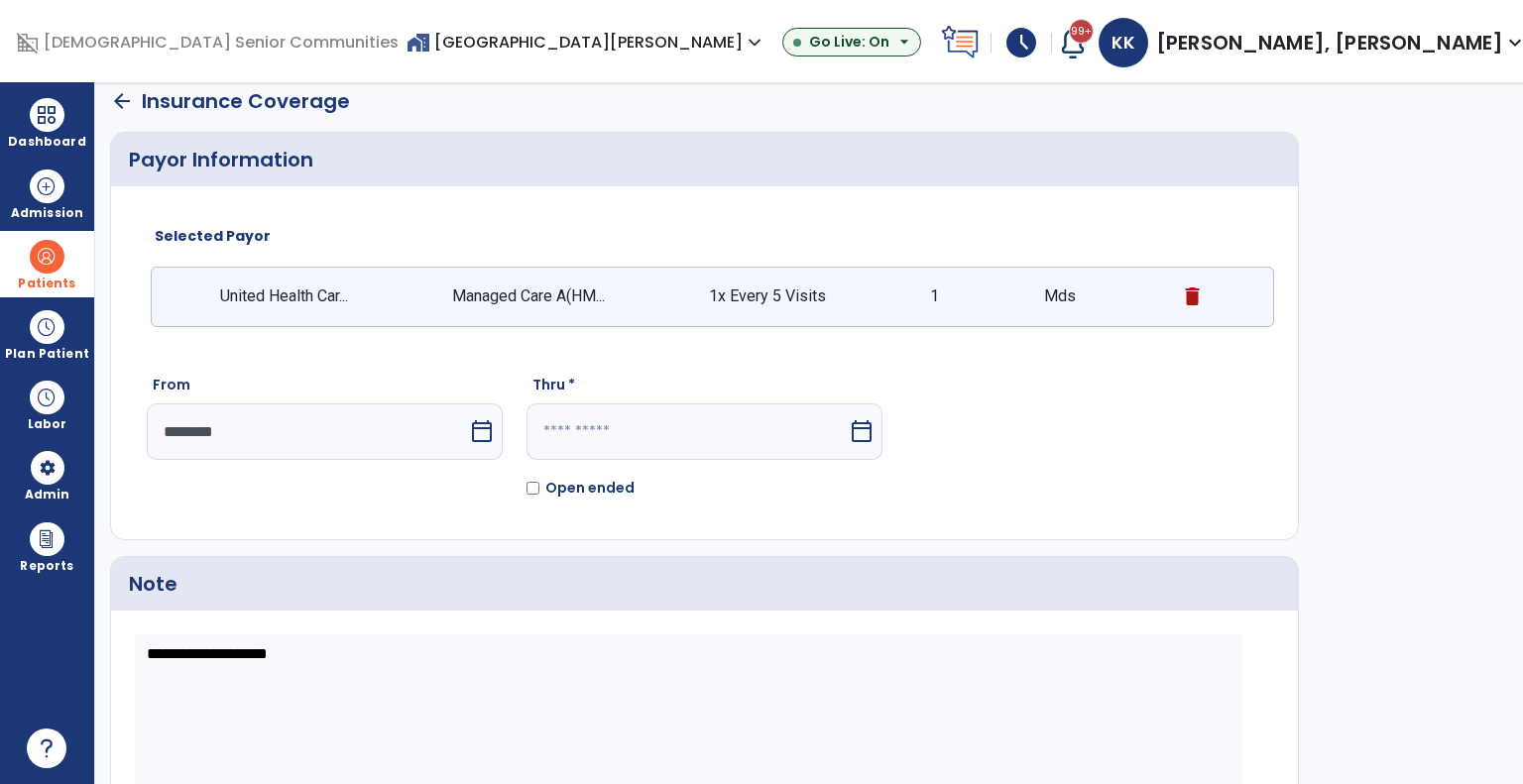 click on "Open ended" 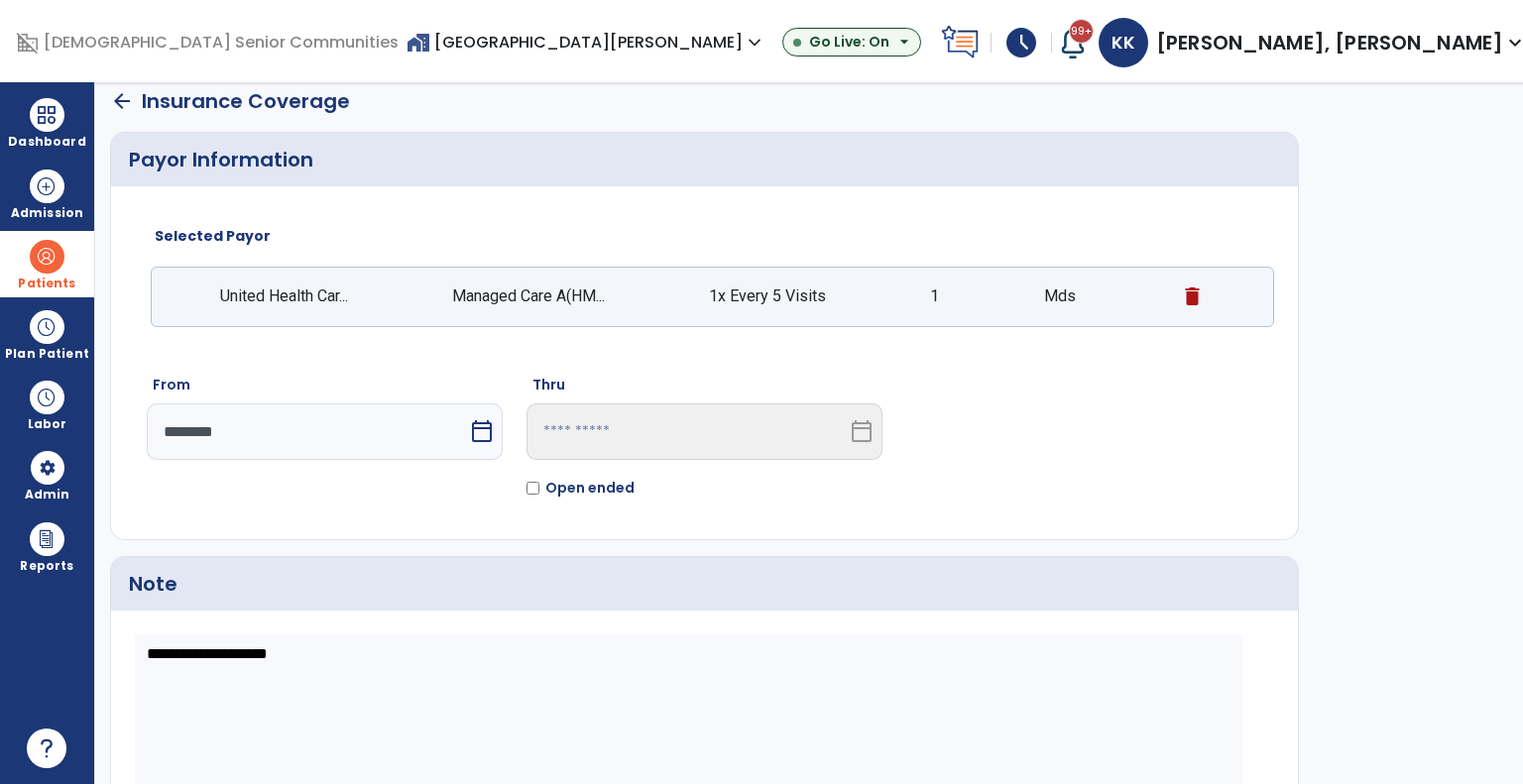 scroll, scrollTop: 118, scrollLeft: 0, axis: vertical 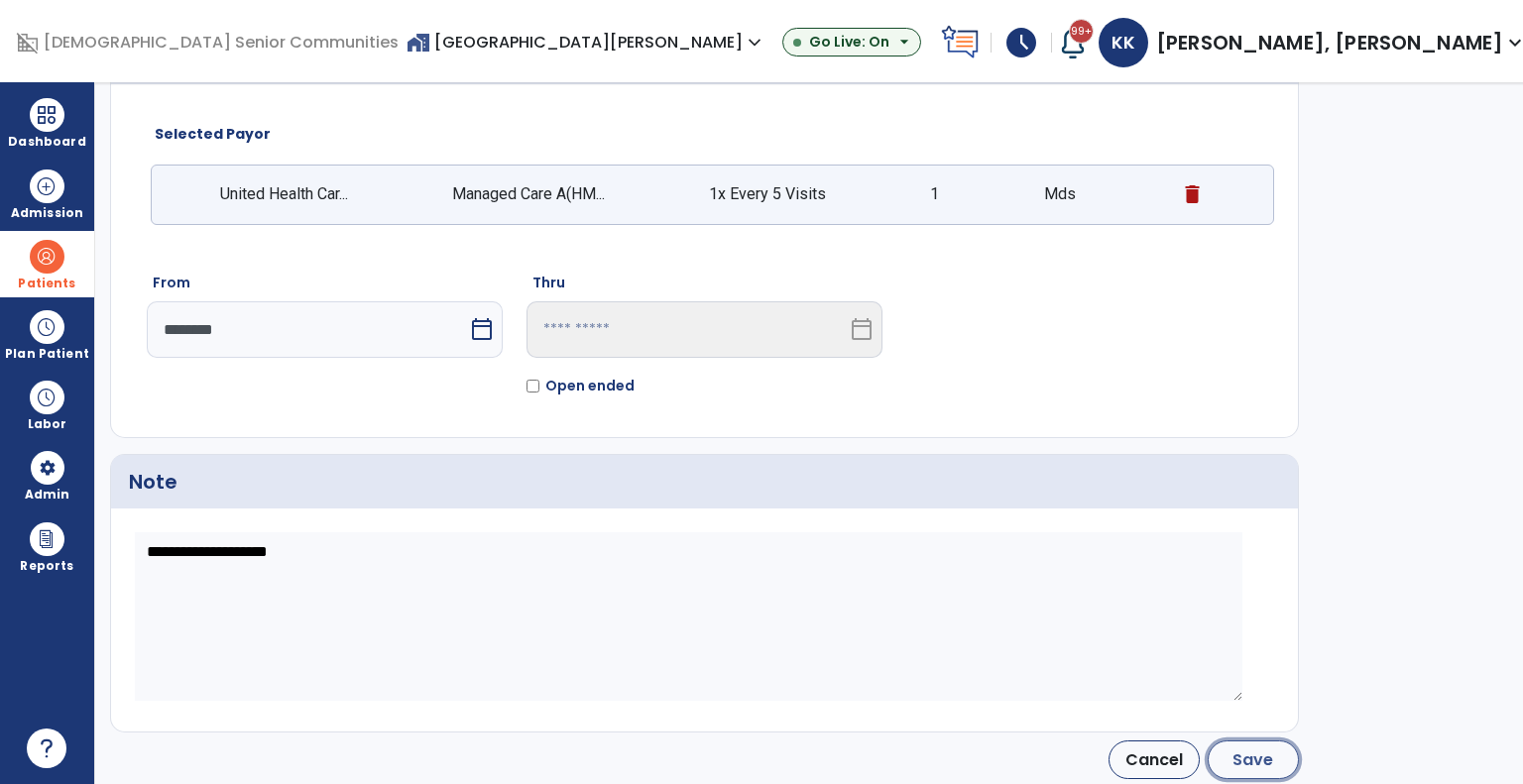 click on "Save" 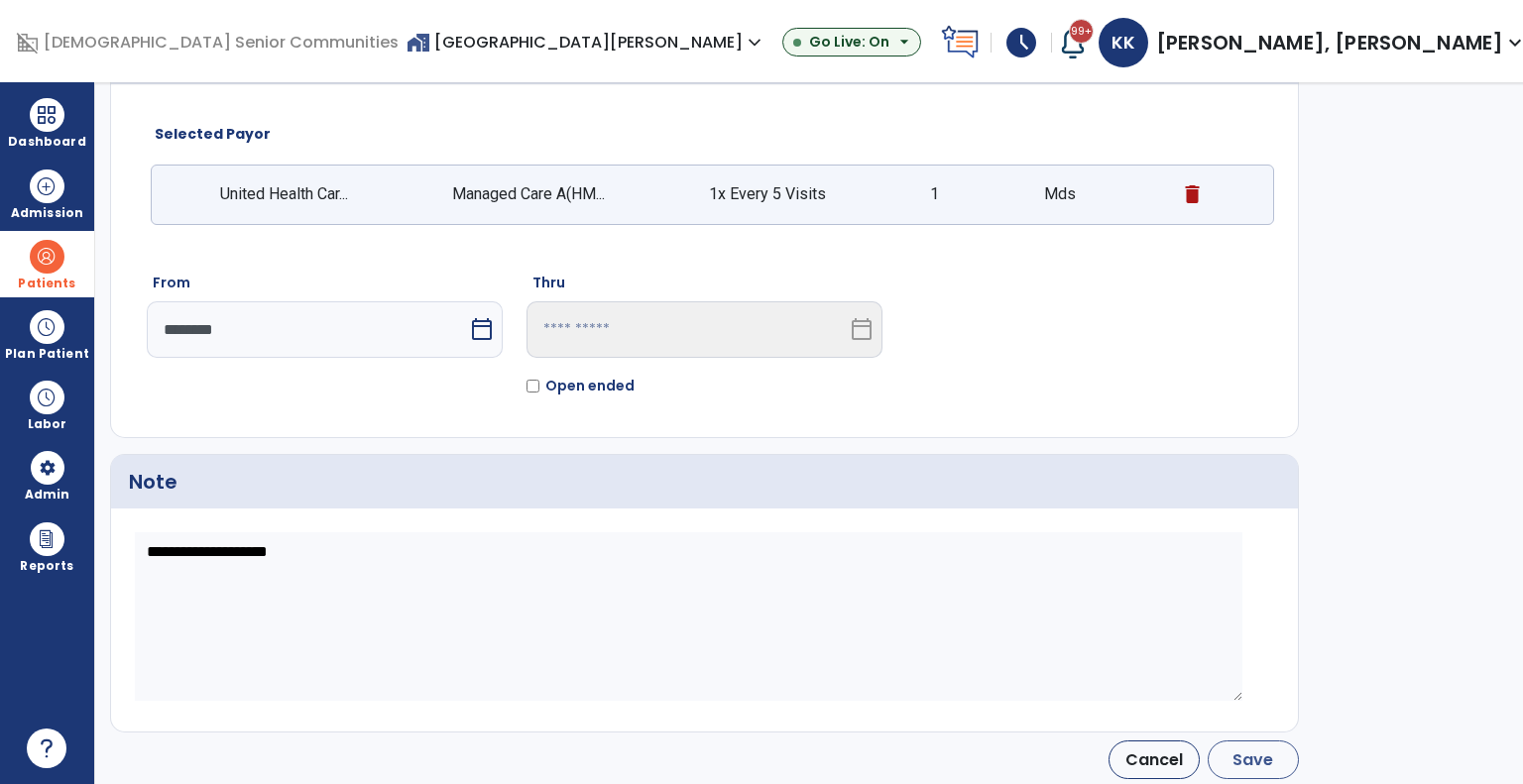 type on "********" 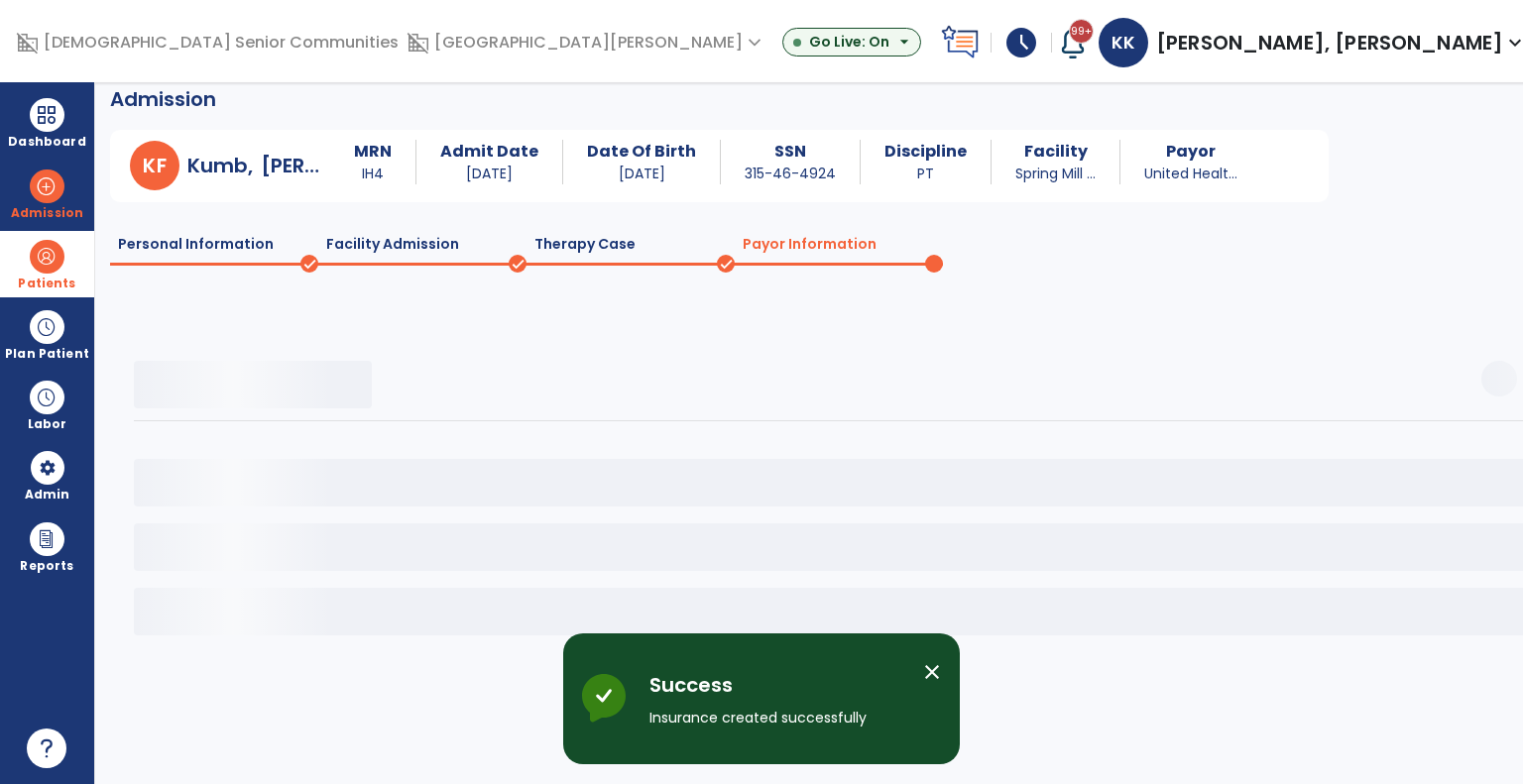scroll, scrollTop: 16, scrollLeft: 0, axis: vertical 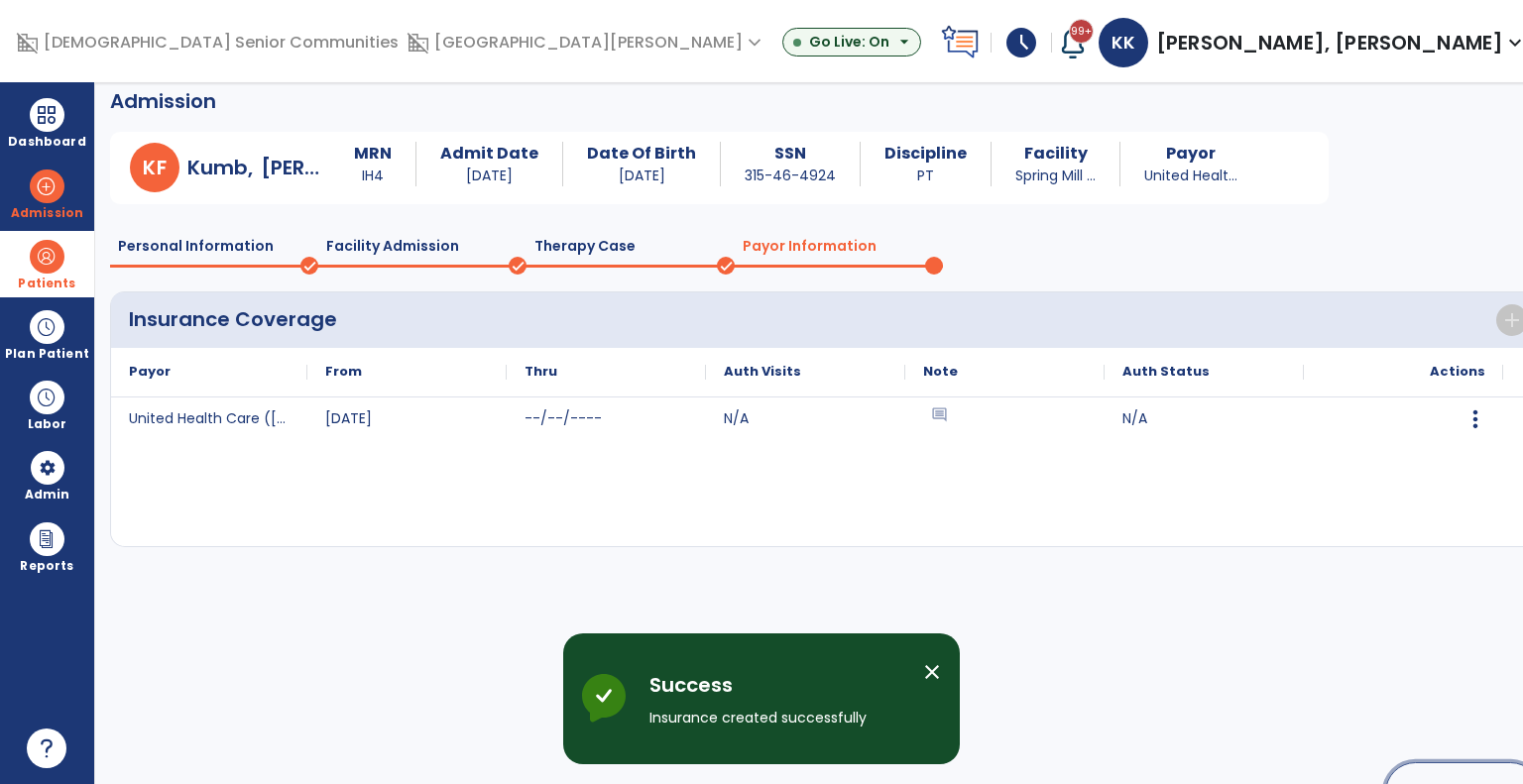 click on "Continue" 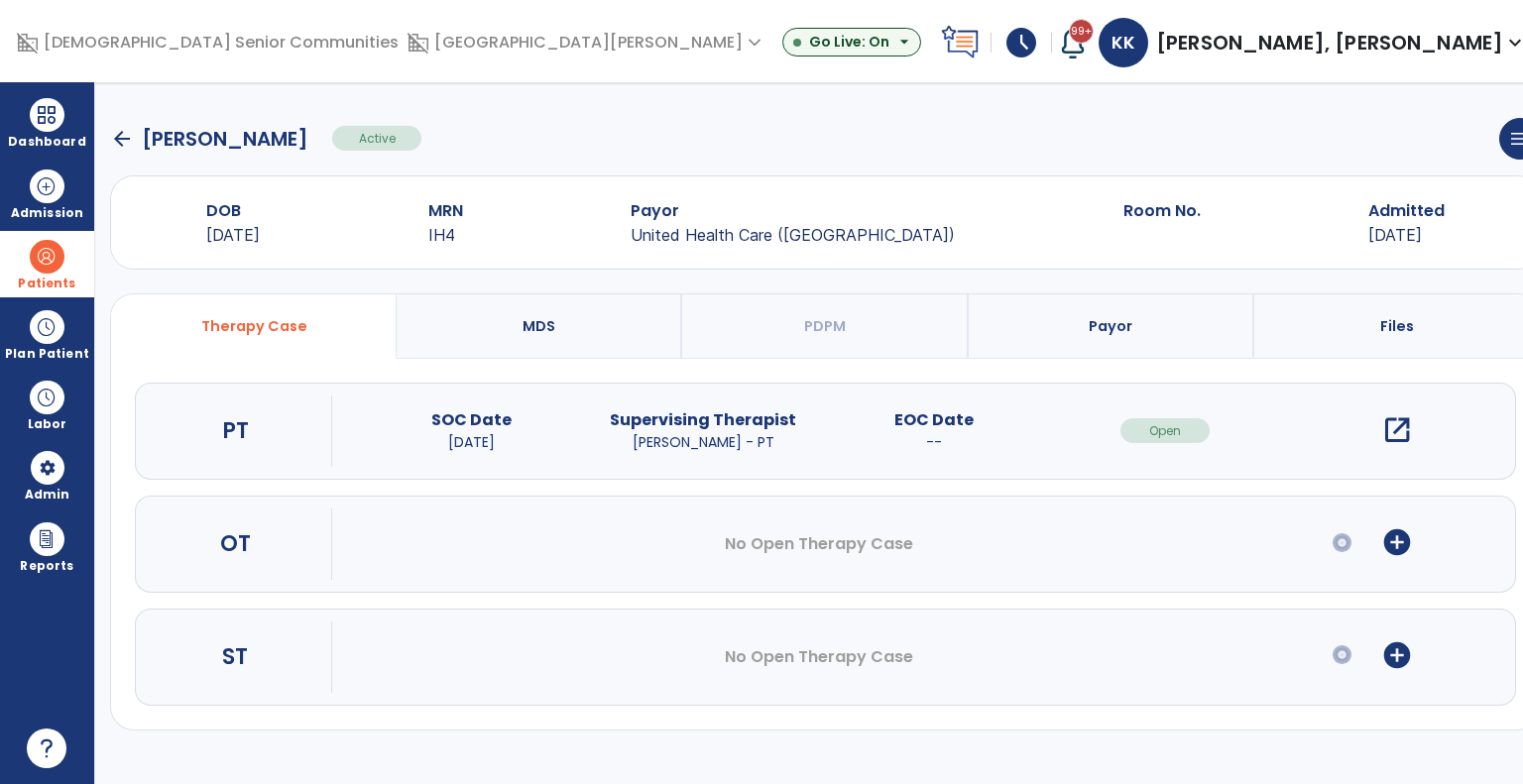 scroll, scrollTop: 0, scrollLeft: 0, axis: both 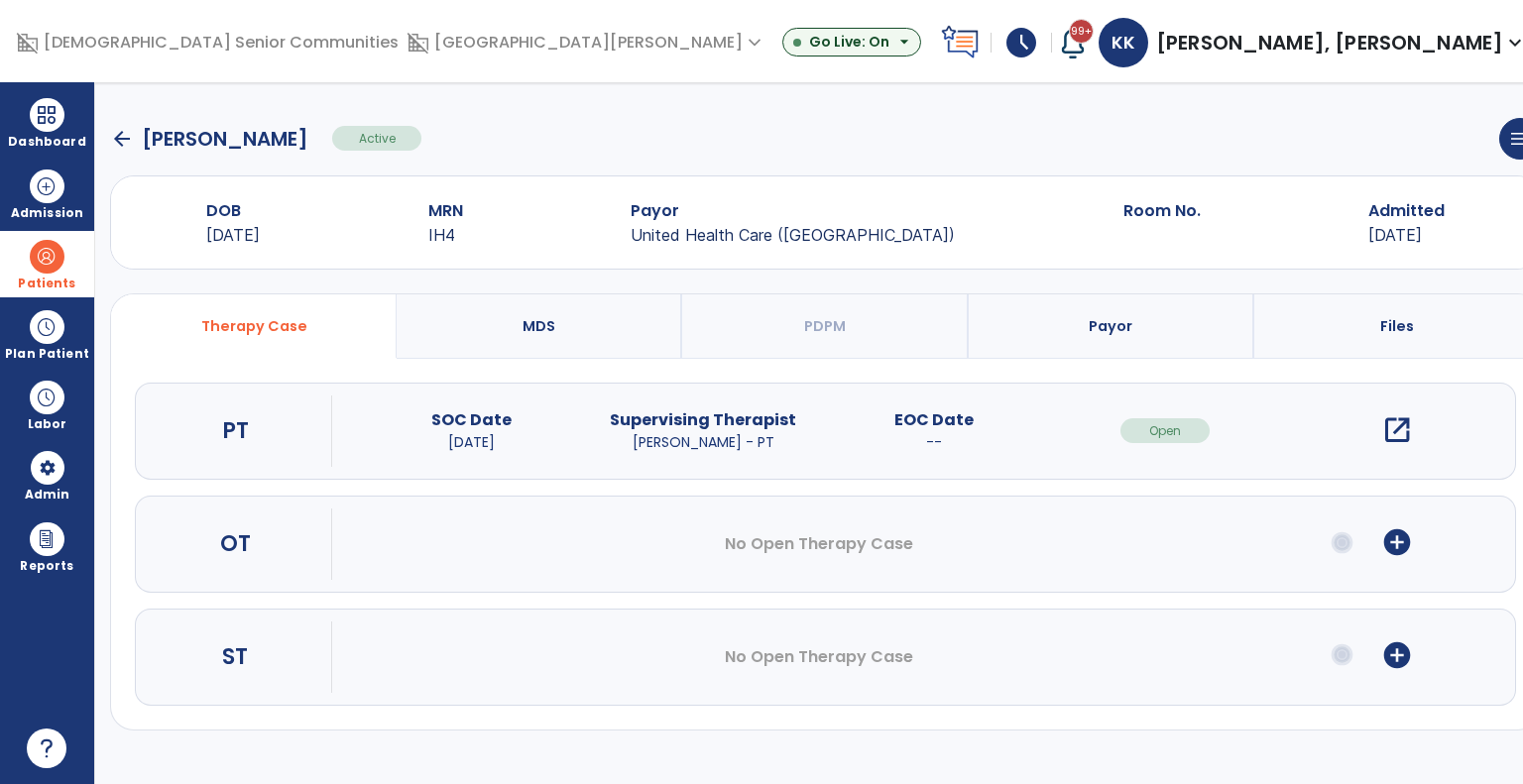 click on "add_circle" at bounding box center [1397, 542] 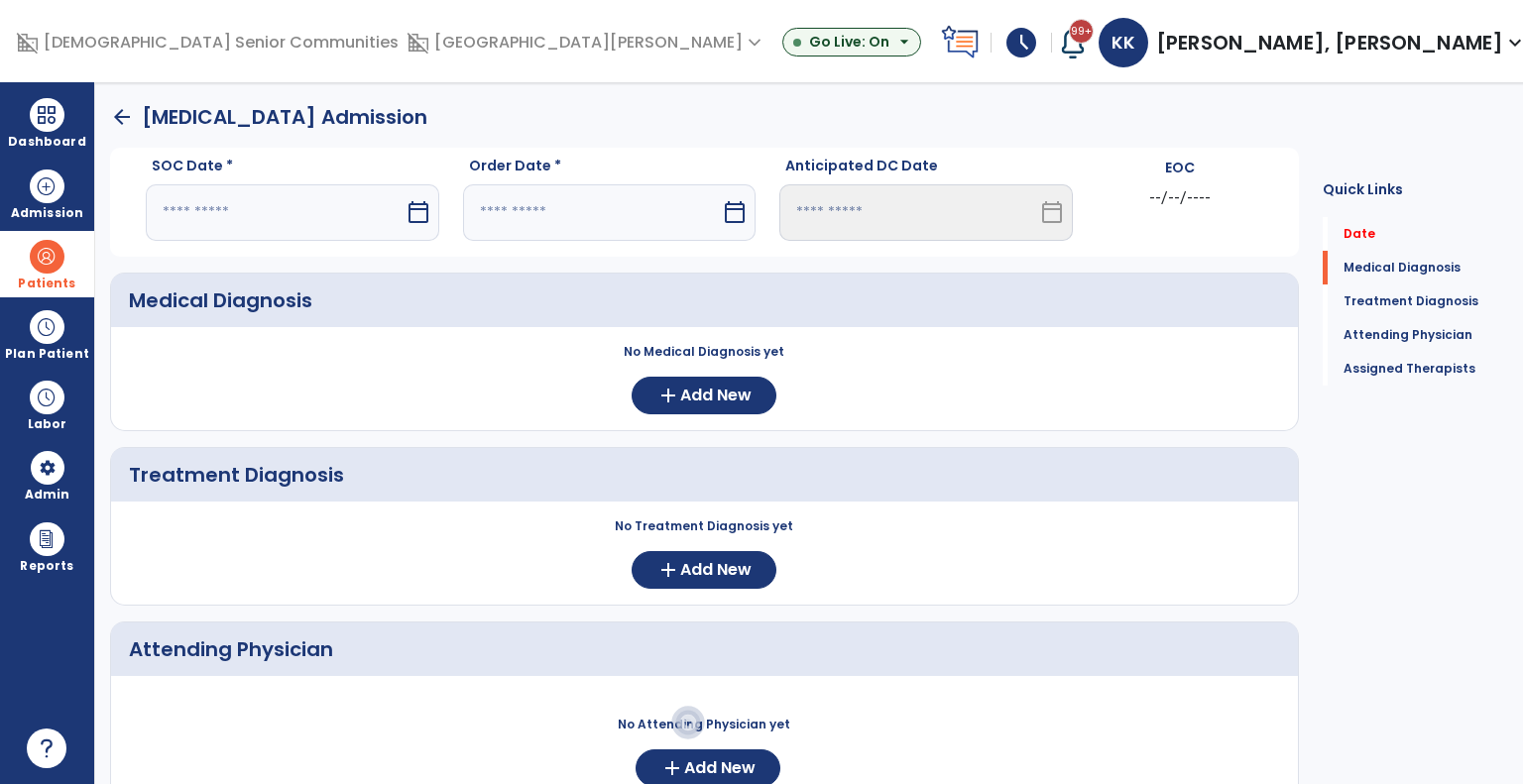 click at bounding box center (275, 212) 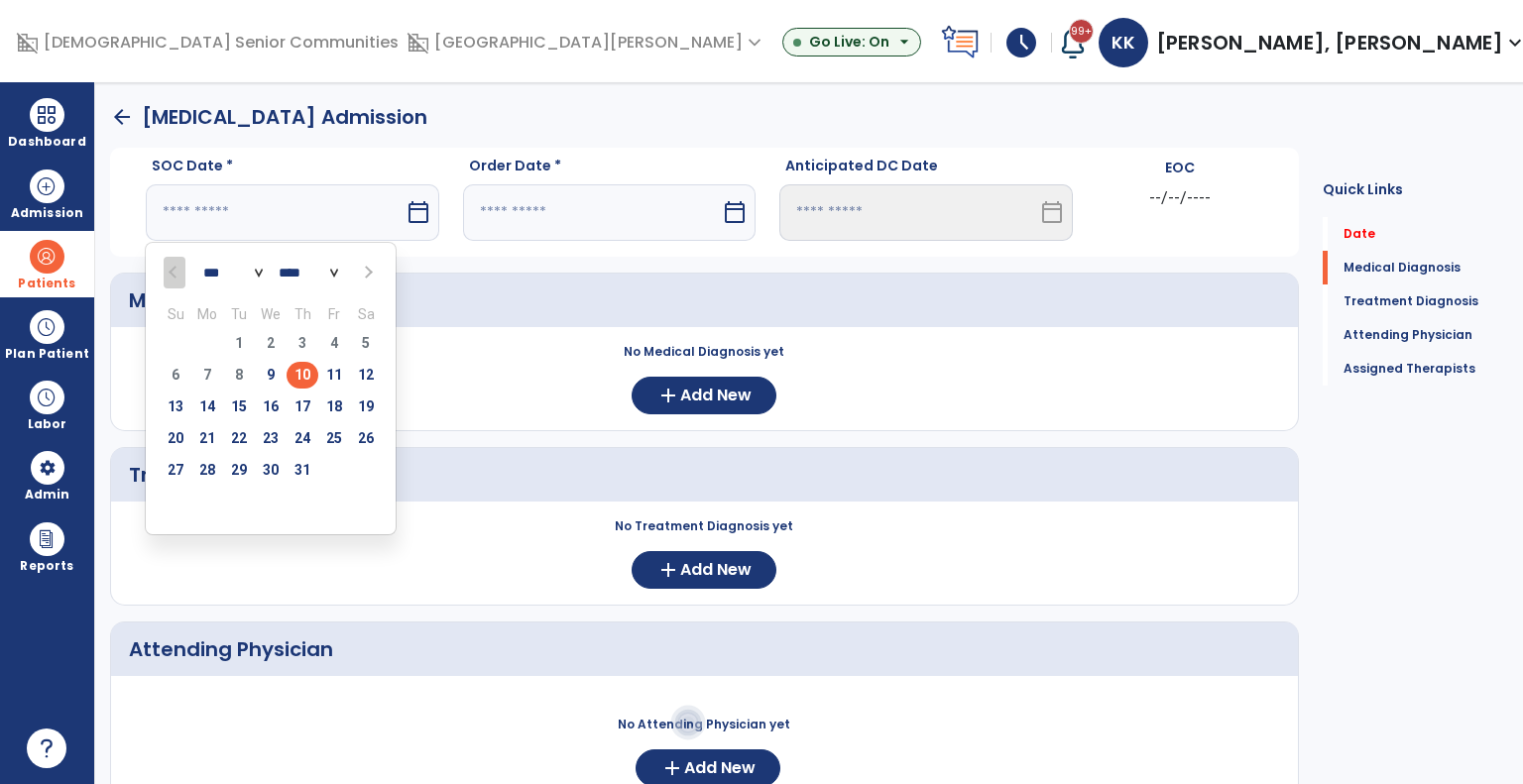click on "10" at bounding box center (302, 375) 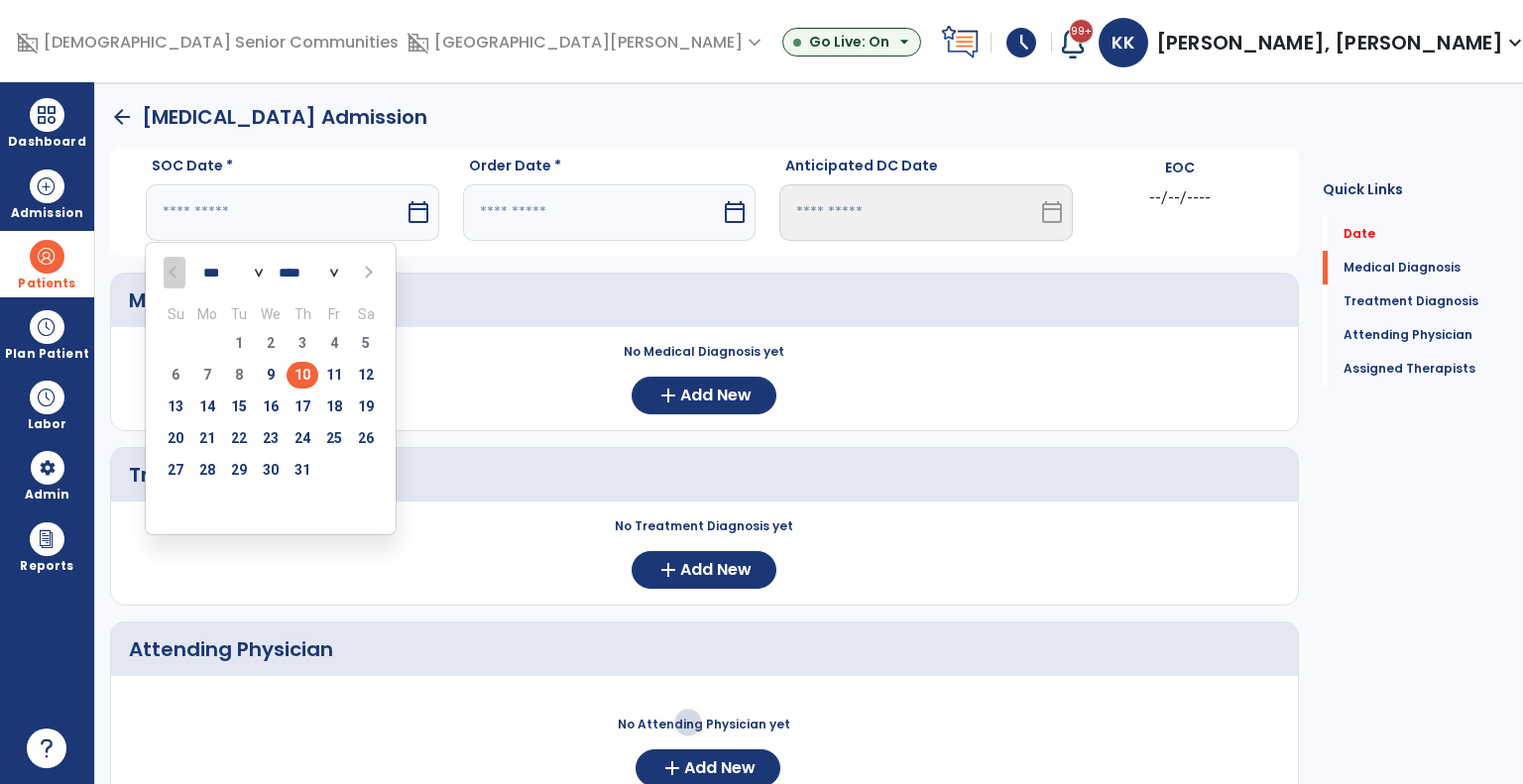 type on "*********" 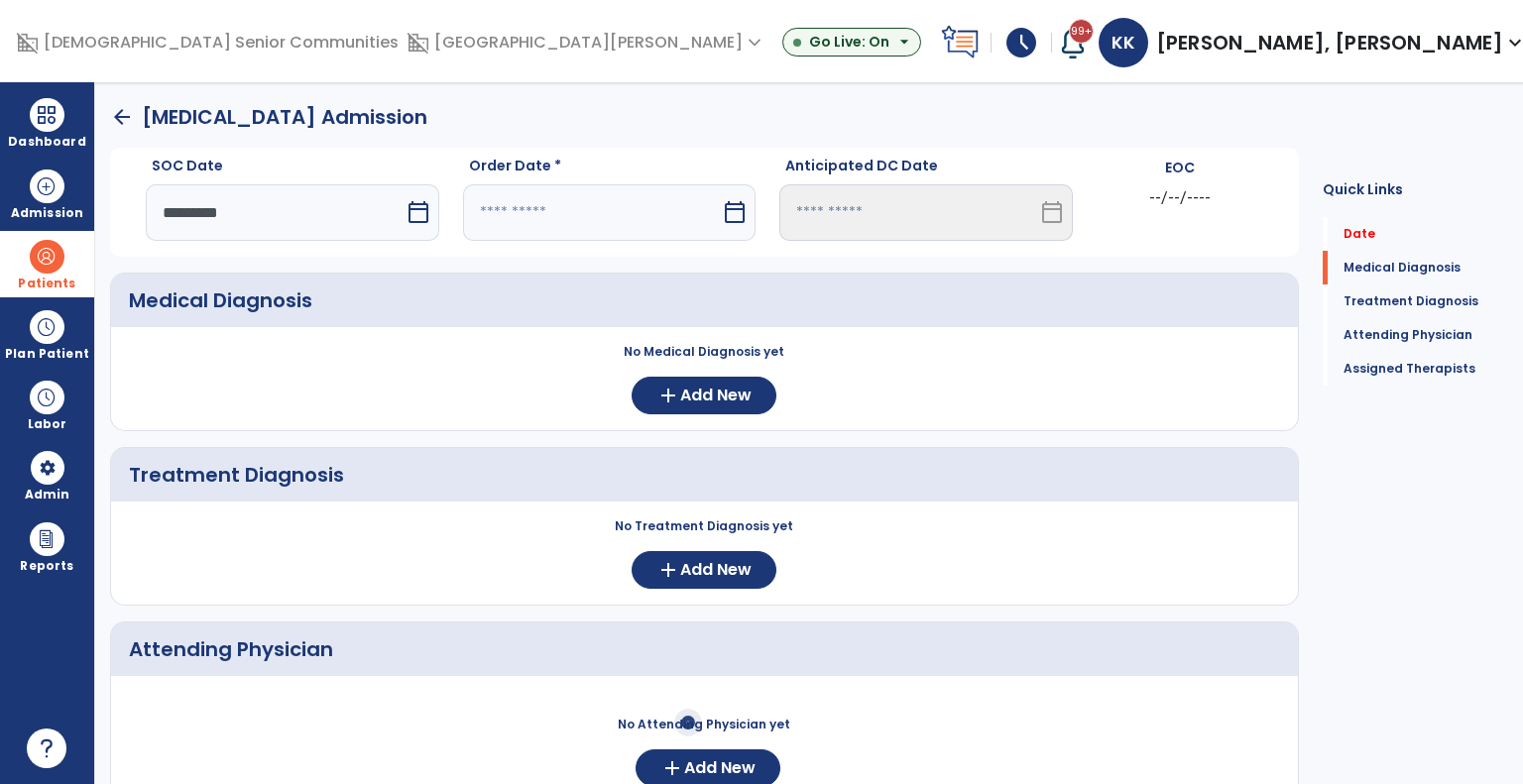 click on "Order Date *" at bounding box center [610, 169] 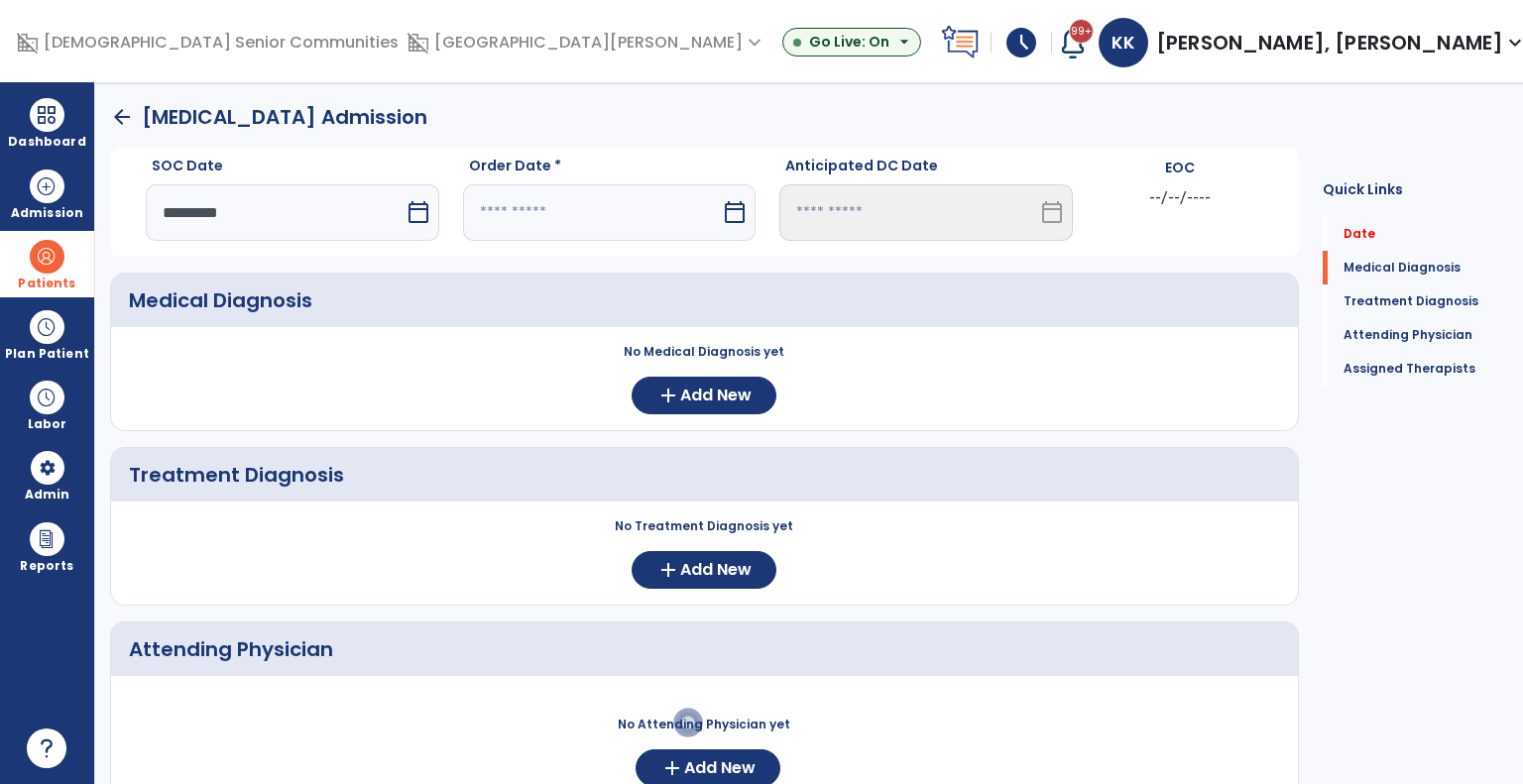 click at bounding box center [592, 212] 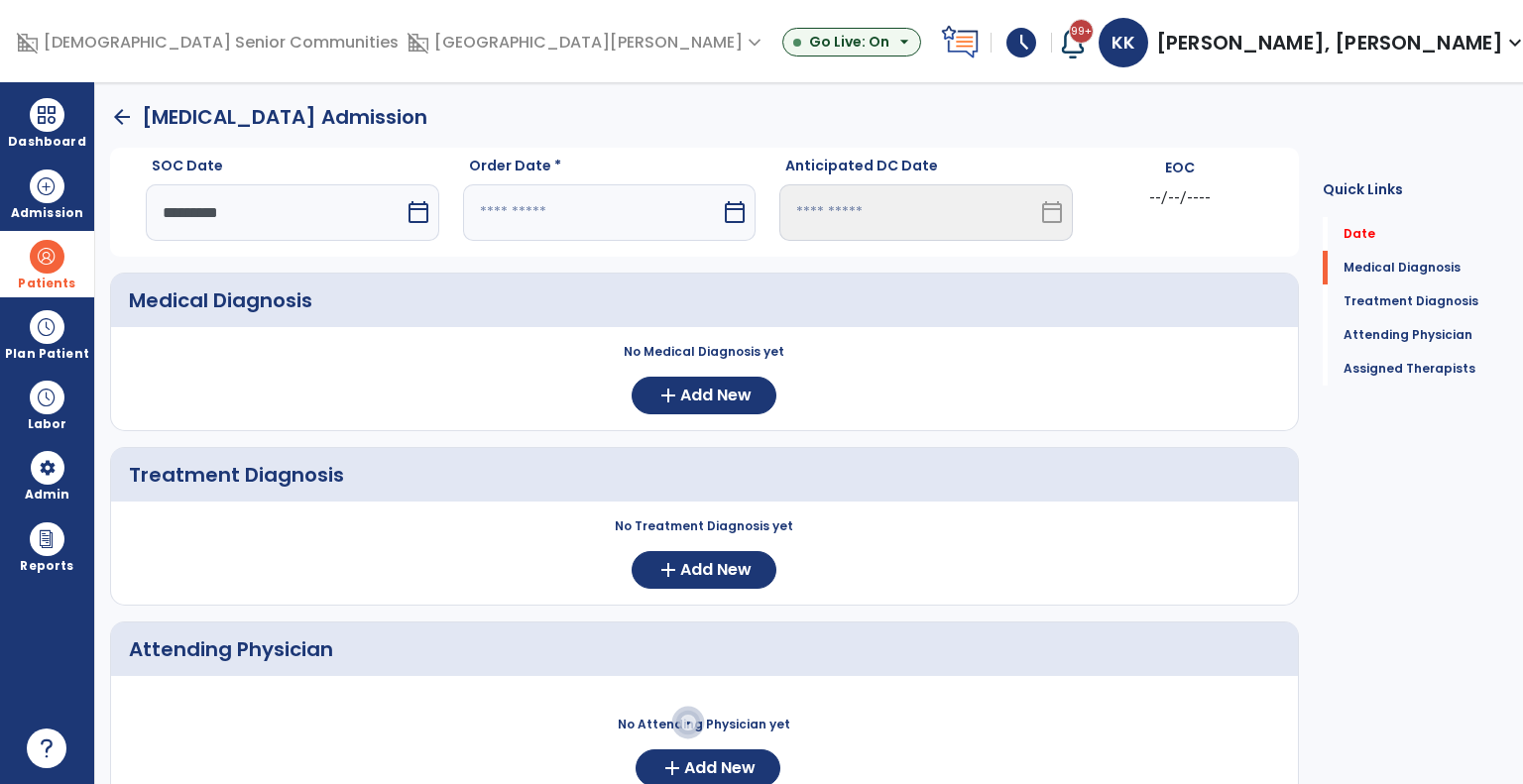 select on "*" 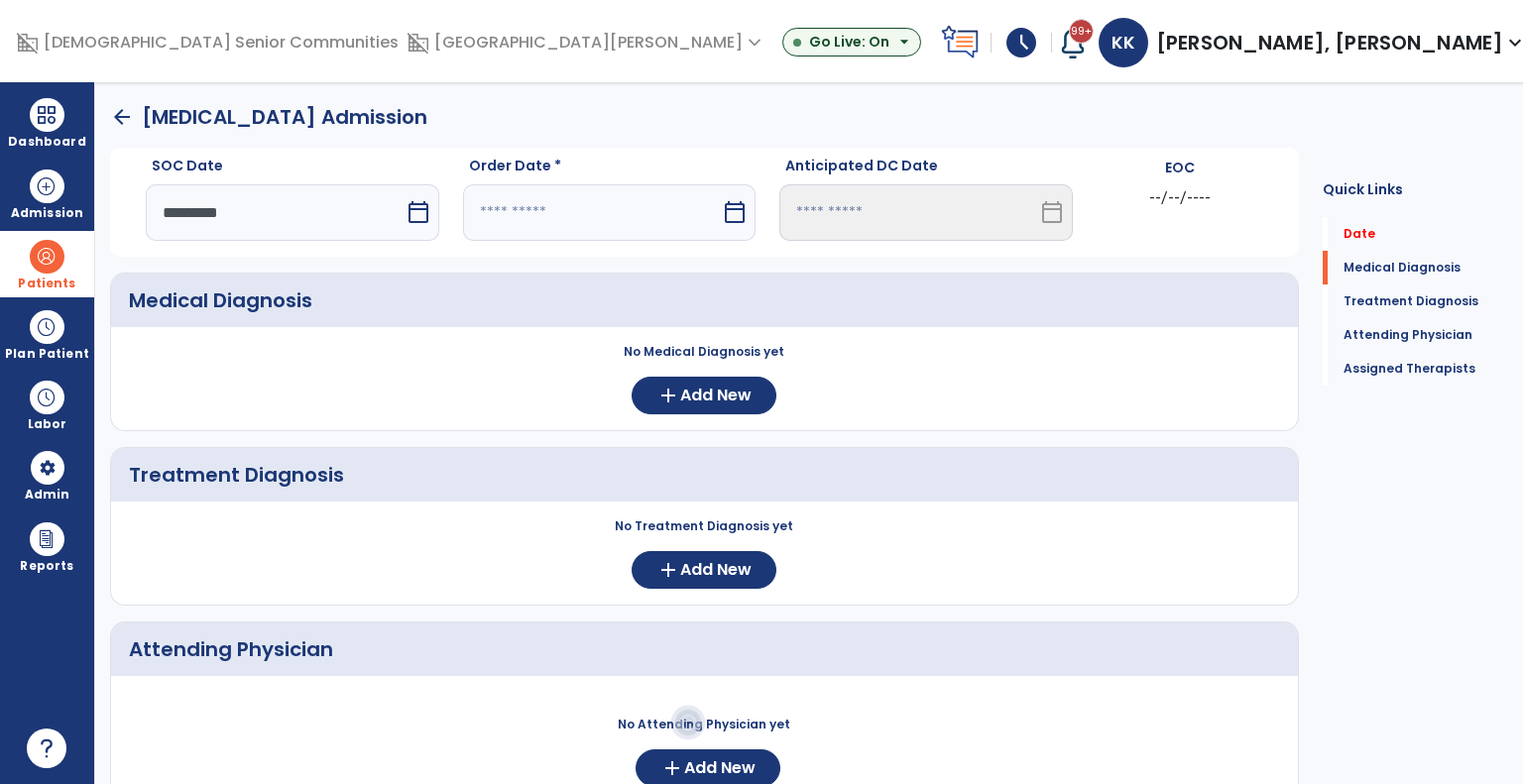 select on "****" 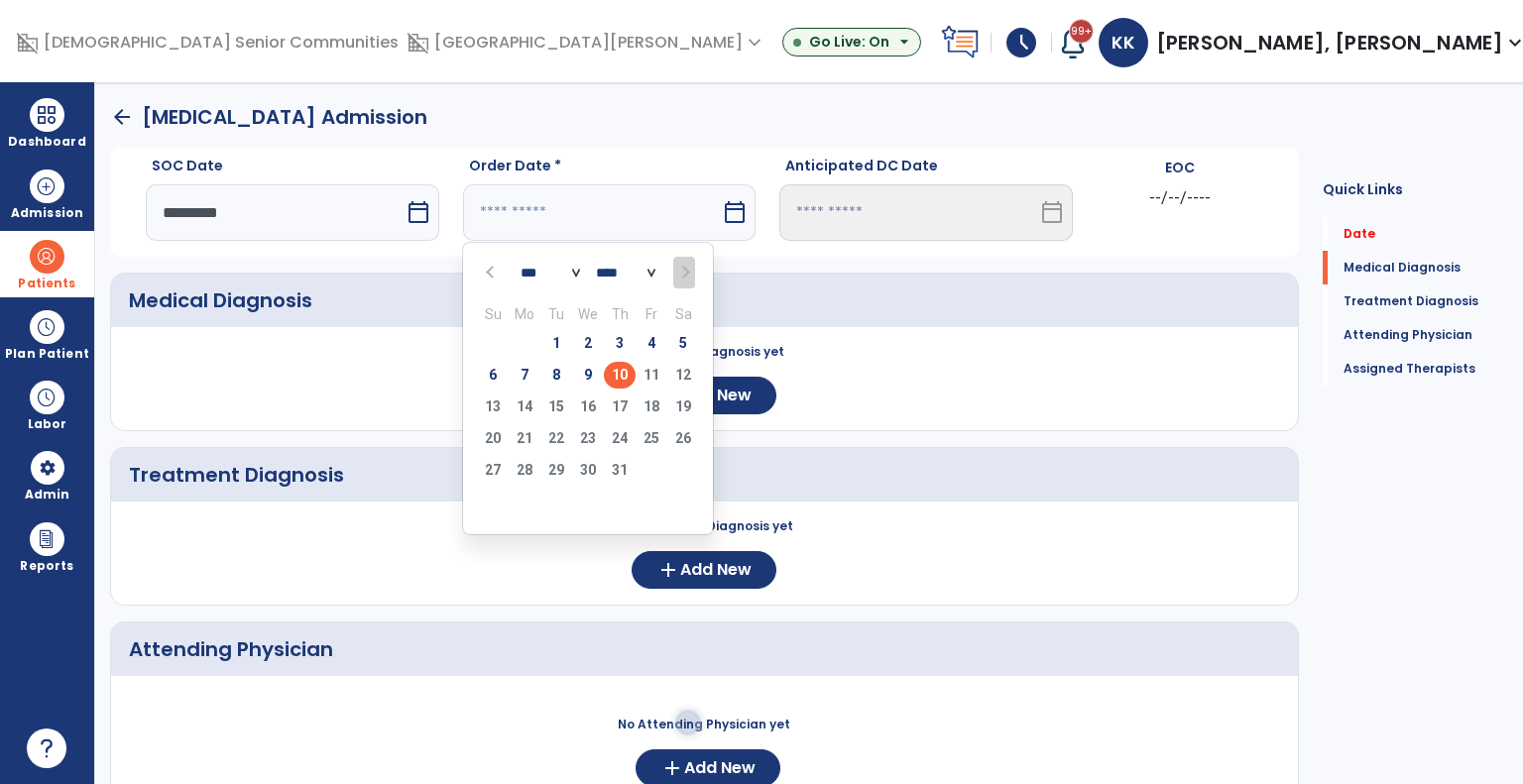 click on "10" at bounding box center (620, 375) 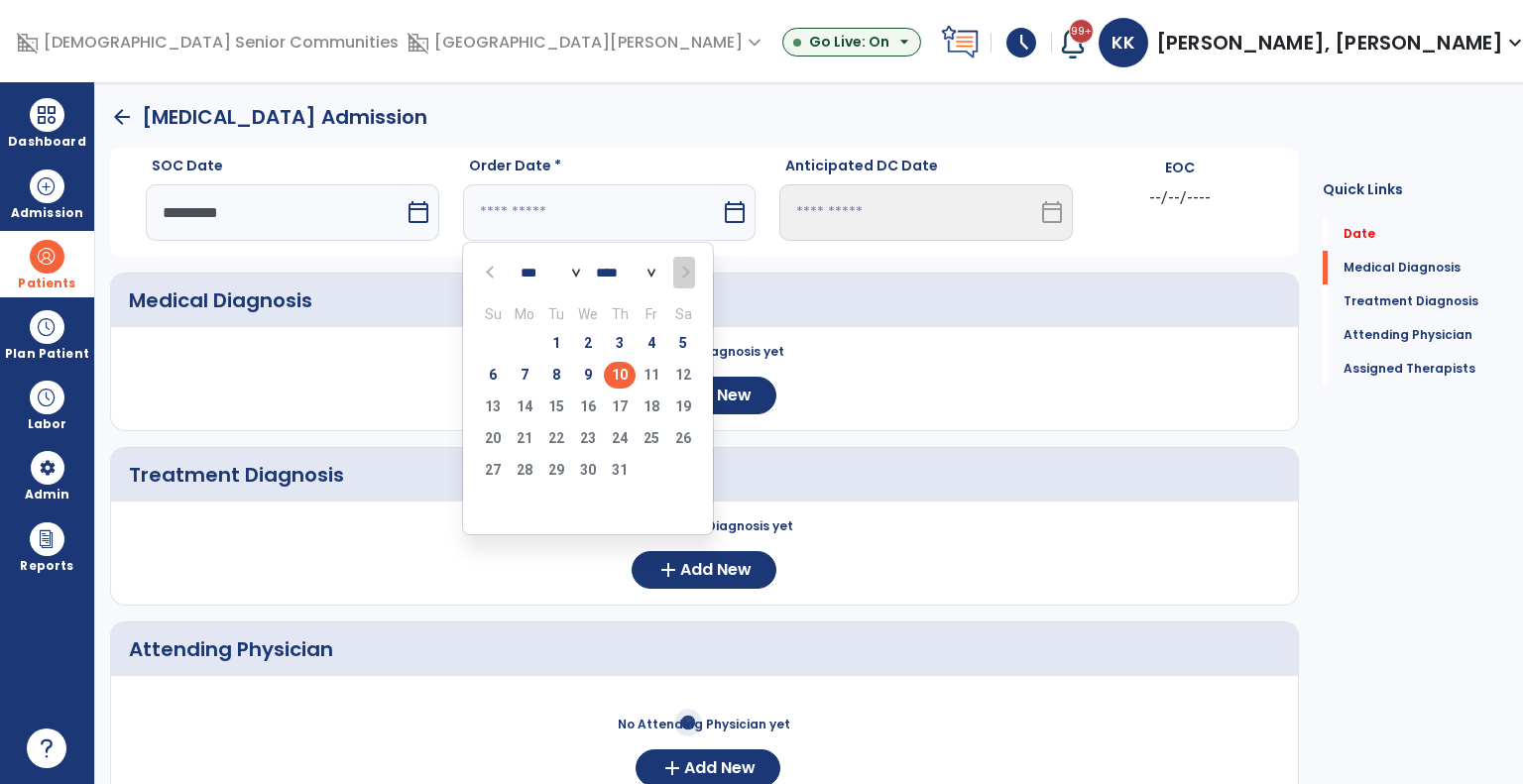 type on "*********" 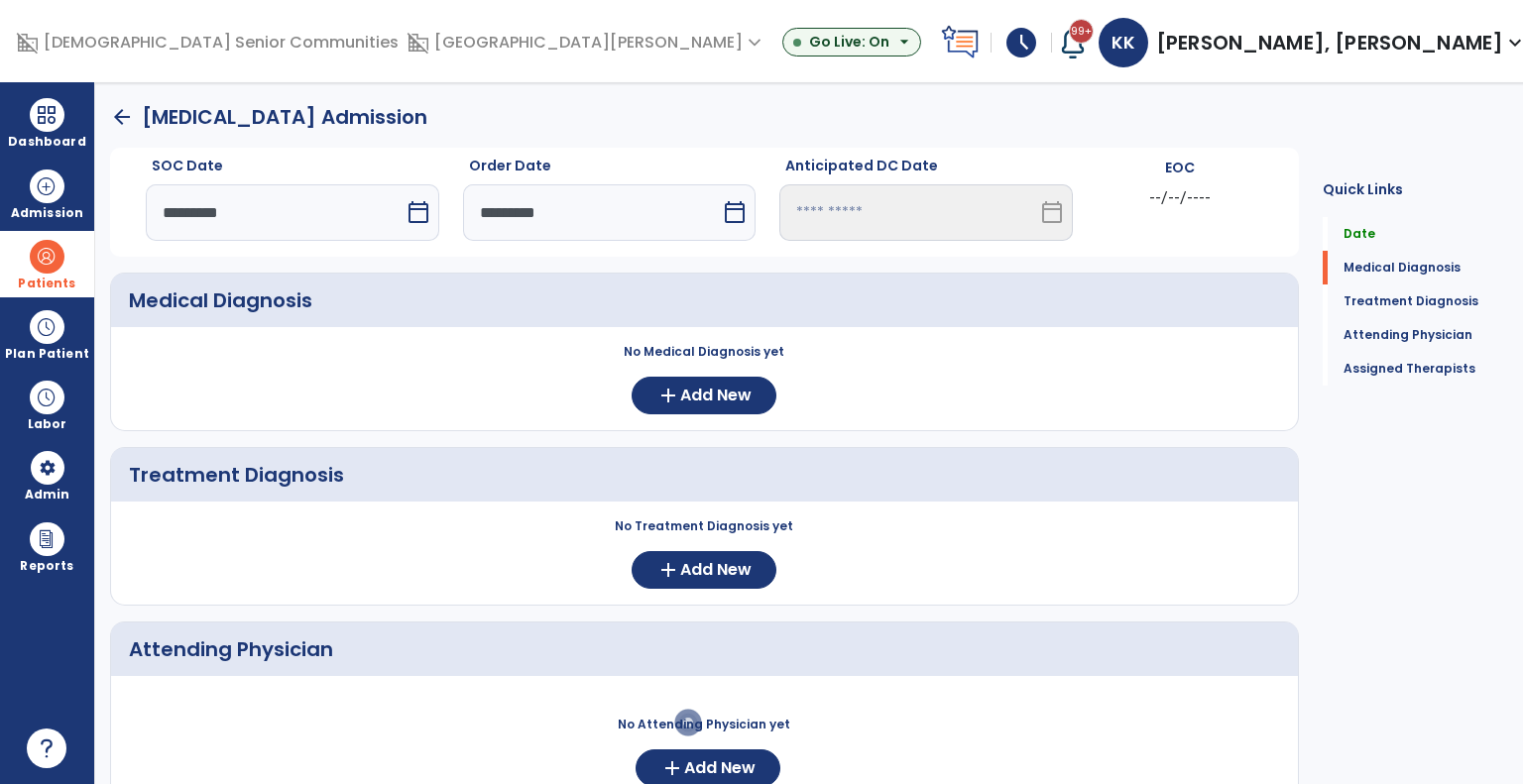 scroll, scrollTop: 353, scrollLeft: 0, axis: vertical 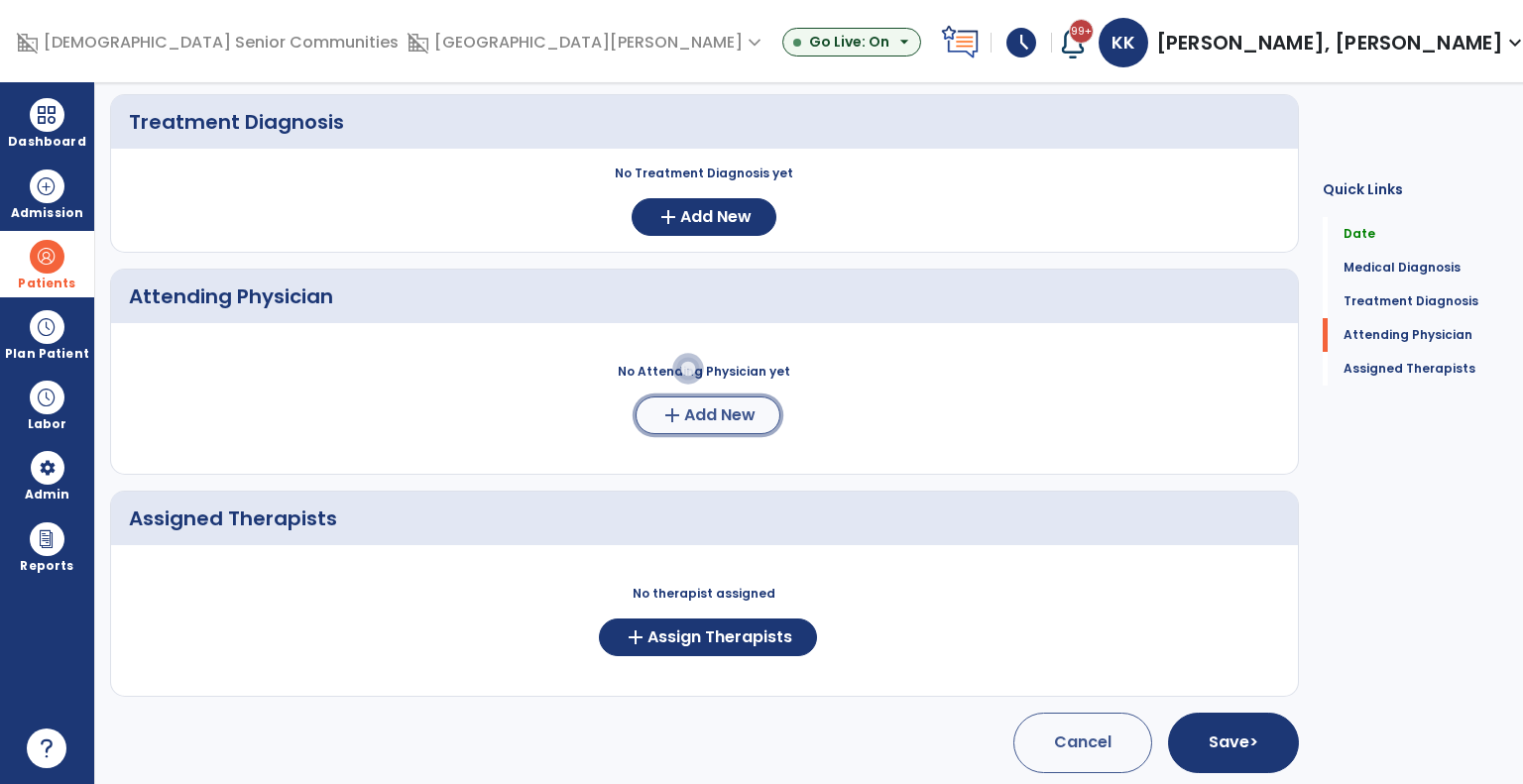 click on "Add New" 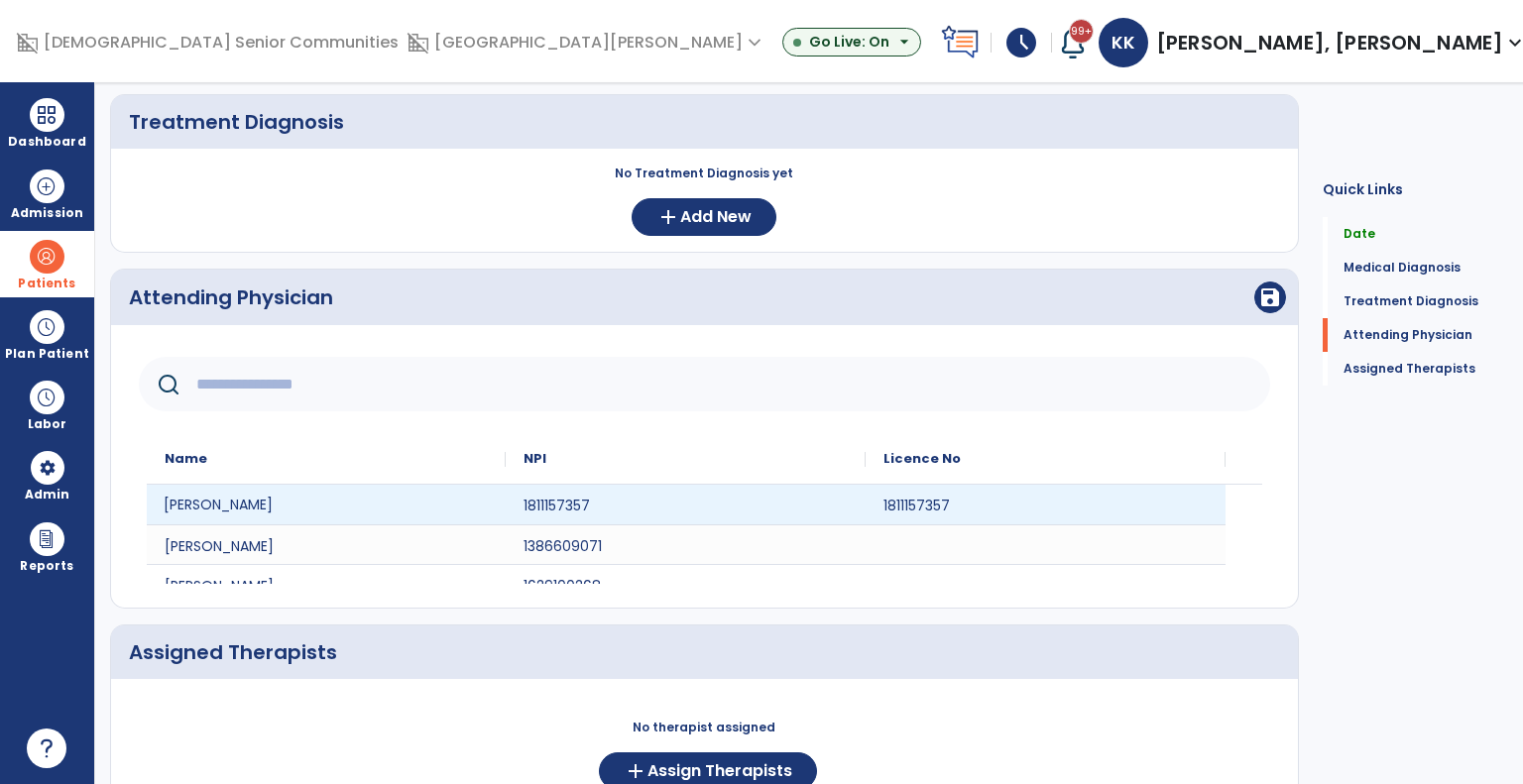 click on "Ibrar Paracha" 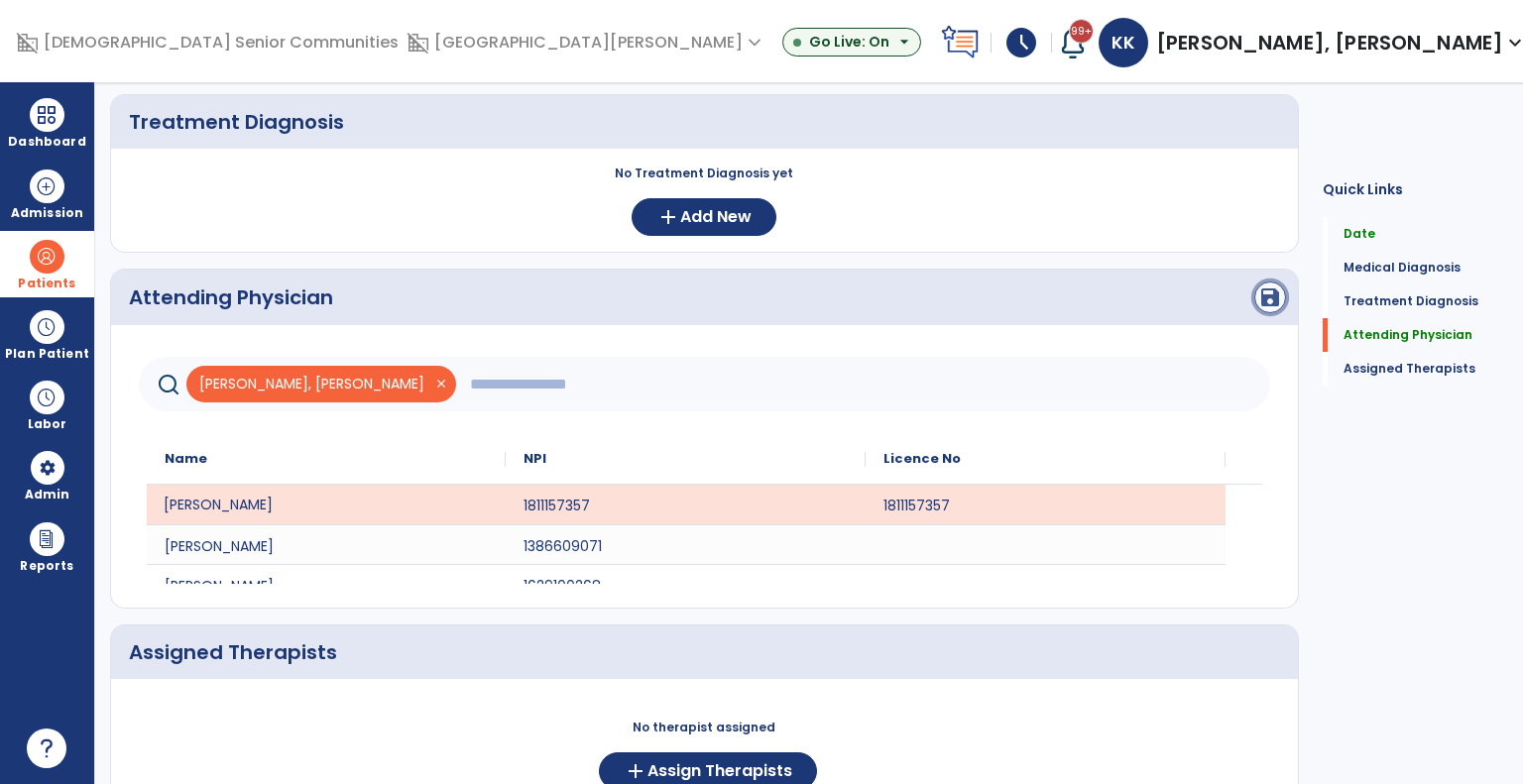 click on "save" 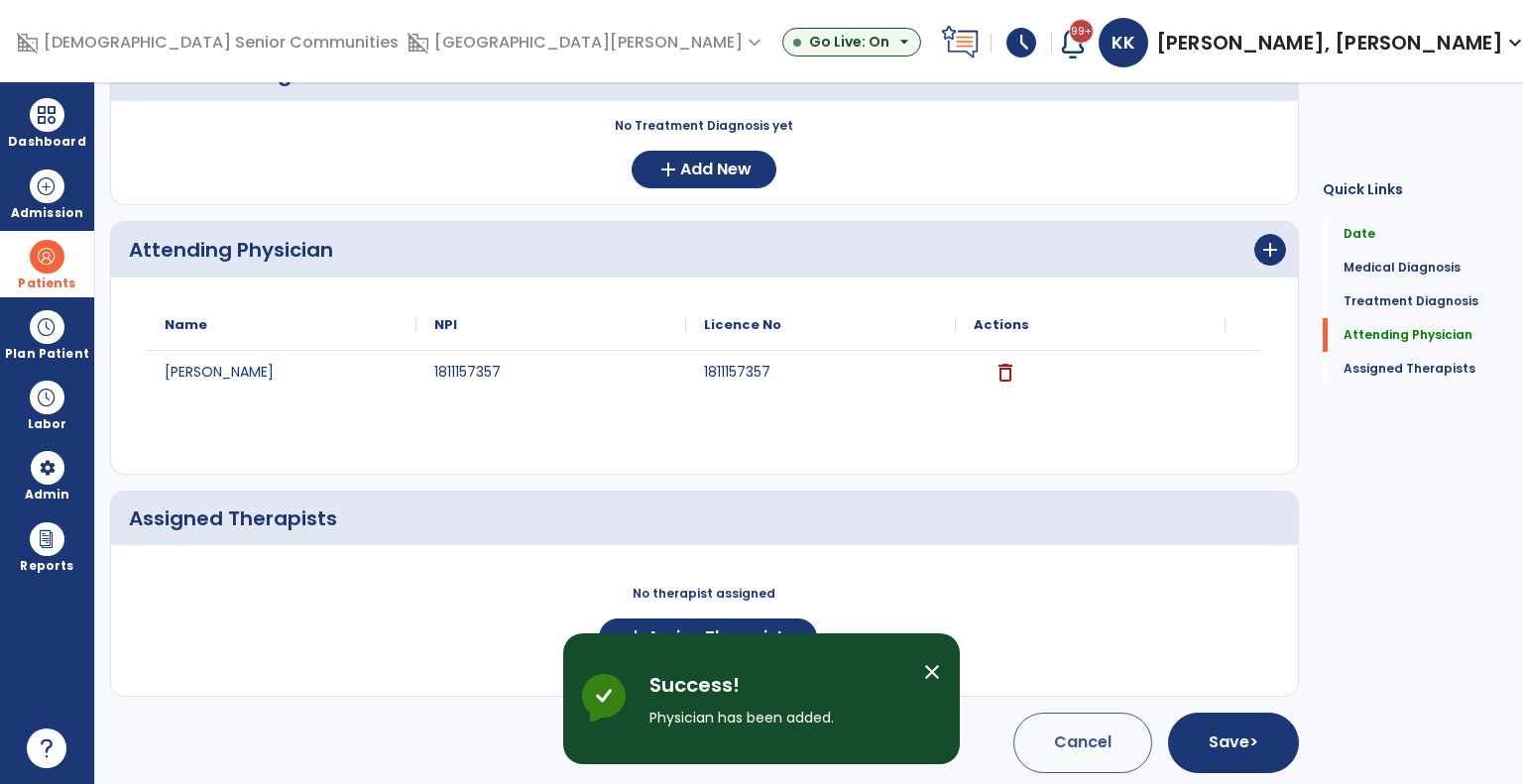 click on "add  Assign Therapists" 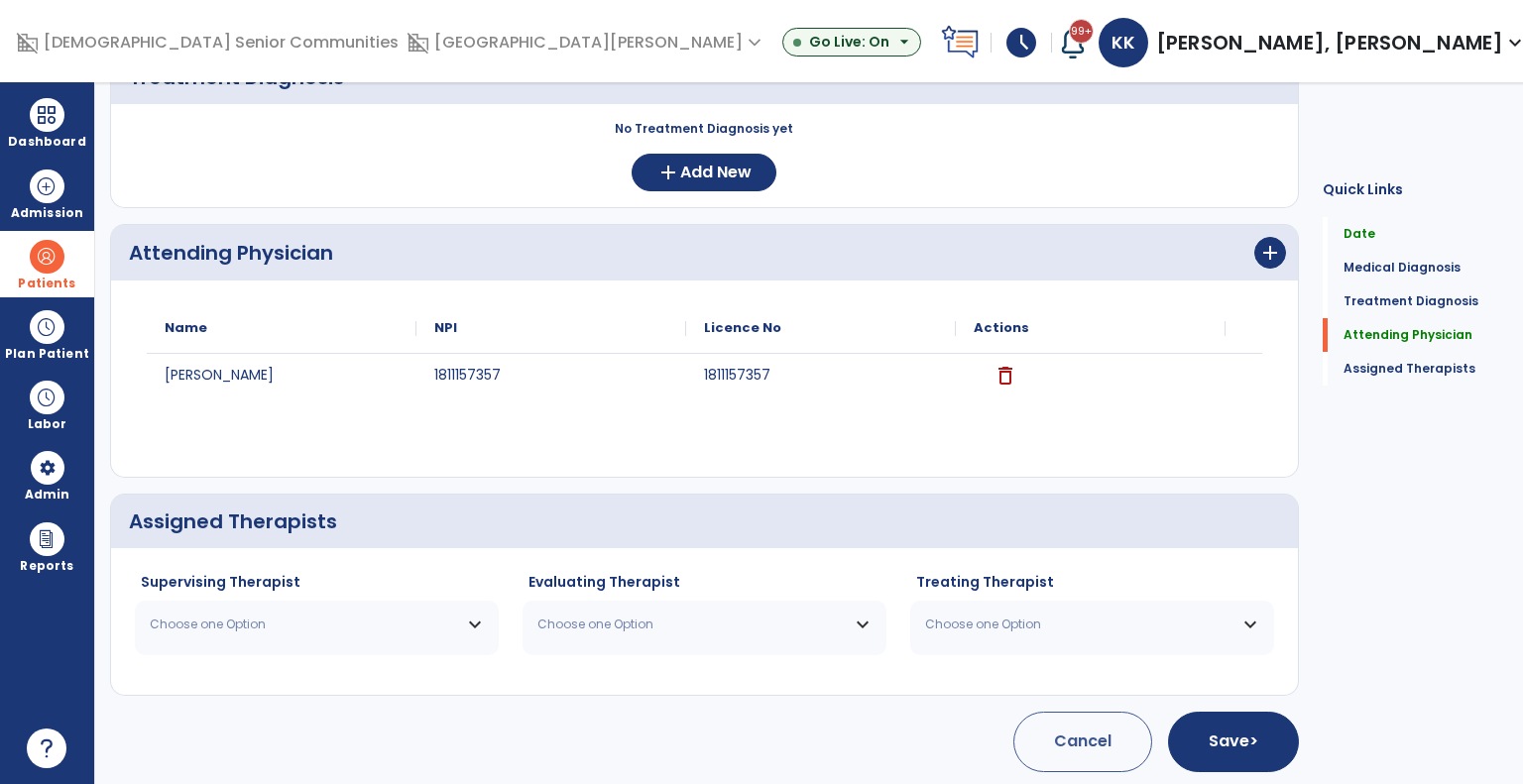 click on "Choose one Option" at bounding box center [316, 624] 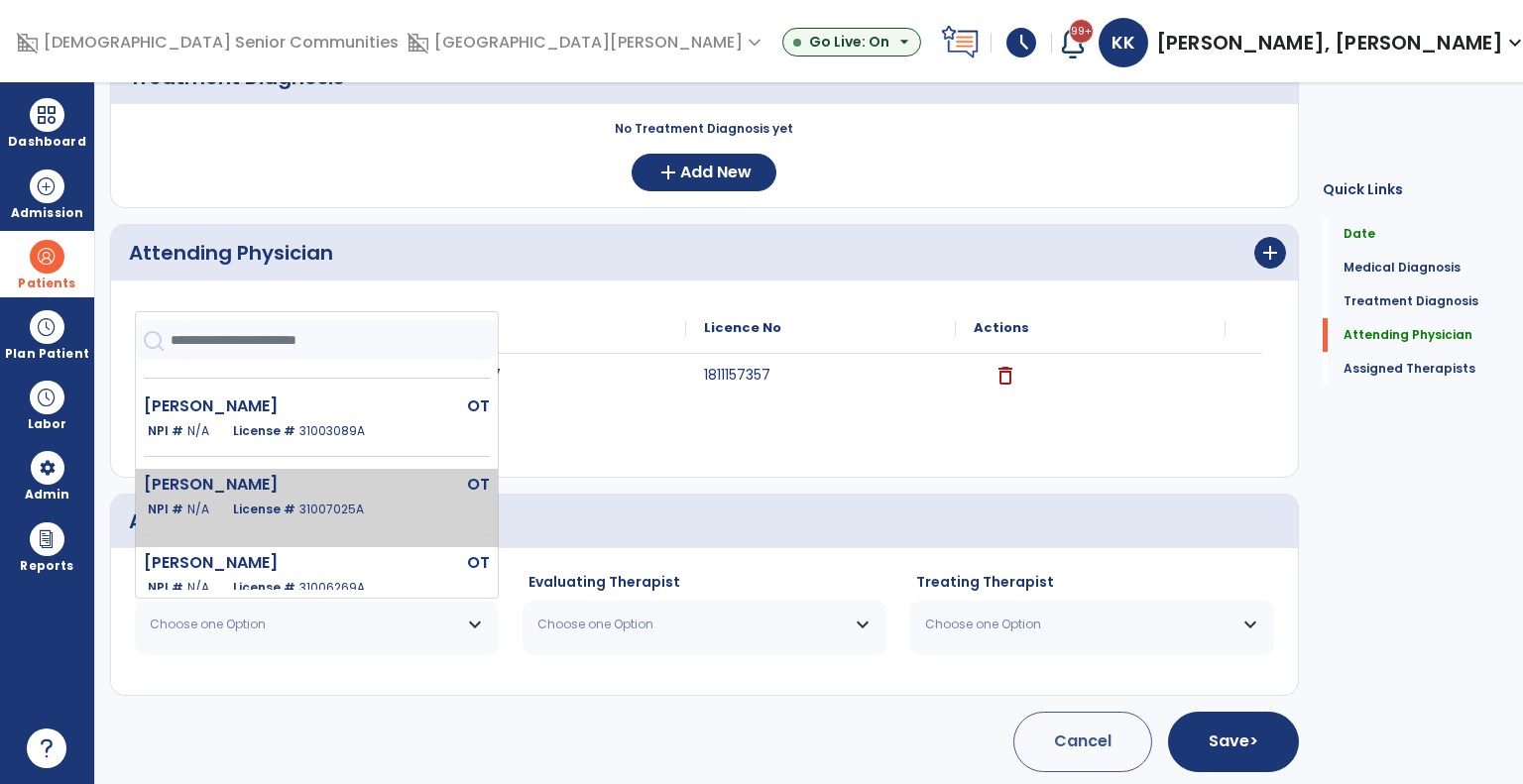 scroll, scrollTop: 55, scrollLeft: 0, axis: vertical 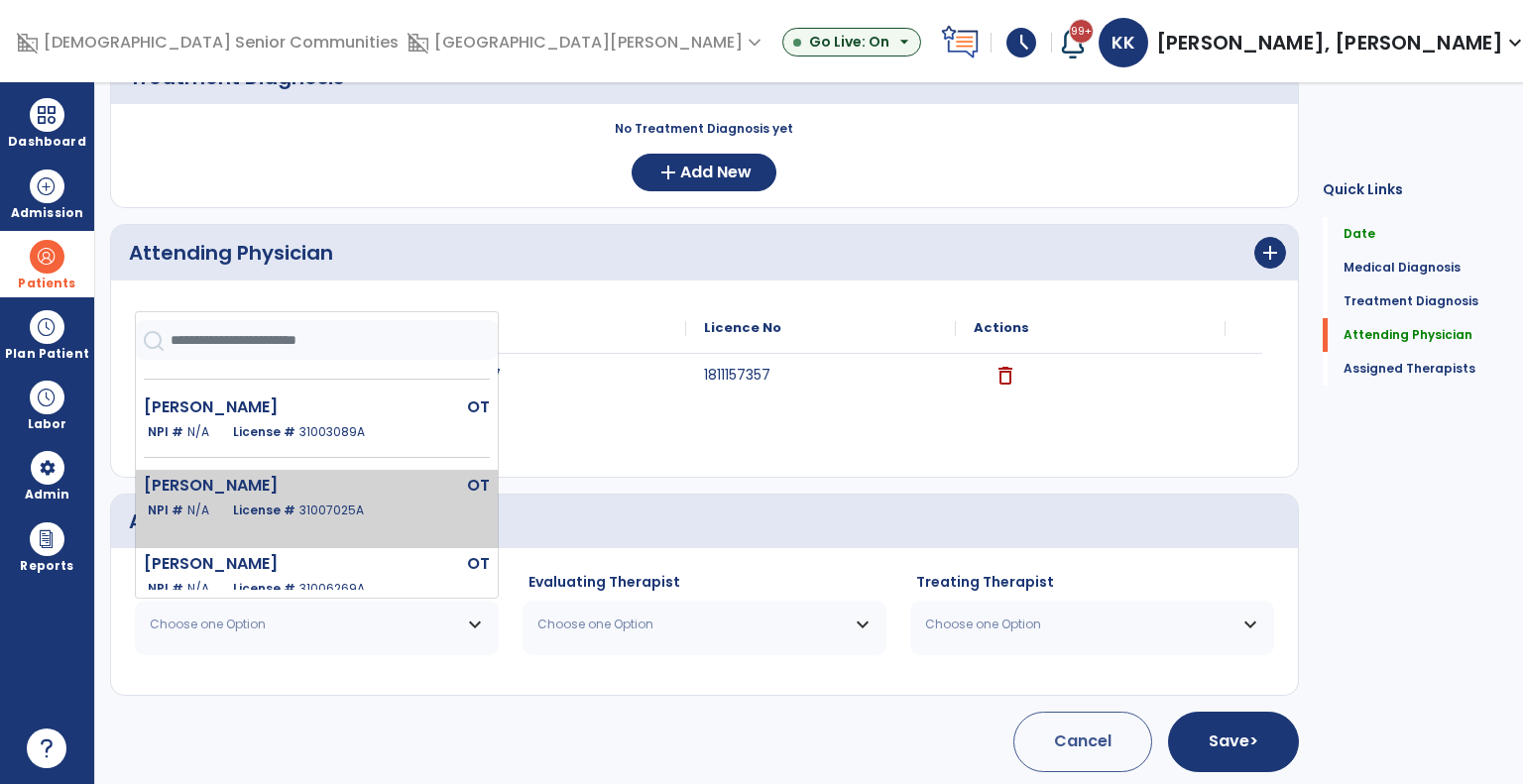 click on "31007025A" 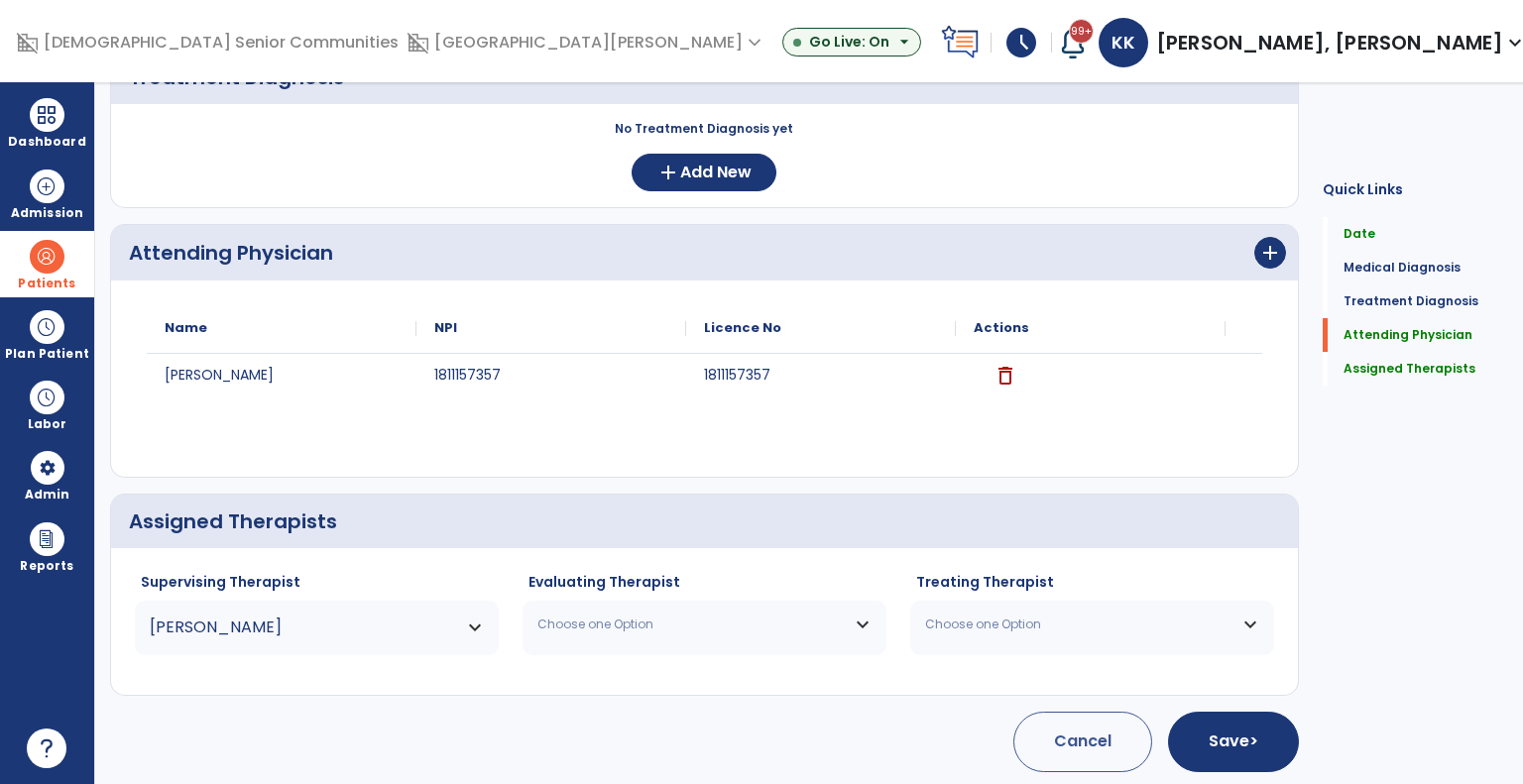 click on "Choose one Option" at bounding box center [704, 624] 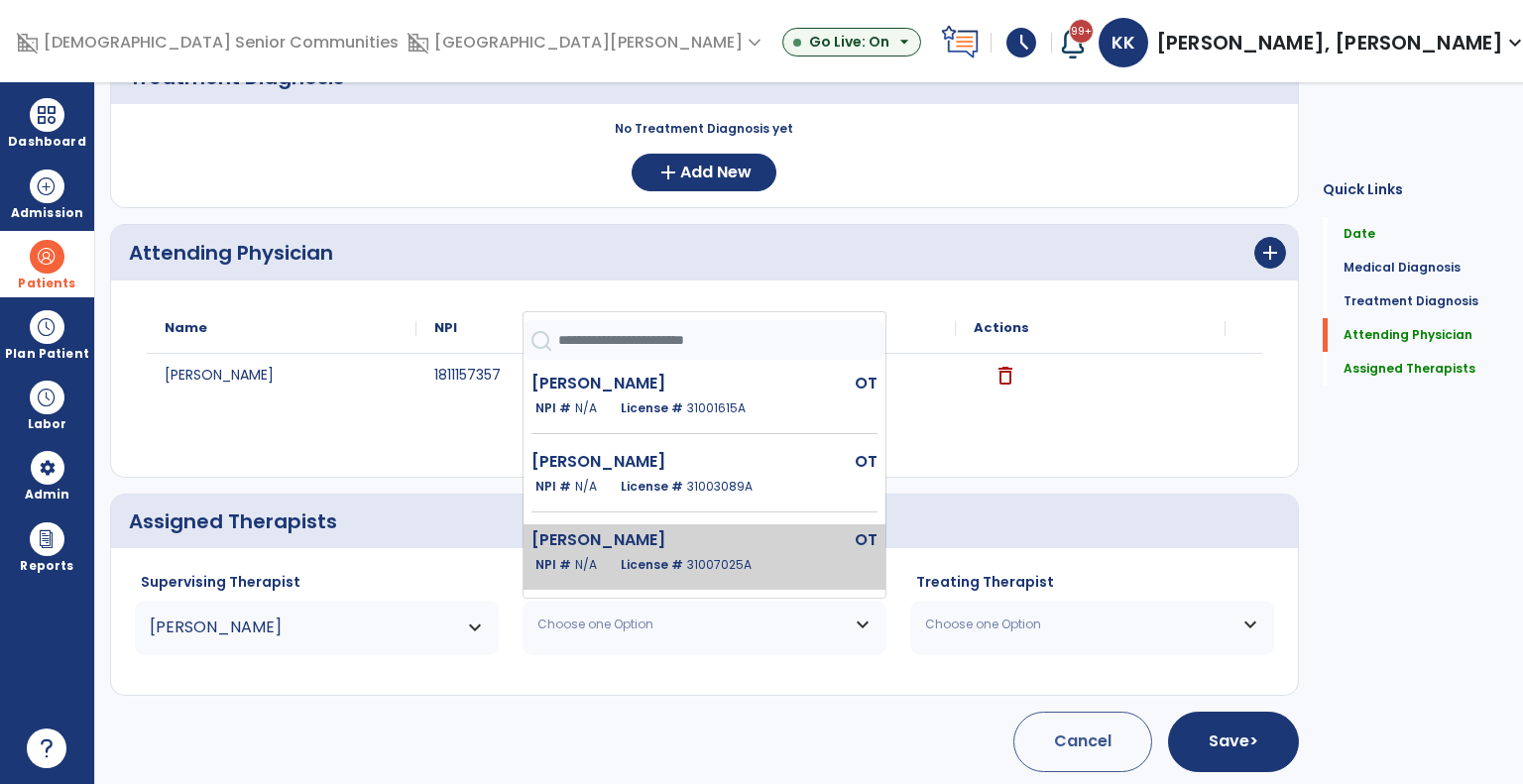 click on "Ferendo Lauren  OT   NPI #  N/A   License #  31007025A" 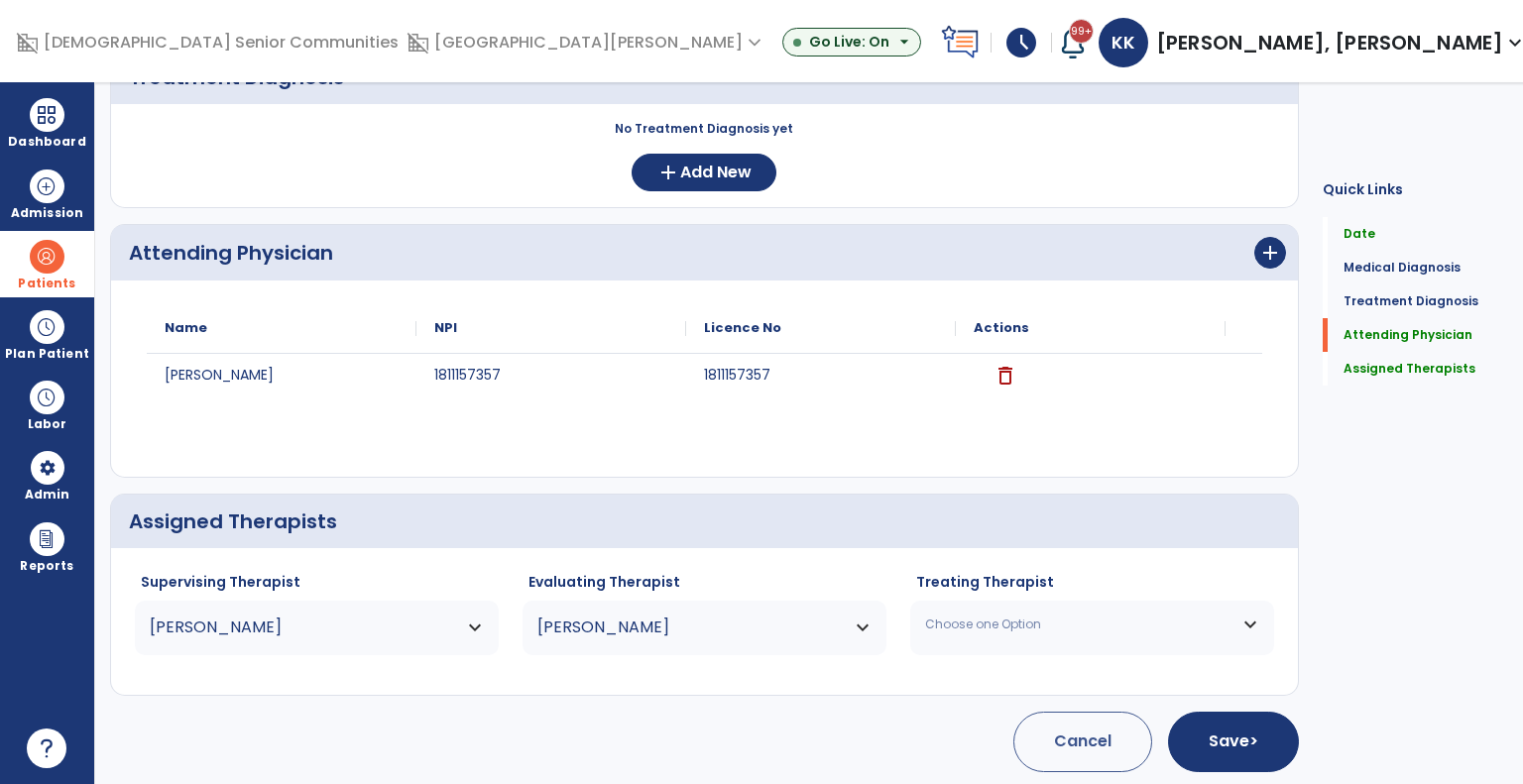 click on "Choose one Option" at bounding box center [1092, 624] 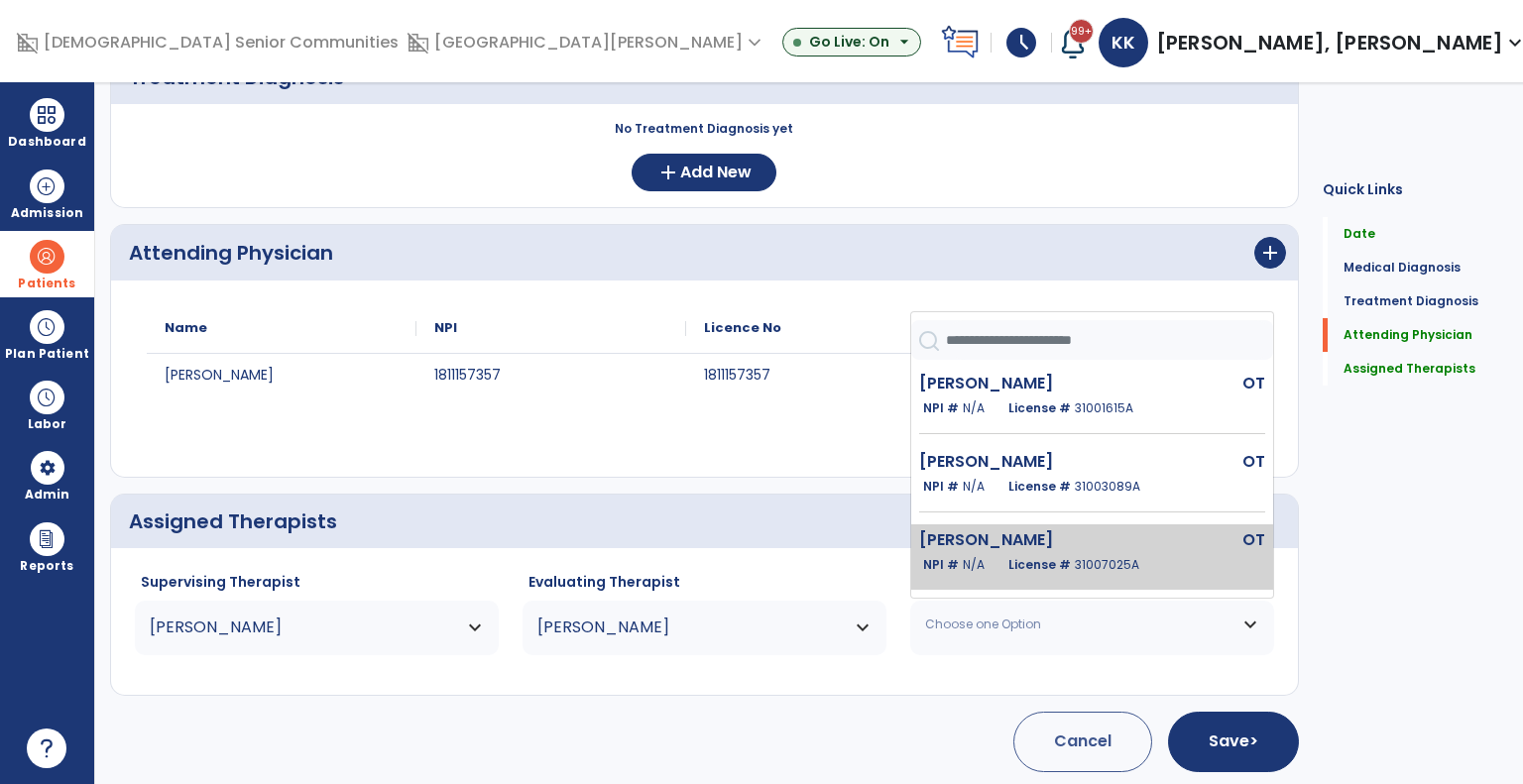 click on "License #  31007025A" 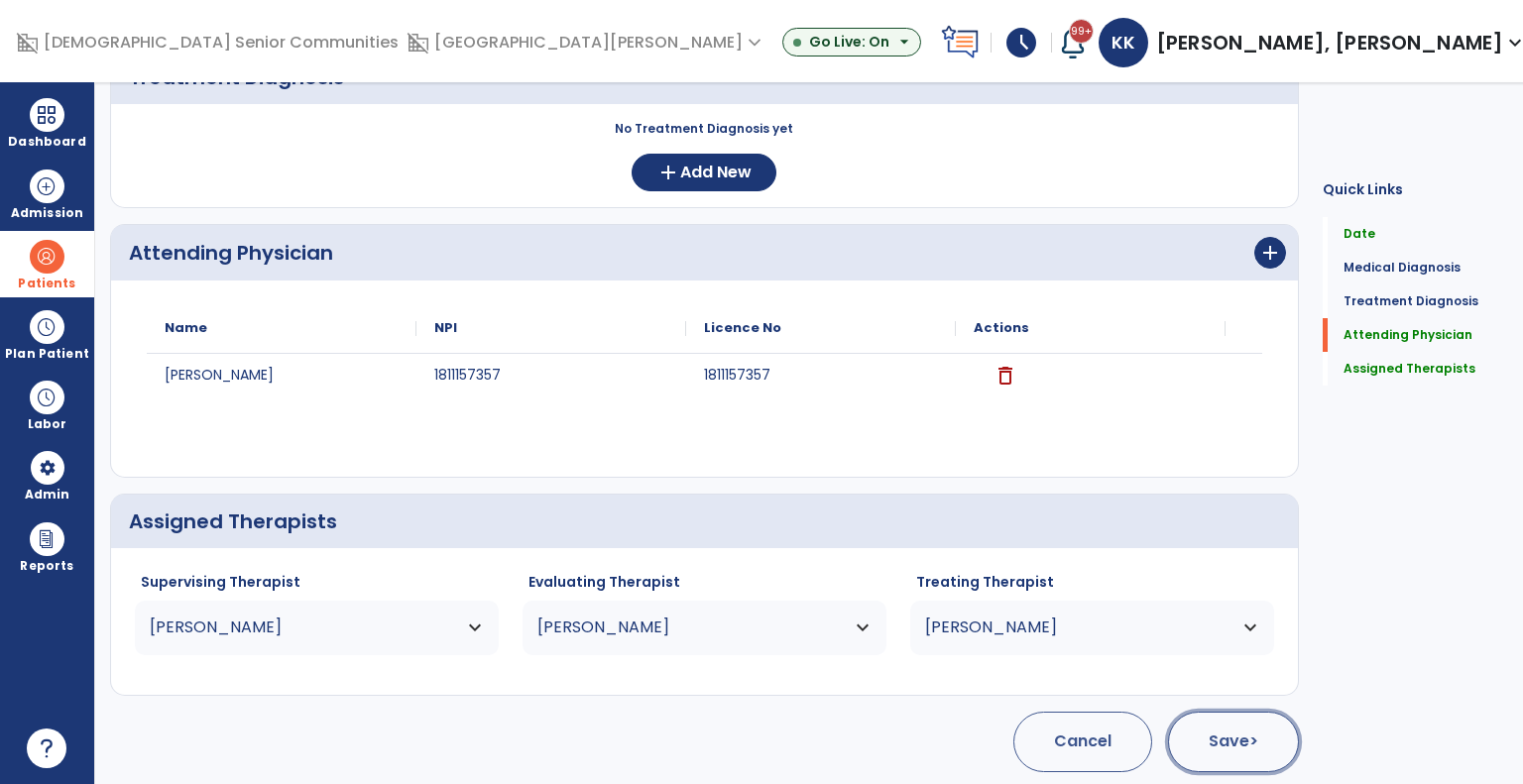 click on "Save  >" 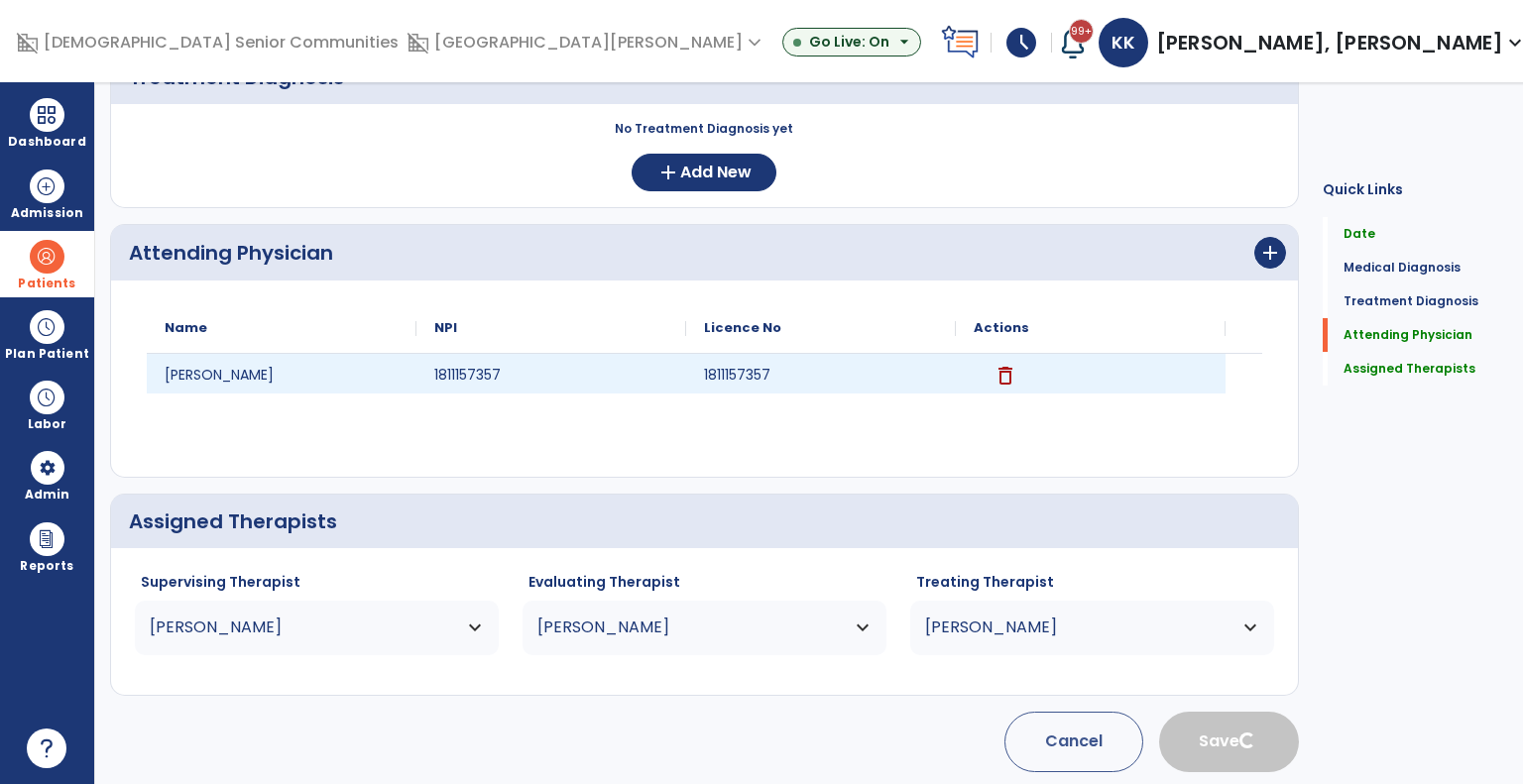 type 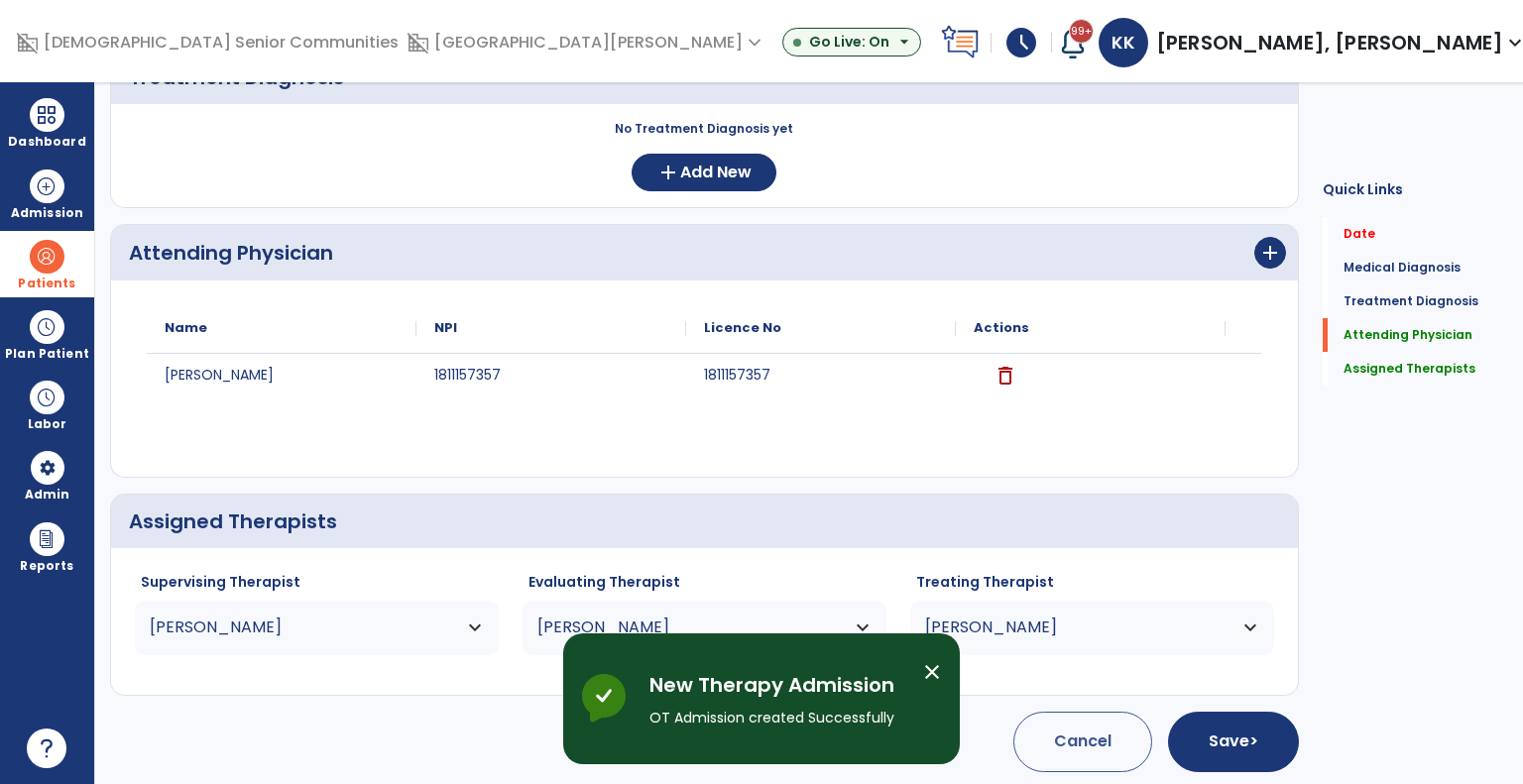 scroll, scrollTop: 0, scrollLeft: 0, axis: both 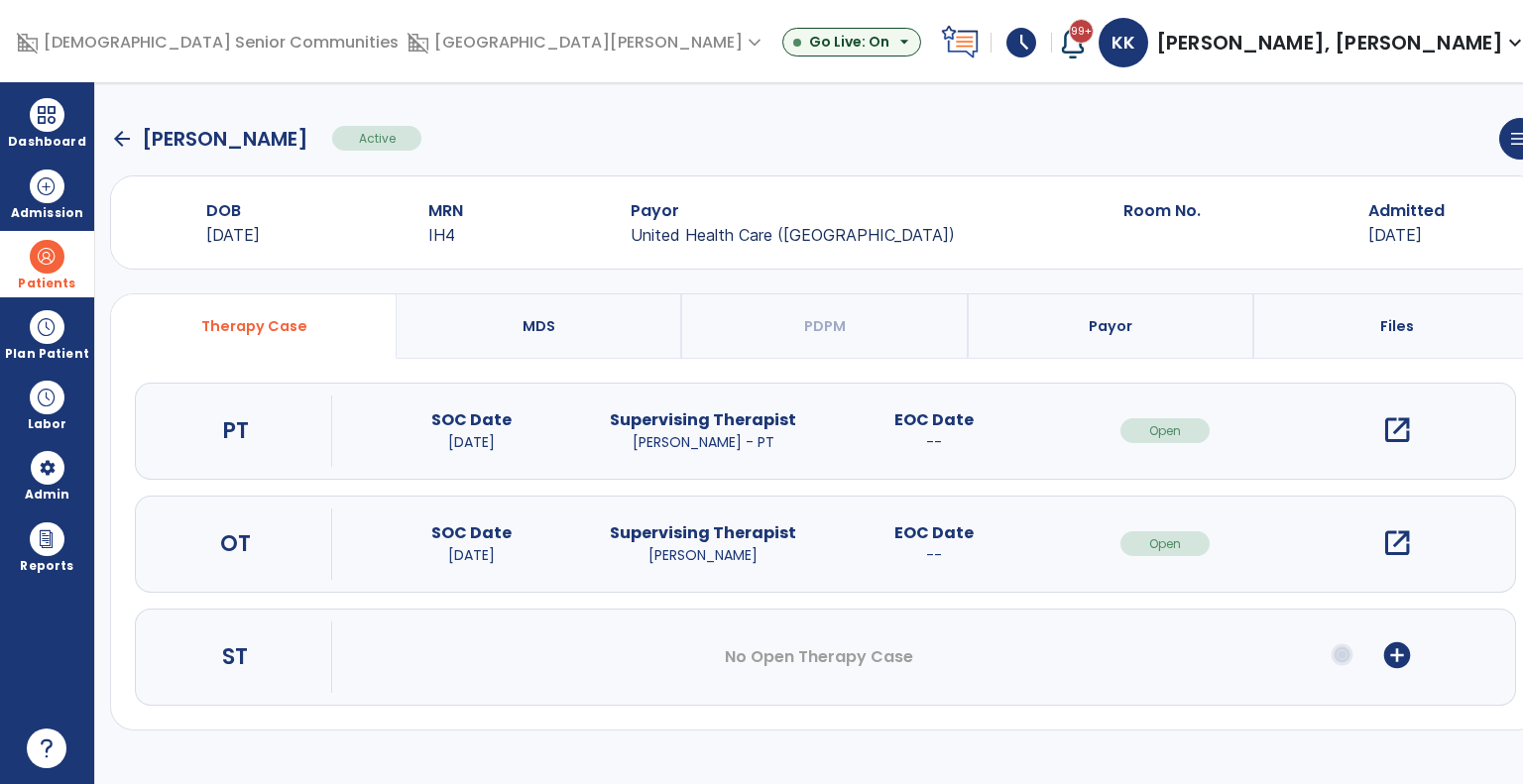 click on "Patients" at bounding box center (47, 264) 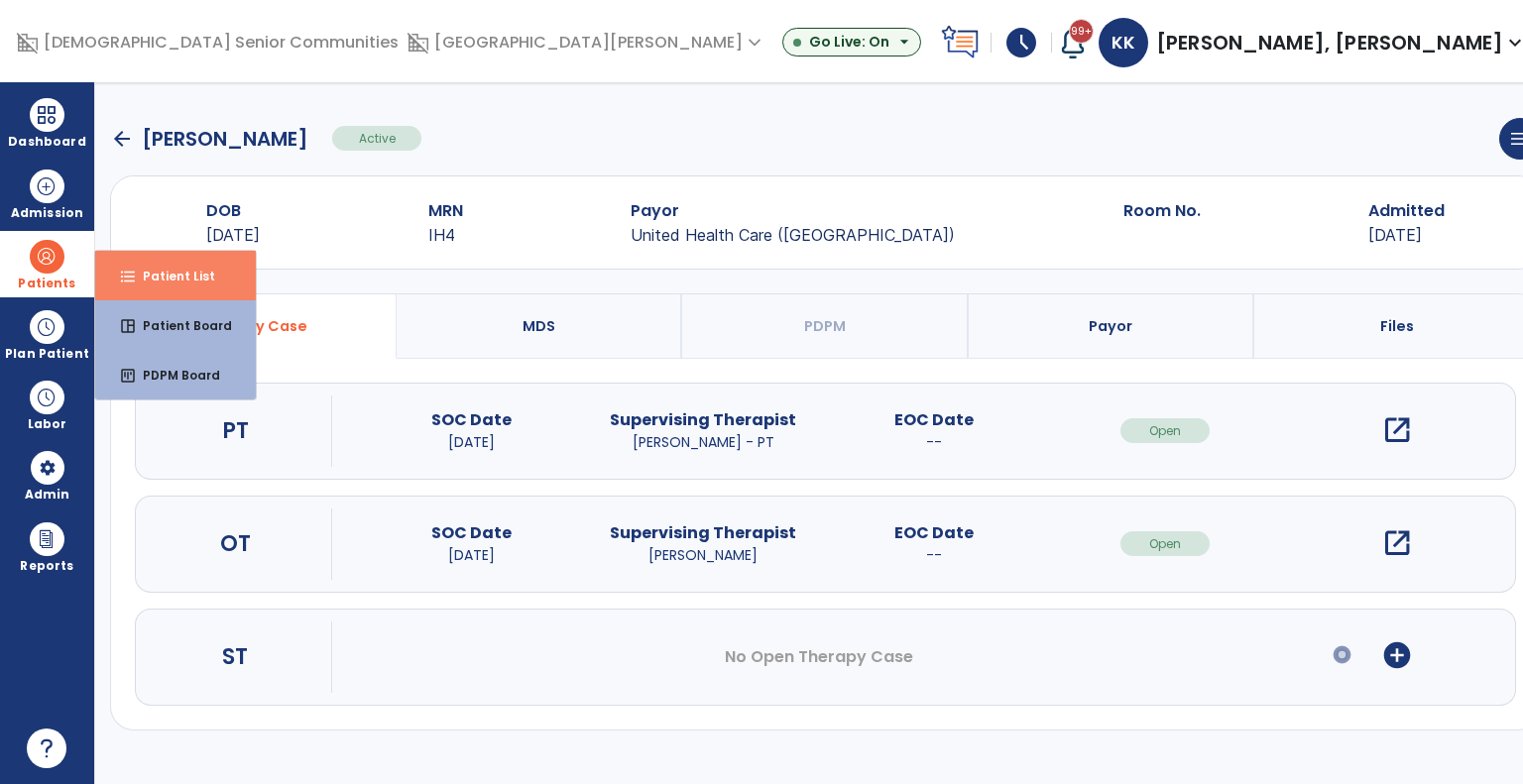 click on "Patient List" at bounding box center [171, 276] 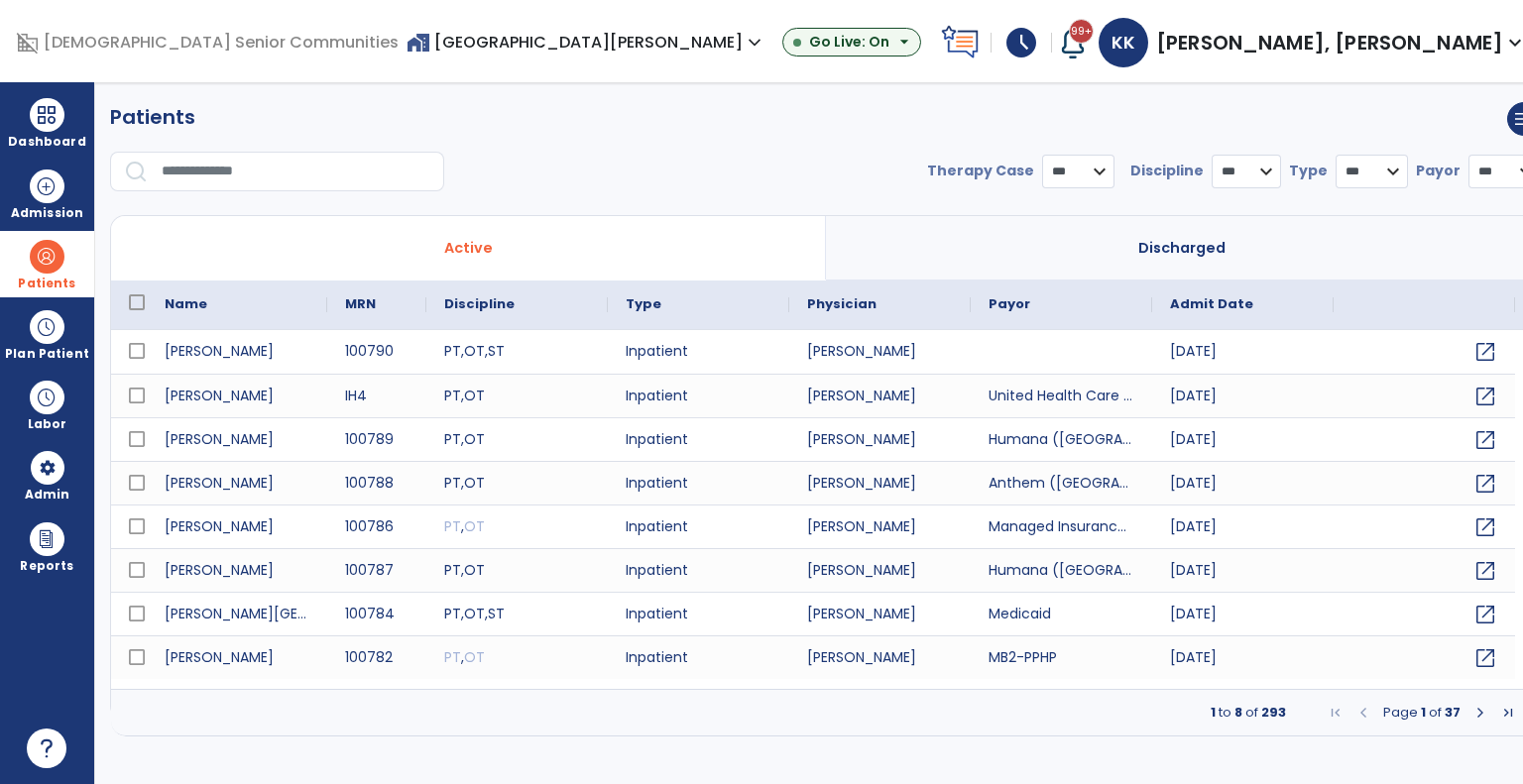 select on "***" 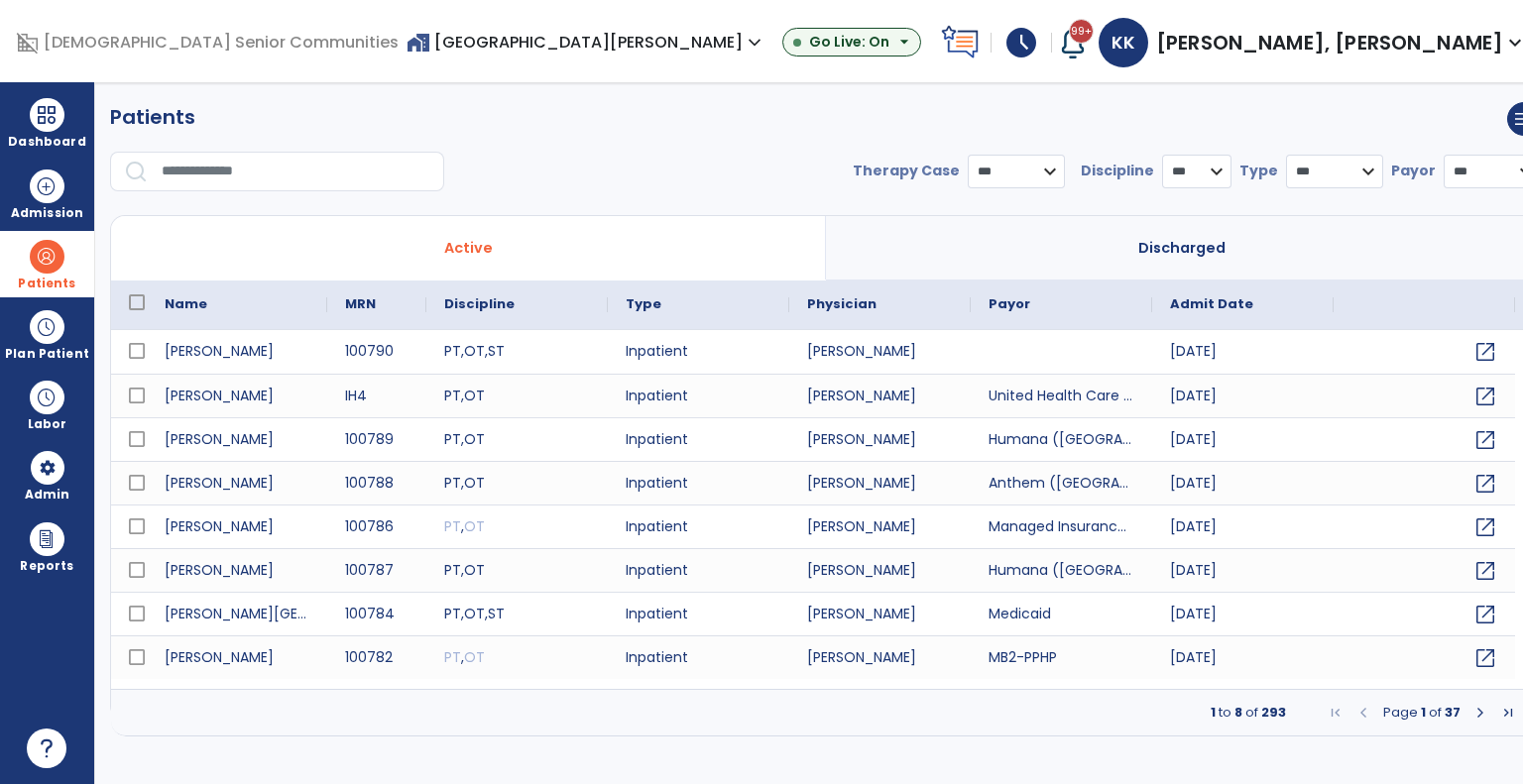 click at bounding box center [295, 171] 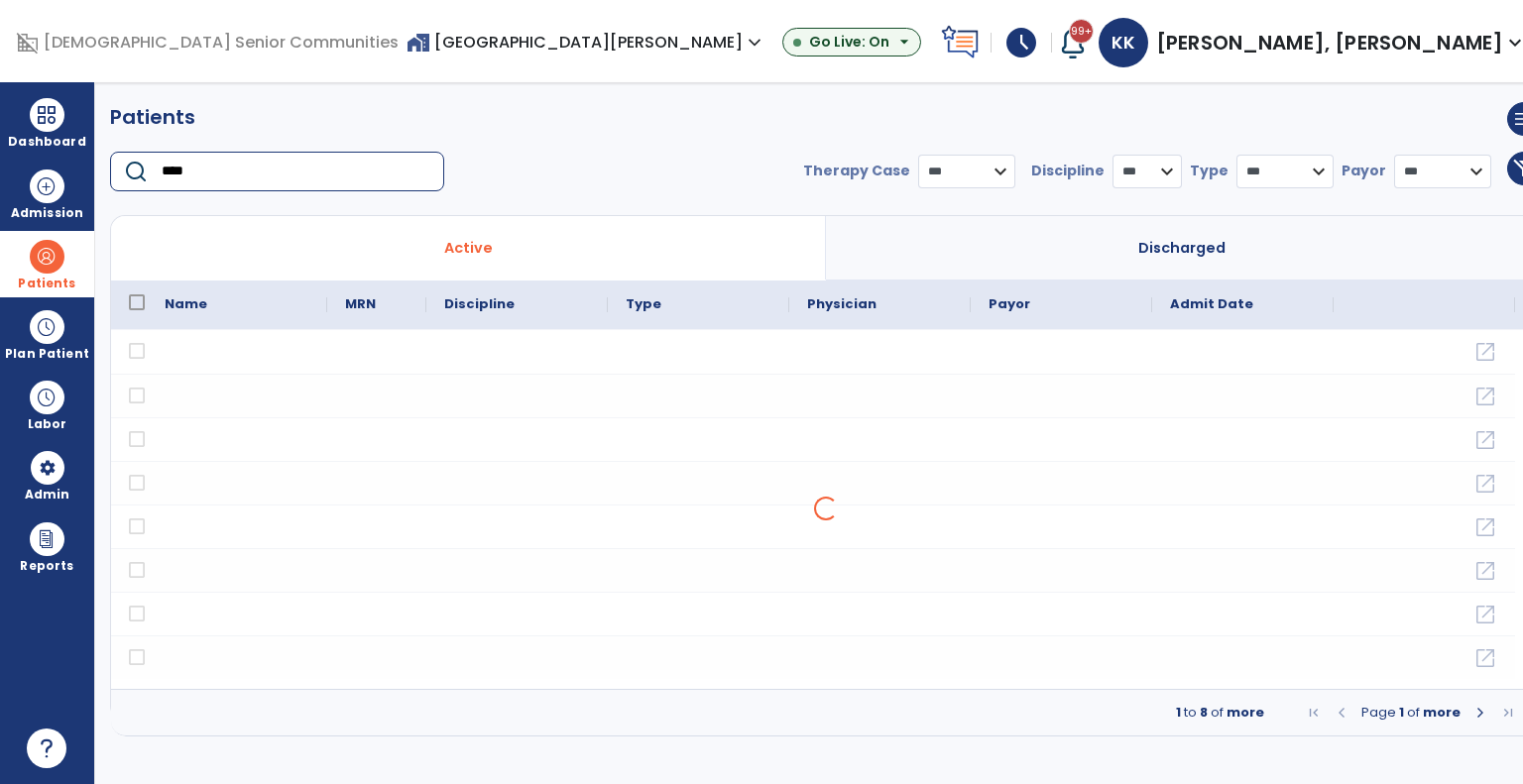 type on "****" 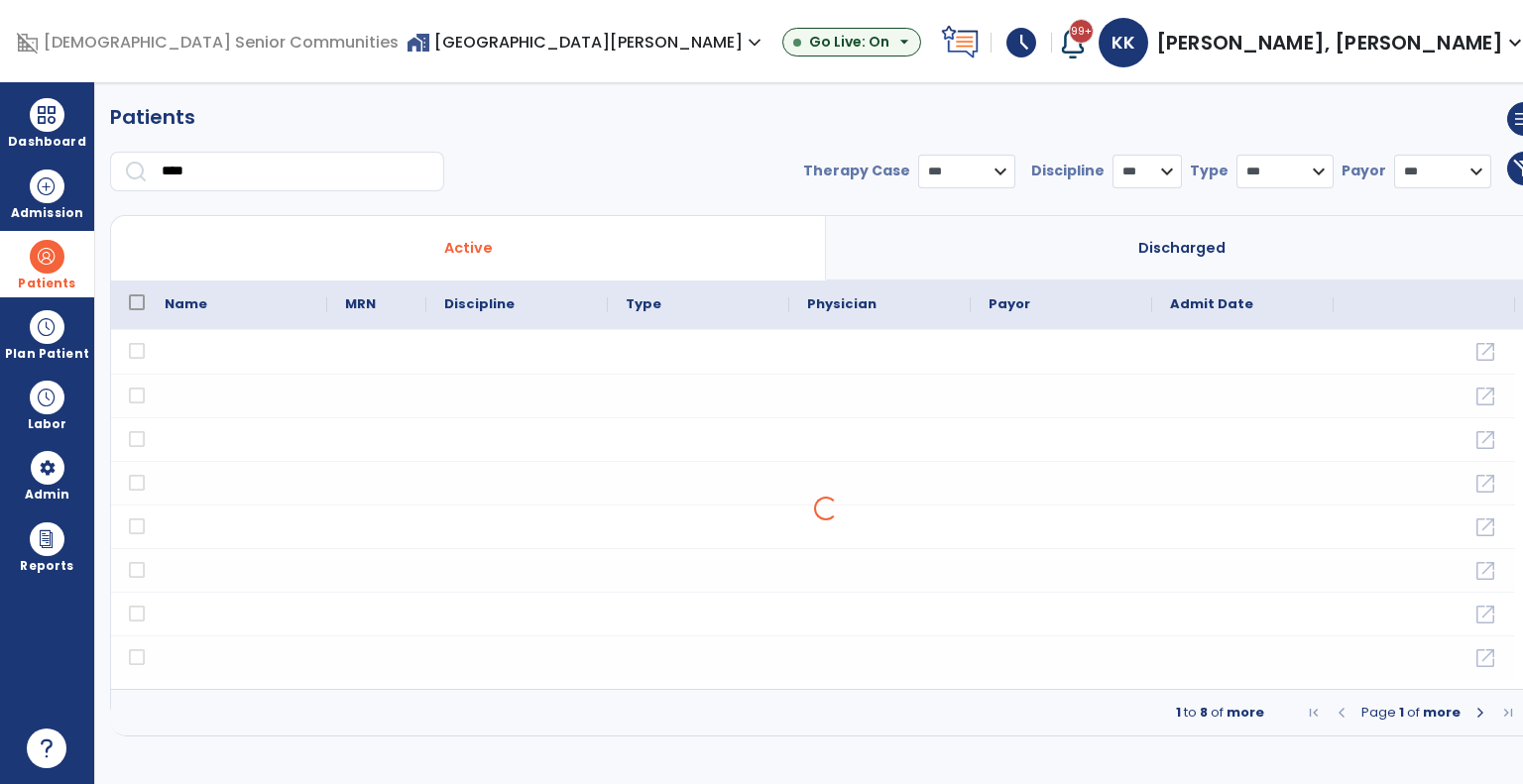 click on "home_work   Spring Mill Meadows   expand_more   ASC-Sandbox   CORE-The Commons on Meridian   Harcourt Terrace Nurs & Rehab   Spring Mill Meadows  Show All" at bounding box center (586, 43) 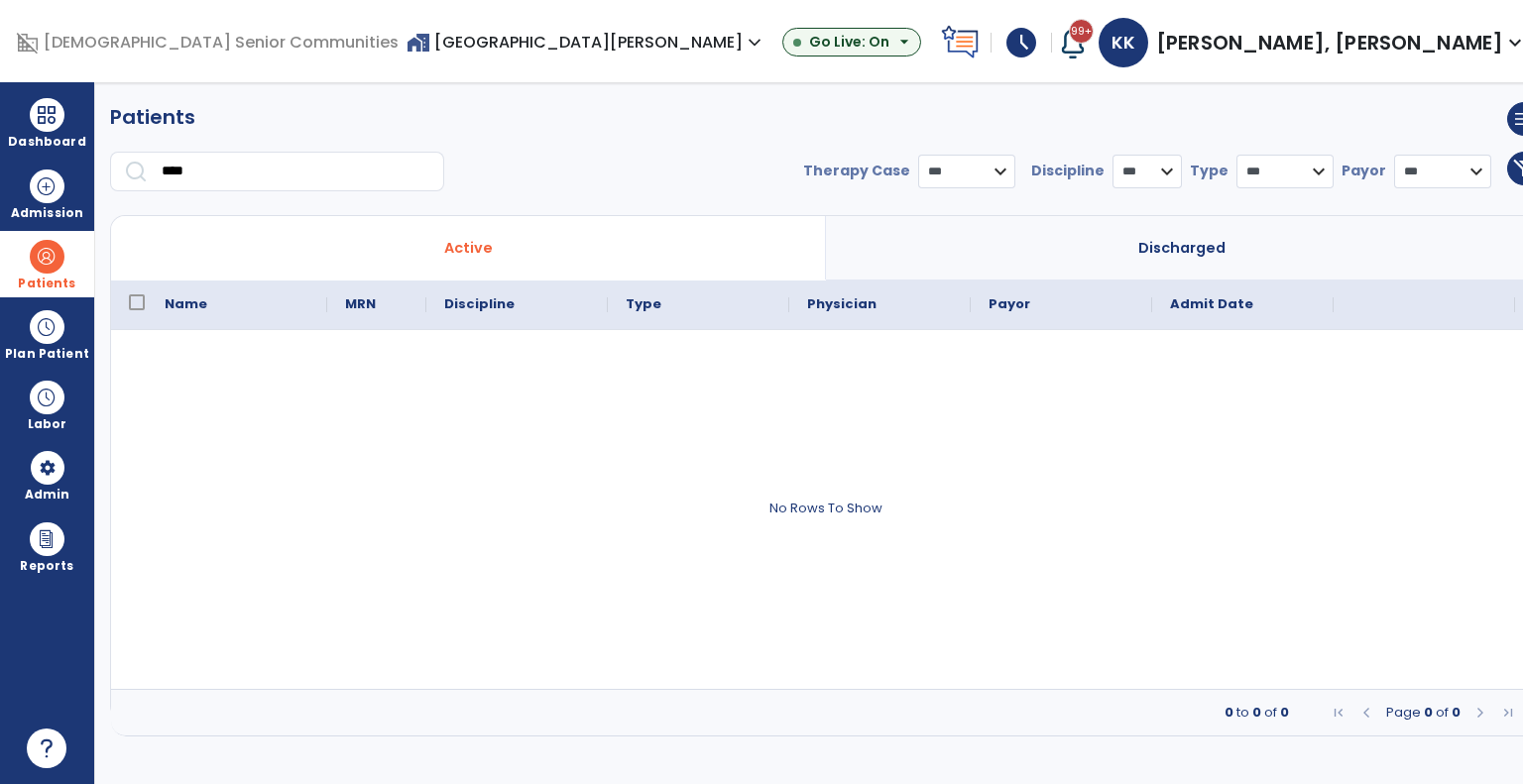 click on "home_work   Spring Mill Meadows   expand_more" at bounding box center (586, 42) 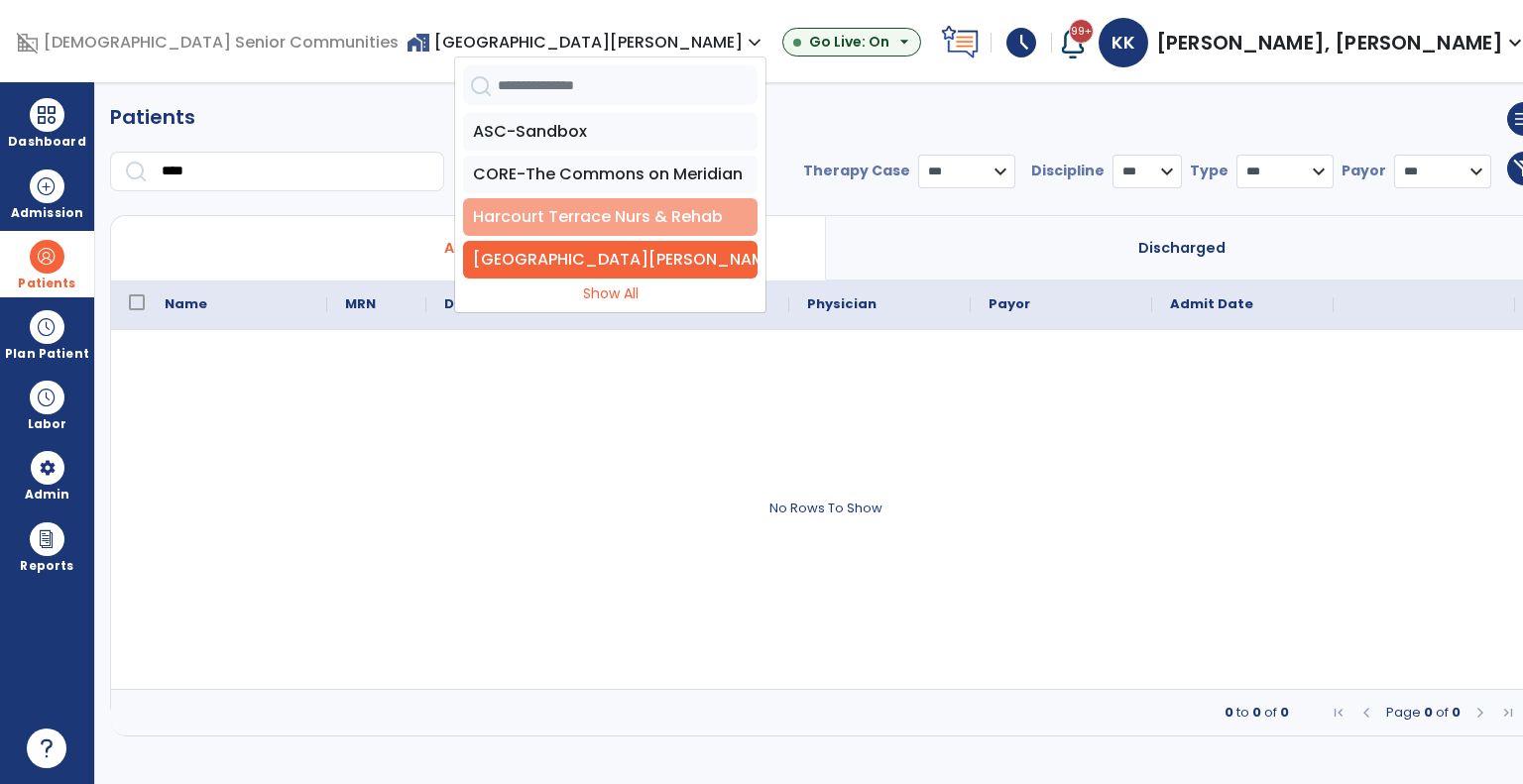 click on "Harcourt Terrace Nurs & Rehab" at bounding box center [610, 217] 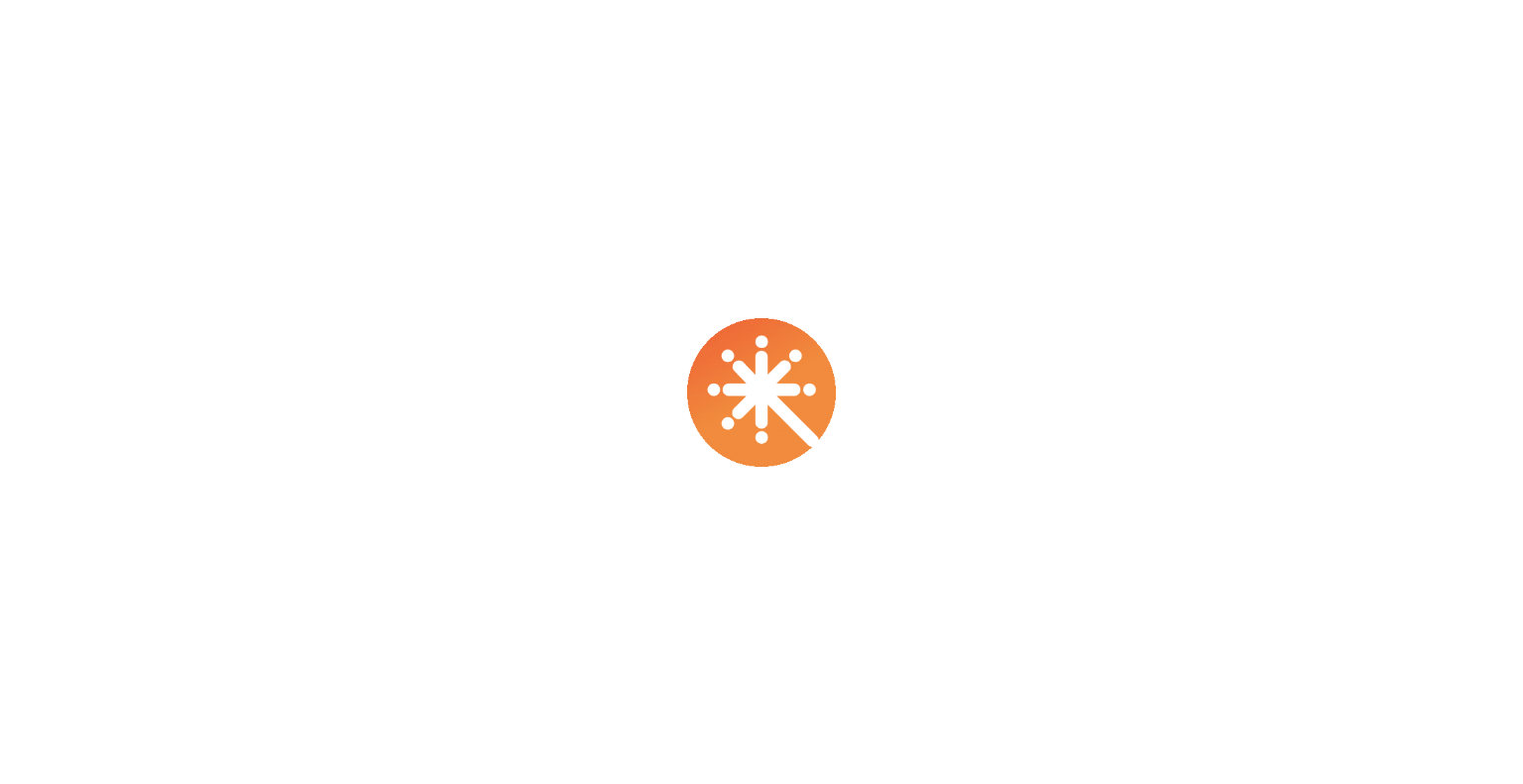 scroll, scrollTop: 0, scrollLeft: 0, axis: both 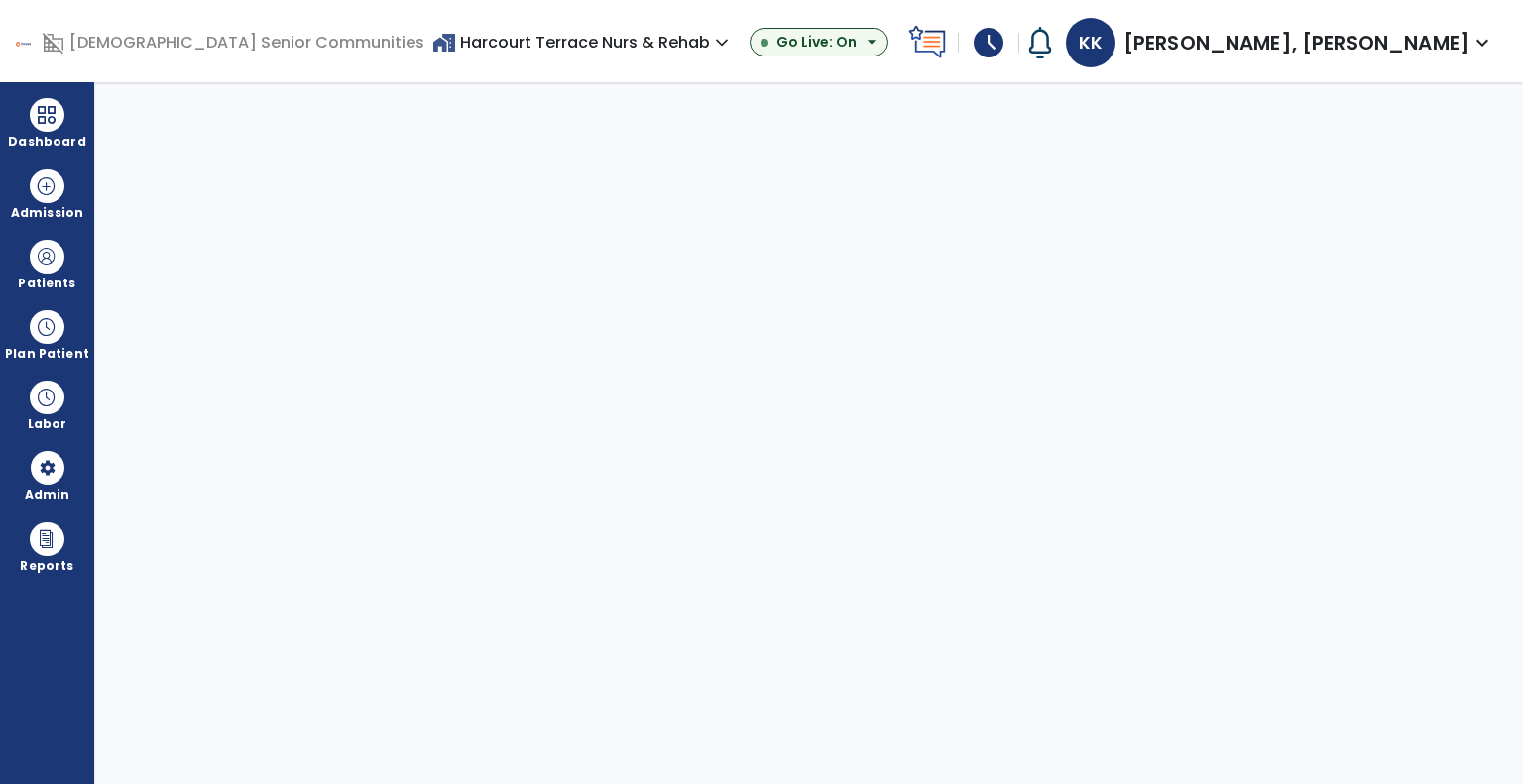 select on "***" 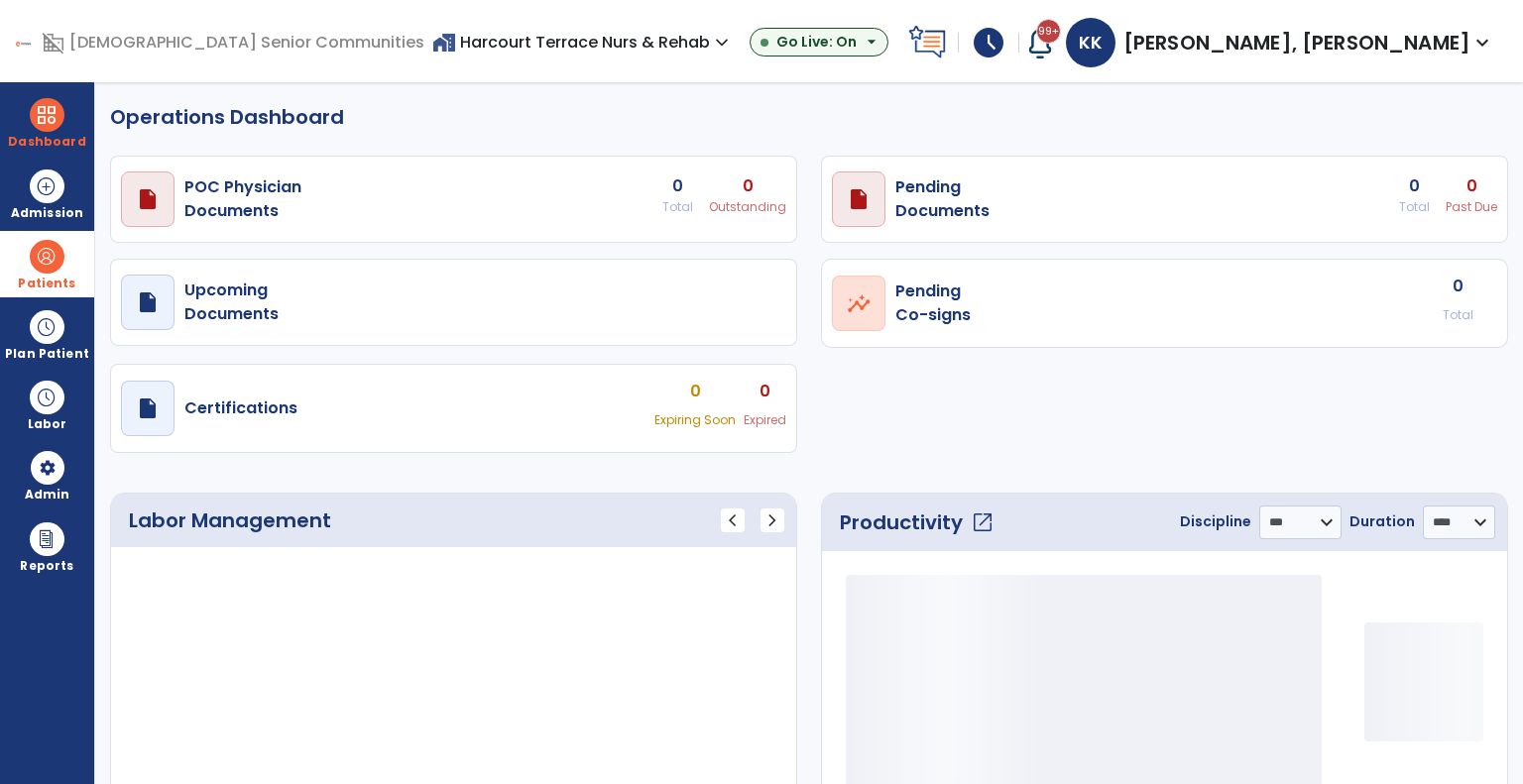select on "***" 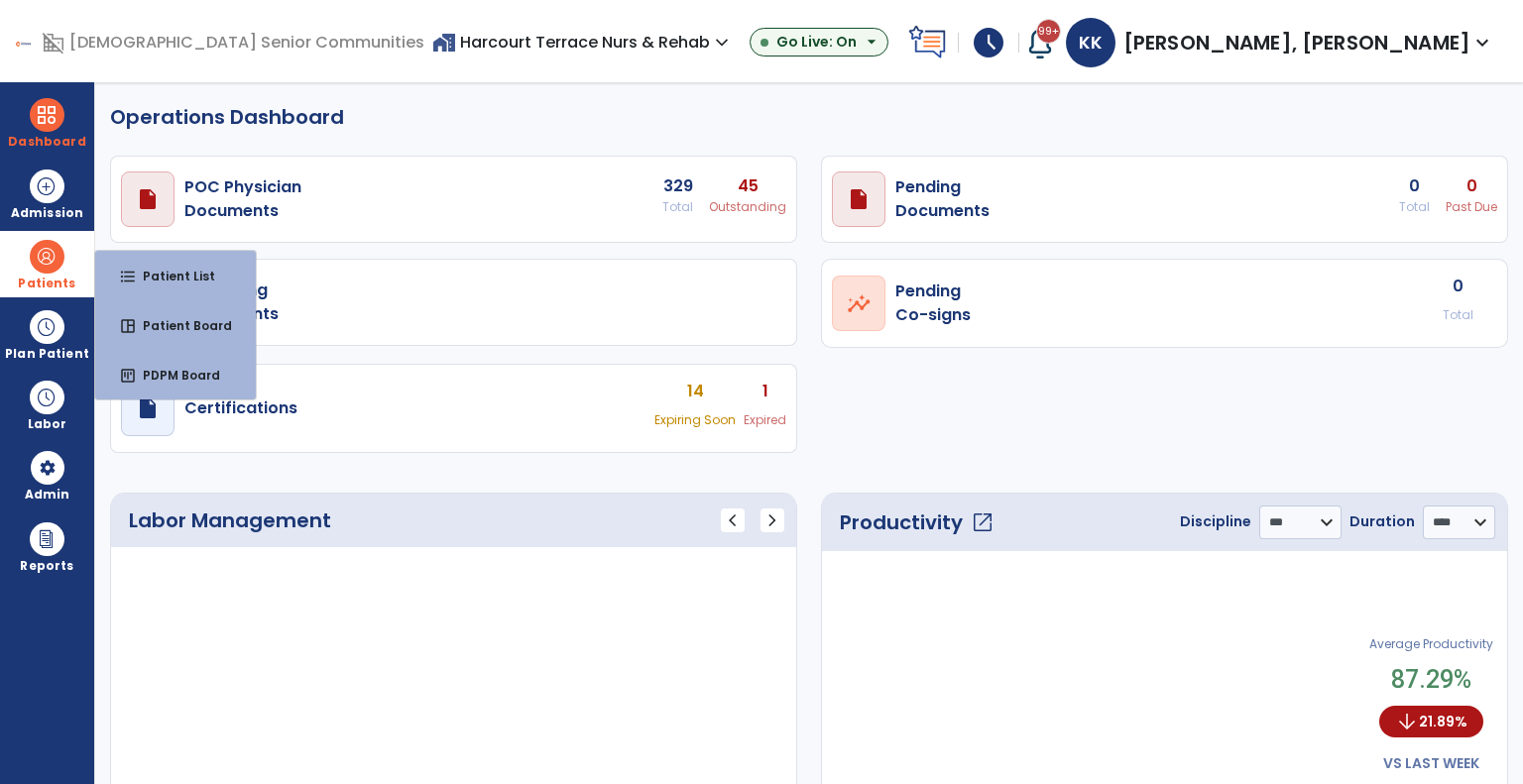click on "format_list_bulleted" at bounding box center (128, 277) 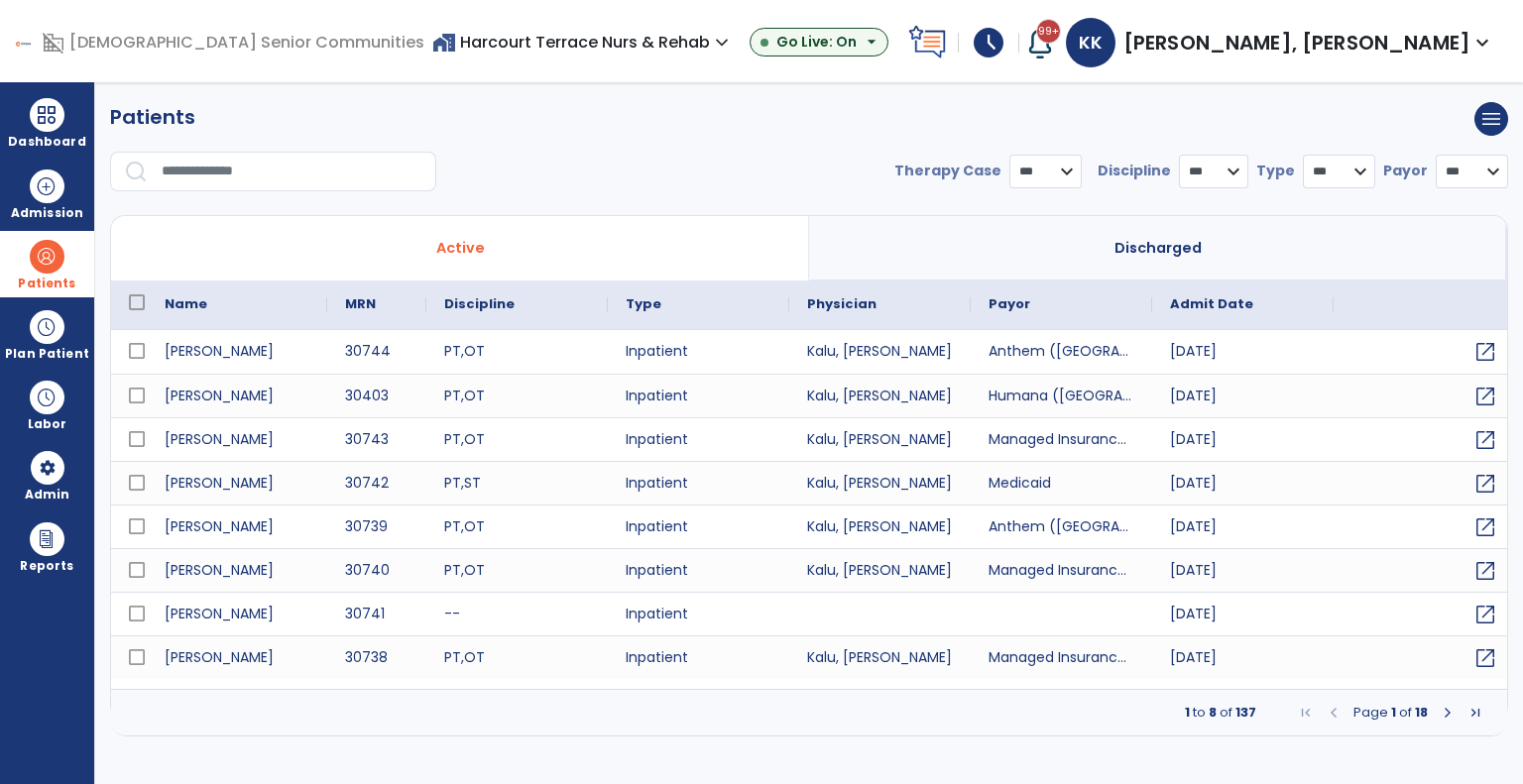 select on "***" 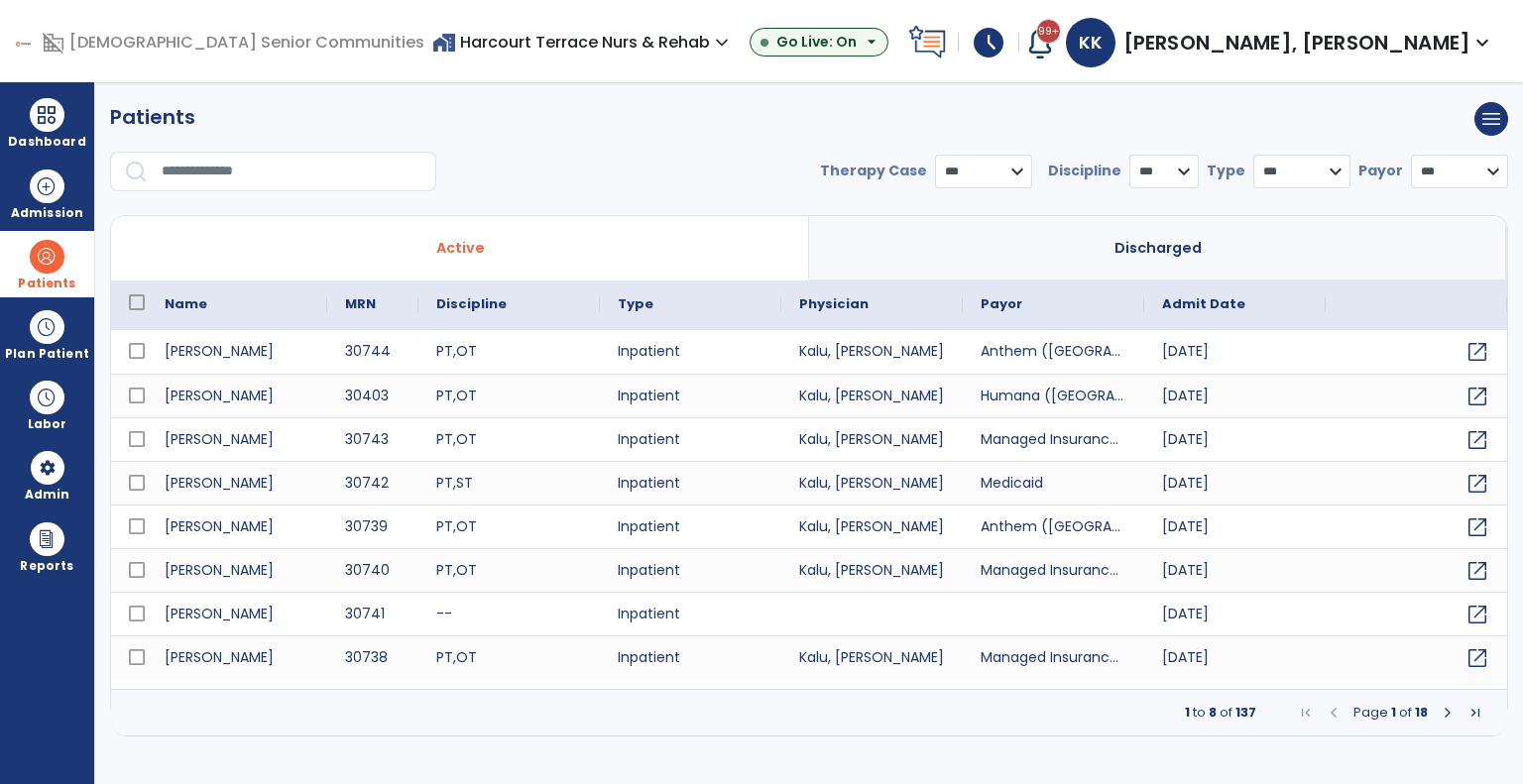 click at bounding box center (292, 171) 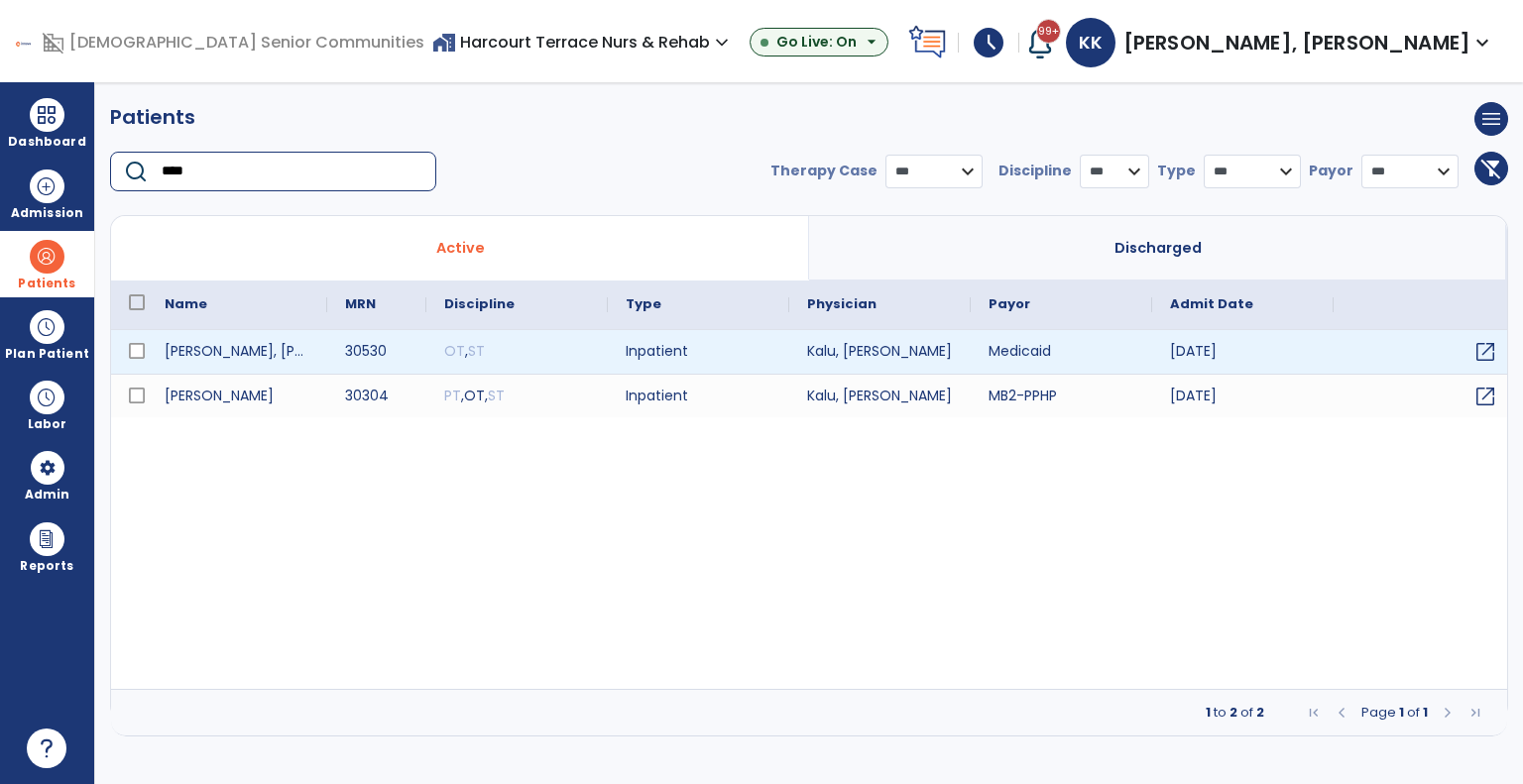 type on "****" 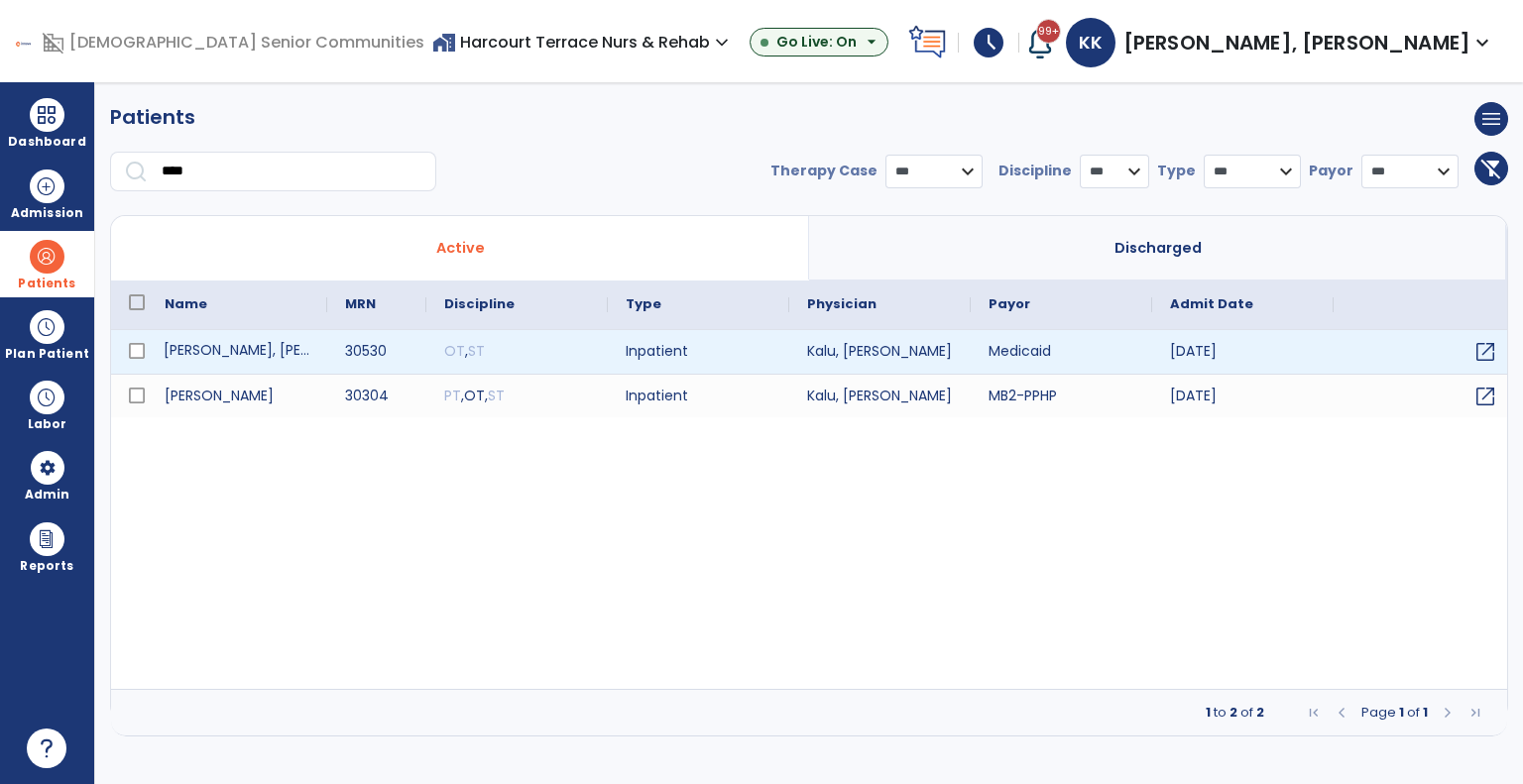 click on "[PERSON_NAME], [PERSON_NAME]" at bounding box center (237, 352) 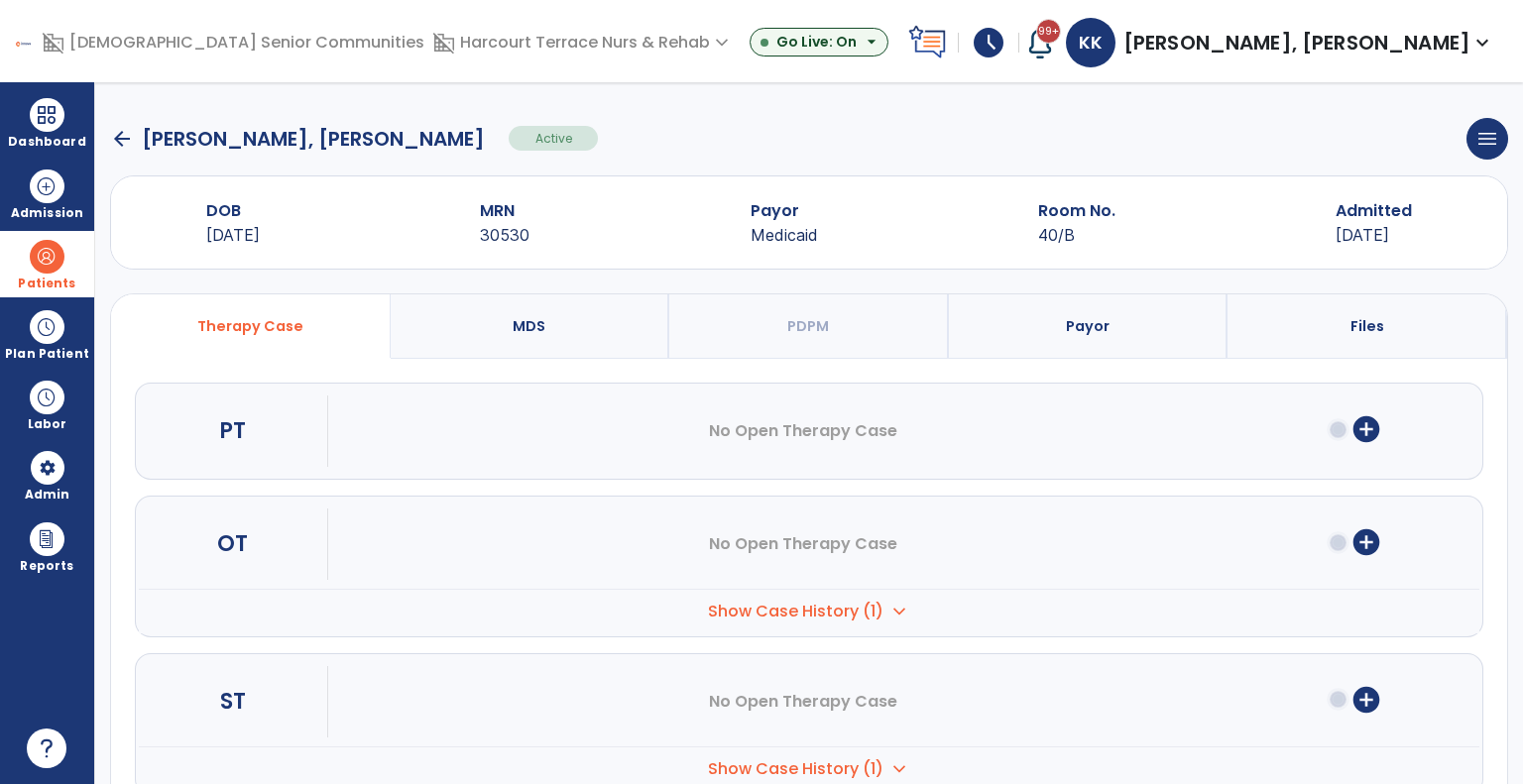 click on "Show Case History (1)" at bounding box center (795, 612) 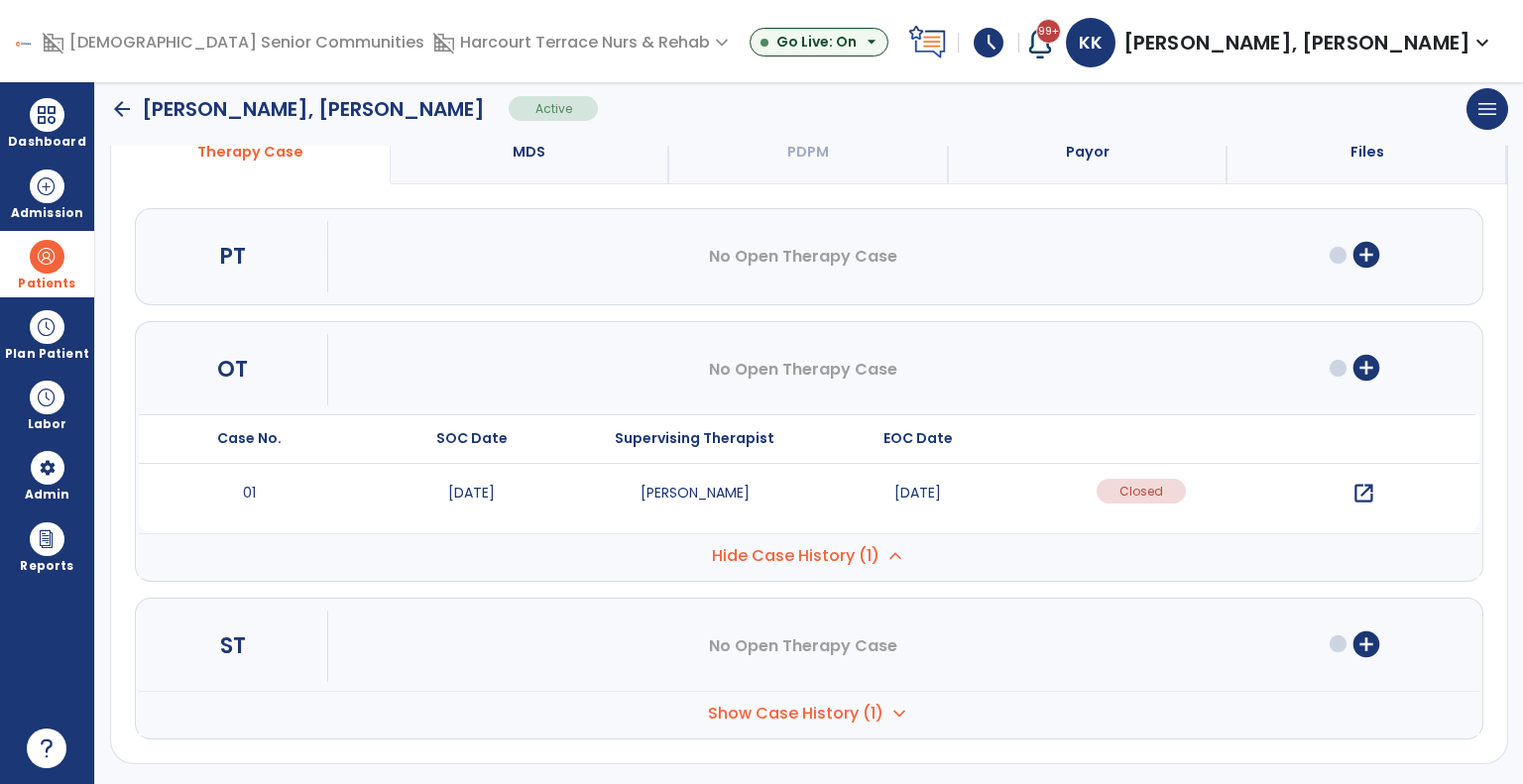 scroll, scrollTop: 173, scrollLeft: 0, axis: vertical 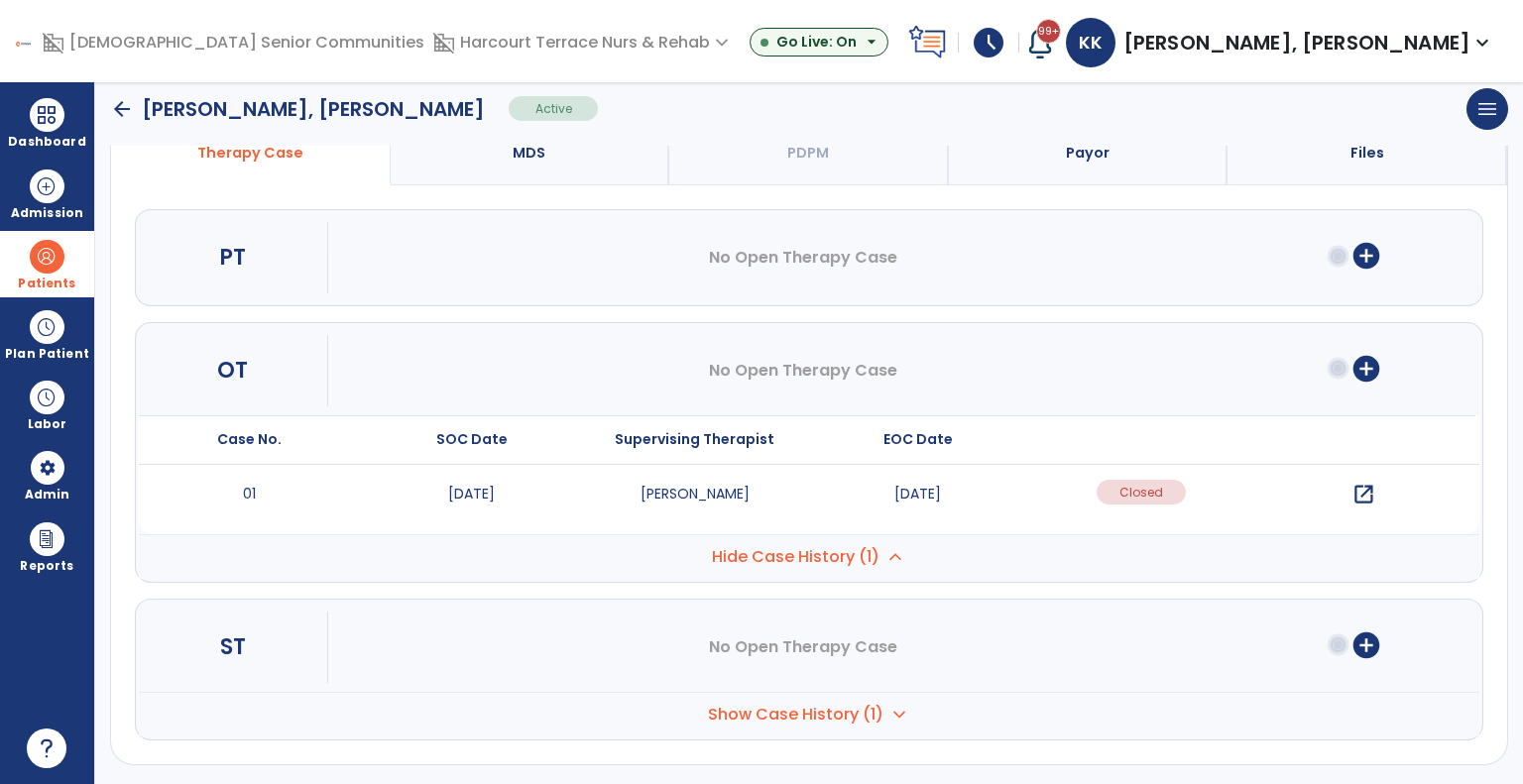 click on "Show Case History (1)     expand_more" at bounding box center (809, 556) 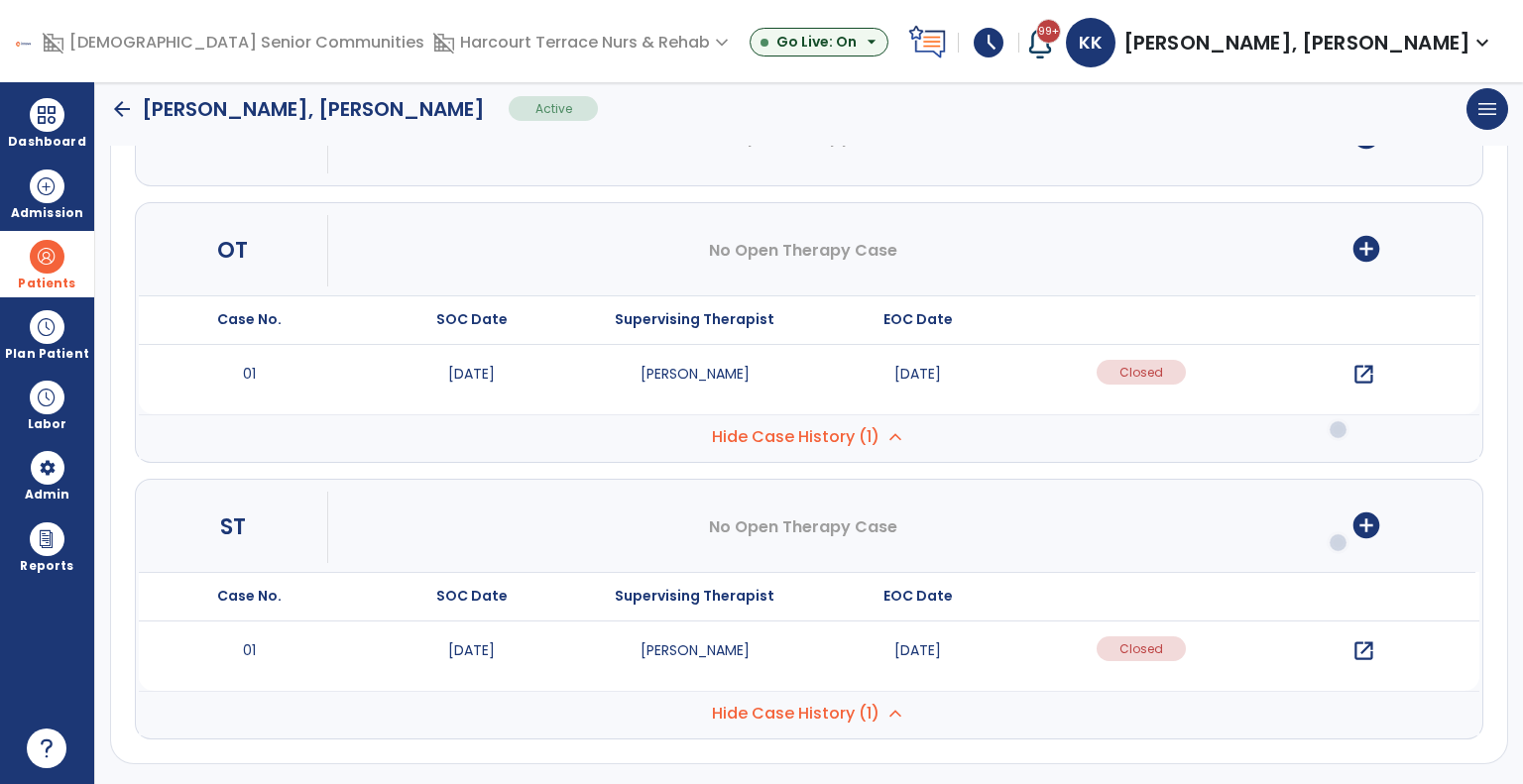 scroll, scrollTop: 0, scrollLeft: 0, axis: both 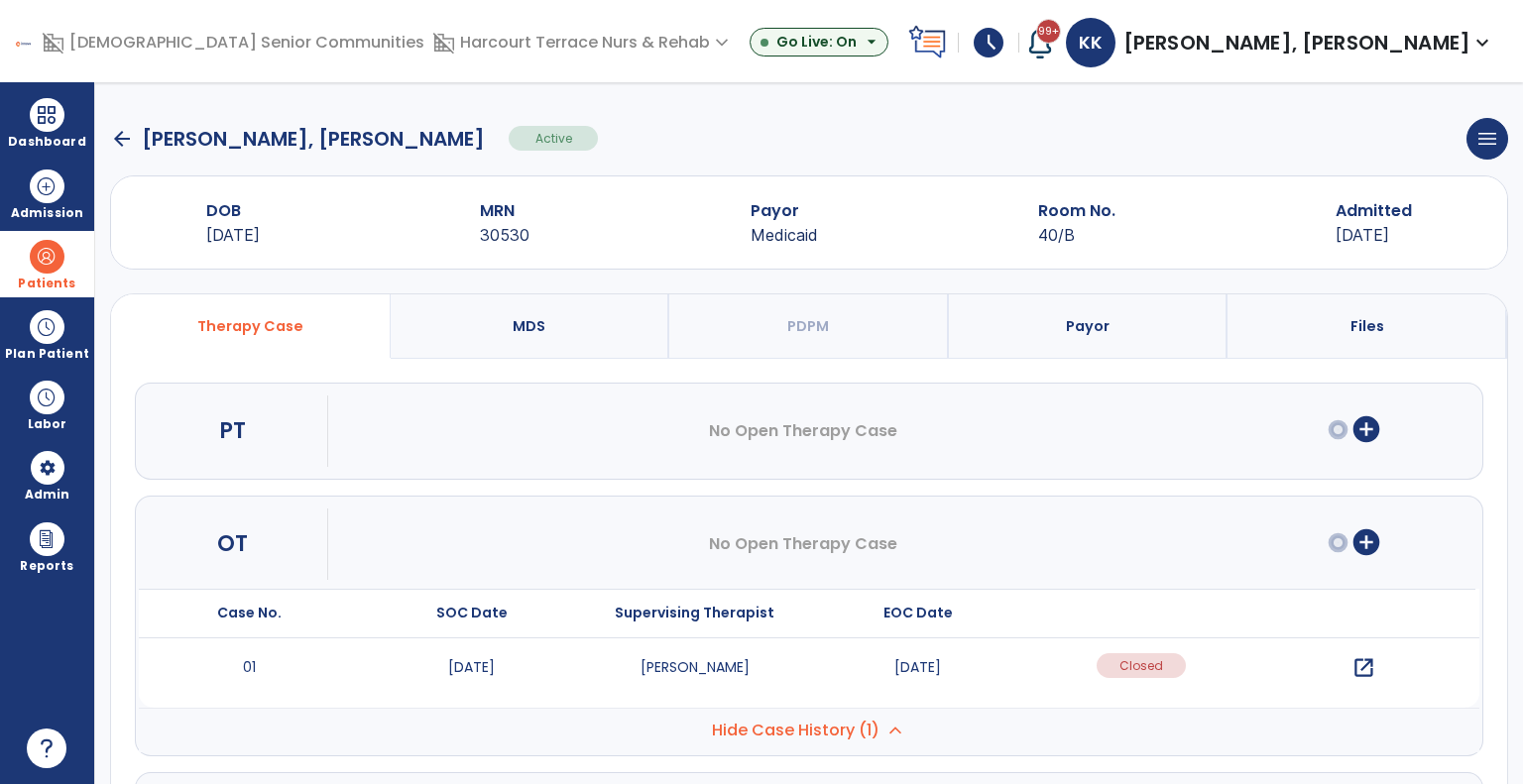 click on "Patients" at bounding box center (47, 283) 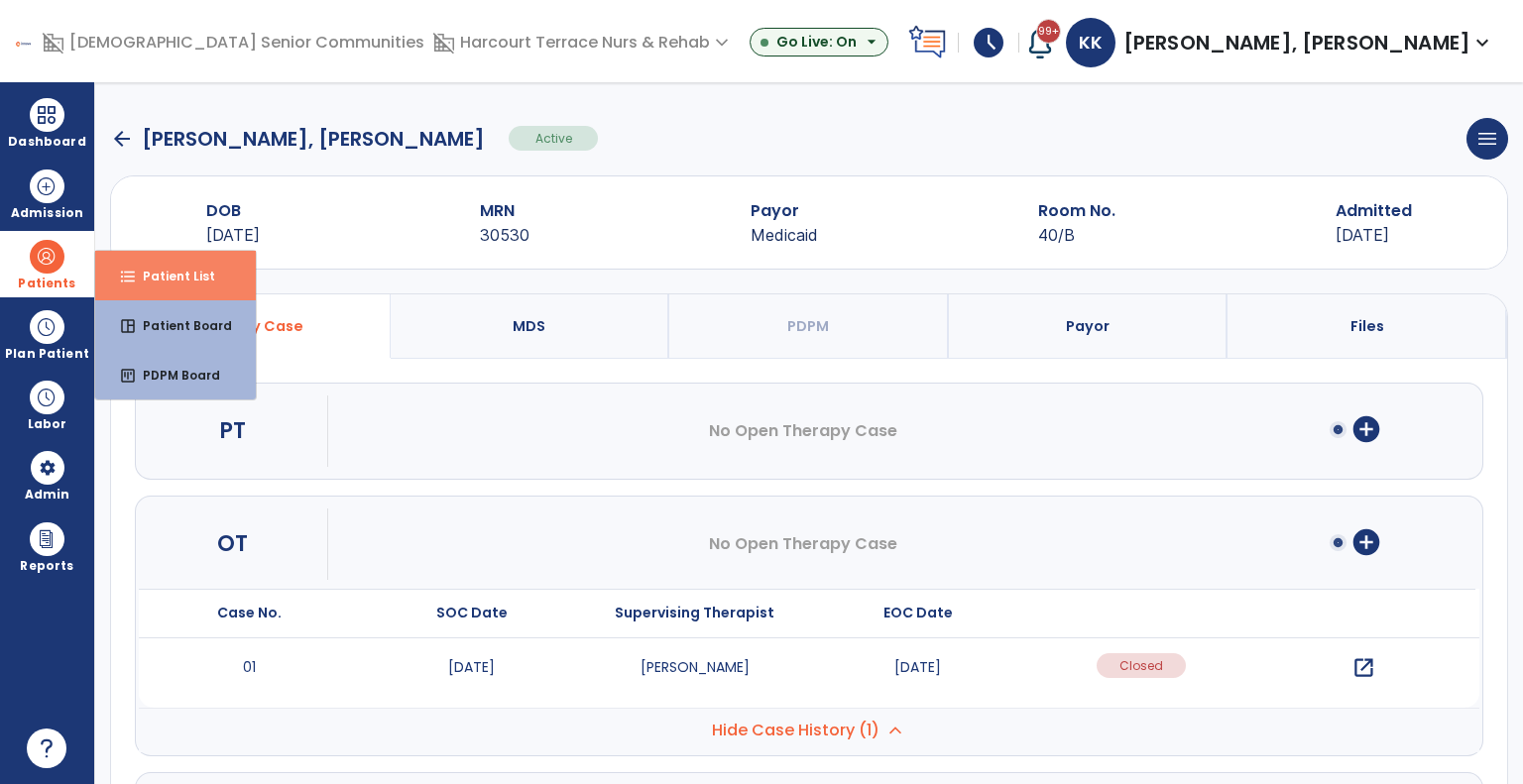 click on "format_list_bulleted  Patient List" at bounding box center (176, 276) 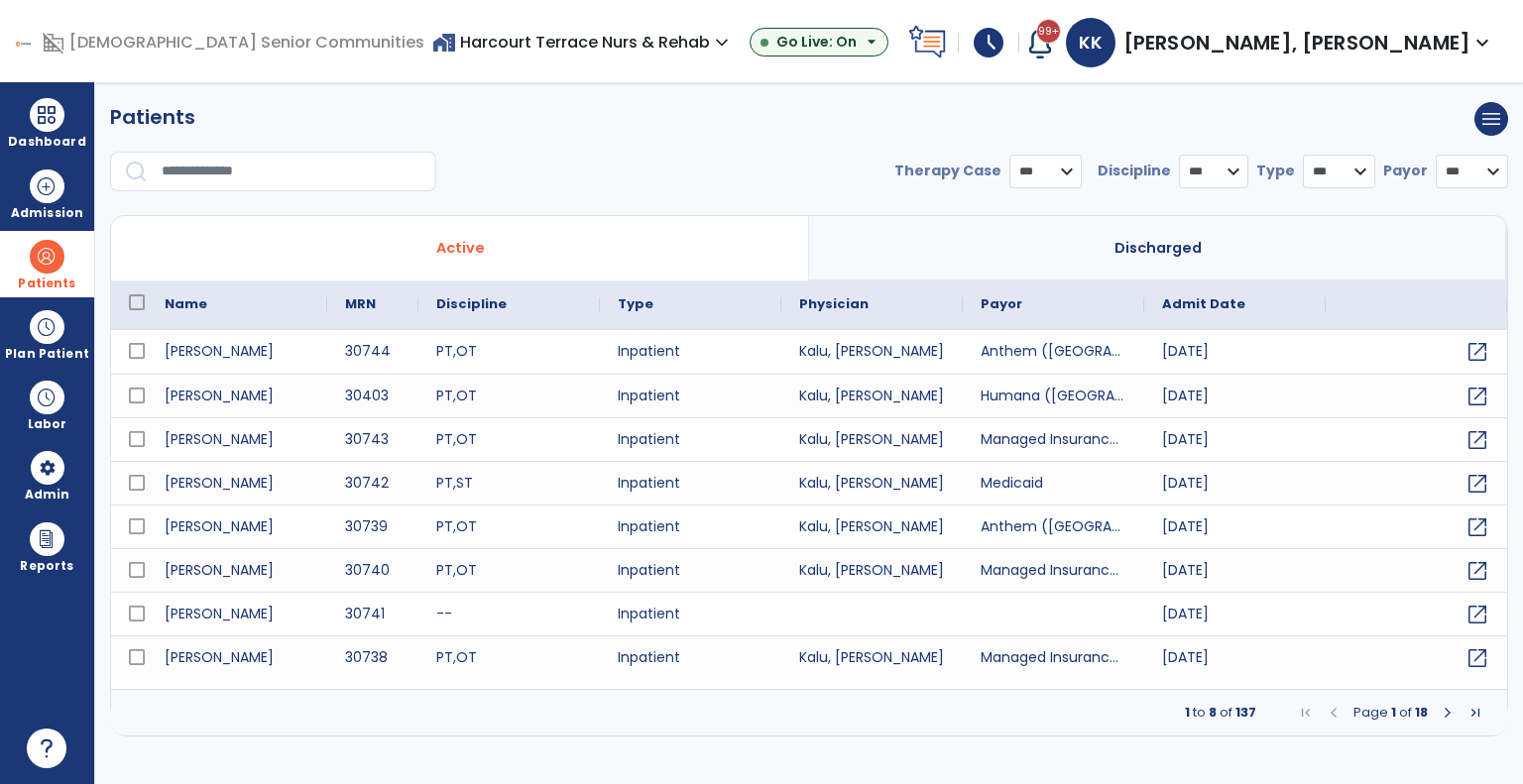 click on "**********" at bounding box center (809, 155) 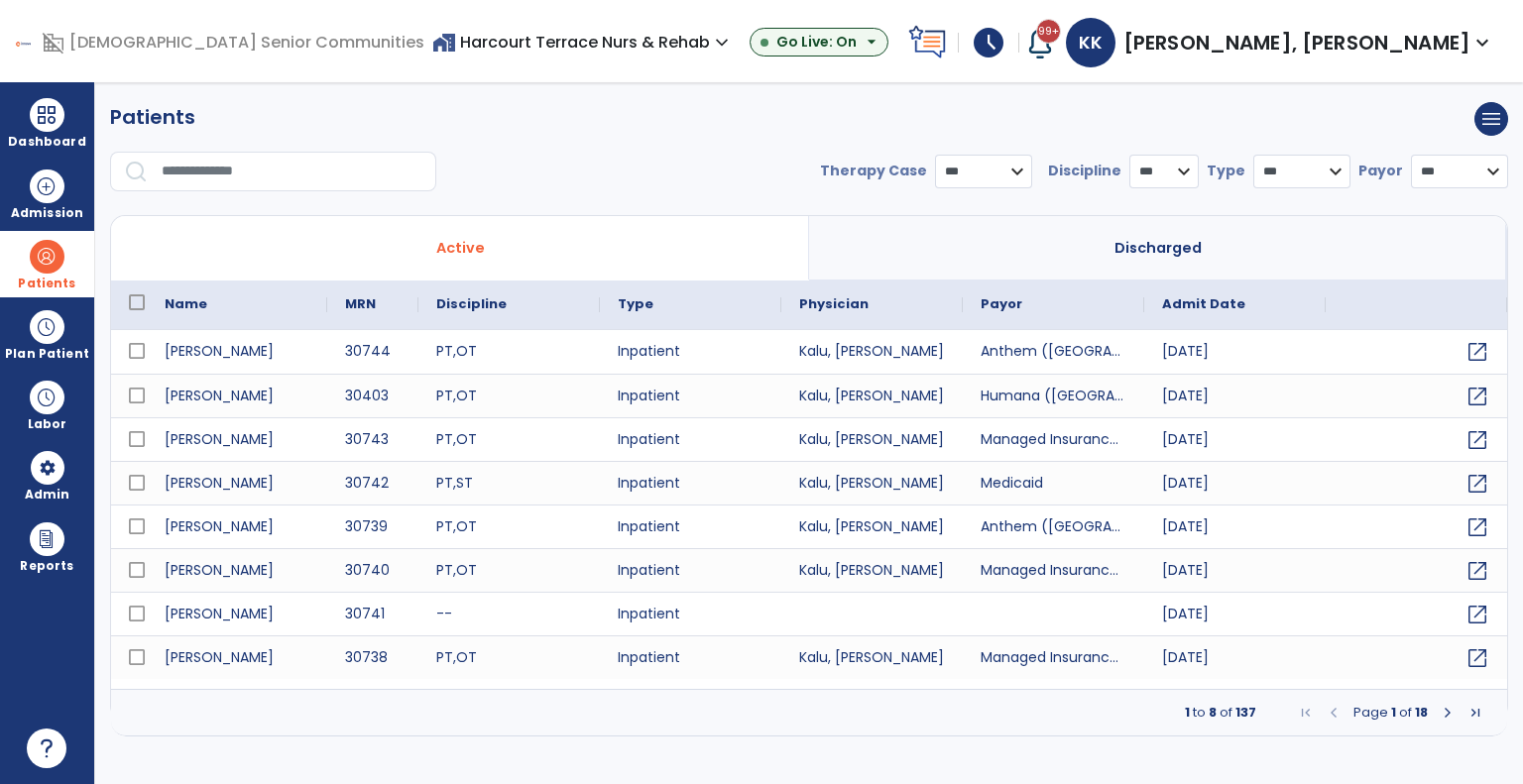 click at bounding box center (292, 171) 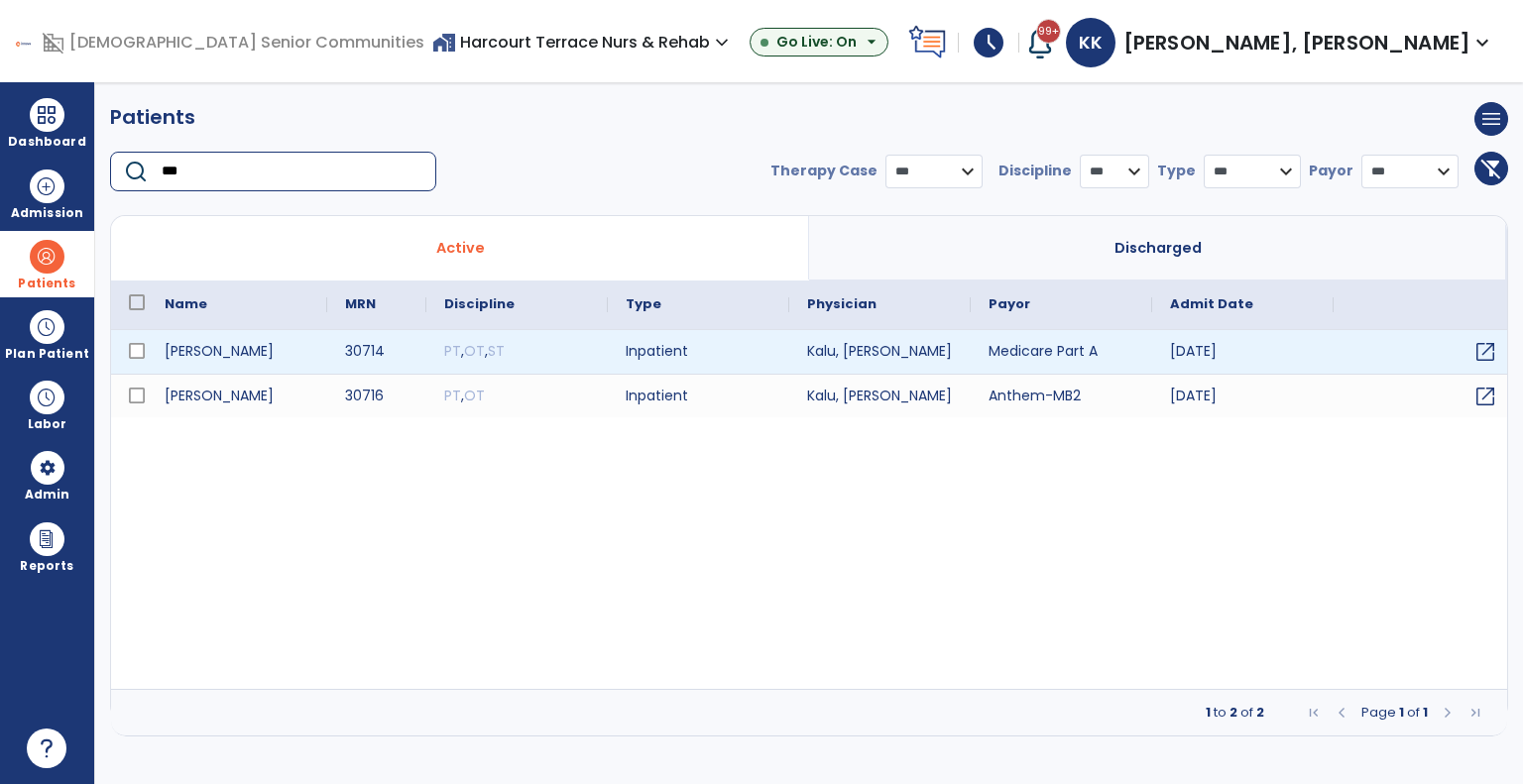 type on "***" 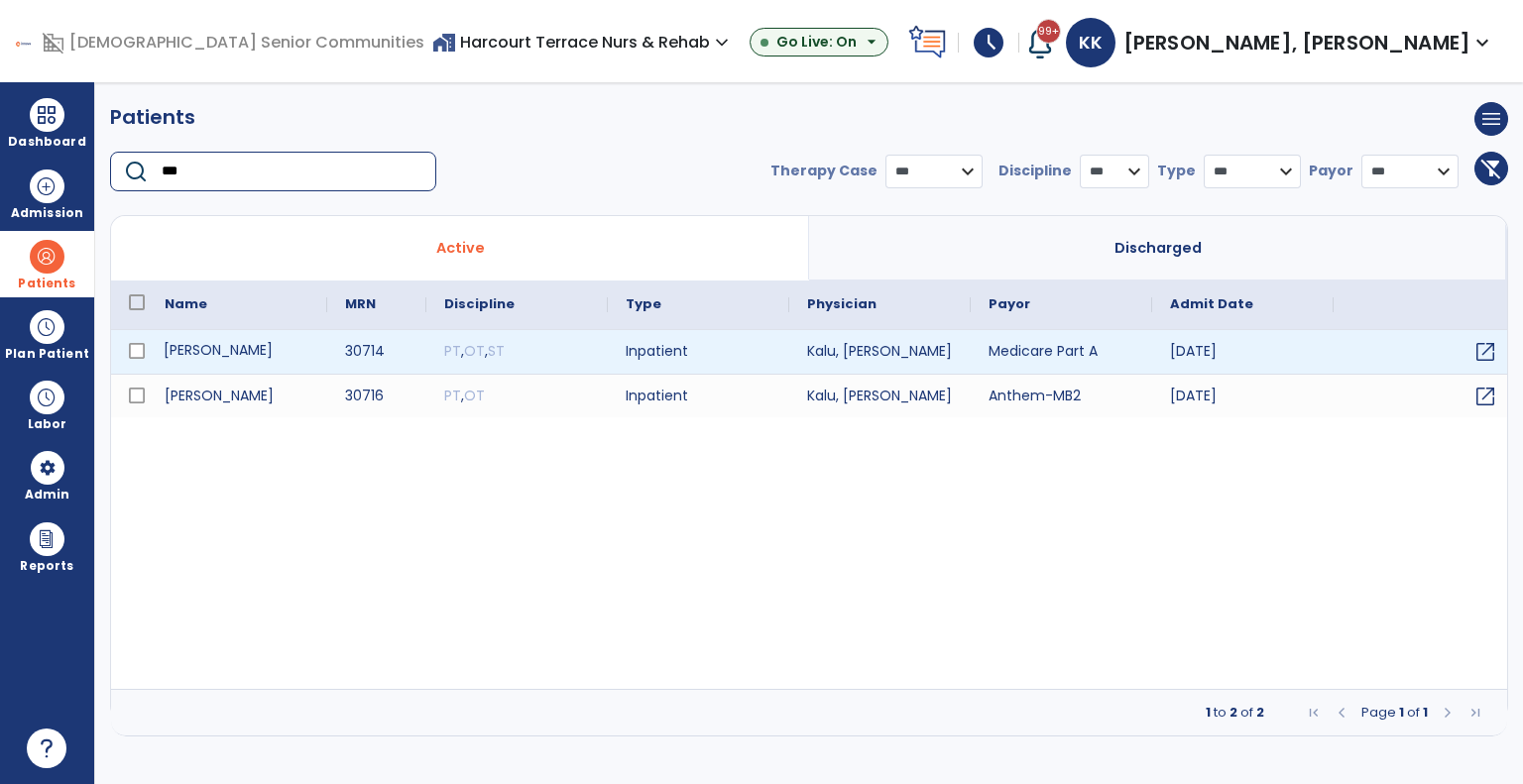 click on "Fierke, Margaret" at bounding box center (237, 352) 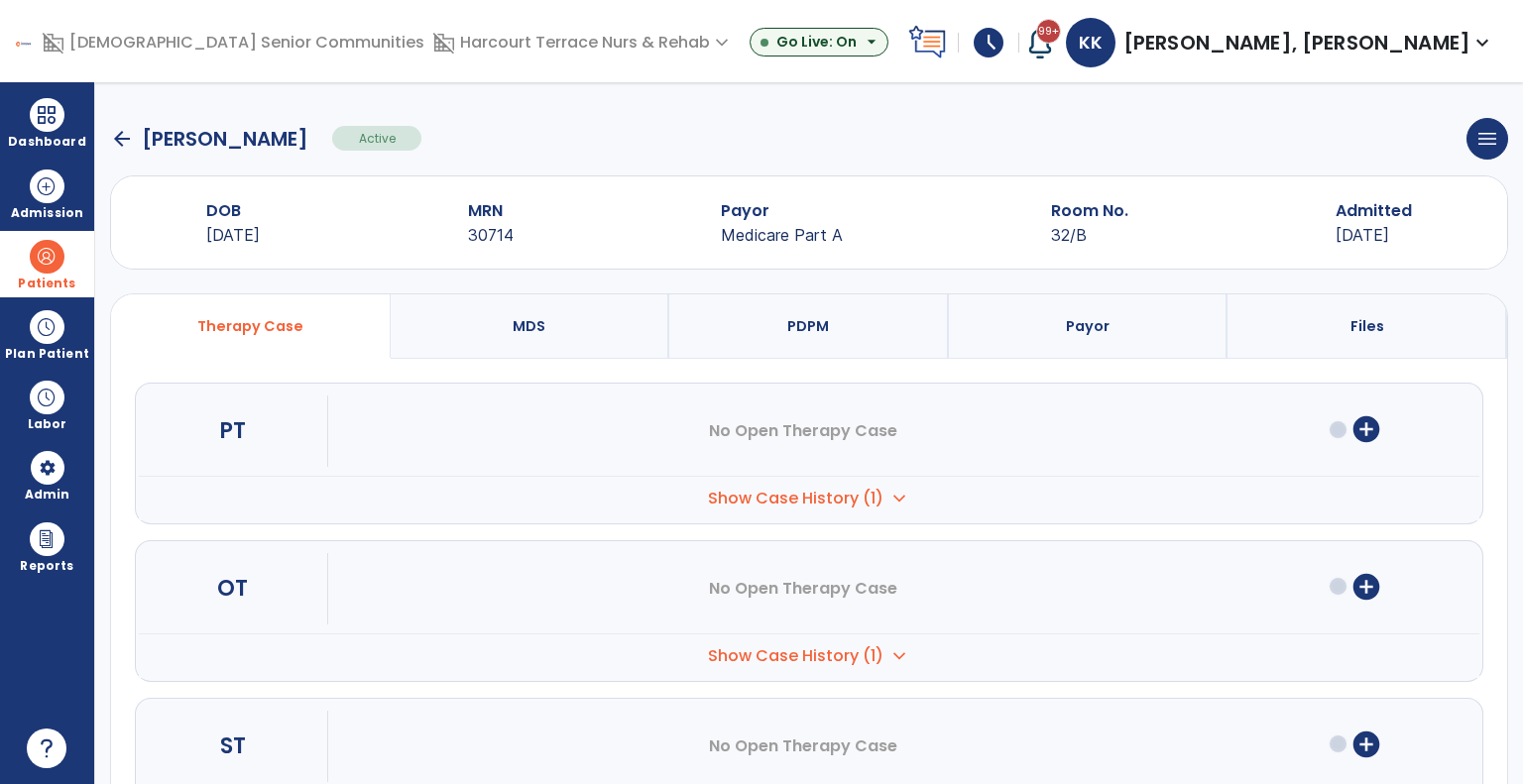 click on "Show Case History (1)     expand_more" at bounding box center [809, 498] 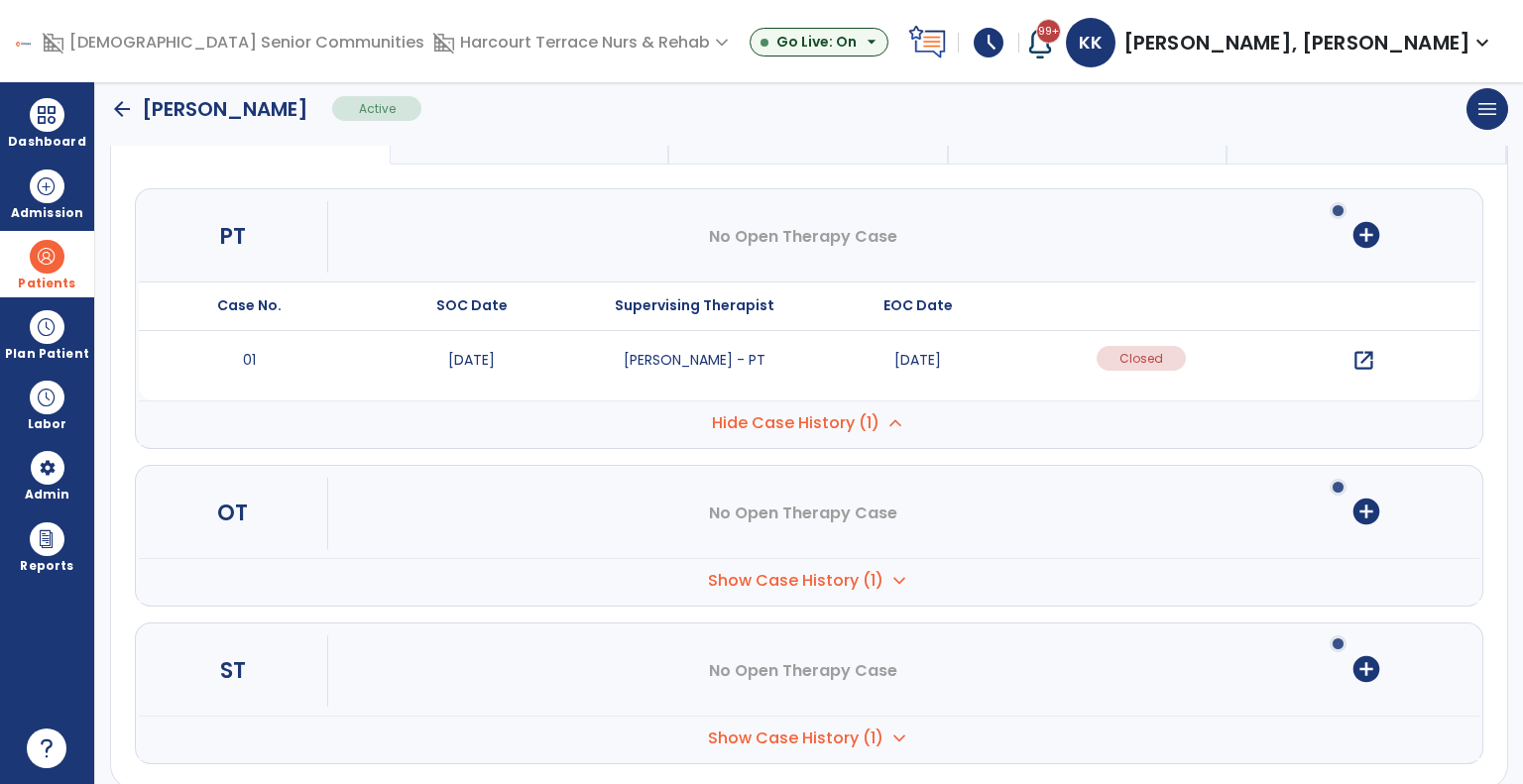 scroll, scrollTop: 218, scrollLeft: 0, axis: vertical 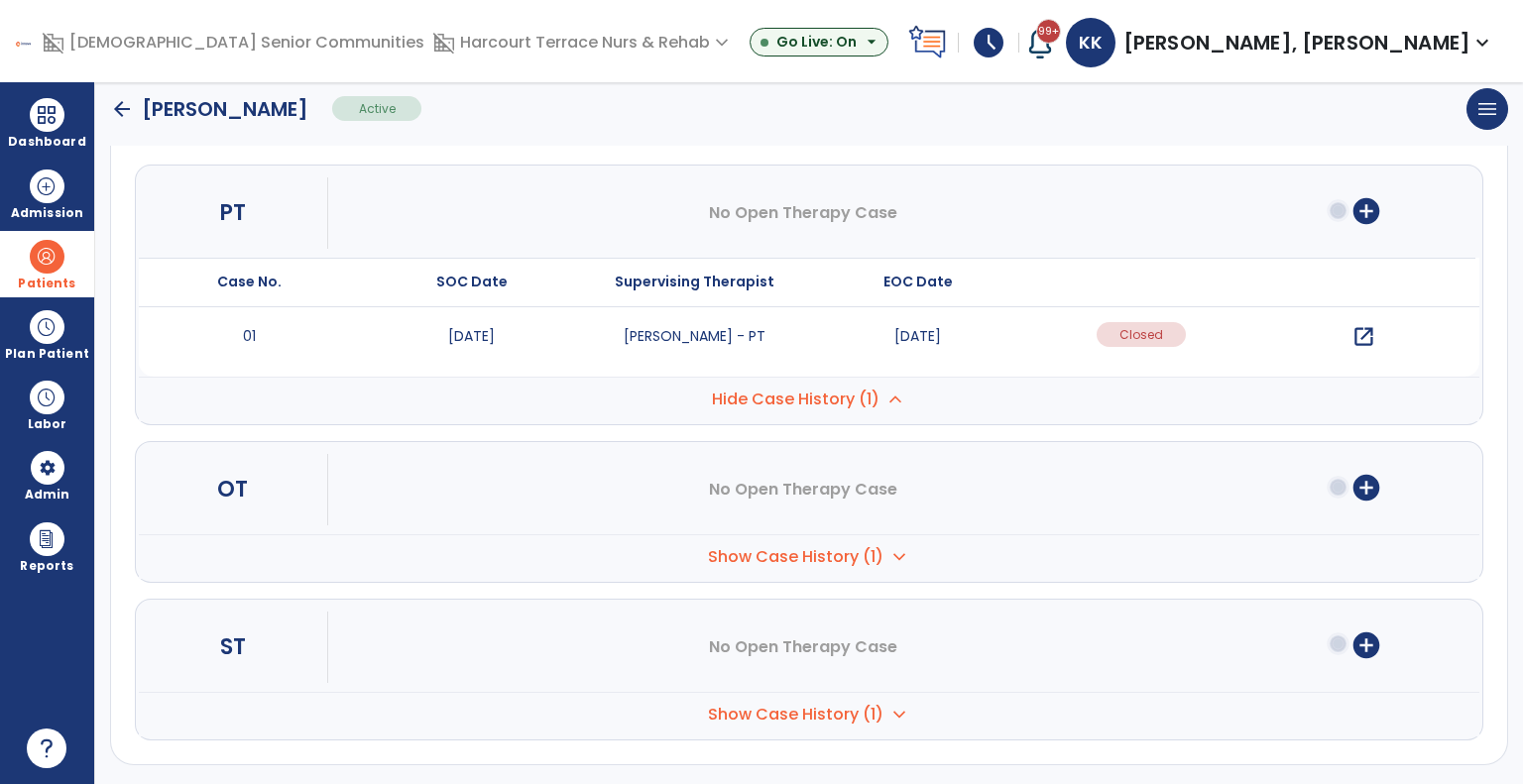 click on "Show Case History (1)     expand_more" at bounding box center [809, 398] 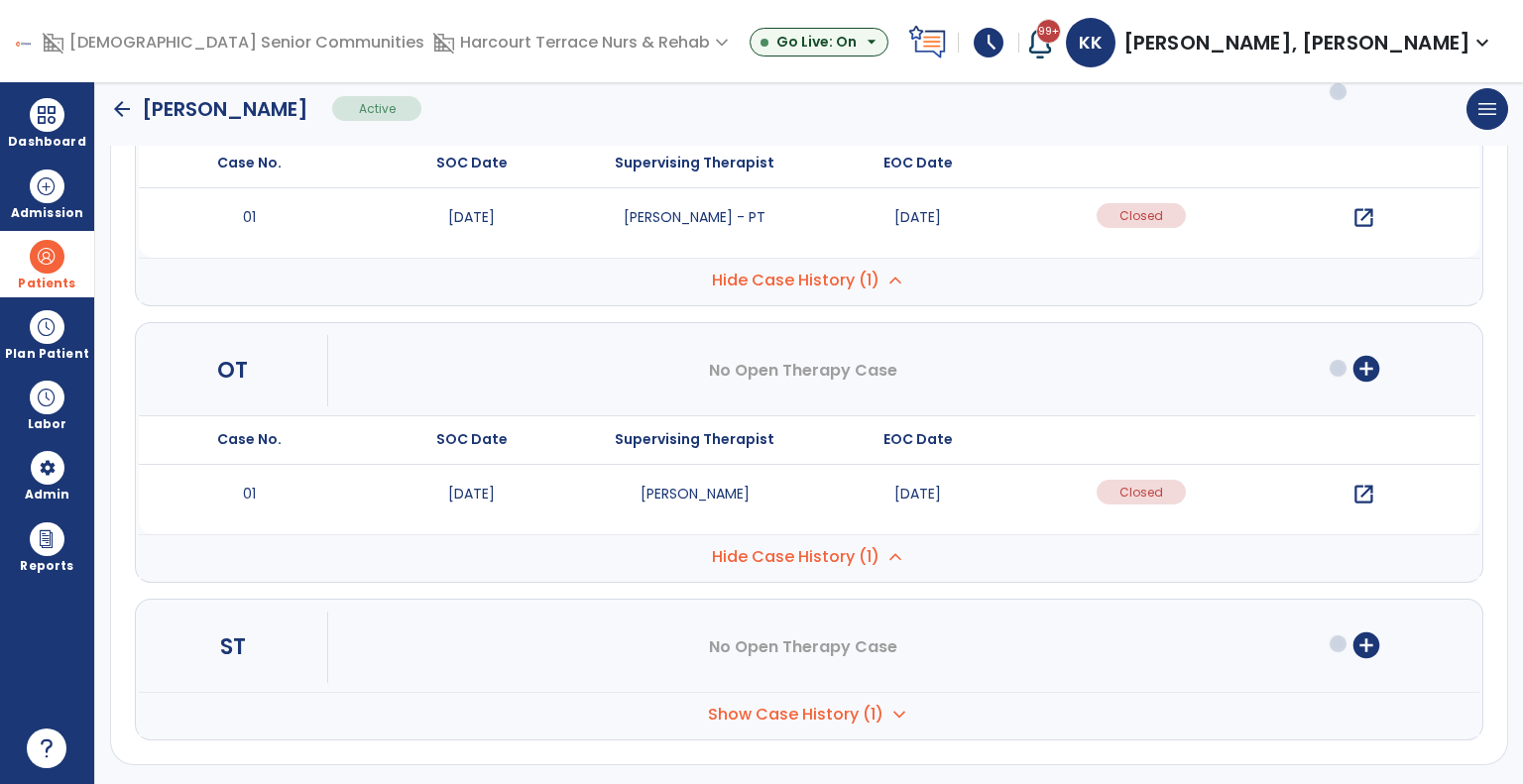 scroll, scrollTop: 337, scrollLeft: 0, axis: vertical 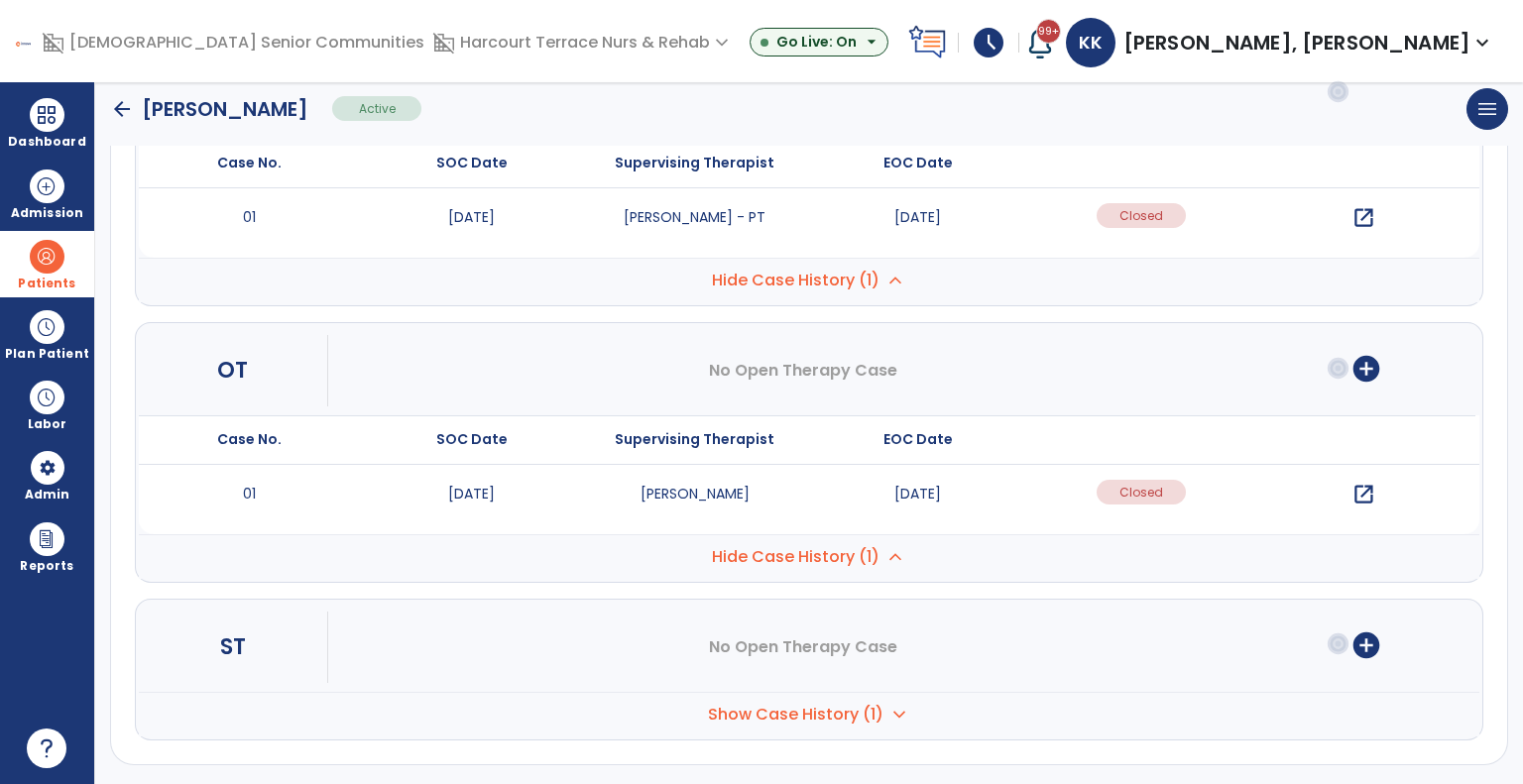 click on "Show Case History (1)" at bounding box center (795, 280) 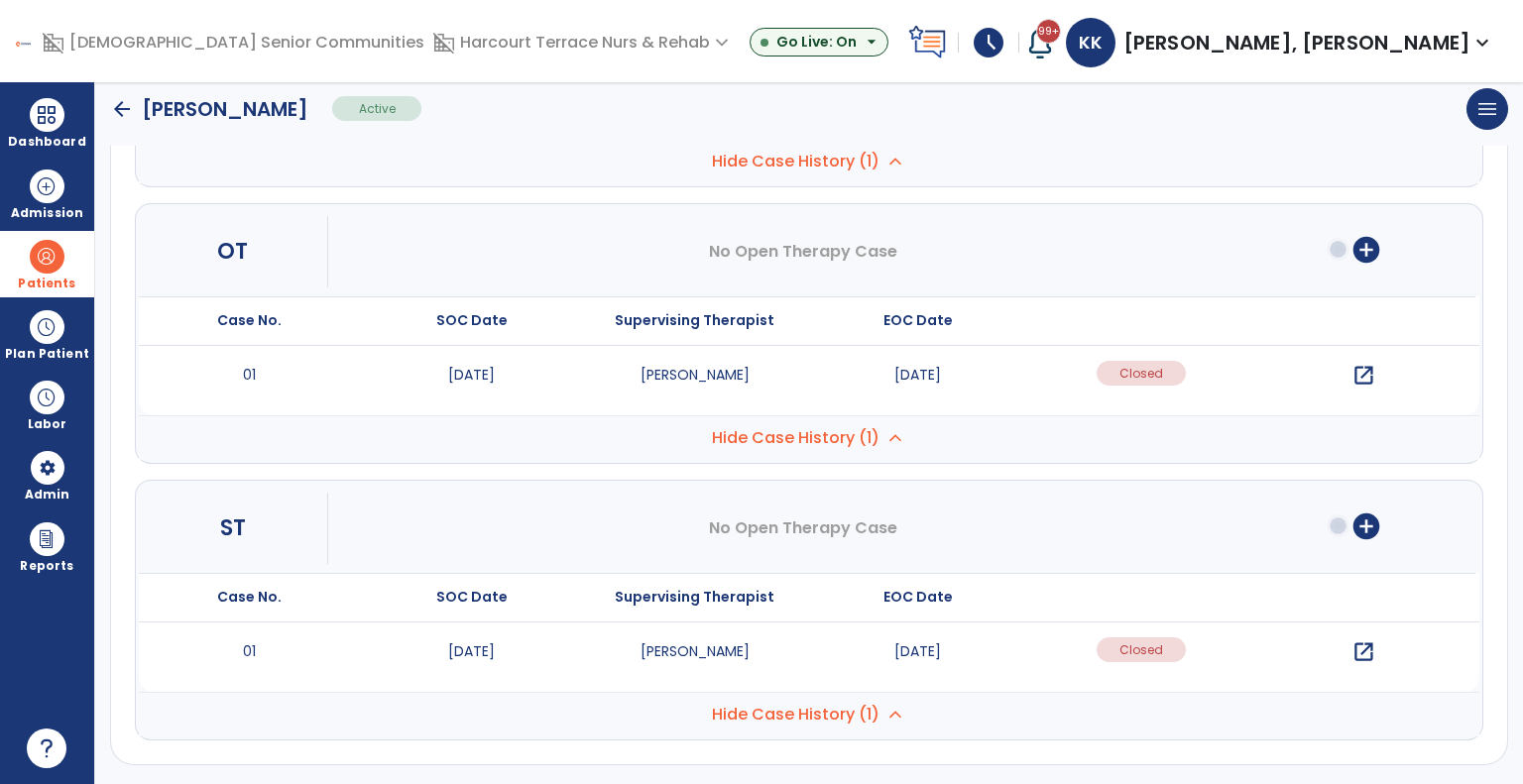 scroll, scrollTop: 0, scrollLeft: 0, axis: both 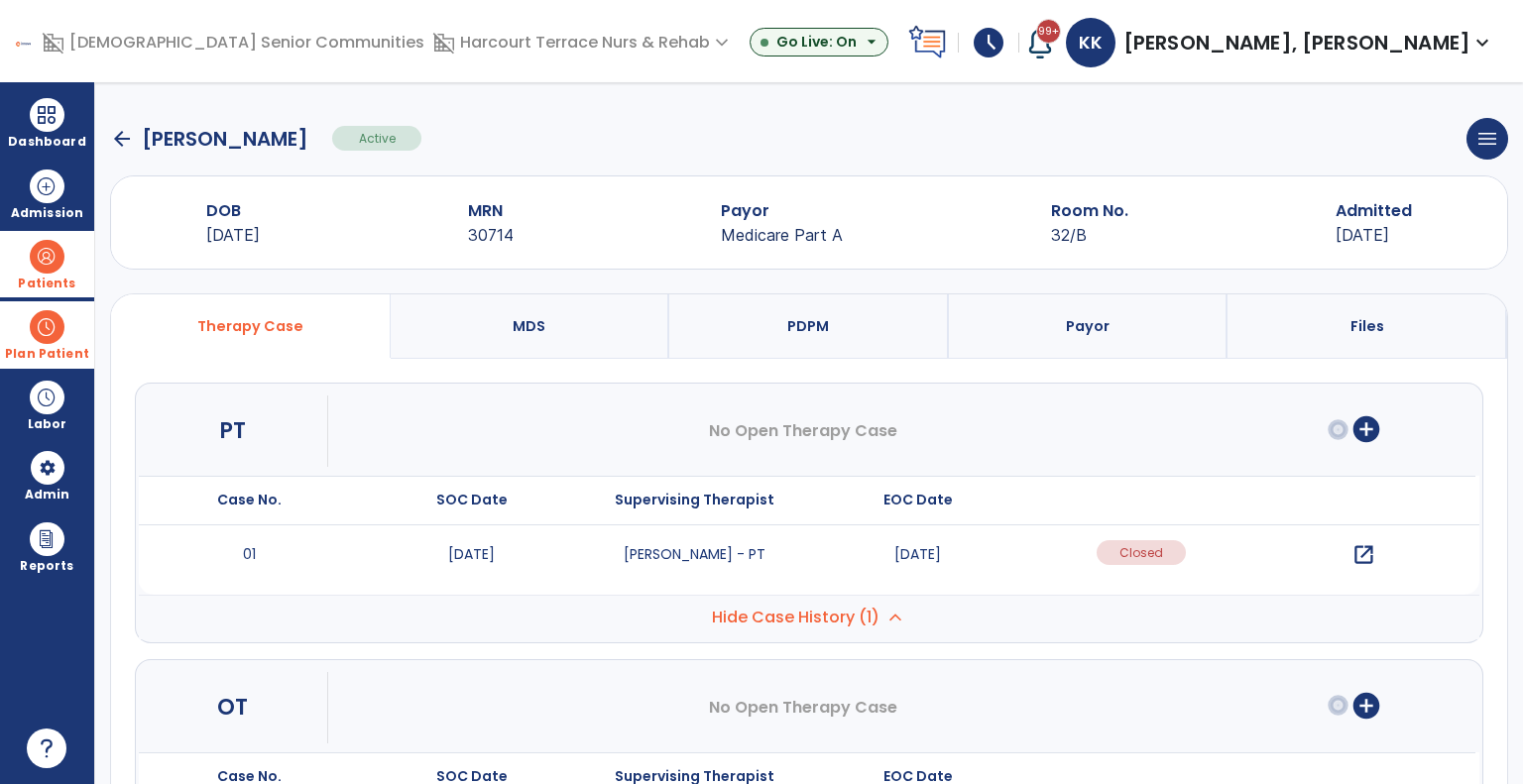 click on "Plan Patient" at bounding box center [47, 264] 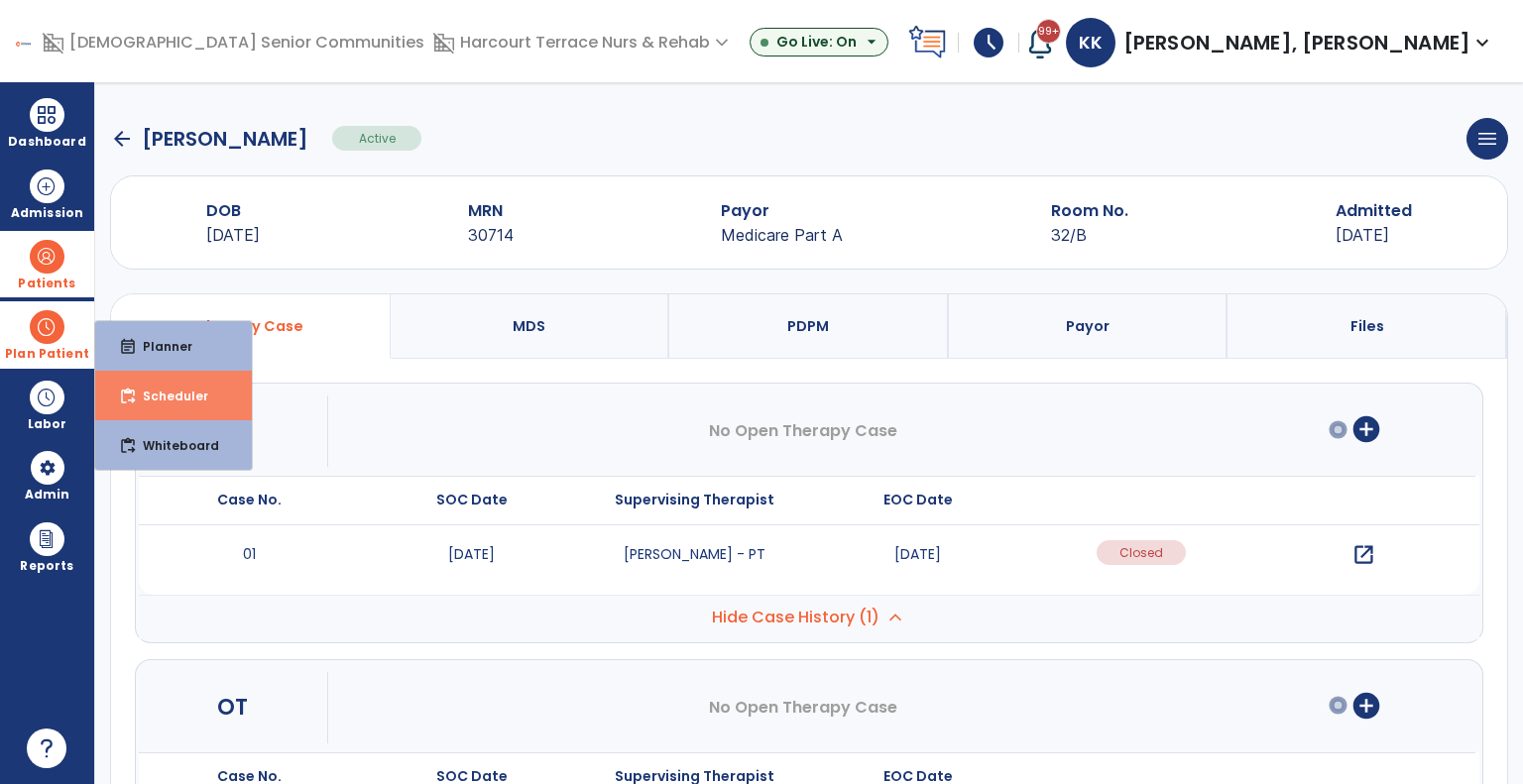 click on "Scheduler" at bounding box center (168, 395) 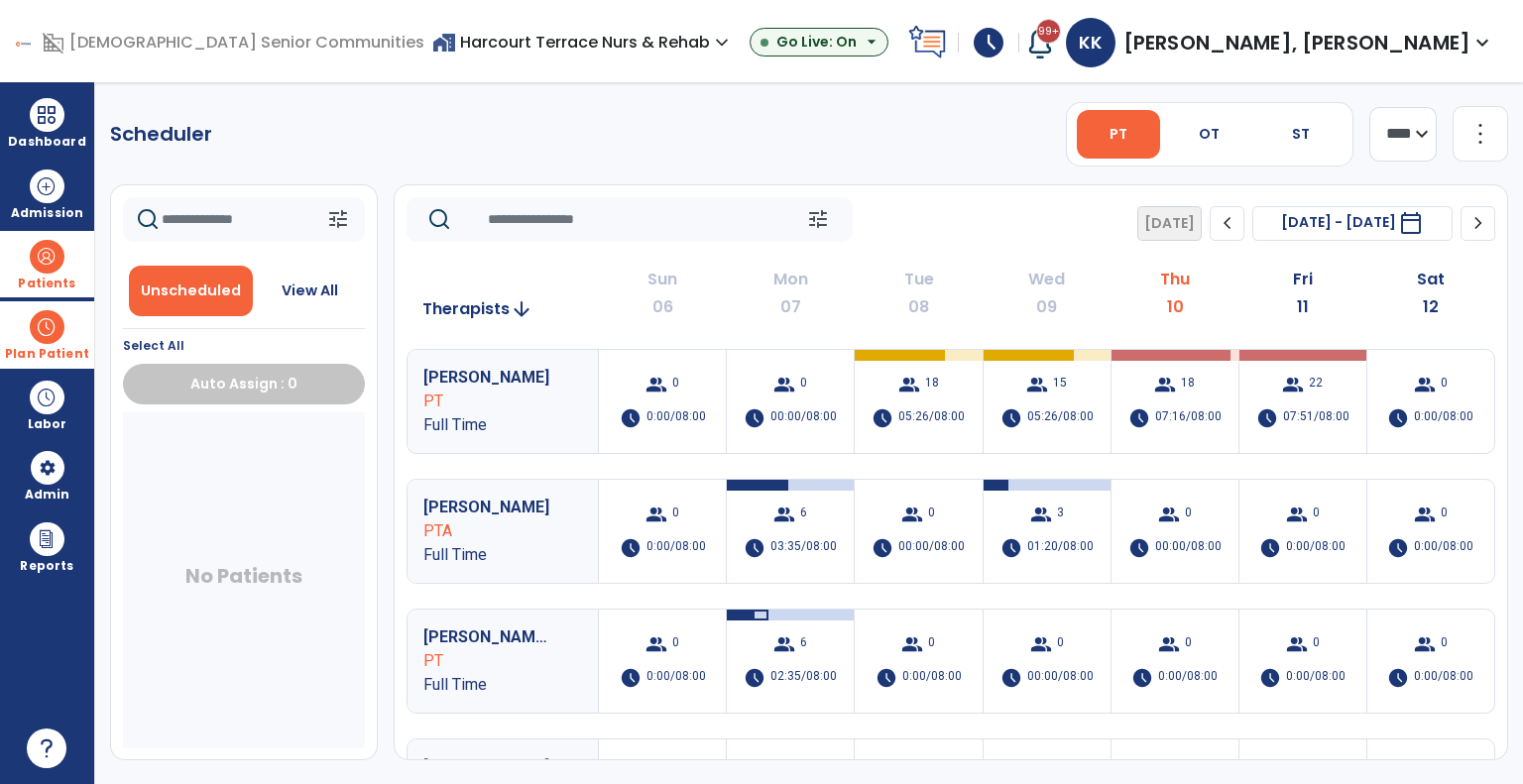 drag, startPoint x: 1213, startPoint y: 127, endPoint x: 781, endPoint y: 168, distance: 433.94124 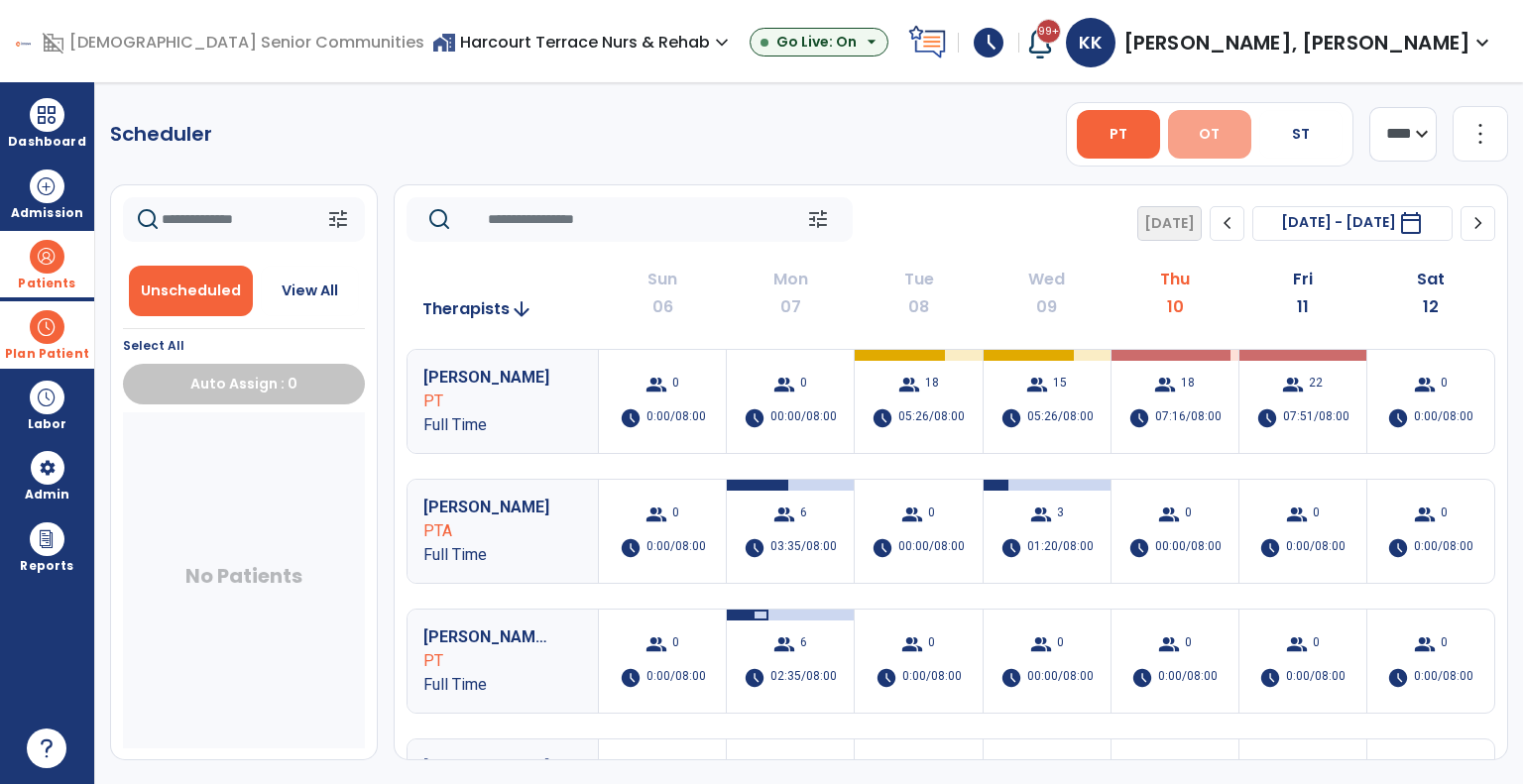 click on "OT" at bounding box center (1209, 134) 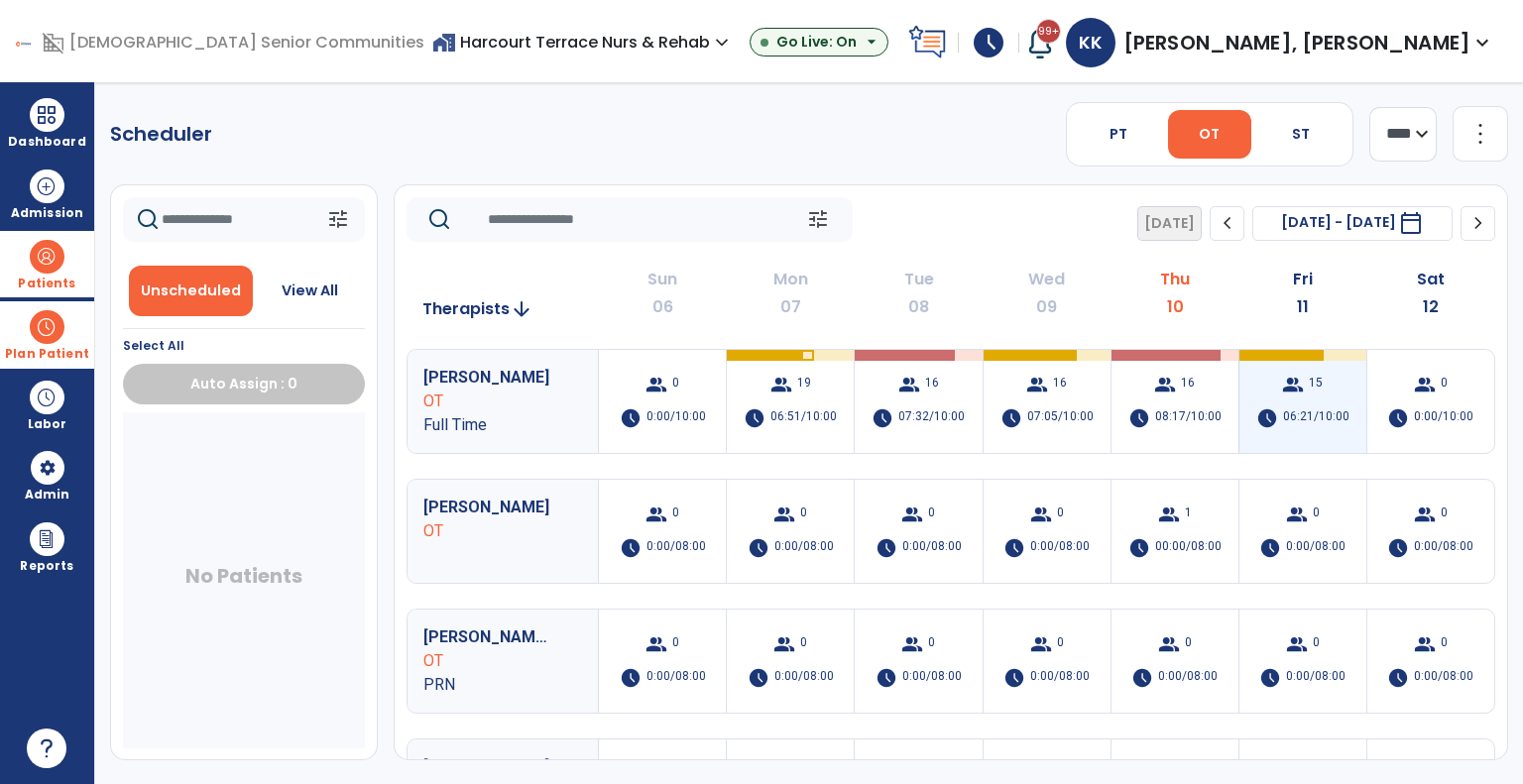 click on "15" at bounding box center (1316, 385) 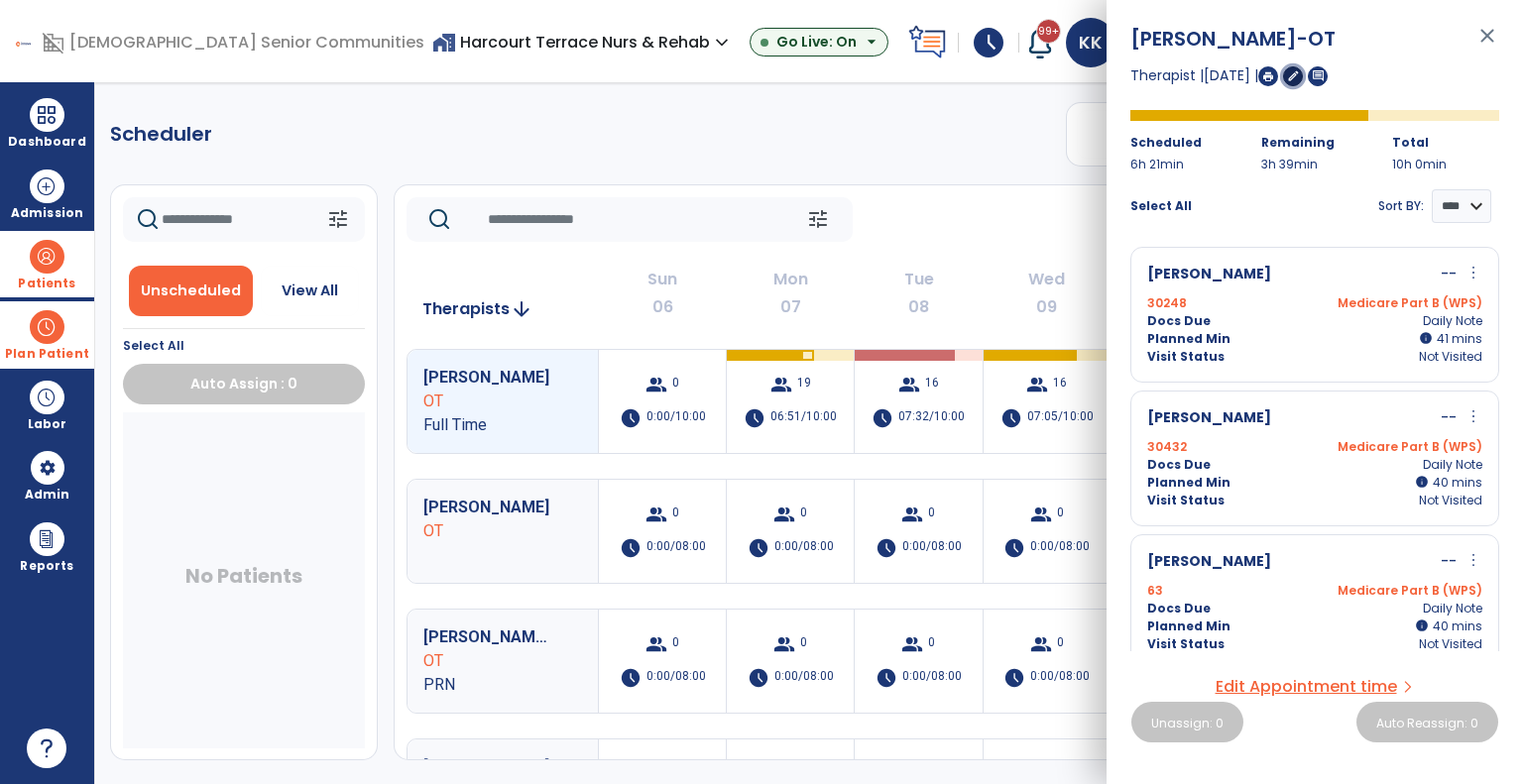 click on "edit" at bounding box center [1293, 76] 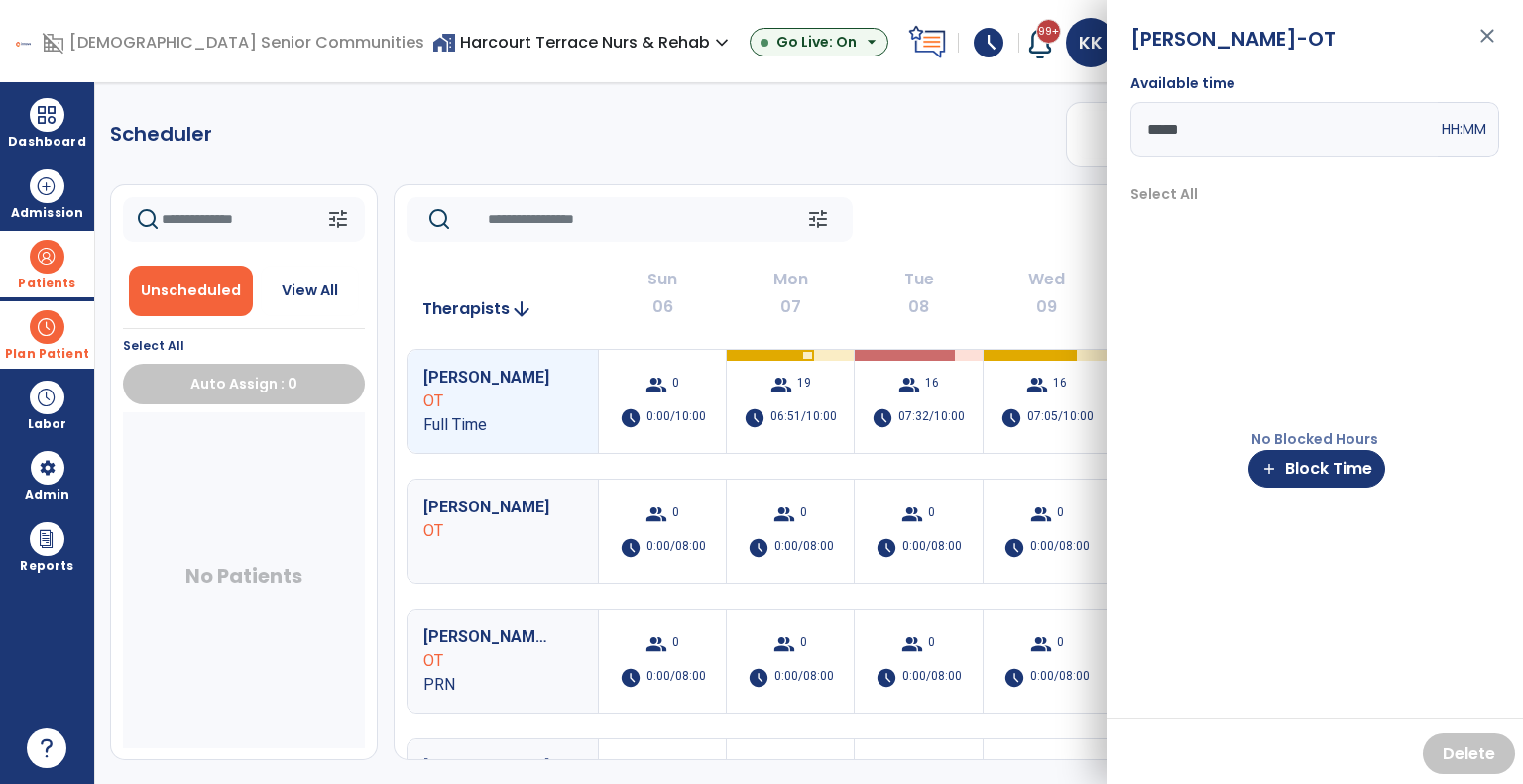 click on "No Blocked Hours" at bounding box center [1315, 439] 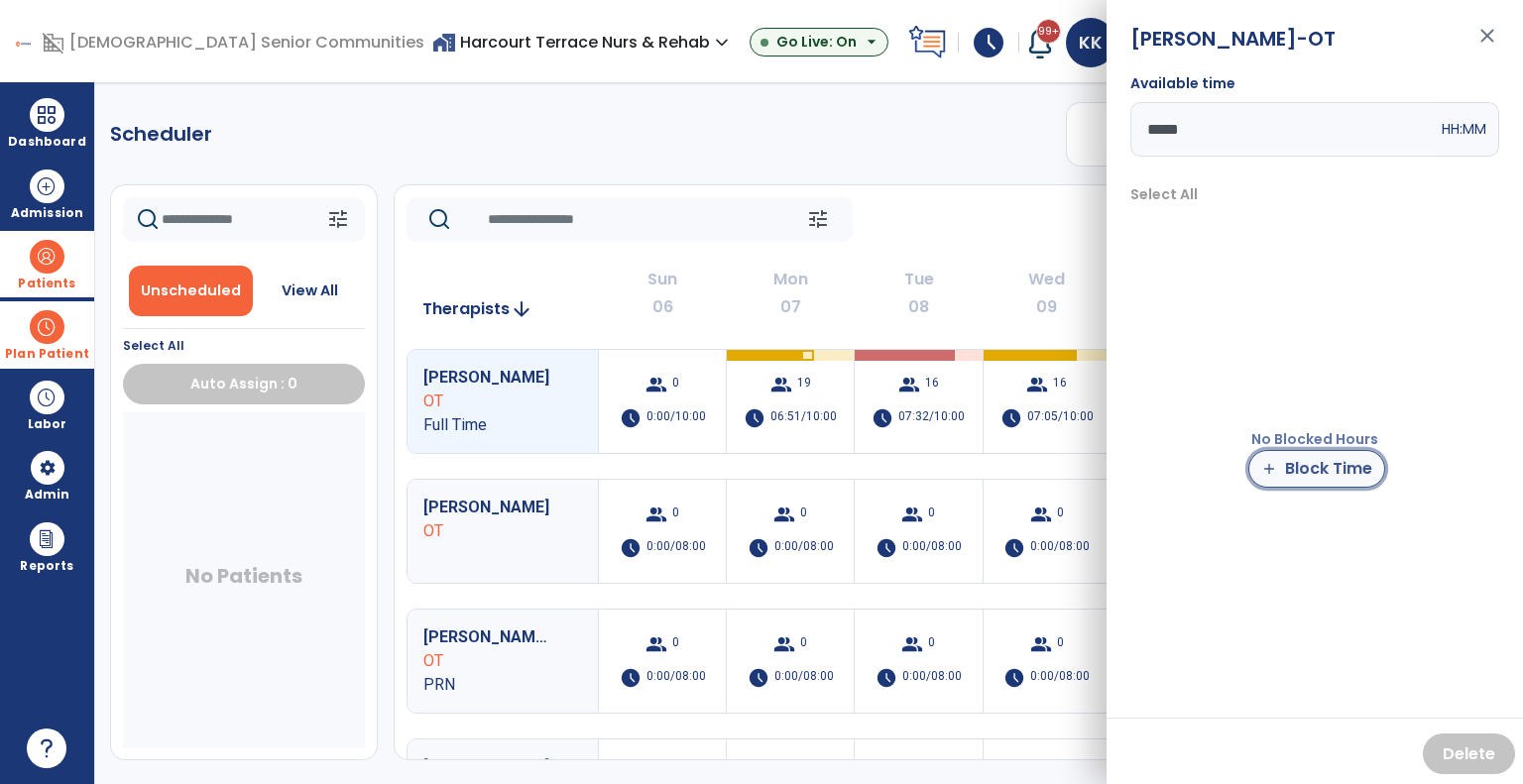 click on "add   Block Time" at bounding box center [1317, 469] 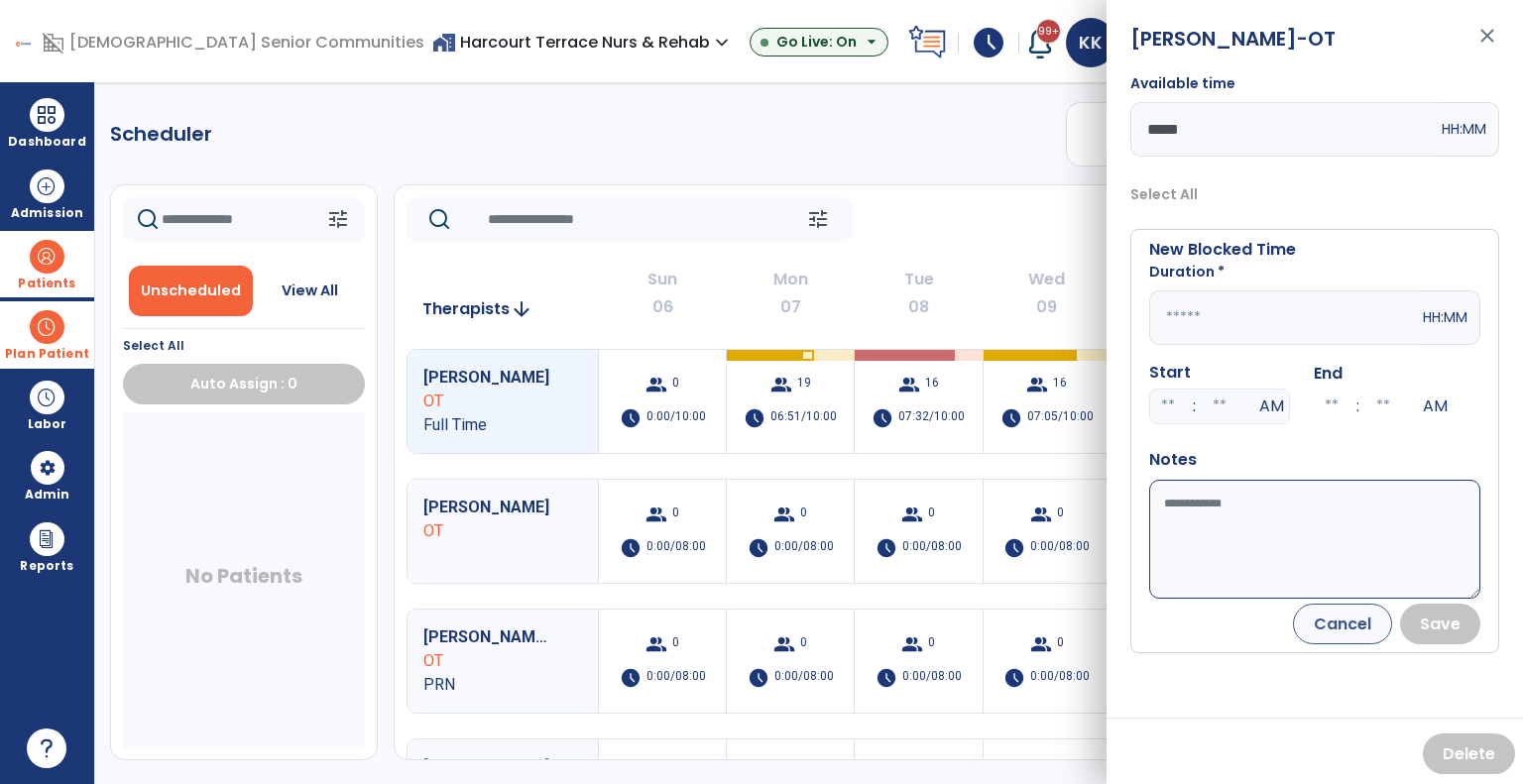 click at bounding box center (1284, 317) 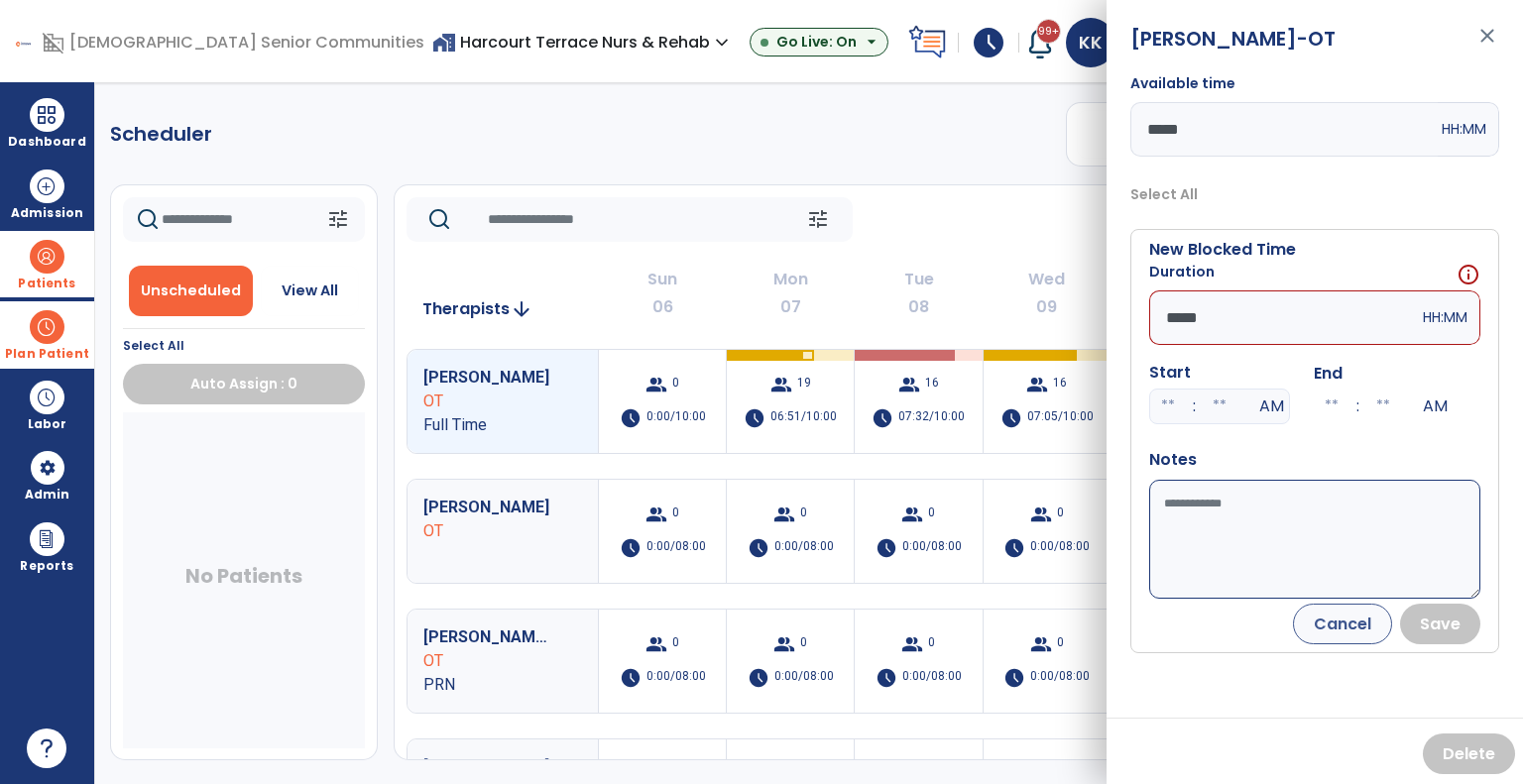 type on "*****" 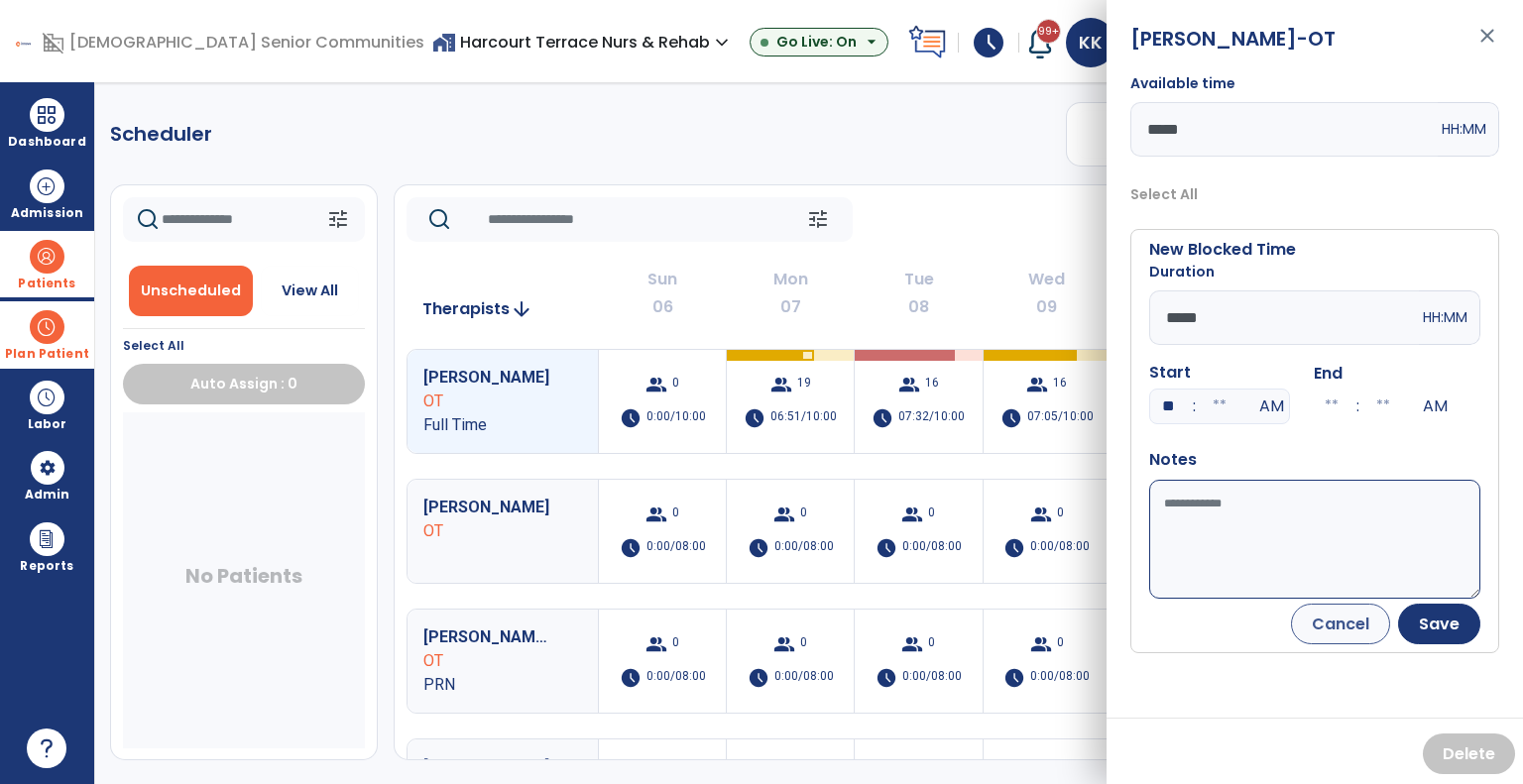 type on "**" 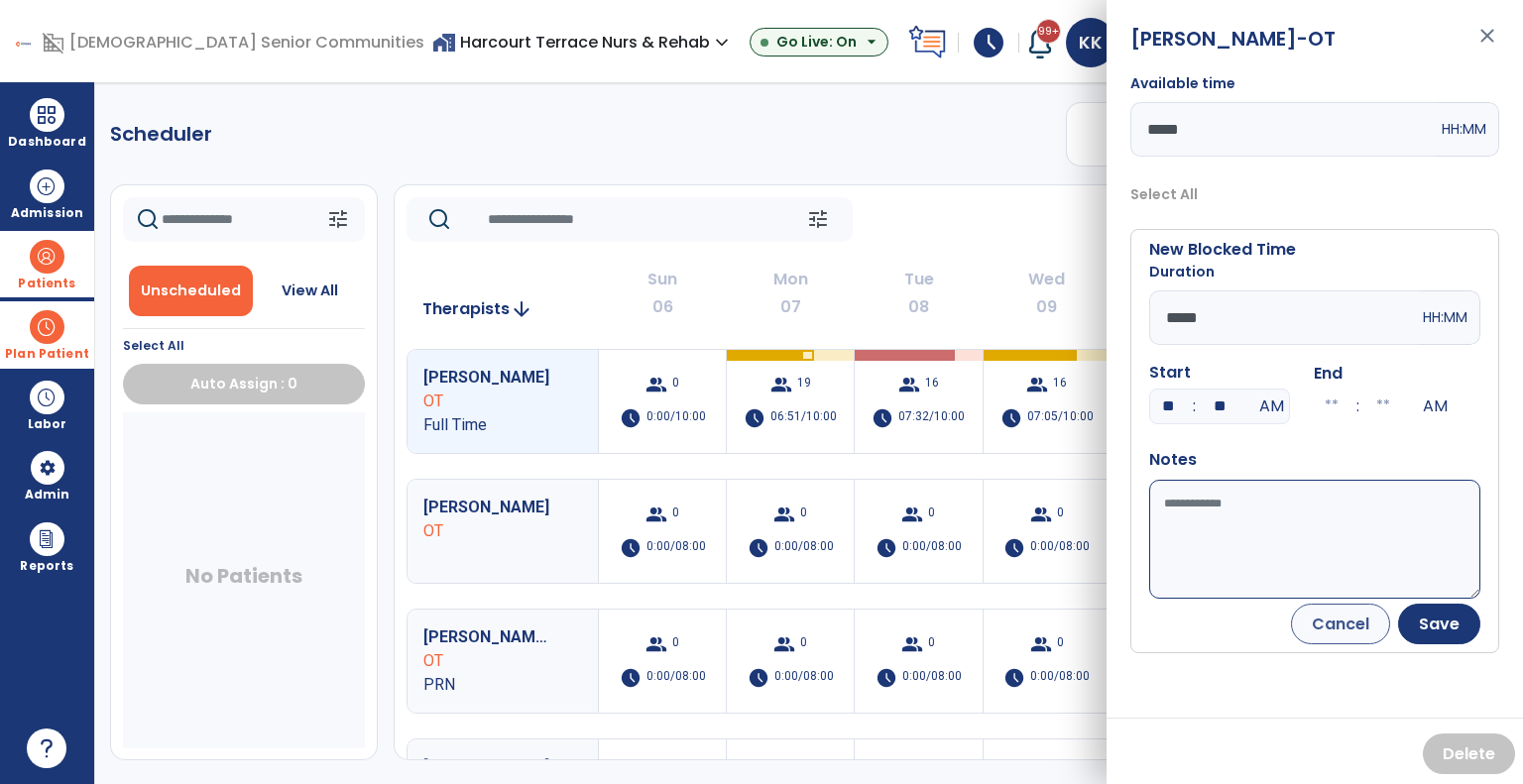 type on "**" 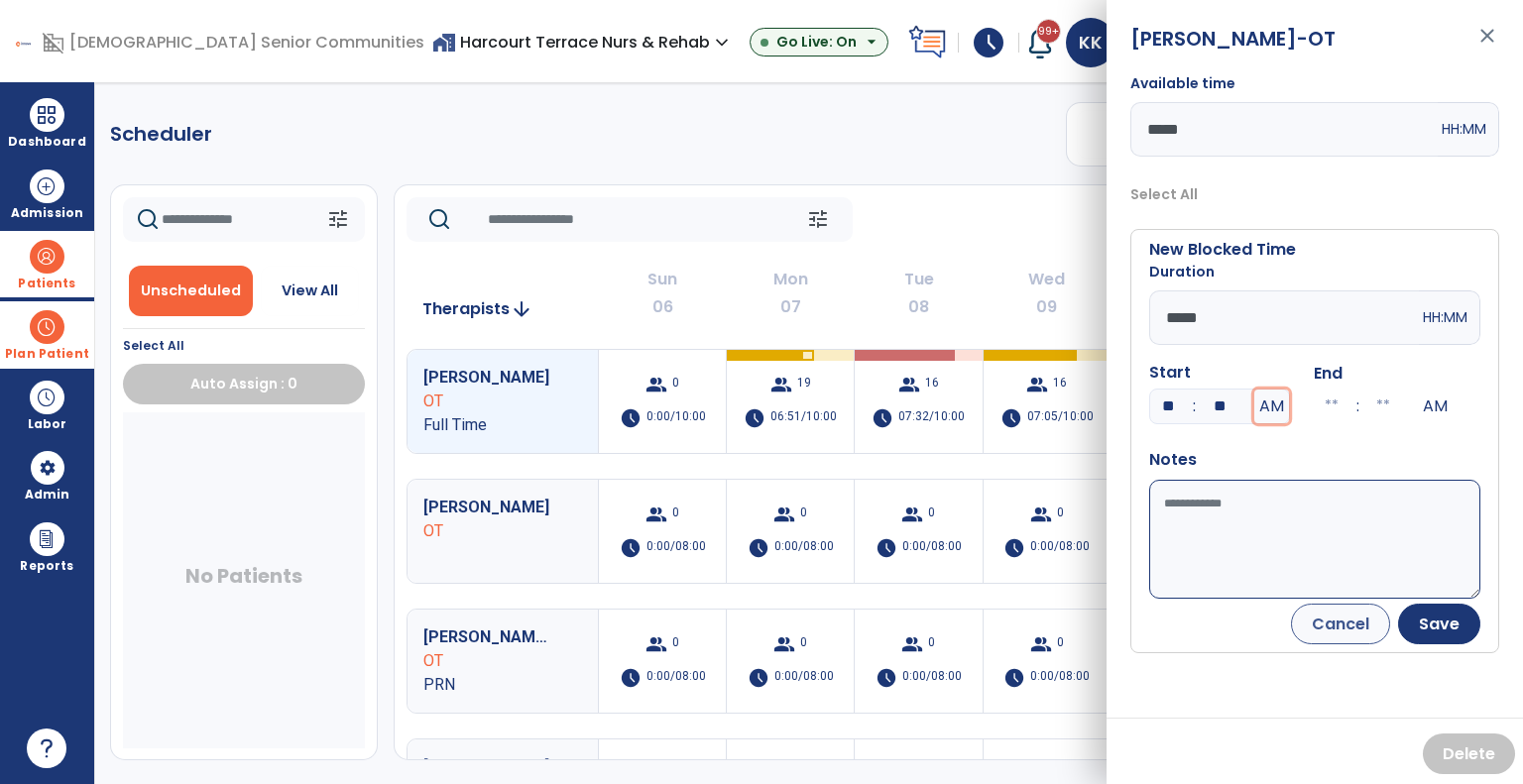 type on "**" 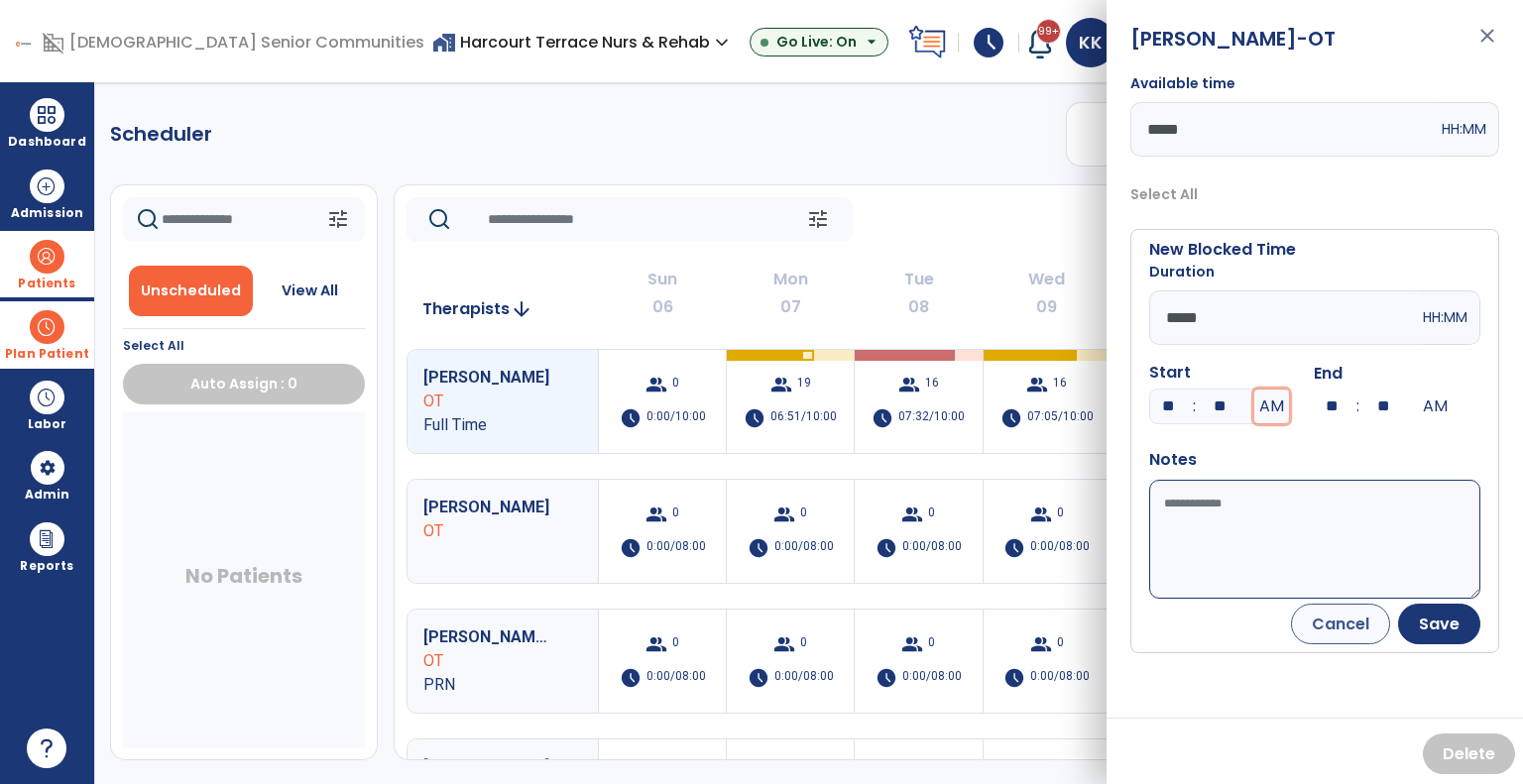 type 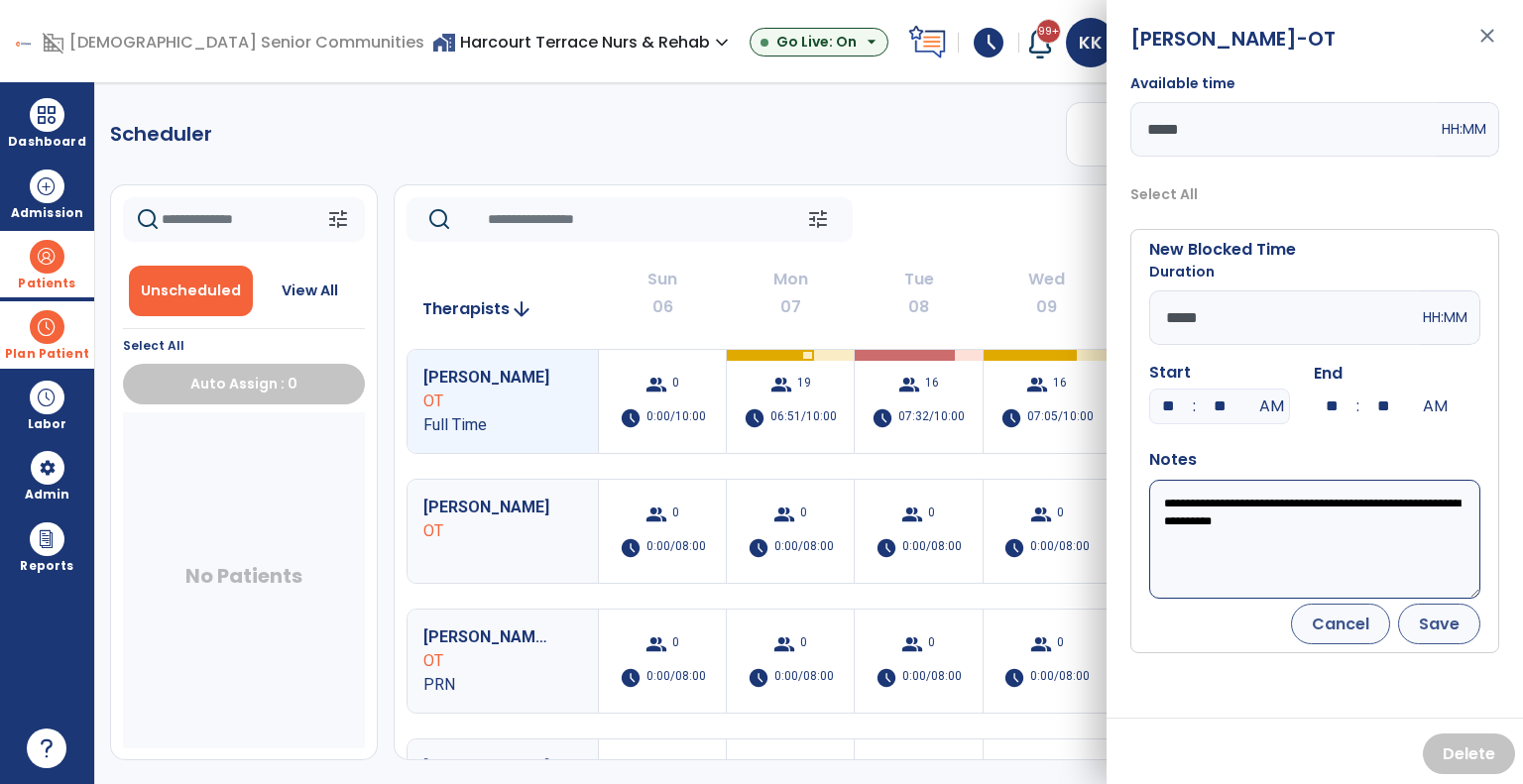 type on "**********" 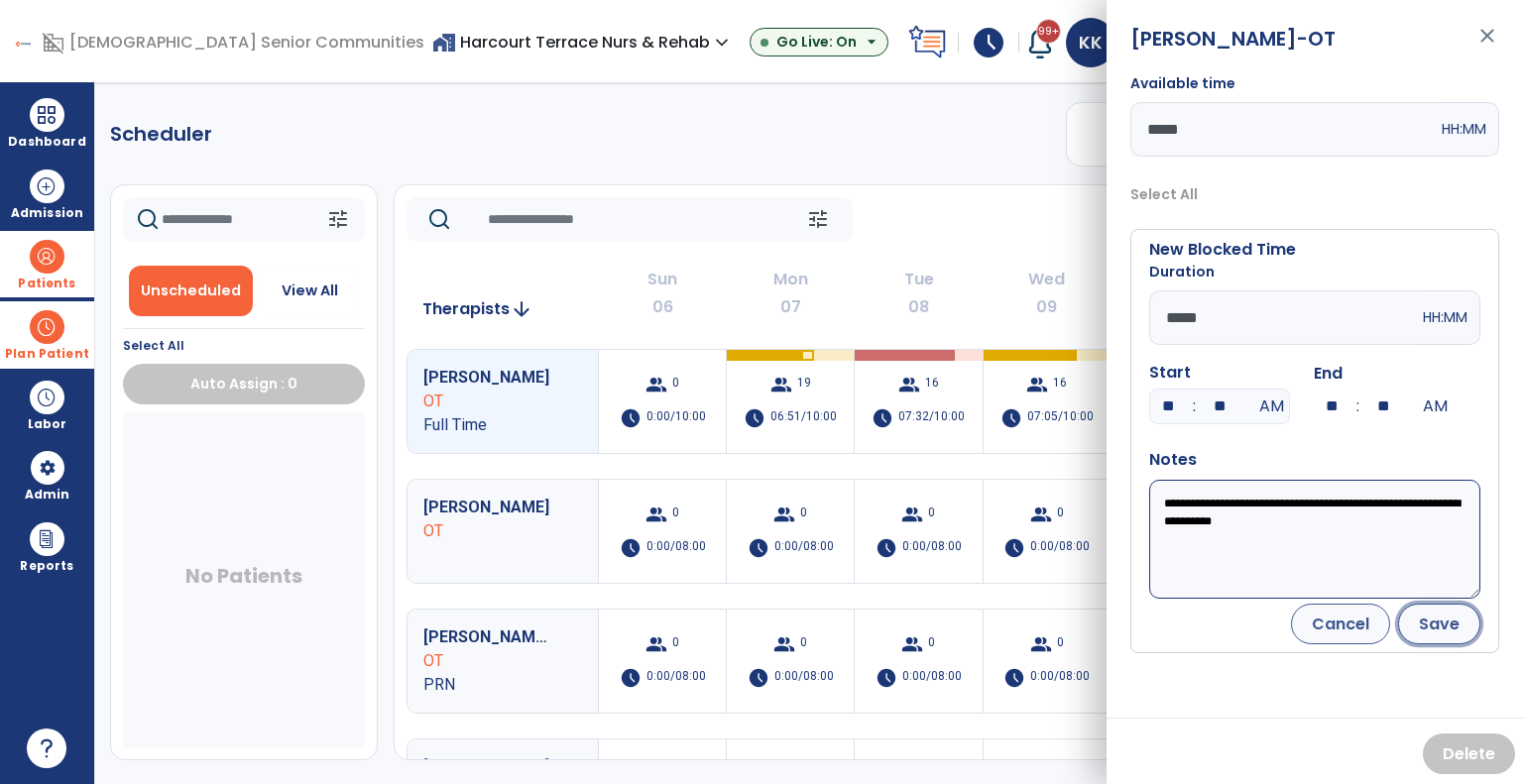 click on "Save" at bounding box center [1439, 623] 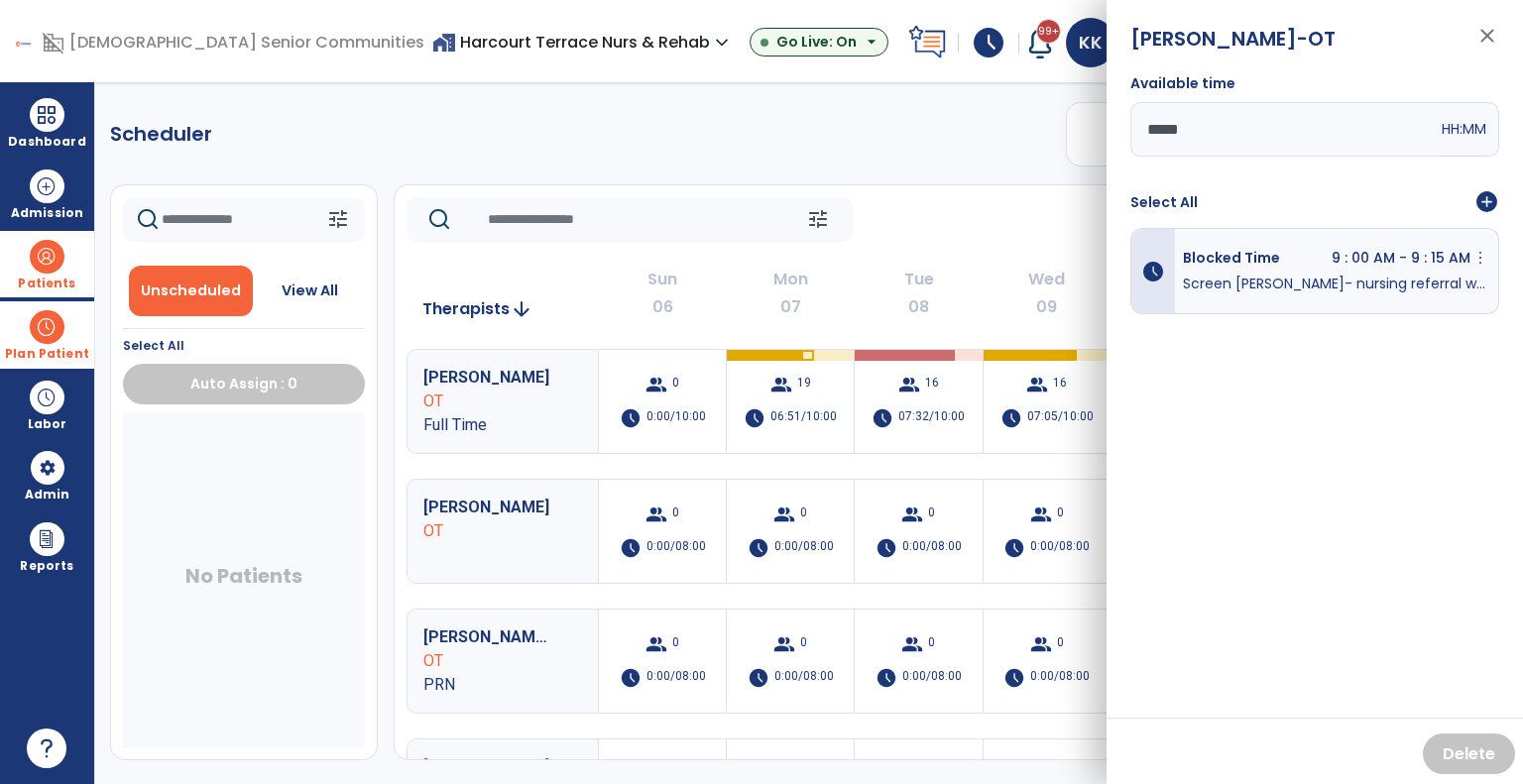 click on "tune   Today  chevron_left Jul 6, 2025 - Jul 12, 2025  *********  calendar_today  chevron_right" 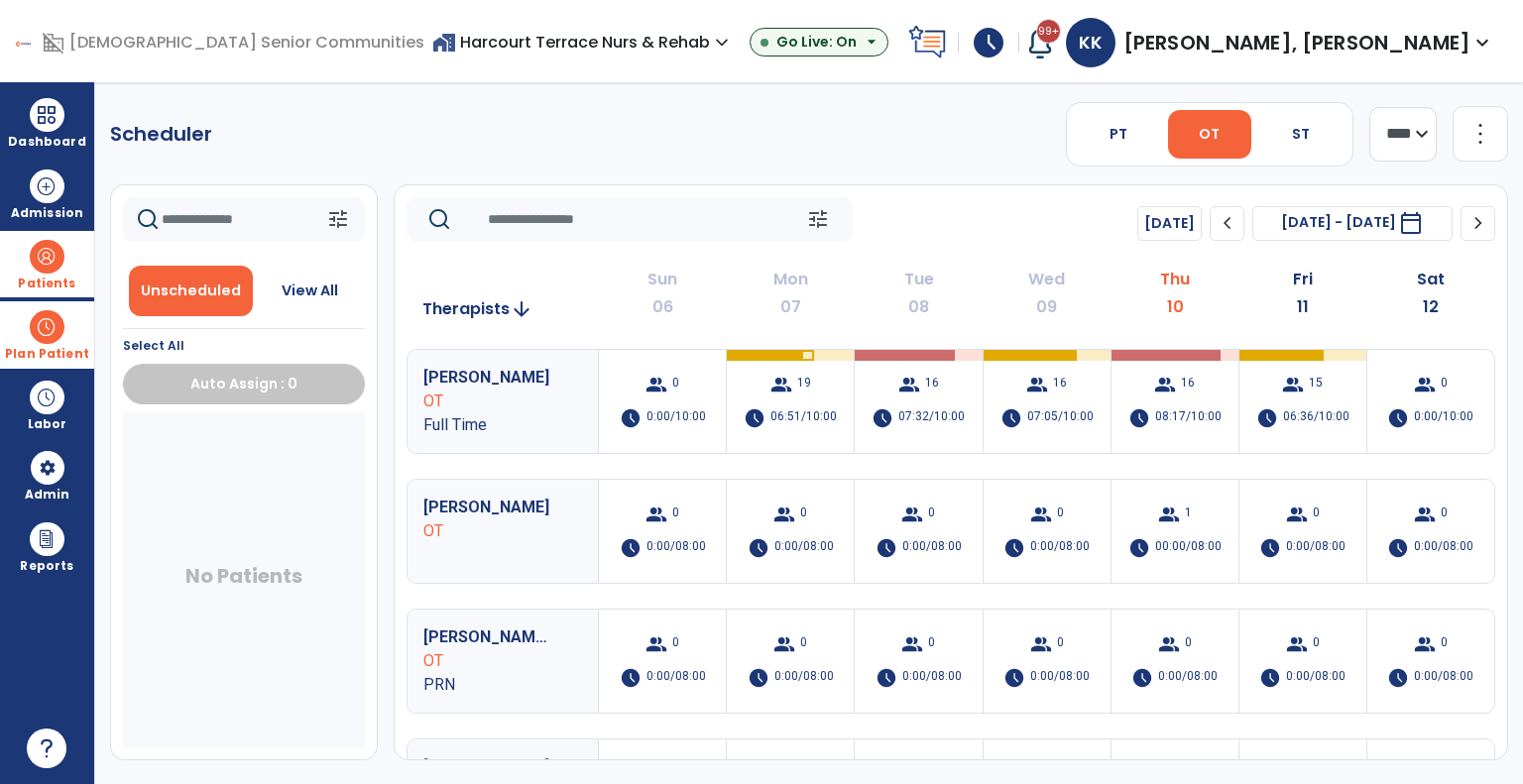 click on "Patients" at bounding box center (47, 283) 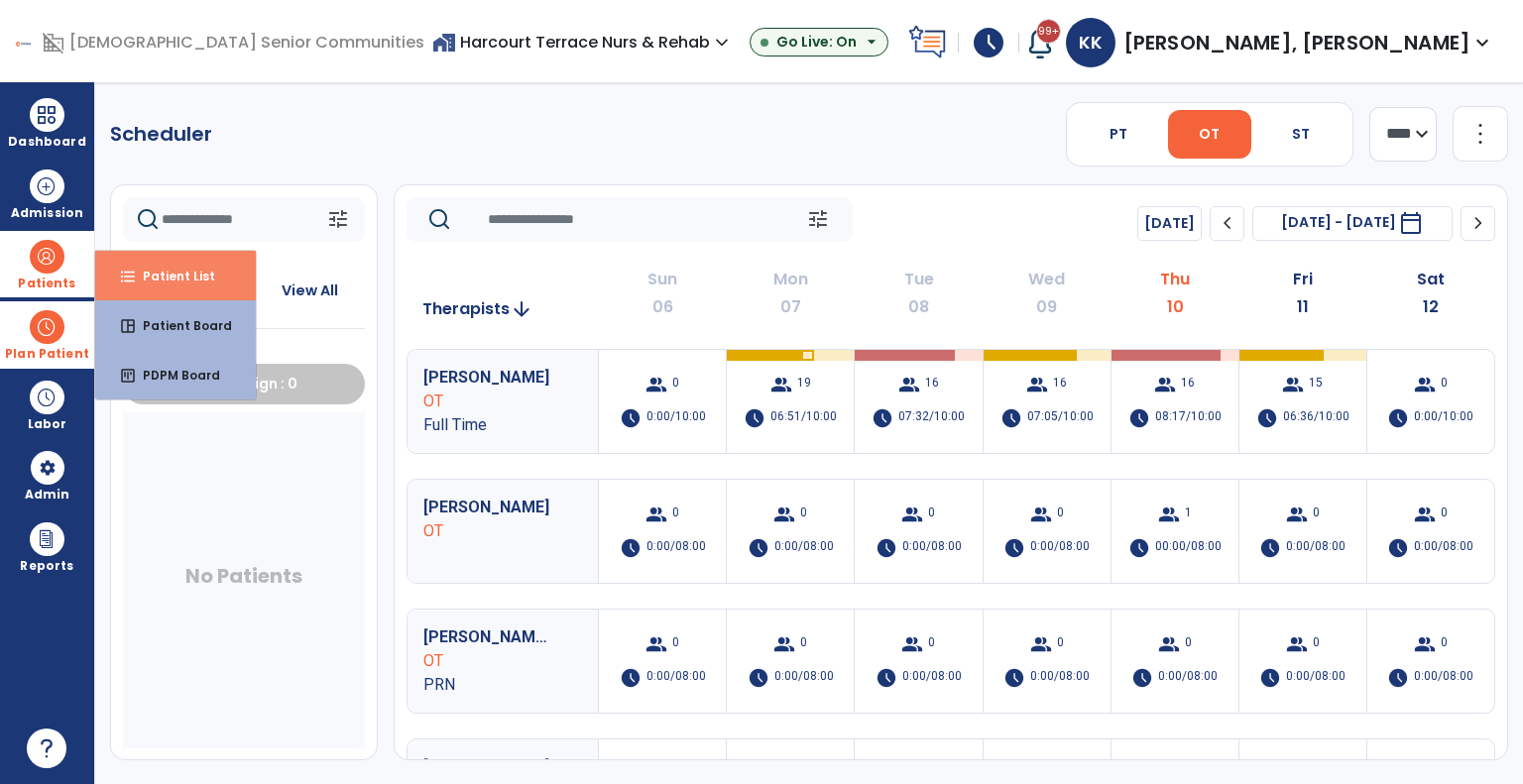 click on "Patient List" at bounding box center (171, 276) 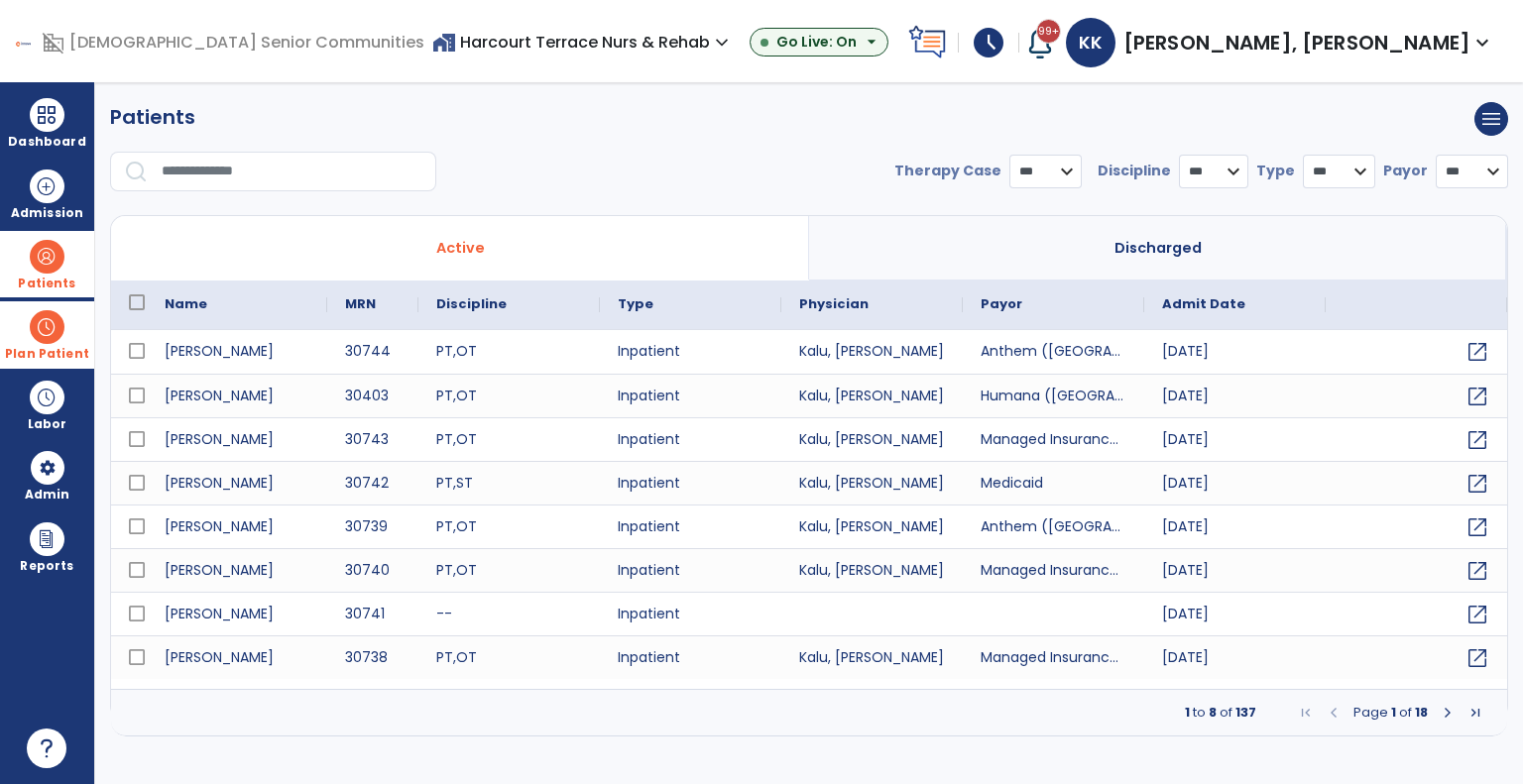 click at bounding box center [292, 171] 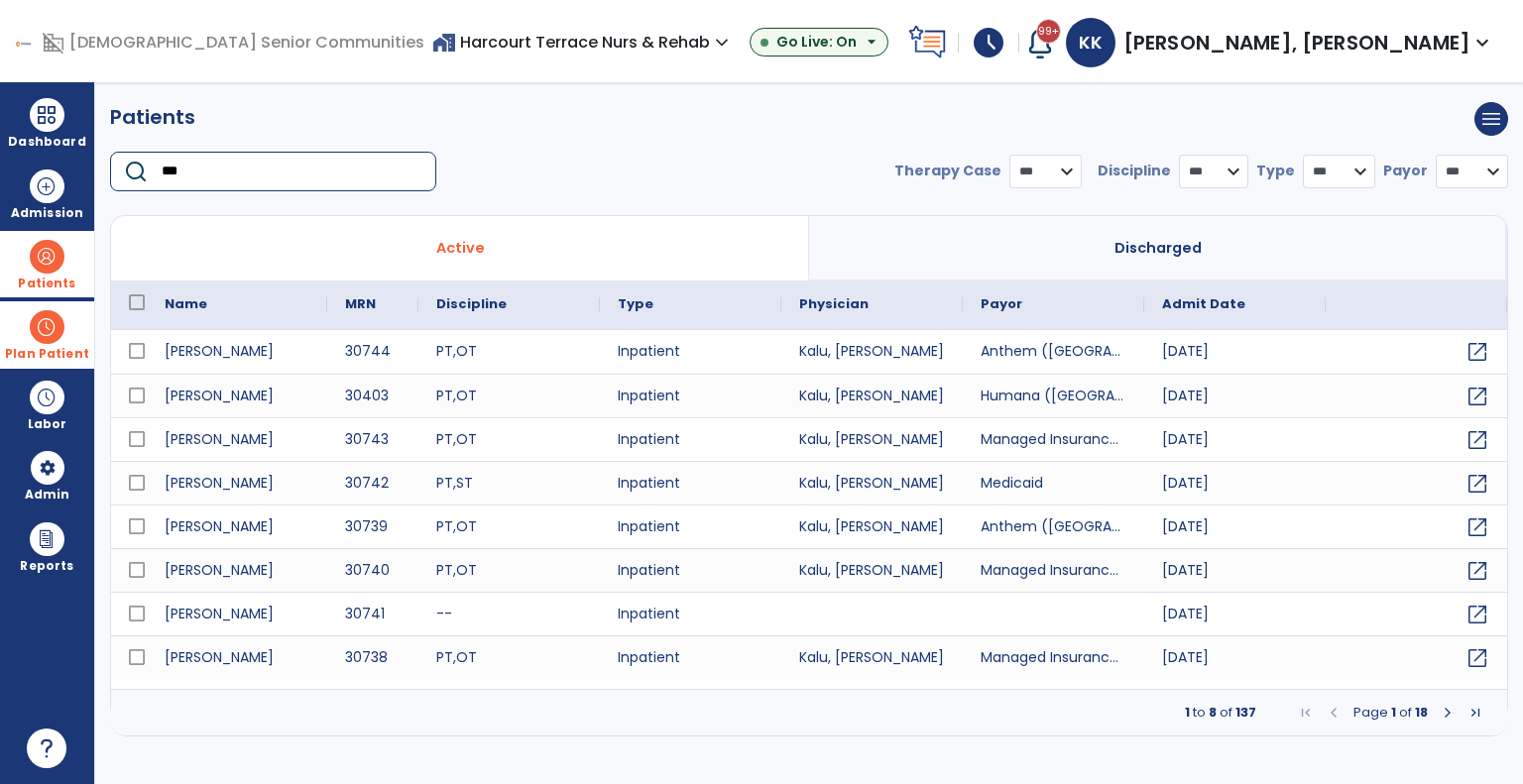 type on "****" 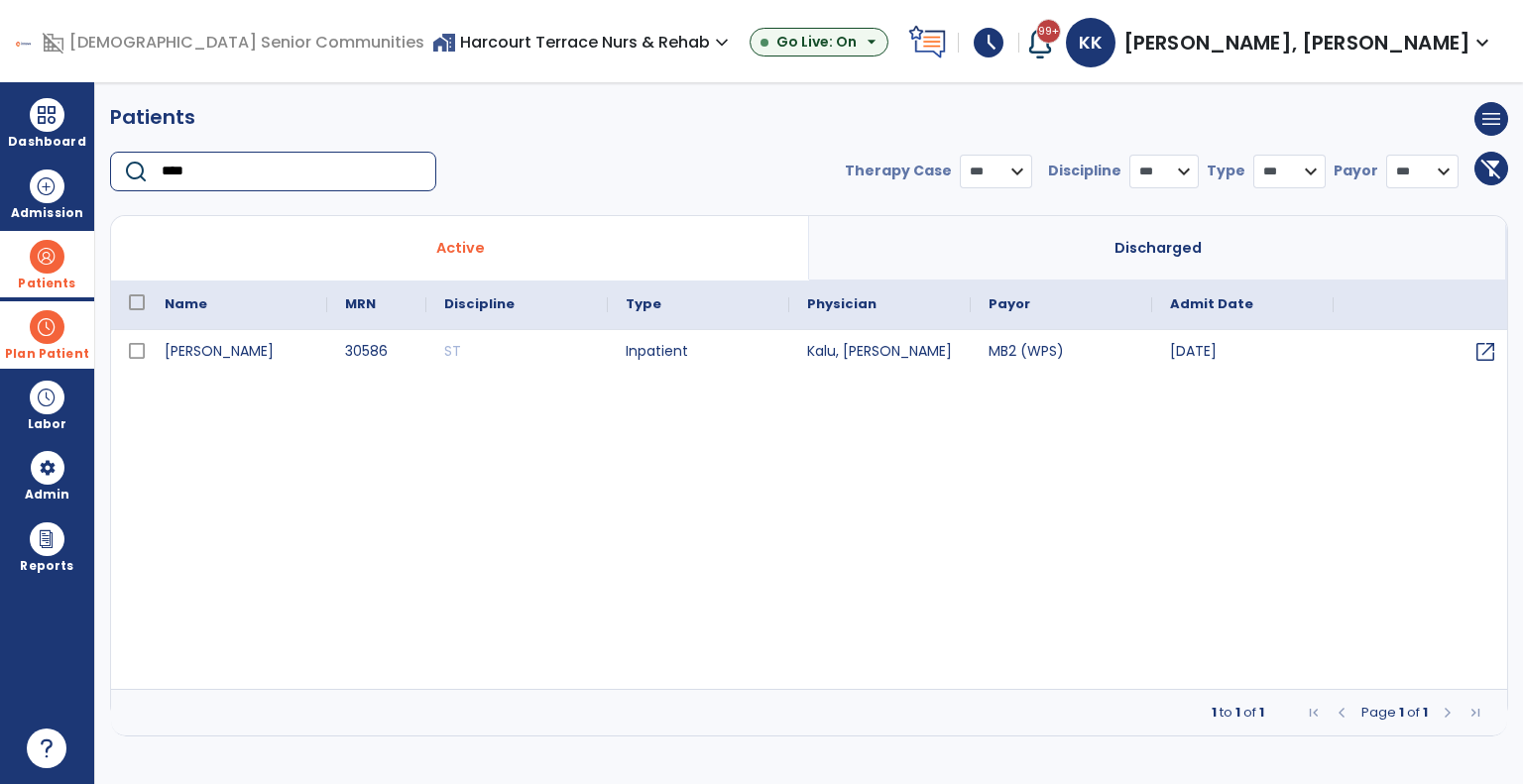 select on "***" 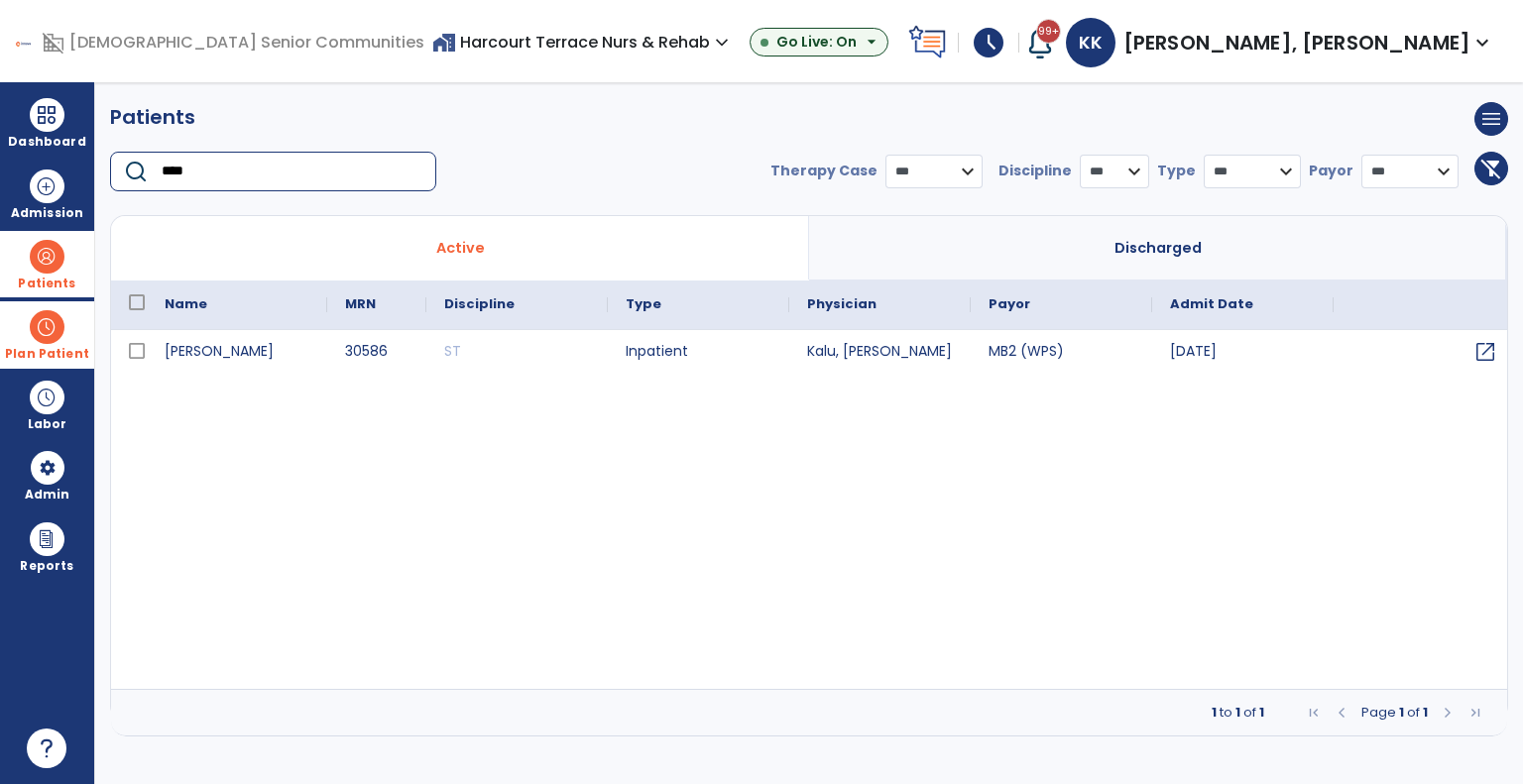 type on "****" 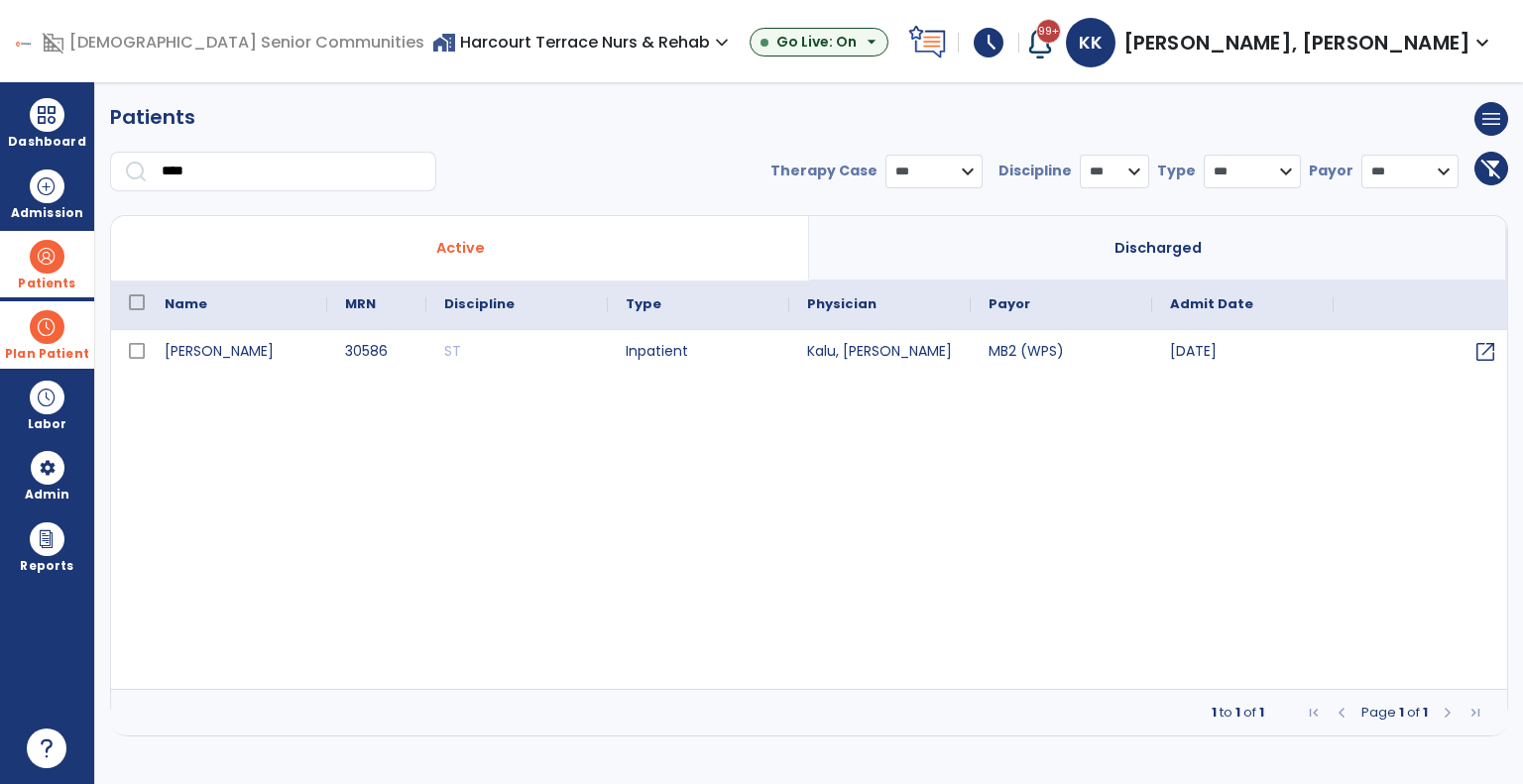 click on "Plan Patient" at bounding box center [47, 283] 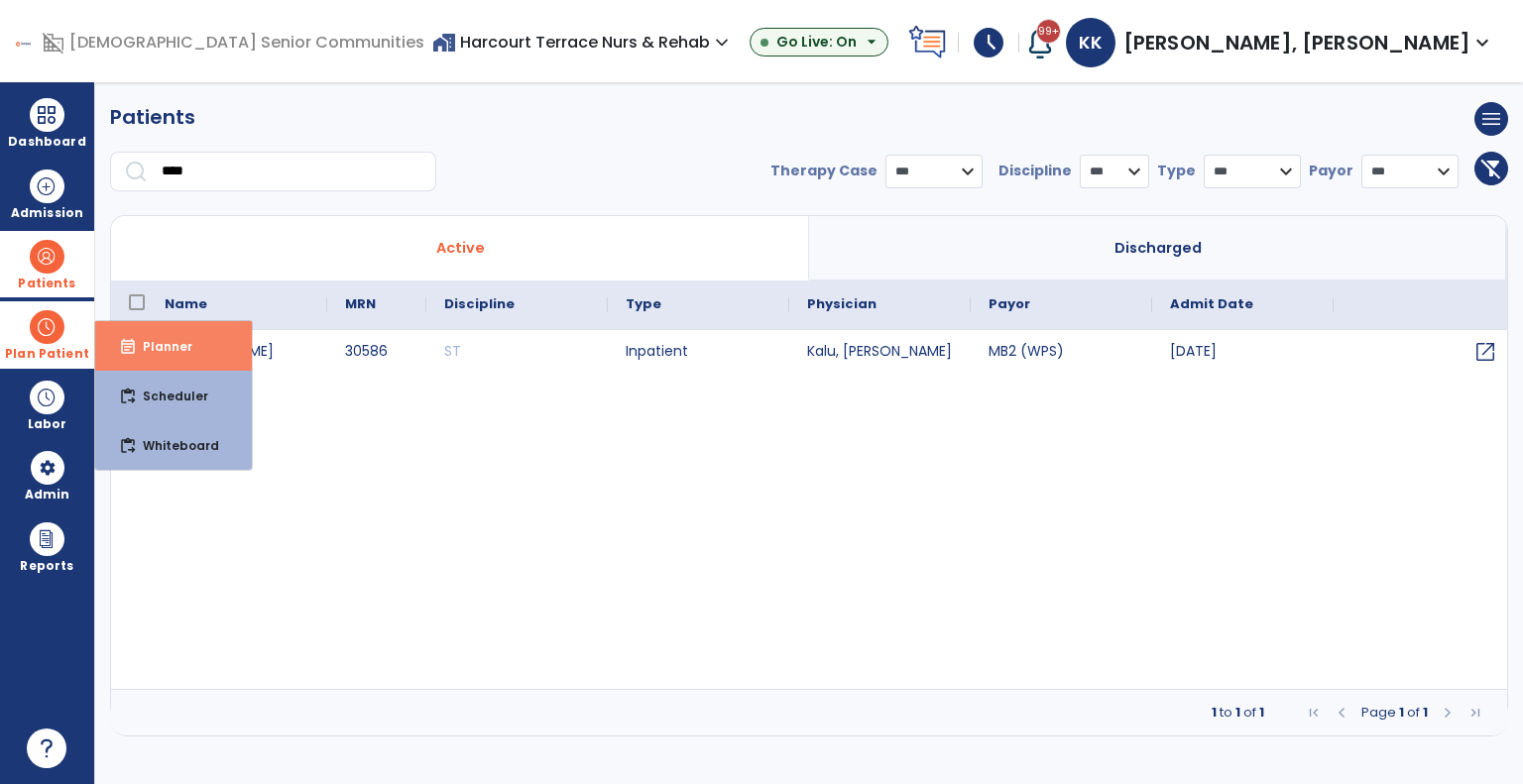 click on "Planner" at bounding box center (160, 346) 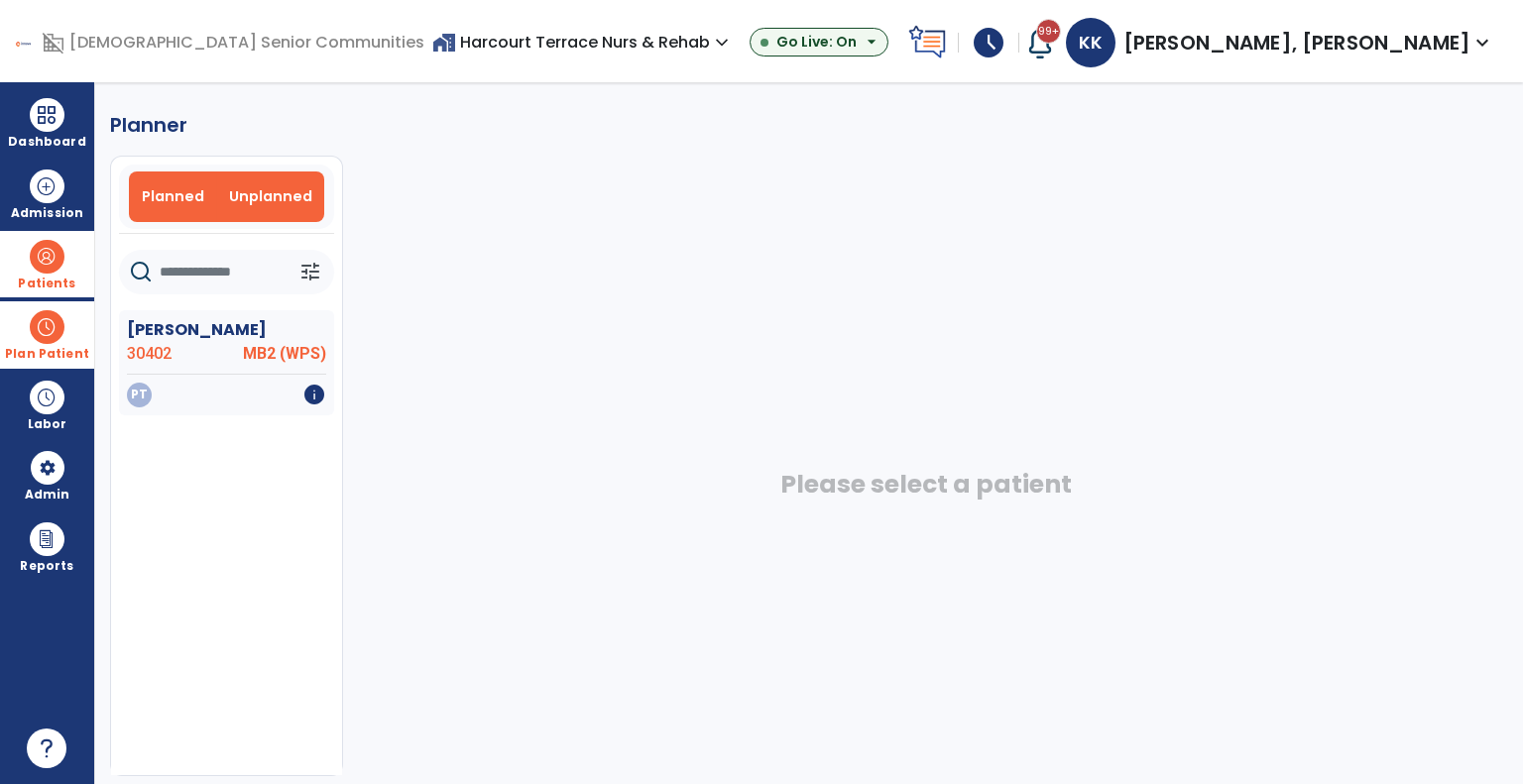 click on "Planned" at bounding box center [174, 196] 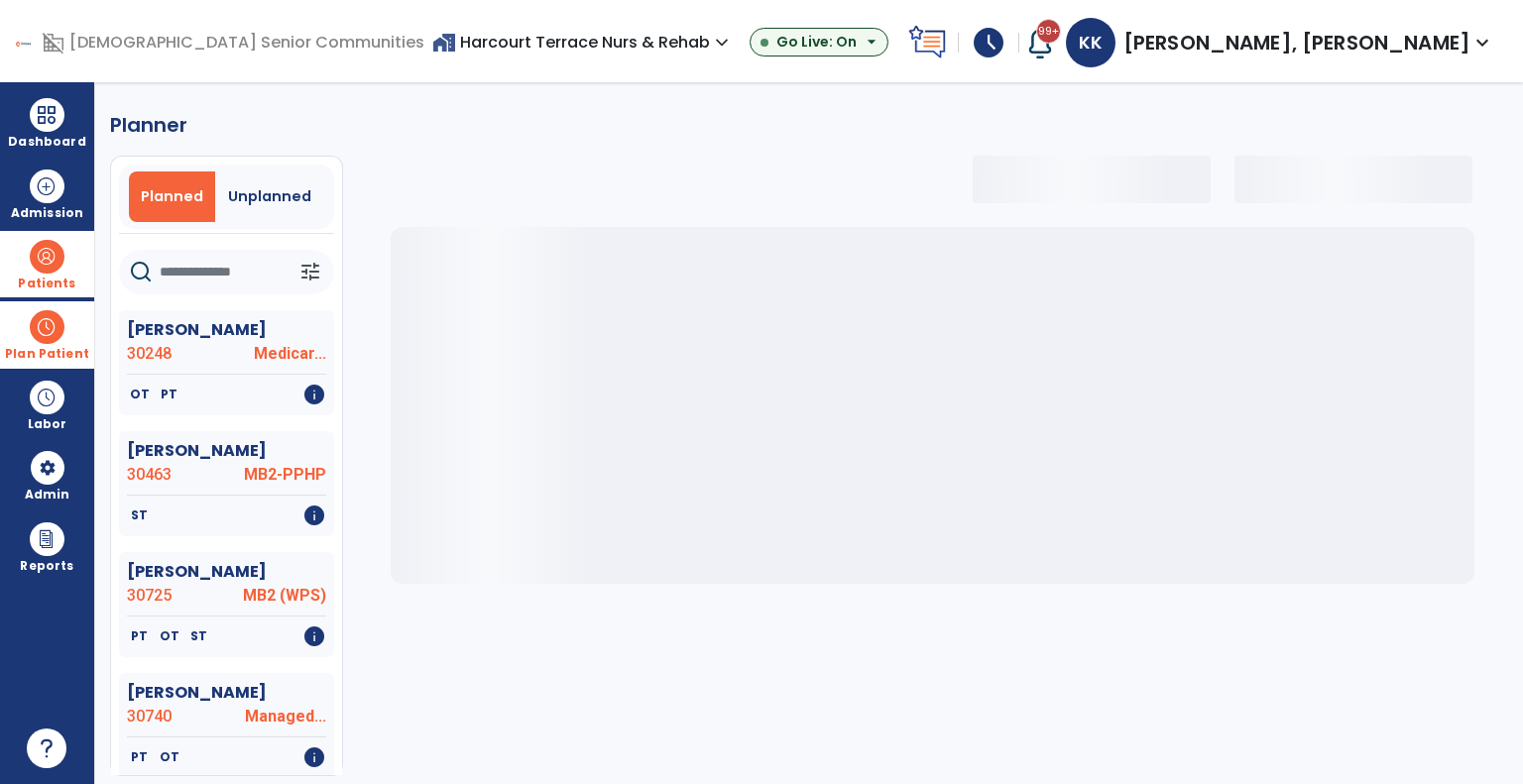 click 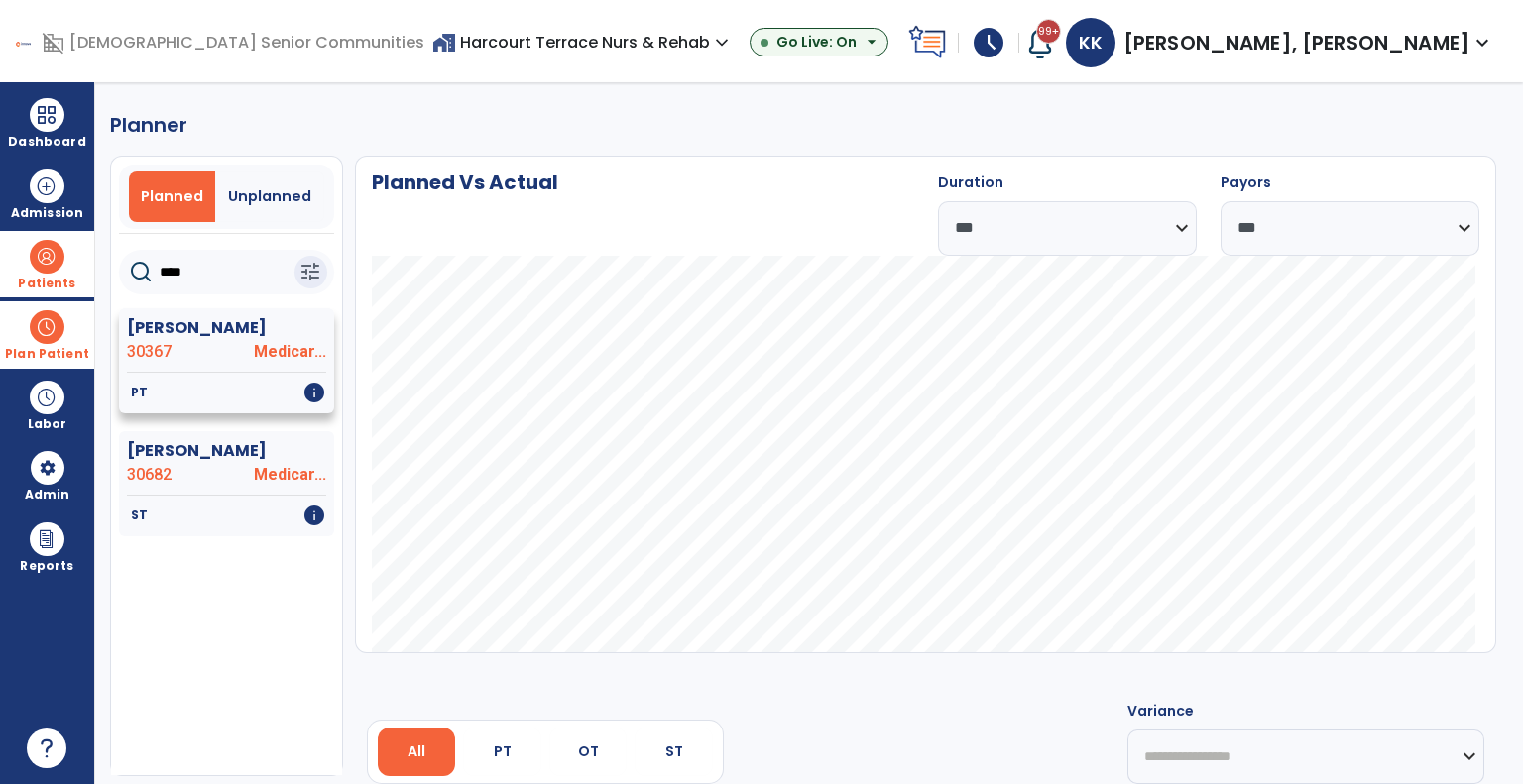 click on "30367" 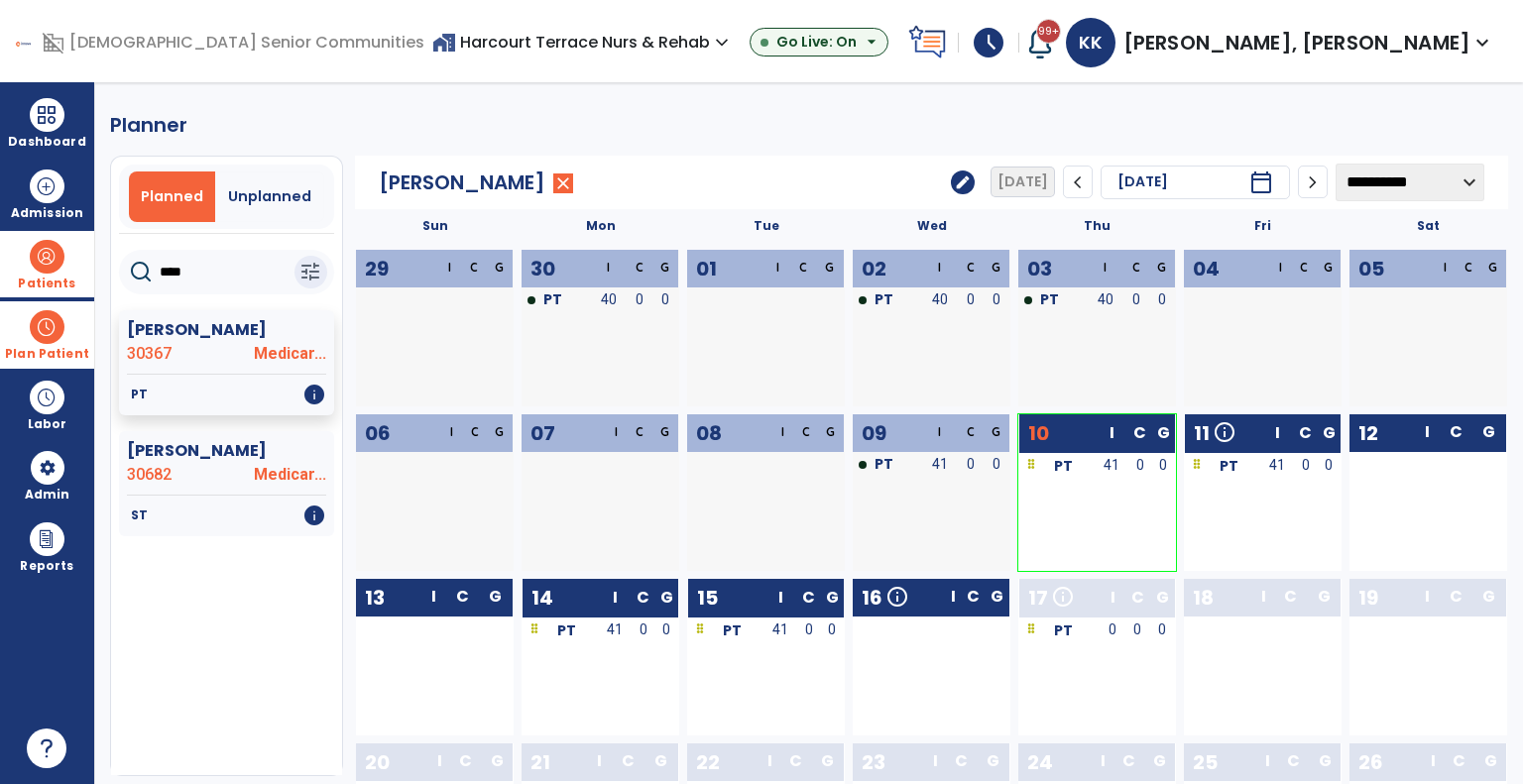 drag, startPoint x: 238, startPoint y: 277, endPoint x: 90, endPoint y: 273, distance: 148.05404 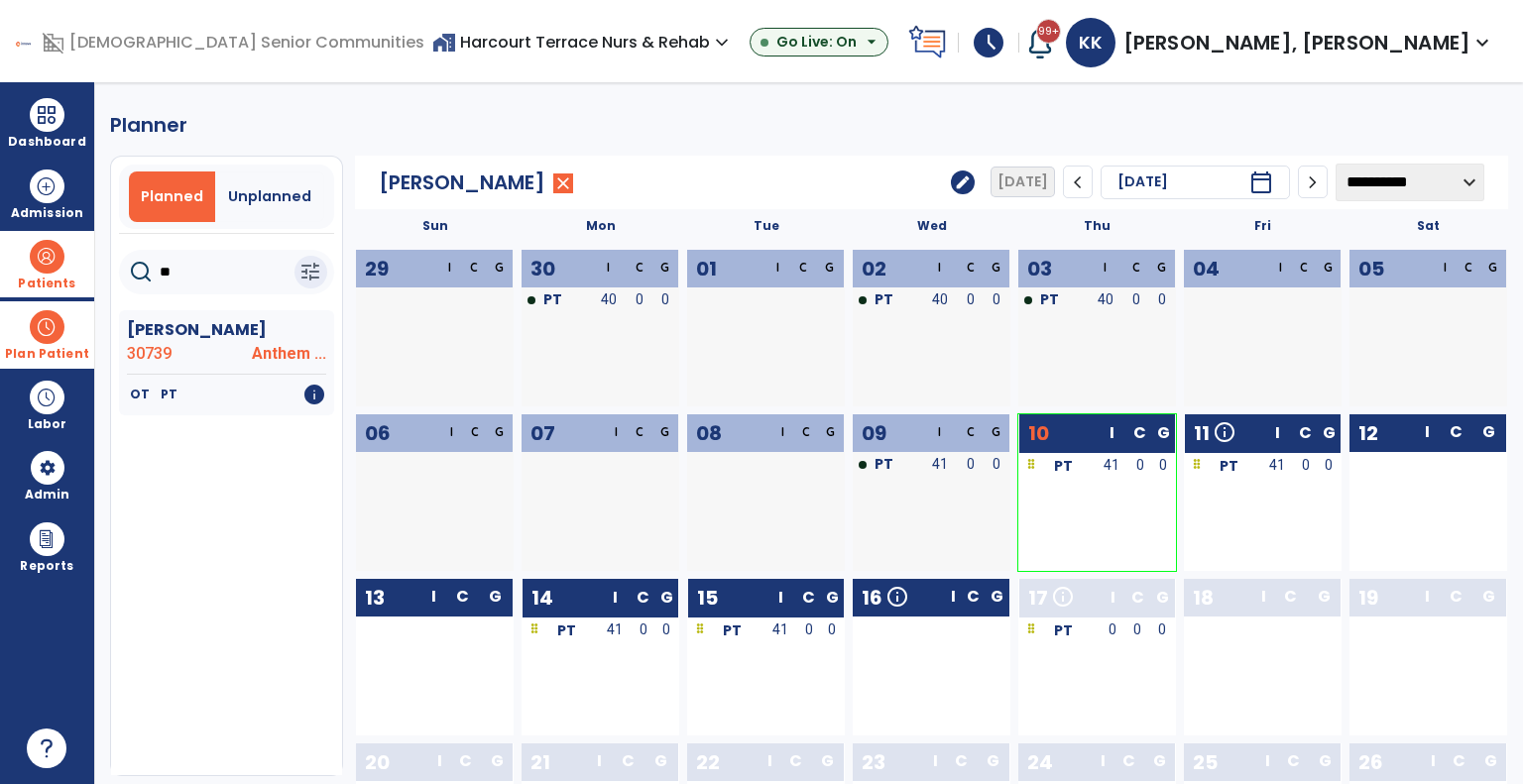 drag, startPoint x: 183, startPoint y: 269, endPoint x: 74, endPoint y: 264, distance: 109.11462 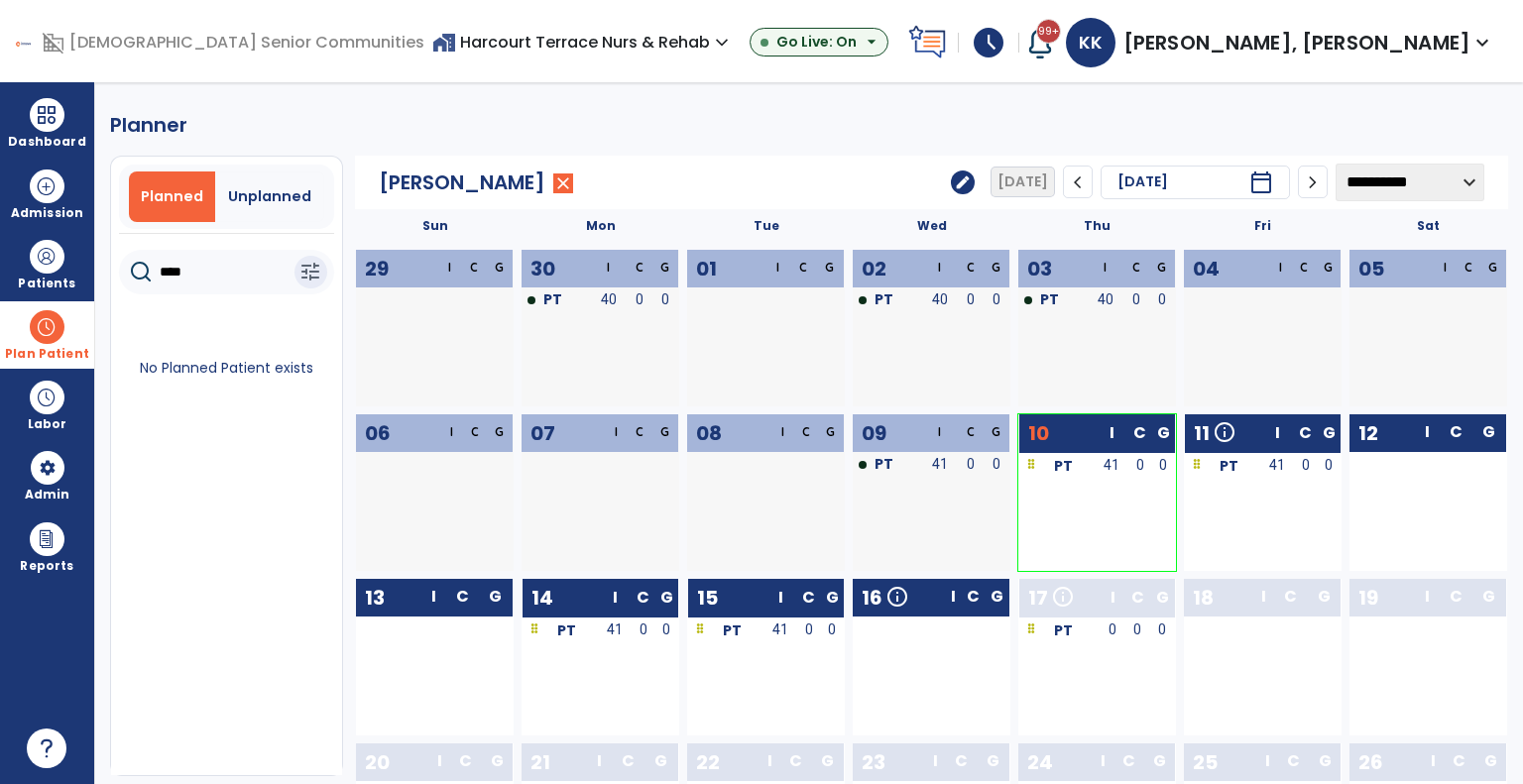 type on "****" 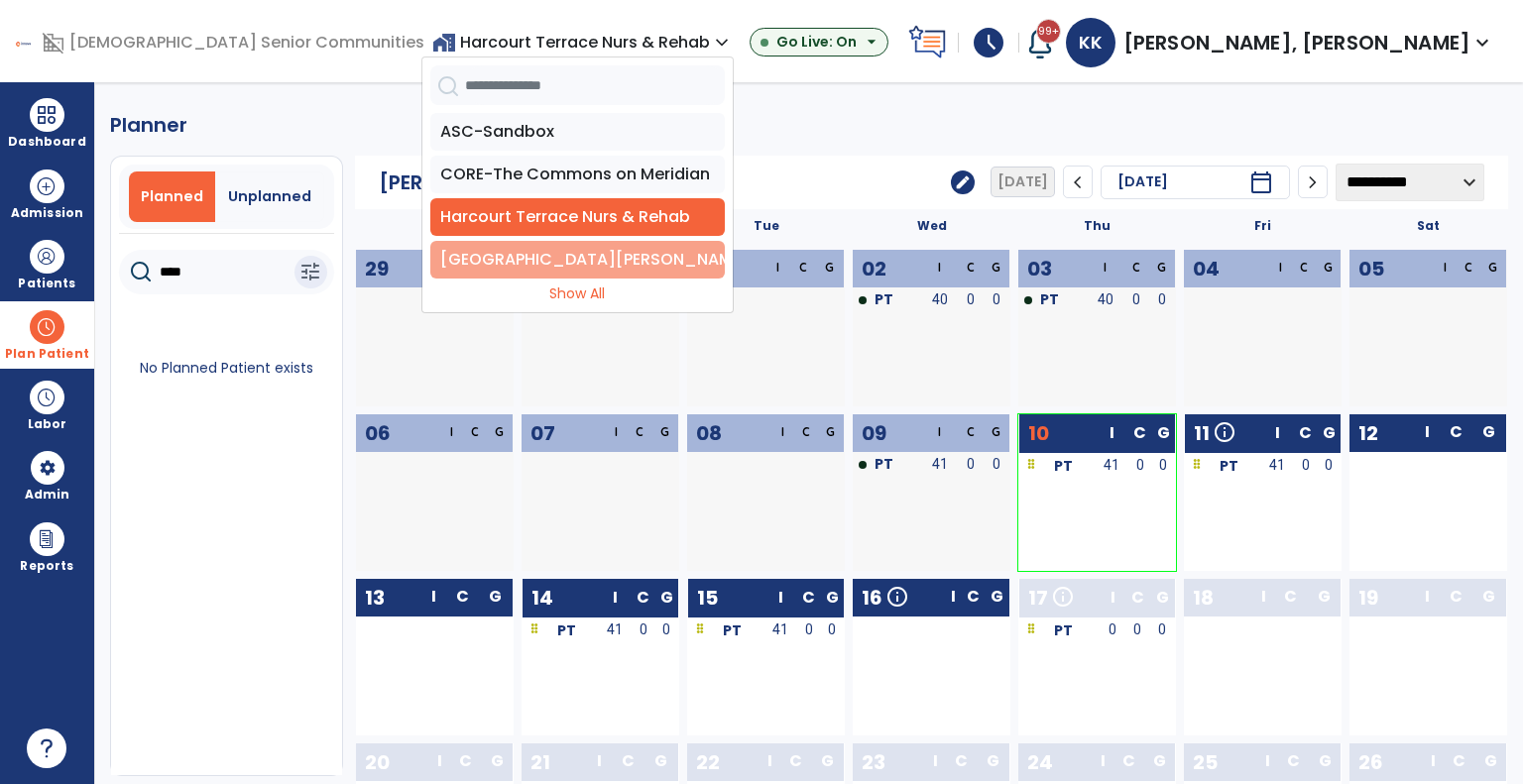 click on "[GEOGRAPHIC_DATA][PERSON_NAME]" at bounding box center (577, 260) 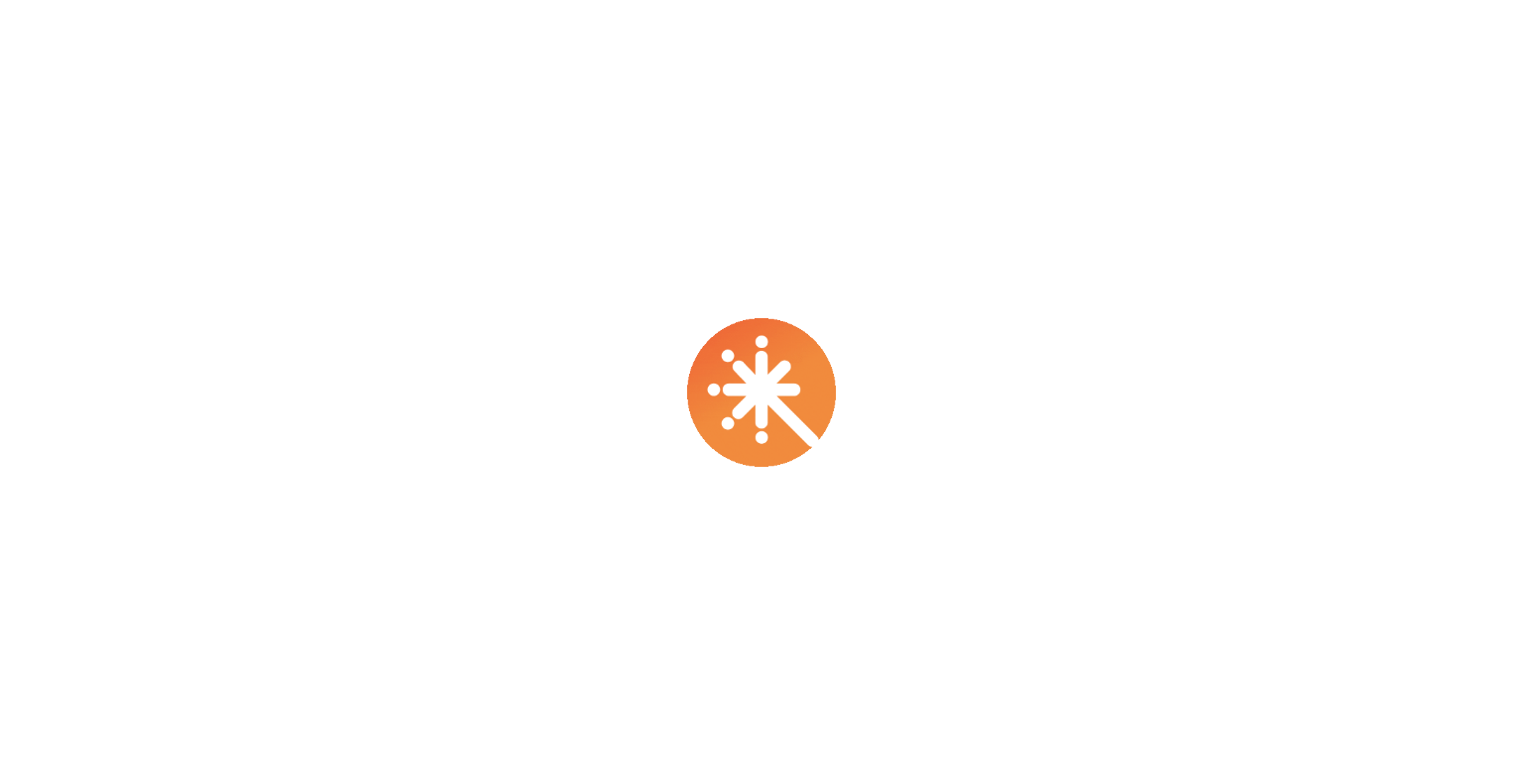 scroll, scrollTop: 0, scrollLeft: 0, axis: both 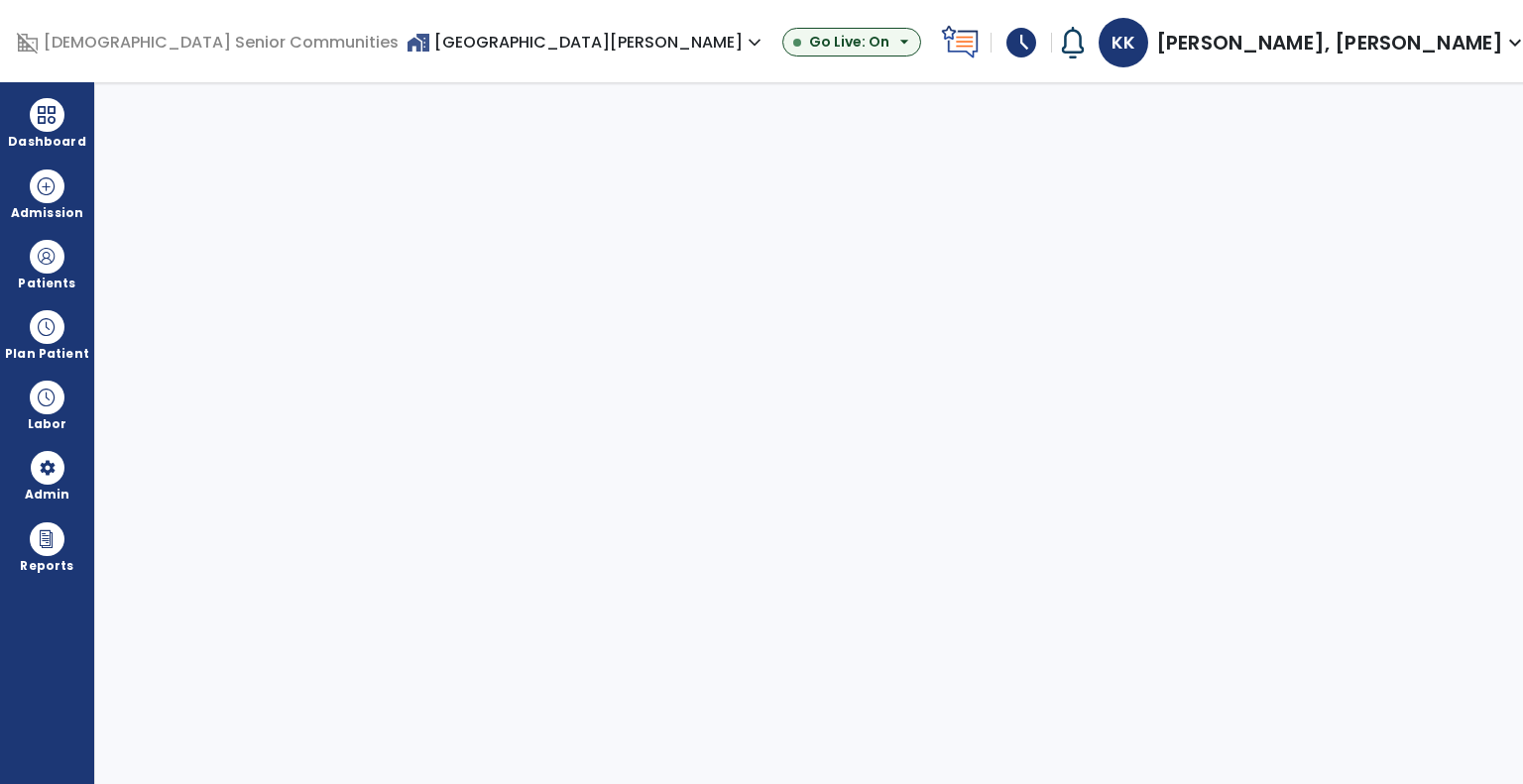 select on "***" 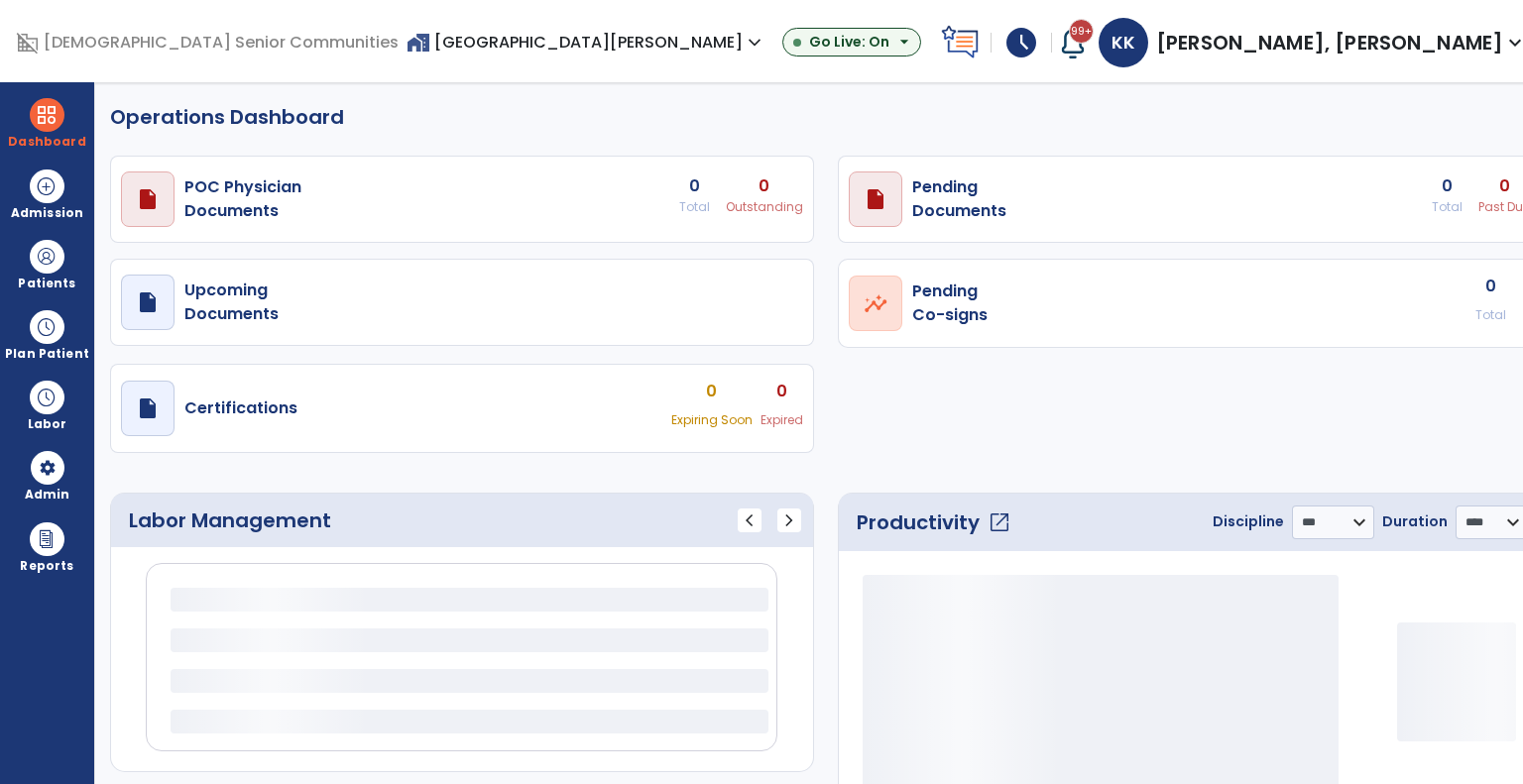 select on "***" 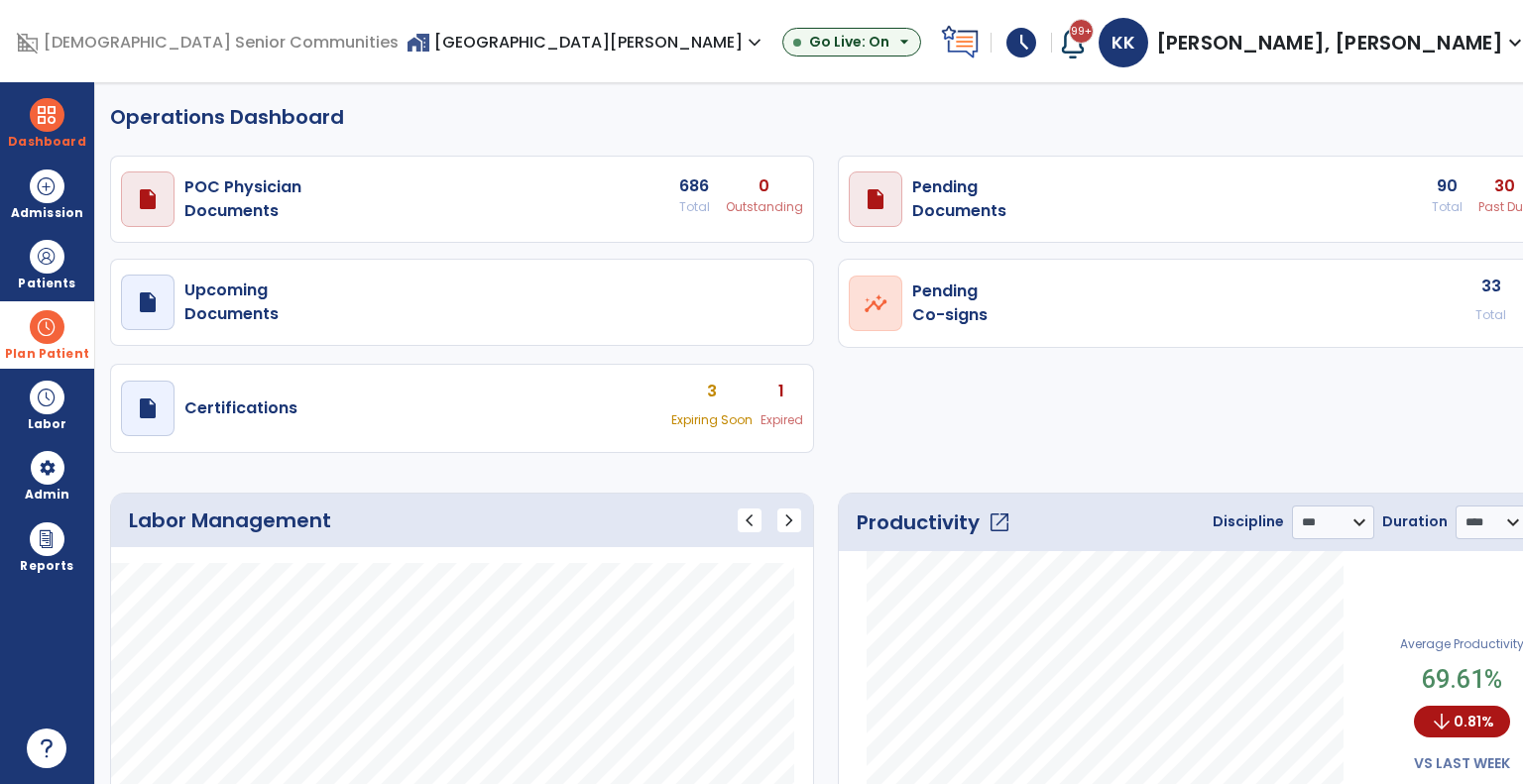 click at bounding box center (47, 327) 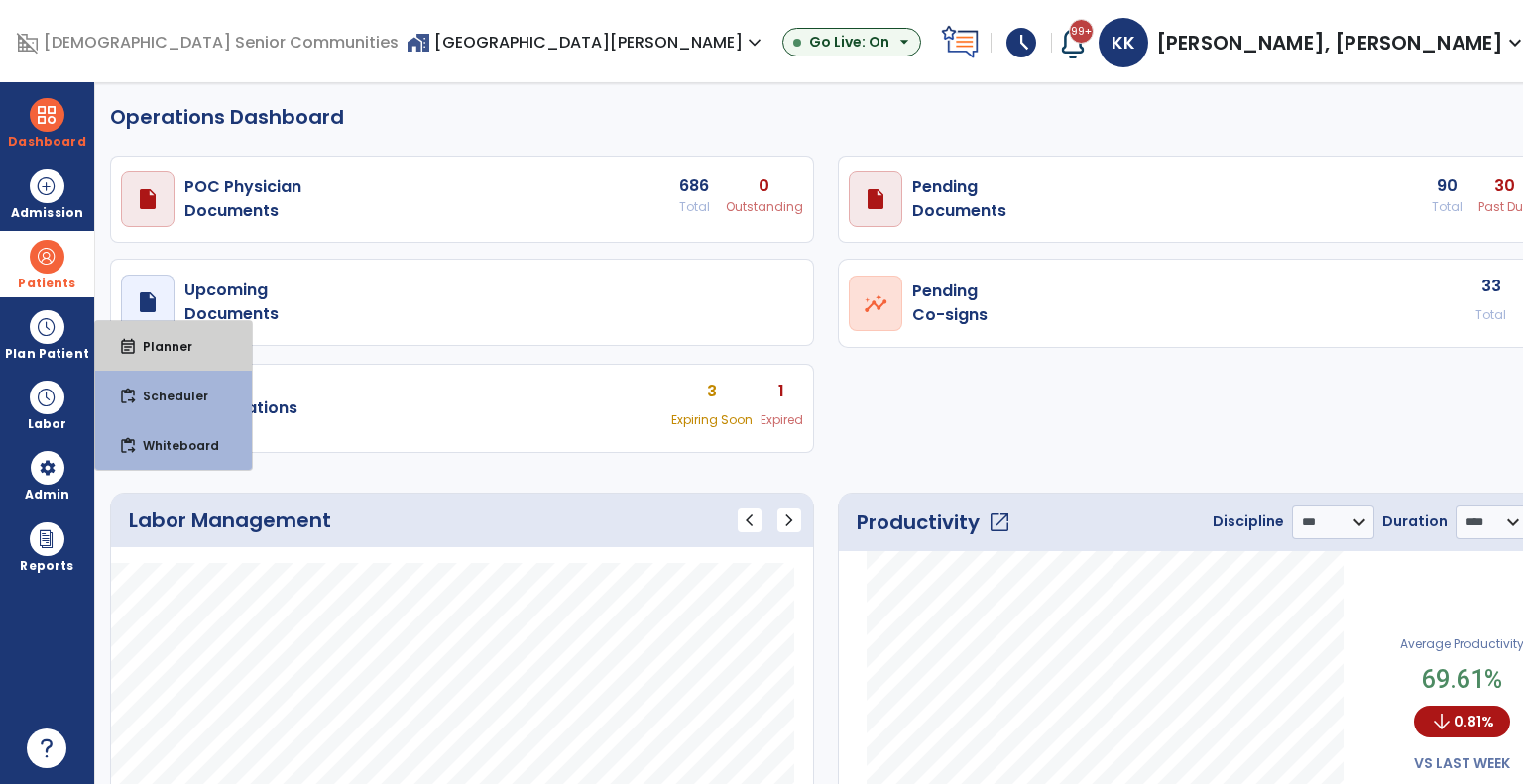 drag, startPoint x: 111, startPoint y: 340, endPoint x: 44, endPoint y: 278, distance: 91.28527 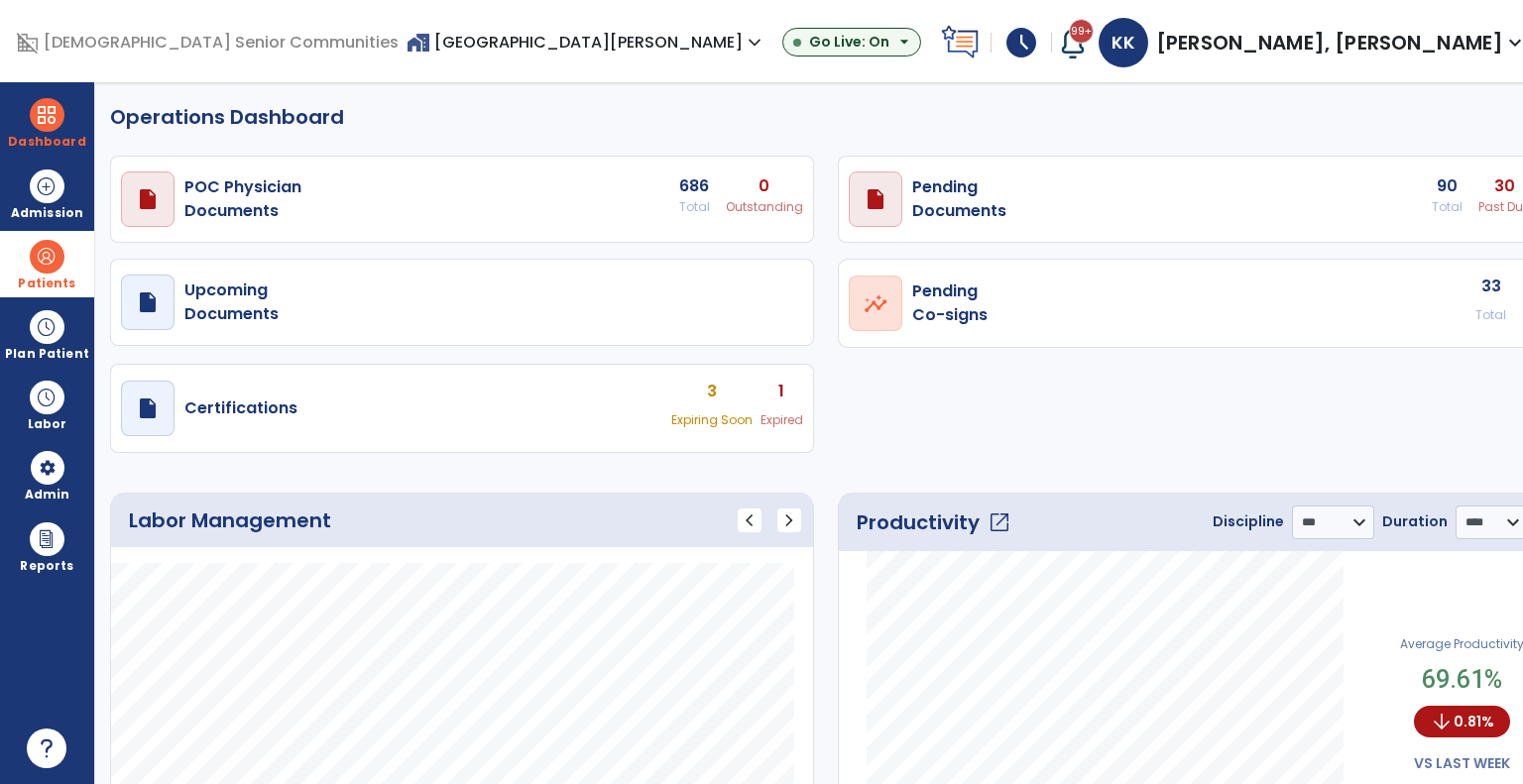click on "Patients" at bounding box center [47, 283] 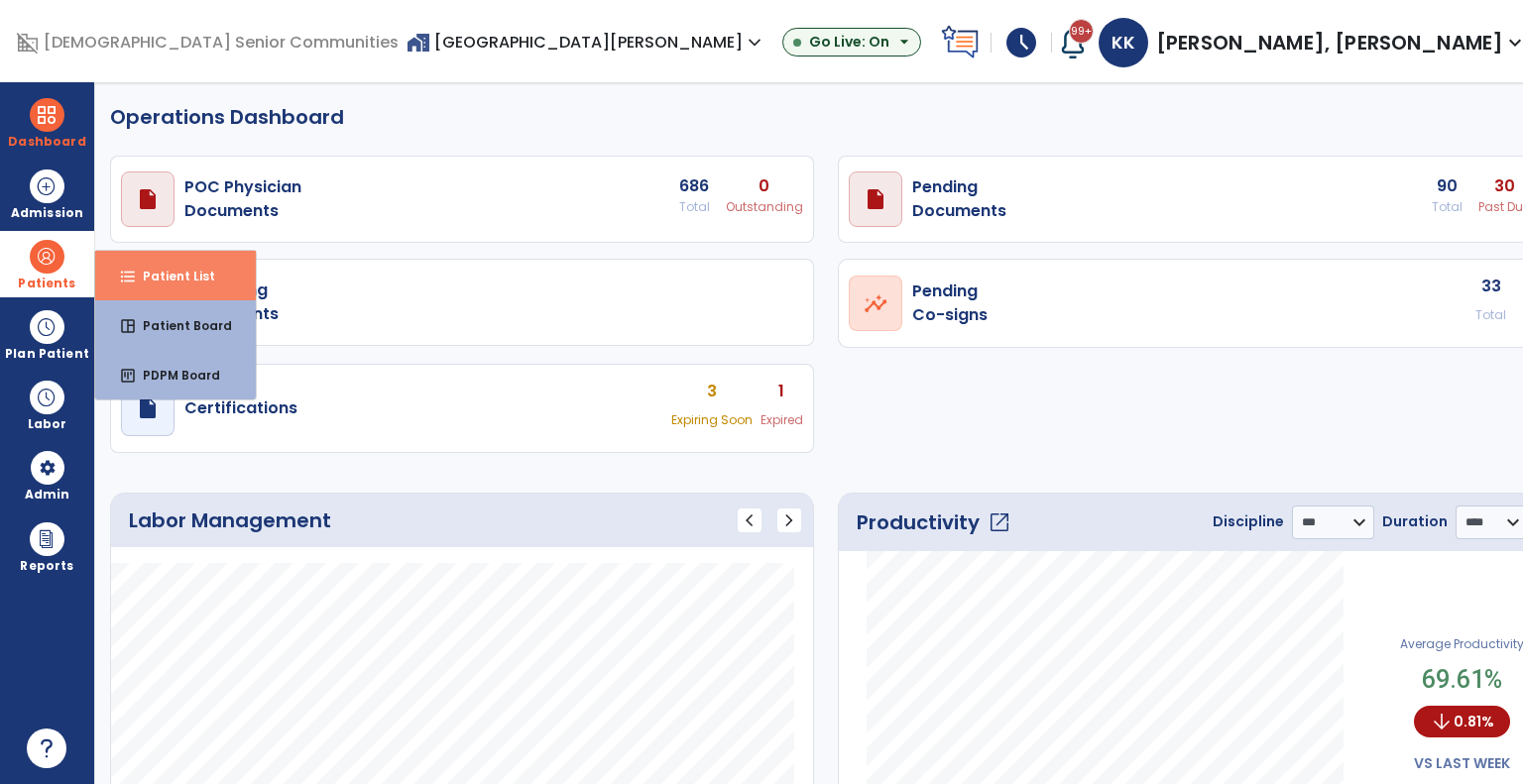 click on "format_list_bulleted  Patient List" at bounding box center (176, 276) 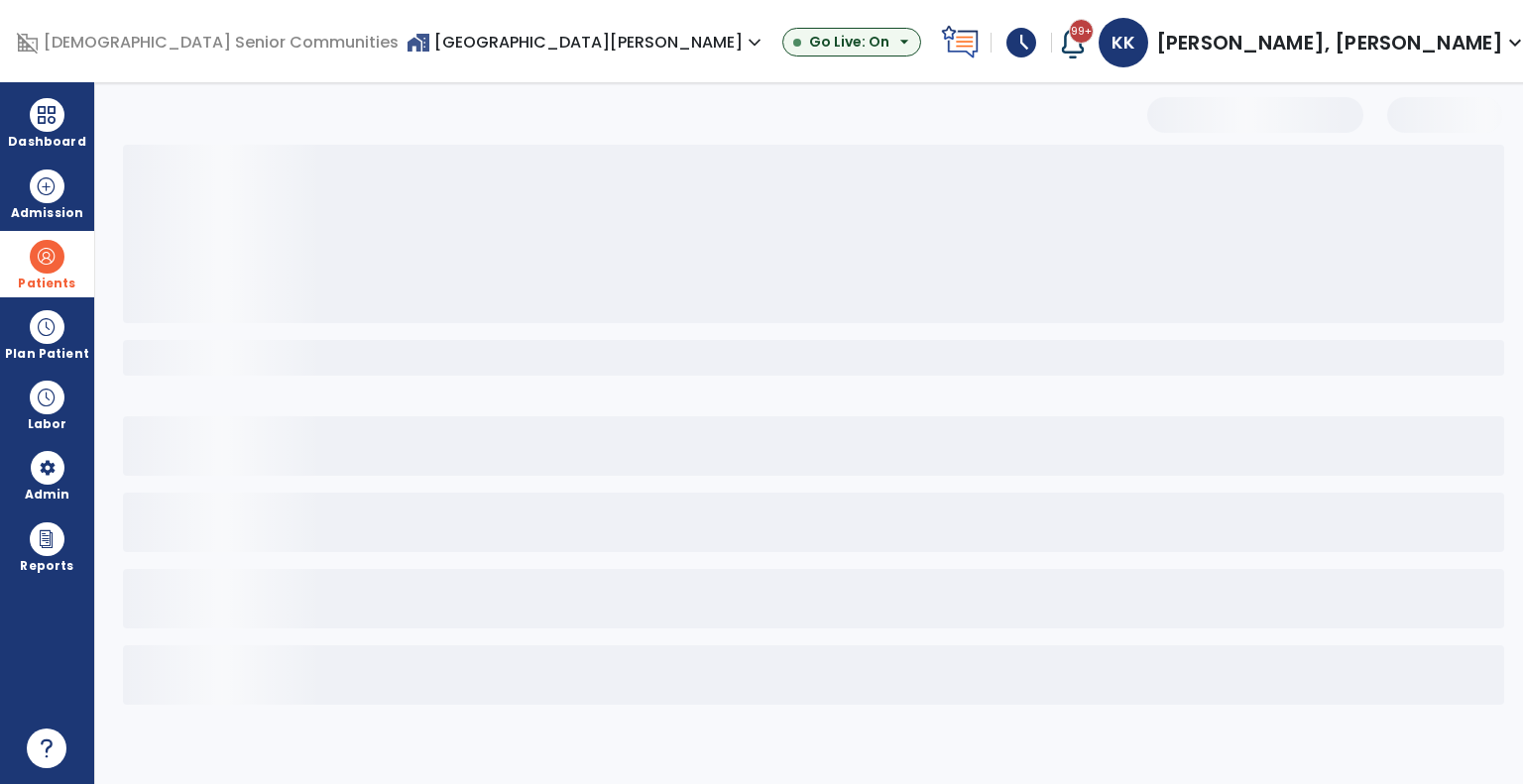 select on "***" 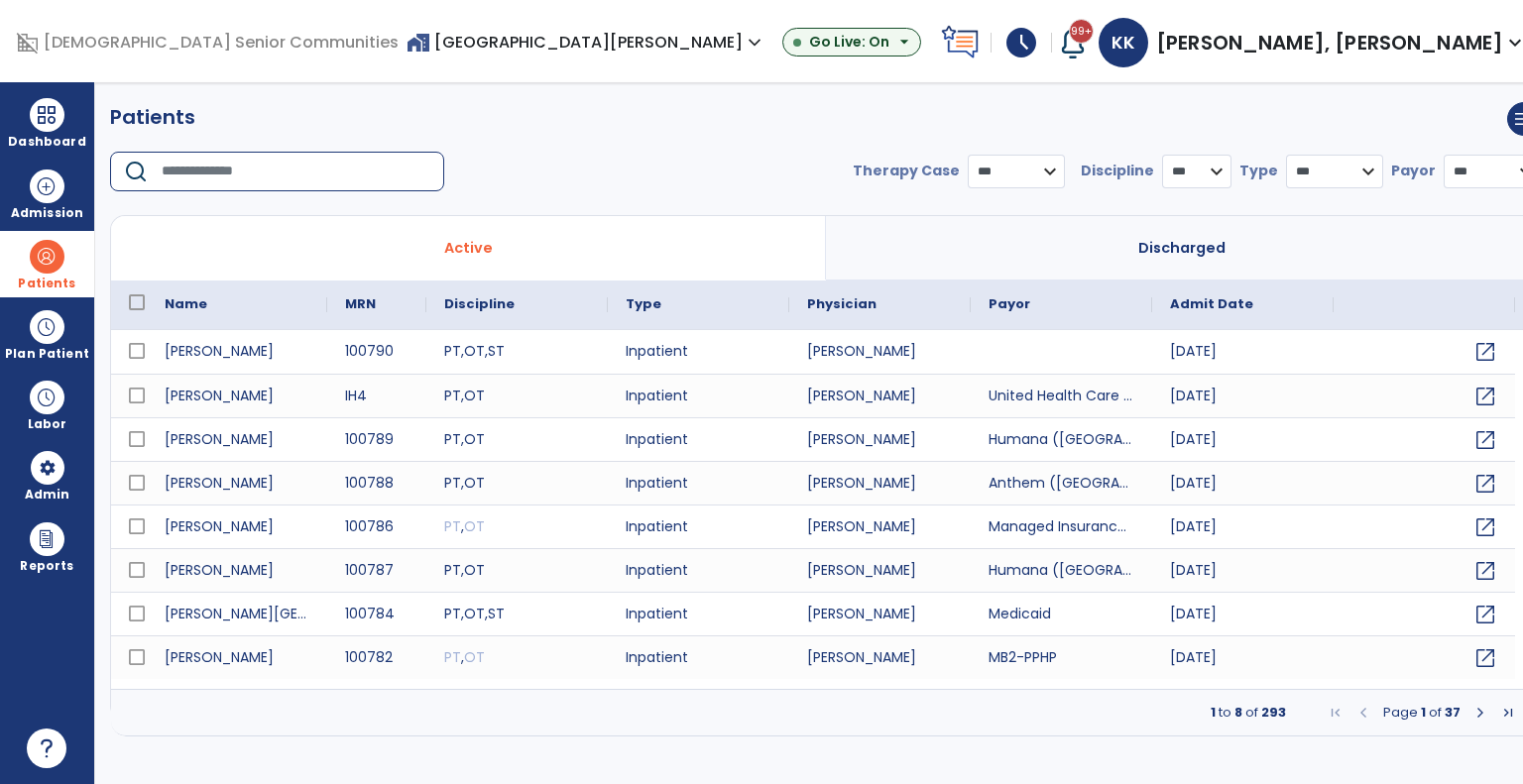 click at bounding box center (295, 171) 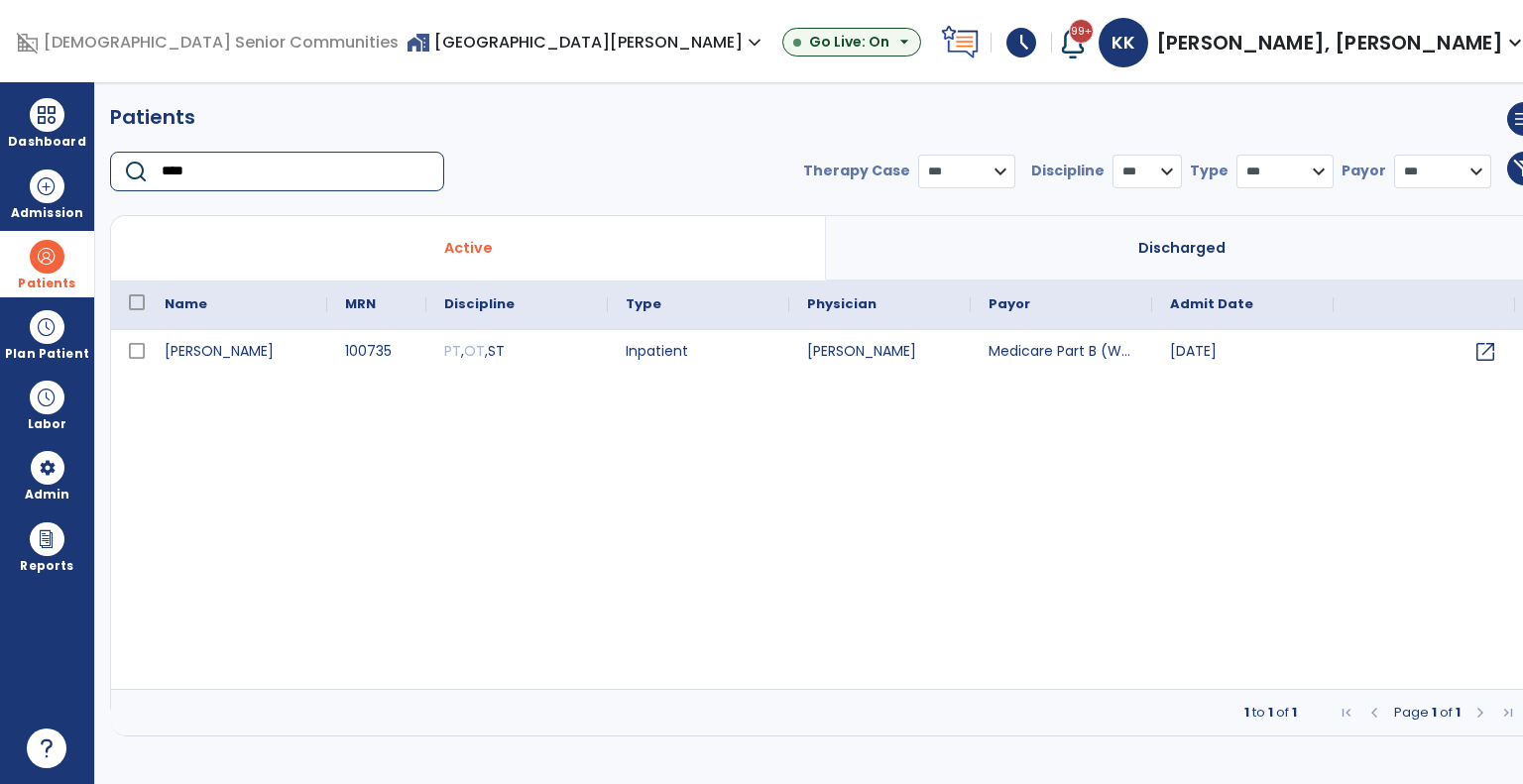 type on "****" 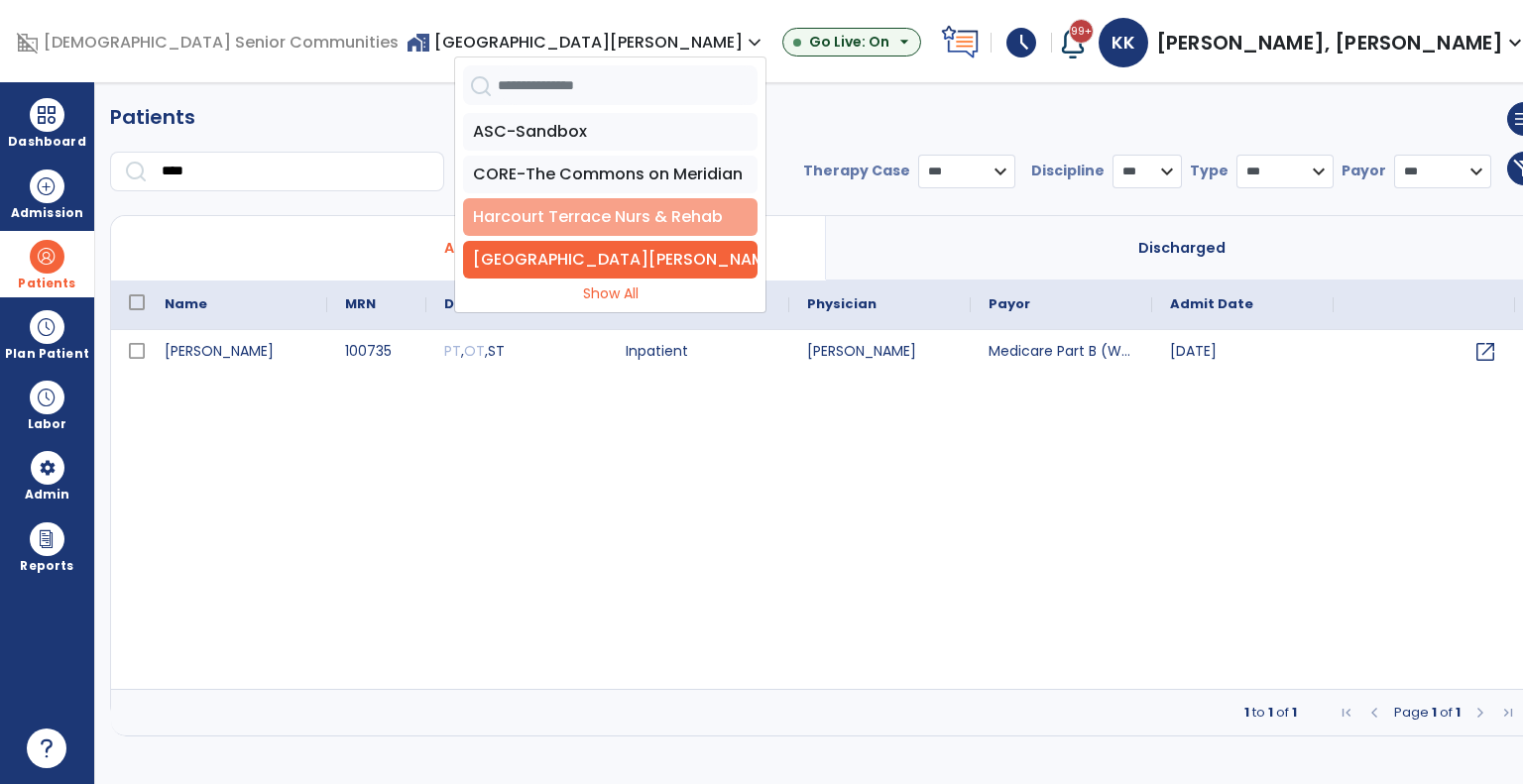 click on "Harcourt Terrace Nurs & Rehab" at bounding box center (610, 217) 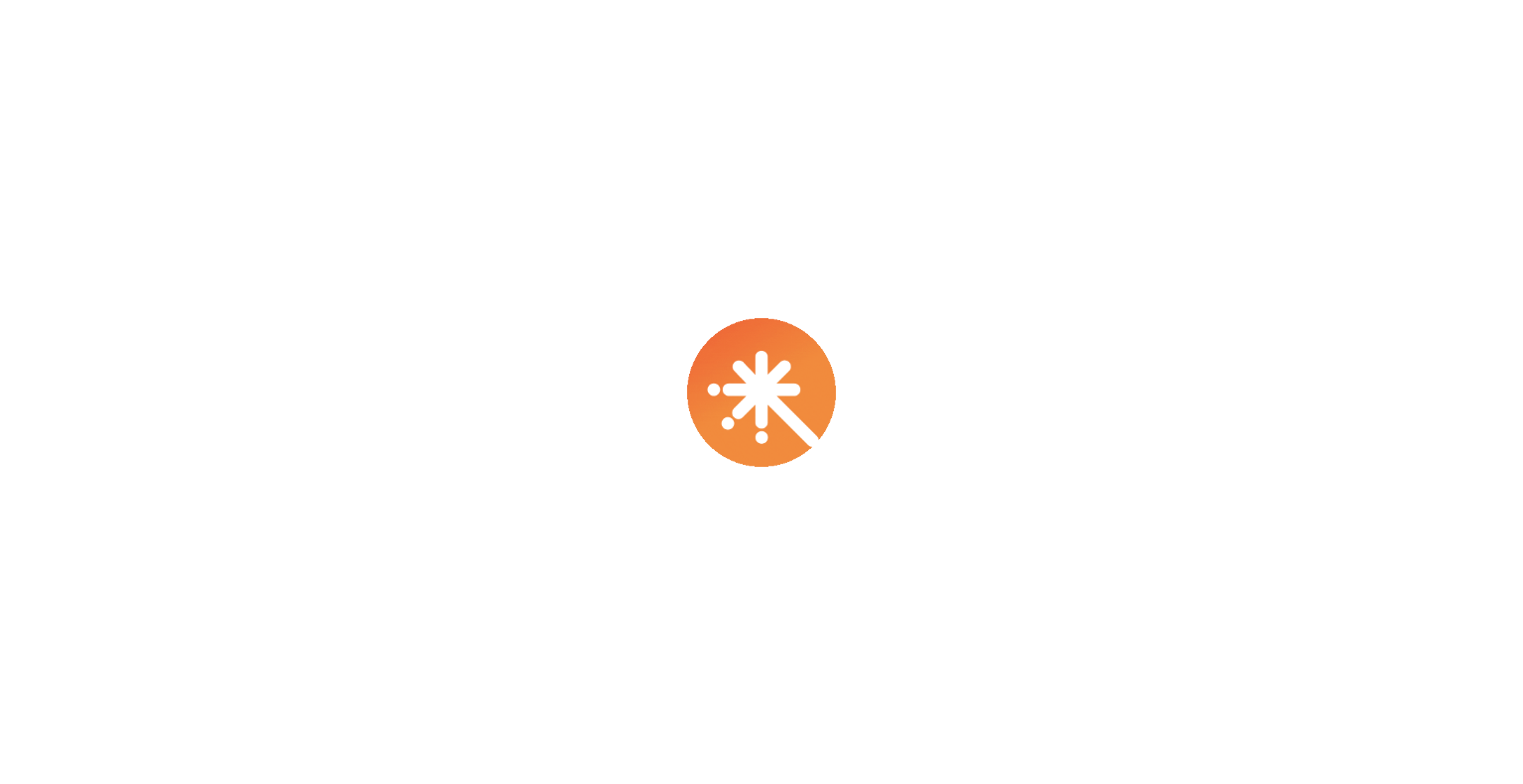 scroll, scrollTop: 0, scrollLeft: 0, axis: both 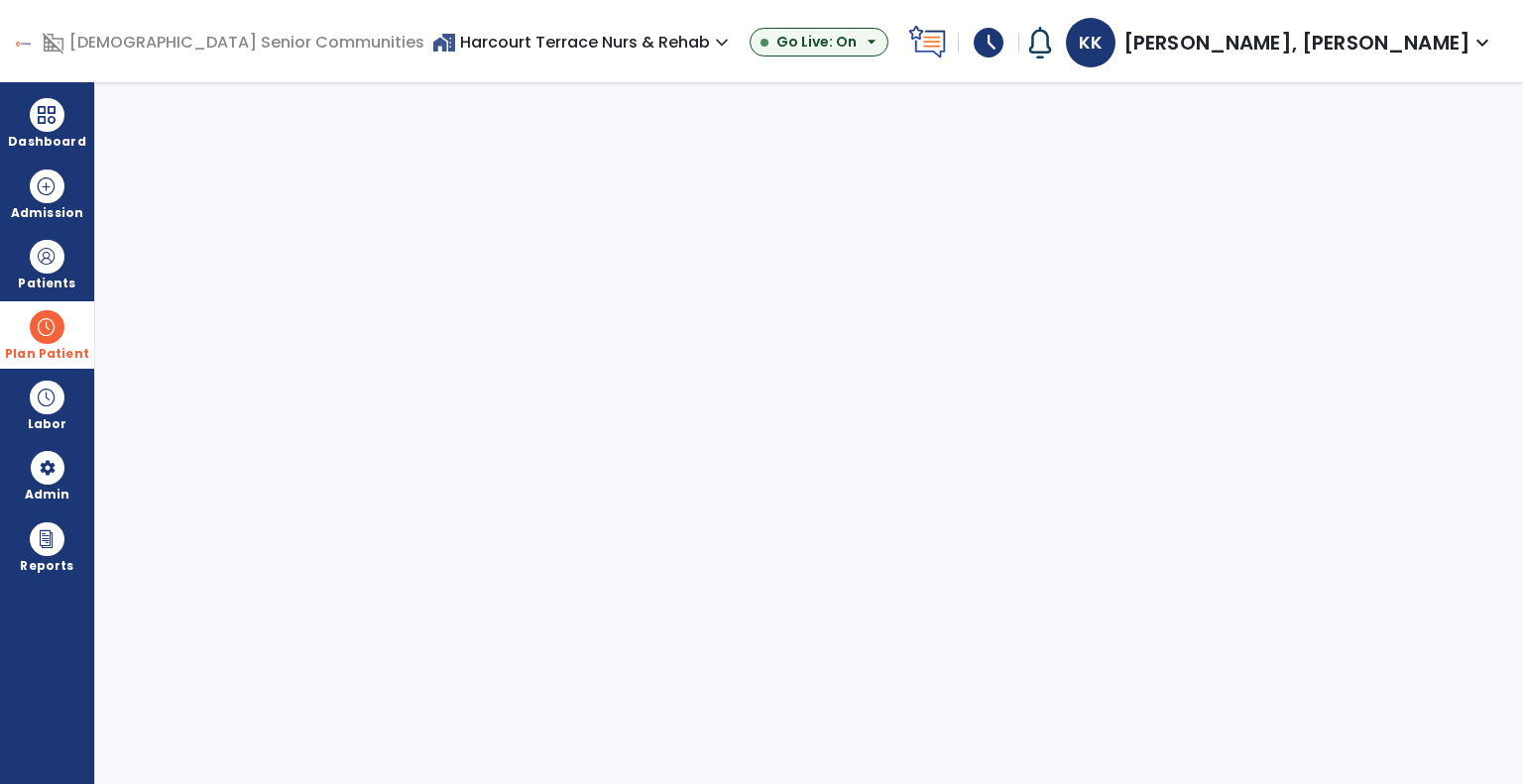 select on "***" 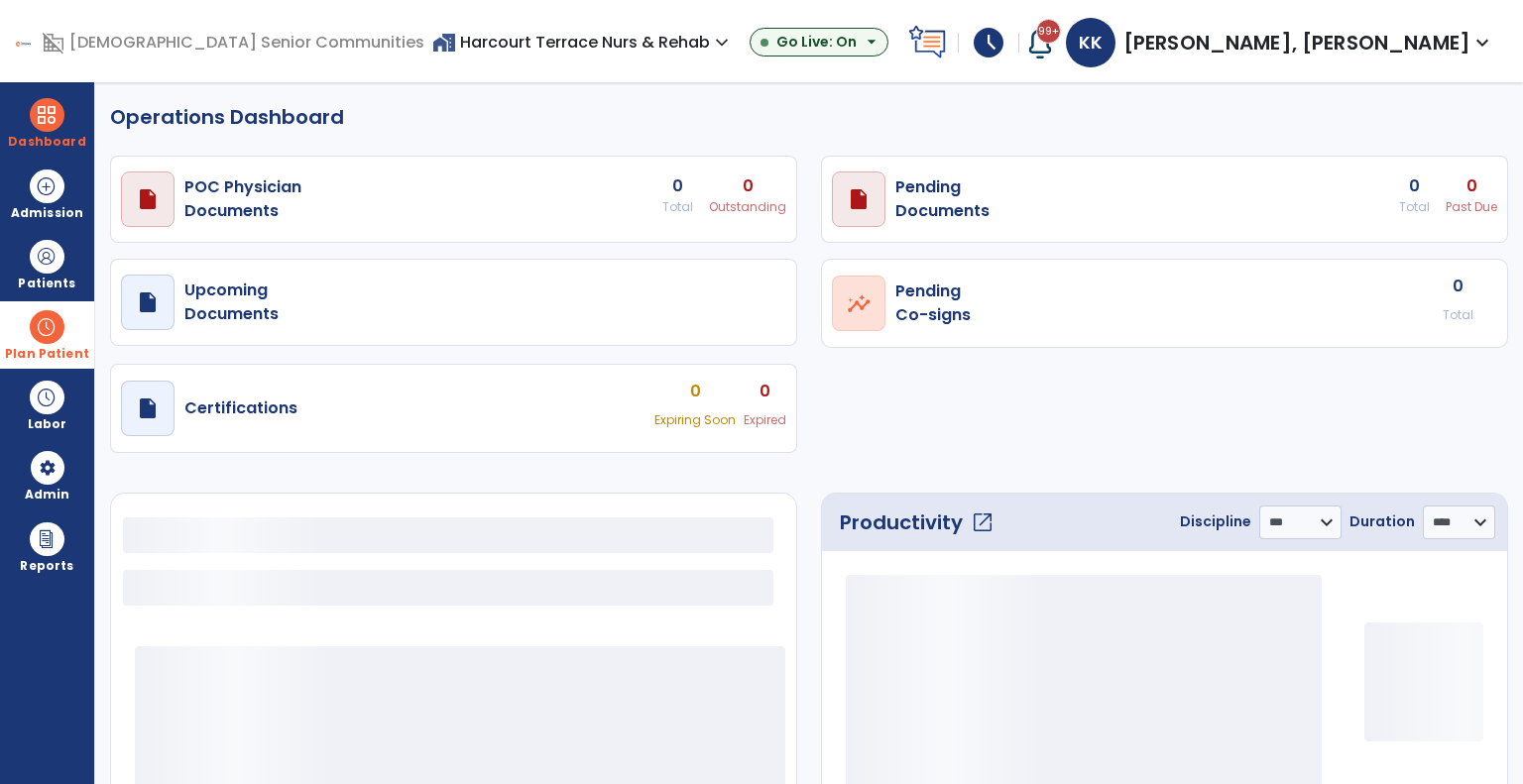 click on "Plan Patient" at bounding box center [47, 264] 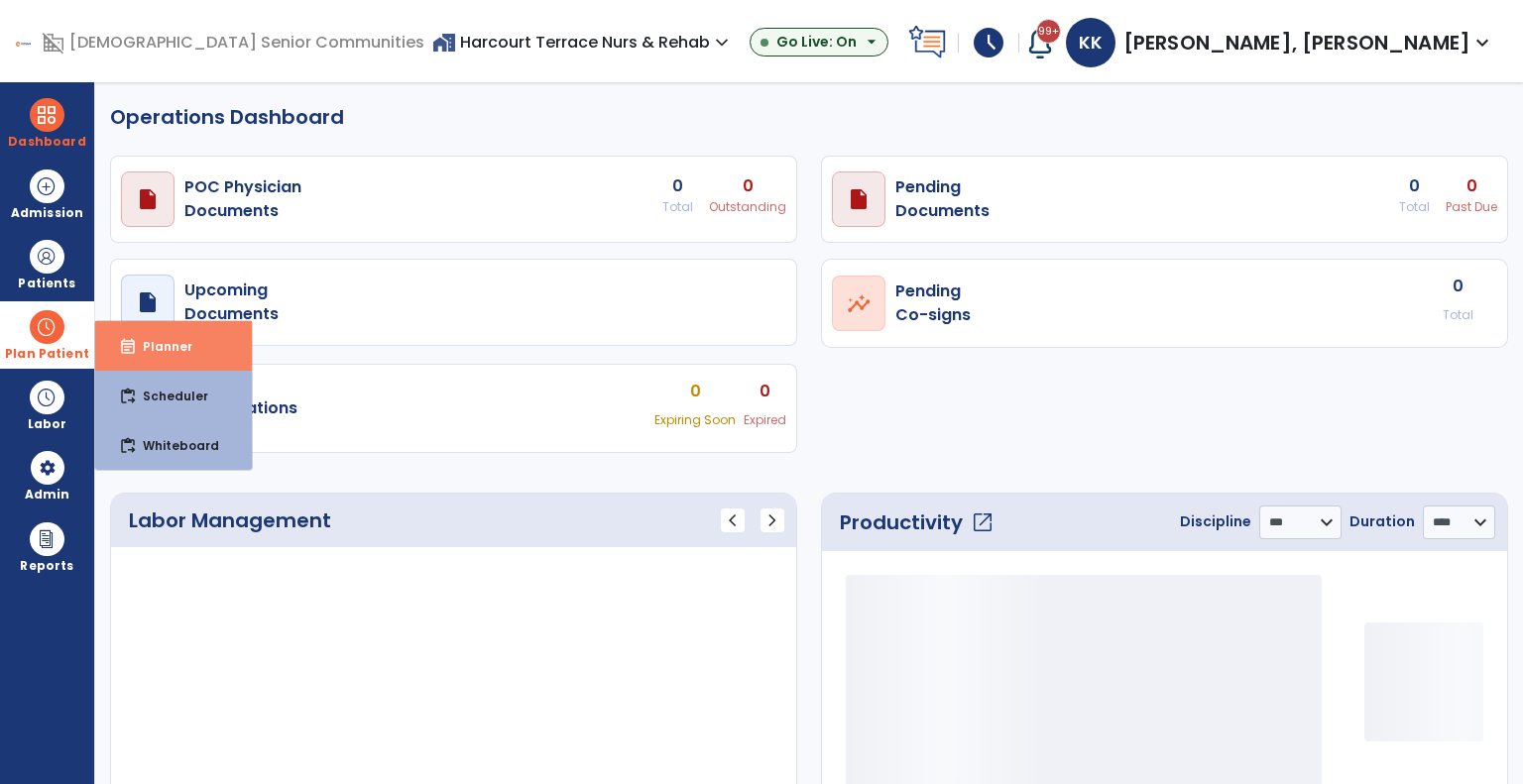 click on "event_note  Planner" at bounding box center (174, 346) 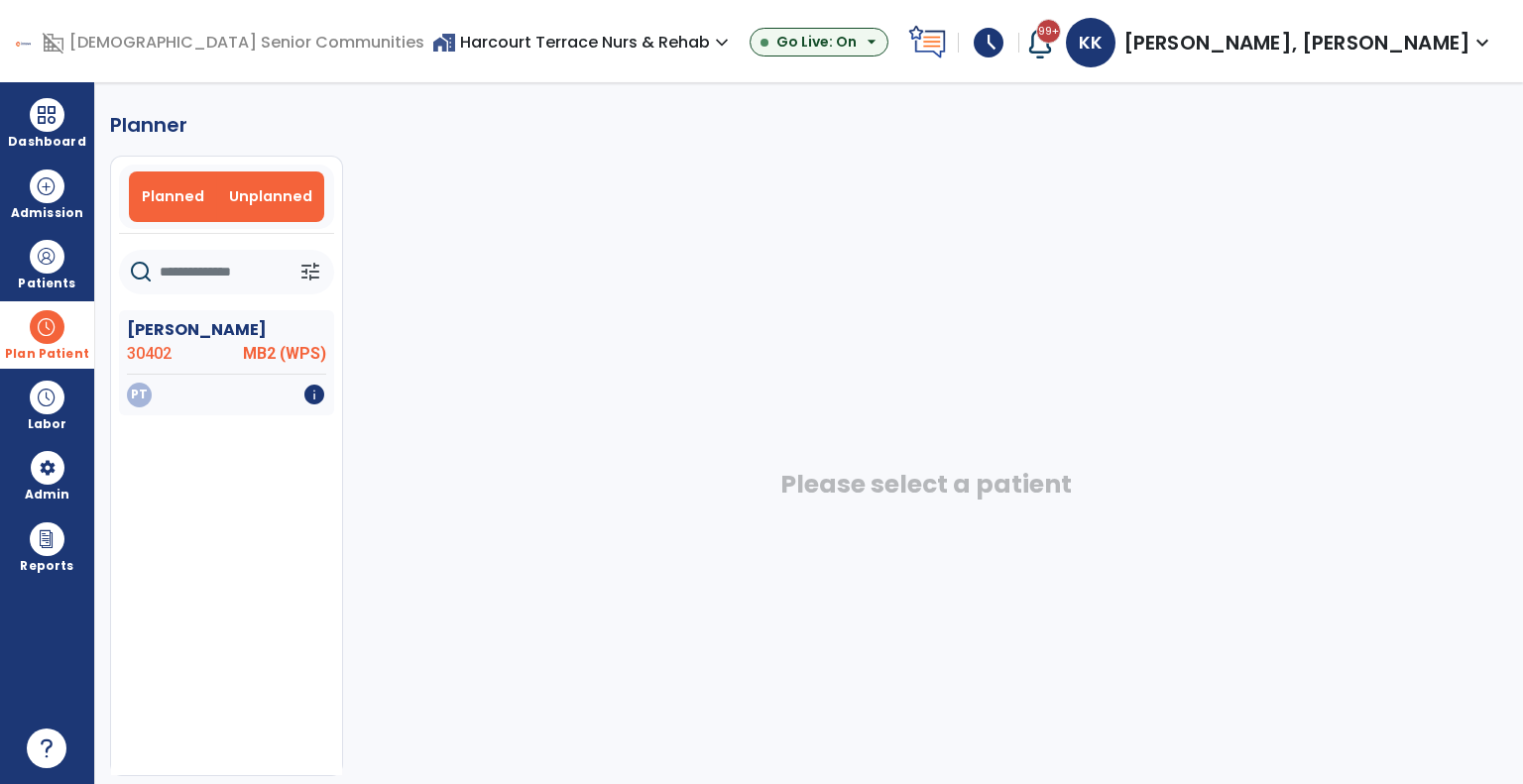 click on "Planned" at bounding box center (174, 196) 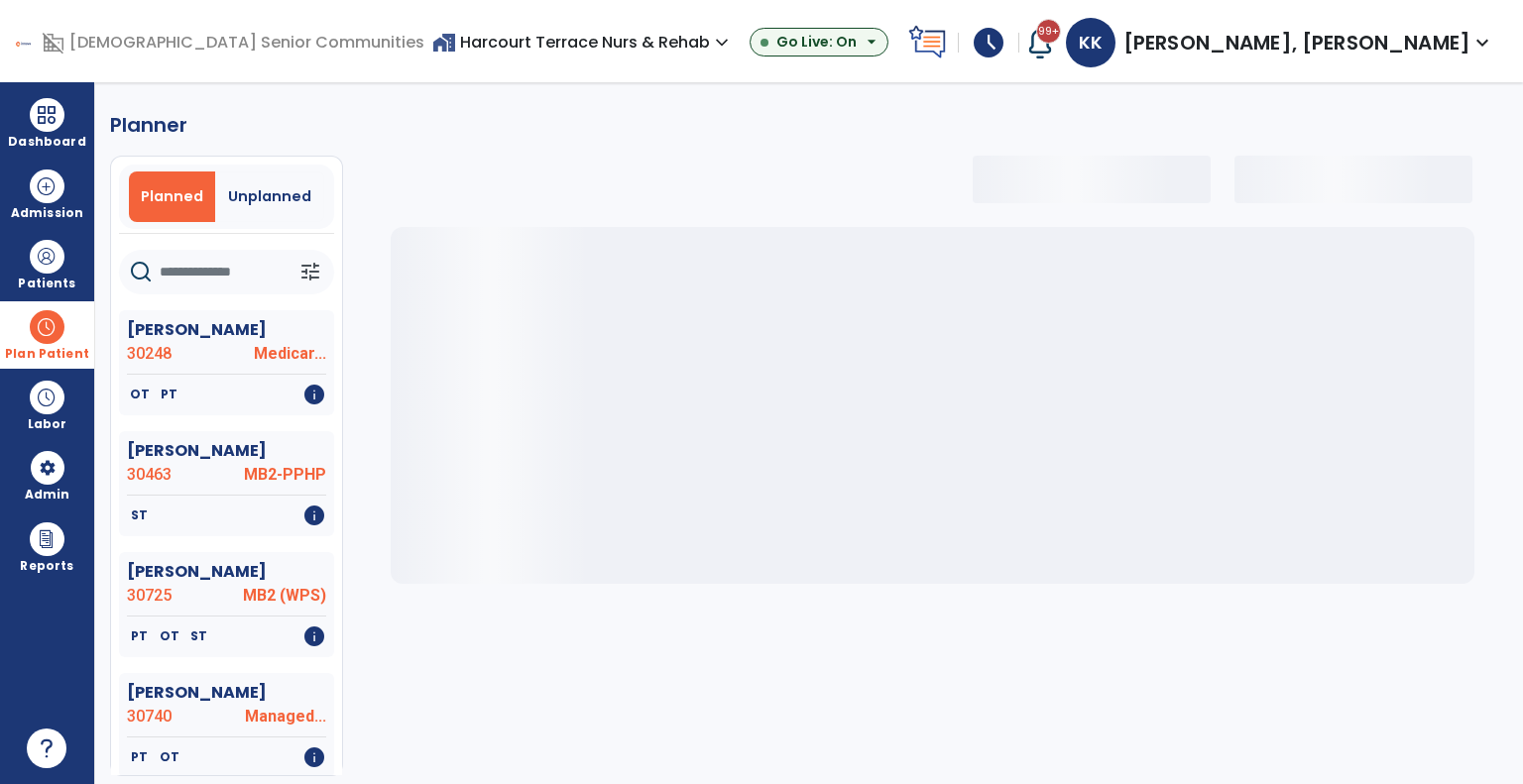click on "tune" 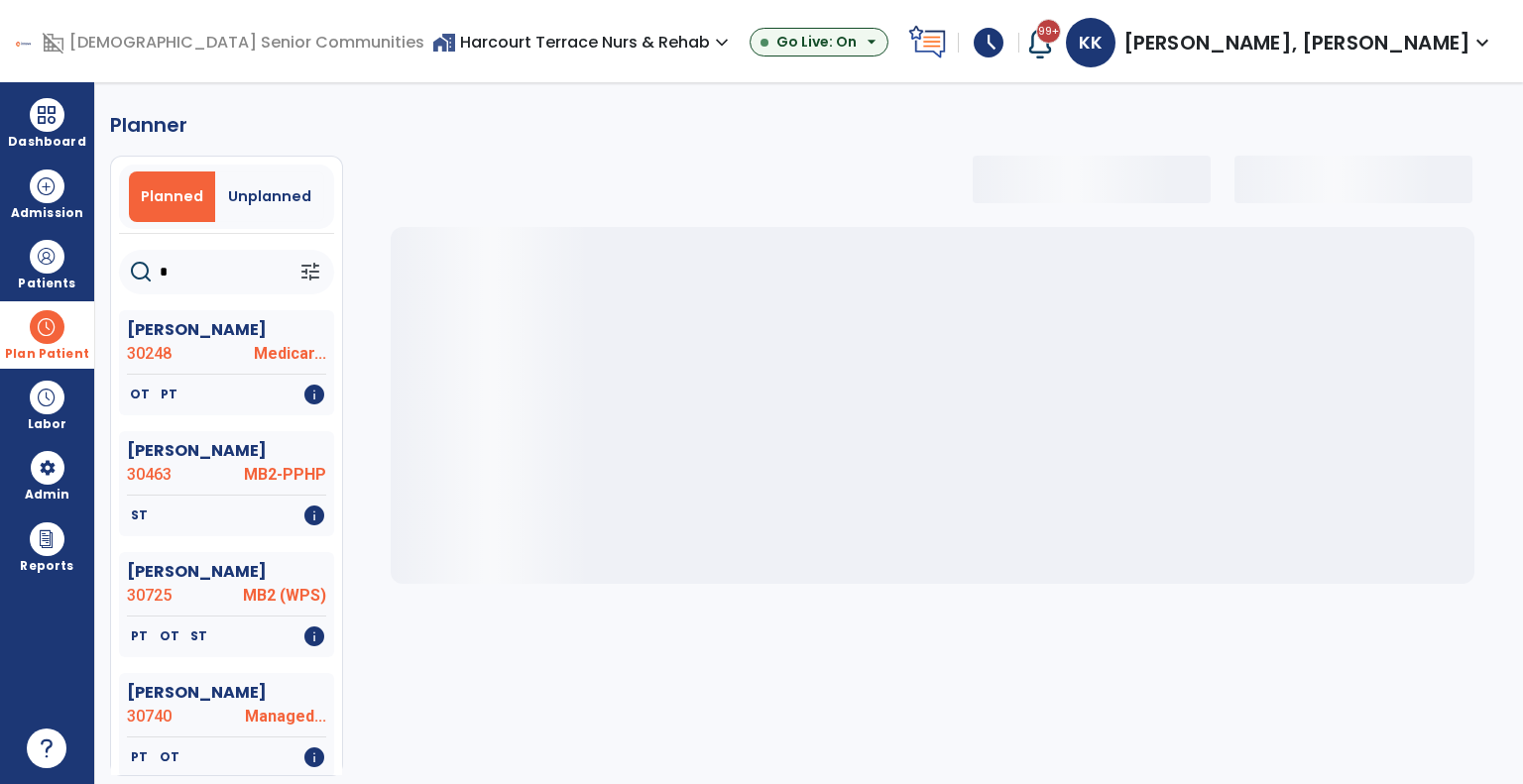 select on "***" 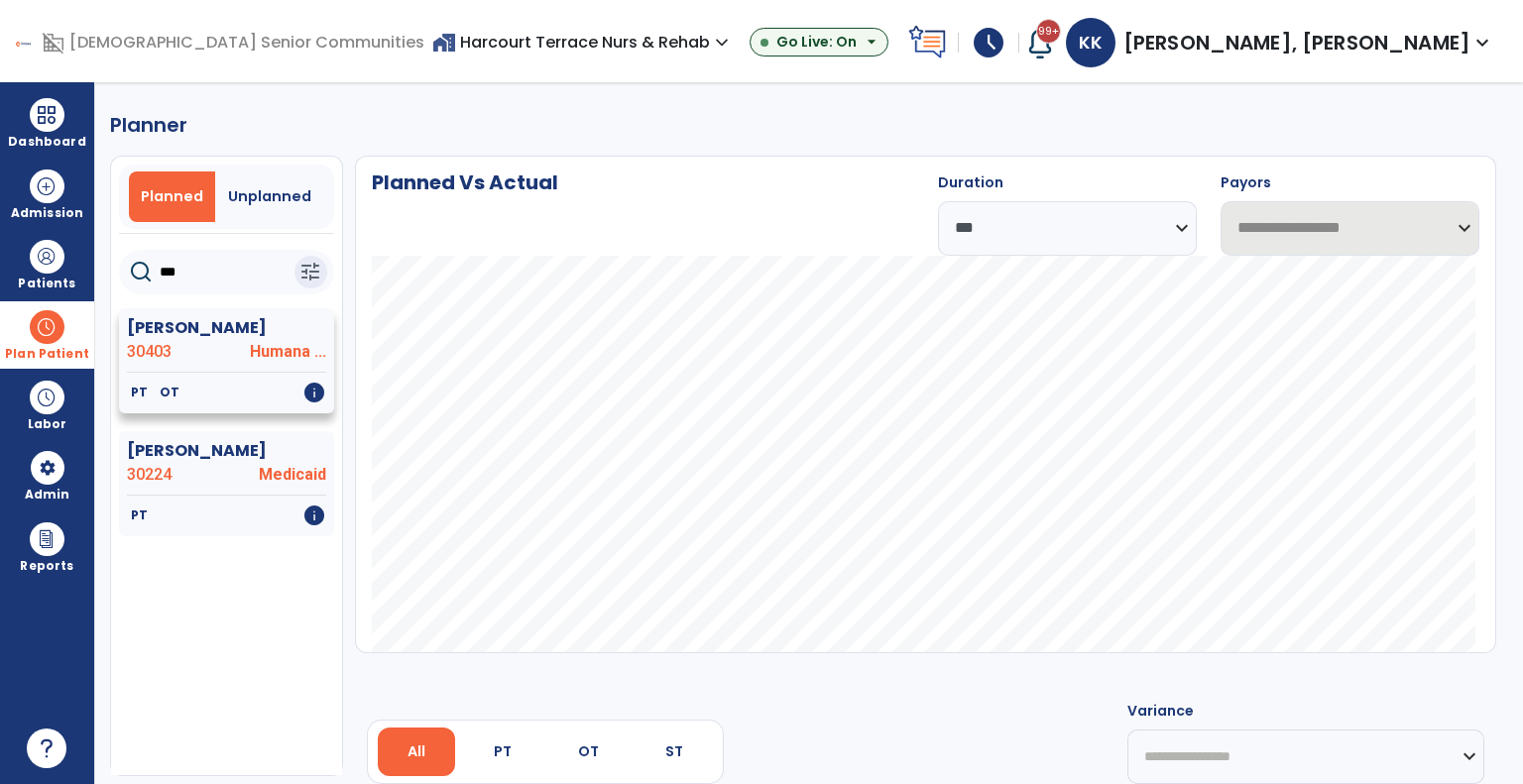 type on "***" 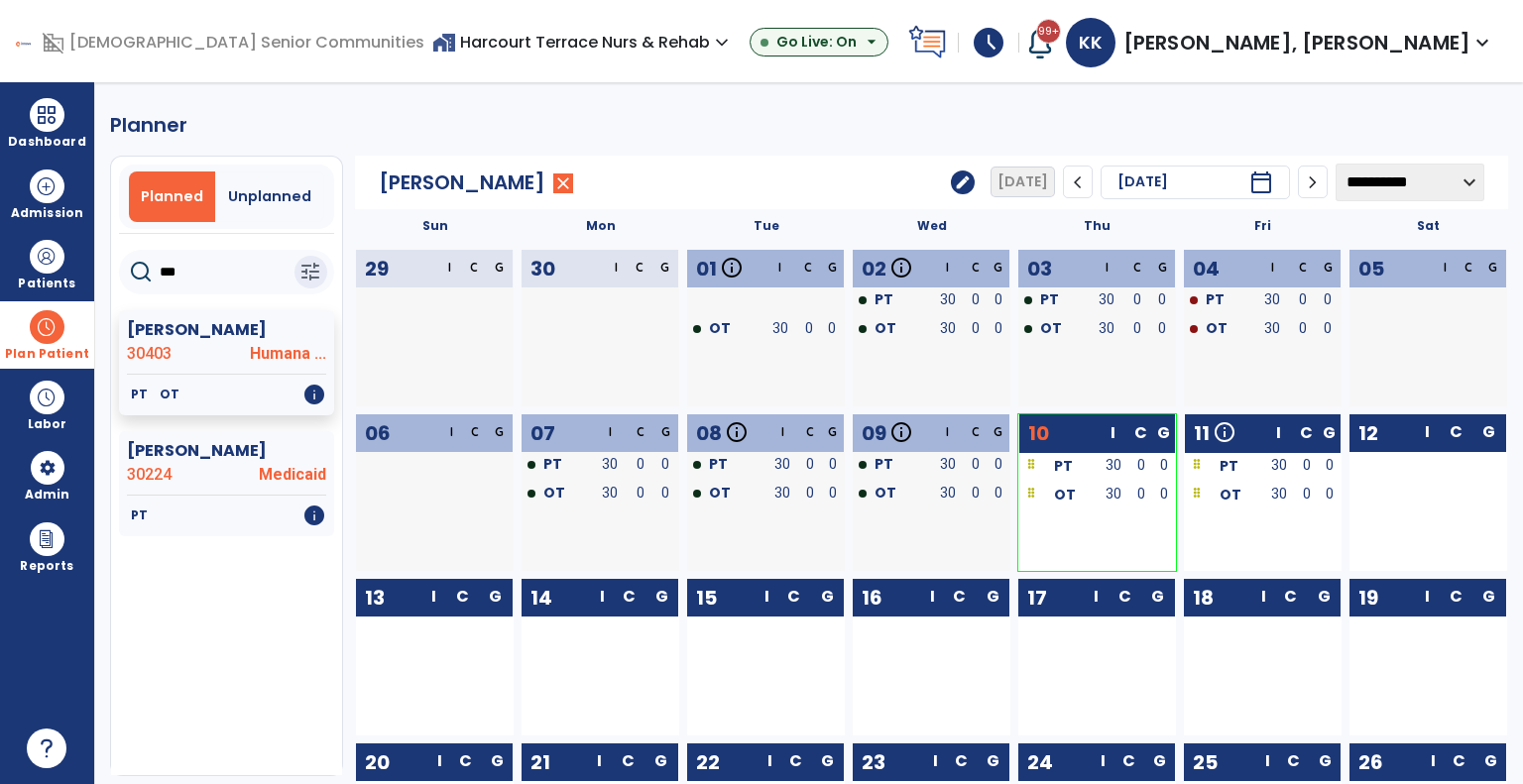 click on "**********" 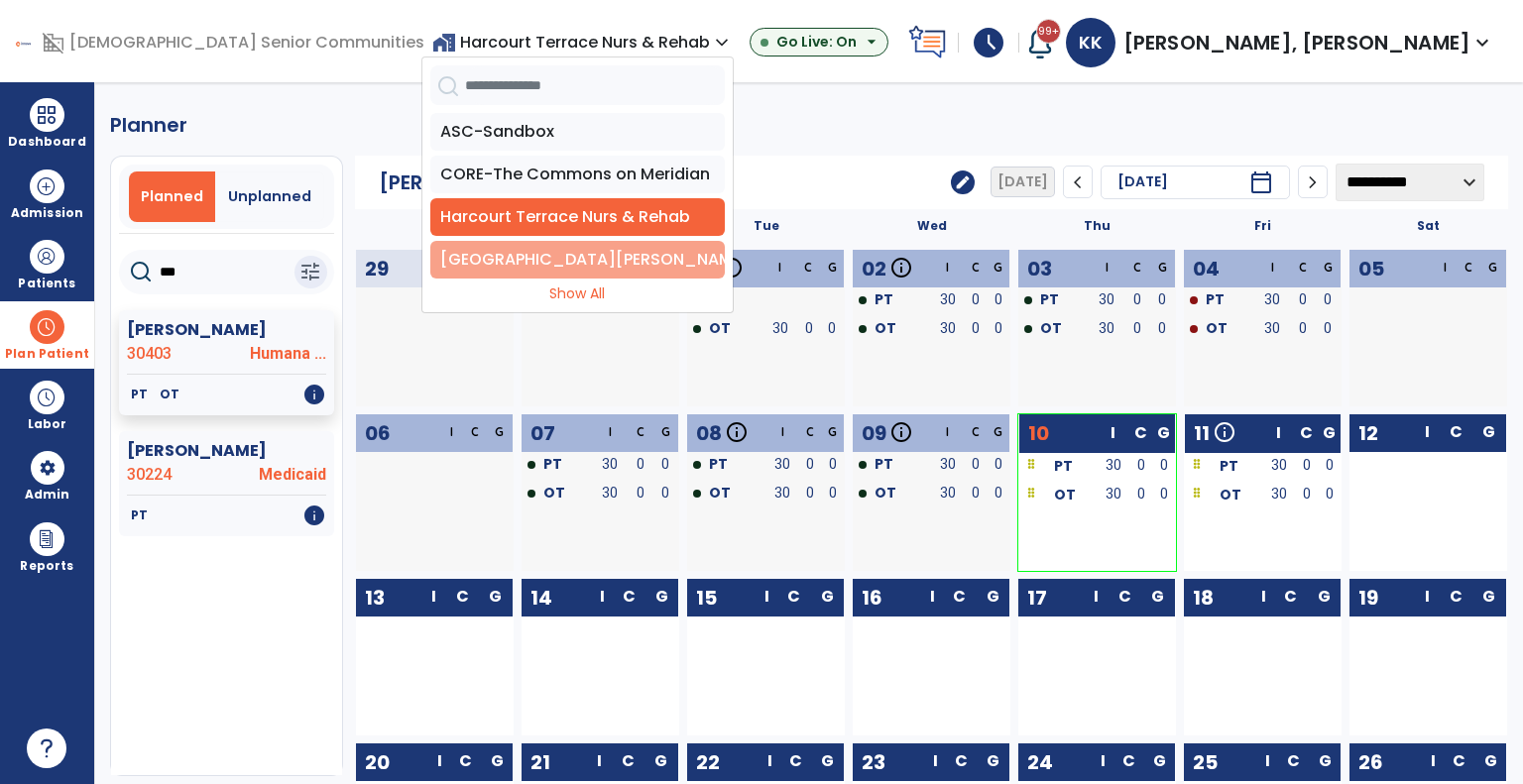 click on "[GEOGRAPHIC_DATA][PERSON_NAME]" at bounding box center (577, 260) 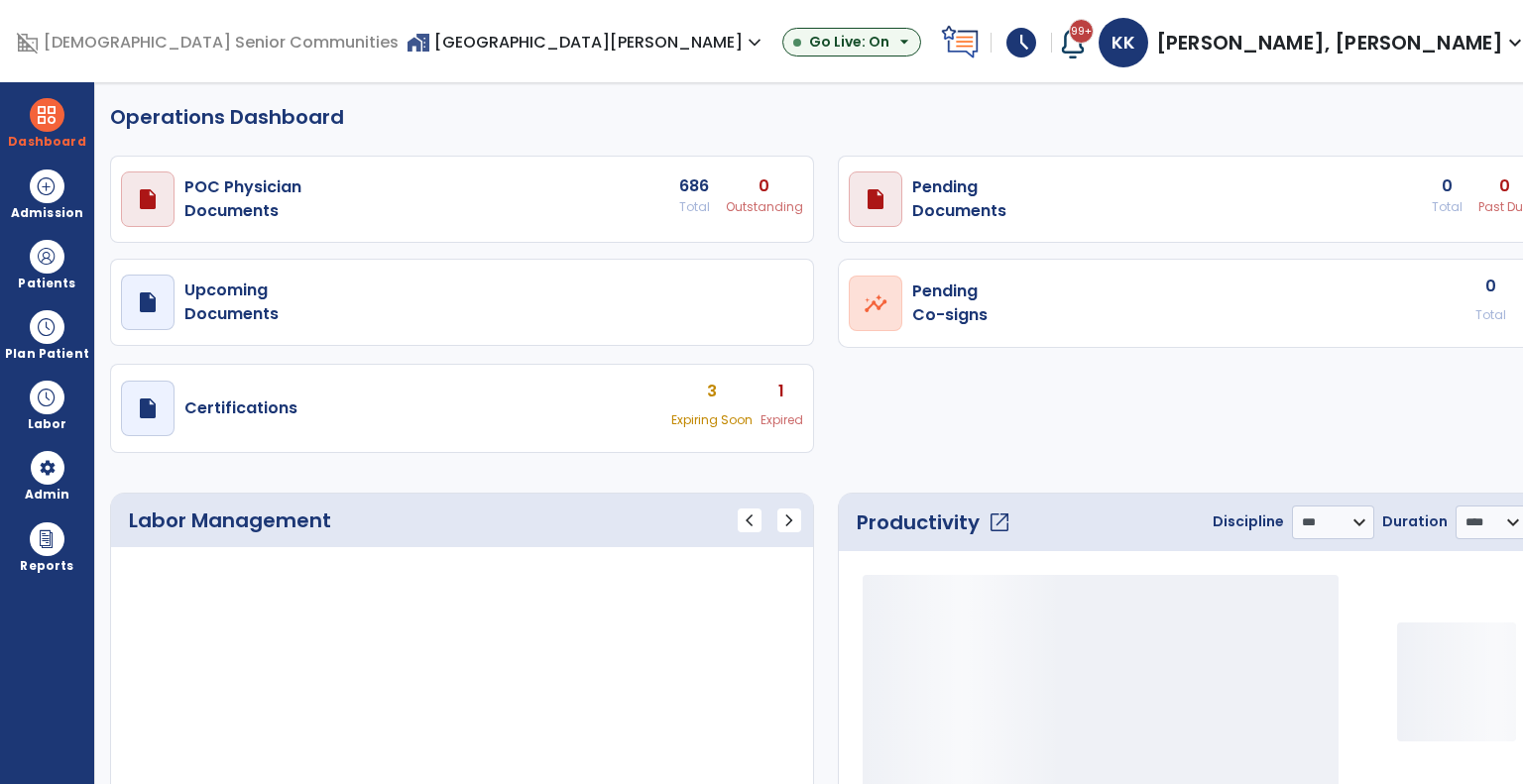 select on "***" 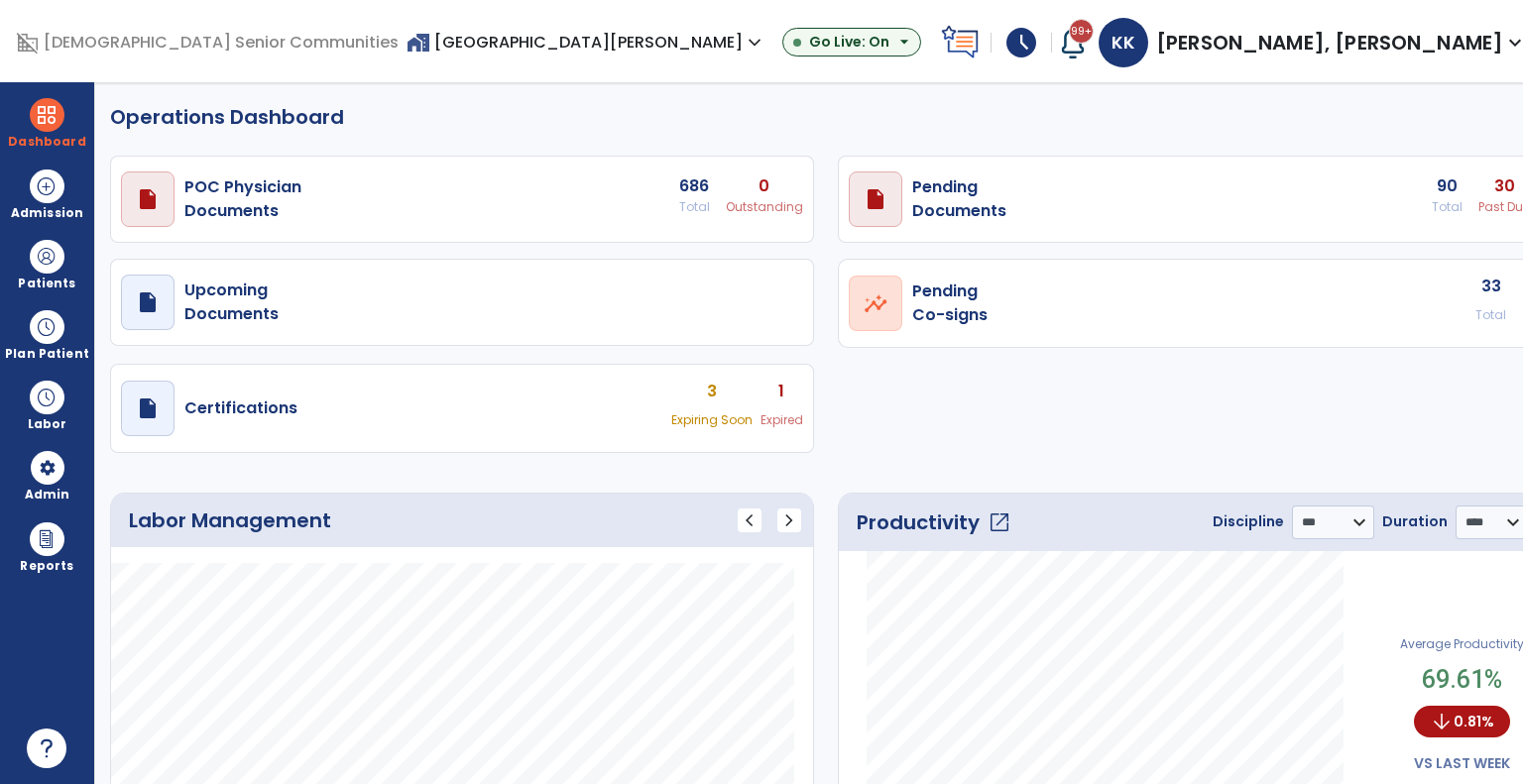scroll, scrollTop: 0, scrollLeft: 0, axis: both 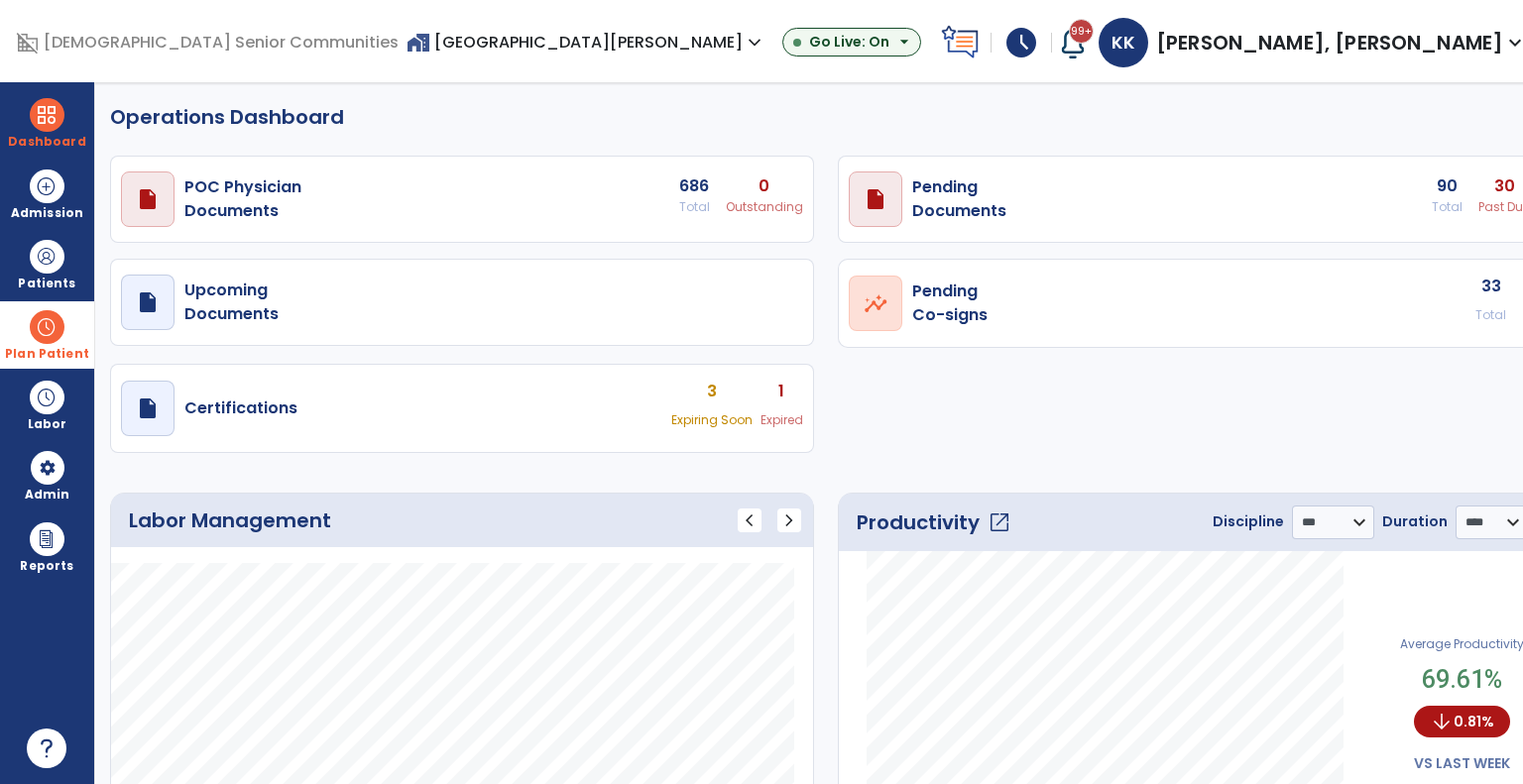 click on "Plan Patient" at bounding box center (47, 264) 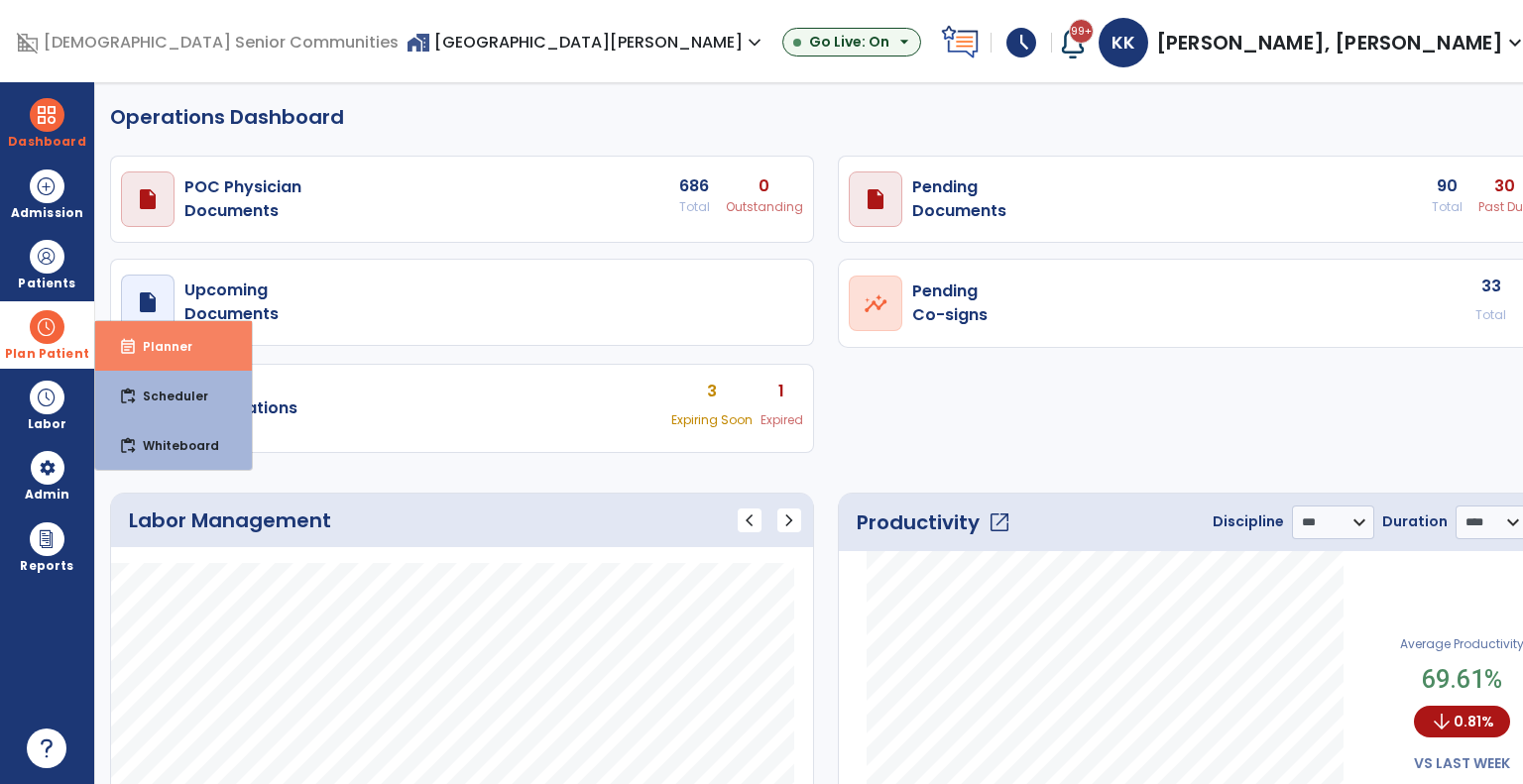 click on "event_note  Planner" at bounding box center [174, 346] 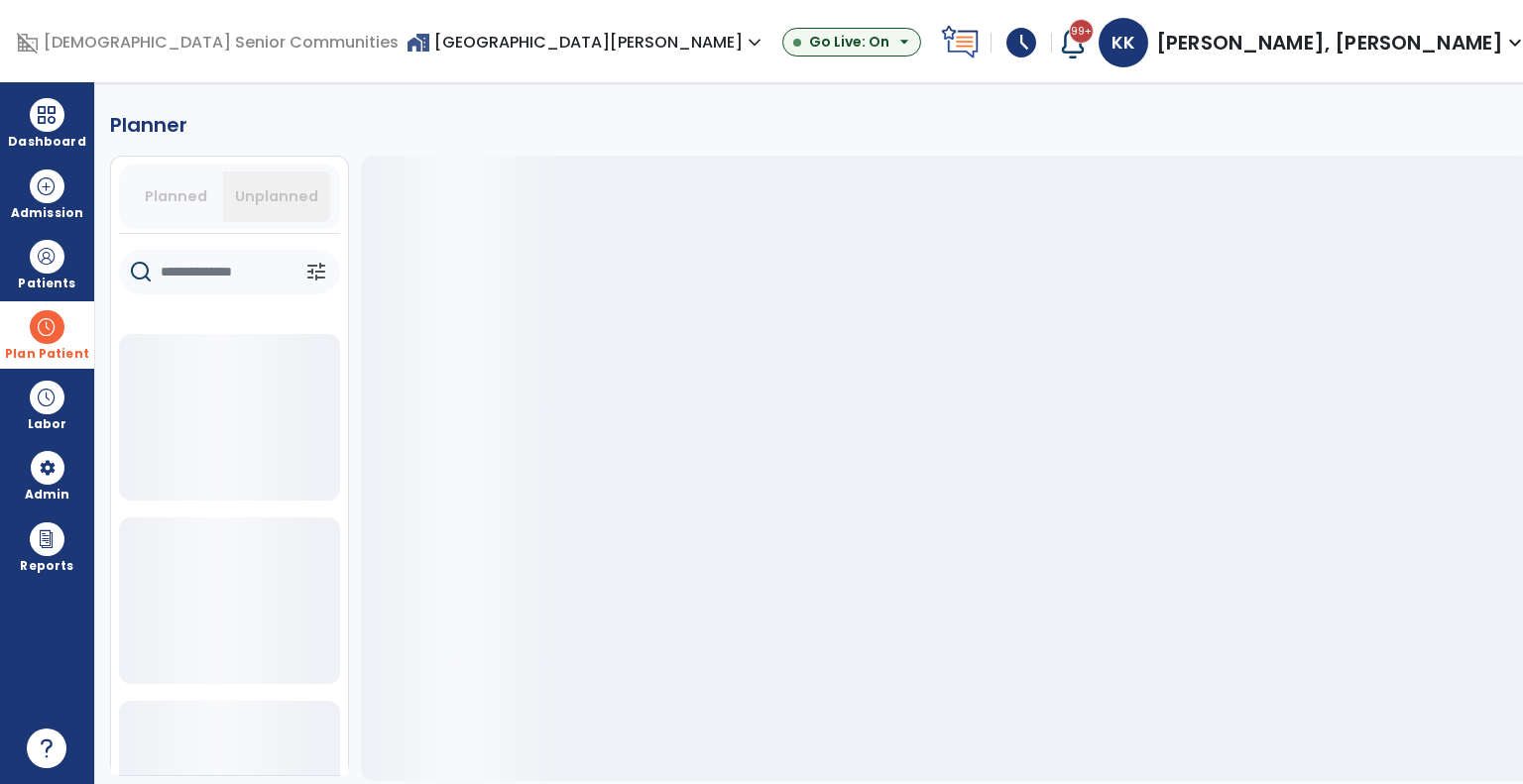 click on "Planned" at bounding box center [176, 196] 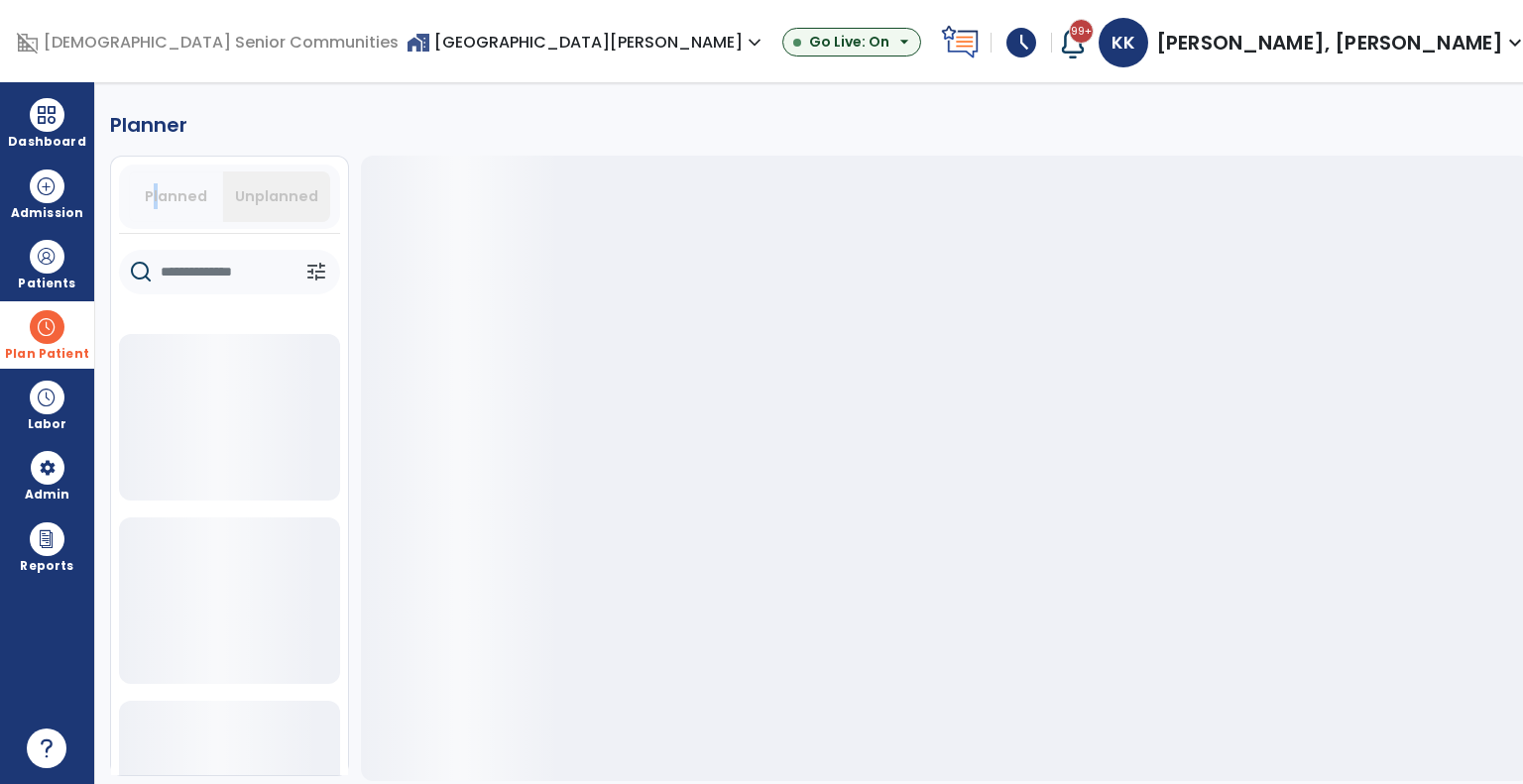 click on "Planned" at bounding box center (176, 196) 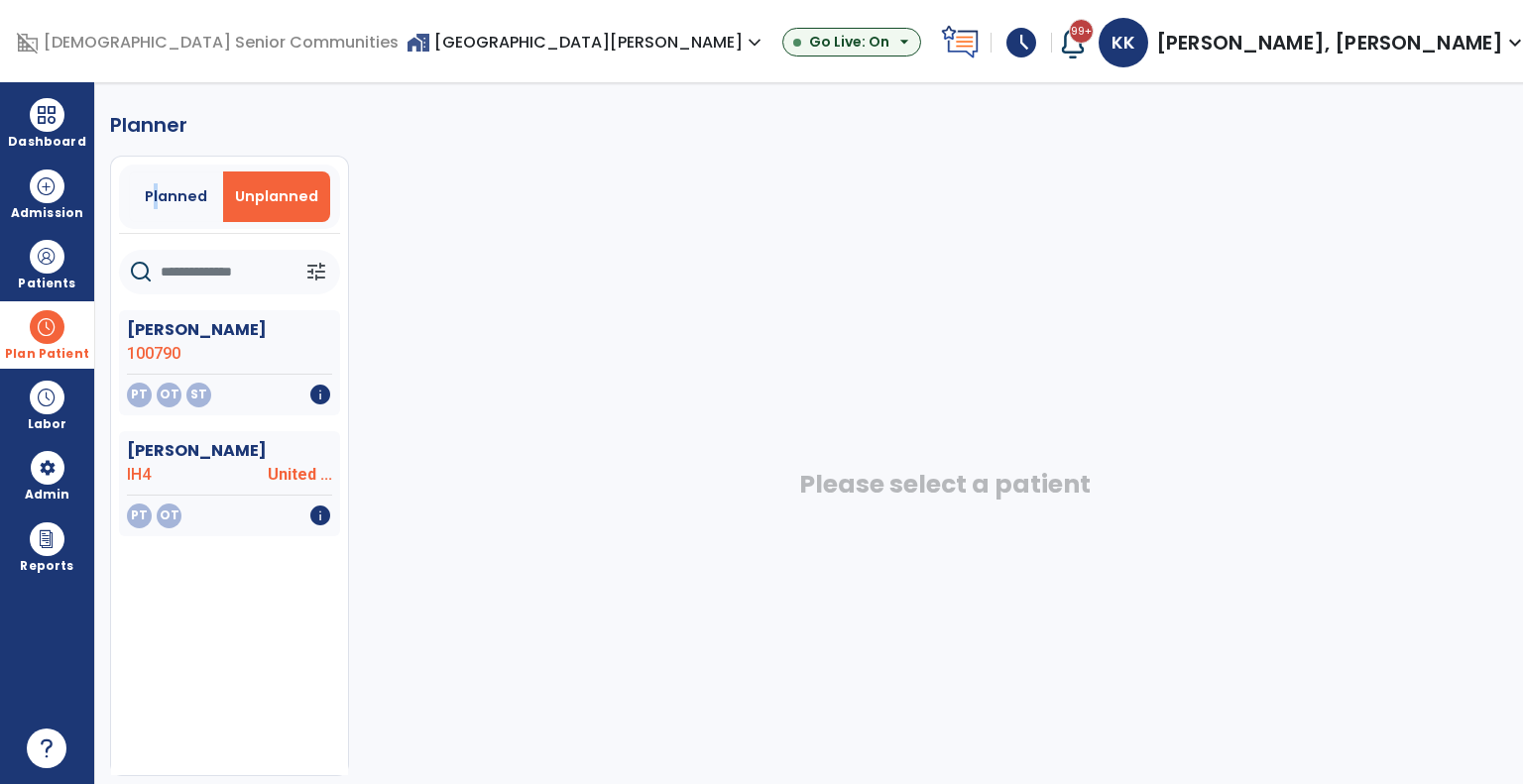 click on "Planned" at bounding box center [176, 196] 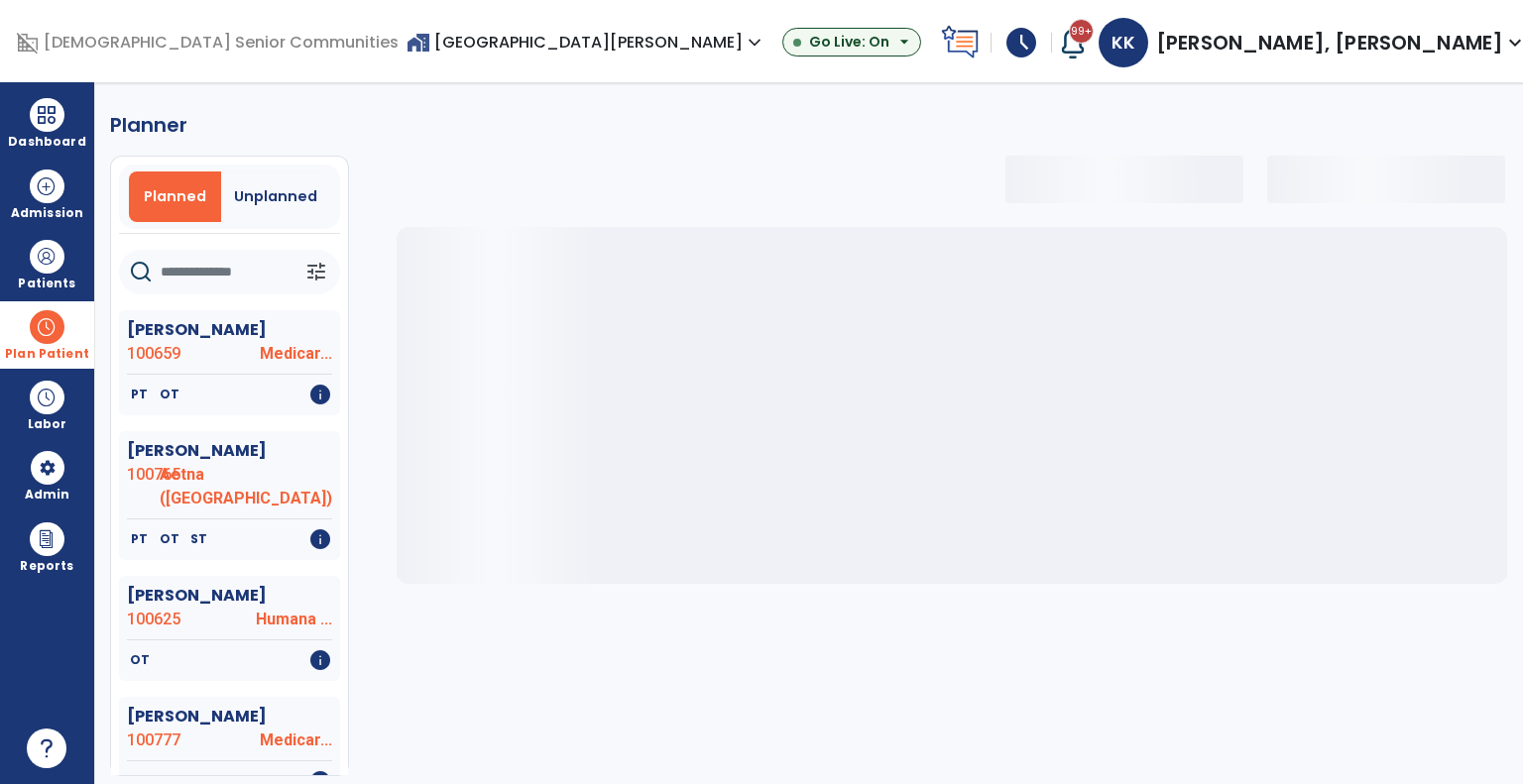 click 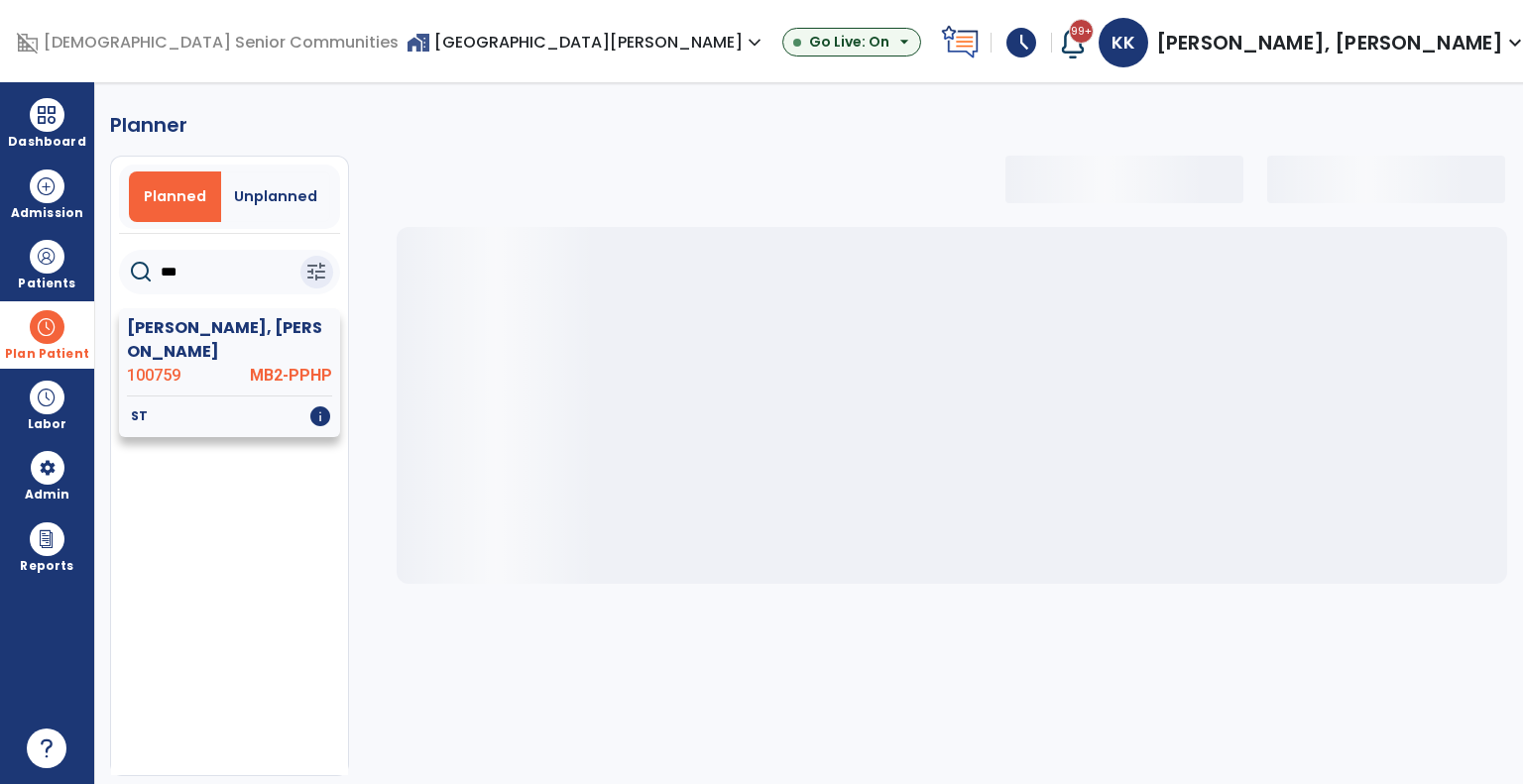 type on "****" 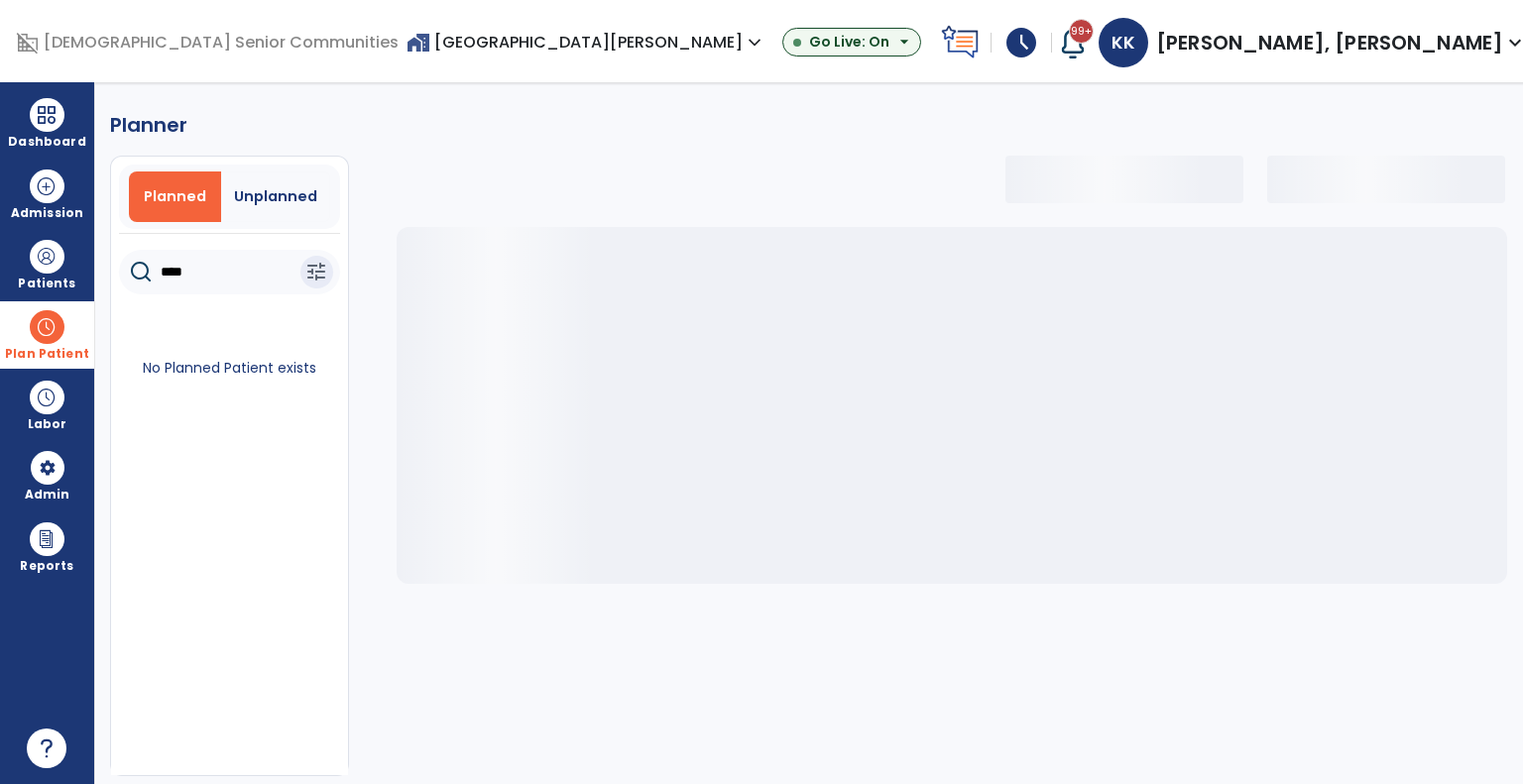 select on "***" 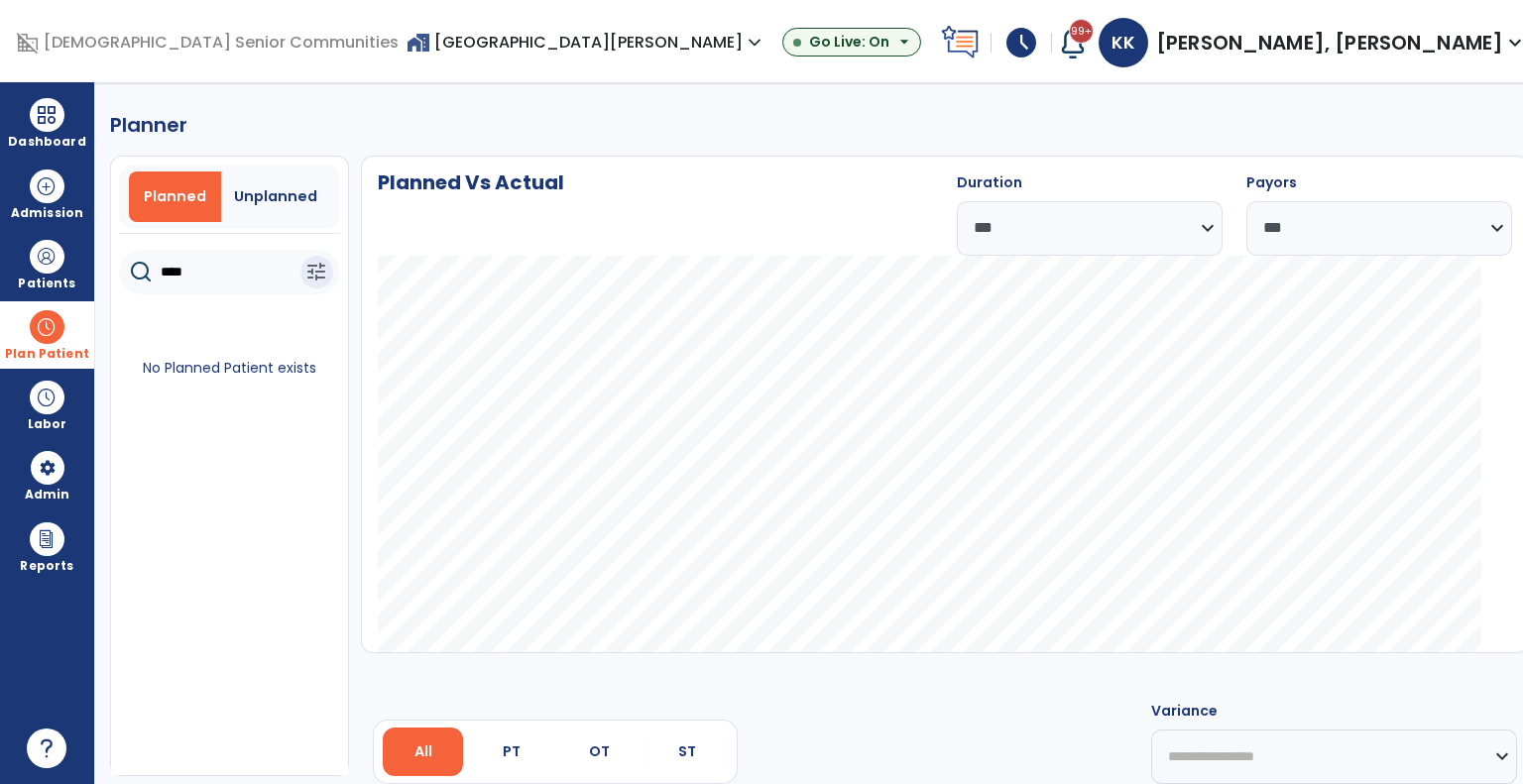type on "****" 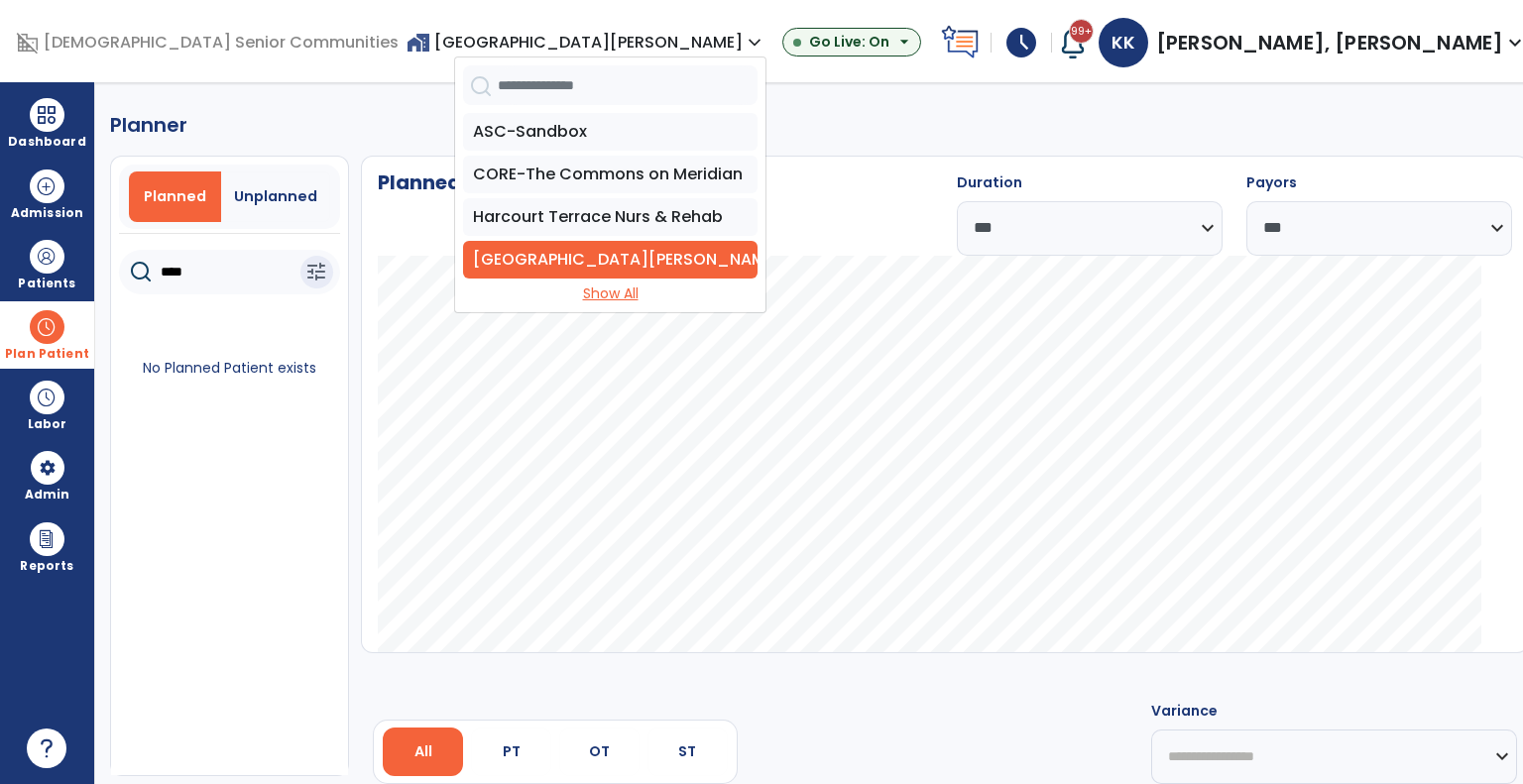 click on "Show All" at bounding box center [610, 293] 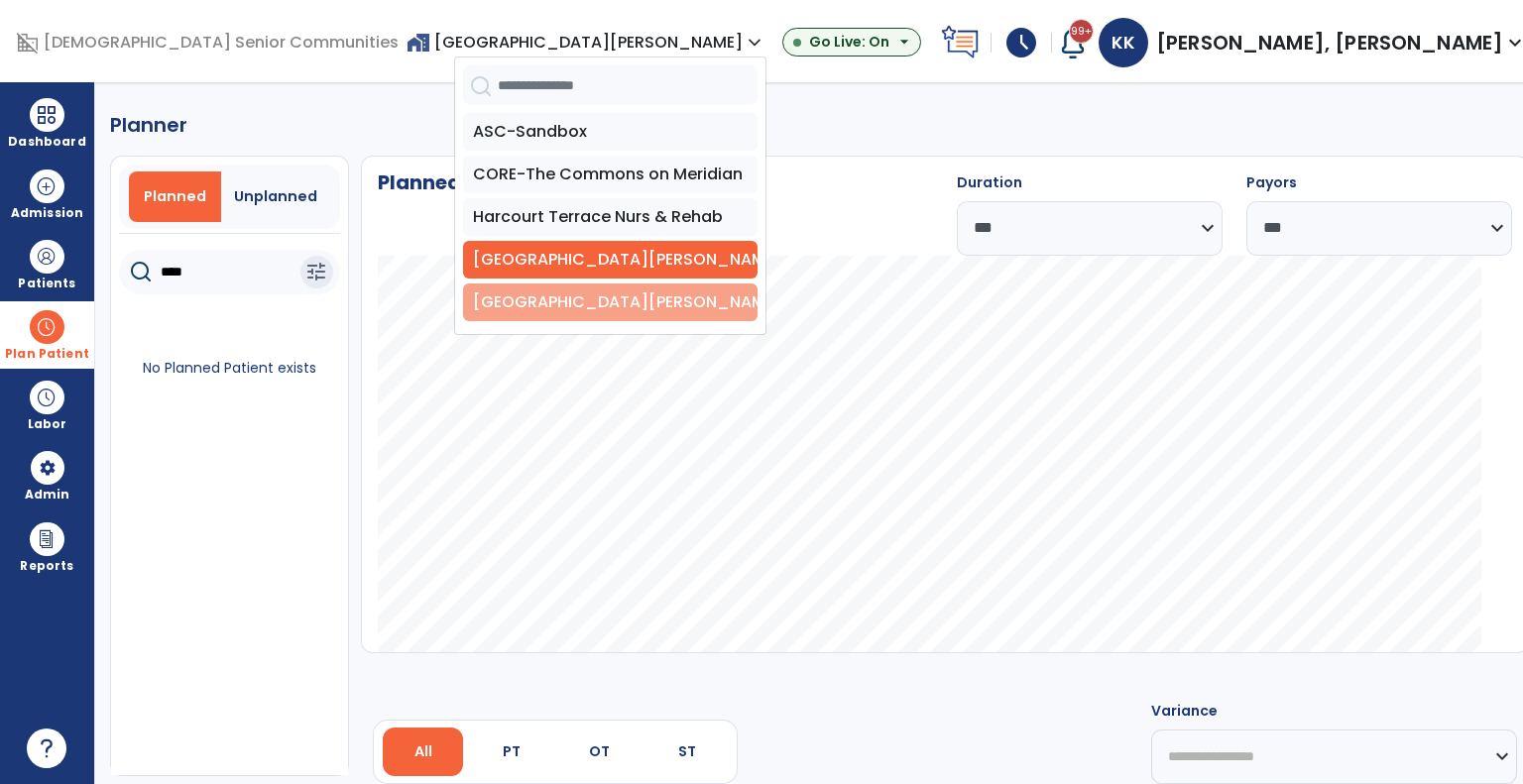 click on "Zionsville Meadows" at bounding box center [610, 302] 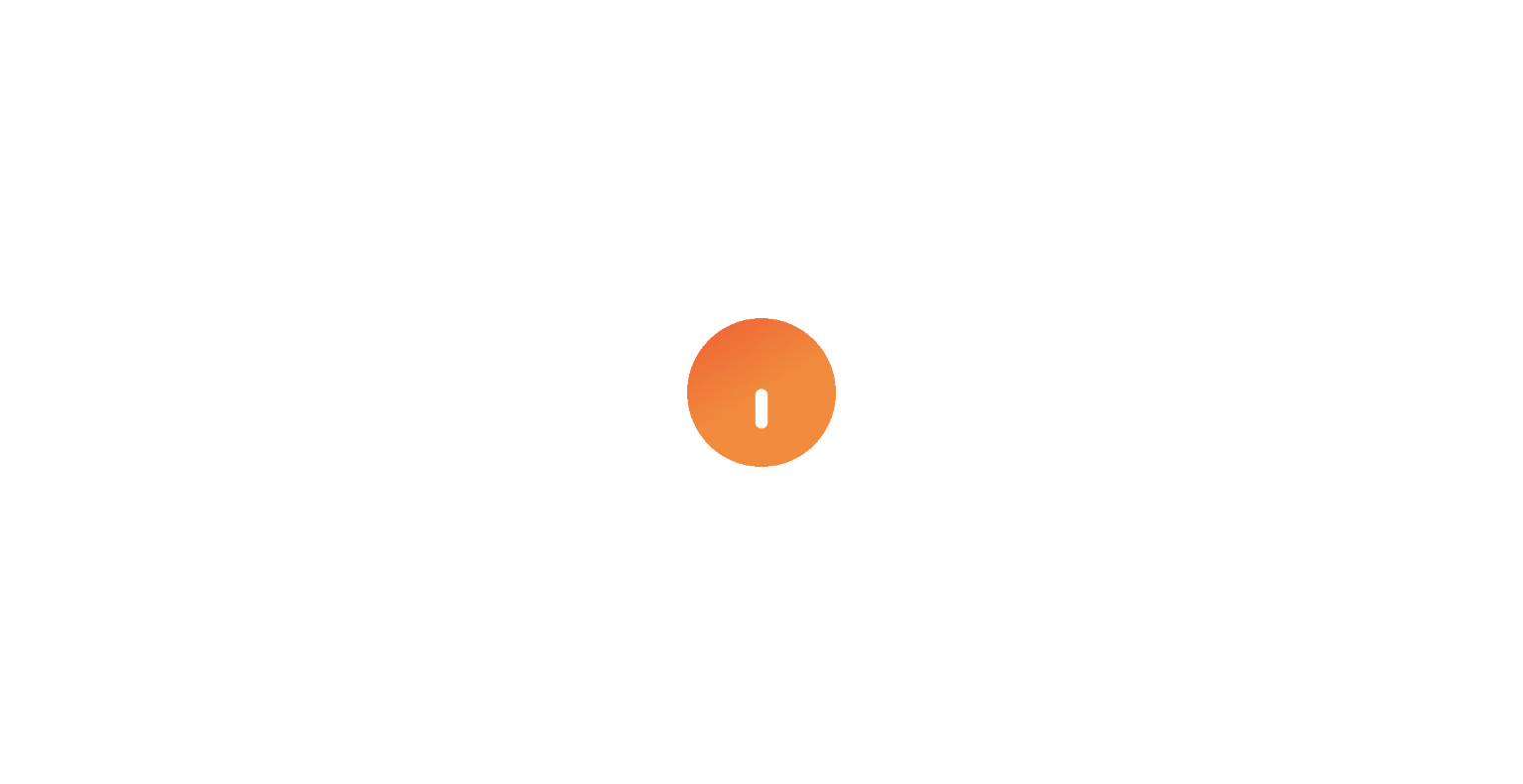 scroll, scrollTop: 0, scrollLeft: 0, axis: both 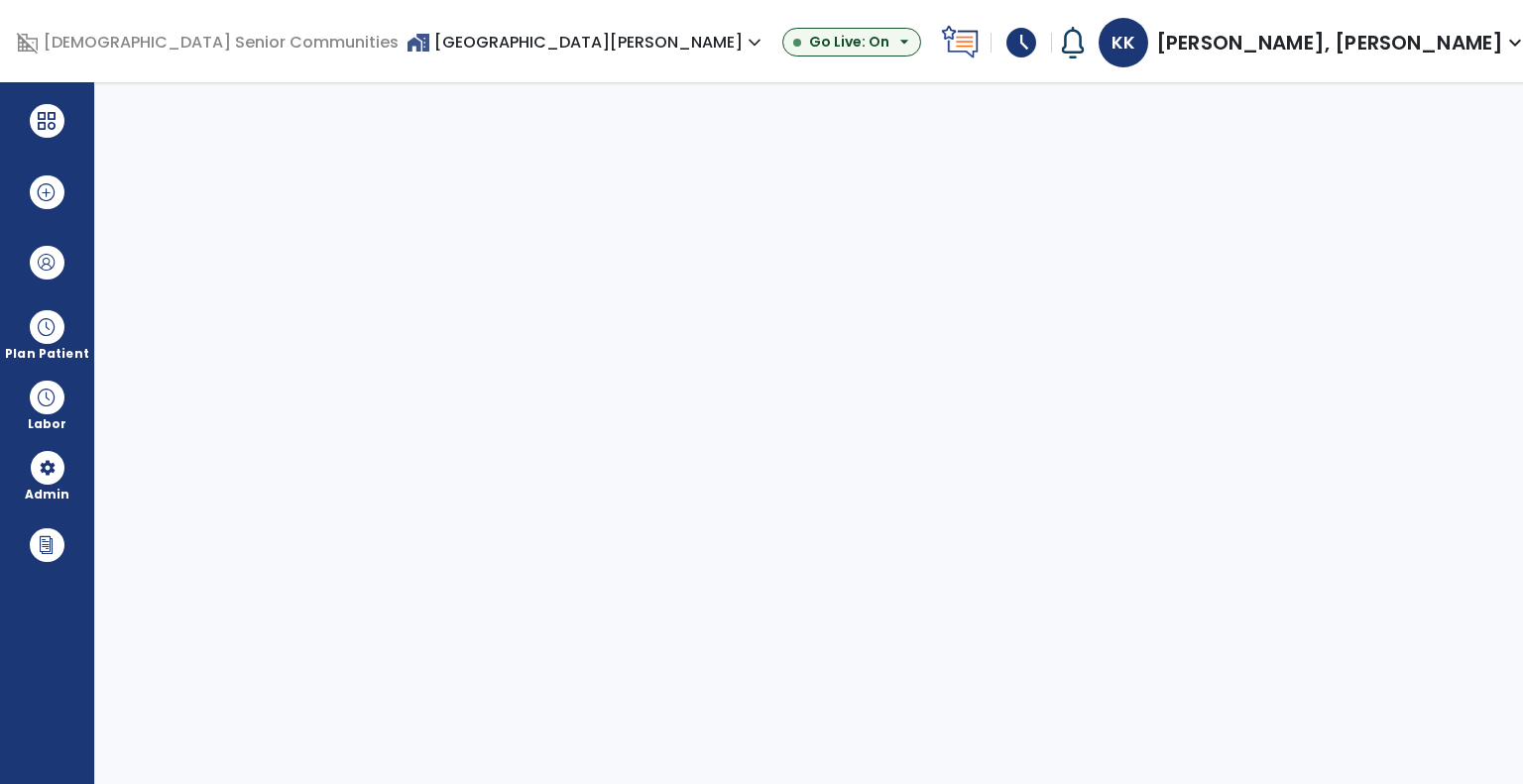 select on "***" 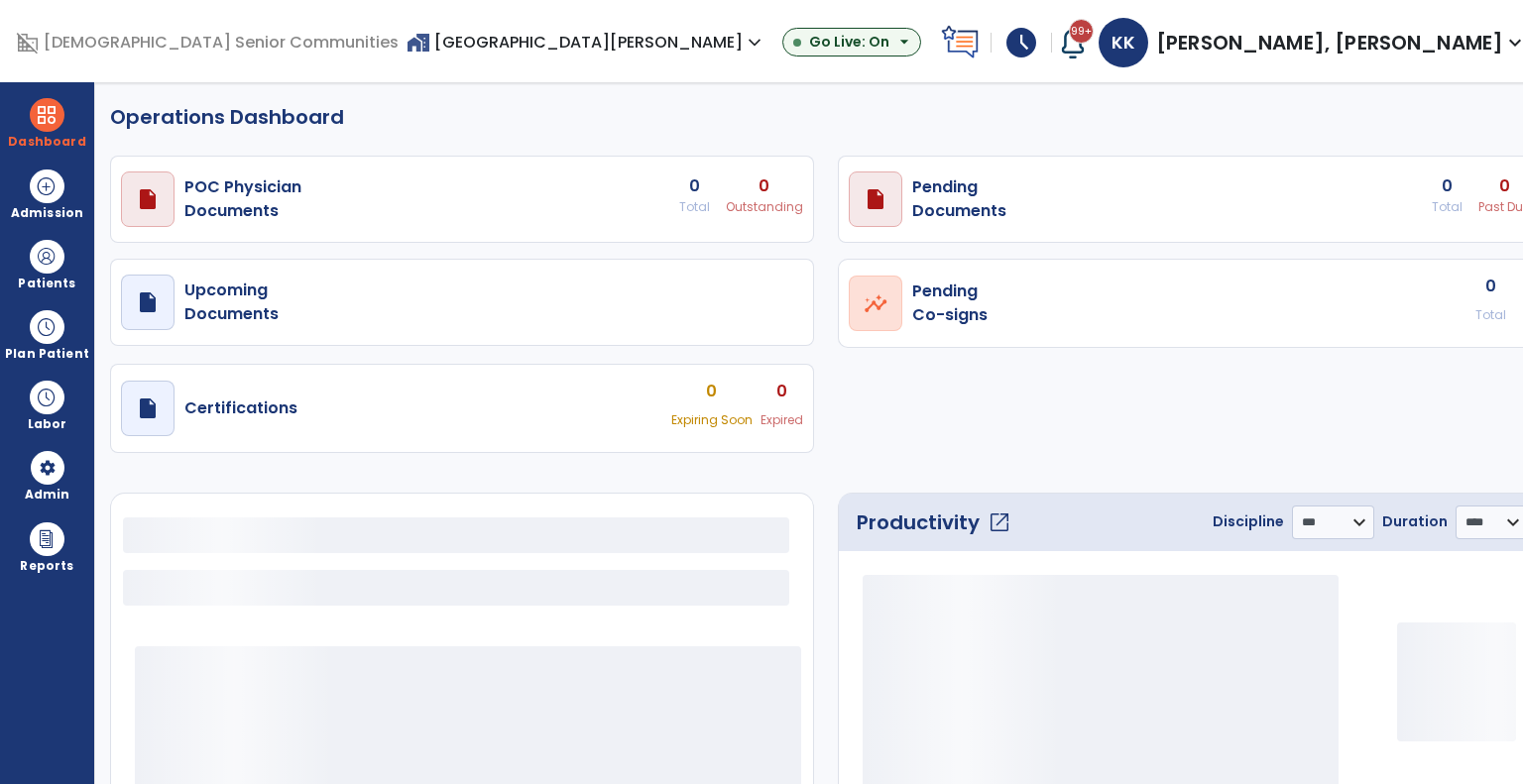 select on "***" 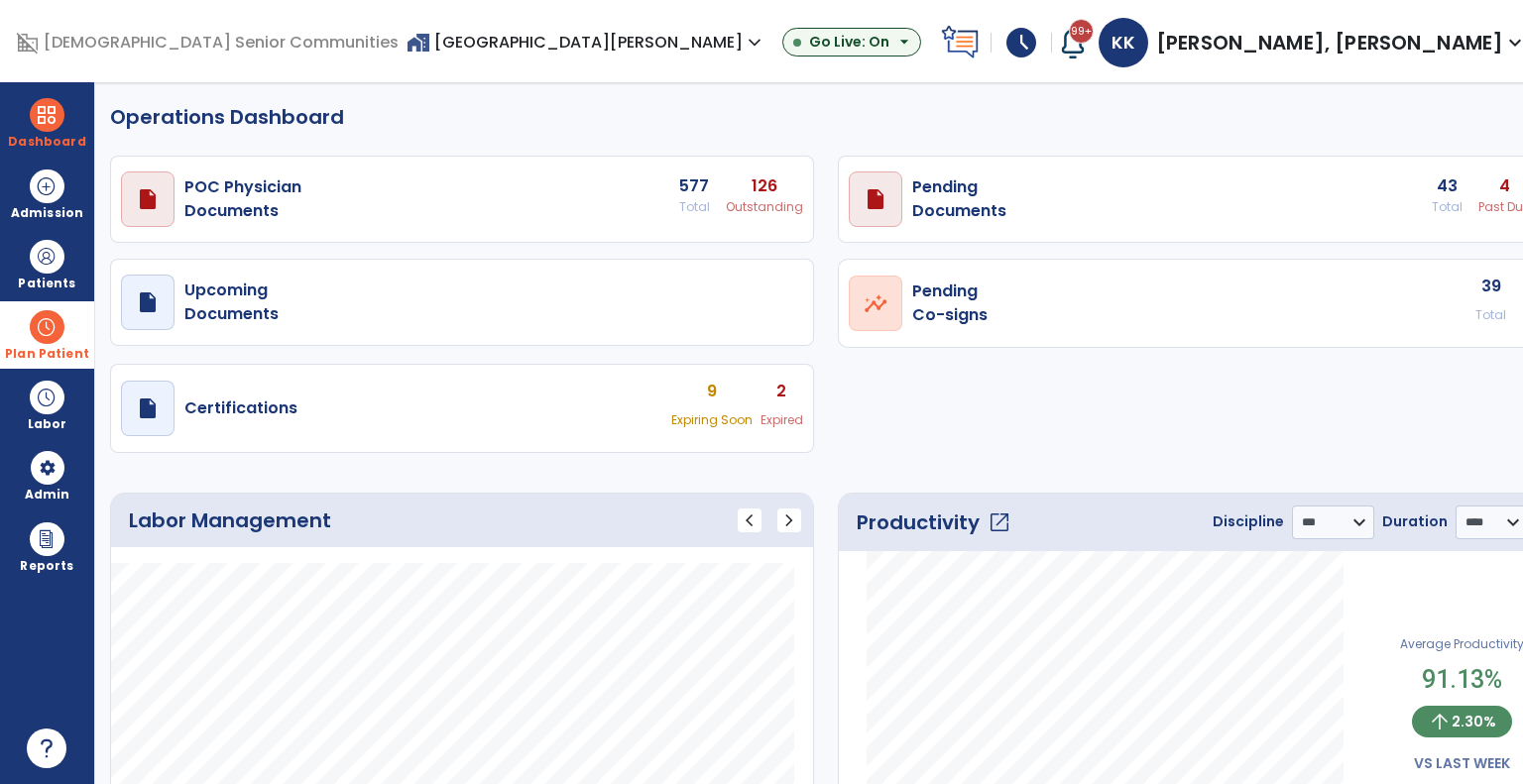 click at bounding box center [47, 327] 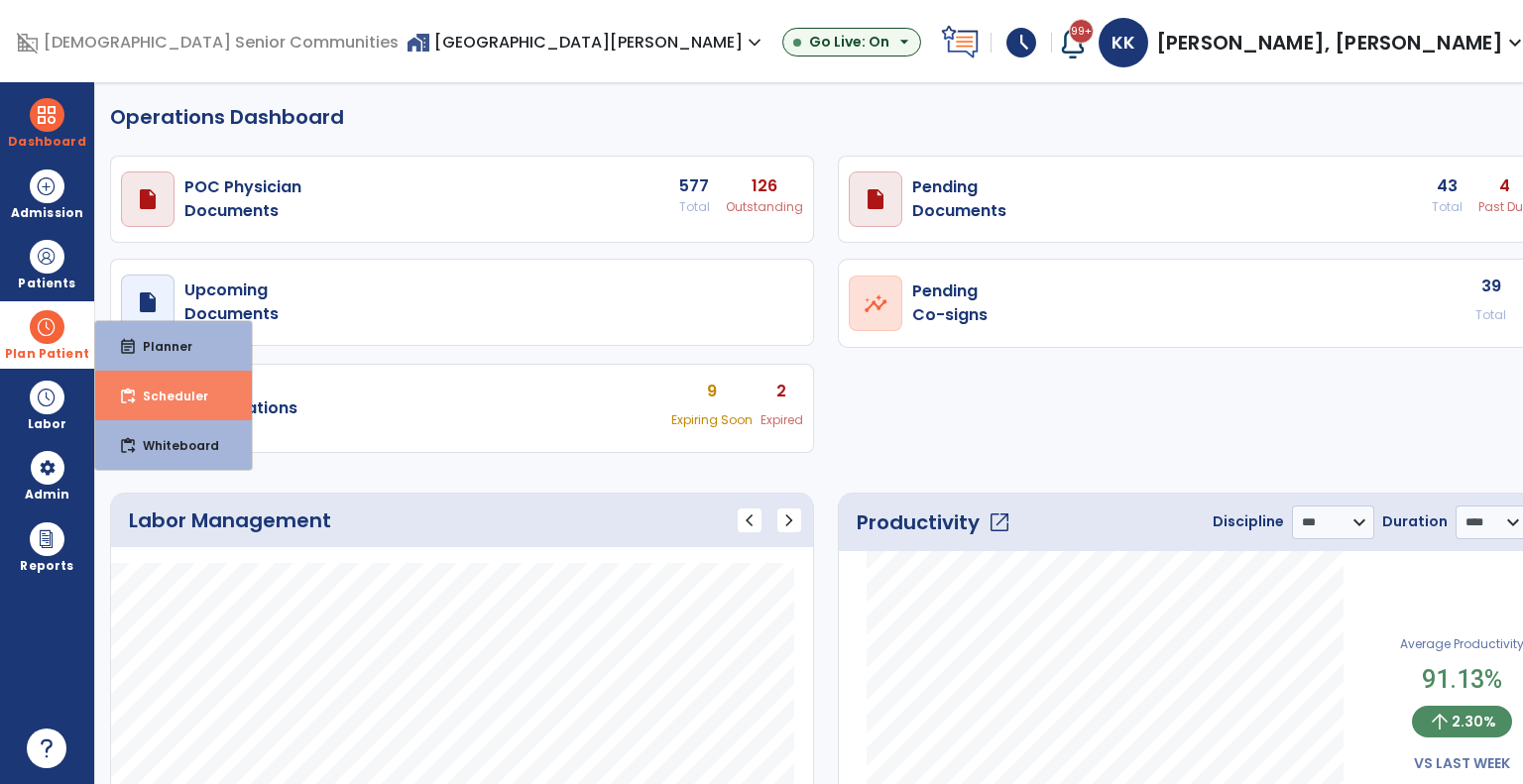 click on "Scheduler" at bounding box center (168, 395) 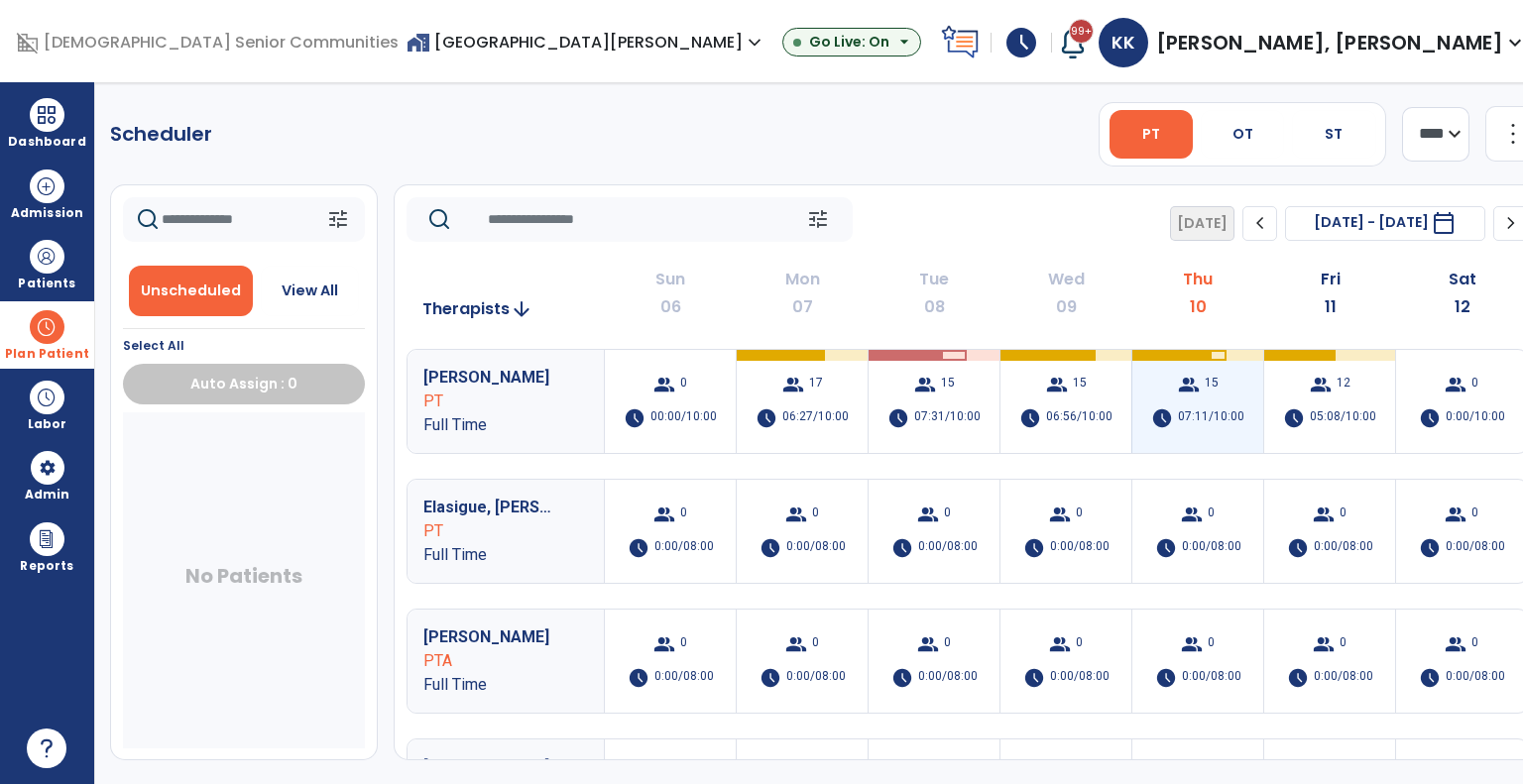 click on "group  15  schedule  07:11/10:00" at bounding box center (1198, 401) 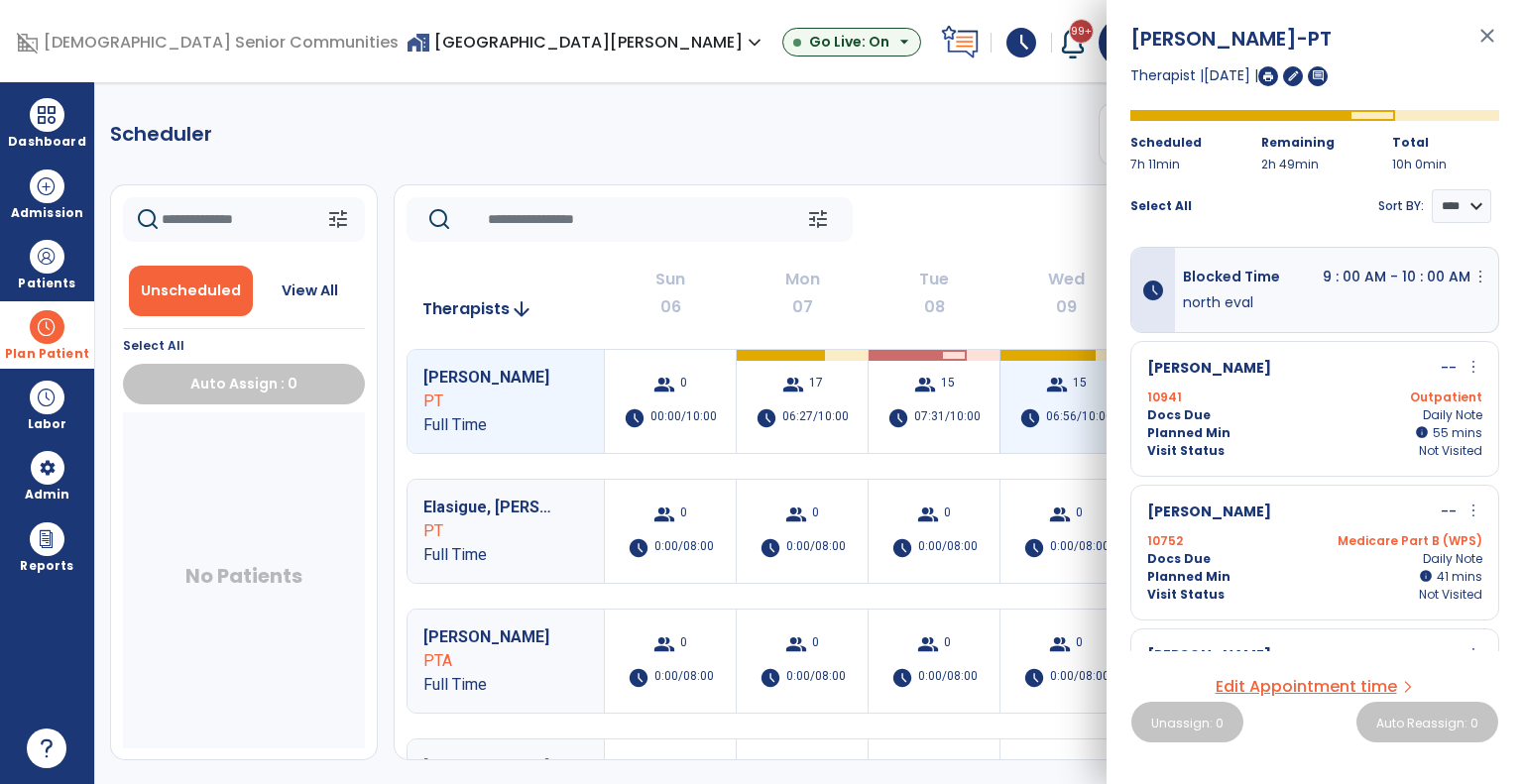 click on "group  15  schedule  06:56/10:00" at bounding box center [1066, 401] 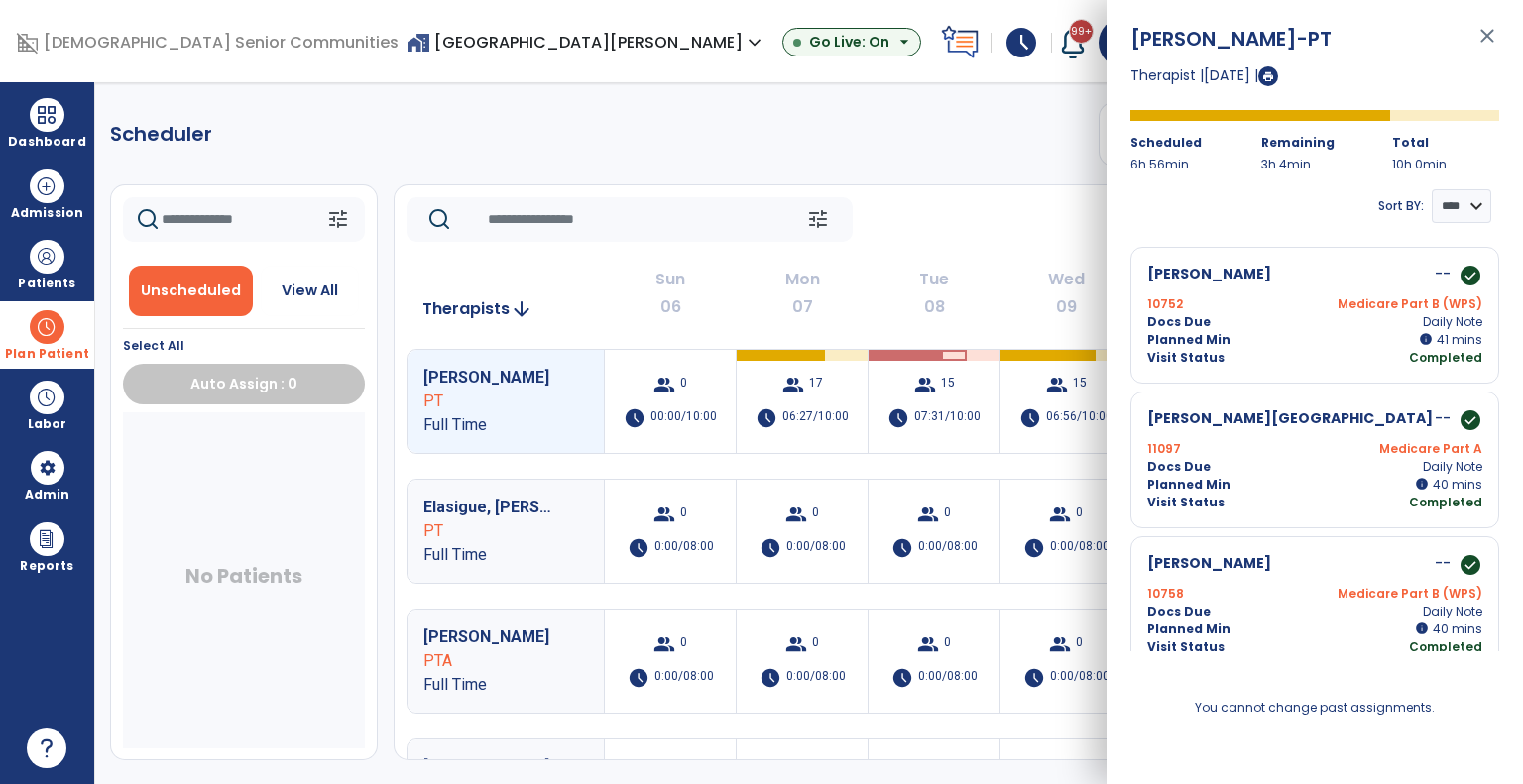 click on "Wed" 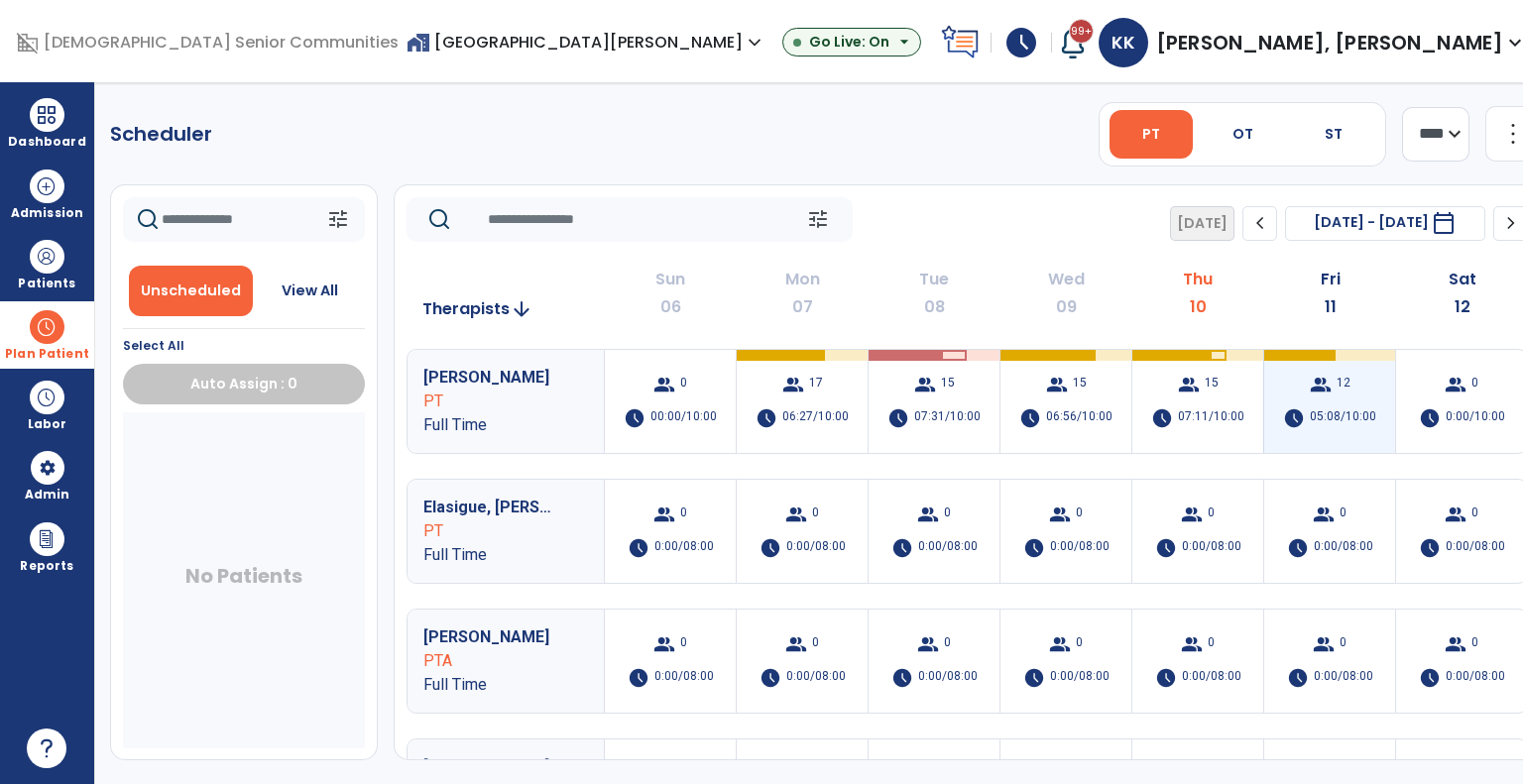 click on "group  12  schedule  05:08/10:00" at bounding box center (1330, 401) 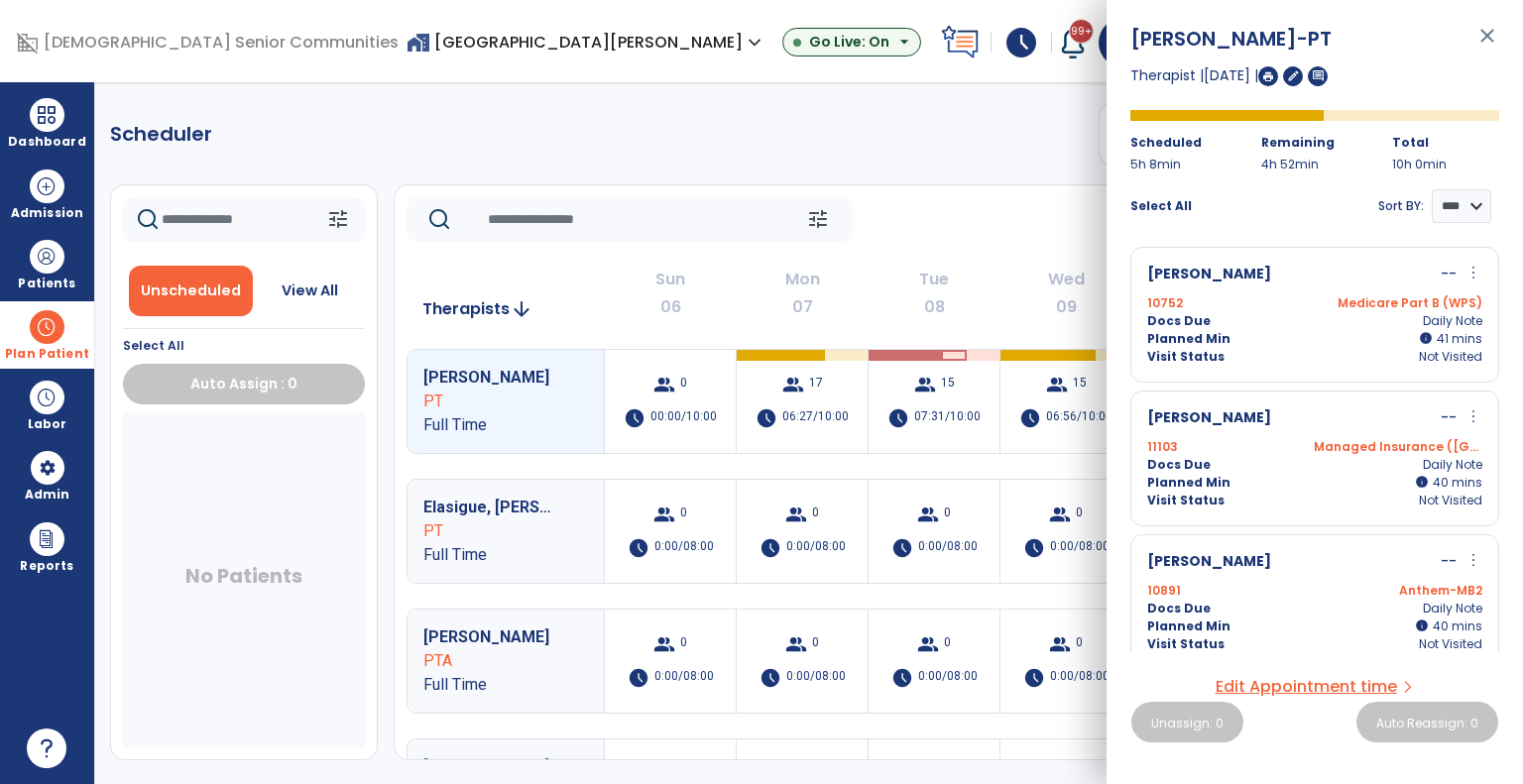 click on "tune   Today  chevron_left Jul 6, 2025 - Jul 12, 2025  *********  calendar_today  chevron_right   Therapists  arrow_downward Sun  06  Mon  07  Tue  08  Wed  09  Thu  10  Fri  11  Sat  12  Capulong, Nina PT Full Time  group  0  schedule  00:00/10:00   group  17  schedule  06:27/10:00   group  15  schedule  07:31/10:00   group  15  schedule  06:56/10:00   group  15  schedule  07:11/10:00   group  12  schedule  05:08/10:00   group  0  schedule  0:00/10:00 Elasigue, Lorna PT Full Time  group  0  schedule  0:00/08:00  group  0  schedule  0:00/08:00  group  0  schedule  0:00/08:00  group  0  schedule  0:00/08:00  group  0  schedule  0:00/08:00  group  0  schedule  0:00/08:00  group  0  schedule  0:00/08:00 Engle, Emily PTA Full Time  group  0  schedule  0:00/08:00  group  0  schedule  0:00/08:00  group  0  schedule  0:00/08:00  group  0  schedule  0:00/08:00  group  0  schedule  0:00/08:00  group  0  schedule  0:00/08:00  group  0  schedule  0:00/08:00 Franklin, Sam PT Full Time  group  0  schedule  0:00/08:00 0" 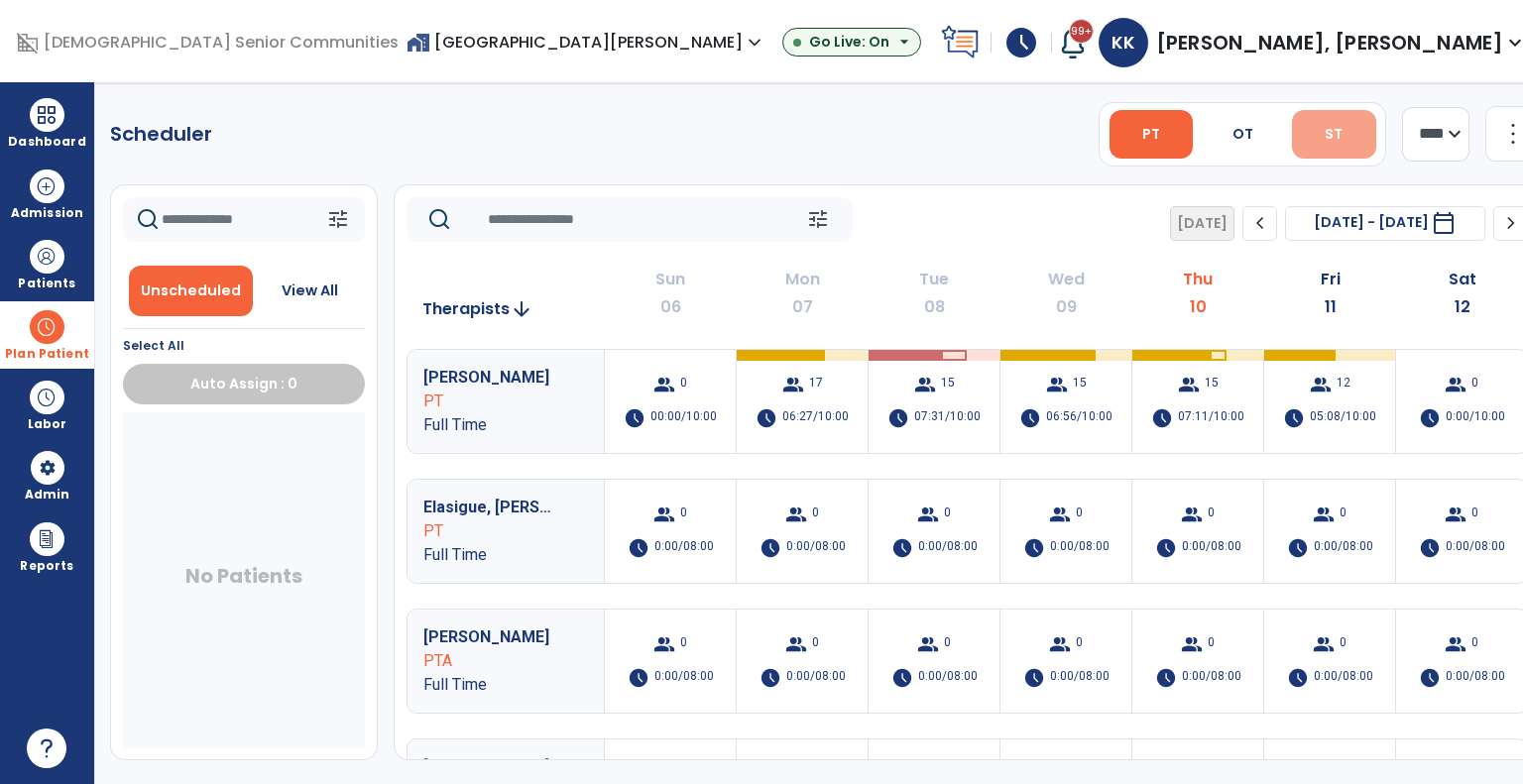 click on "ST" at bounding box center (1334, 134) 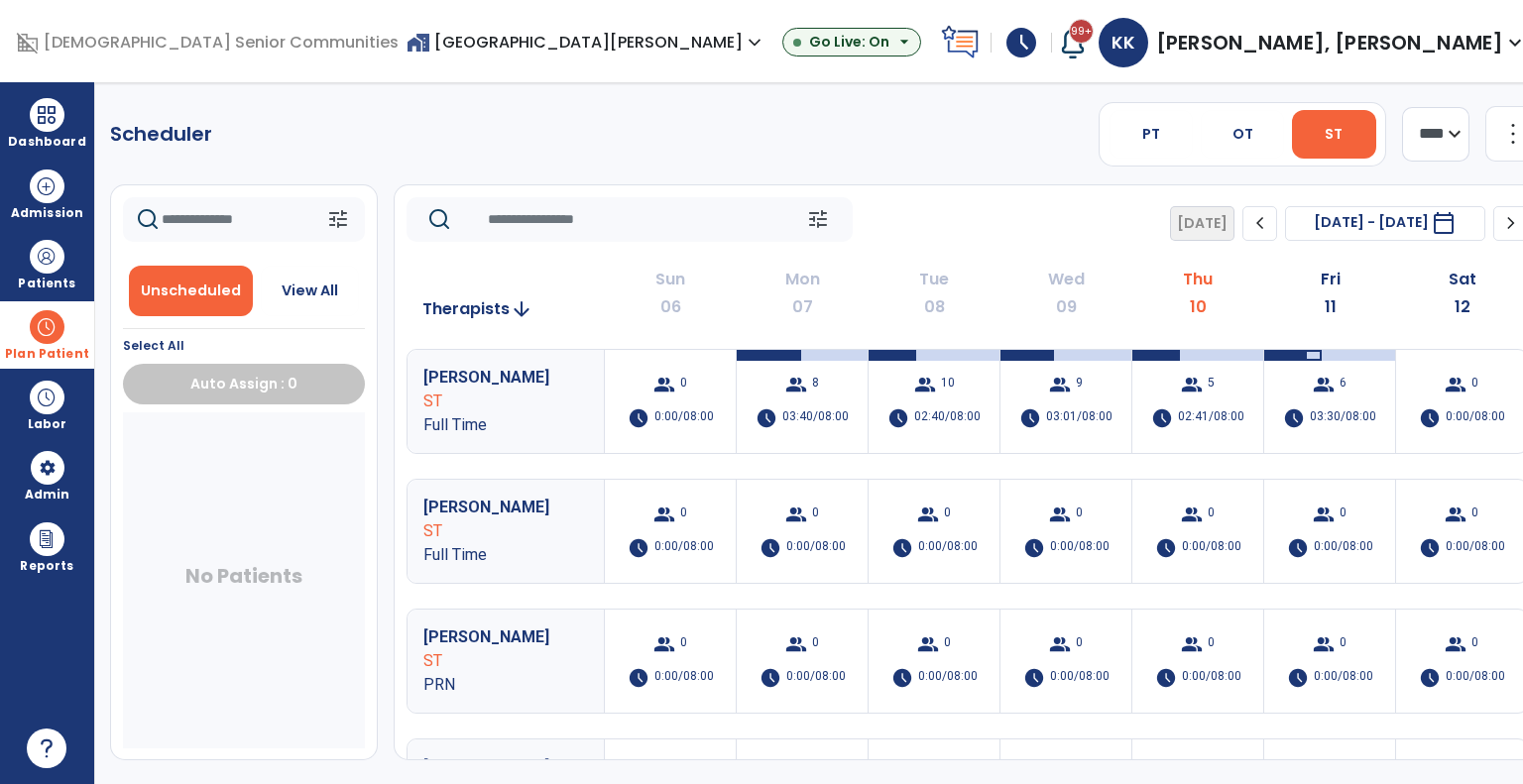 click on "home_work  Facilities  Zionsville Meadows   expand_more   ASC-Sandbox   CORE-The Commons on Meridian   Harcourt Terrace Nurs & Rehab   Spring Mill Meadows  Show All Go Live: On  arrow_drop_down" at bounding box center (669, 43) 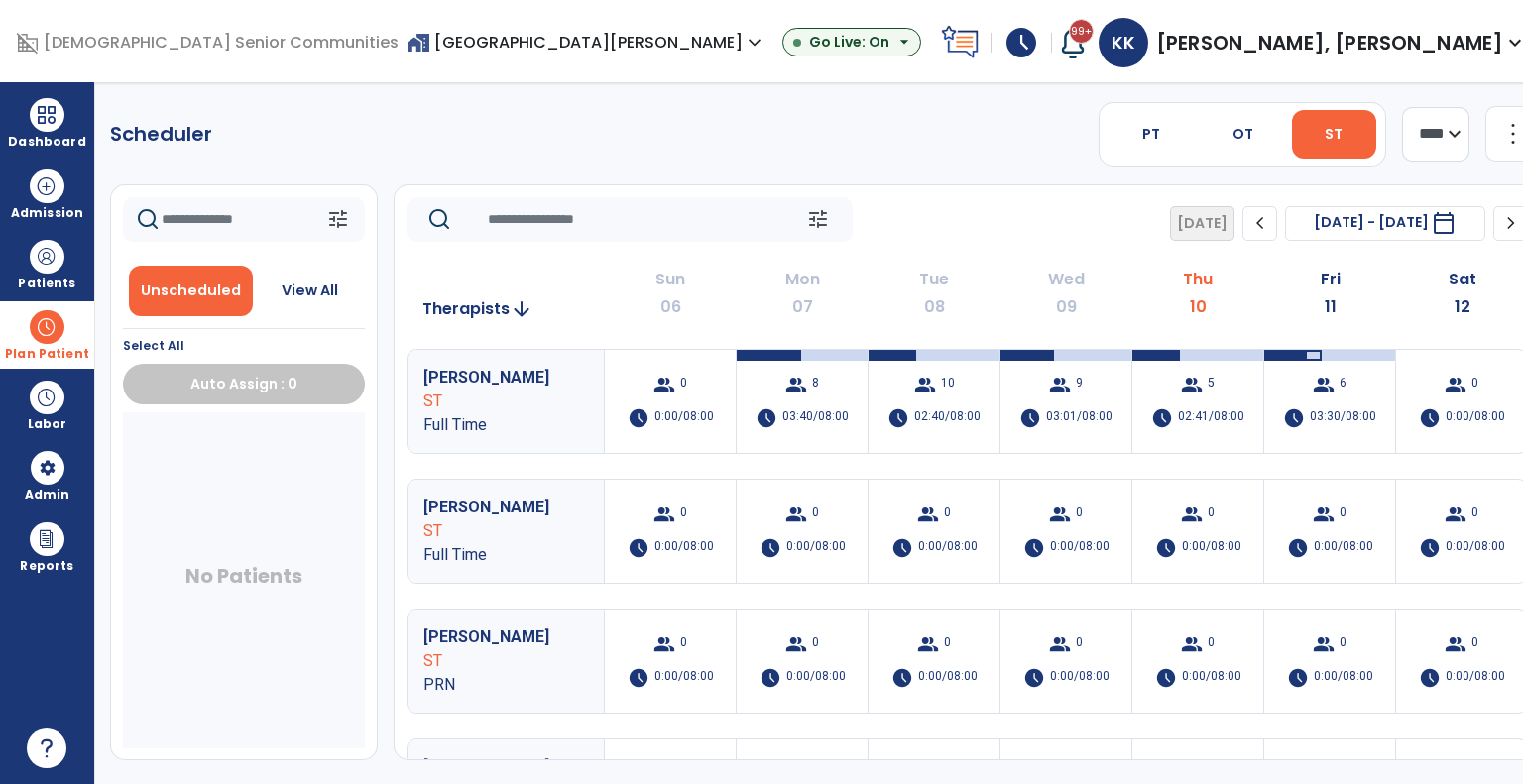click on "home_work   Zionsville Meadows   expand_more" at bounding box center [586, 42] 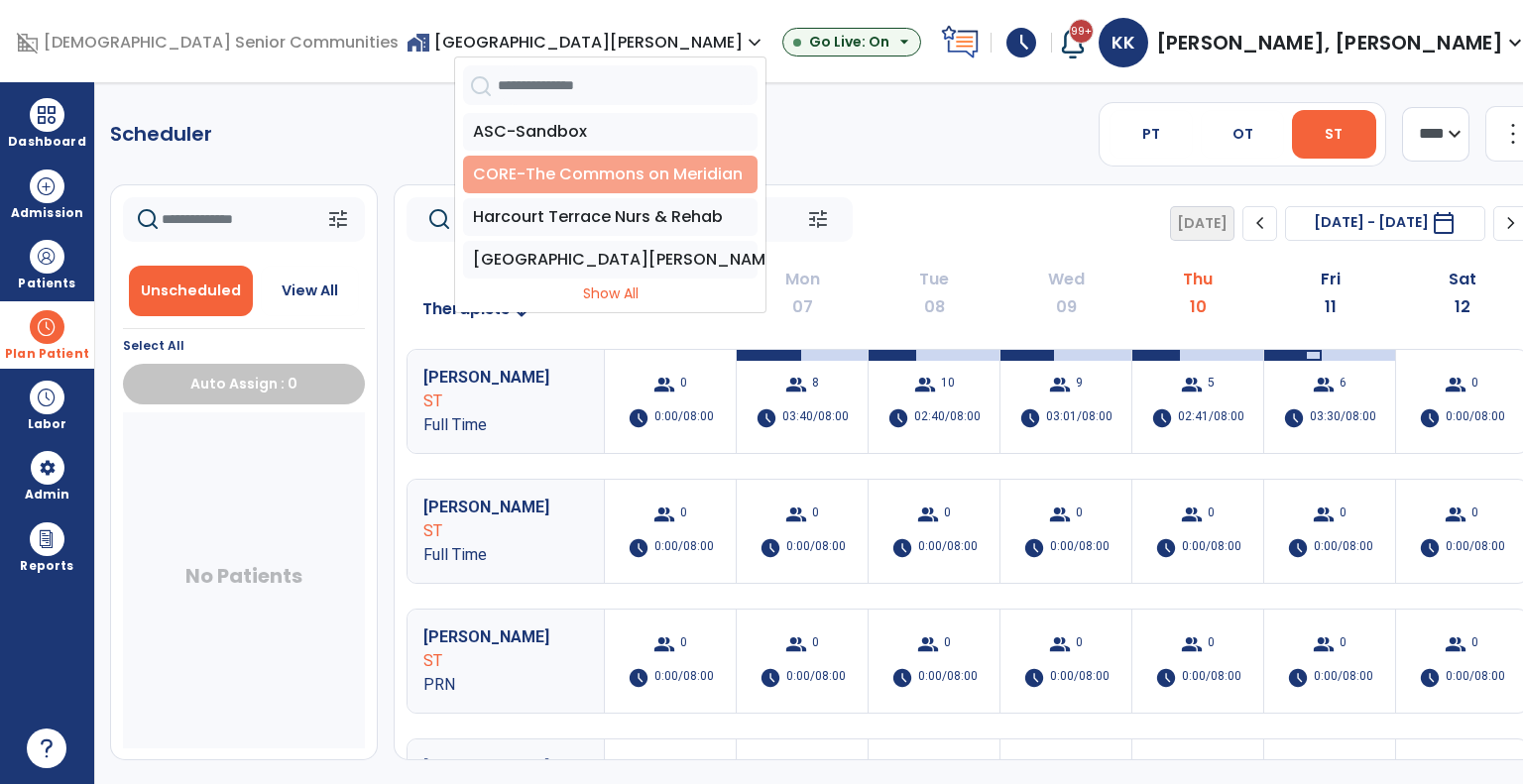 click on "CORE-The Commons on Meridian" at bounding box center (610, 174) 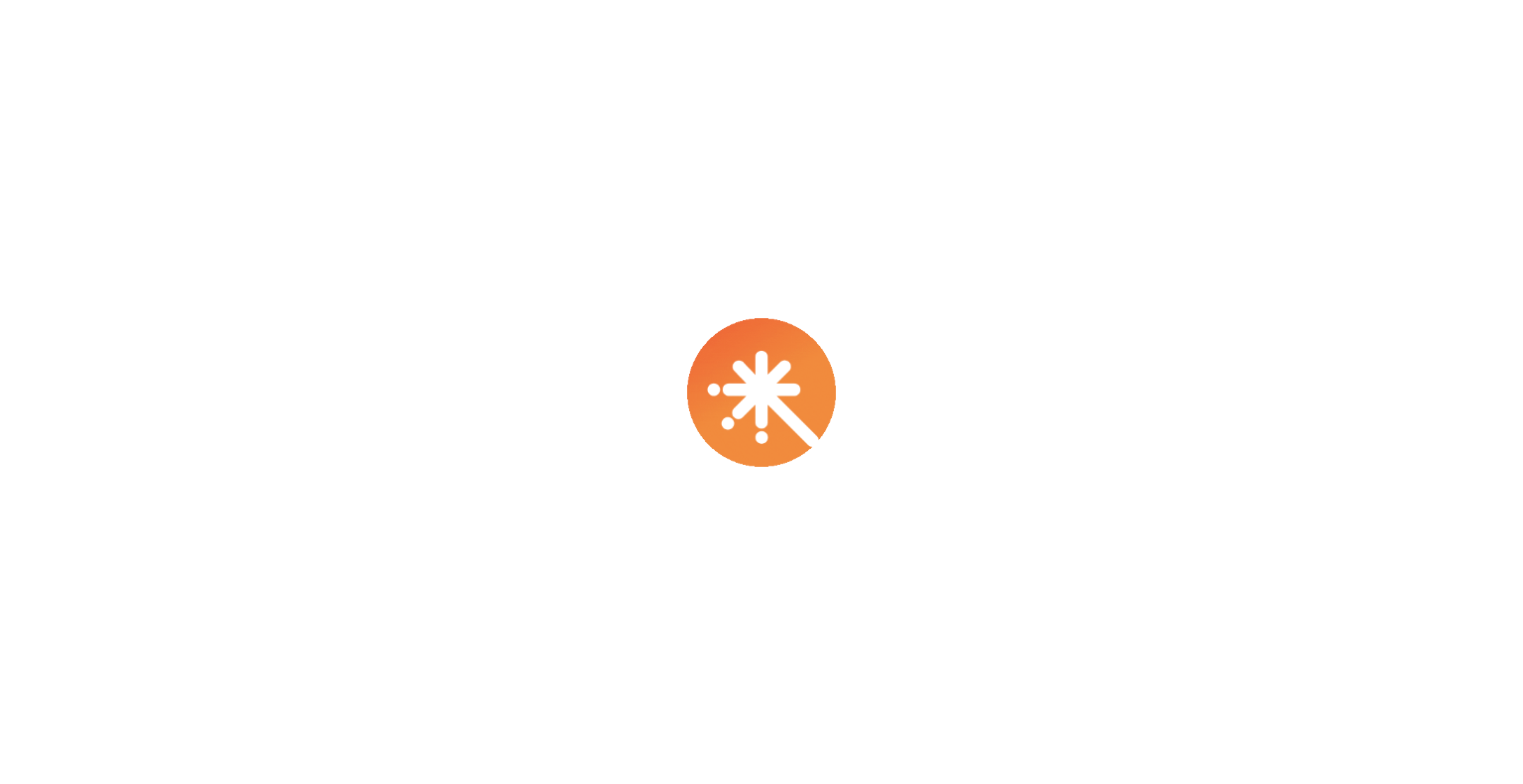 scroll, scrollTop: 0, scrollLeft: 0, axis: both 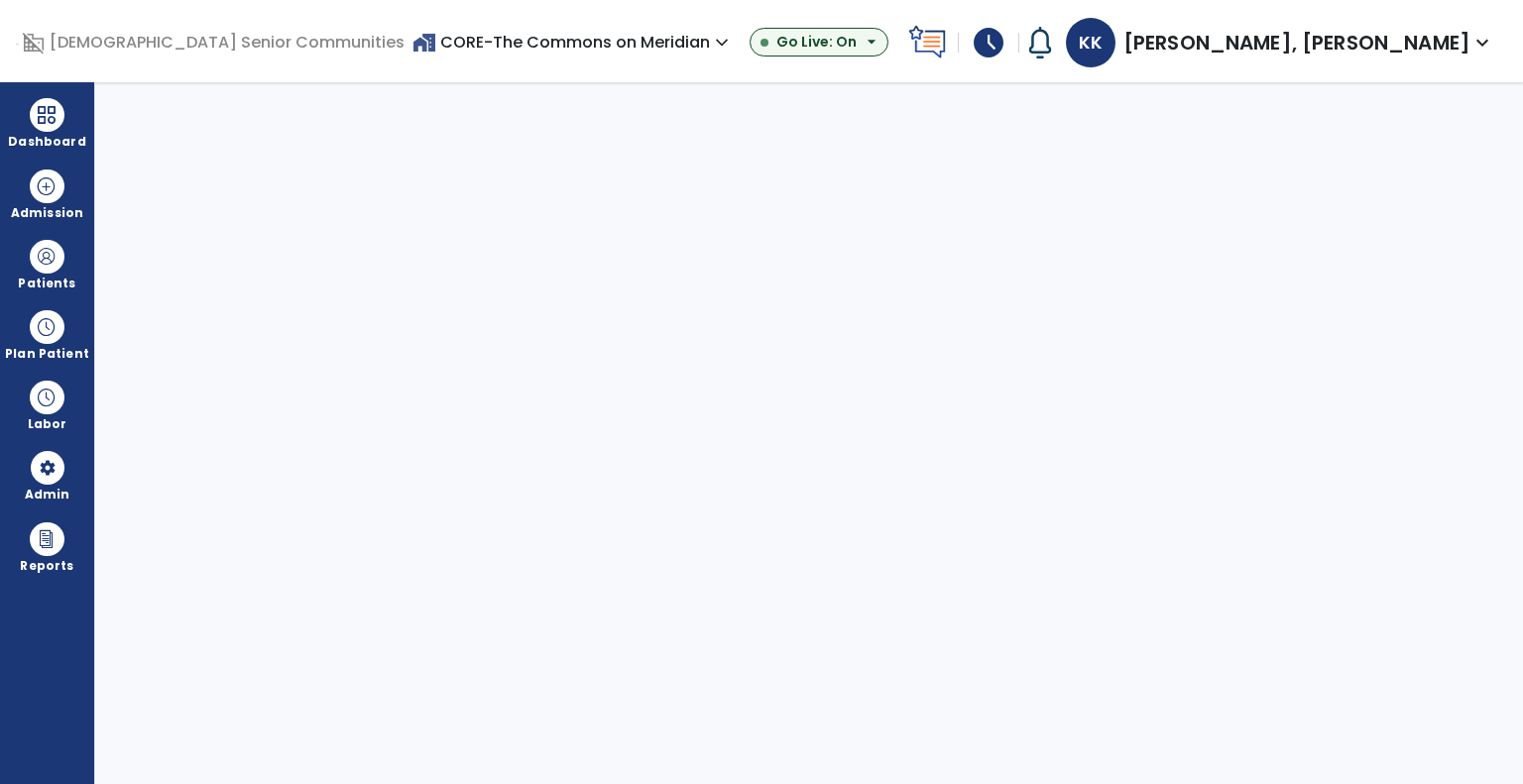 select on "***" 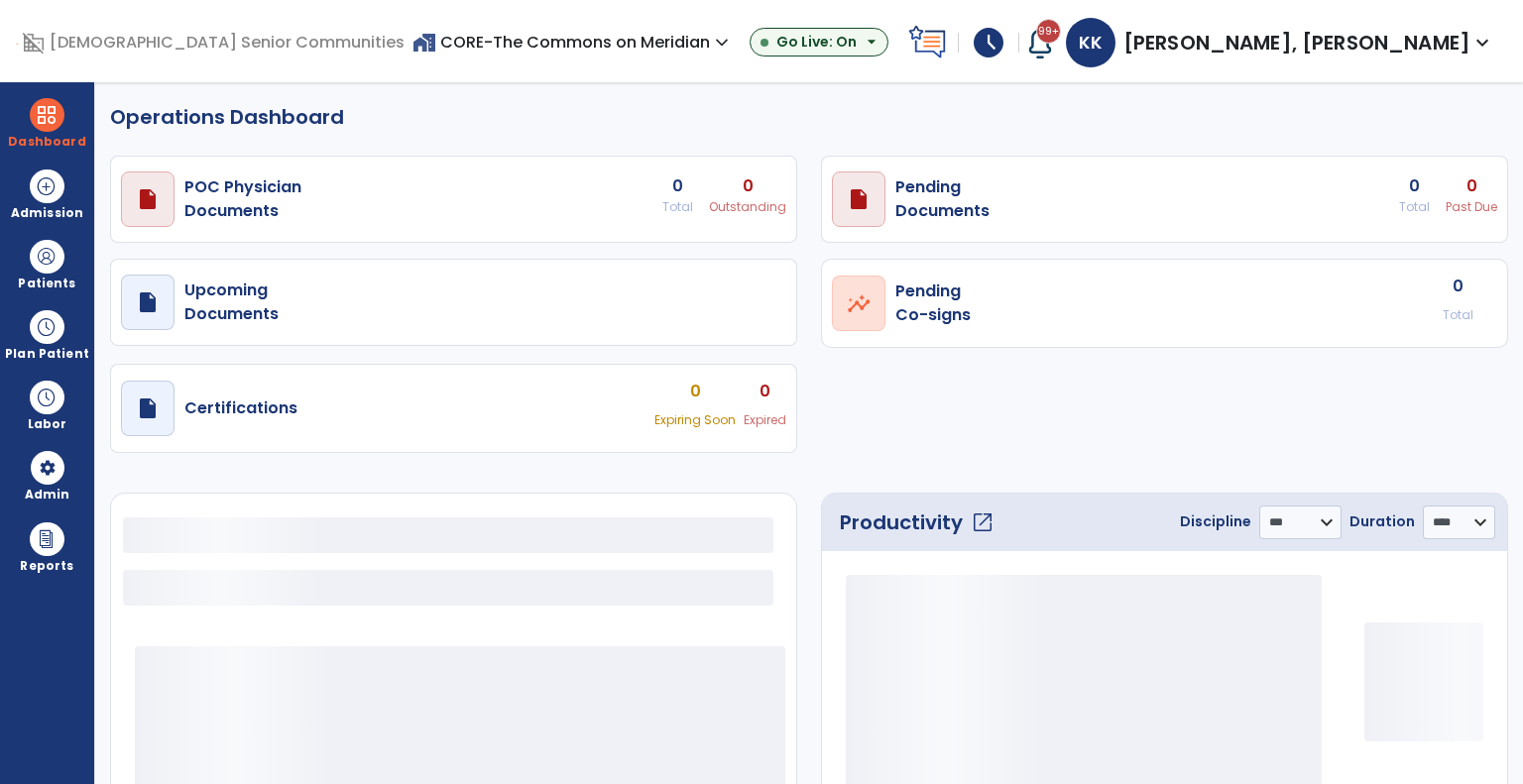 select on "***" 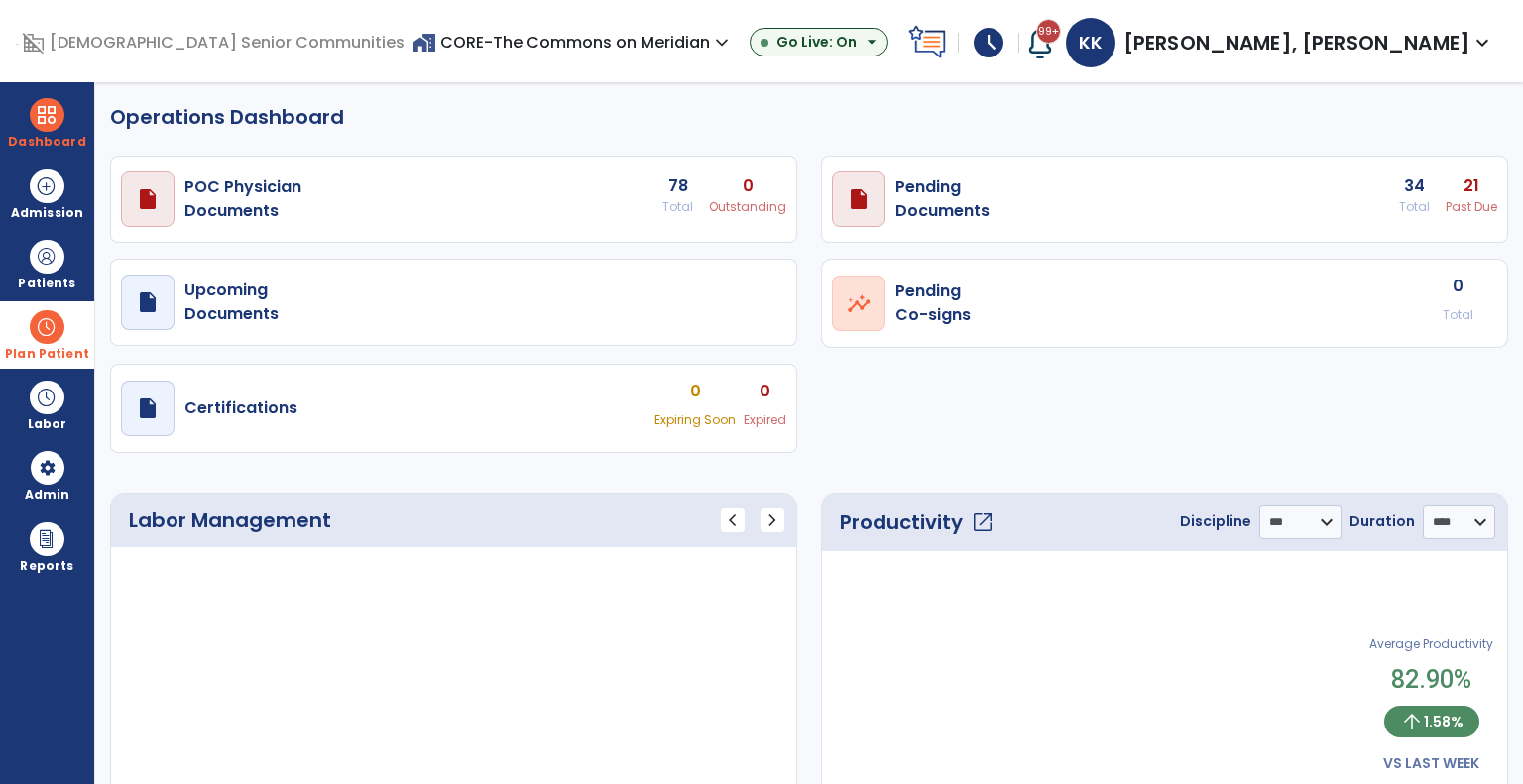 click at bounding box center (47, 327) 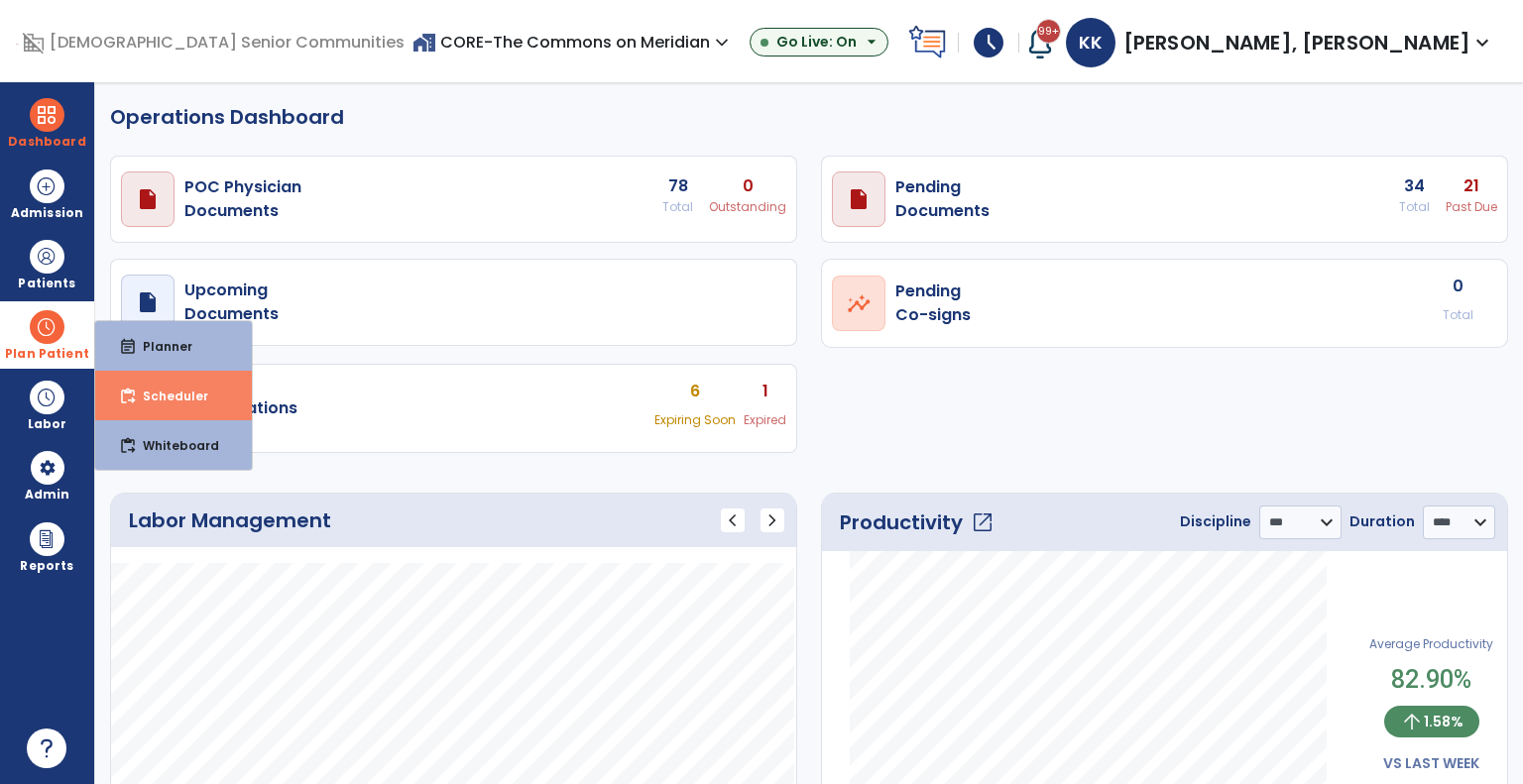 click on "Scheduler" at bounding box center [168, 395] 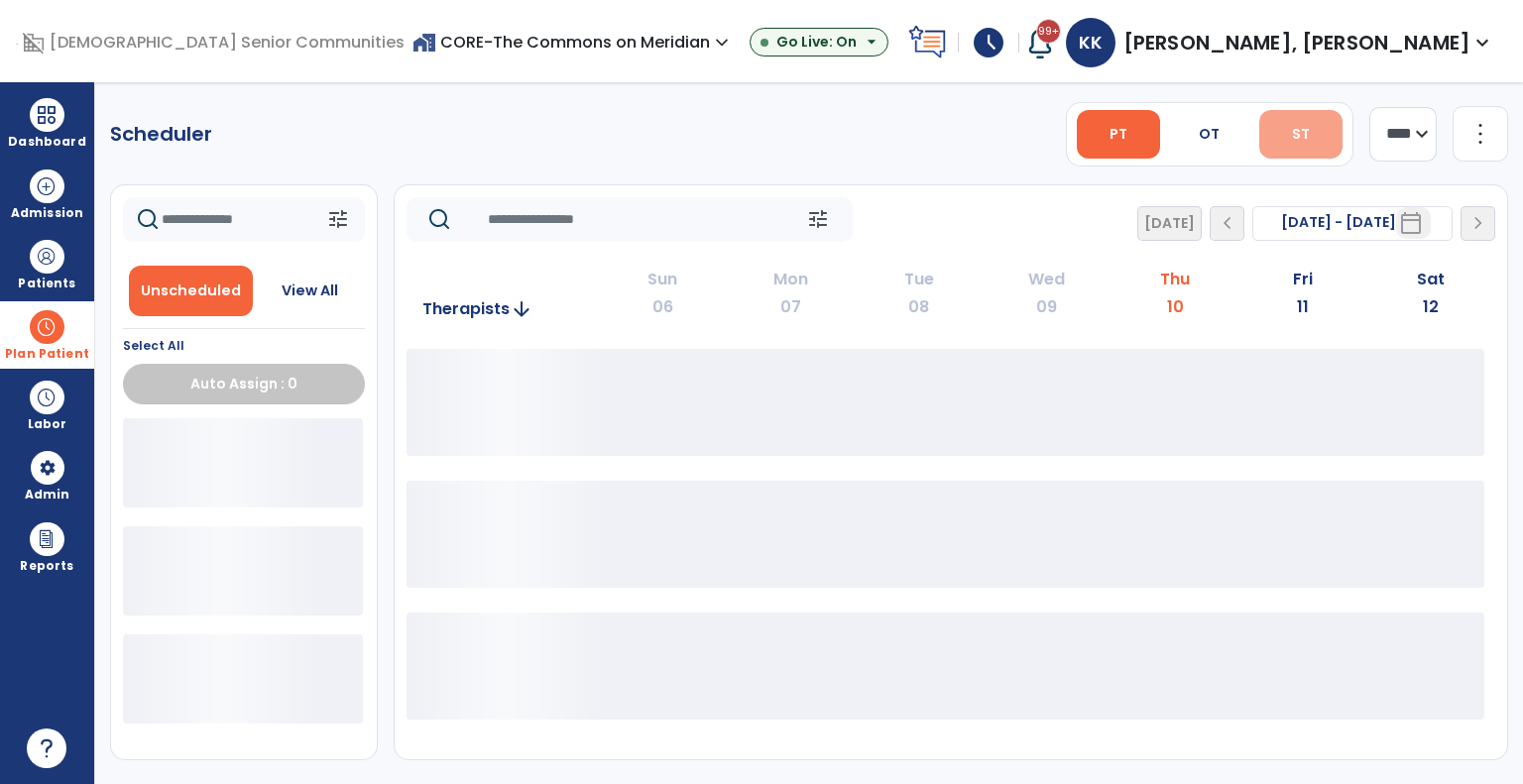 click on "ST" at bounding box center [1301, 134] 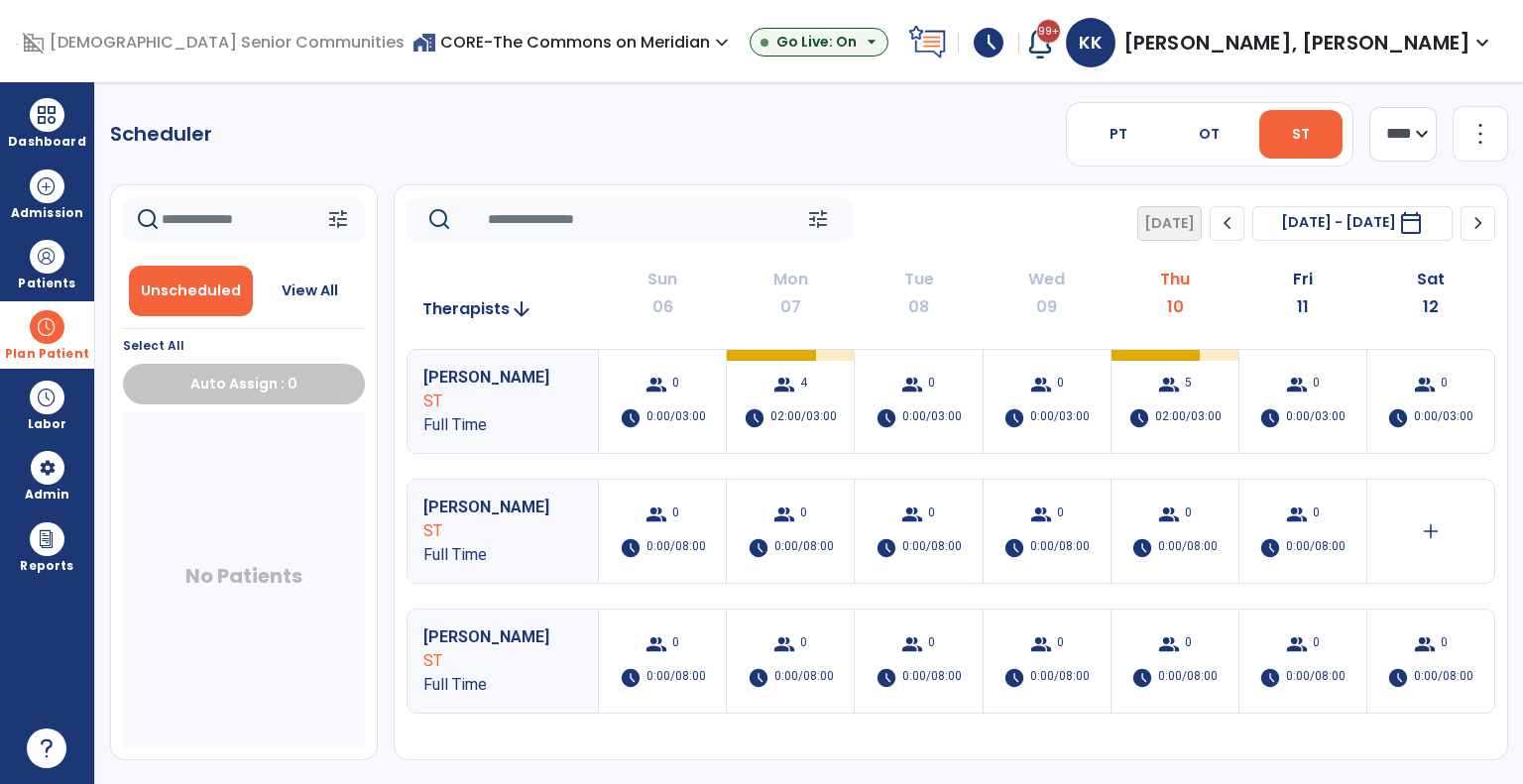 click on "ST" at bounding box center (1301, 134) 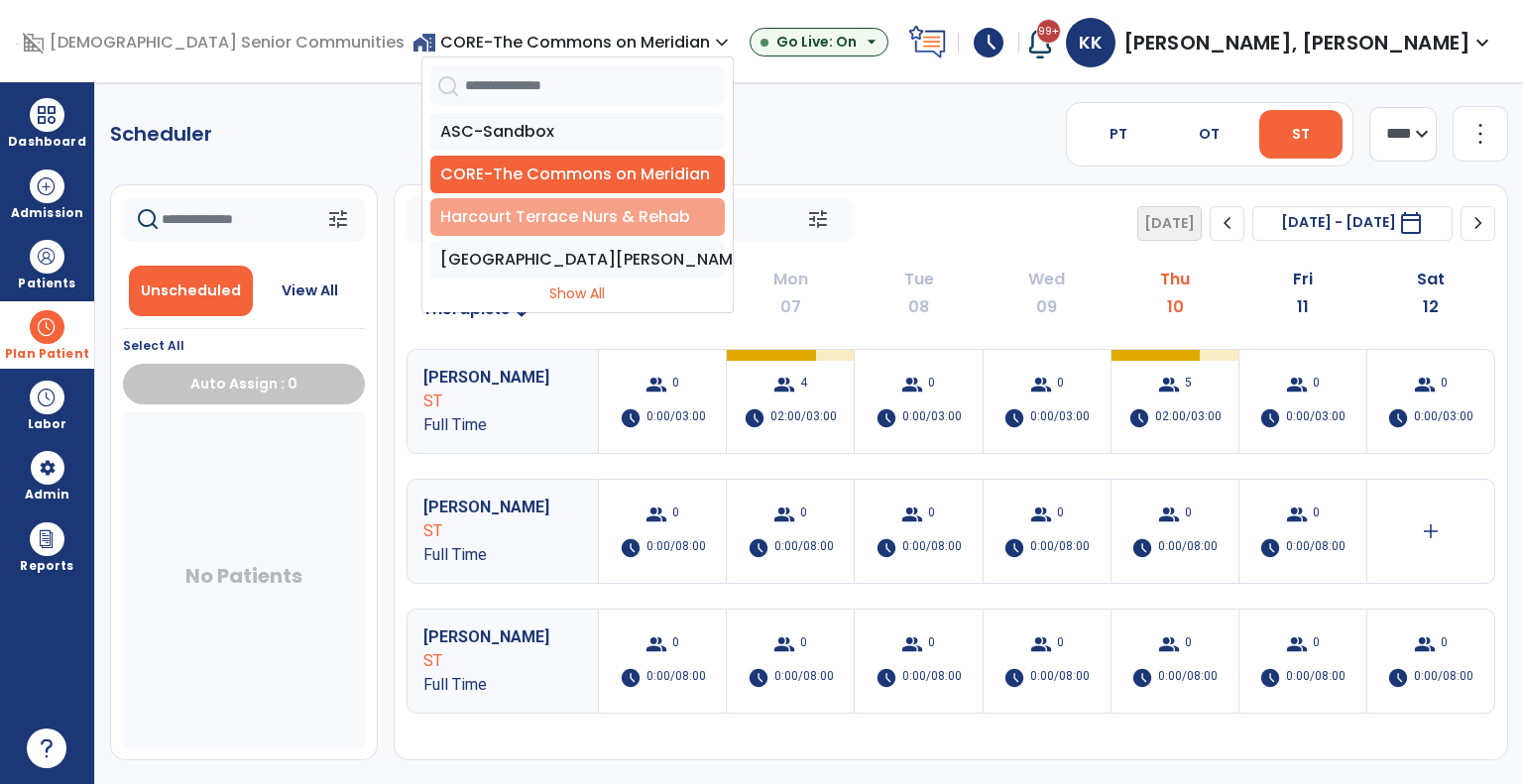 click on "Harcourt Terrace Nurs & Rehab" at bounding box center [577, 217] 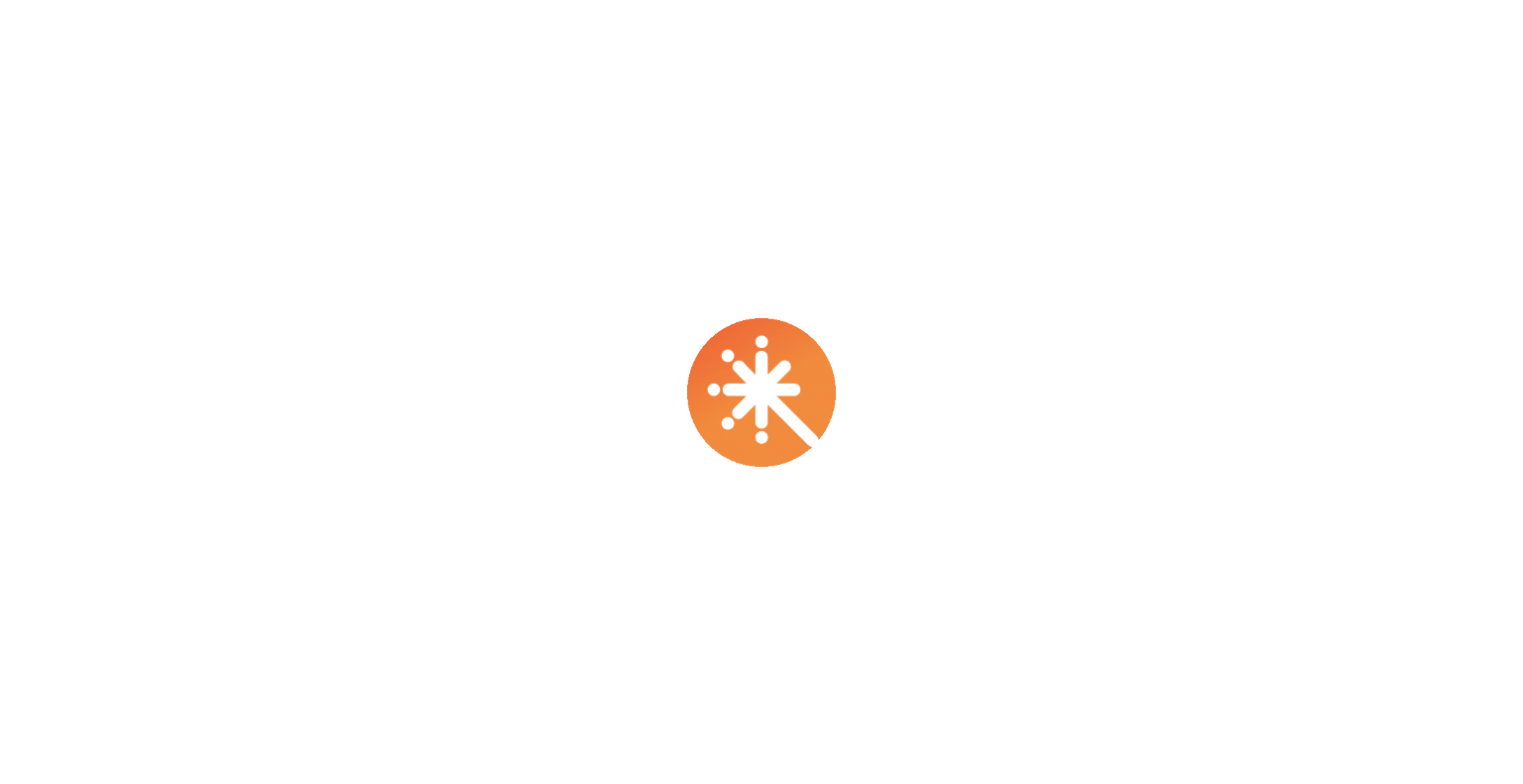 scroll, scrollTop: 0, scrollLeft: 0, axis: both 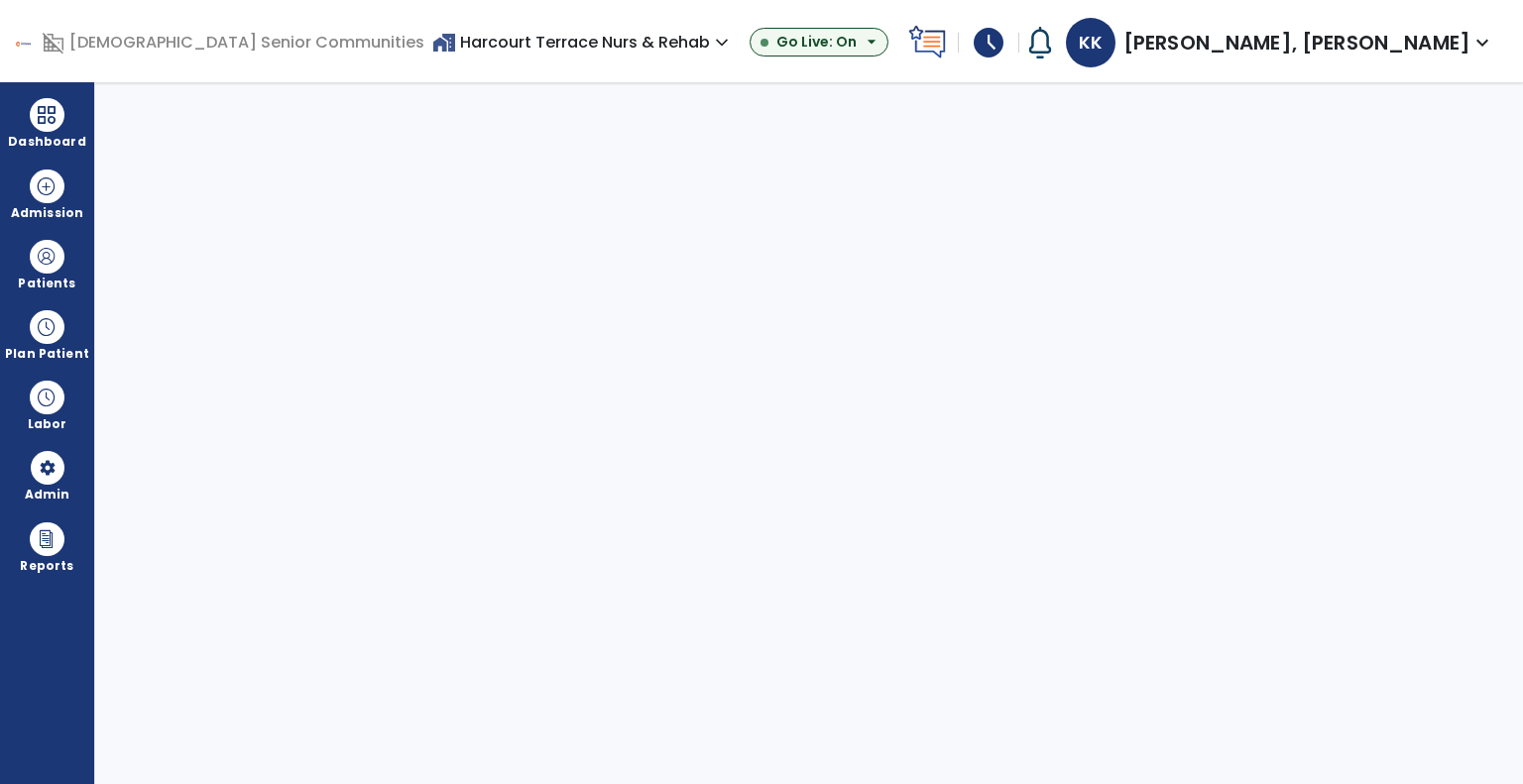 select on "***" 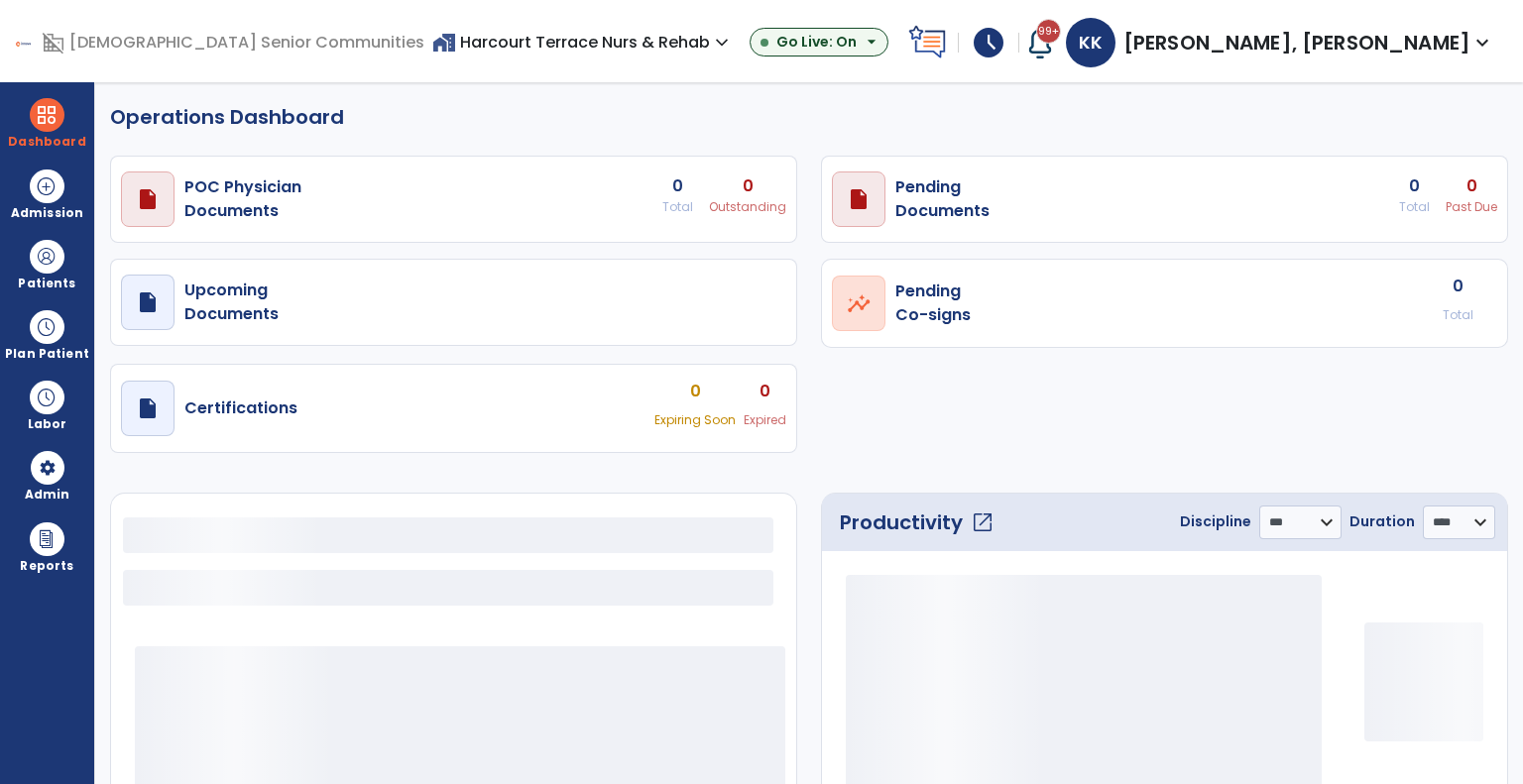 select on "***" 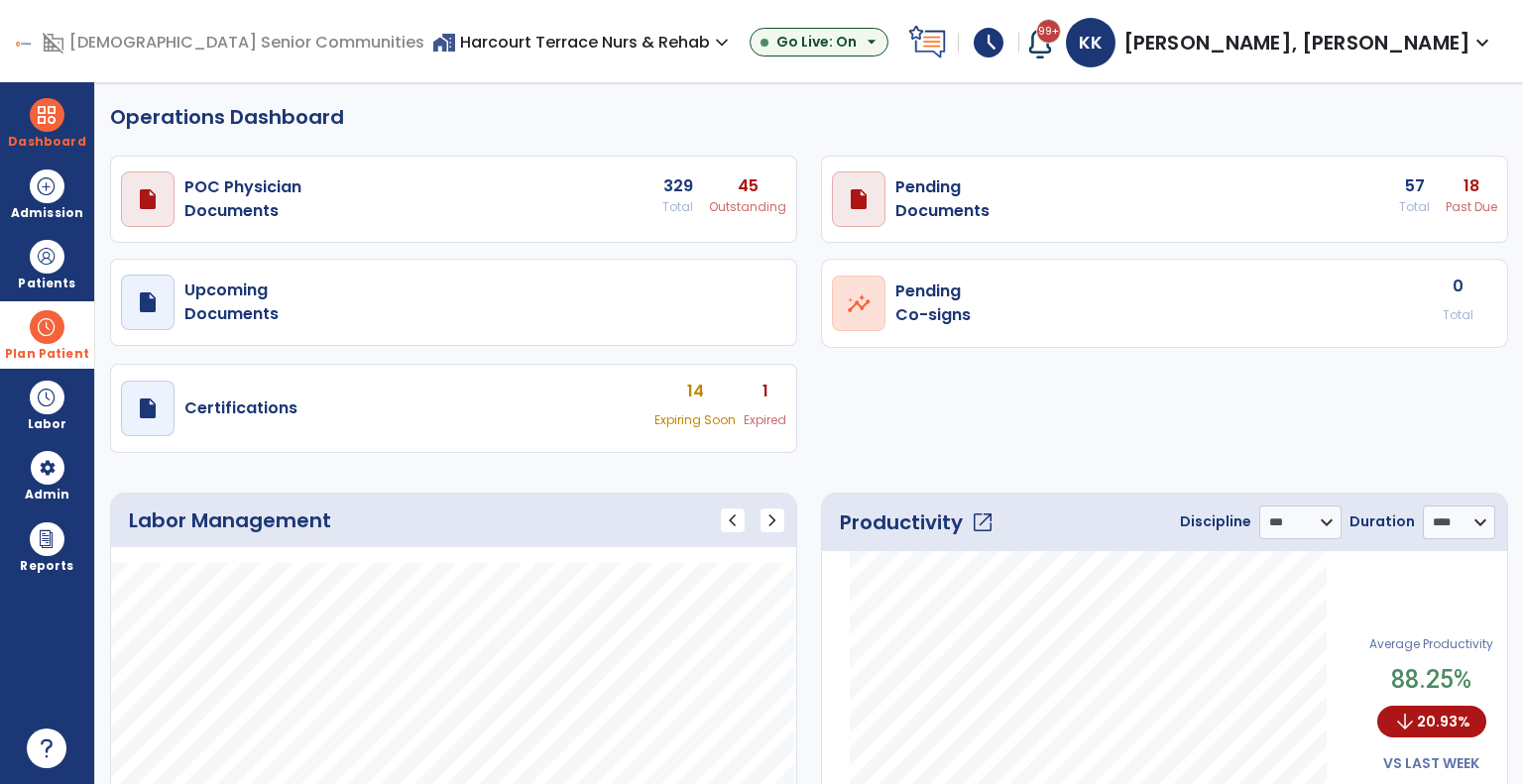 click at bounding box center (47, 327) 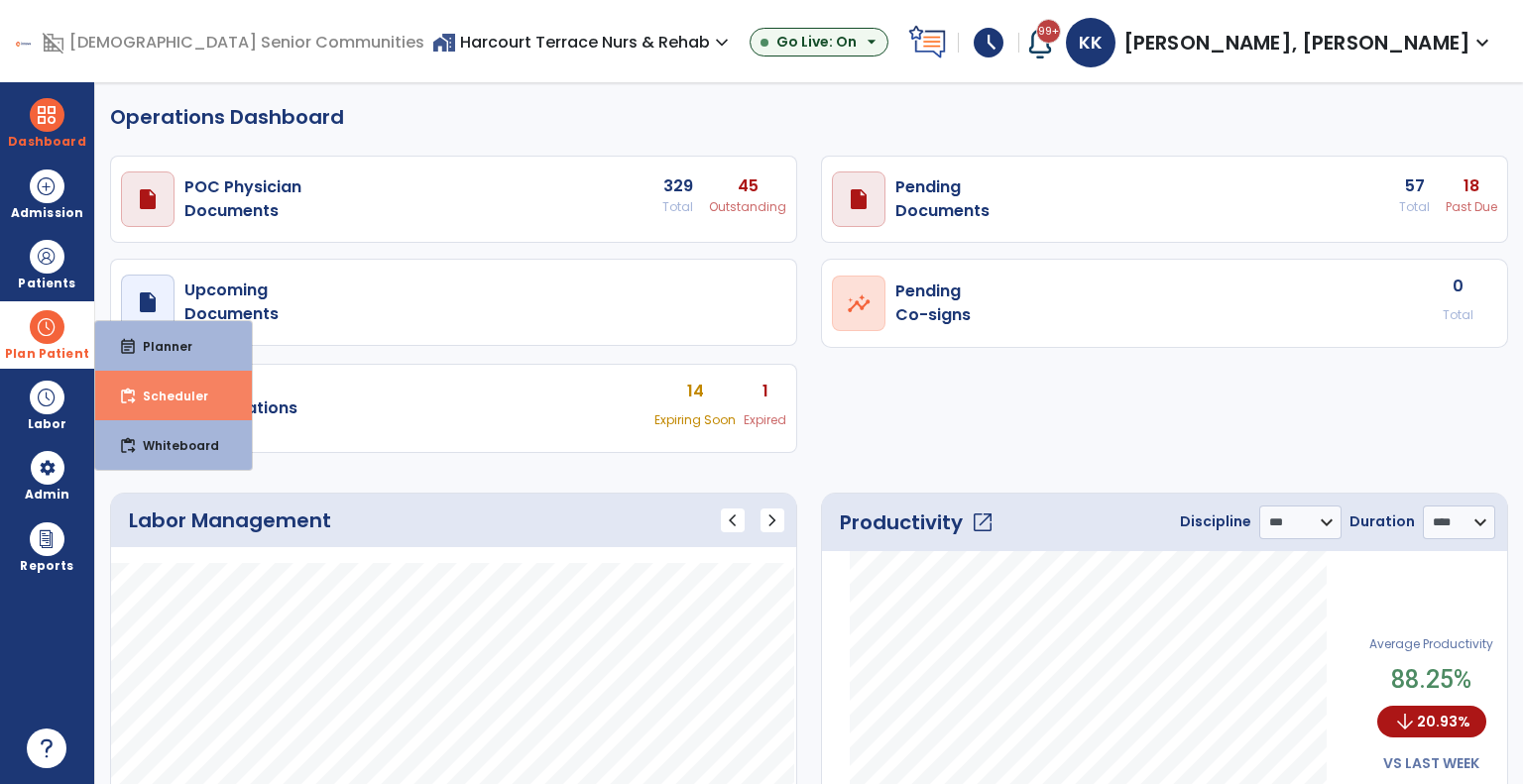 click on "content_paste_go  Scheduler" at bounding box center (174, 395) 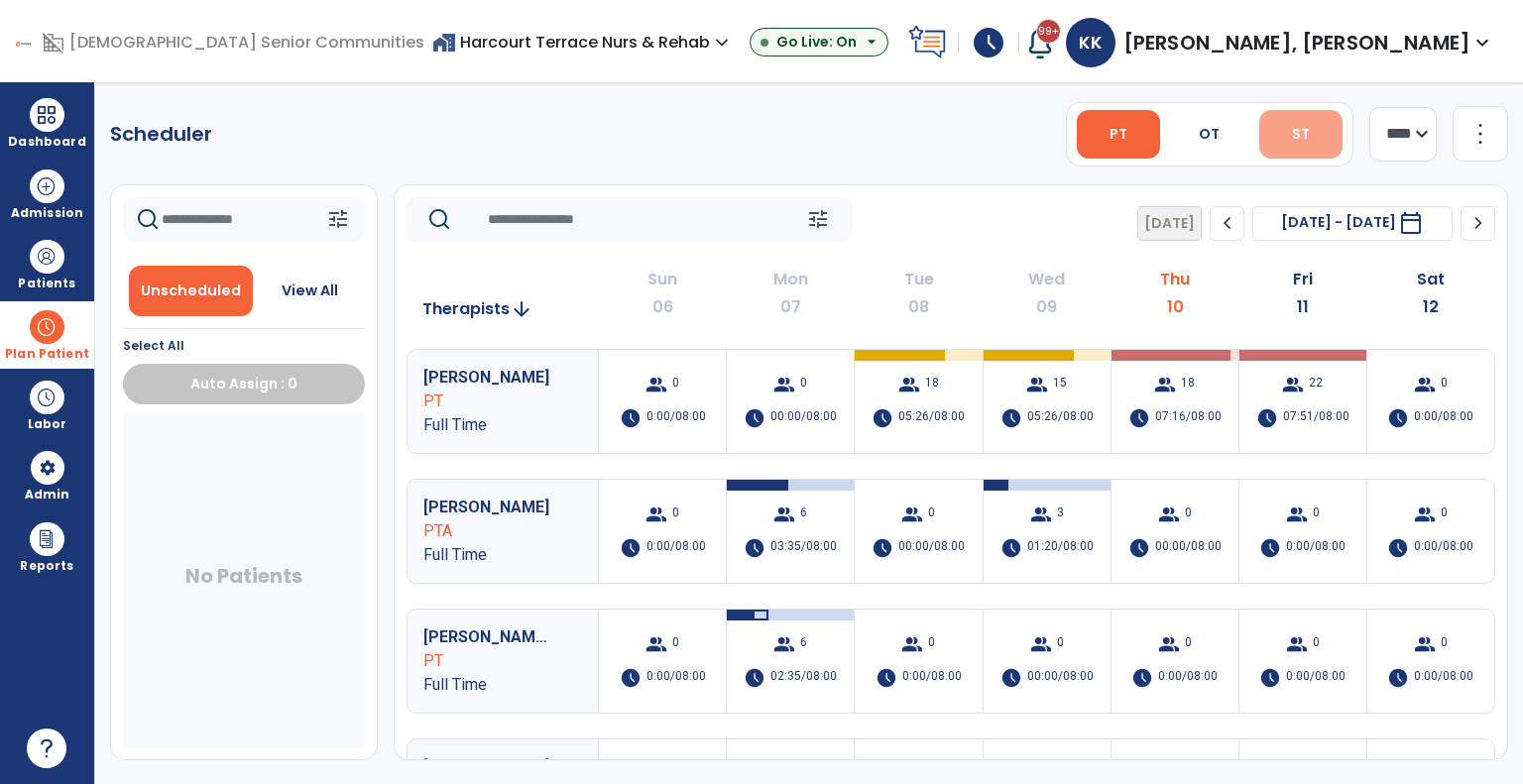 click on "ST" at bounding box center [1301, 134] 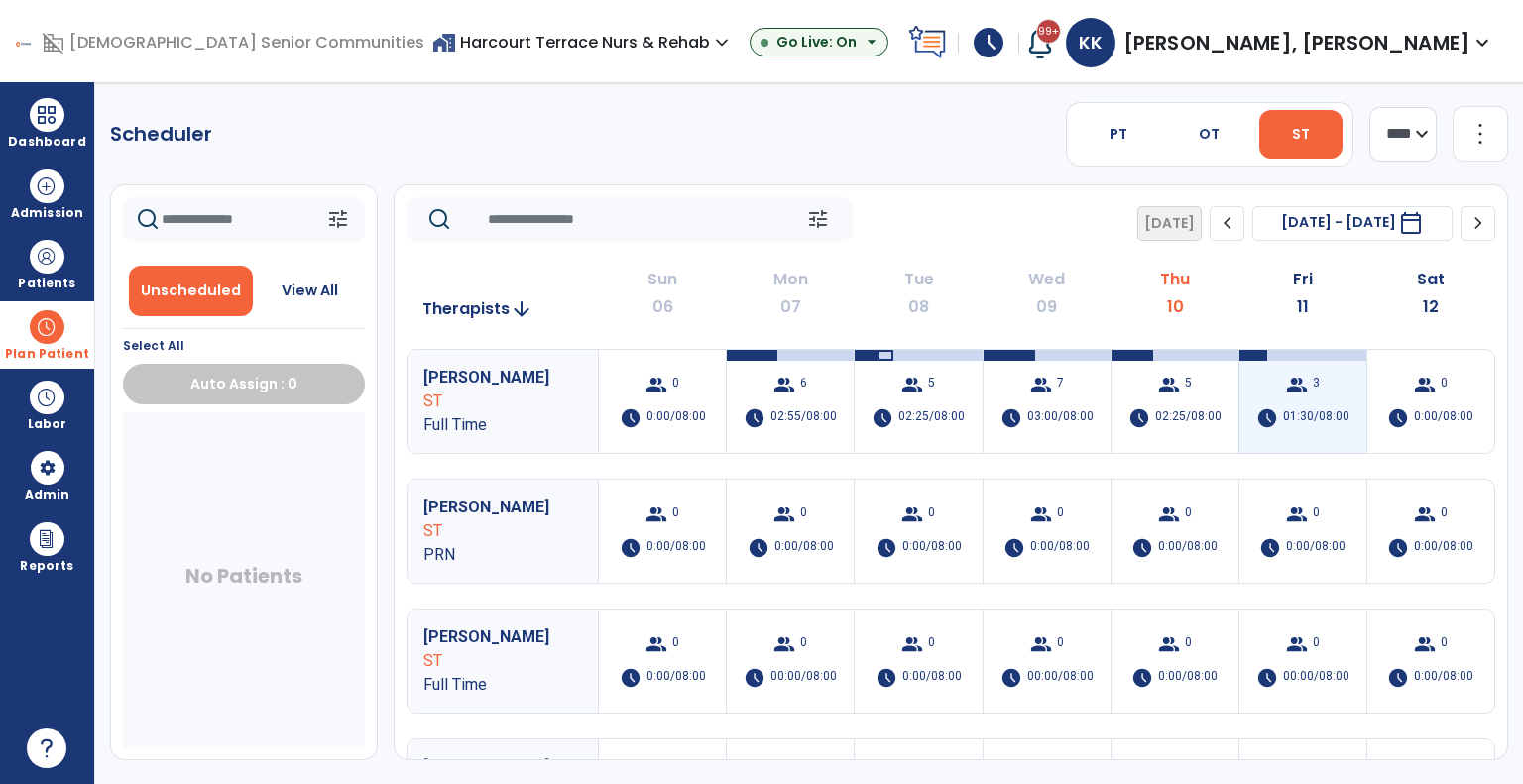 click on "01:30/08:00" at bounding box center [1316, 418] 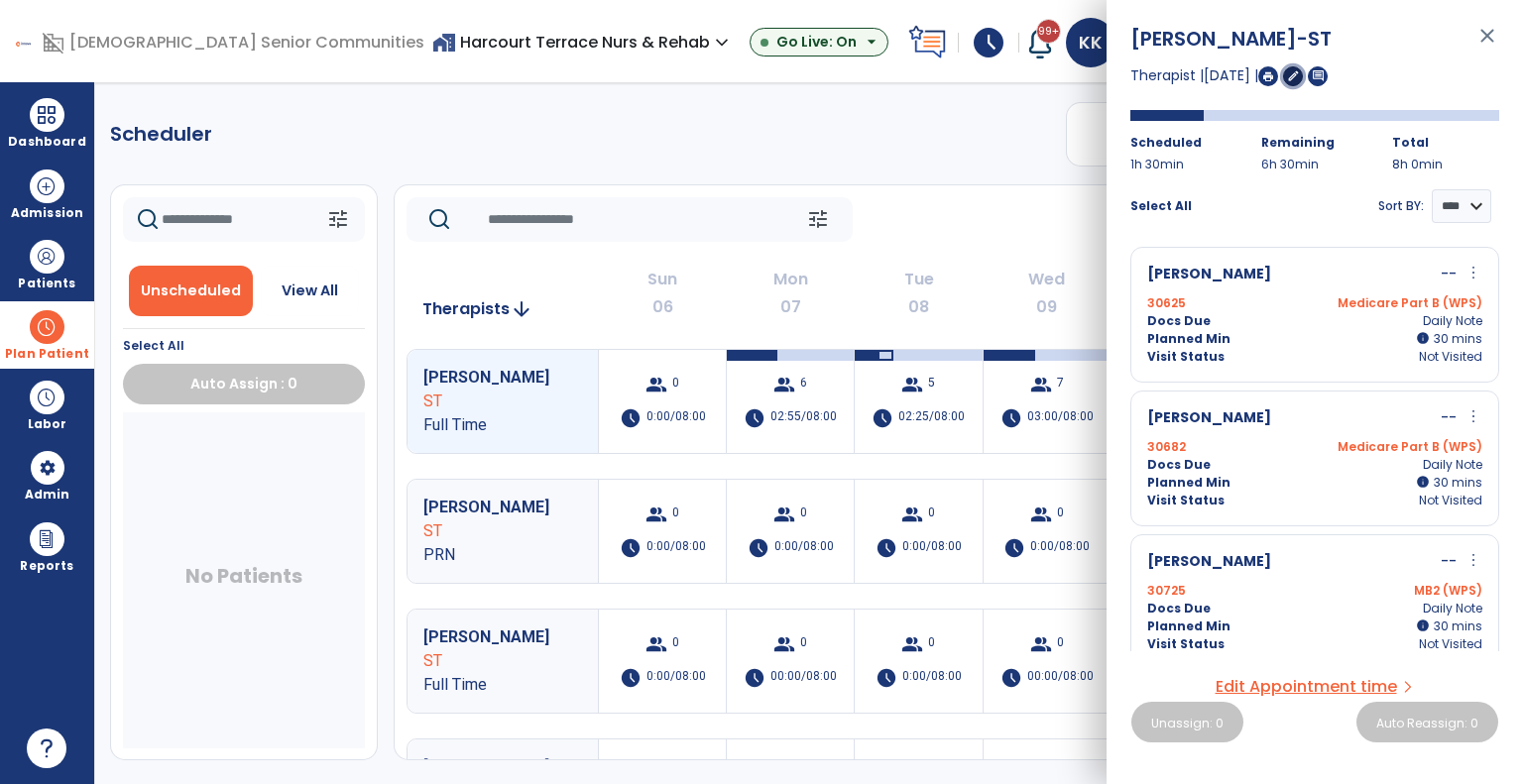 click on "edit" at bounding box center [1293, 75] 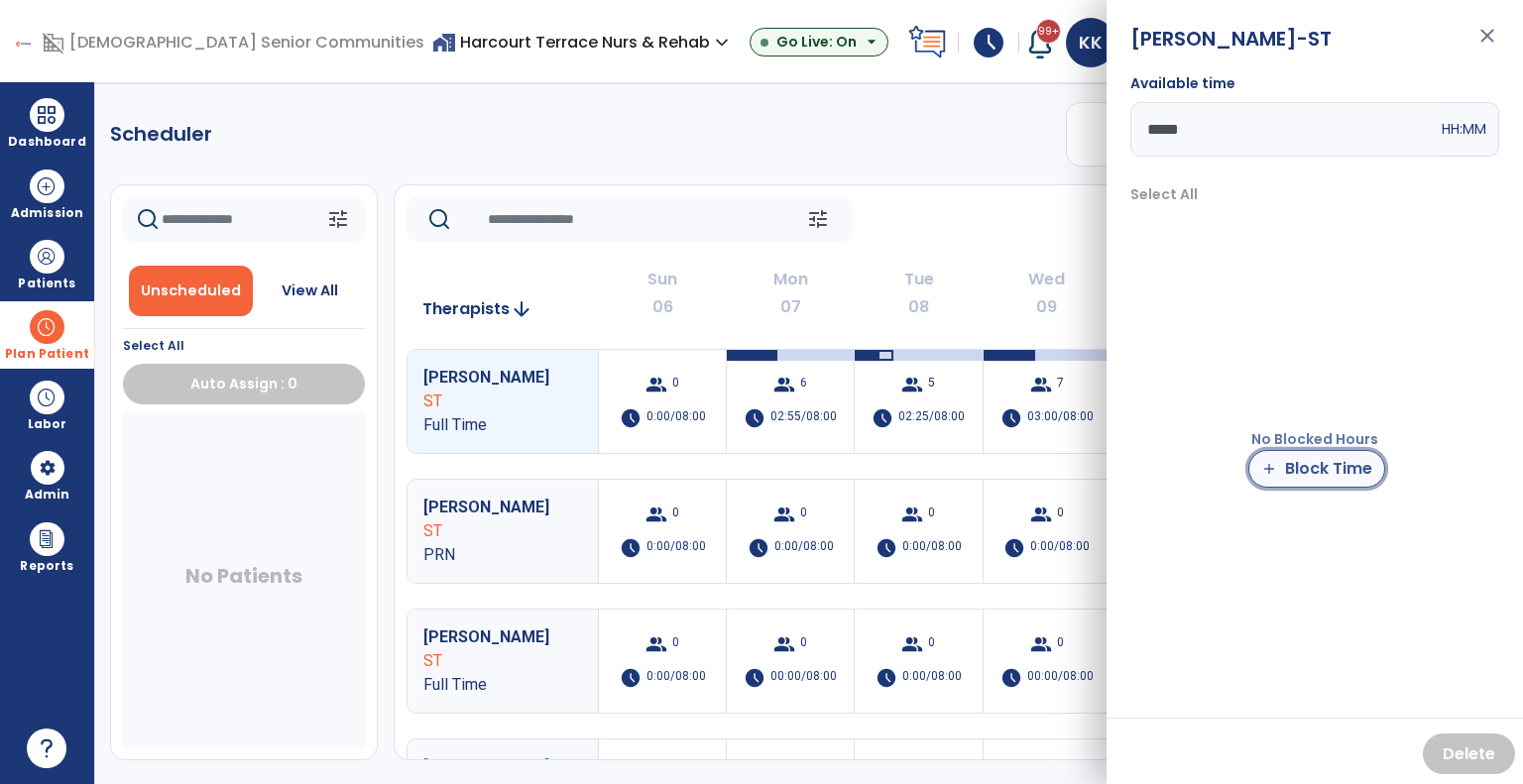 click on "add   Block Time" at bounding box center [1317, 469] 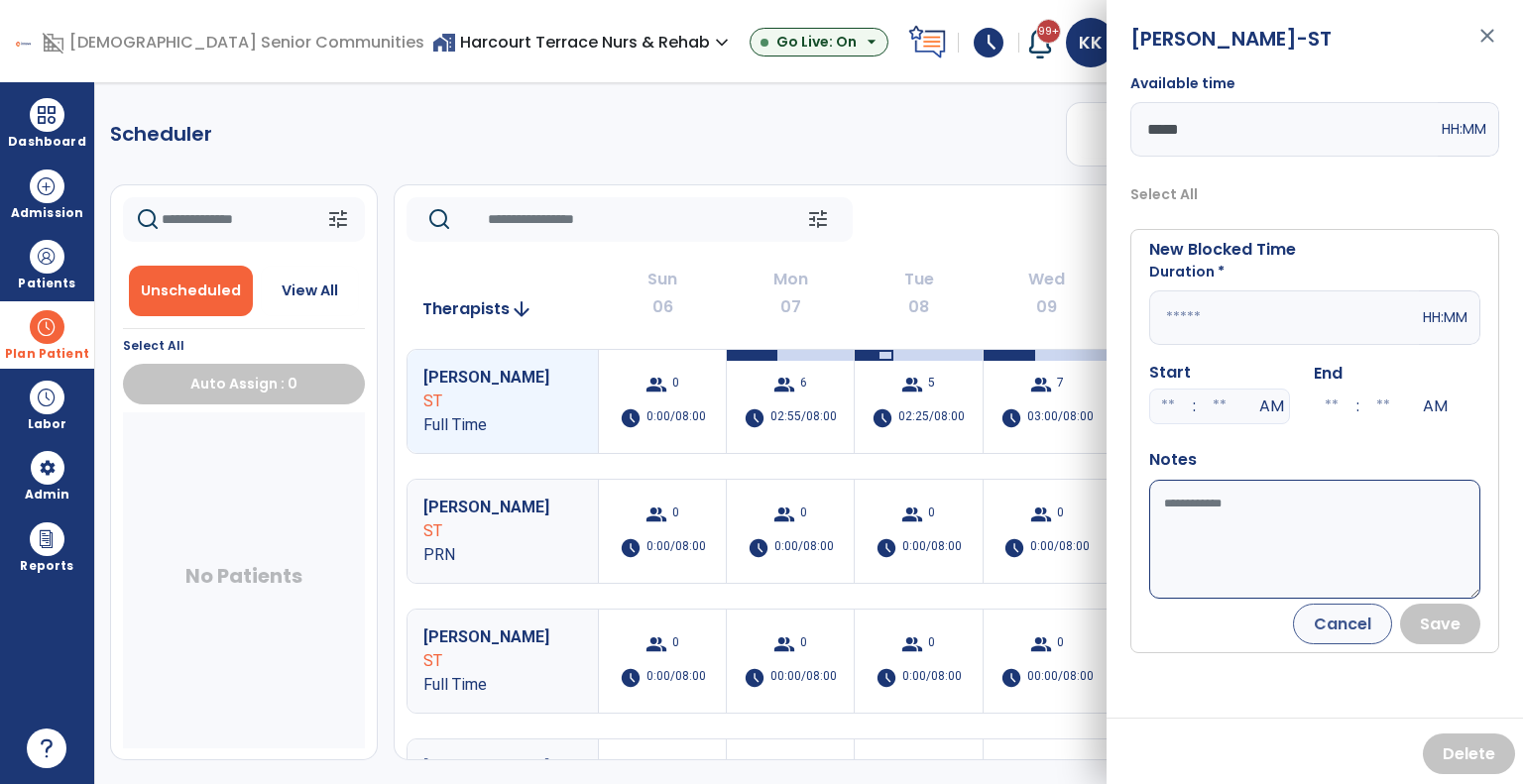 click on "Available time" at bounding box center [1315, 539] 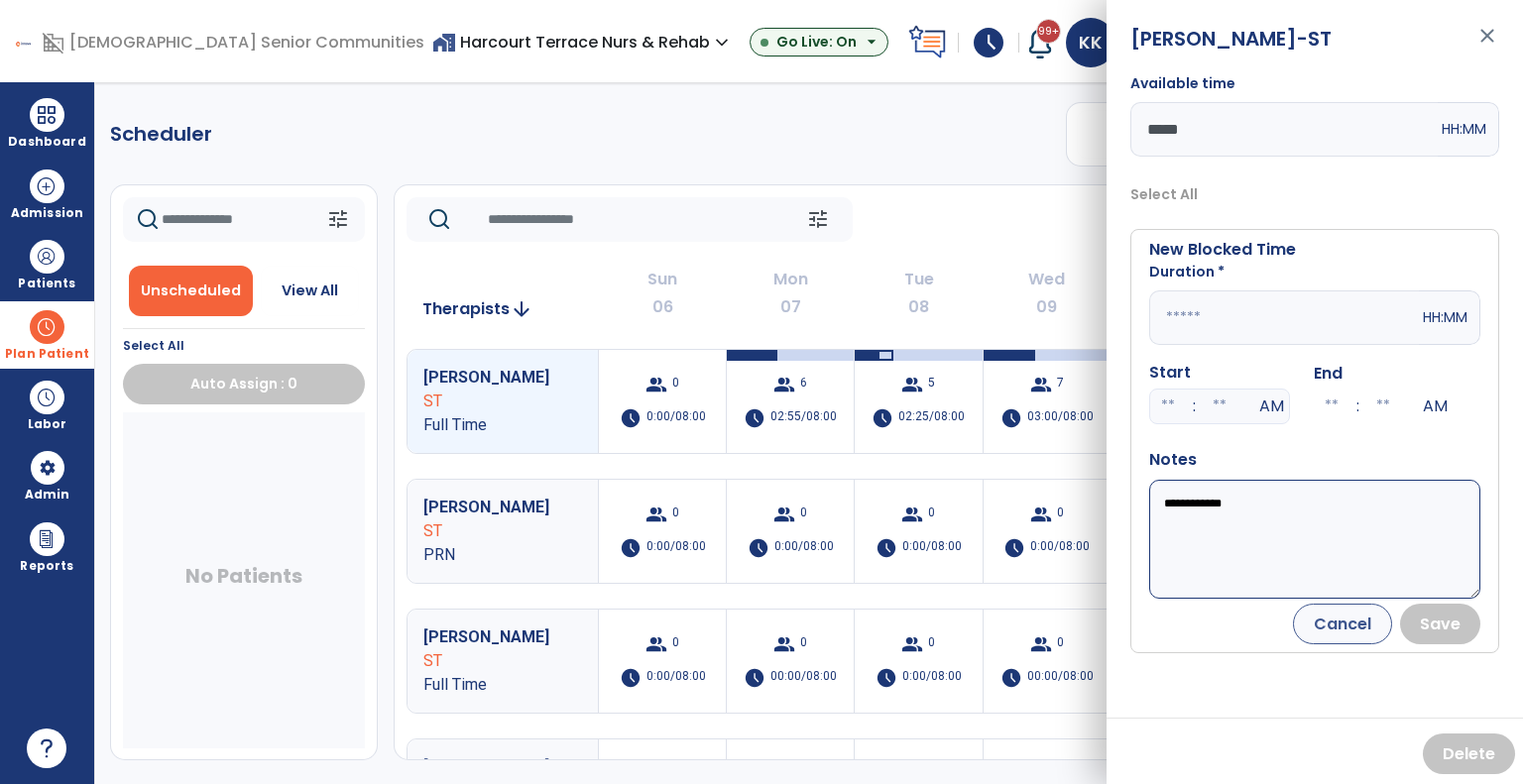 type on "**********" 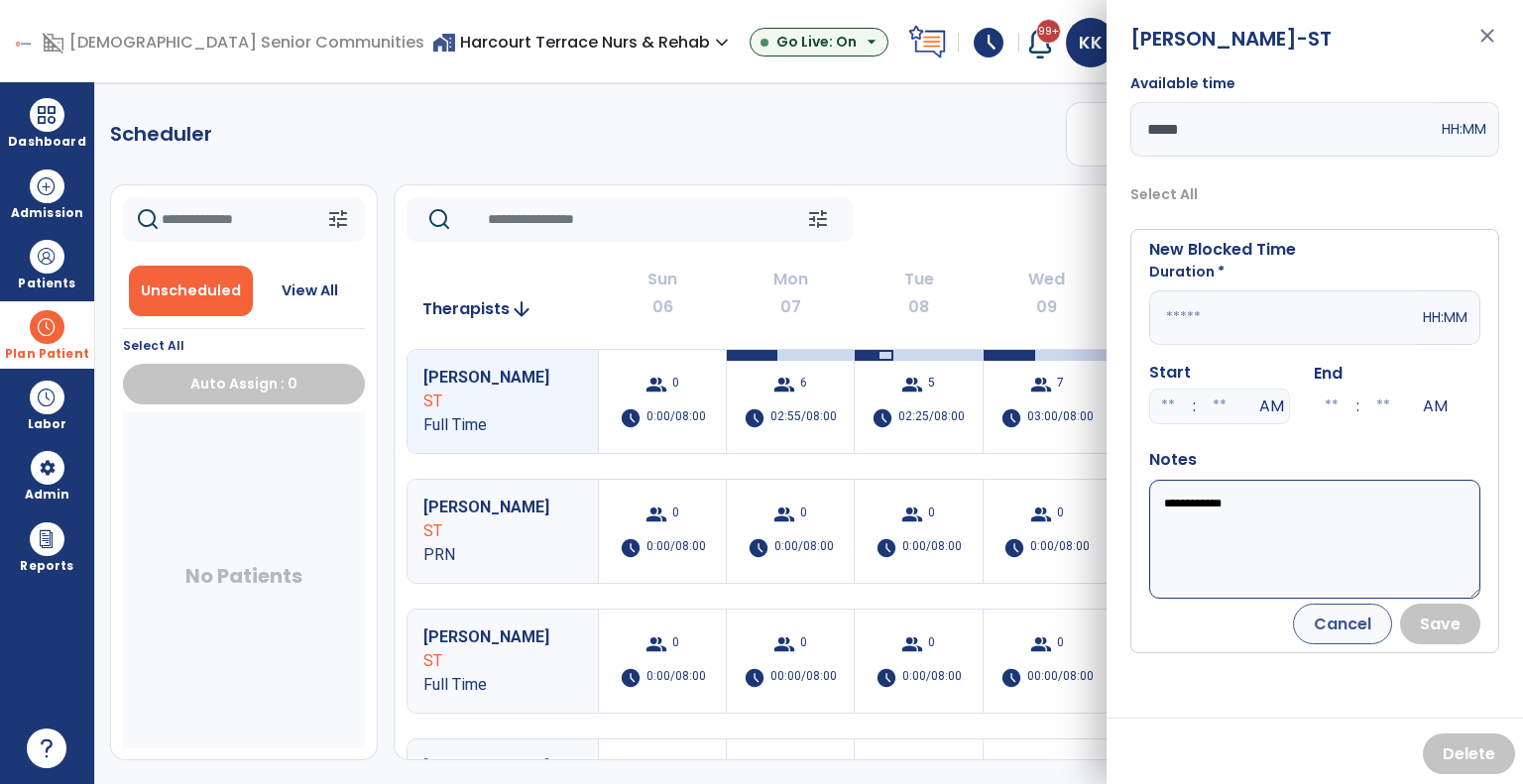 click at bounding box center (1284, 317) 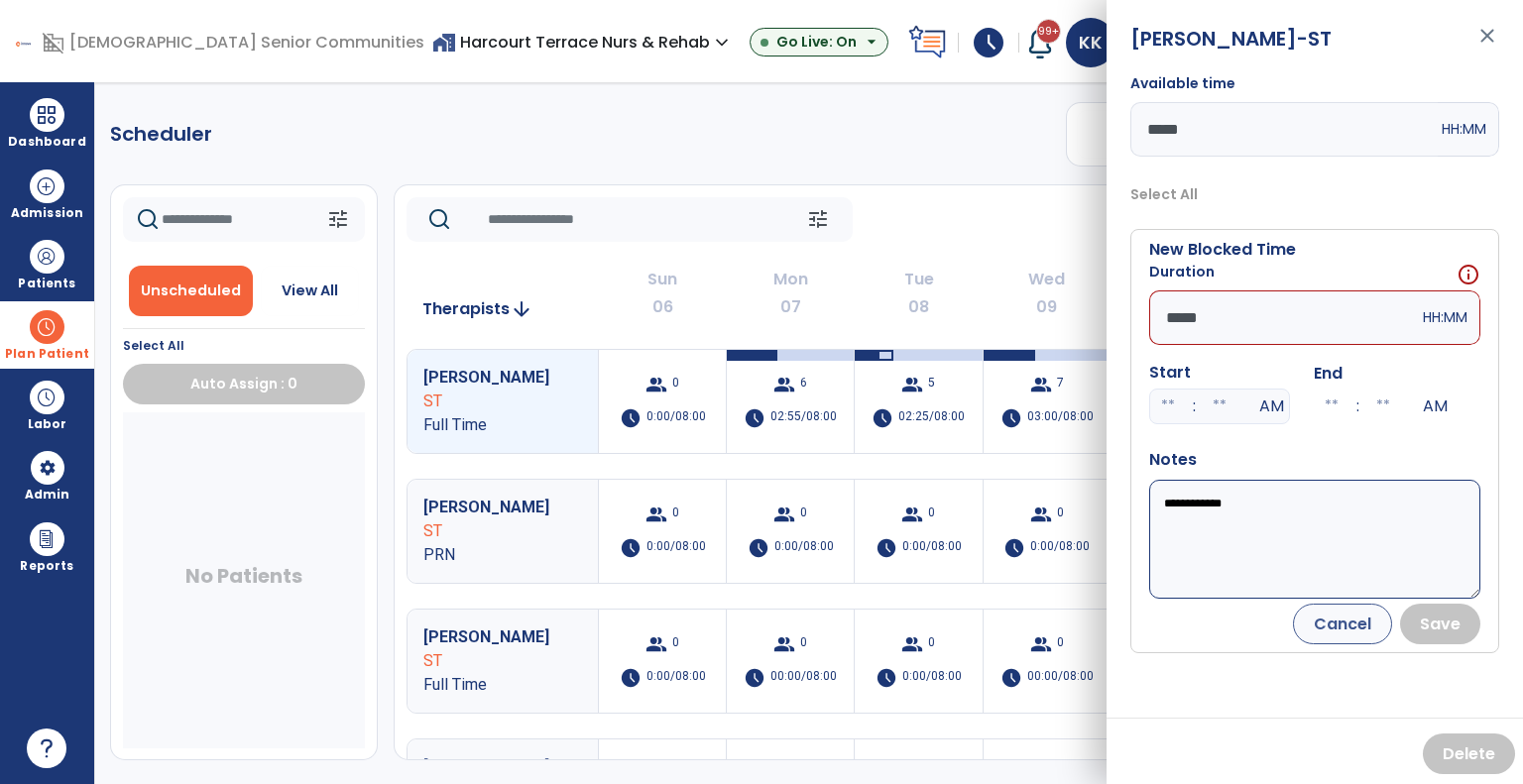 type on "*****" 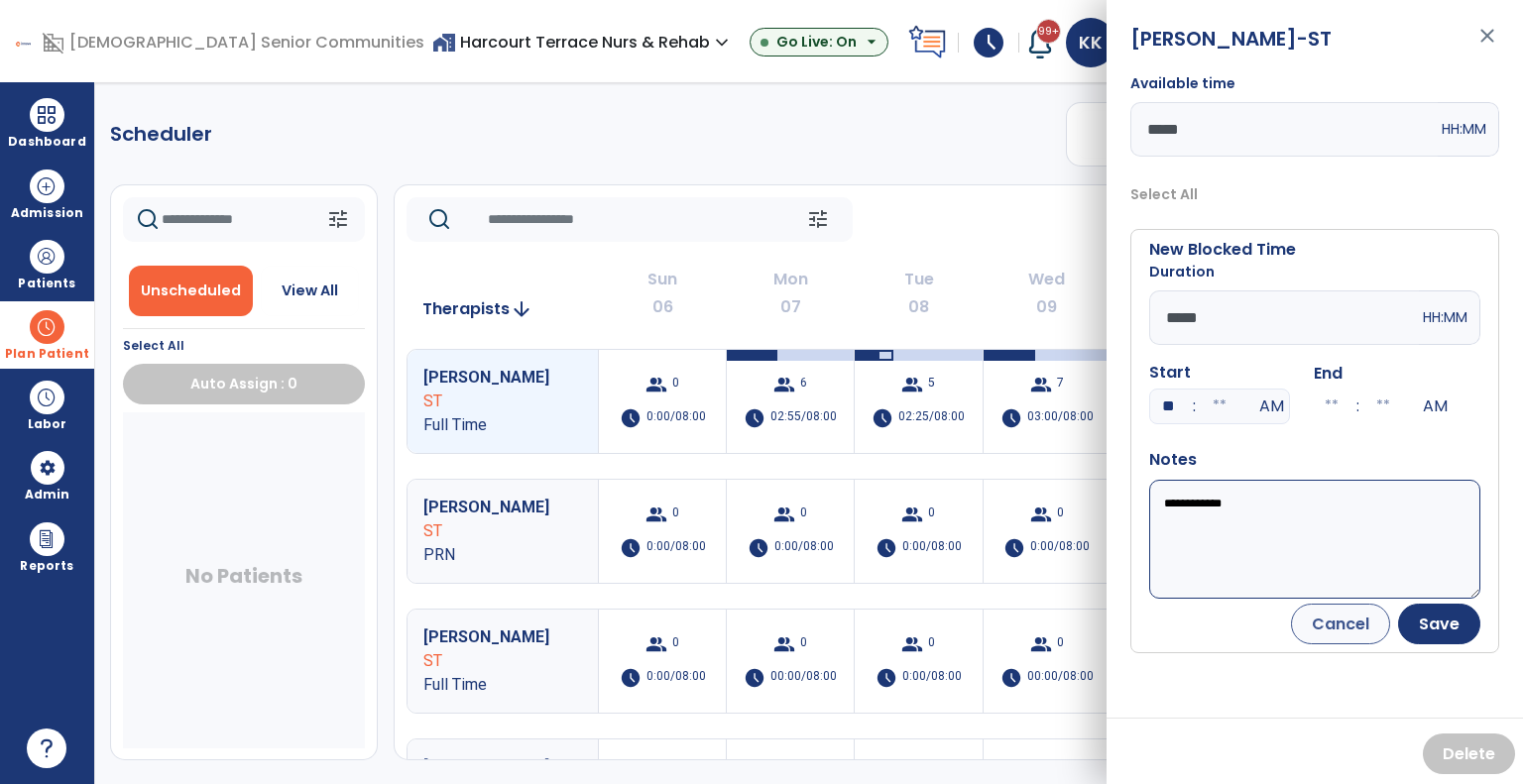 type on "**" 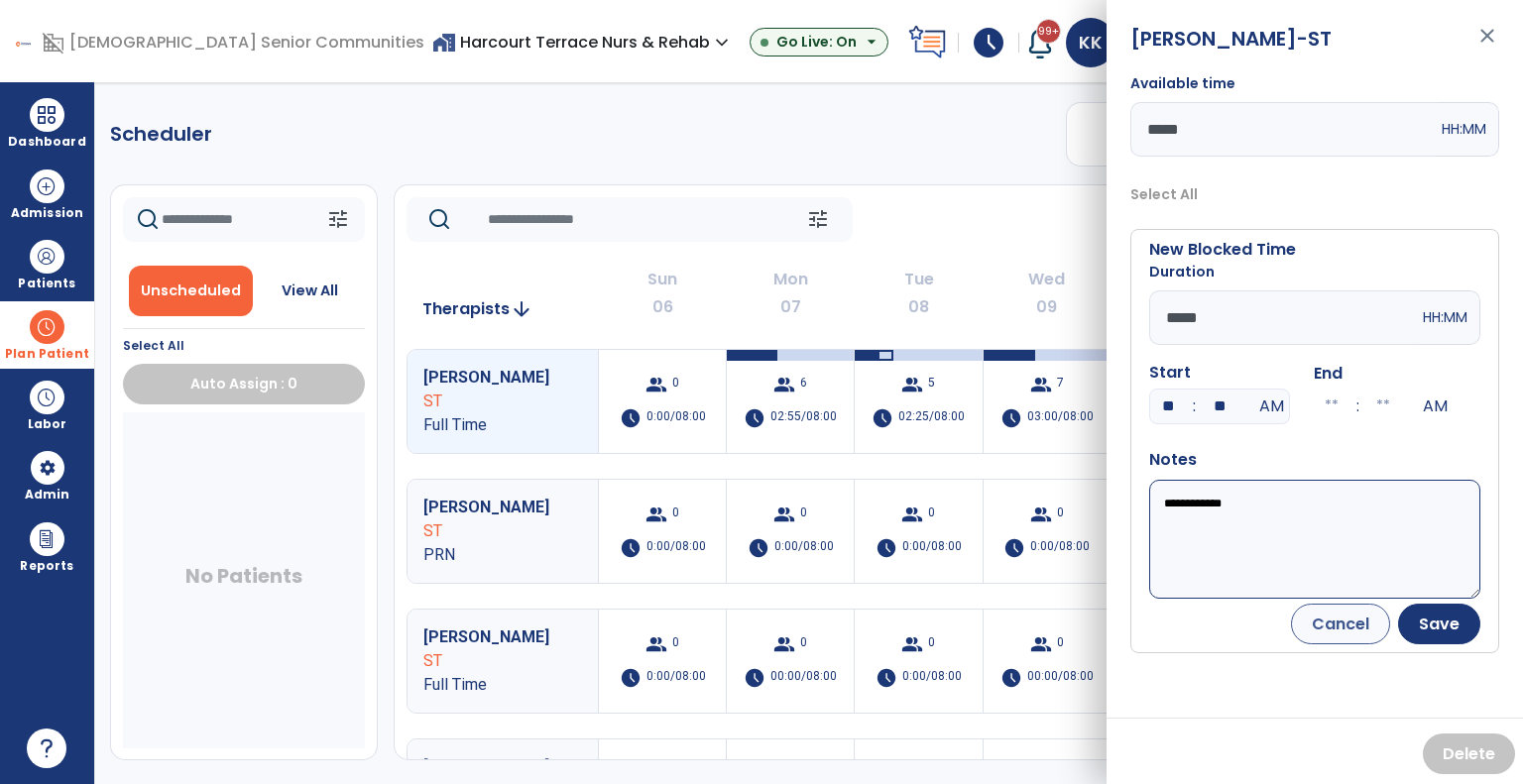 type on "**" 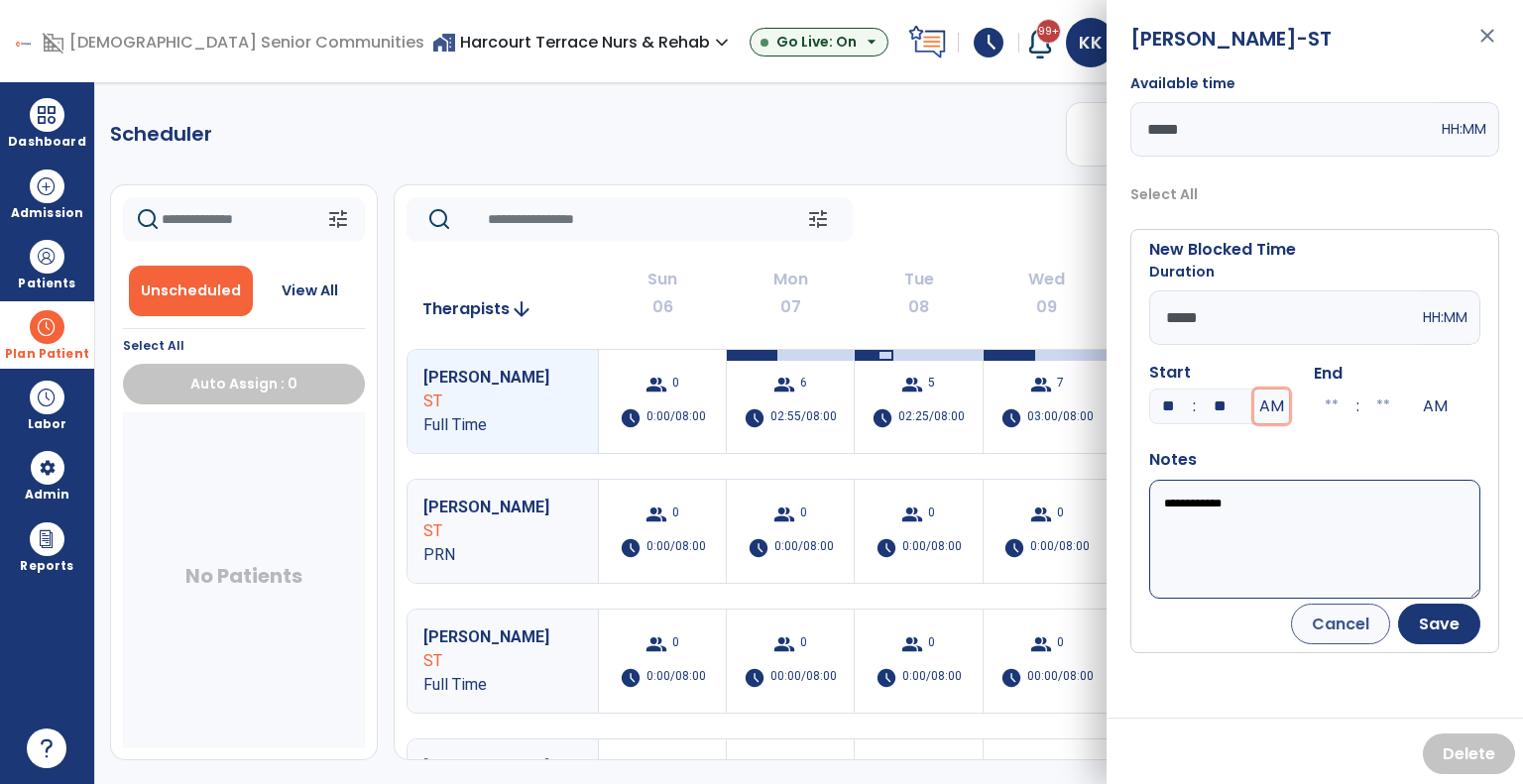 type on "**" 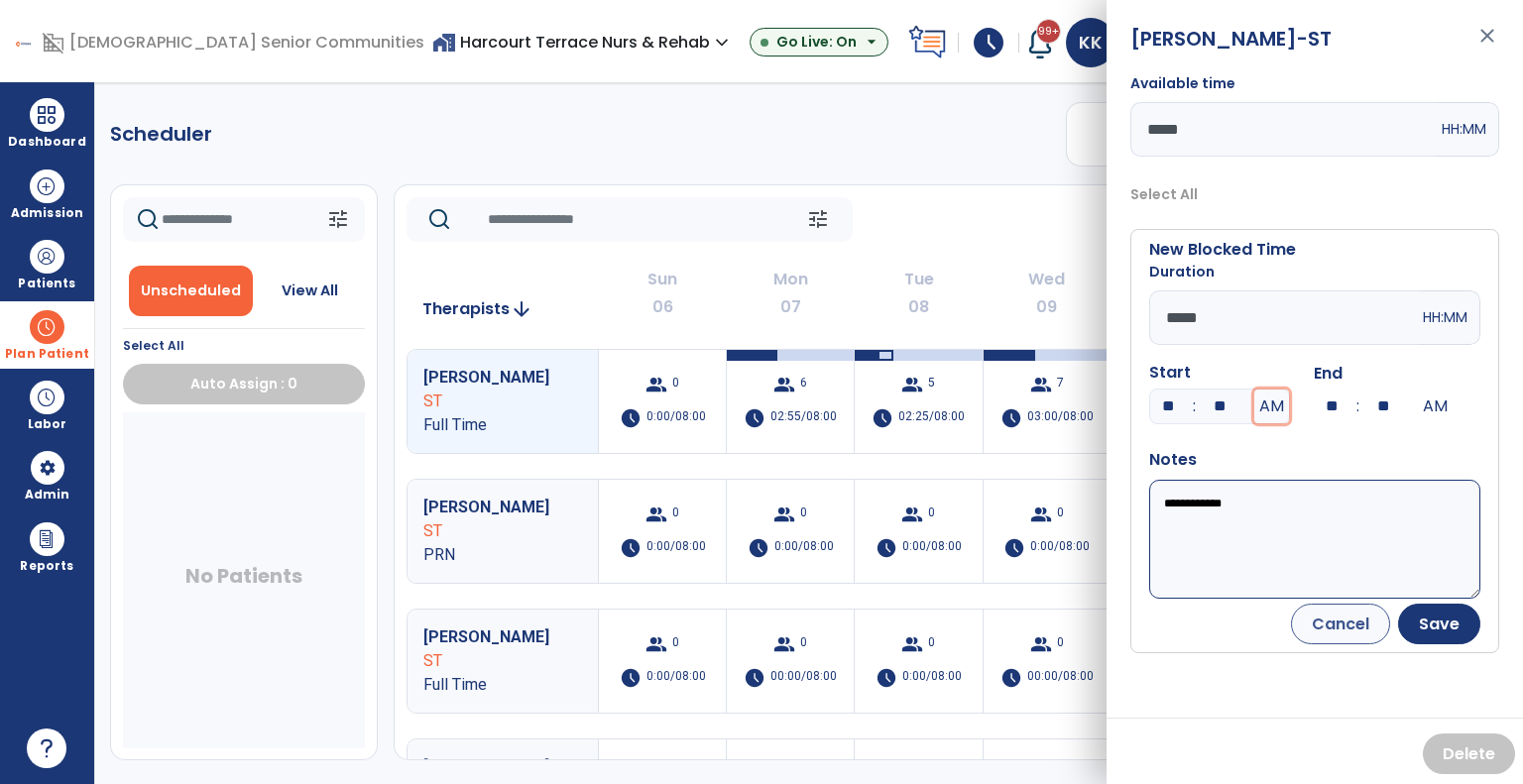 type 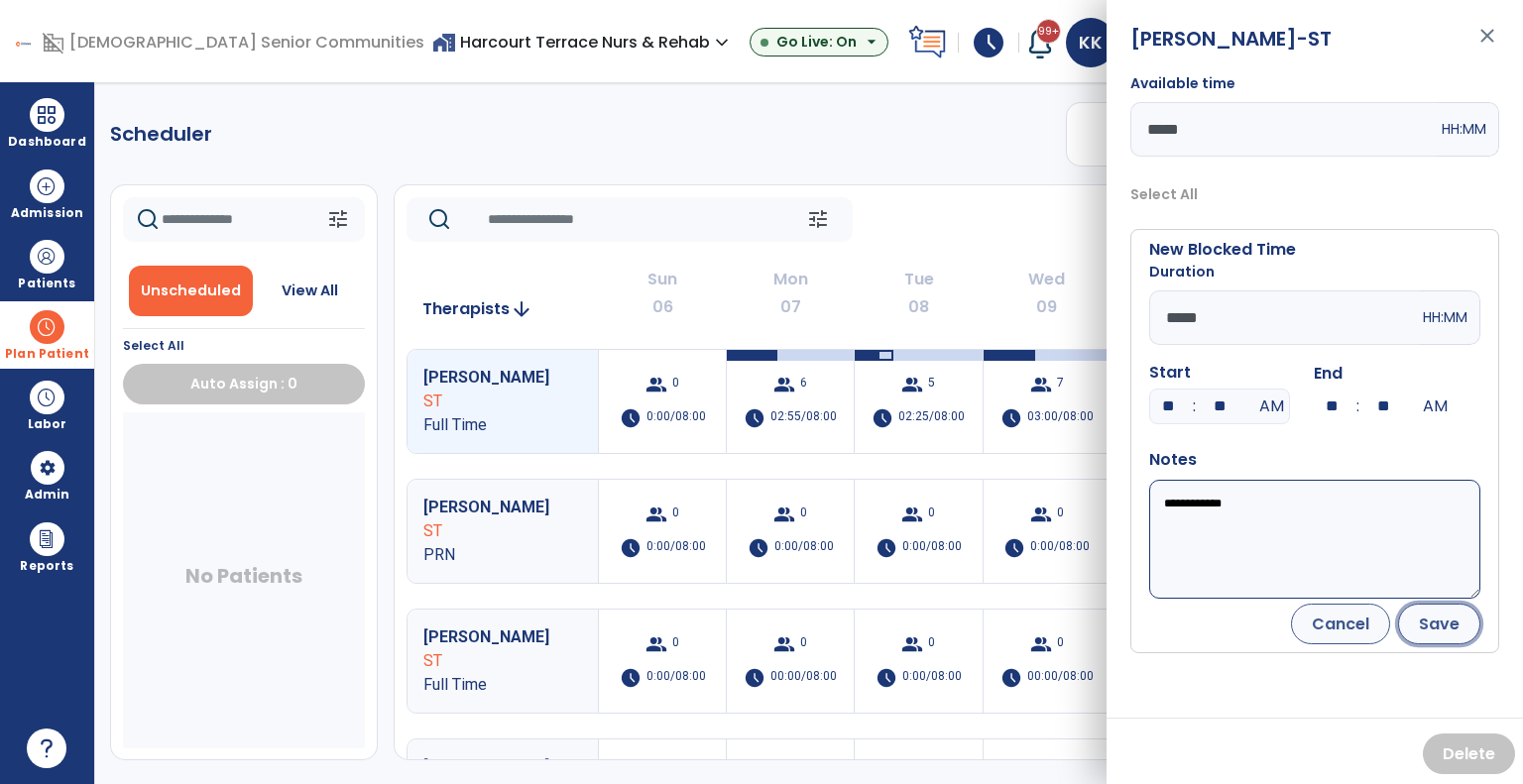 click on "Save" at bounding box center [1439, 623] 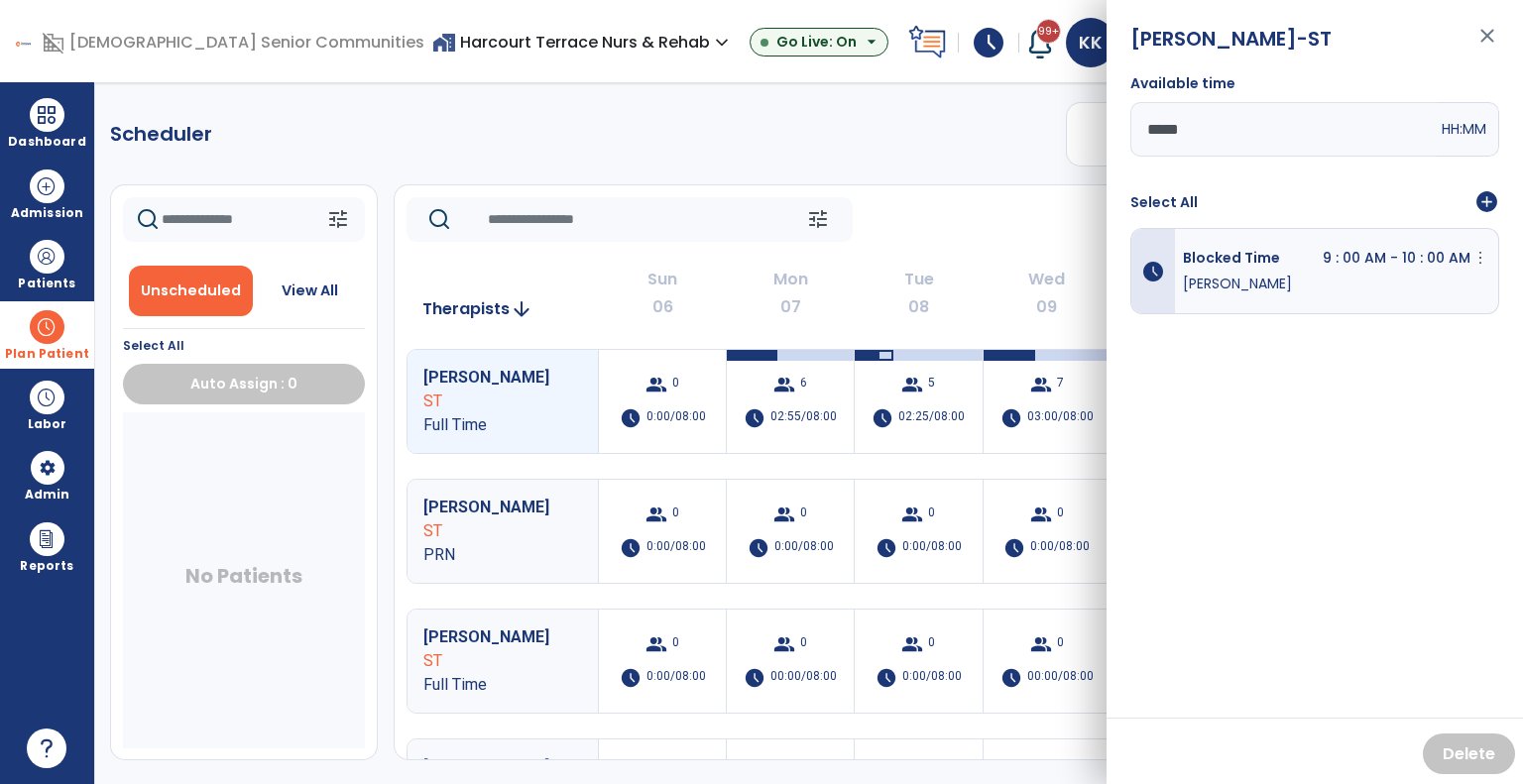 click on "Wed" 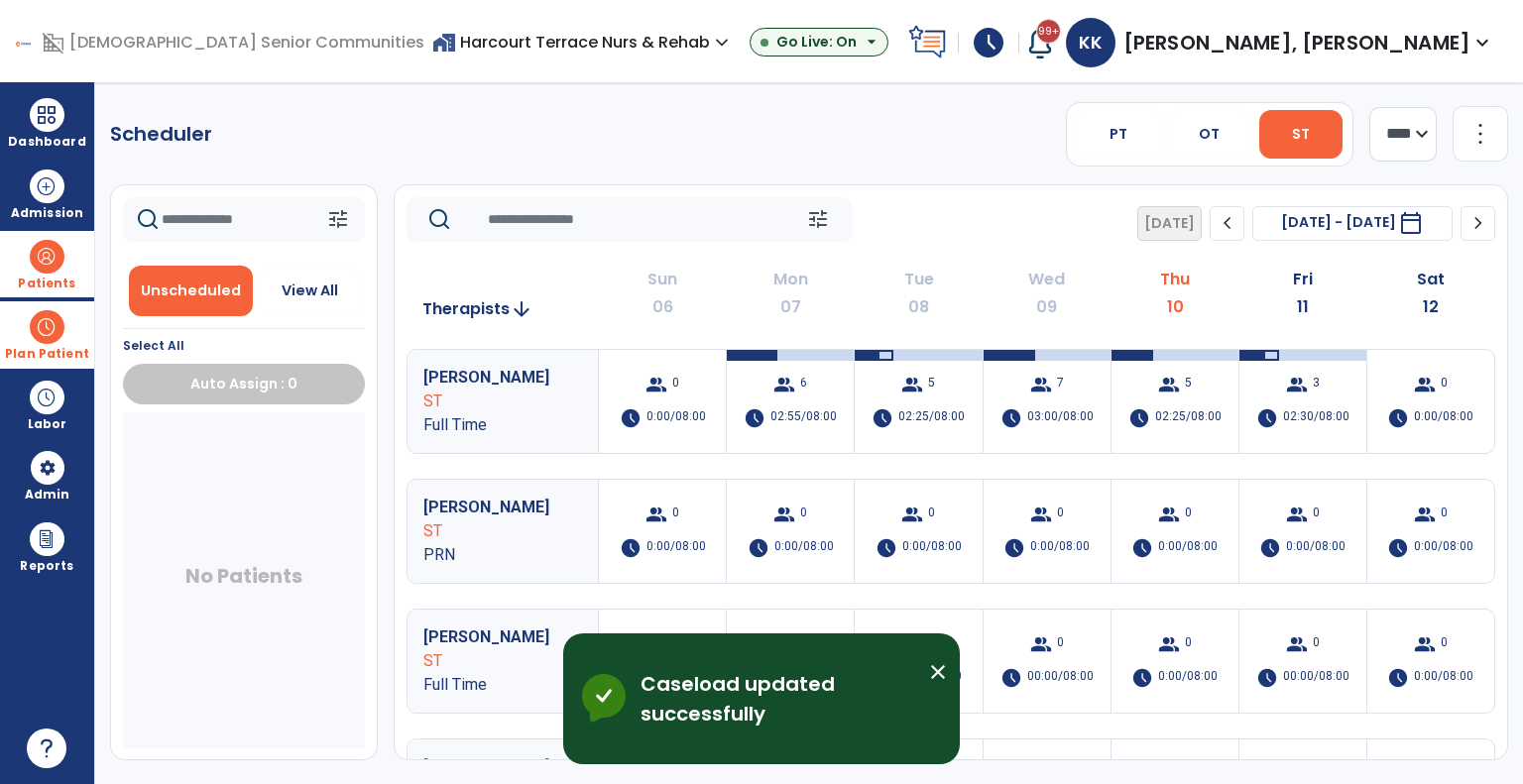 click on "Patients" at bounding box center (47, 264) 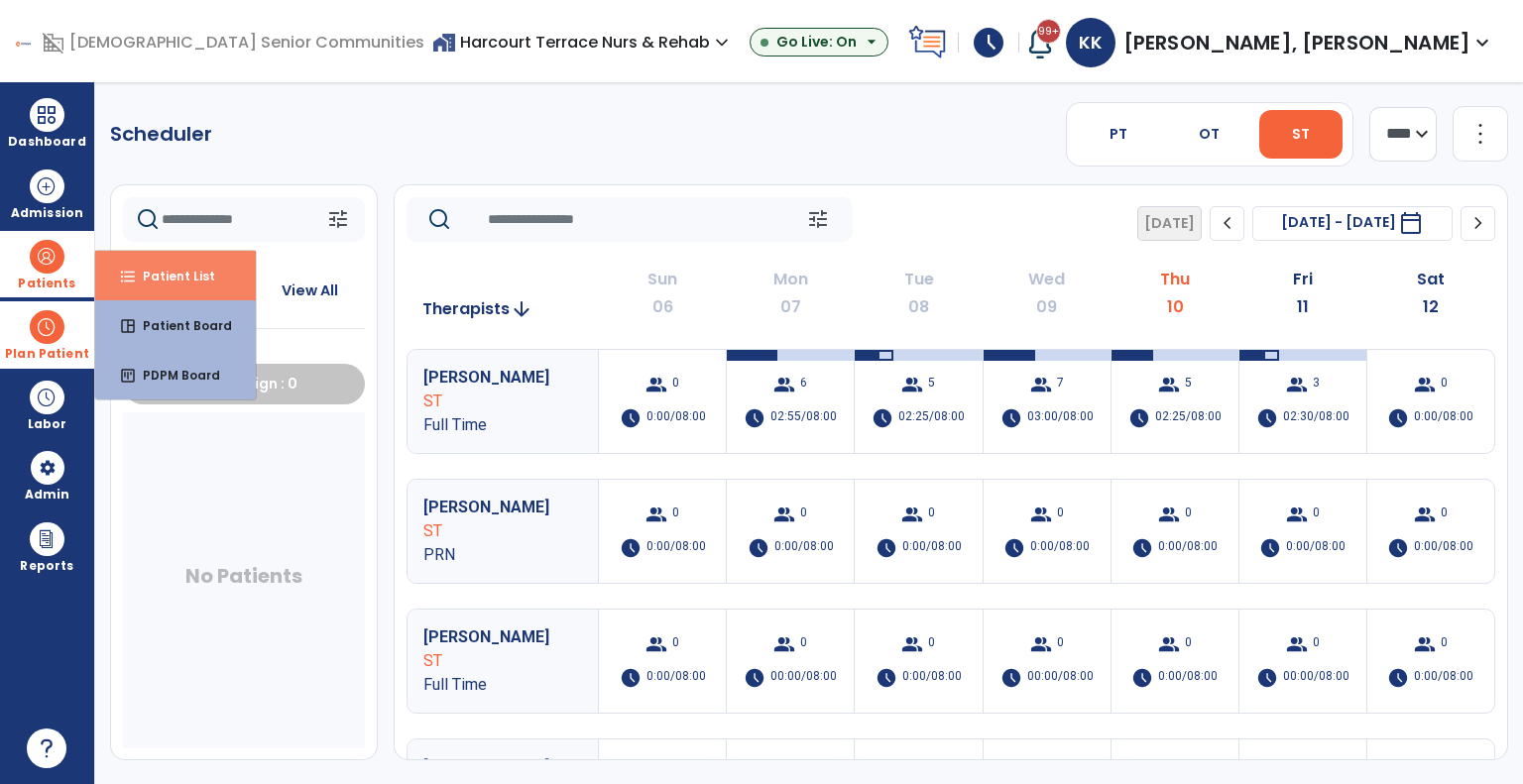 click on "format_list_bulleted  Patient List" at bounding box center [176, 276] 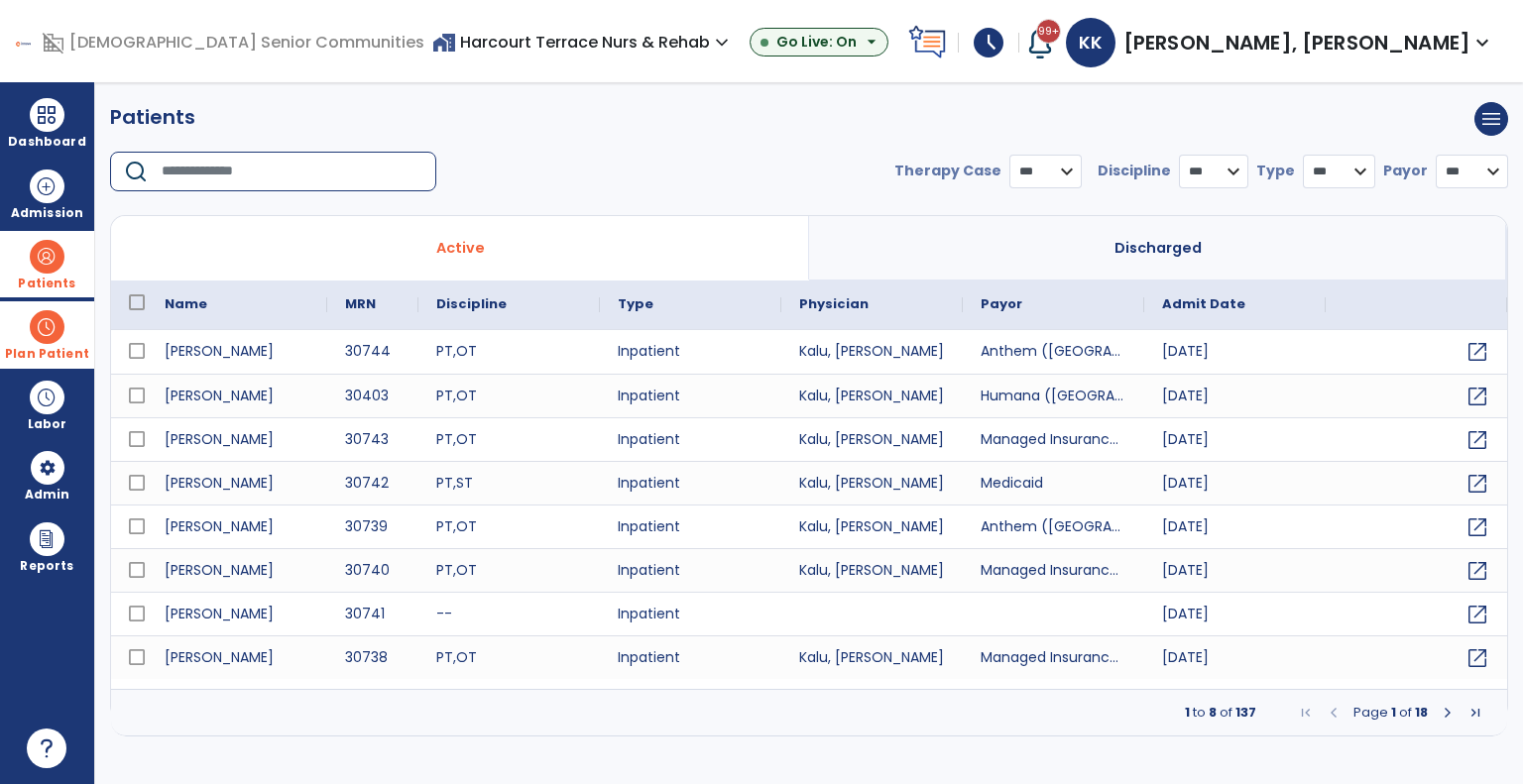 click at bounding box center (292, 171) 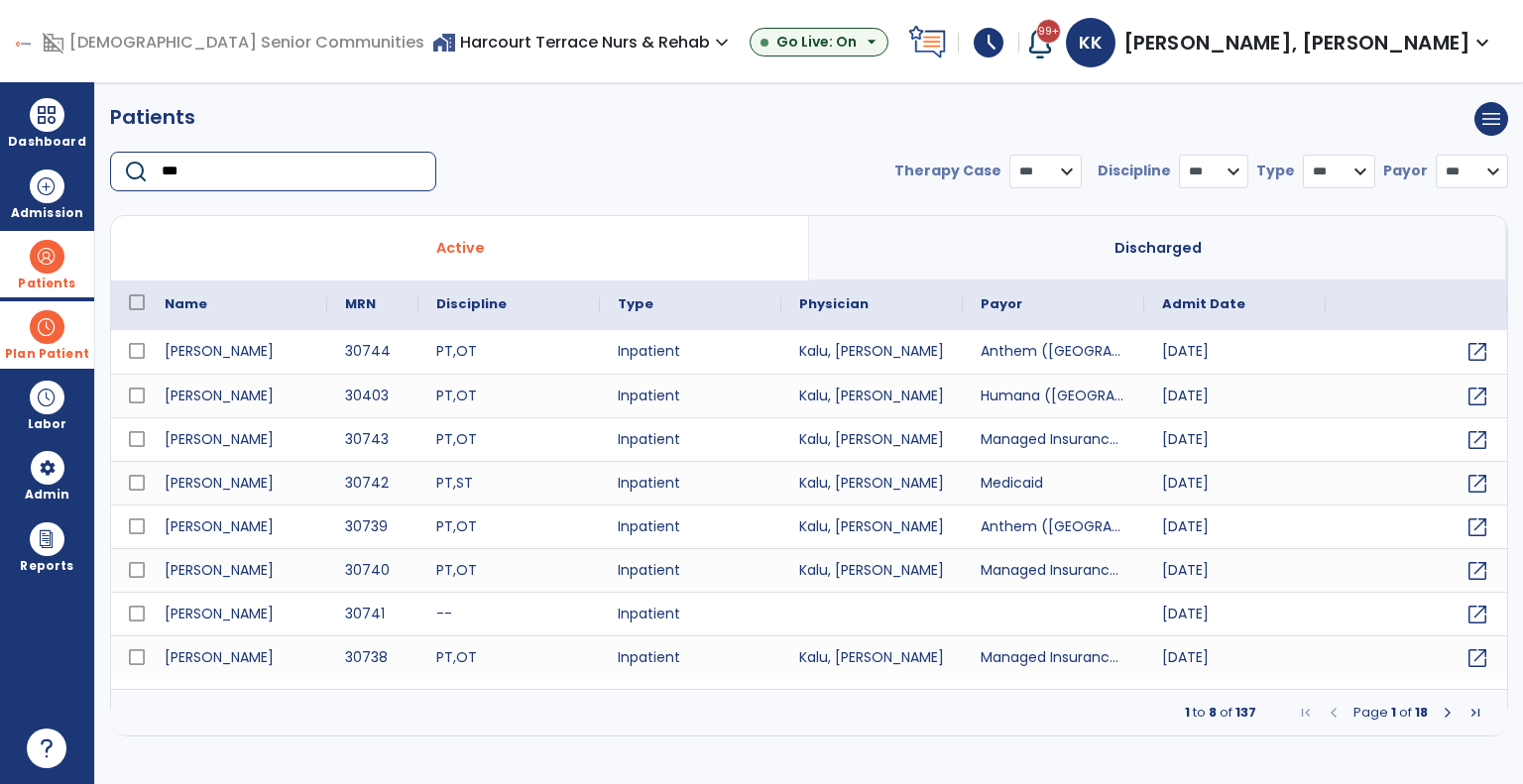 type on "****" 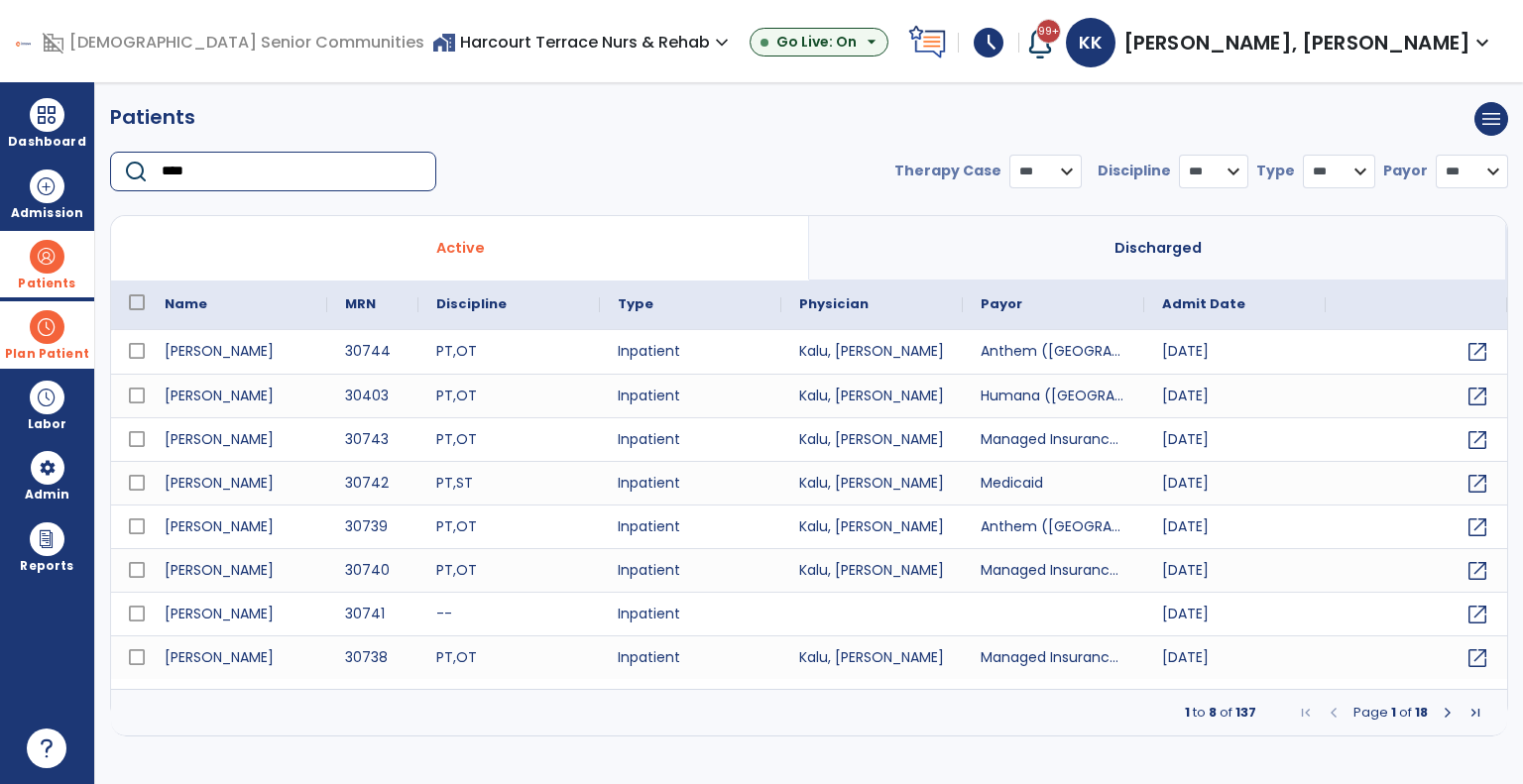 select on "***" 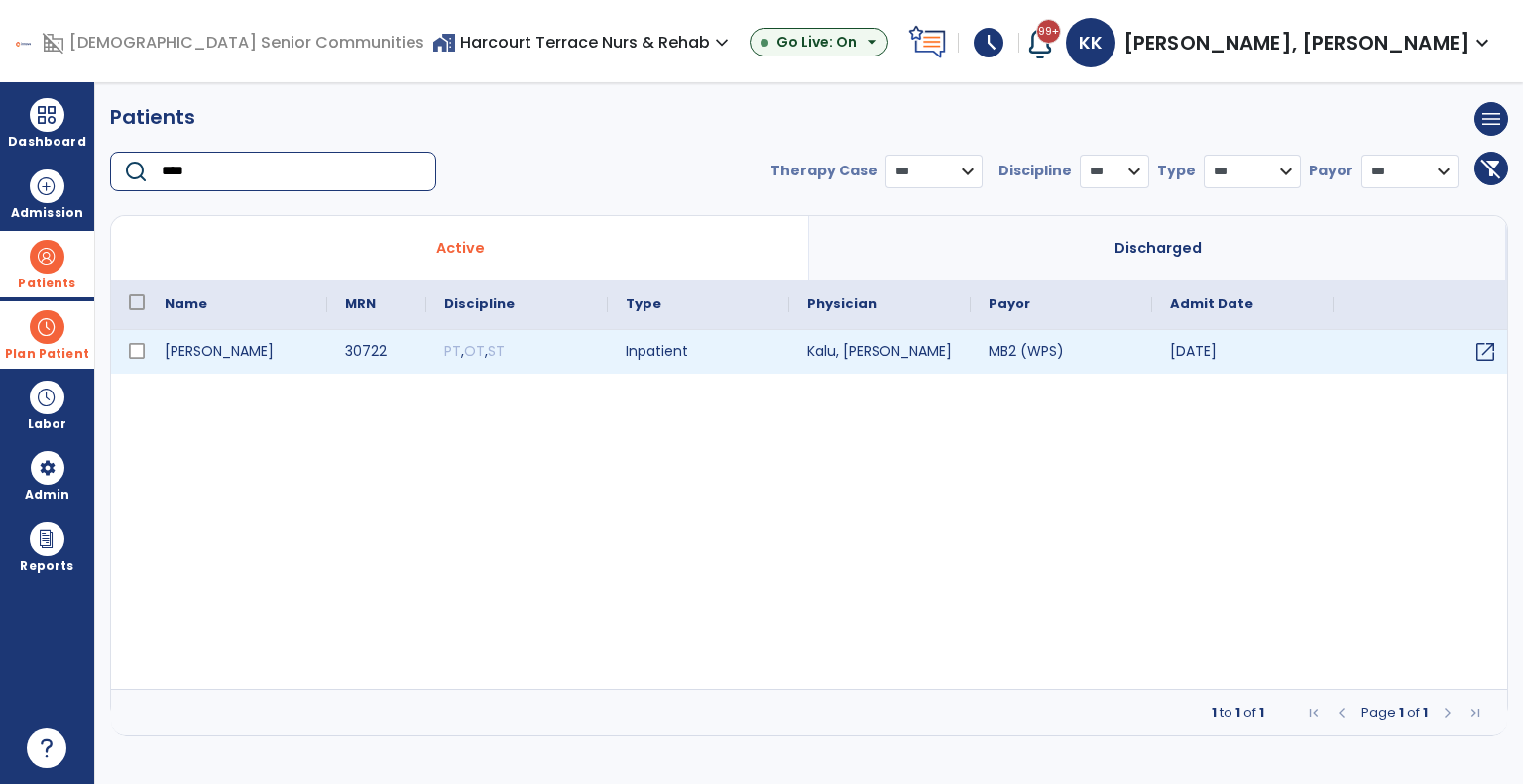 type on "****" 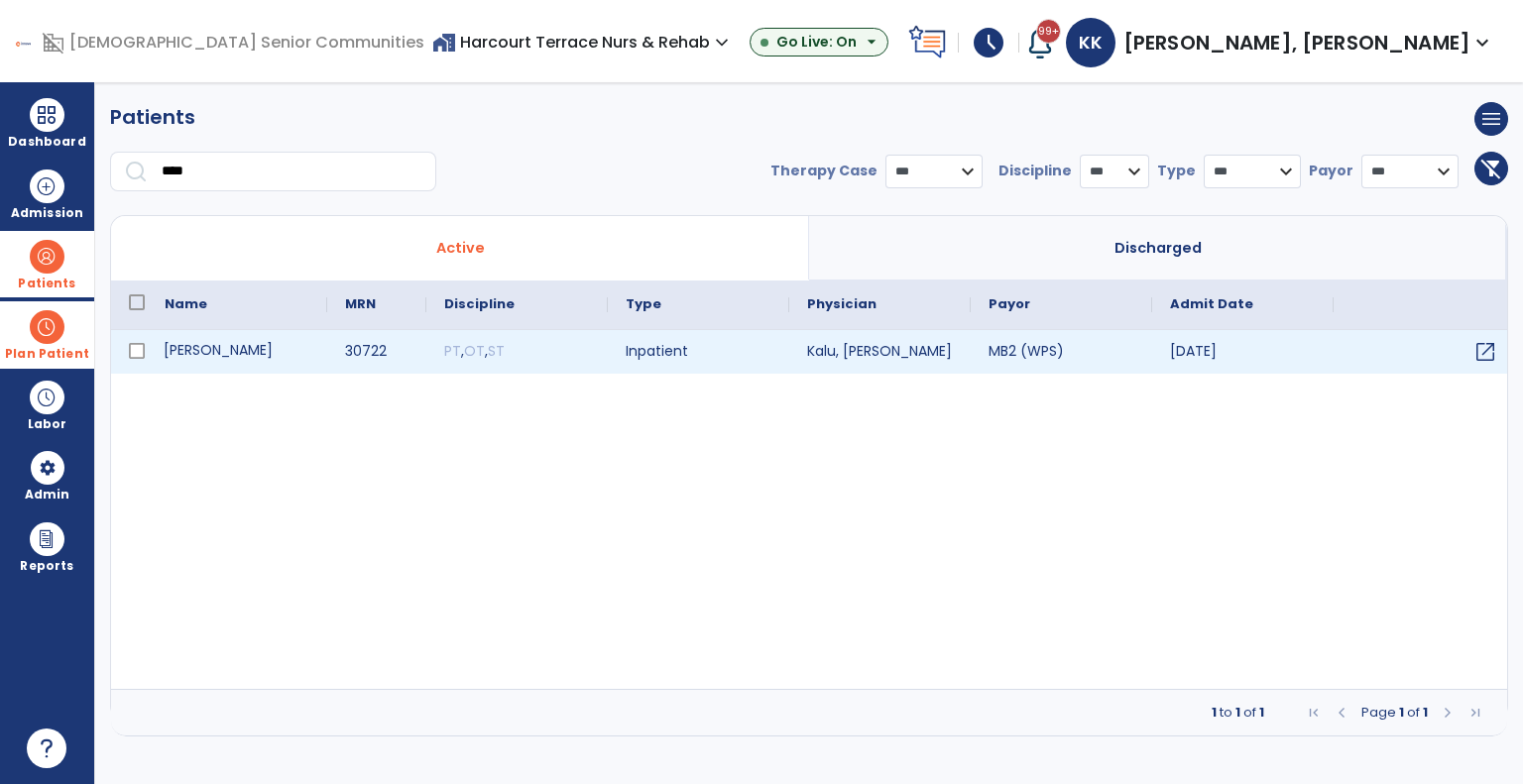 click on "Addison, Kizzie" at bounding box center (237, 352) 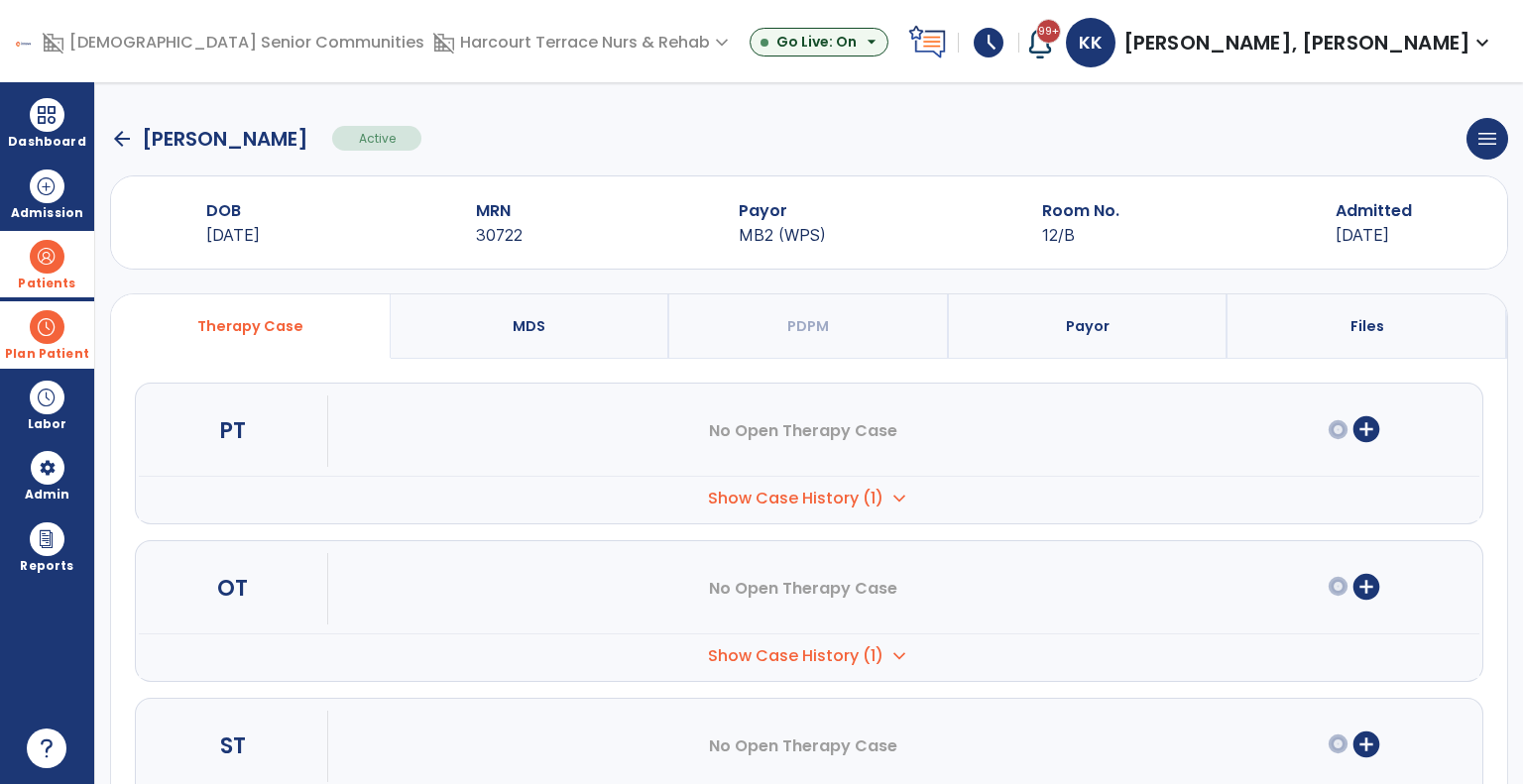 scroll, scrollTop: 99, scrollLeft: 0, axis: vertical 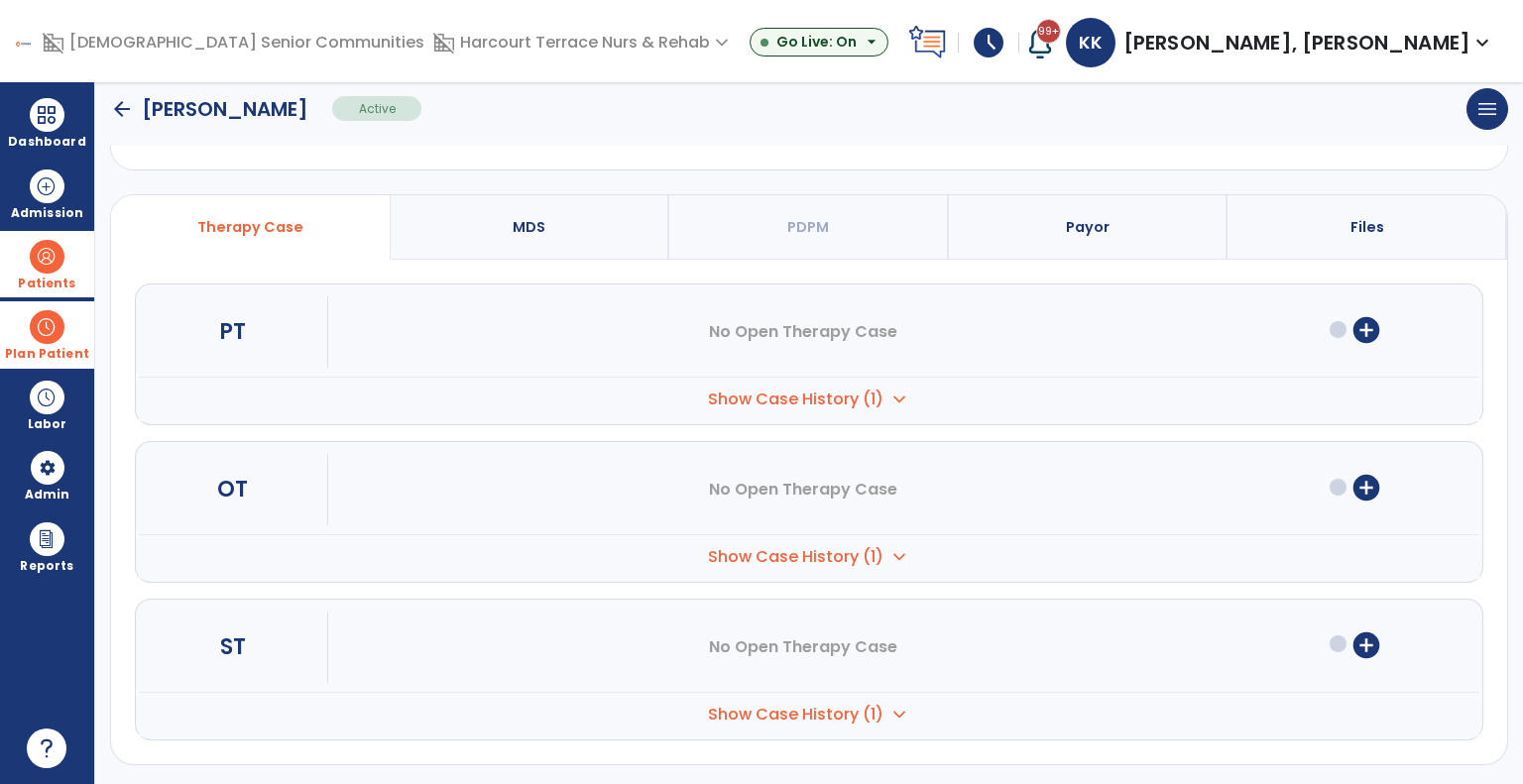 click 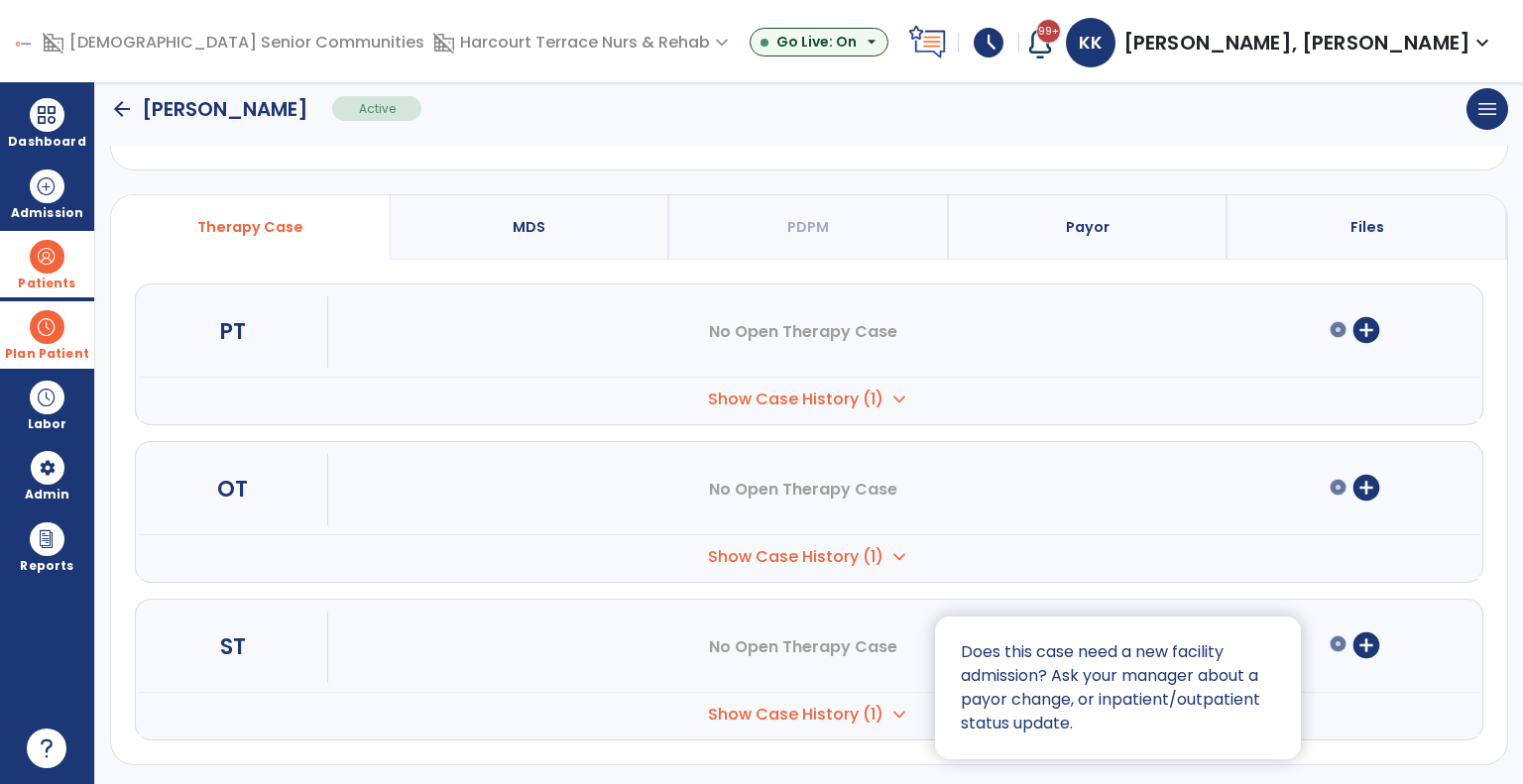 click 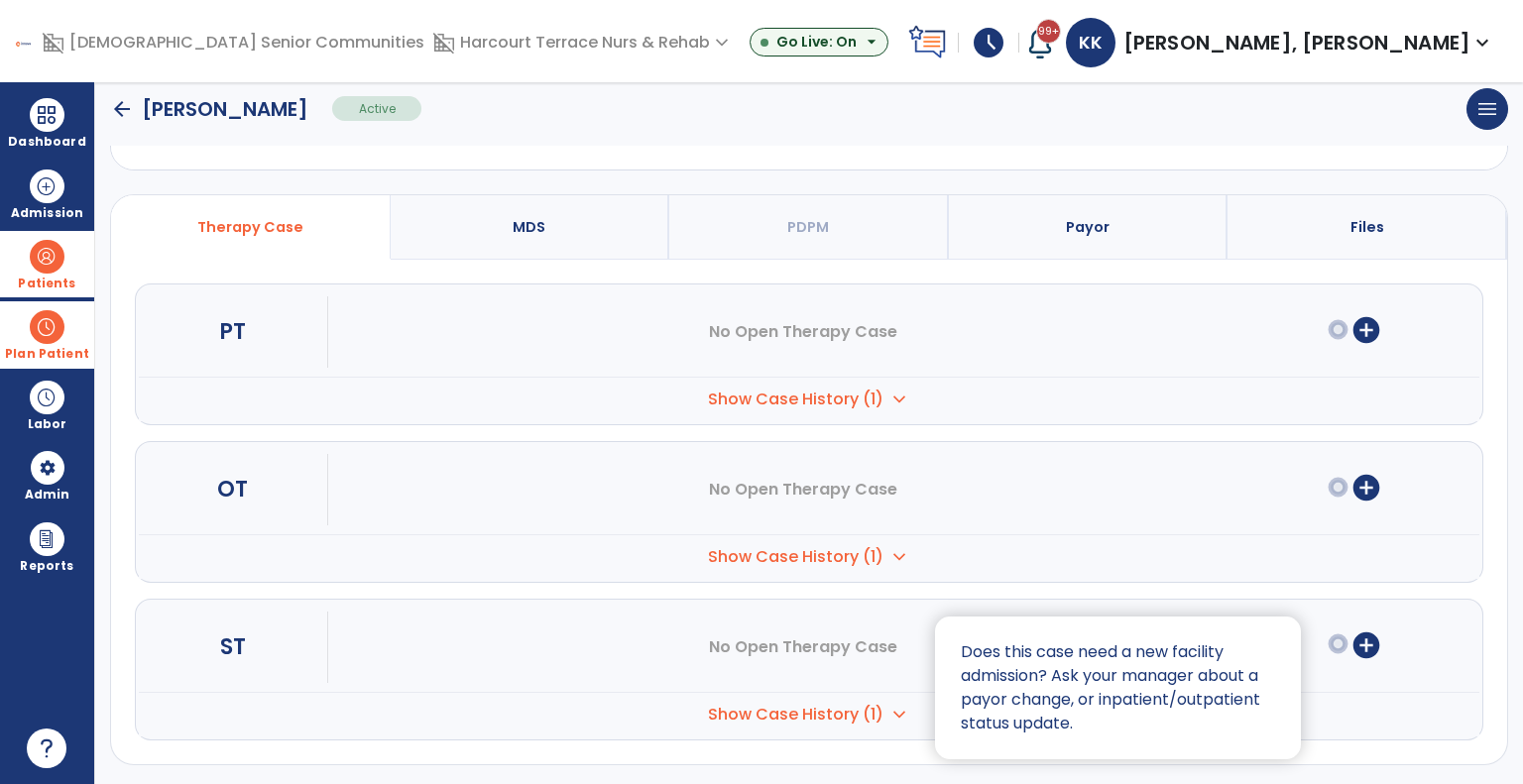drag, startPoint x: 1353, startPoint y: 640, endPoint x: 1364, endPoint y: 637, distance: 11.401754 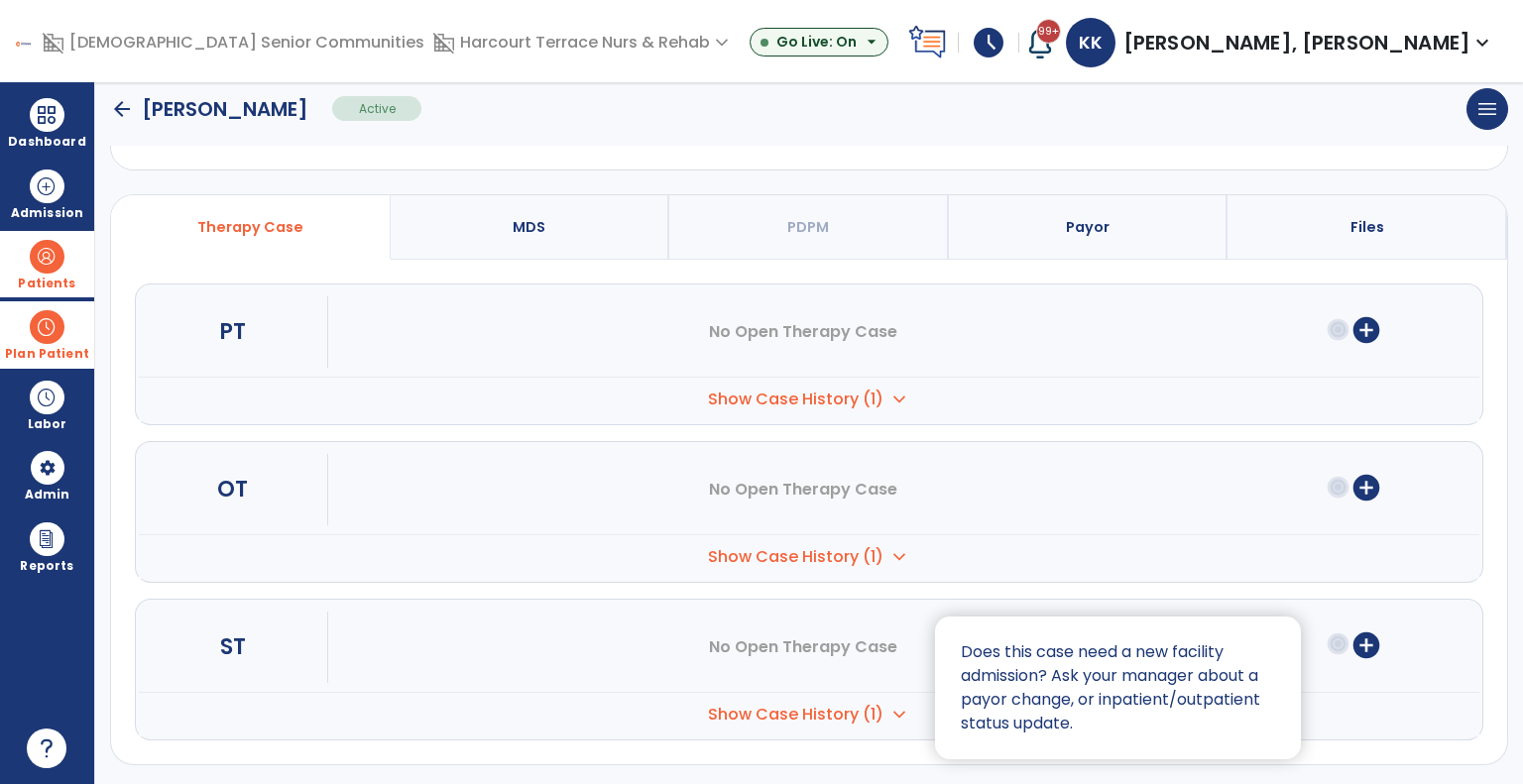 click on "Help Center Knowledge Base Release Notes Workflow Documentation Powered by Product Fruits
Hint #1
Does this case need a new facility admission? Ask your manager about a payor change, or inpatient/outpatient status update.
Dismiss forever
Close
Powered by Product Fruits" at bounding box center [762, 784] 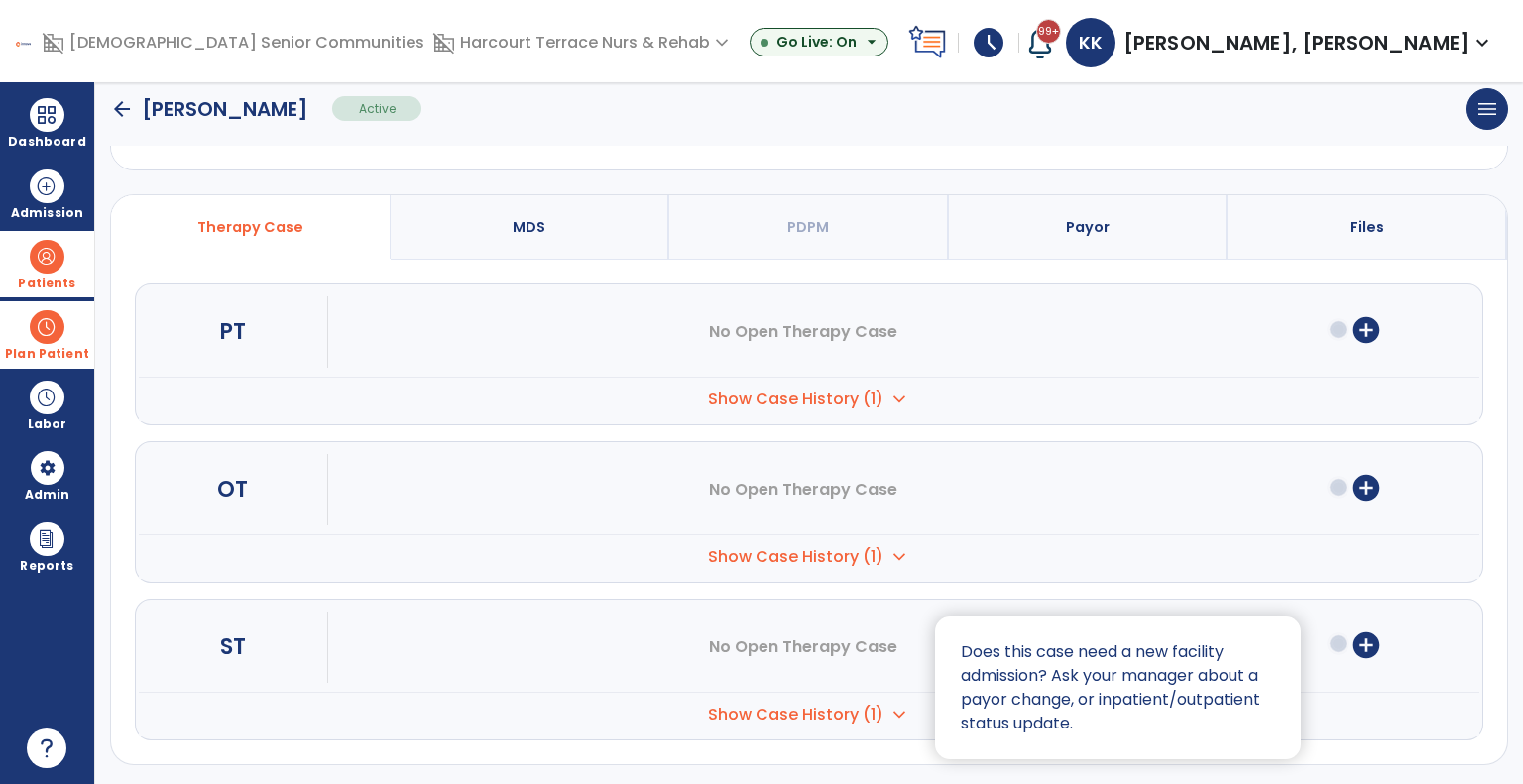 drag, startPoint x: 1364, startPoint y: 637, endPoint x: 1372, endPoint y: 651, distance: 16.124515 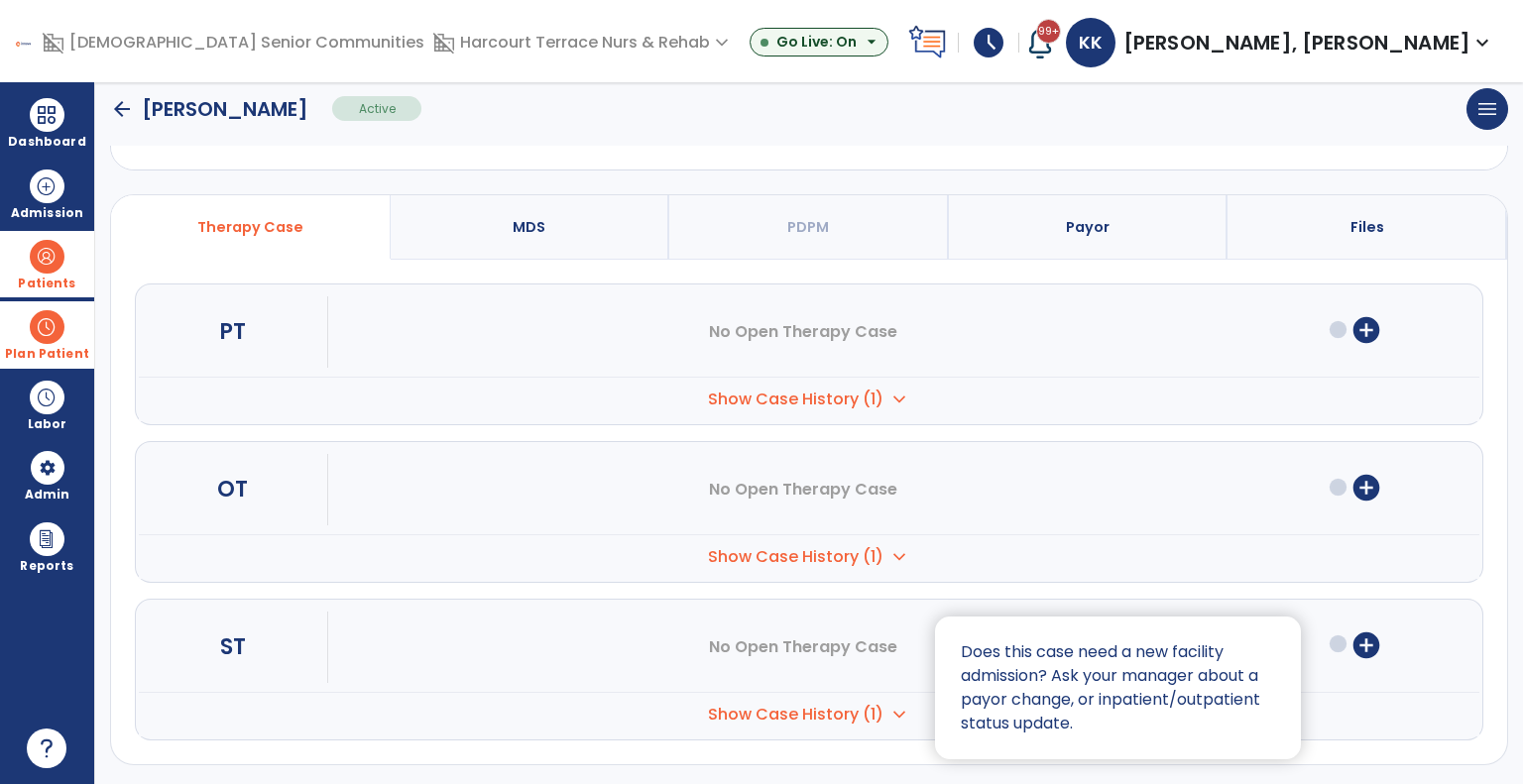 click at bounding box center (762, 392) 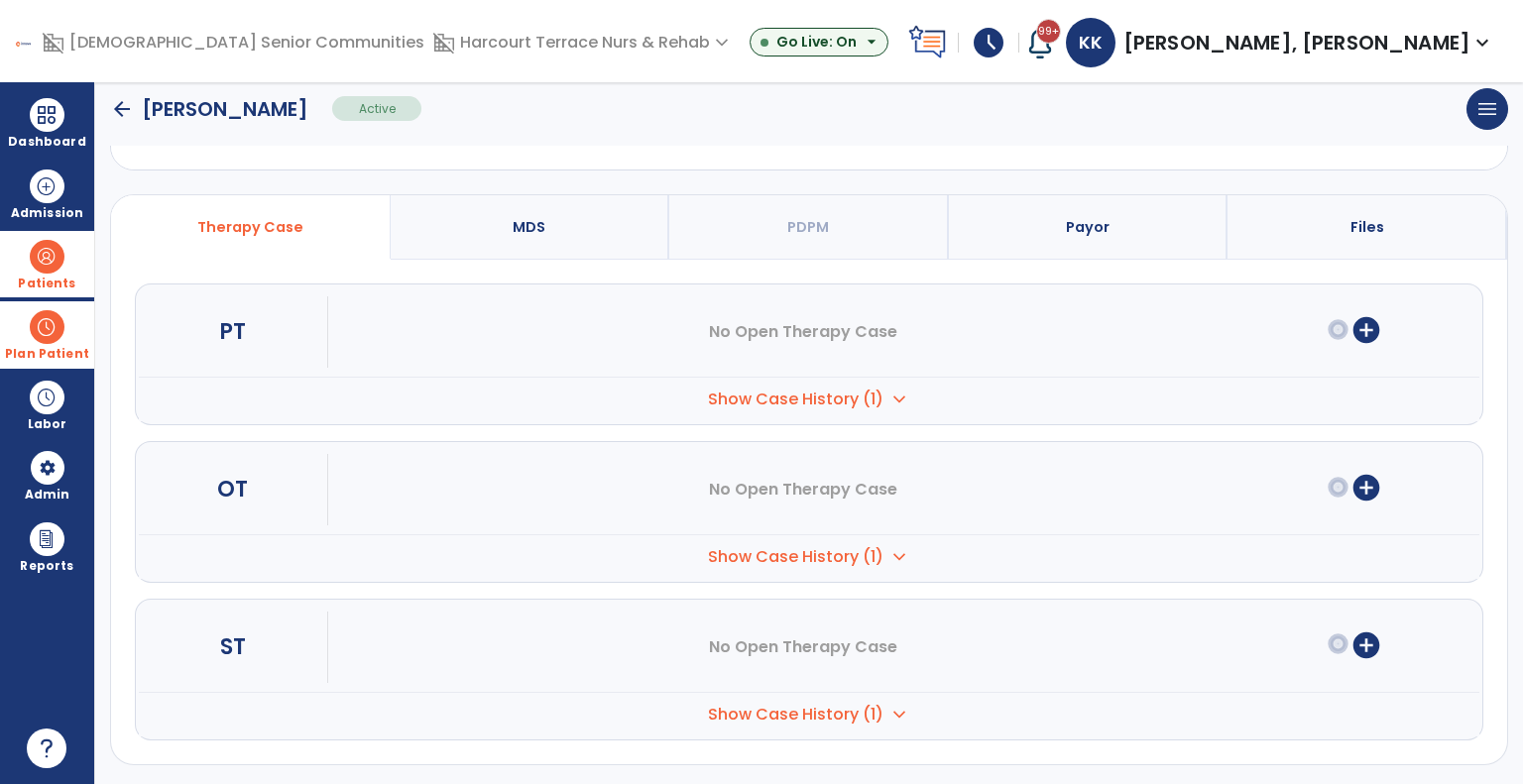 drag, startPoint x: 1371, startPoint y: 649, endPoint x: 1478, endPoint y: 699, distance: 118.1059 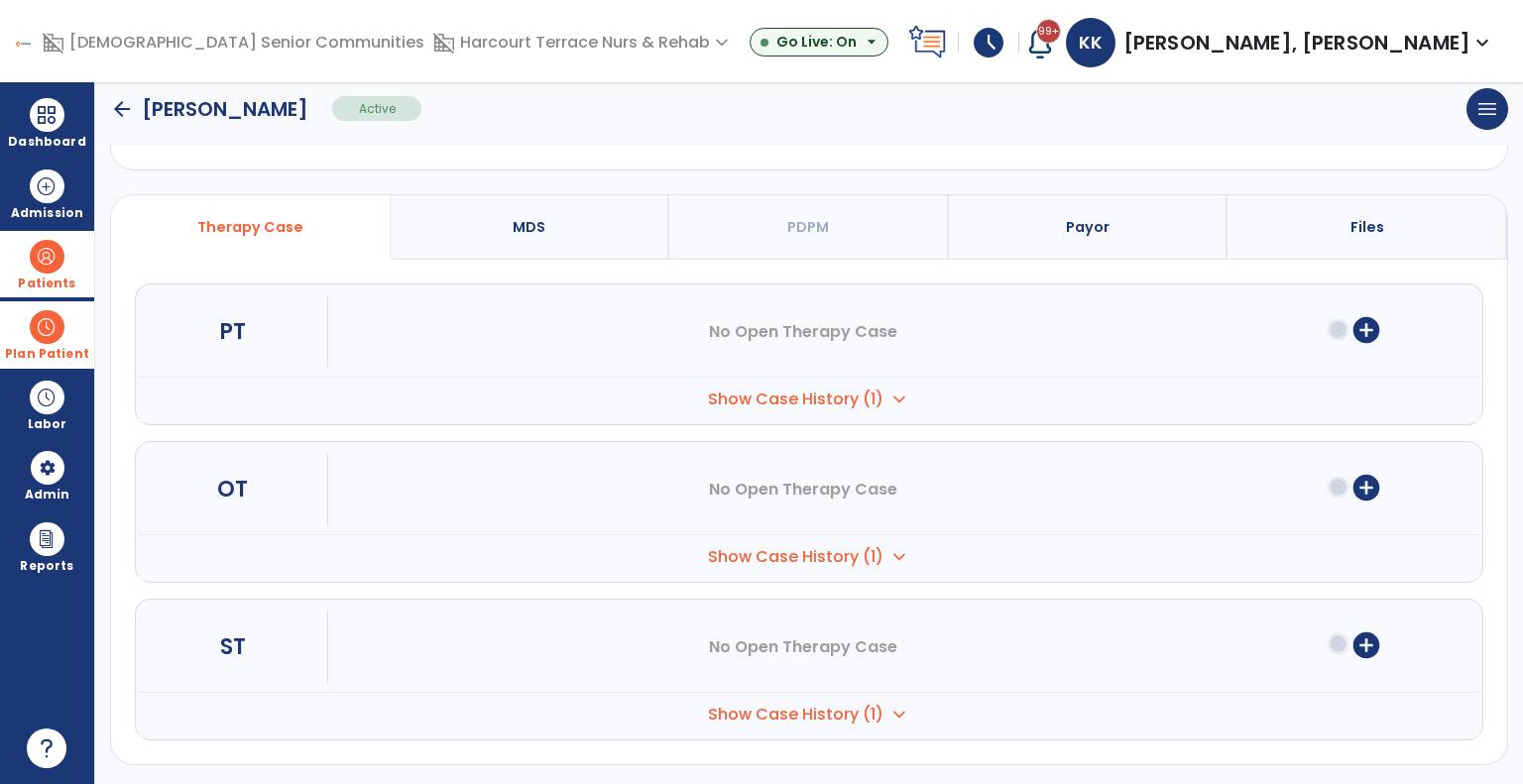 click on "ST No Open Therapy Case  add_circle
Case No.
SOC Date
01" at bounding box center (809, 669) 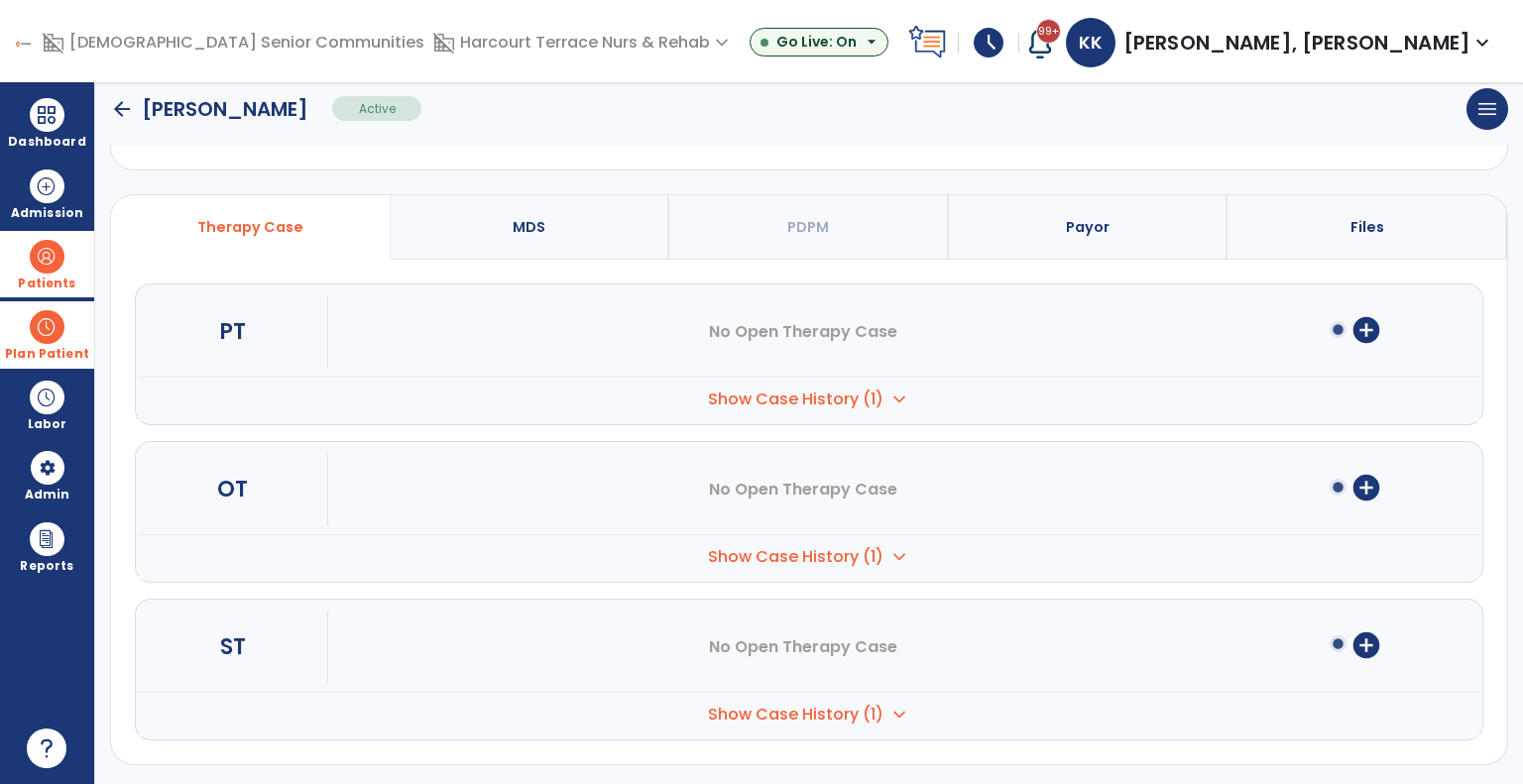 click on "add_circle" at bounding box center (1366, 647) 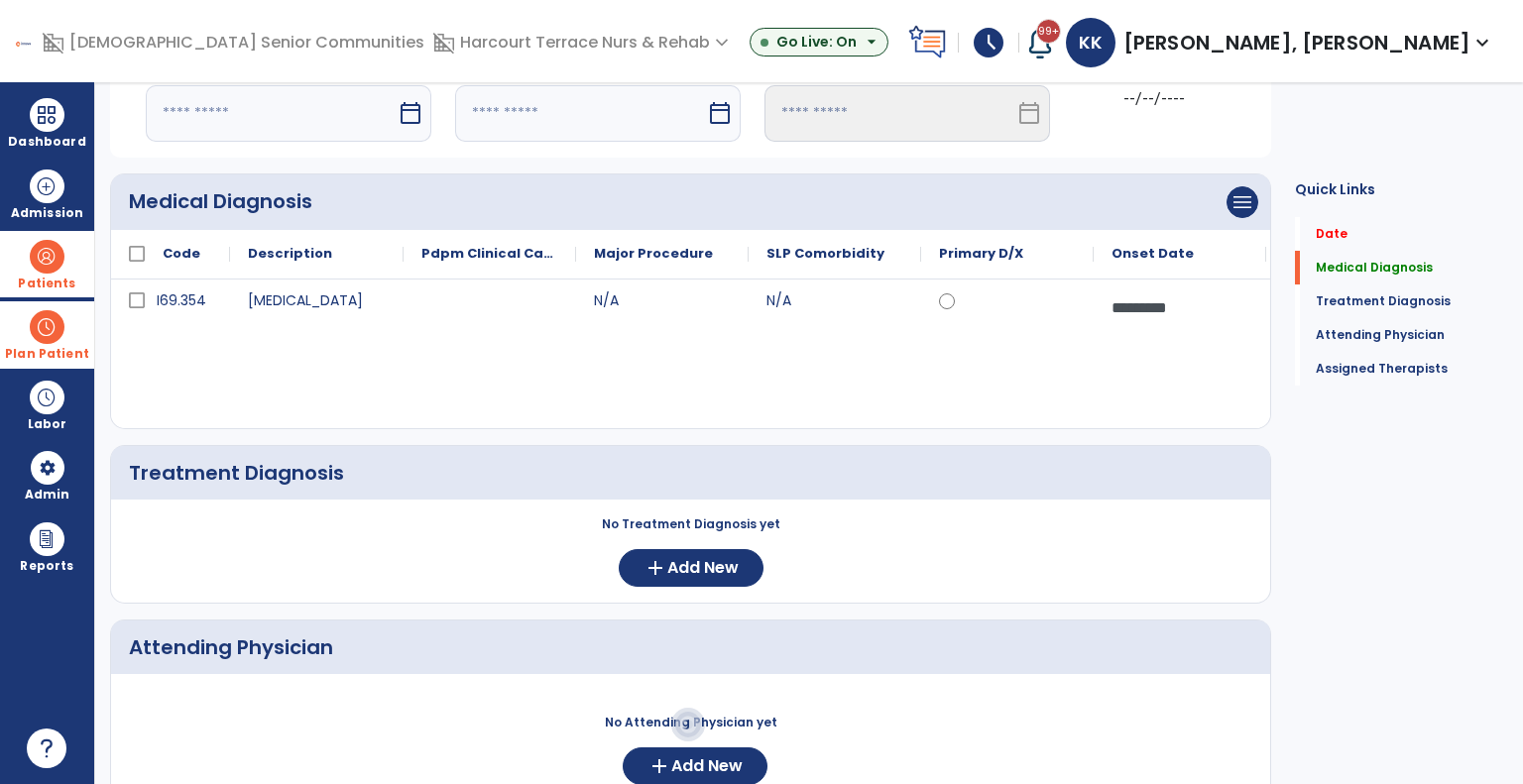 click at bounding box center (271, 113) 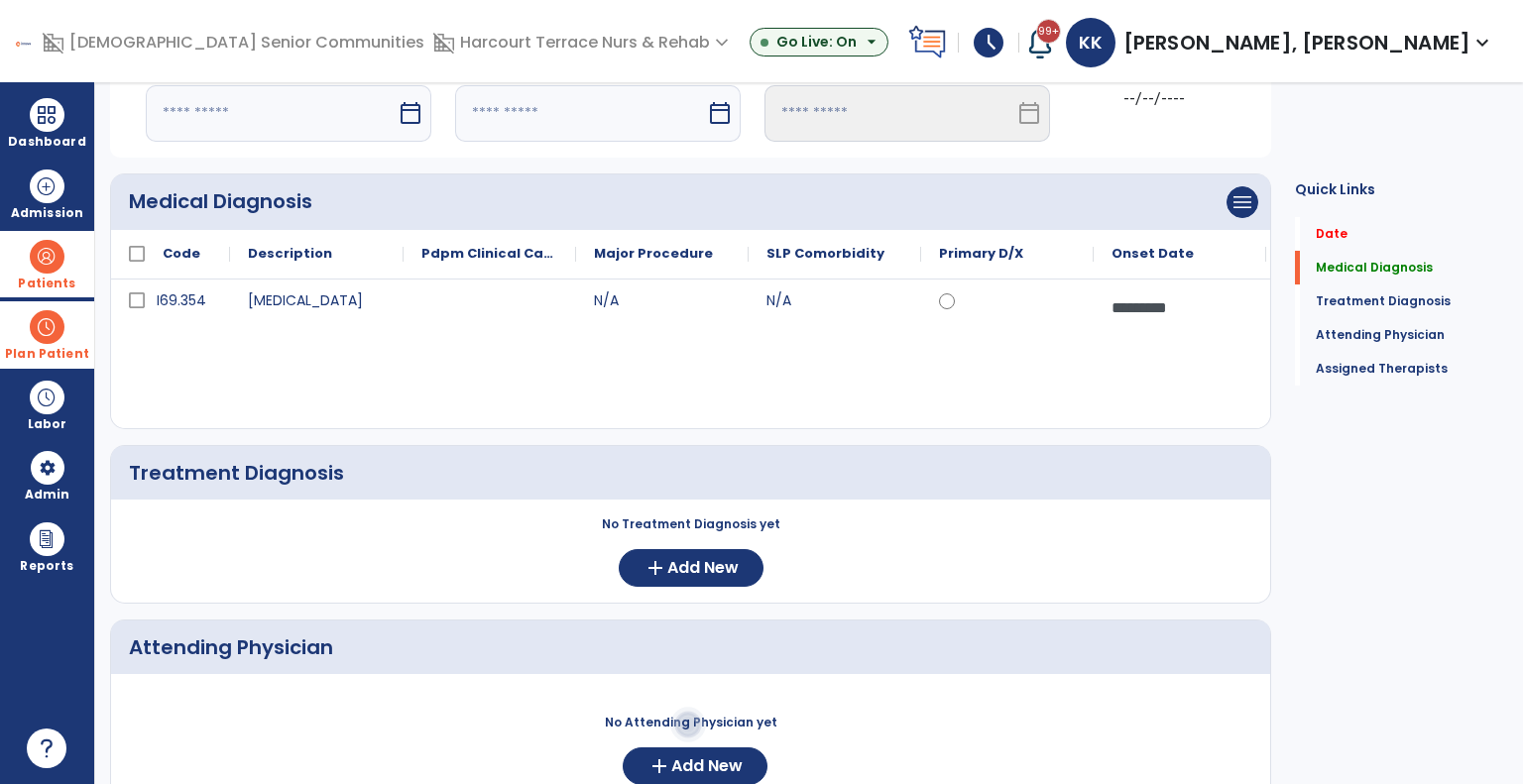 select on "*" 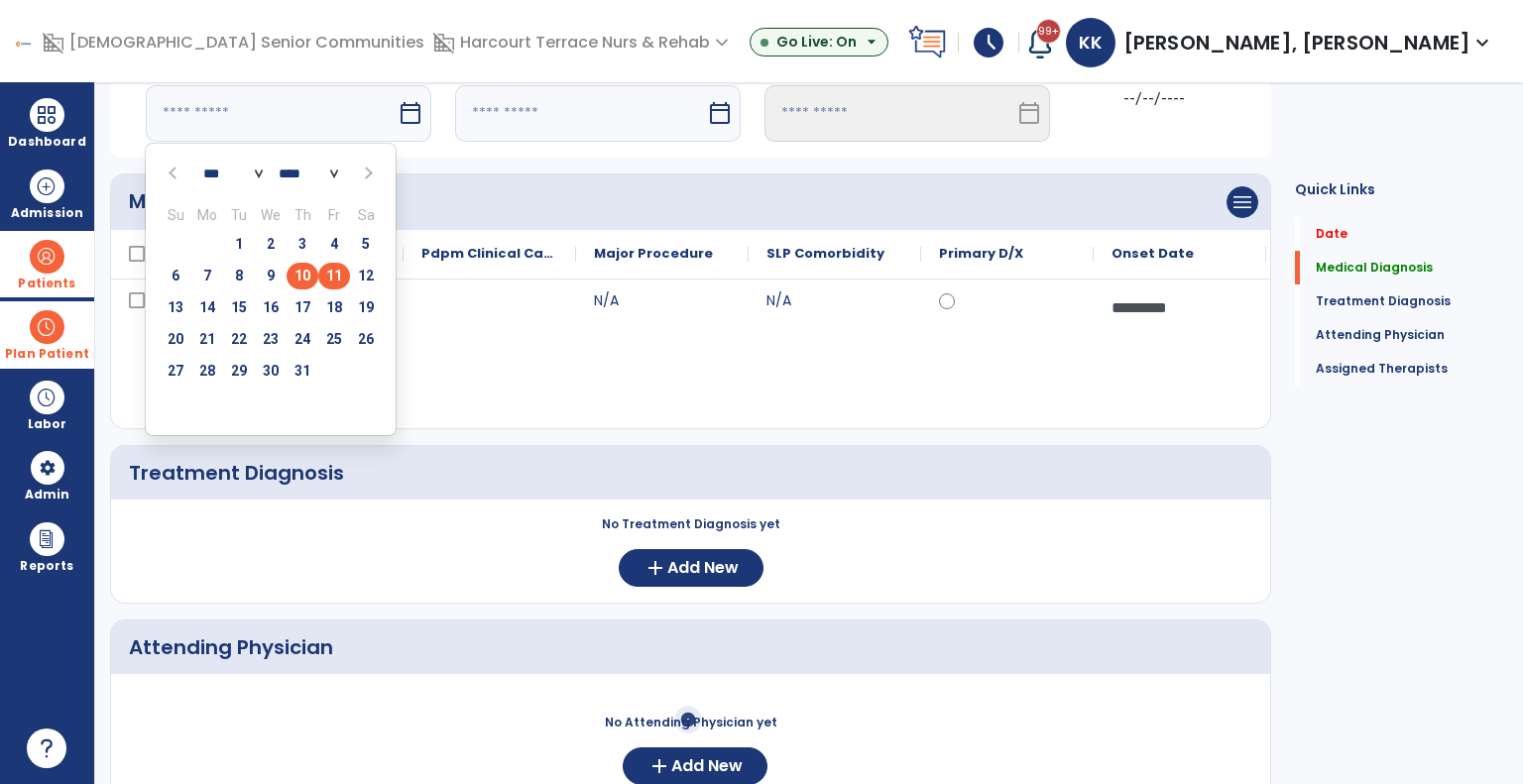 click on "11" at bounding box center (334, 276) 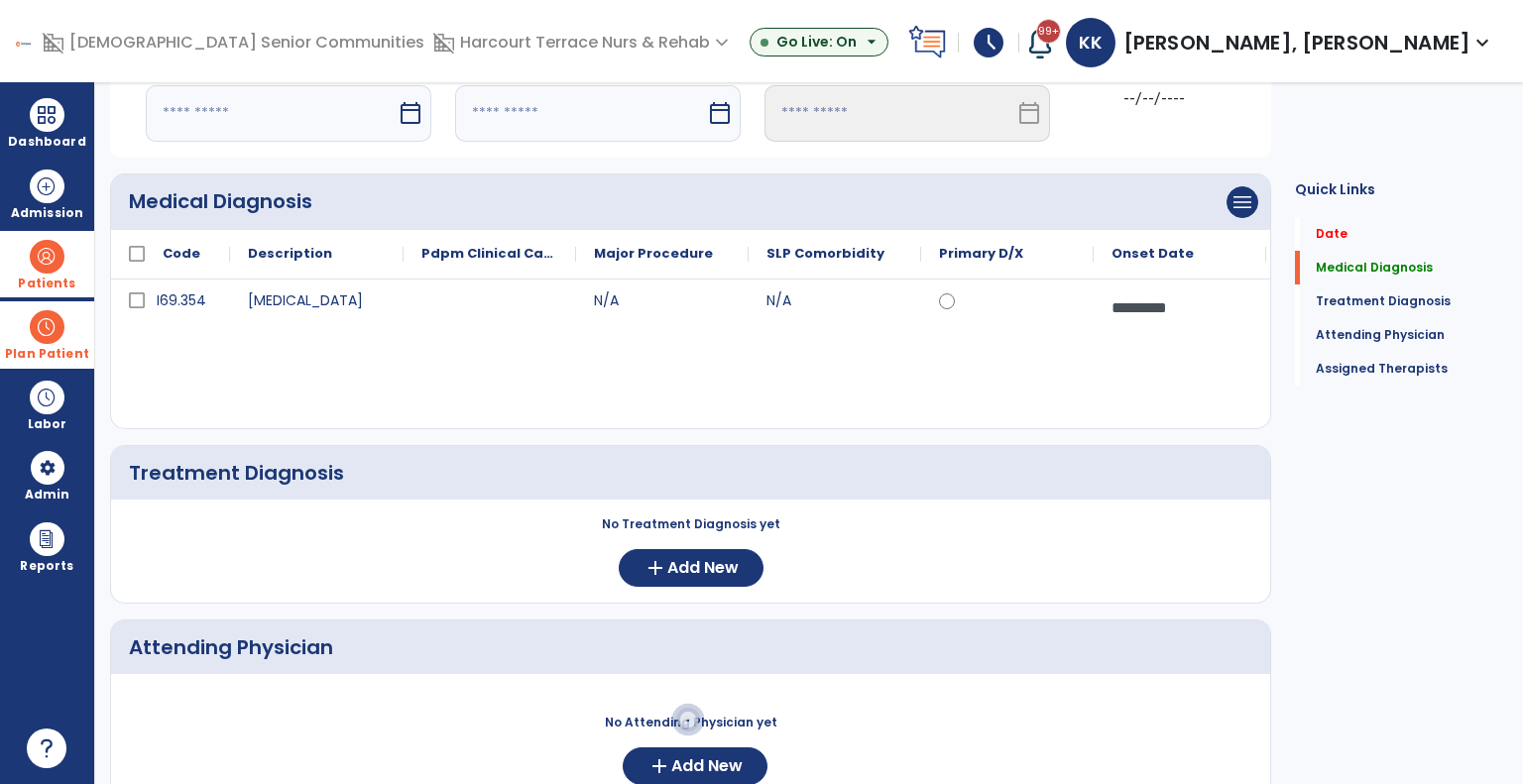 type on "*********" 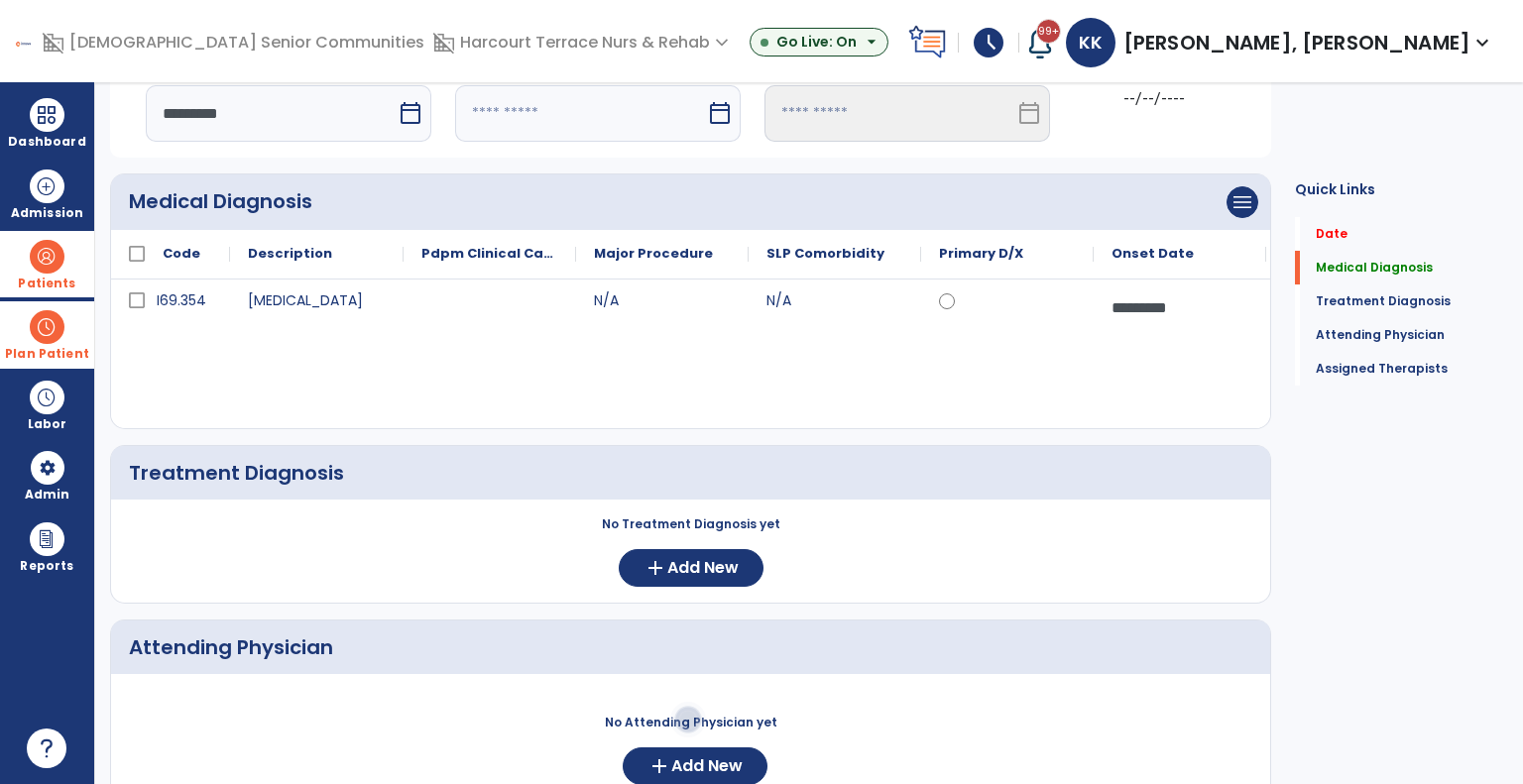 click at bounding box center [580, 113] 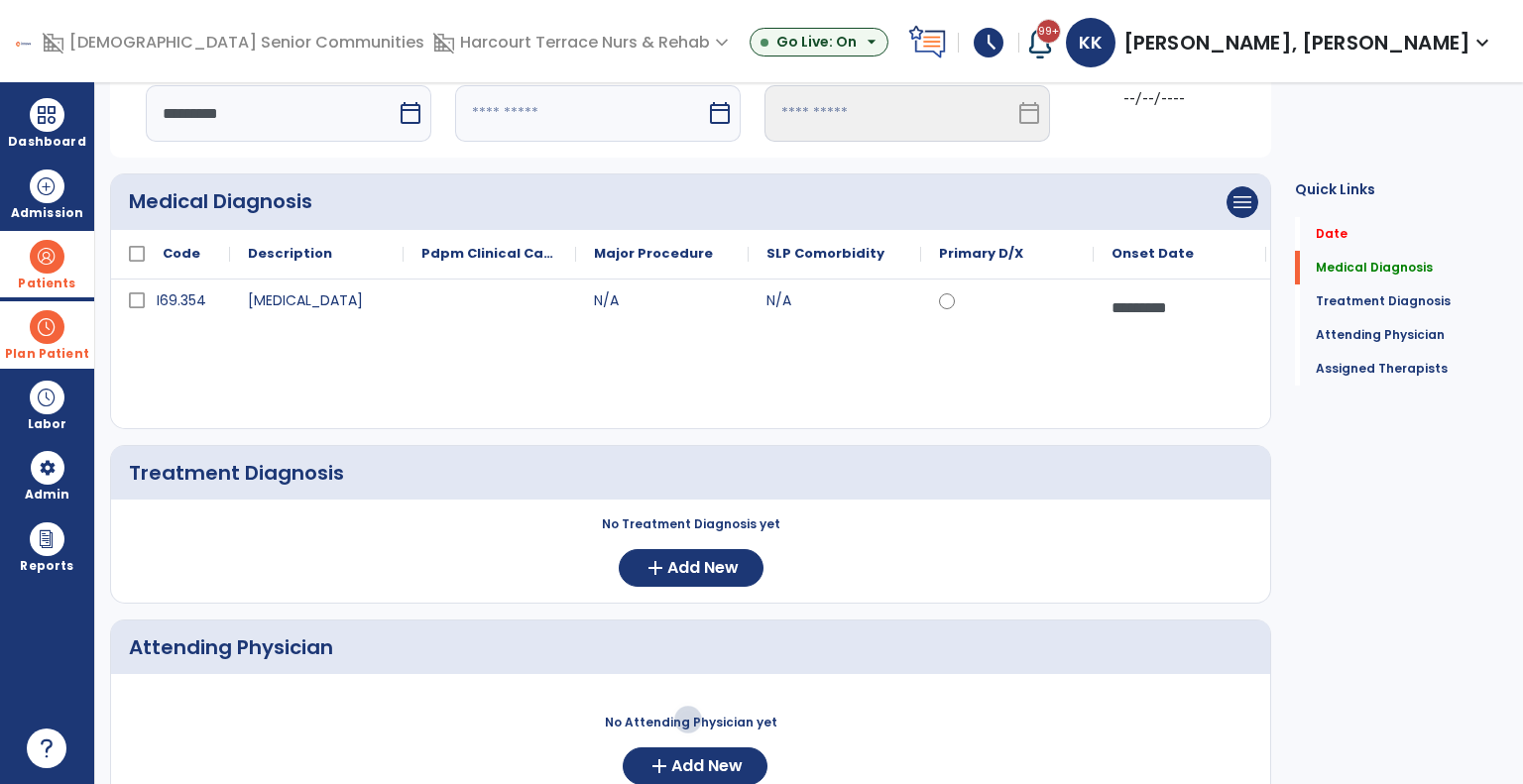 select on "*" 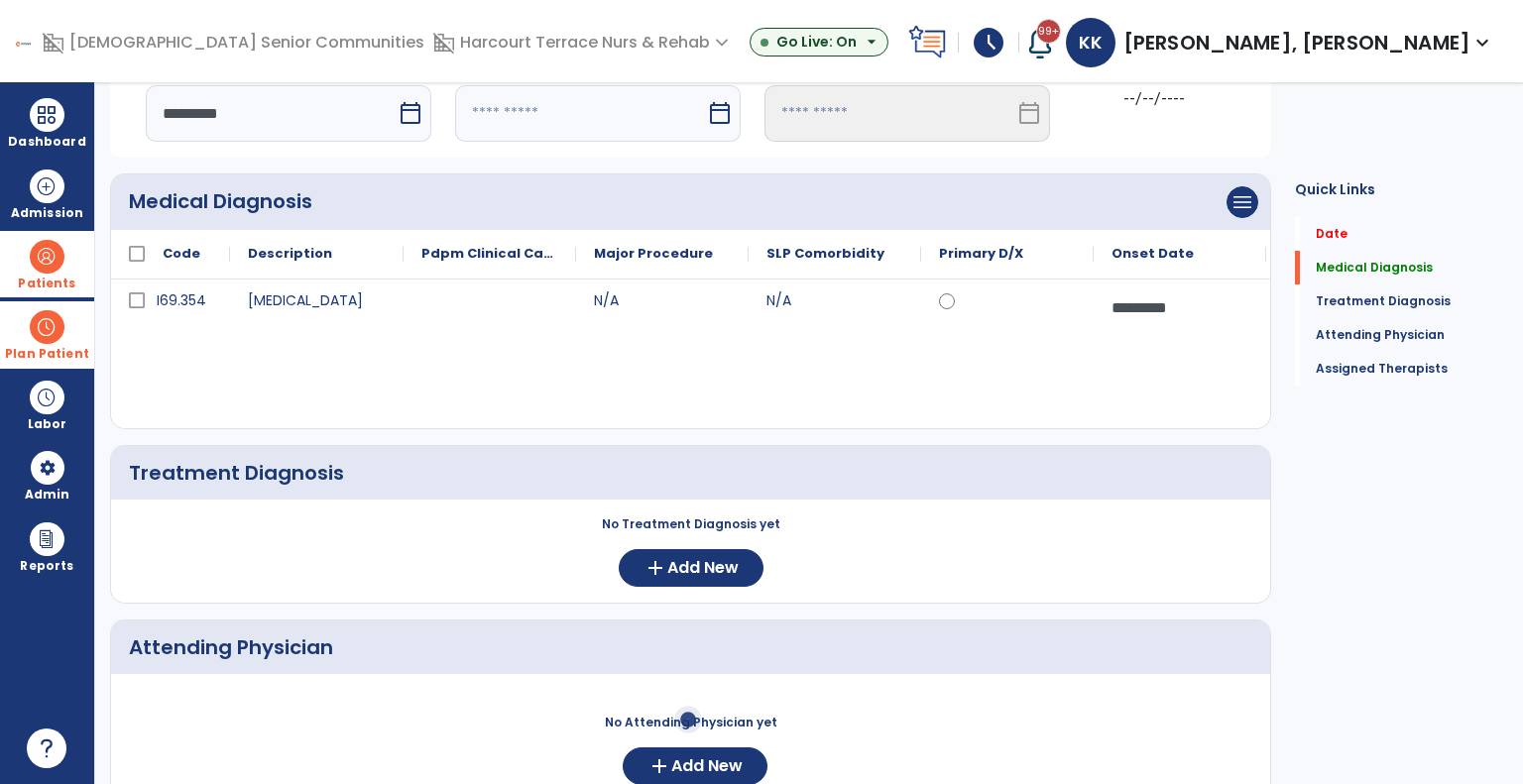 select on "****" 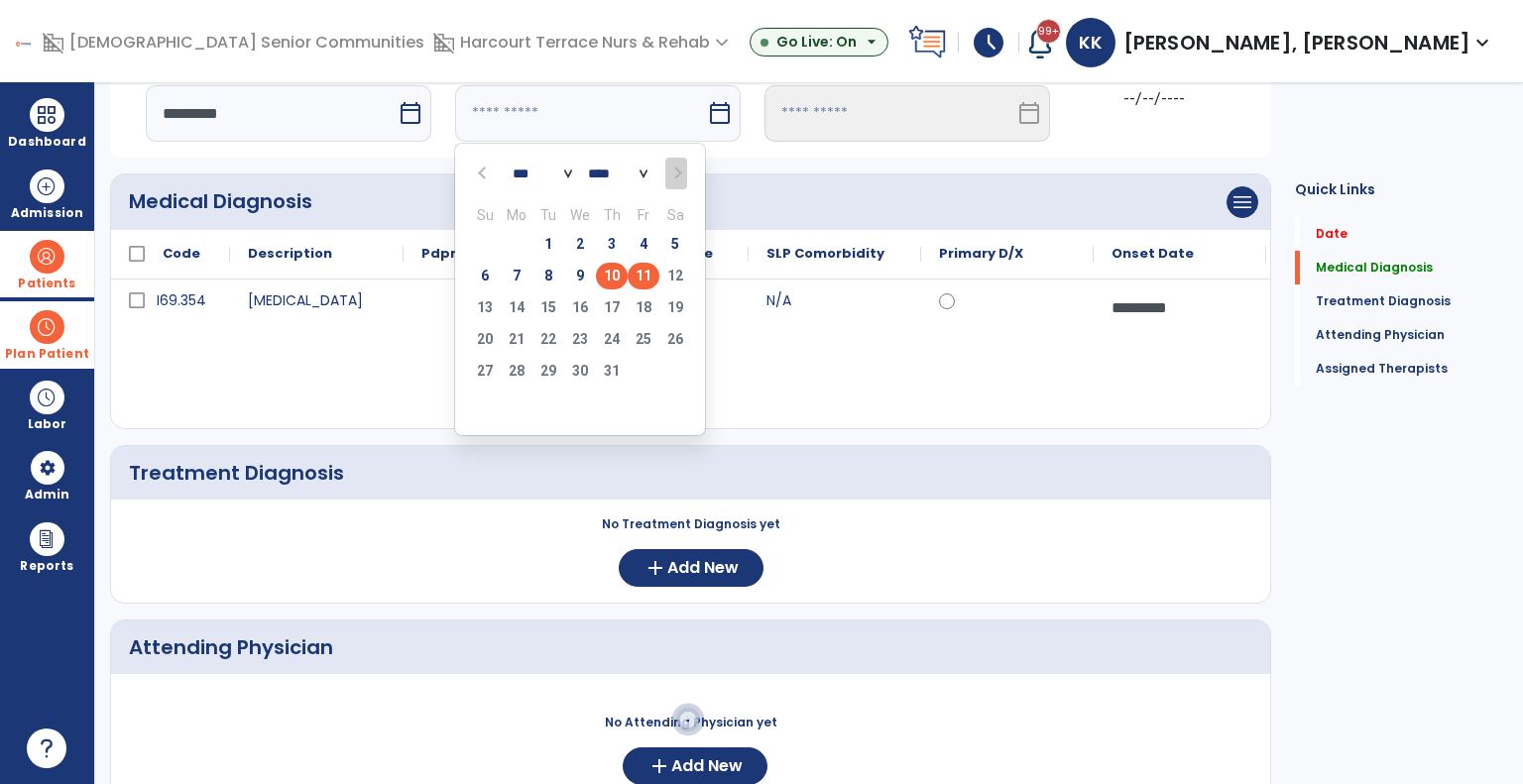 click on "11" at bounding box center [644, 276] 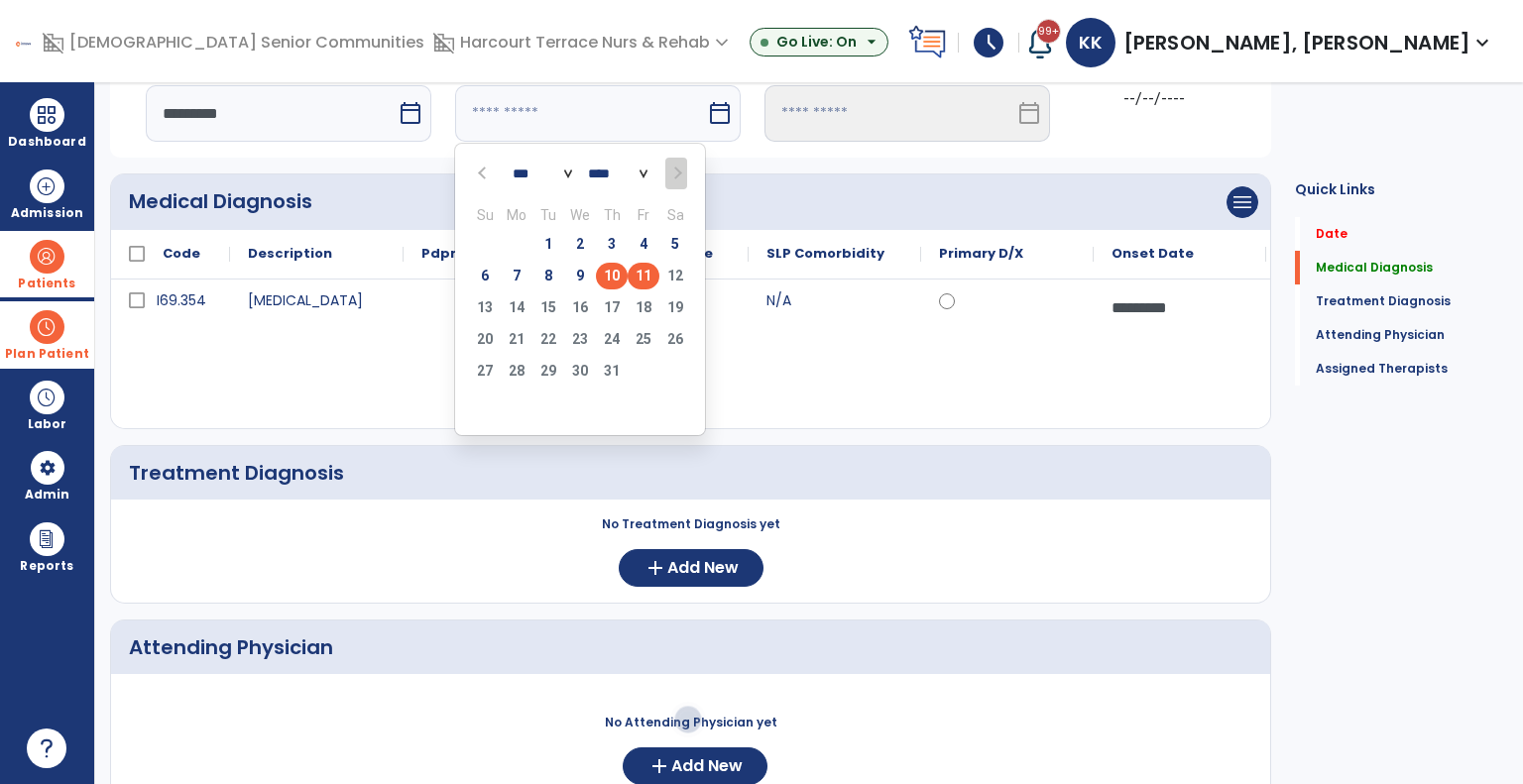 type on "*********" 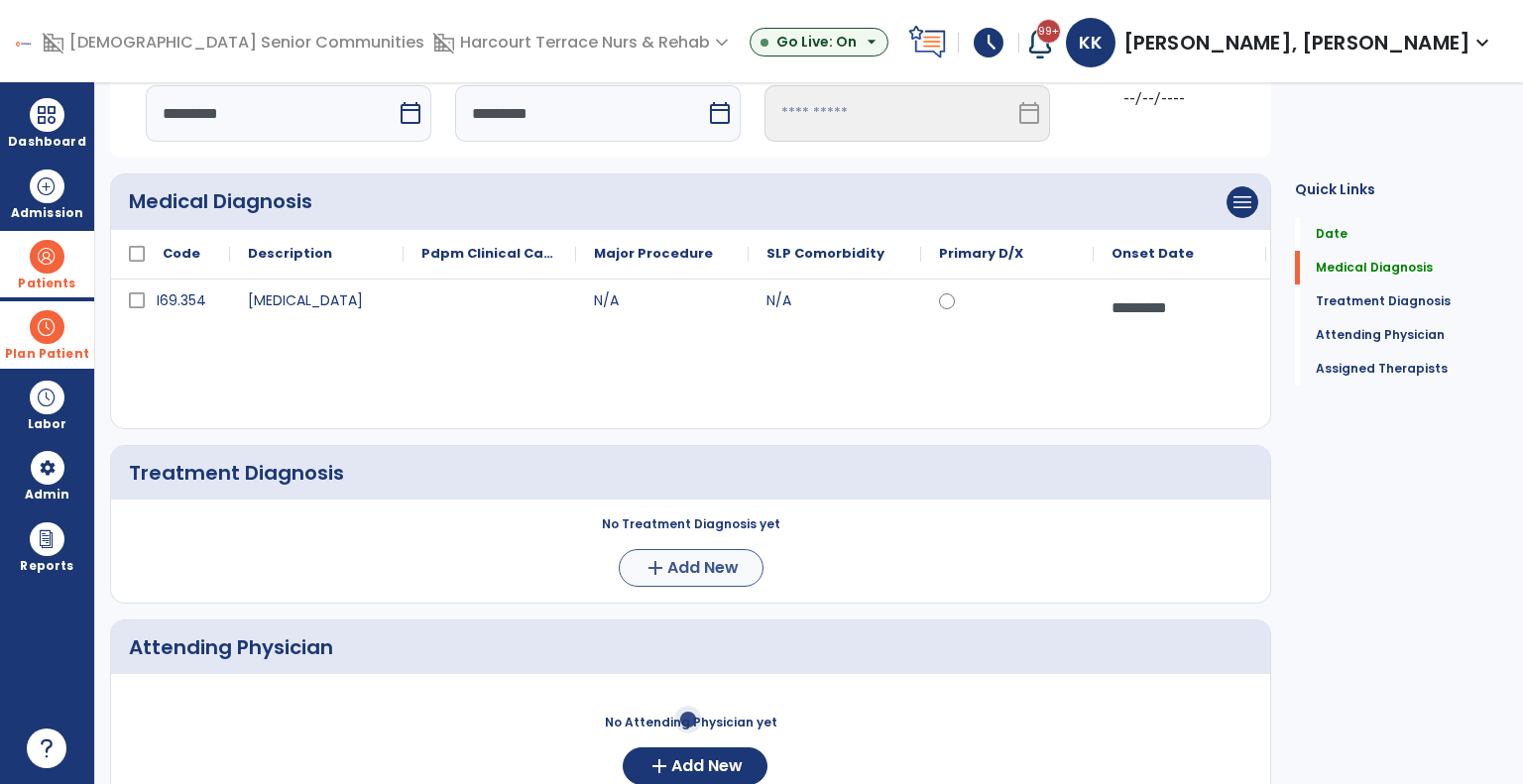 scroll, scrollTop: 451, scrollLeft: 0, axis: vertical 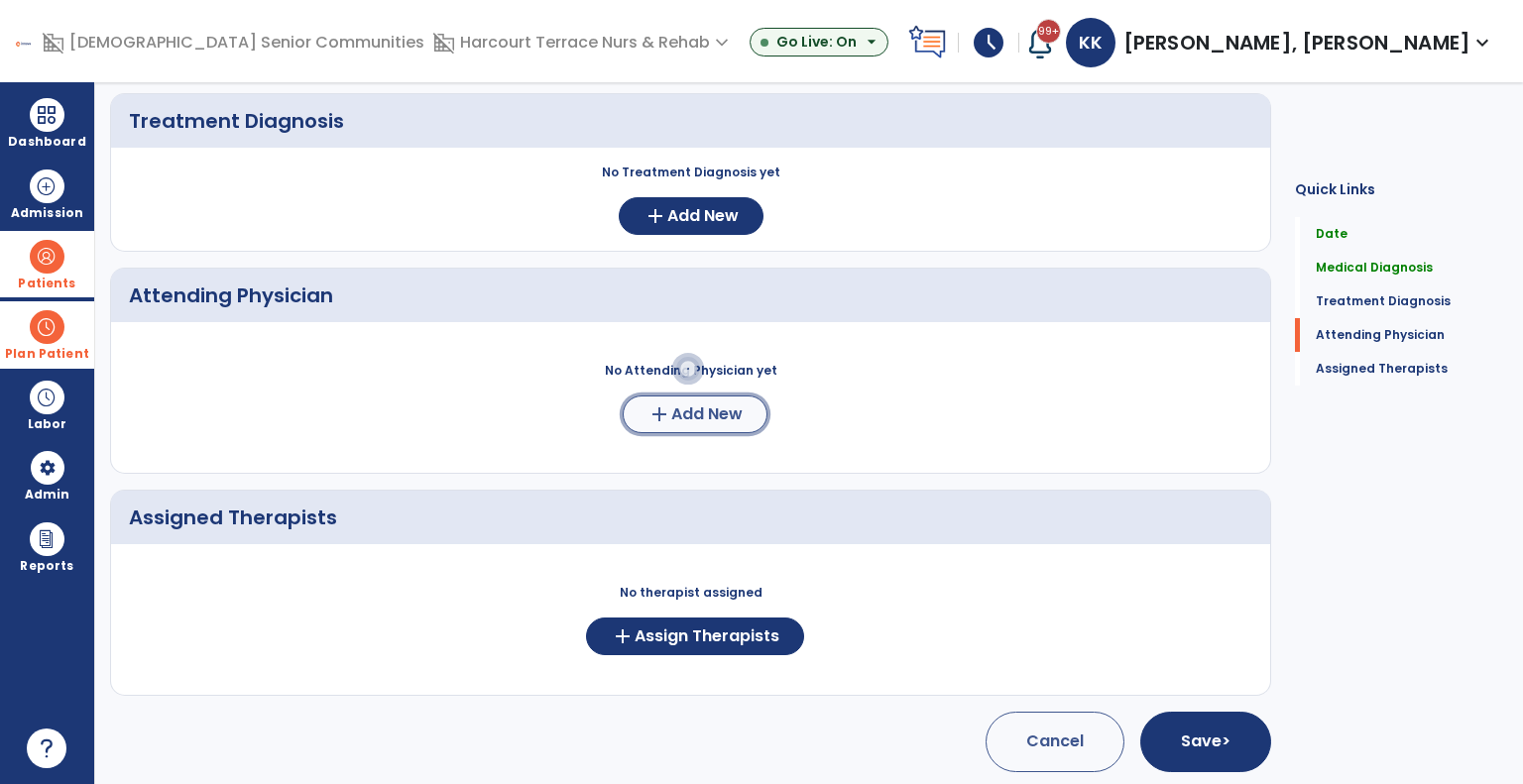 click on "add" 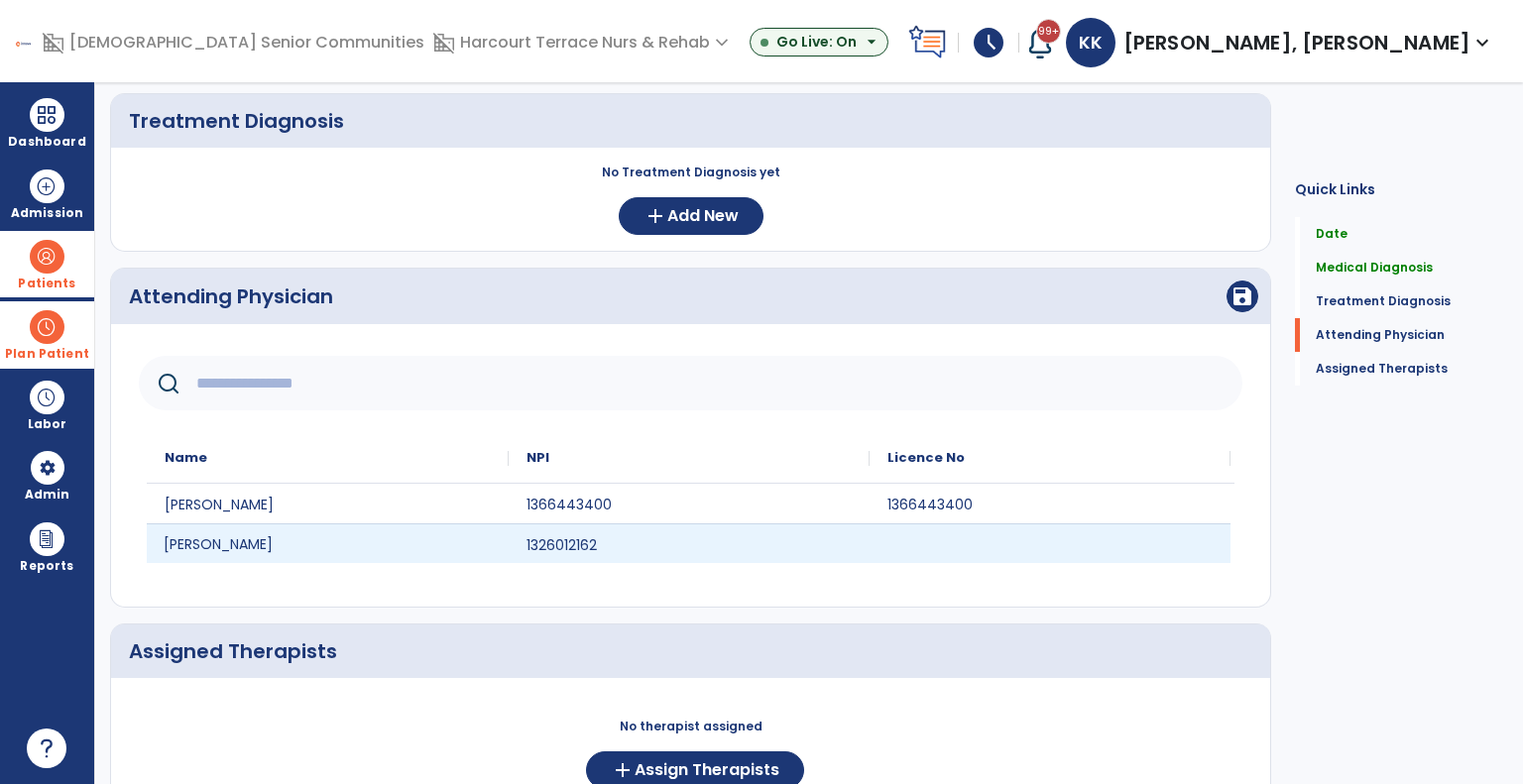 click on "Chijioke Amechi Kalu" 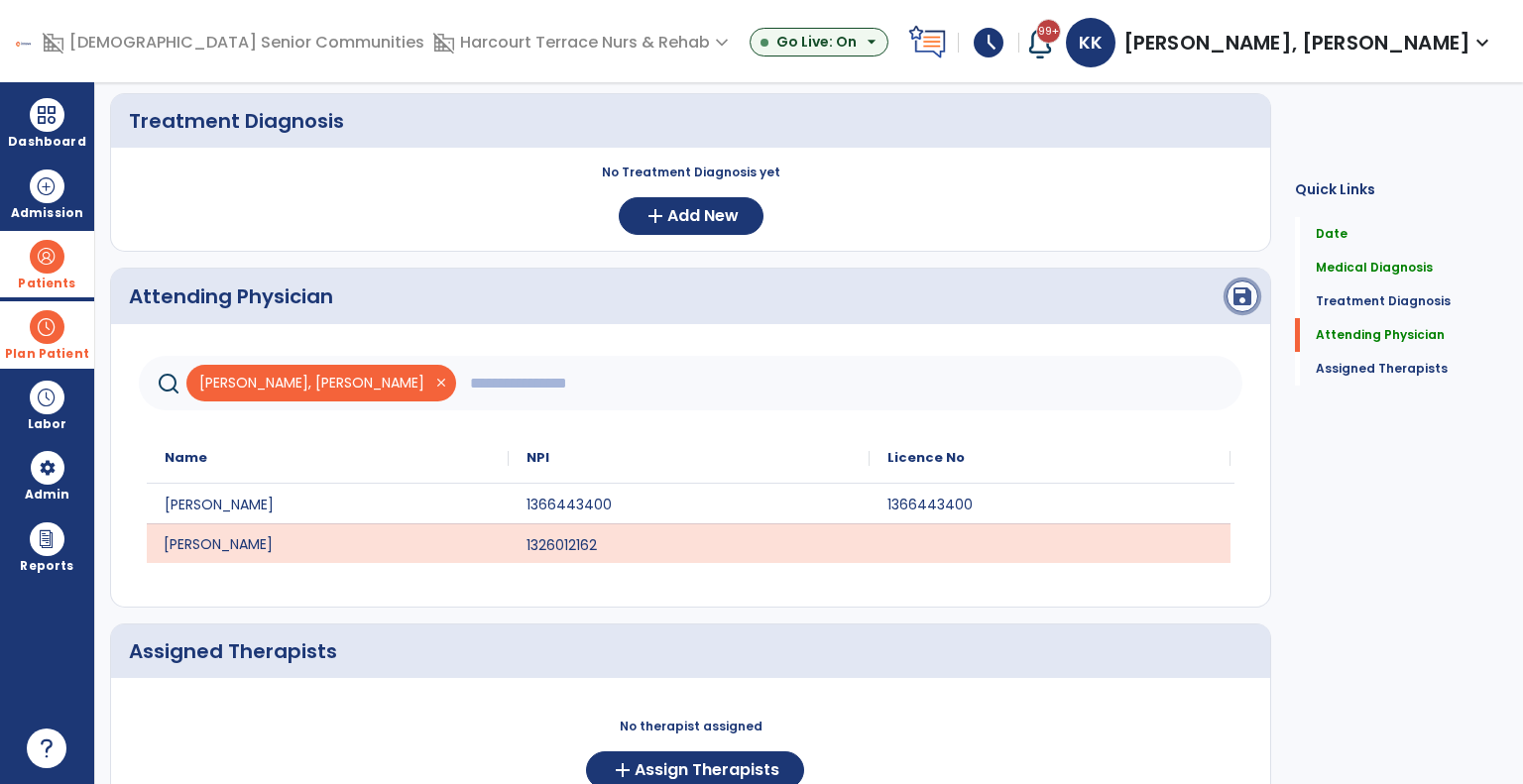 click on "save" 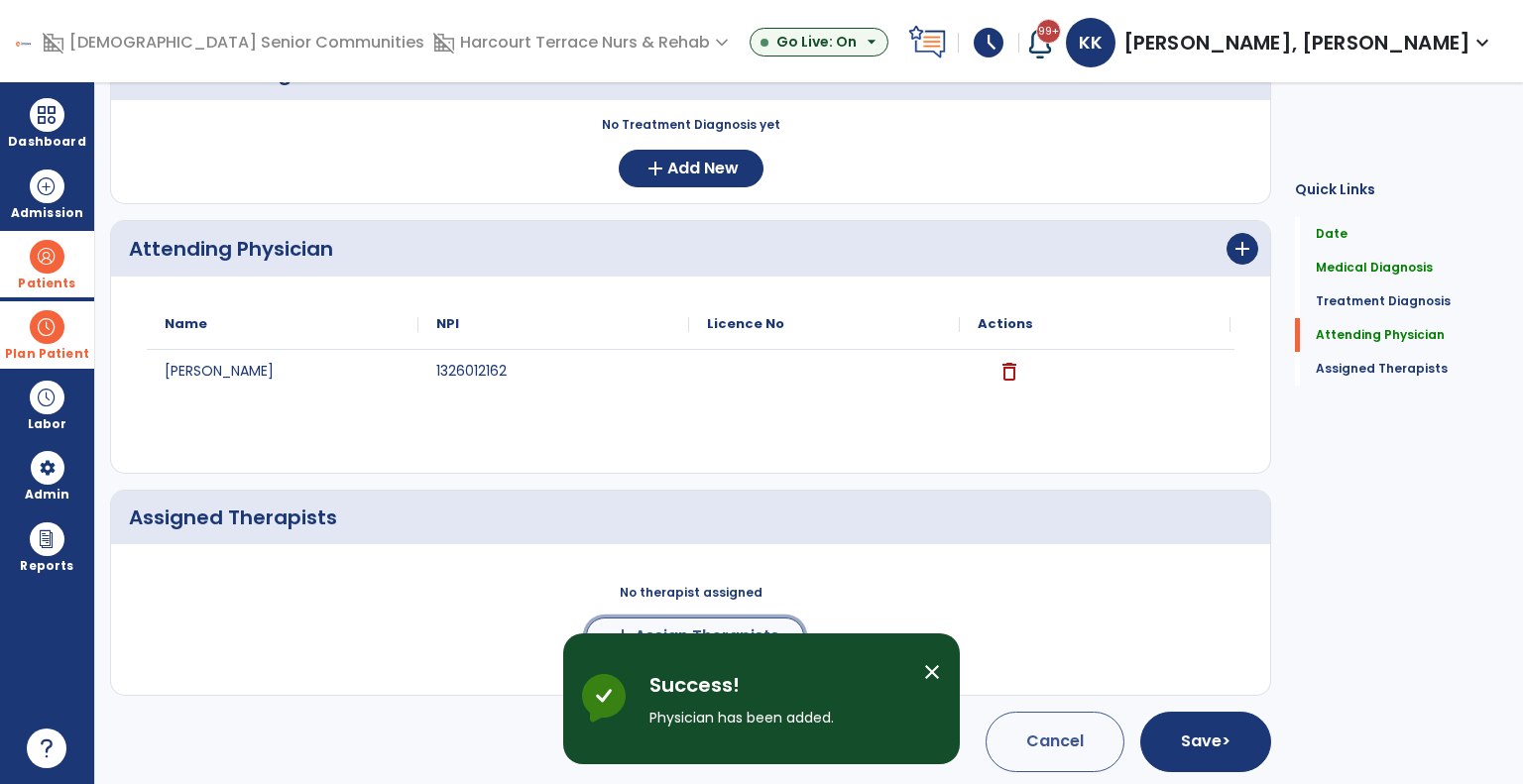 click on "Assign Therapists" 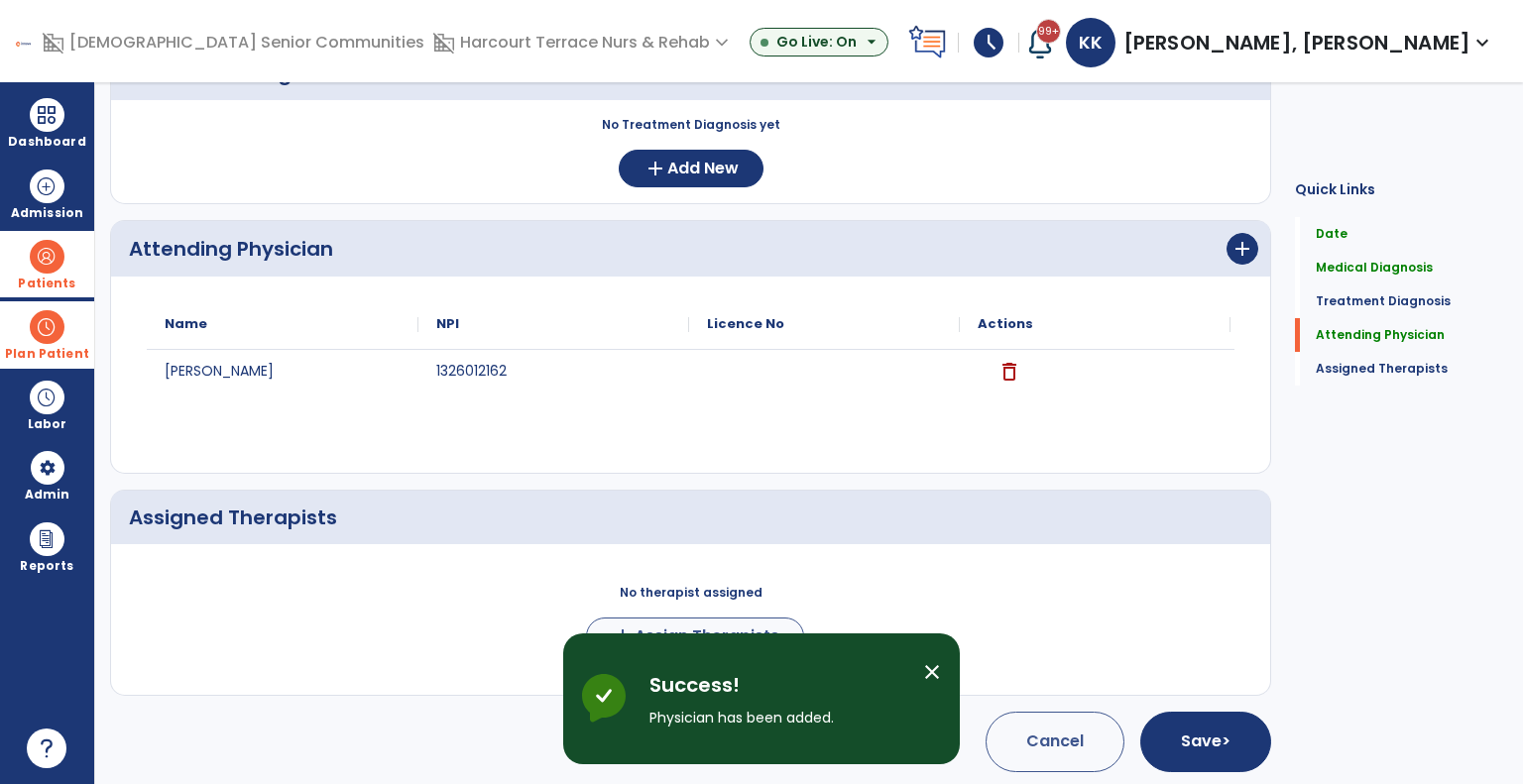 scroll, scrollTop: 496, scrollLeft: 0, axis: vertical 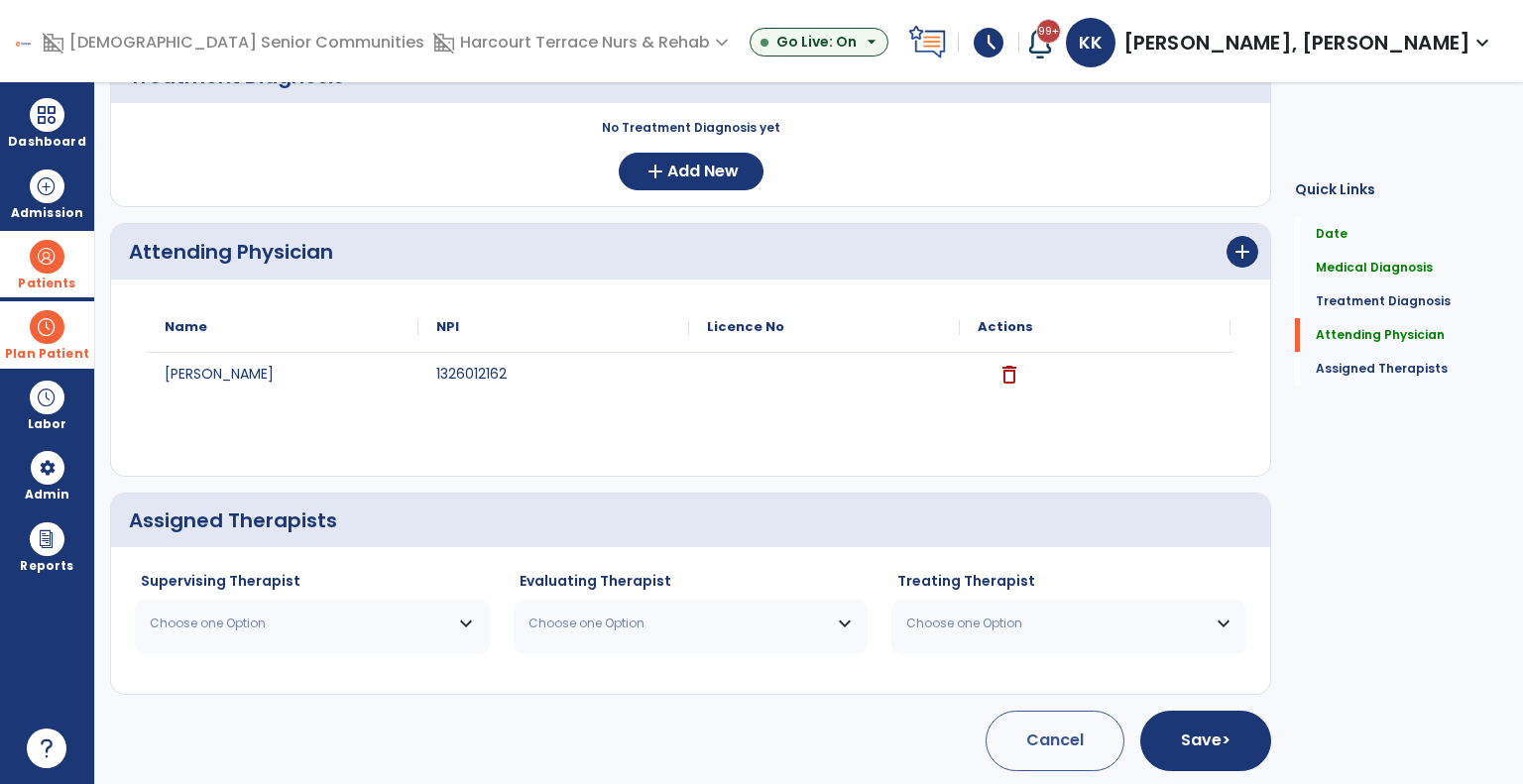 click on "Choose one Option" at bounding box center [312, 623] 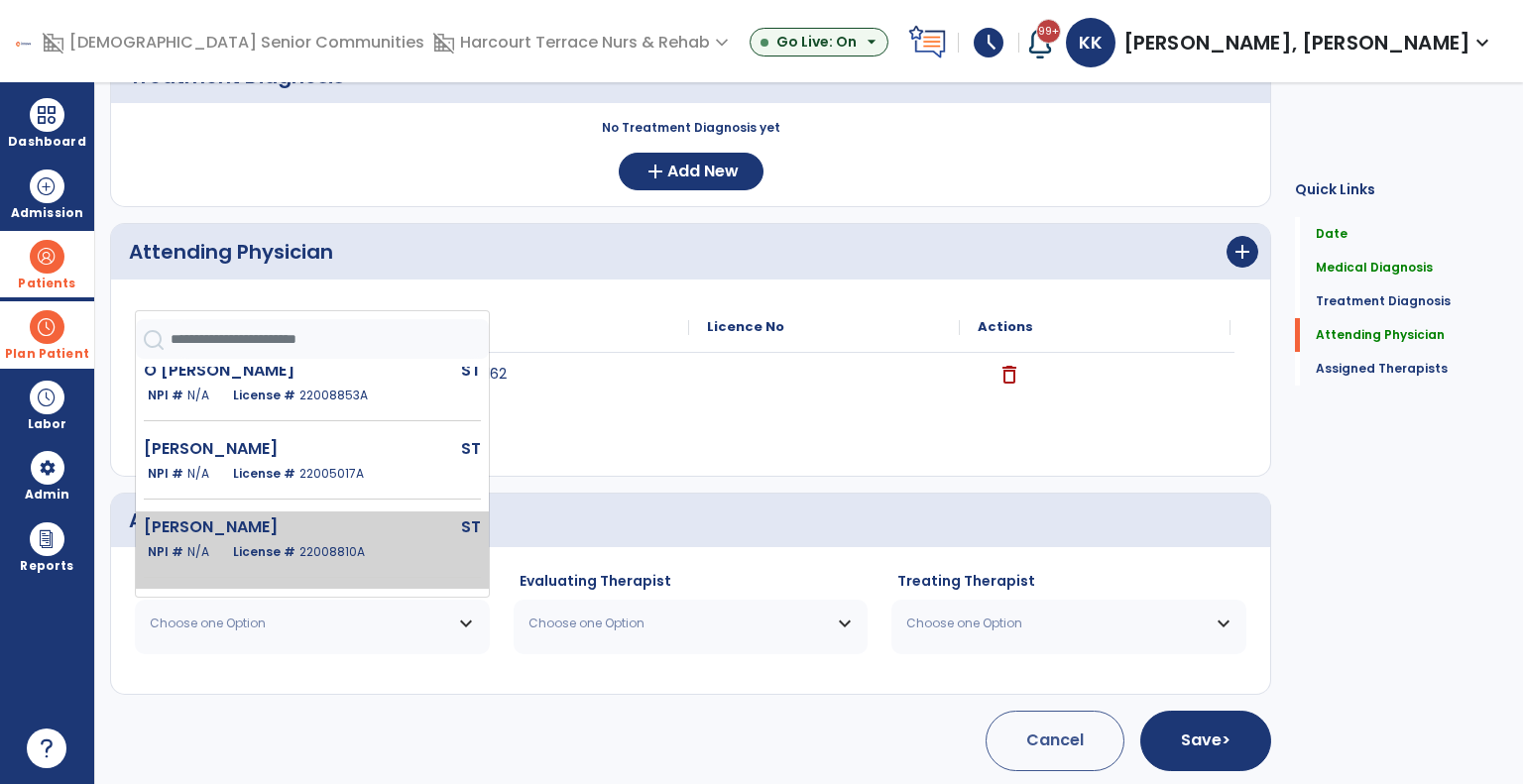 scroll, scrollTop: 0, scrollLeft: 0, axis: both 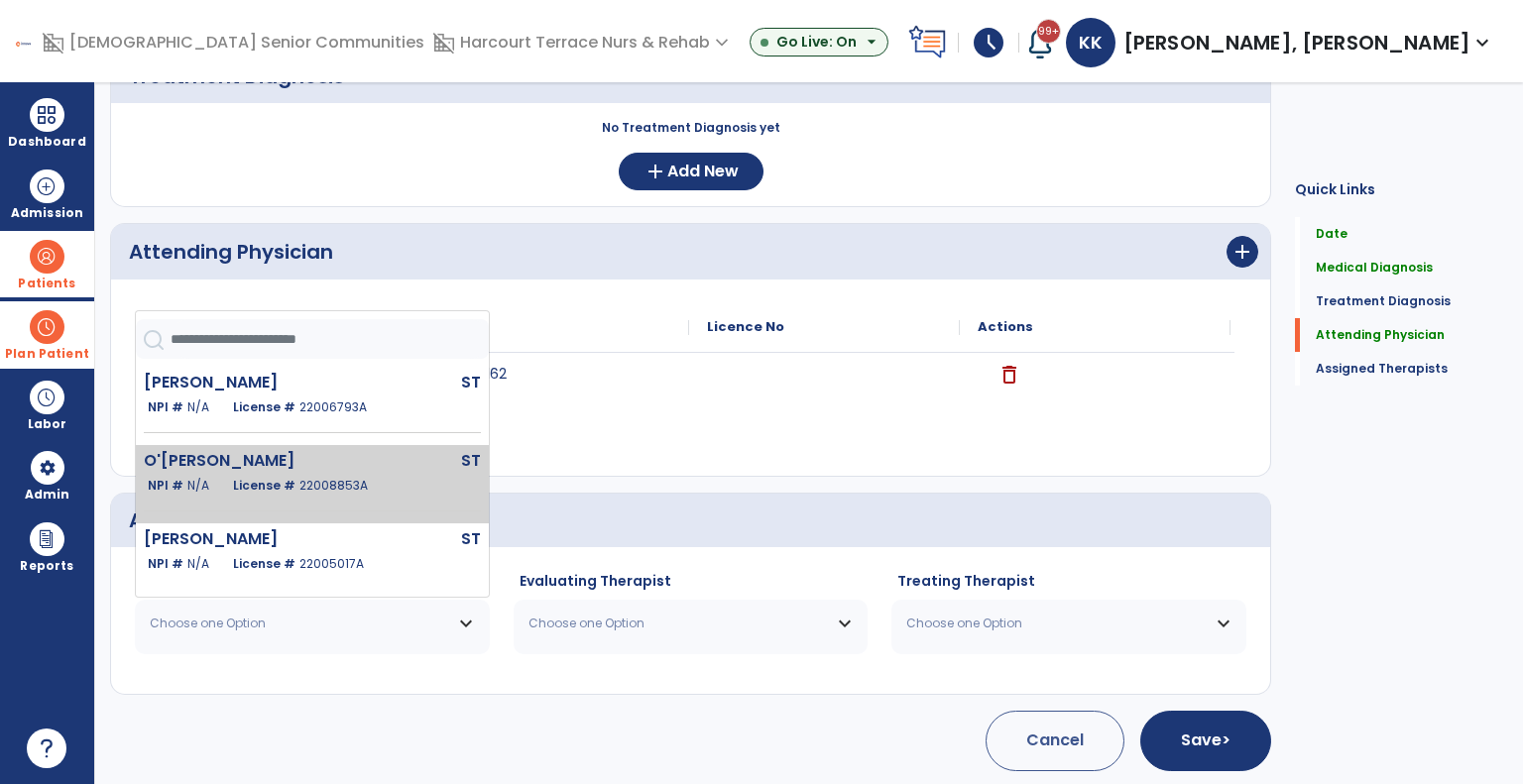 click on "License #  22008853A" 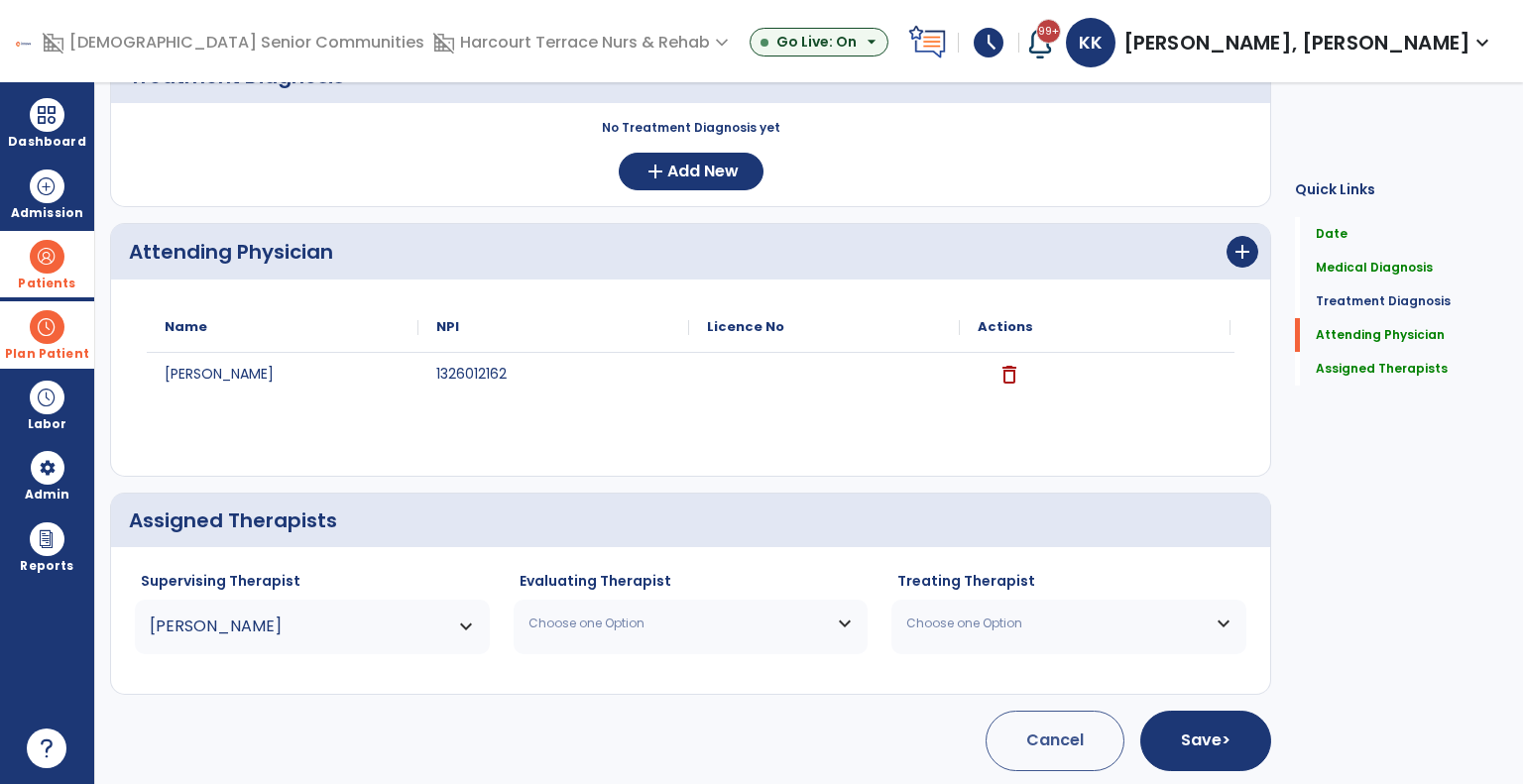click on "Choose one Option" at bounding box center (678, 623) 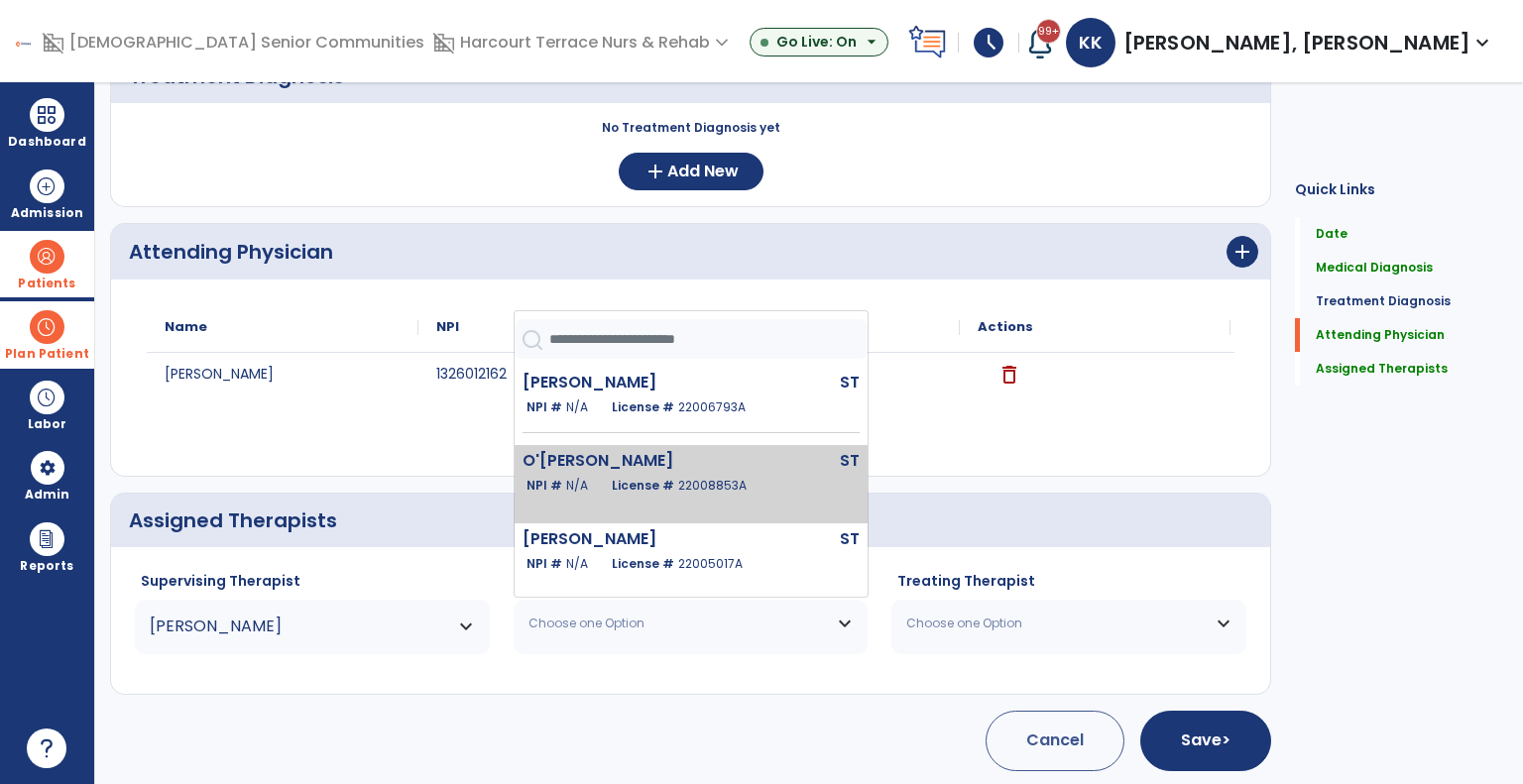 click on "License #  22008853A" 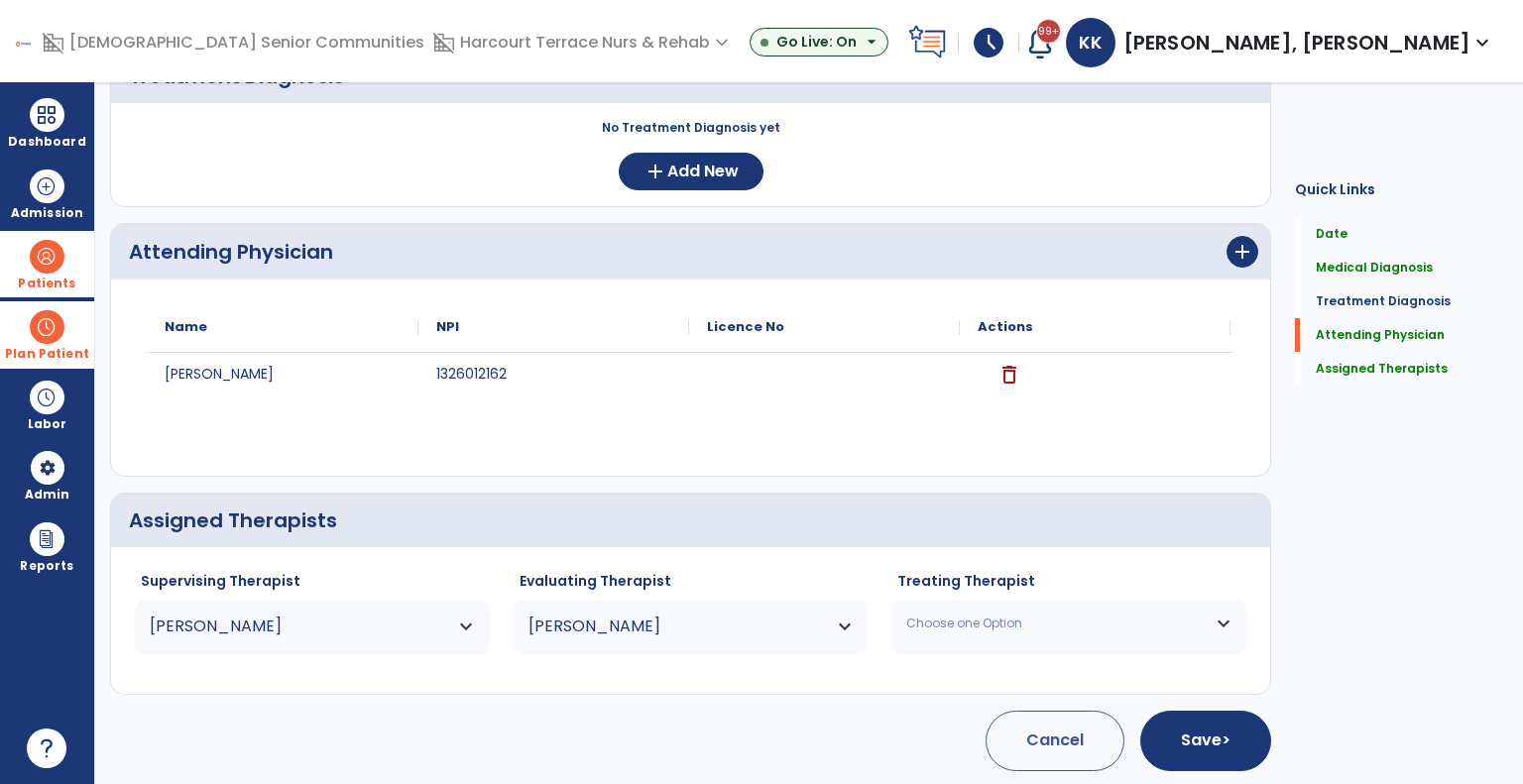 click on "Choose one Option" at bounding box center [1069, 623] 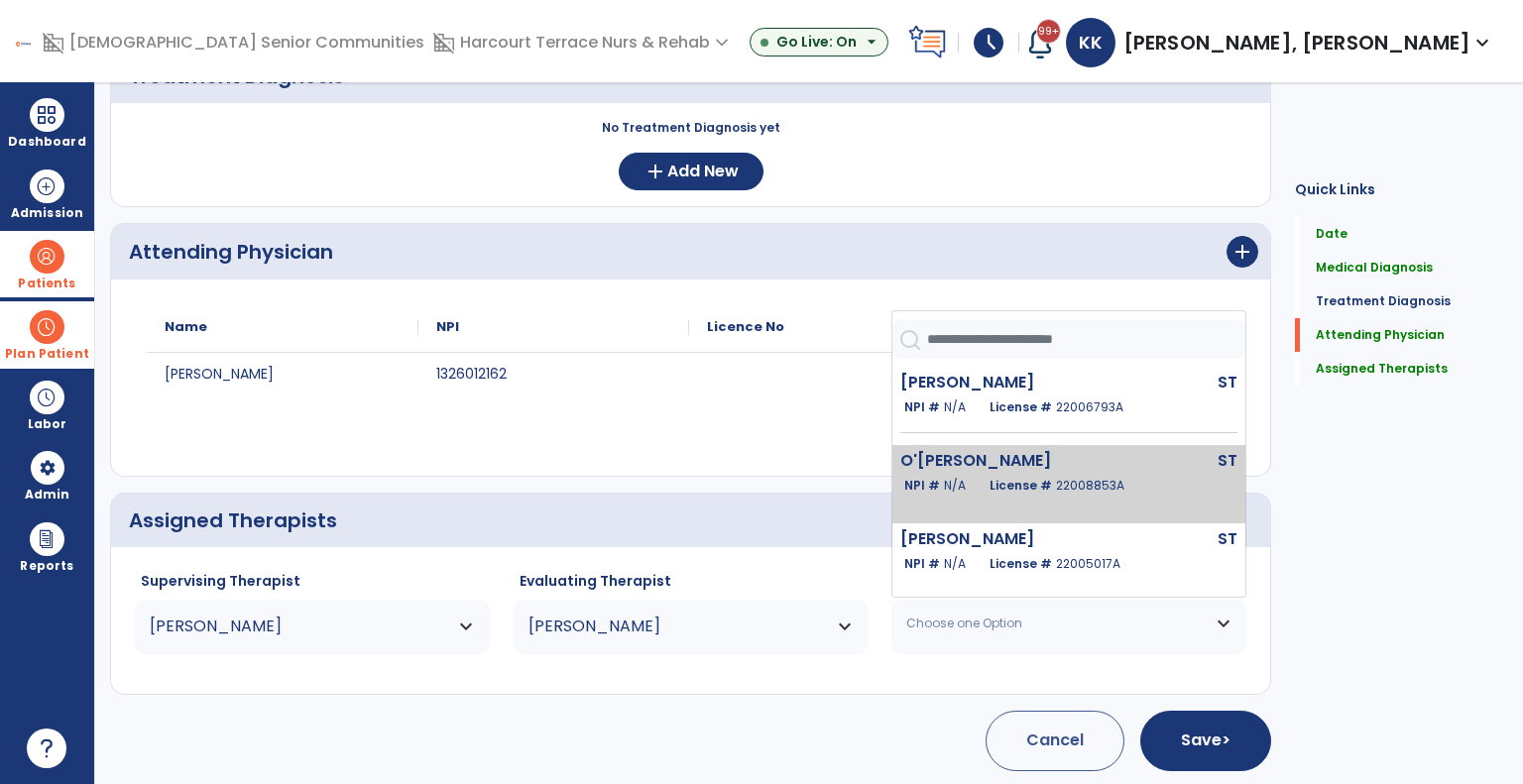 click on "License #  22008853A" 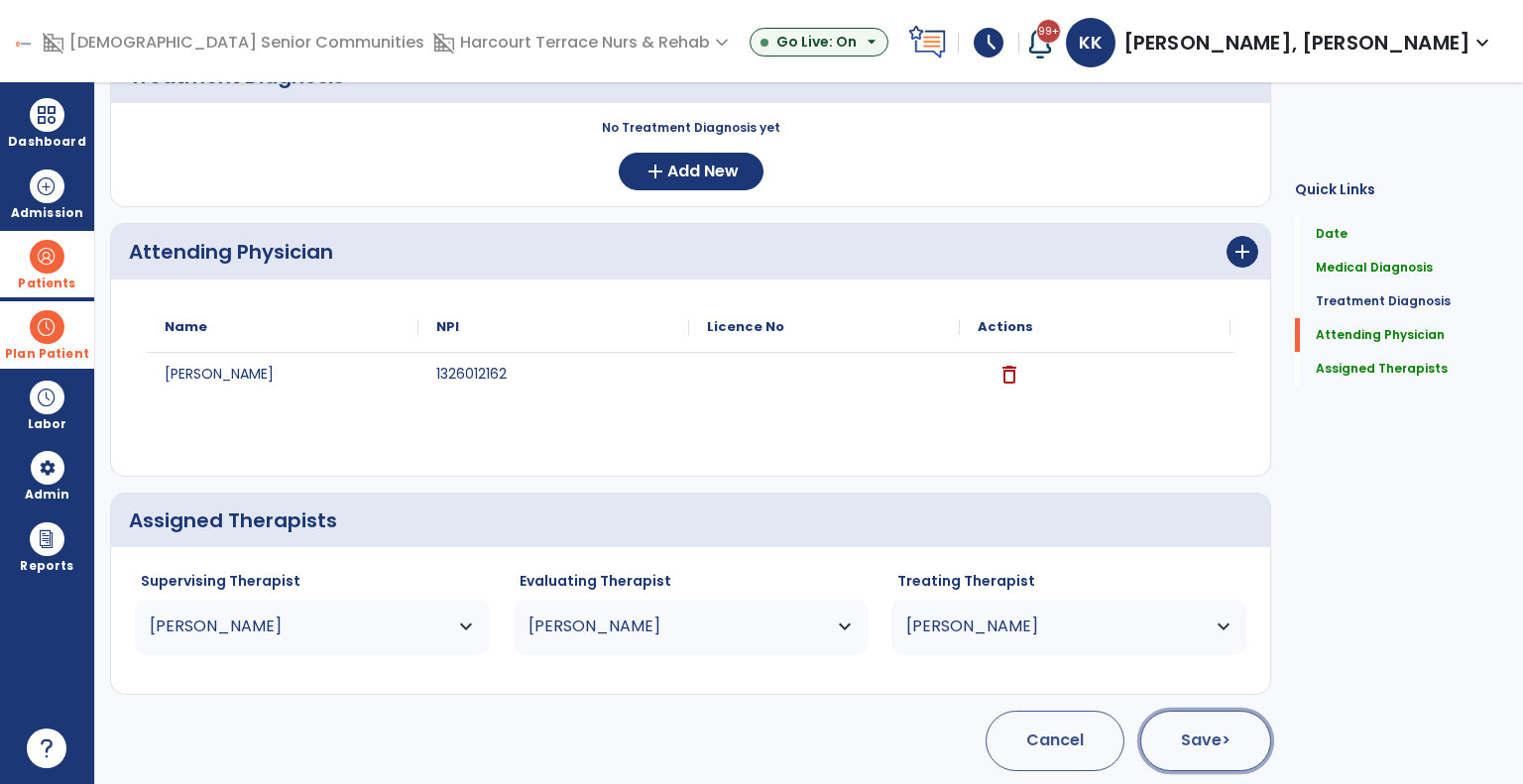 click on "Save  >" 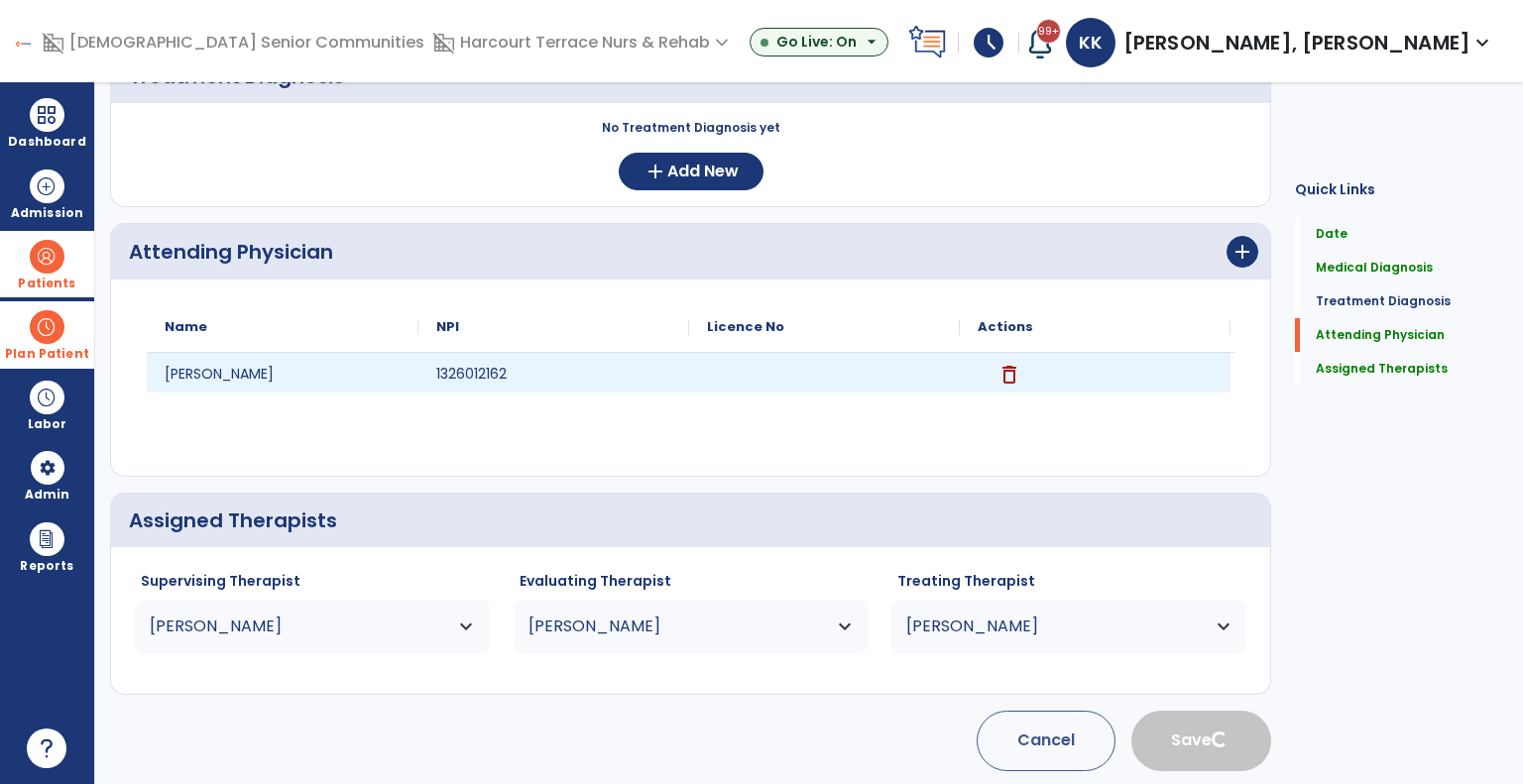 type 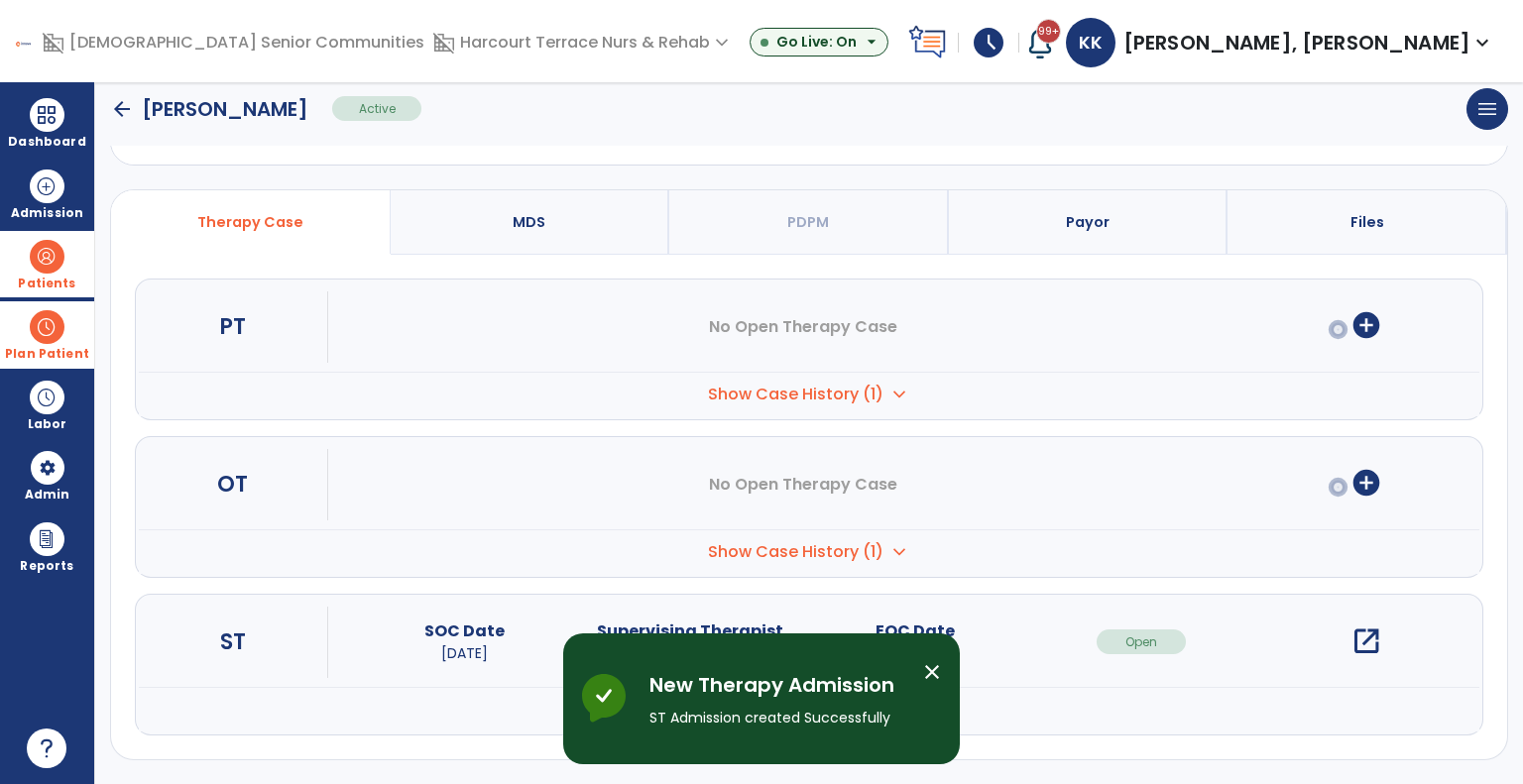 scroll, scrollTop: 99, scrollLeft: 0, axis: vertical 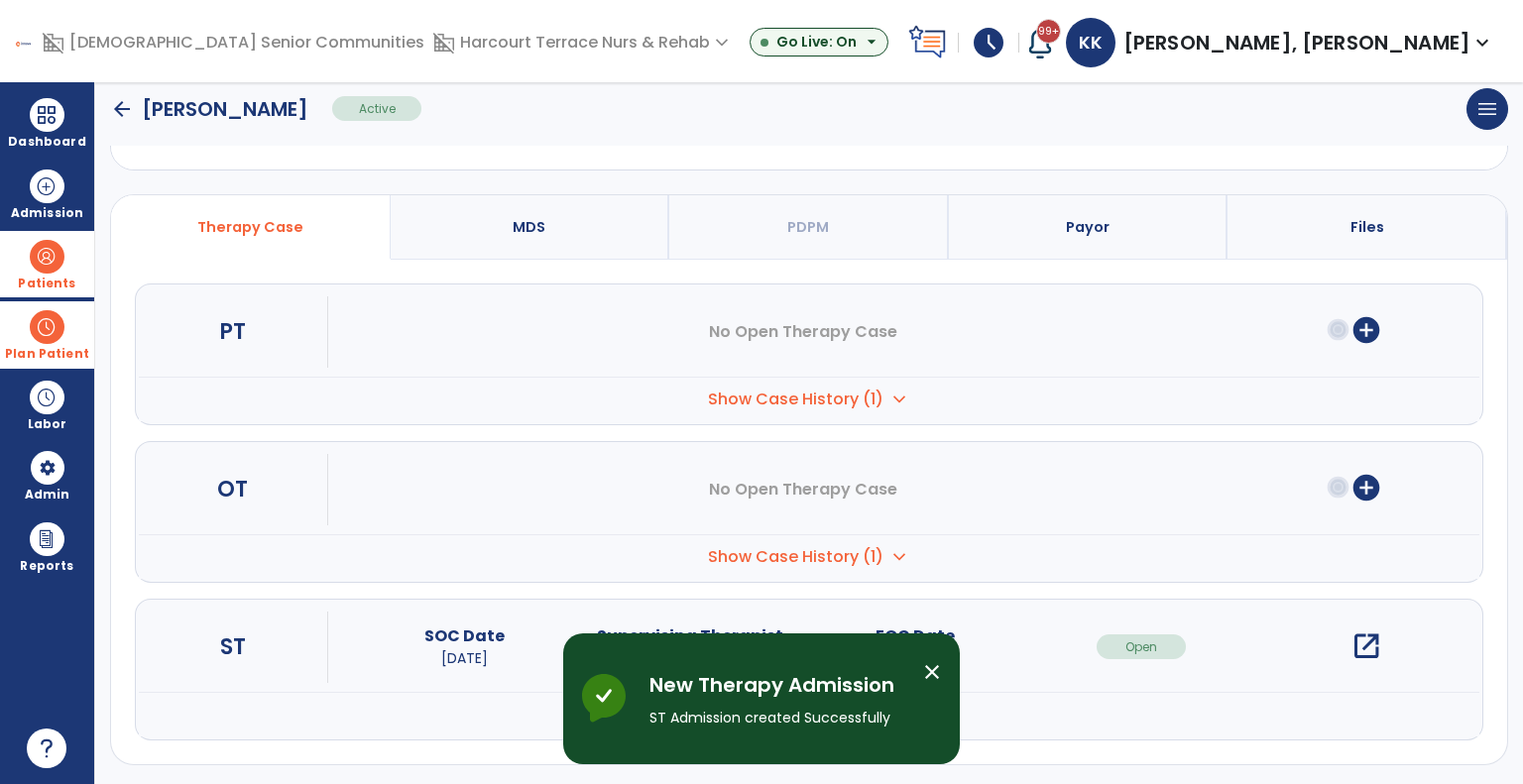 click at bounding box center [47, 257] 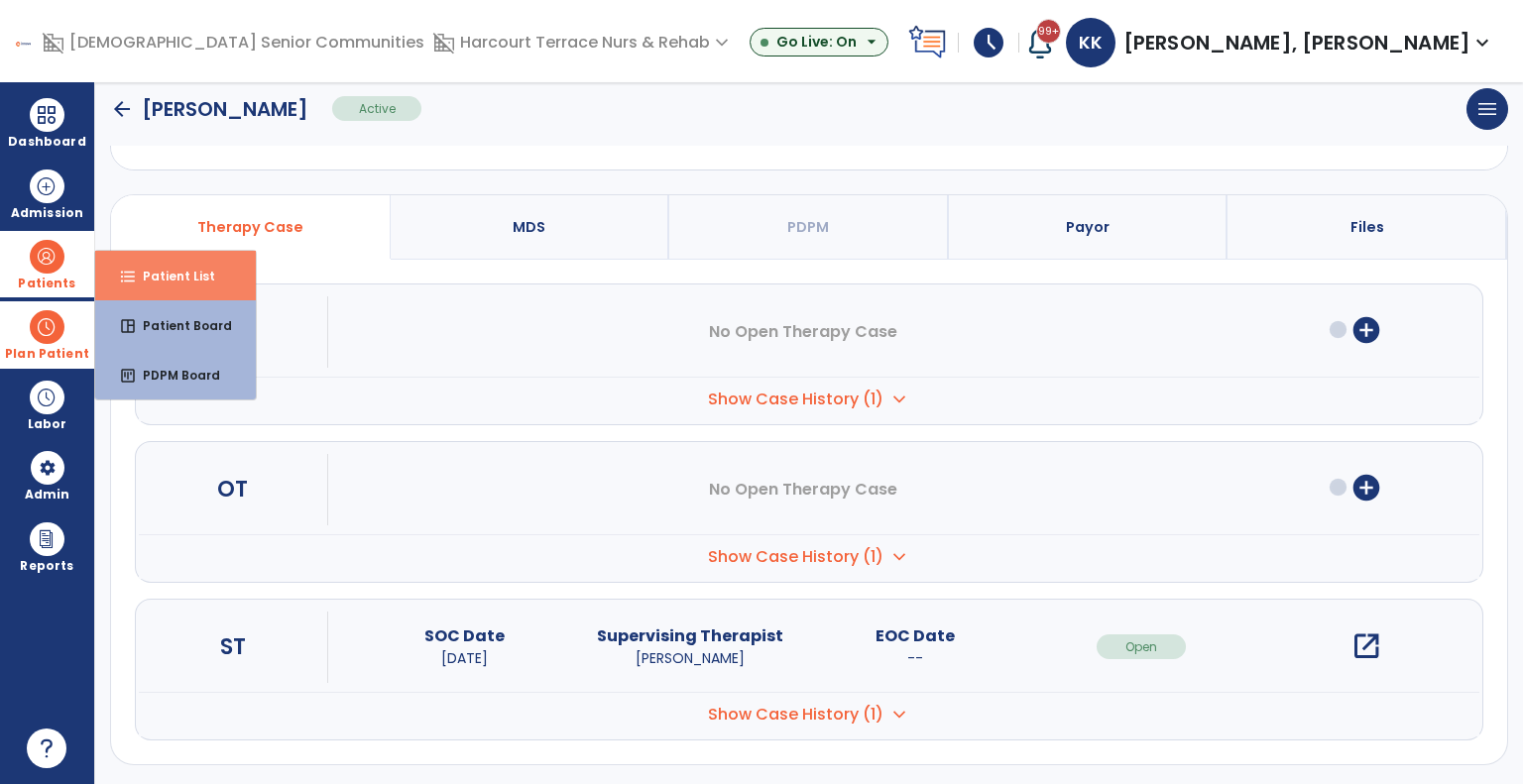 click on "format_list_bulleted  Patient List" at bounding box center [176, 276] 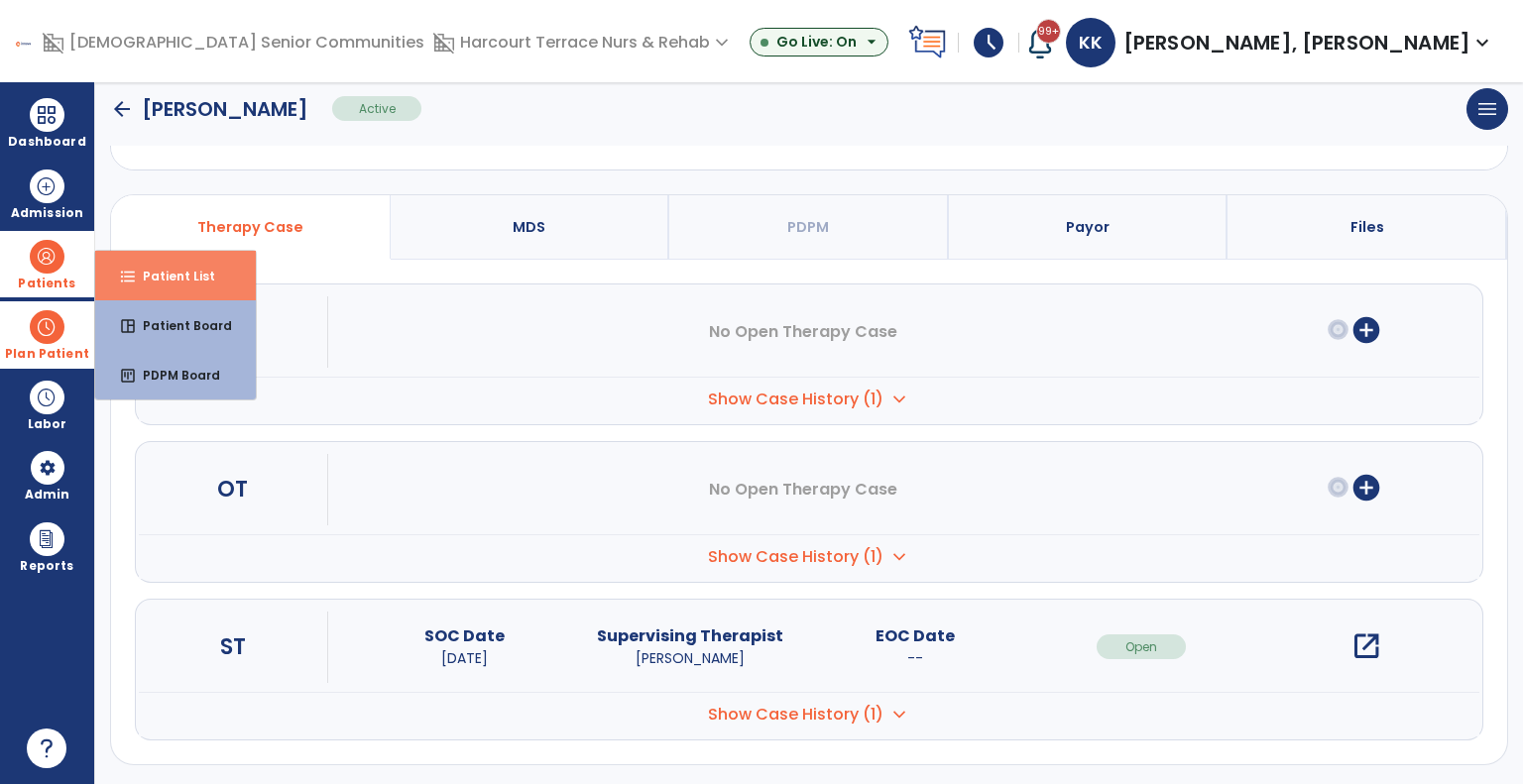 scroll, scrollTop: 0, scrollLeft: 0, axis: both 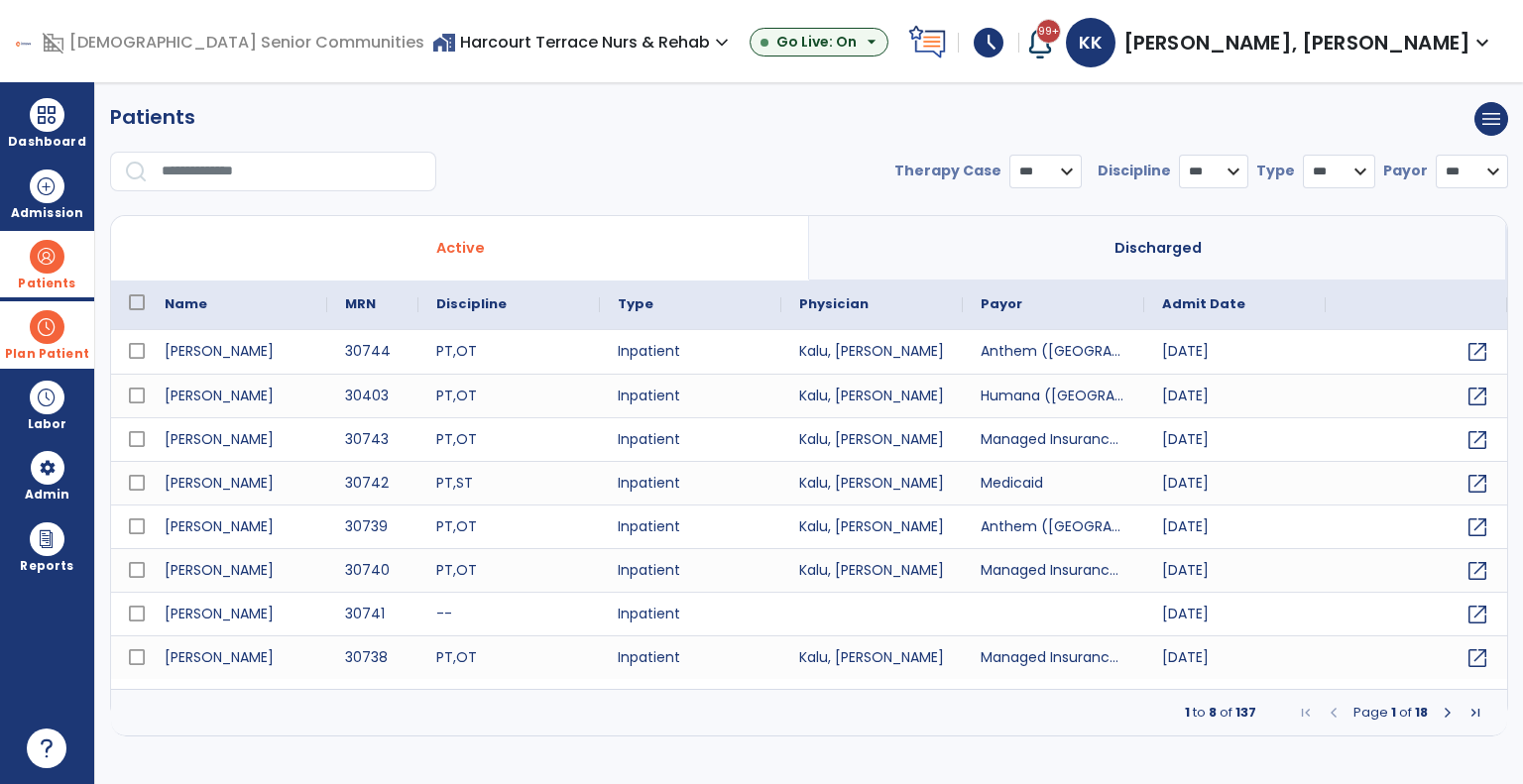 select on "***" 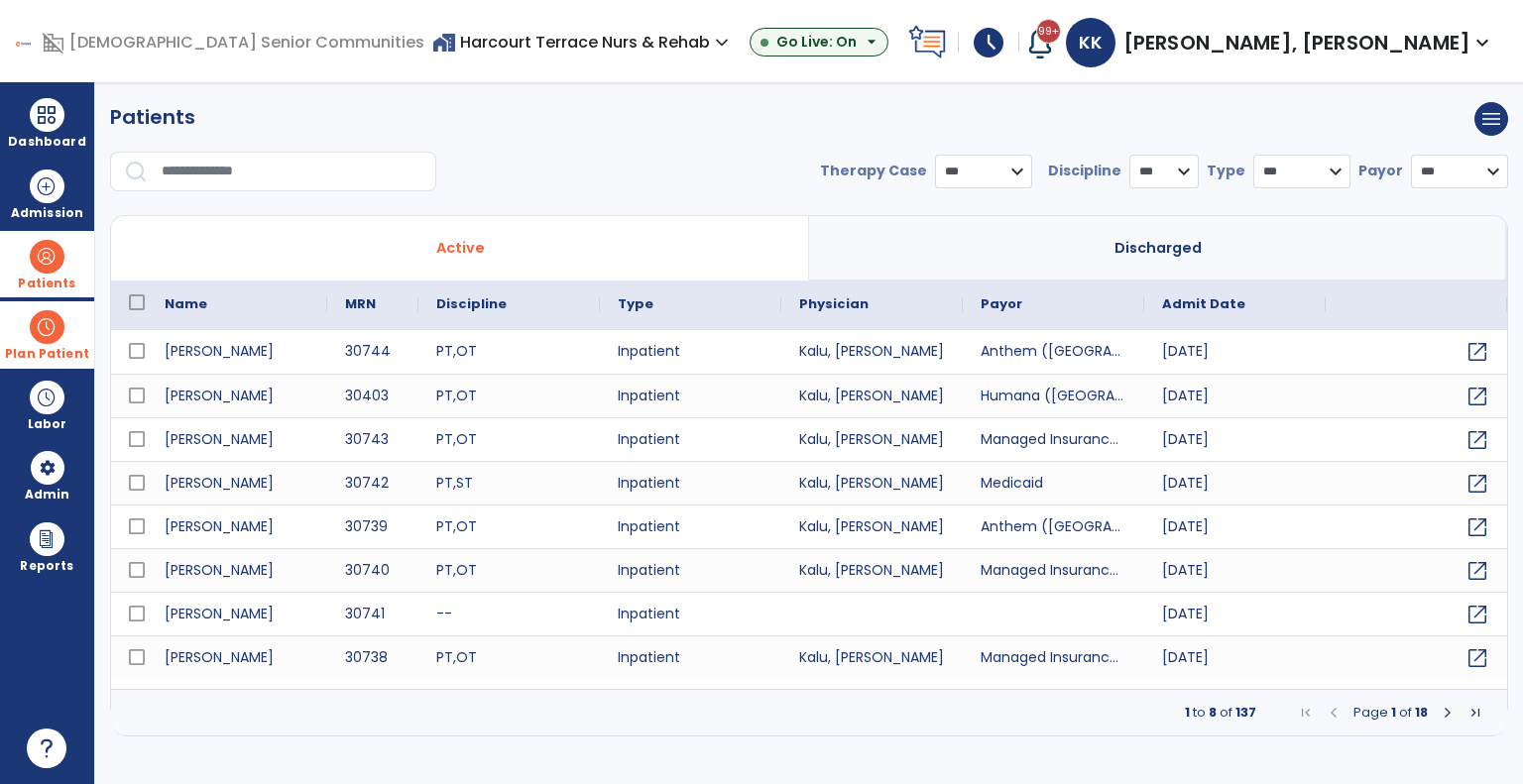 click on "home_work   Harcourt Terrace Nurs & Rehab   expand_more" at bounding box center (583, 42) 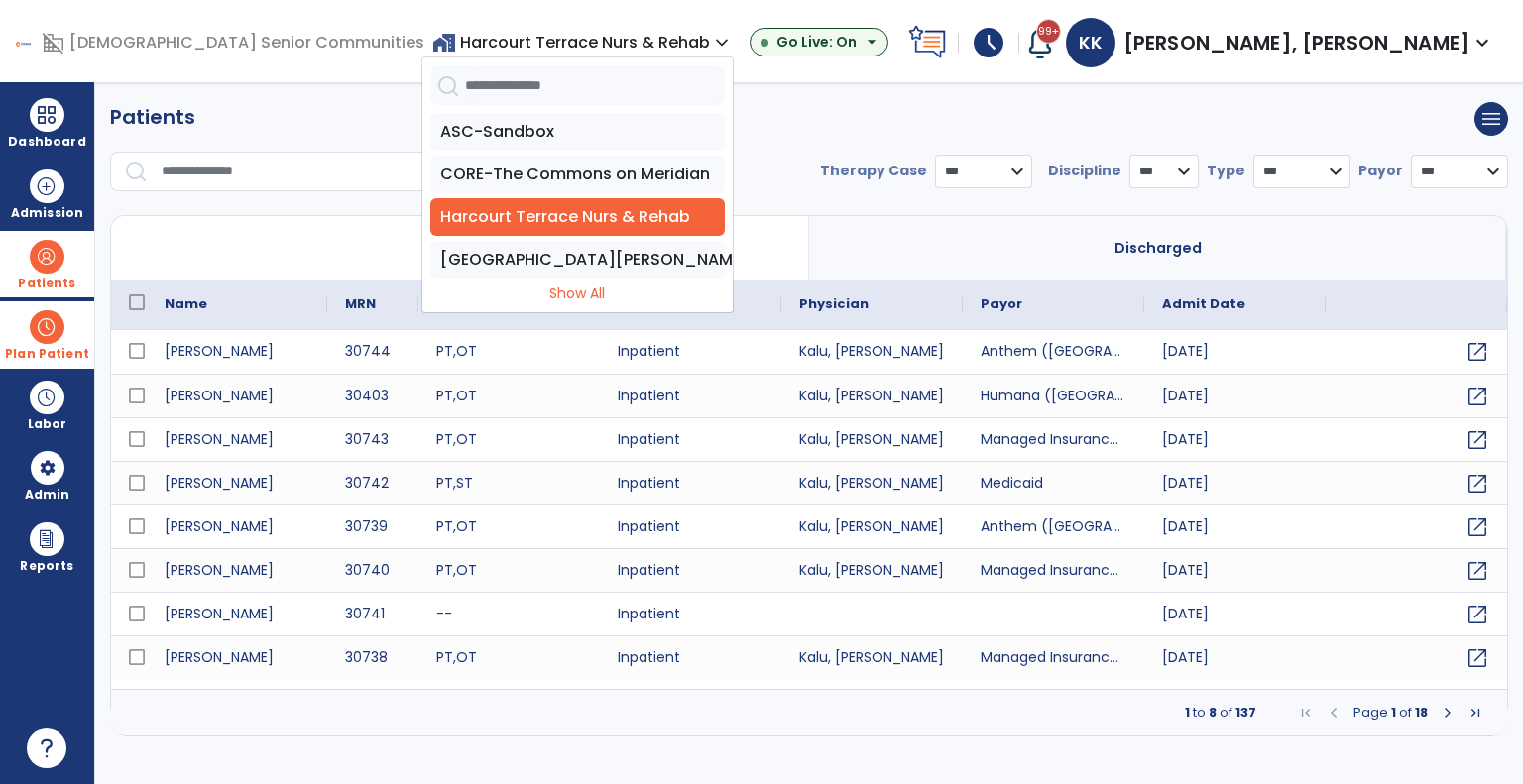 click on "ASC-Sandbox   CORE-The Commons on Meridian   Harcourt Terrace Nurs & Rehab   Spring Mill Meadows  Show All" at bounding box center [577, 208] 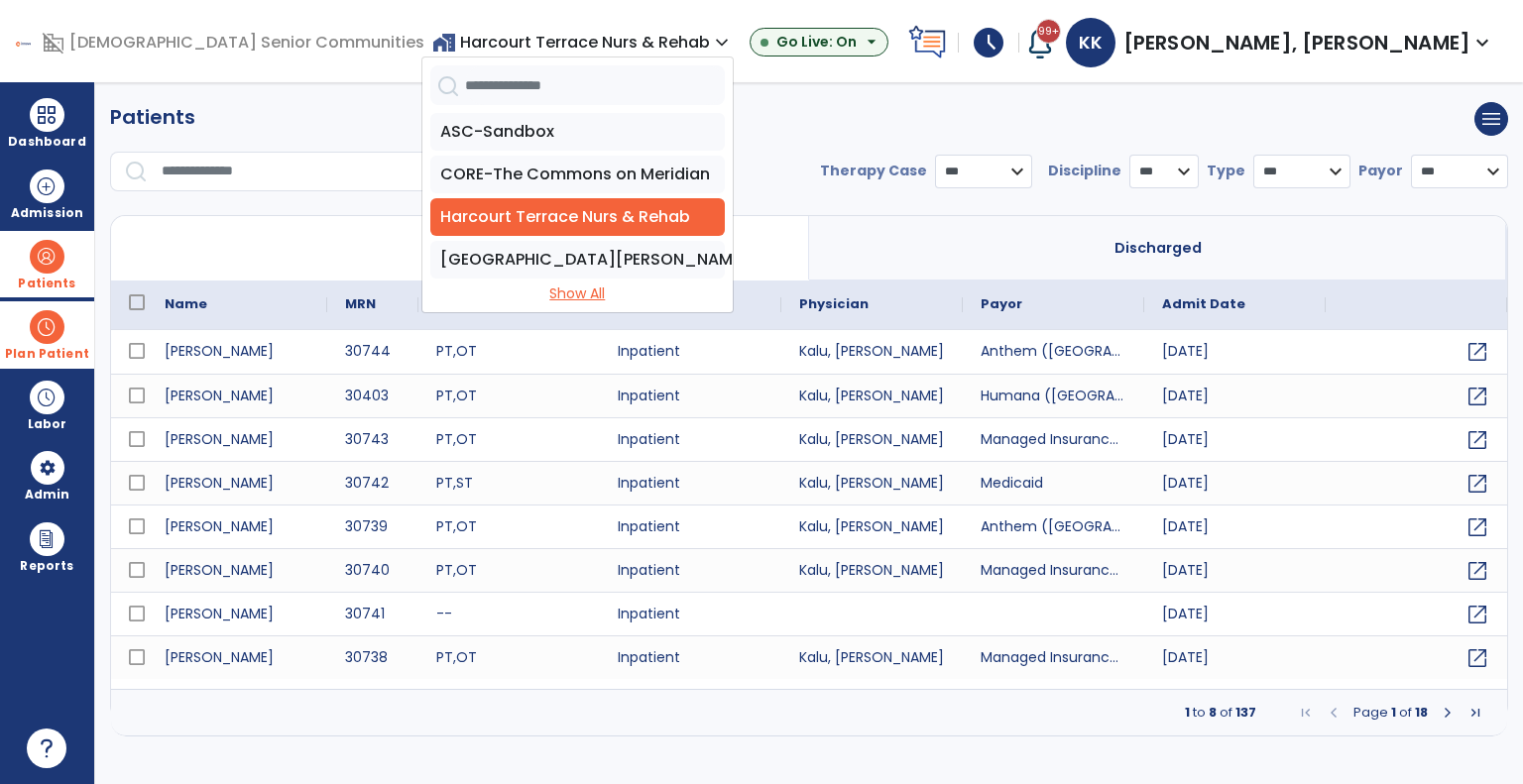 click on "Show All" at bounding box center [577, 293] 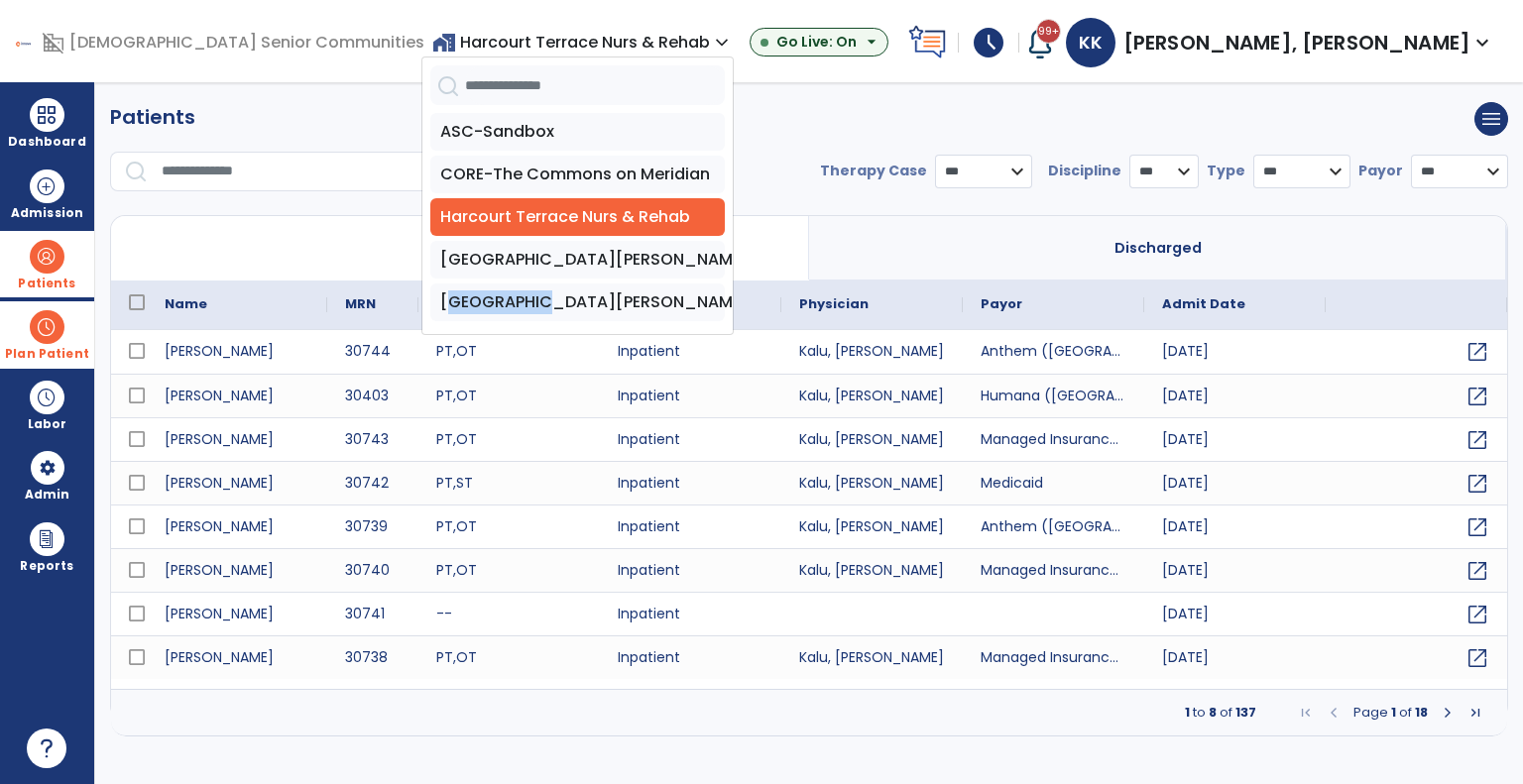 click on "[GEOGRAPHIC_DATA][PERSON_NAME]" at bounding box center (577, 302) 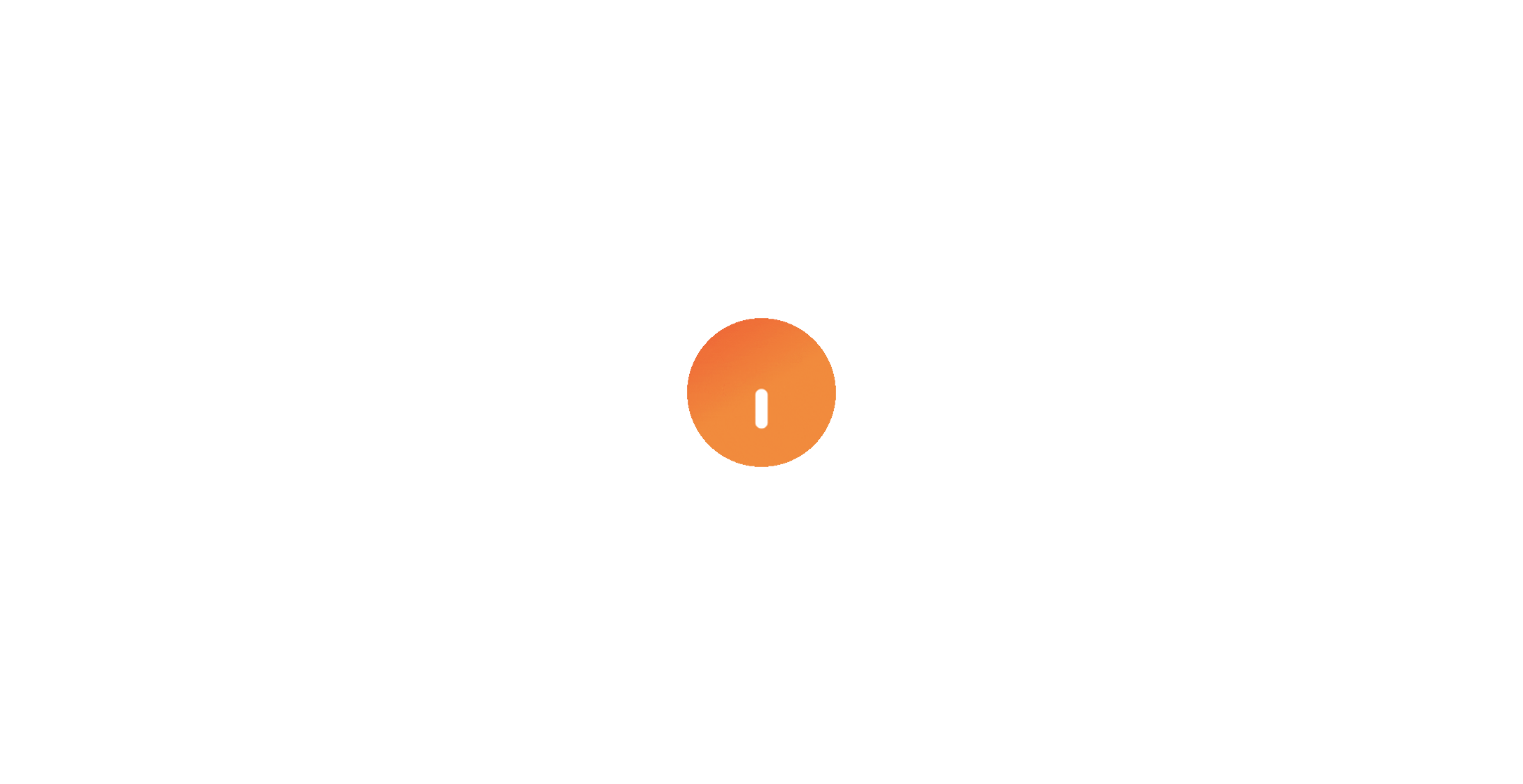 select on "***" 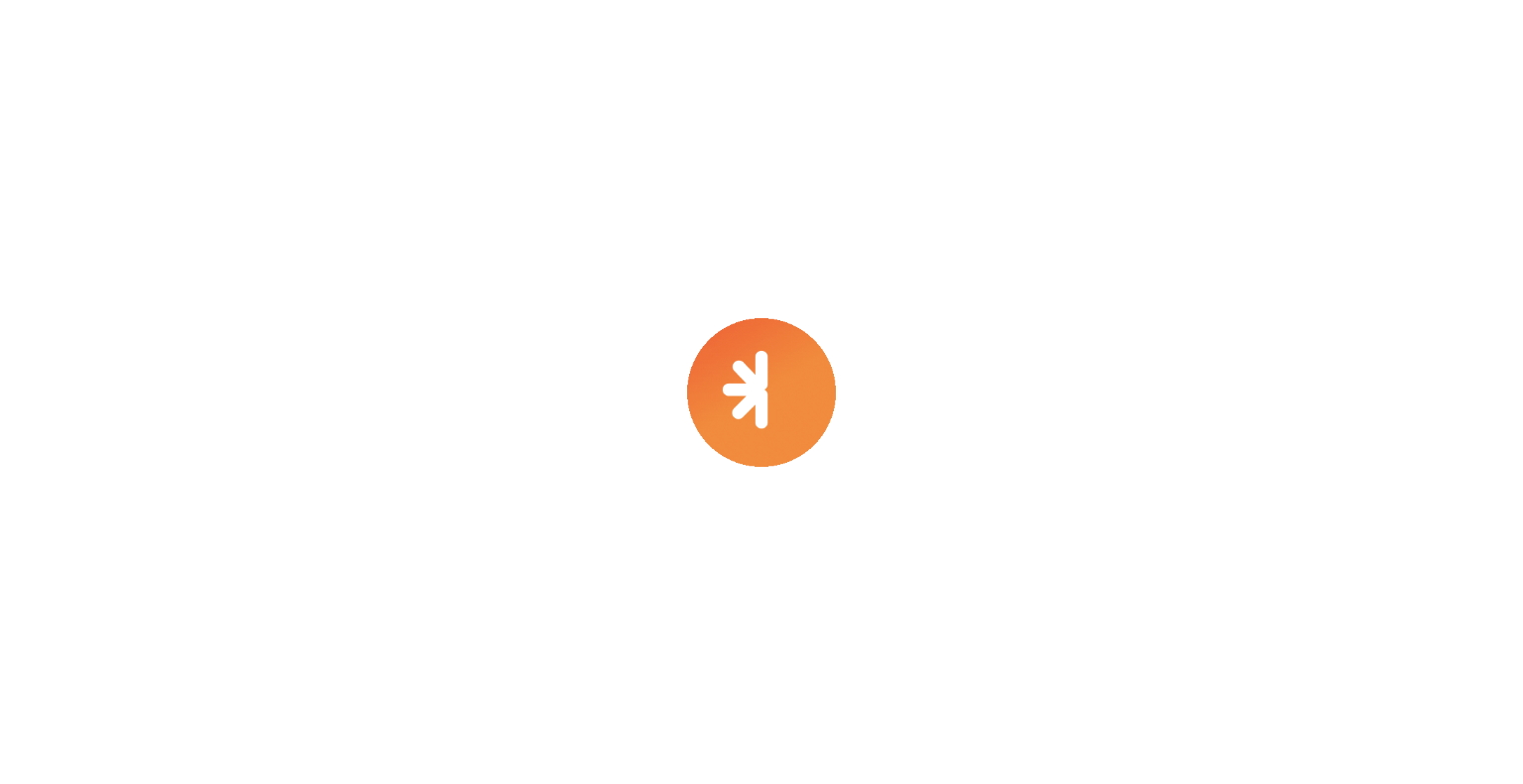 select on "****" 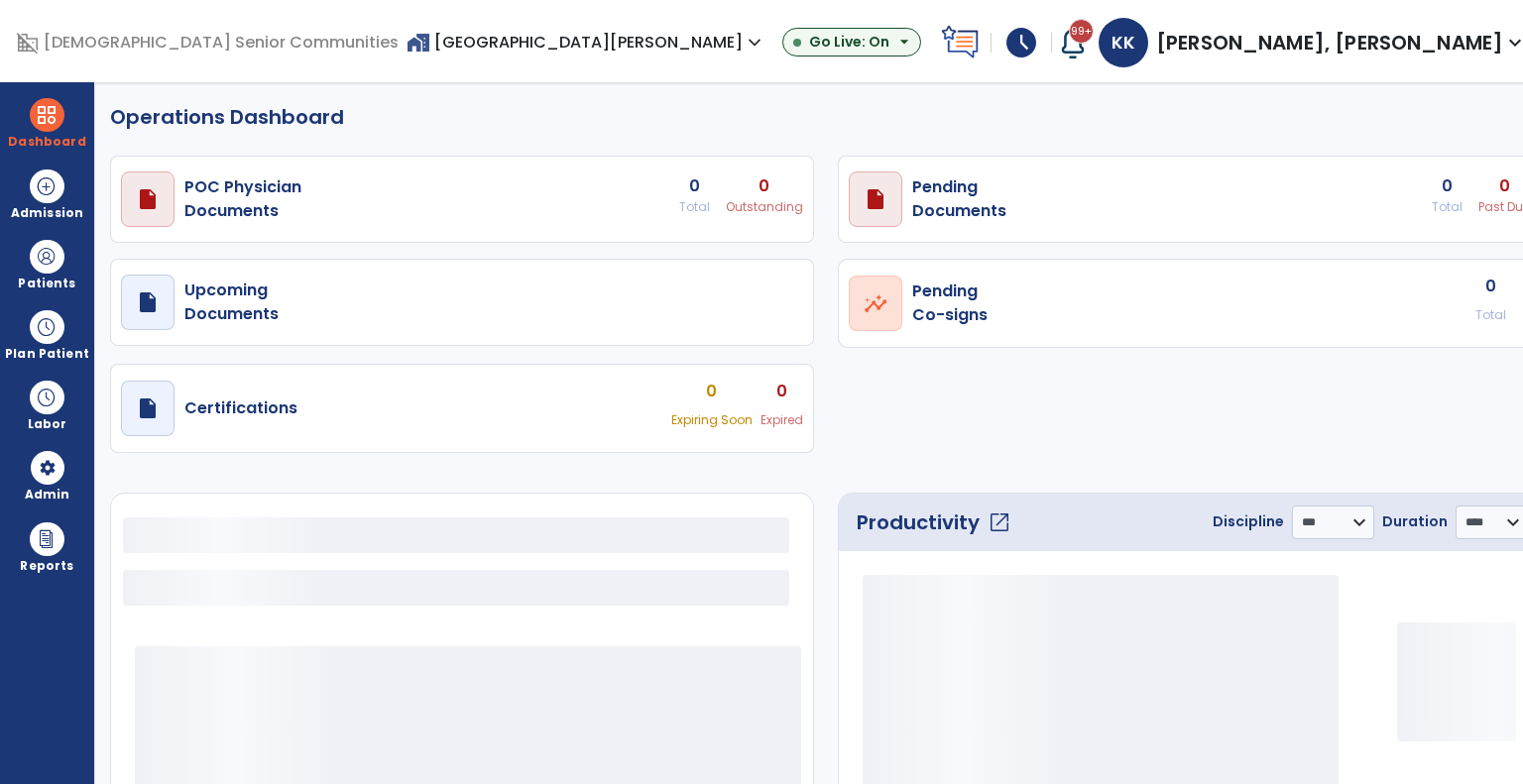 select on "***" 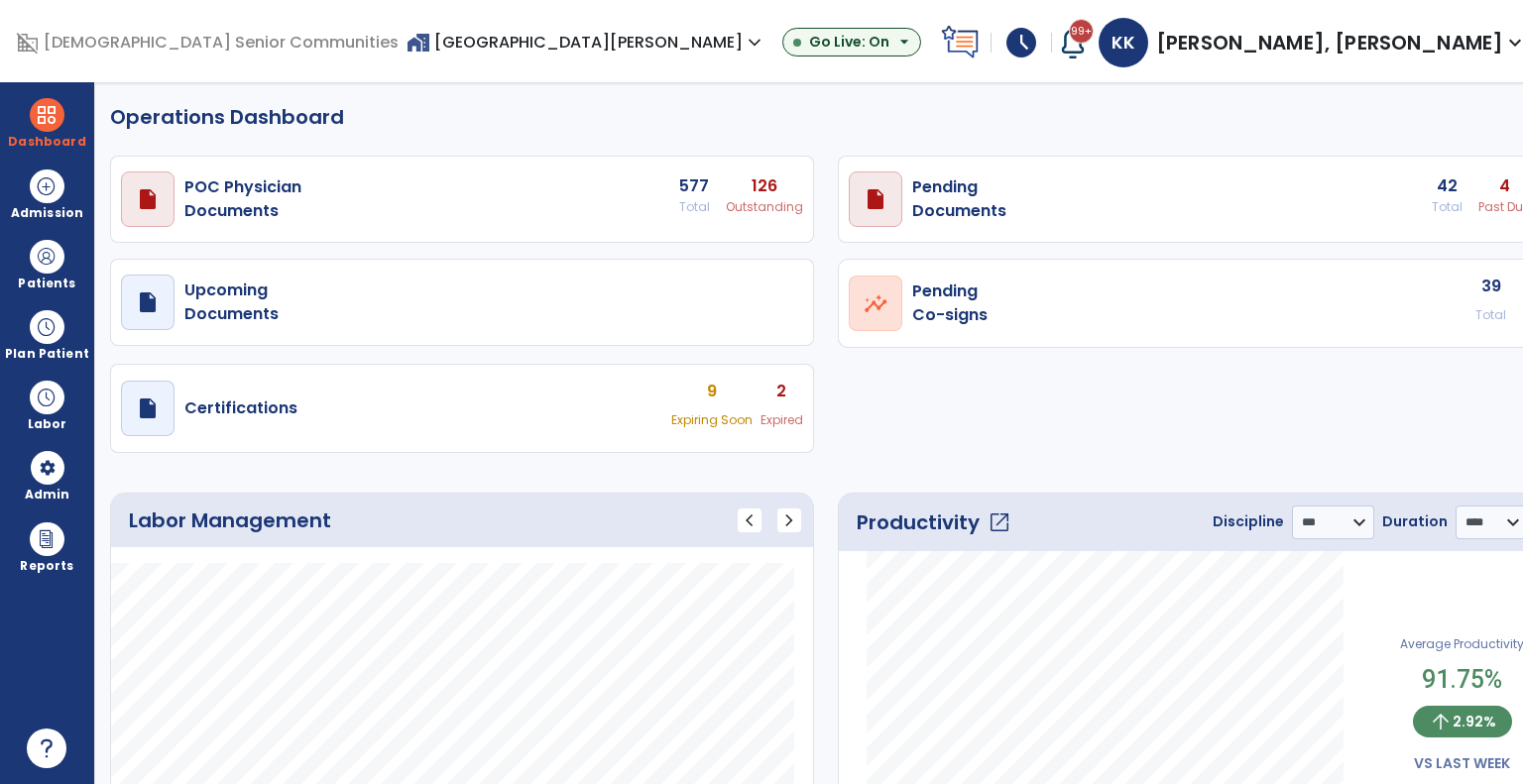 scroll, scrollTop: 0, scrollLeft: 0, axis: both 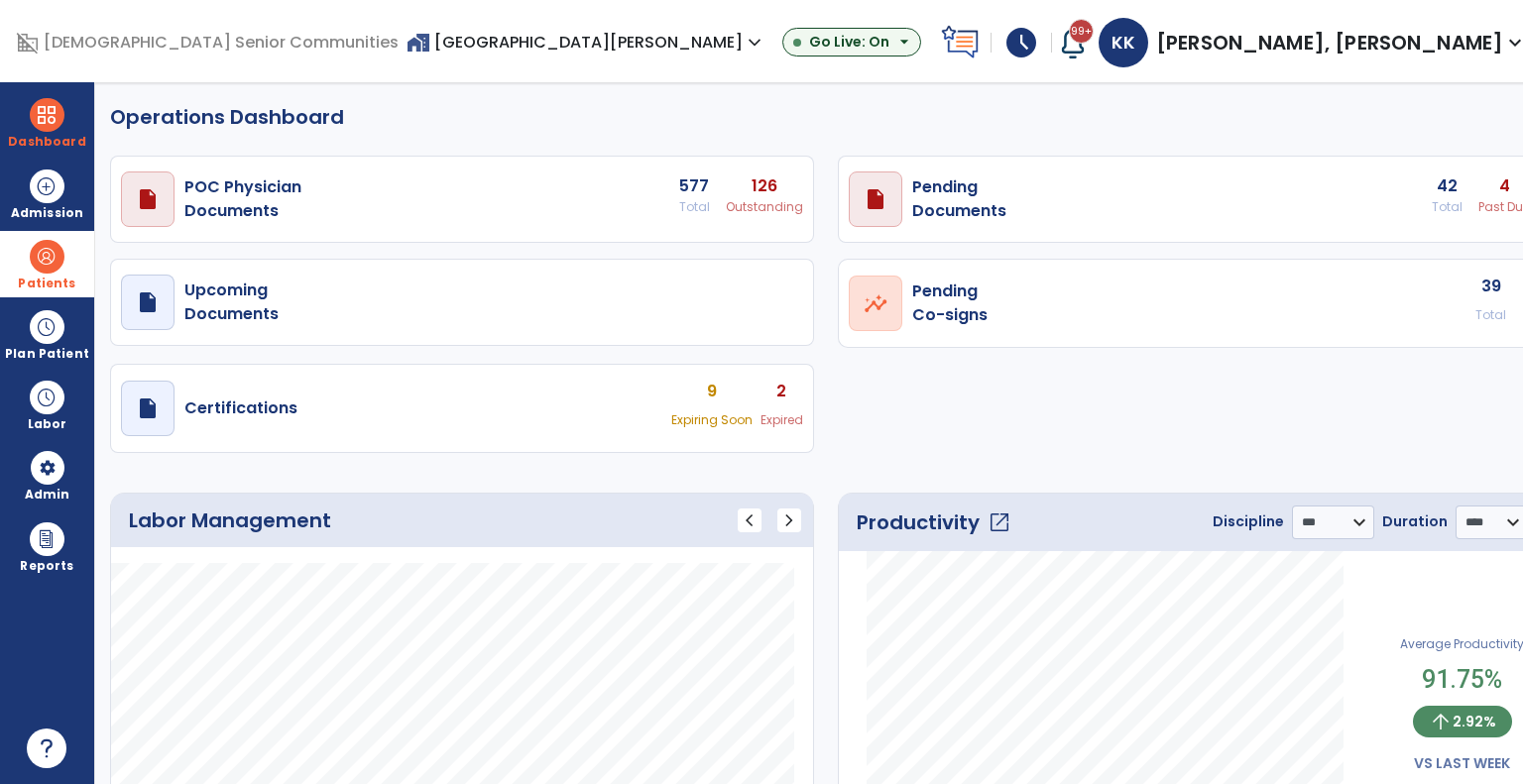 click at bounding box center (47, 257) 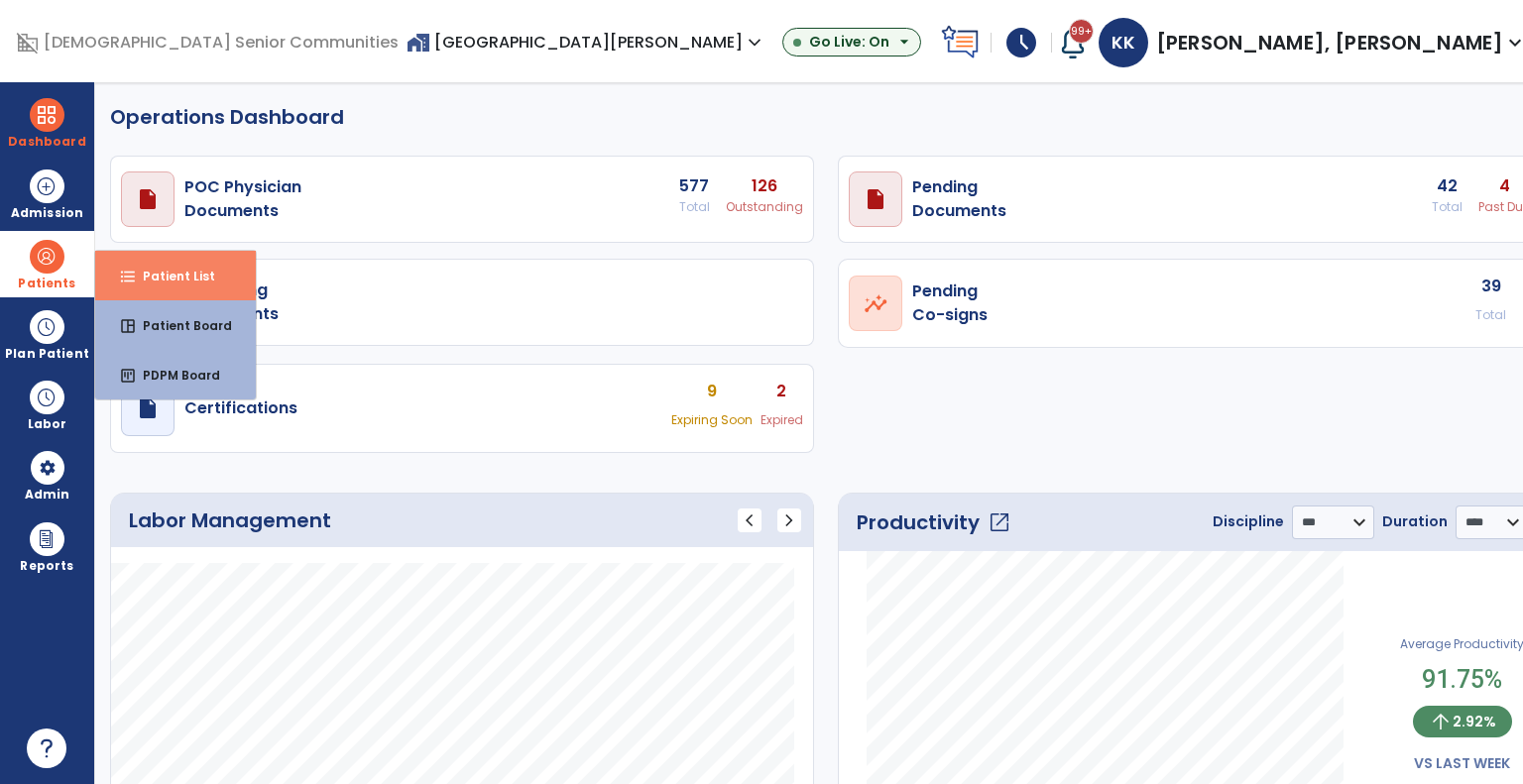 click on "format_list_bulleted  Patient List" at bounding box center [176, 276] 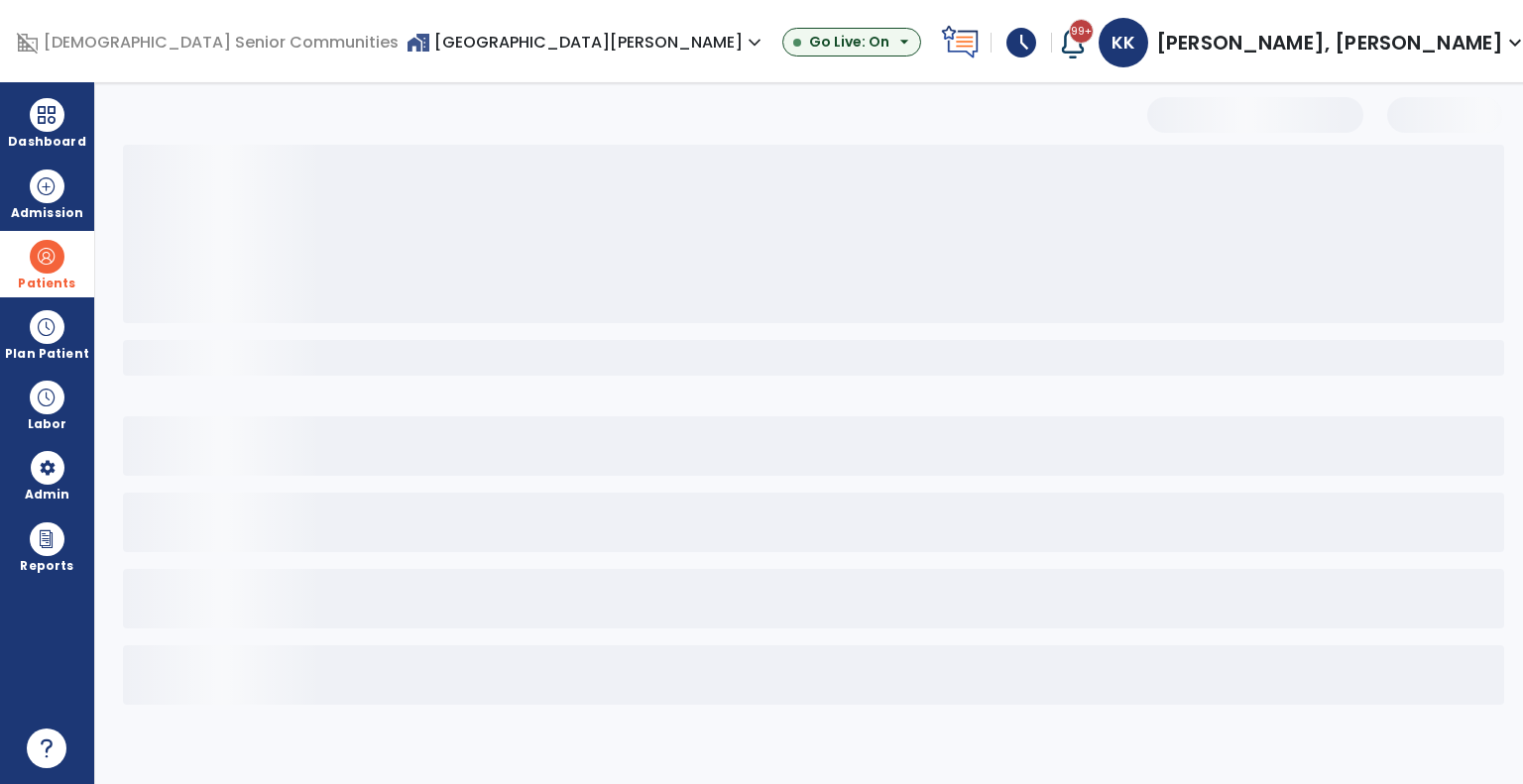 select on "***" 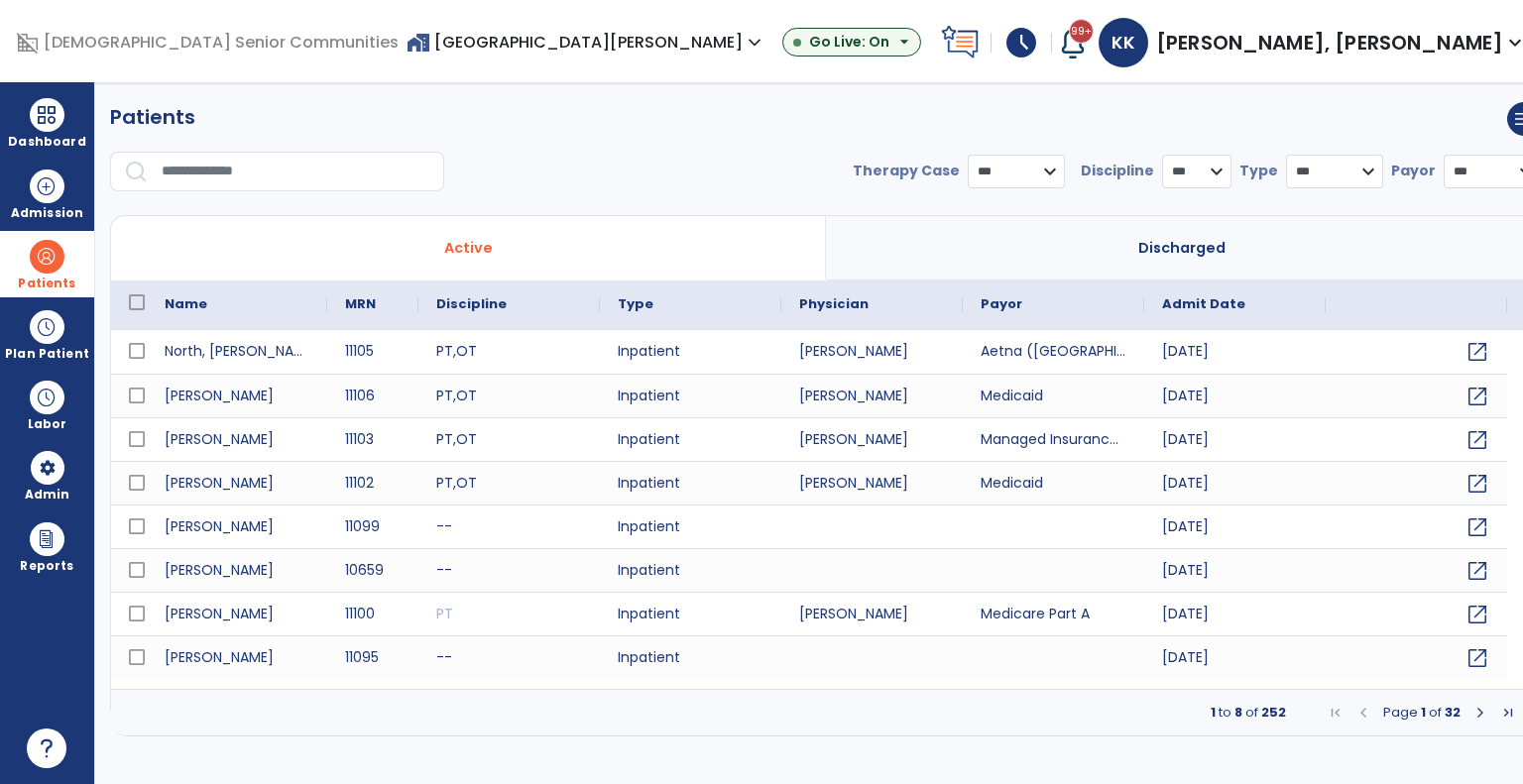 click at bounding box center [295, 171] 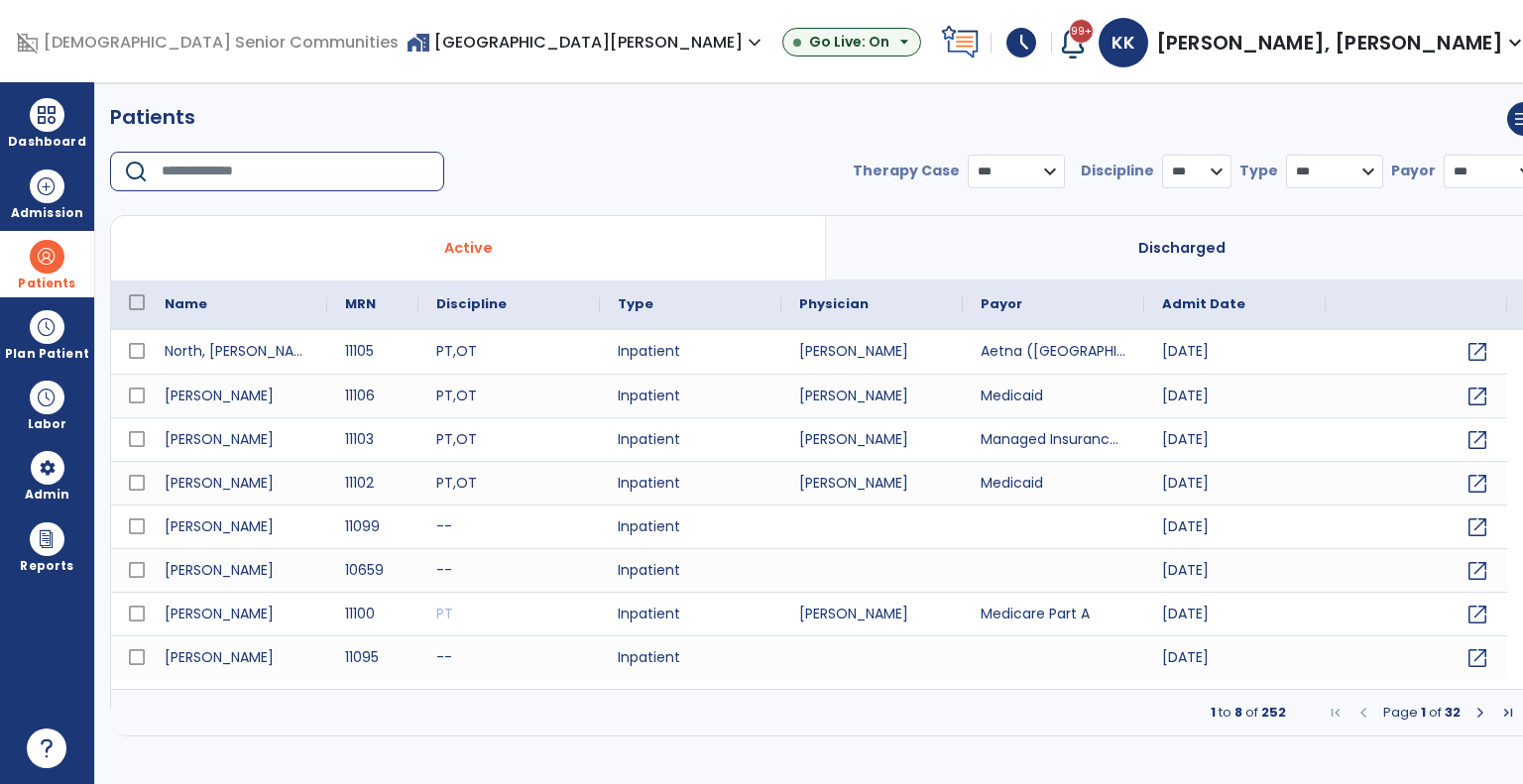 type on "*" 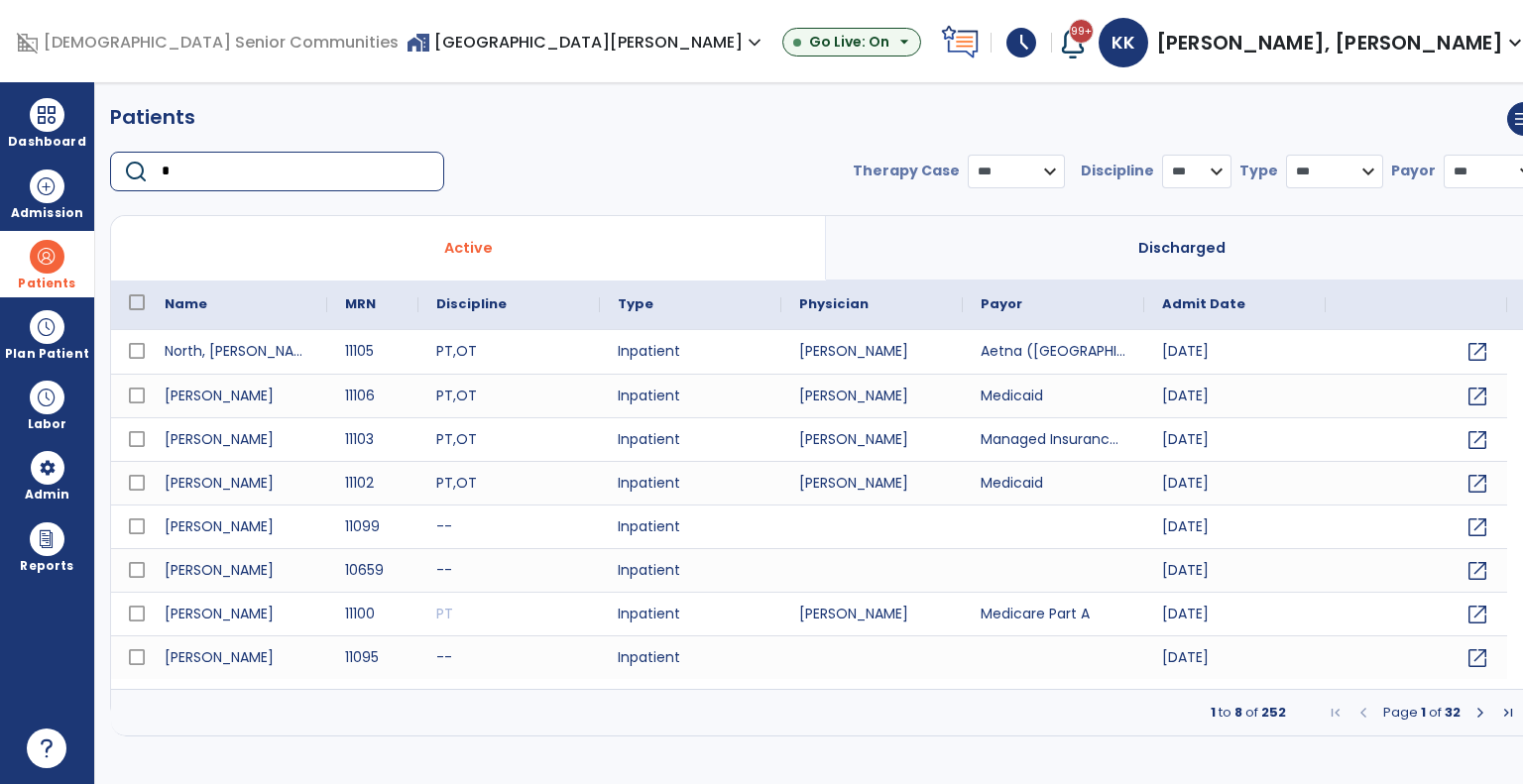 type 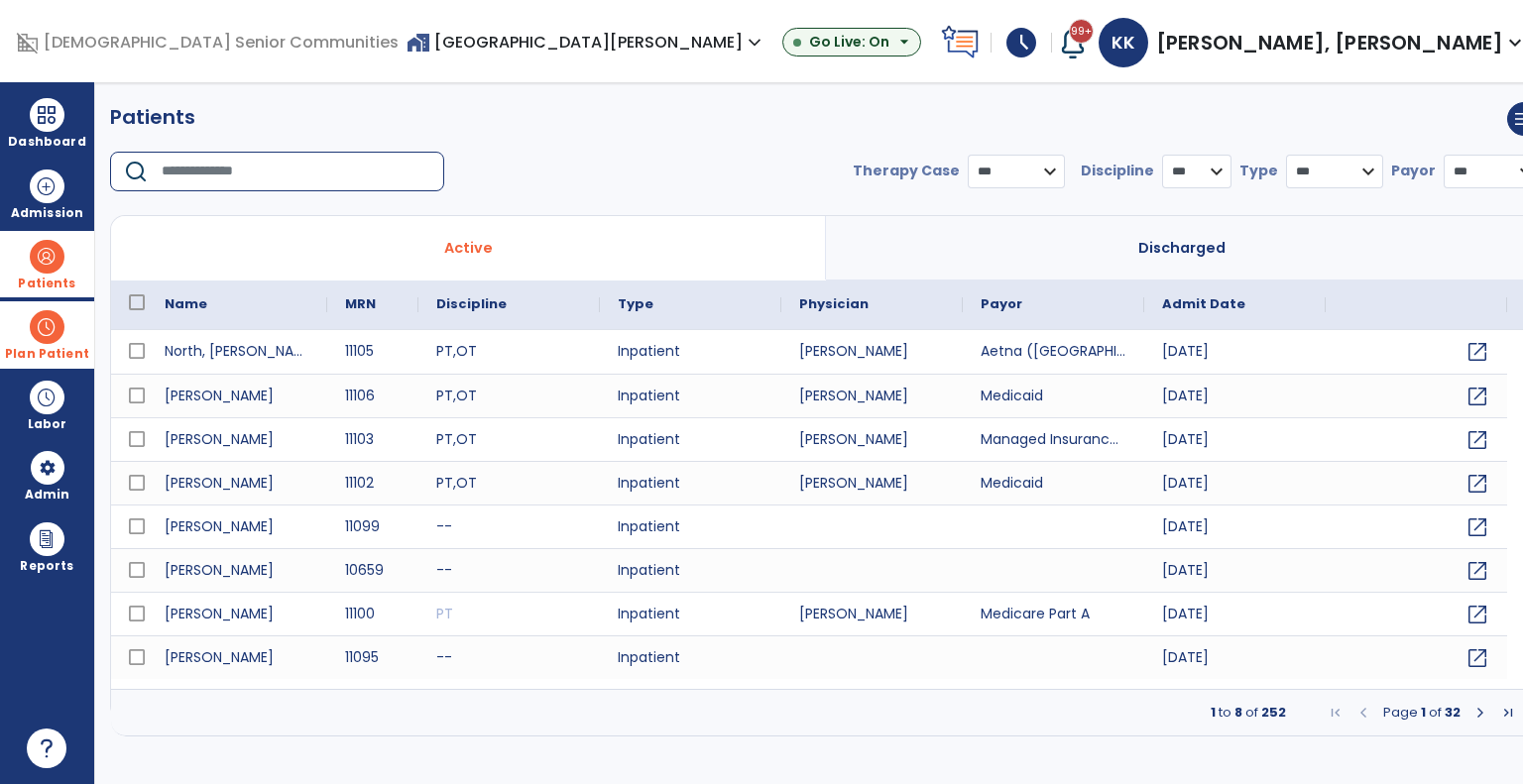 click at bounding box center [47, 327] 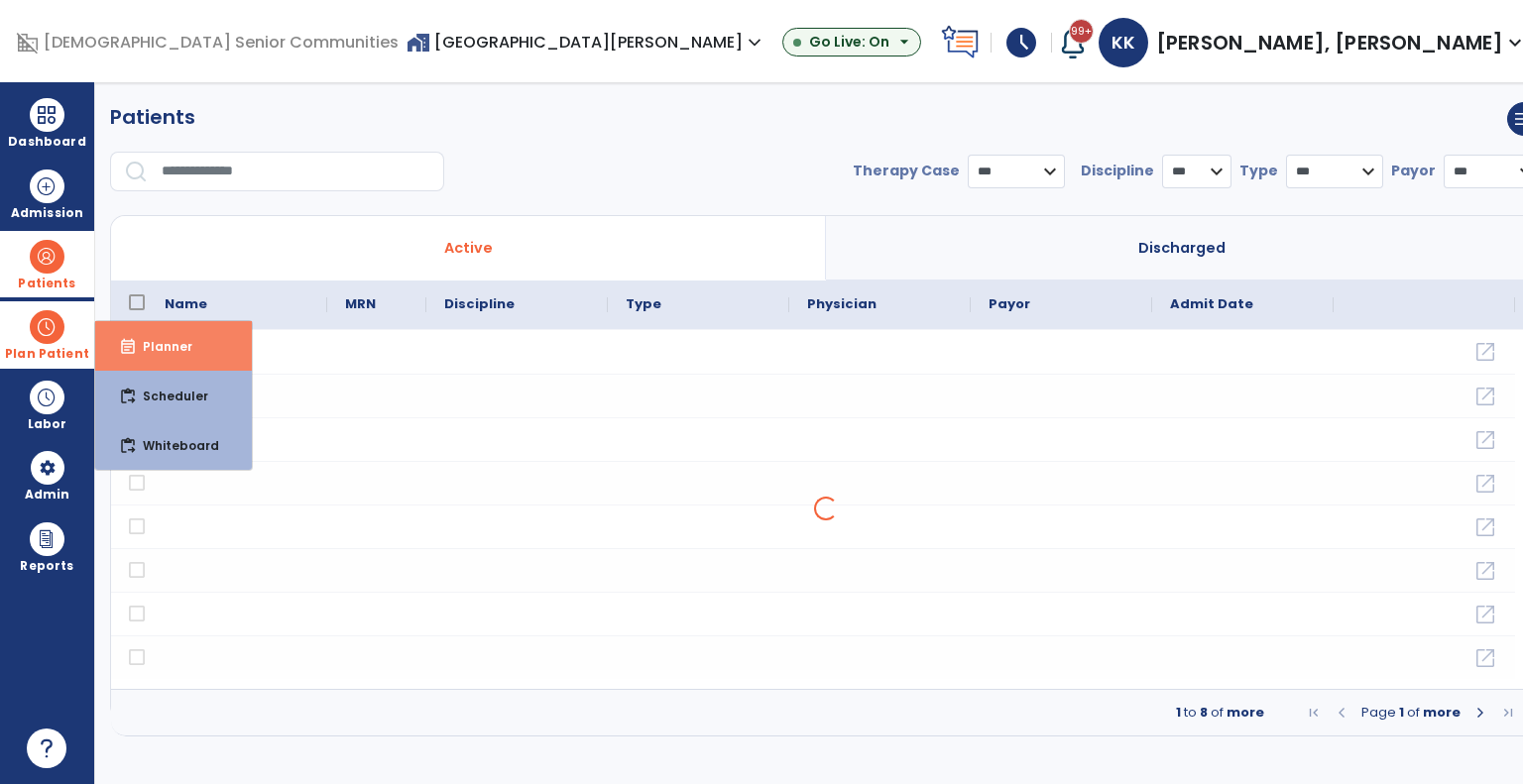 click on "event_note  Planner" at bounding box center [174, 346] 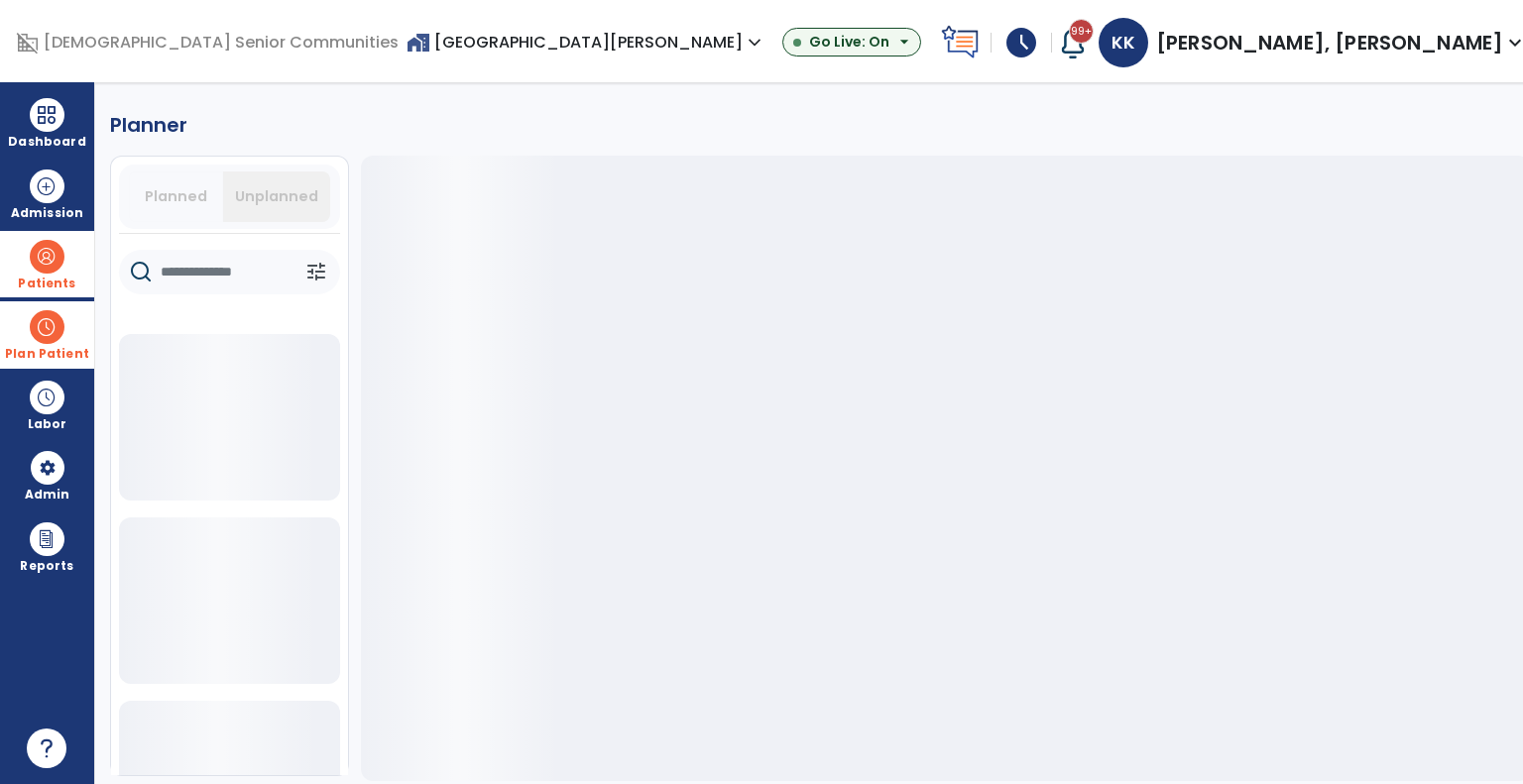 click on "Planned" at bounding box center (176, 196) 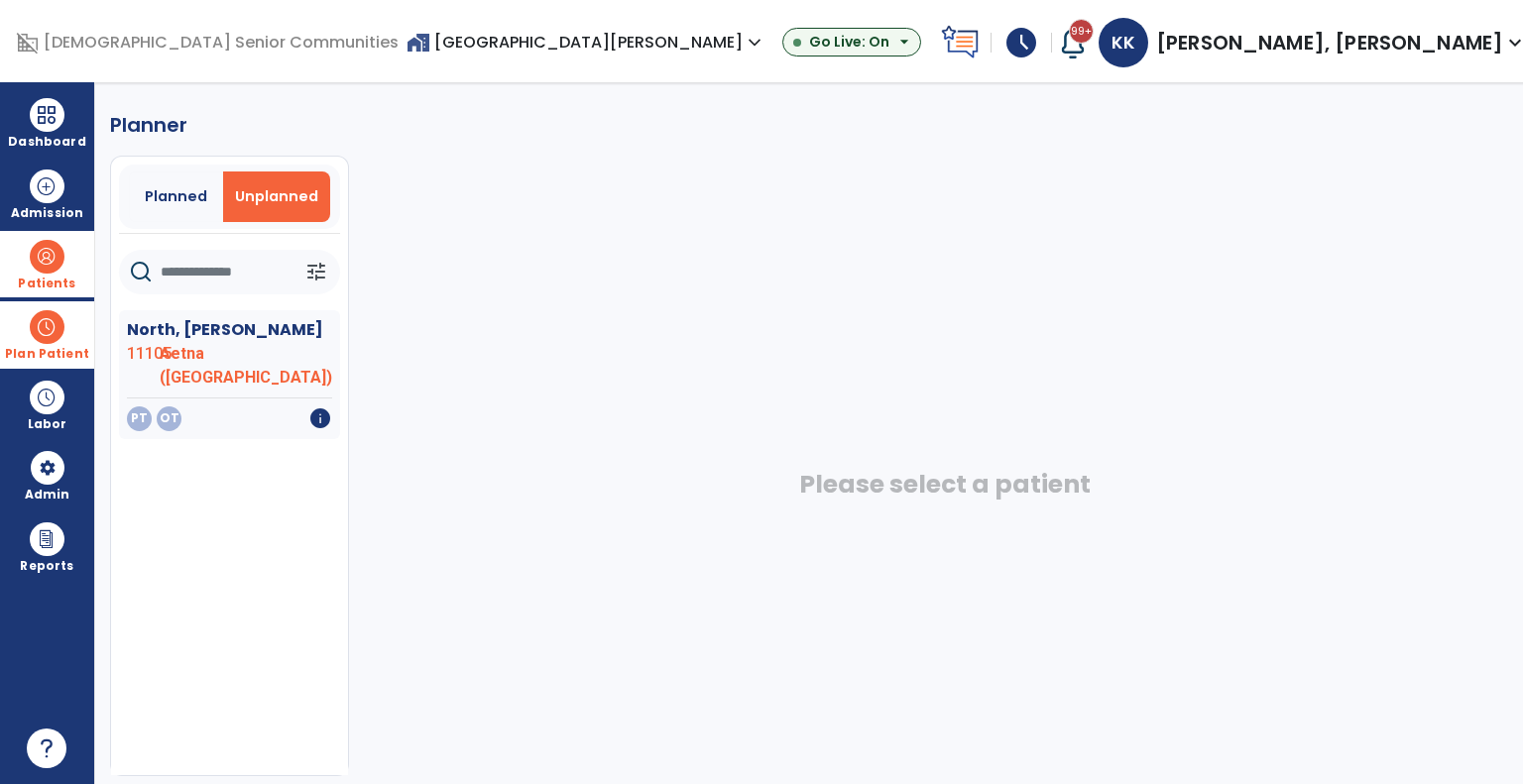 click on "Planned" at bounding box center (176, 196) 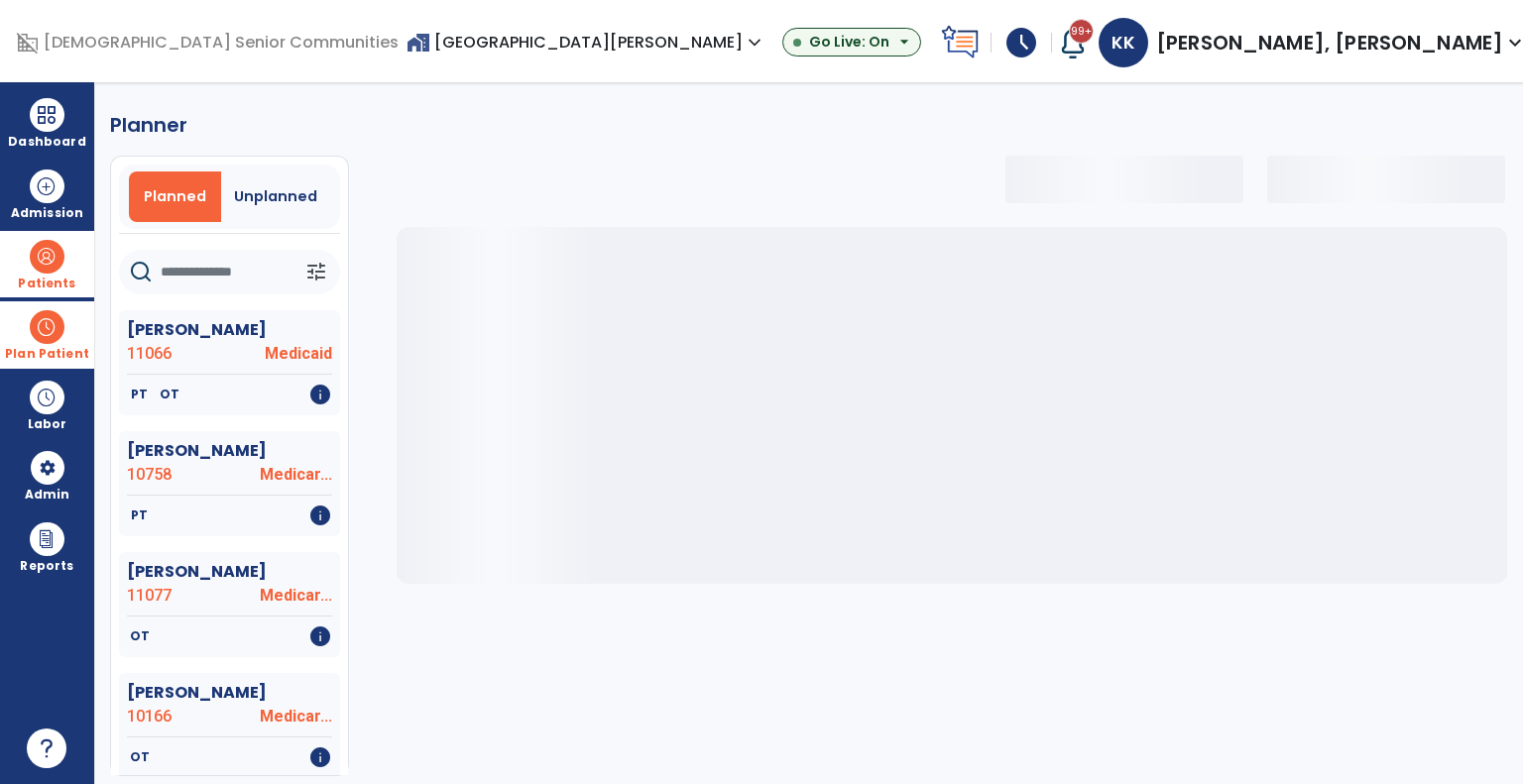 click 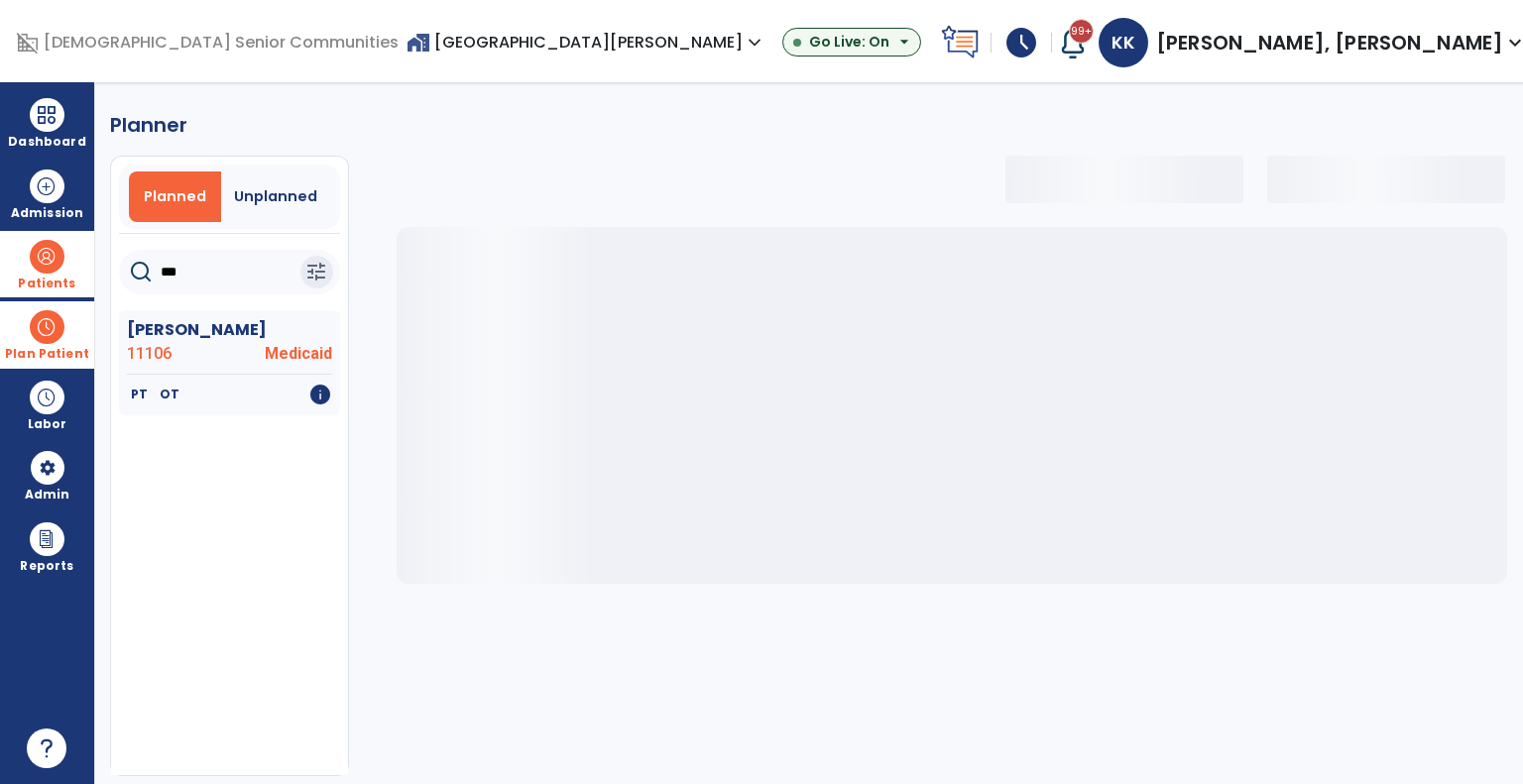 type on "***" 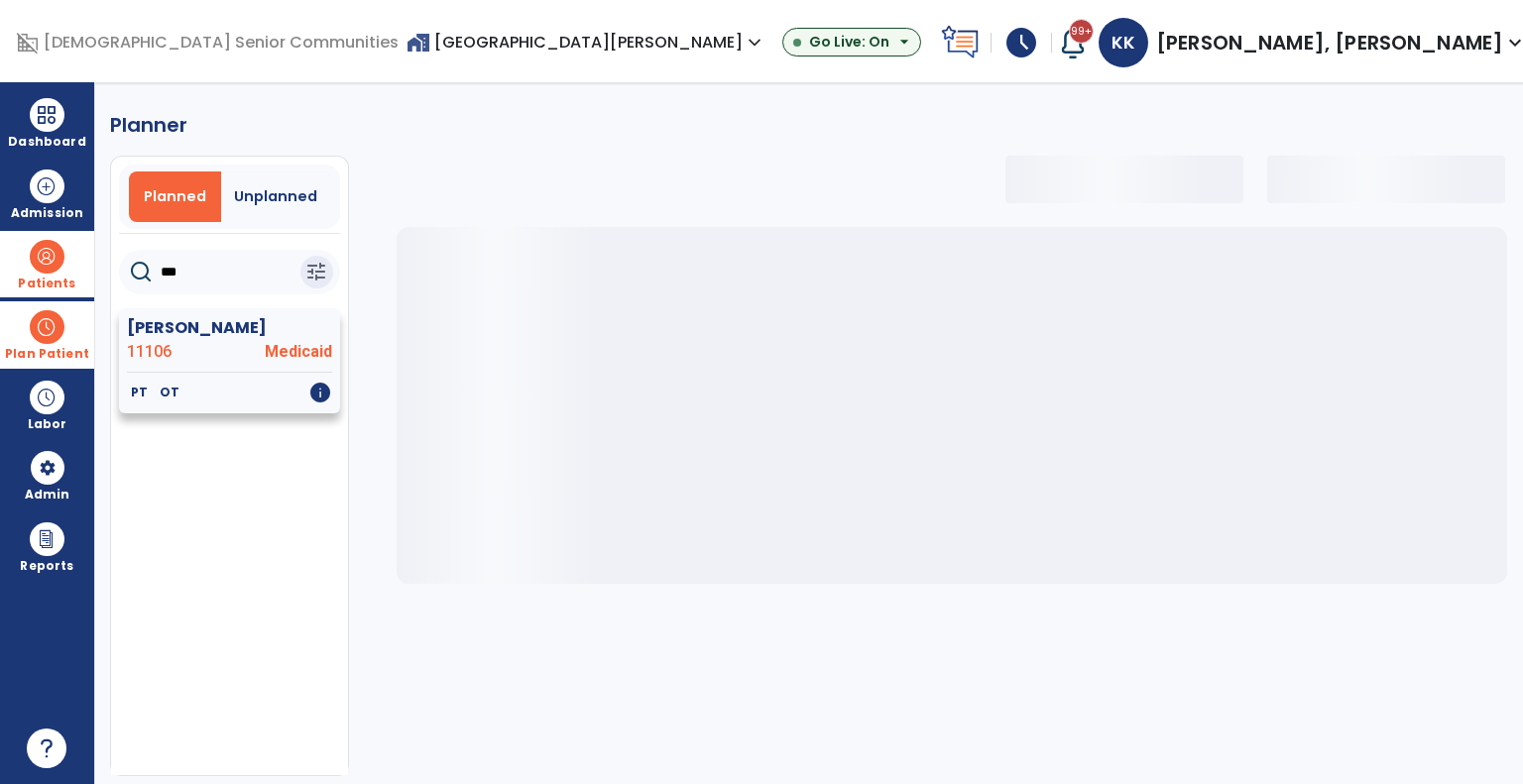 click on "Rivera, Maribel  11106 Medicaid   PT   OT   info" 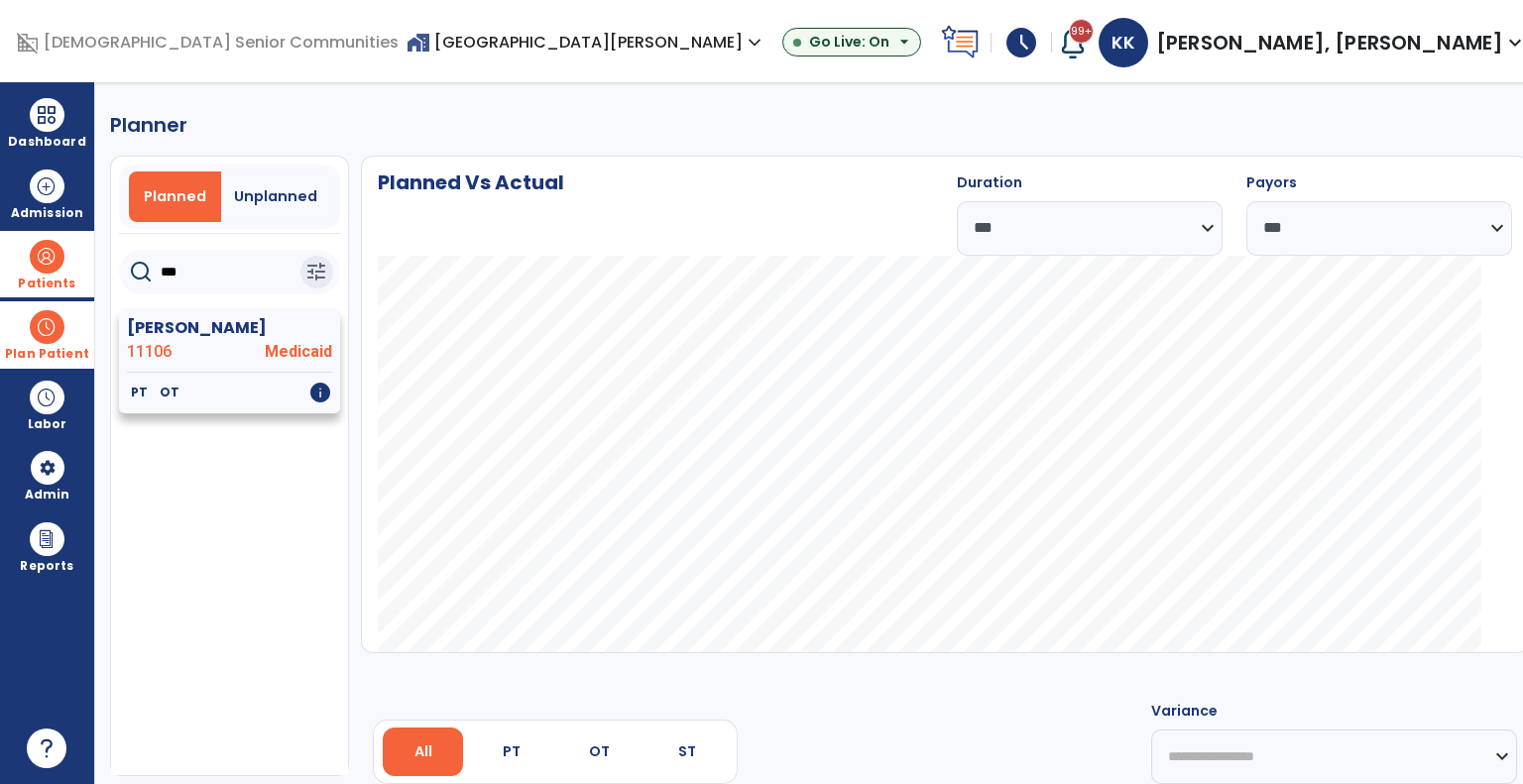 click on "OT" 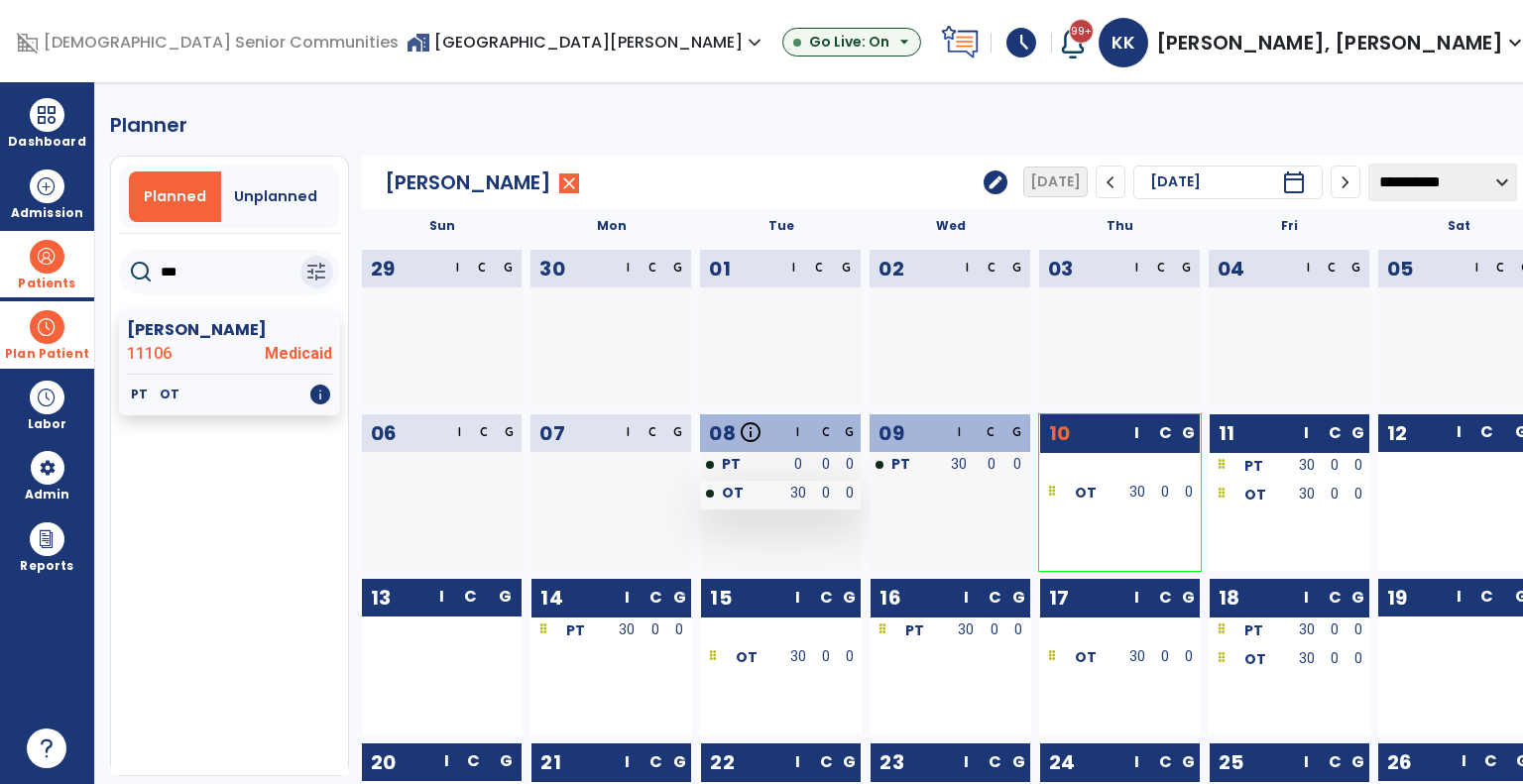 click on "OT" at bounding box center (740, 495) 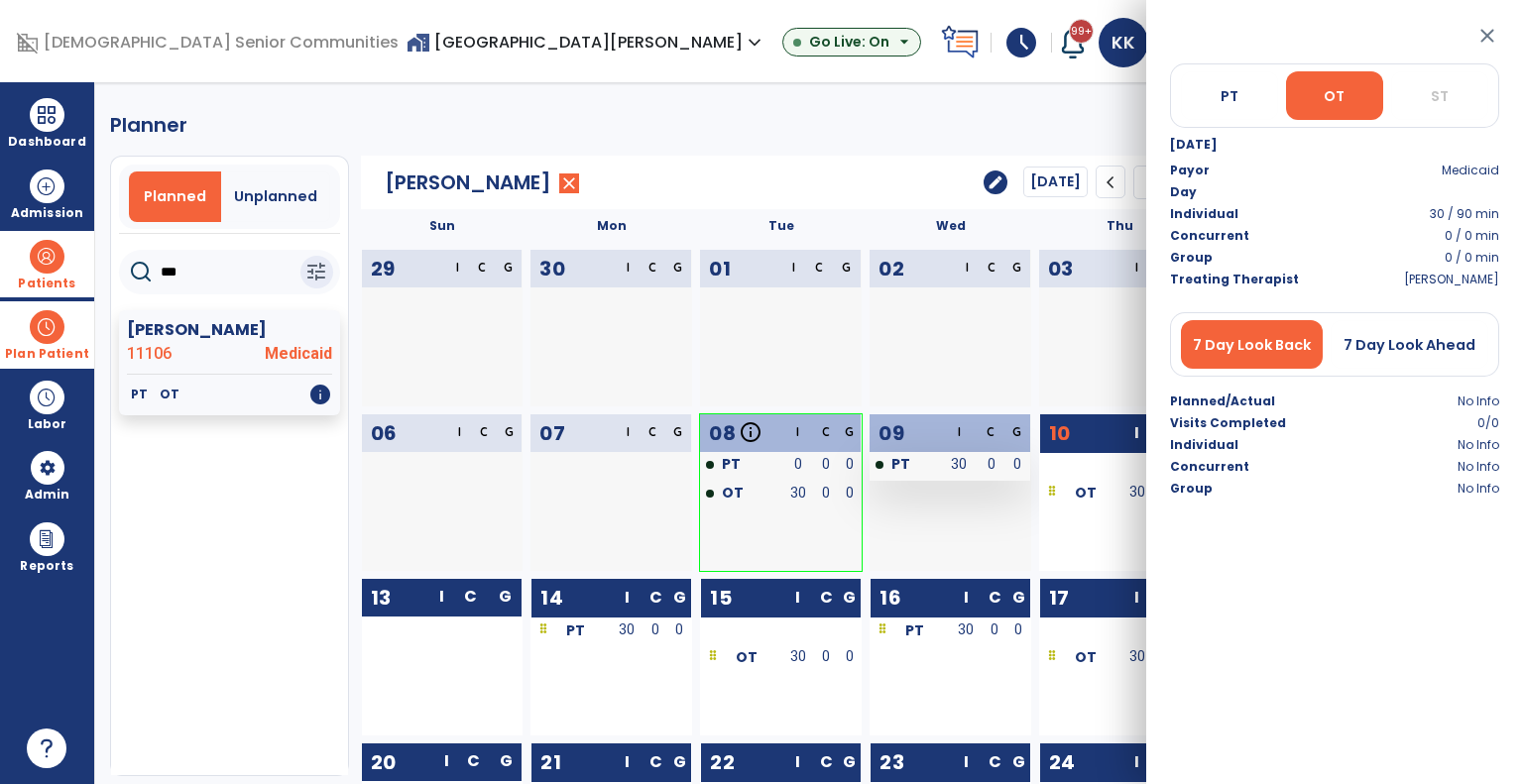 click on "PT" at bounding box center [904, 466] 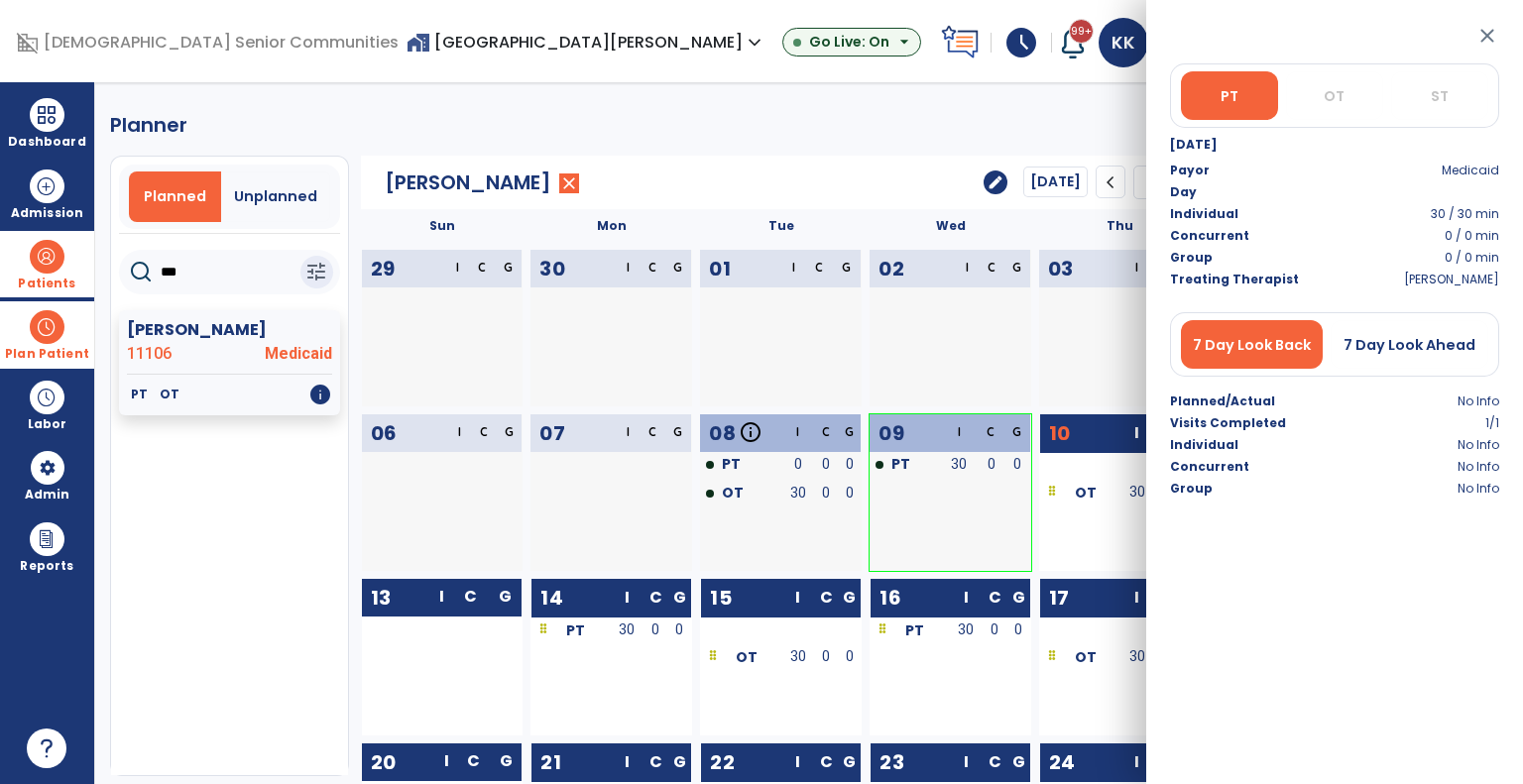 click at bounding box center (883, 299) 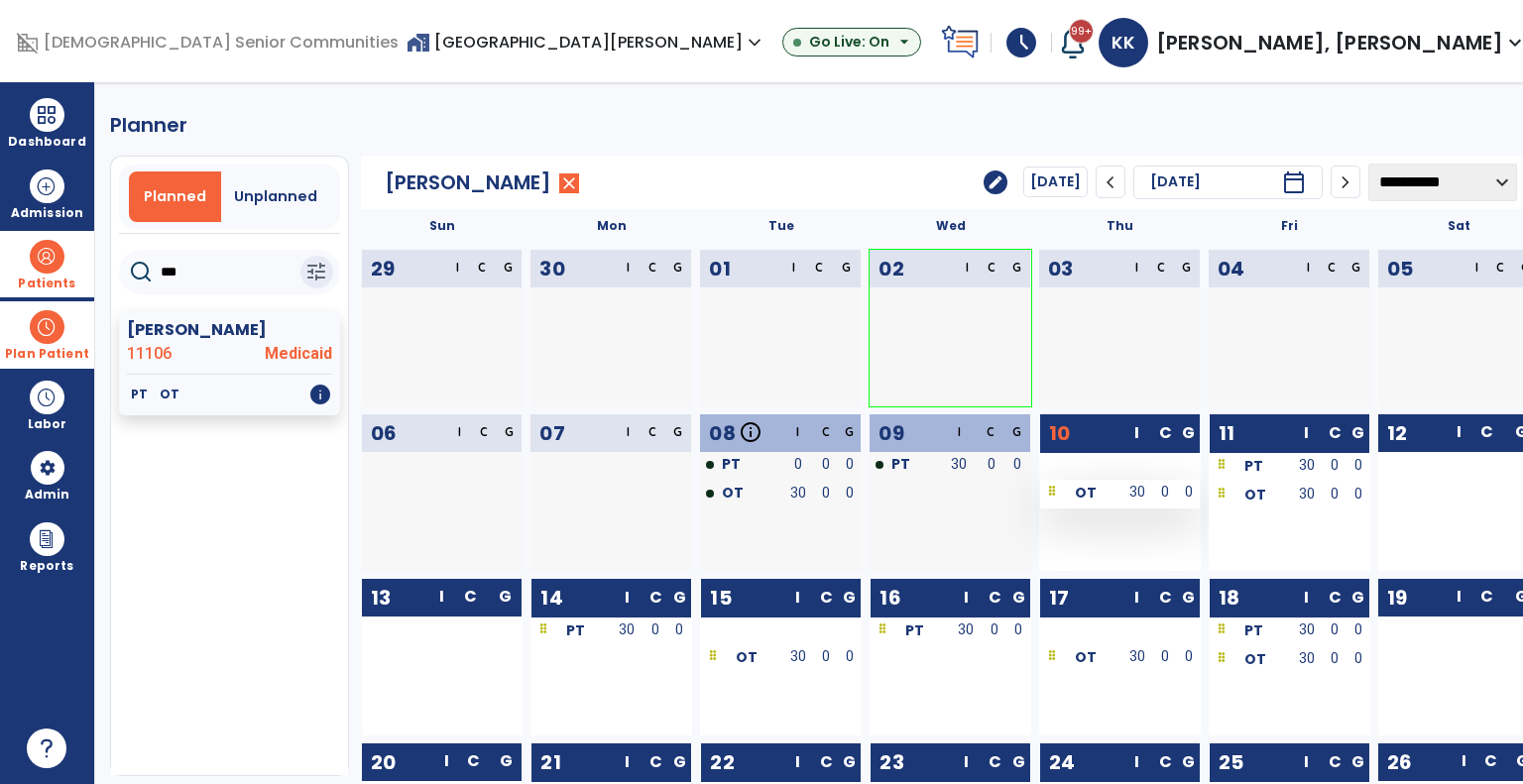 click on "30" at bounding box center [1137, 492] 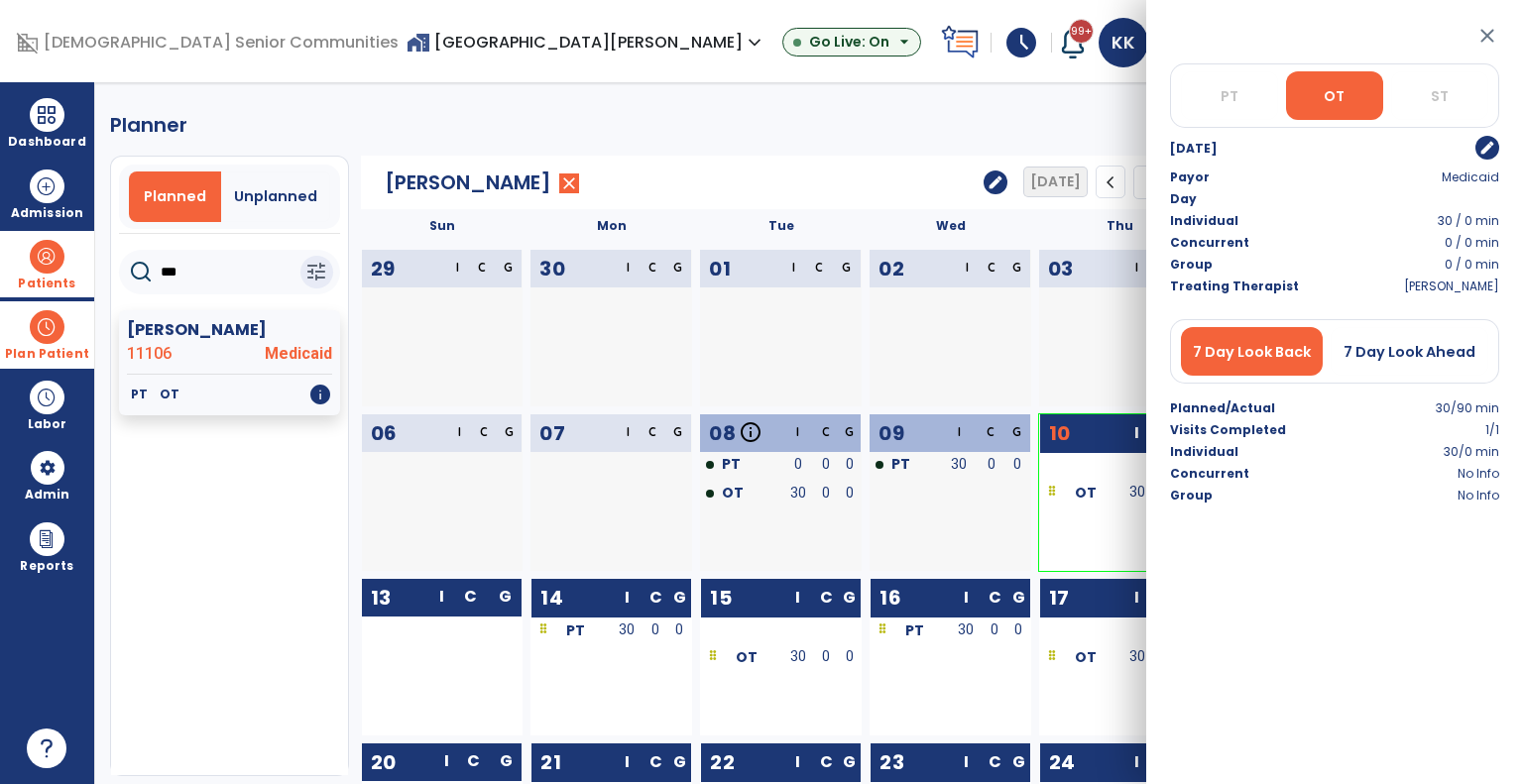 click on "edit" at bounding box center [1487, 148] 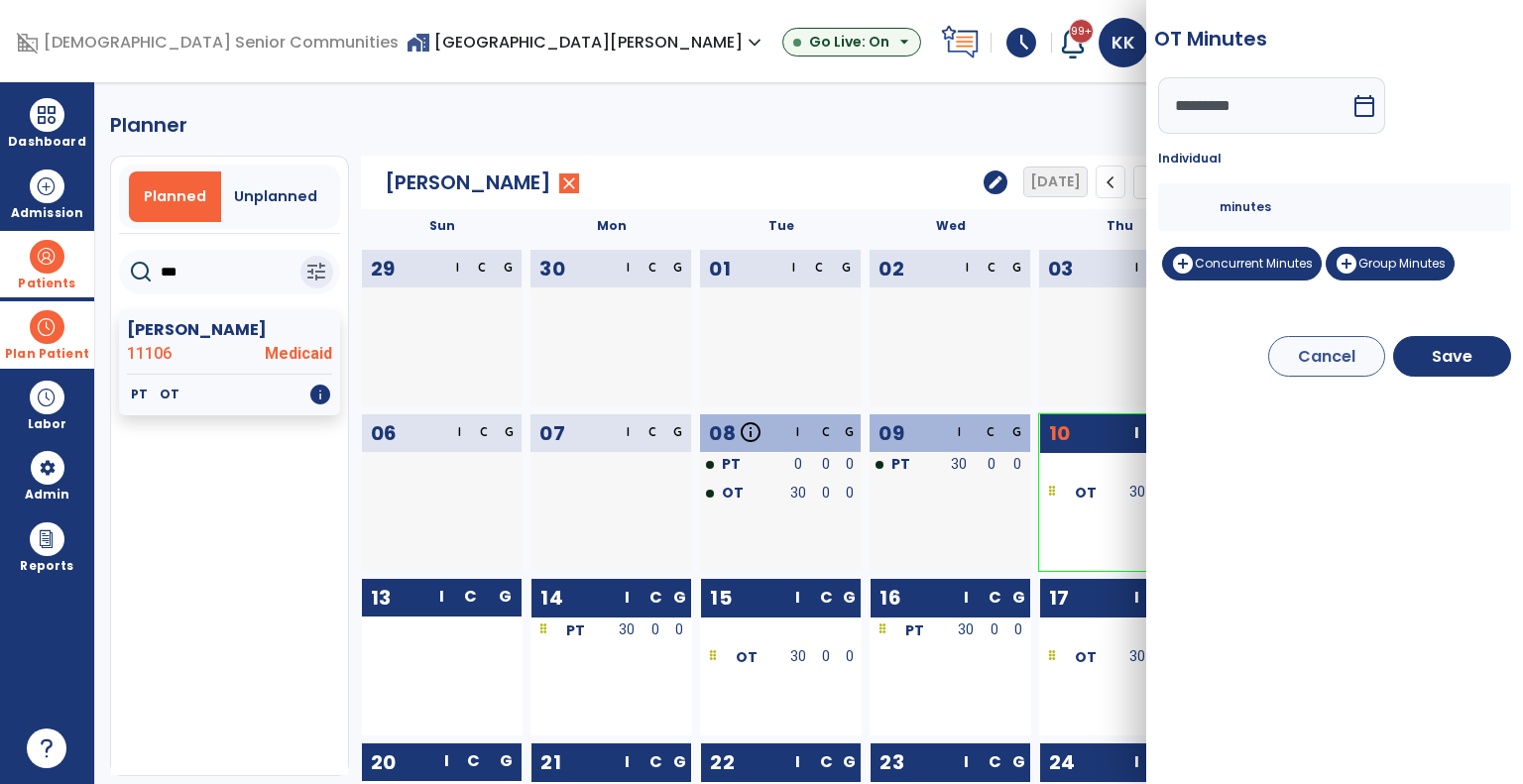 click on "**" at bounding box center (1196, 207) 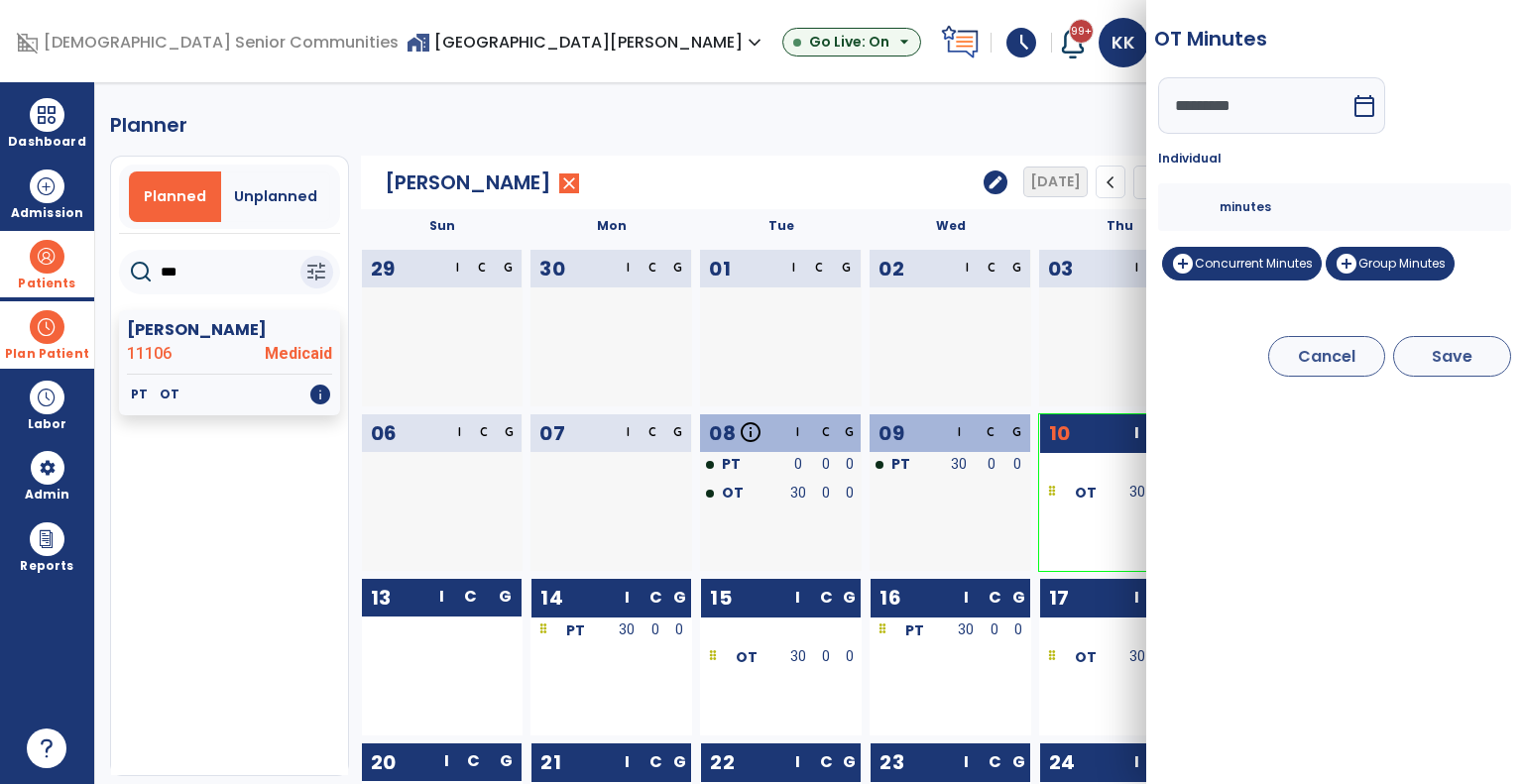 type on "**" 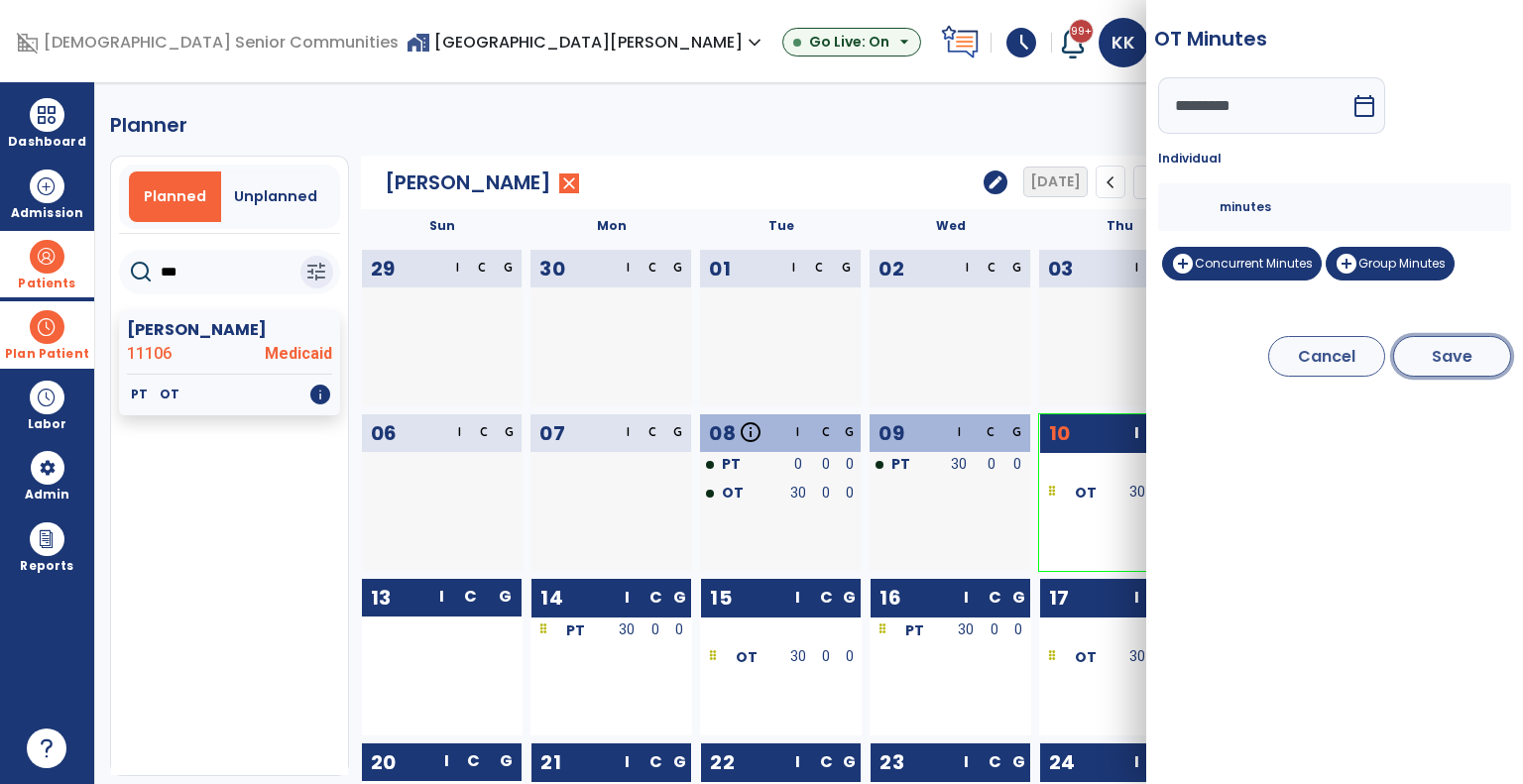 click on "Save" at bounding box center [1452, 356] 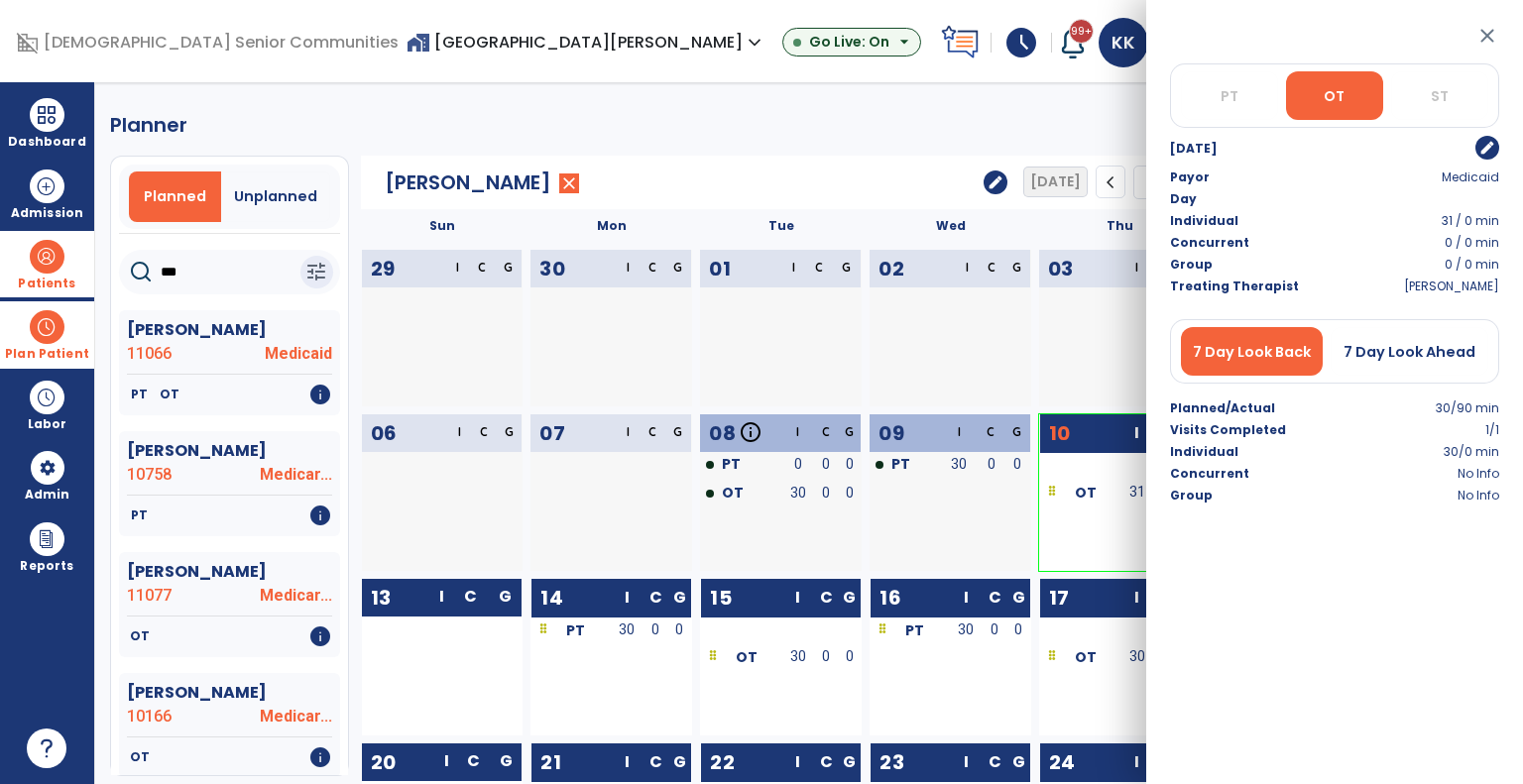 click on "14  I C G PT  30 0 0" 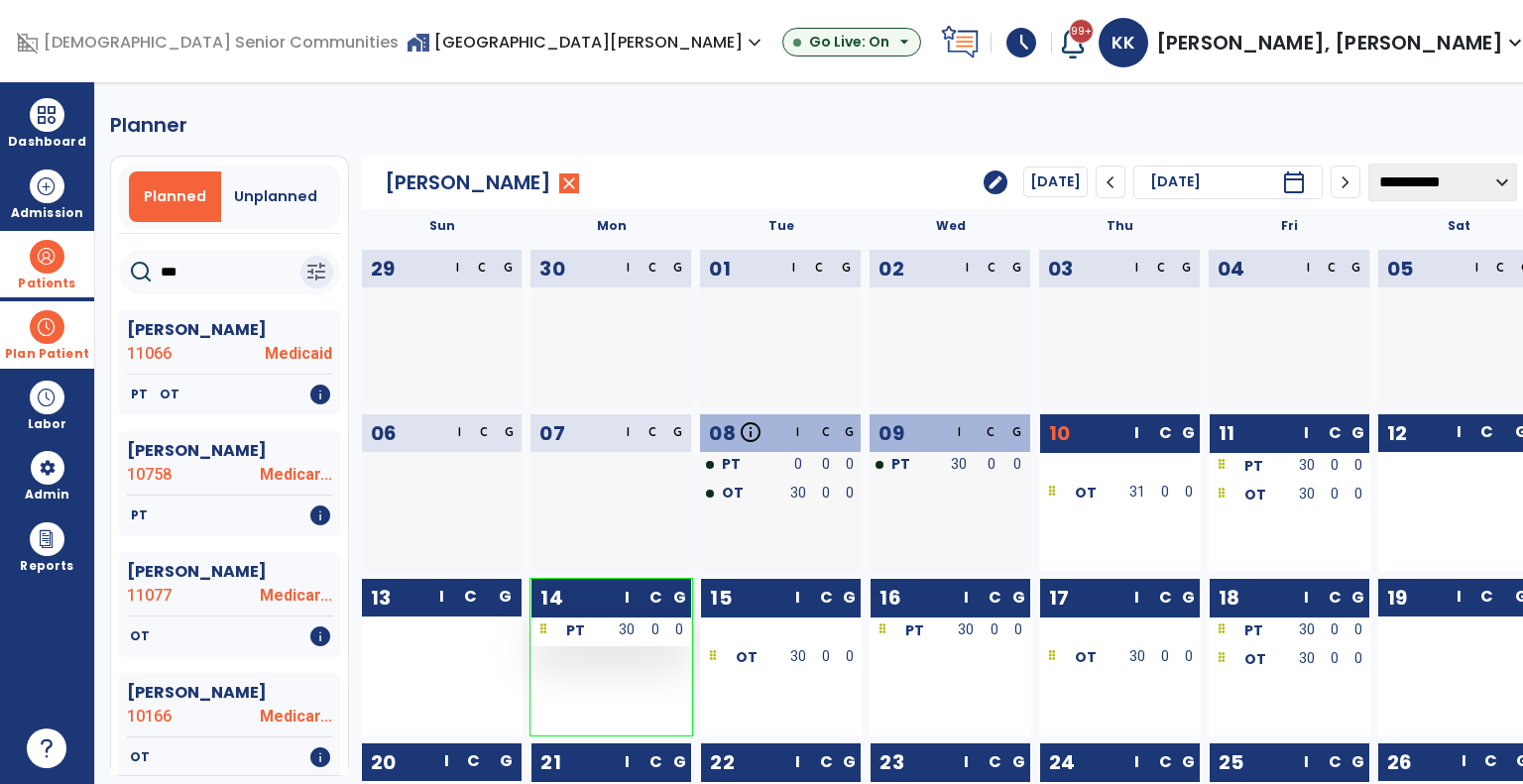 click on "PT" at bounding box center [570, 631] 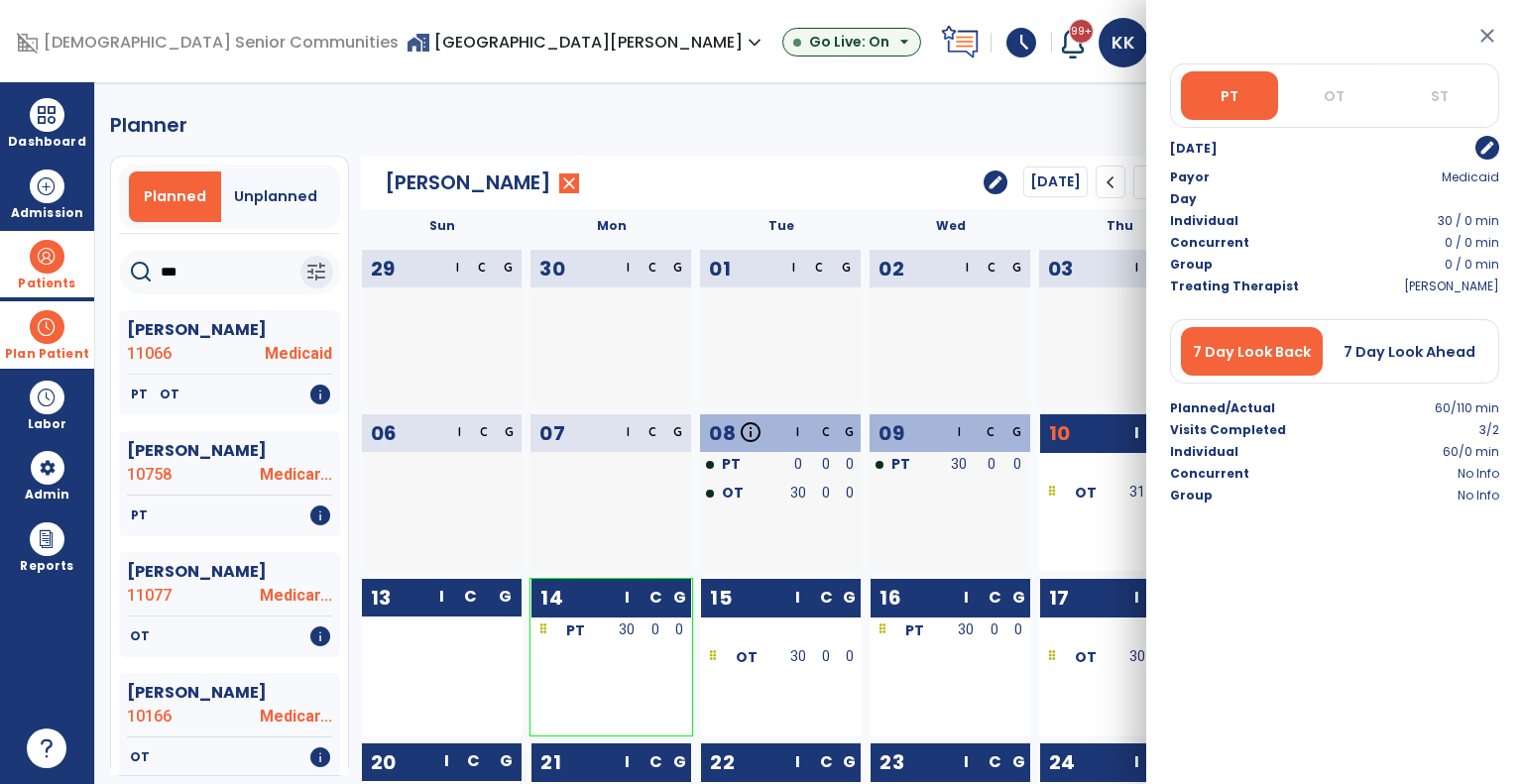 click on "close   PT   OT   ST  Jul 14, 2025  edit  Payor Medicaid Day Individual  30 / 0 min  Concurrent  0 / 0 min  Group  0 / 0 min  Treating Therapist  CAPULONG, NINA   7 Day Look Back   7 Day Look Ahead  Planned/Actual  60/110 min  Visits Completed  3/2  Individual  60/0 min  Concurrent  No Info  Group  No Info" at bounding box center [1335, 392] 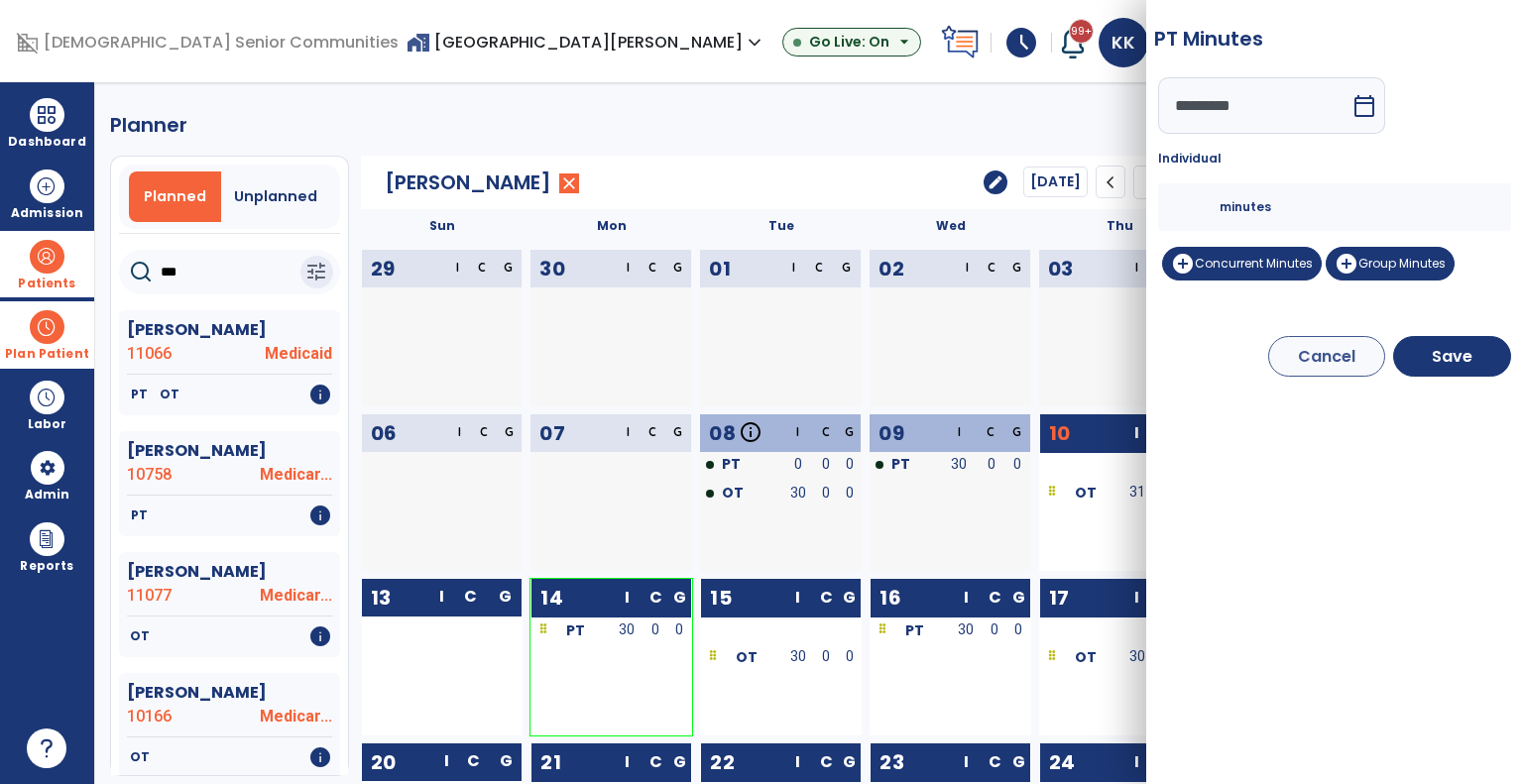 click on "**" at bounding box center (1196, 207) 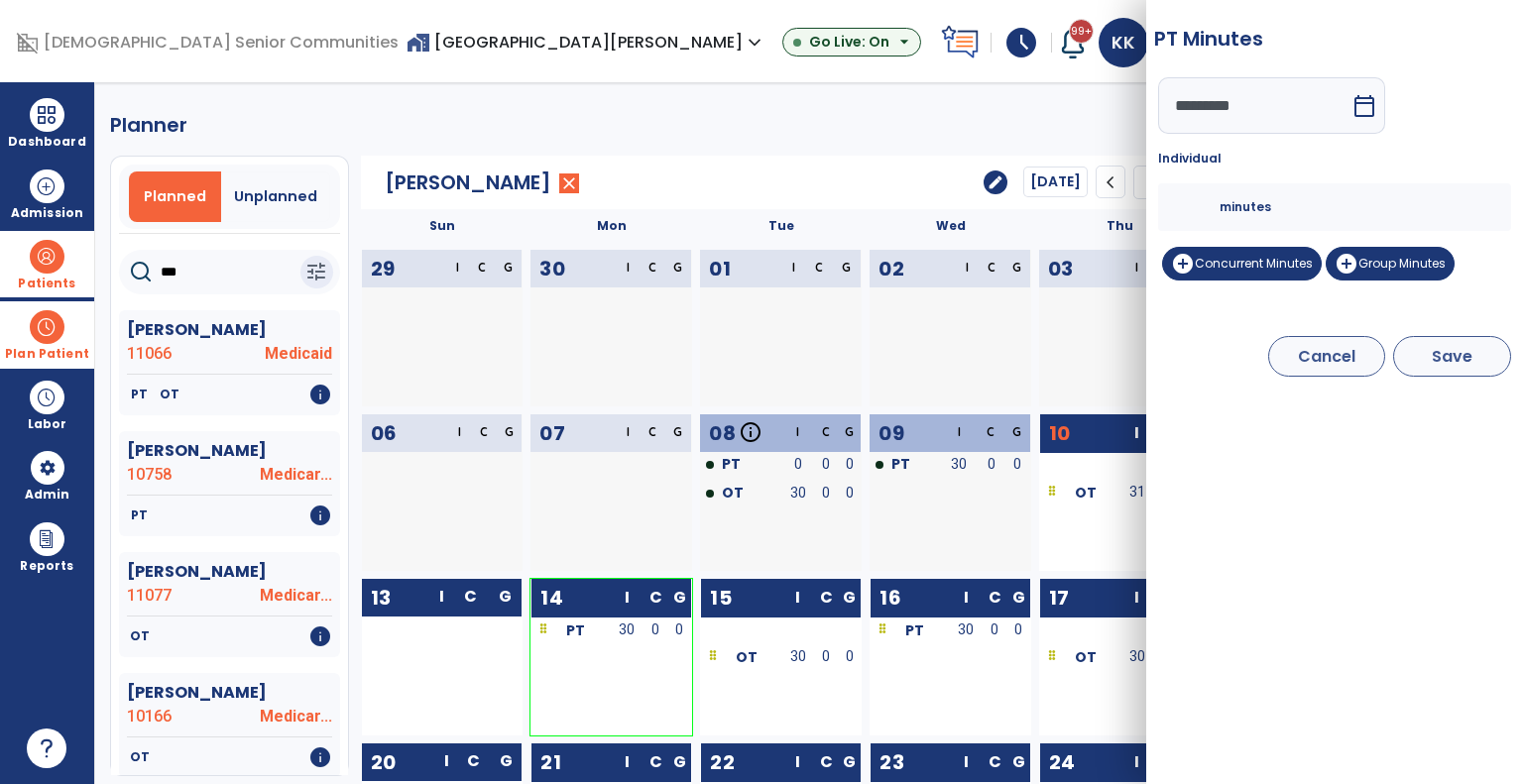 type on "**" 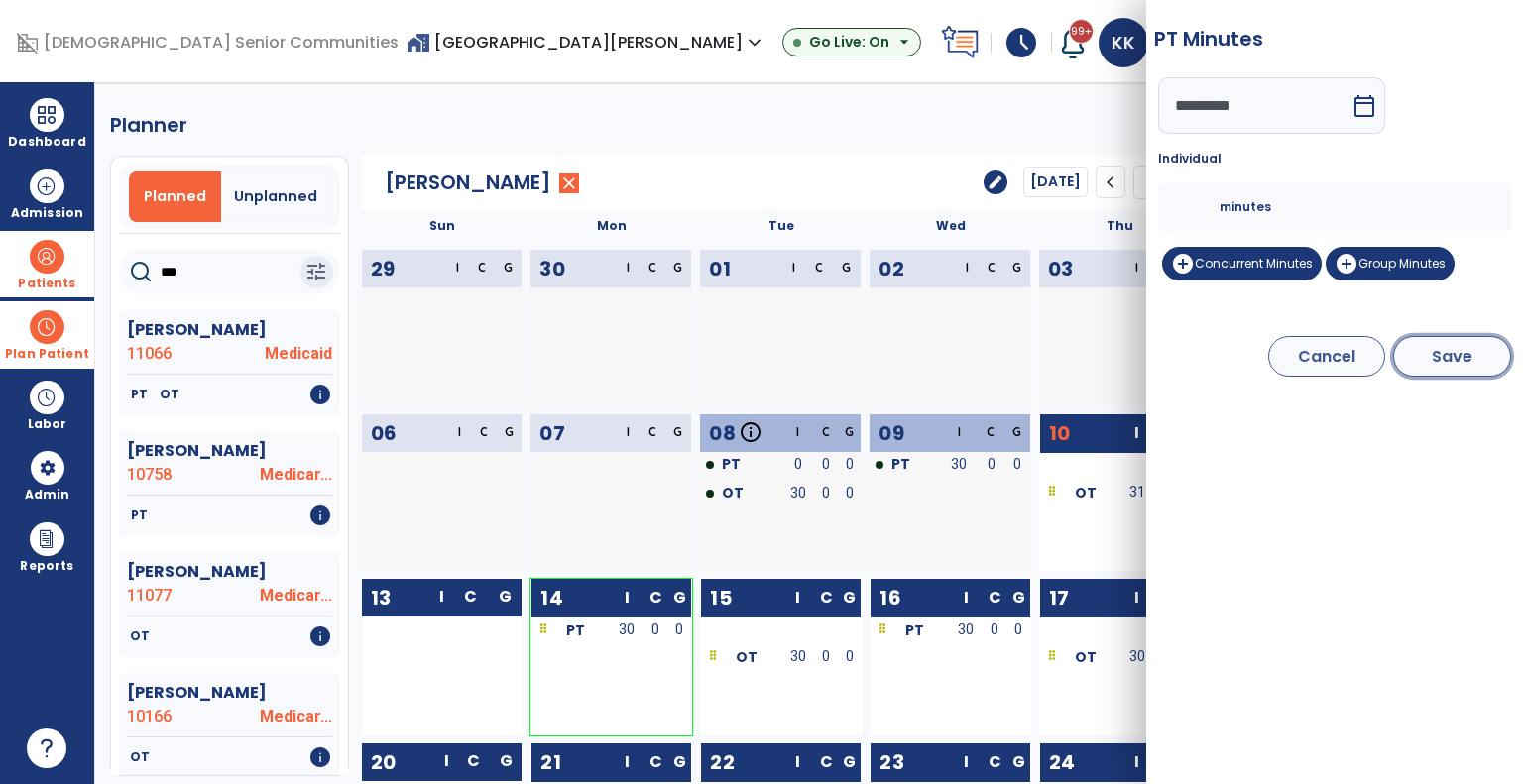 click on "Save" at bounding box center [1452, 356] 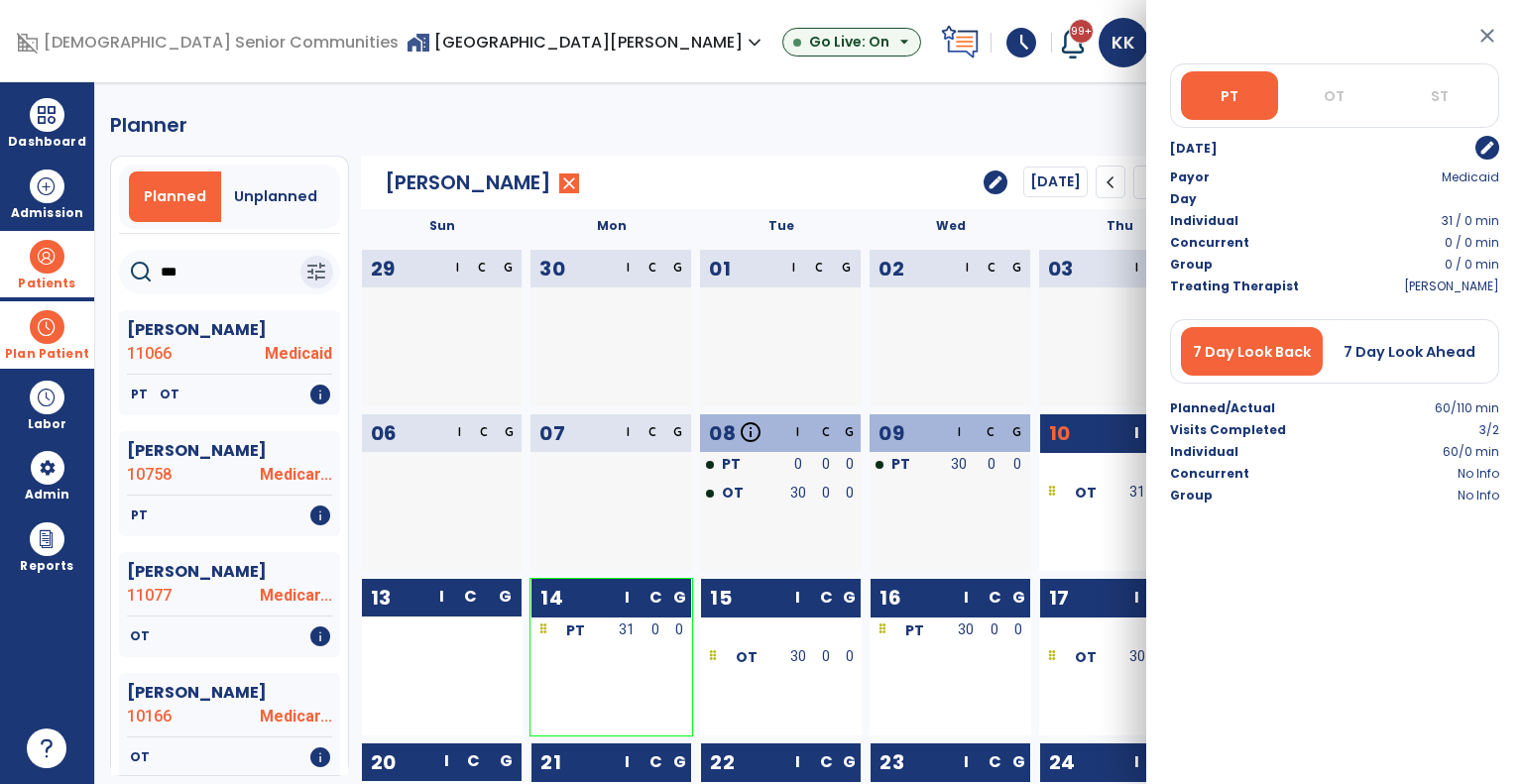 drag, startPoint x: 207, startPoint y: 267, endPoint x: 74, endPoint y: 239, distance: 135.91541 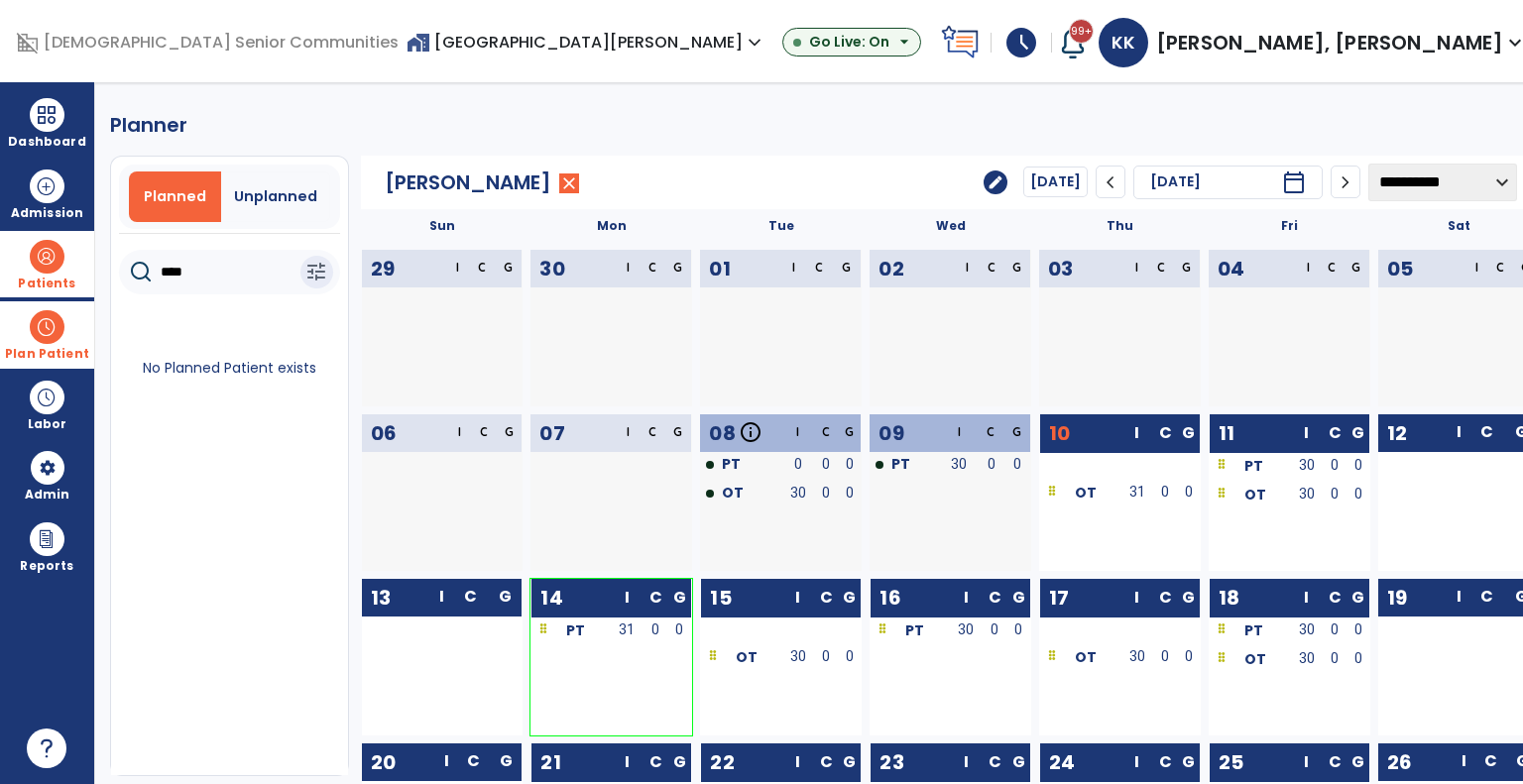 type on "****" 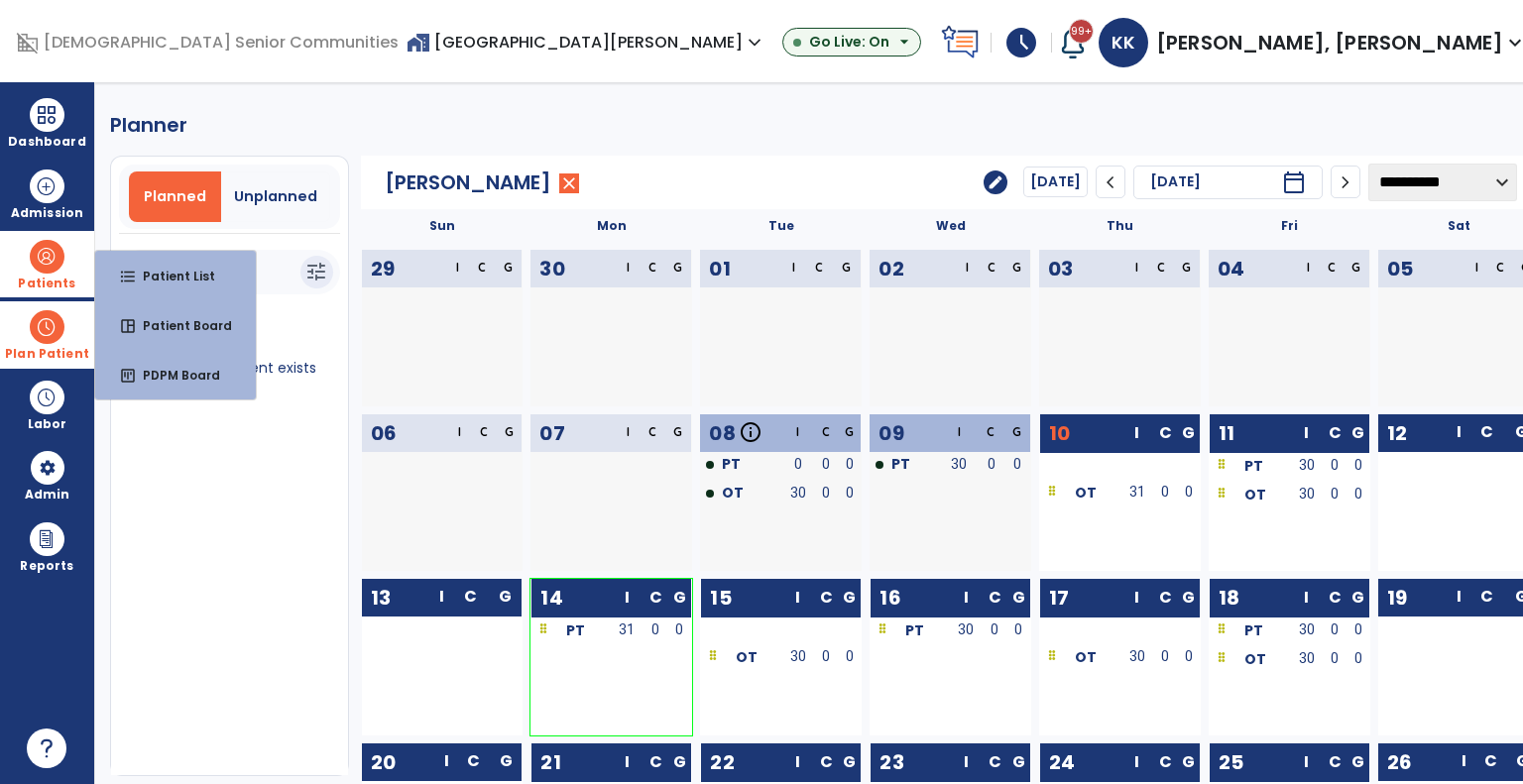 click on "format_list_bulleted  Patient List" at bounding box center [176, 276] 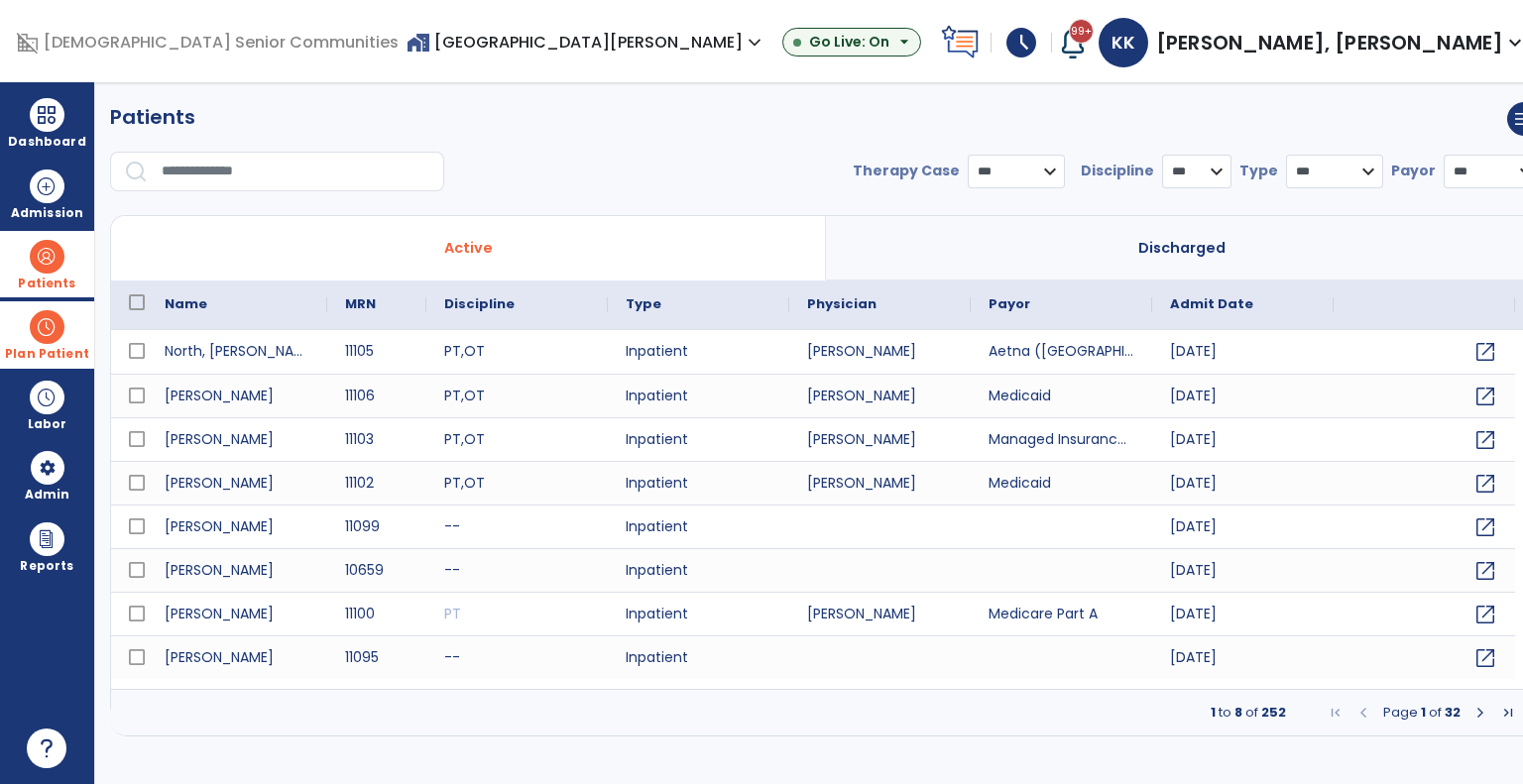 select on "***" 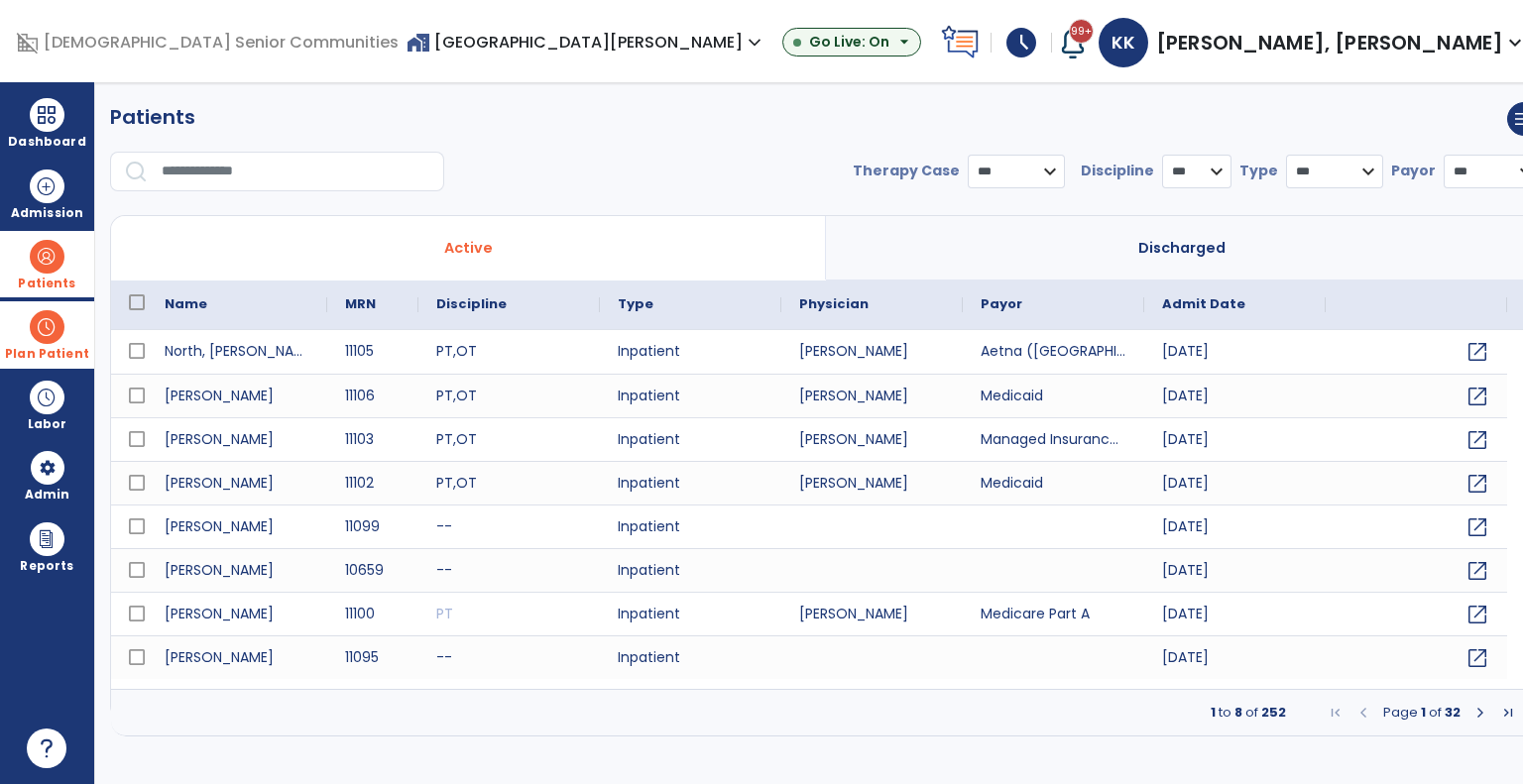 click on "**********" at bounding box center (825, 155) 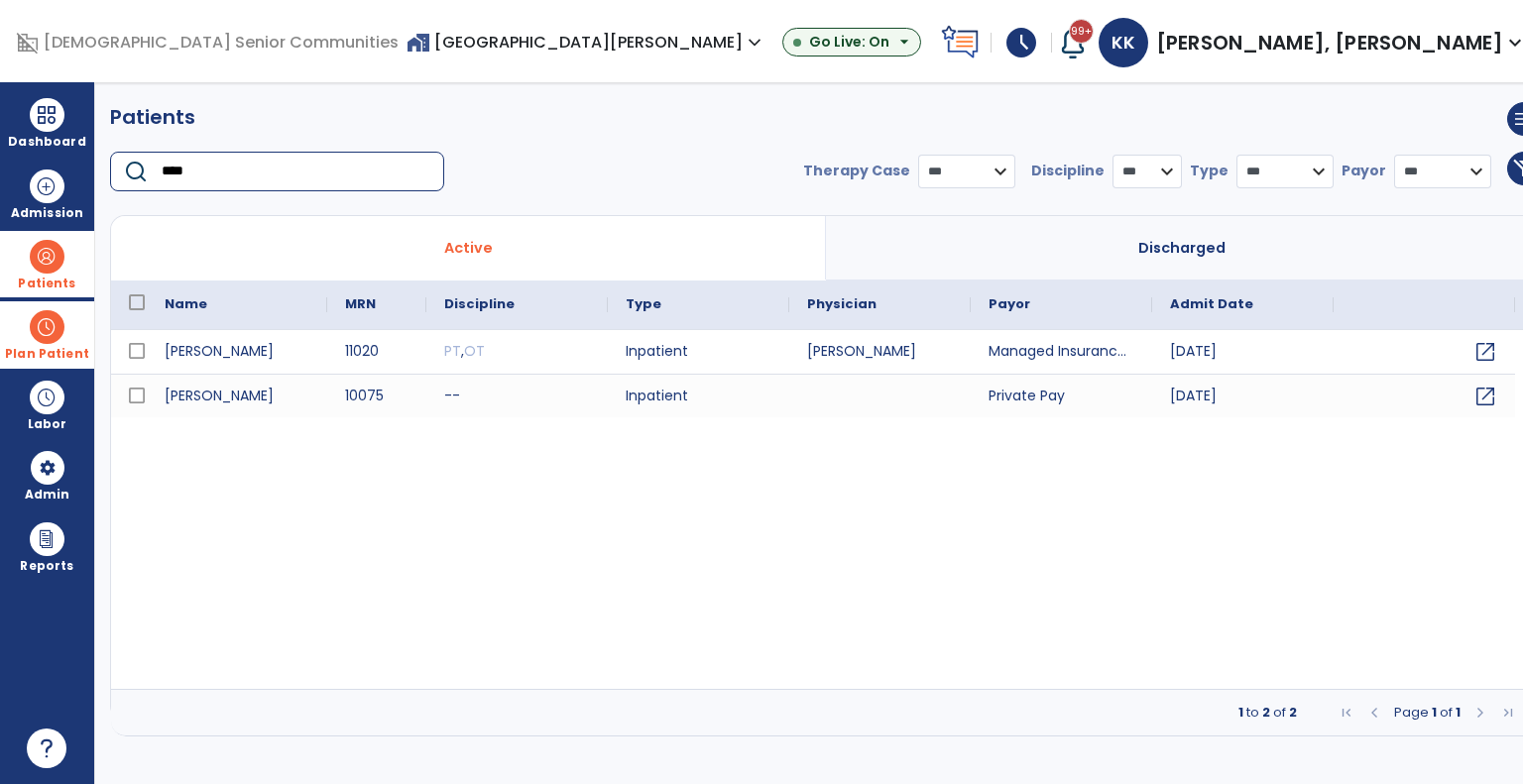type on "****" 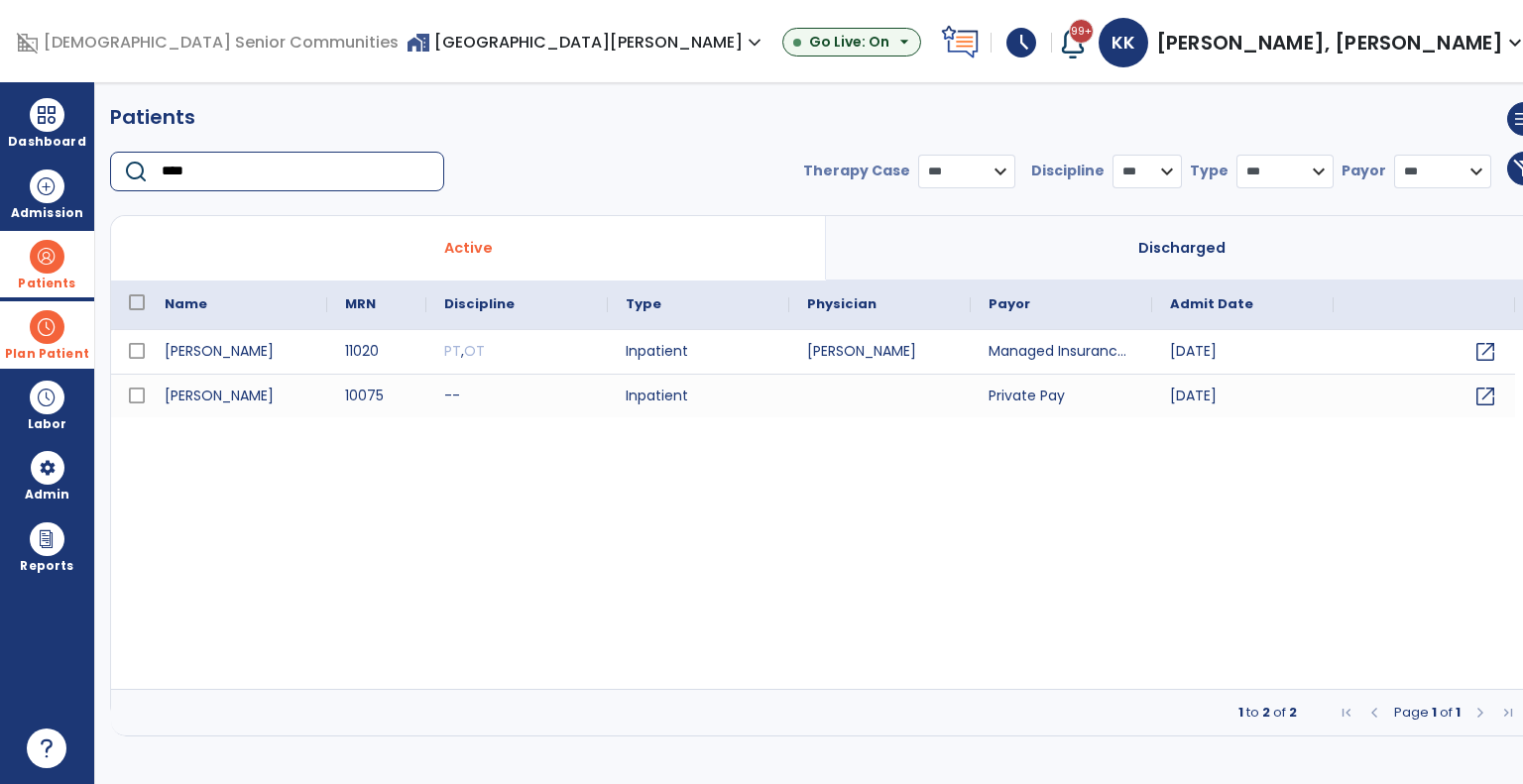 click on "Plan Patient" at bounding box center (47, 264) 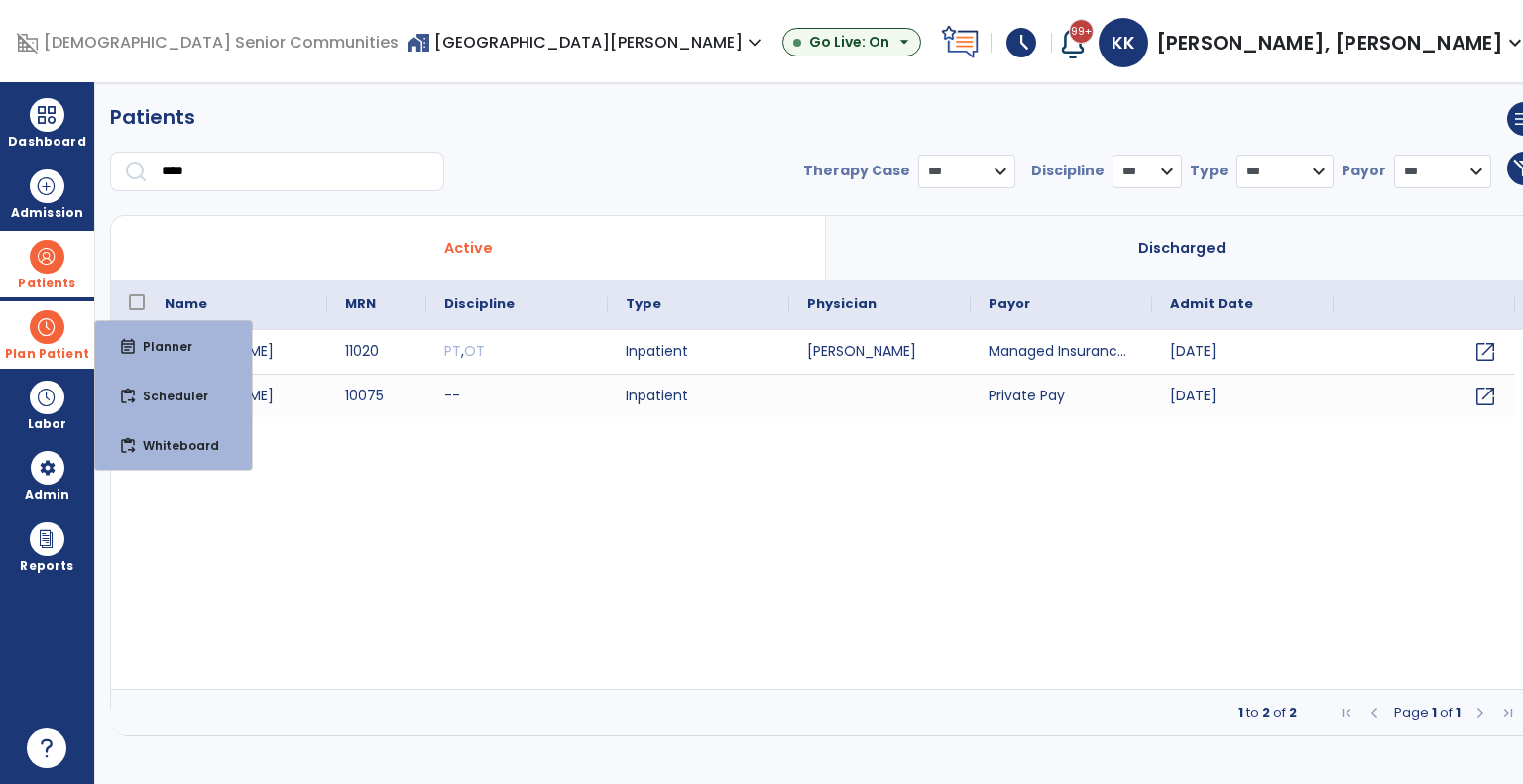 click on "Plan Patient" at bounding box center (47, 334) 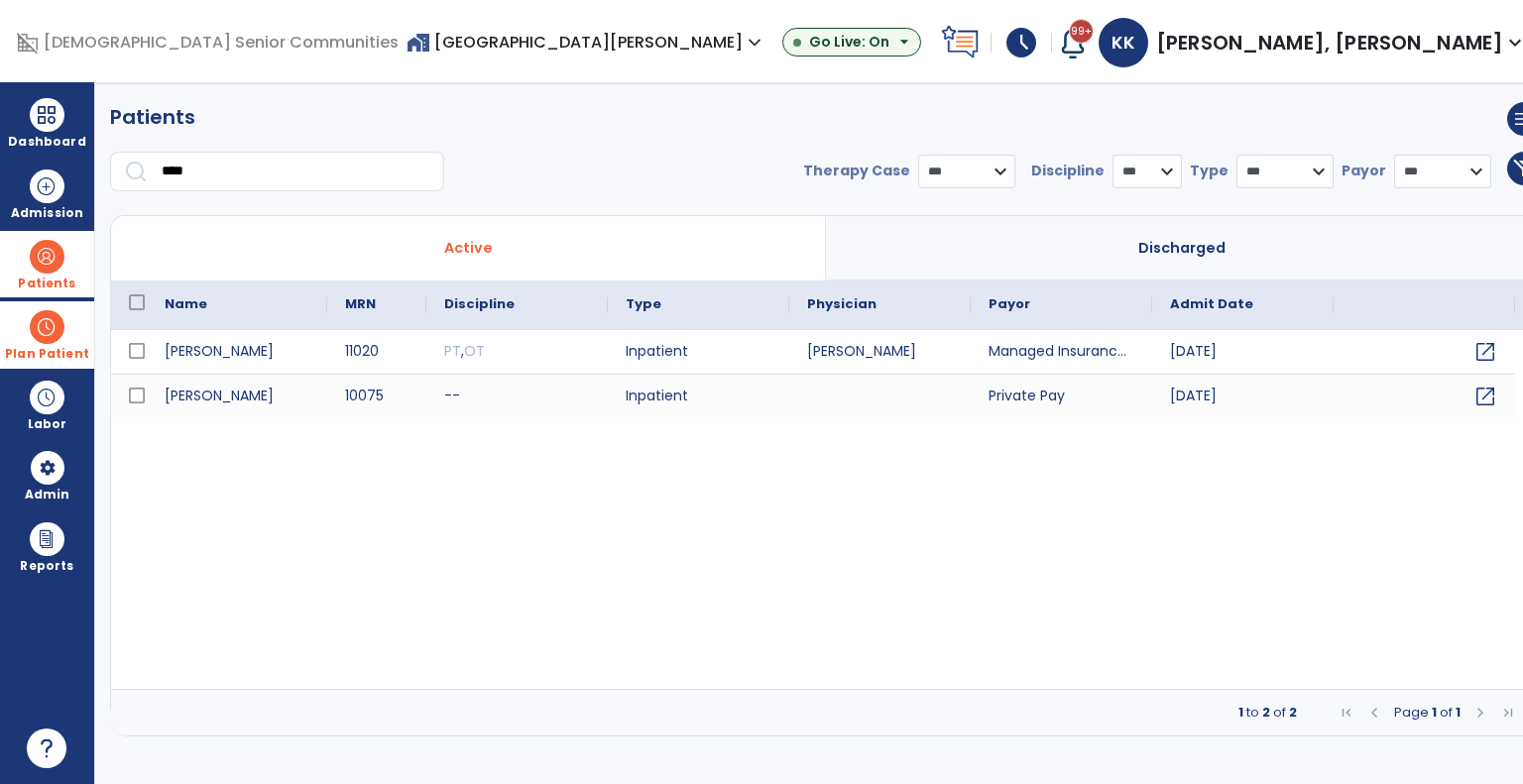 click on "Plan Patient" at bounding box center (47, 264) 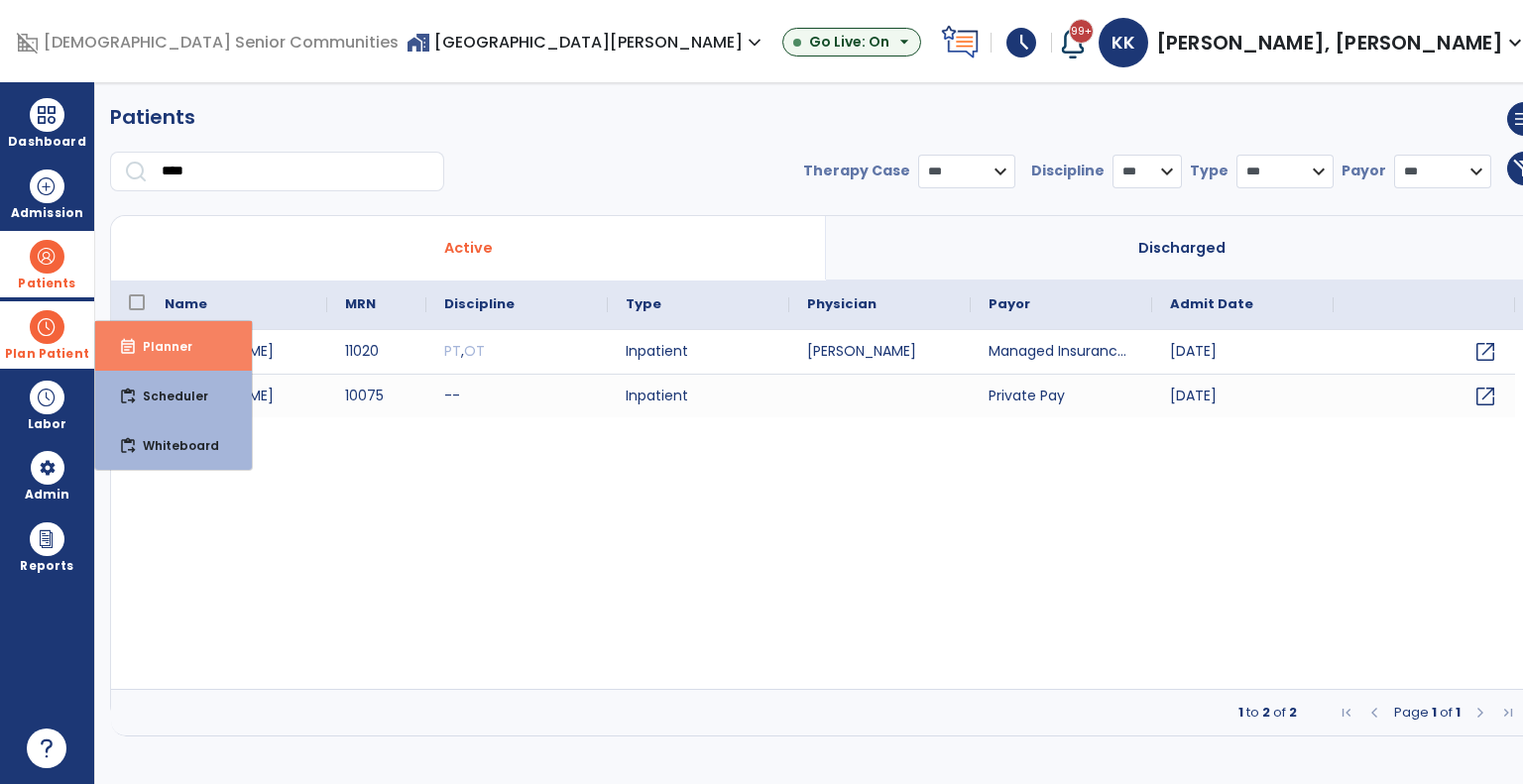 click on "event_note" at bounding box center (128, 347) 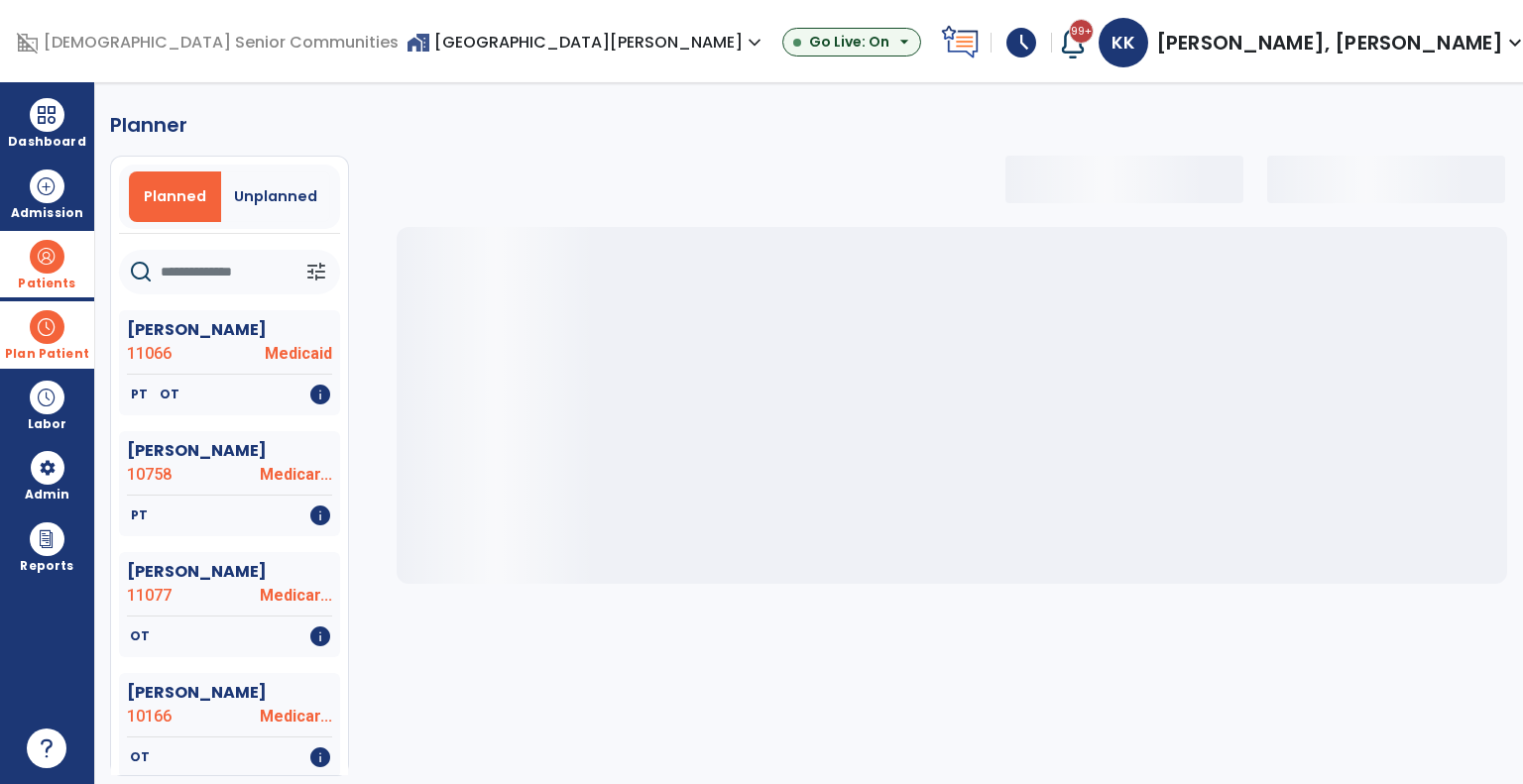 click on "Planned" at bounding box center [175, 196] 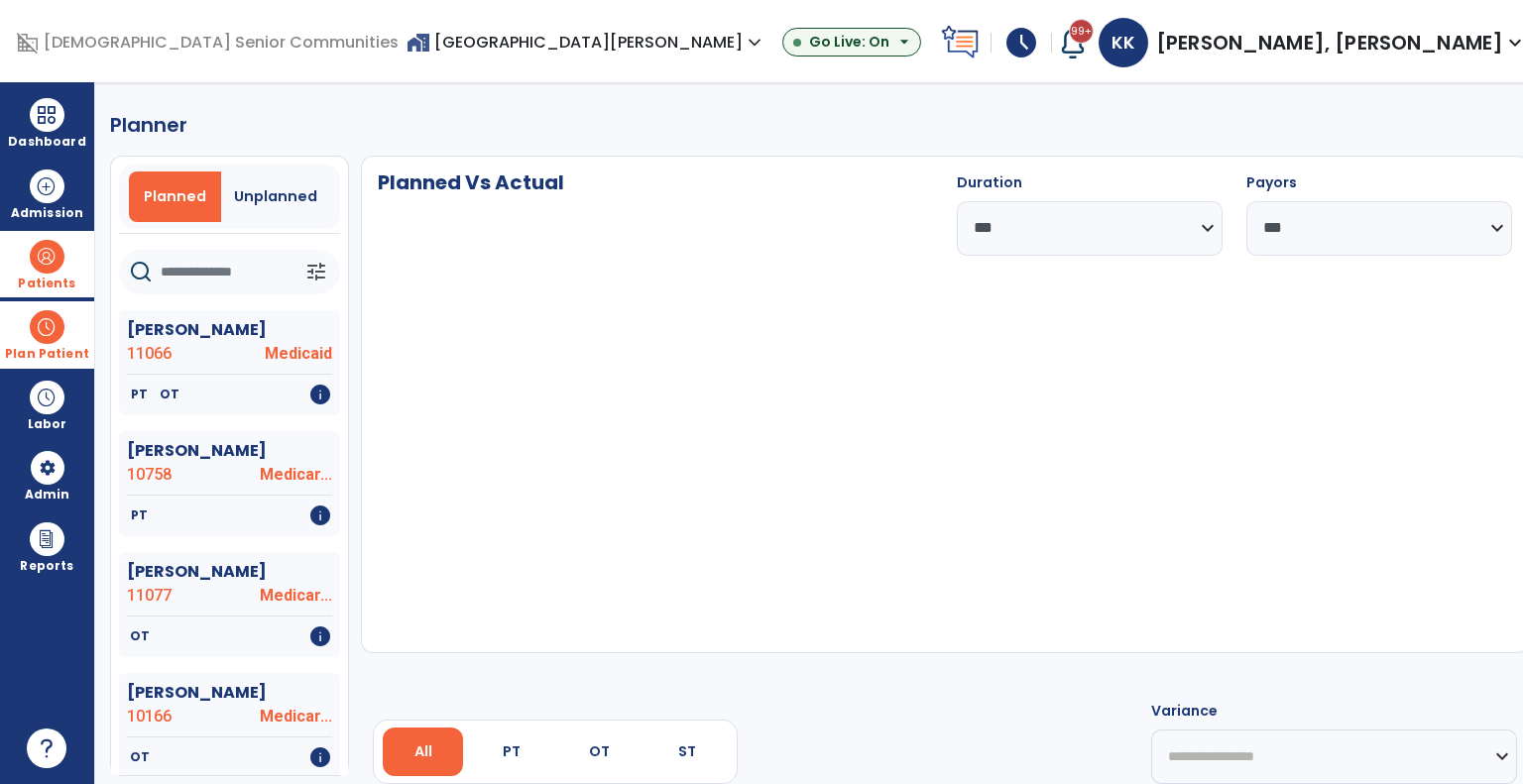 click 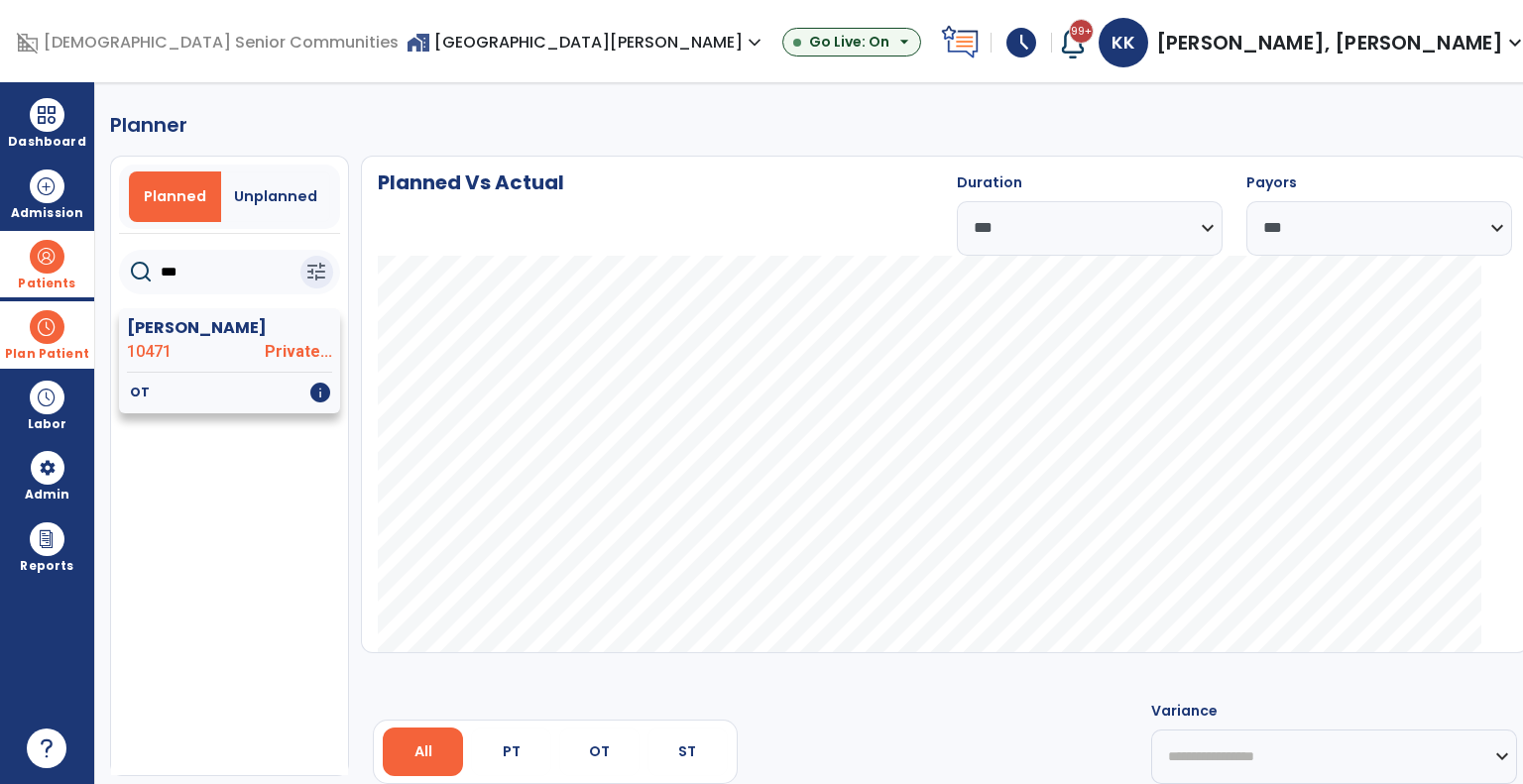 type on "***" 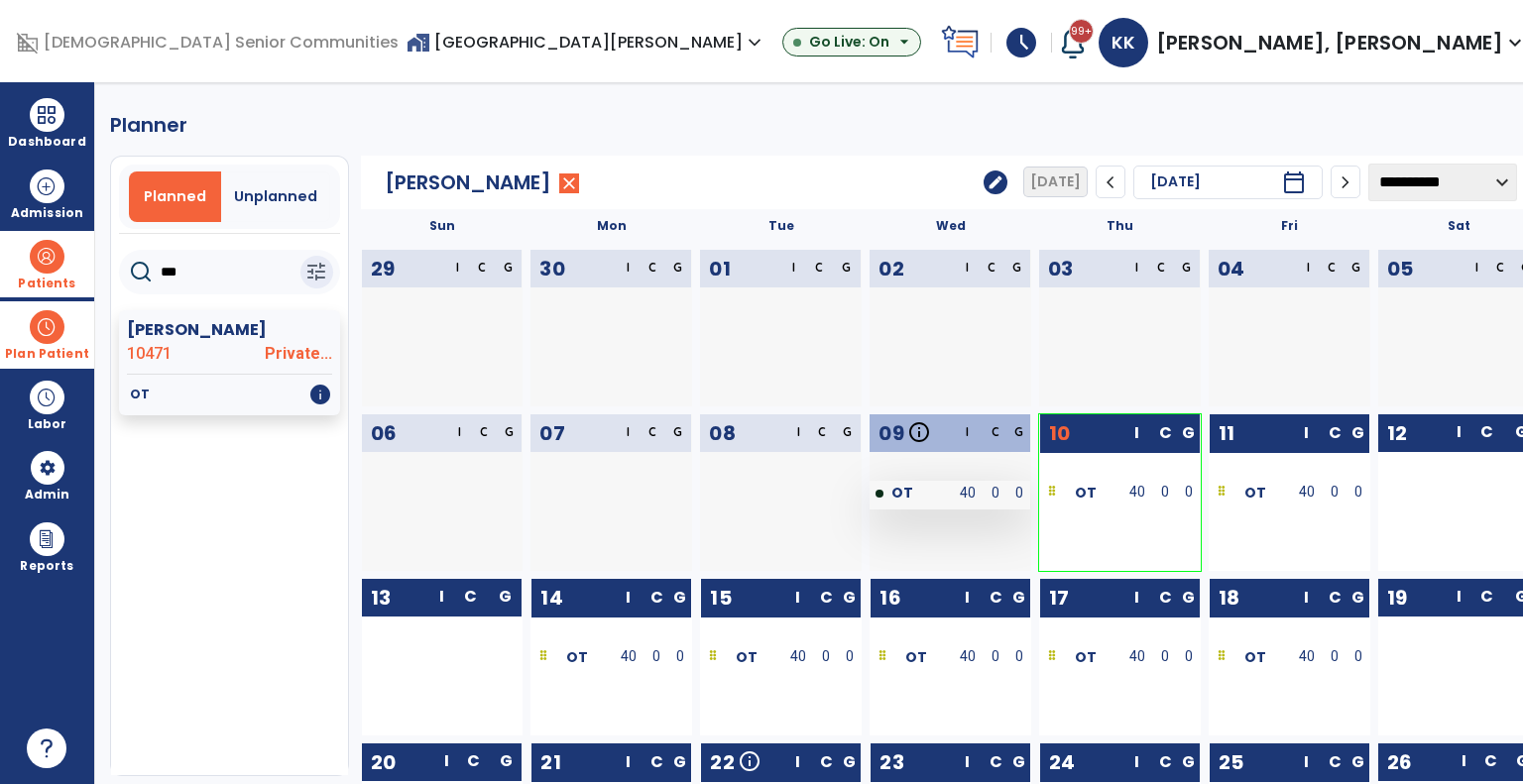click on "40" at bounding box center (968, 495) 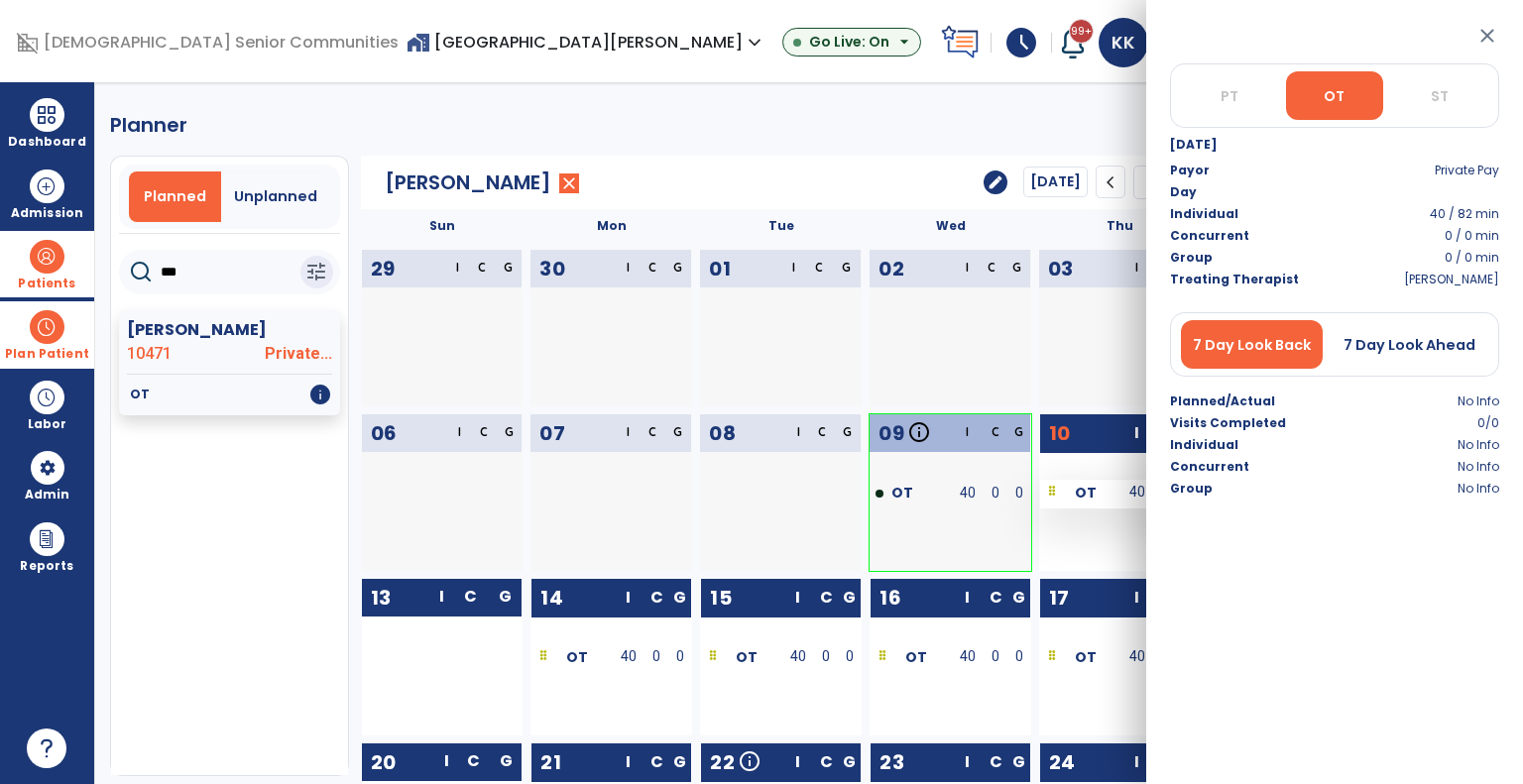 click on "OT" at bounding box center [1080, 492] 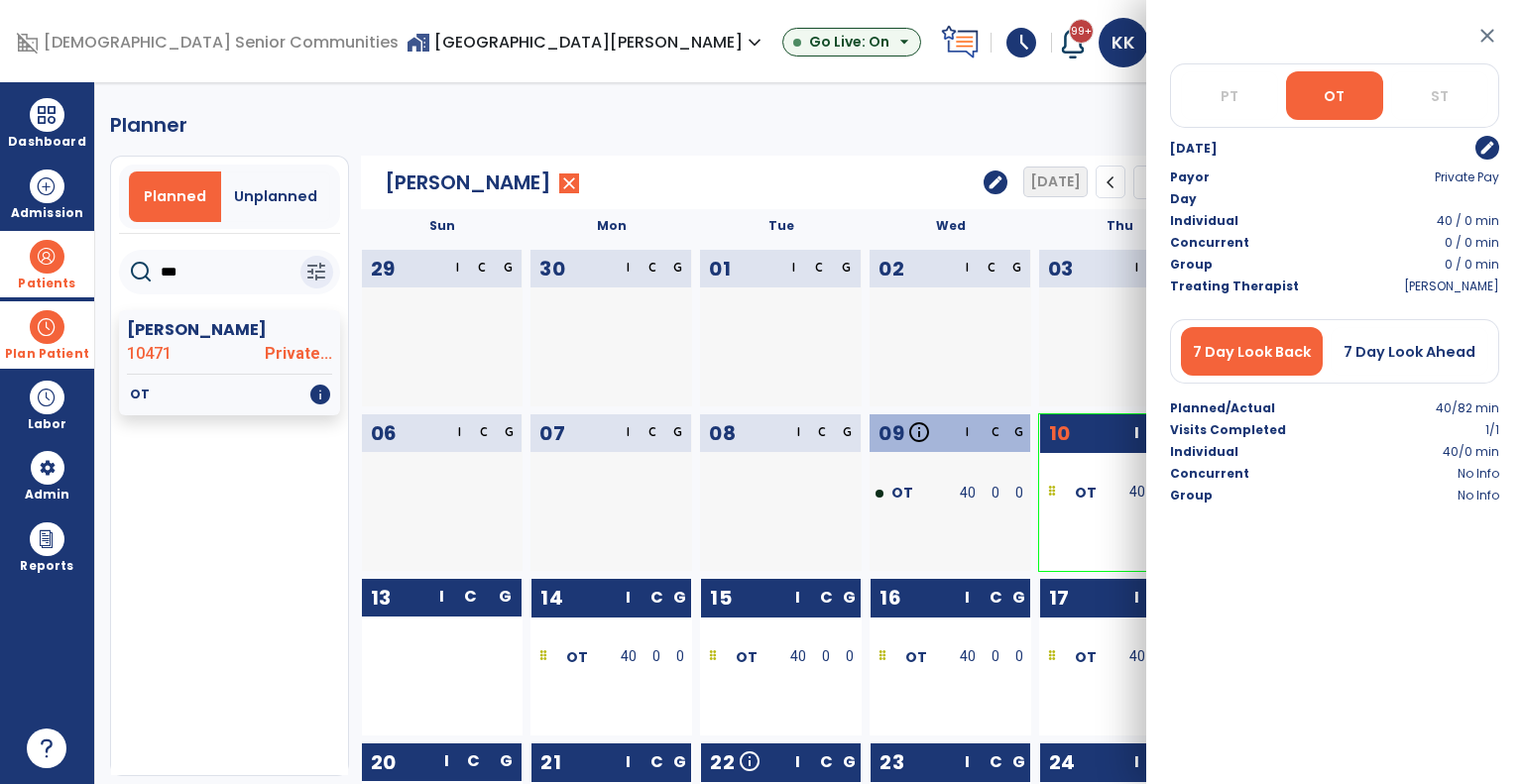 click on "edit" at bounding box center [1487, 148] 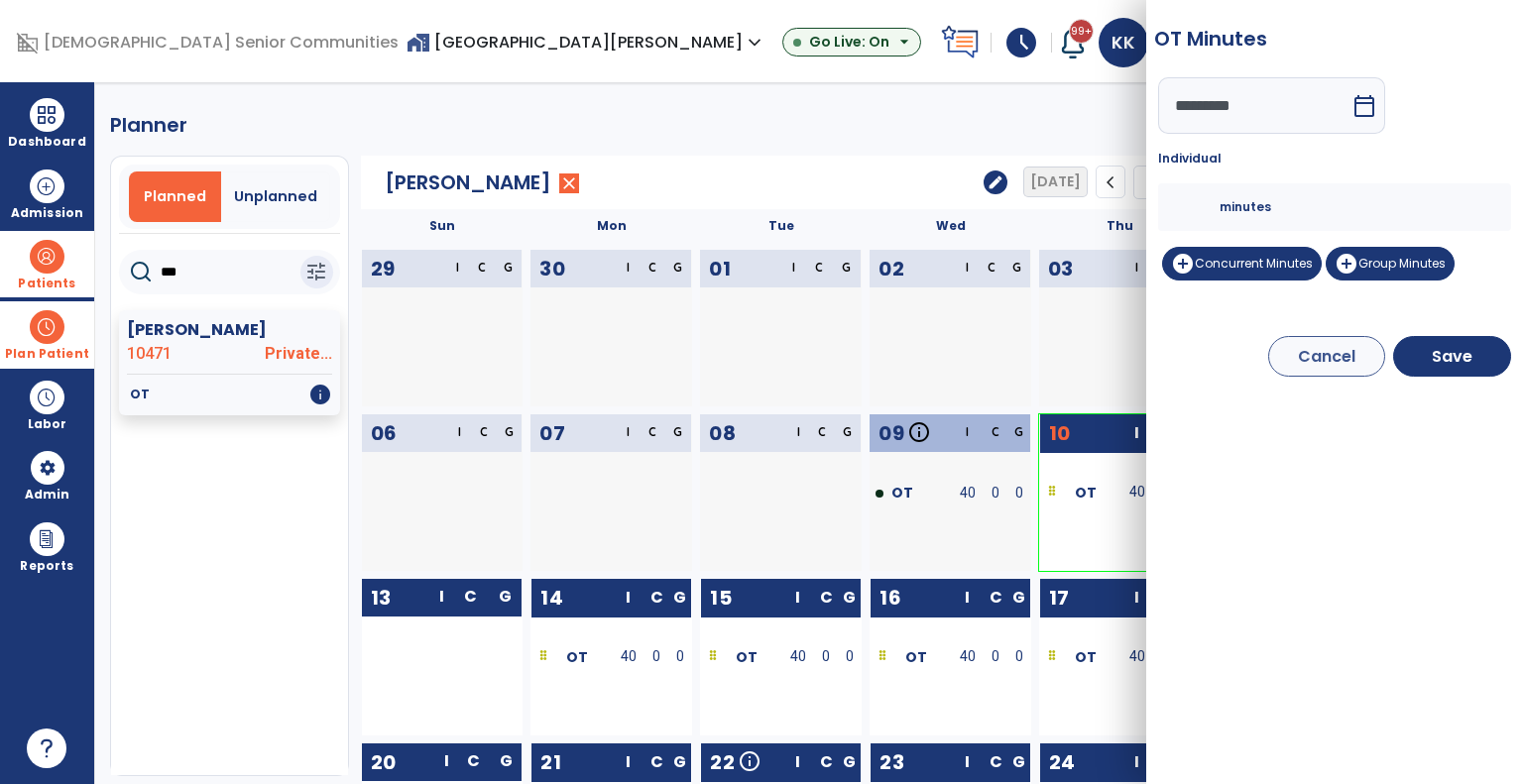 click on "**" at bounding box center (1196, 207) 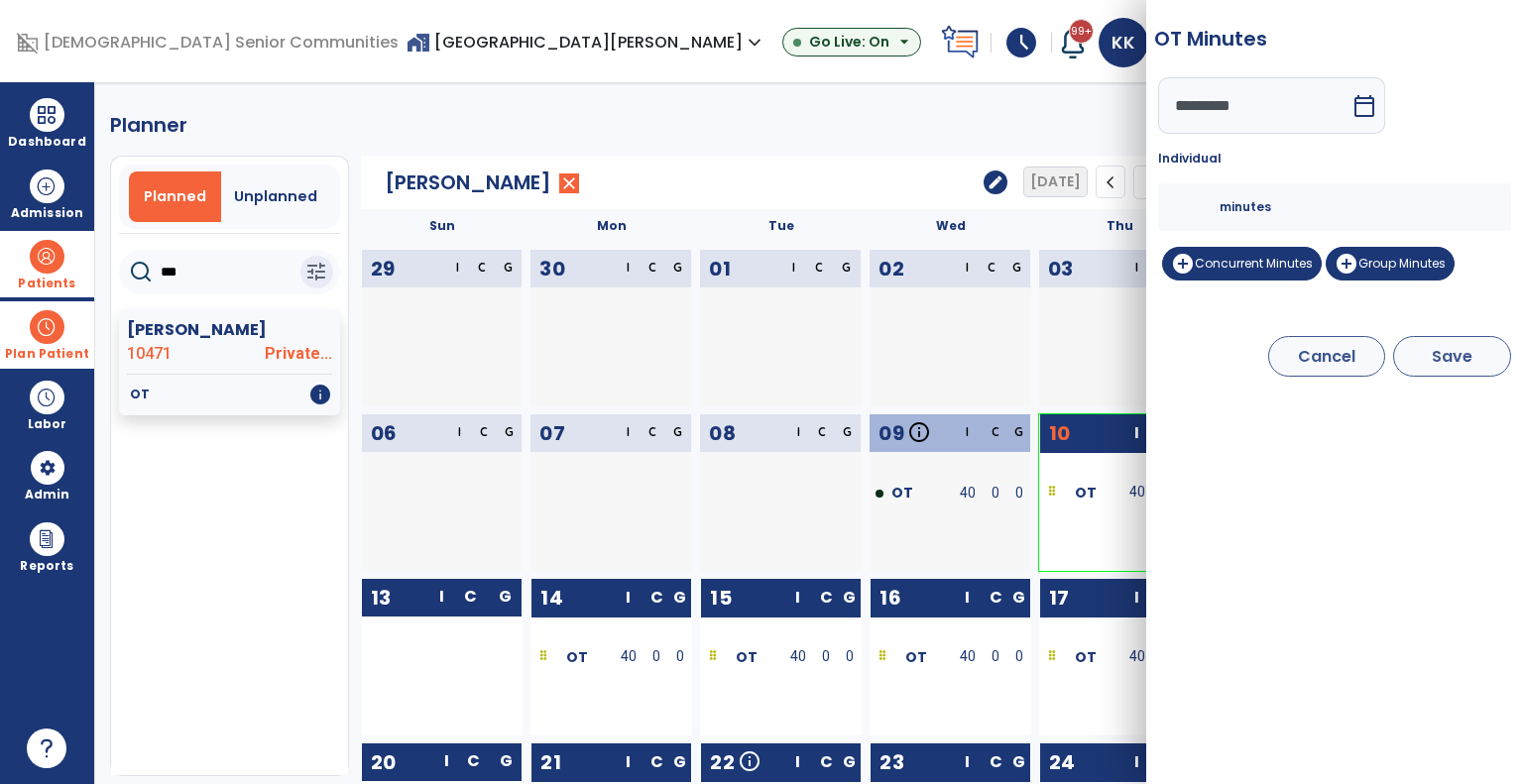type on "**" 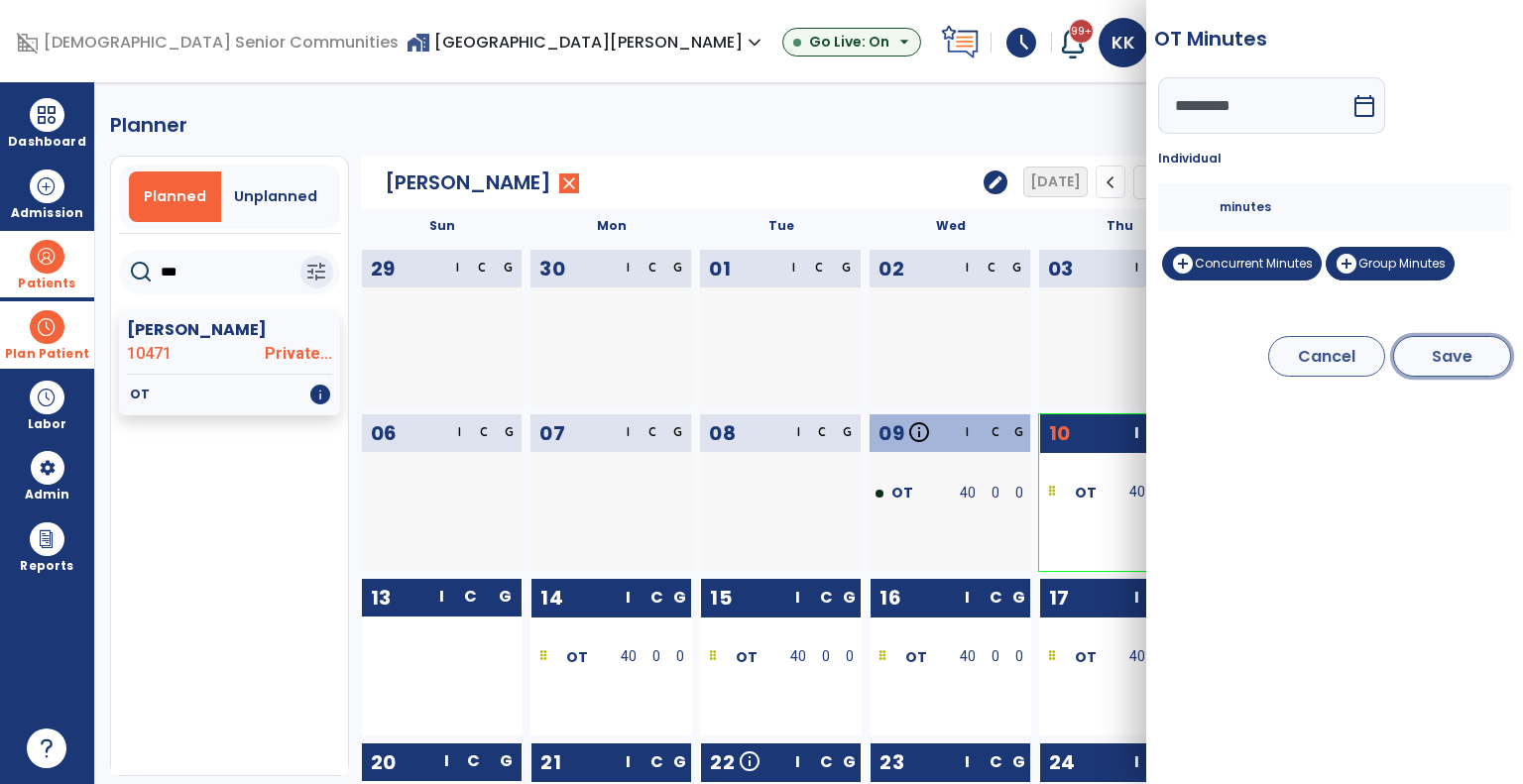 click on "Save" at bounding box center (1452, 356) 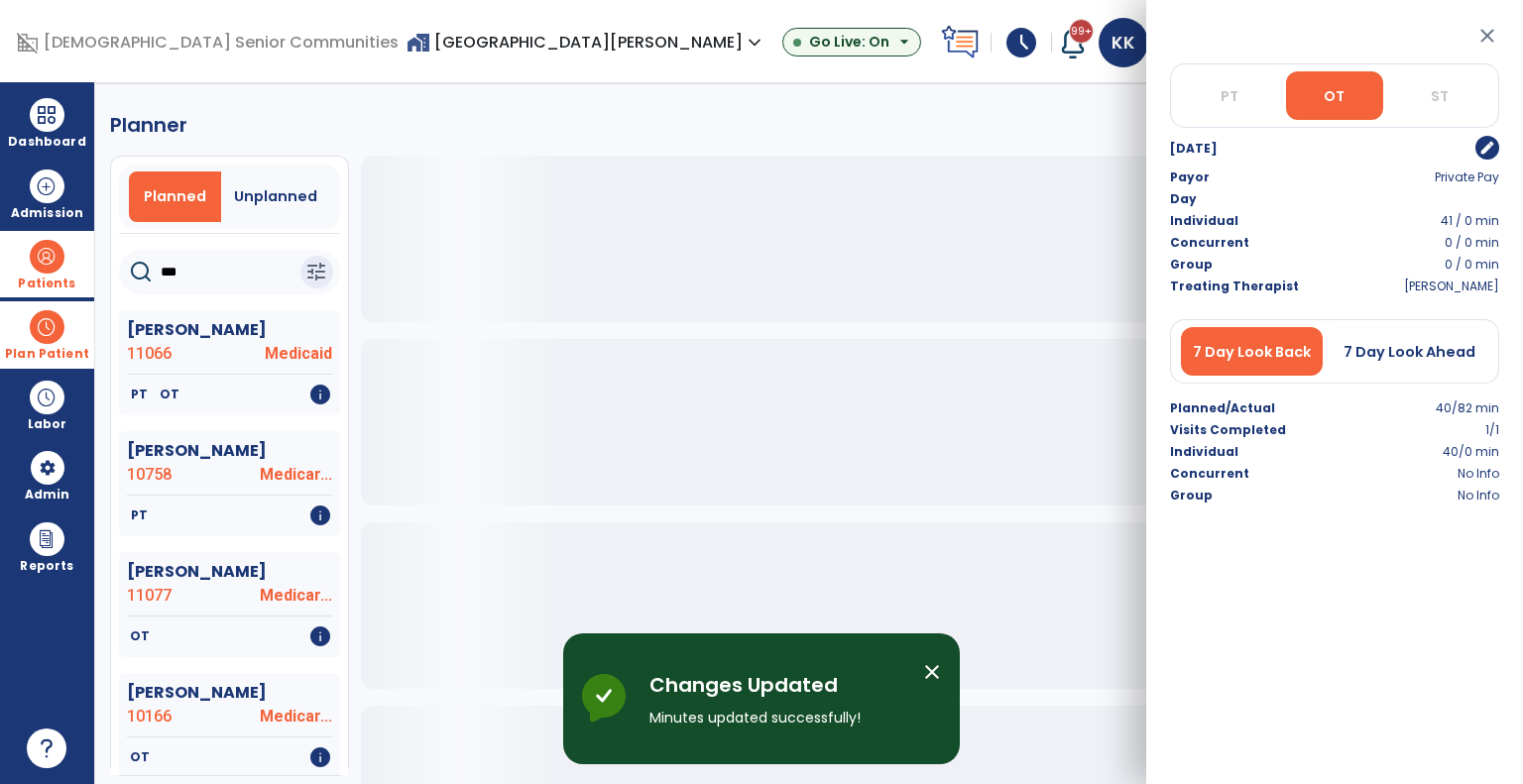 click 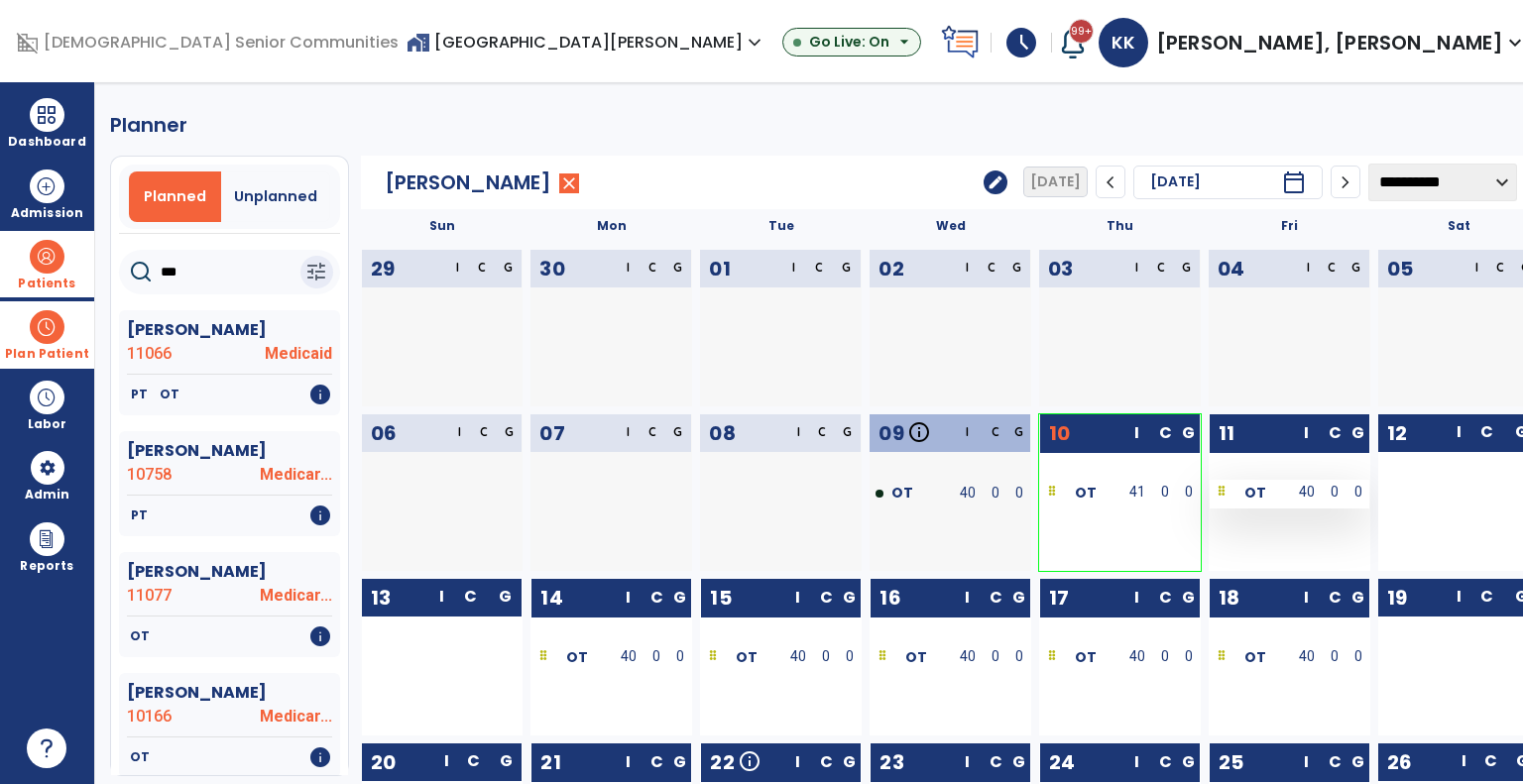 click on "40" at bounding box center [1307, 494] 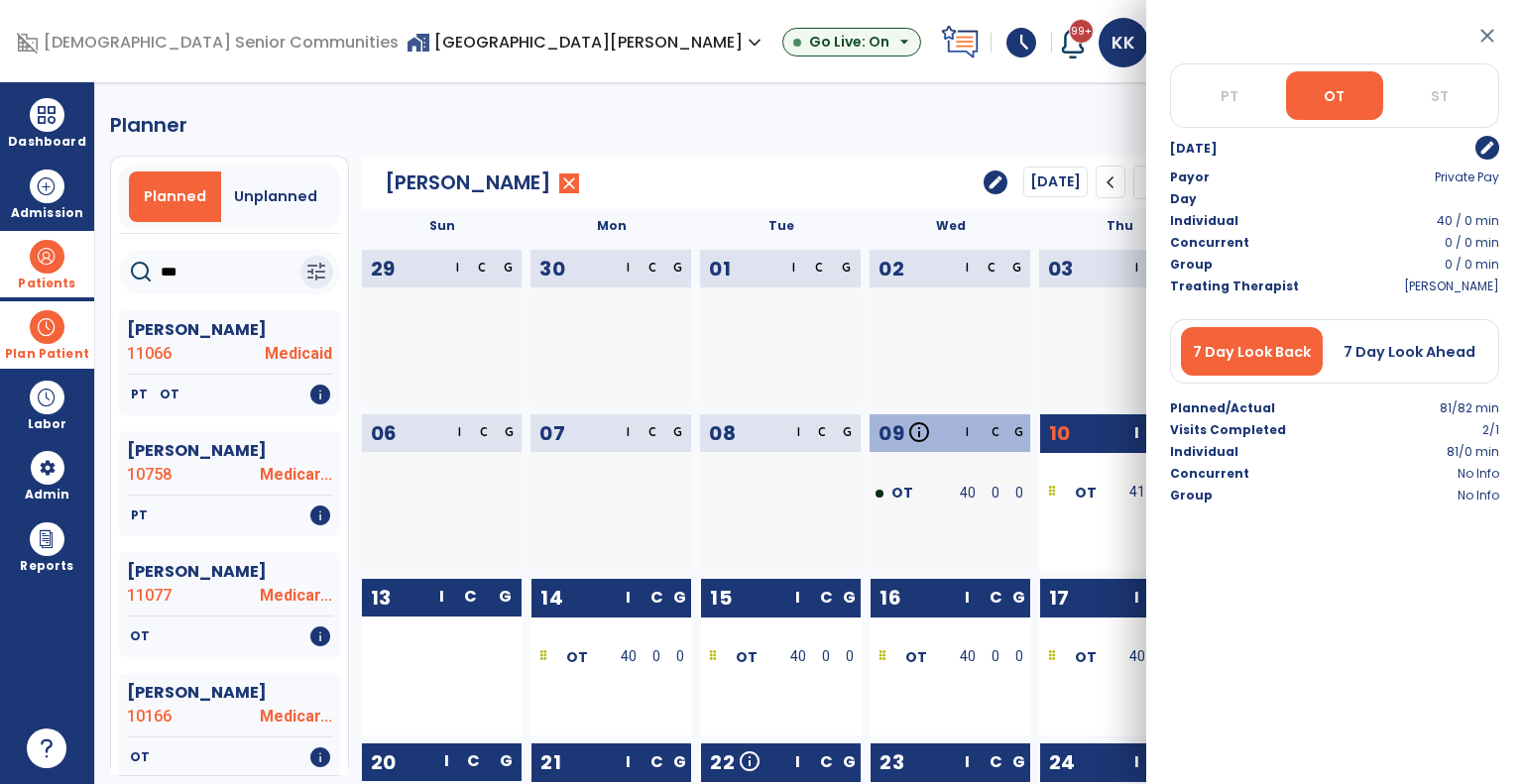 click on "edit" at bounding box center (1487, 148) 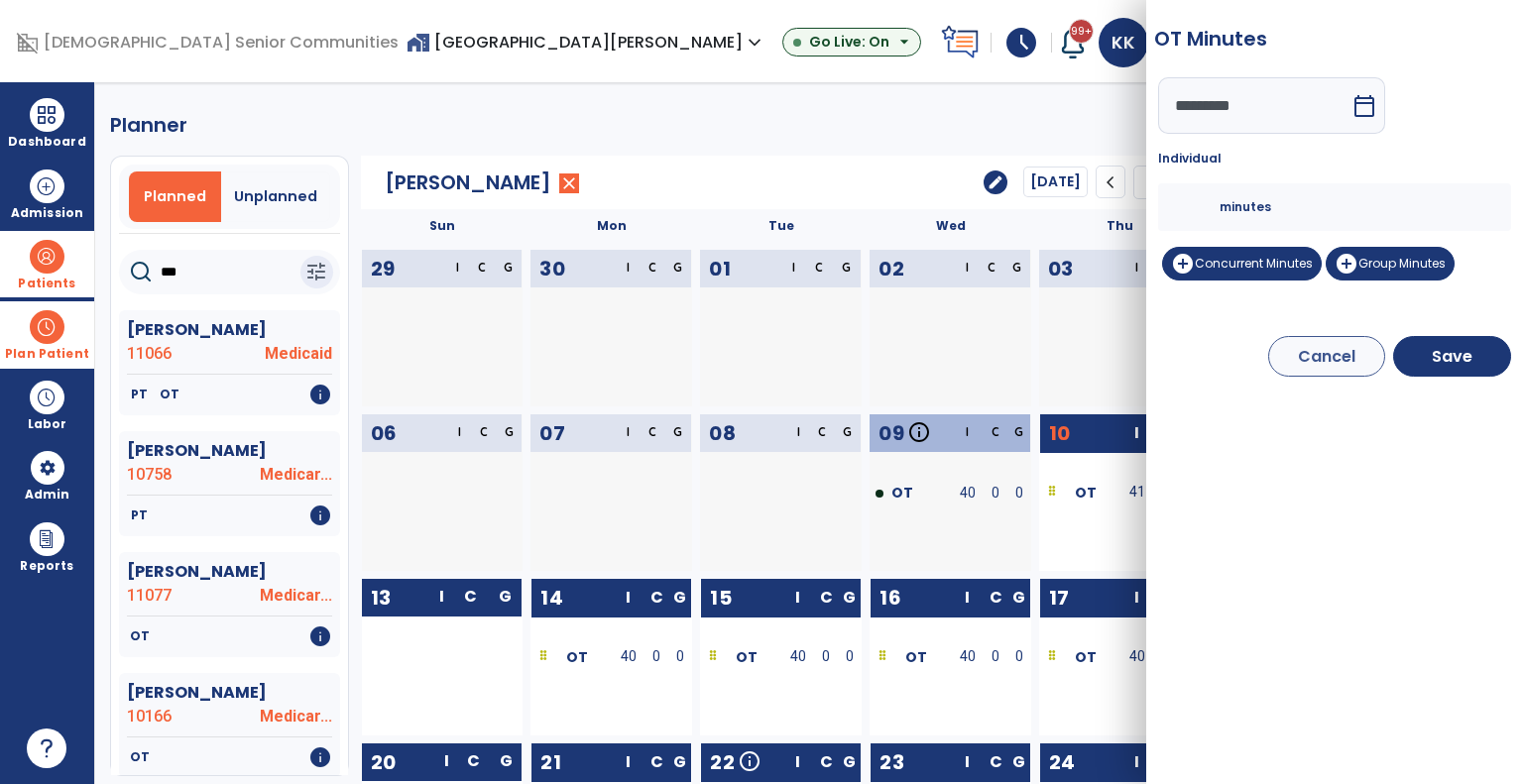 click on "**" at bounding box center [1196, 207] 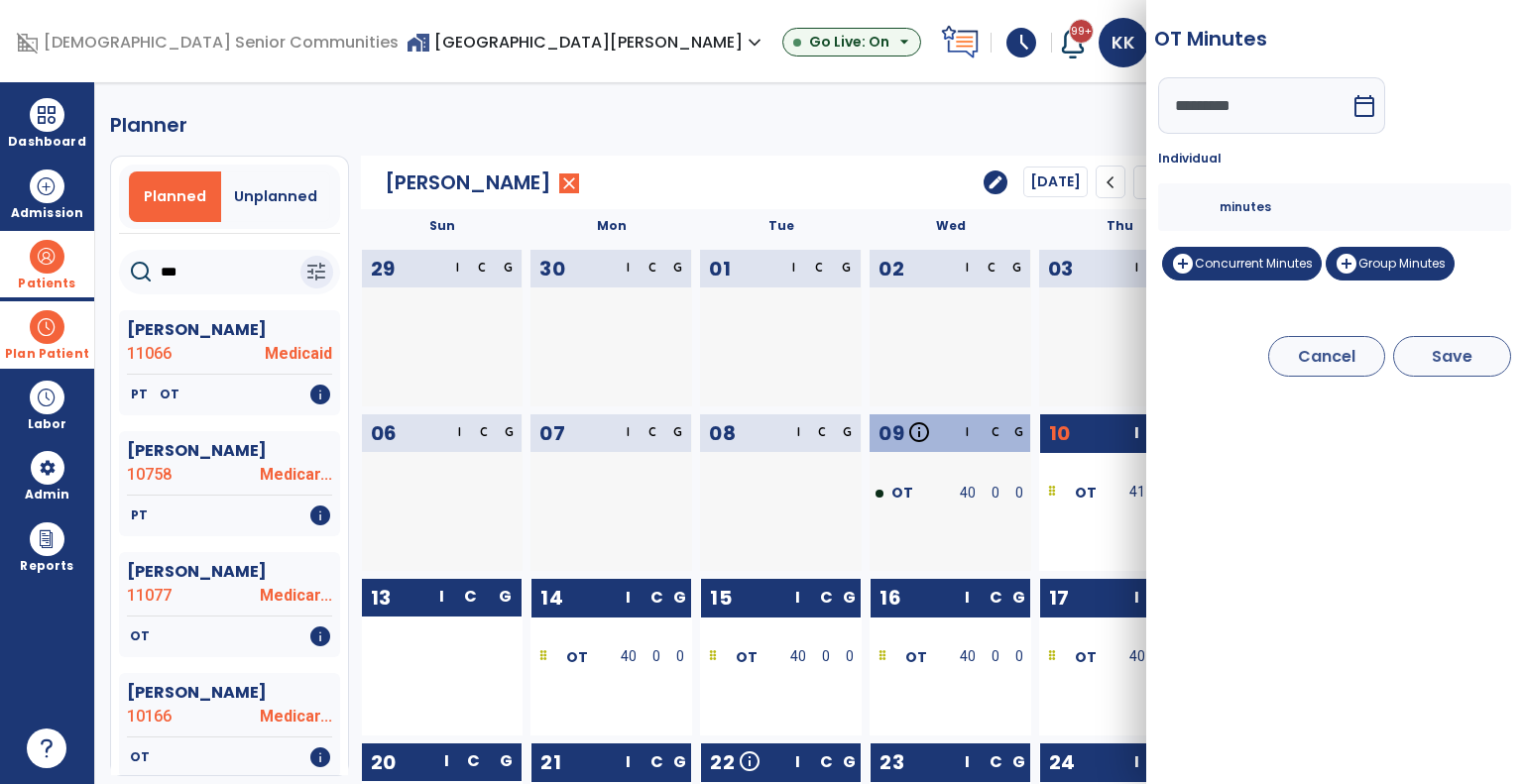 type on "**" 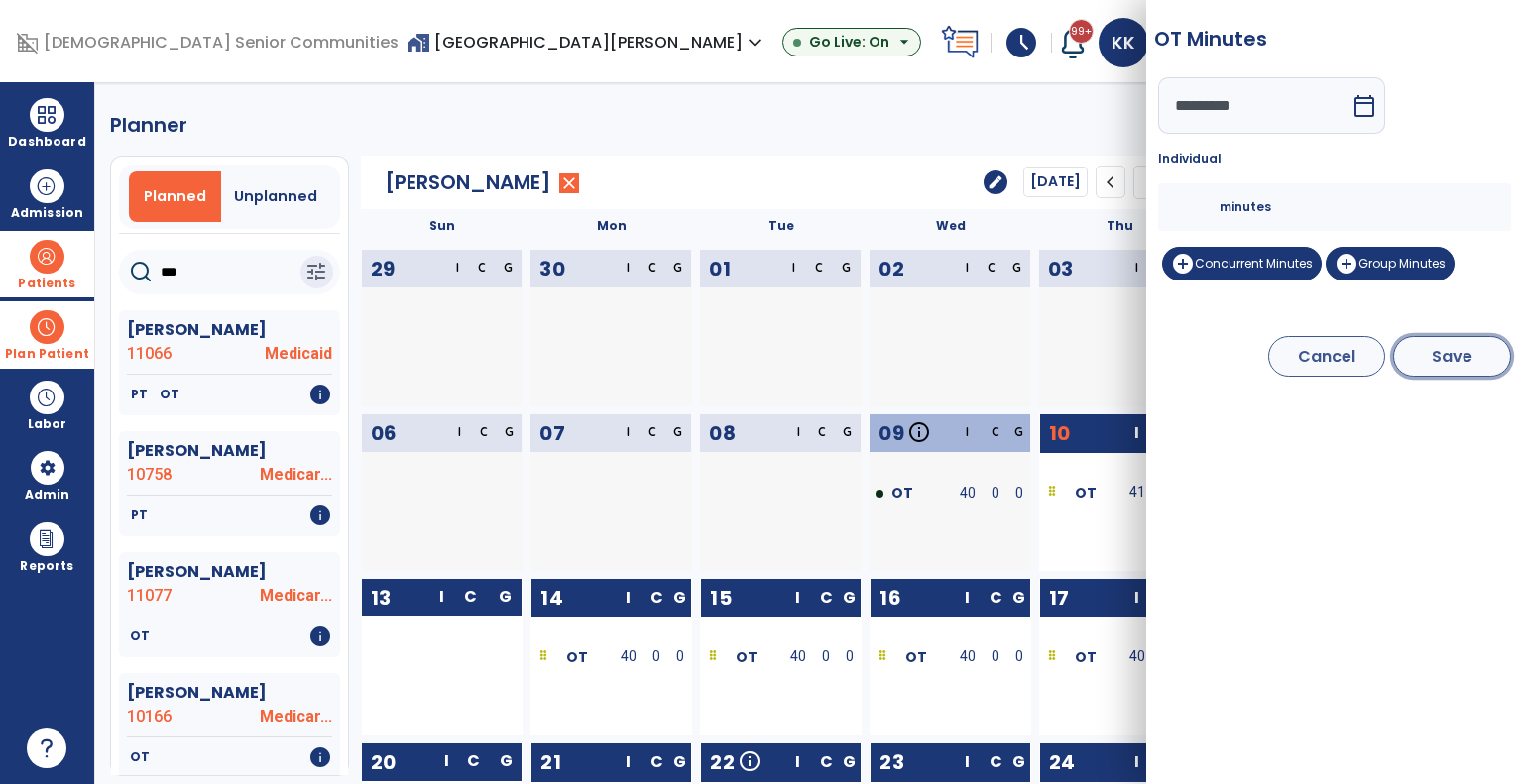 click on "Save" at bounding box center (1452, 356) 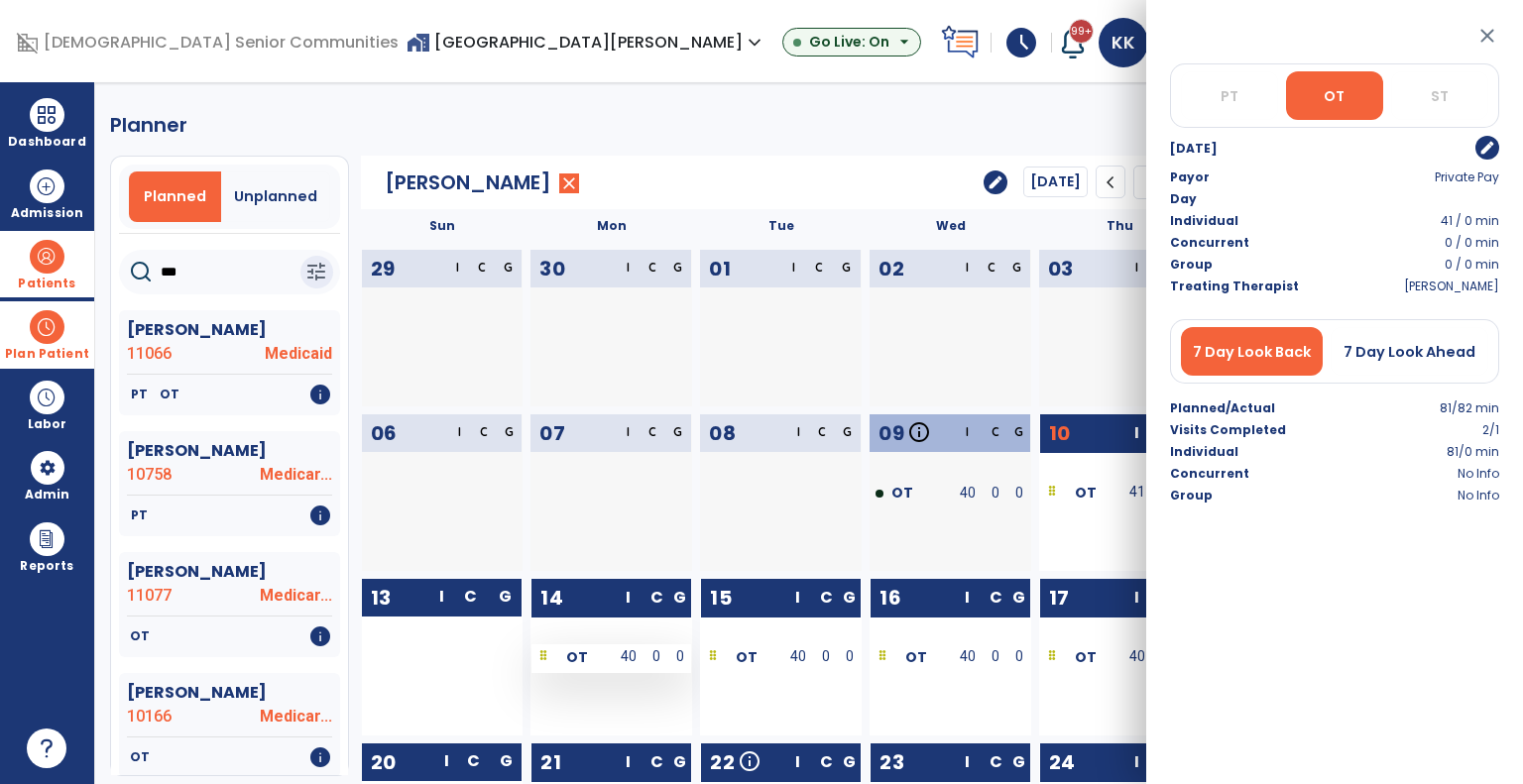 click on "40" at bounding box center (629, 656) 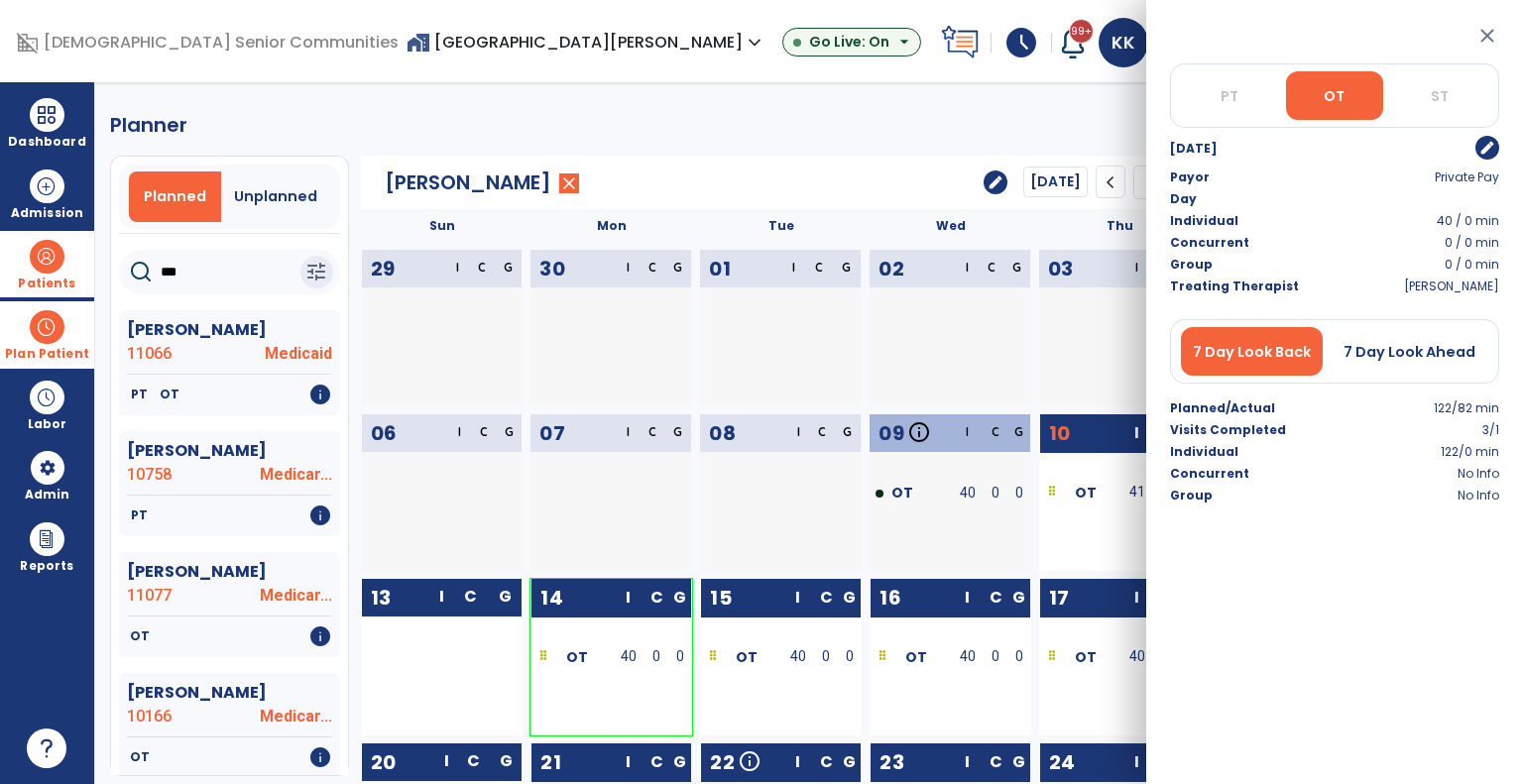 click on "edit" at bounding box center [1487, 148] 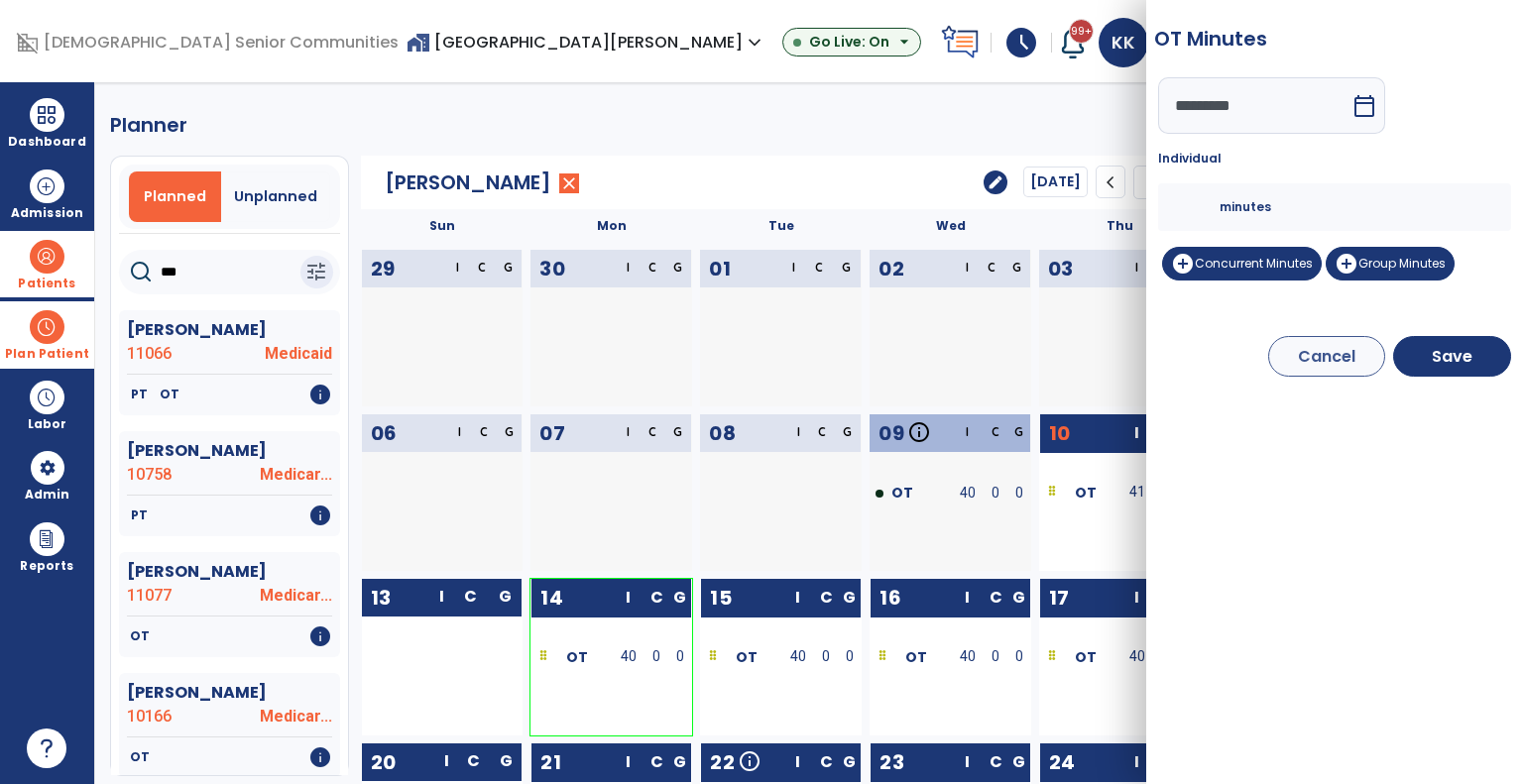 click on "**" at bounding box center [1196, 207] 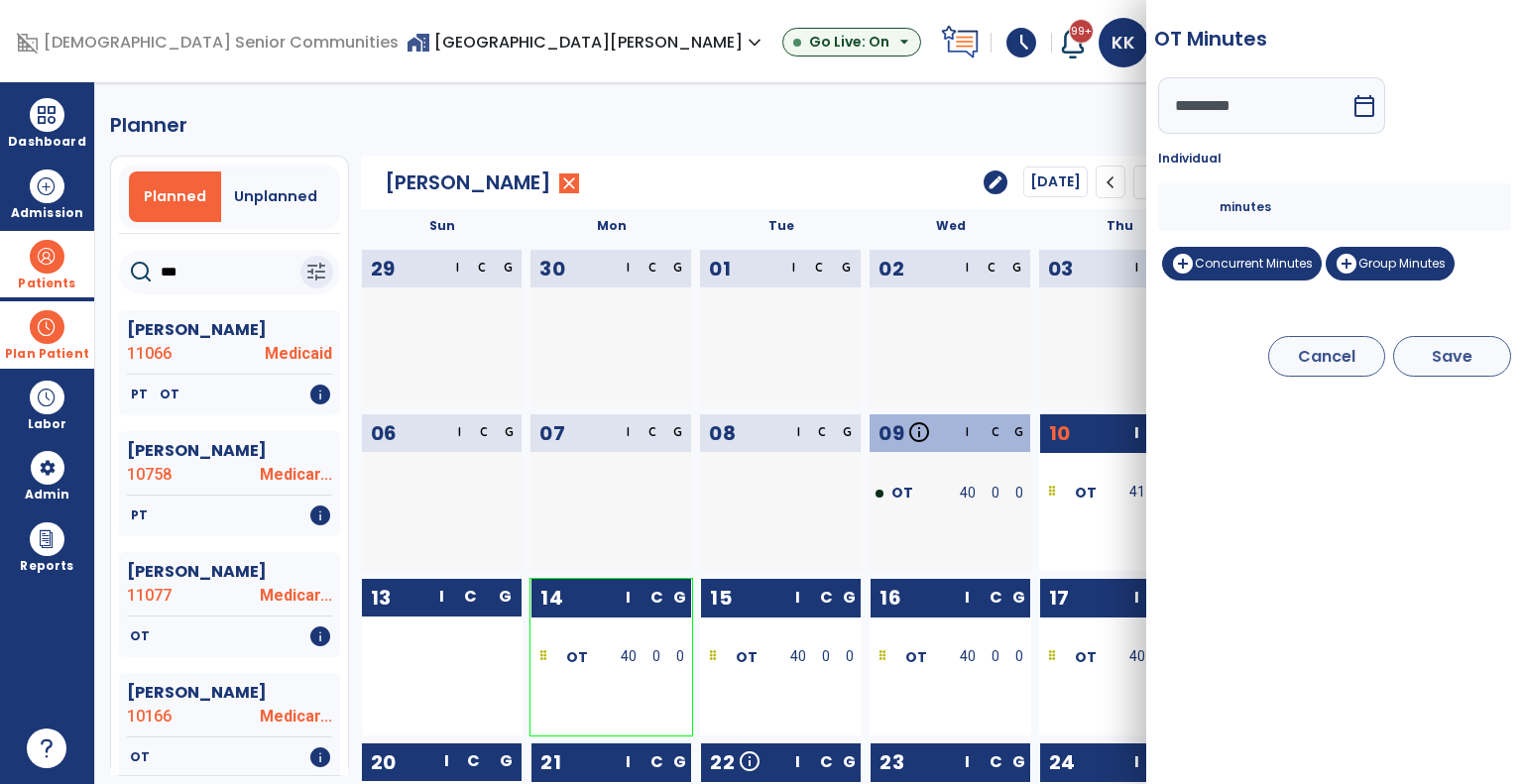 type on "**" 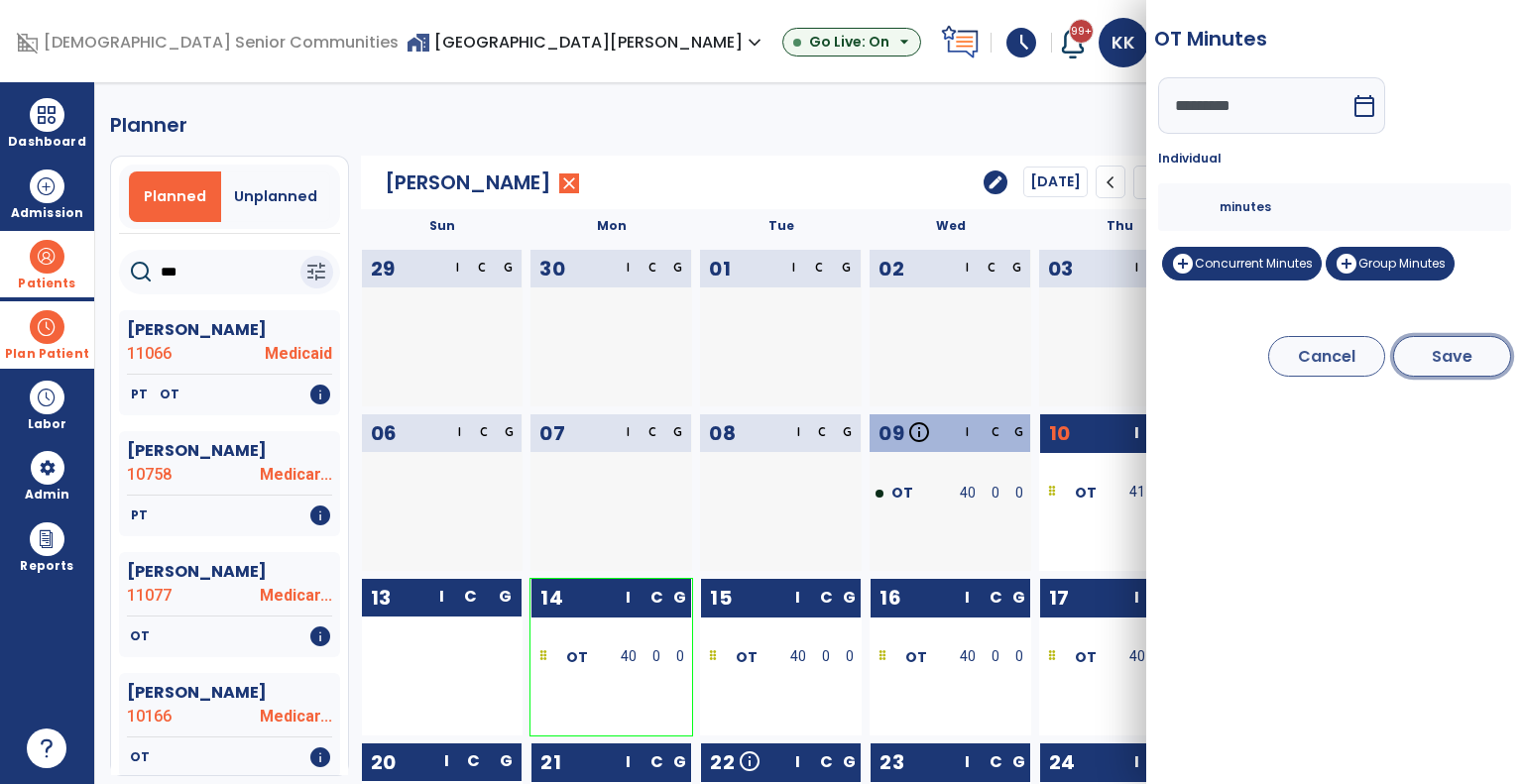 click on "Save" at bounding box center [1452, 356] 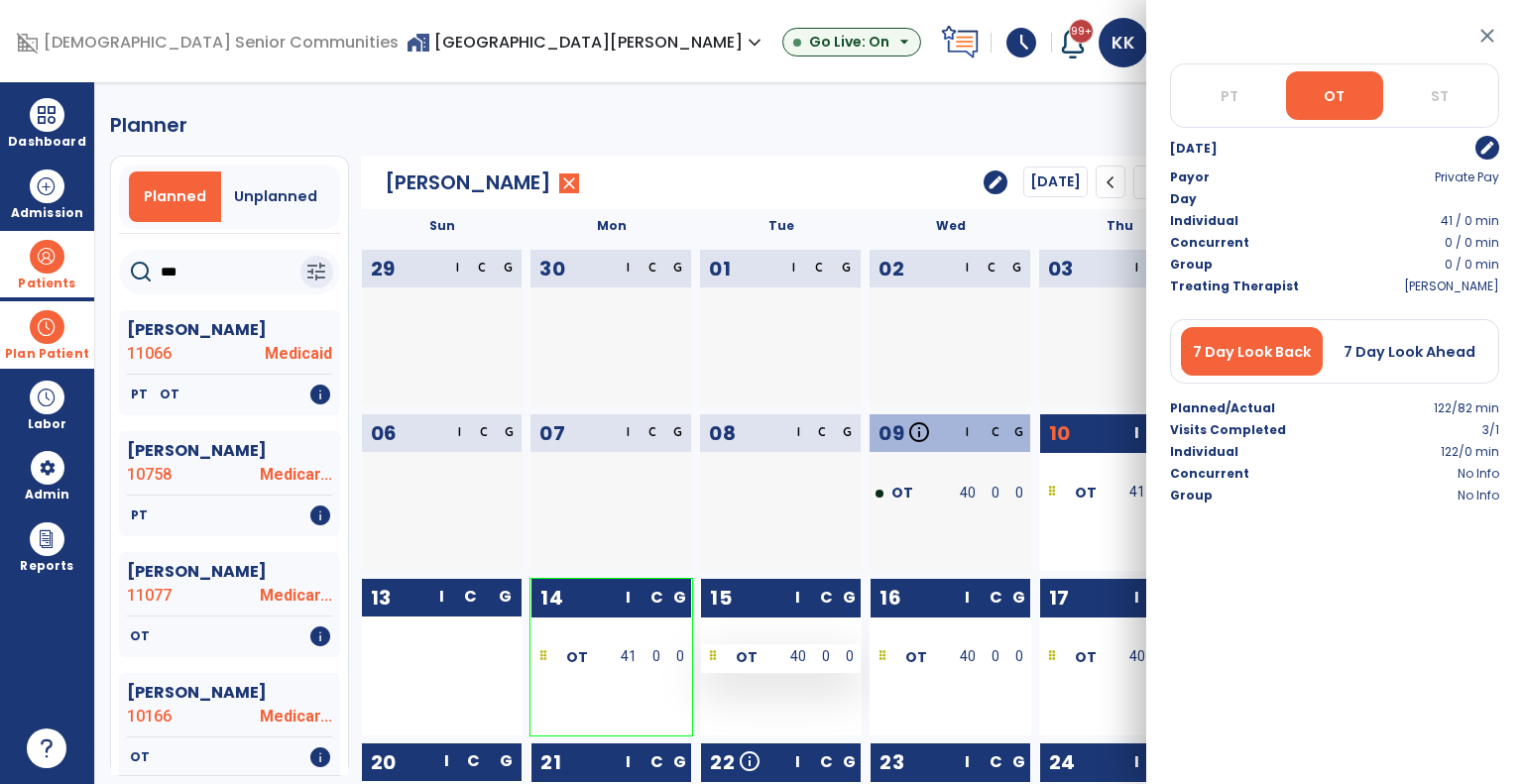 click on "40" at bounding box center [798, 656] 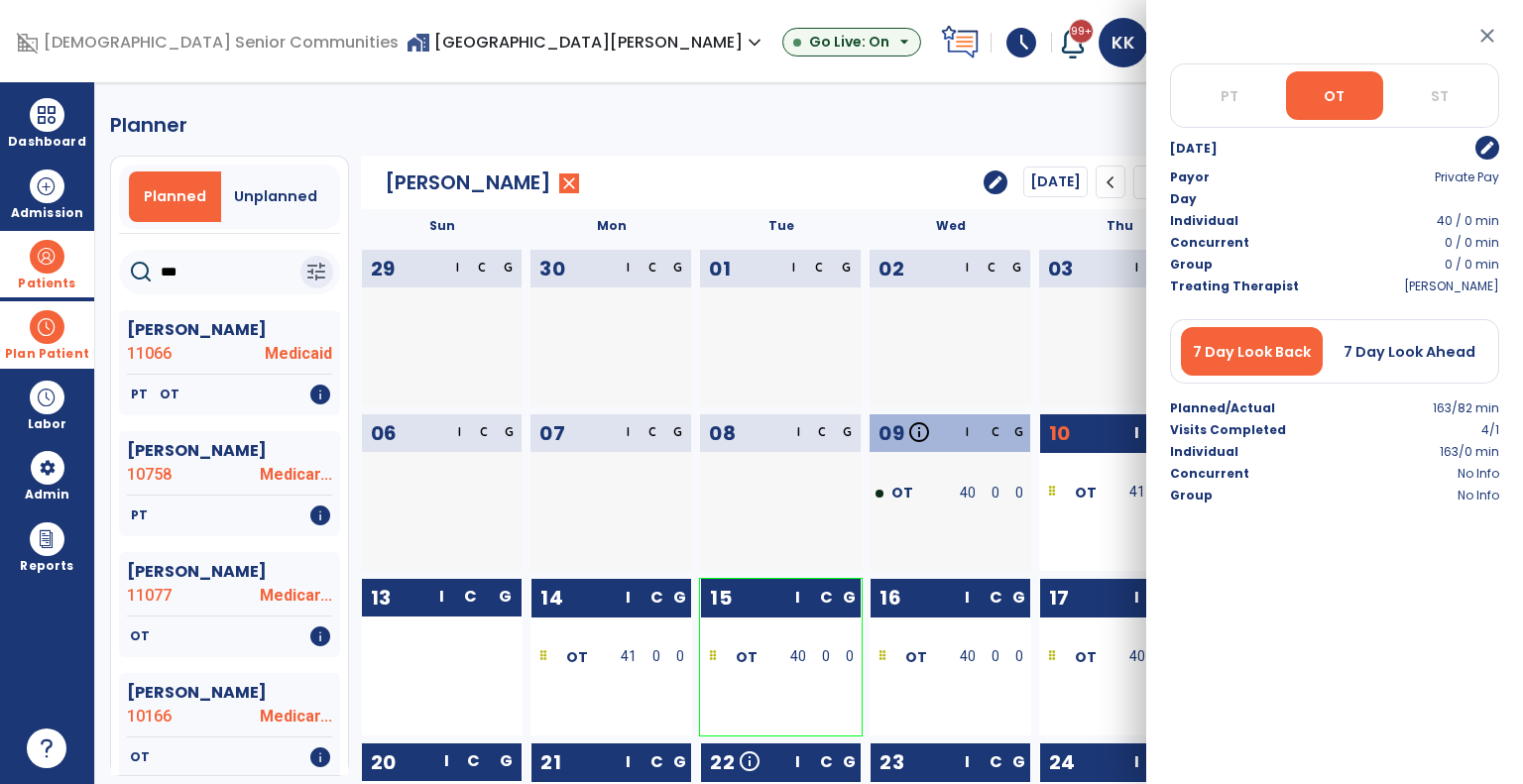 click on "edit" at bounding box center (1487, 148) 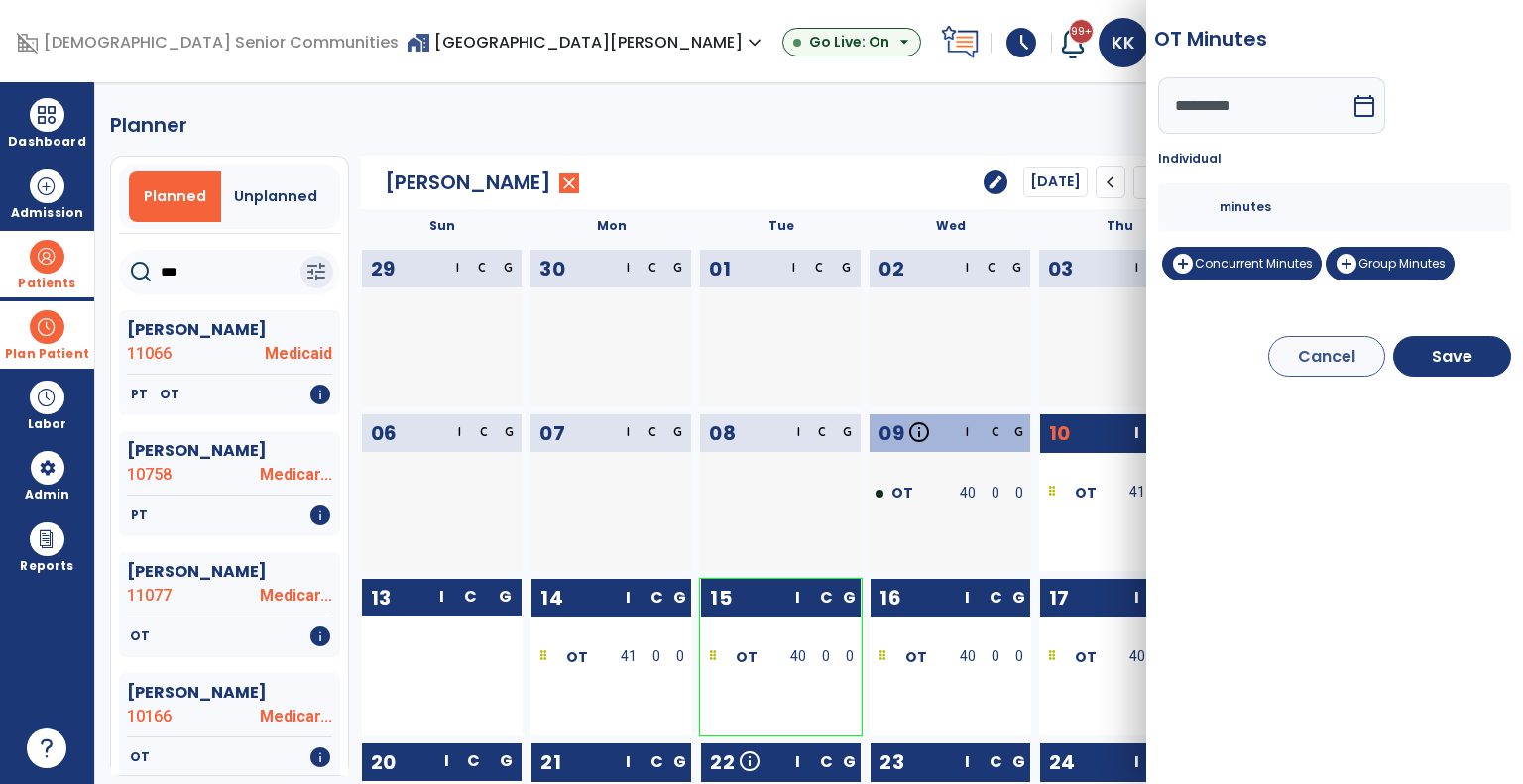click on "**" at bounding box center [1196, 207] 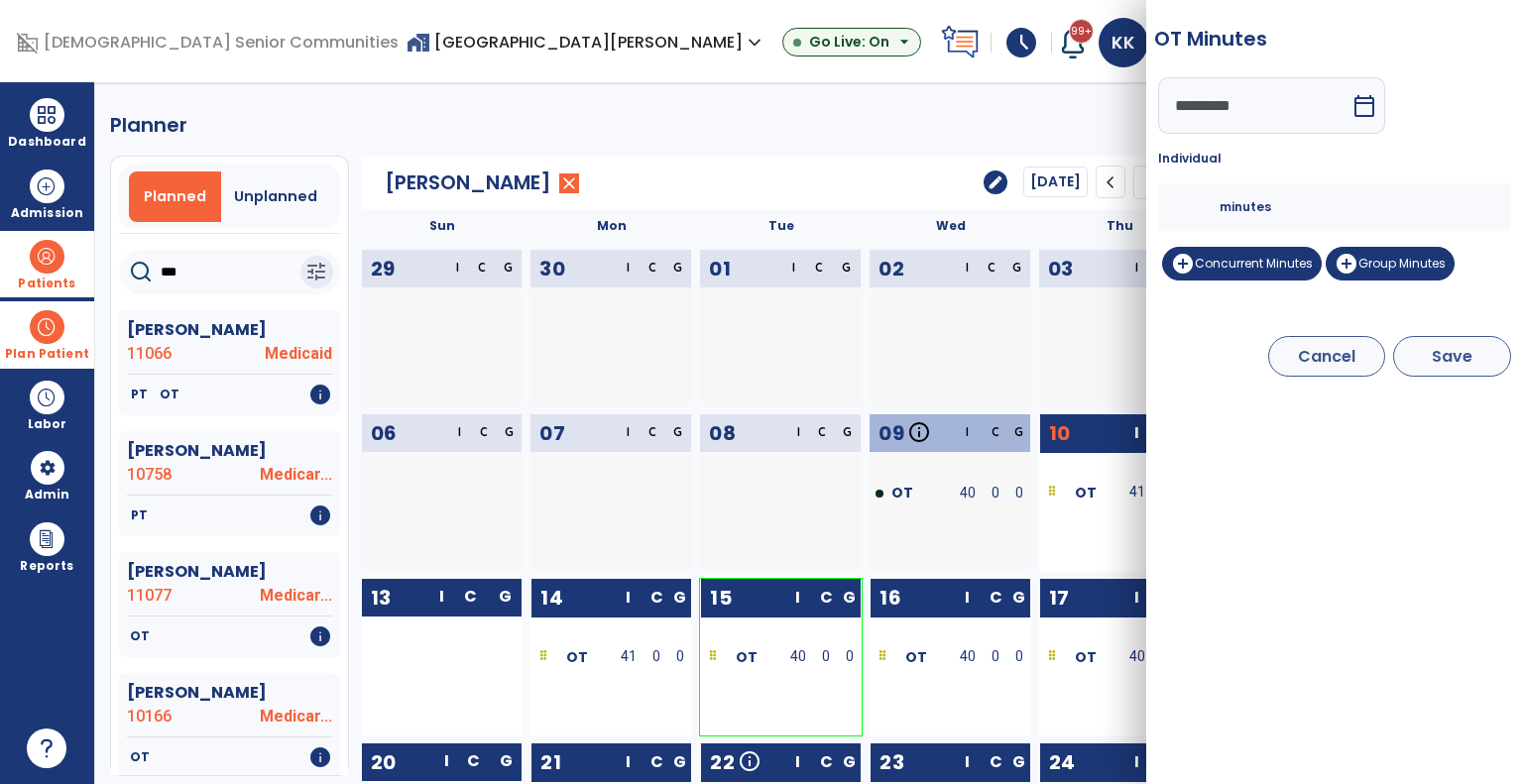 type on "**" 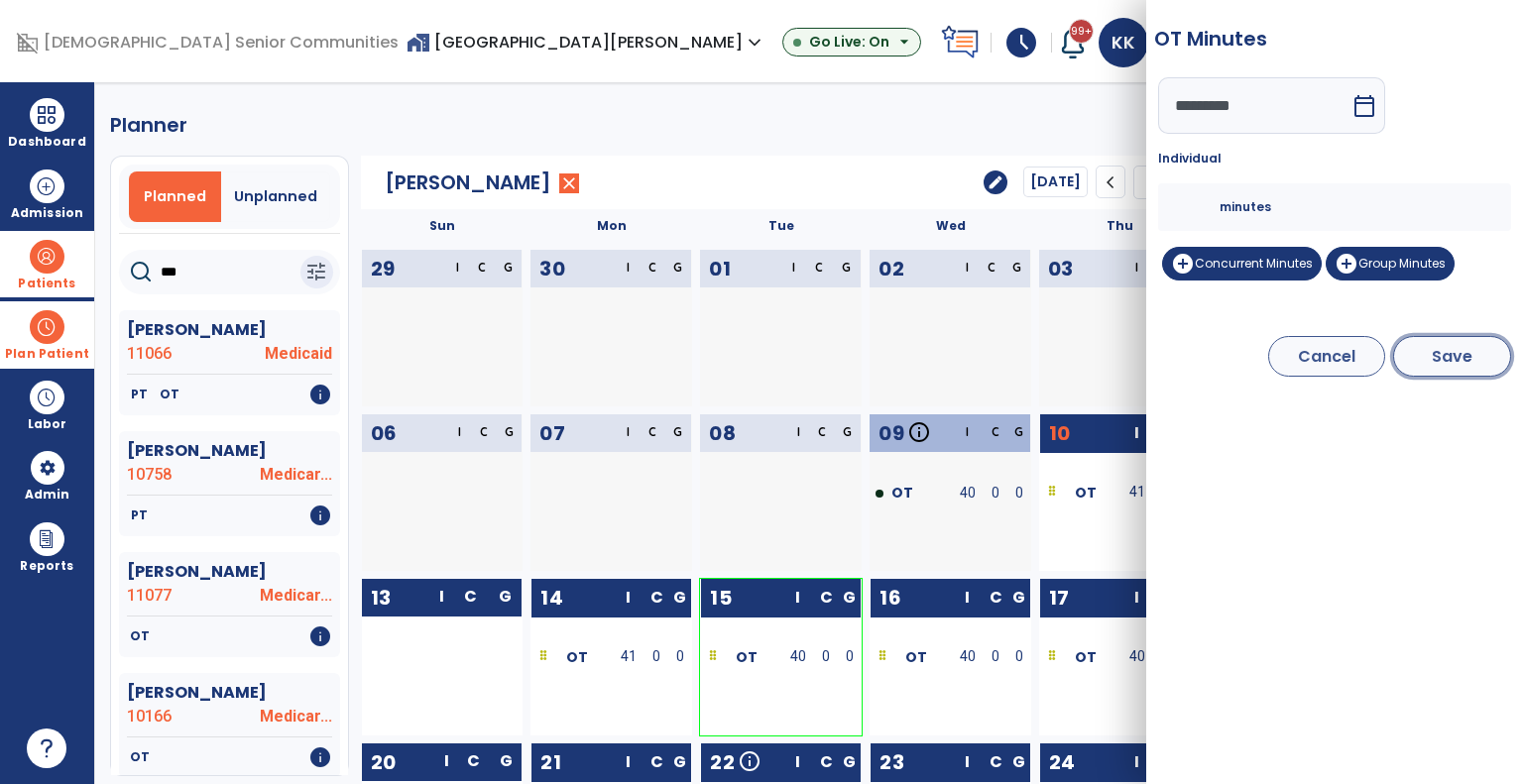 click on "Save" at bounding box center [1452, 356] 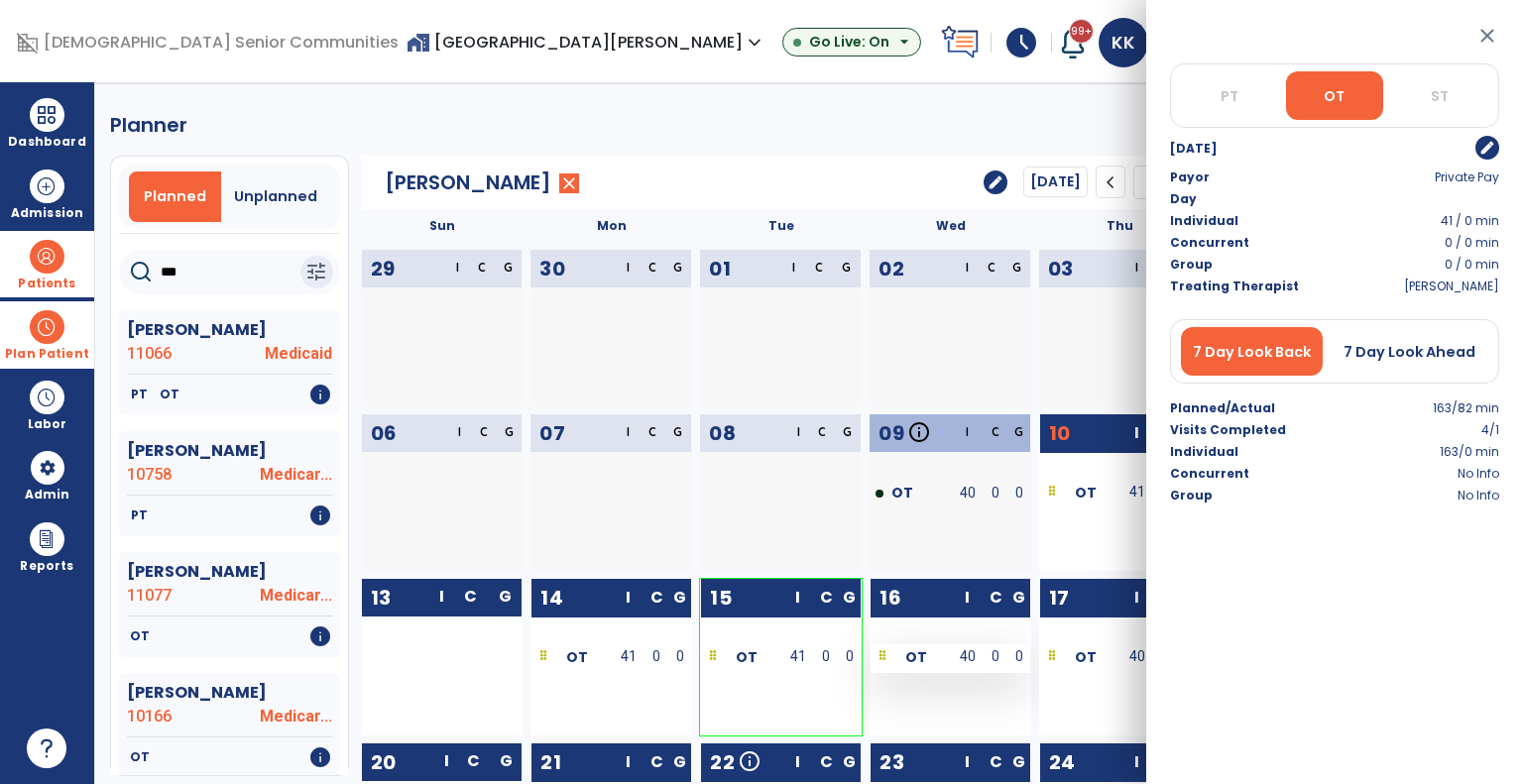 click on "40" at bounding box center (968, 656) 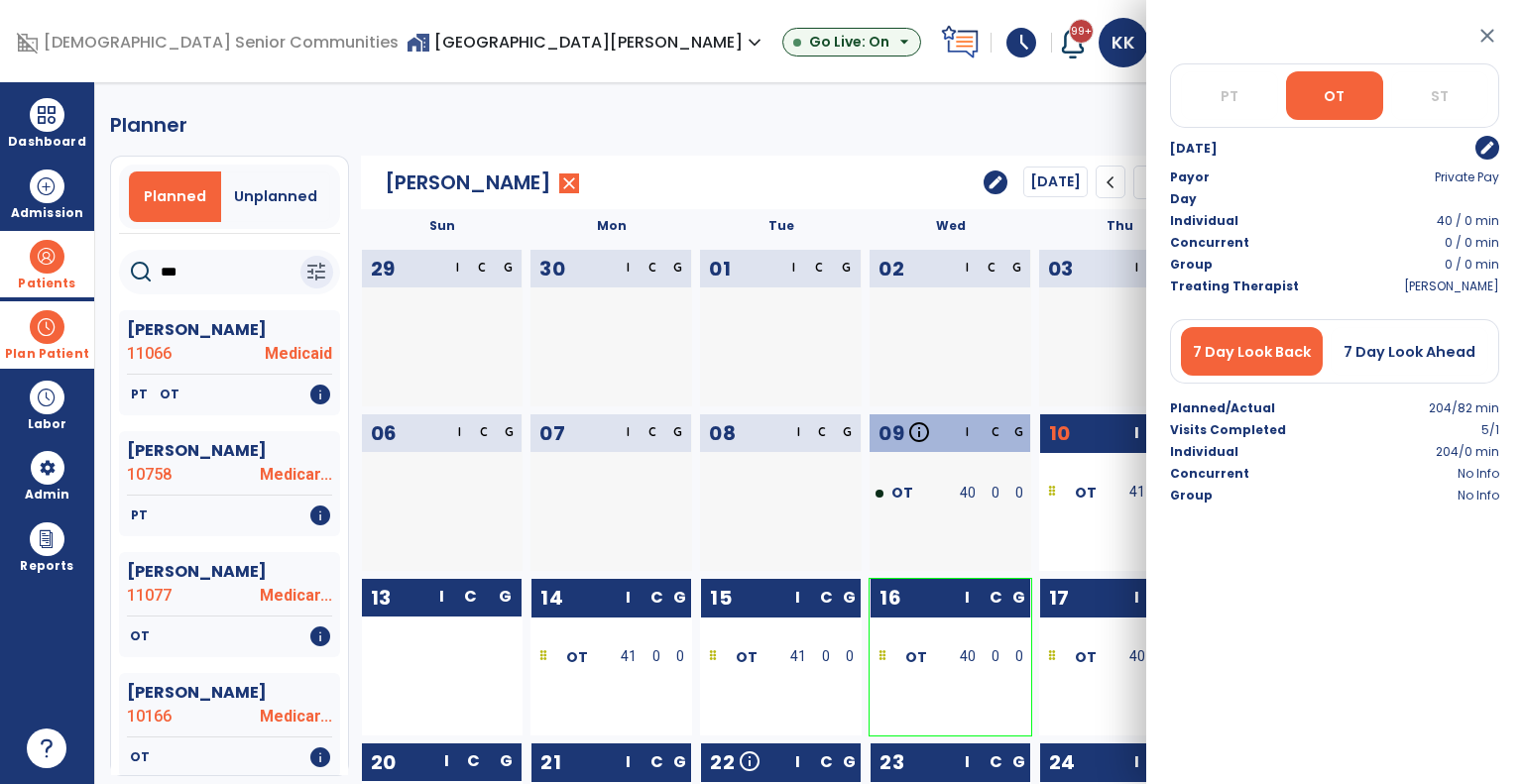 click at bounding box center [743, 523] 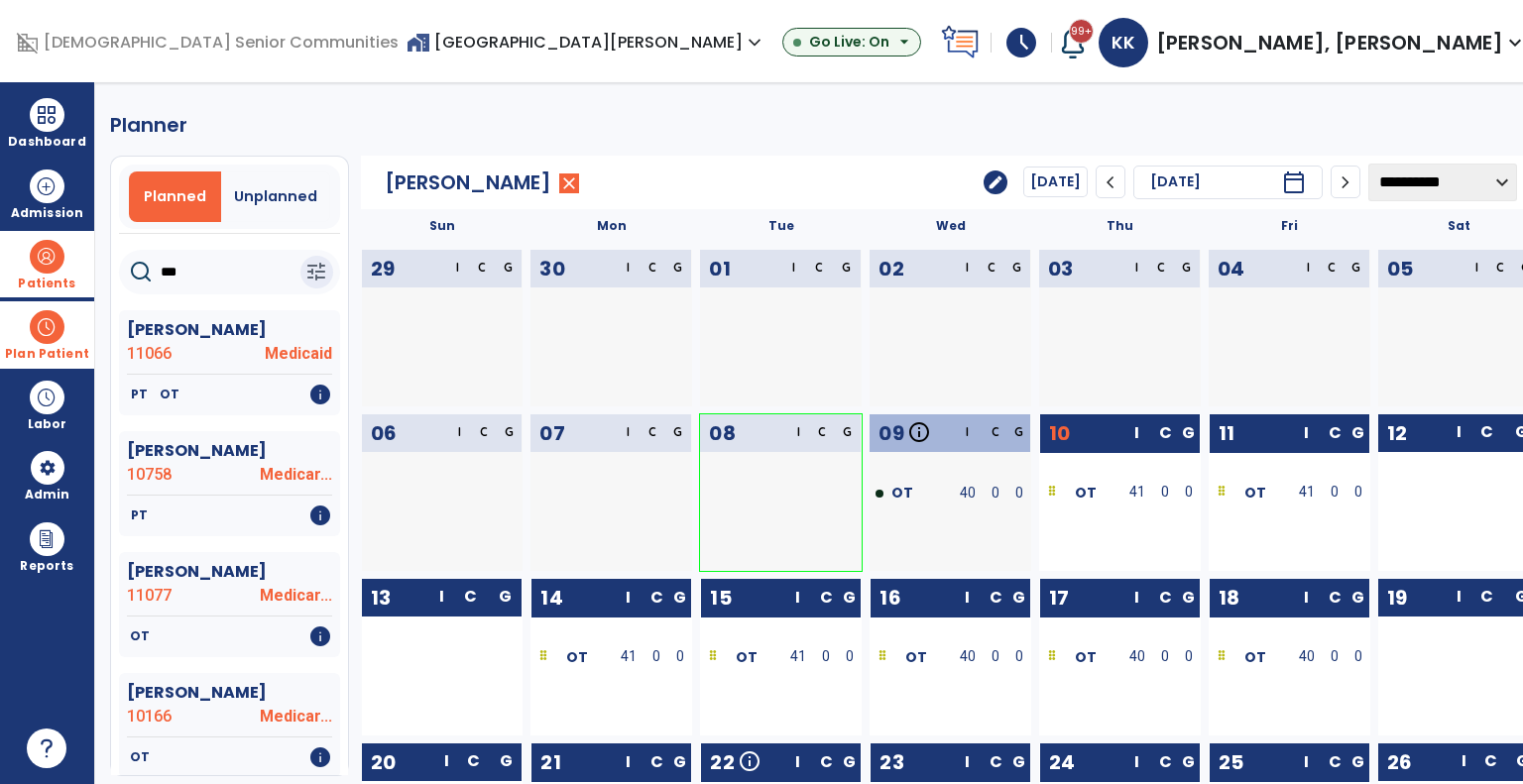 click at bounding box center (968, 523) 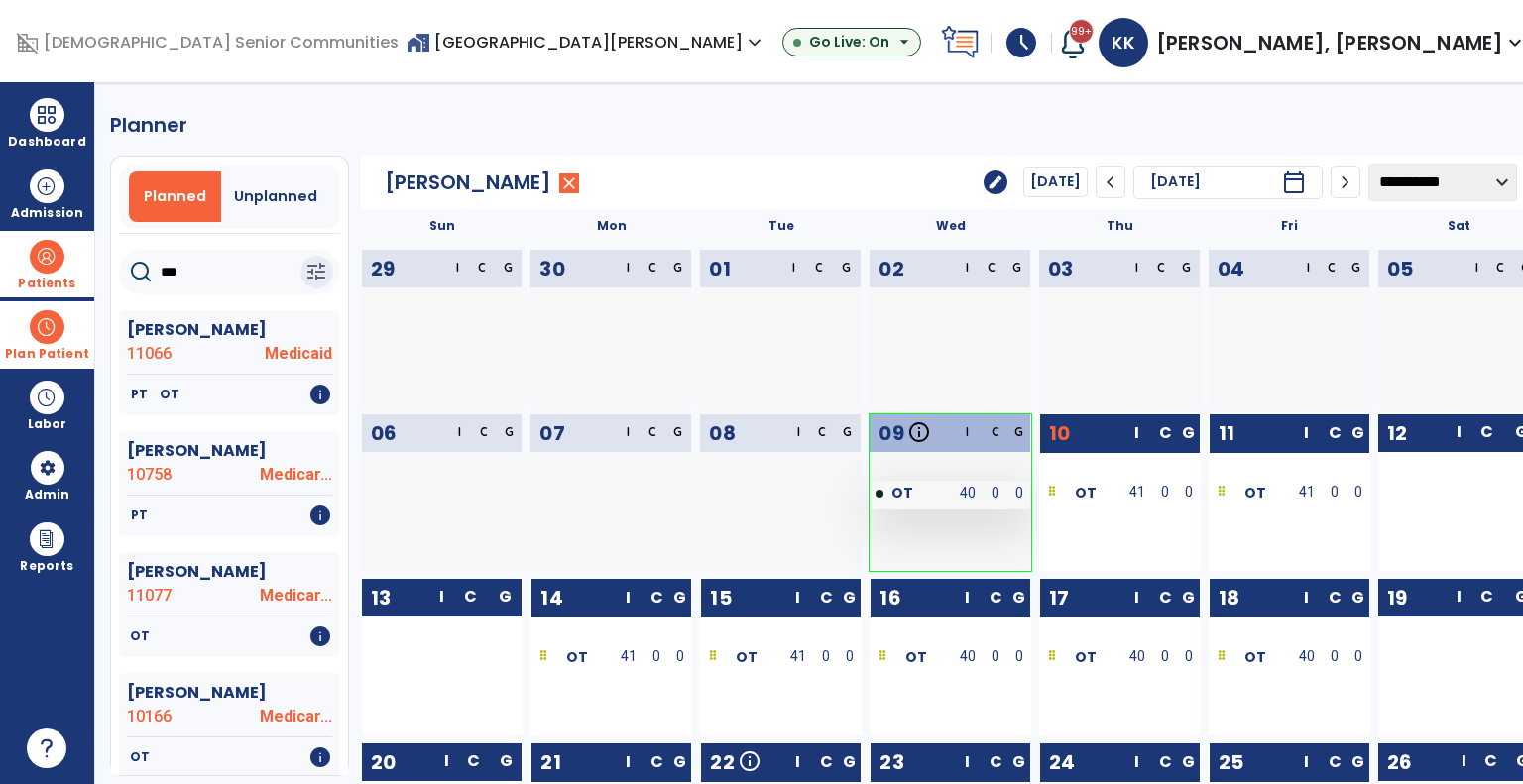 click on "40" at bounding box center [968, 493] 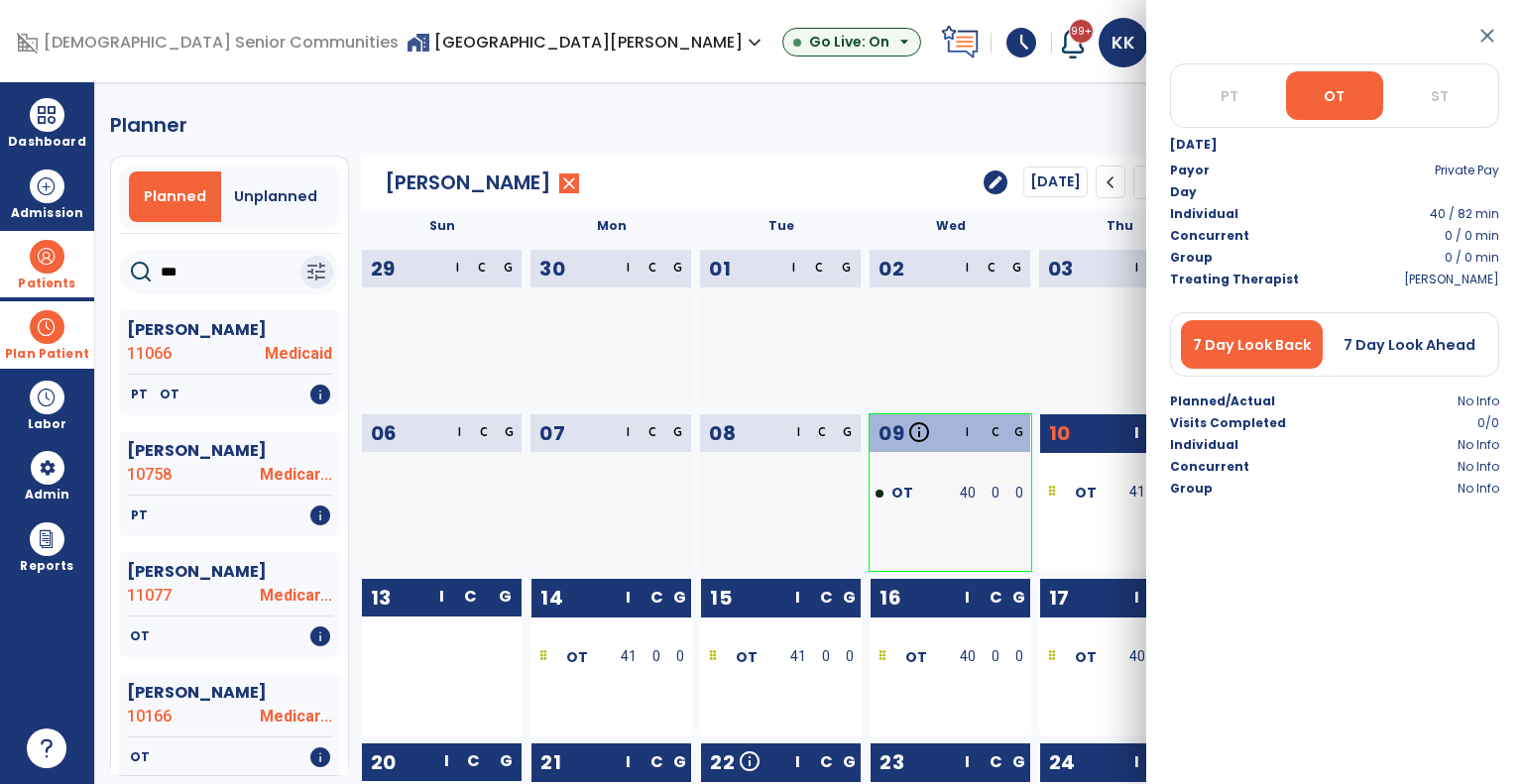 click on "C" 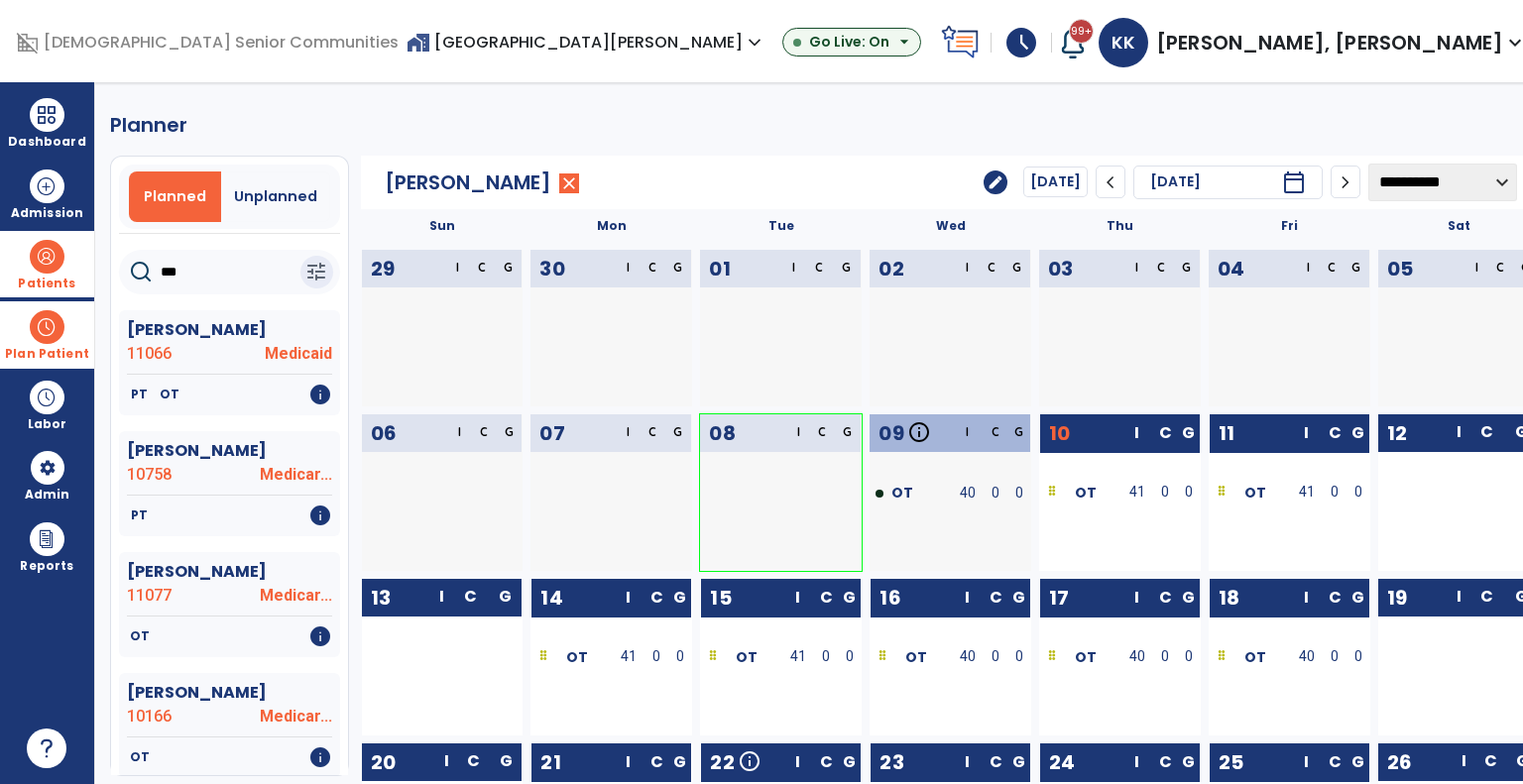 click on "Patients" at bounding box center [47, 283] 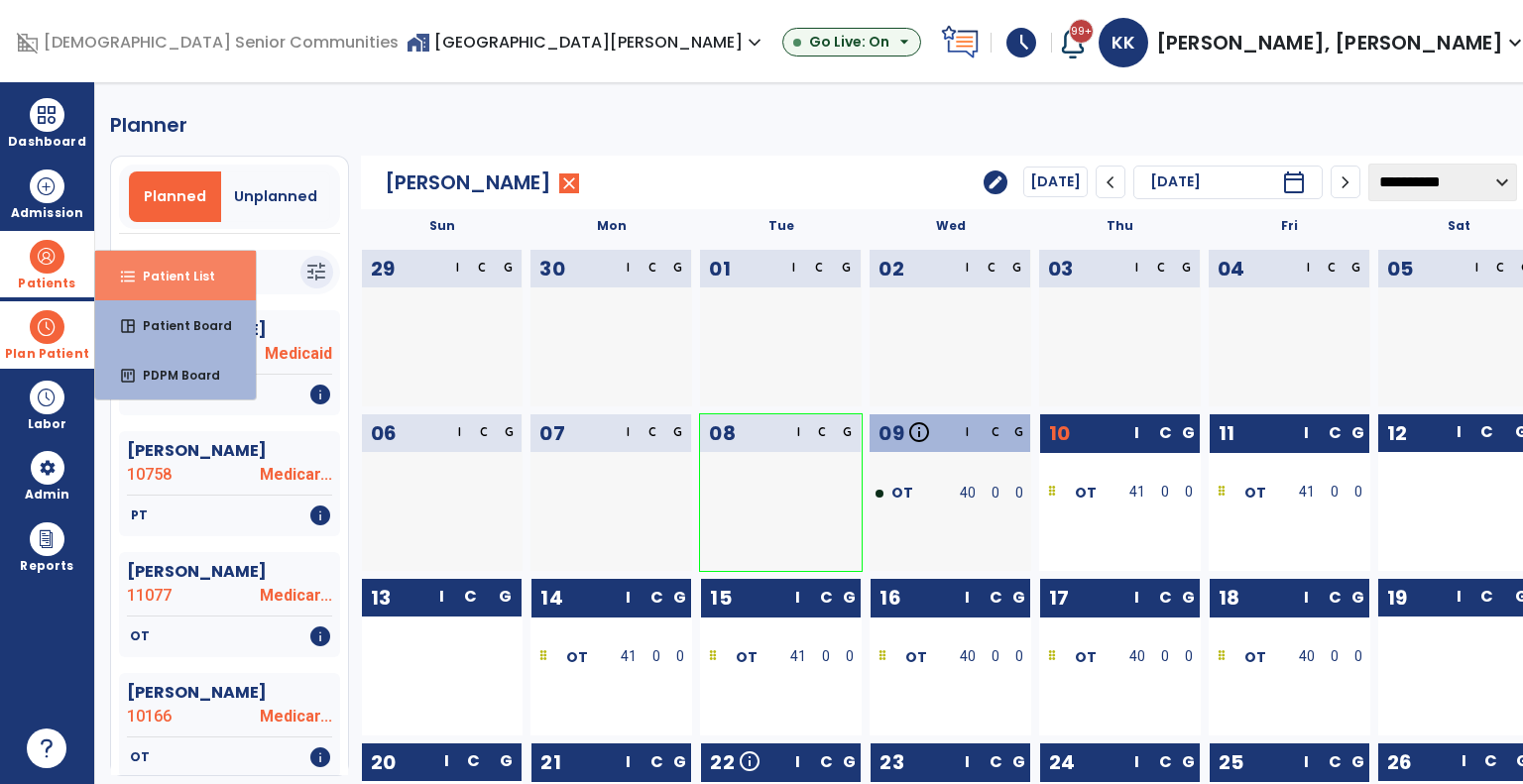 click on "format_list_bulleted  Patient List" at bounding box center [176, 276] 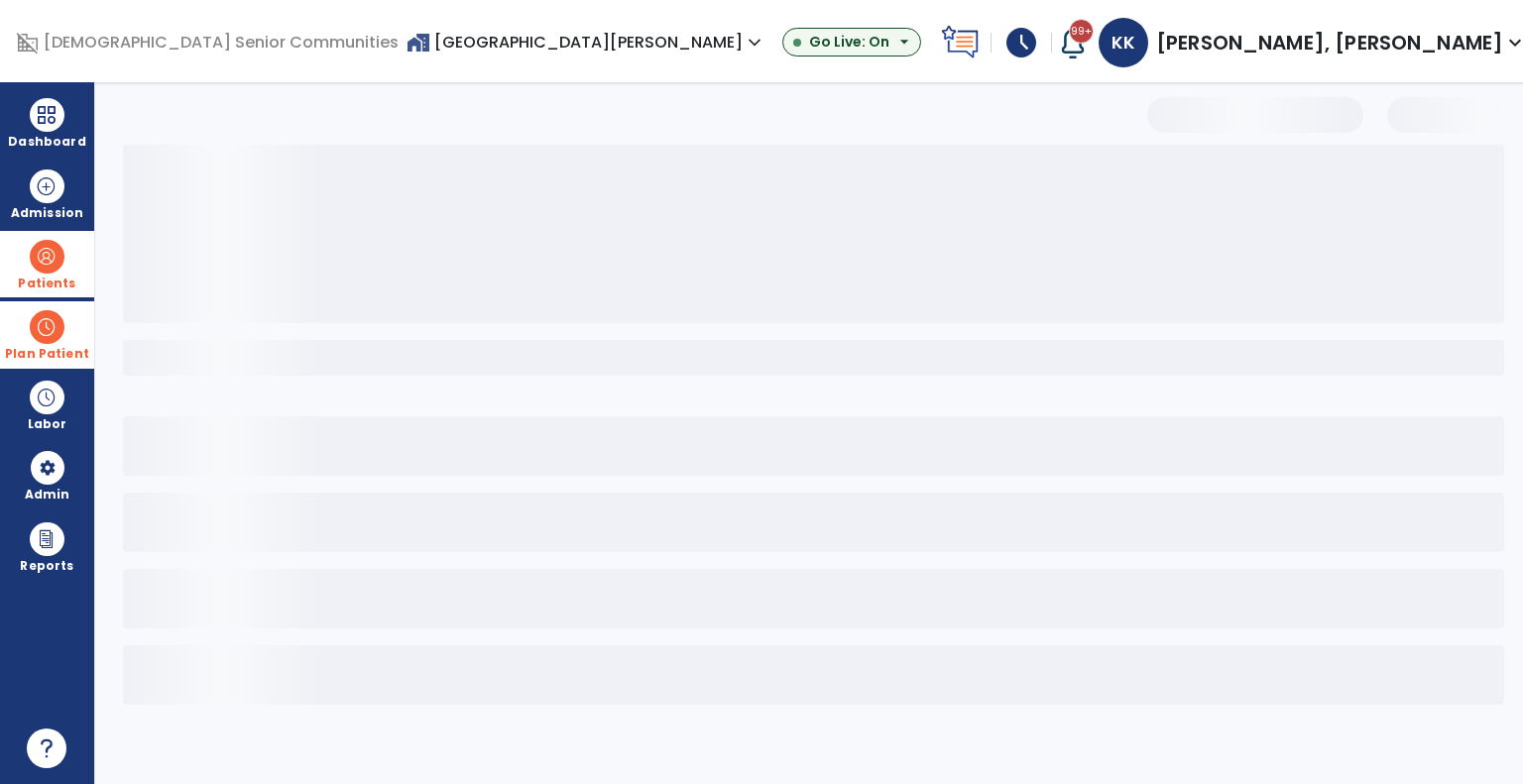 select on "***" 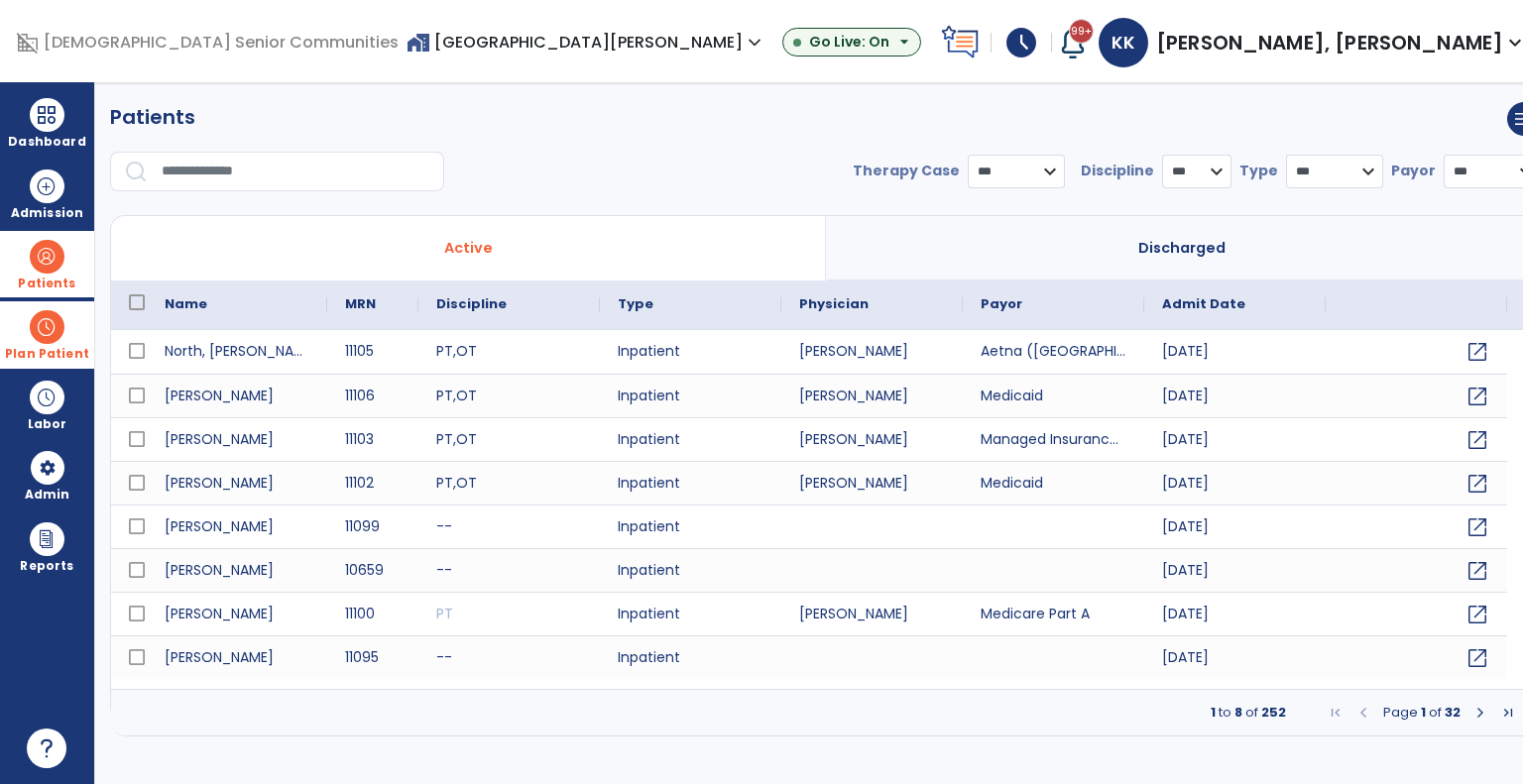 click at bounding box center (295, 171) 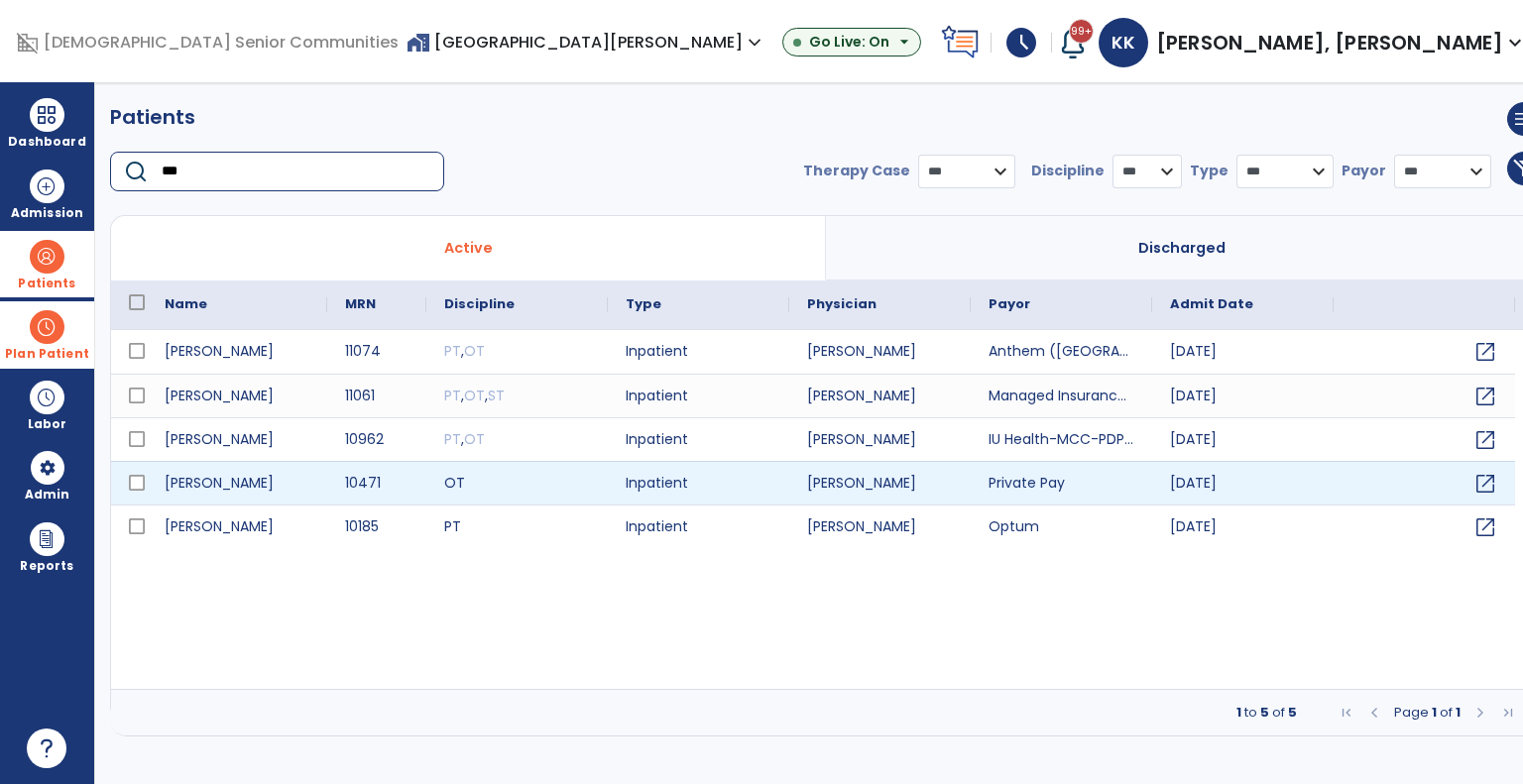 type on "***" 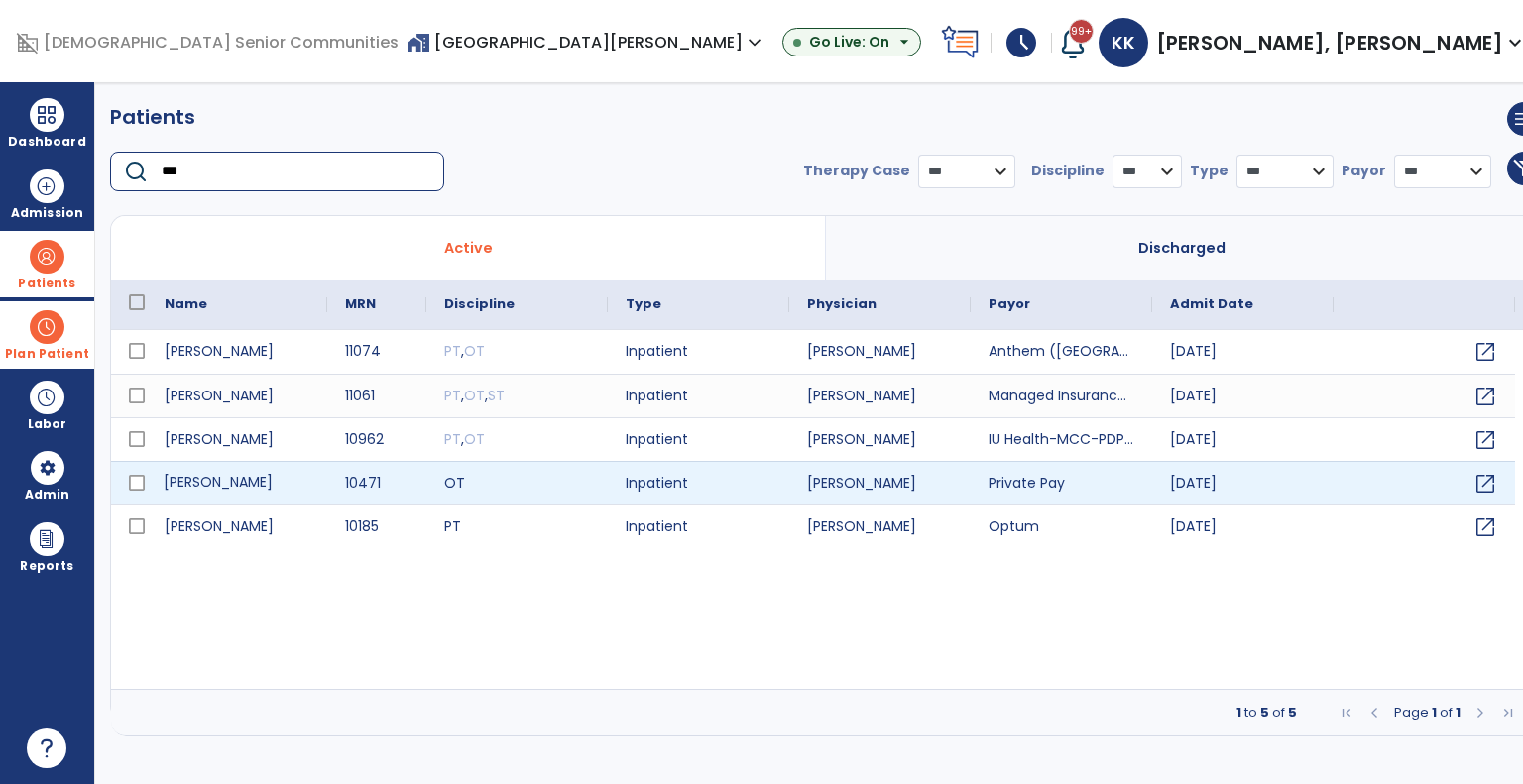 click on "Gilbert, Rosemary" at bounding box center [237, 483] 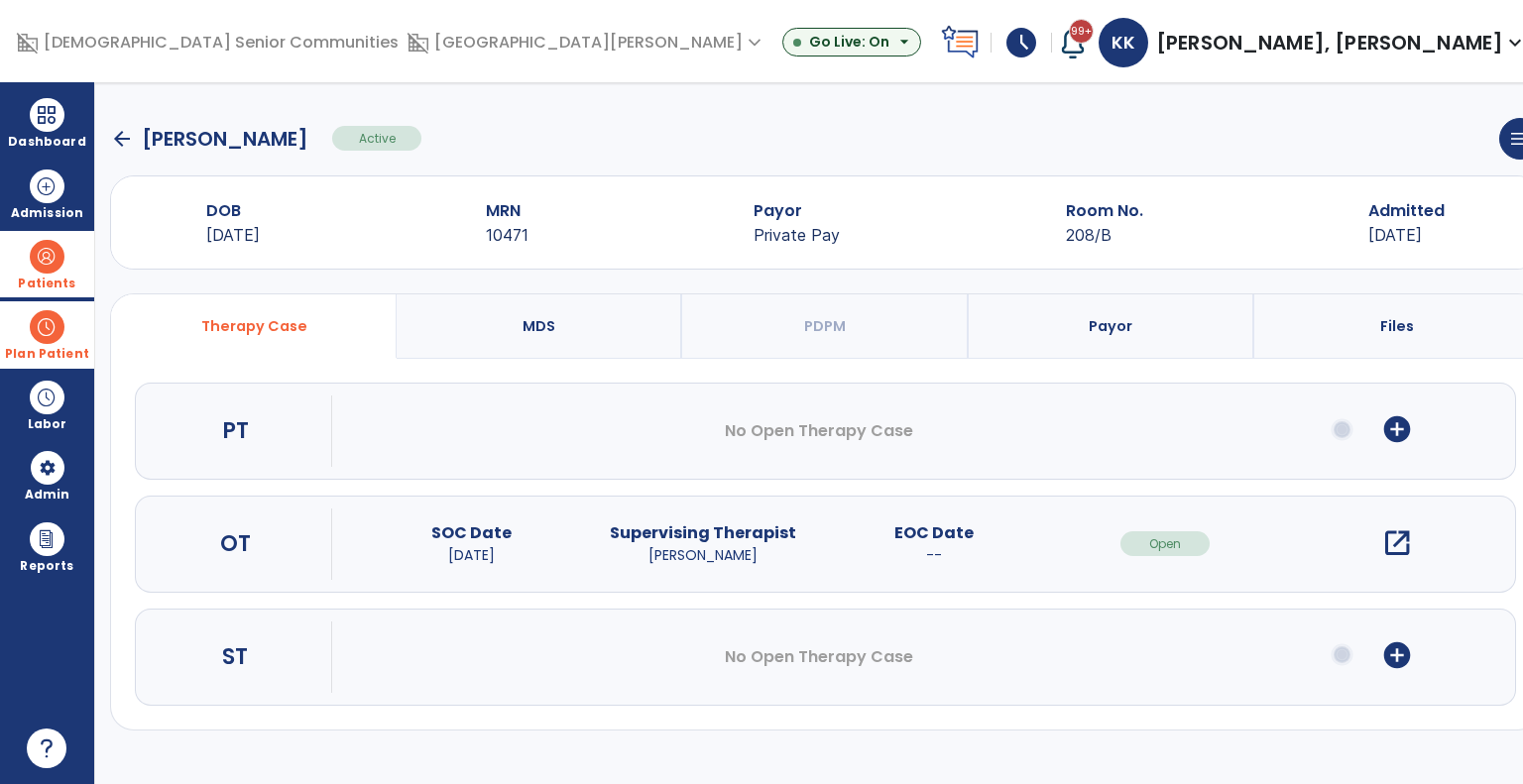 click on "open_in_new" at bounding box center [1397, 543] 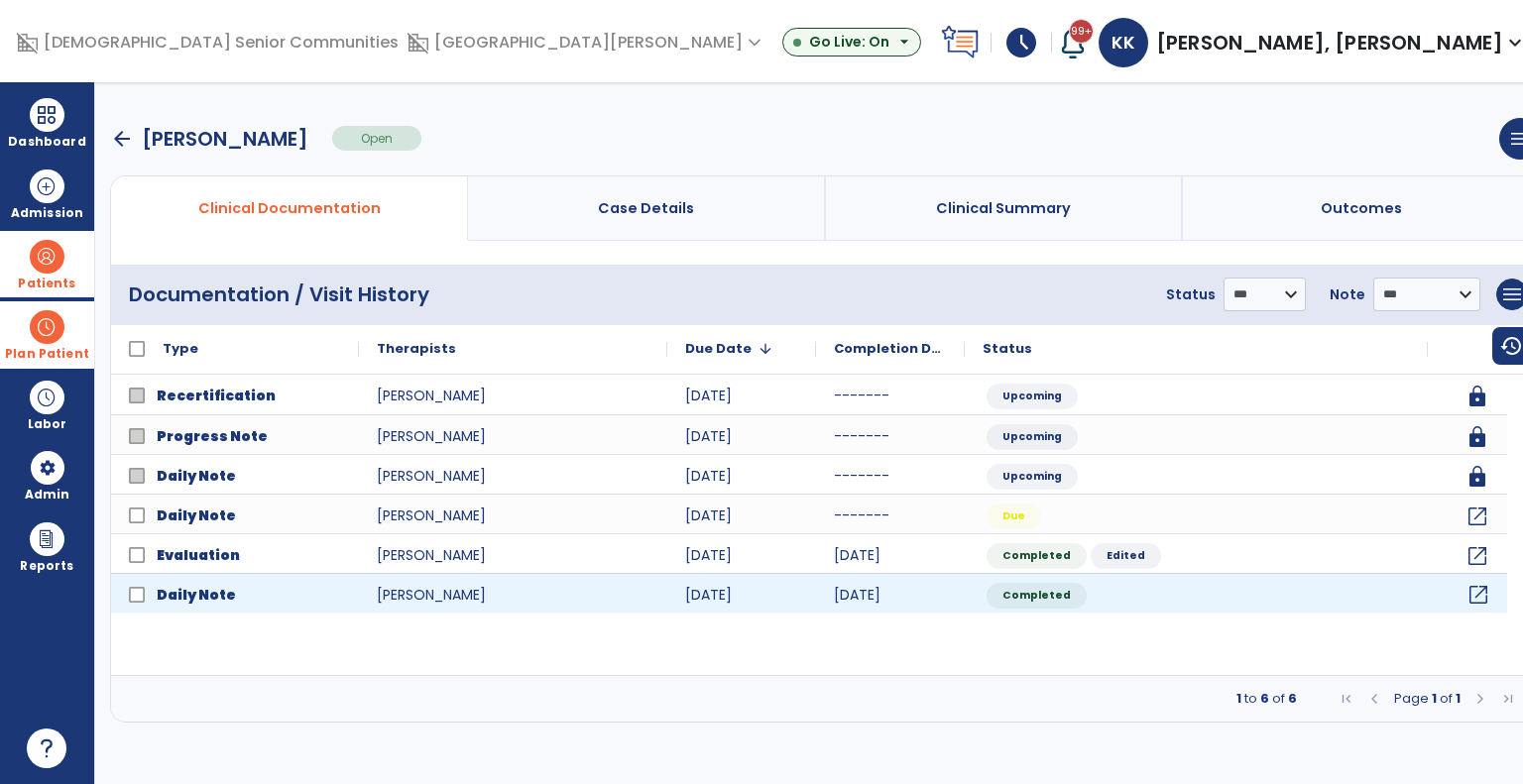 click on "open_in_new" 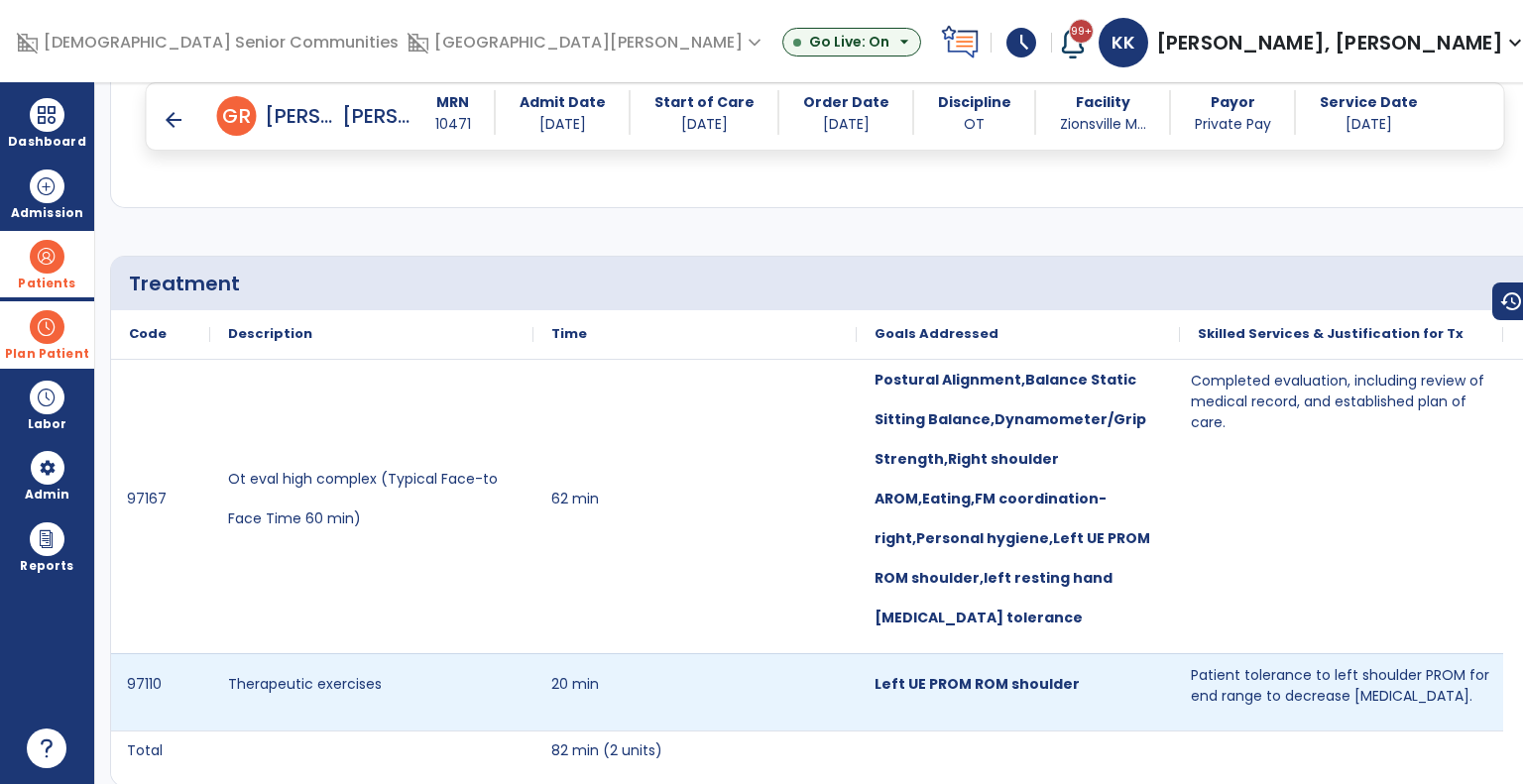 scroll, scrollTop: 1296, scrollLeft: 0, axis: vertical 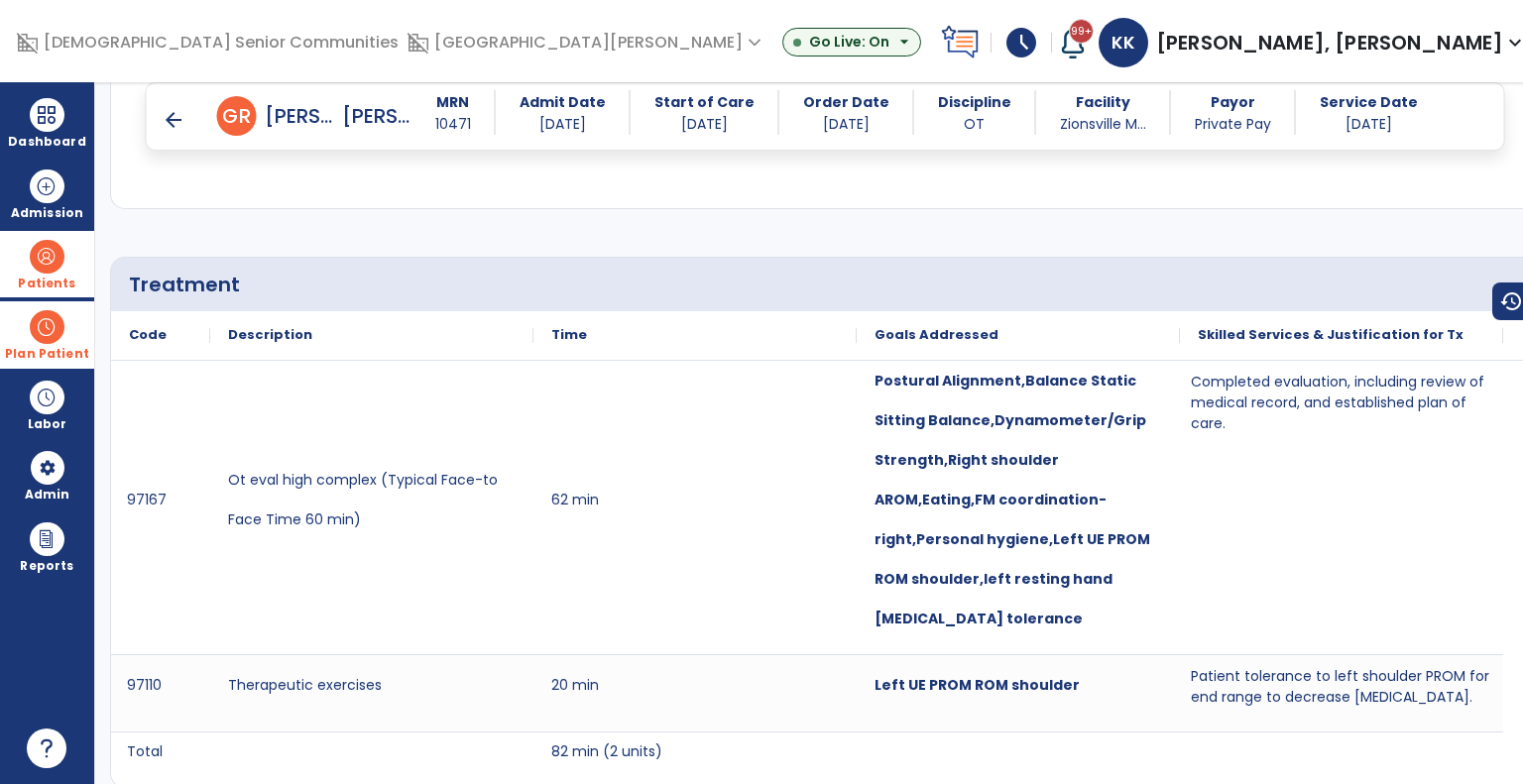 click at bounding box center (47, 257) 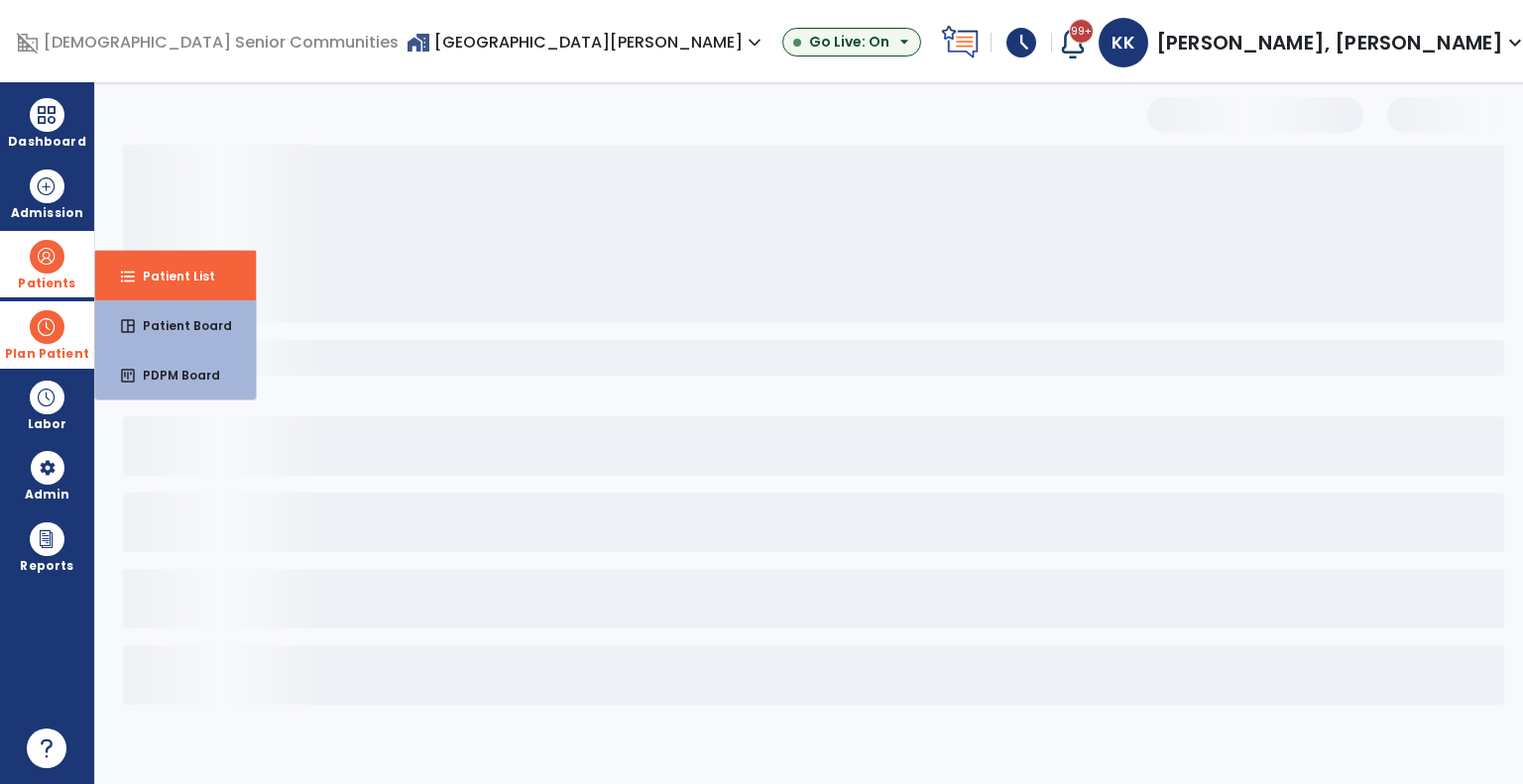 scroll, scrollTop: 0, scrollLeft: 0, axis: both 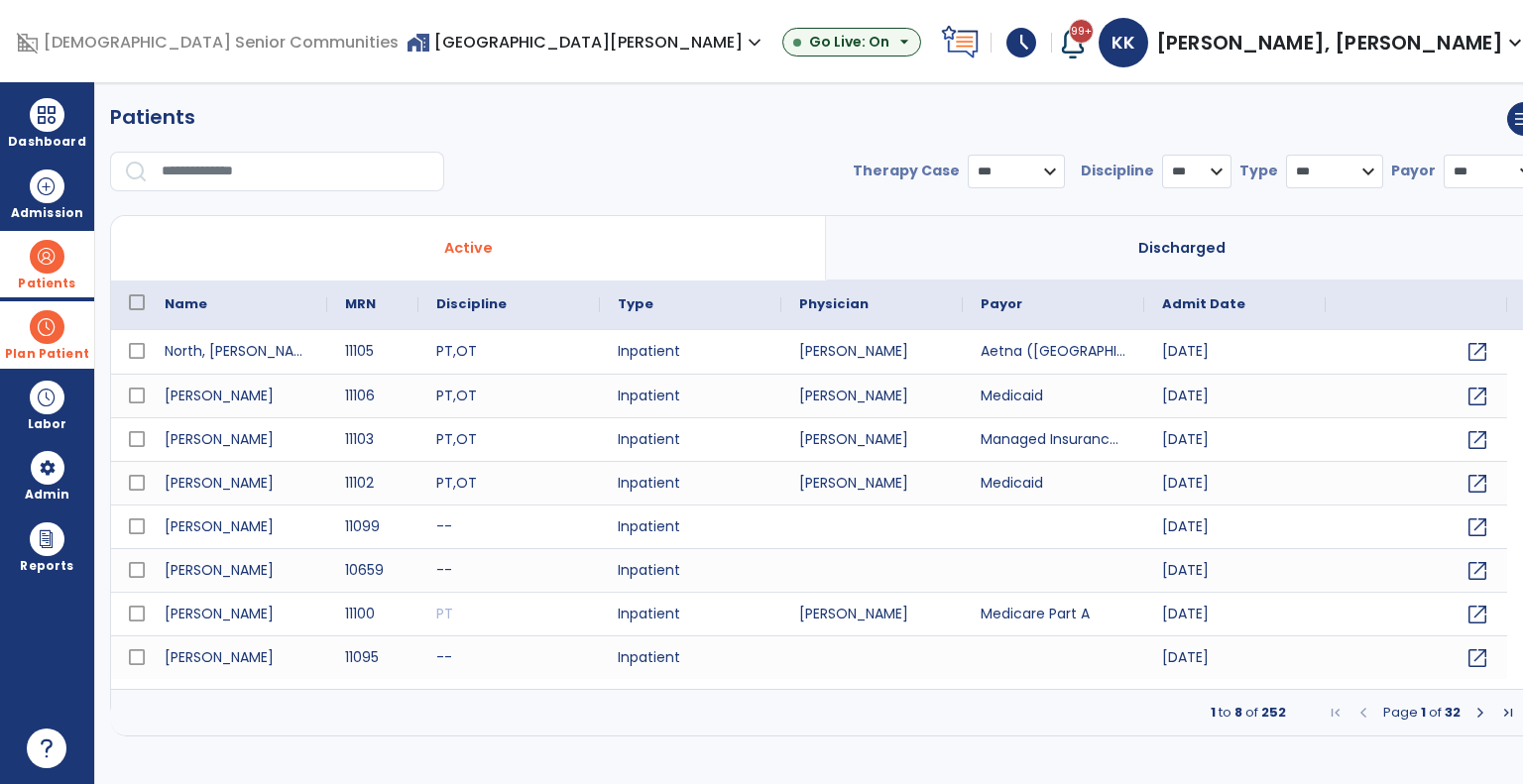 select on "***" 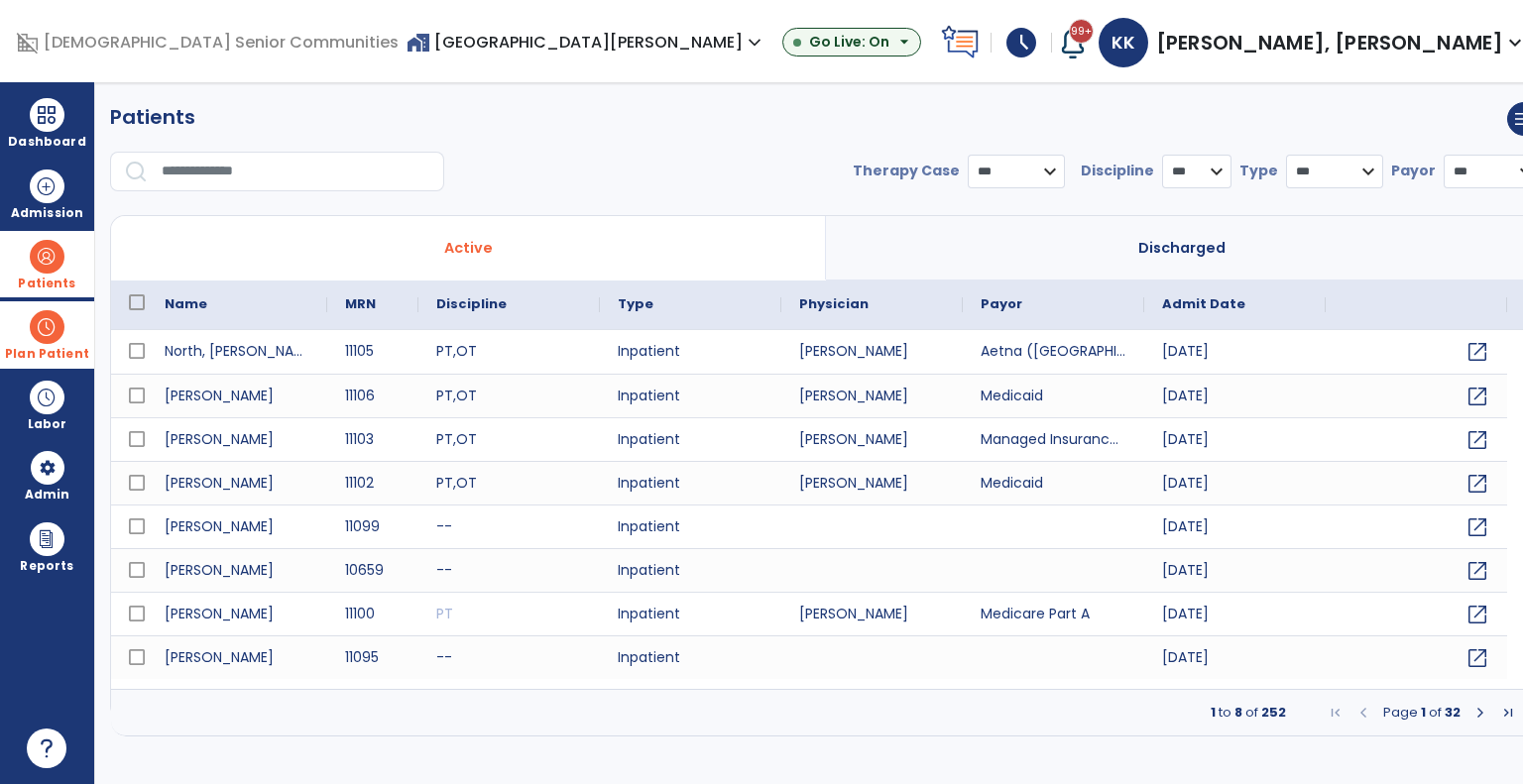 click on "home_work   Zionsville Meadows   expand_more   ASC-Sandbox   CORE-The Commons on Meridian   Harcourt Terrace Nurs & Rehab   Spring Mill Meadows  Show All Go Live: On  arrow_drop_down" at bounding box center (669, 43) 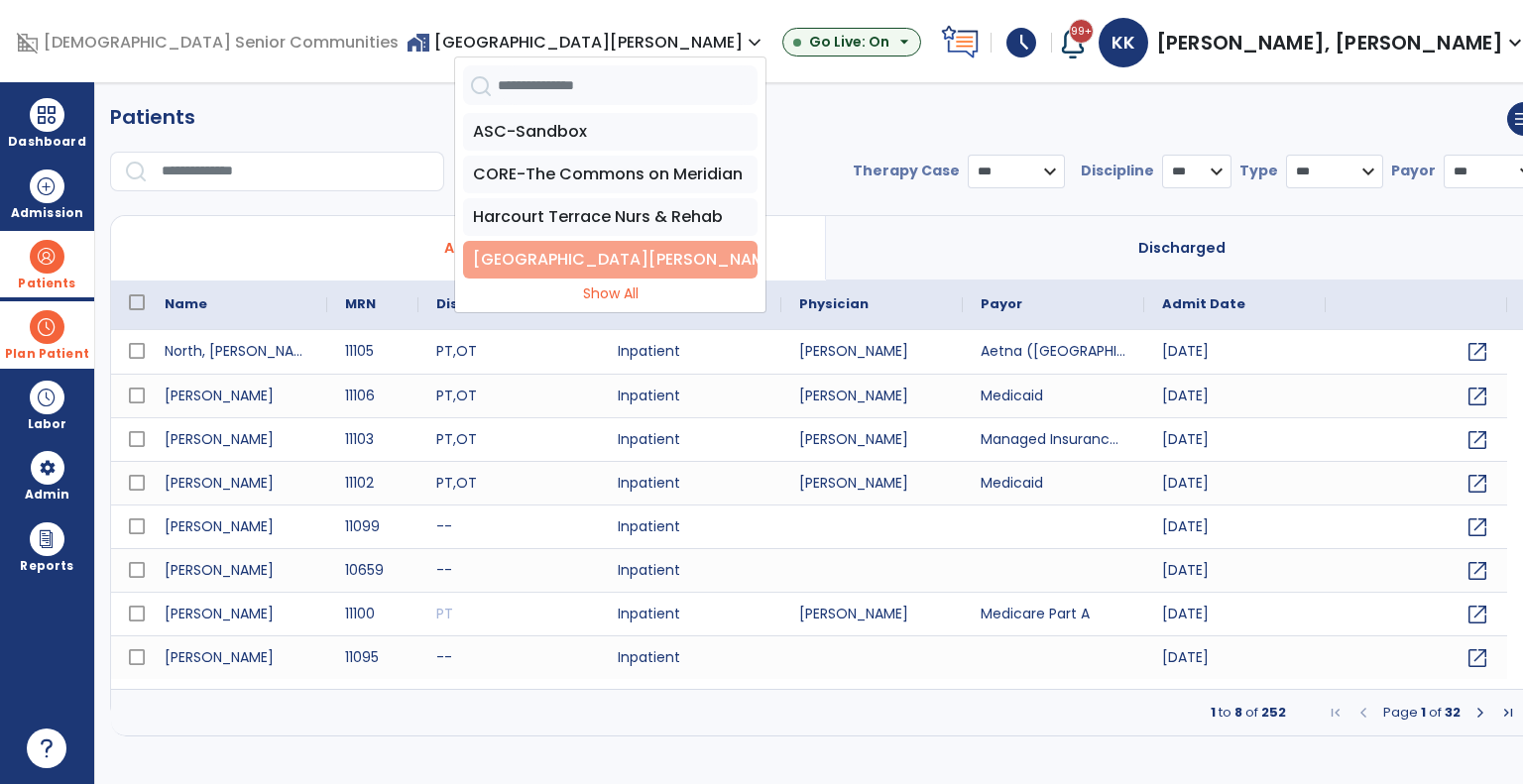 click on "[GEOGRAPHIC_DATA][PERSON_NAME]" at bounding box center [610, 260] 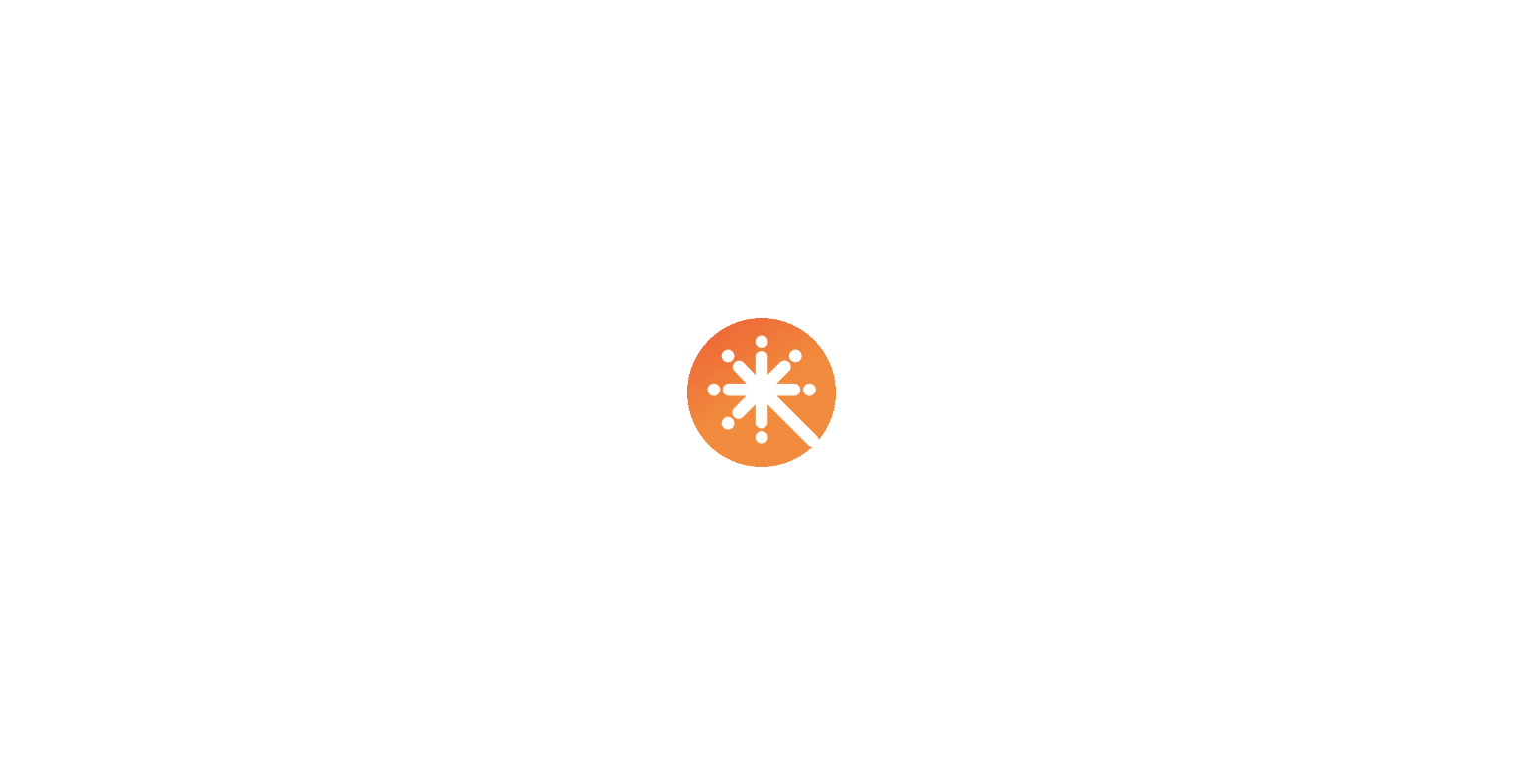 scroll, scrollTop: 0, scrollLeft: 0, axis: both 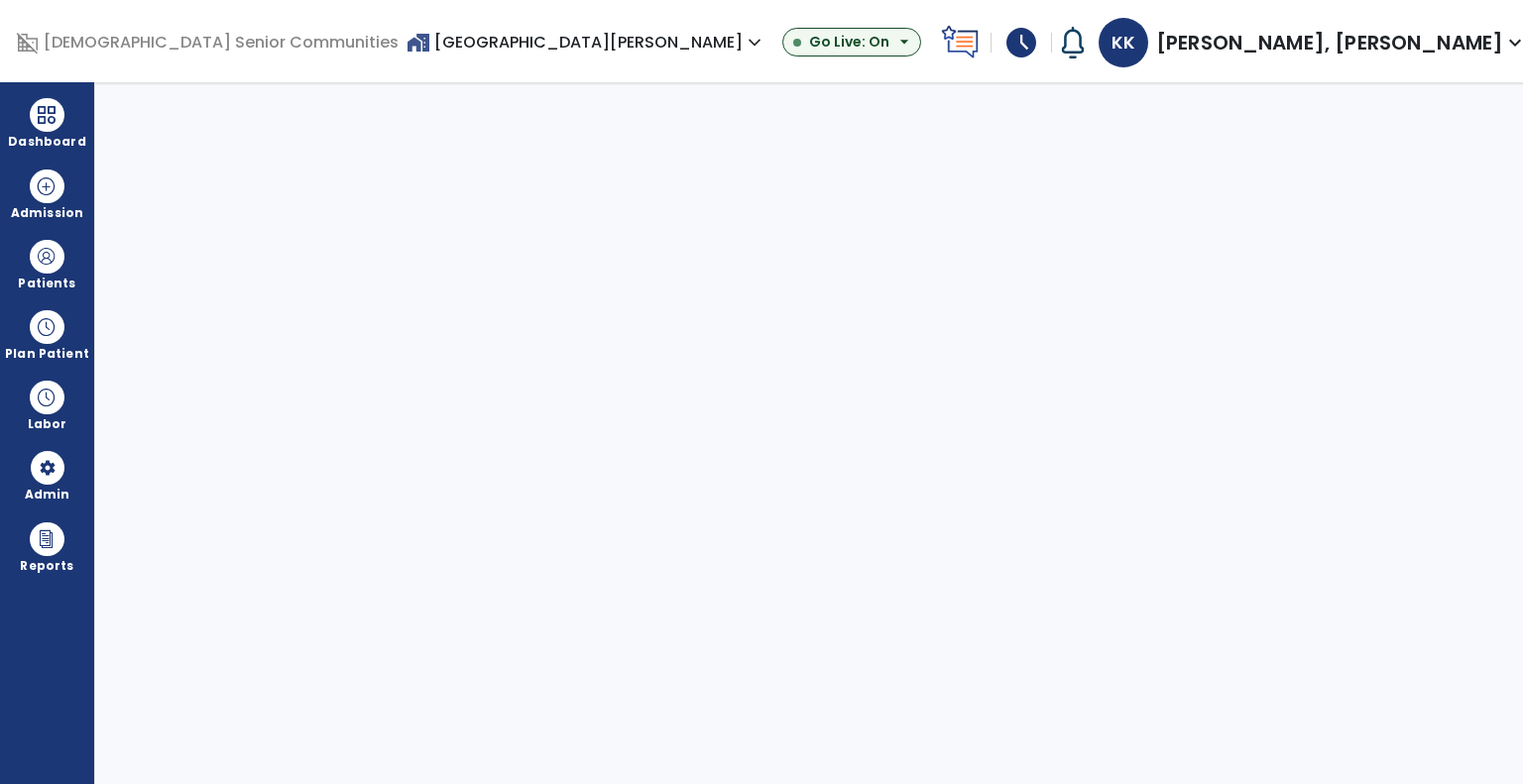 select on "***" 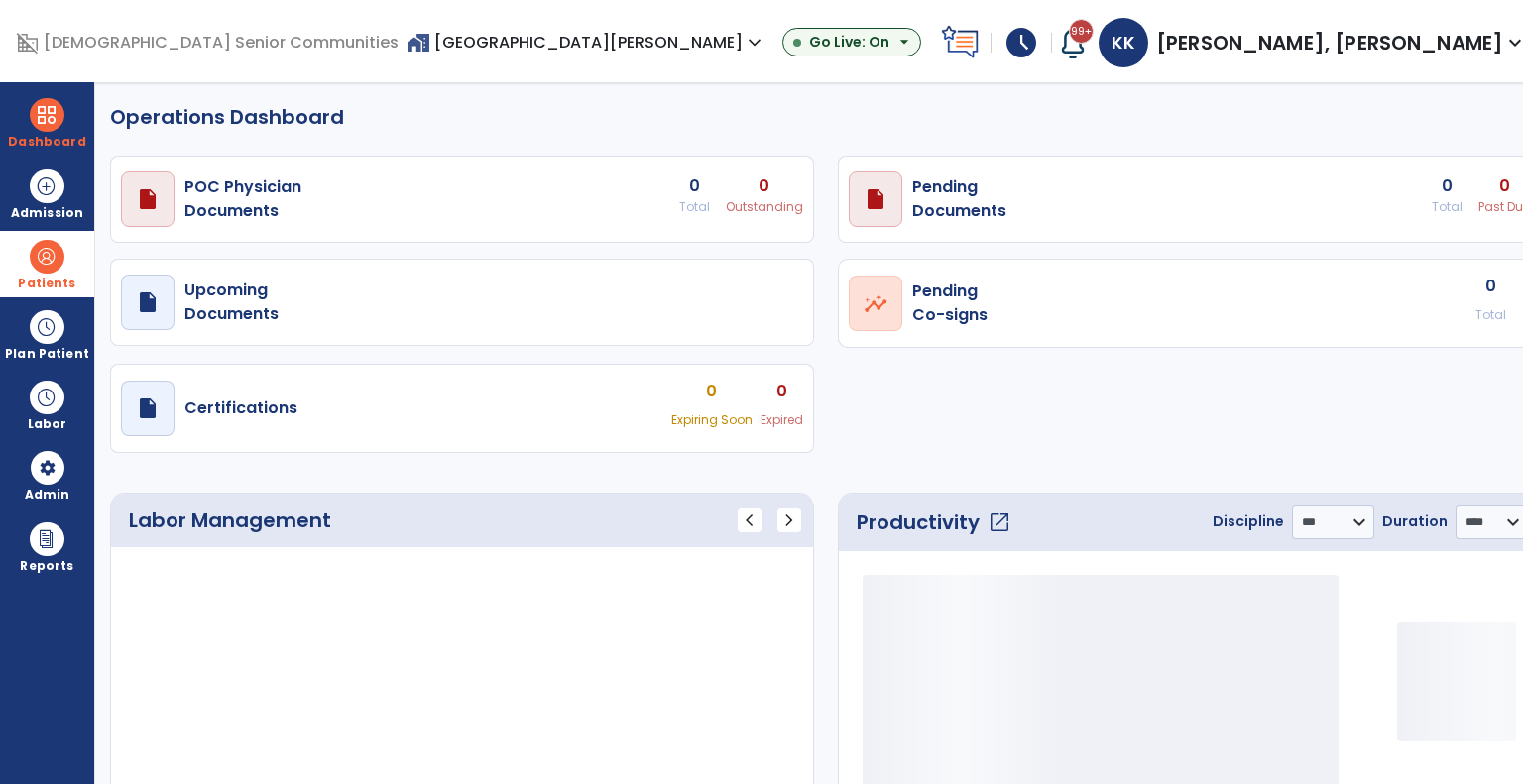 click on "Patients" at bounding box center (47, 264) 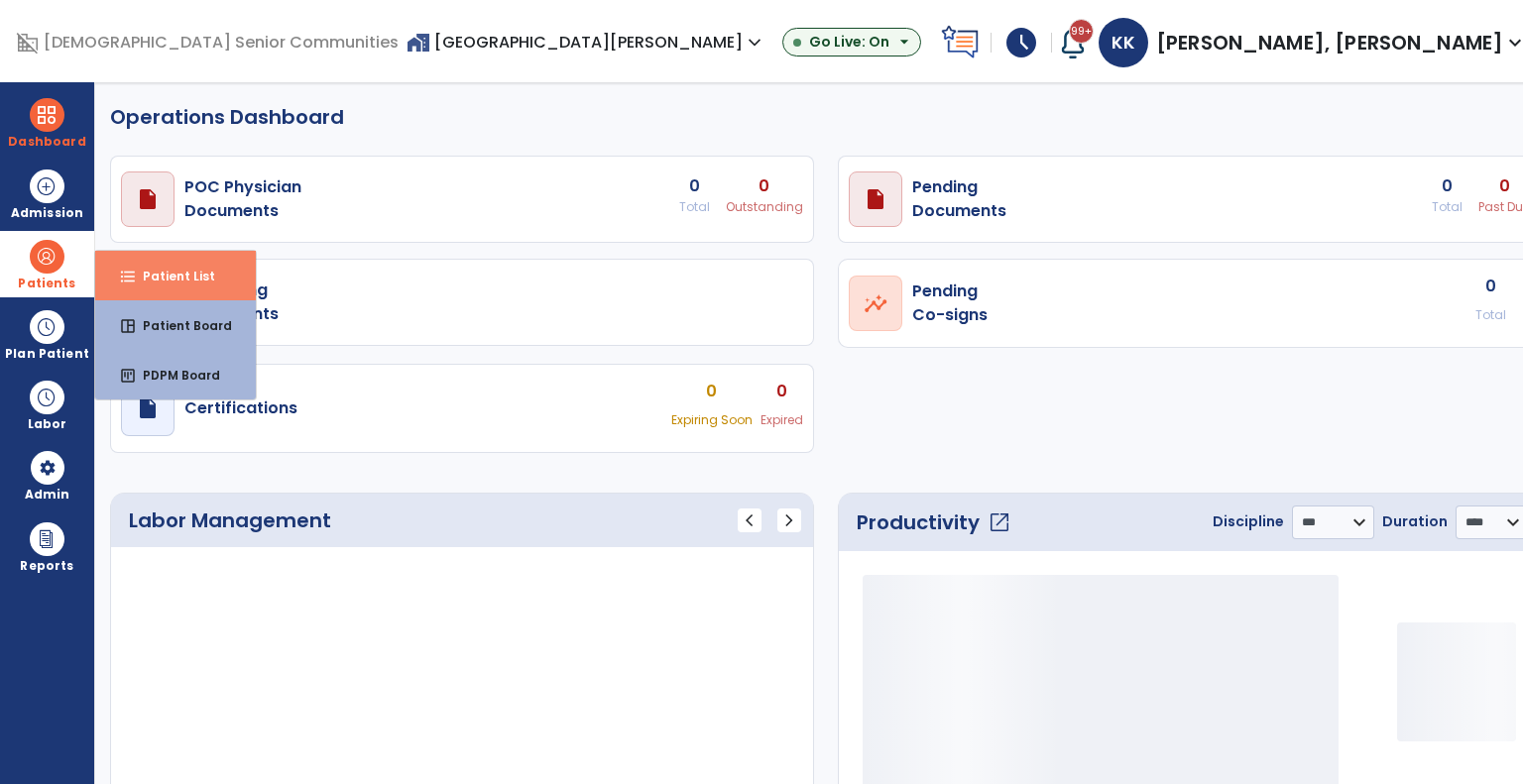 click on "Patient List" at bounding box center [171, 276] 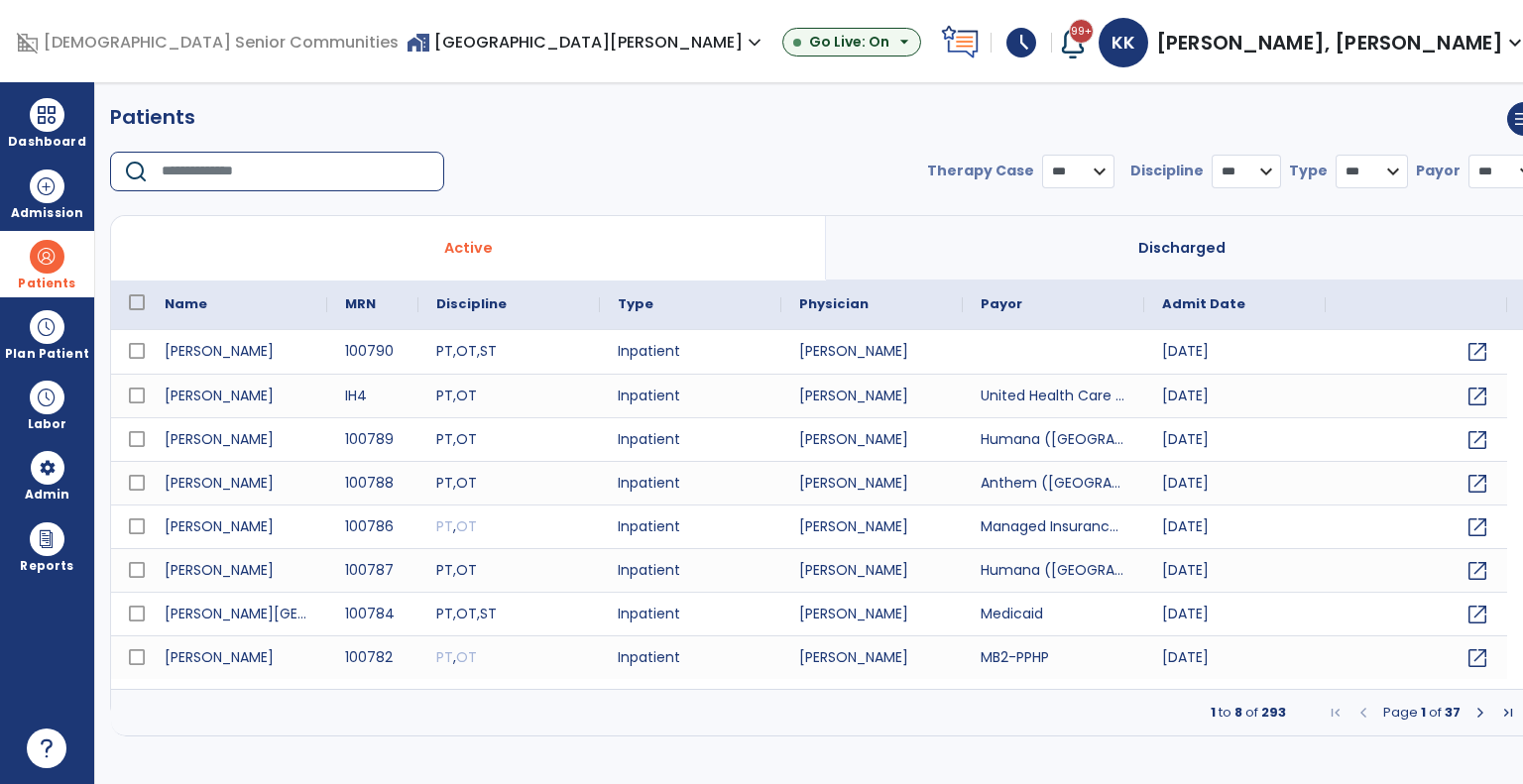 click at bounding box center [295, 171] 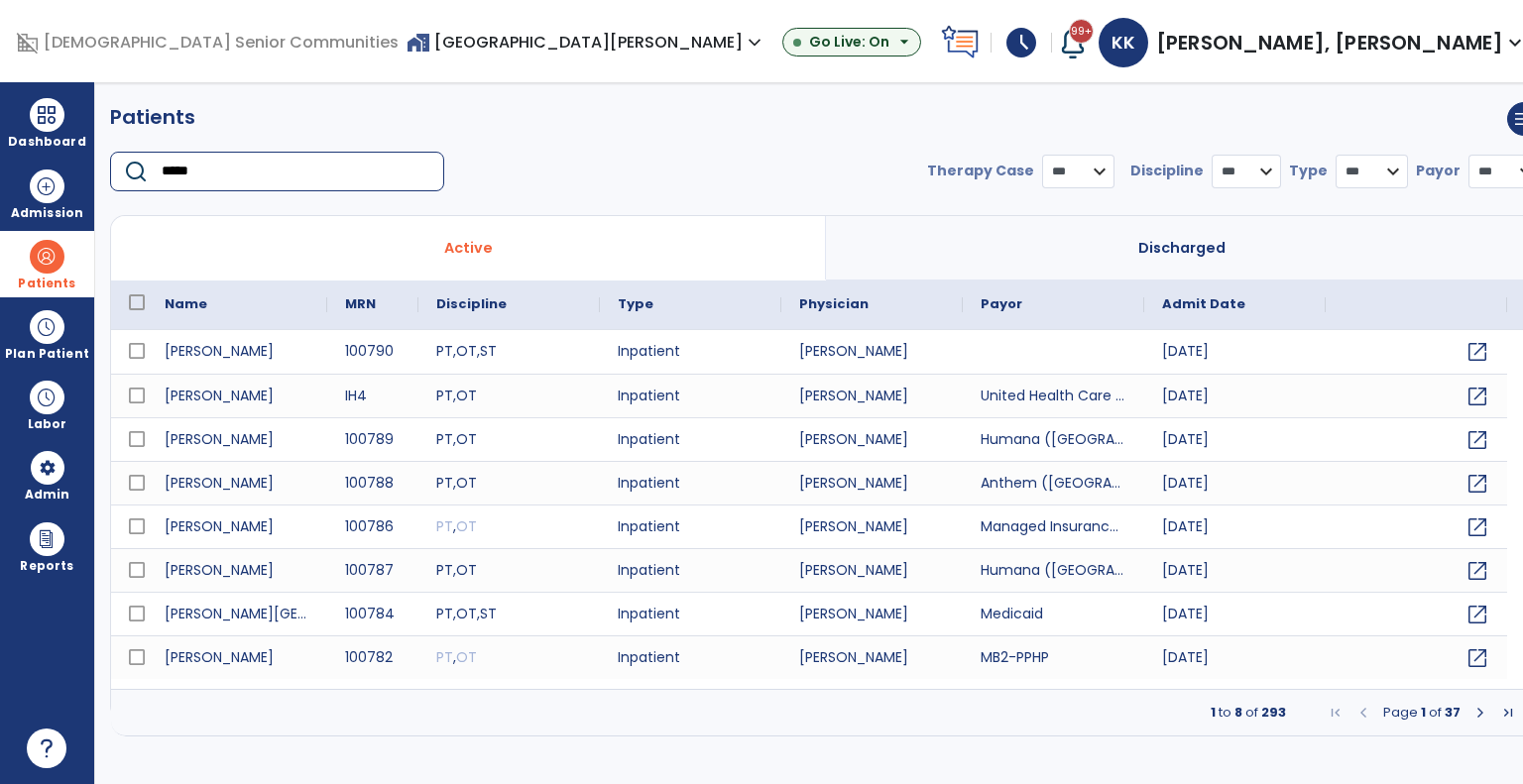 type on "******" 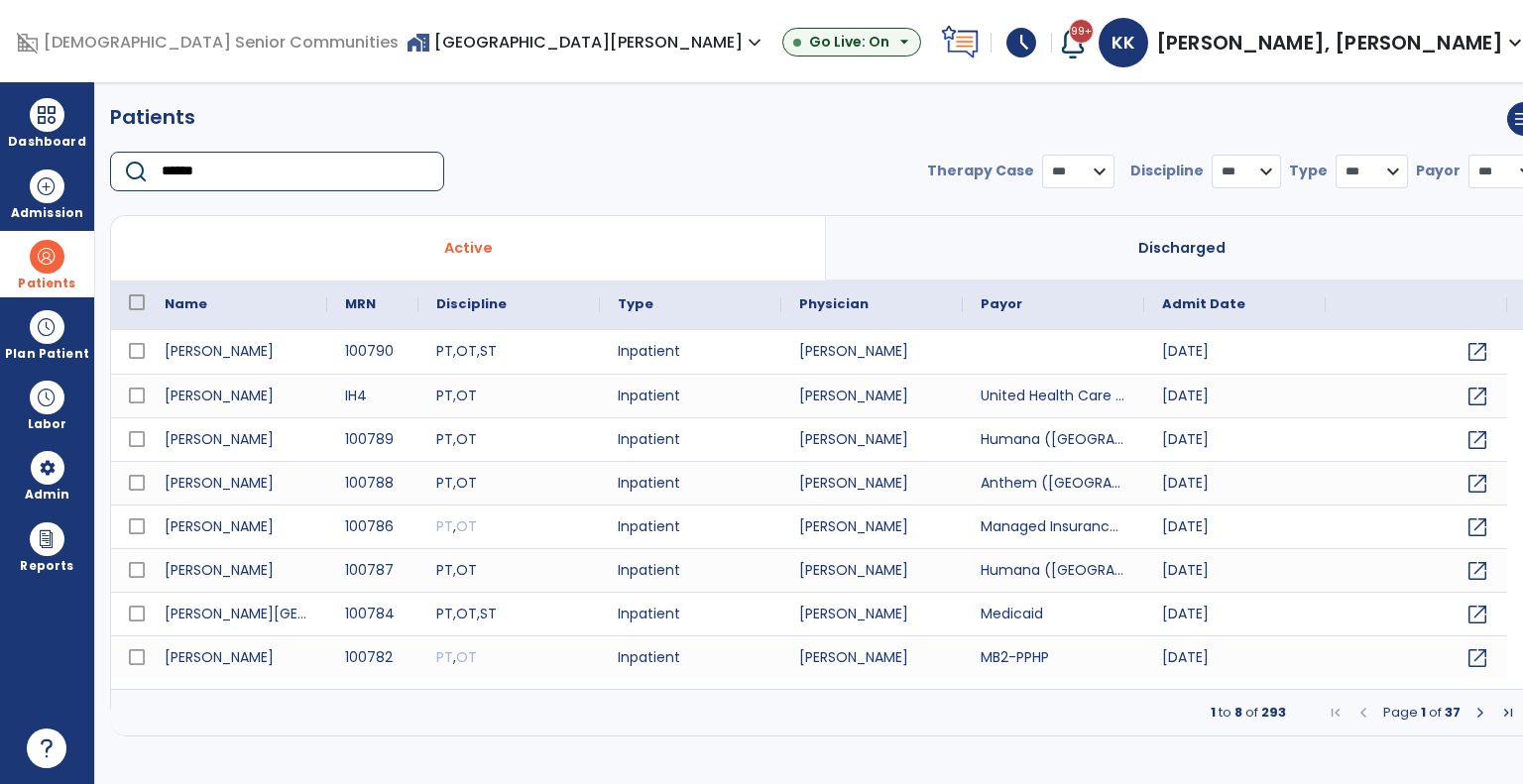 select on "***" 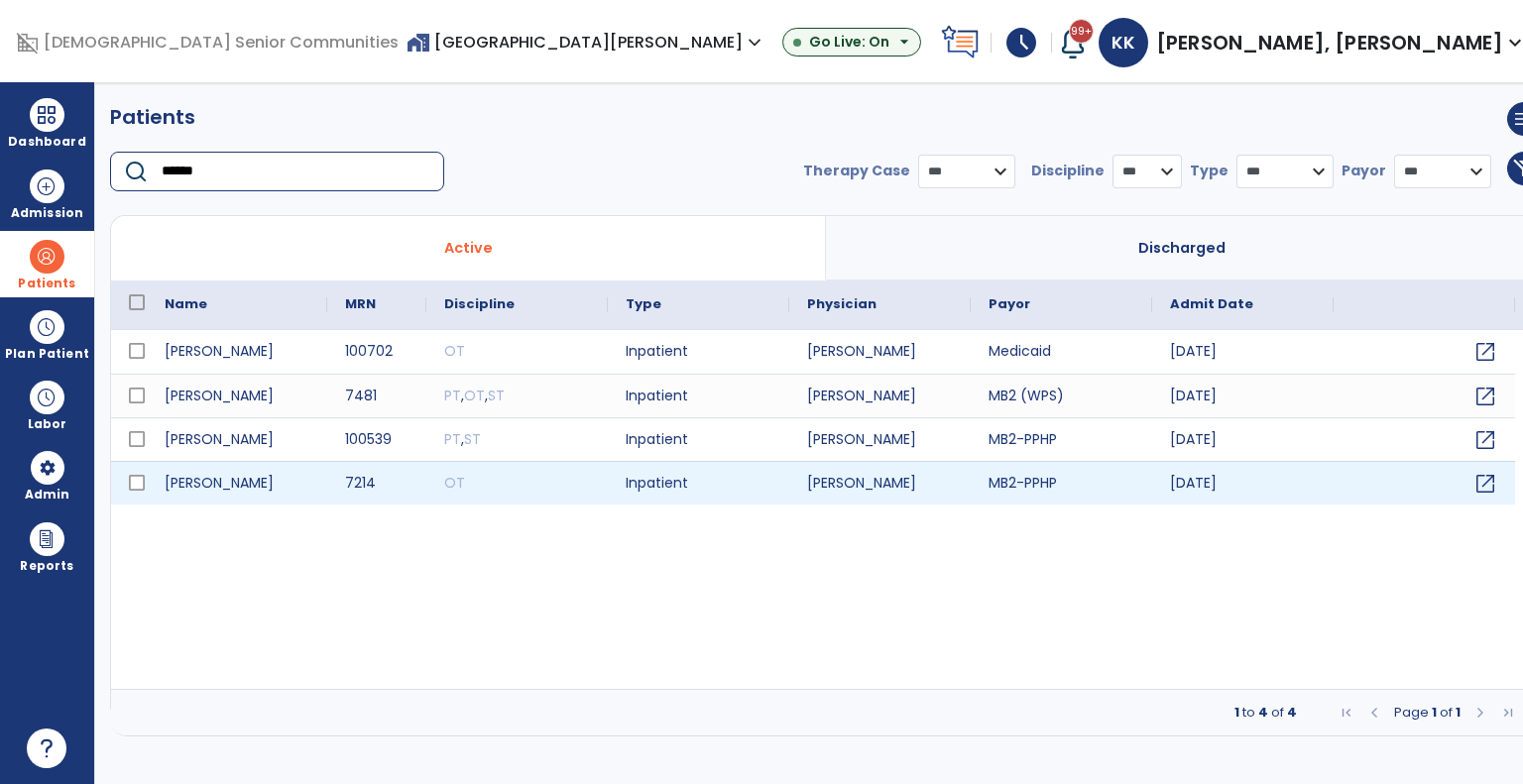 type on "******" 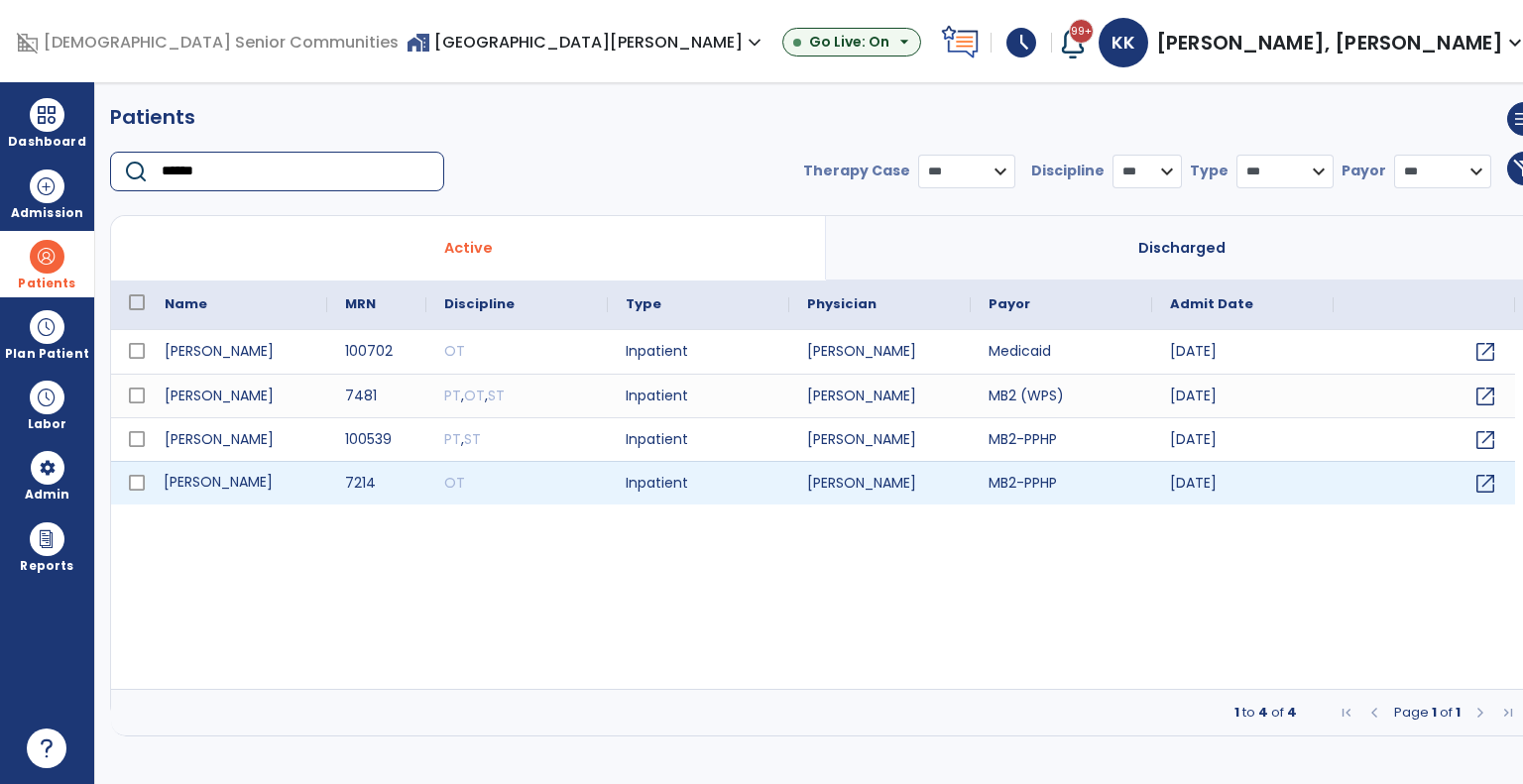 click on "Walker, Alice" at bounding box center [237, 483] 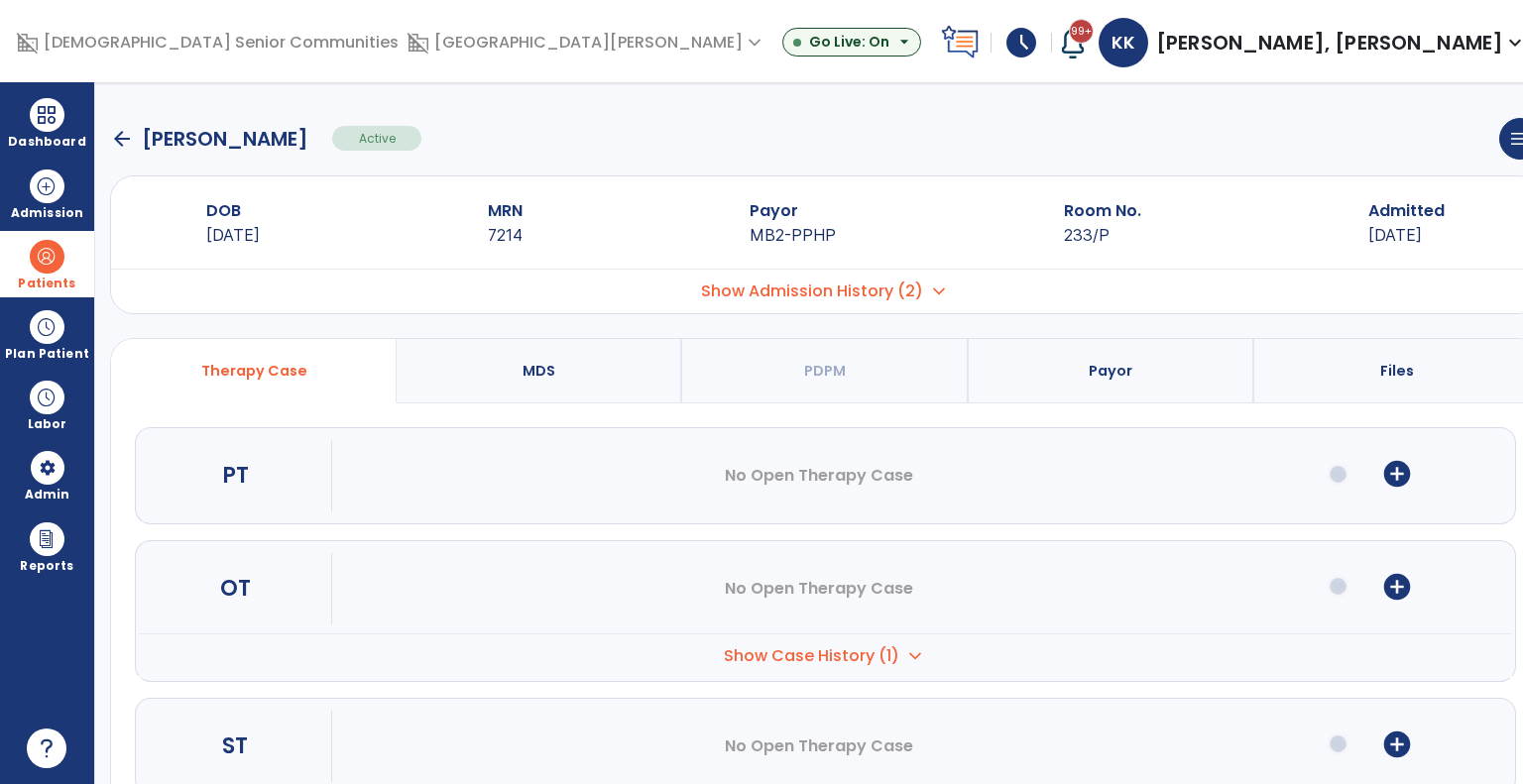 click on "Patients" at bounding box center [47, 264] 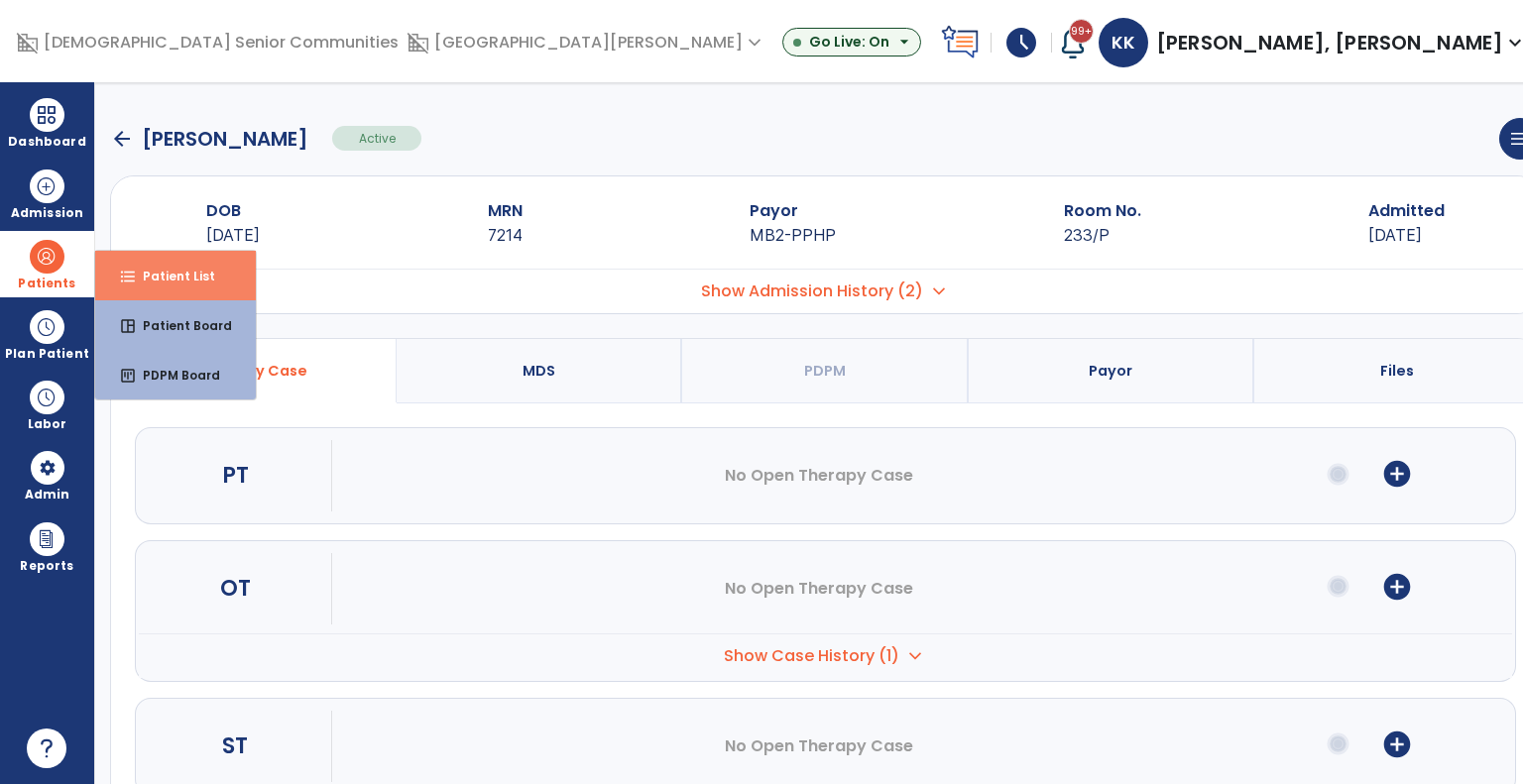 click on "format_list_bulleted  Patient List" at bounding box center [176, 276] 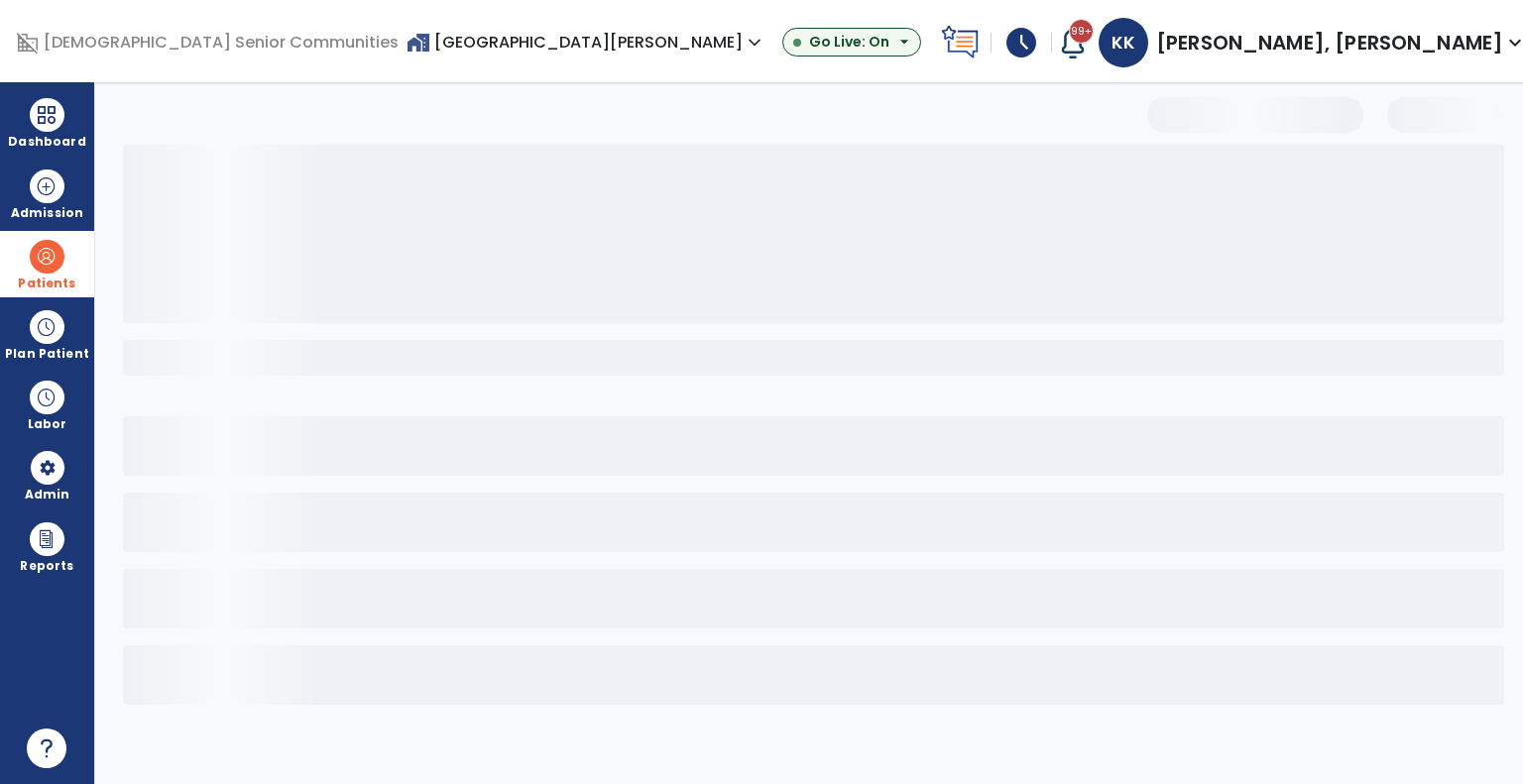click on "home_work   Spring Mill Meadows   expand_more" at bounding box center [586, 42] 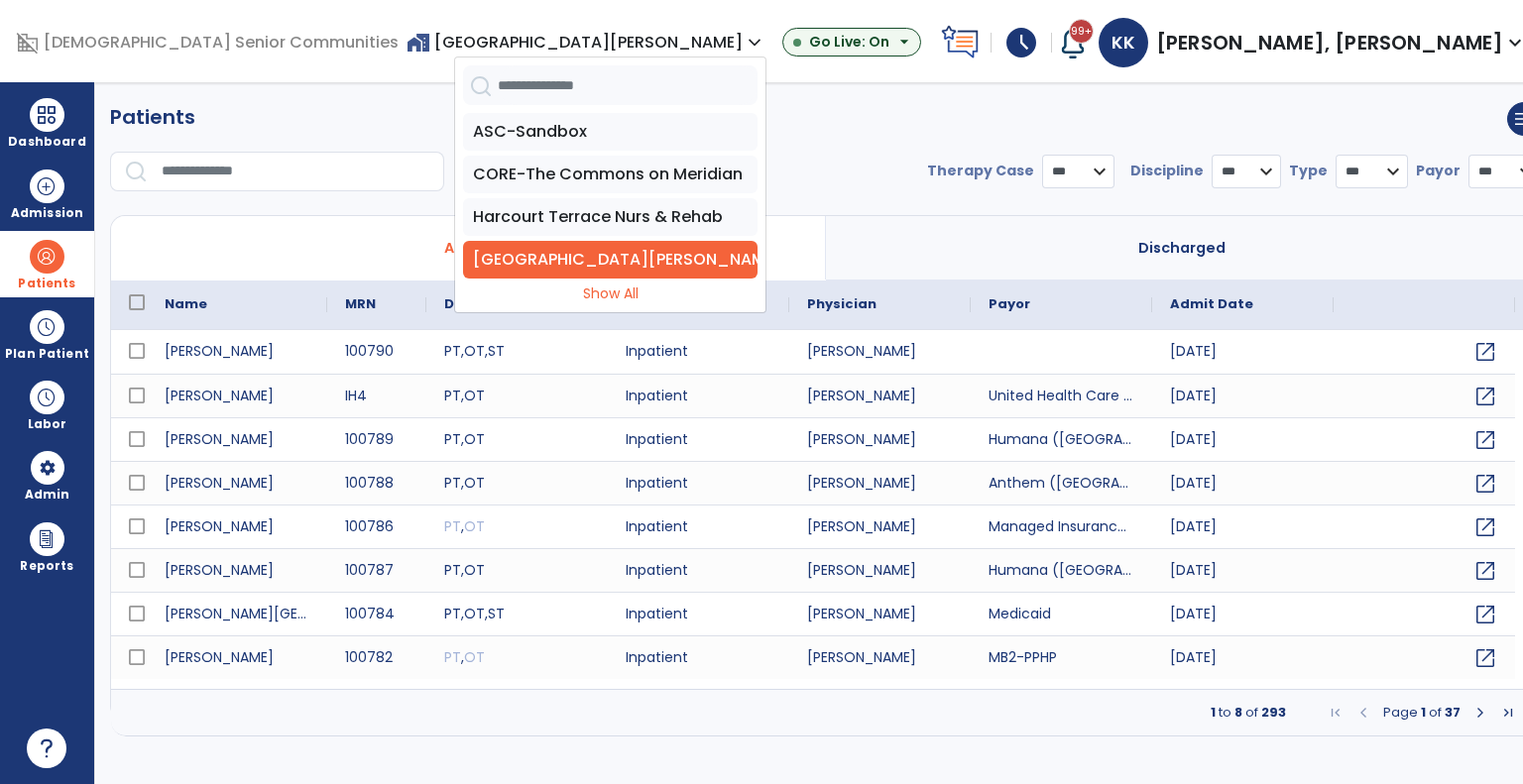 click on "ASC-Sandbox   CORE-The Commons on Meridian   Harcourt Terrace Nurs & Rehab   Spring Mill Meadows  Show All" at bounding box center (610, 208) 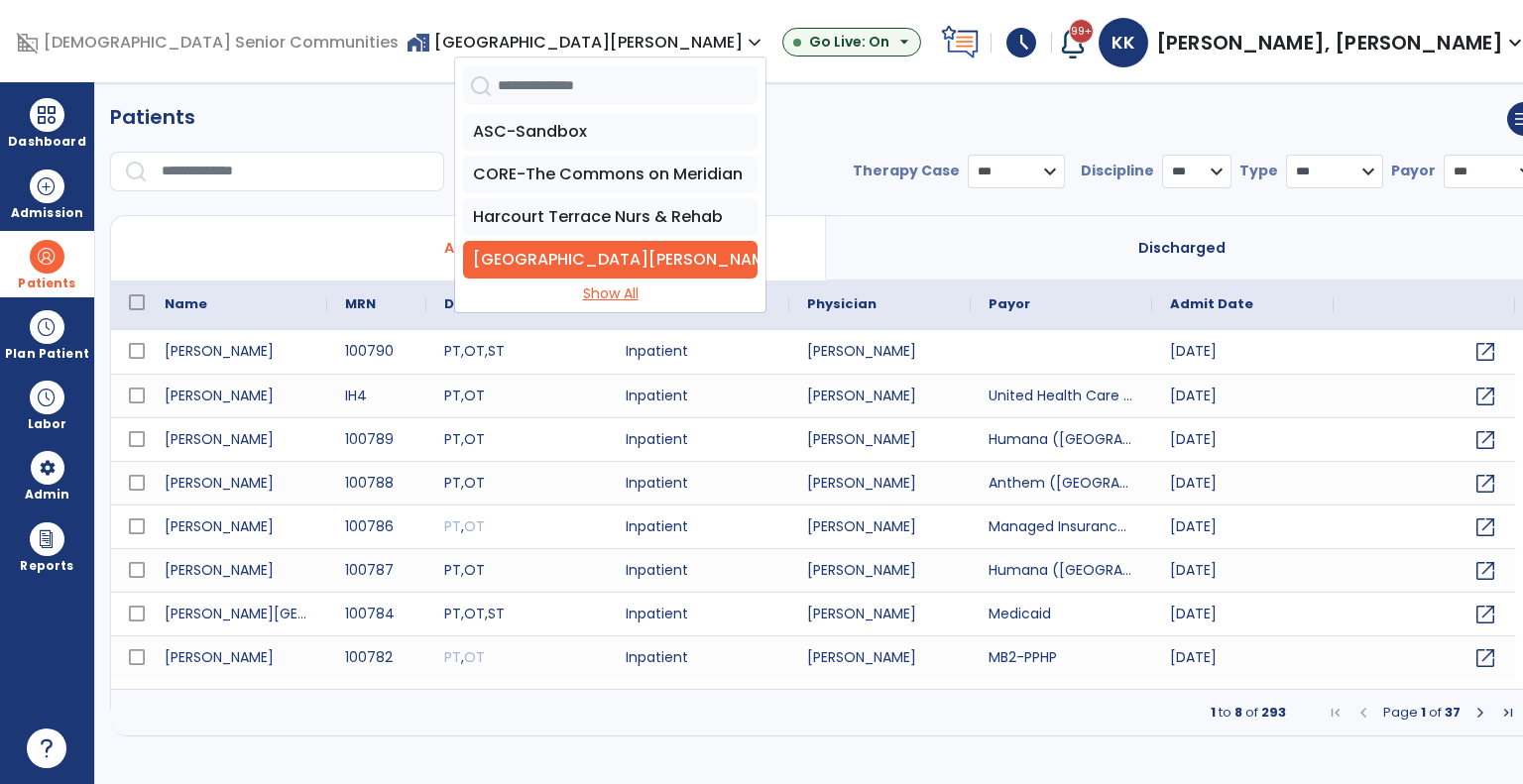 click on "Show All" at bounding box center (610, 293) 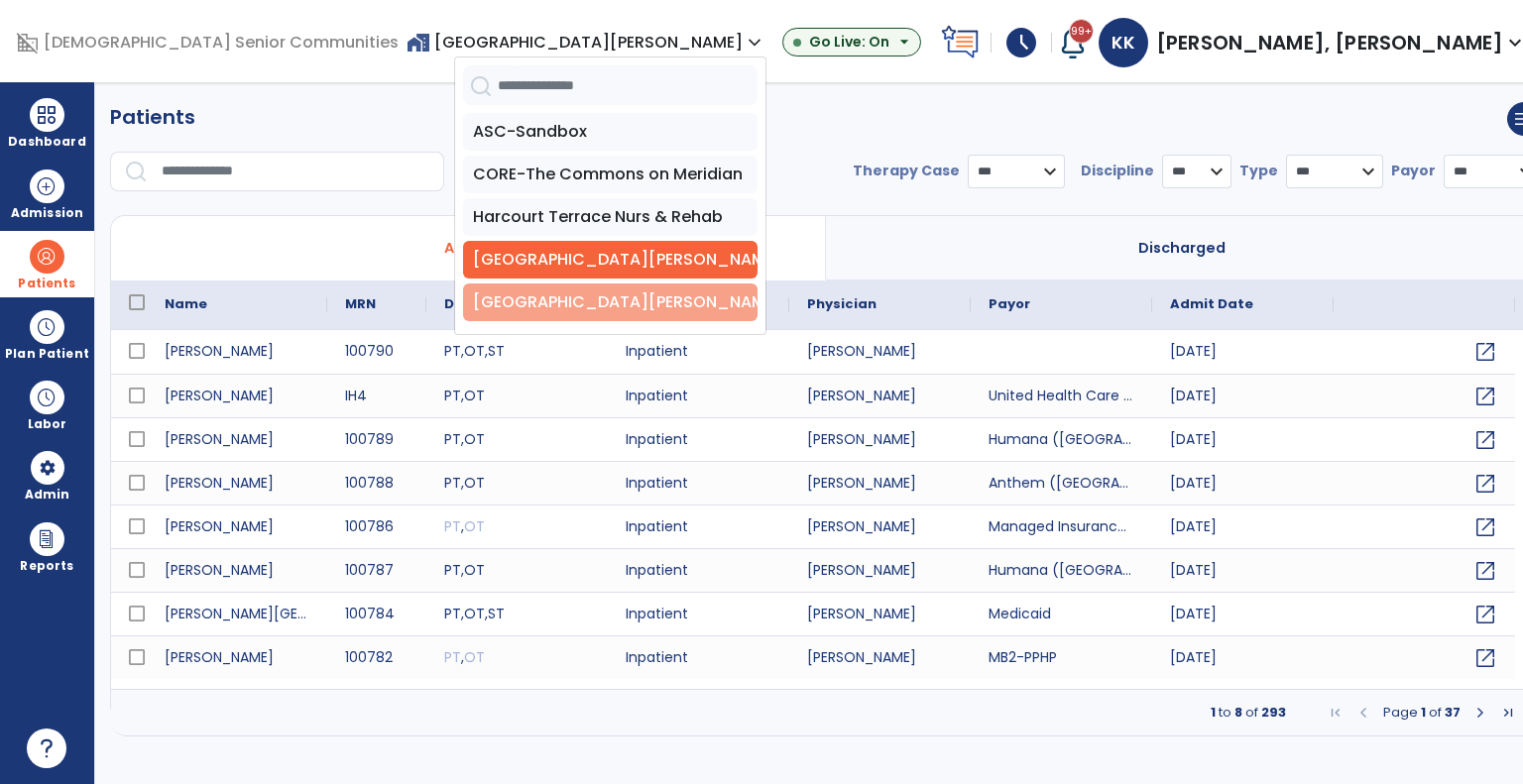 click on "[GEOGRAPHIC_DATA][PERSON_NAME]" at bounding box center (610, 302) 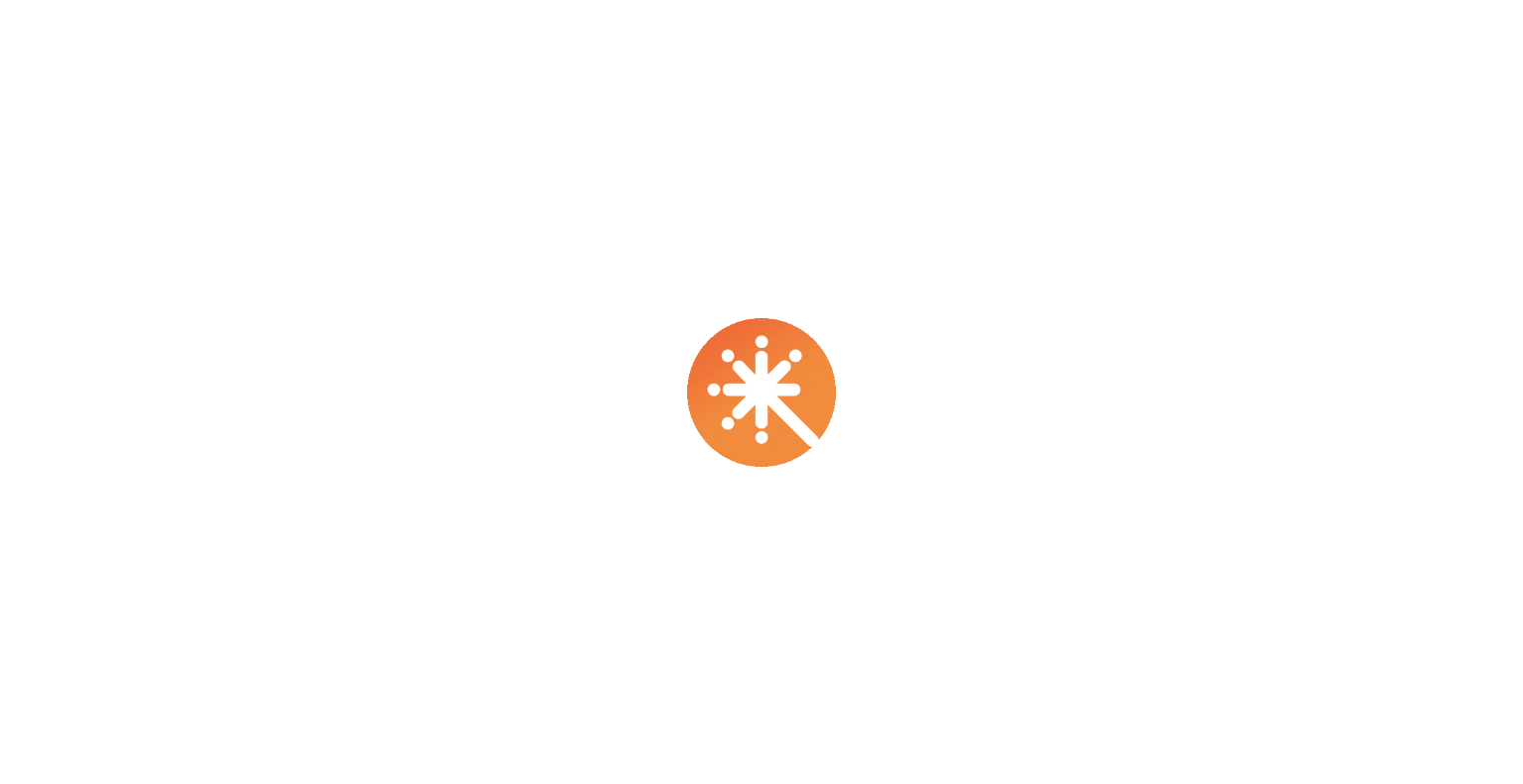 scroll, scrollTop: 0, scrollLeft: 0, axis: both 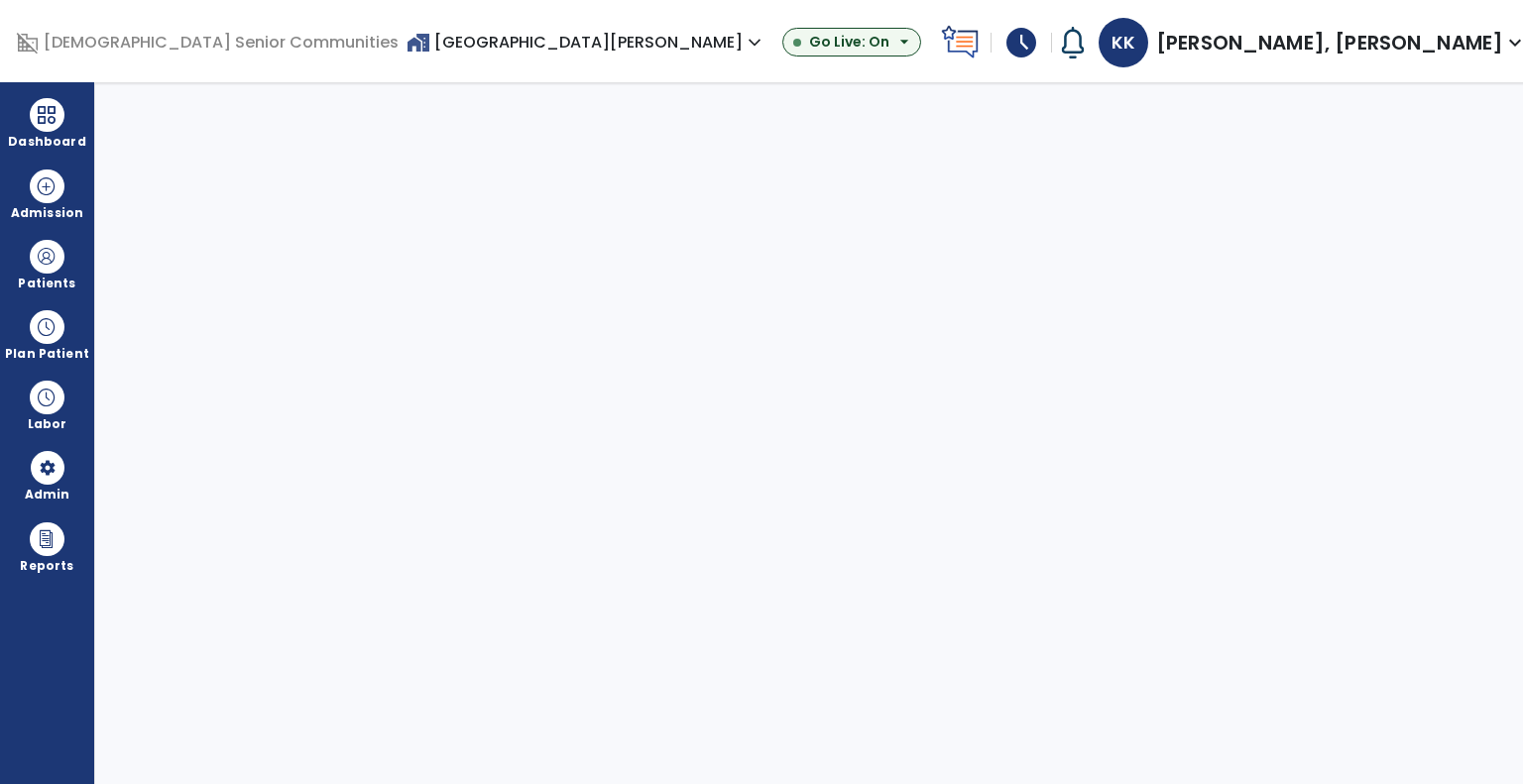 select on "***" 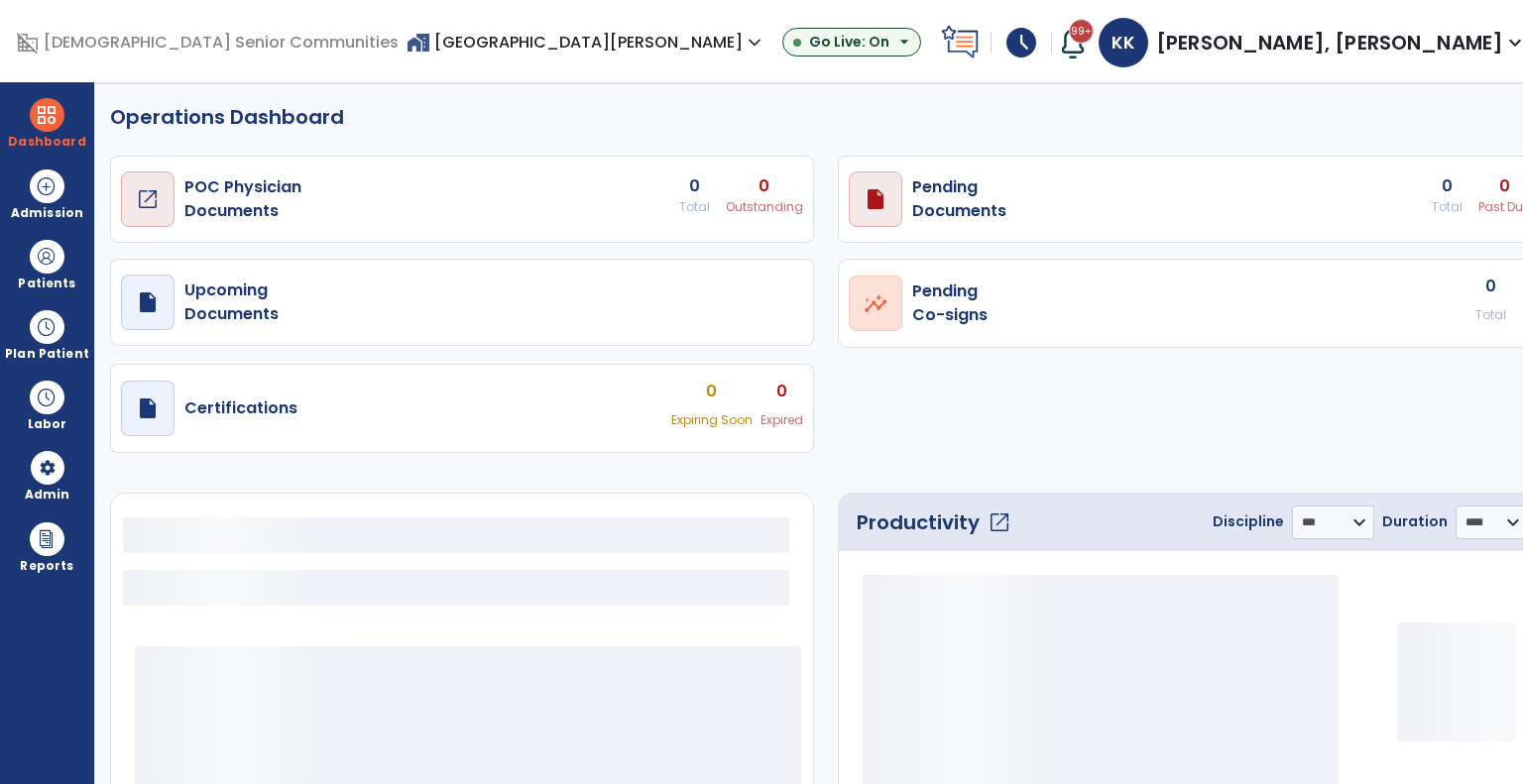 select on "***" 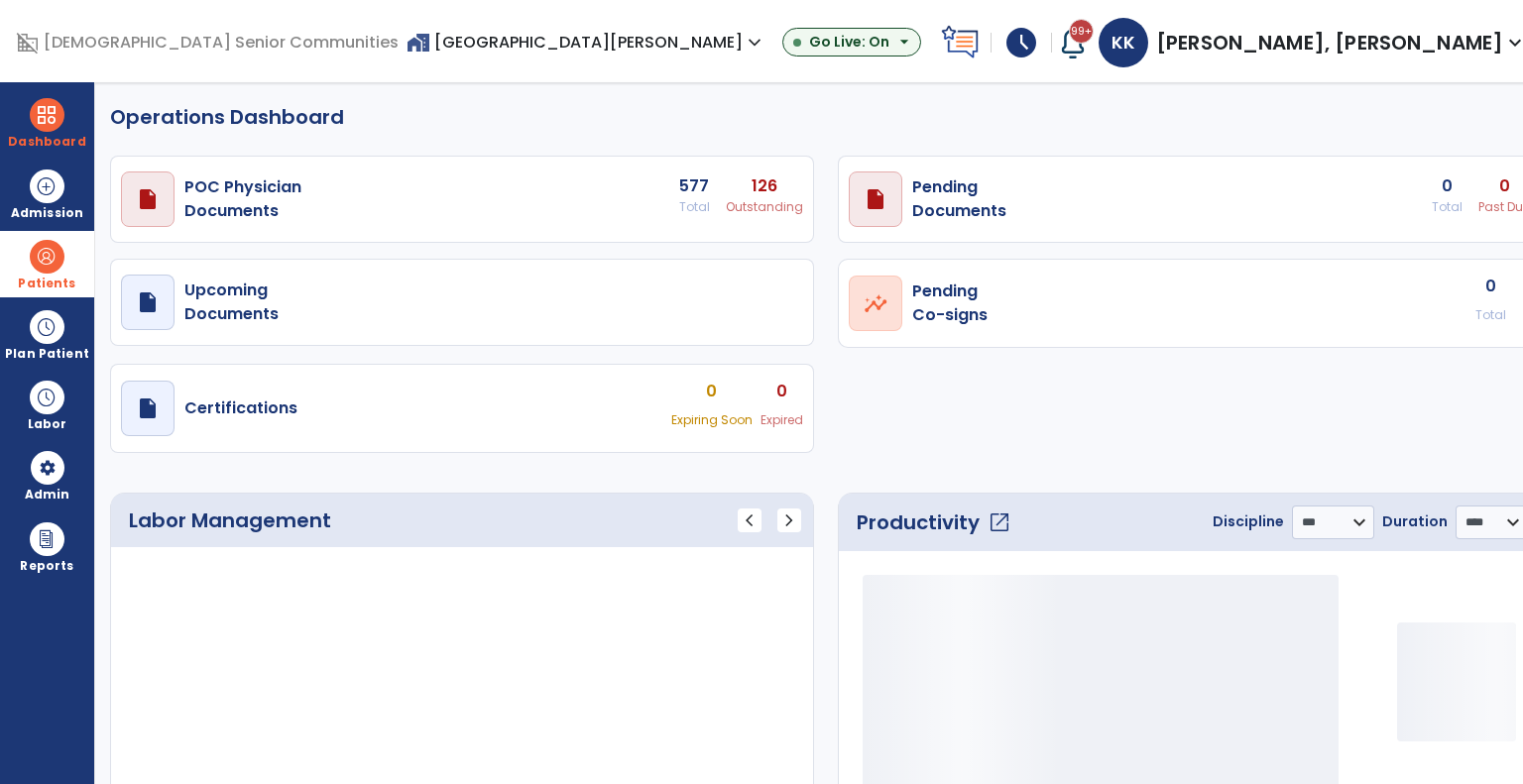 click on "Patients" at bounding box center [47, 264] 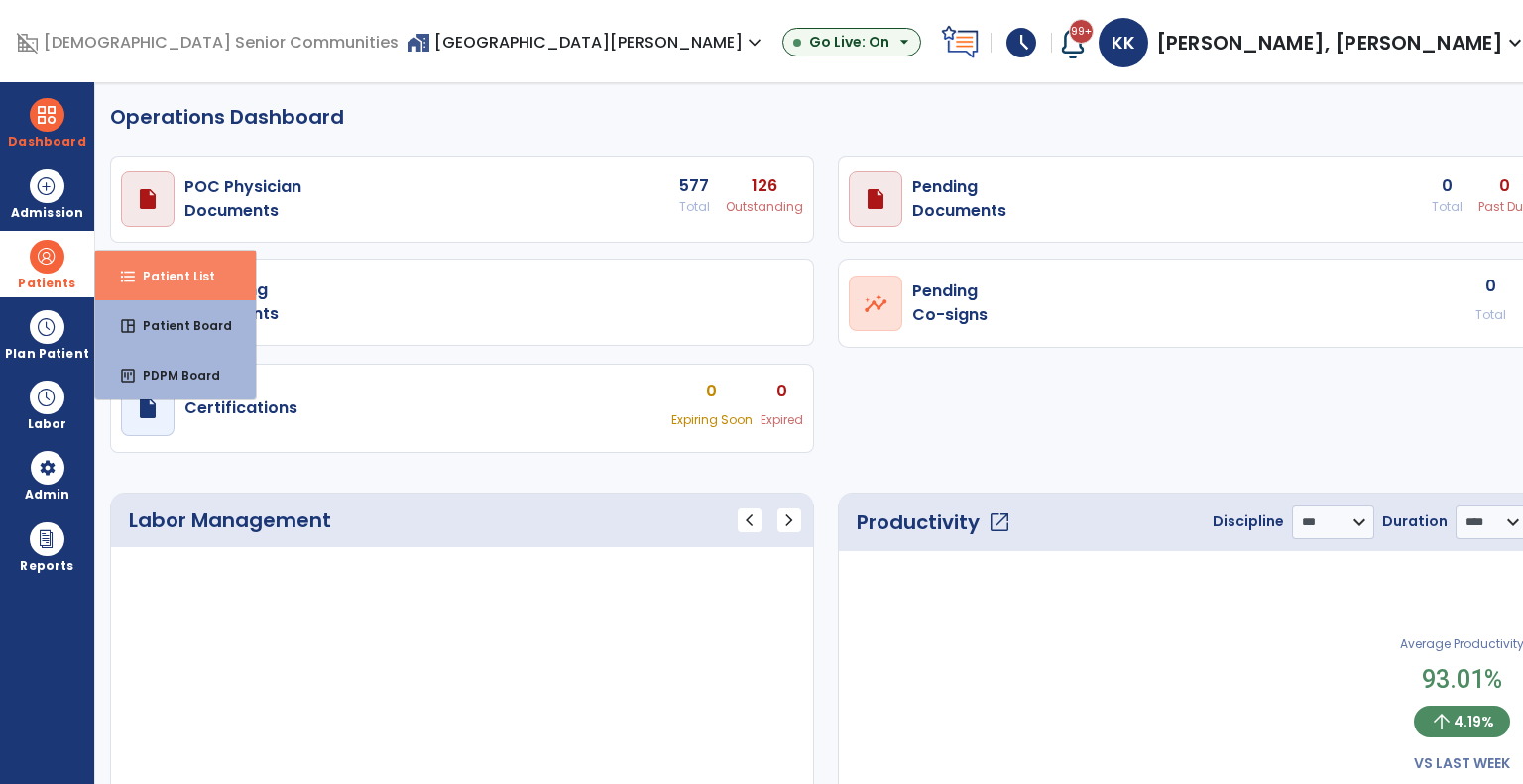 click on "Patient List" at bounding box center (171, 276) 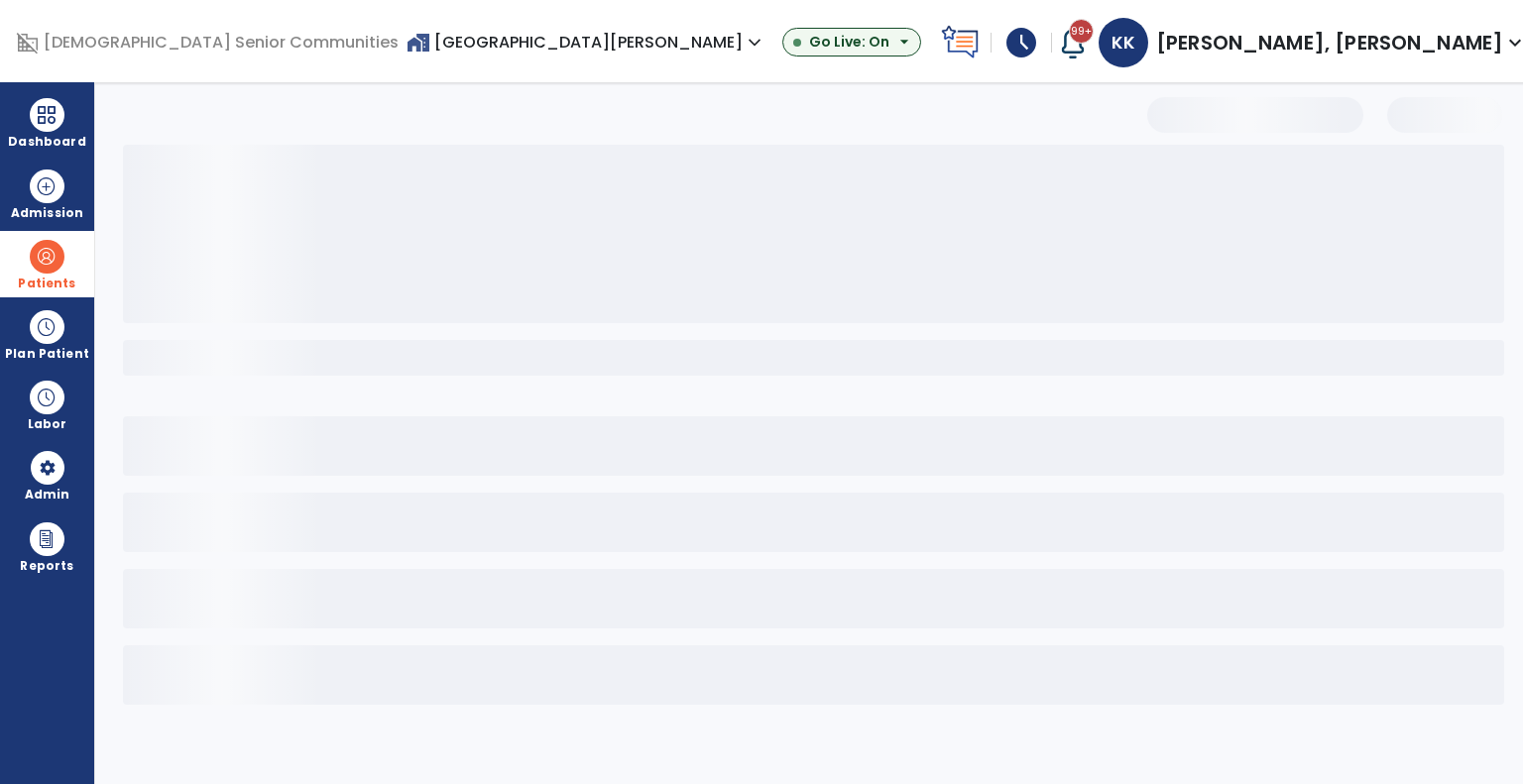 select on "***" 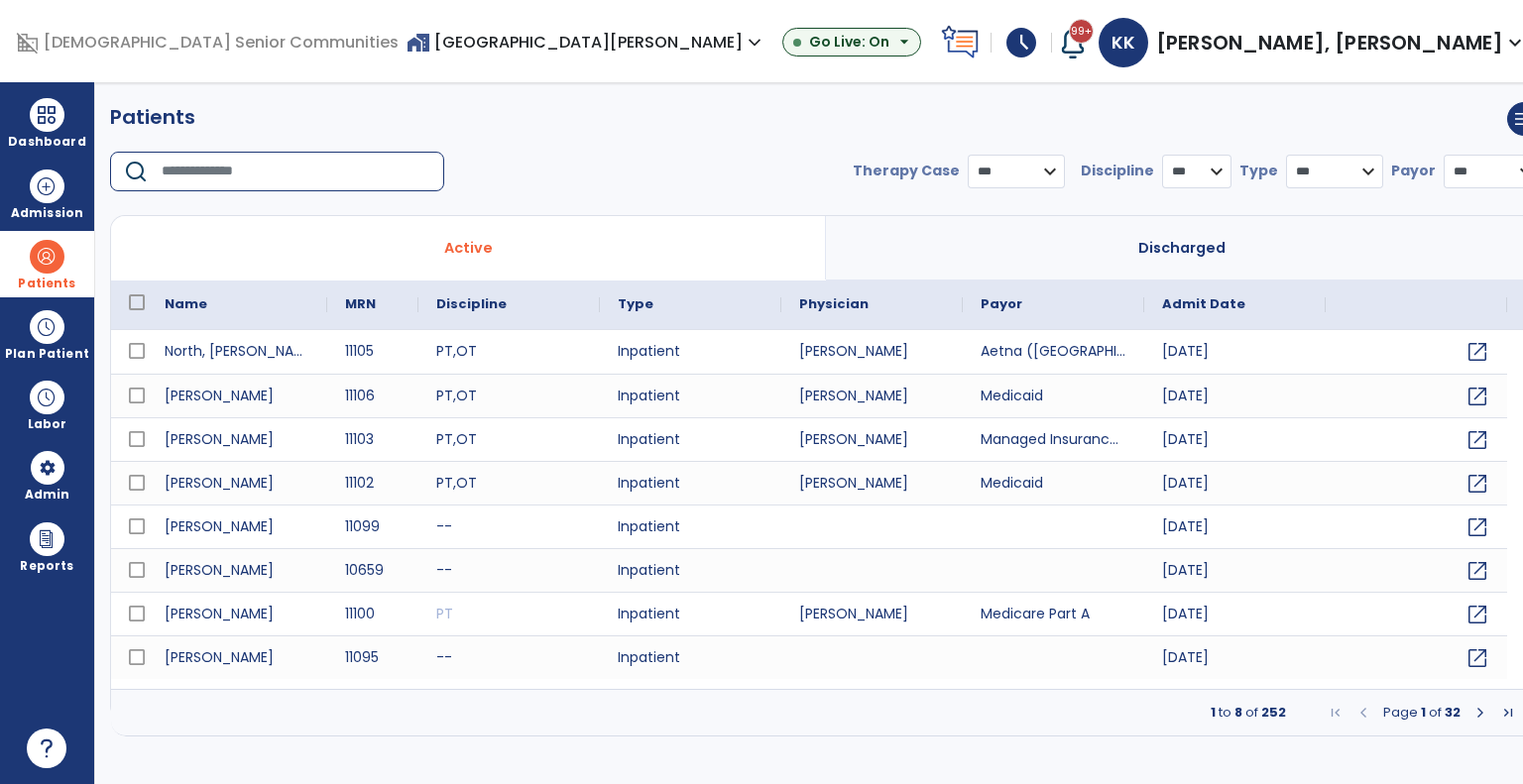 click at bounding box center (295, 171) 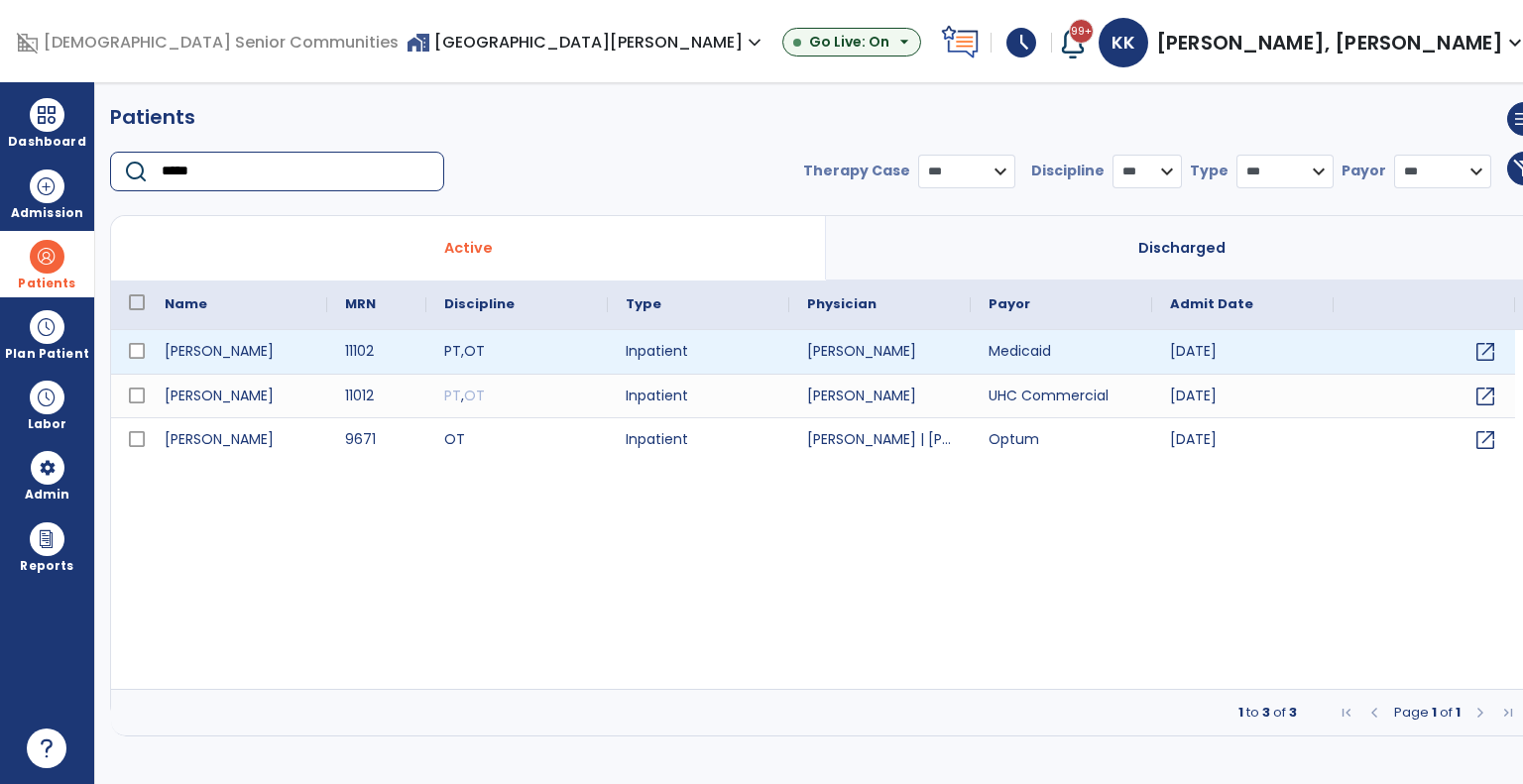 type on "*****" 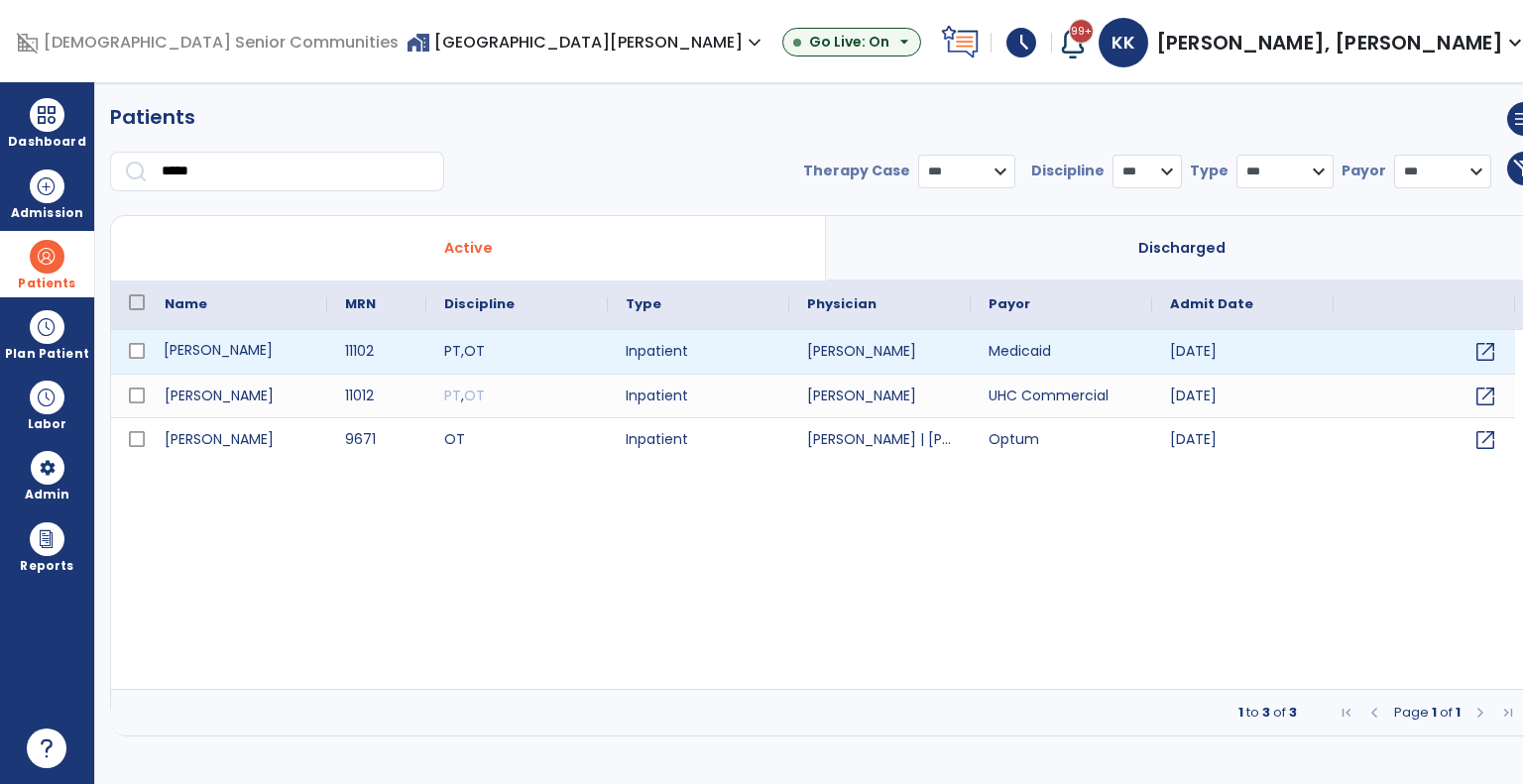 click on "[PERSON_NAME]" at bounding box center (237, 352) 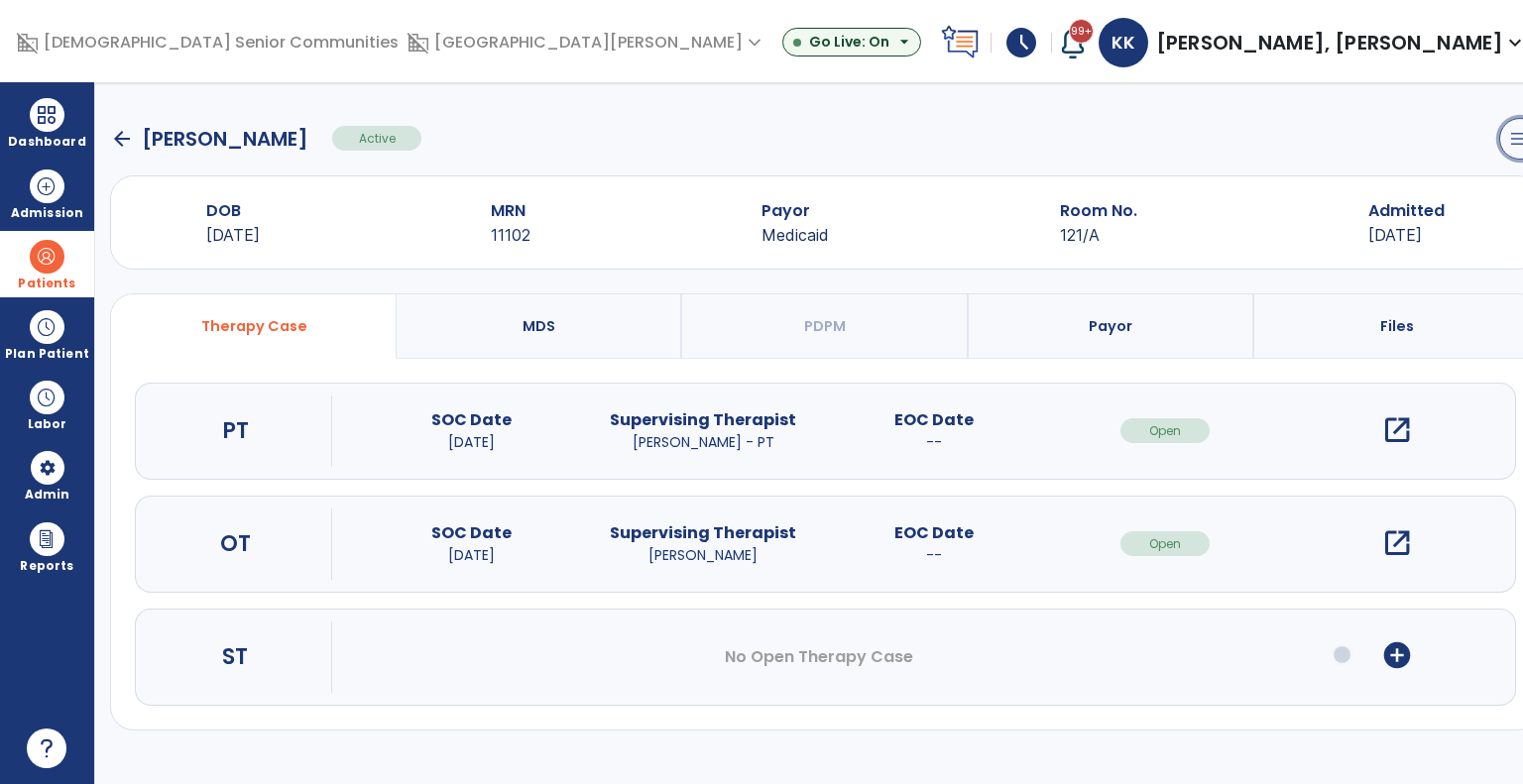click on "menu" at bounding box center (1520, 139) 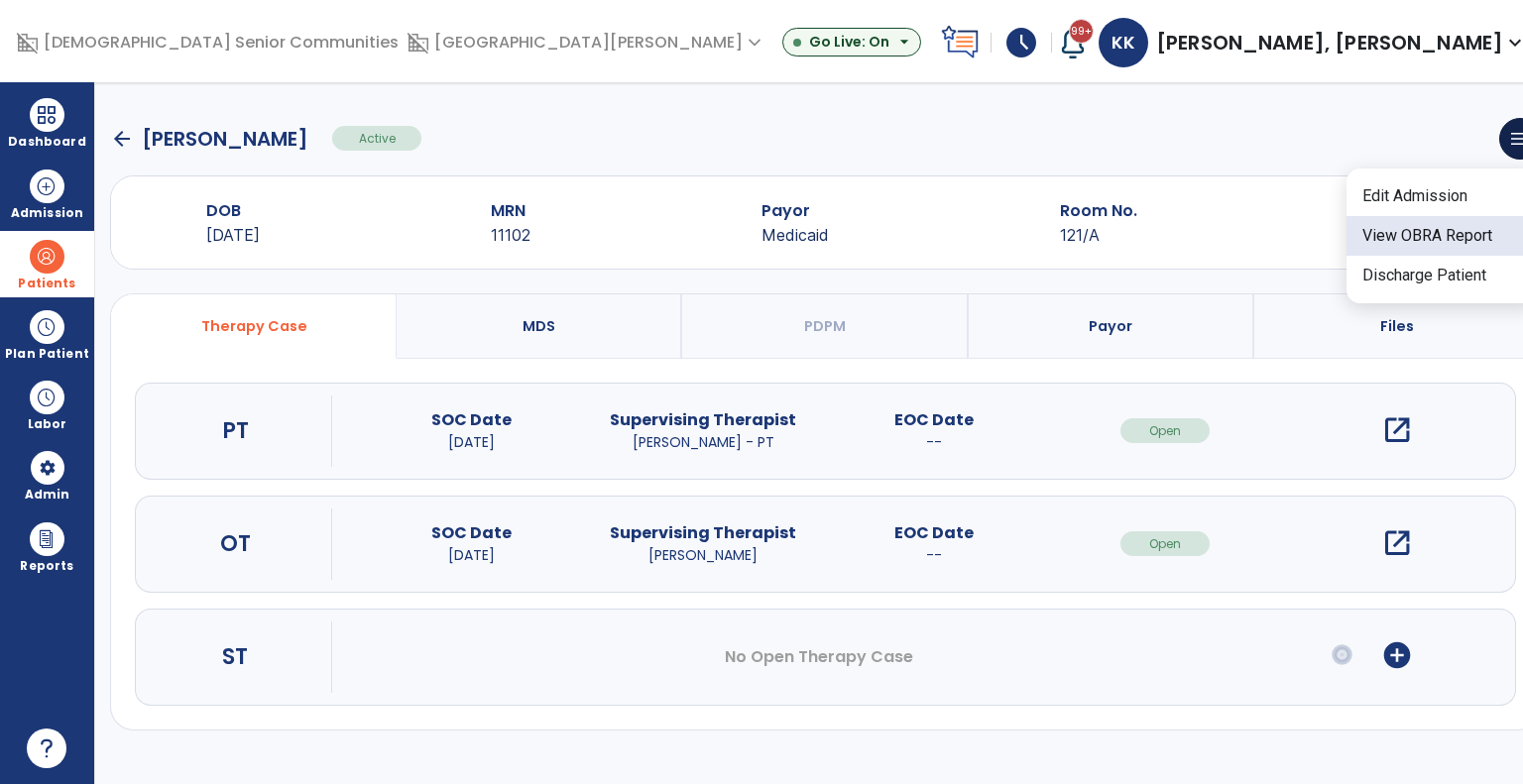 click on "View OBRA Report" 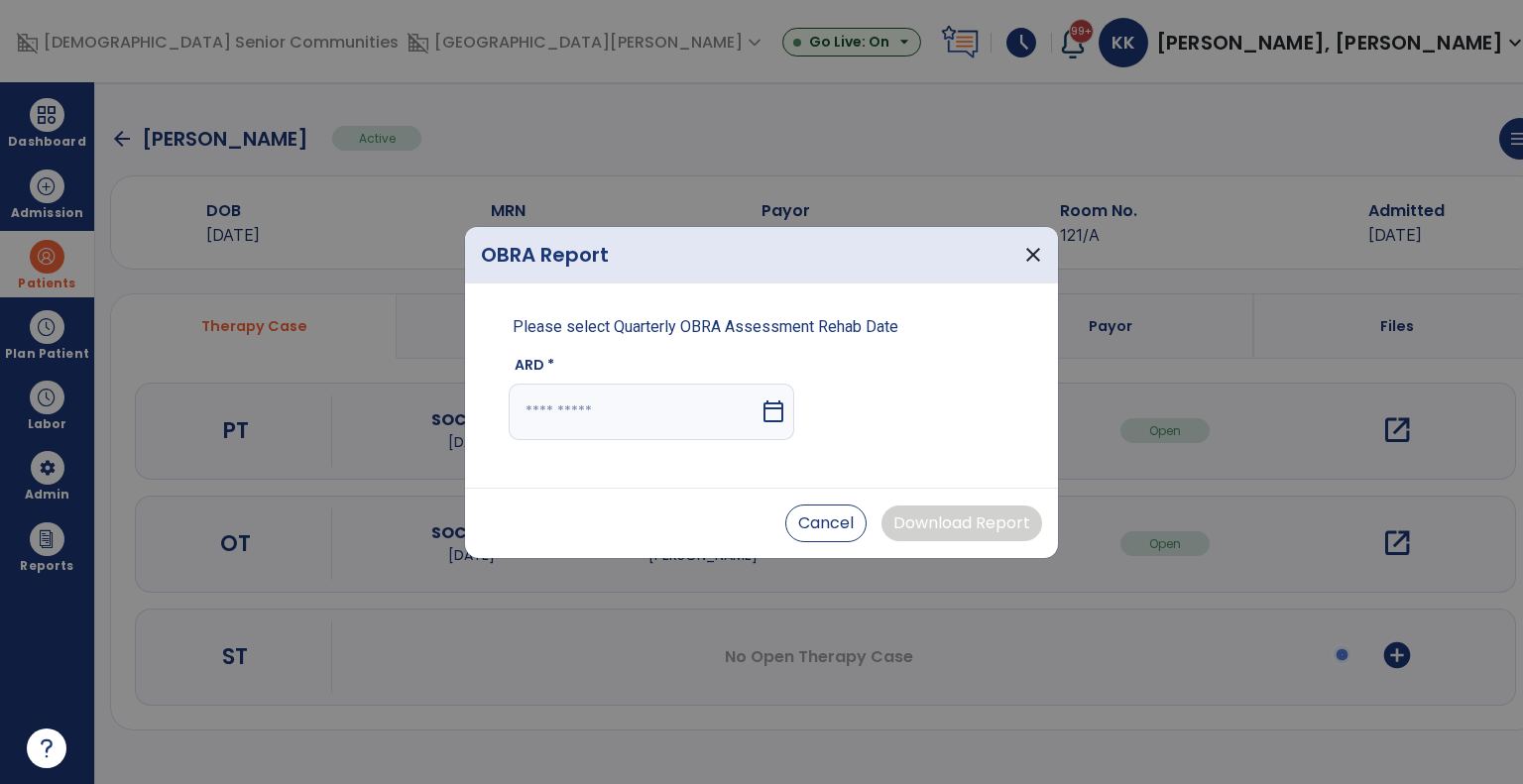 click at bounding box center [634, 411] 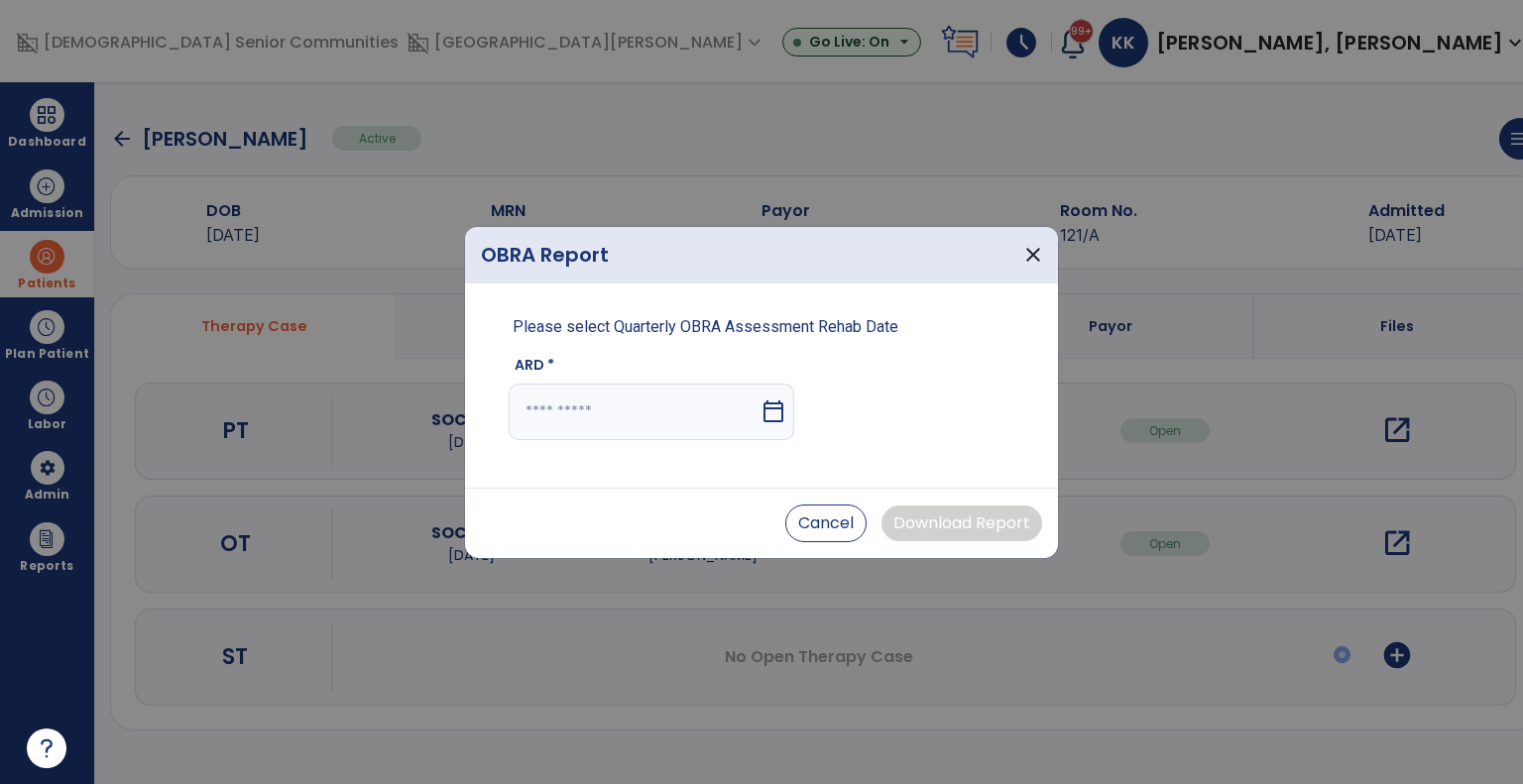 select on "*" 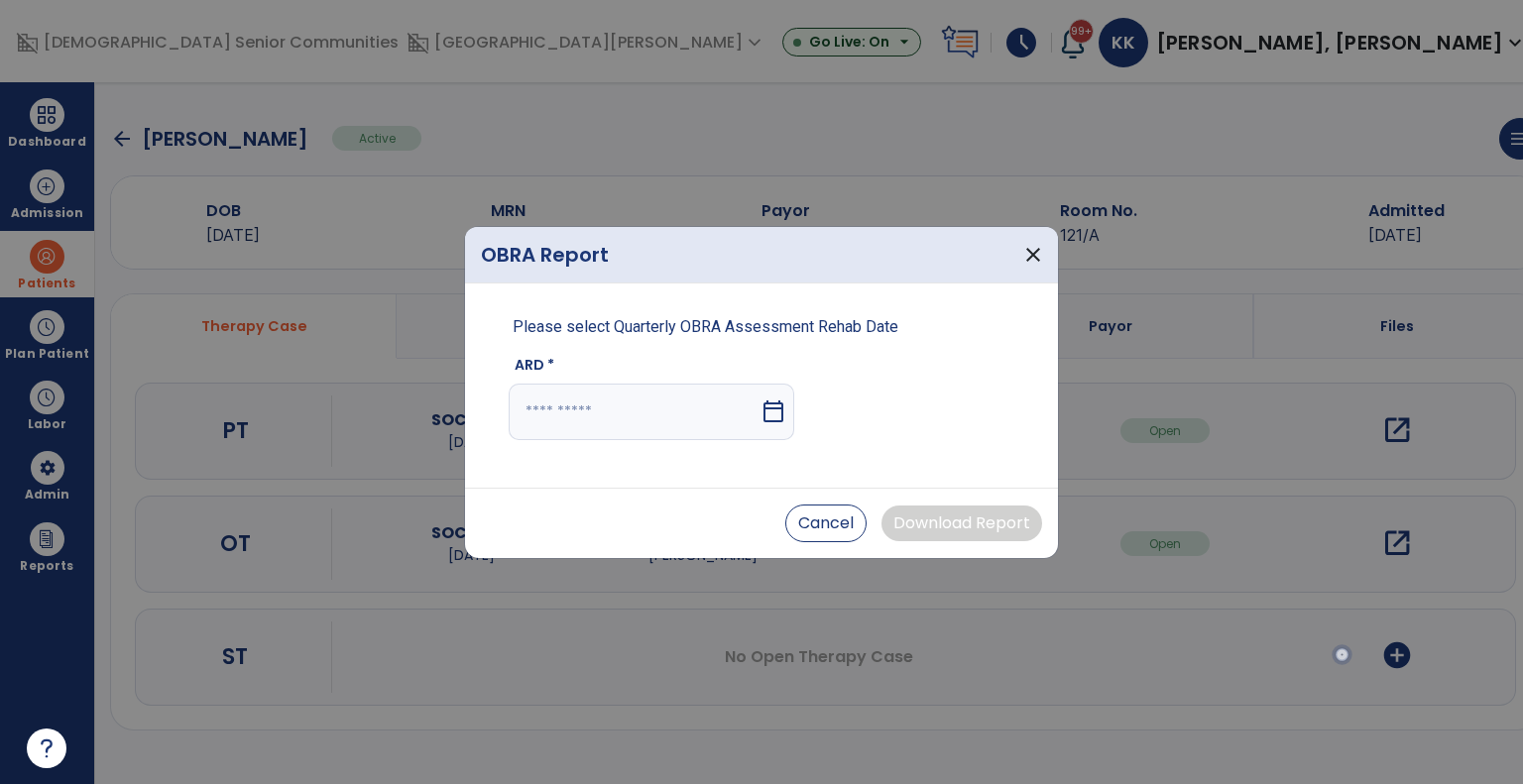 select on "****" 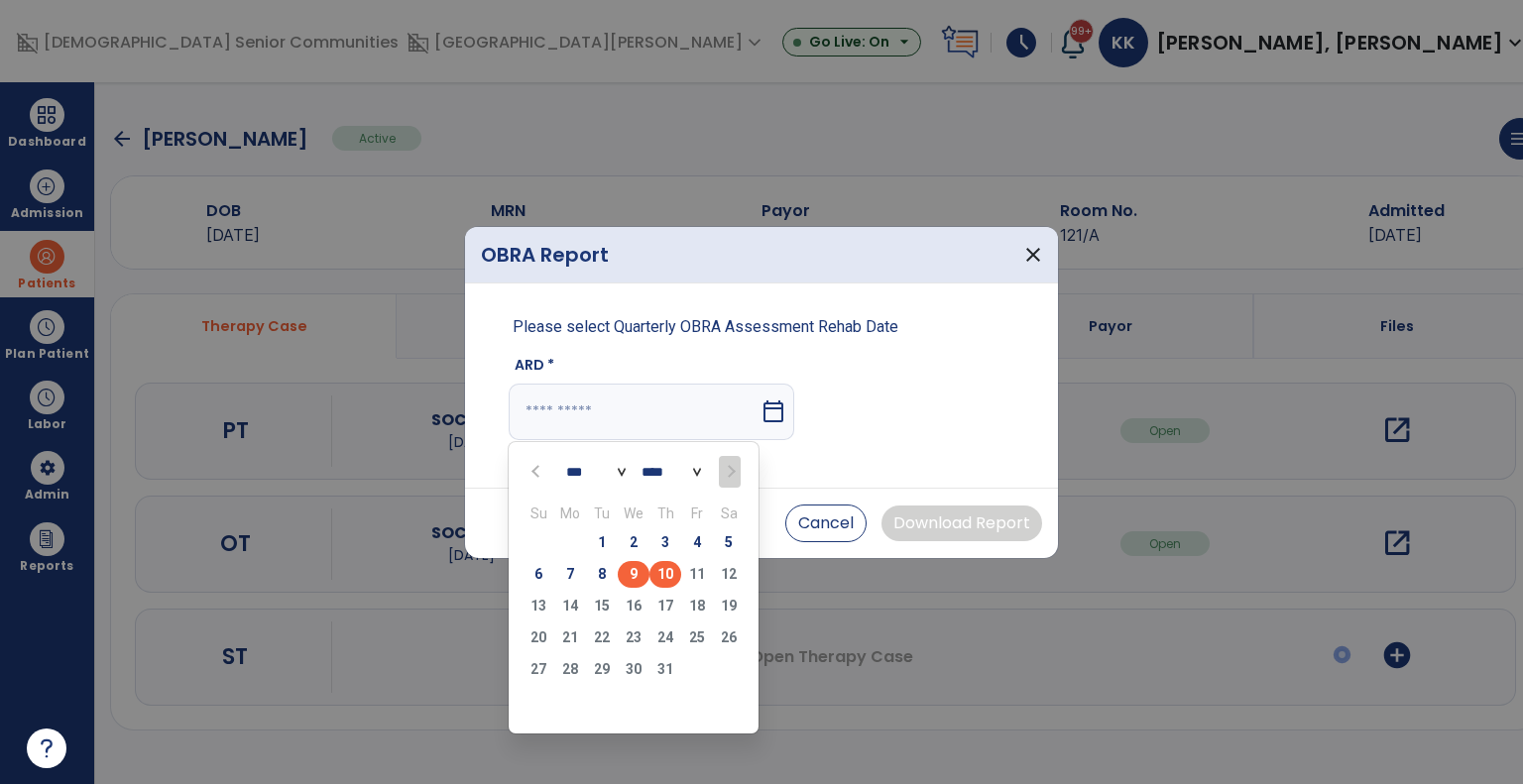 click on "9" at bounding box center (634, 574) 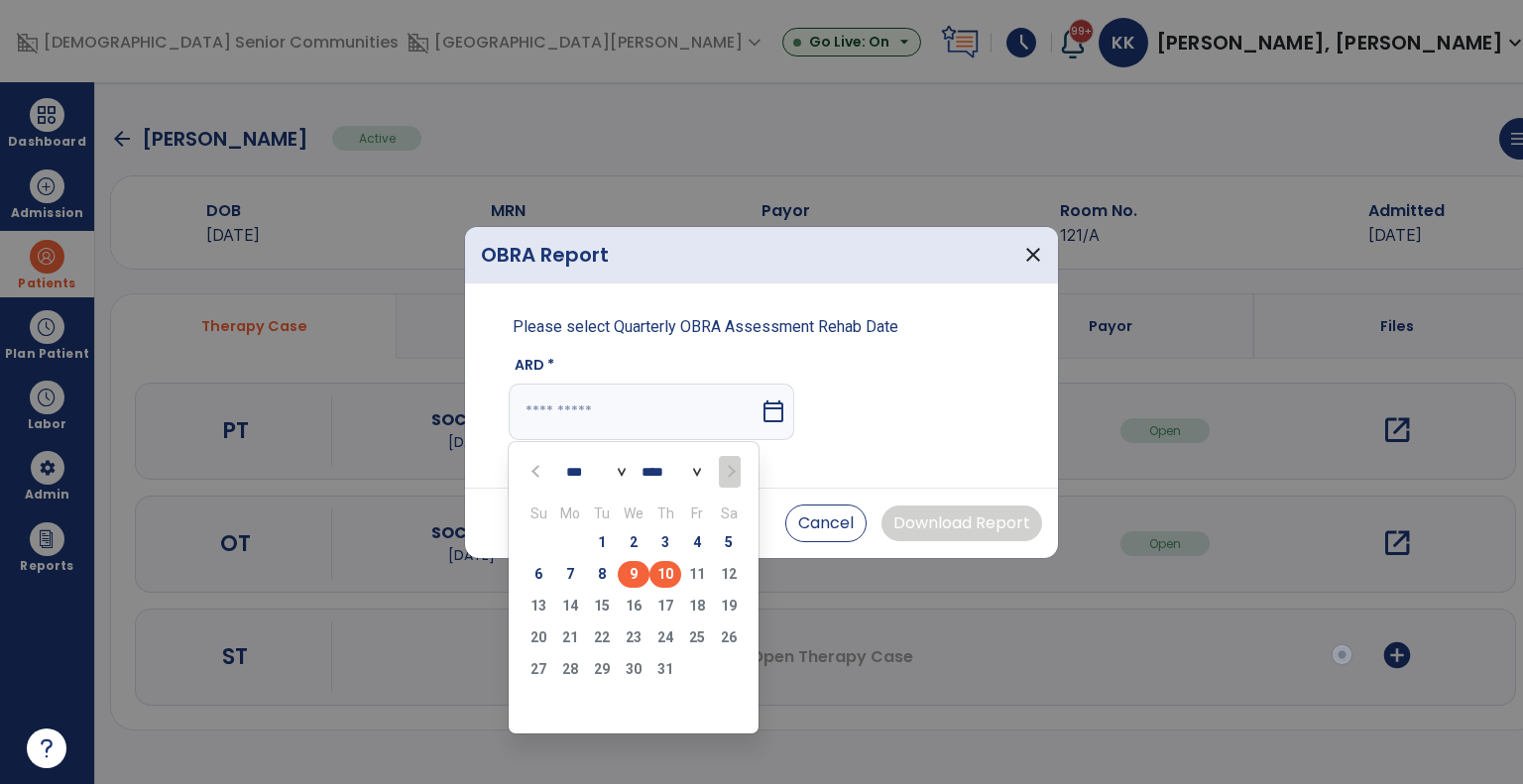 type on "********" 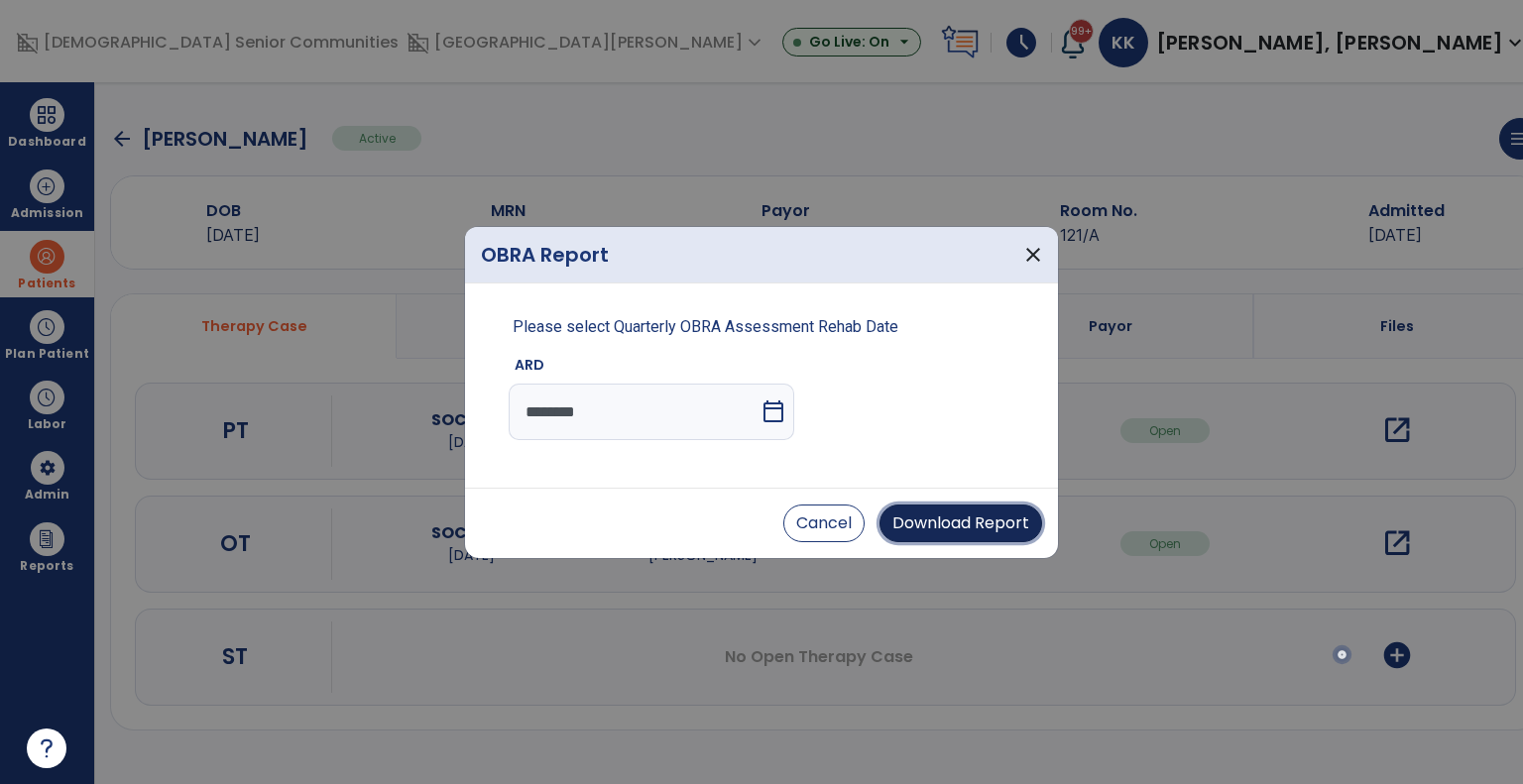 click on "Download Report" at bounding box center [961, 523] 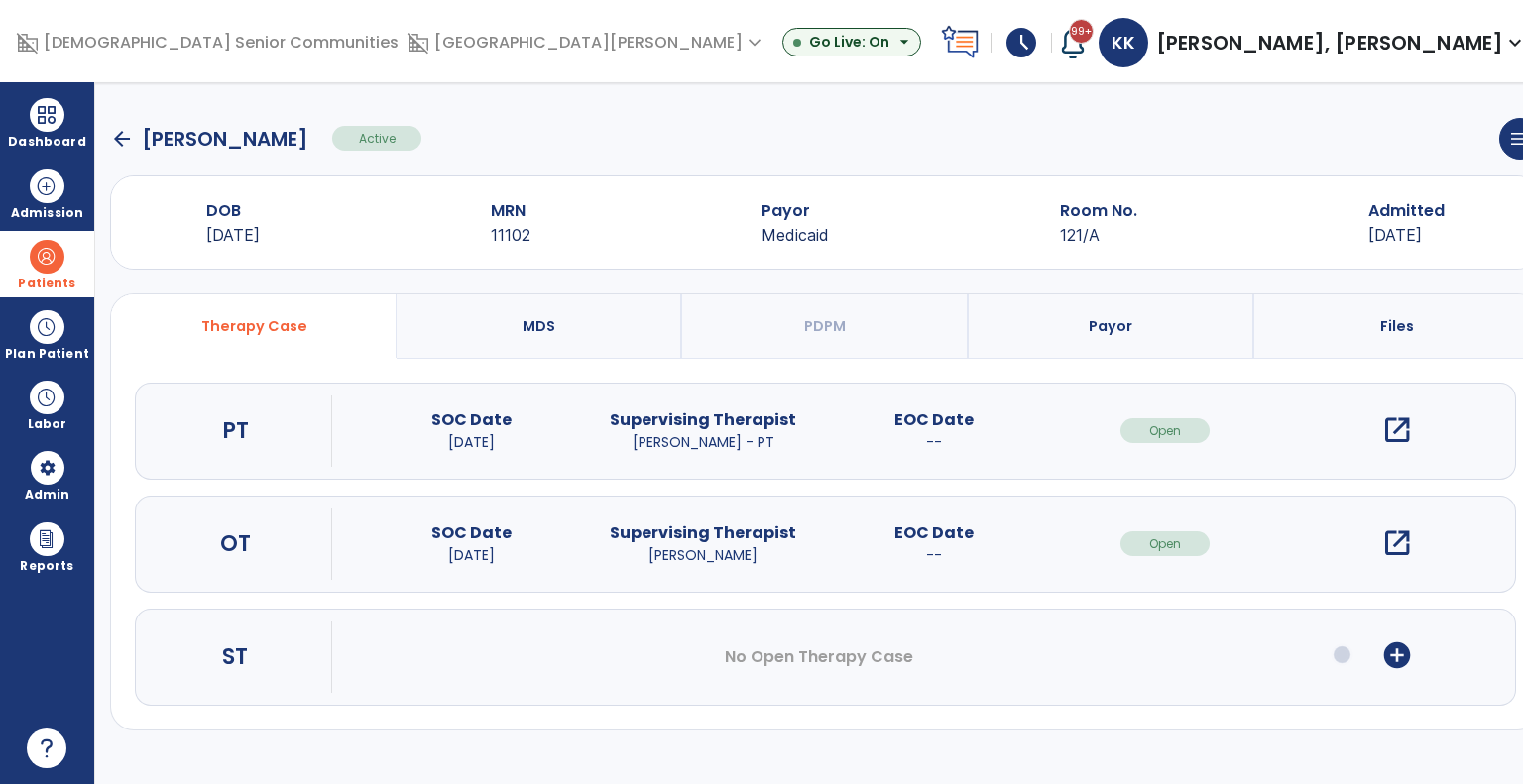 click on "Patients" at bounding box center (47, 283) 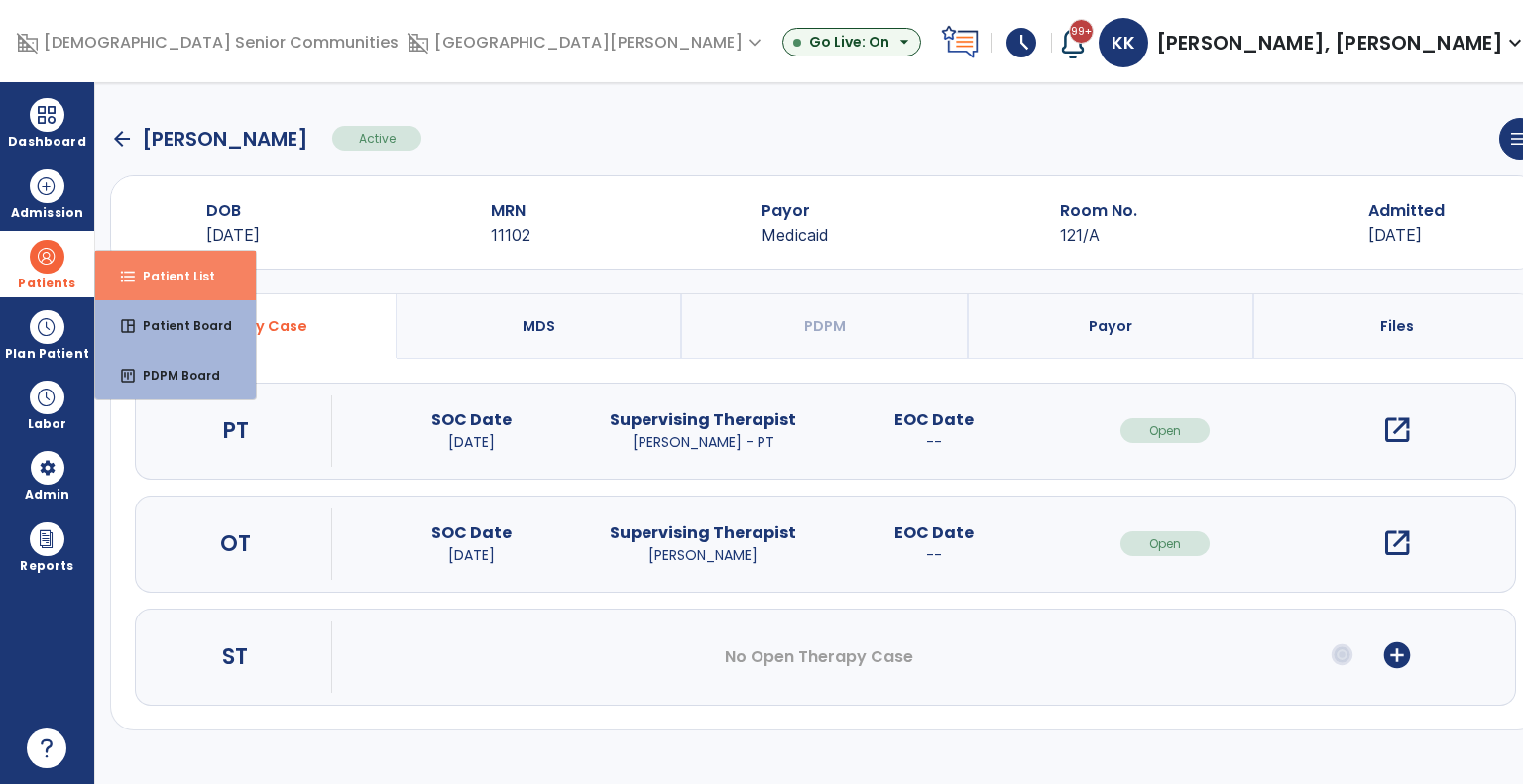 click on "Patient List" at bounding box center [171, 276] 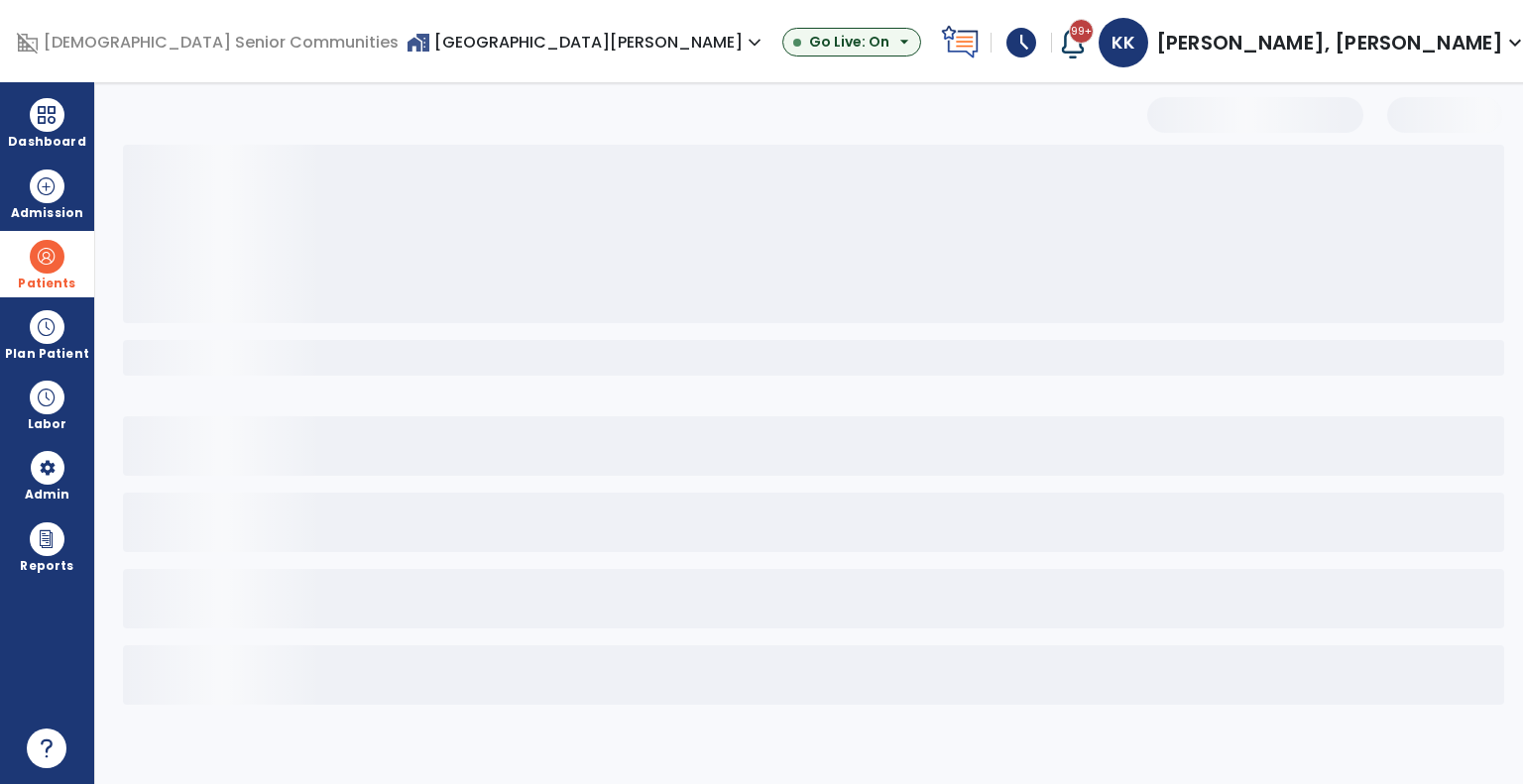 click on "home_work   Zionsville Meadows   expand_more" at bounding box center (586, 42) 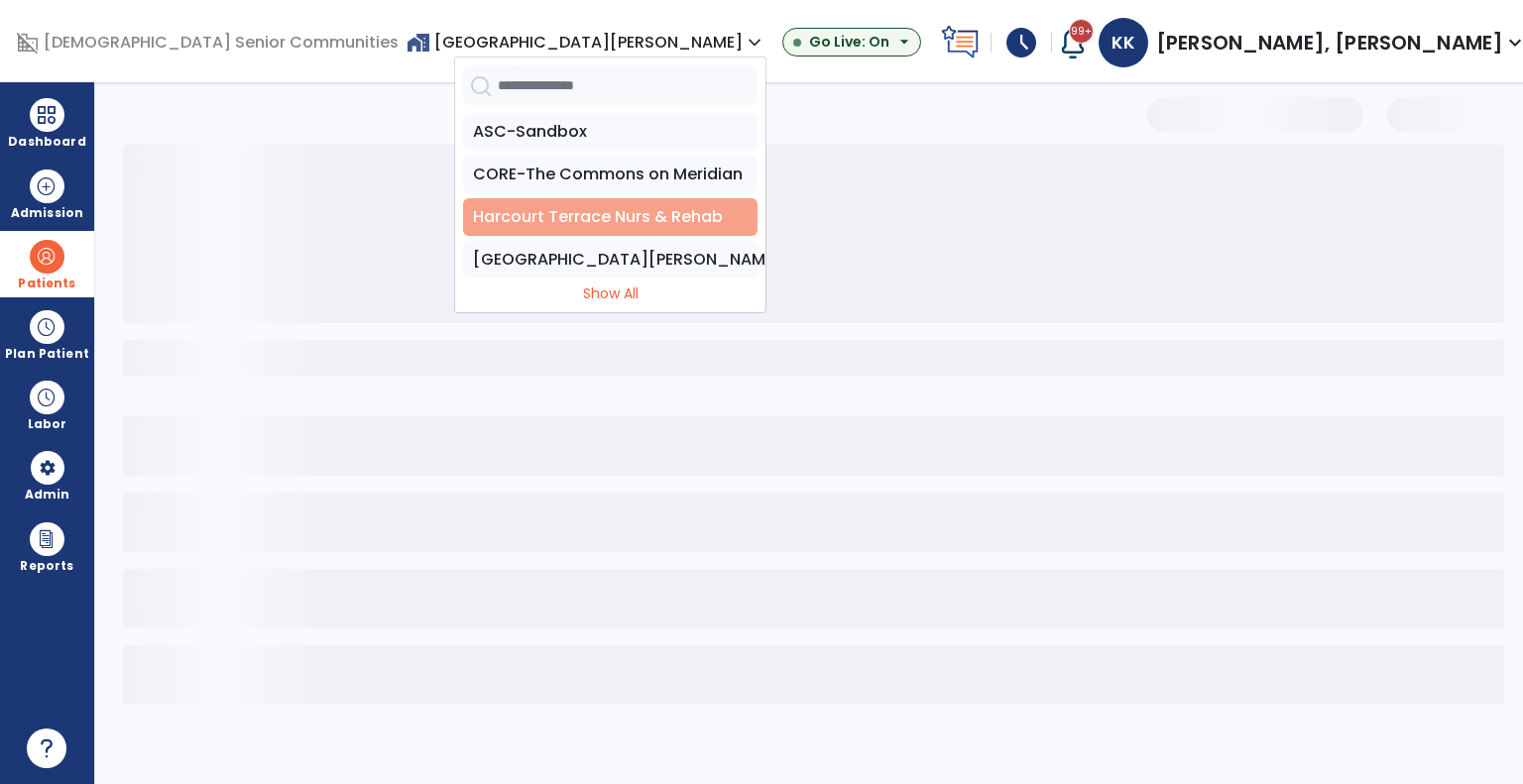 click on "Harcourt Terrace Nurs & Rehab" at bounding box center (610, 217) 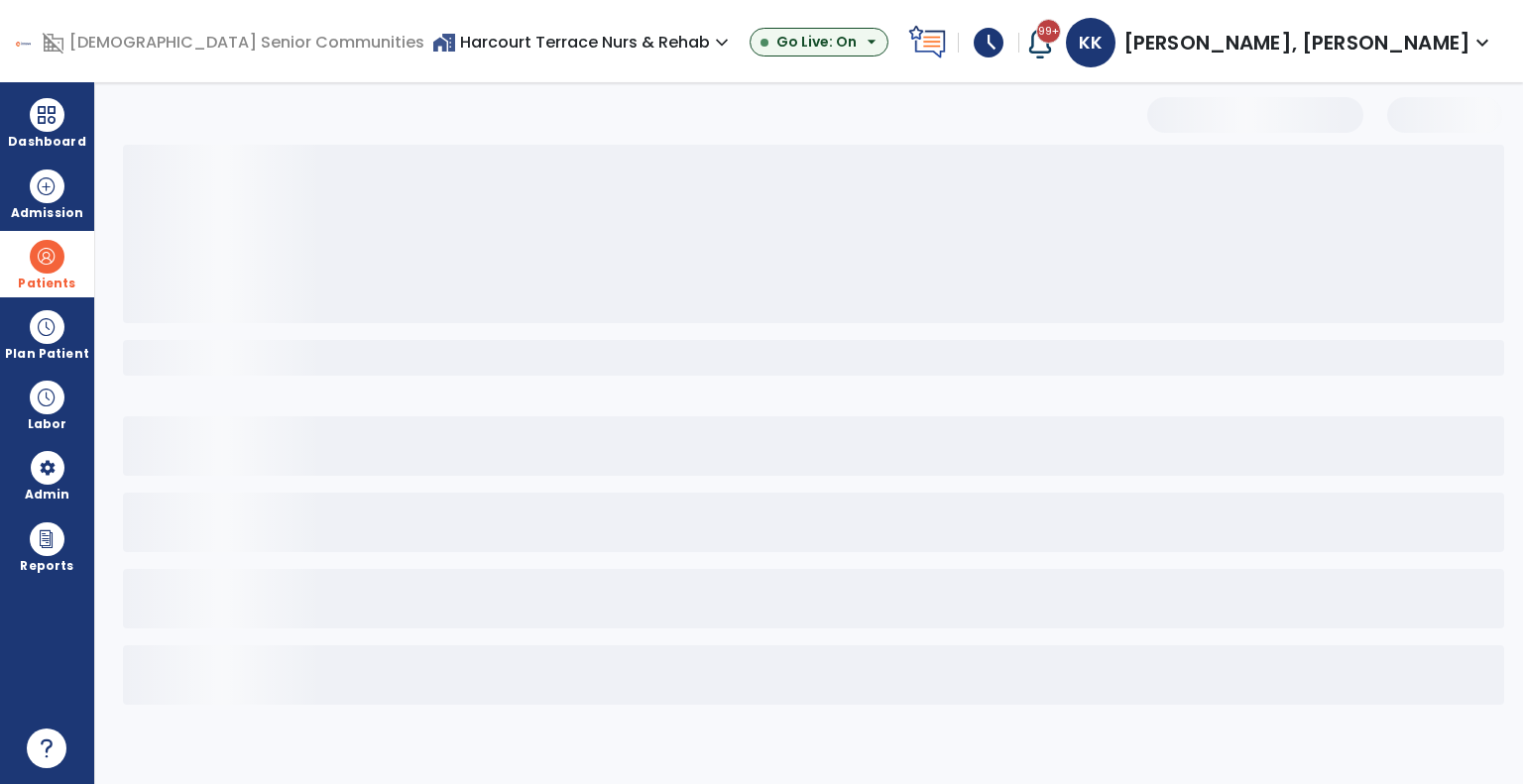 select on "***" 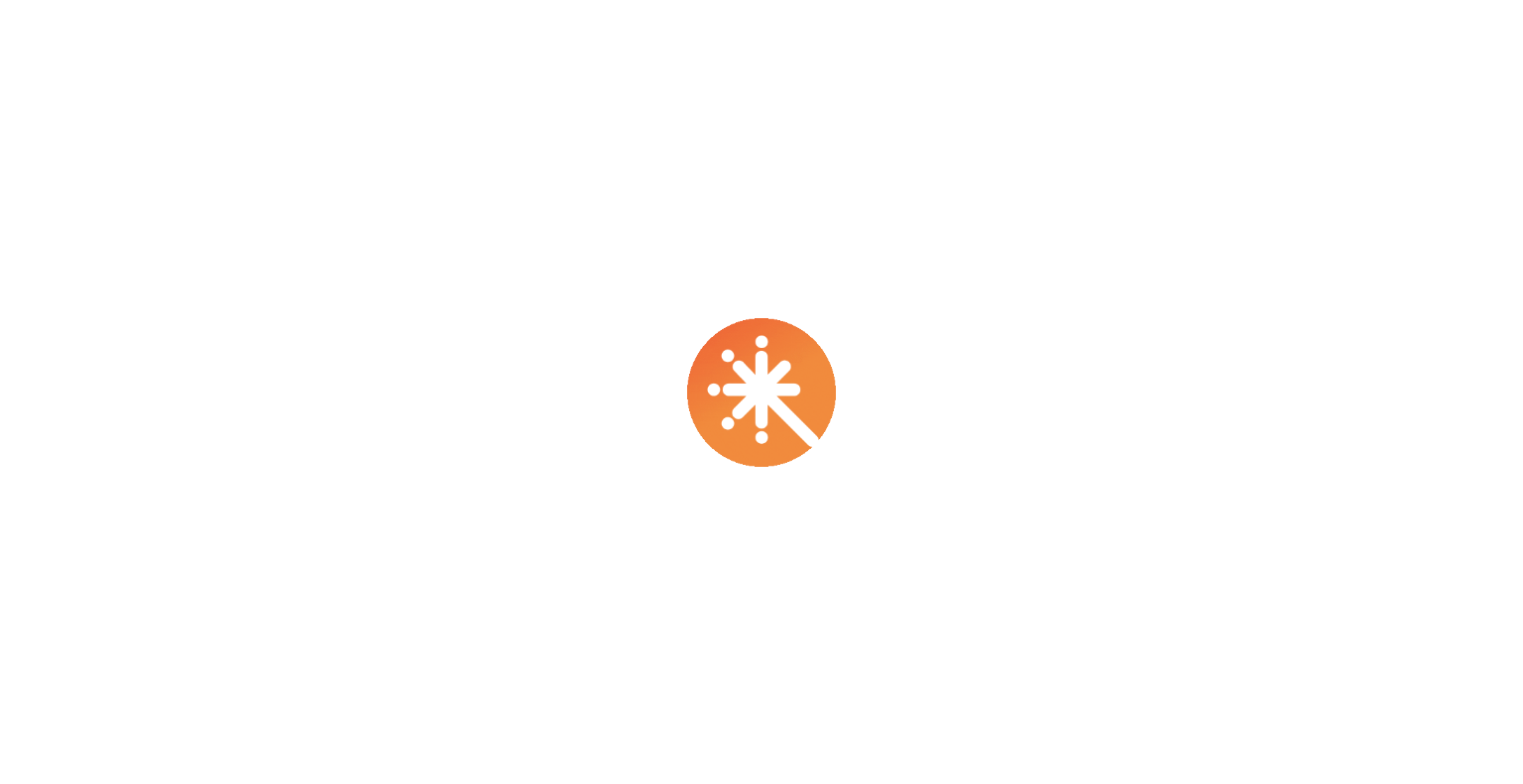 scroll, scrollTop: 0, scrollLeft: 0, axis: both 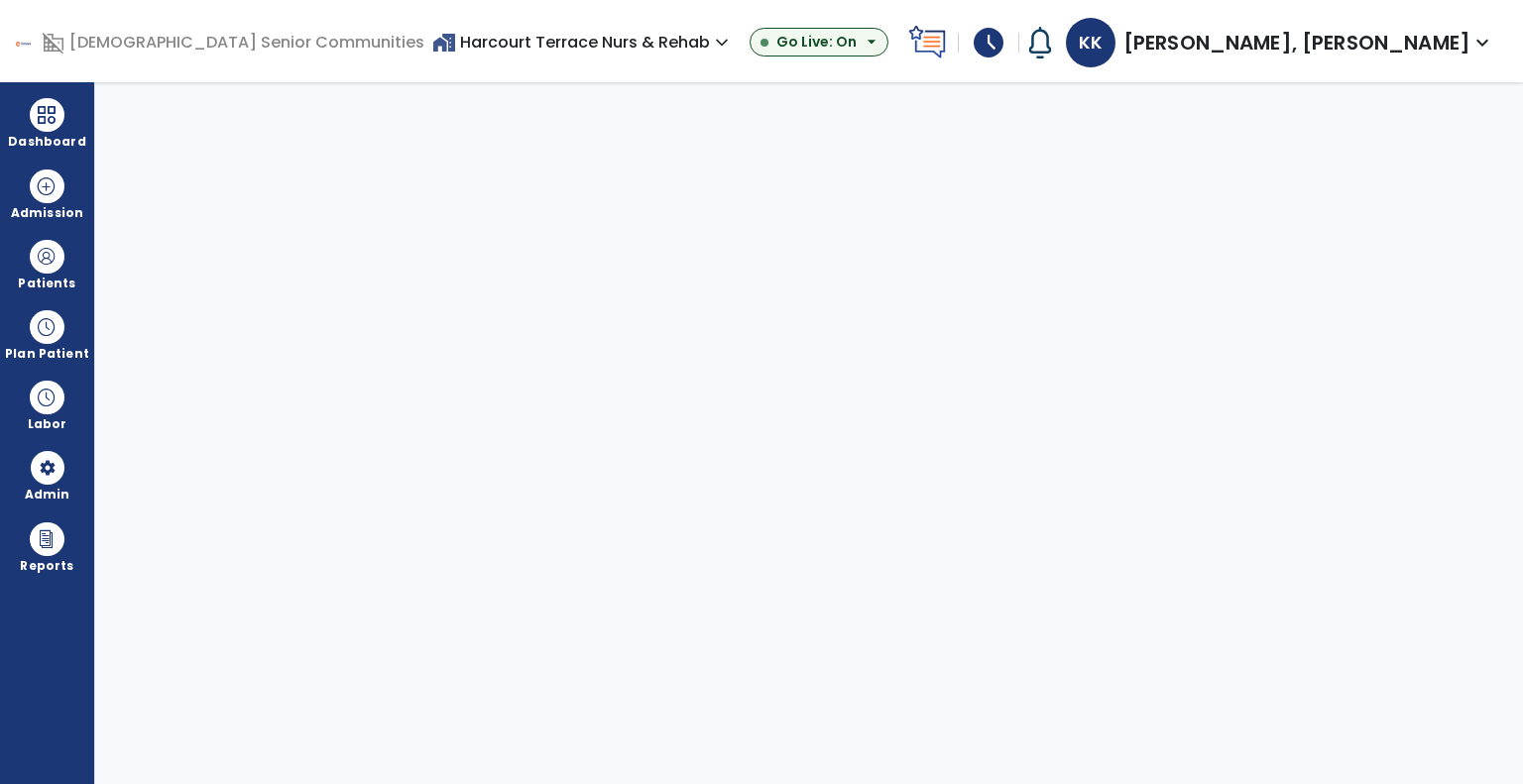 select on "***" 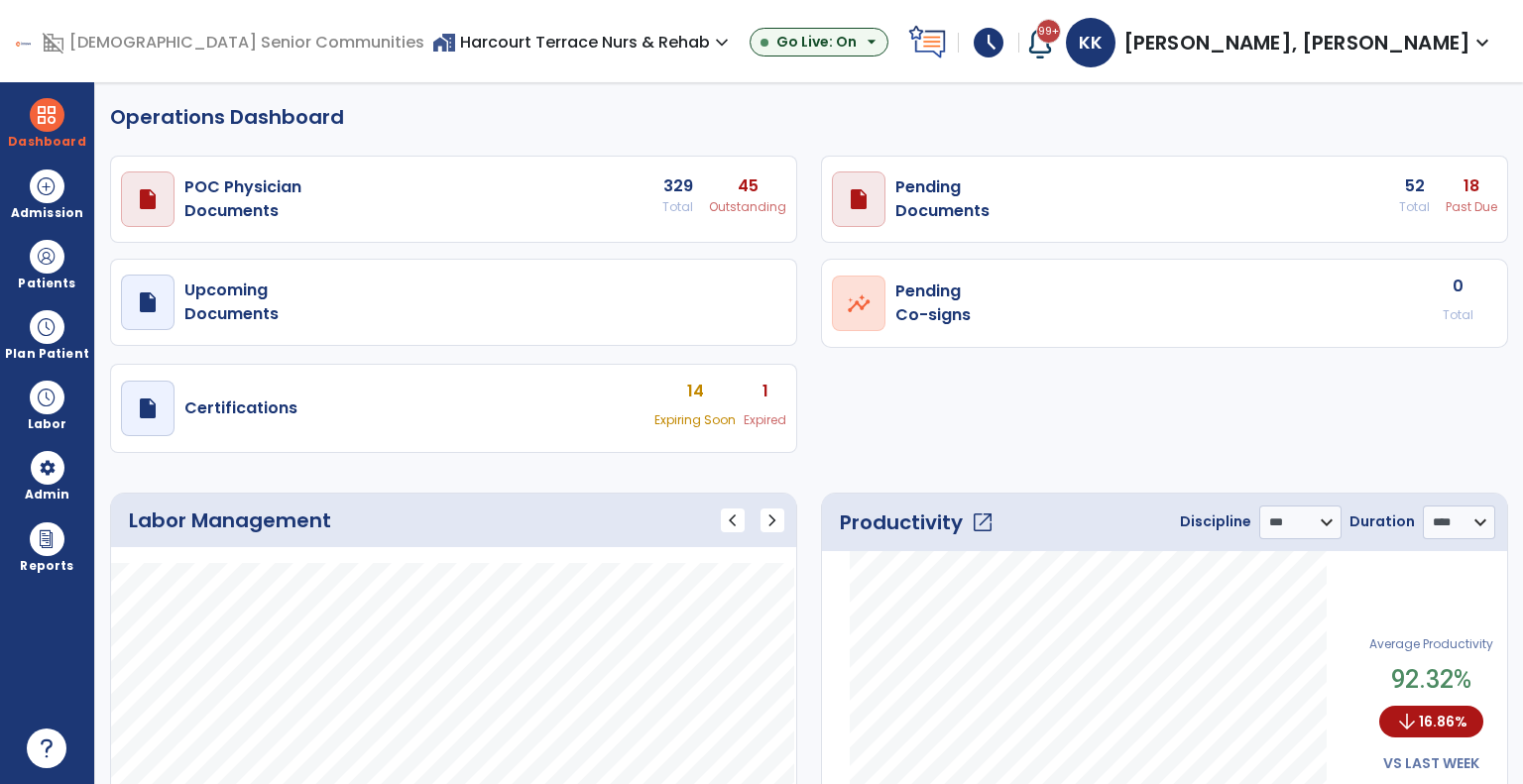 select on "***" 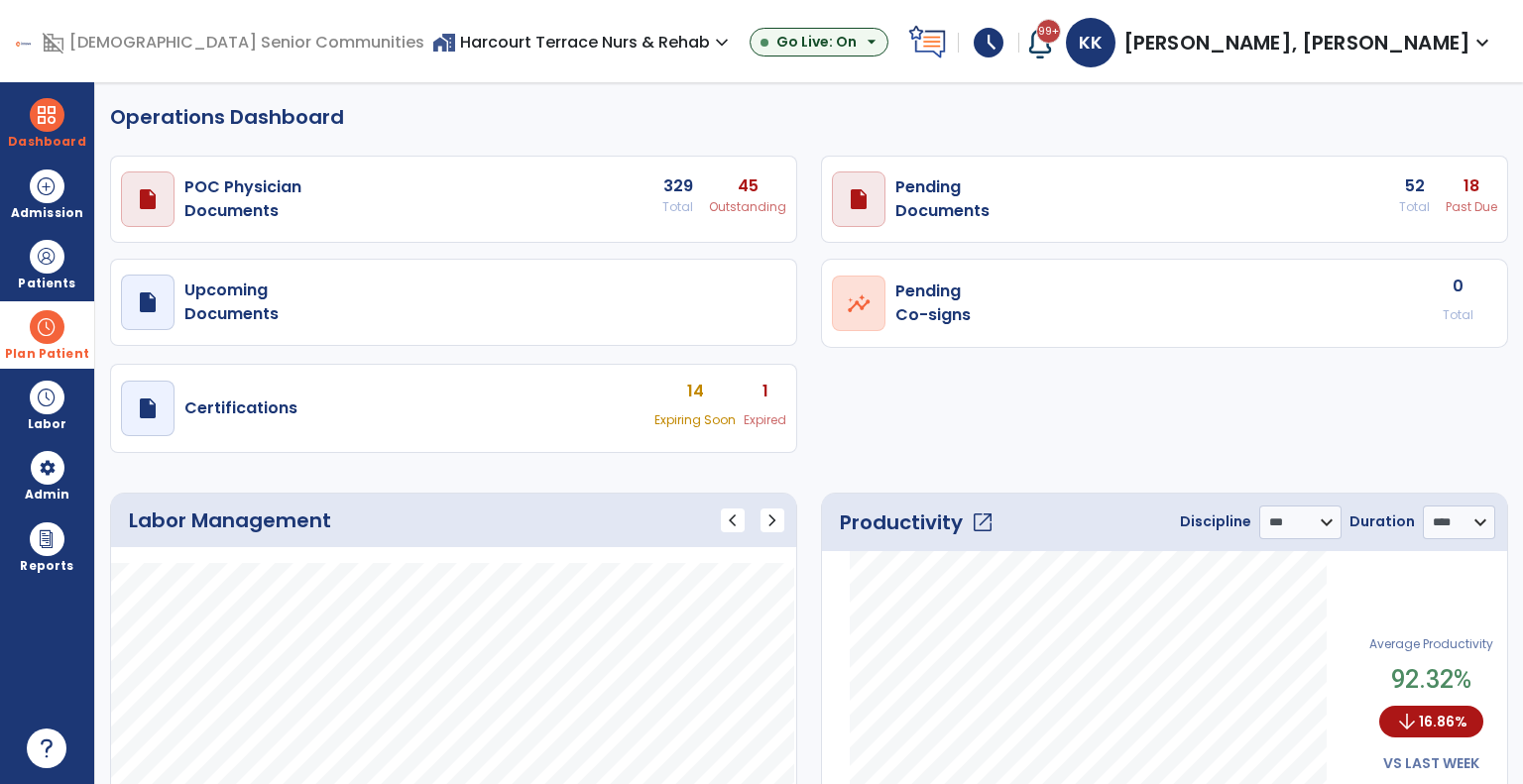 click at bounding box center [47, 327] 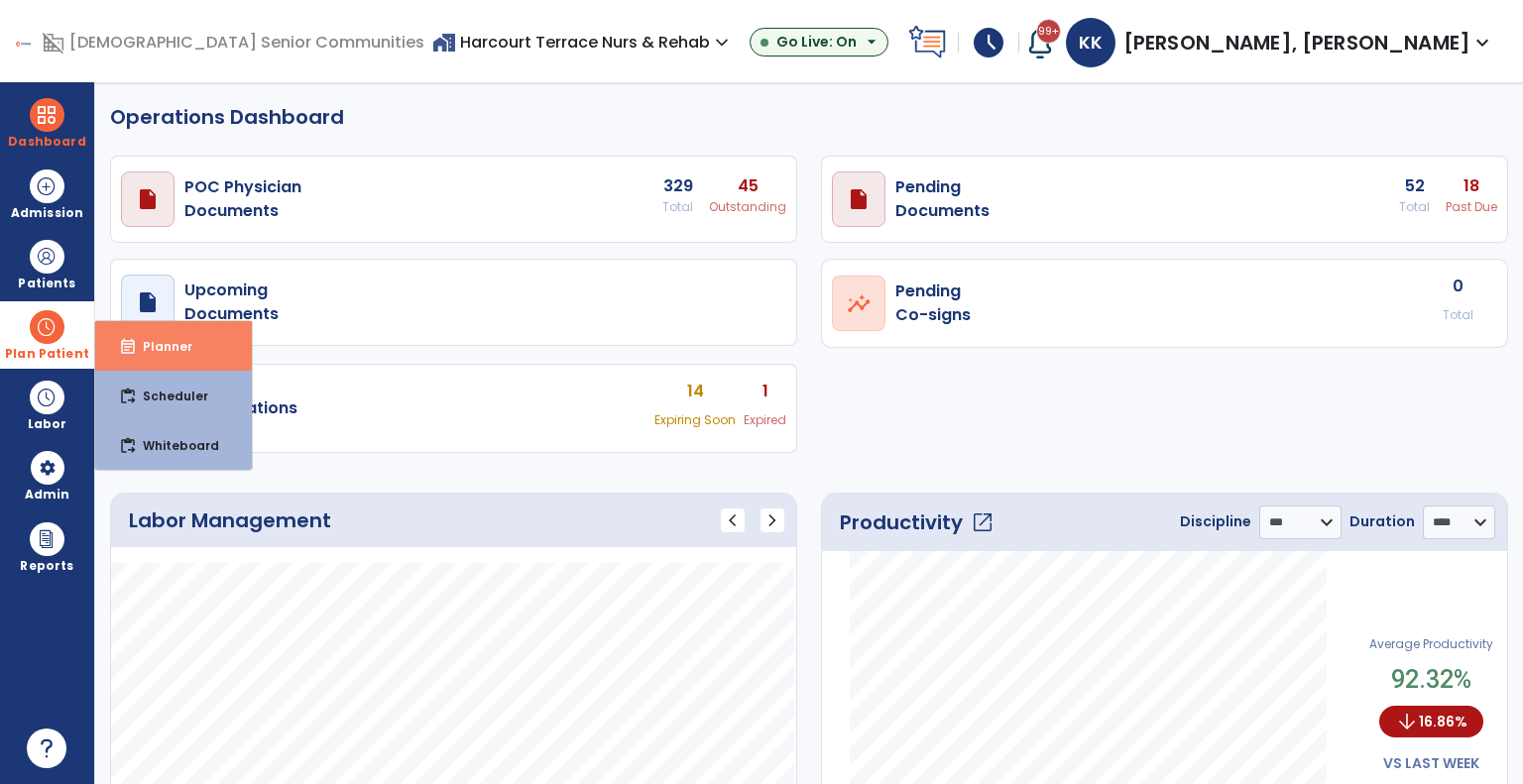 click on "Planner" at bounding box center (160, 346) 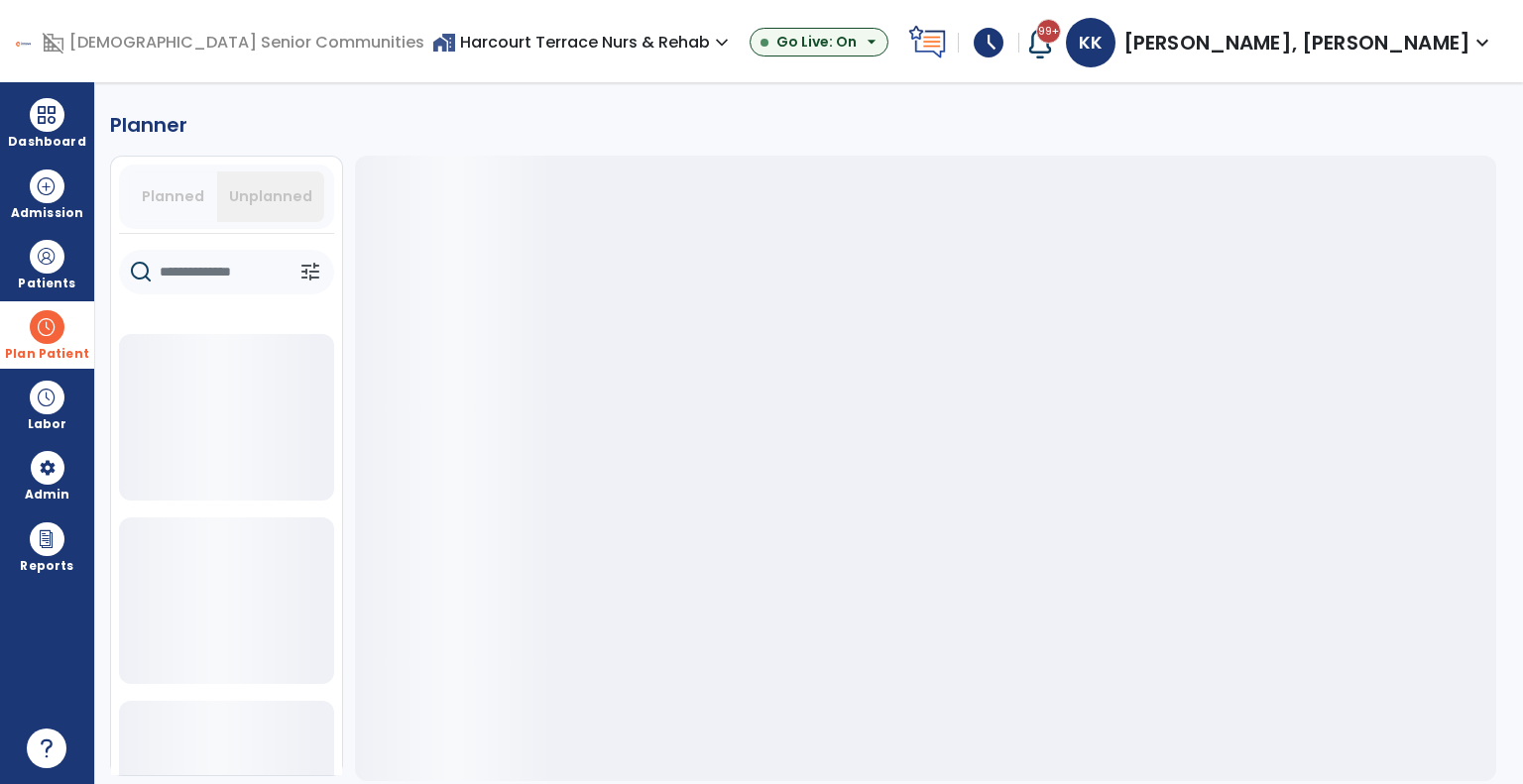 click on "Planned" at bounding box center (174, 196) 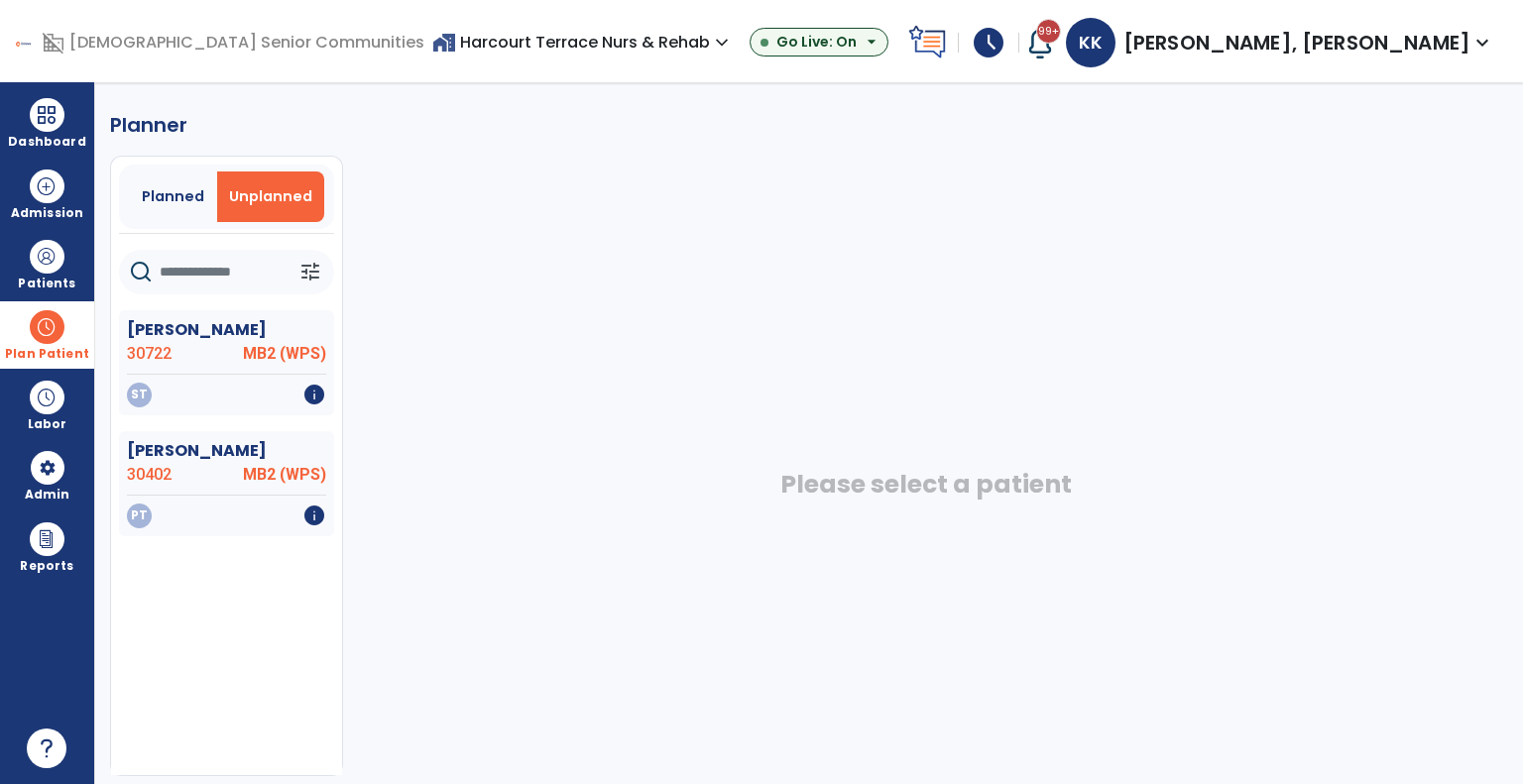 click 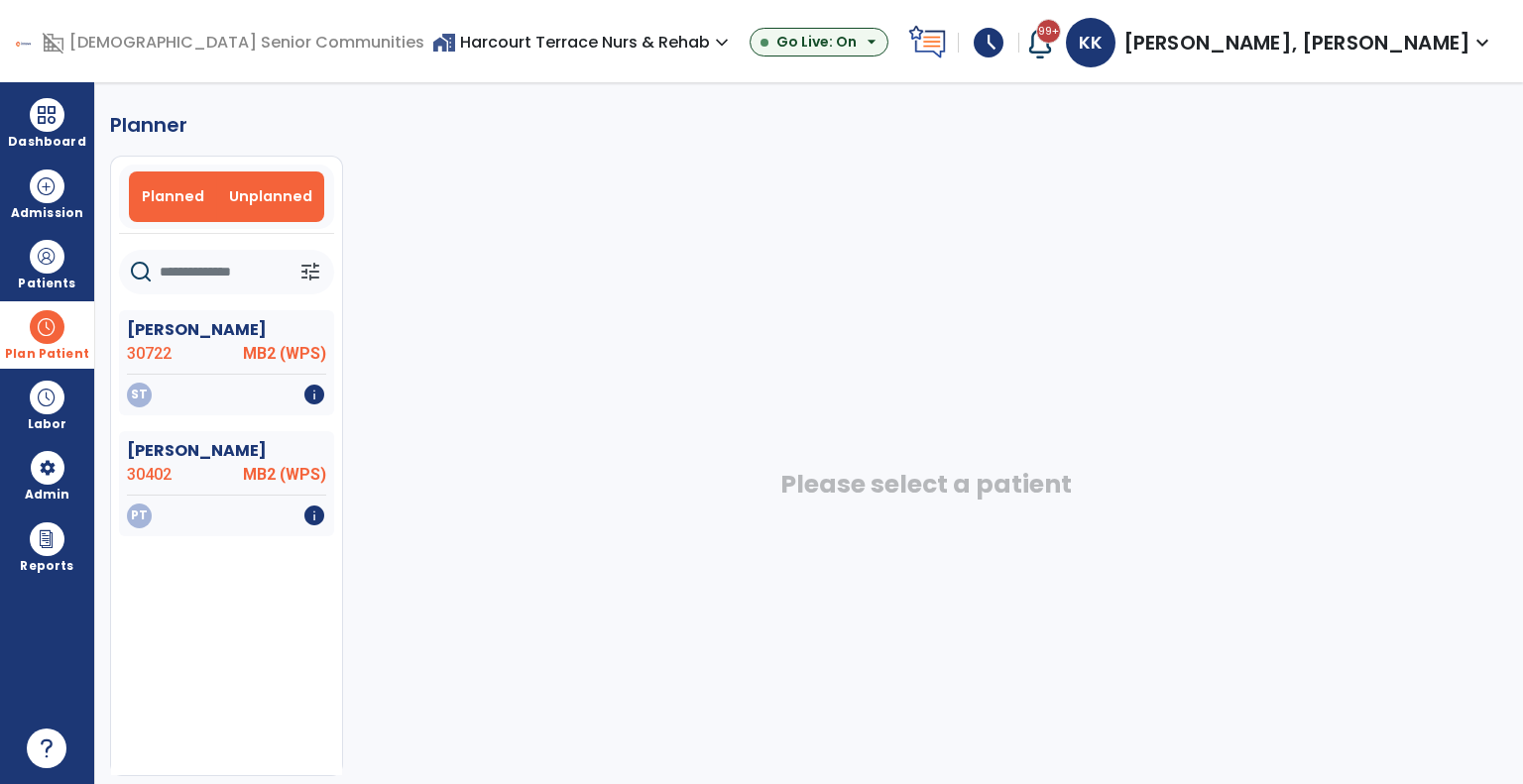 click on "Planned" at bounding box center [174, 196] 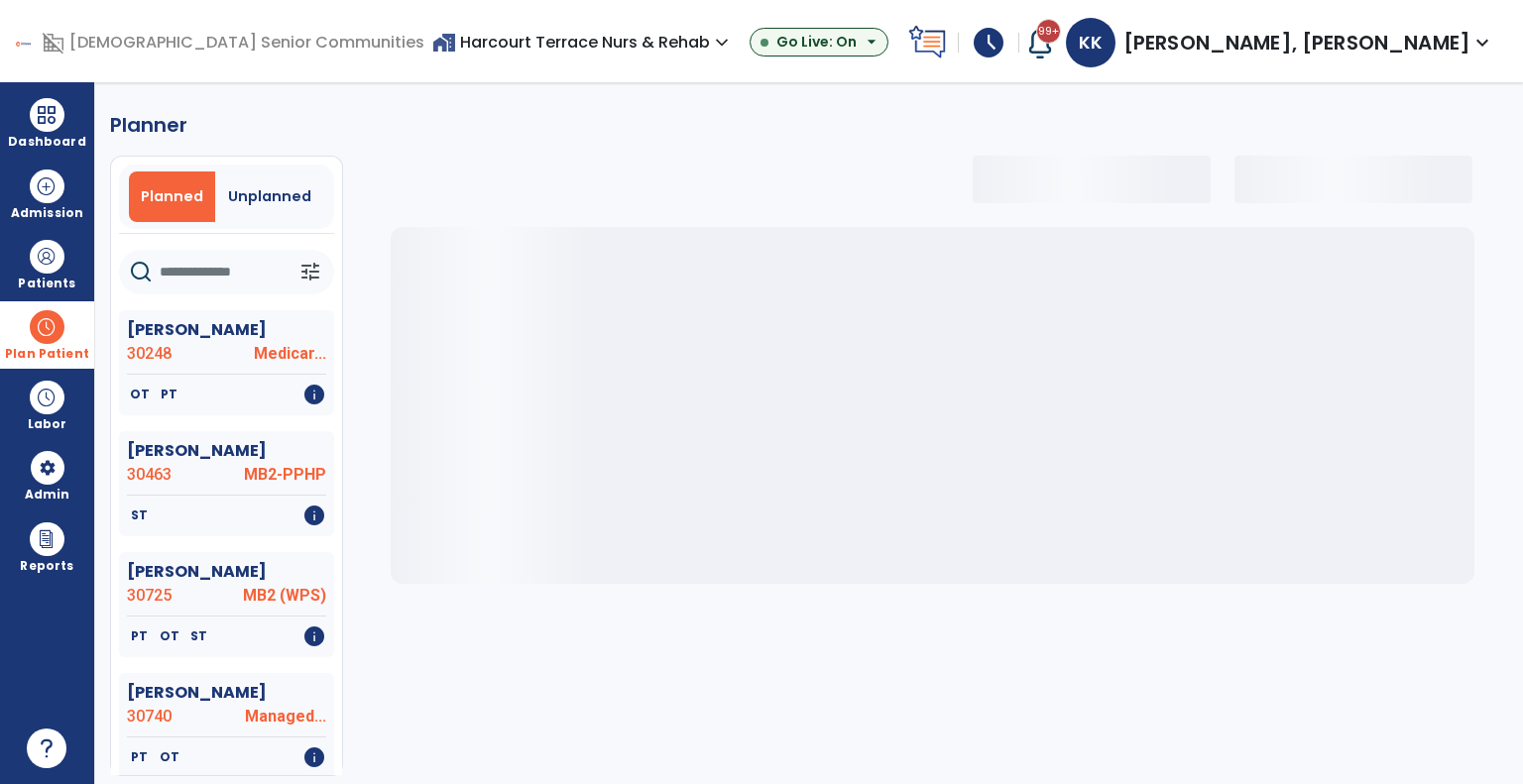 click 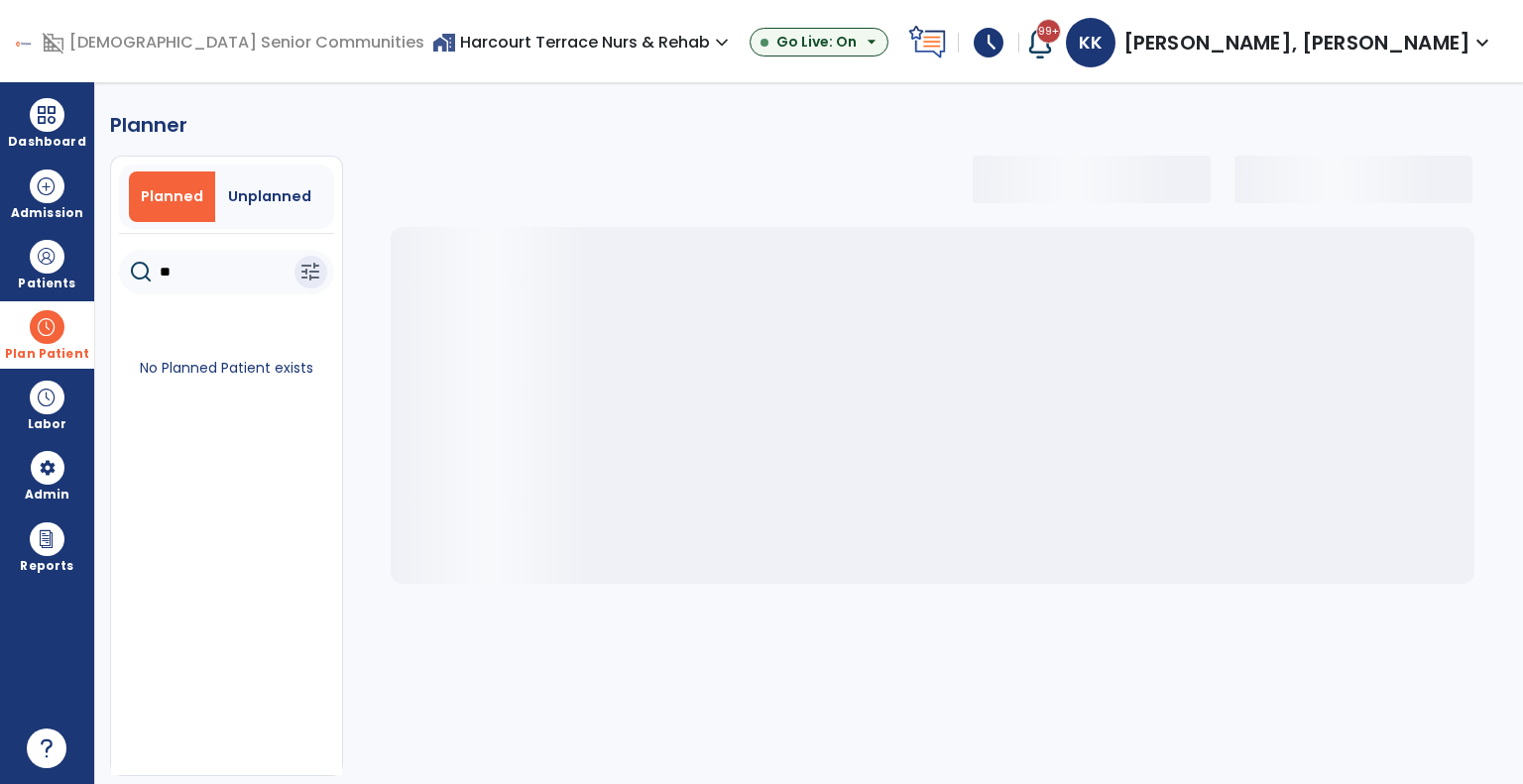 type on "*" 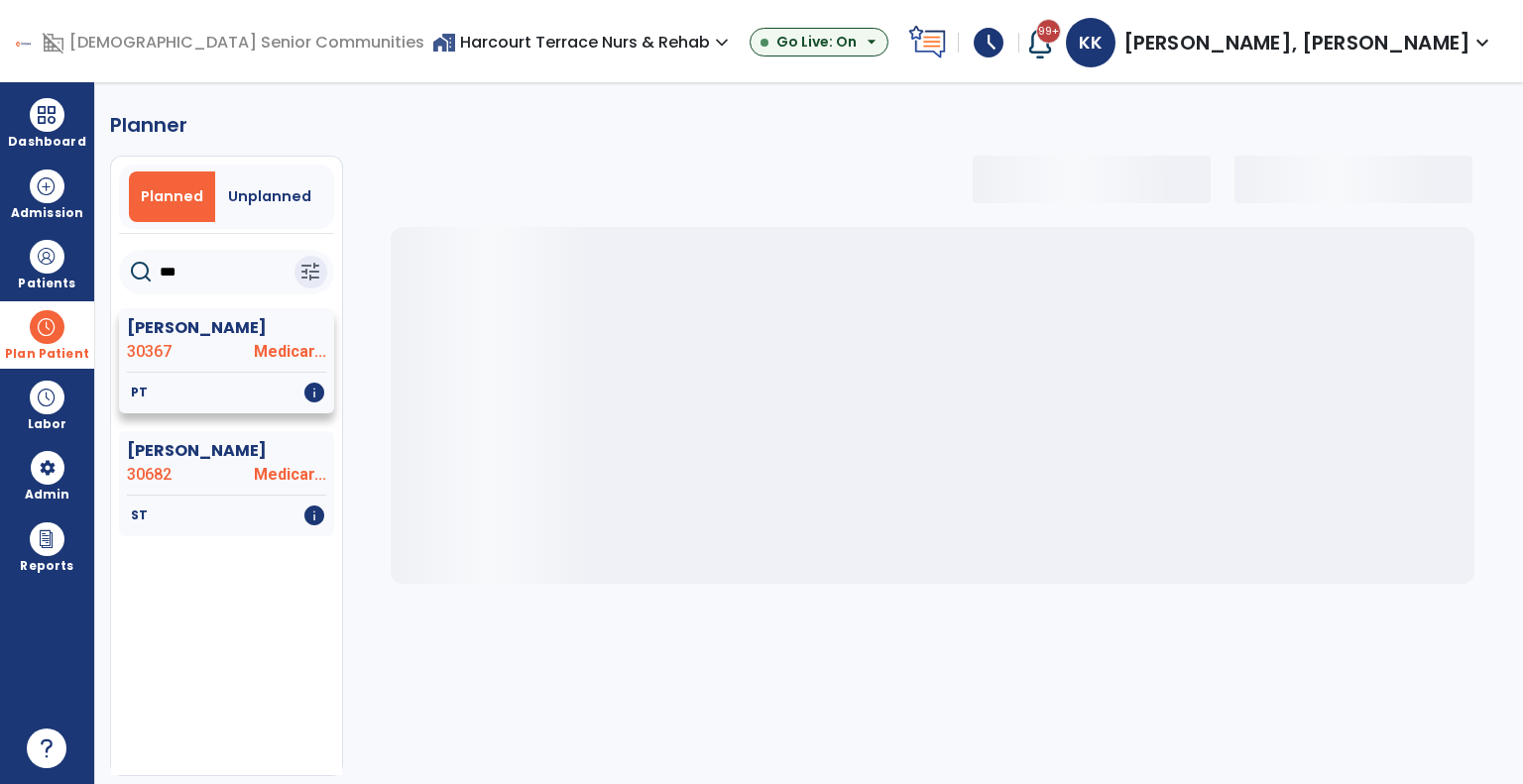 type on "***" 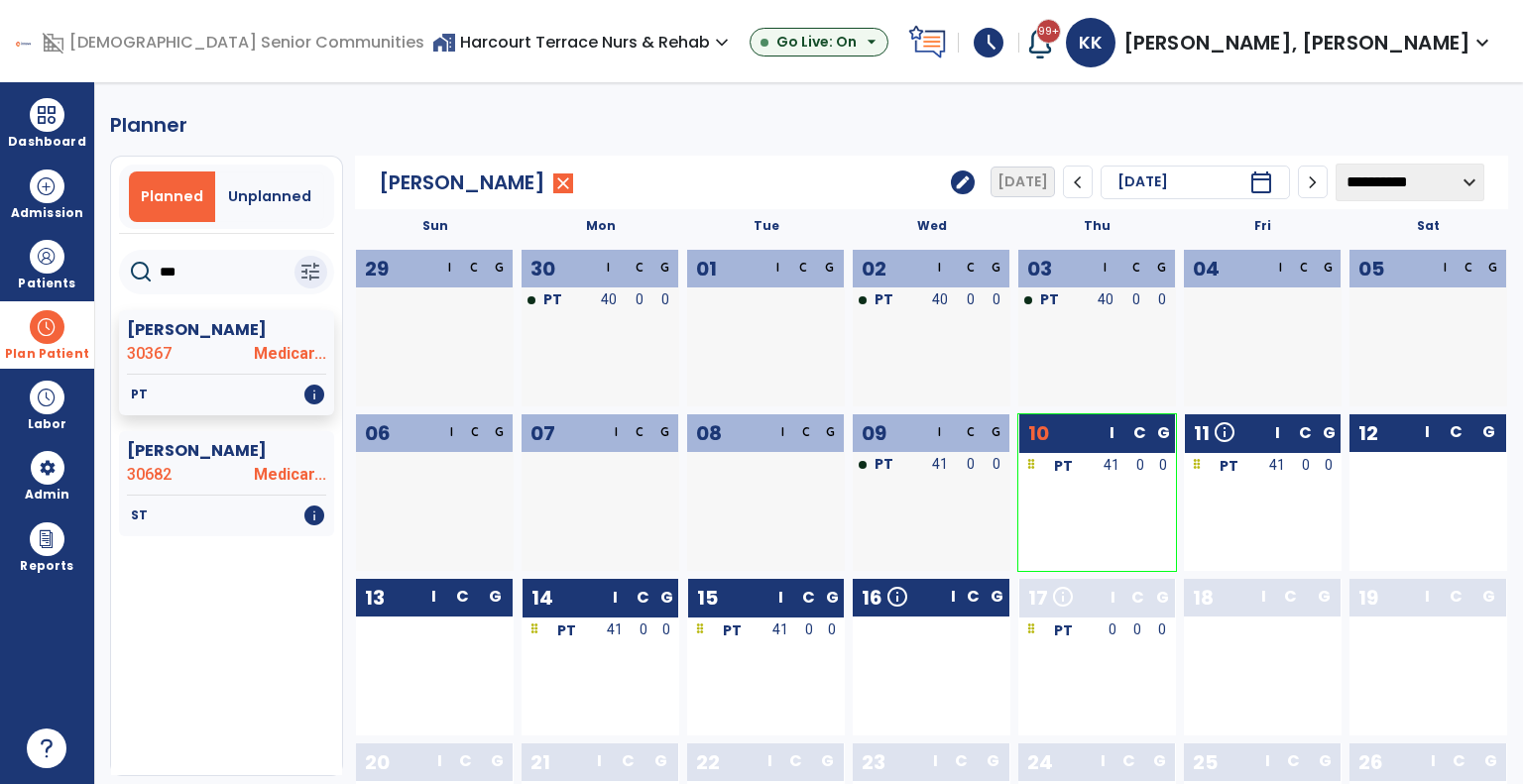 click on "home_work   Harcourt Terrace Nurs & Rehab   expand_more" at bounding box center (583, 42) 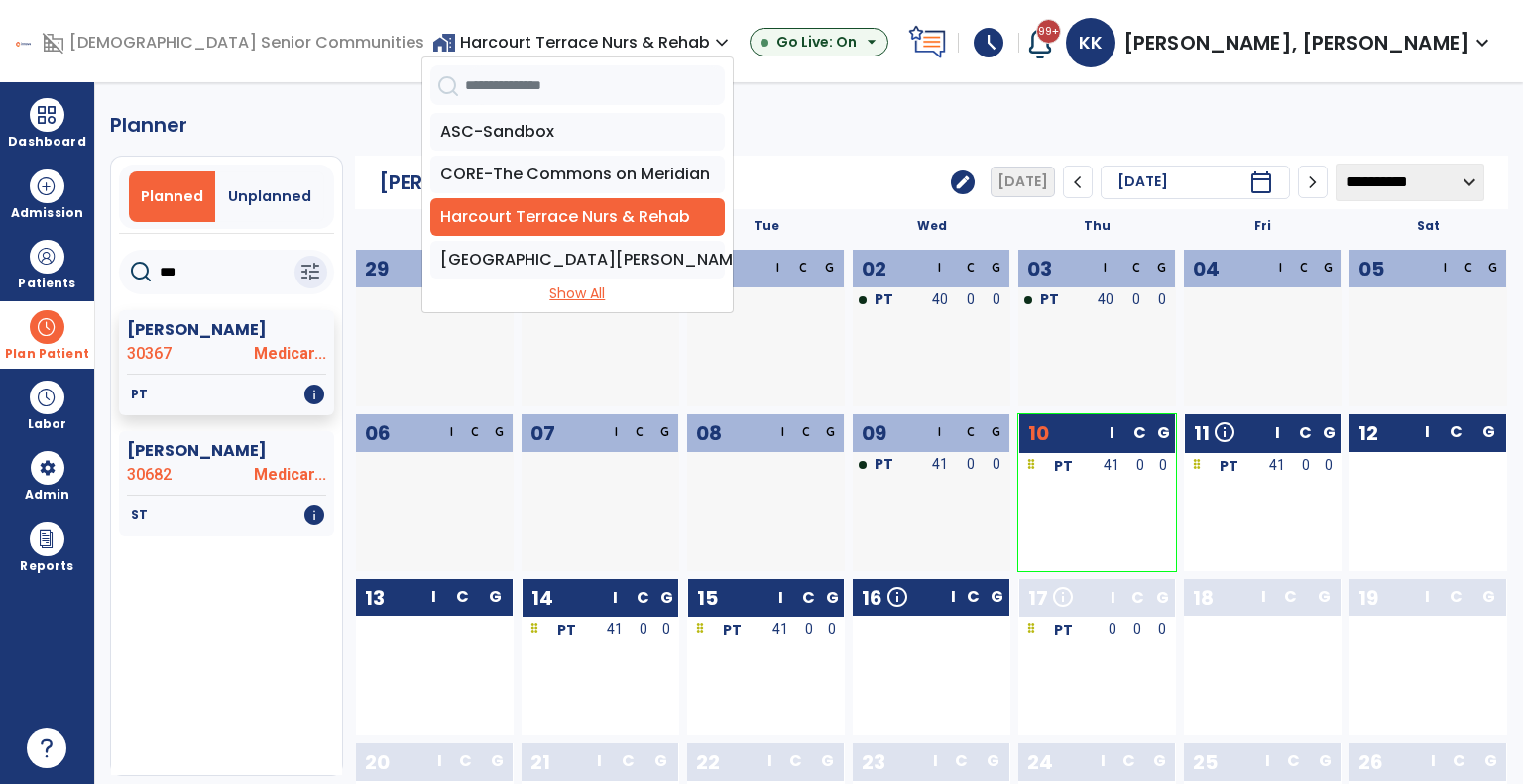 click on "Show All" at bounding box center (577, 293) 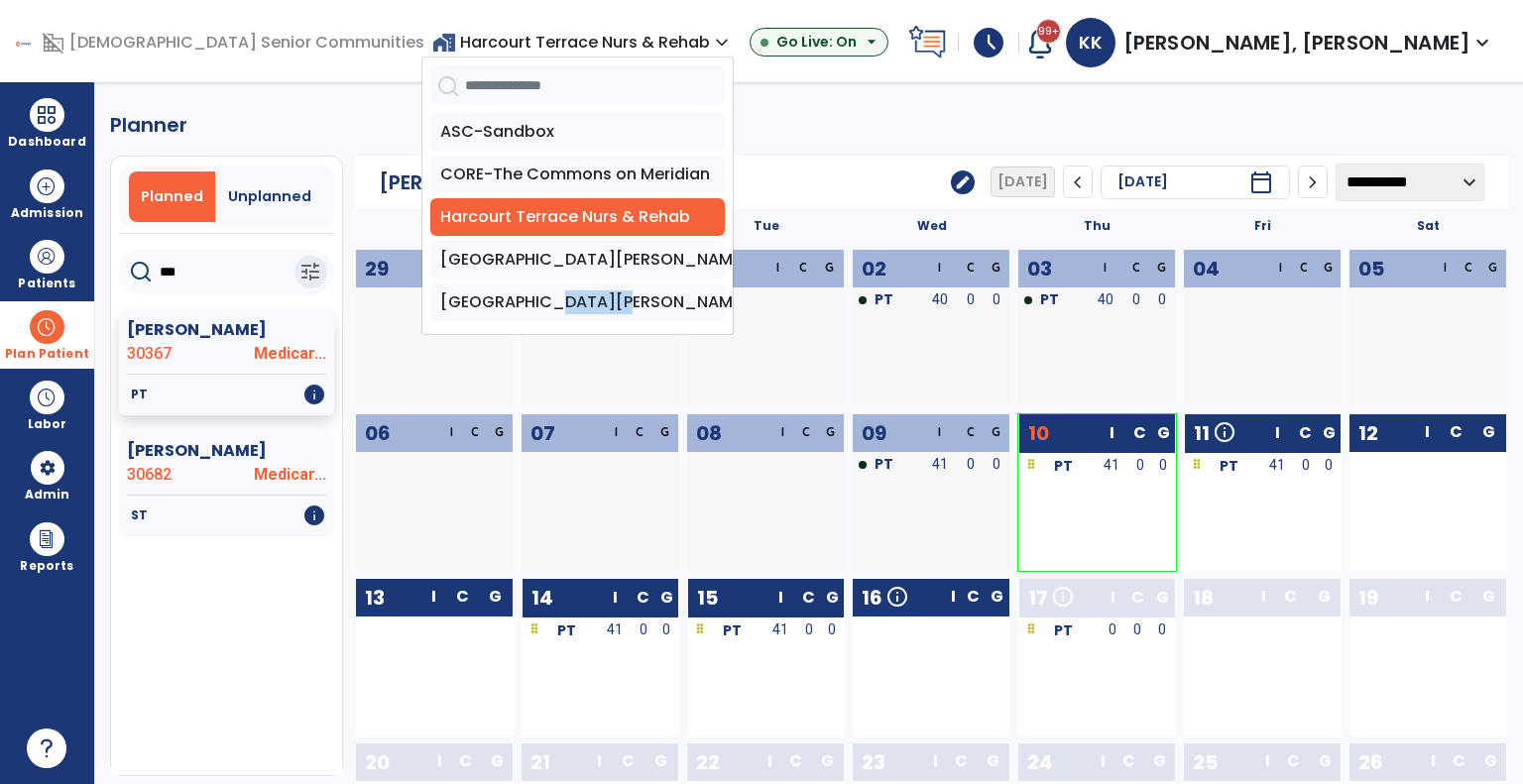 click on "[GEOGRAPHIC_DATA][PERSON_NAME]" at bounding box center (577, 302) 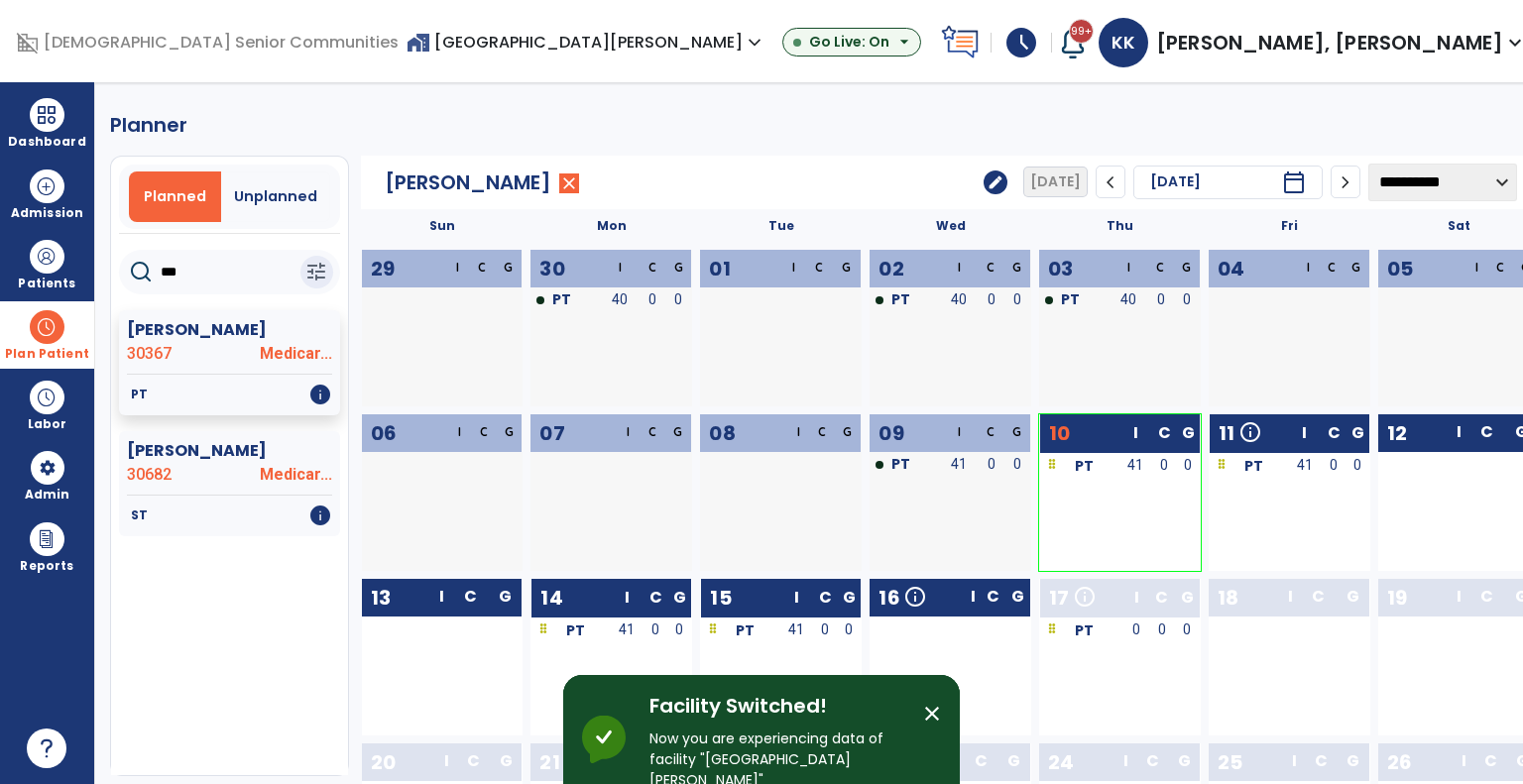 click on "Plan Patient" at bounding box center (47, 334) 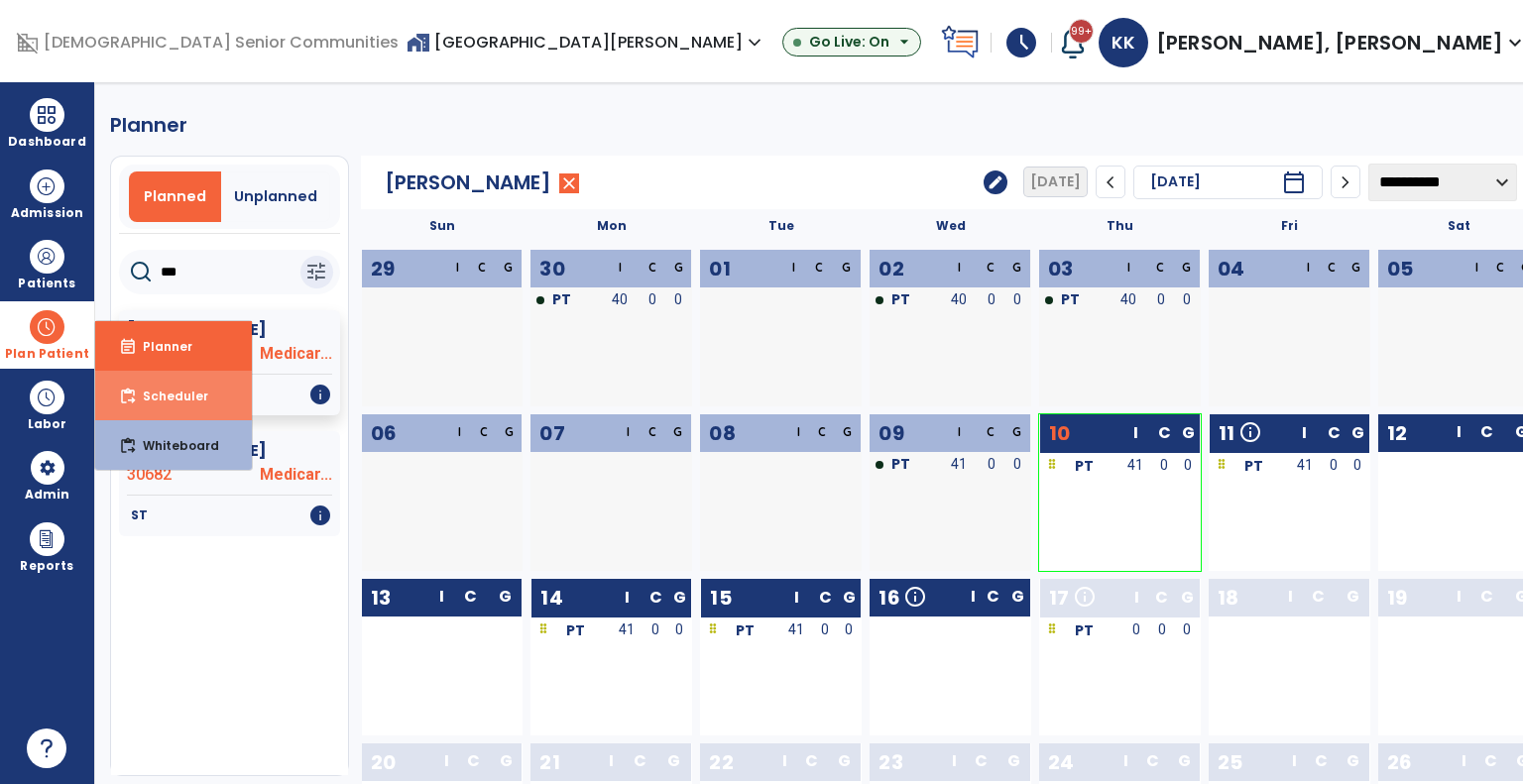 click on "content_paste_go  Scheduler" at bounding box center [174, 395] 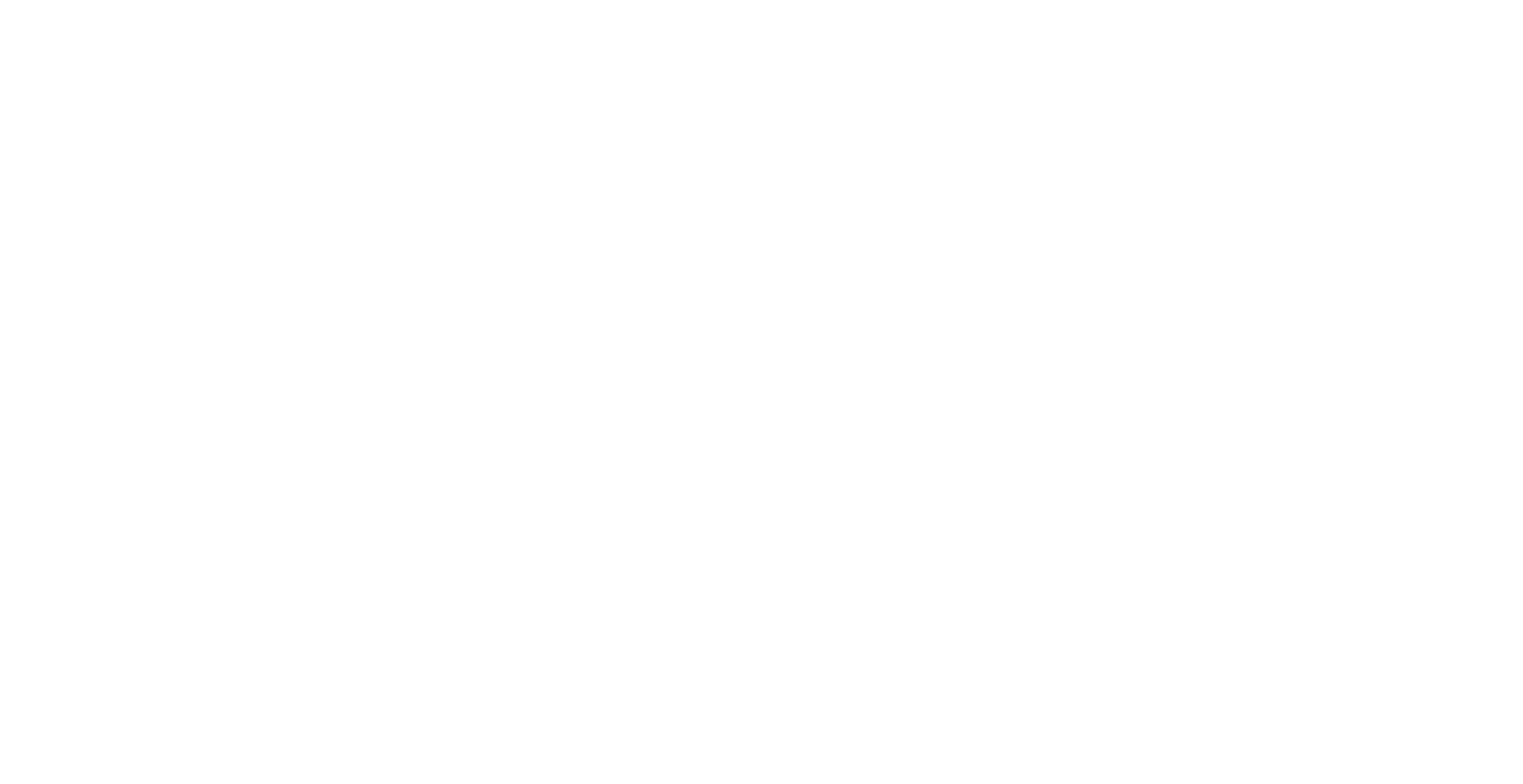 scroll, scrollTop: 0, scrollLeft: 0, axis: both 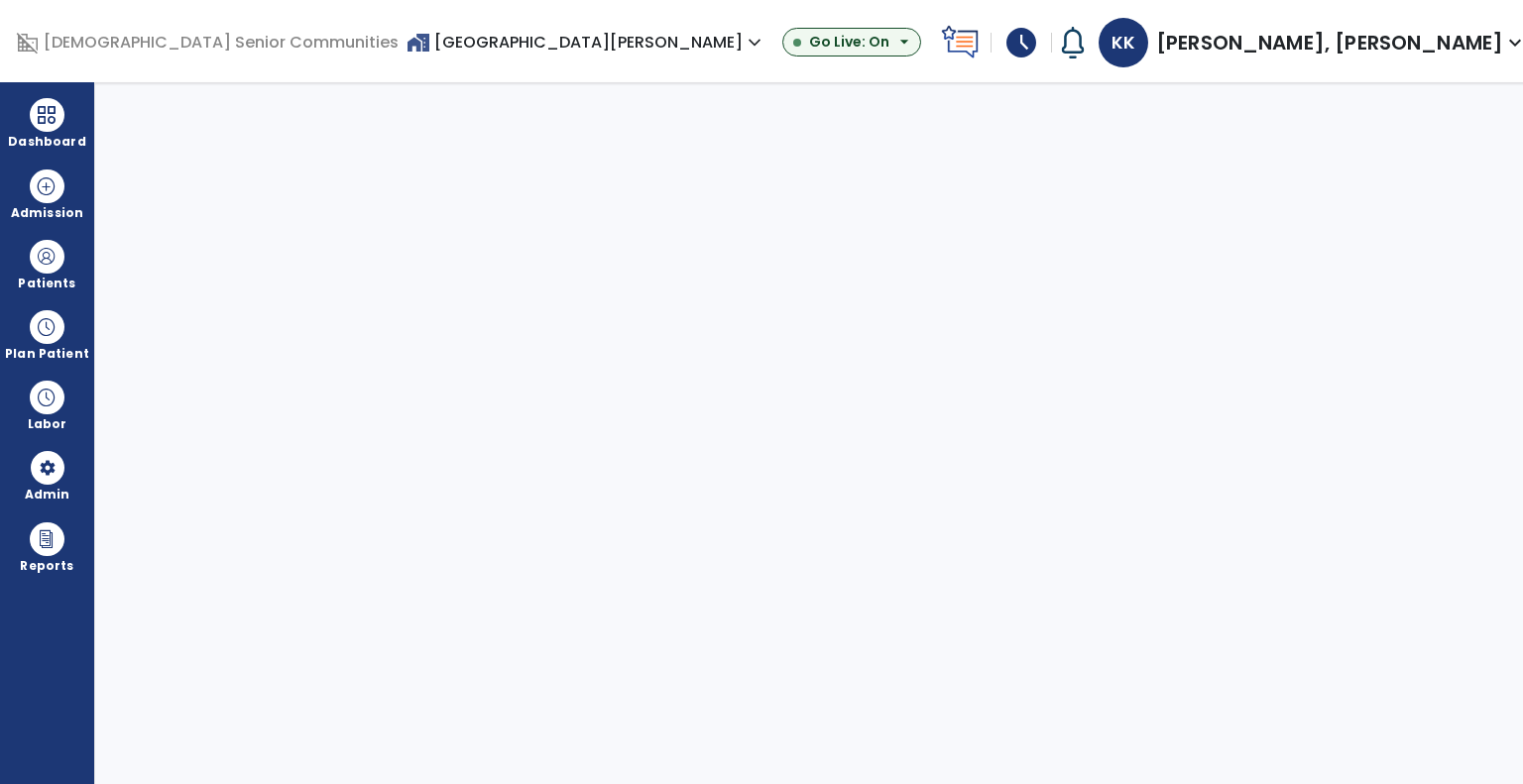 select on "***" 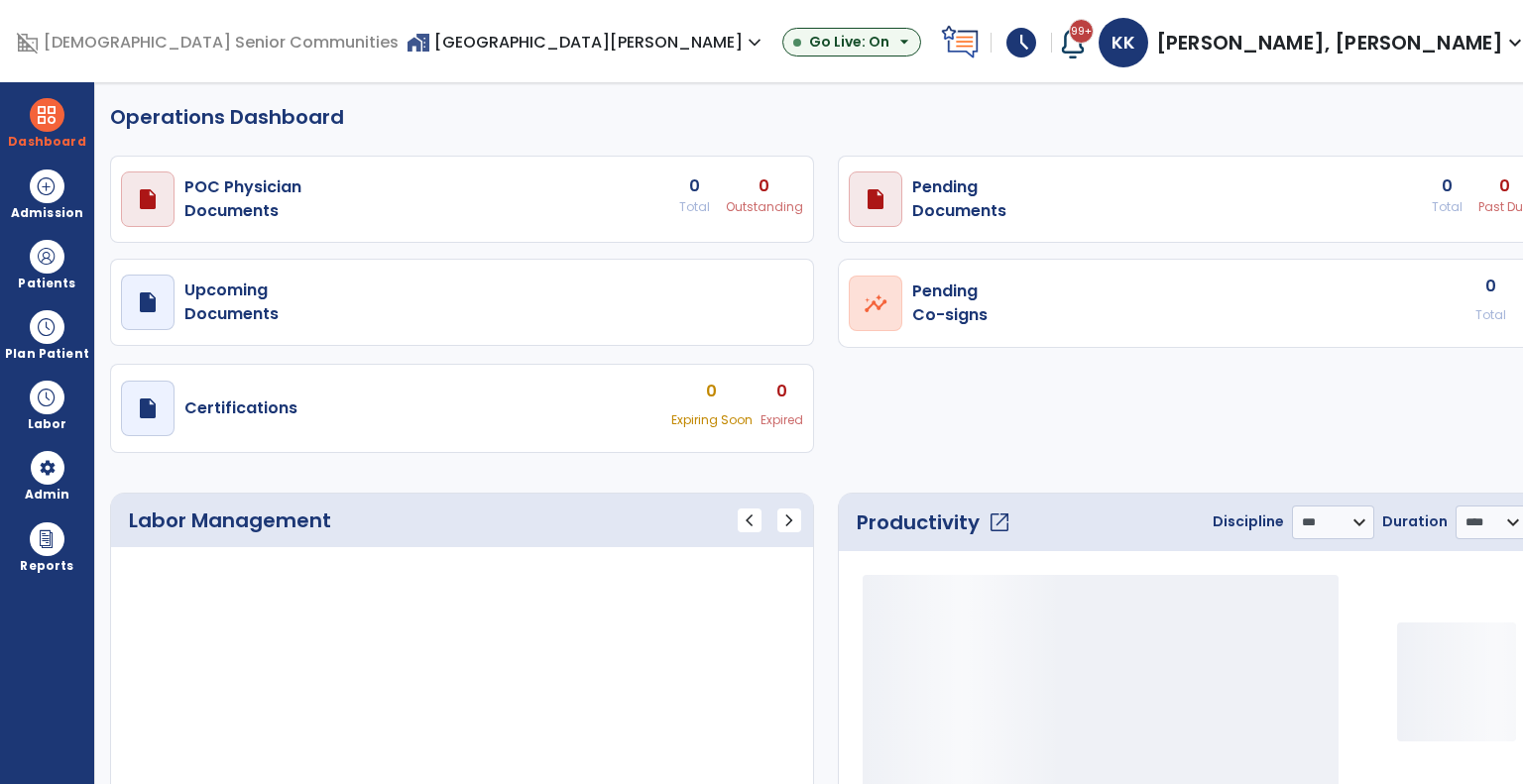 select on "***" 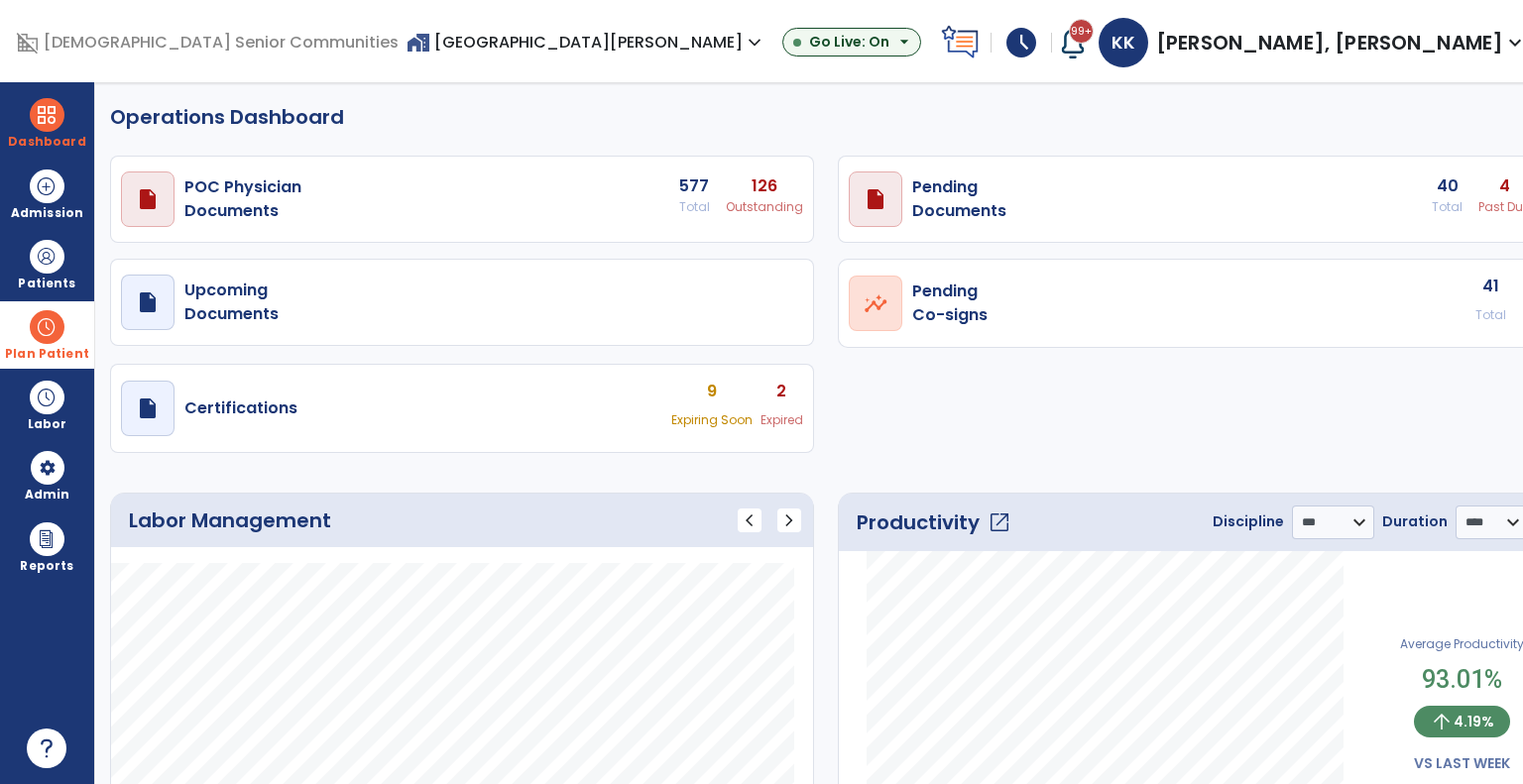 click on "Plan Patient" at bounding box center [47, 264] 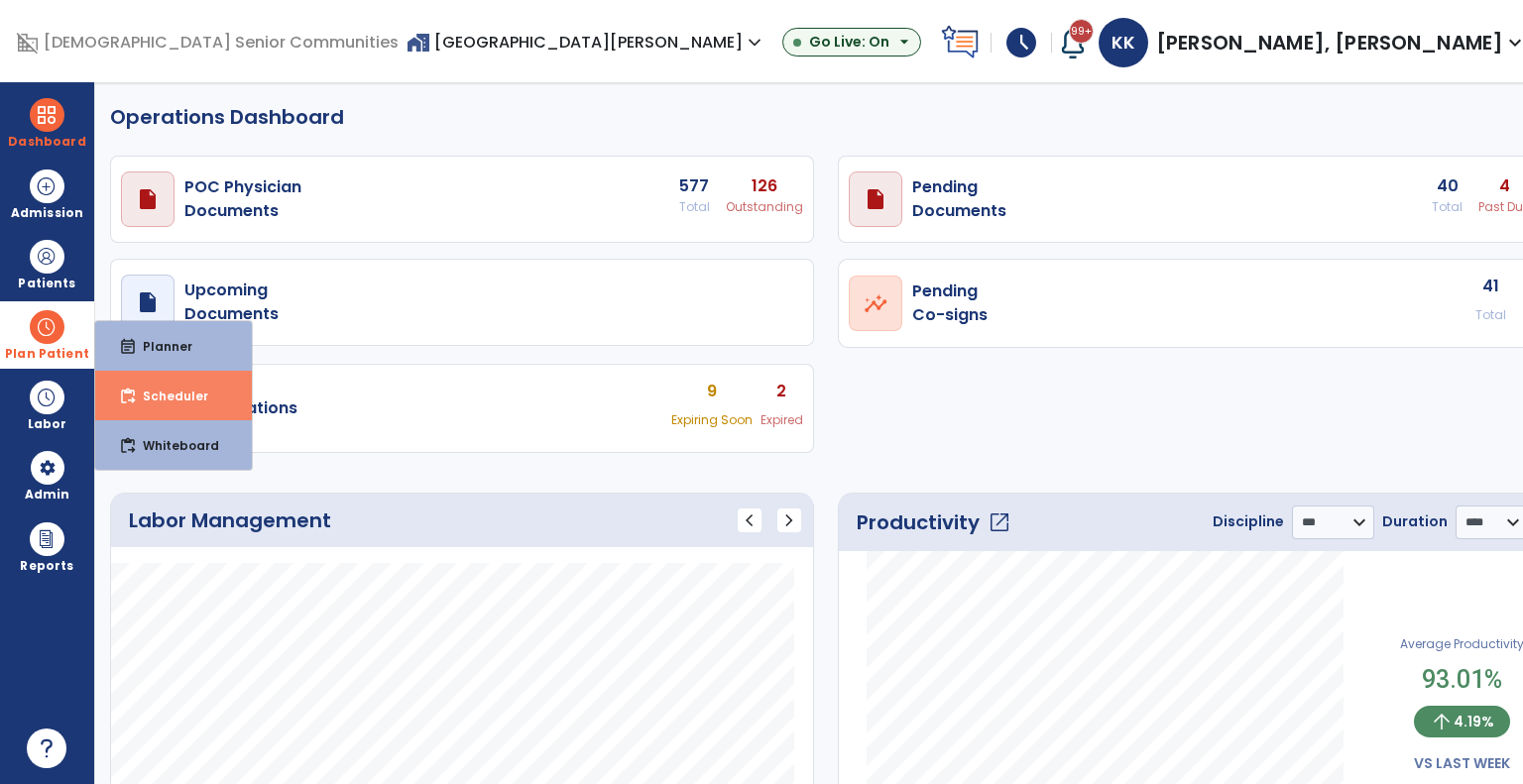 click on "Scheduler" at bounding box center [168, 395] 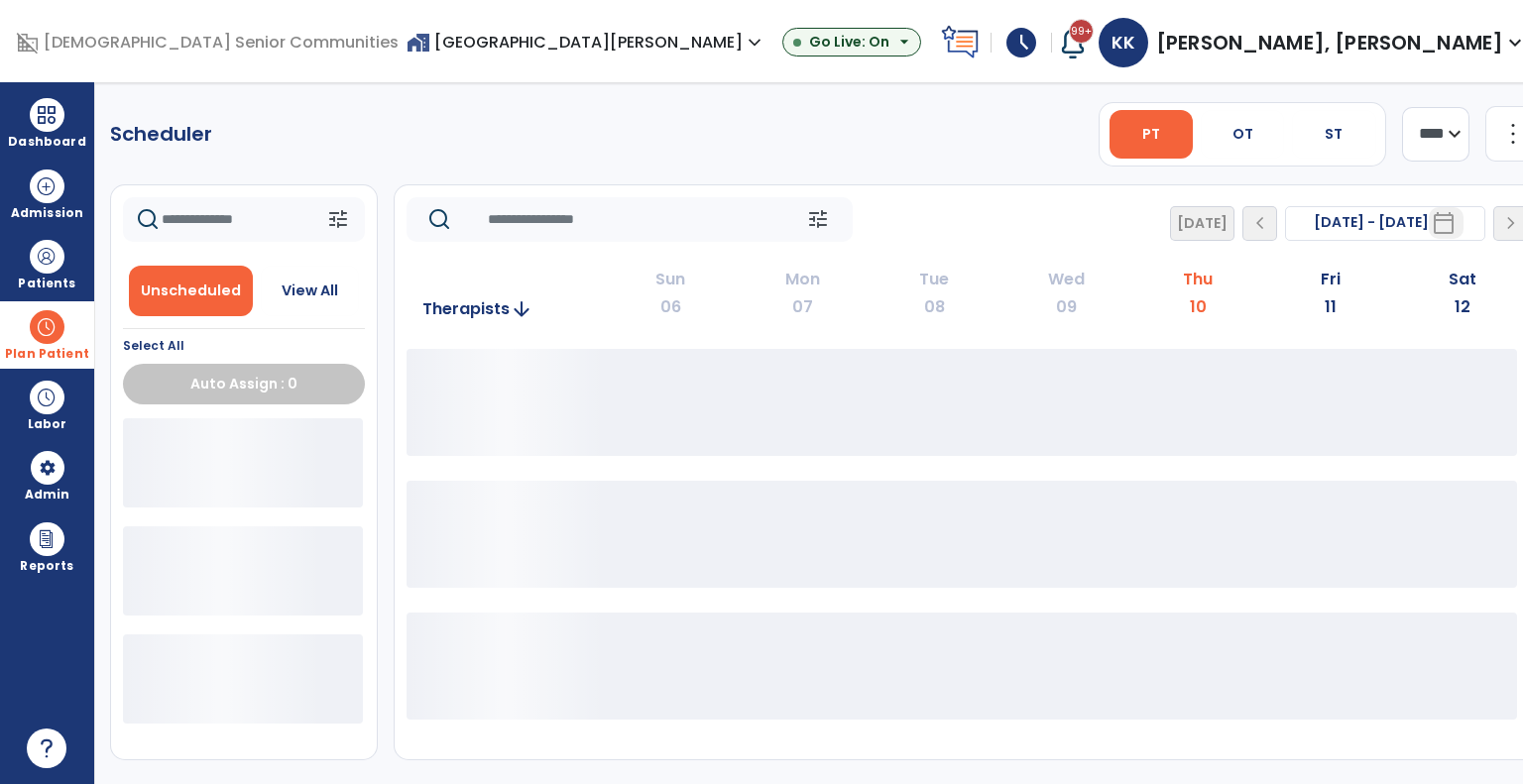 click on "Scheduler   PT   OT   ST  **** *** more_vert  Manage Labor   View All Therapists   Print   tune   Unscheduled   View All  Select All  Auto Assign : 0   tune   [DATE]  chevron_left [DATE] - [DATE]  *********  calendar_today  chevron_right   Therapists  arrow_downward Sun  06  Mon  07  Tue  08  Wed  09  Thu  10  Fri  11  Sat  12" at bounding box center [825, 433] 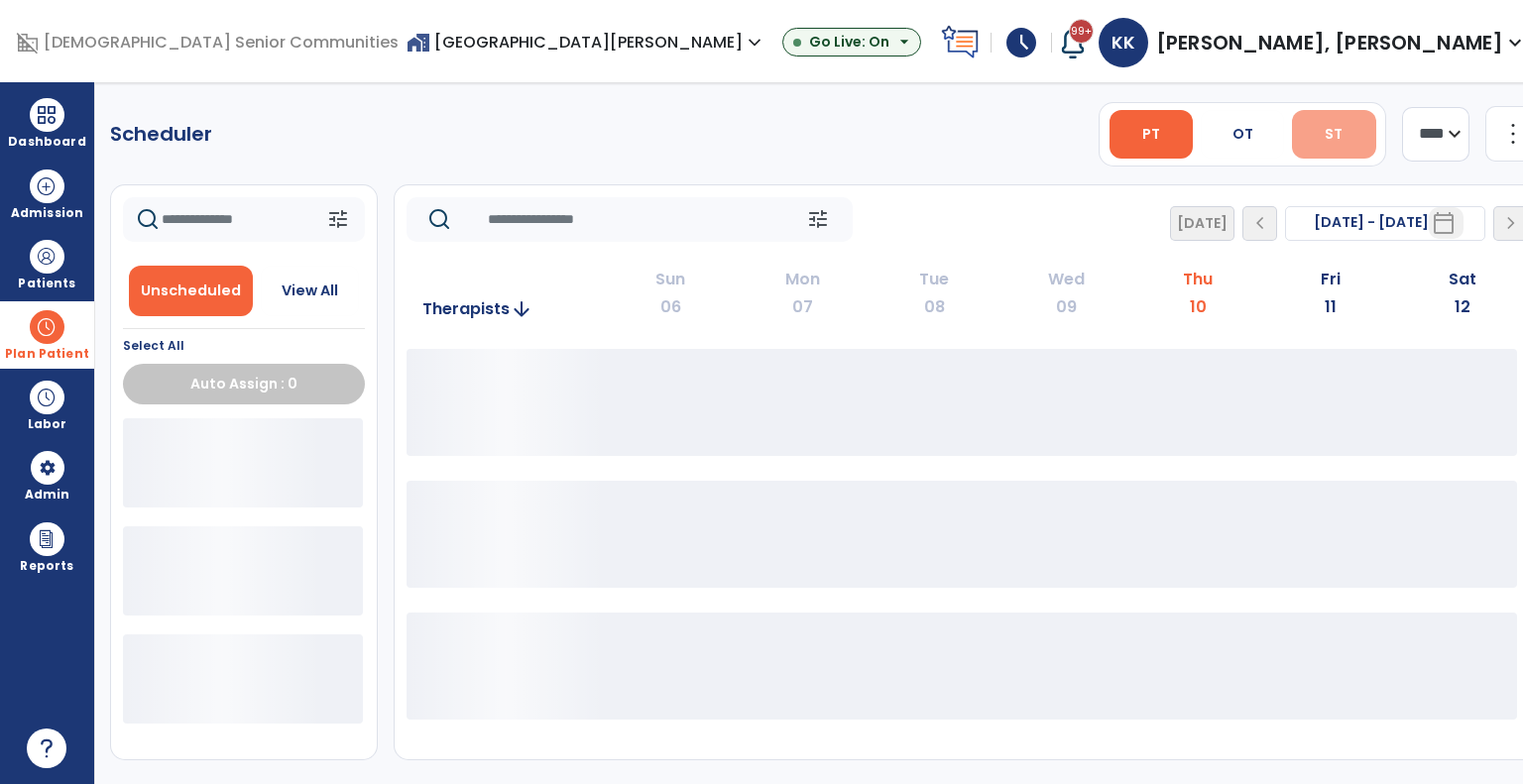 click on "ST" at bounding box center (1334, 134) 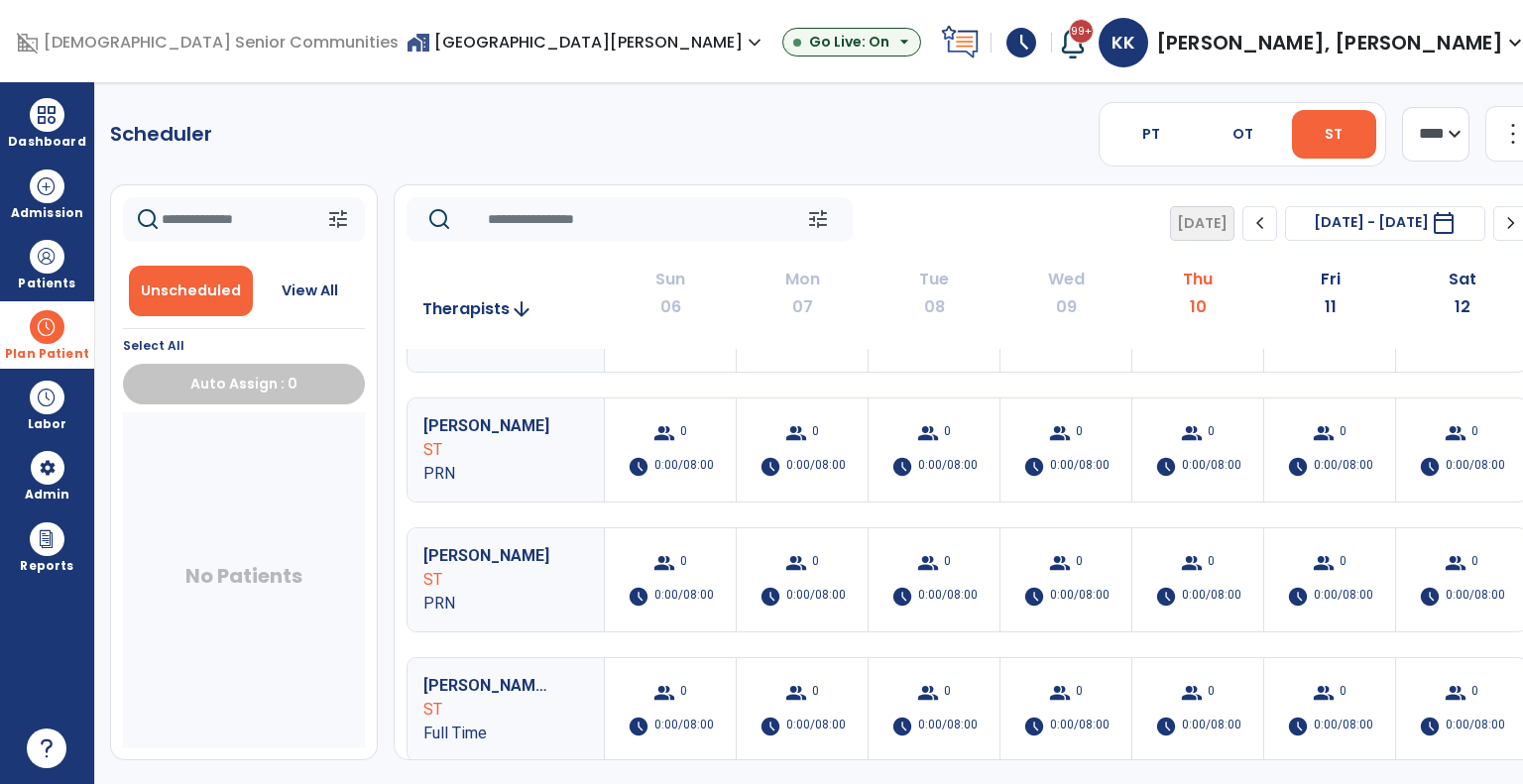scroll, scrollTop: 0, scrollLeft: 0, axis: both 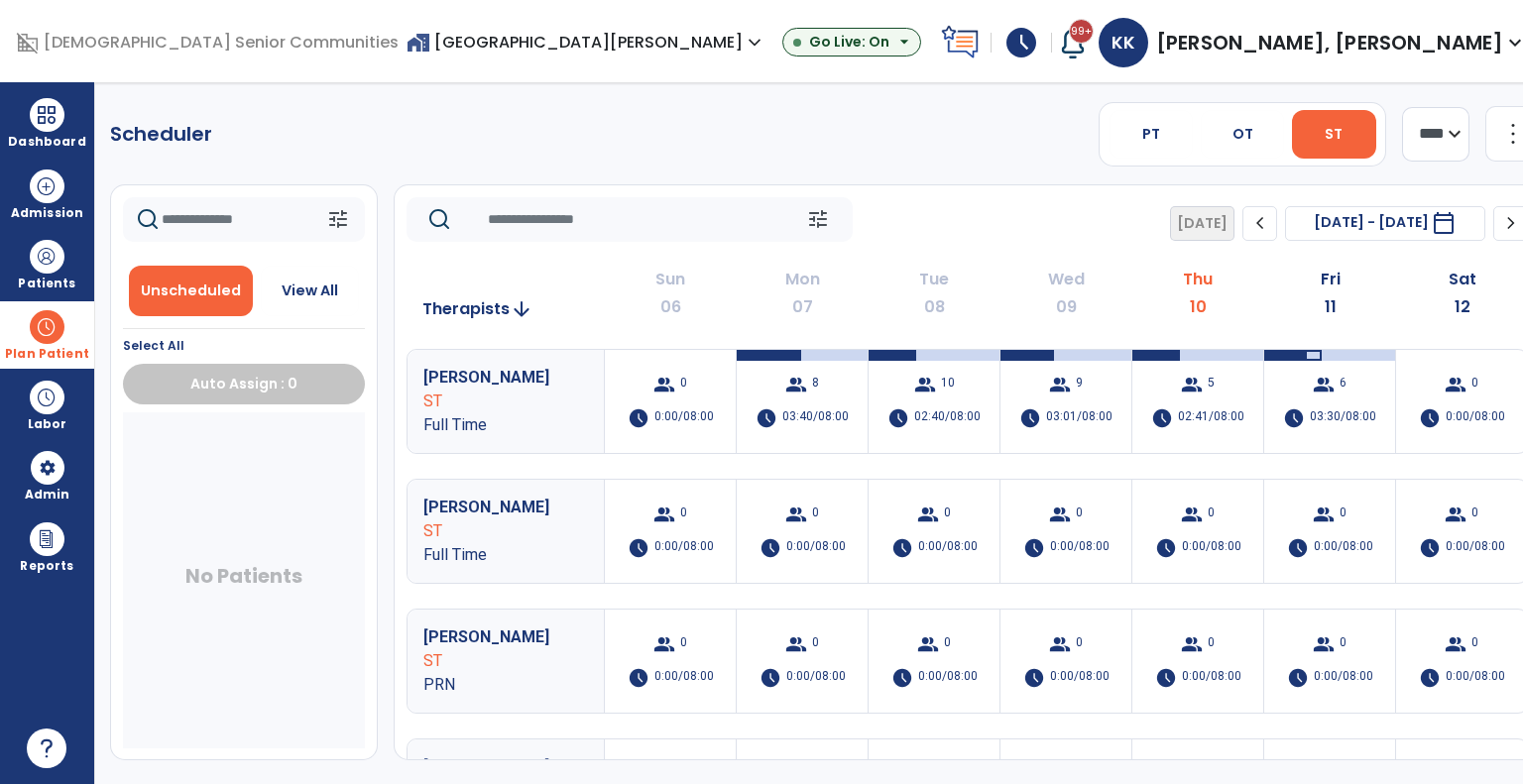 click on "chevron_right" 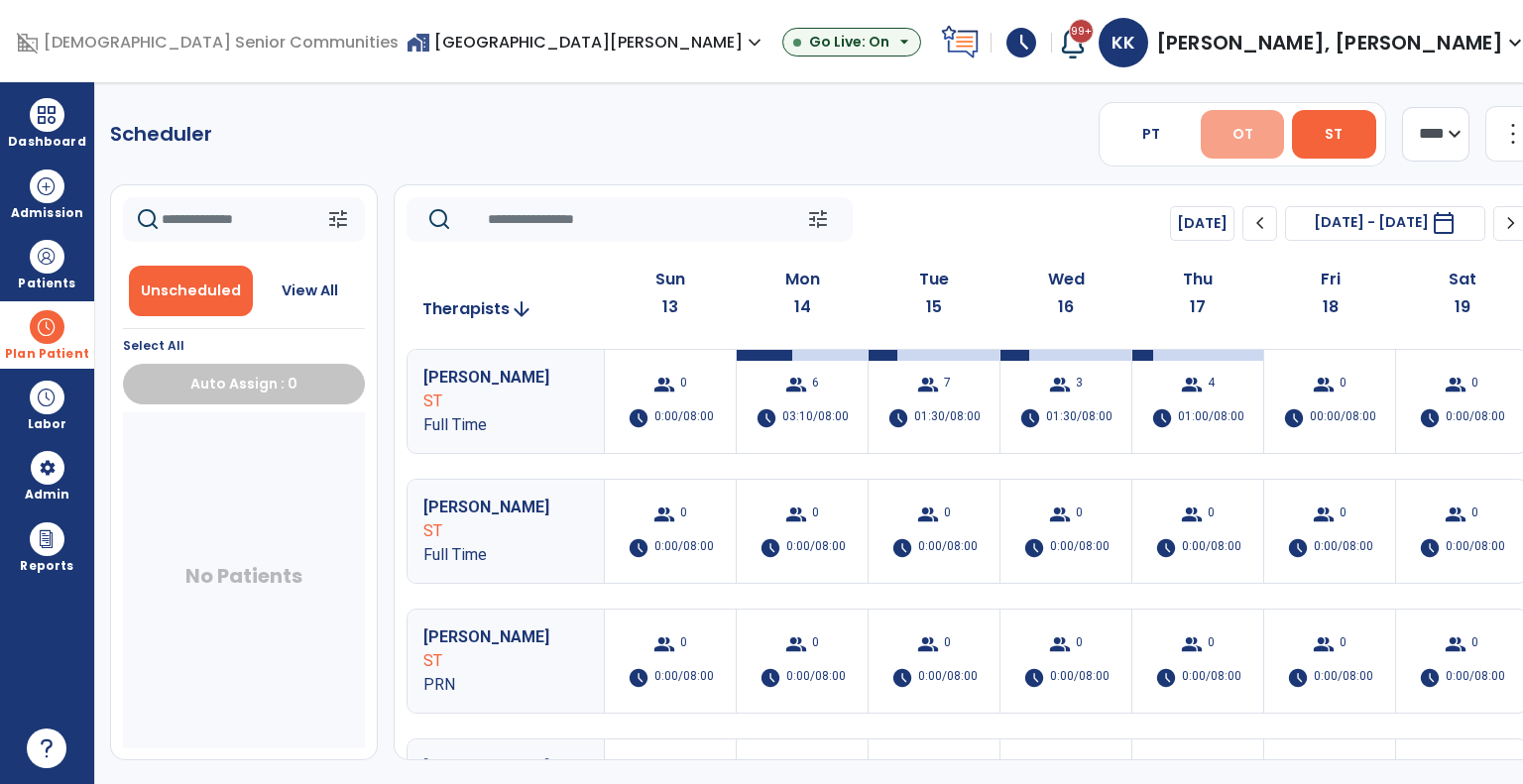 click on "OT" at bounding box center [1242, 134] 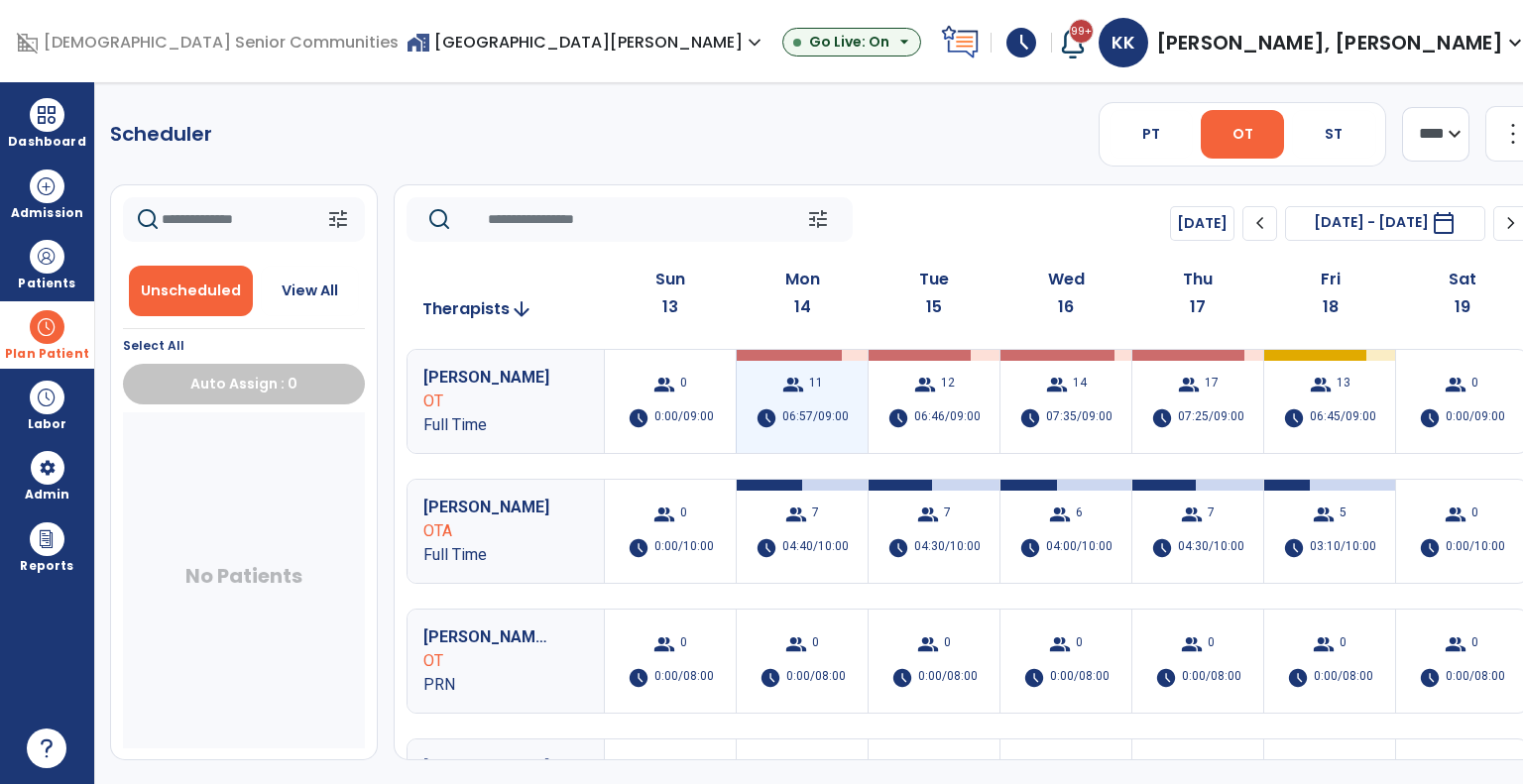 click on "11" at bounding box center (816, 385) 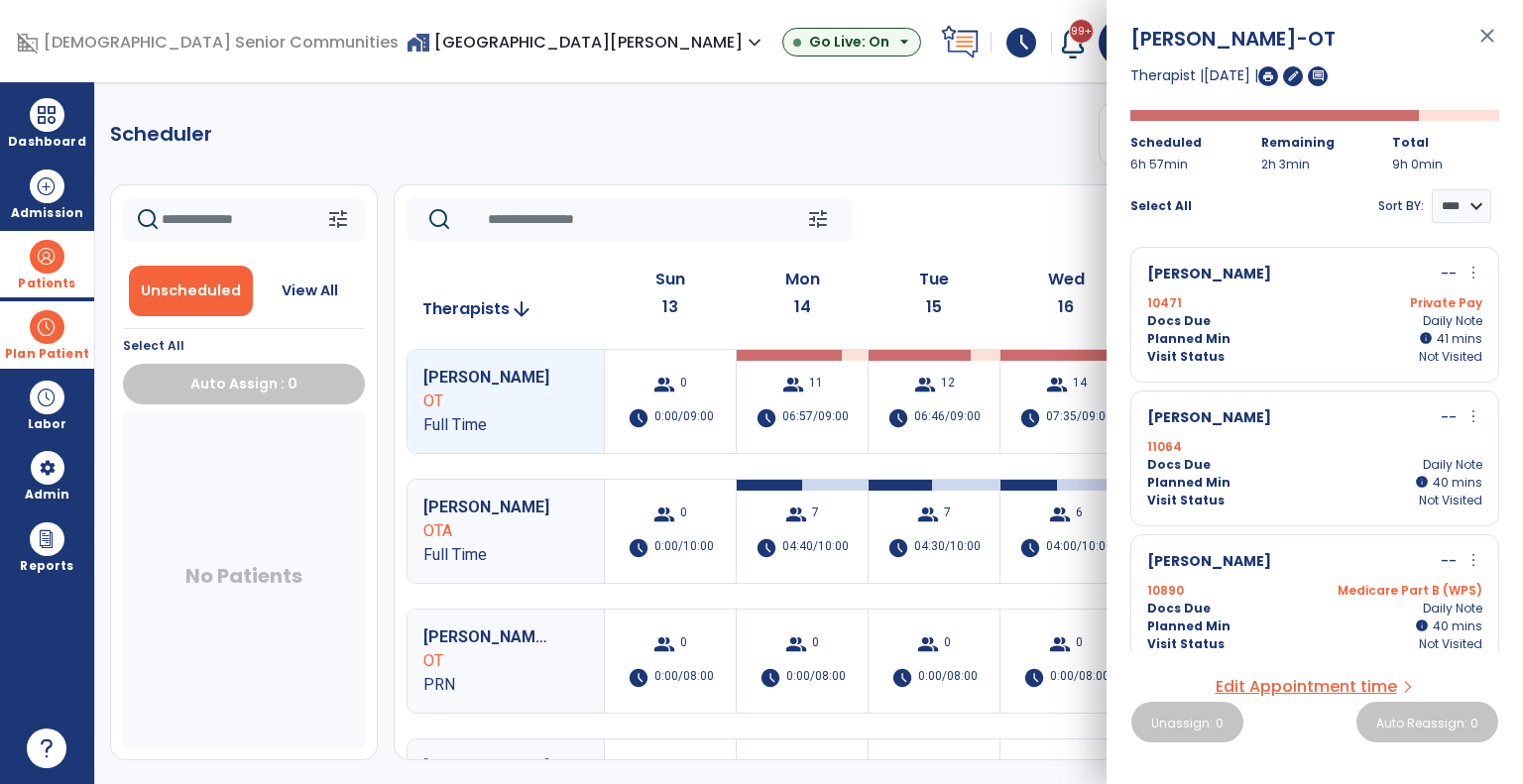 click on "Patients" at bounding box center (47, 264) 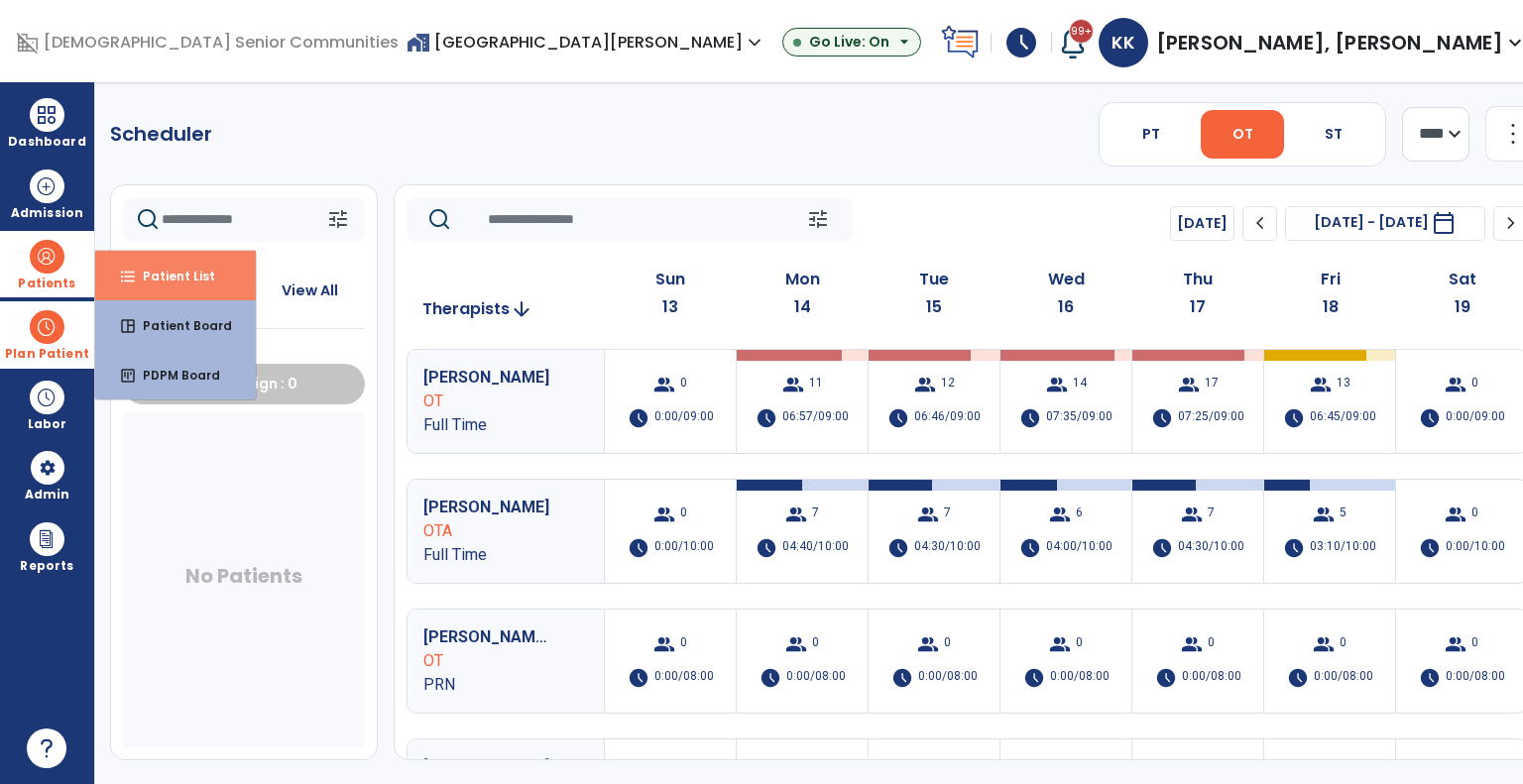 click on "format_list_bulleted" at bounding box center [128, 277] 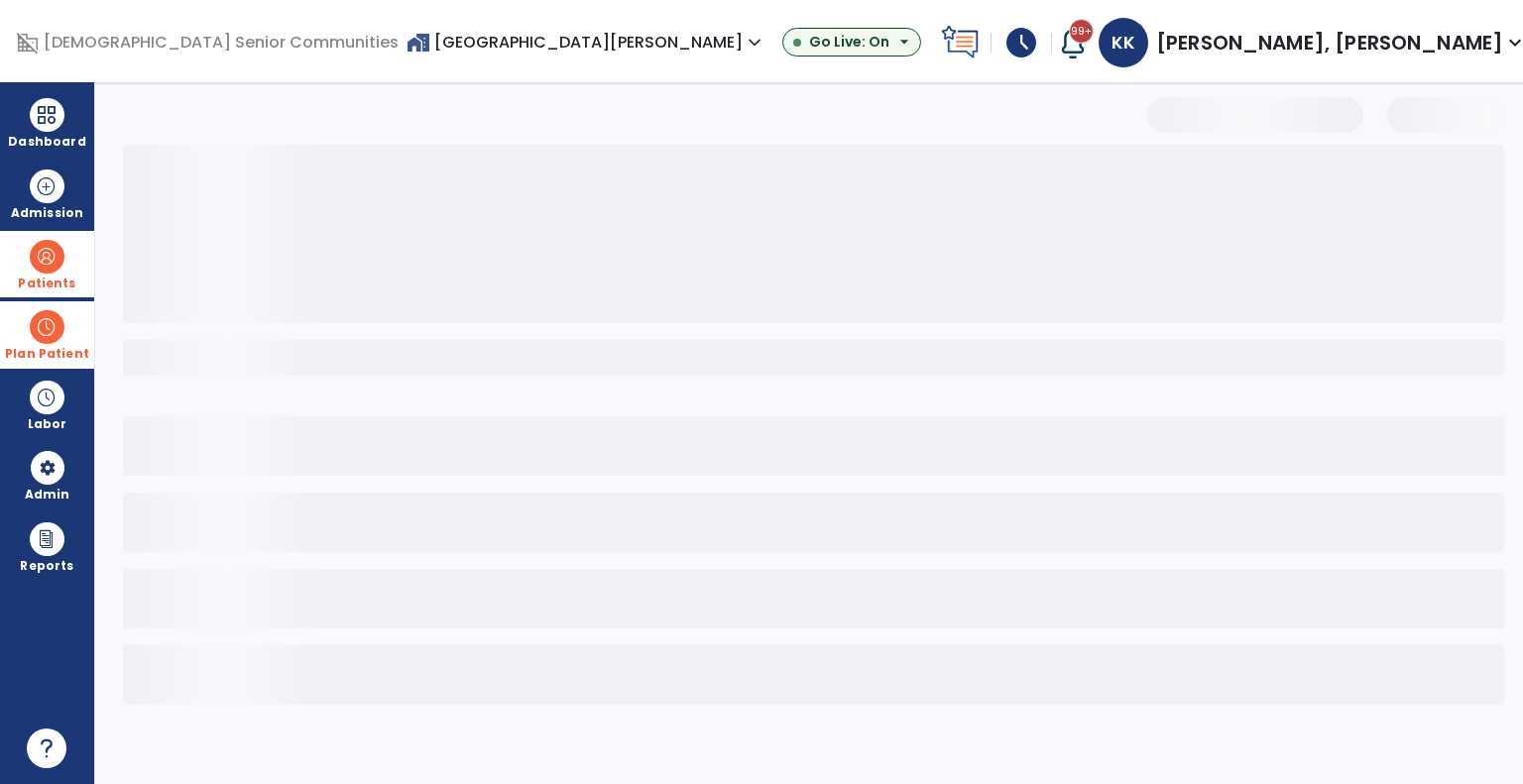 select on "***" 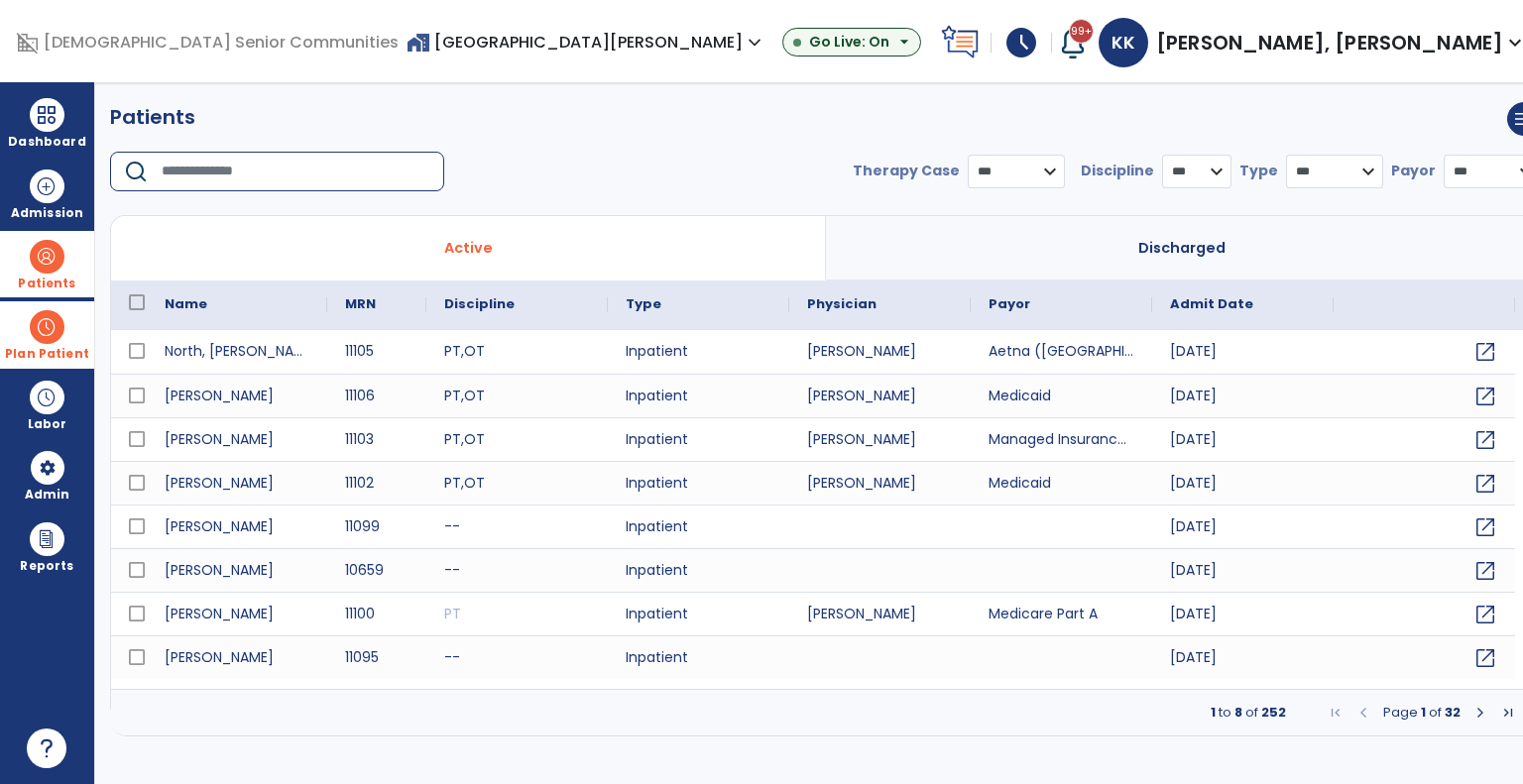 click at bounding box center (295, 171) 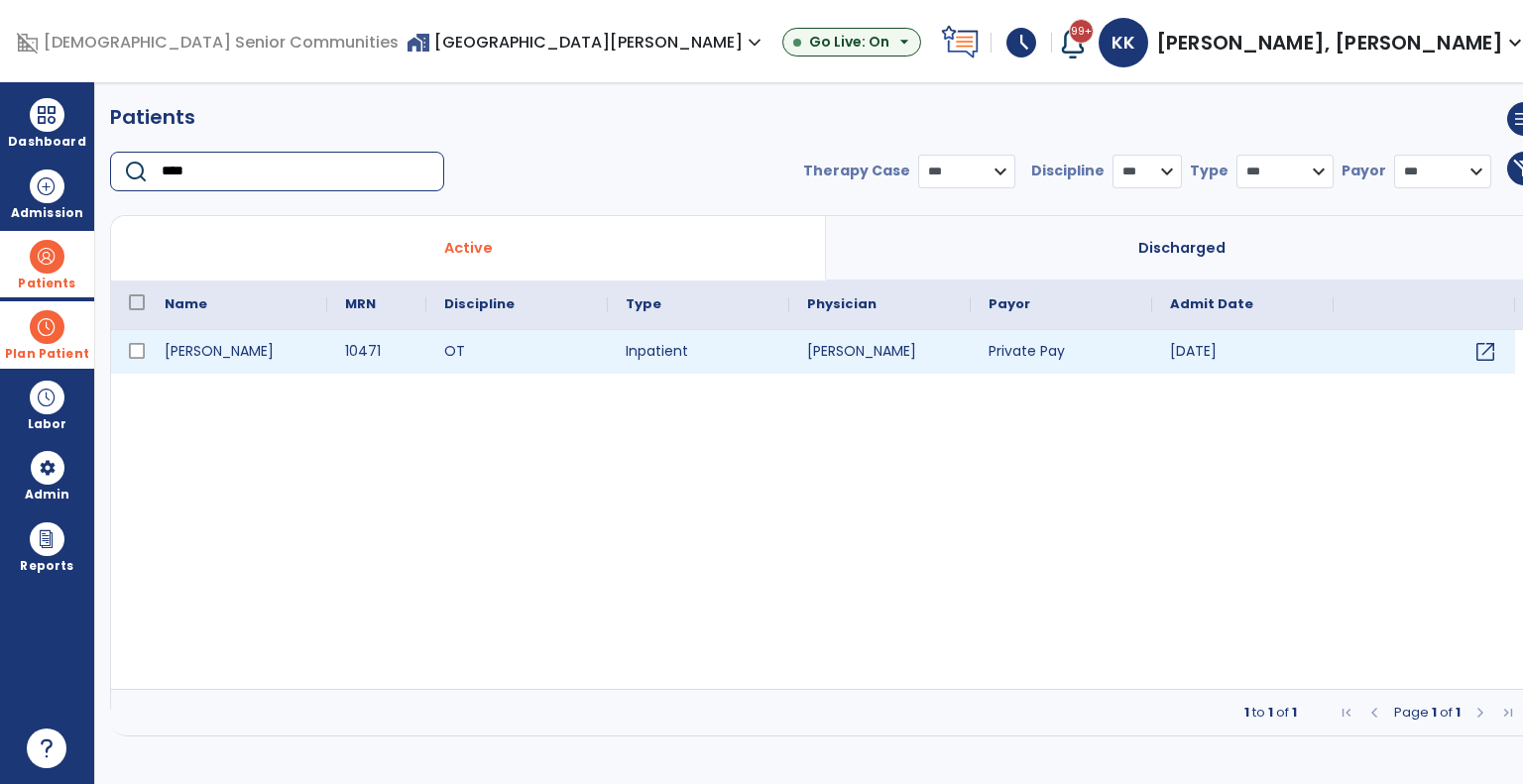 type on "****" 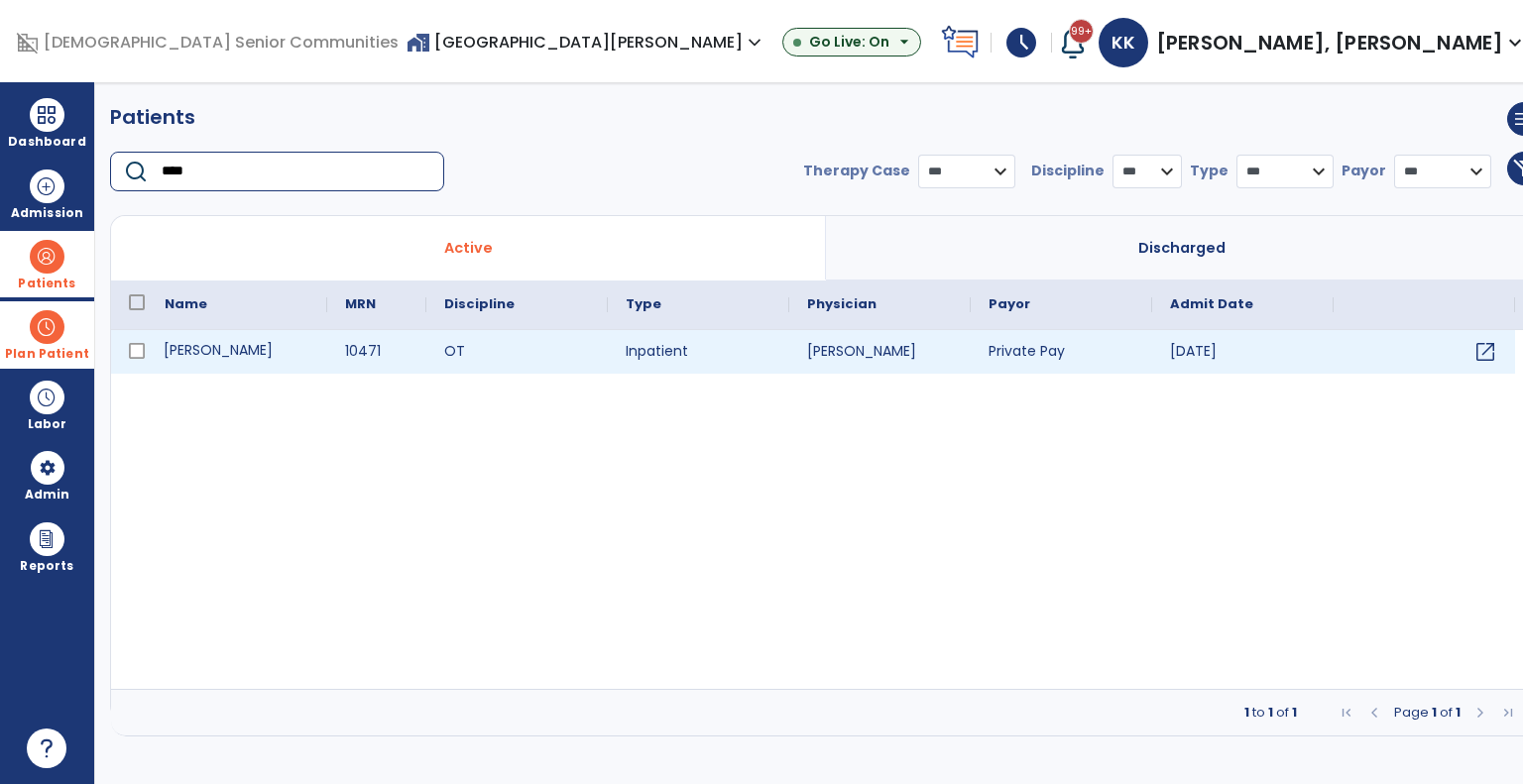 click on "Gilbert, Rosemary" at bounding box center (237, 352) 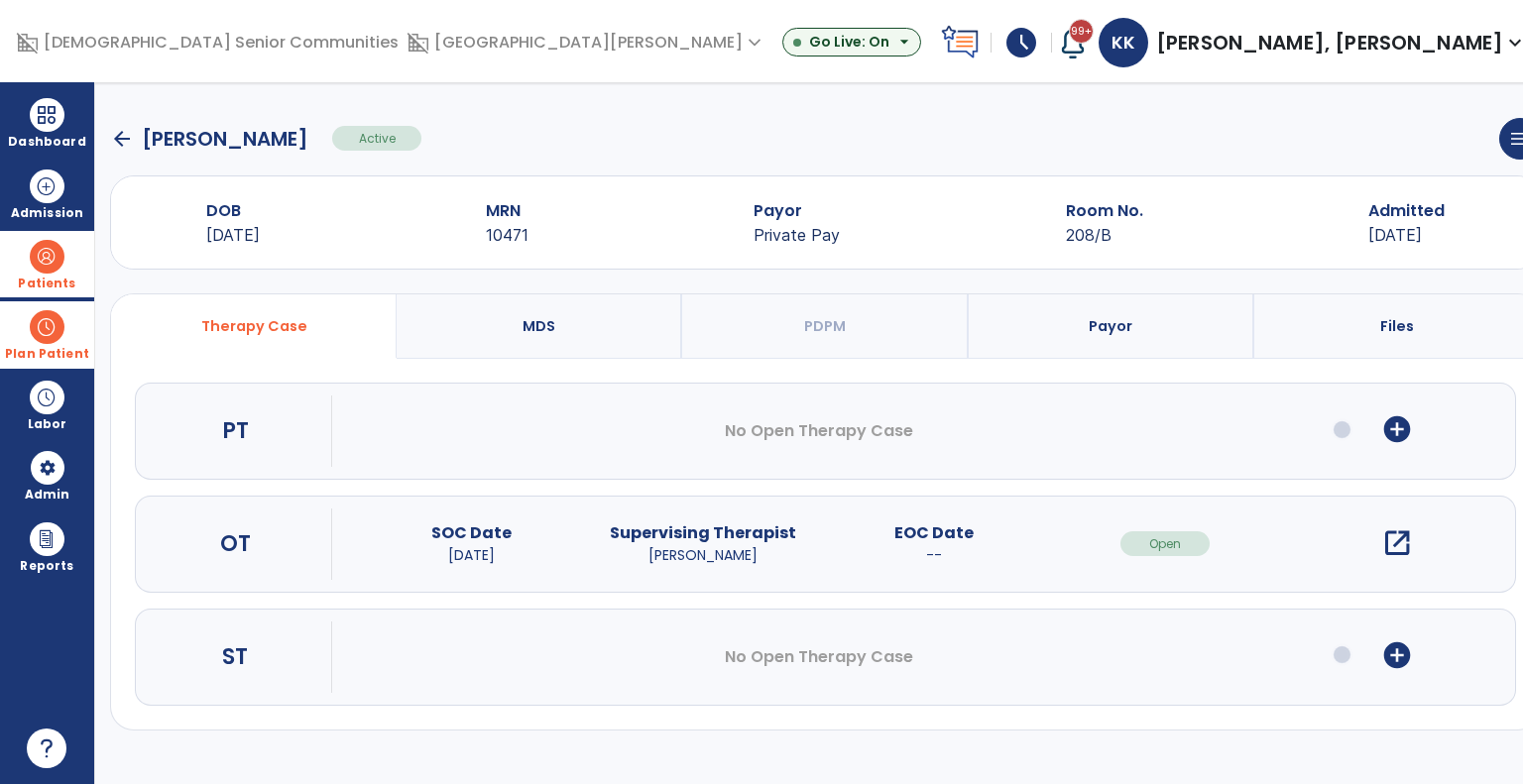 click on "Payor" at bounding box center (1112, 326) 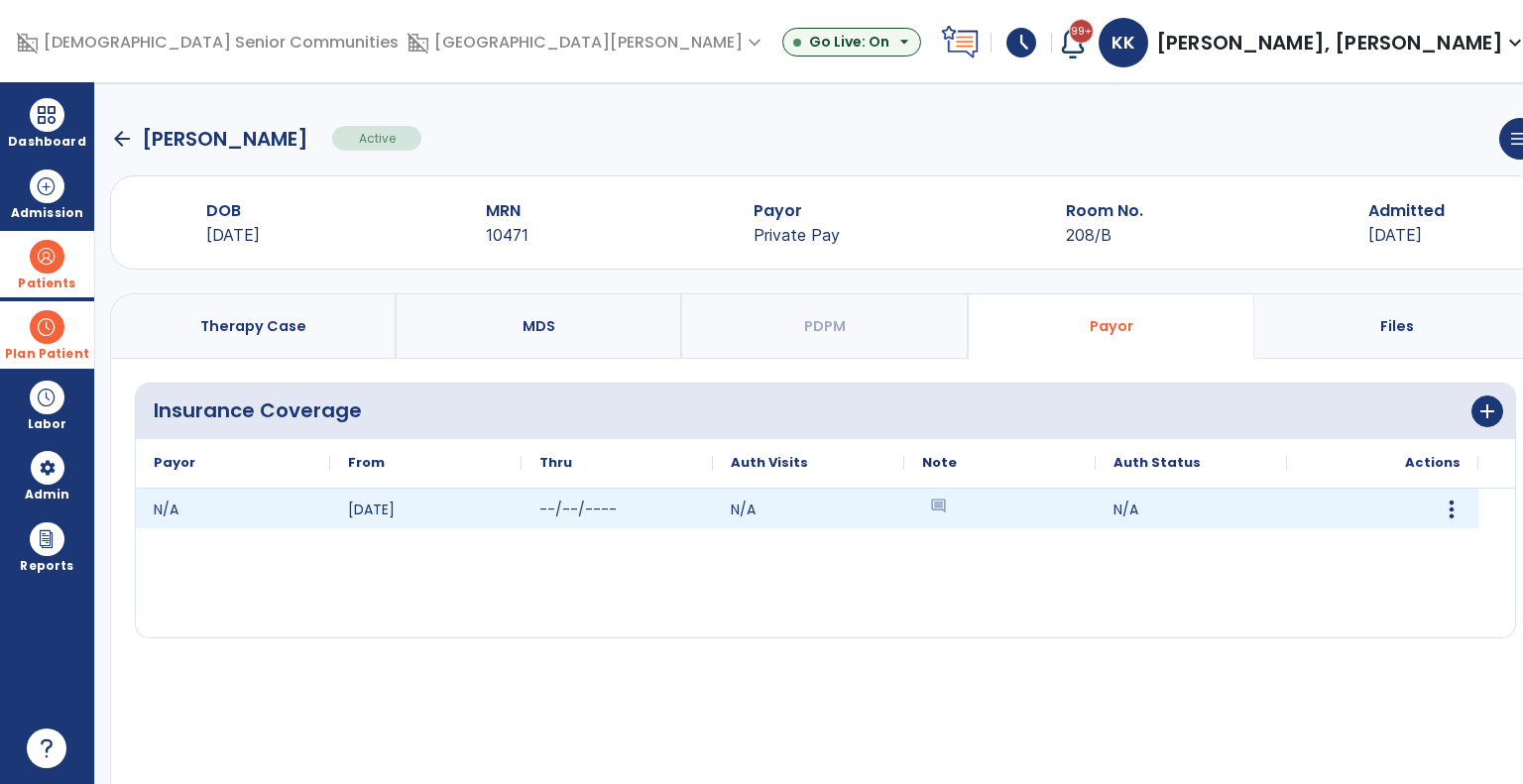 click 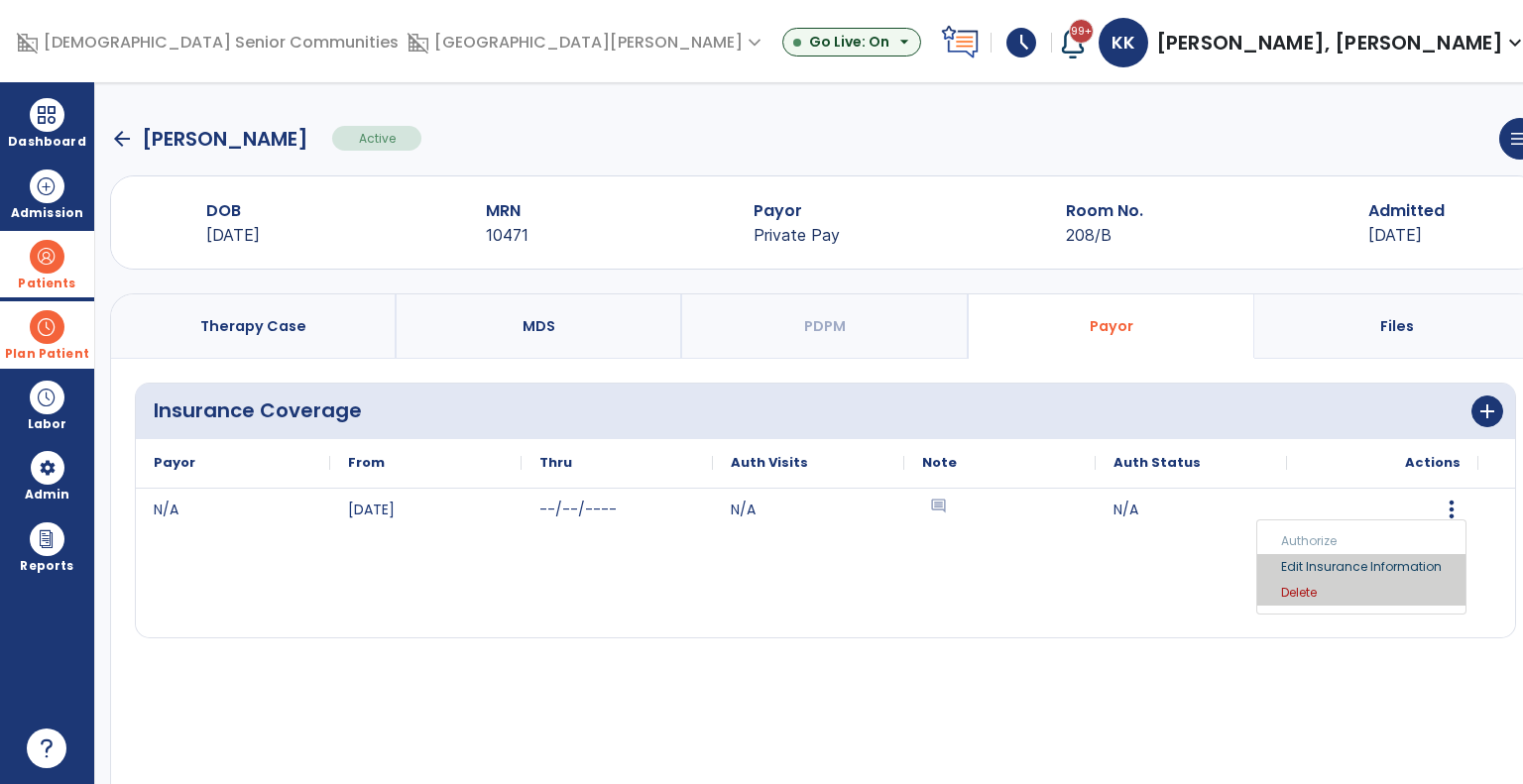 drag, startPoint x: 1397, startPoint y: 575, endPoint x: 1307, endPoint y: 596, distance: 92.41753 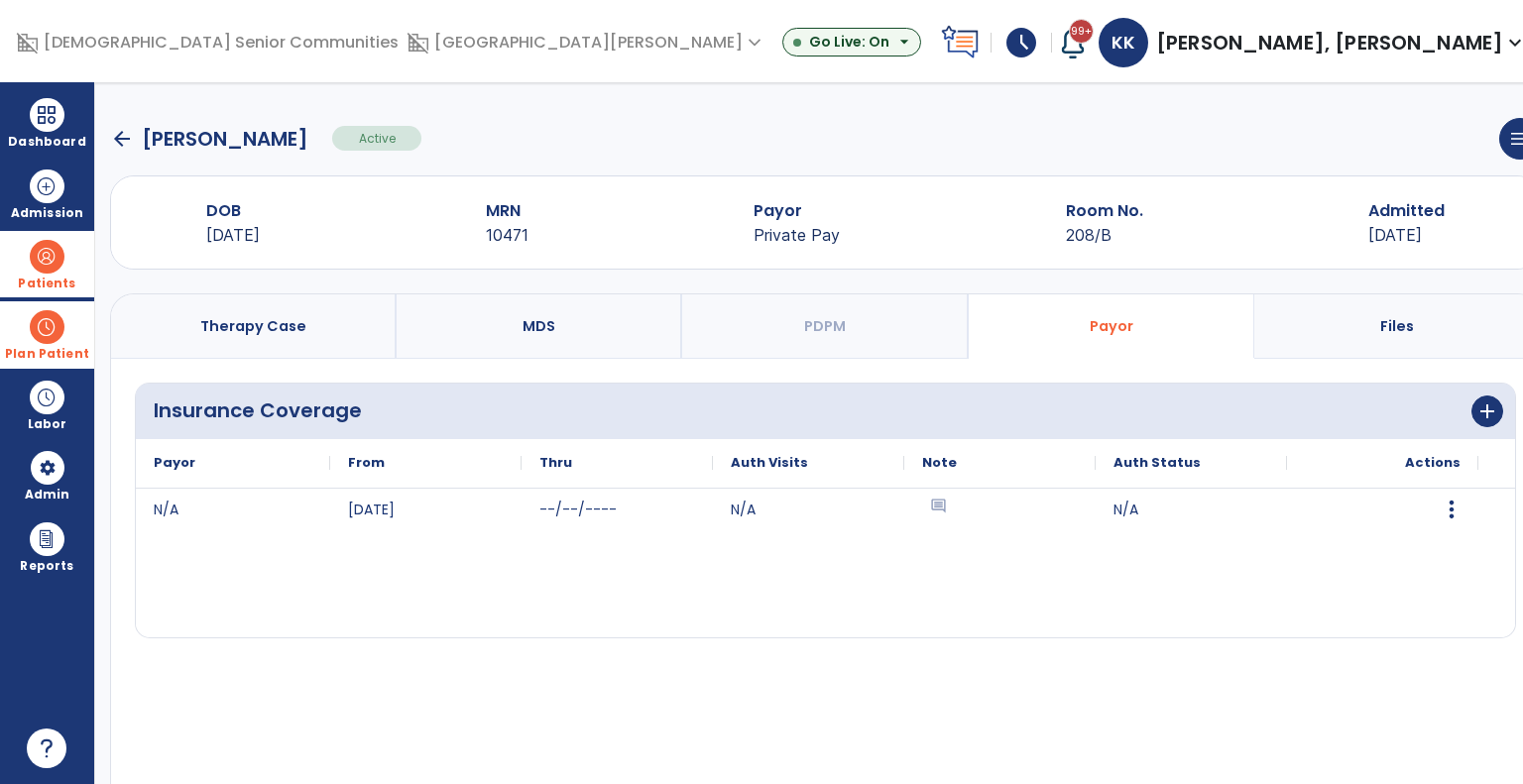 click on "N/A 03/26/2020 --/--/---- N/A comment N/A  Authorize   Edit Insurance Information   Delete" 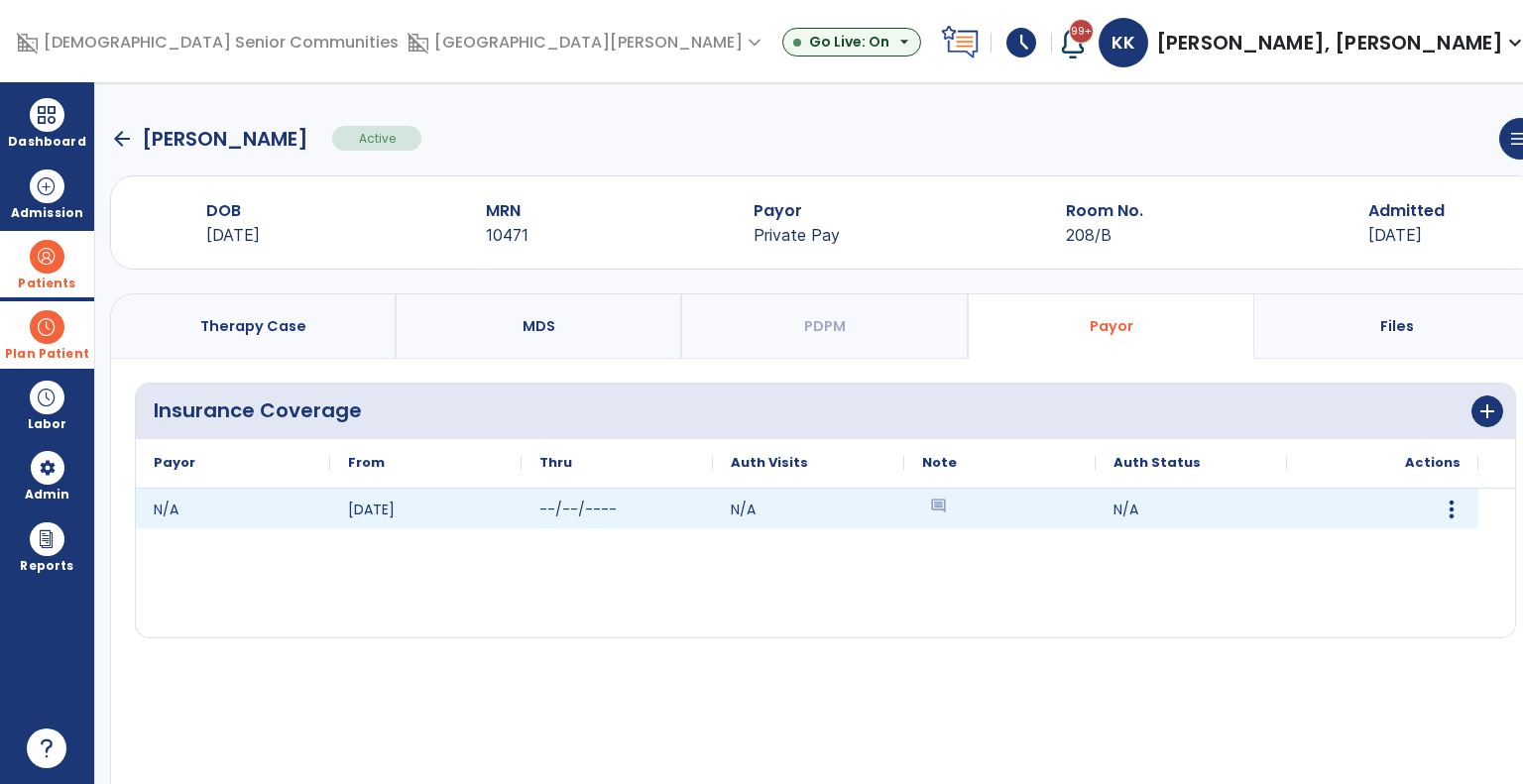 click 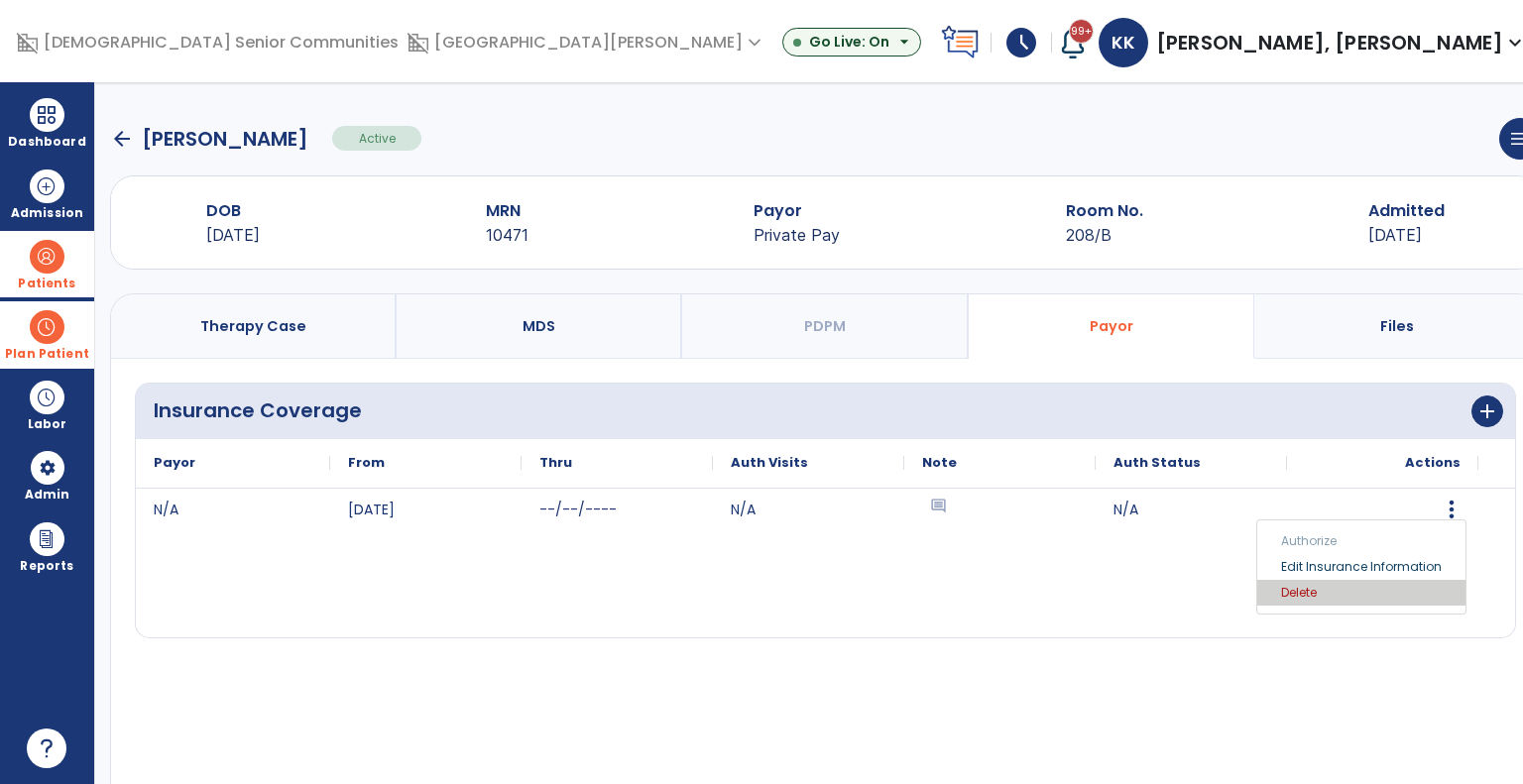 click on "Delete" at bounding box center (1361, 593) 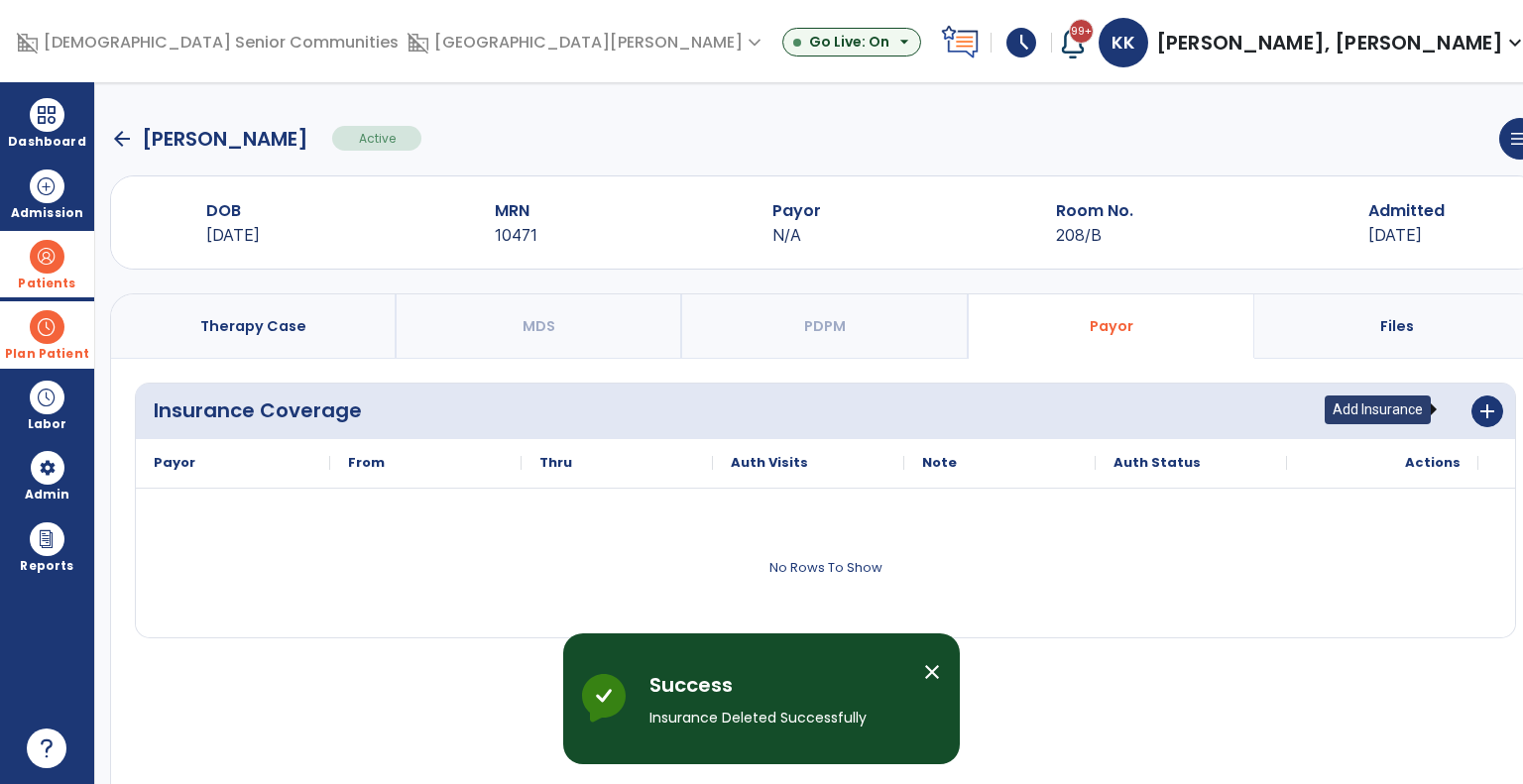click on "add  Add Insurance" 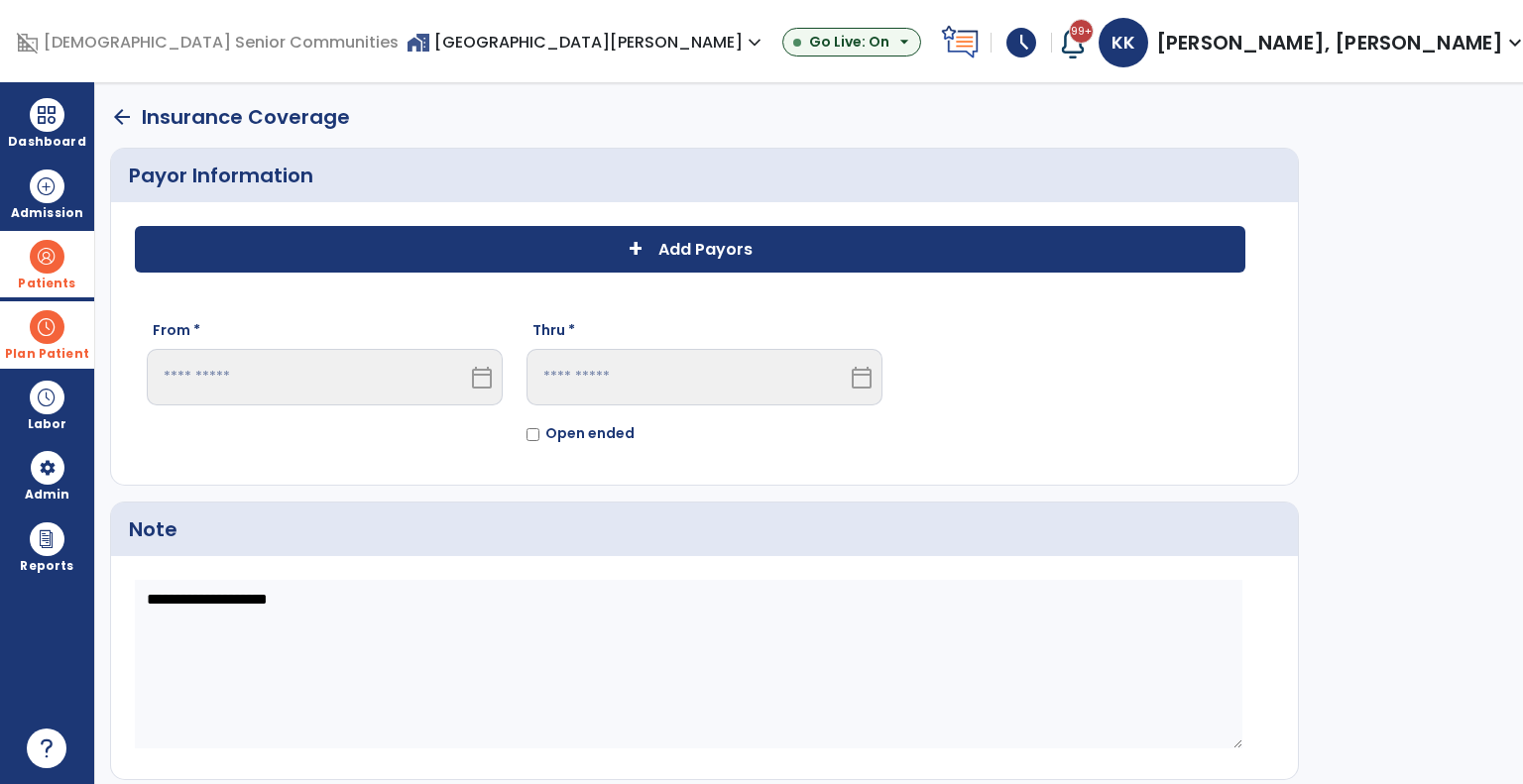 click on "arrow_back   Insurance Coverage  Payor Information + Add Payors From *  calendar_today  Thru *  calendar_today   Open ended  Note                         Cancel    Save" 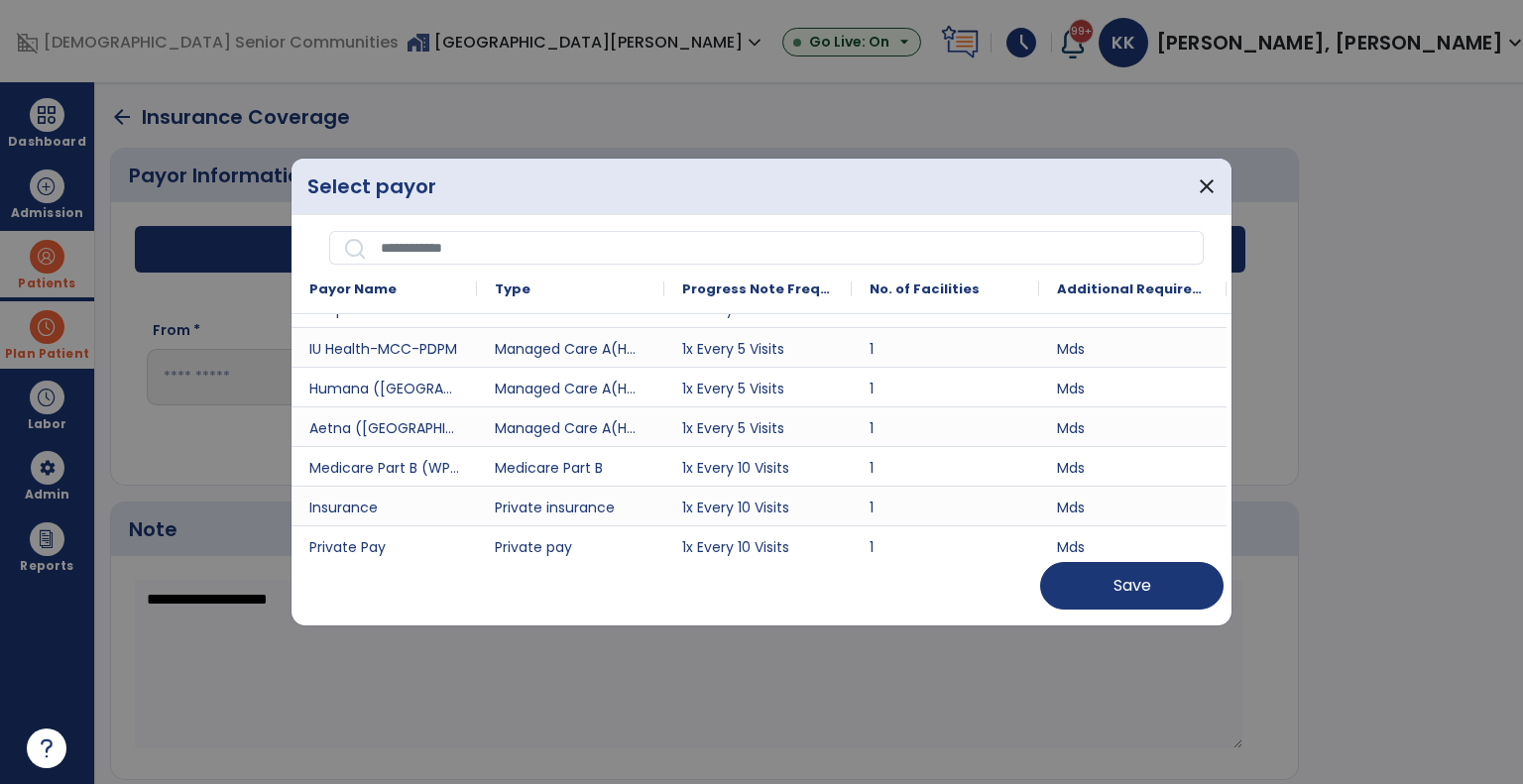 scroll, scrollTop: 186, scrollLeft: 0, axis: vertical 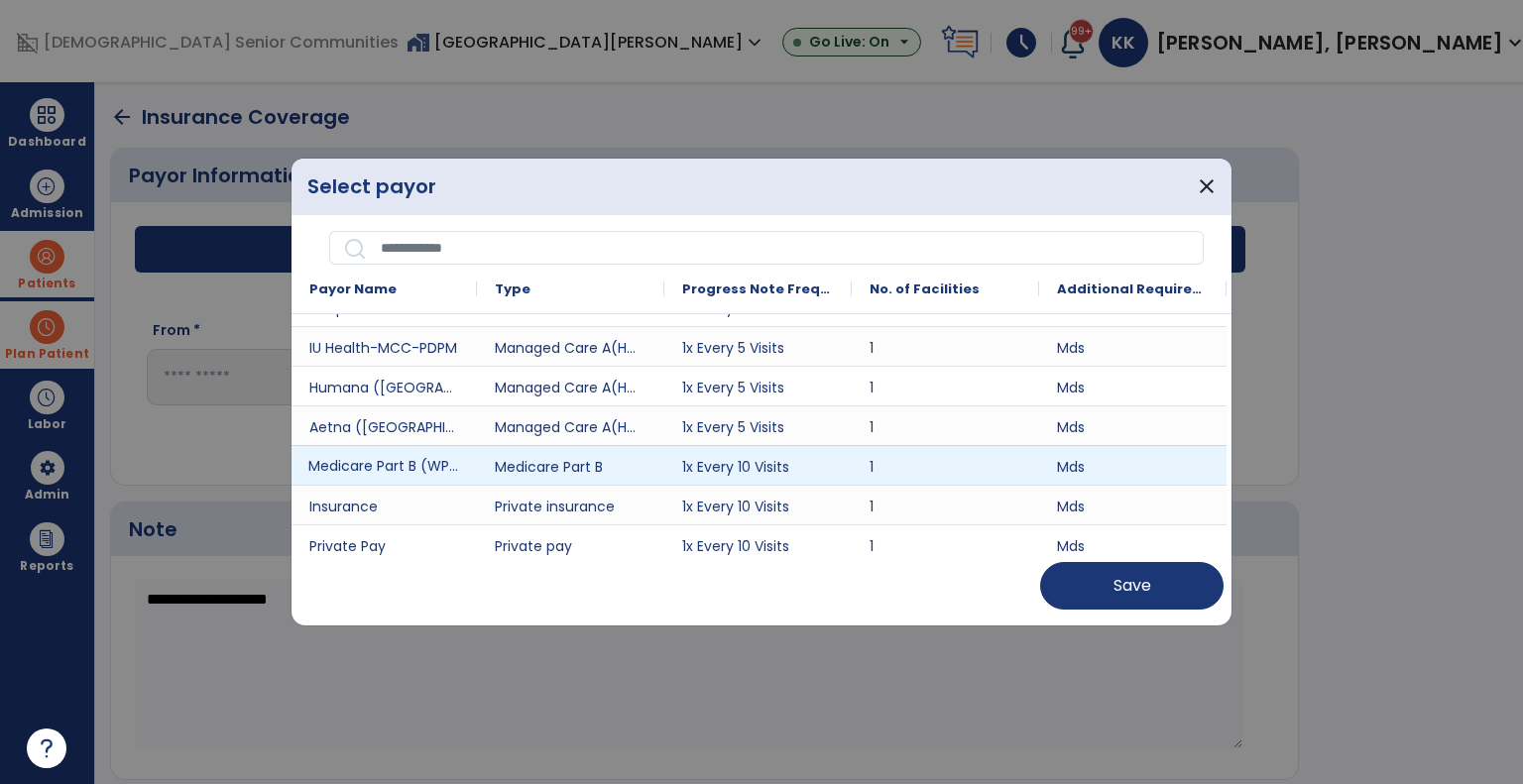 click on "Medicare Part B (WPS)" at bounding box center (384, 465) 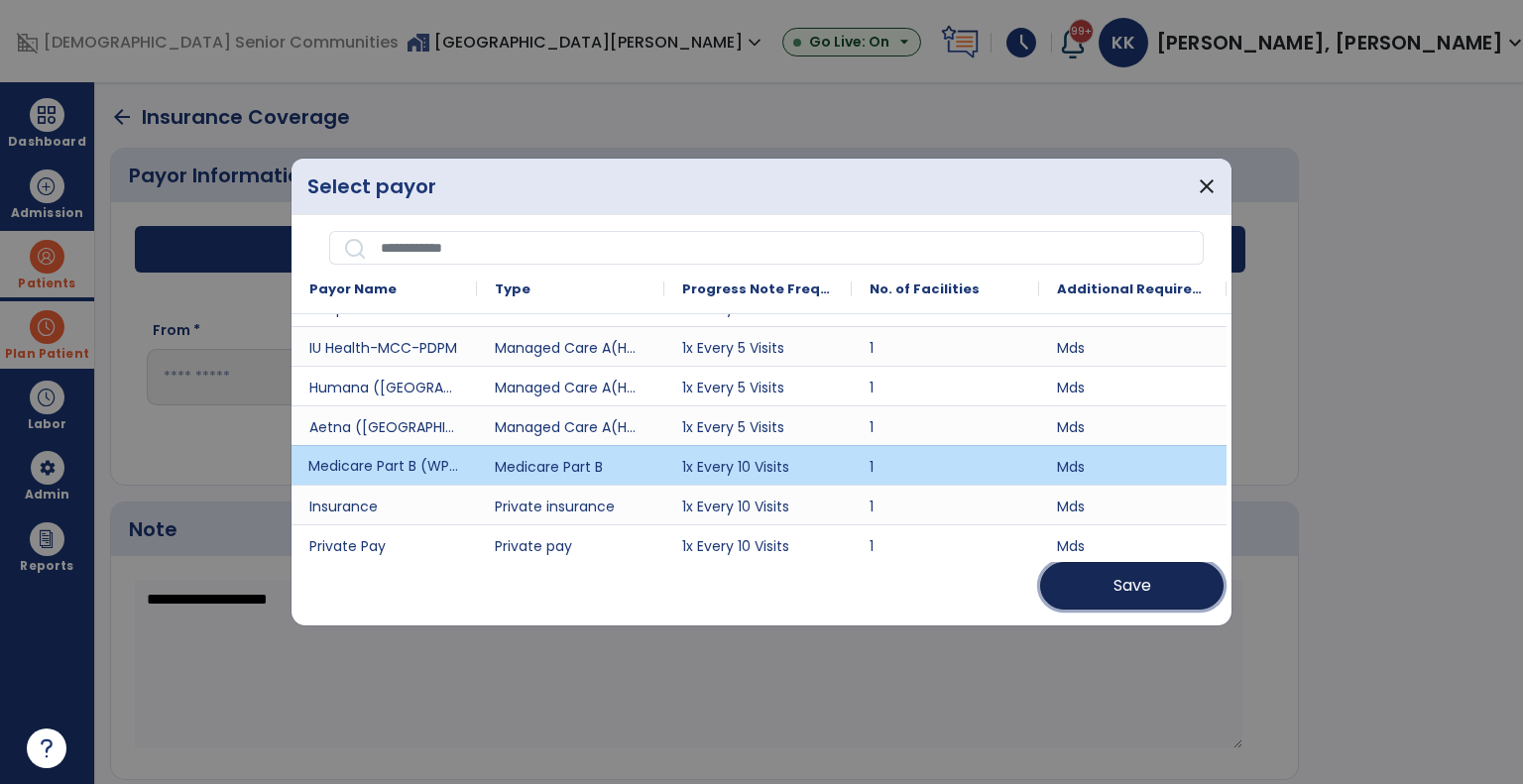 click on "Save" at bounding box center [1131, 586] 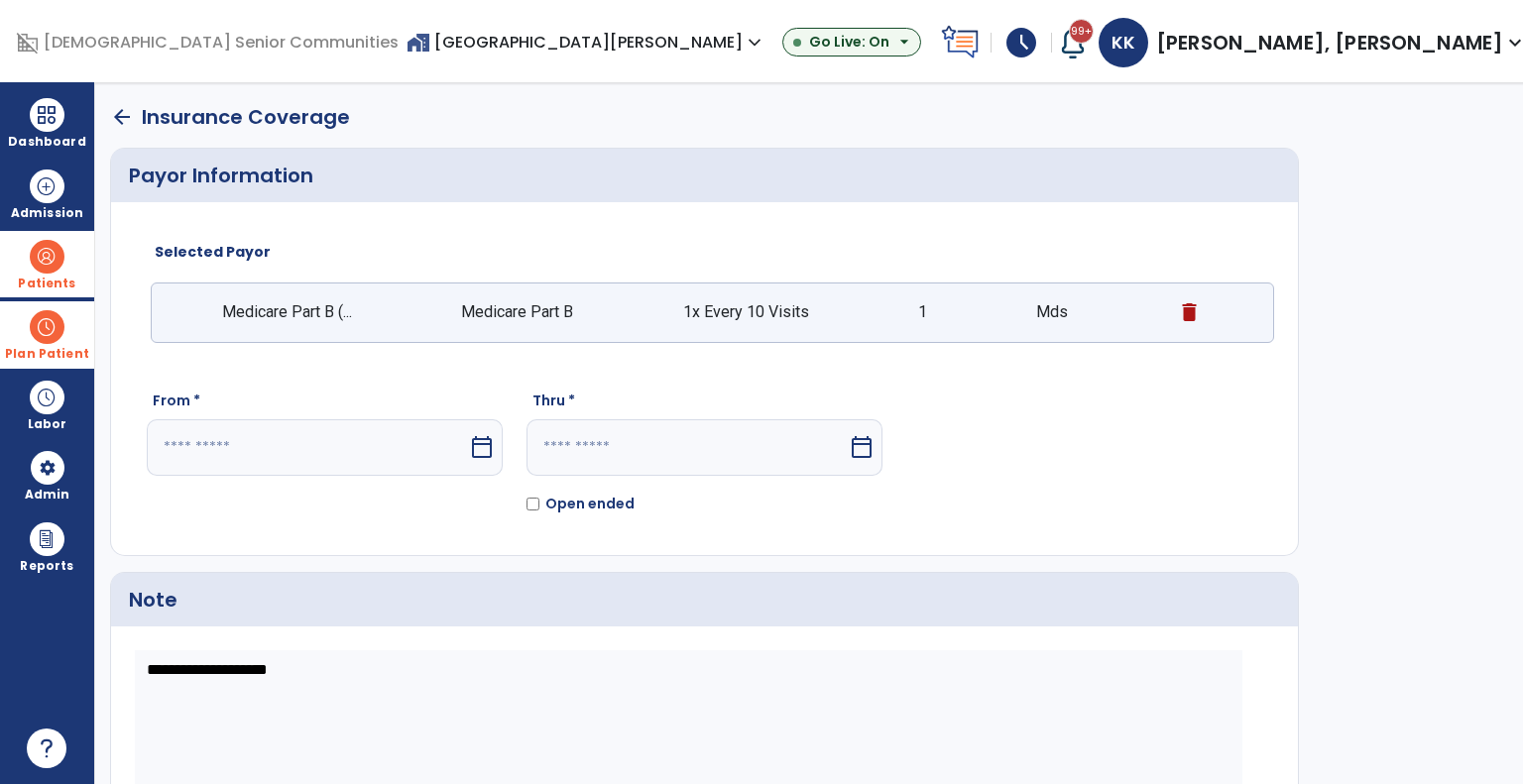 click at bounding box center (307, 447) 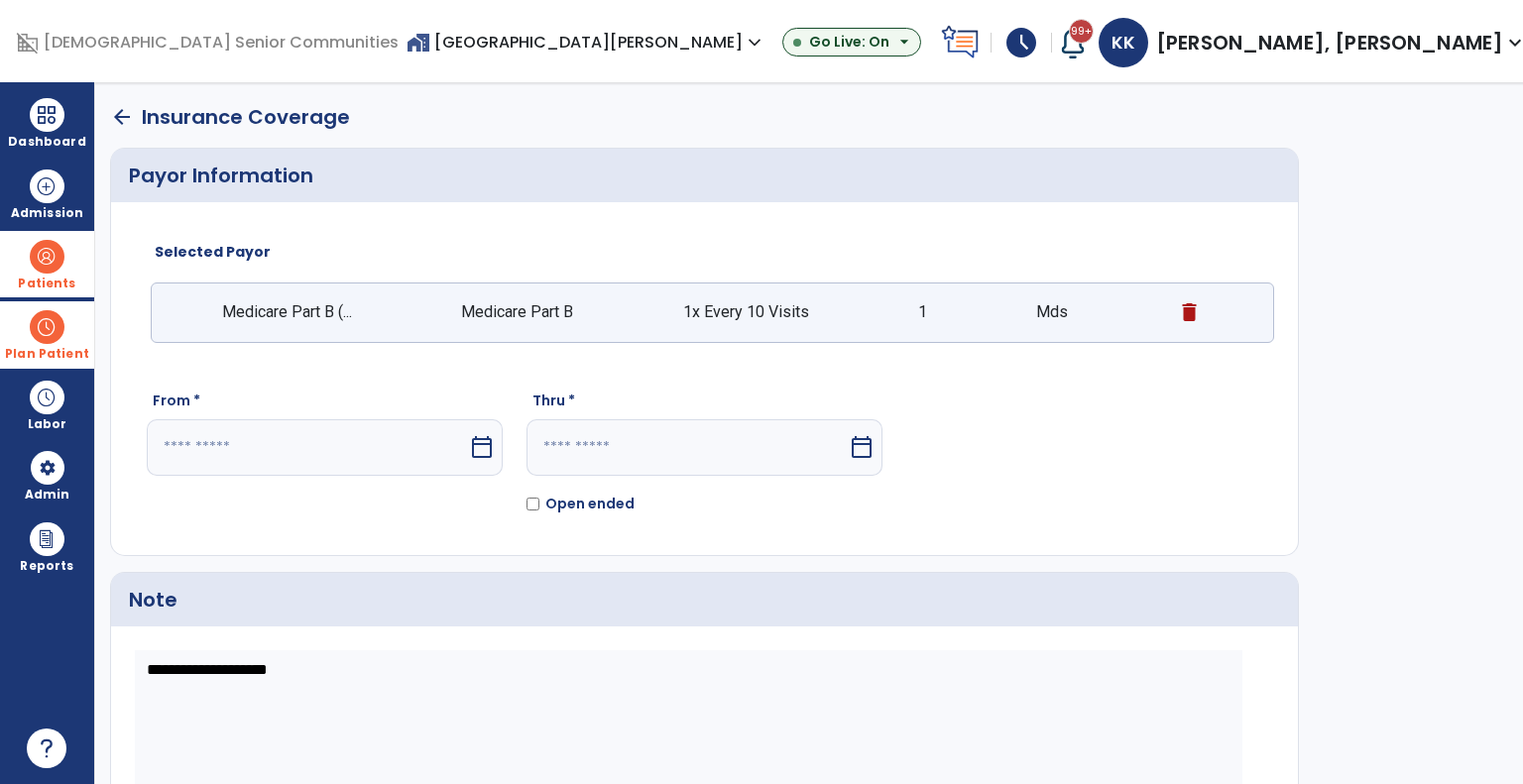 select on "*" 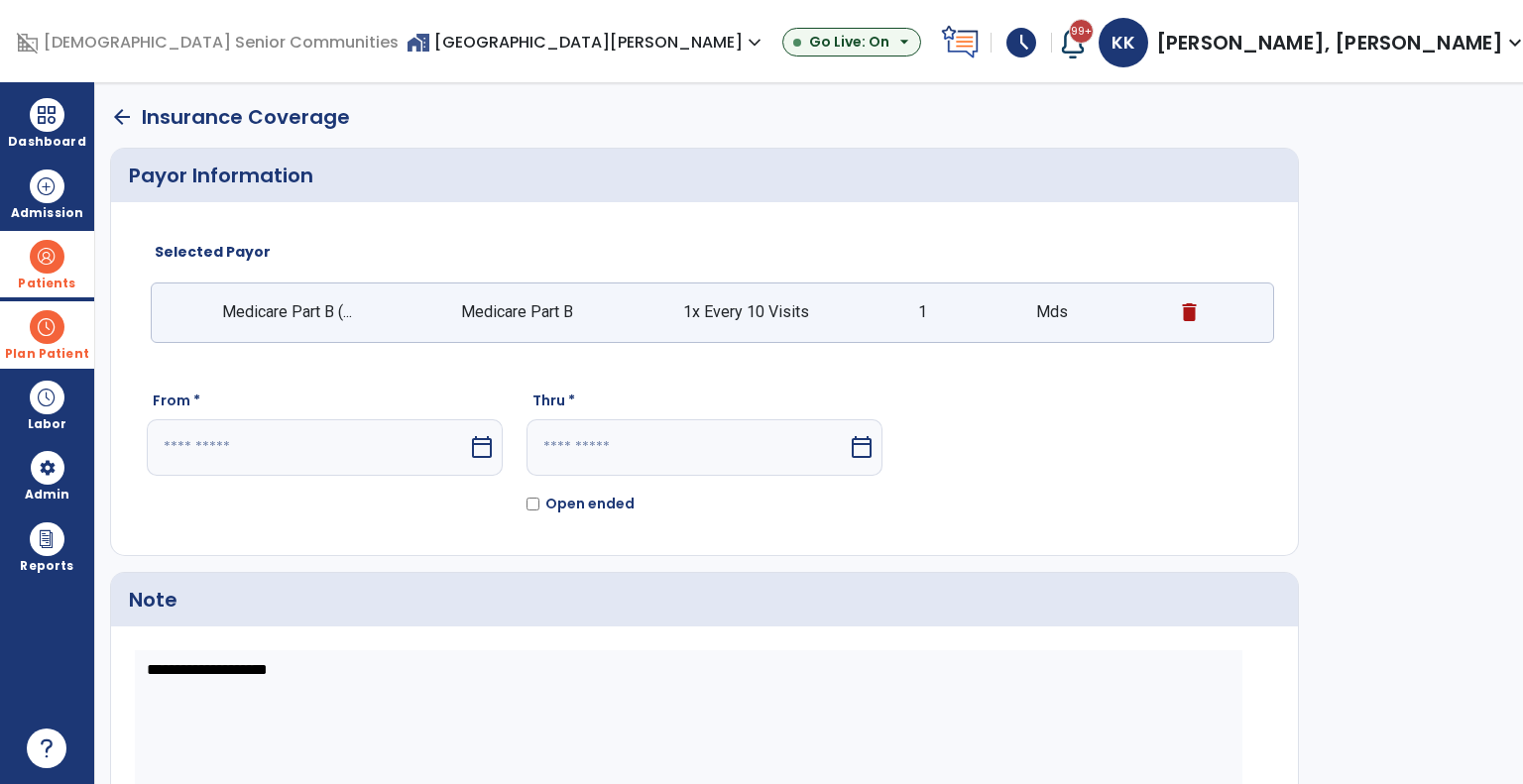select on "****" 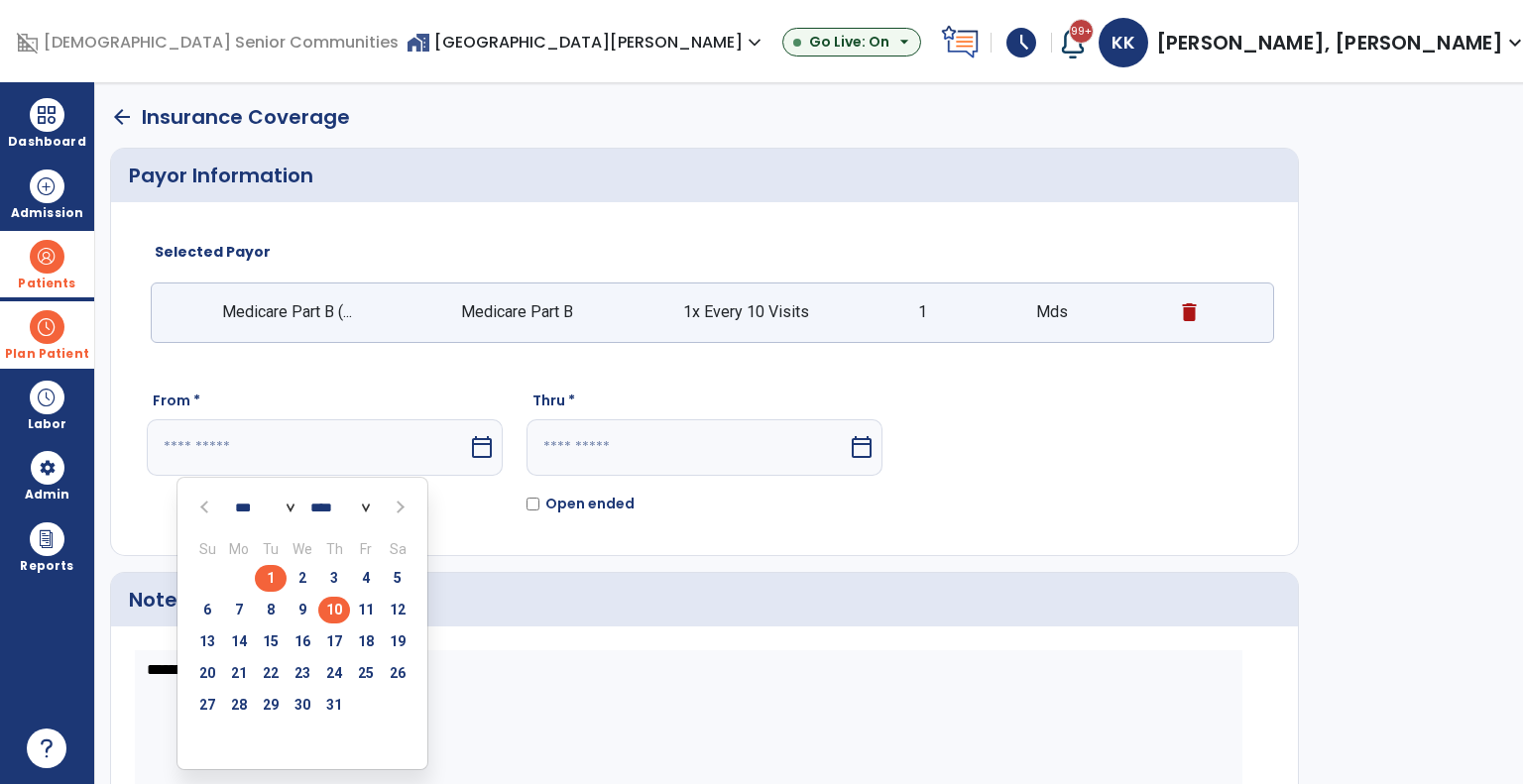 click on "1" at bounding box center [271, 578] 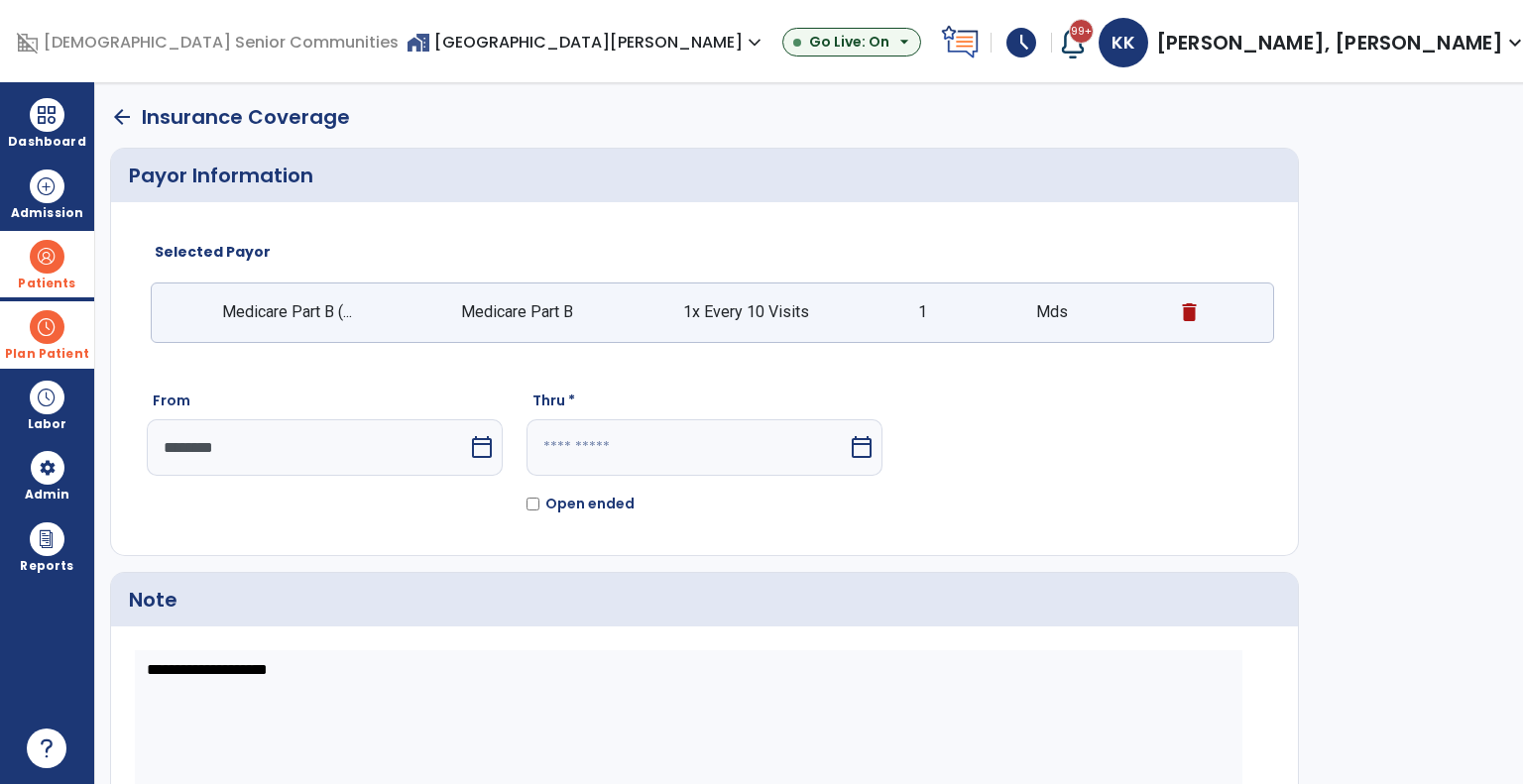 scroll, scrollTop: 118, scrollLeft: 0, axis: vertical 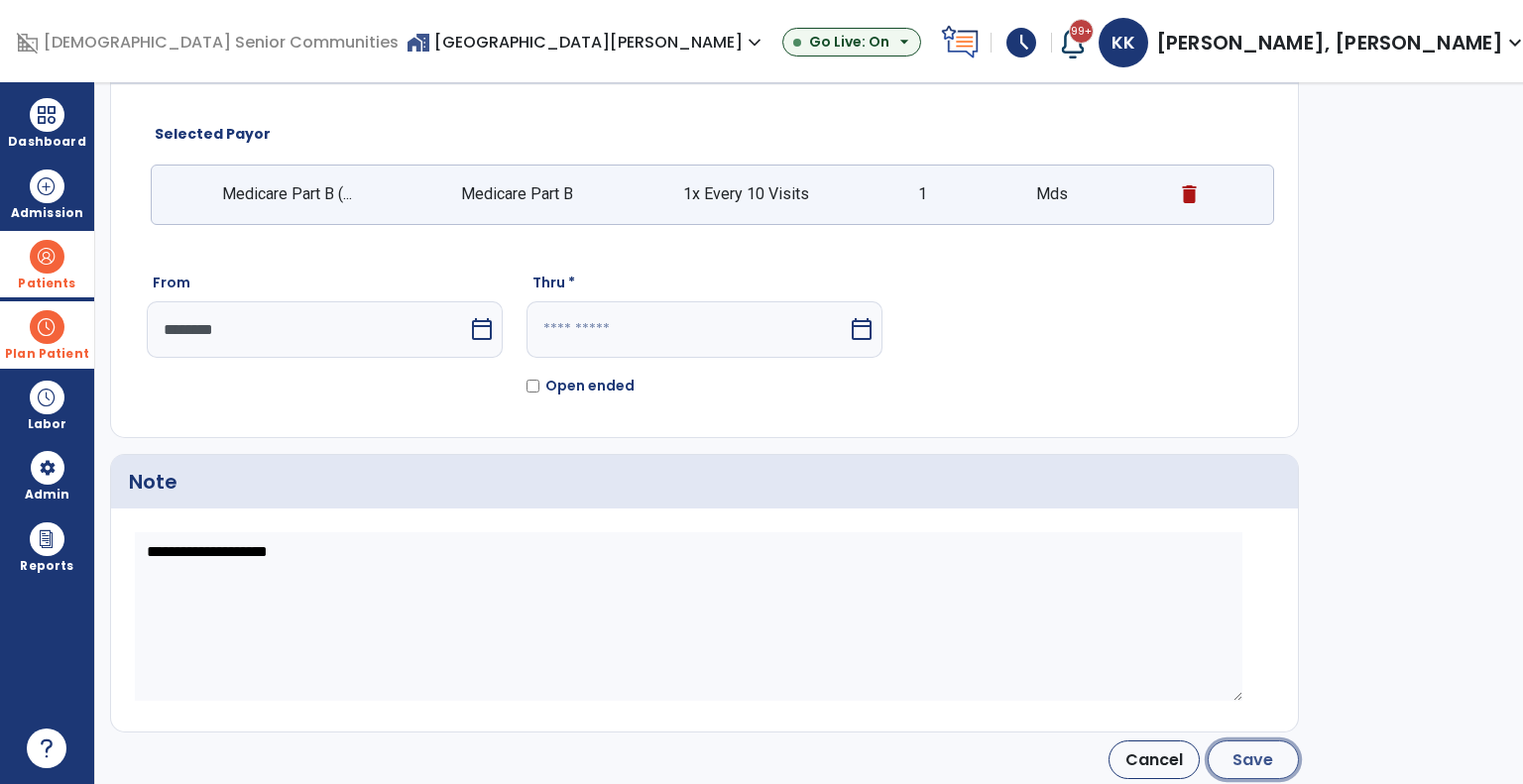 click on "Save" 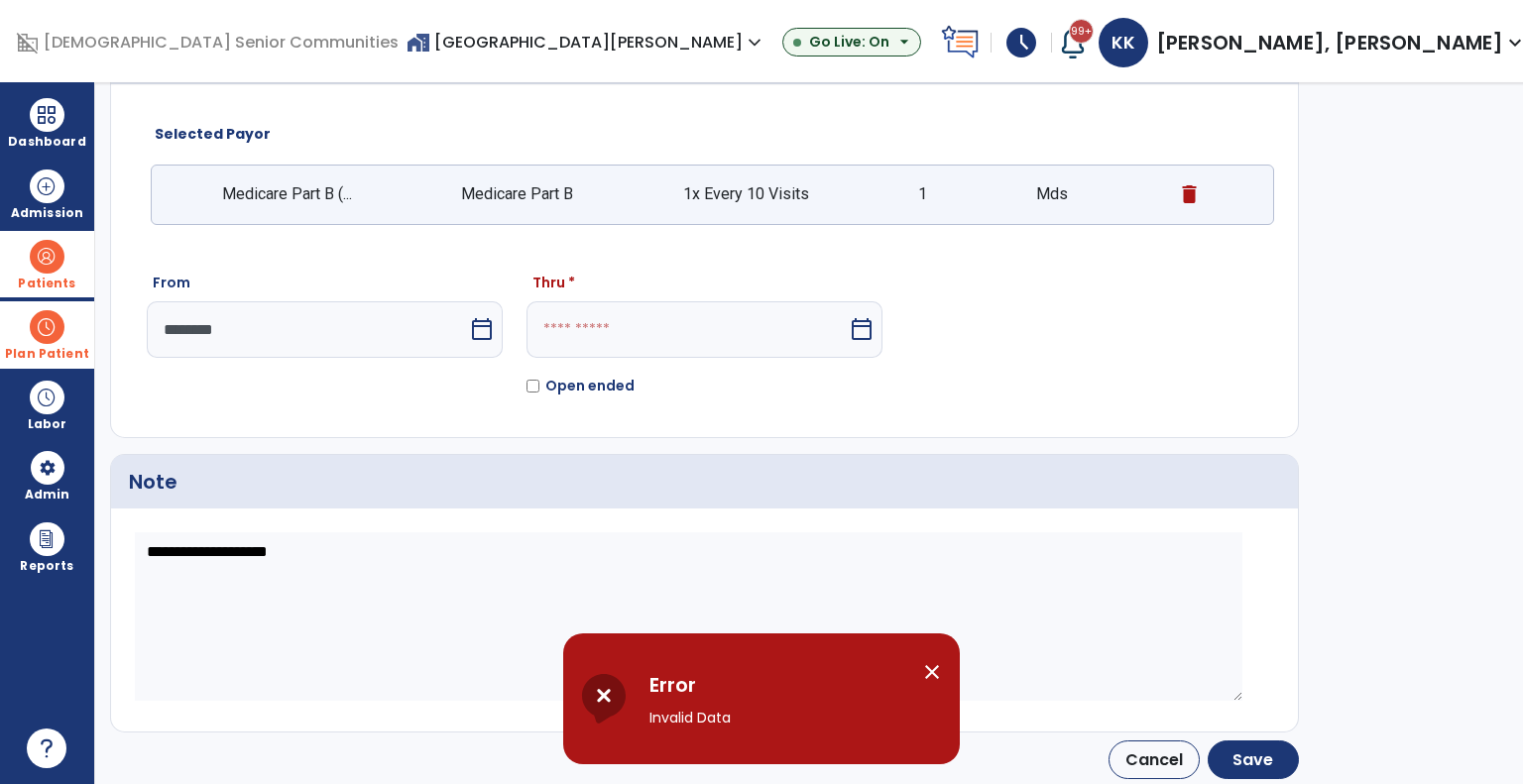 click on "Open ended" 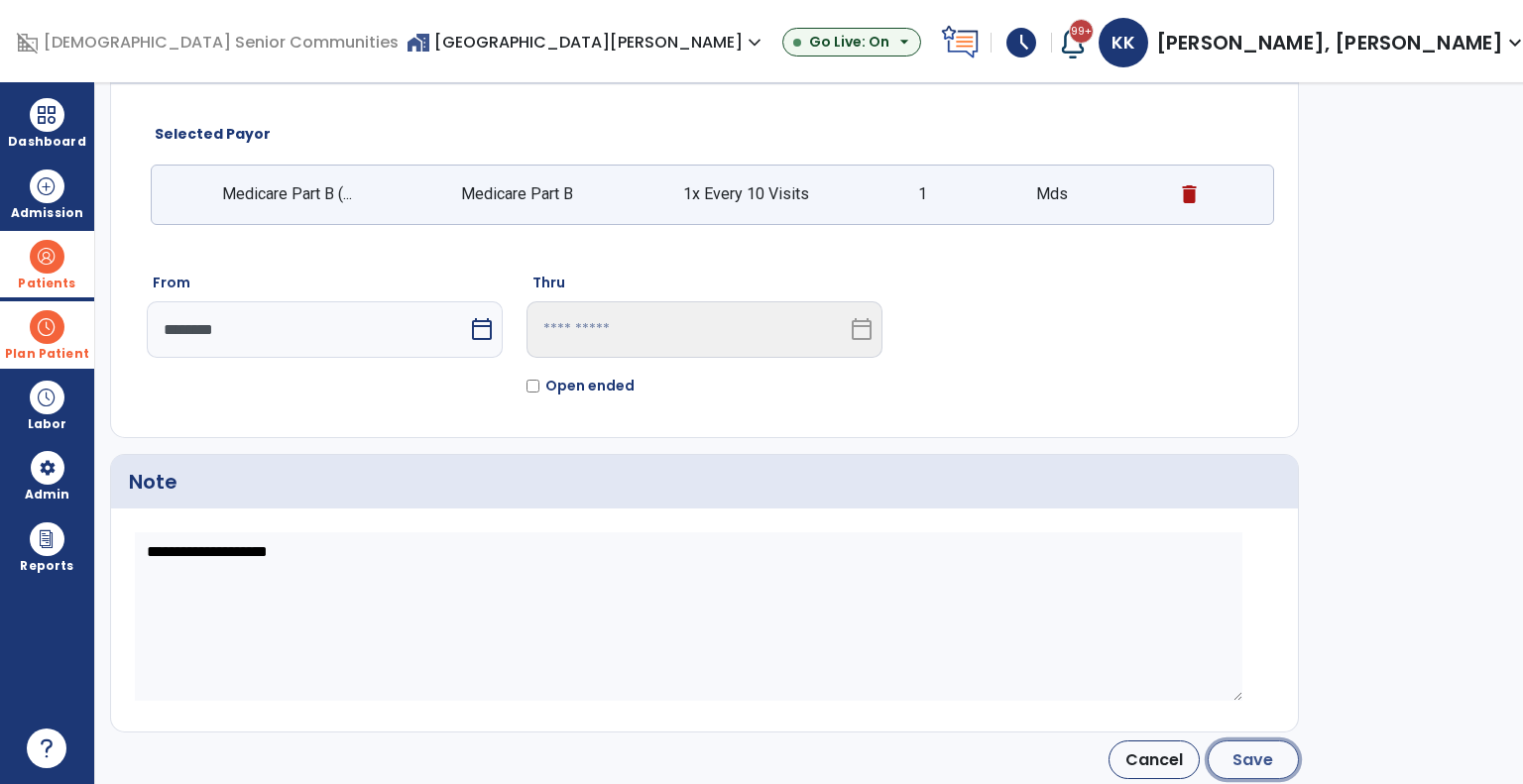 click on "Save" 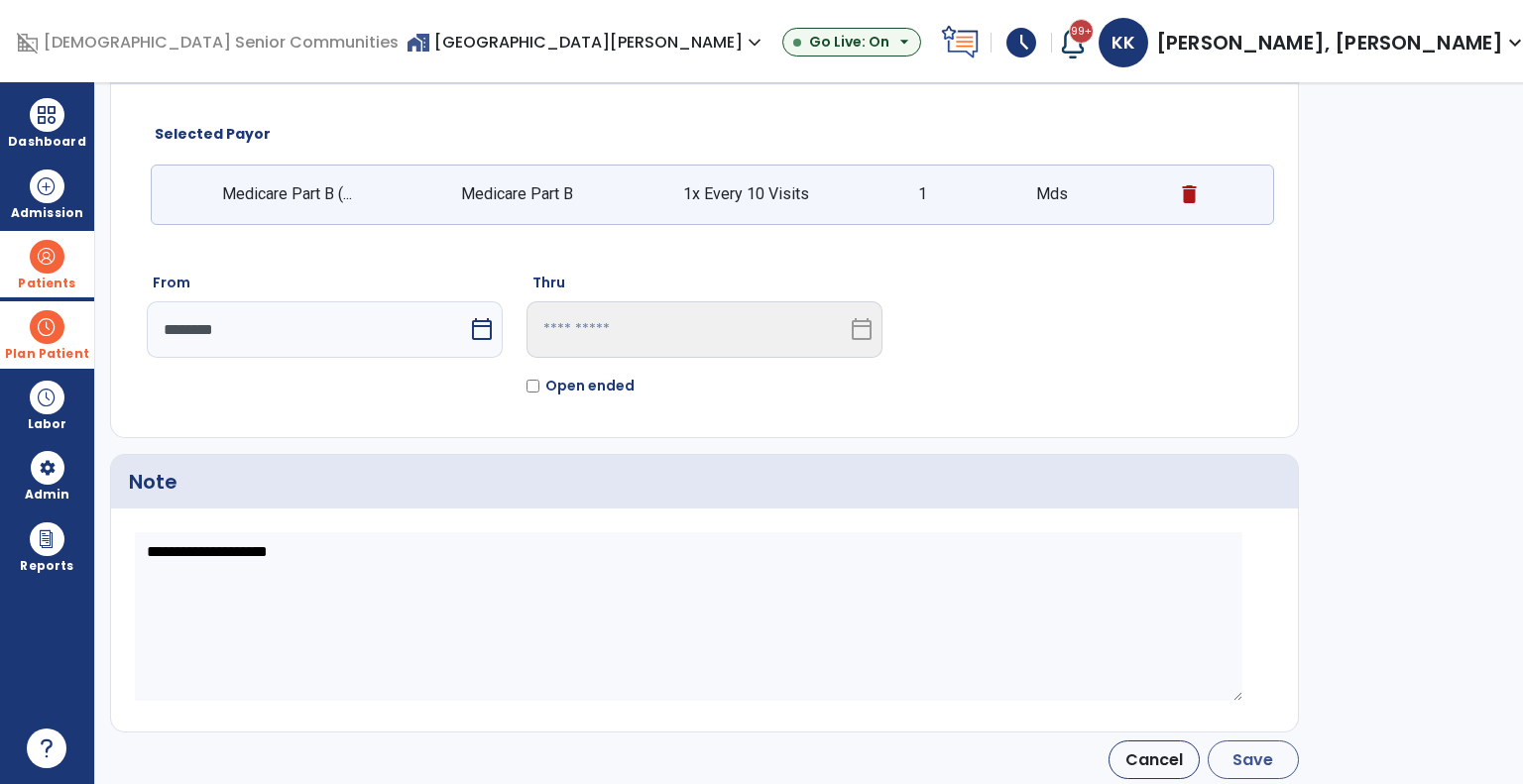 type on "********" 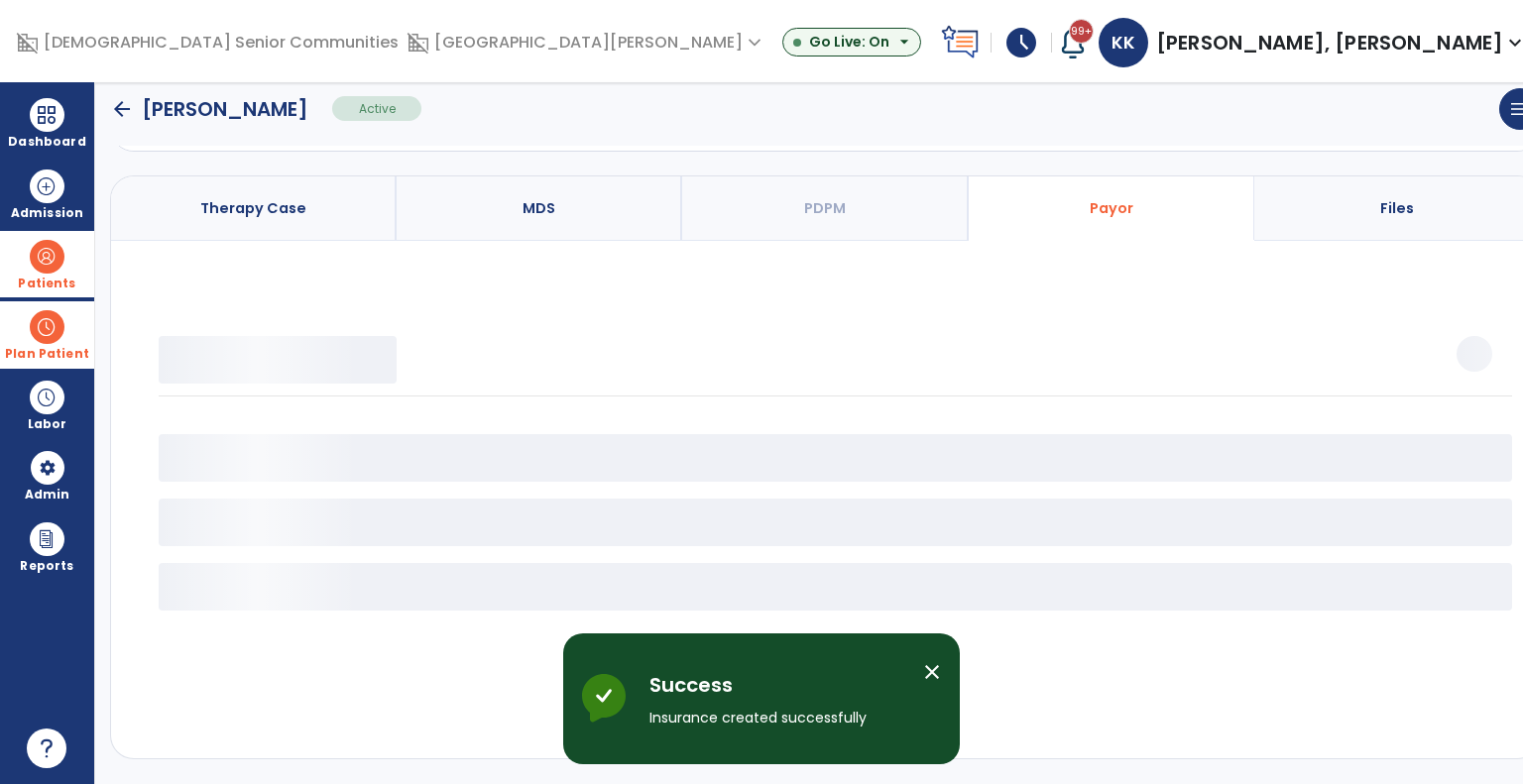 scroll, scrollTop: 115, scrollLeft: 0, axis: vertical 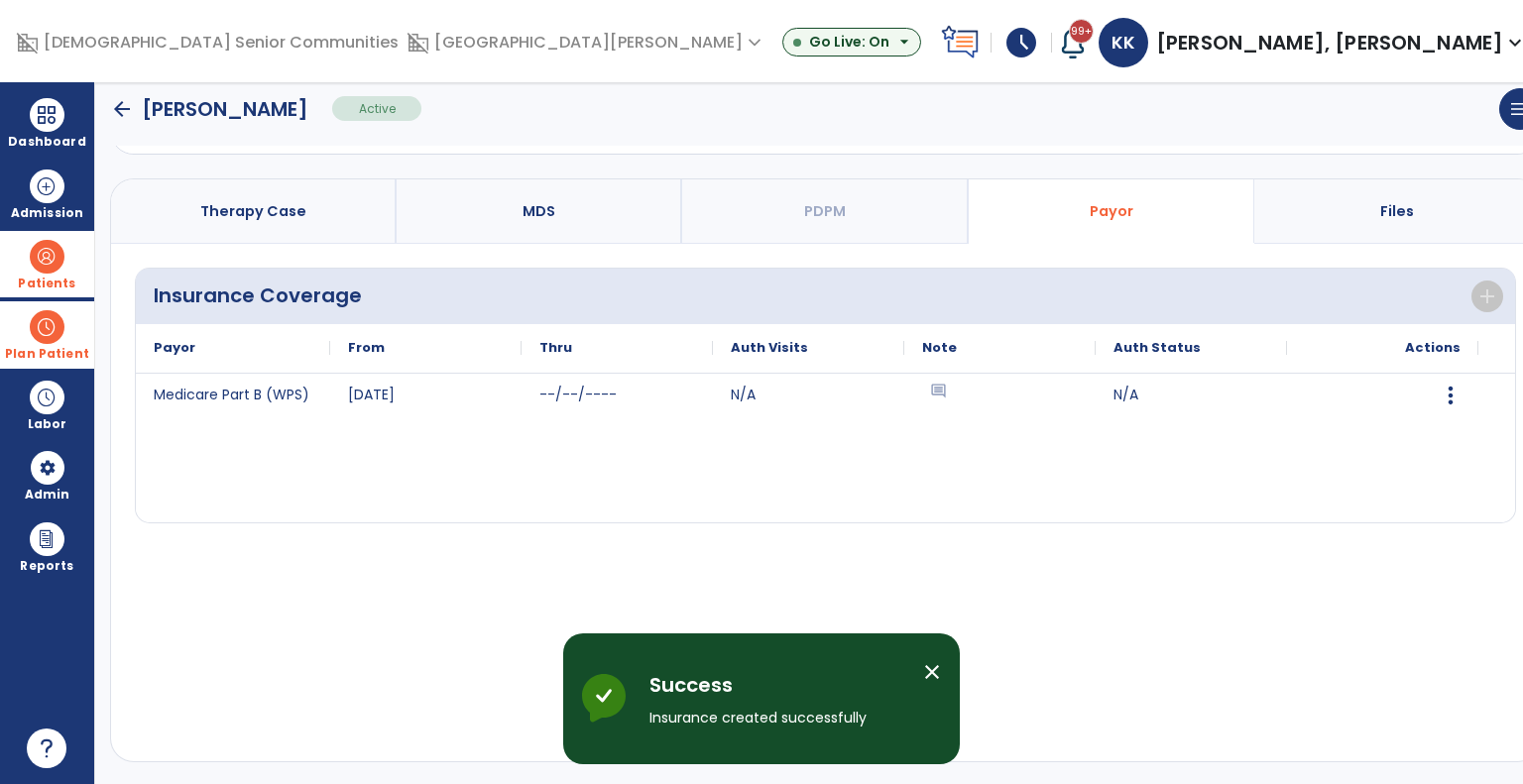 click at bounding box center [47, 257] 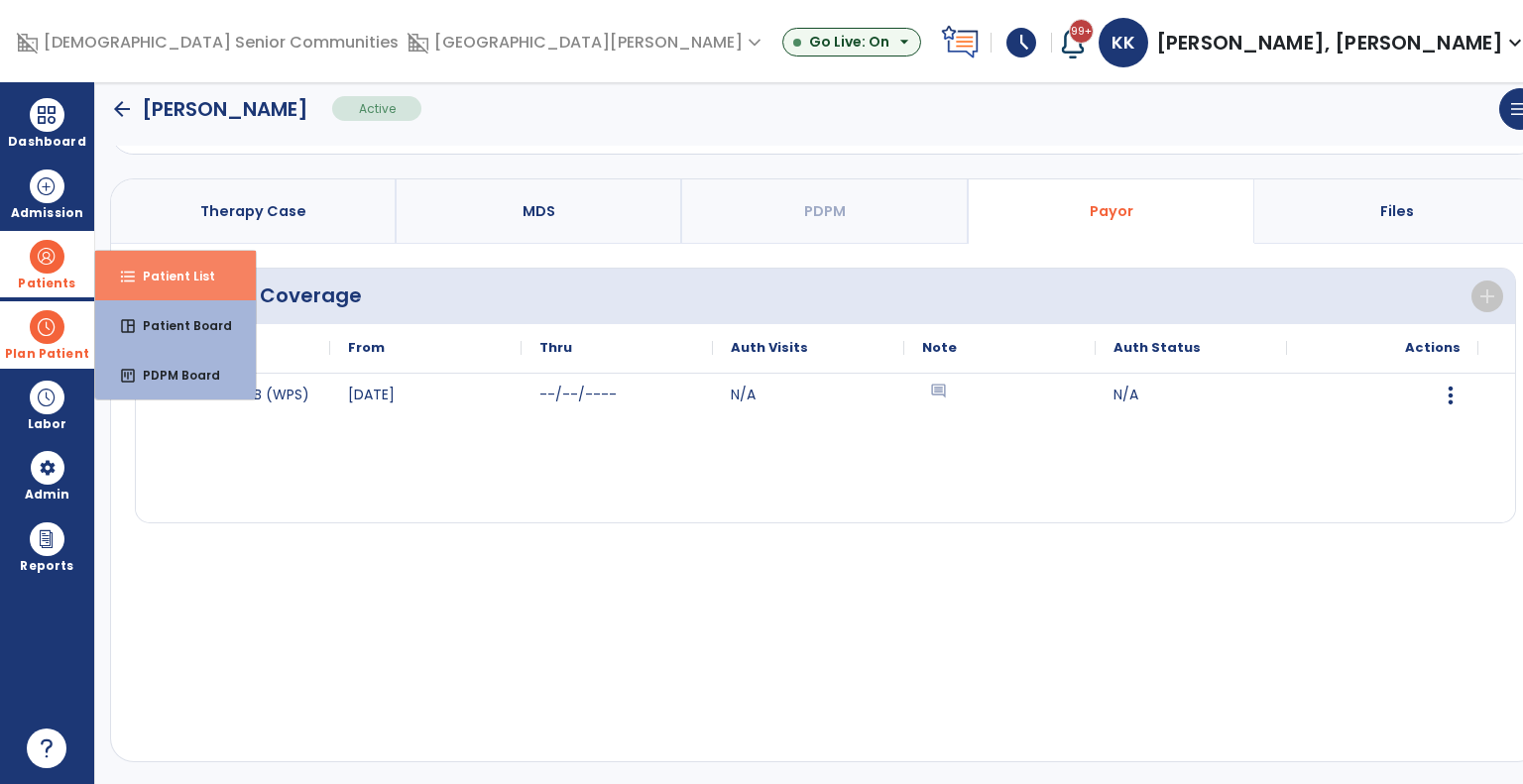 click on "Patient List" at bounding box center (171, 276) 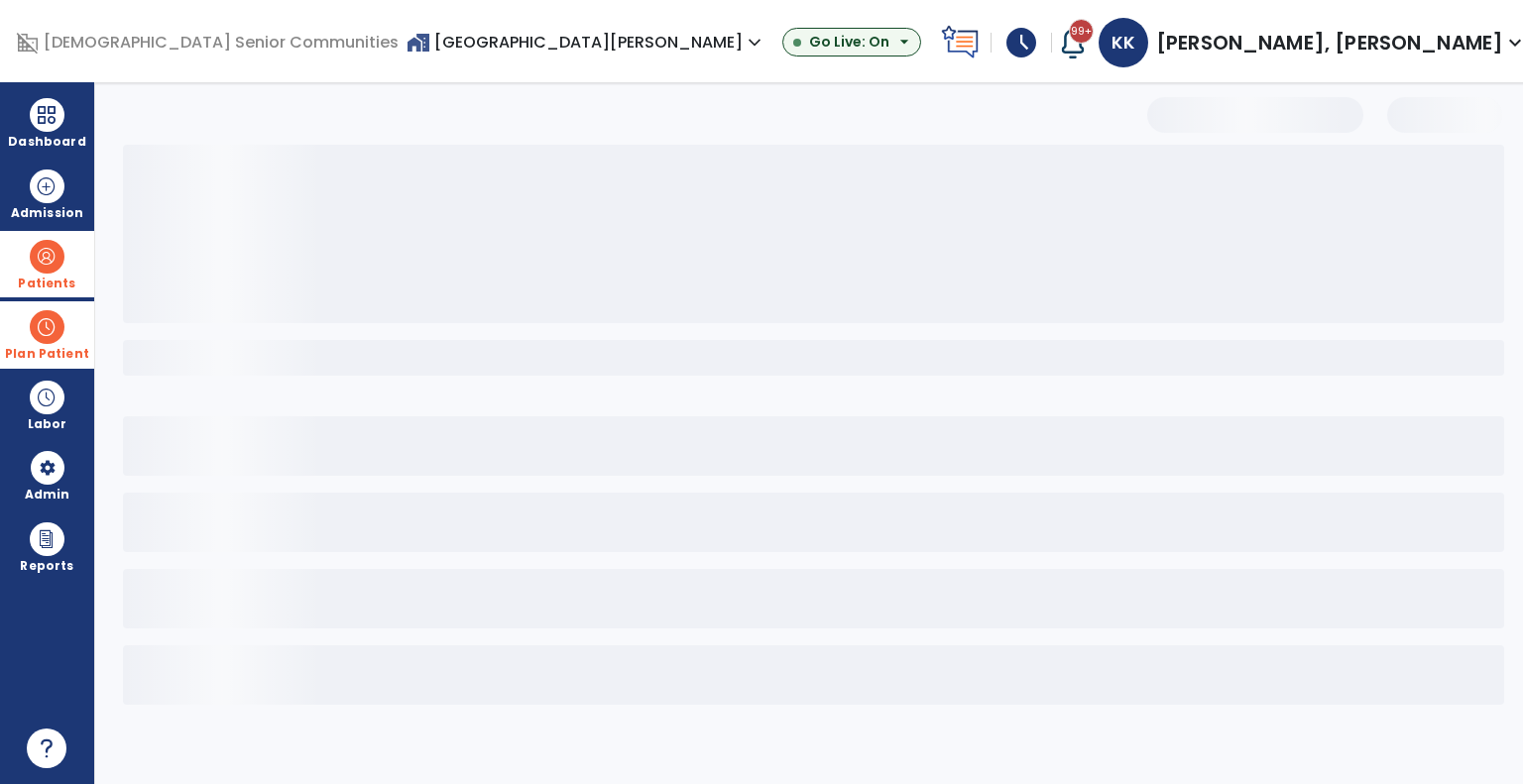 scroll, scrollTop: 0, scrollLeft: 0, axis: both 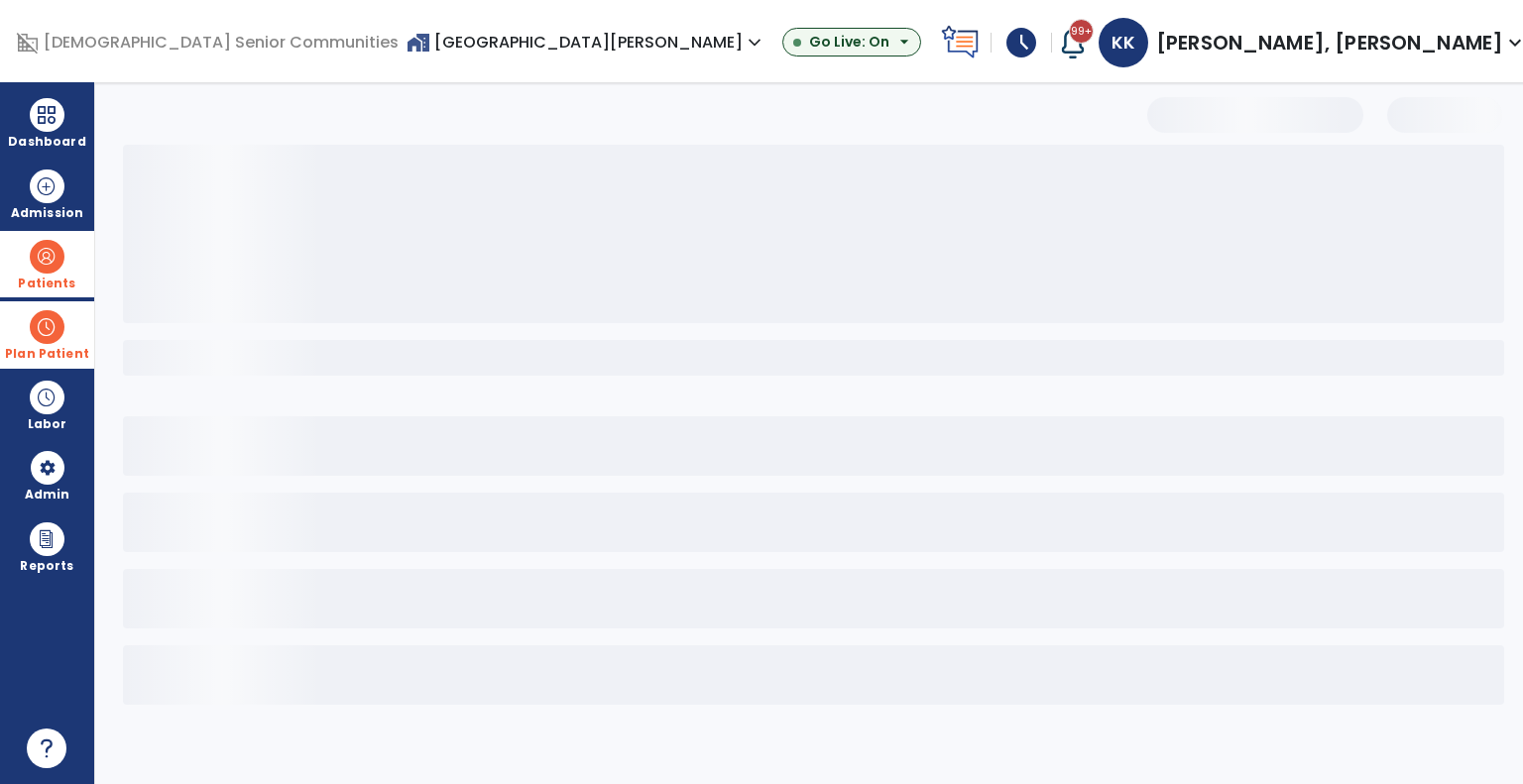 select on "***" 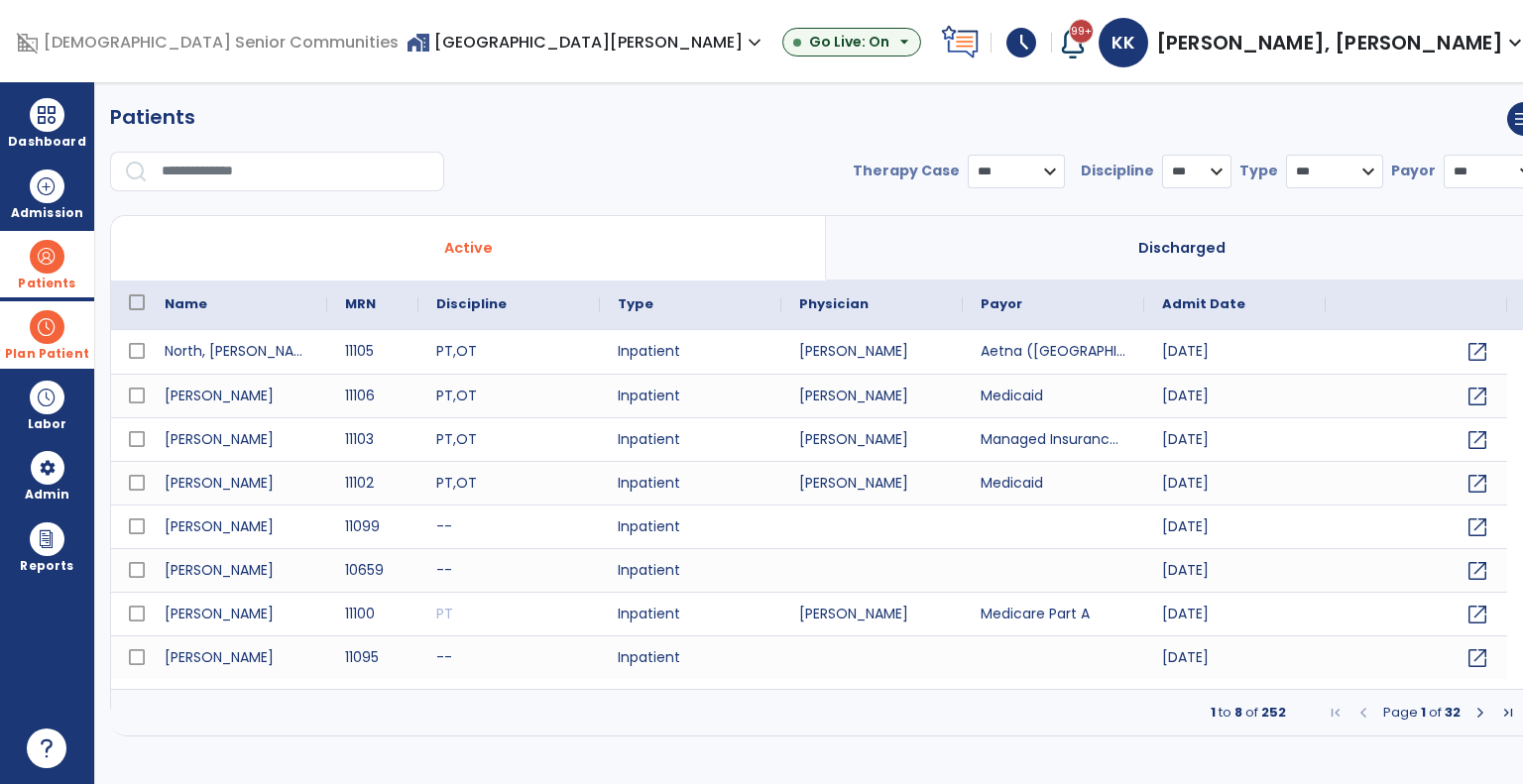 click on "**********" at bounding box center (825, 155) 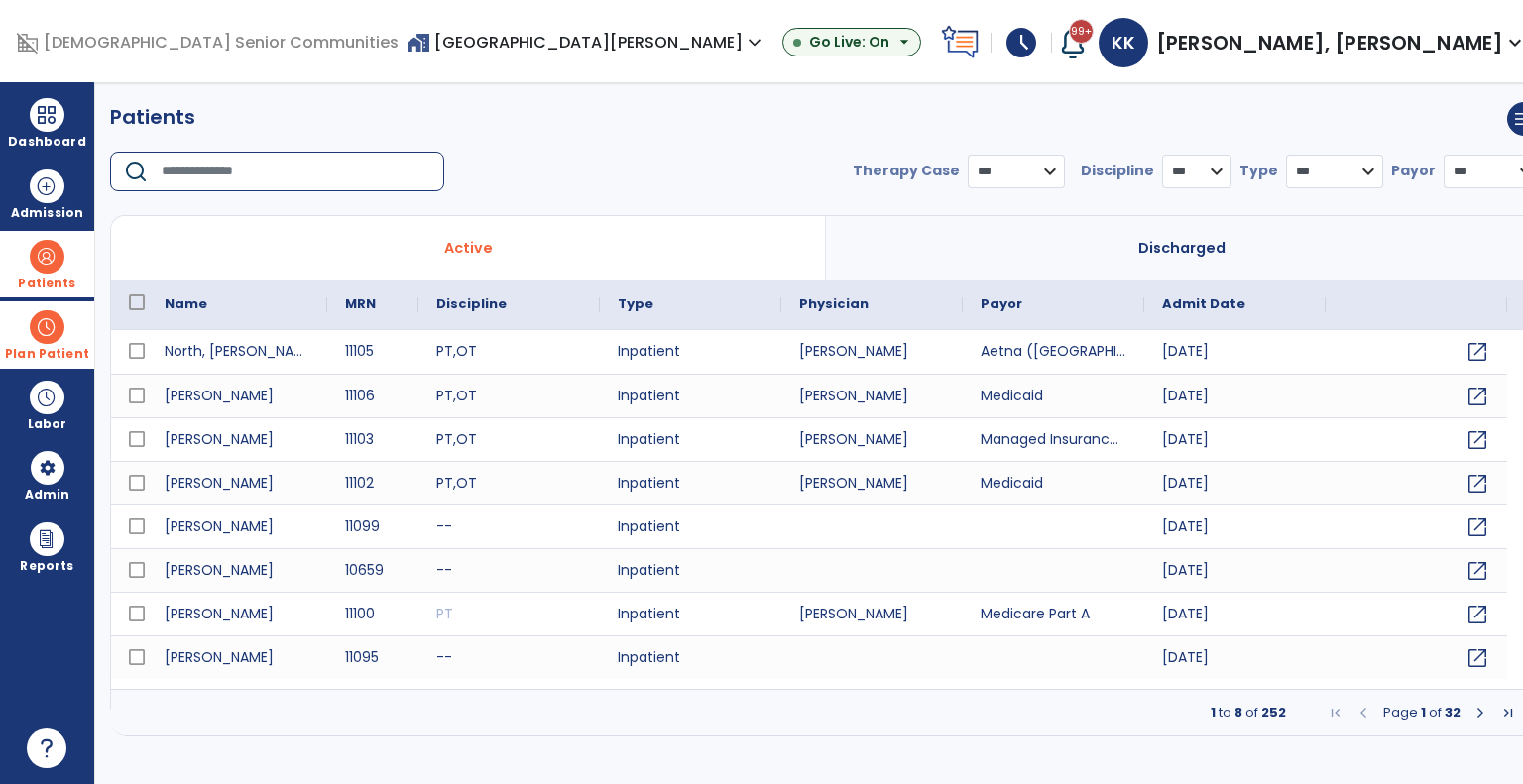 click at bounding box center (295, 171) 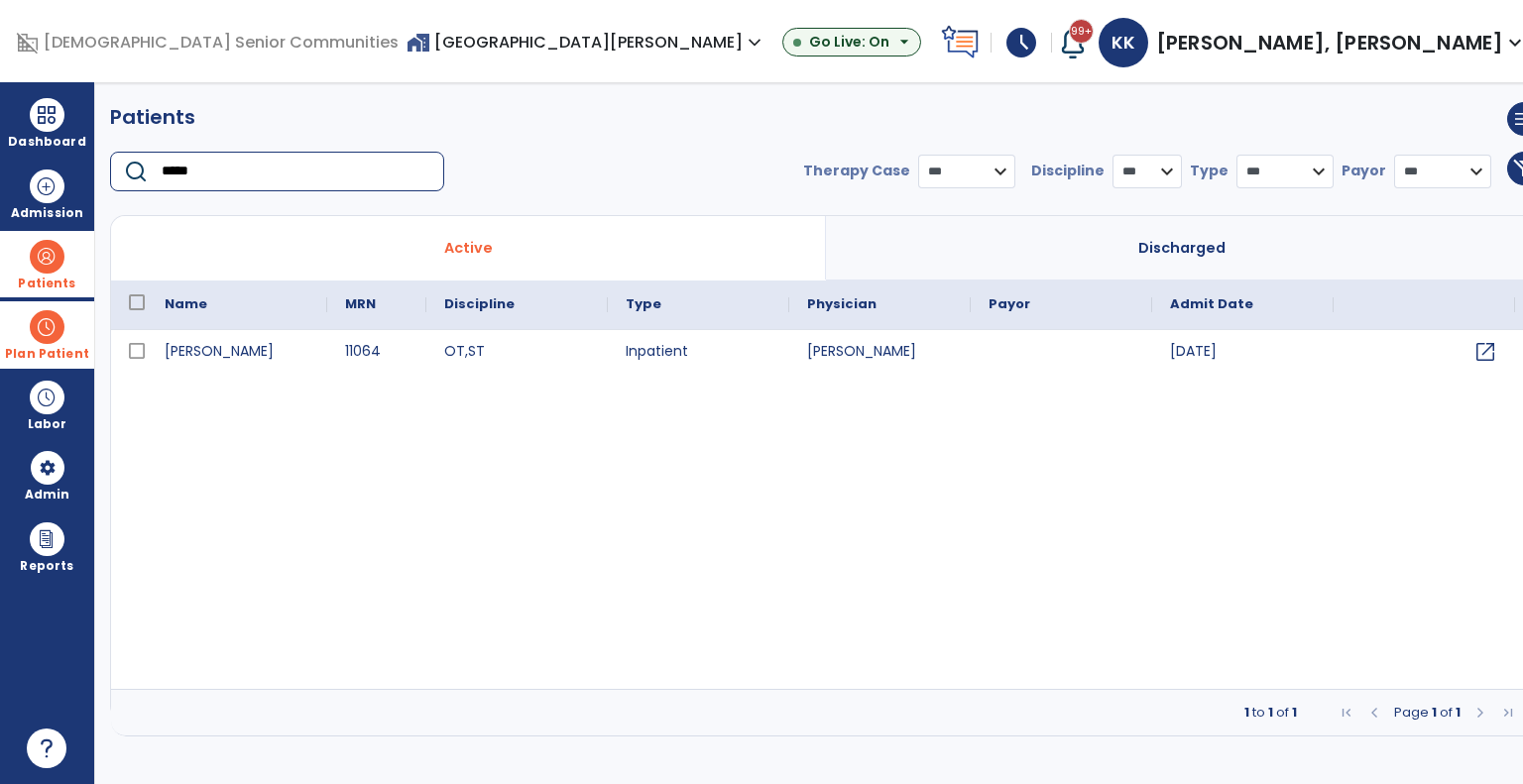 type on "*****" 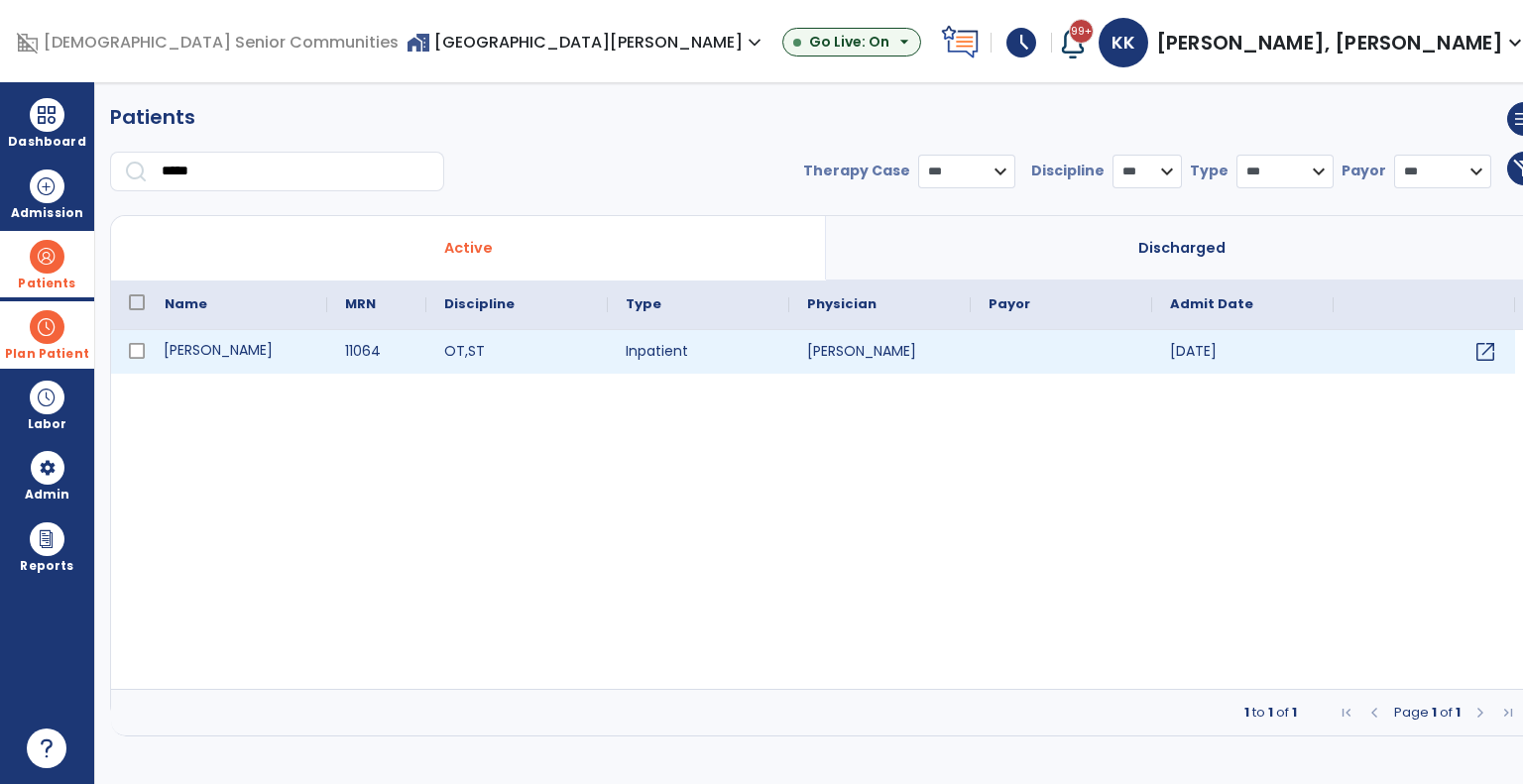 click on "Shrader, Patricia" at bounding box center [237, 352] 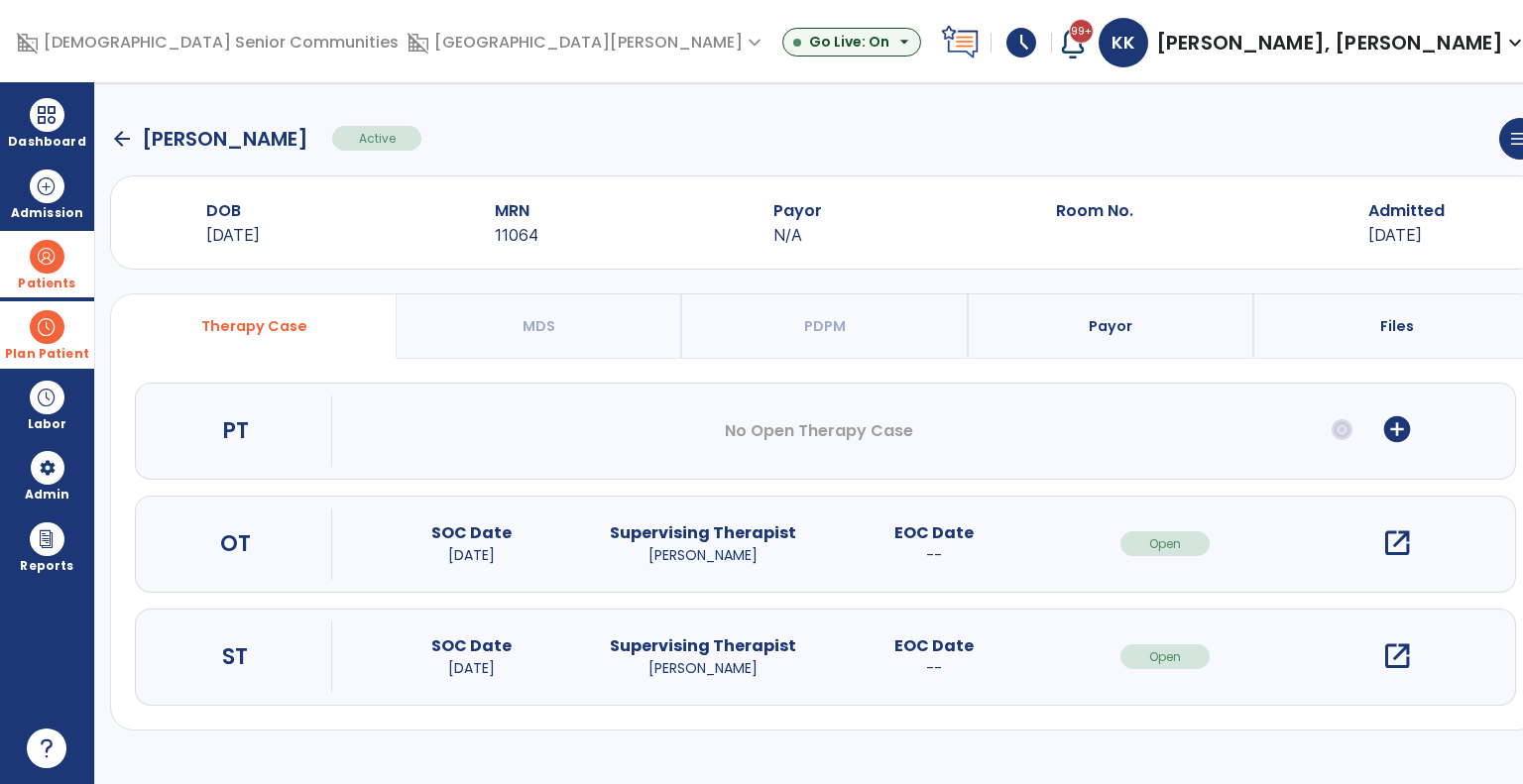 click on "Payor" at bounding box center [1112, 326] 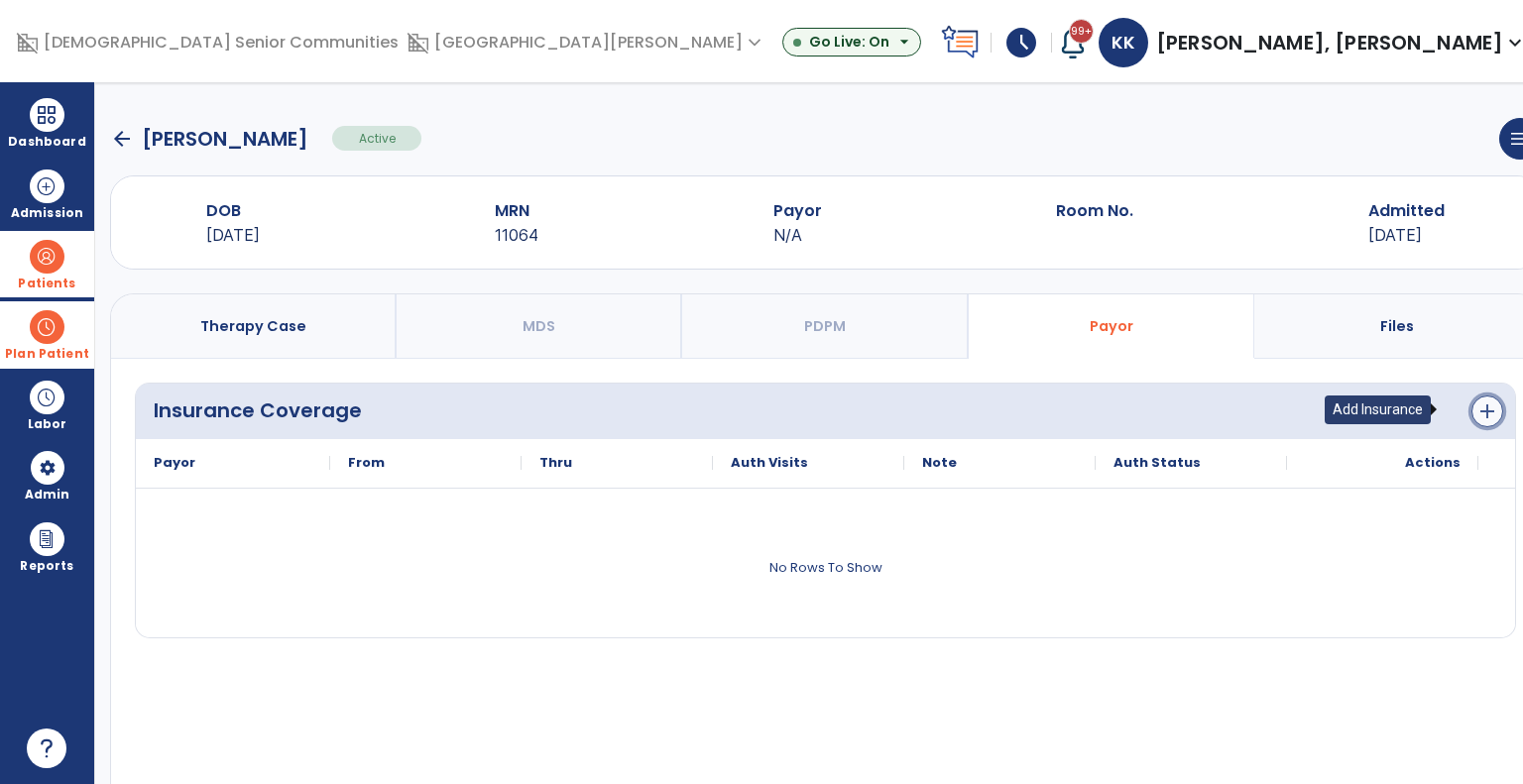 click on "add" 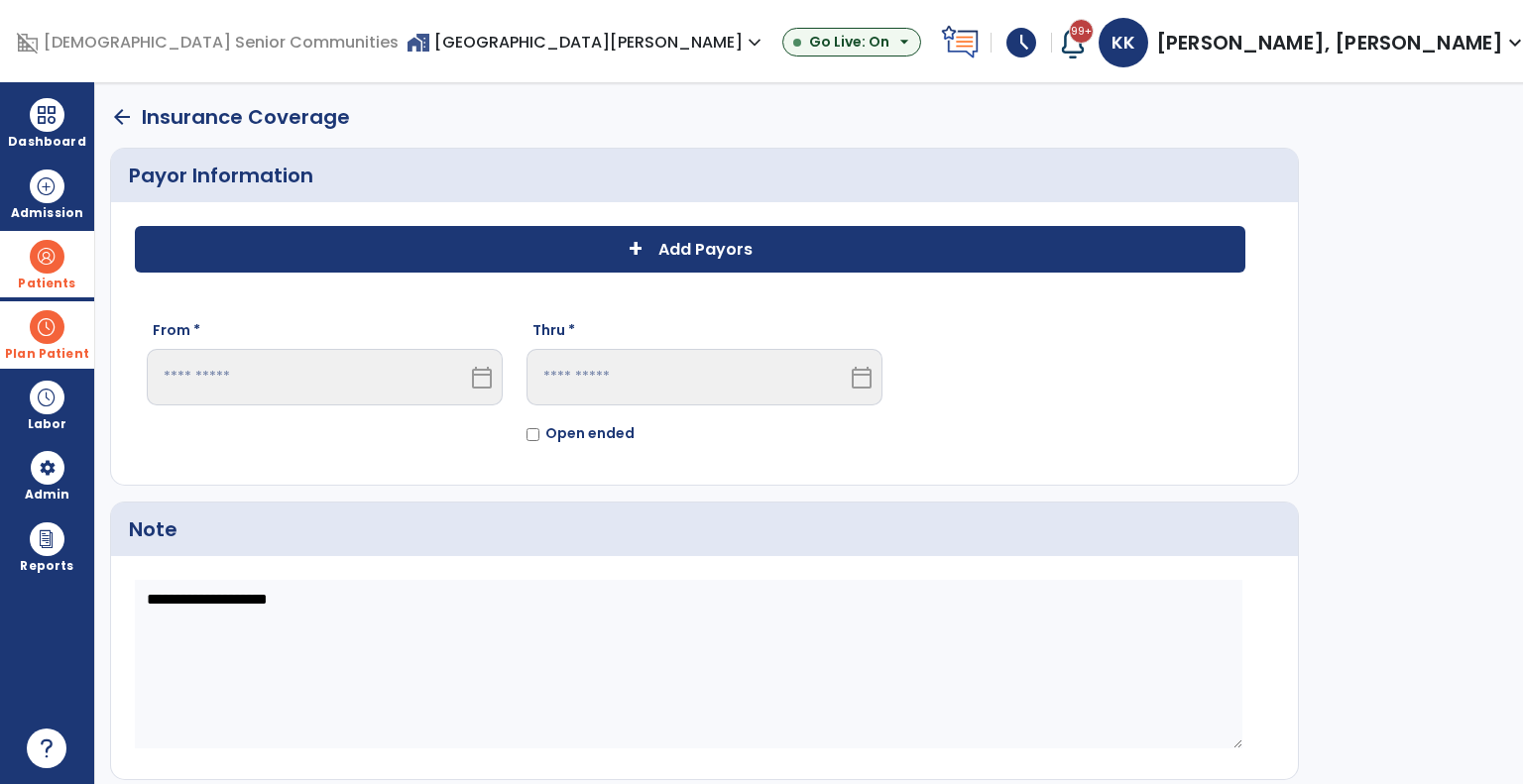click on "Payor Information" 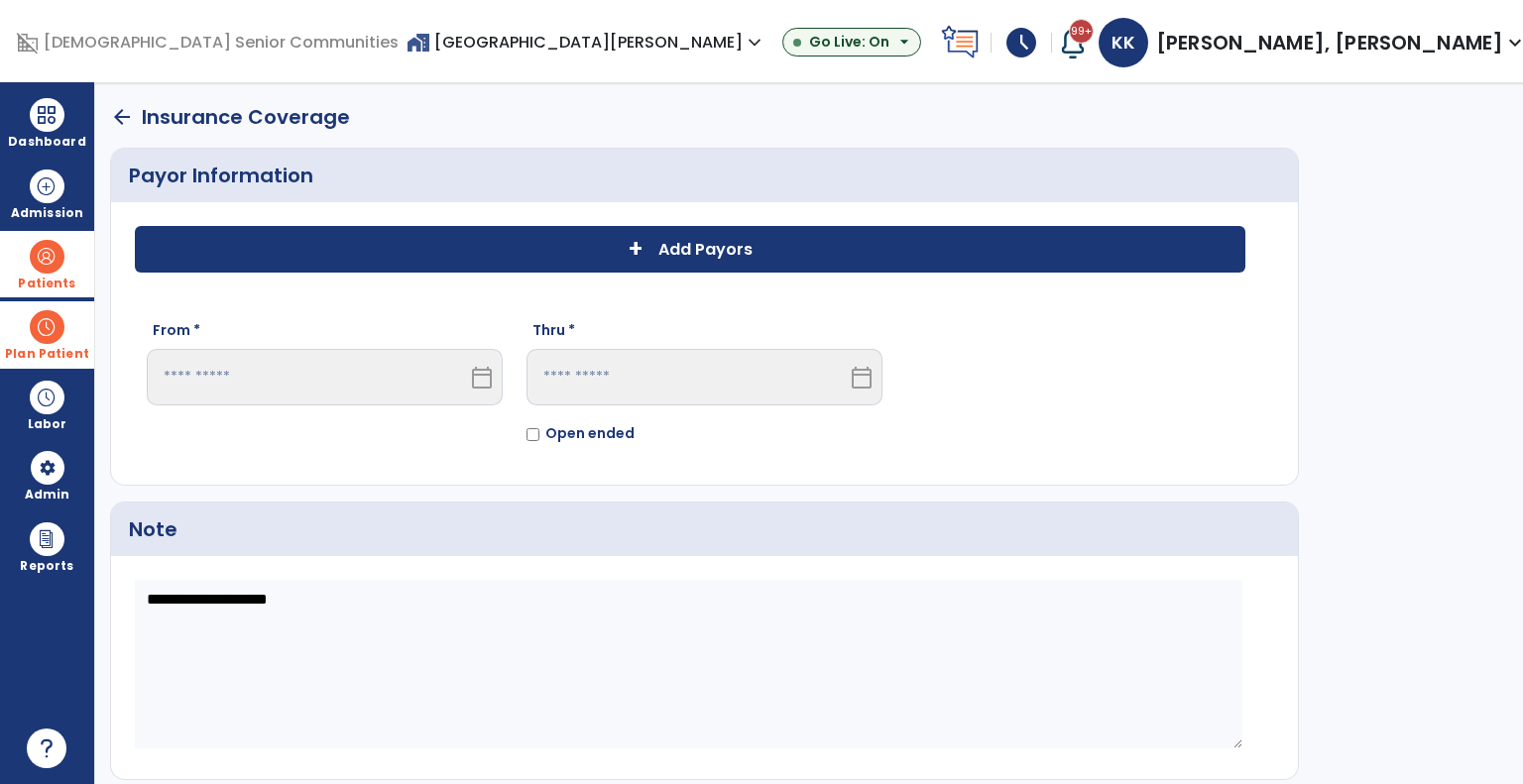 click on "+ Add Payors" 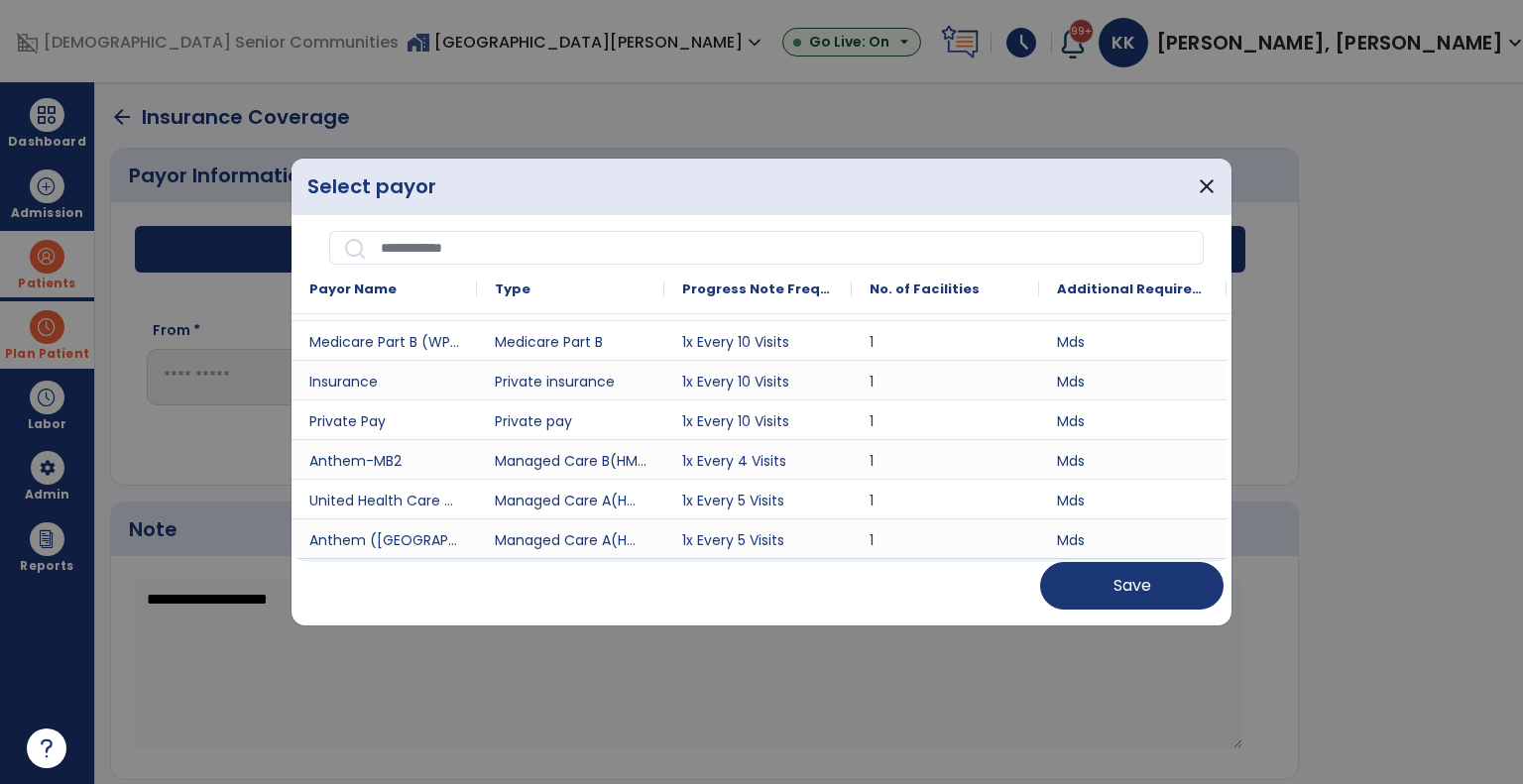 scroll, scrollTop: 305, scrollLeft: 0, axis: vertical 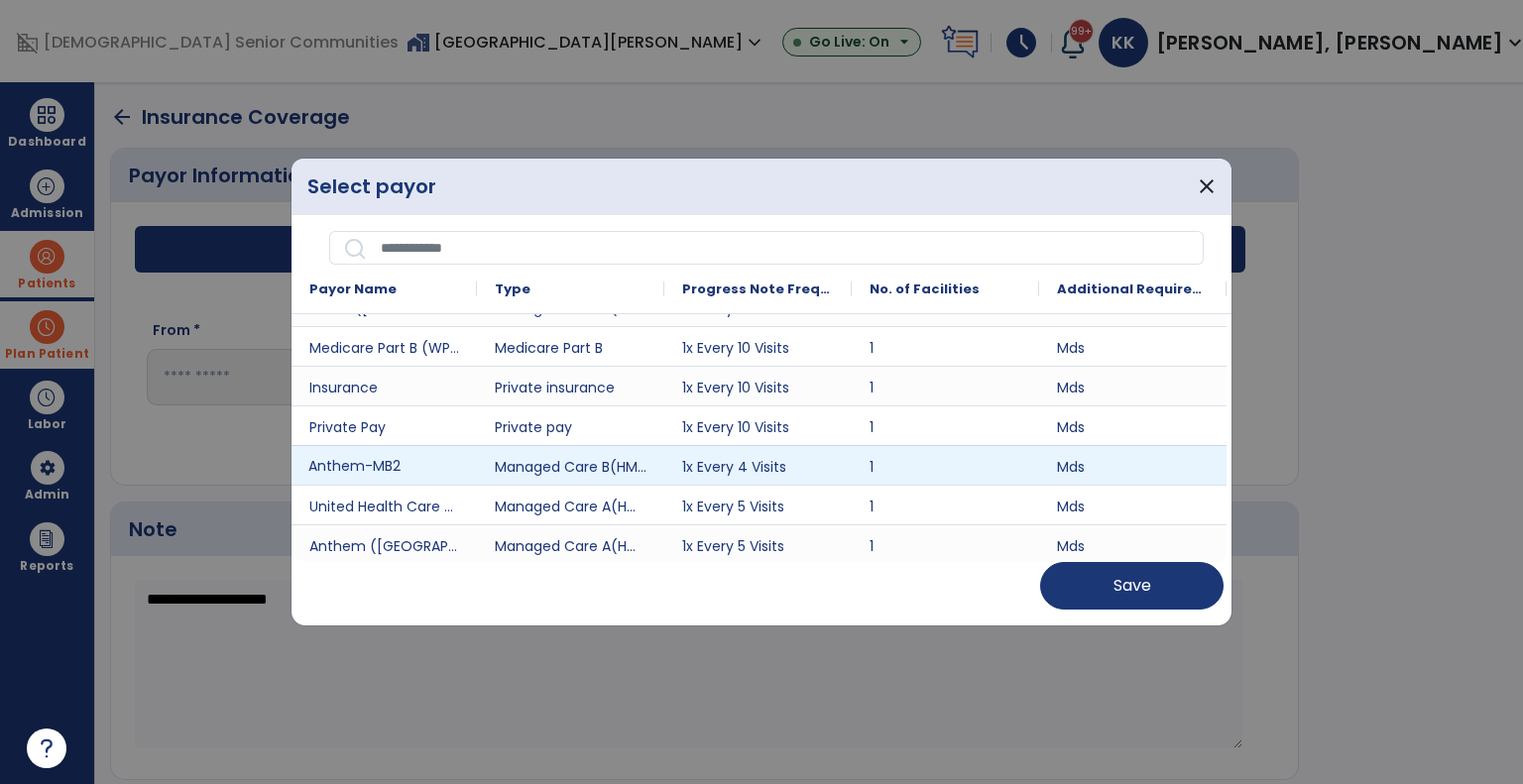 click on "Anthem-MB2" at bounding box center (384, 465) 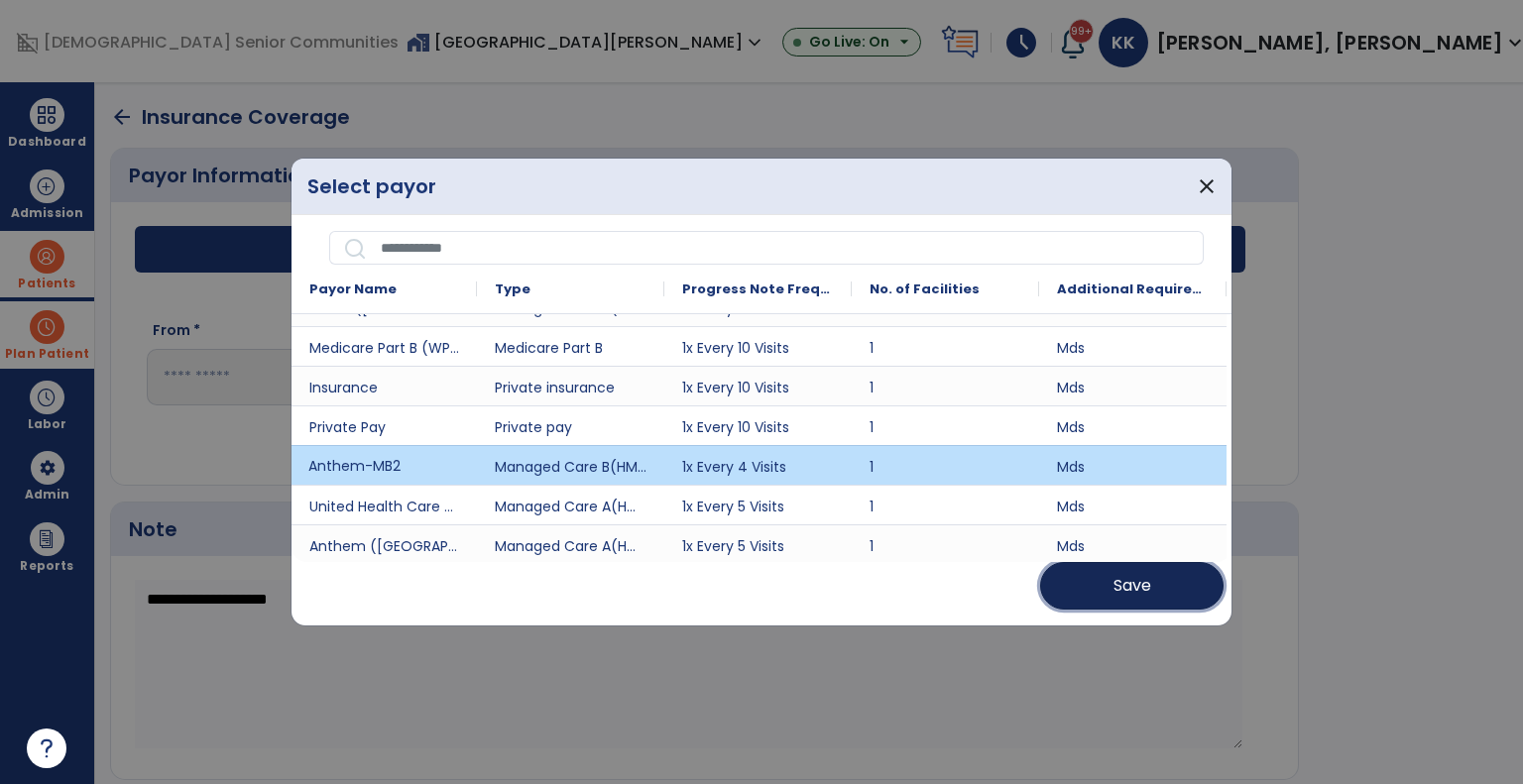 click on "Save" at bounding box center [1131, 586] 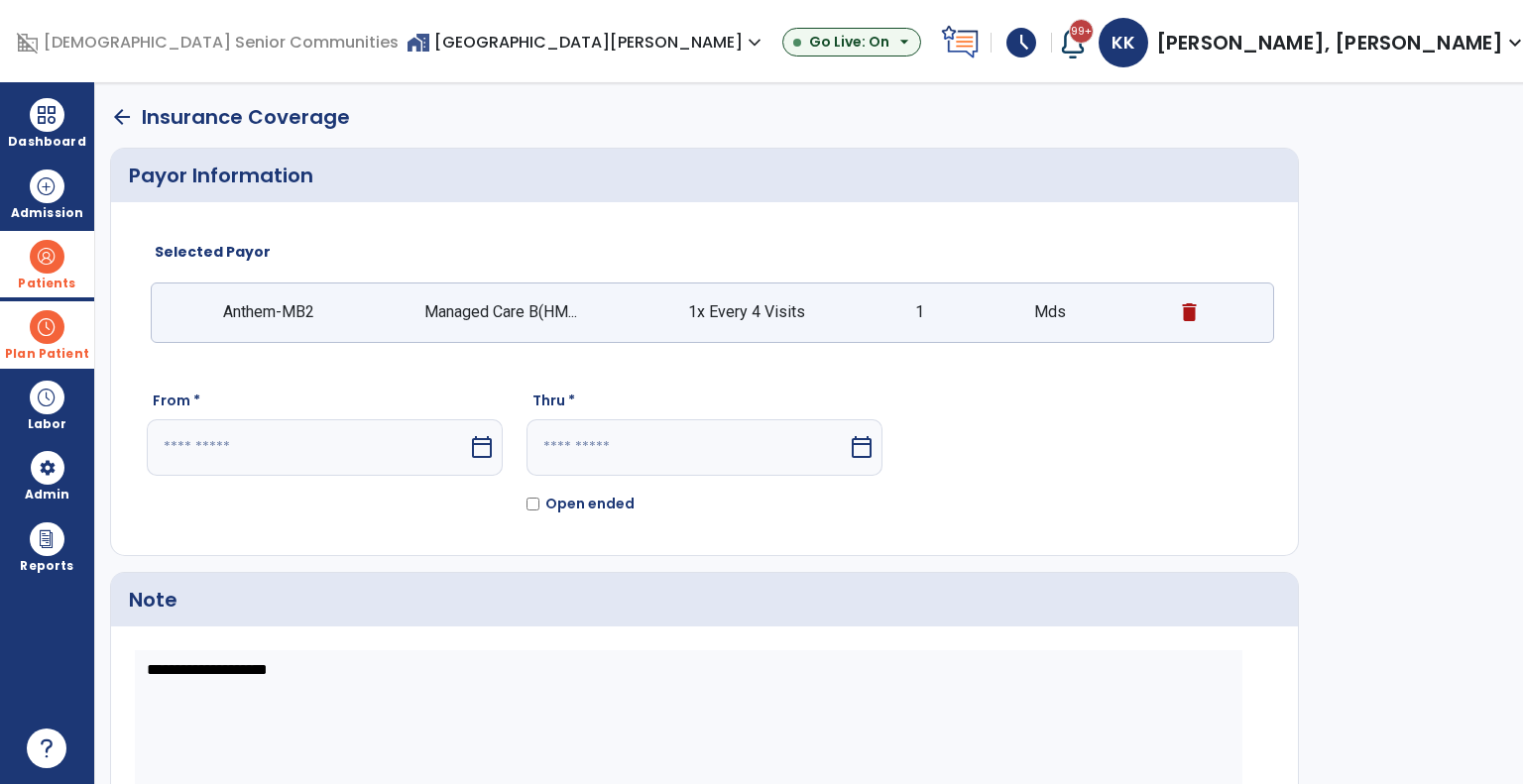 click at bounding box center [307, 447] 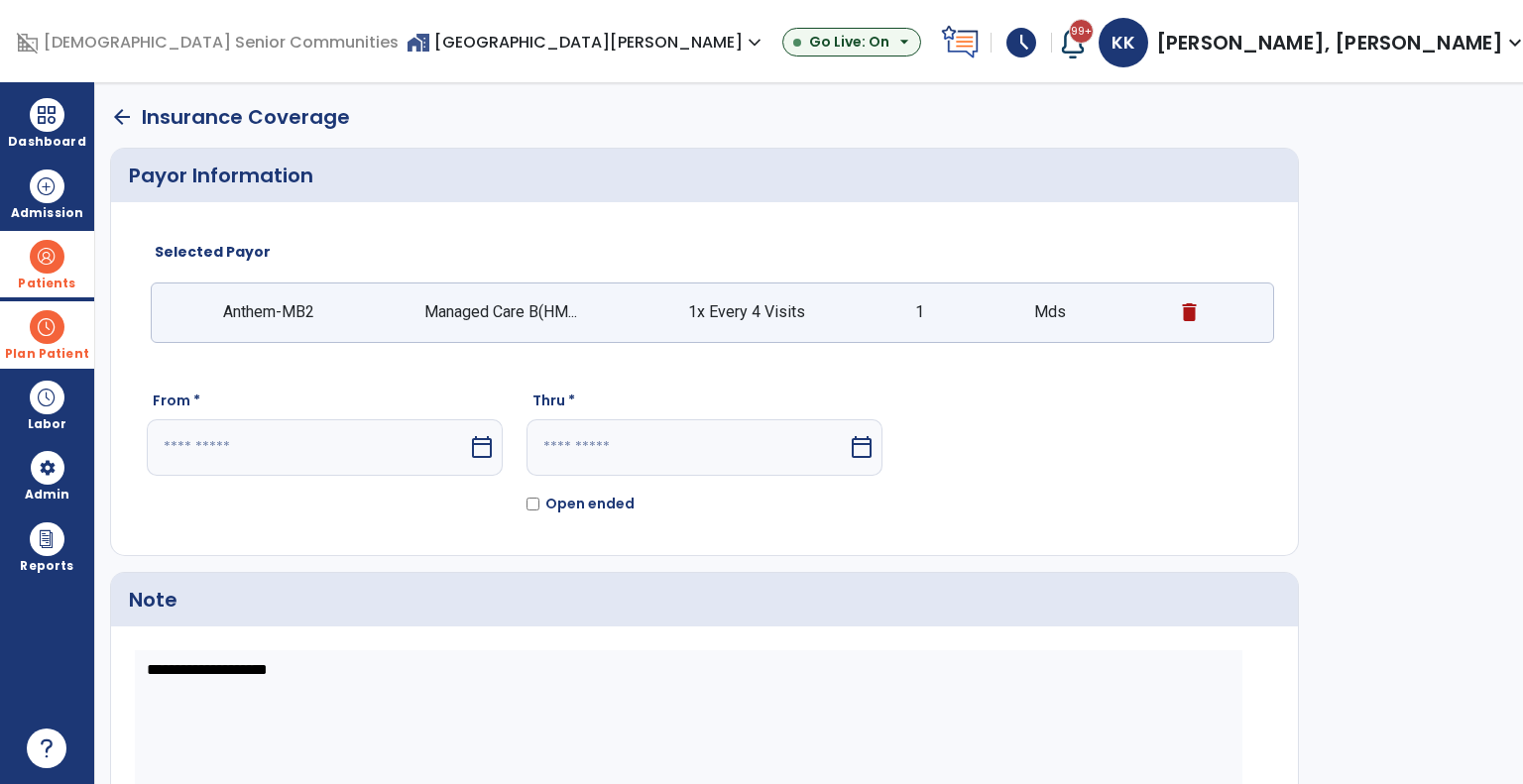select on "*" 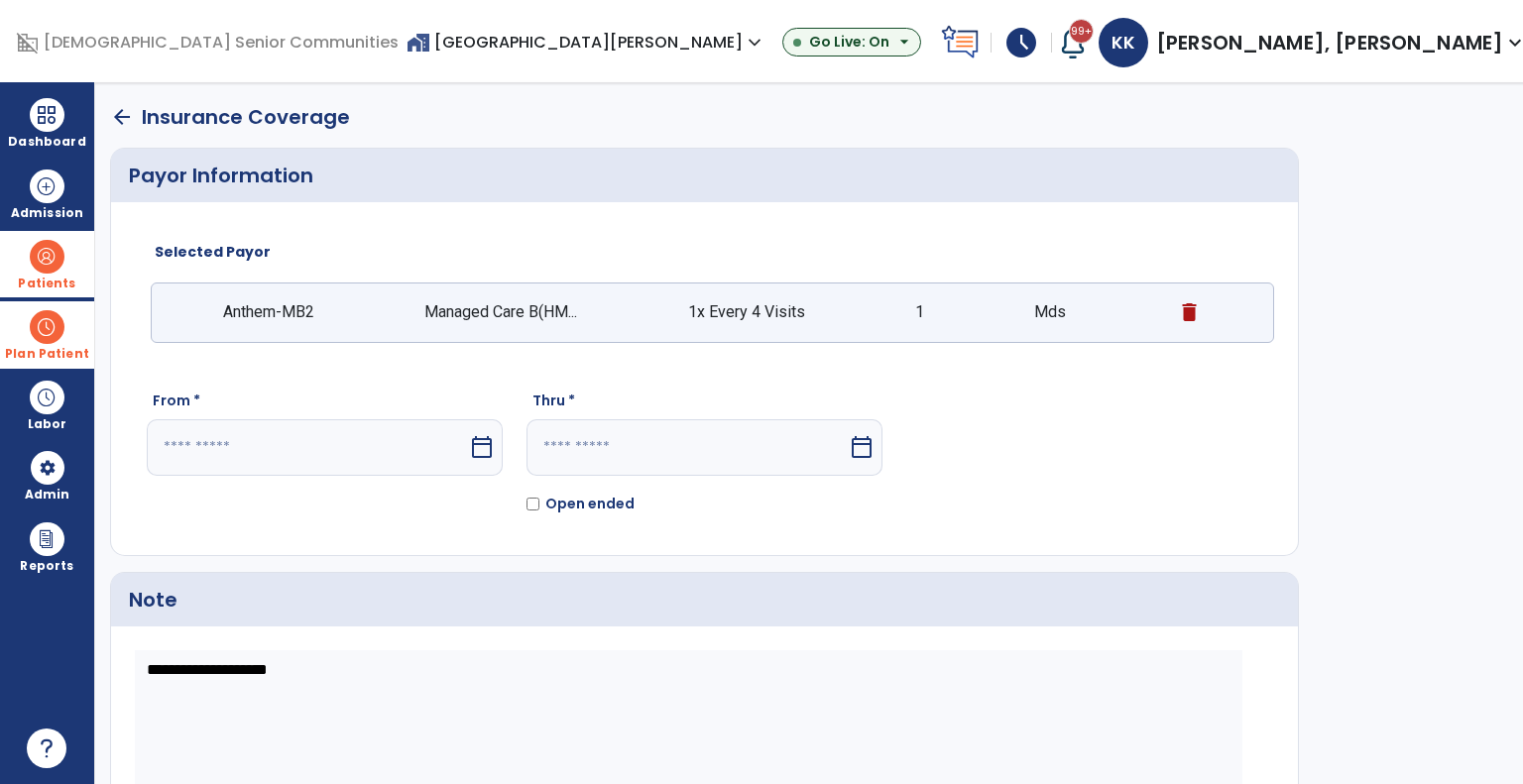 select on "****" 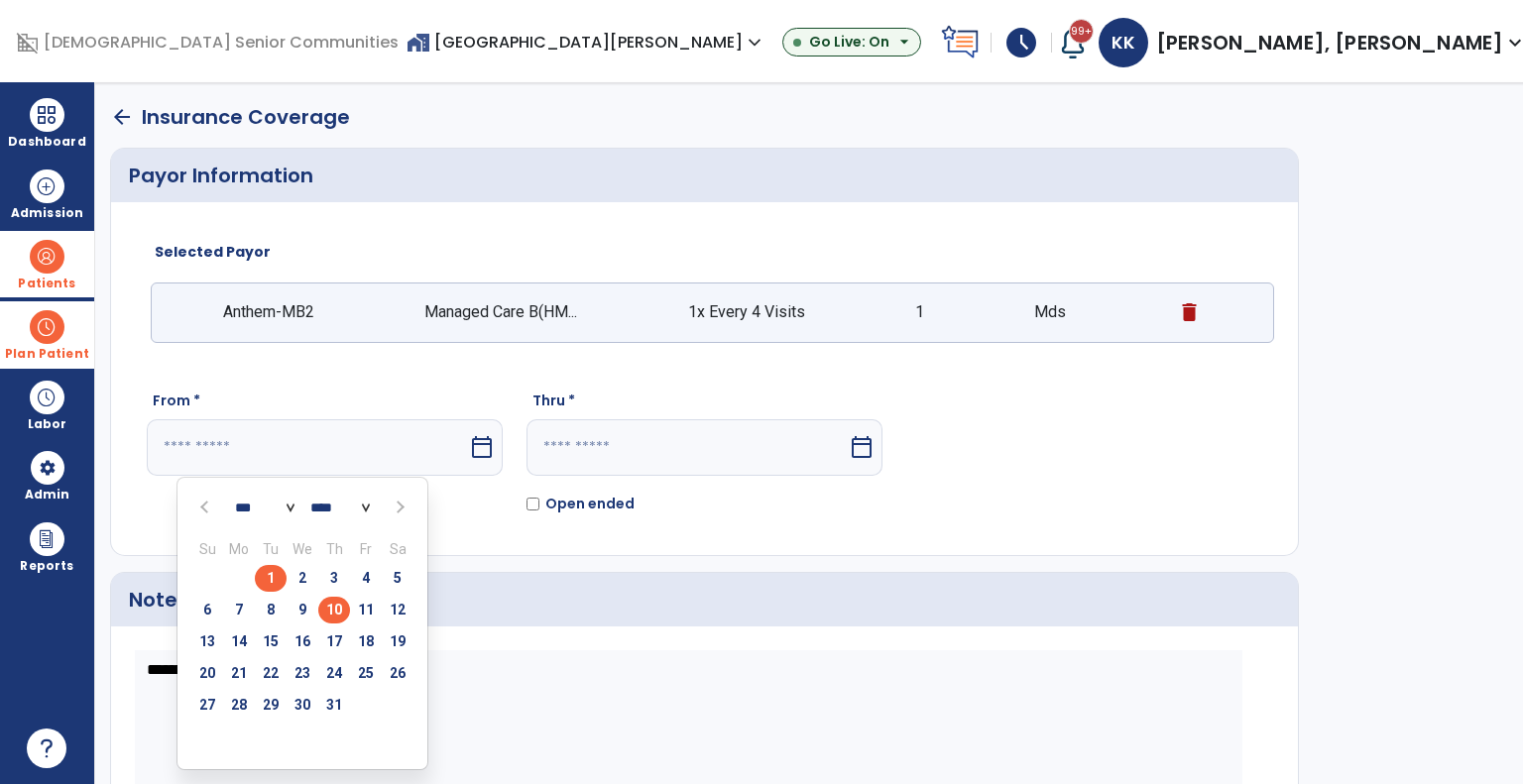 click on "1" at bounding box center [271, 578] 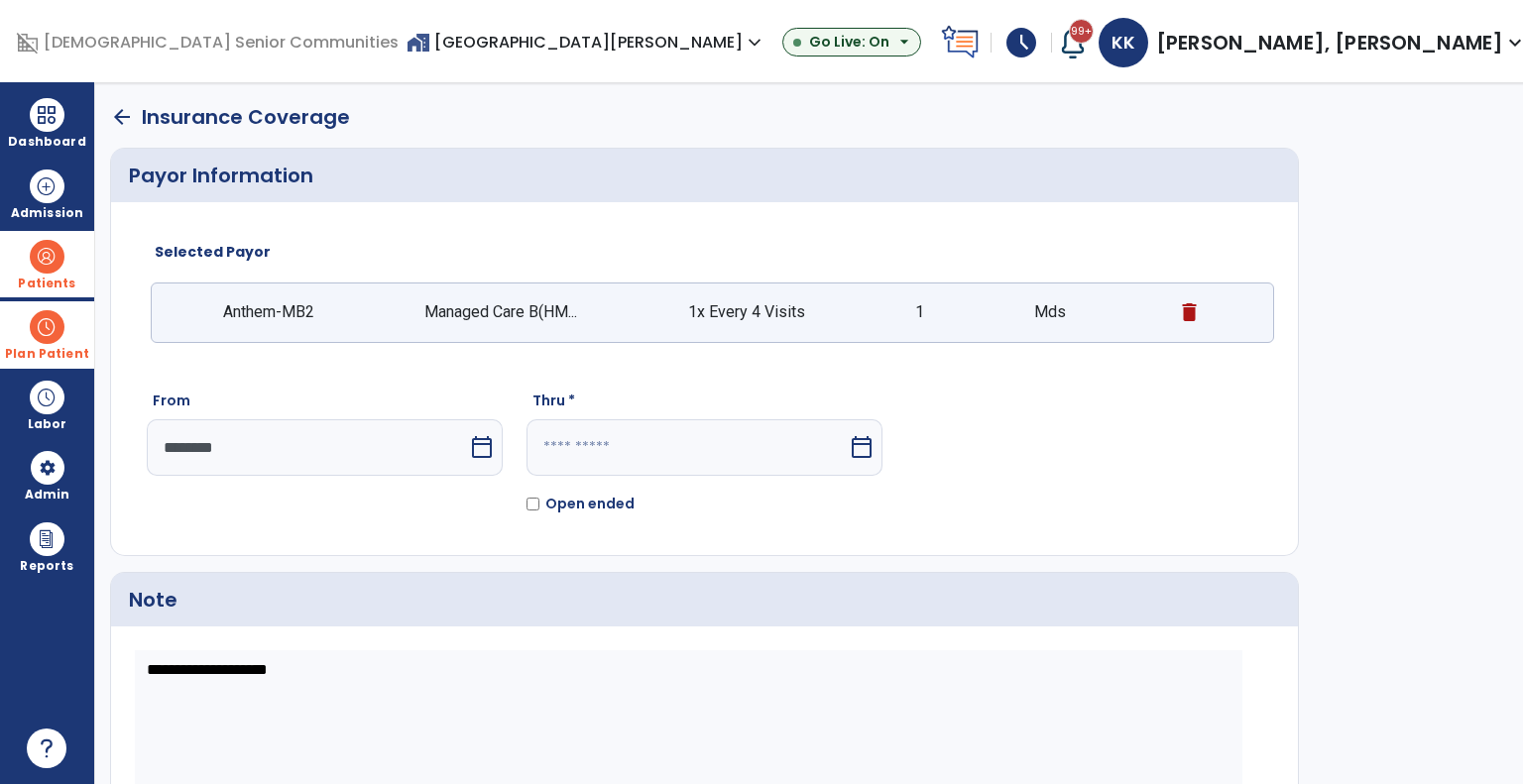 click on "Open ended" 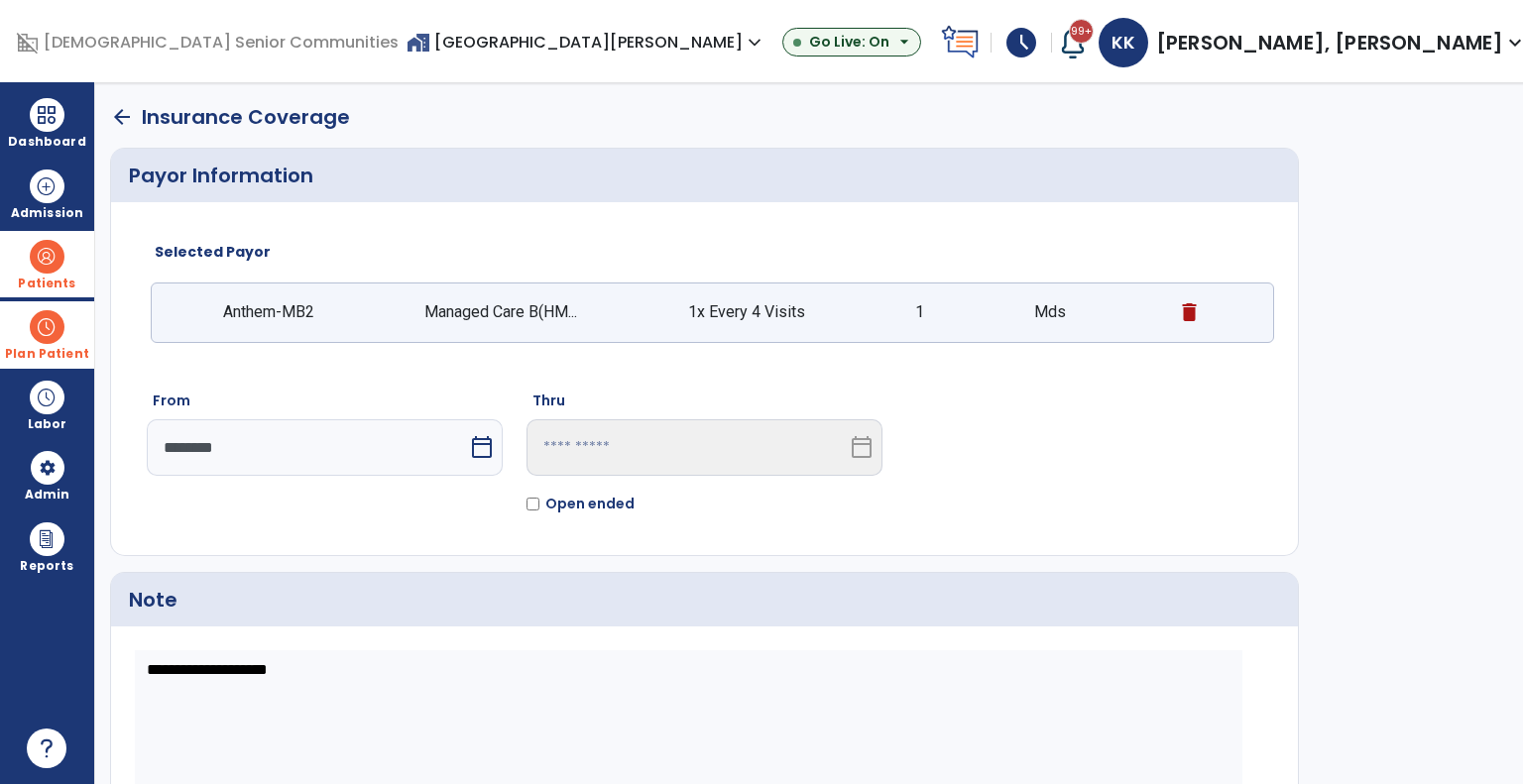 scroll, scrollTop: 118, scrollLeft: 0, axis: vertical 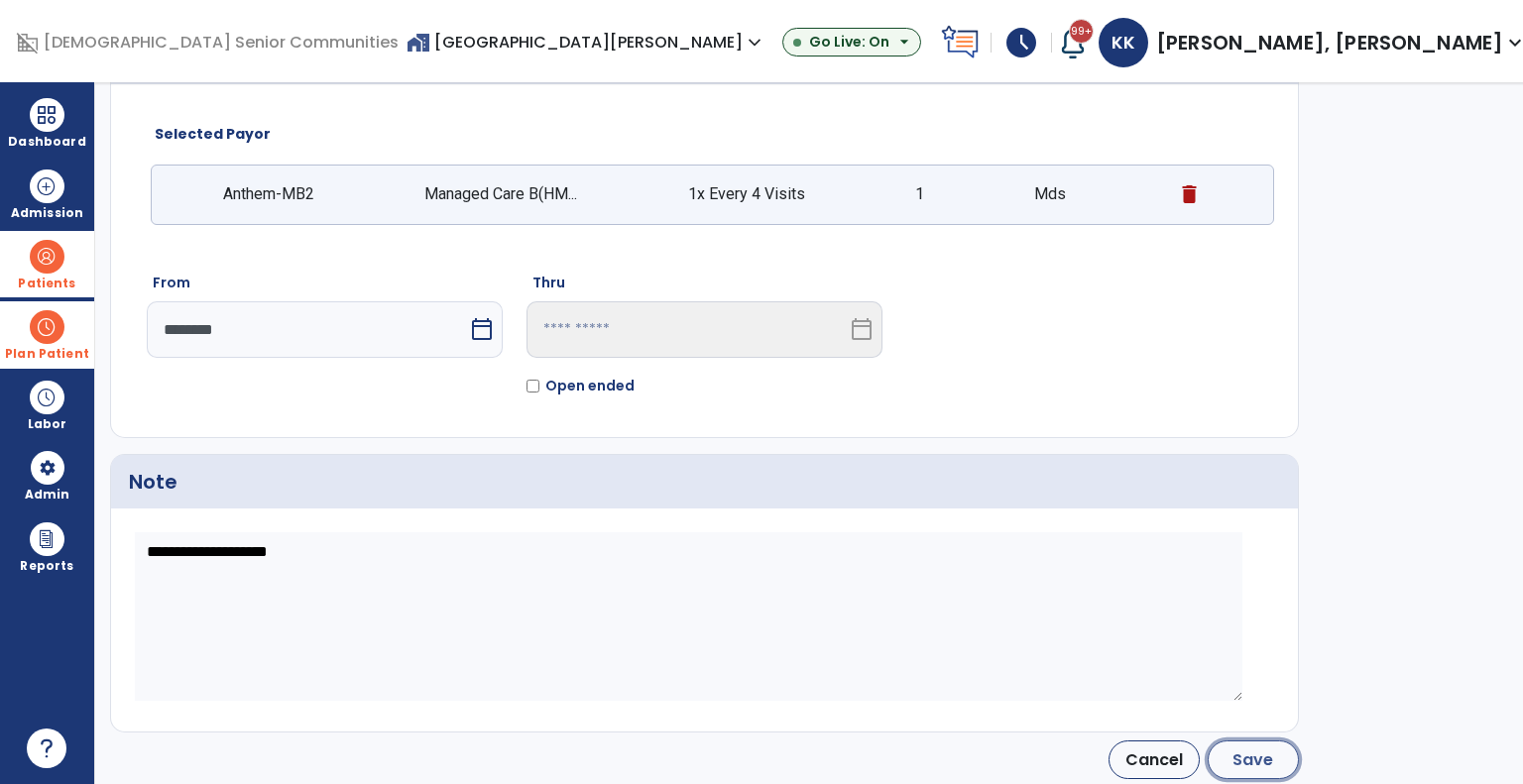 click on "Save" 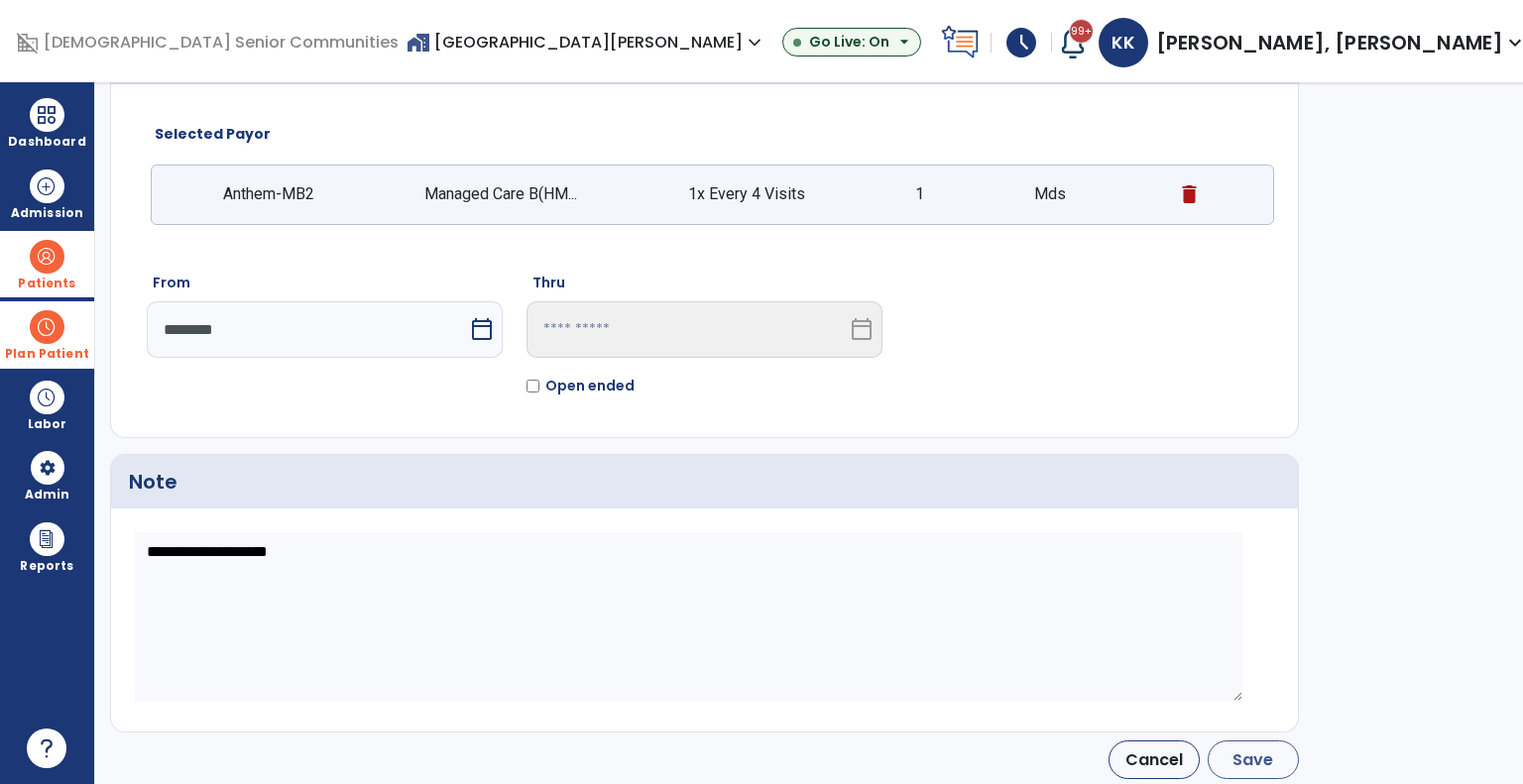 type on "********" 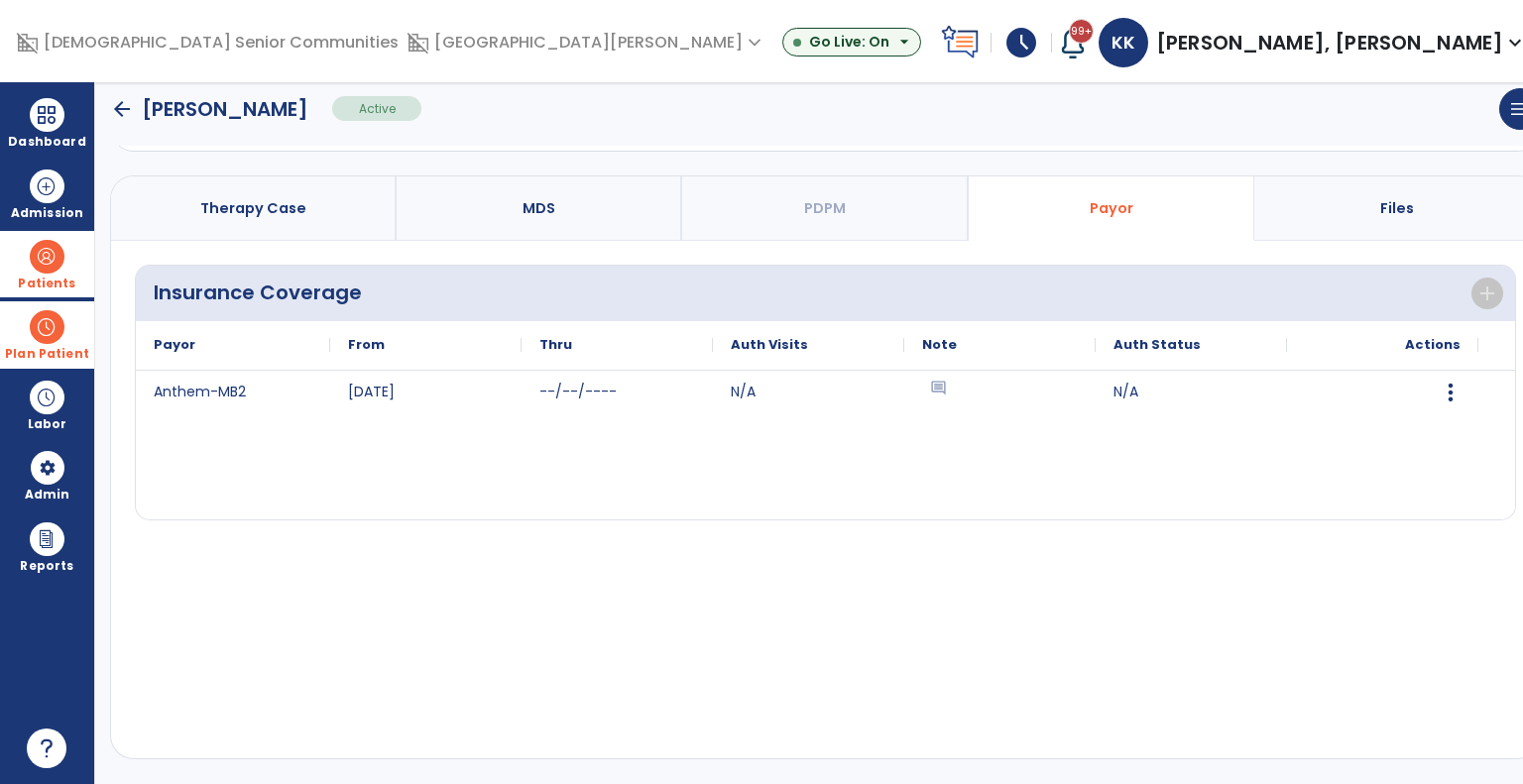 scroll, scrollTop: 115, scrollLeft: 0, axis: vertical 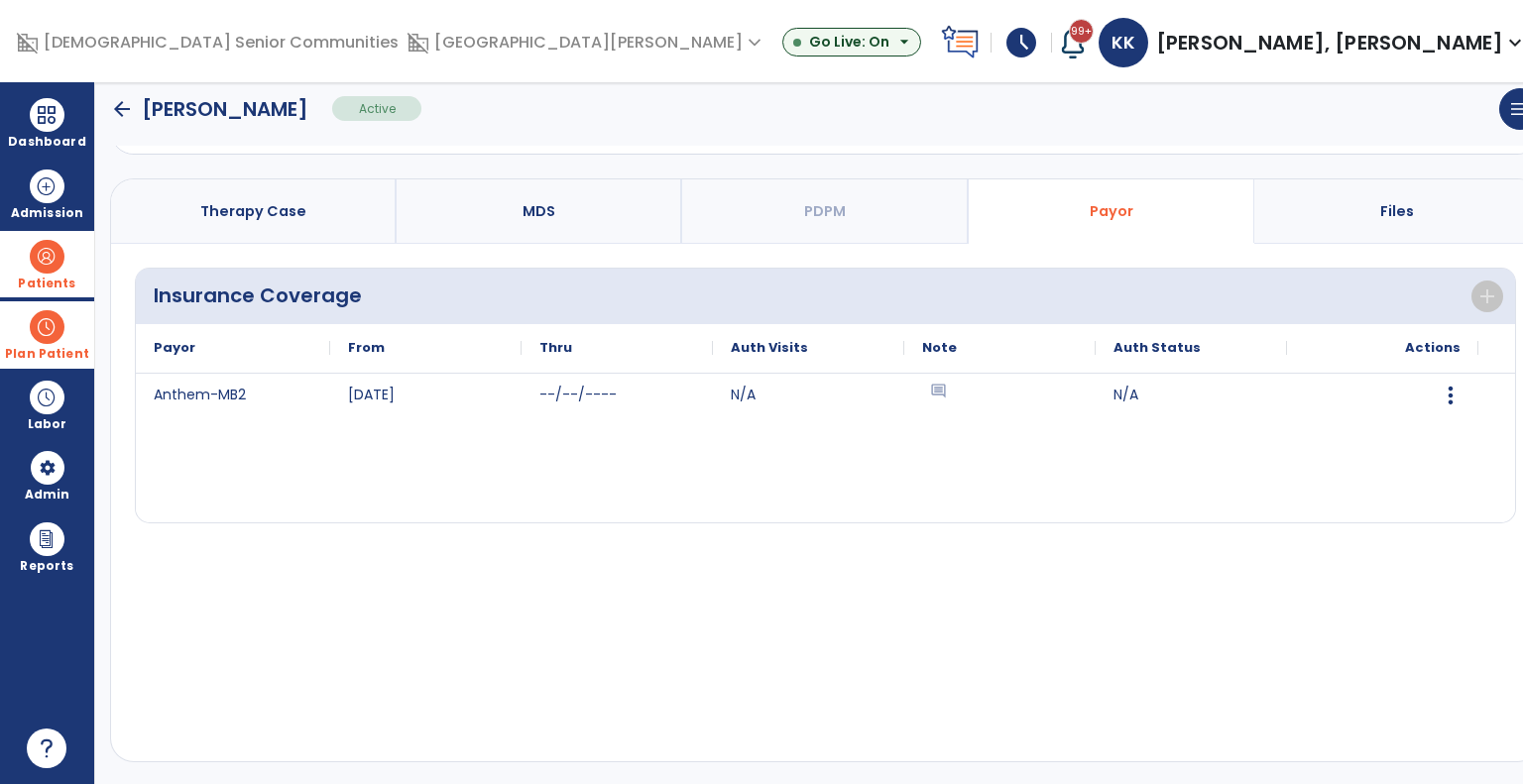 click on "Plan Patient" at bounding box center [47, 264] 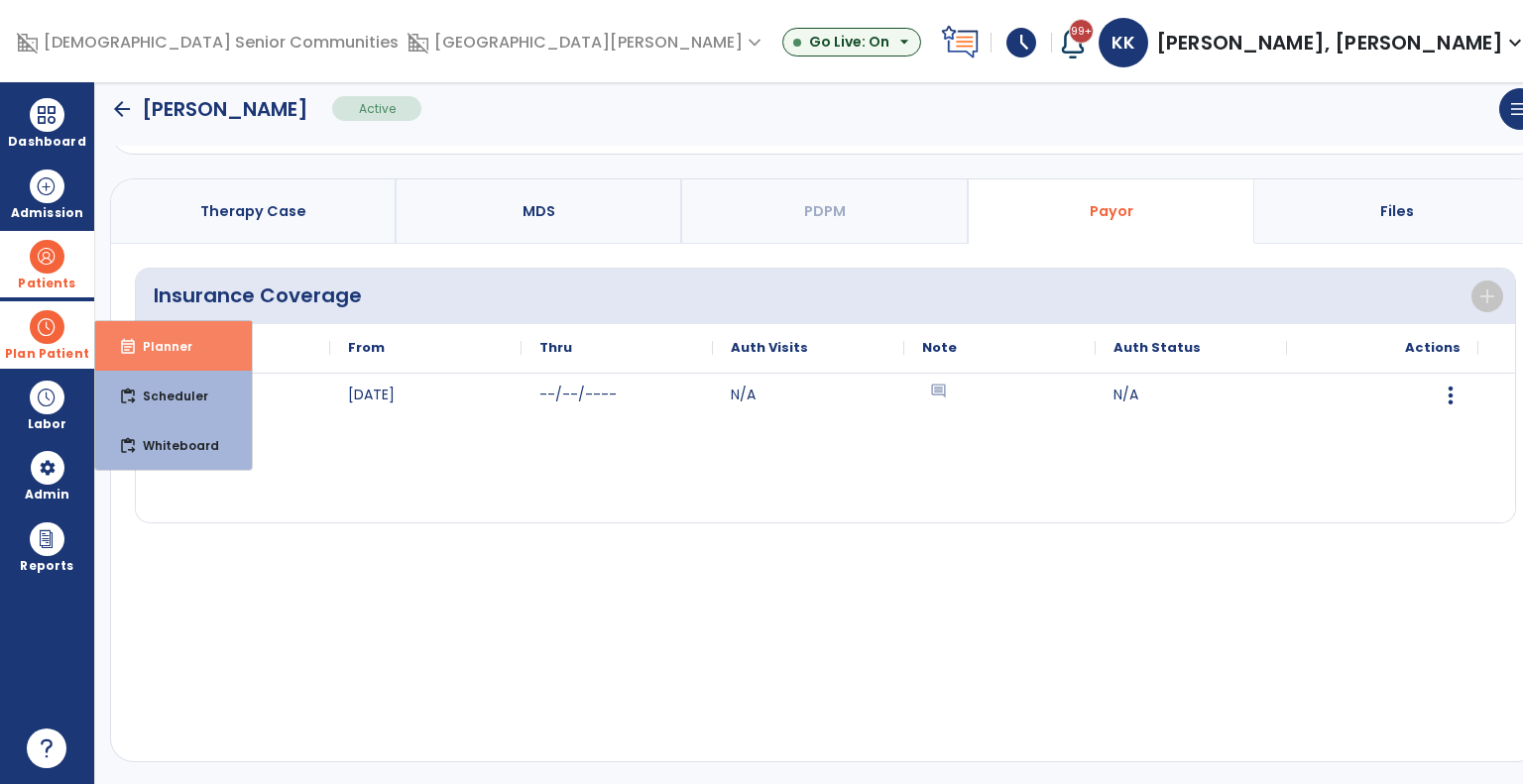 click on "Planner" at bounding box center [160, 346] 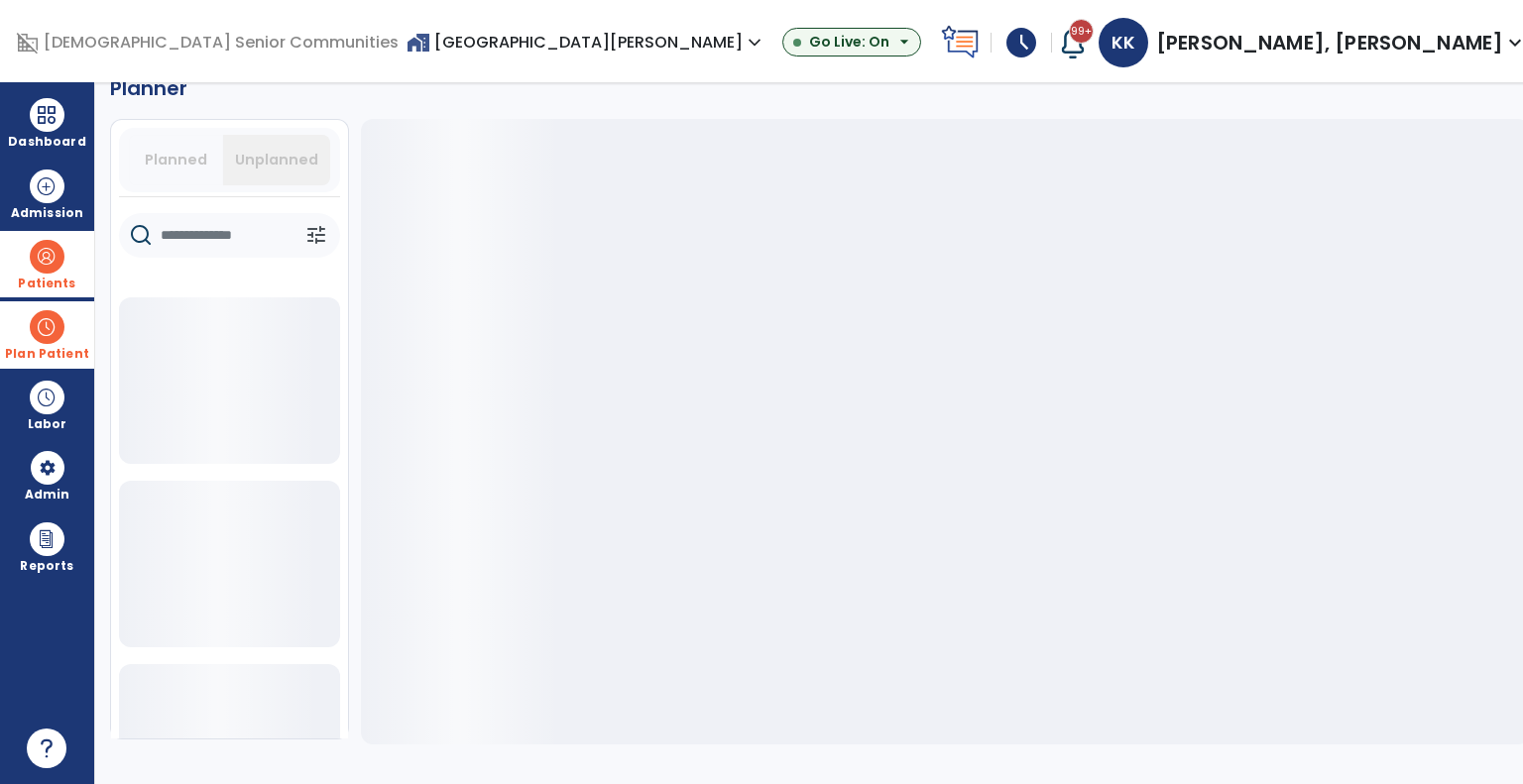 scroll, scrollTop: 36, scrollLeft: 0, axis: vertical 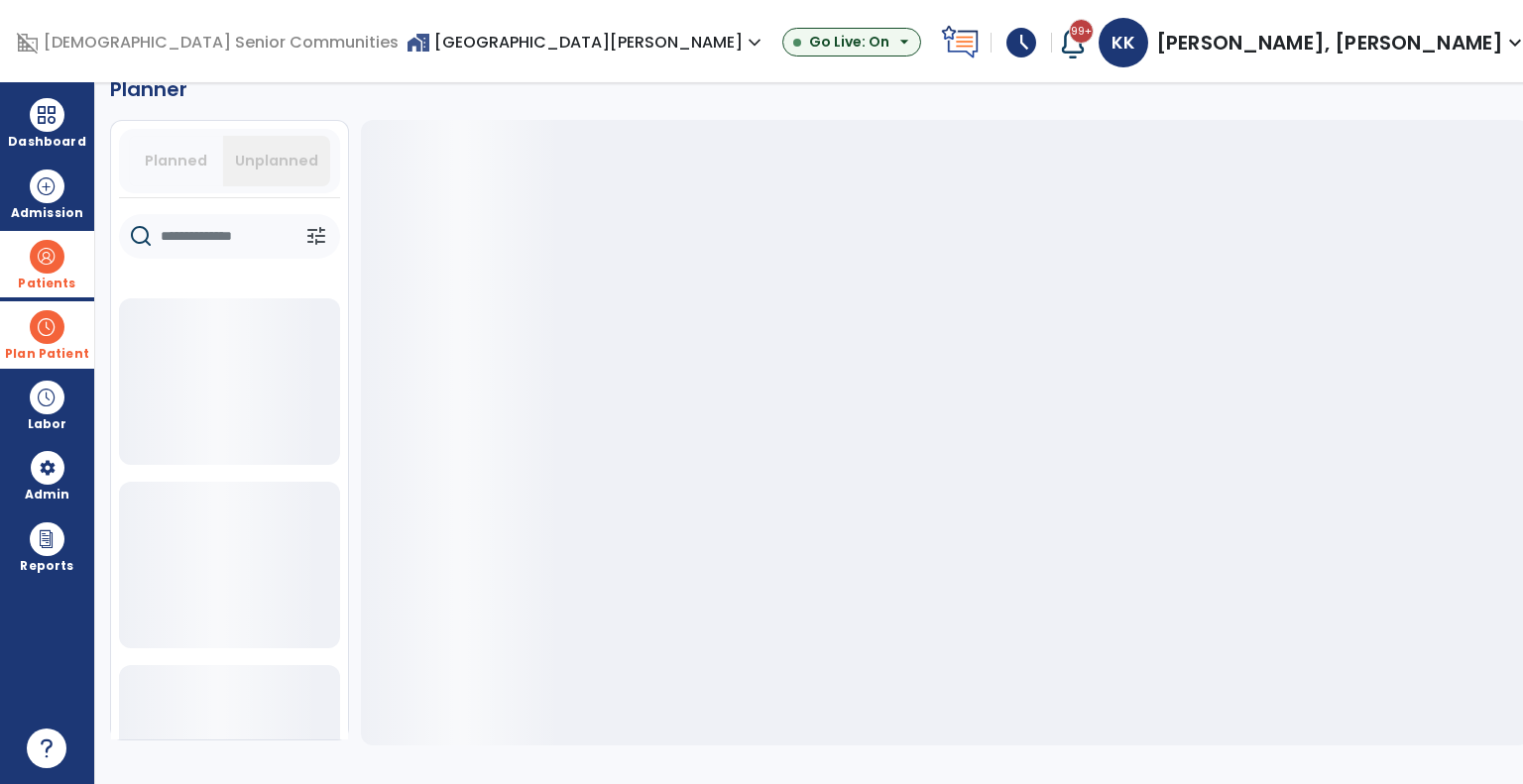 click on "Unplanned" at bounding box center [277, 161] 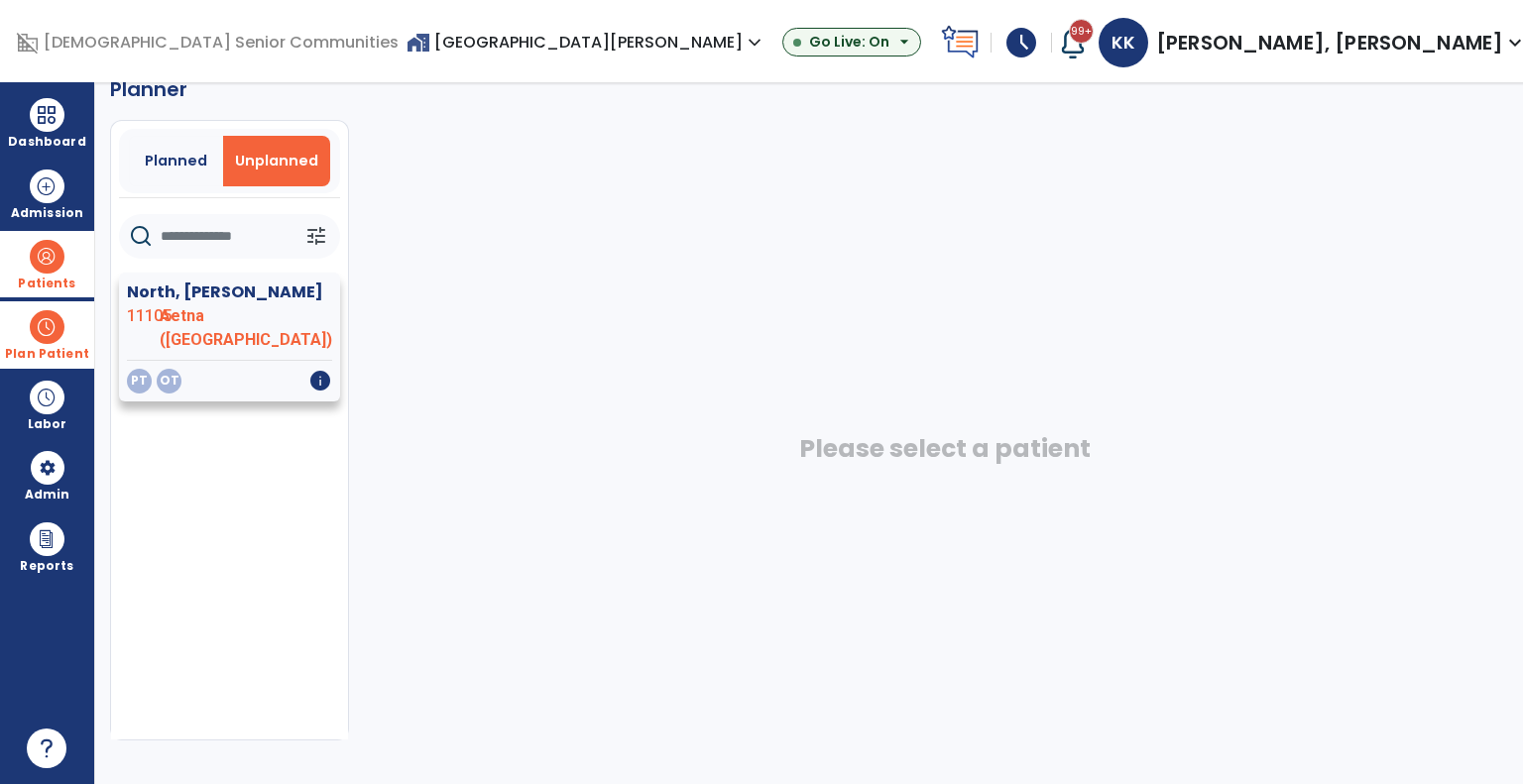 click on "Aetna ([GEOGRAPHIC_DATA])" 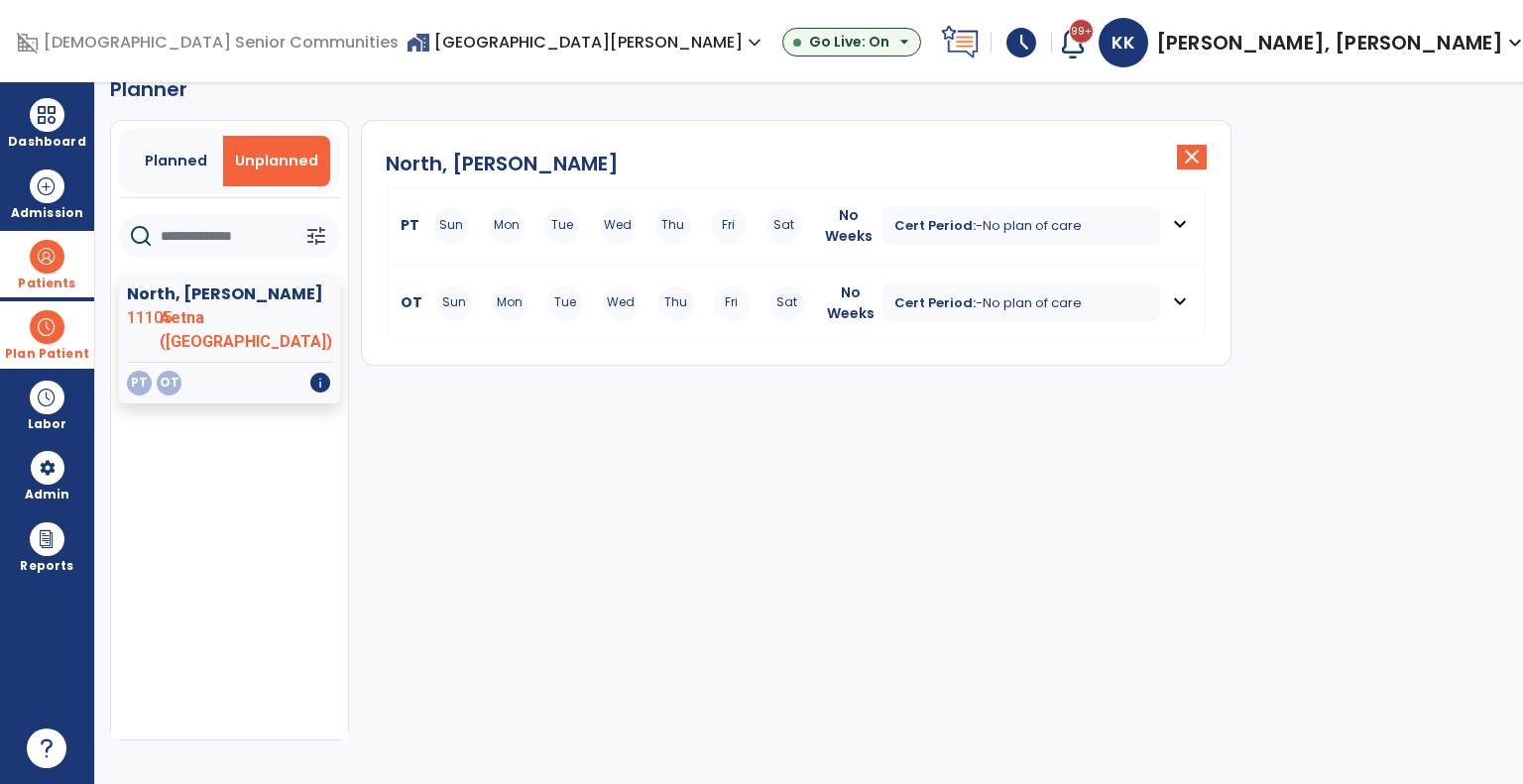click on "-" at bounding box center [979, 302] 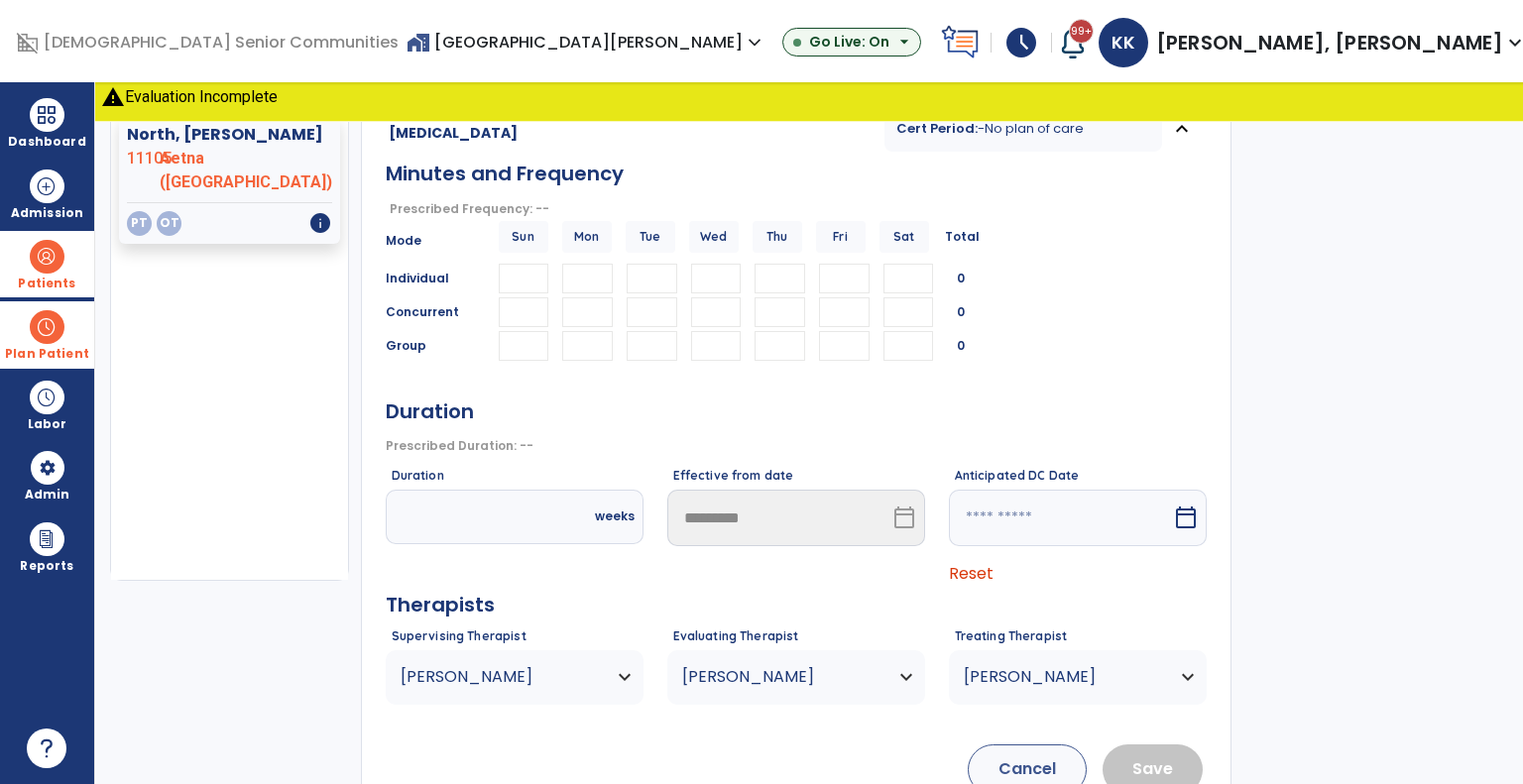 scroll, scrollTop: -9, scrollLeft: 0, axis: vertical 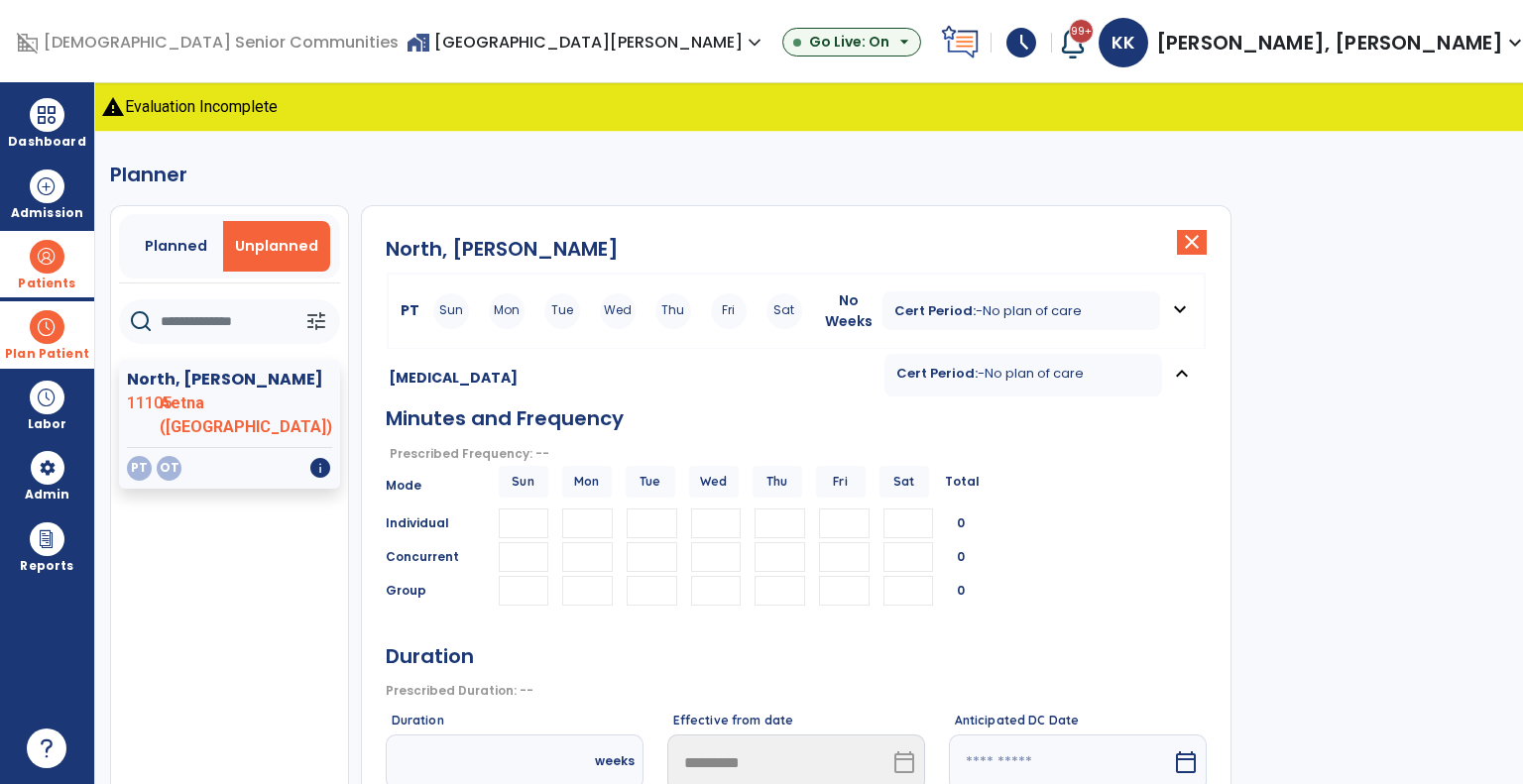 click at bounding box center (47, 327) 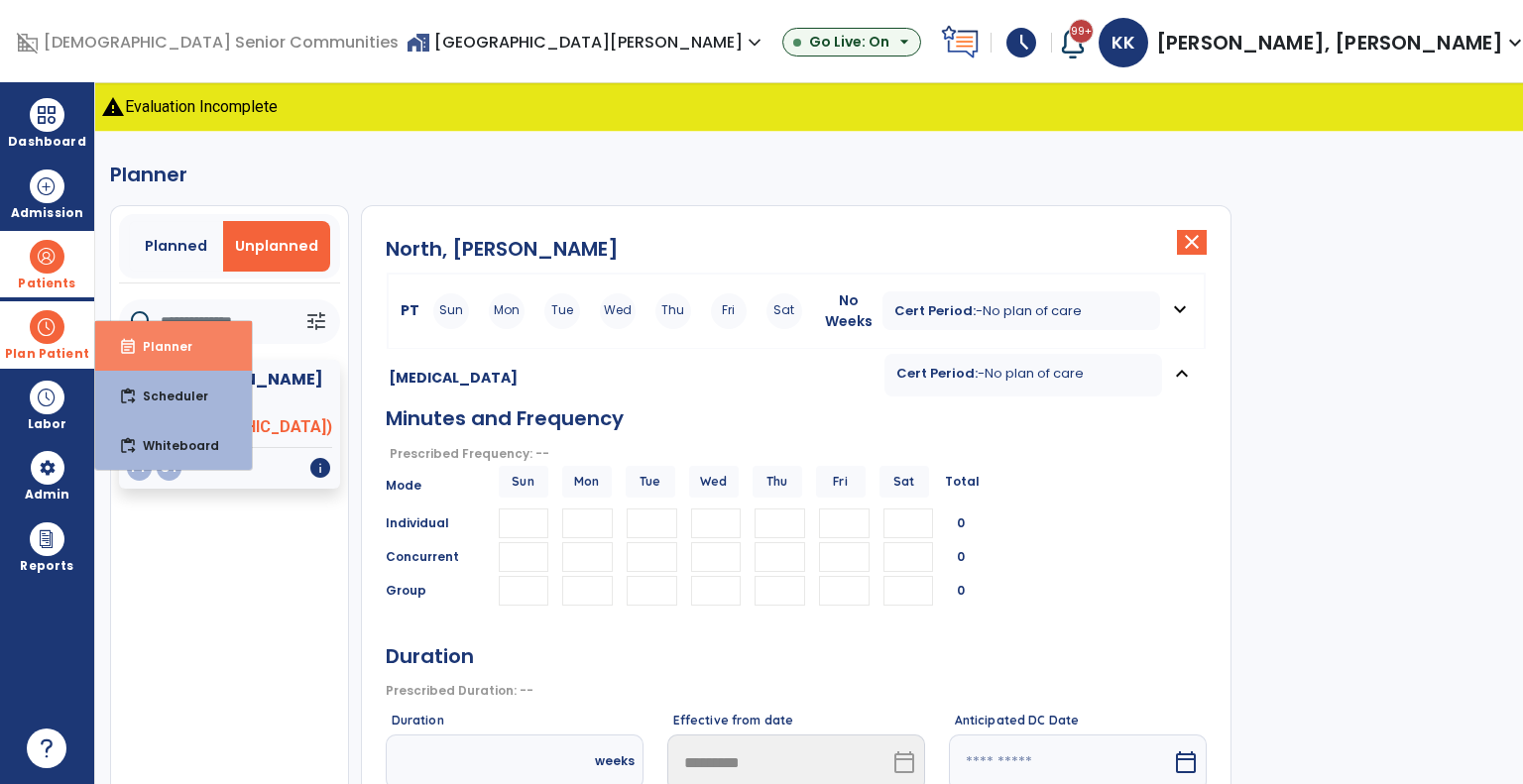 click on "event_note  Planner" at bounding box center (174, 346) 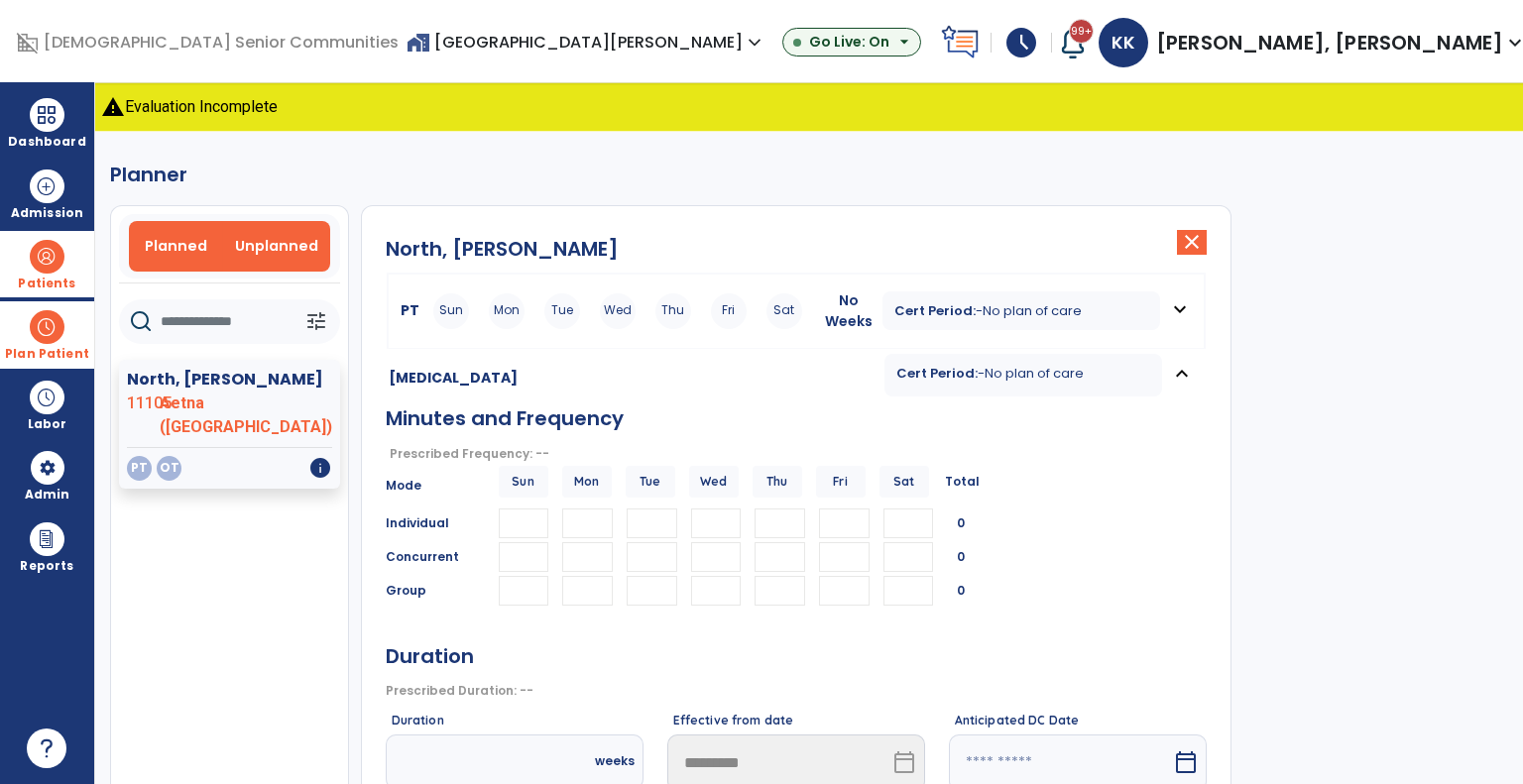 click on "Planned" at bounding box center [176, 246] 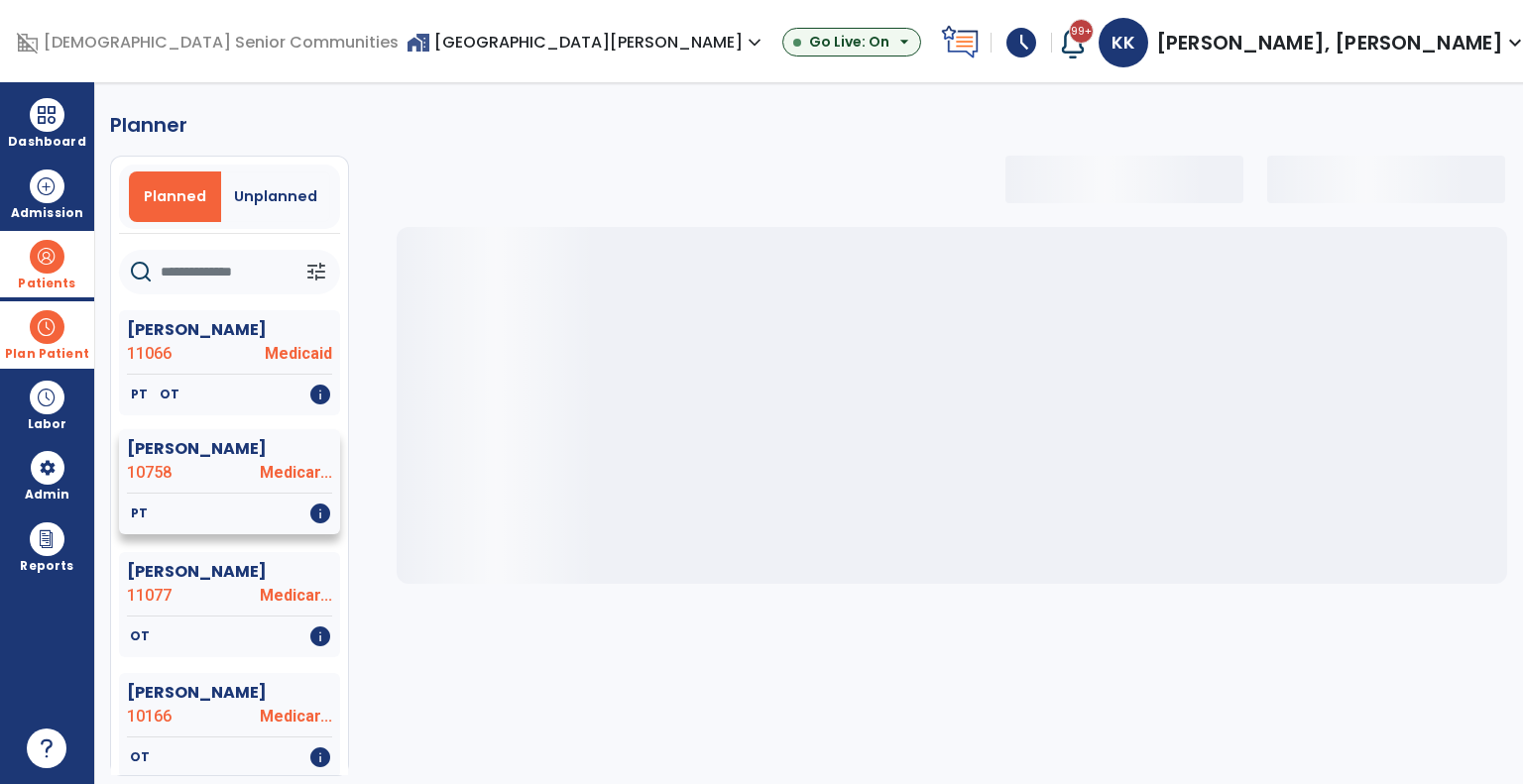 select on "***" 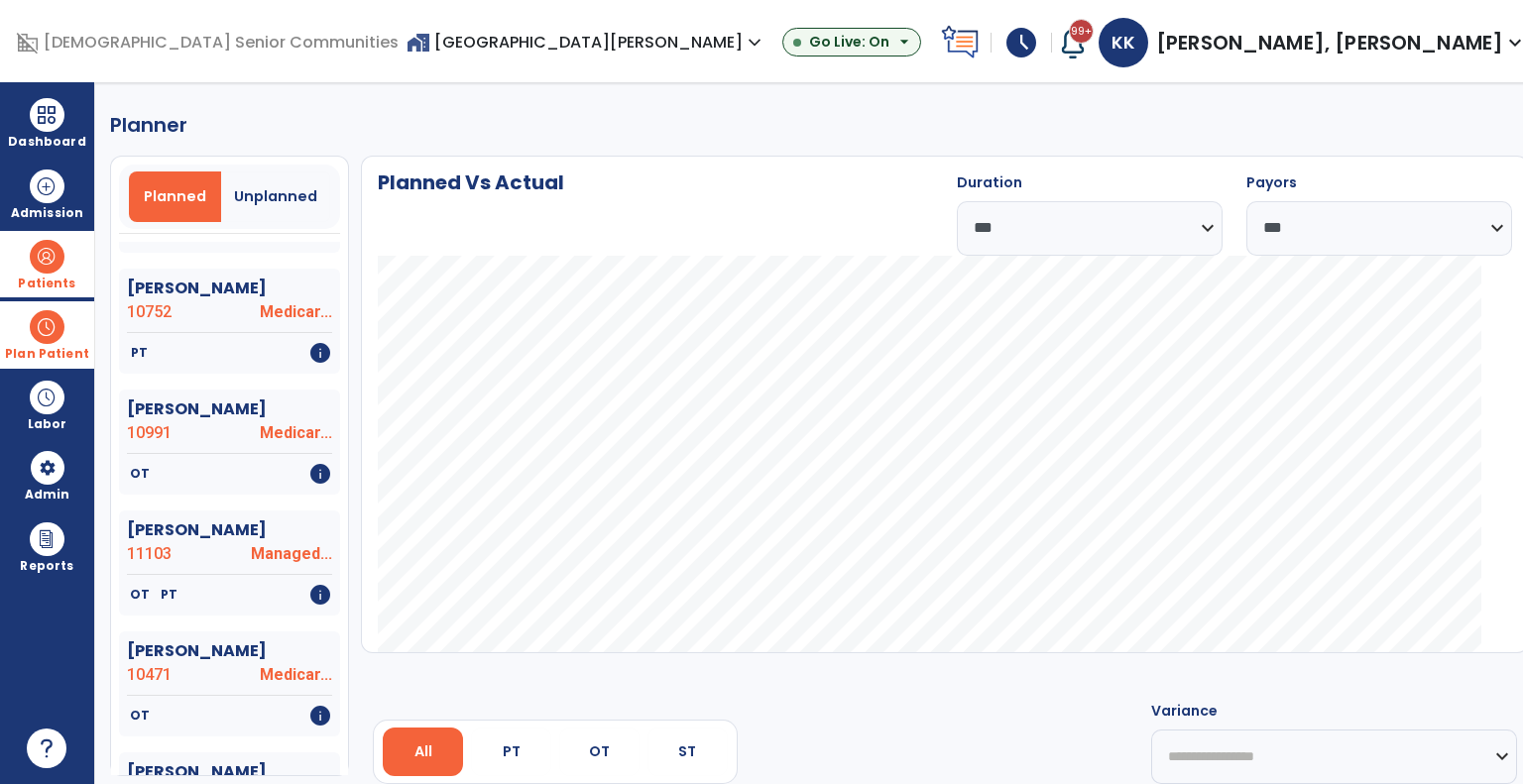 scroll, scrollTop: 1047, scrollLeft: 0, axis: vertical 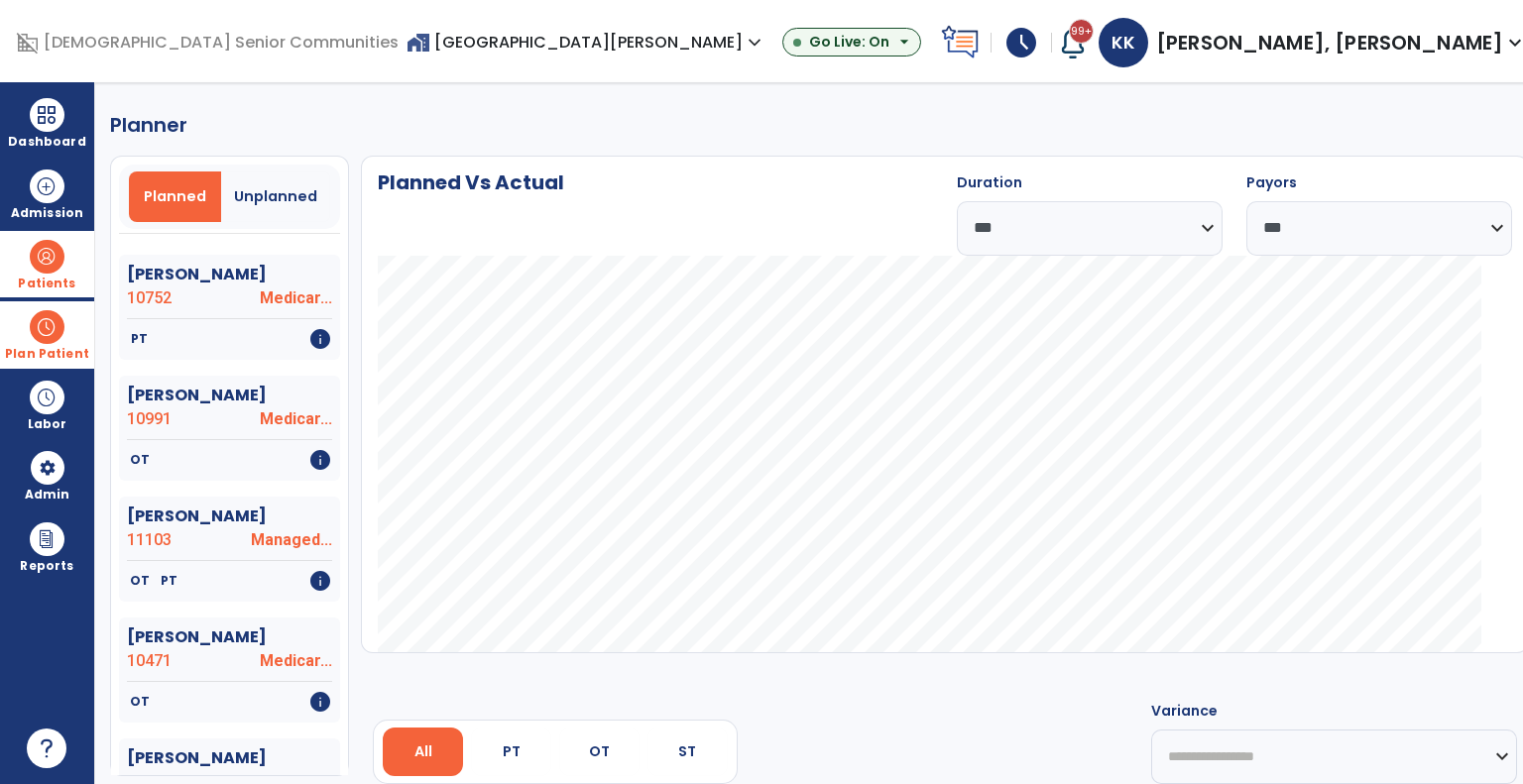 click on "Feltner, Clemmie" 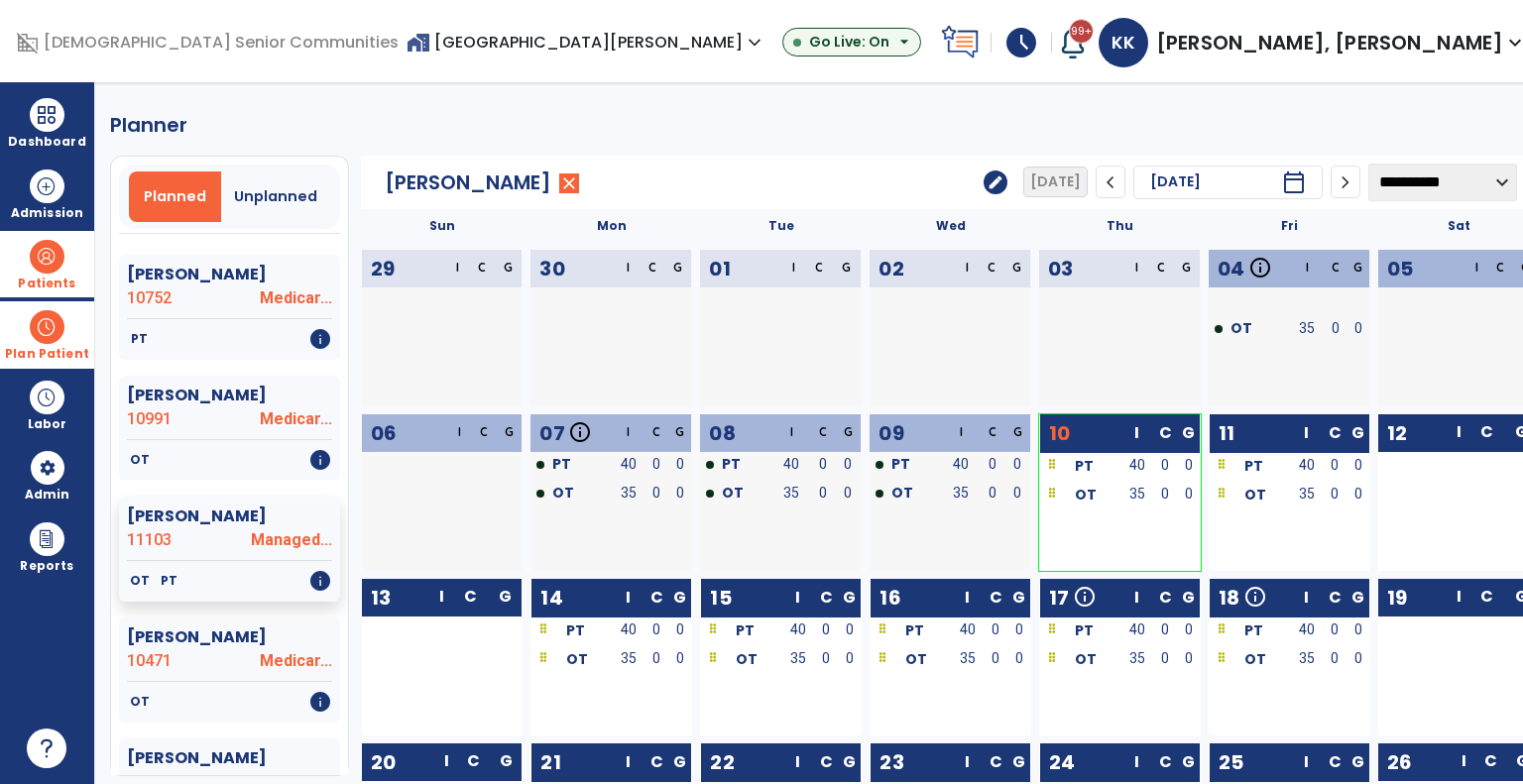 click on "edit" 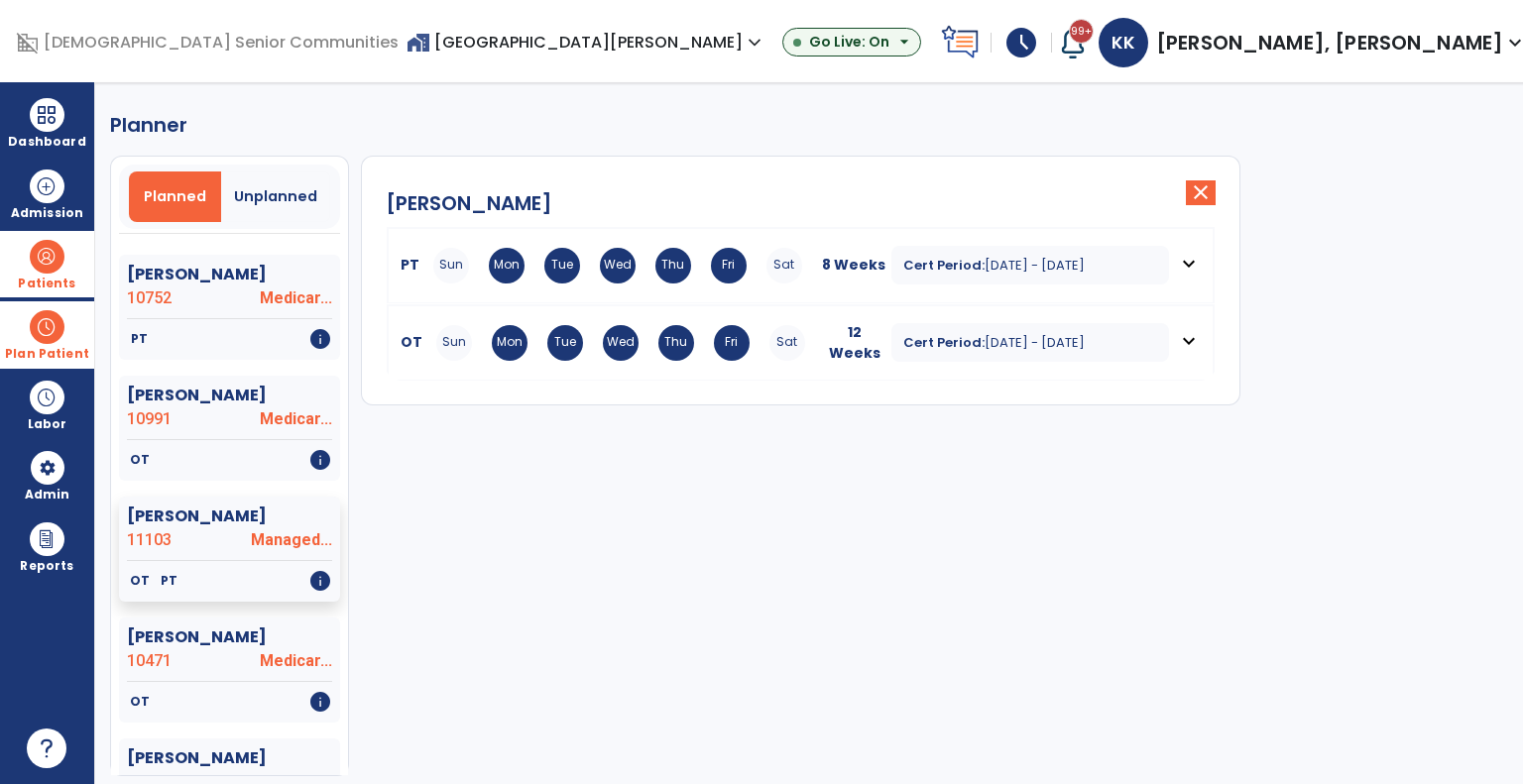 click on "Cert Period:  Jul 4, 2025 - Sep 25, 2025" at bounding box center (1030, 342) 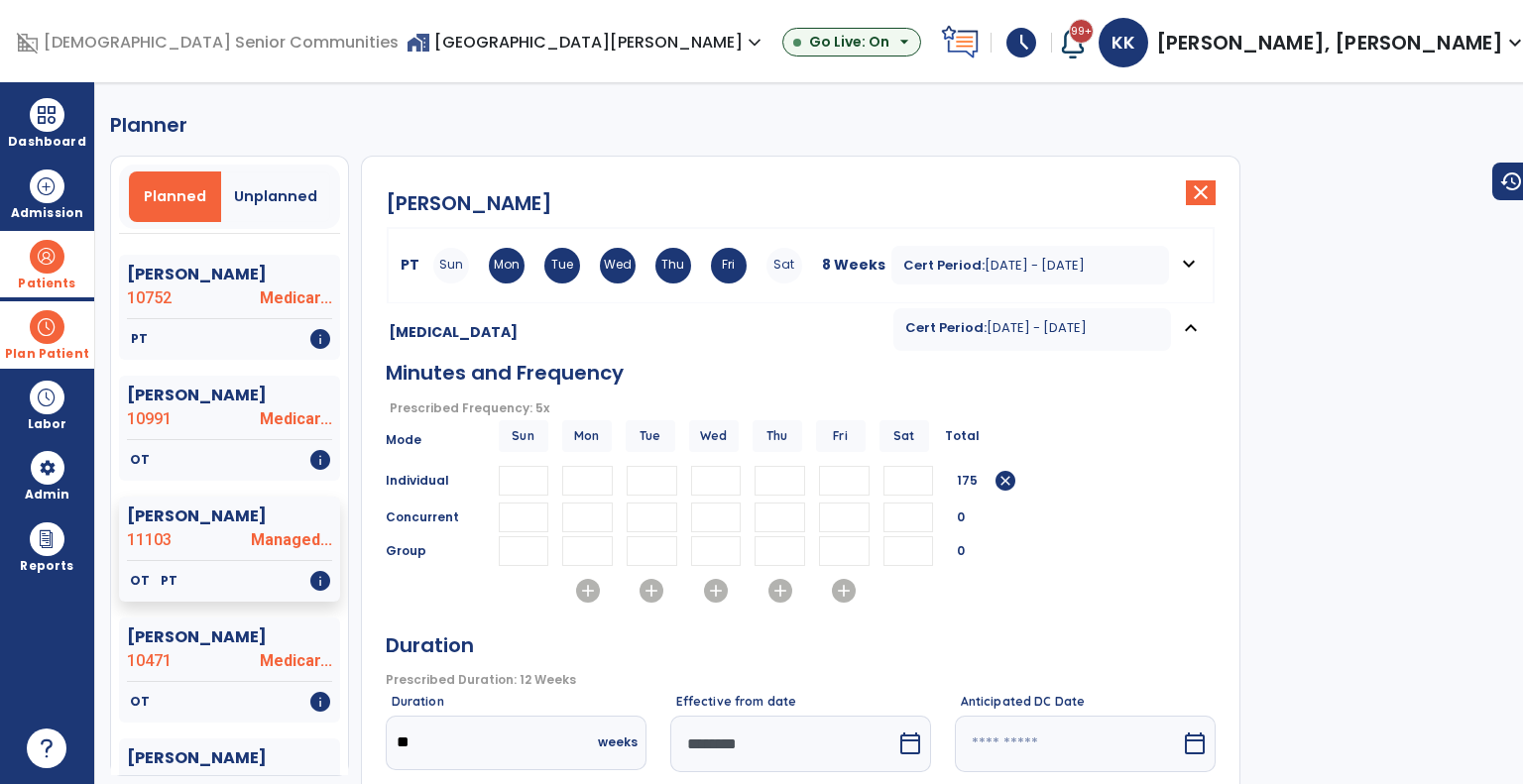 scroll, scrollTop: 226, scrollLeft: 0, axis: vertical 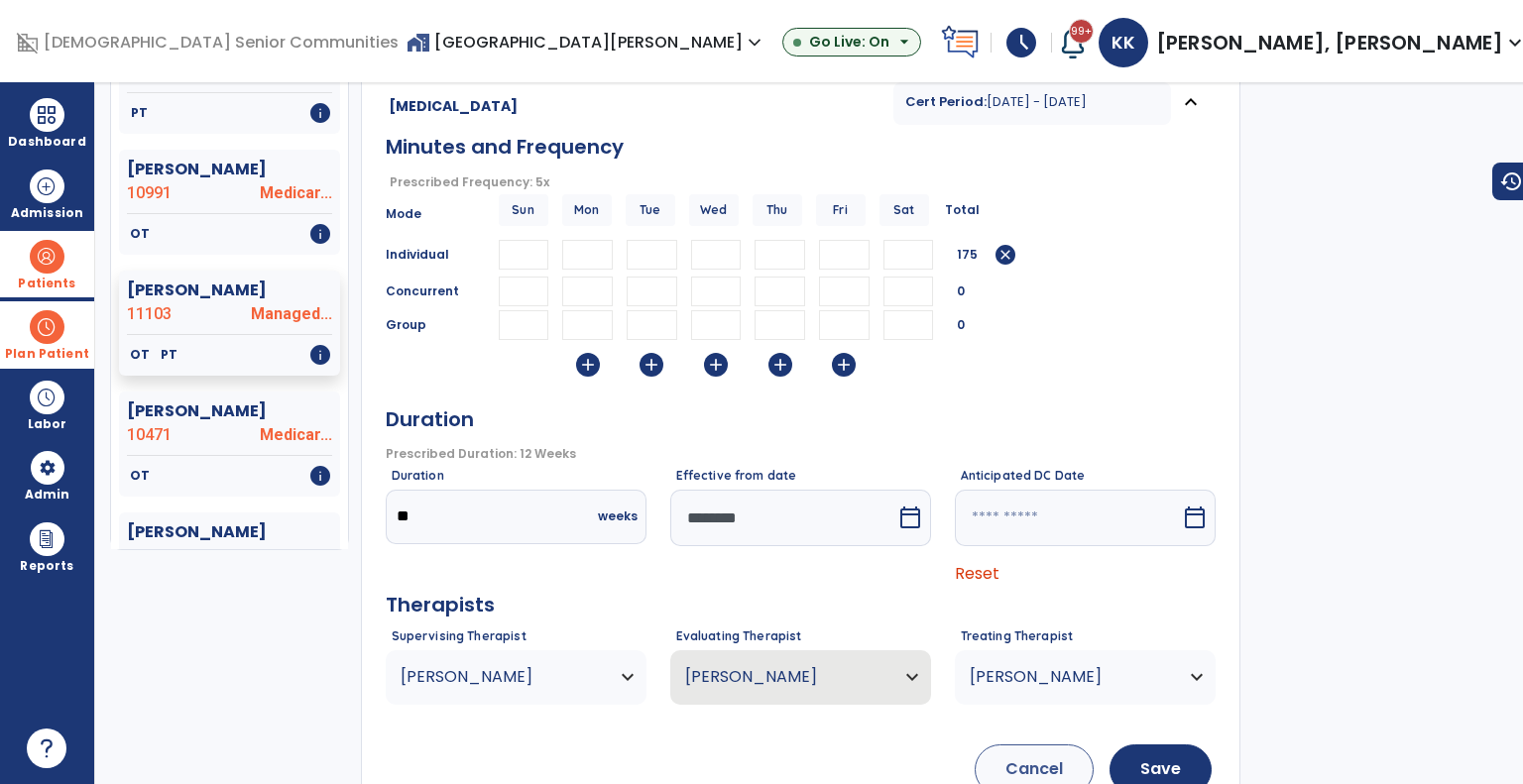 click on "Sullivan, Bridget" at bounding box center [504, 677] 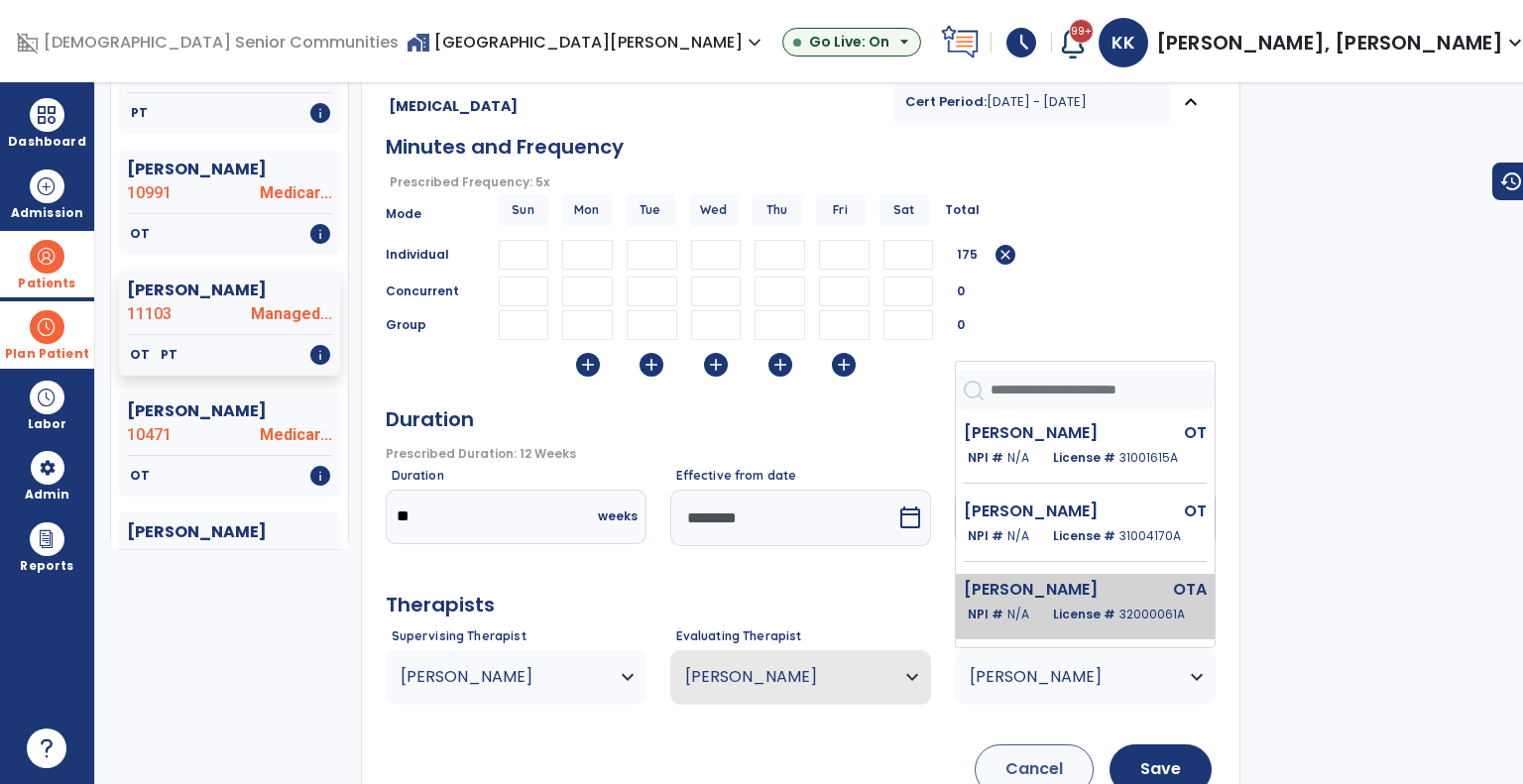 click on "Clouser Connie  OTA   NPI #  N/A   License #  32000061A" at bounding box center [1085, 613] 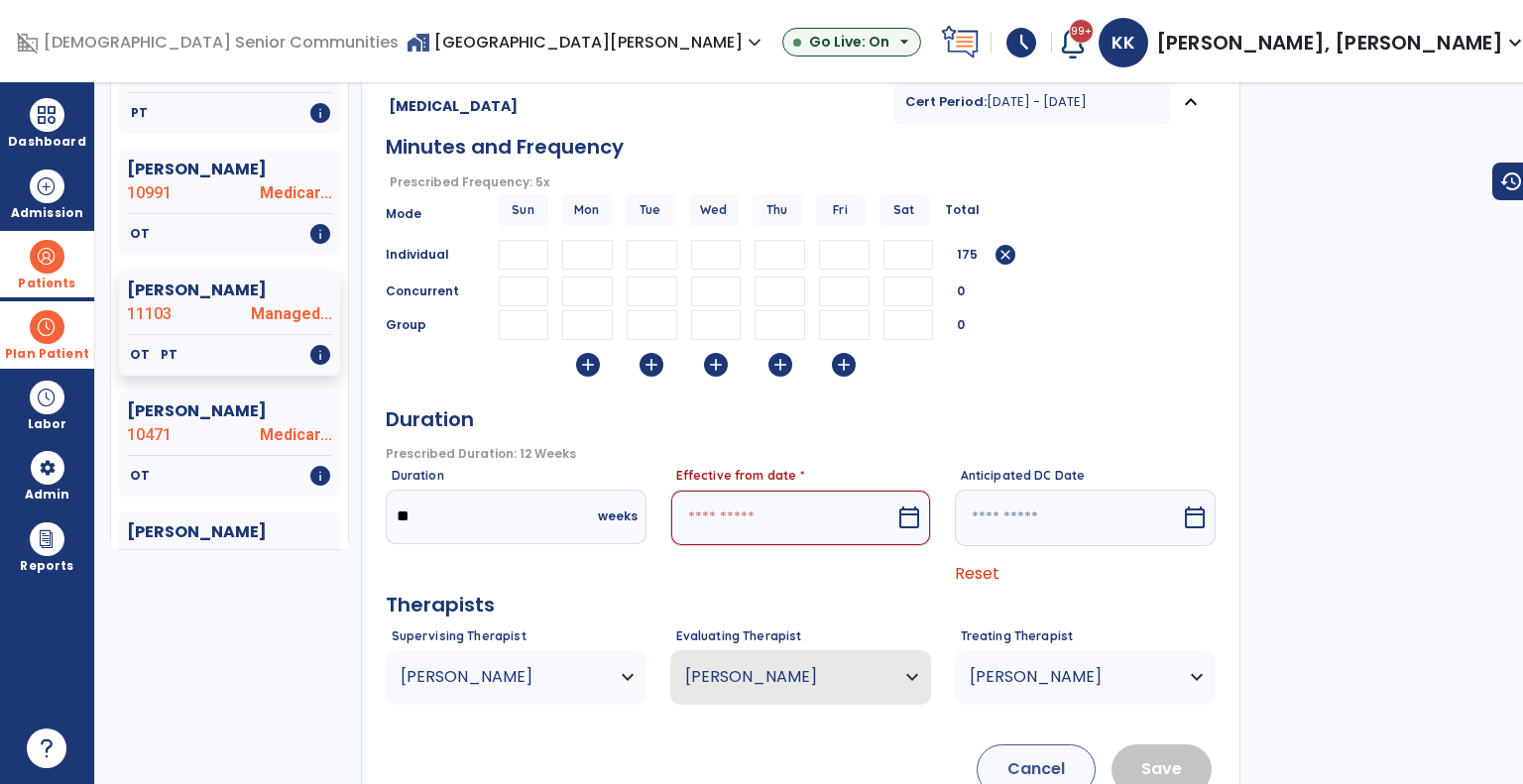 click on "Effective from date *  calendar_today" at bounding box center (800, 527) 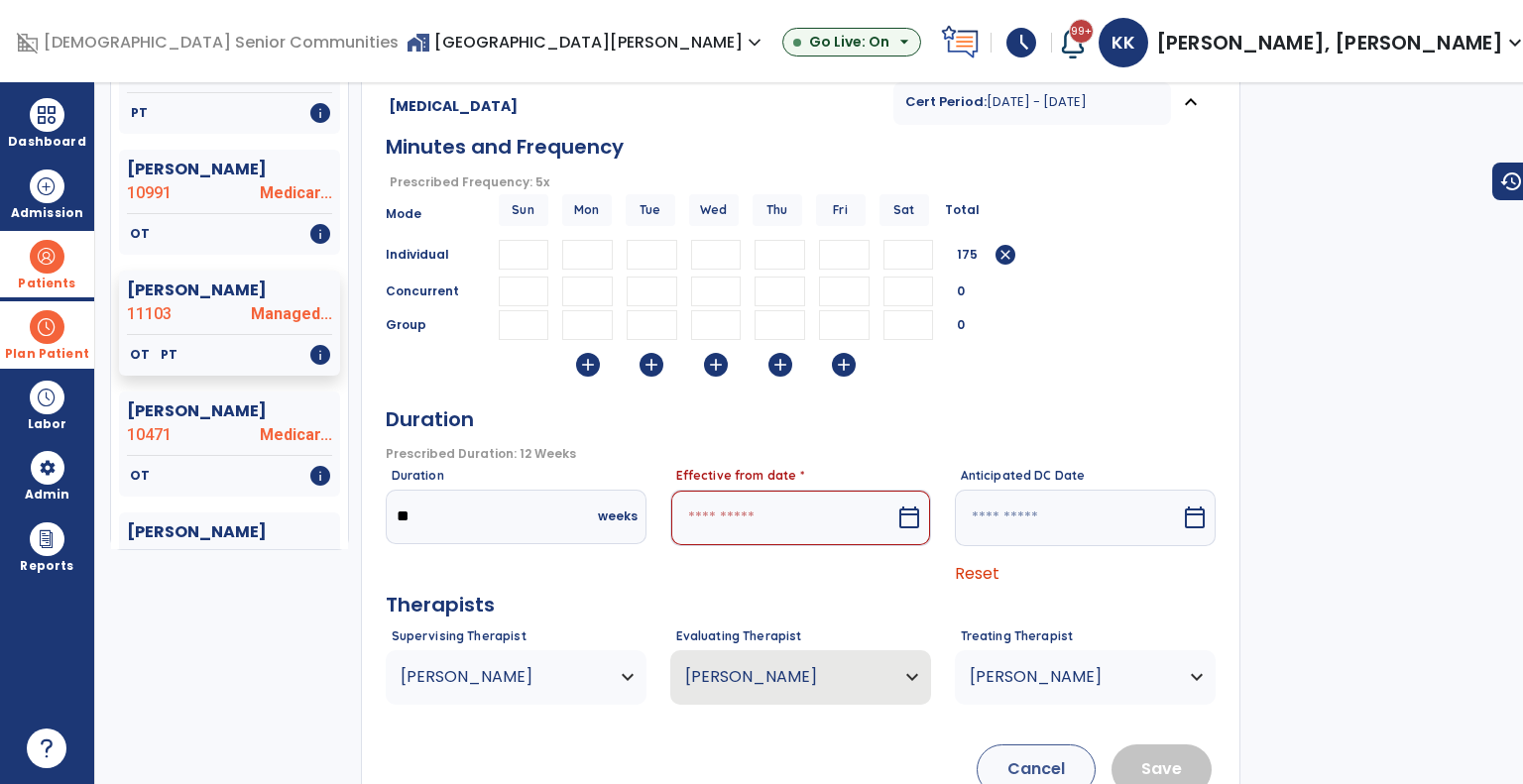 click at bounding box center (782, 517) 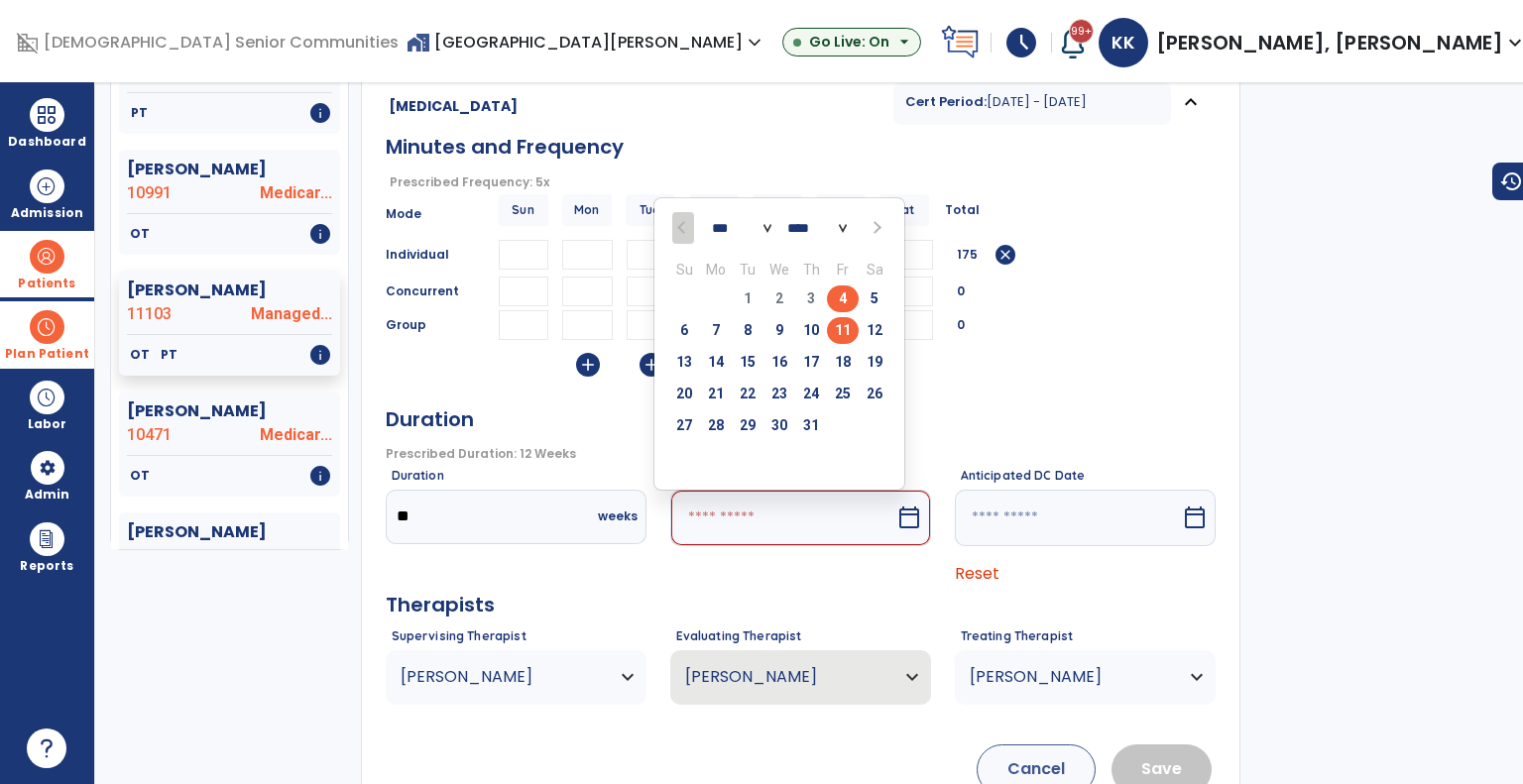 click on "11" at bounding box center (843, 330) 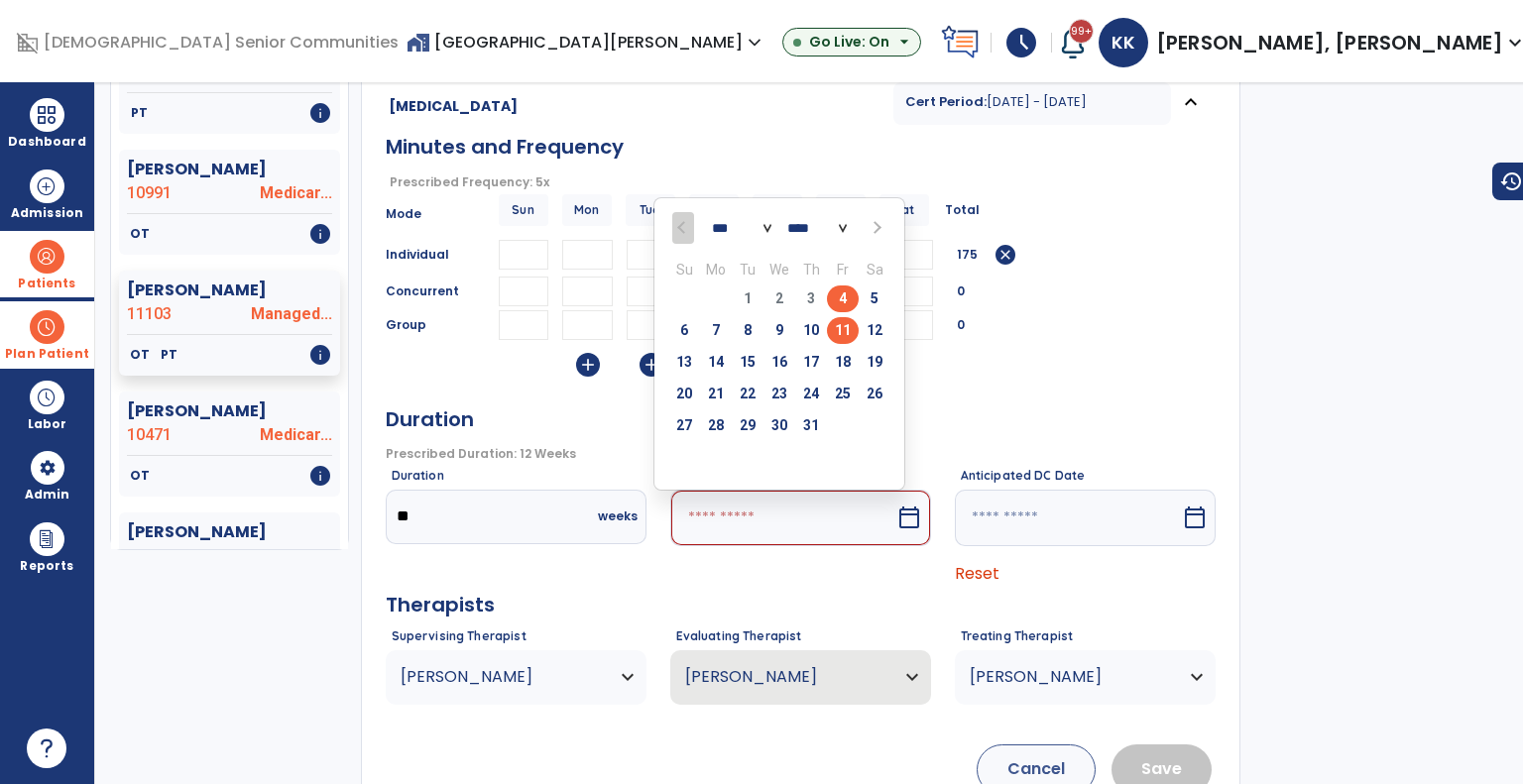 type on "*********" 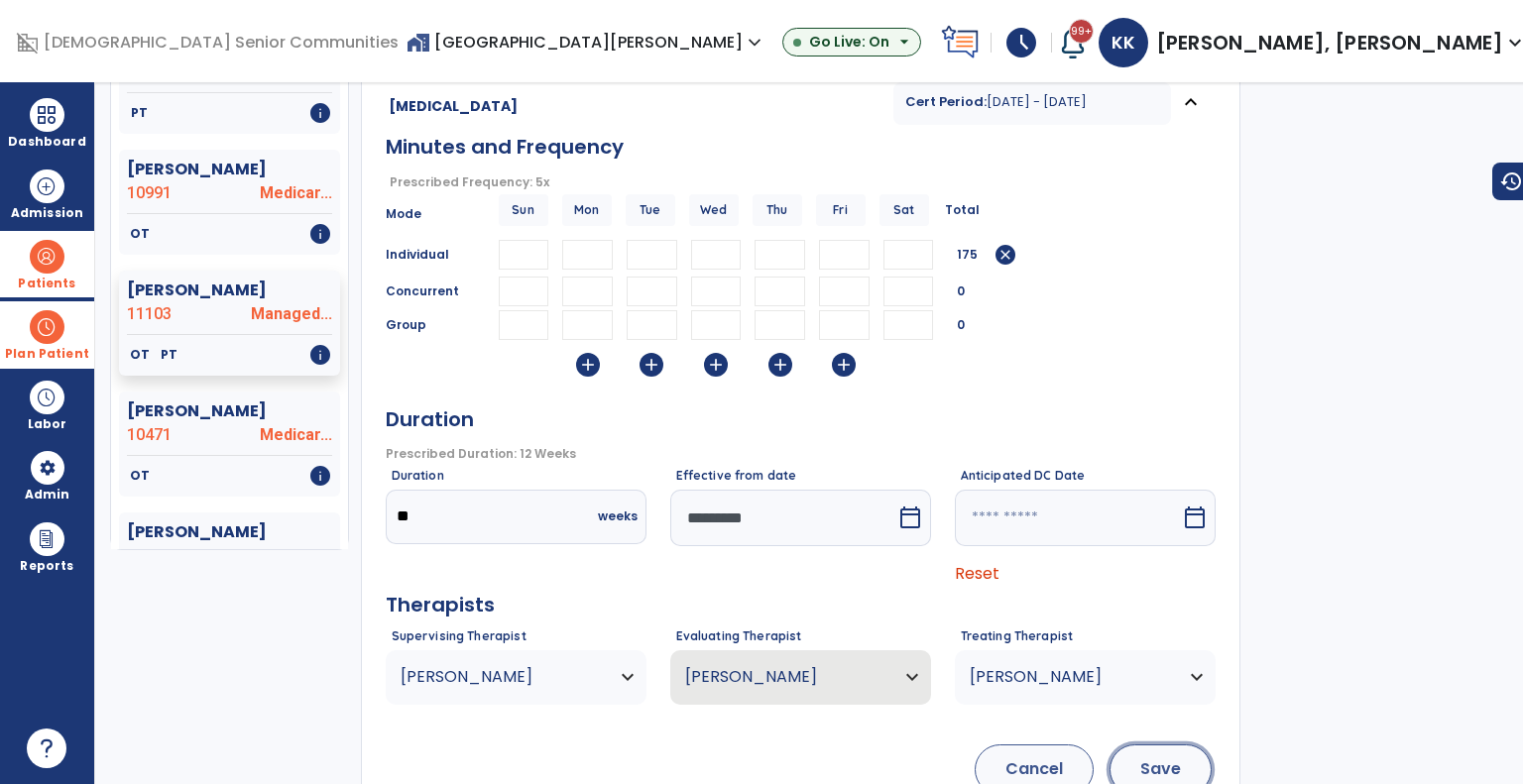 click on "Save" at bounding box center [1160, 769] 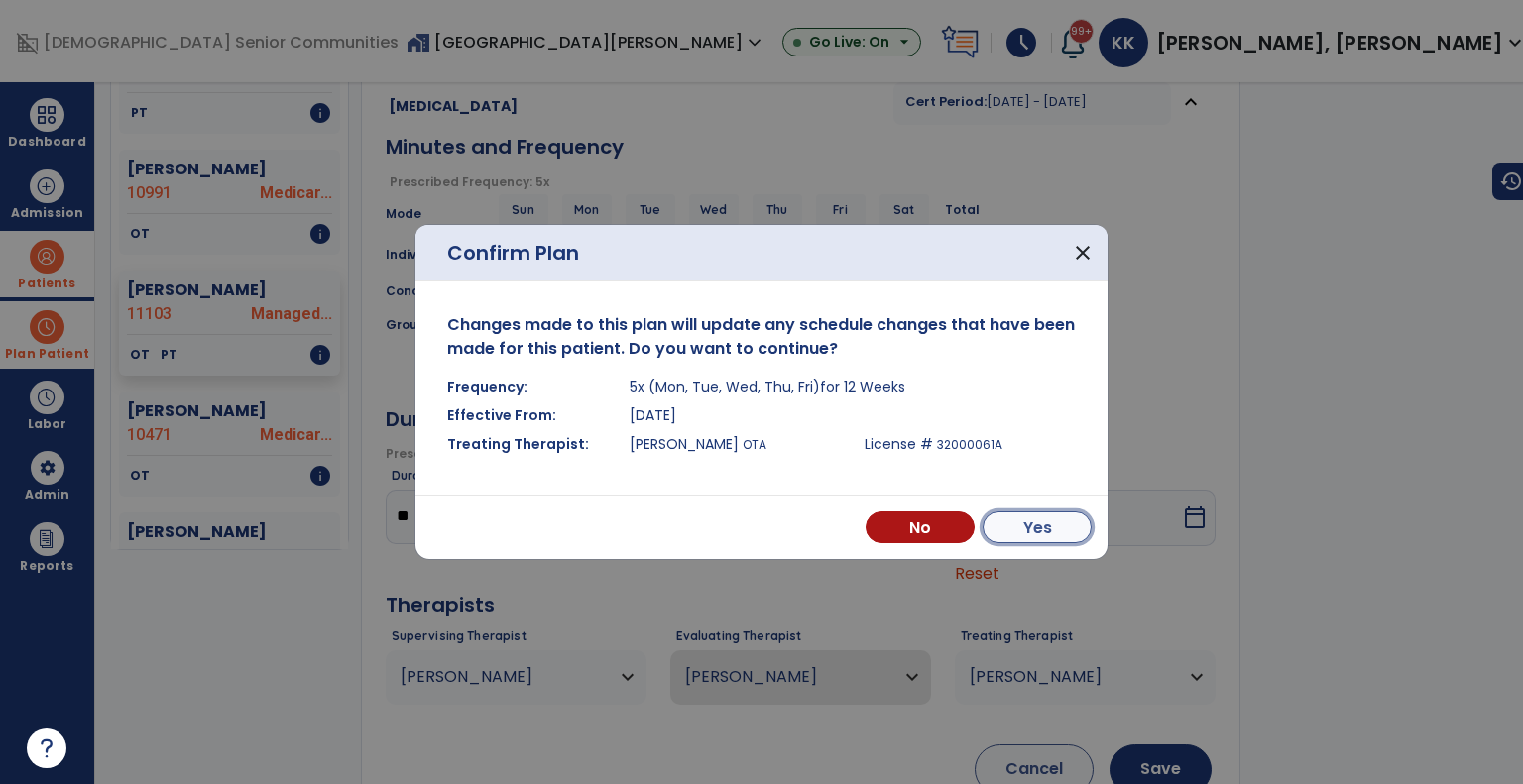 click on "Yes" at bounding box center [1037, 527] 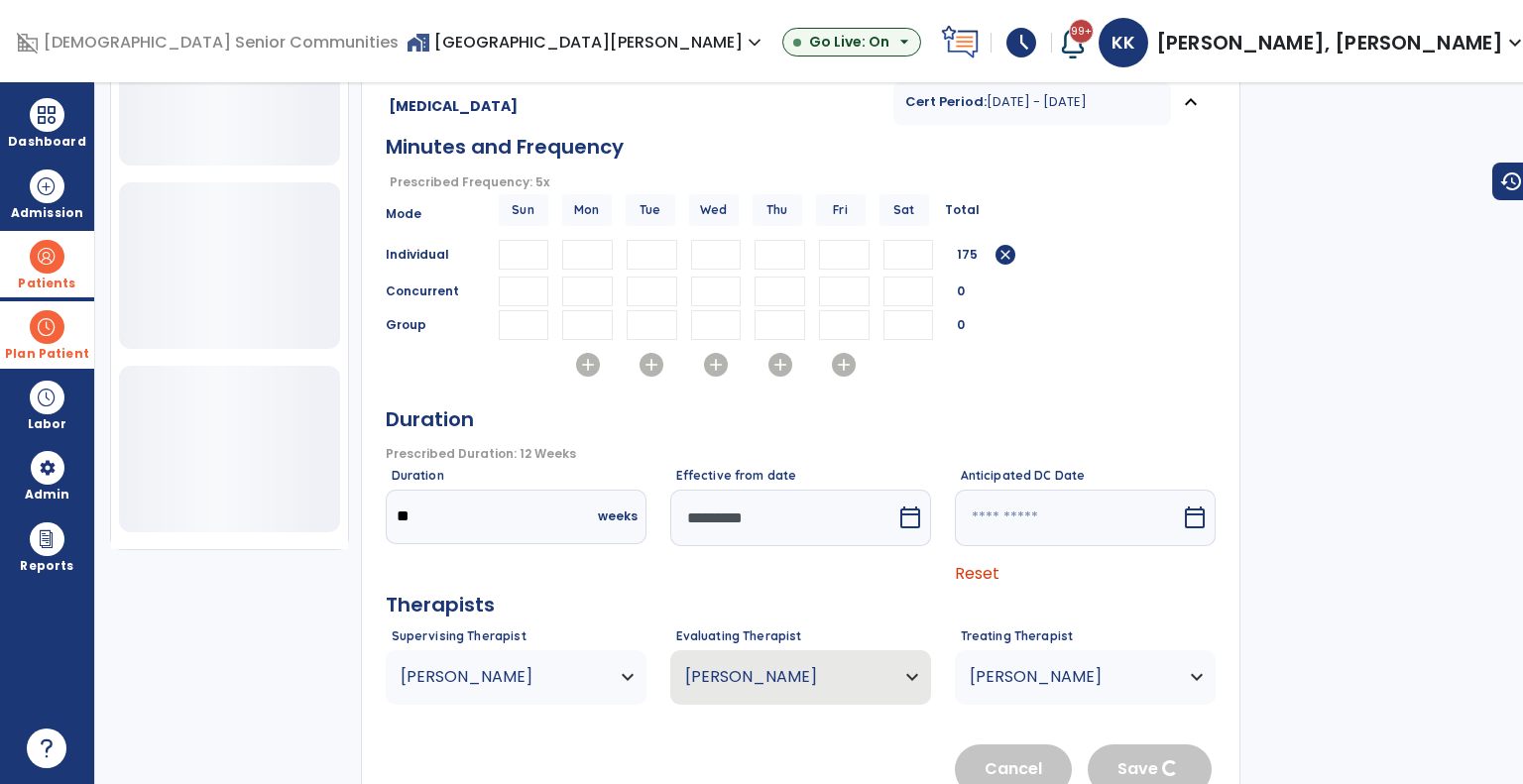scroll, scrollTop: 650, scrollLeft: 0, axis: vertical 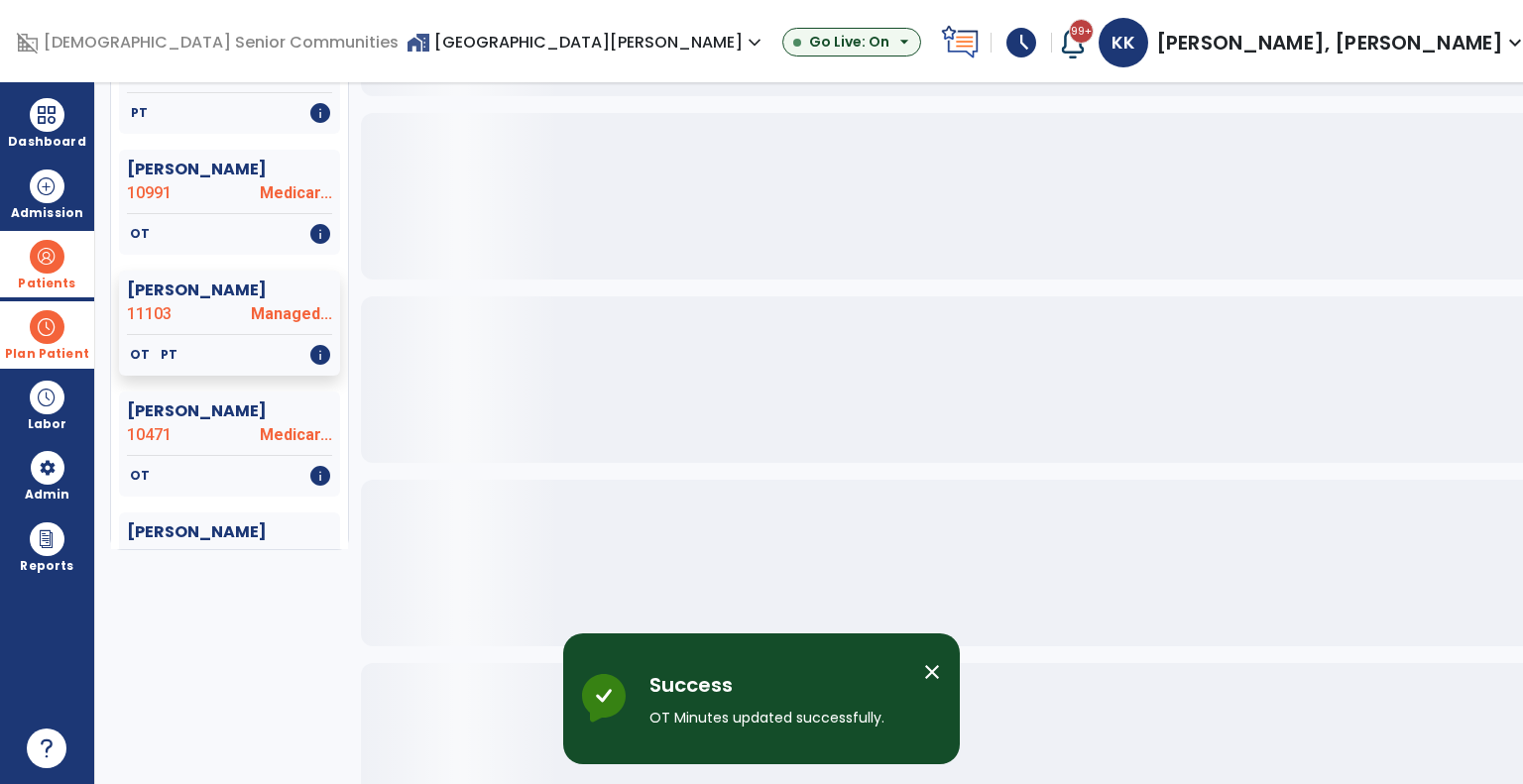 click on "Plan Patient" at bounding box center [47, 334] 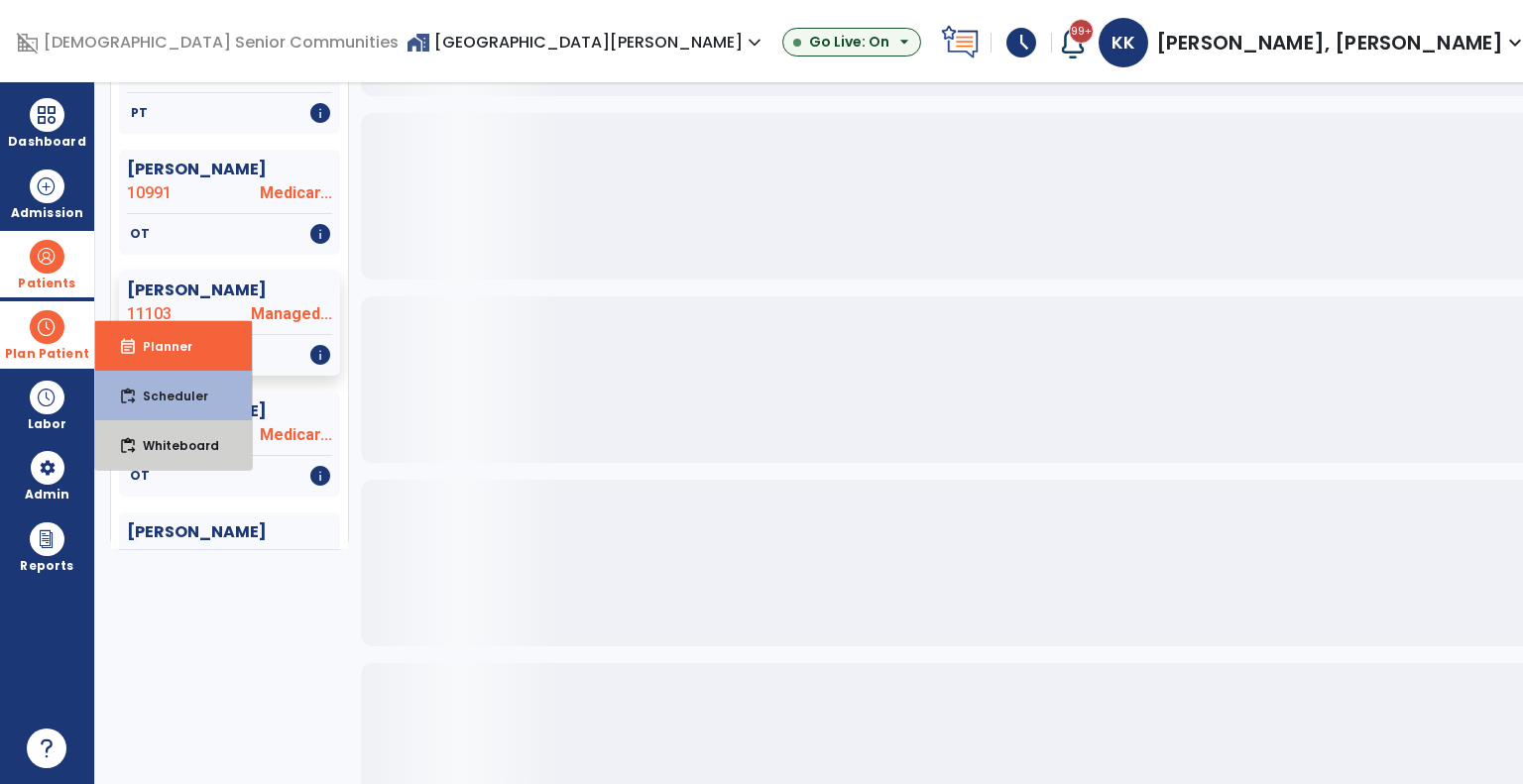drag, startPoint x: 159, startPoint y: 423, endPoint x: 43, endPoint y: 353, distance: 135.48432 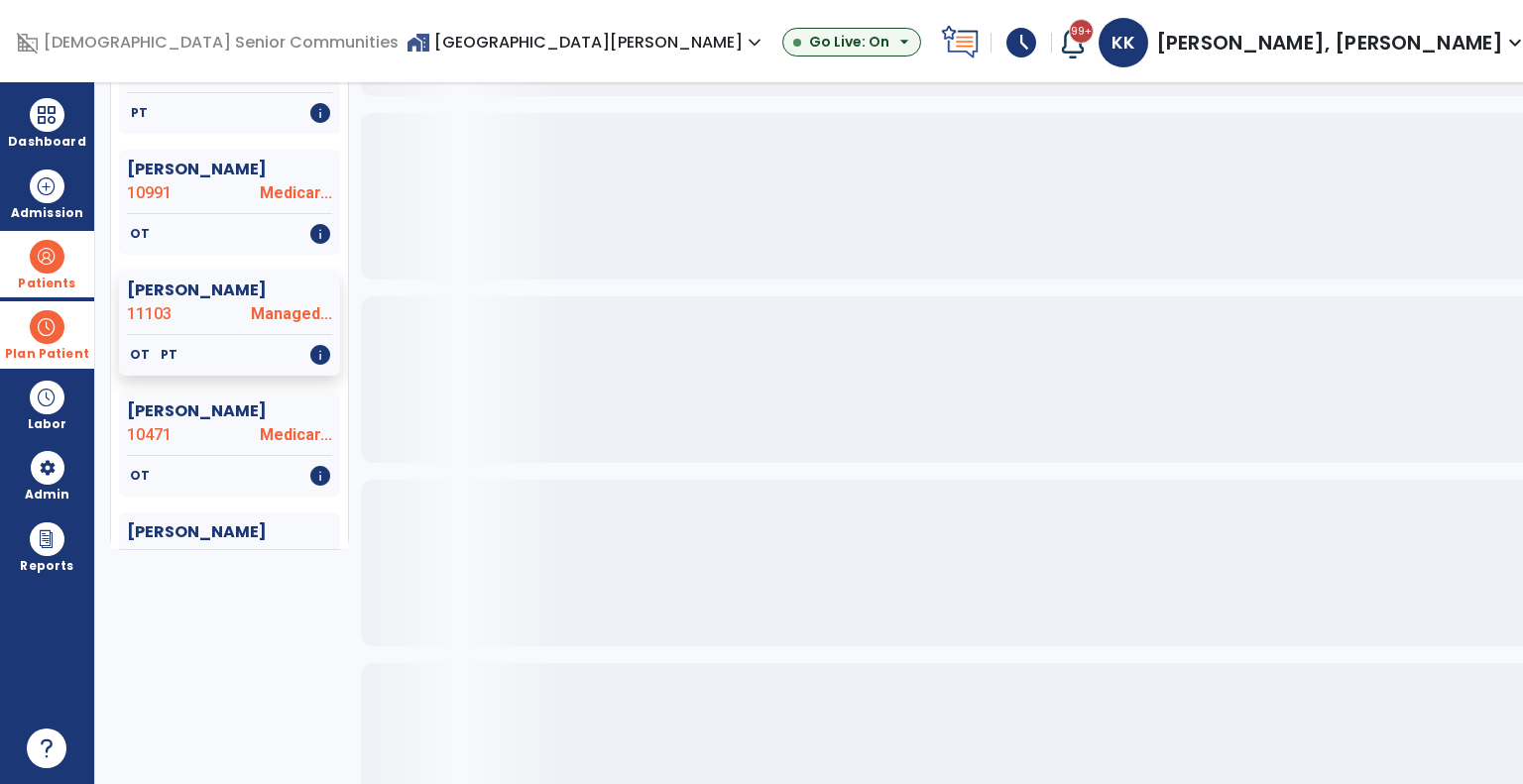 click on "Plan Patient" at bounding box center [47, 354] 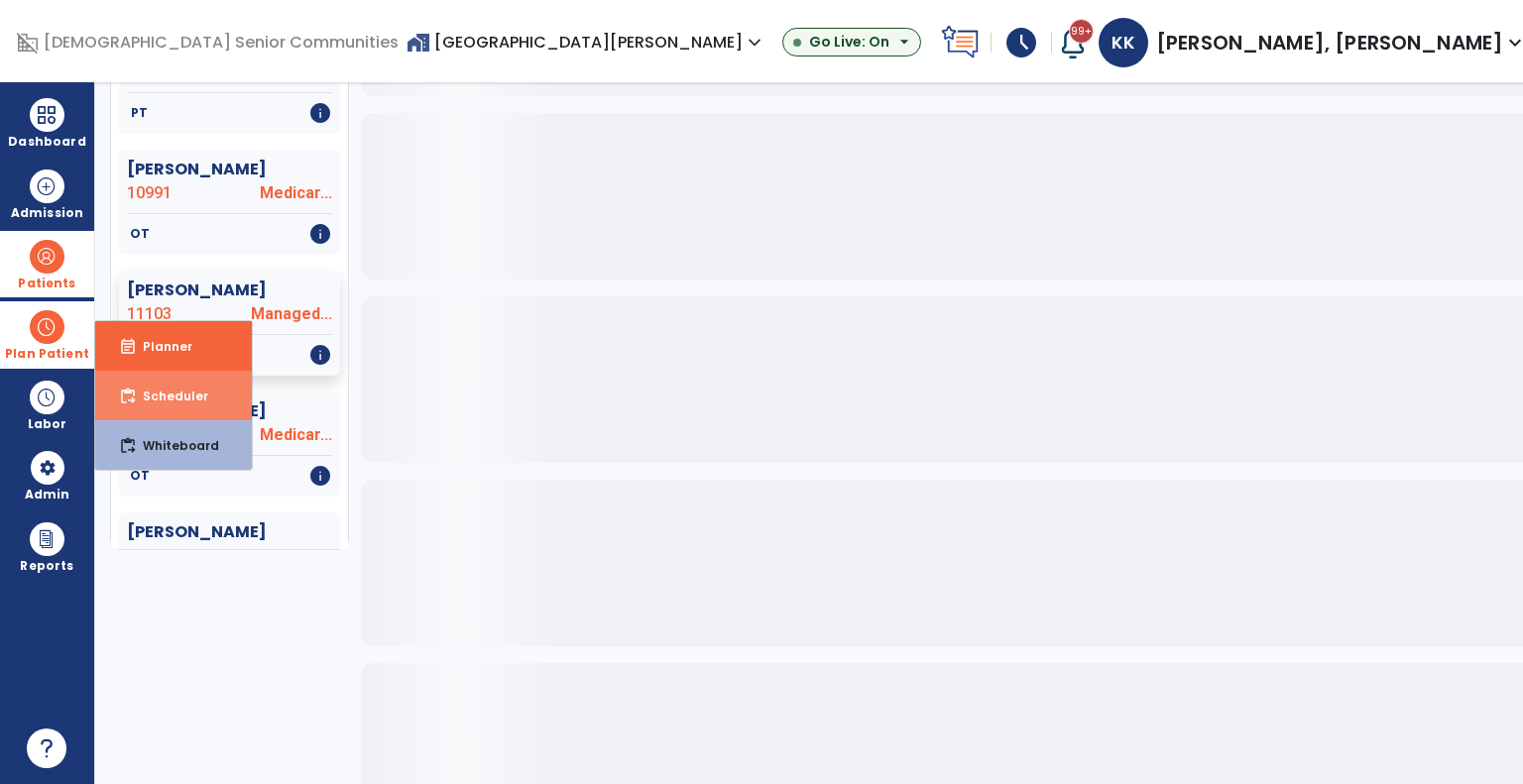 click on "Scheduler" at bounding box center (168, 395) 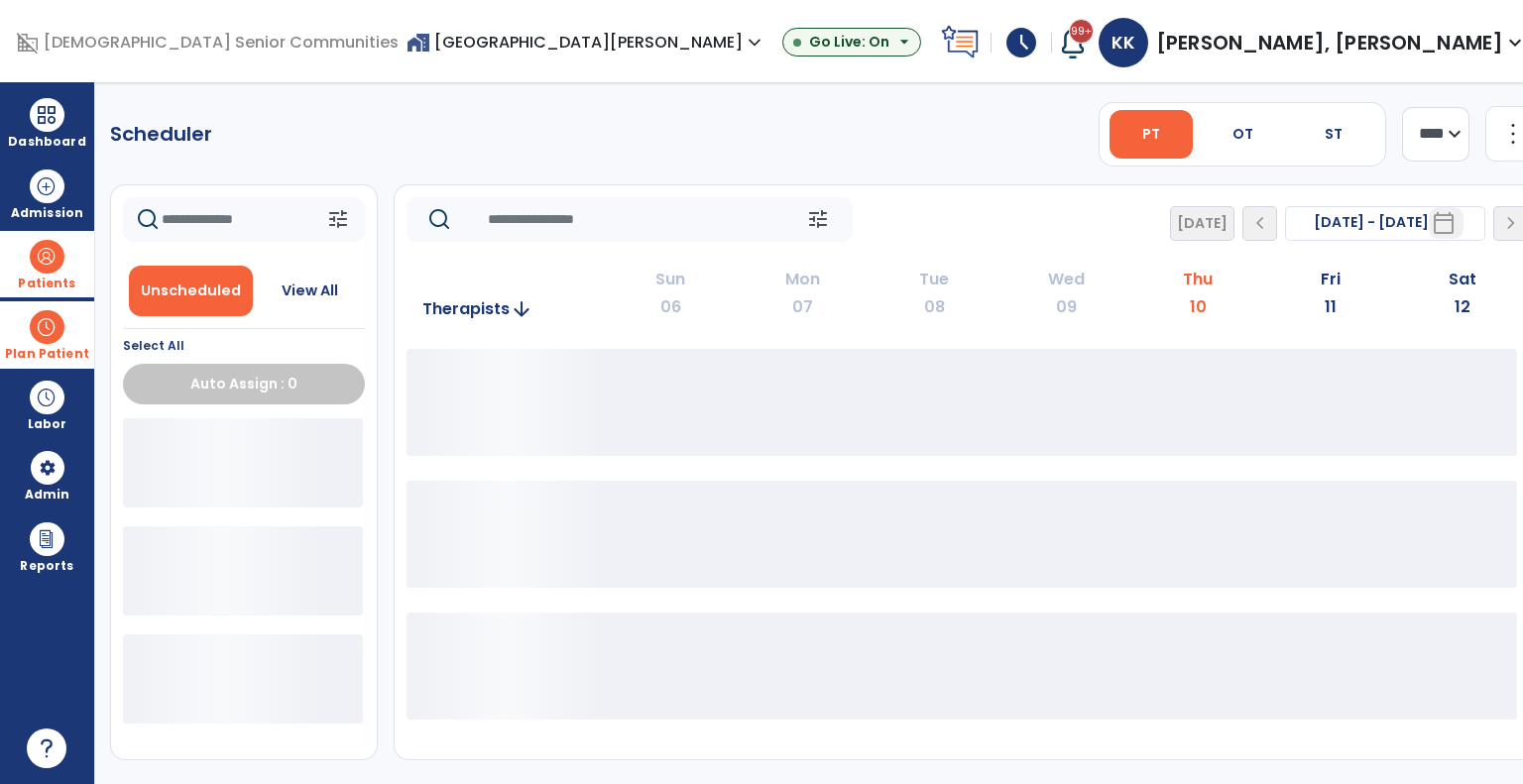 scroll, scrollTop: 0, scrollLeft: 0, axis: both 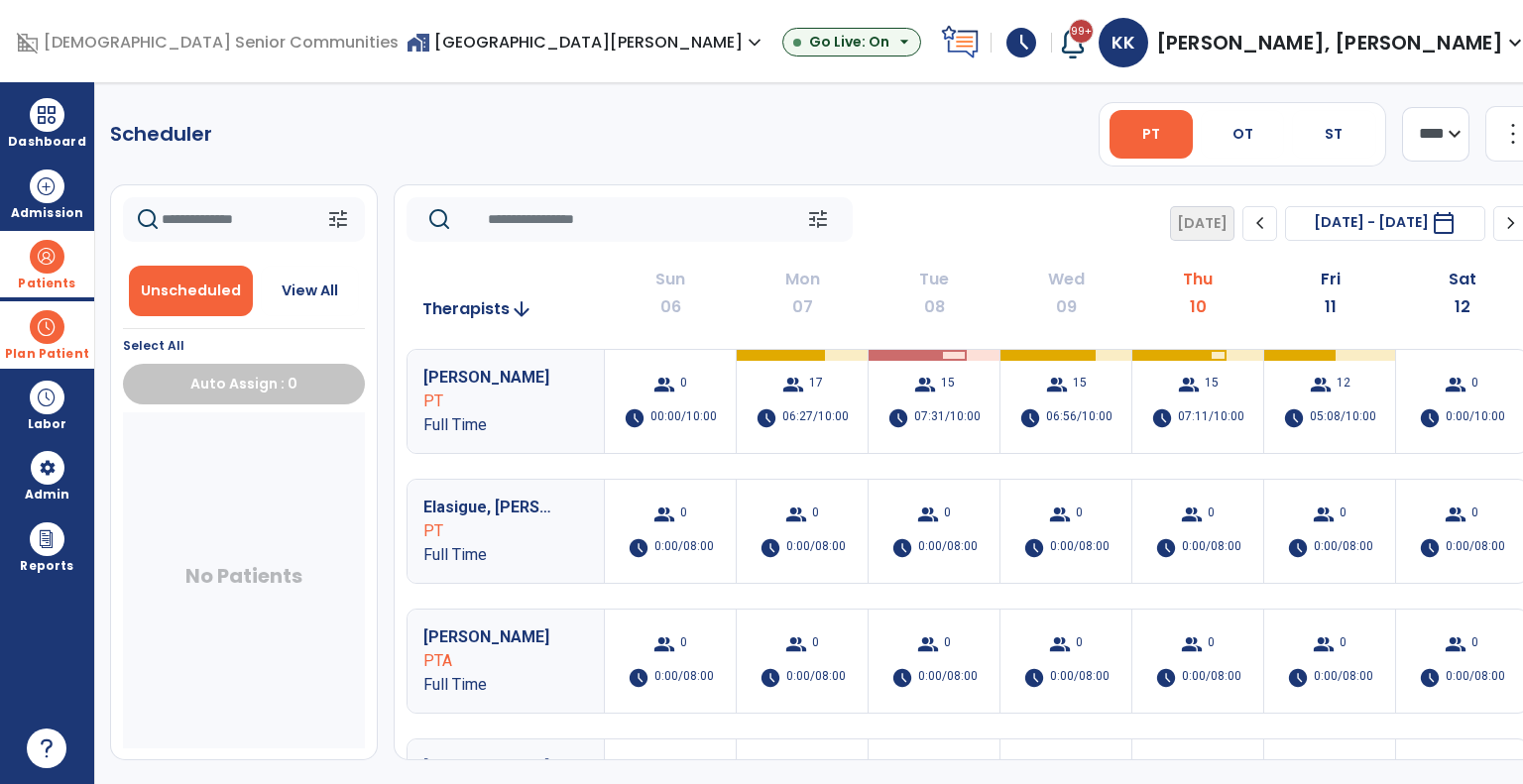 click on "chevron_right" 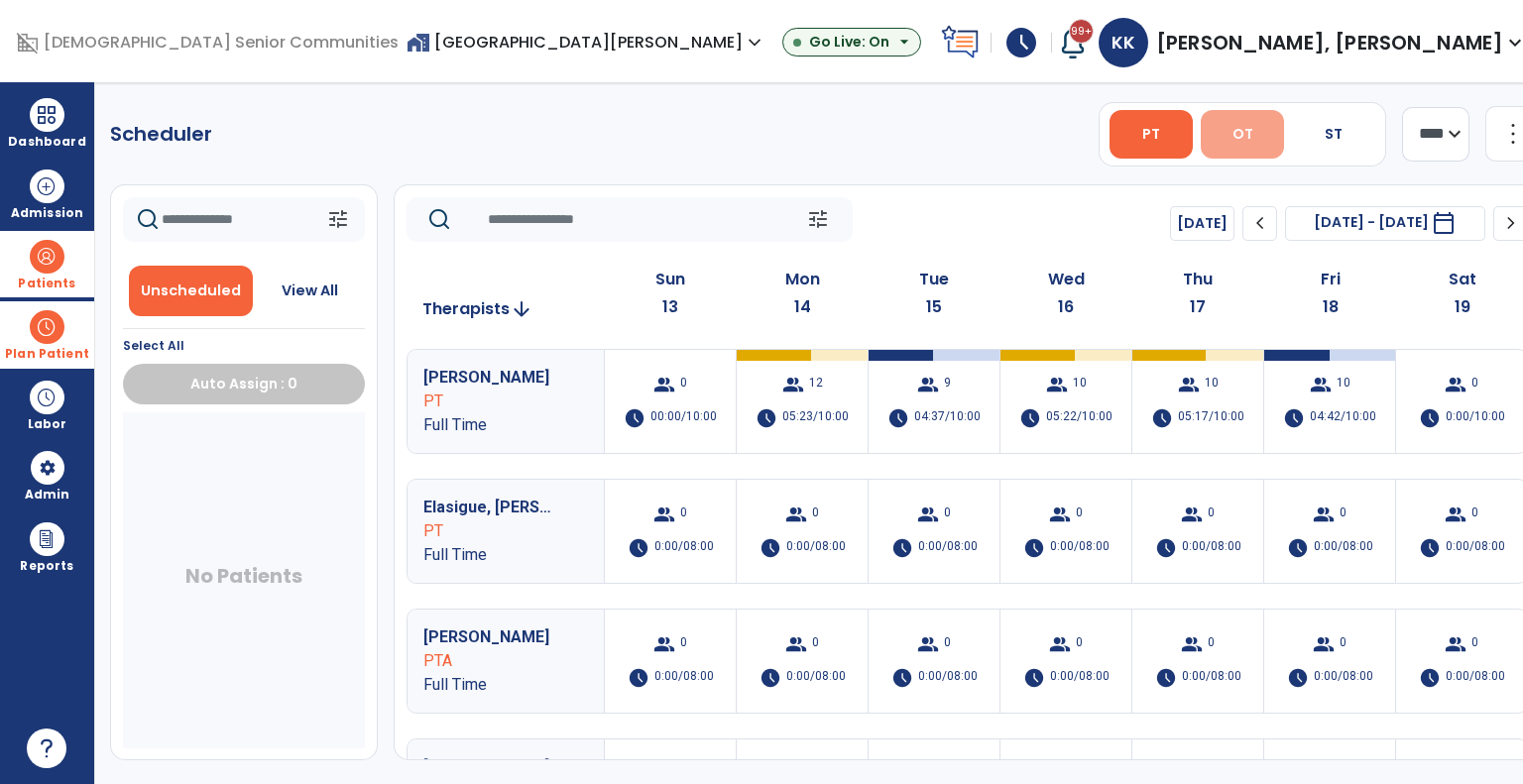 click on "OT" at bounding box center [1242, 134] 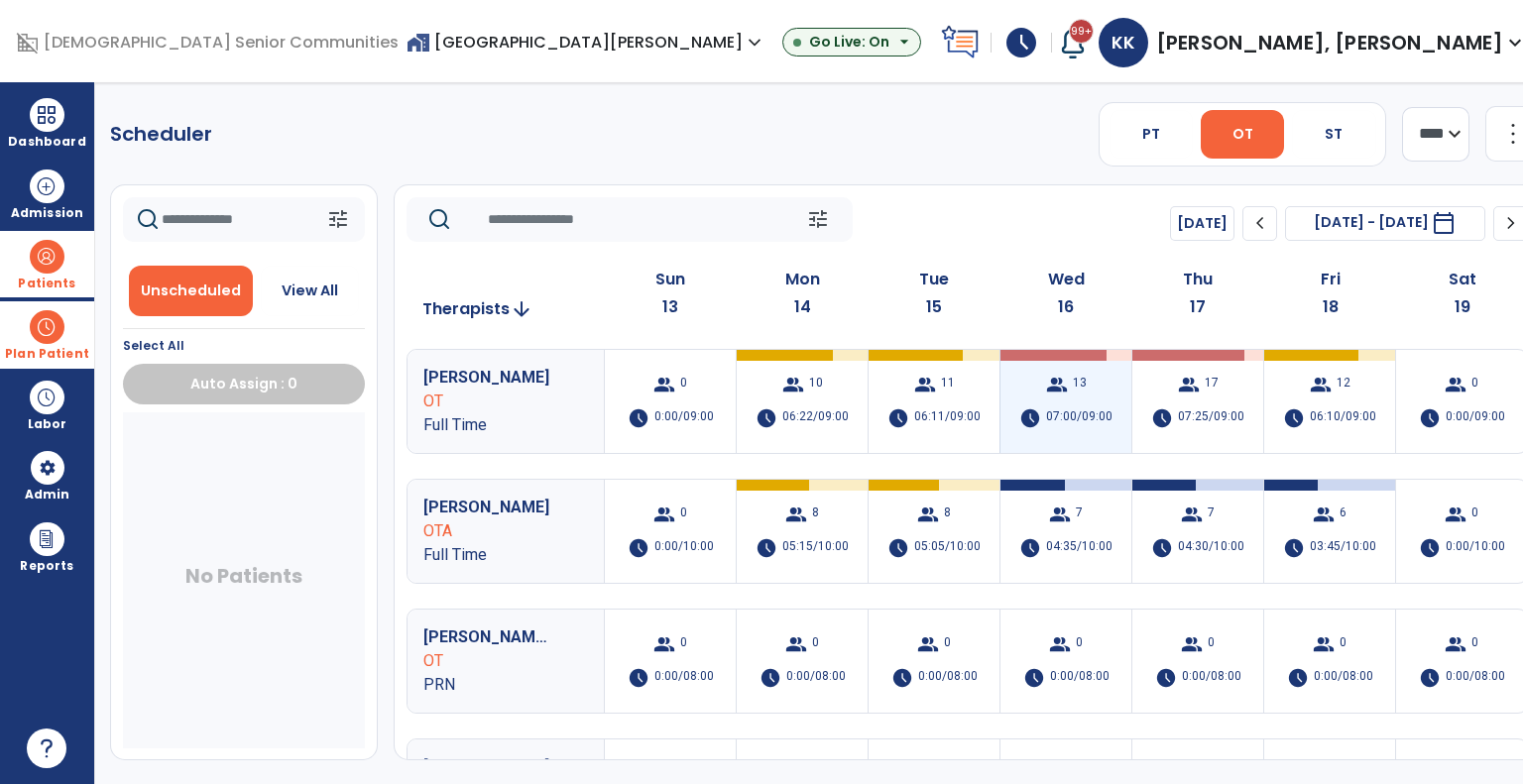click on "07:00/09:00" at bounding box center [1079, 418] 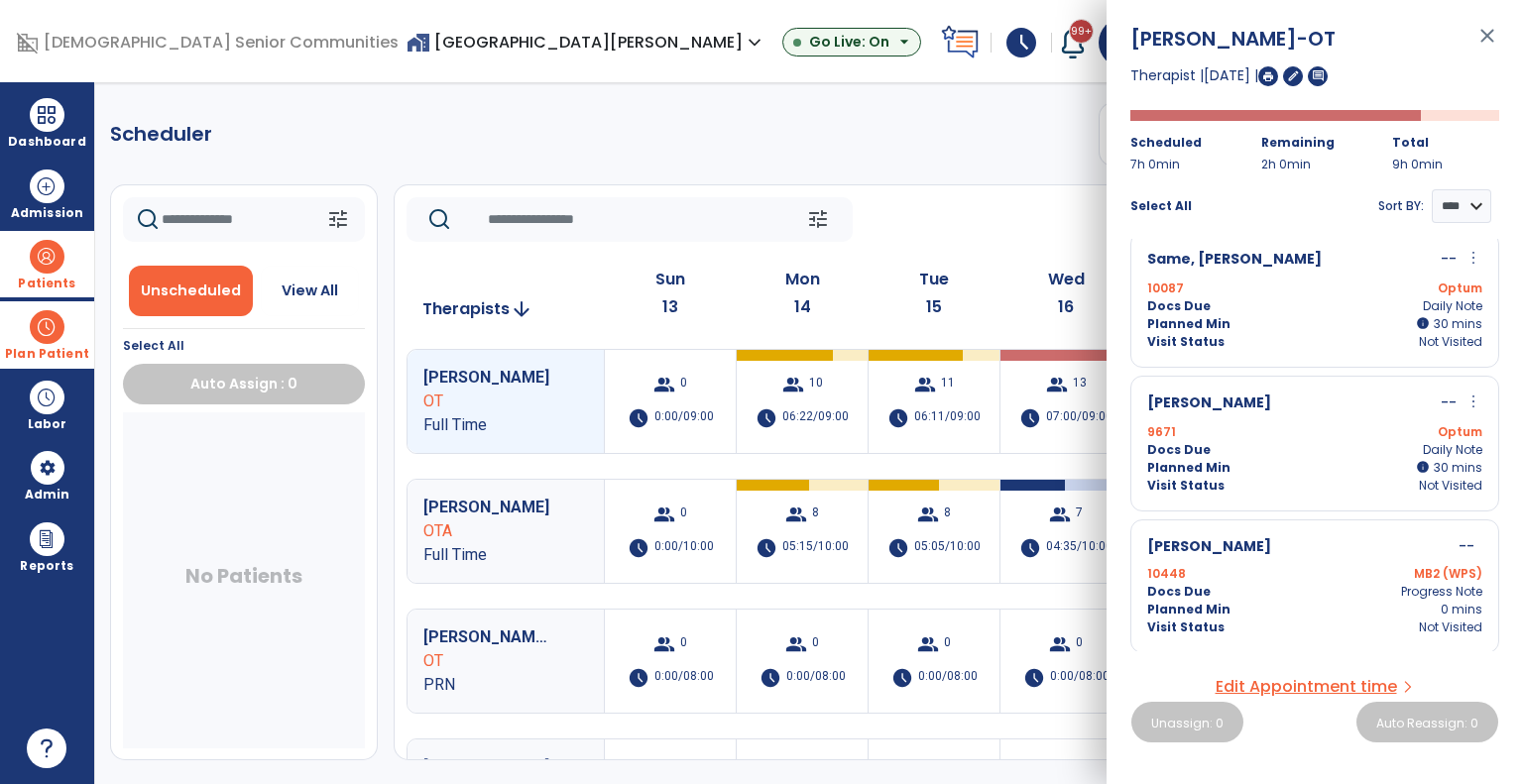 scroll, scrollTop: 1300, scrollLeft: 0, axis: vertical 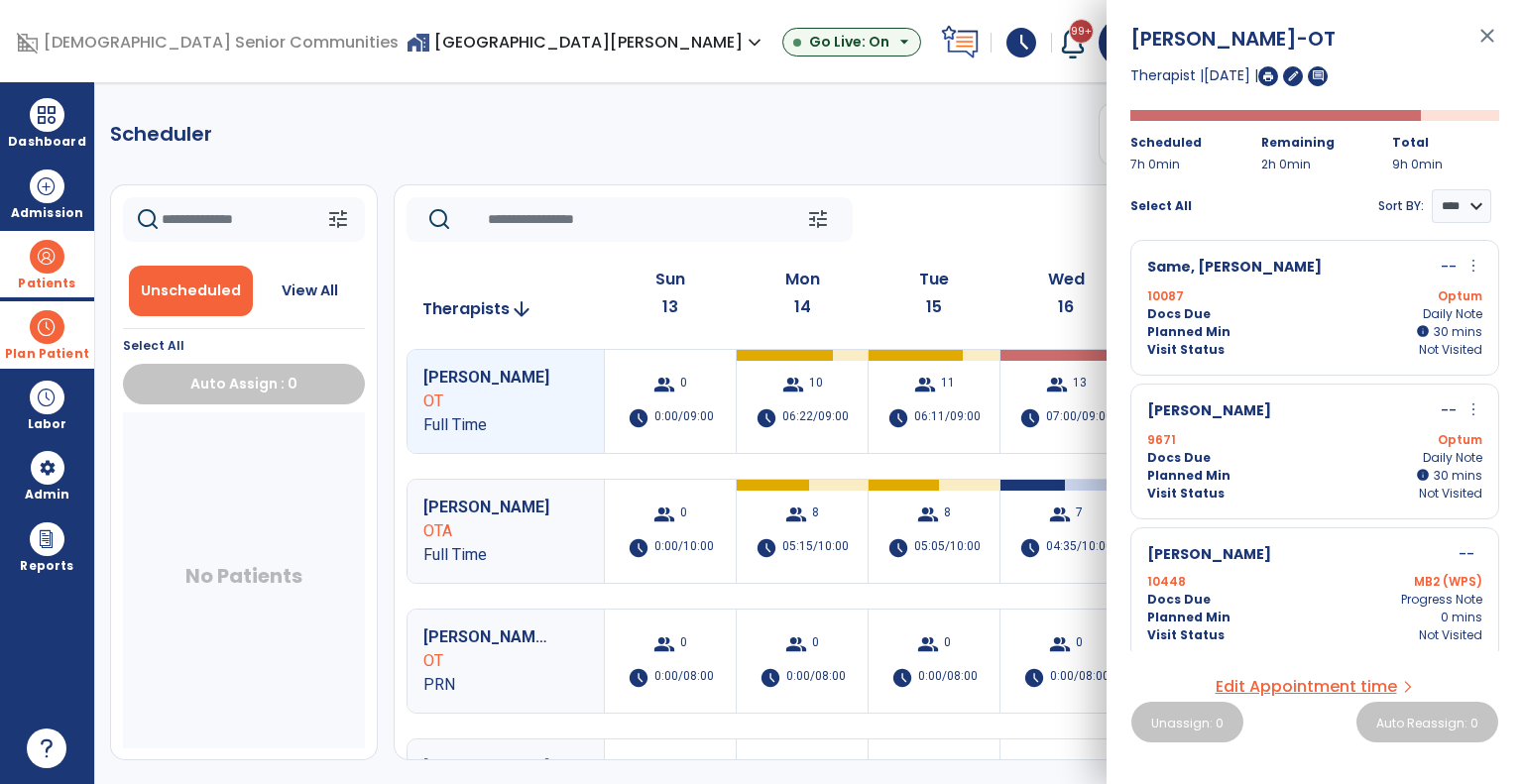 click on "Visit Status  Not Visited" at bounding box center (1315, 494) 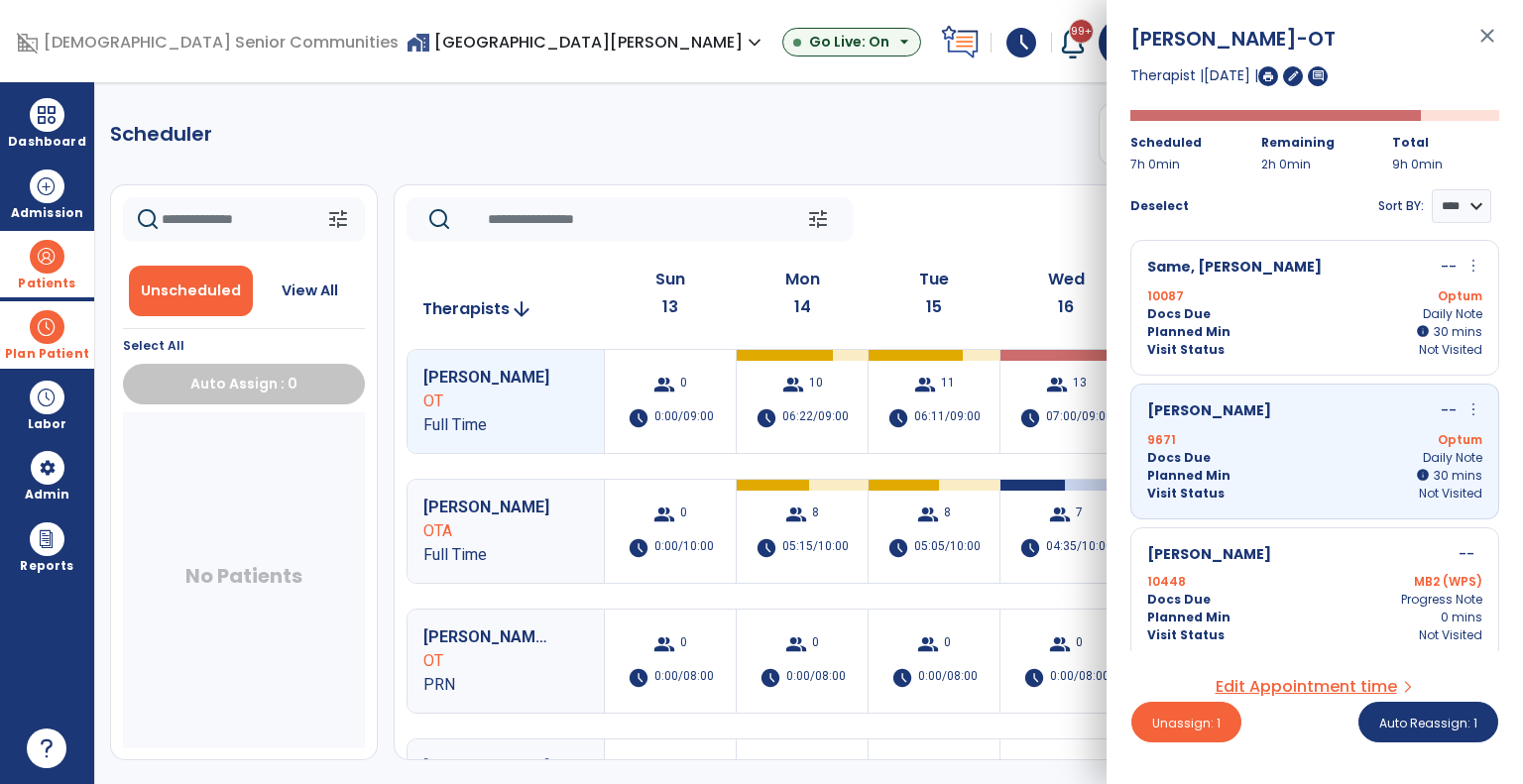 click on "Docs Due Daily Note" at bounding box center [1315, 314] 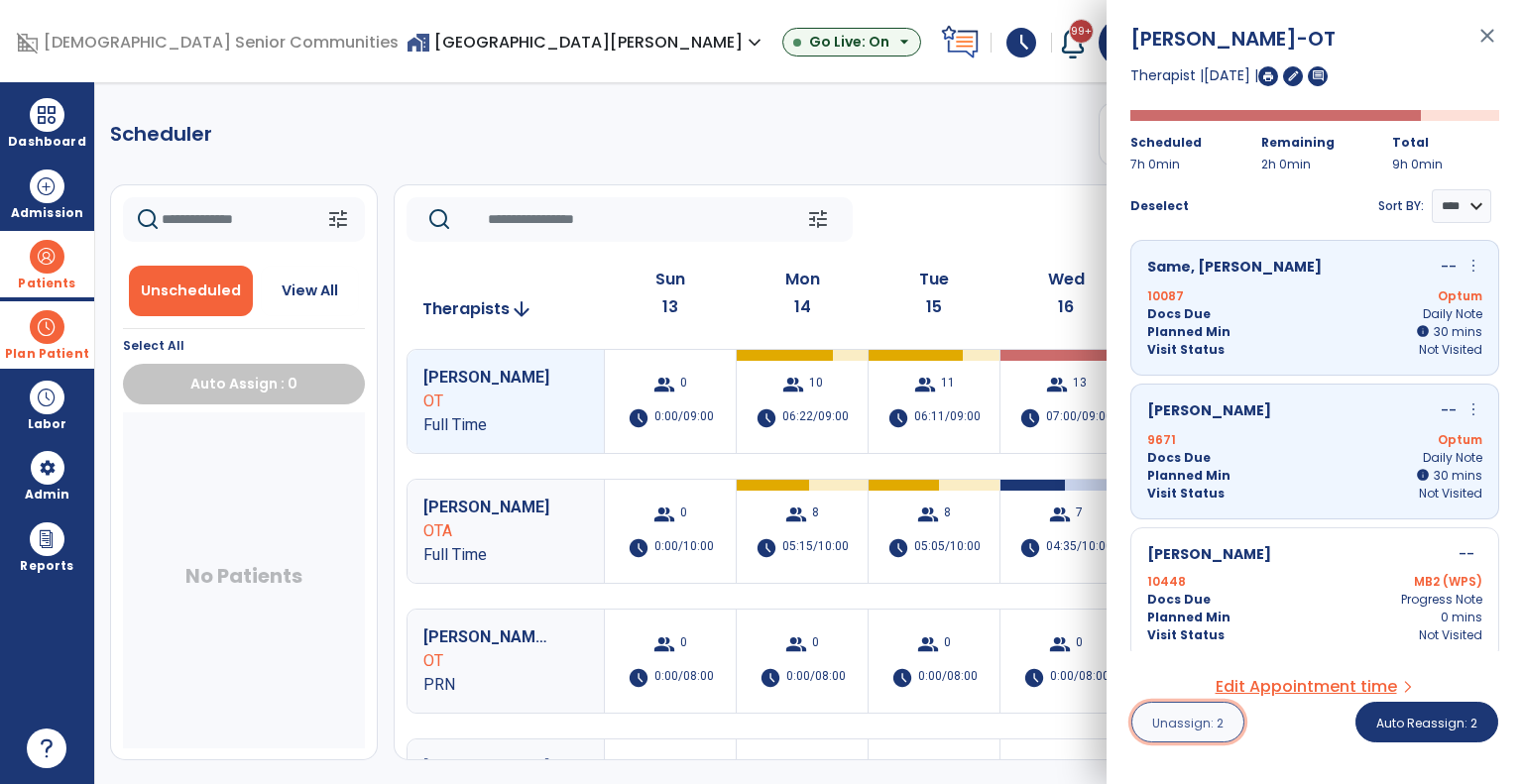 click on "Unassign: 2" at bounding box center (1188, 722) 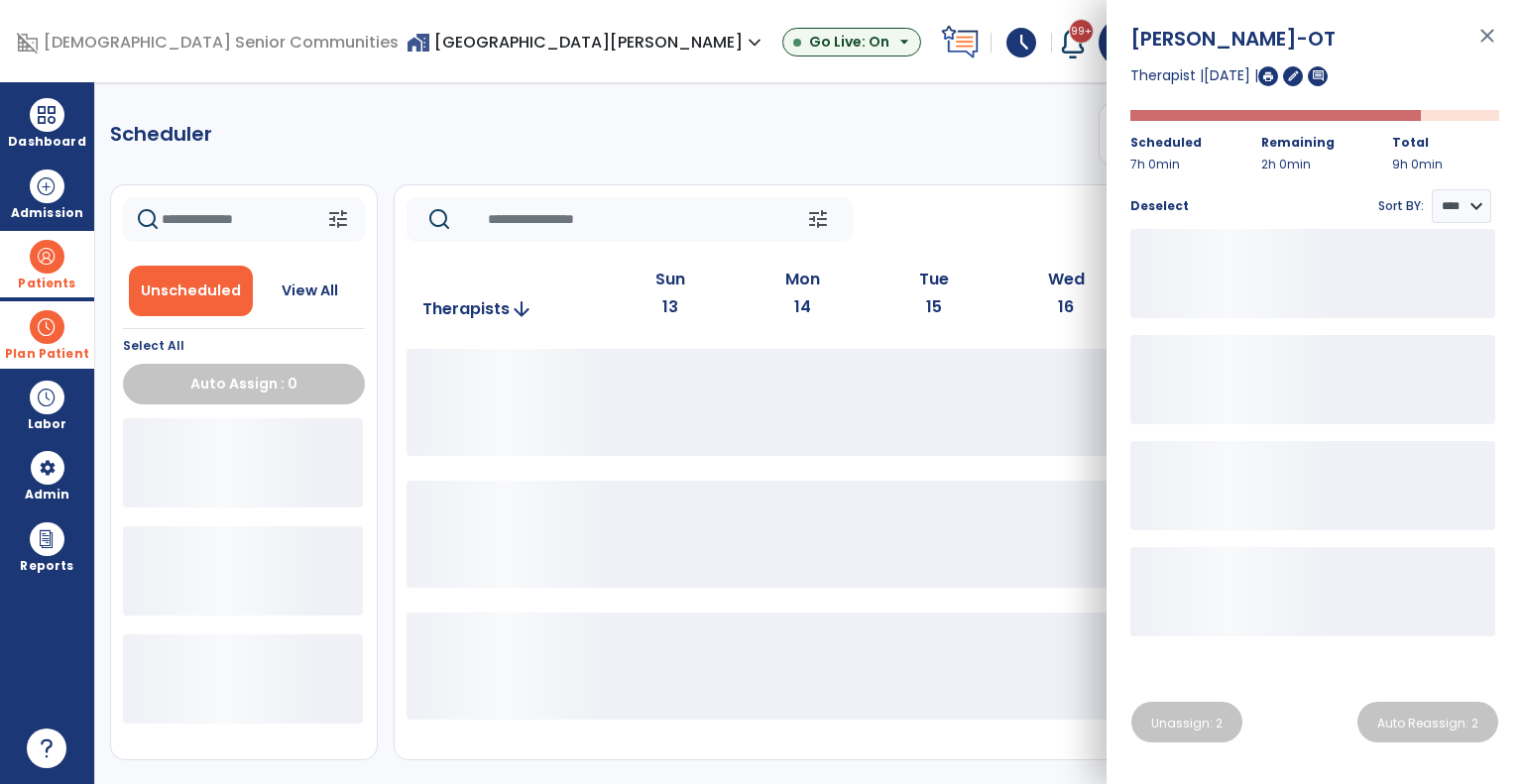 click on "tune   Today  chevron_left Jul 13, 2025 - Jul 19, 2025  *********  calendar_today  chevron_right" 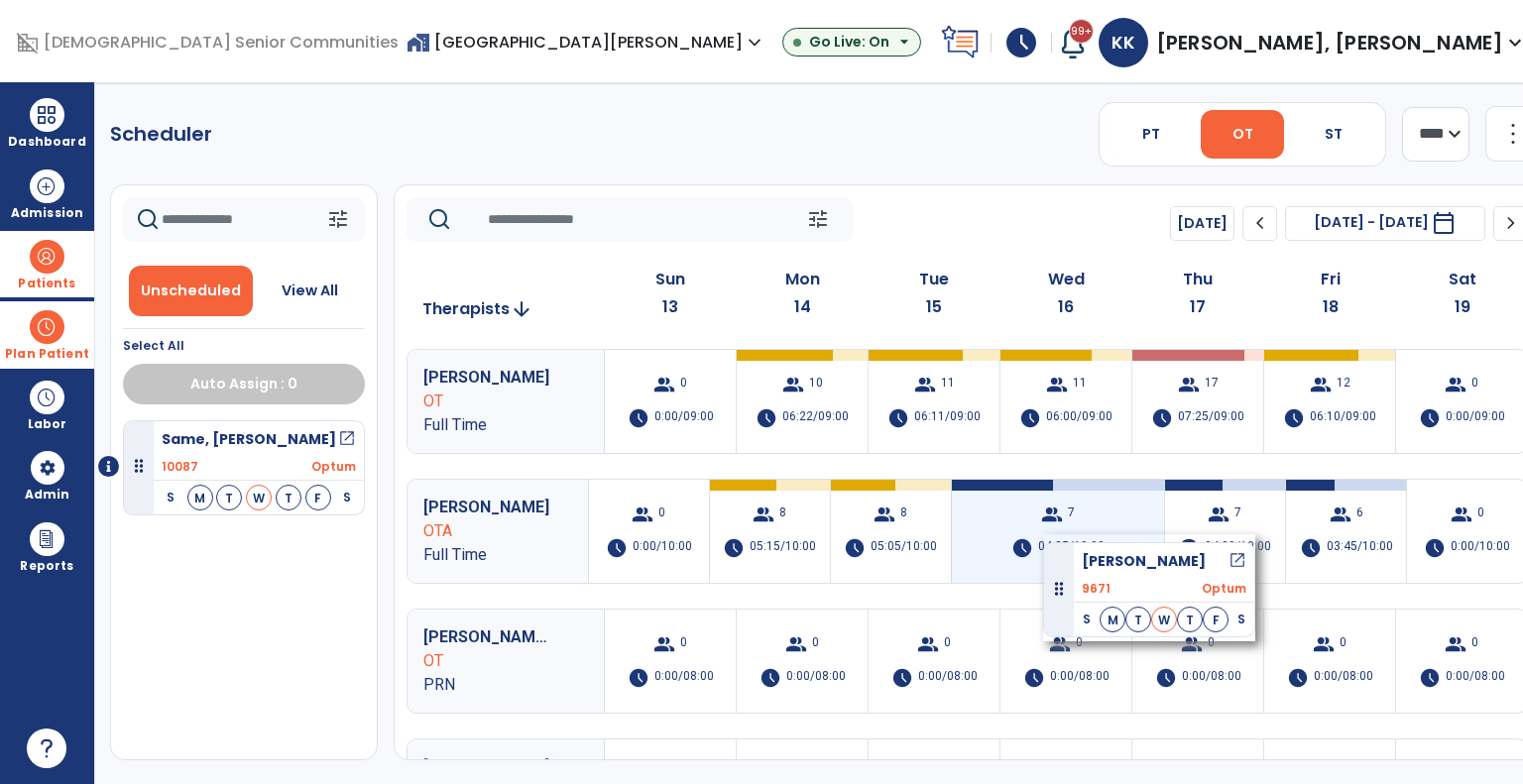 drag, startPoint x: 306, startPoint y: 550, endPoint x: 1043, endPoint y: 534, distance: 737.17366 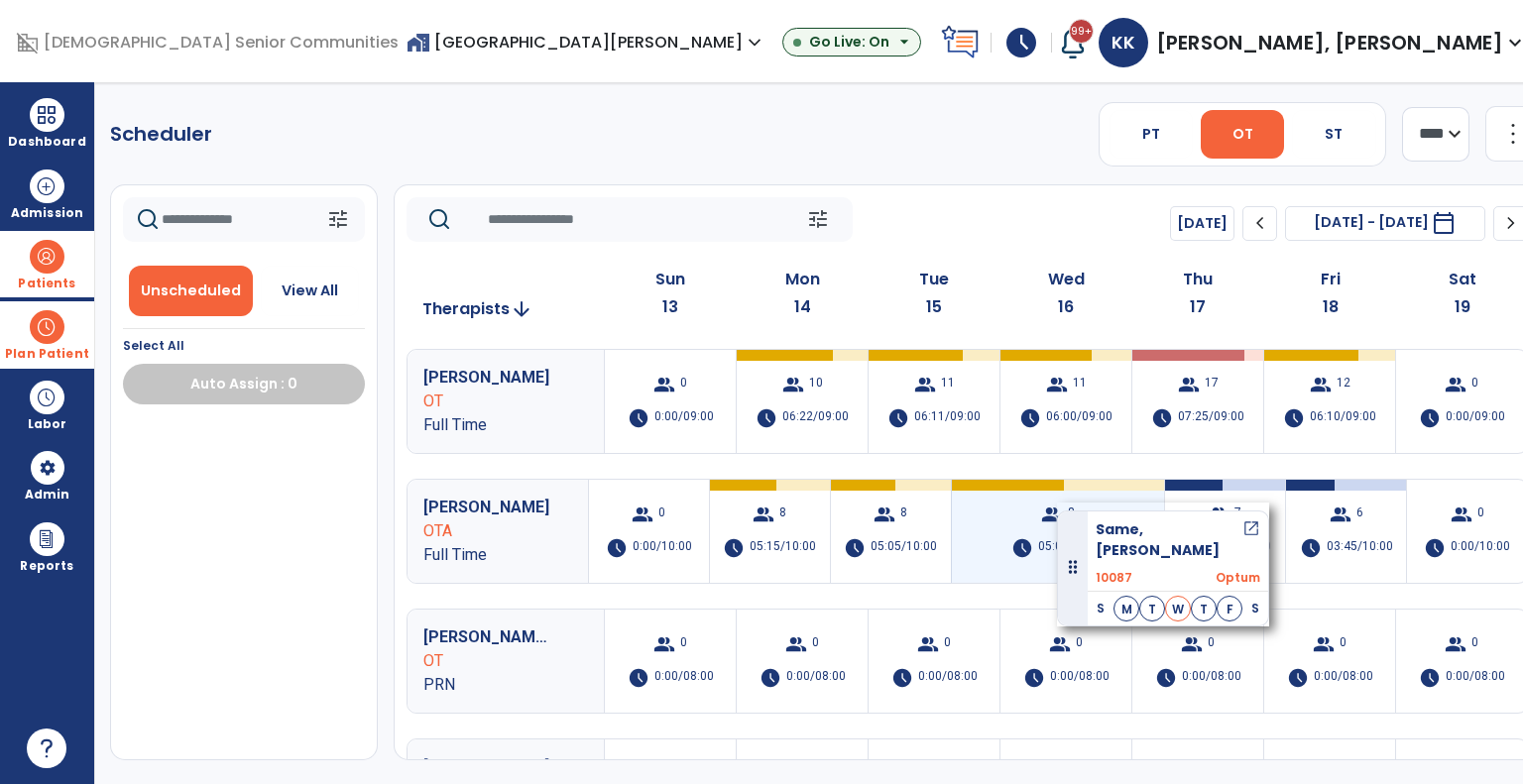 drag, startPoint x: 235, startPoint y: 459, endPoint x: 1057, endPoint y: 503, distance: 823.1768 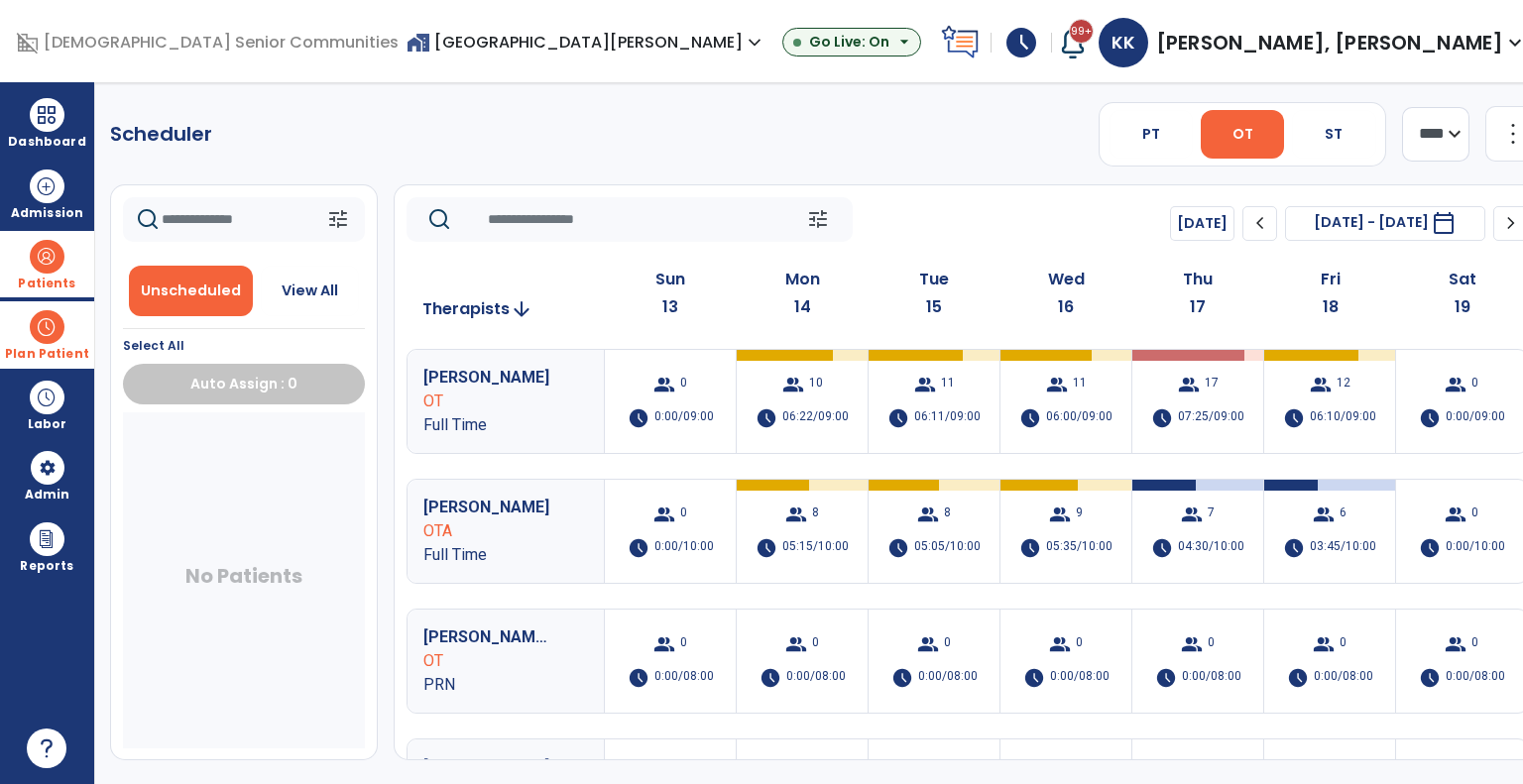 click on "group  12  schedule  06:10/09:00" at bounding box center [1330, 401] 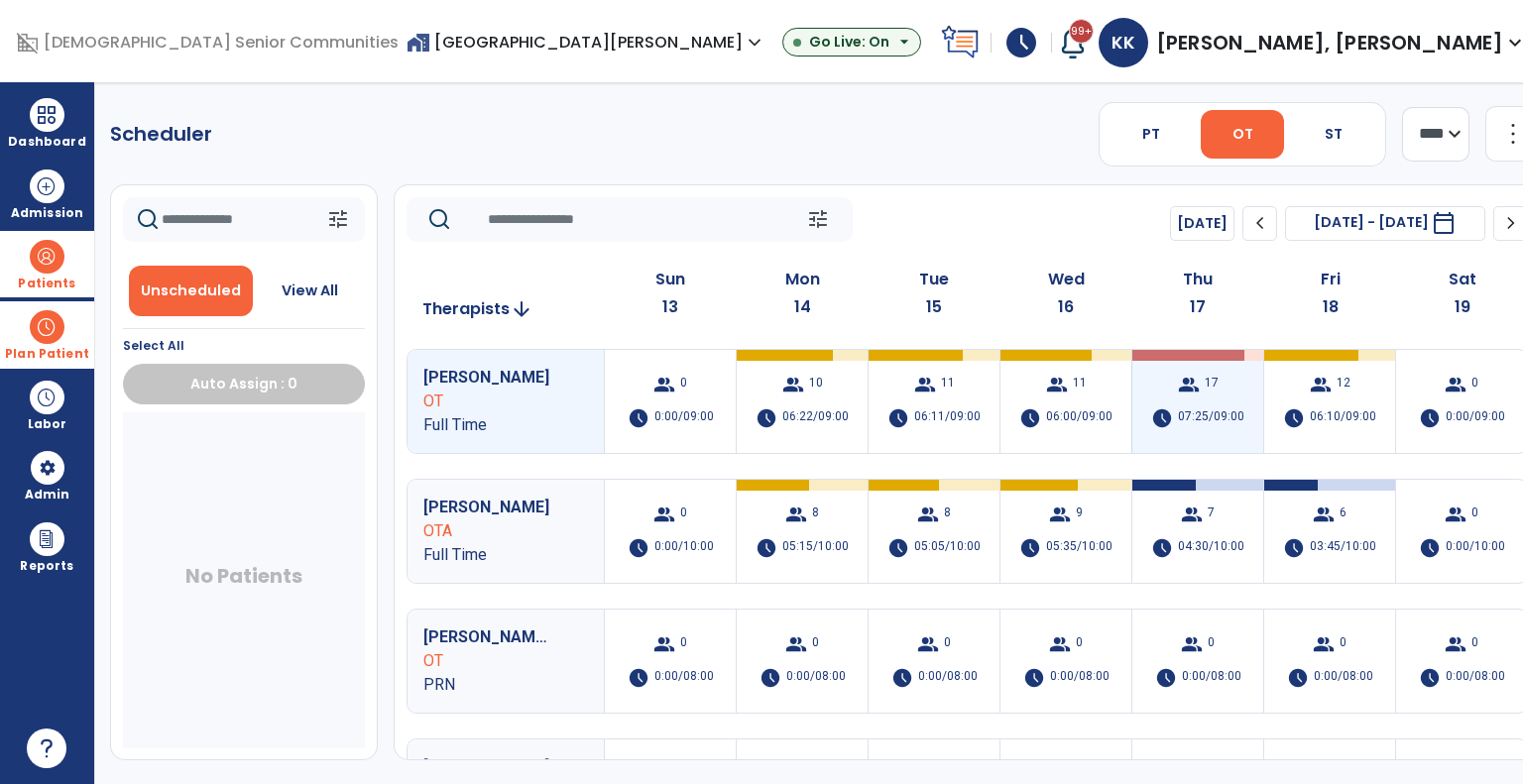 click on "07:25/09:00" at bounding box center [1211, 418] 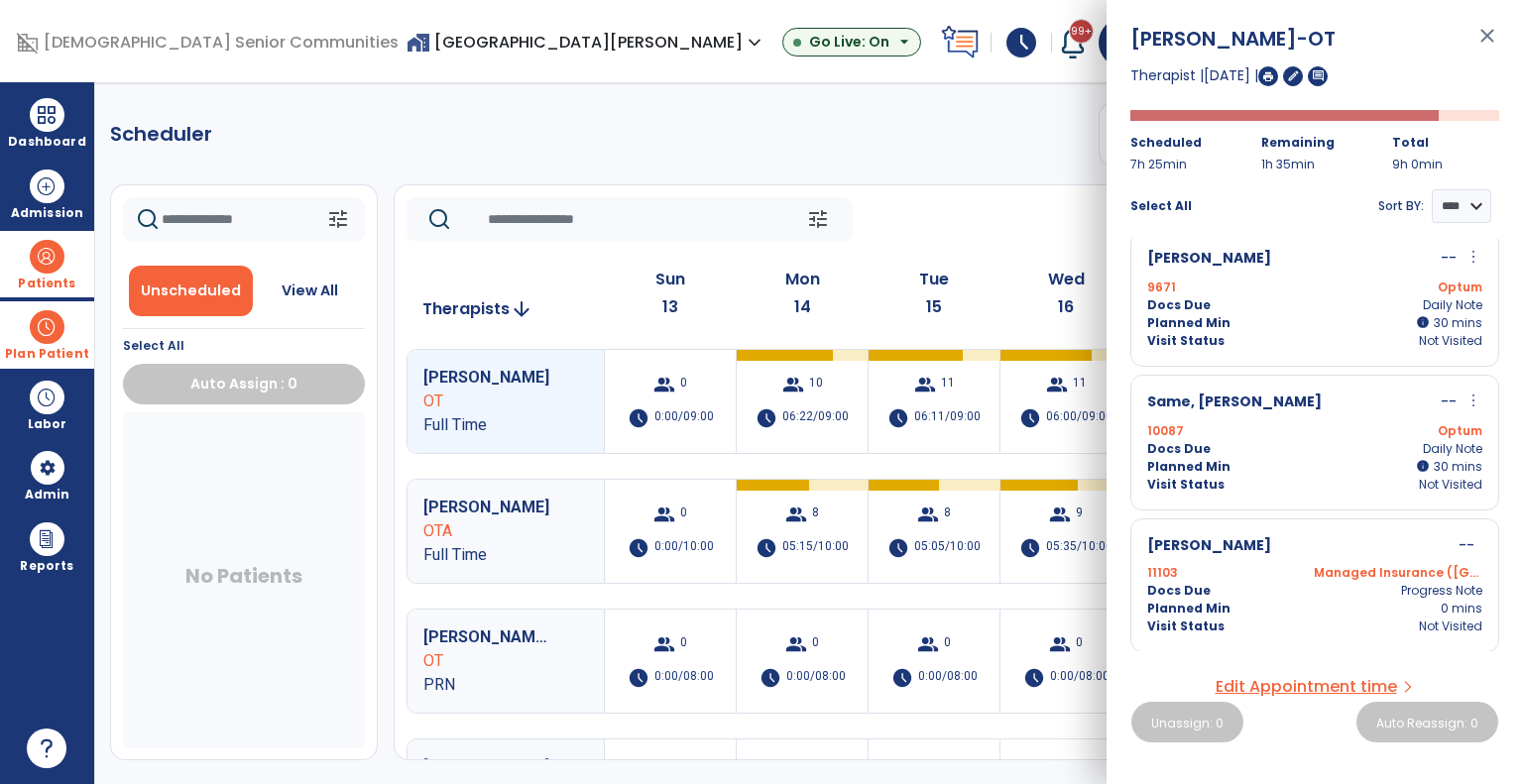scroll, scrollTop: 1452, scrollLeft: 0, axis: vertical 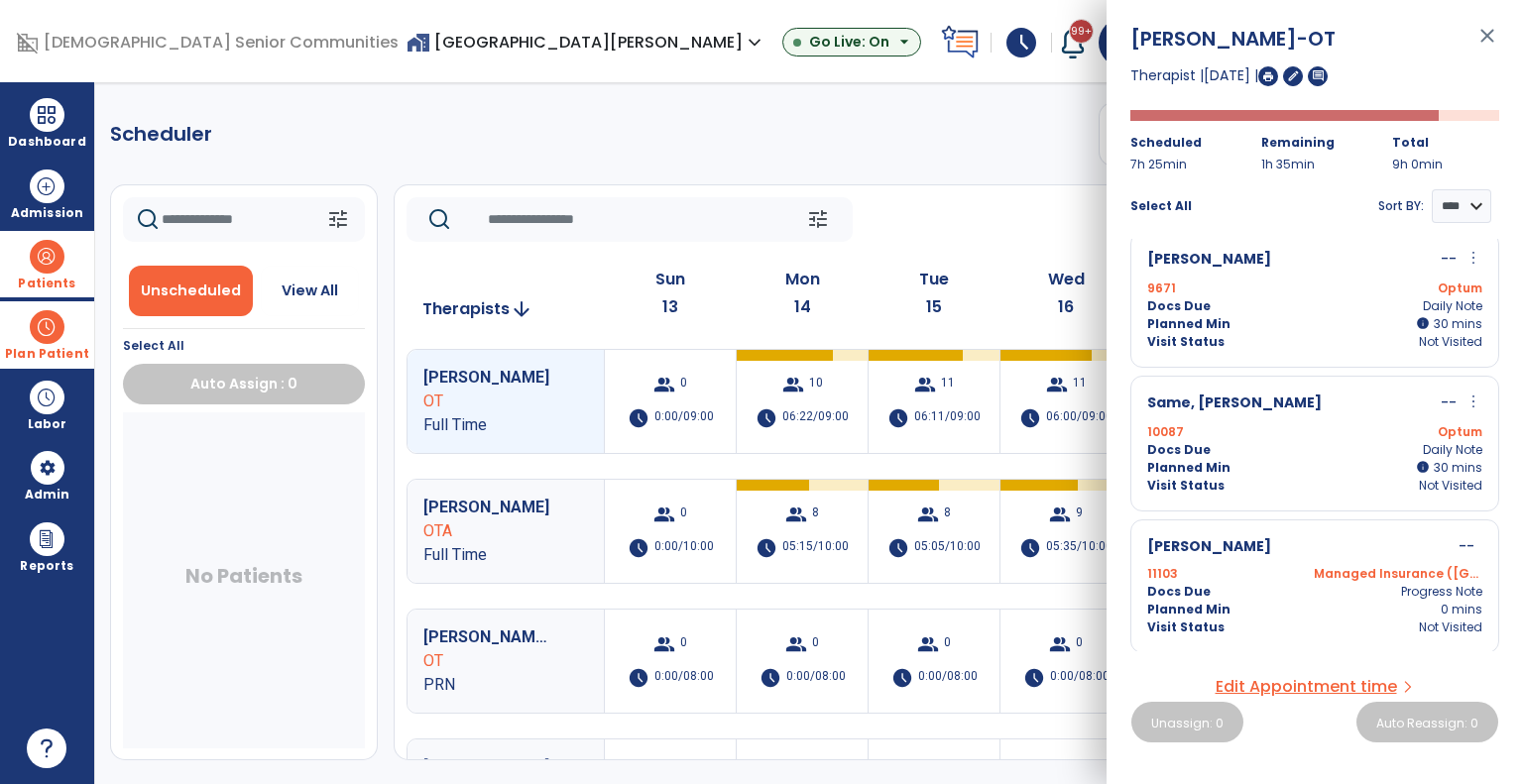 click on "10087 Optum" at bounding box center (1315, 432) 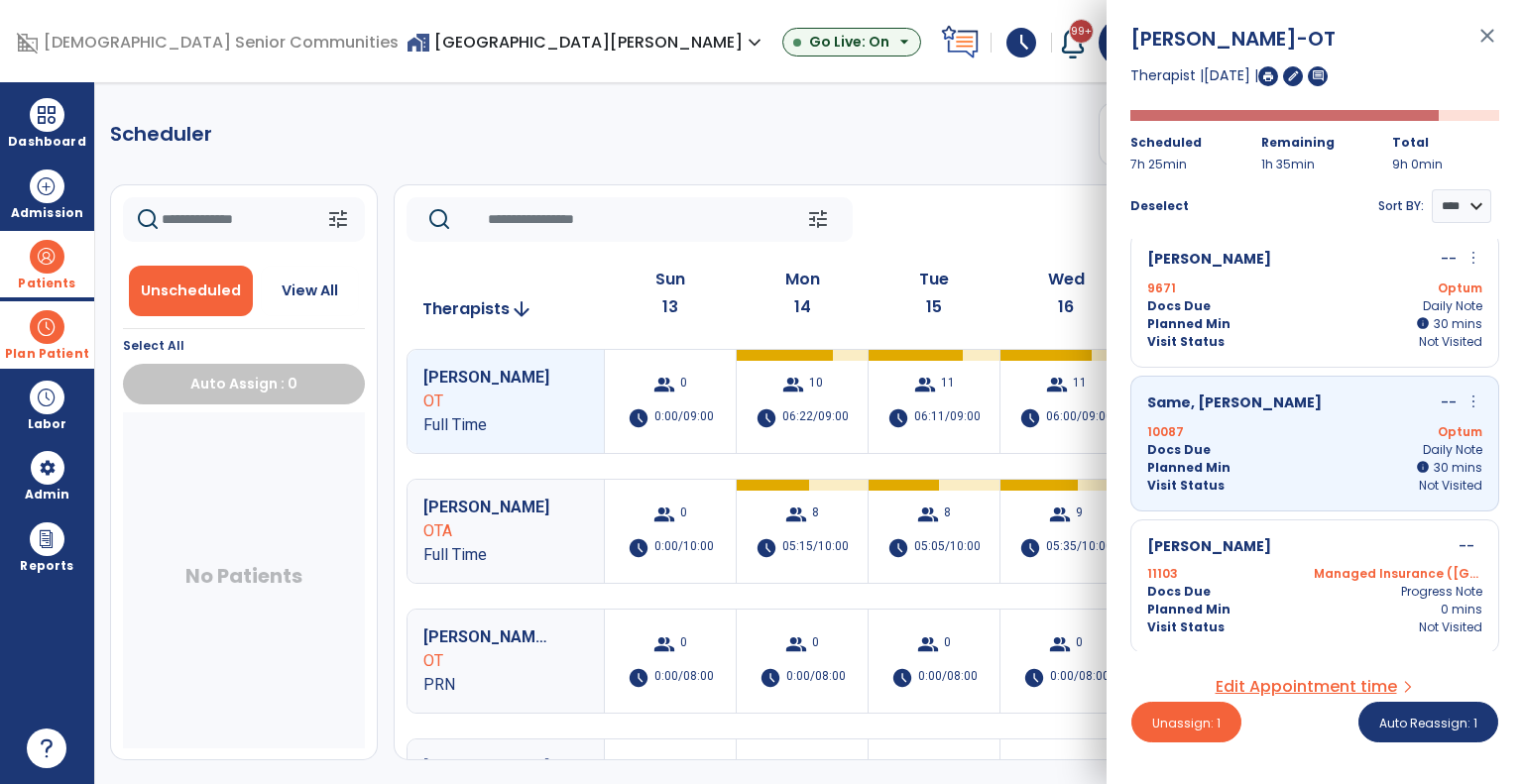 click on "Planned Min  info   30 I 30 mins" at bounding box center (1315, 324) 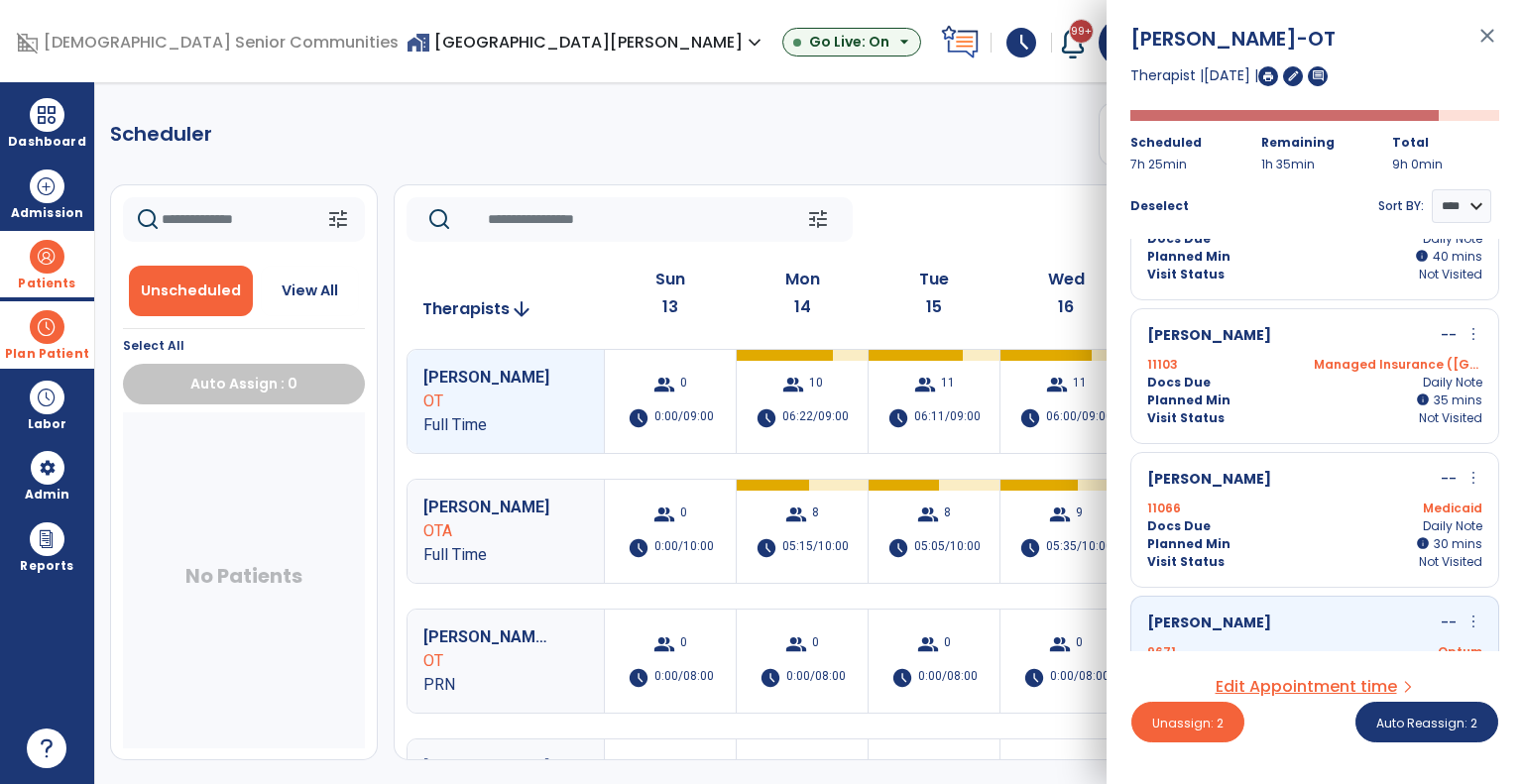 scroll, scrollTop: 1087, scrollLeft: 0, axis: vertical 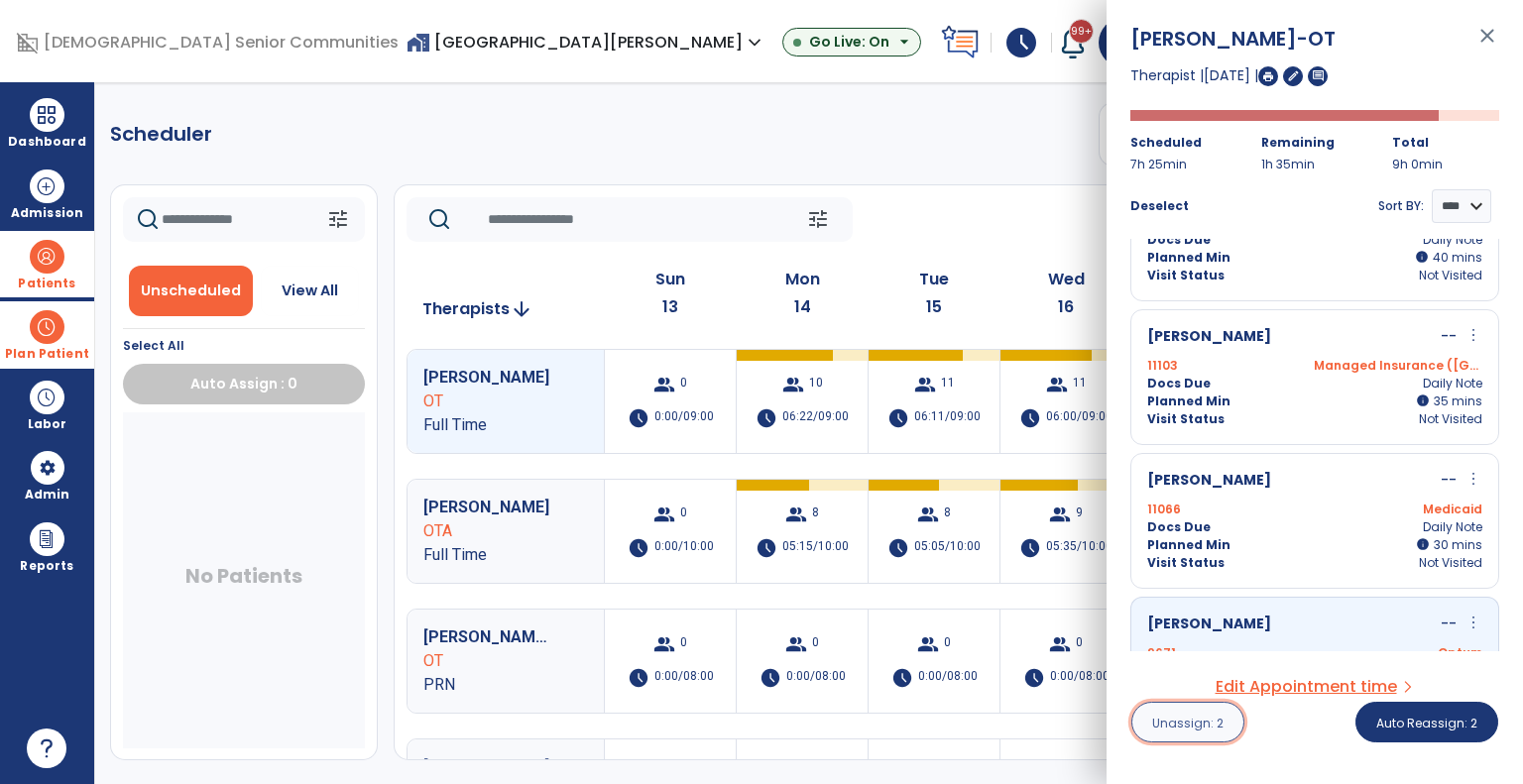 click on "Unassign: 2" at bounding box center (1188, 723) 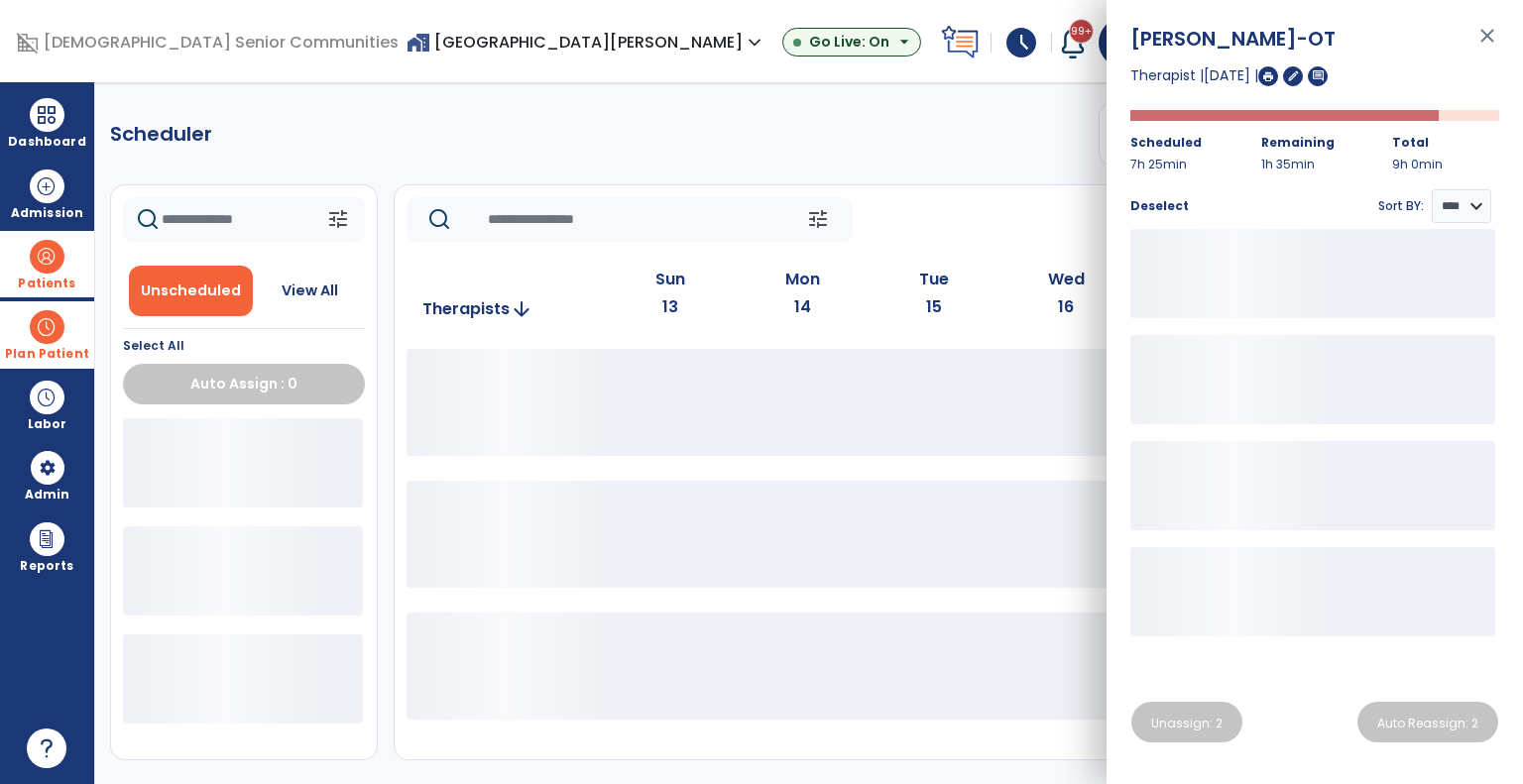 click on "Sullivan, Bridget  -OT close  Therapist |   17 Jul 2025 |   edit   comment  Scheduled 7h 25min Remaining  1h 35min  Total 9h 0min  Deselect   Sort BY:  **** **** Unassign: 2 Auto Reassign: 2" at bounding box center (1315, 392) 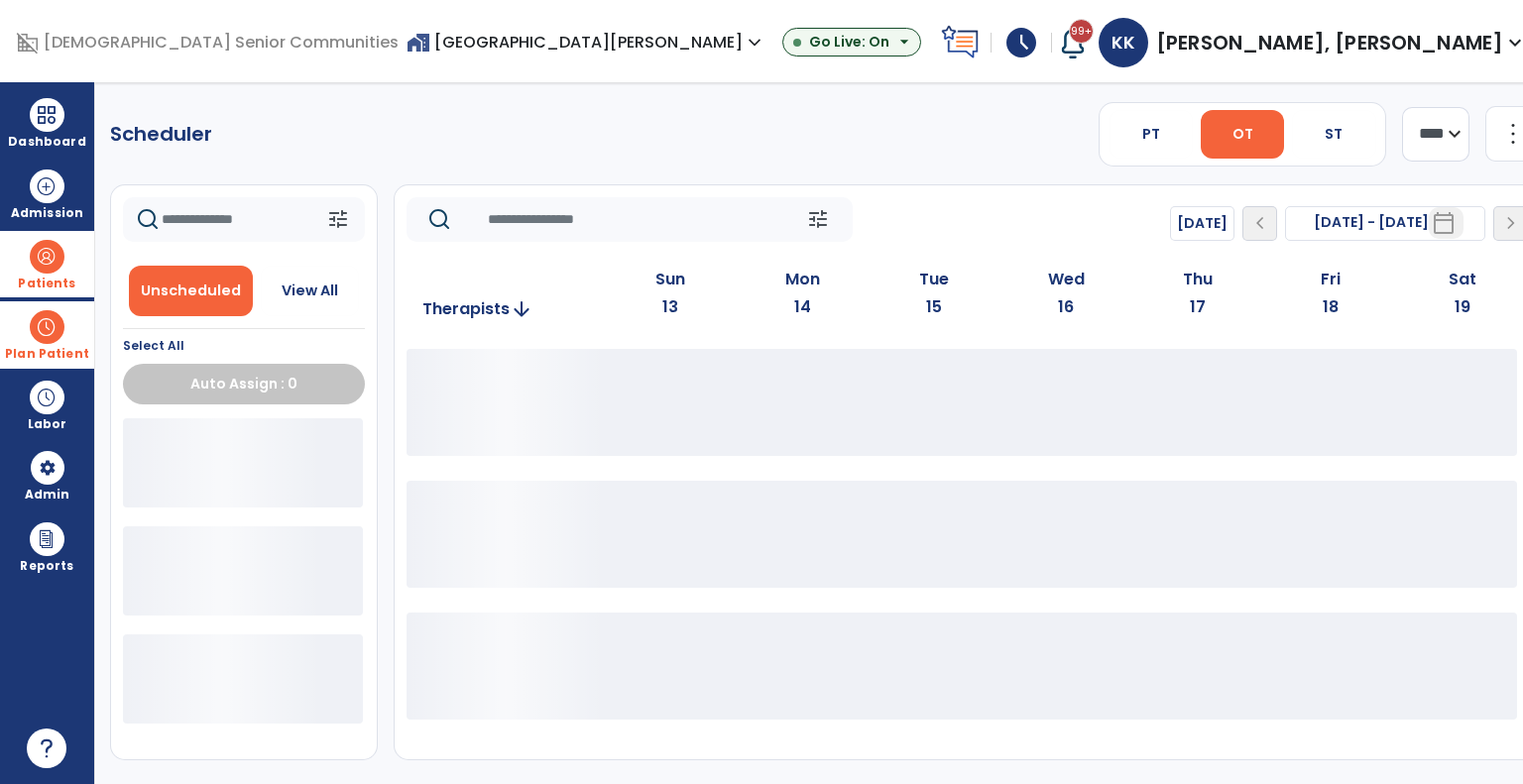 click on "tune   [DATE]  chevron_left [DATE] - [DATE]  *********  calendar_today  chevron_right" 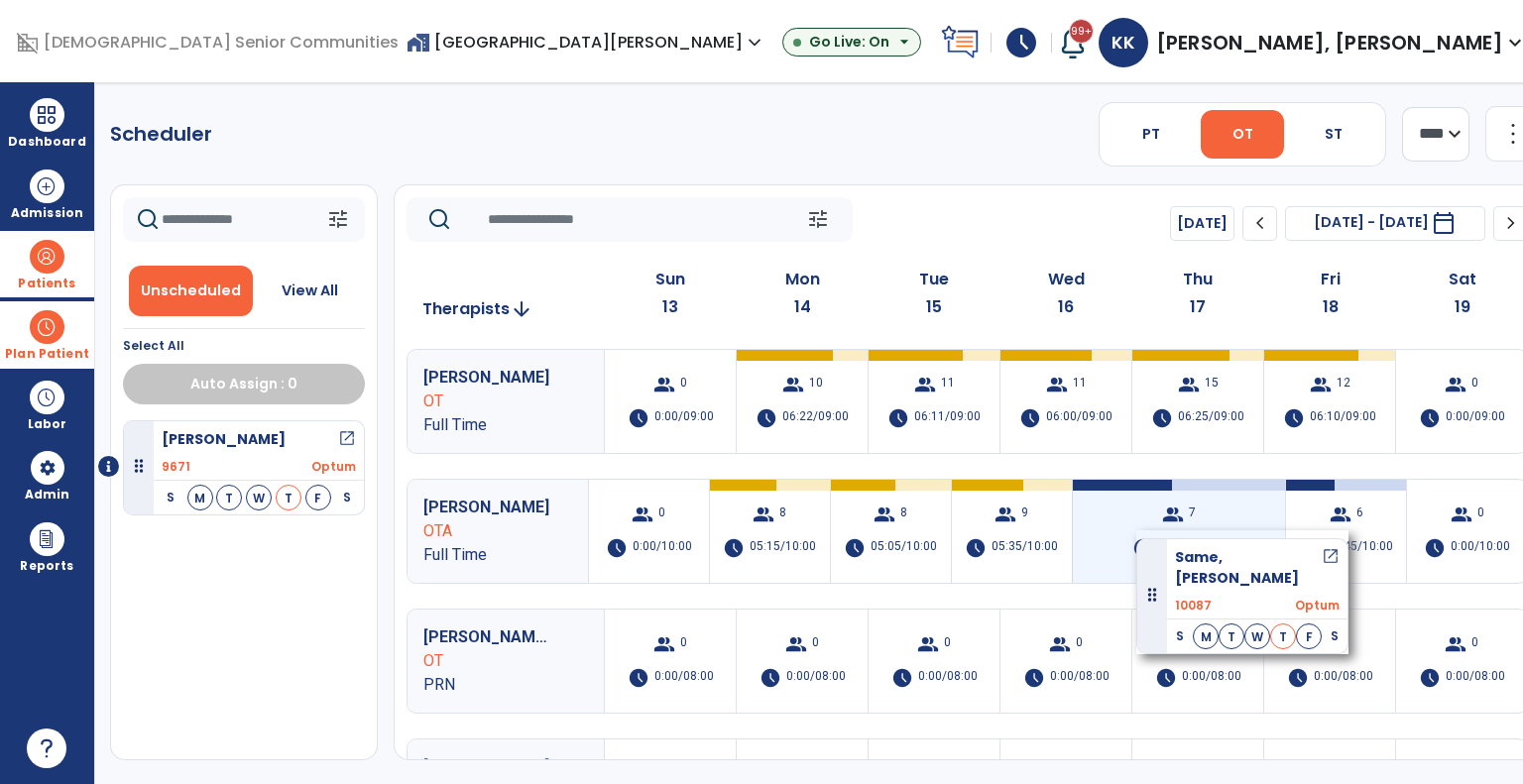 drag, startPoint x: 274, startPoint y: 460, endPoint x: 1134, endPoint y: 527, distance: 862.60594 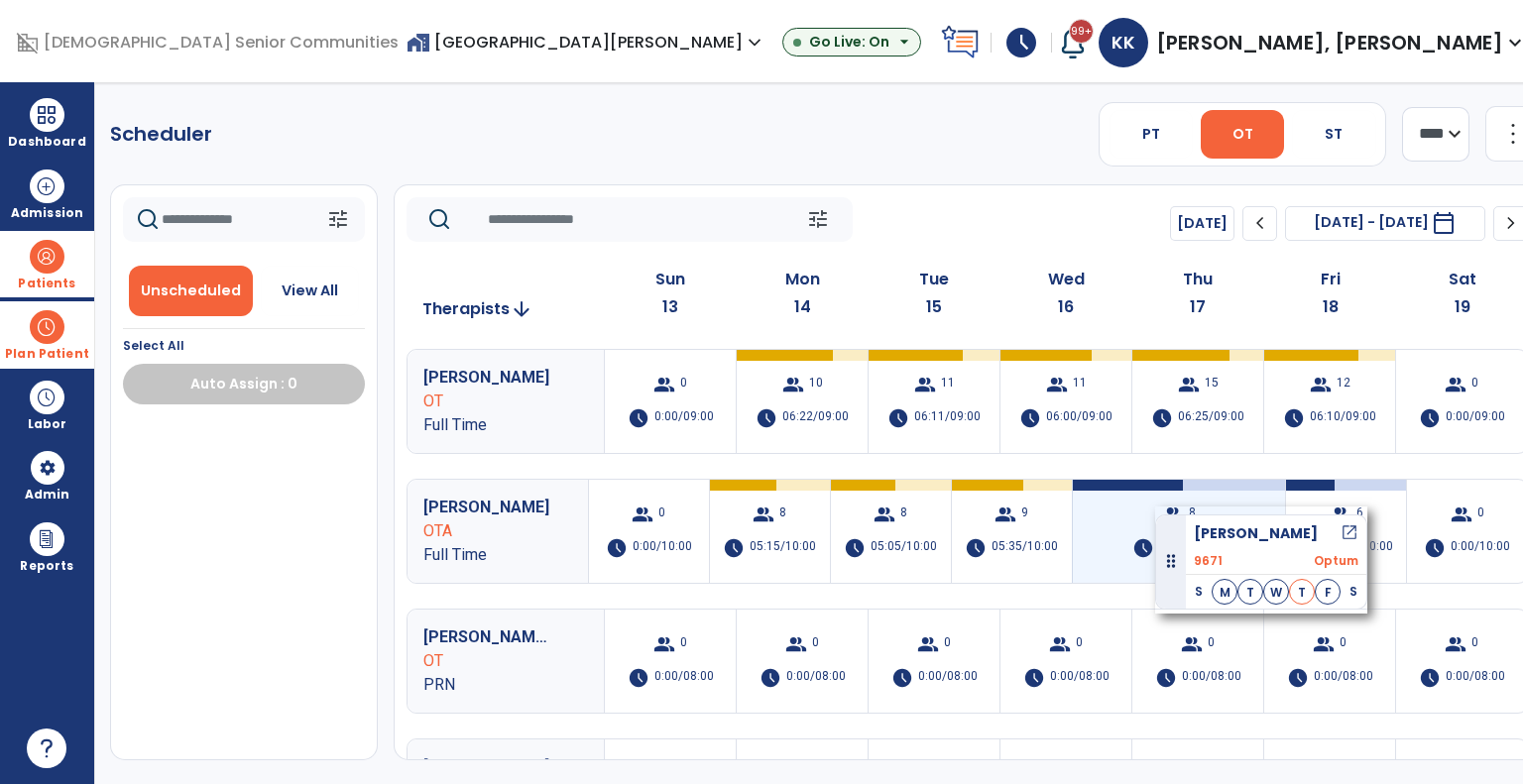 drag, startPoint x: 297, startPoint y: 439, endPoint x: 1165, endPoint y: 510, distance: 870.899 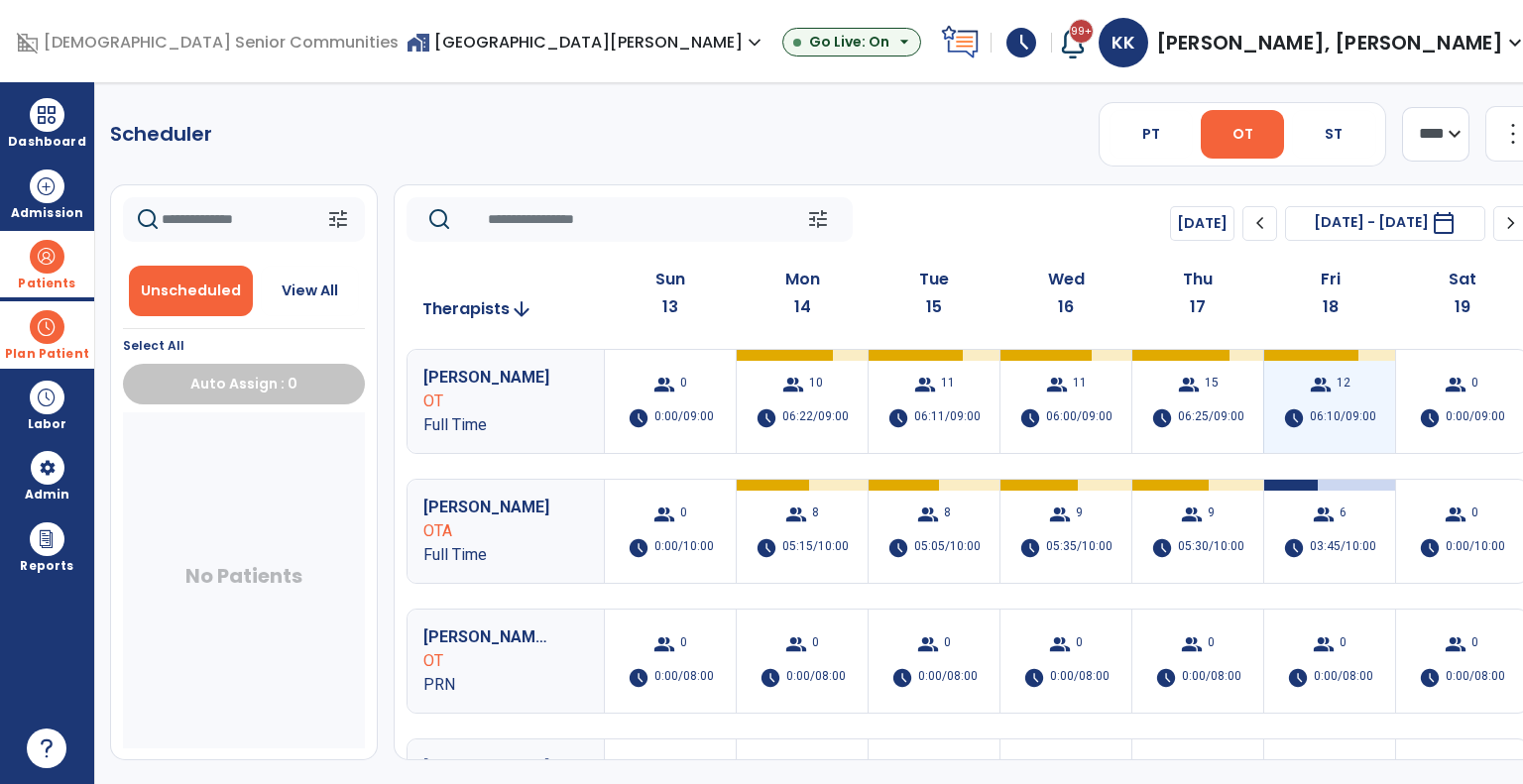 click on "12" at bounding box center [1344, 385] 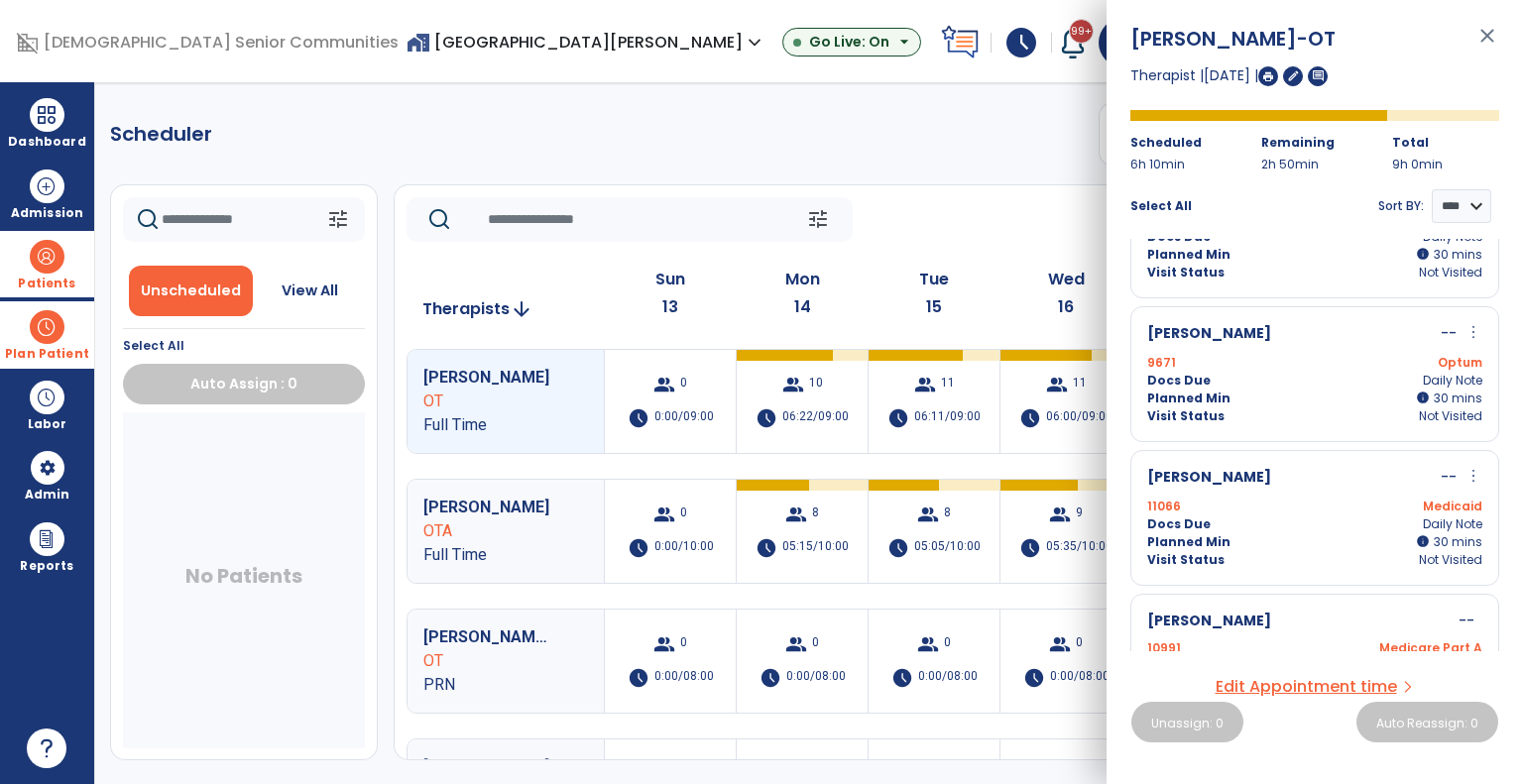 scroll, scrollTop: 1083, scrollLeft: 0, axis: vertical 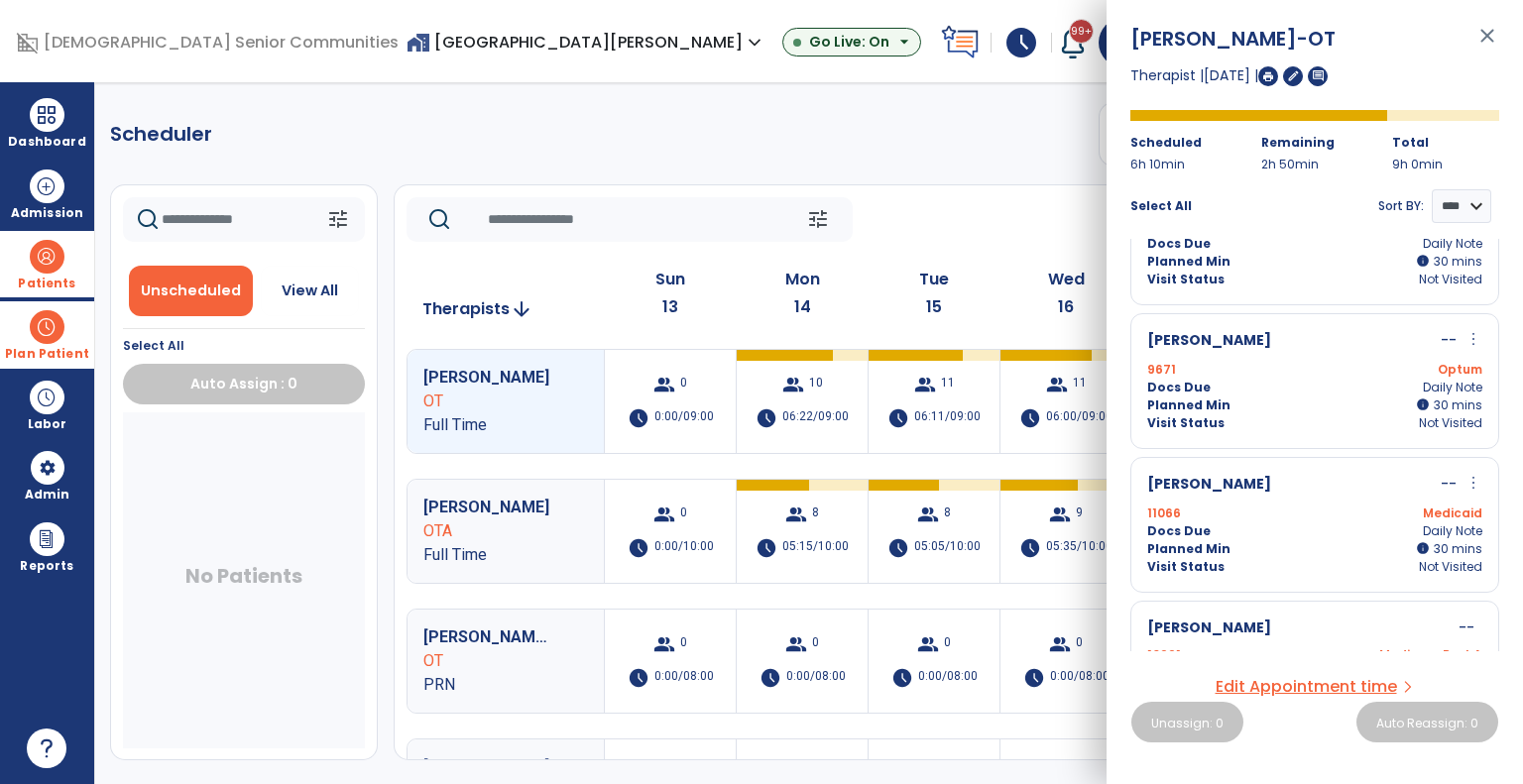 click on "Docs Due Daily Note" at bounding box center [1315, 531] 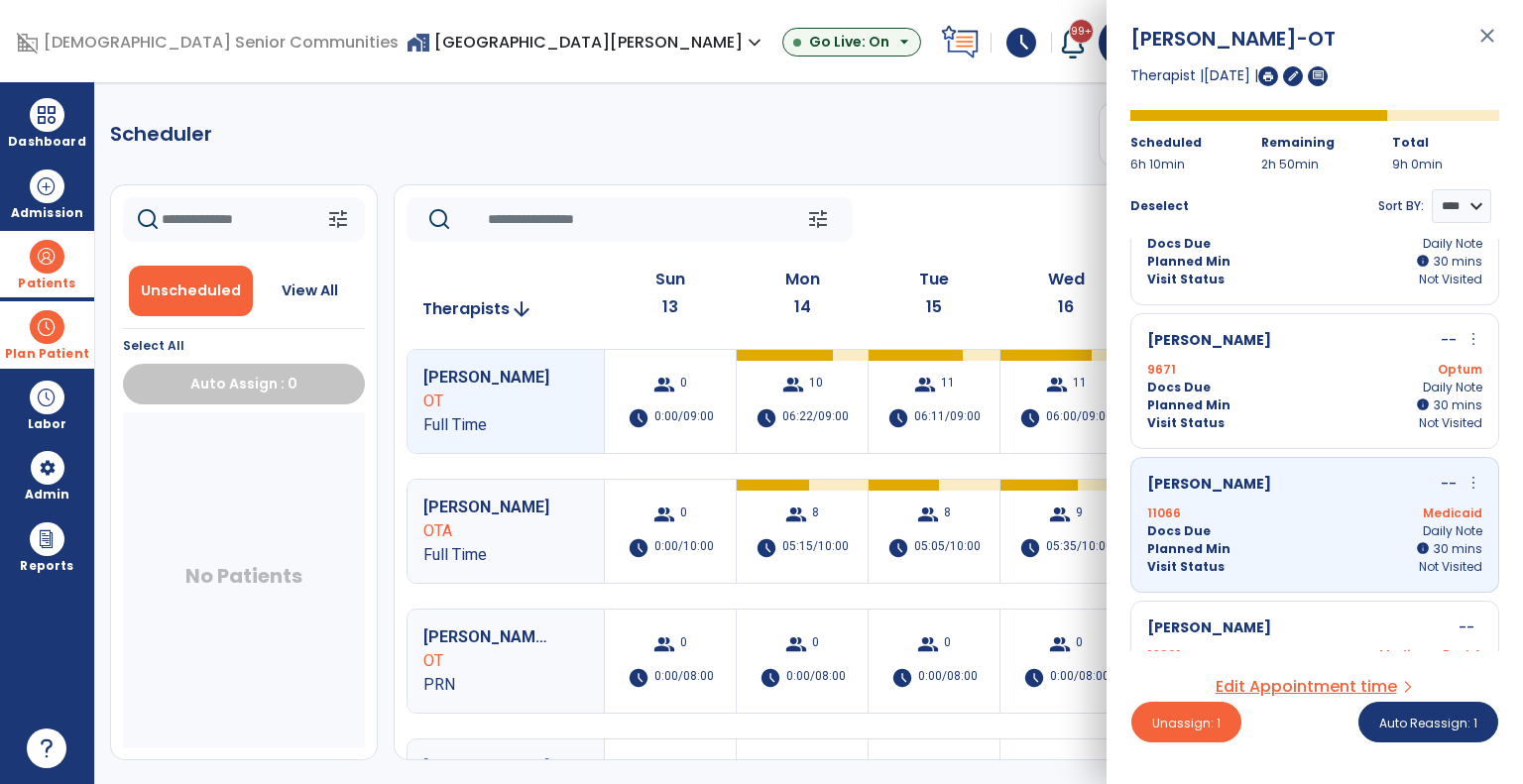click on "Optum" at bounding box center [1398, 370] 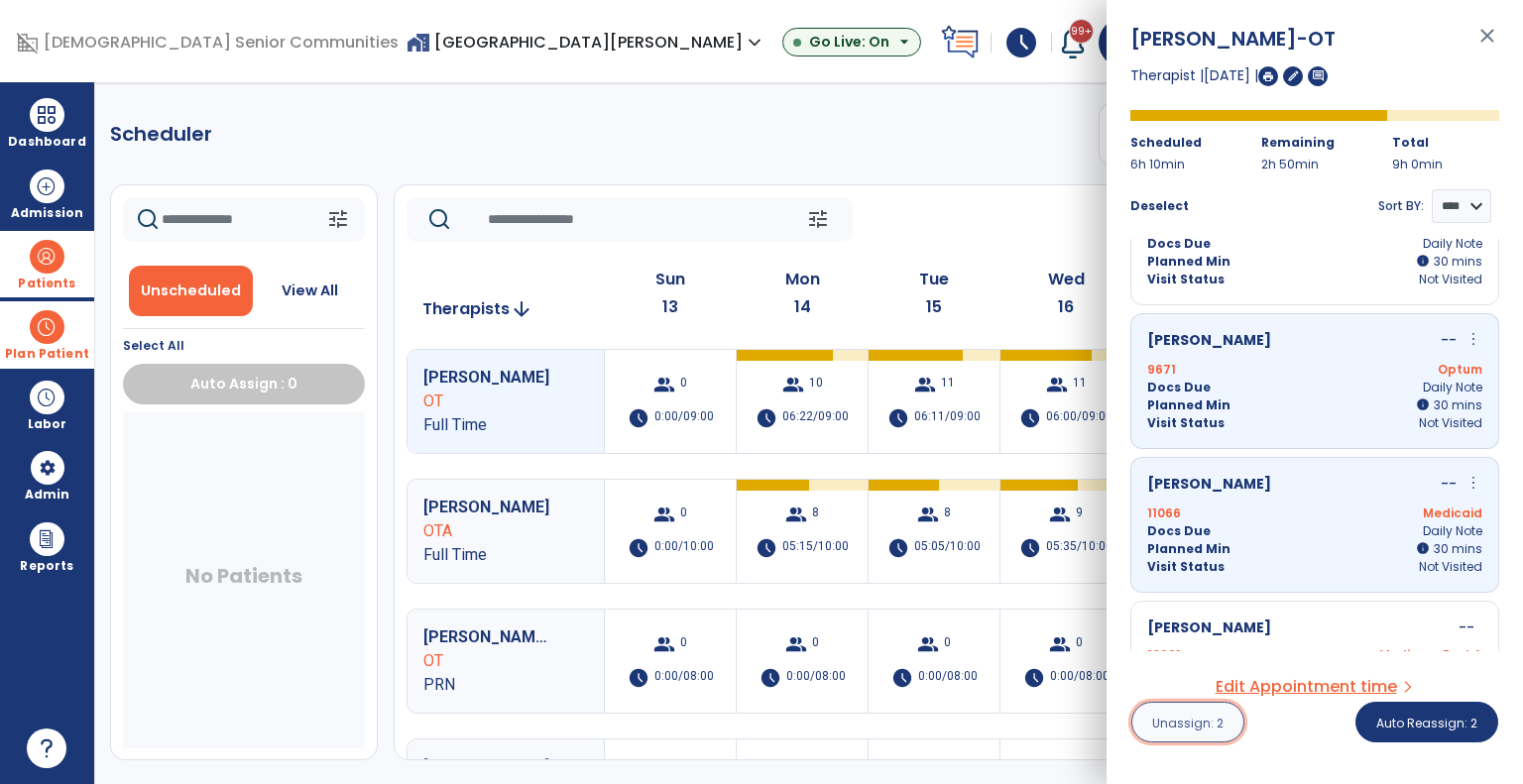 click on "Unassign: 2" at bounding box center (1188, 723) 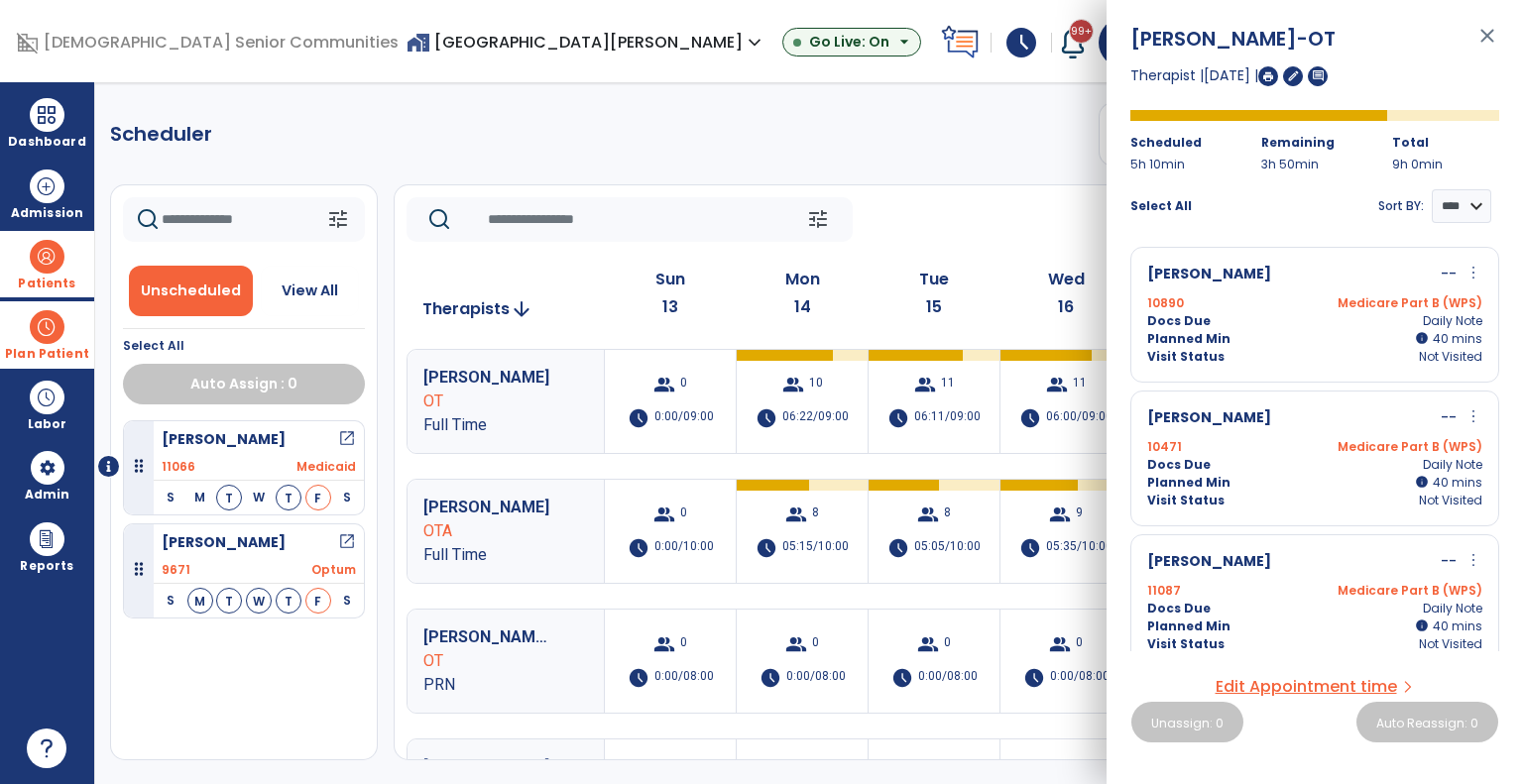 click on "tune   Today  chevron_left Jul 13, 2025 - Jul 19, 2025  *********  calendar_today  chevron_right" 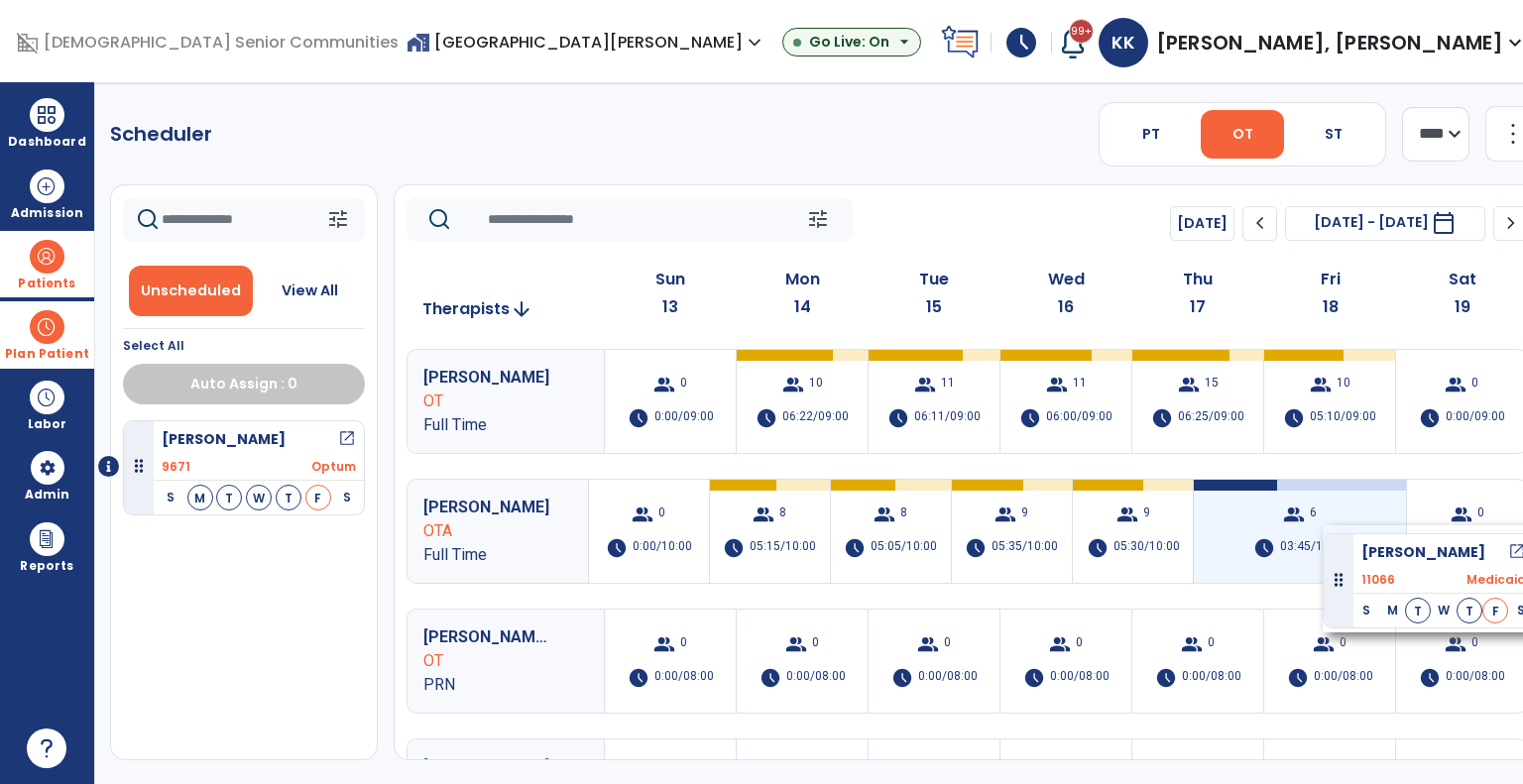 drag, startPoint x: 214, startPoint y: 486, endPoint x: 1343, endPoint y: 519, distance: 1129.4822 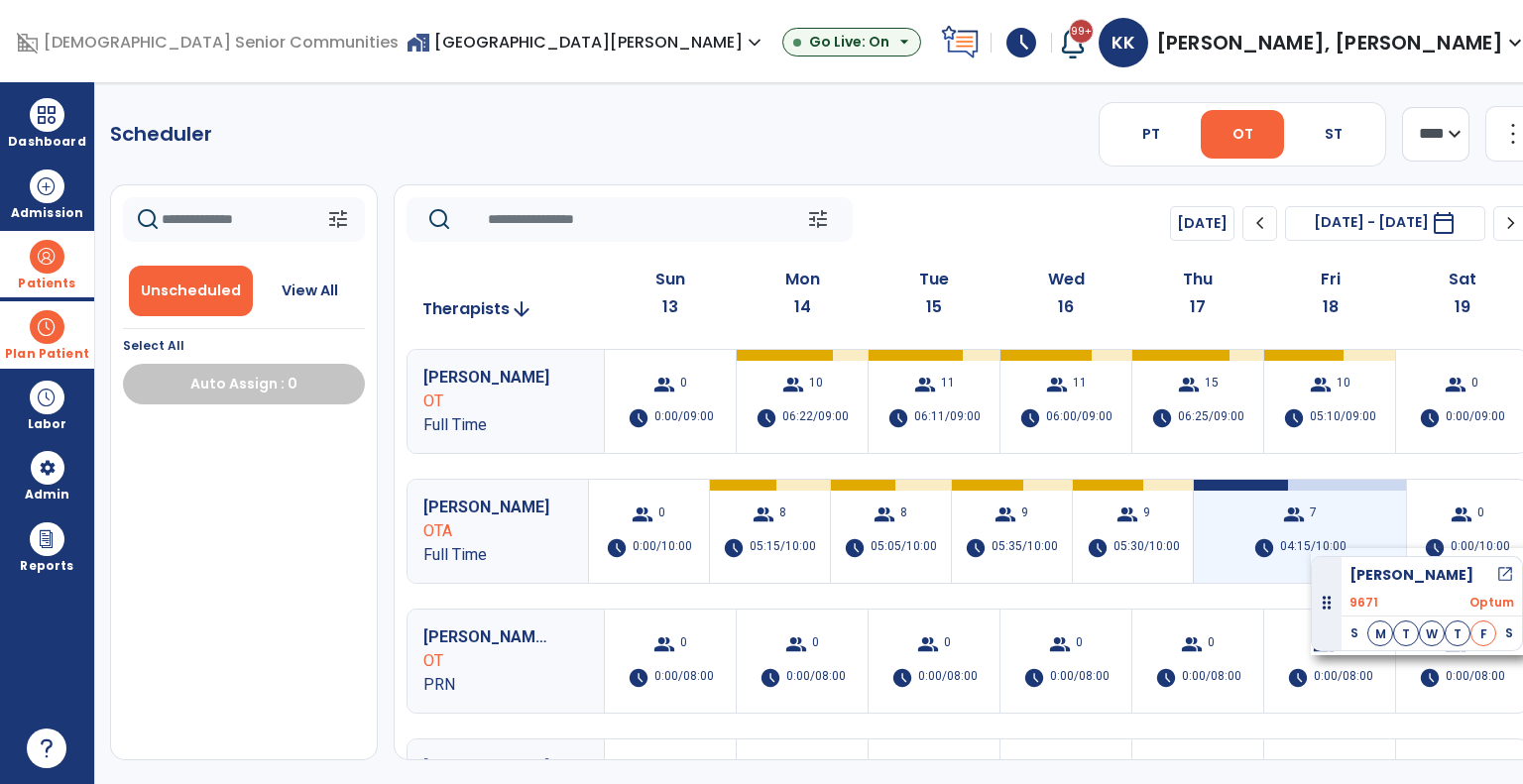 drag, startPoint x: 340, startPoint y: 506, endPoint x: 1313, endPoint y: 540, distance: 973.594 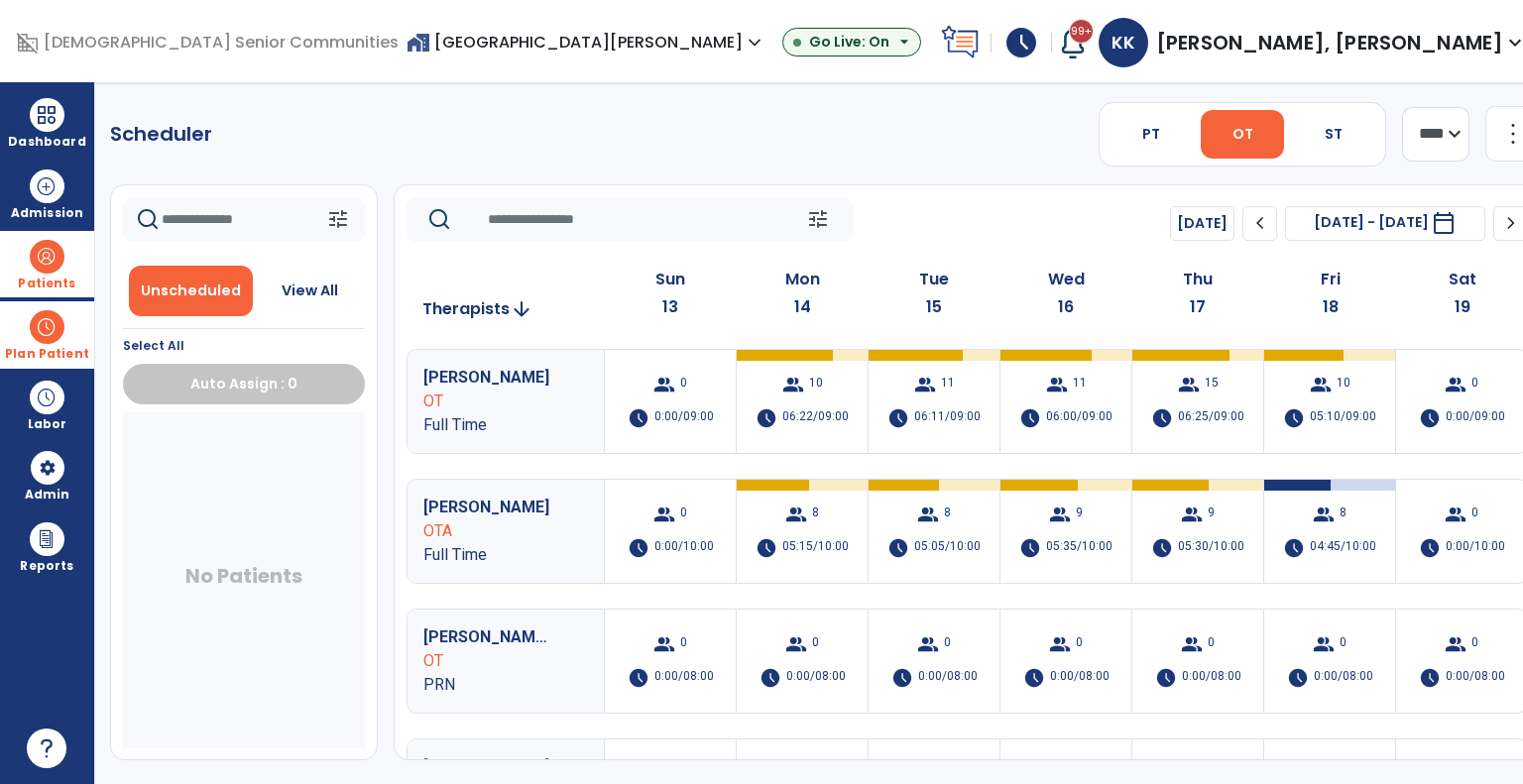 click on "tune   Today  chevron_left Jul 13, 2025 - Jul 19, 2025  *********  calendar_today  chevron_right" 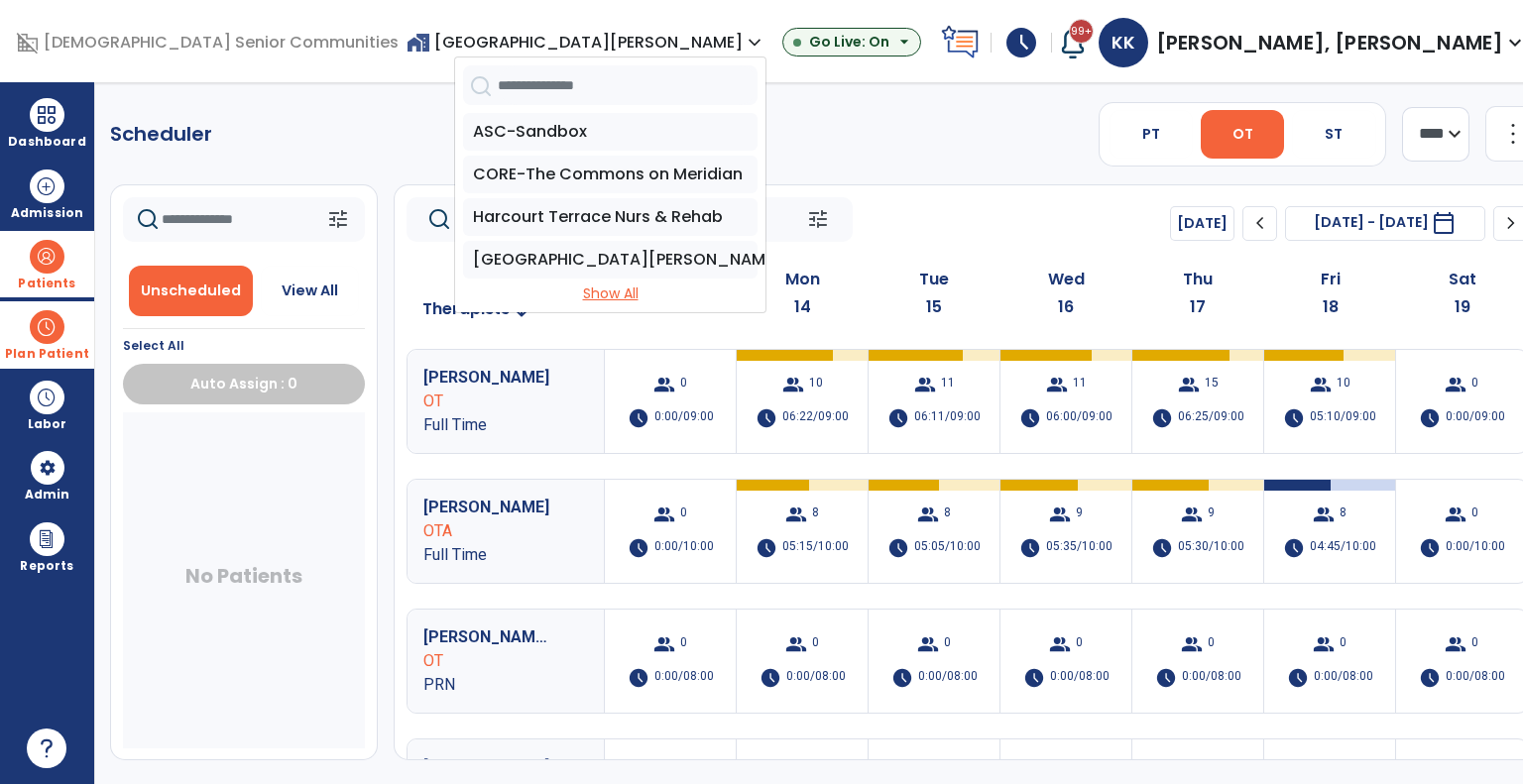 click on "Show All" at bounding box center [610, 293] 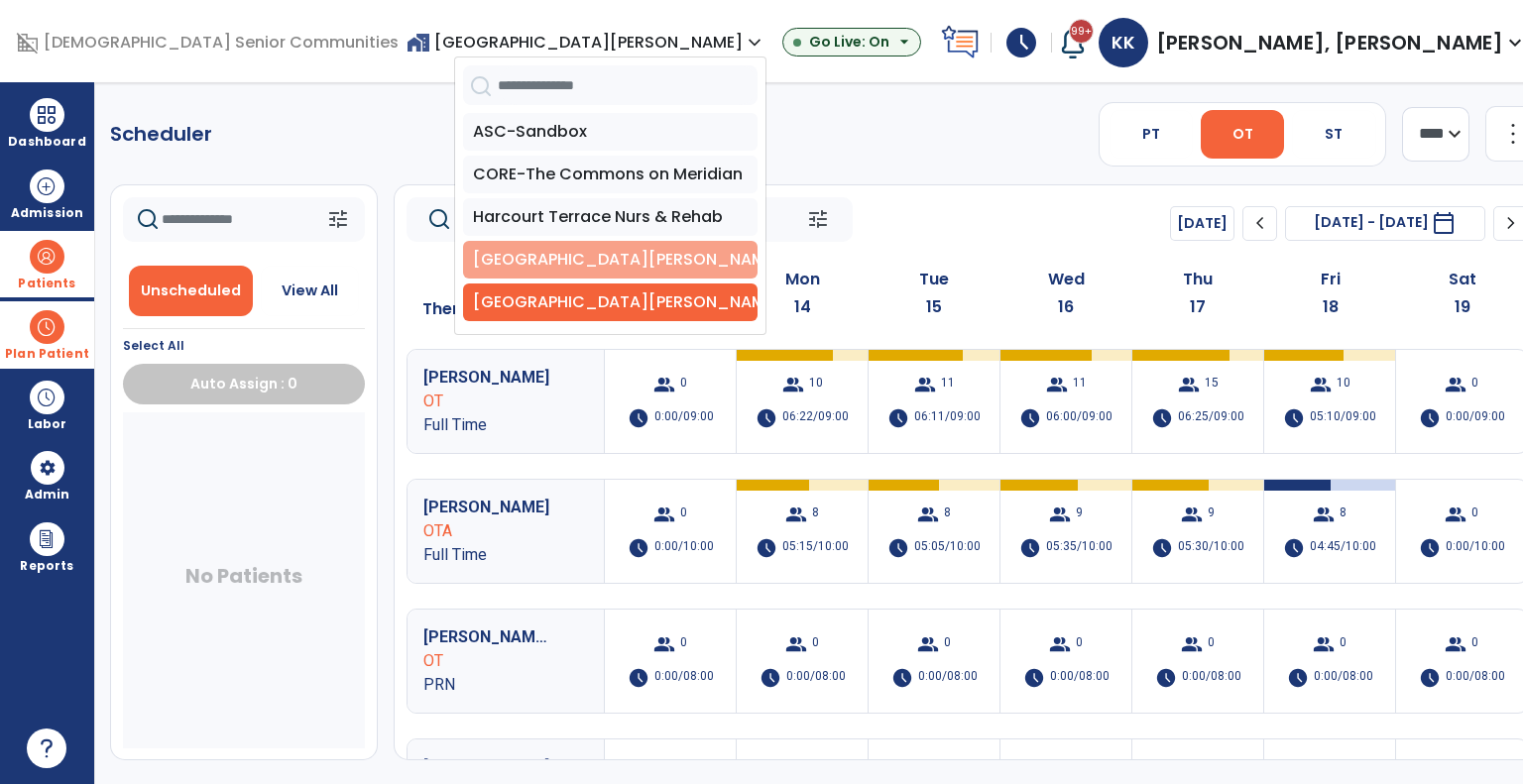 click on "[GEOGRAPHIC_DATA][PERSON_NAME]" at bounding box center [610, 260] 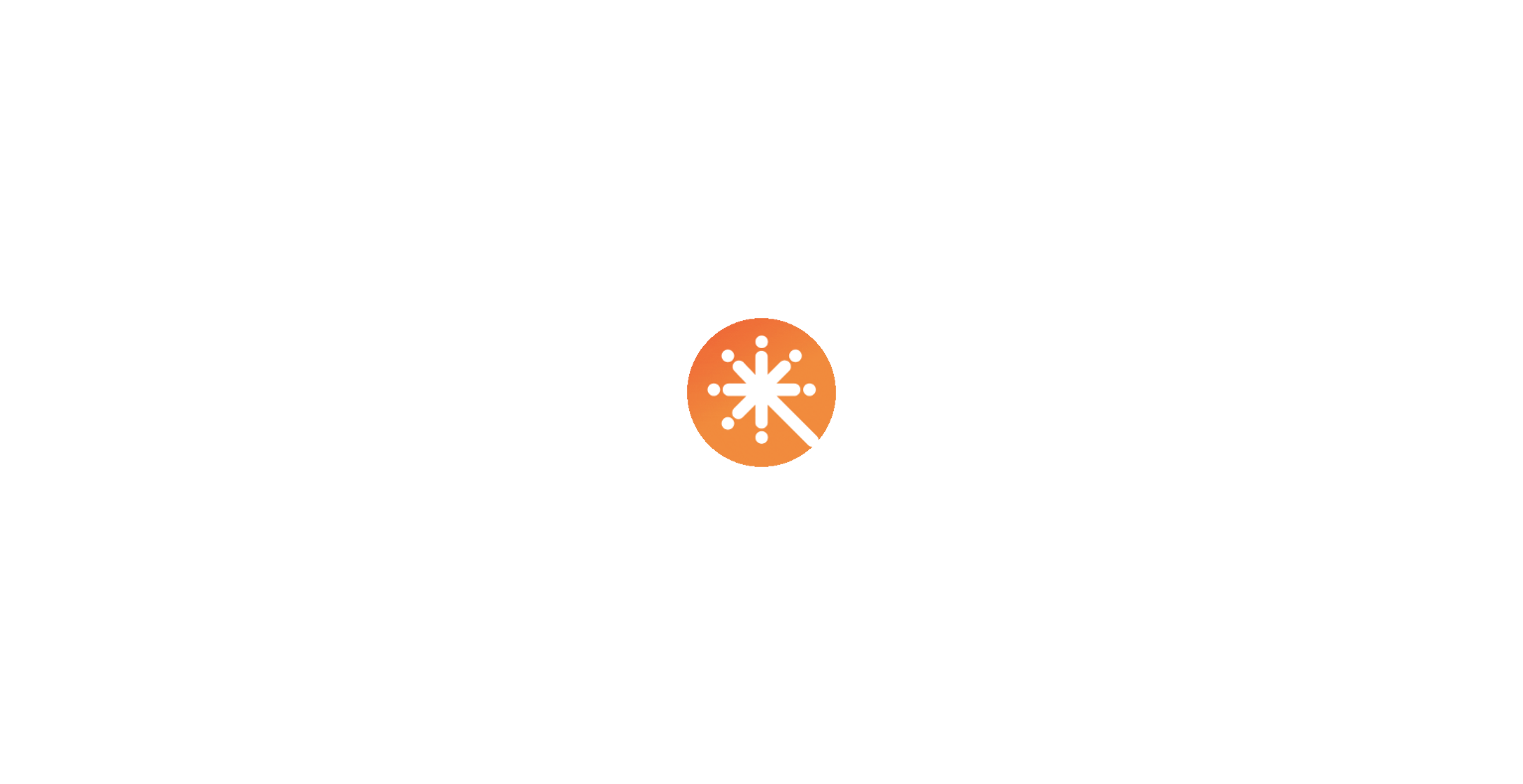 scroll, scrollTop: 0, scrollLeft: 0, axis: both 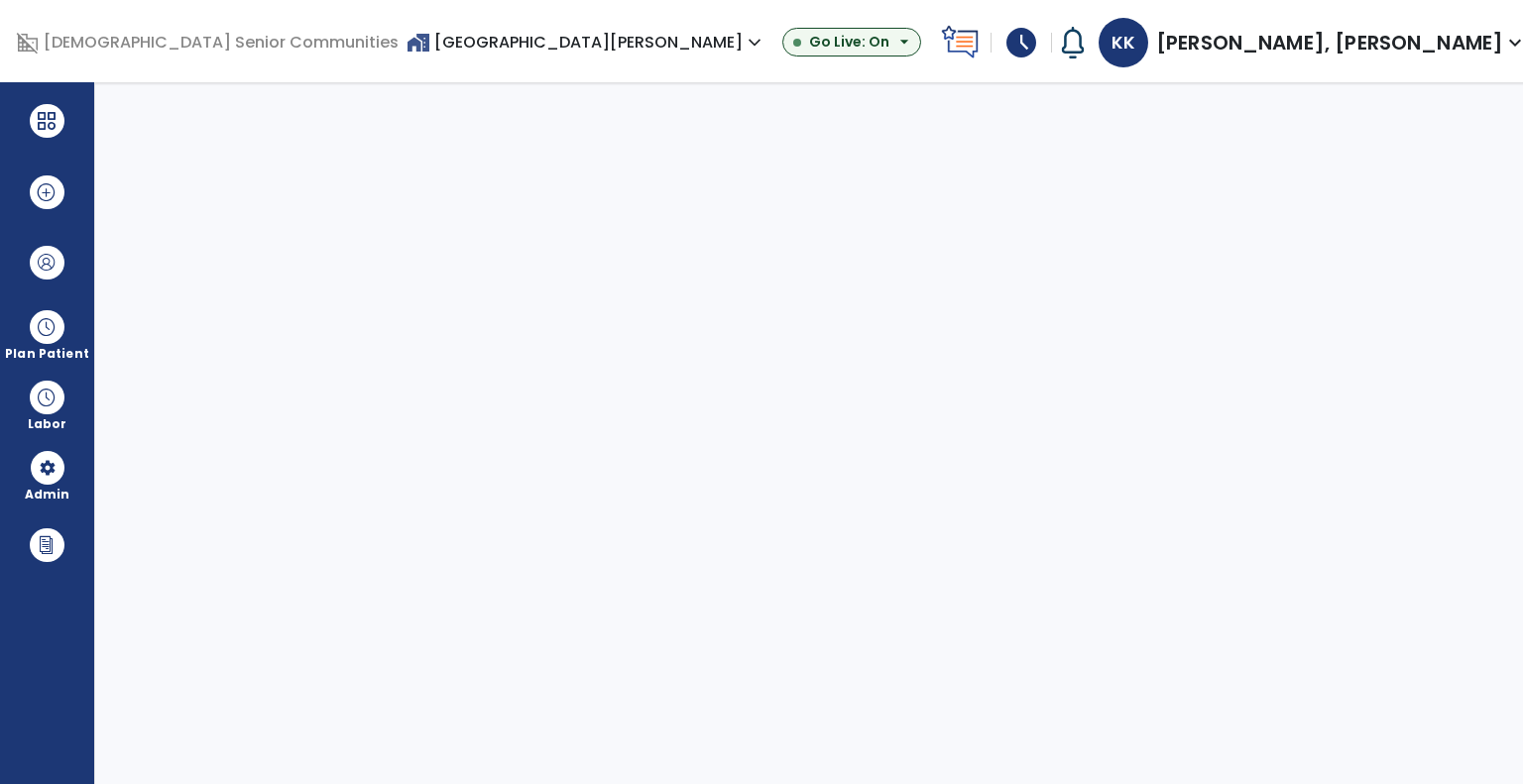 select on "***" 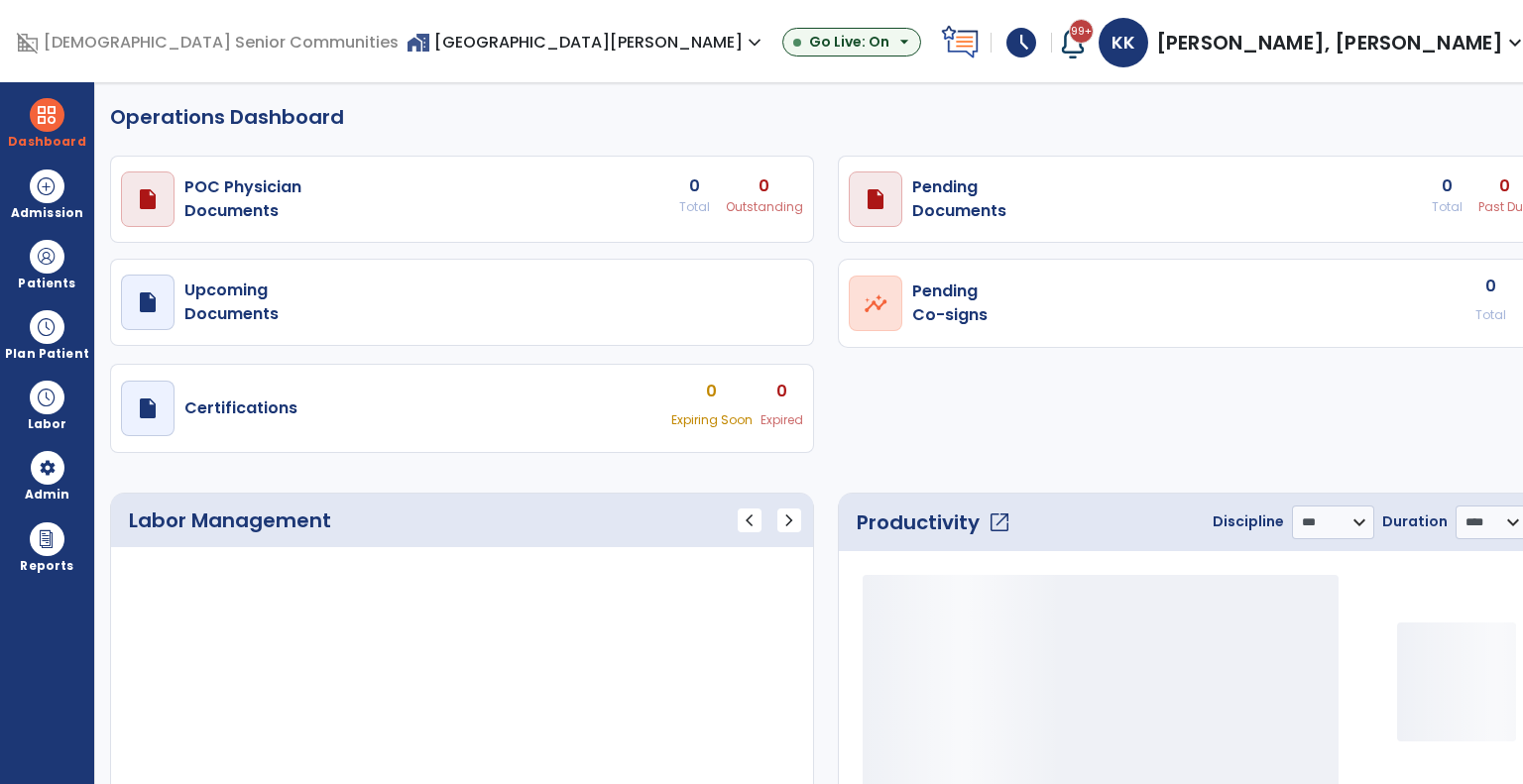select on "***" 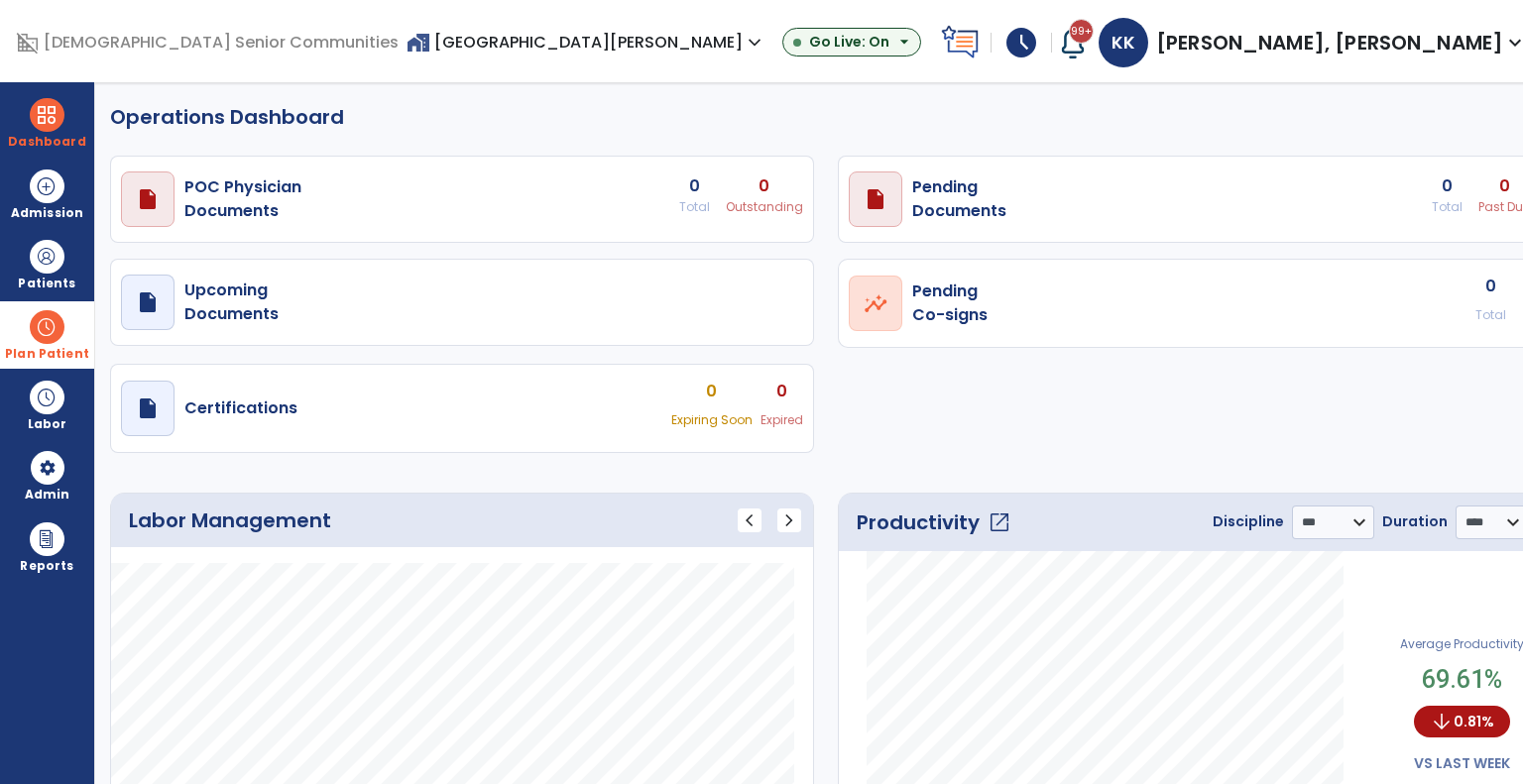 click on "Plan Patient" at bounding box center [47, 283] 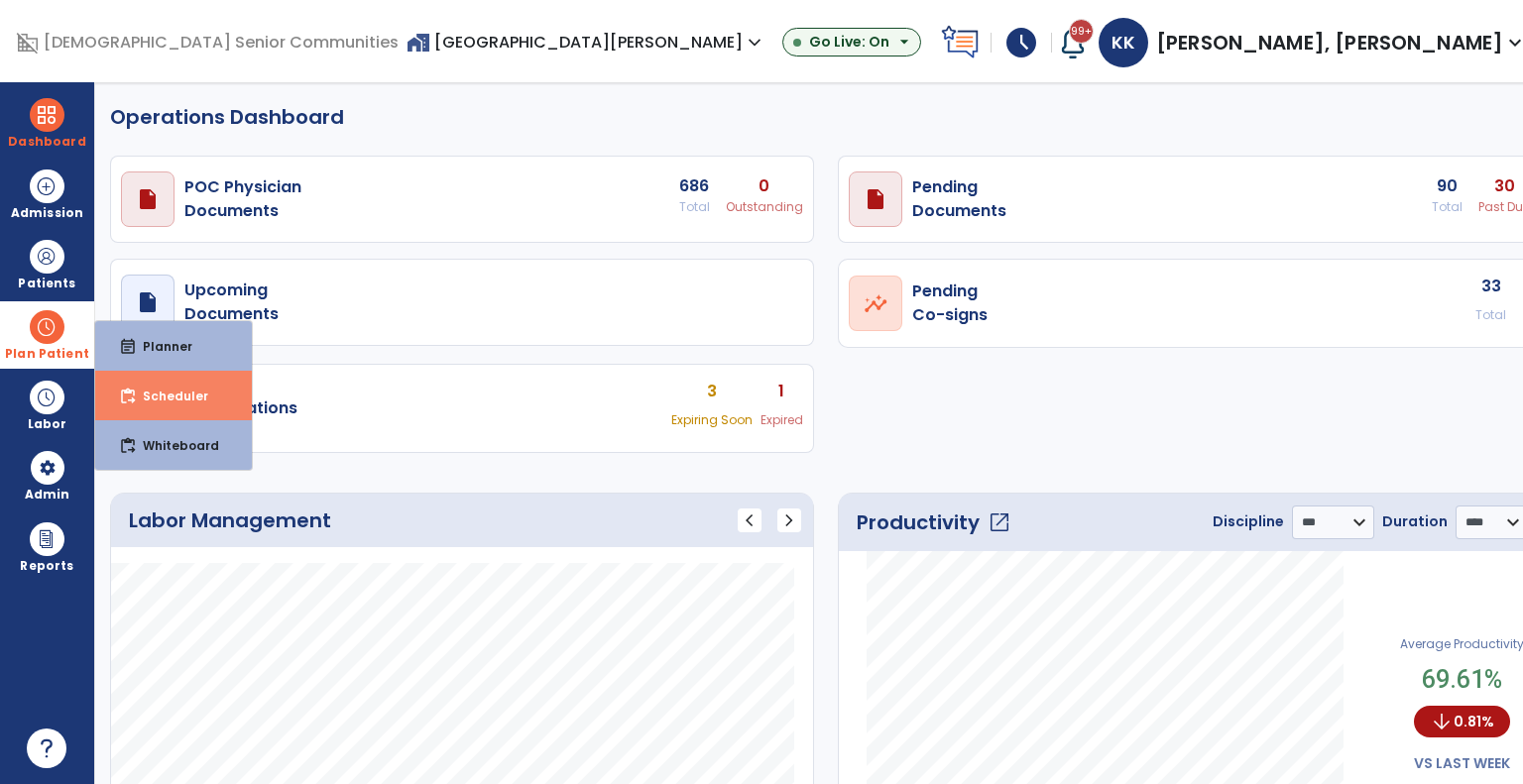 click on "content_paste_go" at bounding box center (128, 396) 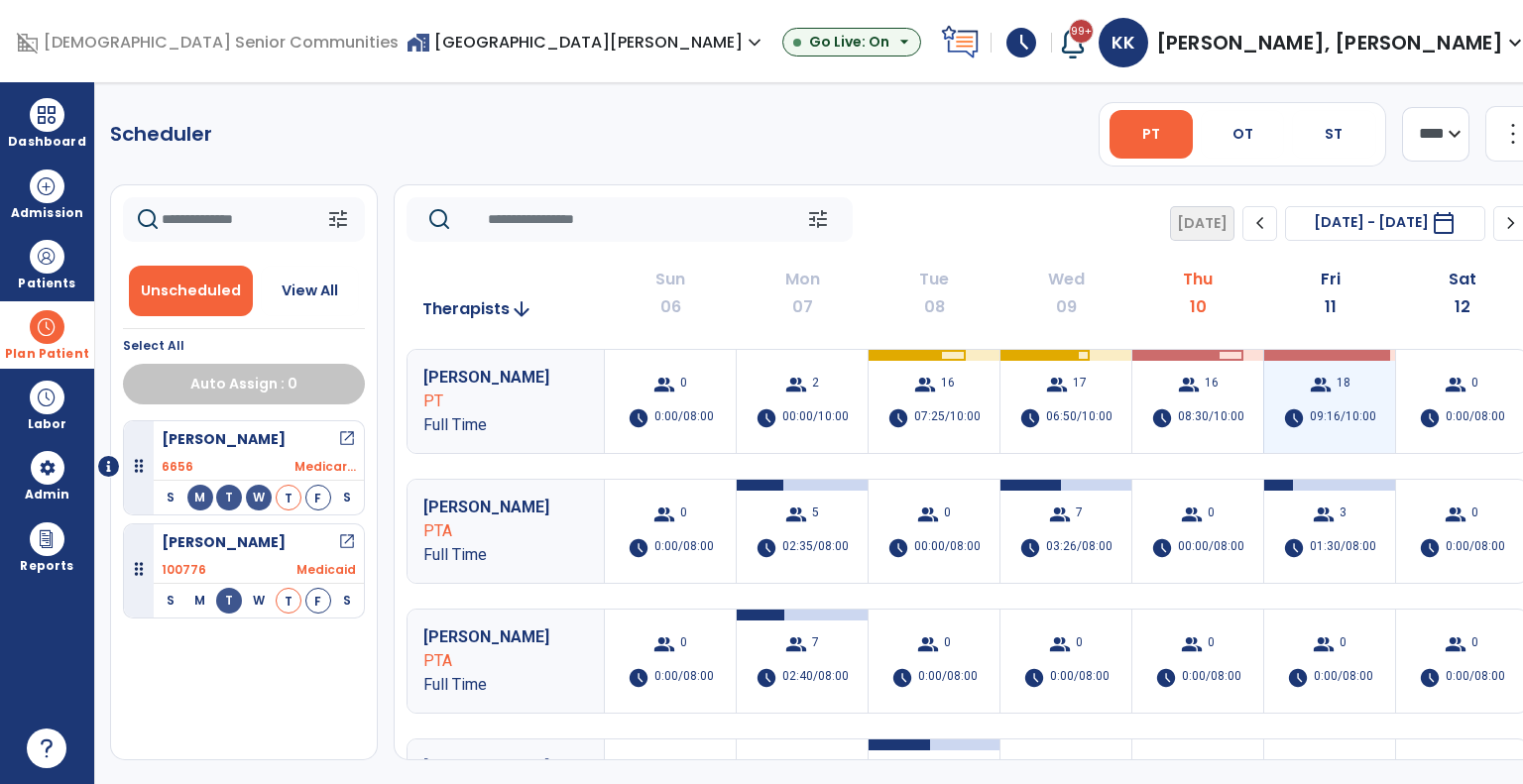 click on "group  18  schedule  09:16/10:00" at bounding box center [1330, 401] 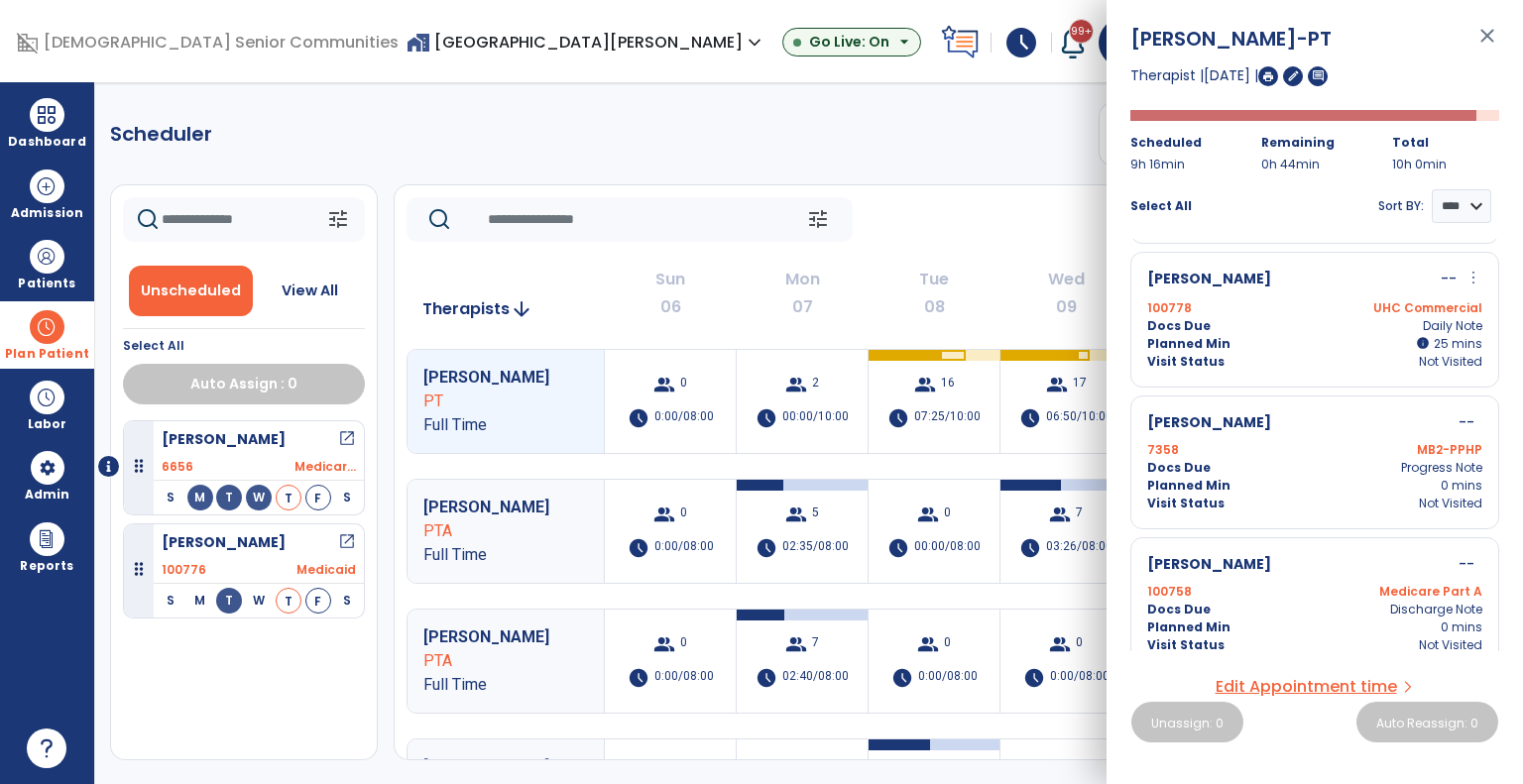 scroll, scrollTop: 2160, scrollLeft: 0, axis: vertical 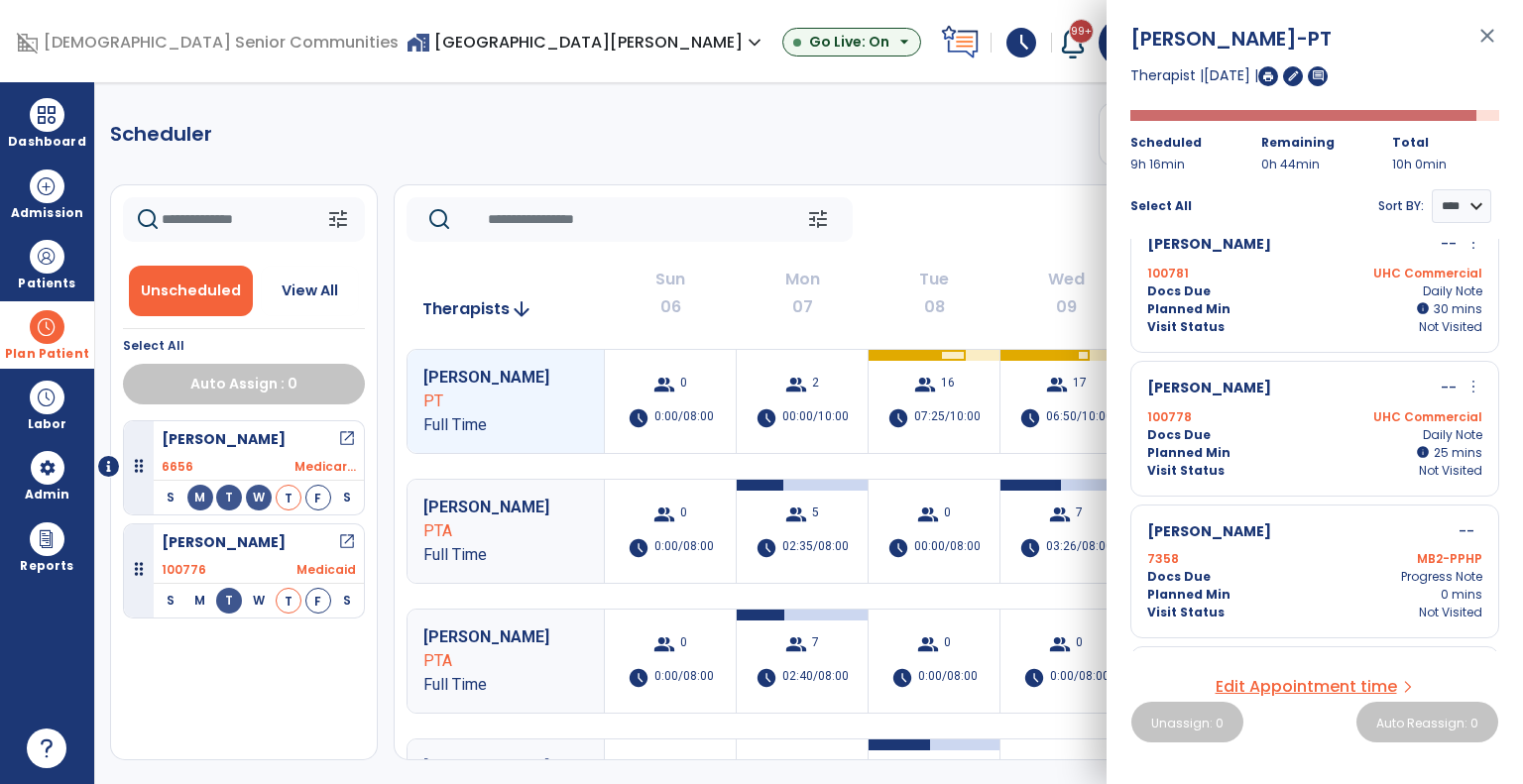 click on "Wright, Carl   --  more_vert  edit   Edit Session   alt_route   Split Minutes" at bounding box center (1315, 389) 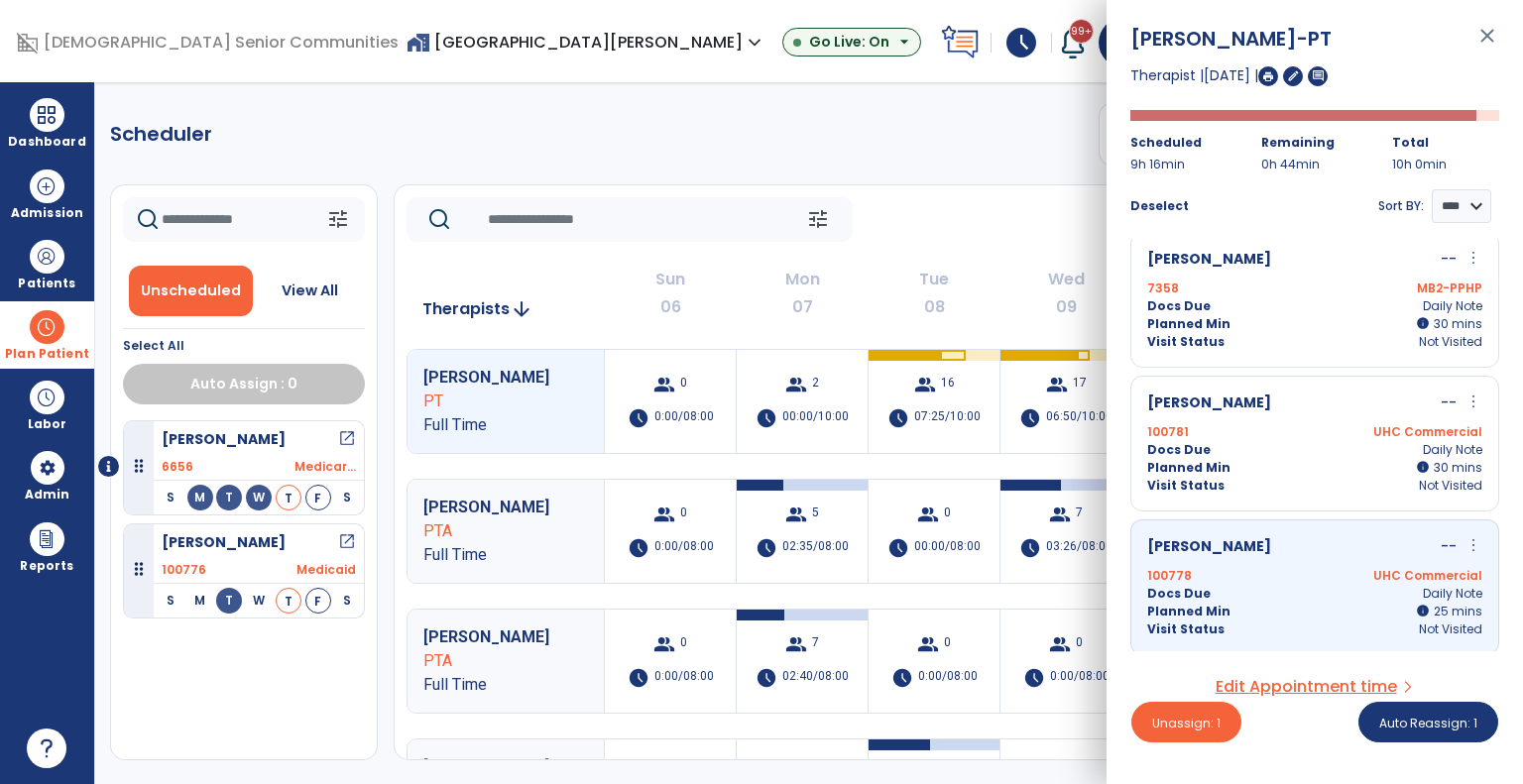 scroll, scrollTop: 1872, scrollLeft: 0, axis: vertical 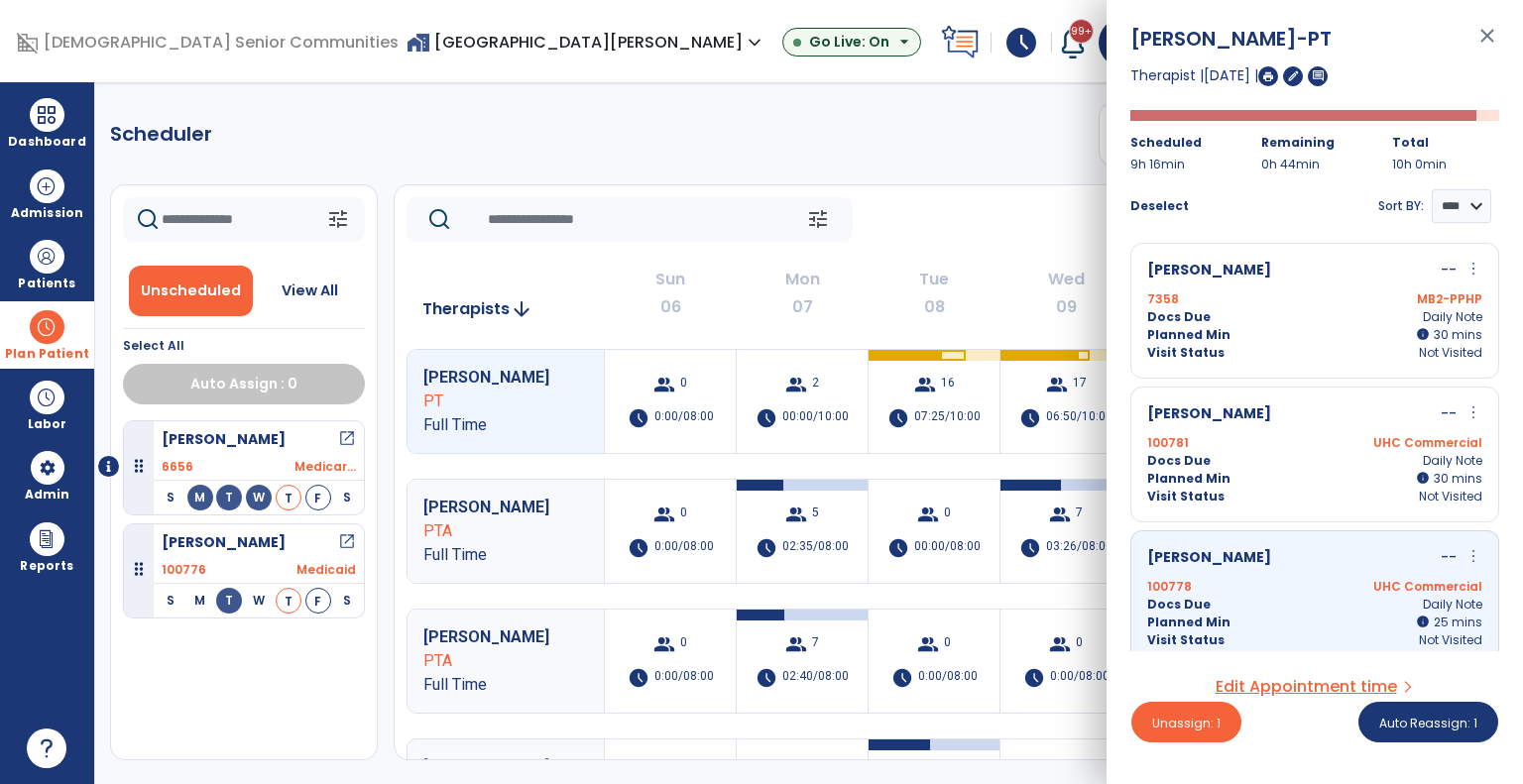 click on "Docs Due Daily Note" at bounding box center (1315, 461) 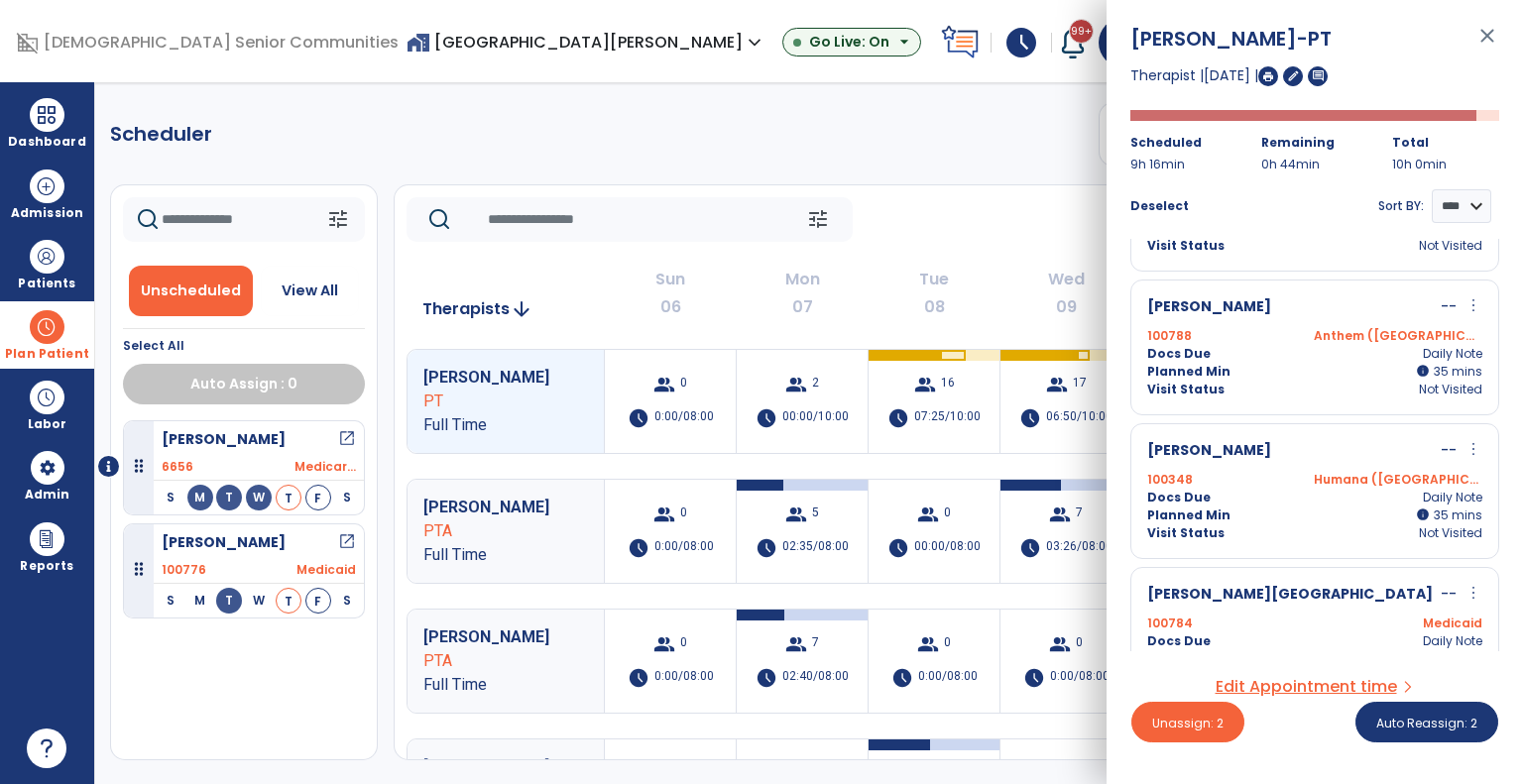 click on "Thomas, Barbara   --  more_vert  edit   Edit Session   alt_route   Split Minutes  100348 Humana (MI)  Docs Due Daily Note   Planned Min  info   35 I 35 mins  Visit Status  Not Visited" at bounding box center (1315, 491) 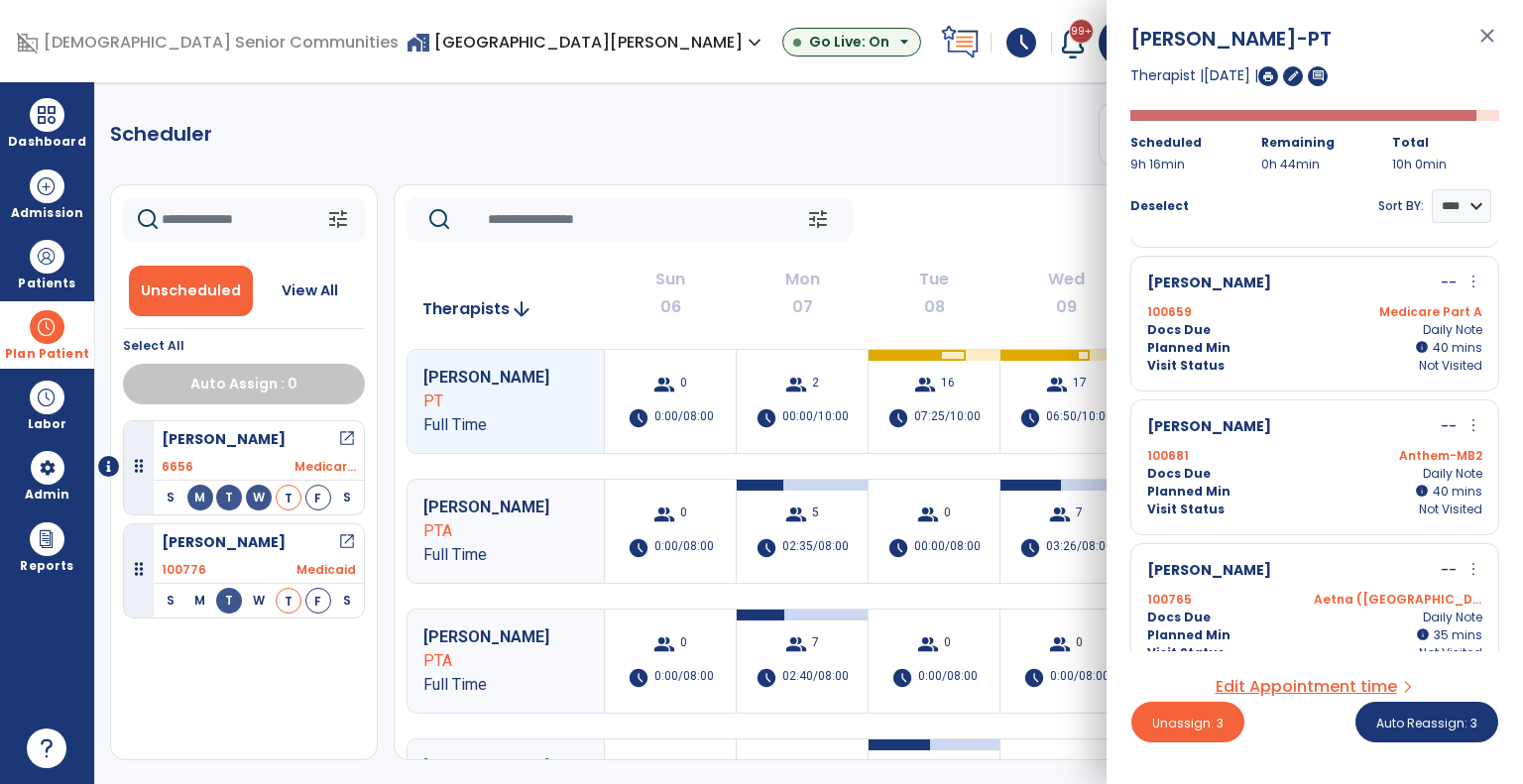 scroll, scrollTop: 278, scrollLeft: 0, axis: vertical 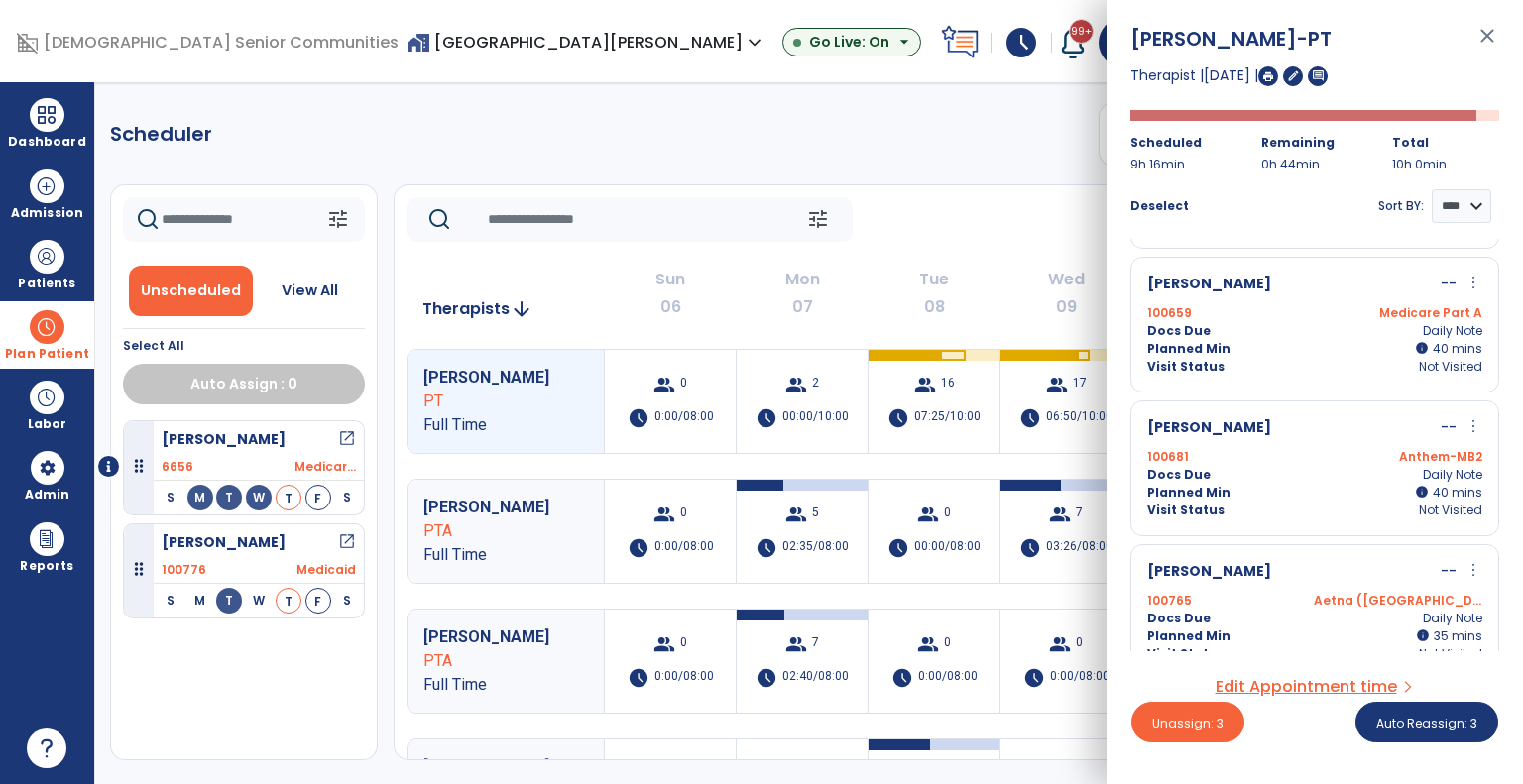click on "100681 Anthem-MB2" at bounding box center [1315, 457] 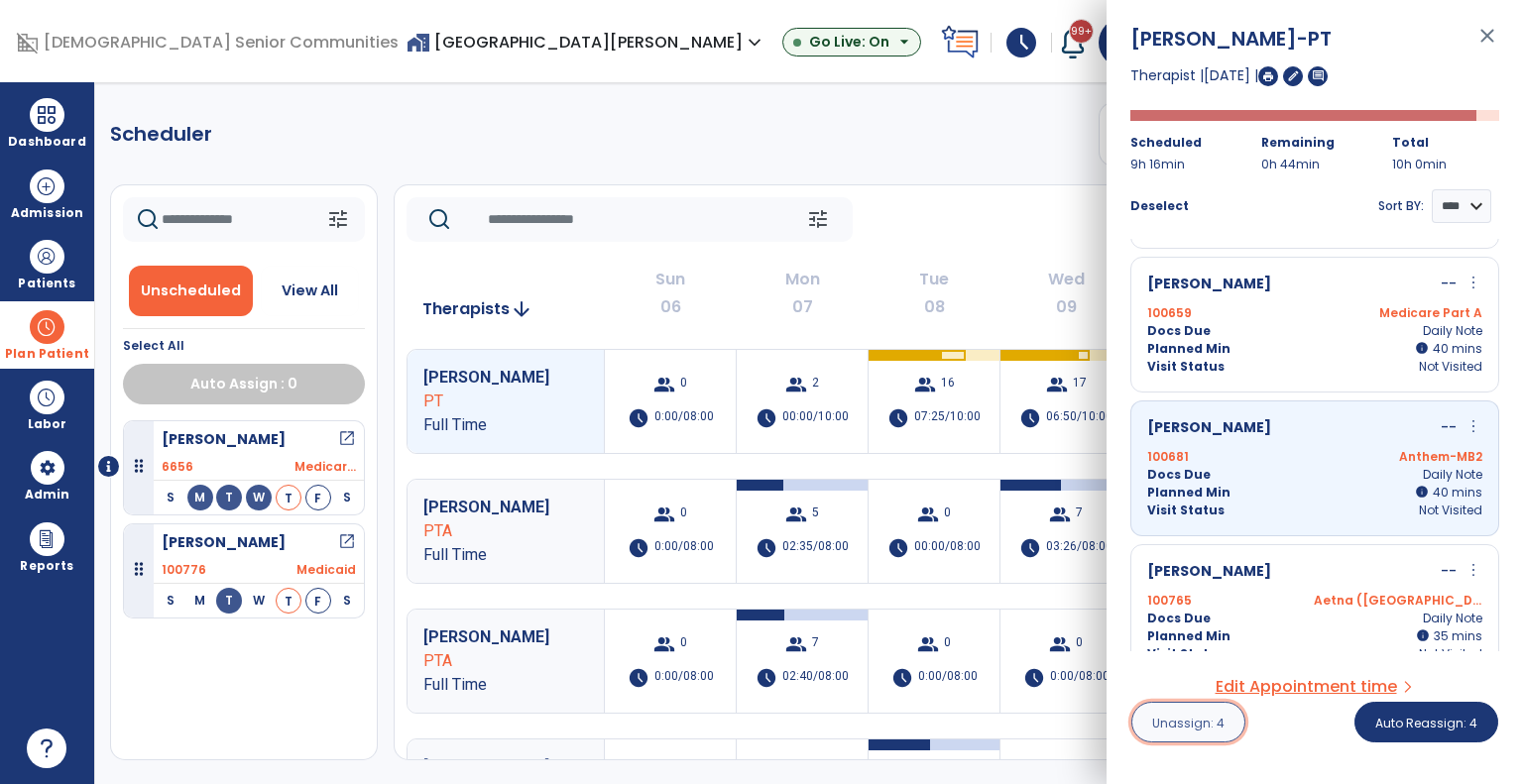 click on "Unassign: 4" at bounding box center [1188, 723] 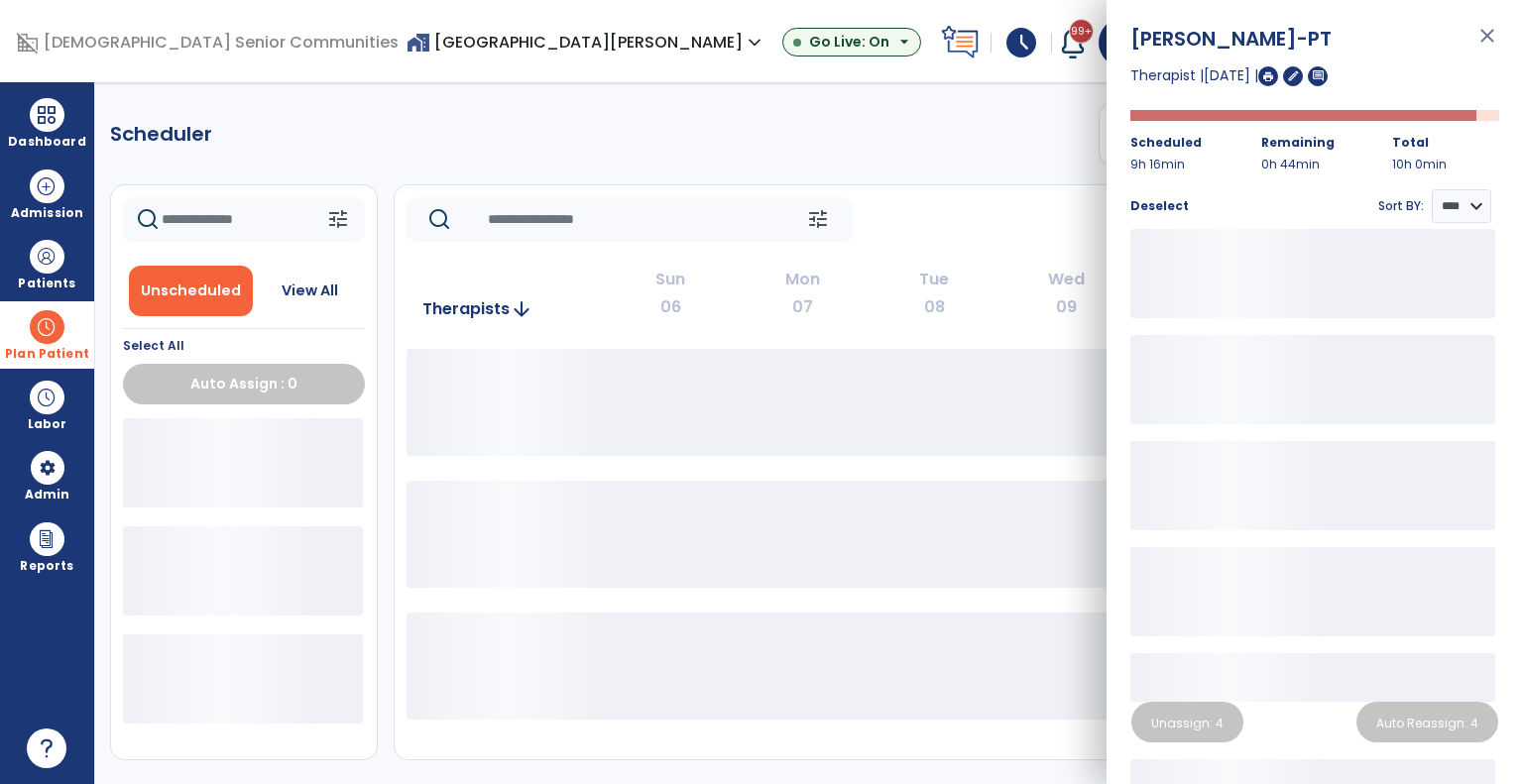 click on "tune   Today  chevron_left Jul 6, 2025 - Jul 12, 2025  *********  calendar_today  chevron_right" 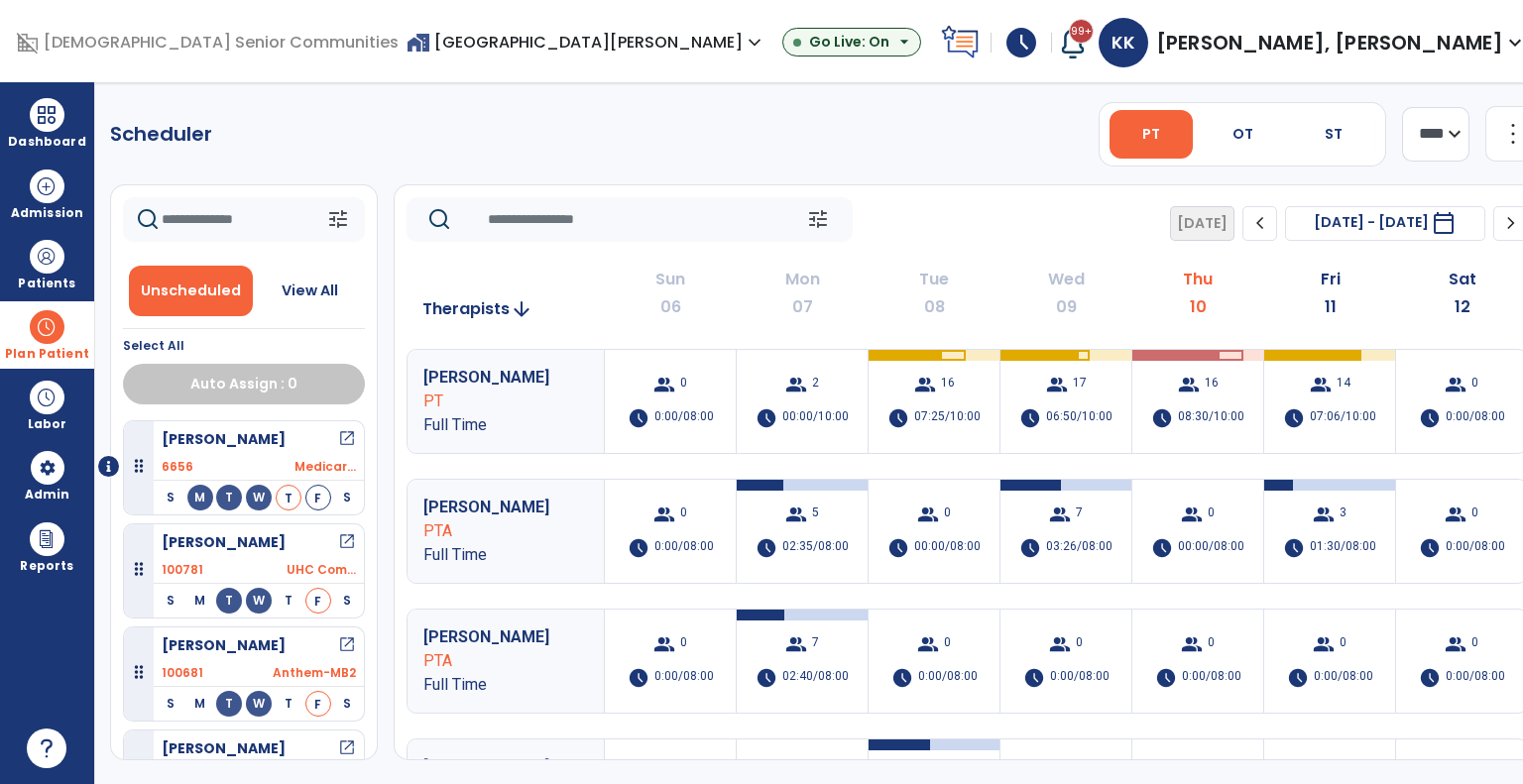click on "tune   Today  chevron_left Jul 6, 2025 - Jul 12, 2025  *********  calendar_today  chevron_right" 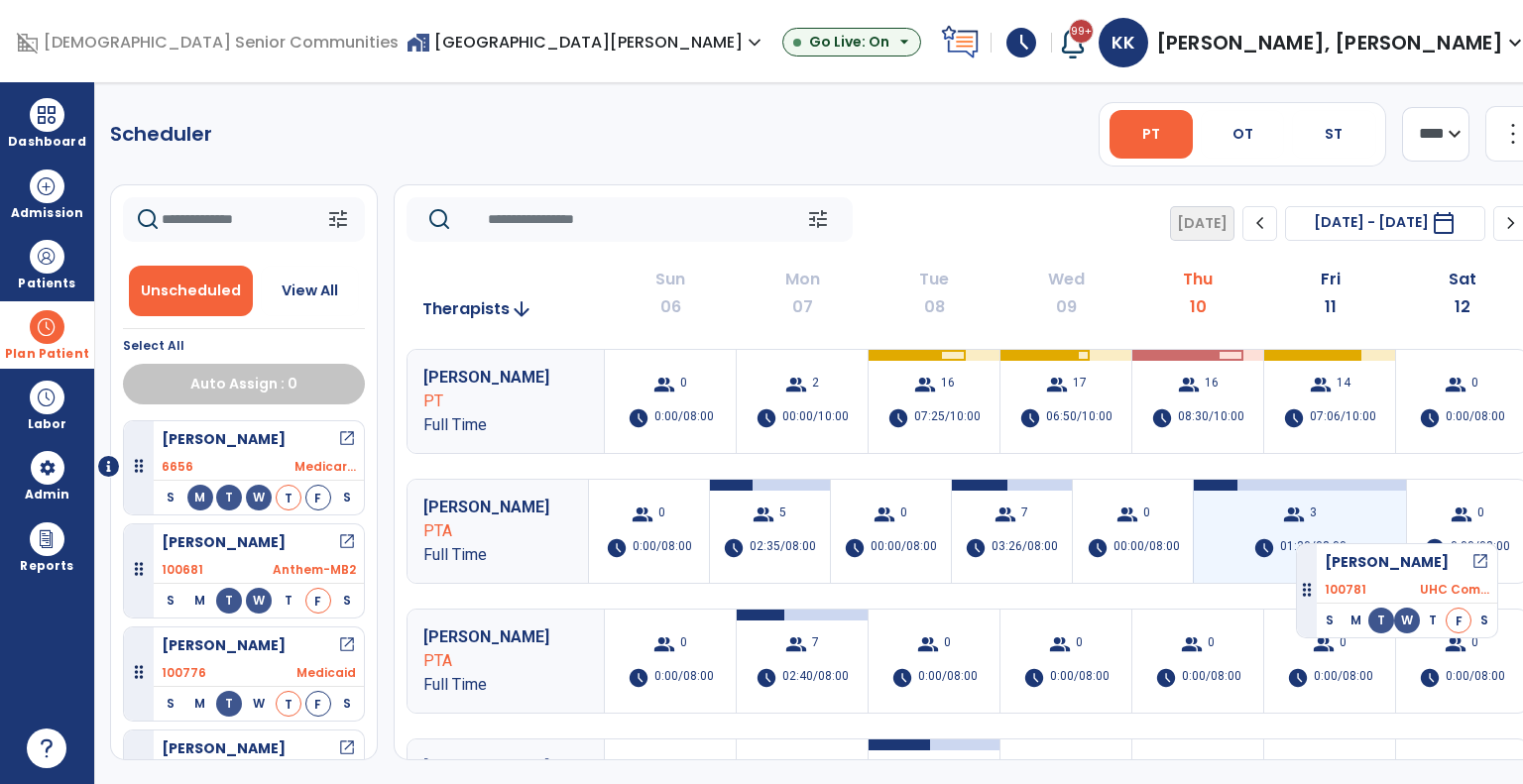 drag, startPoint x: 291, startPoint y: 585, endPoint x: 1305, endPoint y: 529, distance: 1015.5452 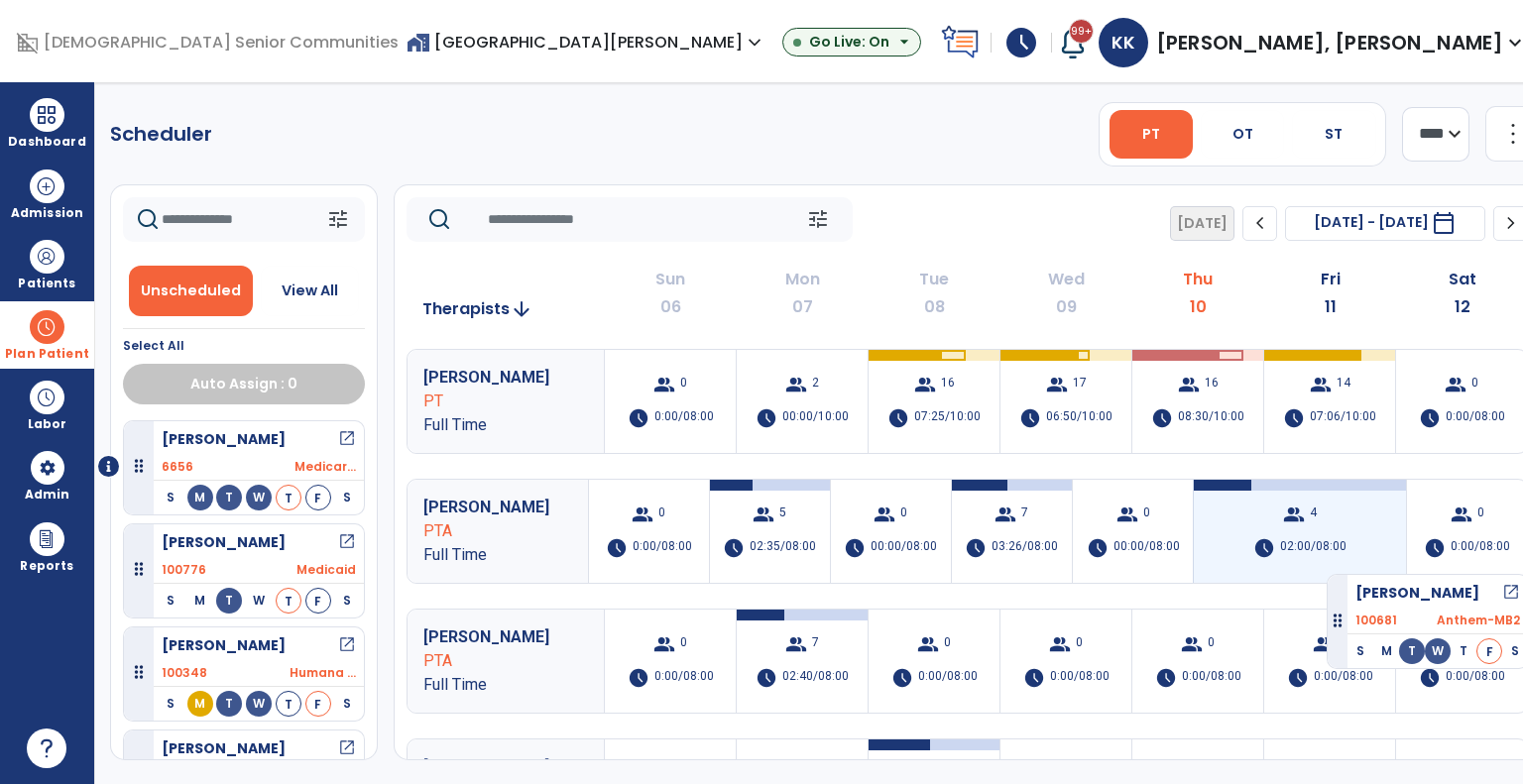 drag, startPoint x: 310, startPoint y: 559, endPoint x: 1317, endPoint y: 556, distance: 1007.00447 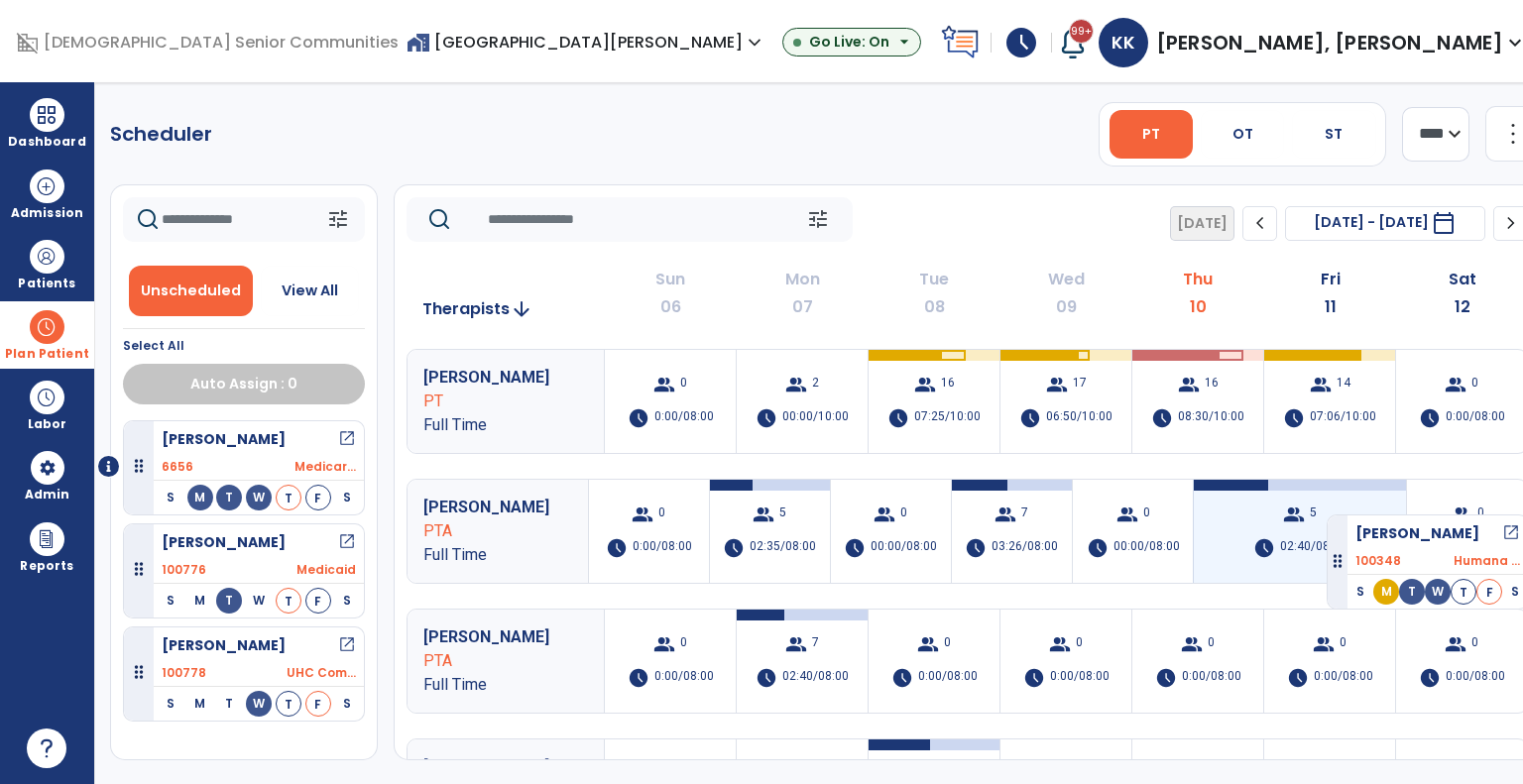 drag, startPoint x: 299, startPoint y: 669, endPoint x: 1337, endPoint y: 511, distance: 1049.9562 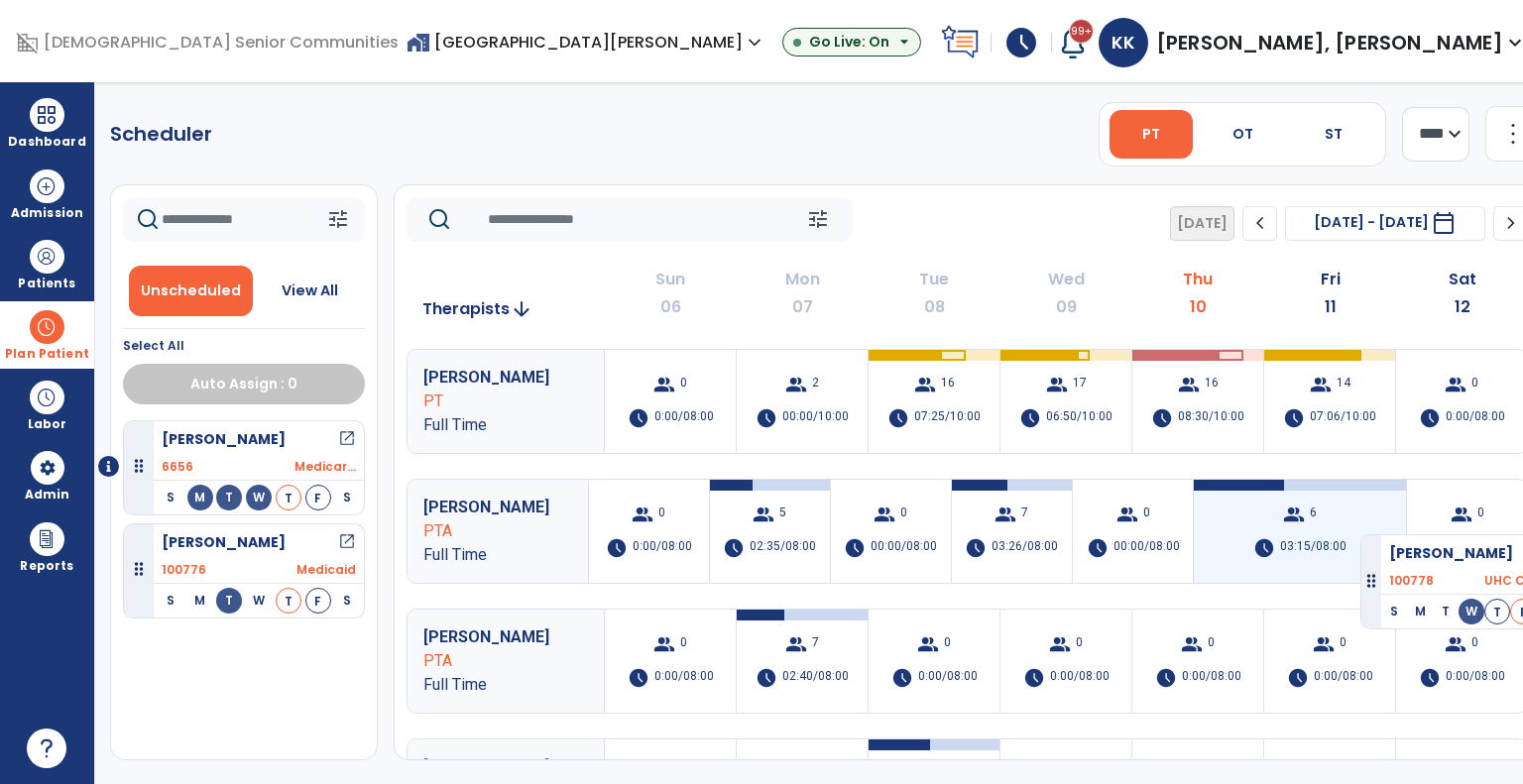 drag, startPoint x: 298, startPoint y: 678, endPoint x: 1321, endPoint y: 518, distance: 1035.4366 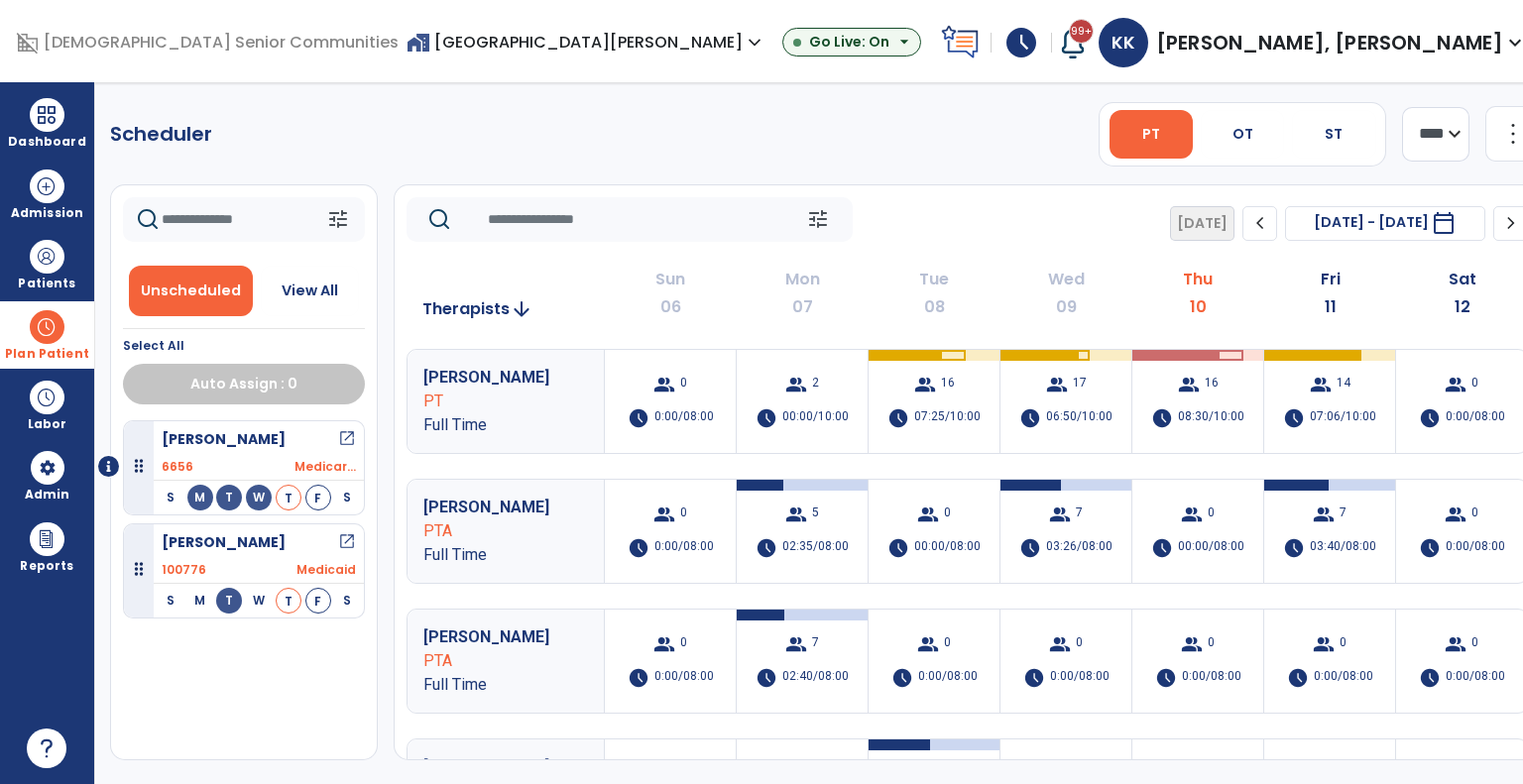 click on "tune   Today  chevron_left Jul 6, 2025 - Jul 12, 2025  *********  calendar_today  chevron_right" 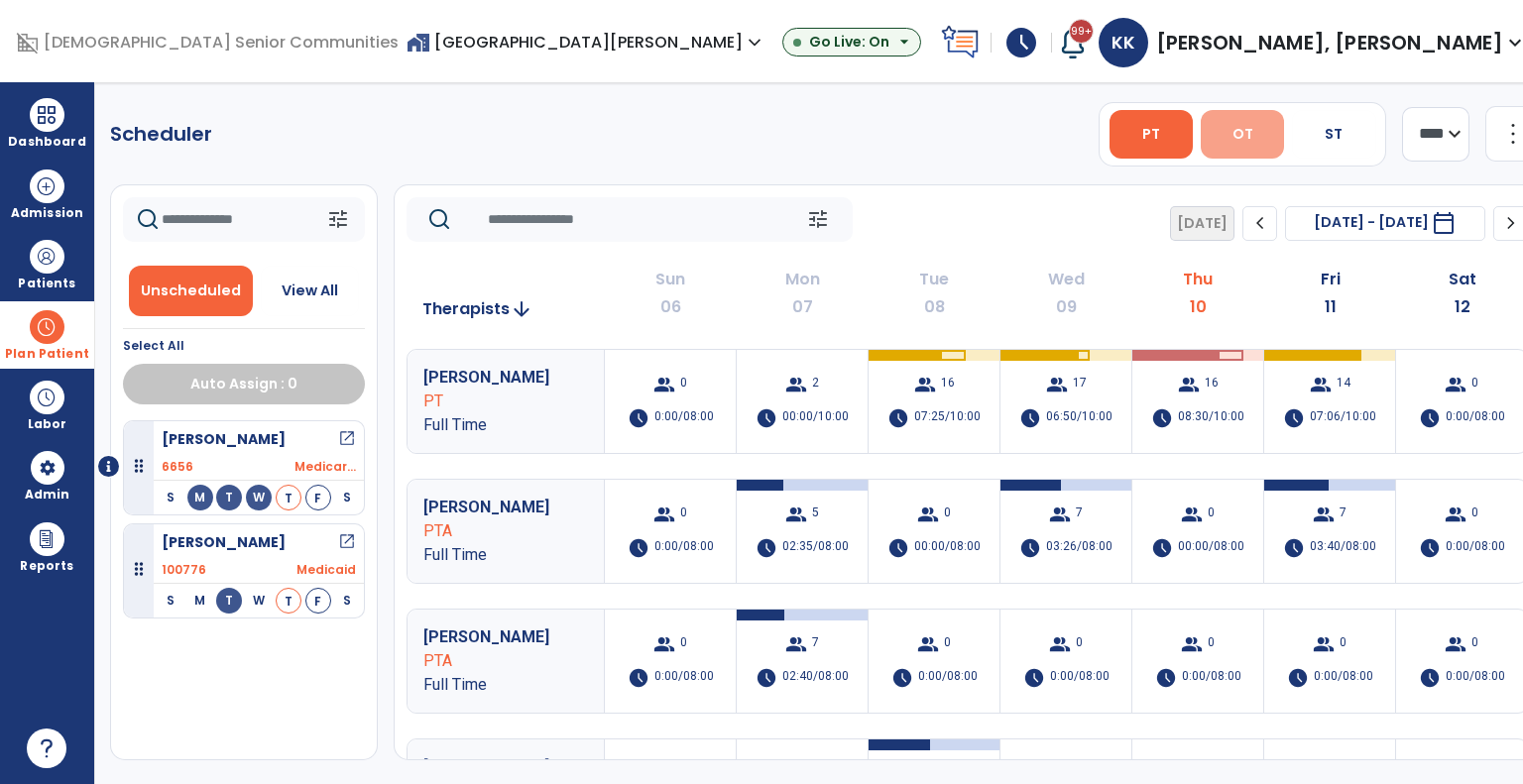 click on "OT" at bounding box center [1242, 134] 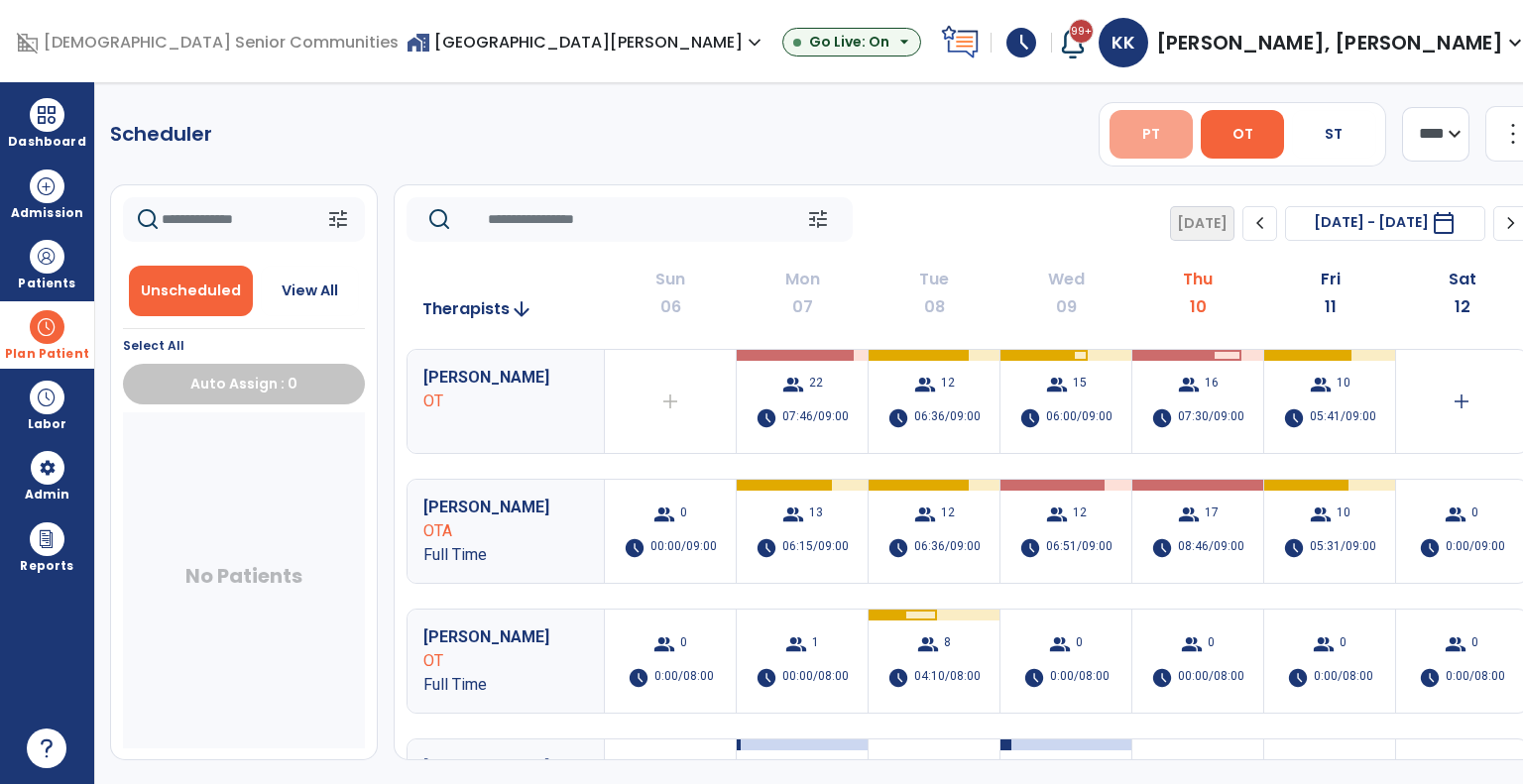 click on "PT" at bounding box center [1151, 134] 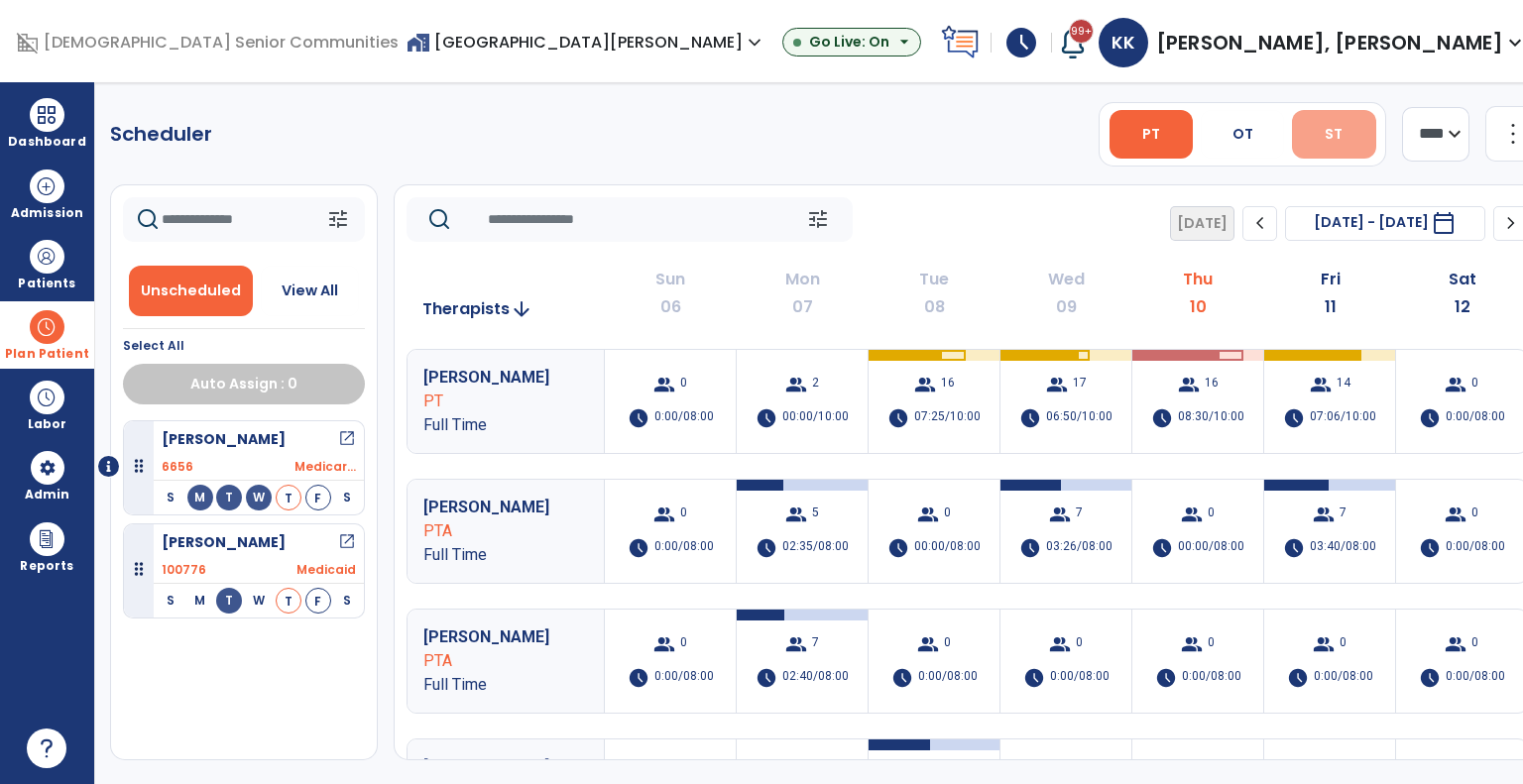click on "ST" at bounding box center [1334, 134] 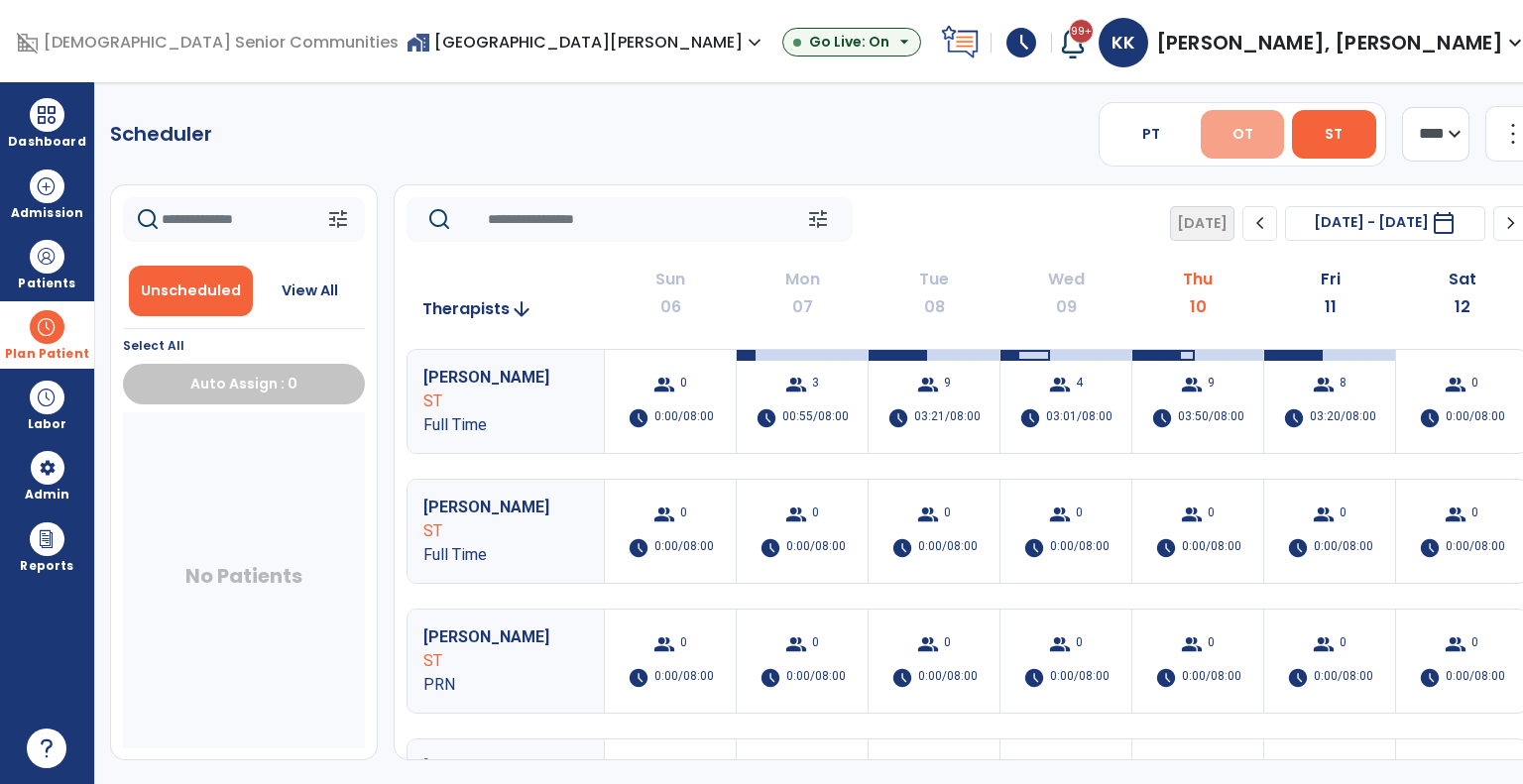 click on "OT" at bounding box center [1242, 134] 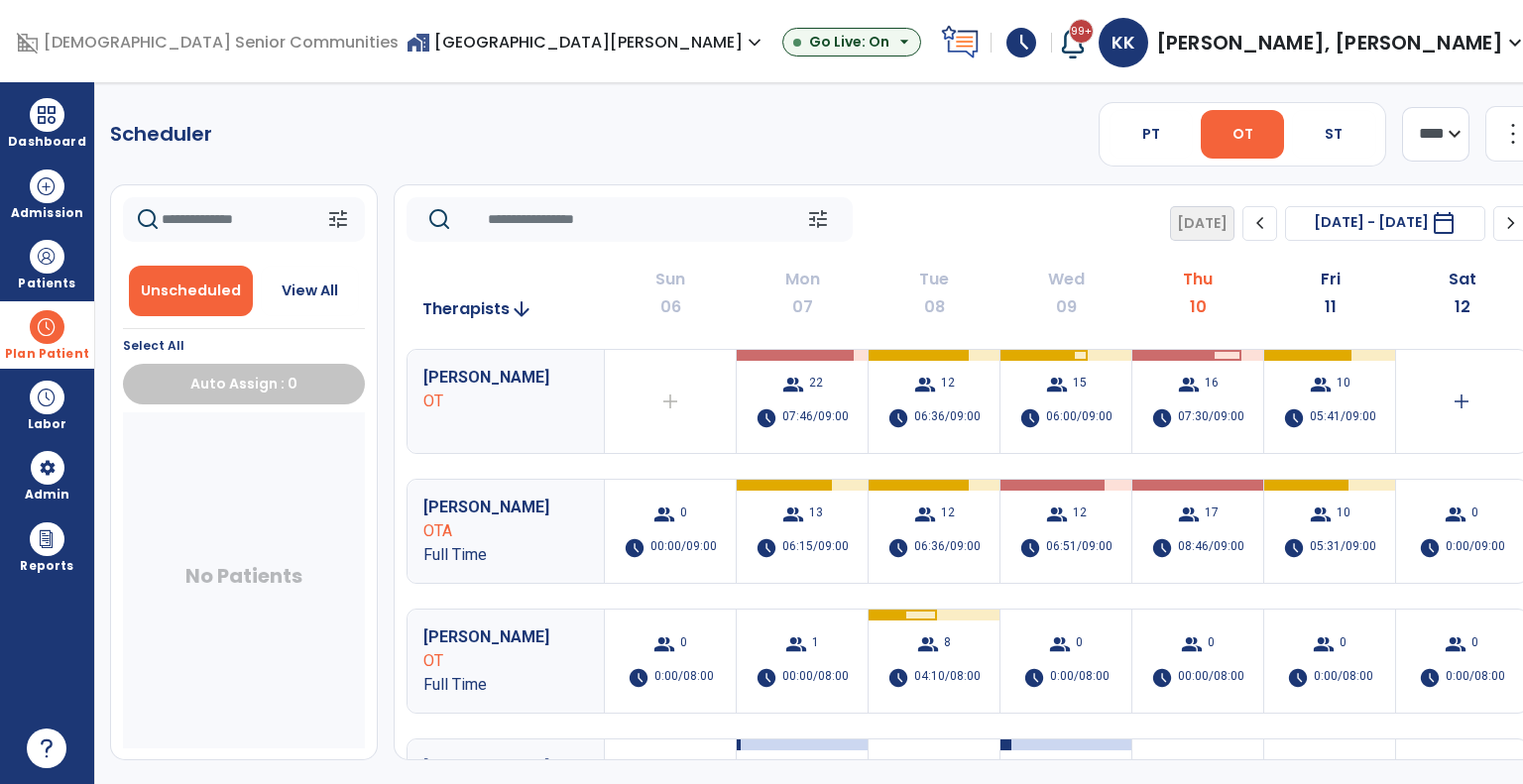 click on "Today  chevron_left Jul 6, 2025 - Jul 12, 2025  *********  calendar_today  chevron_right" 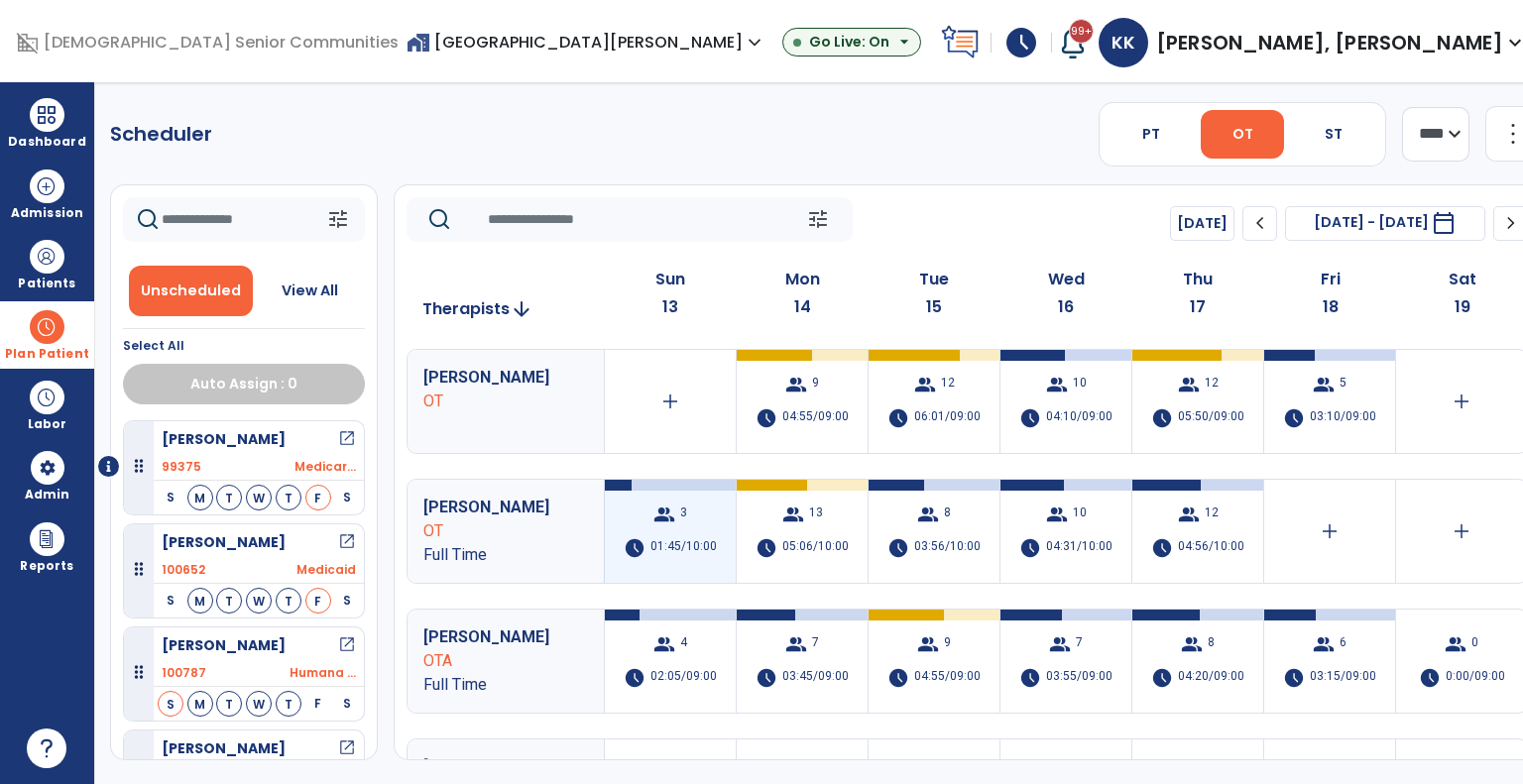 click on "group  3  schedule  01:45/10:00" at bounding box center (670, 531) 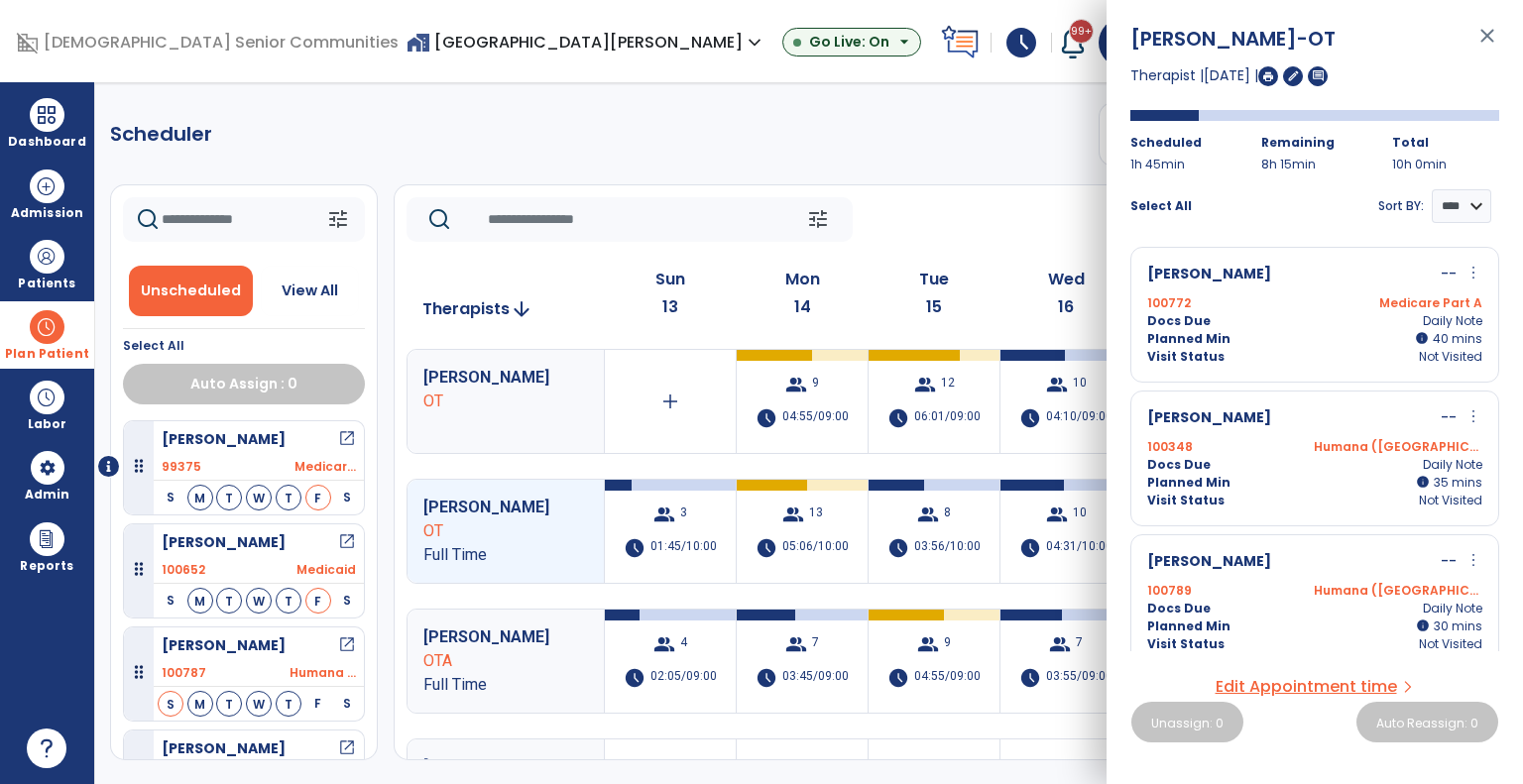 click on "100772 Medicare Part A" at bounding box center (1315, 303) 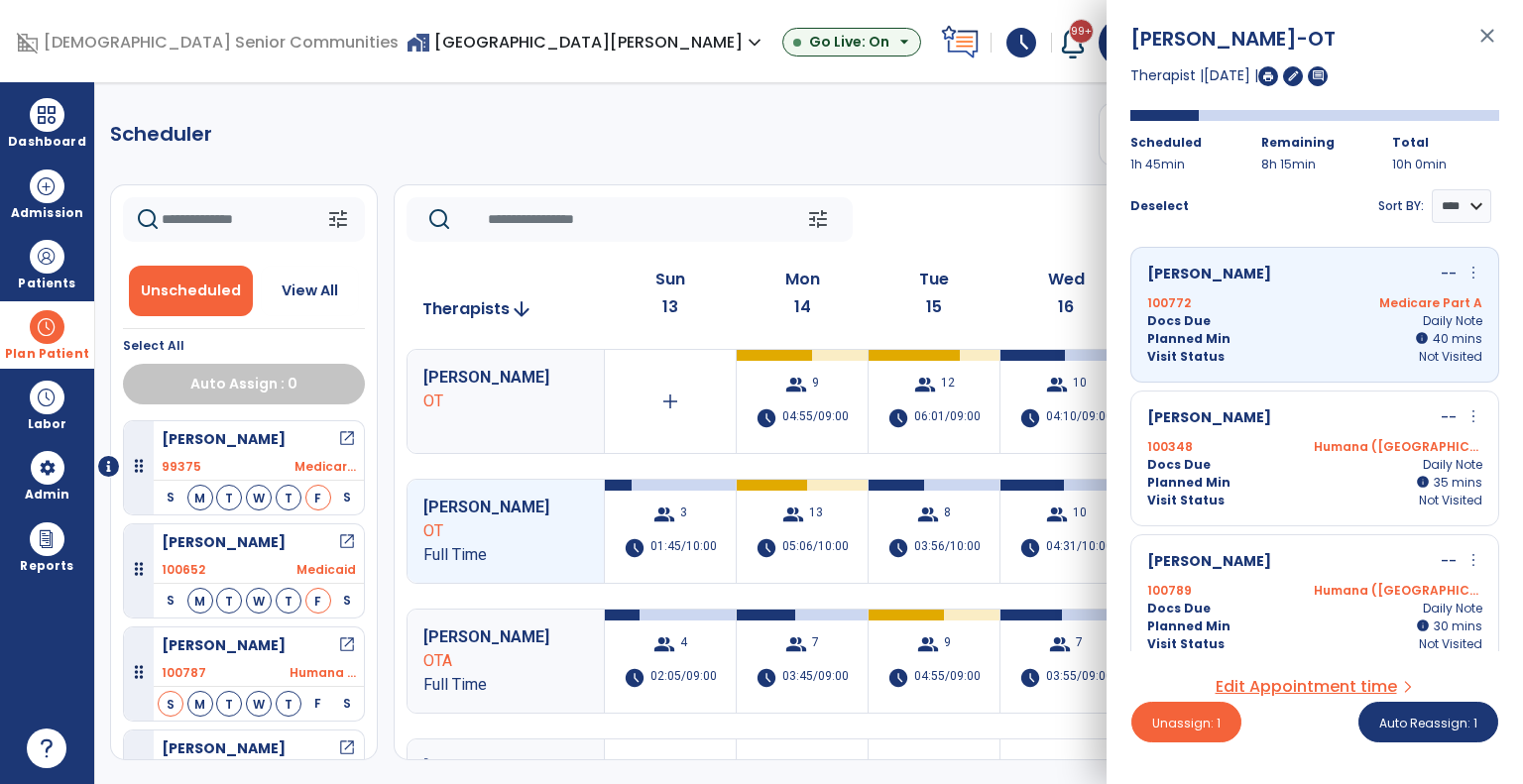 click on "Thomas, Barbara   --  more_vert  edit   Edit Session   alt_route   Split Minutes  100348 Humana (MI)  Docs Due Daily Note   Planned Min  info   35 I 35 mins  Visit Status  Not Visited" at bounding box center [1315, 458] 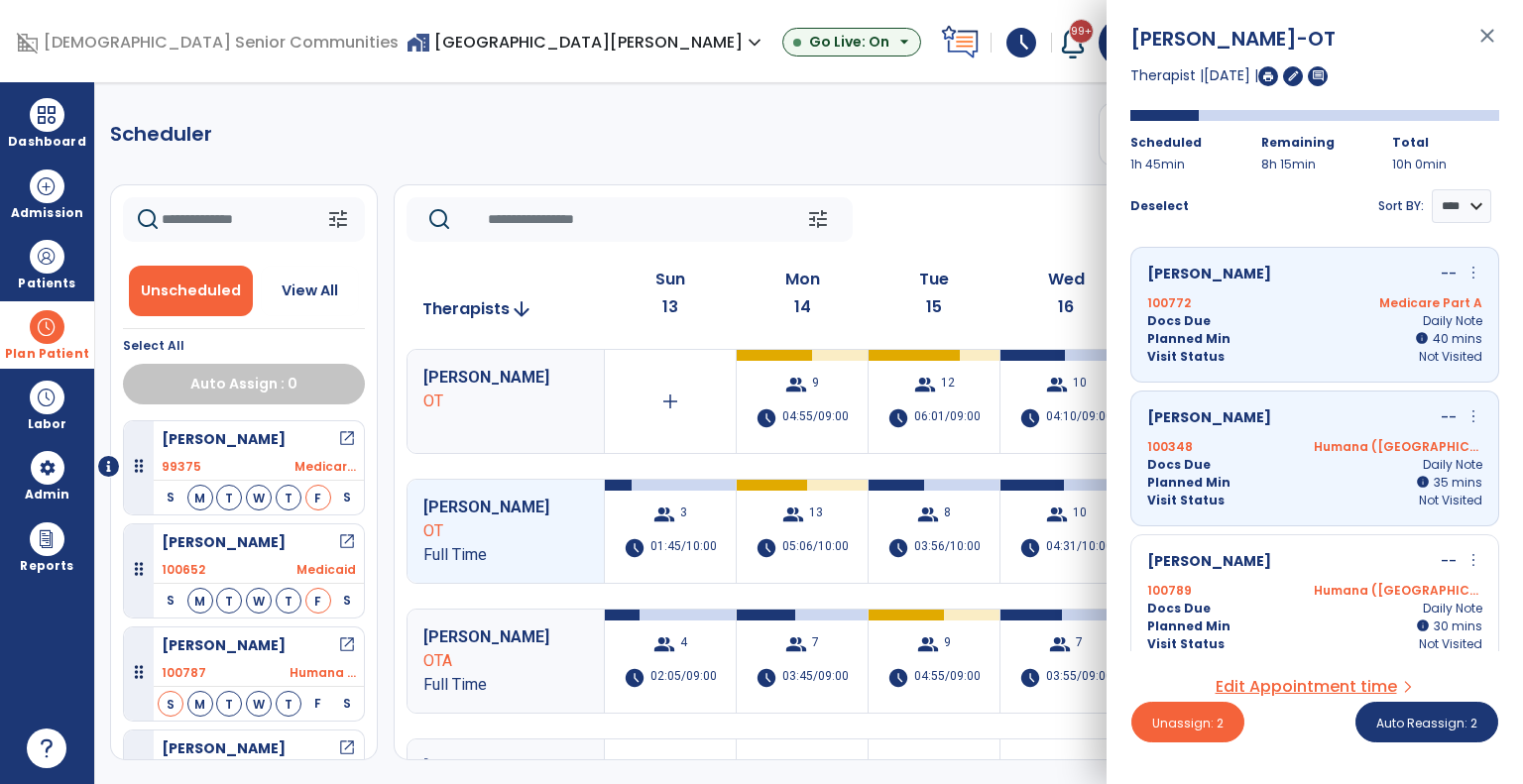click on "[PERSON_NAME]" at bounding box center [1209, 562] 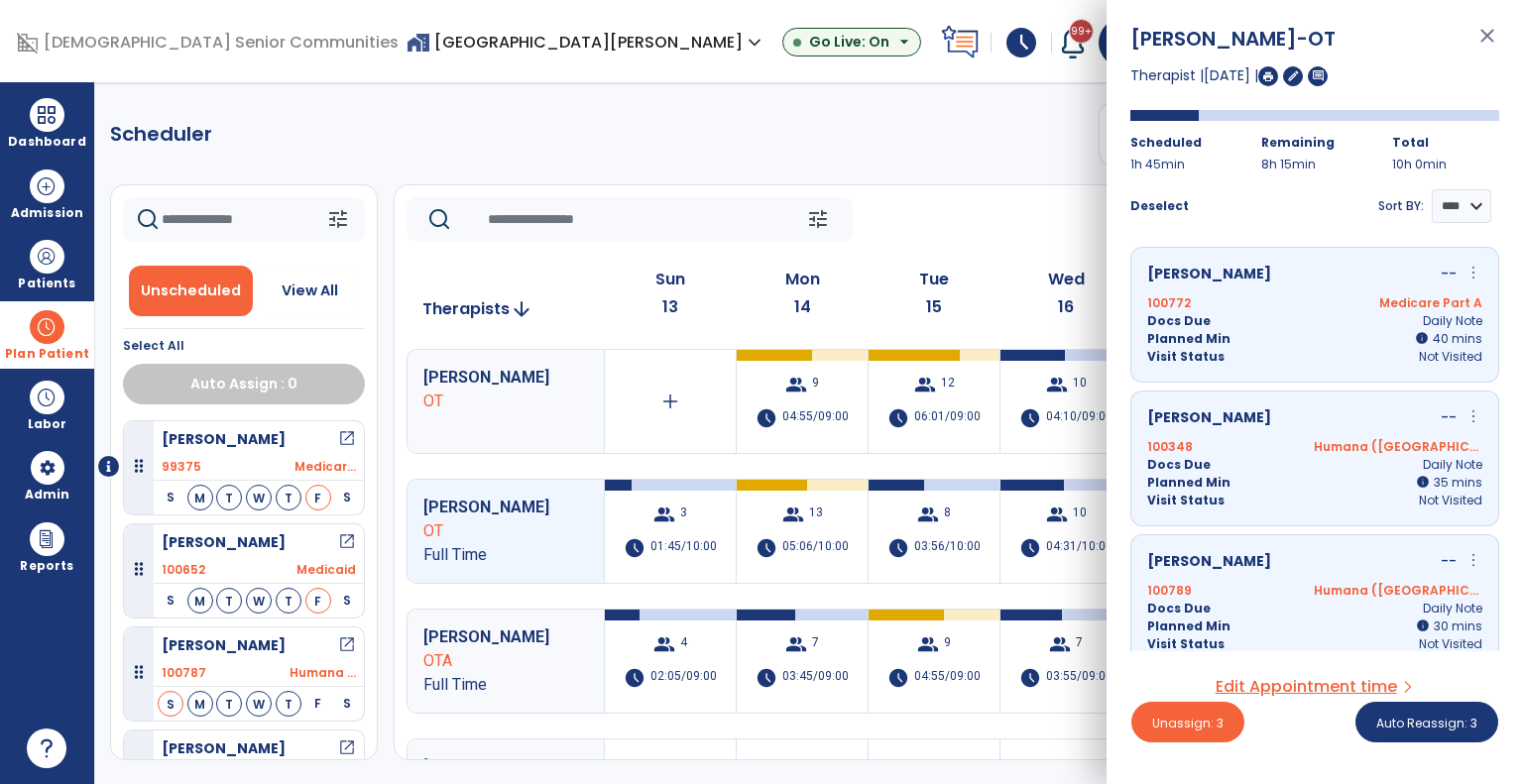 scroll, scrollTop: 16, scrollLeft: 0, axis: vertical 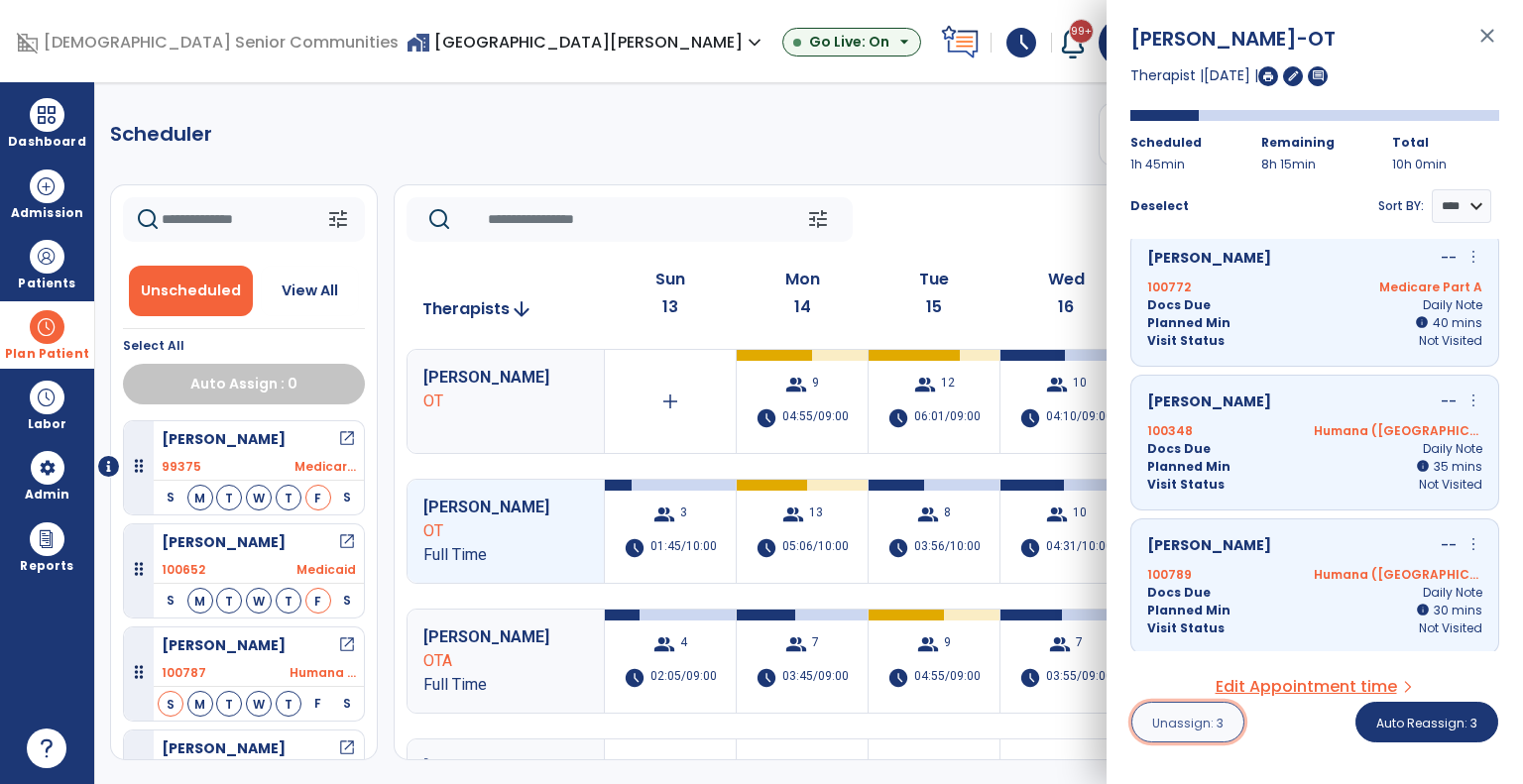 click on "Unassign: 3" at bounding box center (1188, 723) 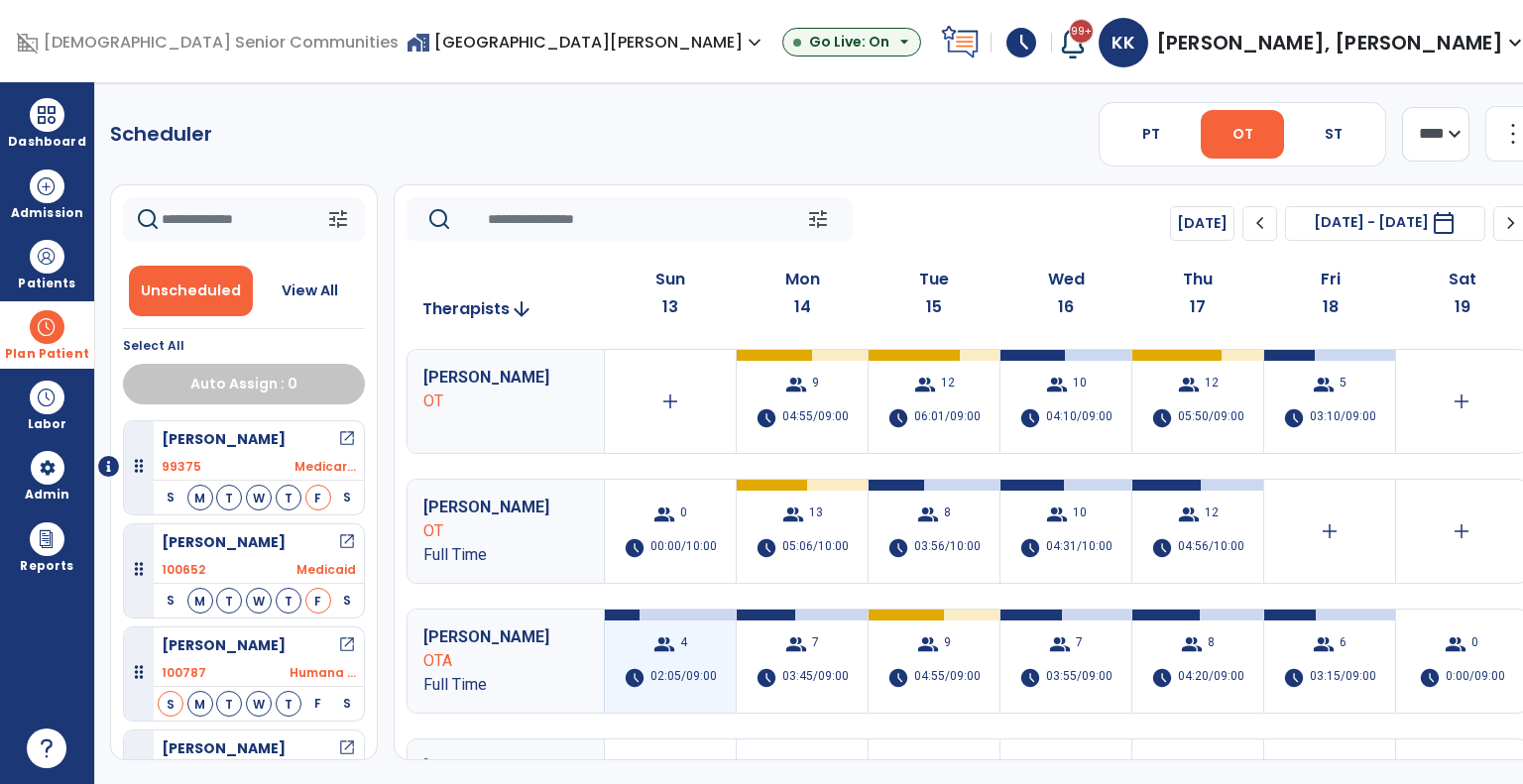 click on "group" at bounding box center [664, 644] 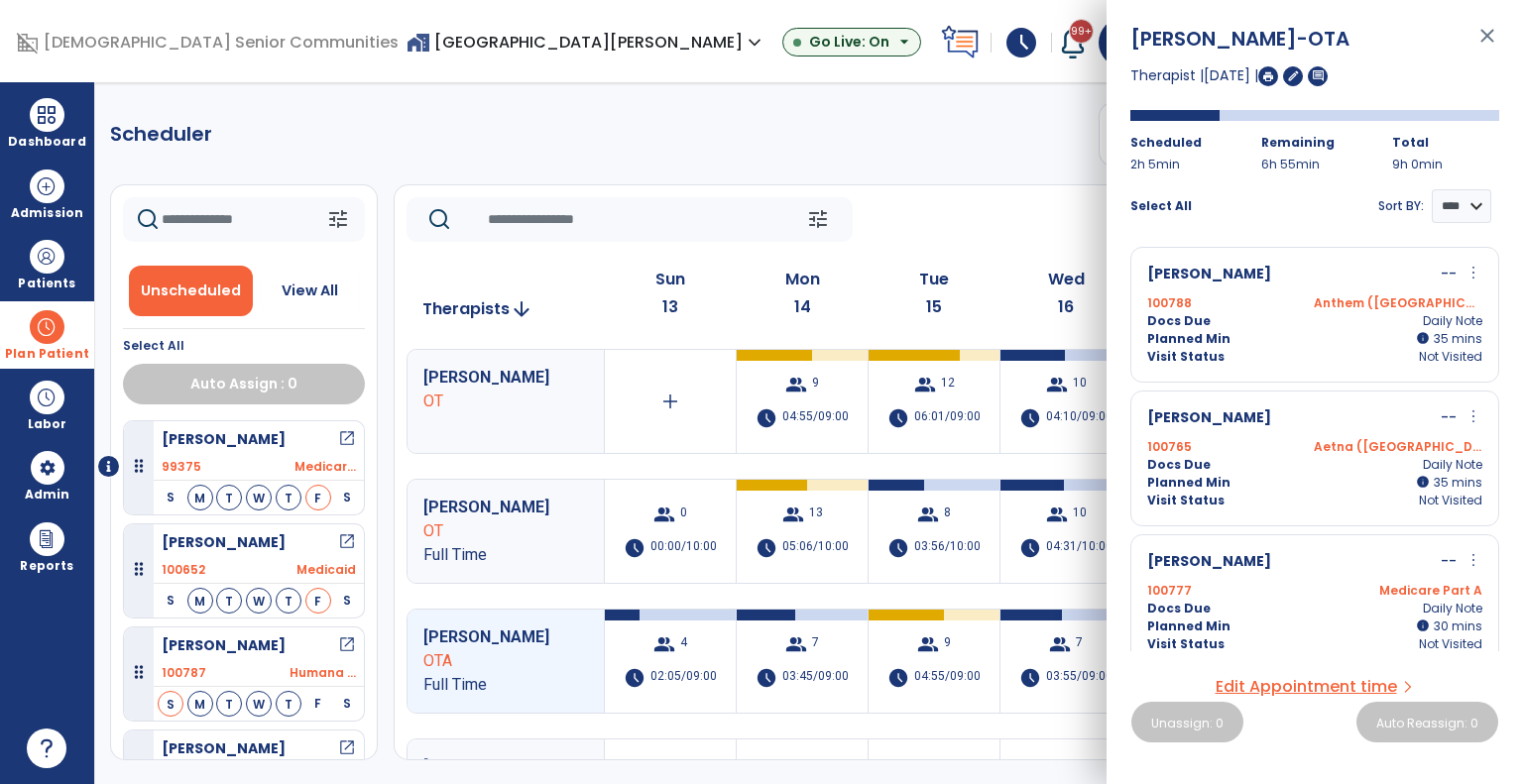 click on "100788 Anthem (MI)" at bounding box center [1315, 303] 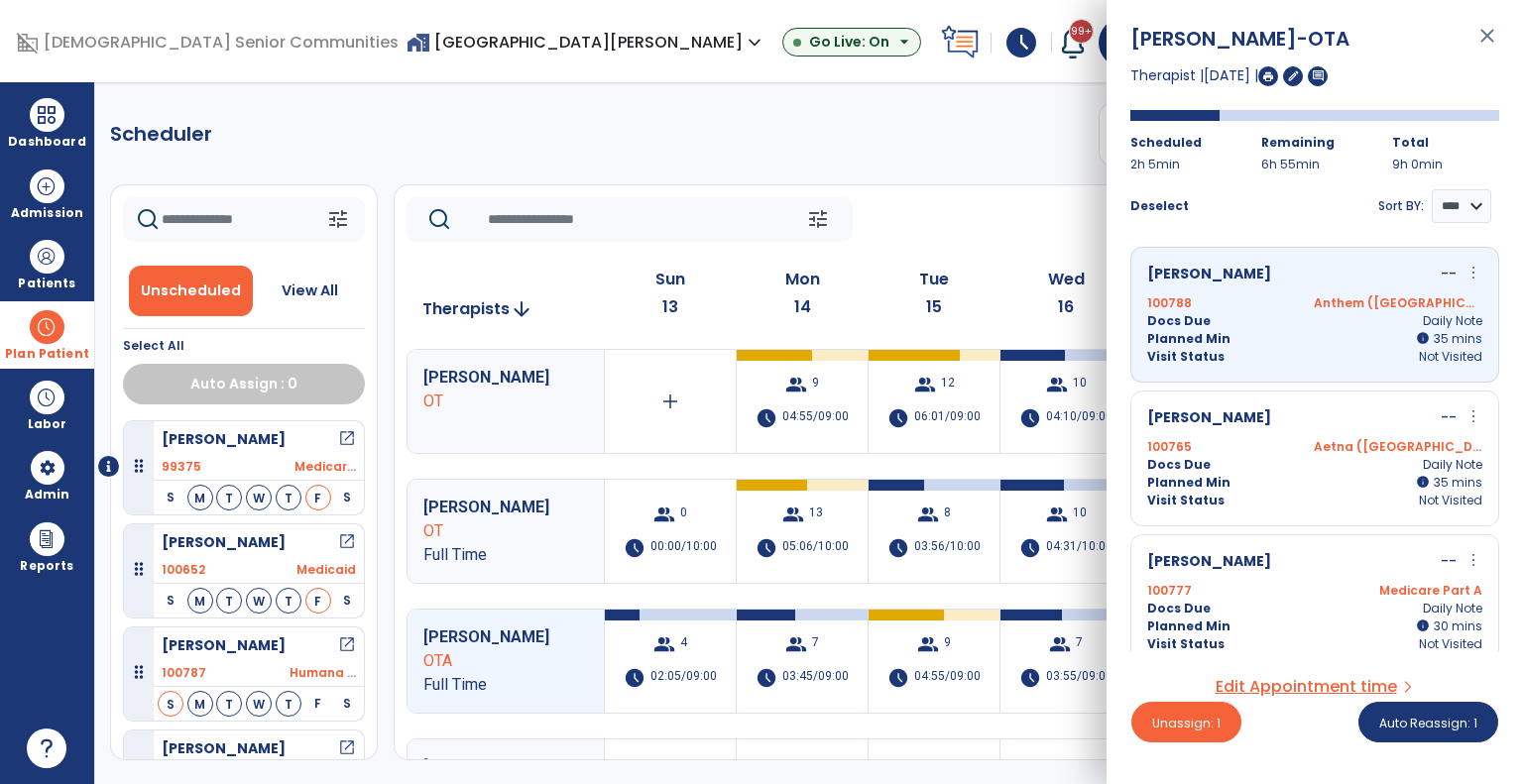 click on "Docs Due Daily Note" at bounding box center (1315, 465) 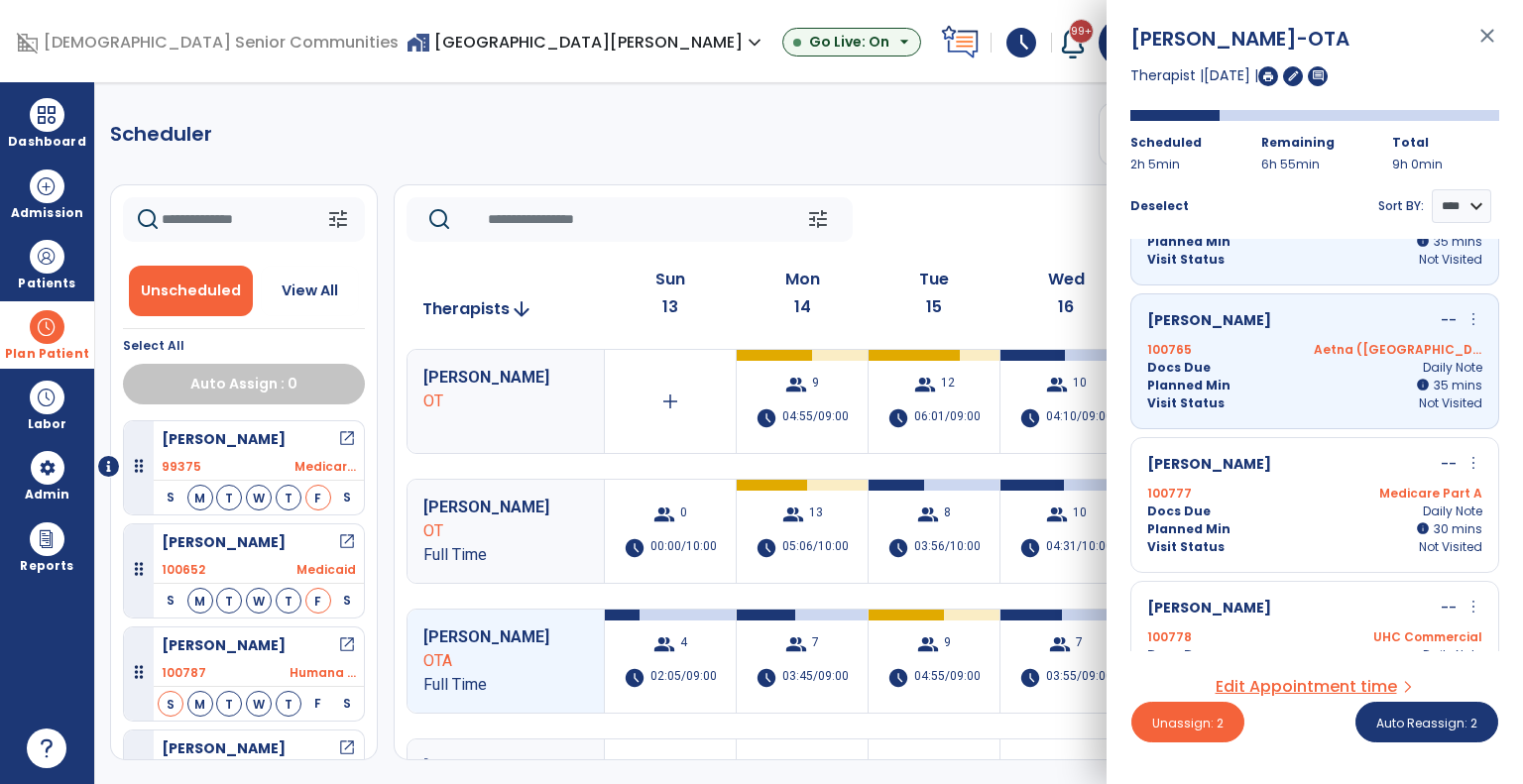 scroll, scrollTop: 107, scrollLeft: 0, axis: vertical 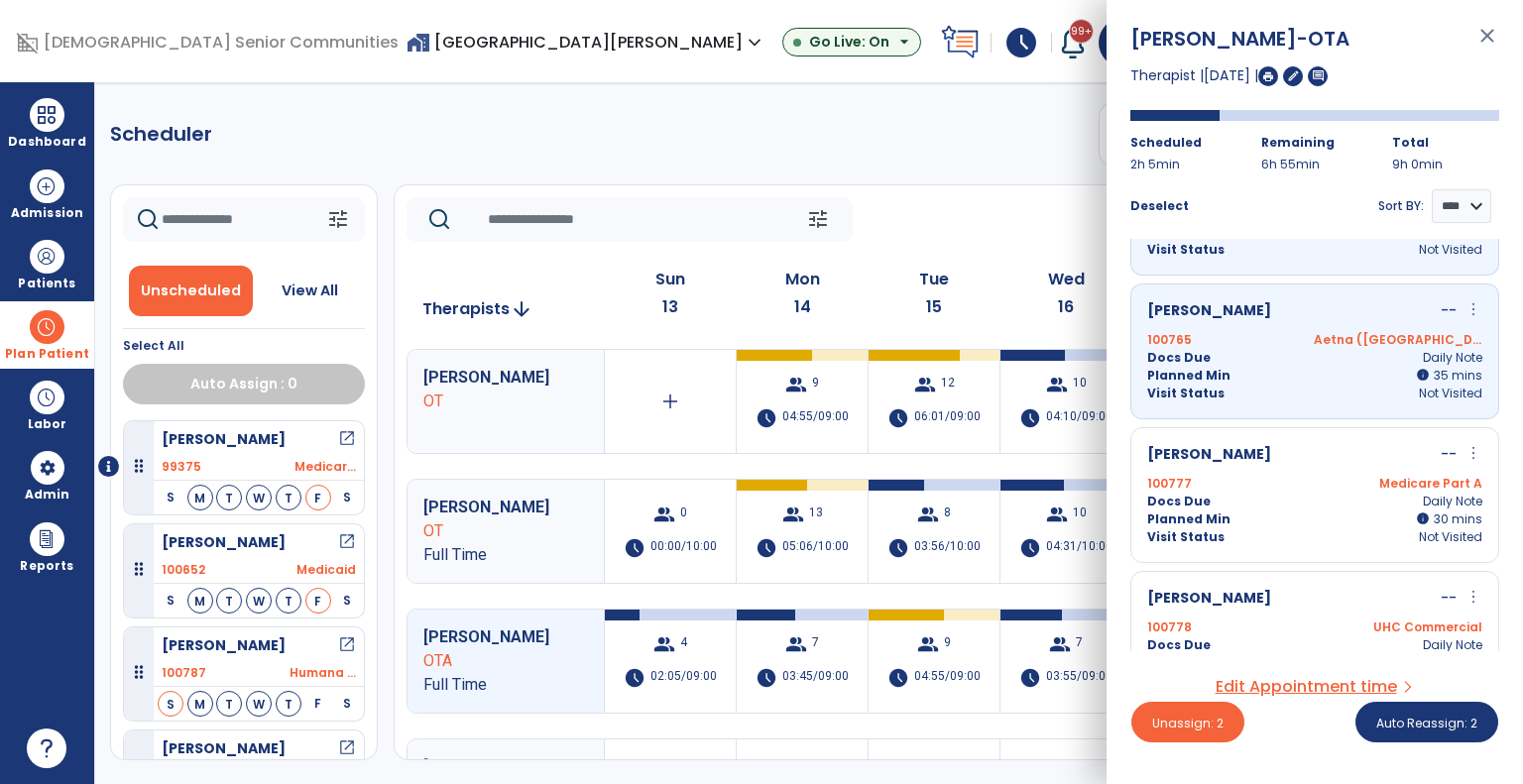 click on "100777 Medicare Part A" at bounding box center (1315, 484) 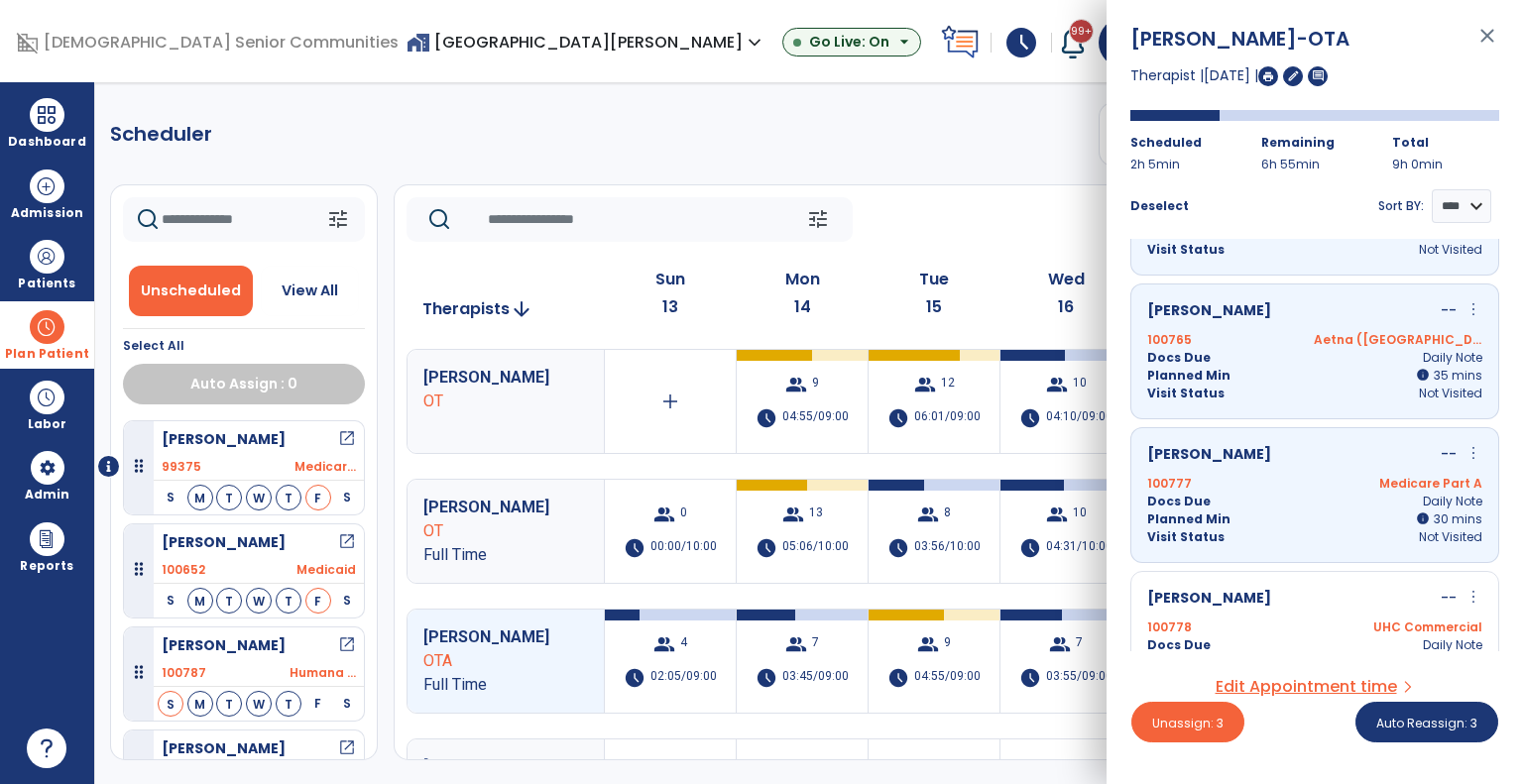 click on "Docs Due" at bounding box center [1179, 645] 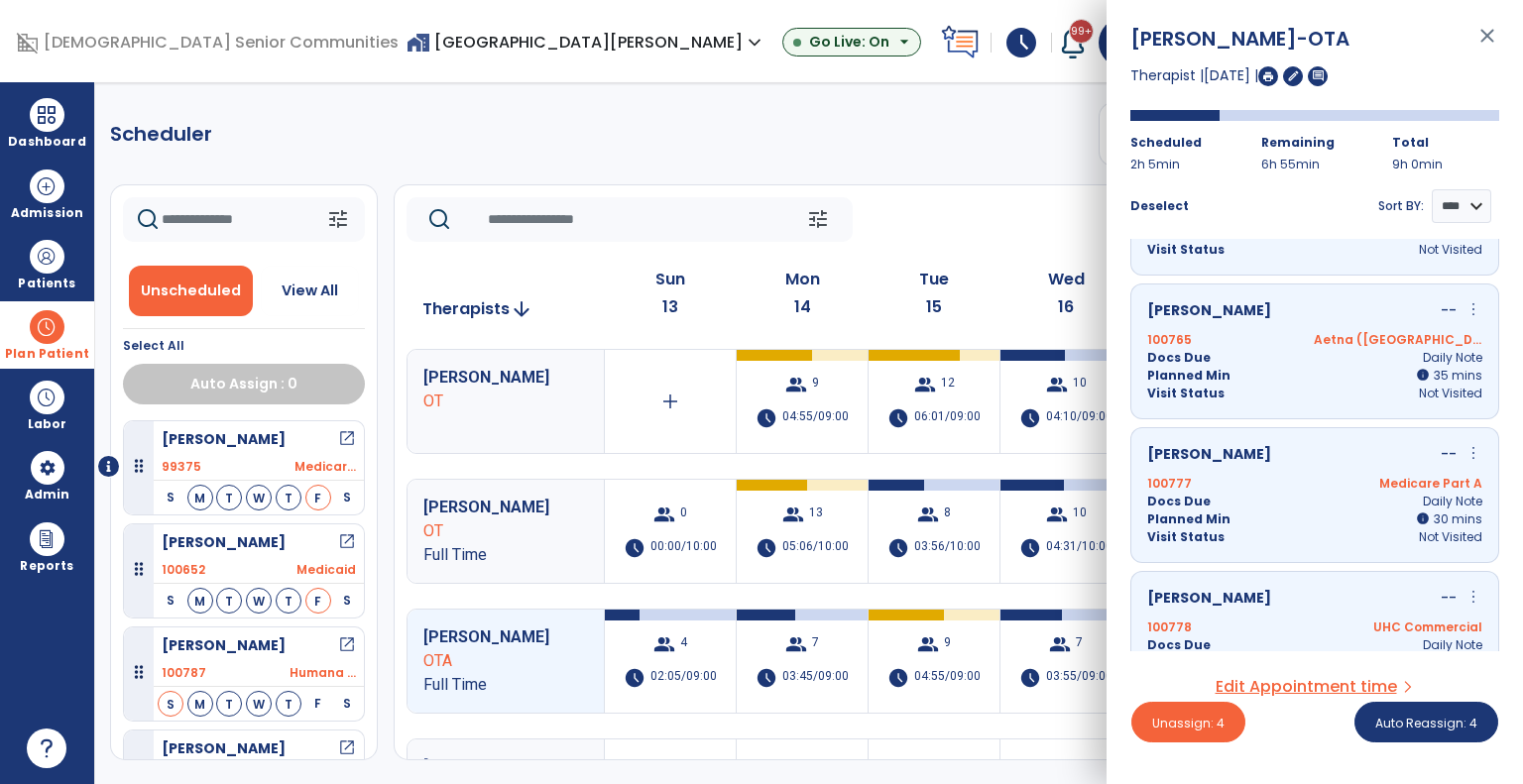 scroll, scrollTop: 160, scrollLeft: 0, axis: vertical 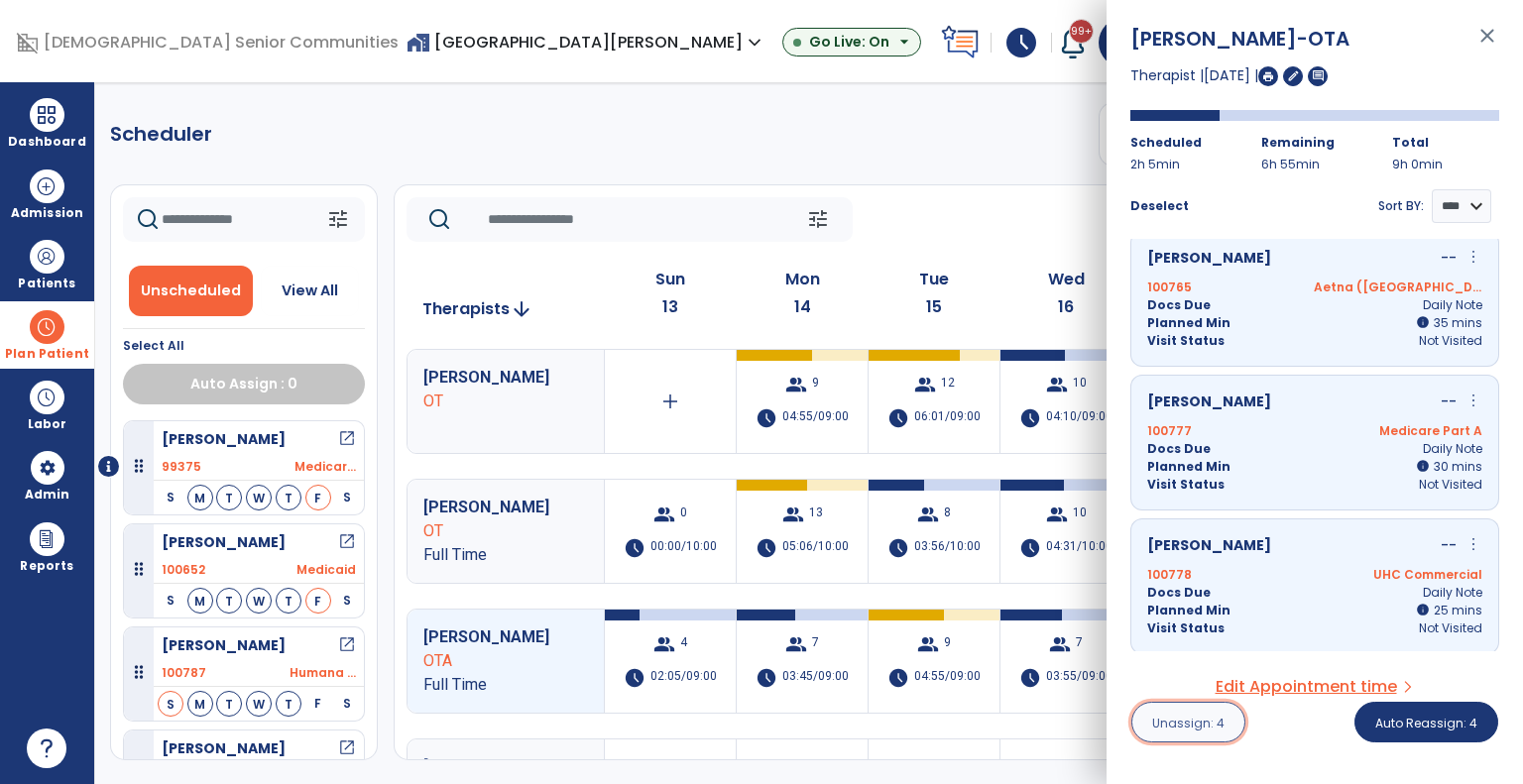 click on "Unassign: 4" at bounding box center (1188, 722) 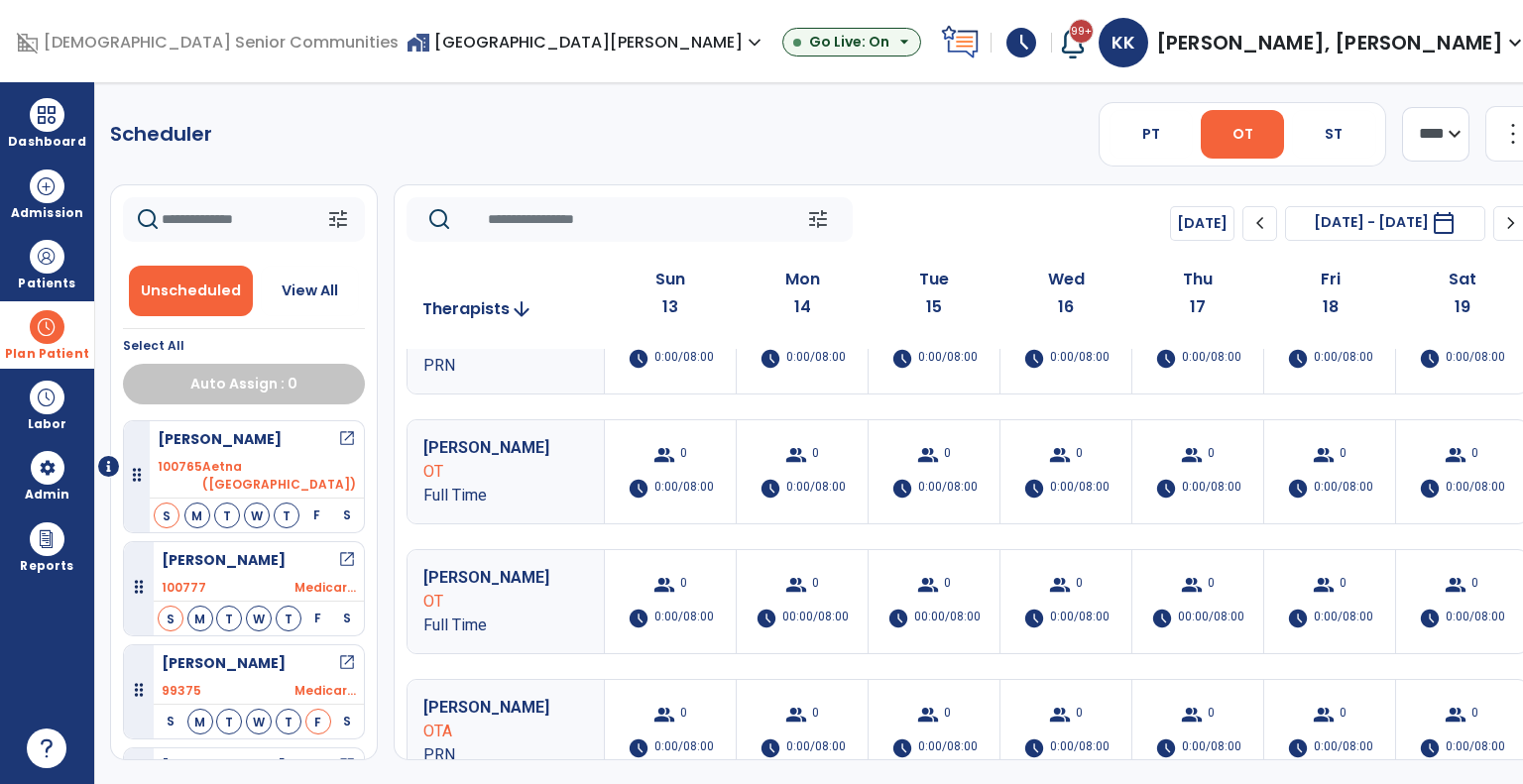 scroll, scrollTop: 445, scrollLeft: 0, axis: vertical 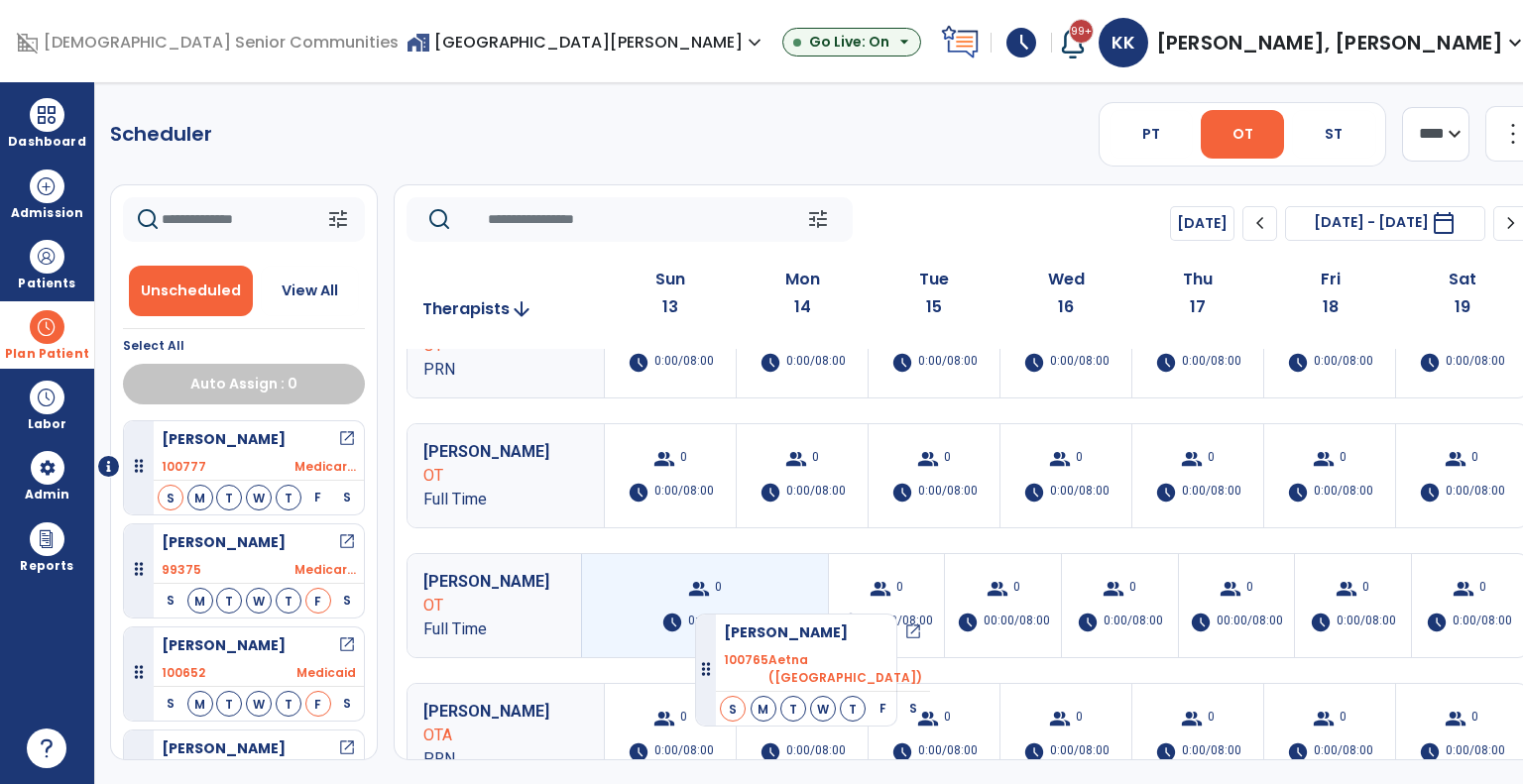 drag, startPoint x: 235, startPoint y: 485, endPoint x: 688, endPoint y: 600, distance: 467.3692 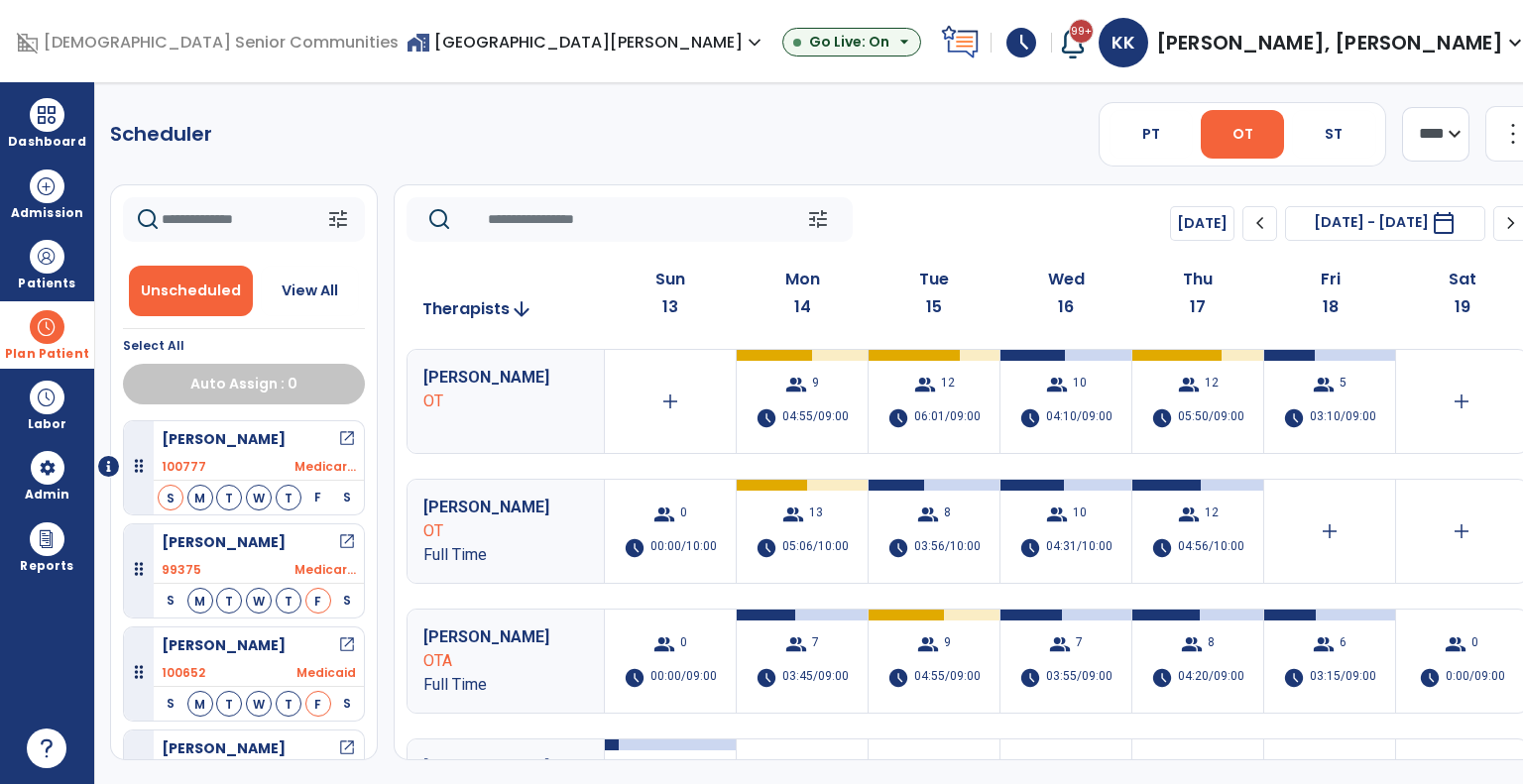 scroll, scrollTop: 287, scrollLeft: 0, axis: vertical 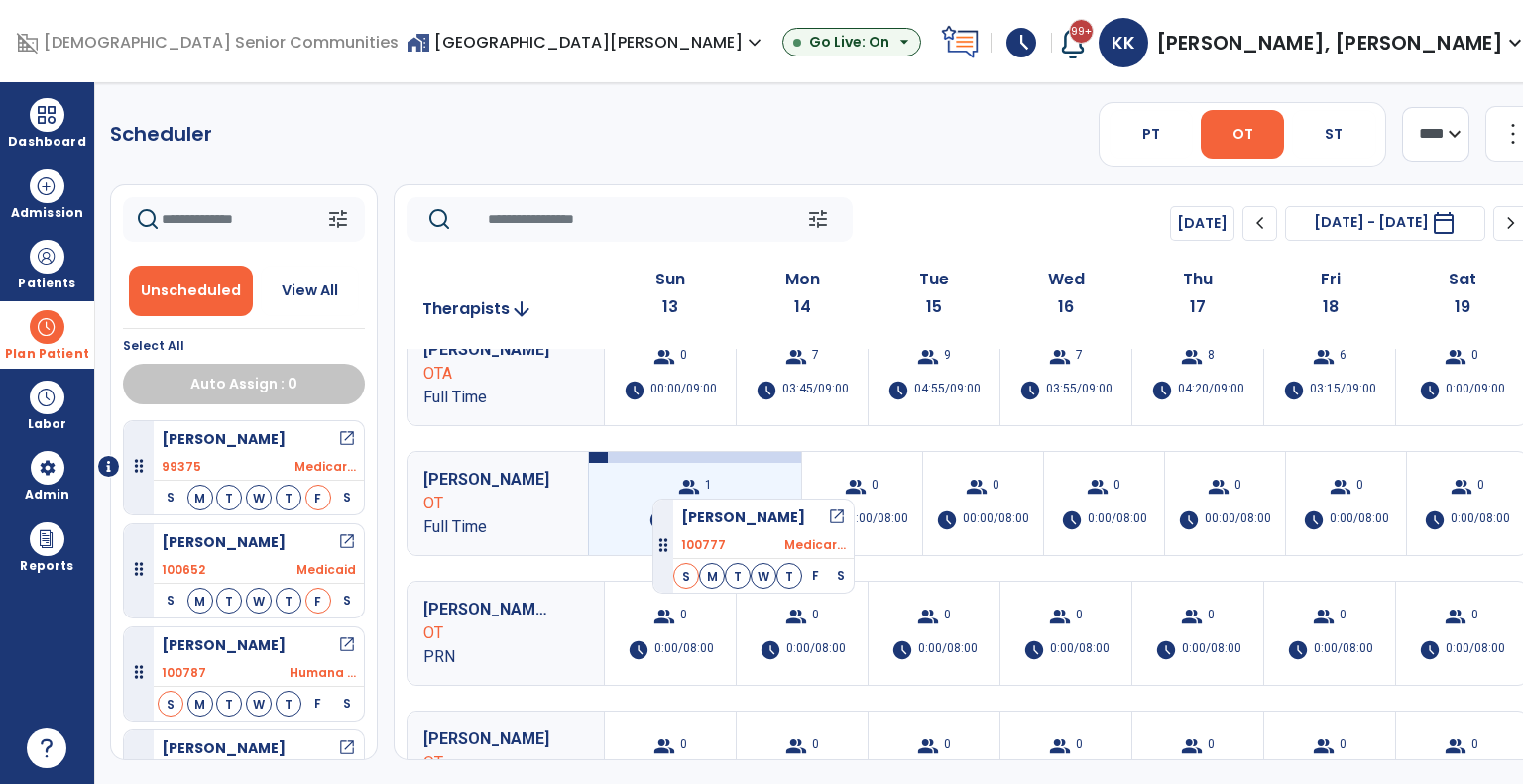 drag, startPoint x: 212, startPoint y: 479, endPoint x: 679, endPoint y: 482, distance: 467.00964 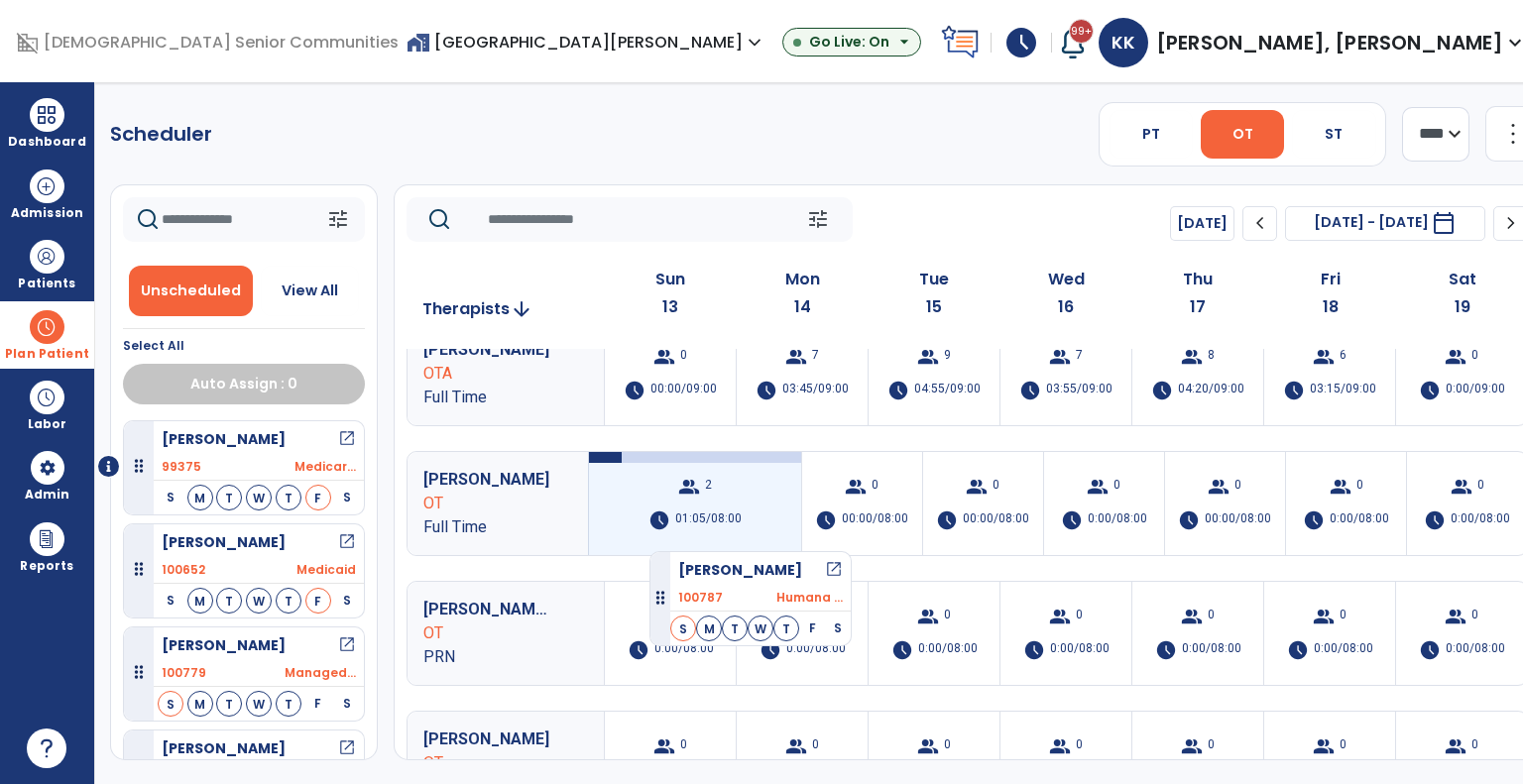 drag, startPoint x: 219, startPoint y: 683, endPoint x: 661, endPoint y: 516, distance: 472.49656 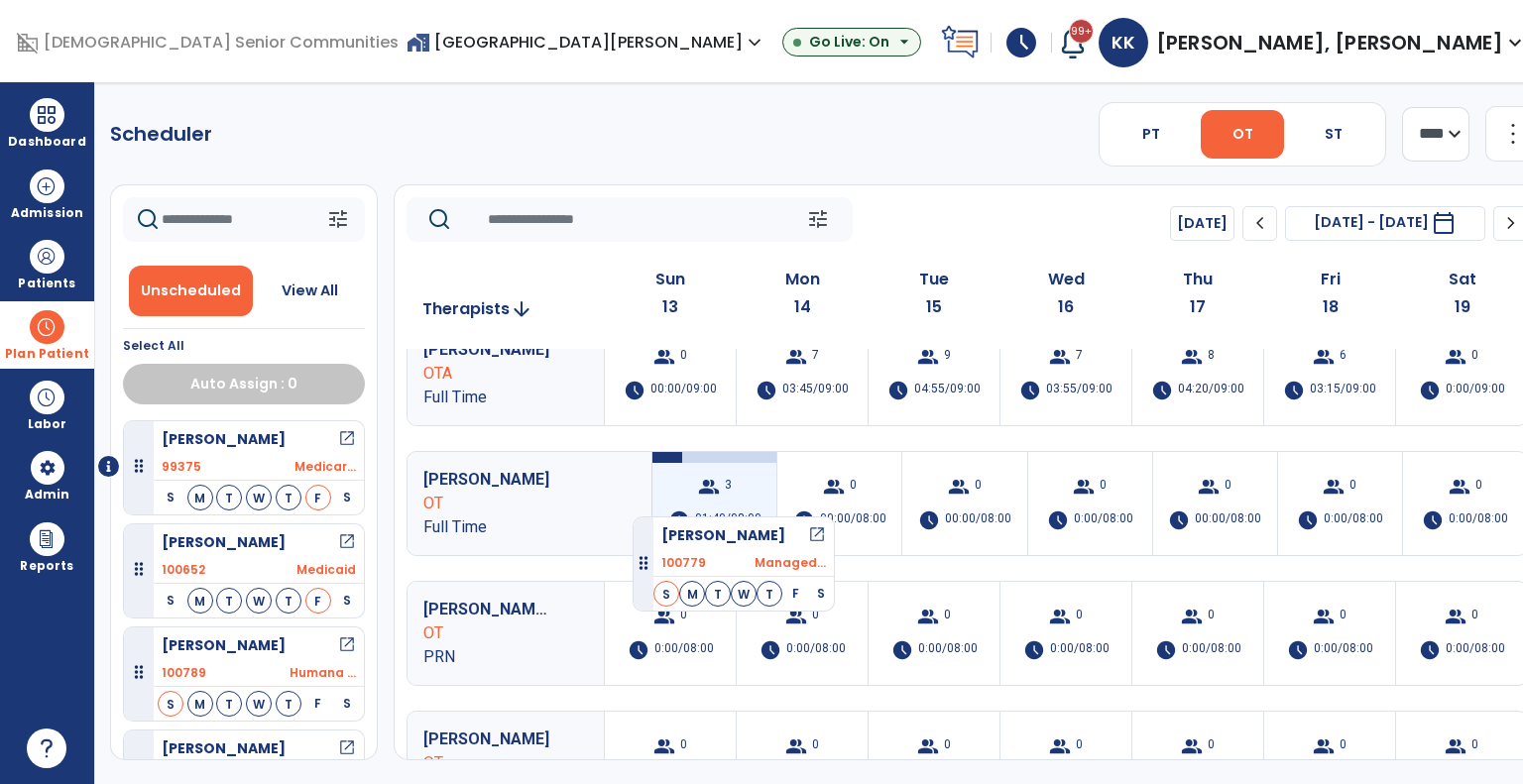 drag, startPoint x: 248, startPoint y: 662, endPoint x: 699, endPoint y: 490, distance: 482.6852 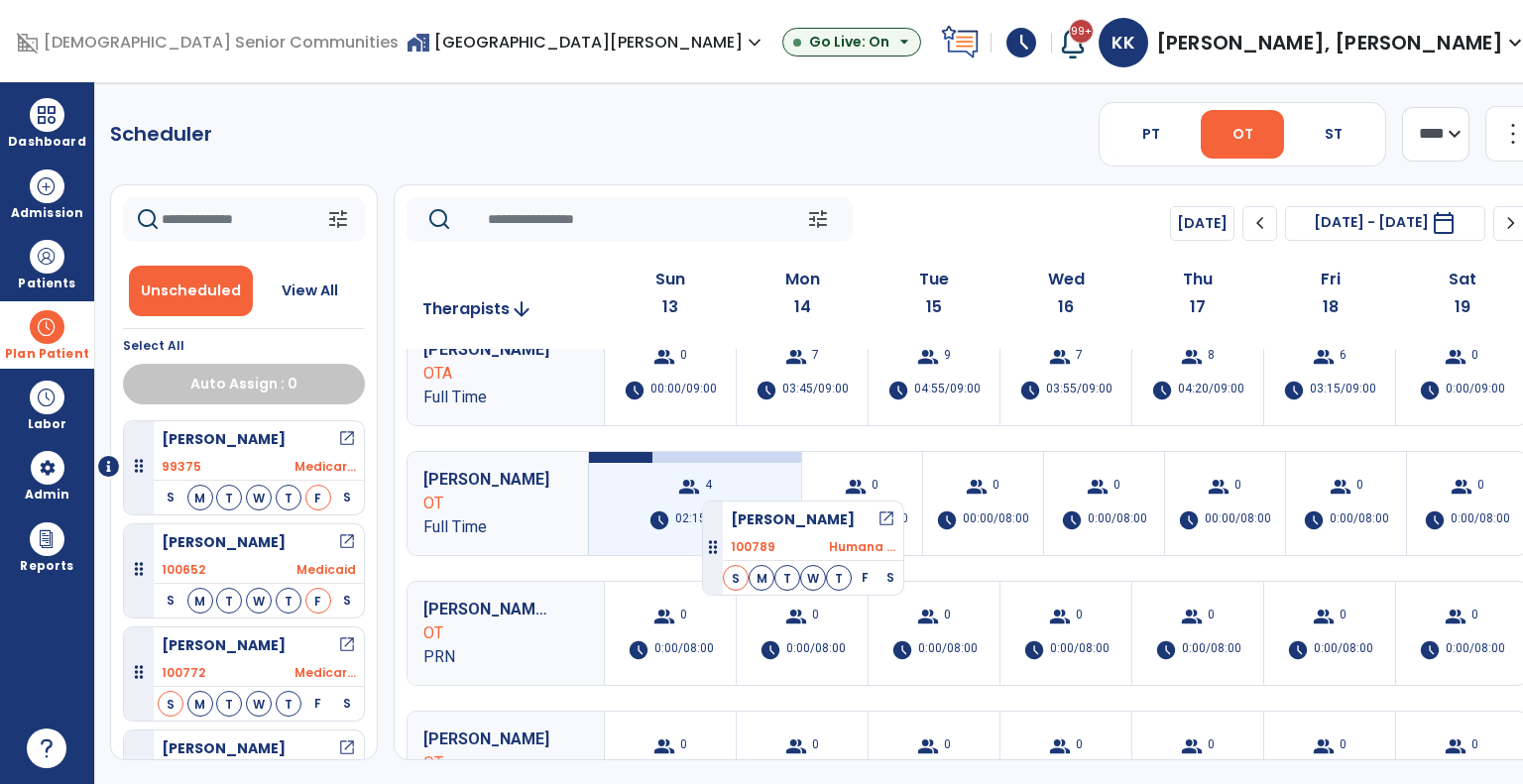 drag, startPoint x: 665, startPoint y: 496, endPoint x: 706, endPoint y: 495, distance: 41.01219 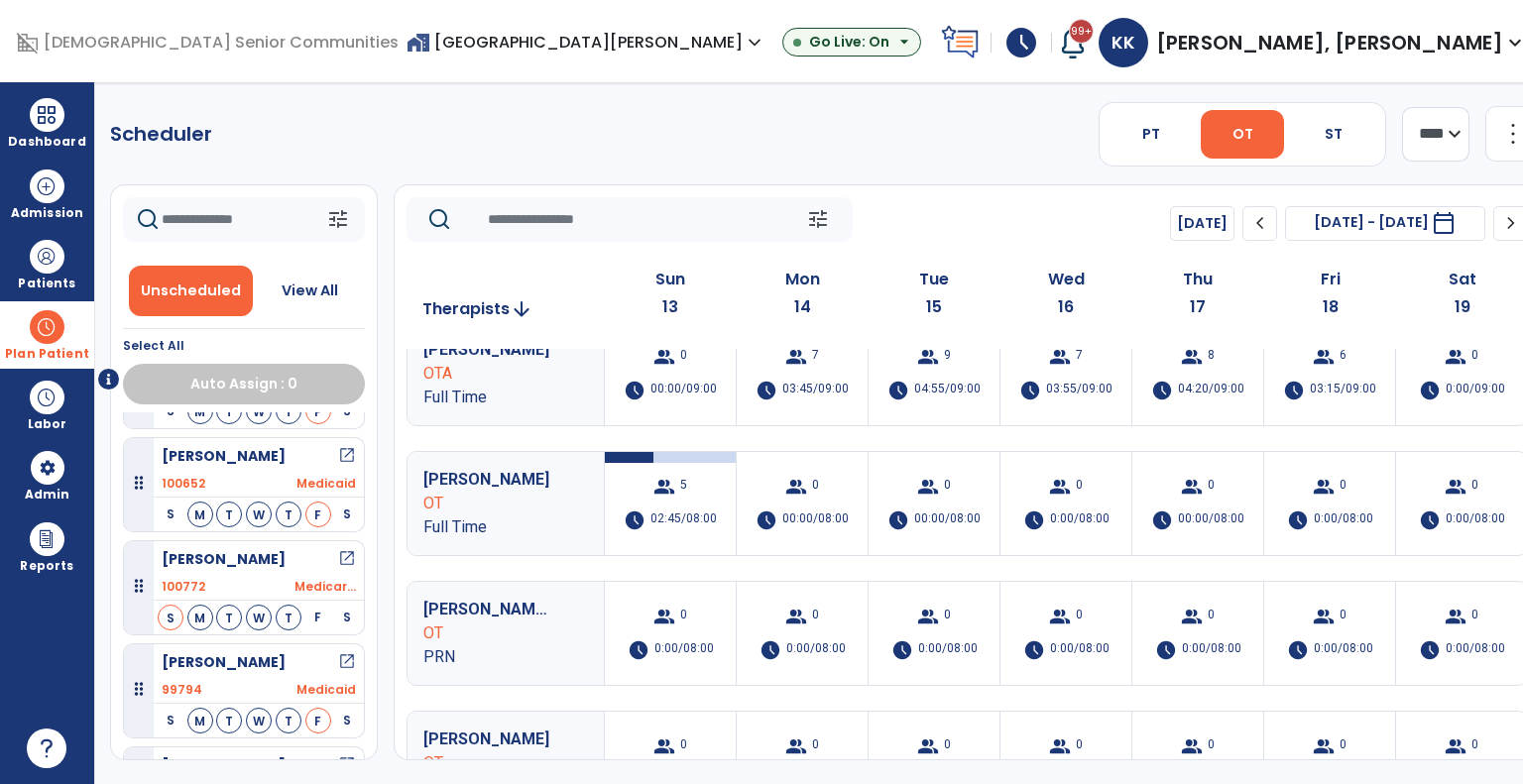 scroll, scrollTop: 87, scrollLeft: 0, axis: vertical 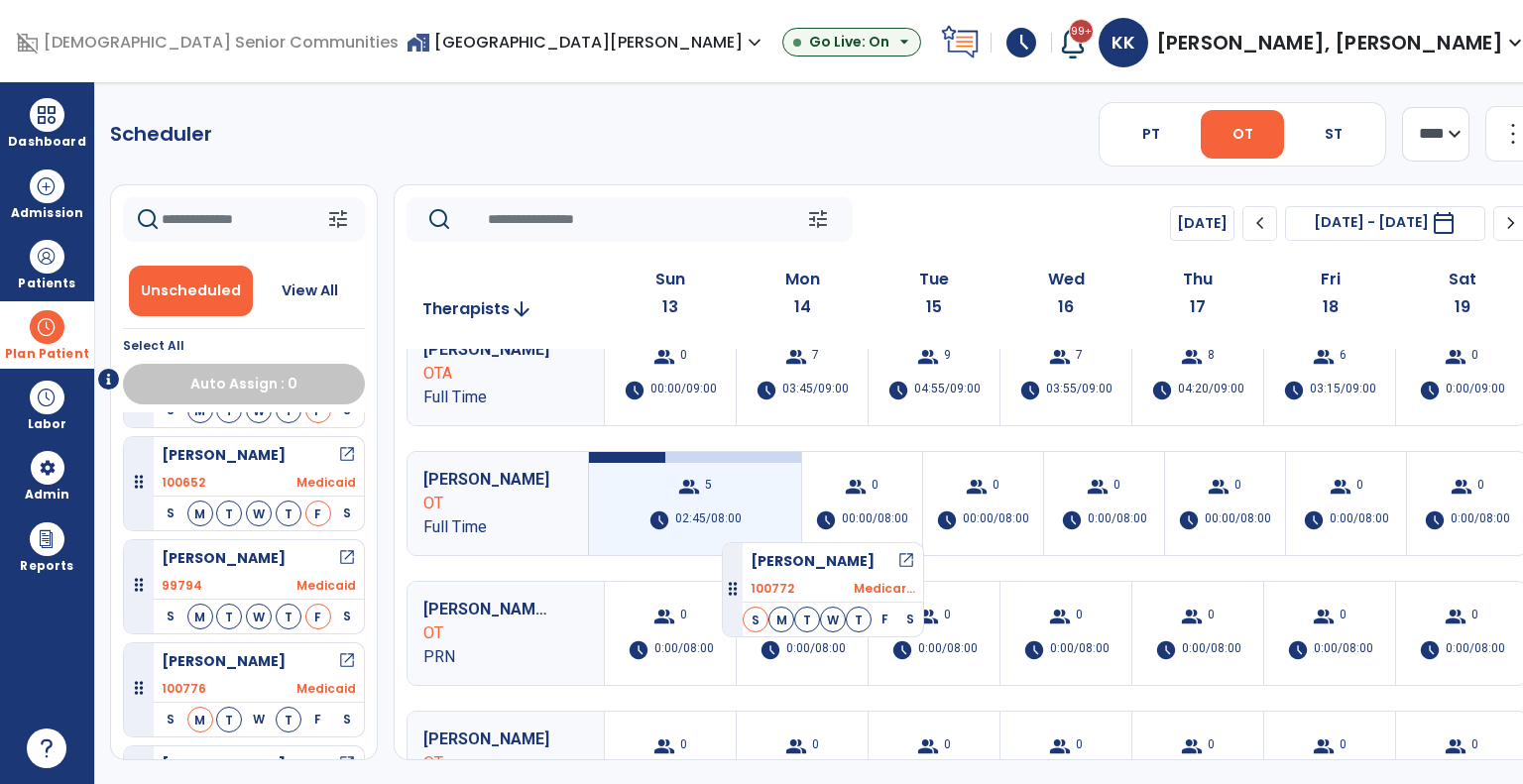 drag, startPoint x: 230, startPoint y: 590, endPoint x: 722, endPoint y: 534, distance: 495.17674 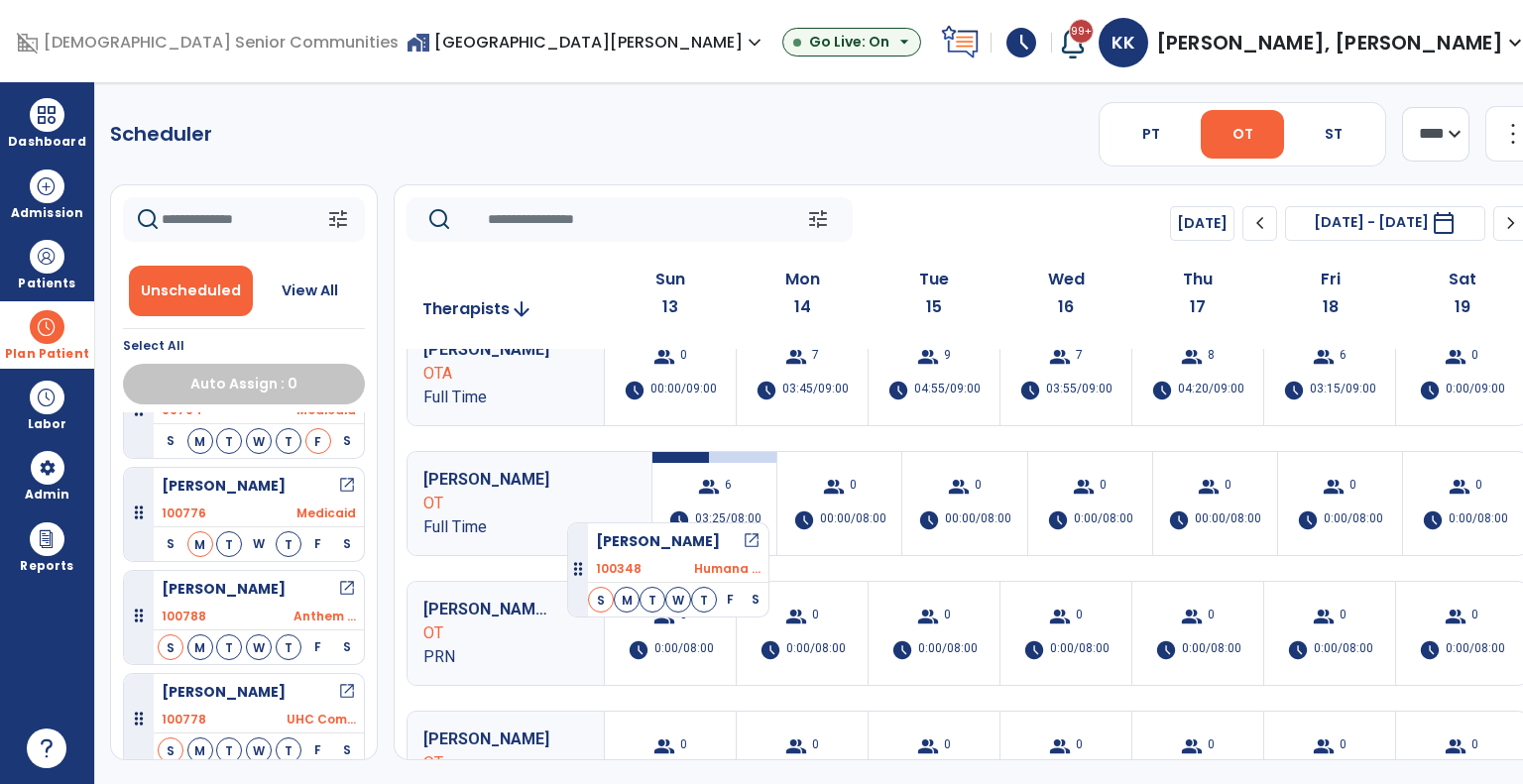 scroll, scrollTop: 258, scrollLeft: 0, axis: vertical 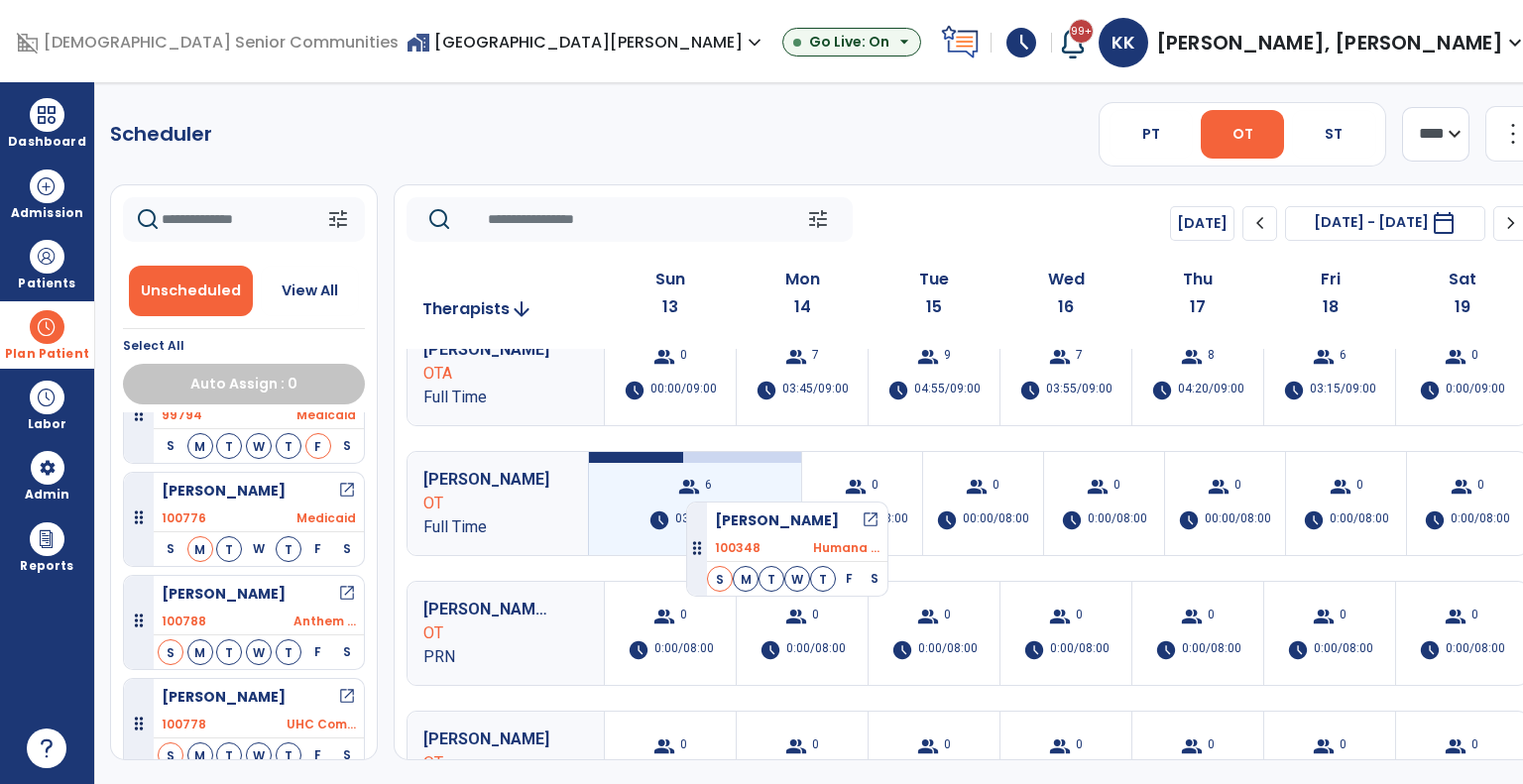 drag, startPoint x: 239, startPoint y: 496, endPoint x: 695, endPoint y: 488, distance: 456.07017 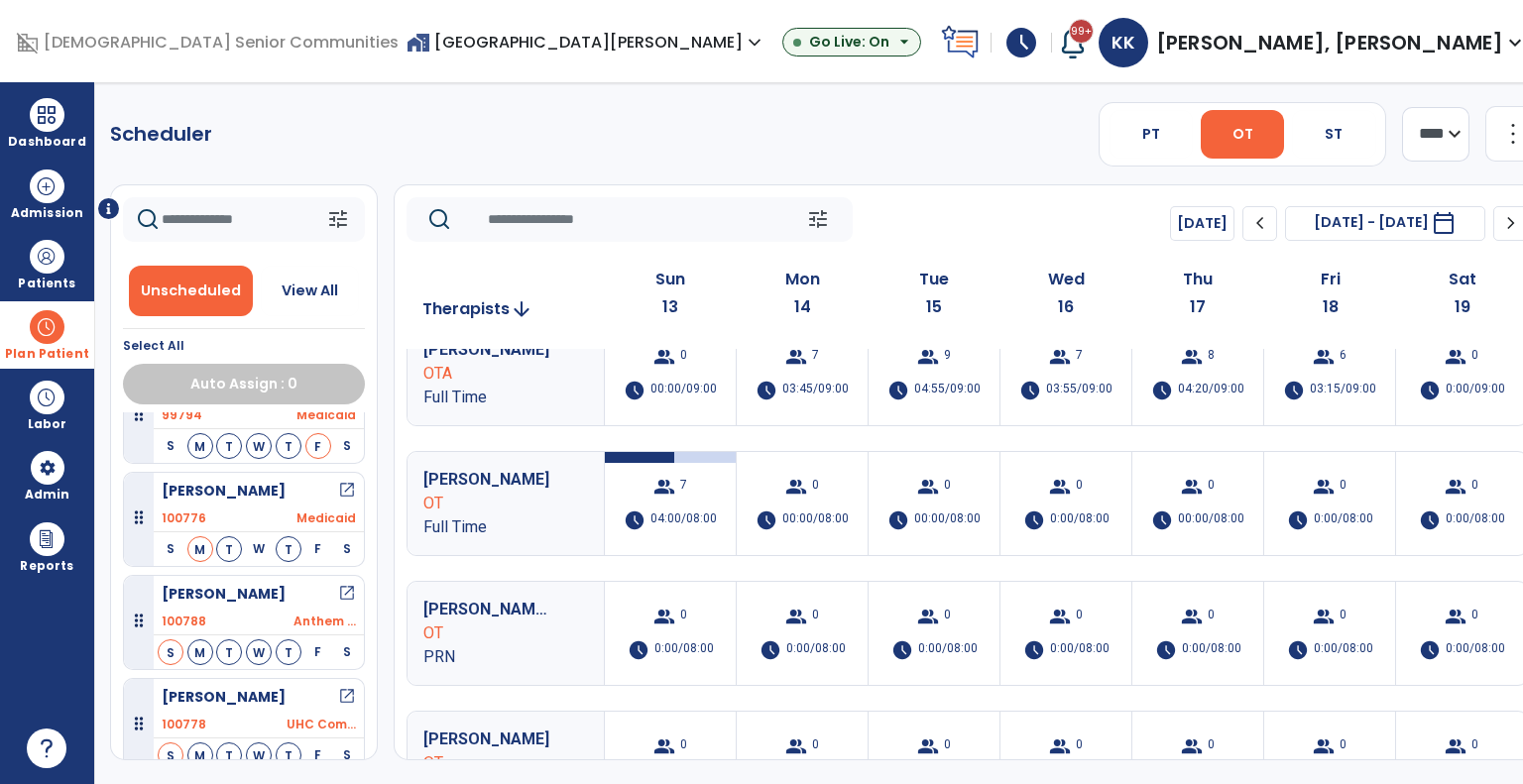 scroll, scrollTop: 258, scrollLeft: 0, axis: vertical 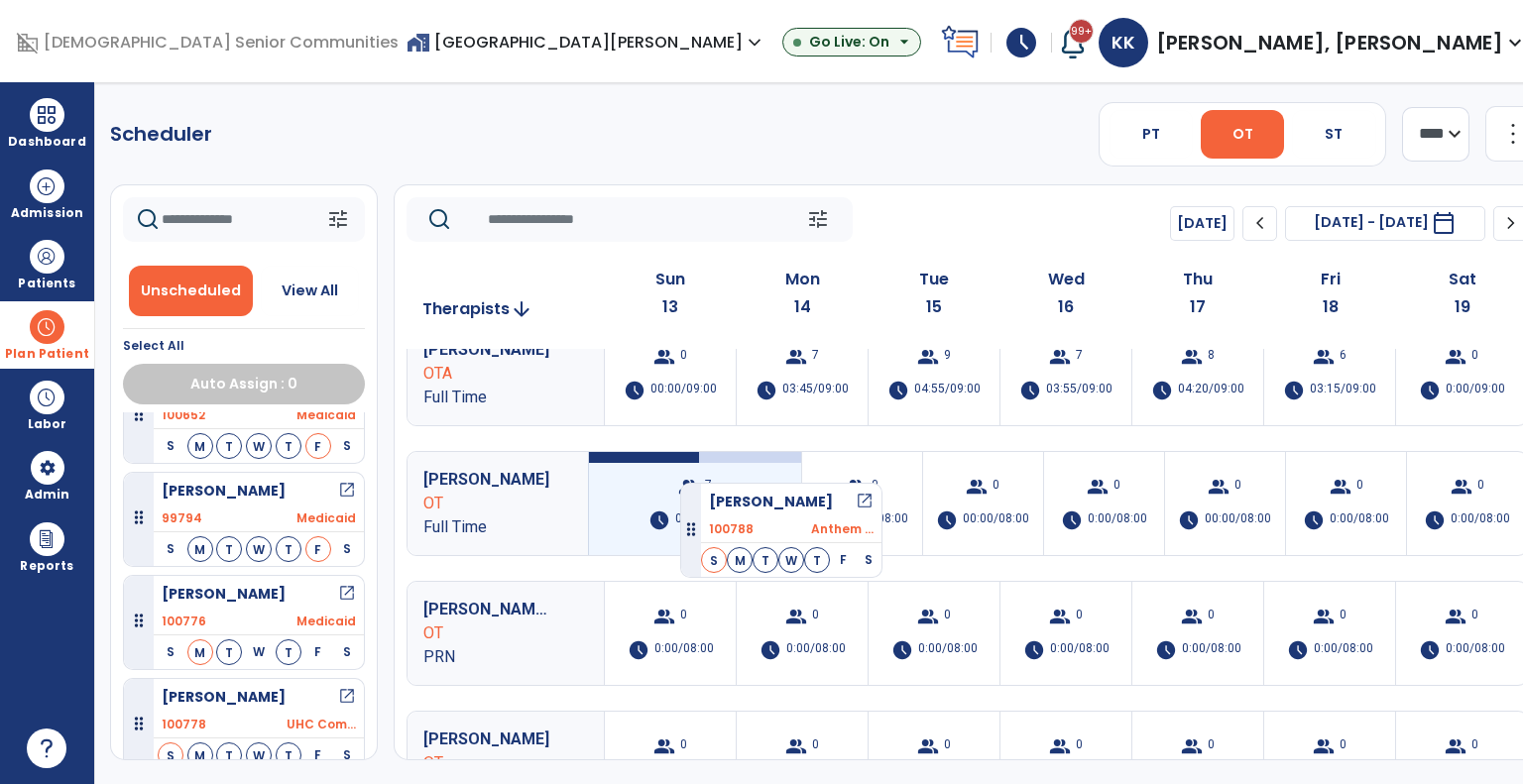 drag, startPoint x: 234, startPoint y: 632, endPoint x: 680, endPoint y: 475, distance: 472.82661 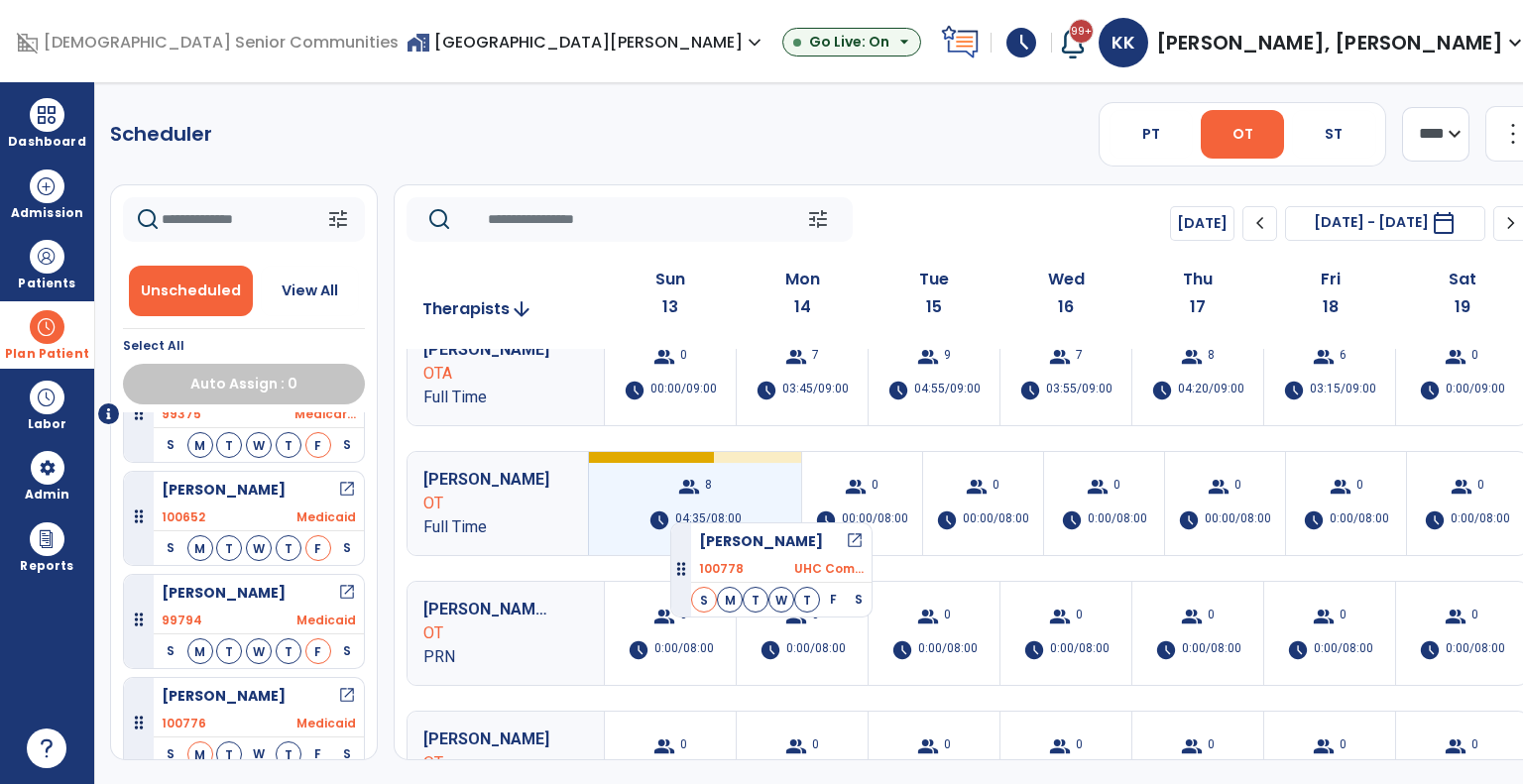 drag, startPoint x: 243, startPoint y: 728, endPoint x: 670, endPoint y: 509, distance: 479.8854 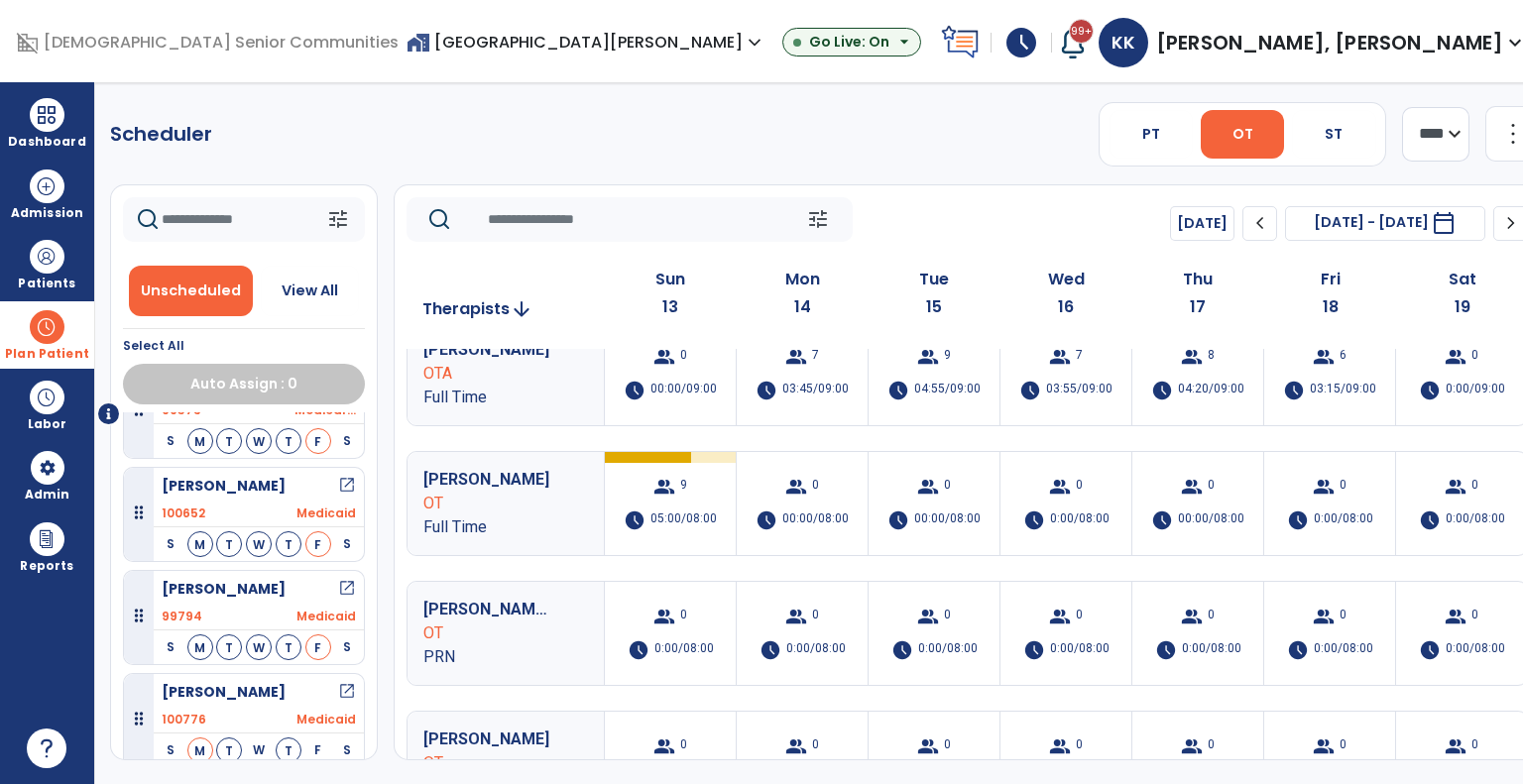 scroll, scrollTop: 53, scrollLeft: 0, axis: vertical 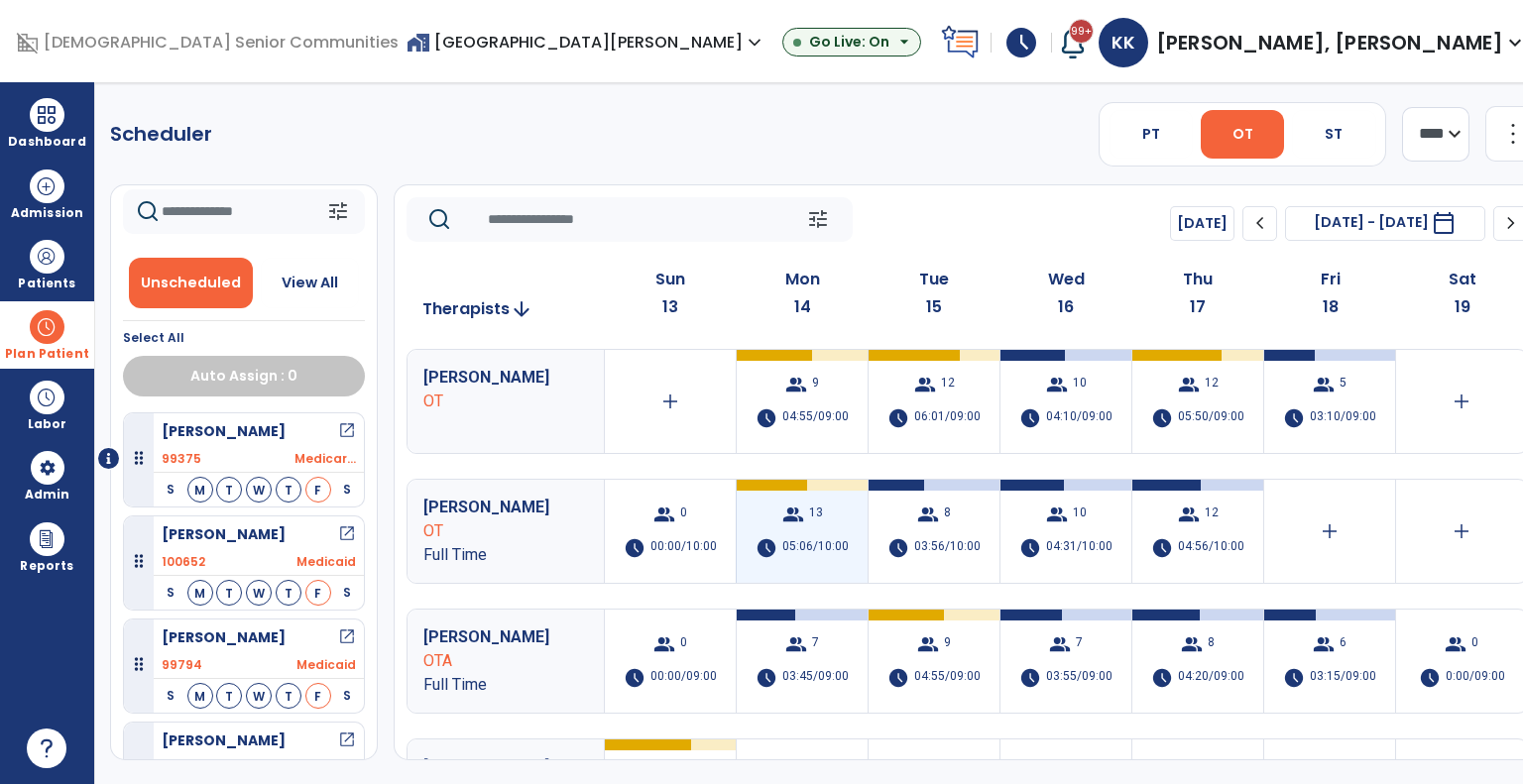 click on "group  13  schedule  05:06/10:00" at bounding box center (802, 531) 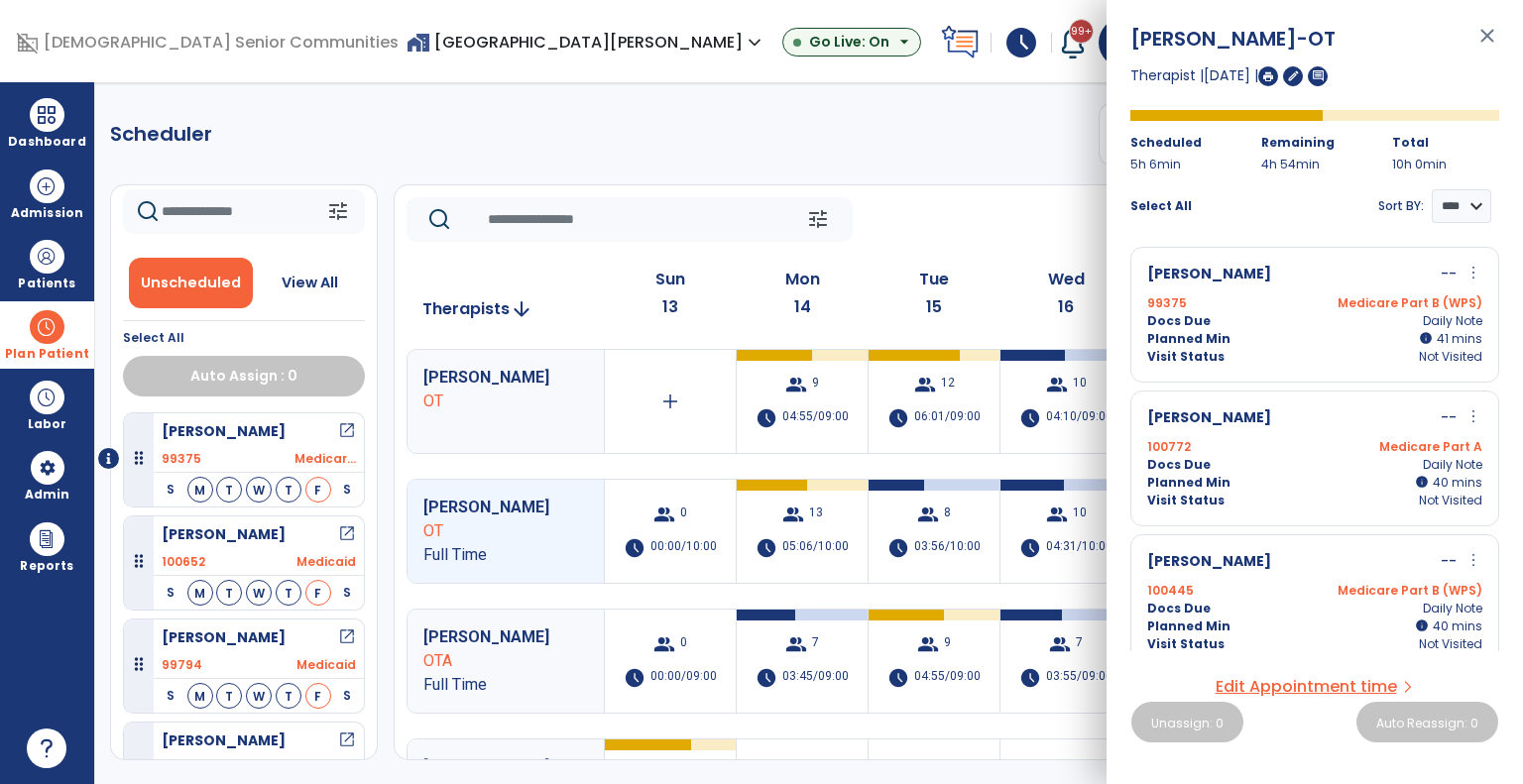click on "Burnett, Dorothy   --  more_vert  edit   Edit Session   alt_route   Split Minutes  99375 Medicare Part B (WPS)  Docs Due Daily Note   Planned Min  info   41 I 41 mins  Visit Status  Not Visited" at bounding box center [1315, 314] 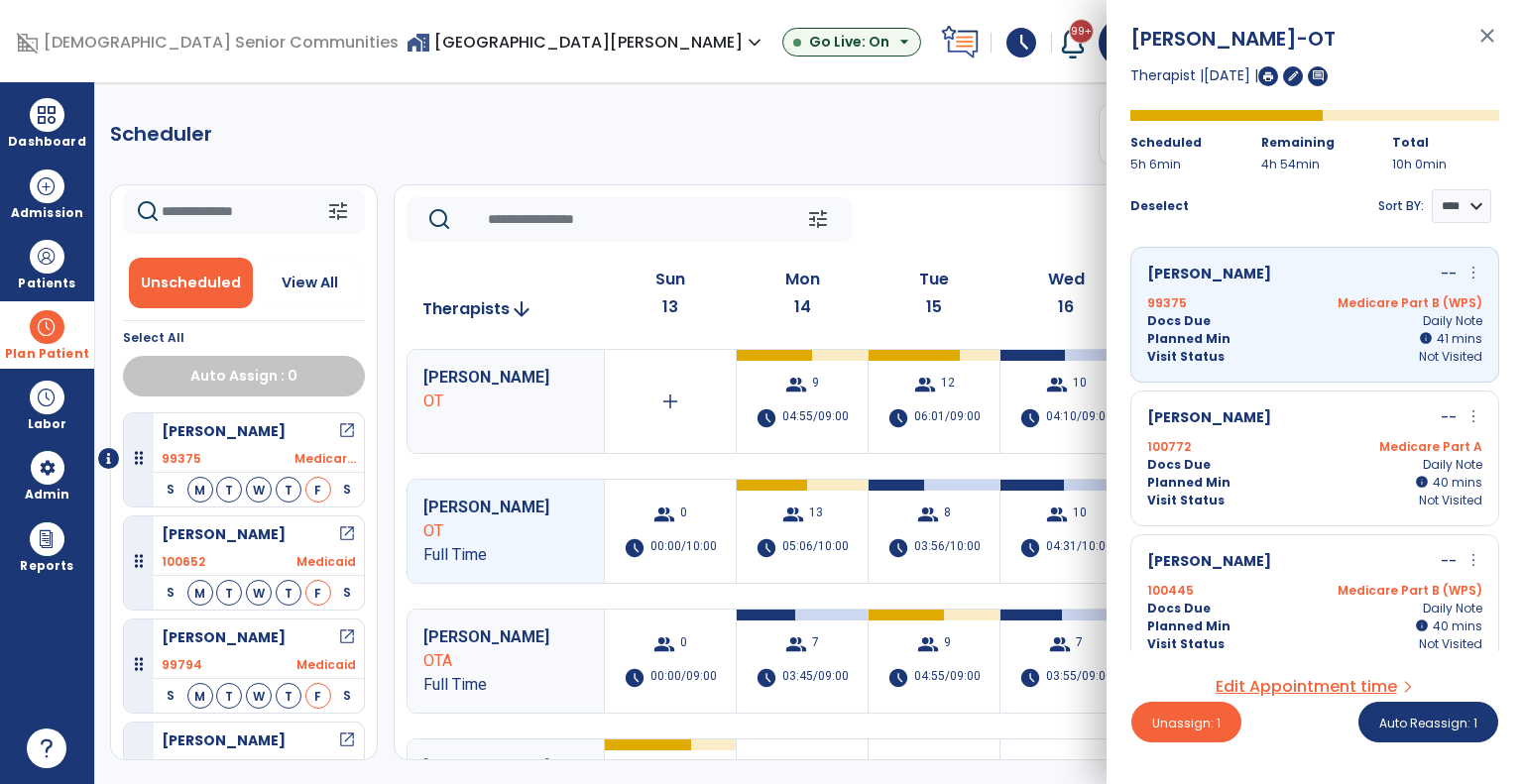 click on "Kowalik, James" at bounding box center [1209, 418] 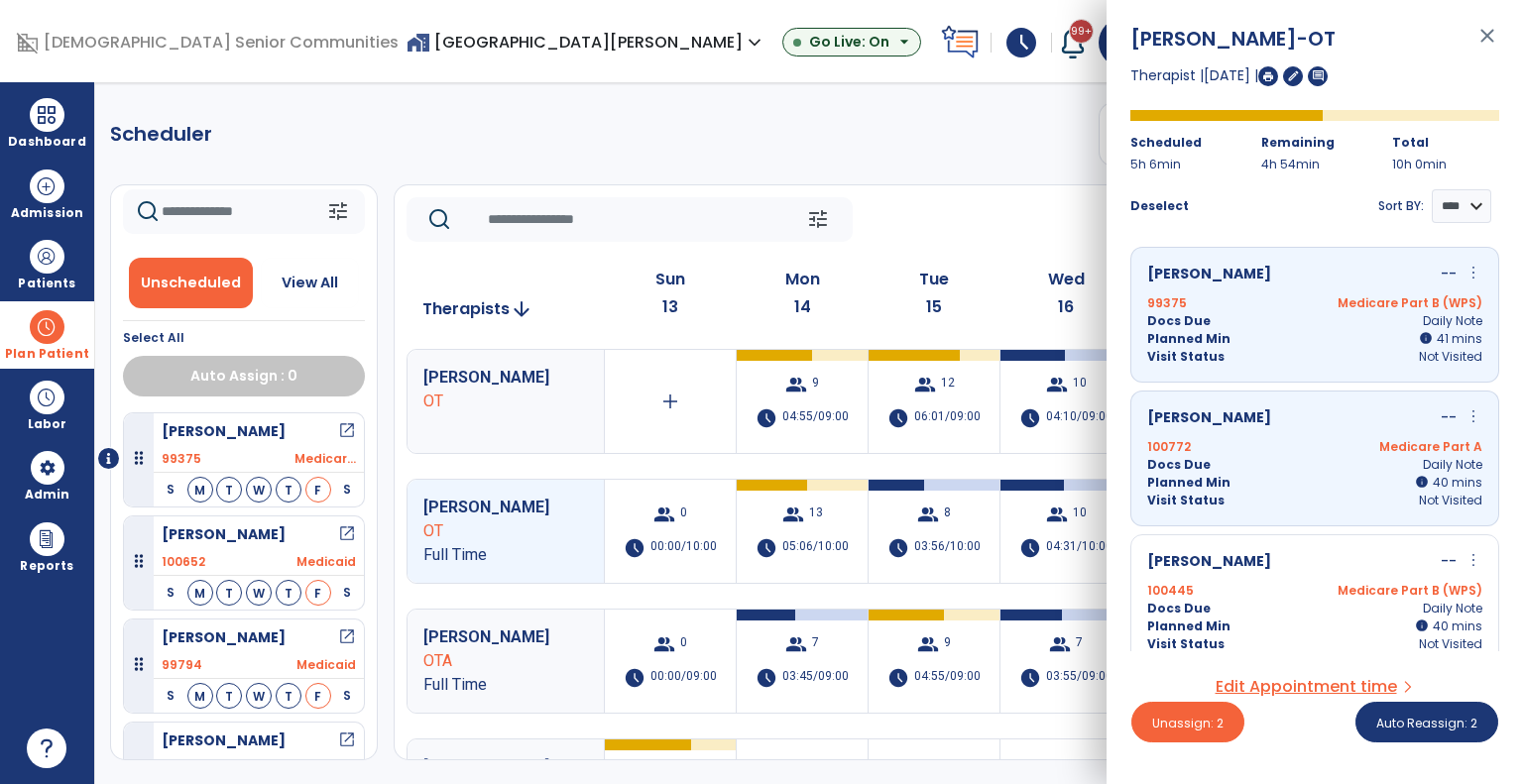 click on "Combs, Leslie" at bounding box center [1209, 562] 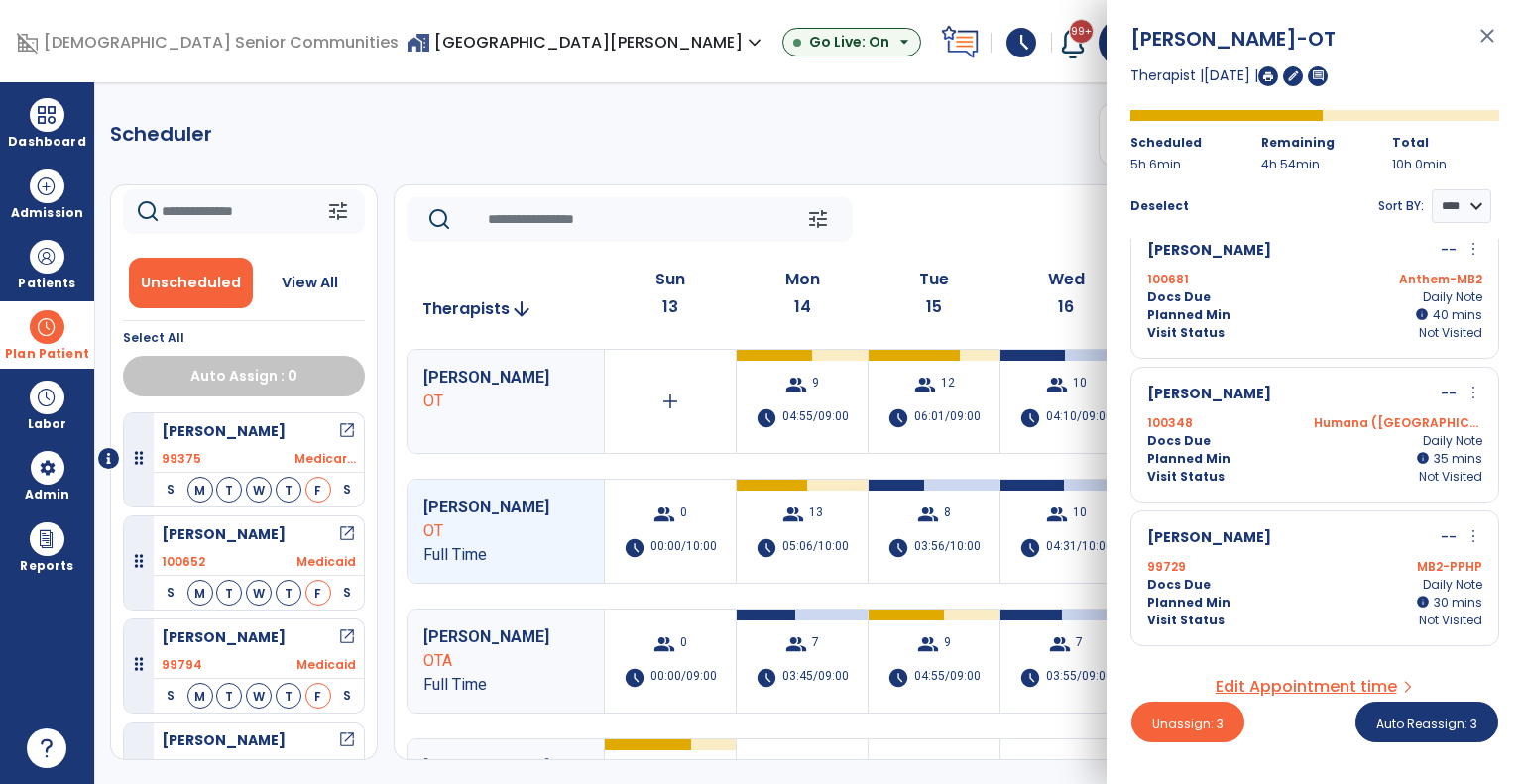 scroll, scrollTop: 488, scrollLeft: 0, axis: vertical 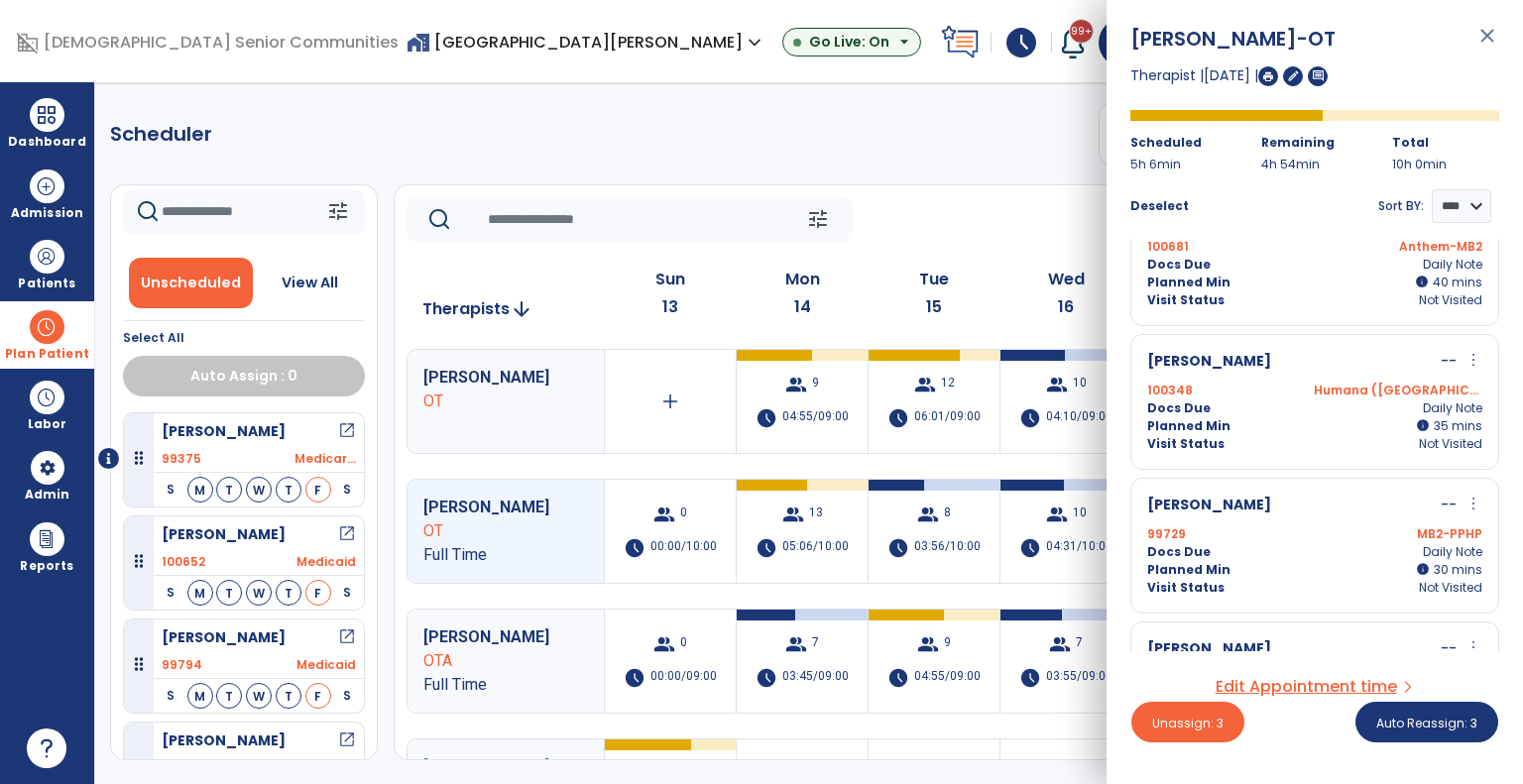 click on "Planned Min" at bounding box center [1189, 570] 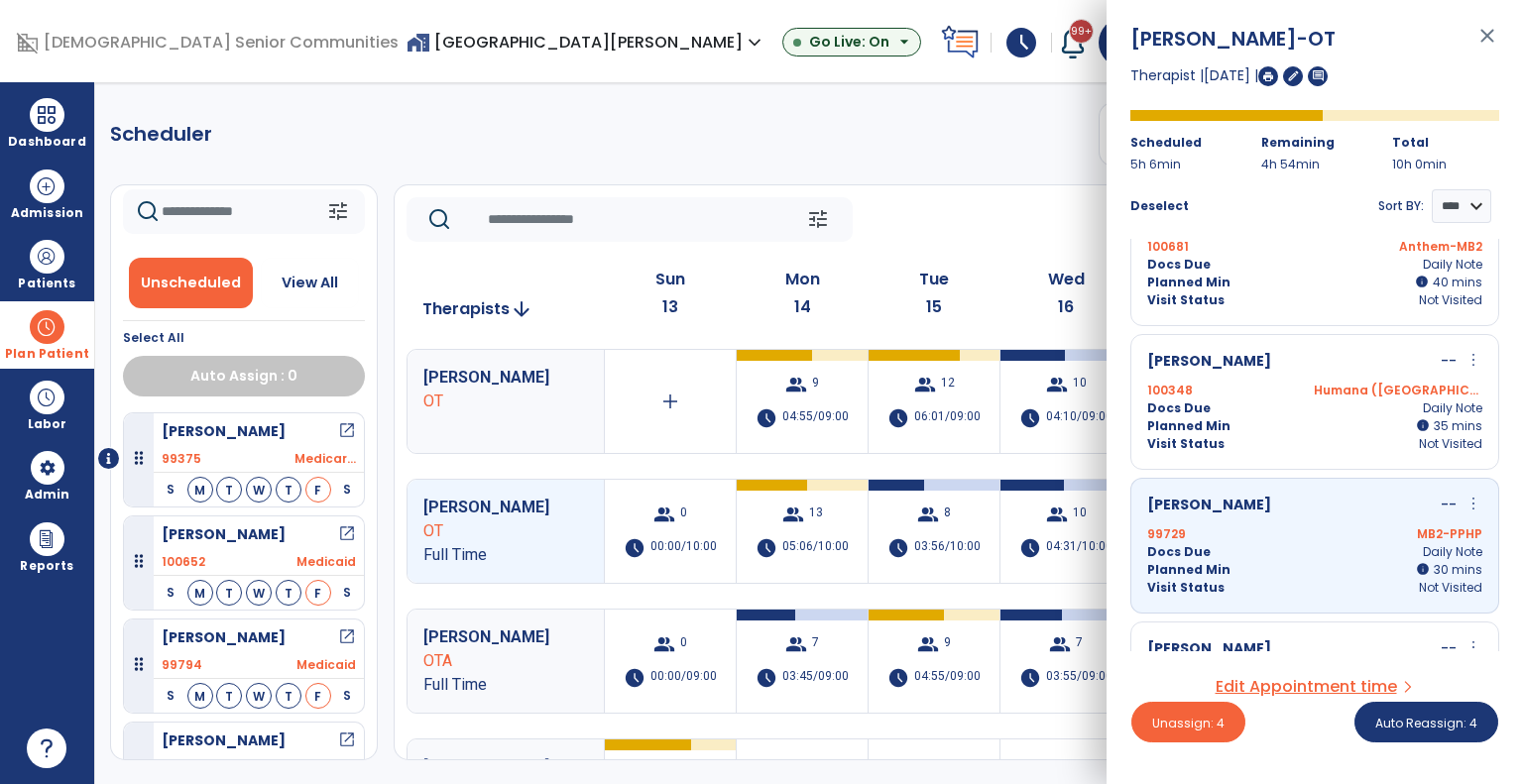 click on "Visit Status  Not Visited" at bounding box center [1315, 444] 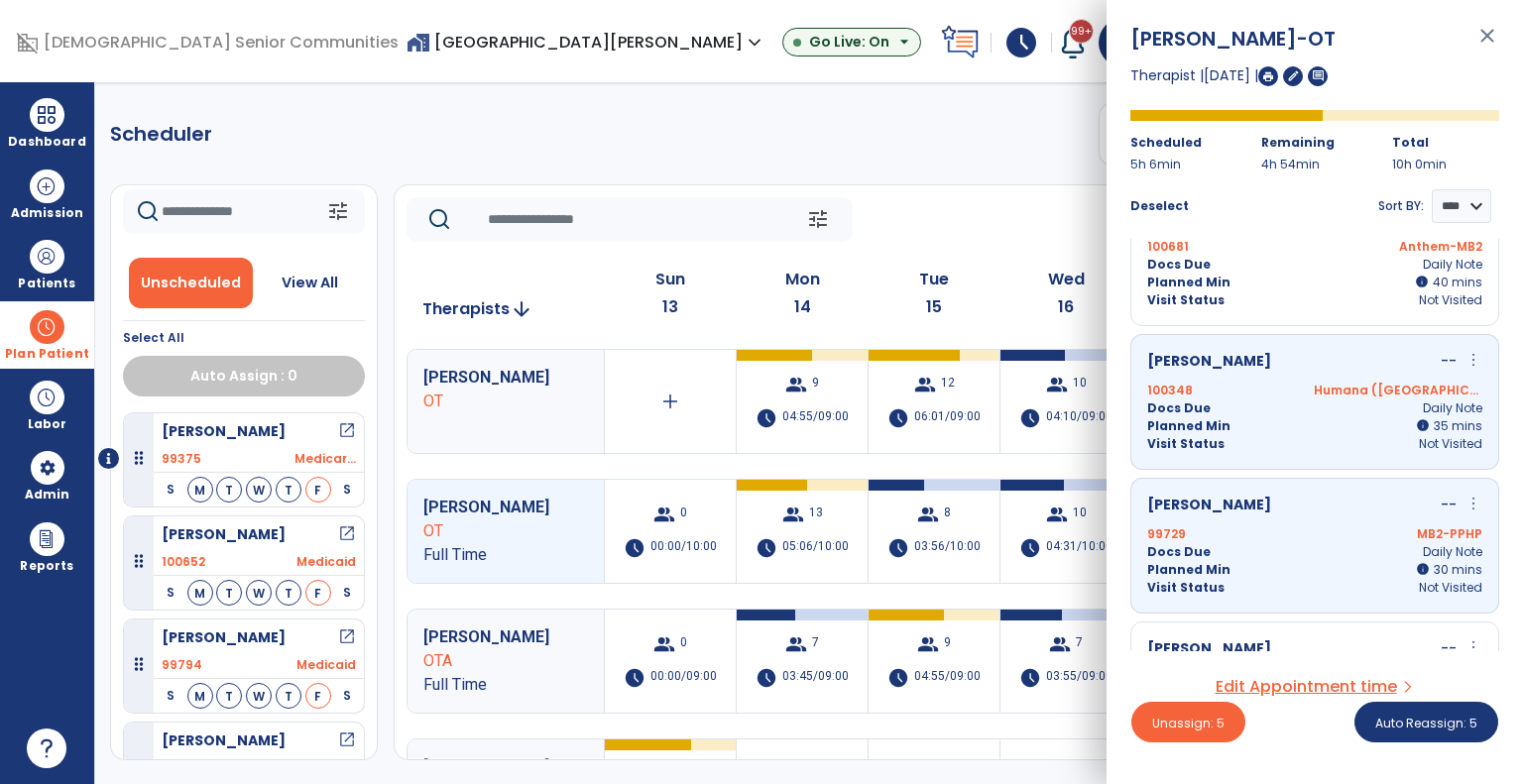 click on "Visit Status" at bounding box center [1186, 300] 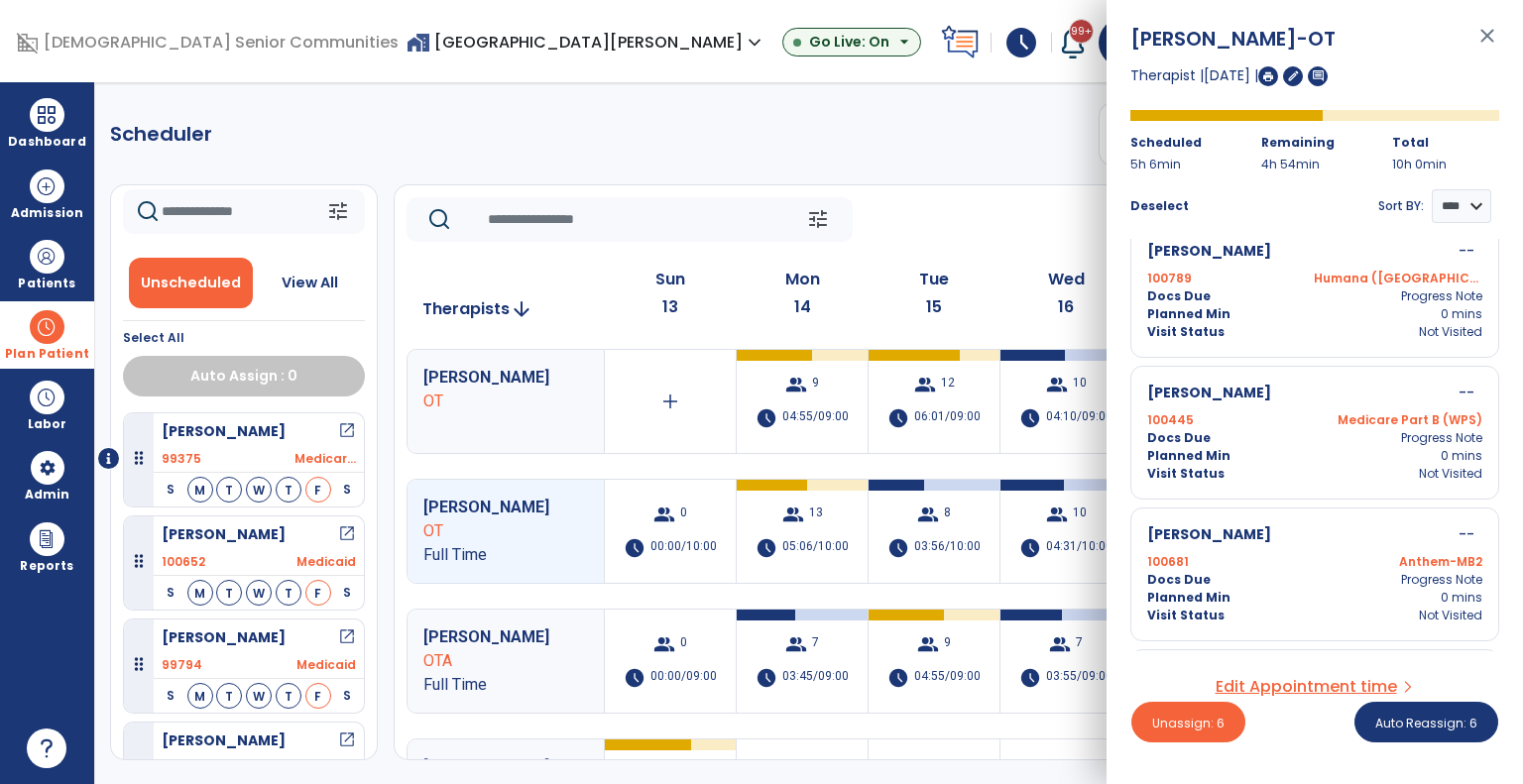 scroll, scrollTop: 1440, scrollLeft: 0, axis: vertical 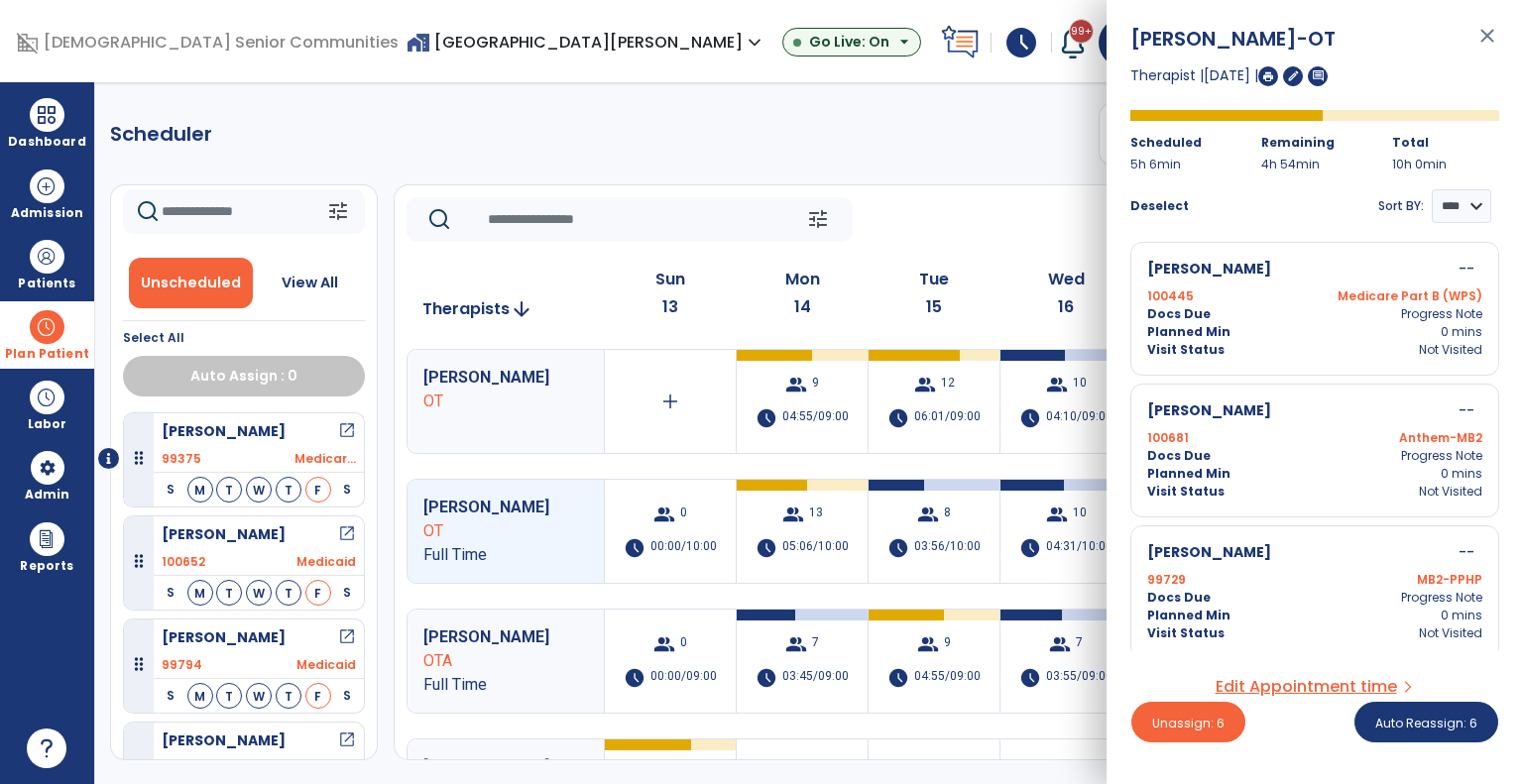 click on "Cruce, Phyllis   --  99729 MB2-PPHP  Docs Due Progress Note   Planned Min 0 mins  Visit Status  Not Visited" at bounding box center (1315, 592) 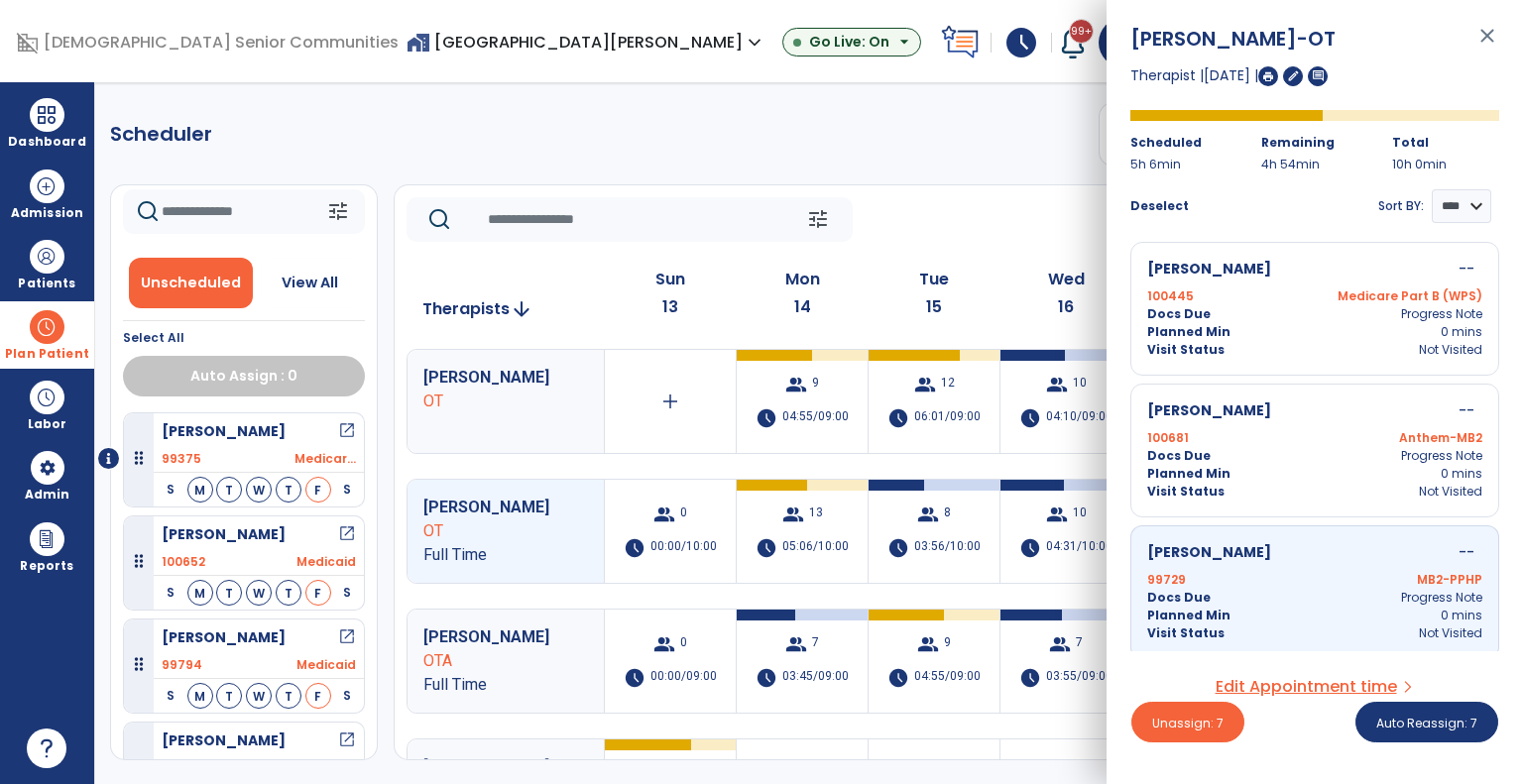 click on "Docs Due Progress Note" at bounding box center (1315, 456) 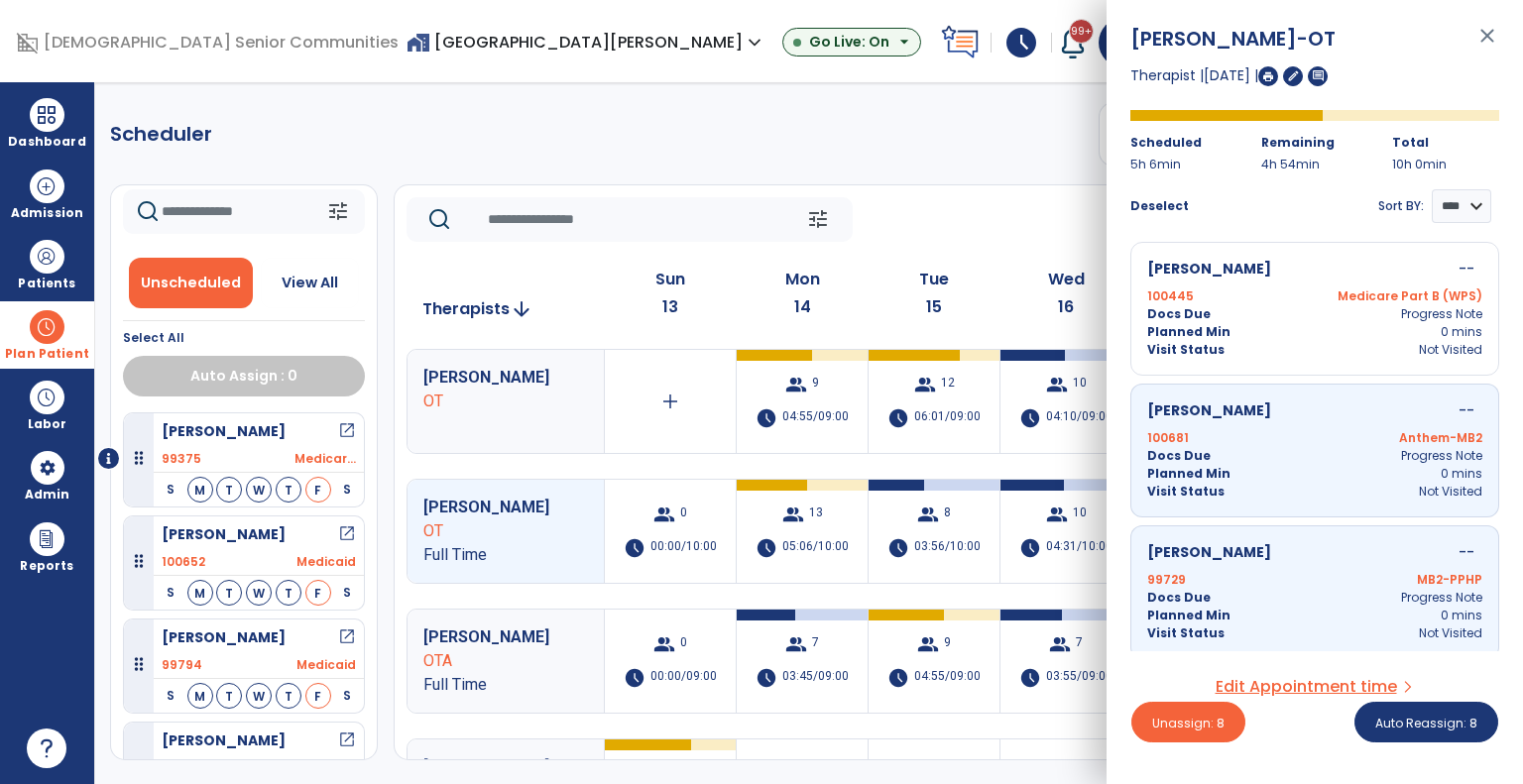 click on "Docs Due Progress Note" at bounding box center (1315, 314) 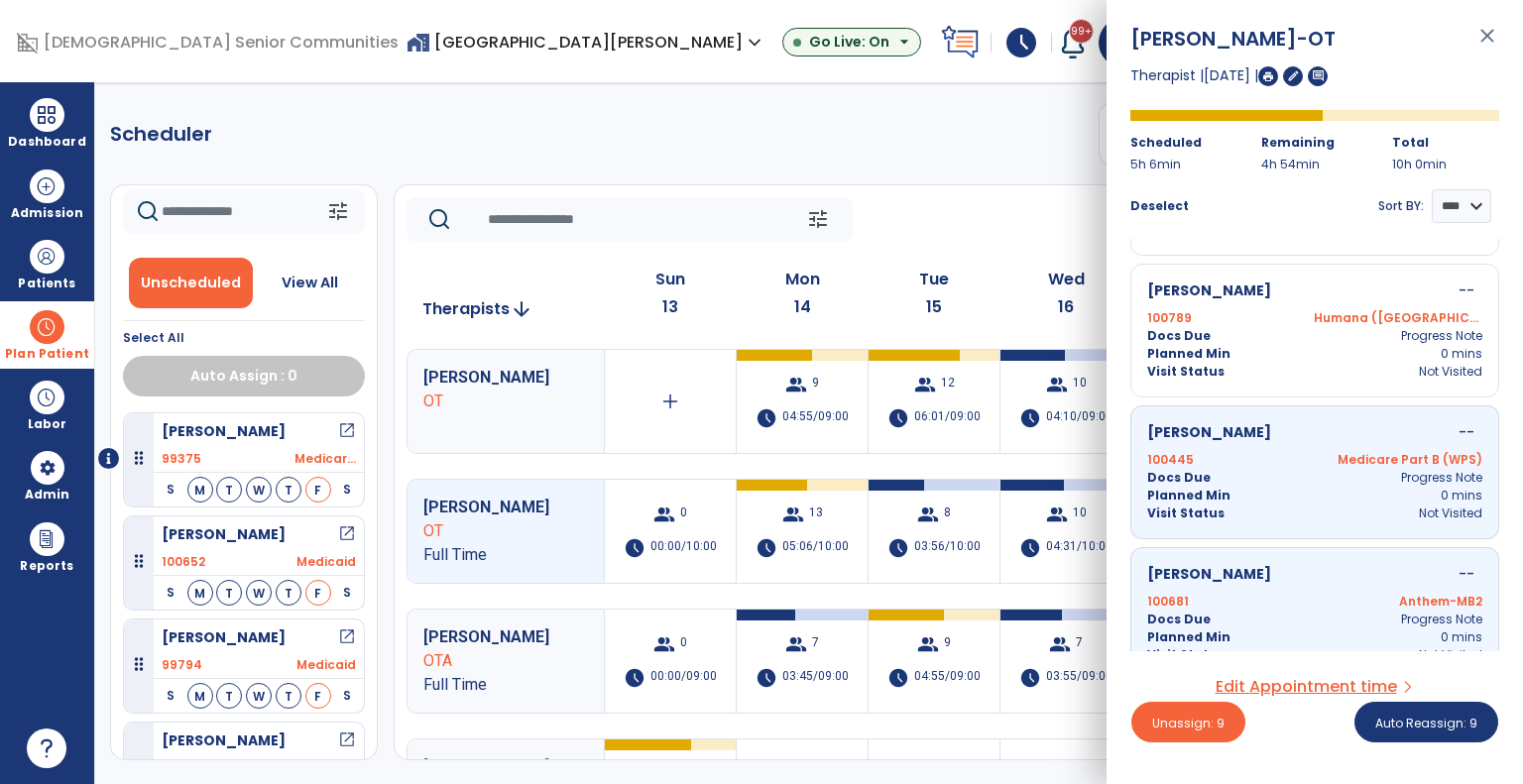 click on "100789 Humana (MI)" at bounding box center [1315, 318] 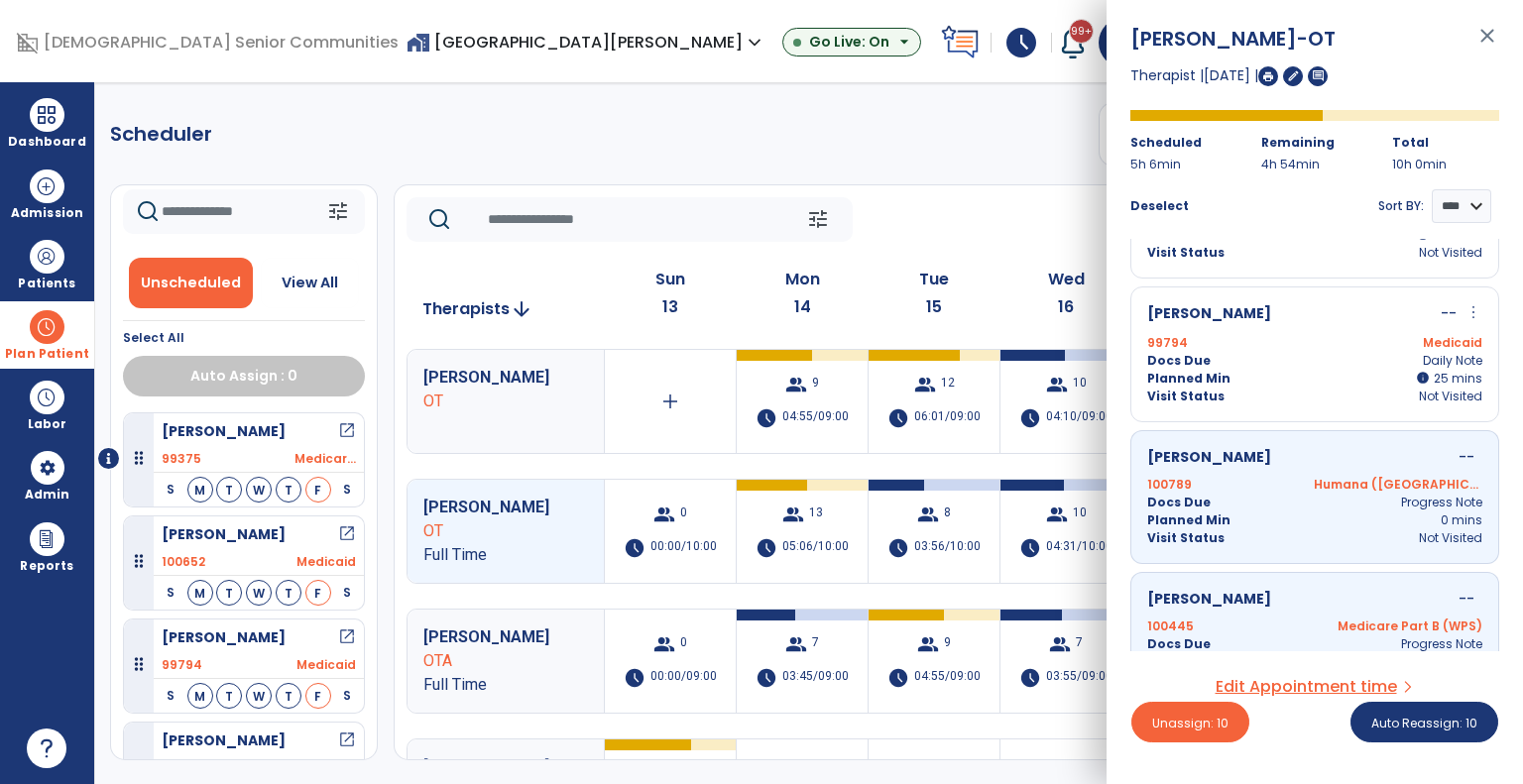 click on "[PERSON_NAME]" at bounding box center [1209, 314] 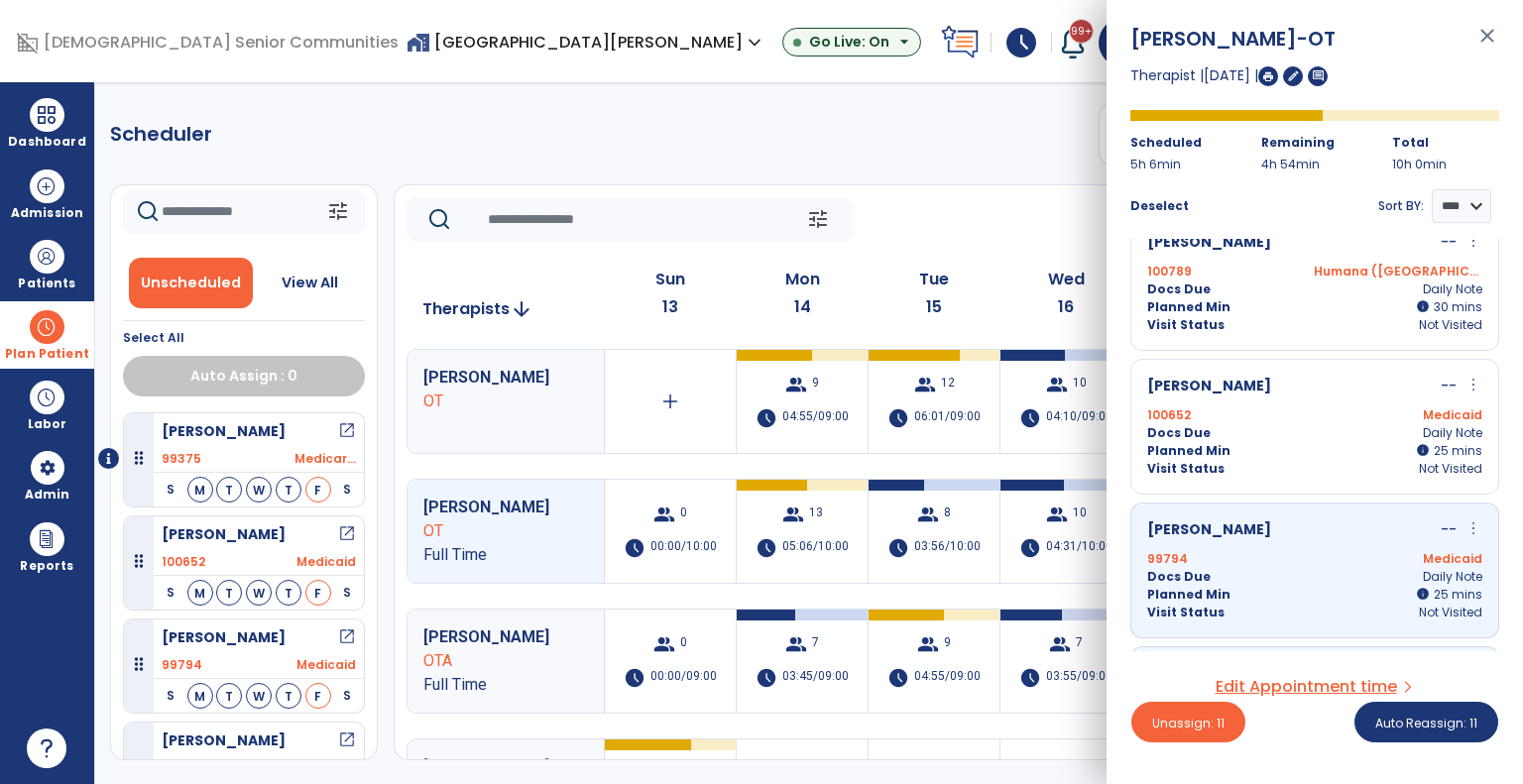scroll, scrollTop: 892, scrollLeft: 0, axis: vertical 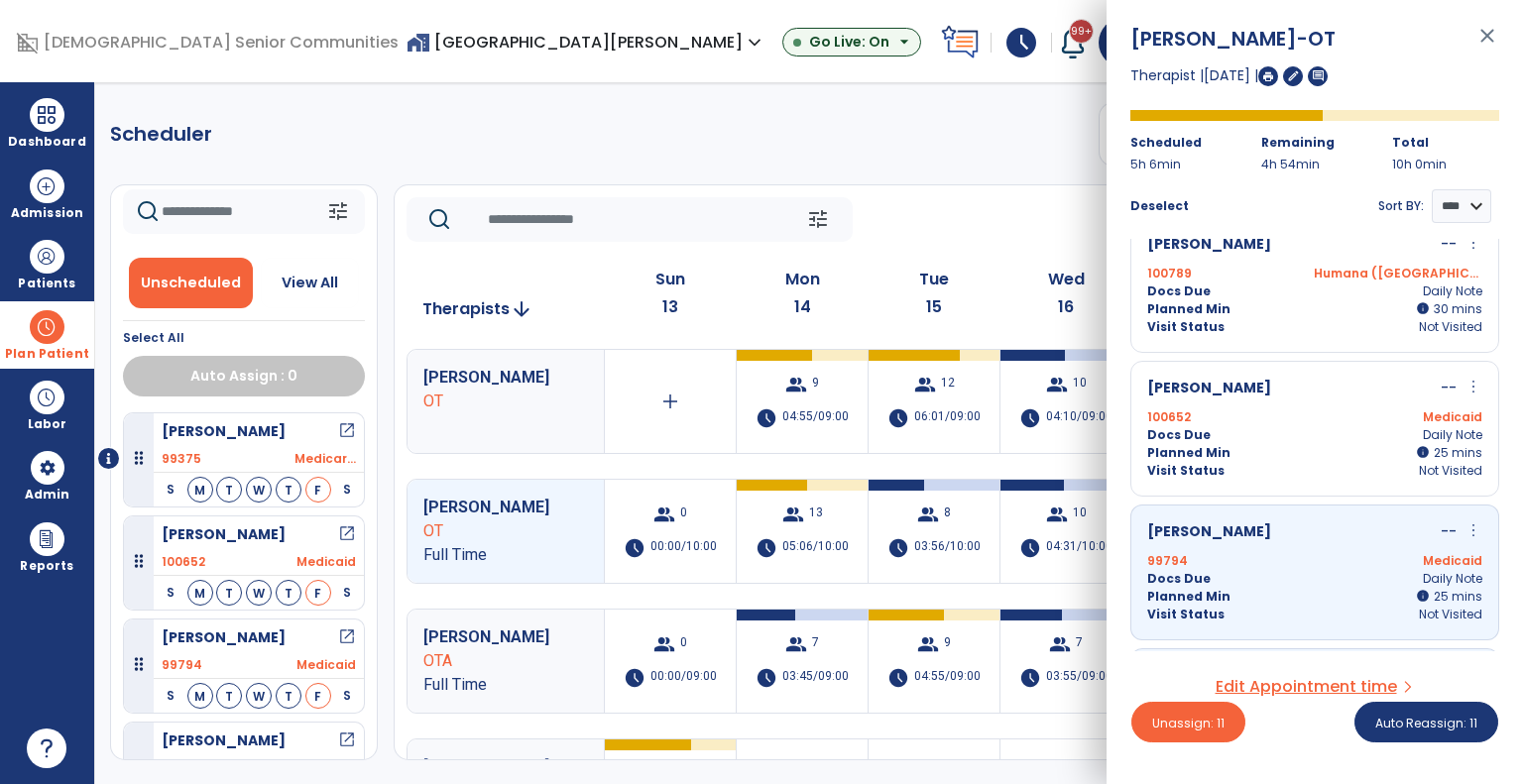 click on "[PERSON_NAME]" at bounding box center (1209, 389) 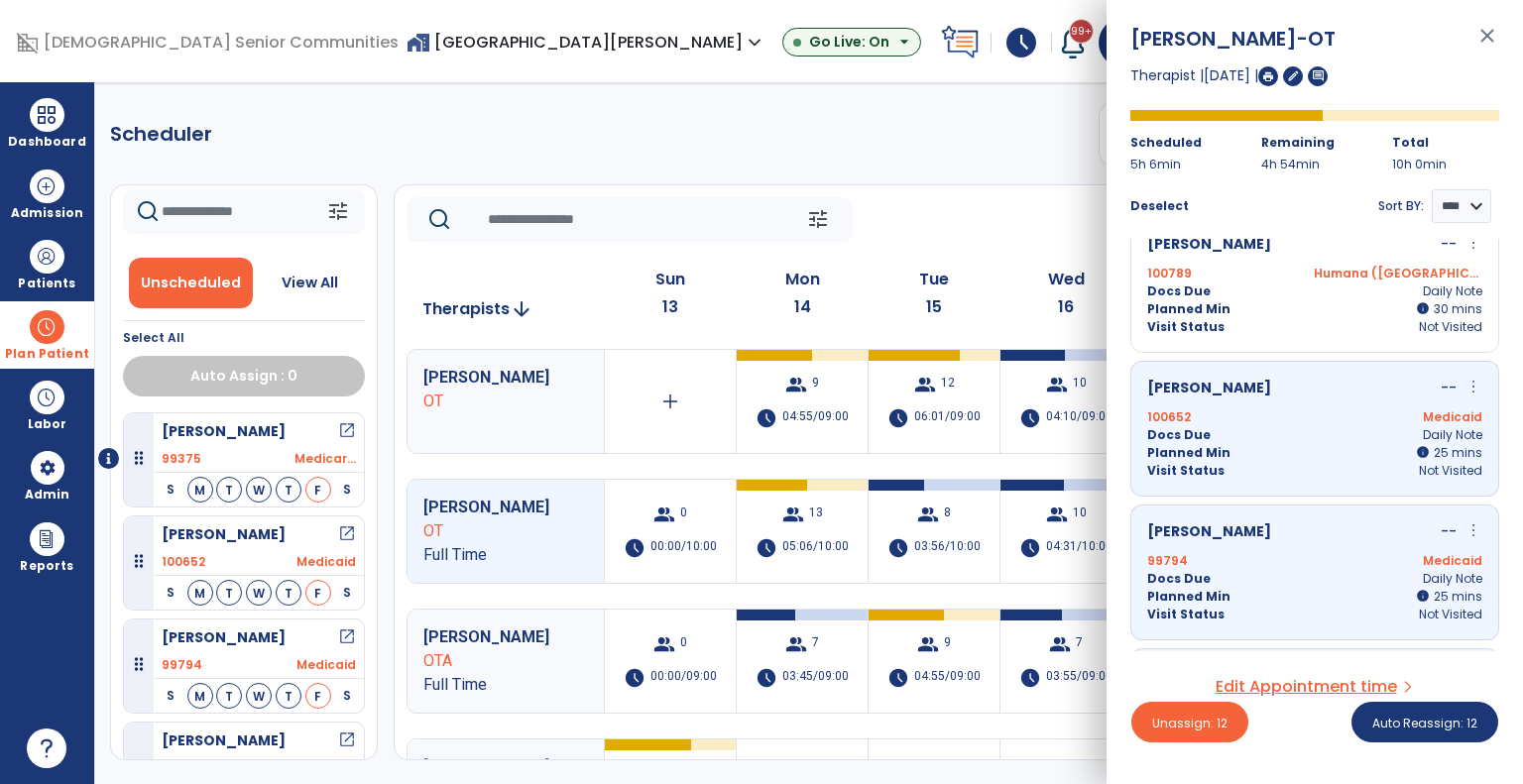 click on "Planned Min" at bounding box center [1189, 309] 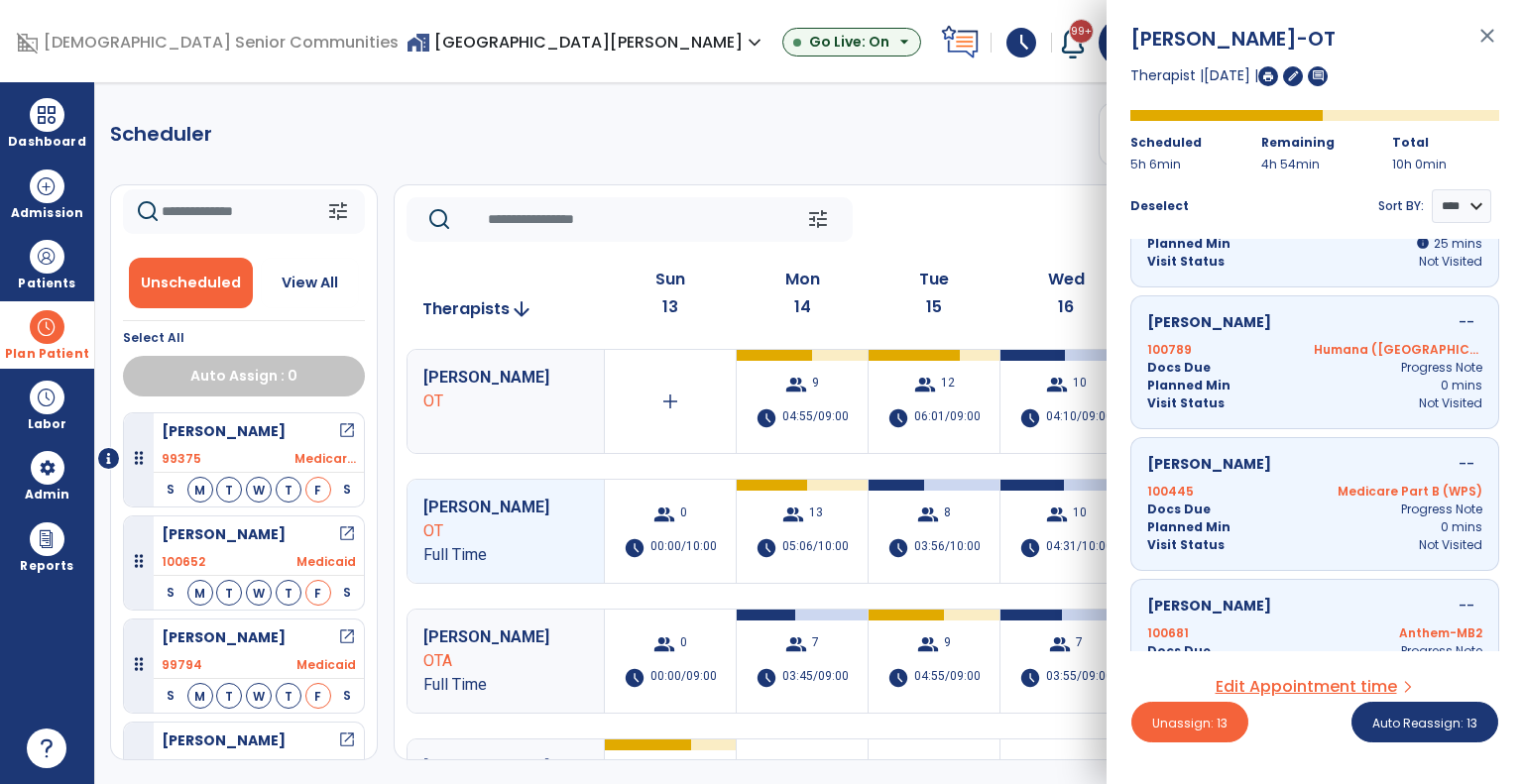 scroll, scrollTop: 1245, scrollLeft: 0, axis: vertical 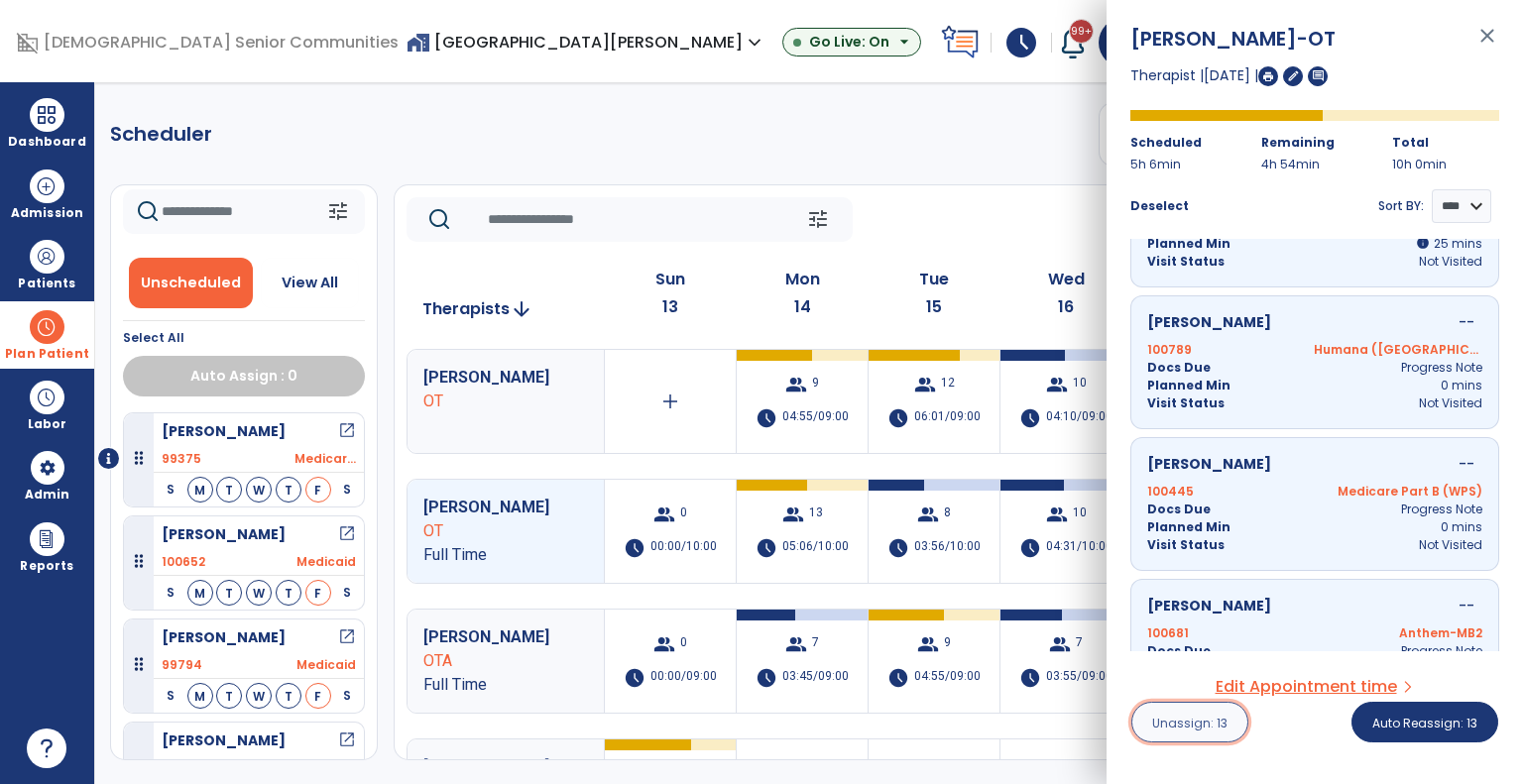 click on "Unassign: 13" at bounding box center [1190, 723] 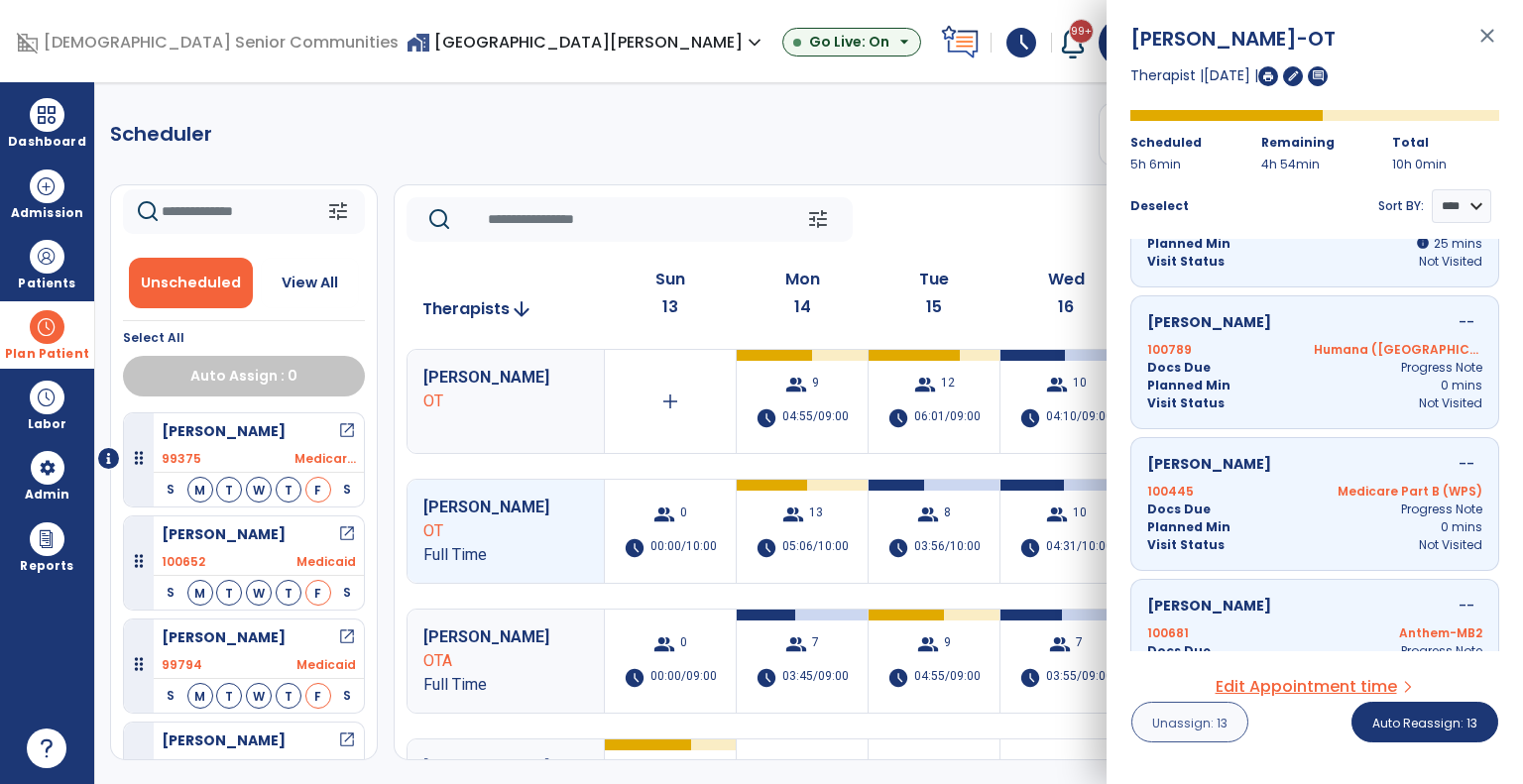 scroll, scrollTop: 0, scrollLeft: 0, axis: both 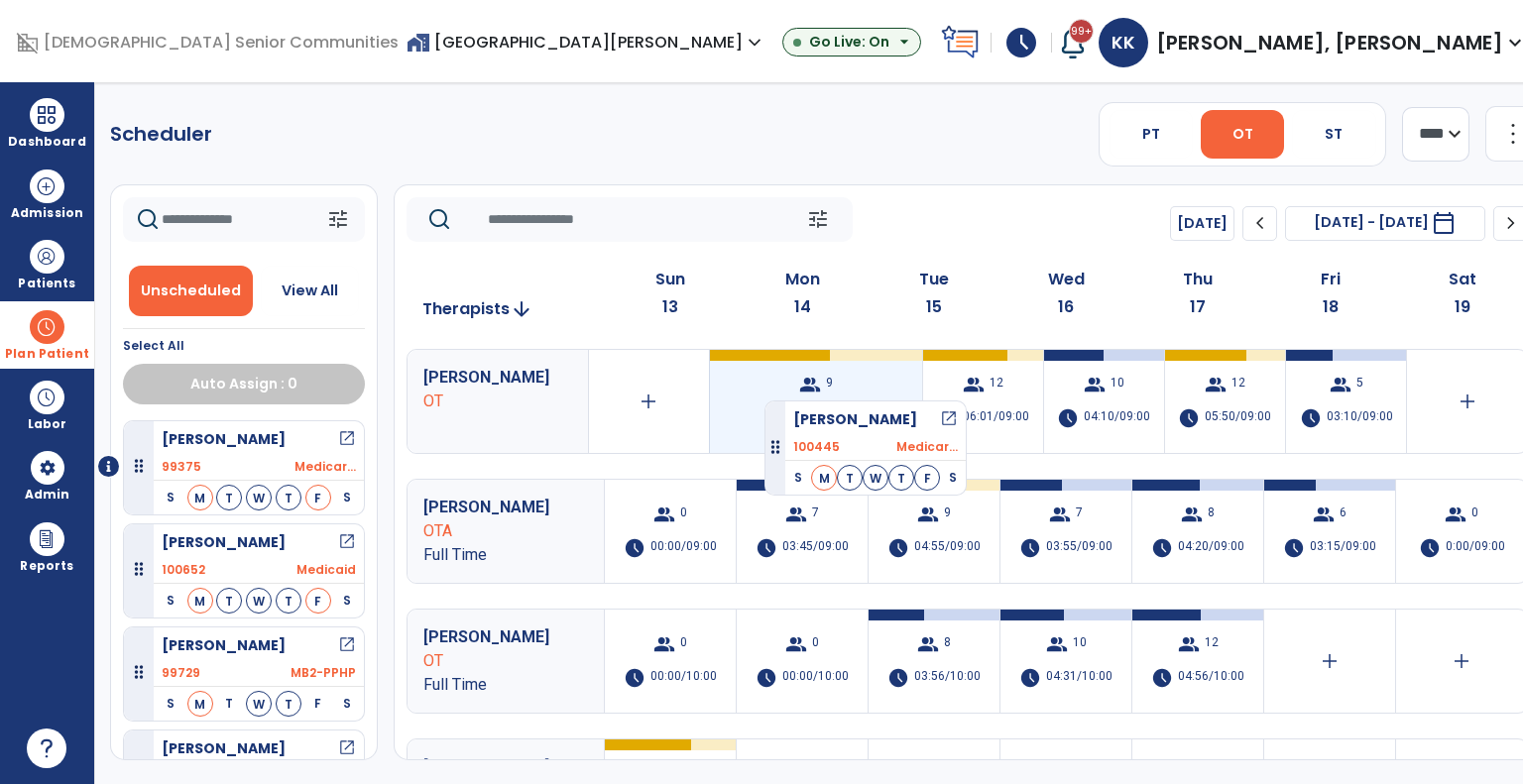 drag, startPoint x: 198, startPoint y: 604, endPoint x: 764, endPoint y: 392, distance: 604.40053 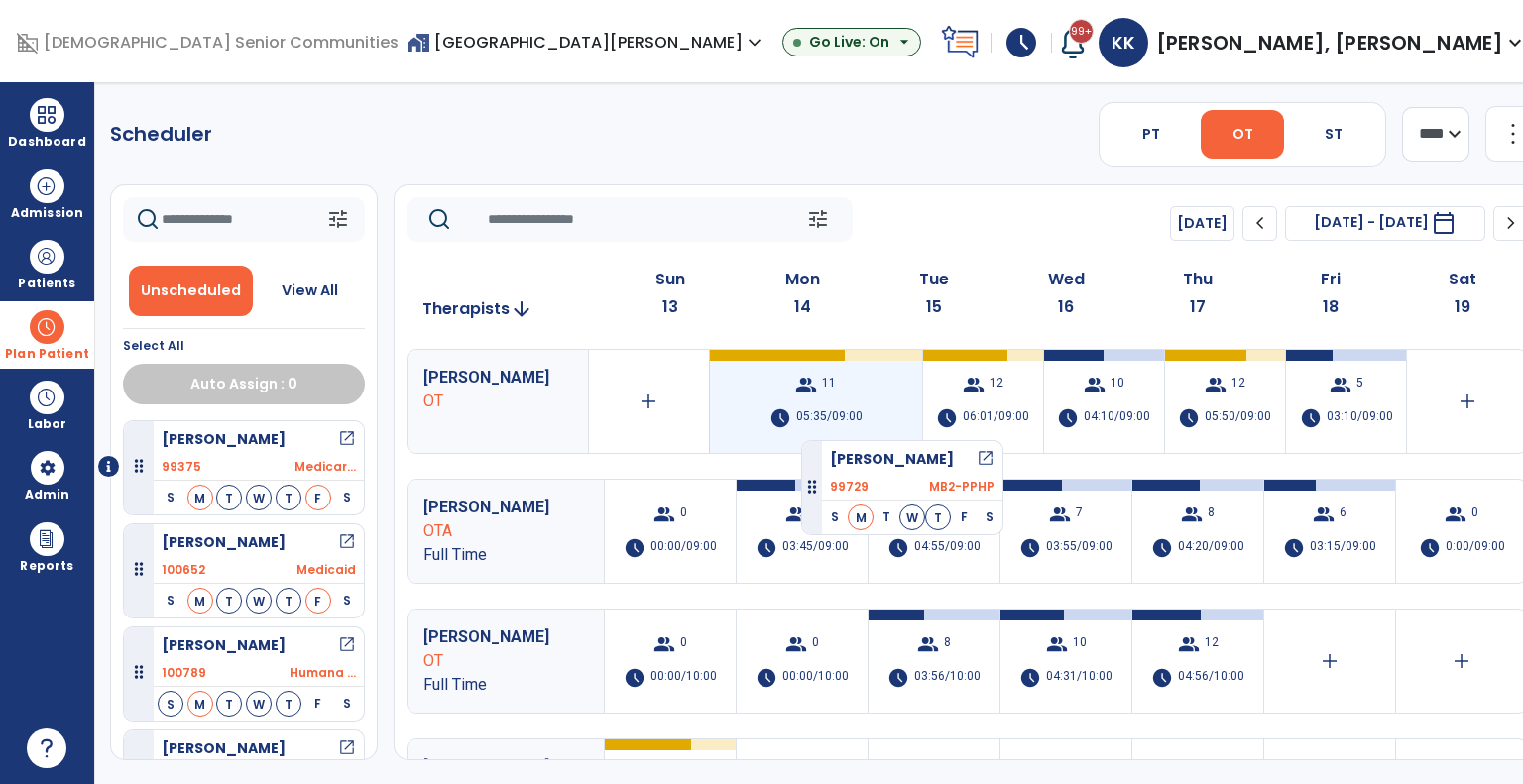 drag, startPoint x: 205, startPoint y: 710, endPoint x: 801, endPoint y: 432, distance: 657.6473 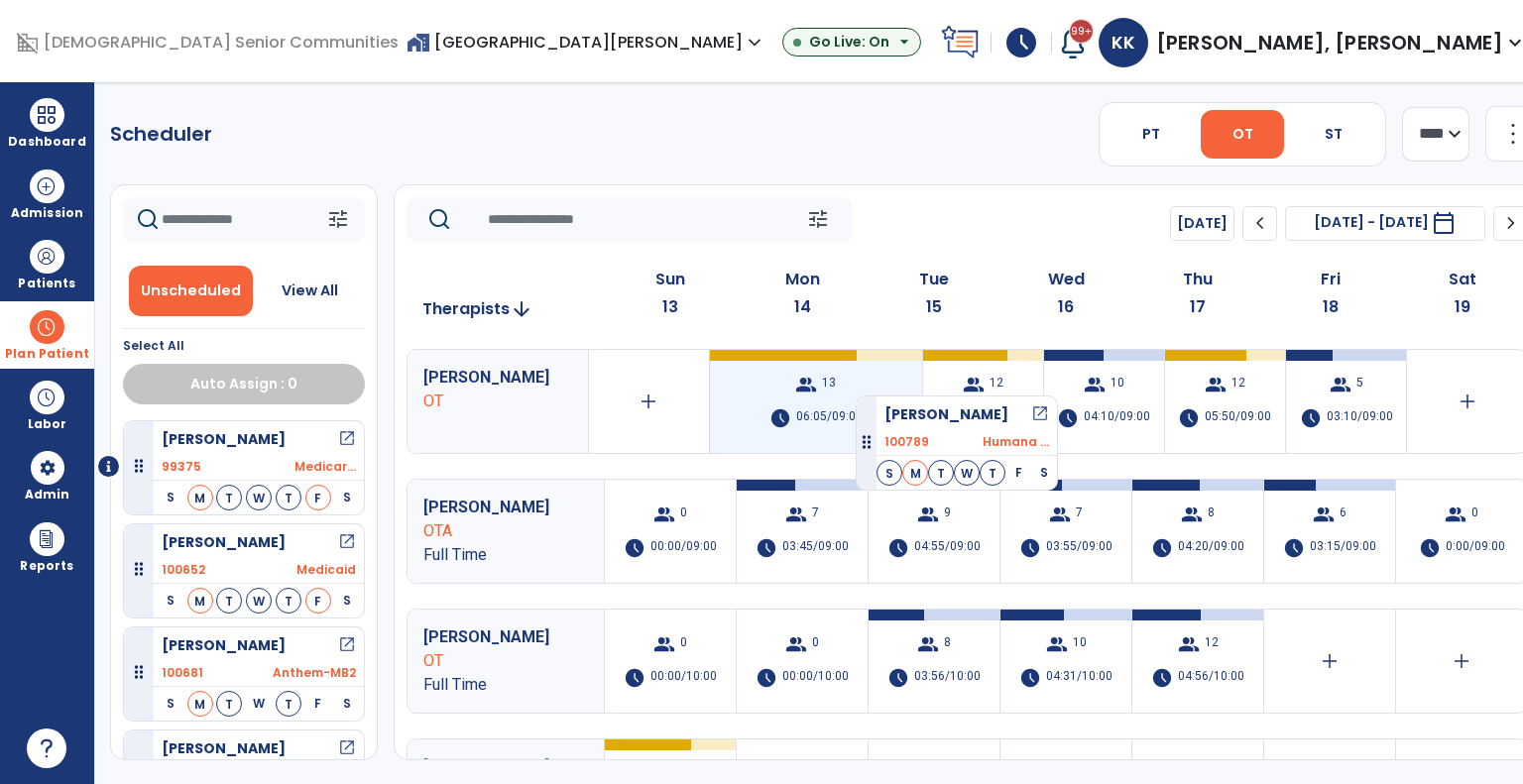 drag, startPoint x: 203, startPoint y: 685, endPoint x: 856, endPoint y: 388, distance: 717.3688 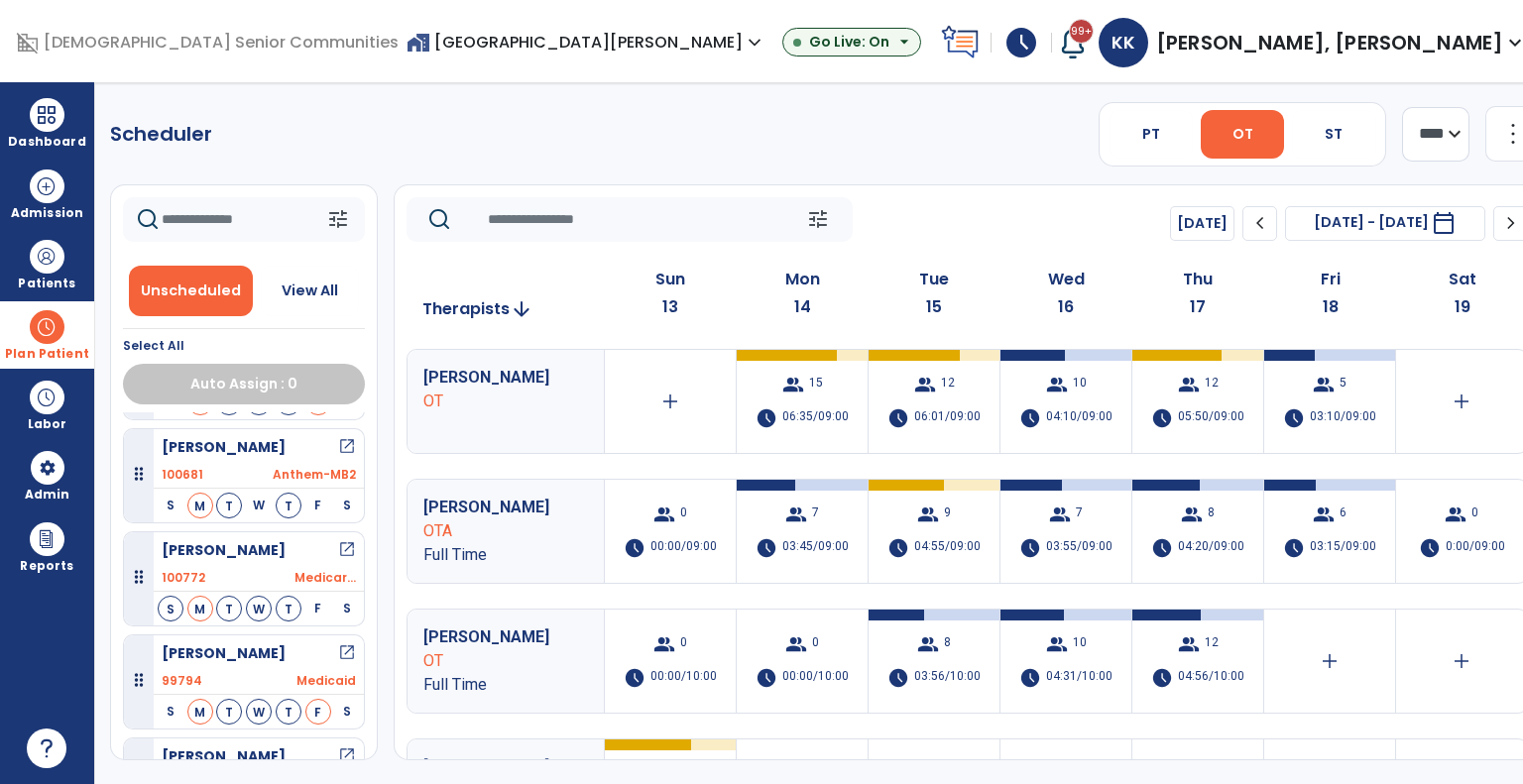 scroll, scrollTop: 198, scrollLeft: 0, axis: vertical 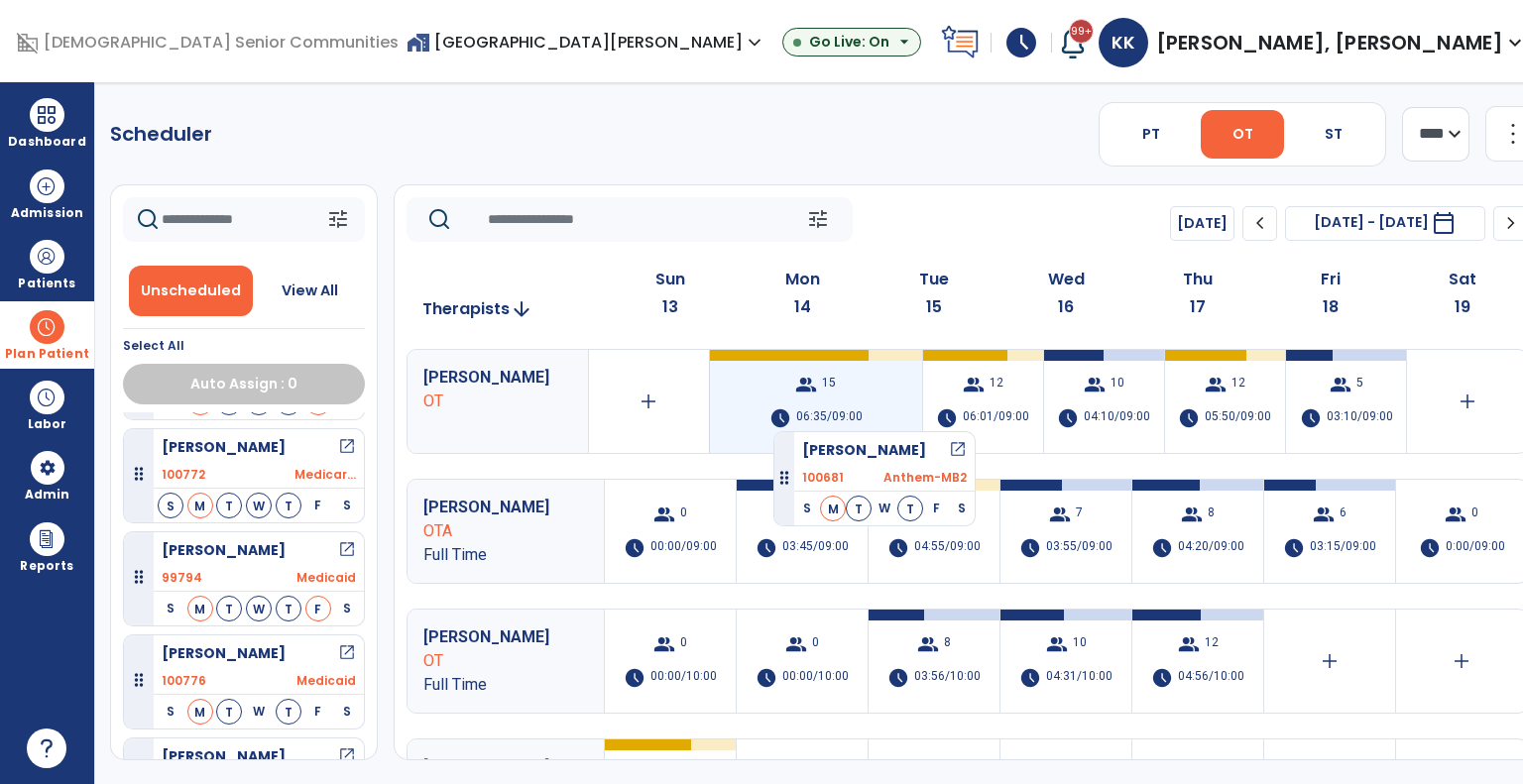 drag, startPoint x: 199, startPoint y: 499, endPoint x: 777, endPoint y: 411, distance: 584.6606 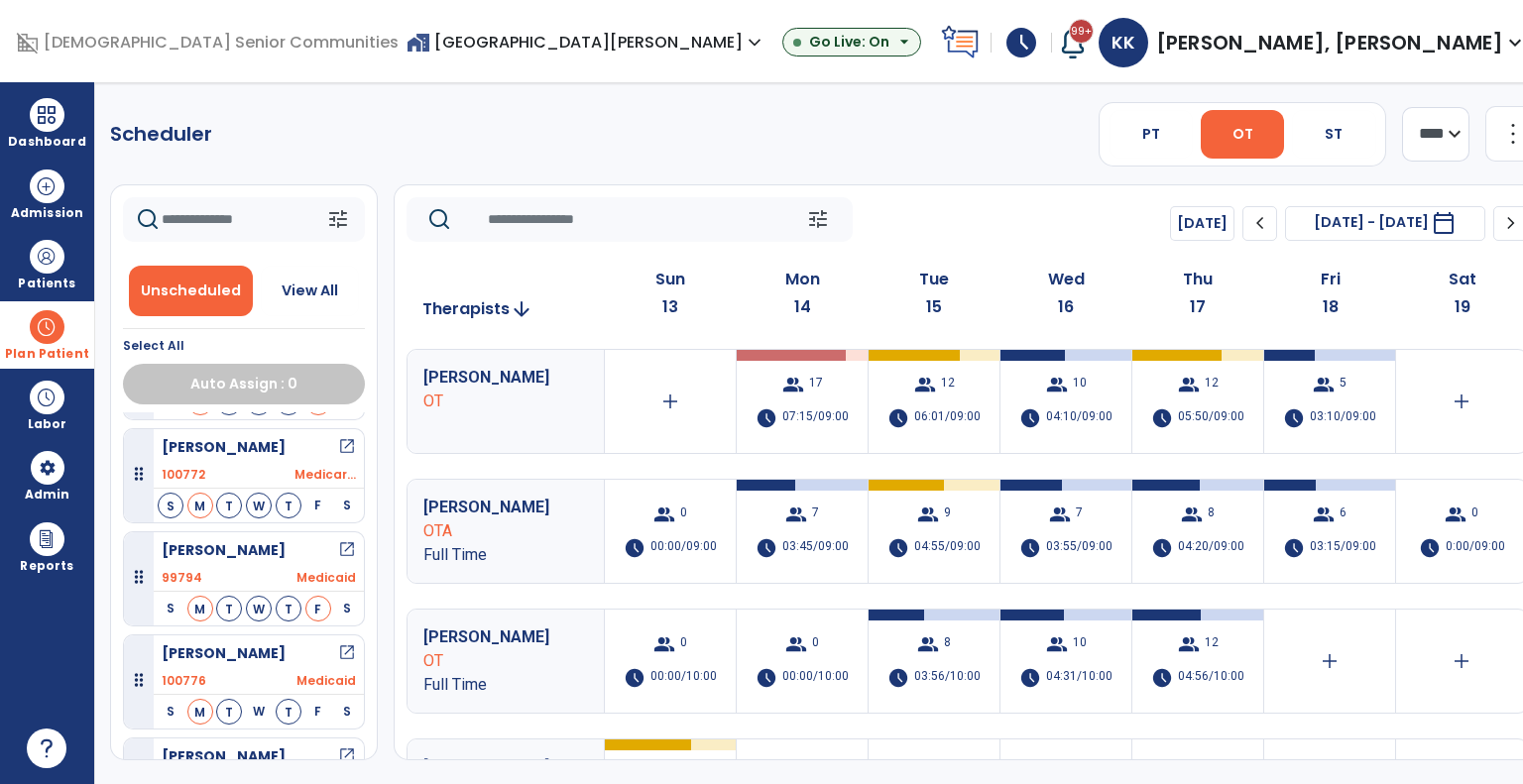 scroll, scrollTop: 258, scrollLeft: 0, axis: vertical 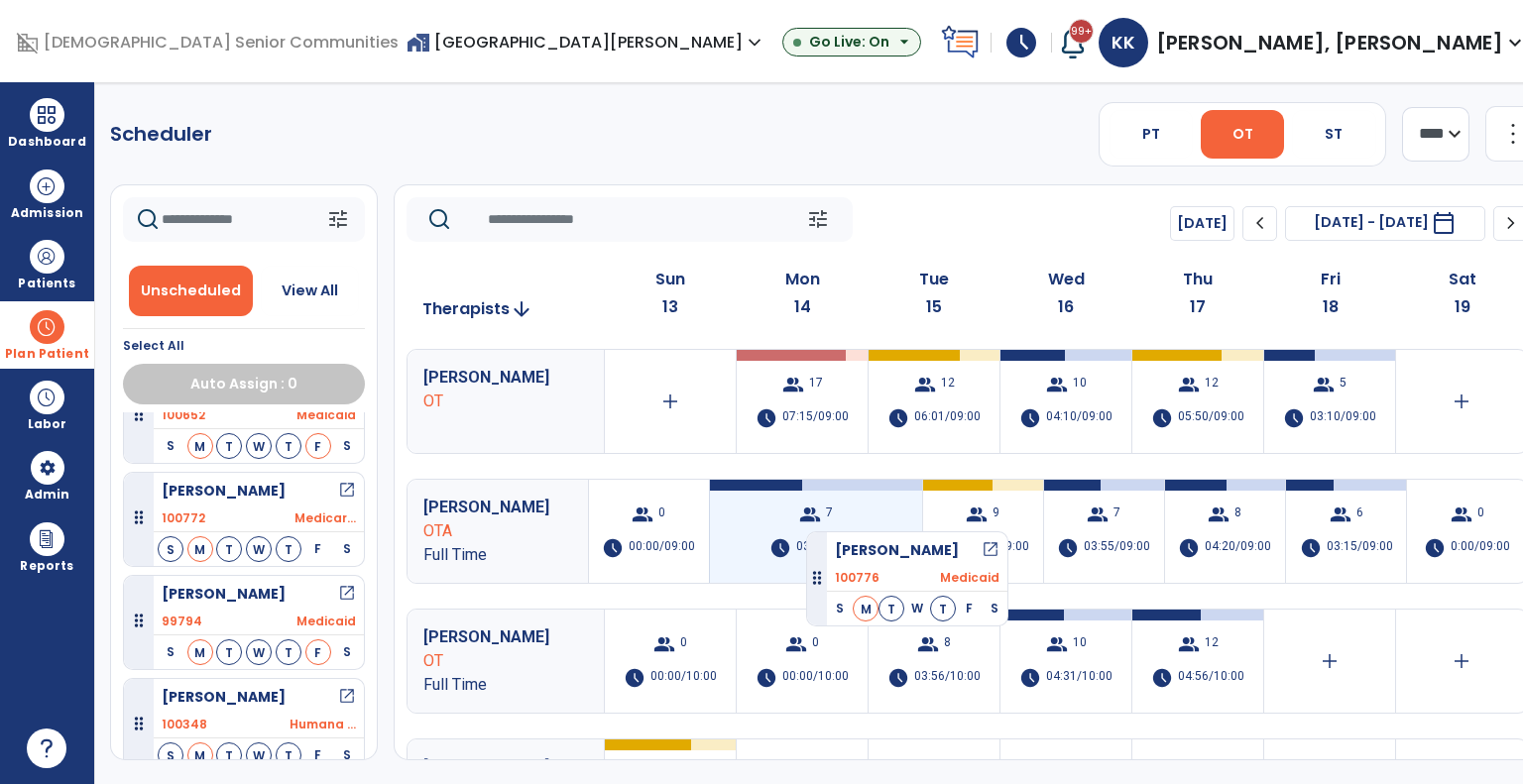 drag, startPoint x: 311, startPoint y: 578, endPoint x: 809, endPoint y: 522, distance: 501.1387 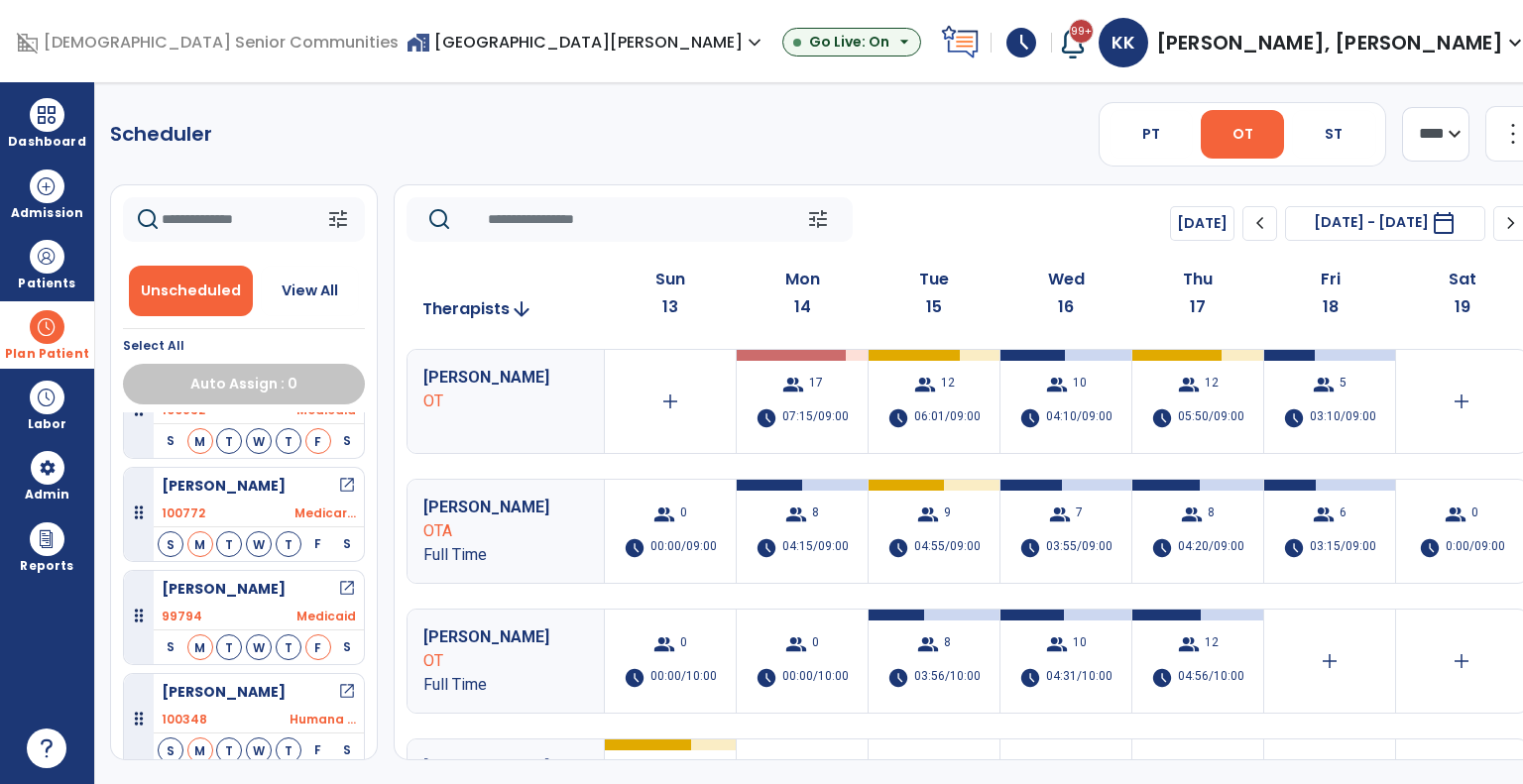 scroll, scrollTop: 155, scrollLeft: 0, axis: vertical 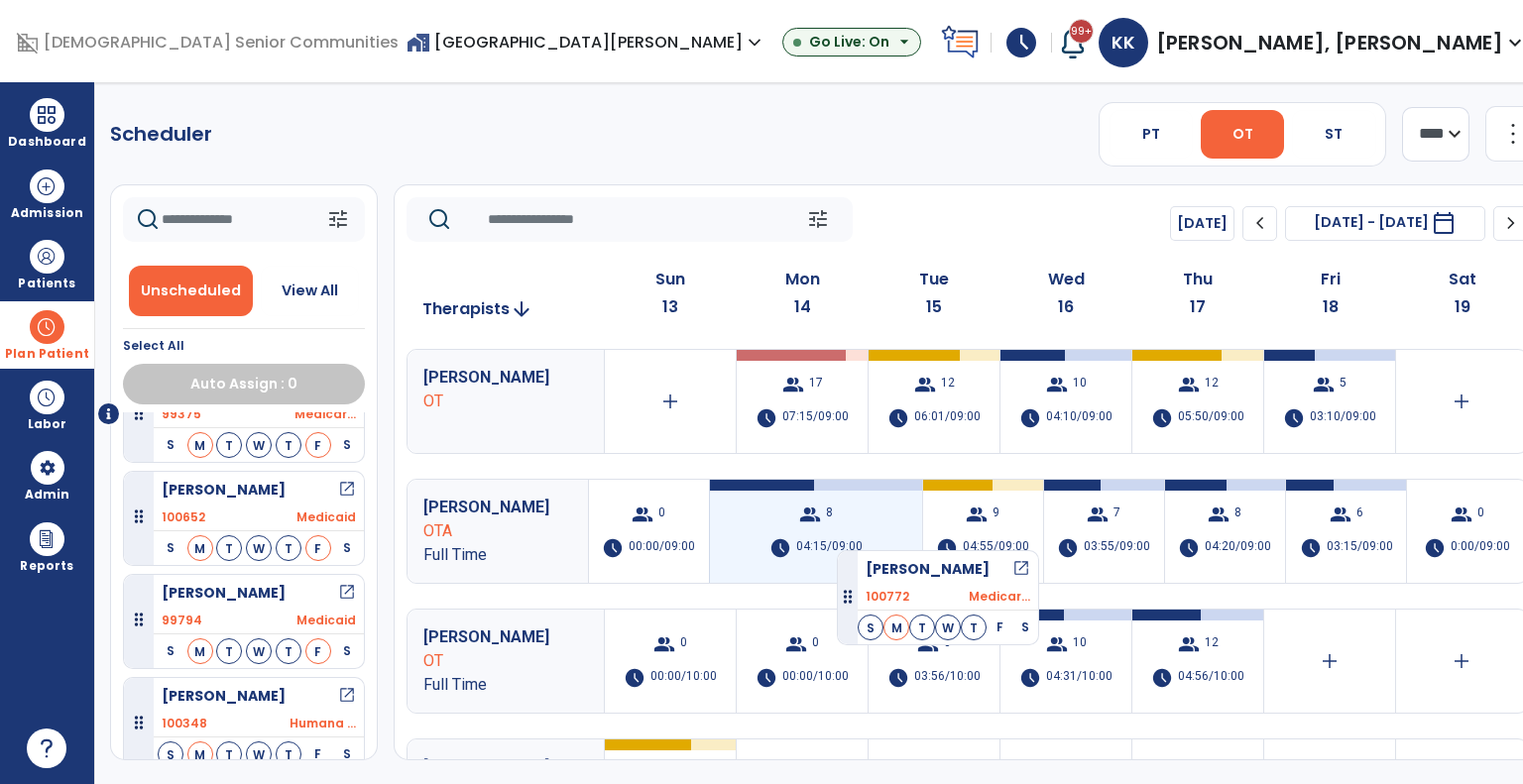 drag, startPoint x: 233, startPoint y: 531, endPoint x: 837, endPoint y: 542, distance: 604.10016 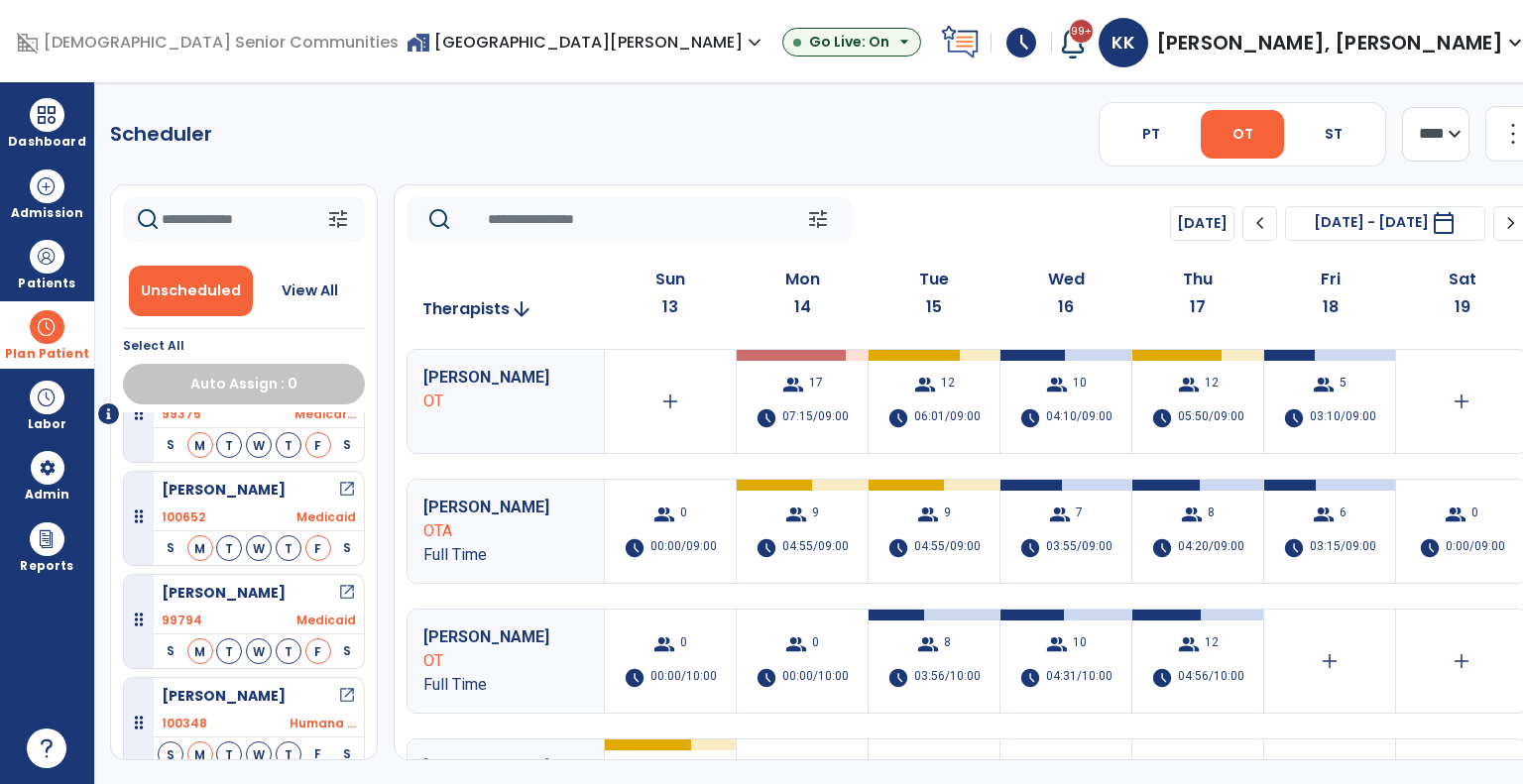 scroll, scrollTop: 0, scrollLeft: 0, axis: both 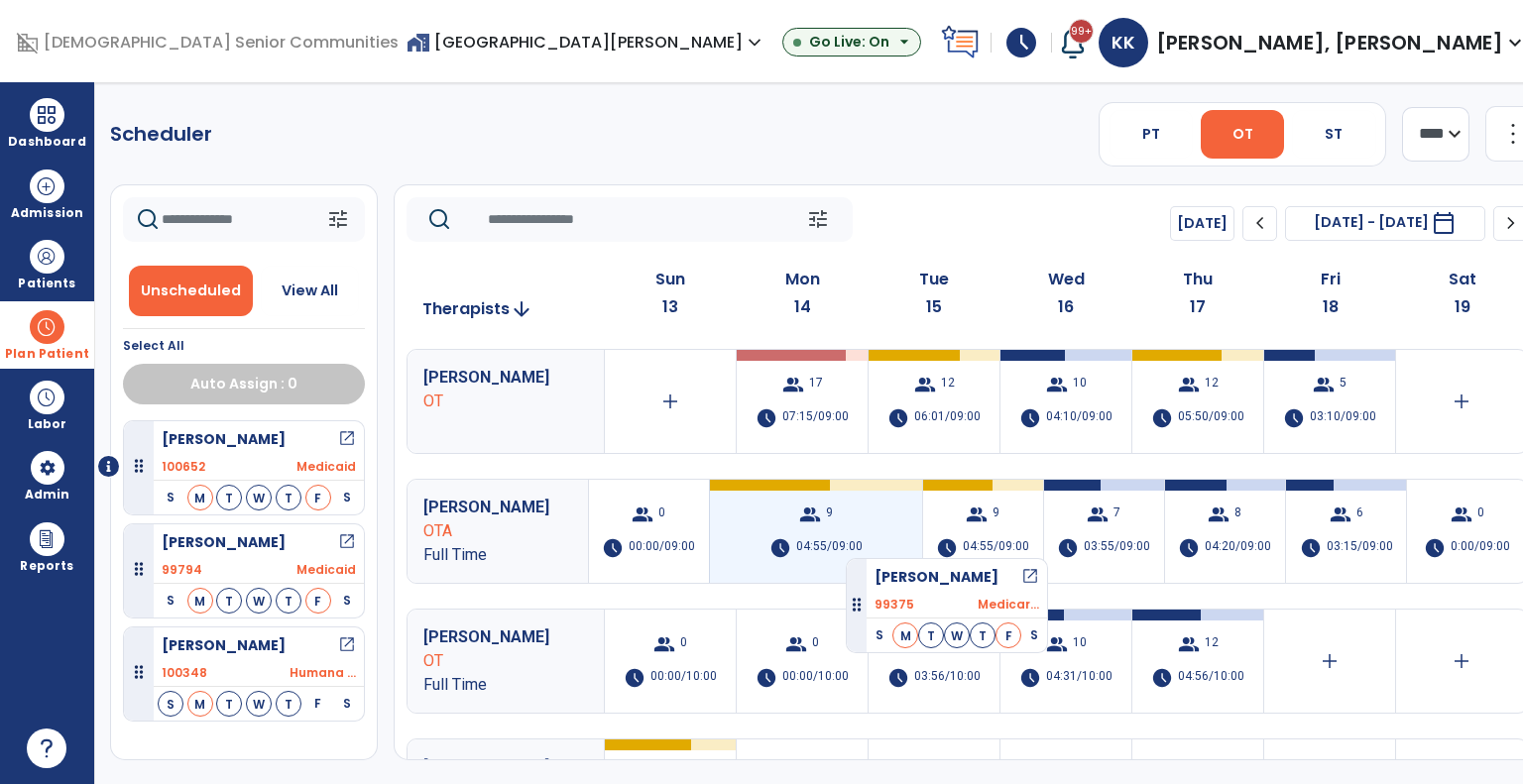 drag, startPoint x: 686, startPoint y: 551, endPoint x: 851, endPoint y: 538, distance: 165.51133 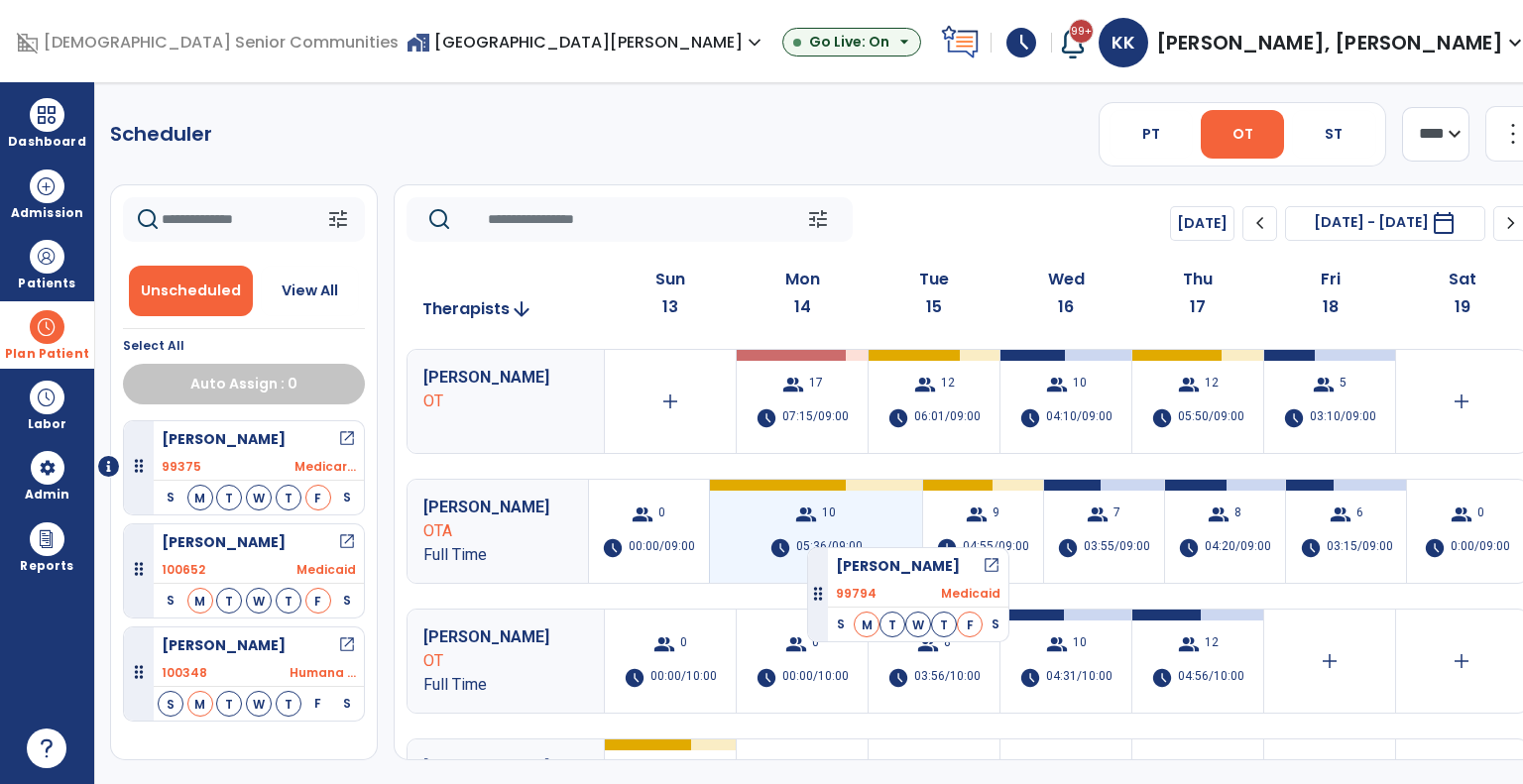 drag, startPoint x: 644, startPoint y: 590, endPoint x: 812, endPoint y: 535, distance: 176.77387 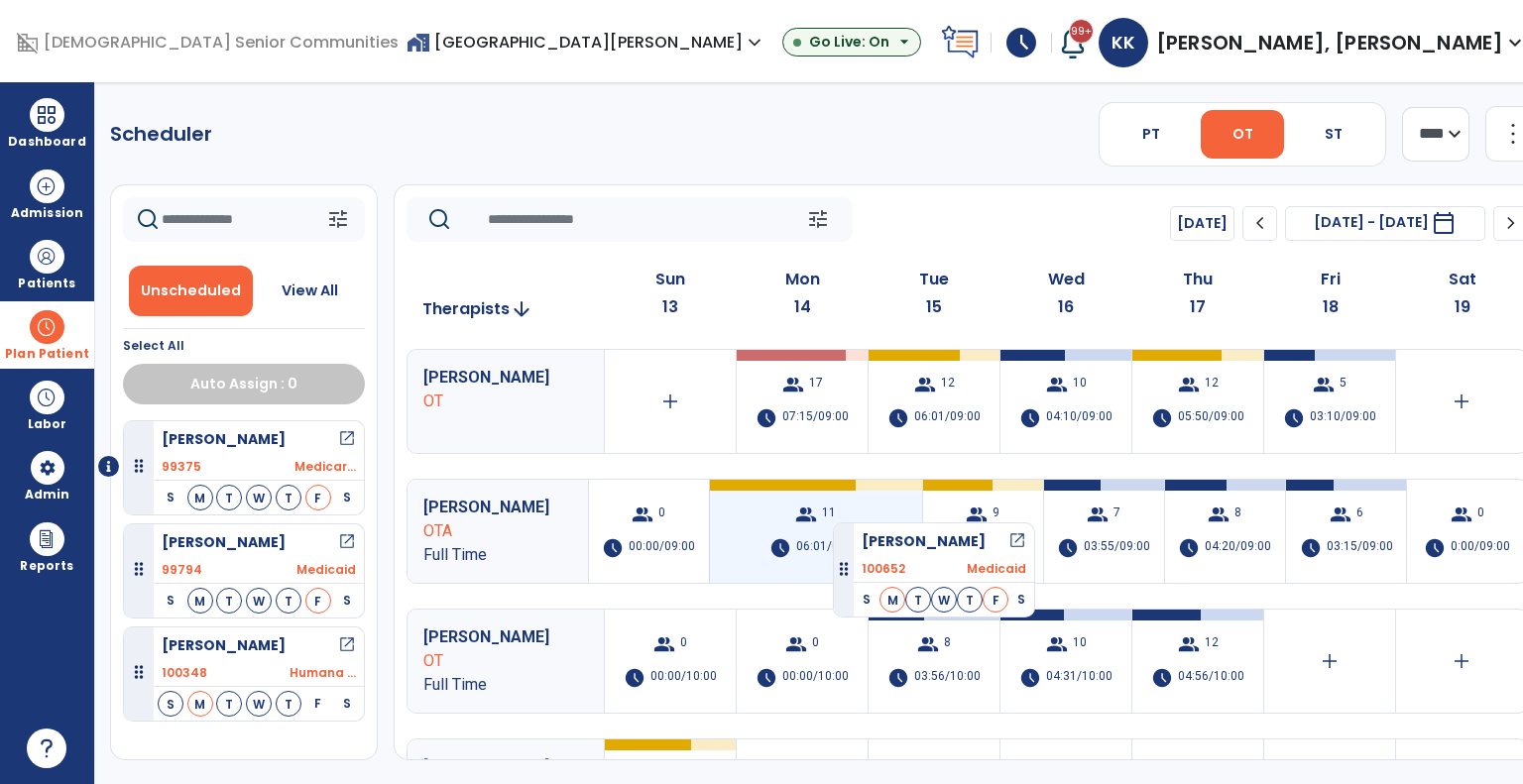 drag, startPoint x: 211, startPoint y: 573, endPoint x: 833, endPoint y: 514, distance: 624.792 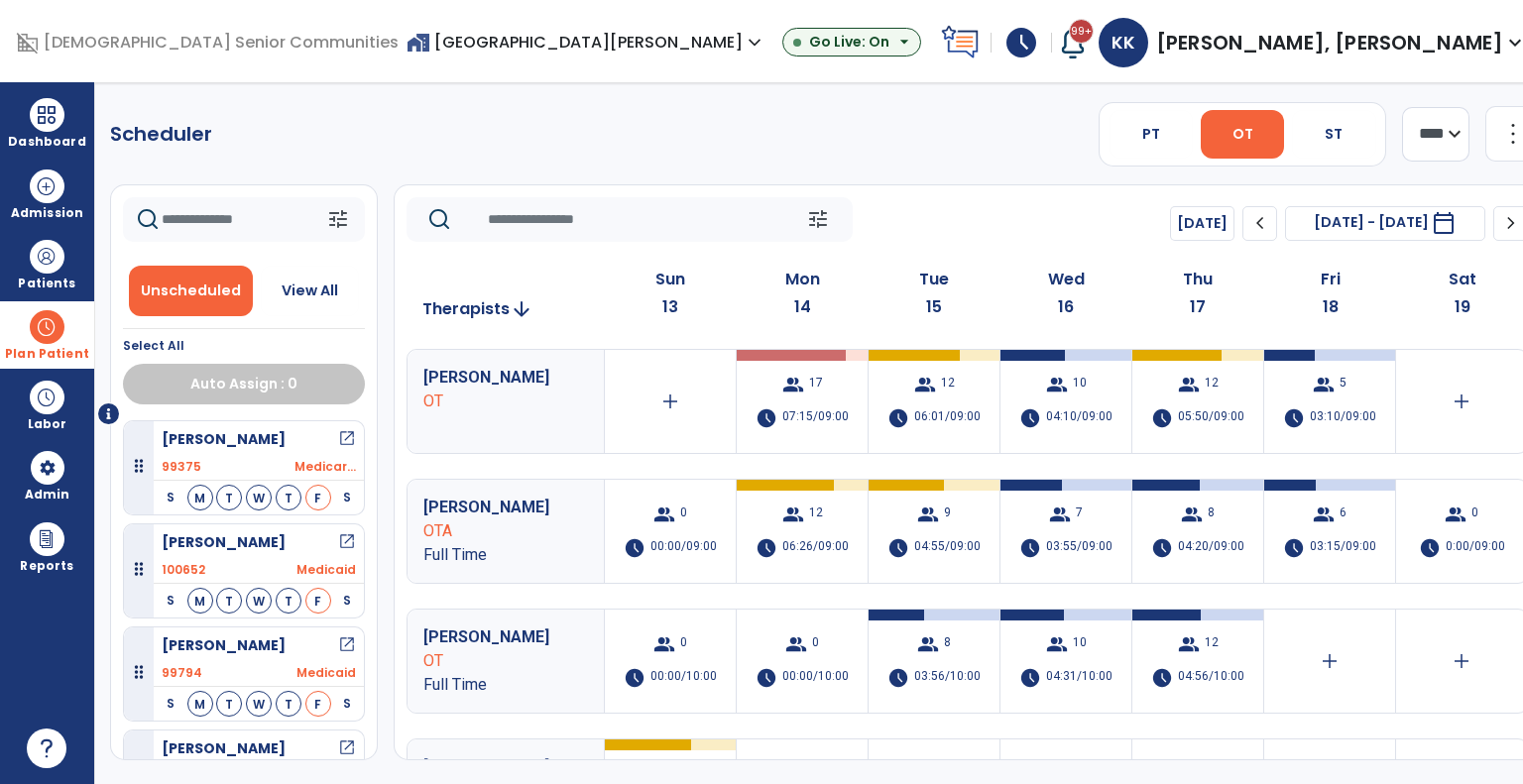 scroll, scrollTop: 53, scrollLeft: 0, axis: vertical 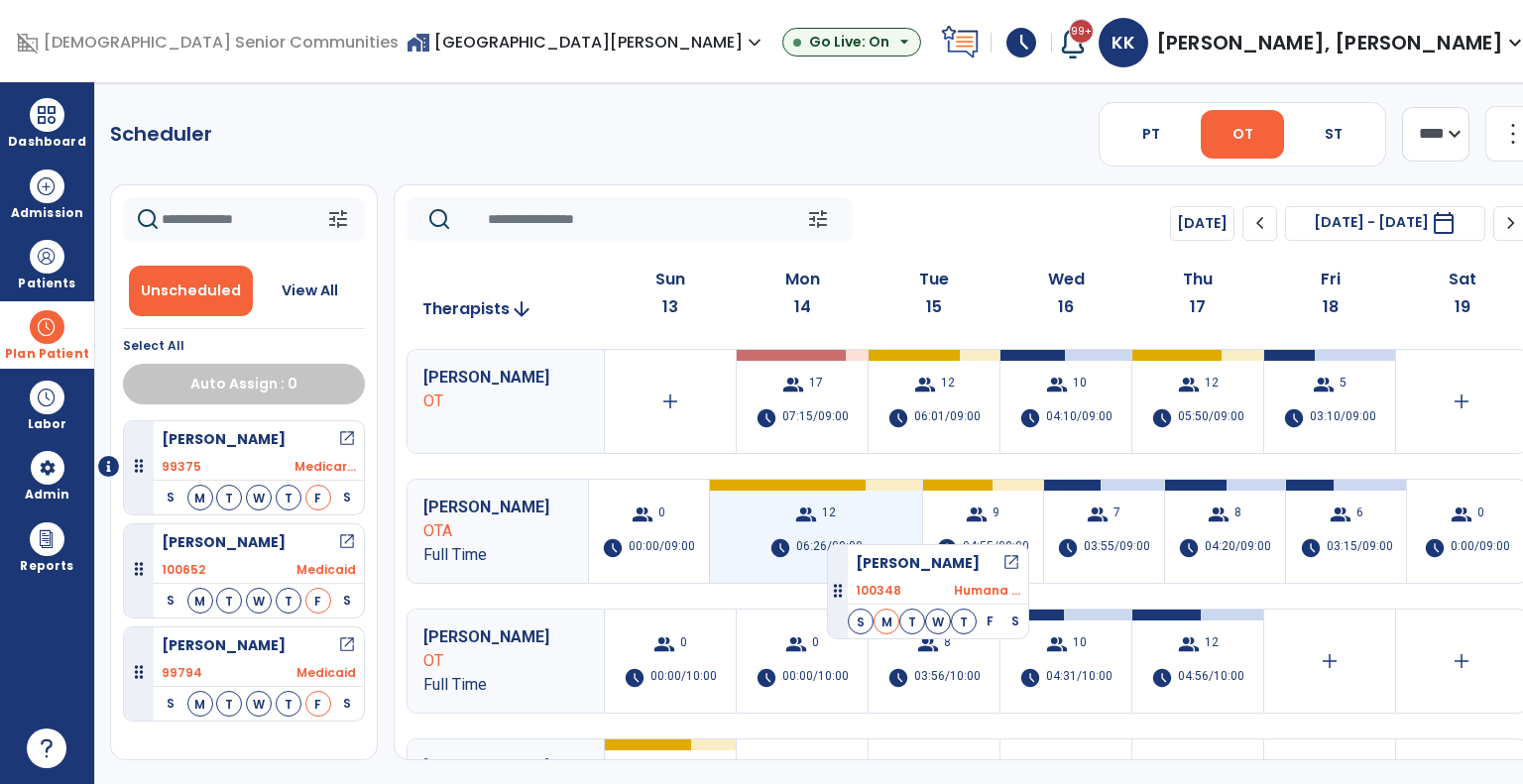 drag, startPoint x: 246, startPoint y: 708, endPoint x: 827, endPoint y: 536, distance: 605.9249 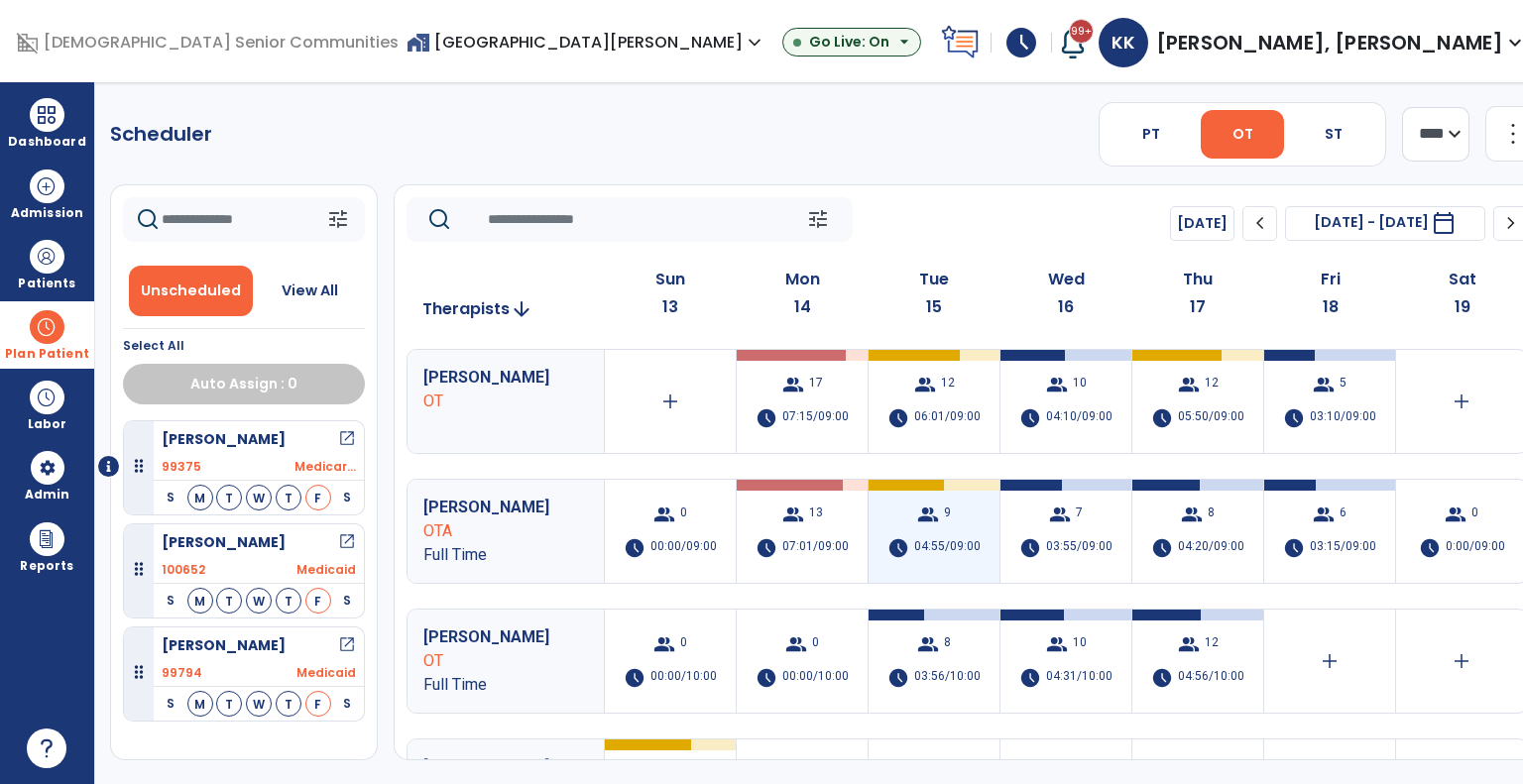 click on "schedule" at bounding box center [898, 548] 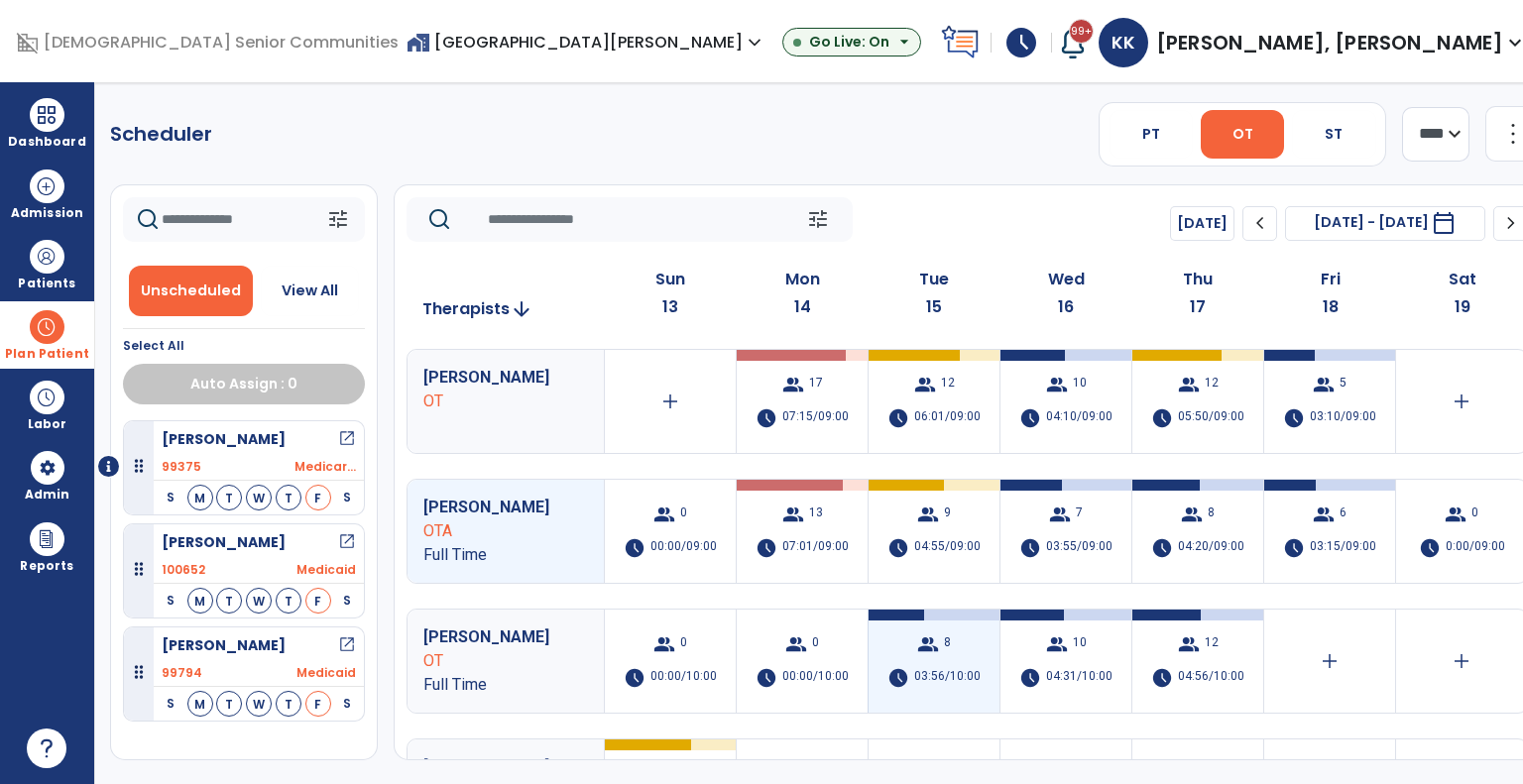 click on "group" at bounding box center (928, 644) 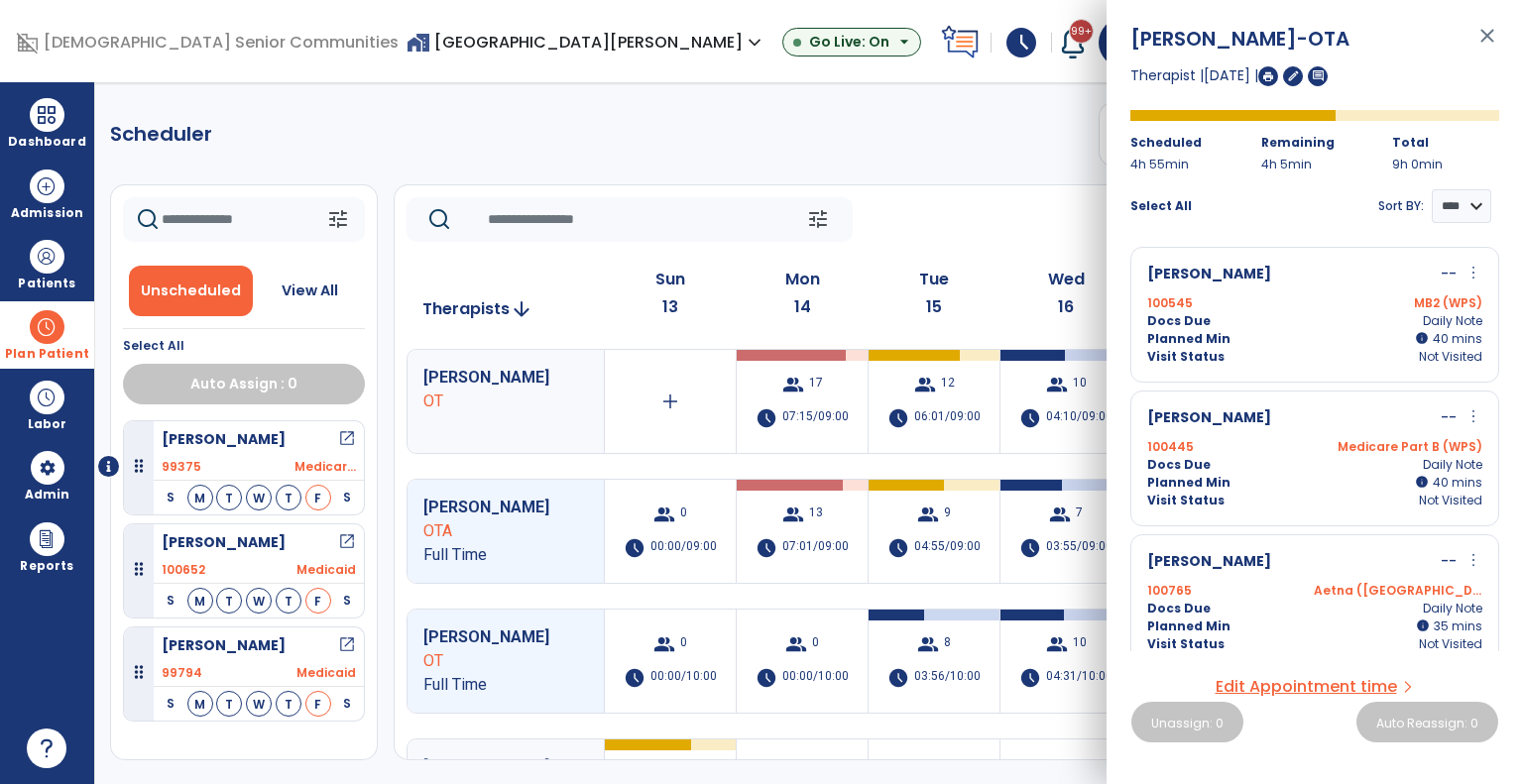 click on "MB2 (WPS)" at bounding box center (1398, 303) 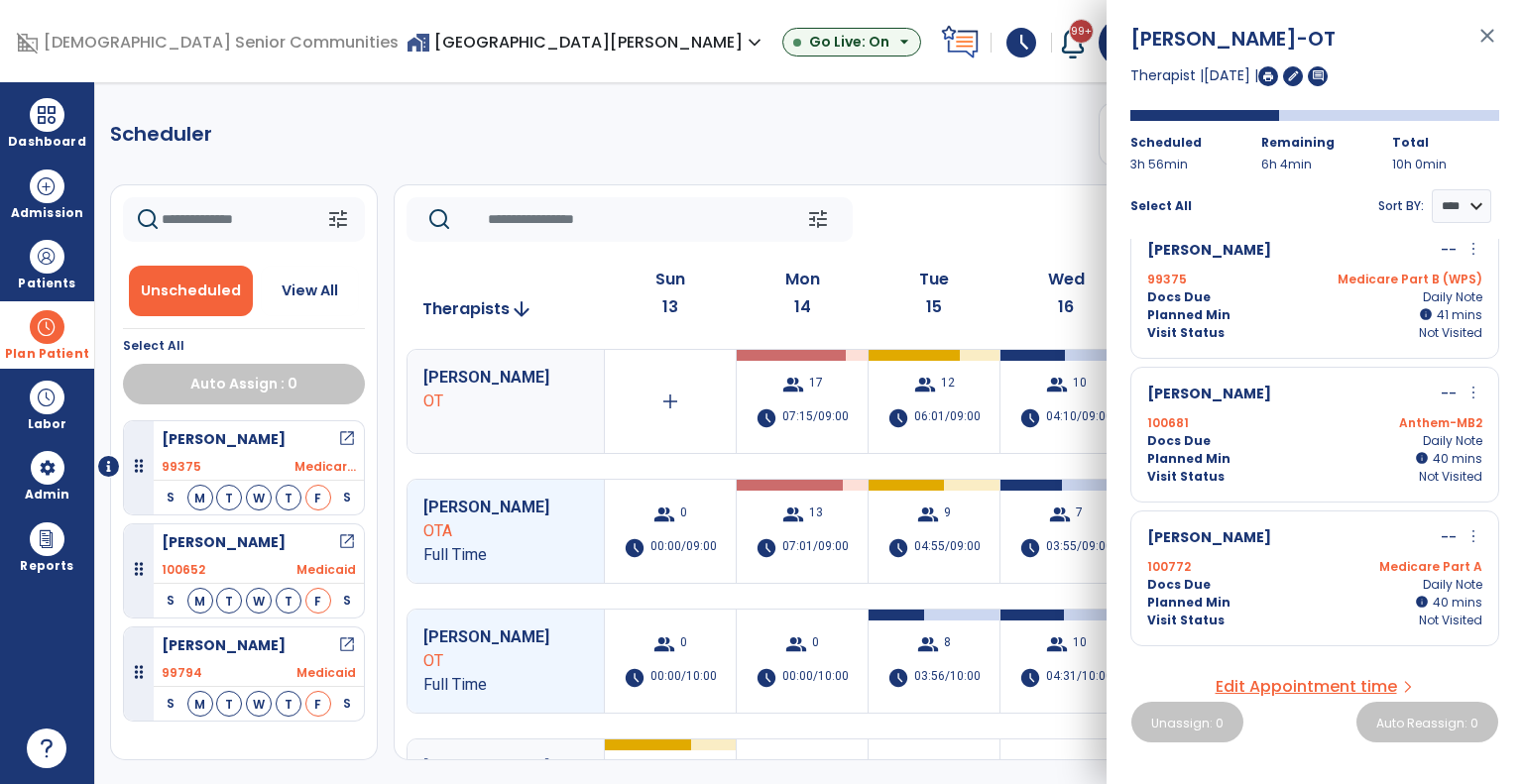scroll, scrollTop: 23, scrollLeft: 0, axis: vertical 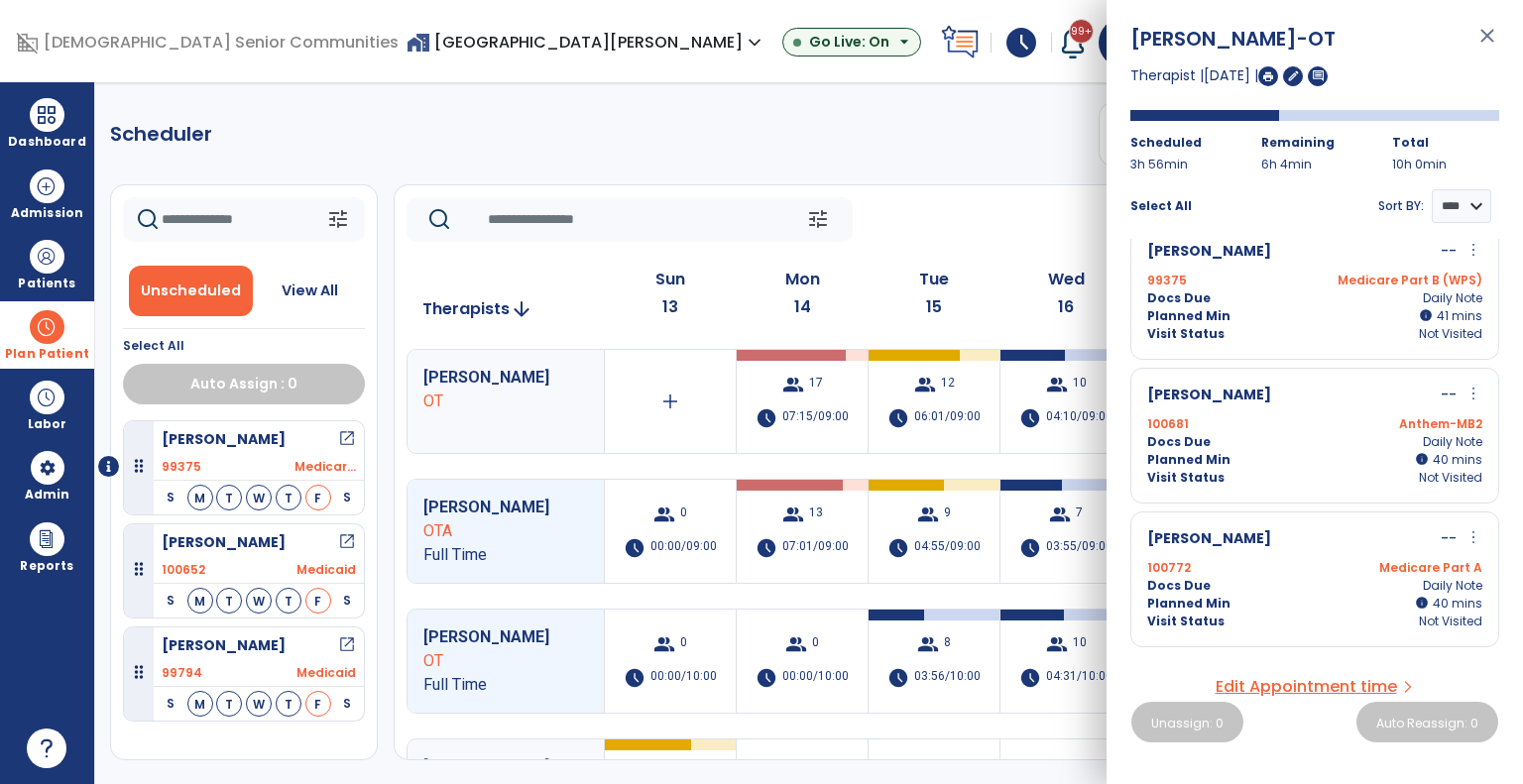 click on "Planned Min  info   41 I 41 mins" at bounding box center (1315, 316) 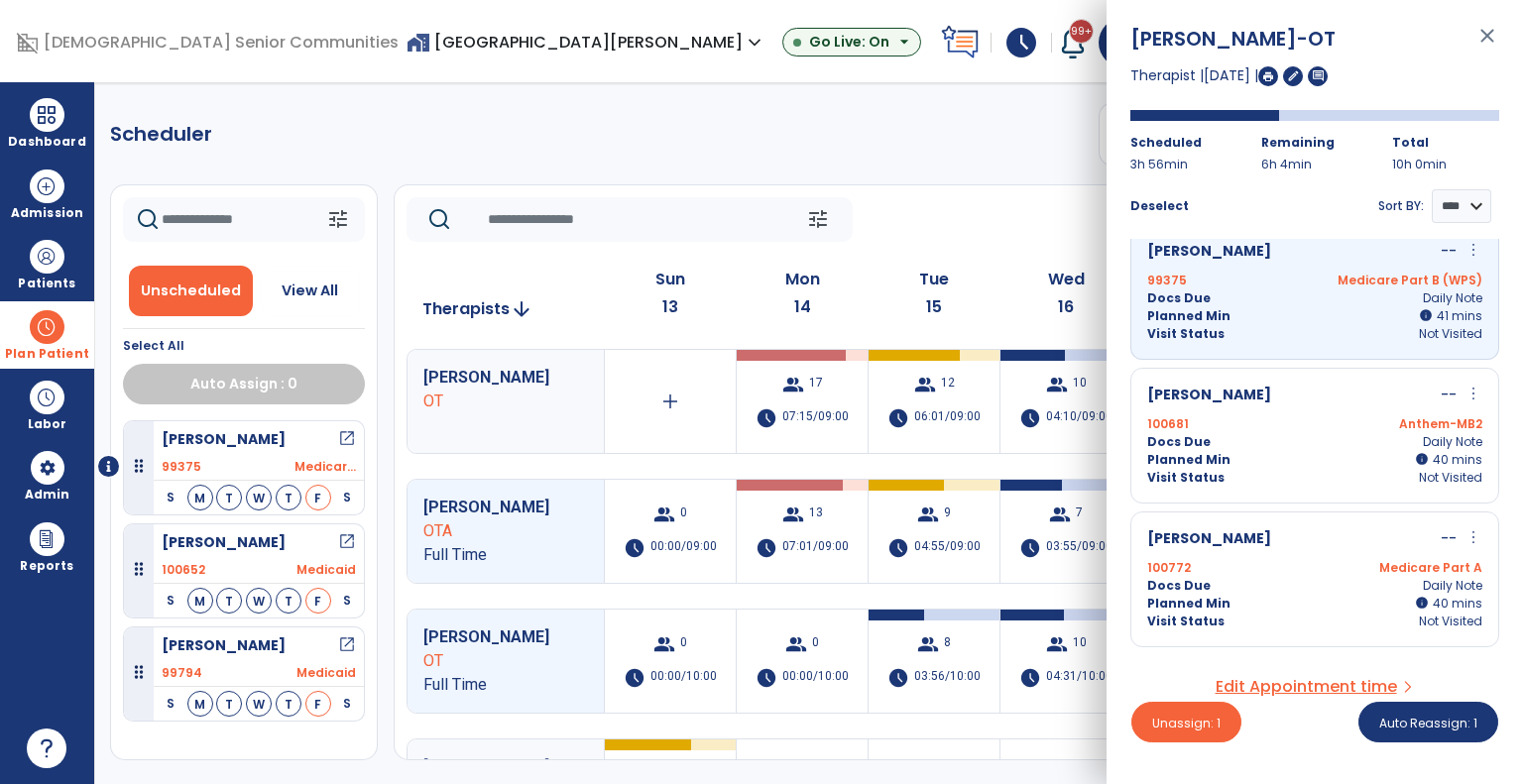 click on "100681 Anthem-MB2" at bounding box center [1315, 424] 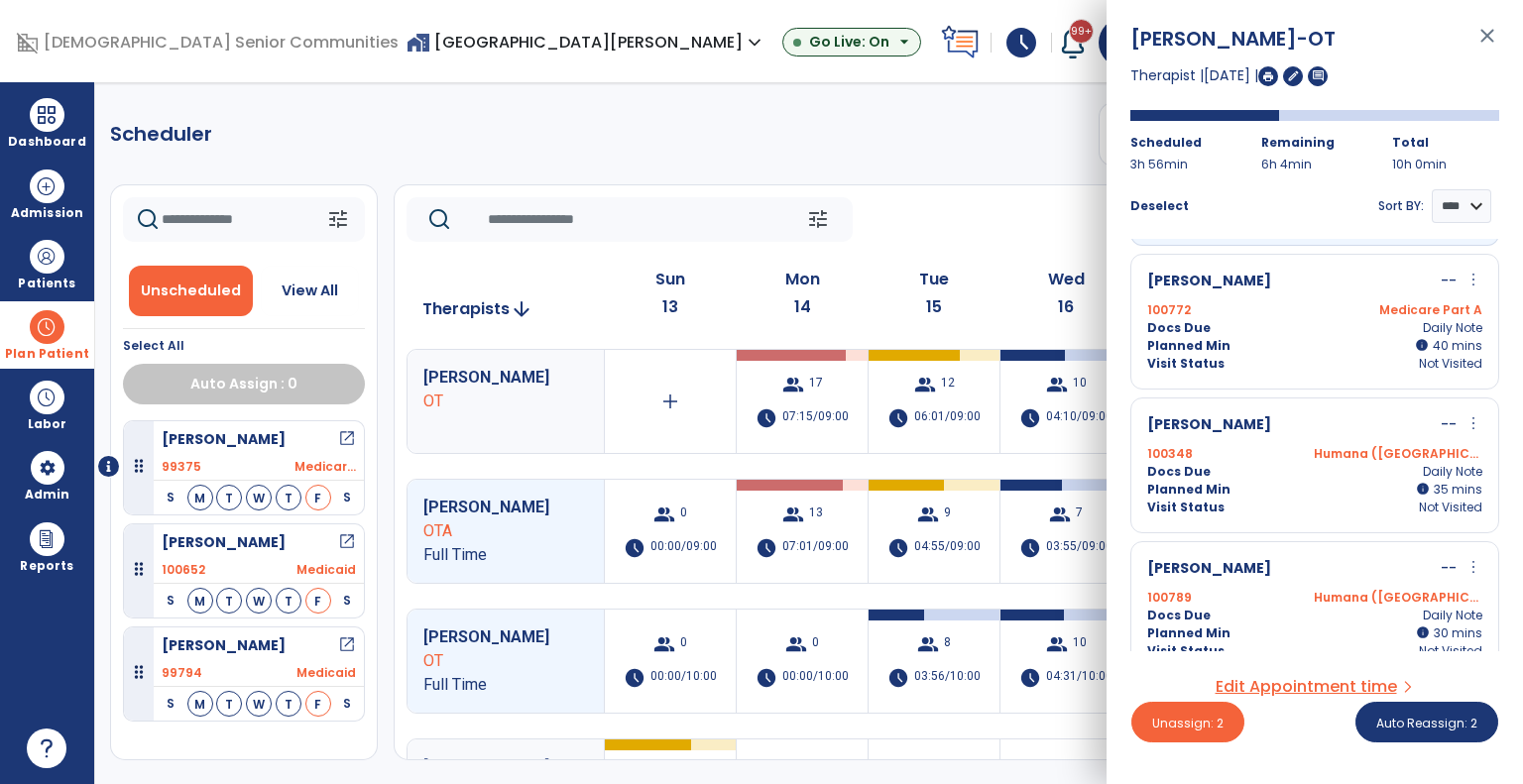 scroll, scrollTop: 300, scrollLeft: 0, axis: vertical 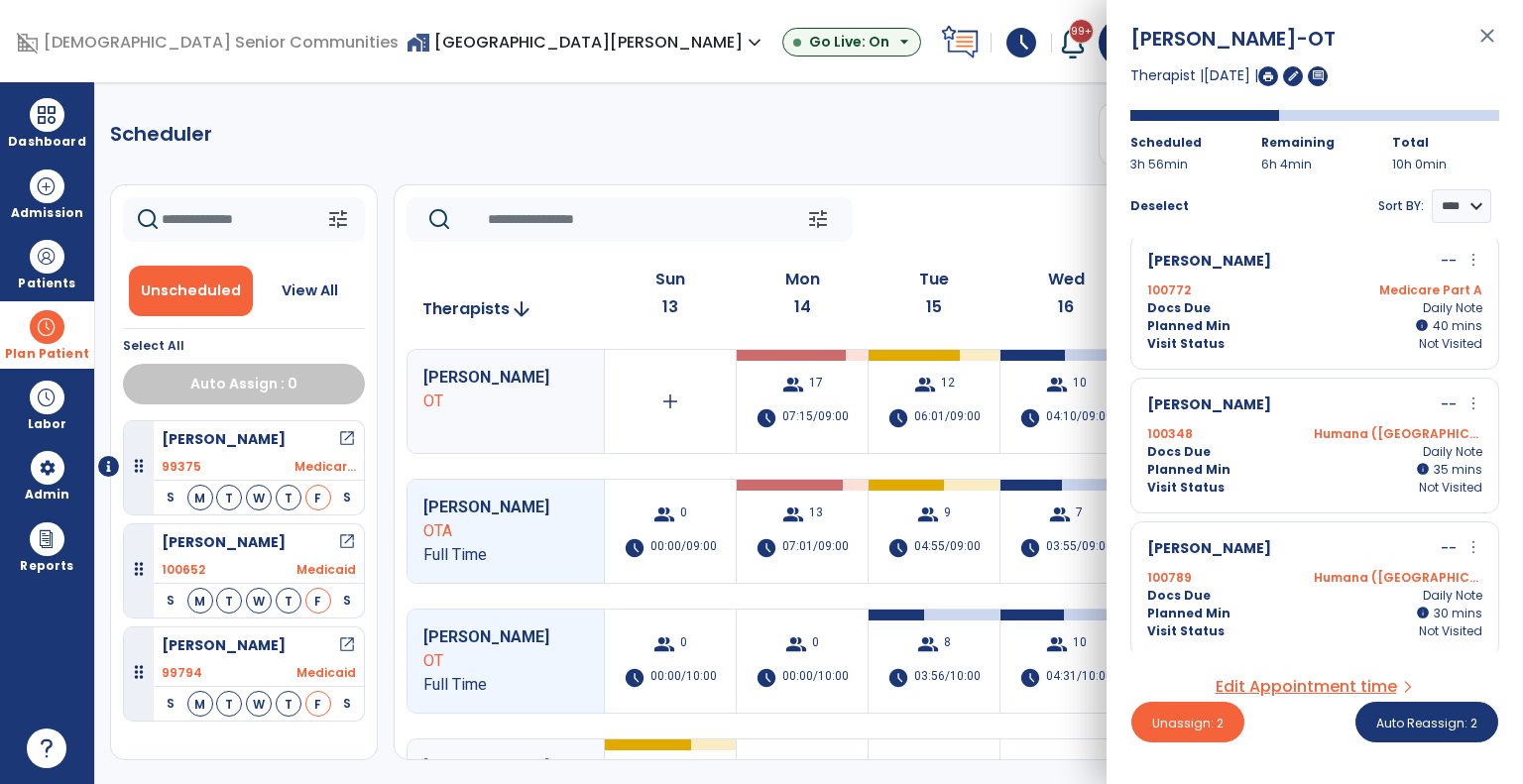 click on "Docs Due Daily Note" at bounding box center [1315, 308] 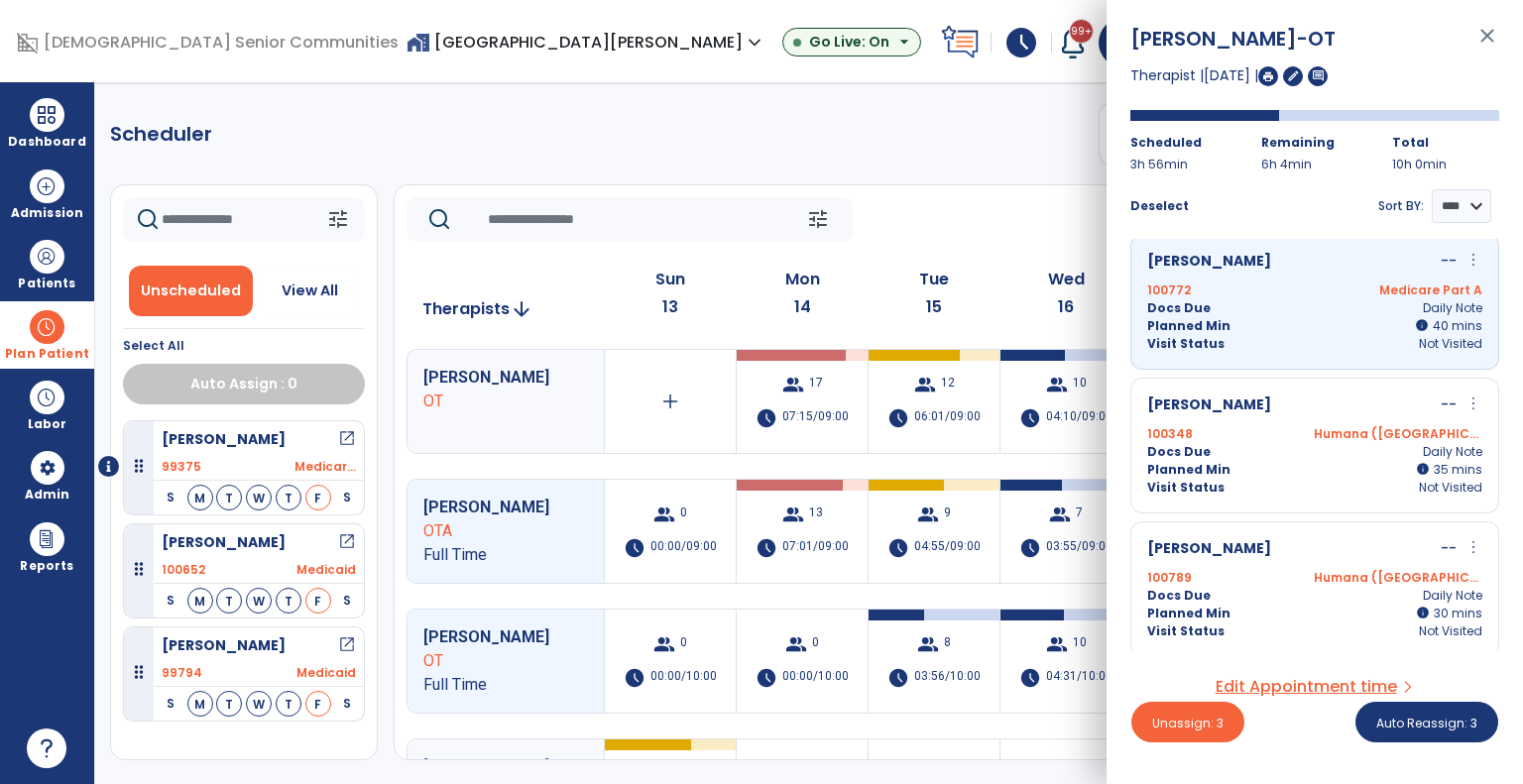 click on "Docs Due Daily Note" at bounding box center [1315, 452] 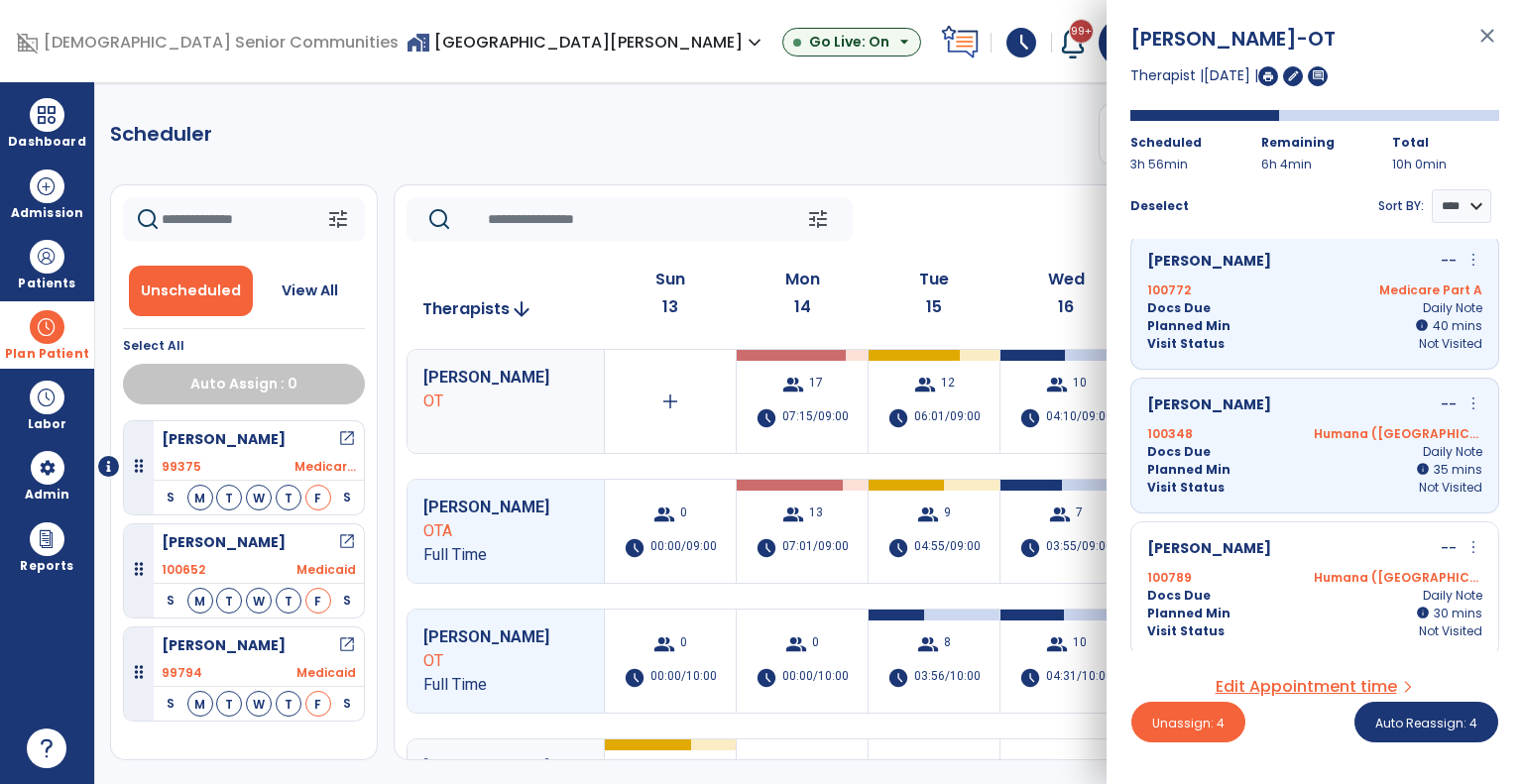 click on "tune   Today  chevron_left Jul 13, 2025 - Jul 19, 2025  *********  calendar_today  chevron_right   Therapists  arrow_downward Sun  13  Mon  14  Tue  15  Wed  16  Thu  17  Fri  18  Sat  19  Ferendo, Lauren OT  add   group  17  schedule  07:15/09:00   group  12  schedule  06:01/09:00   group  10  schedule  04:10/09:00   group  12  schedule  05:50/09:00   group  5  schedule  03:10/09:00   add  Woods, Joseph OTA Full Time  group  0  schedule  00:00/09:00   group  13  schedule  07:01/09:00   group  9  schedule  04:55/09:00   group  7  schedule  03:55/09:00   group  8  schedule  04:20/09:00   group  6  schedule  03:15/09:00   group  0  schedule  0:00/09:00 Pushpala, Anita OT Full Time  group  0  schedule  00:00/10:00   group  0  schedule  00:00/10:00   group  8  schedule  03:56/10:00   group  10  schedule  04:31/10:00   group  12  schedule  04:56/10:00   add   add  Goldman, Elaina OT Full Time  group  9  schedule  05:00/08:00   group  0  schedule  00:00/08:00   group  0  schedule  00:00/08:00   group  0  group  0" 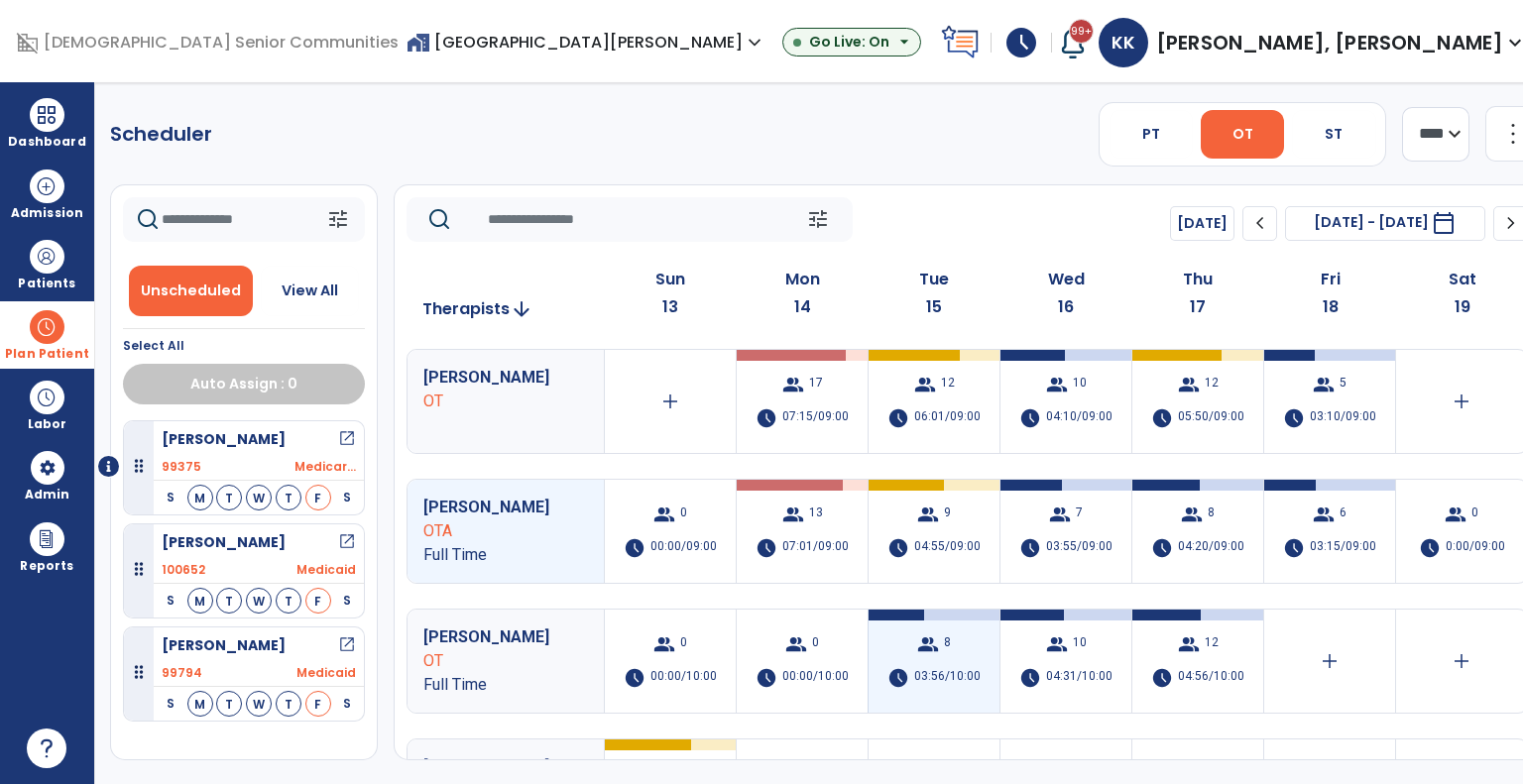 click on "group  8  schedule  03:56/10:00" at bounding box center [934, 661] 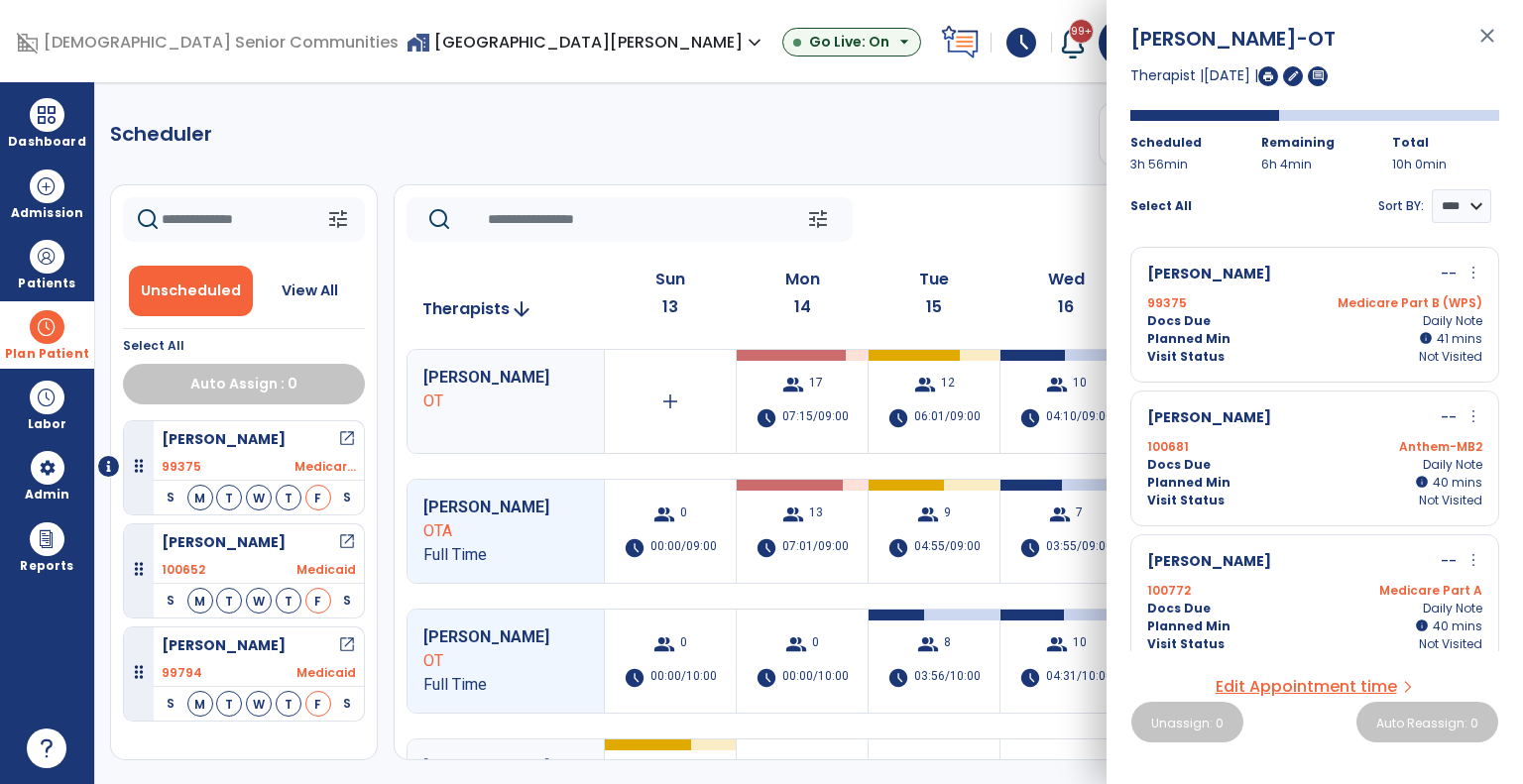 click on "Docs Due" at bounding box center (1179, 321) 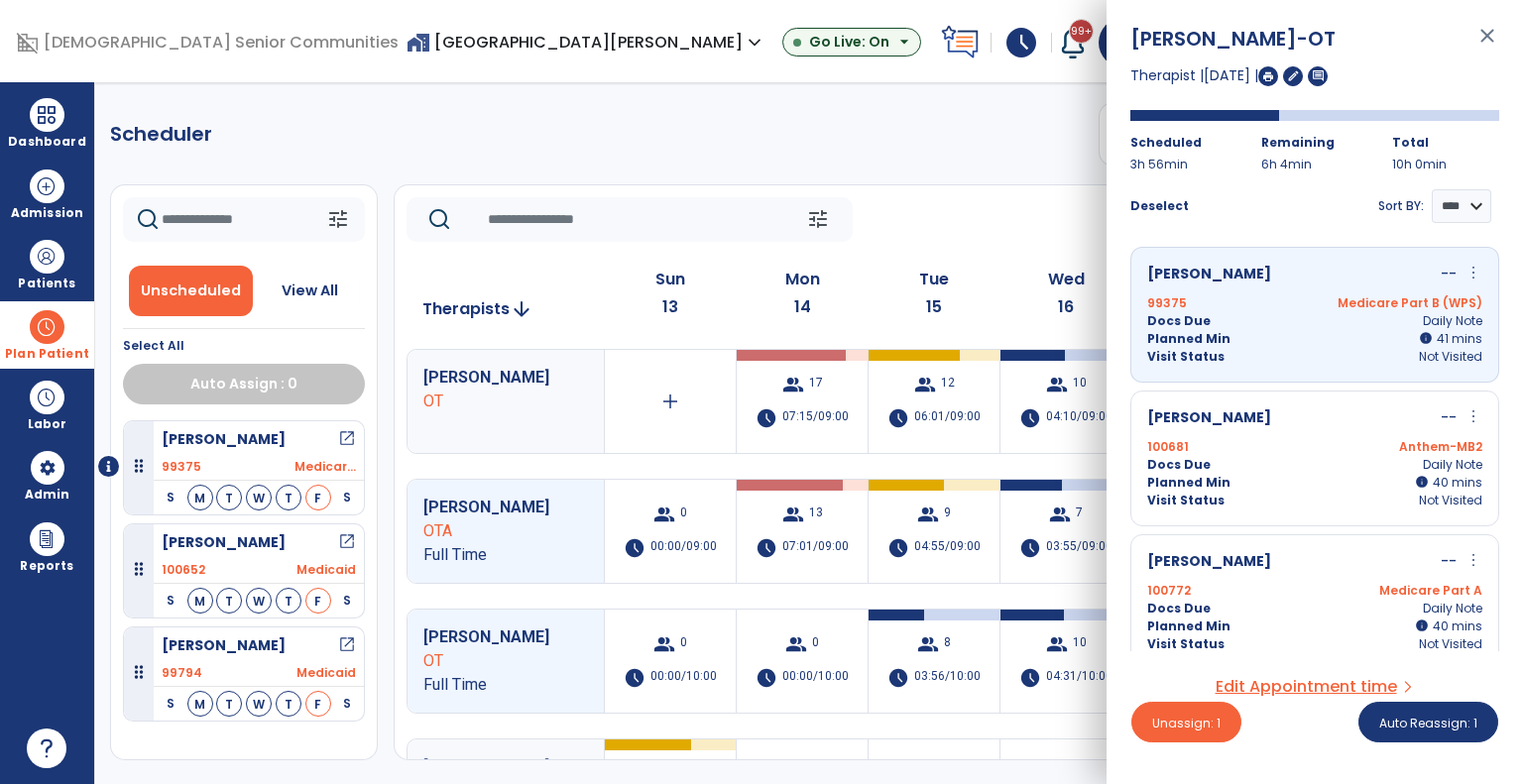 click on "100681 Anthem-MB2" at bounding box center [1315, 447] 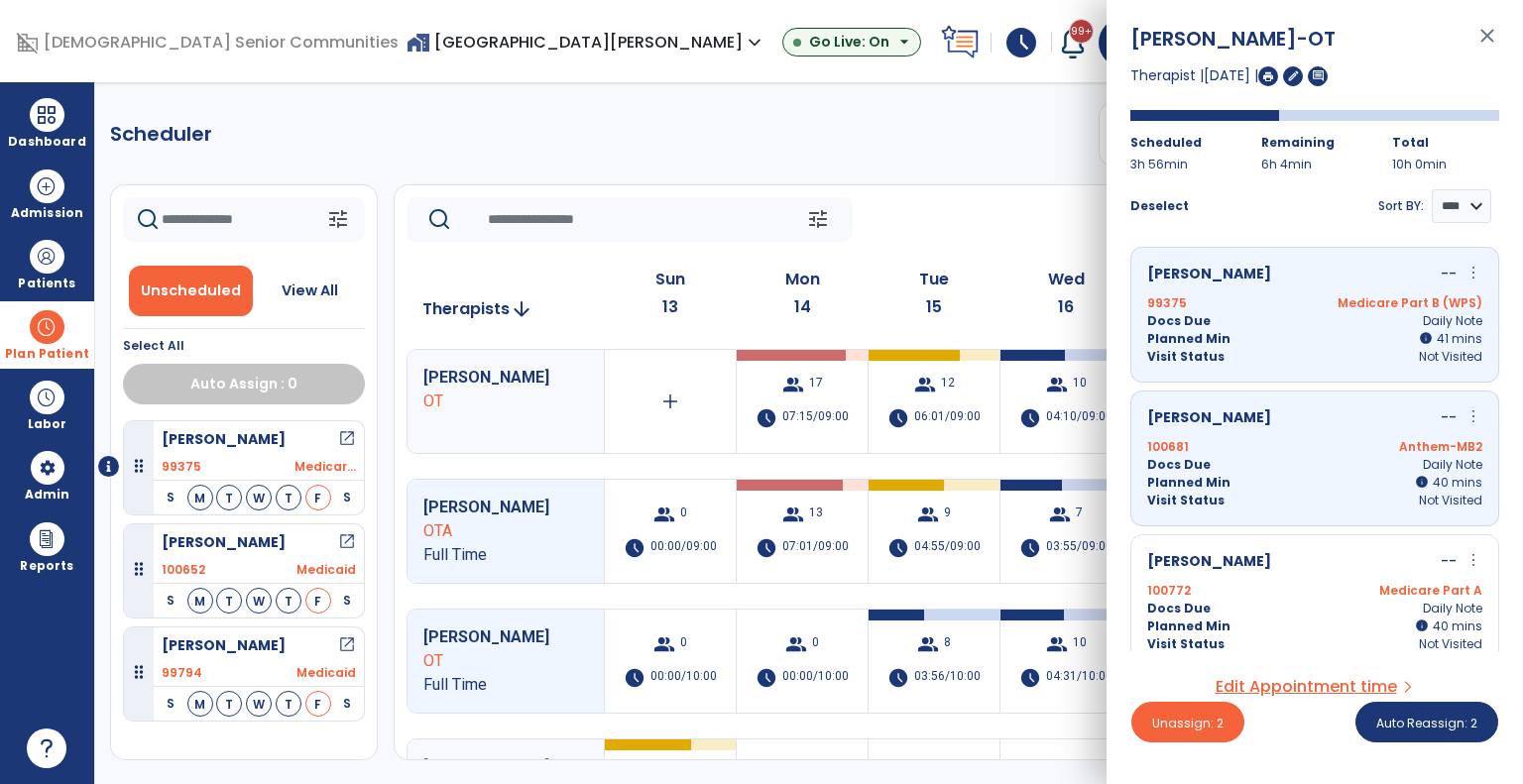 click on "Planned Min" at bounding box center [1189, 626] 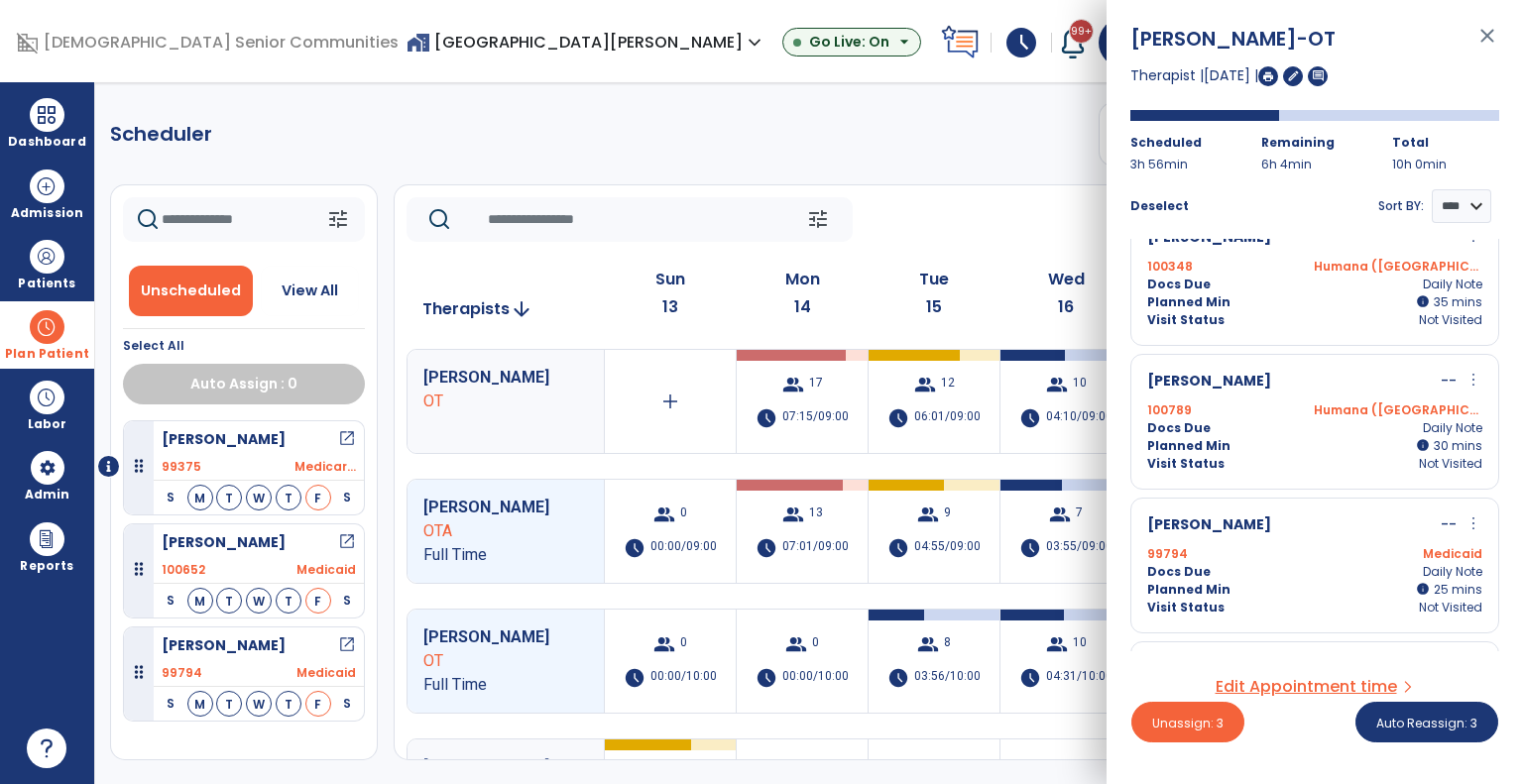 scroll, scrollTop: 472, scrollLeft: 0, axis: vertical 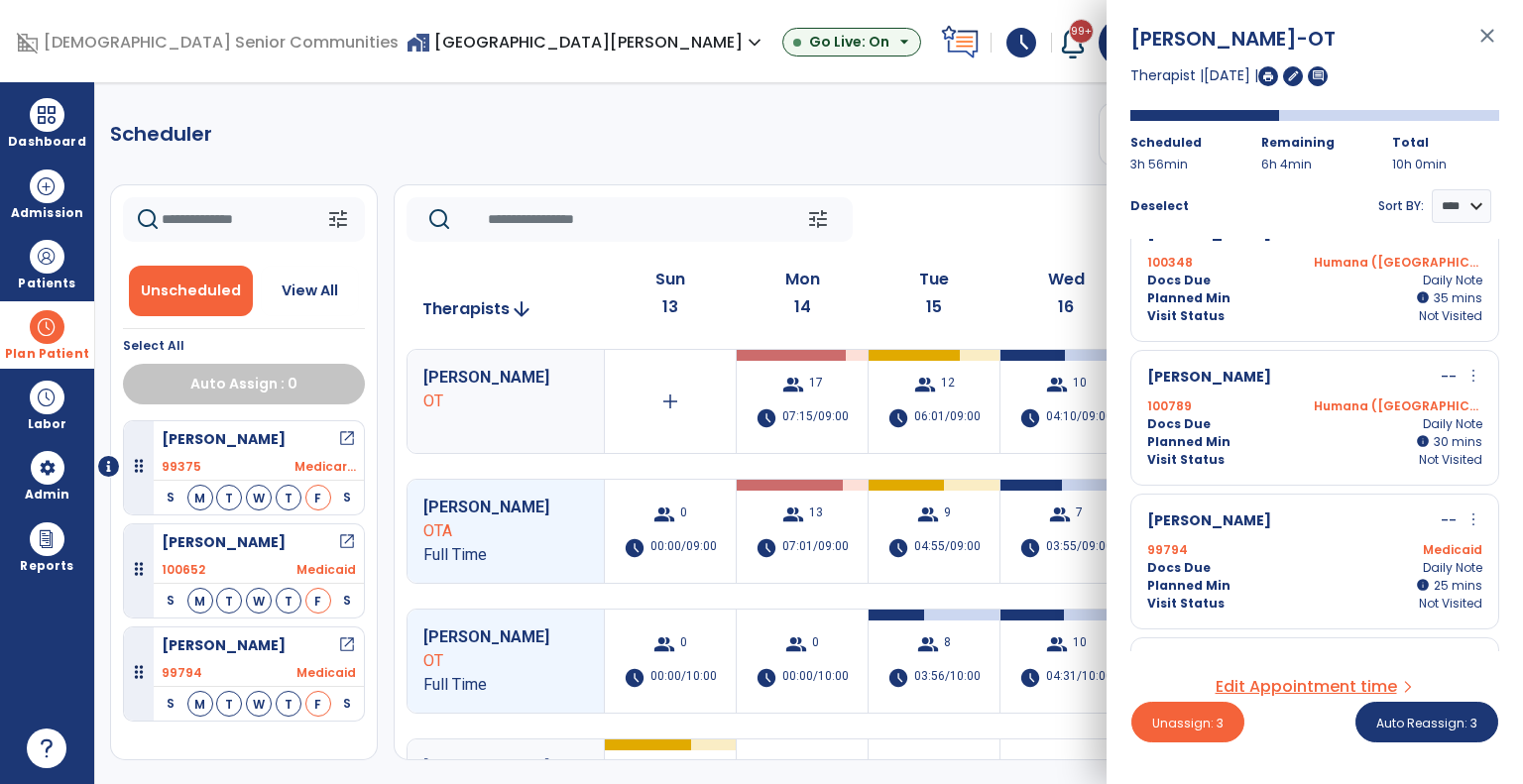 click on "Burnett, Dorothy   --  more_vert  edit   Edit Session   alt_route   Split Minutes  99375 Medicare Part B (WPS)  Docs Due Daily Note   Planned Min  info   41 I 41 mins  Visit Status  Not Visited   Klezmer, Linda   --  more_vert  edit   Edit Session   alt_route   Split Minutes  100681 Anthem-MB2  Docs Due Daily Note   Planned Min  info   40 I 40 mins  Visit Status  Not Visited   Kowalik, James   --  more_vert  edit   Edit Session   alt_route   Split Minutes  100772 Medicare Part A  Docs Due Daily Note   Planned Min  info   40 I 40 mins  Visit Status  Not Visited   Thomas, Barbara   --  more_vert  edit   Edit Session   alt_route   Split Minutes  100348 Humana (MI)  Docs Due Daily Note   Planned Min  info   35 I 35 mins  Visit Status  Not Visited   Johnson, Phyllis   --  more_vert  edit   Edit Session   alt_route   Split Minutes  100789 Humana (MI)  Docs Due Daily Note   Planned Min  info   30 I 30 mins  Visit Status  Not Visited   Liang, Huishu   --  more_vert  edit   Edit Session   alt_route   Split Minutes  I" at bounding box center (1315, 445) 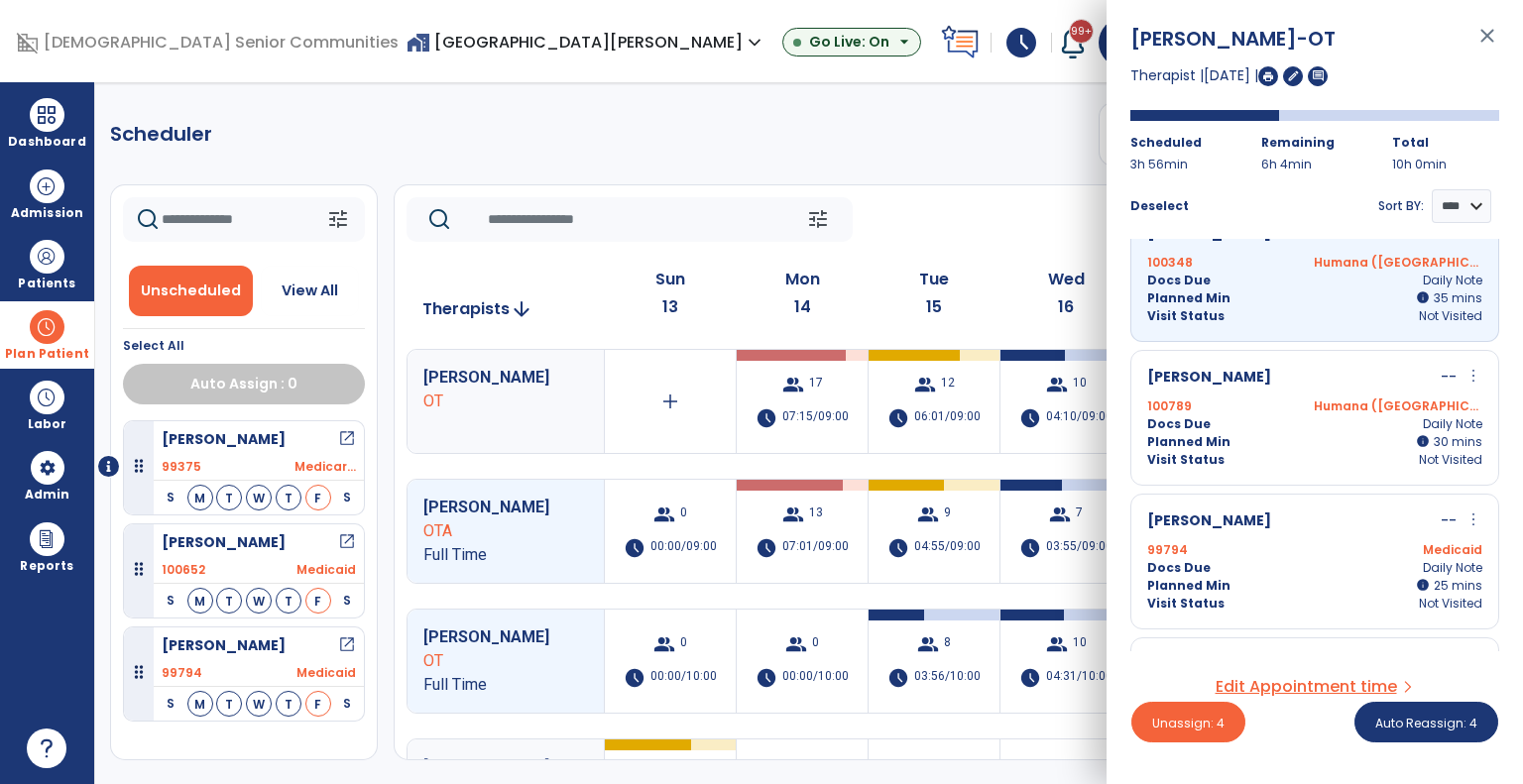 click on "Docs Due Daily Note" at bounding box center [1315, 424] 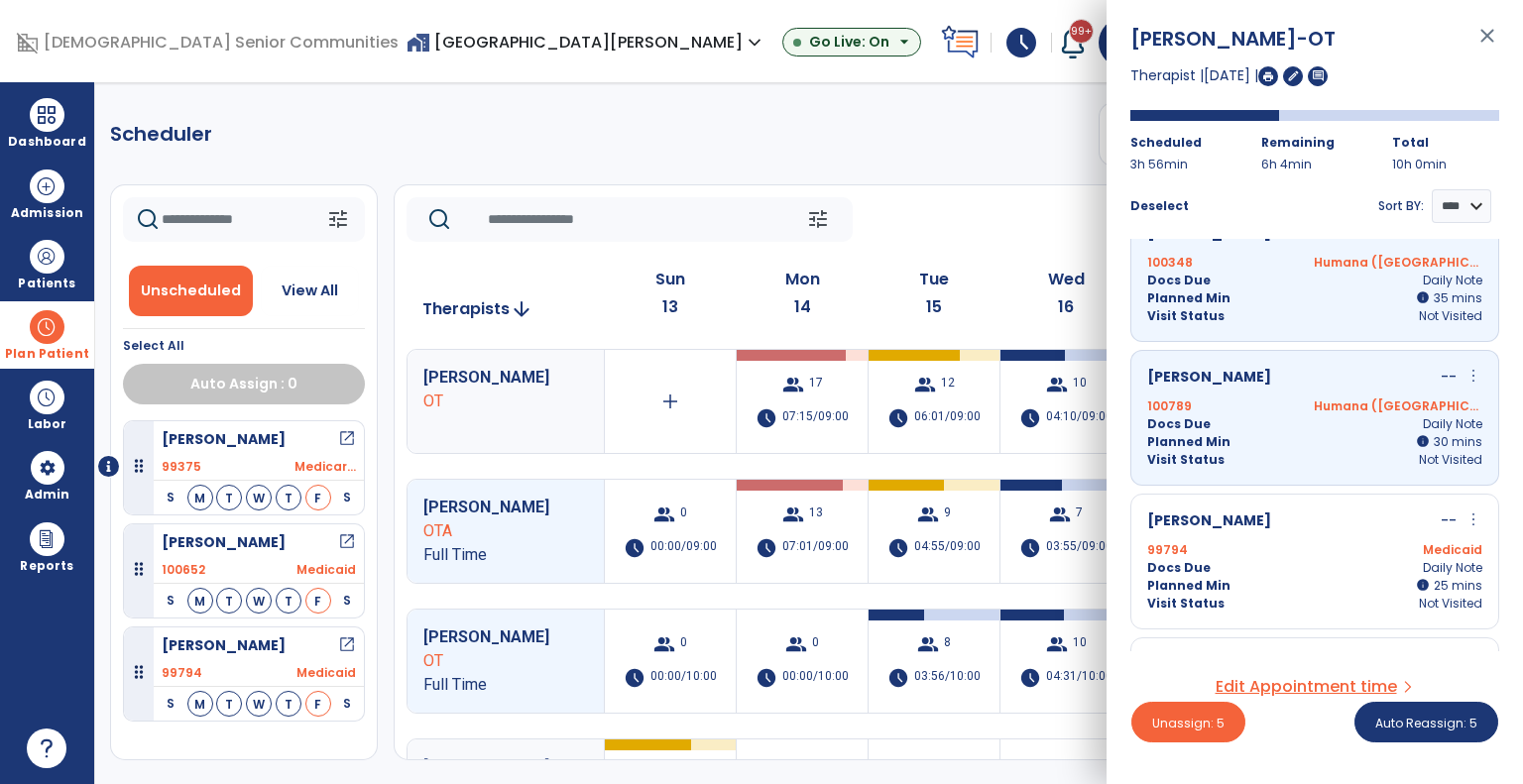 click on "Visit Status" at bounding box center [1186, 604] 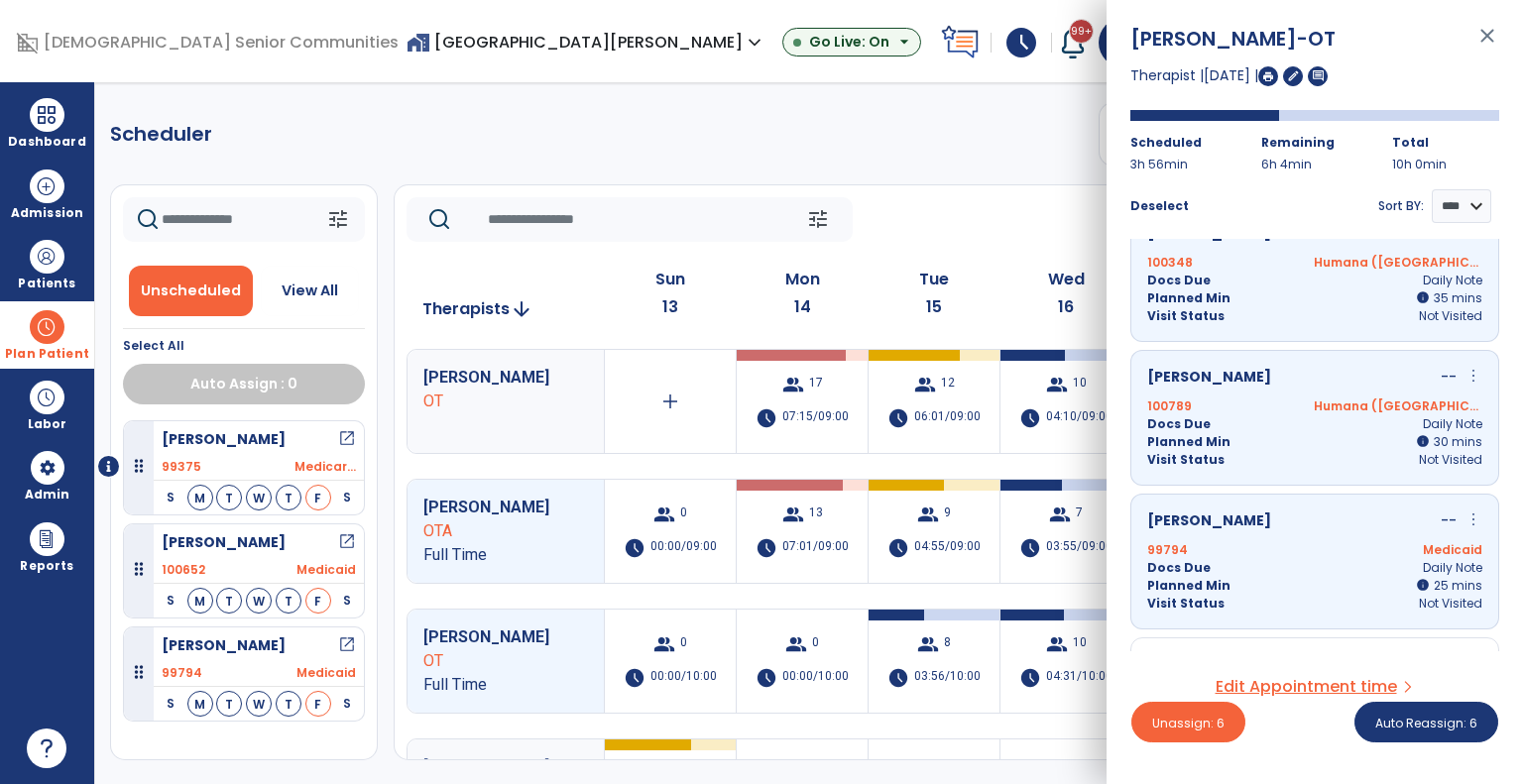 scroll, scrollTop: 729, scrollLeft: 0, axis: vertical 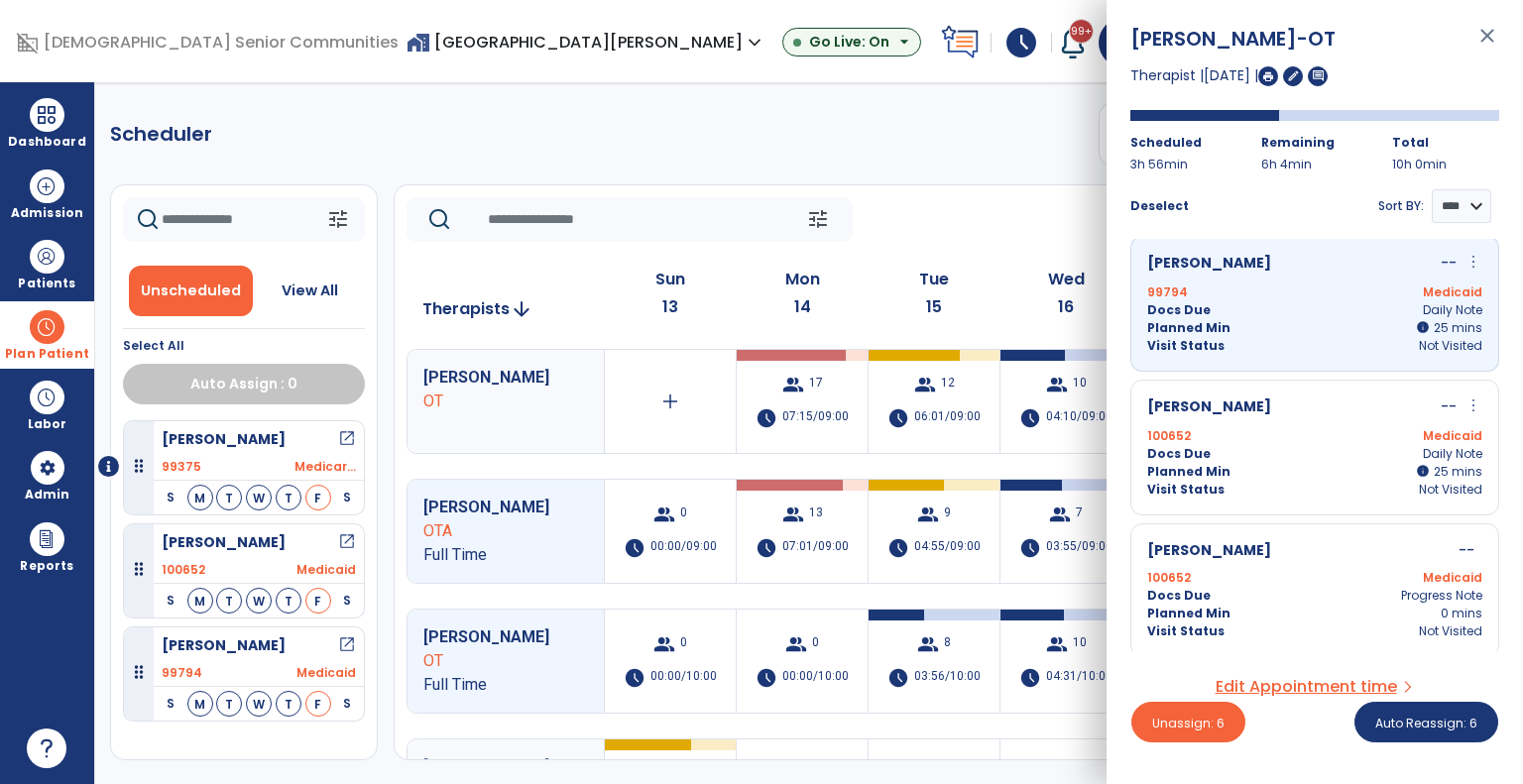 click on "Docs Due" at bounding box center (1179, 596) 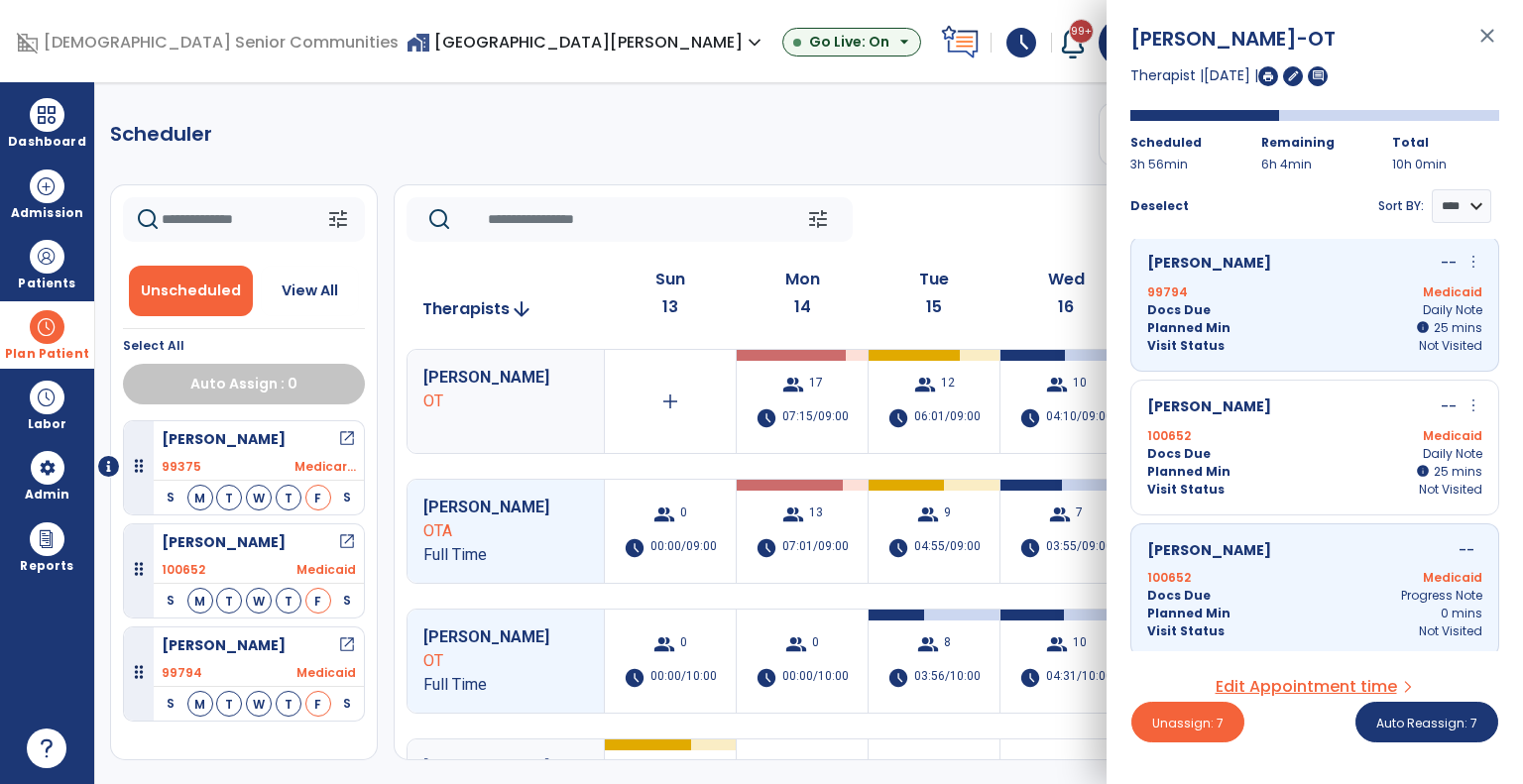 click on "Visit Status  Not Visited" at bounding box center [1315, 490] 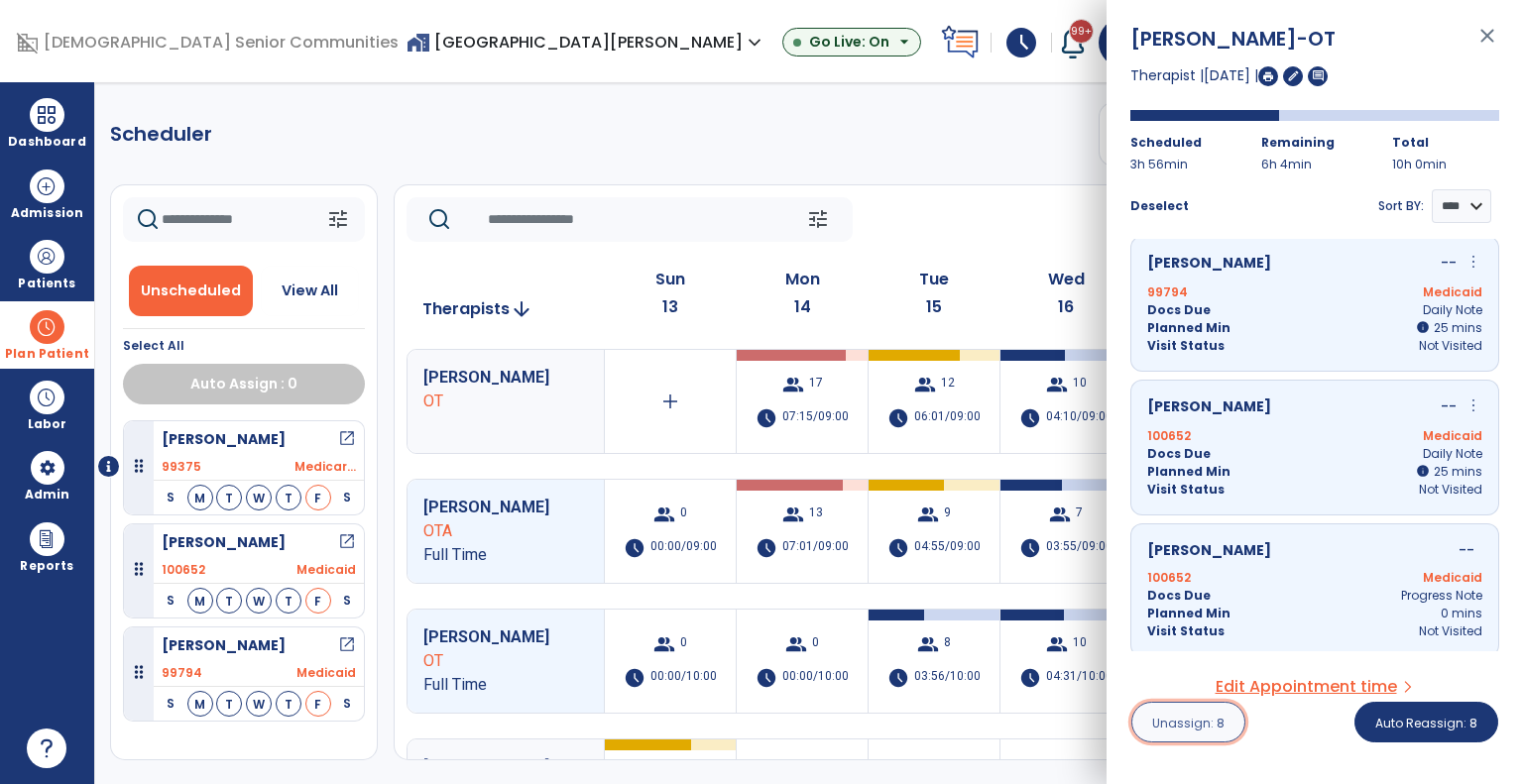 click on "Unassign: 8" at bounding box center [1188, 723] 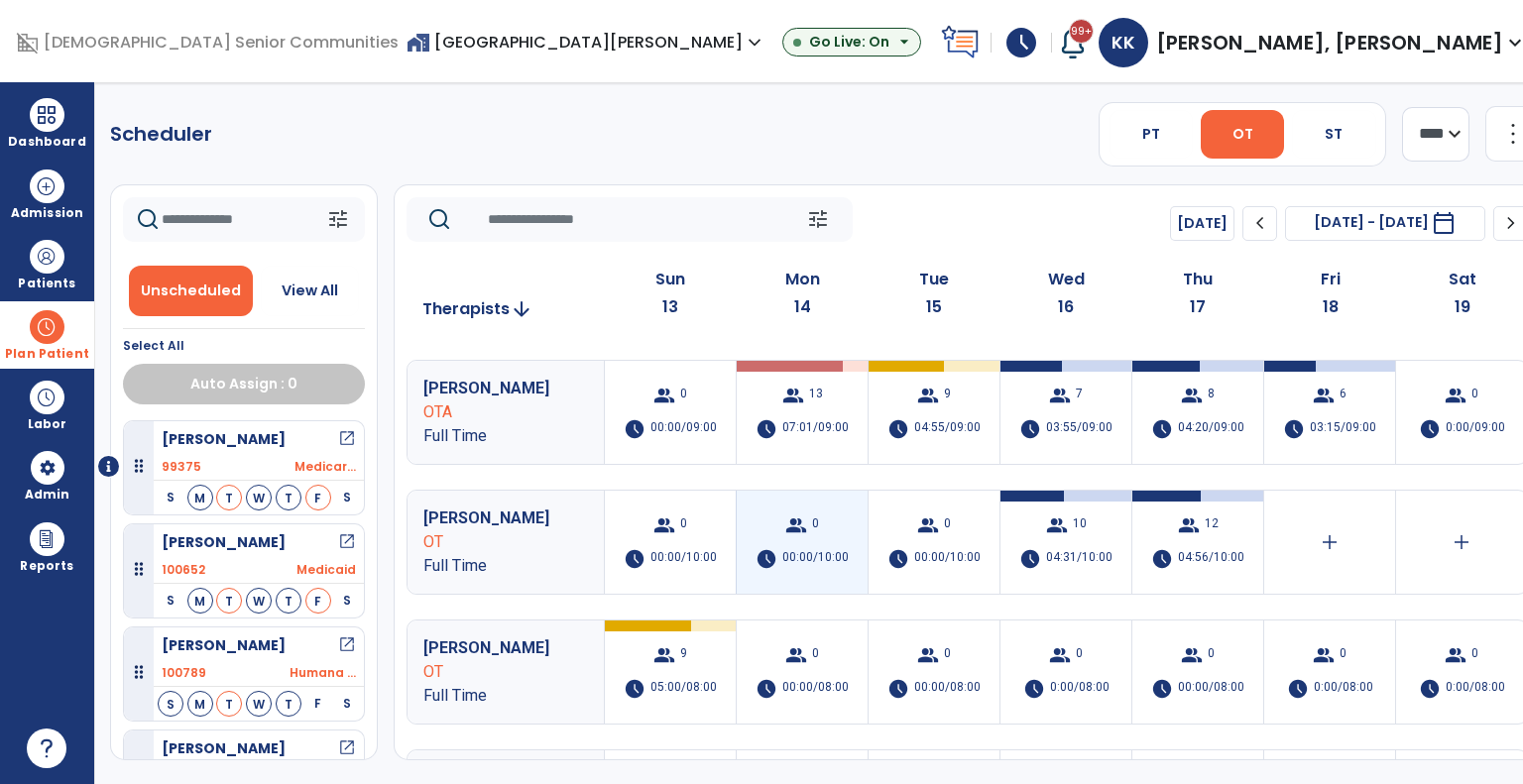 scroll, scrollTop: 119, scrollLeft: 0, axis: vertical 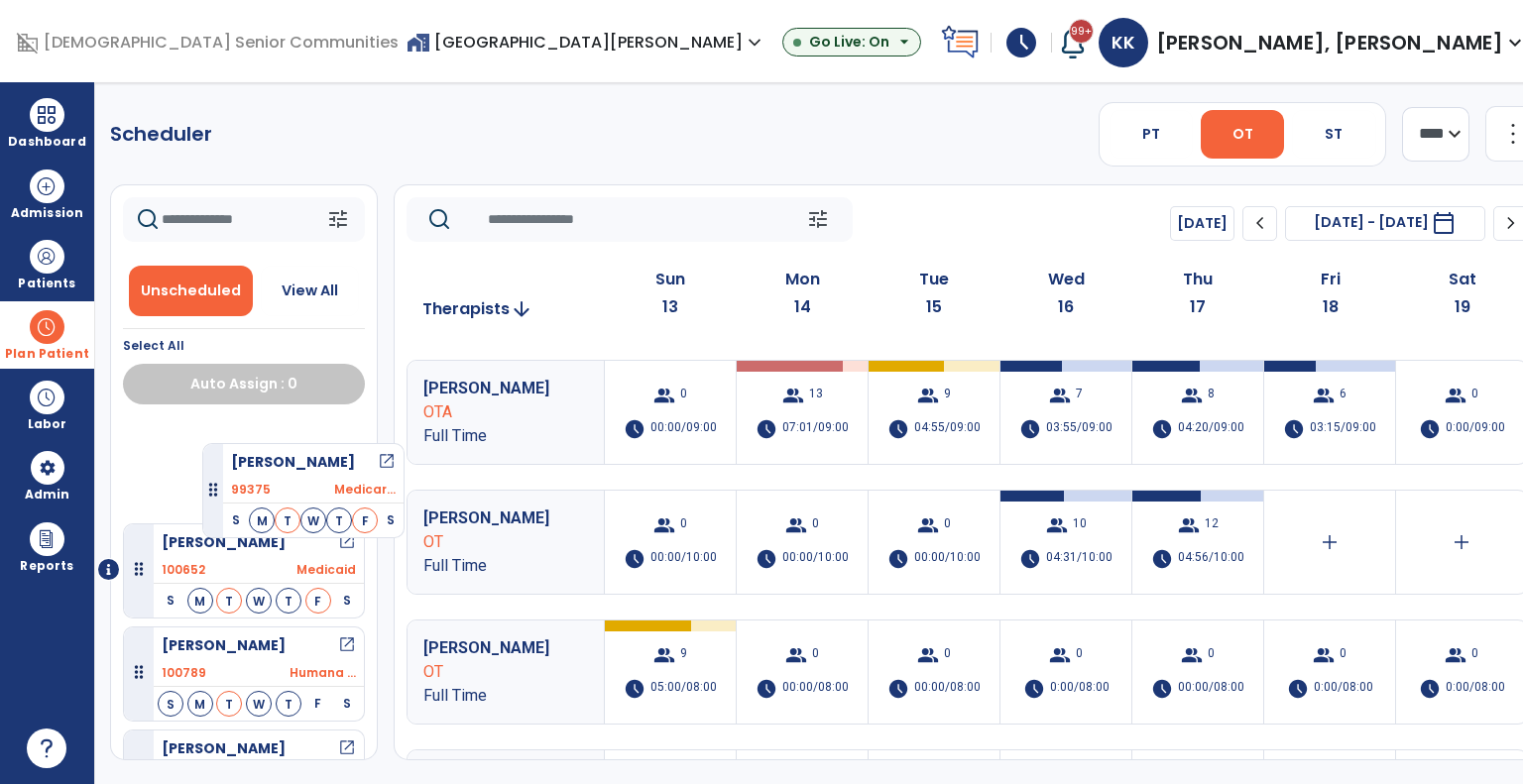 drag, startPoint x: 304, startPoint y: 477, endPoint x: 202, endPoint y: 436, distance: 109.931797 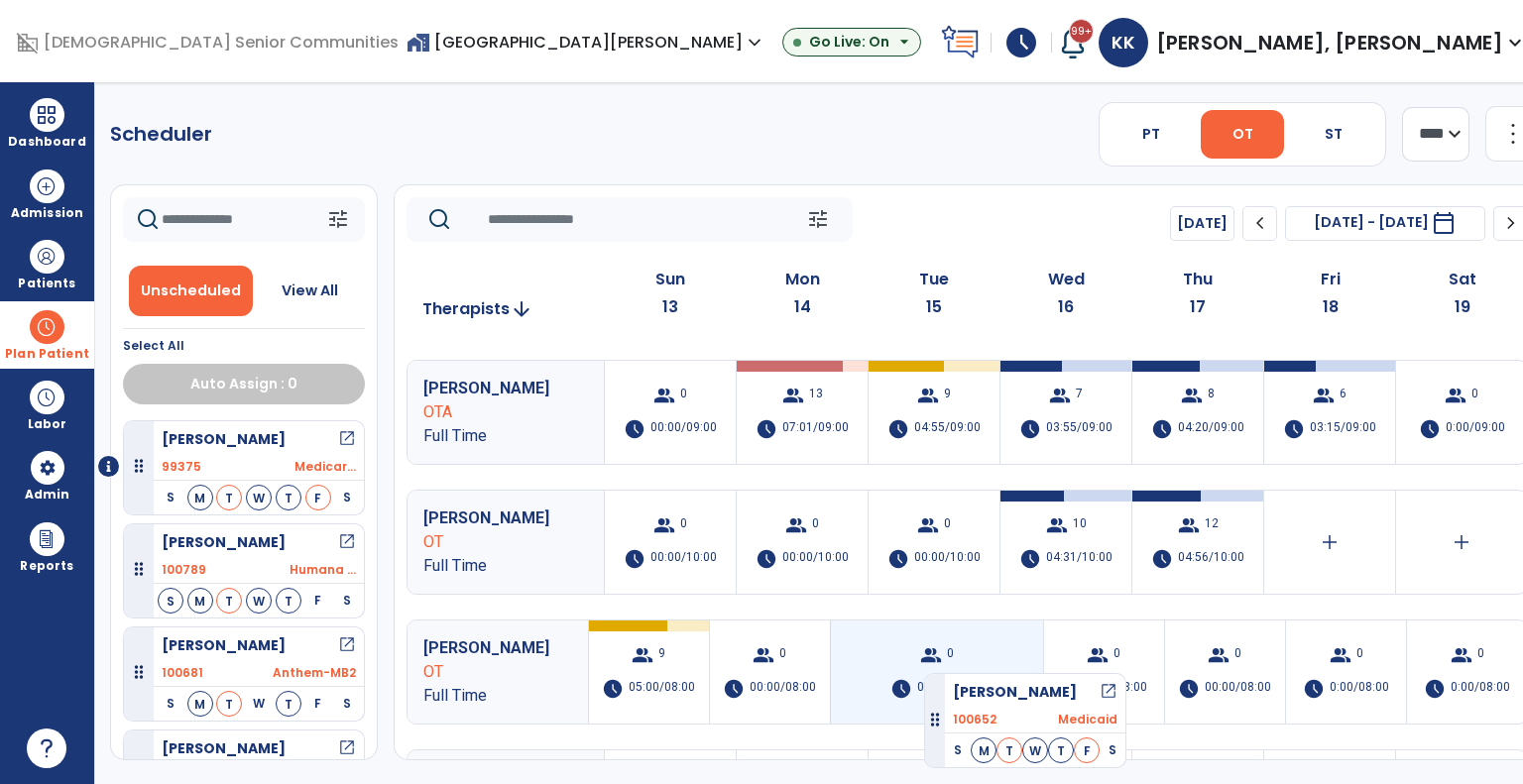 drag, startPoint x: 228, startPoint y: 548, endPoint x: 934, endPoint y: 662, distance: 715.1447 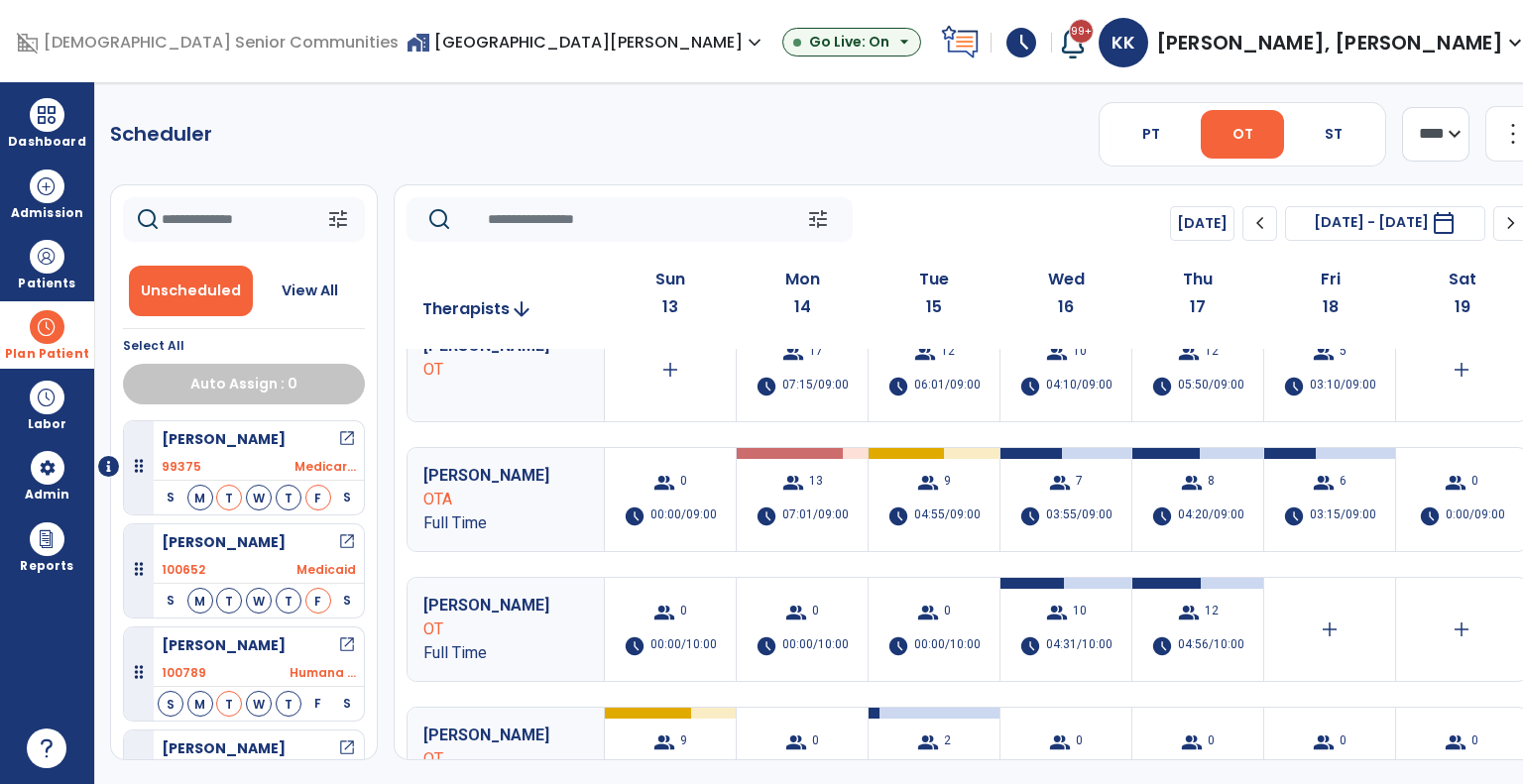scroll, scrollTop: 0, scrollLeft: 0, axis: both 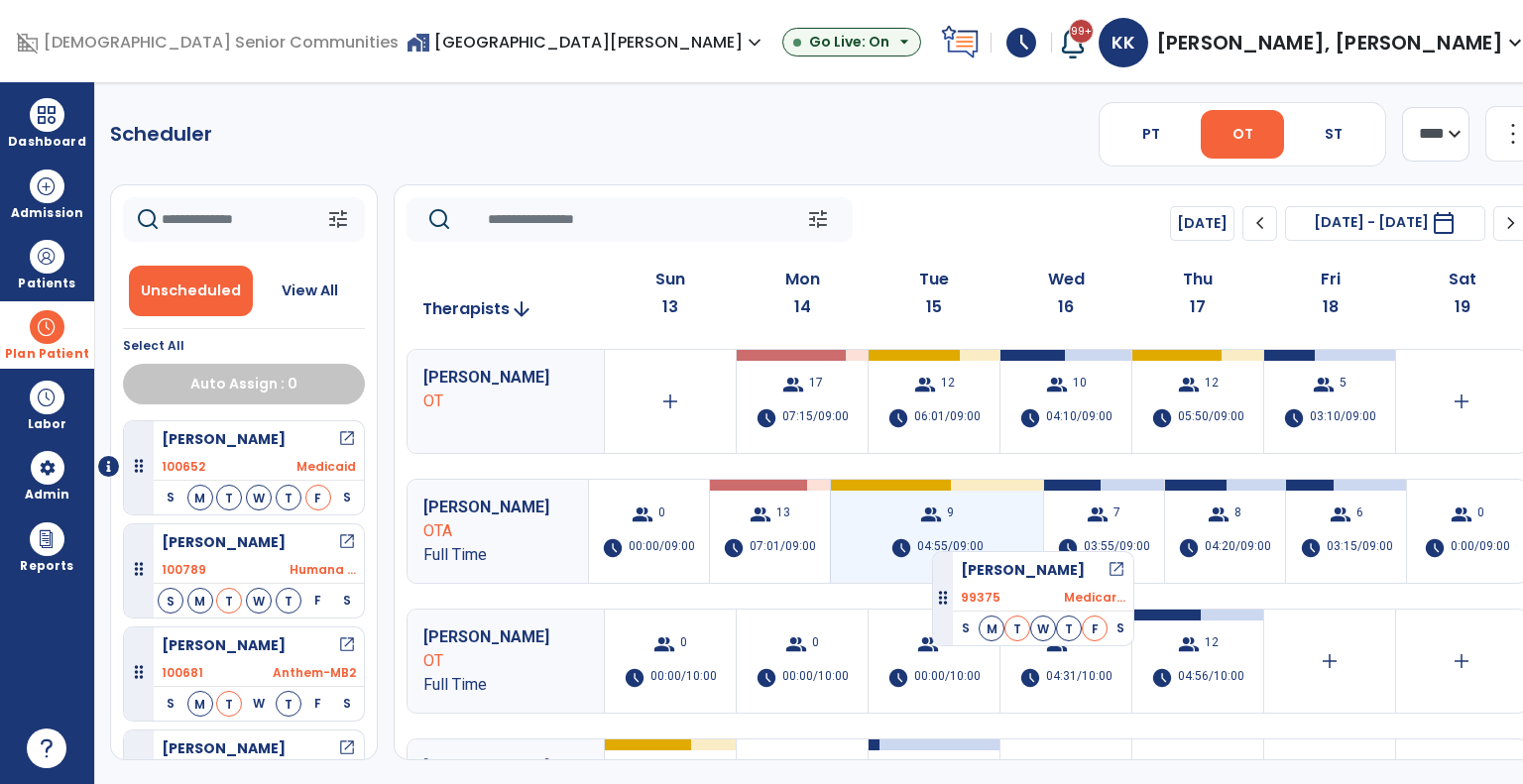 drag, startPoint x: 252, startPoint y: 450, endPoint x: 932, endPoint y: 543, distance: 686.3301 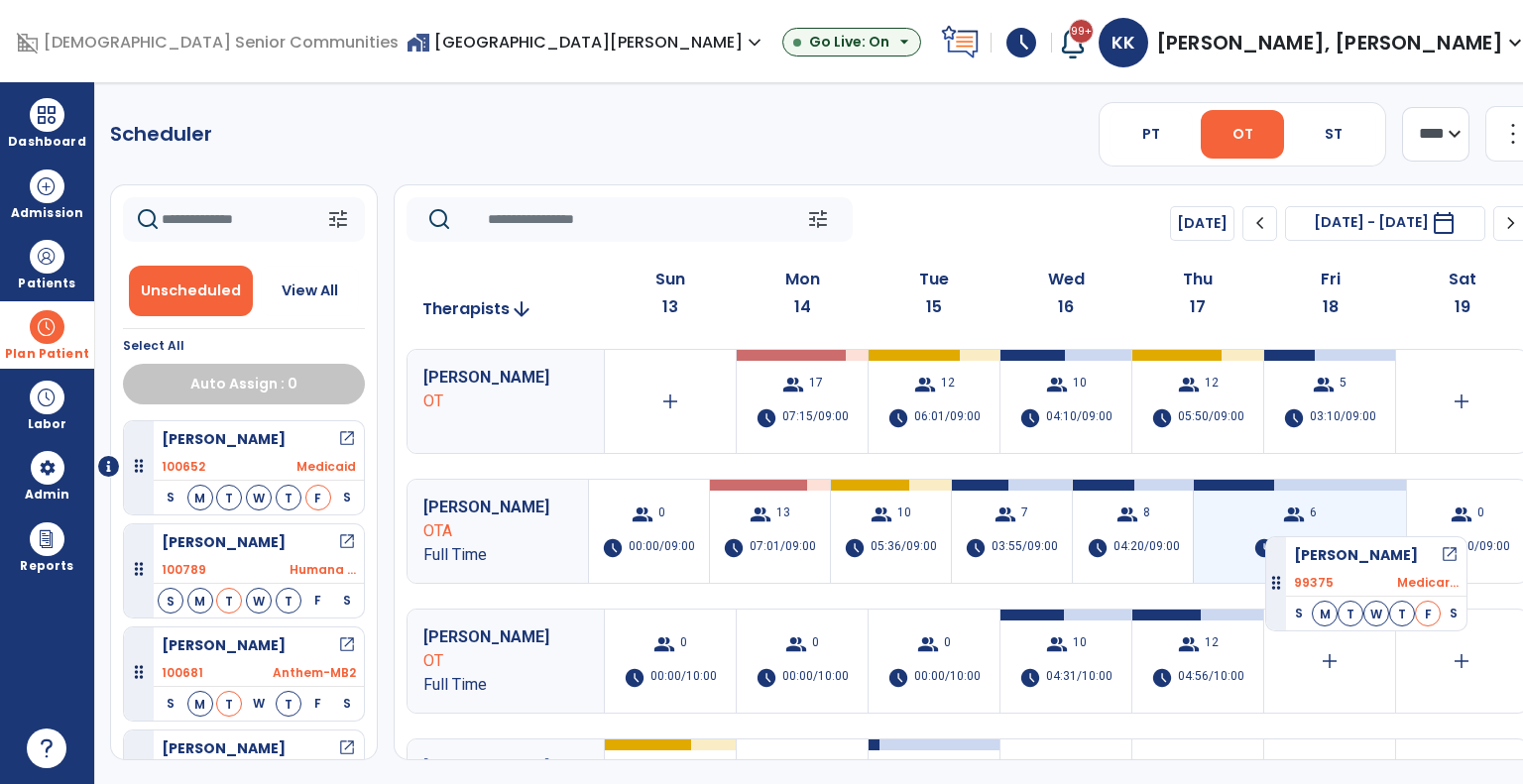 drag, startPoint x: 321, startPoint y: 494, endPoint x: 1277, endPoint y: 526, distance: 956.5354 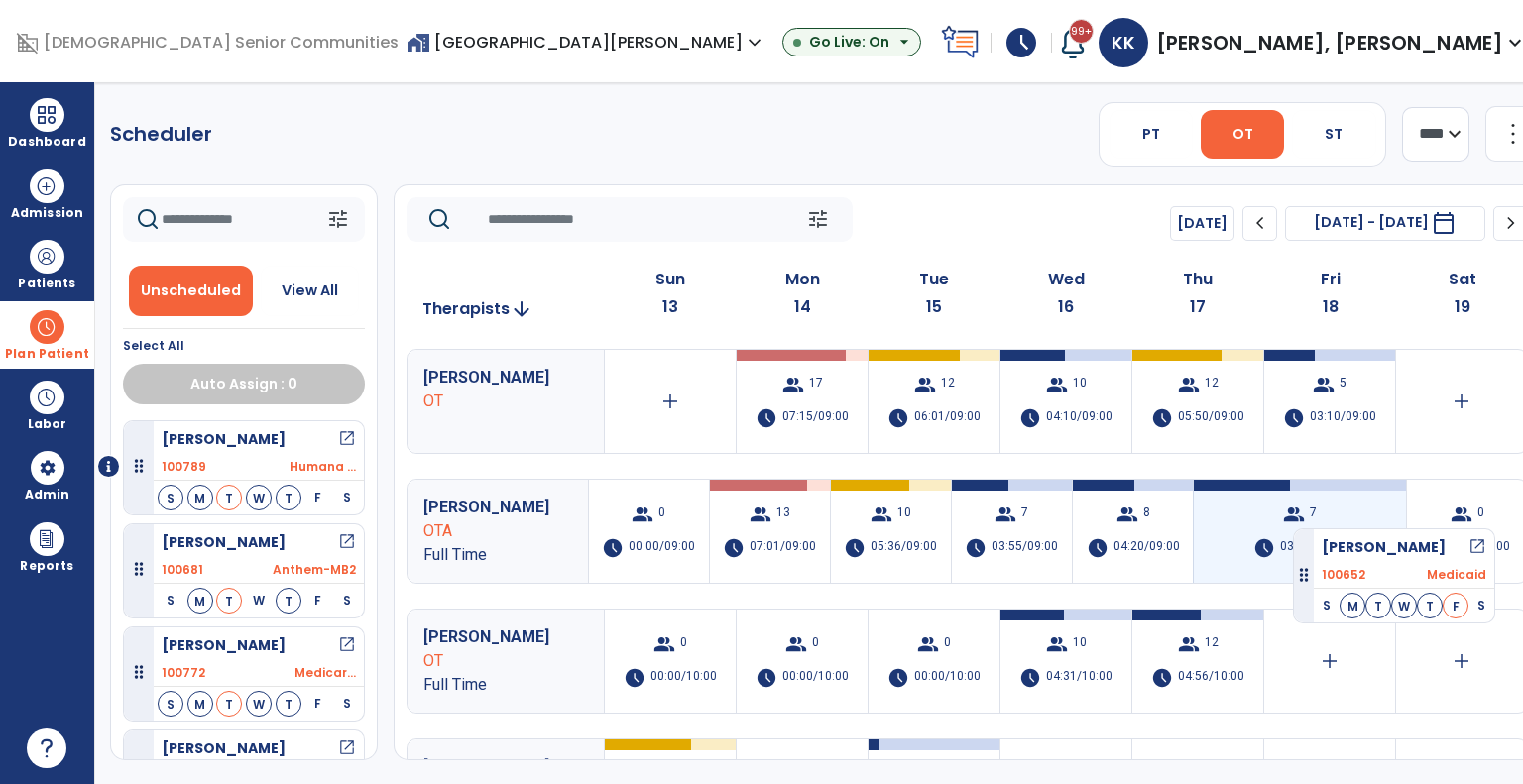 drag, startPoint x: 309, startPoint y: 467, endPoint x: 1293, endPoint y: 520, distance: 985.4263 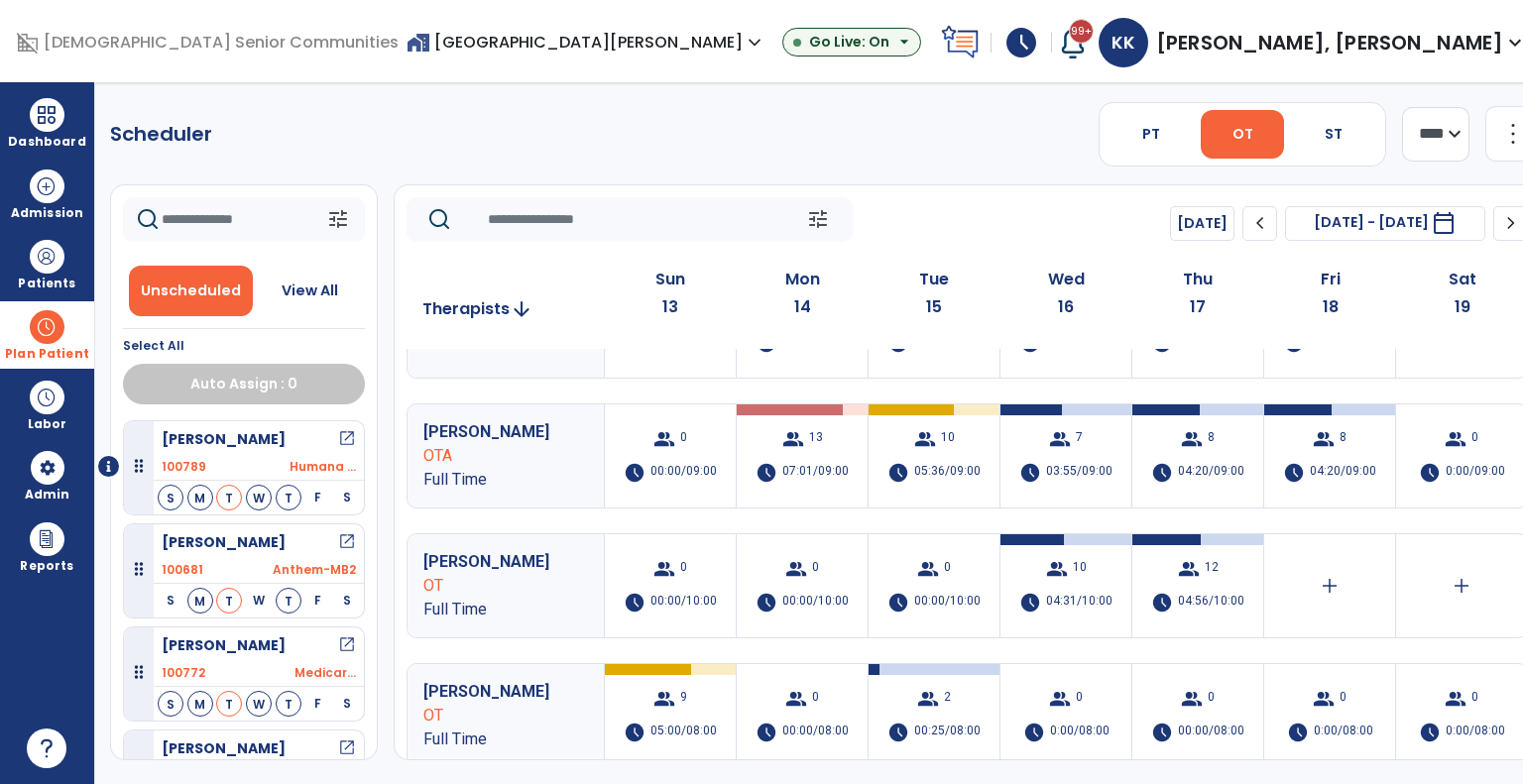 scroll, scrollTop: 78, scrollLeft: 0, axis: vertical 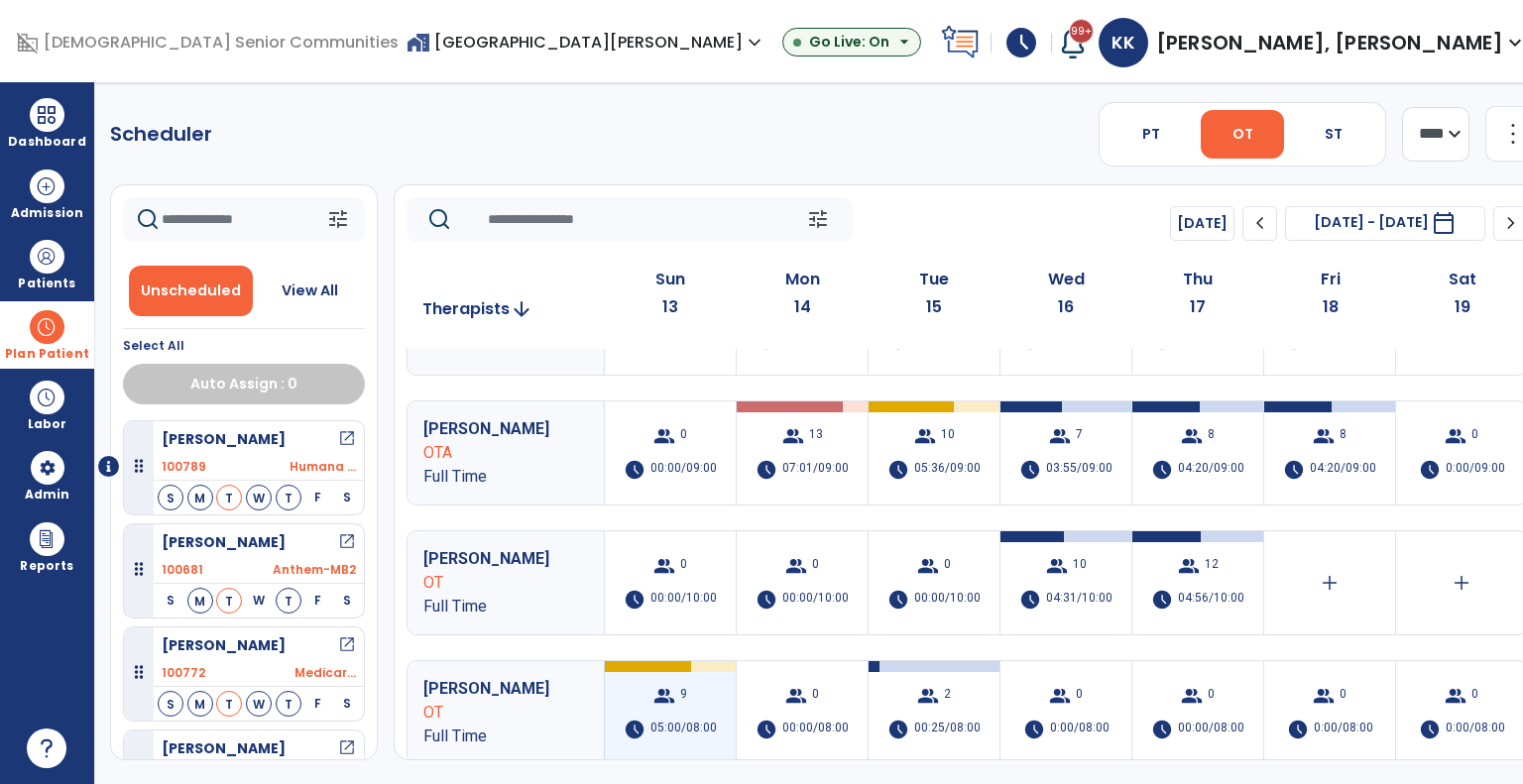 click on "group  9  schedule  05:00/08:00" at bounding box center (670, 713) 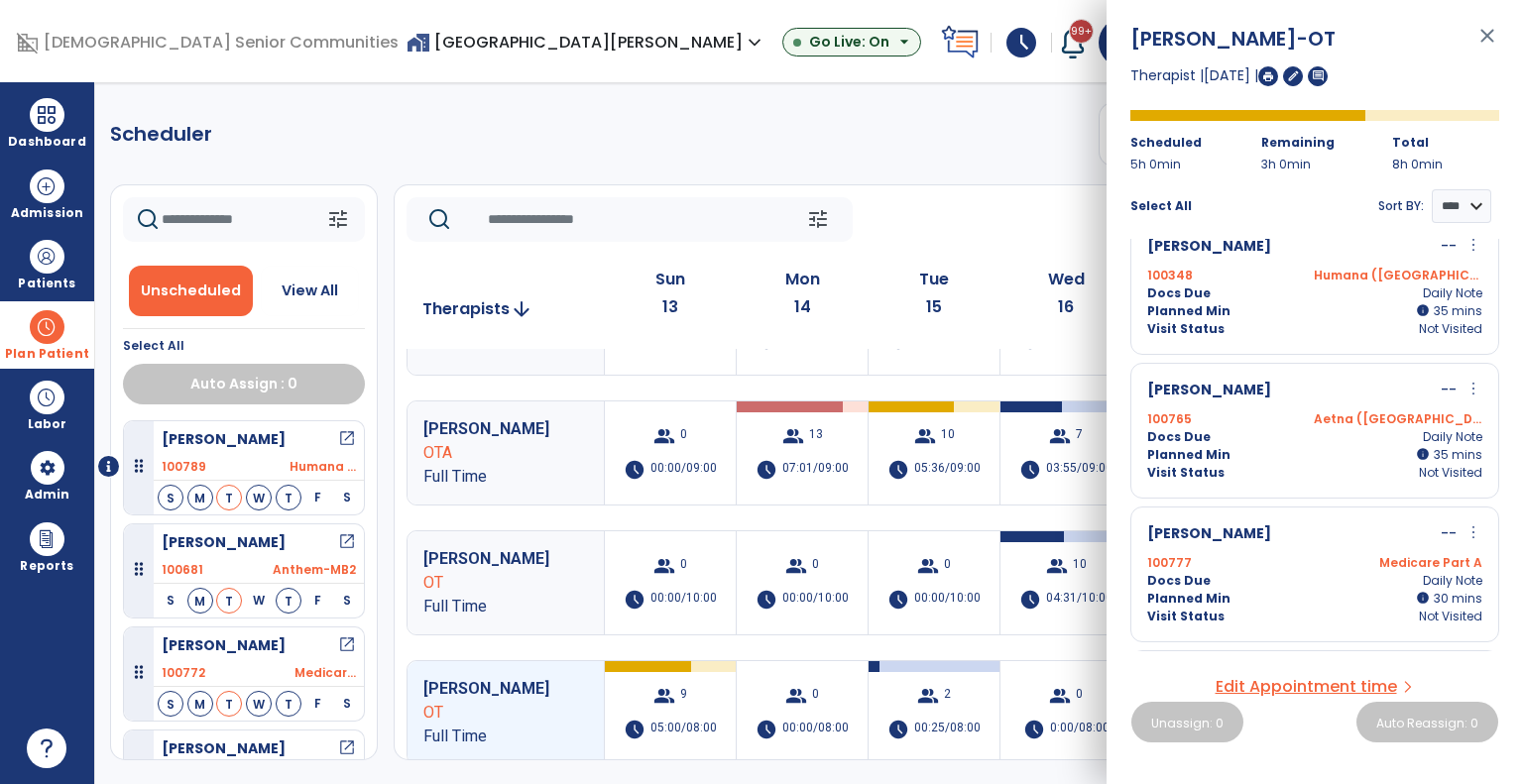 scroll, scrollTop: 605, scrollLeft: 0, axis: vertical 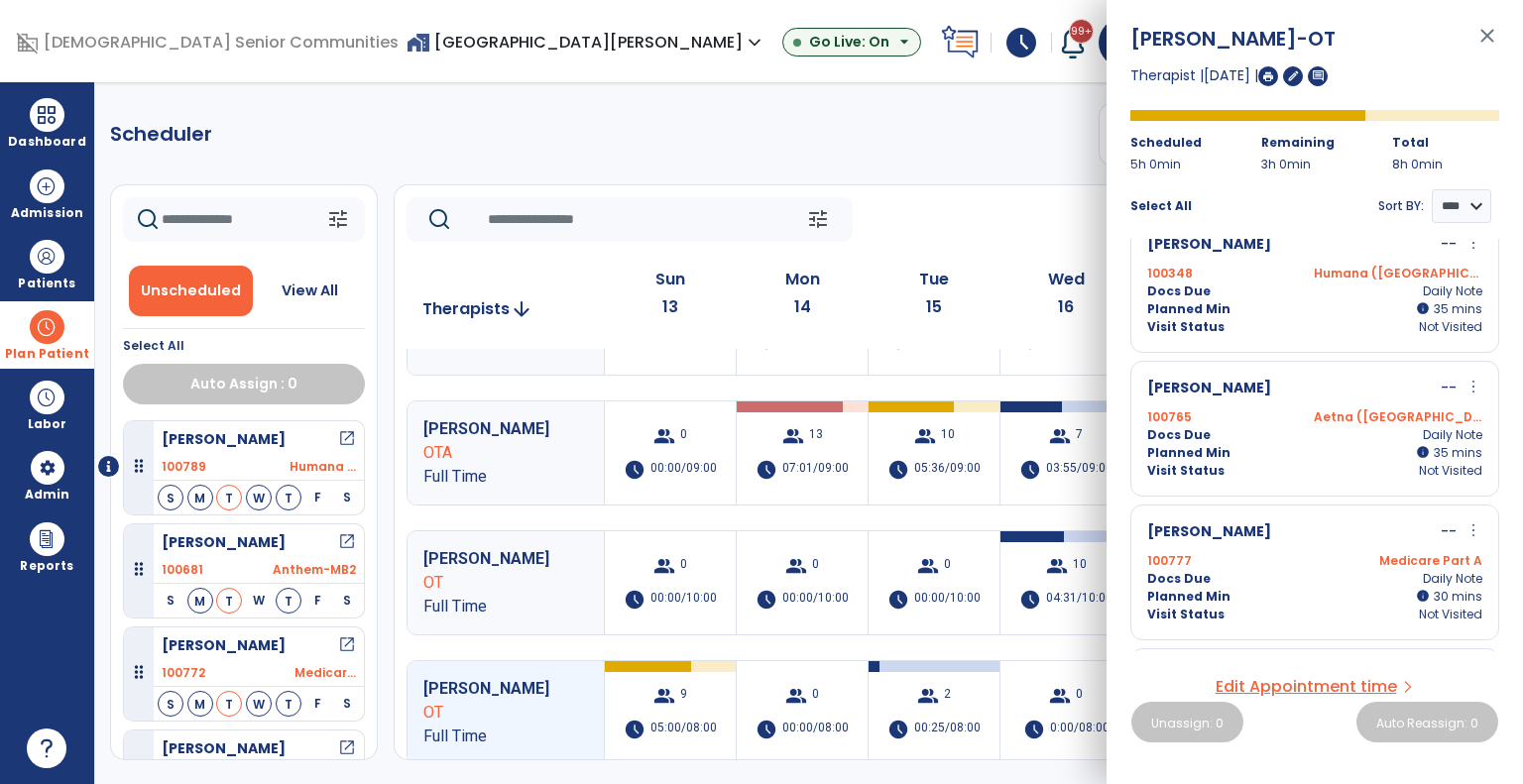 click on "tune   [DATE]  chevron_left [DATE] - [DATE]  *********  calendar_today  chevron_right" 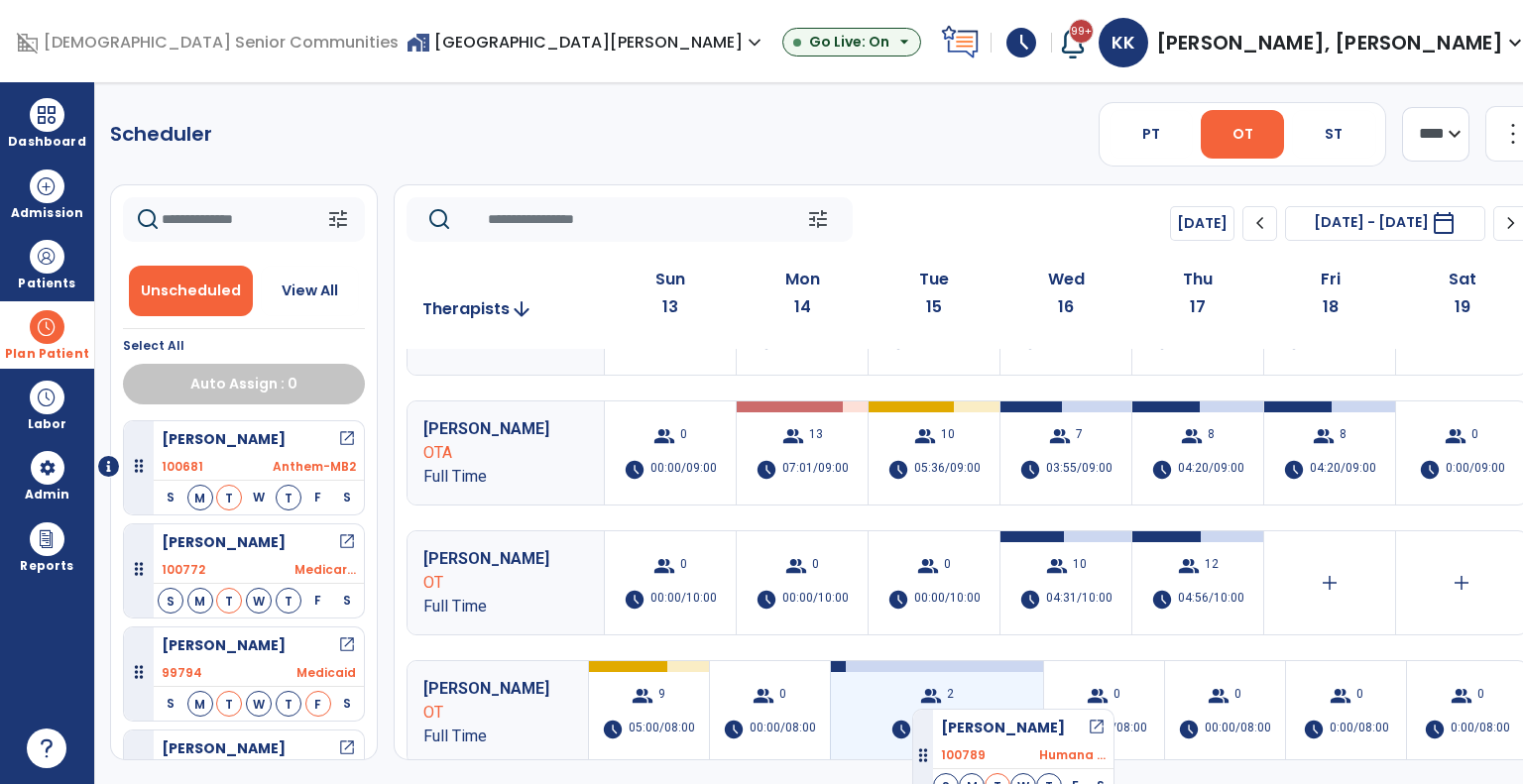 drag, startPoint x: 203, startPoint y: 456, endPoint x: 933, endPoint y: 697, distance: 768.7529 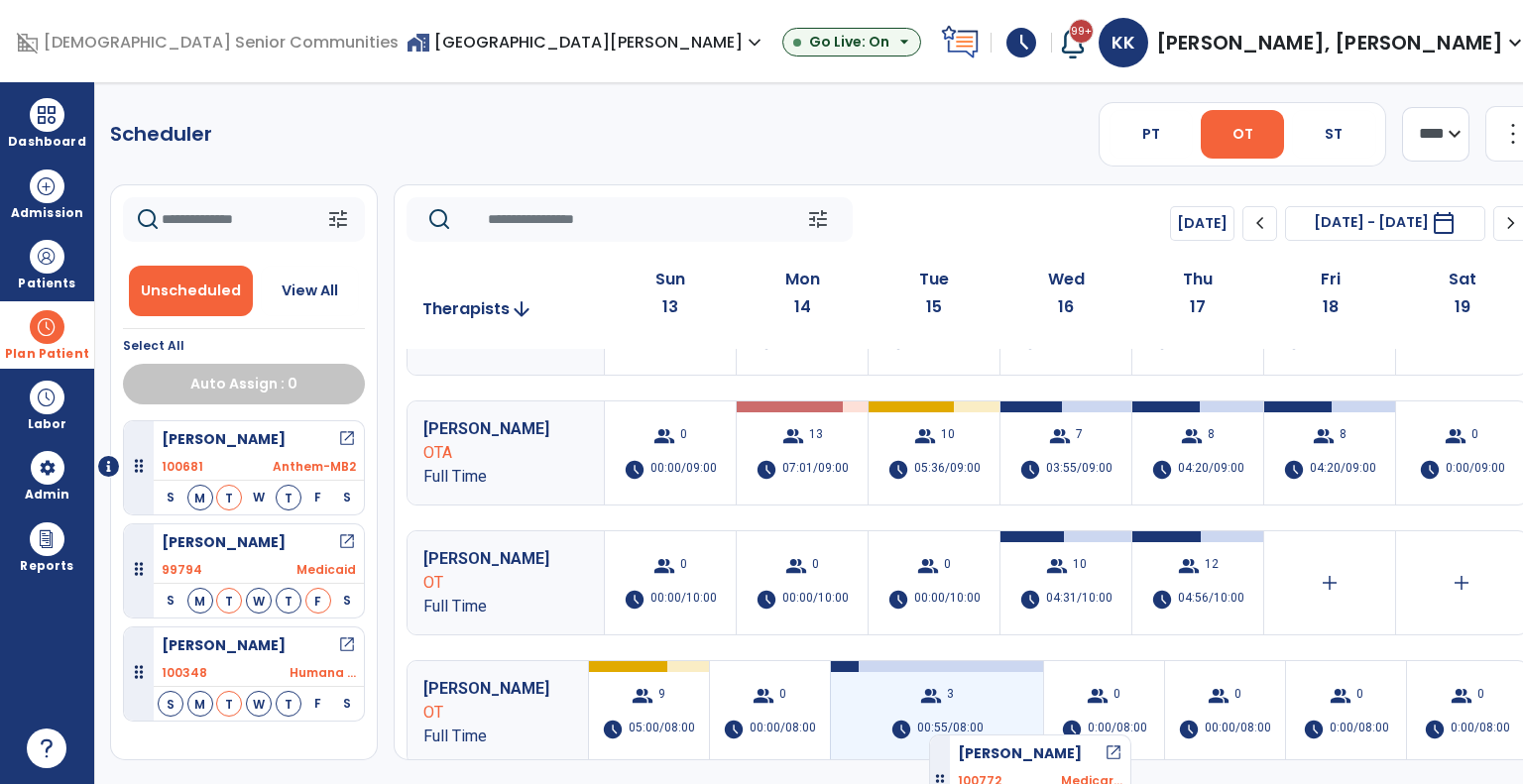 drag, startPoint x: 279, startPoint y: 546, endPoint x: 929, endPoint y: 727, distance: 674.73 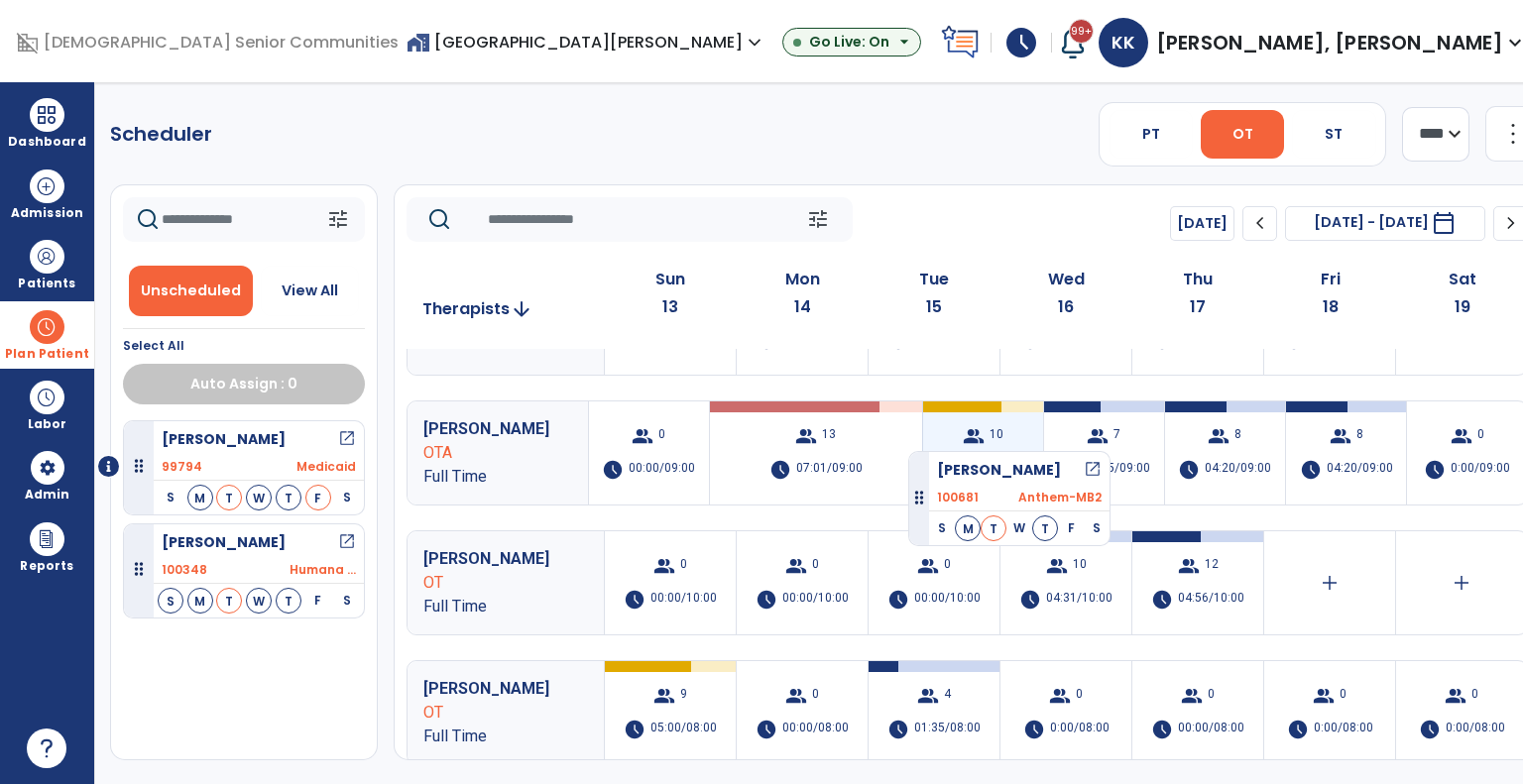 drag, startPoint x: 234, startPoint y: 459, endPoint x: 927, endPoint y: 439, distance: 693.2885 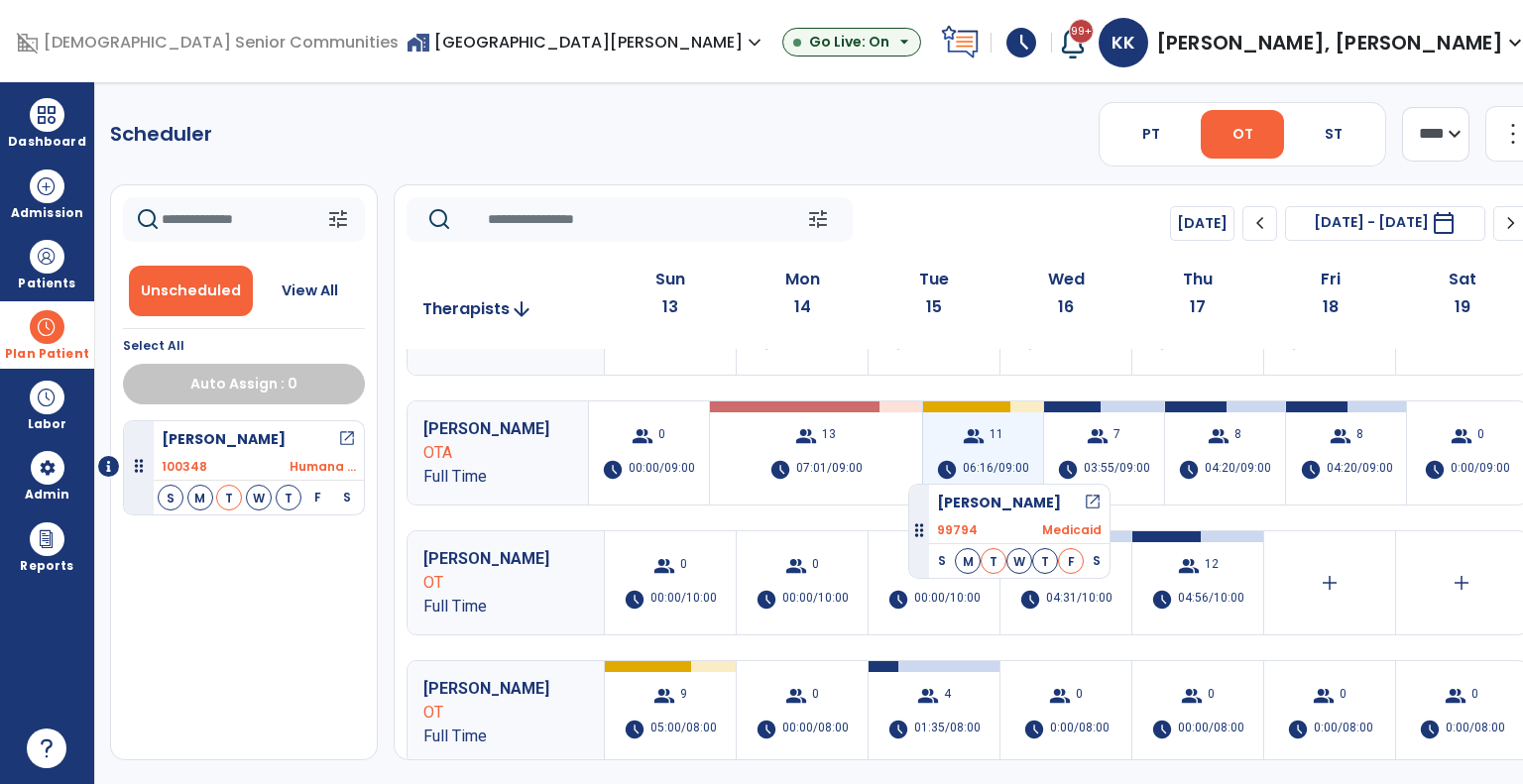 drag, startPoint x: 298, startPoint y: 472, endPoint x: 940, endPoint y: 444, distance: 642.6103 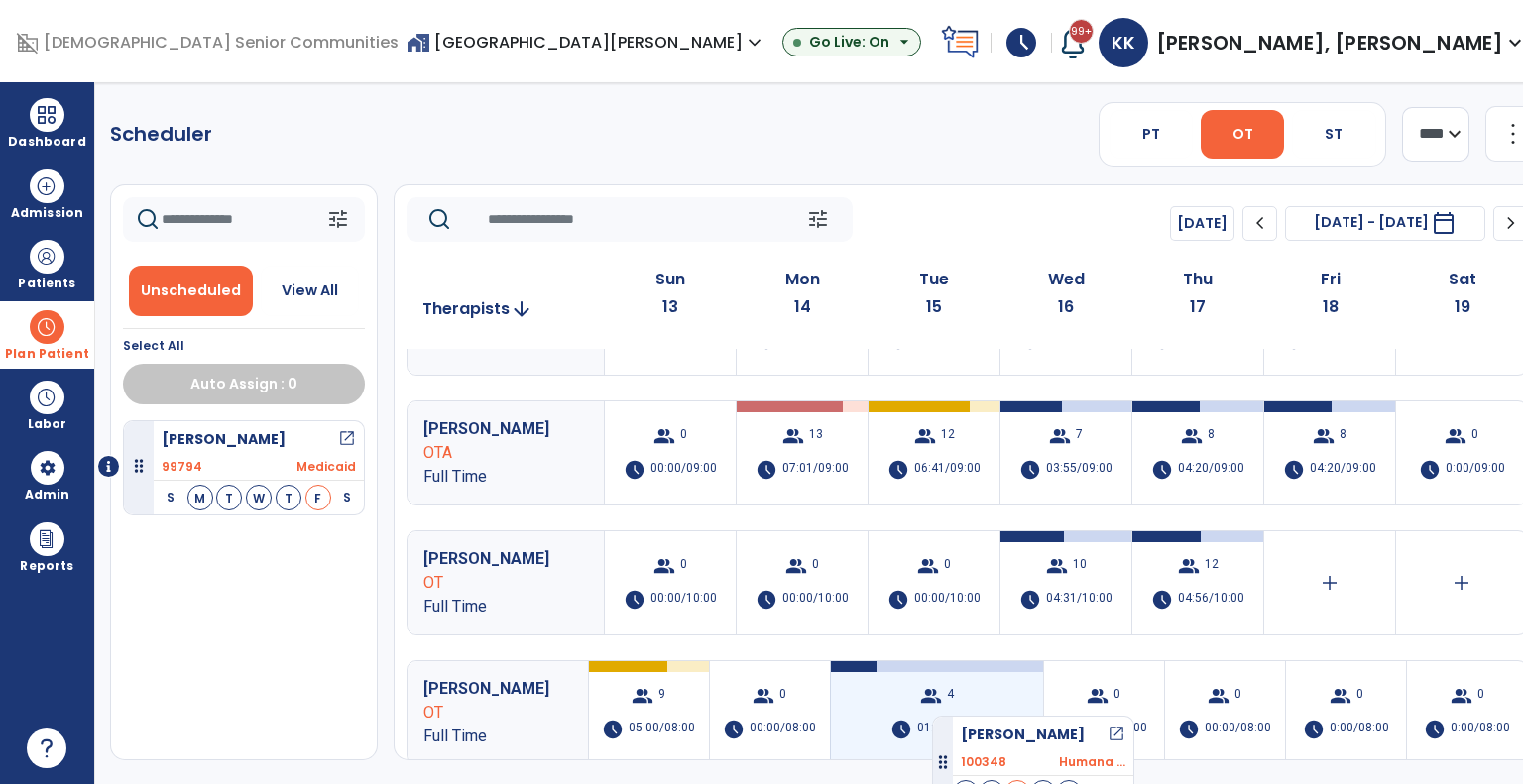 drag, startPoint x: 270, startPoint y: 560, endPoint x: 968, endPoint y: 708, distance: 713.51804 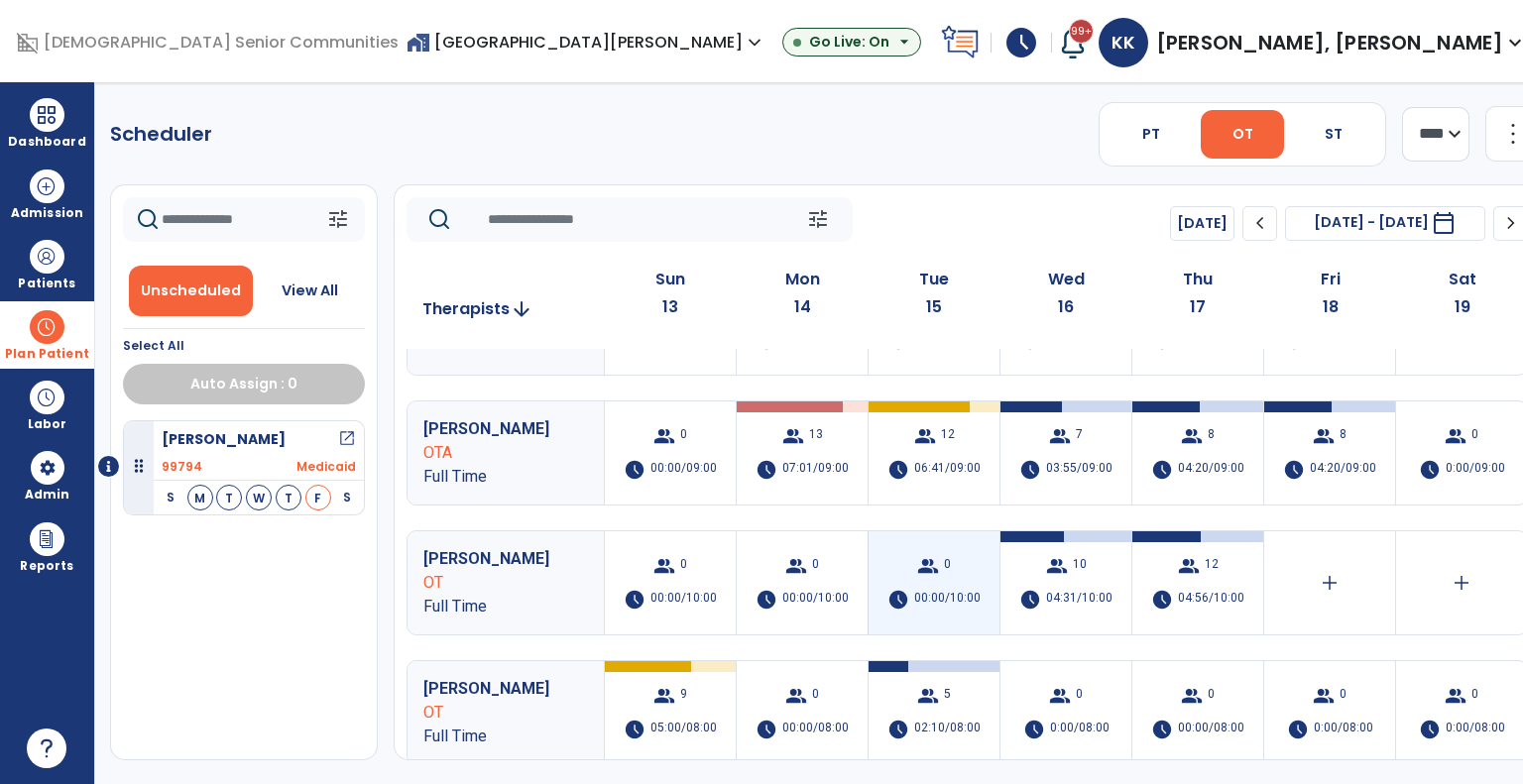 scroll, scrollTop: 0, scrollLeft: 0, axis: both 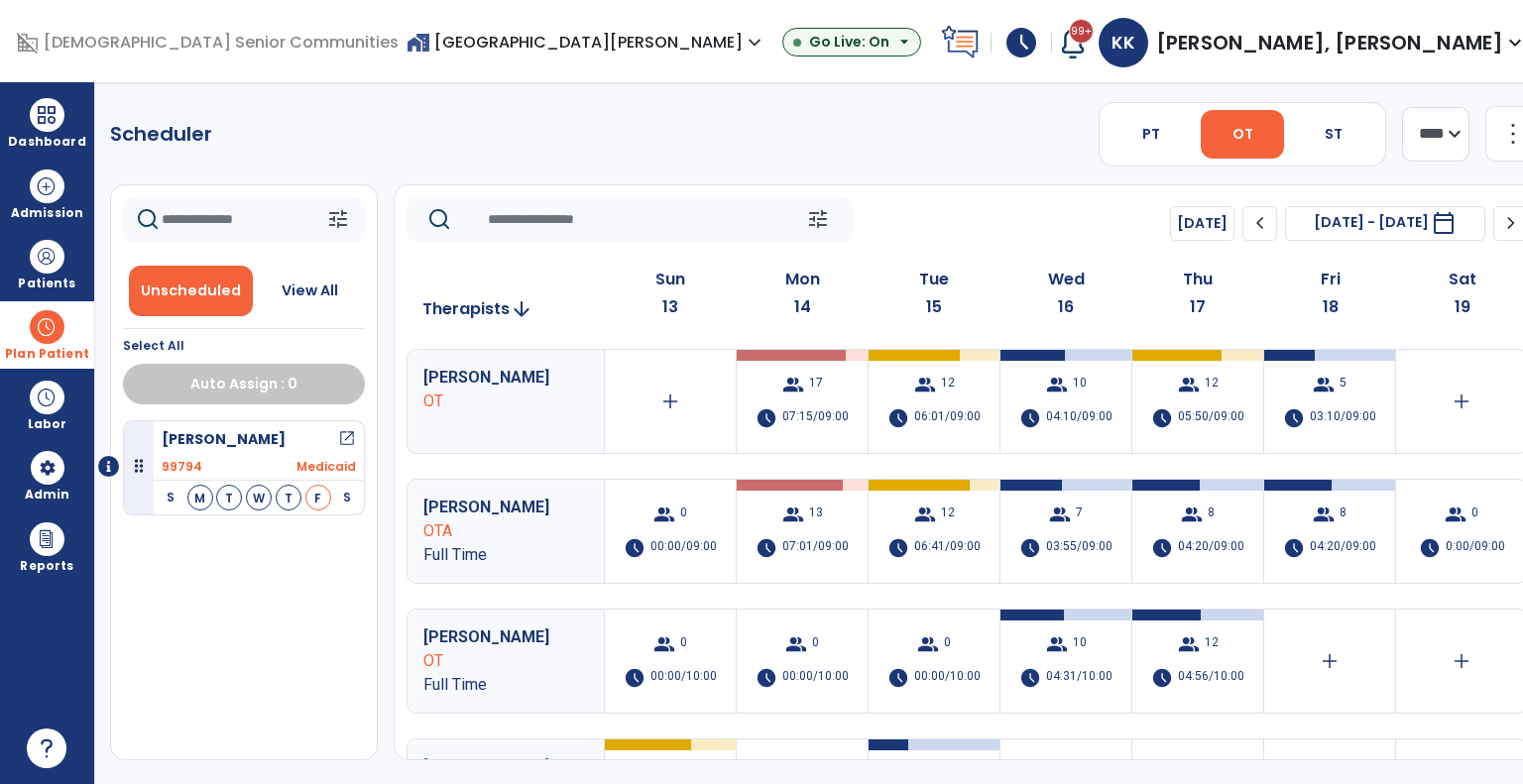 click at bounding box center (47, 327) 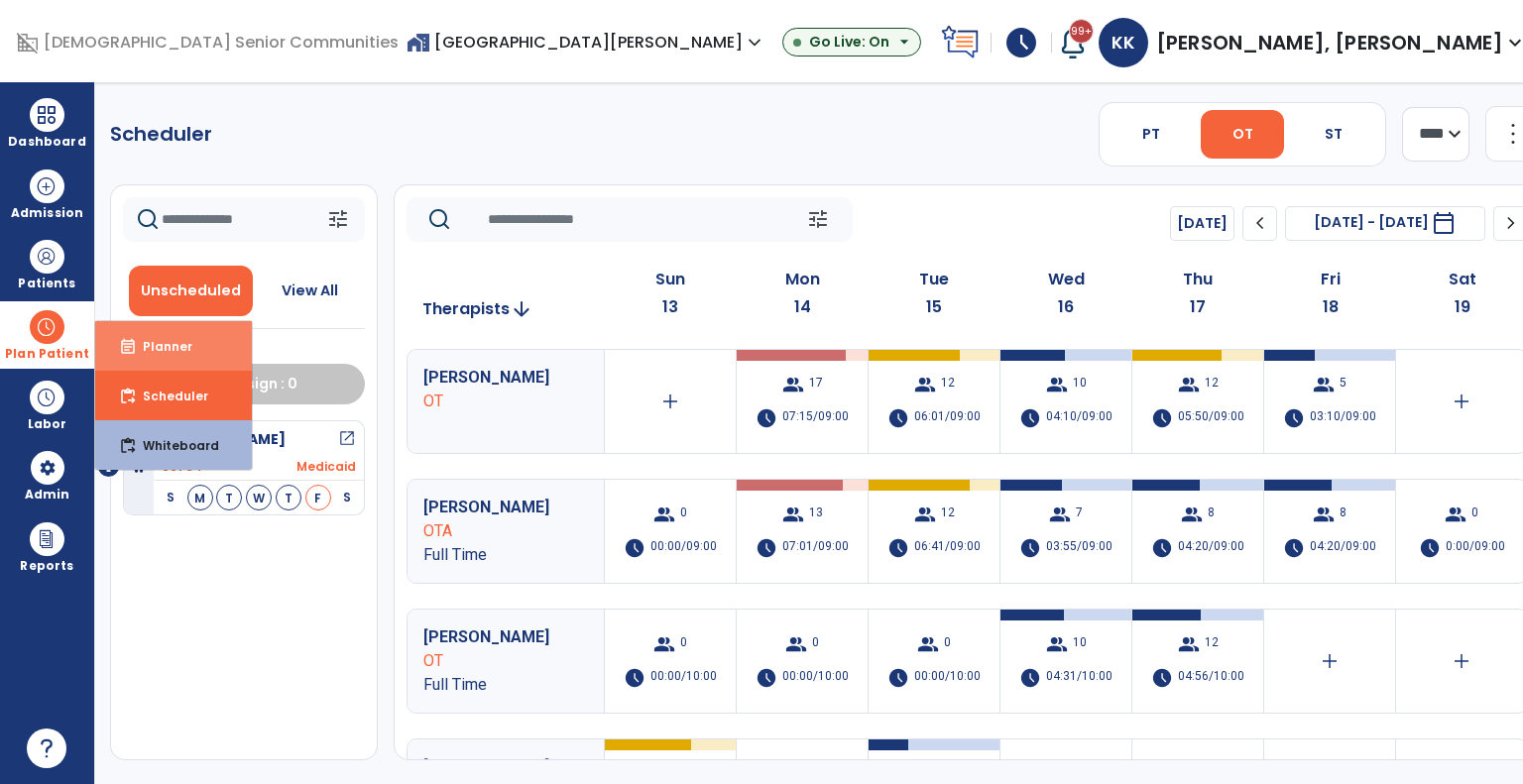 click on "Planner" at bounding box center (160, 346) 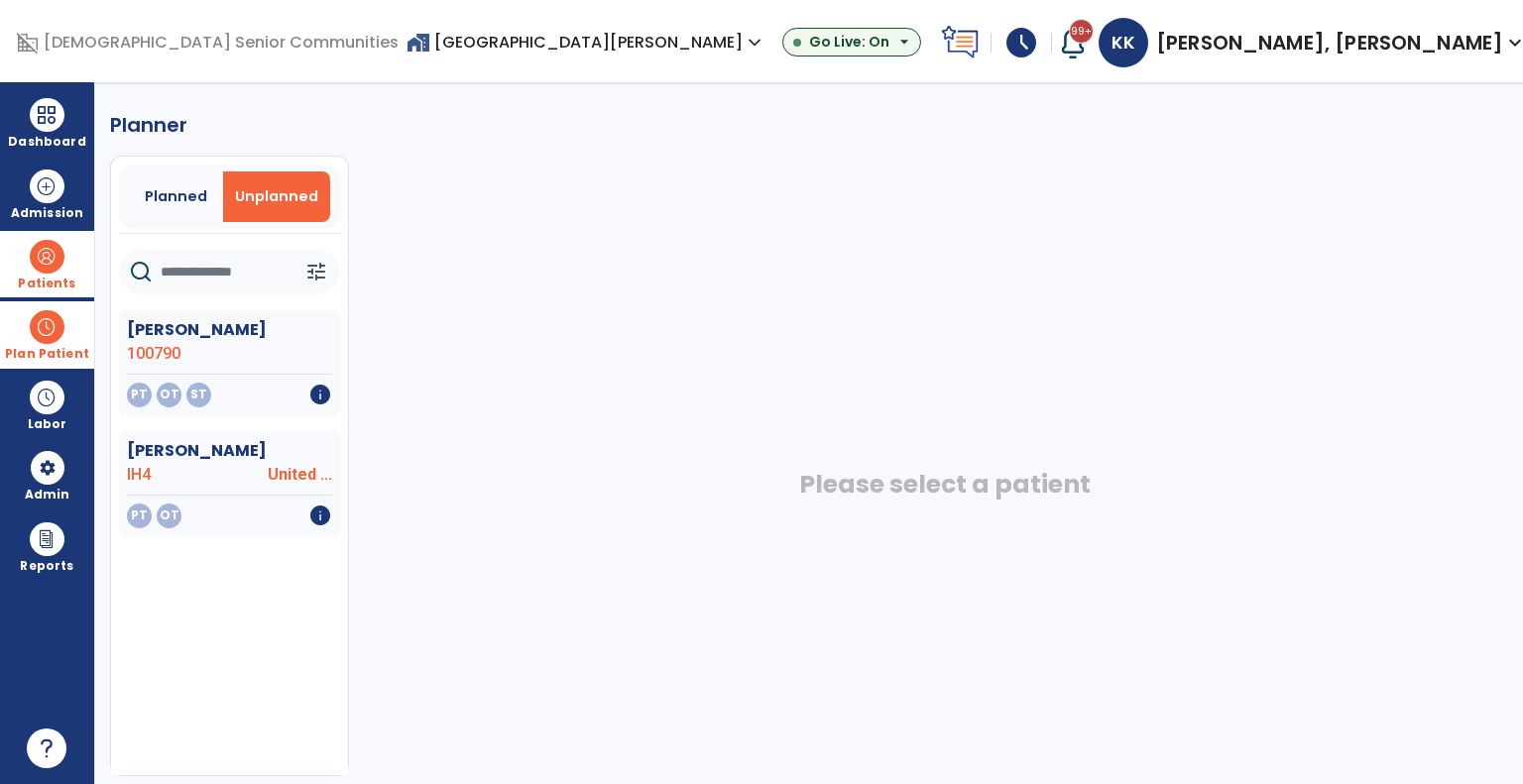 click at bounding box center [47, 257] 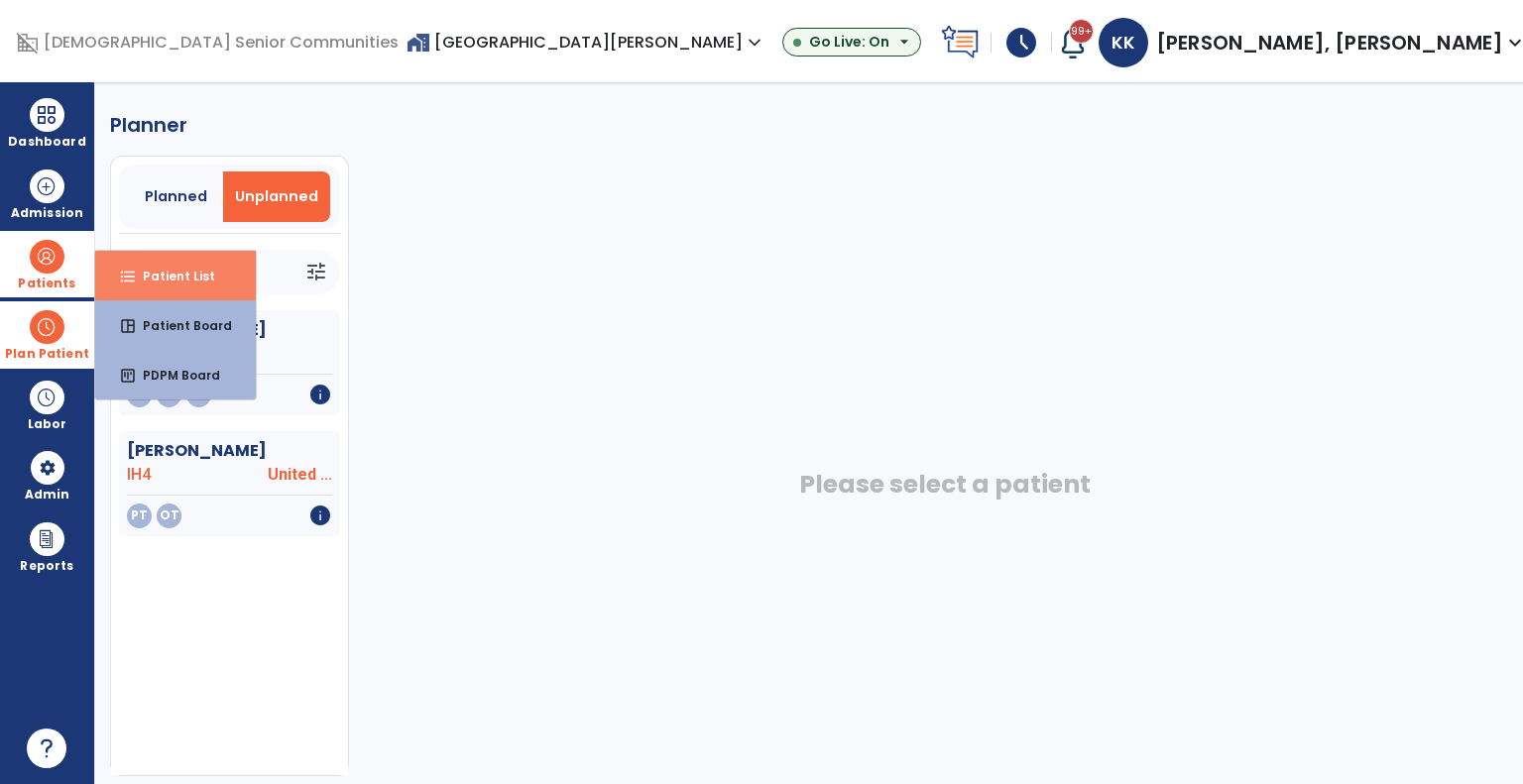 click on "format_list_bulleted  Patient List" at bounding box center [176, 276] 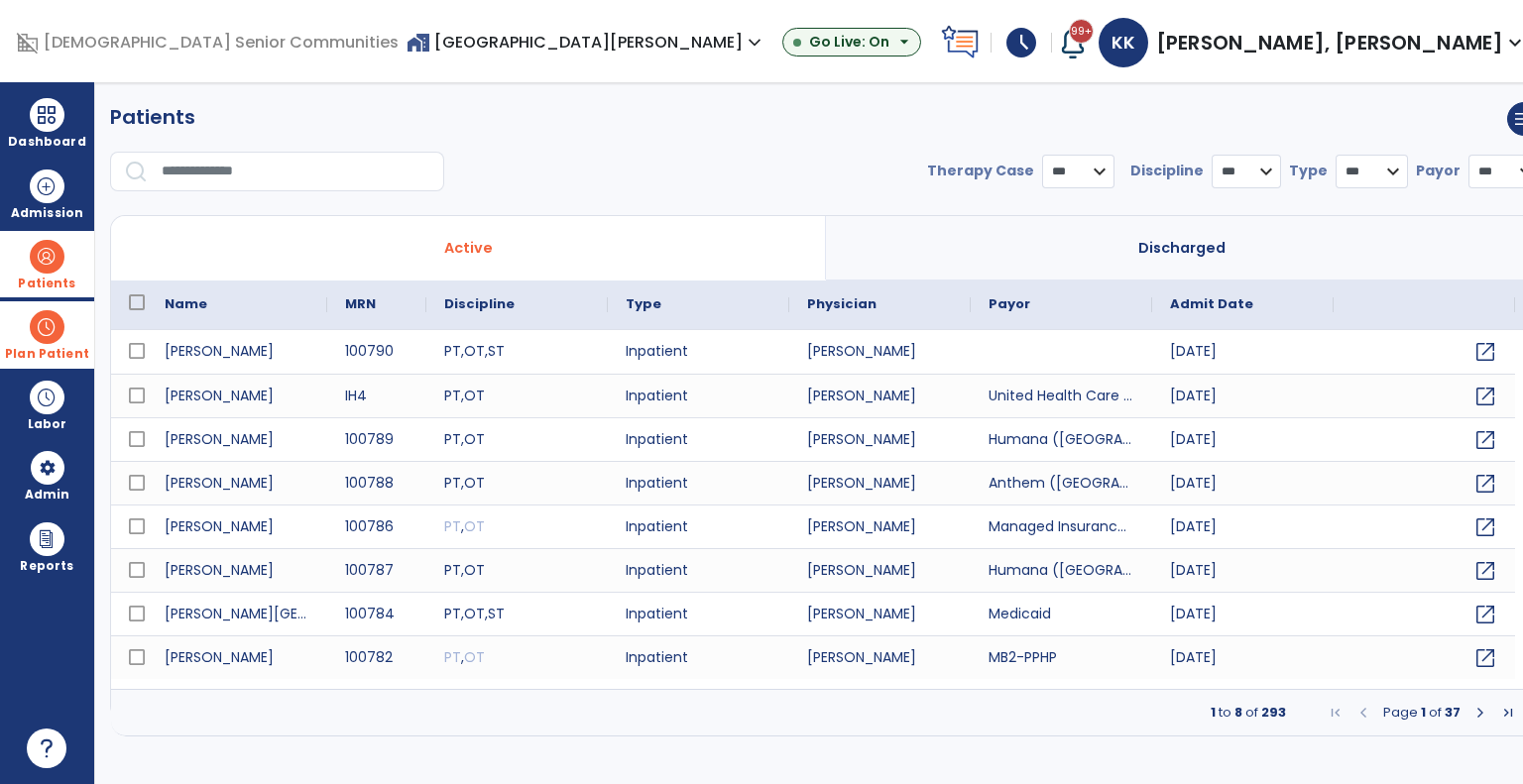 select on "***" 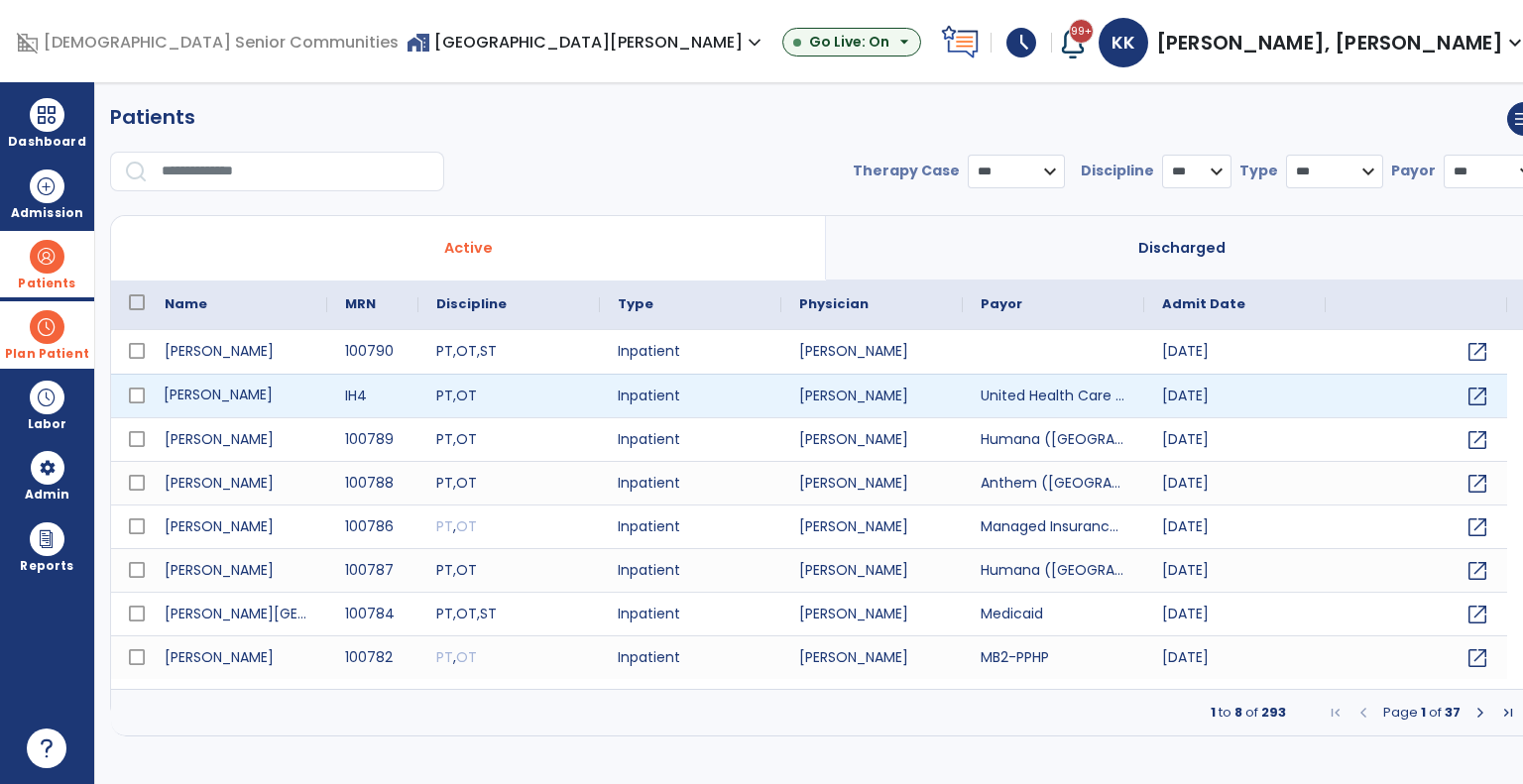 click on "Kumb, Fred" at bounding box center (237, 395) 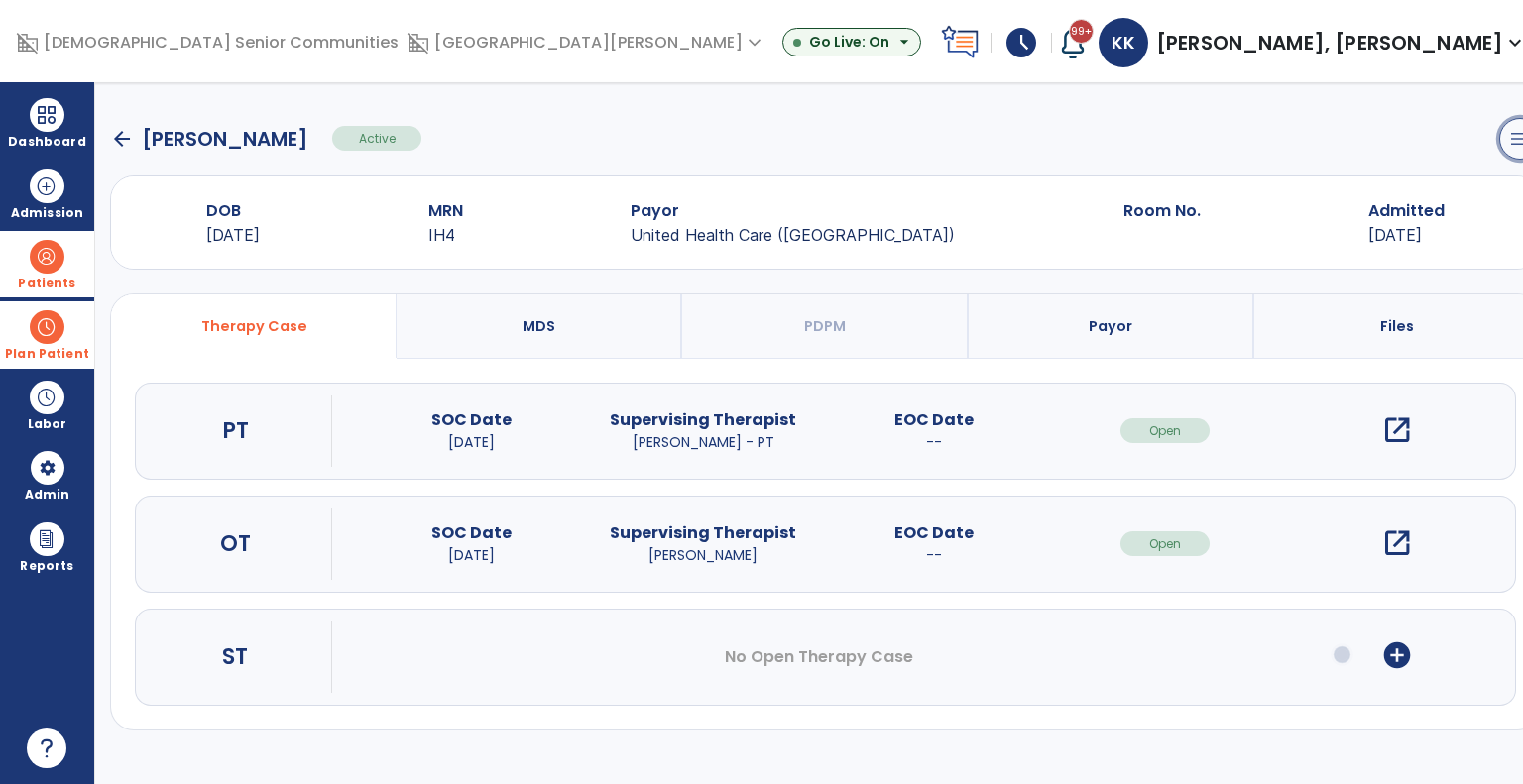 click on "menu" at bounding box center [1520, 139] 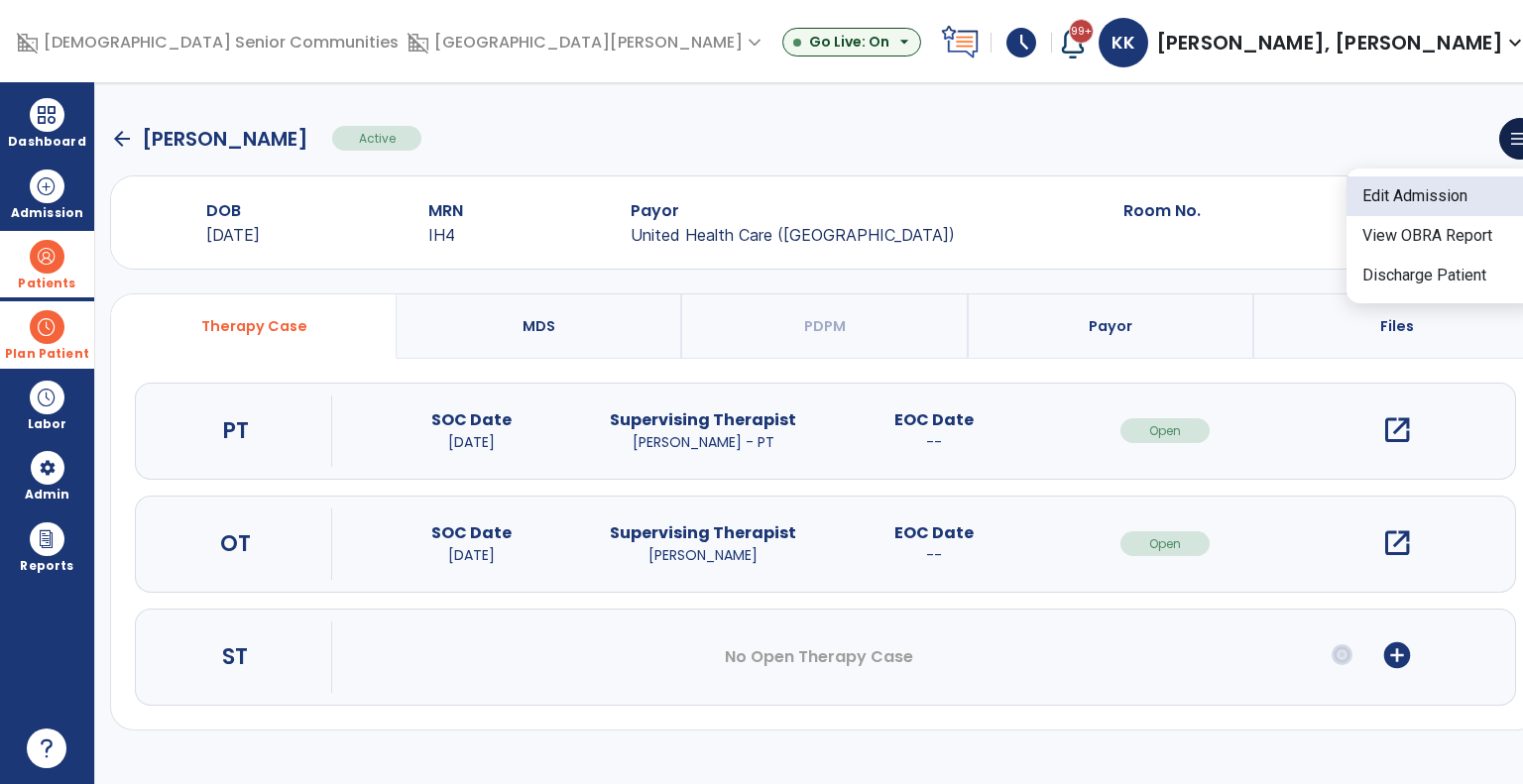 click on "Edit Admission" 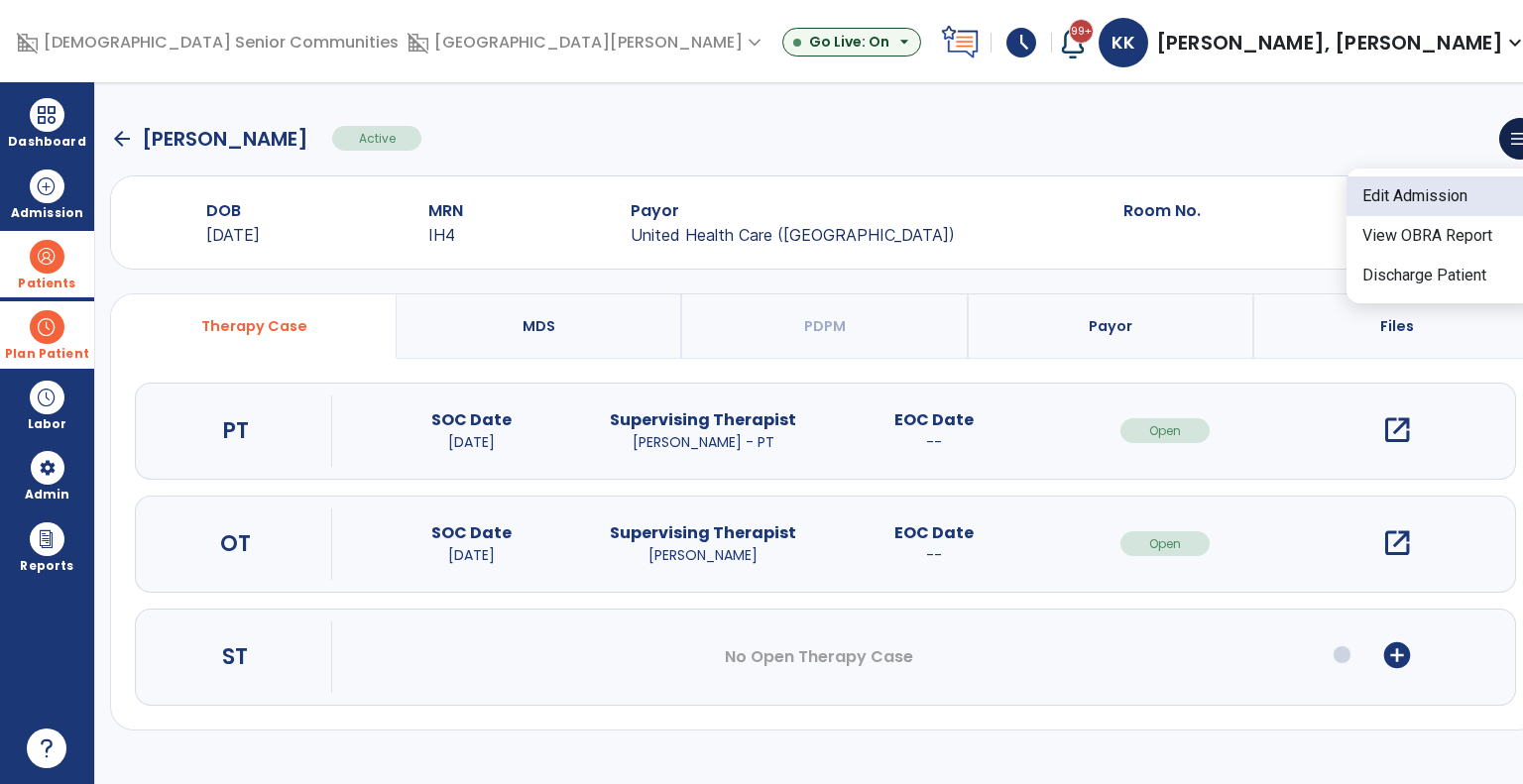 select on "****" 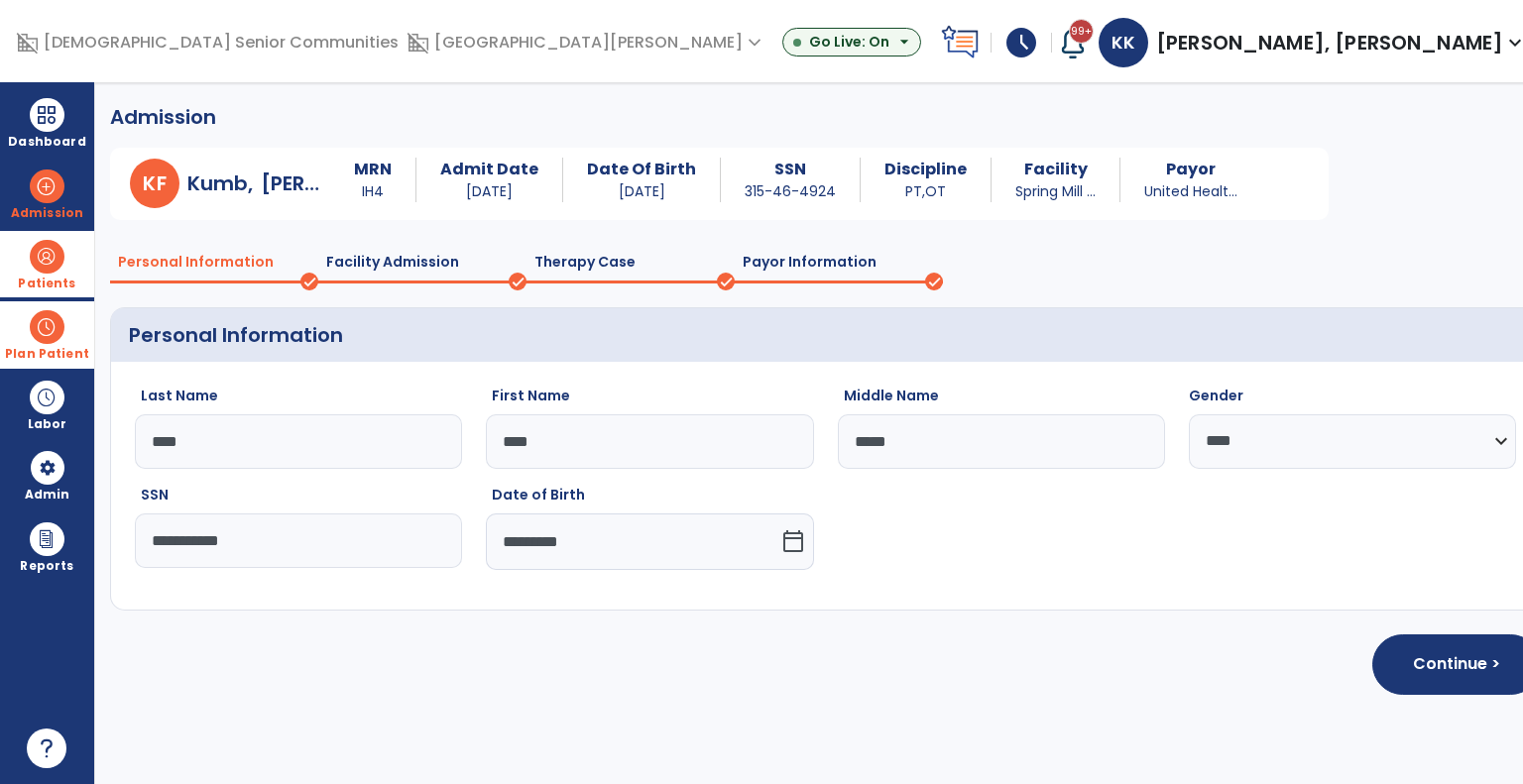 click on "Facility Admission" 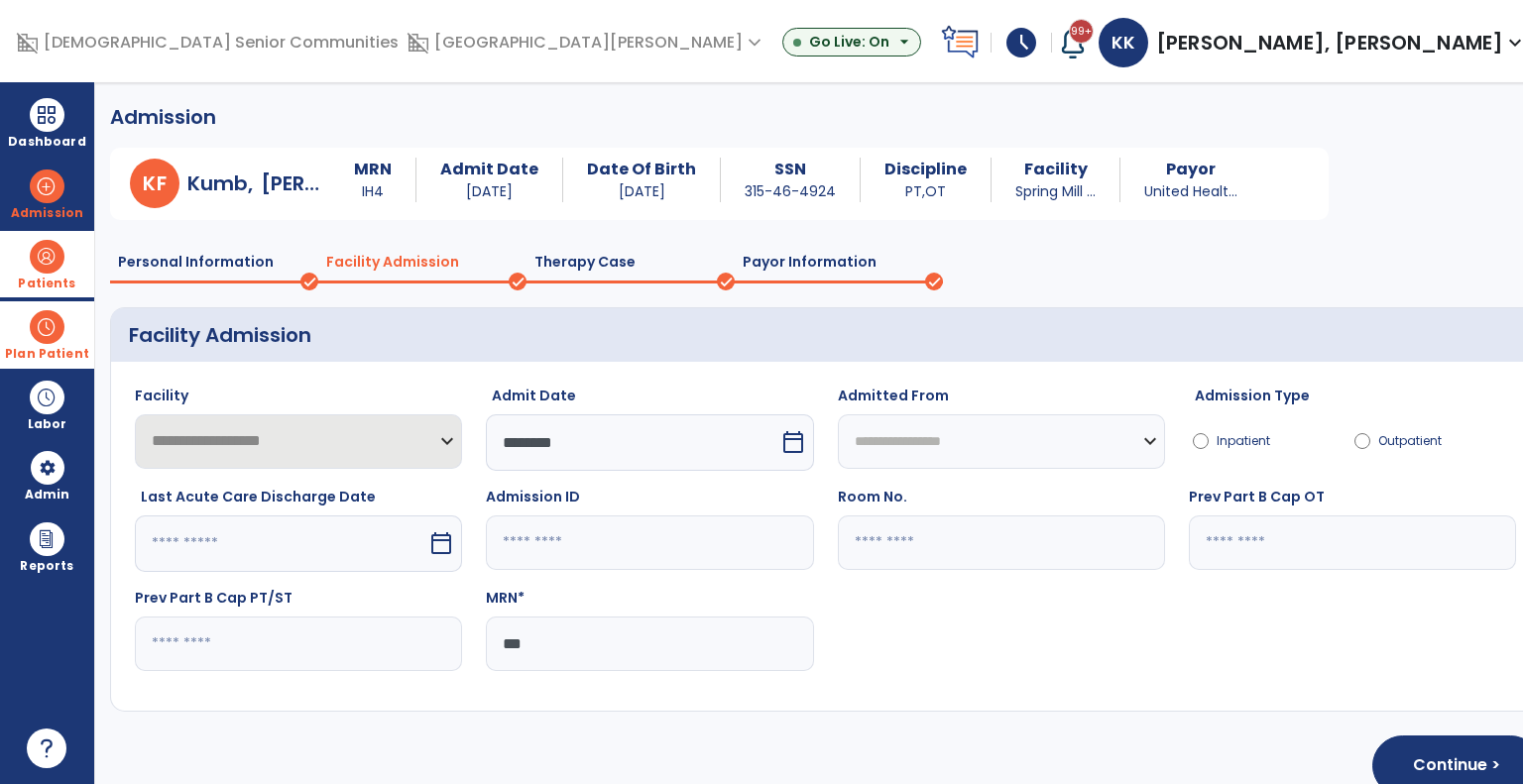 drag, startPoint x: 611, startPoint y: 625, endPoint x: 325, endPoint y: 610, distance: 286.3931 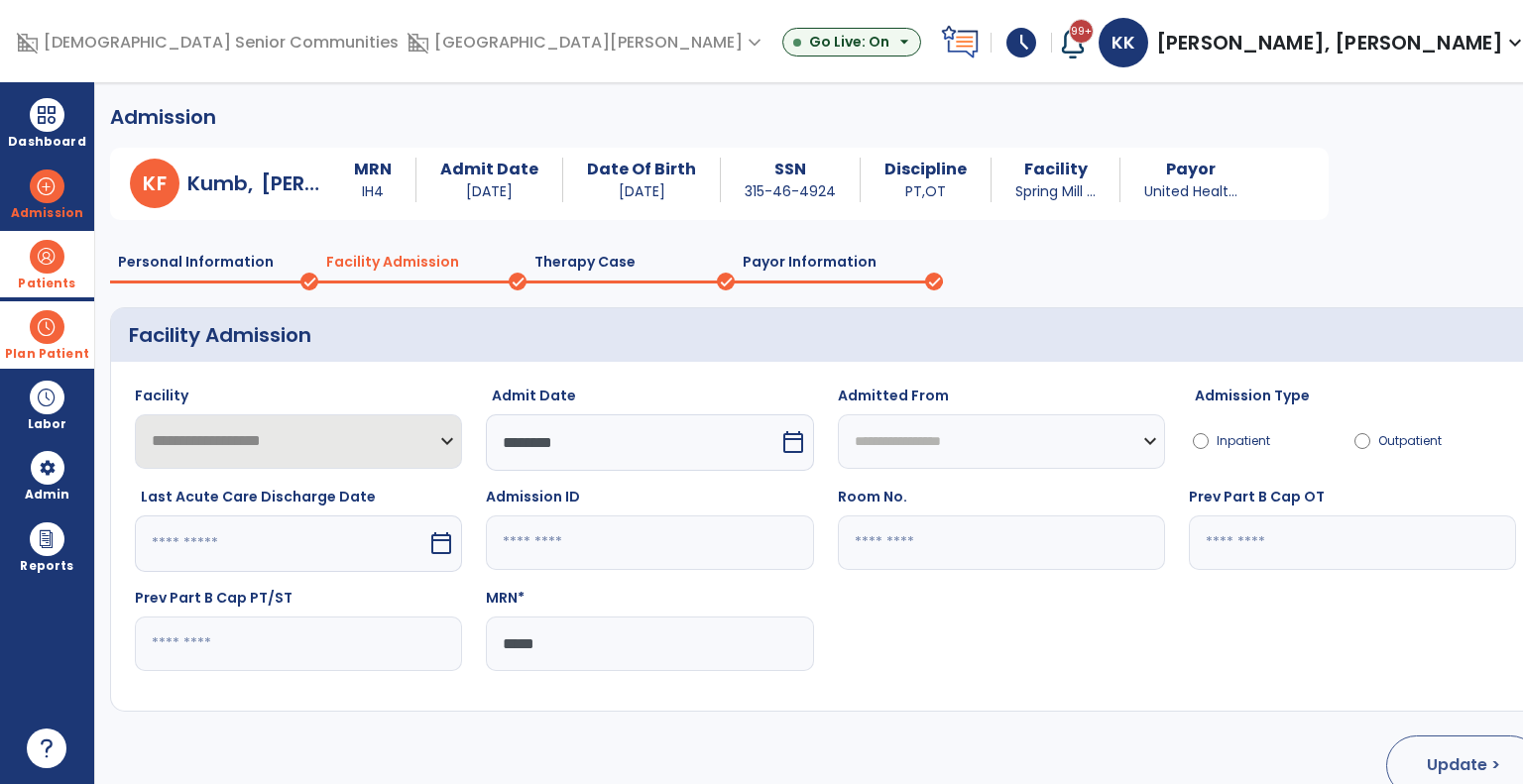 type on "*****" 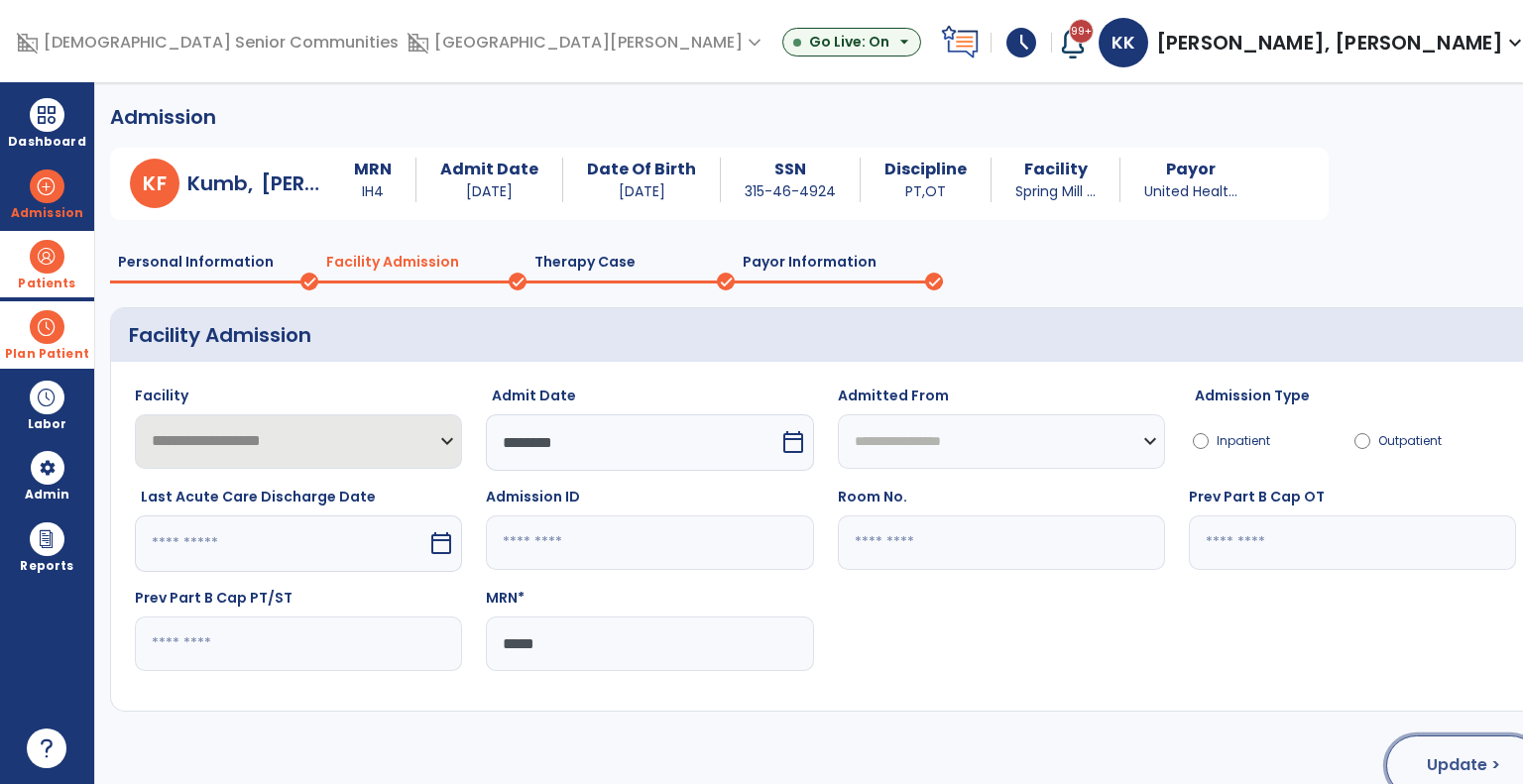 click on "Update >" 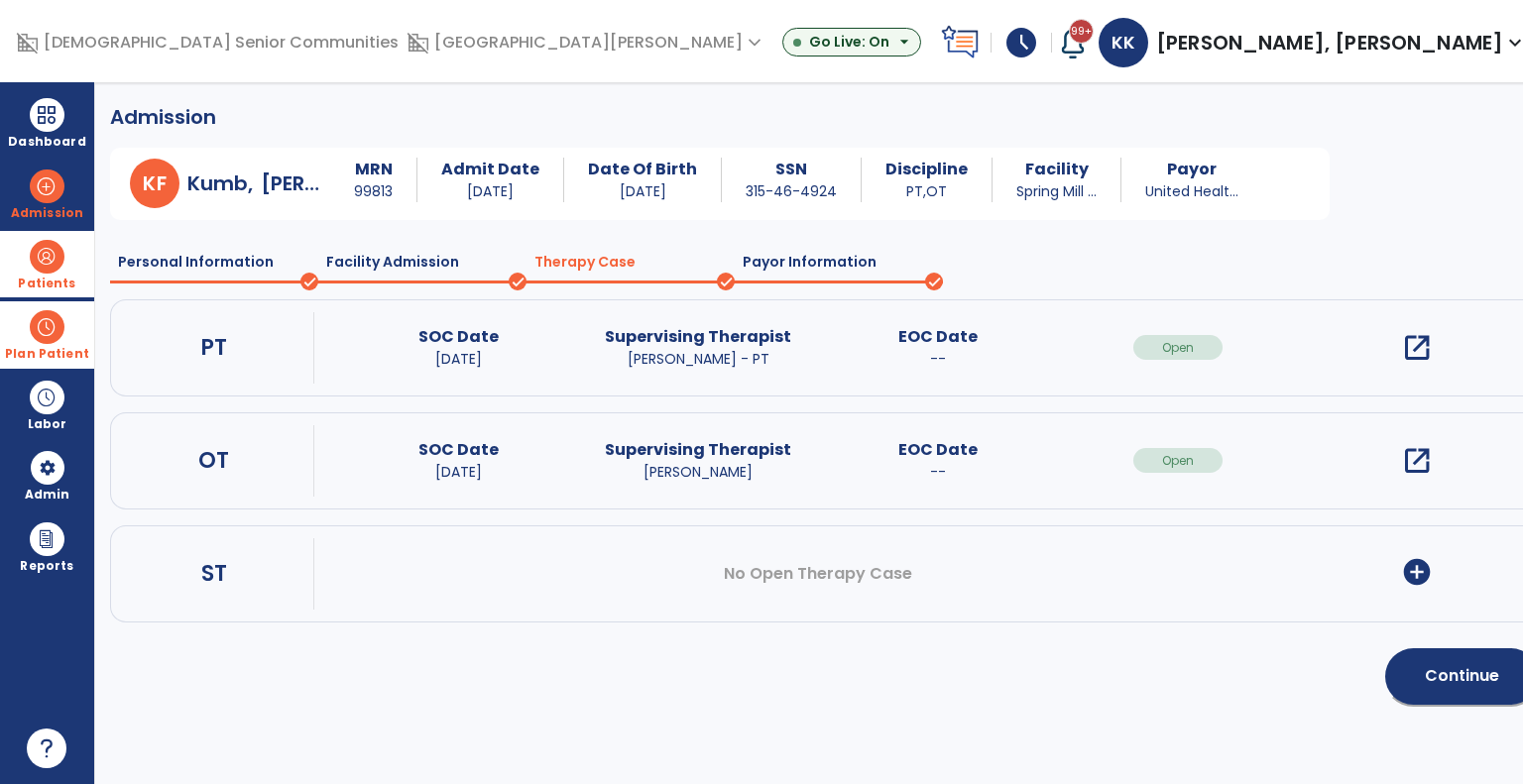 click on "Continue" 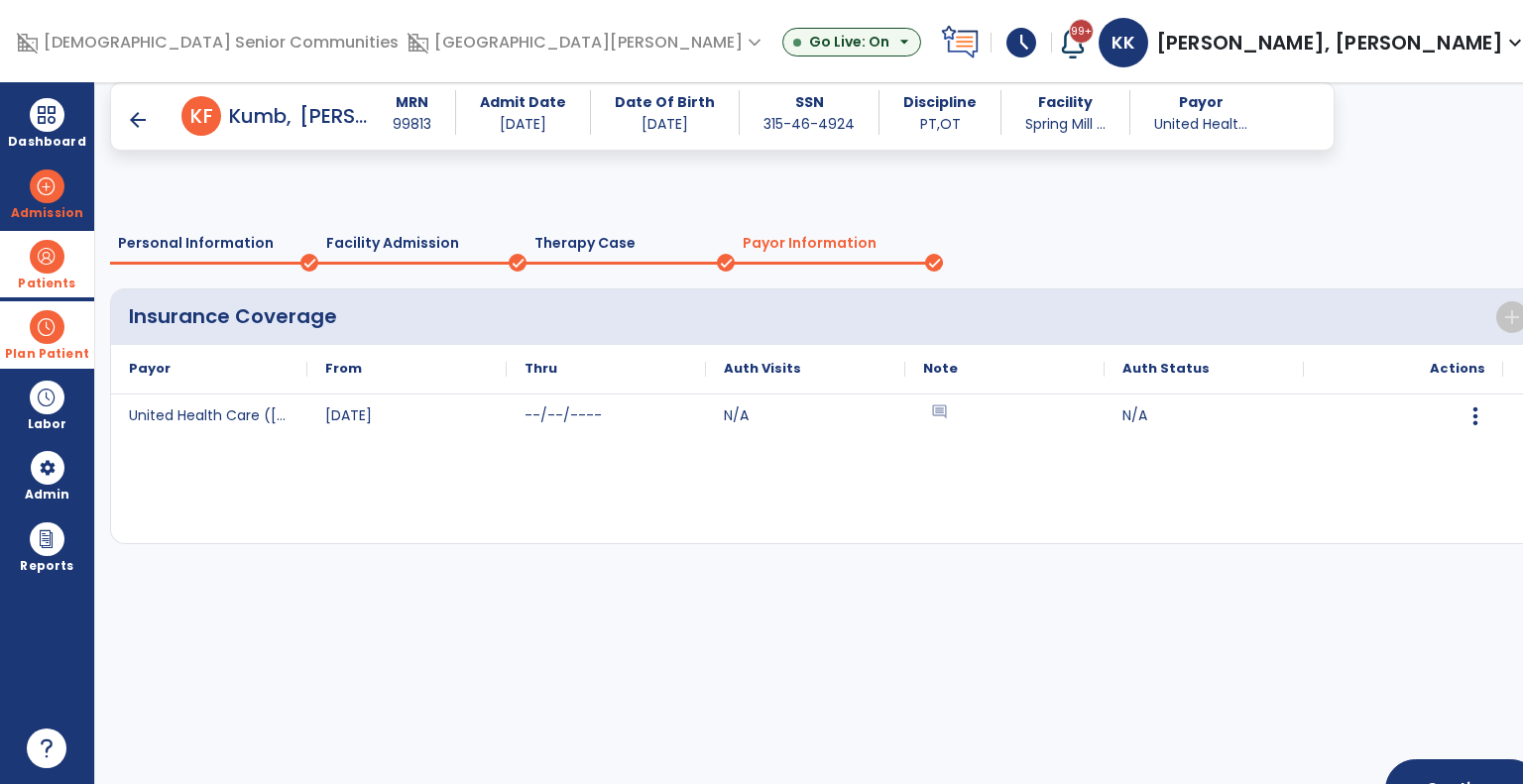 scroll, scrollTop: 58, scrollLeft: 0, axis: vertical 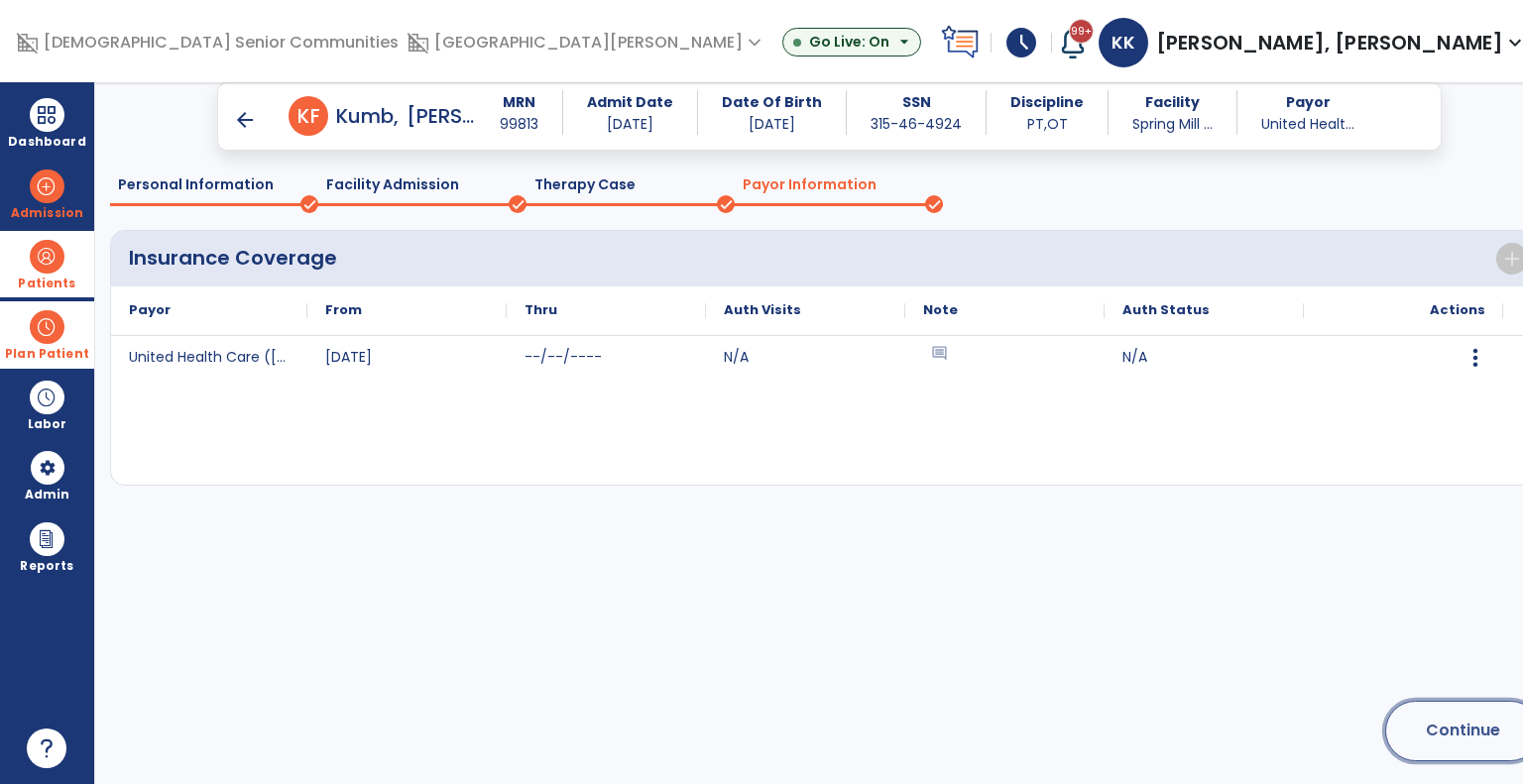 click on "Continue" 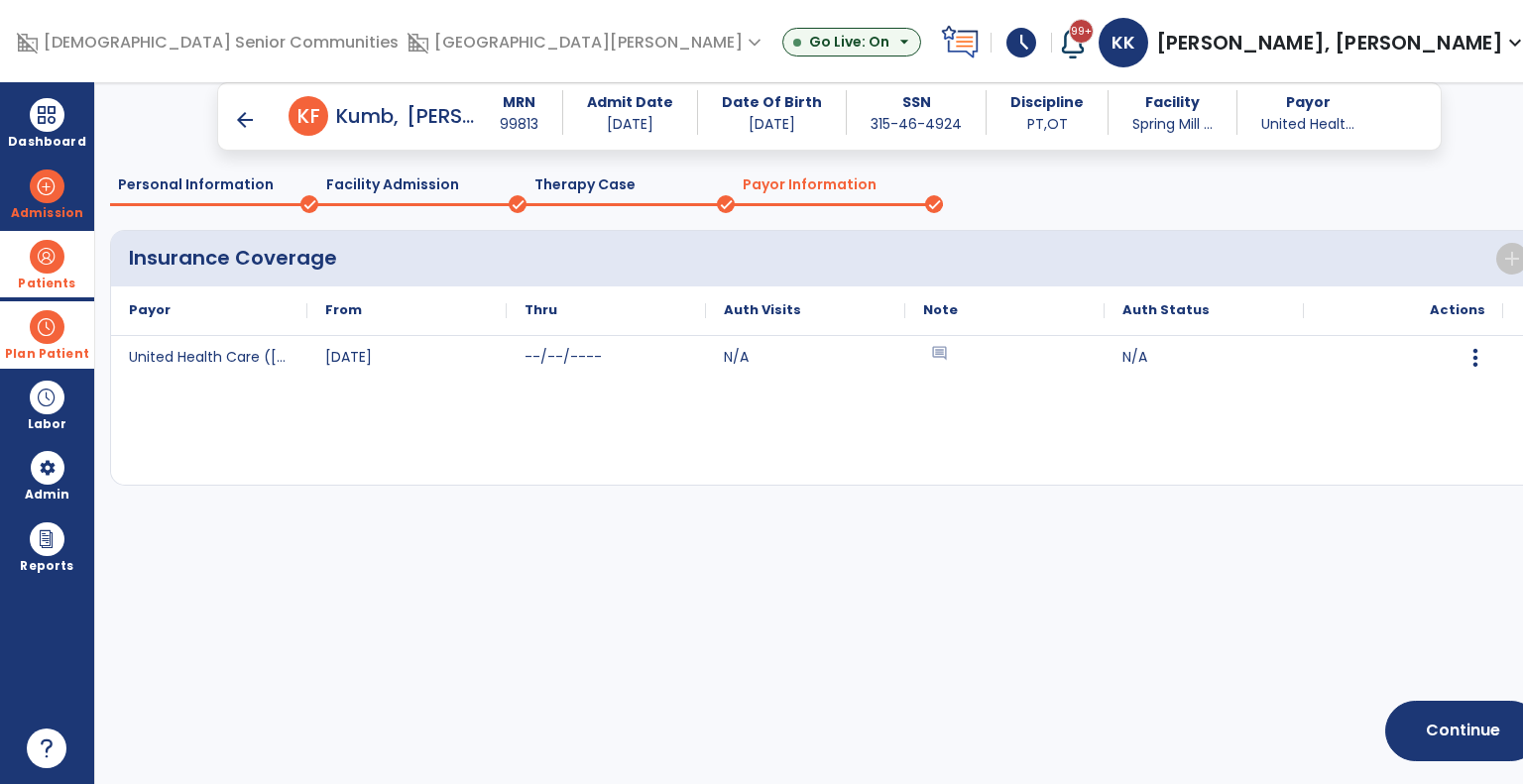 scroll, scrollTop: 0, scrollLeft: 0, axis: both 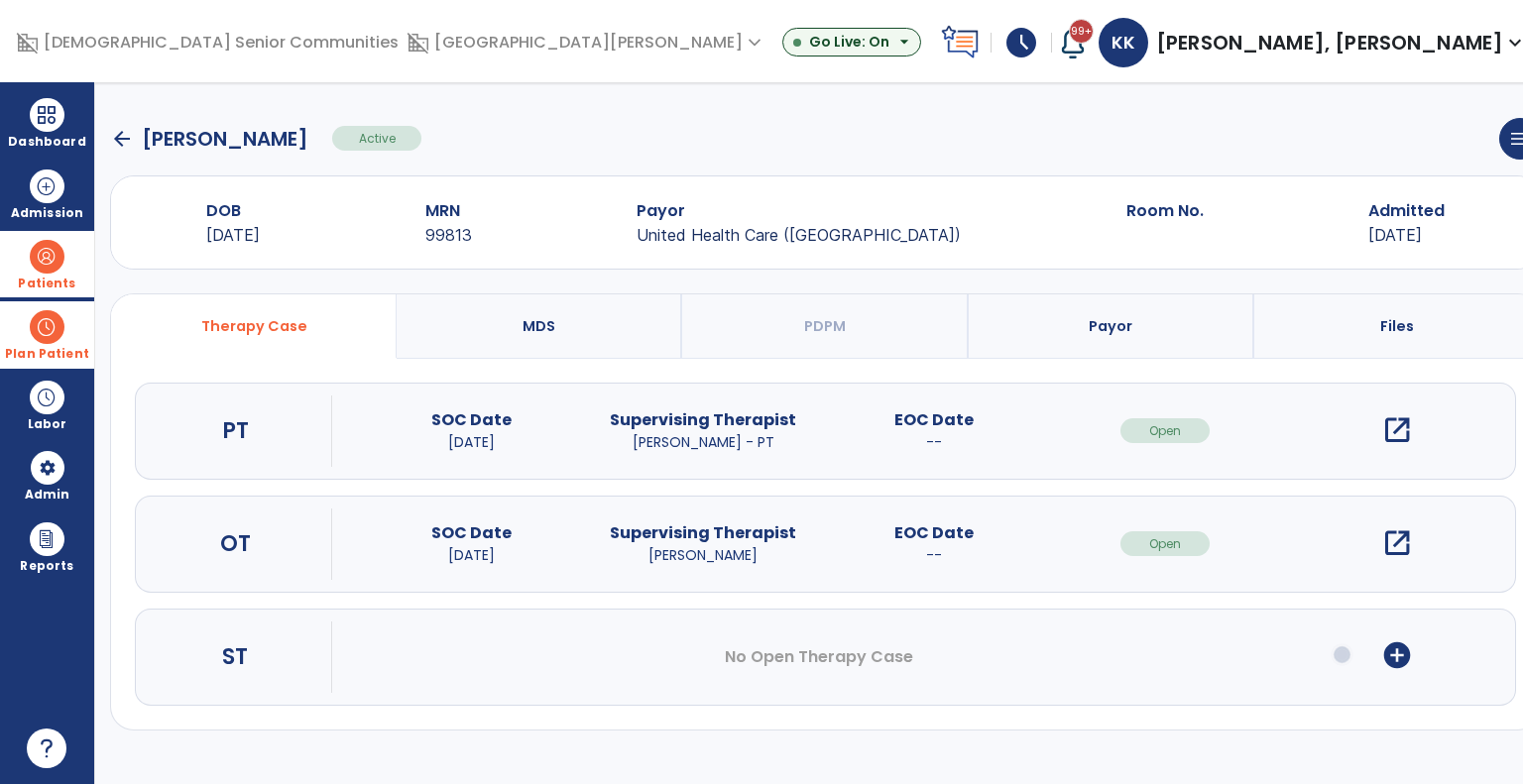 click on "Patients" at bounding box center (47, 264) 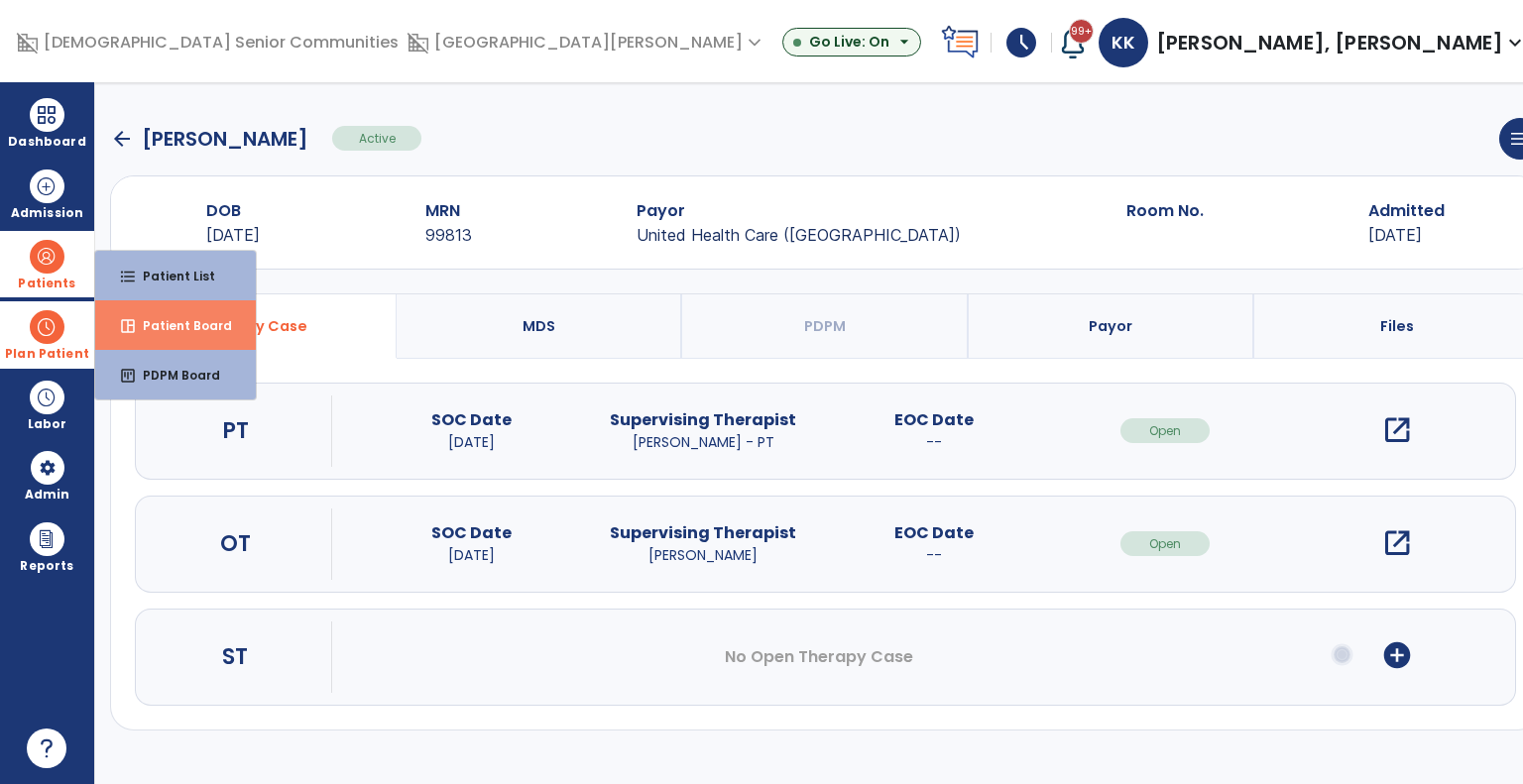 click on "space_dashboard  Patient Board" at bounding box center (176, 325) 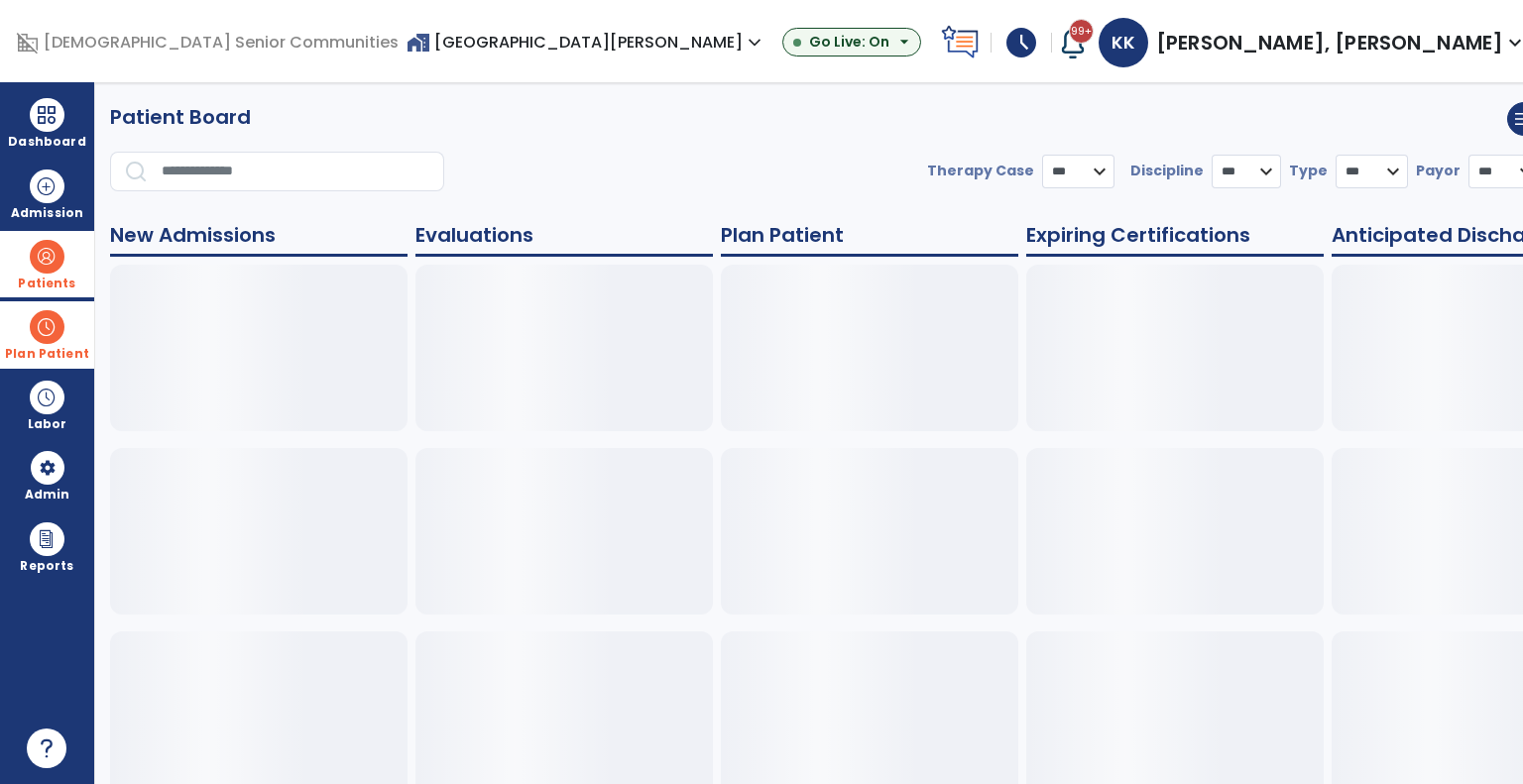 click at bounding box center [47, 257] 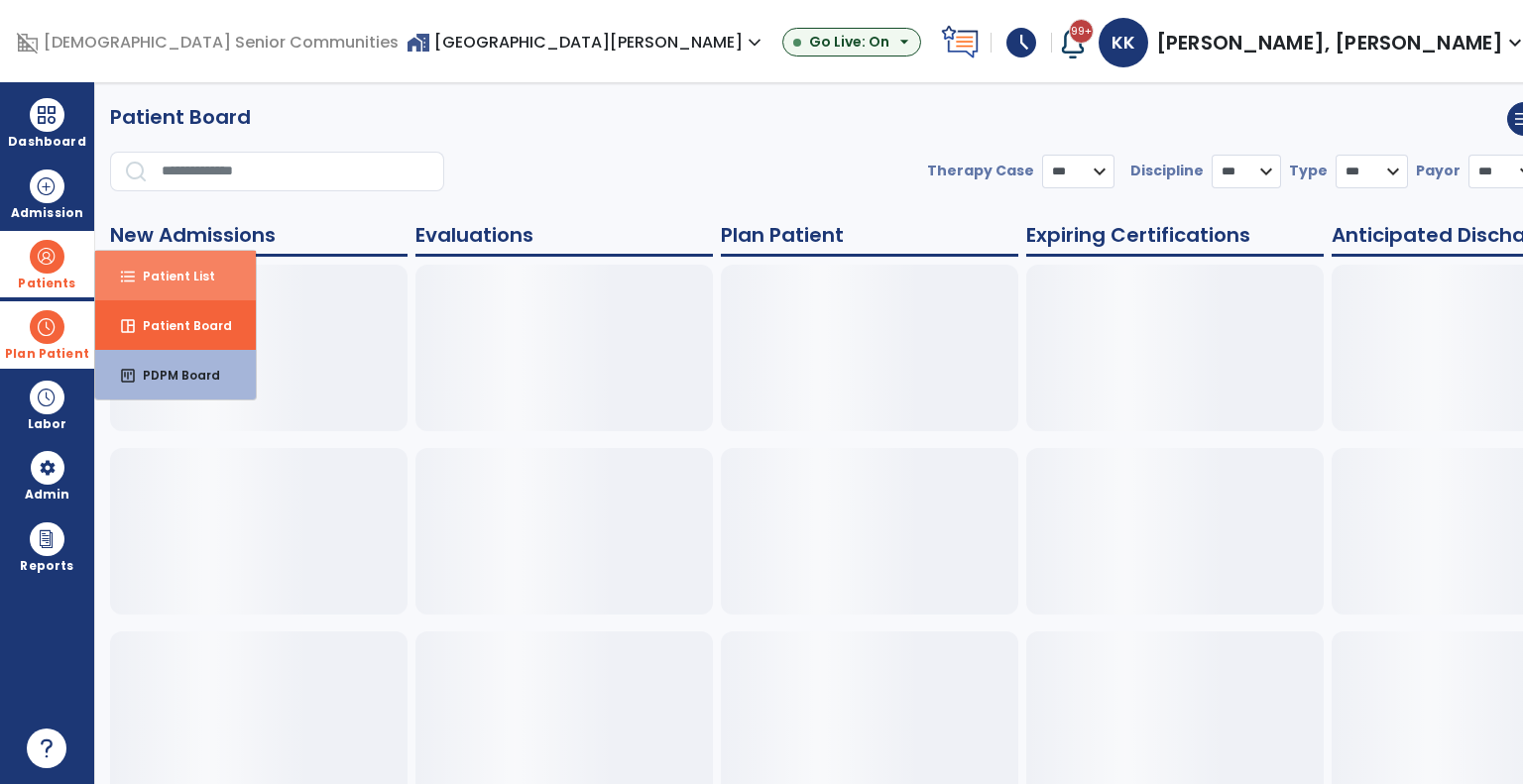 click on "format_list_bulleted  Patient List" at bounding box center [176, 276] 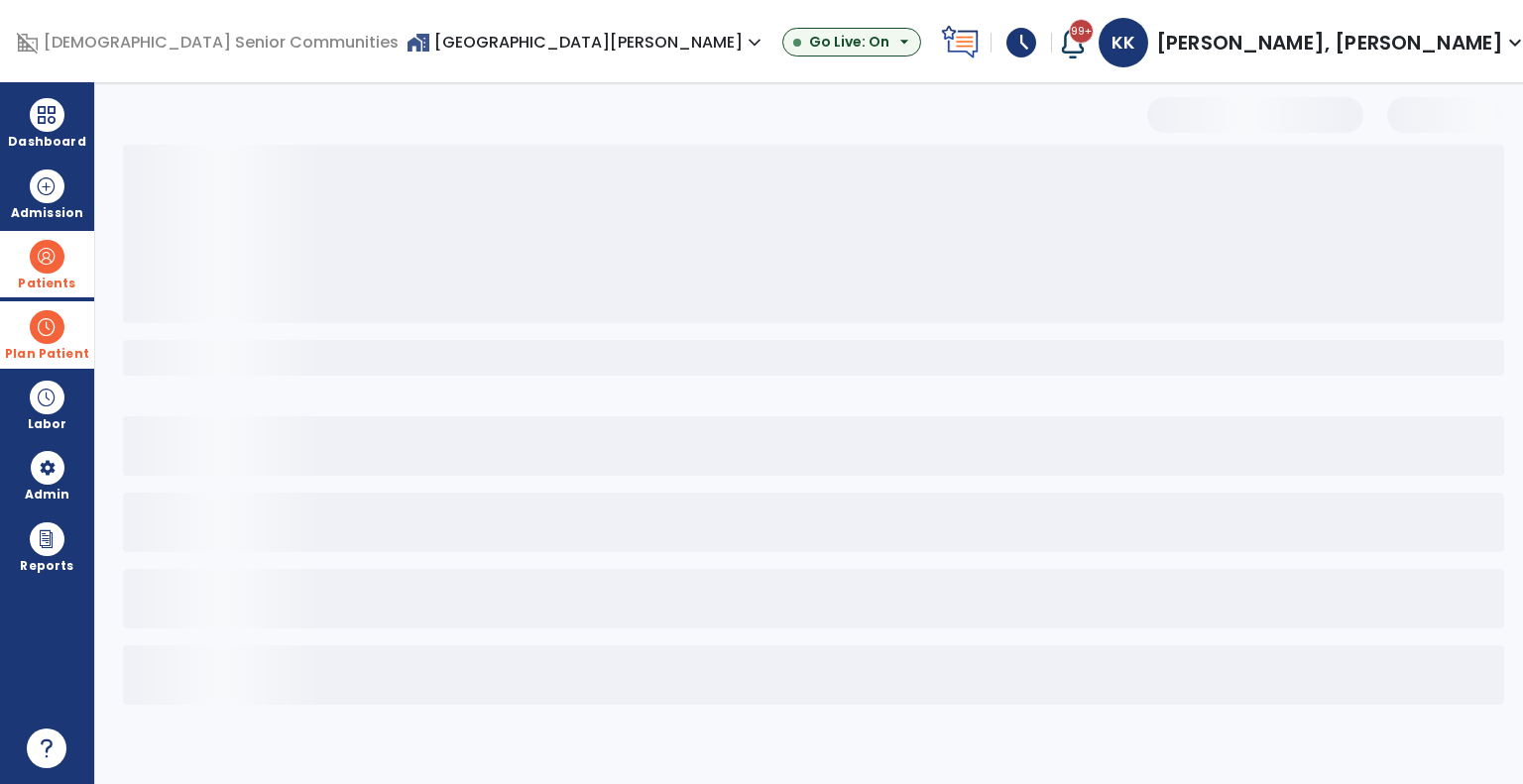 select on "***" 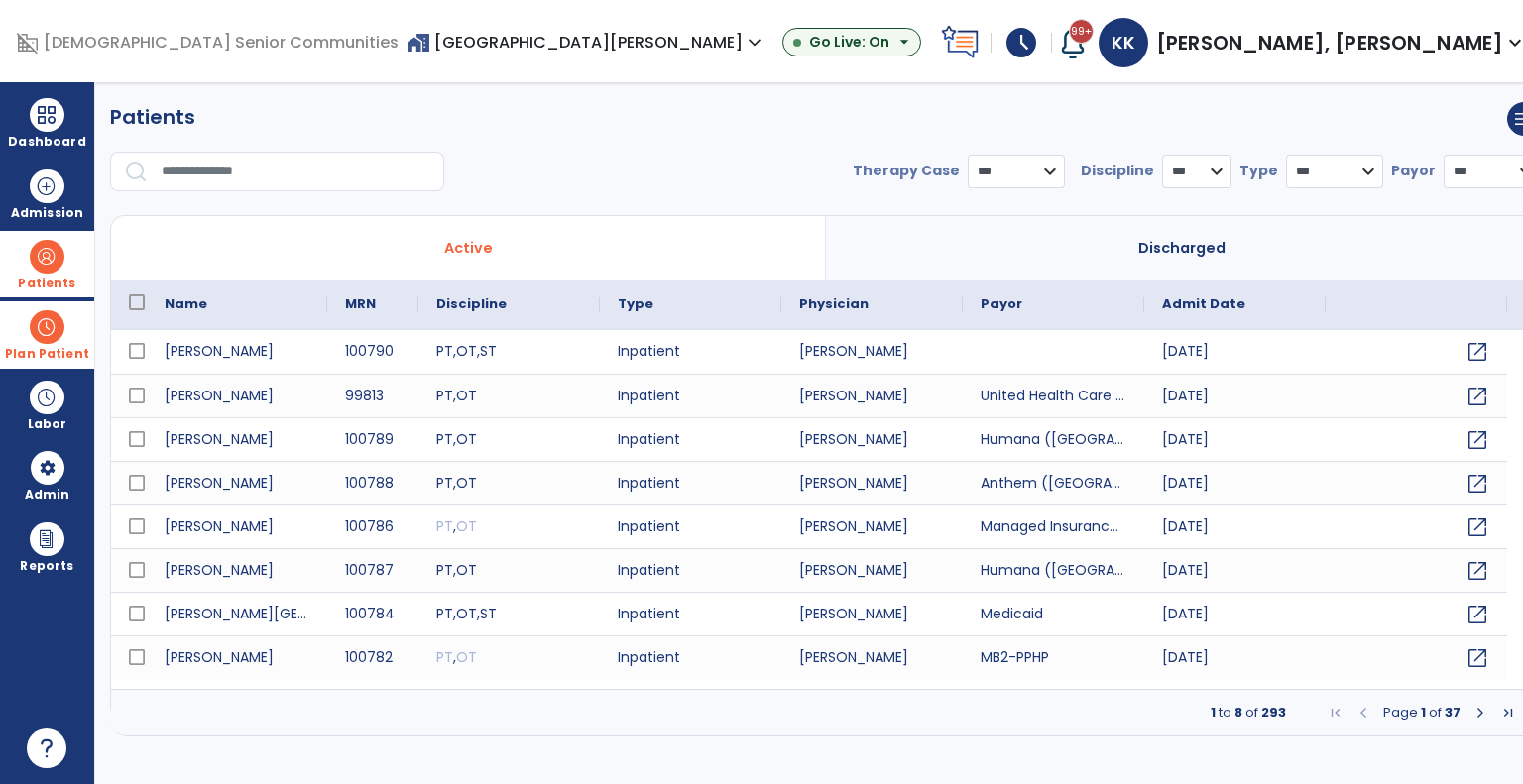 click on "Plan Patient" at bounding box center (47, 264) 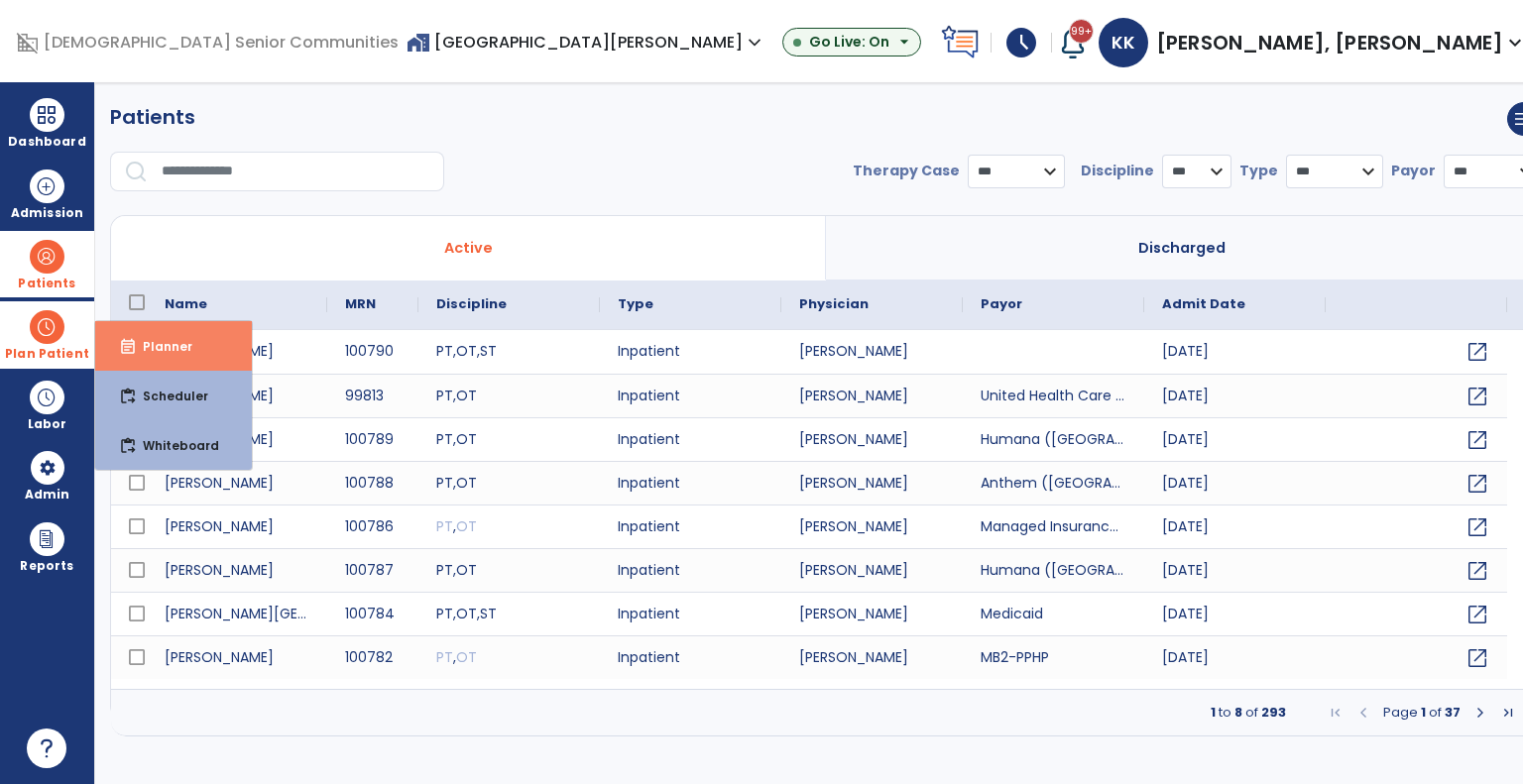 click on "Planner" at bounding box center (160, 346) 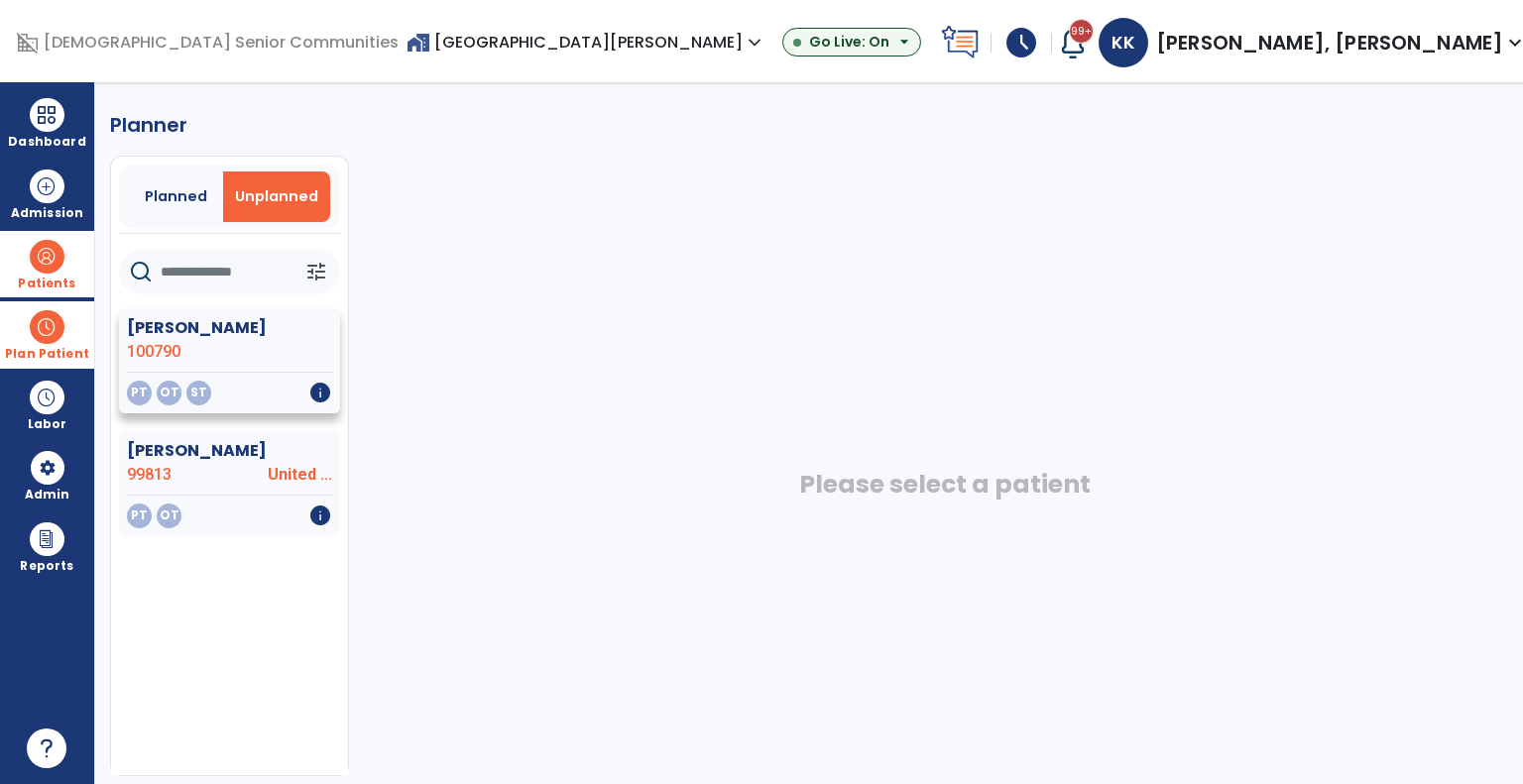 click on "PT   OT   ST   info" 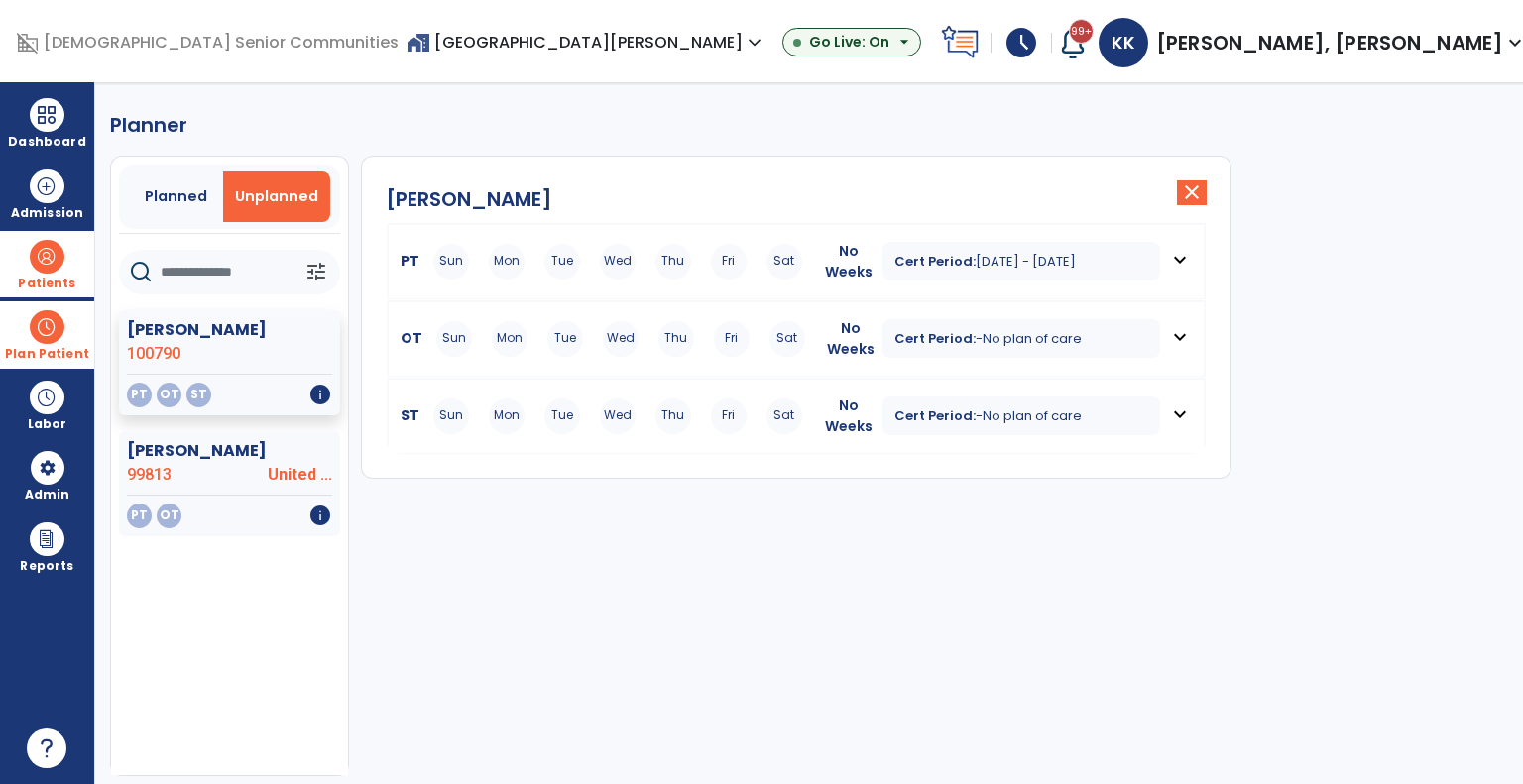 click on "Plan Patient" at bounding box center (47, 354) 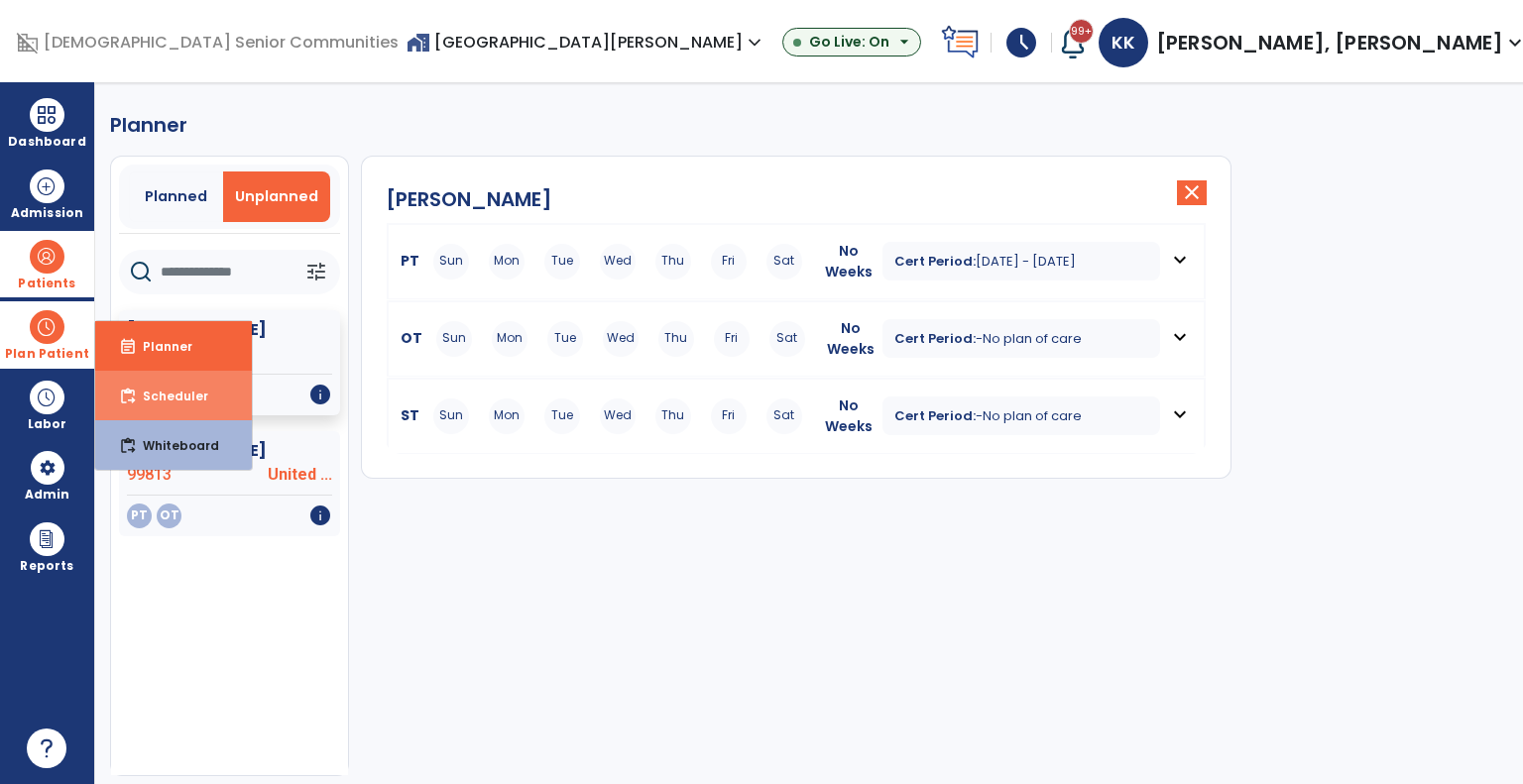 click on "content_paste_go" at bounding box center [128, 396] 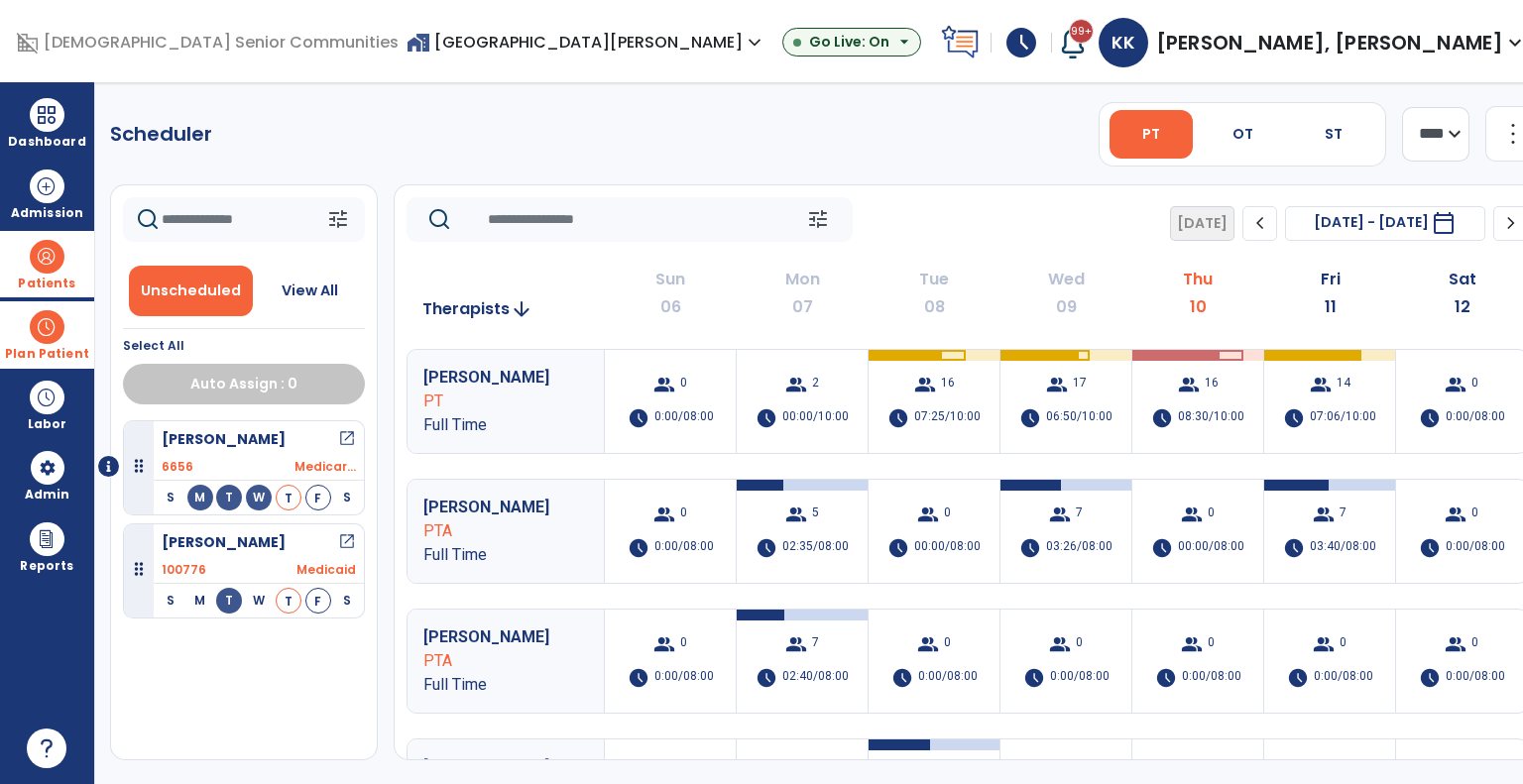 click on "chevron_right" 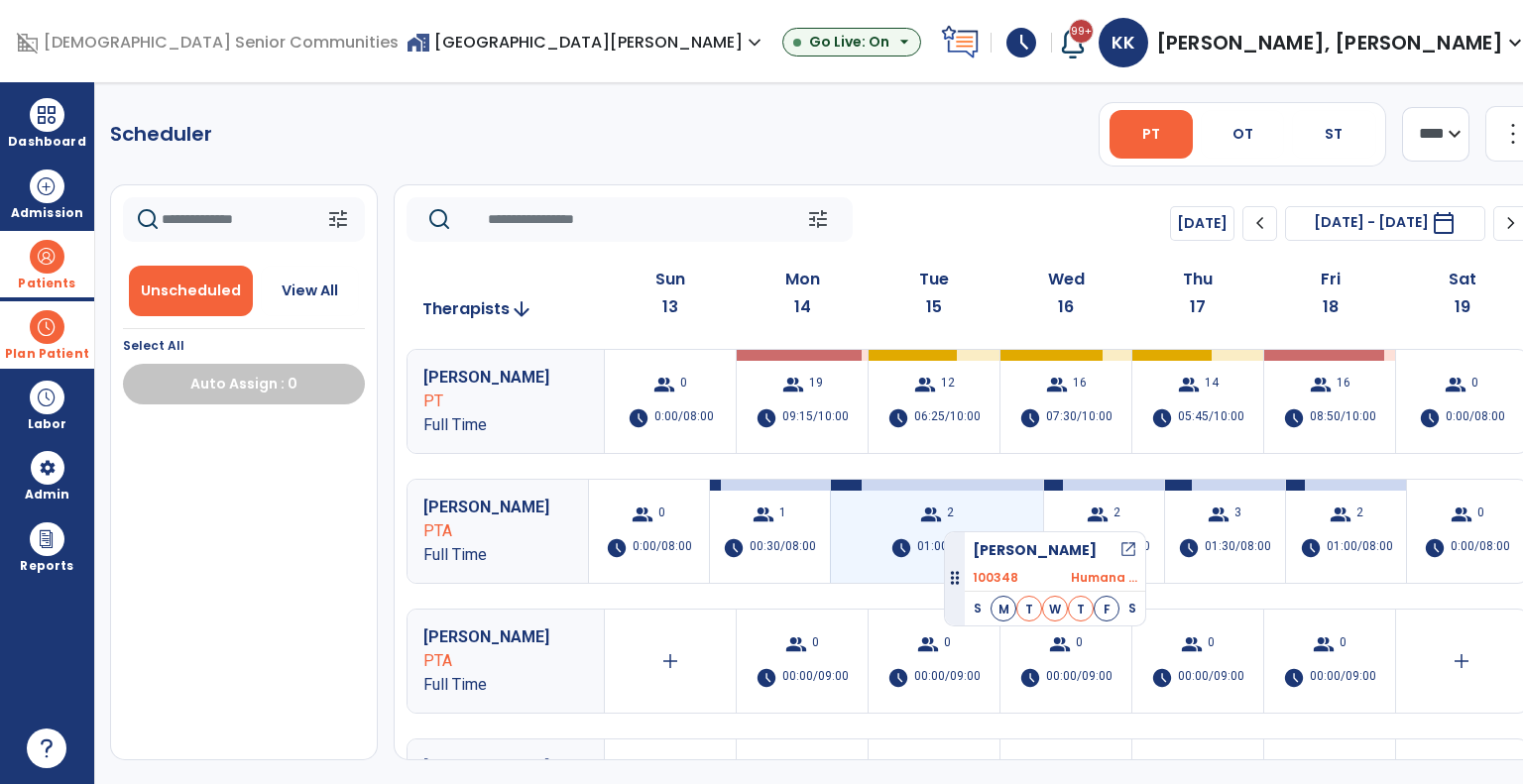 drag, startPoint x: 240, startPoint y: 454, endPoint x: 947, endPoint y: 523, distance: 710.3591 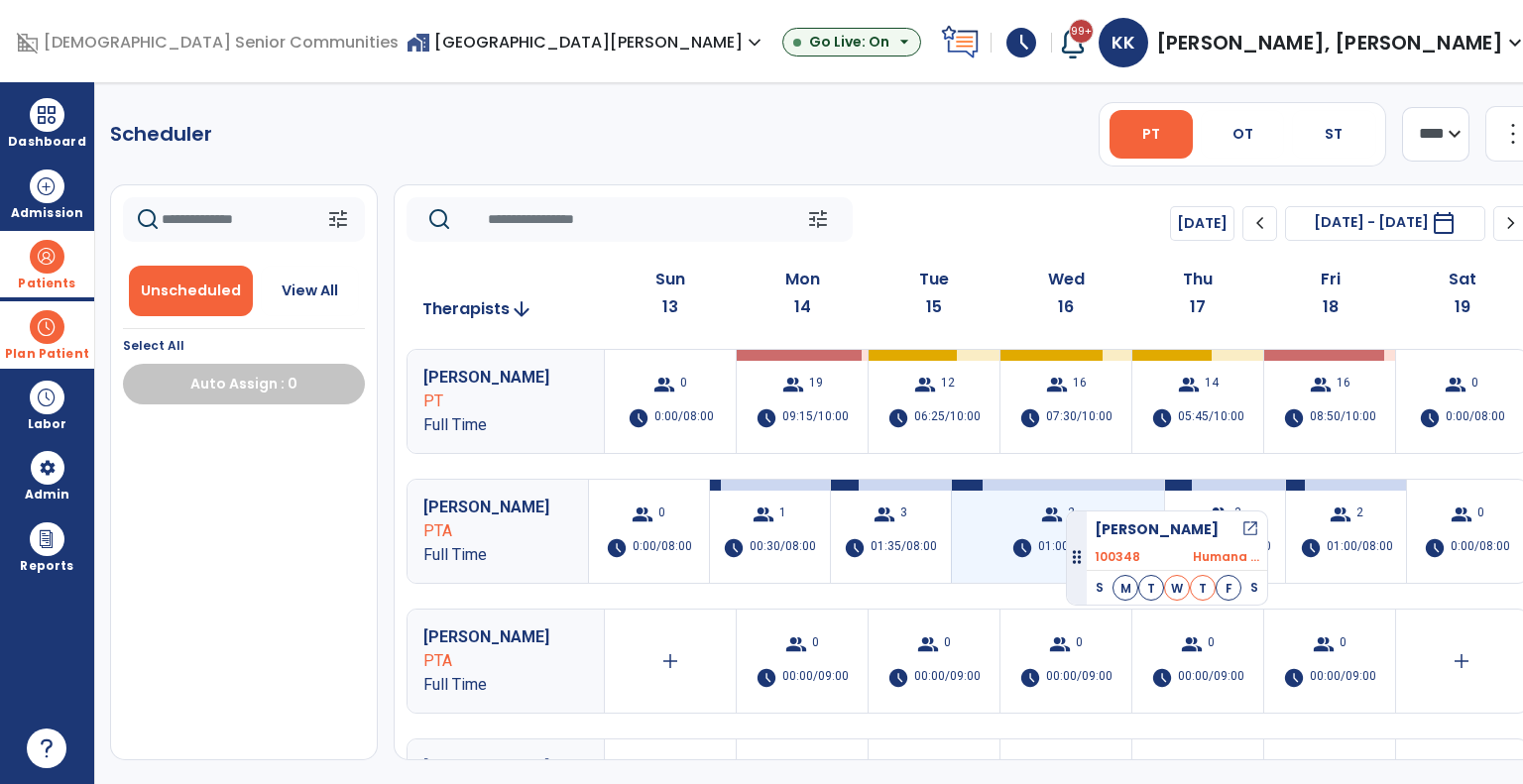 drag, startPoint x: 306, startPoint y: 459, endPoint x: 1066, endPoint y: 503, distance: 761.2726 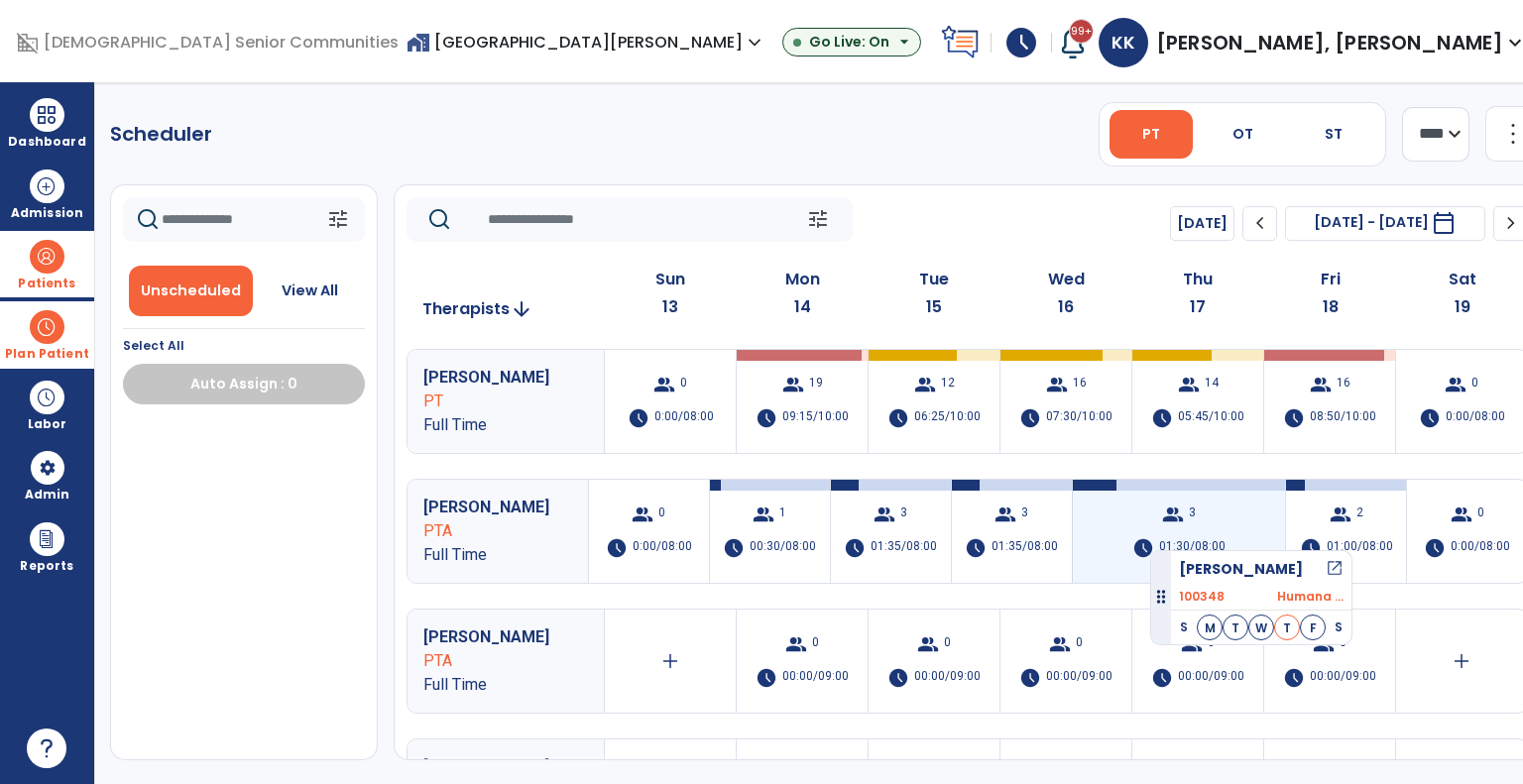 drag, startPoint x: 310, startPoint y: 442, endPoint x: 1219, endPoint y: 529, distance: 913.15388 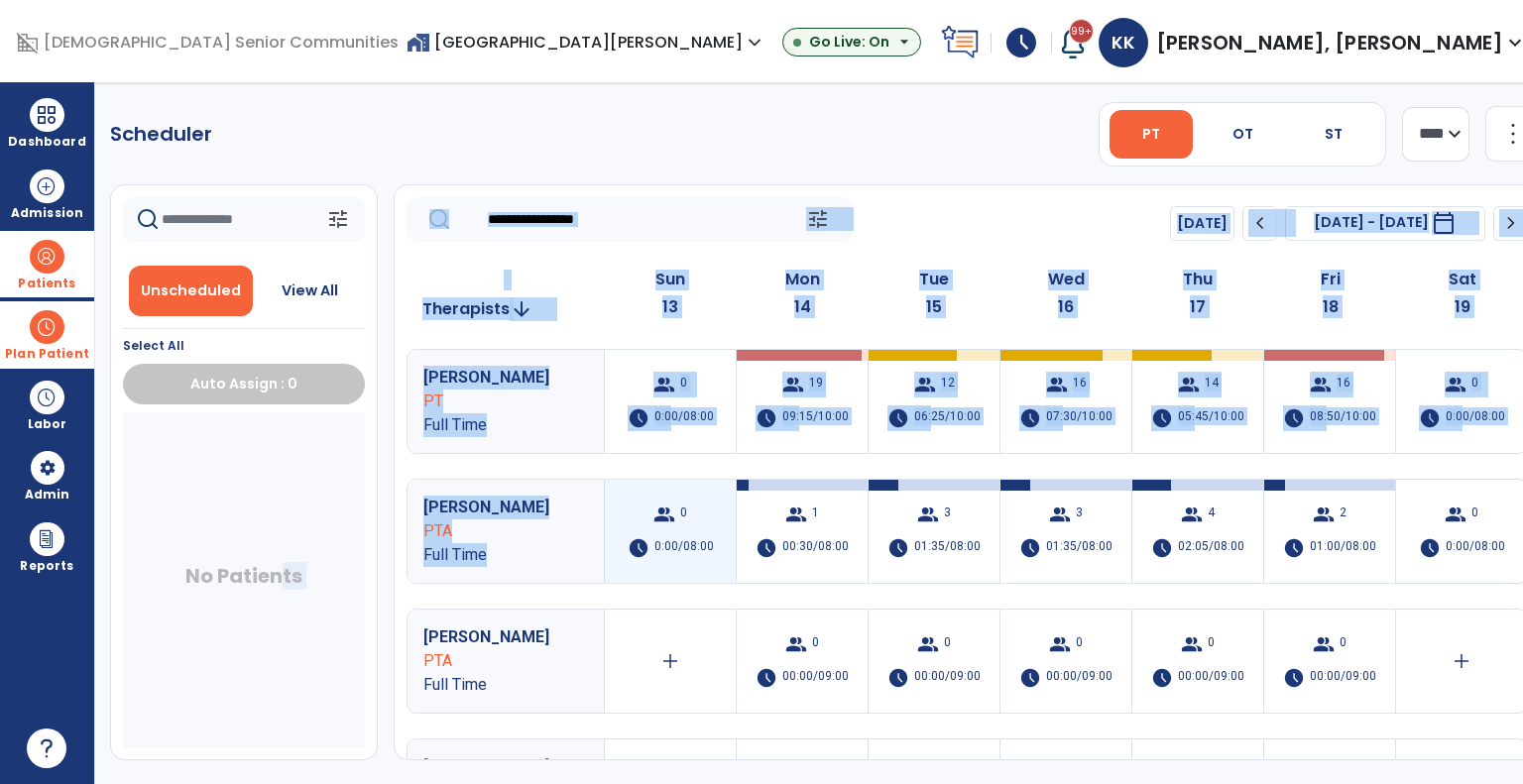 drag, startPoint x: 277, startPoint y: 467, endPoint x: 615, endPoint y: 493, distance: 338.99853 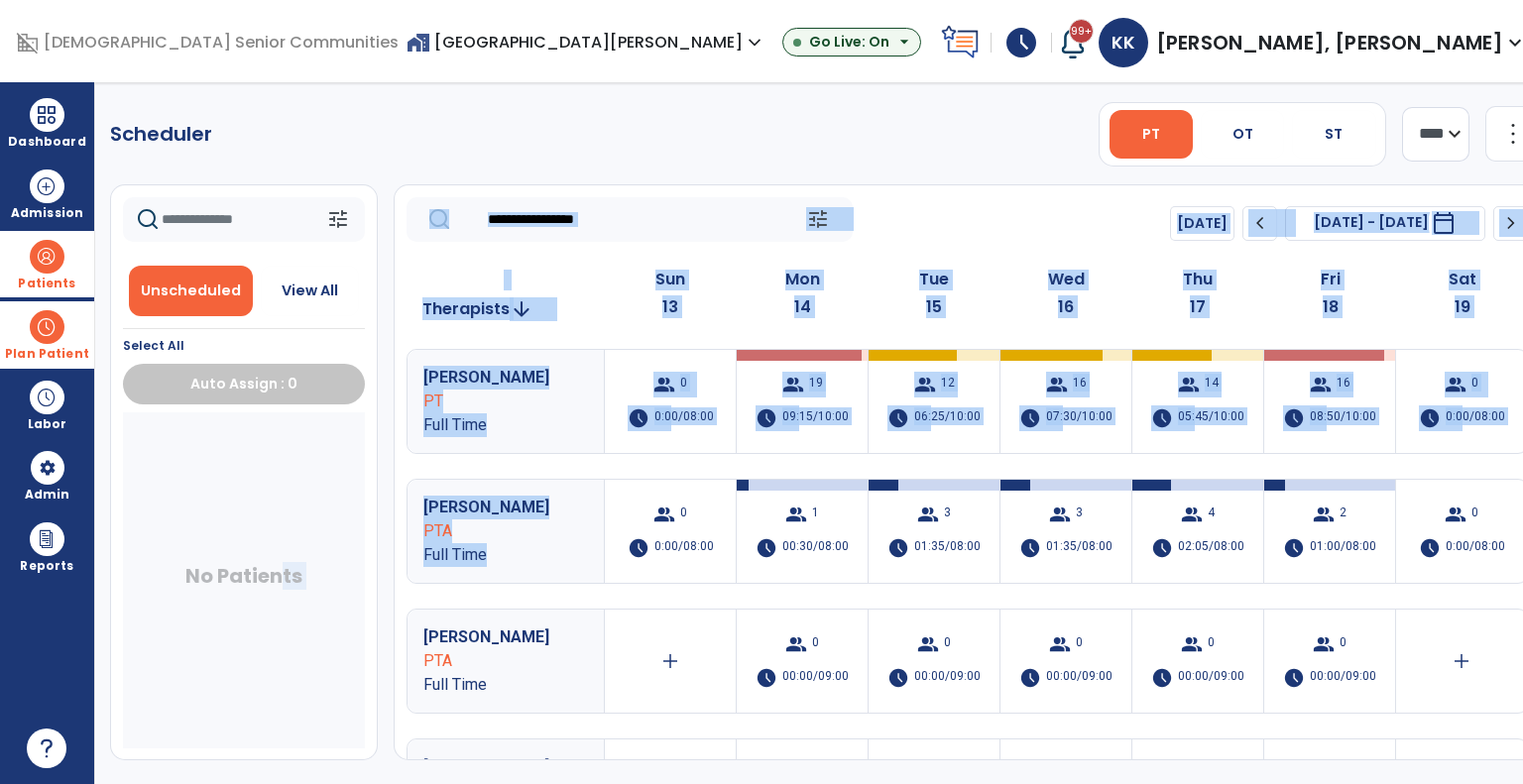 click on "No Patients" at bounding box center (244, 580) 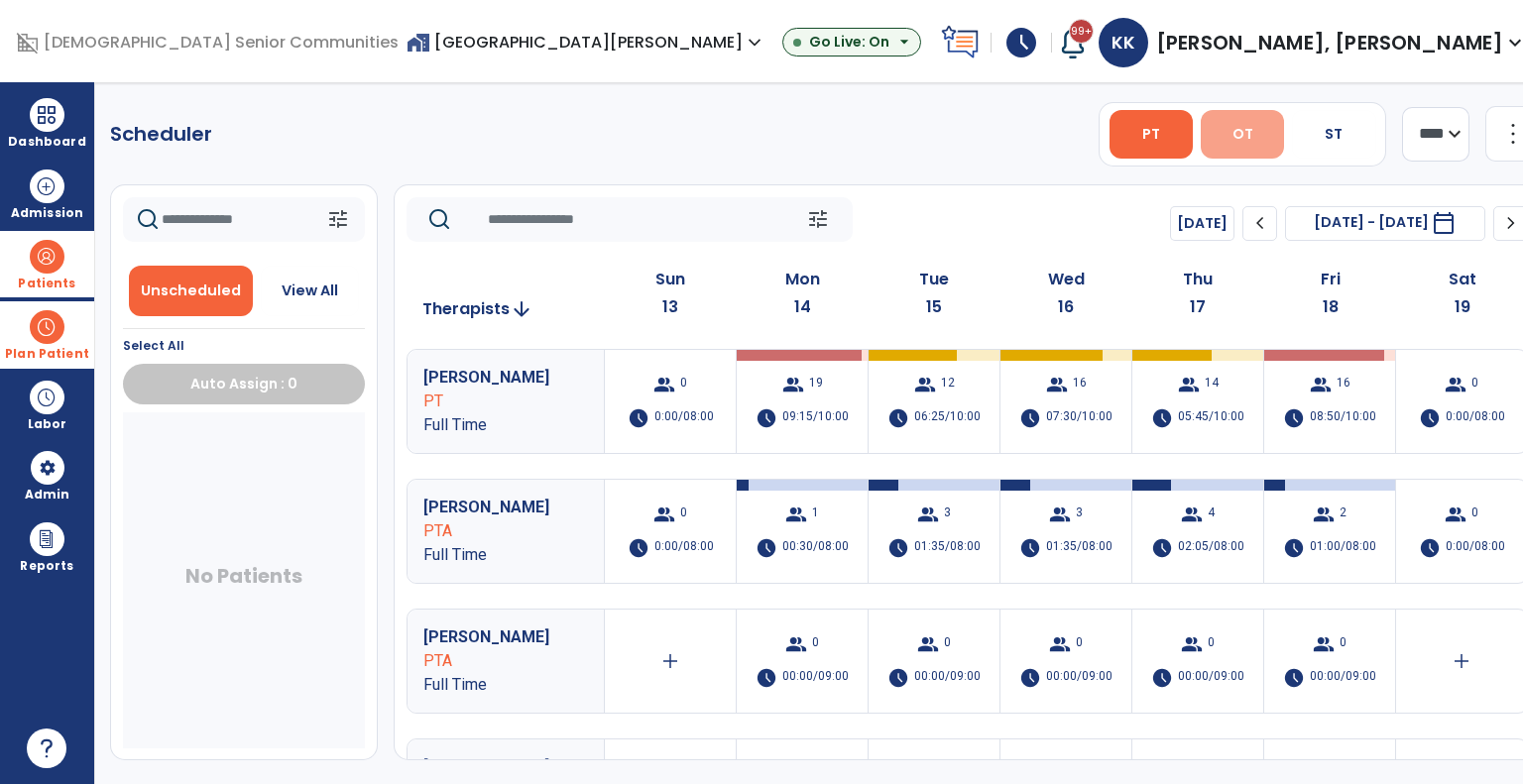 click on "OT" at bounding box center (1242, 134) 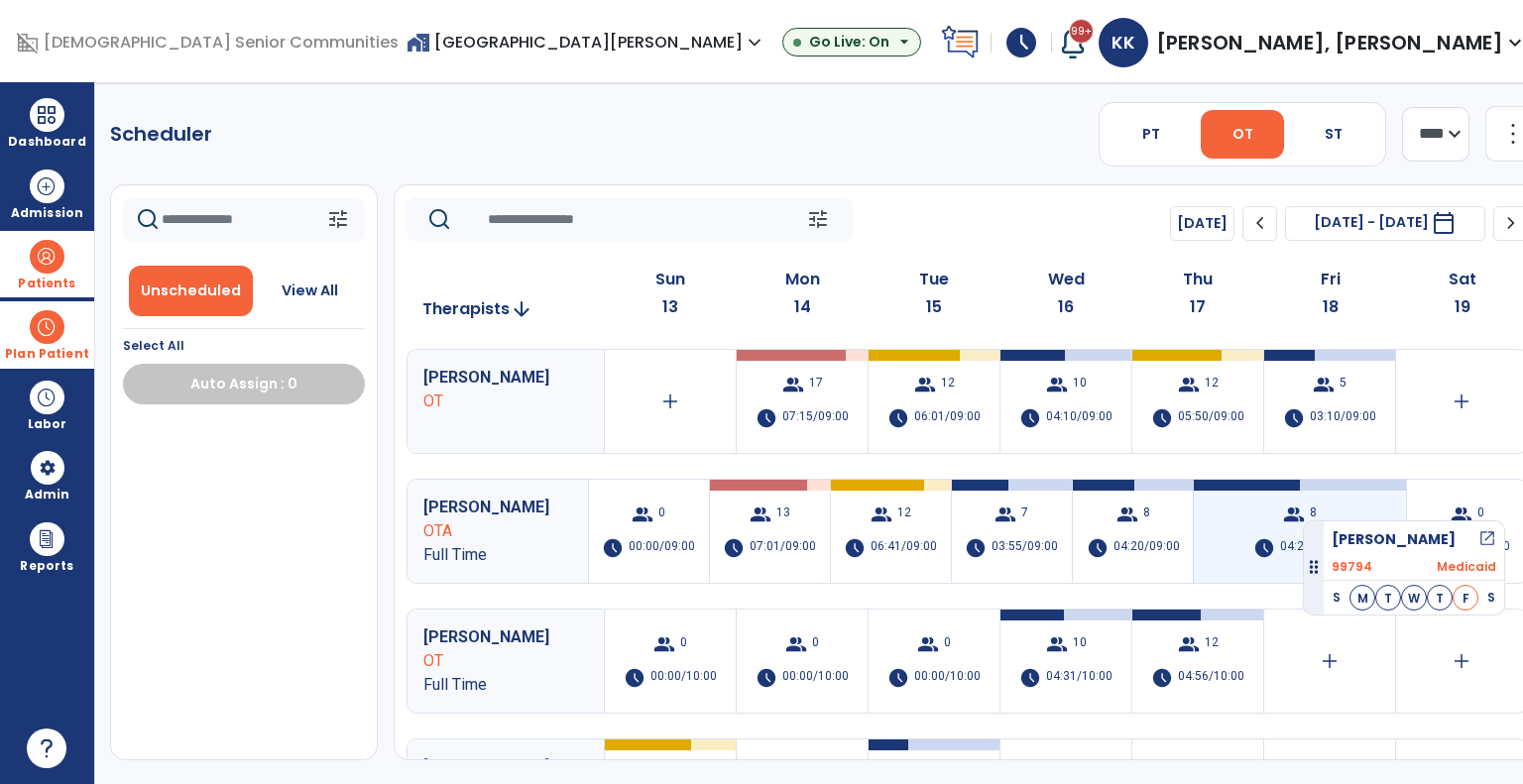 drag, startPoint x: 281, startPoint y: 444, endPoint x: 1303, endPoint y: 512, distance: 1024.2597 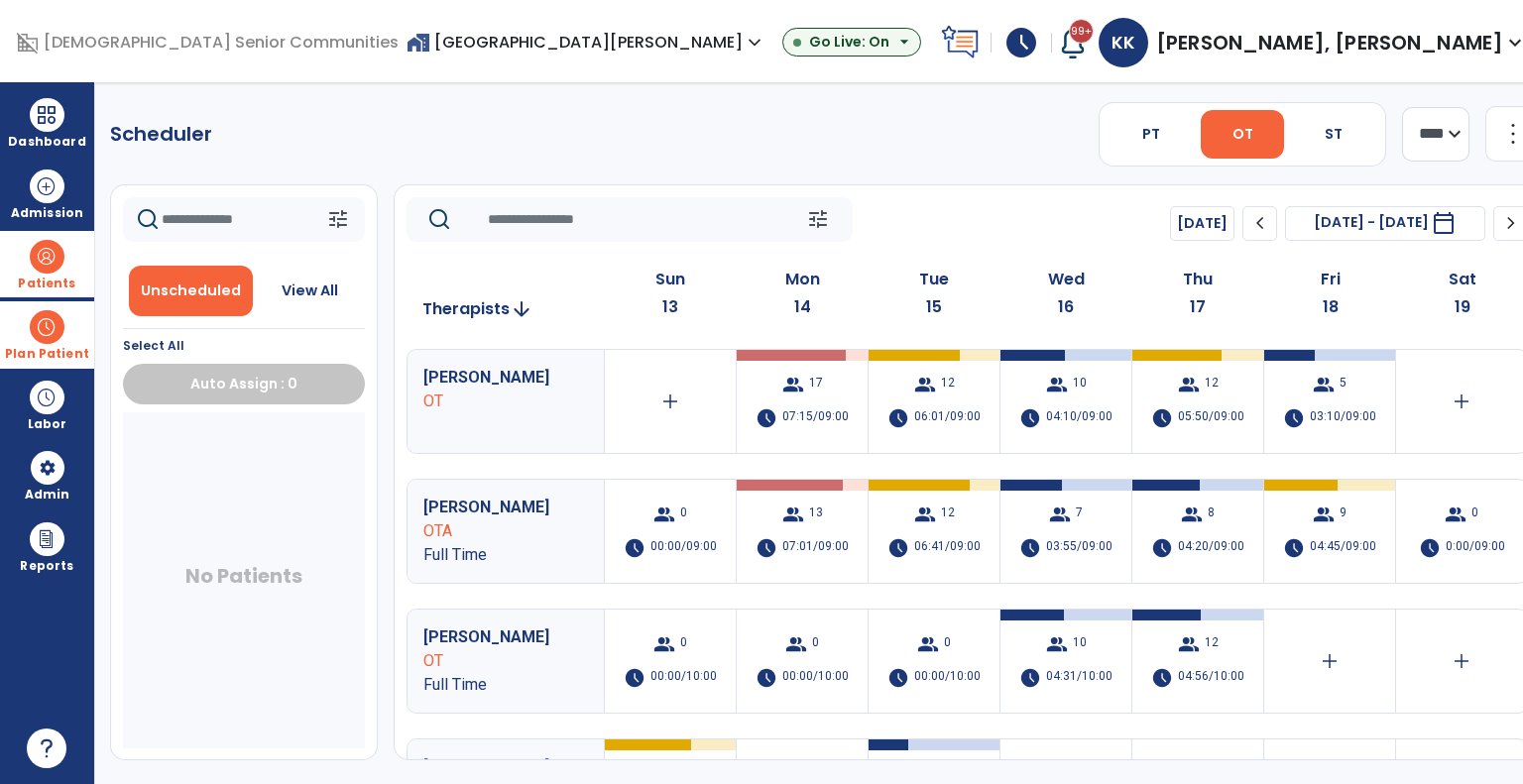 click on "Plan Patient" at bounding box center (47, 334) 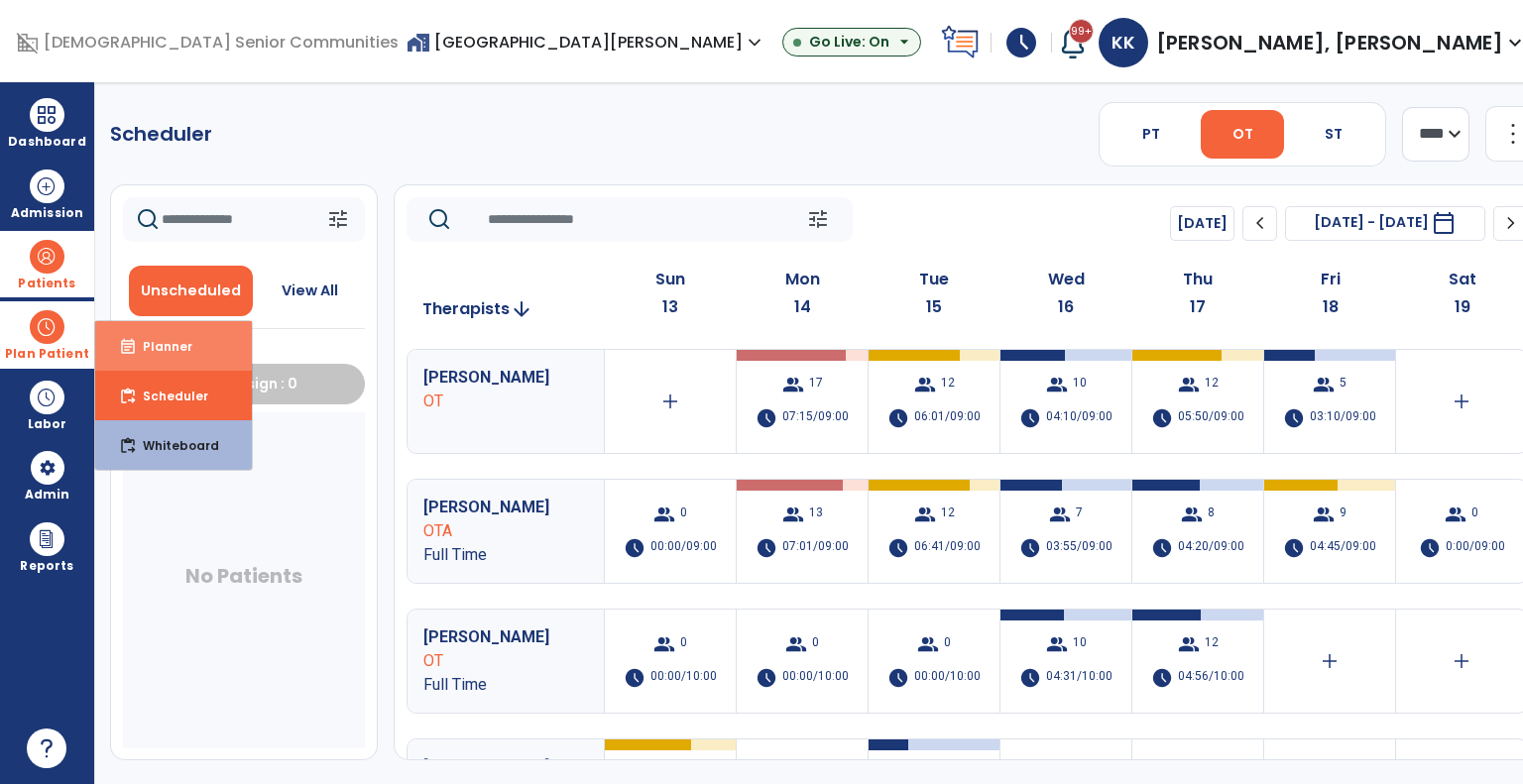 click on "event_note  Planner" at bounding box center (174, 346) 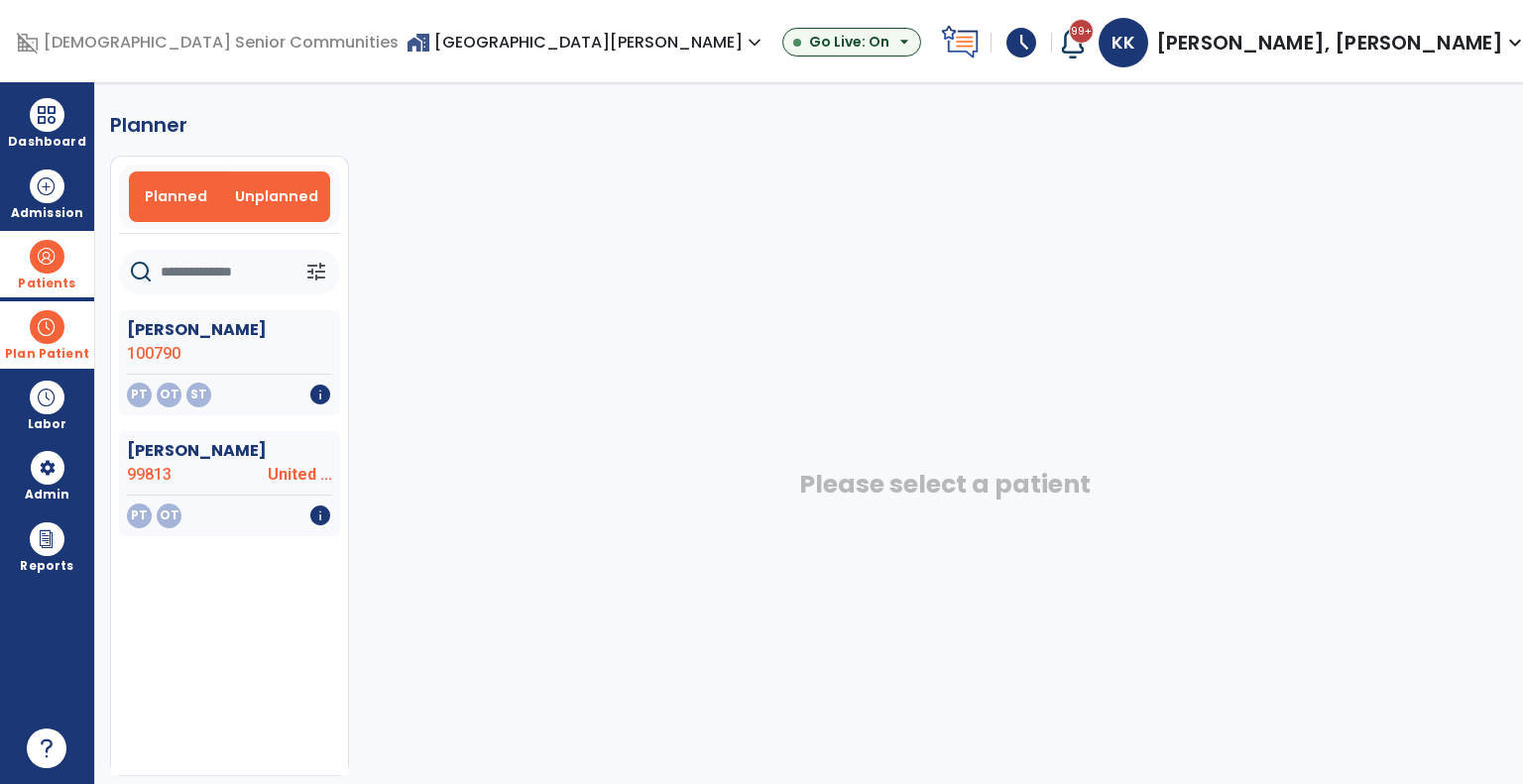 click on "Planned" at bounding box center [176, 196] 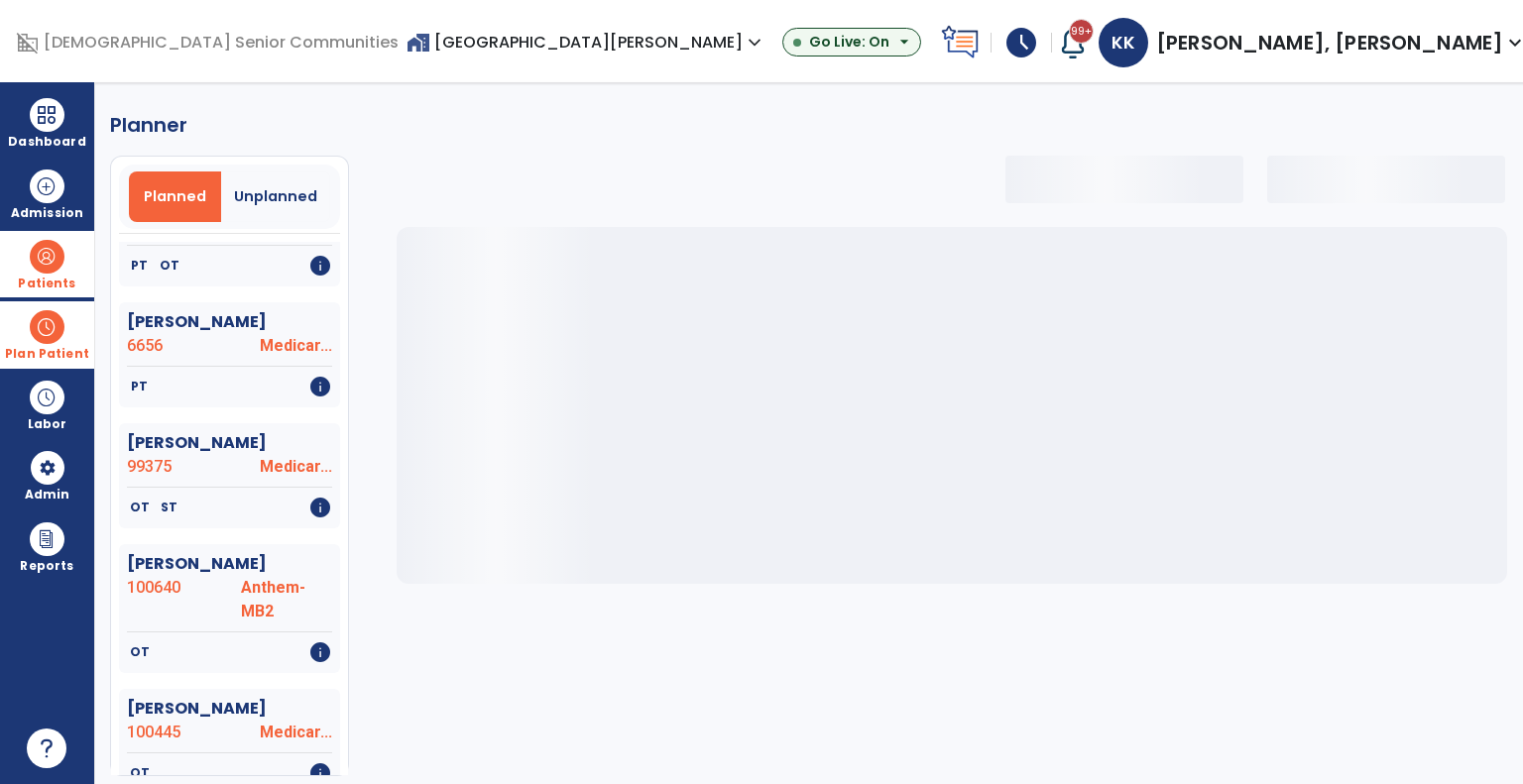 scroll, scrollTop: 515, scrollLeft: 0, axis: vertical 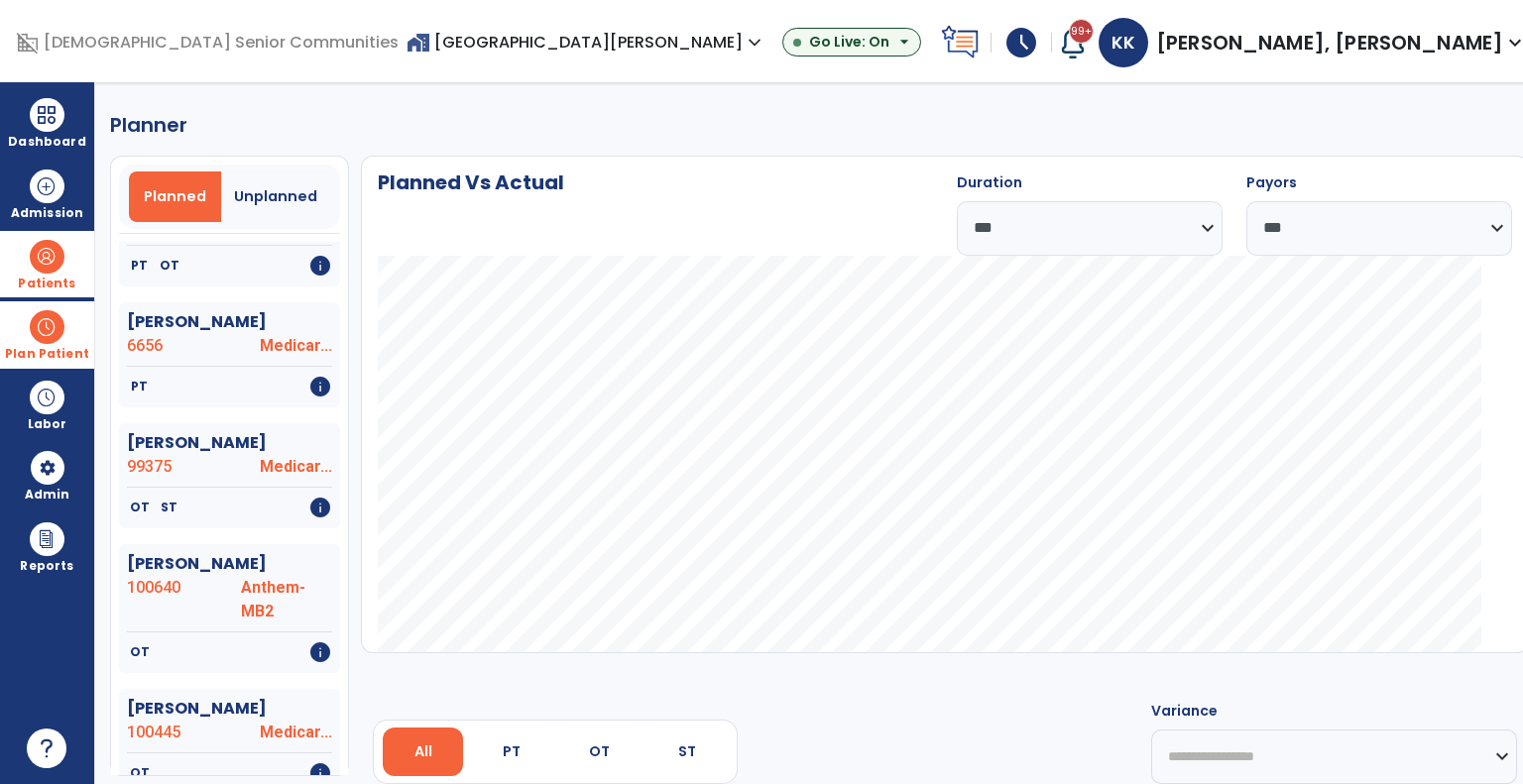click on "99375" 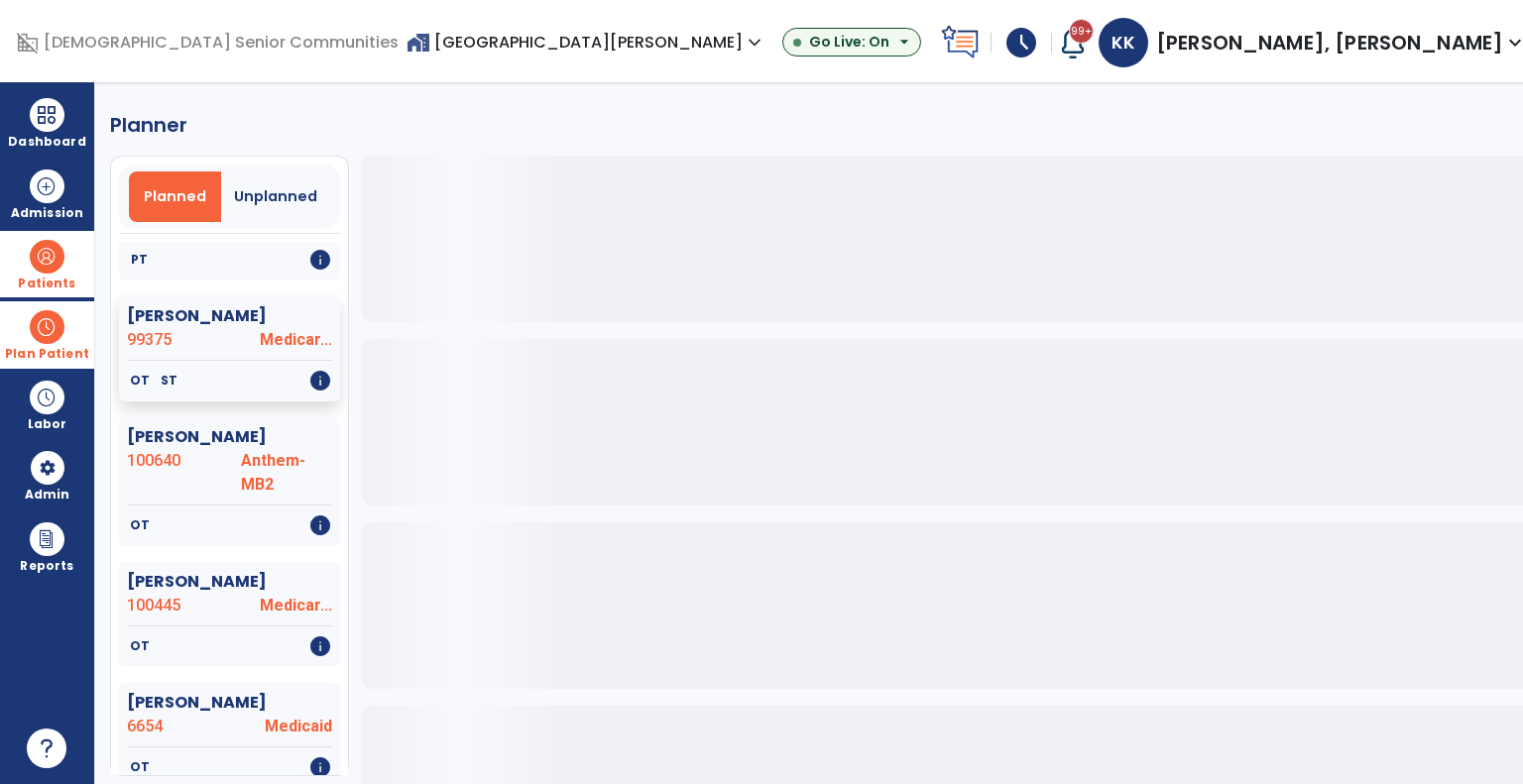scroll, scrollTop: 642, scrollLeft: 0, axis: vertical 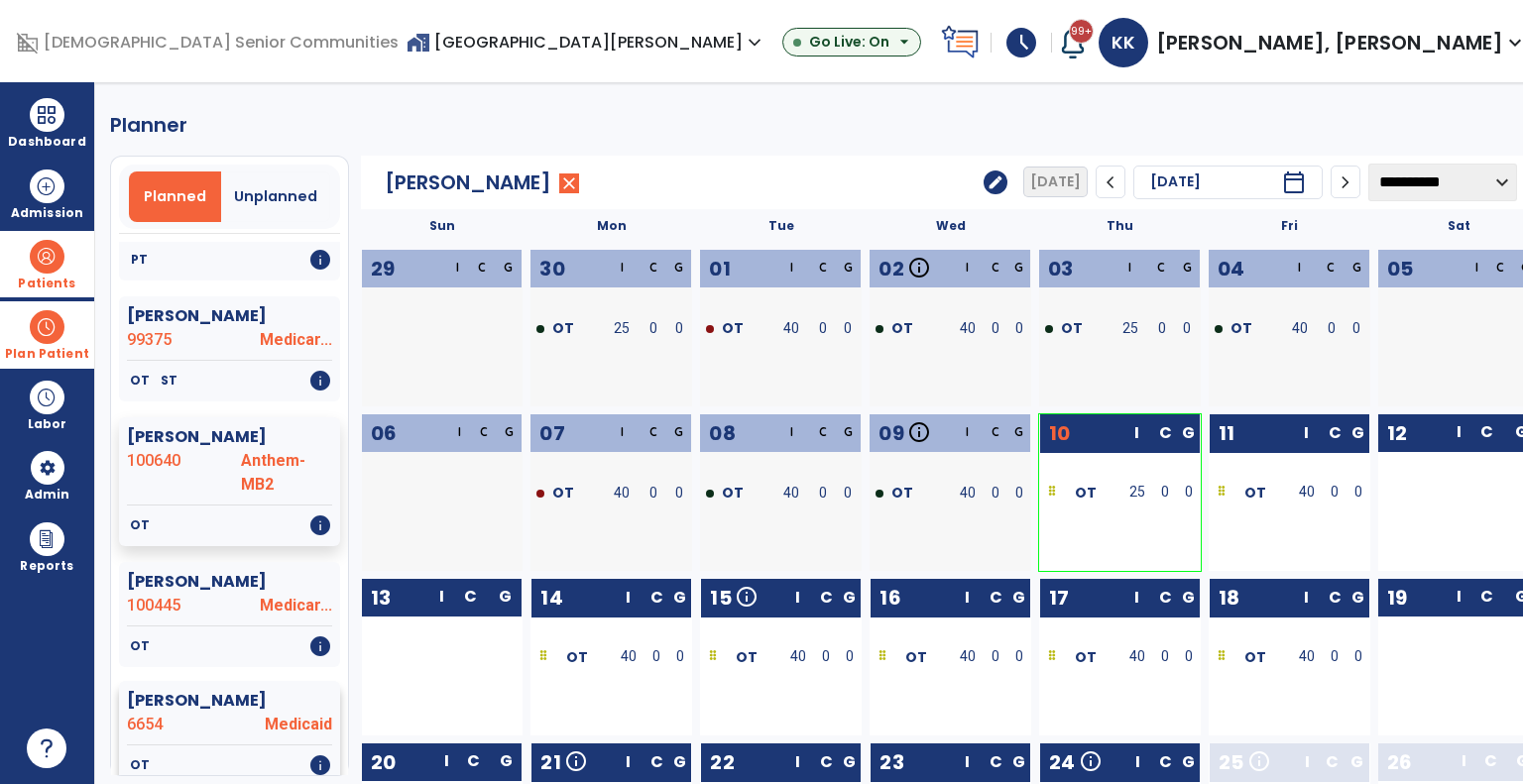 click on "Cook, Lisa" 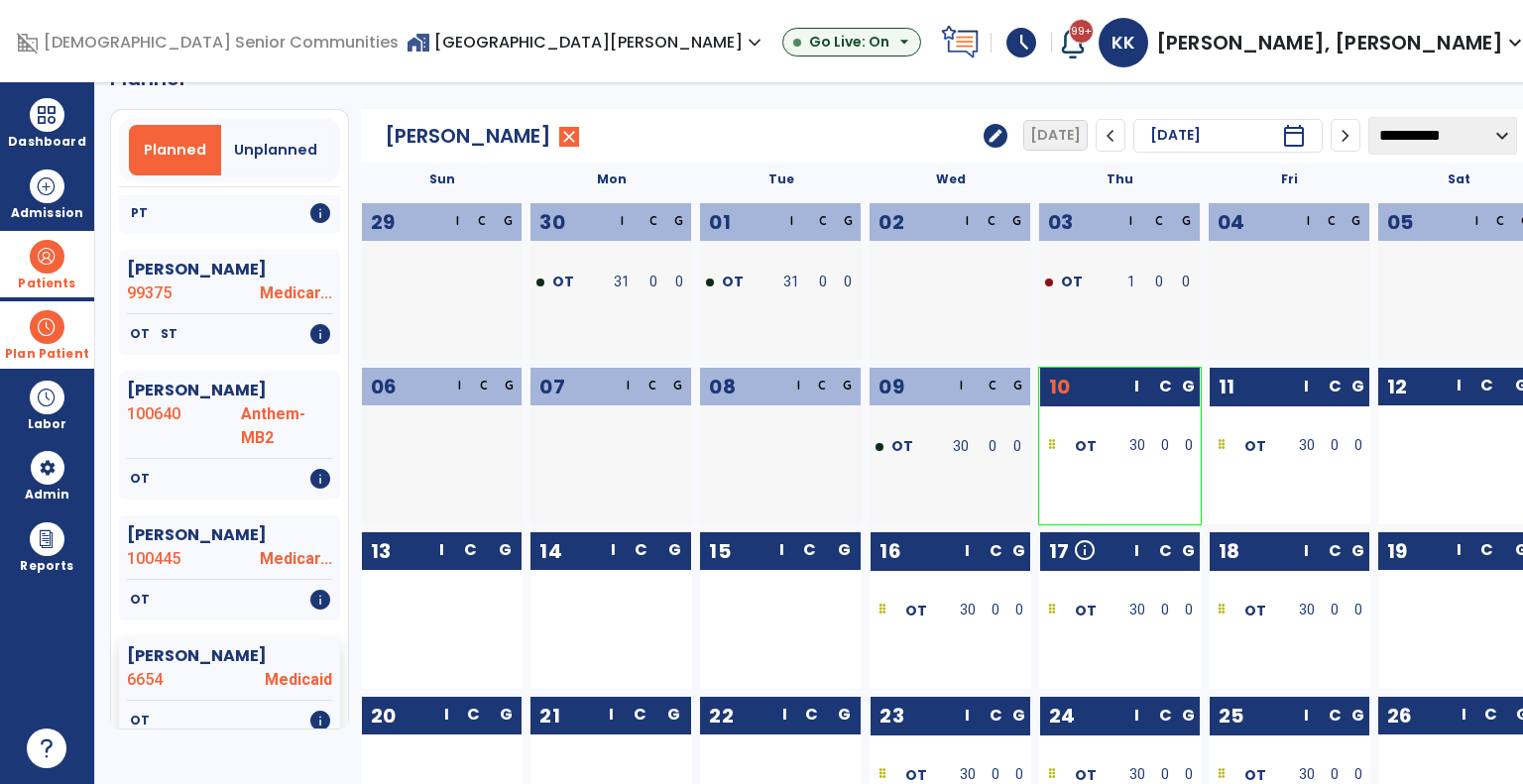 scroll, scrollTop: 52, scrollLeft: 0, axis: vertical 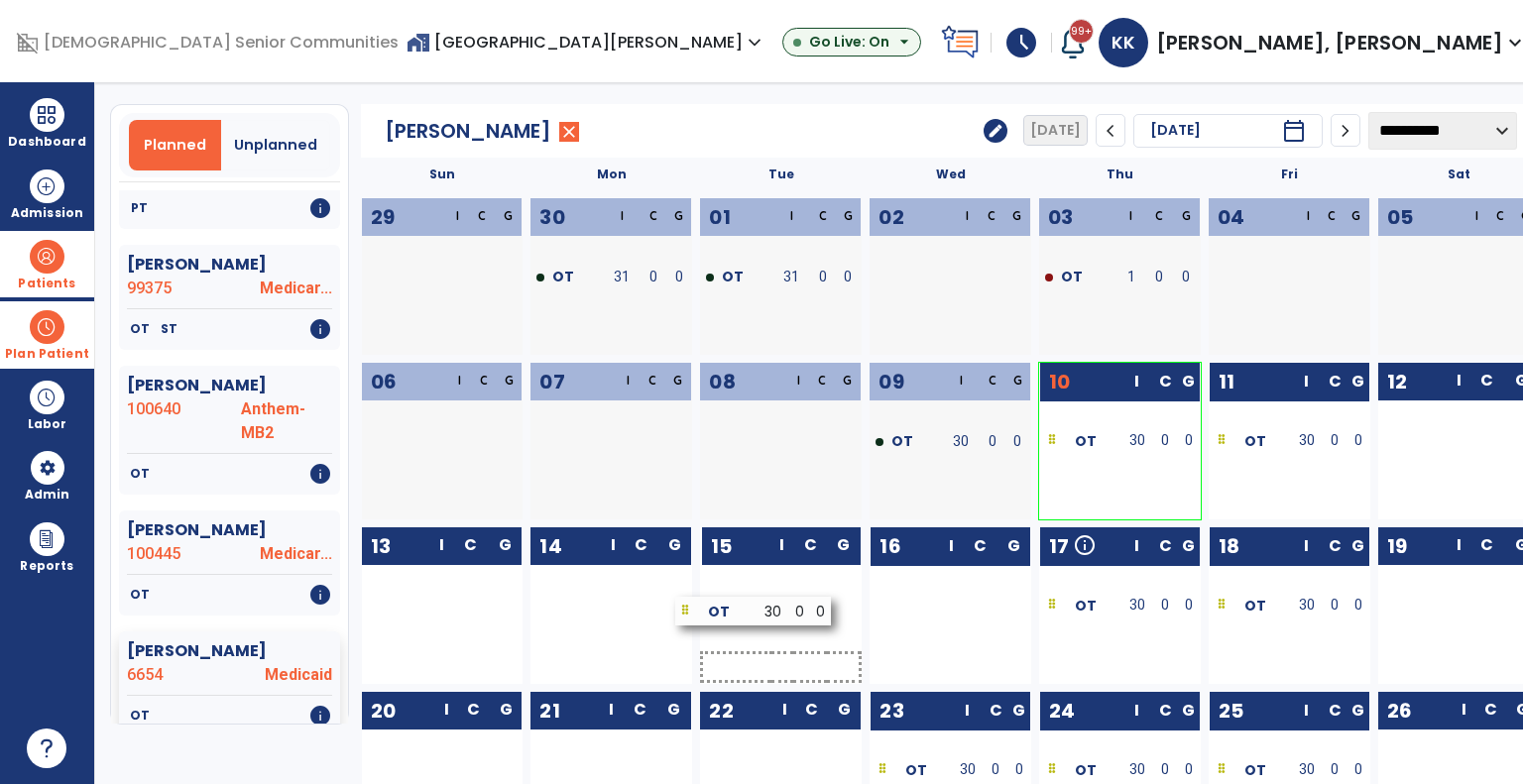 drag, startPoint x: 955, startPoint y: 610, endPoint x: 777, endPoint y: 615, distance: 178.07021 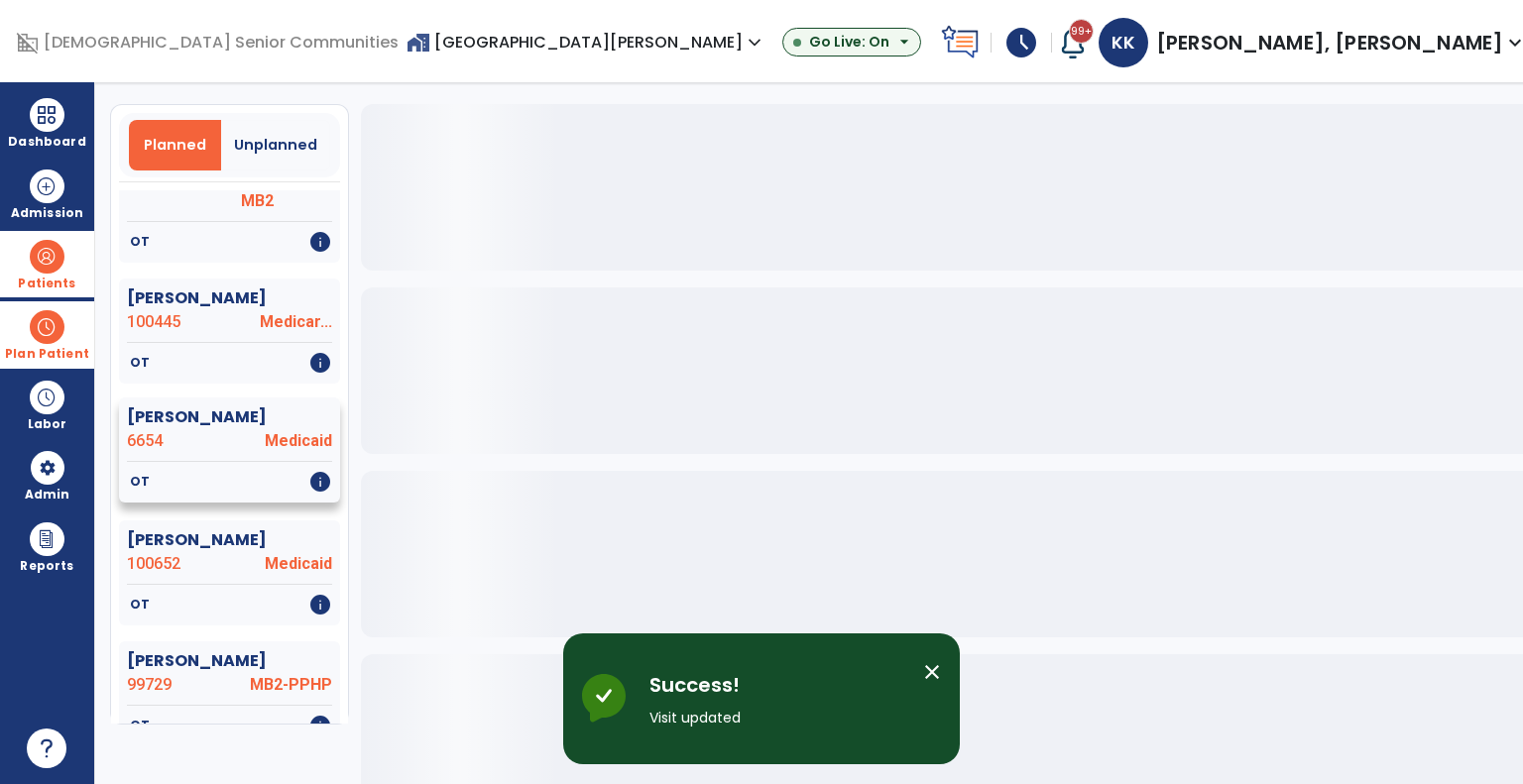 scroll, scrollTop: 876, scrollLeft: 0, axis: vertical 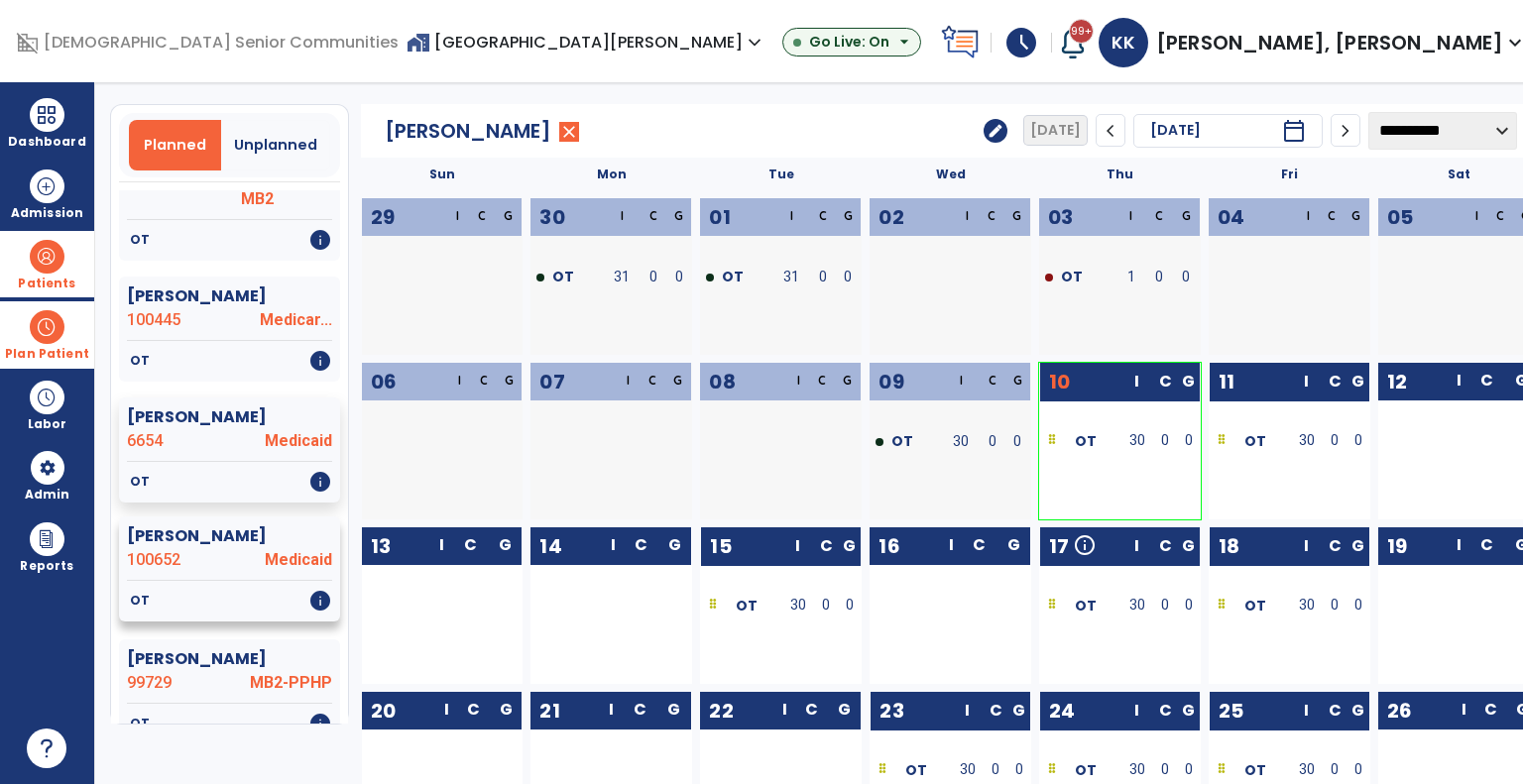 click on "OT   info" 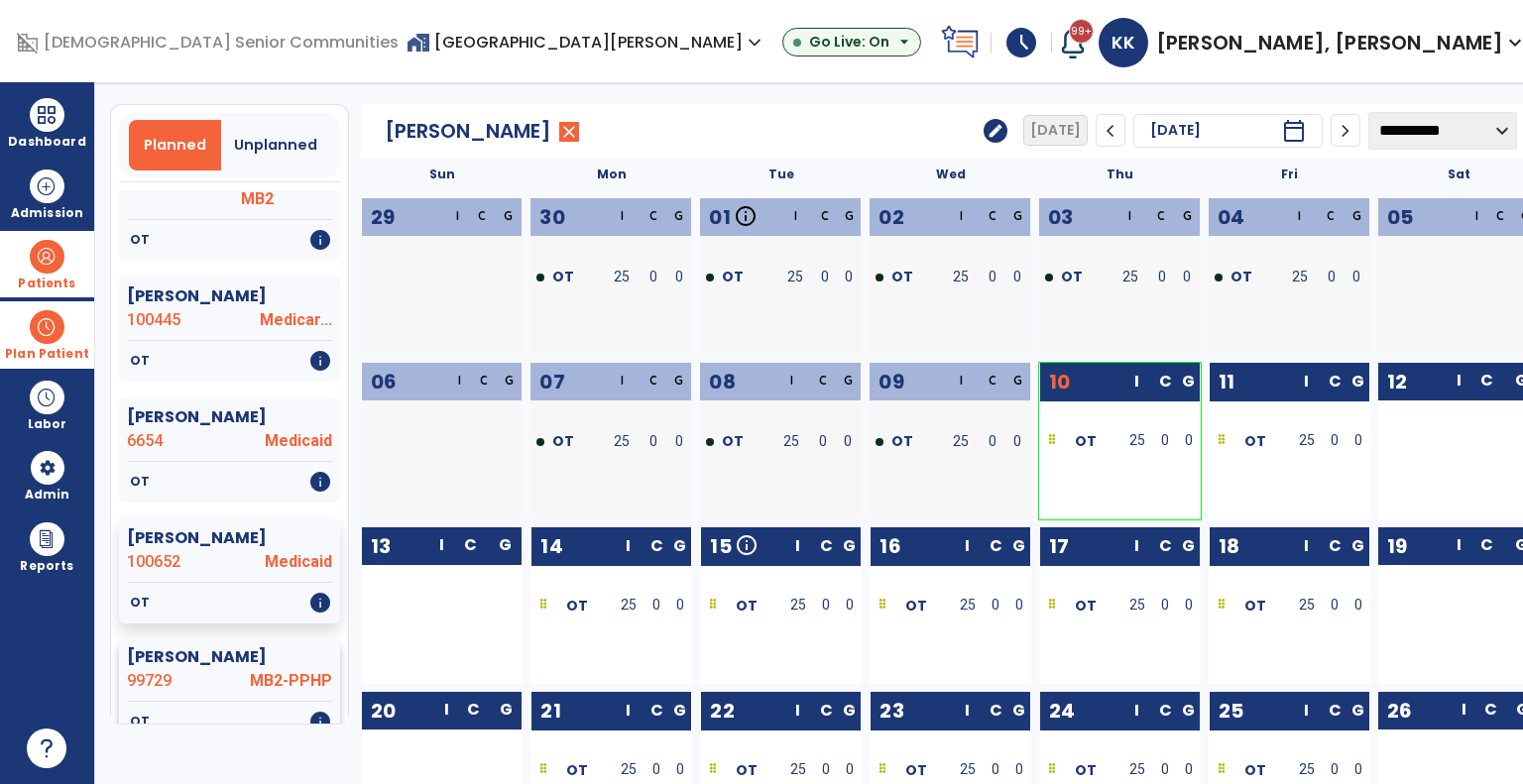 click on "Cruce, Phyllis  99729 MB2-PPHP" 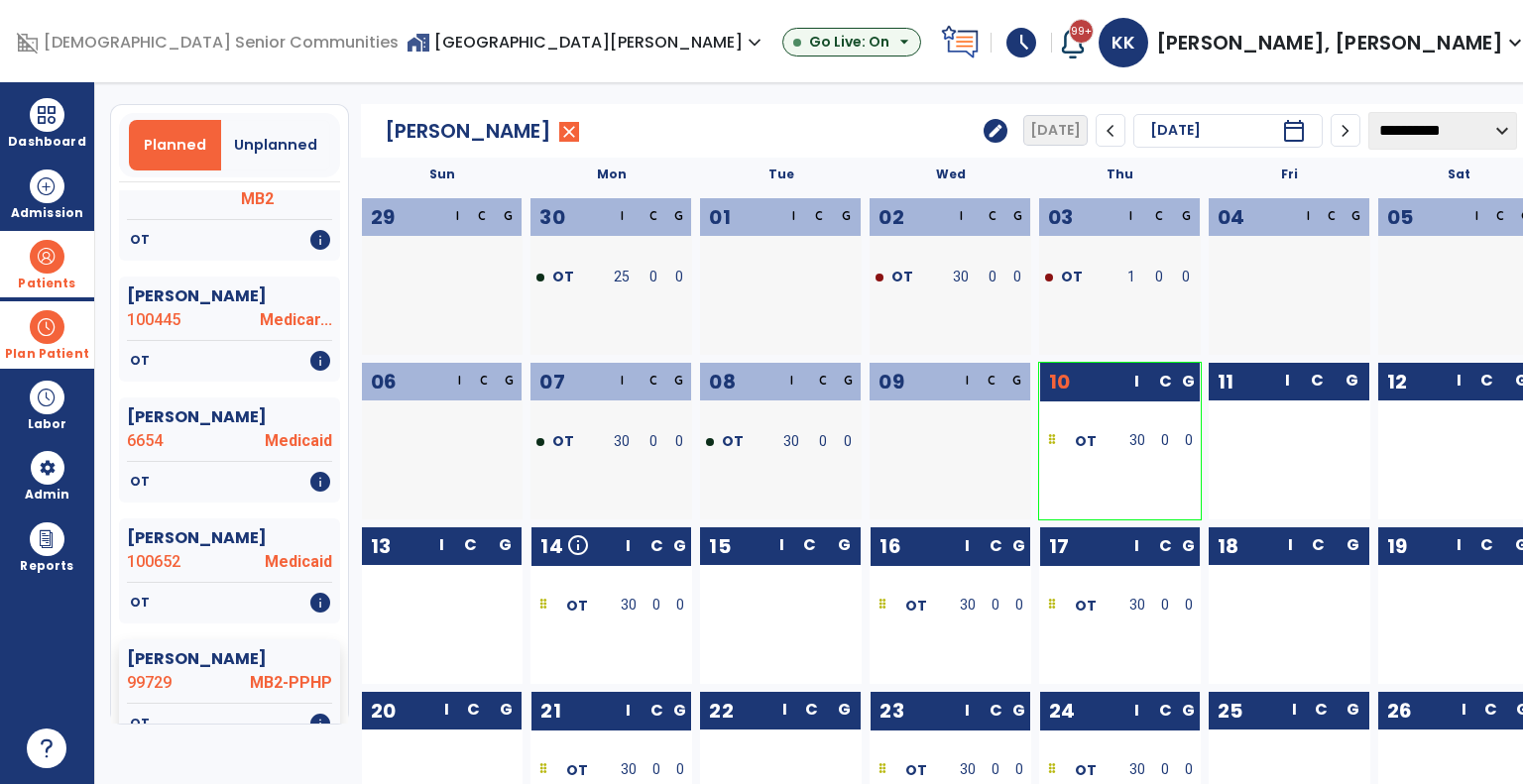 drag, startPoint x: 944, startPoint y: 615, endPoint x: 784, endPoint y: 614, distance: 160.00312 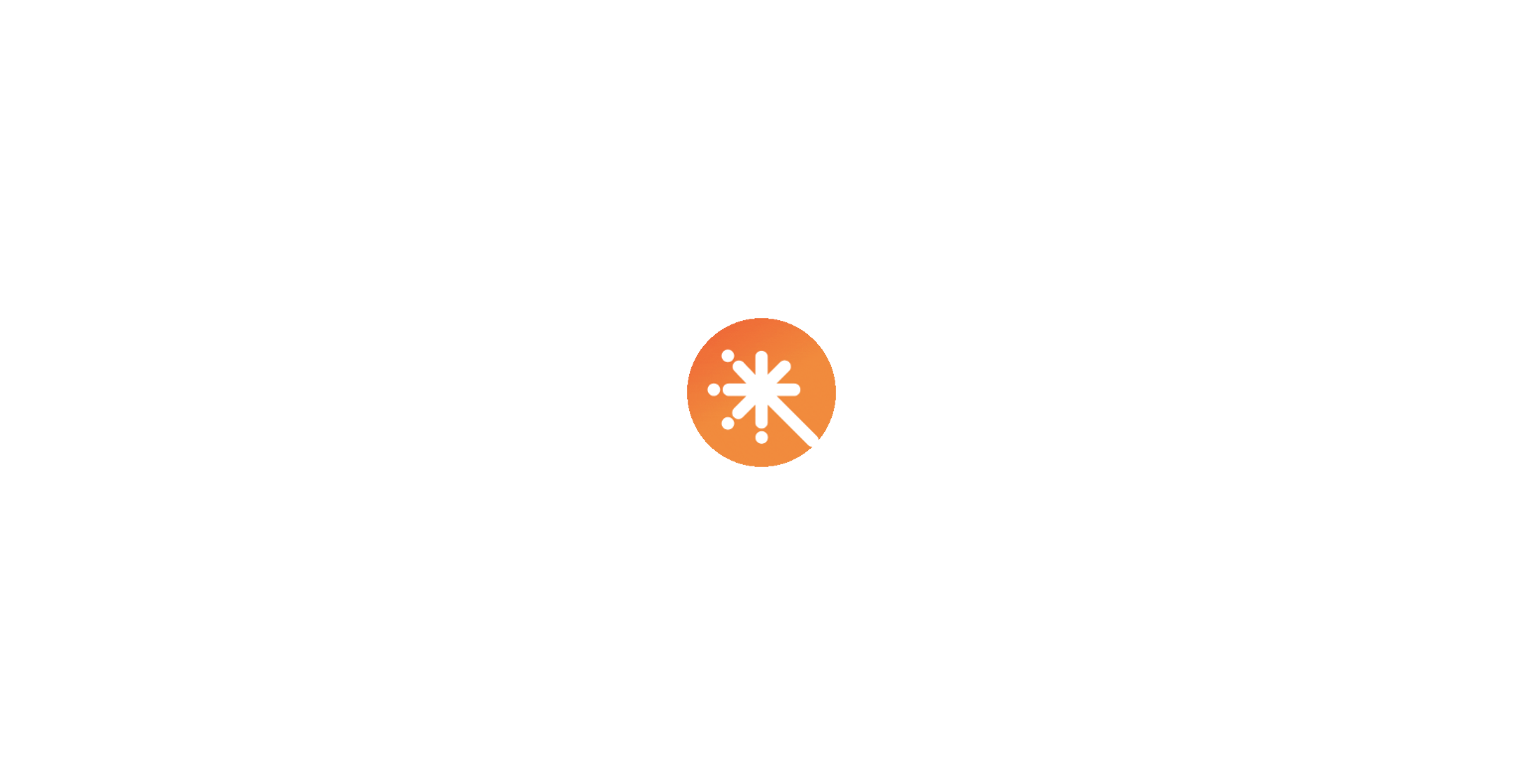 scroll, scrollTop: 0, scrollLeft: 0, axis: both 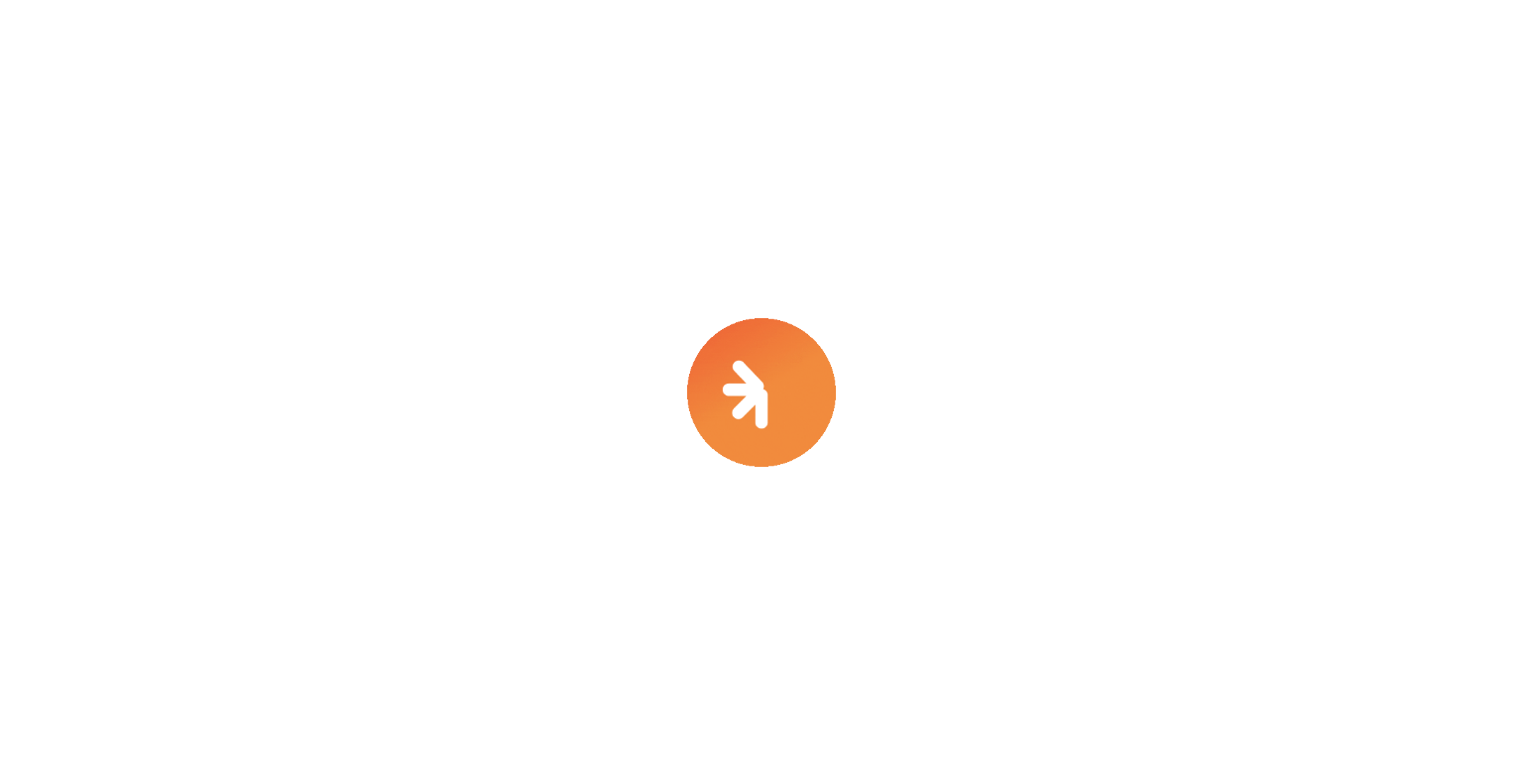 click at bounding box center (762, 392) 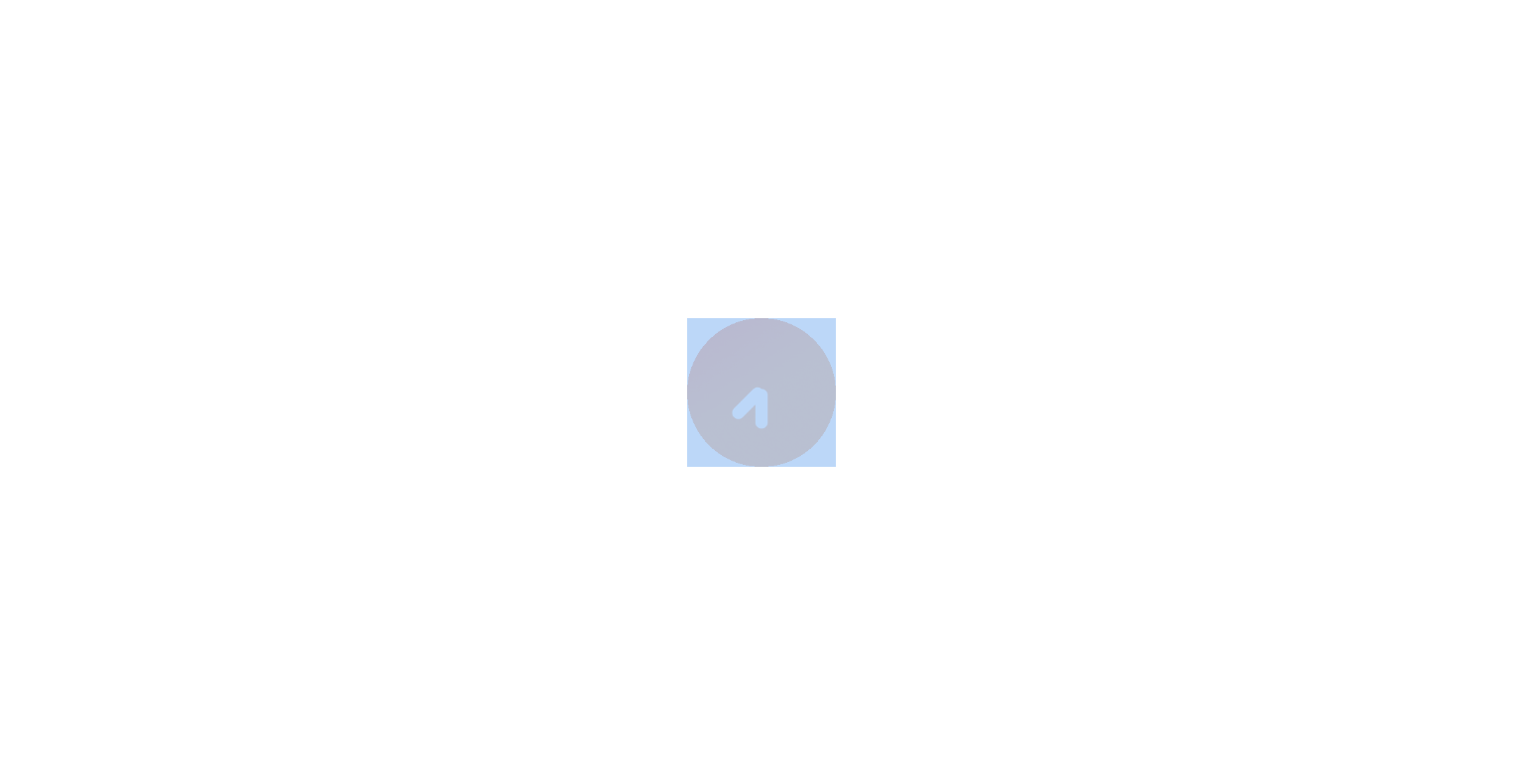 click at bounding box center [762, 392] 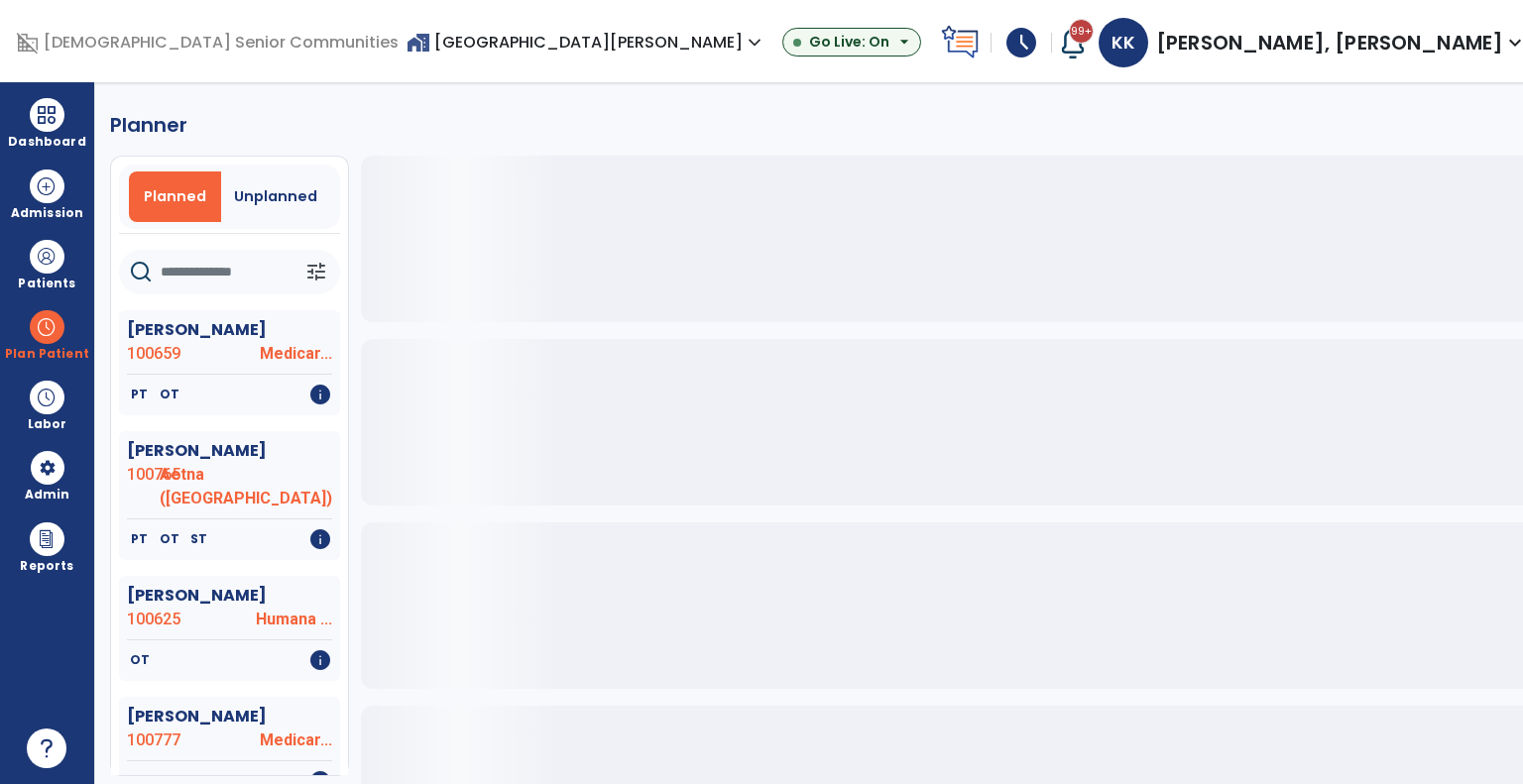 click 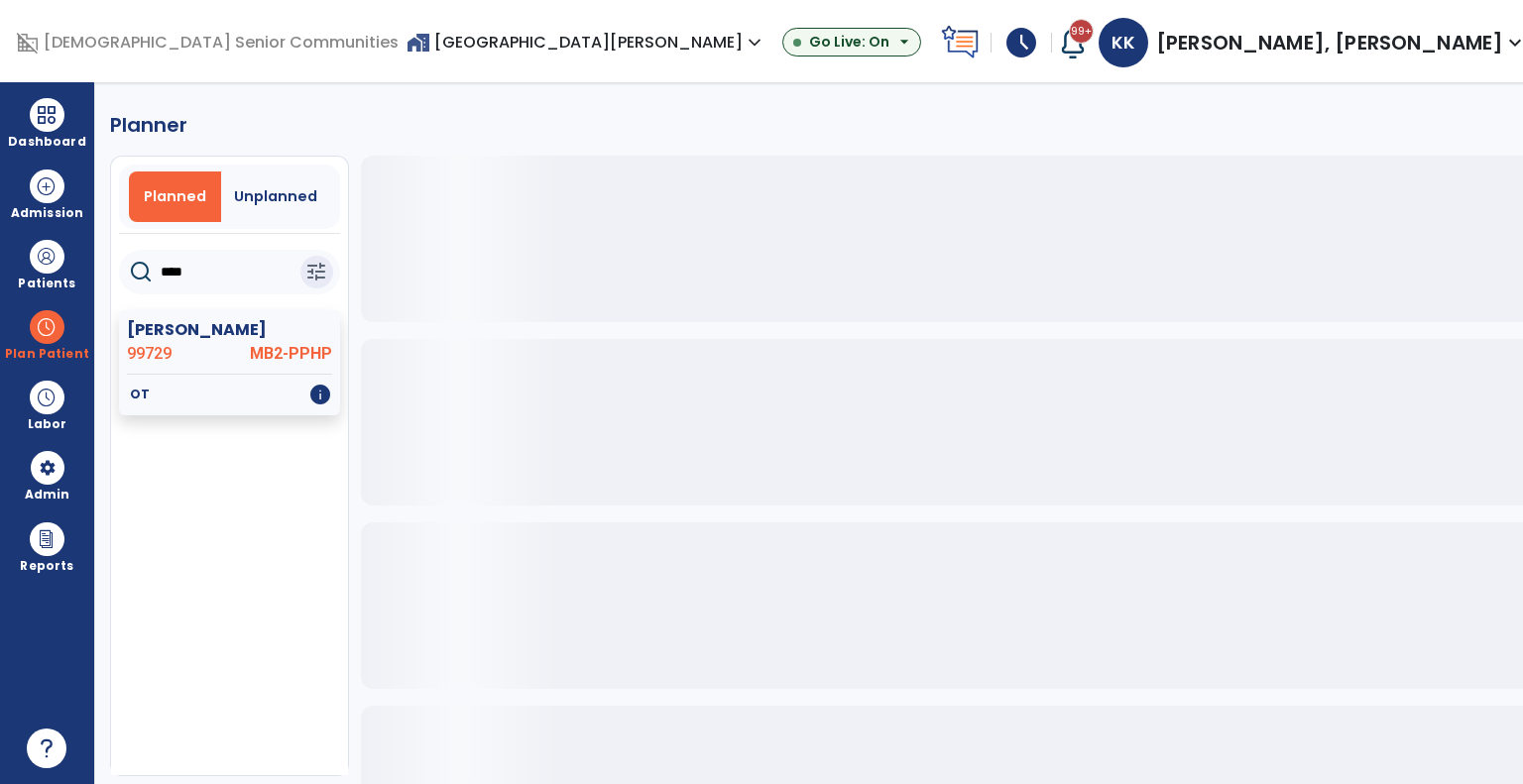 type on "*****" 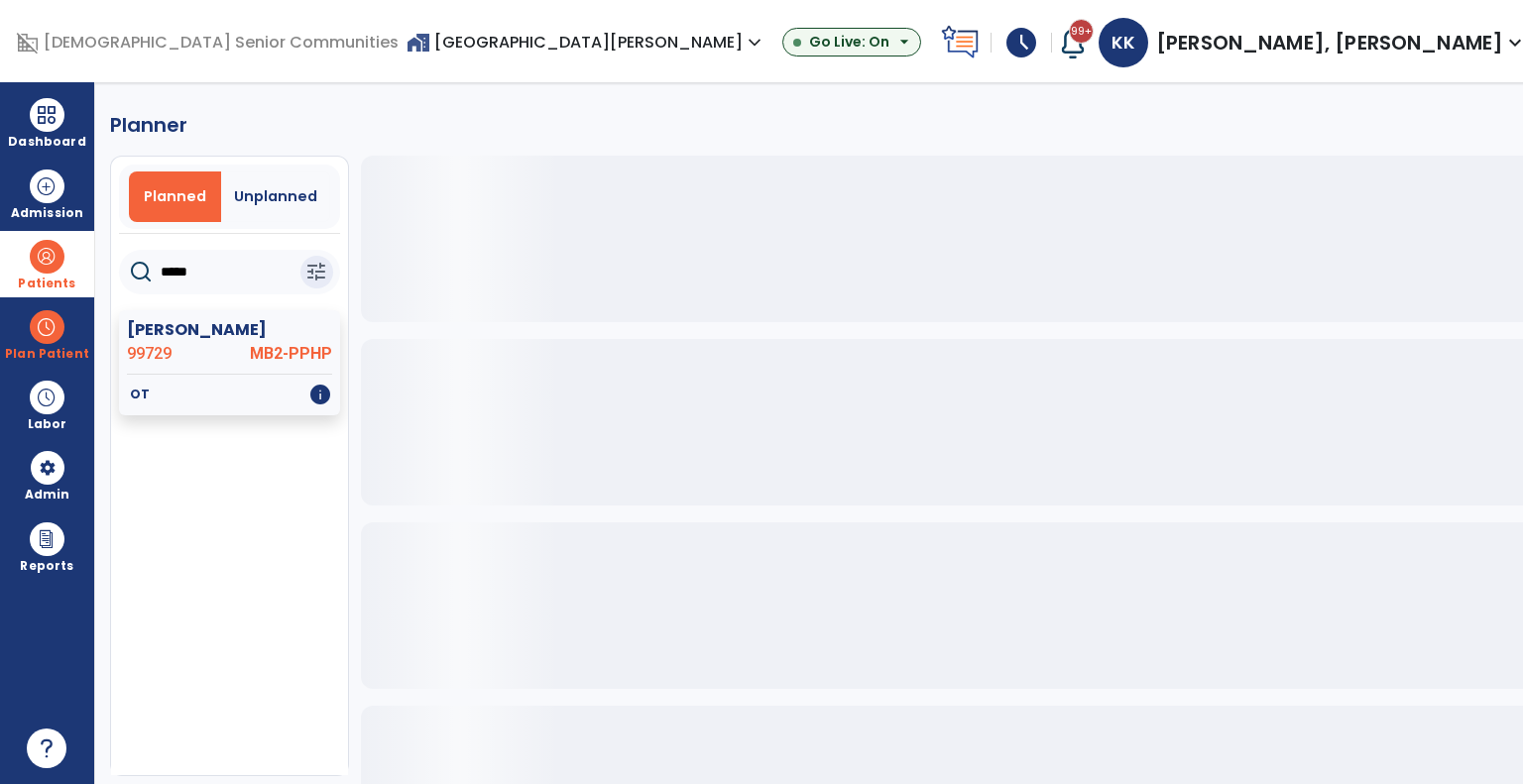 drag, startPoint x: 213, startPoint y: 289, endPoint x: 0, endPoint y: 271, distance: 213.7592 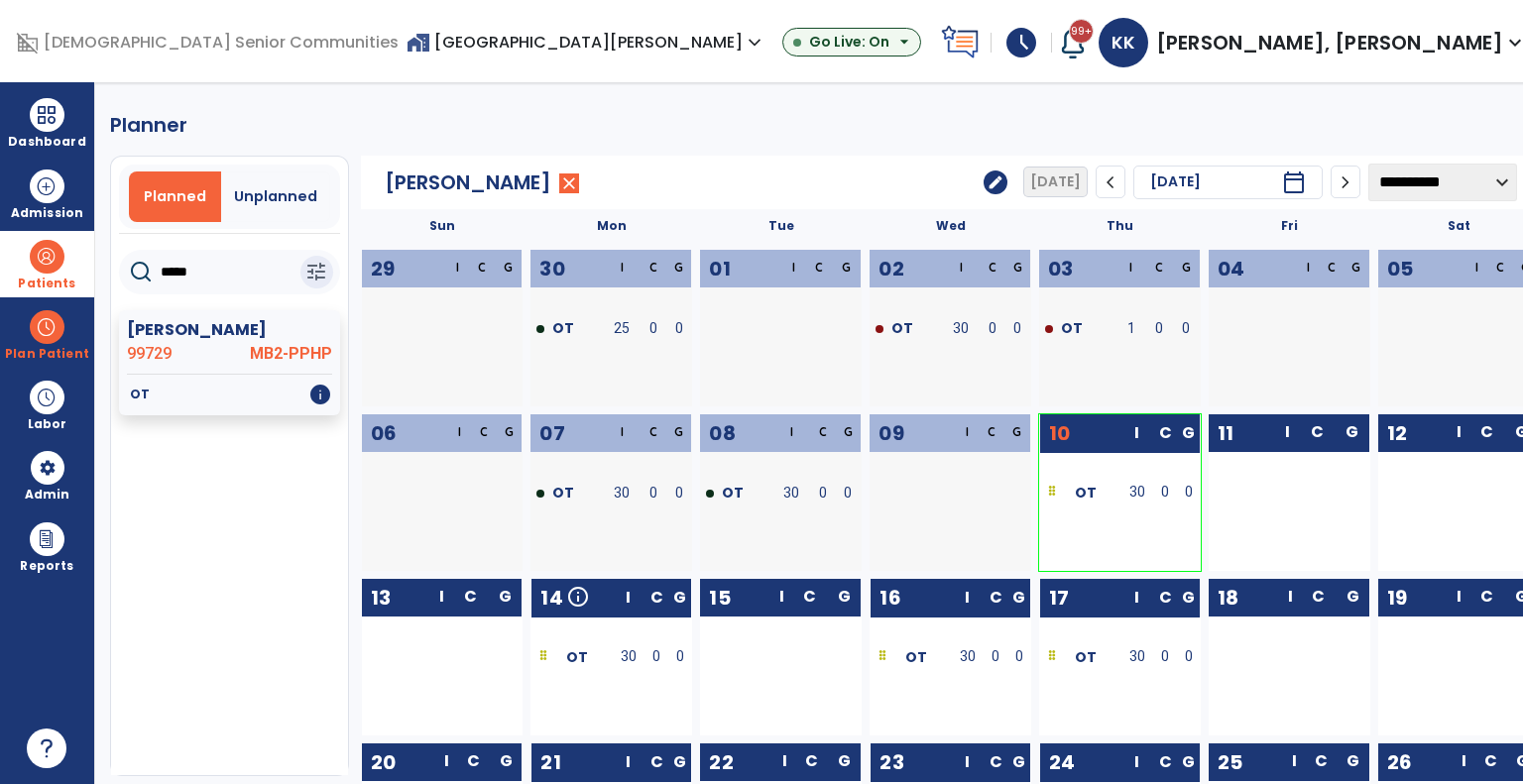 type 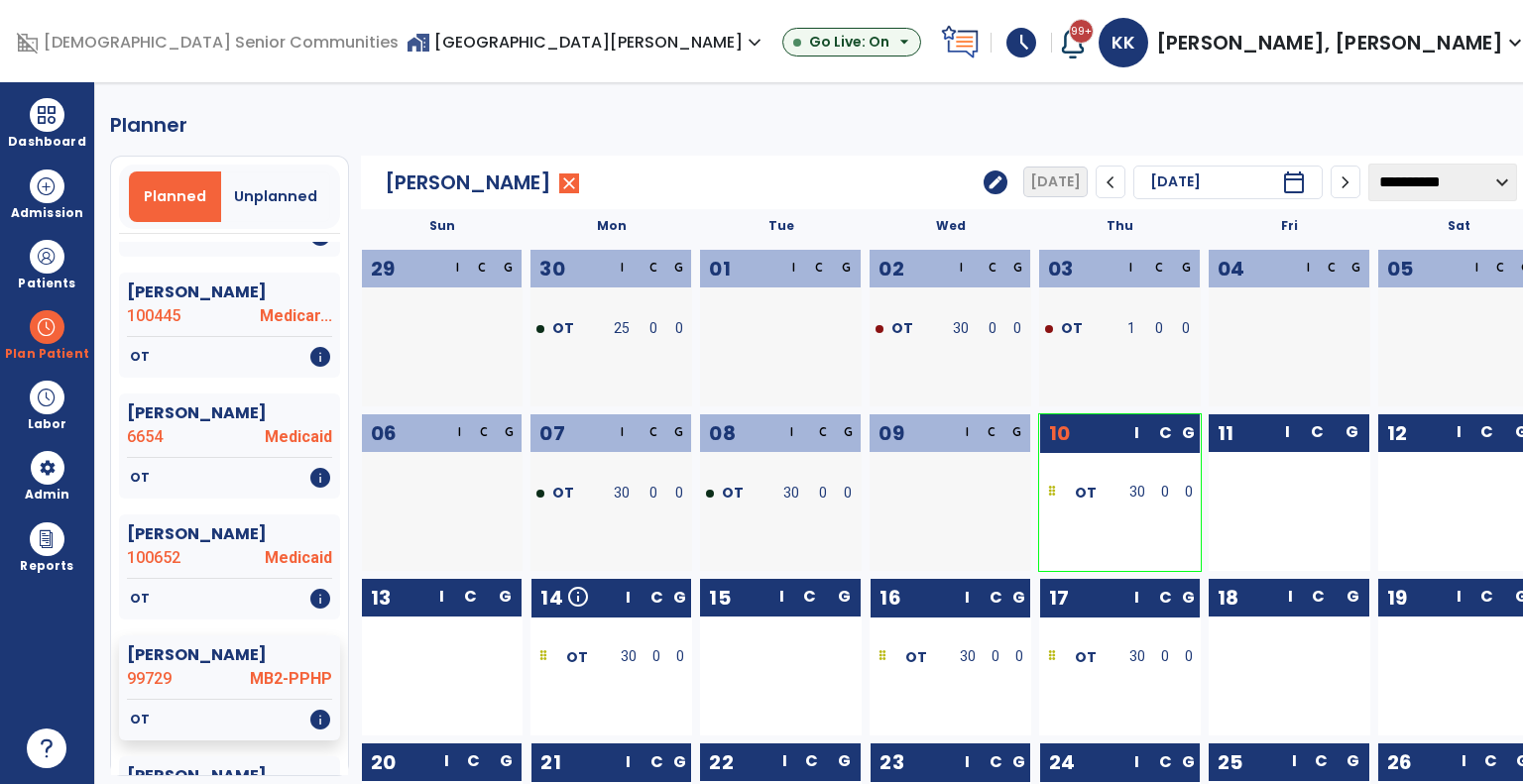 scroll, scrollTop: 931, scrollLeft: 0, axis: vertical 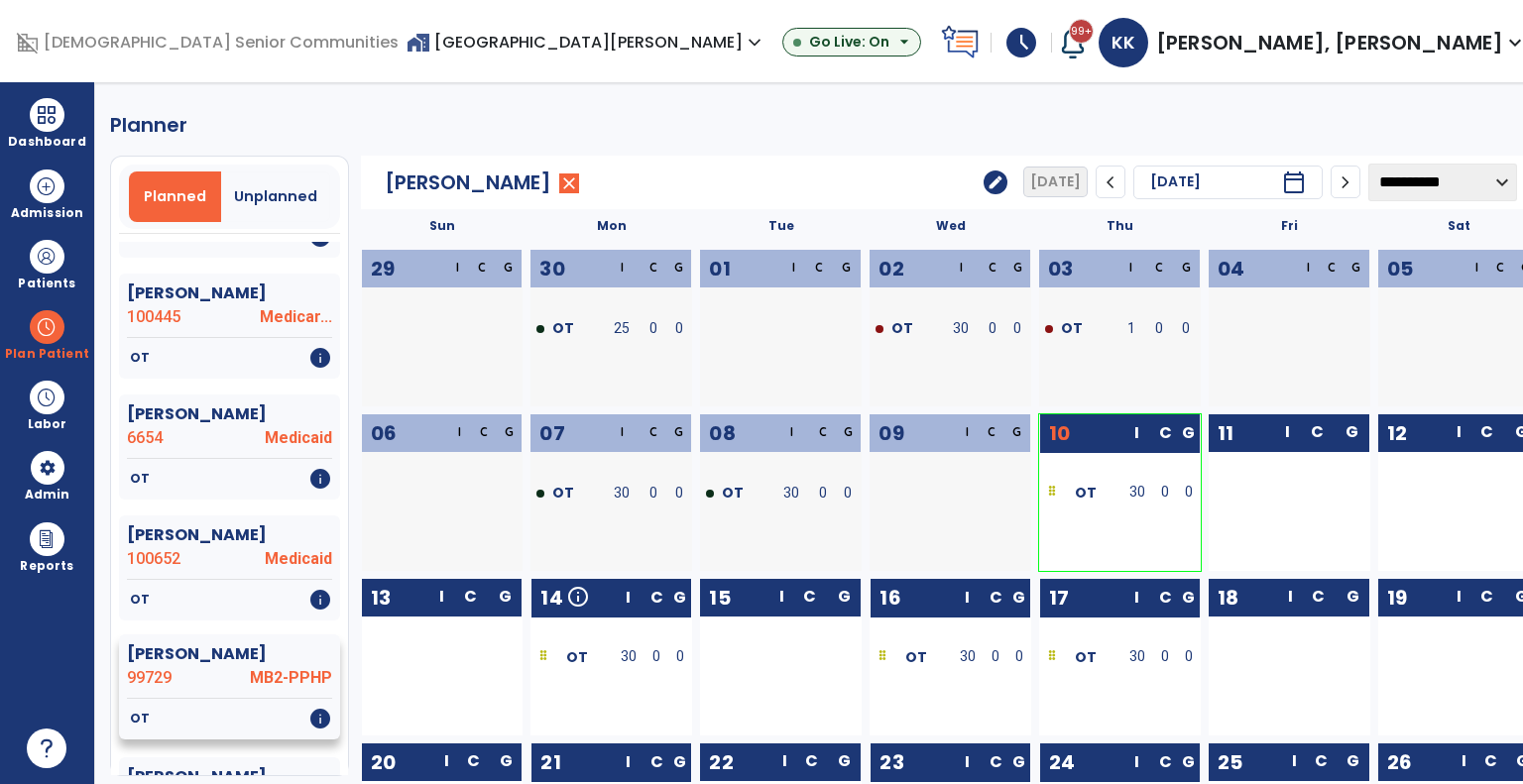 click on "[PERSON_NAME]  99729 MB2-PPHP" 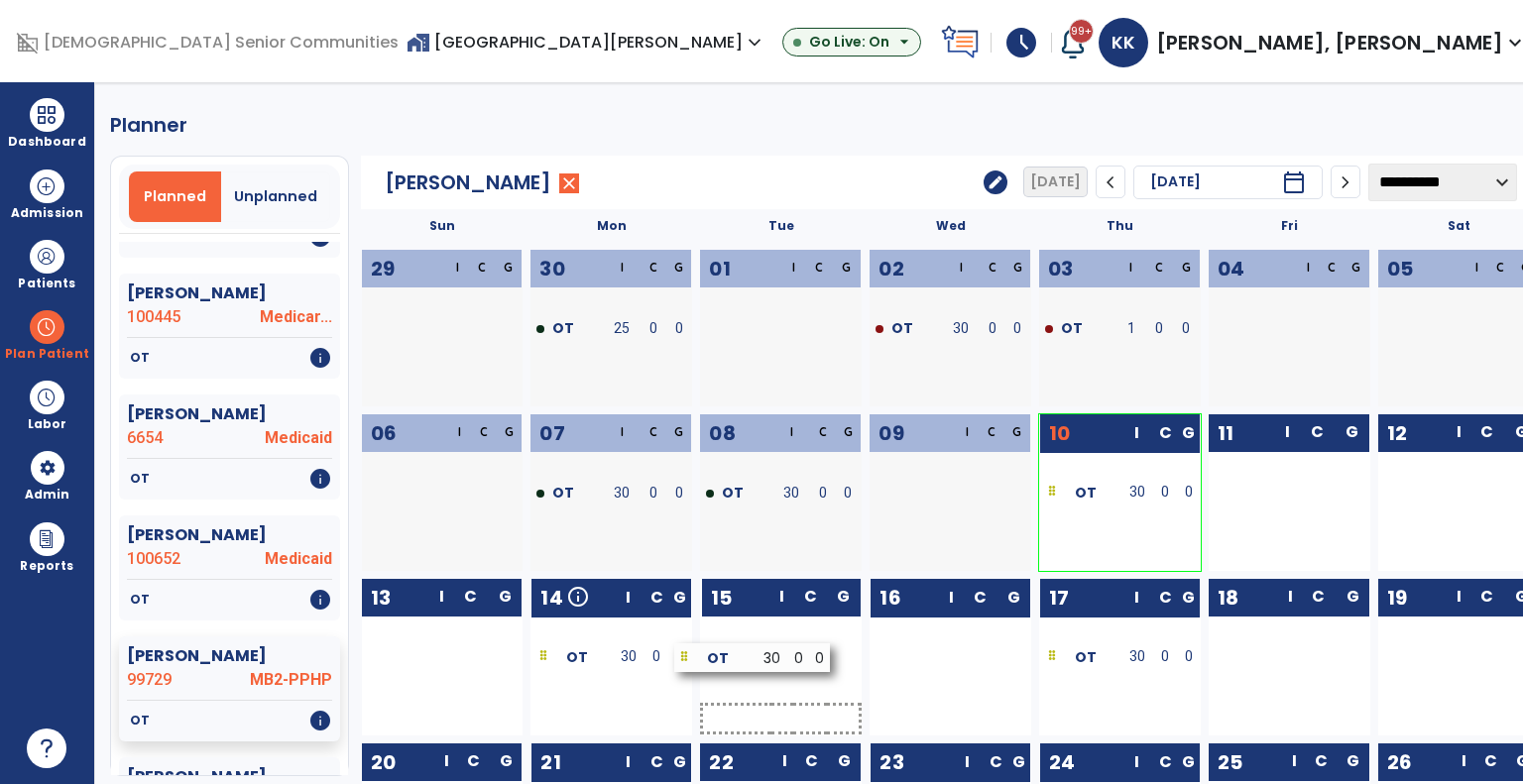 drag, startPoint x: 966, startPoint y: 650, endPoint x: 787, endPoint y: 650, distance: 179 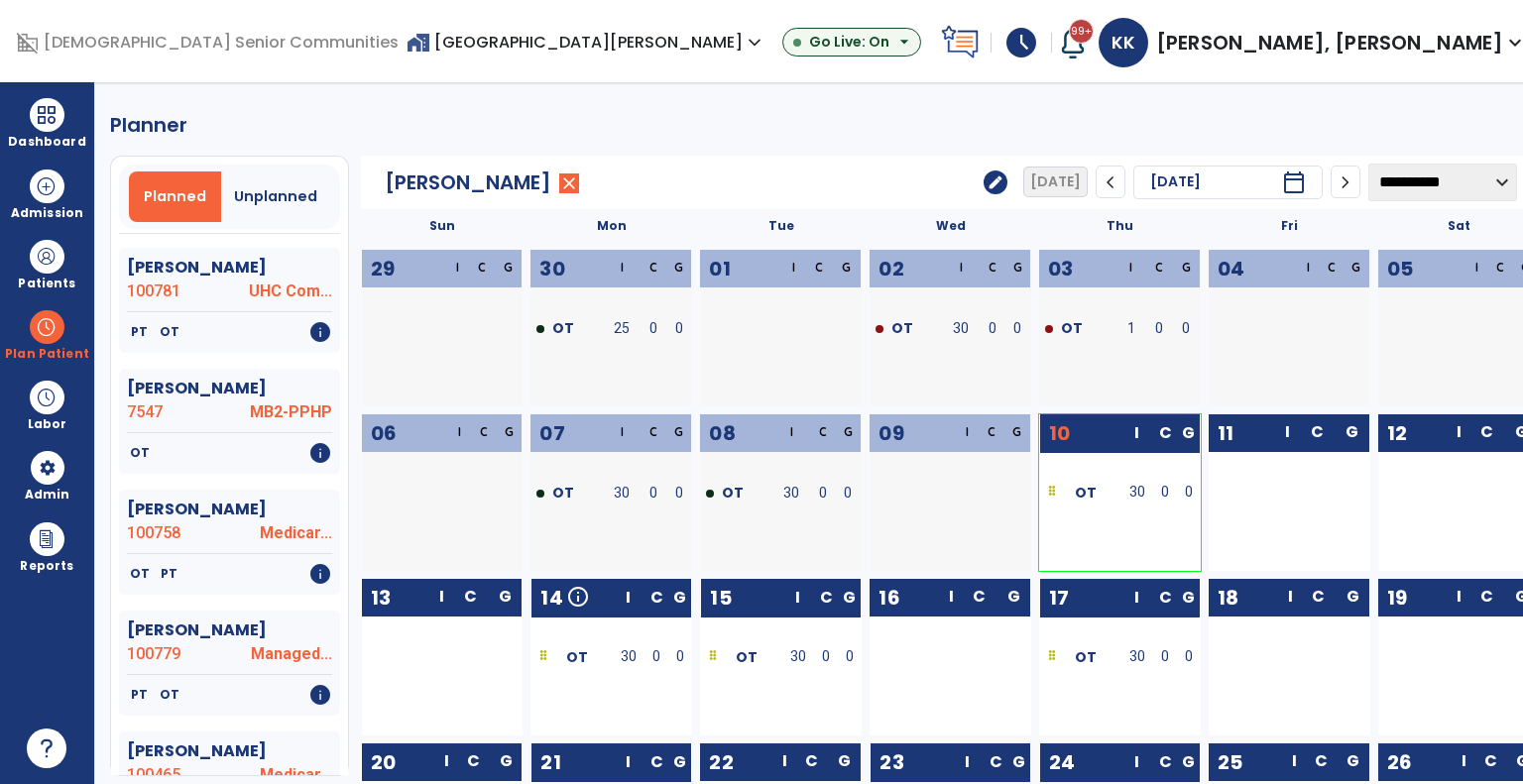 scroll, scrollTop: 1565, scrollLeft: 0, axis: vertical 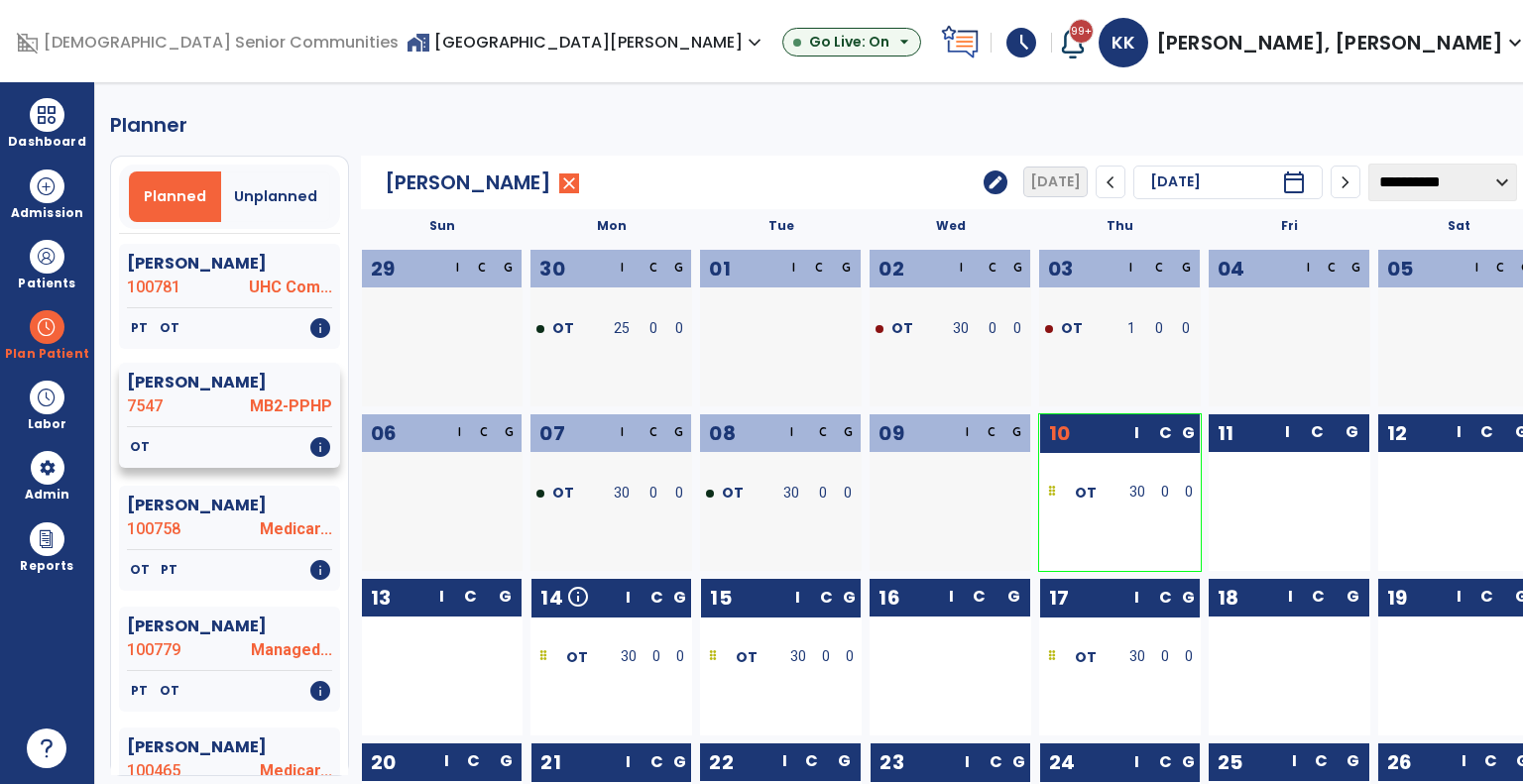 click on "[PERSON_NAME]  100659 Medicar...   PT   OT   info   [PERSON_NAME]  100765 [PERSON_NAME] (MI)   PT   OT   ST   info   [PERSON_NAME]  100625 Humana ...   OT   info   [PERSON_NAME]  100777 Medicar...   PT   OT   info   [PERSON_NAME]  6656 Medicar...   PT   info   [PERSON_NAME]  99375 Medicar...   OT   ST   info   [PERSON_NAME]  100640 Anthem-MB2   OT   info   [PERSON_NAME]  100445 Medicar...   OT   info   [PERSON_NAME]  6654 Medicaid   OT   info   [PERSON_NAME]  100652 Medicaid   OT   info   [PERSON_NAME]  99729 MB2-PPHP   OT   info   [PERSON_NAME]  100787 Humana ...   PT   OT   info   [PERSON_NAME]  100781 UHC Com...   PT   OT   info   [PERSON_NAME]  7547 MB2-PPHP   OT   info   [PERSON_NAME][GEOGRAPHIC_DATA] Medicar...   OT   PT   info   [PERSON_NAME]  100779 Managed...   PT   OT   info   [PERSON_NAME]  100465 Medicar...   OT   info   [PERSON_NAME]  100290 Medicaid   OT   info   [PERSON_NAME]  100789 Humana ...   OT   PT   info   [PERSON_NAME]  100757 Medicaid   PT   OT   info   [PERSON_NAME]  100681" 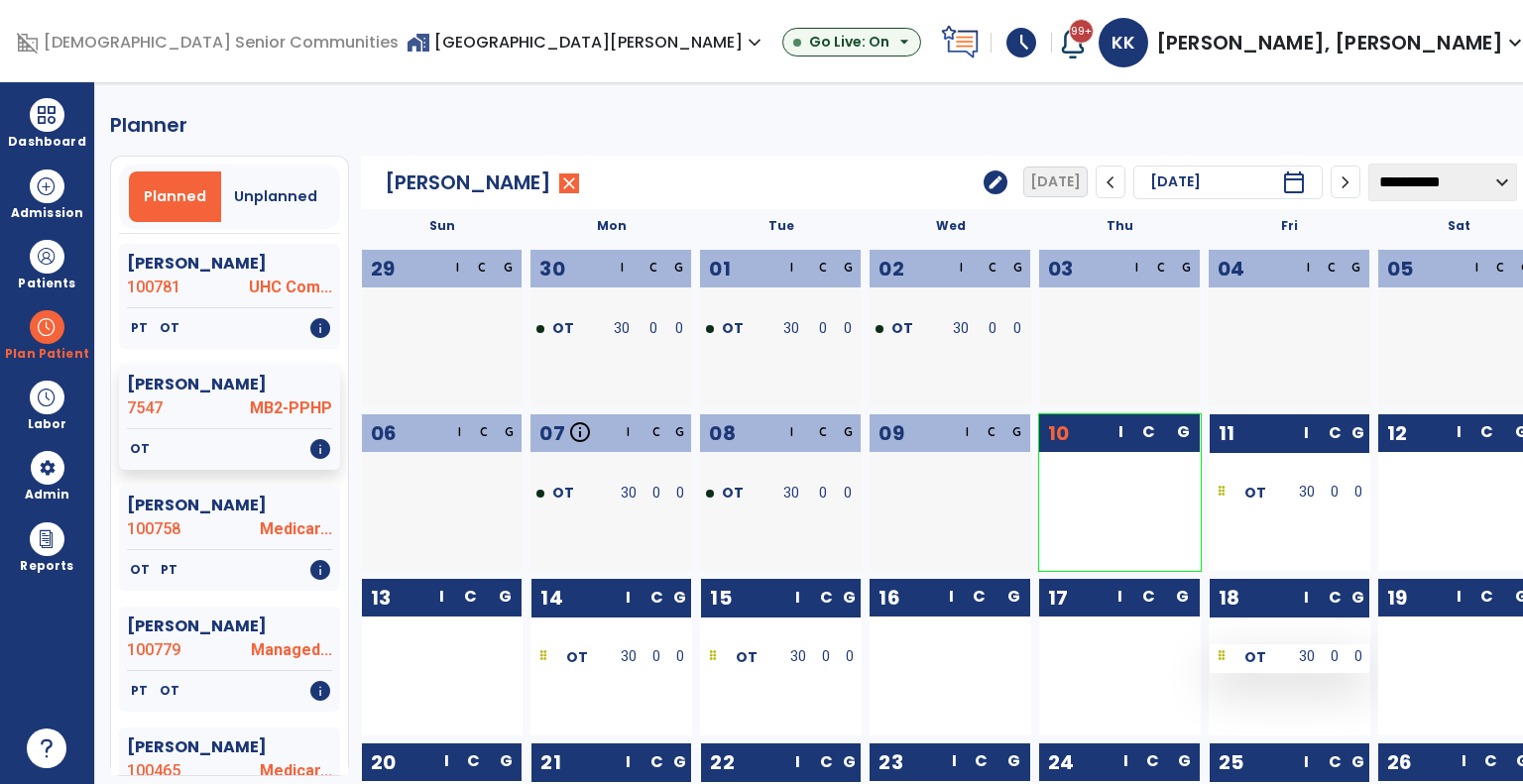 click on "30" at bounding box center [1307, 656] 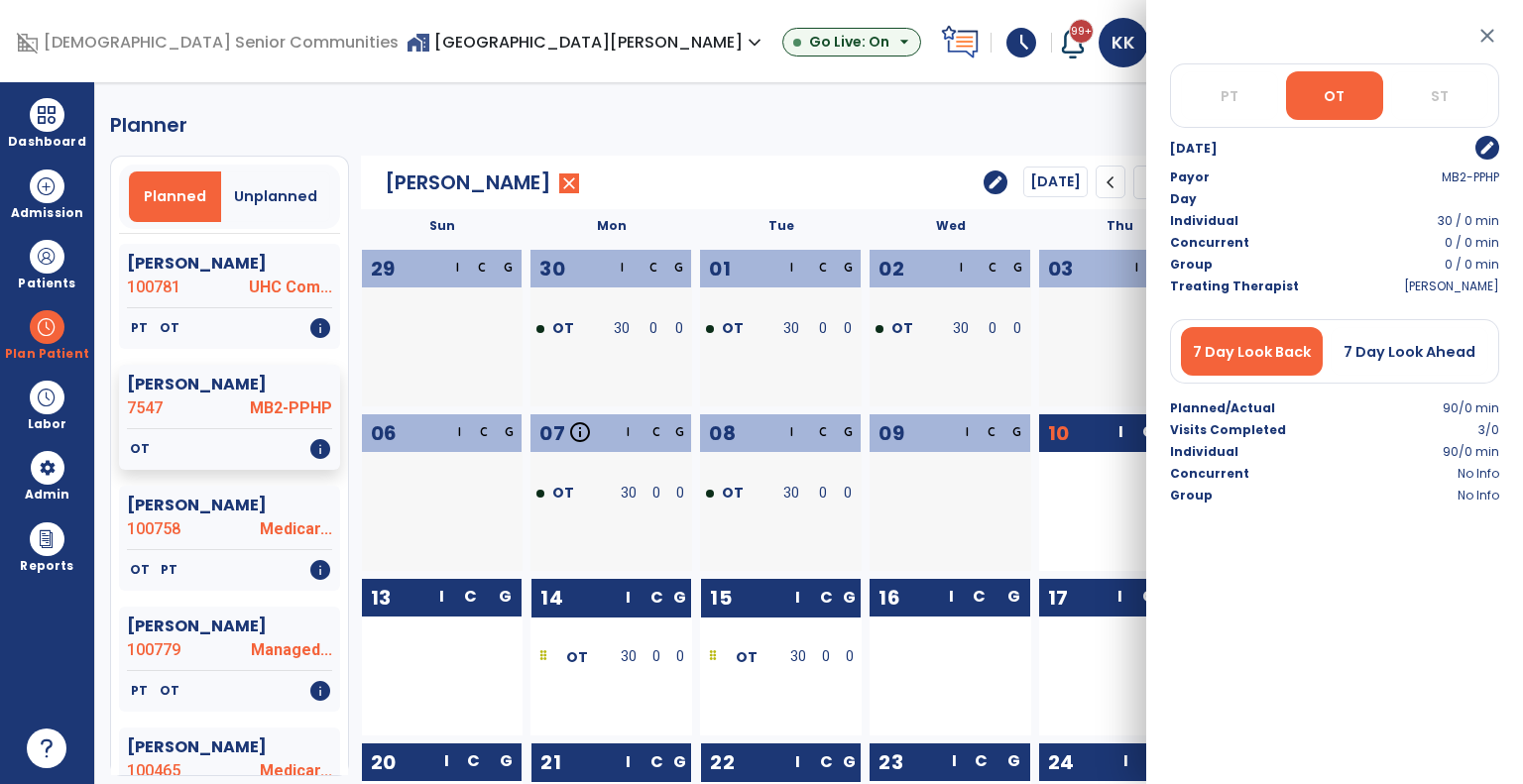 click on "close   PT   OT   ST  [DATE]  edit  Payor MB2-PPHP Day Individual  30 / 0 min  Concurrent  0 / 0 min  Group  0 / 0 min  Treating Therapist  [PERSON_NAME]   7 Day Look Back   7 Day Look Ahead  Planned/Actual  90/0 min  Visits Completed  3/0  Individual  90/0 min  Concurrent  No Info  Group  No Info" at bounding box center [1335, 392] 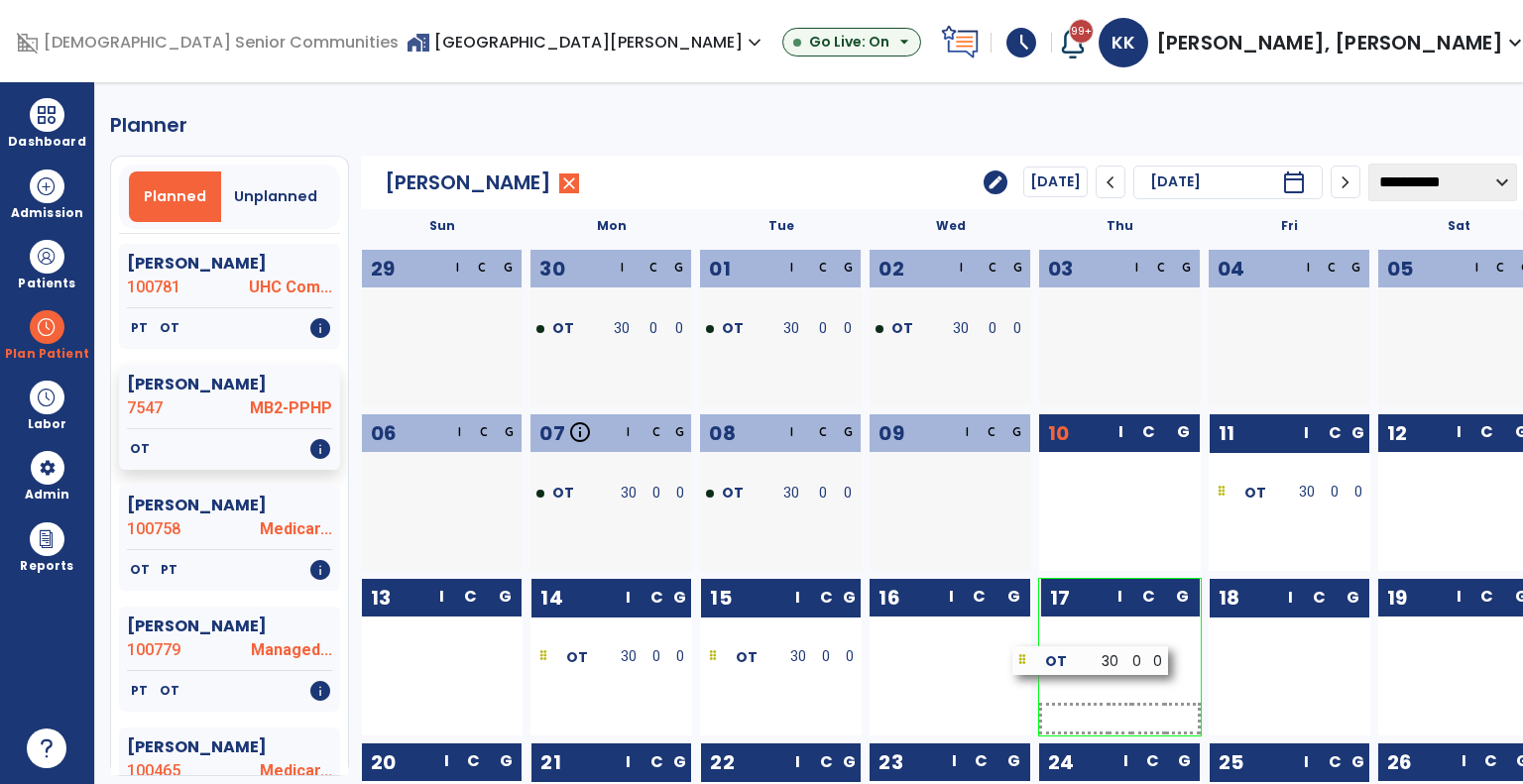 drag, startPoint x: 1278, startPoint y: 666, endPoint x: 1085, endPoint y: 666, distance: 193 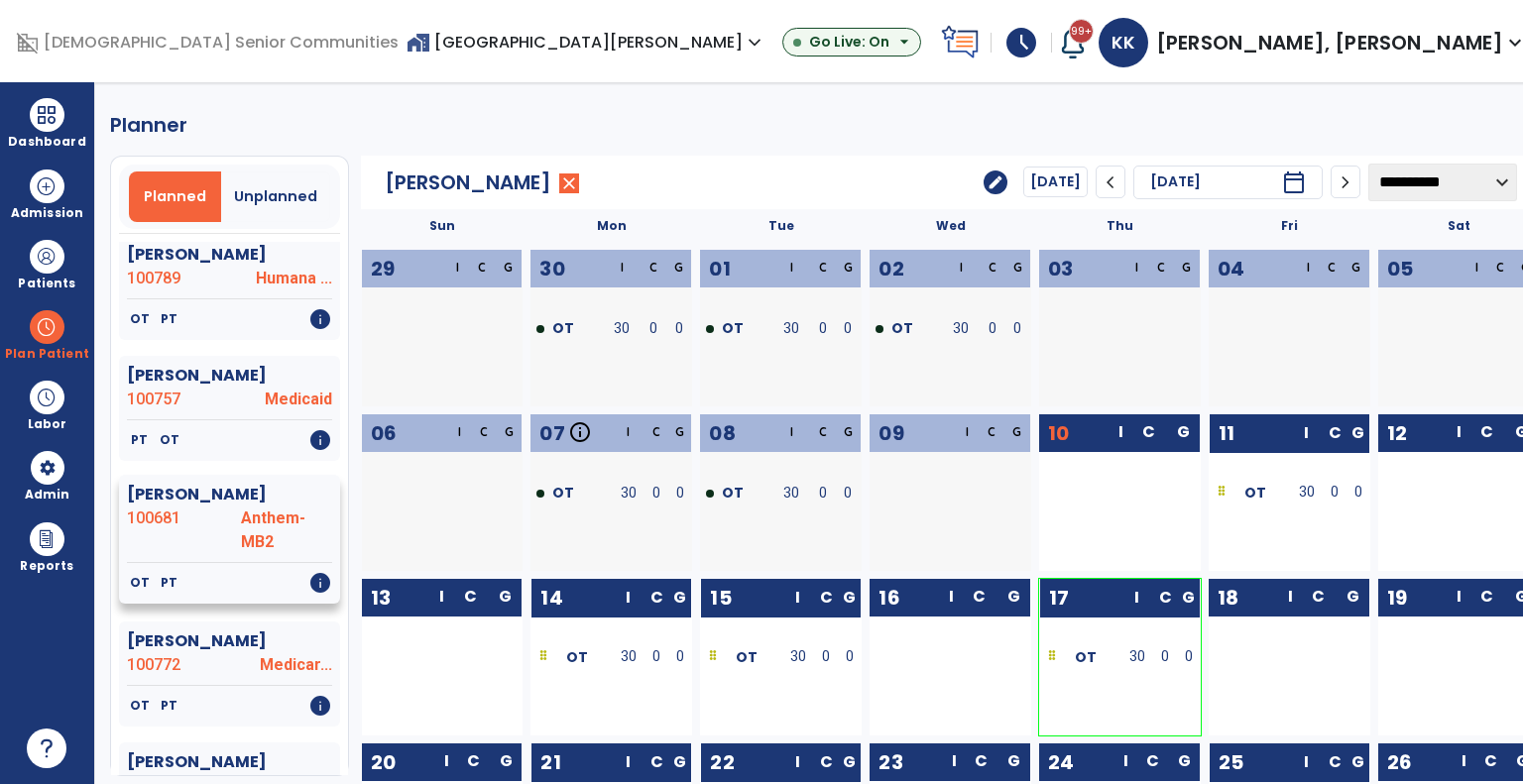 scroll, scrollTop: 2422, scrollLeft: 0, axis: vertical 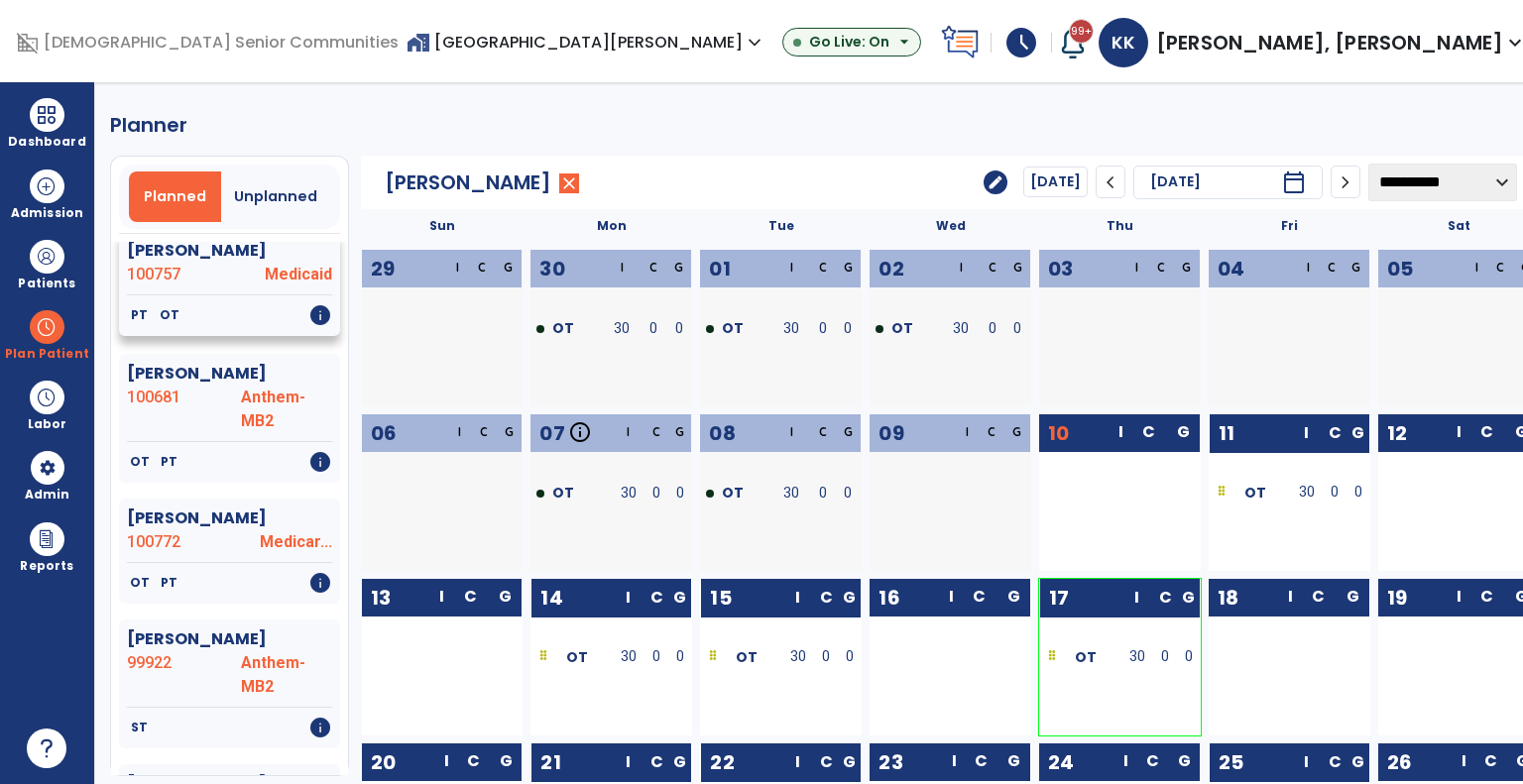 click on "PT   OT   info" 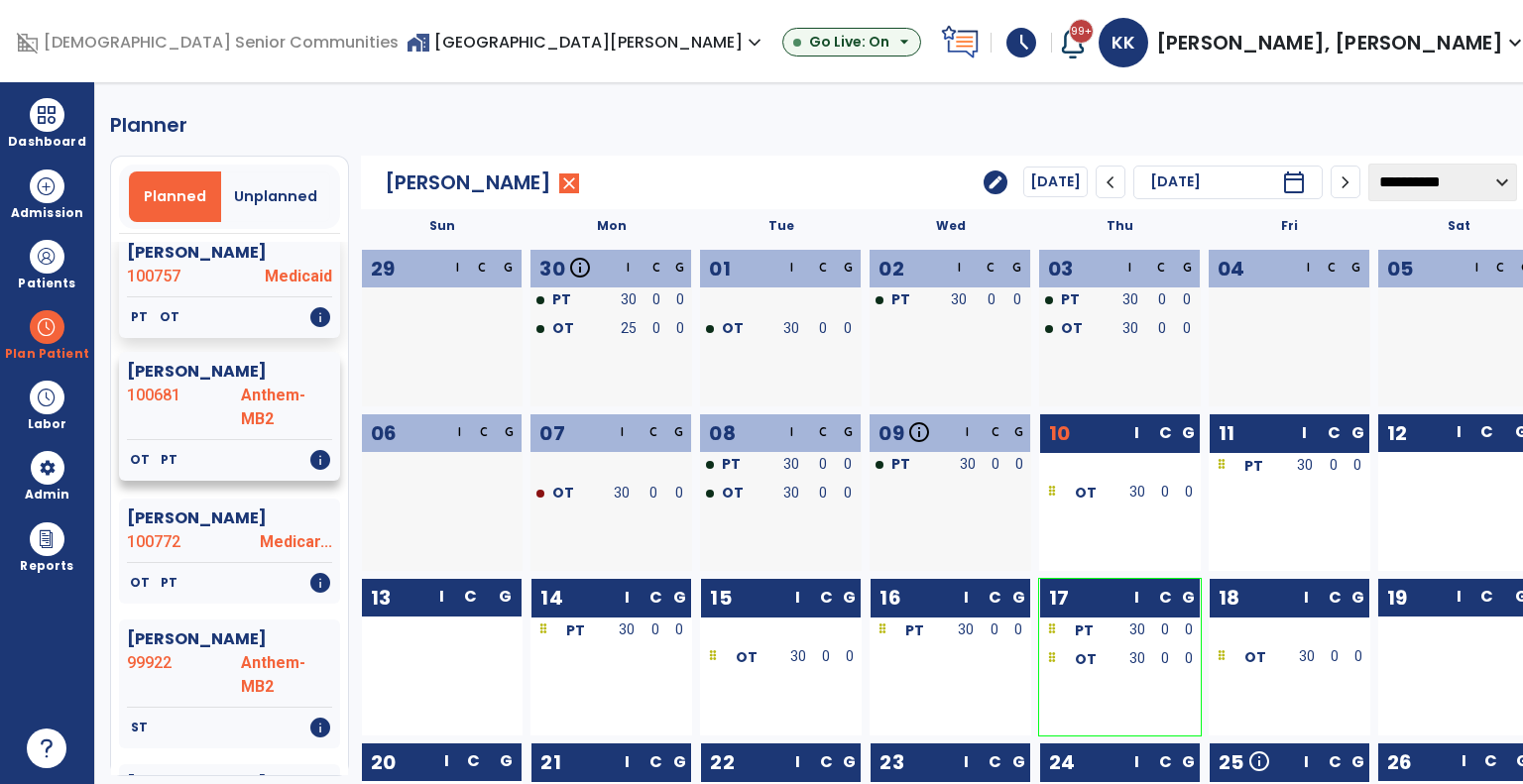 click on "OT   PT   info" 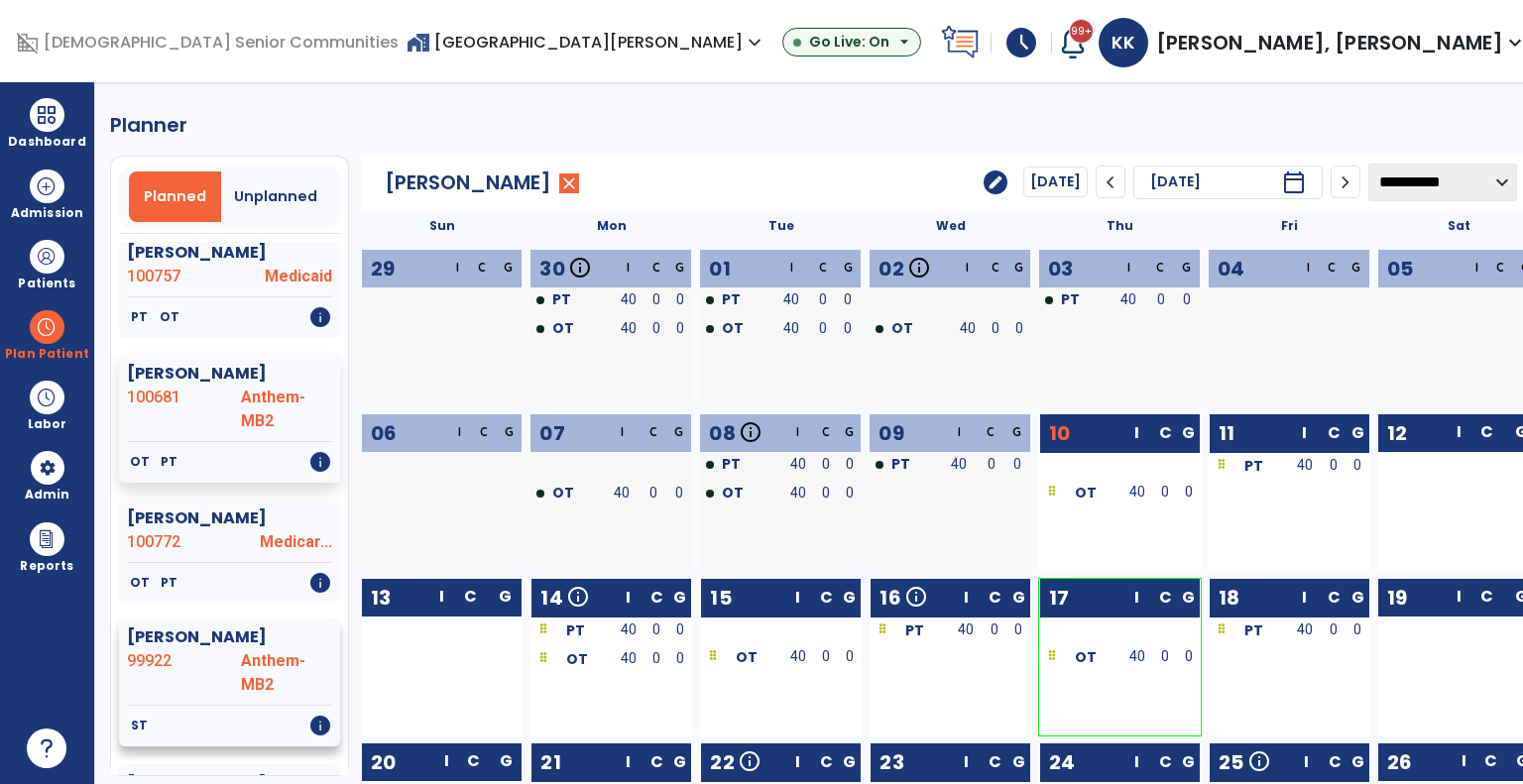 click on "99922" 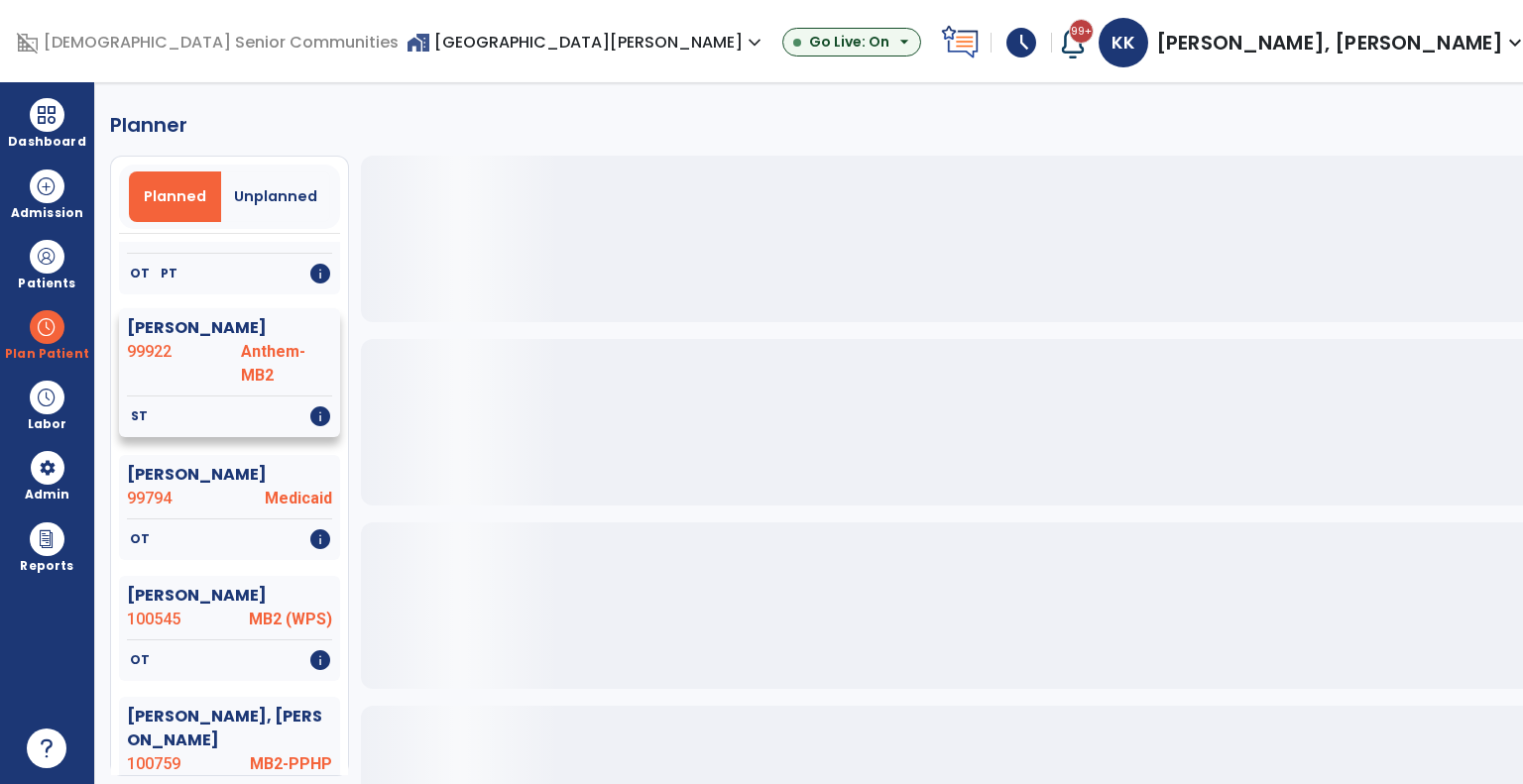 scroll, scrollTop: 2746, scrollLeft: 0, axis: vertical 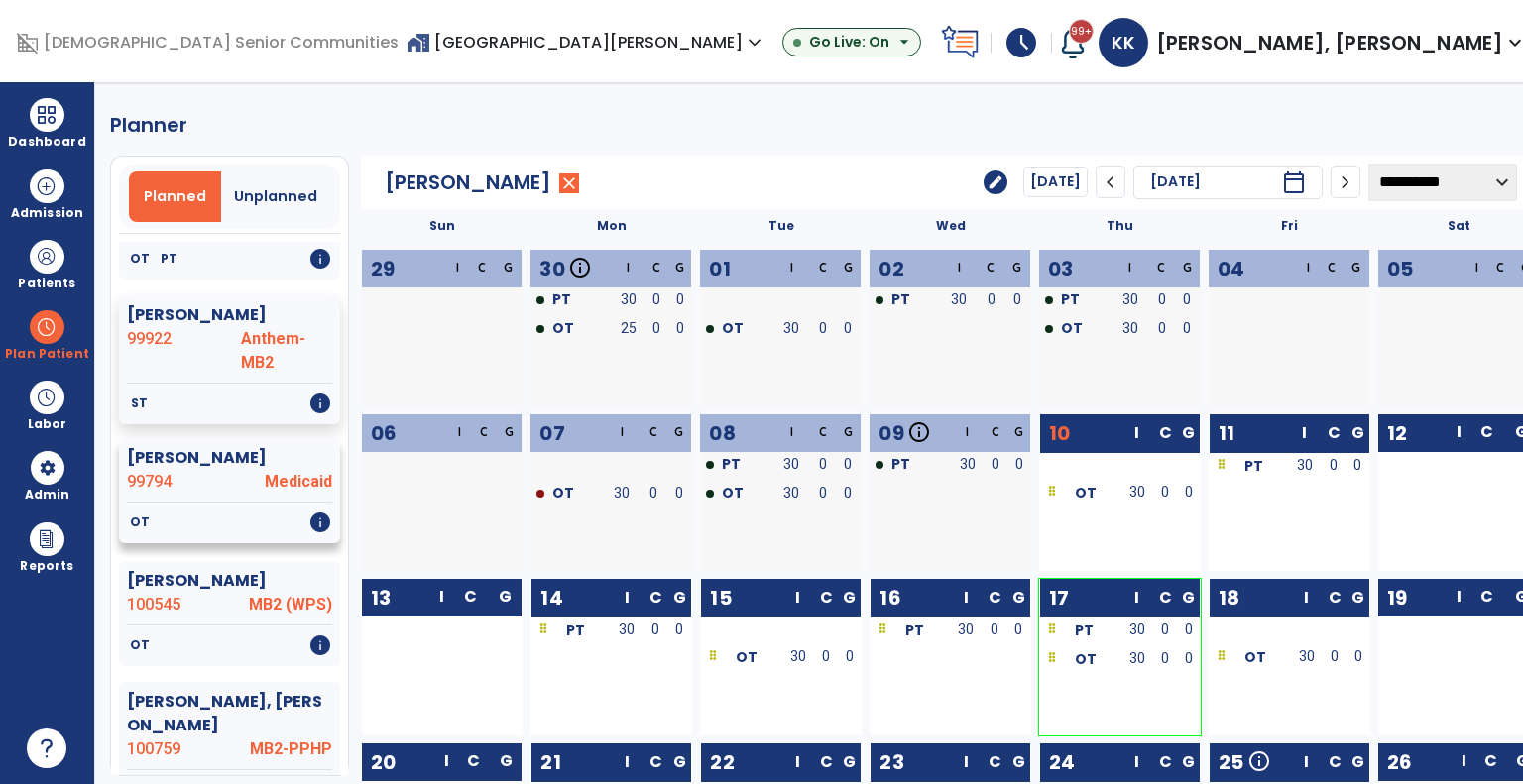 click on "OT   info" 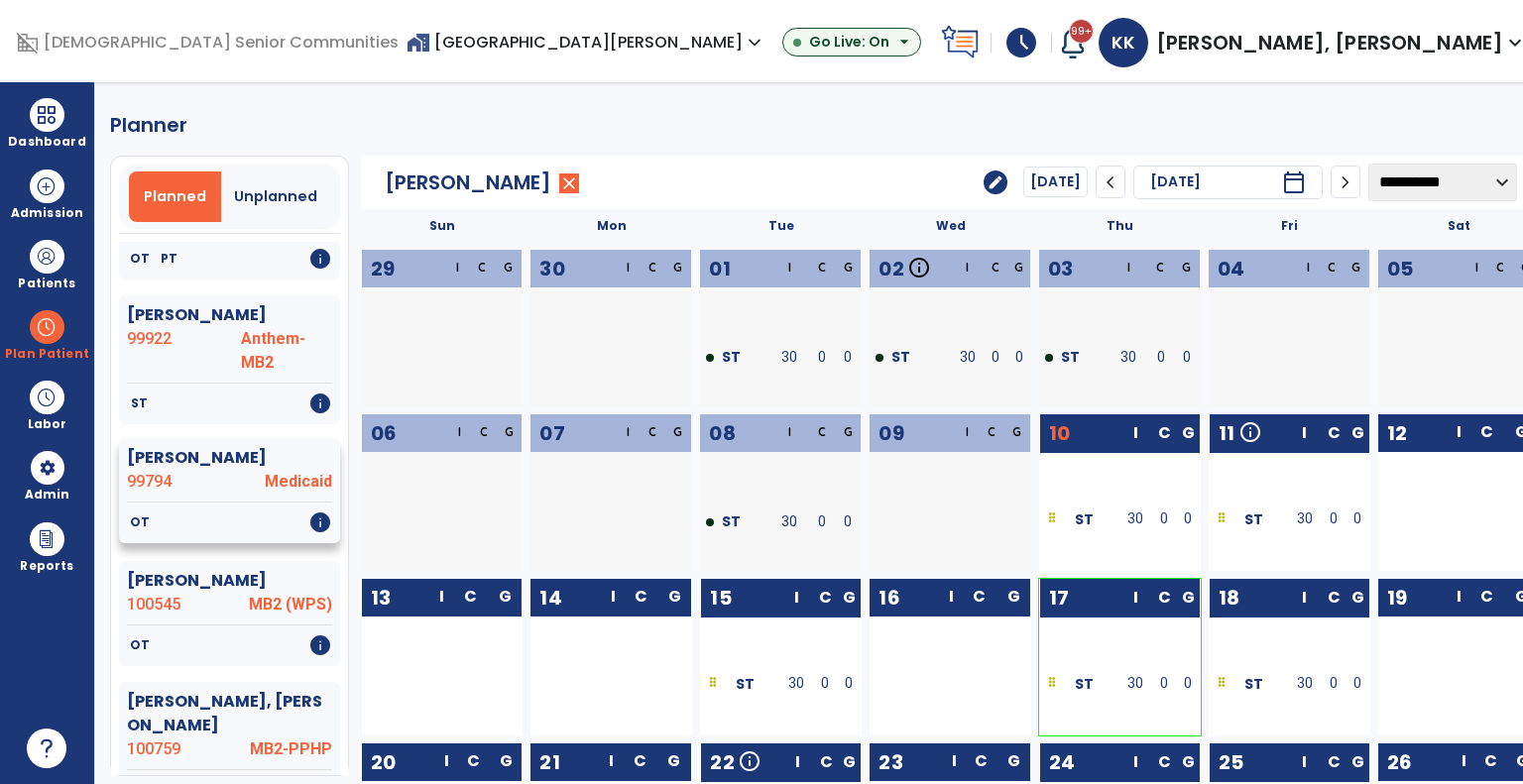click on "OT   info" 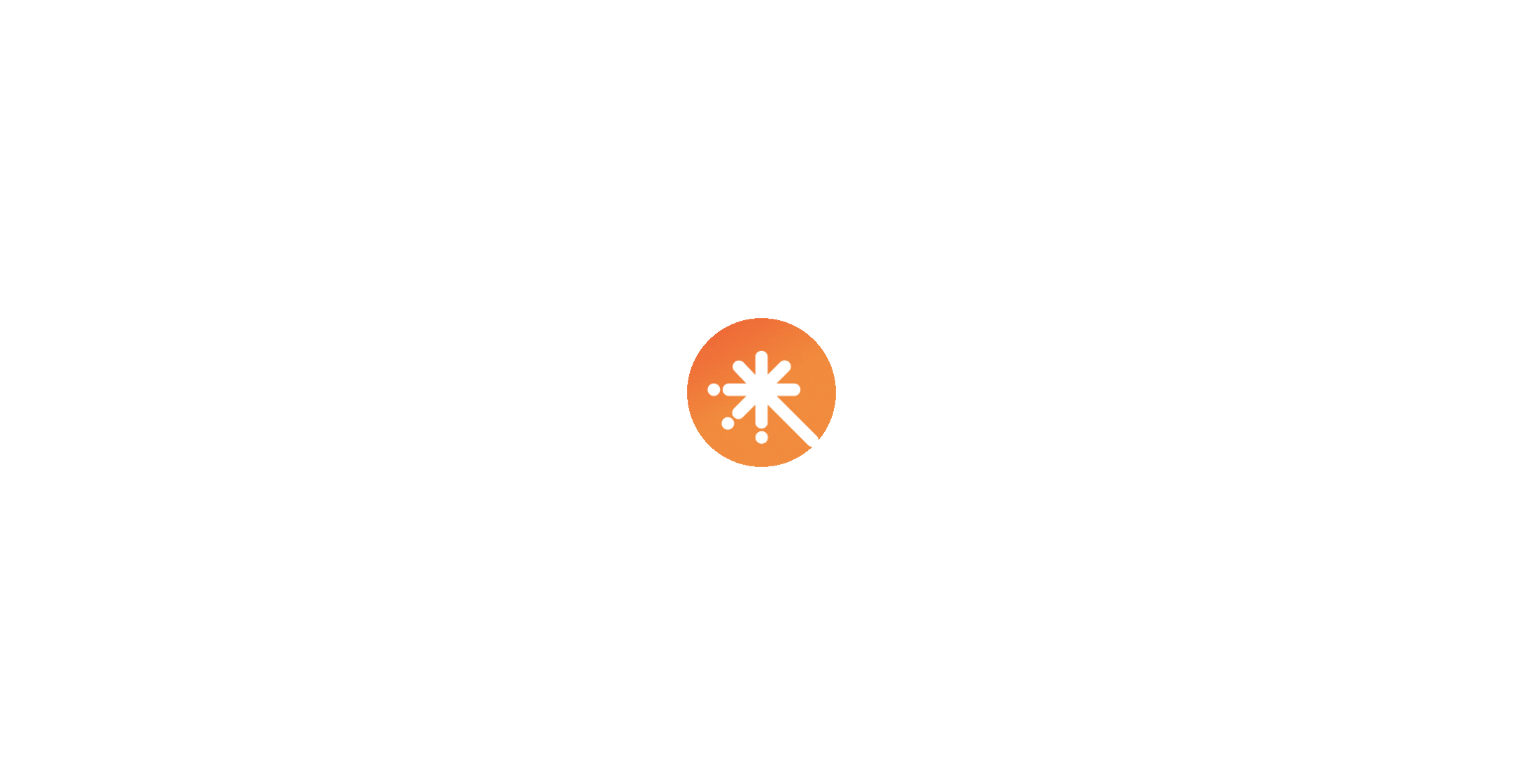 scroll, scrollTop: 0, scrollLeft: 0, axis: both 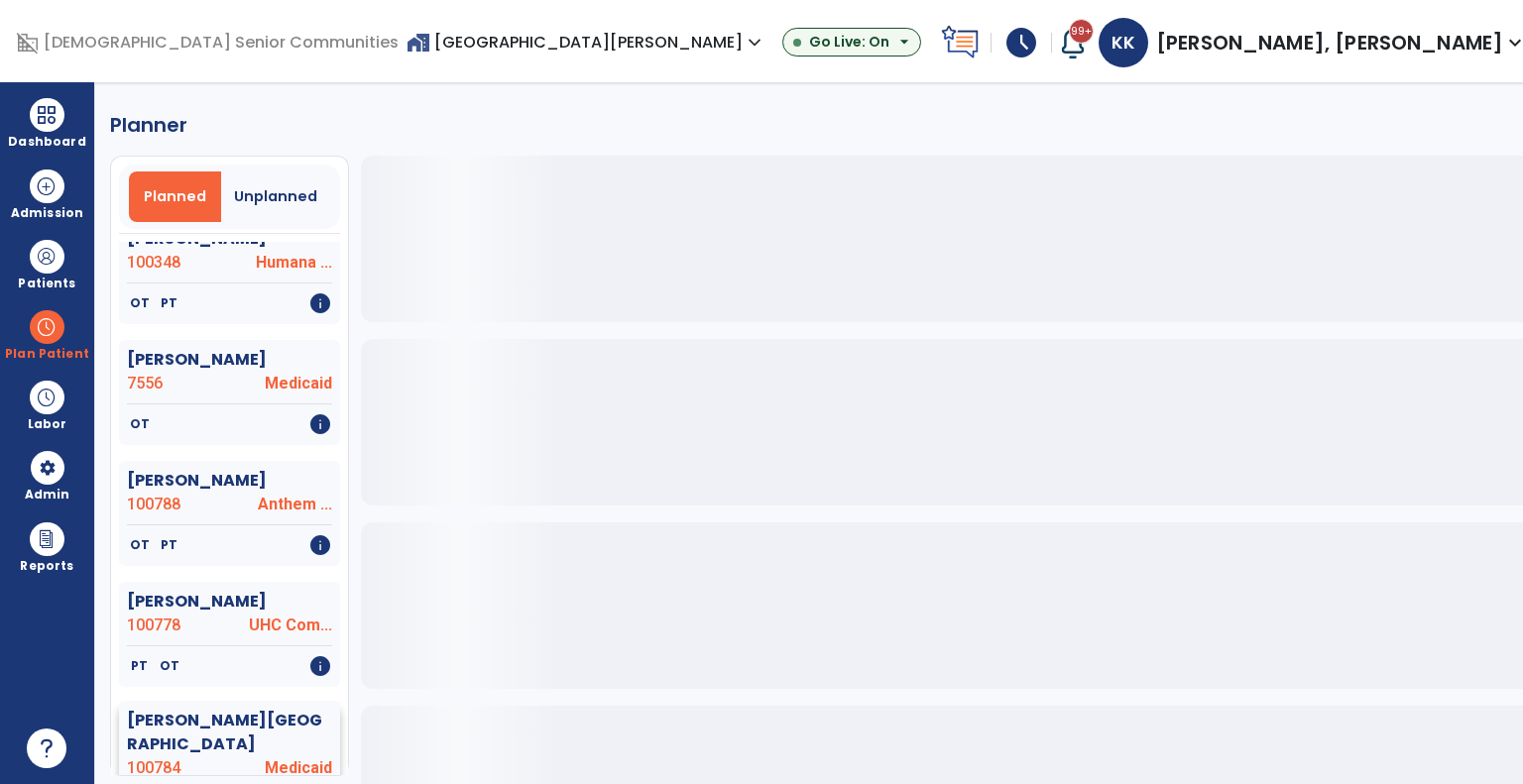 click on "PT   OT   ST   info" 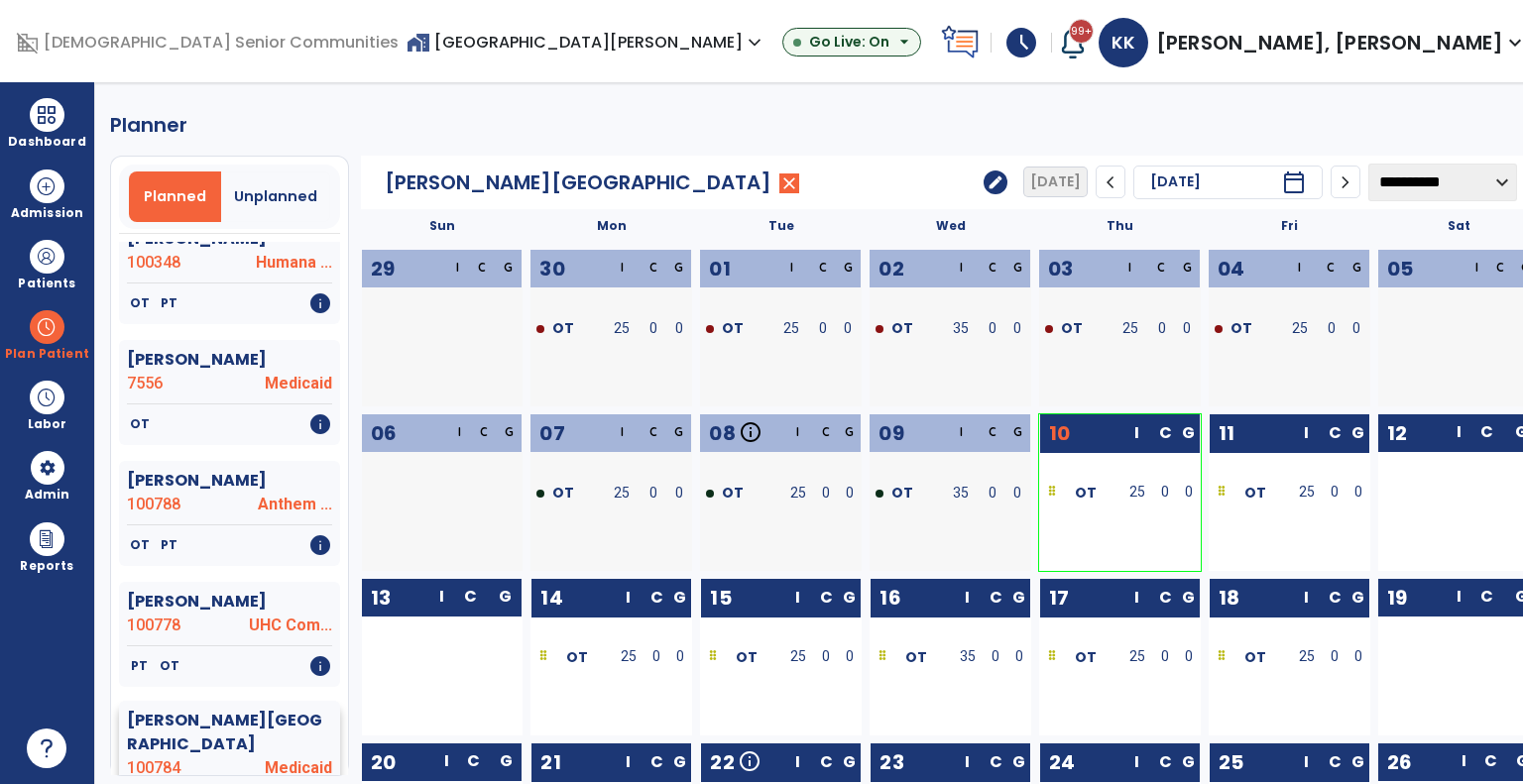 click on "PT   OT   ST   info" 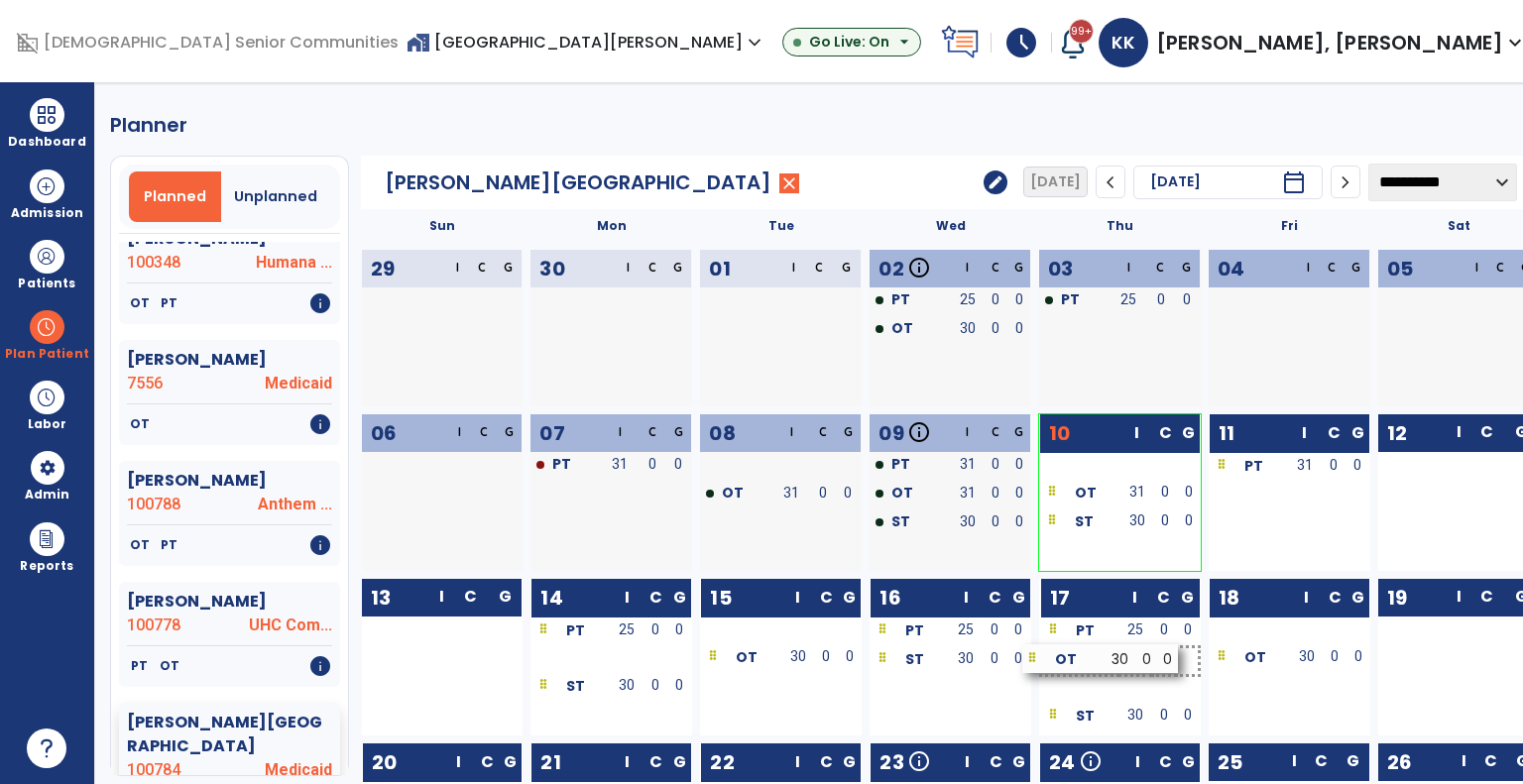 drag, startPoint x: 926, startPoint y: 658, endPoint x: 1096, endPoint y: 657, distance: 170.00294 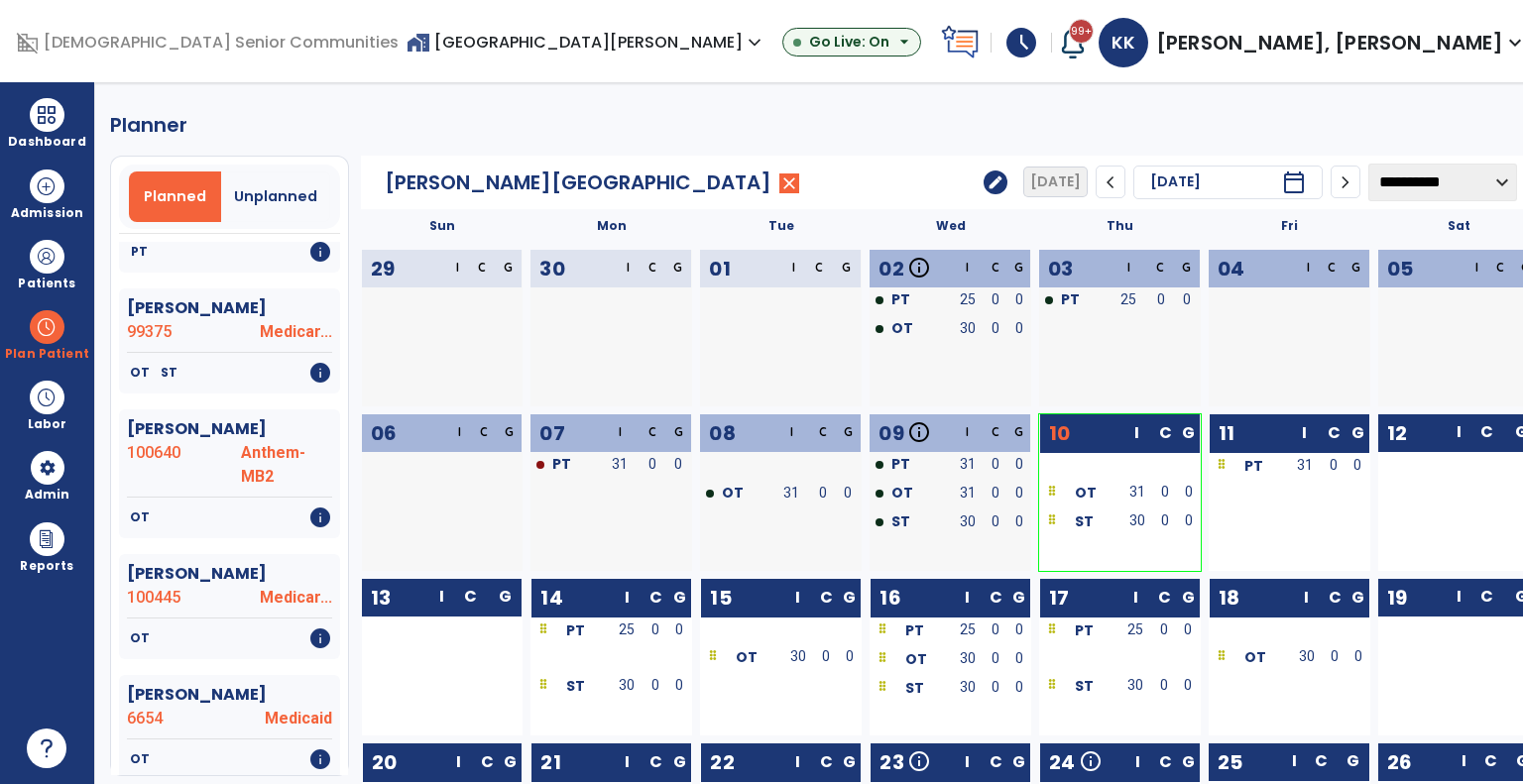 scroll, scrollTop: 4321, scrollLeft: 0, axis: vertical 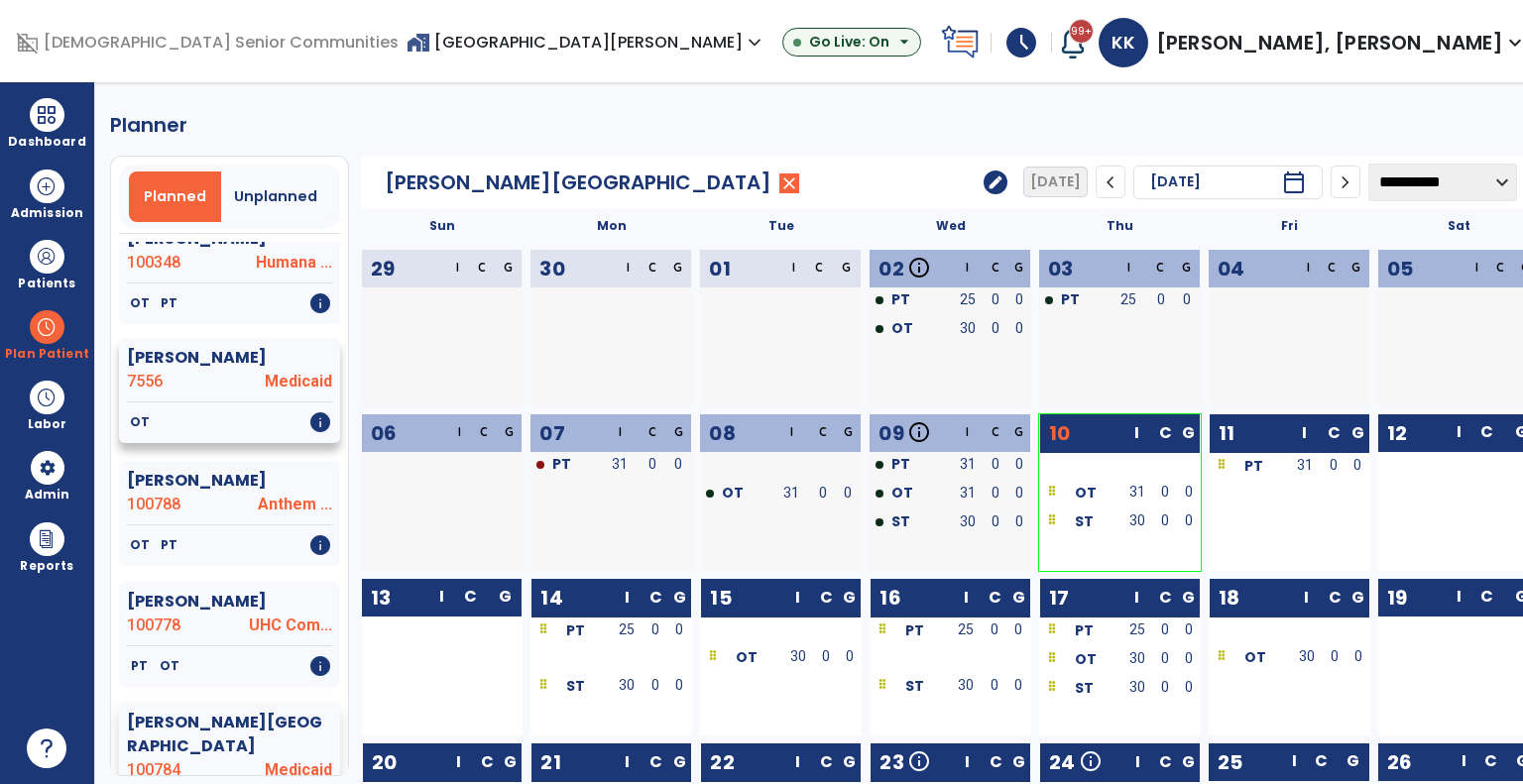 click on "7556" 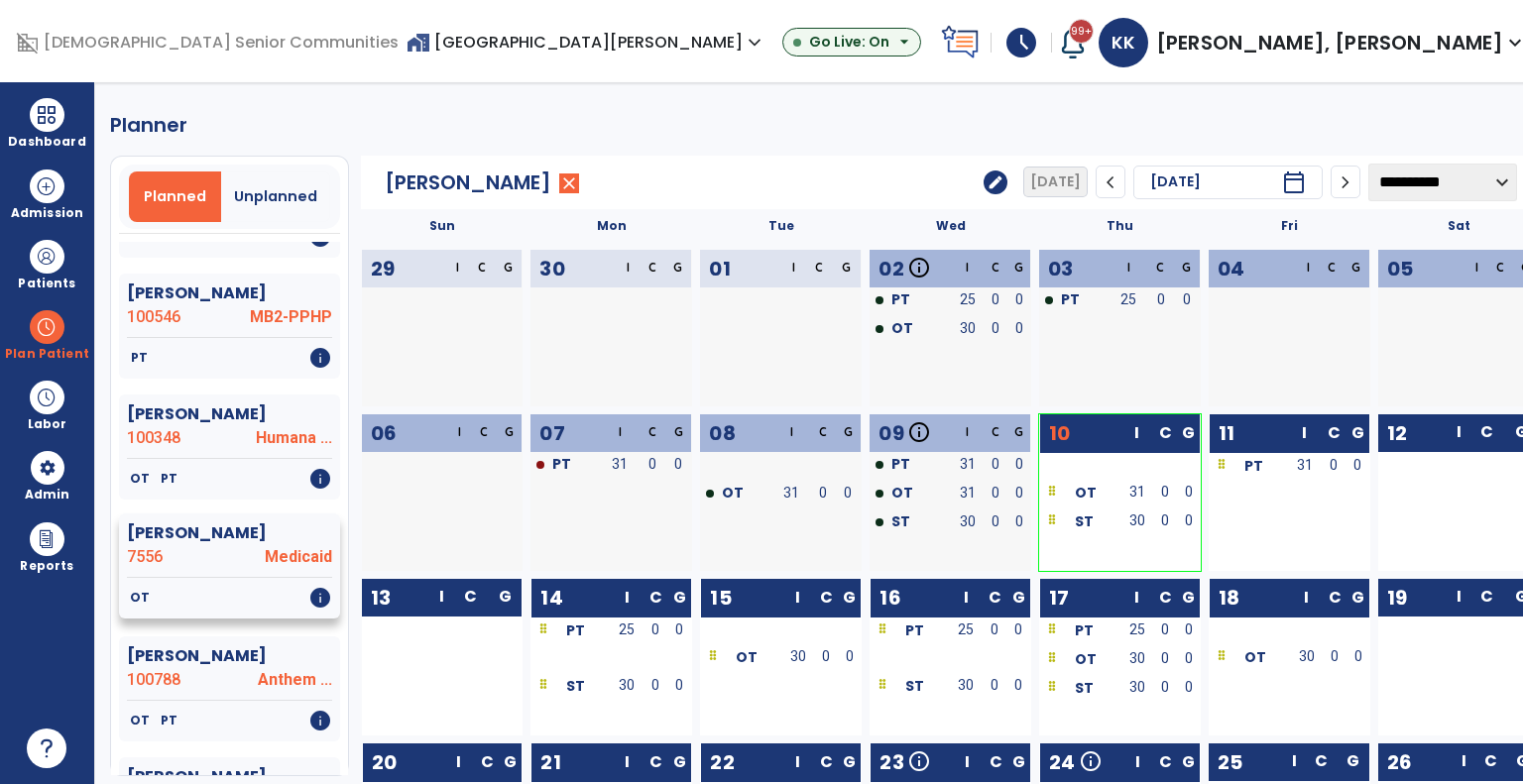 scroll, scrollTop: 4110, scrollLeft: 0, axis: vertical 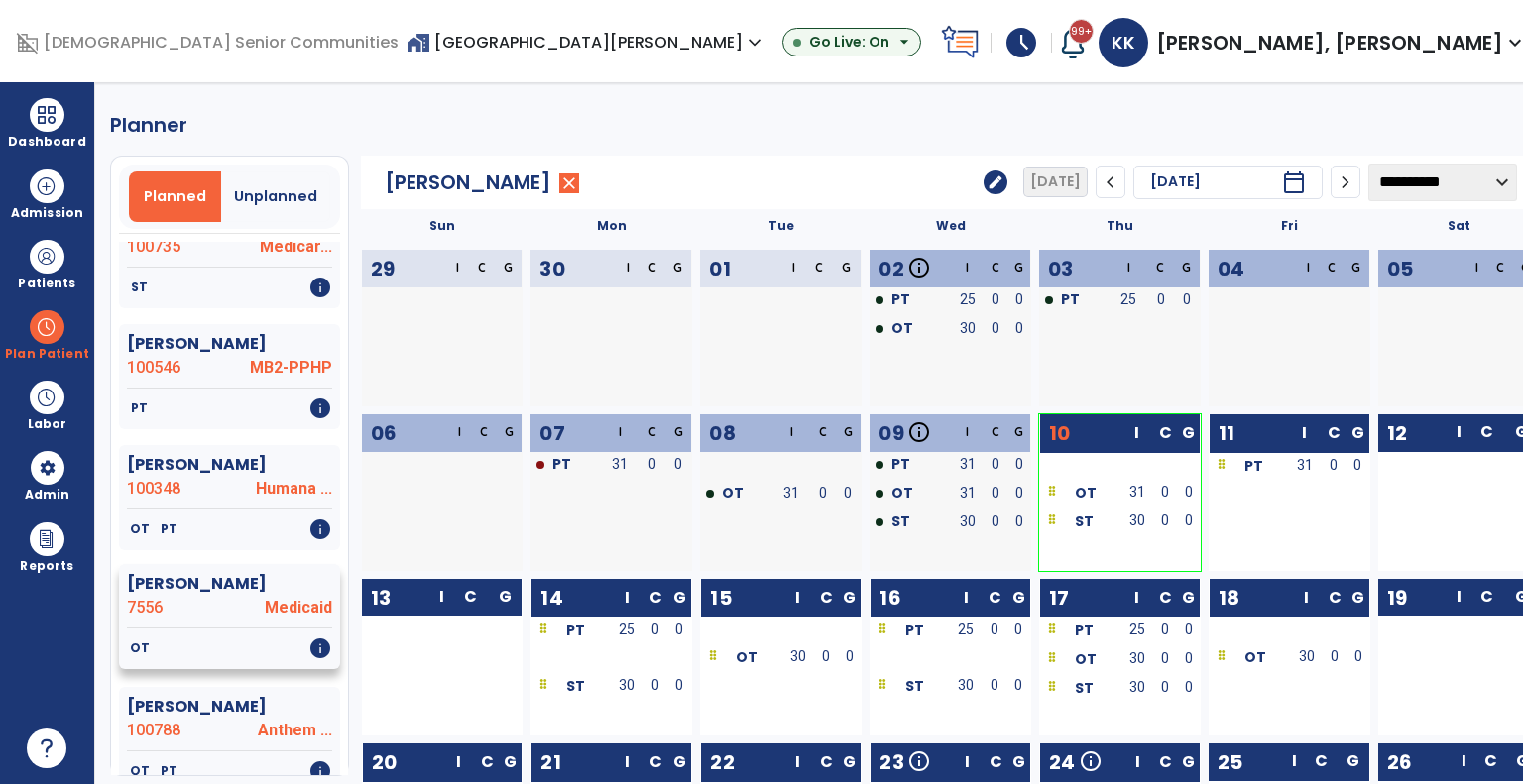 click on "PT   info" 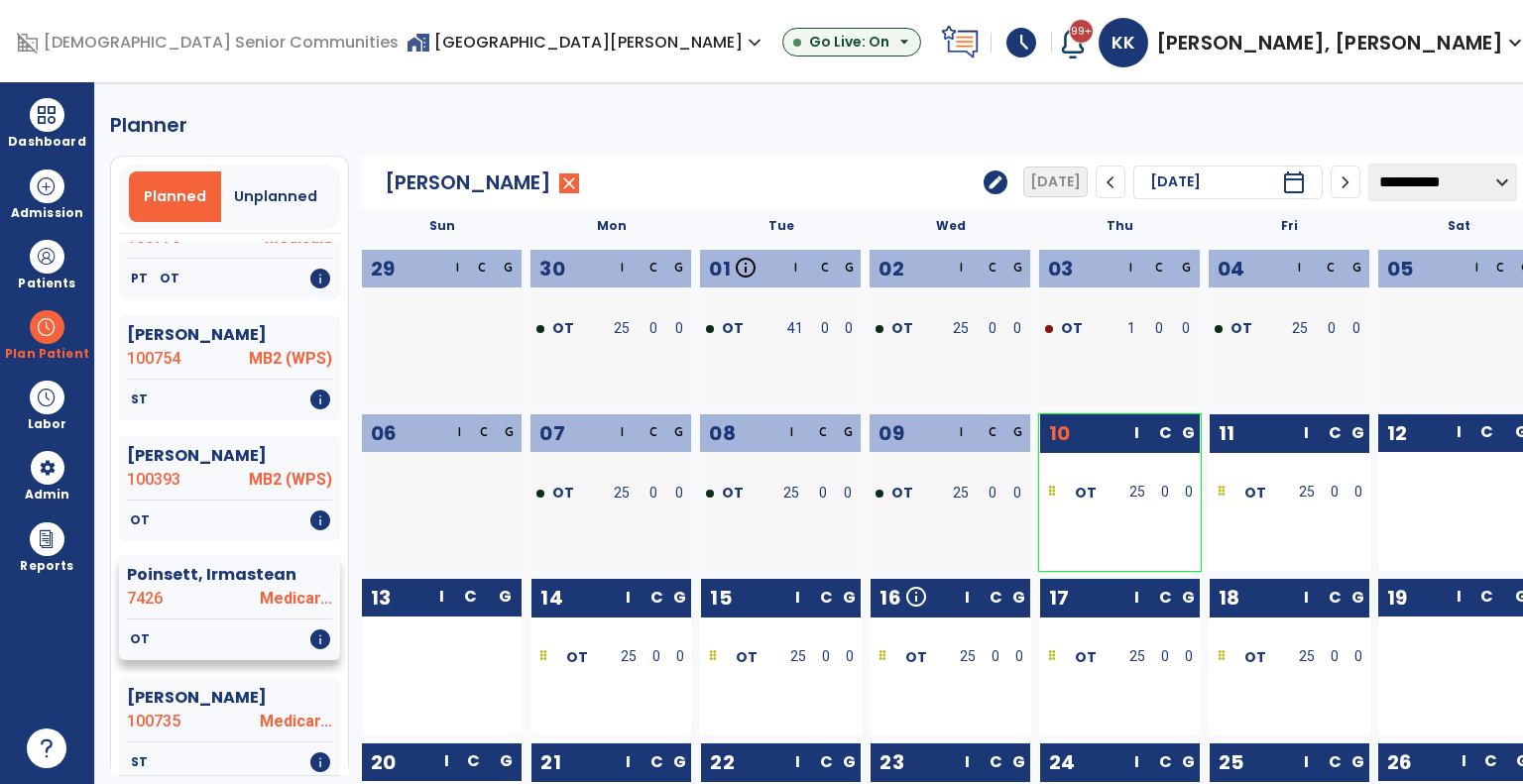 scroll, scrollTop: 3620, scrollLeft: 0, axis: vertical 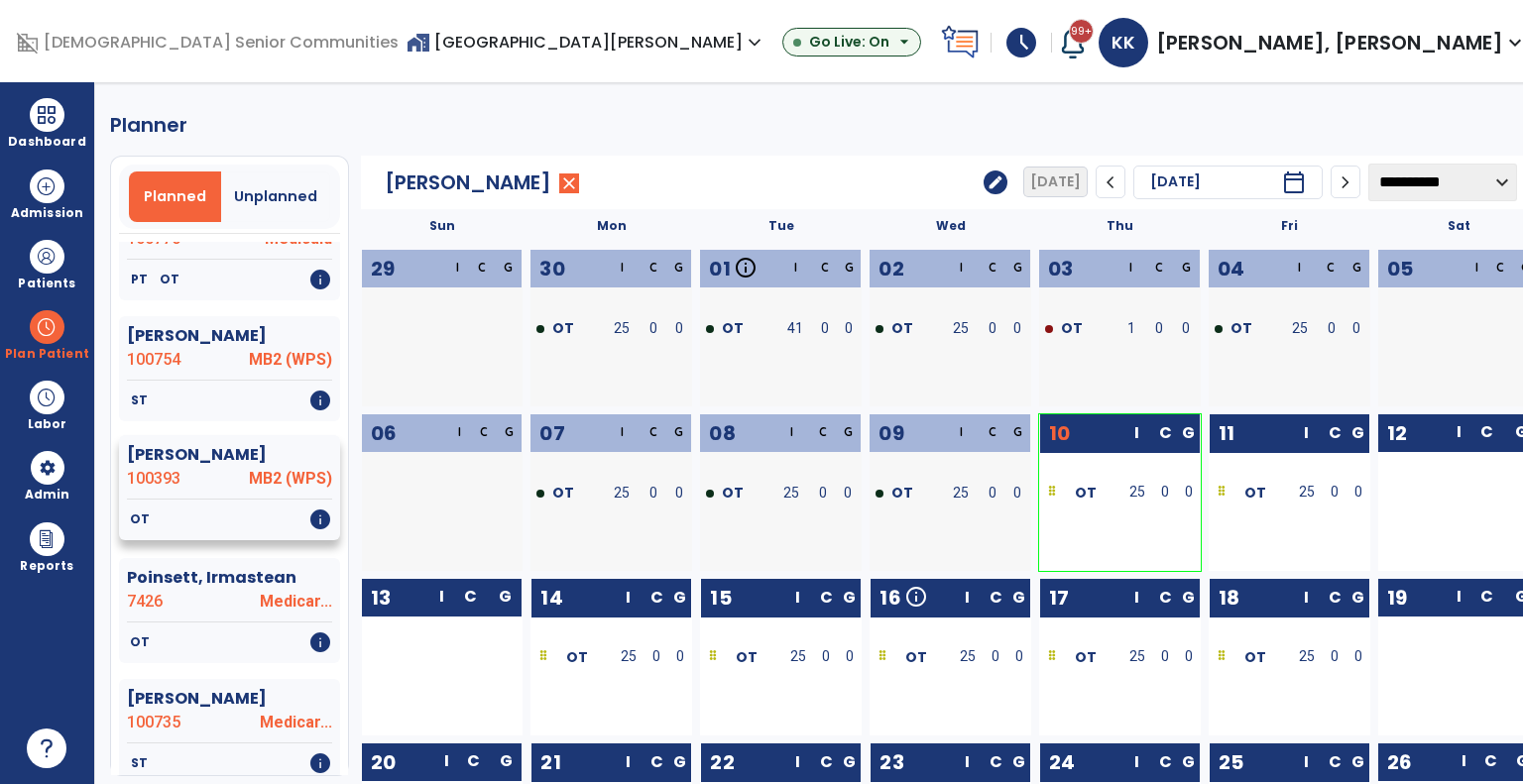 click on "[PERSON_NAME]" 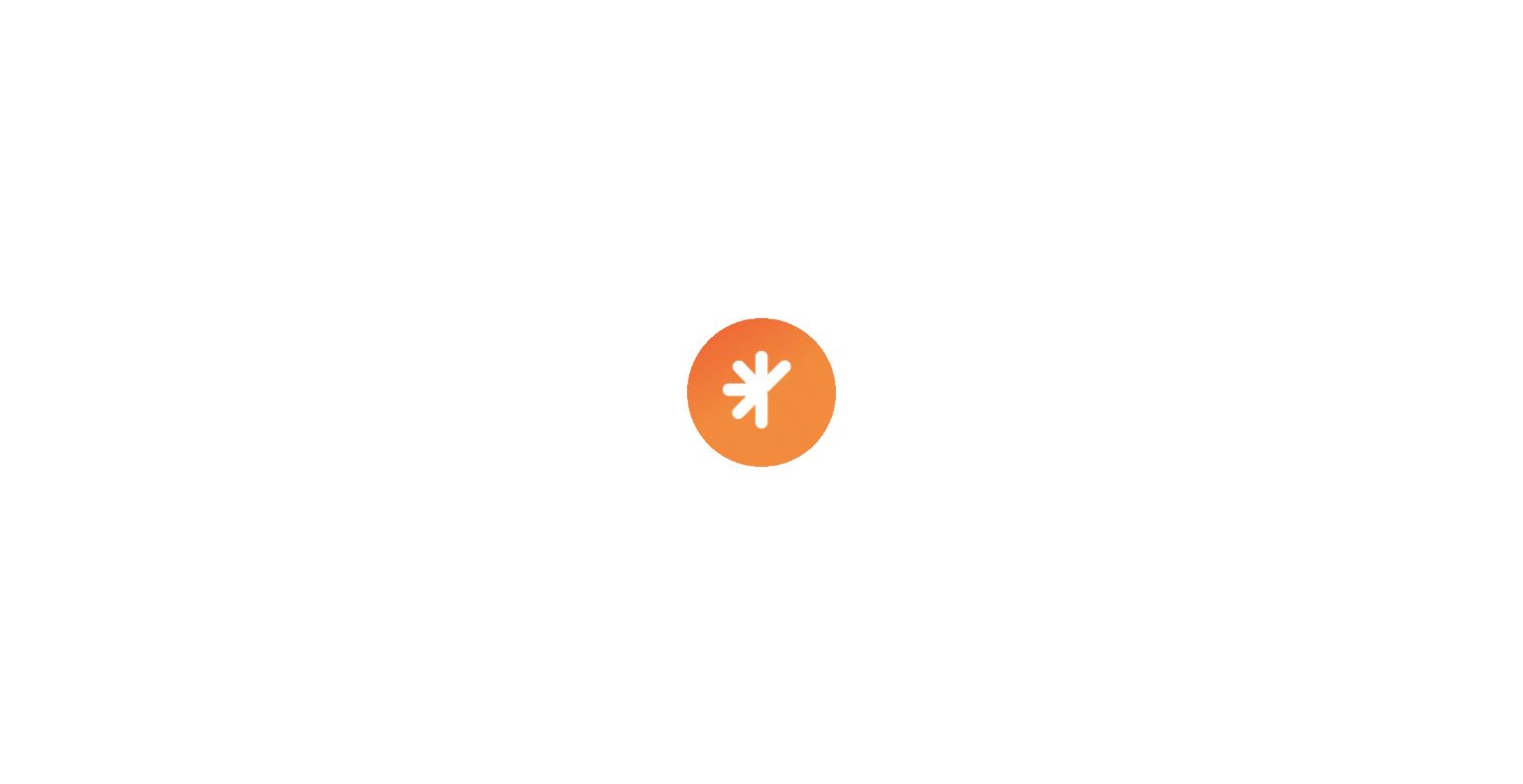 scroll, scrollTop: 0, scrollLeft: 0, axis: both 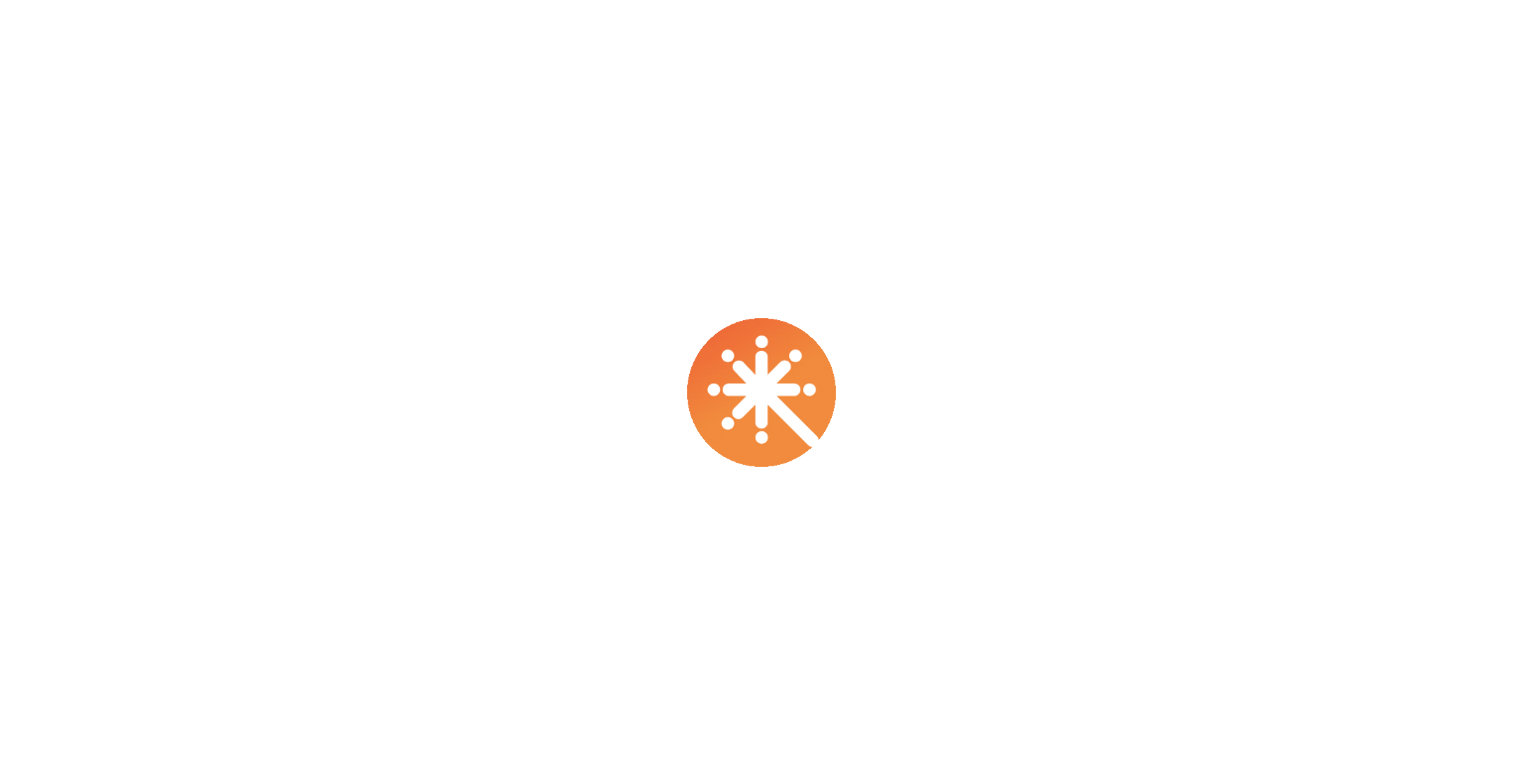 click at bounding box center (762, 392) 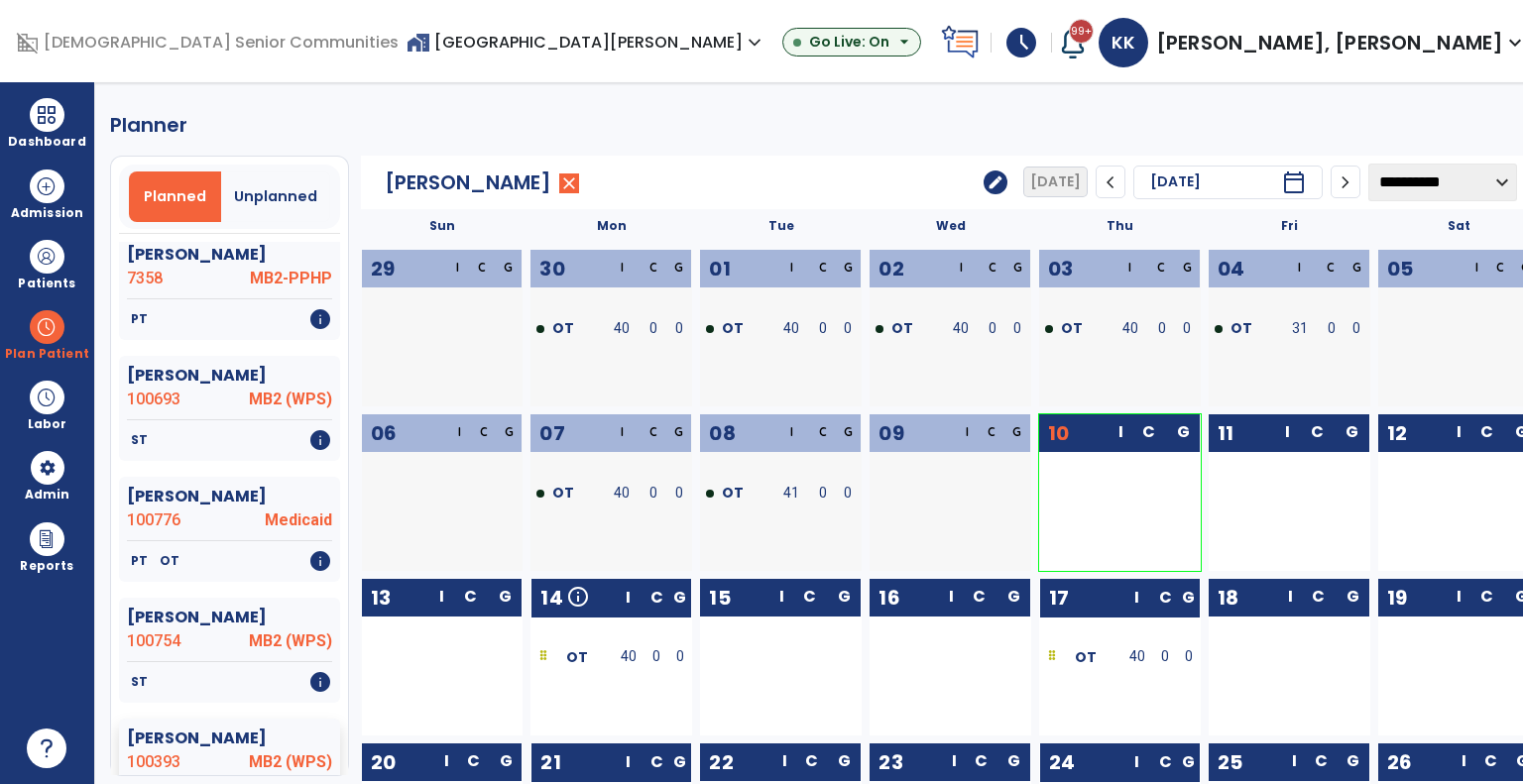 scroll, scrollTop: 3337, scrollLeft: 0, axis: vertical 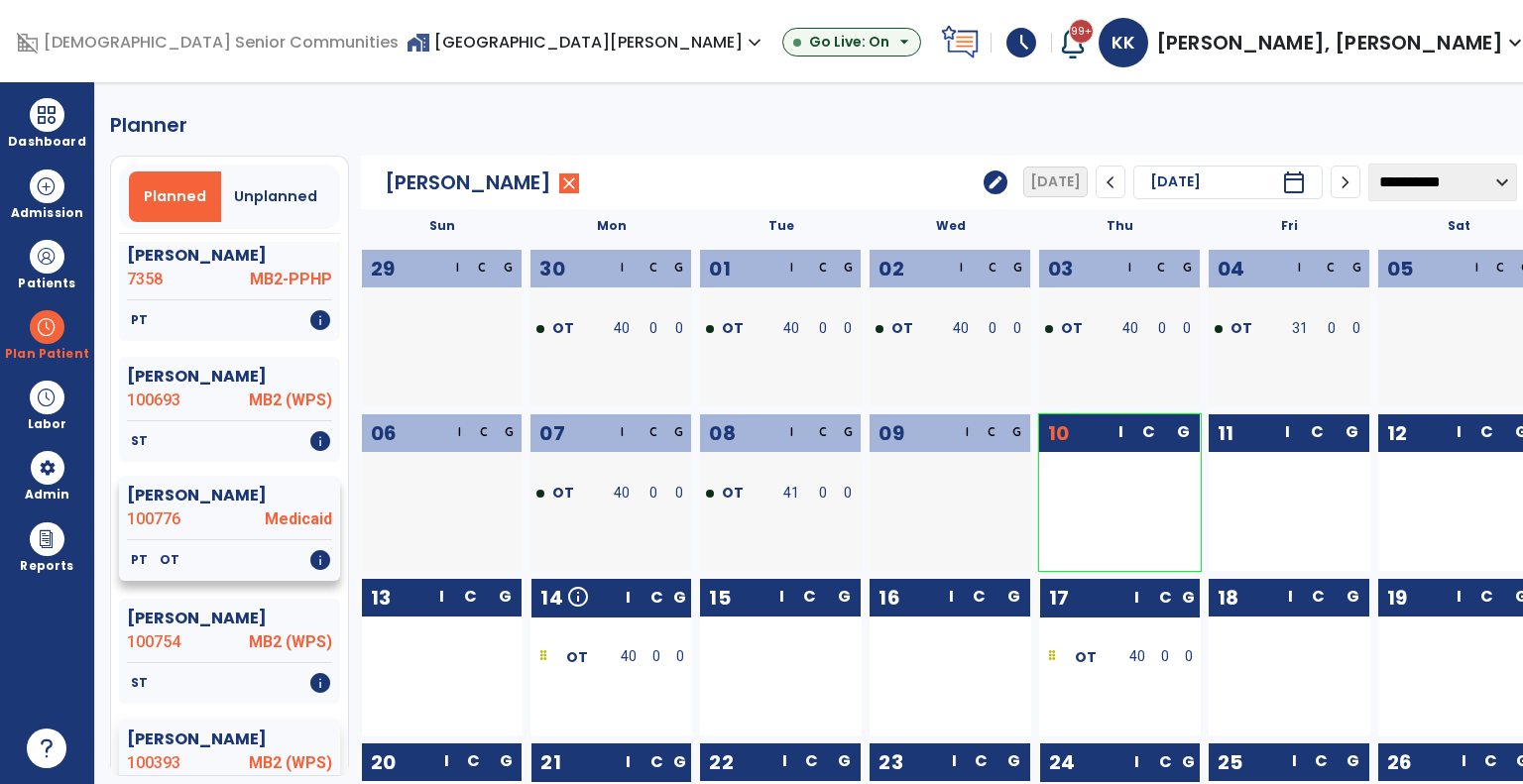 click on "PT   OT   info" 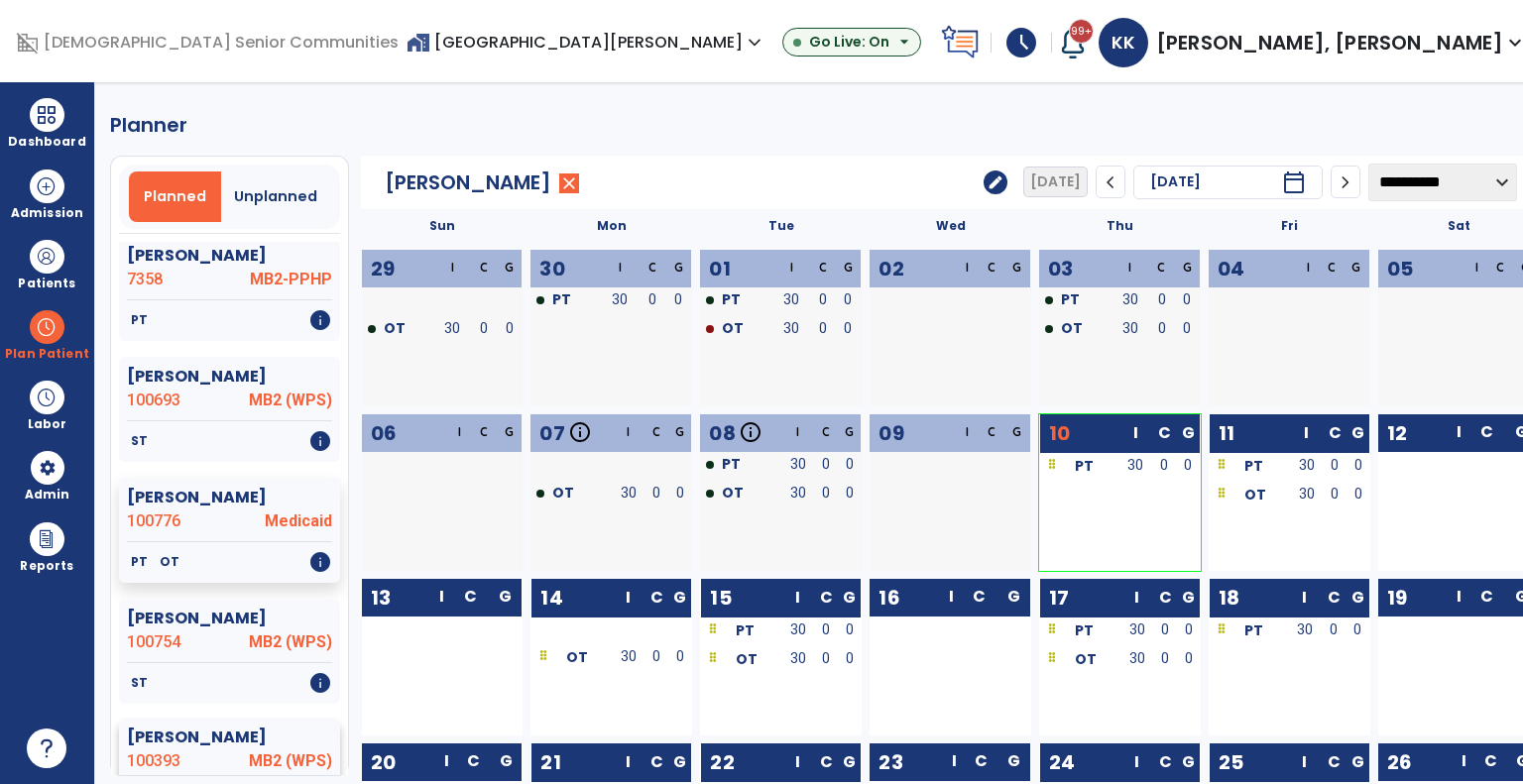 click on "100393" 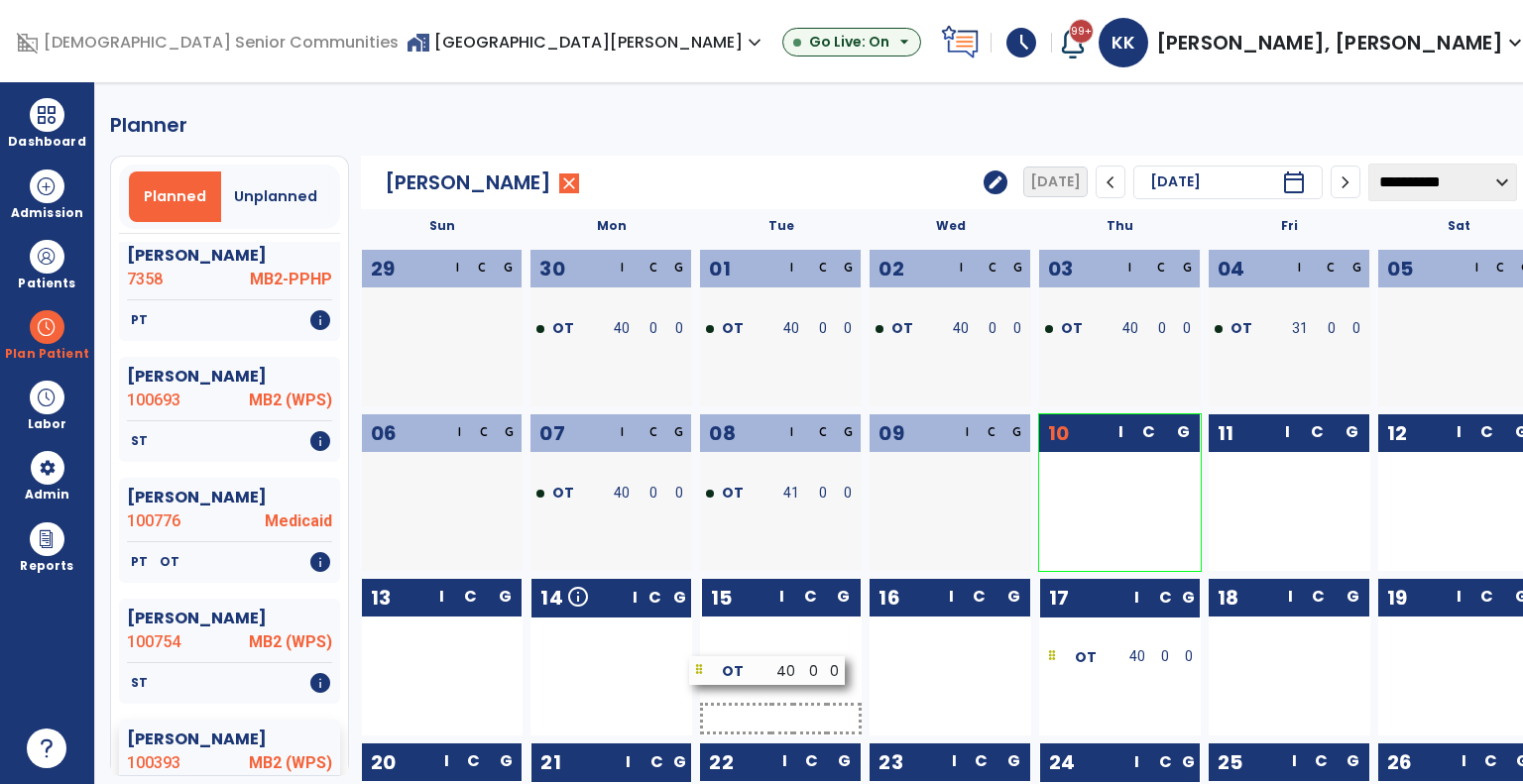 drag, startPoint x: 603, startPoint y: 663, endPoint x: 771, endPoint y: 677, distance: 168.5823 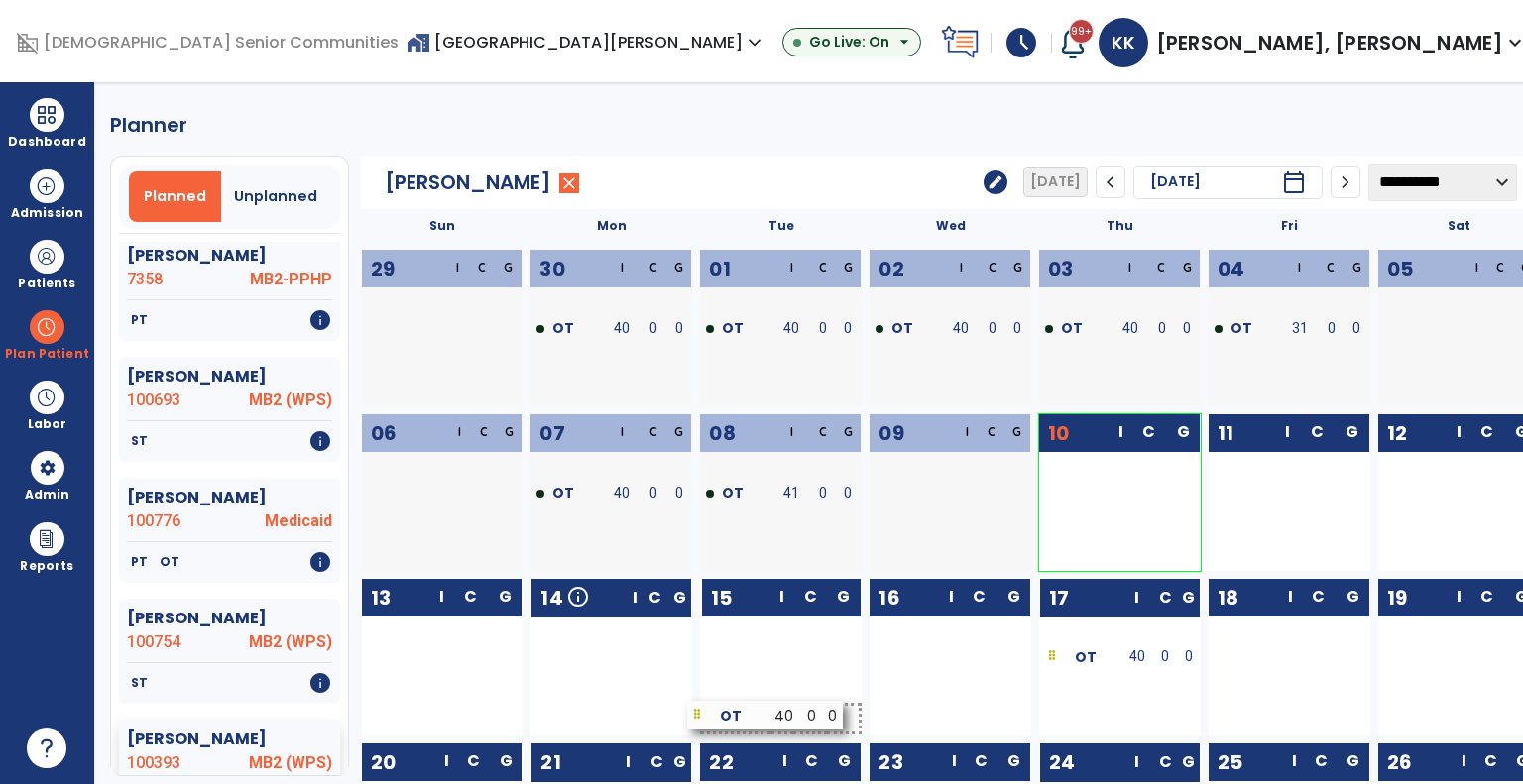scroll, scrollTop: 650, scrollLeft: 0, axis: vertical 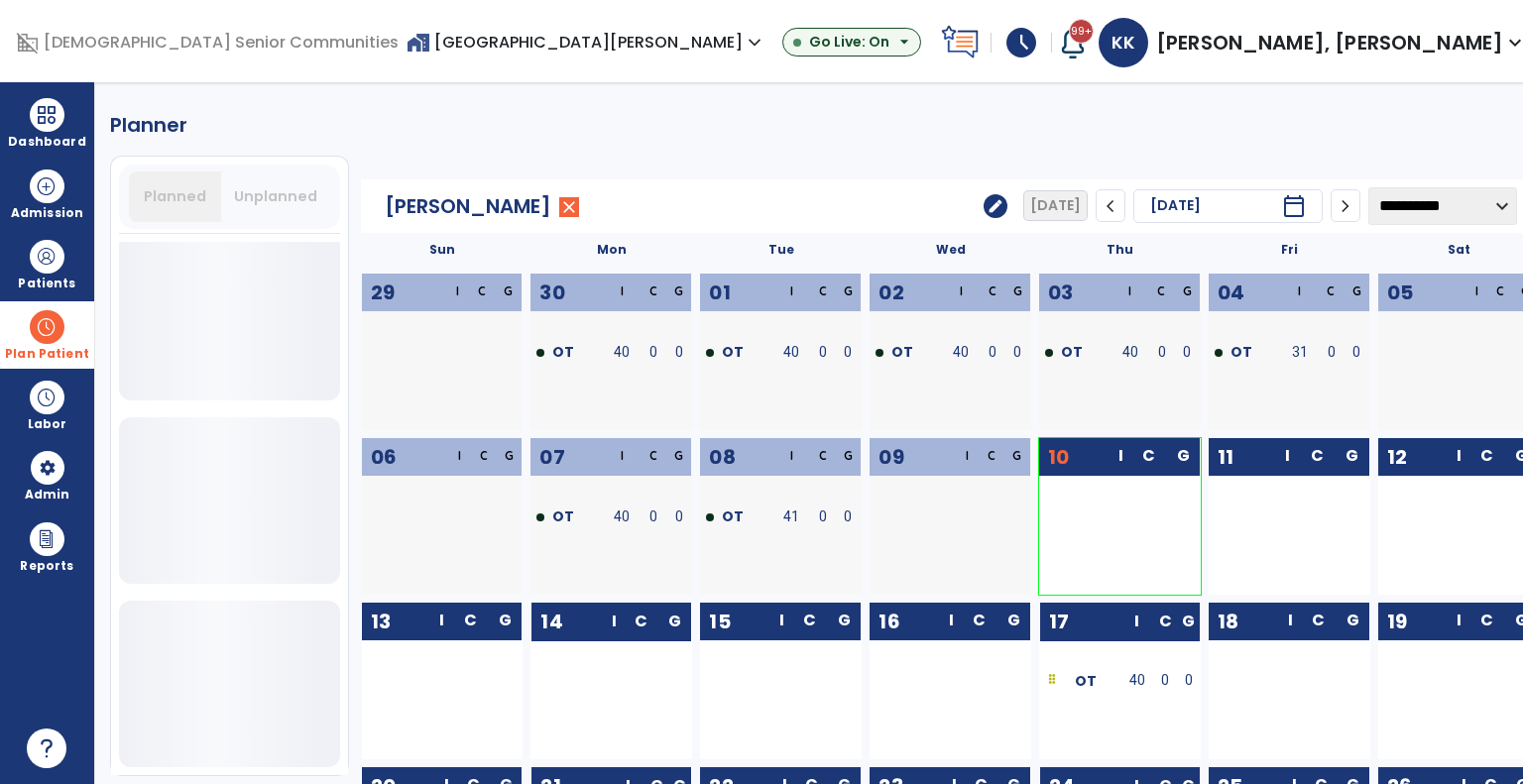 click on "Plan Patient" at bounding box center [47, 334] 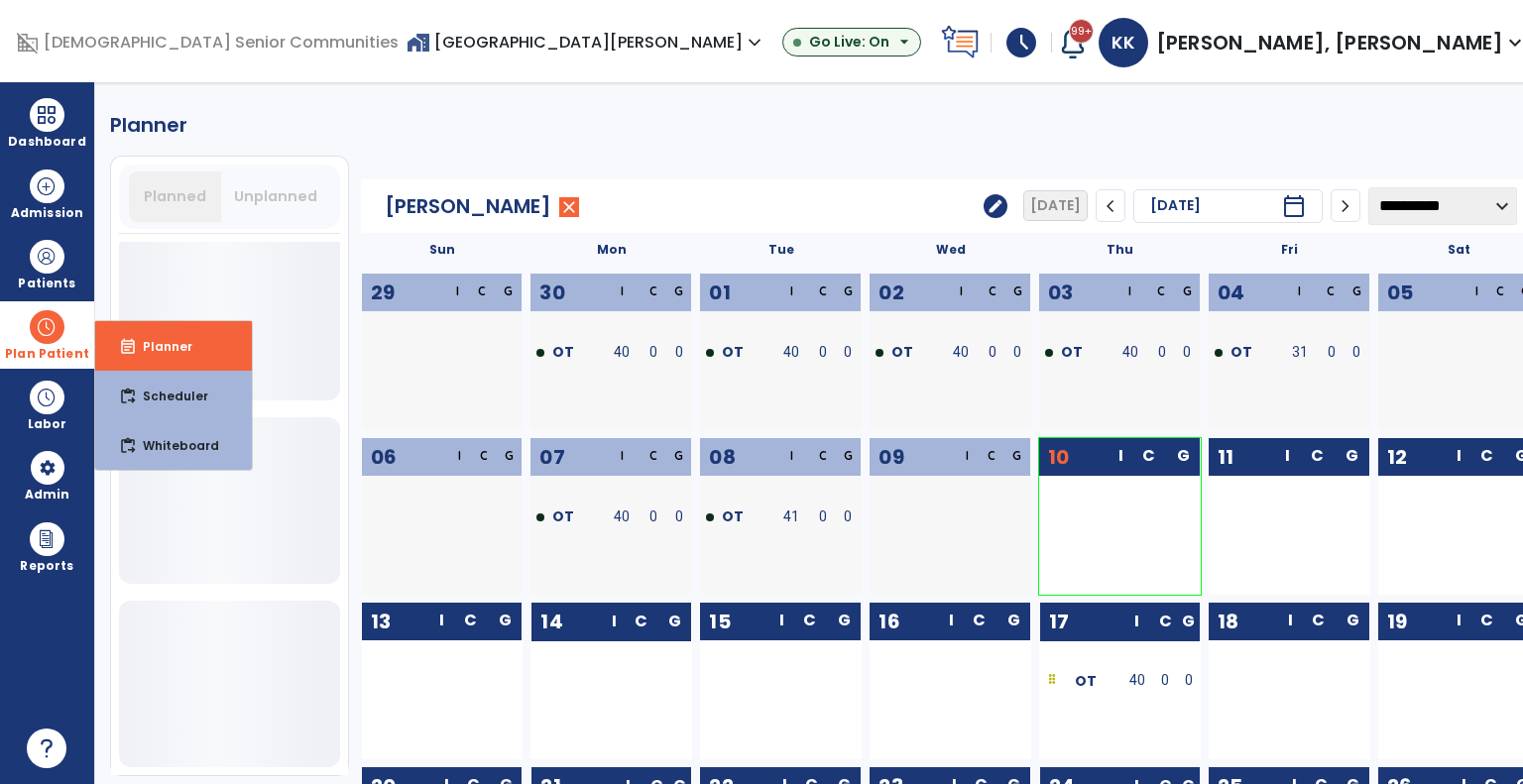 scroll, scrollTop: 3337, scrollLeft: 0, axis: vertical 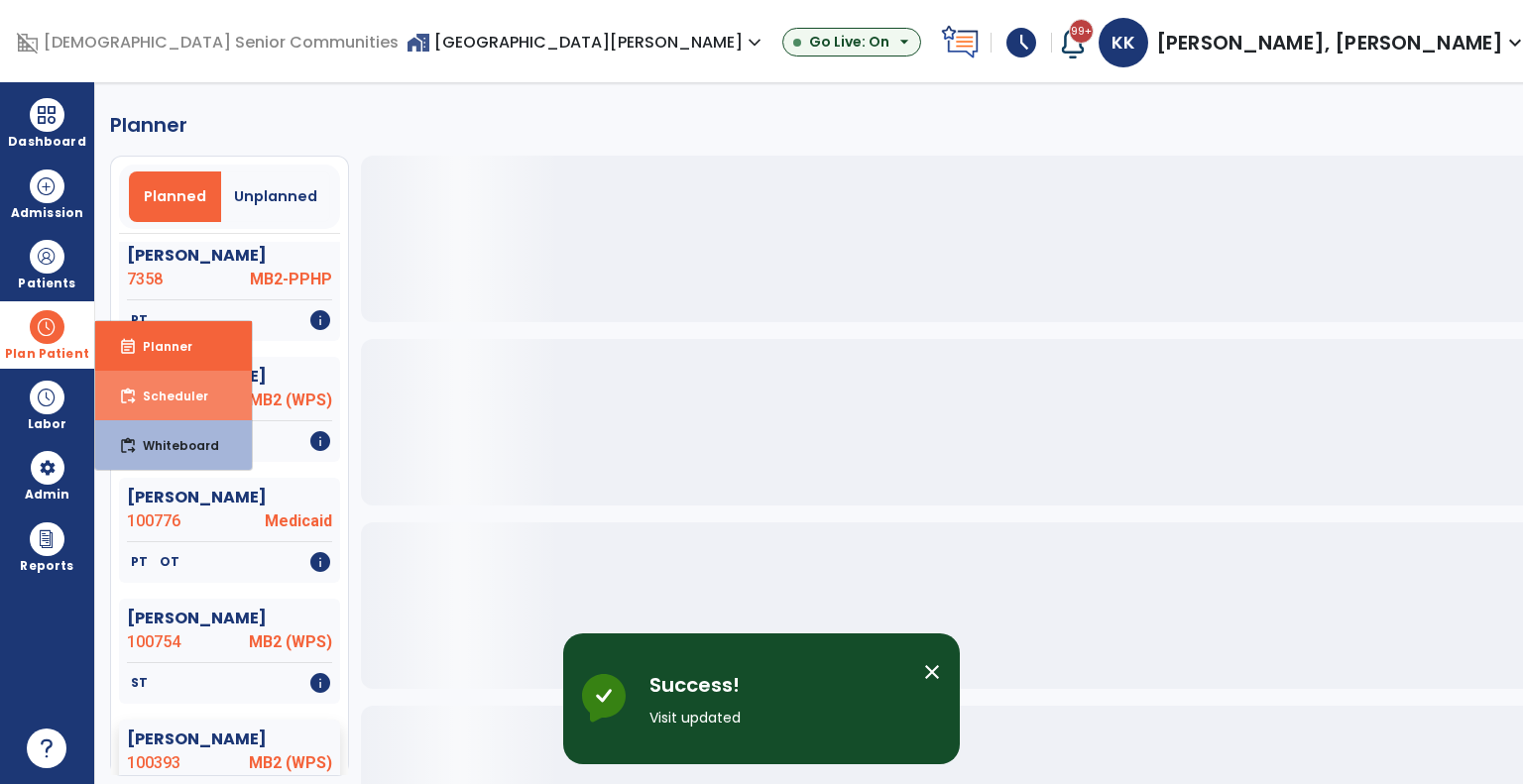 click on "Scheduler" at bounding box center [168, 395] 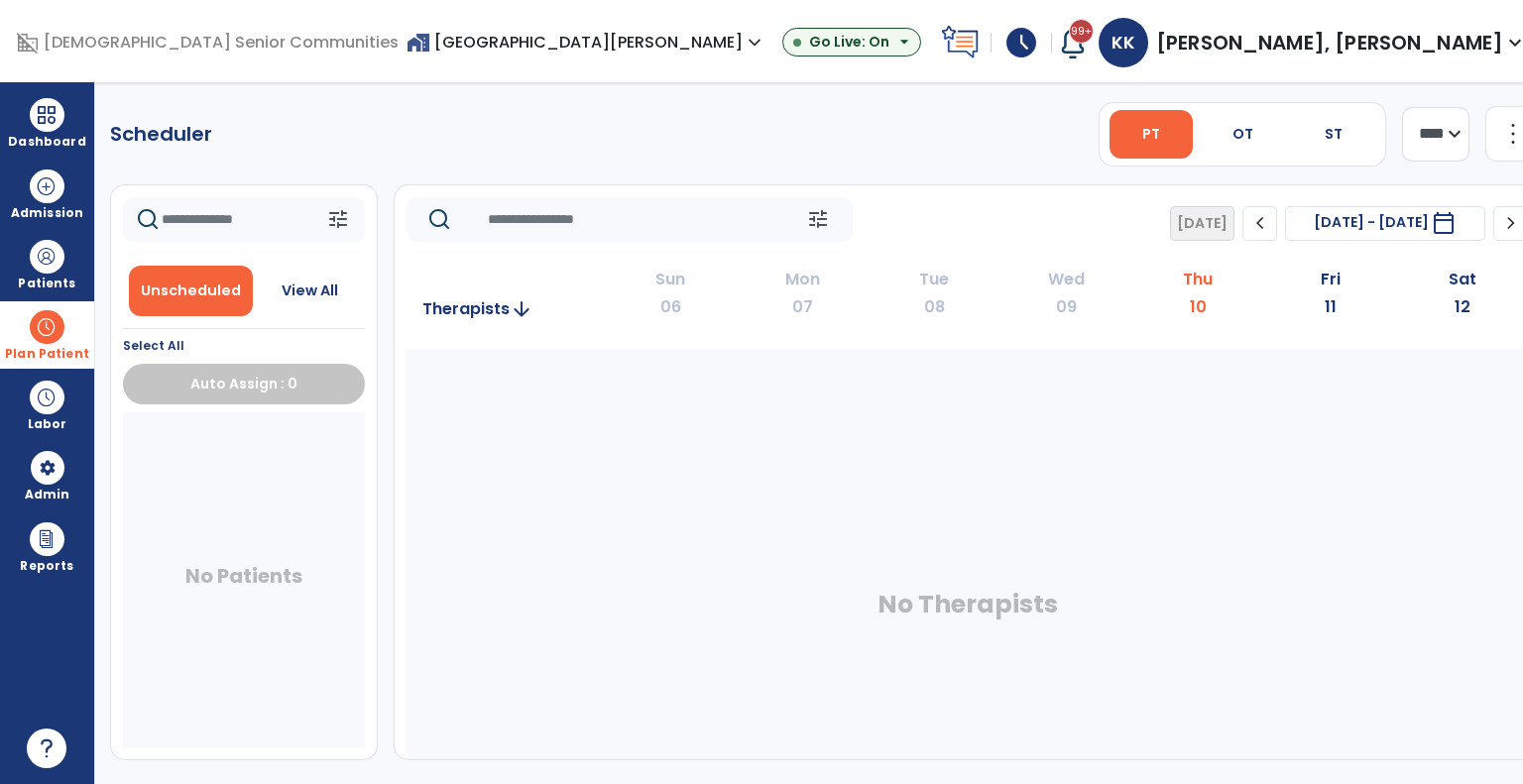 click on "chevron_right" 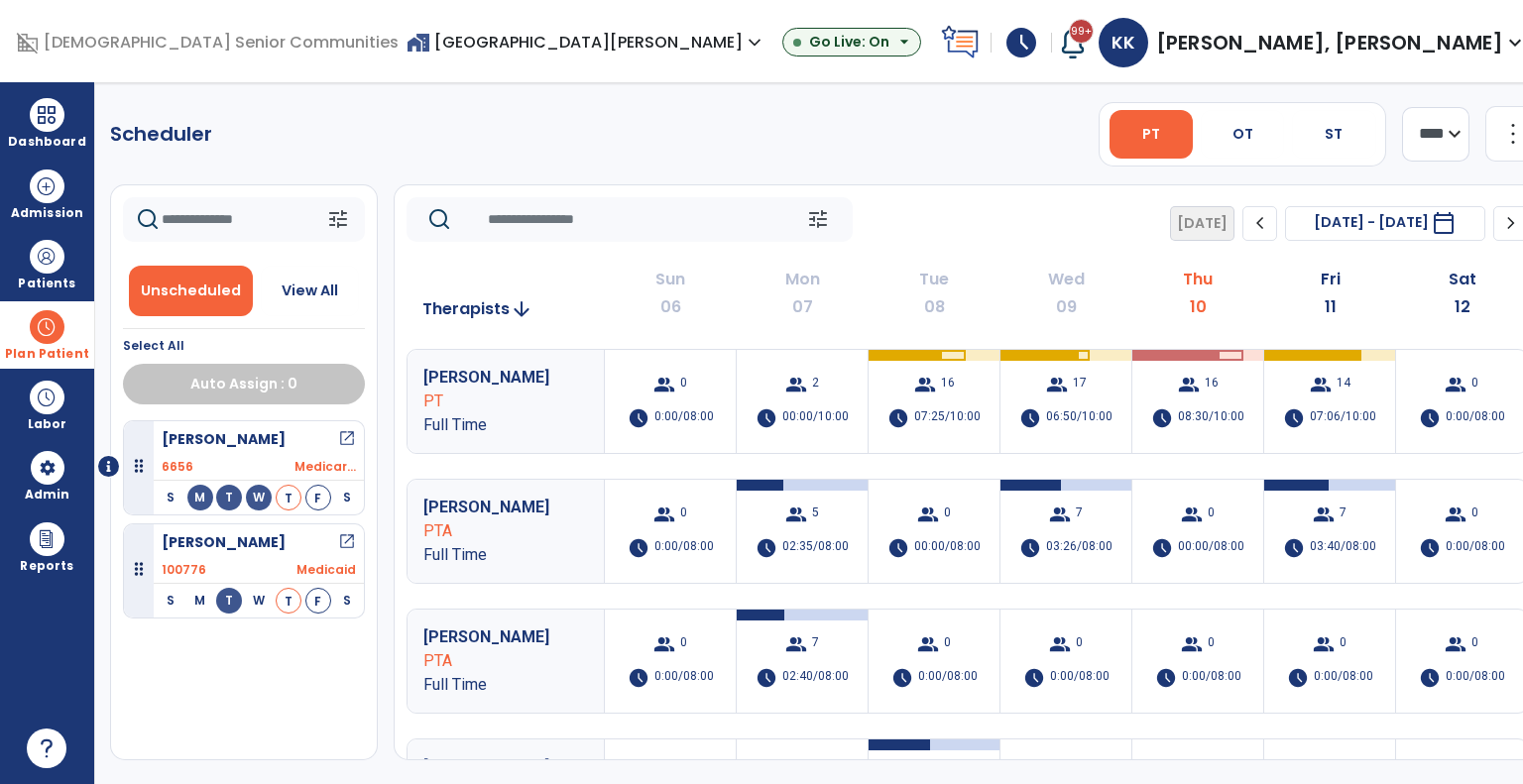 click on "Wed" 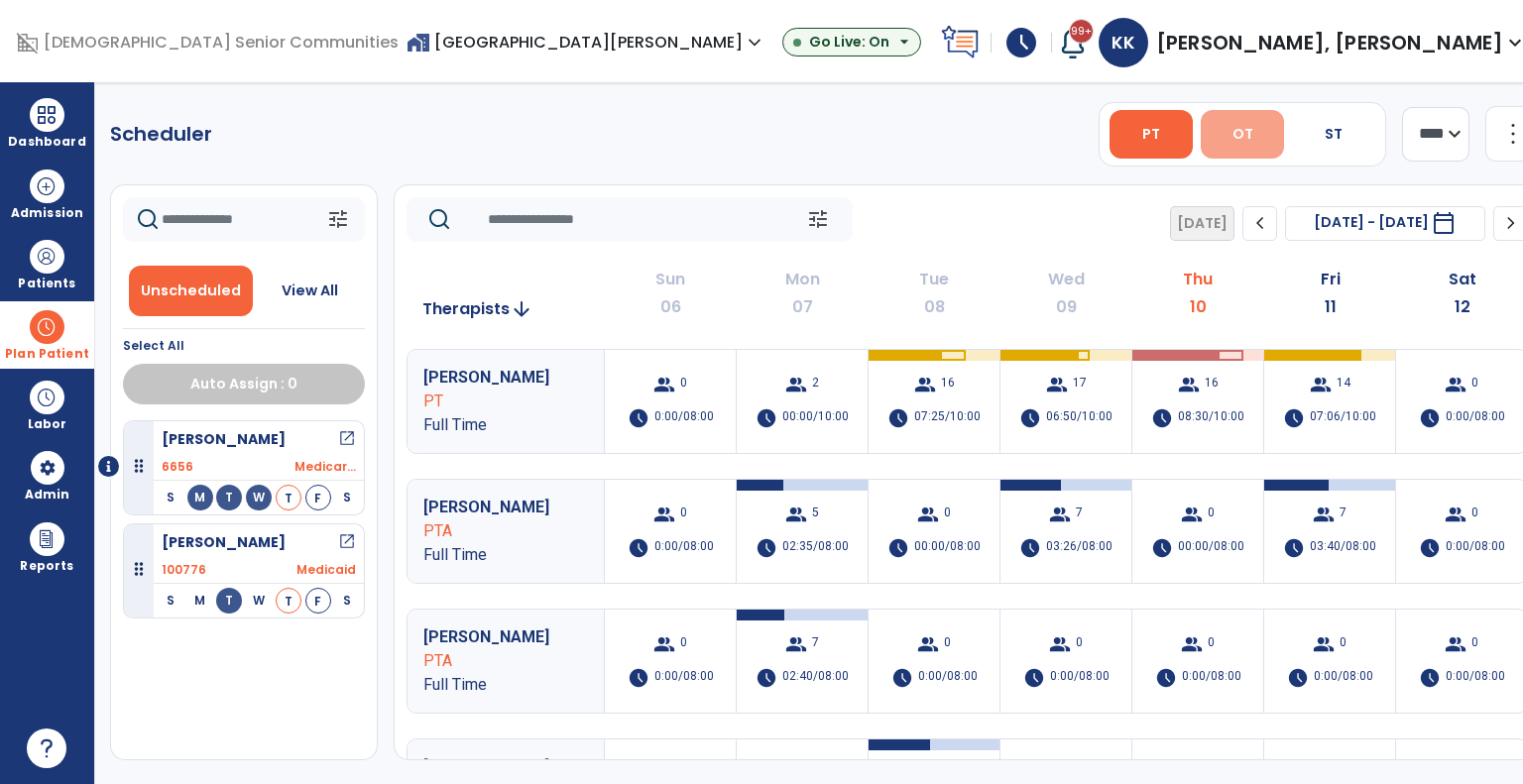 click on "OT" at bounding box center [1242, 134] 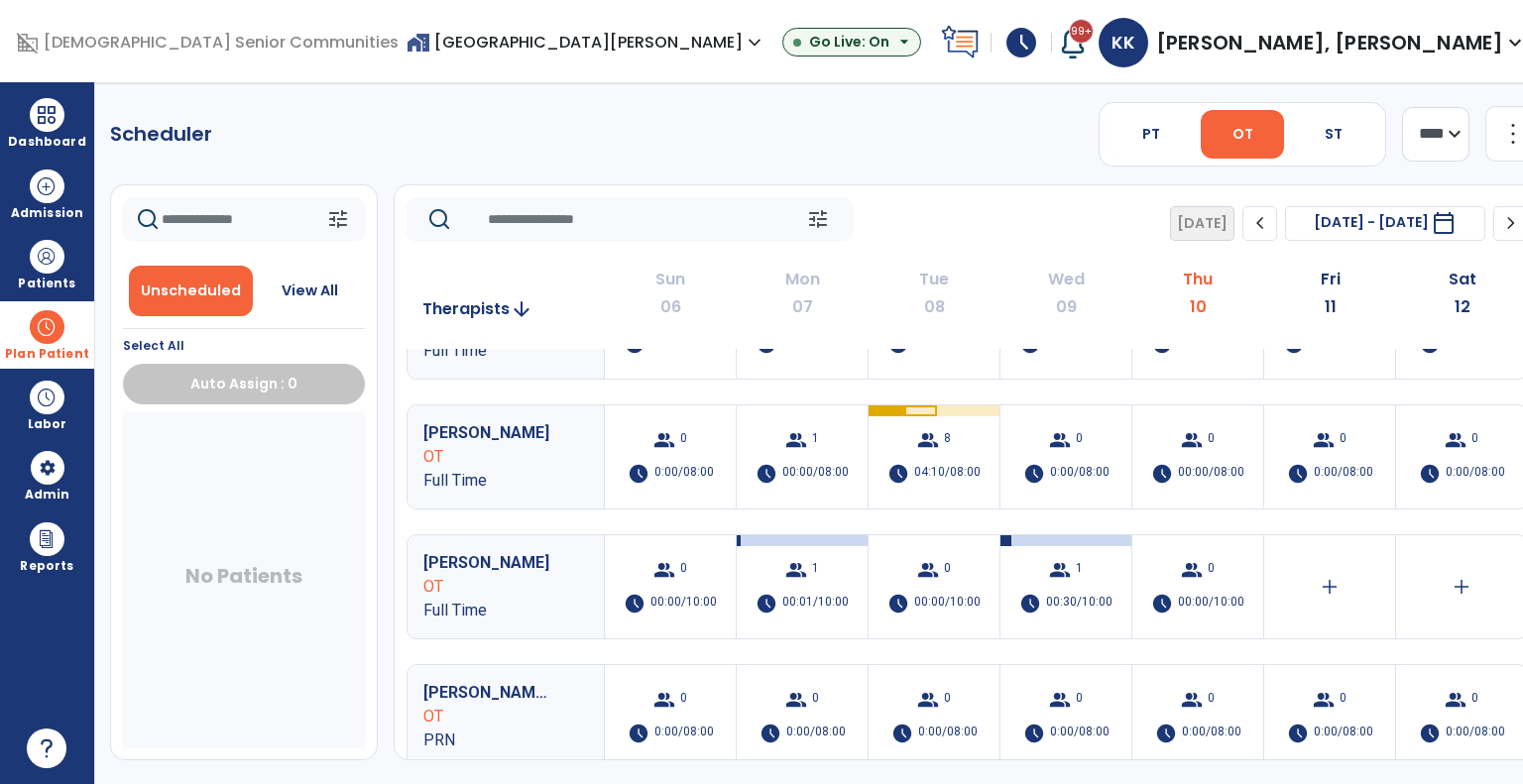 scroll, scrollTop: 202, scrollLeft: 0, axis: vertical 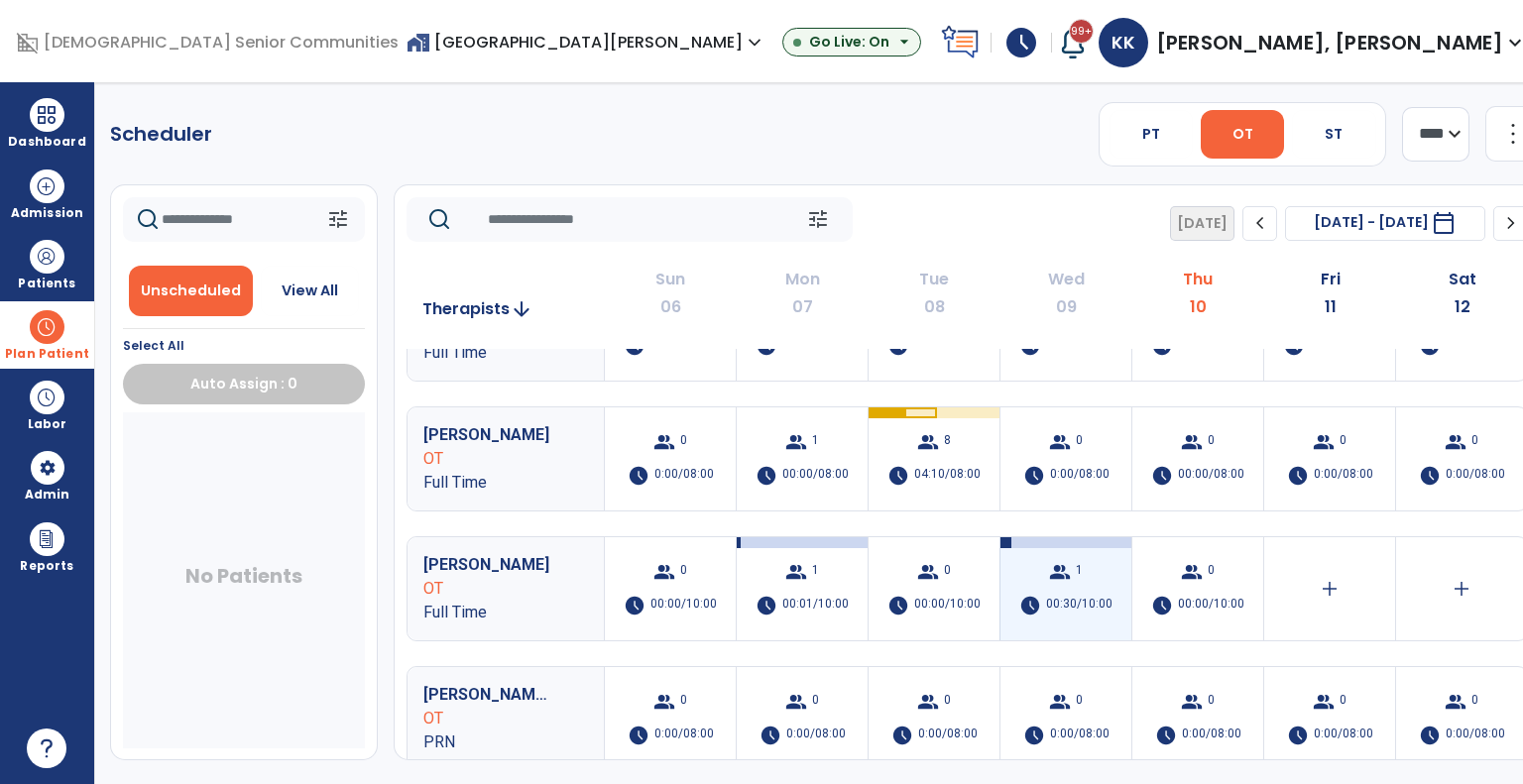 click on "schedule" at bounding box center (1030, 606) 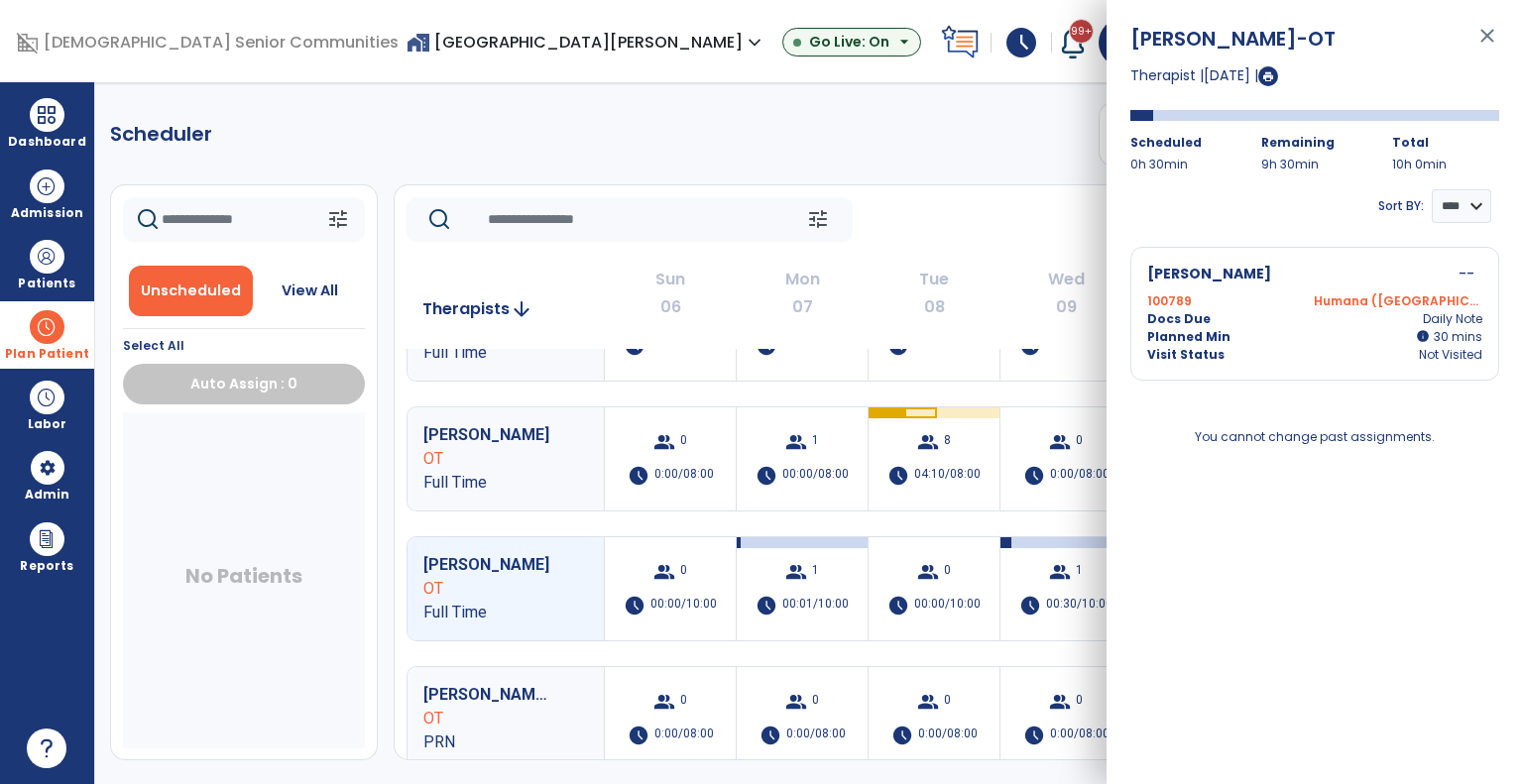 click on "Planned Min  info   30 I 30 mins" at bounding box center [1315, 337] 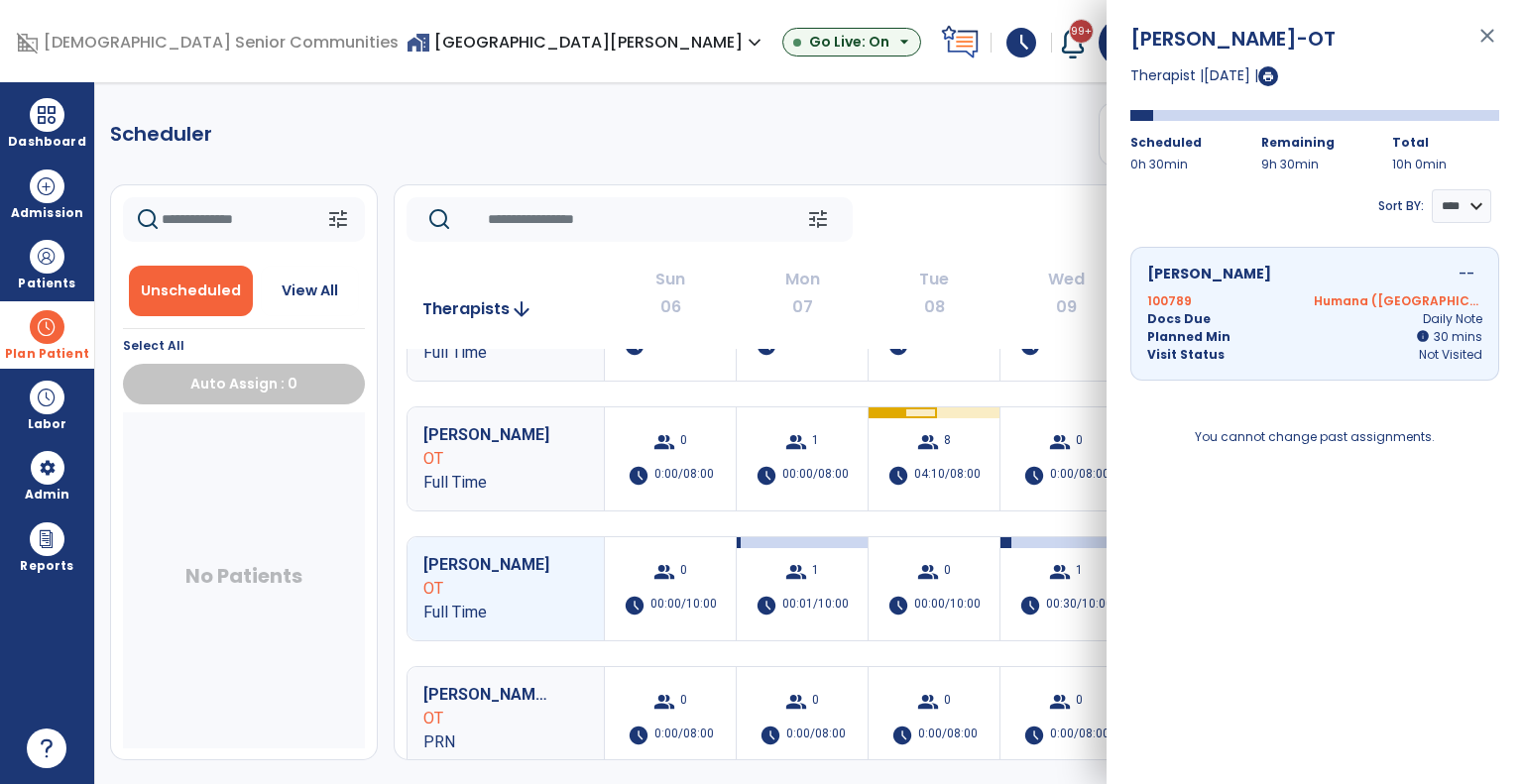click on "Tue  08" 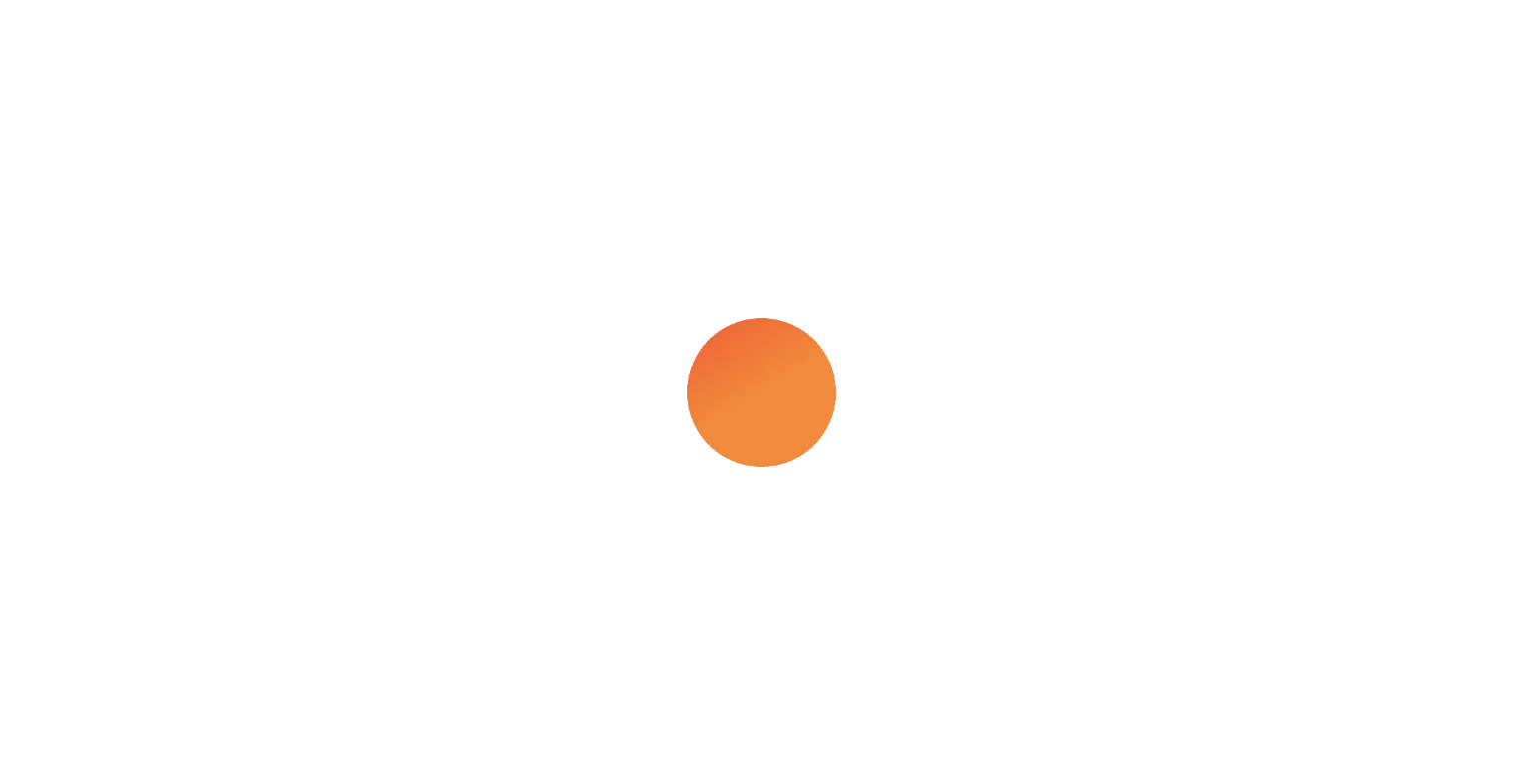 scroll, scrollTop: 0, scrollLeft: 0, axis: both 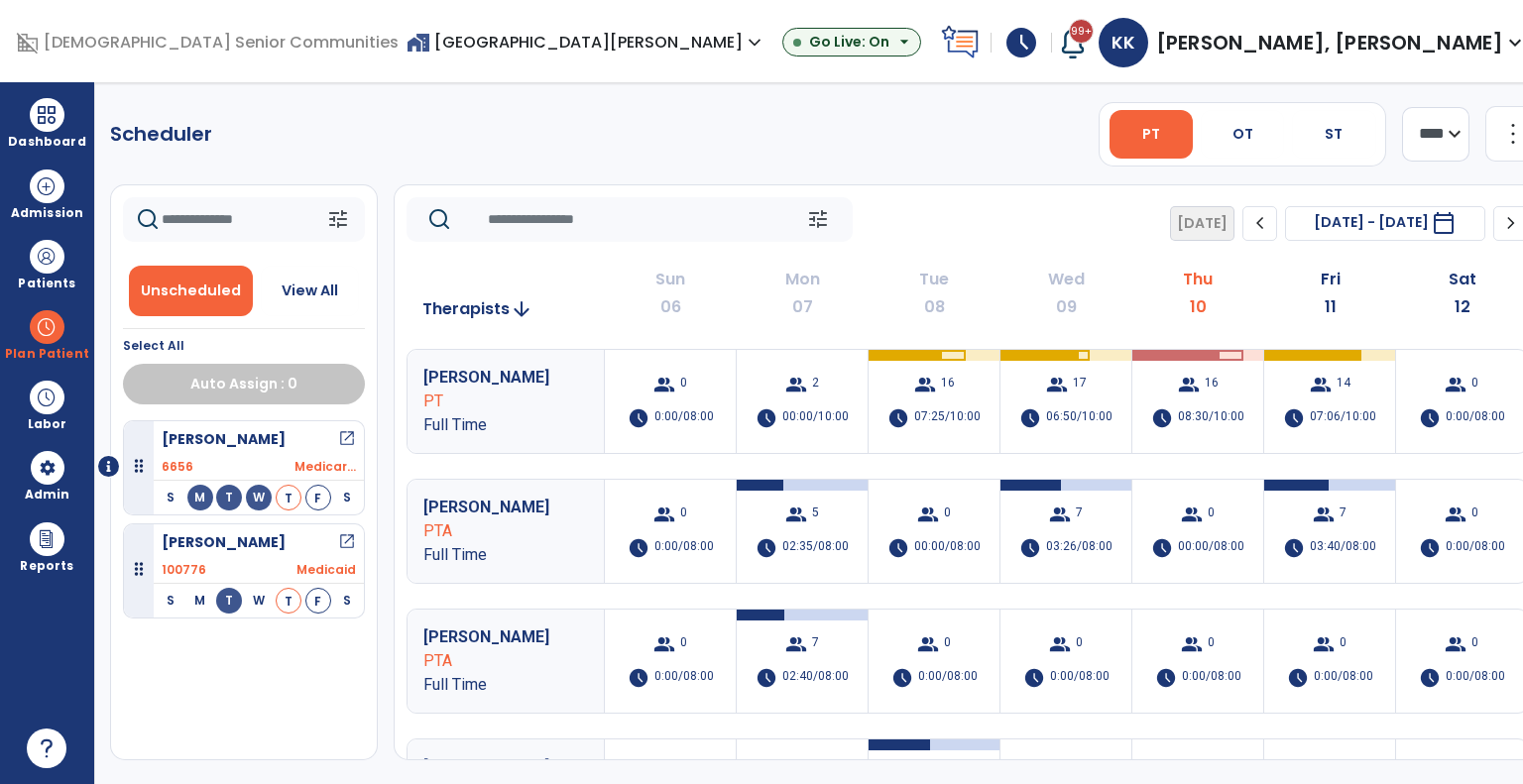 click on "chevron_right" 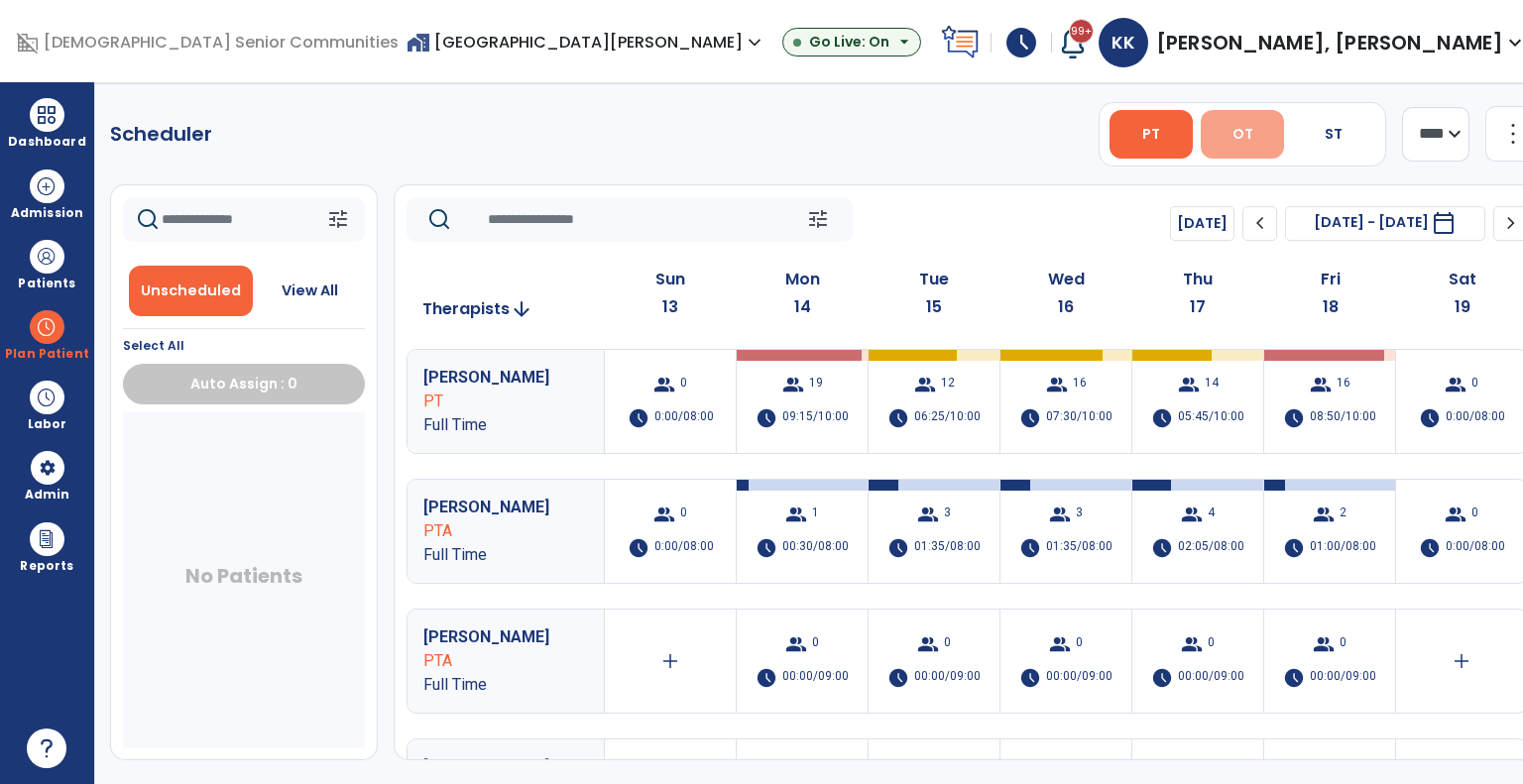 click on "OT" at bounding box center (1242, 134) 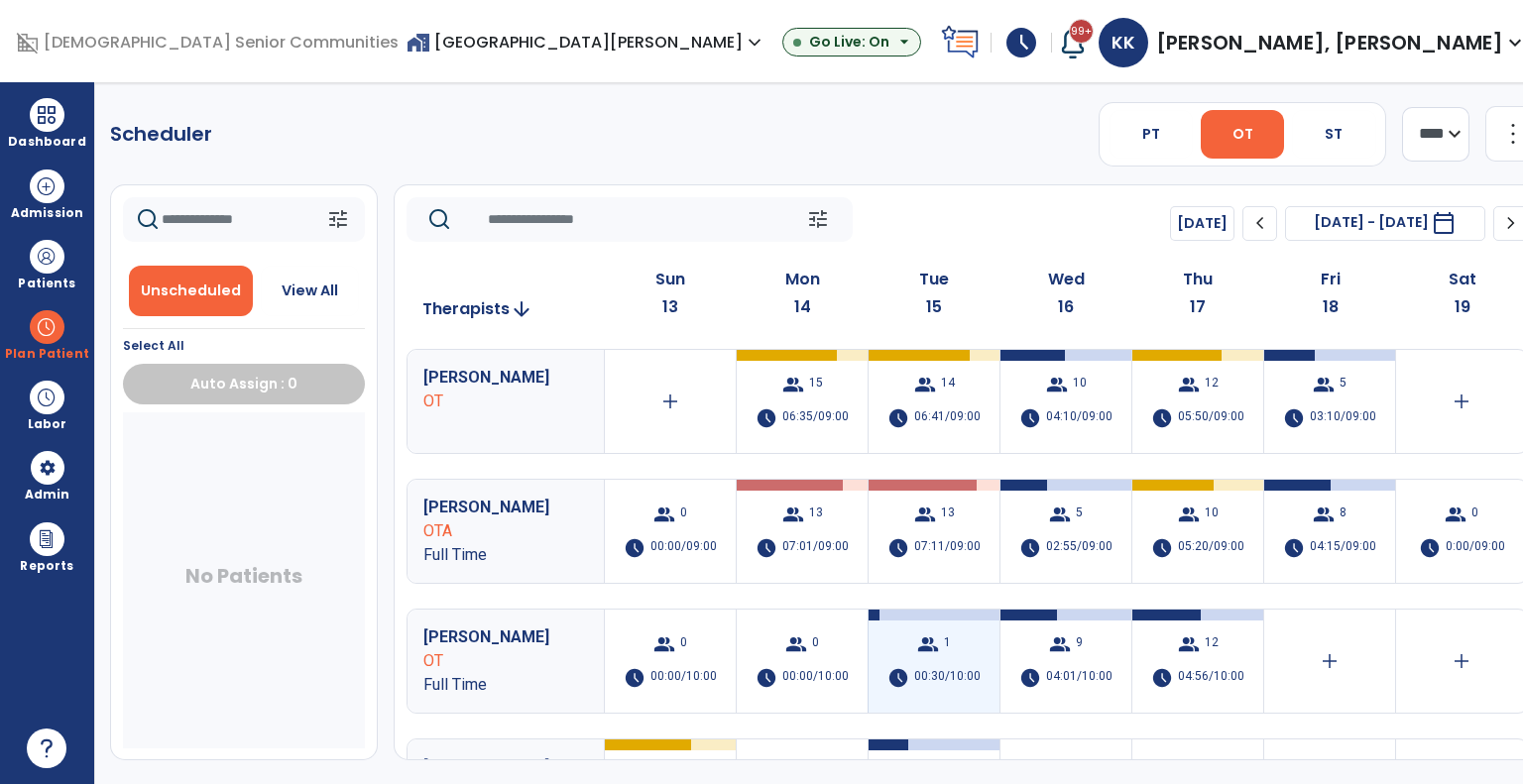 click on "group  1  schedule  00:30/10:00" at bounding box center [934, 661] 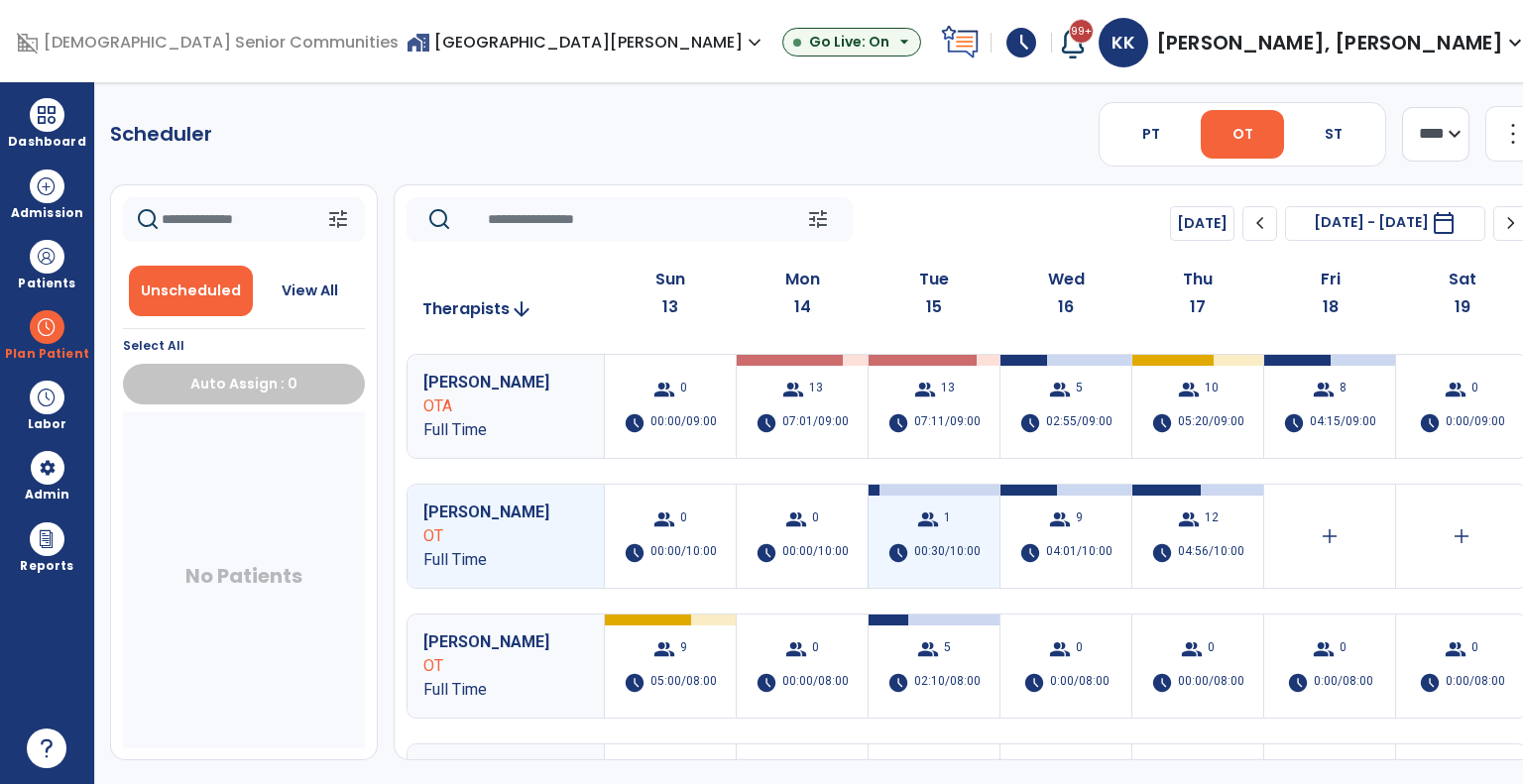 scroll, scrollTop: 155, scrollLeft: 0, axis: vertical 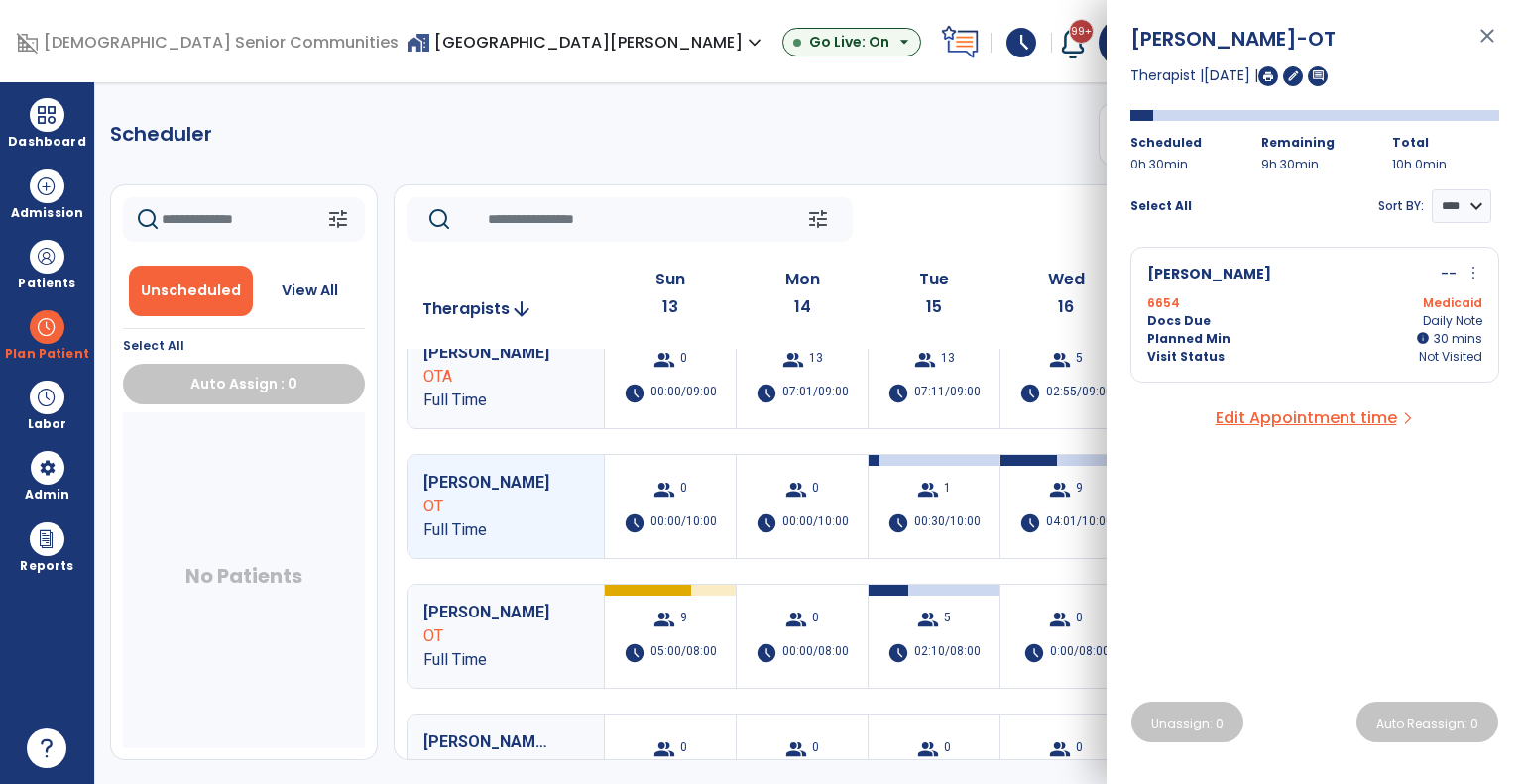 click on "[PERSON_NAME]   --  more_vert  edit   Edit Session   alt_route   Split Minutes" at bounding box center [1315, 275] 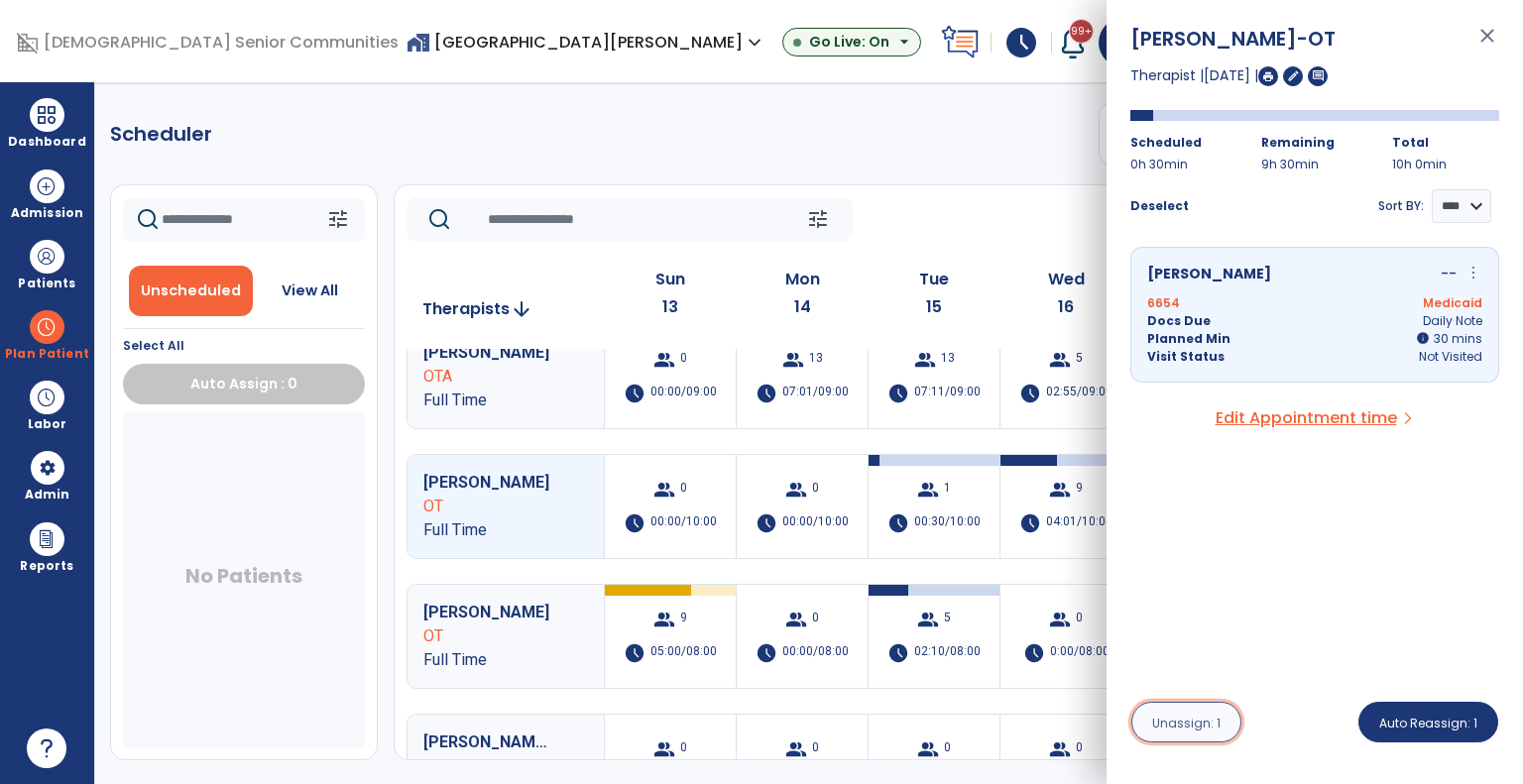 click on "Unassign: 1" at bounding box center [1186, 723] 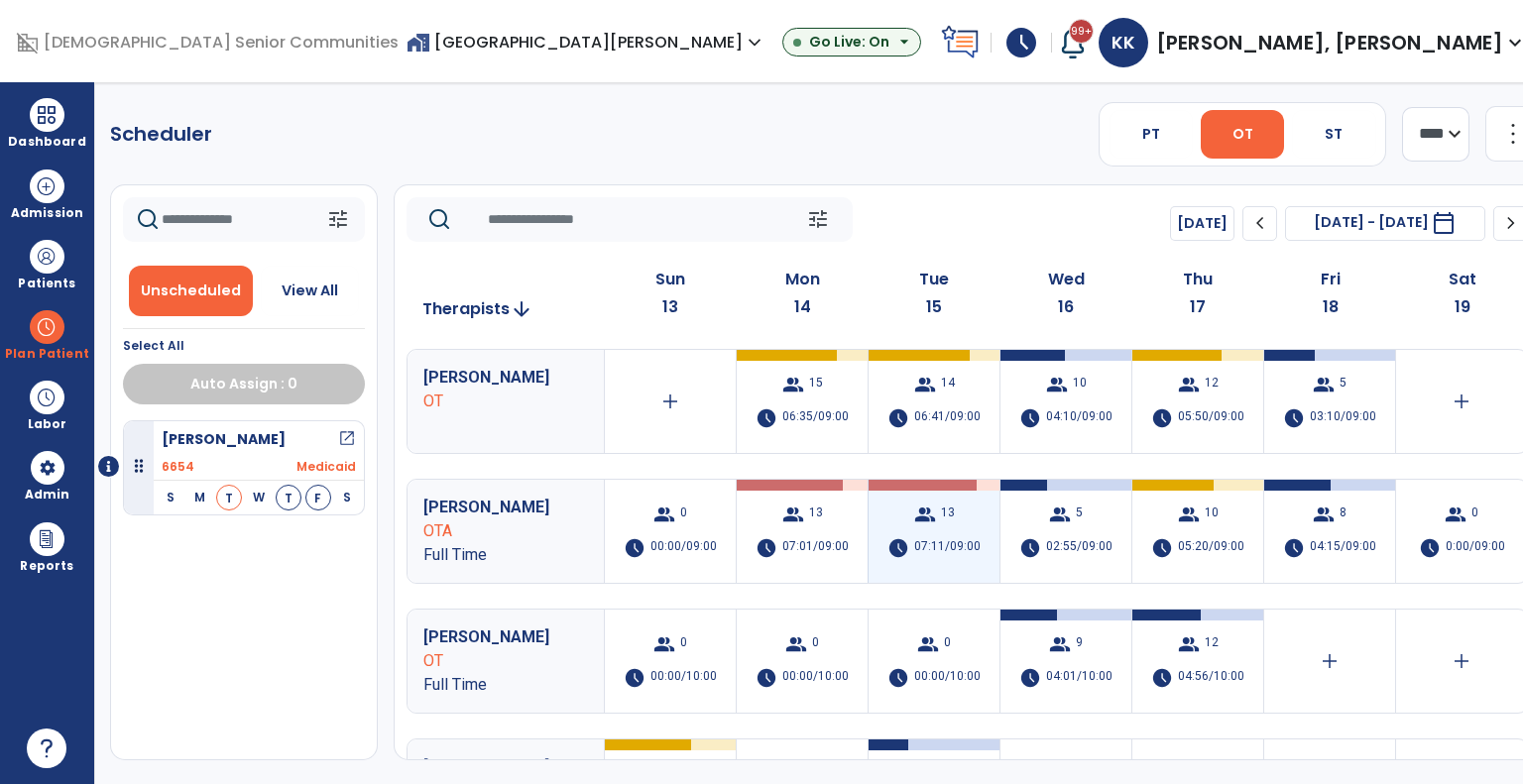 click on "group  13  schedule  07:11/09:00" at bounding box center [934, 531] 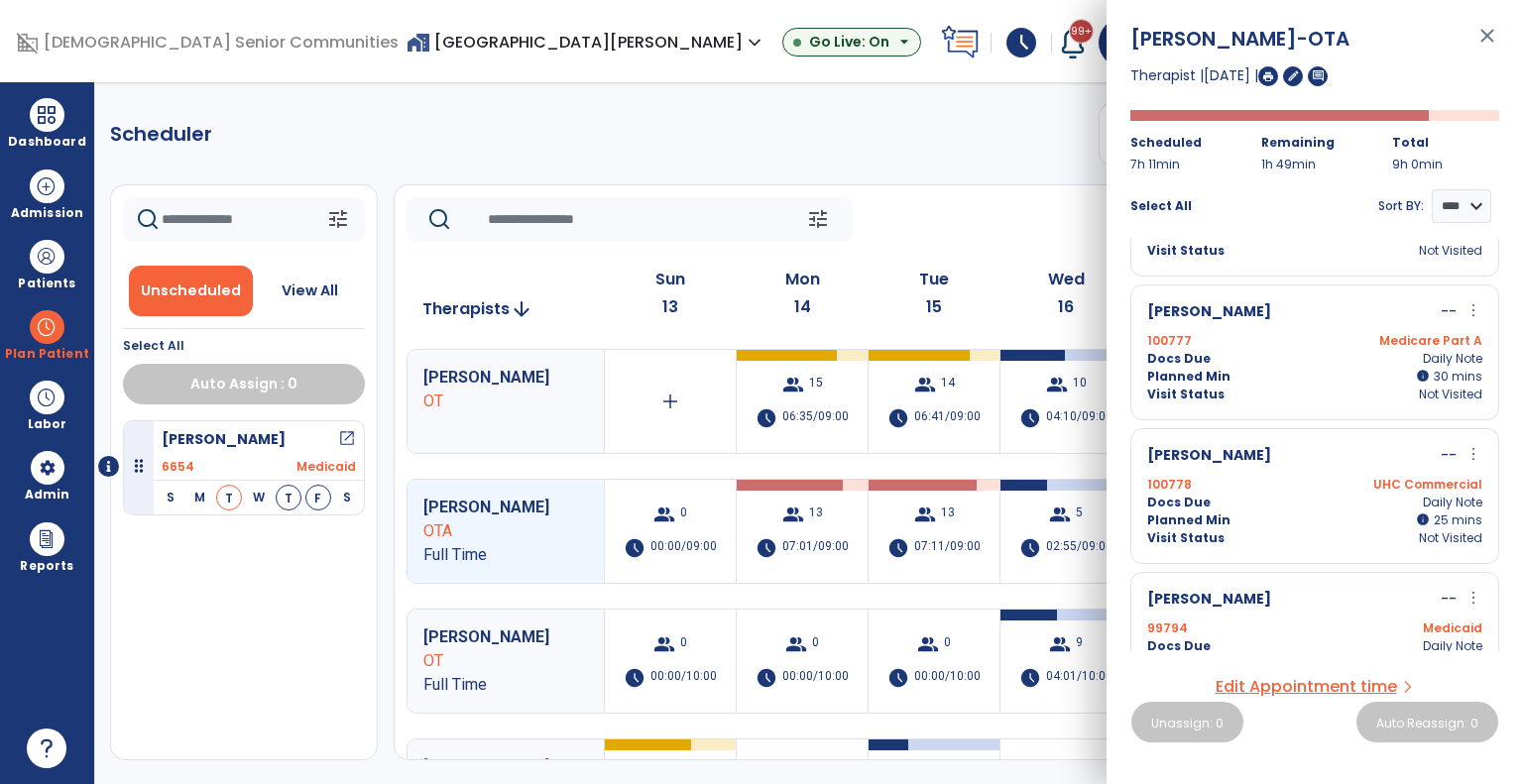 scroll, scrollTop: 1447, scrollLeft: 0, axis: vertical 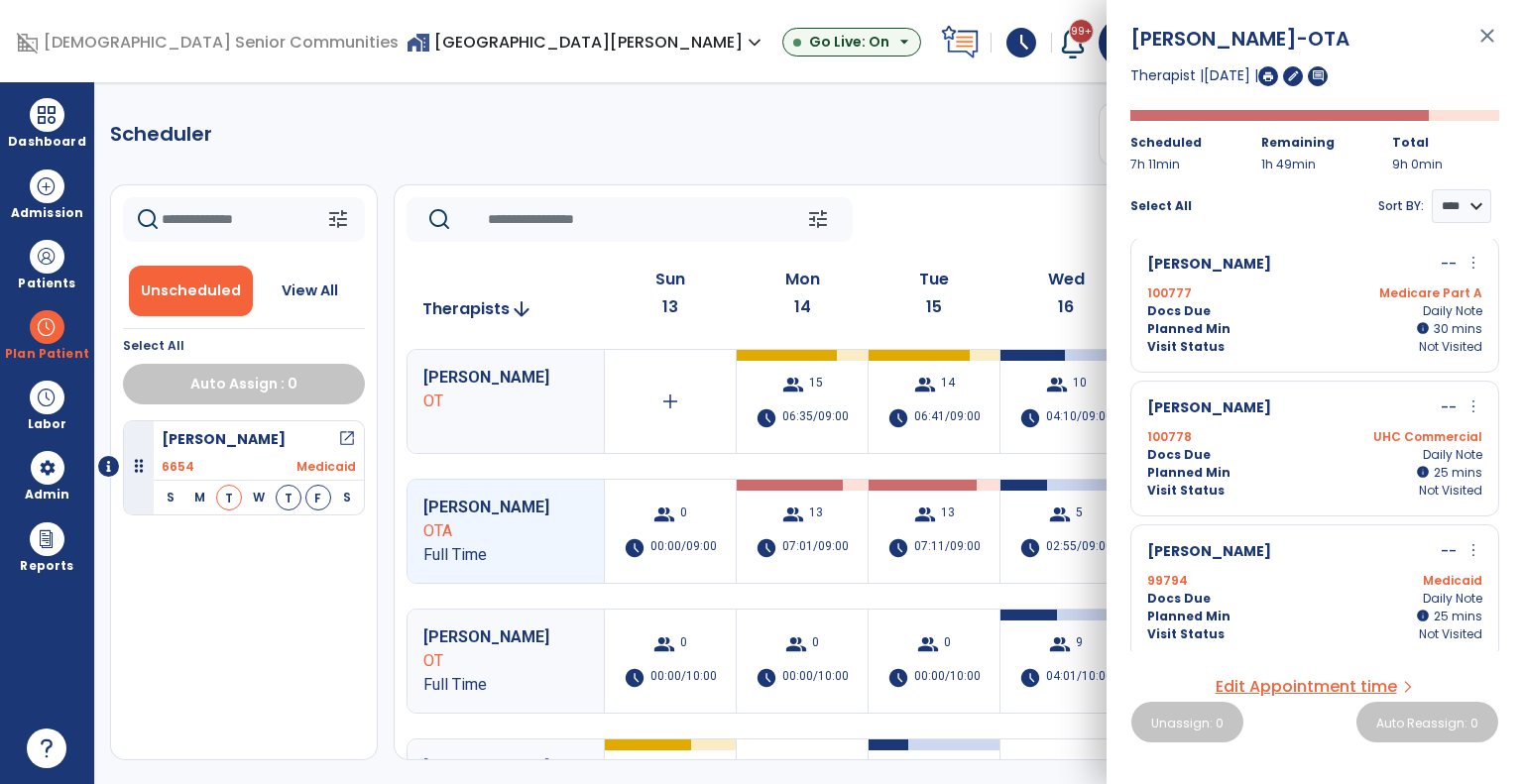 click on "Docs Due Daily Note" at bounding box center [1315, 455] 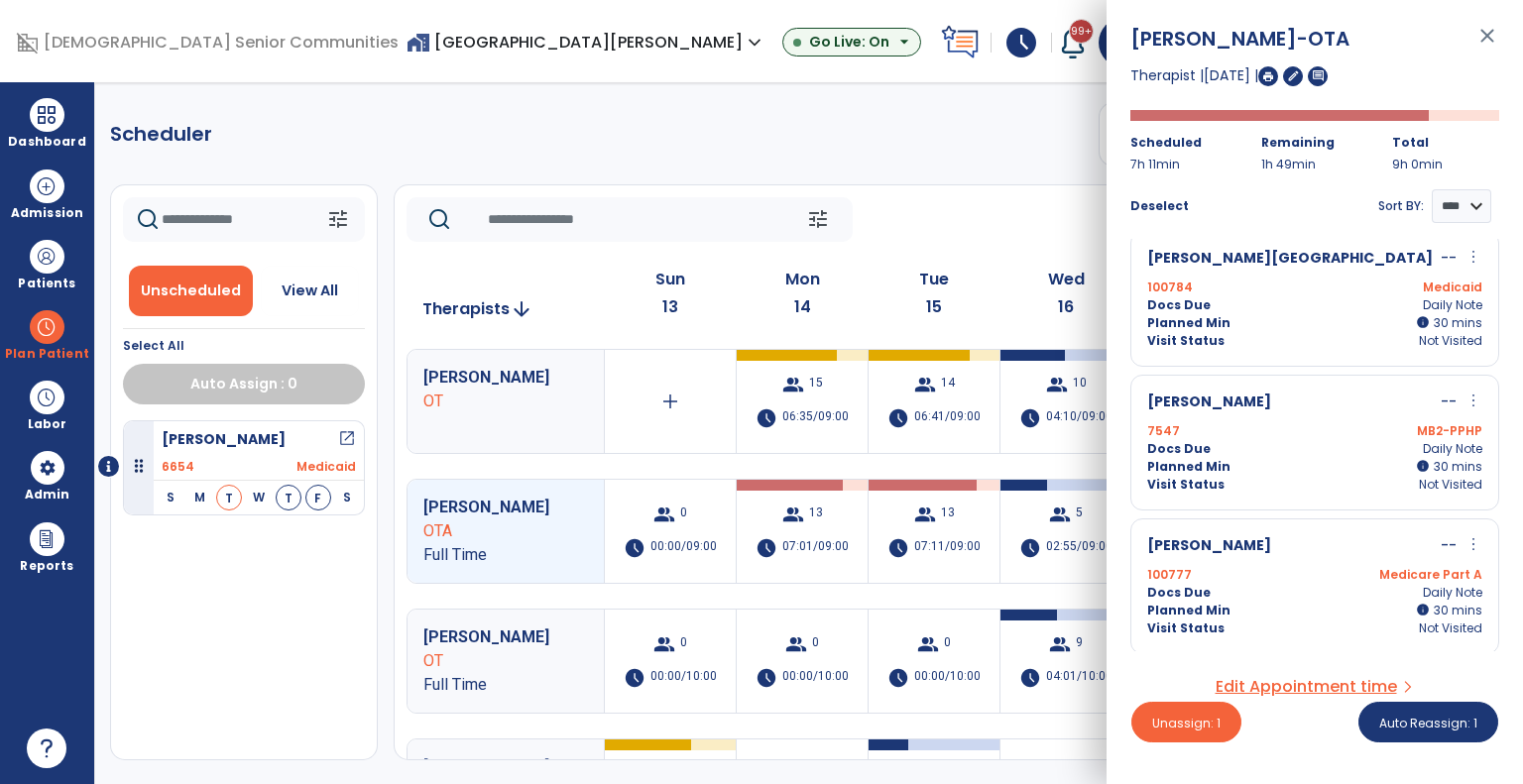 click on "[PERSON_NAME]   --  more_vert  edit   Edit Session   alt_route   Split Minutes" at bounding box center [1315, 546] 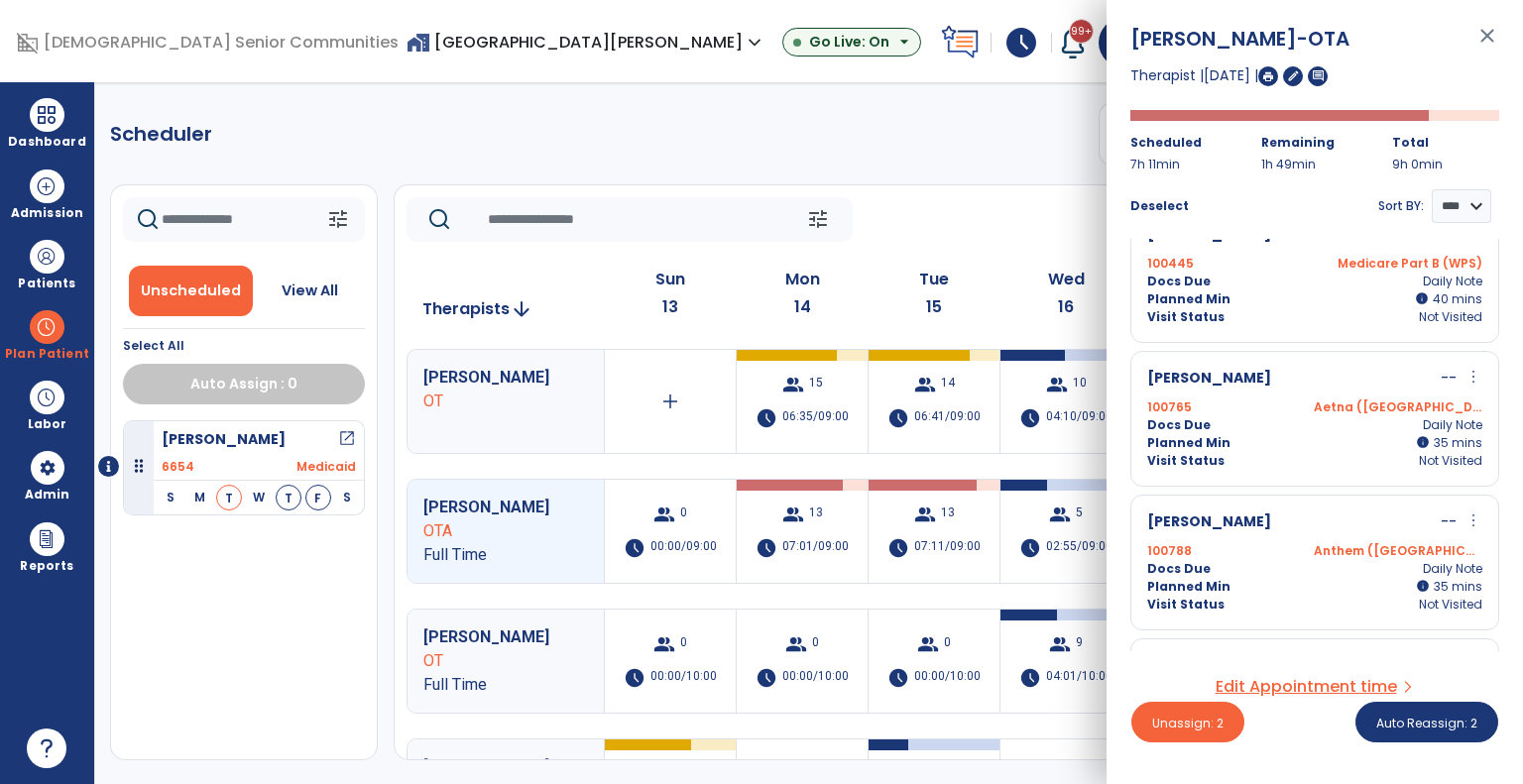 scroll, scrollTop: 468, scrollLeft: 0, axis: vertical 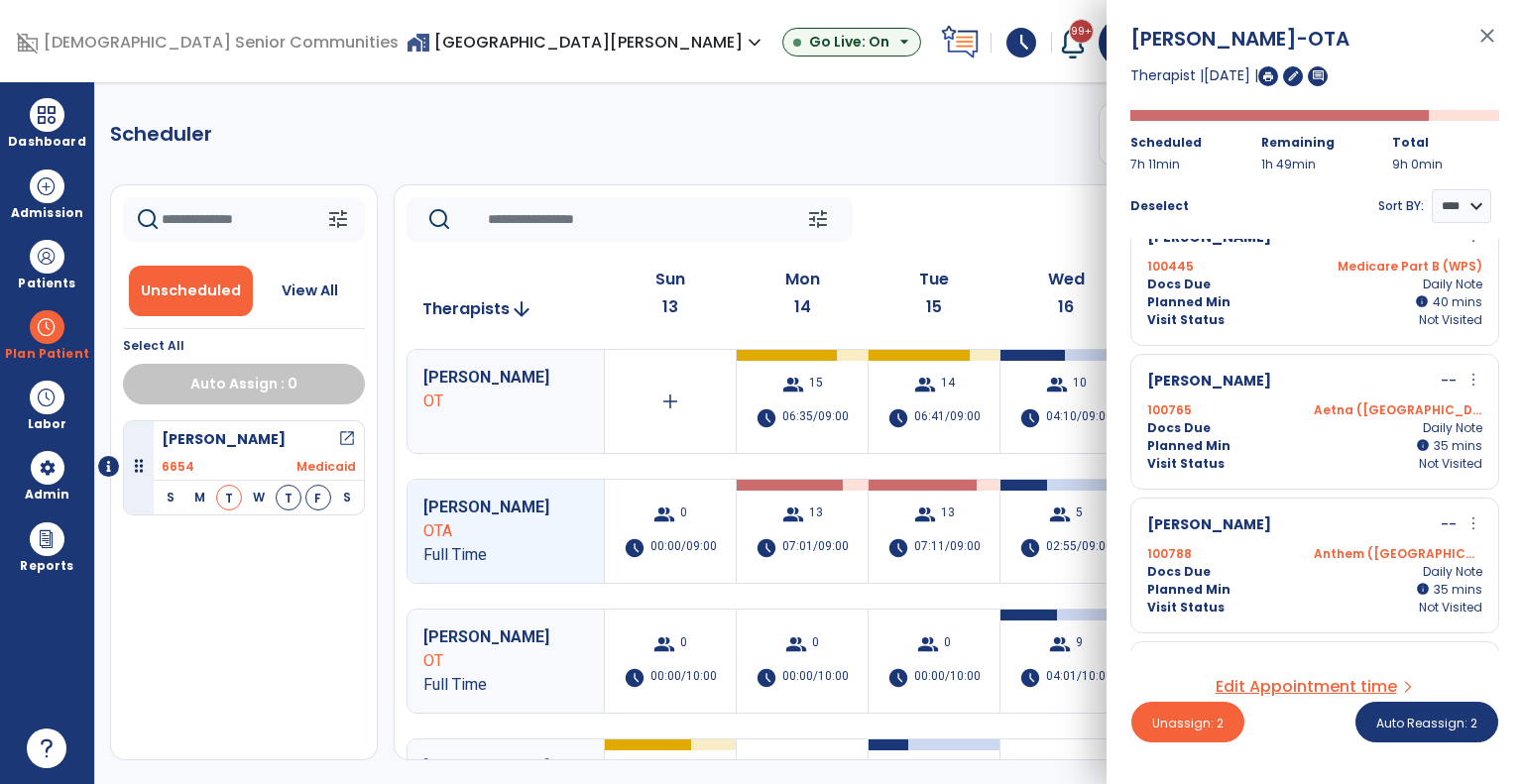 click on "100788 Anthem (MI)" at bounding box center (1315, 554) 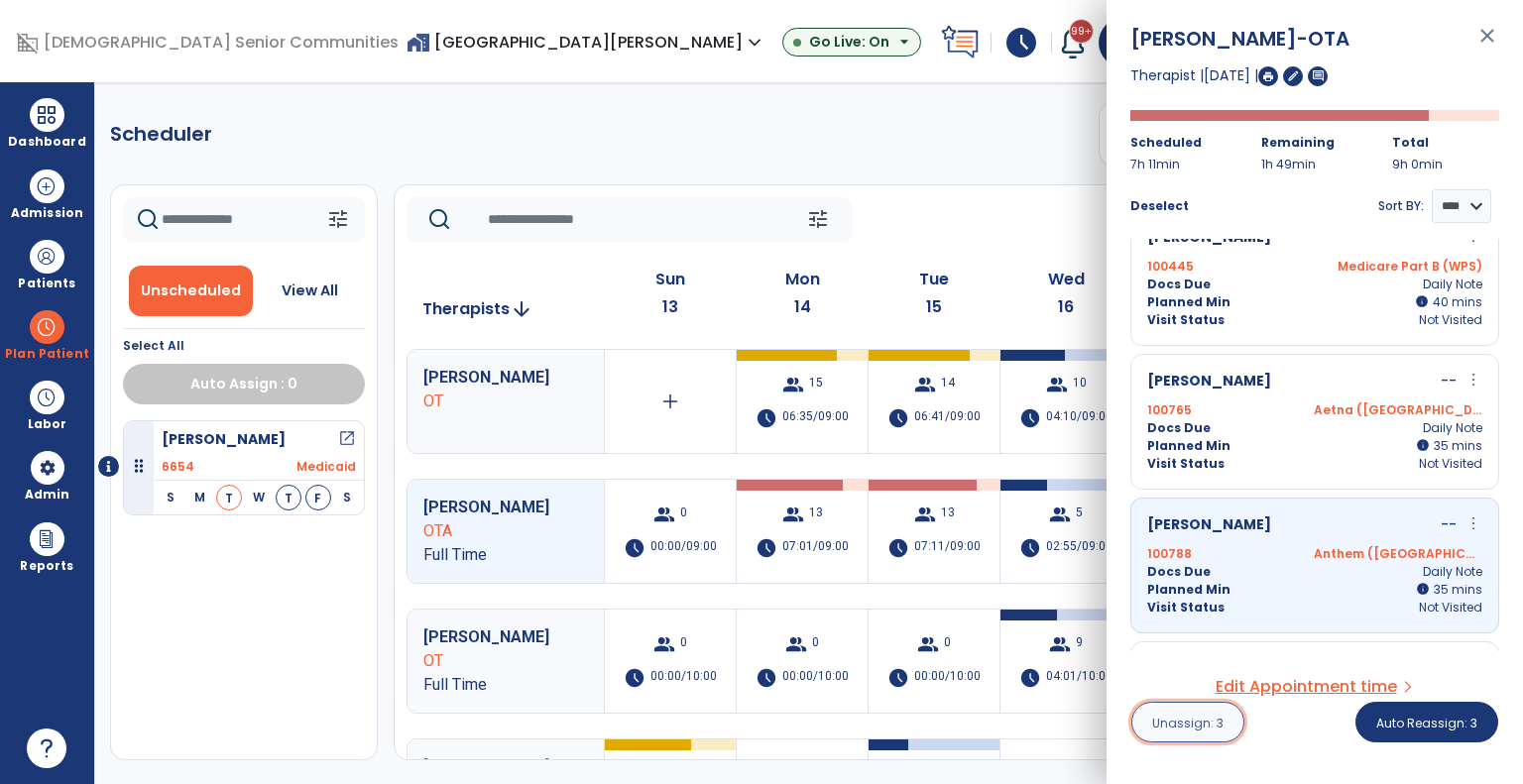 click on "Unassign: 3" at bounding box center (1188, 723) 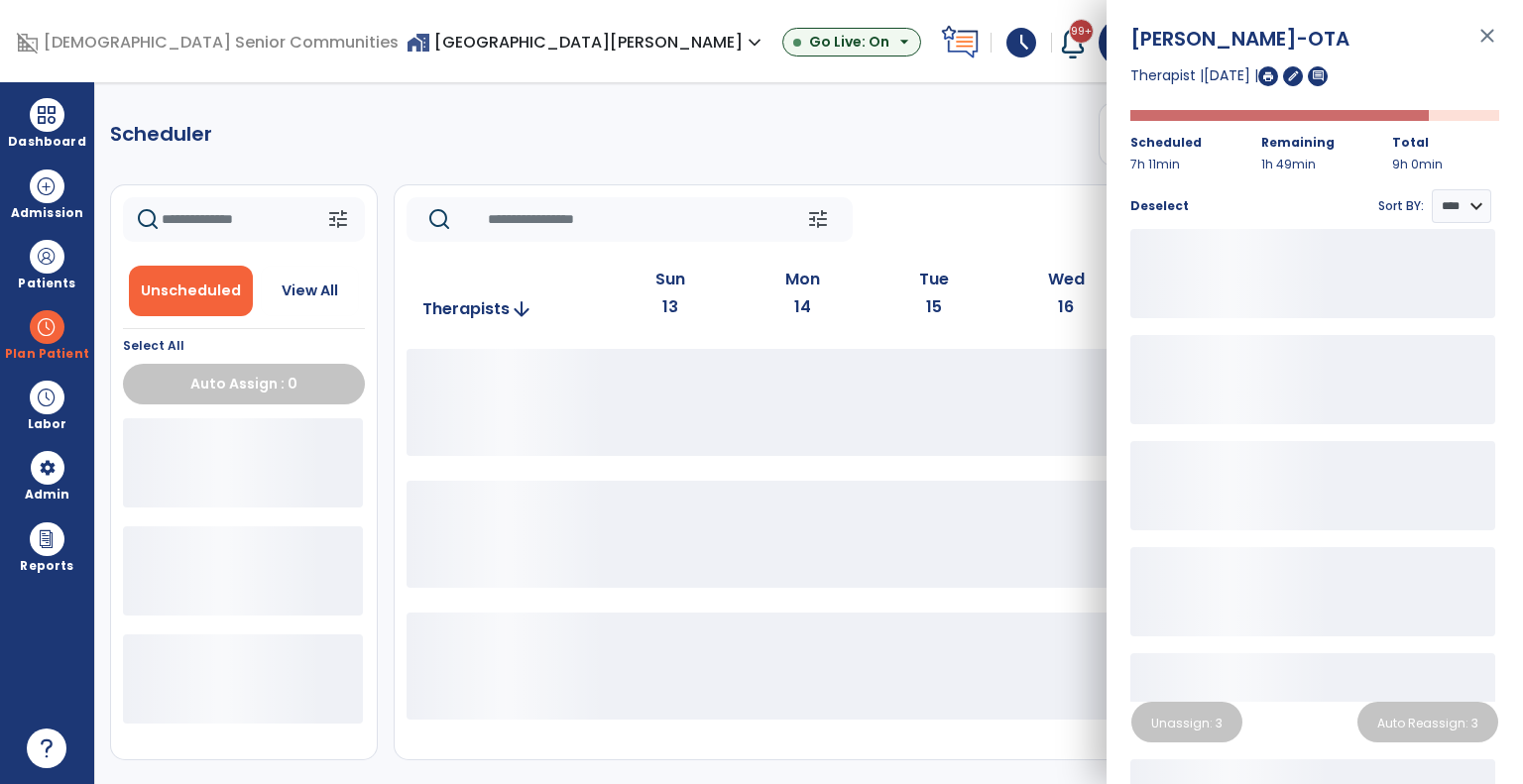 click on "tune   Today  chevron_left Jul 13, 2025 - Jul 19, 2025  *********  calendar_today  chevron_right" 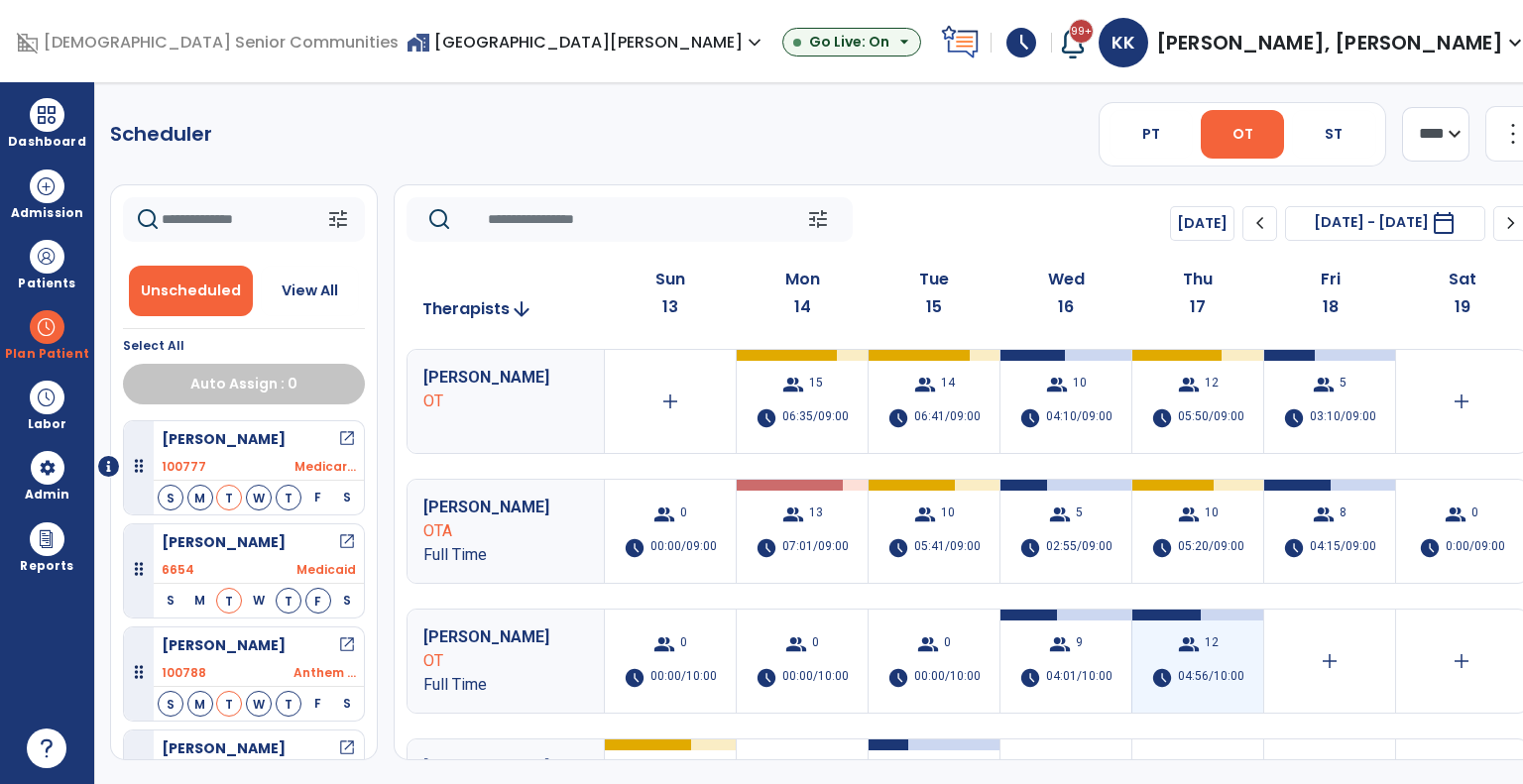 click on "group  12  schedule  04:56/10:00" at bounding box center (1198, 661) 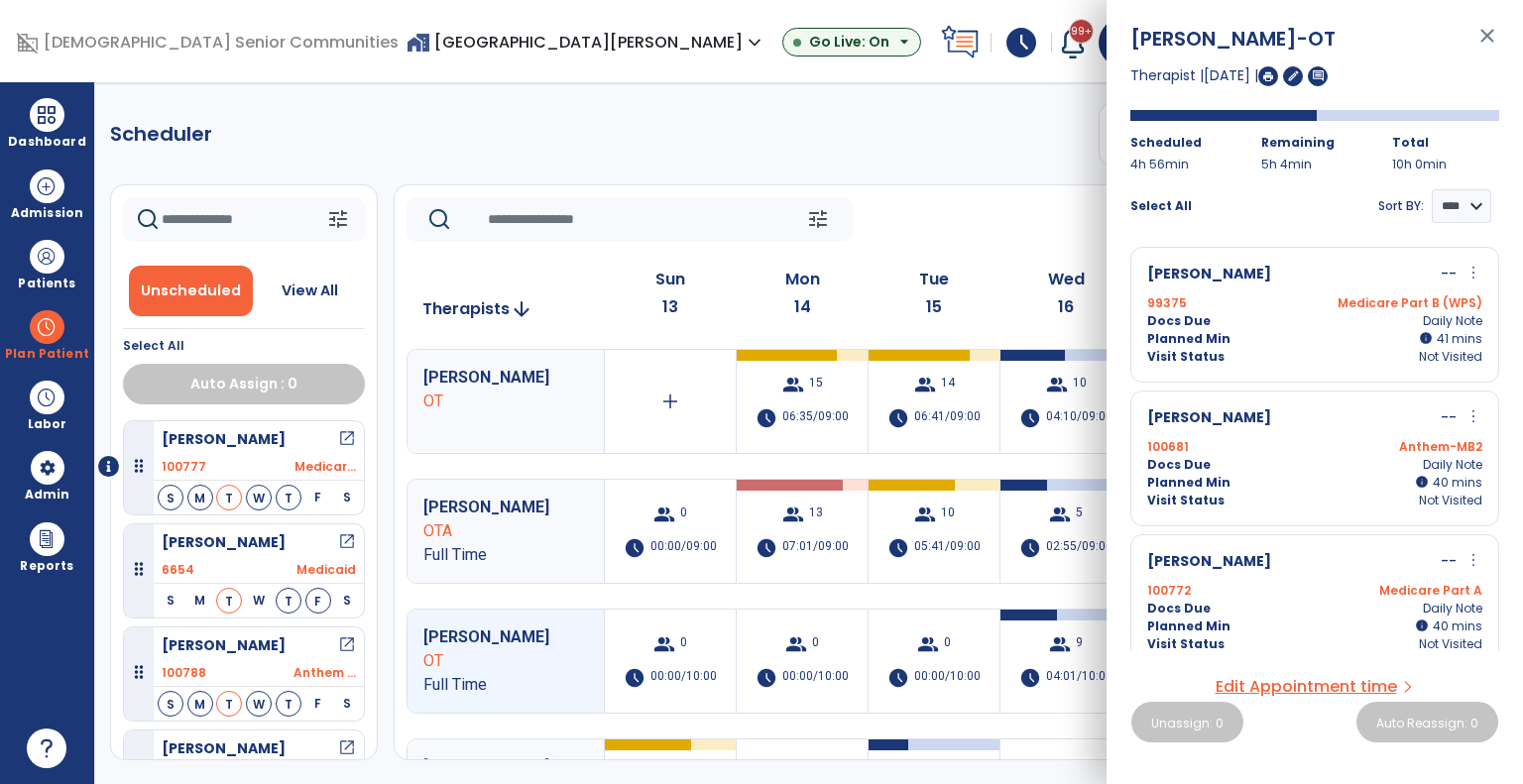 click on "tune   Today  chevron_left Jul 13, 2025 - Jul 19, 2025  *********  calendar_today  chevron_right   Therapists  arrow_downward Sun  13  Mon  14  Tue  15  Wed  16  Thu  17  Fri  18  Sat  19  Ferendo, Lauren OT  add   group  15  schedule  06:35/09:00   group  14  schedule  06:41/09:00   group  10  schedule  04:10/09:00   group  12  schedule  05:50/09:00   group  5  schedule  03:10/09:00   add  Woods, Joseph OTA Full Time  group  0  schedule  00:00/09:00   group  13  schedule  07:01/09:00   group  10  schedule  05:41/09:00   group  5  schedule  02:55/09:00   group  10  schedule  05:20/09:00   group  8  schedule  04:15/09:00   group  0  schedule  0:00/09:00 Pushpala, Anita OT Full Time  group  0  schedule  00:00/10:00   group  0  schedule  00:00/10:00   group  0  schedule  00:00/10:00   group  9  schedule  04:01/10:00   group  12  schedule  04:56/10:00   add   add  Goldman, Elaina OT Full Time  group  9  schedule  05:00/08:00   group  0  schedule  00:00/08:00   group  5  schedule  02:10/08:00   group  0  group" 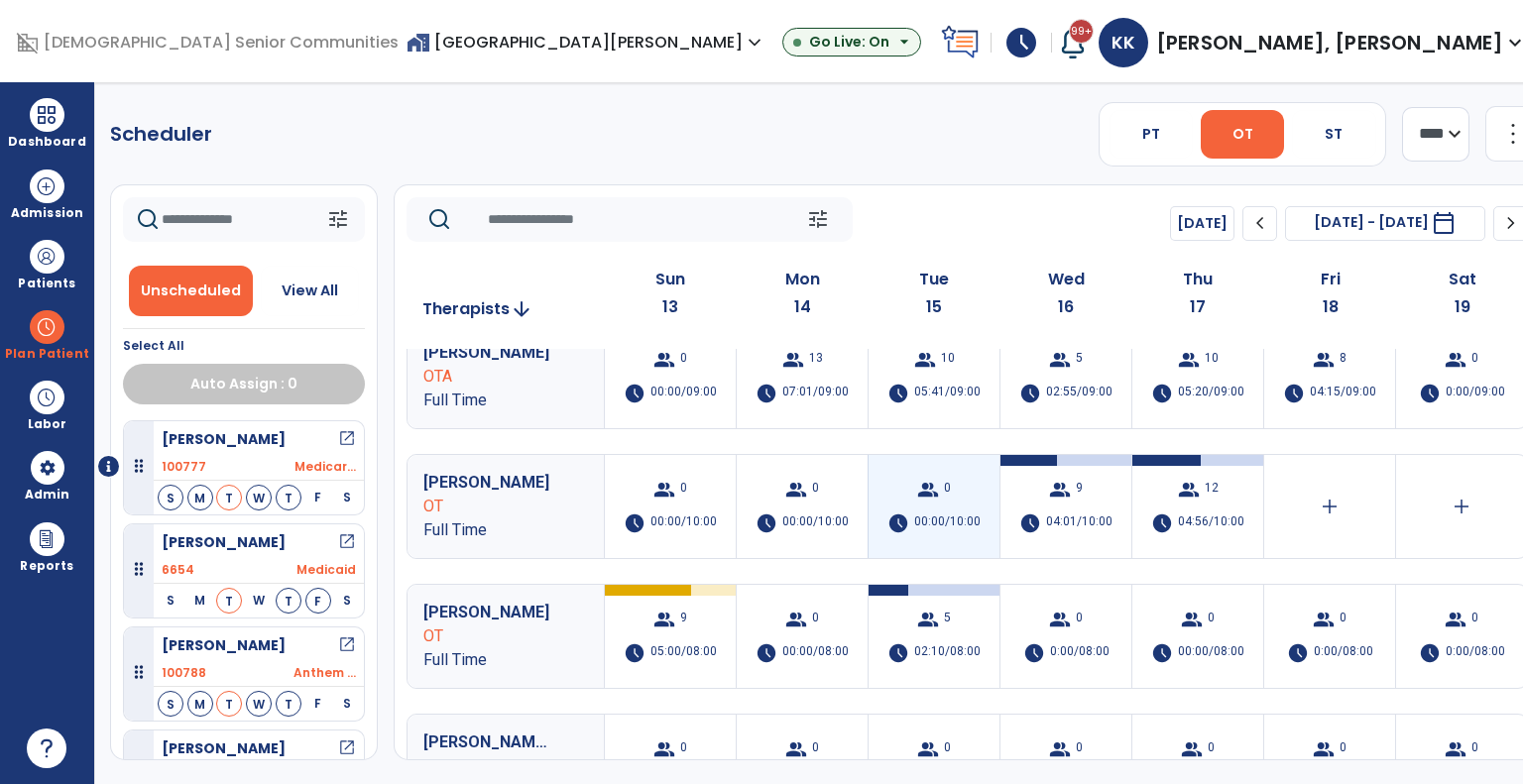 scroll, scrollTop: 186, scrollLeft: 0, axis: vertical 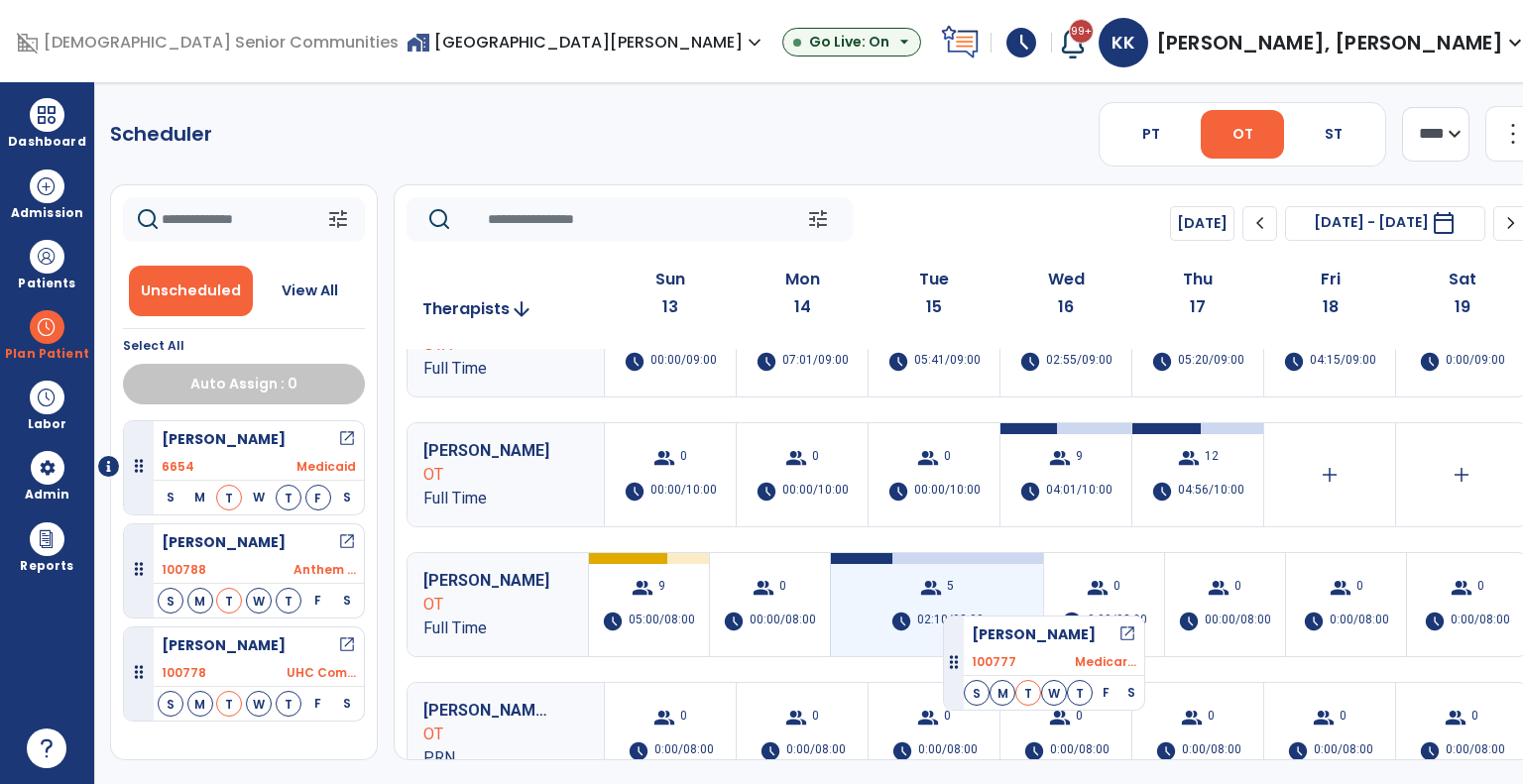 drag, startPoint x: 214, startPoint y: 470, endPoint x: 944, endPoint y: 608, distance: 742.9293 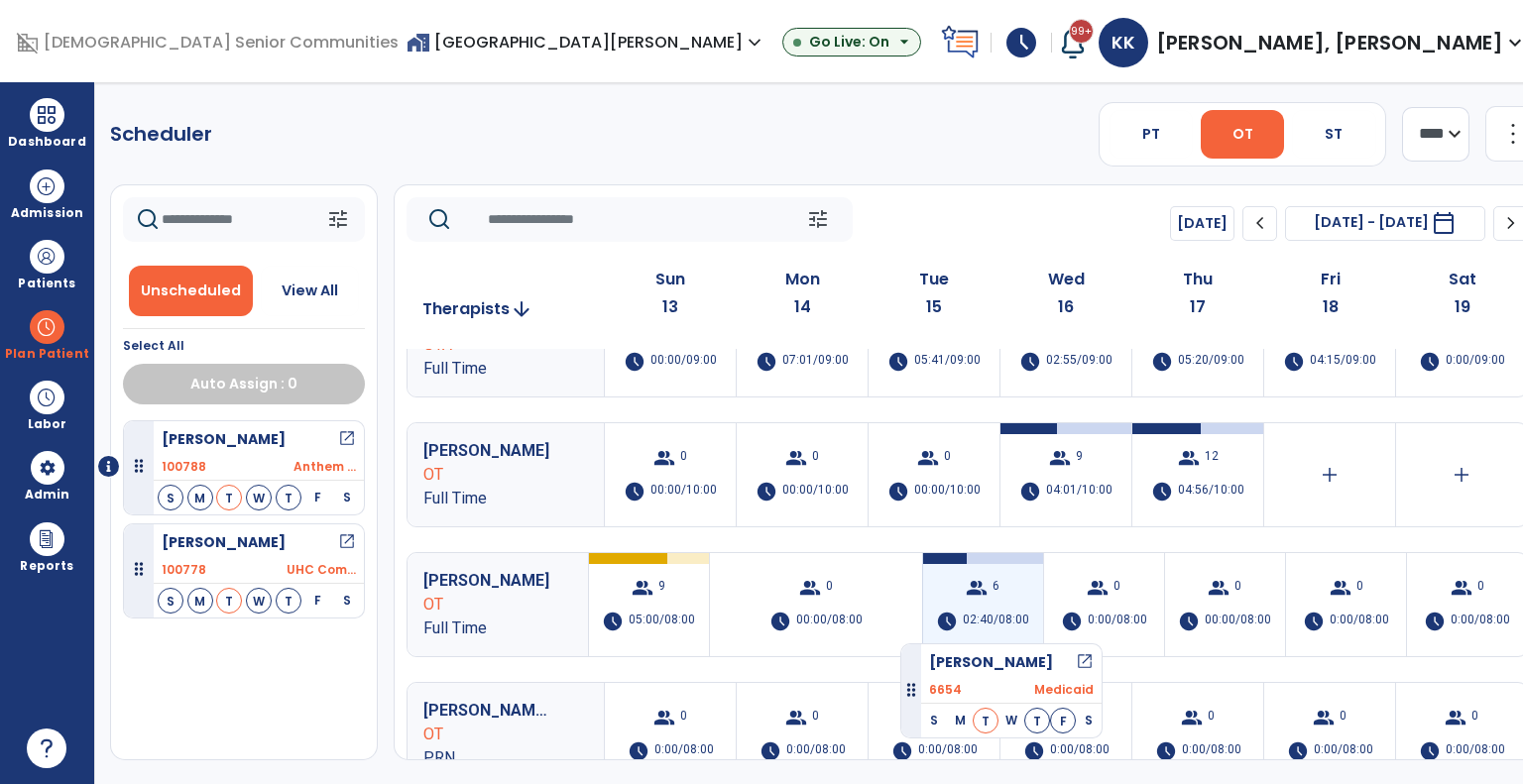 drag, startPoint x: 281, startPoint y: 474, endPoint x: 954, endPoint y: 608, distance: 686.2106 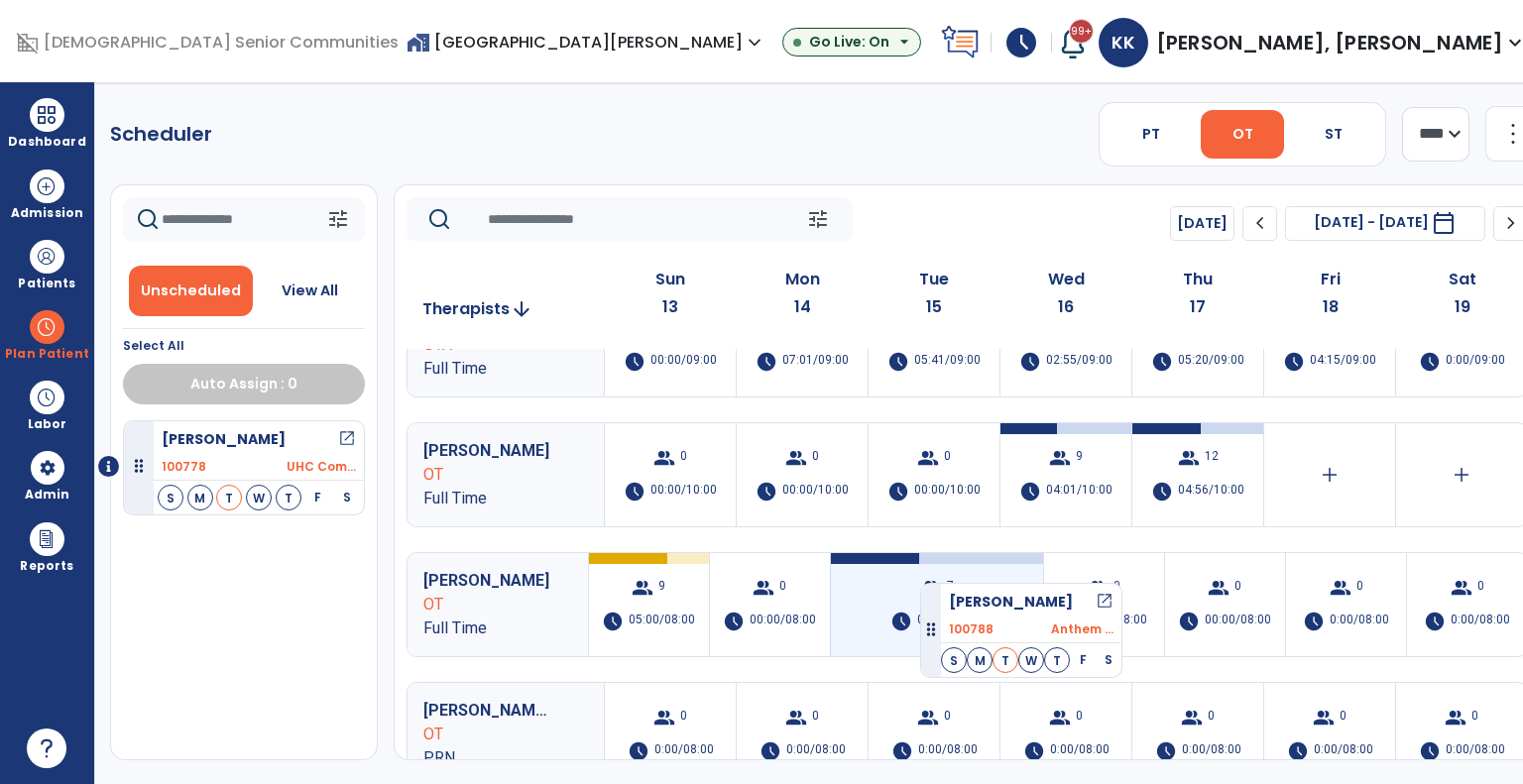 drag, startPoint x: 318, startPoint y: 465, endPoint x: 948, endPoint y: 574, distance: 639.35984 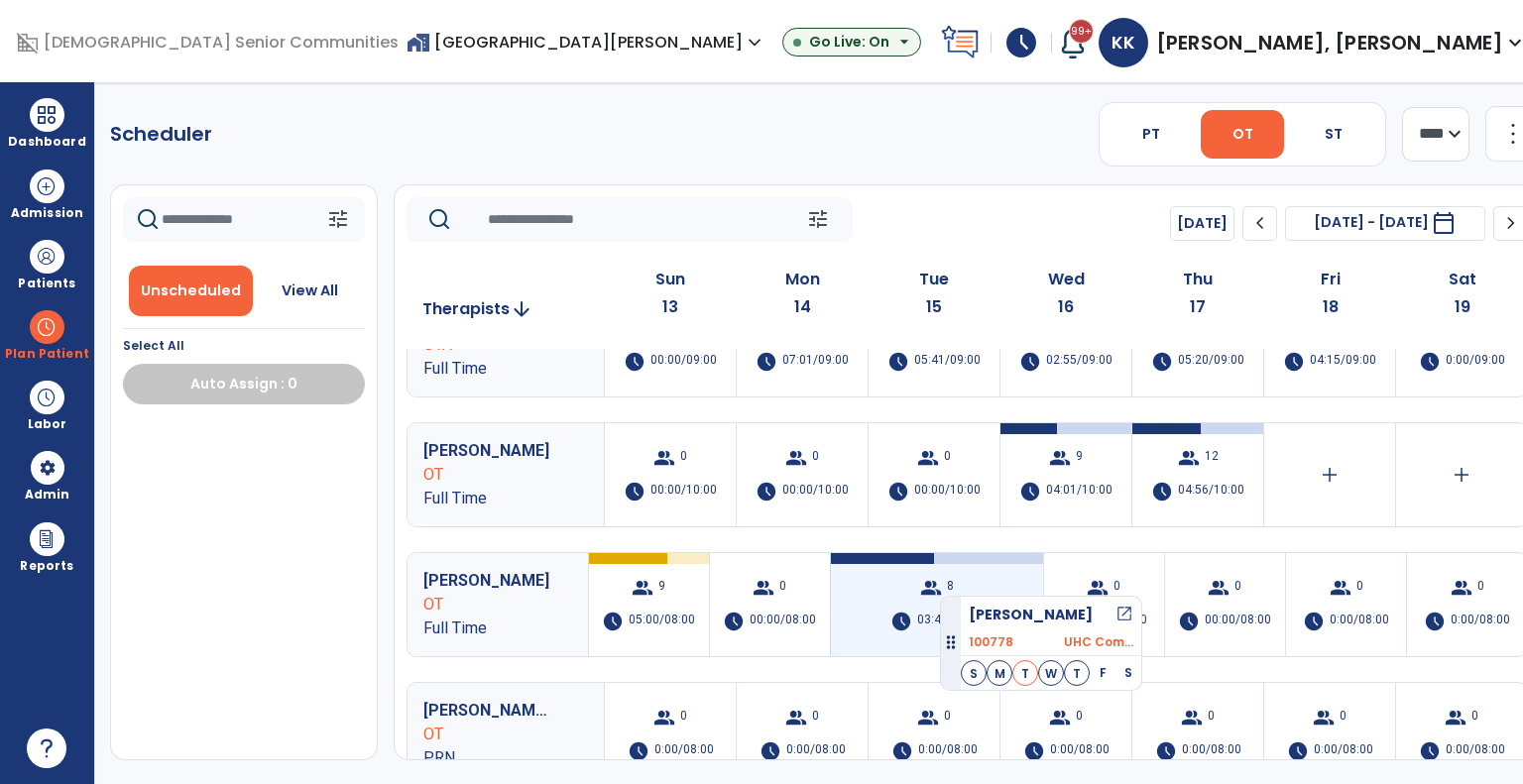 drag, startPoint x: 185, startPoint y: 461, endPoint x: 943, endPoint y: 588, distance: 768.5655 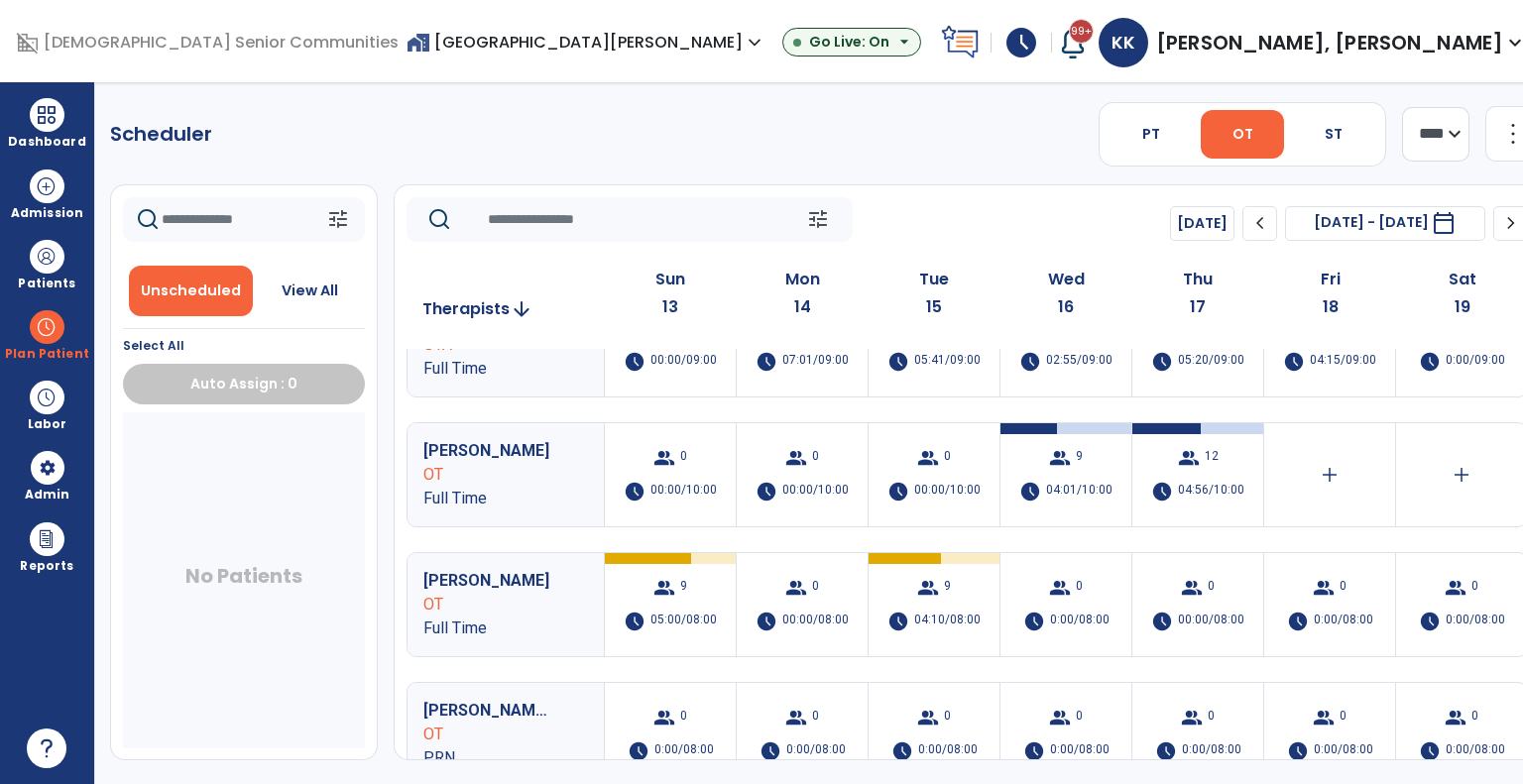 scroll, scrollTop: 0, scrollLeft: 0, axis: both 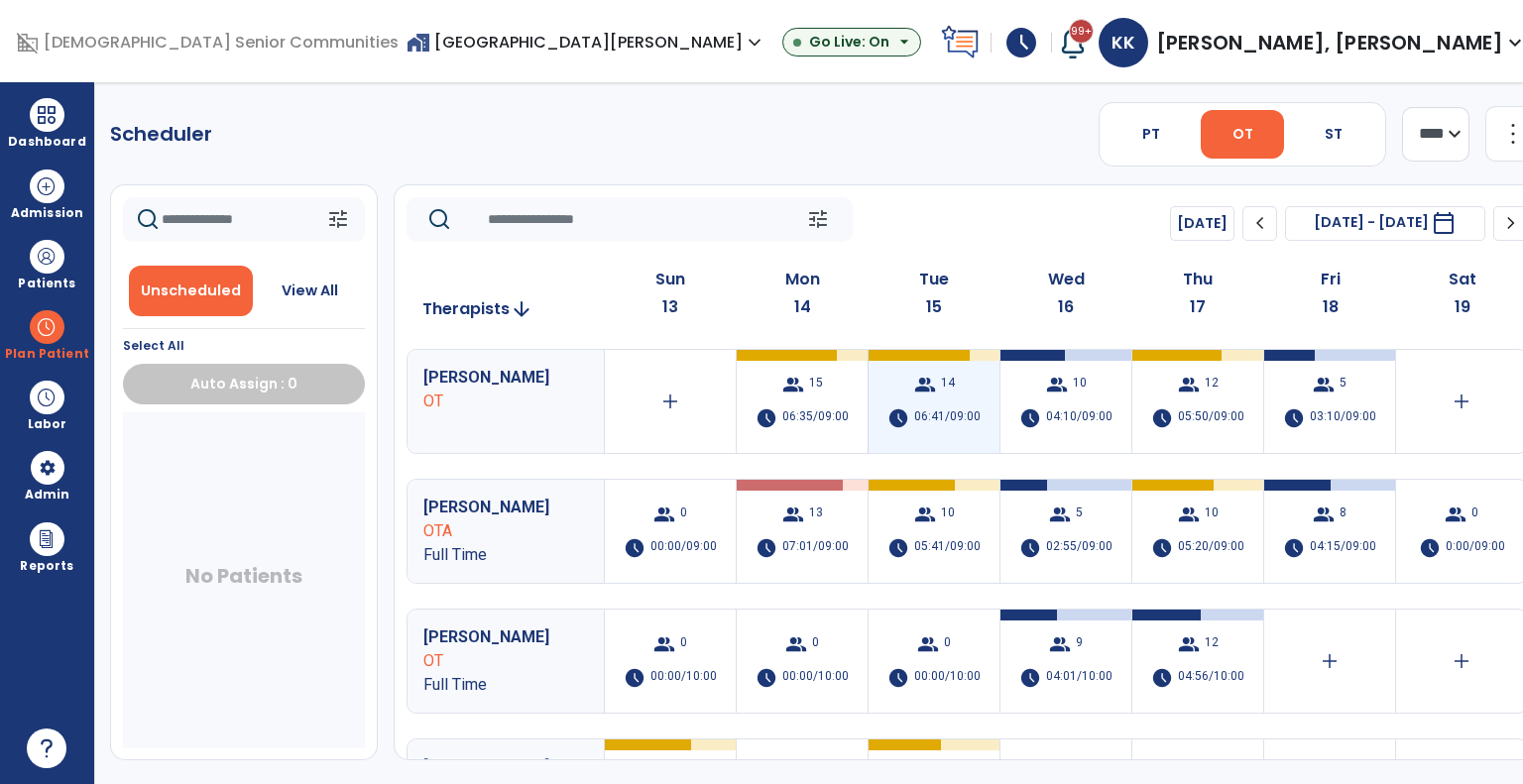 click on "group  14  schedule  06:41/09:00" at bounding box center (934, 401) 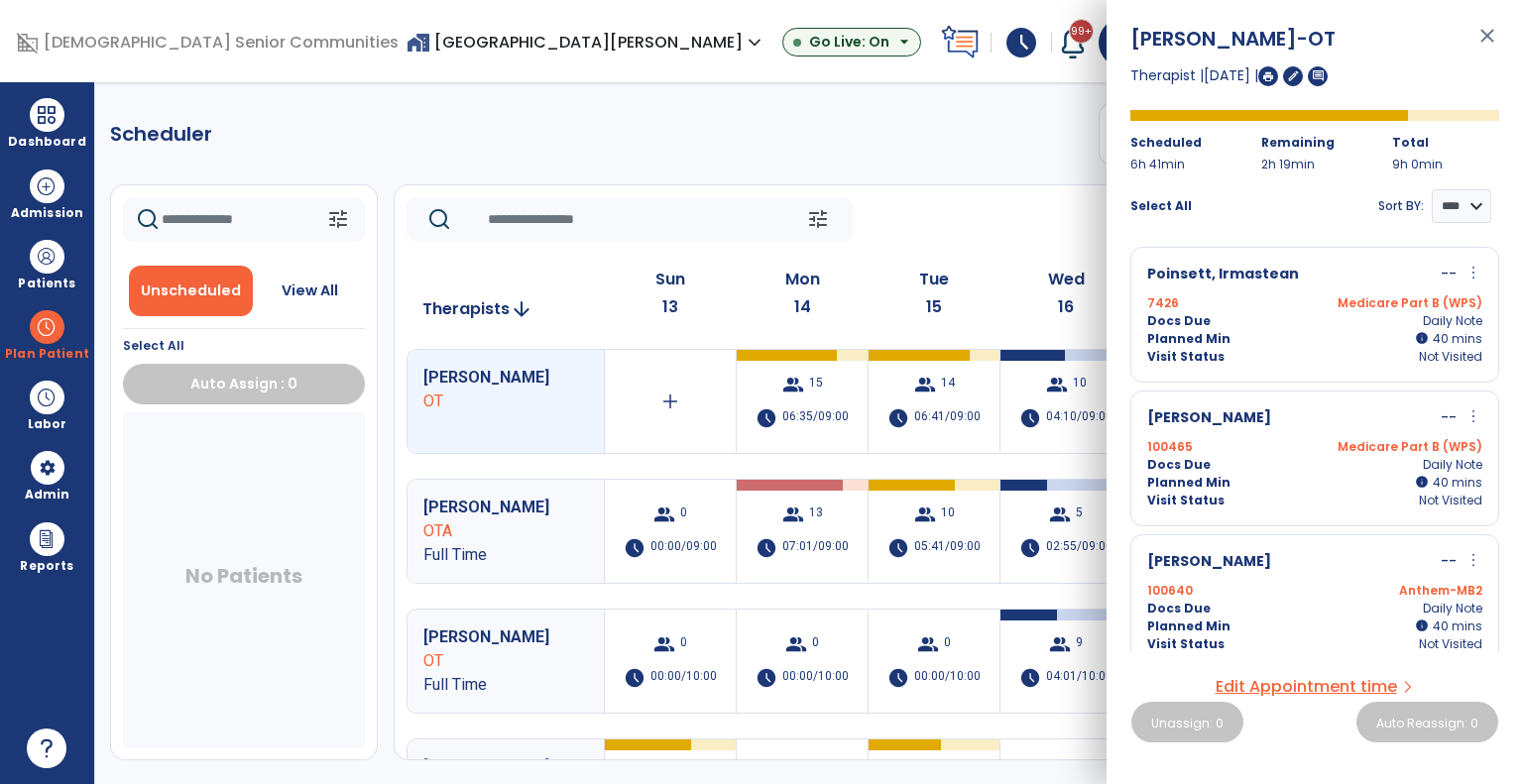 click on "Coffey, Barbara   --  more_vert  edit   Edit Session   alt_route   Split Minutes  100640 Anthem-MB2  Docs Due Daily Note   Planned Min  info   40 I 40 mins  Visit Status  Not Visited" at bounding box center (1315, 602) 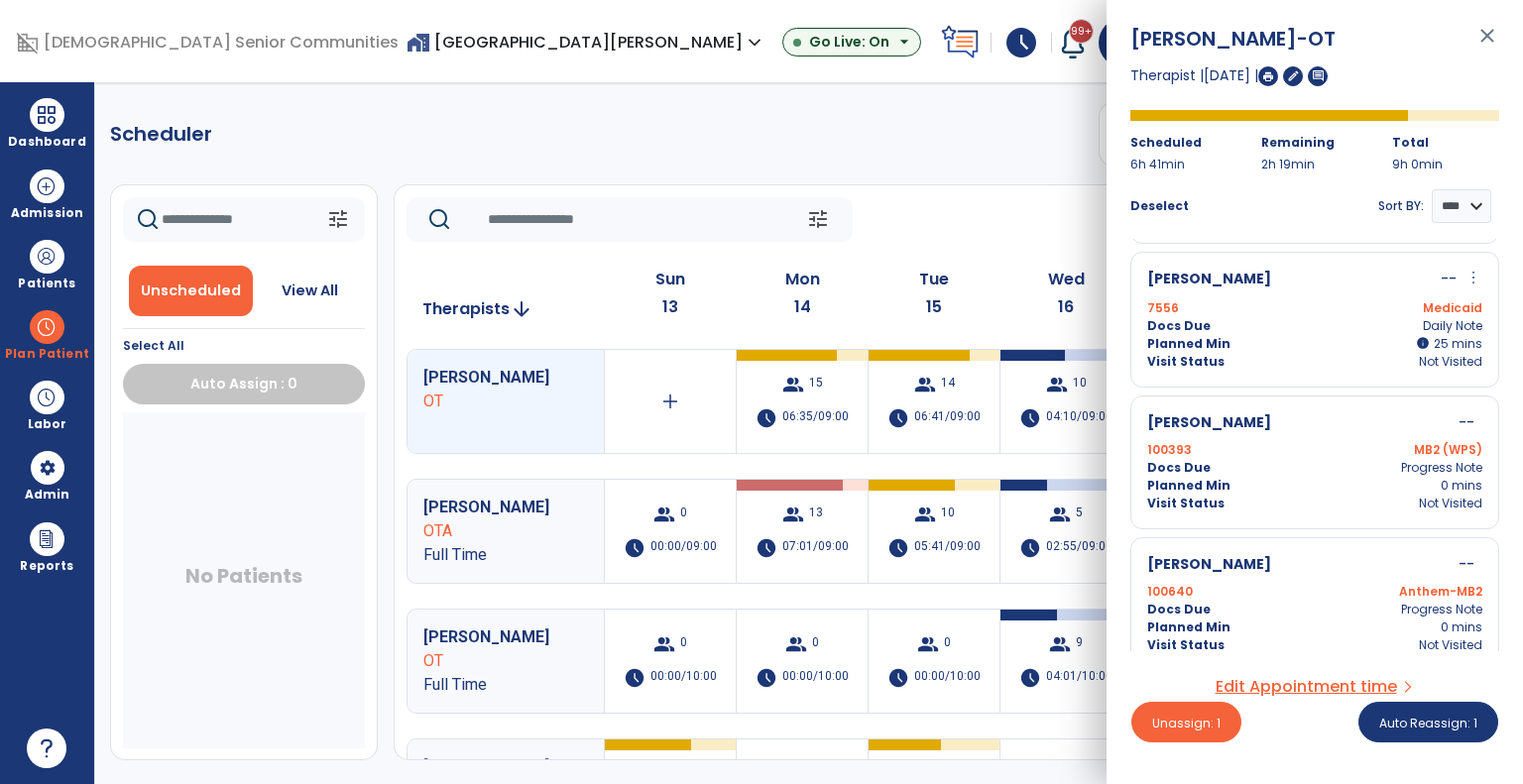 scroll, scrollTop: 1442, scrollLeft: 0, axis: vertical 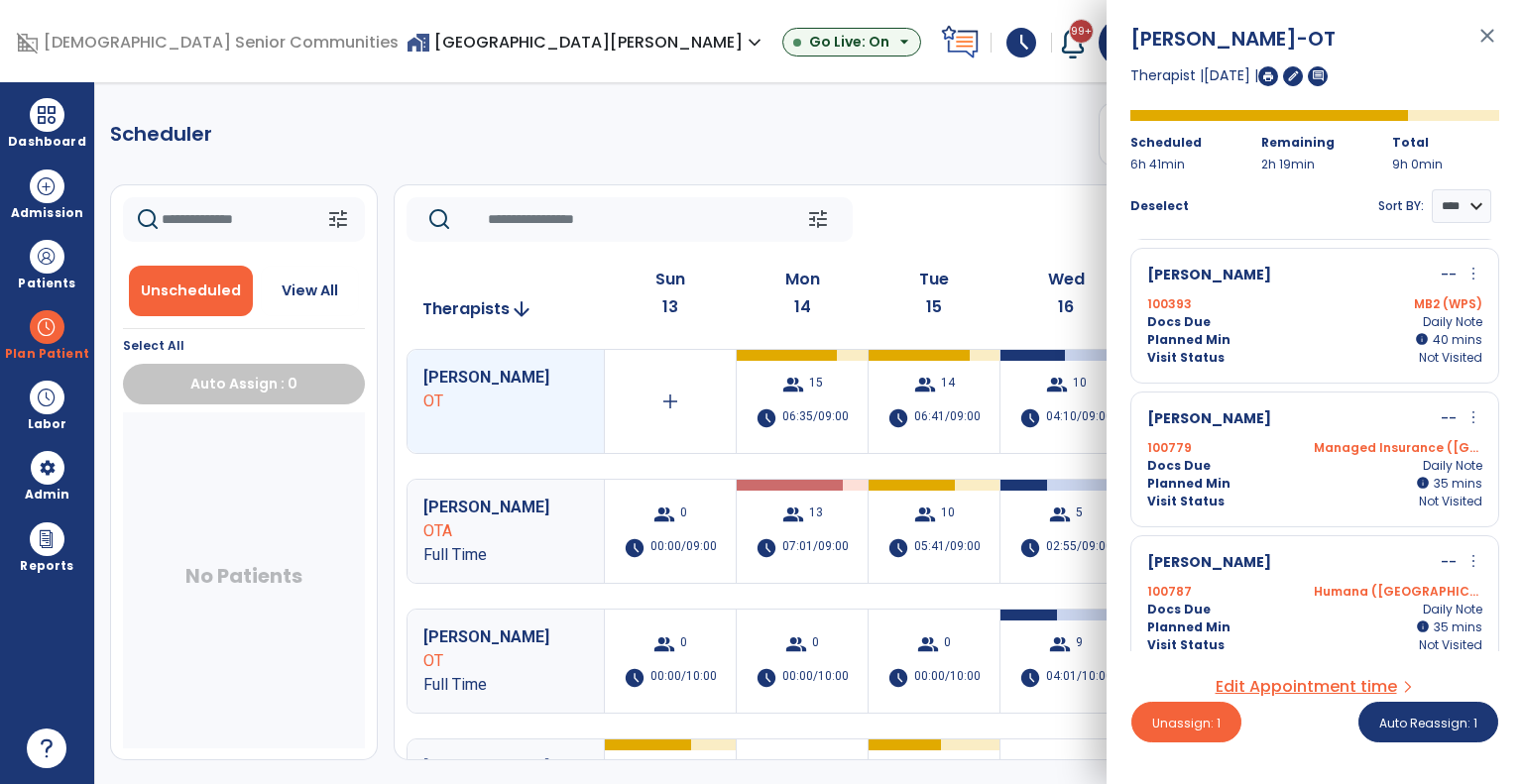click on "100787 Humana (MI)" at bounding box center (1315, 592) 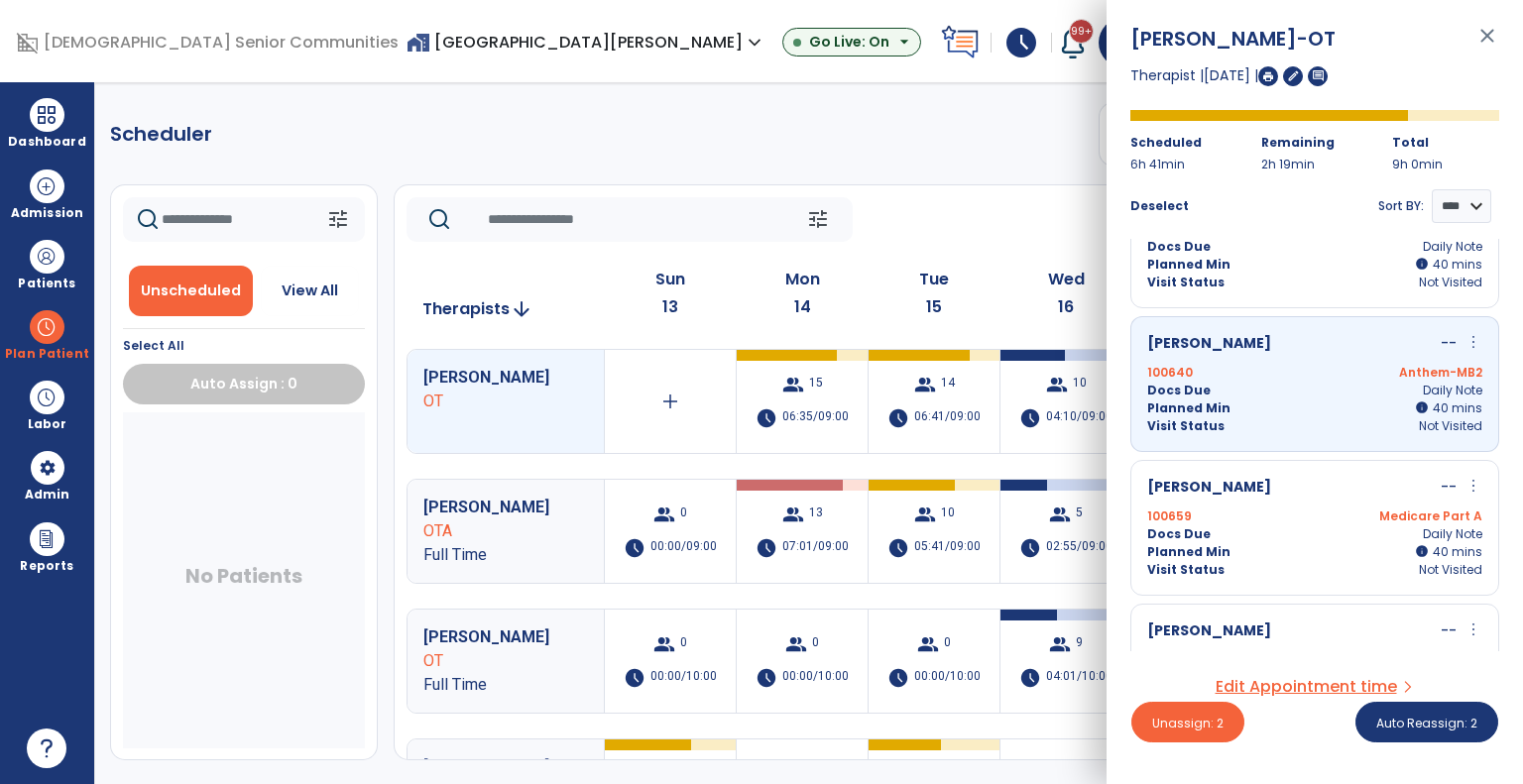 scroll, scrollTop: 216, scrollLeft: 0, axis: vertical 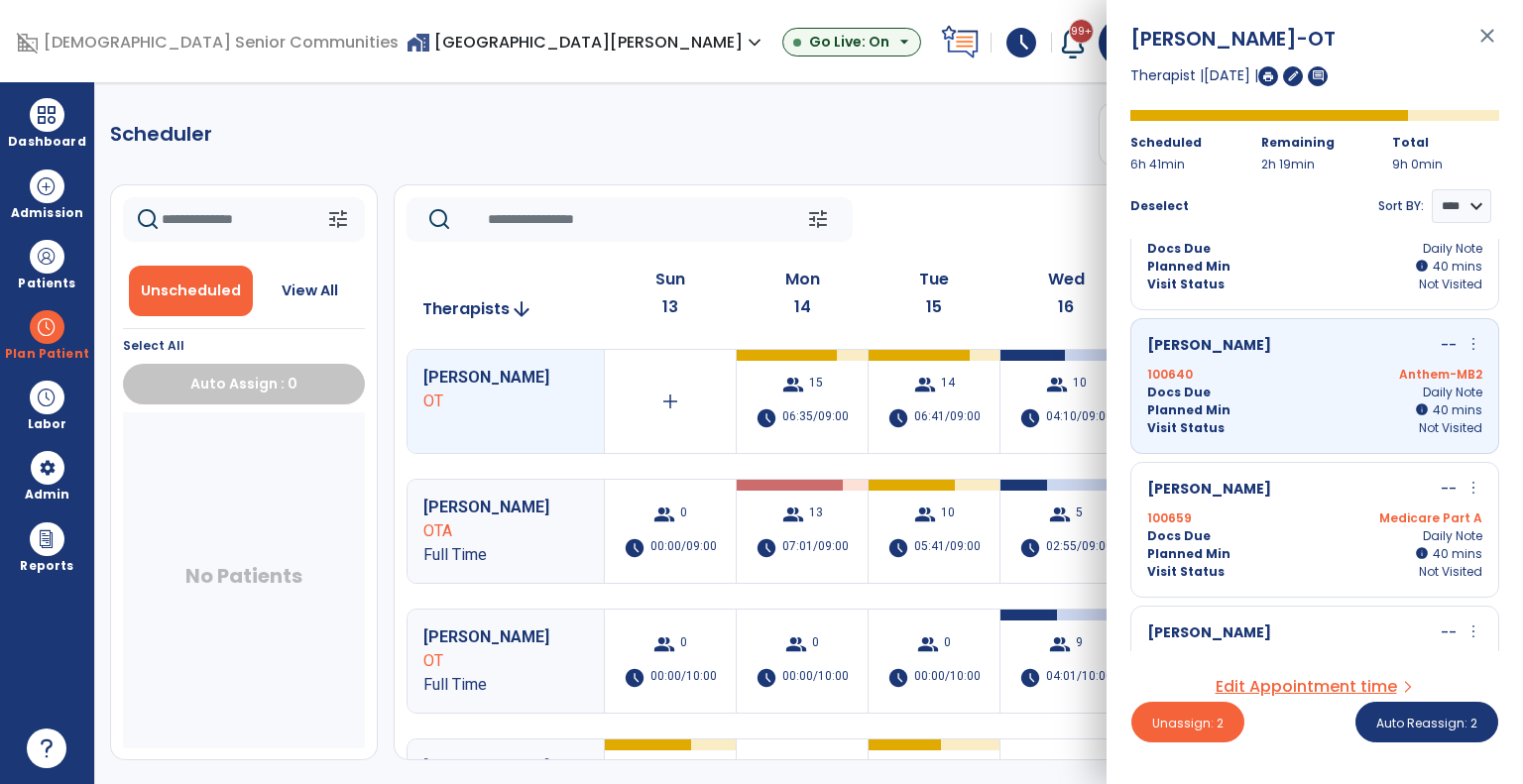 click on "Planned Min  info   40 I 40 mins" at bounding box center (1315, 410) 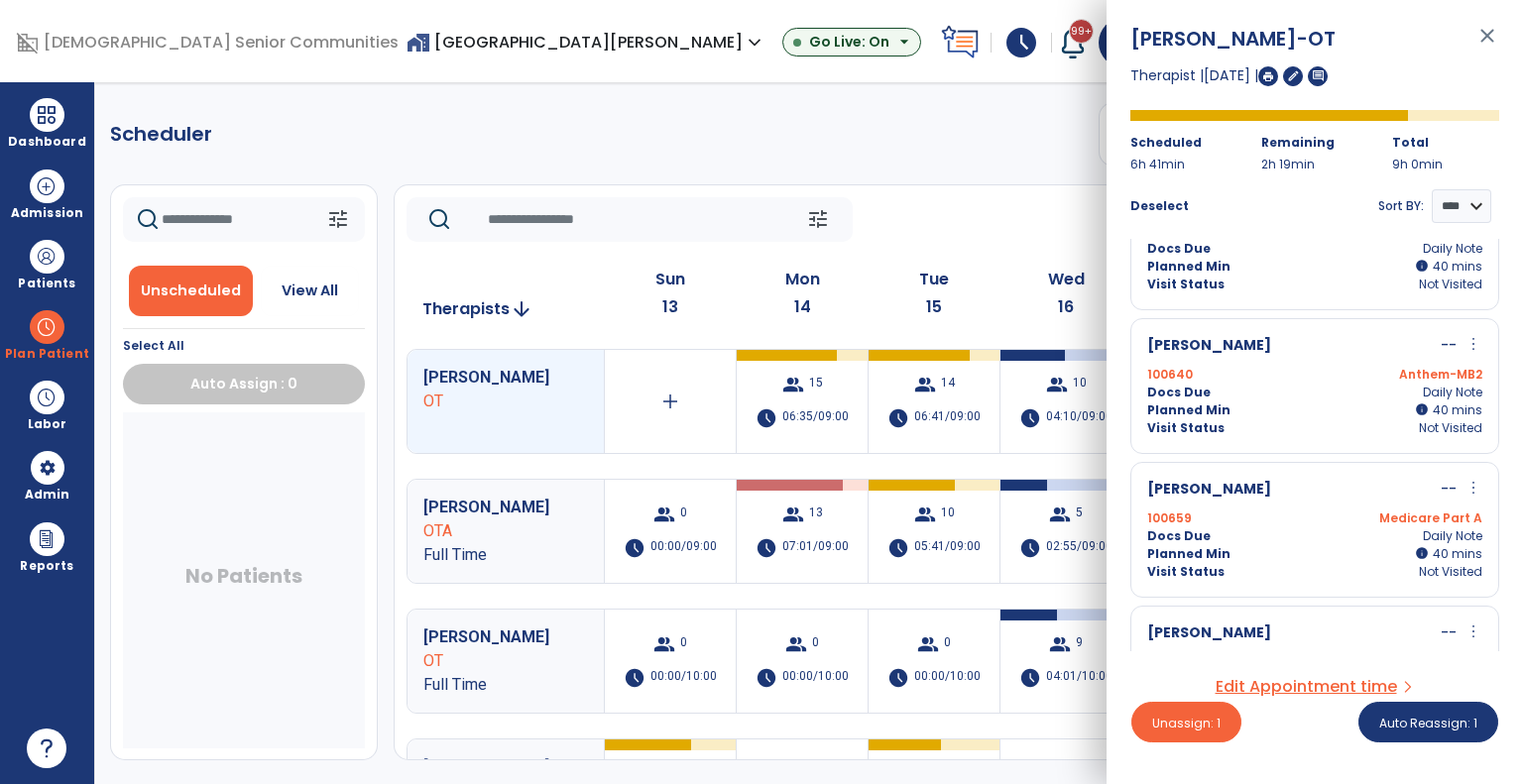 scroll, scrollTop: 0, scrollLeft: 0, axis: both 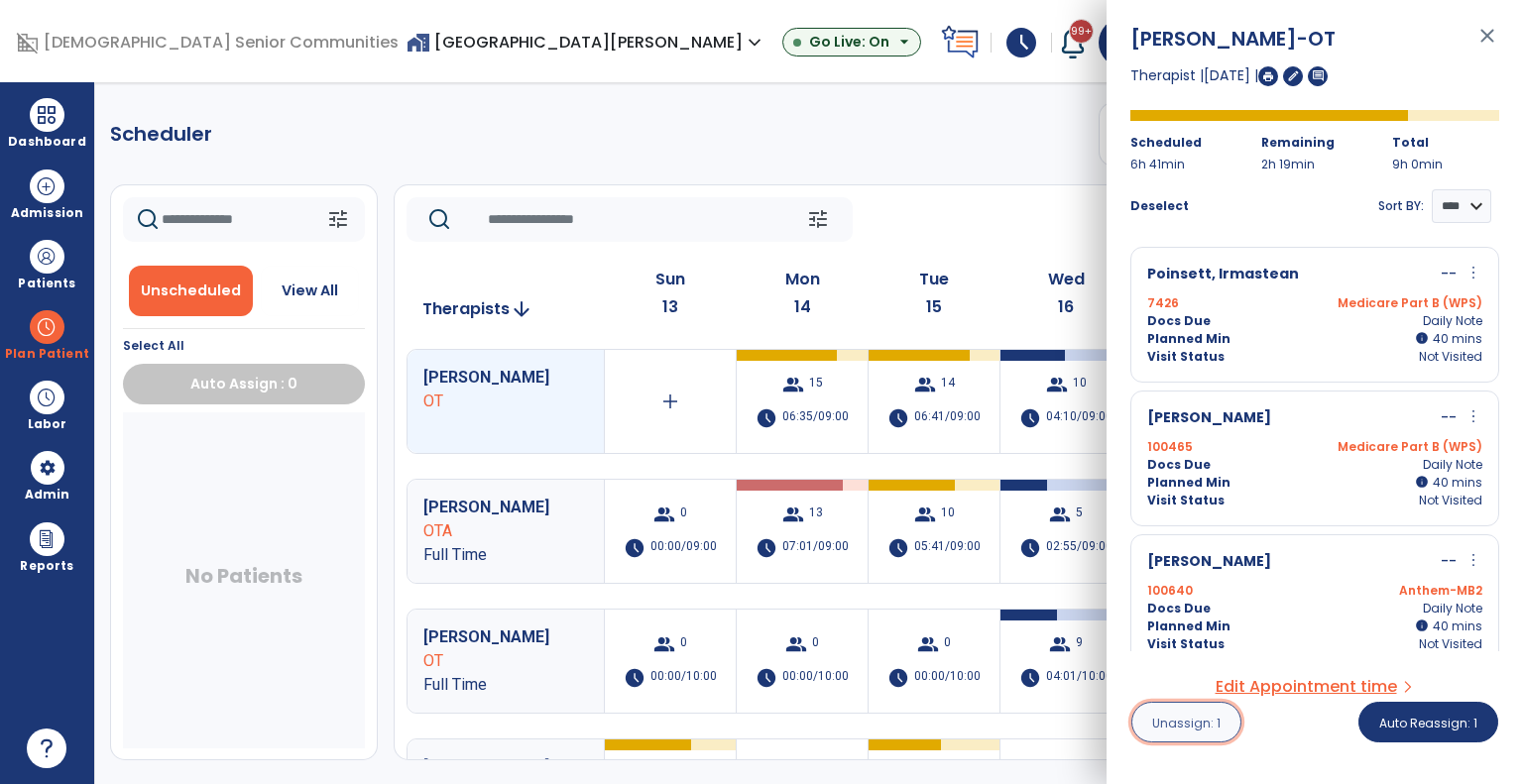click on "Unassign: 1" at bounding box center (1186, 722) 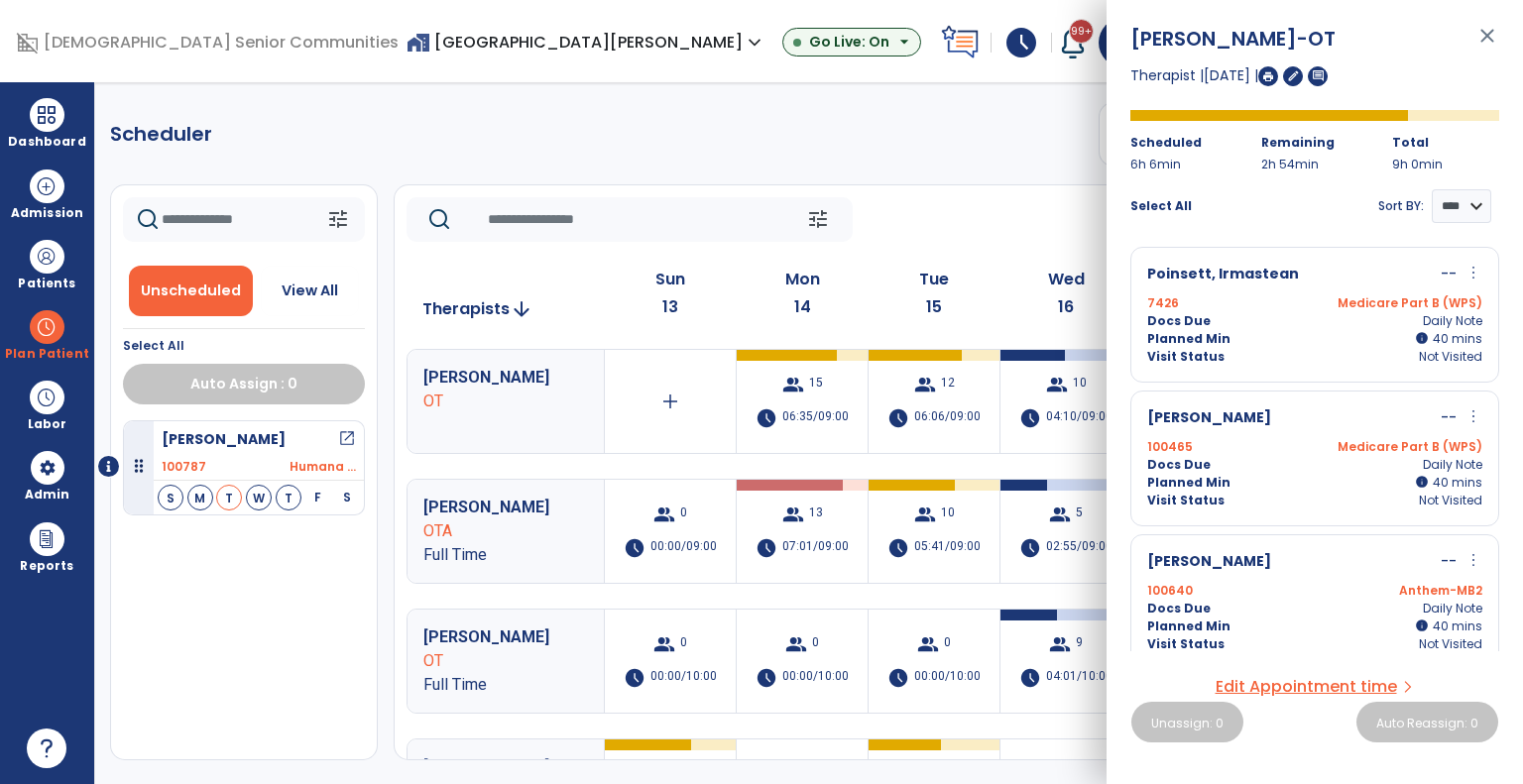 click on "tune   [DATE]  chevron_left [DATE] - [DATE]  *********  calendar_today  chevron_right" 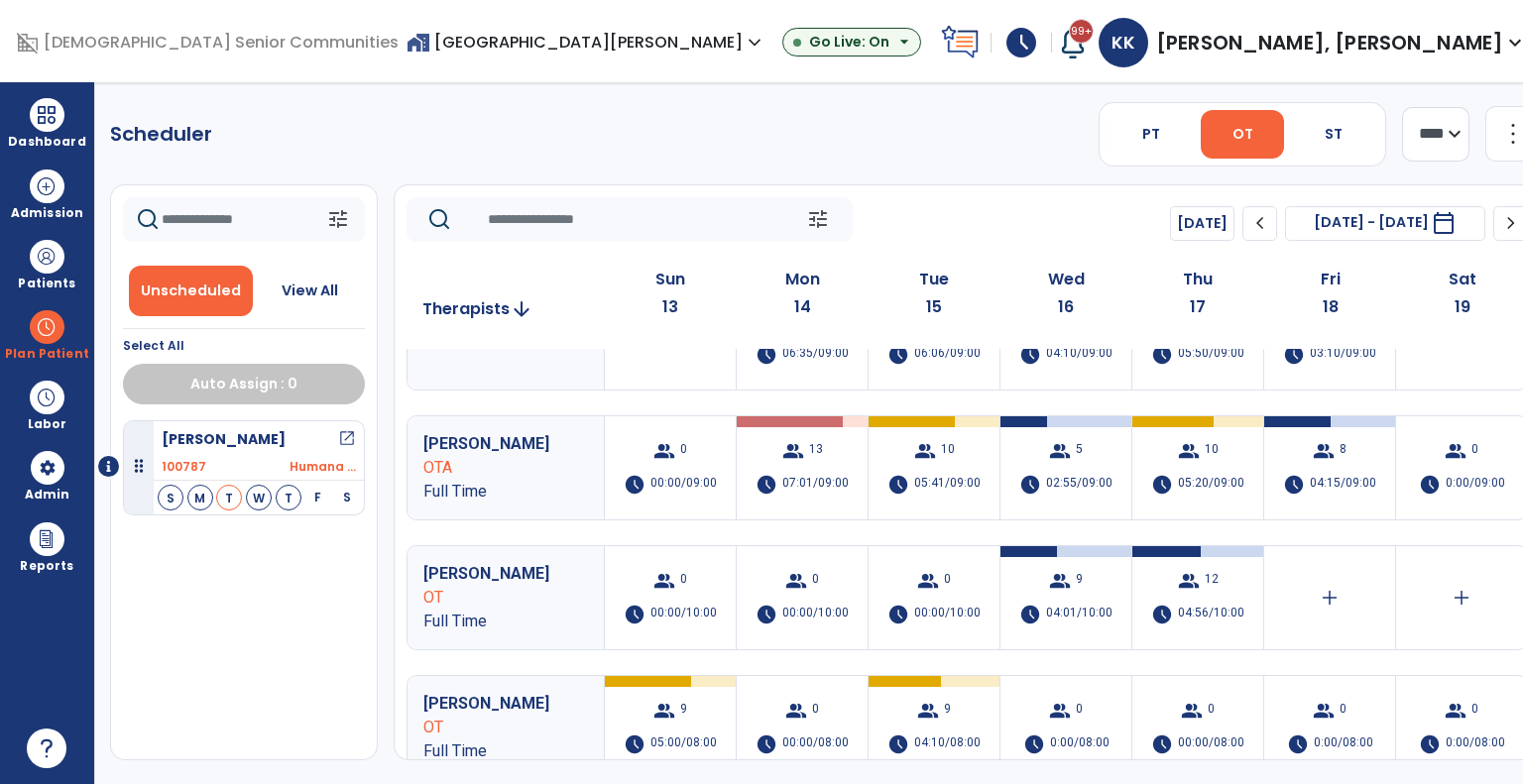 scroll, scrollTop: 63, scrollLeft: 0, axis: vertical 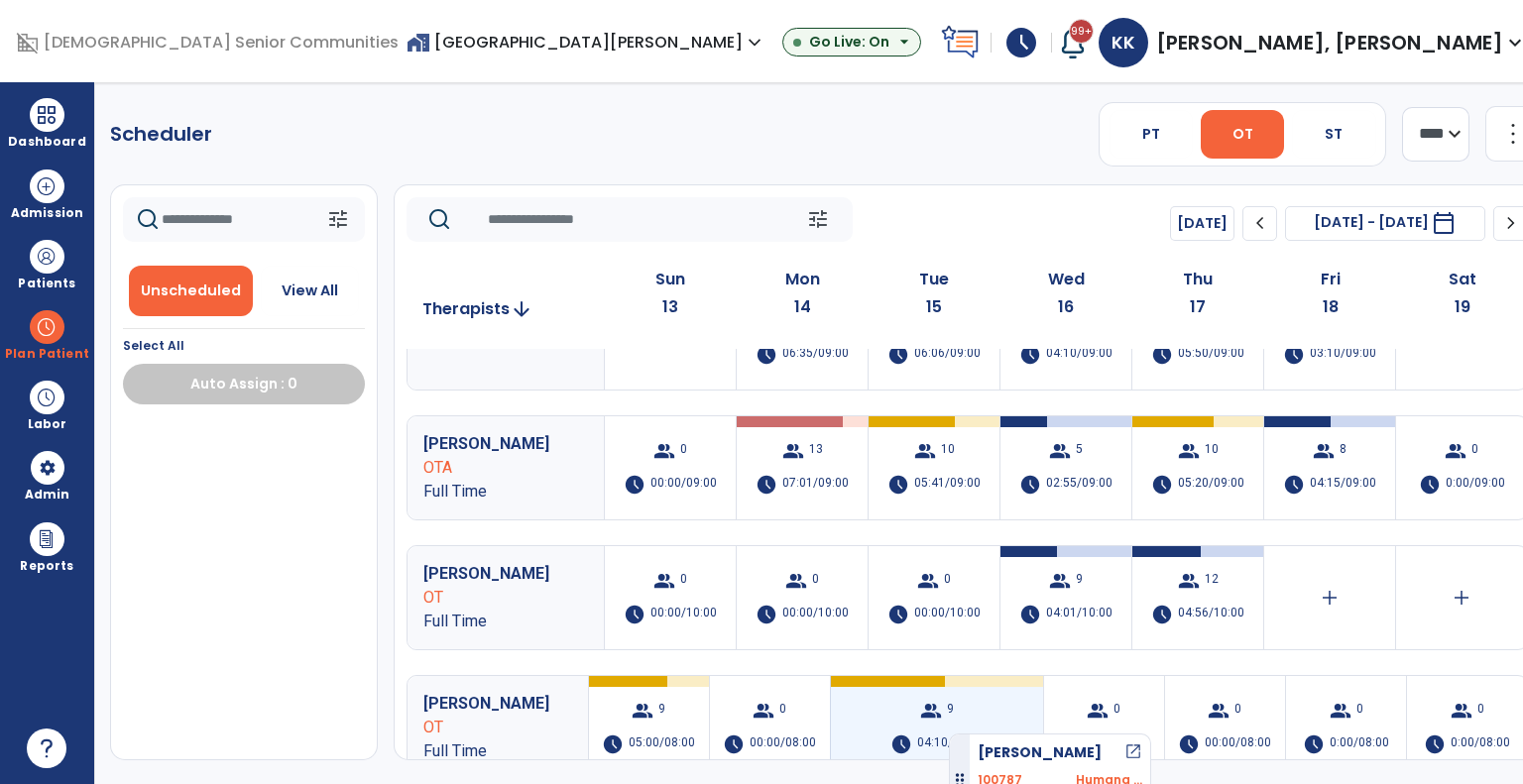 drag, startPoint x: 303, startPoint y: 483, endPoint x: 949, endPoint y: 725, distance: 689.8406 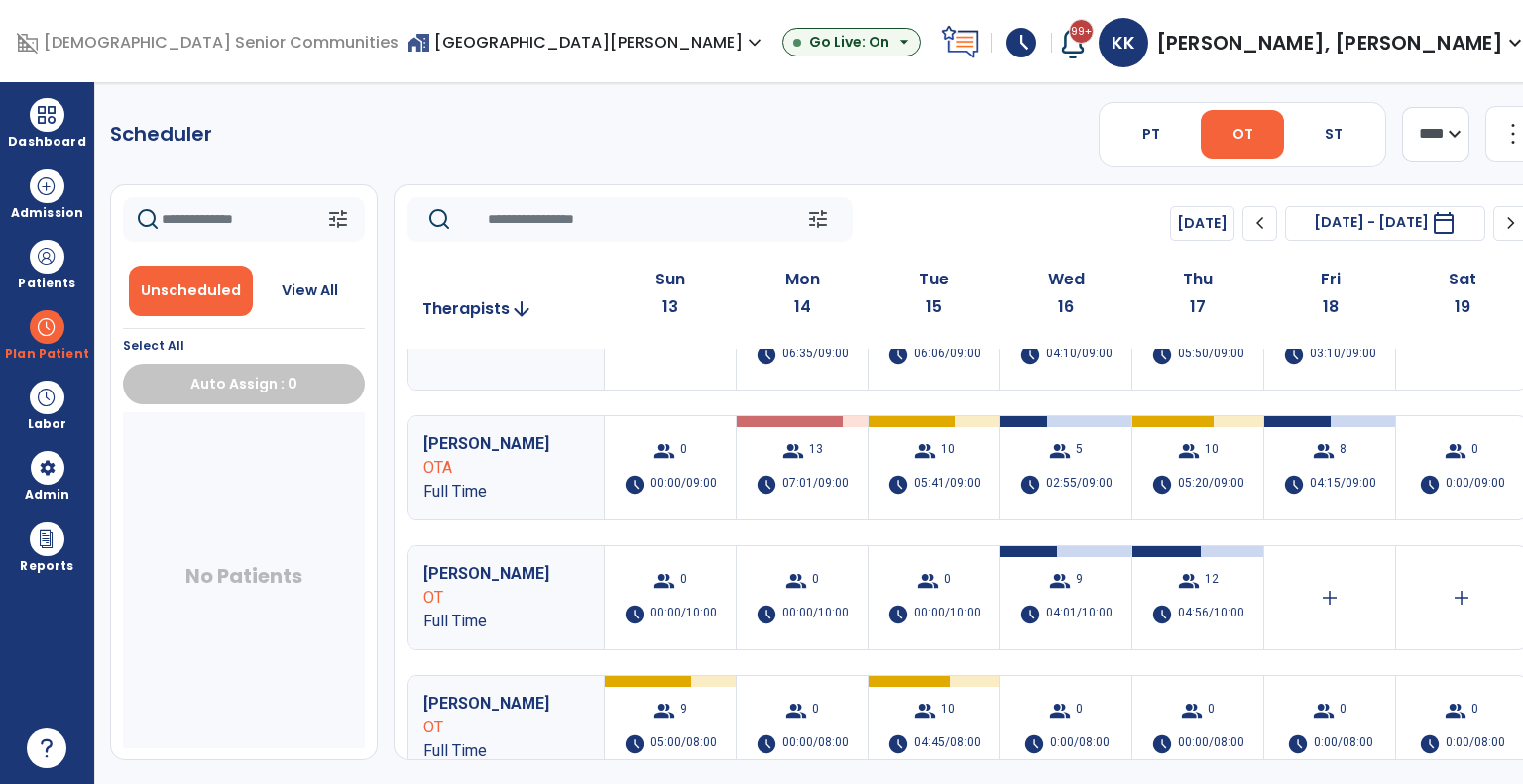 scroll, scrollTop: 0, scrollLeft: 0, axis: both 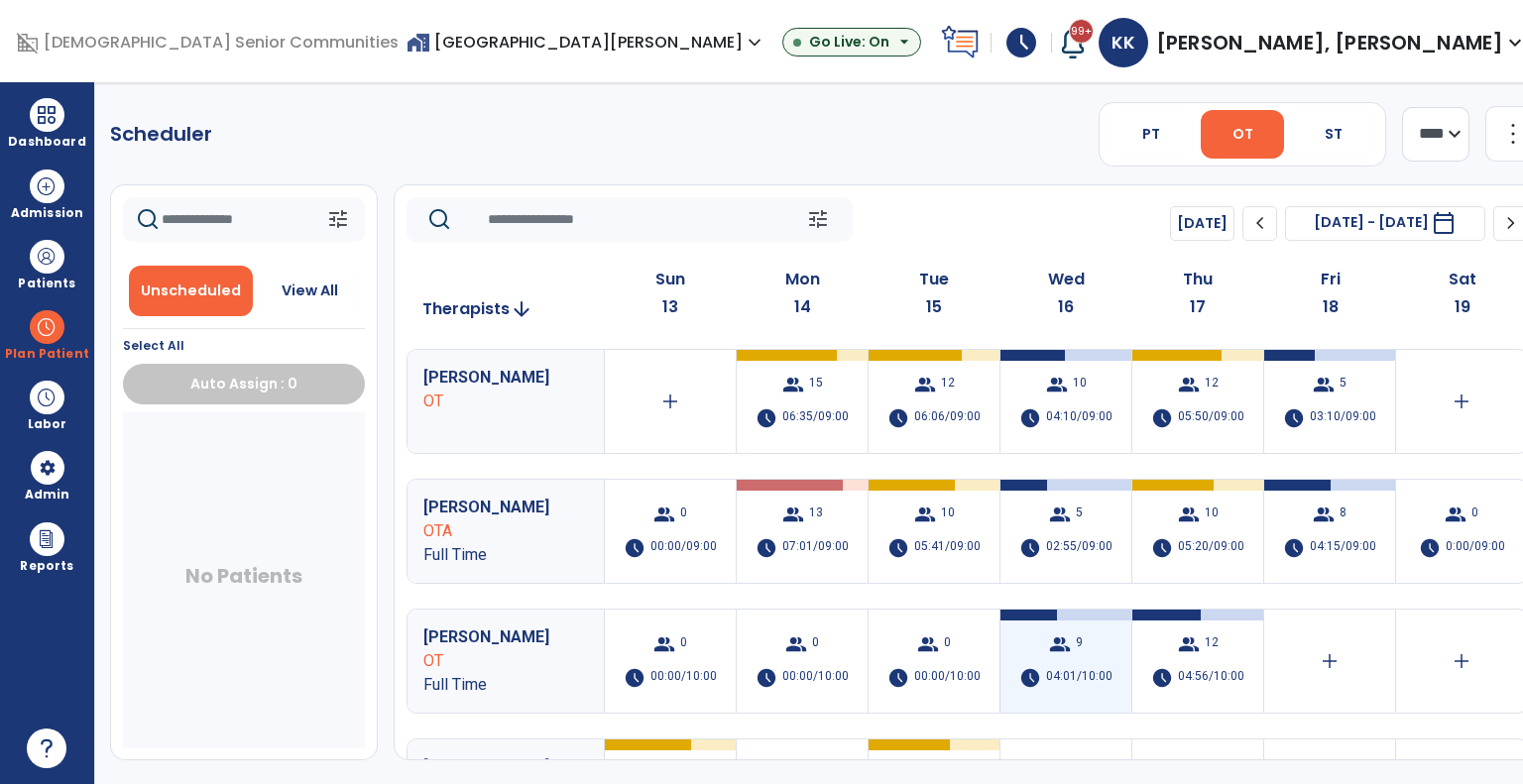 click on "group" at bounding box center [1060, 644] 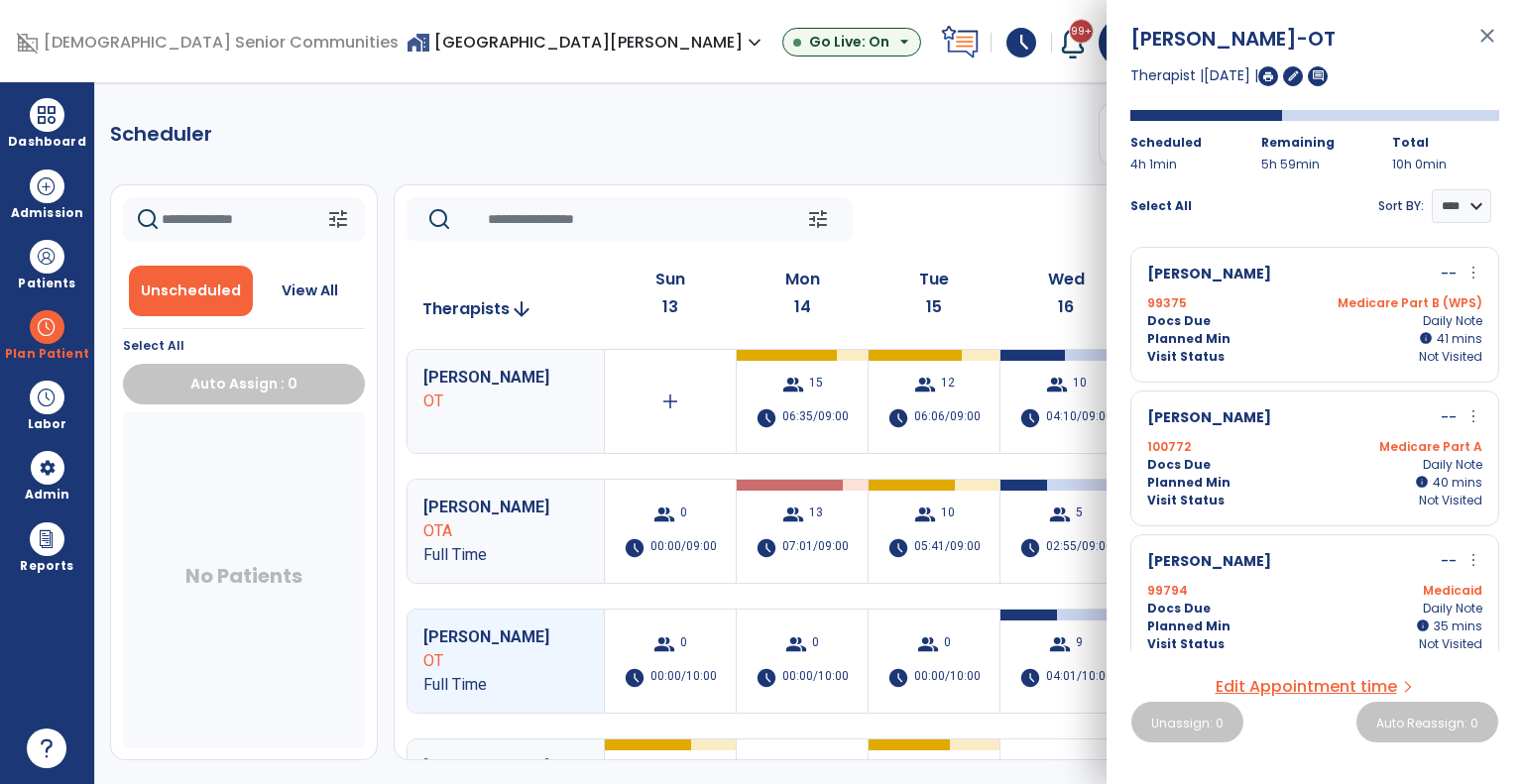 click on "Planned Min" at bounding box center (1189, 339) 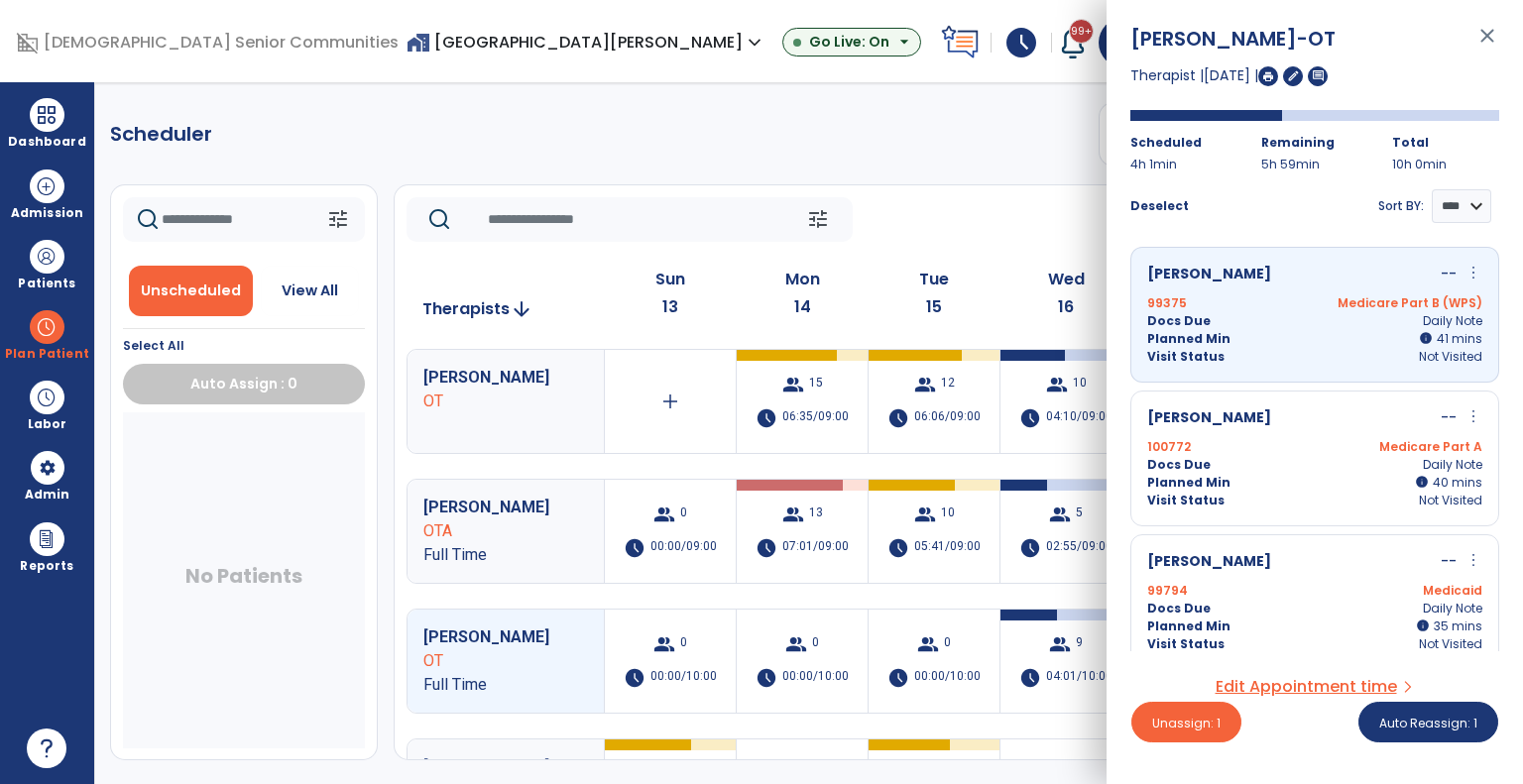 click on "Planned Min" at bounding box center [1189, 483] 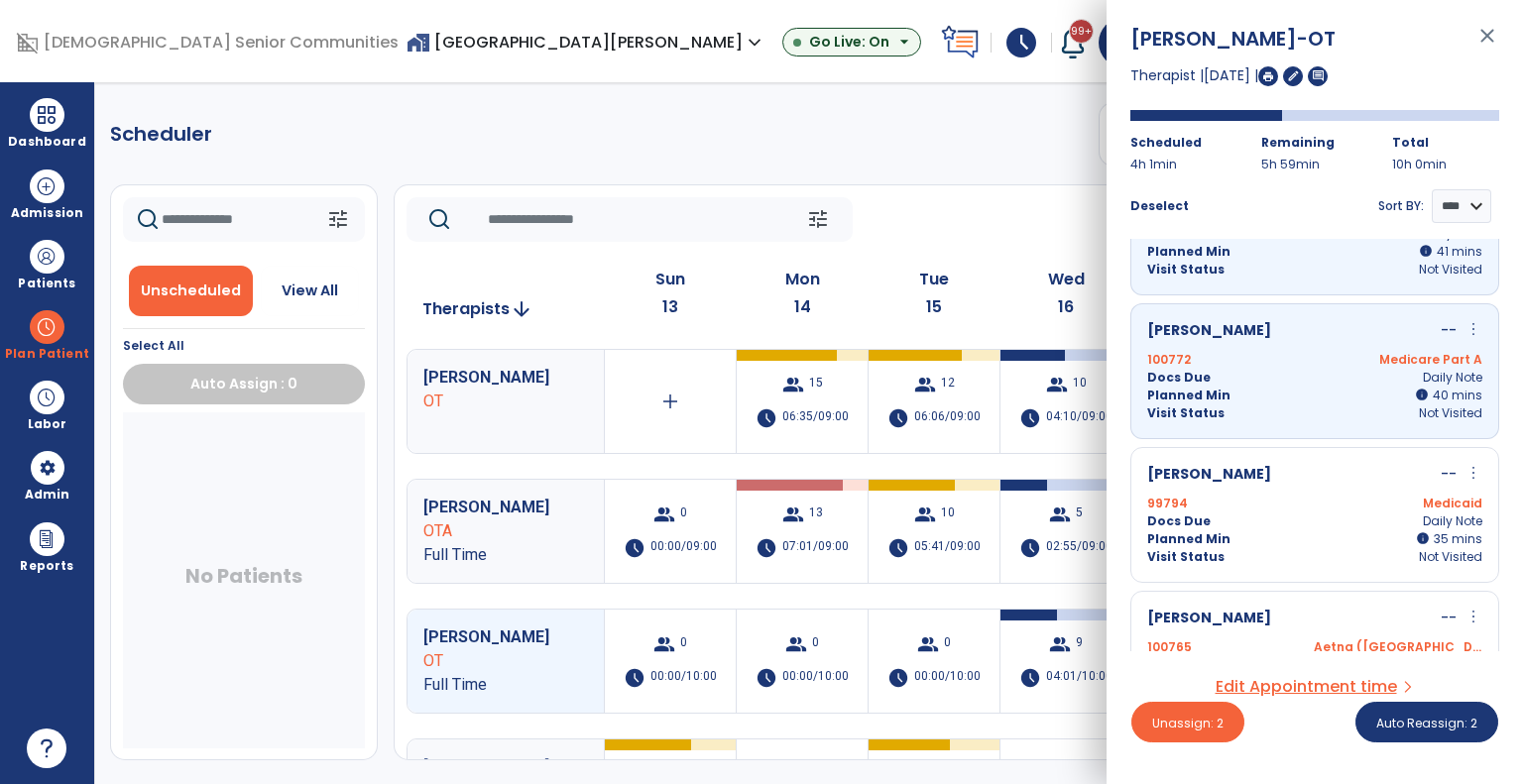 scroll, scrollTop: 87, scrollLeft: 0, axis: vertical 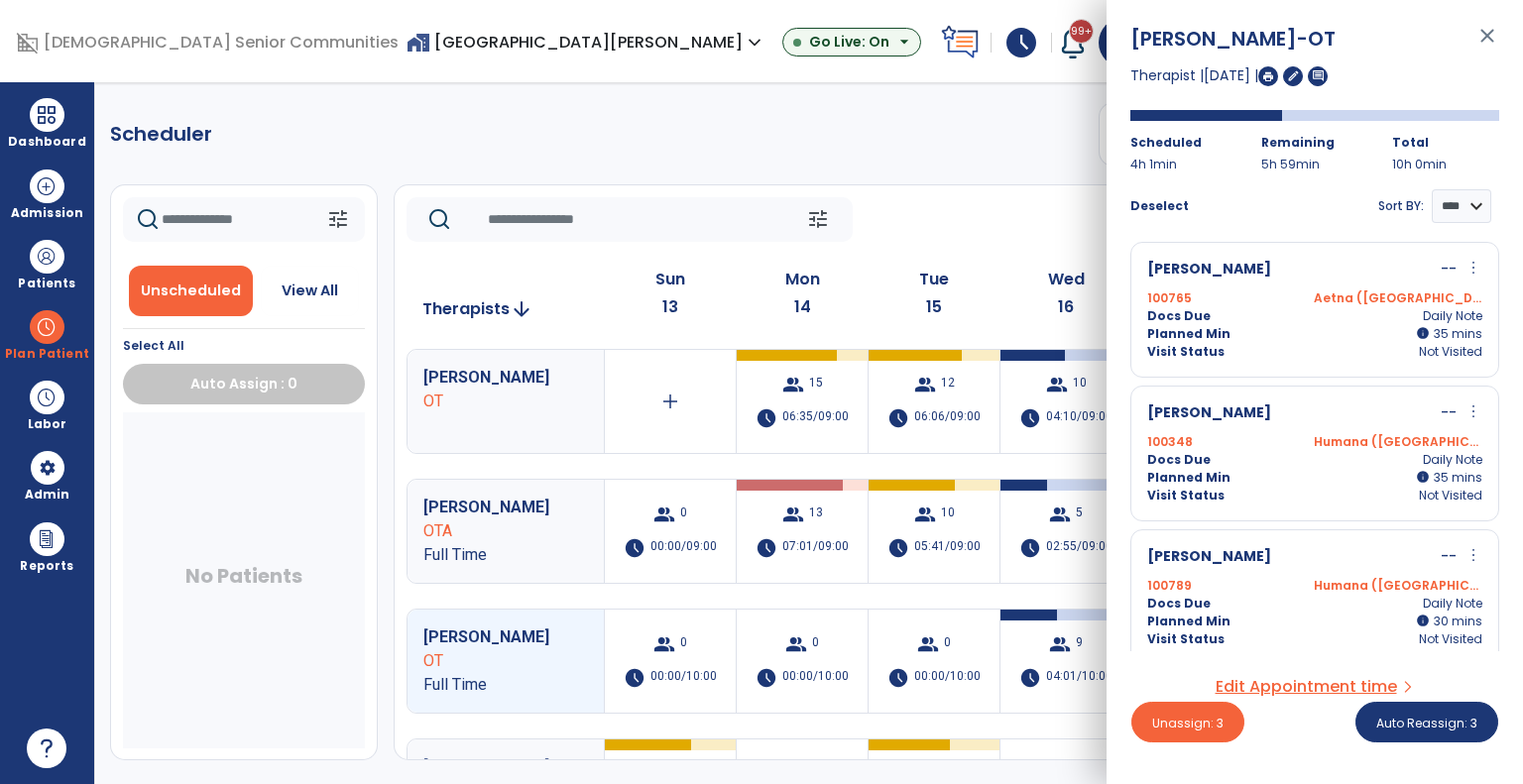 click on "Docs Due Daily Note" at bounding box center (1315, 460) 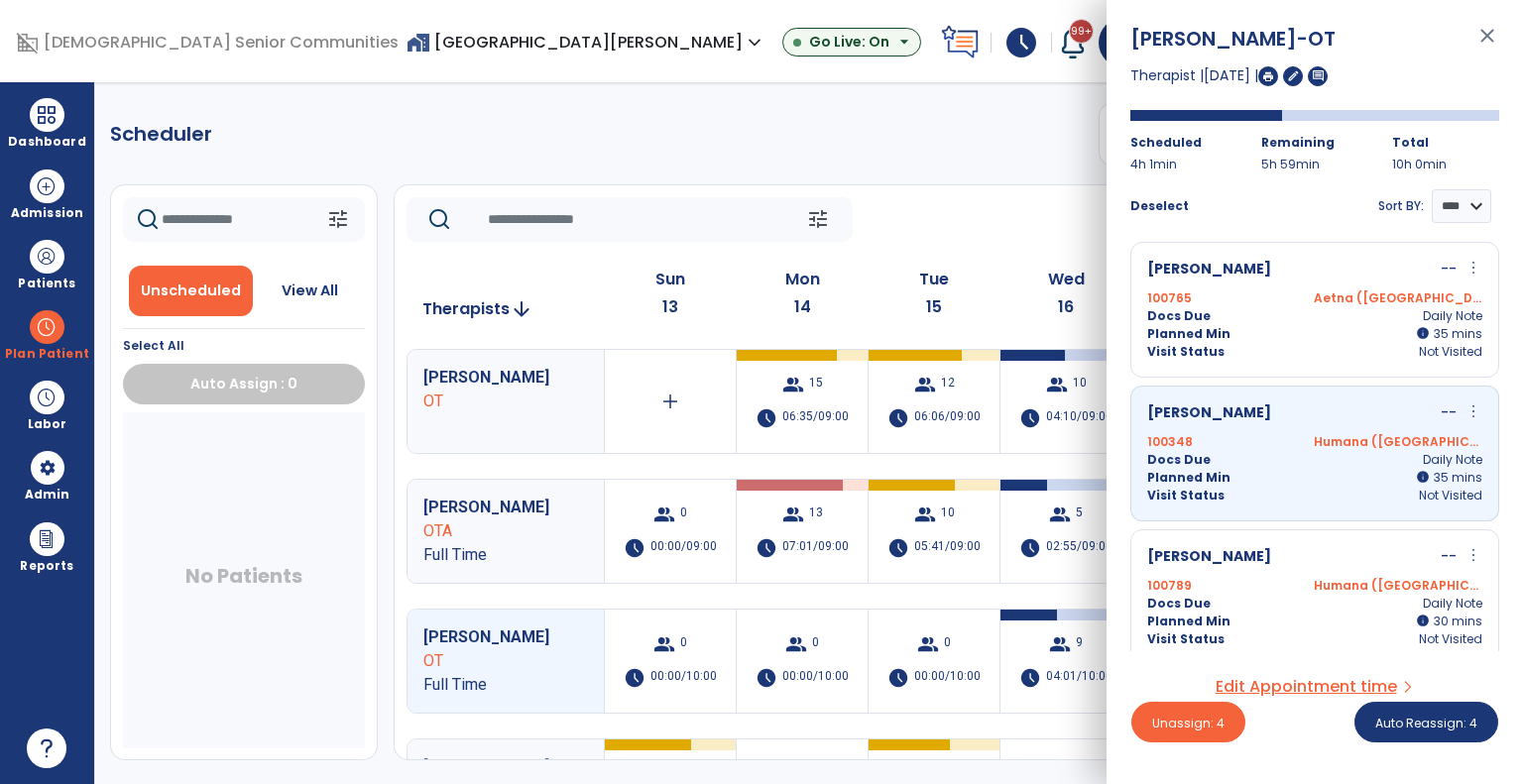click on "Planned Min  info   35 I 35 mins" at bounding box center (1315, 334) 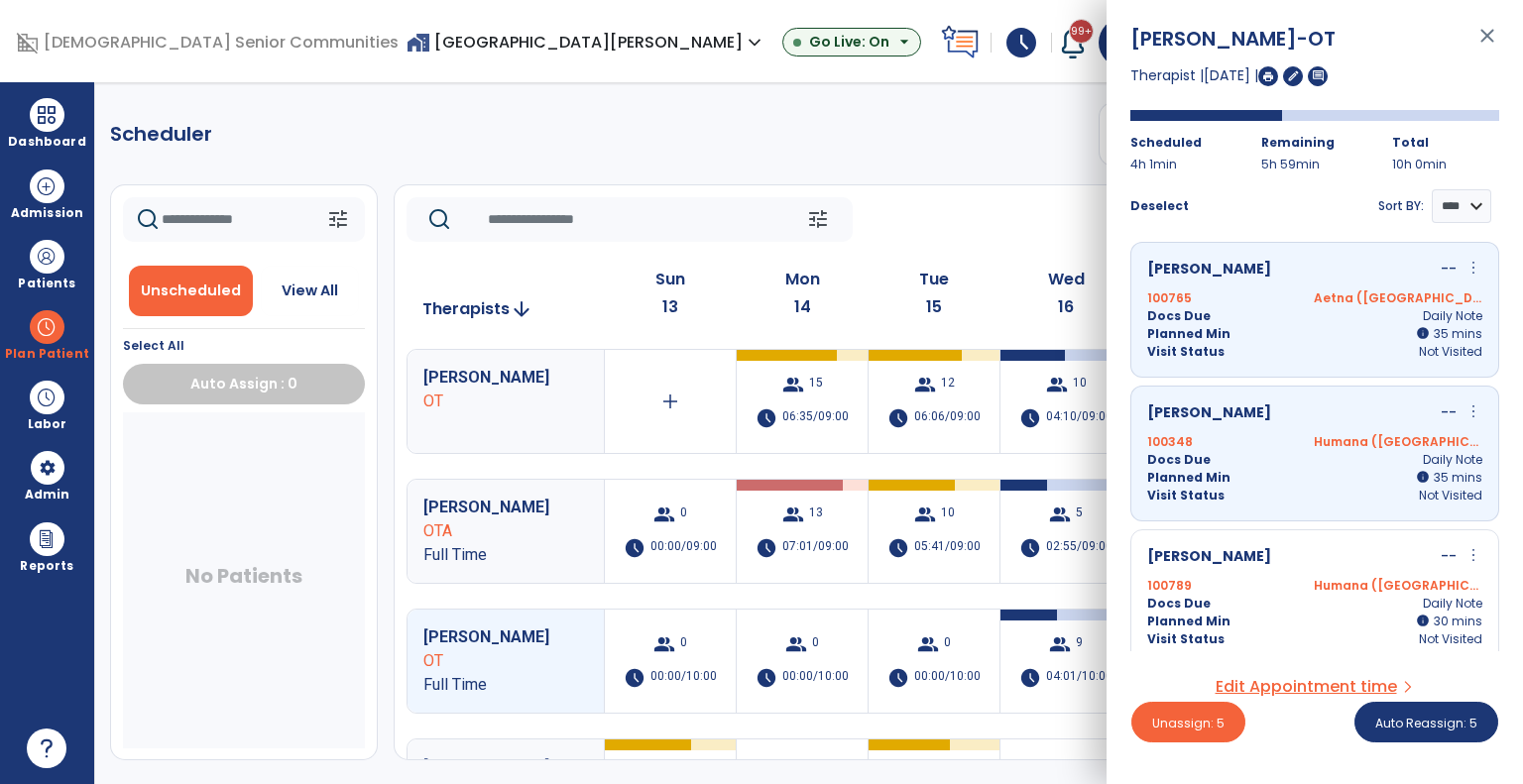 click on "Johnson, Phyllis   --  more_vert  edit   Edit Session   alt_route   Split Minutes  100789 Humana (MI)  Docs Due Daily Note   Planned Min  info   30 I 30 mins  Visit Status  Not Visited" at bounding box center [1315, 597] 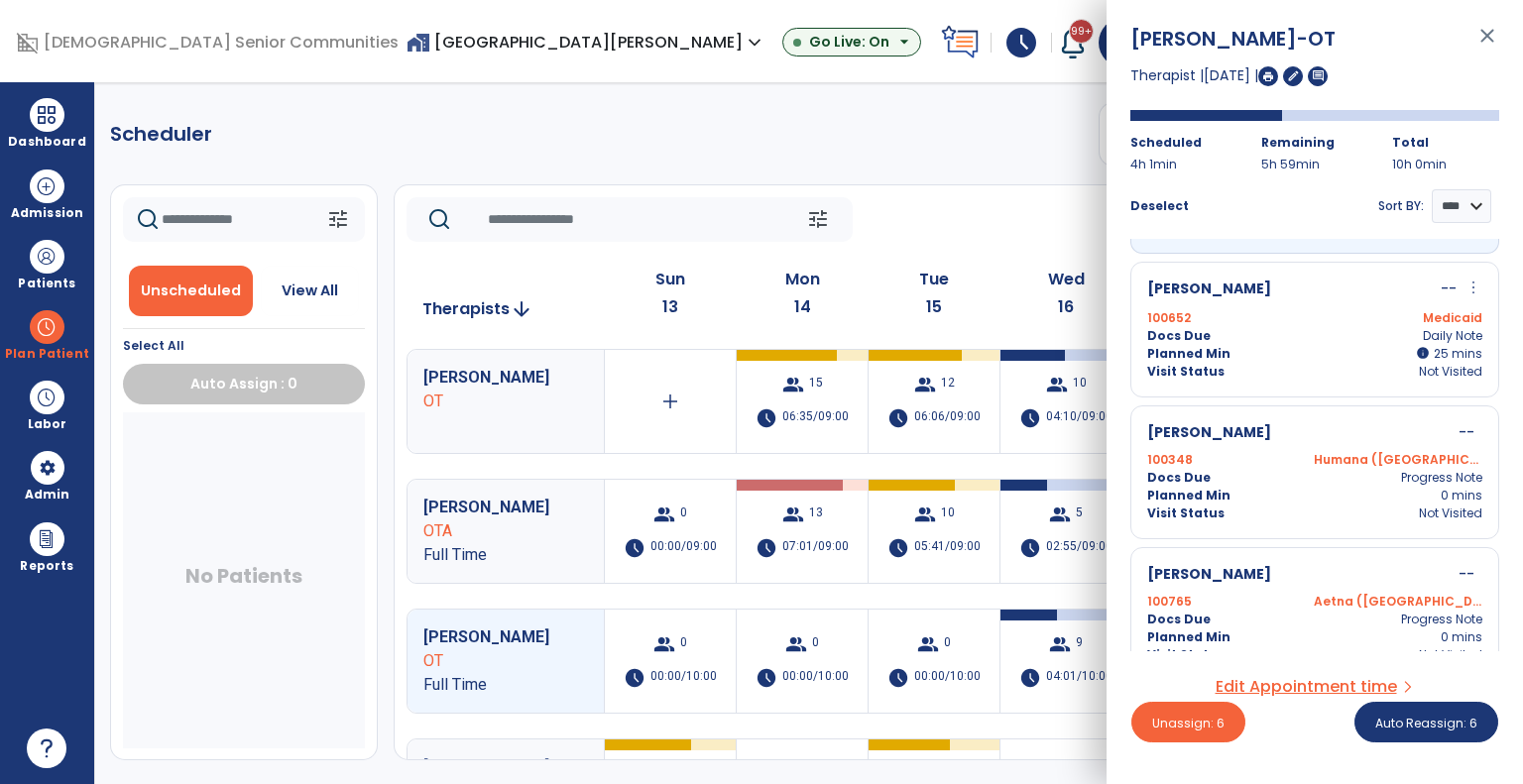 scroll, scrollTop: 872, scrollLeft: 0, axis: vertical 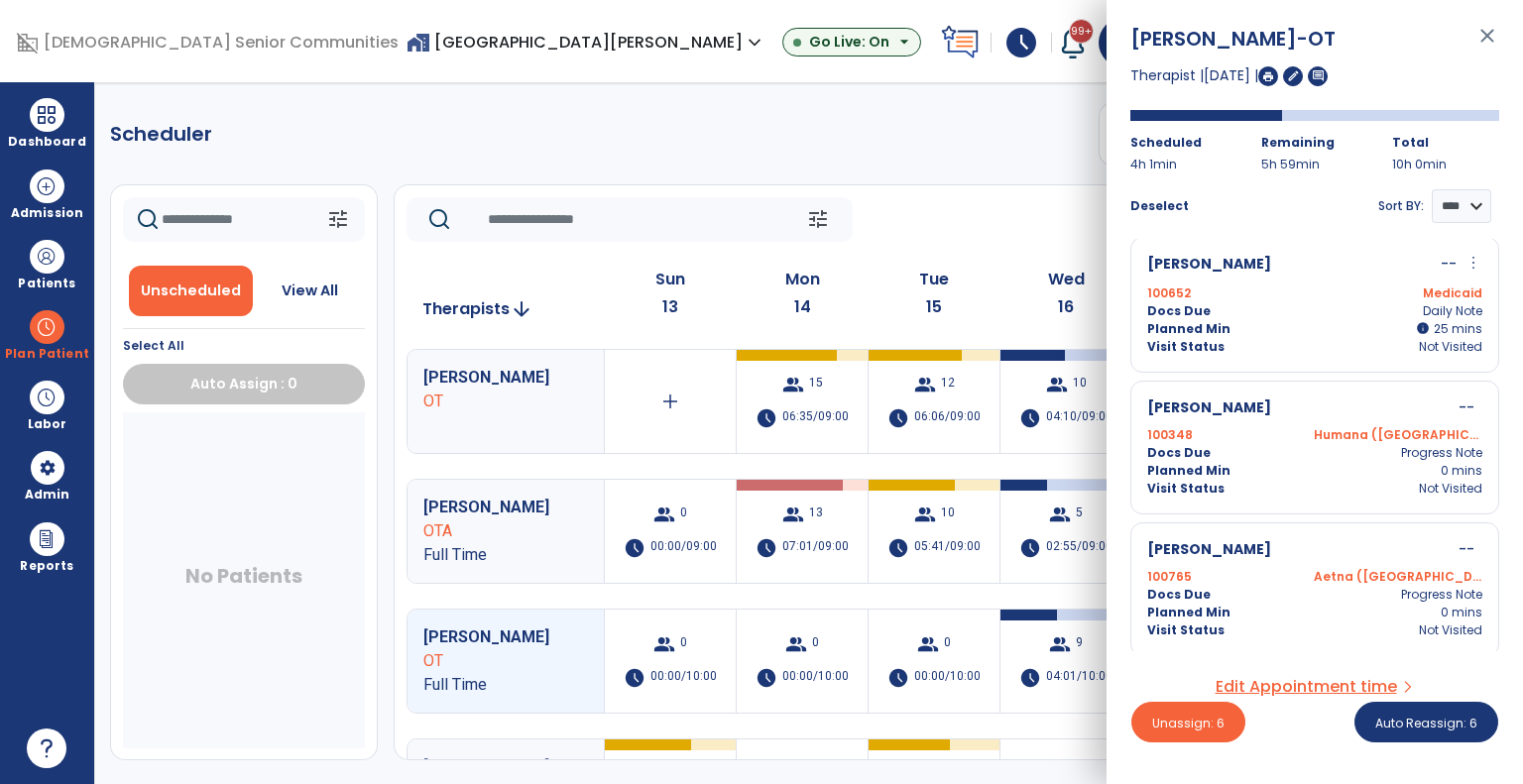 click on "Bellamy, Anita" at bounding box center [1209, 549] 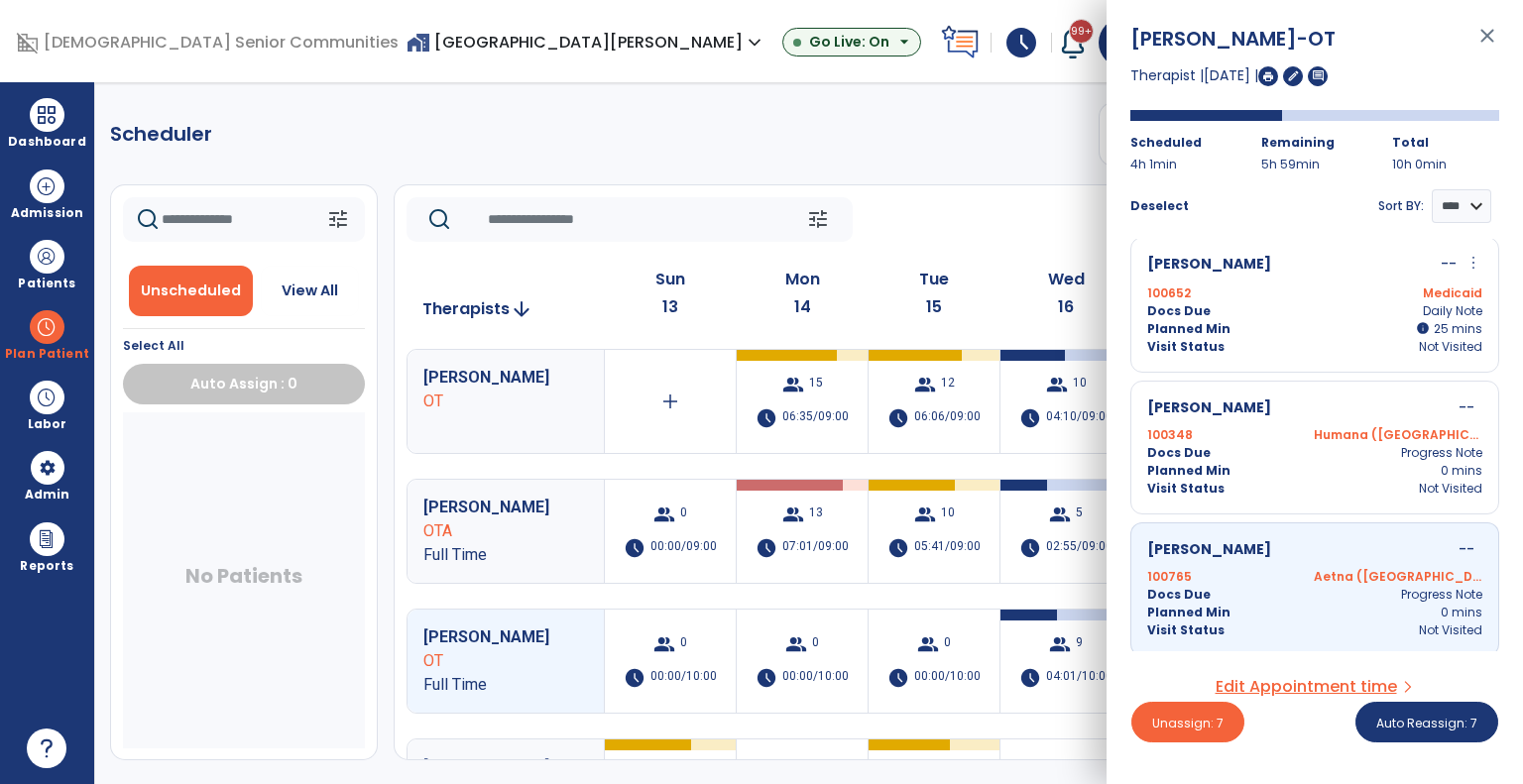 click on "Docs Due Progress Note" at bounding box center (1315, 453) 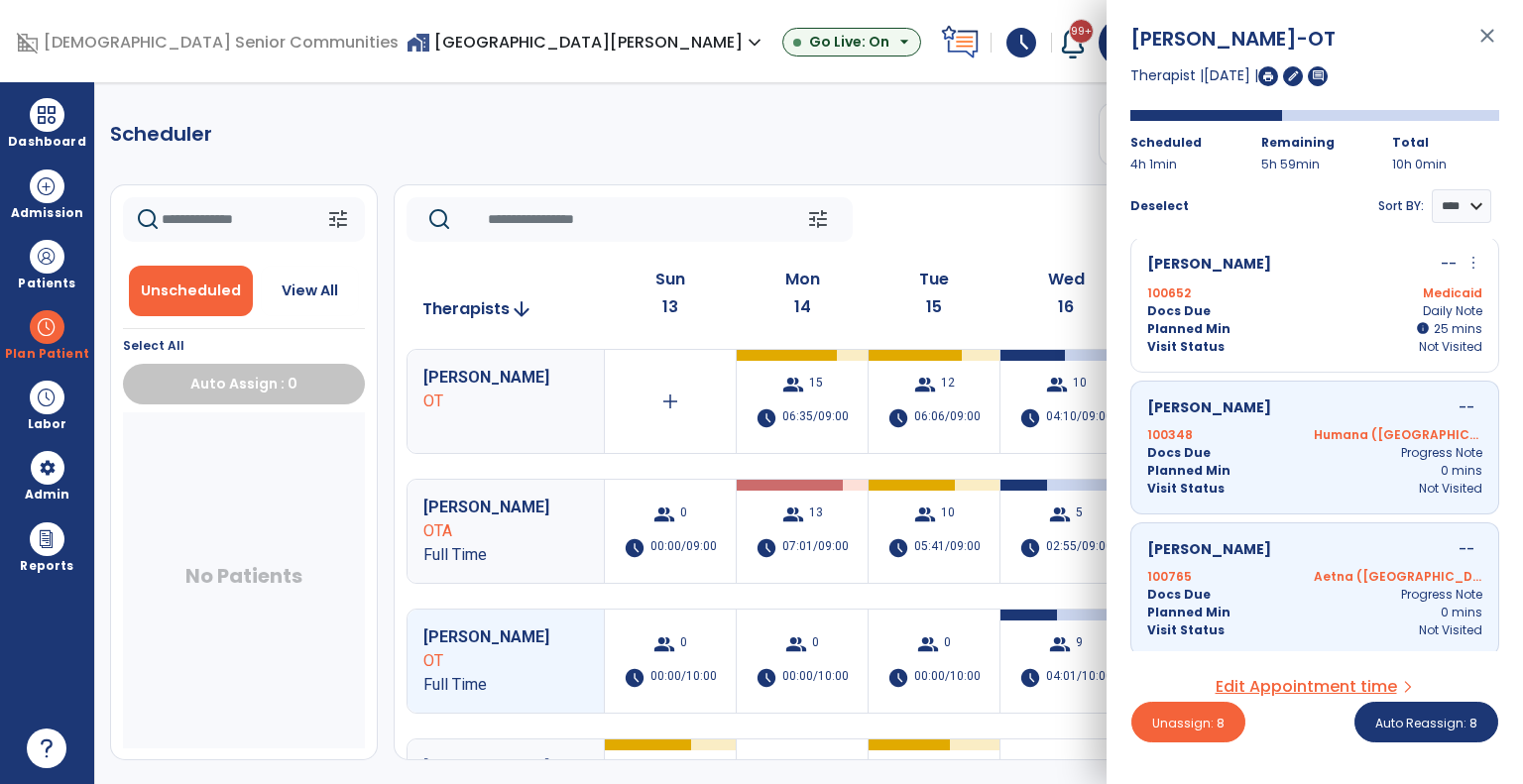 click on "Planned Min  info   25 I 25 mins" at bounding box center [1315, 329] 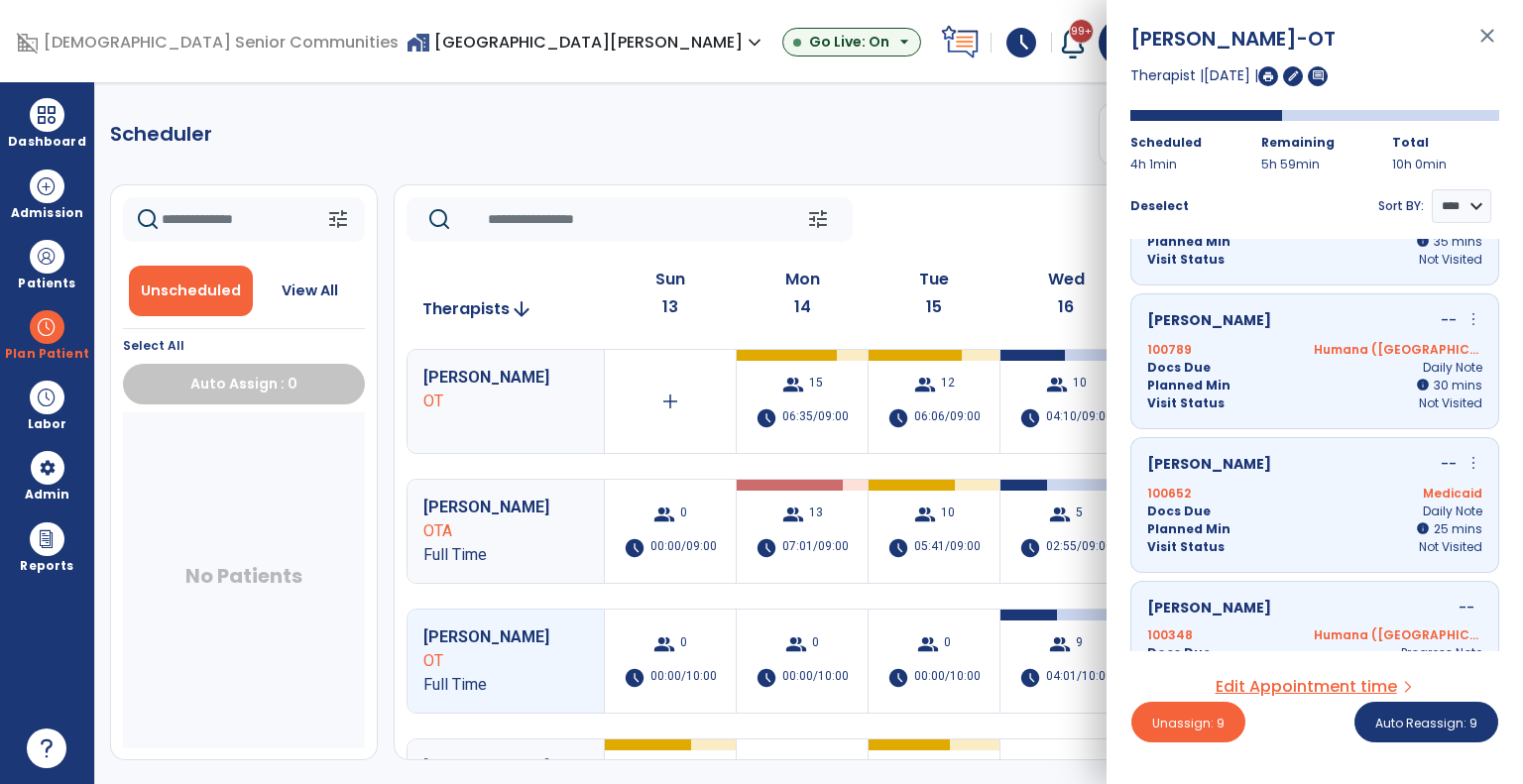 scroll, scrollTop: 872, scrollLeft: 0, axis: vertical 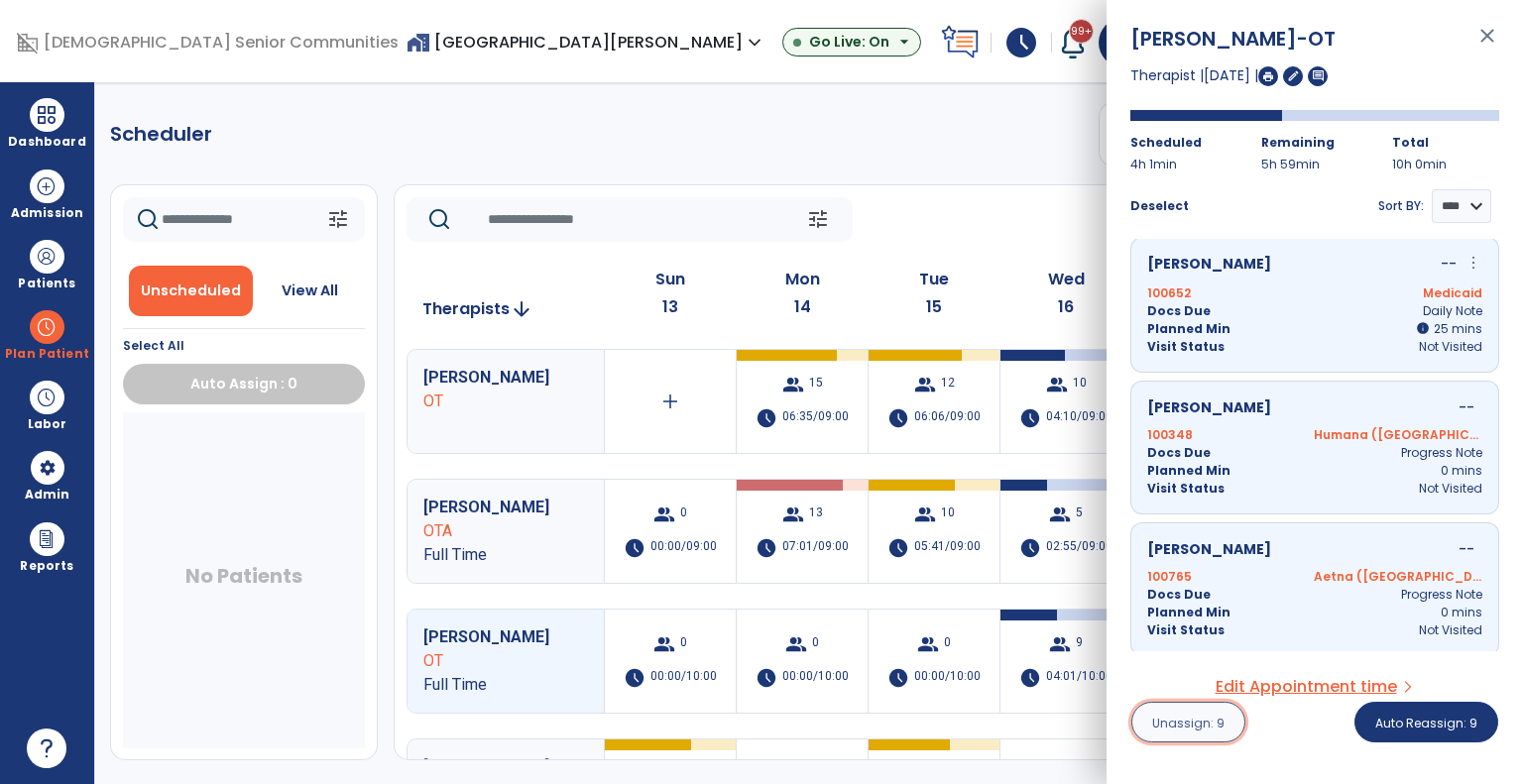 click on "Unassign: 9" at bounding box center (1188, 722) 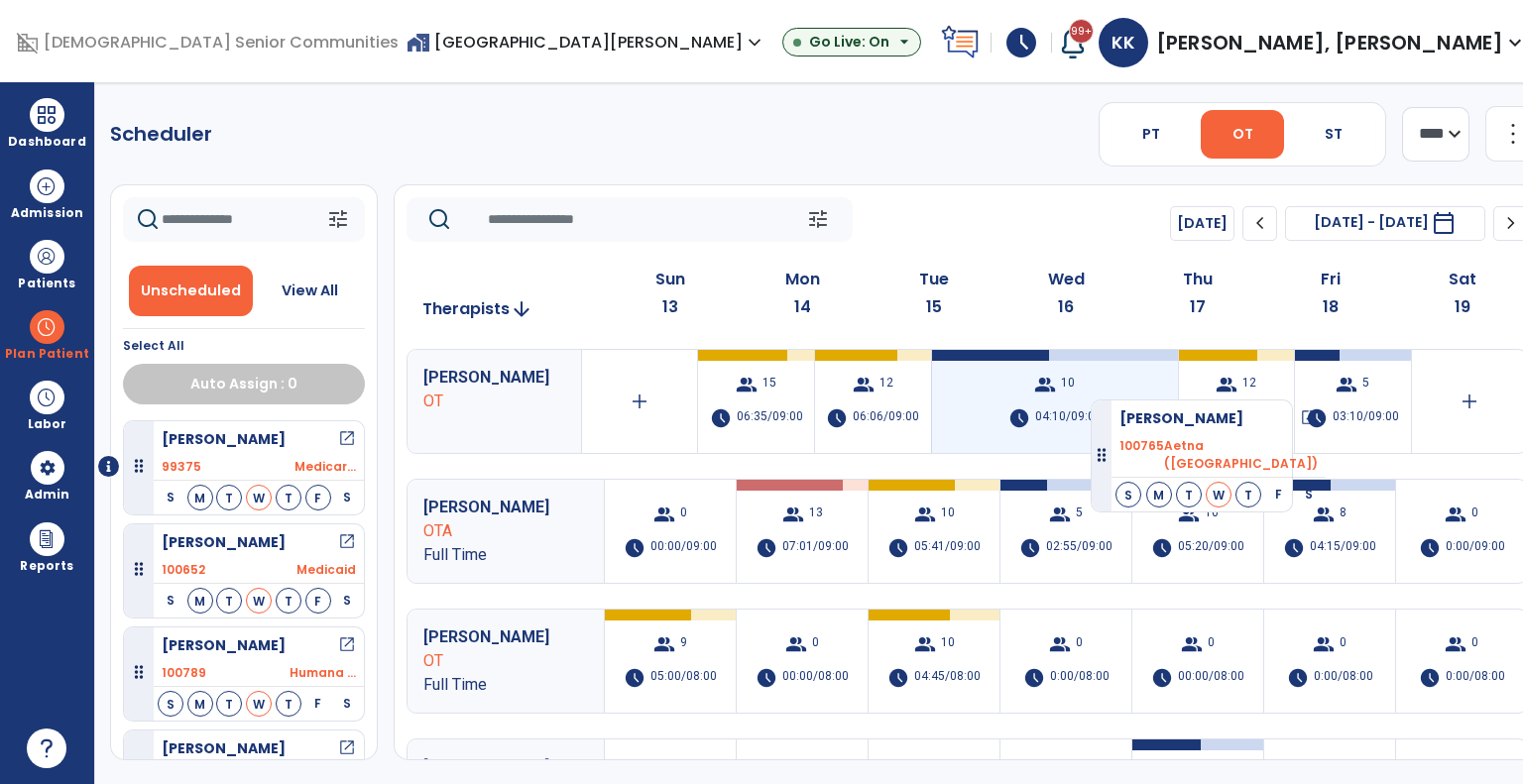 drag, startPoint x: 263, startPoint y: 464, endPoint x: 1091, endPoint y: 392, distance: 831.12454 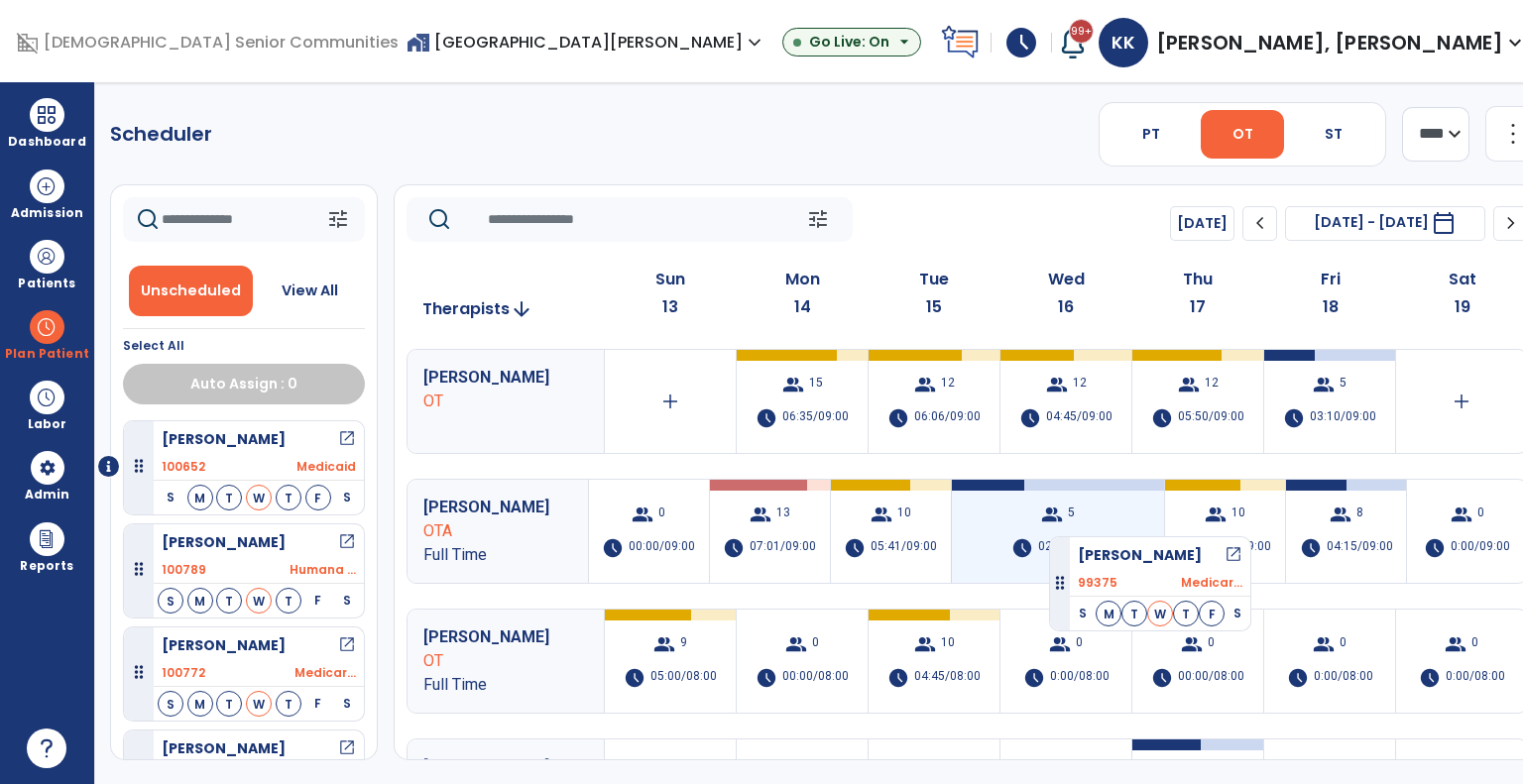 drag, startPoint x: 266, startPoint y: 479, endPoint x: 1049, endPoint y: 528, distance: 784.5317 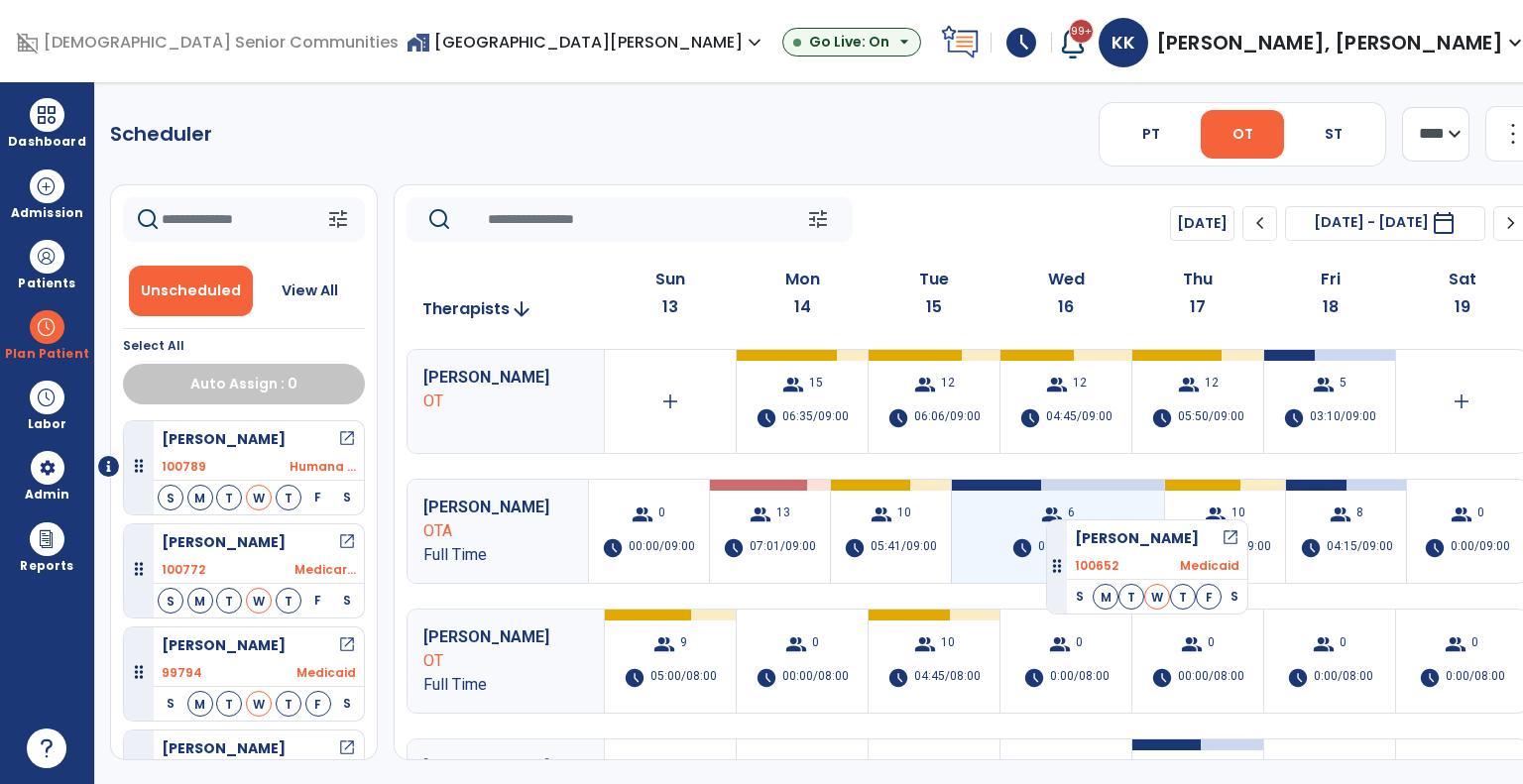drag, startPoint x: 258, startPoint y: 492, endPoint x: 1067, endPoint y: 508, distance: 809.1582 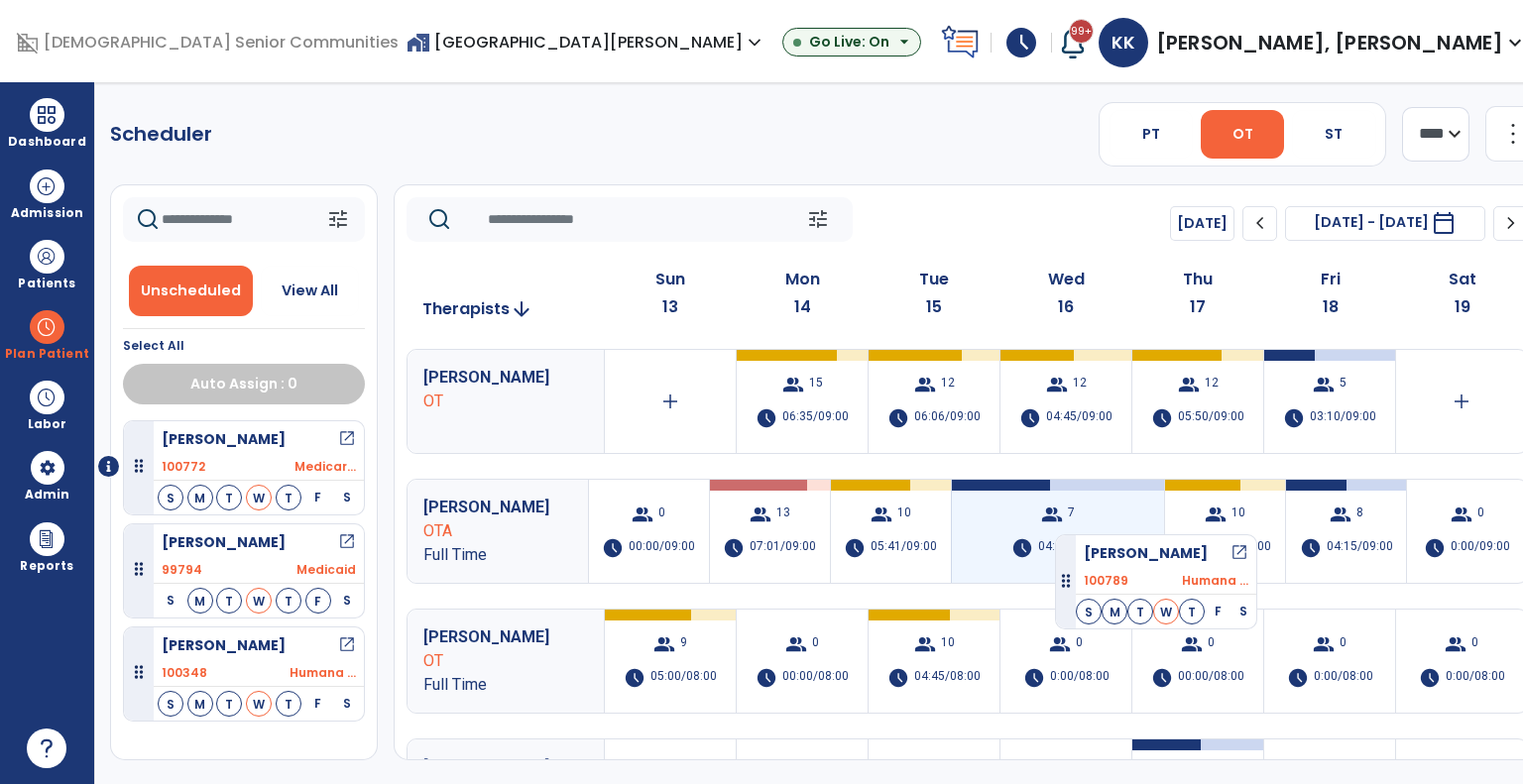 drag, startPoint x: 273, startPoint y: 462, endPoint x: 1071, endPoint y: 526, distance: 800.5623 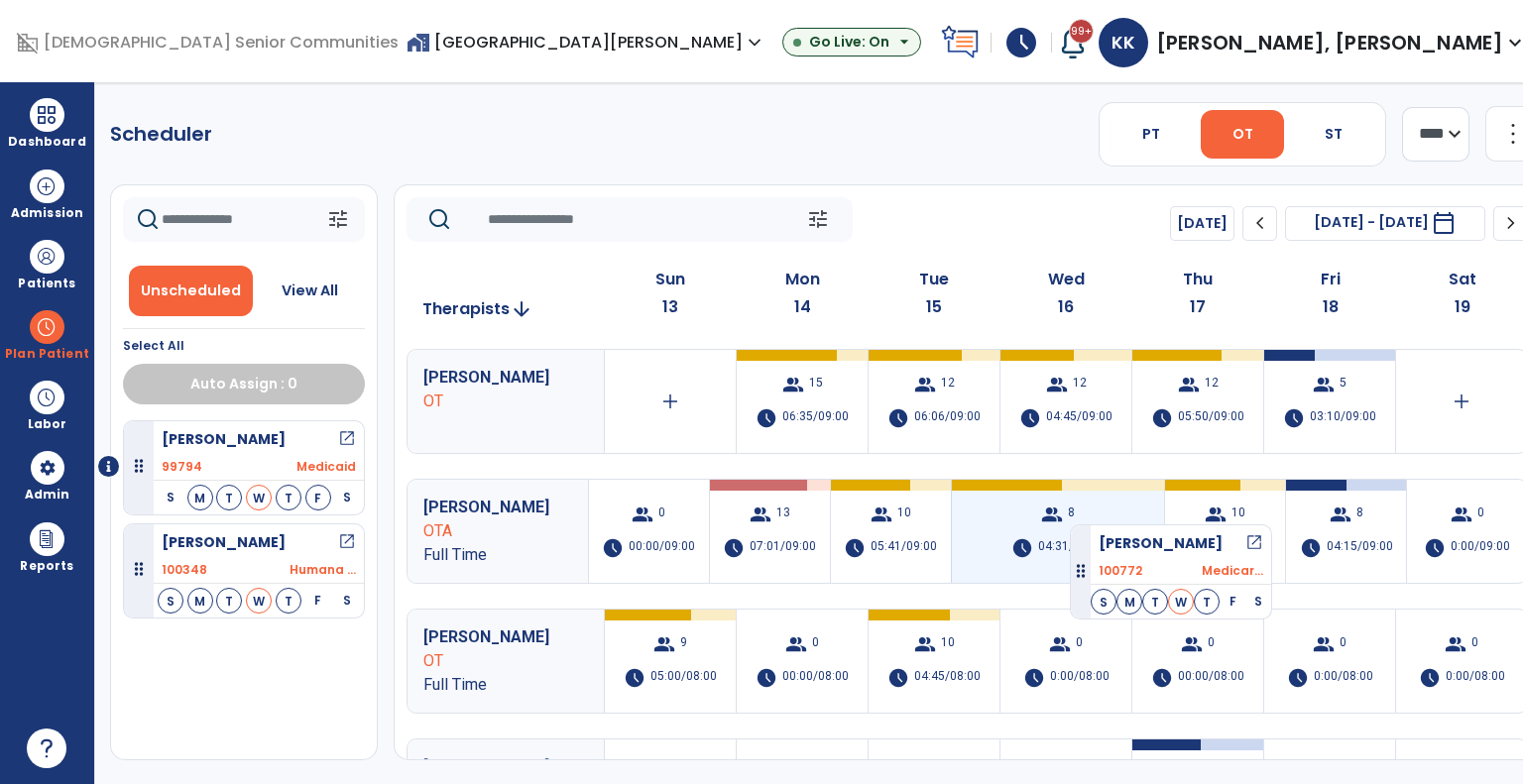 drag, startPoint x: 263, startPoint y: 495, endPoint x: 1081, endPoint y: 514, distance: 818.2206 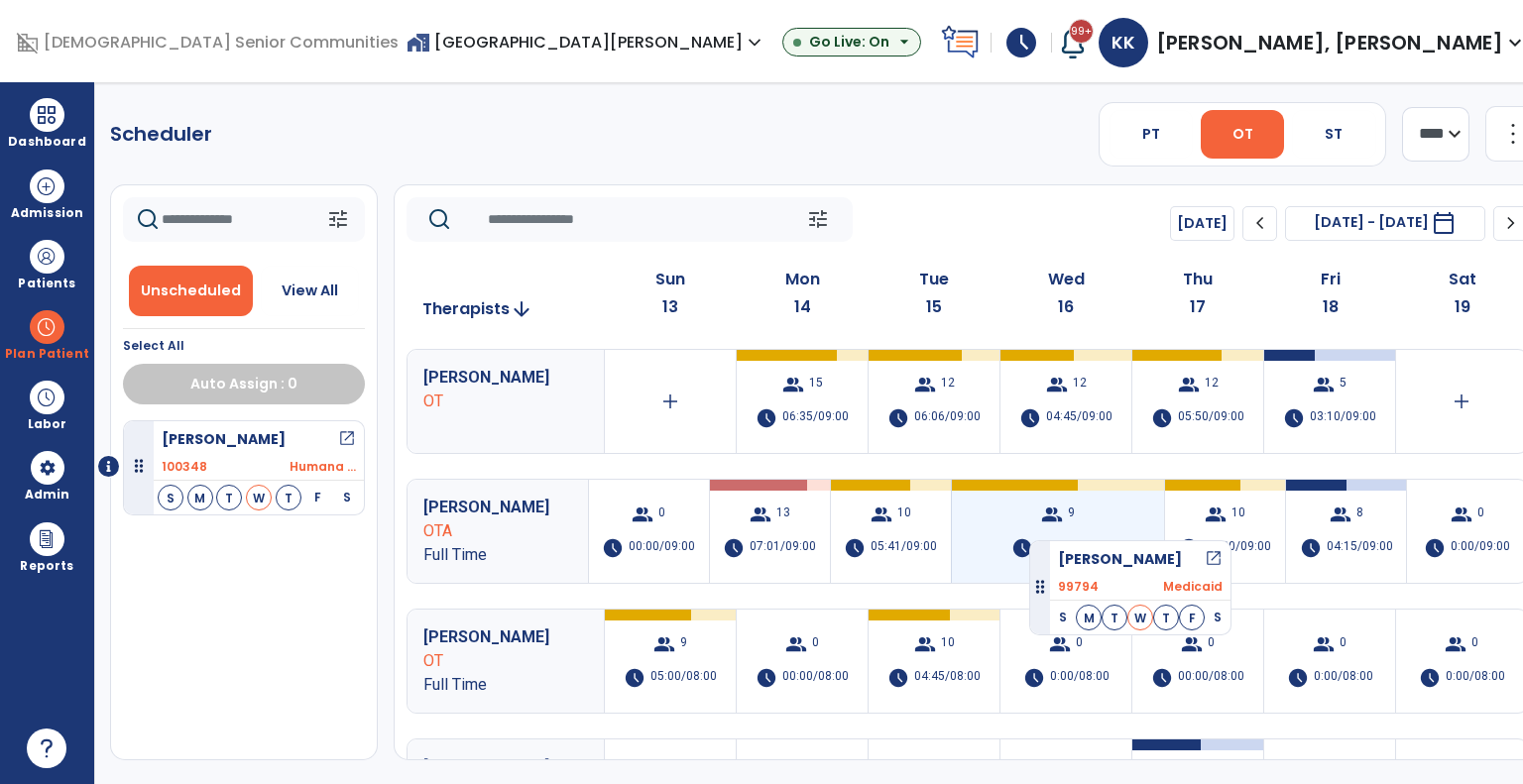drag, startPoint x: 260, startPoint y: 479, endPoint x: 1063, endPoint y: 528, distance: 804.49363 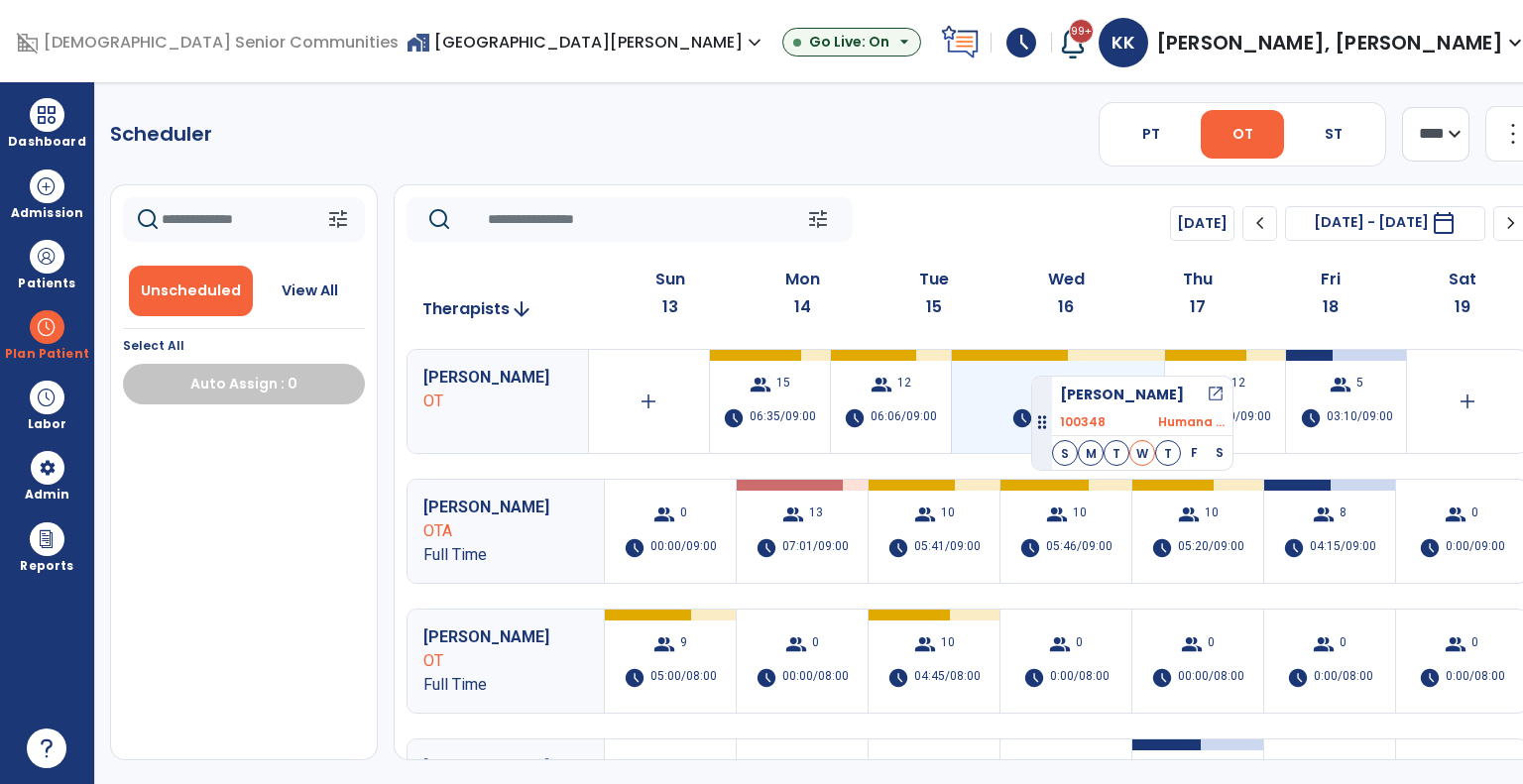 drag, startPoint x: 267, startPoint y: 457, endPoint x: 1077, endPoint y: 378, distance: 813.8434 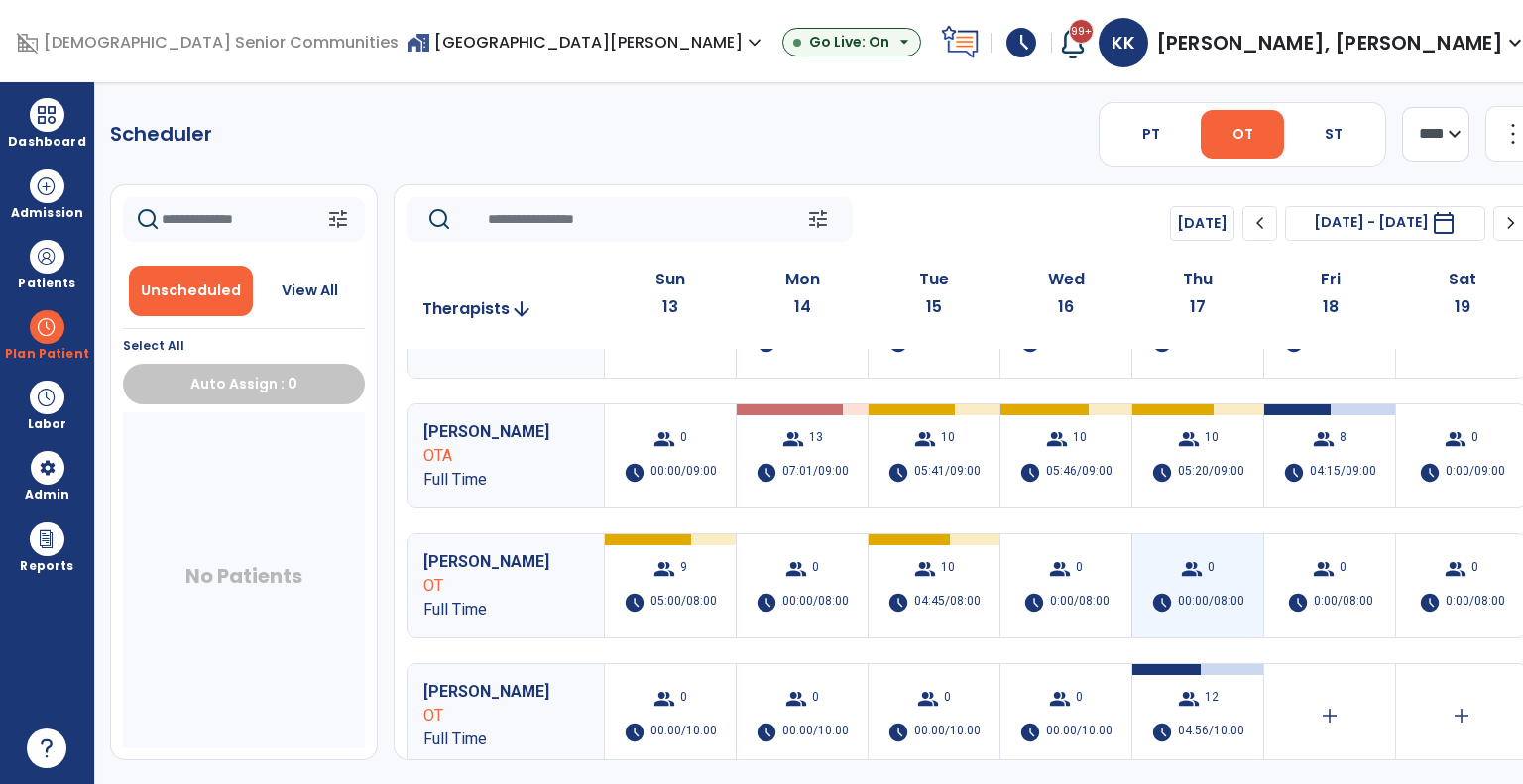 scroll, scrollTop: 71, scrollLeft: 0, axis: vertical 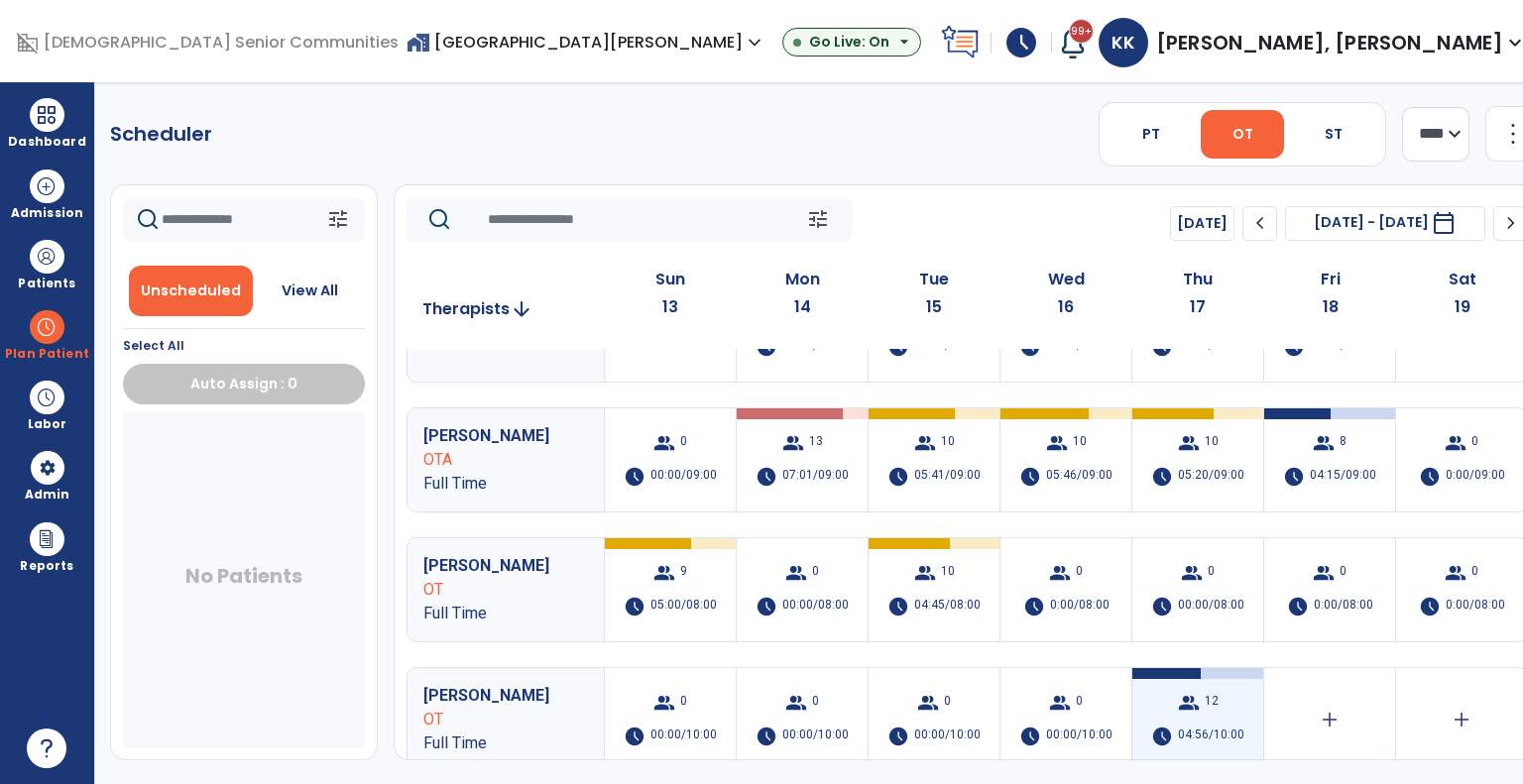 click on "12" at bounding box center [1212, 703] 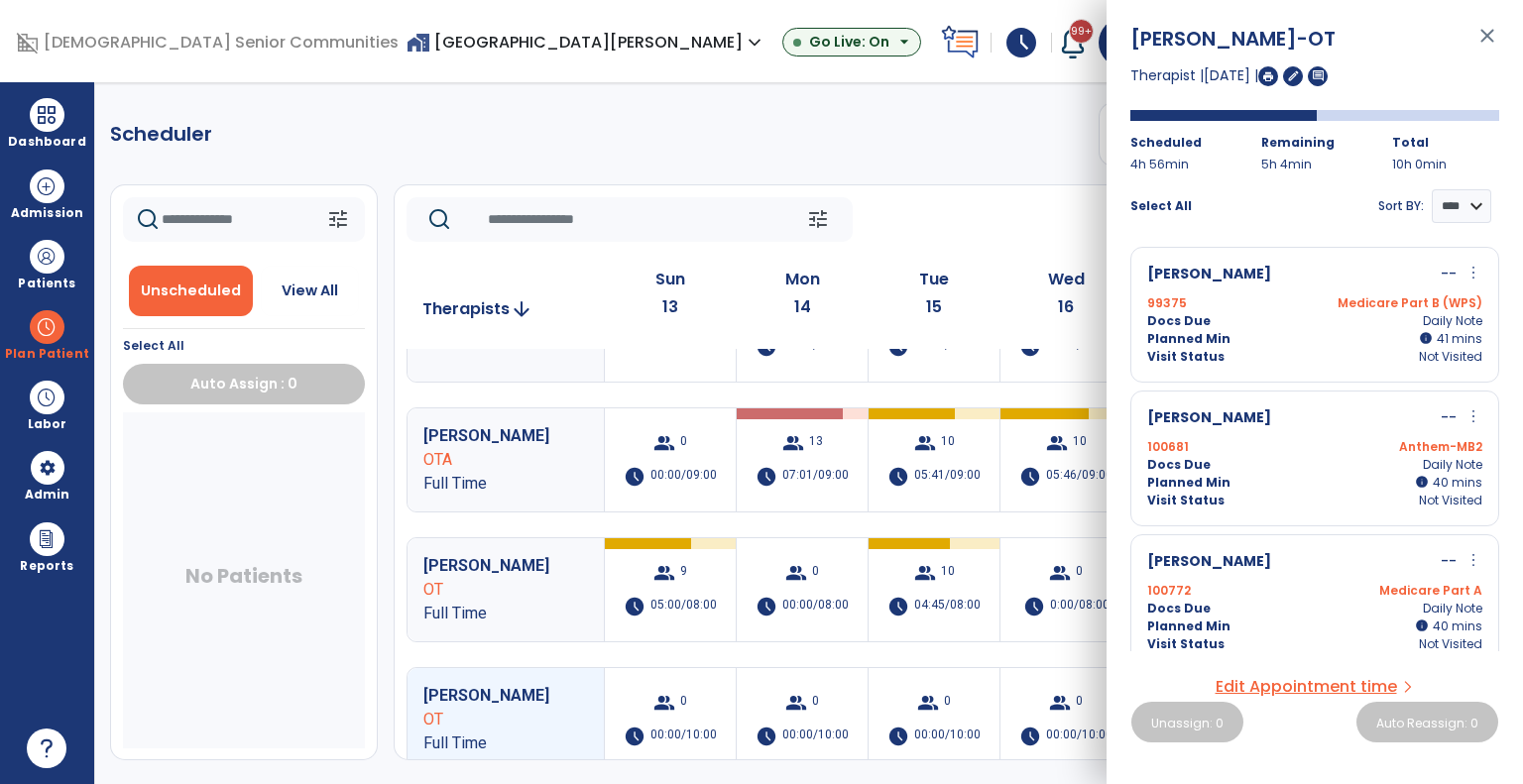 click on "Docs Due Daily Note" at bounding box center [1315, 321] 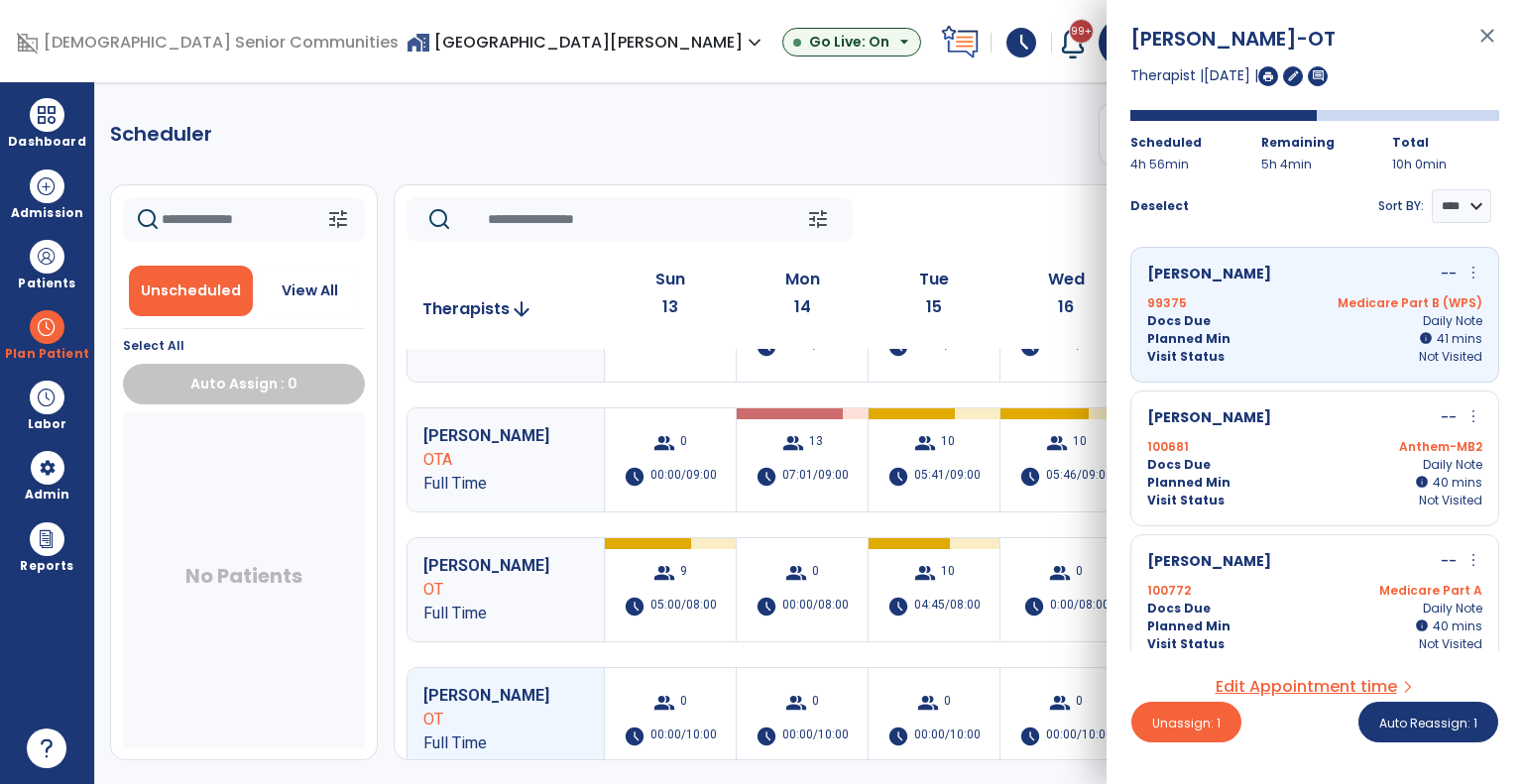 click on "Visit Status" at bounding box center [1186, 501] 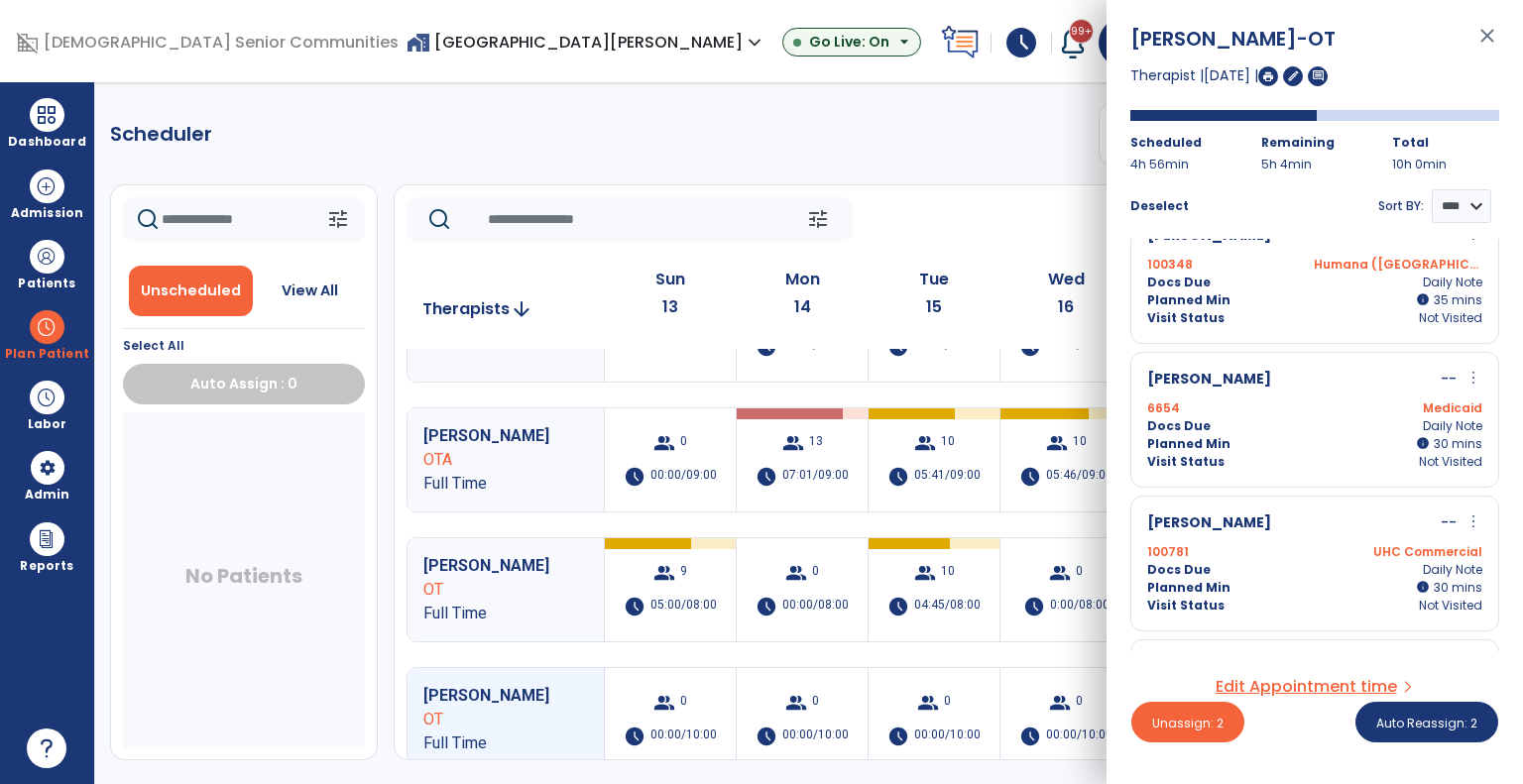scroll, scrollTop: 476, scrollLeft: 0, axis: vertical 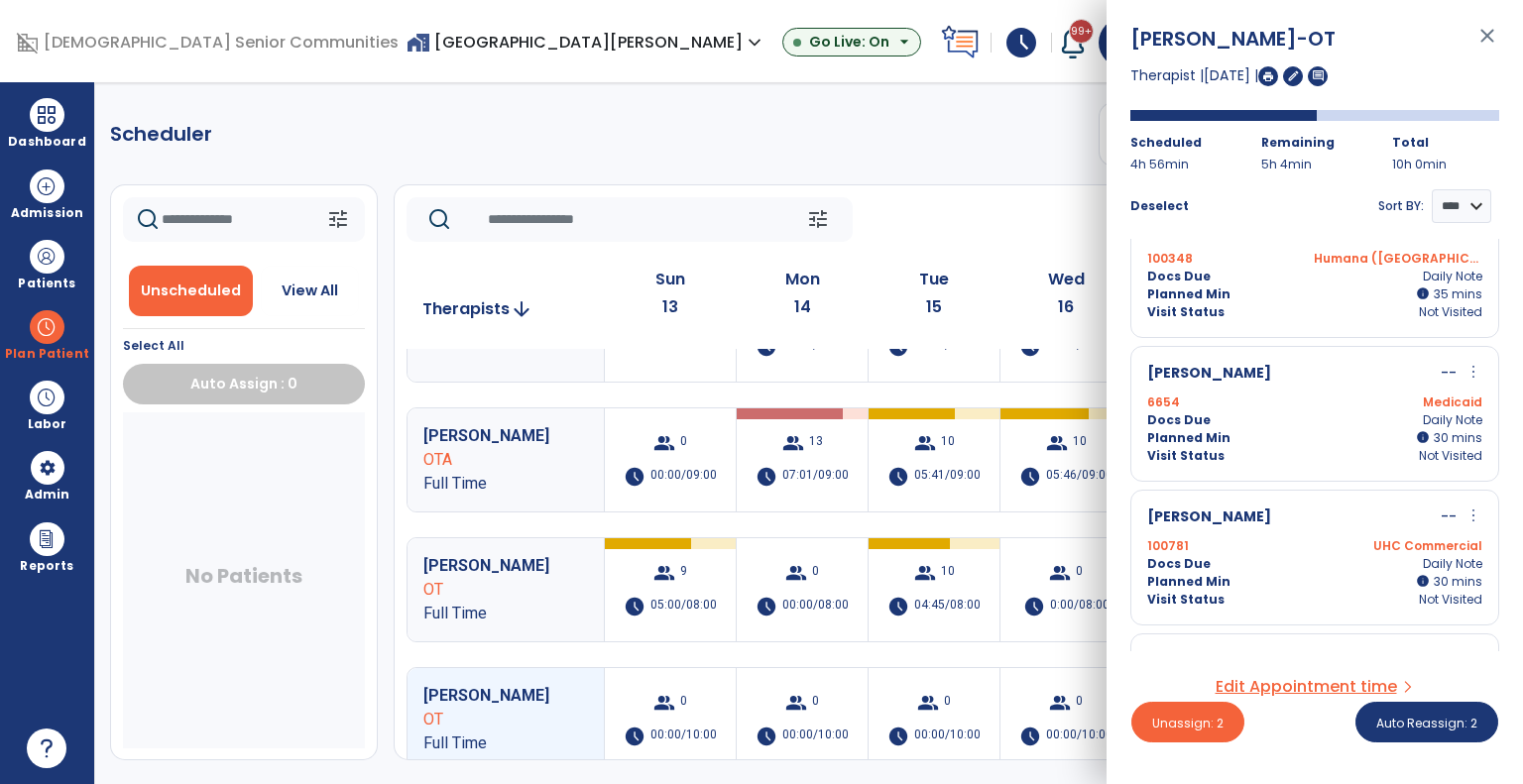 click on "Docs Due Daily Note" at bounding box center [1315, 564] 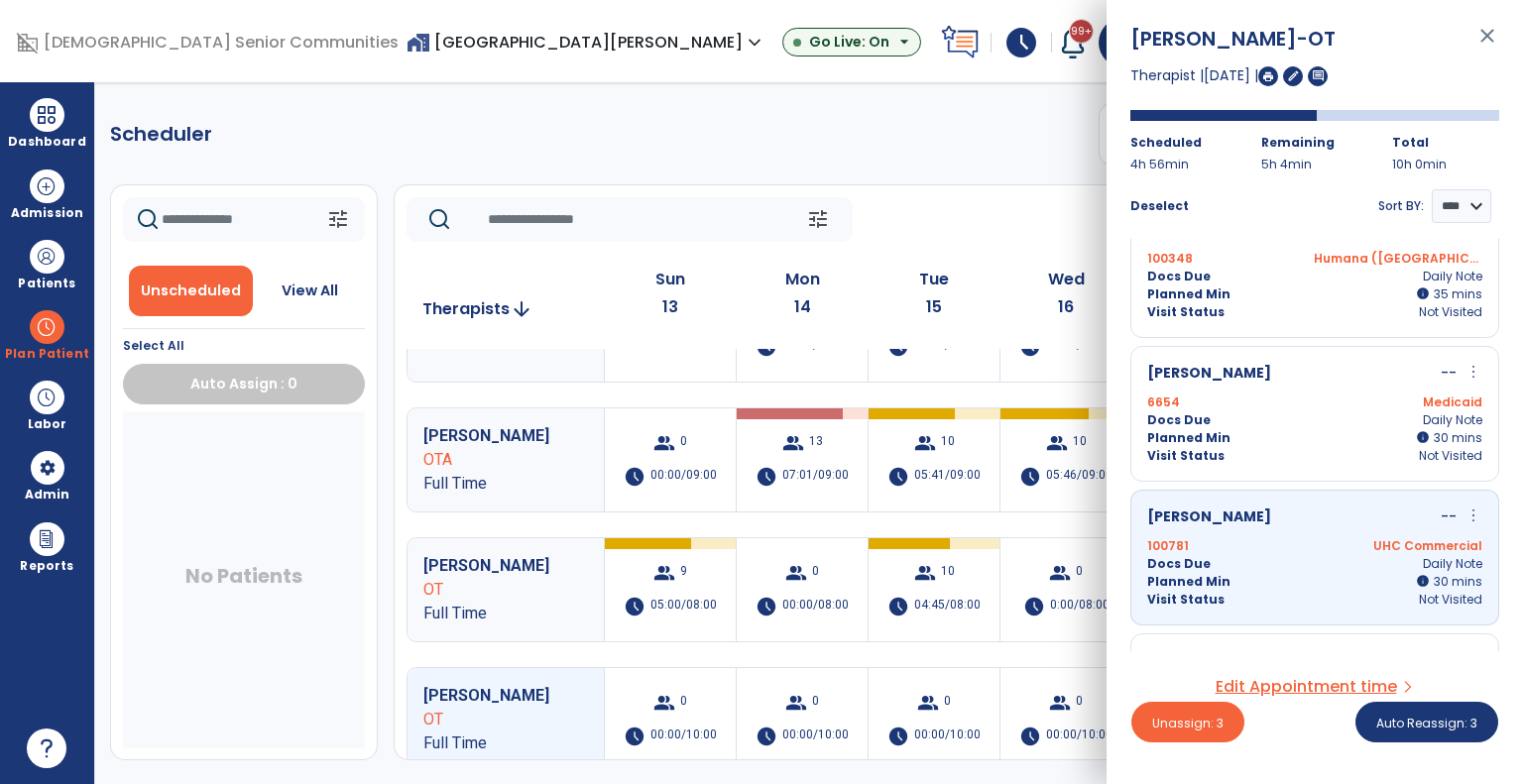 click on "Visit Status  Not Visited" at bounding box center (1315, 456) 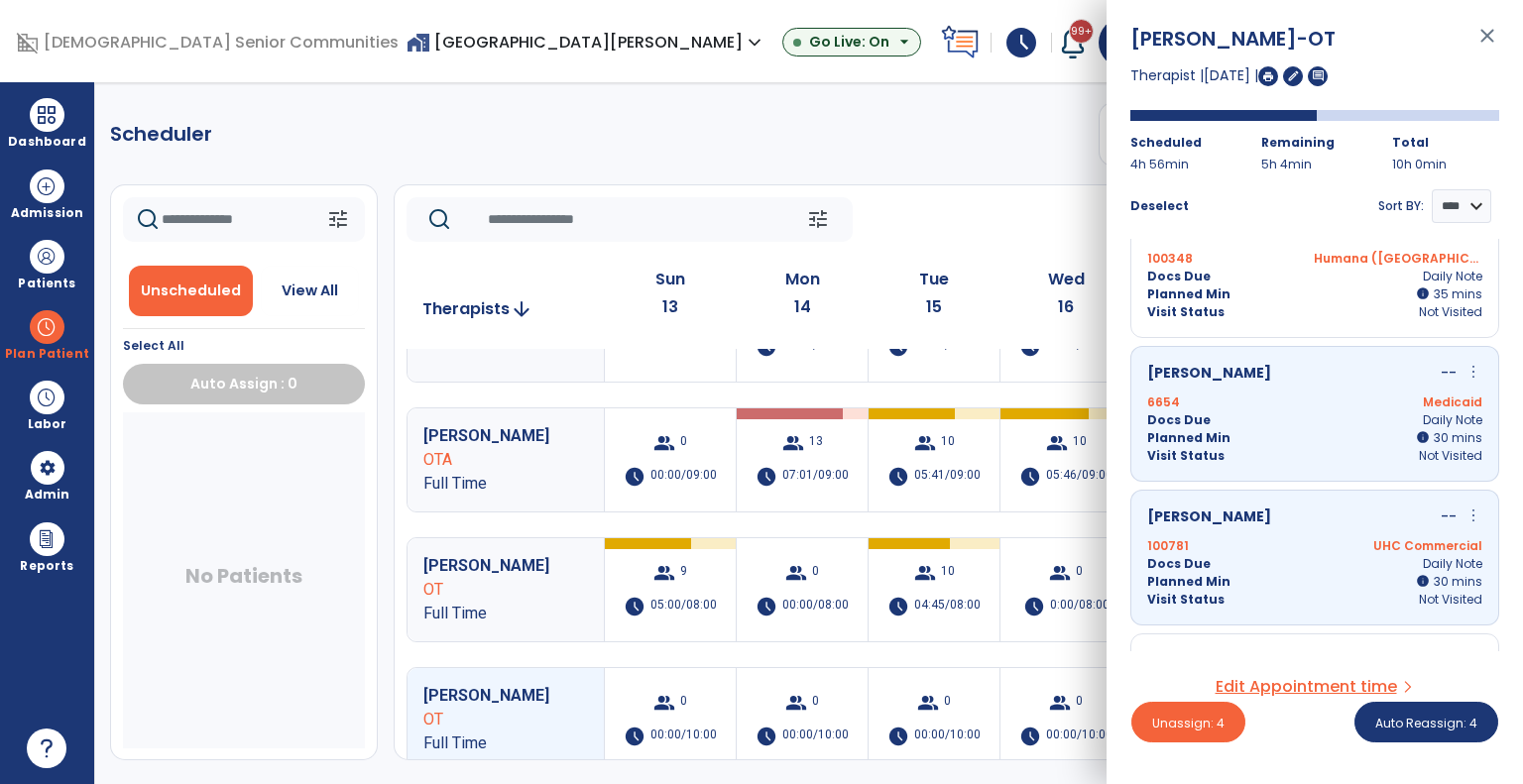 click on "Planned Min  info   35 I 35 mins" at bounding box center [1315, 294] 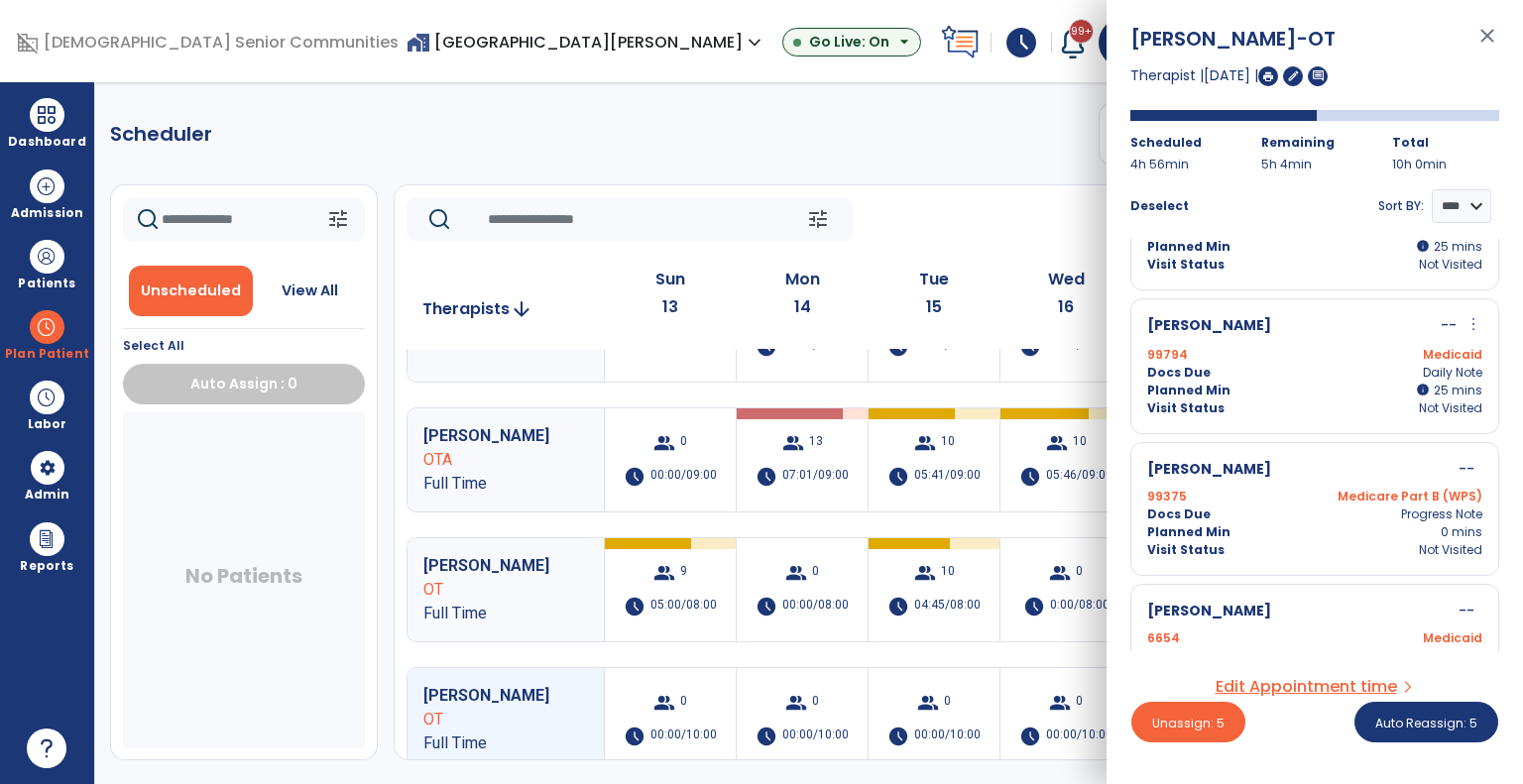 scroll, scrollTop: 1101, scrollLeft: 0, axis: vertical 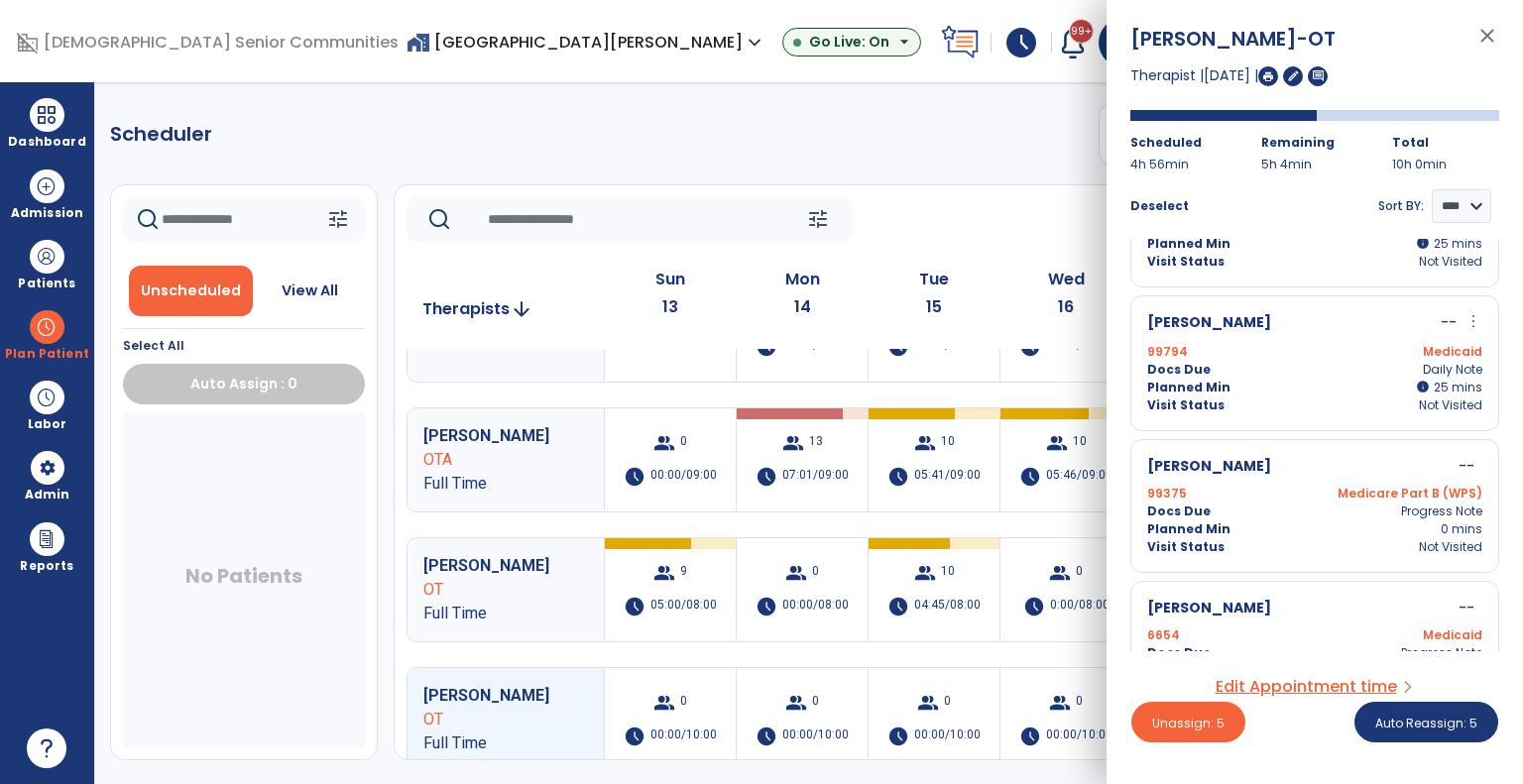 click on "Planned Min  info   25 I 25 mins" at bounding box center [1315, 388] 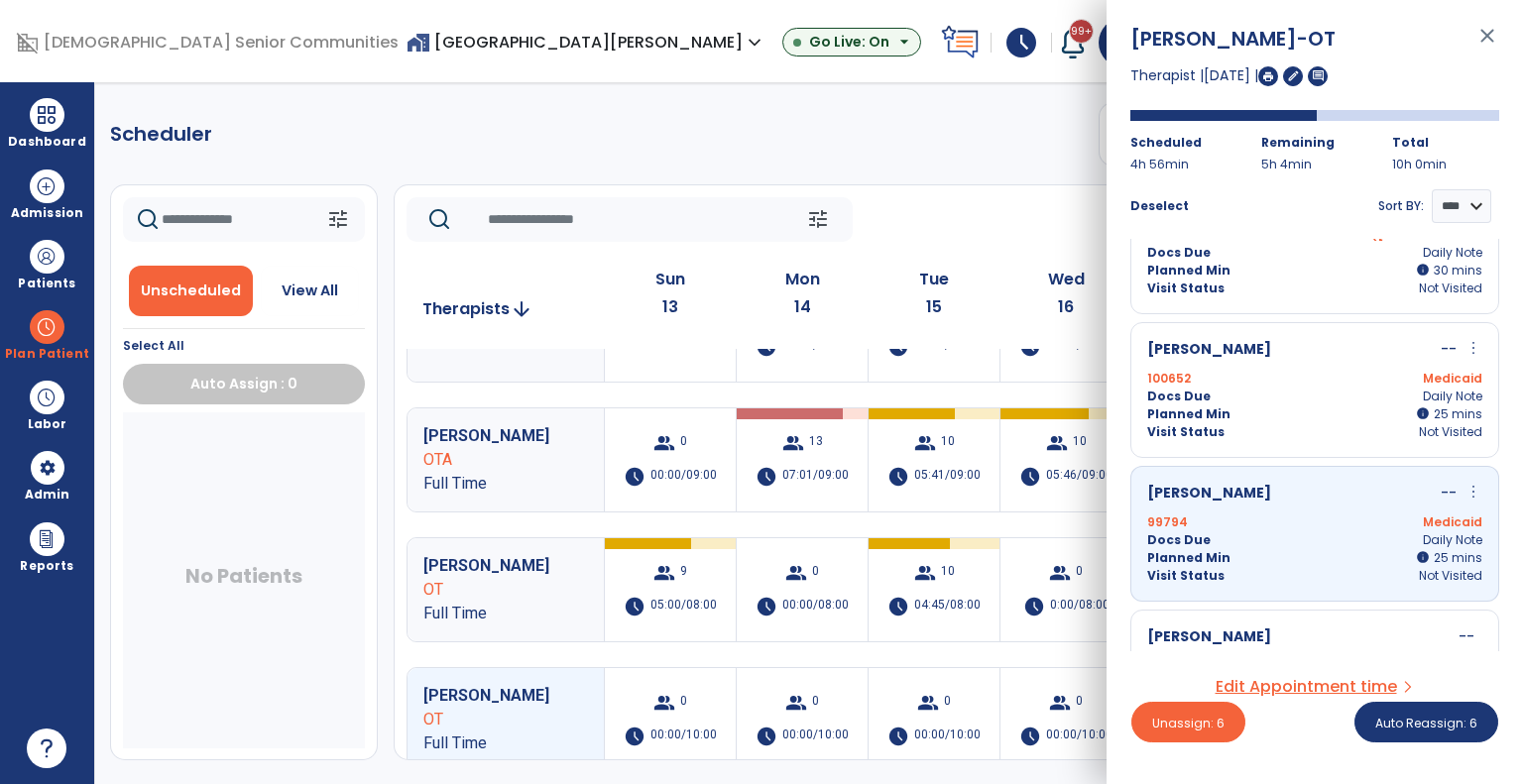 click on "Docs Due Daily Note" at bounding box center (1315, 396) 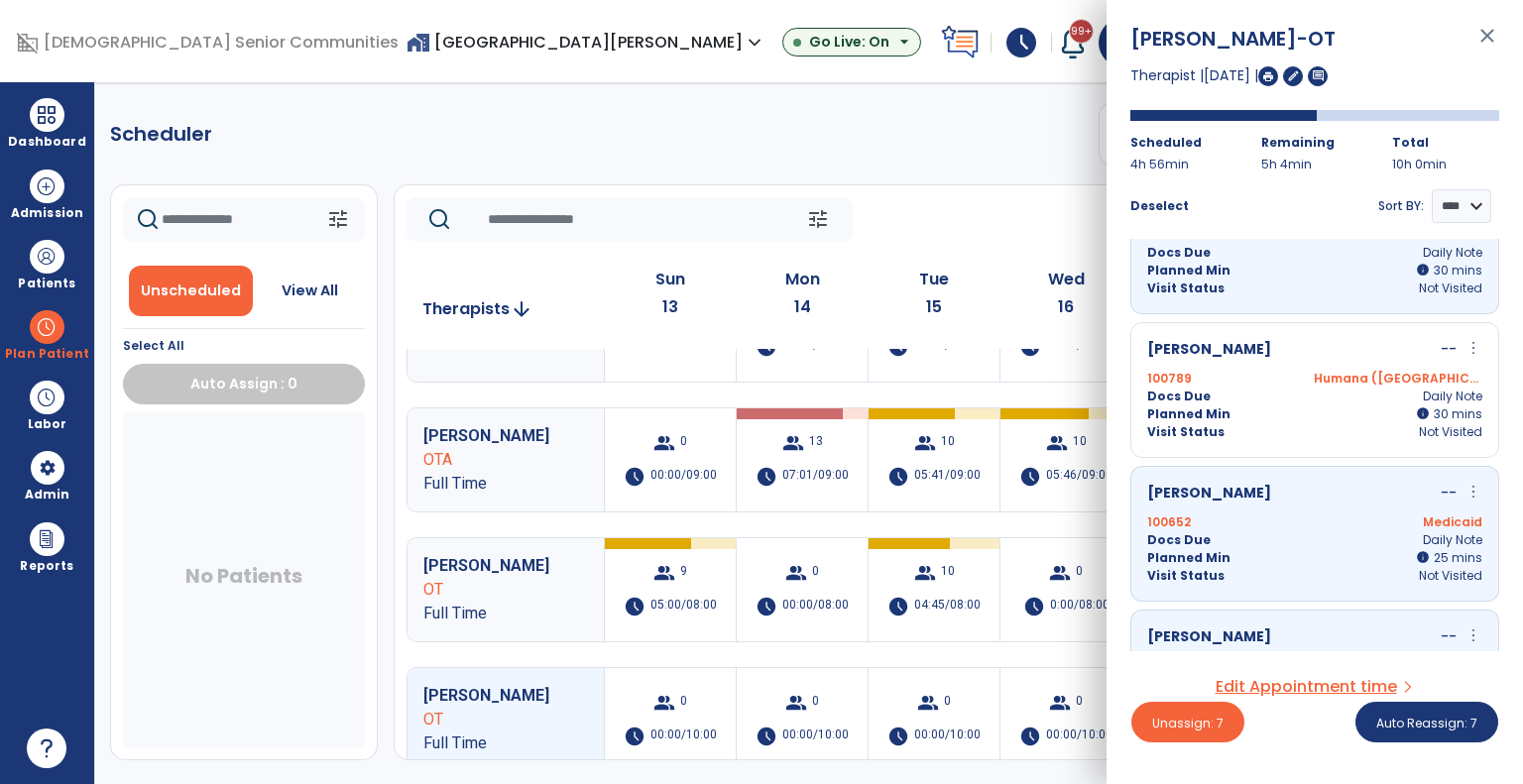 click on "Docs Due Daily Note" at bounding box center [1315, 396] 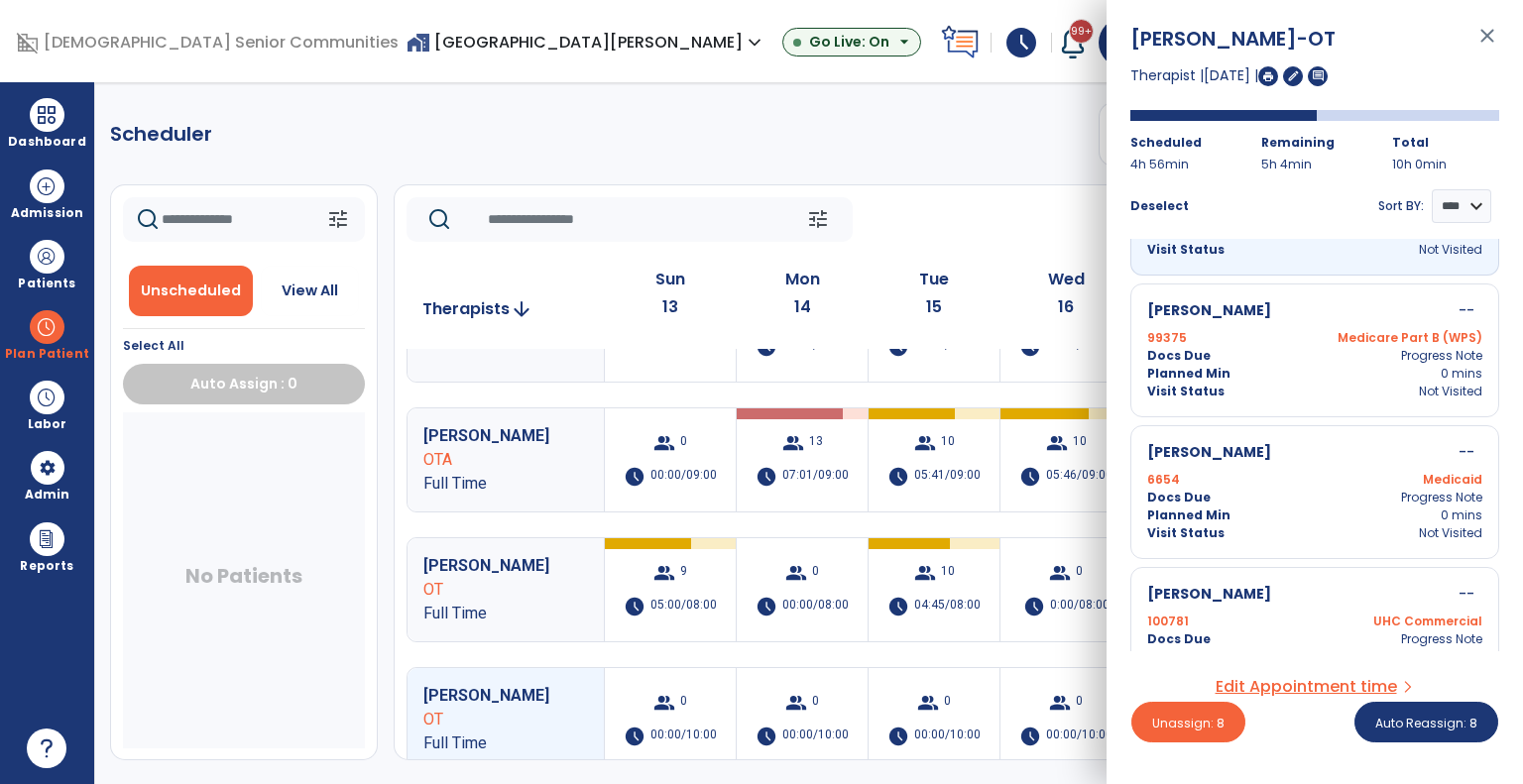 scroll, scrollTop: 1259, scrollLeft: 0, axis: vertical 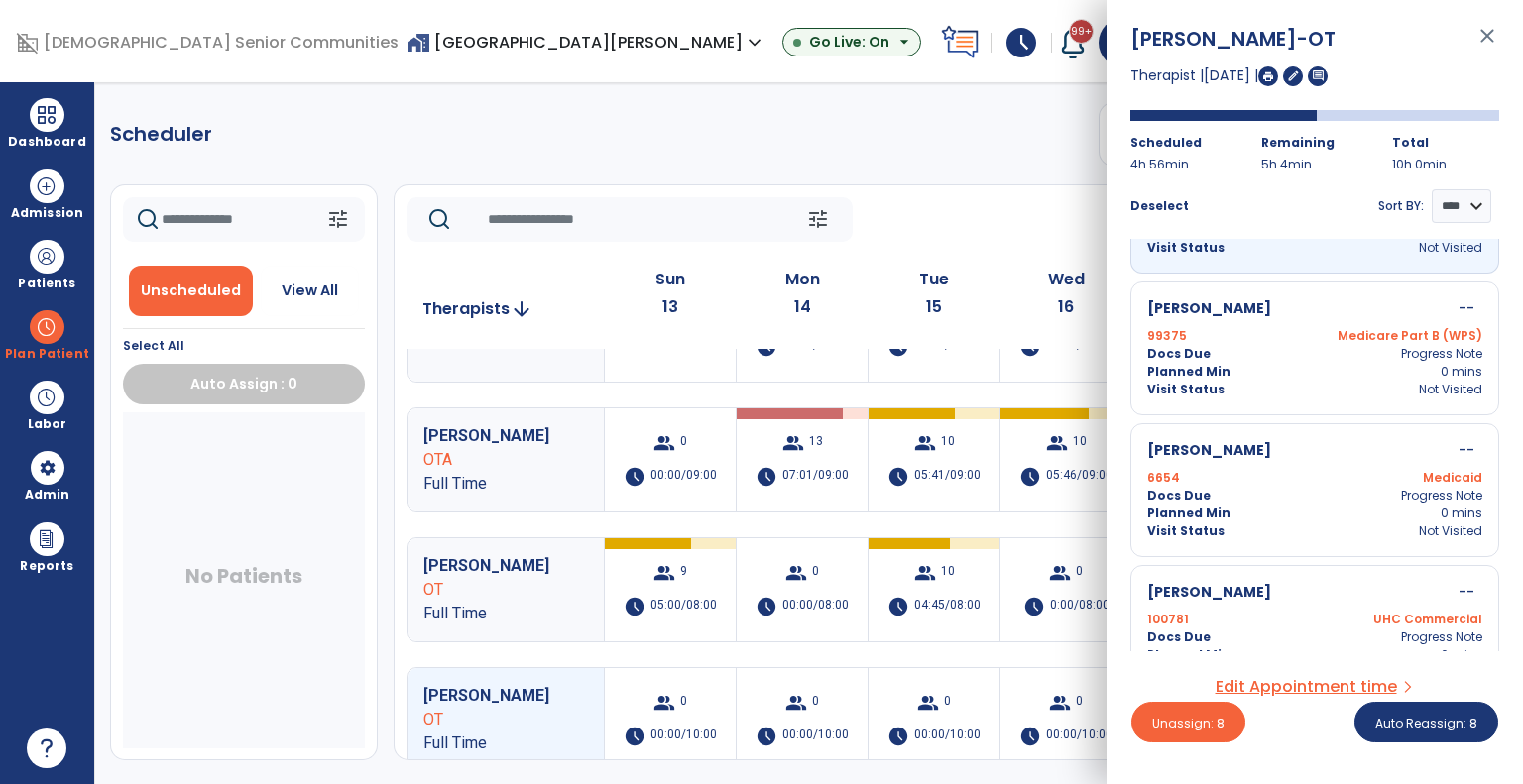 click on "99375 Medicare Part B (WPS)" at bounding box center (1315, 336) 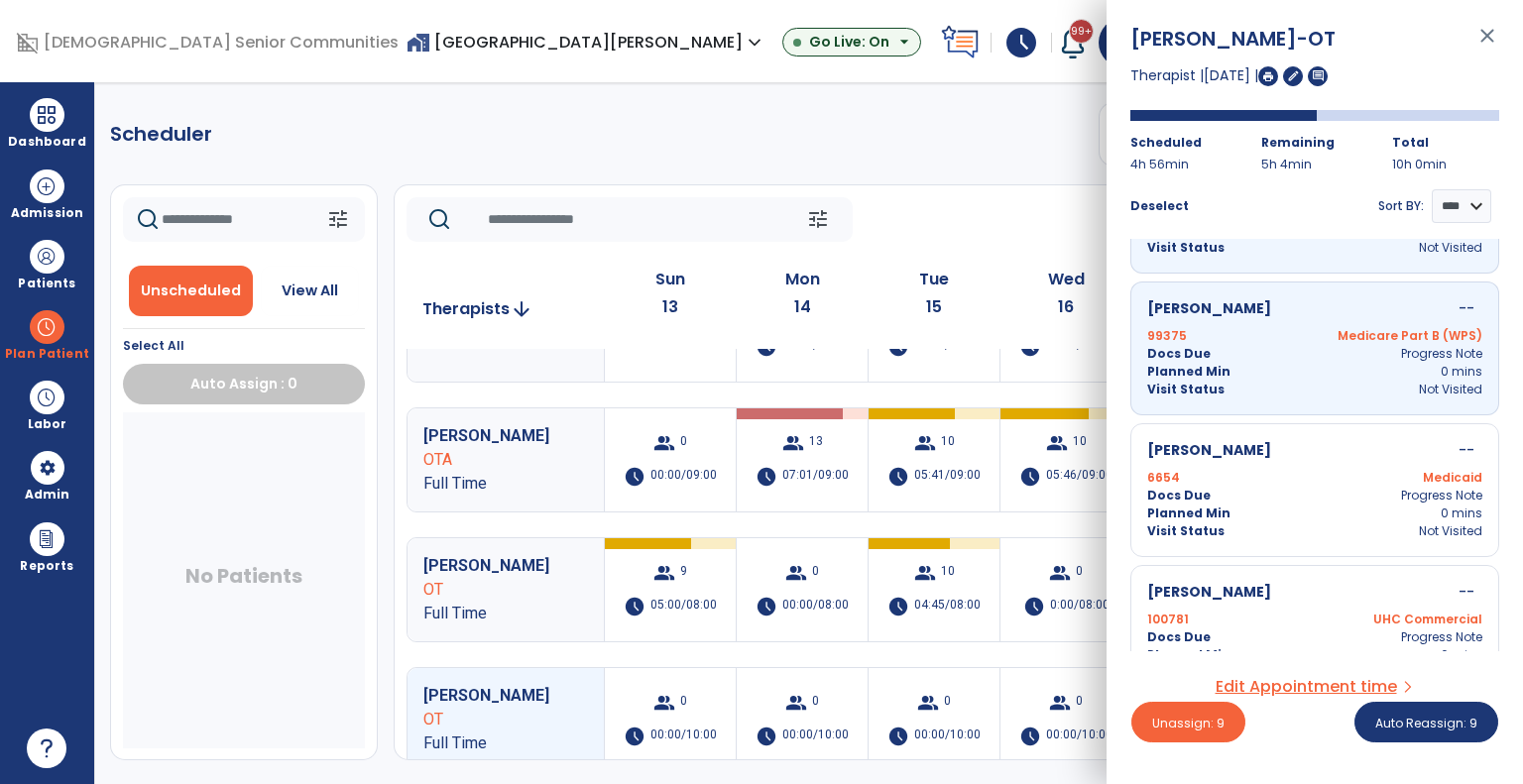 click on "Cook, Lisa   --  6654 Medicaid  Docs Due Progress Note   Planned Min 0 mins  Visit Status  Not Visited" at bounding box center [1315, 490] 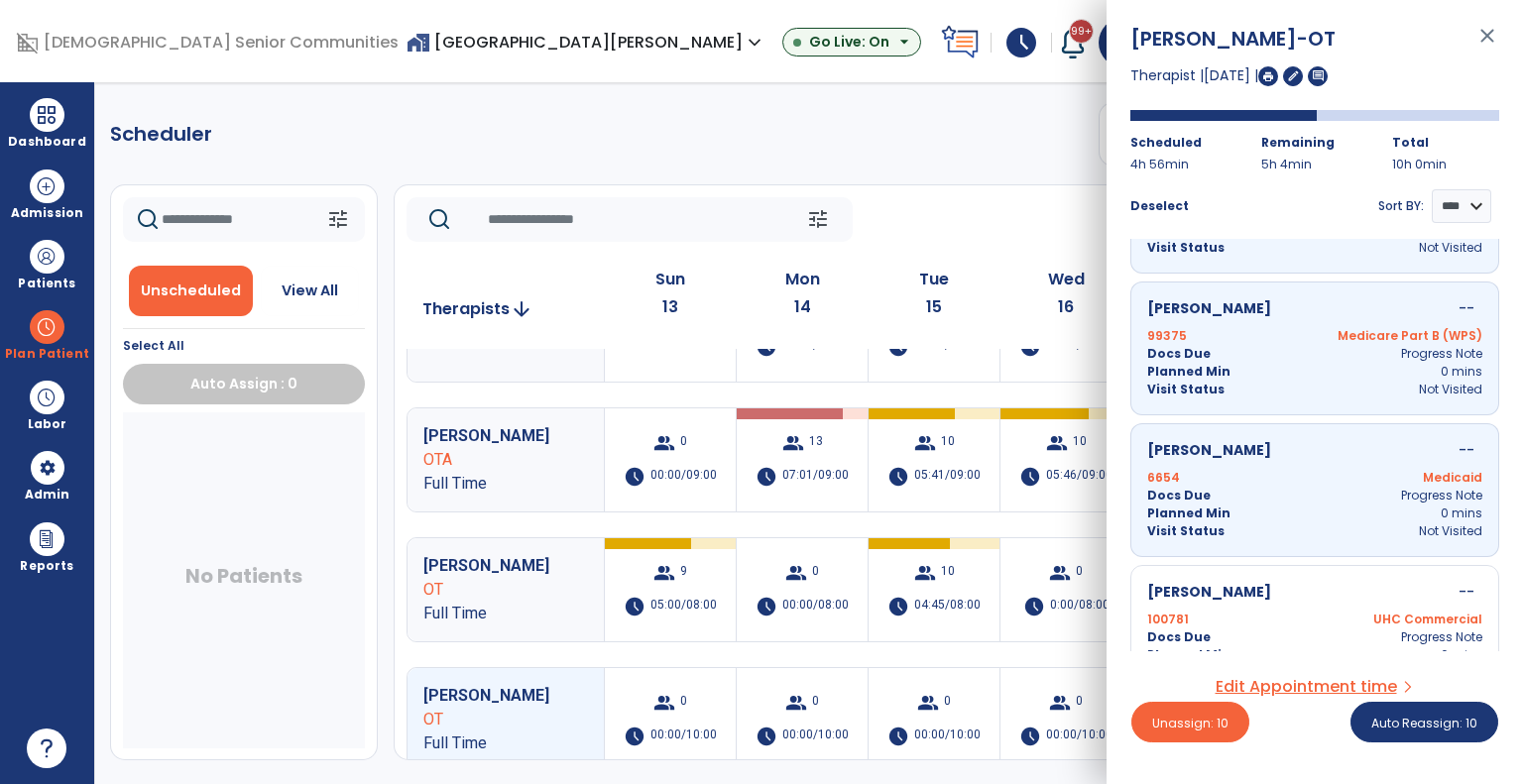 click on "Edwards, Susan   --" at bounding box center [1315, 592] 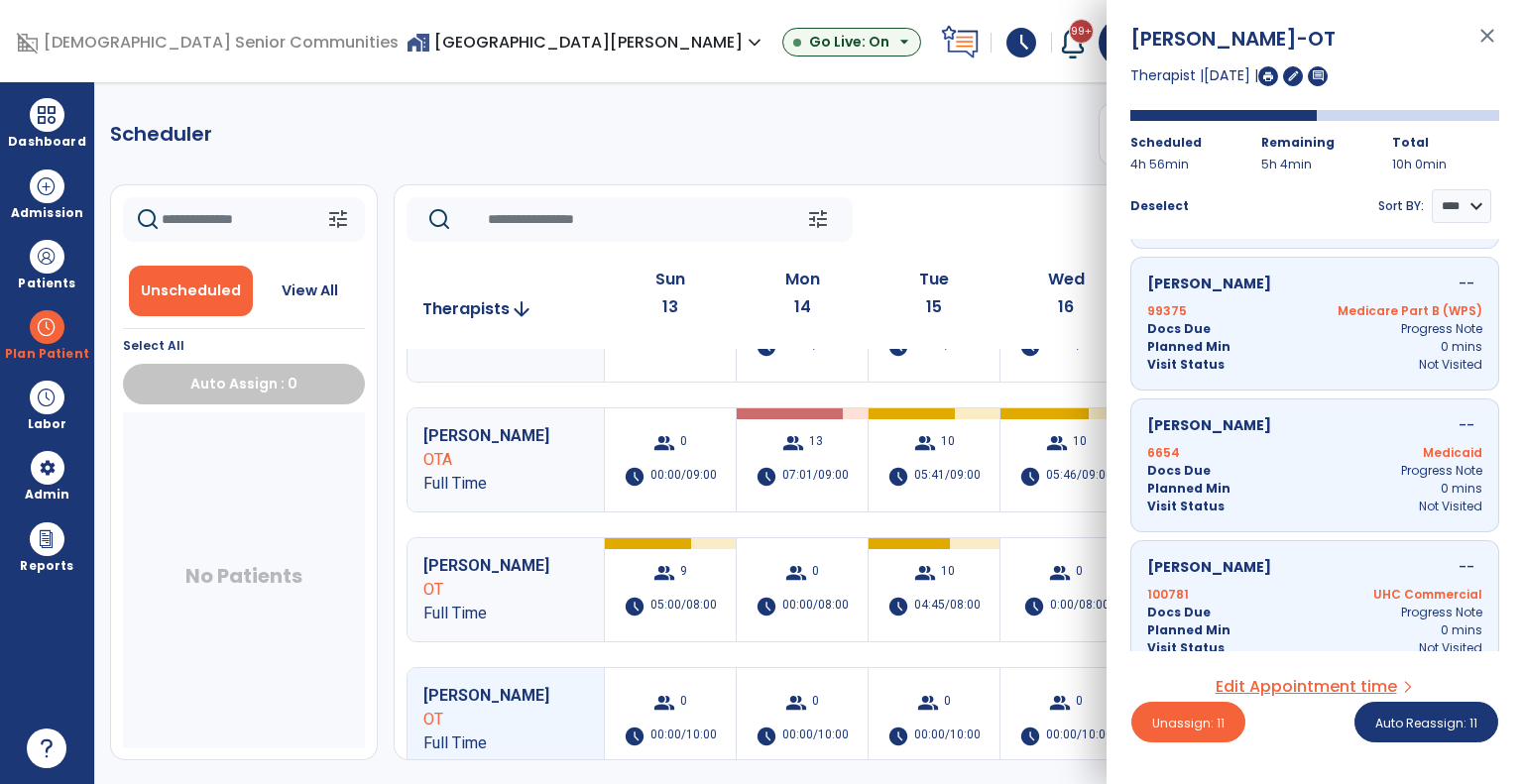 scroll, scrollTop: 1299, scrollLeft: 0, axis: vertical 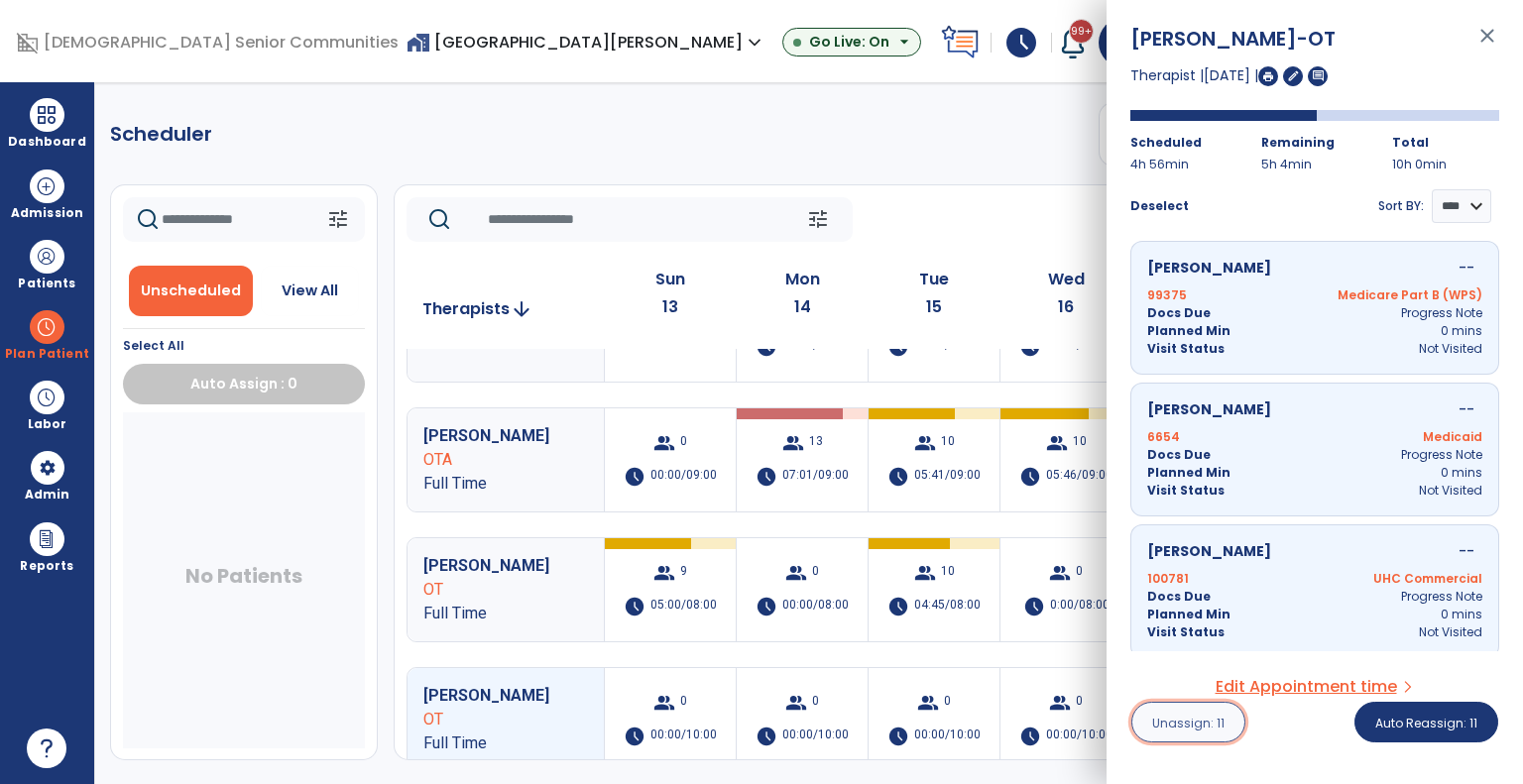 click on "Unassign: 11" at bounding box center [1188, 723] 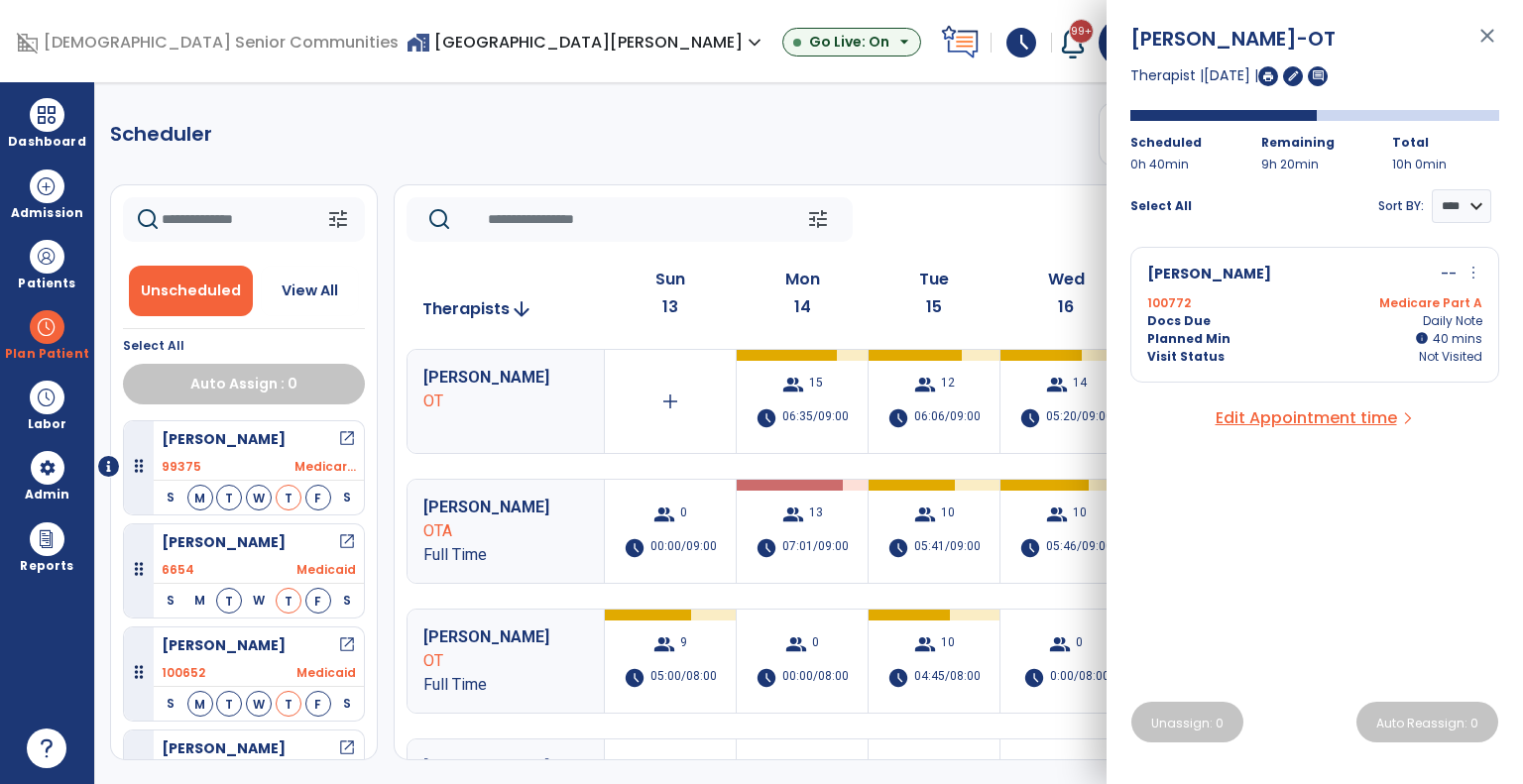 click on "Docs Due Daily Note" at bounding box center (1315, 321) 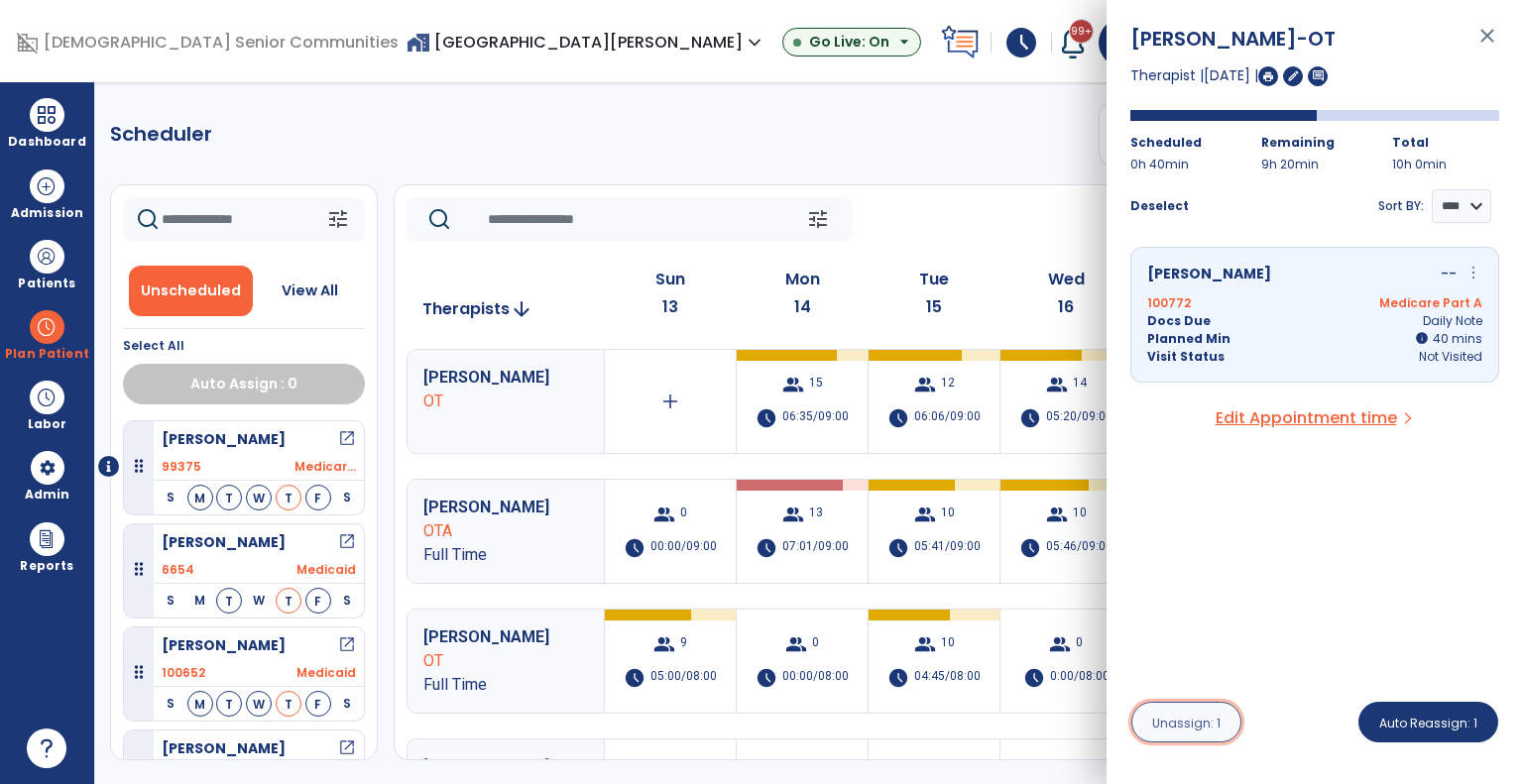 click on "Unassign: 1" at bounding box center [1186, 722] 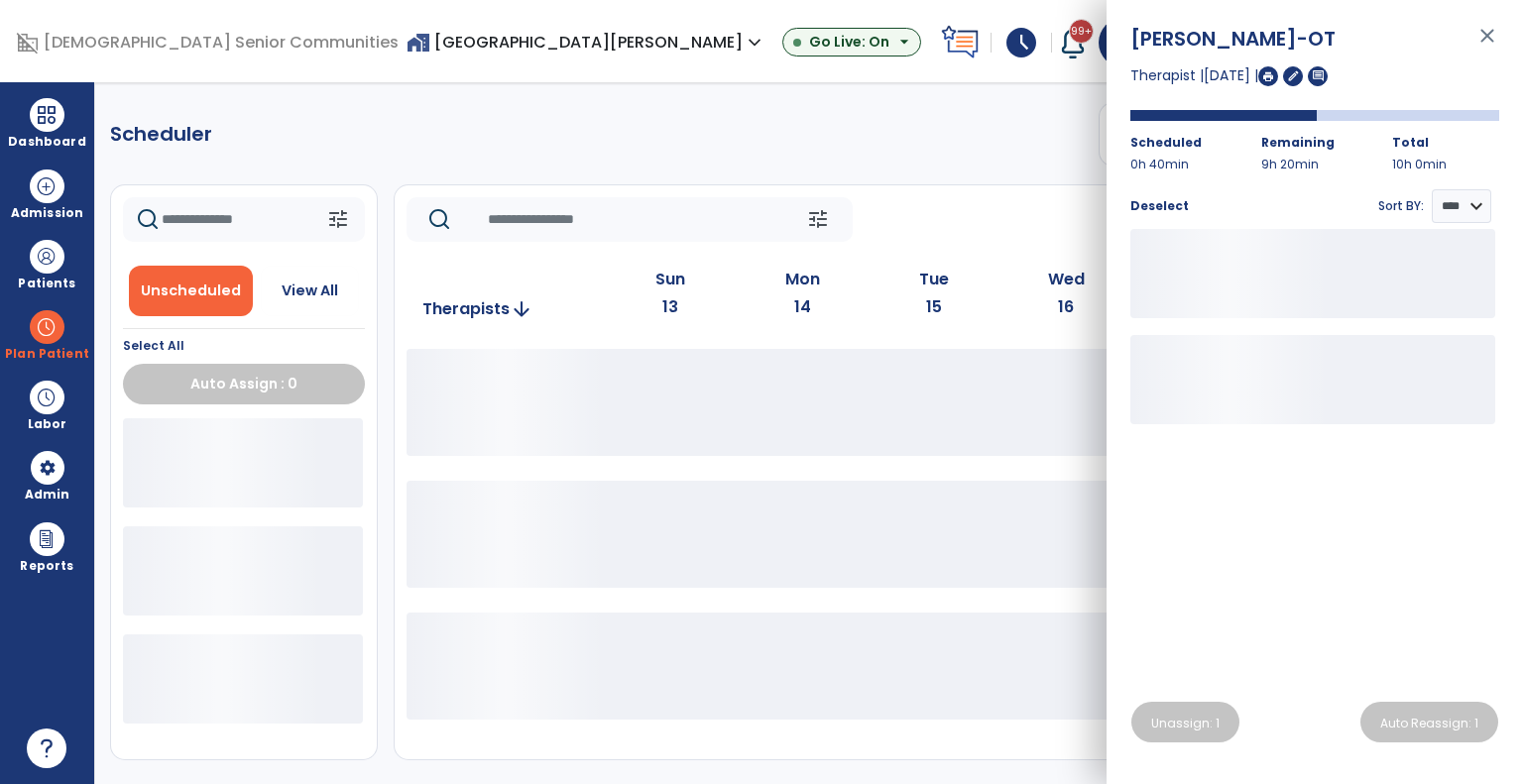click on "tune   Today  chevron_left Jul 13, 2025 - Jul 19, 2025  *********  calendar_today  chevron_right" 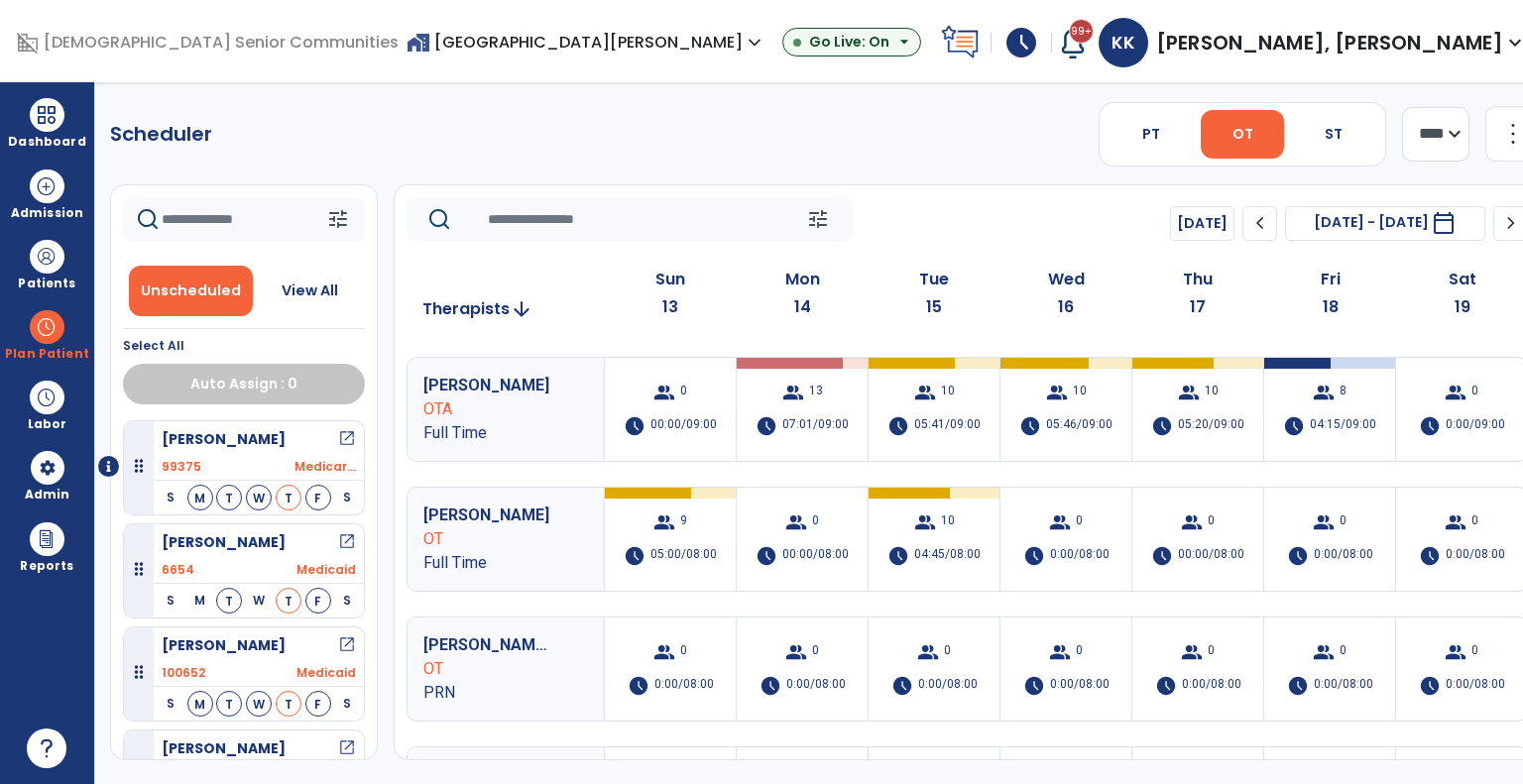 scroll, scrollTop: 0, scrollLeft: 0, axis: both 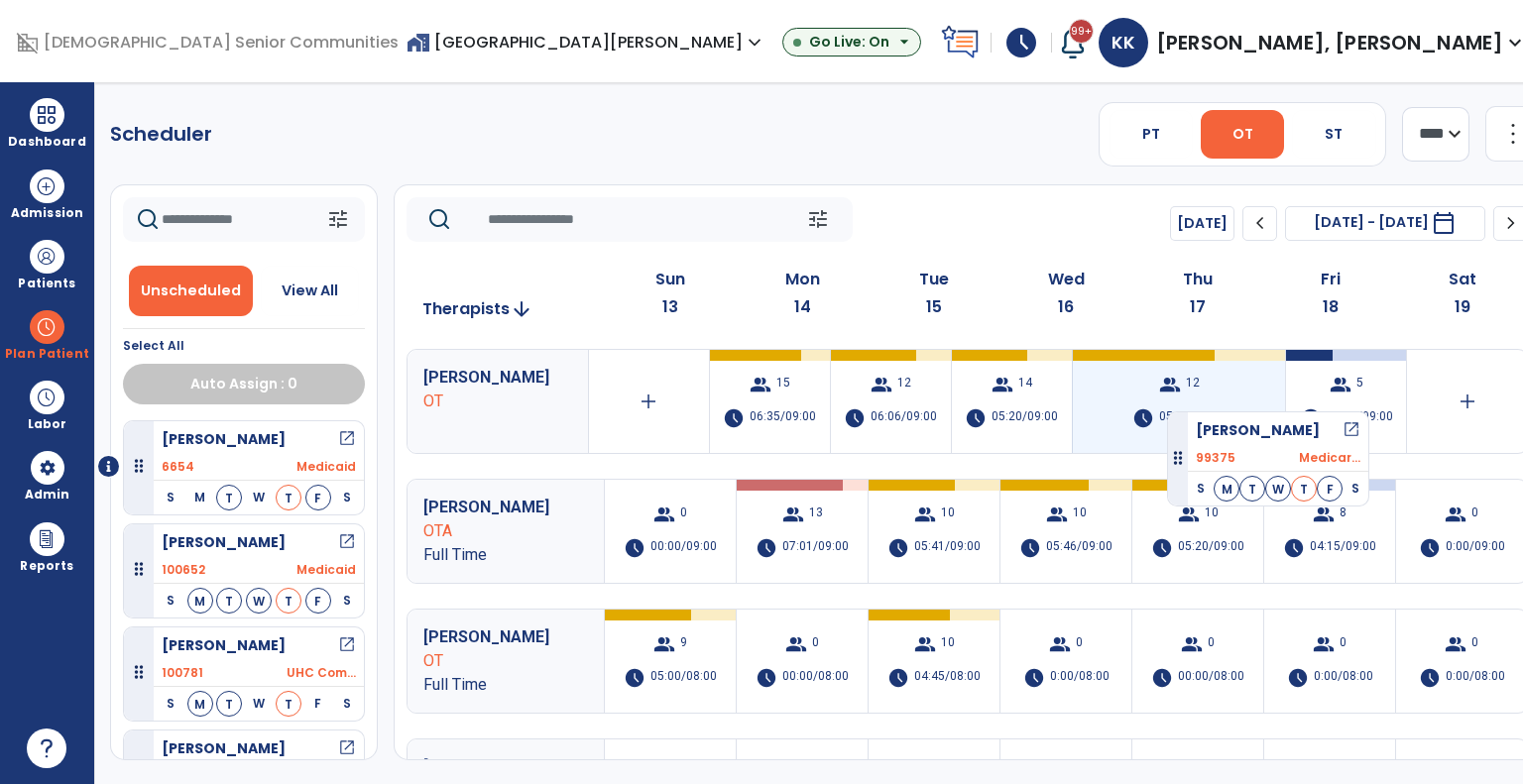 drag, startPoint x: 325, startPoint y: 462, endPoint x: 1169, endPoint y: 403, distance: 846.0597 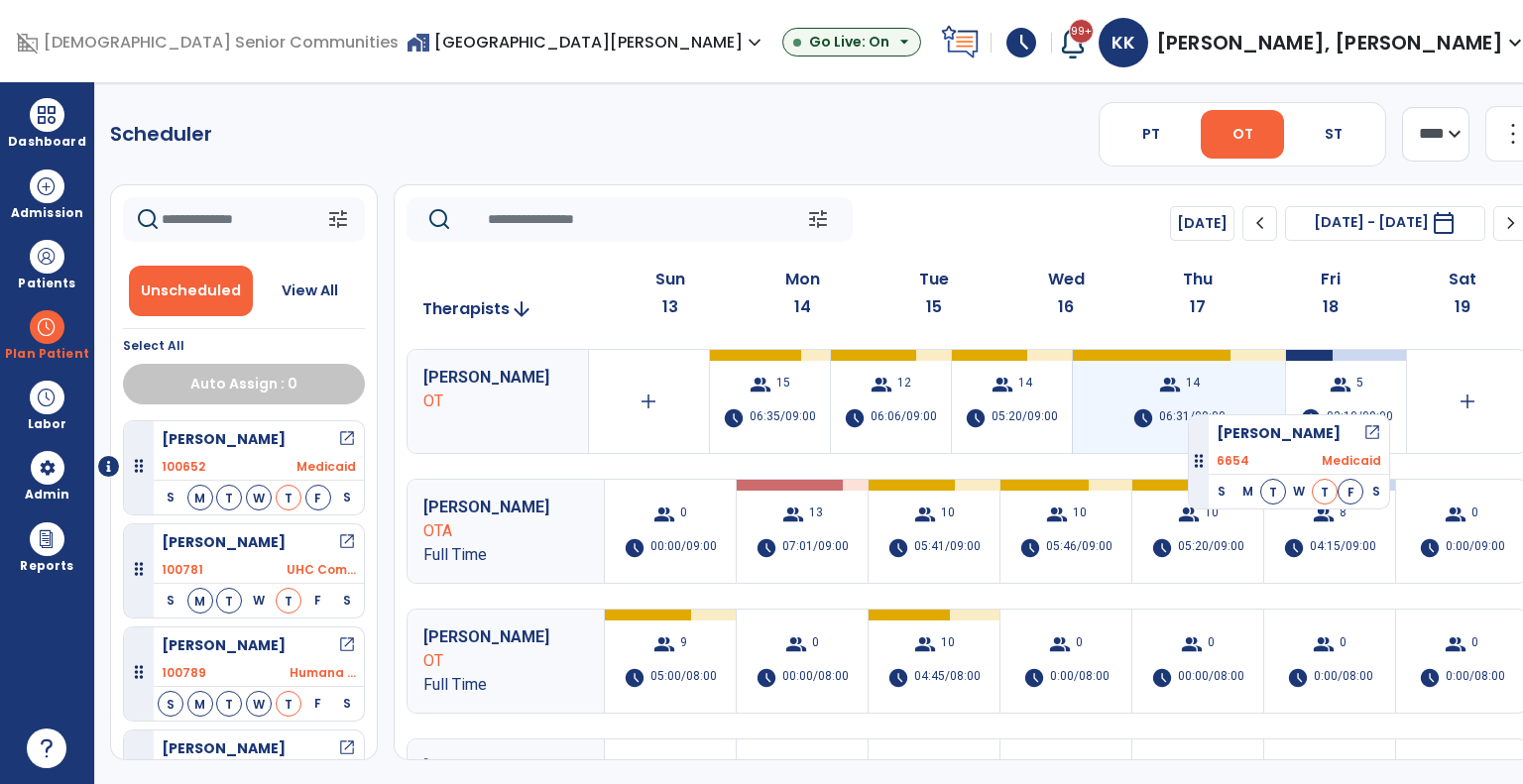 drag, startPoint x: 290, startPoint y: 469, endPoint x: 1205, endPoint y: 401, distance: 917.5233 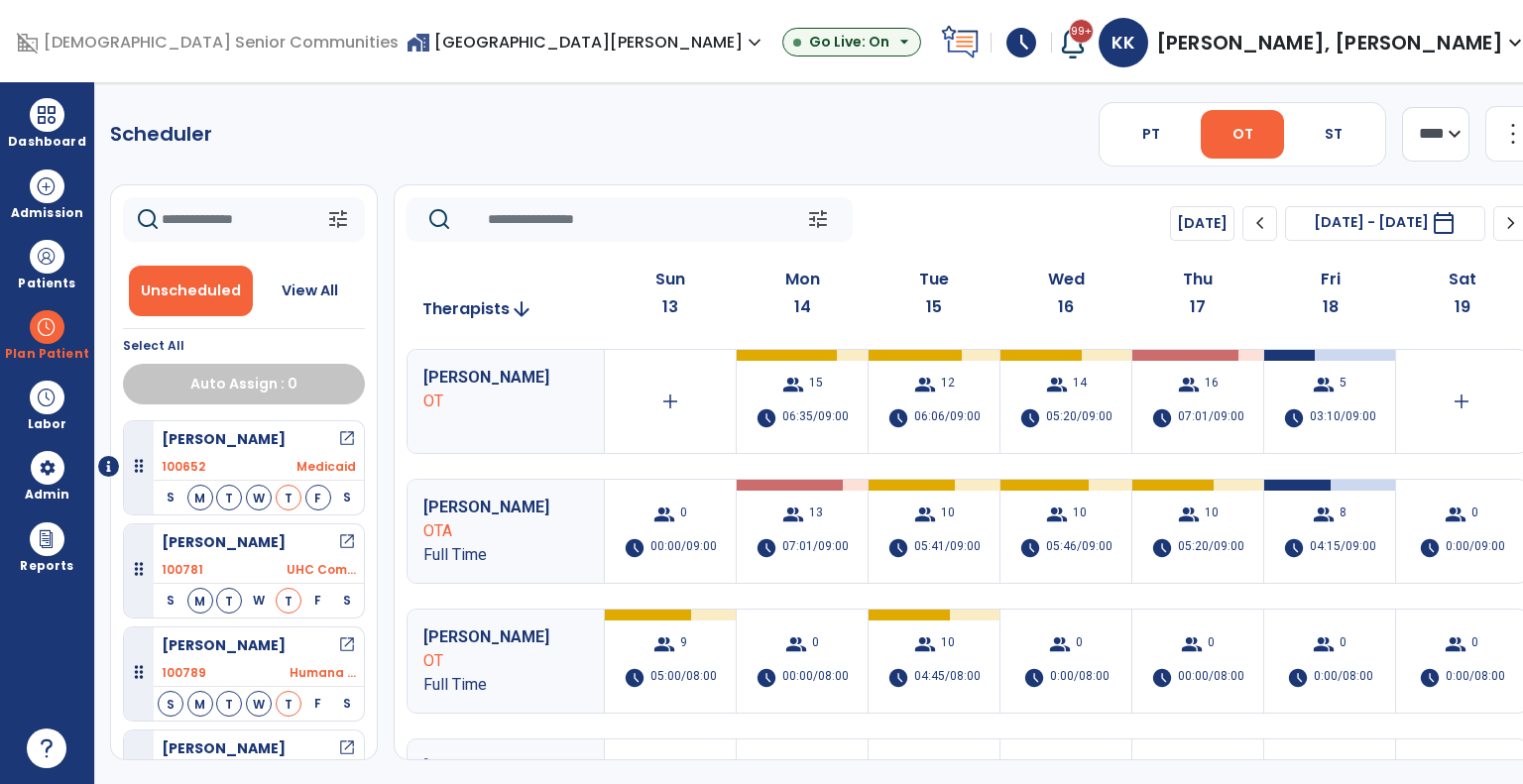 click on "07:01/09:00" at bounding box center [1211, 418] 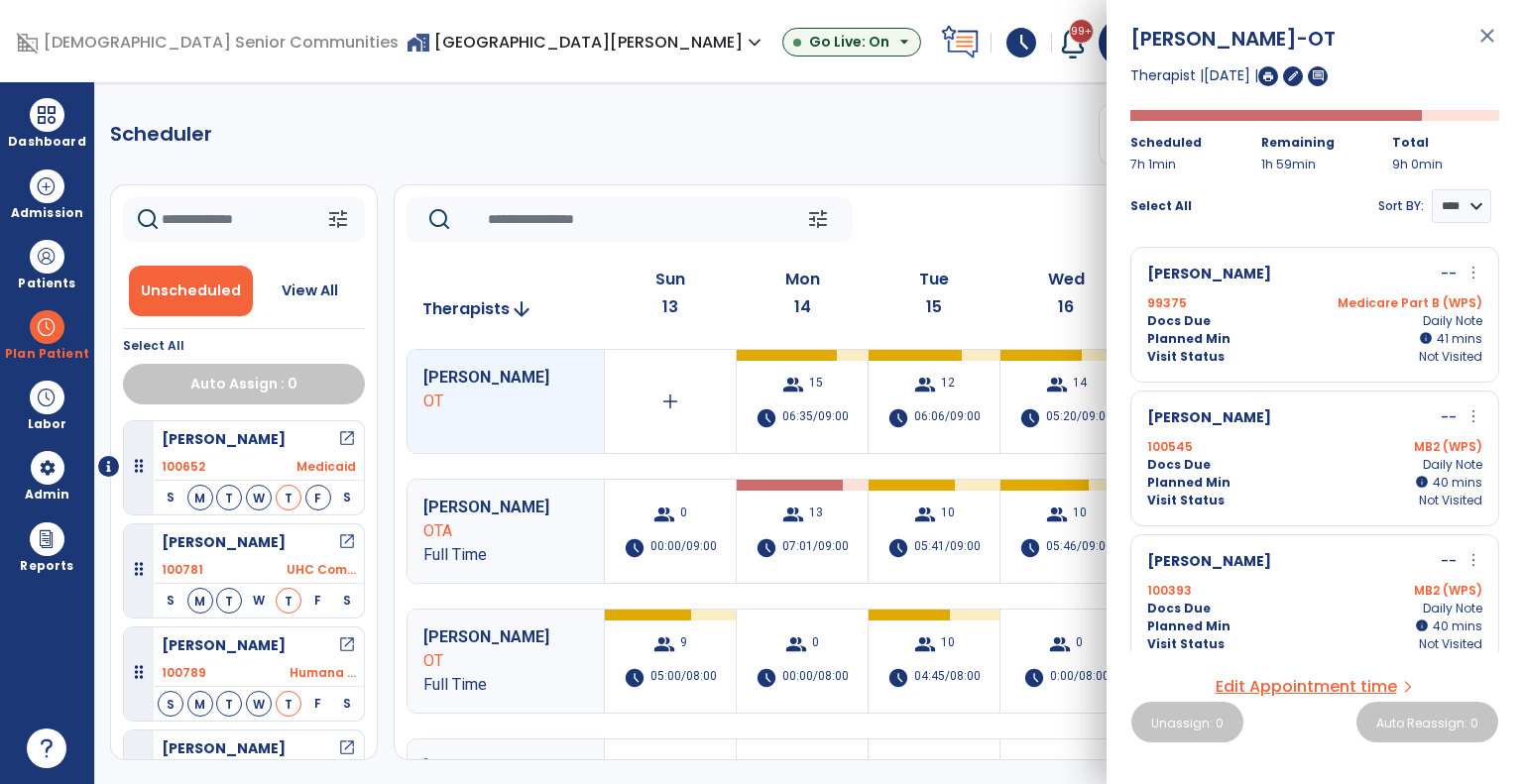 click on "Manning, Claire" at bounding box center [1209, 418] 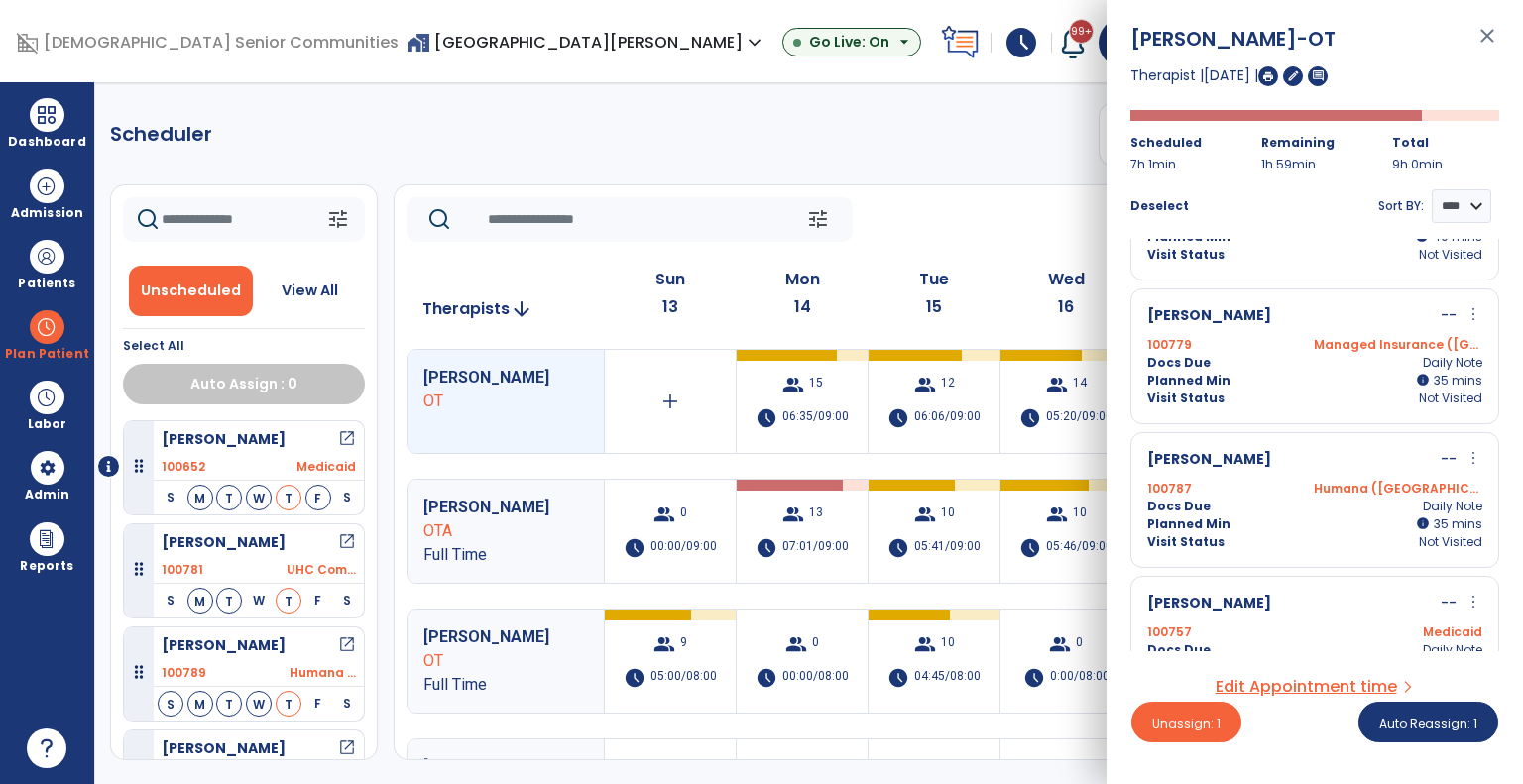 scroll, scrollTop: 811, scrollLeft: 0, axis: vertical 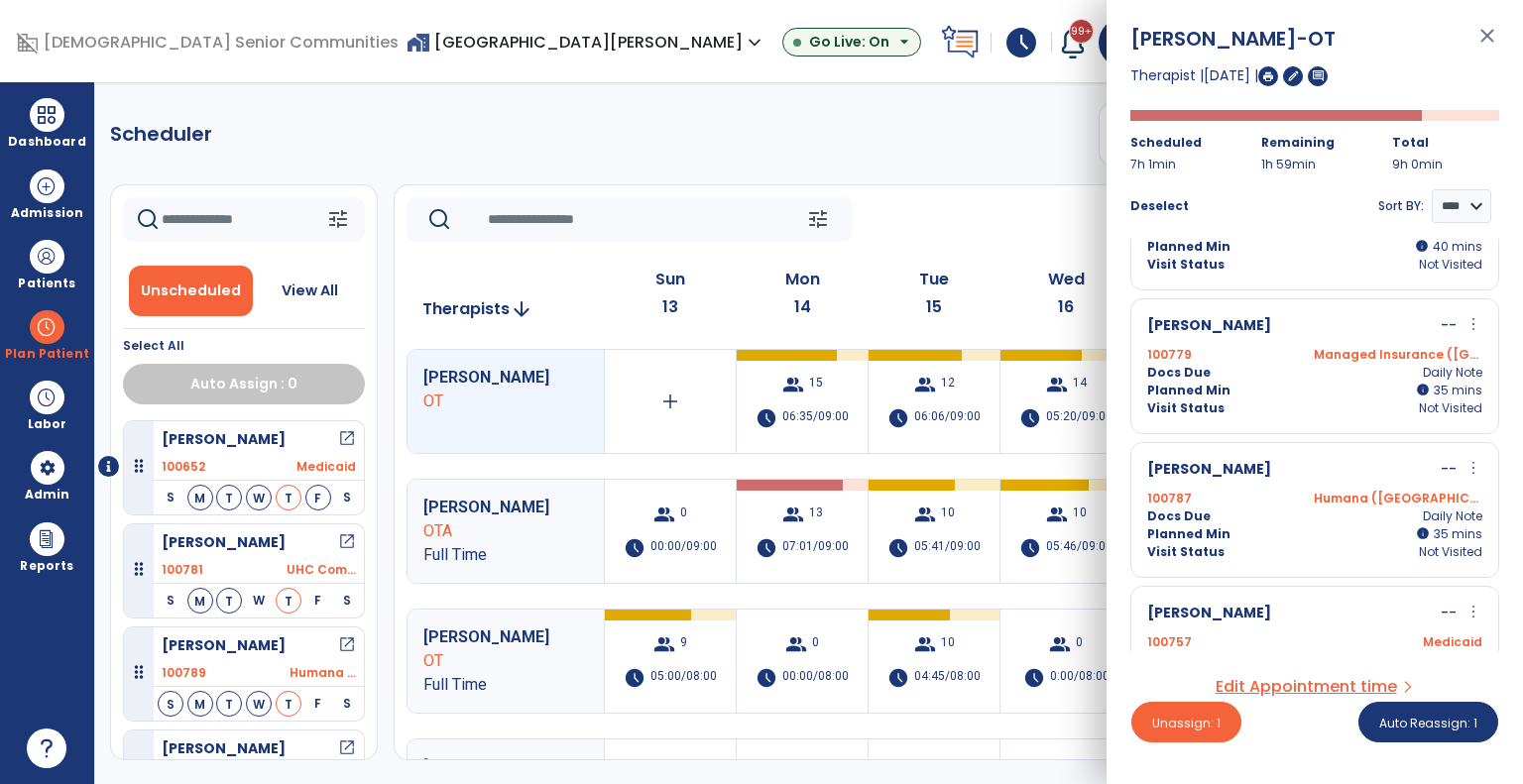 click on "100787 Humana (MI)" at bounding box center (1315, 499) 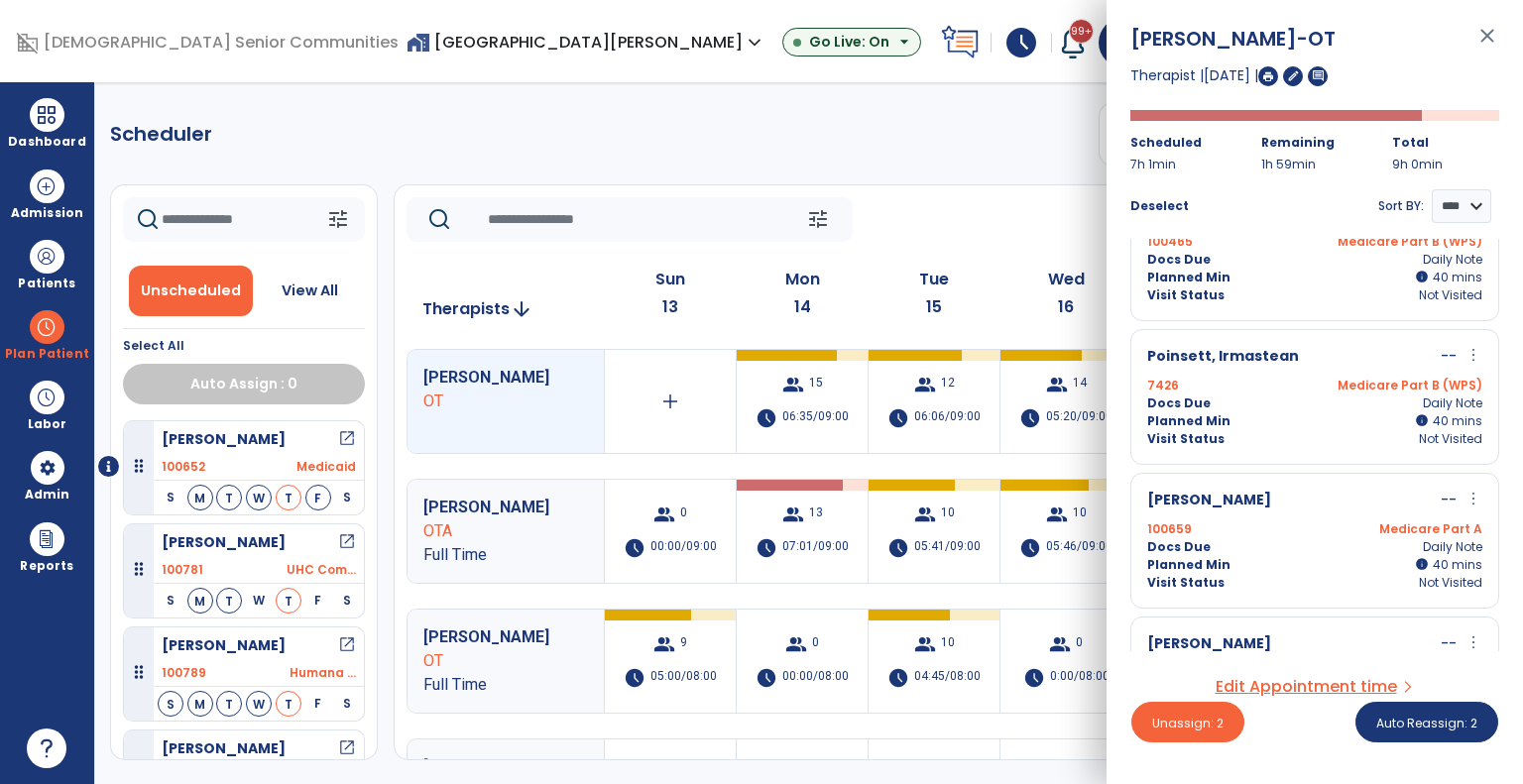 scroll, scrollTop: 484, scrollLeft: 0, axis: vertical 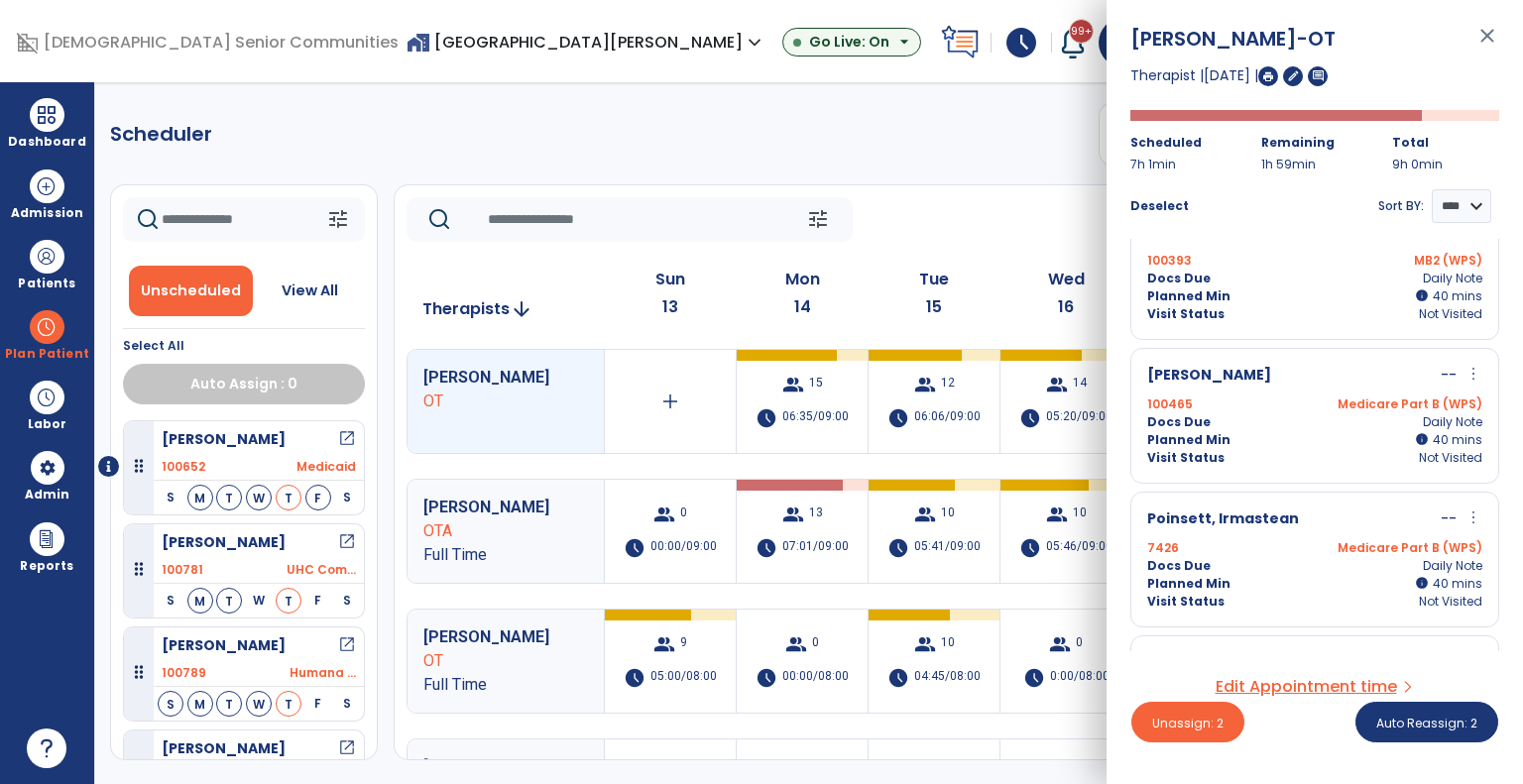 click on "7426 Medicare Part B (WPS)" at bounding box center [1315, 548] 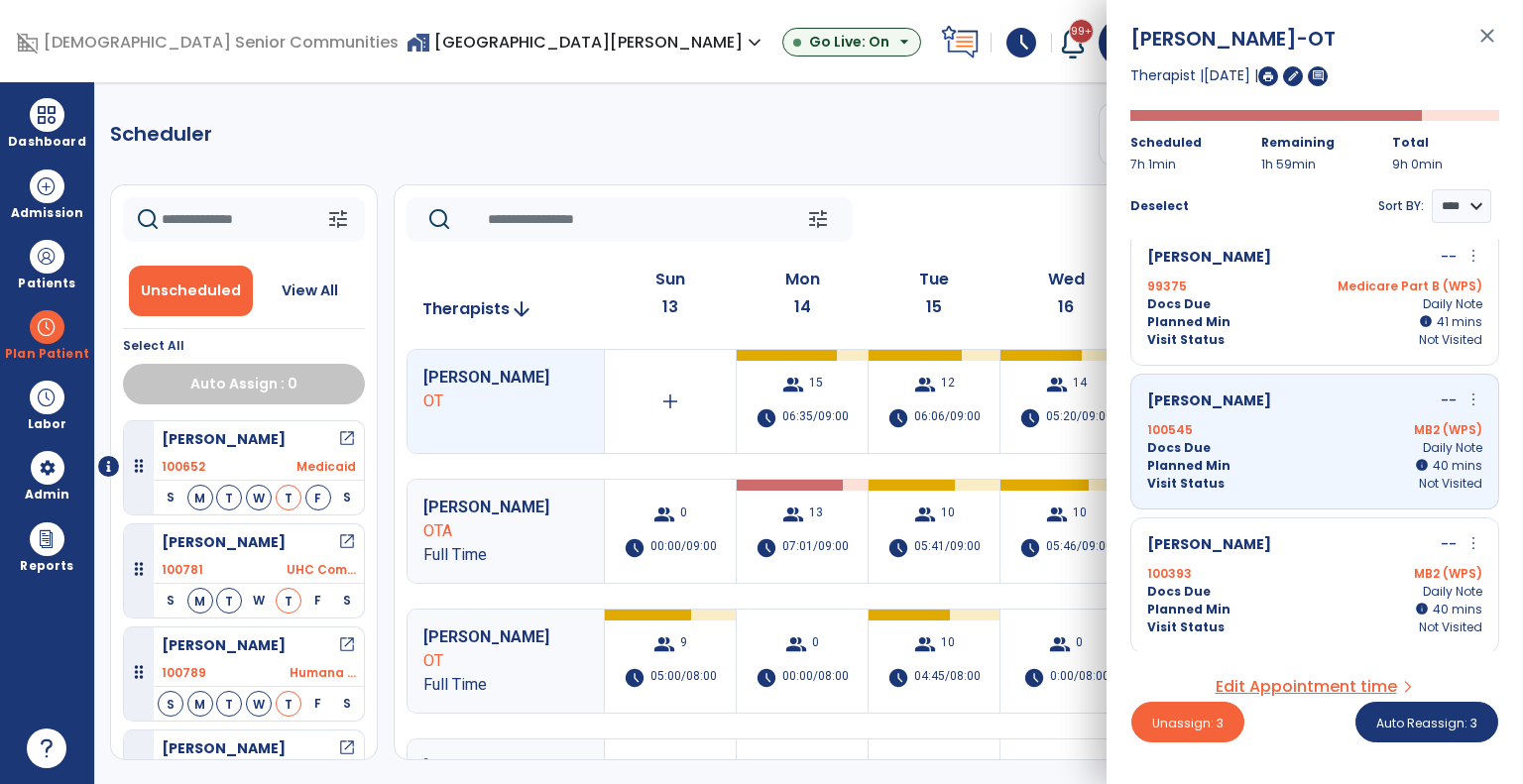scroll, scrollTop: 0, scrollLeft: 0, axis: both 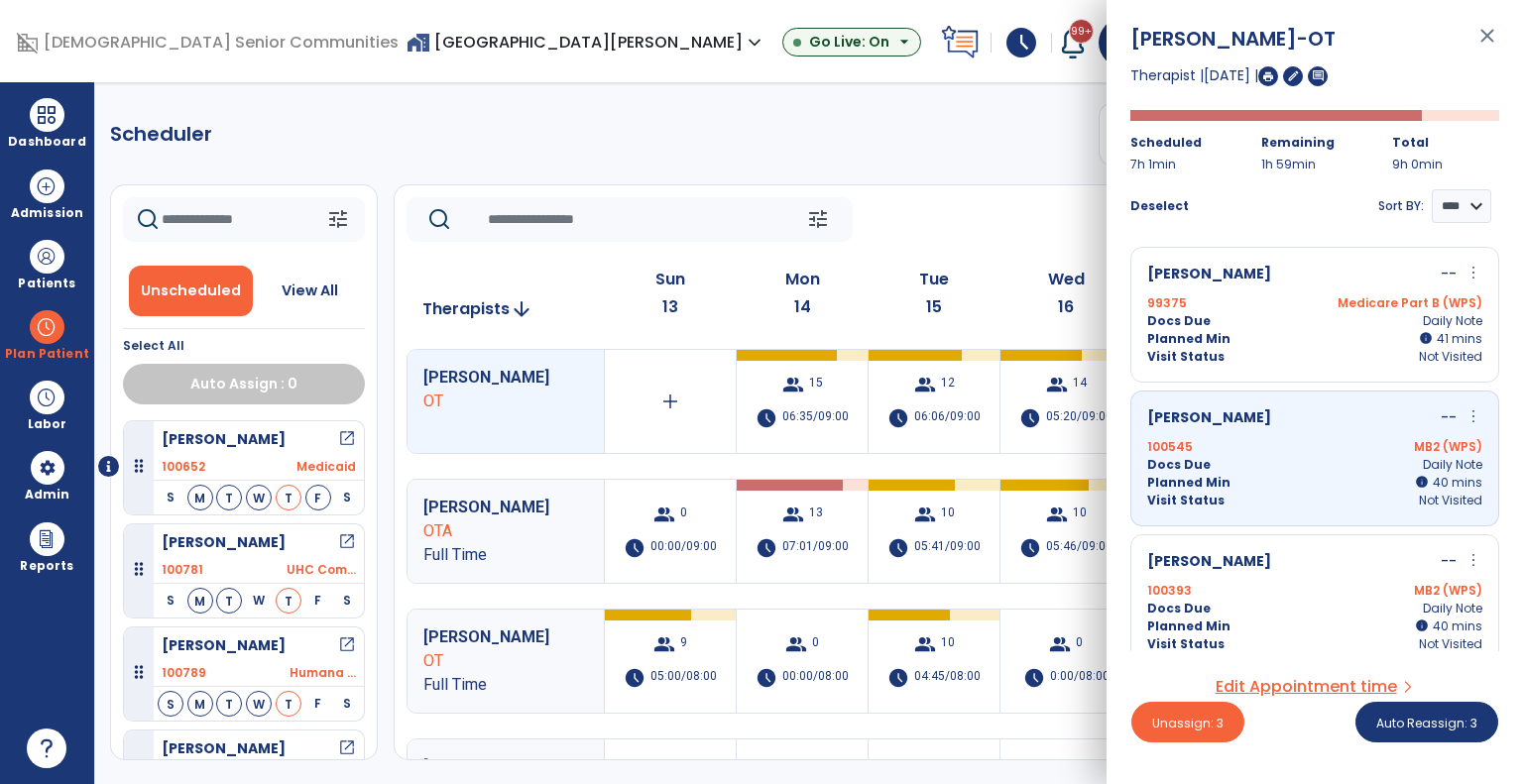 click on "Docs Due Daily Note" at bounding box center (1315, 465) 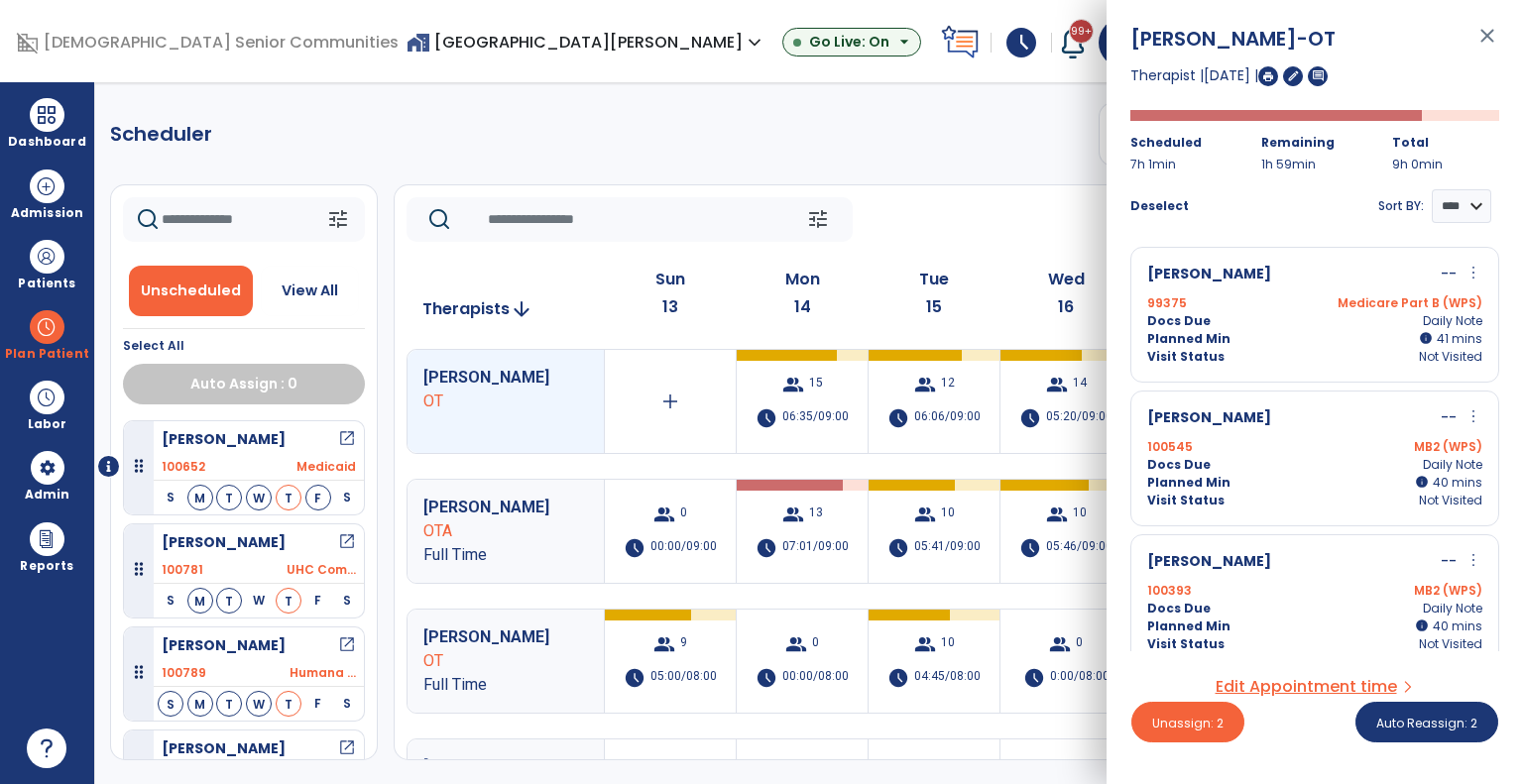 click on "100393 MB2 (WPS)" at bounding box center (1315, 591) 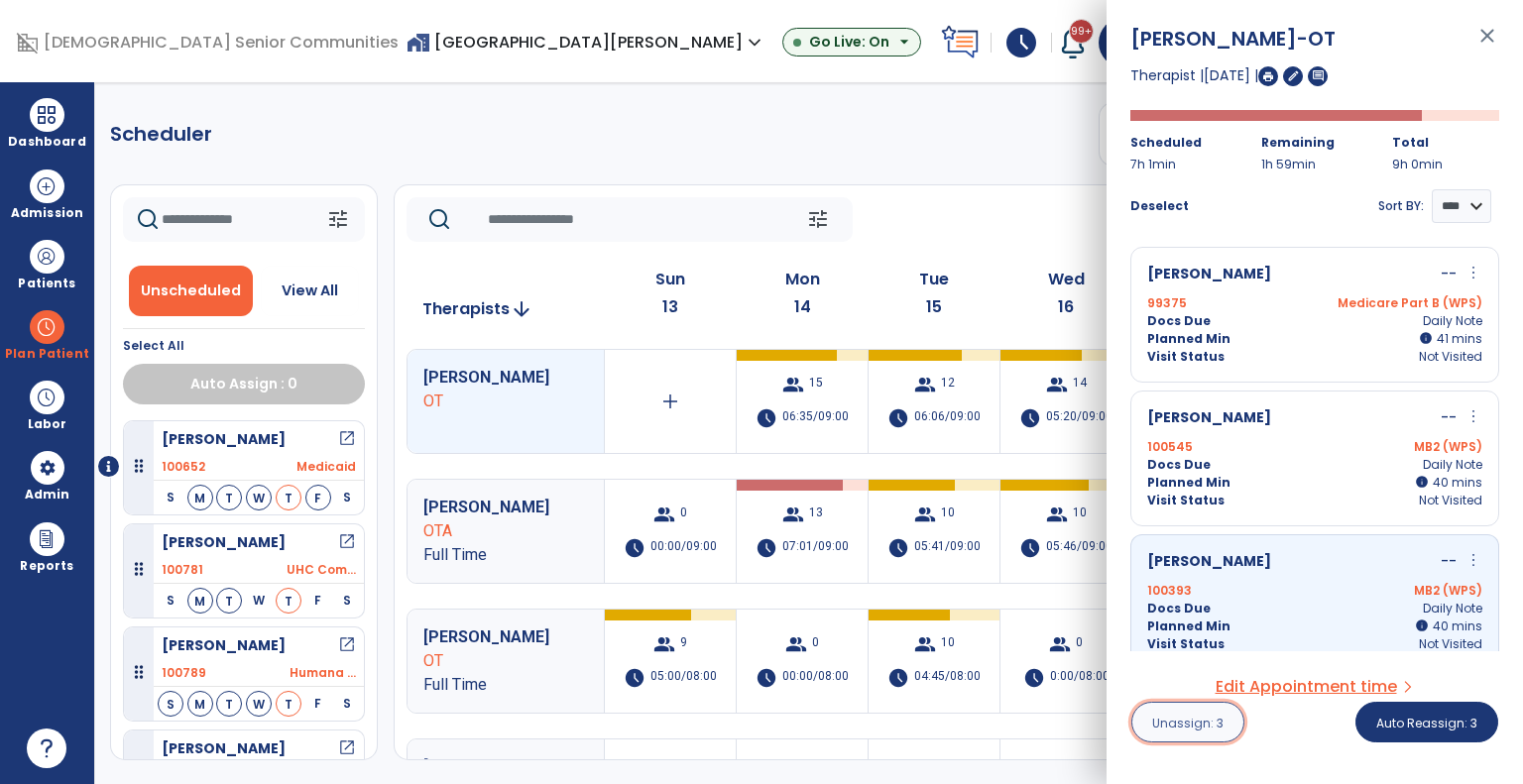 click on "Unassign: 3" at bounding box center [1188, 723] 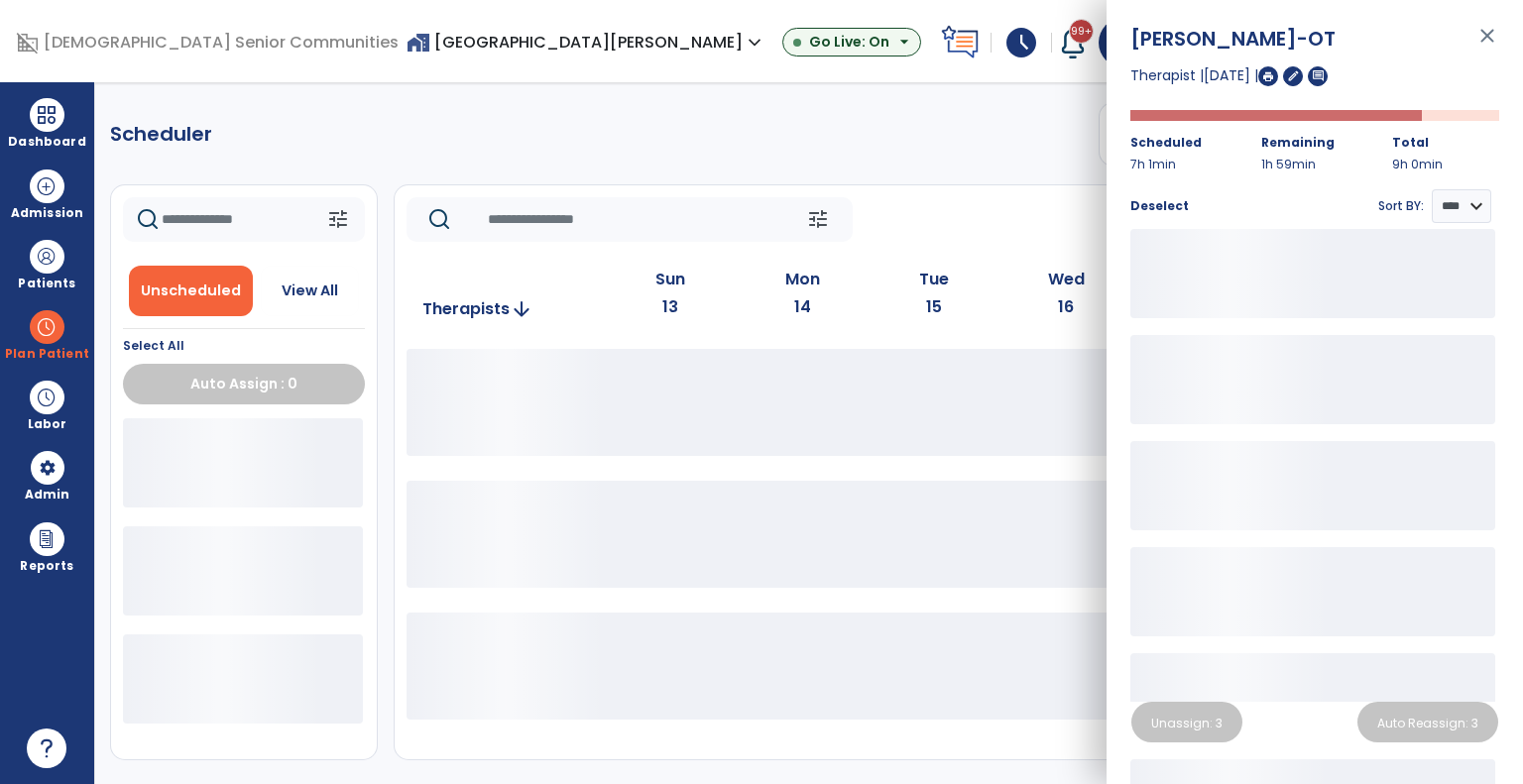 click on "tune   [DATE]  chevron_left [DATE] - [DATE]  *********  calendar_today  chevron_right" 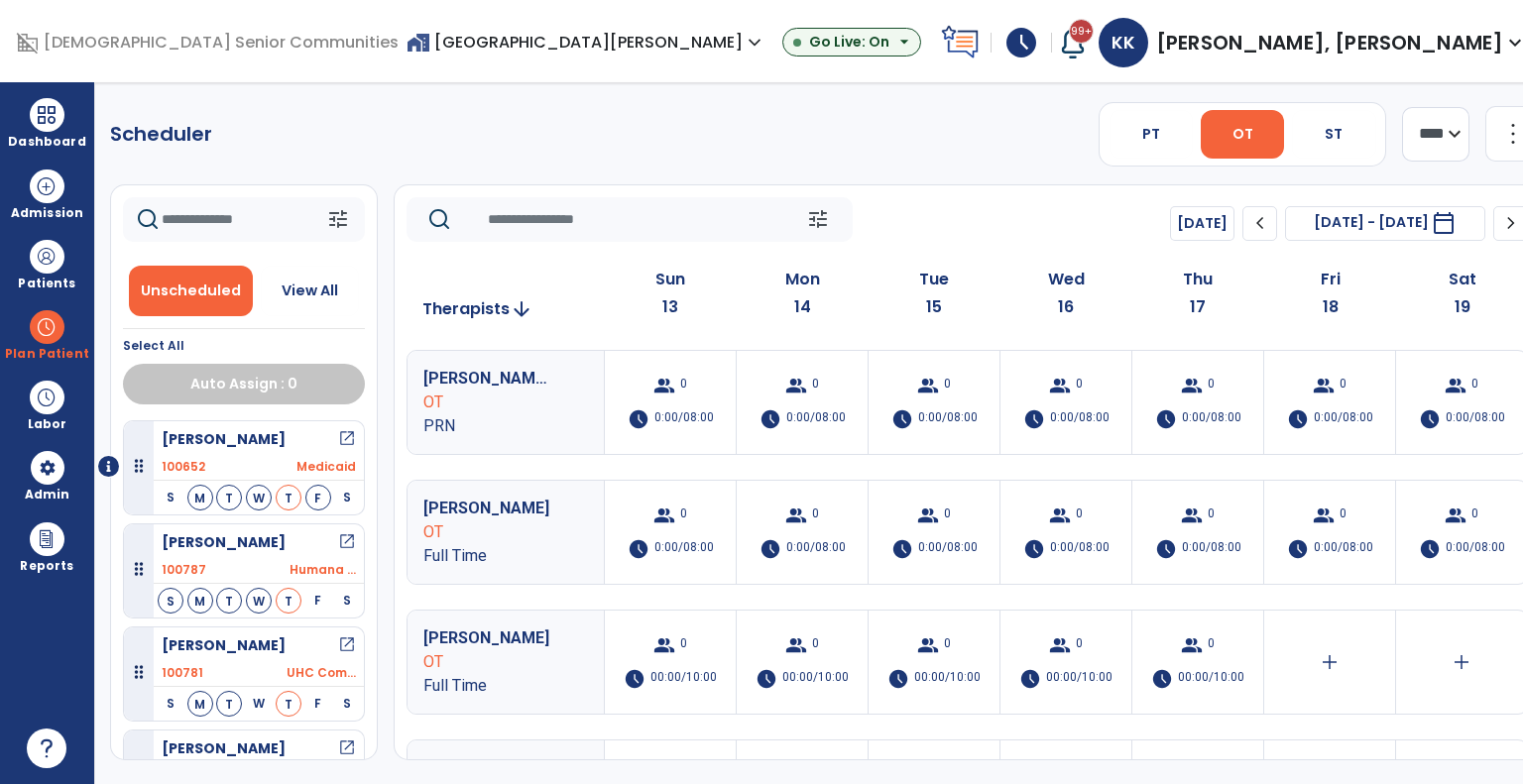 scroll, scrollTop: 601, scrollLeft: 0, axis: vertical 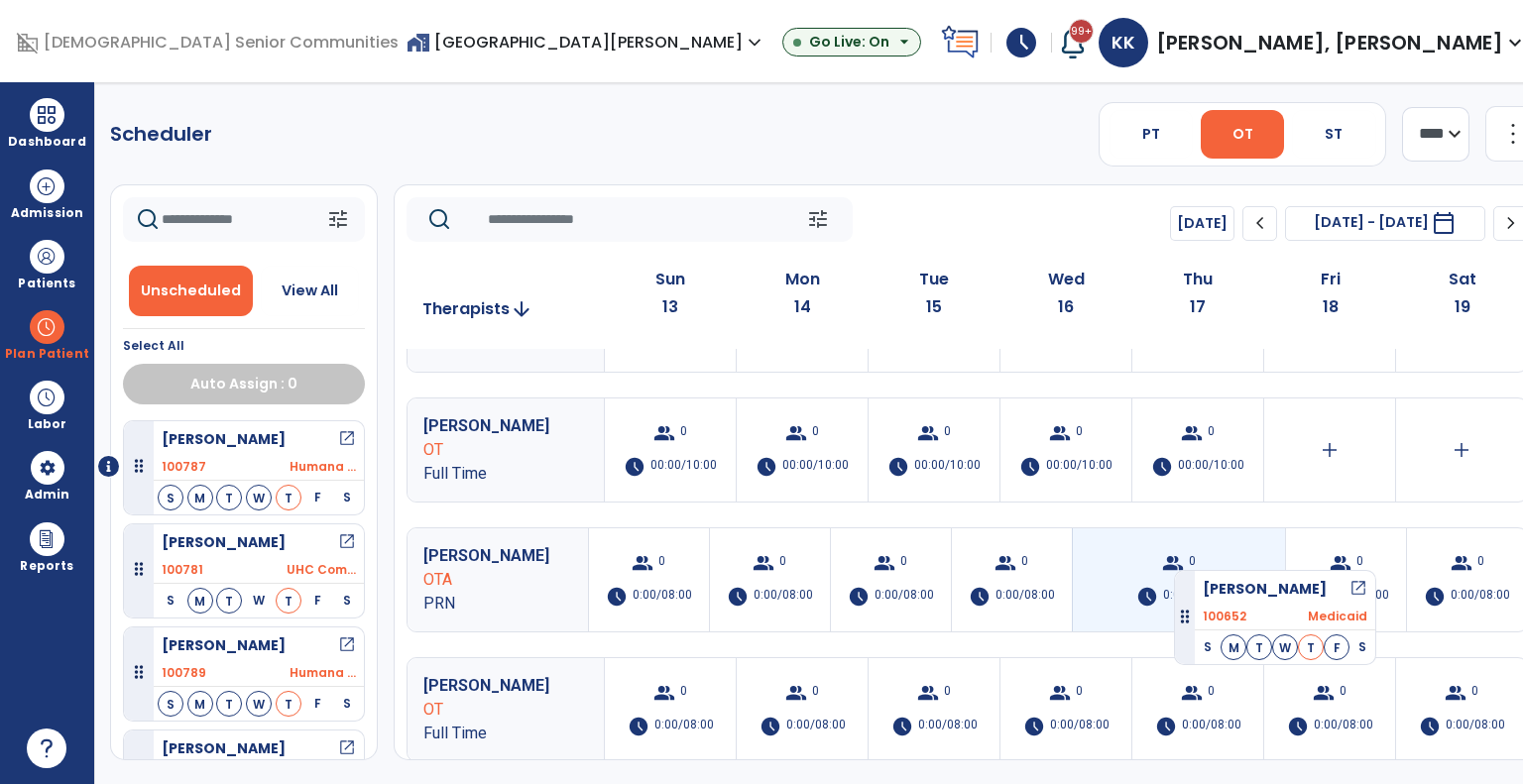 drag, startPoint x: 279, startPoint y: 471, endPoint x: 1174, endPoint y: 562, distance: 899.6144 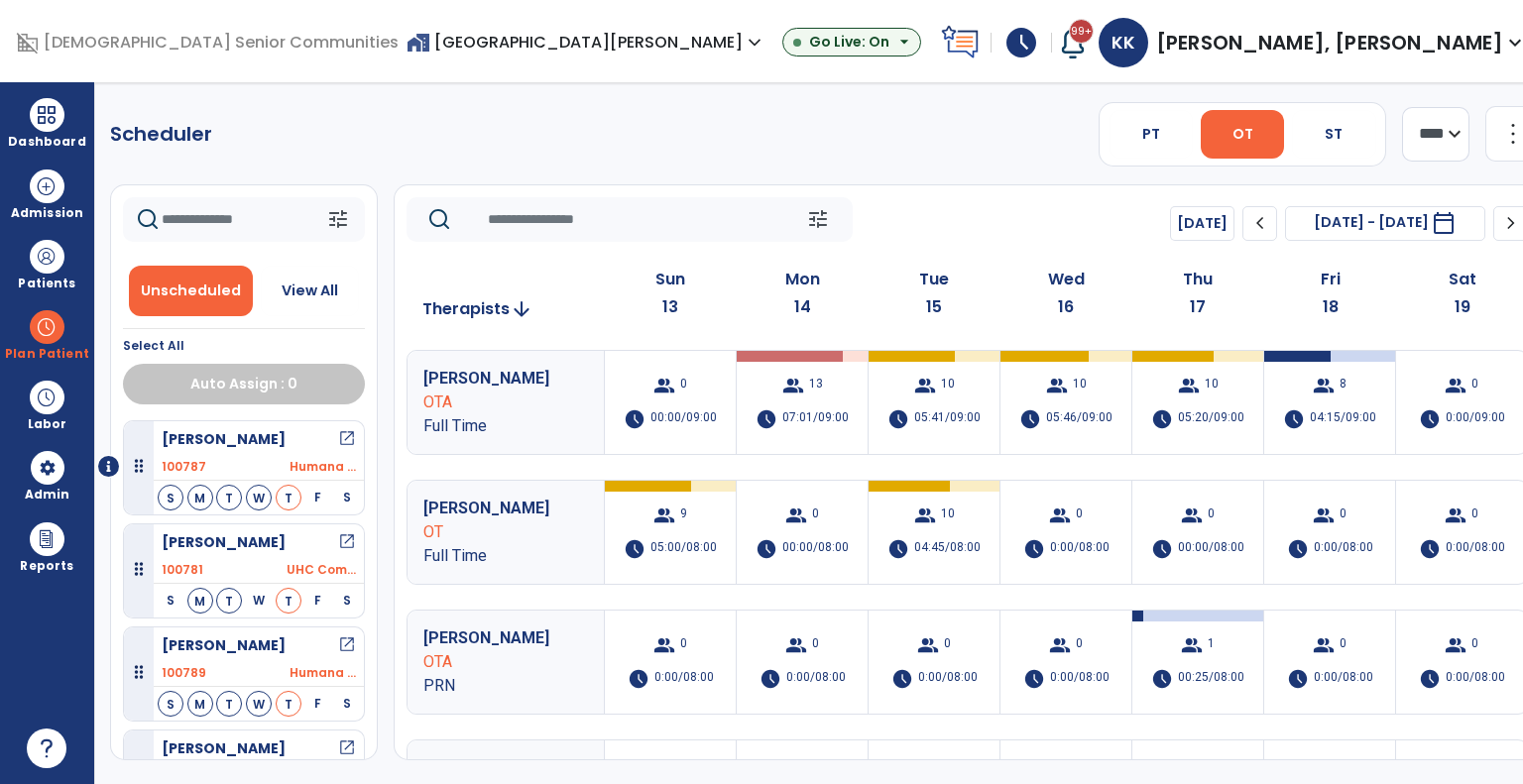scroll, scrollTop: 131, scrollLeft: 0, axis: vertical 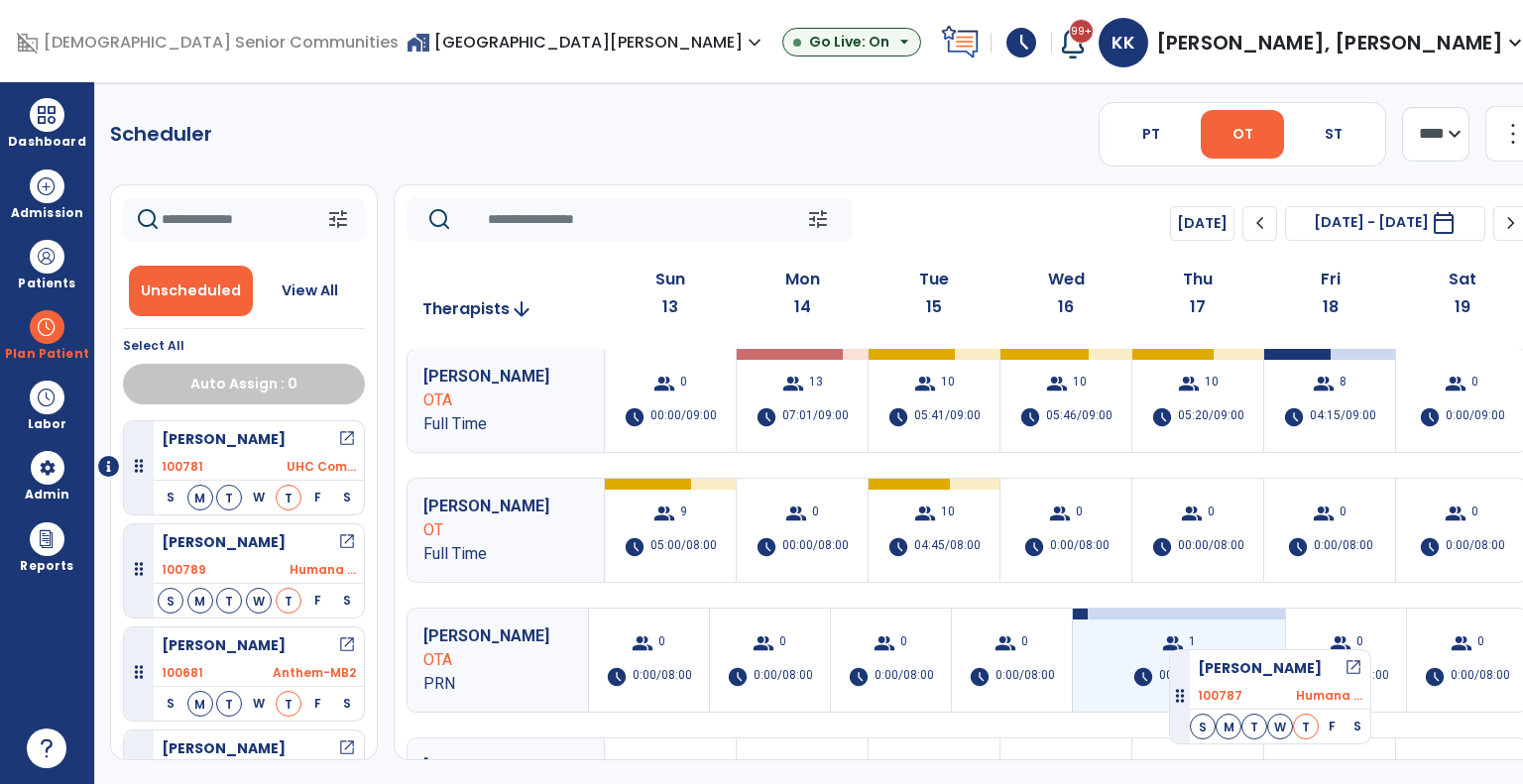drag, startPoint x: 293, startPoint y: 471, endPoint x: 1177, endPoint y: 640, distance: 900.00944 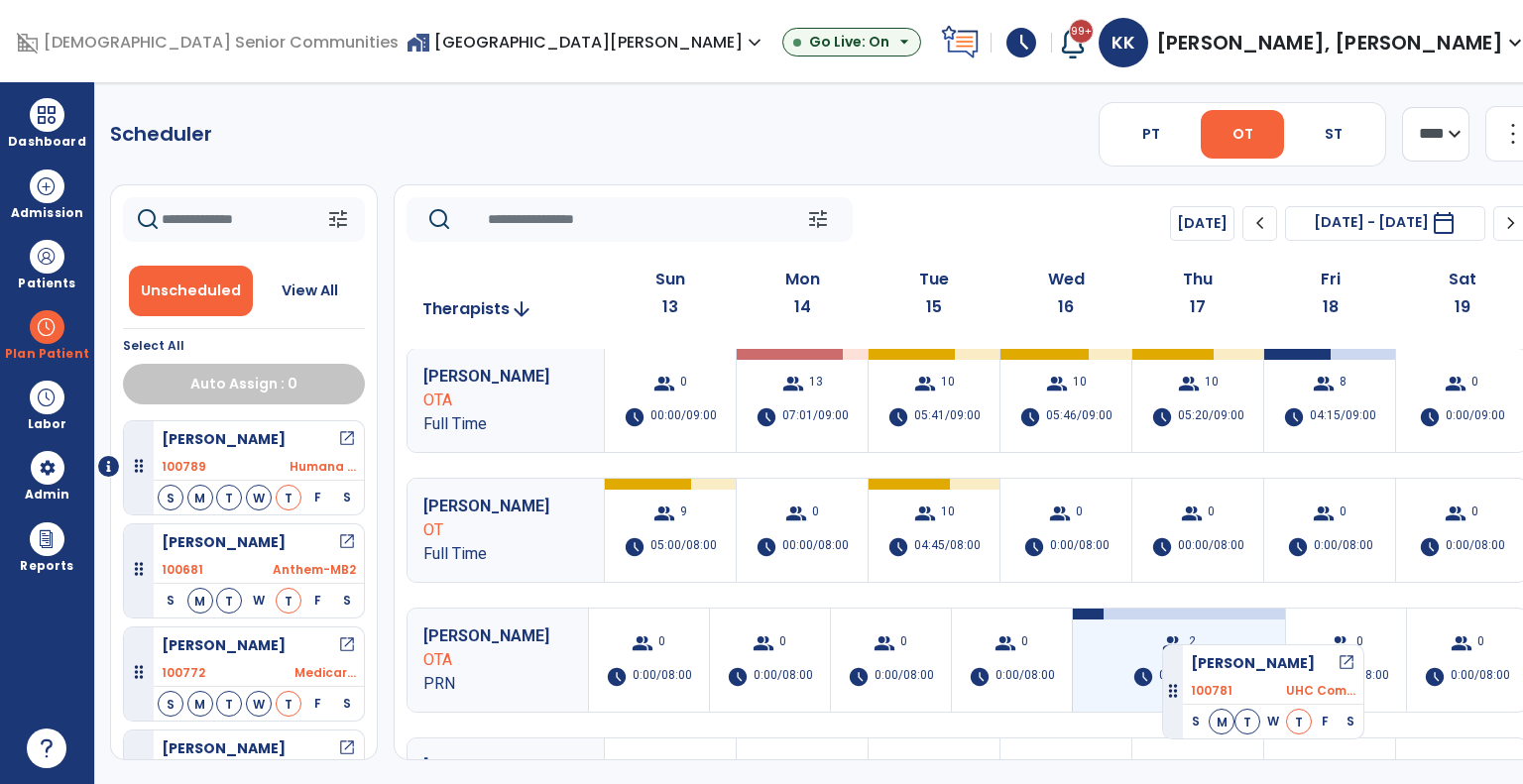 drag, startPoint x: 322, startPoint y: 459, endPoint x: 1180, endPoint y: 630, distance: 874.8743 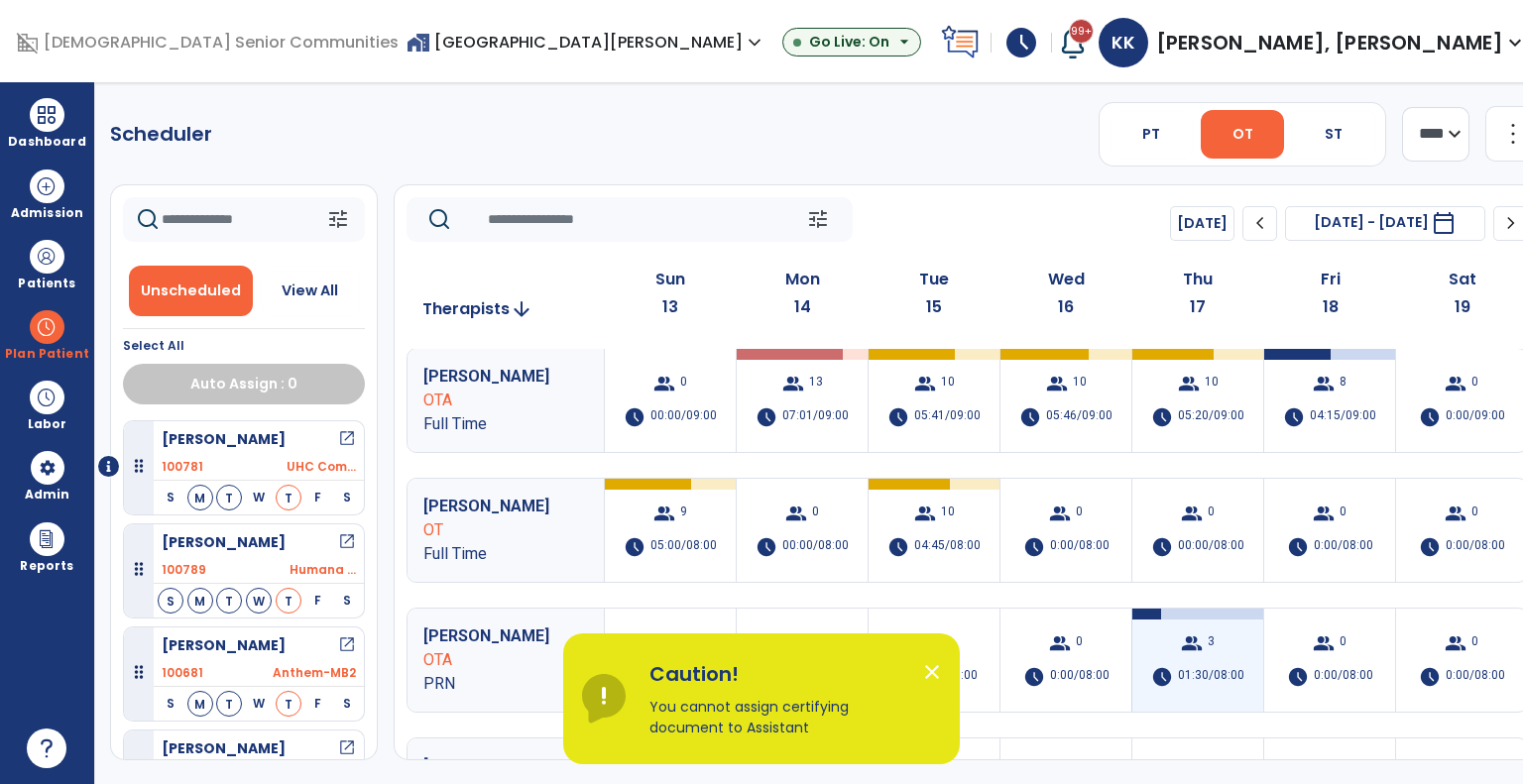 click on "schedule" at bounding box center (1162, 677) 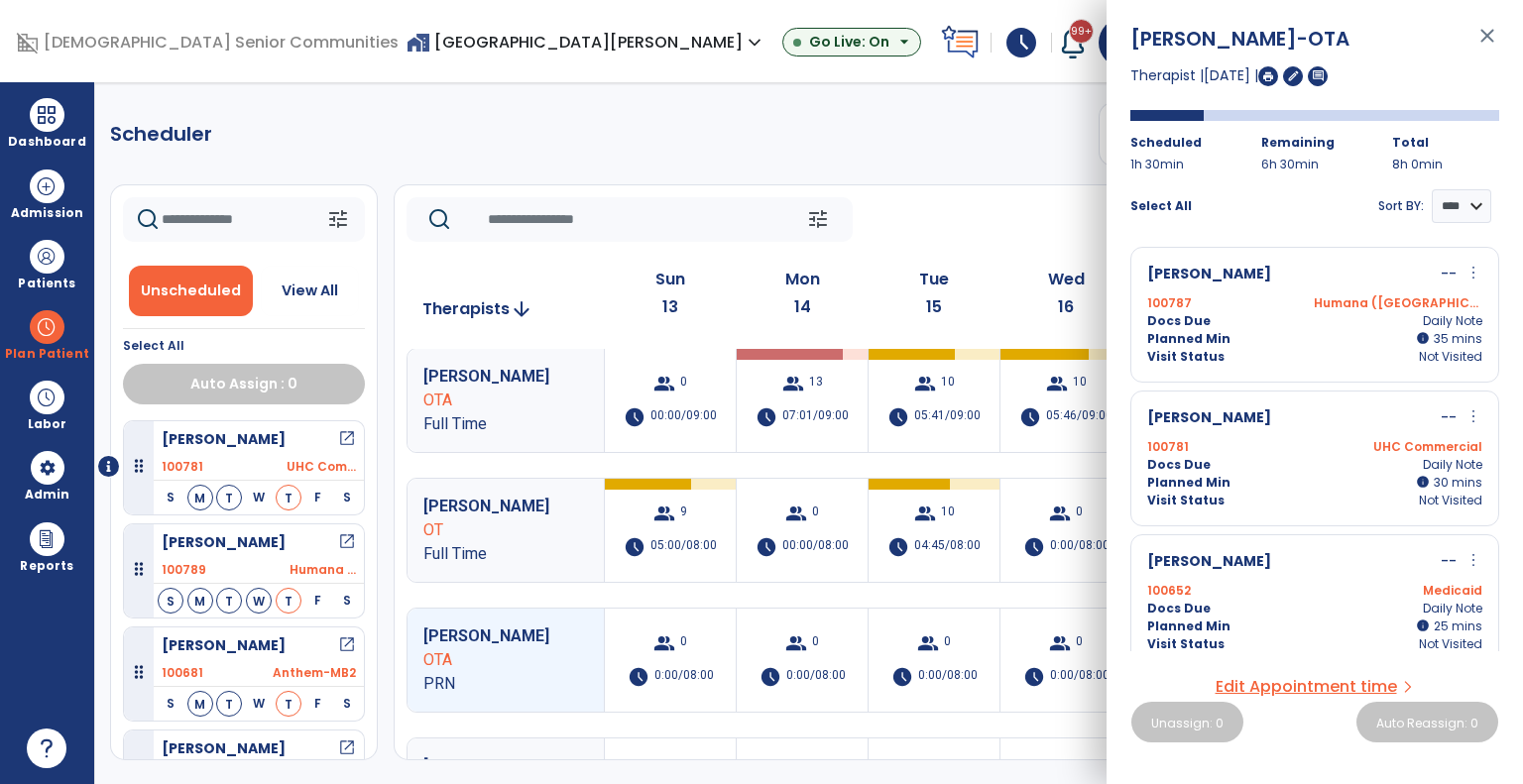 click on "Planned Min  info   30 I 30 mins" at bounding box center [1315, 483] 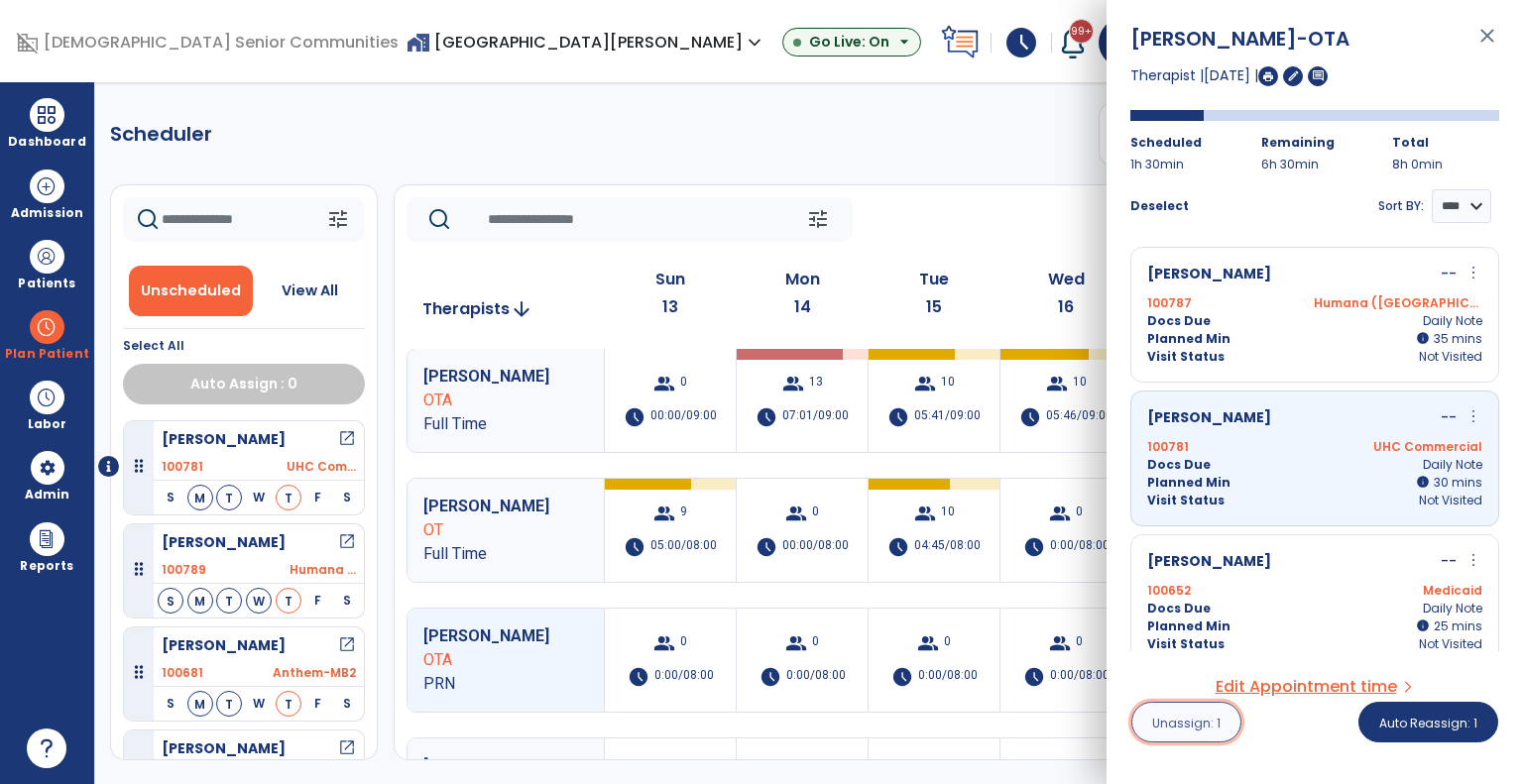 click on "Unassign: 1" at bounding box center (1186, 723) 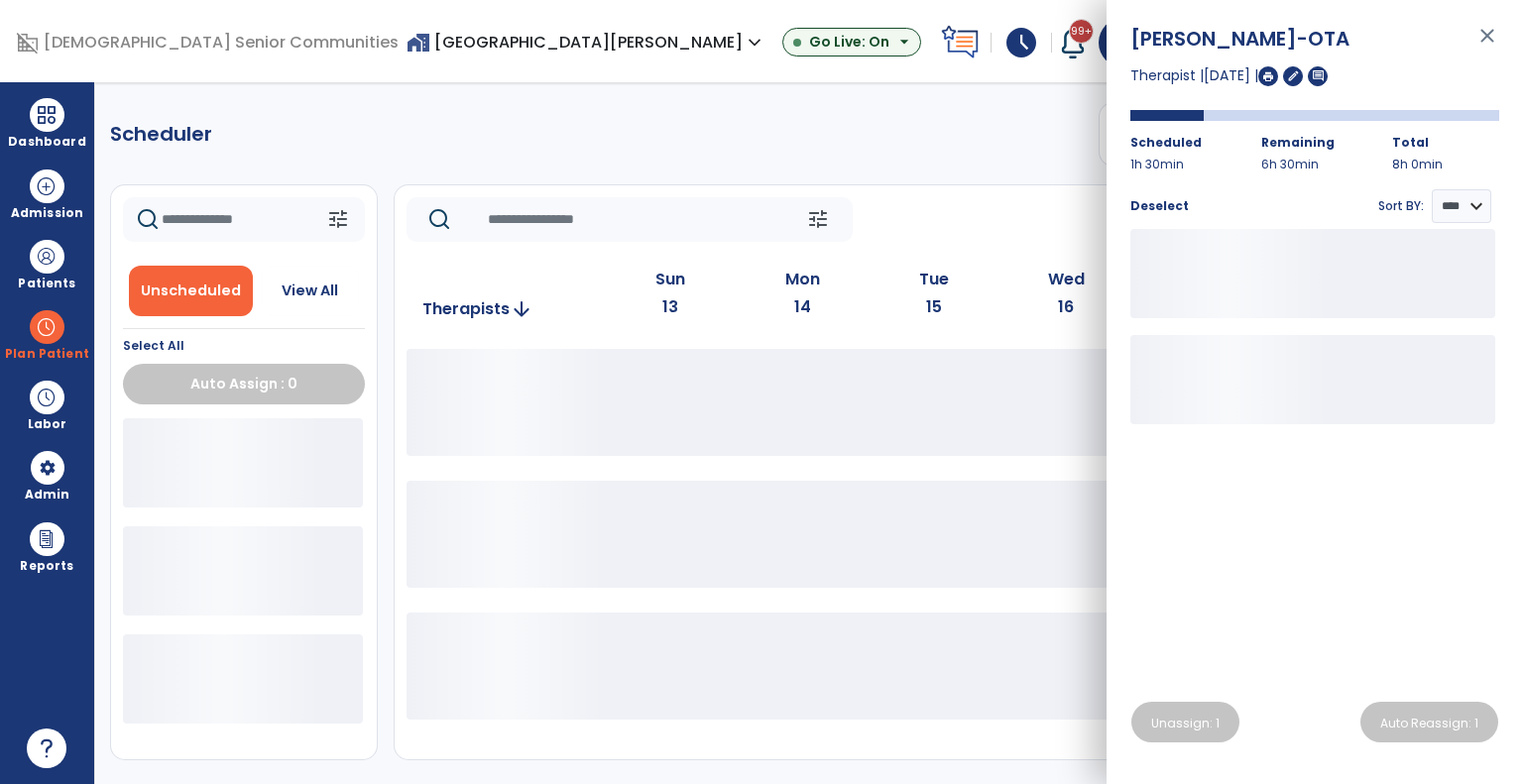 click on "tune   [DATE]  chevron_left [DATE] - [DATE]  *********  calendar_today  chevron_right" 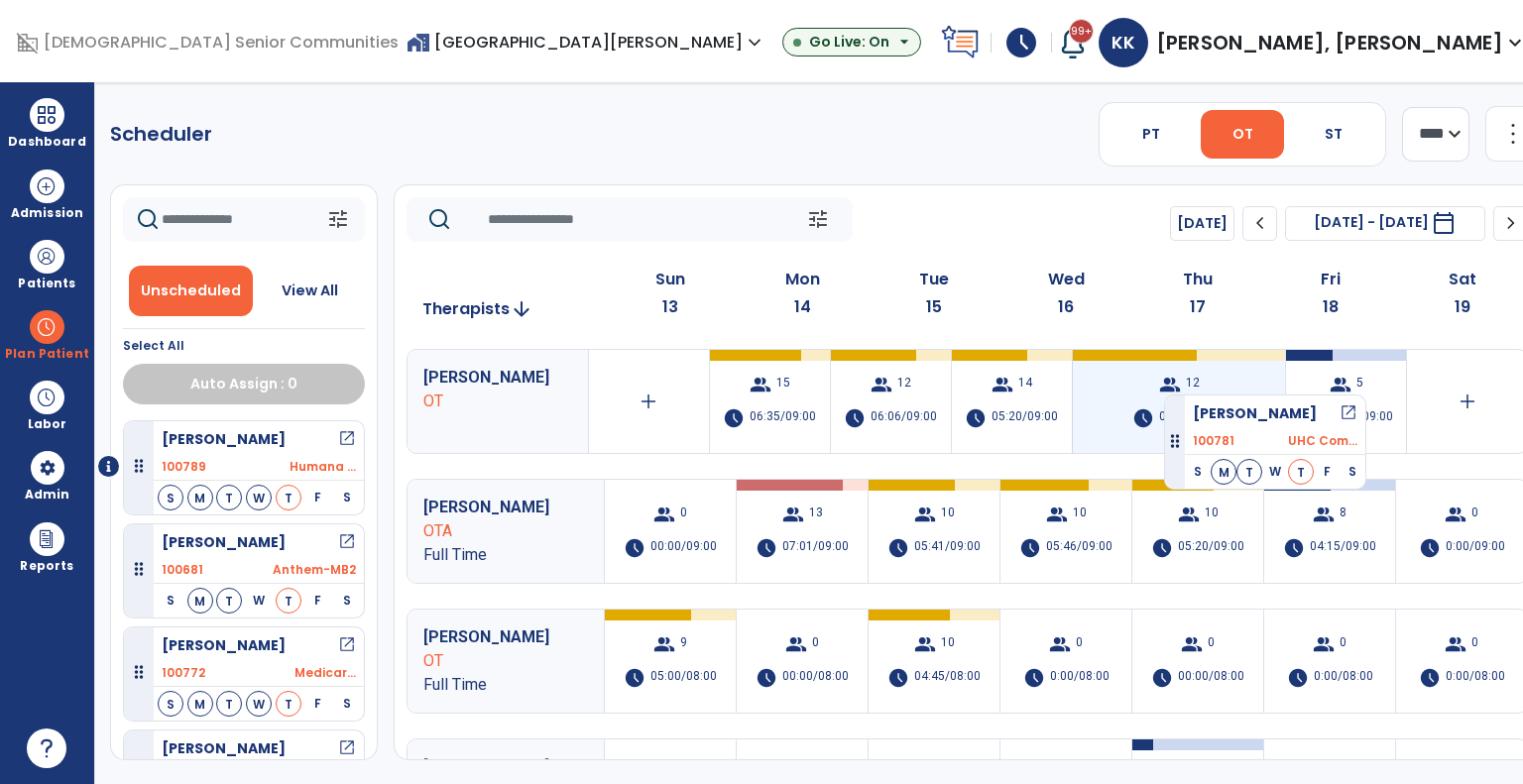 drag, startPoint x: 267, startPoint y: 448, endPoint x: 1164, endPoint y: 387, distance: 899.0717 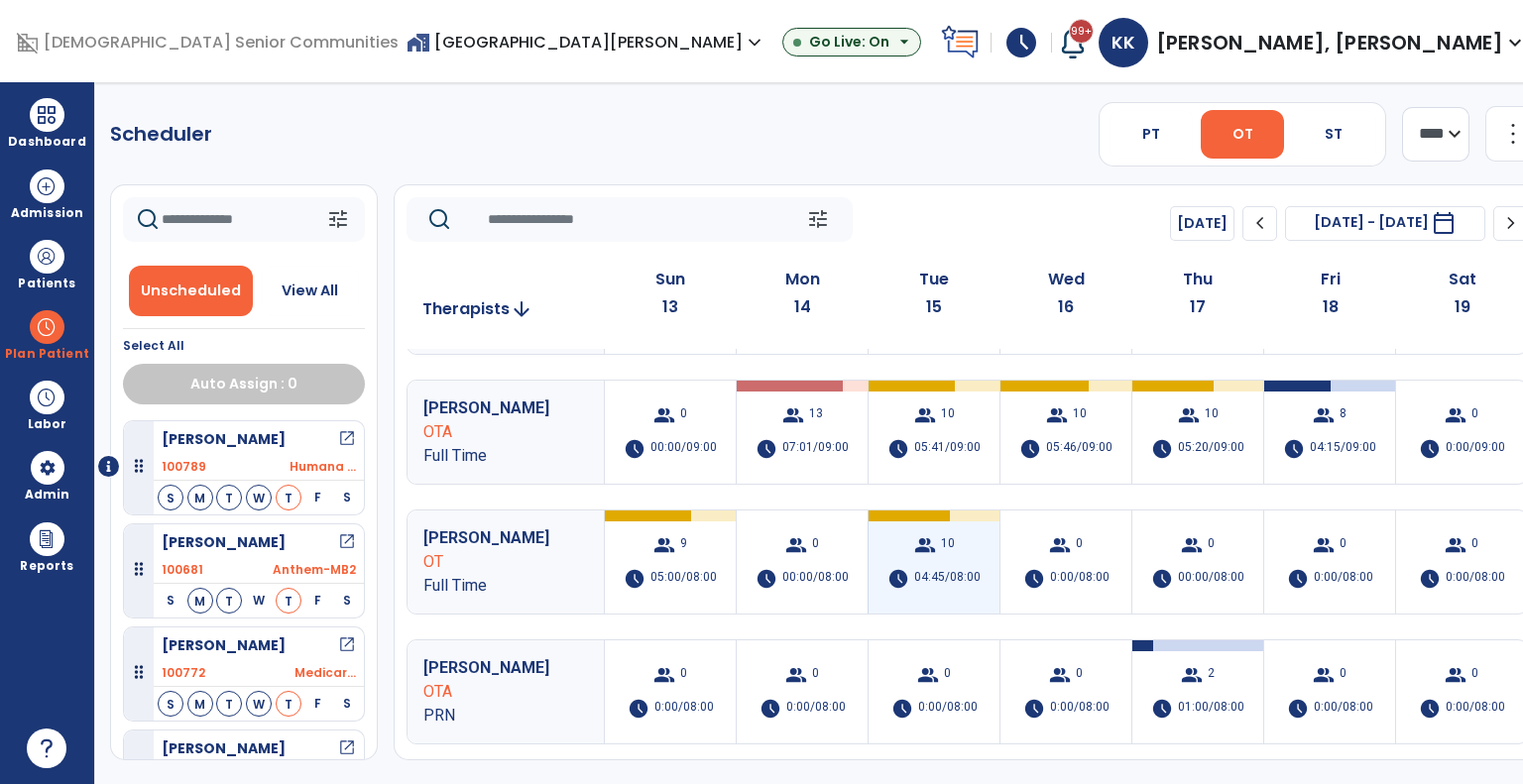 scroll, scrollTop: 105, scrollLeft: 0, axis: vertical 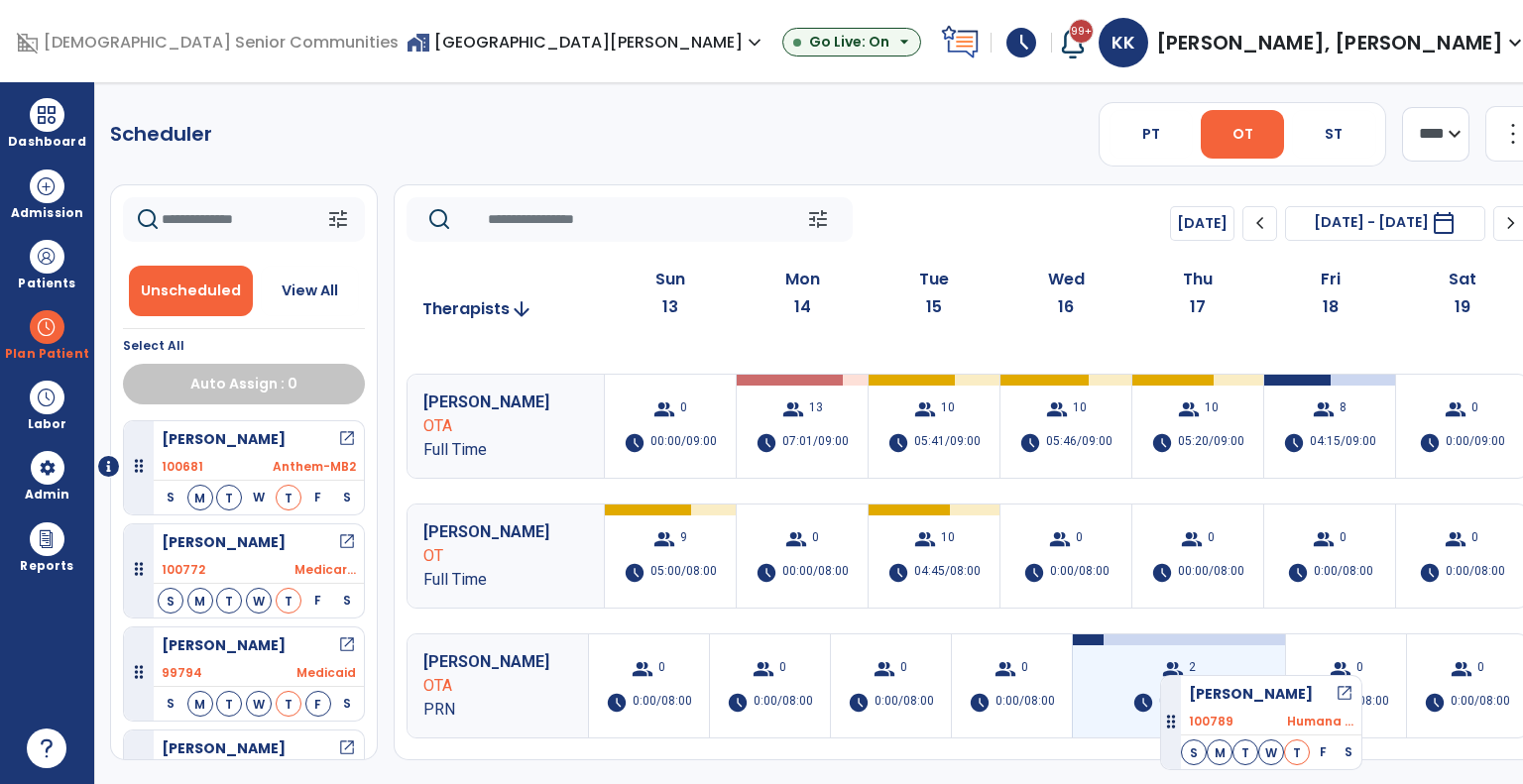 drag, startPoint x: 286, startPoint y: 479, endPoint x: 1171, endPoint y: 667, distance: 904.748 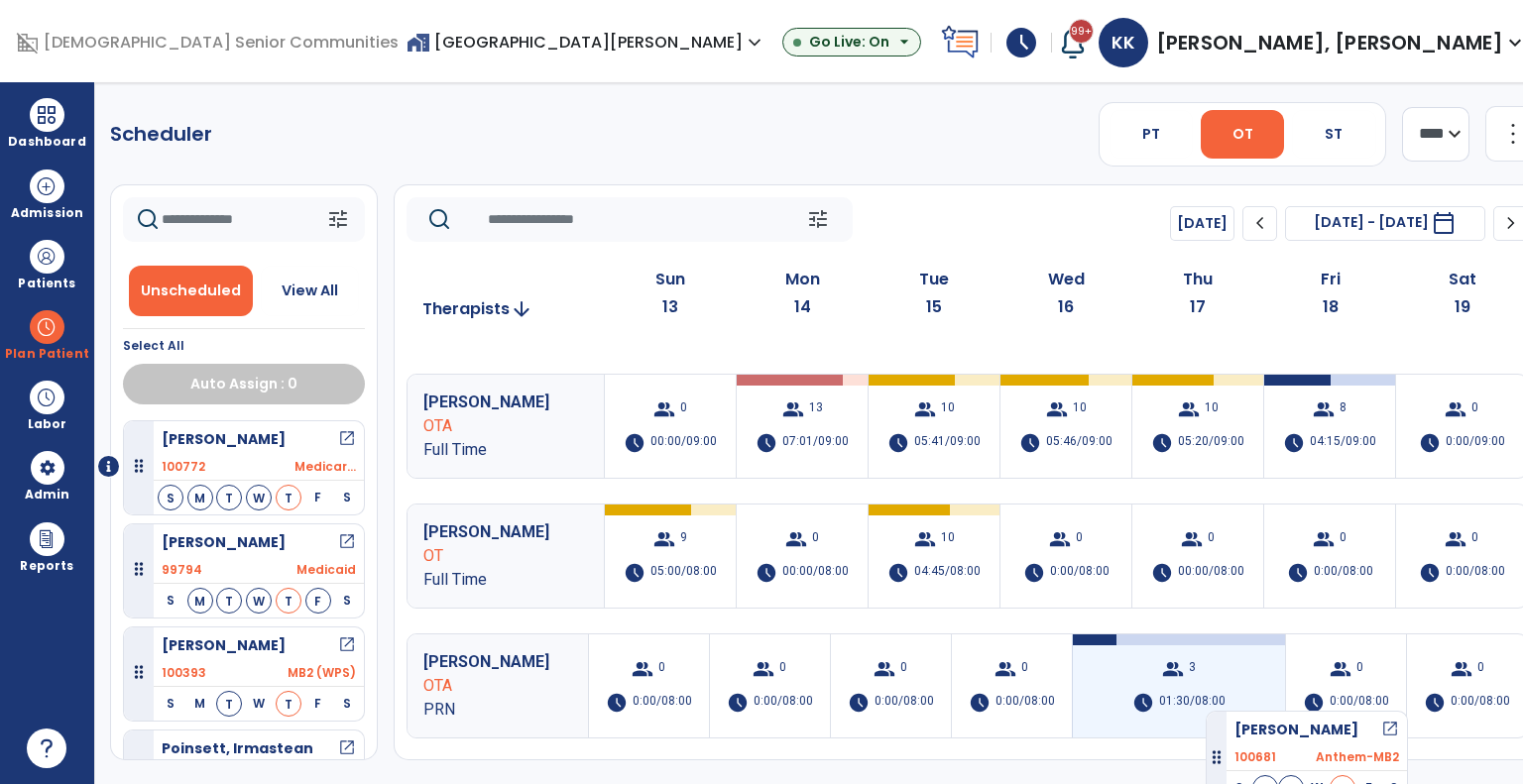 drag, startPoint x: 294, startPoint y: 468, endPoint x: 1210, endPoint y: 696, distance: 943.949 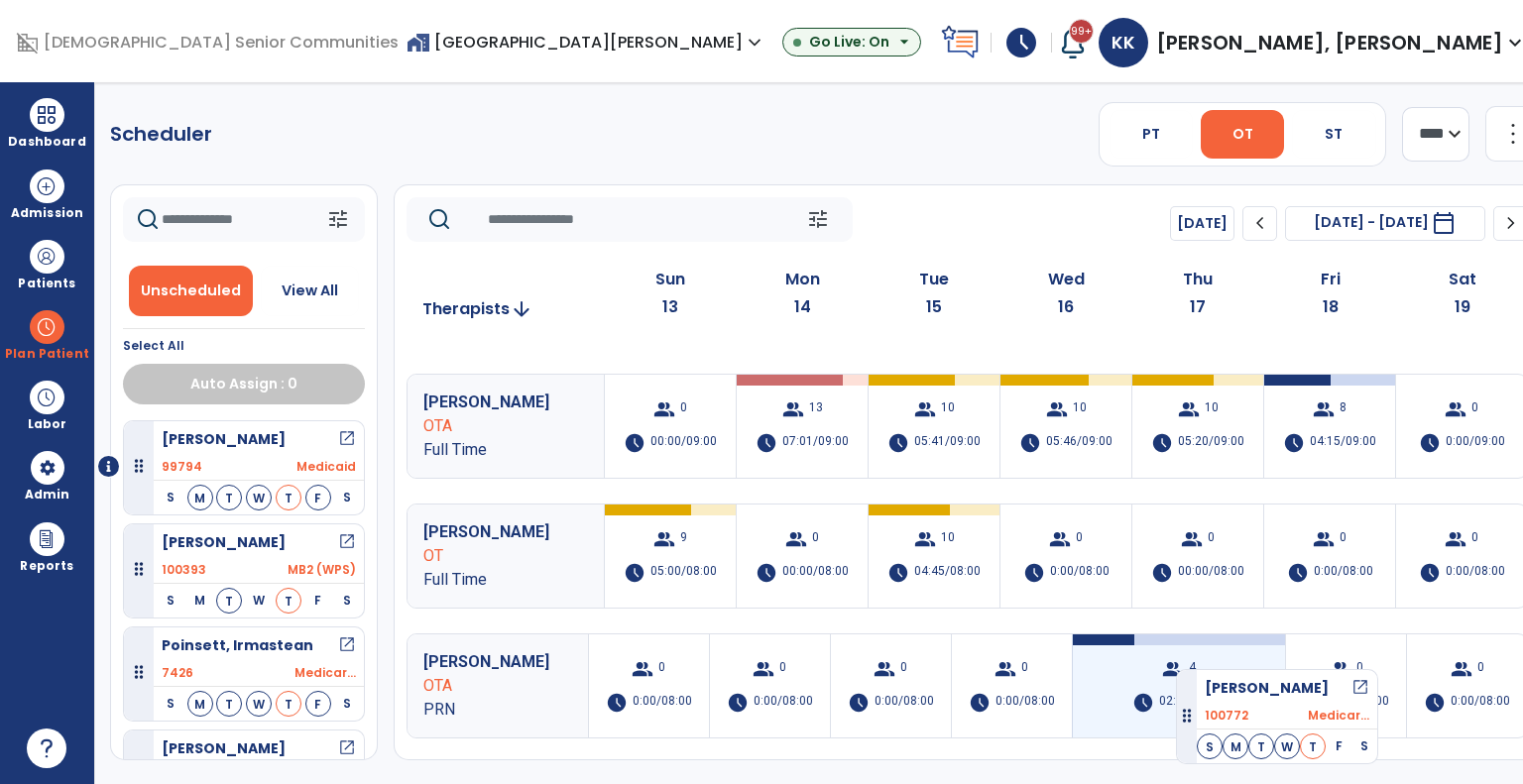 drag, startPoint x: 297, startPoint y: 474, endPoint x: 1189, endPoint y: 659, distance: 910.98244 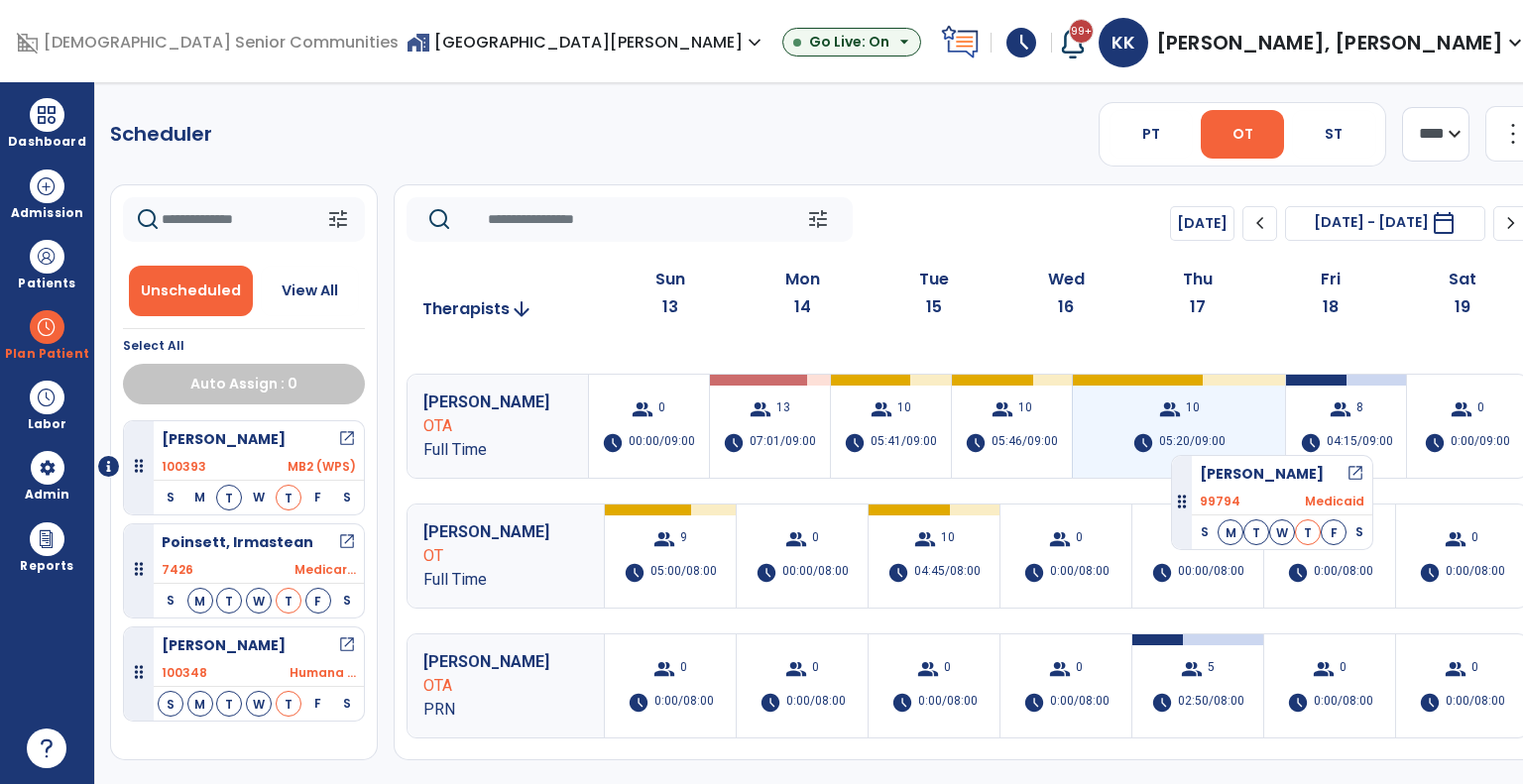 drag, startPoint x: 281, startPoint y: 483, endPoint x: 1172, endPoint y: 446, distance: 891.7679 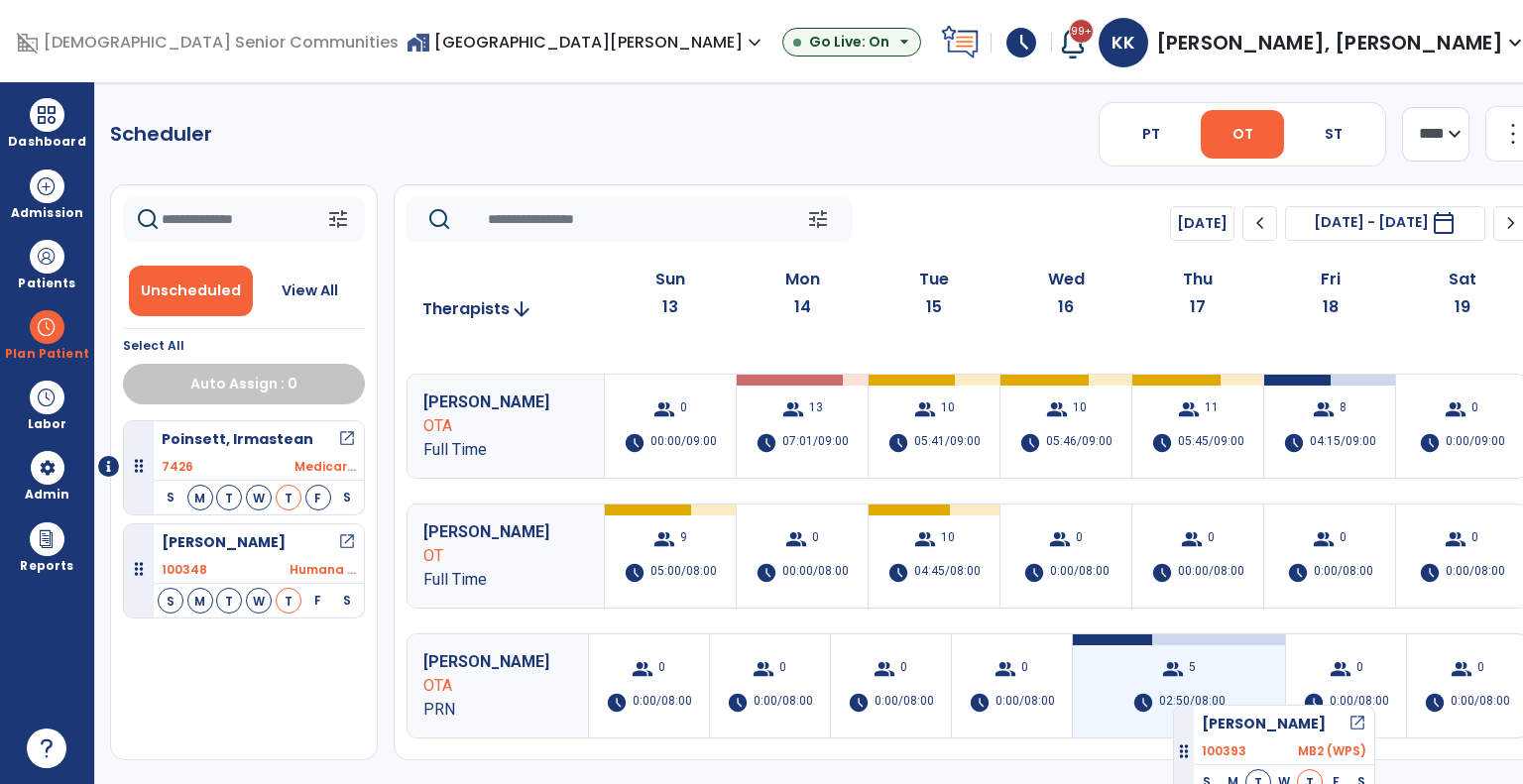 drag, startPoint x: 318, startPoint y: 481, endPoint x: 1199, endPoint y: 684, distance: 904.0852 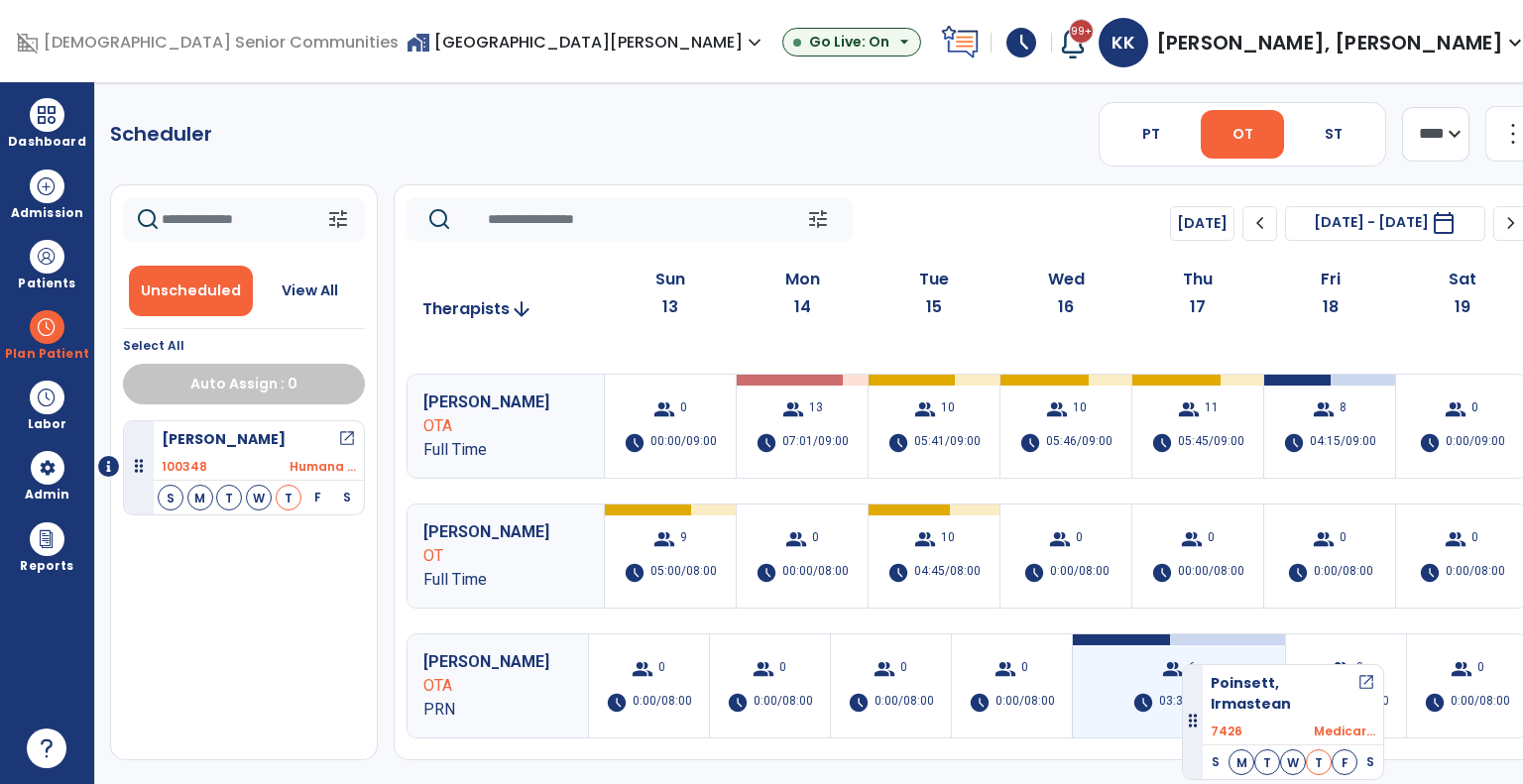 drag, startPoint x: 293, startPoint y: 480, endPoint x: 1182, endPoint y: 656, distance: 906.25438 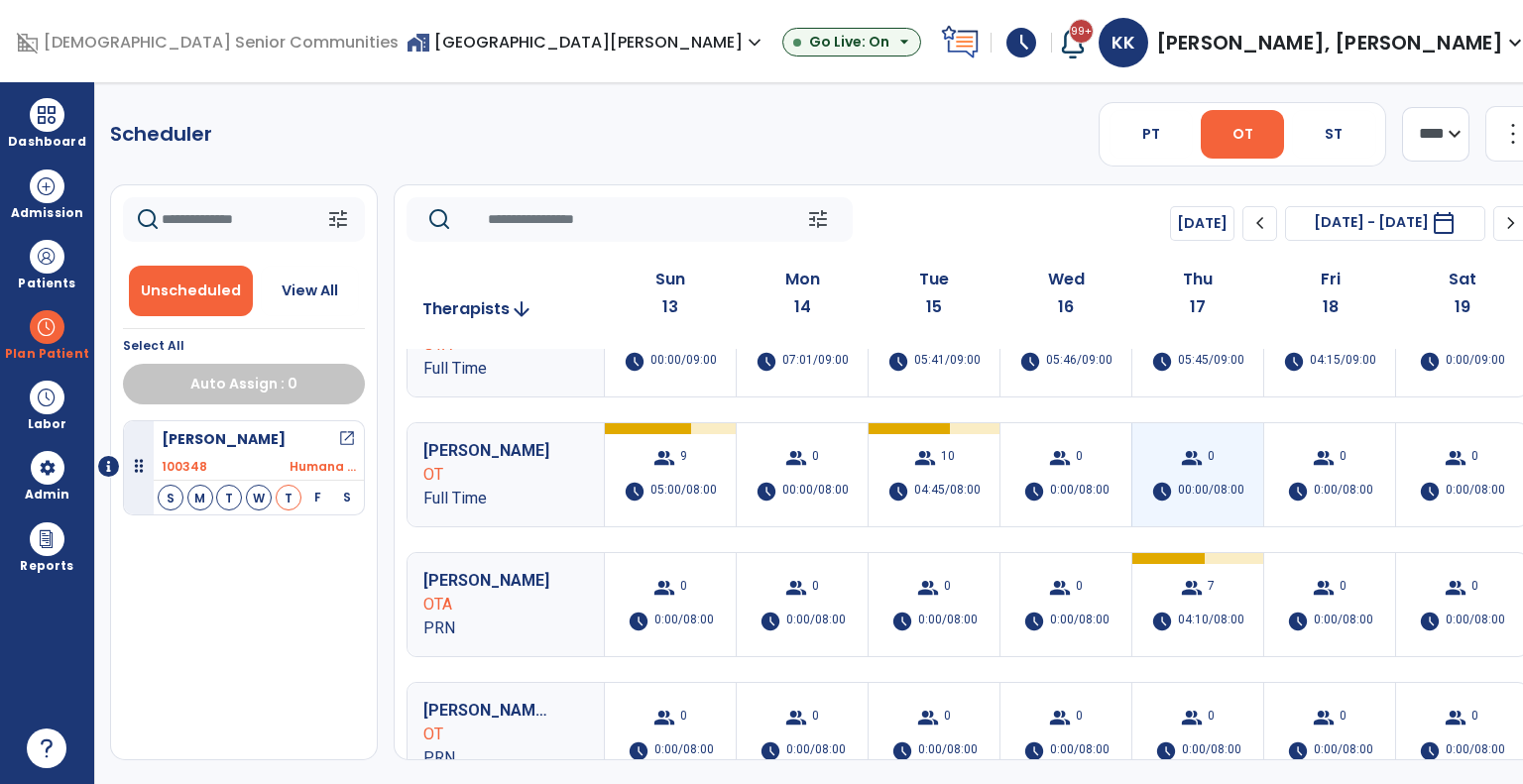 scroll, scrollTop: 189, scrollLeft: 0, axis: vertical 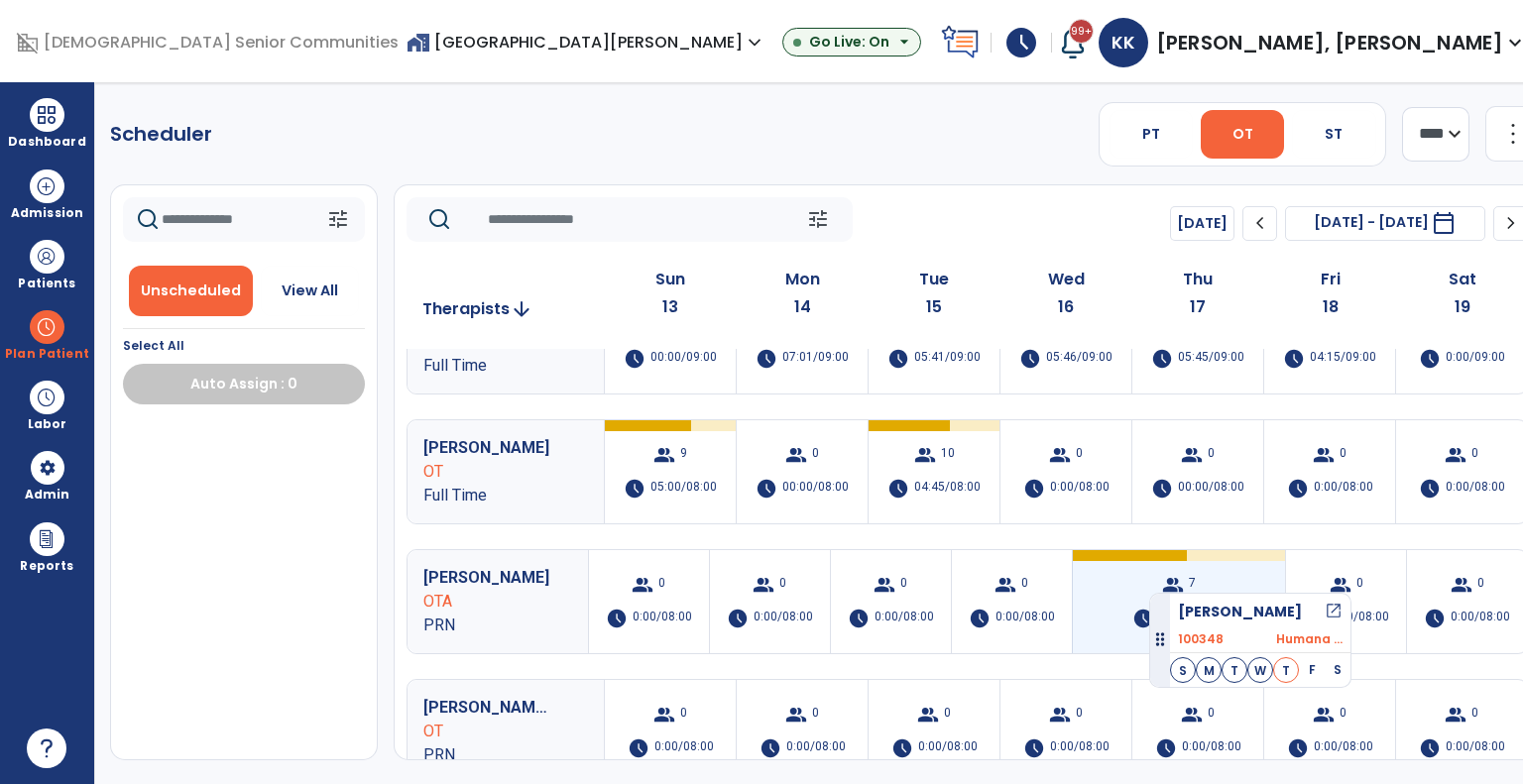 drag, startPoint x: 293, startPoint y: 449, endPoint x: 1138, endPoint y: 588, distance: 856.3562 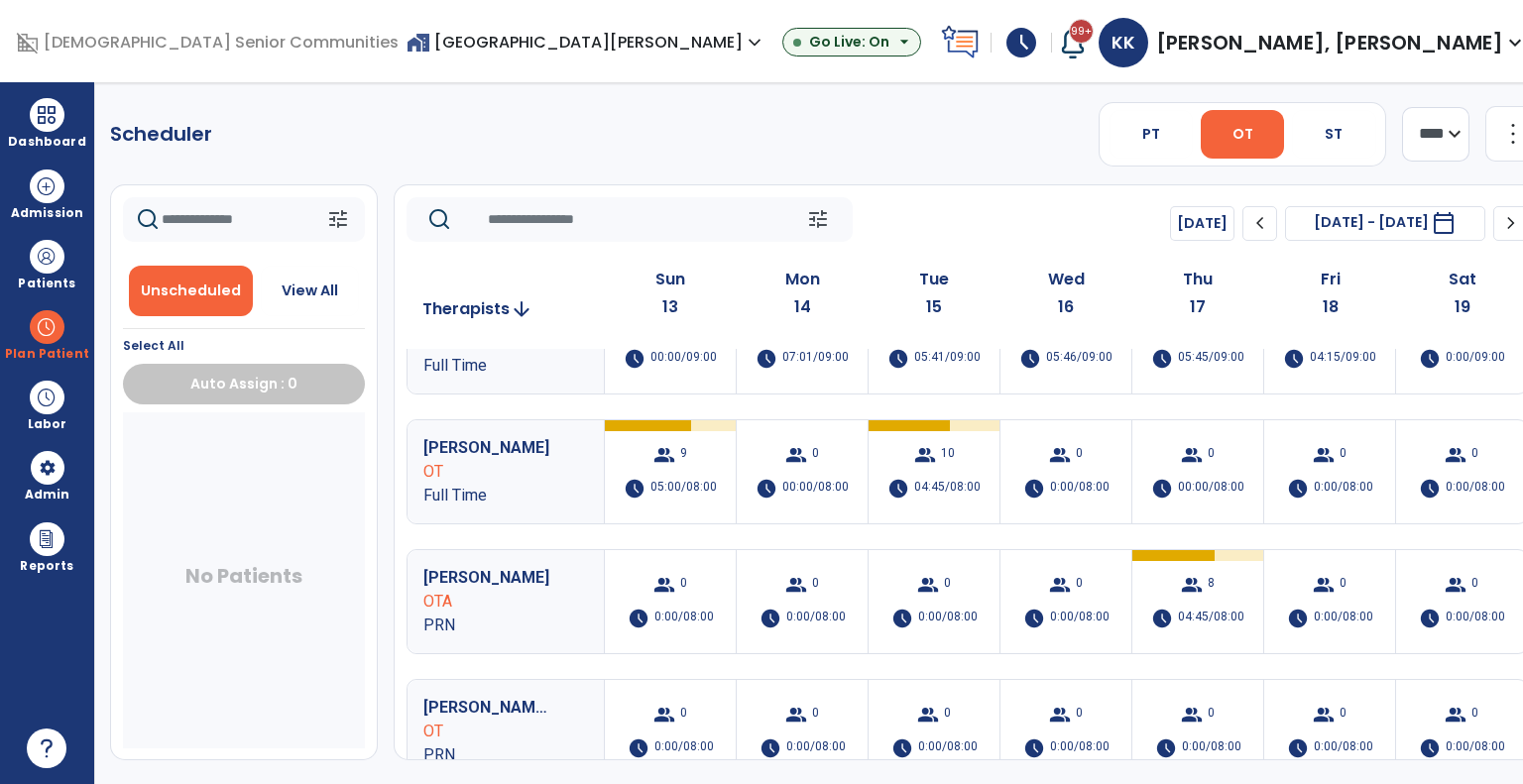 scroll, scrollTop: 0, scrollLeft: 0, axis: both 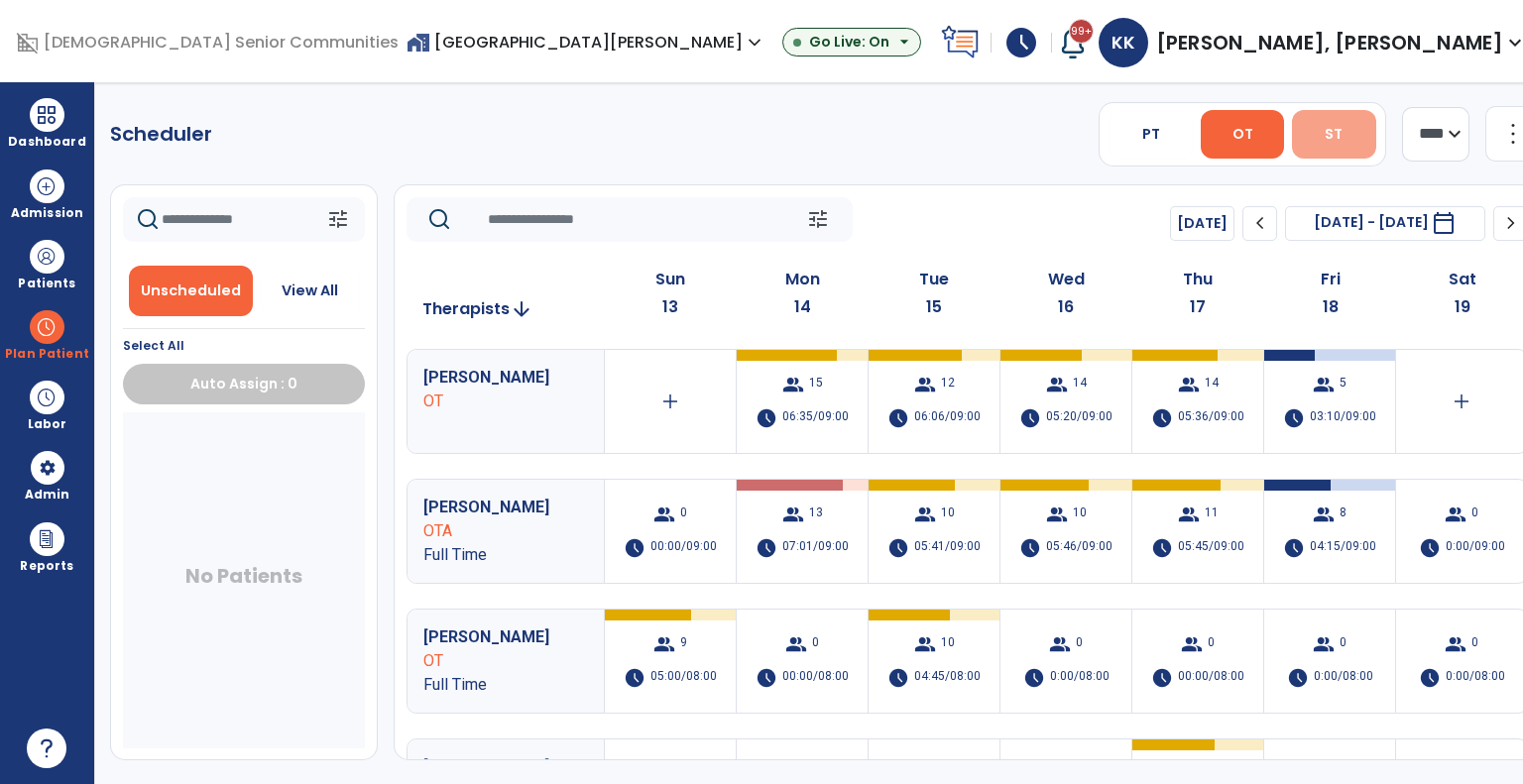 click on "ST" at bounding box center (1334, 134) 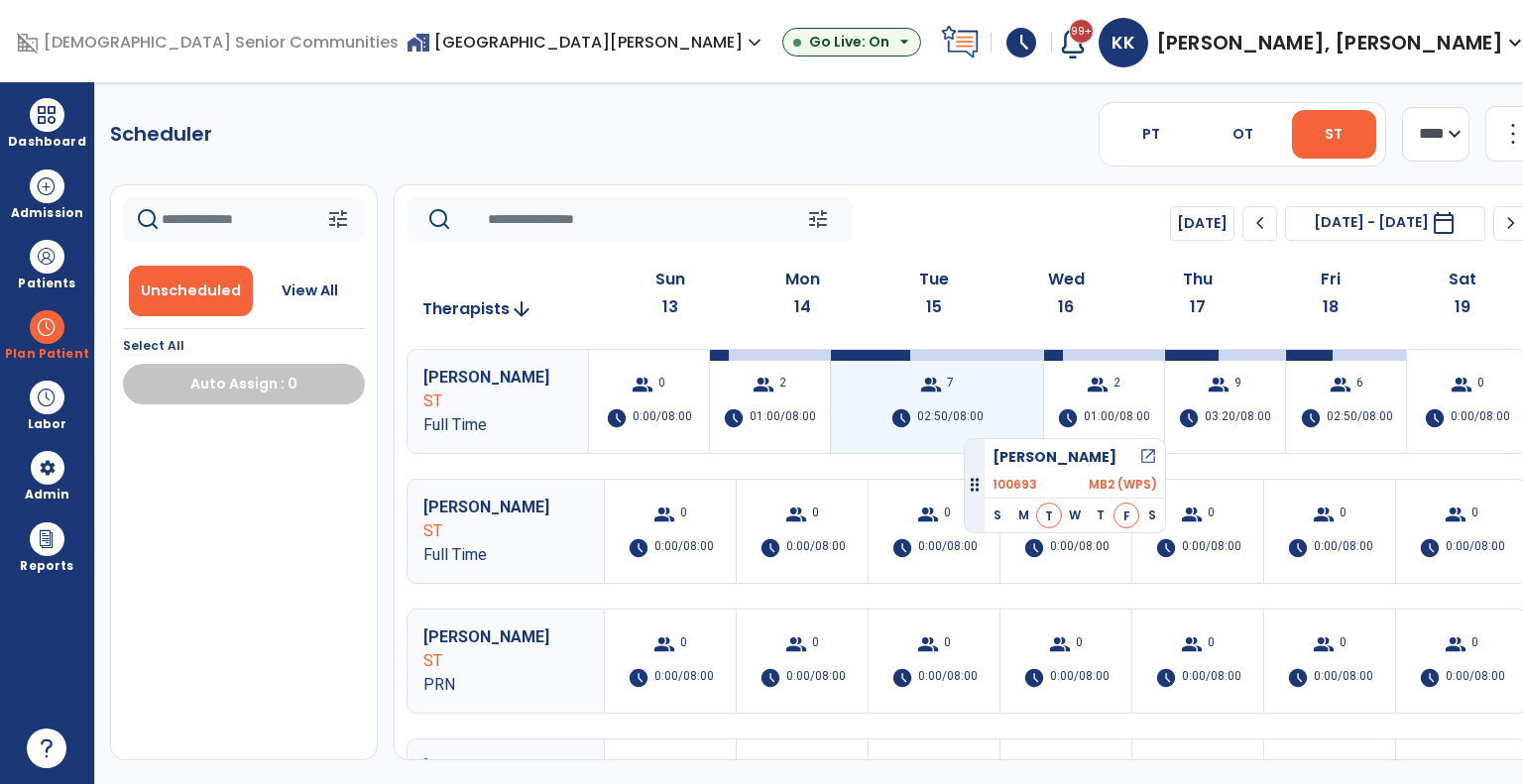 drag, startPoint x: 258, startPoint y: 451, endPoint x: 975, endPoint y: 421, distance: 717.62734 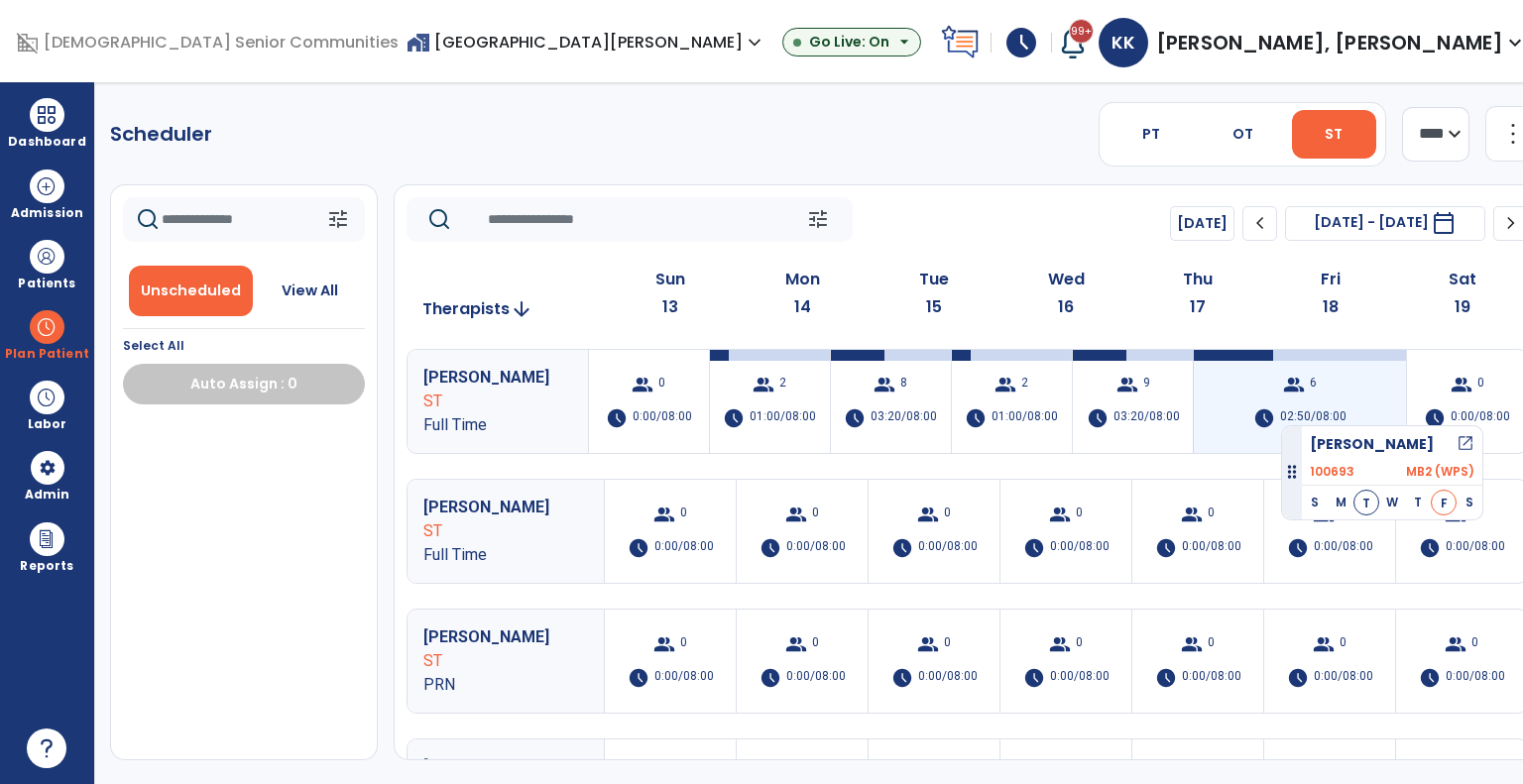 drag, startPoint x: 250, startPoint y: 463, endPoint x: 1281, endPoint y: 417, distance: 1032.0257 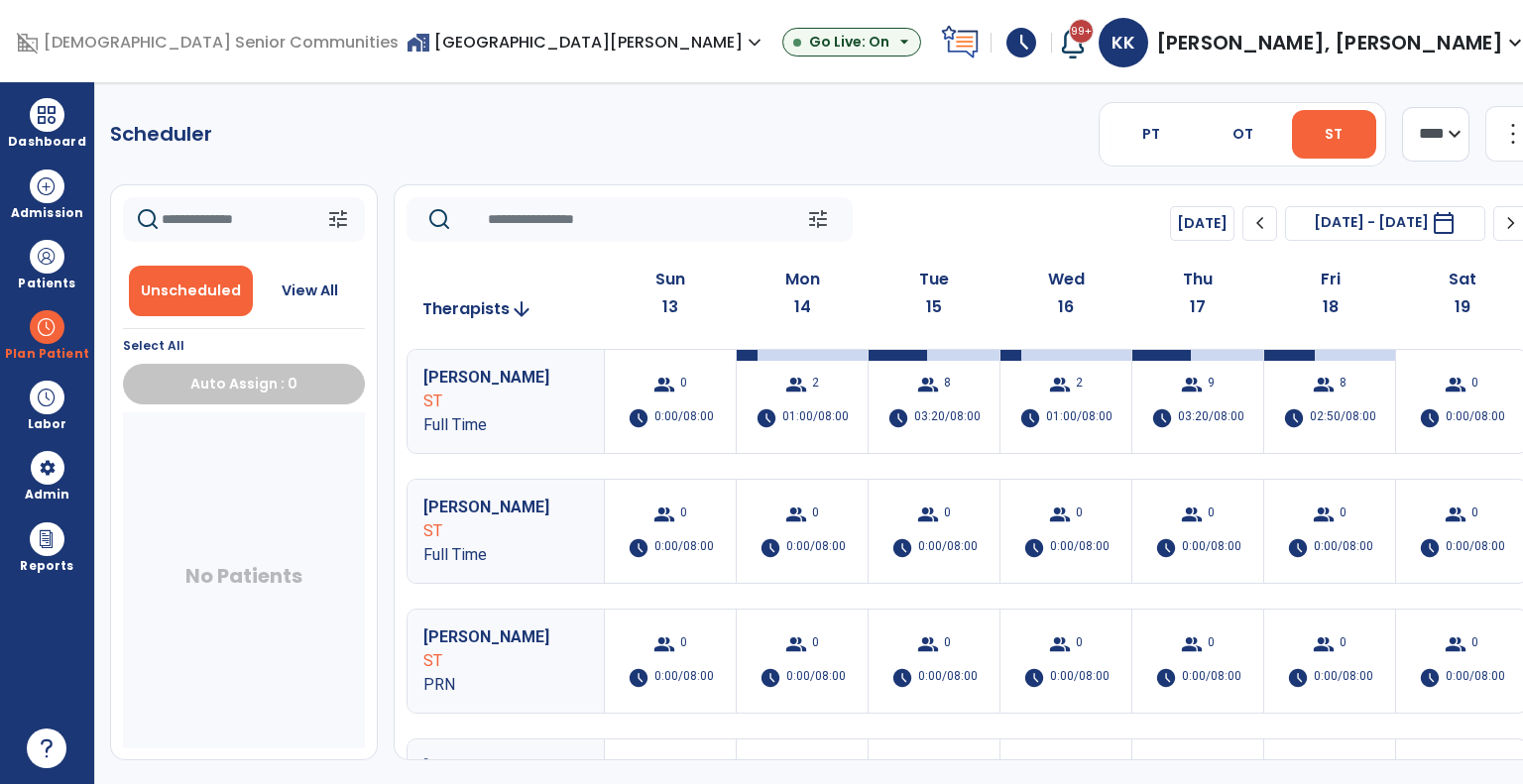 click on "home_work   Spring Mill Meadows   expand_more   ASC-Sandbox   CORE-The Commons on Meridian   Harcourt Terrace Nurs & Rehab   Spring Mill Meadows  Show All Go Live: On  arrow_drop_down" at bounding box center [669, 43] 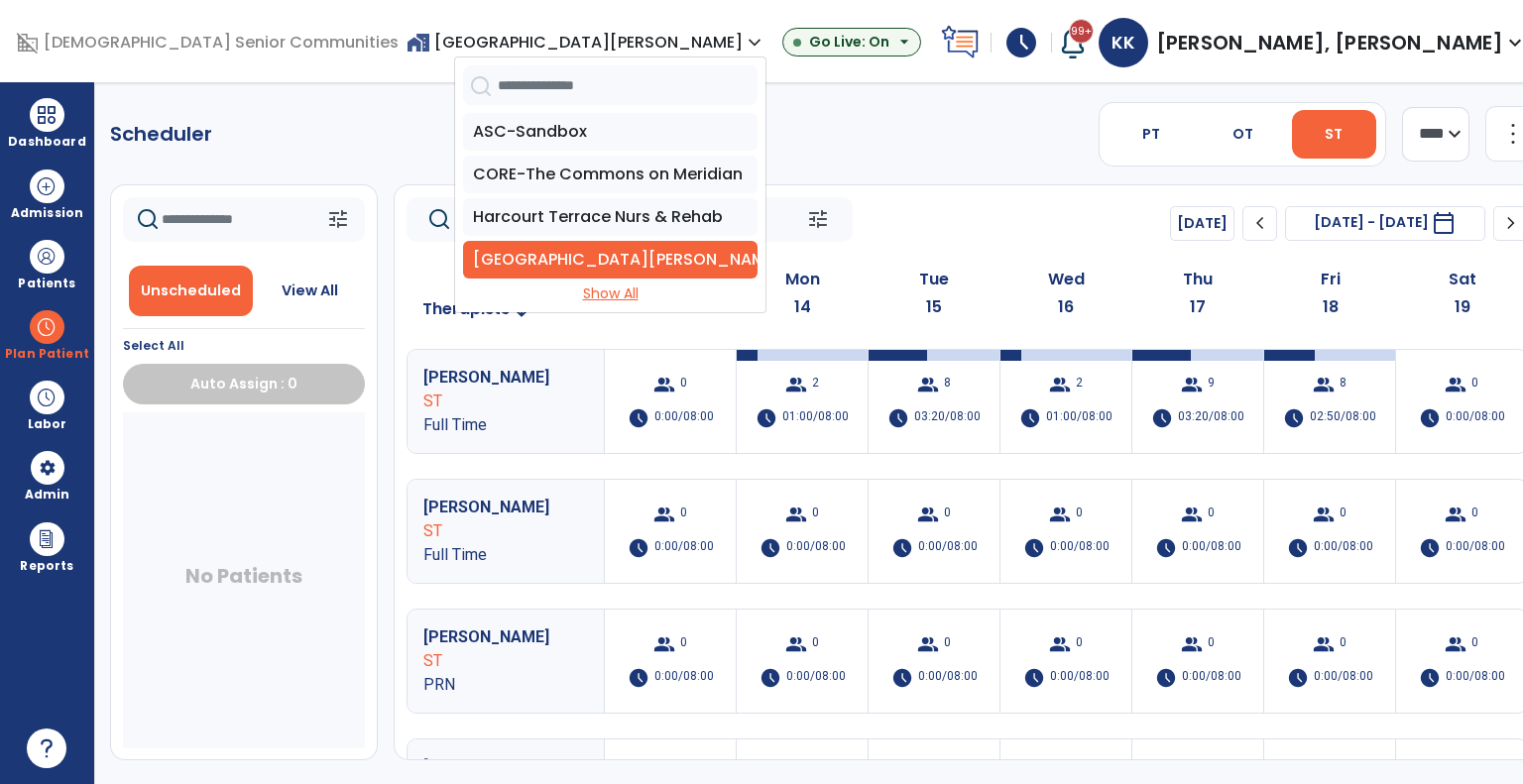 click on "Show All" at bounding box center (610, 293) 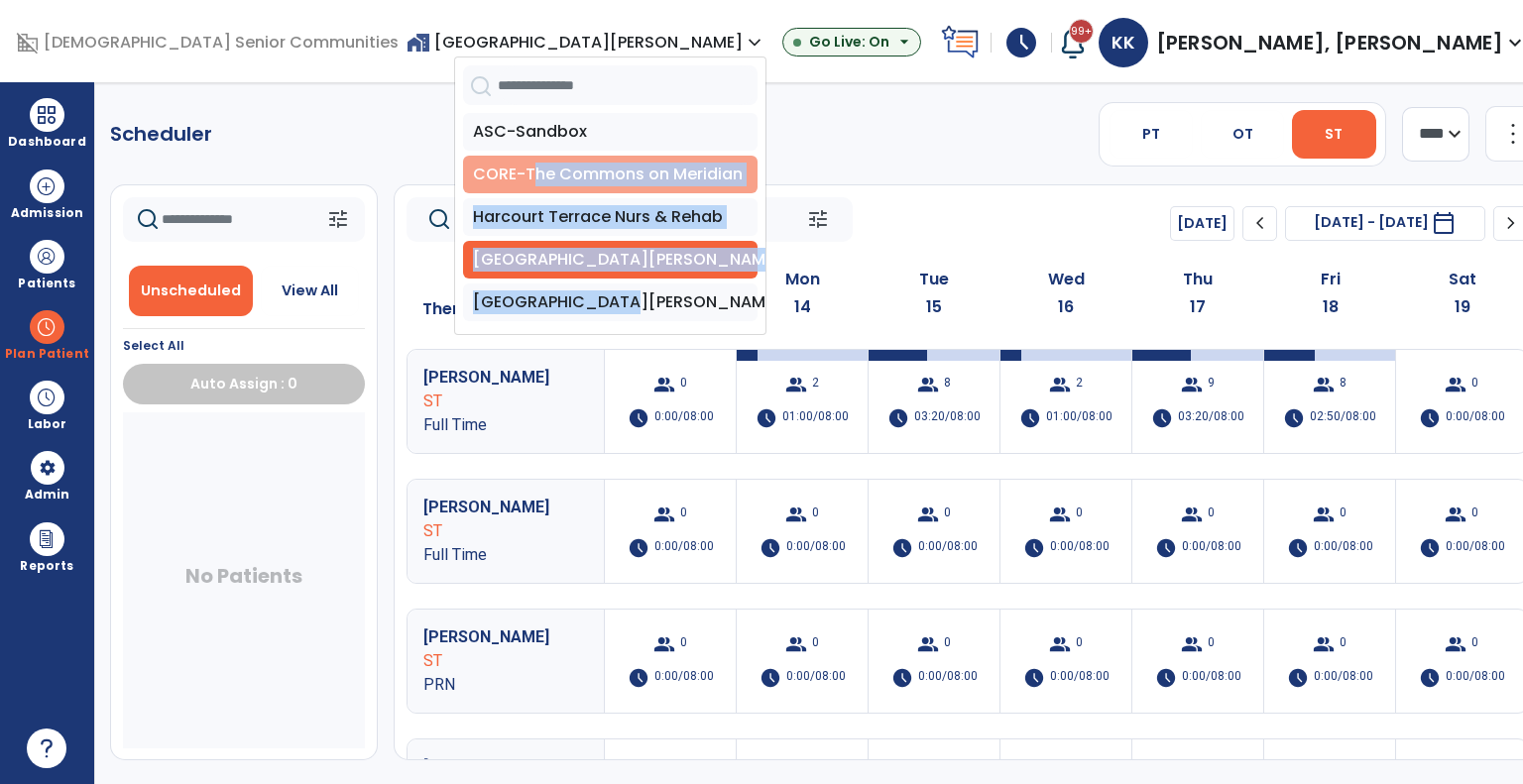 drag, startPoint x: 754, startPoint y: 303, endPoint x: 684, endPoint y: 191, distance: 132.07574 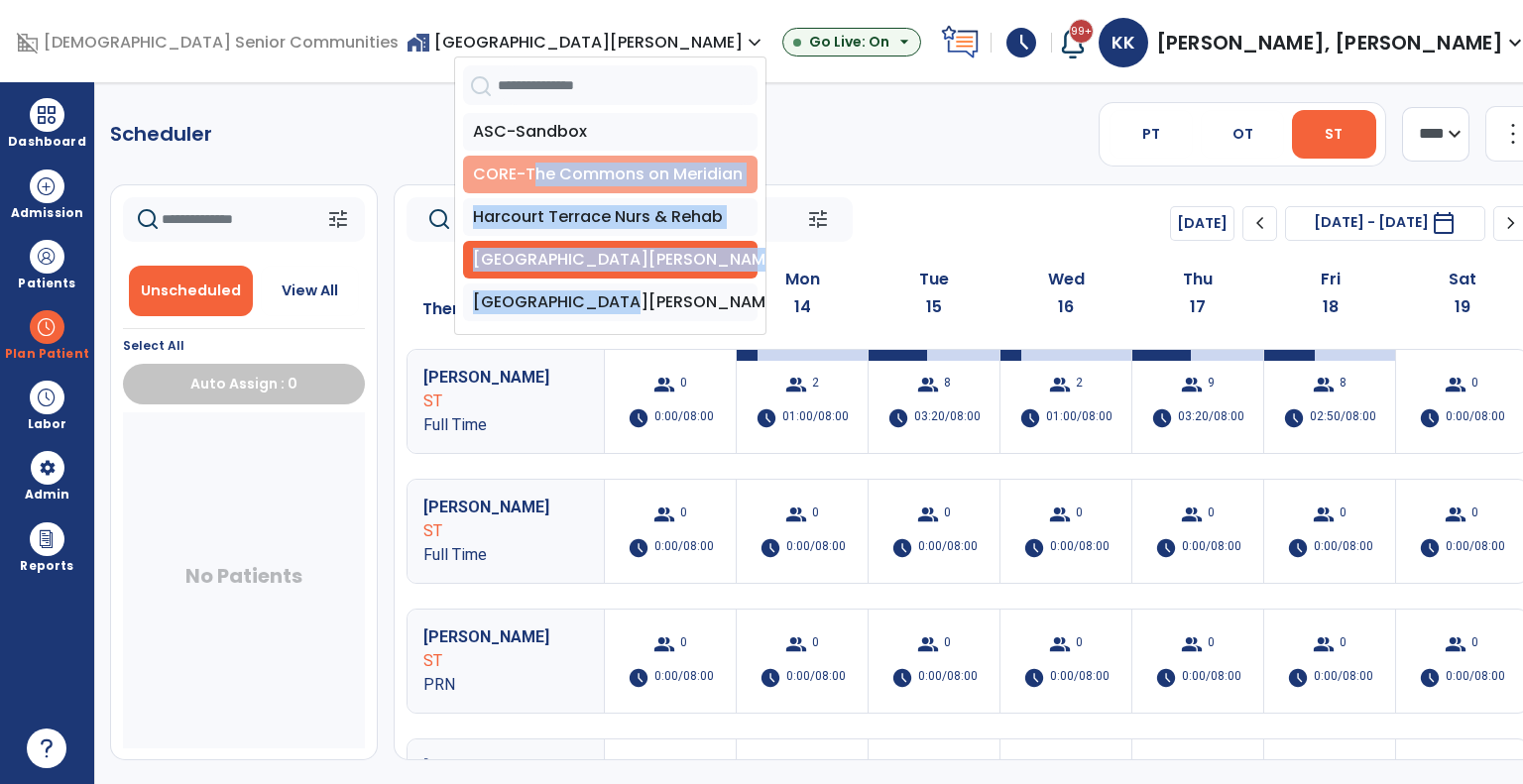 click on "ASC-Sandbox   CORE-The Commons on Meridian   Harcourt Terrace Nurs & Rehab   Spring Mill Meadows   Zionsville Meadows" at bounding box center [610, 217] 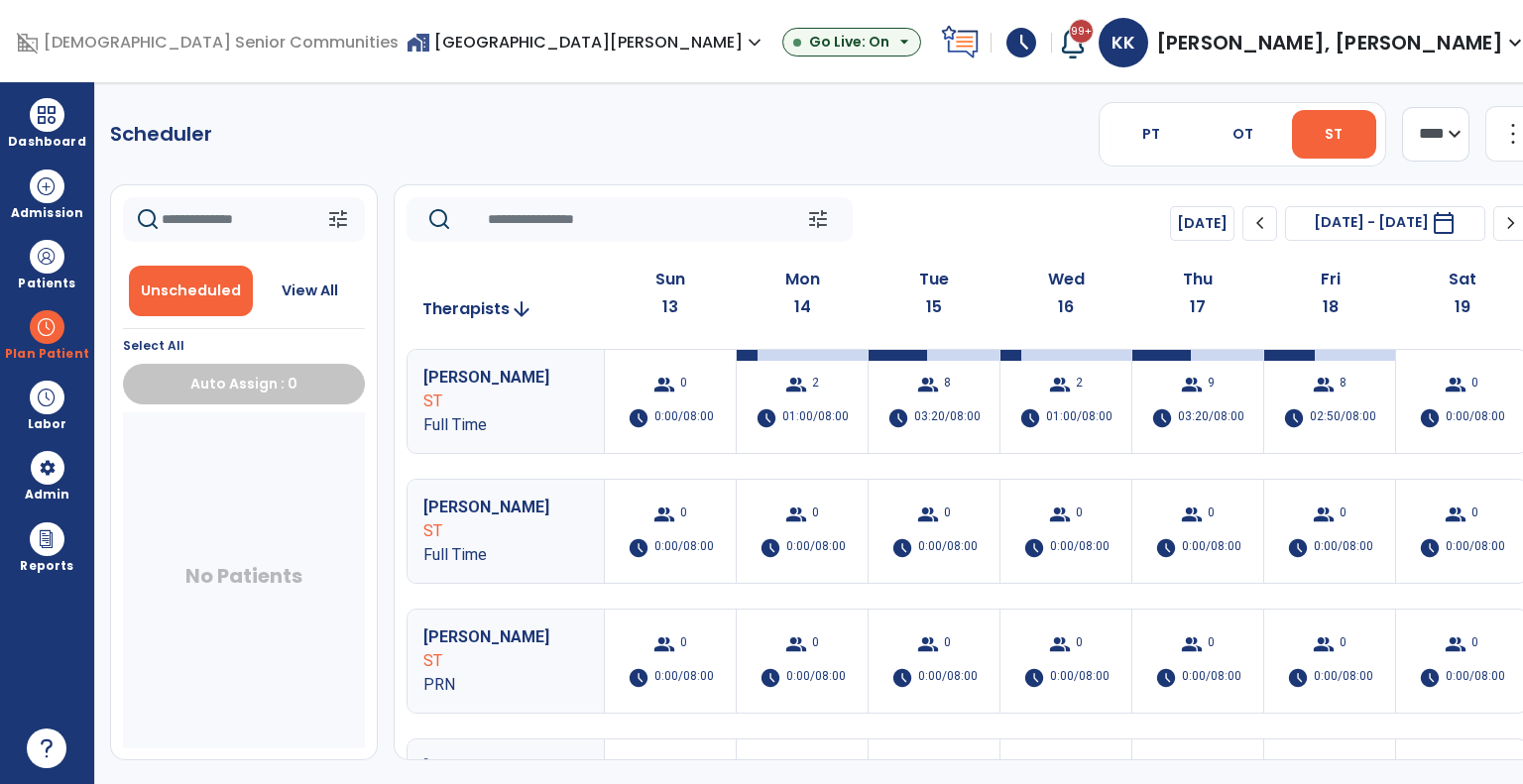 click on "home_work   Spring Mill Meadows   expand_more   ASC-Sandbox   CORE-The Commons on Meridian   Harcourt Terrace Nurs & Rehab   Spring Mill Meadows  Show All Go Live: On  arrow_drop_down" at bounding box center [669, 43] 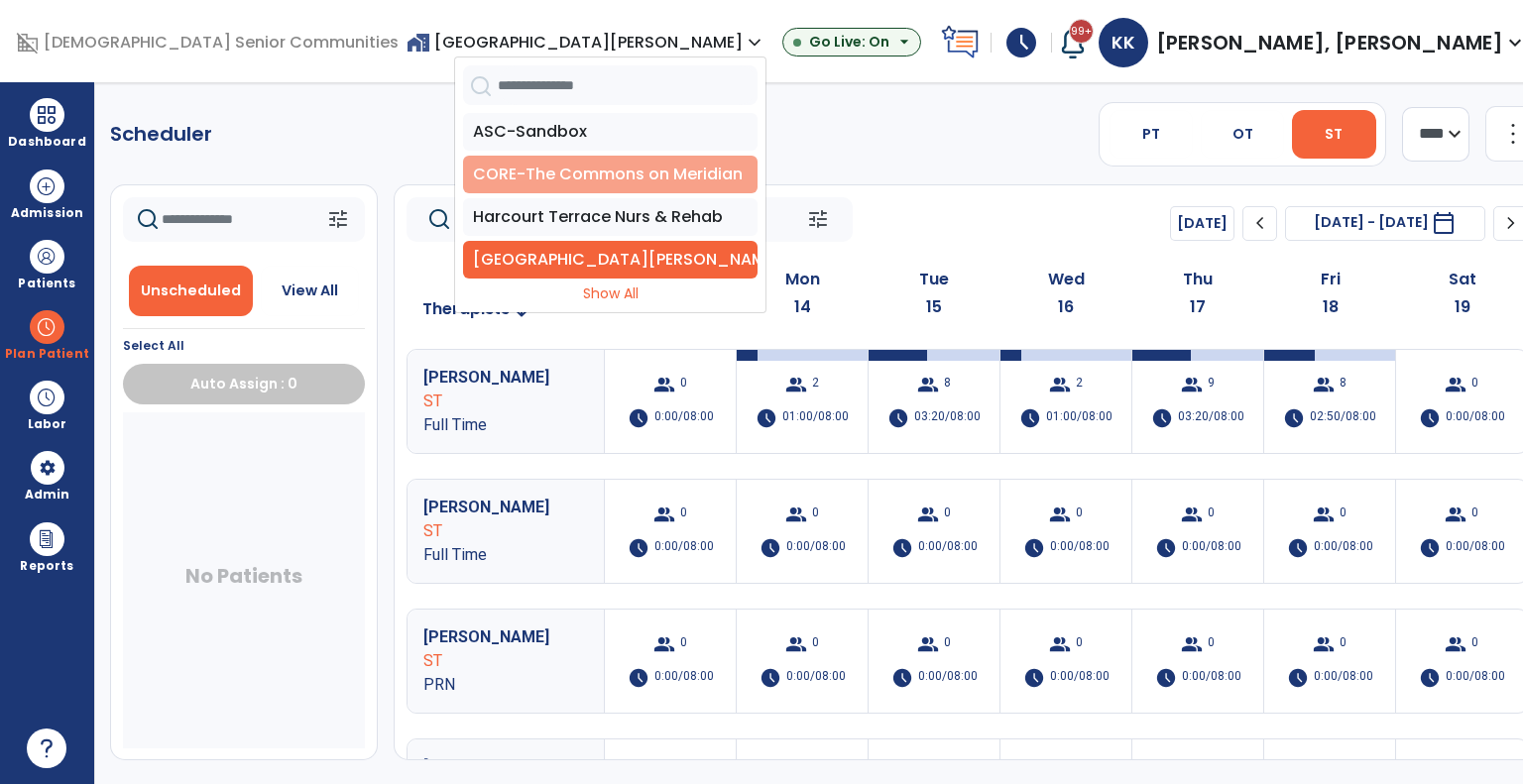 click on "CORE-The Commons on Meridian" at bounding box center (610, 174) 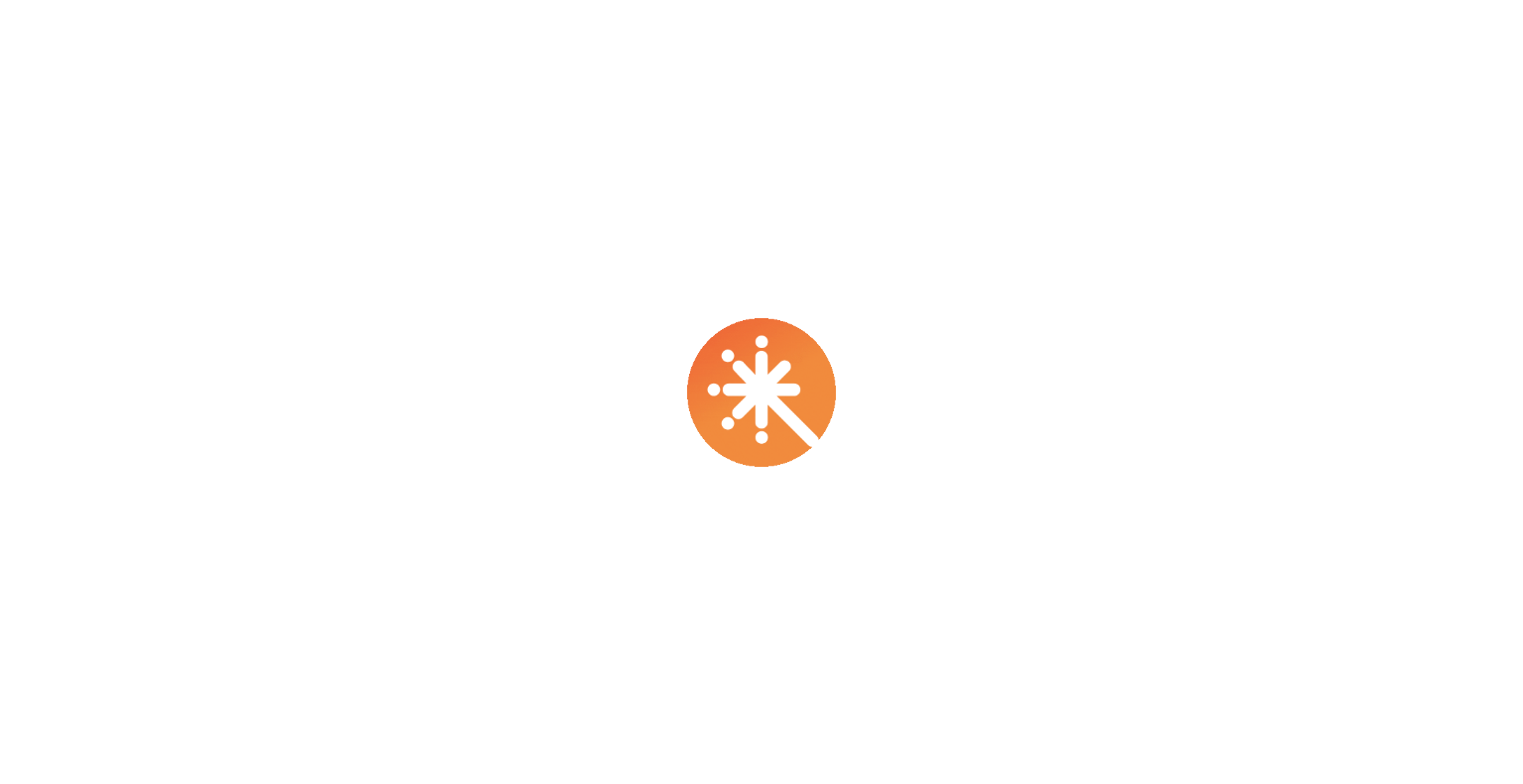 scroll, scrollTop: 0, scrollLeft: 0, axis: both 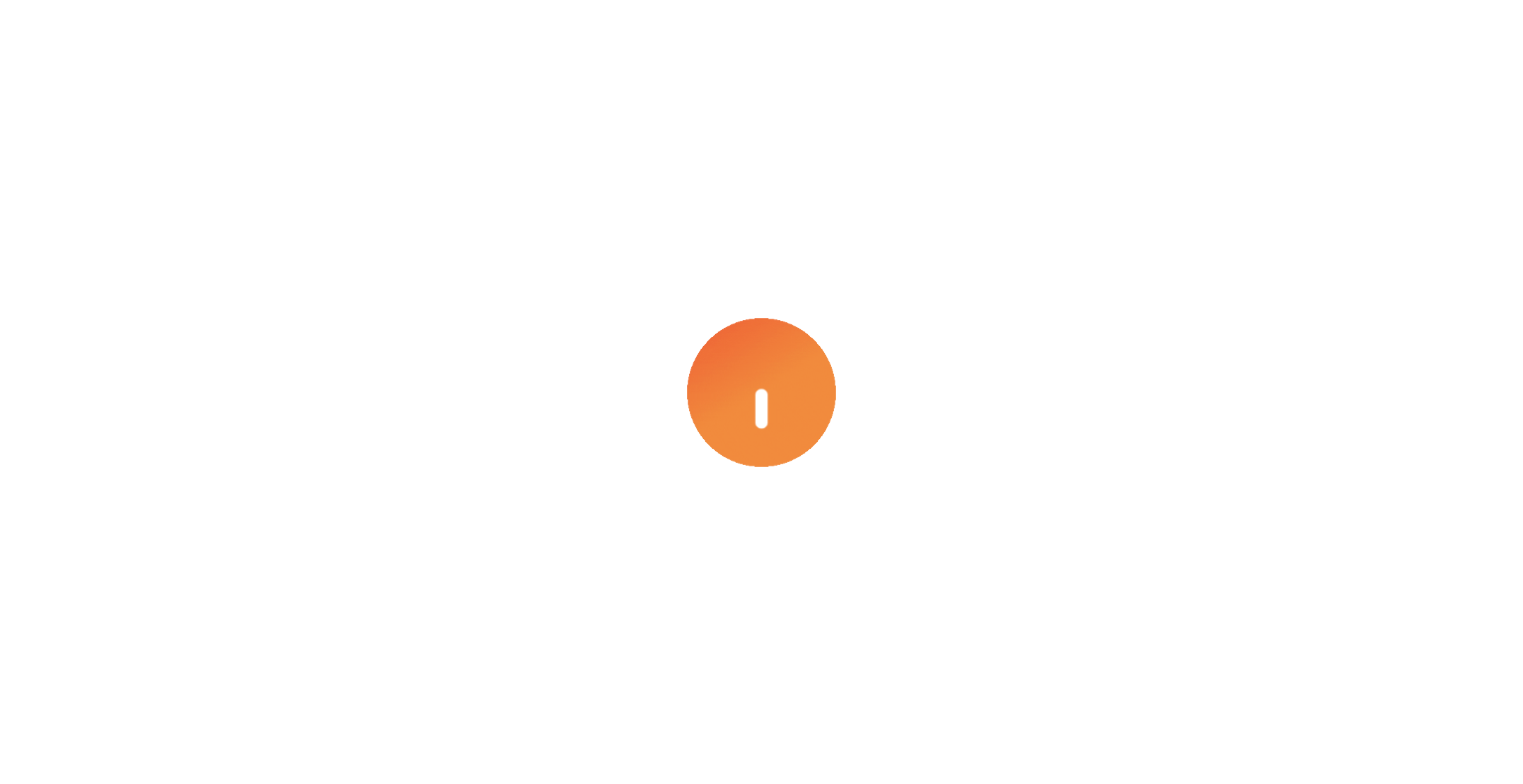 select on "***" 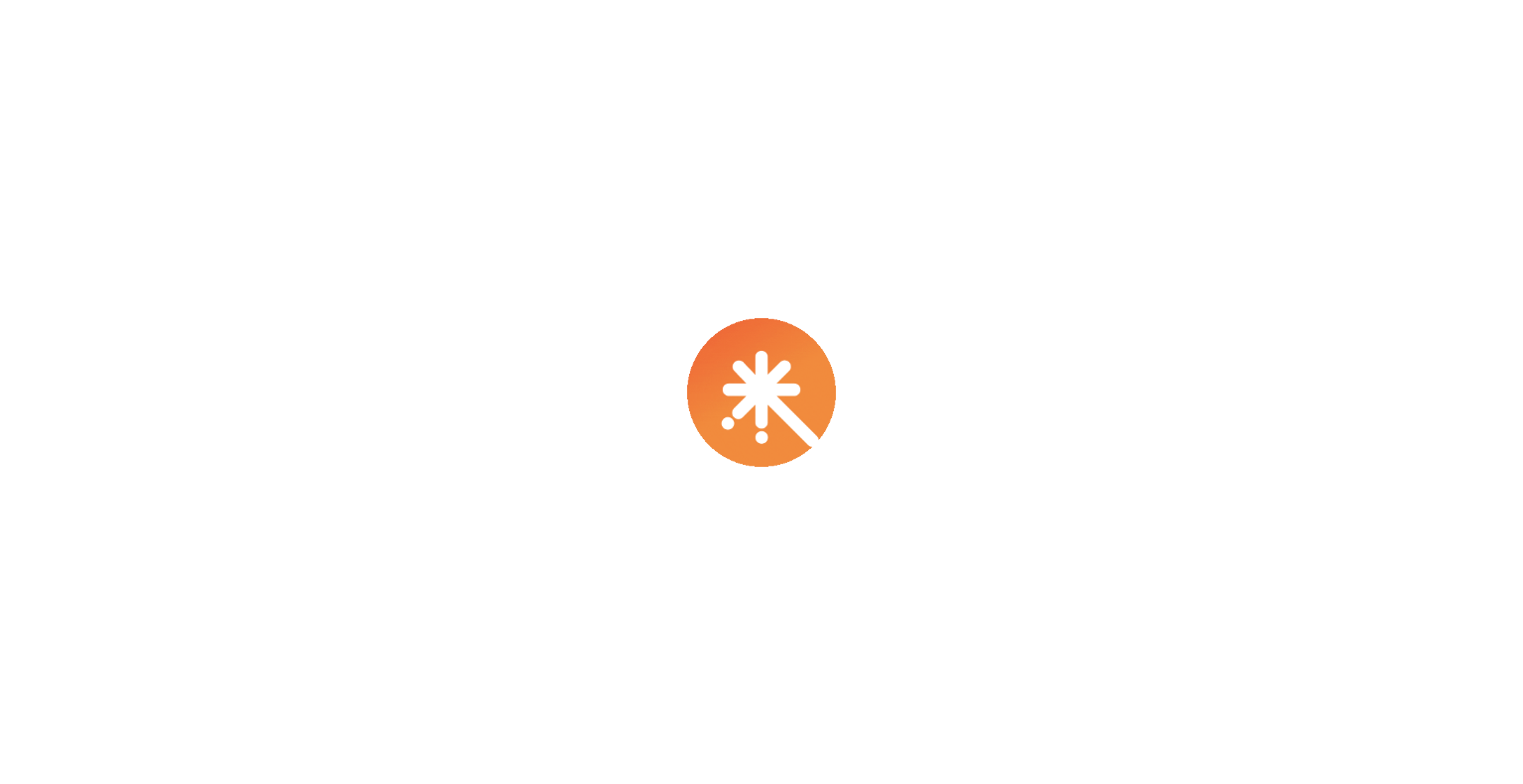 select on "****" 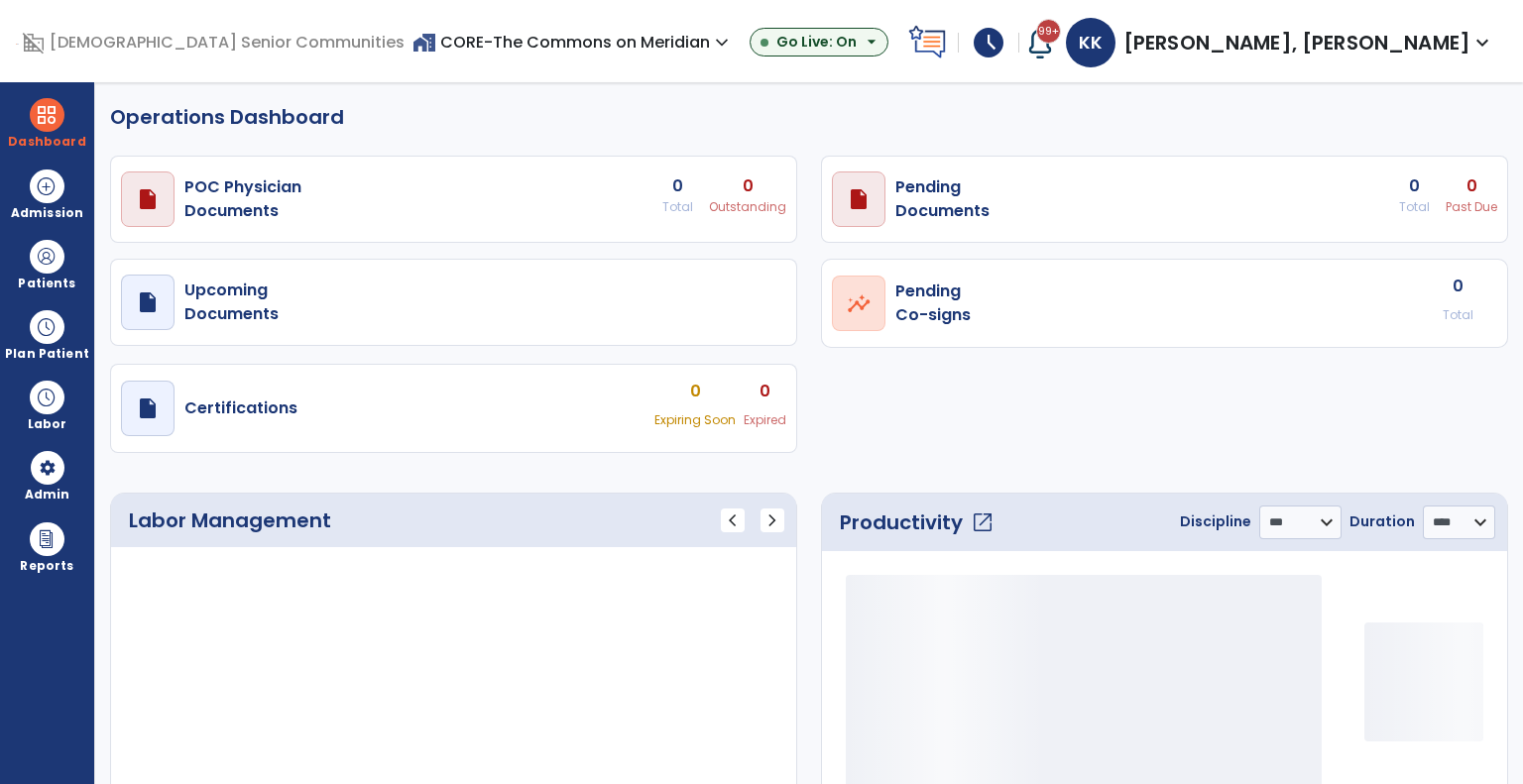select on "***" 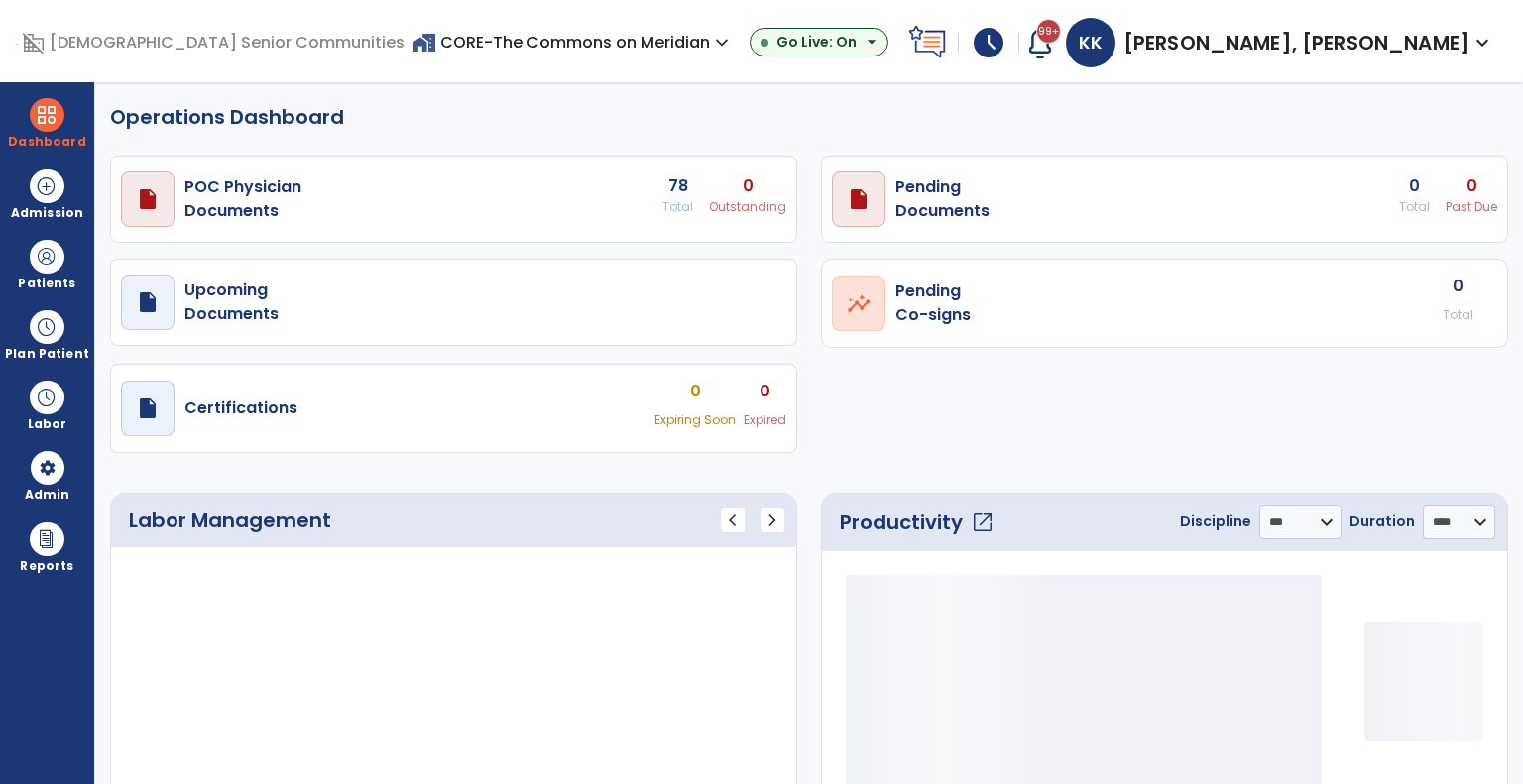 click on "home_work   CORE-The Commons on Meridian   expand_more   ASC-Sandbox   CORE-The Commons on Meridian   Harcourt Terrace Nurs & Rehab   [GEOGRAPHIC_DATA][PERSON_NAME]  Show All Go Live: On  arrow_drop_down" at bounding box center [656, 43] 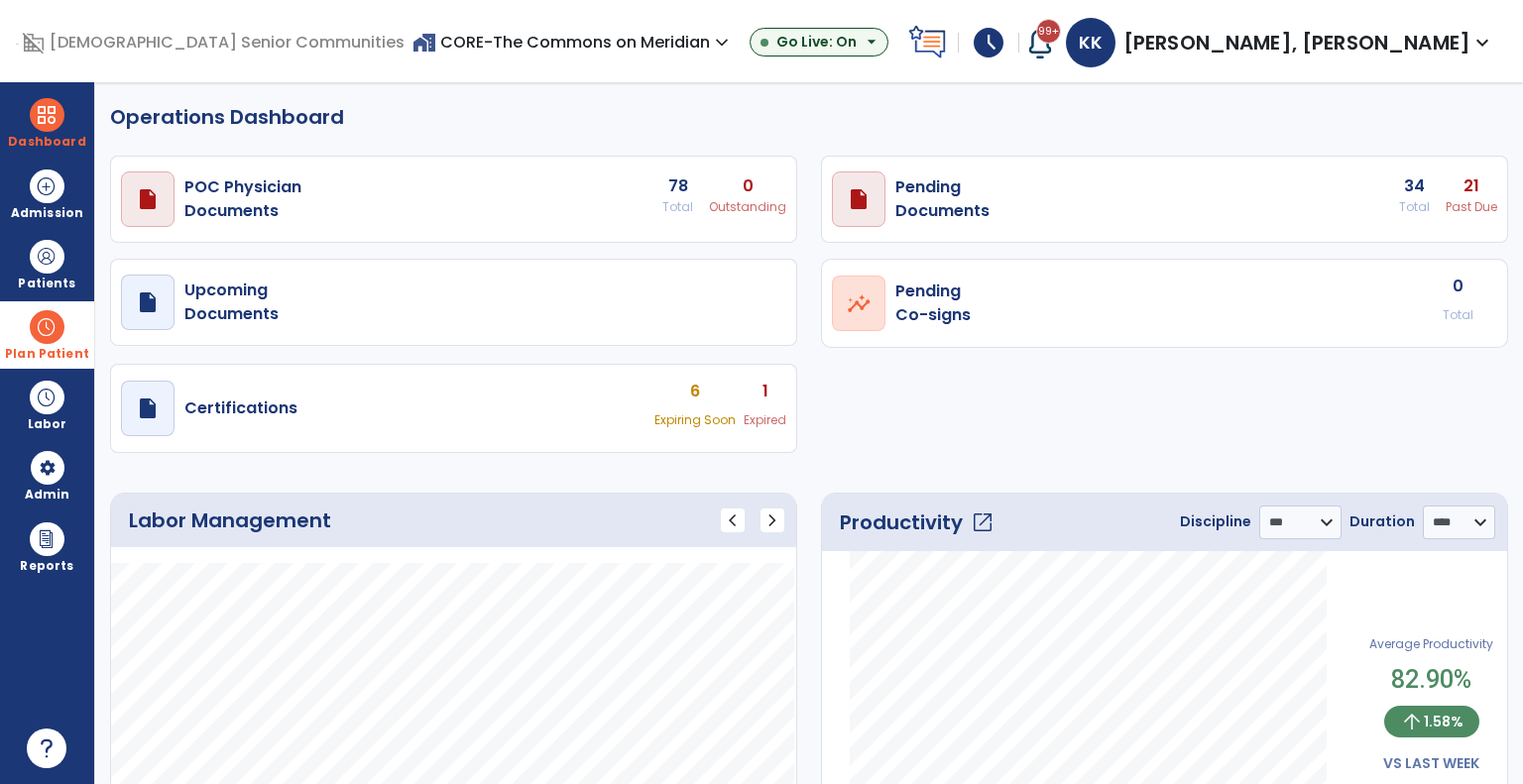 click on "Plan Patient" at bounding box center (47, 264) 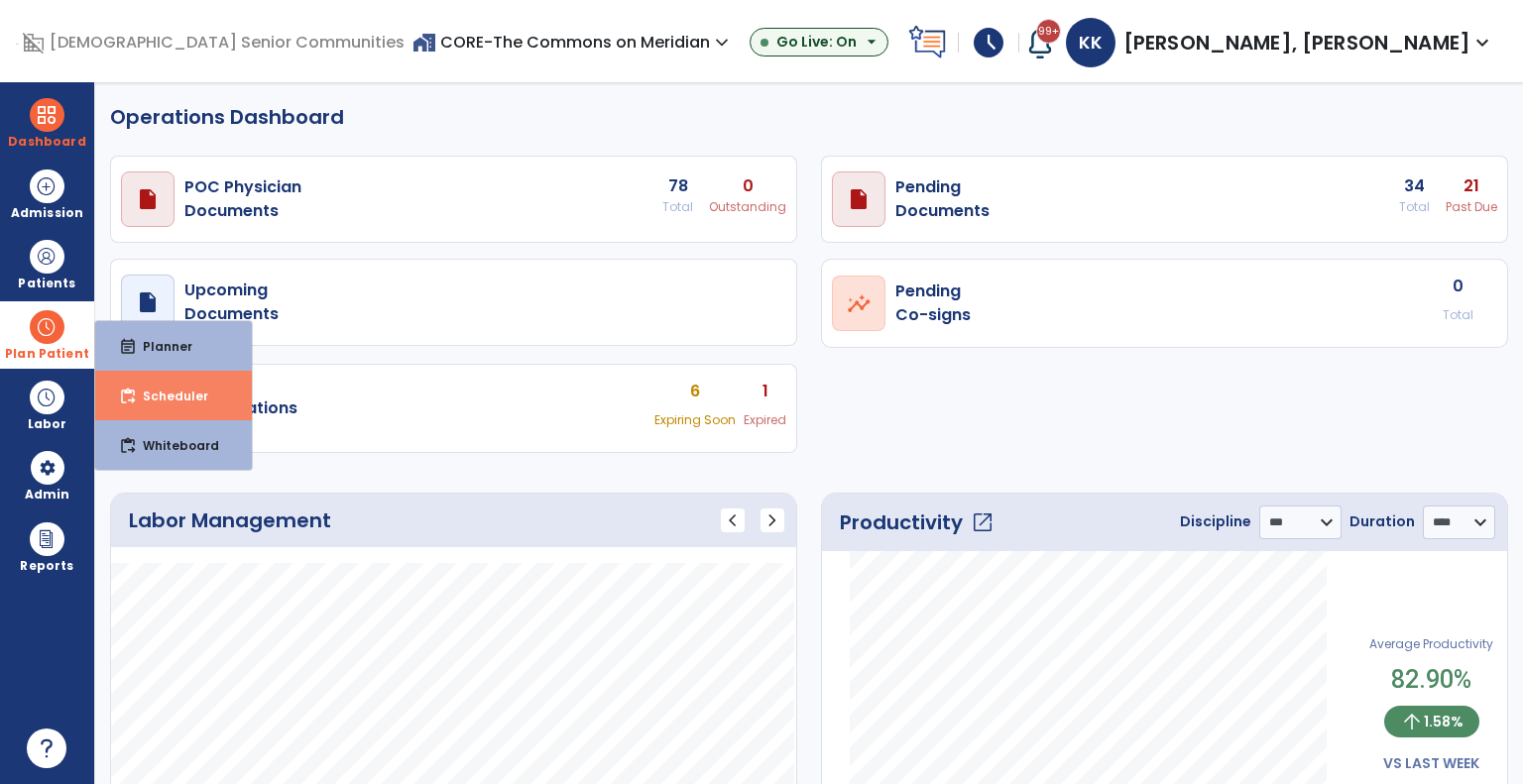 click on "content_paste_go  Scheduler" at bounding box center (174, 395) 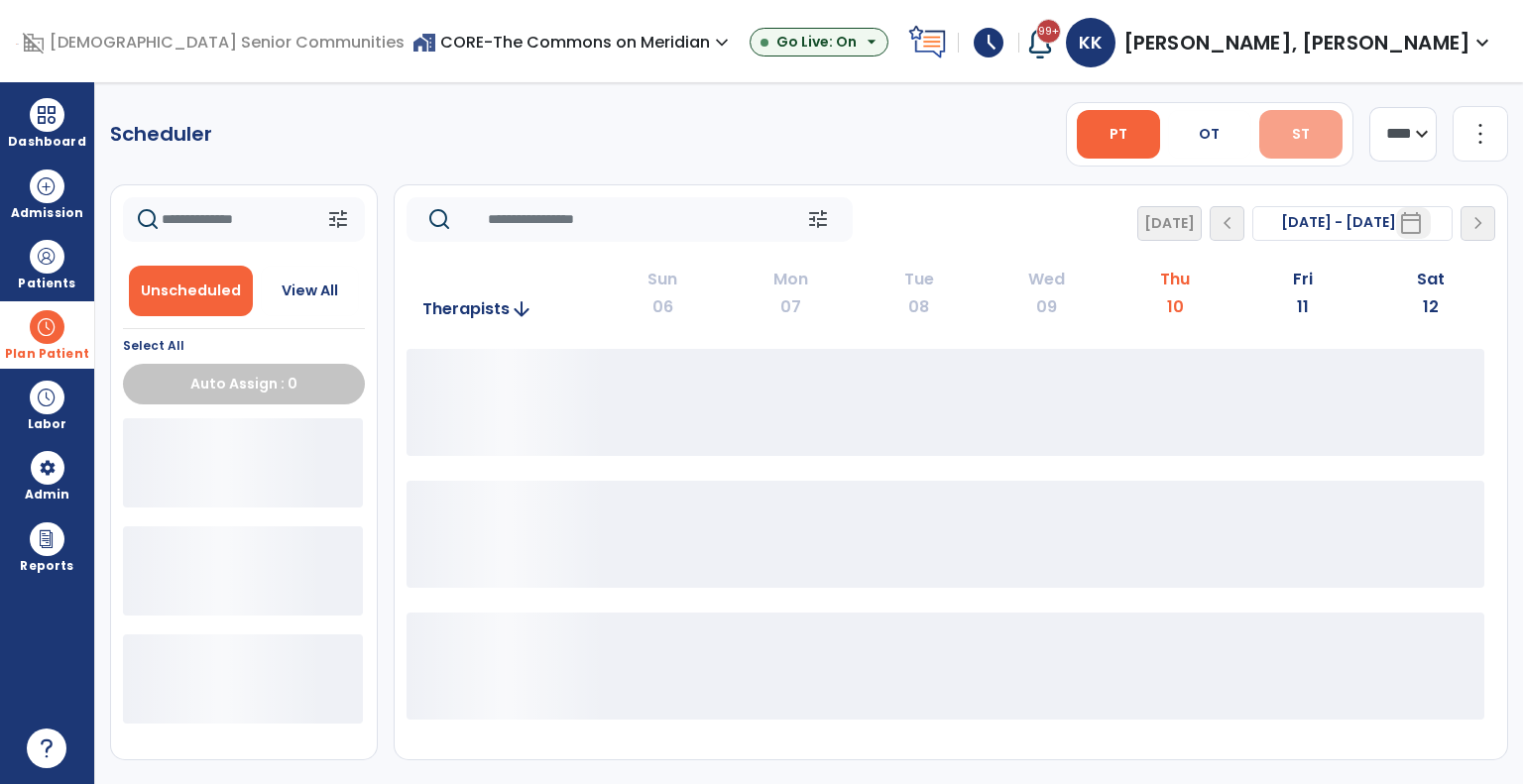 click on "ST" at bounding box center [1301, 134] 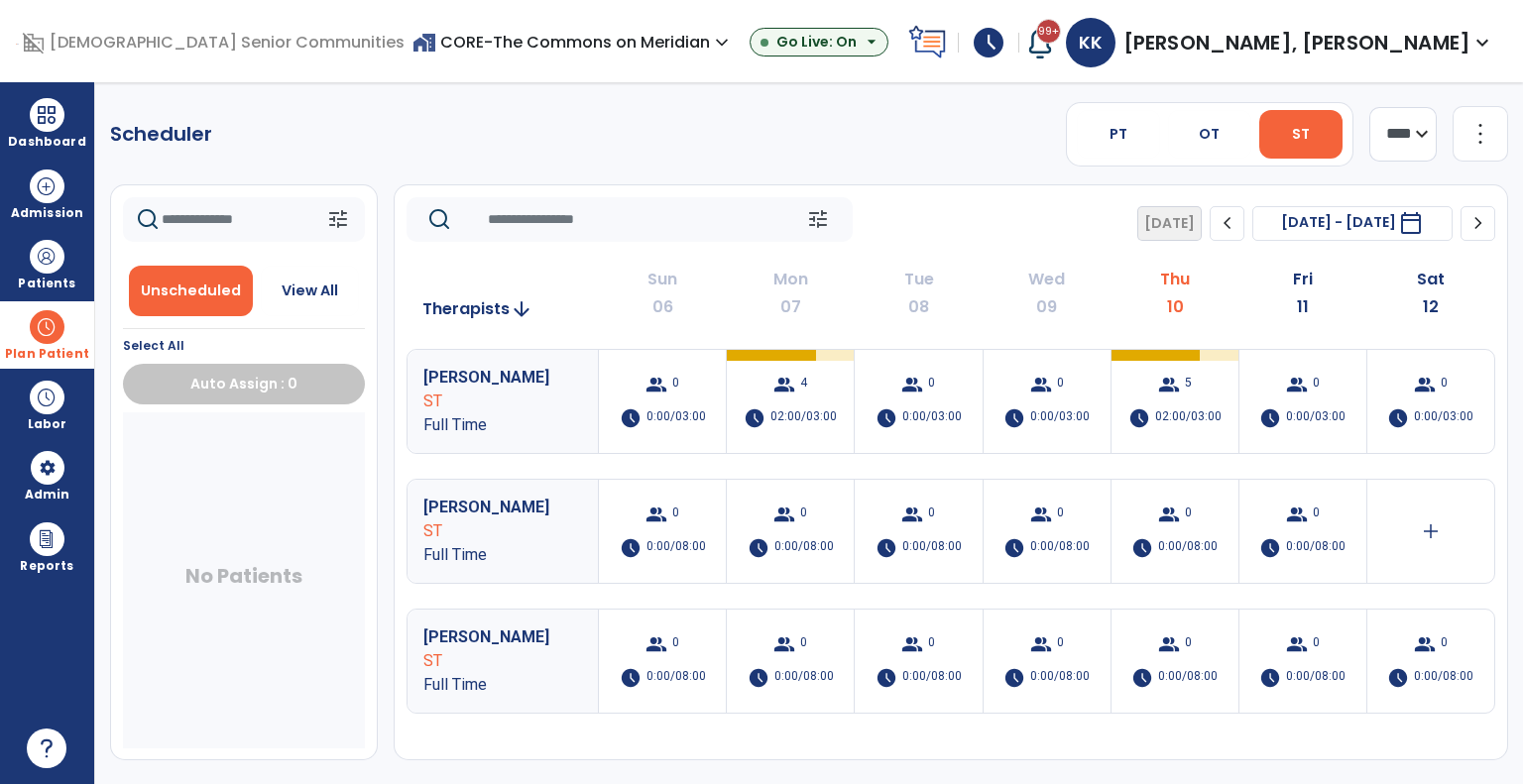 click on "chevron_right" 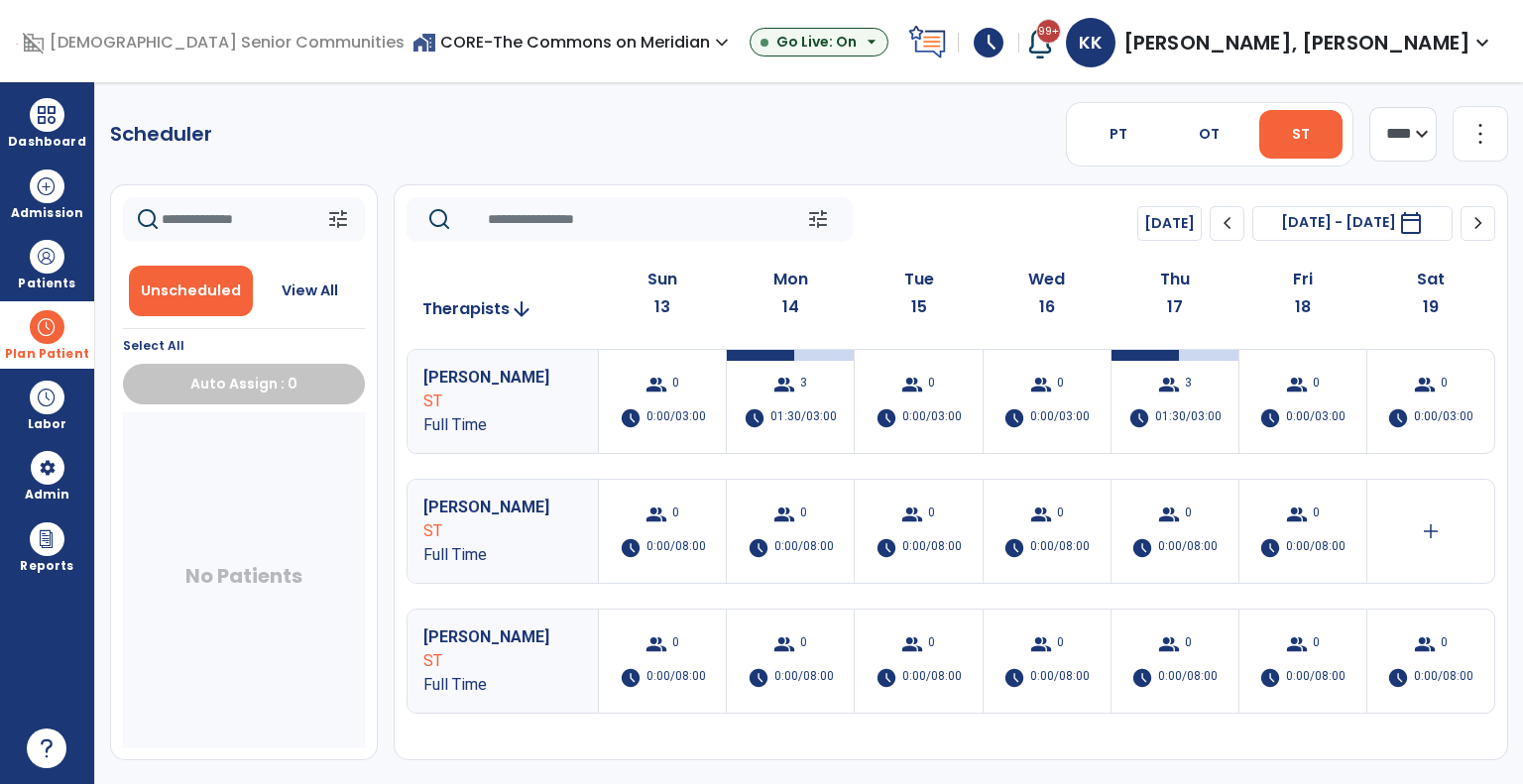 click on "home_work   CORE-The Commons on Meridian   expand_more" at bounding box center (573, 42) 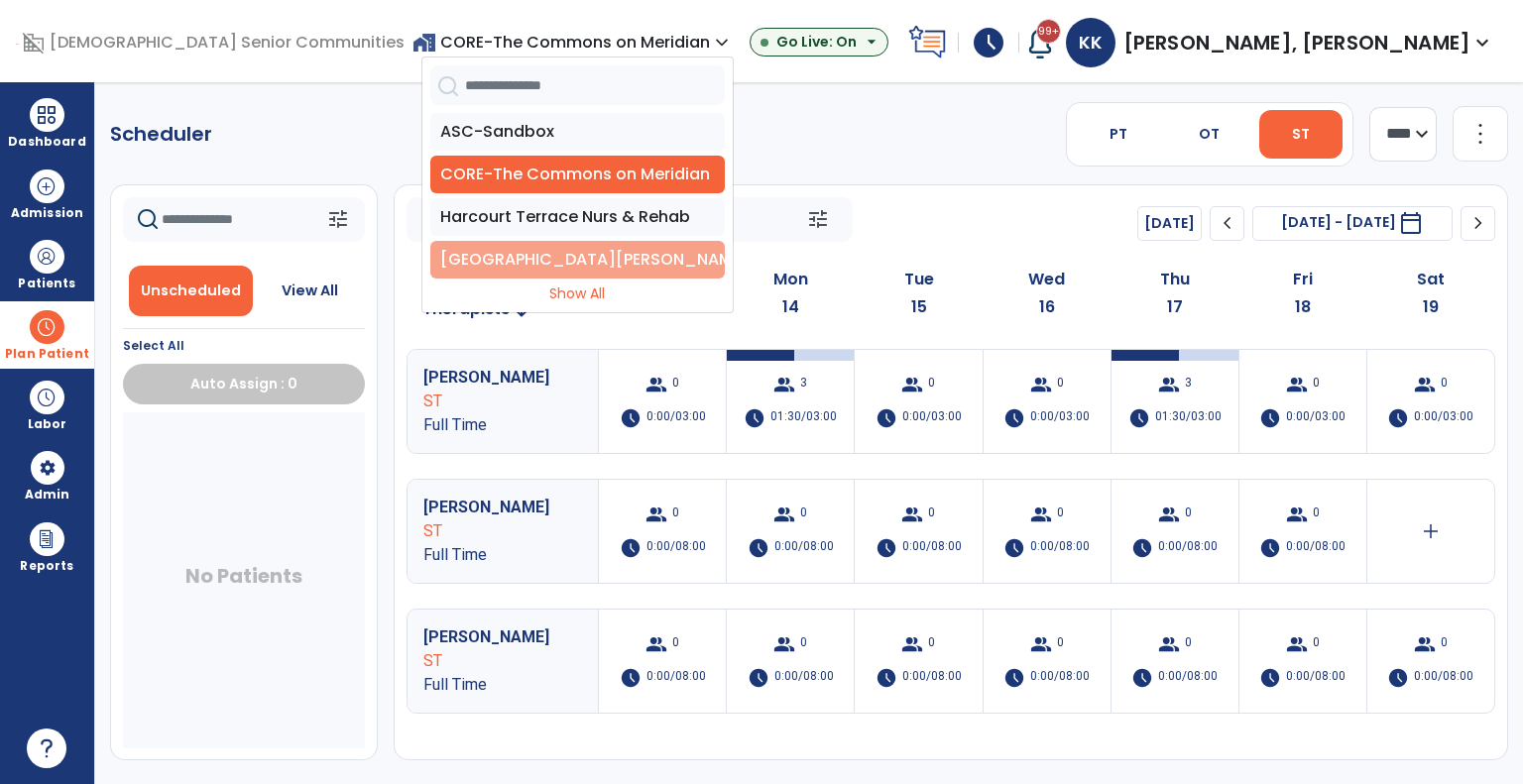 click on "[GEOGRAPHIC_DATA][PERSON_NAME]" at bounding box center [577, 260] 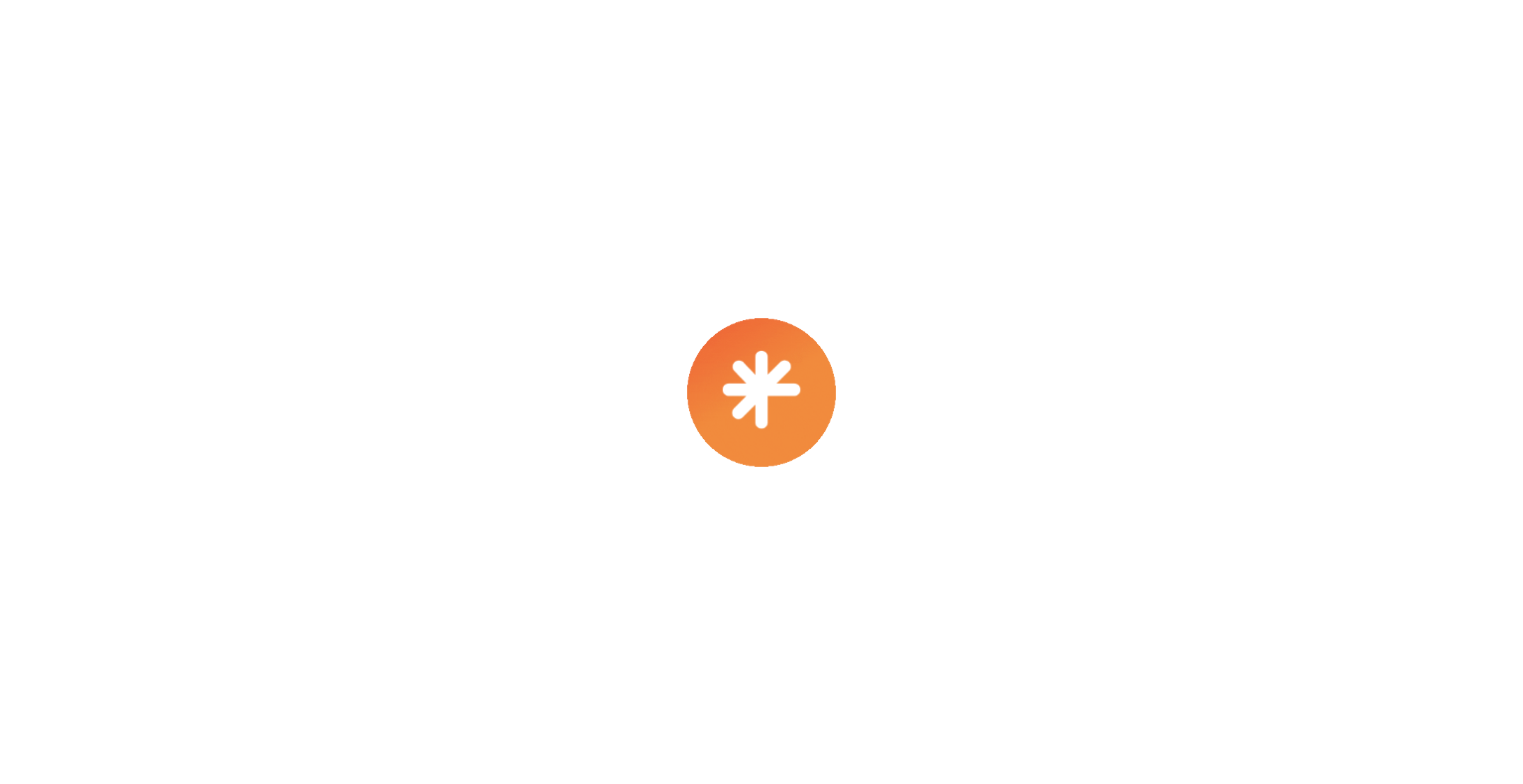 scroll, scrollTop: 0, scrollLeft: 0, axis: both 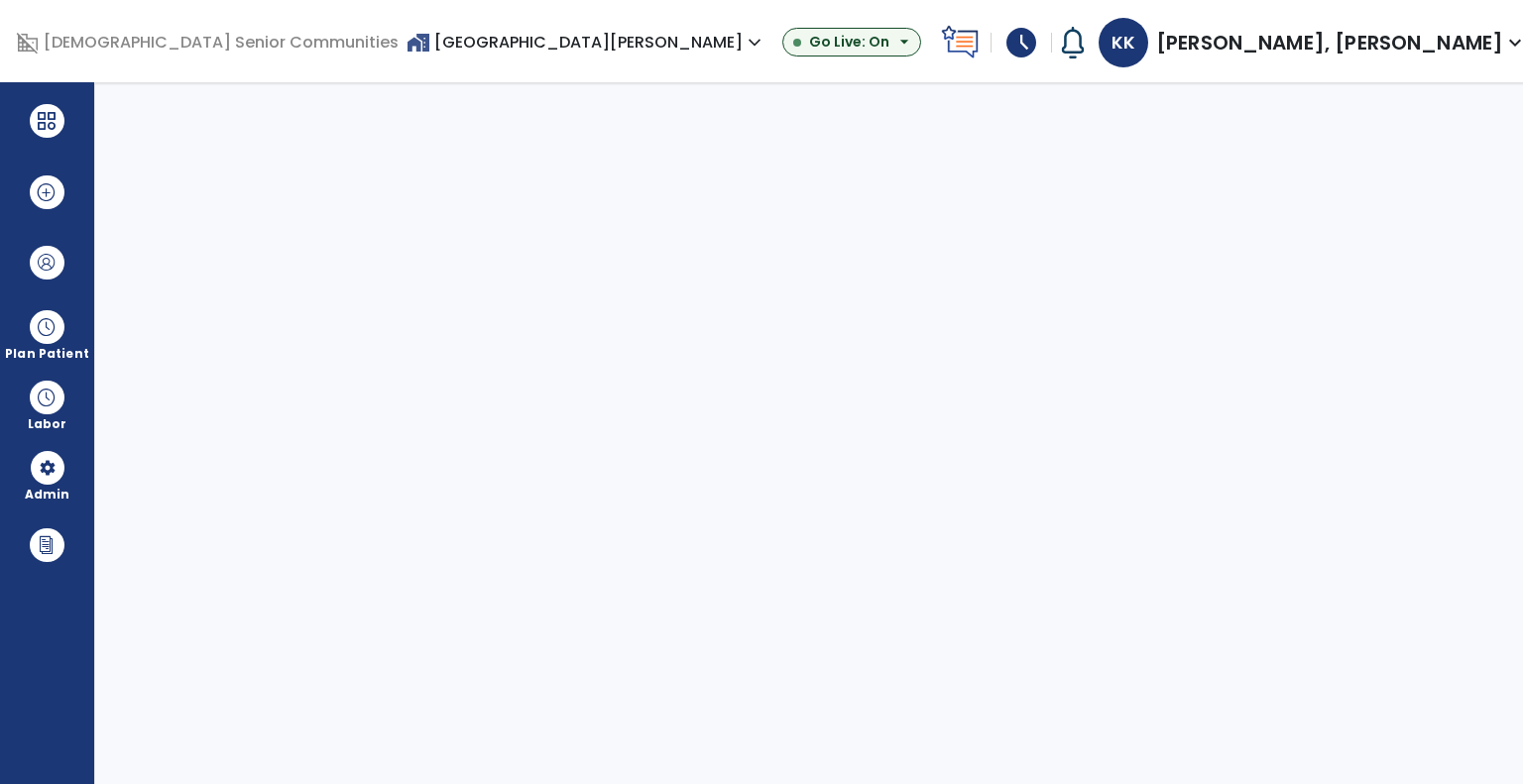 select on "***" 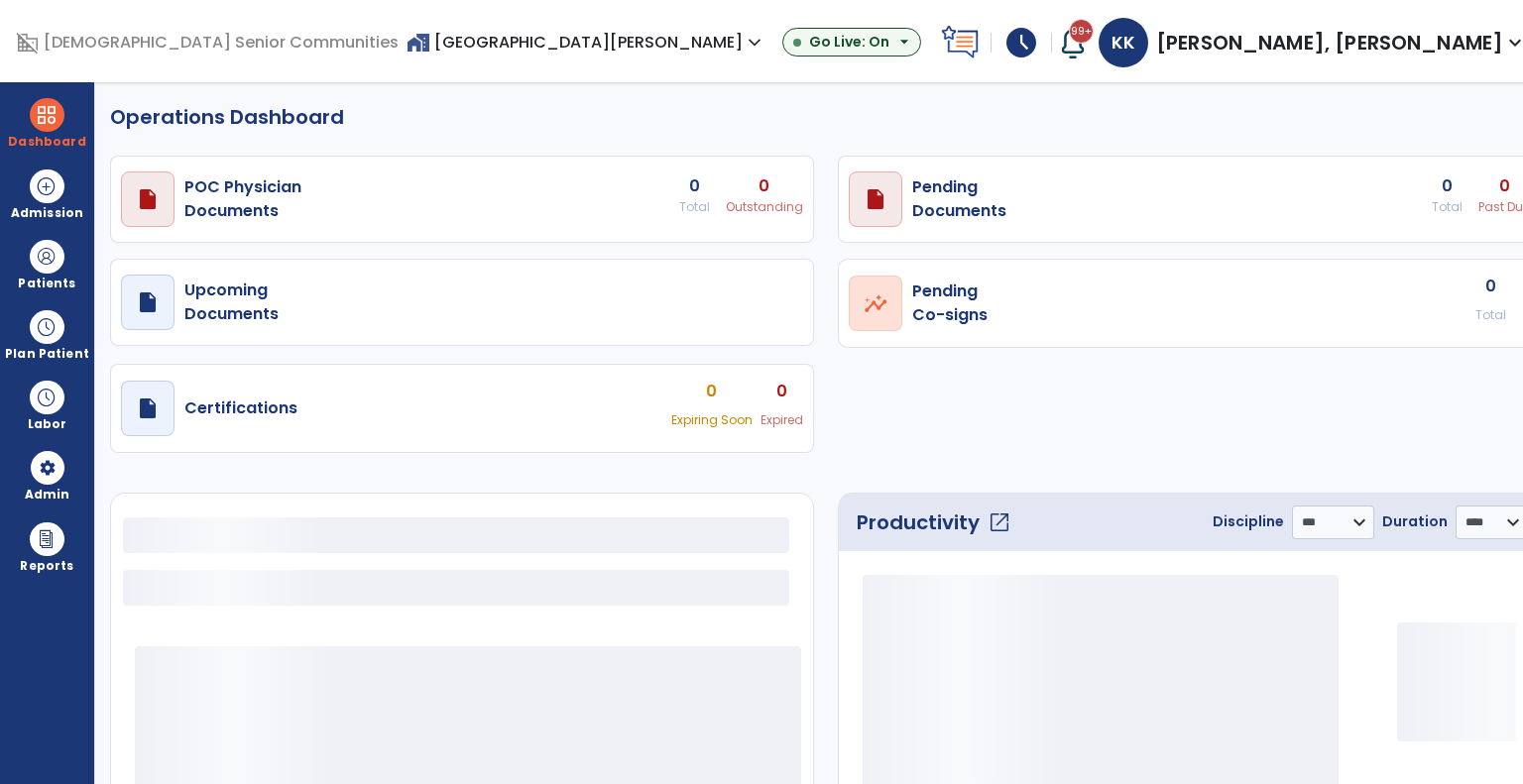 select on "***" 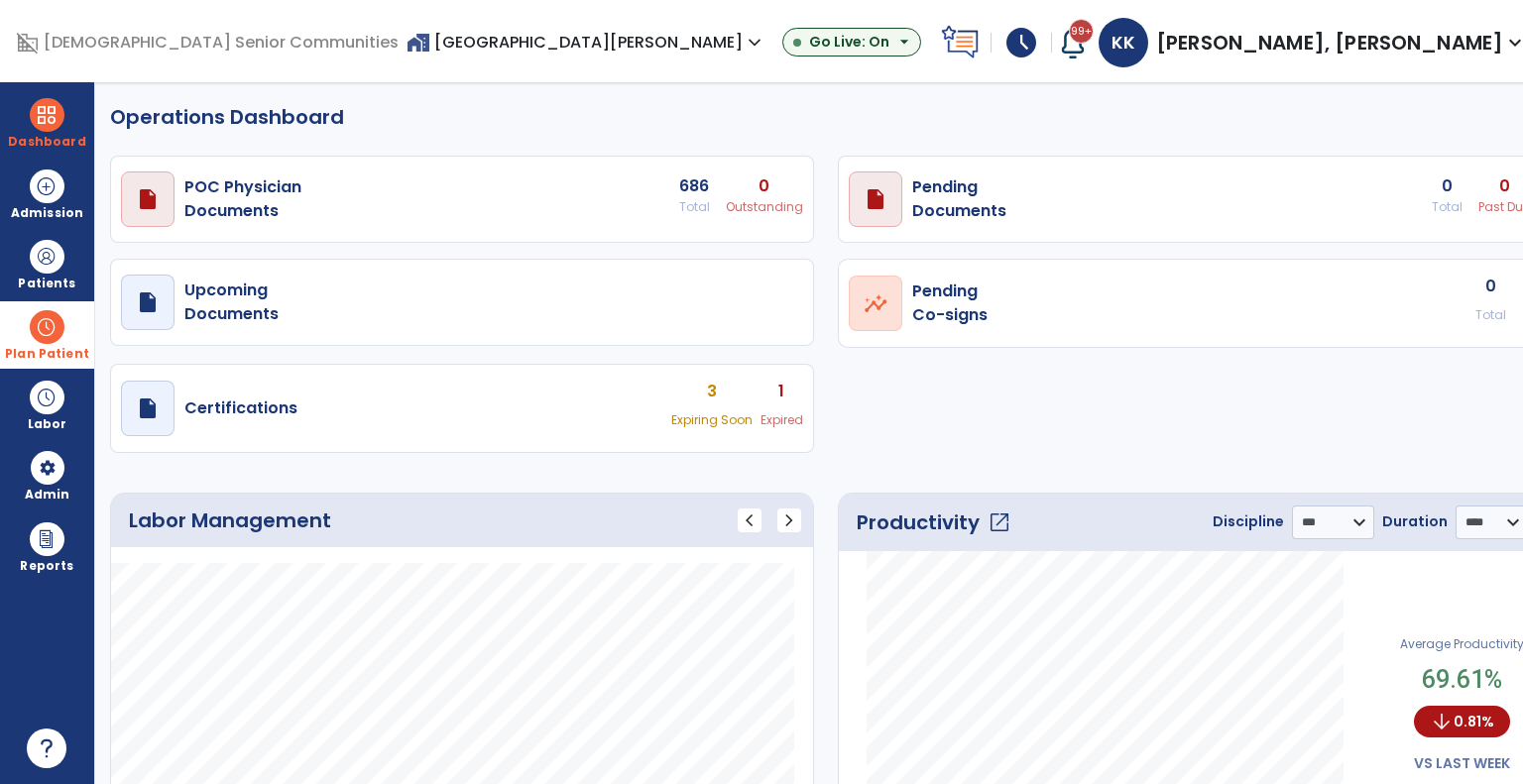 click at bounding box center (47, 327) 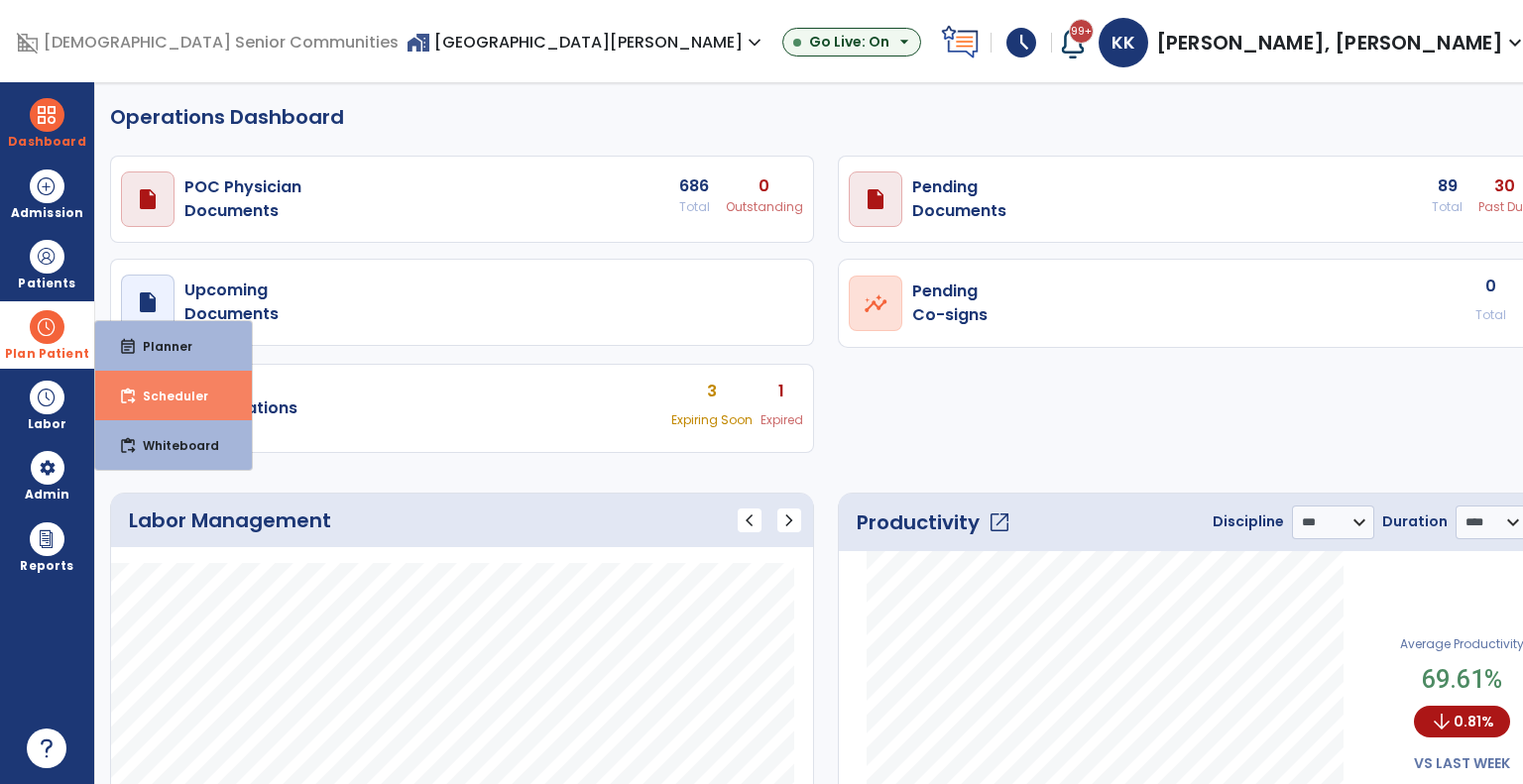 click on "Scheduler" at bounding box center (168, 395) 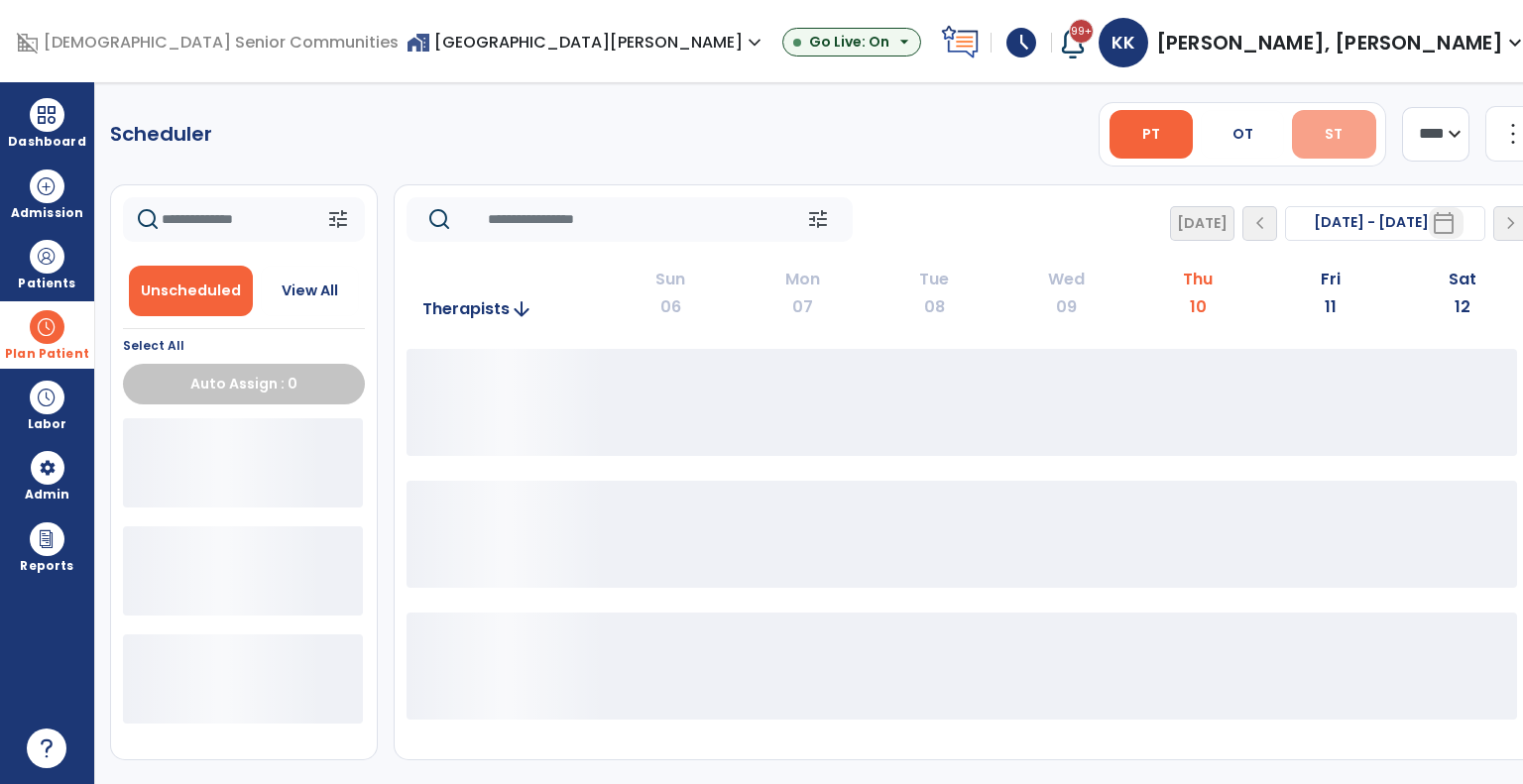 click on "ST" at bounding box center (1334, 134) 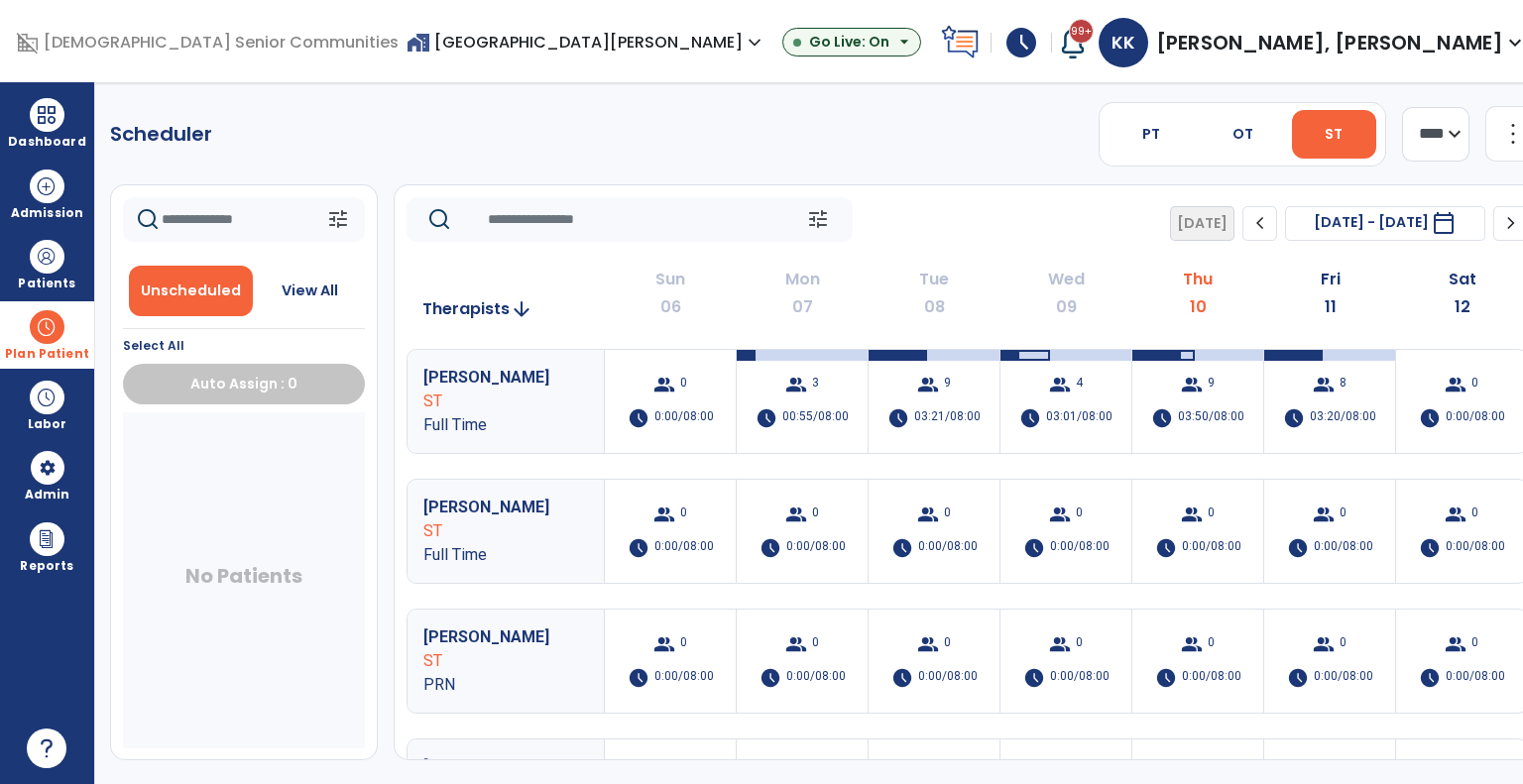 click on "chevron_right" 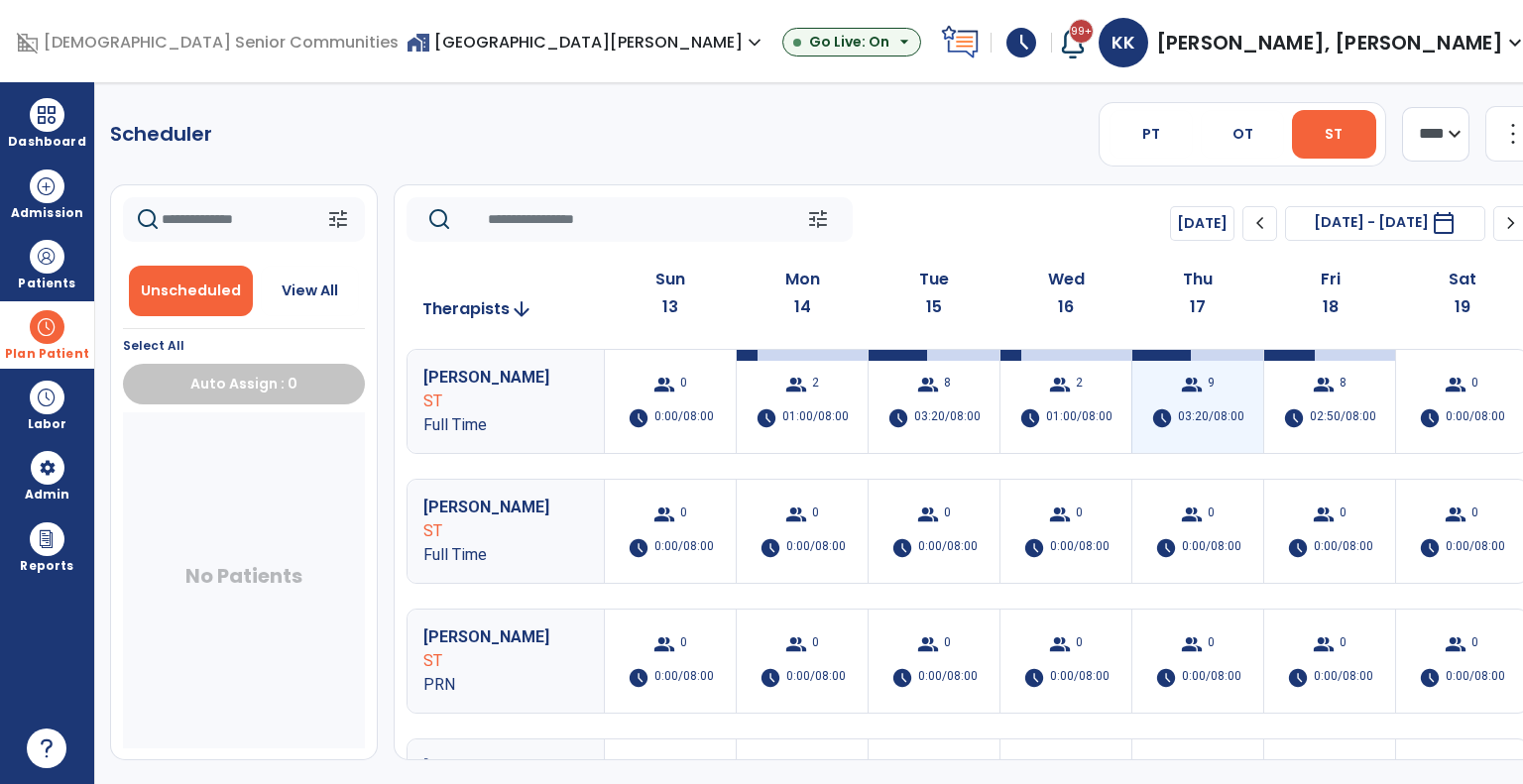 click on "03:20/08:00" at bounding box center (1211, 418) 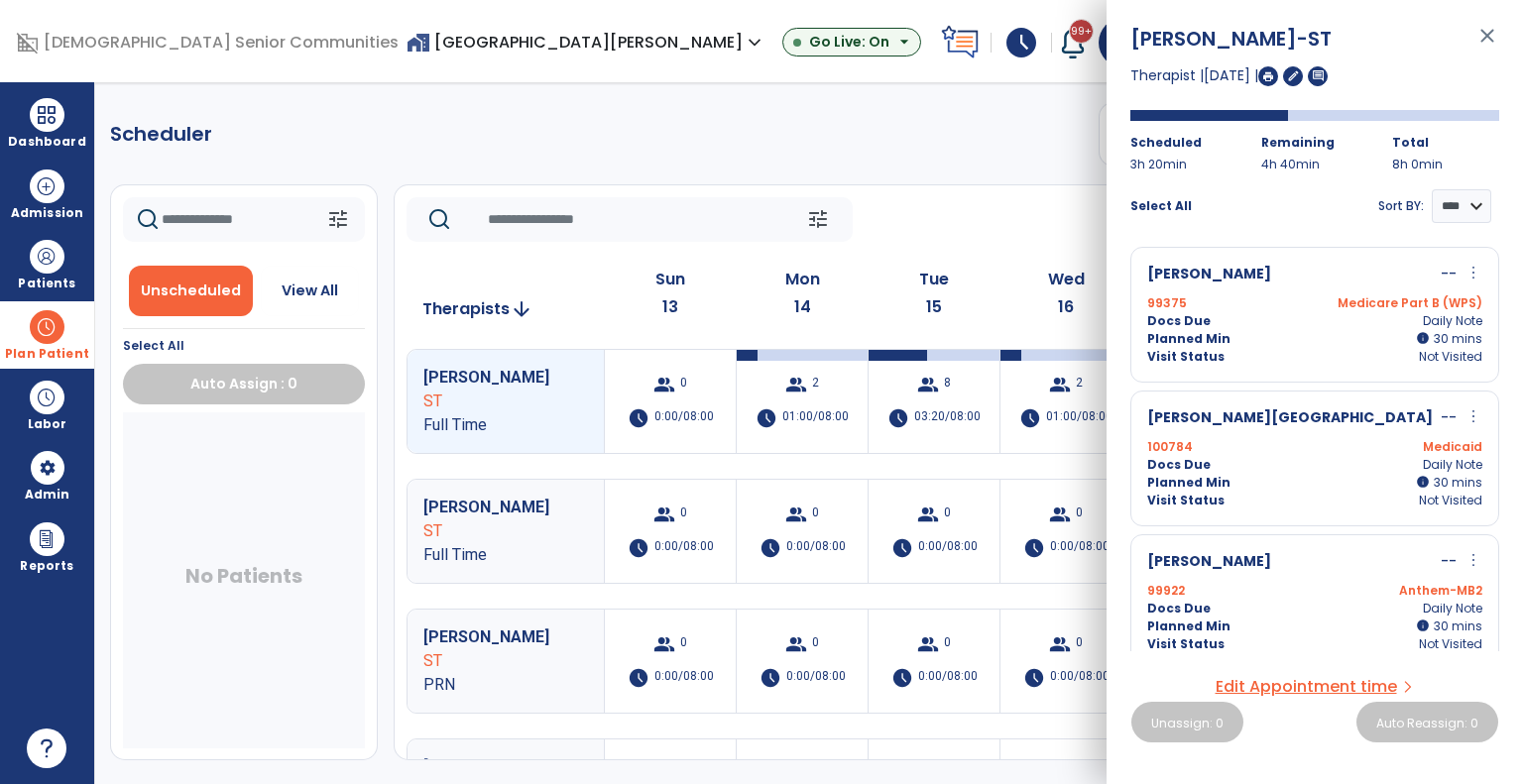 click on "more_vert" at bounding box center [1473, 273] 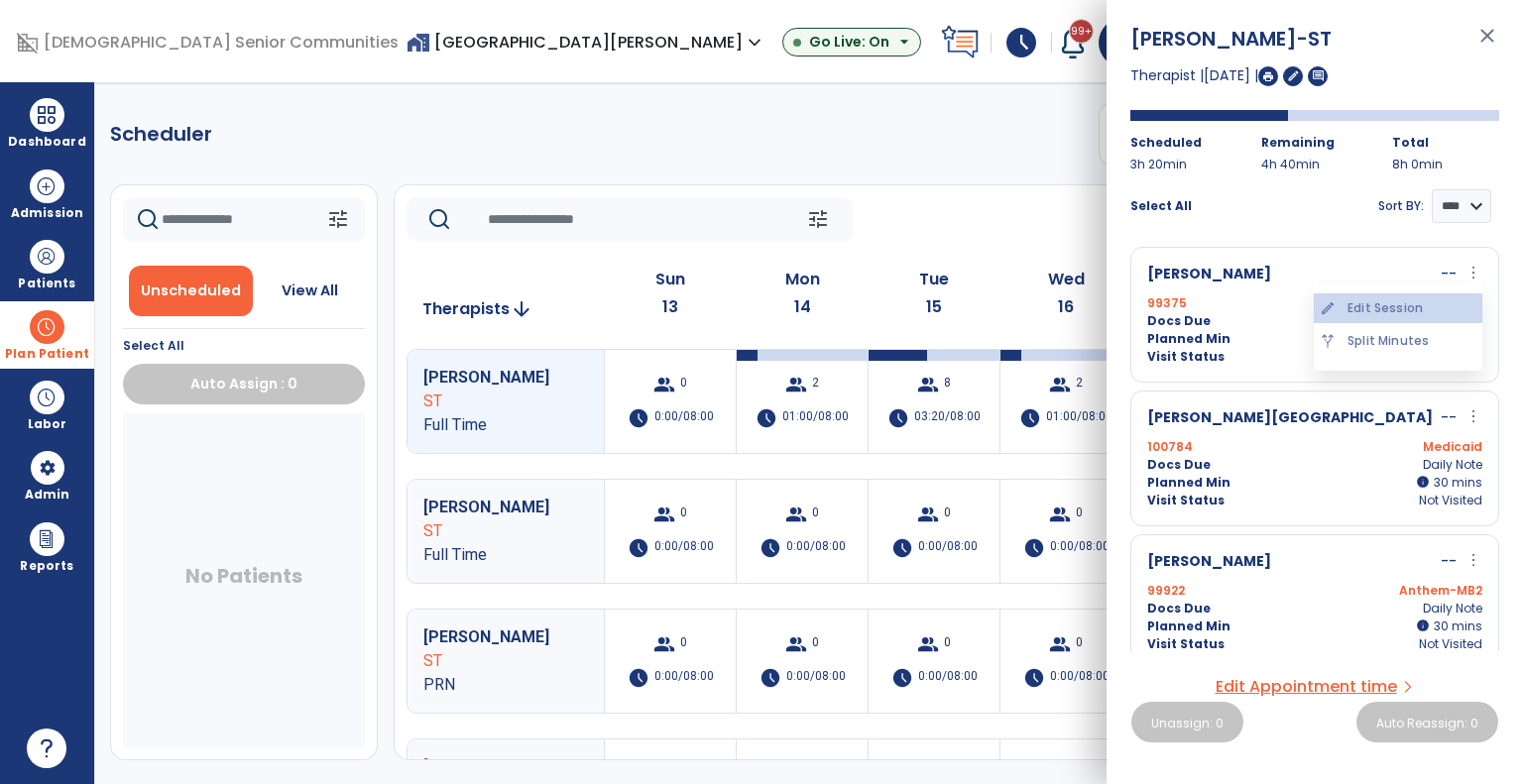 click on "edit   Edit Session" at bounding box center (1398, 308) 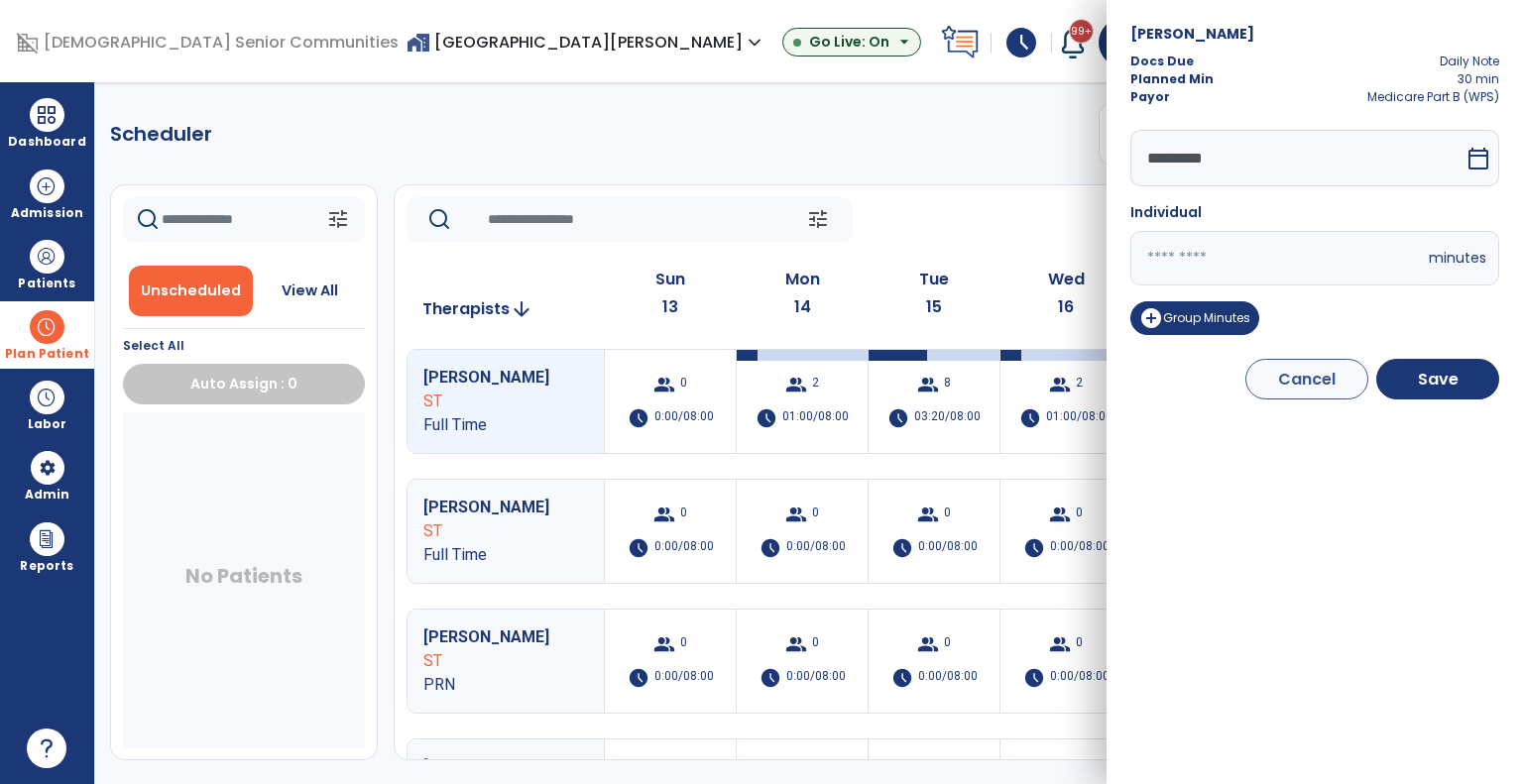 click on "*********" at bounding box center [1297, 158] 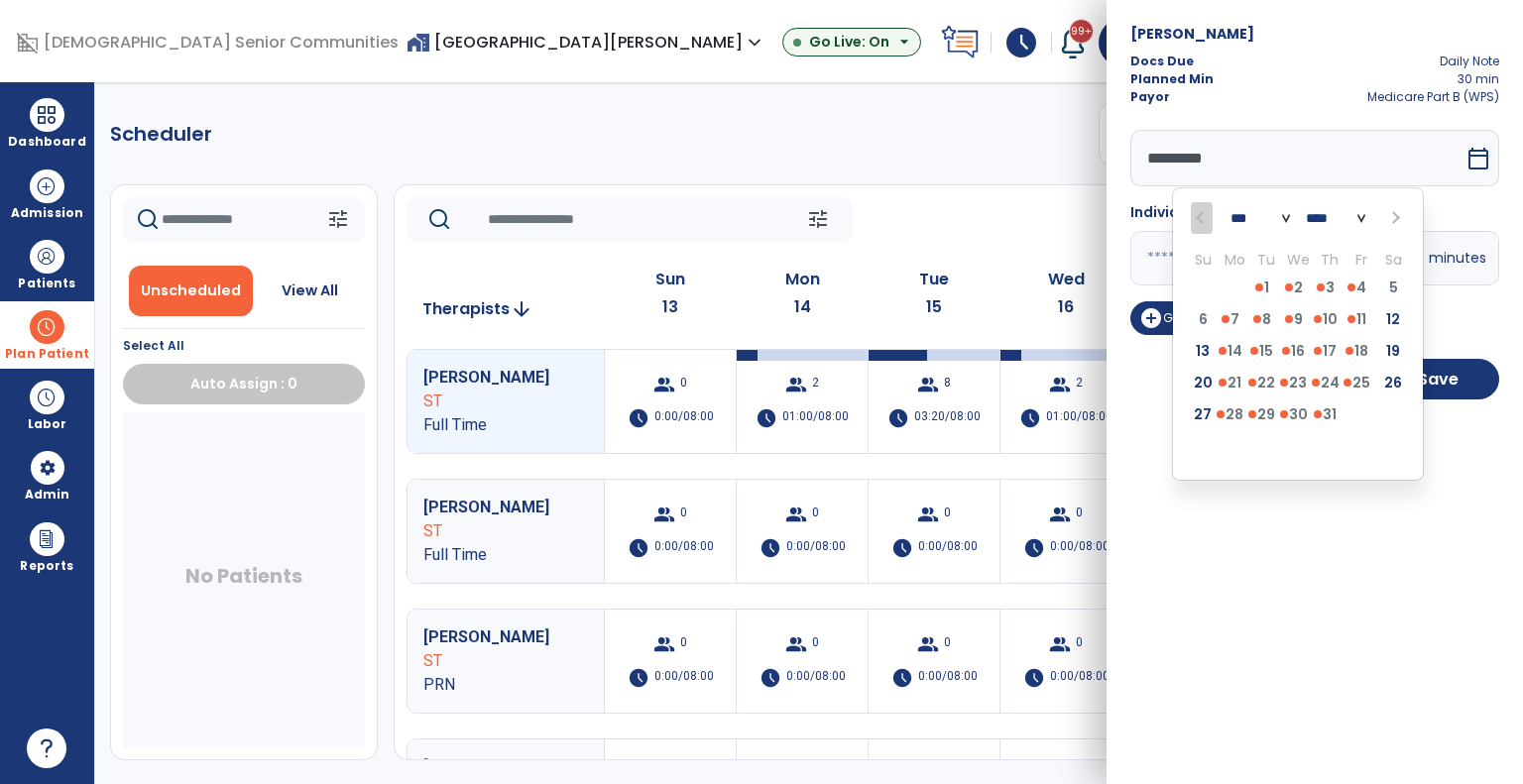 click on "Burnett, Dorothy   Docs Due Daily Note   Planned Min  30 min   Payor  Medicare Part B (WPS)  ********* *** *** **** Su Mo Tu We Th Fr Sa  29   30   1   2   3   4   5   6   7   8   9   10   11   12   13   14   15   16   17   18   19   20   21   22   23   24   25   26   27   28   29   30   31   1   2   3   4   5   6   7   8   9   calendar_today  Individual  ** minutes  add_circle   Group Minutes  Cancel   Save" at bounding box center [1315, 392] 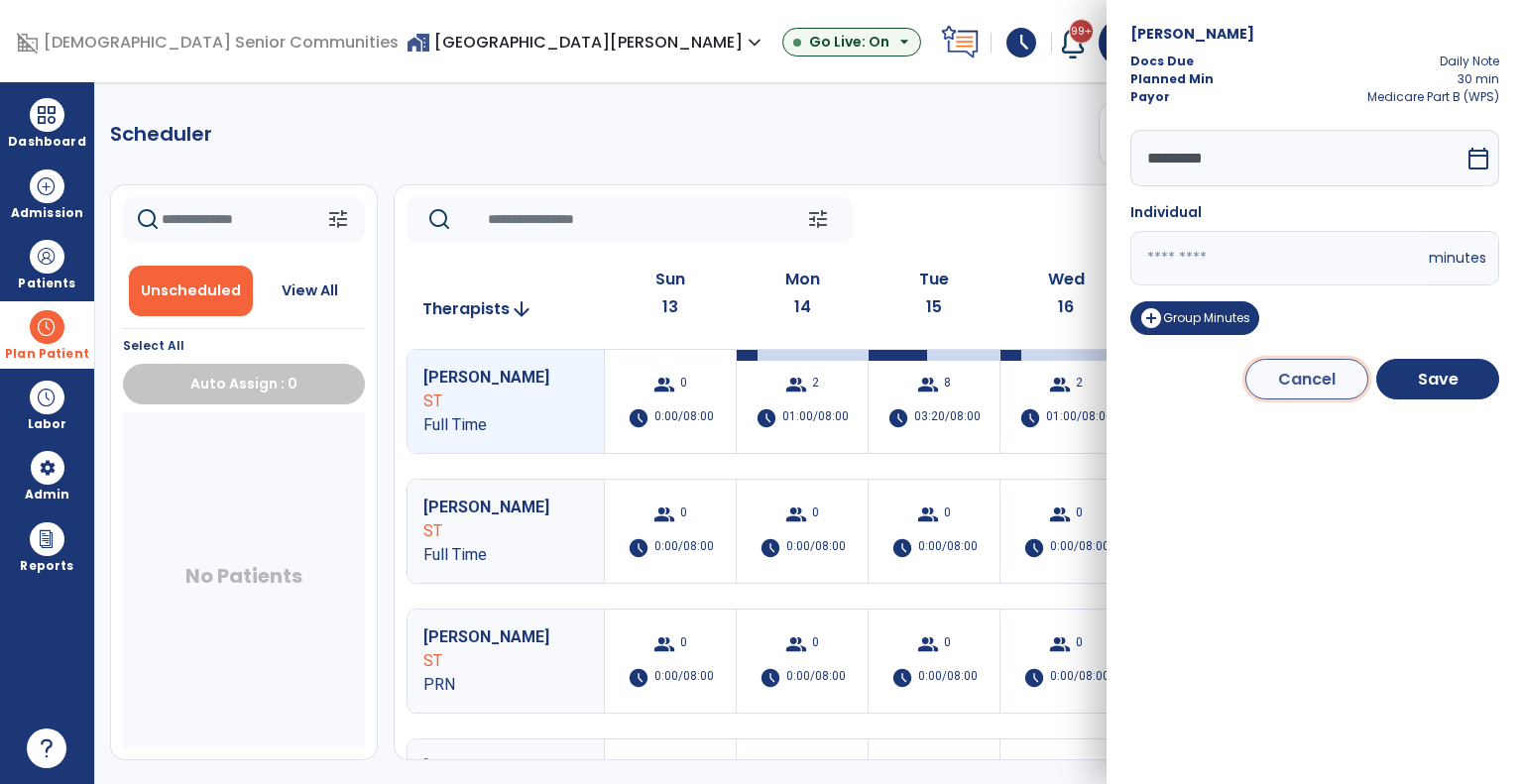 click on "Cancel" at bounding box center (1307, 379) 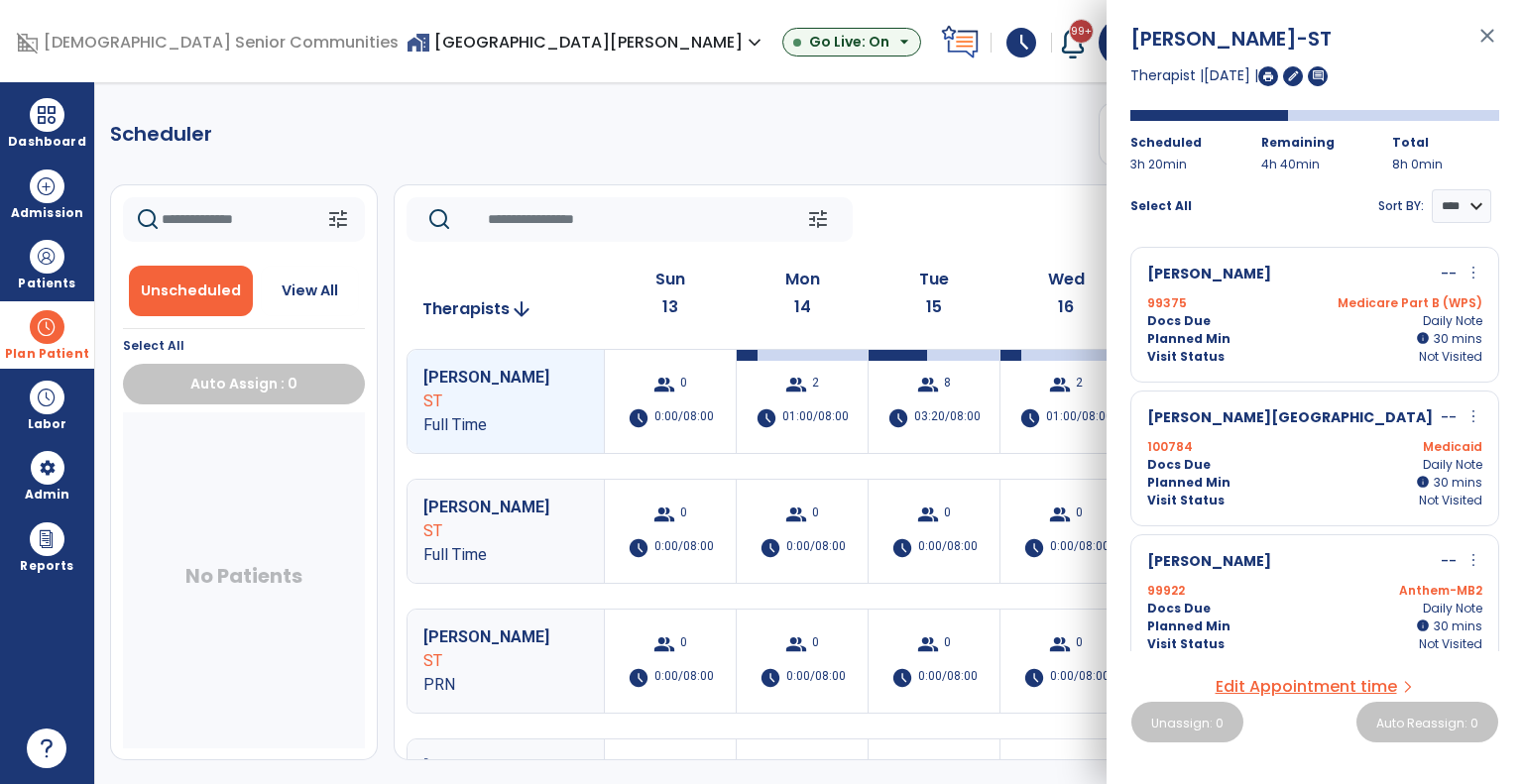 click on "more_vert" at bounding box center [1473, 416] 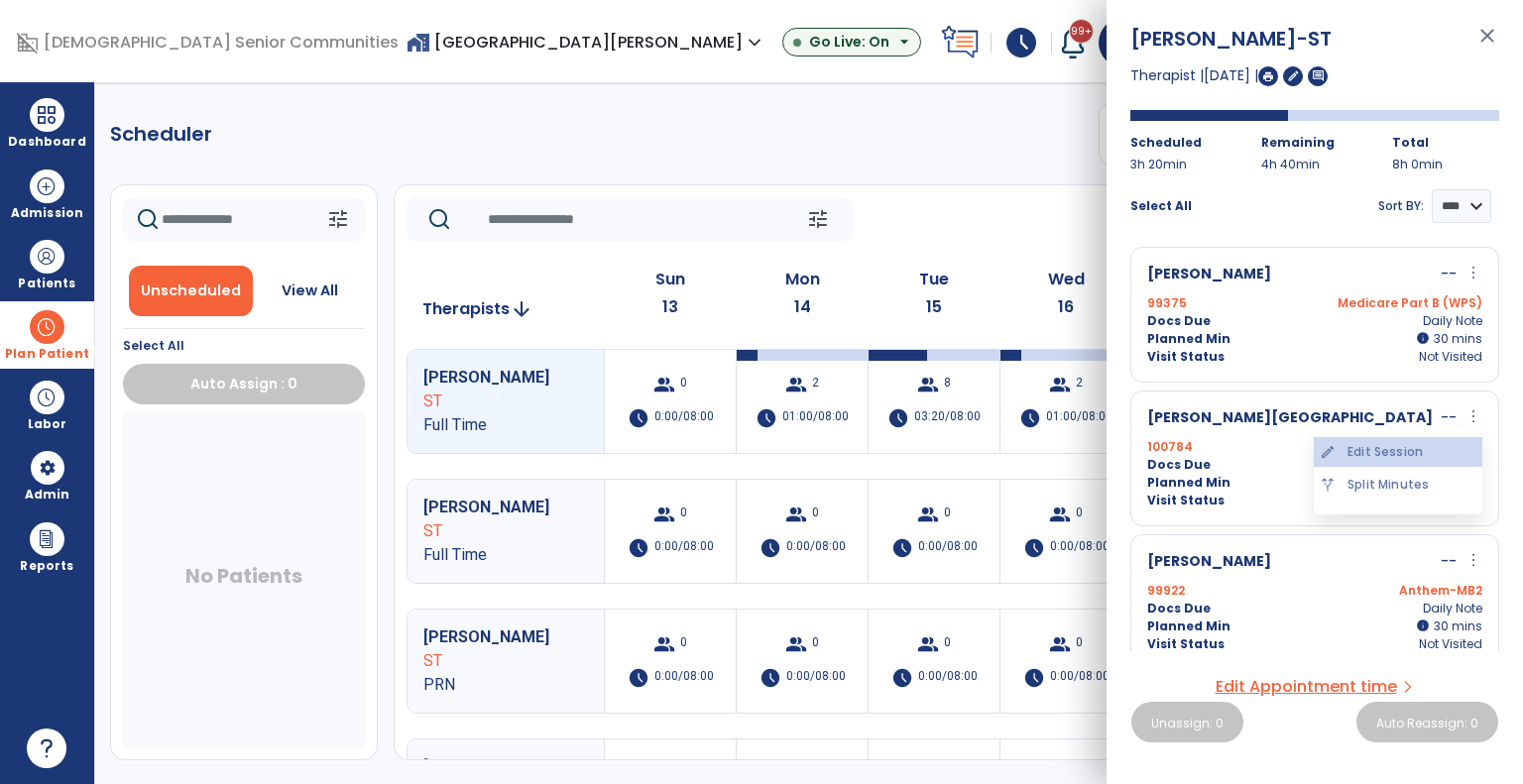 click on "edit   Edit Session" at bounding box center (1398, 452) 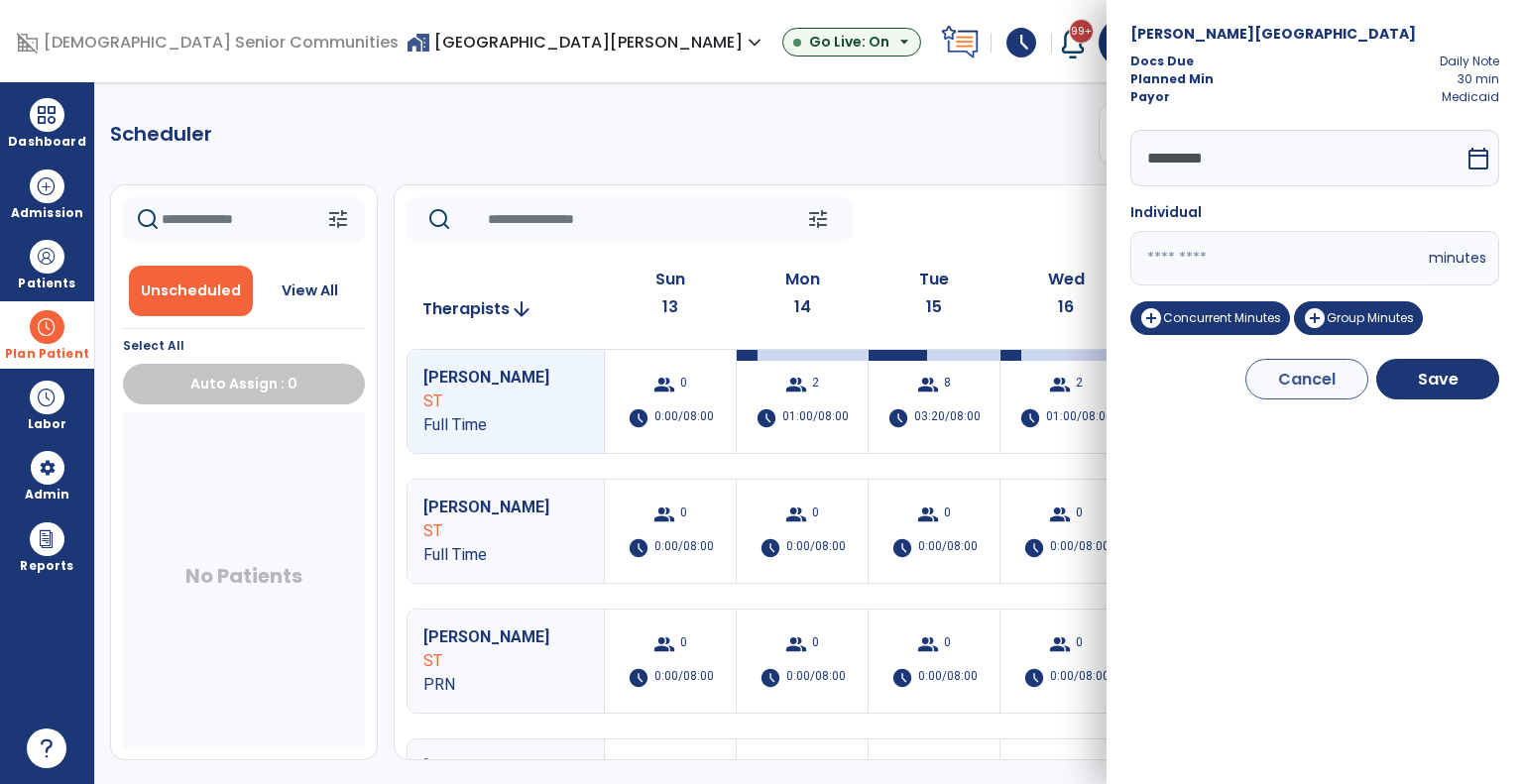 click on "*********" at bounding box center (1297, 158) 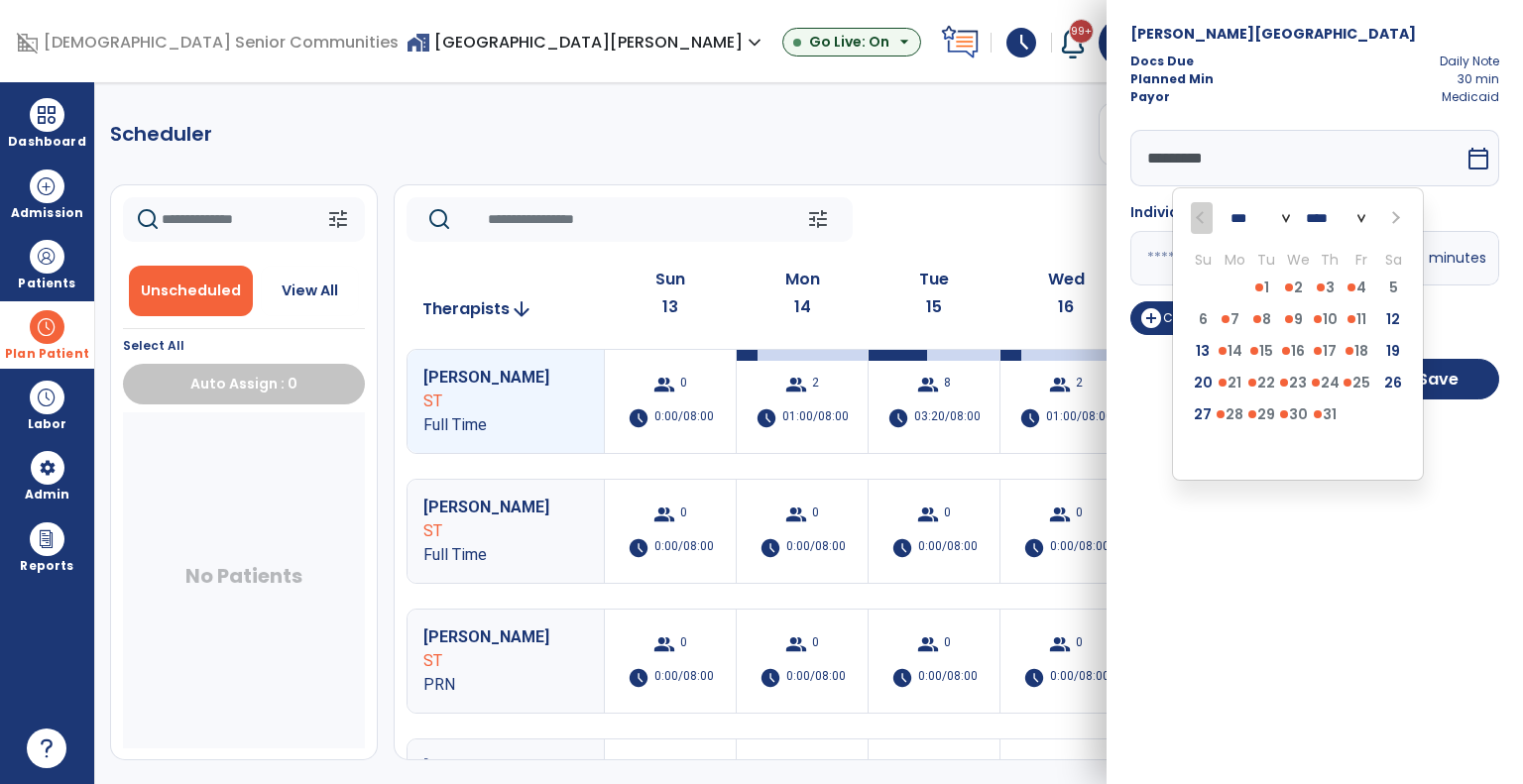 drag, startPoint x: 1383, startPoint y: 509, endPoint x: 1378, endPoint y: 552, distance: 43.289722 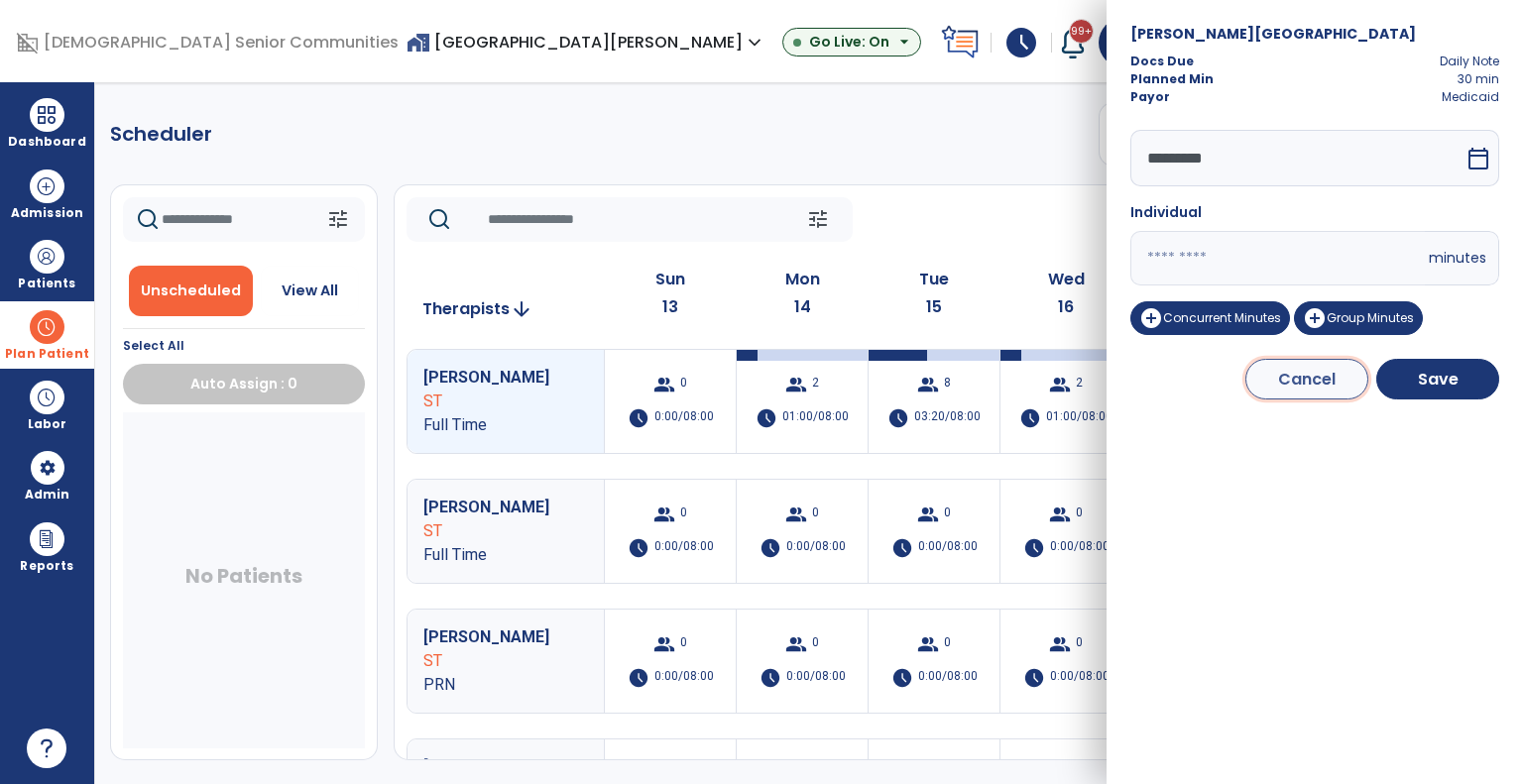 click on "Cancel" at bounding box center [1307, 379] 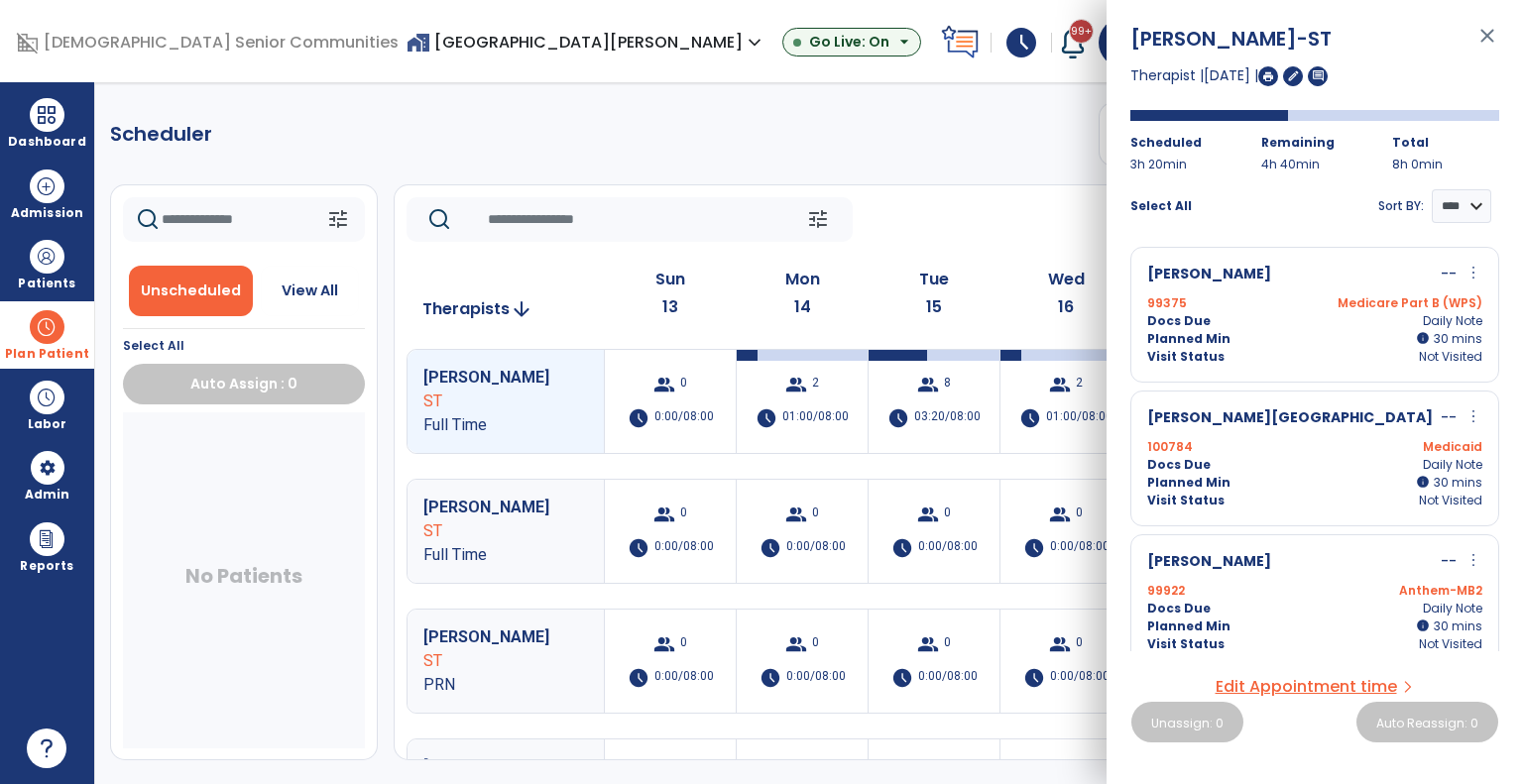 click on "more_vert" at bounding box center [1473, 560] 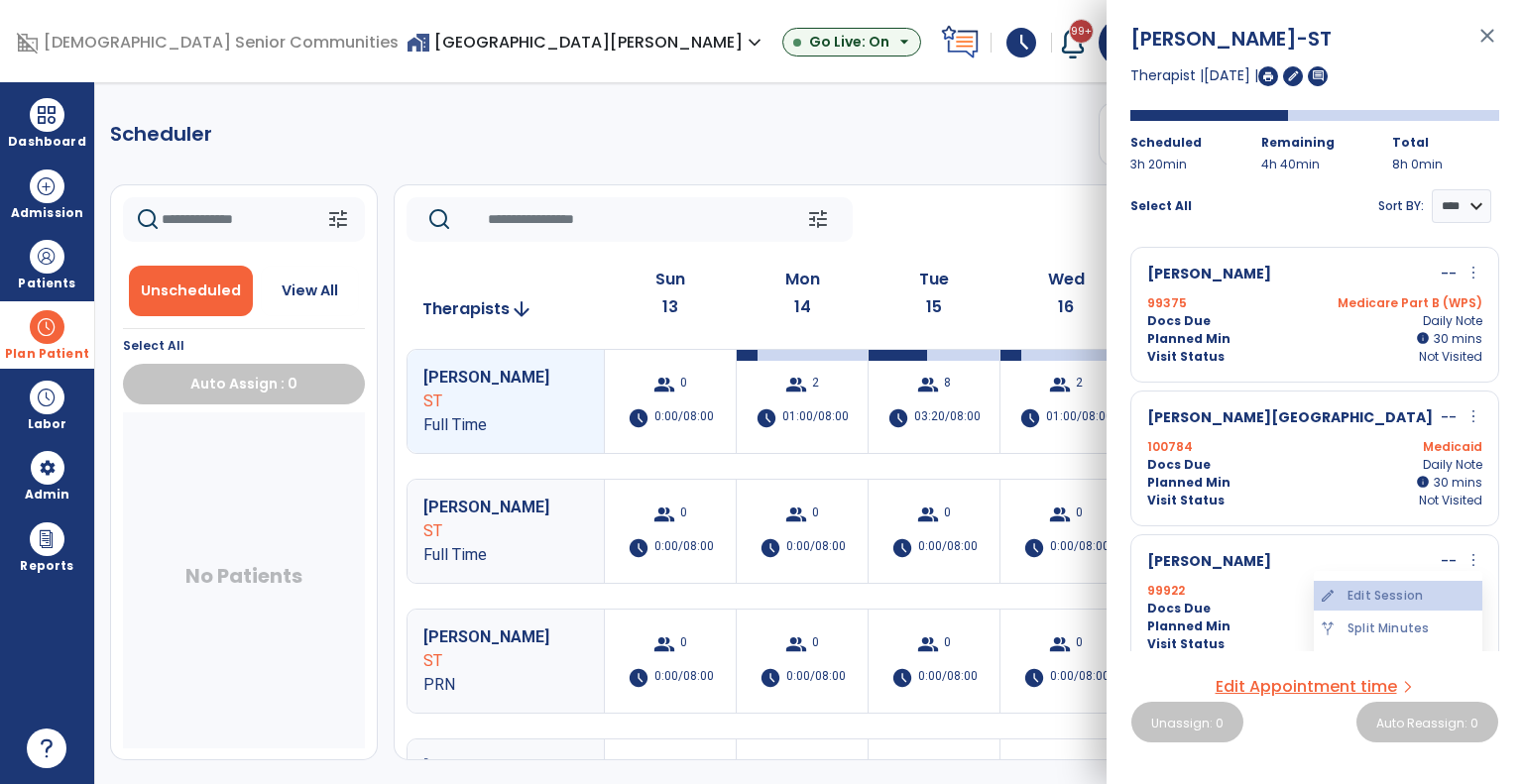 click on "edit   Edit Session" at bounding box center (1398, 596) 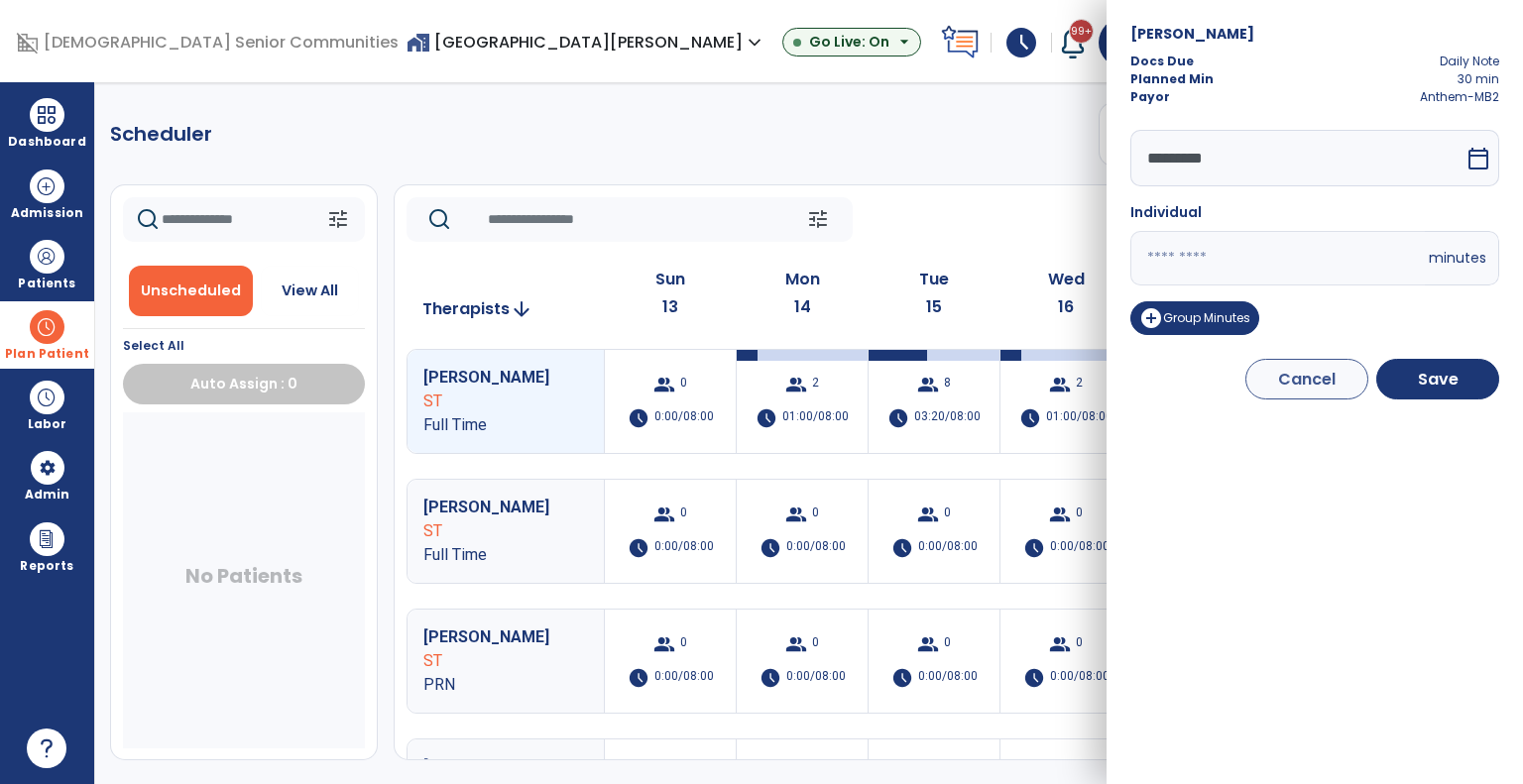click on "*********" at bounding box center [1297, 158] 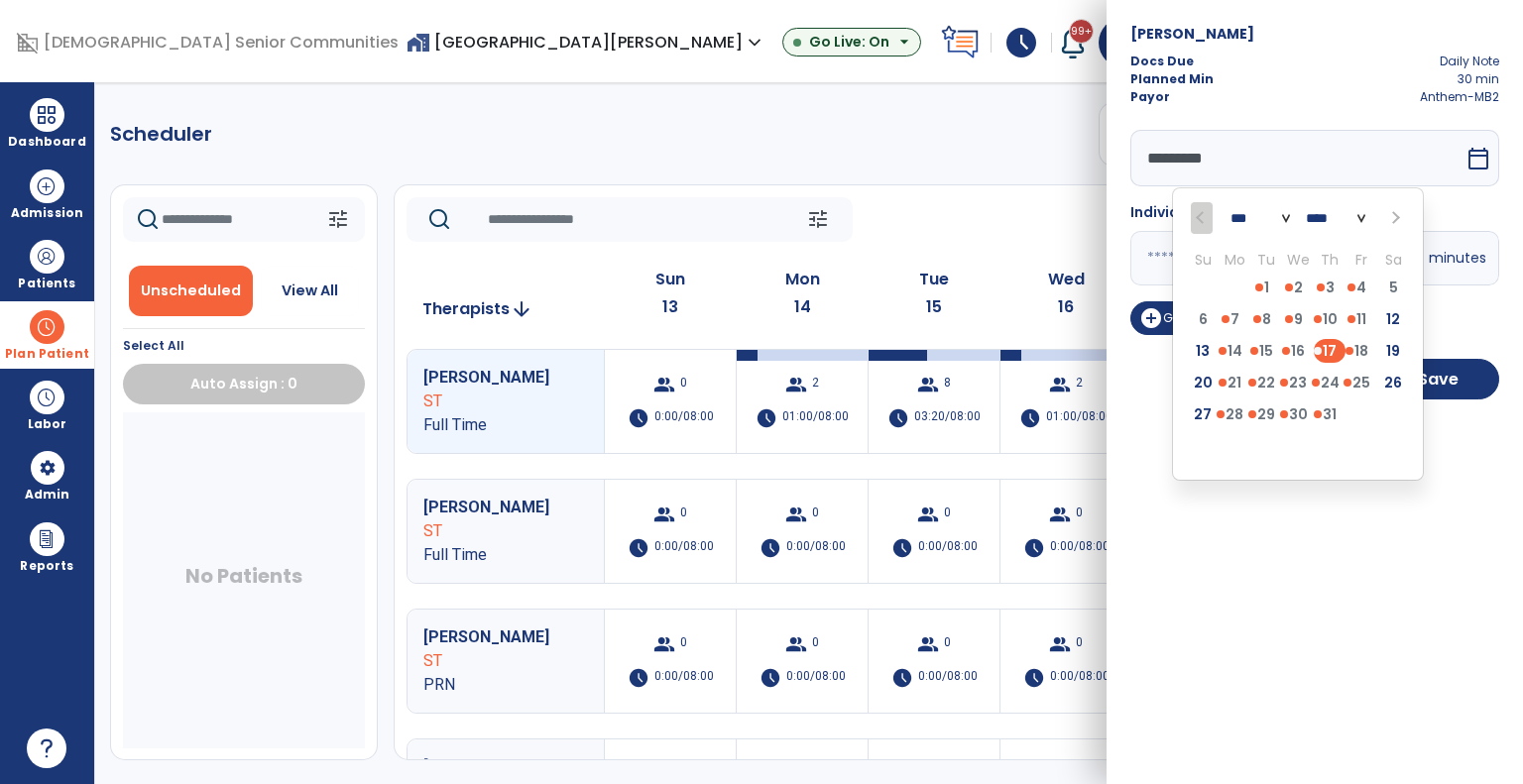 click on "3   4   5   6   7   8   9" at bounding box center [1298, 452] 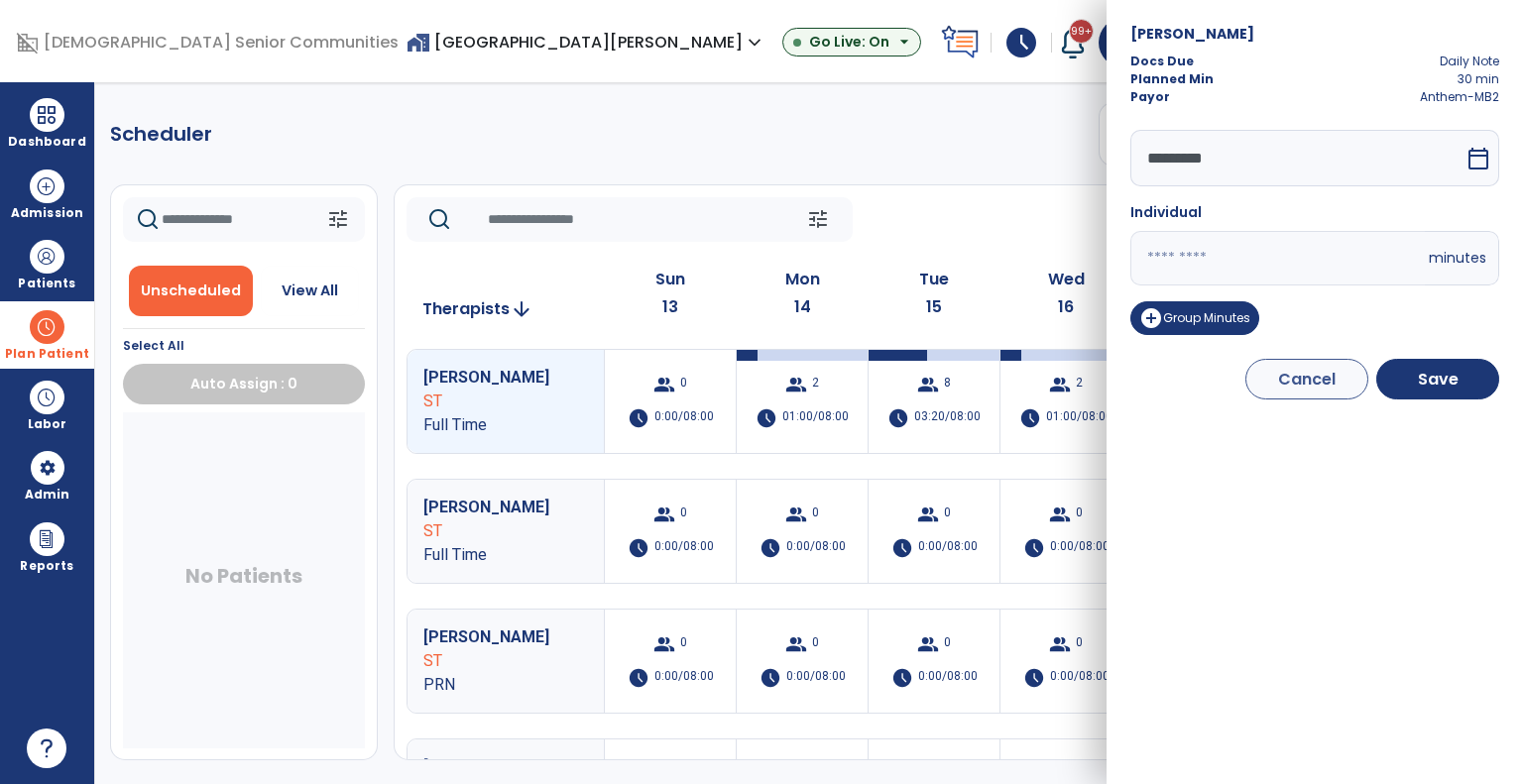 click on "Kyle, Sharon   Docs Due Daily Note   Planned Min  30 min   Payor  Anthem-MB2  *********  calendar_today  Individual  ** minutes  add_circle   Group Minutes  Cancel   Save" at bounding box center [1315, 392] 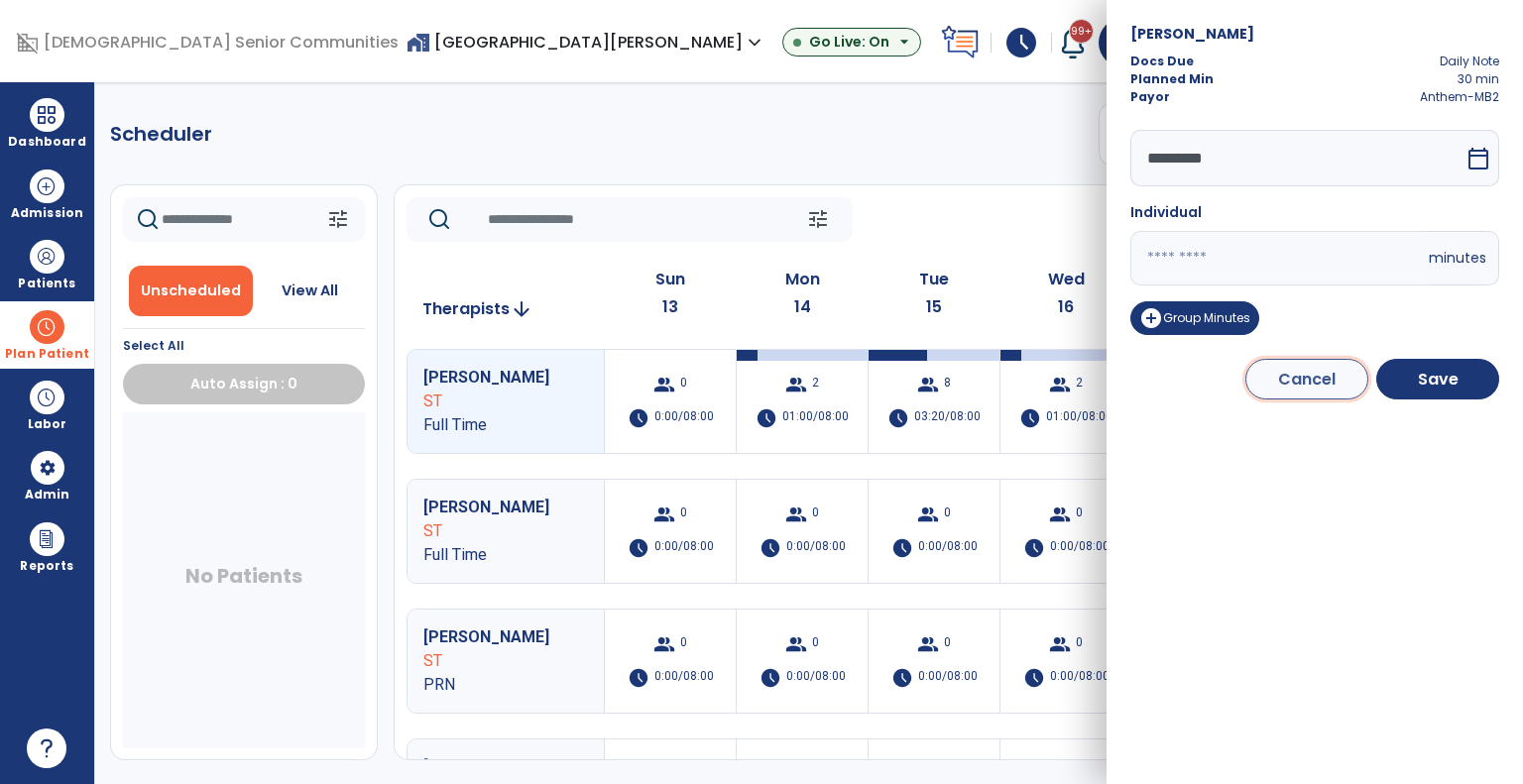 click on "Cancel" at bounding box center (1307, 379) 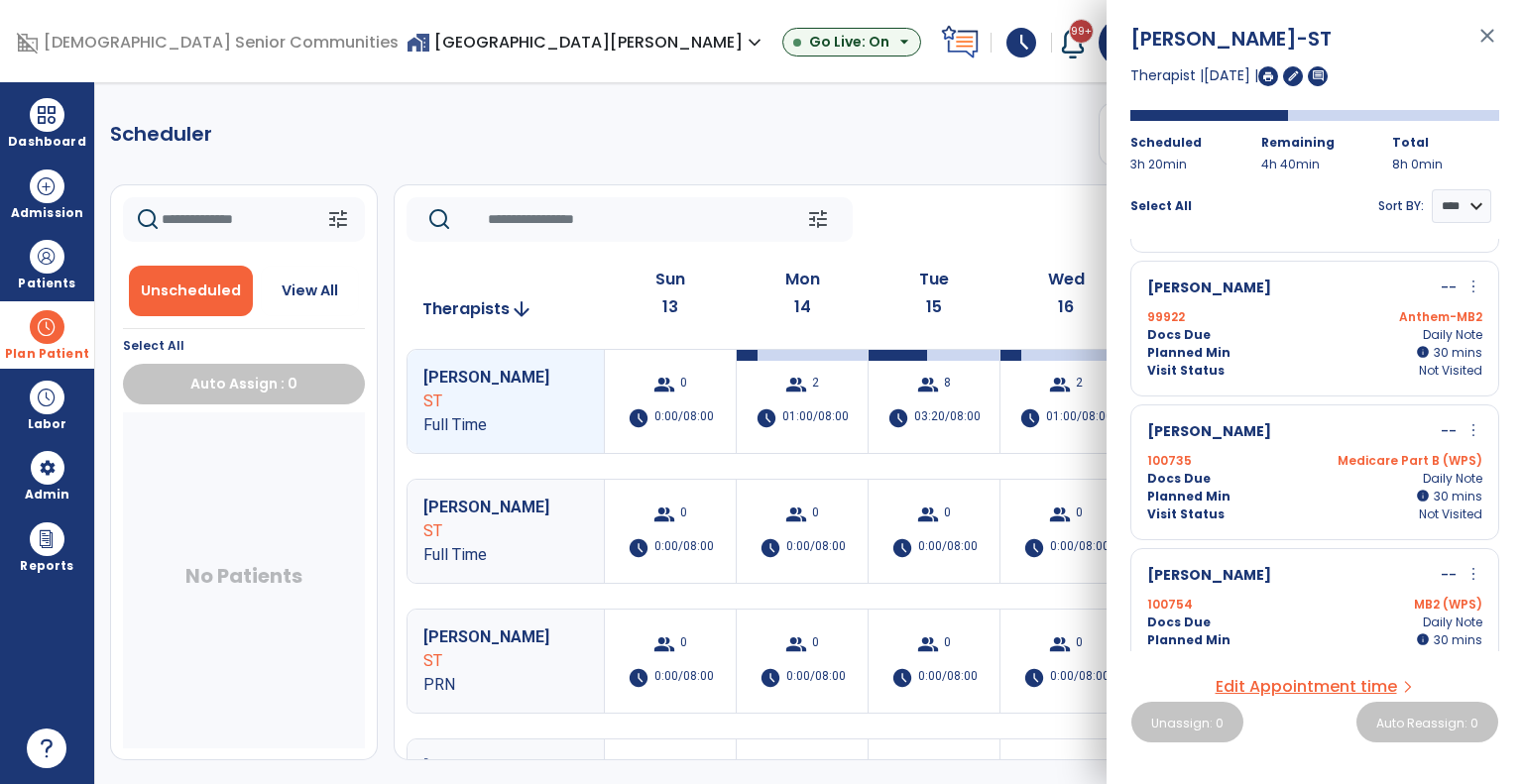 scroll, scrollTop: 273, scrollLeft: 0, axis: vertical 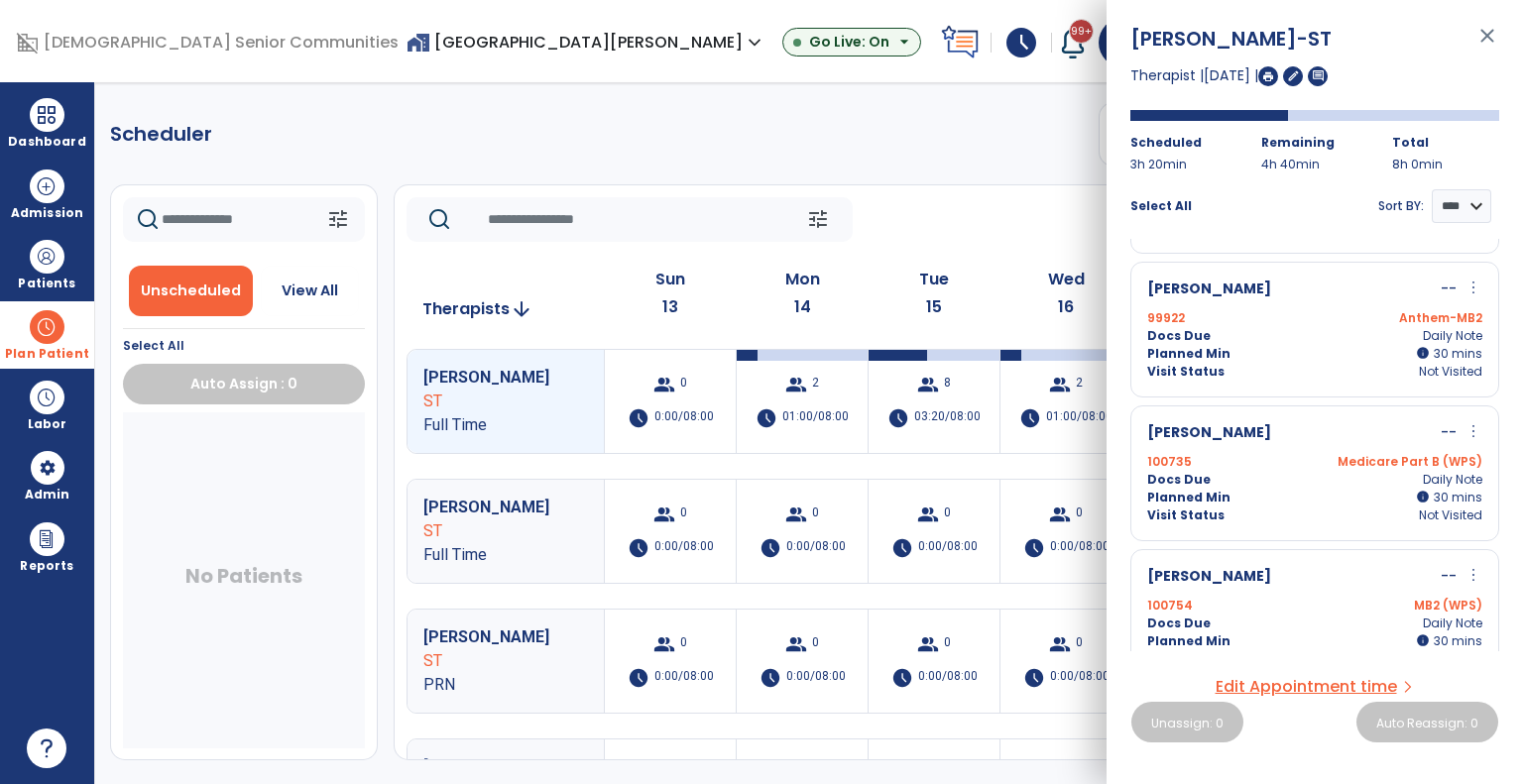 click on "more_vert" at bounding box center (1473, 431) 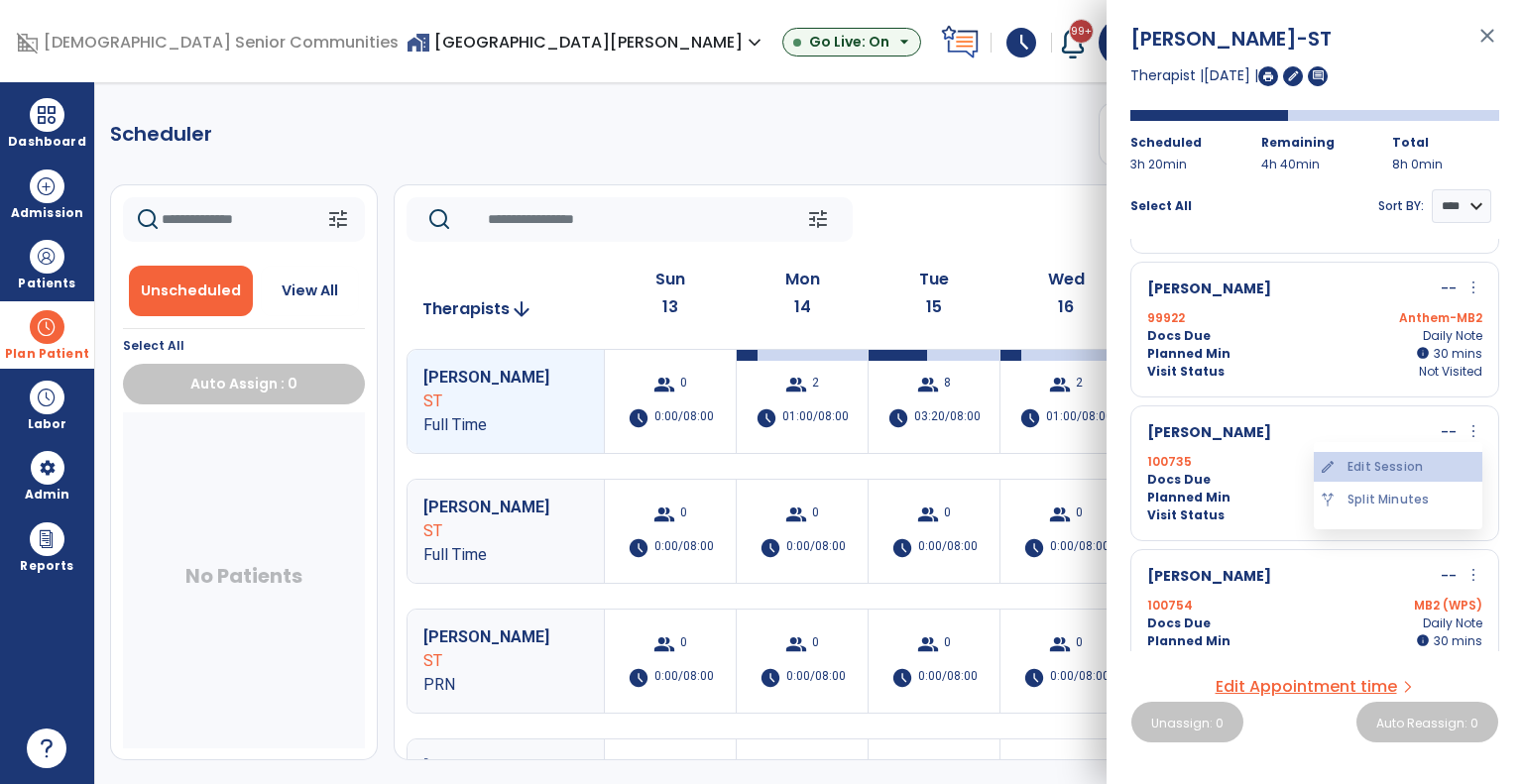 click on "edit   Edit Session" at bounding box center (1398, 467) 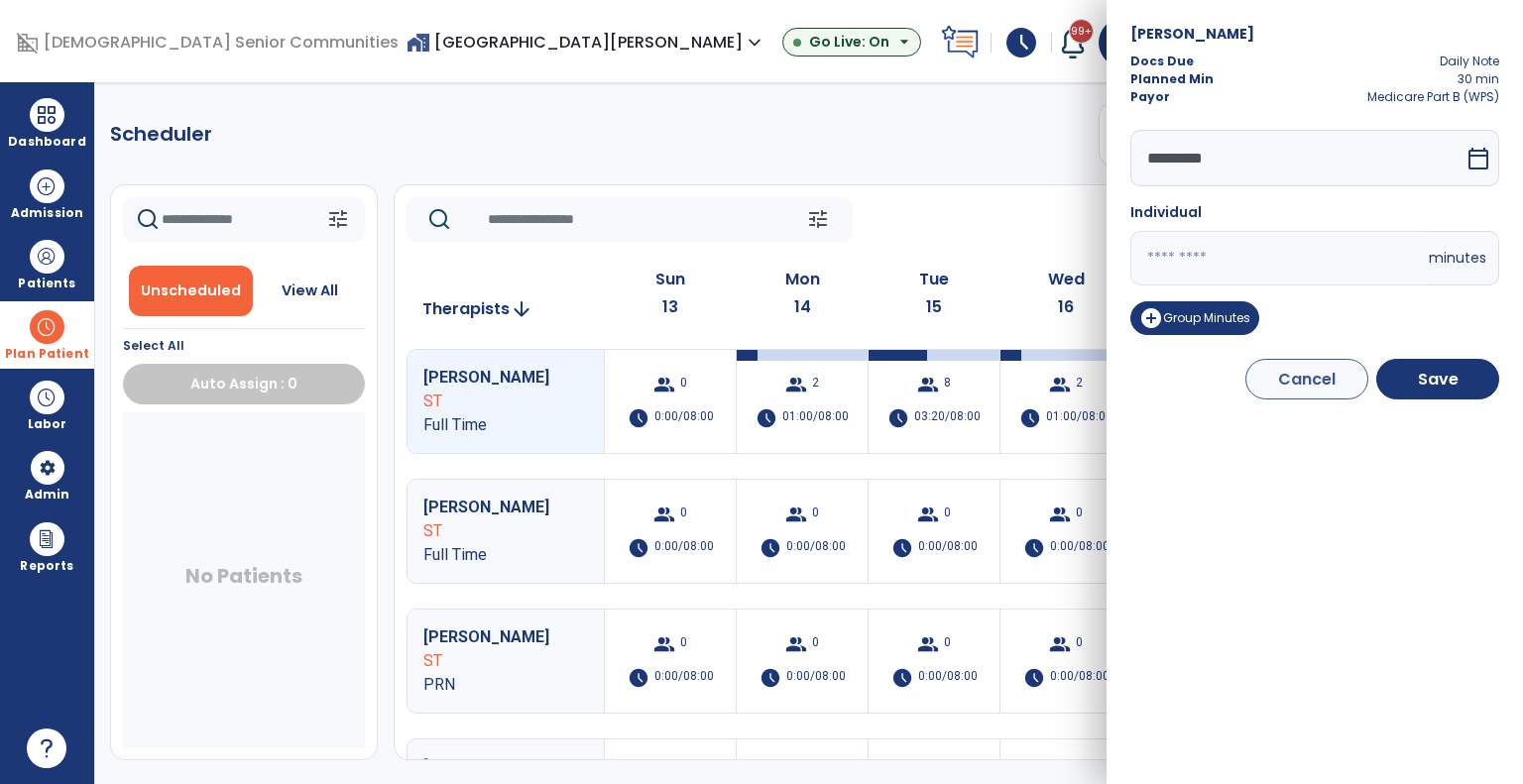 click on "*********" at bounding box center (1297, 158) 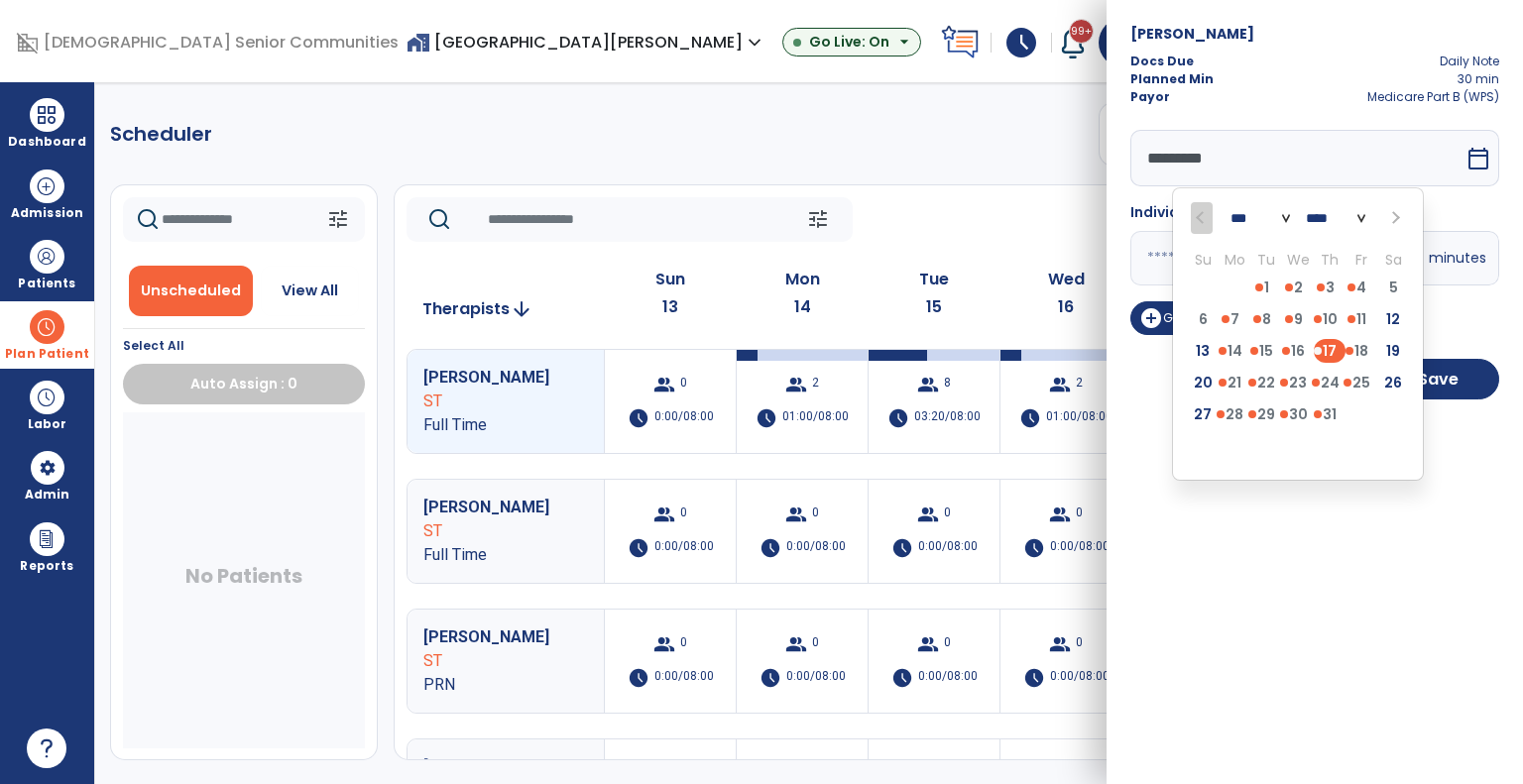 click on "*** *** **** Su Mo Tu We Th Fr Sa  29   30   1   2   3   4   5   6   7   8   9   10   11   12   13   14   15   16   17   18   19   20   21   22   23   24   25   26   27   28   29   30   31   1   2   3   4   5   6   7   8   9" at bounding box center (1298, 334) 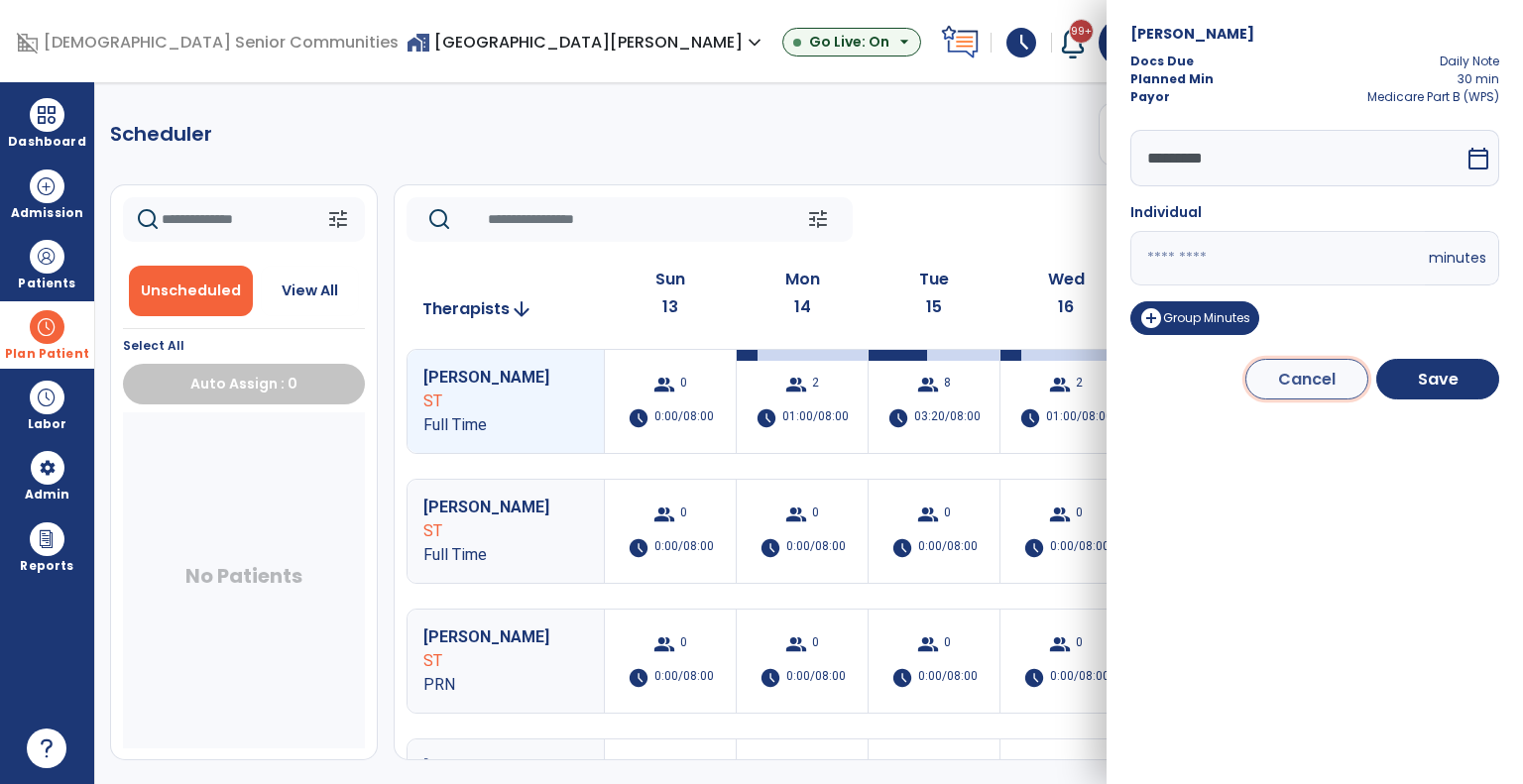 click on "Cancel" at bounding box center (1307, 379) 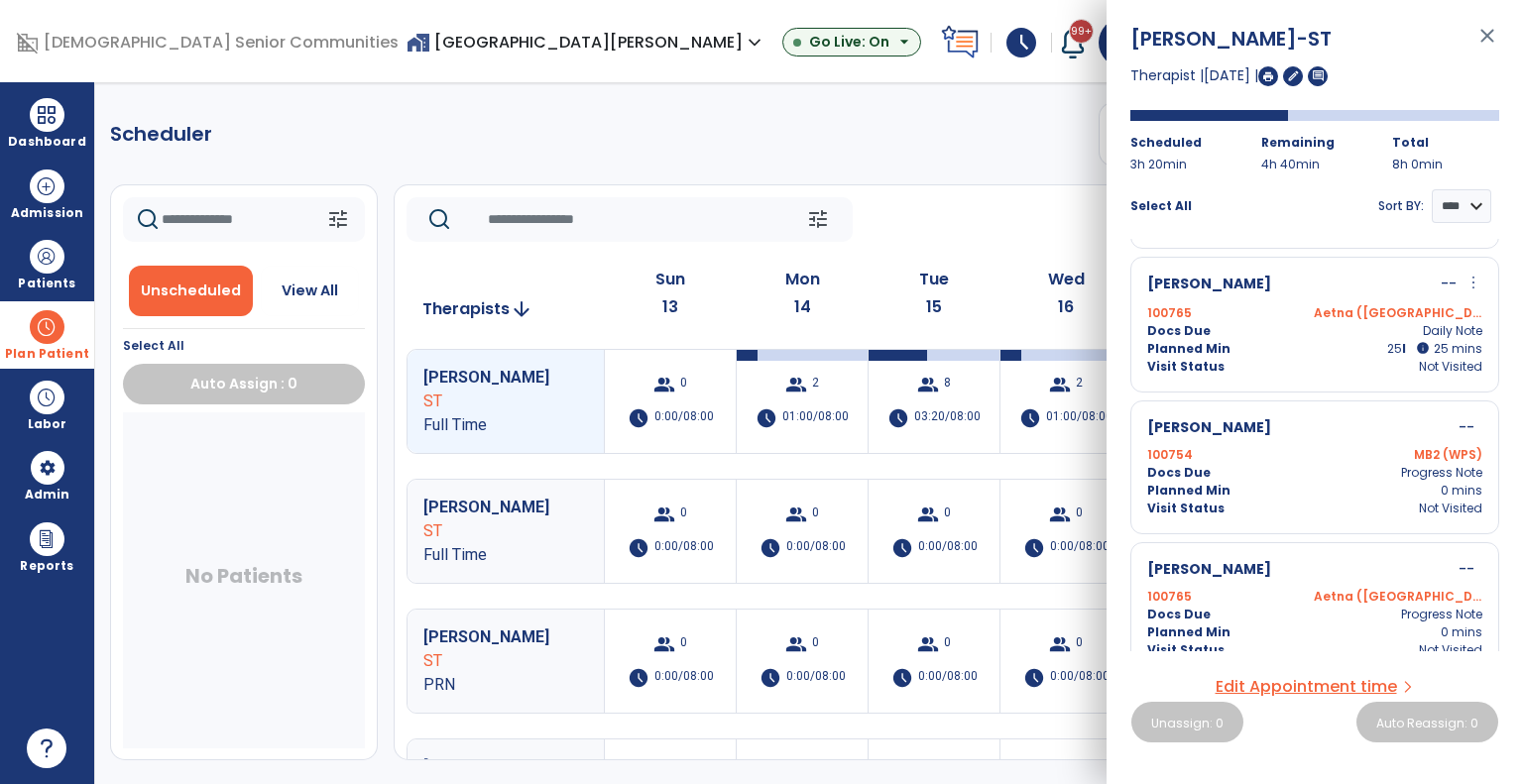 scroll, scrollTop: 848, scrollLeft: 0, axis: vertical 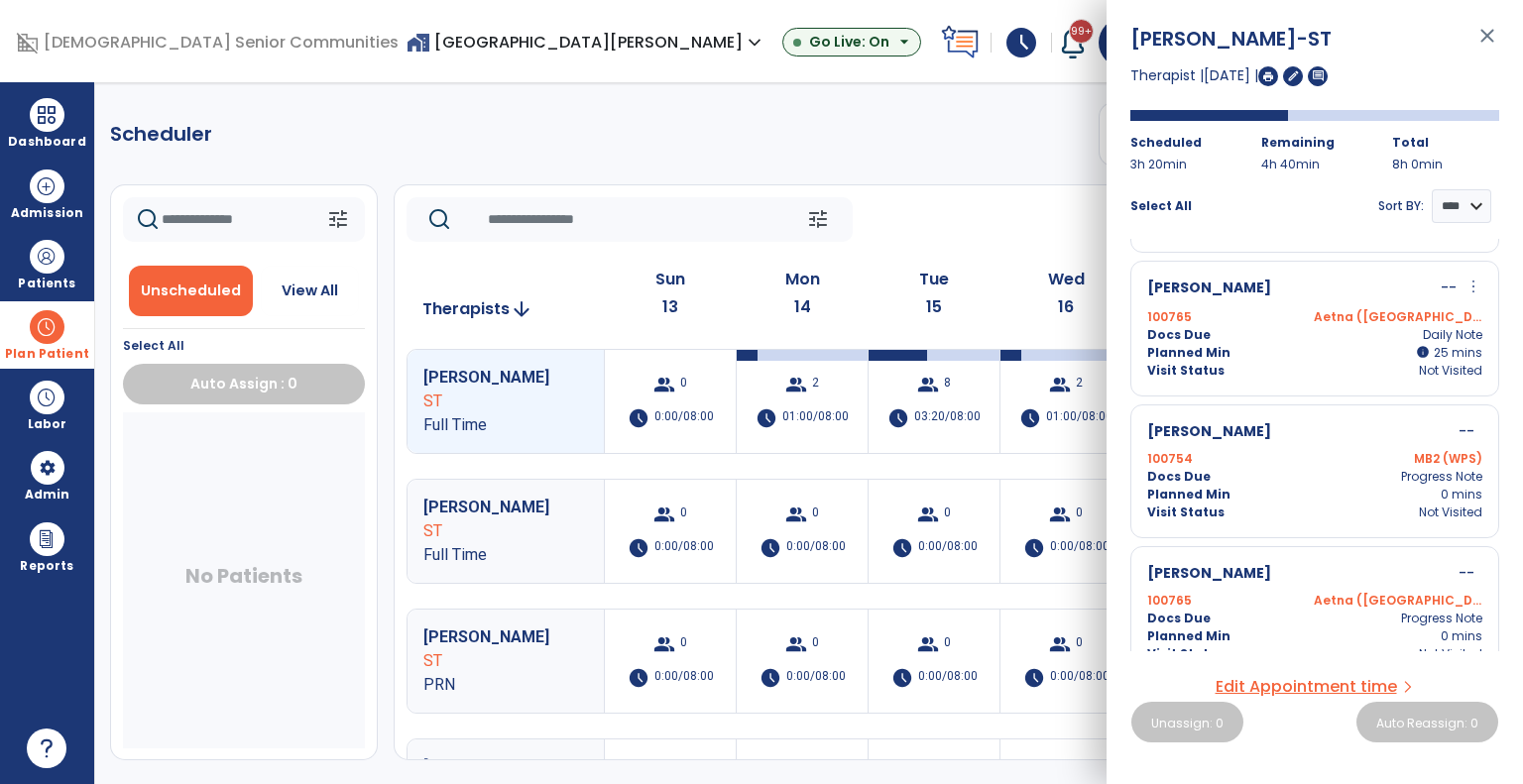 click on "tune   [DATE]  chevron_left [DATE] - [DATE]  *********  calendar_today  chevron_right" 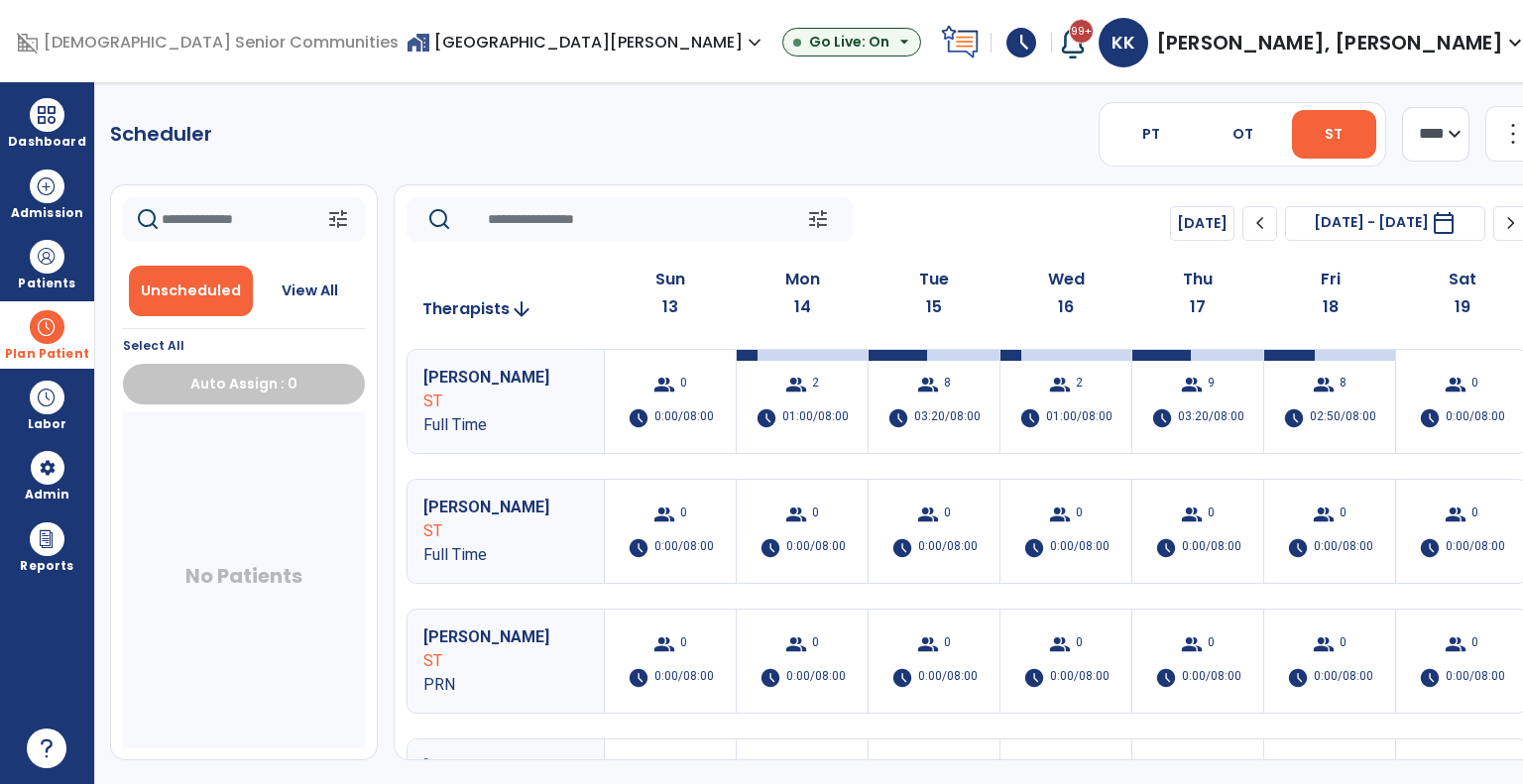 click on "home_work   Spring Mill Meadows   expand_more" at bounding box center (586, 42) 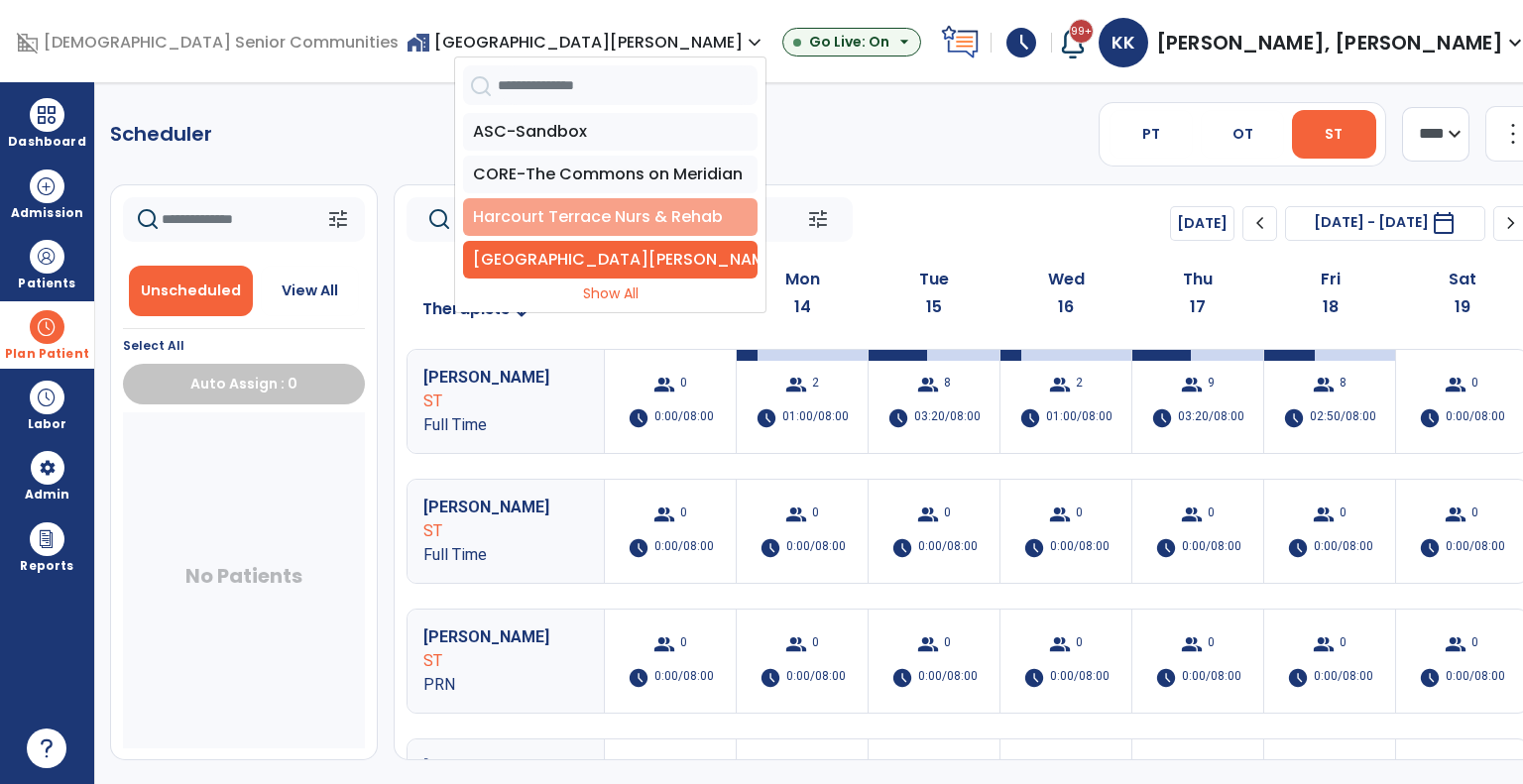 click on "Harcourt Terrace Nurs & Rehab" at bounding box center [610, 217] 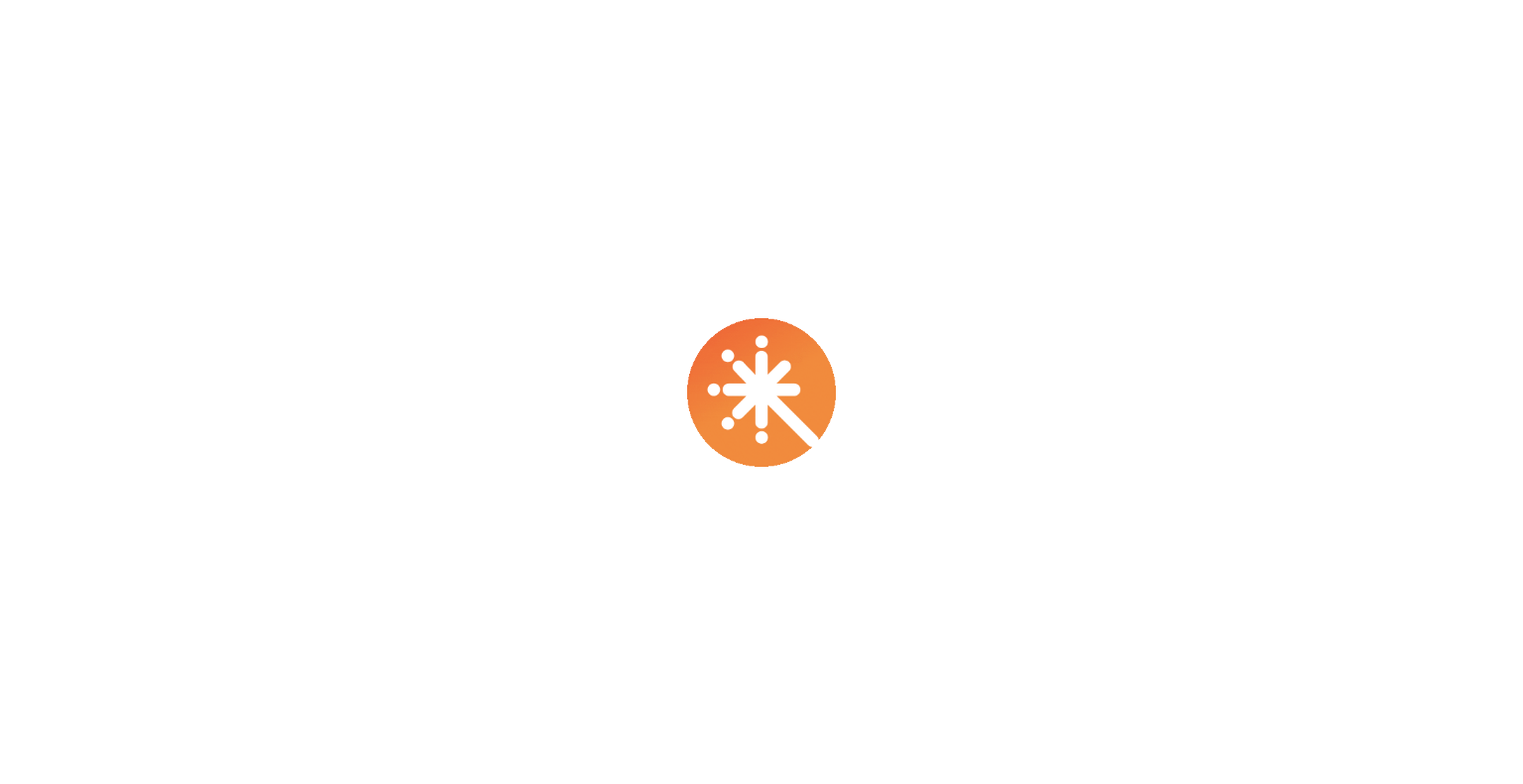 scroll, scrollTop: 0, scrollLeft: 0, axis: both 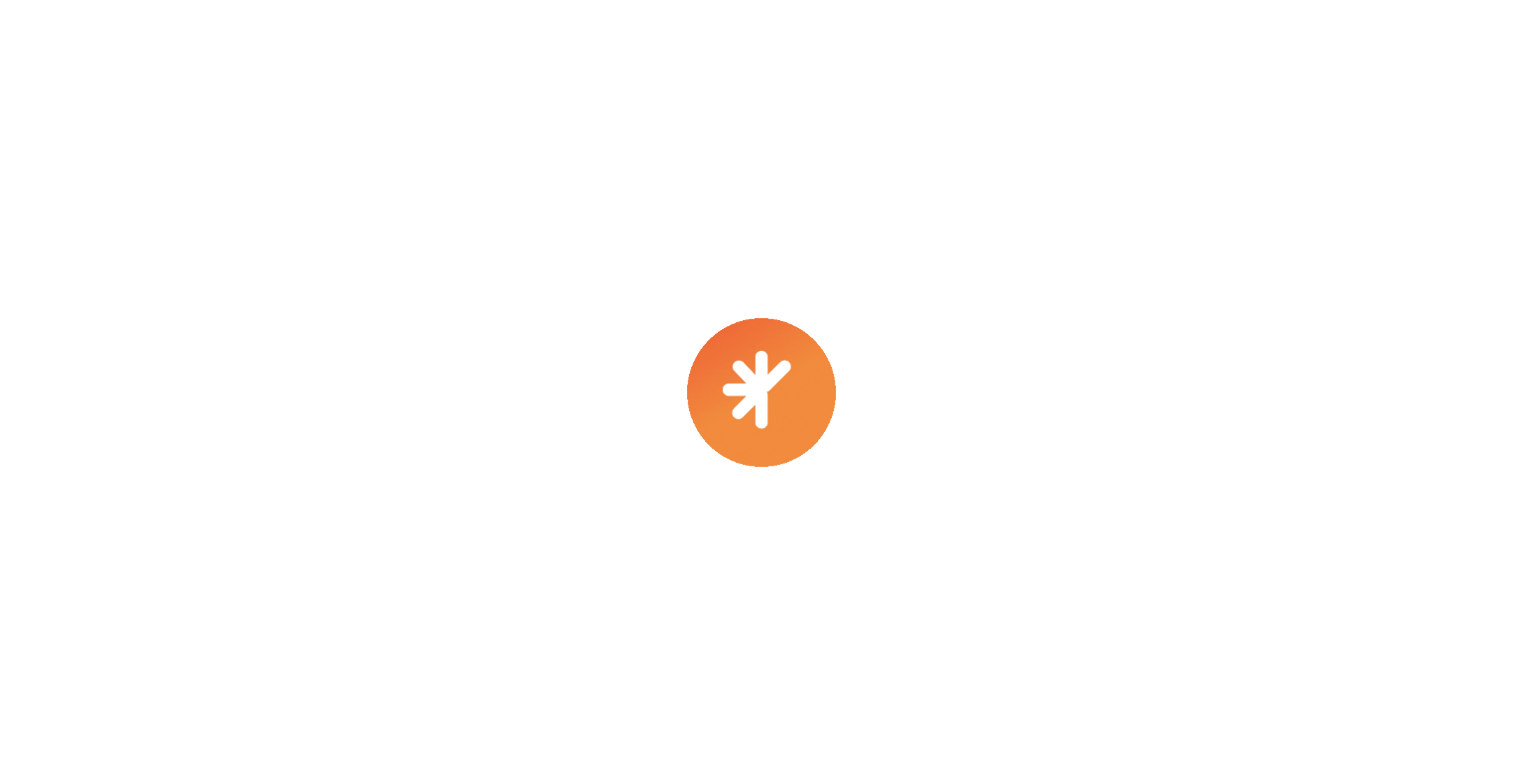 select on "***" 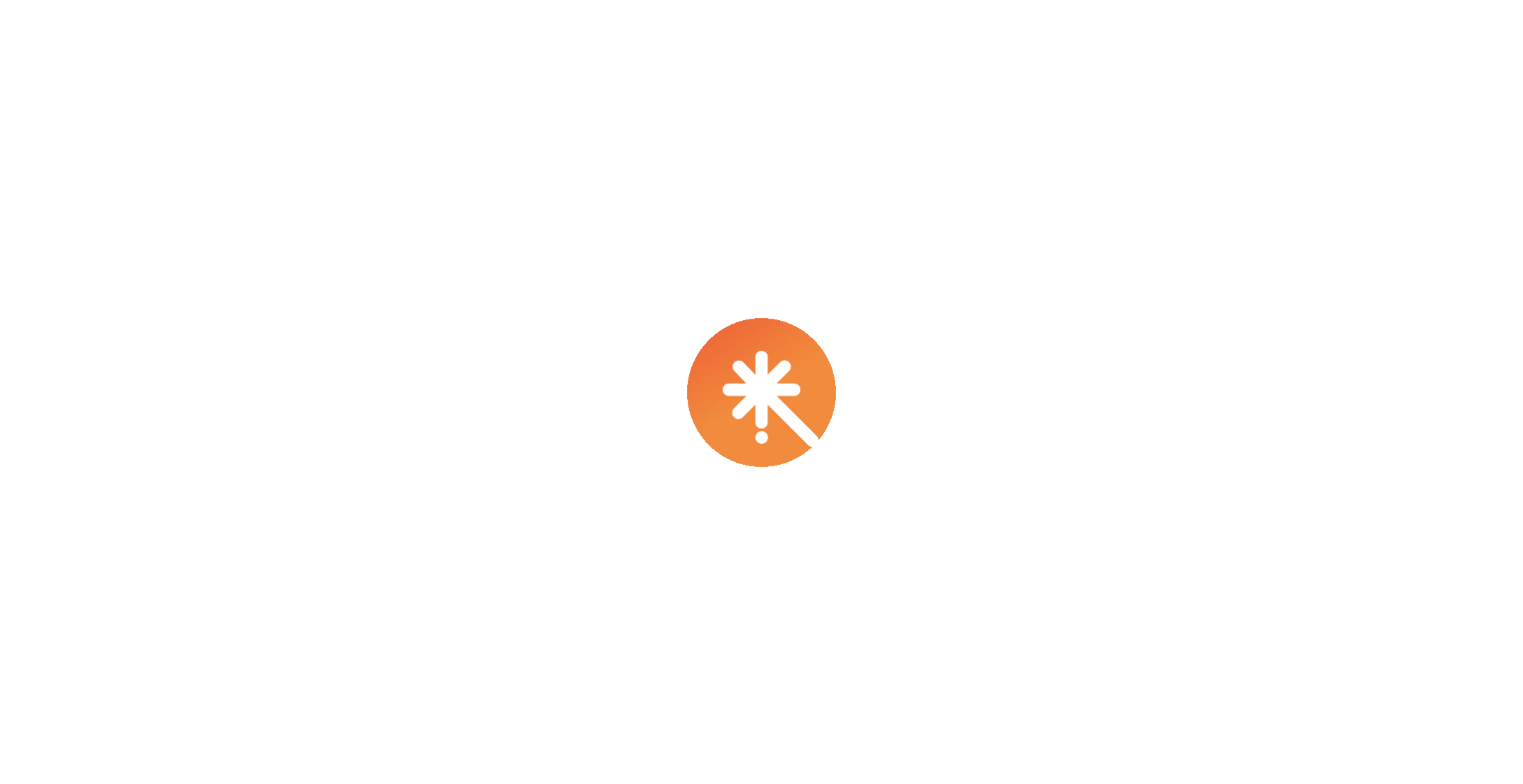 select on "****" 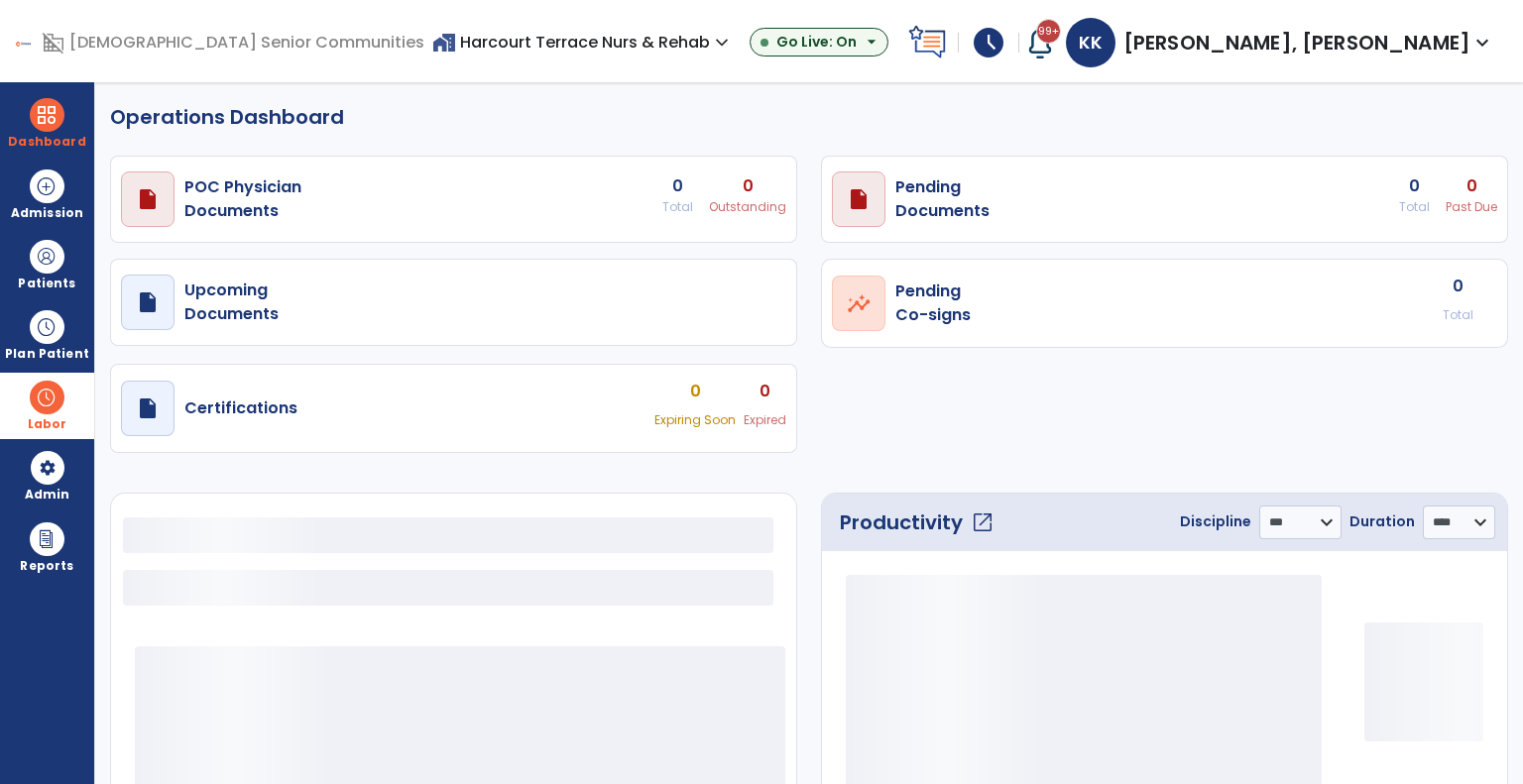 select on "***" 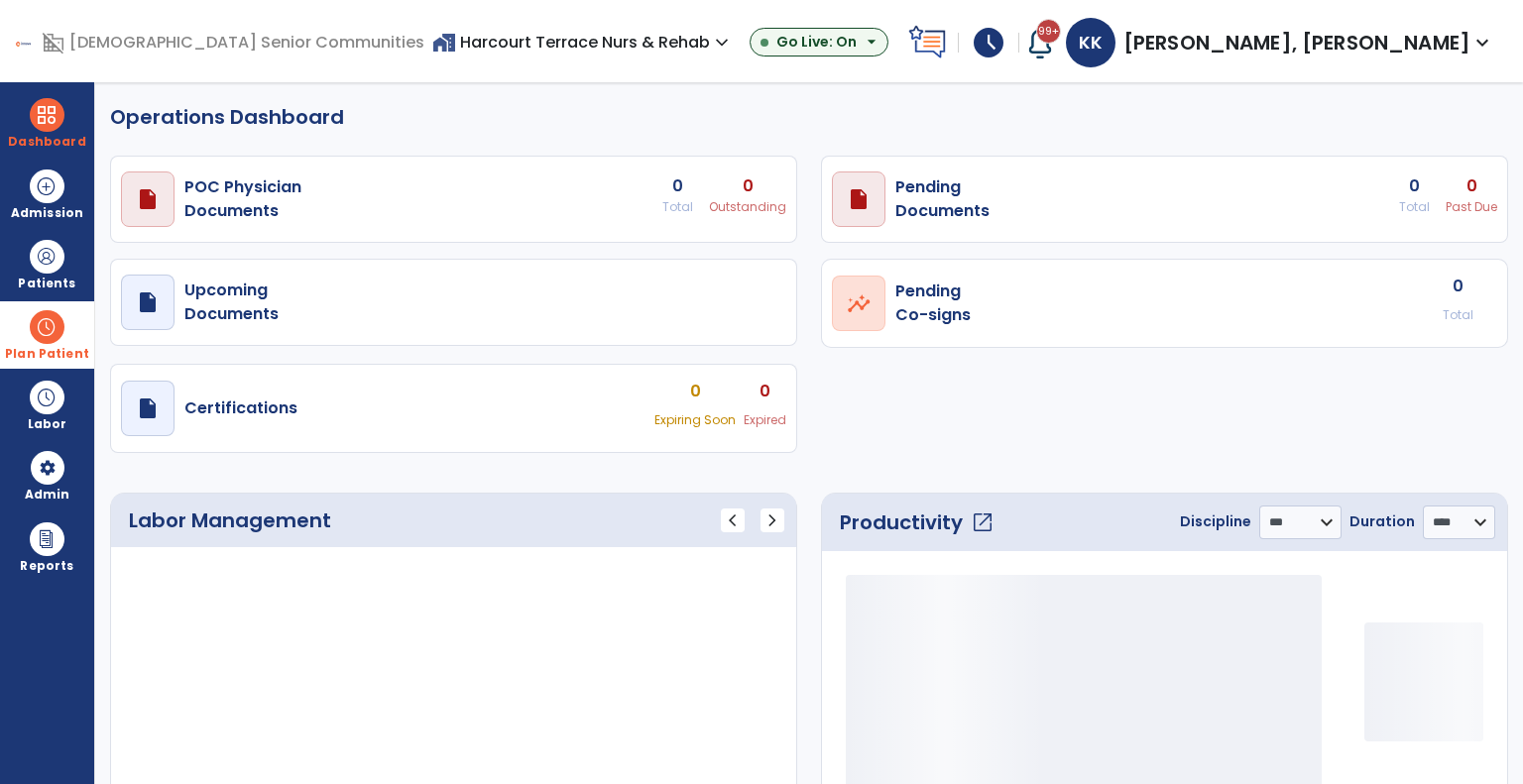 click at bounding box center [47, 327] 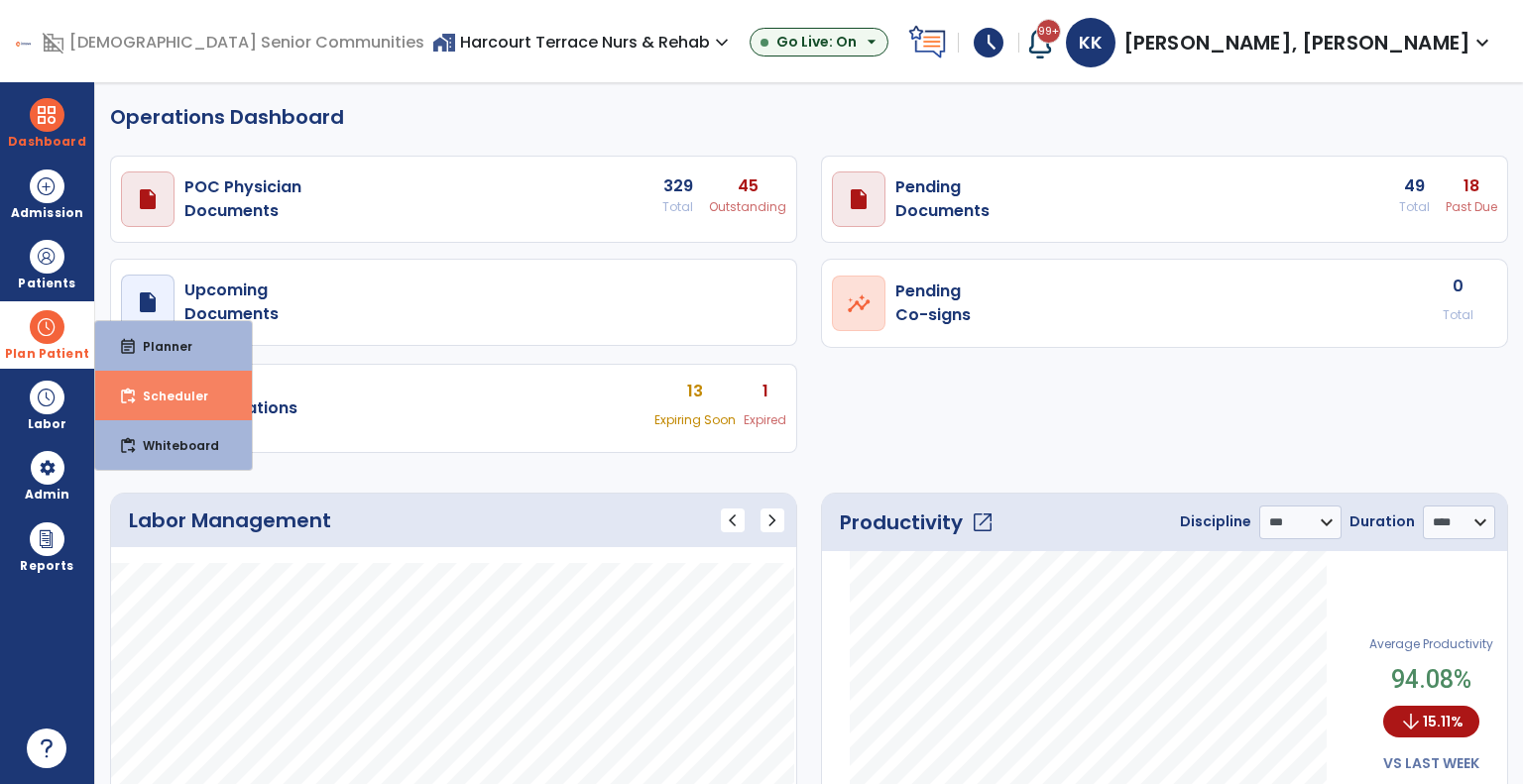 click on "content_paste_go  Scheduler" at bounding box center (174, 395) 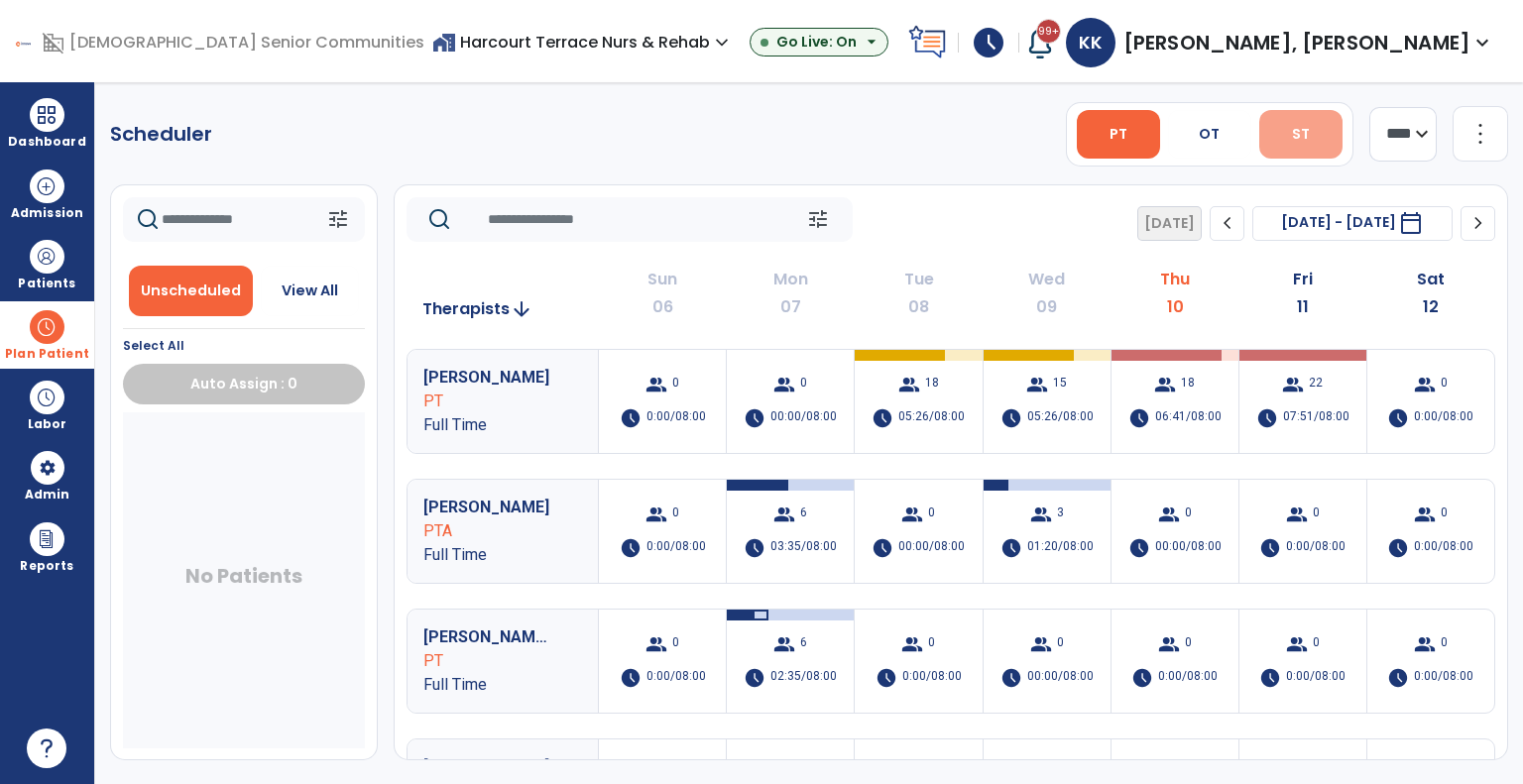 click on "ST" at bounding box center (1301, 134) 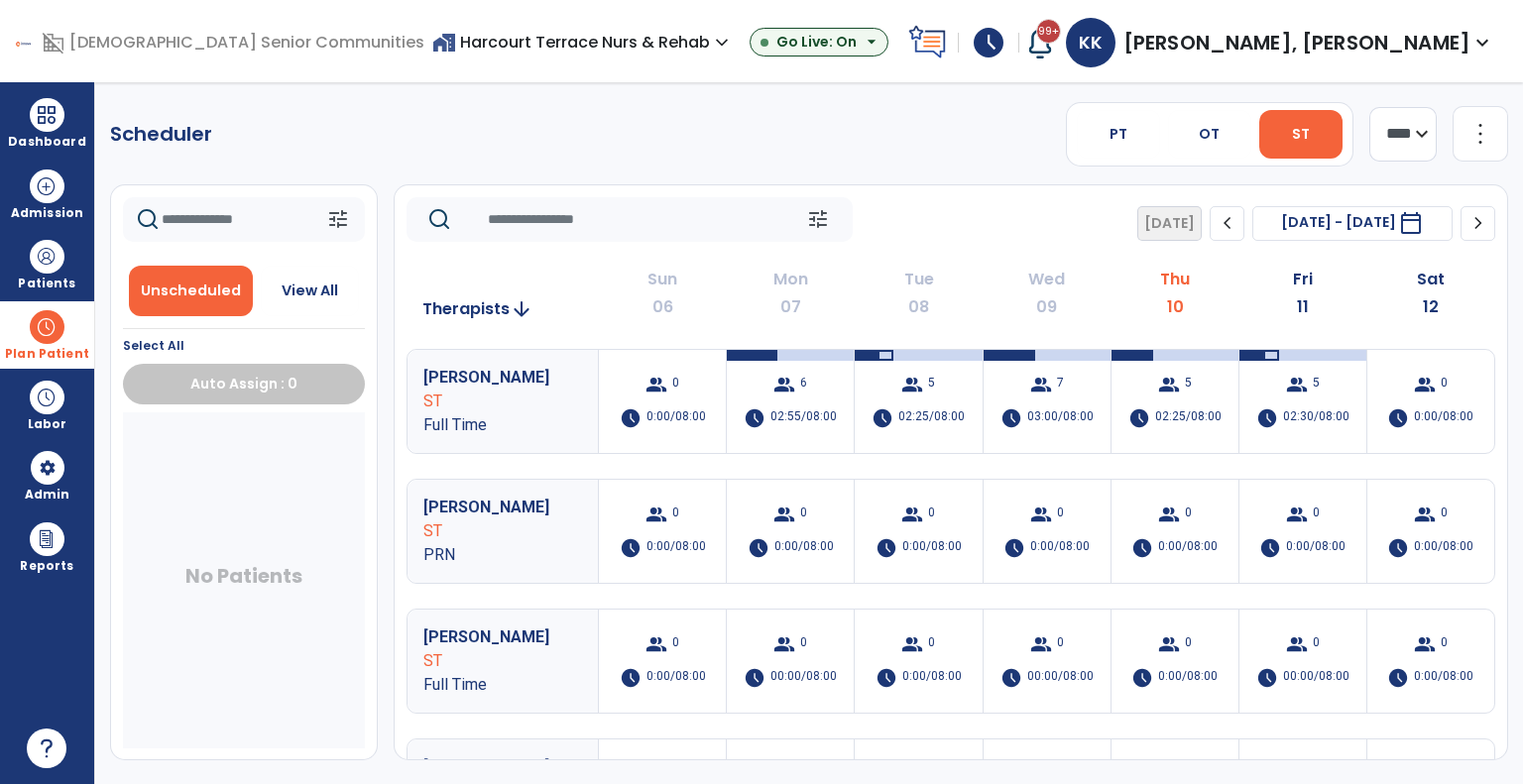 click on "chevron_right" 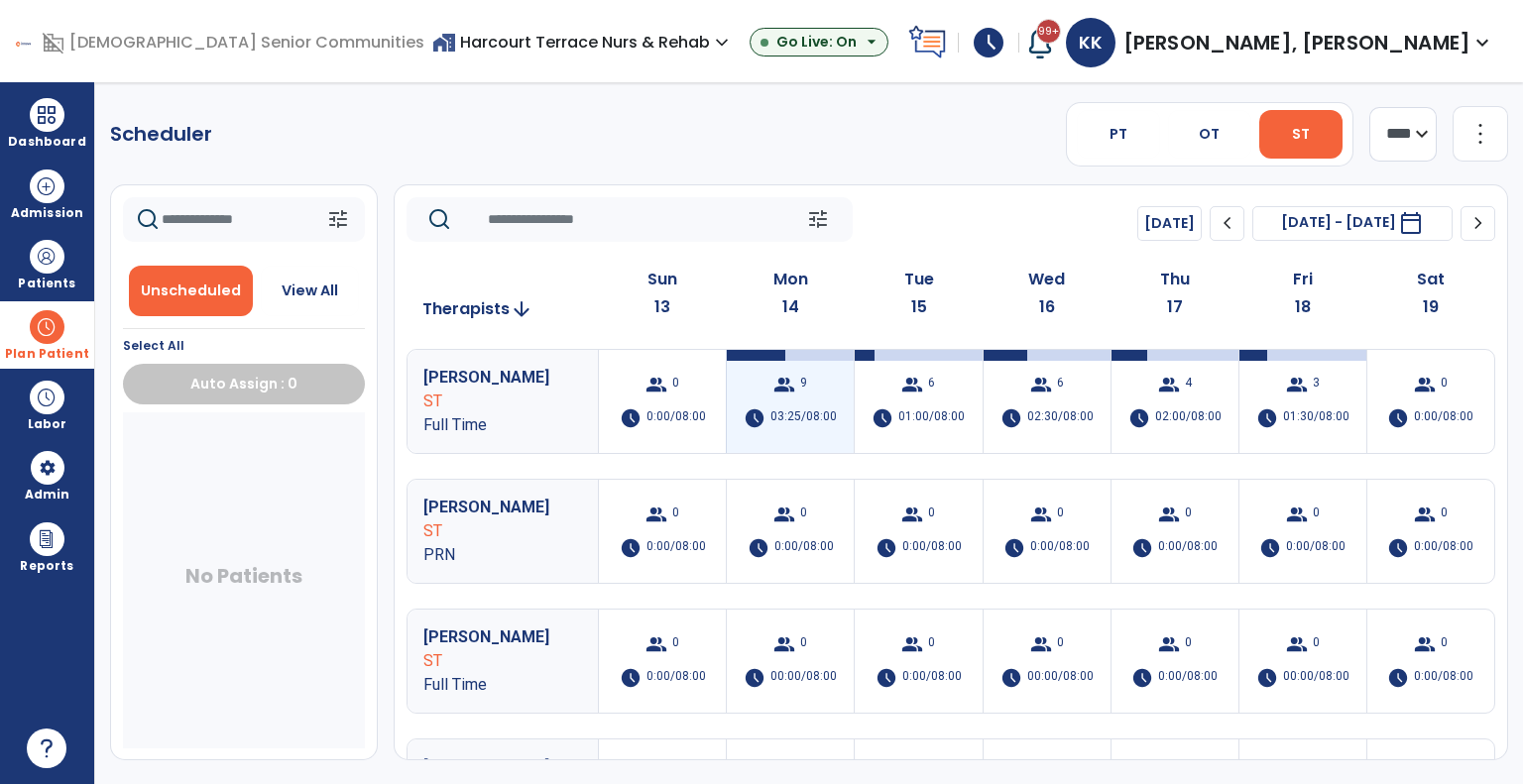 click on "03:25/08:00" at bounding box center [803, 418] 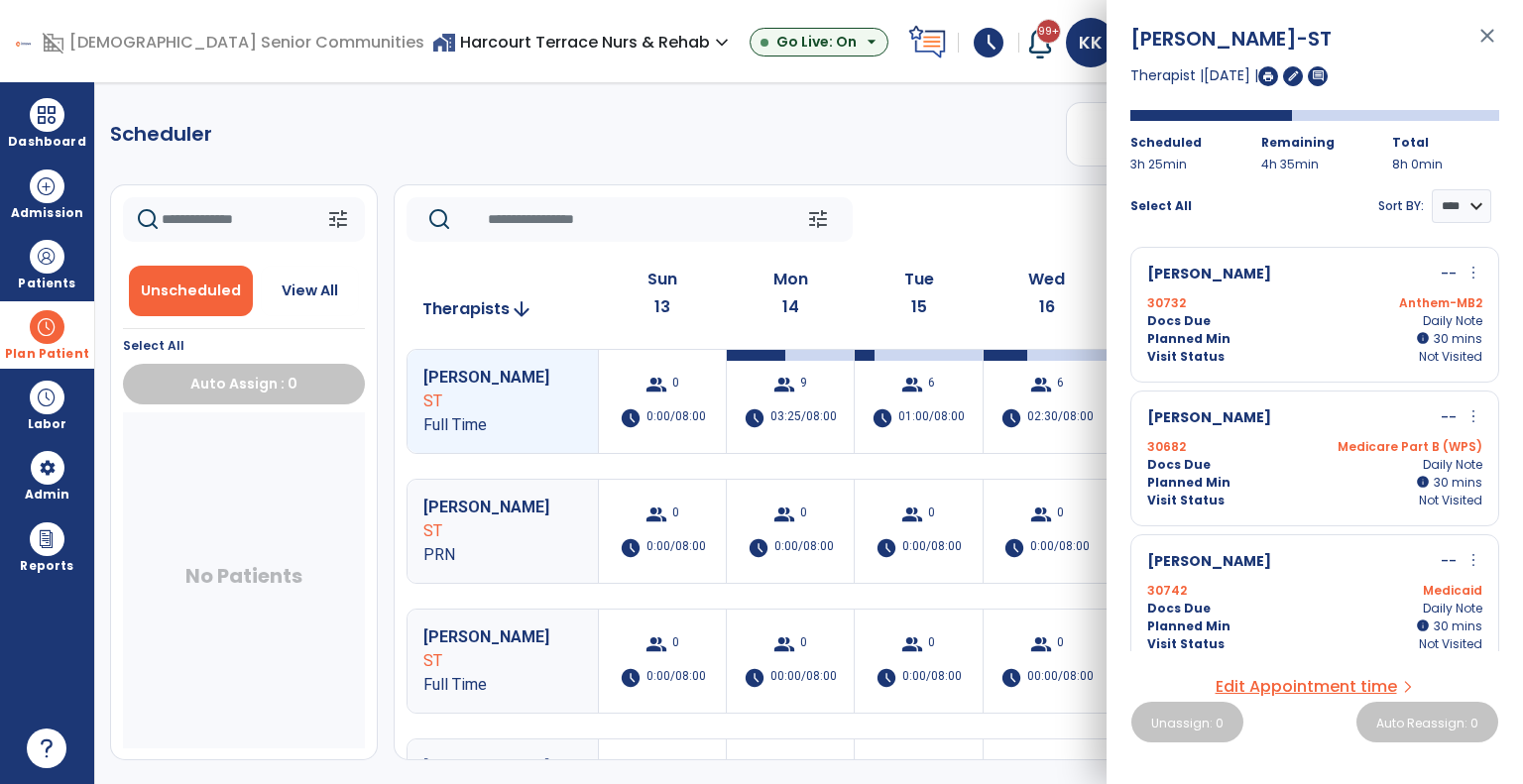 click on "more_vert" at bounding box center [1473, 273] 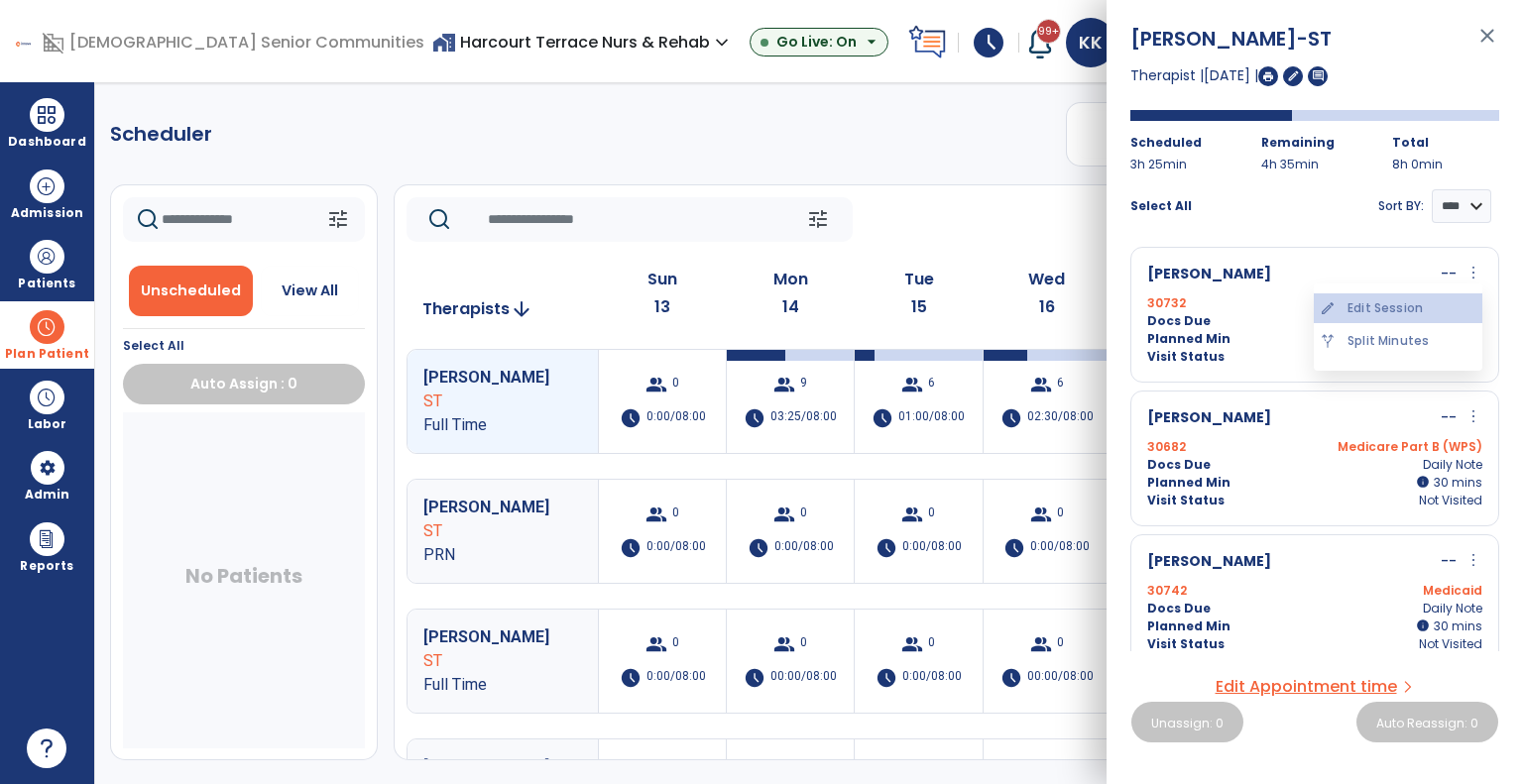 click on "edit   Edit Session" at bounding box center [1398, 308] 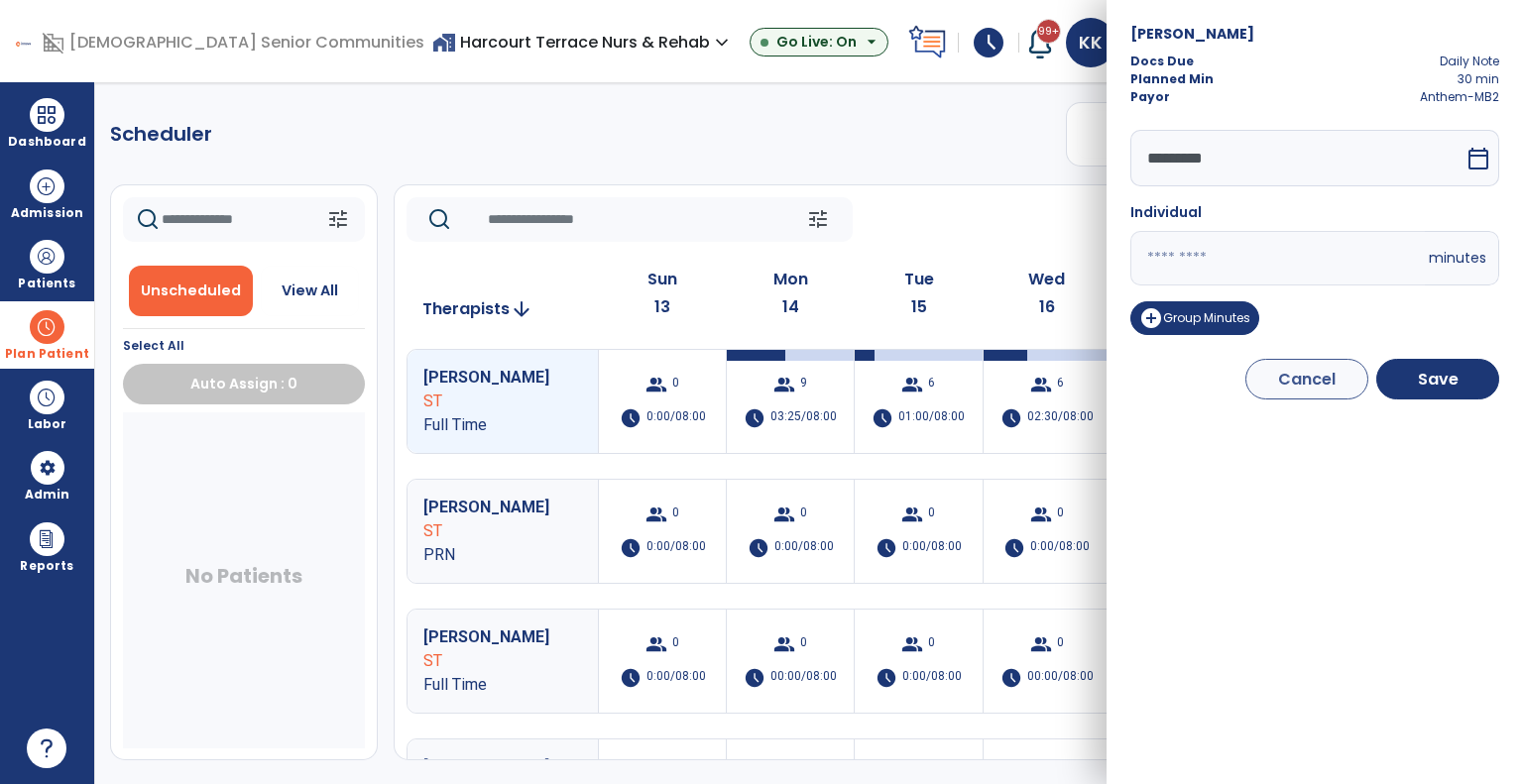 click on "*********" at bounding box center [1297, 158] 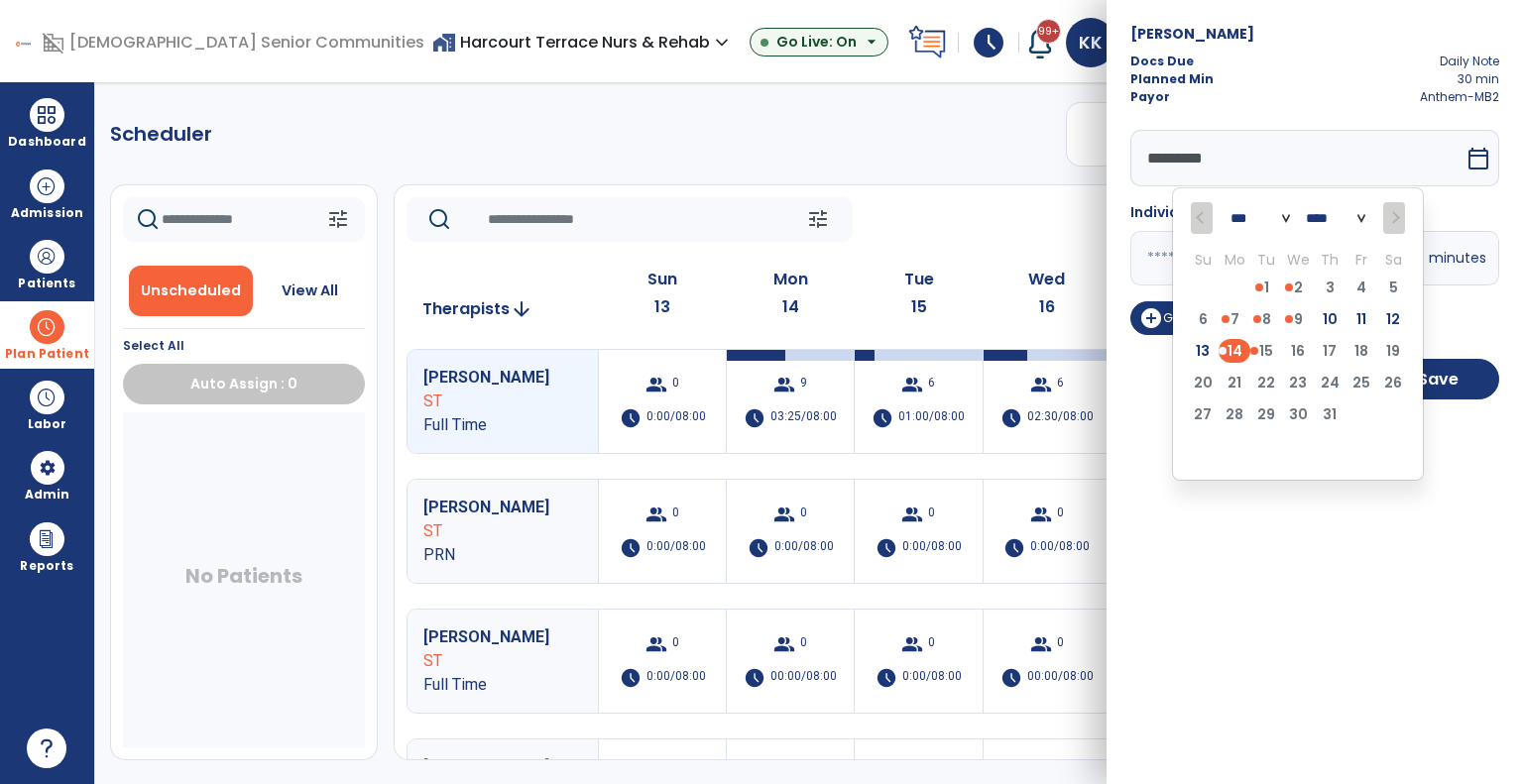 click on "[PERSON_NAME] Due Daily Note   Planned Min  30 min   Payor  Anthem-MB2  ********* *** **** Su Mo Tu We Th Fr Sa  29   30   1   2   3   4   5   6   7   8   9   10   11   12   13   14   15   16   17   18   19   20   21   22   23   24   25   26   27   28   29   30   31   1   2   3   4   5   6   7   8   9   calendar_today  Individual  ** minutes  add_circle   Group Minutes  Cancel   Save" at bounding box center [1315, 392] 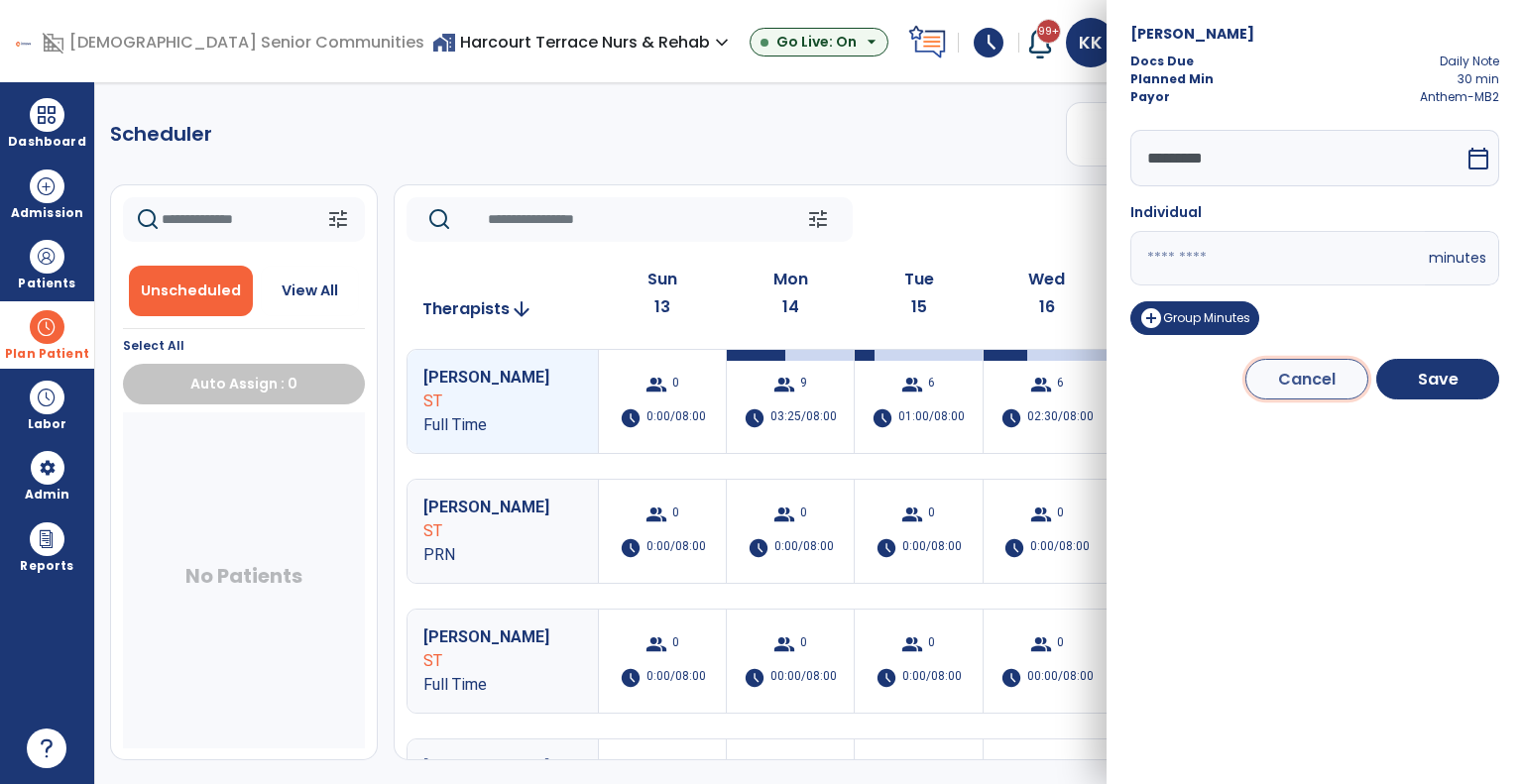click on "Cancel" at bounding box center (1307, 379) 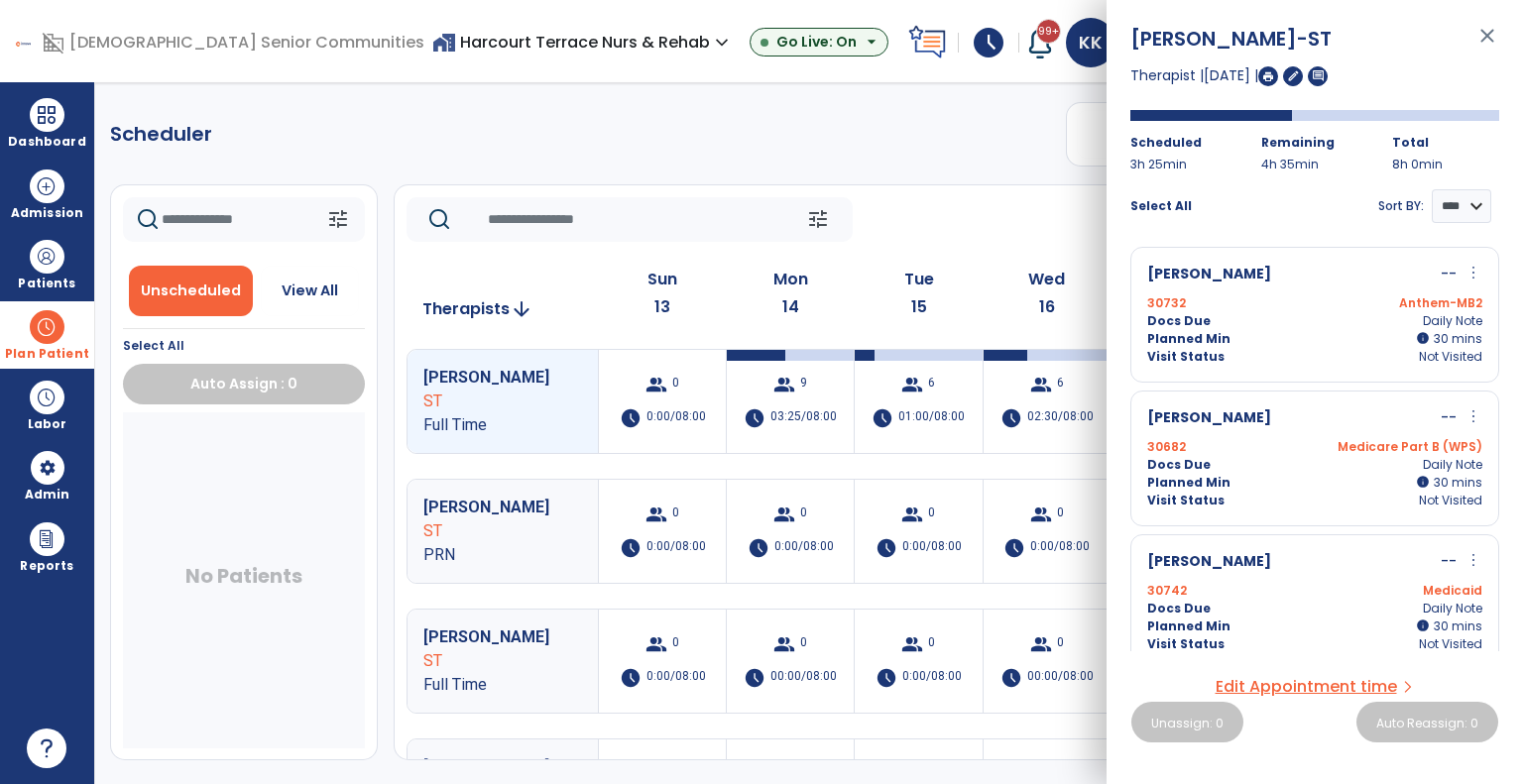 click on "more_vert" at bounding box center [1473, 416] 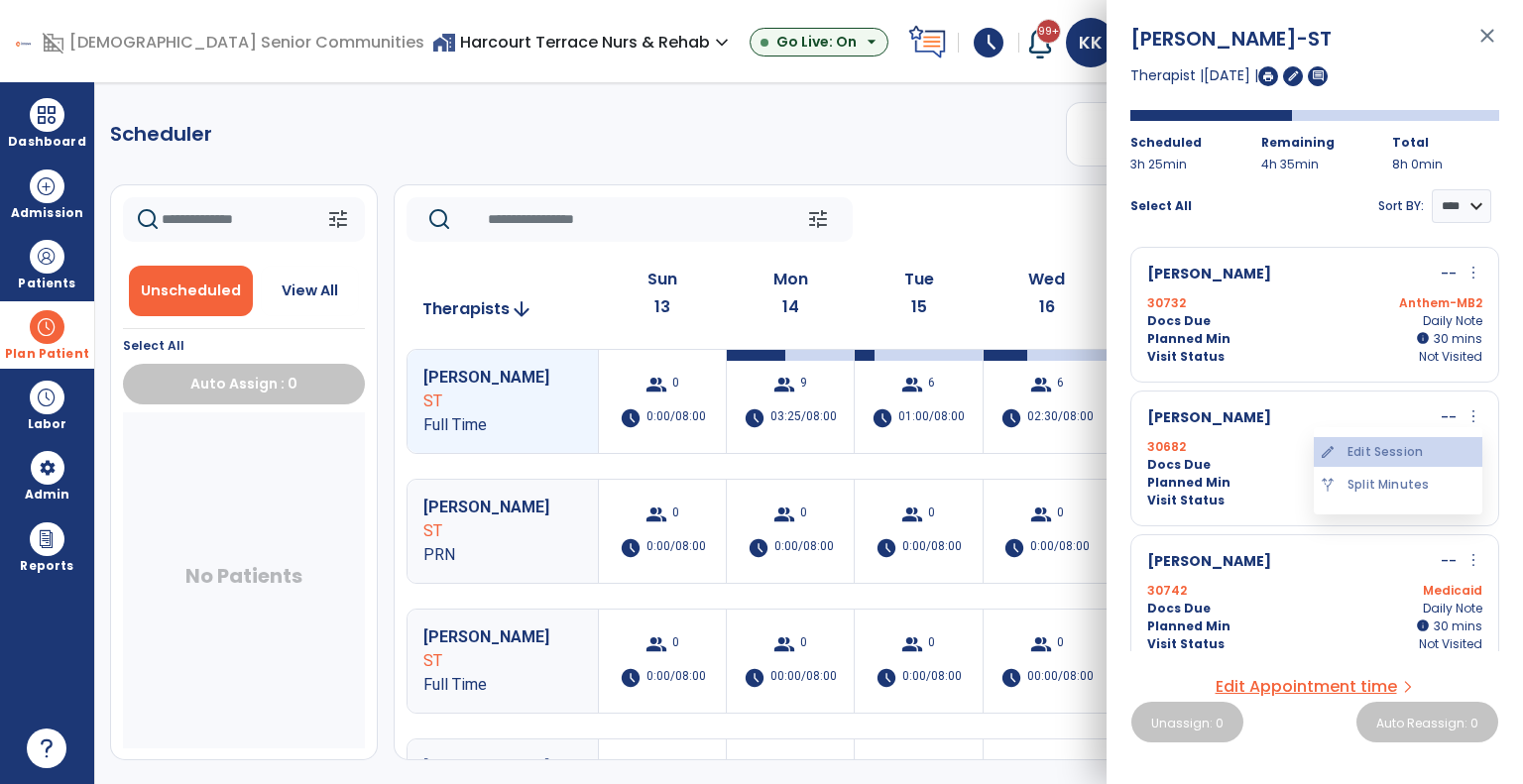 click on "edit   Edit Session" at bounding box center (1398, 452) 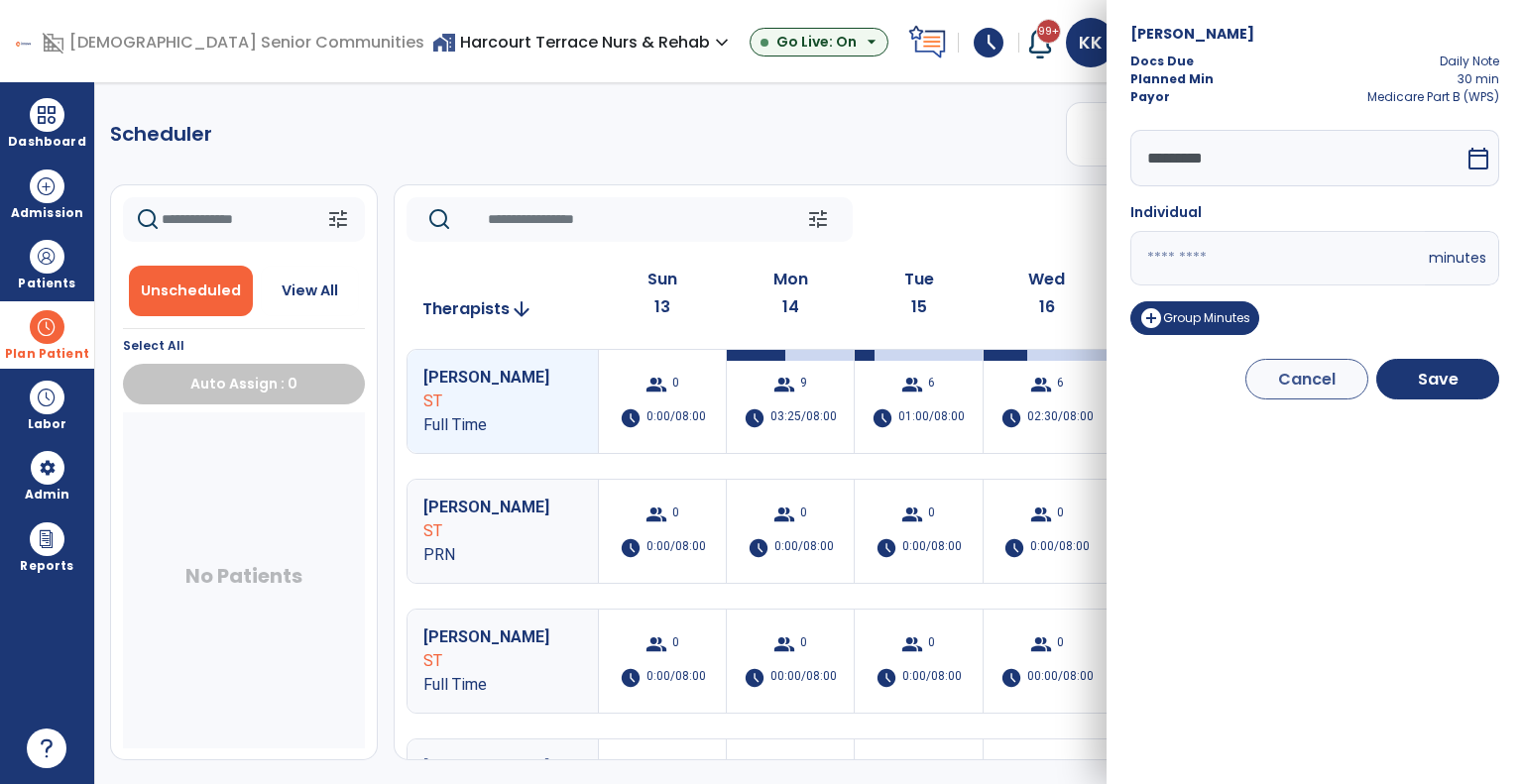 click on "*********" at bounding box center (1297, 158) 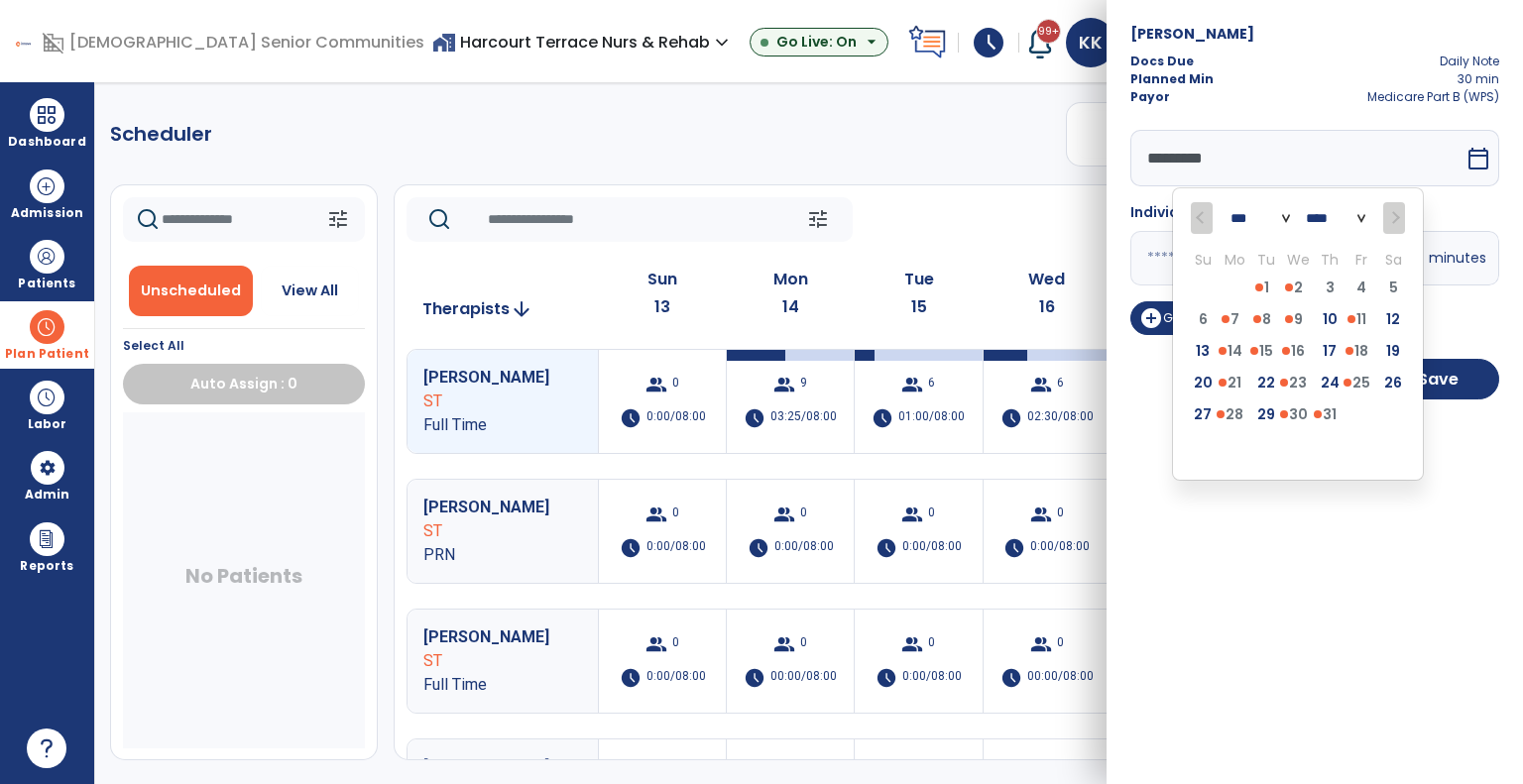 click on "[PERSON_NAME]   Docs Due Daily Note   Planned Min  30 min   Payor  Medicare Part B (WPS)  ********* *** **** Su Mo Tu We Th Fr Sa  29   30   1   2   3   4   5   6   7   8   9   10   11   12   13   14   15   16   17   18   19   20   21   22   23   24   25   26   27   28   29   30   31   1   2   3   4   5   6   7   8   9   calendar_today  Individual  ** minutes  add_circle   Group Minutes  Cancel   Save" at bounding box center (1315, 392) 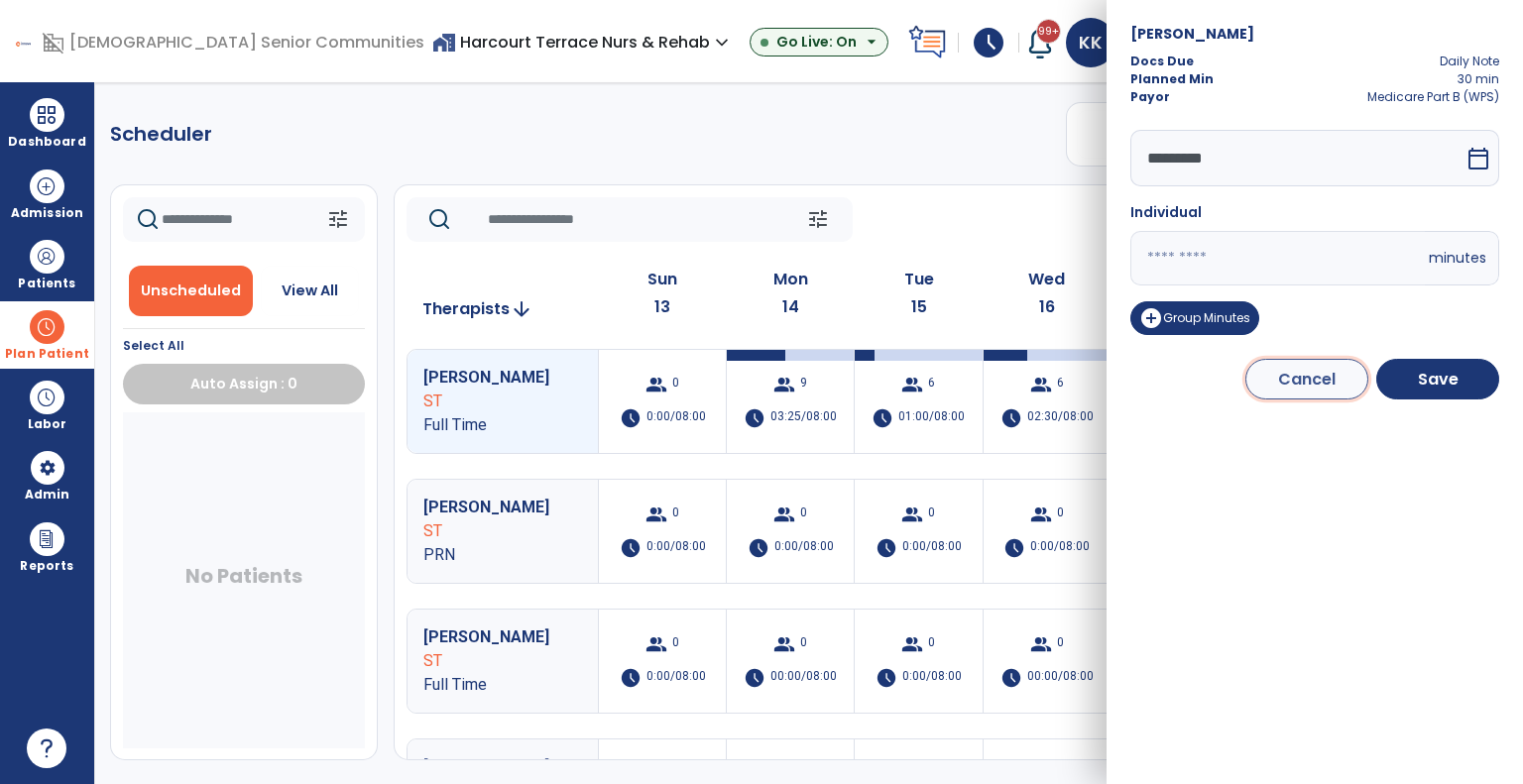 click on "Cancel" at bounding box center [1307, 379] 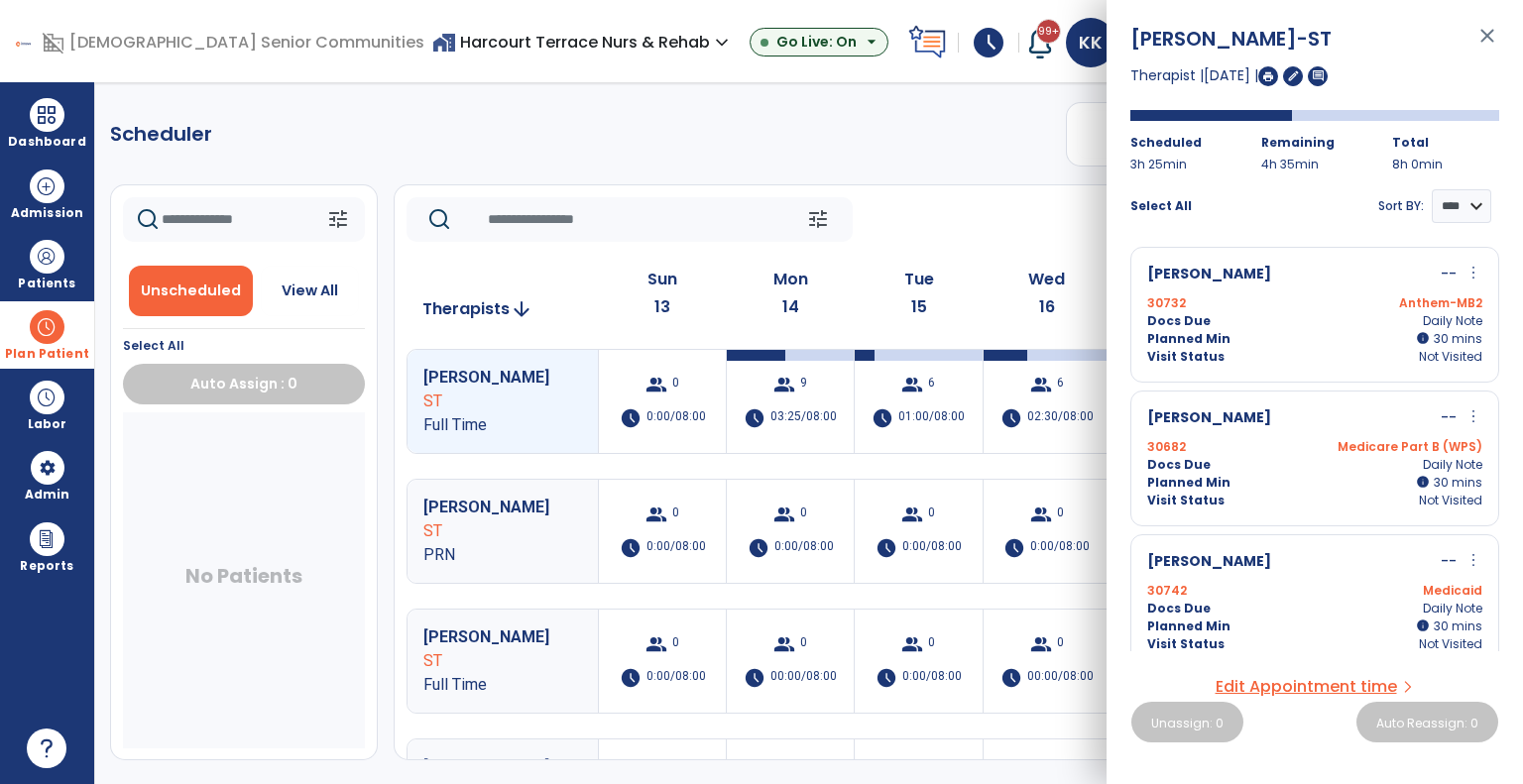 scroll, scrollTop: 75, scrollLeft: 0, axis: vertical 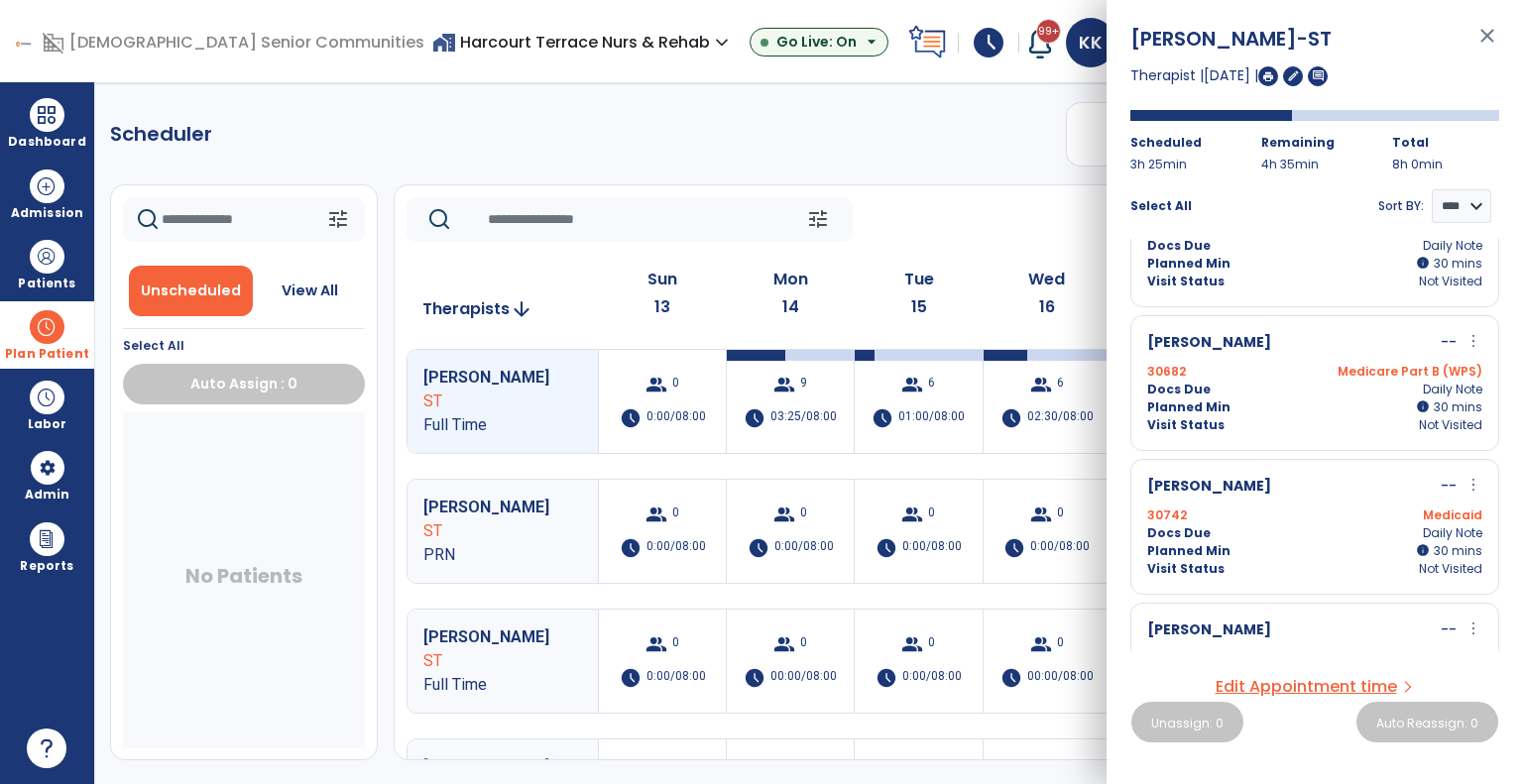 click on "more_vert" at bounding box center (1473, 485) 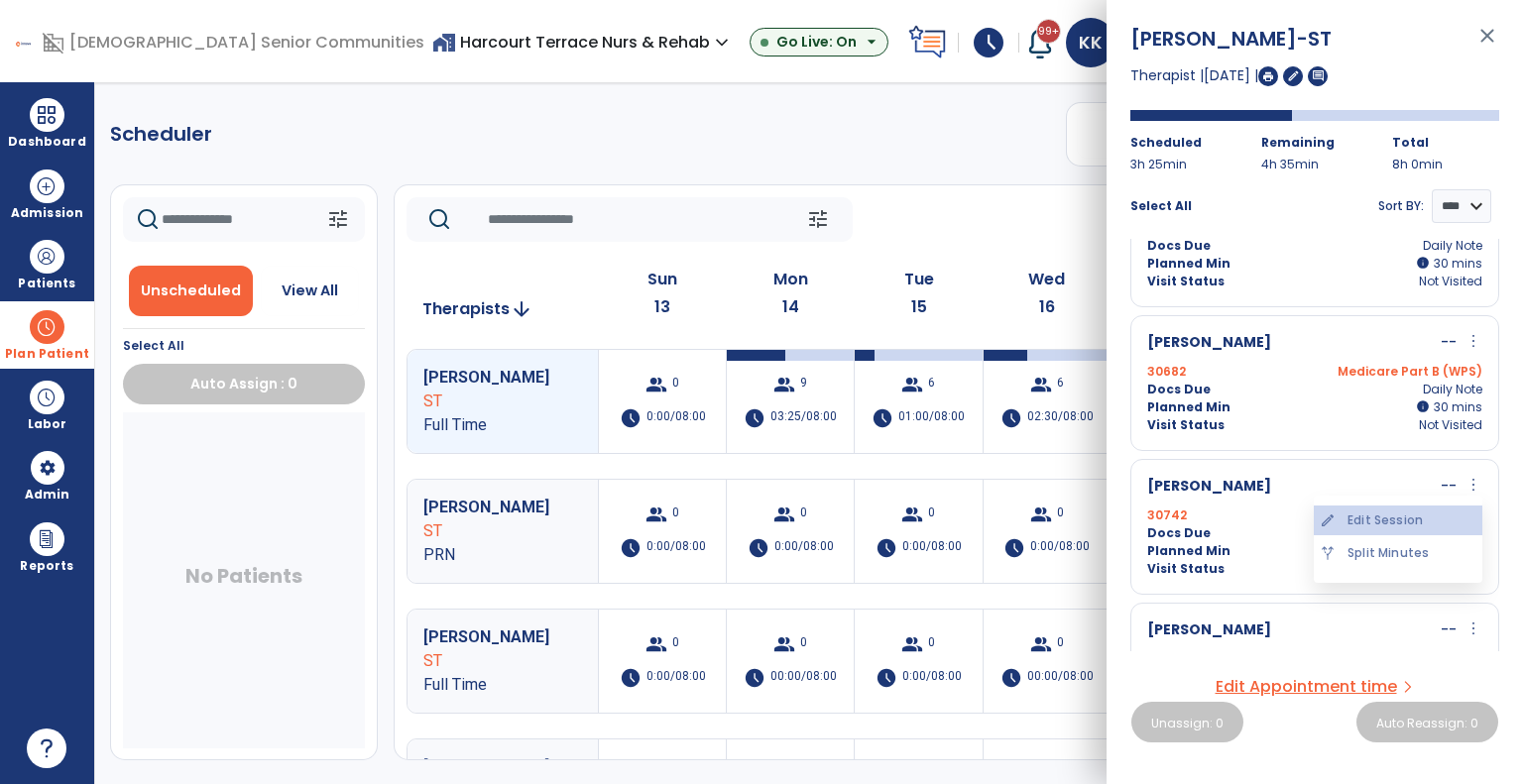 click on "edit   Edit Session" at bounding box center [1398, 520] 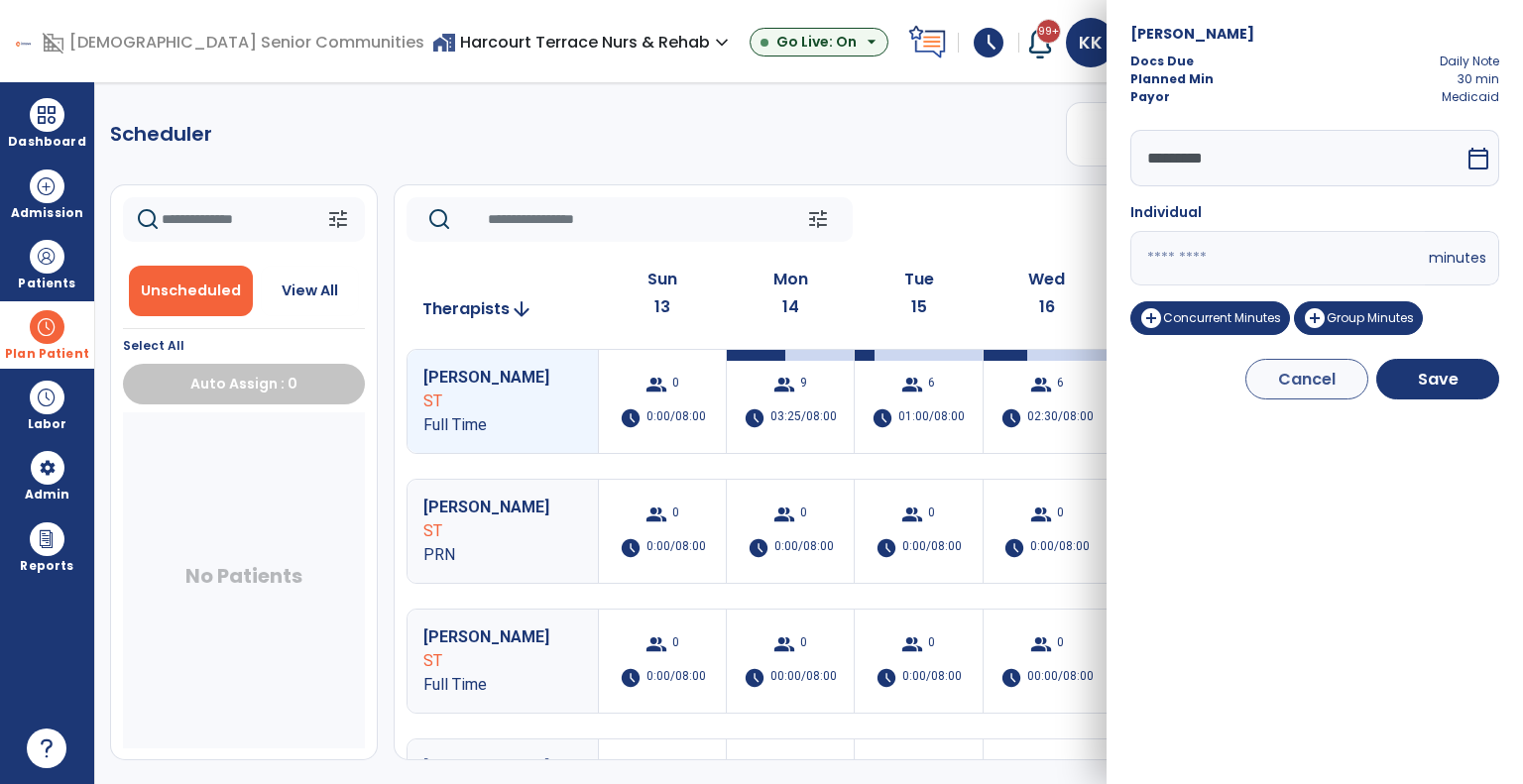 click on "*********" at bounding box center (1297, 158) 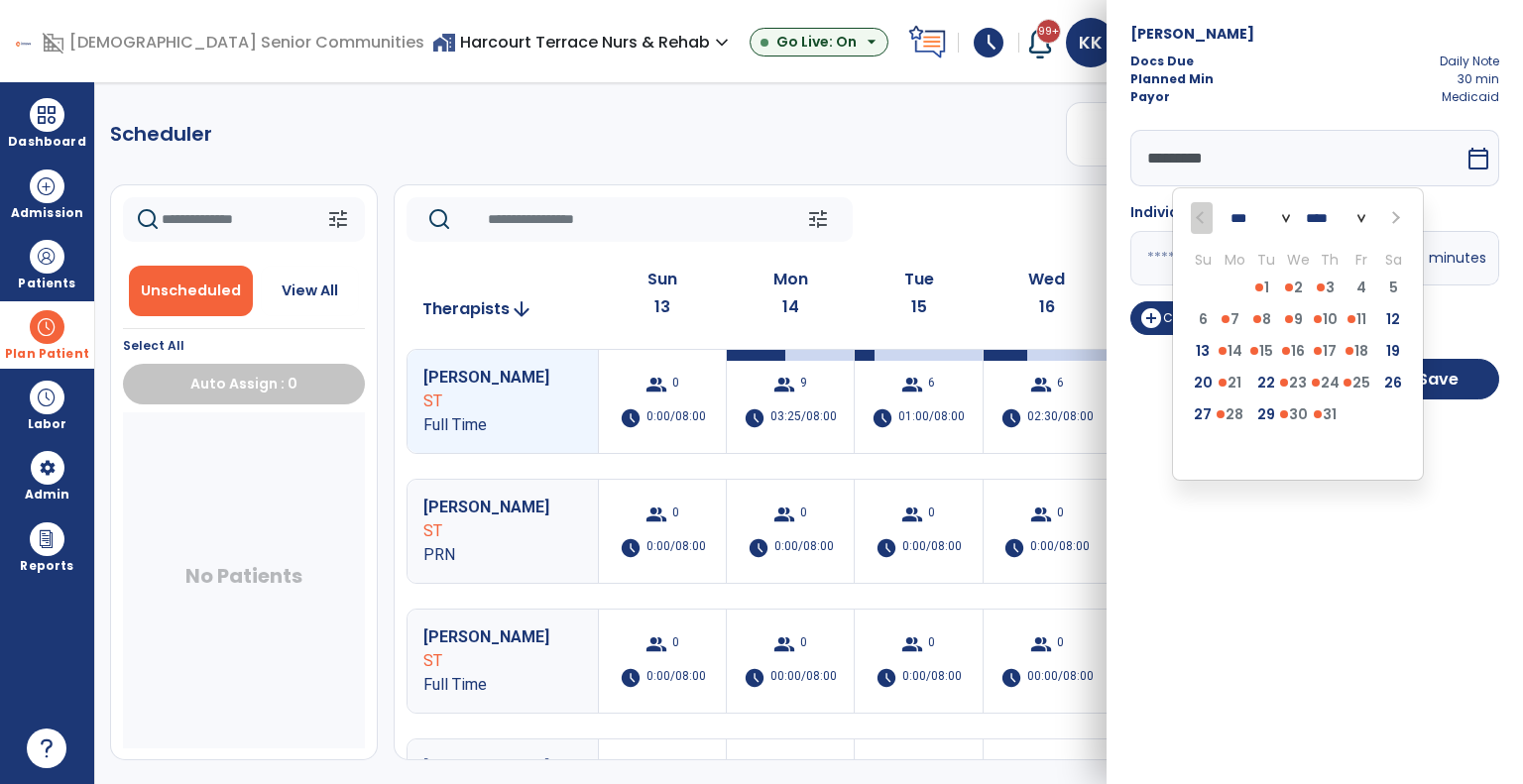 click on "[PERSON_NAME] Due Daily Note   Planned Min  30 min   Payor  Medicaid  ********* *** *** *** **** Su Mo Tu We Th Fr Sa  29   30   1   2   3   4   5   6   7   8   9   10   11   12   13   14   15   16   17   18   19   20   21   22   23   24   25   26   27   28   29   30   31   1   2   3   4   5   6   7   8   9   calendar_today  Individual  ** minutes  add_circle   Concurrent Minutes  add_circle   Group Minutes  Cancel   Save" at bounding box center [1315, 392] 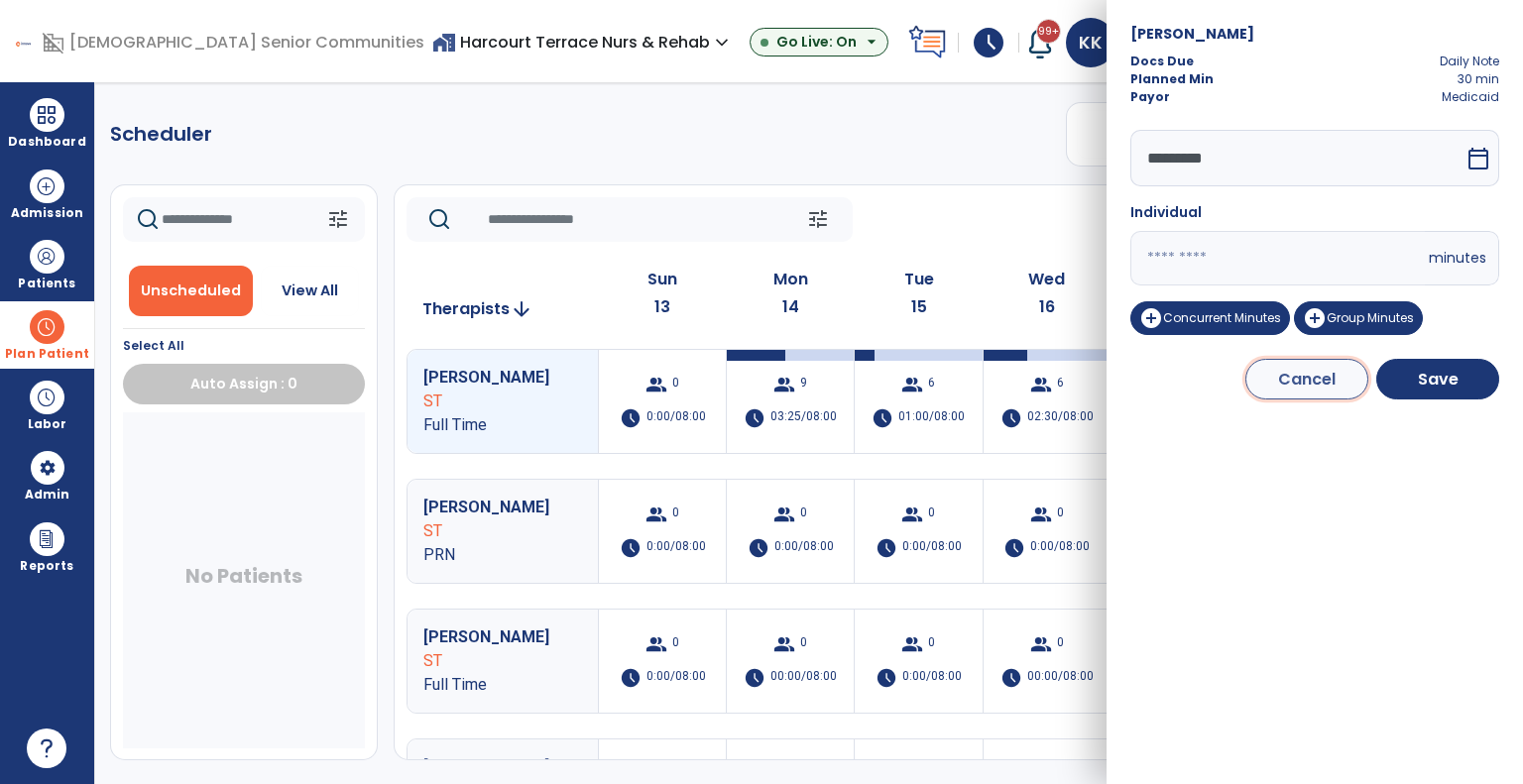 click on "Cancel" at bounding box center (1307, 379) 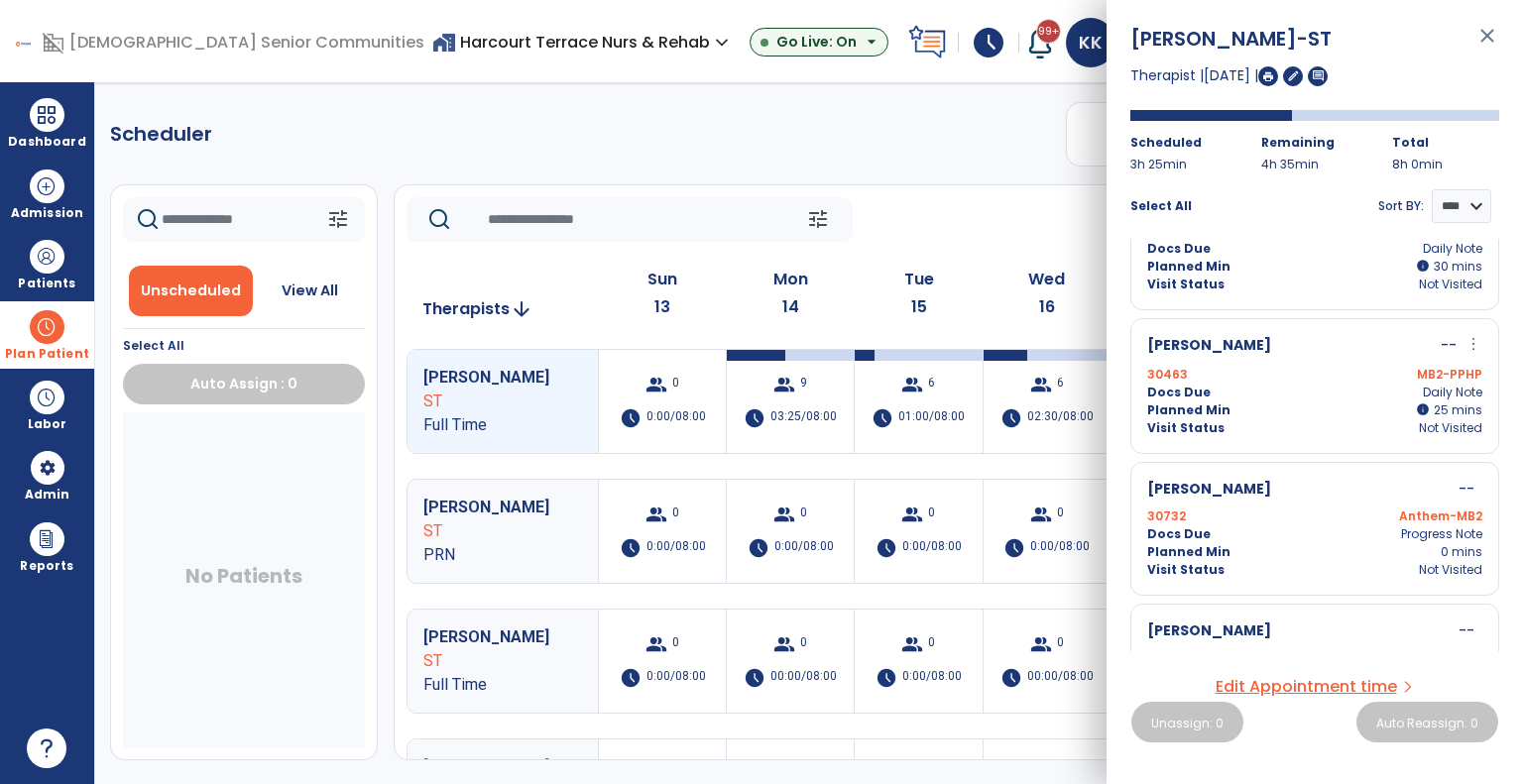 scroll, scrollTop: 789, scrollLeft: 0, axis: vertical 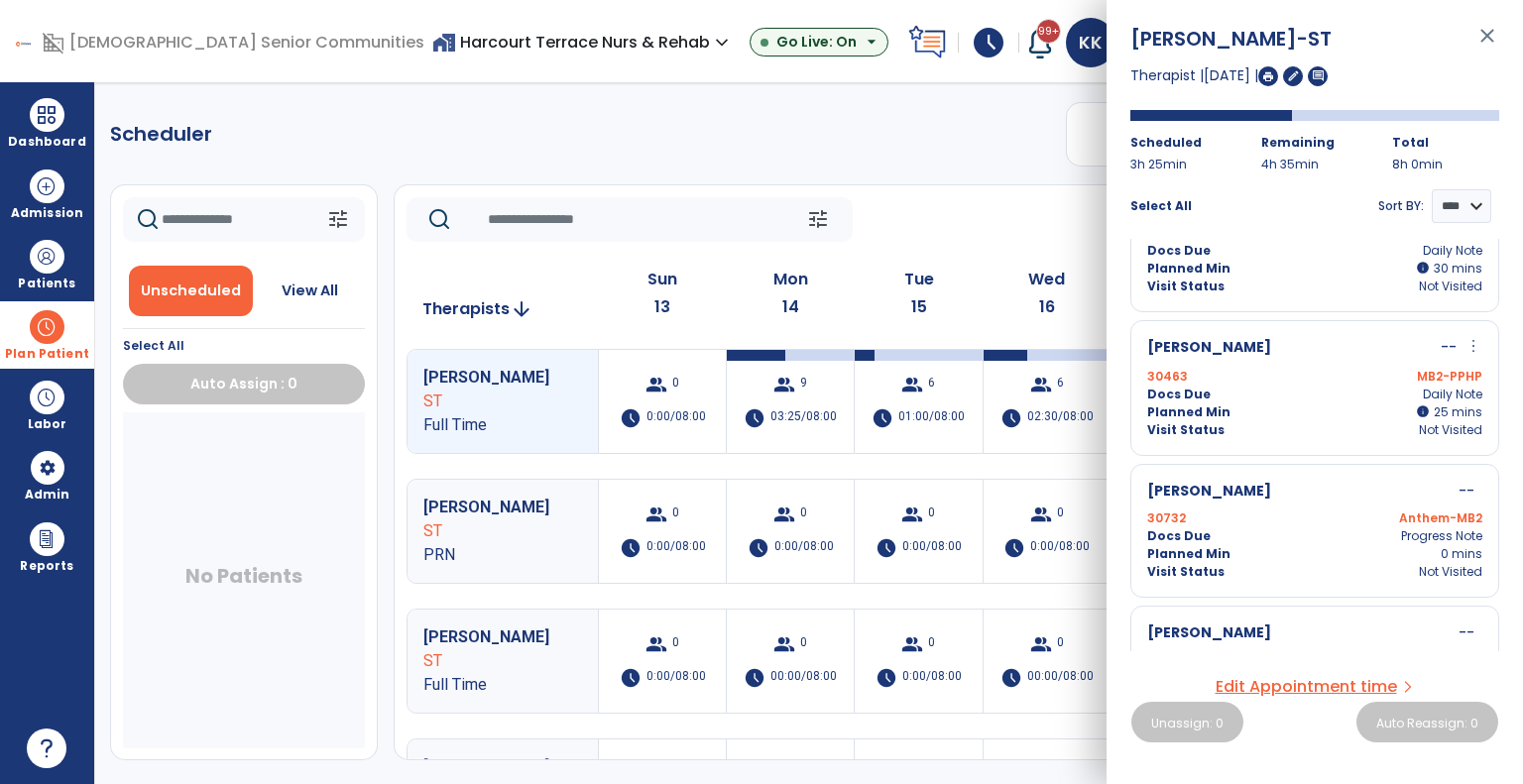 click on "more_vert" at bounding box center [1473, 346] 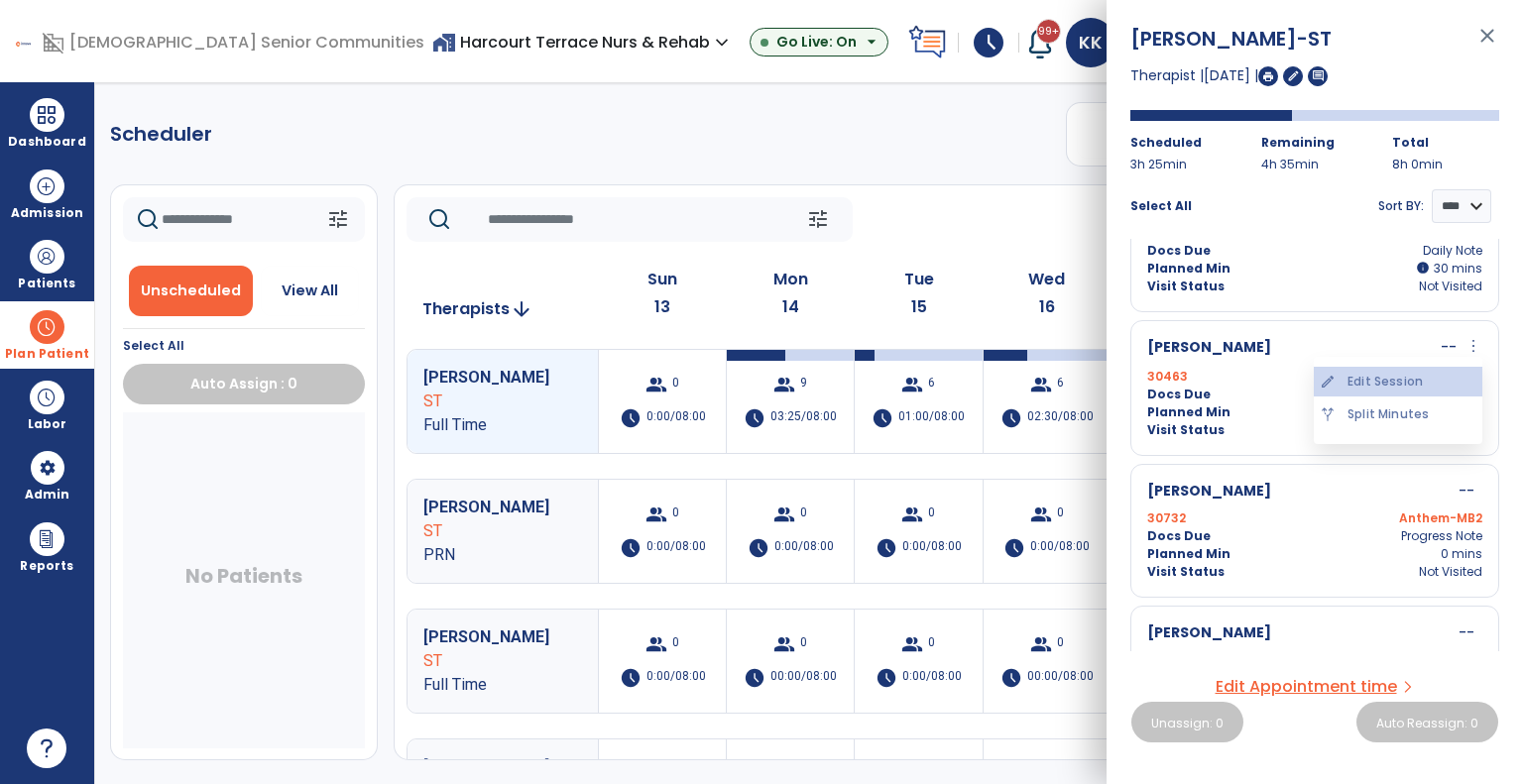 click on "edit   Edit Session" at bounding box center (1398, 382) 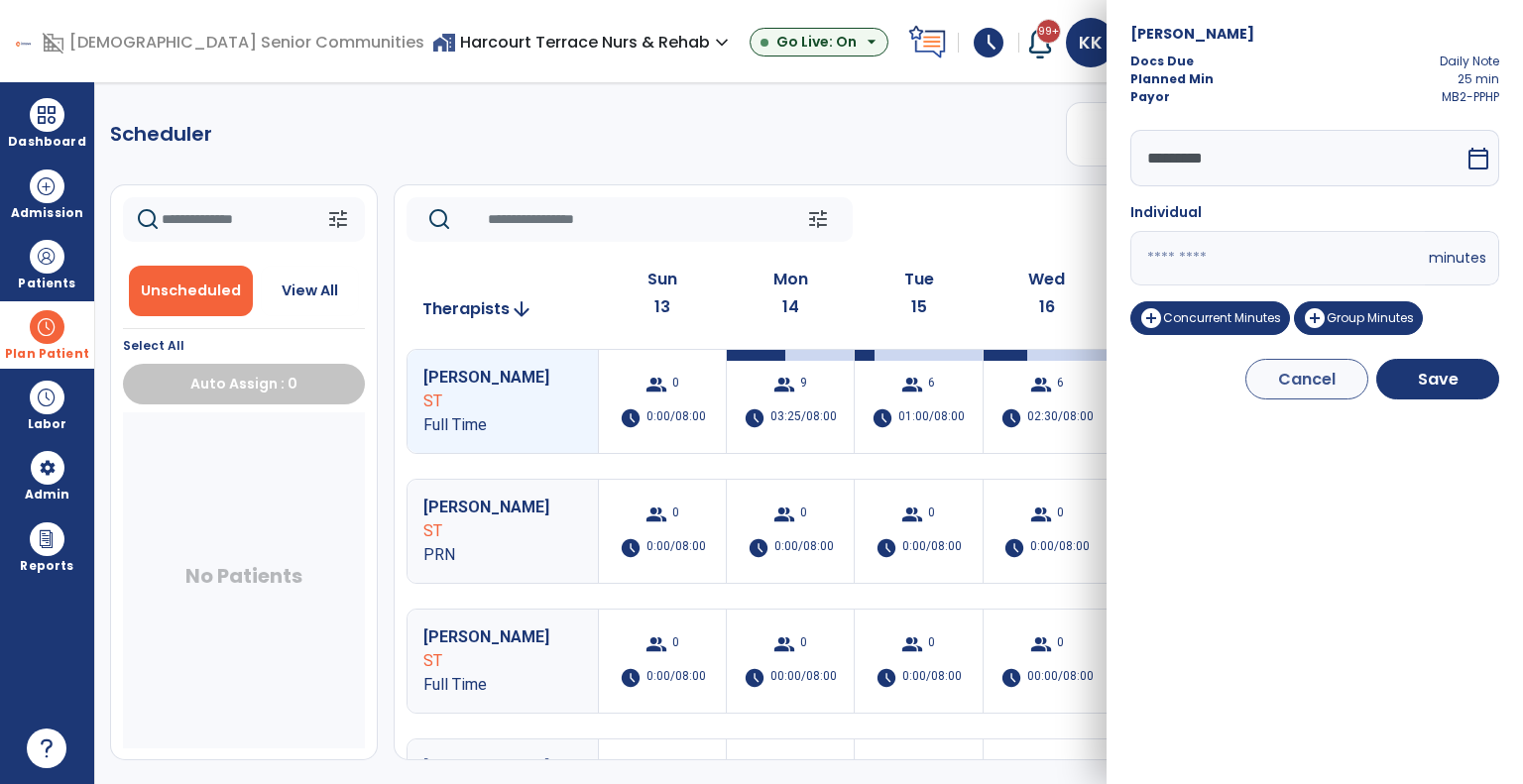 click on "*********  calendar_today  Individual  ** minutes  add_circle   Concurrent Minutes  add_circle   Group Minutes" at bounding box center [1315, 236] 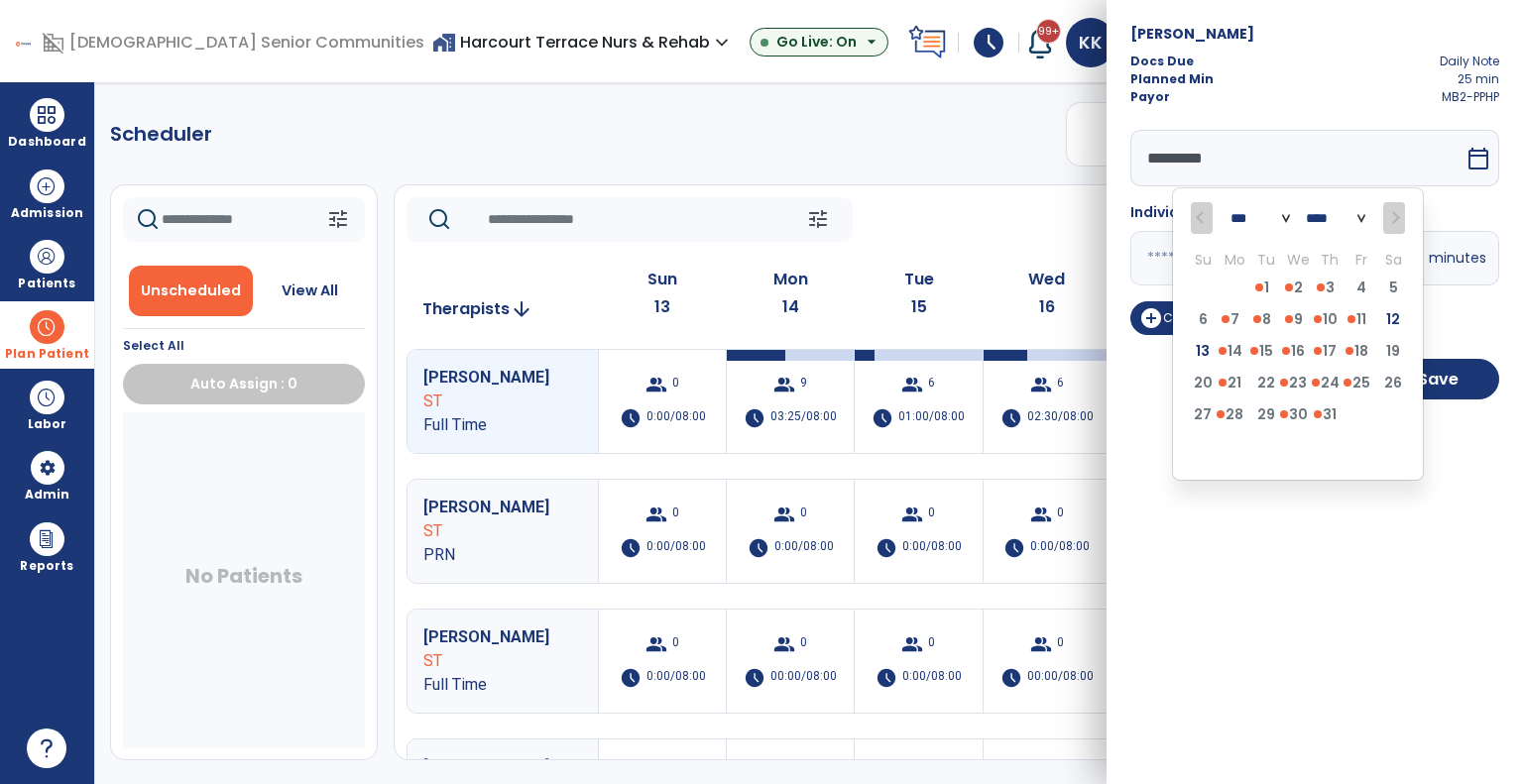 click on "[PERSON_NAME]   Docs Due Daily Note   Planned Min  25 min   Payor  MB2-PPHP  ********* *** **** Su Mo Tu We Th Fr Sa  29   30   1   2   3   4   5   6   7   8   9   10   11   12   13   14   15   16   17   18   19   20   21   22   23   24   25   26   27   28   29   30   31   1   2   3   4   5   6   7   8   9   calendar_today  Individual  ** minutes  add_circle   Concurrent Minutes  add_circle   Group Minutes  Cancel   Save" at bounding box center [1315, 392] 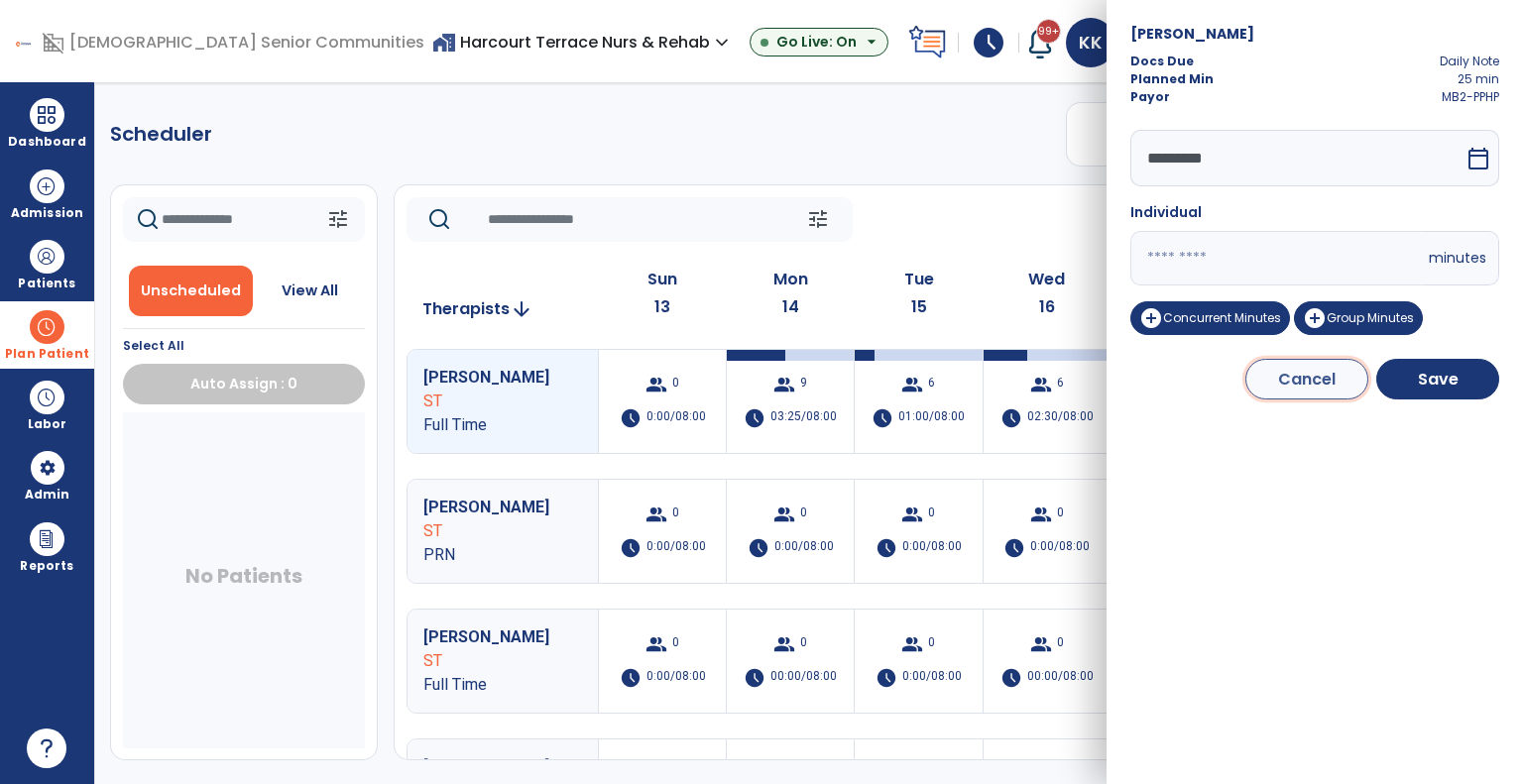 click on "Cancel" at bounding box center (1307, 379) 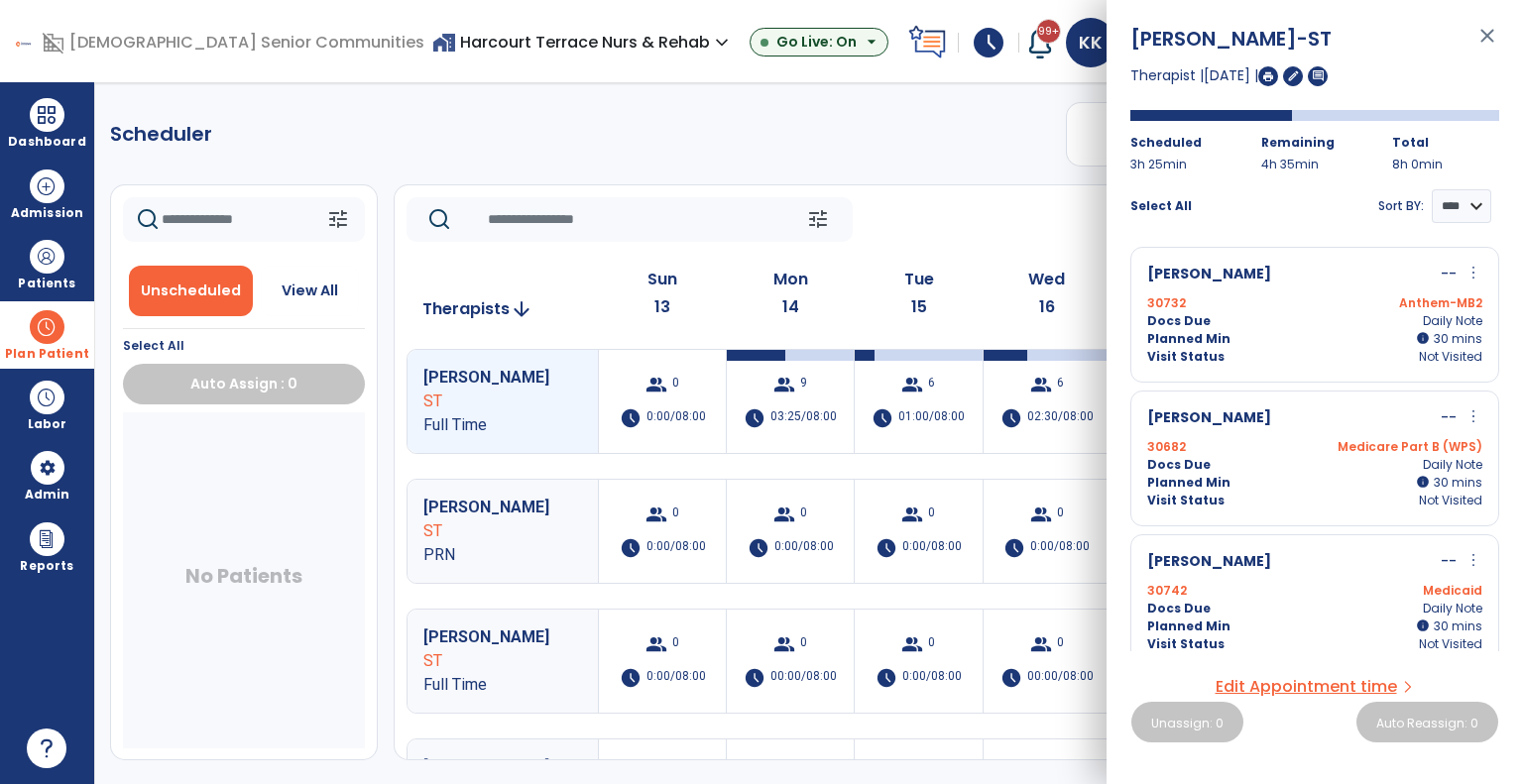click on "tune   [DATE]  chevron_left [DATE] - [DATE]  *********  calendar_today  chevron_right" 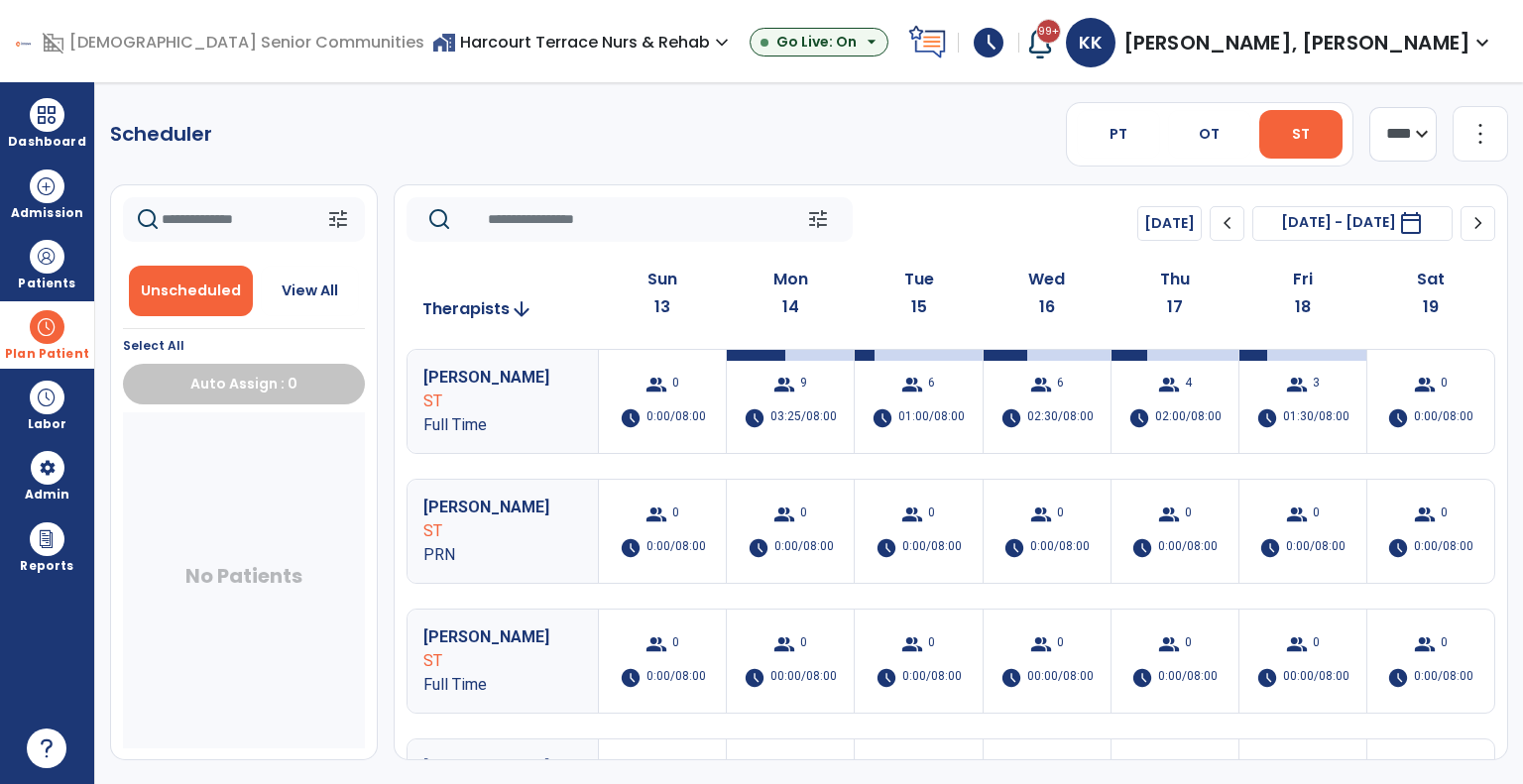 click at bounding box center (47, 327) 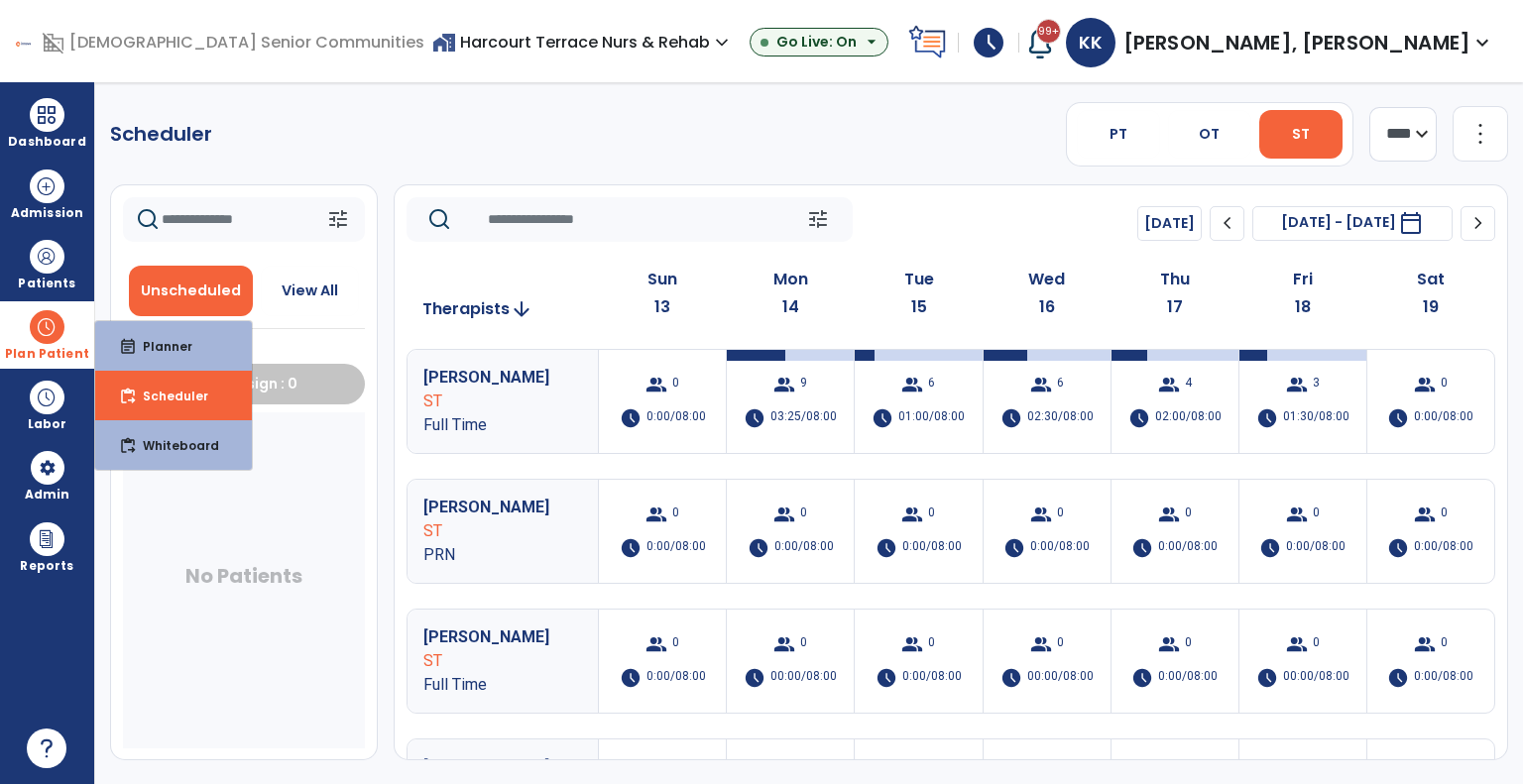 click on "event_note  Planner" at bounding box center (174, 346) 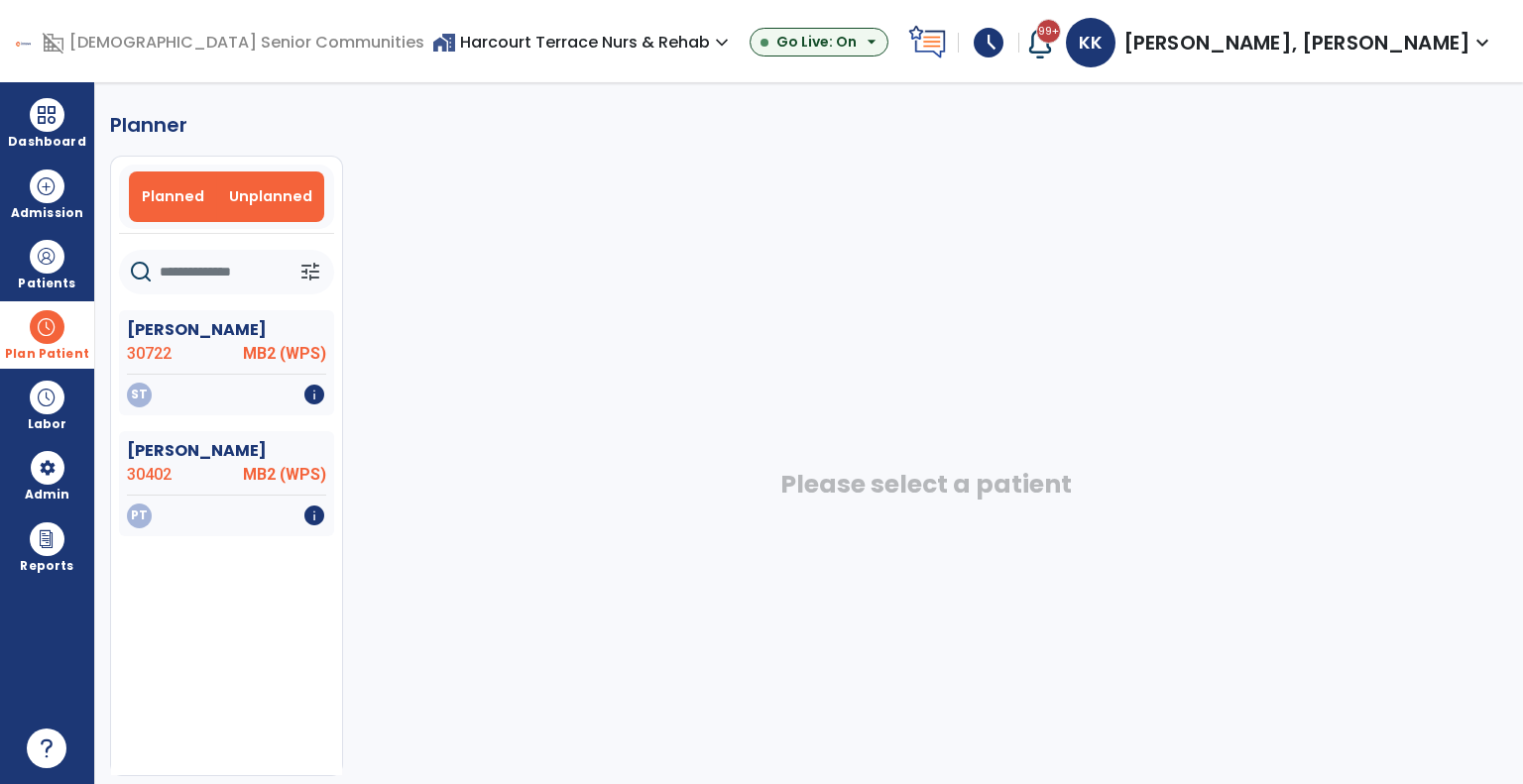 click on "Planned" at bounding box center (174, 196) 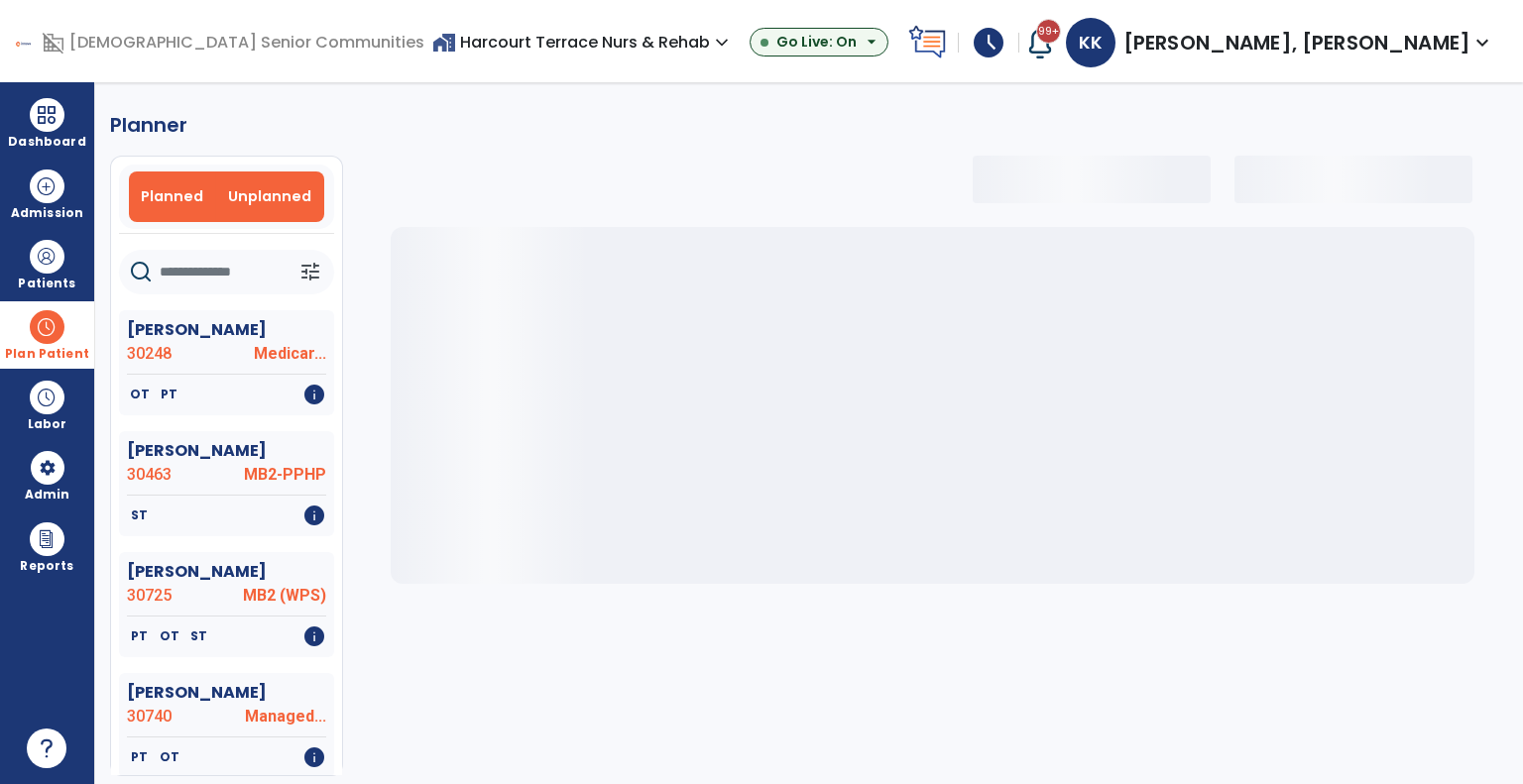 click on "Unplanned" at bounding box center [270, 196] 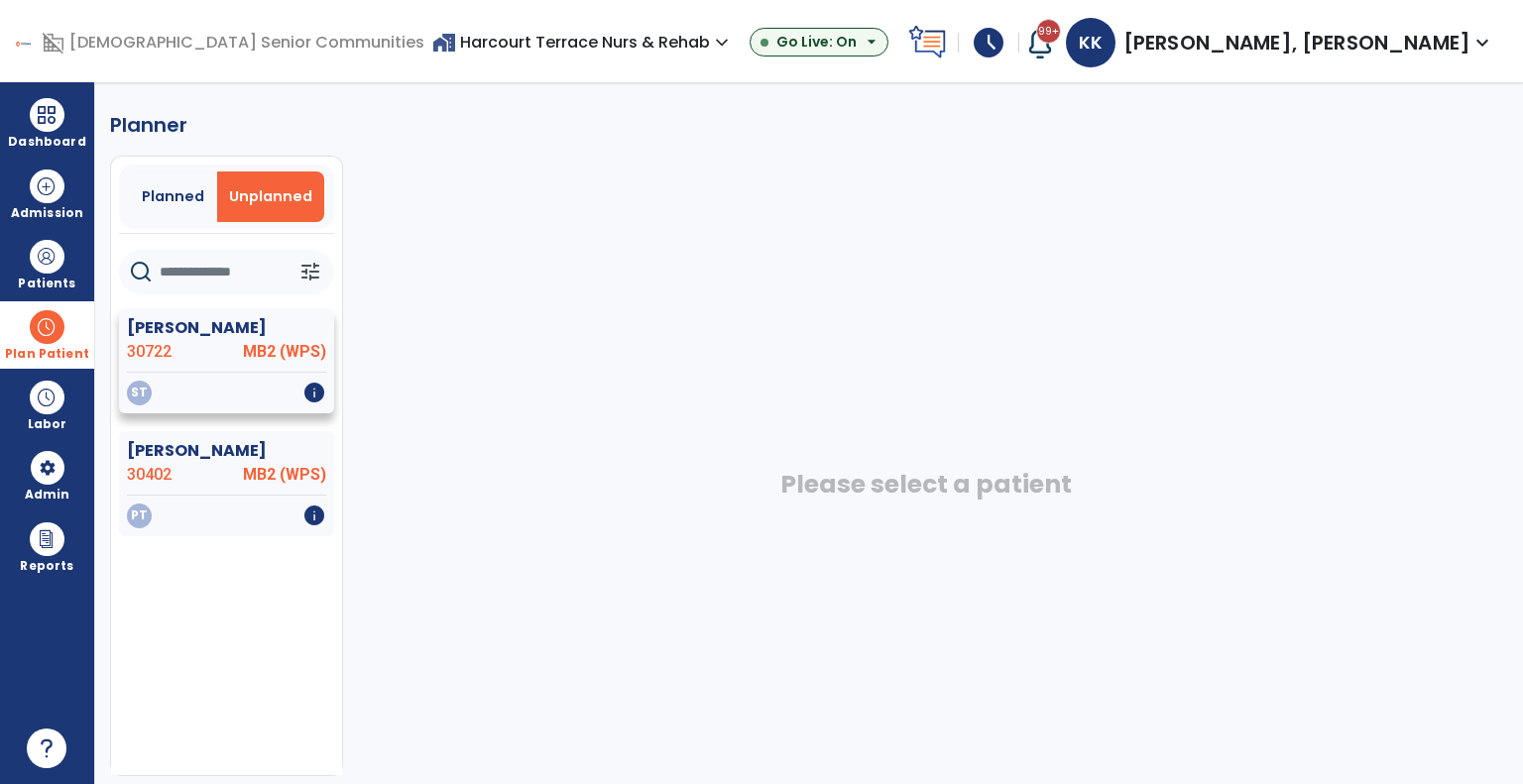click on "MB2 (WPS)" 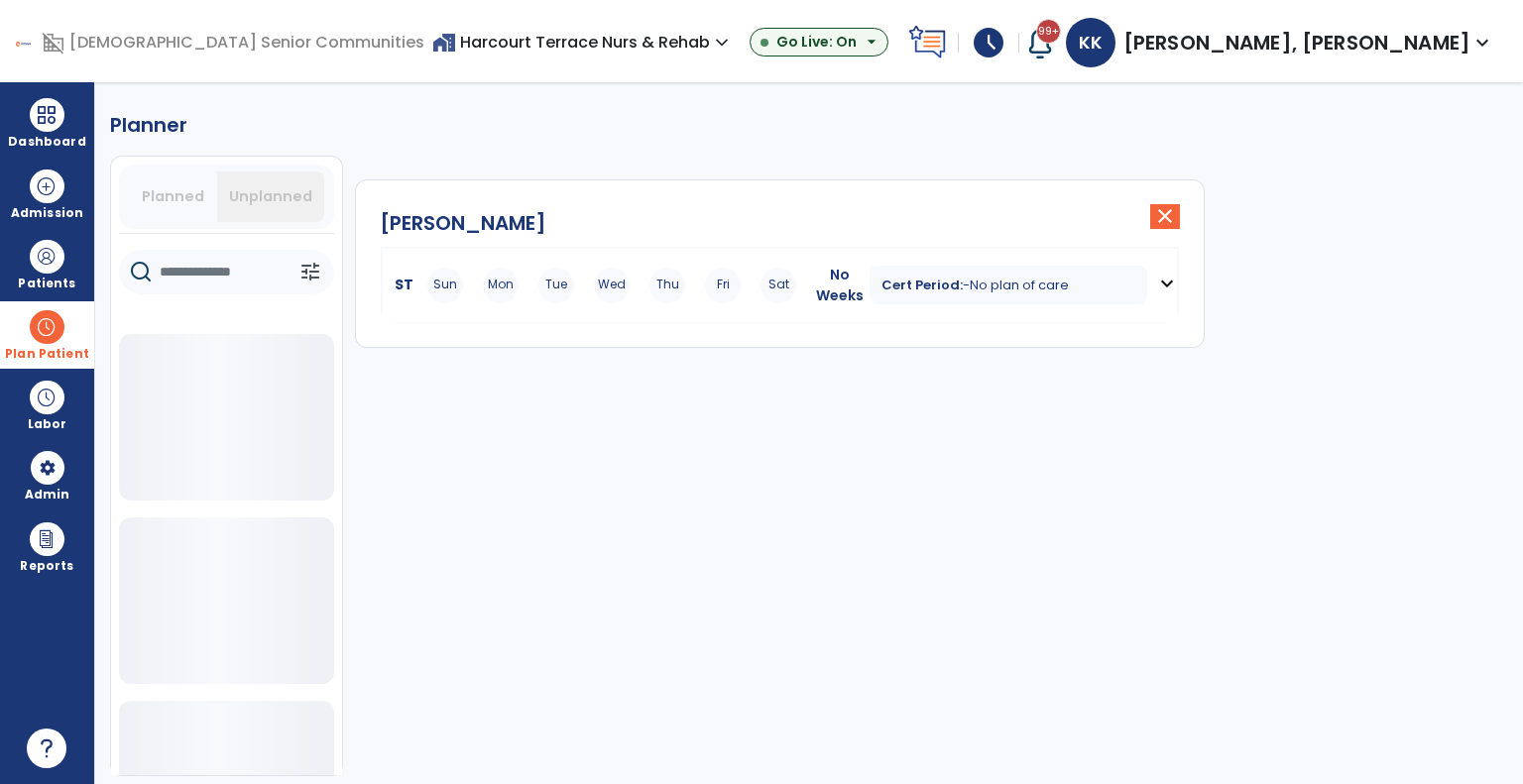 click on "Planned" at bounding box center (174, 196) 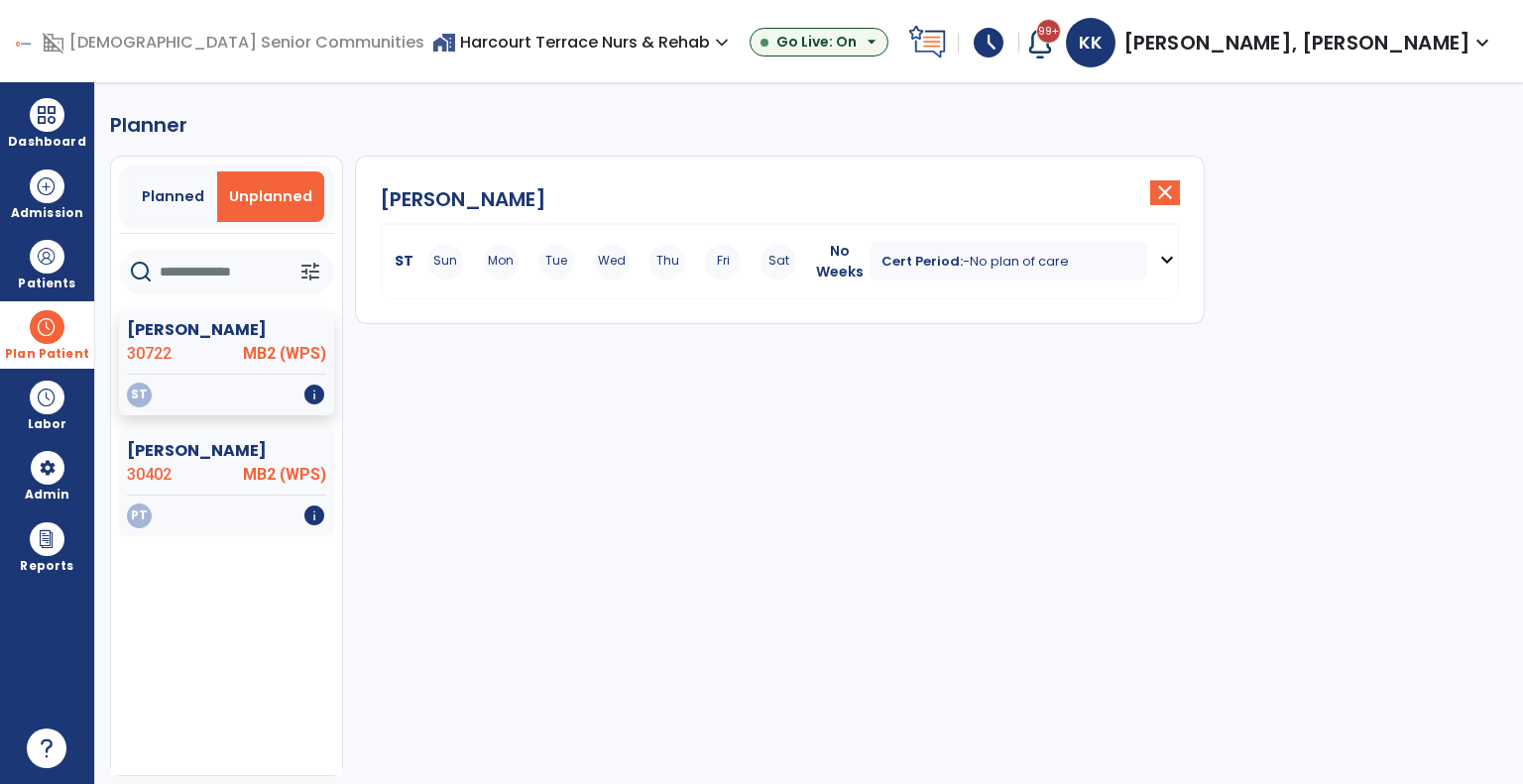 click on "Planned" at bounding box center (173, 196) 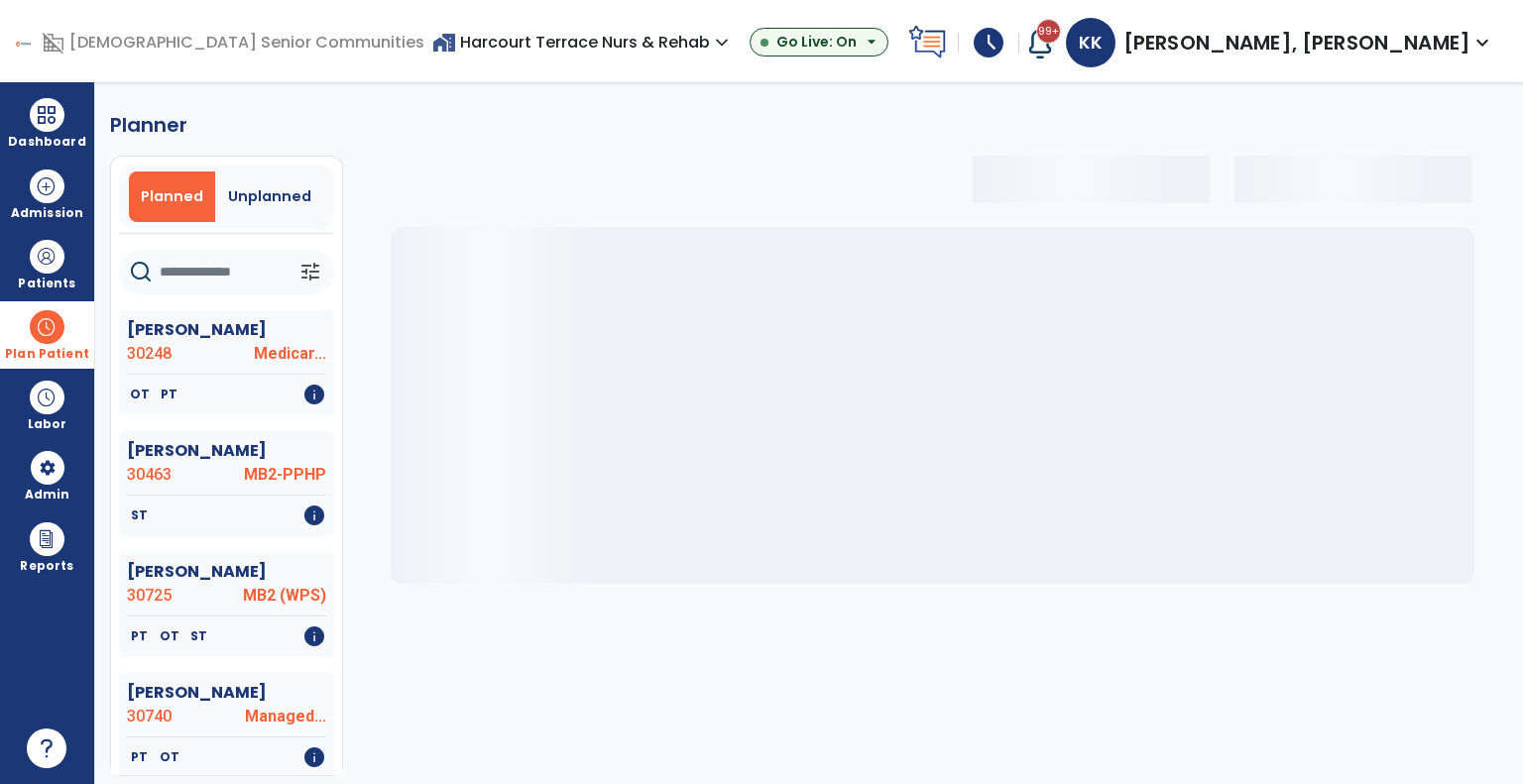 click 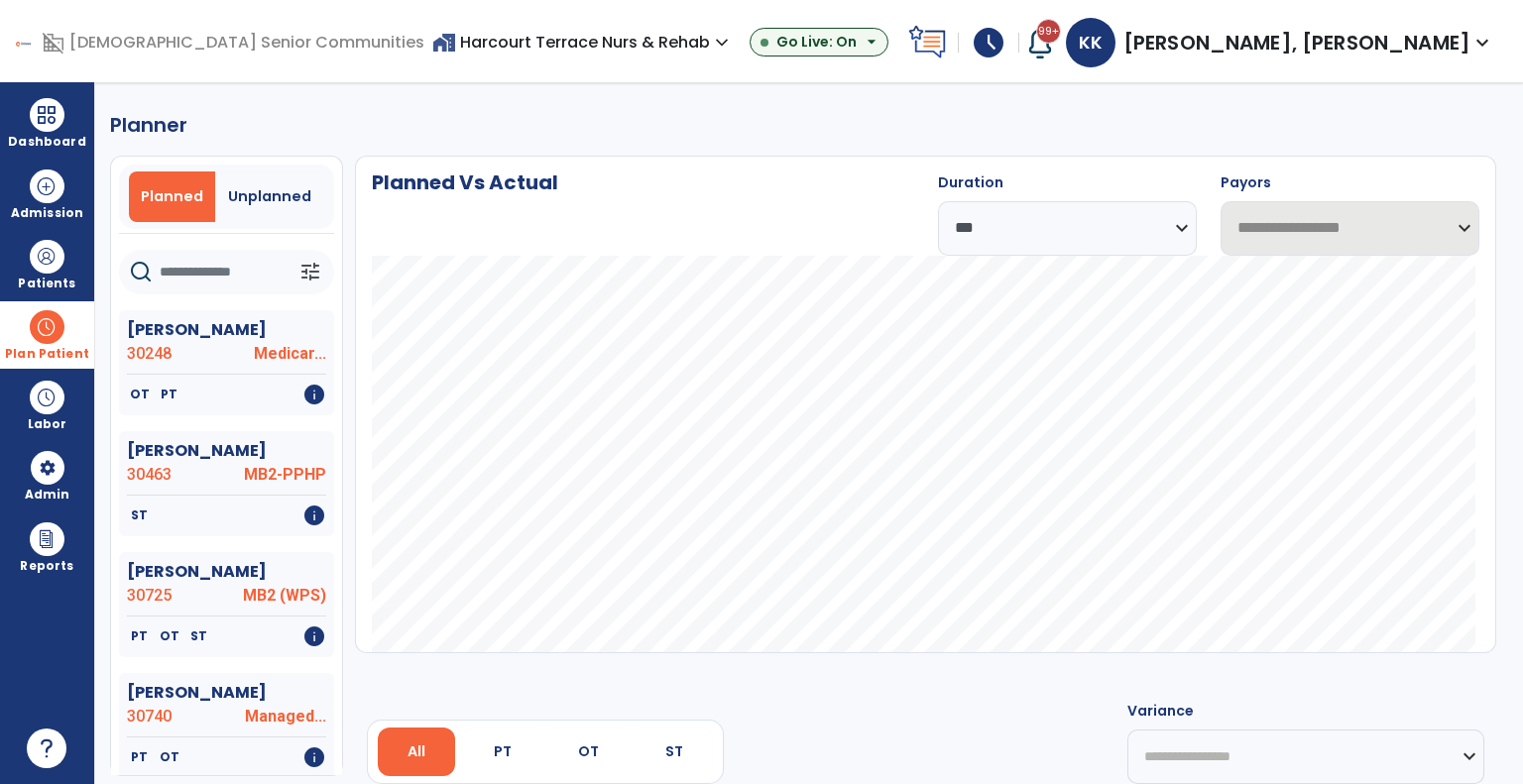 scroll, scrollTop: 63, scrollLeft: 0, axis: vertical 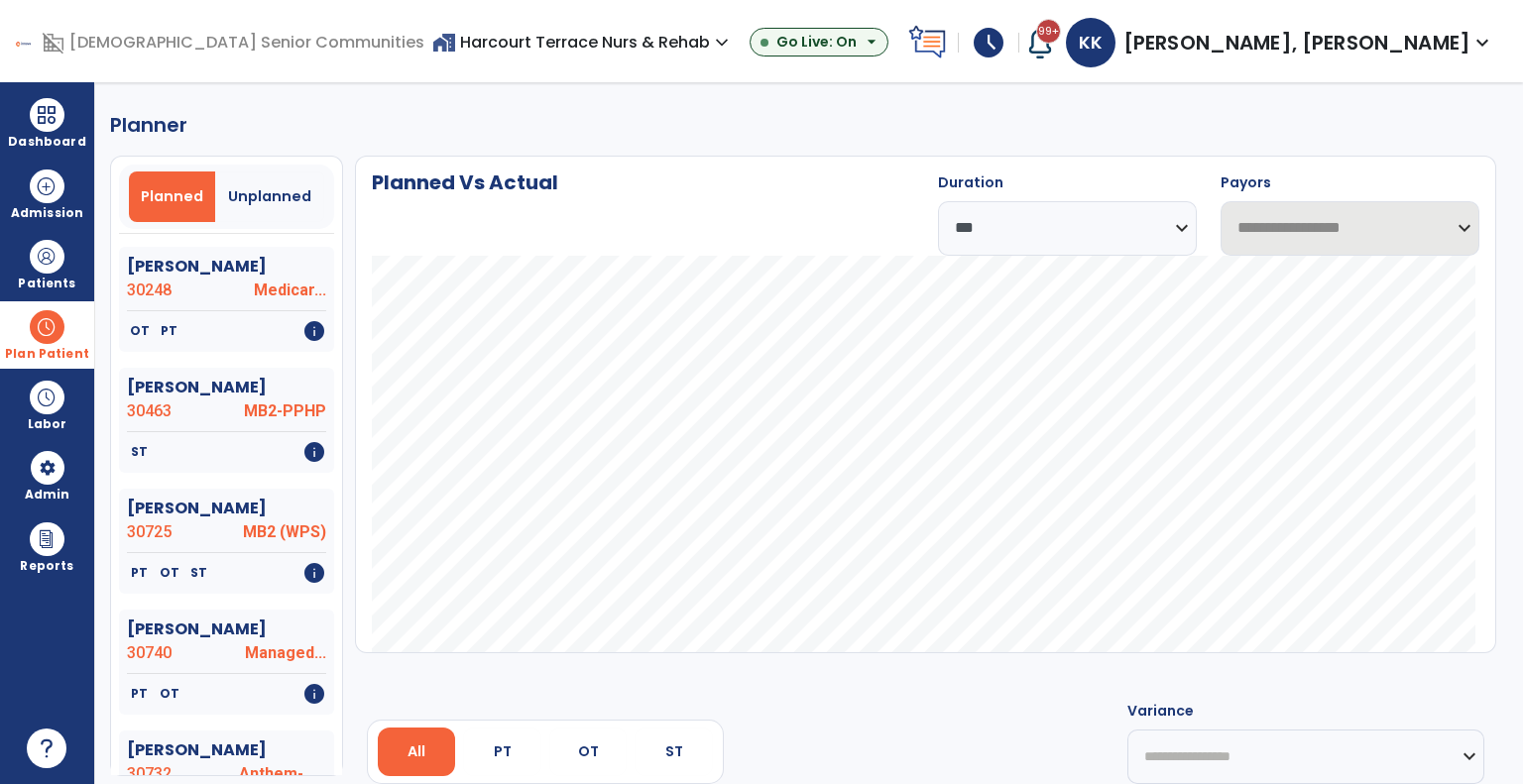 click on "[PERSON_NAME]  30463 MB2-PPHP" 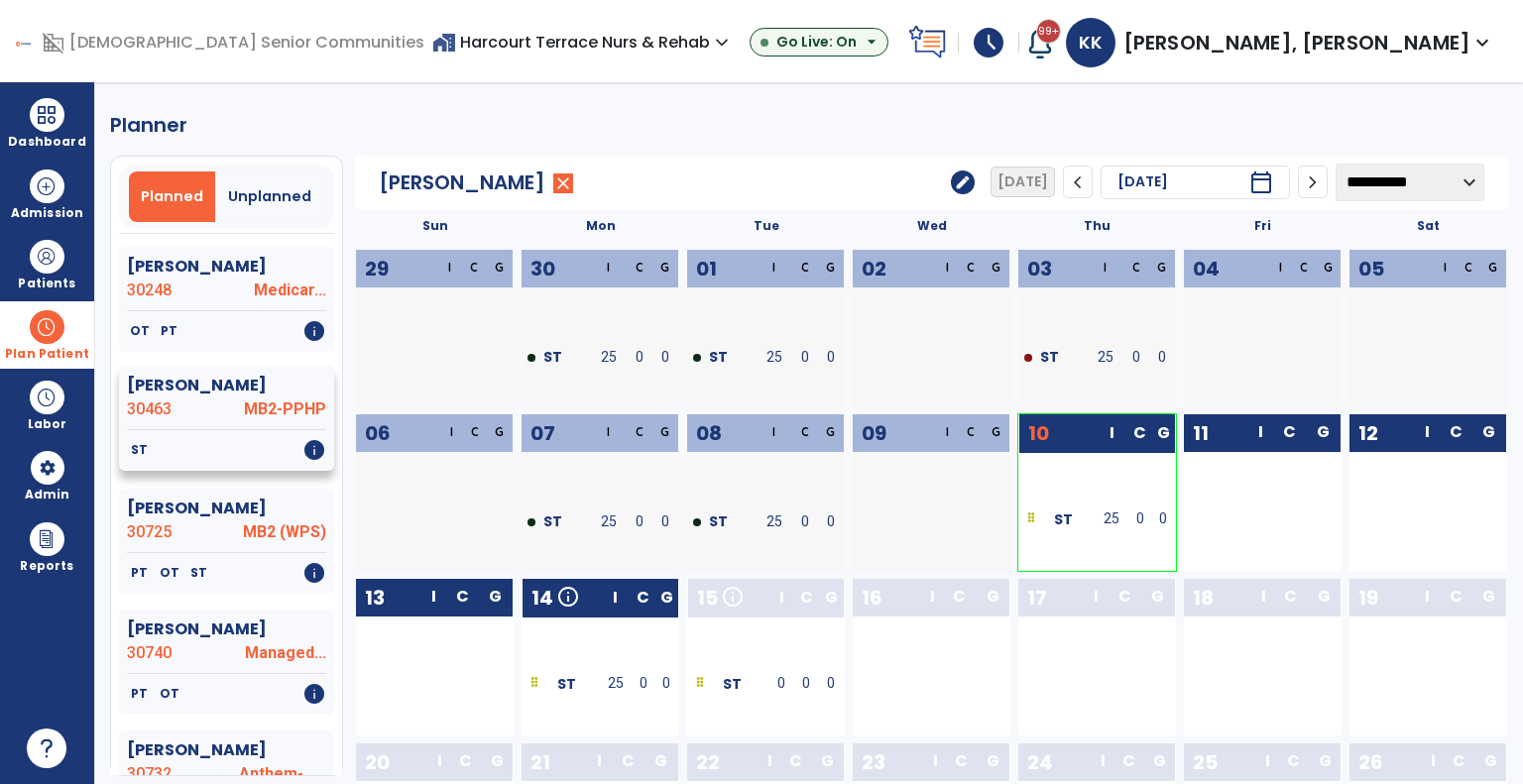 click on "MB2-PPHP" 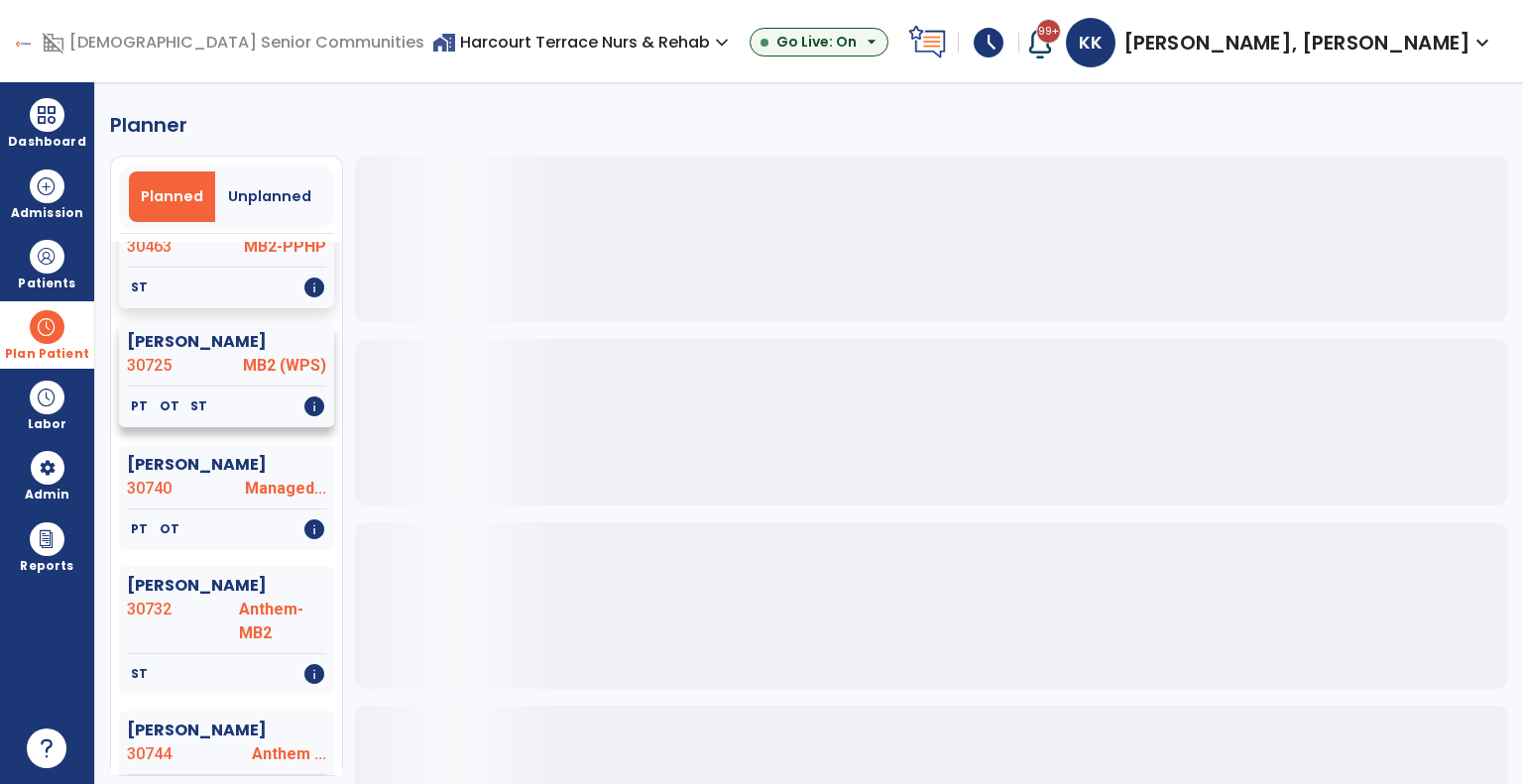 scroll, scrollTop: 403, scrollLeft: 0, axis: vertical 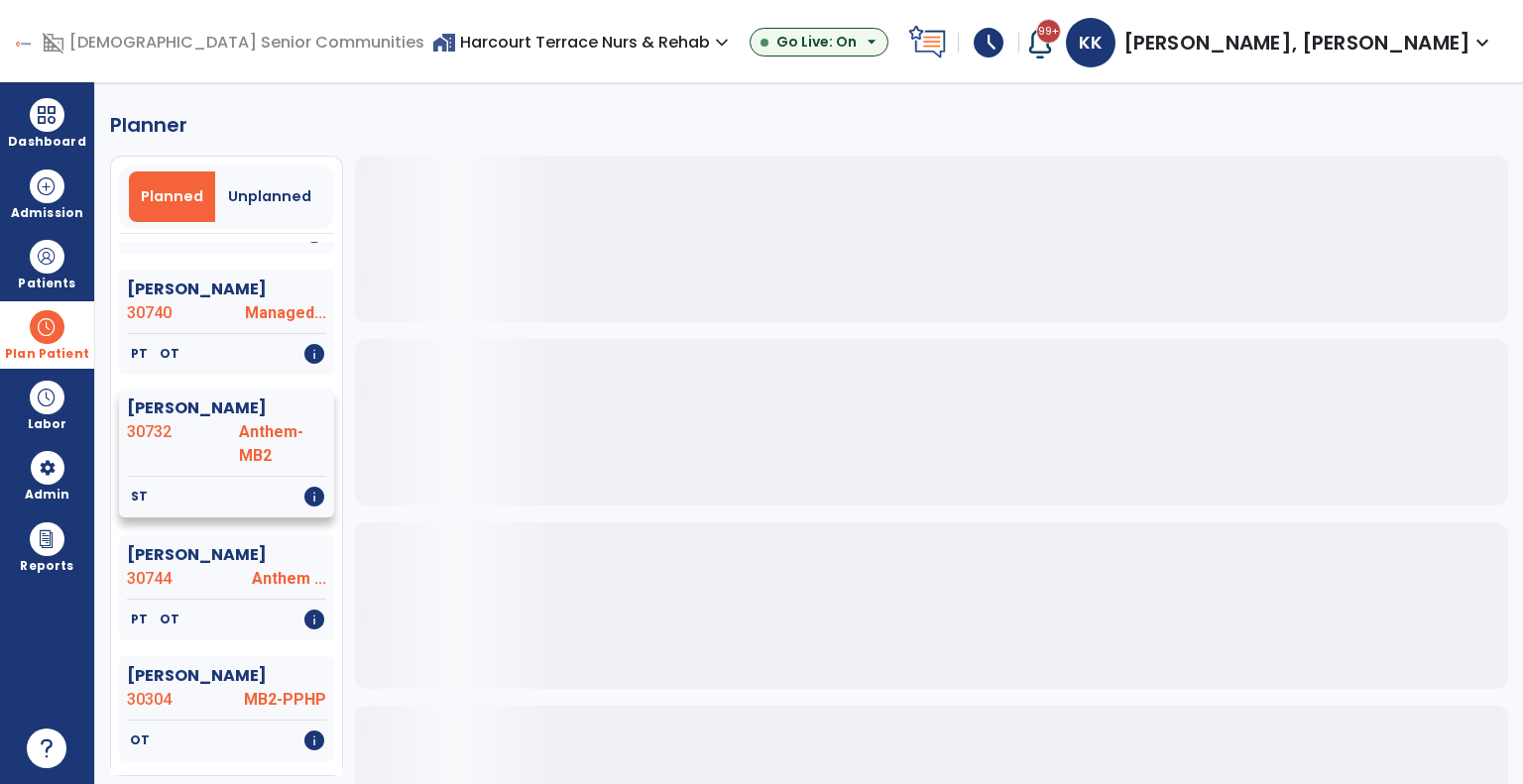 click on "30732" 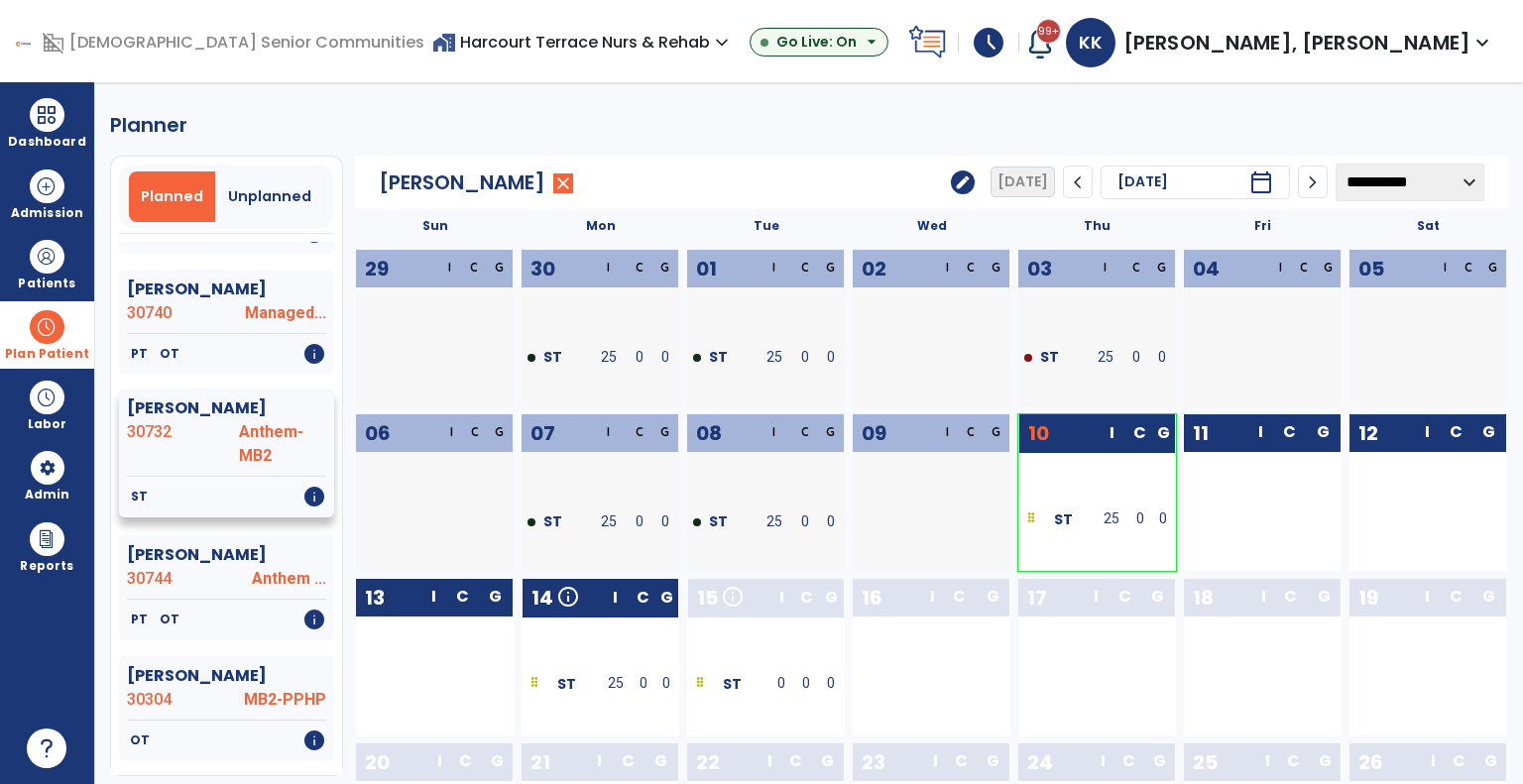 click on "30732" 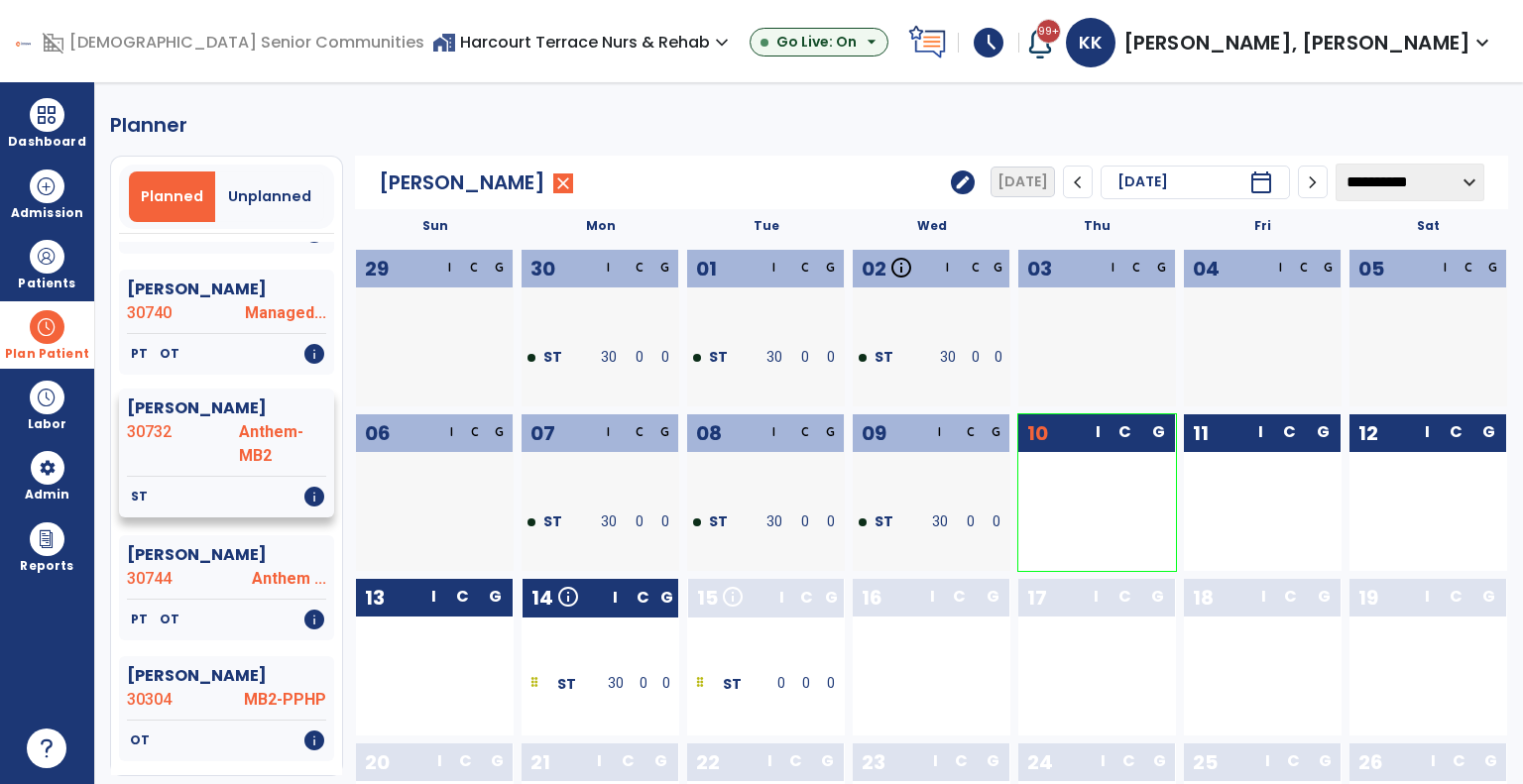 click on "30732" 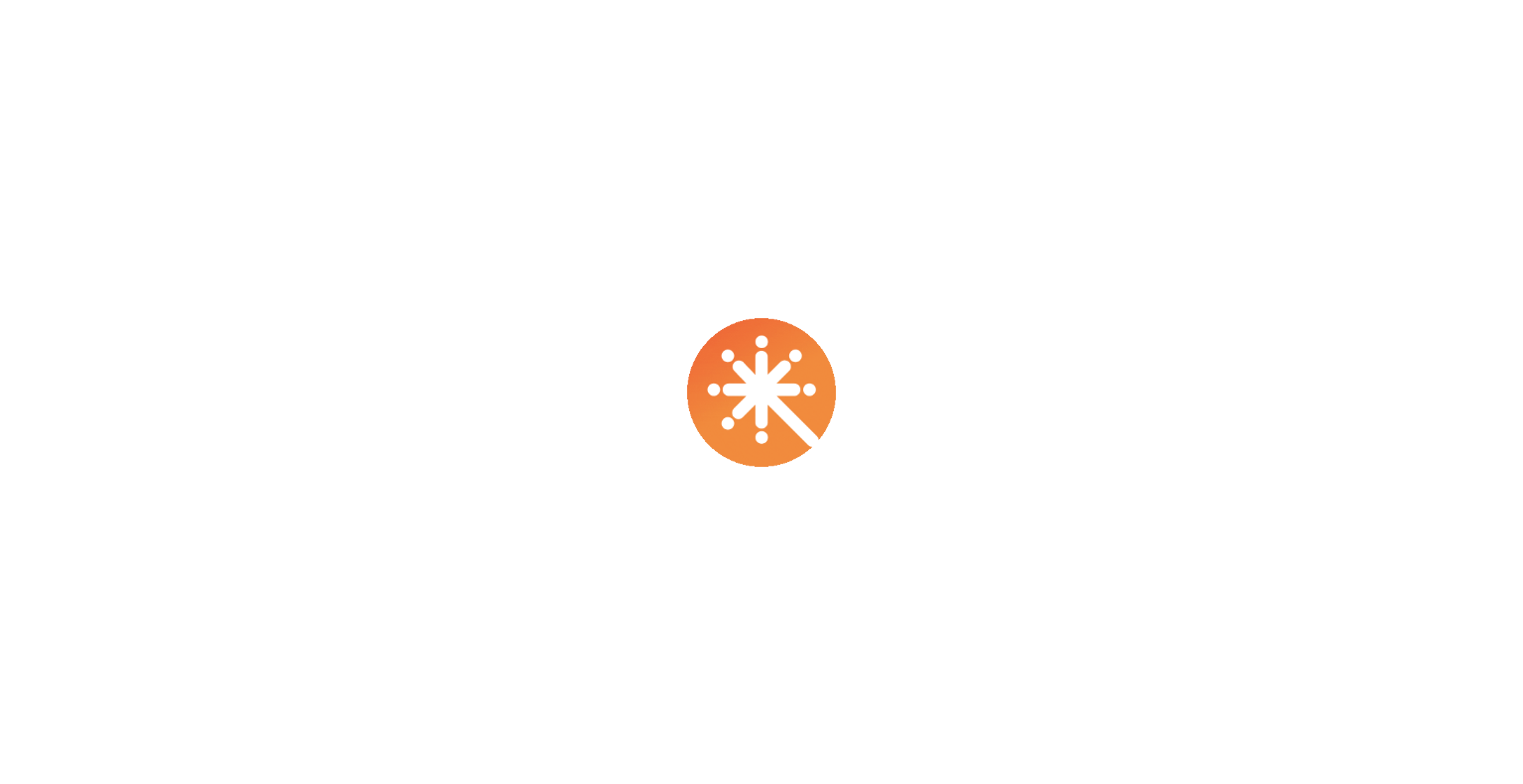 scroll, scrollTop: 0, scrollLeft: 0, axis: both 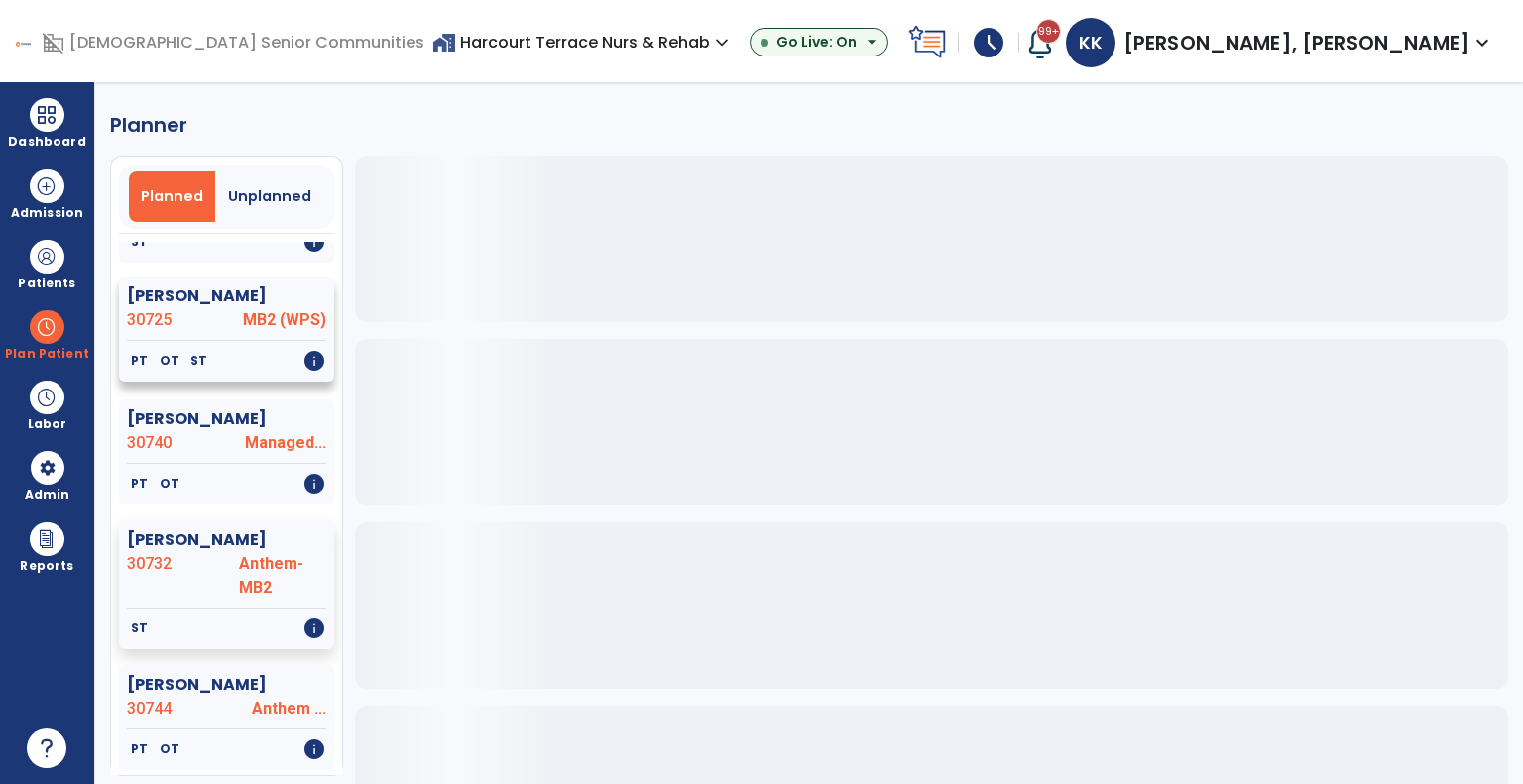 click on "ST   info" 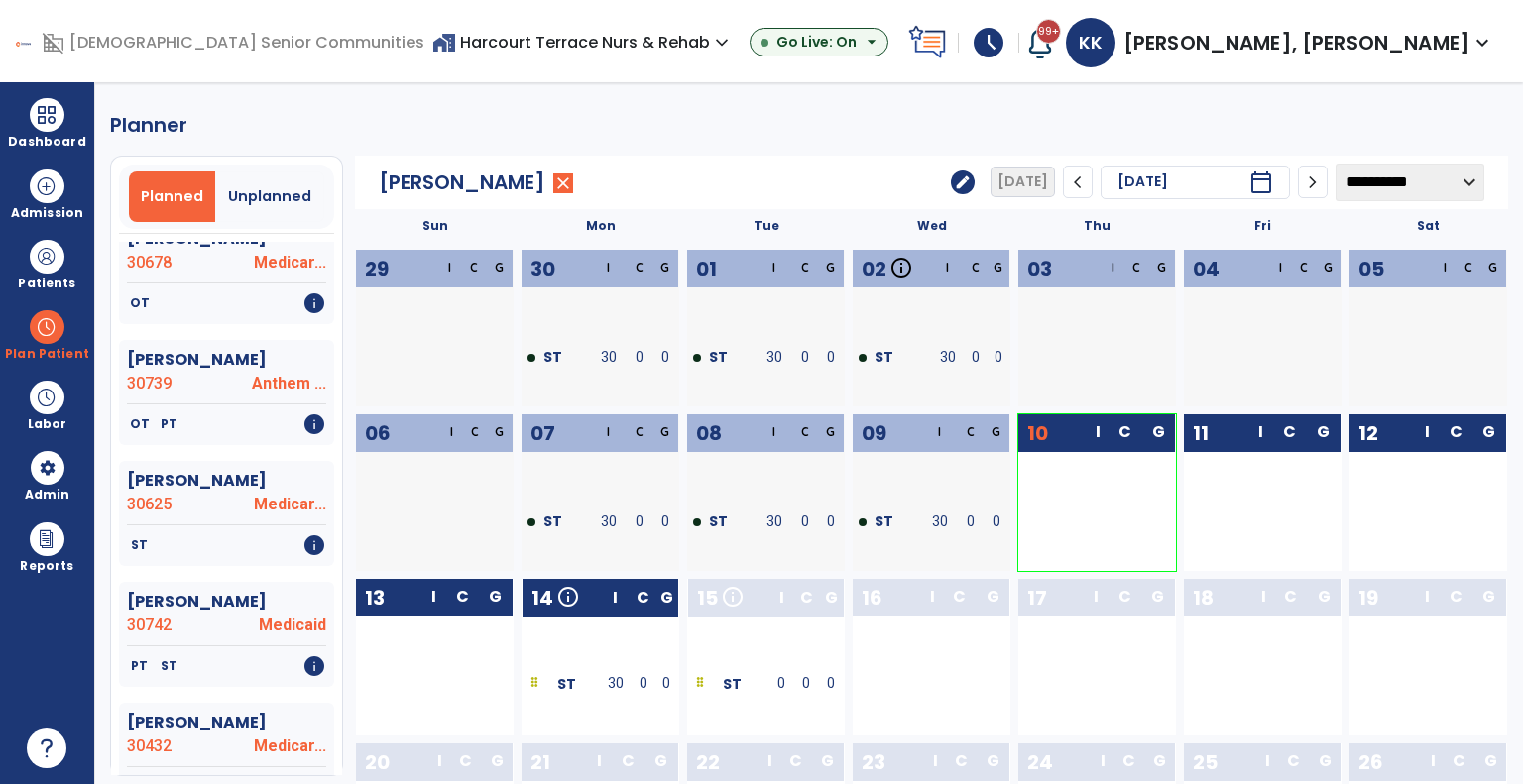 scroll, scrollTop: 973, scrollLeft: 0, axis: vertical 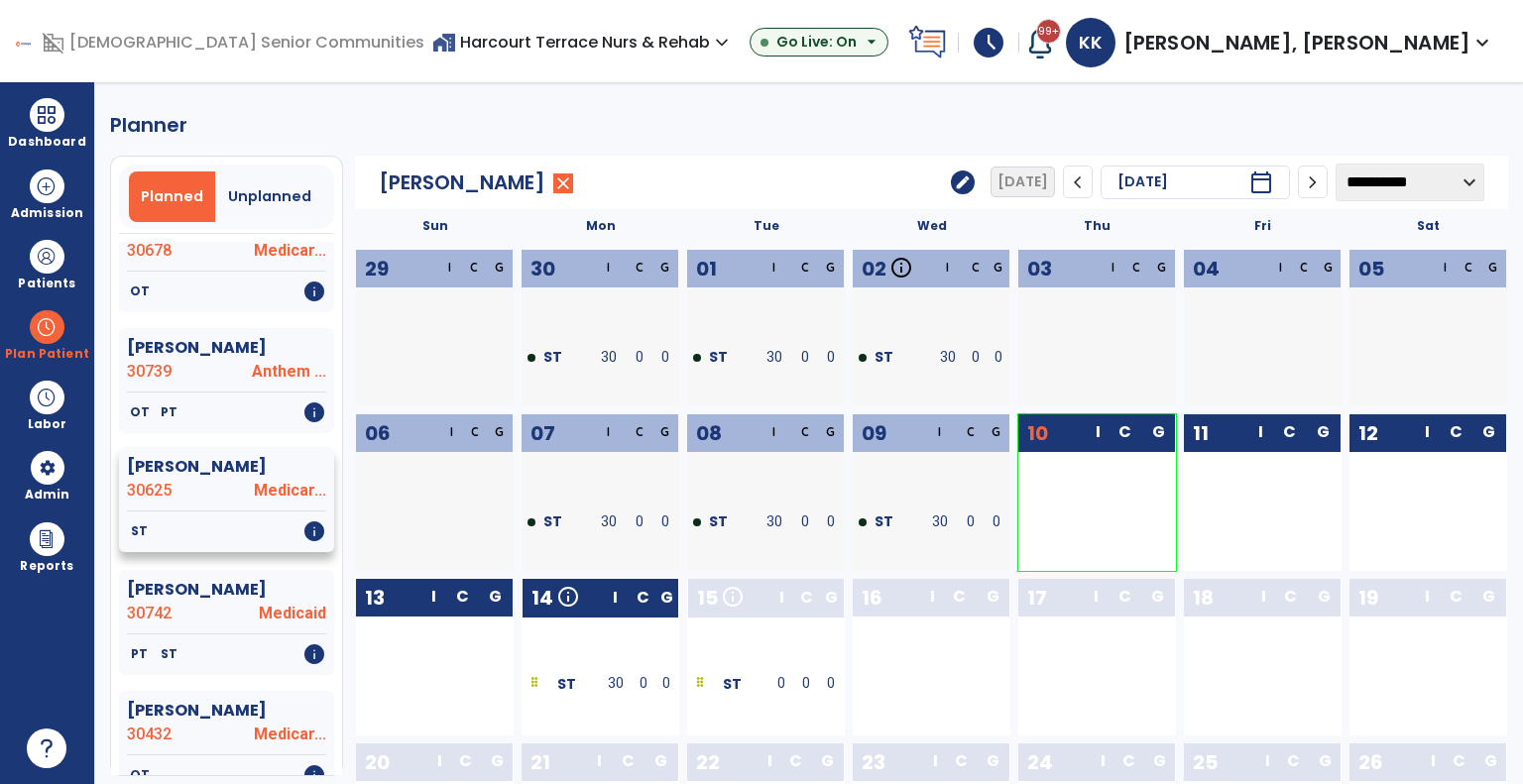 click on "ST   info" 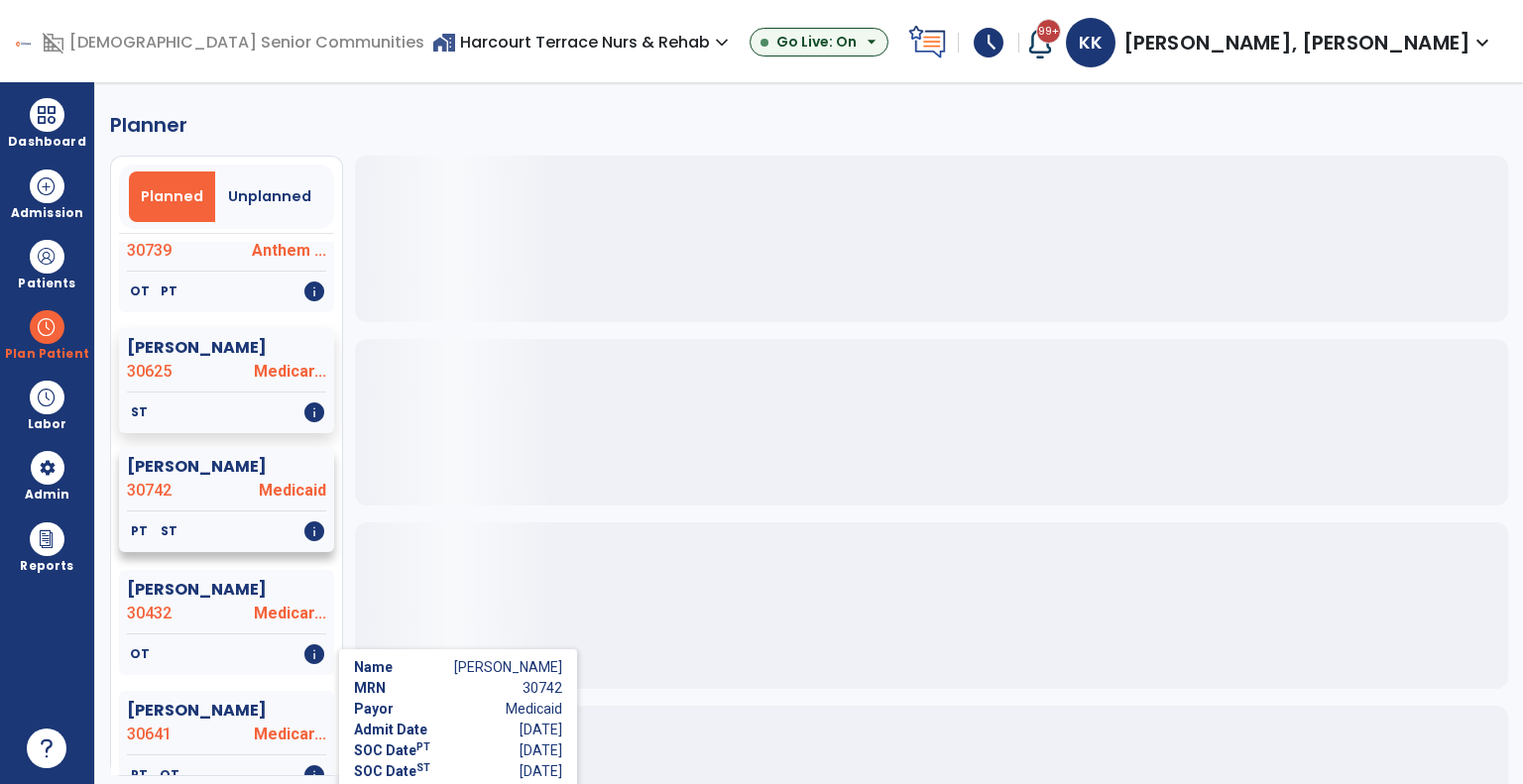 scroll, scrollTop: 1138, scrollLeft: 0, axis: vertical 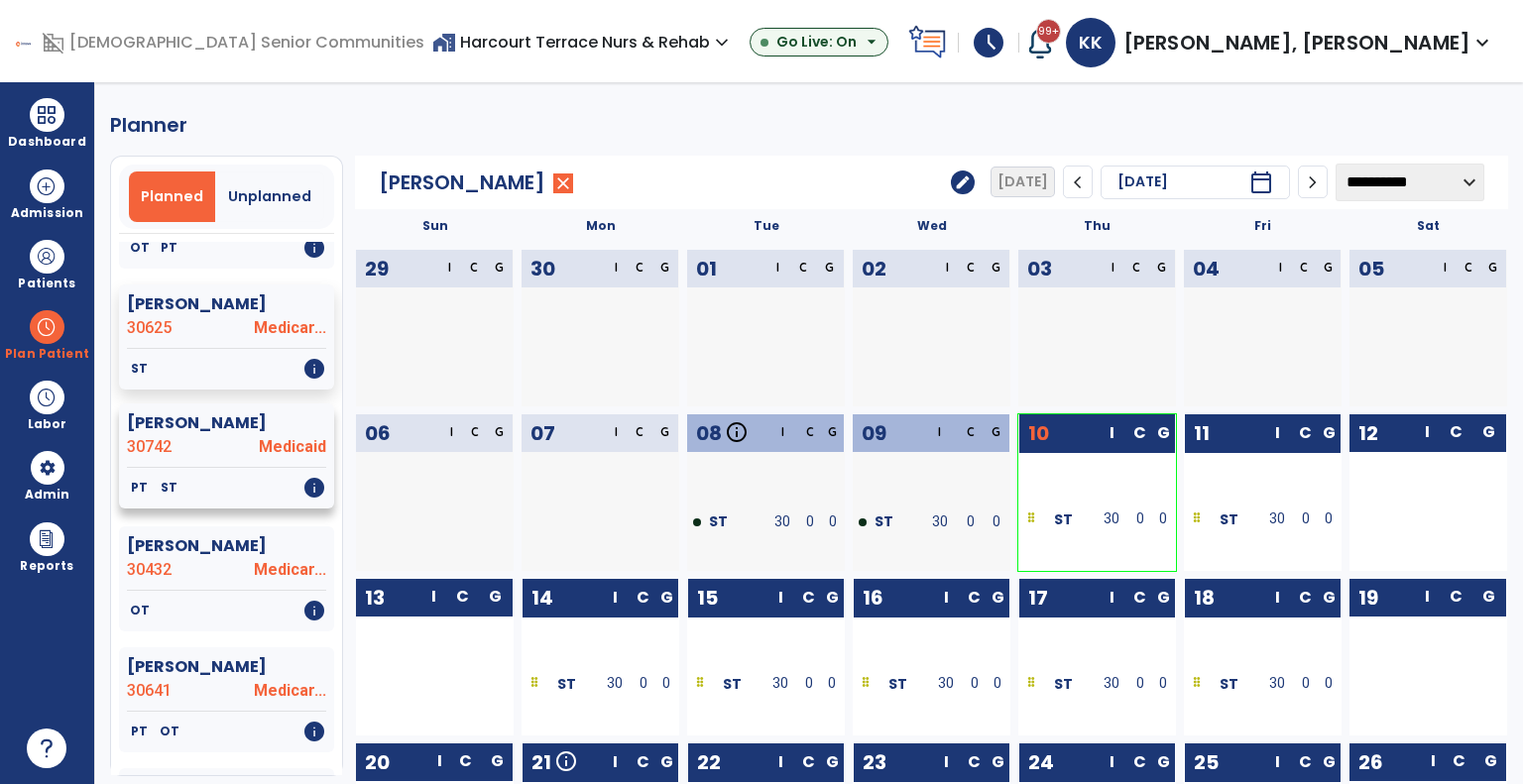 click on "Frazee, Samuel  30742 Medicaid" 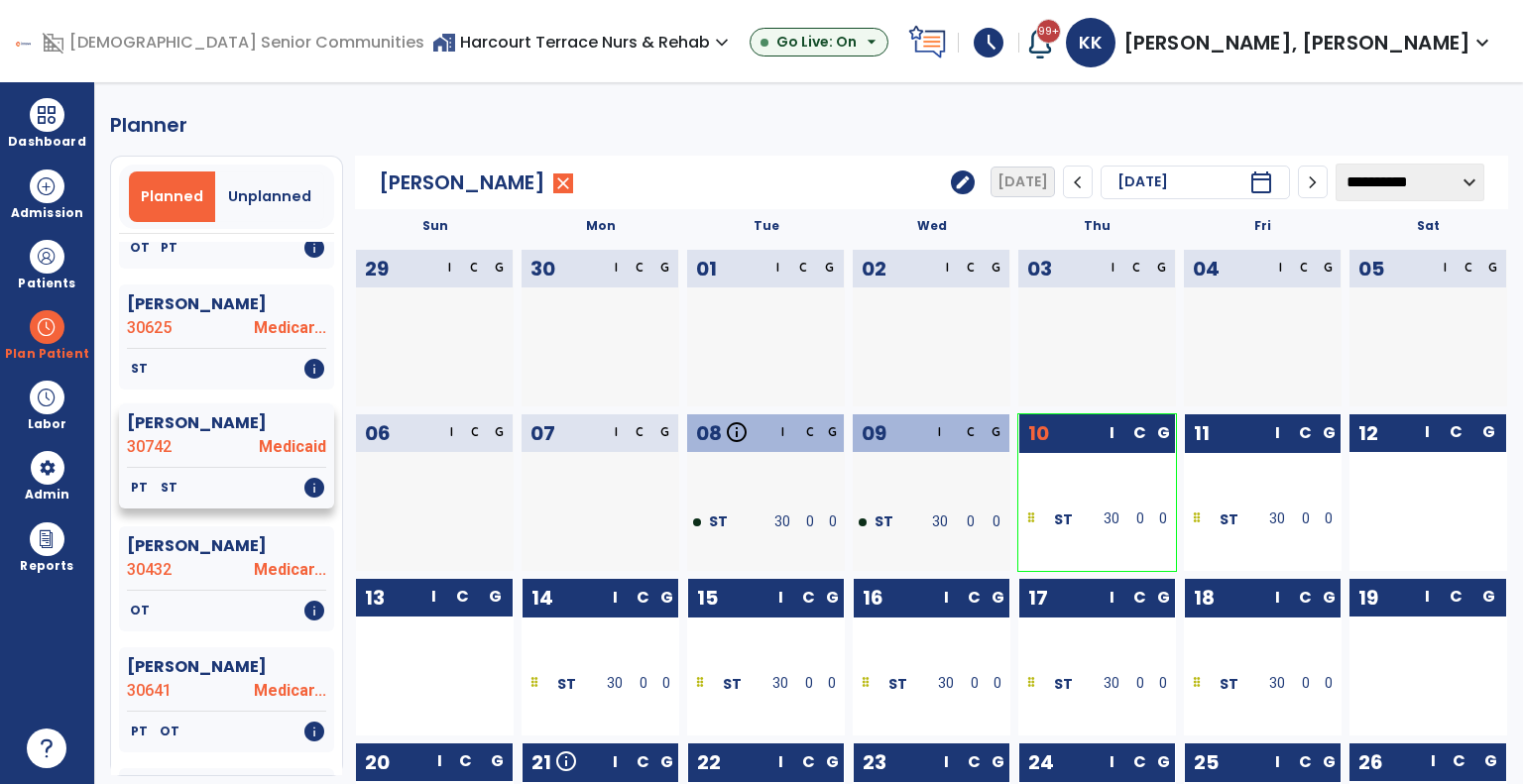 click on "Frazee, Samuel  30742 Medicaid" 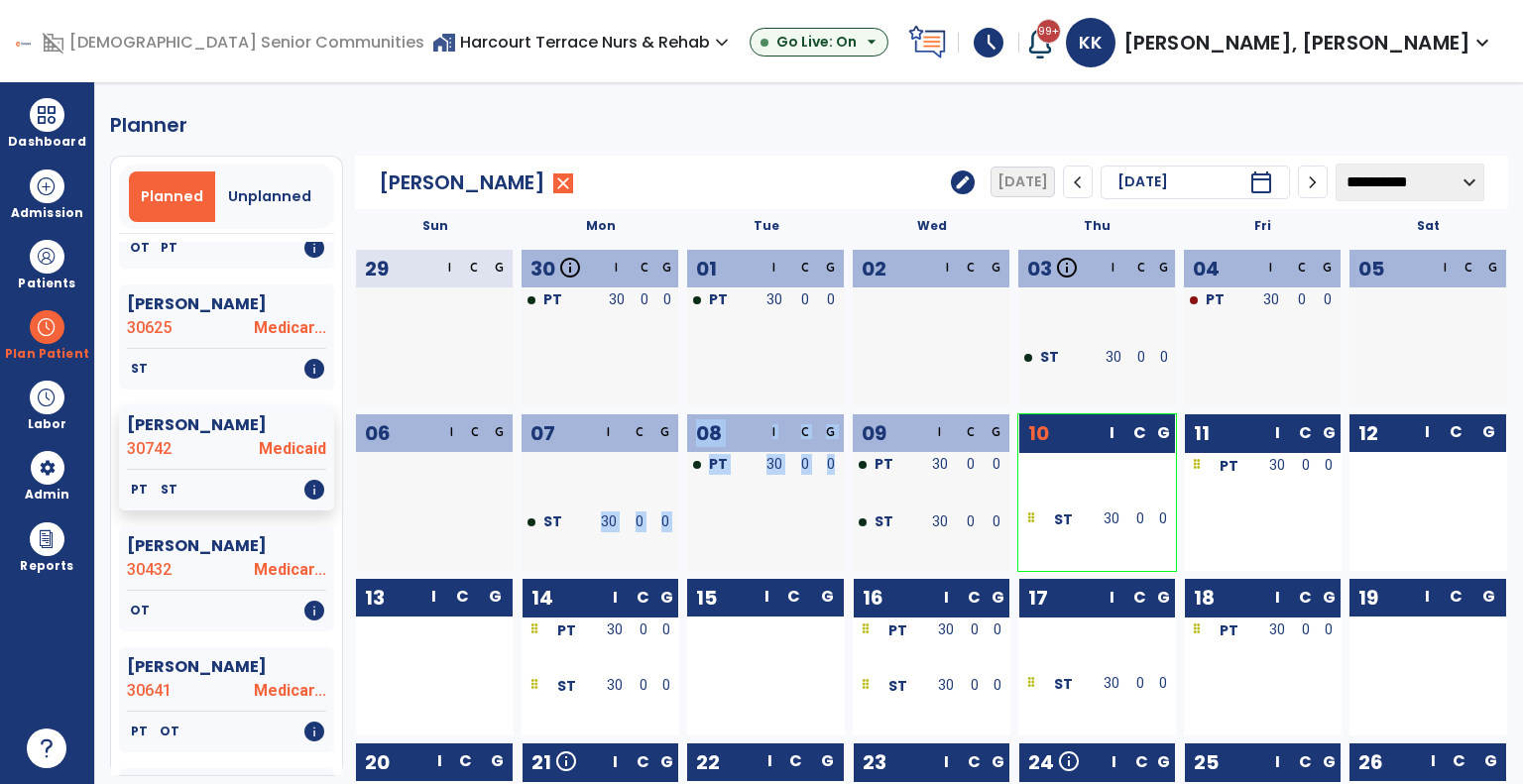drag, startPoint x: 565, startPoint y: 522, endPoint x: 751, endPoint y: 520, distance: 186.0108 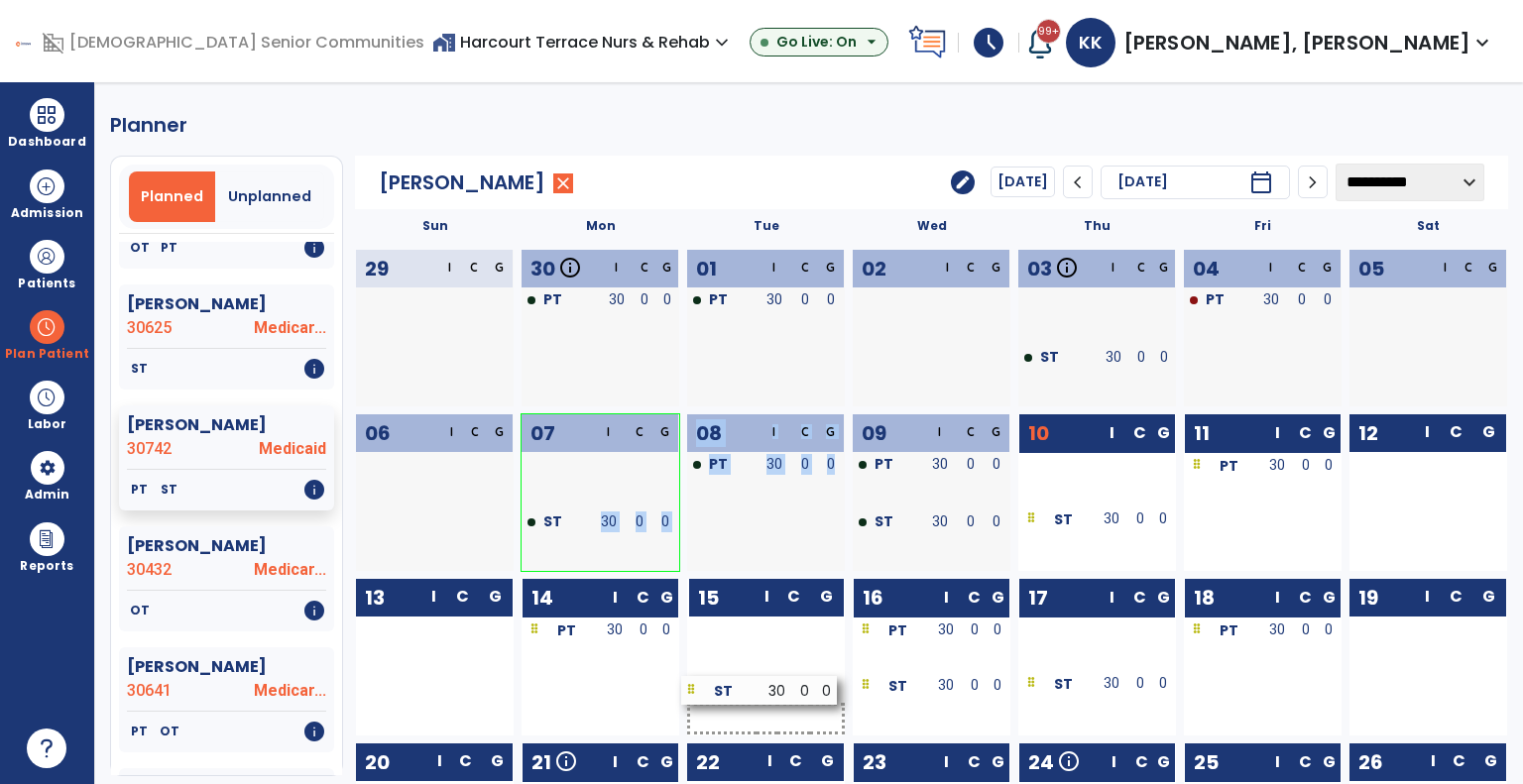 drag, startPoint x: 586, startPoint y: 688, endPoint x: 746, endPoint y: 692, distance: 160.04999 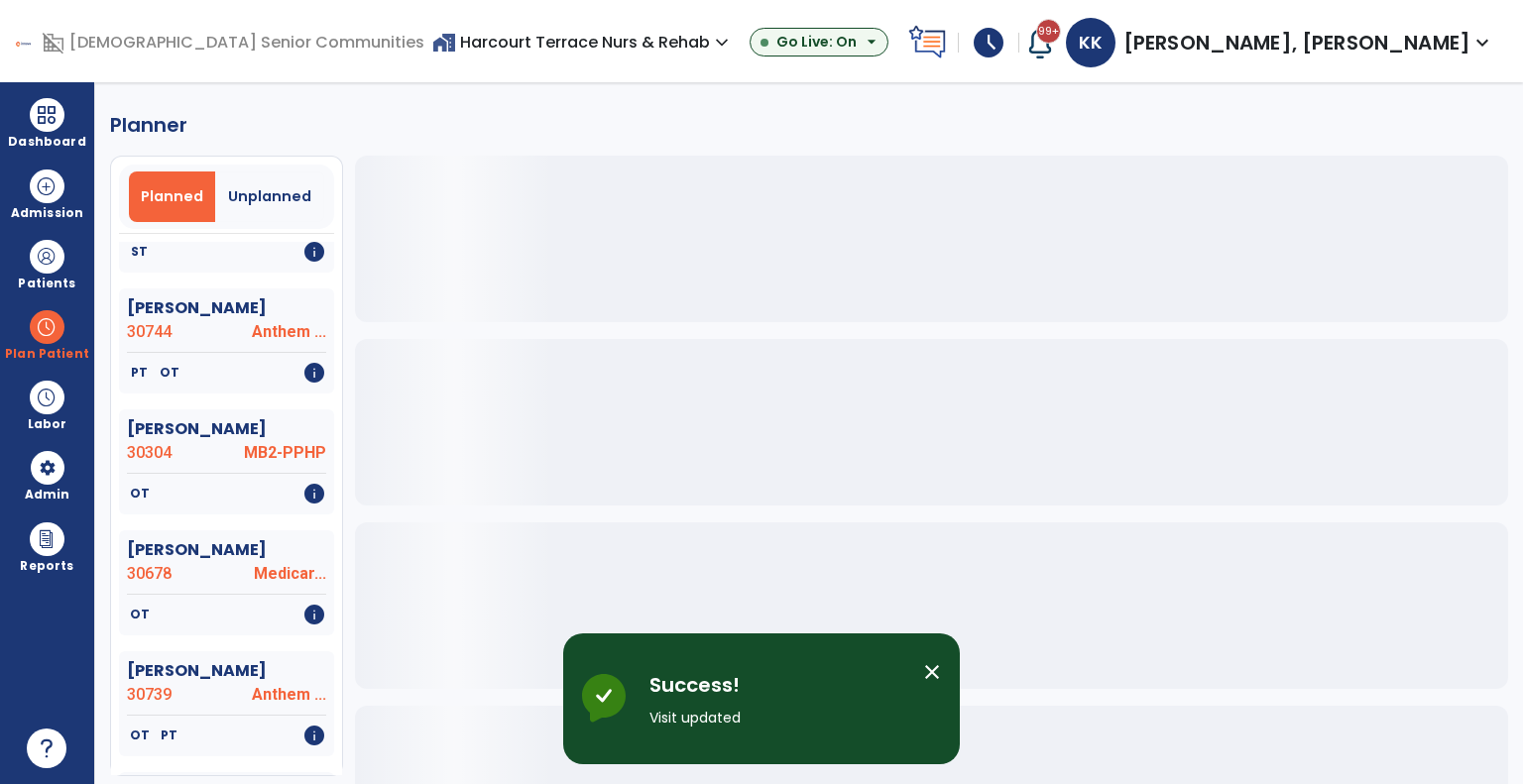 scroll, scrollTop: 1138, scrollLeft: 0, axis: vertical 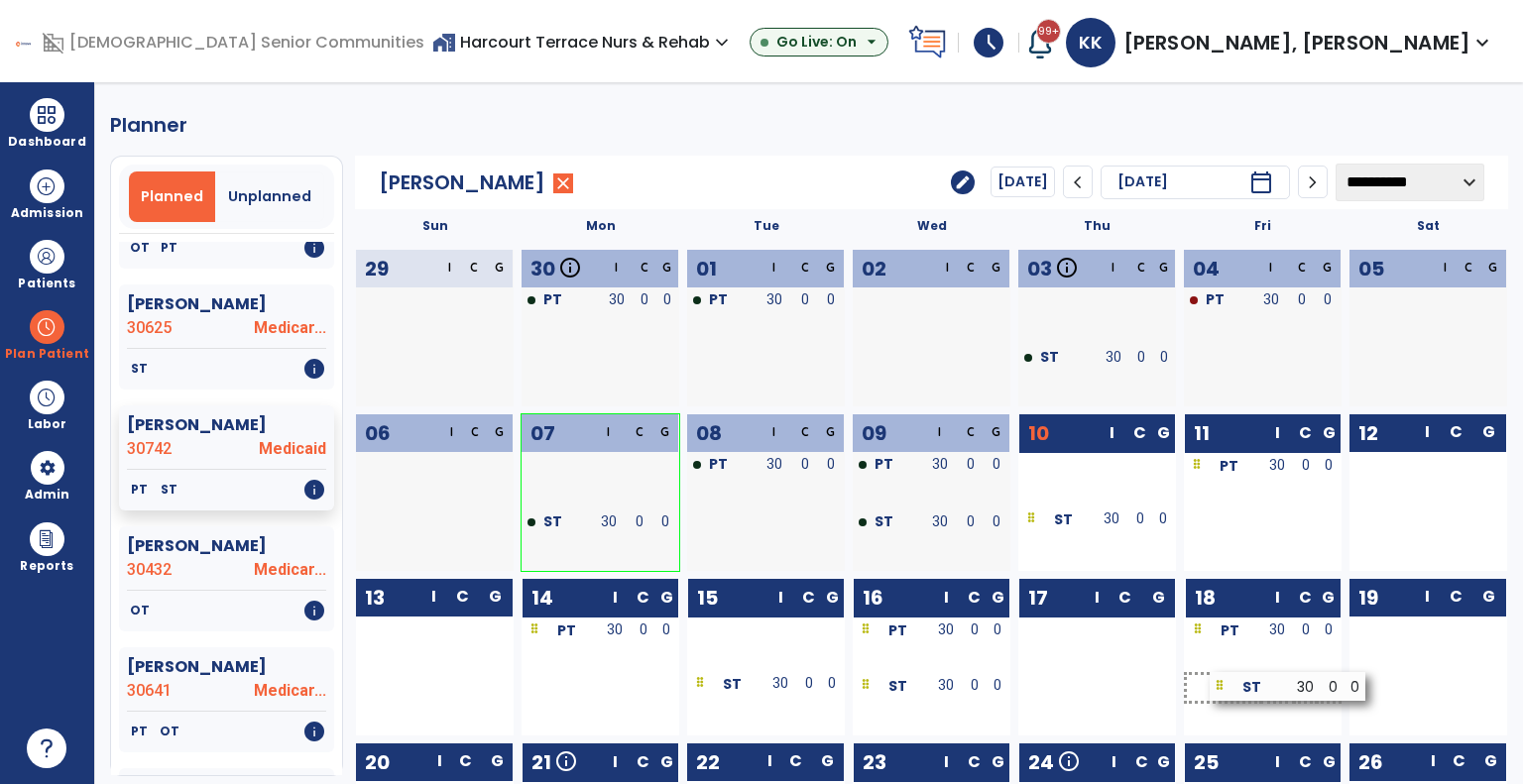 drag, startPoint x: 1087, startPoint y: 686, endPoint x: 1278, endPoint y: 689, distance: 191.02356 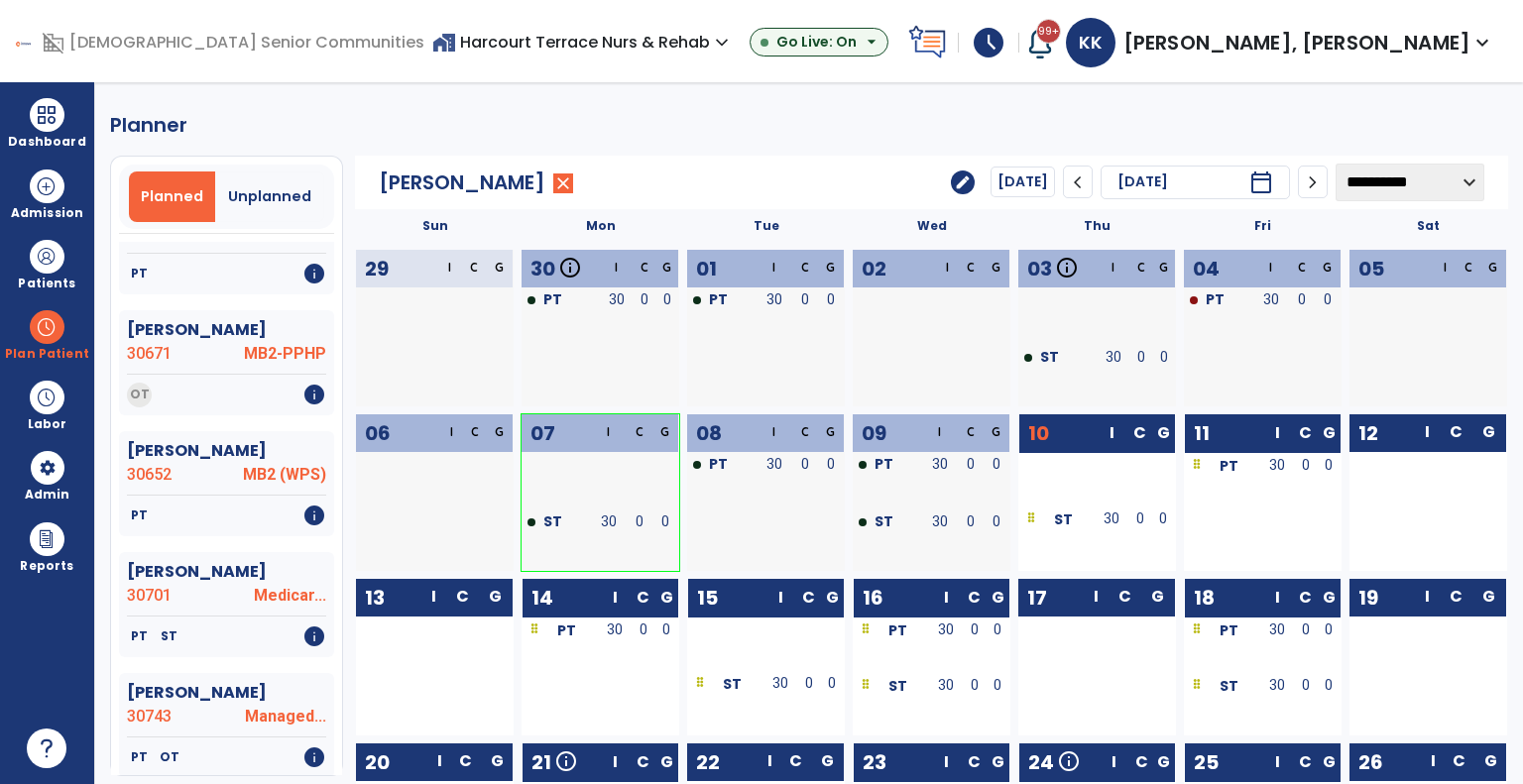 scroll, scrollTop: 1807, scrollLeft: 0, axis: vertical 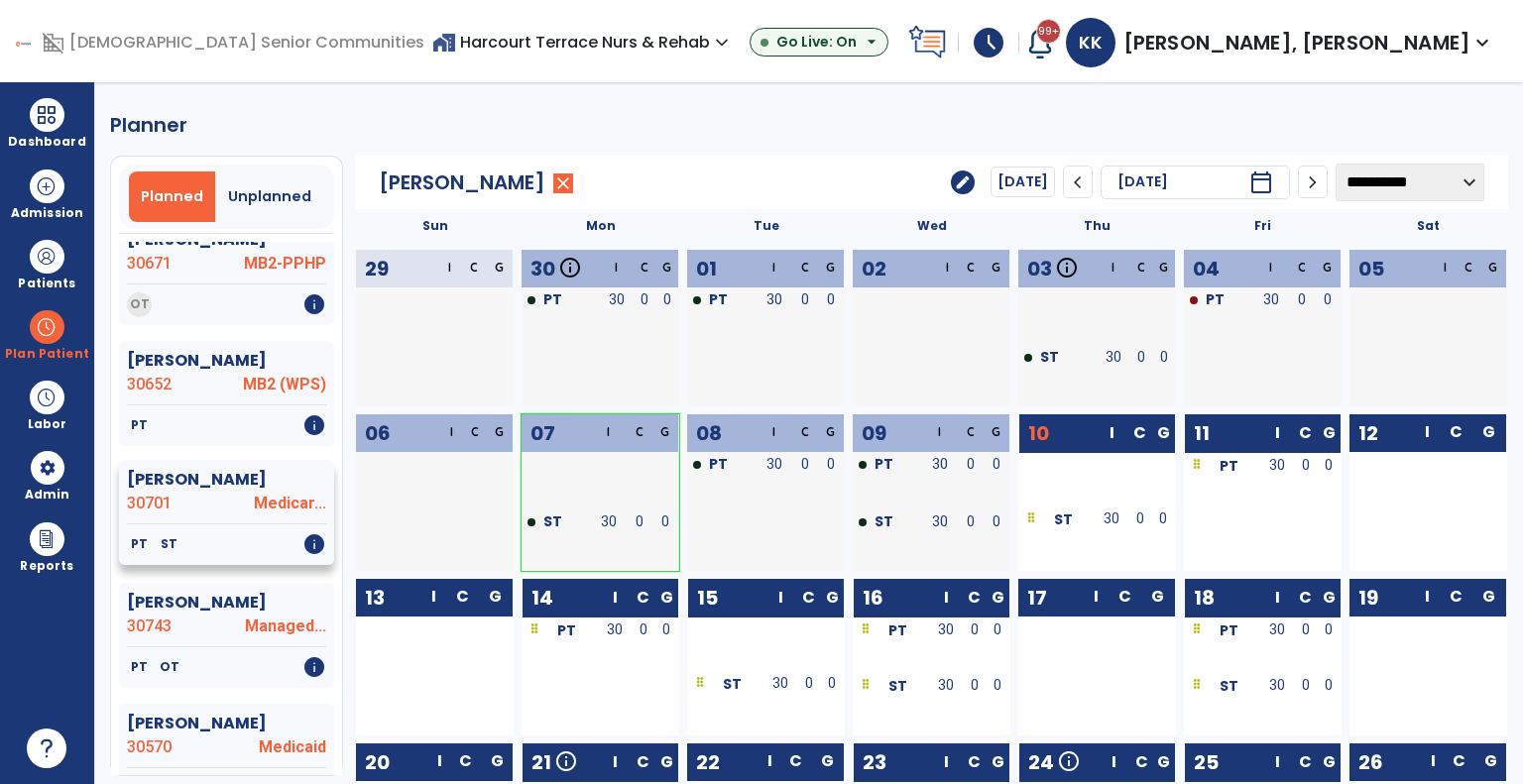 click on "Moore, Brian  30701 Medicar..." 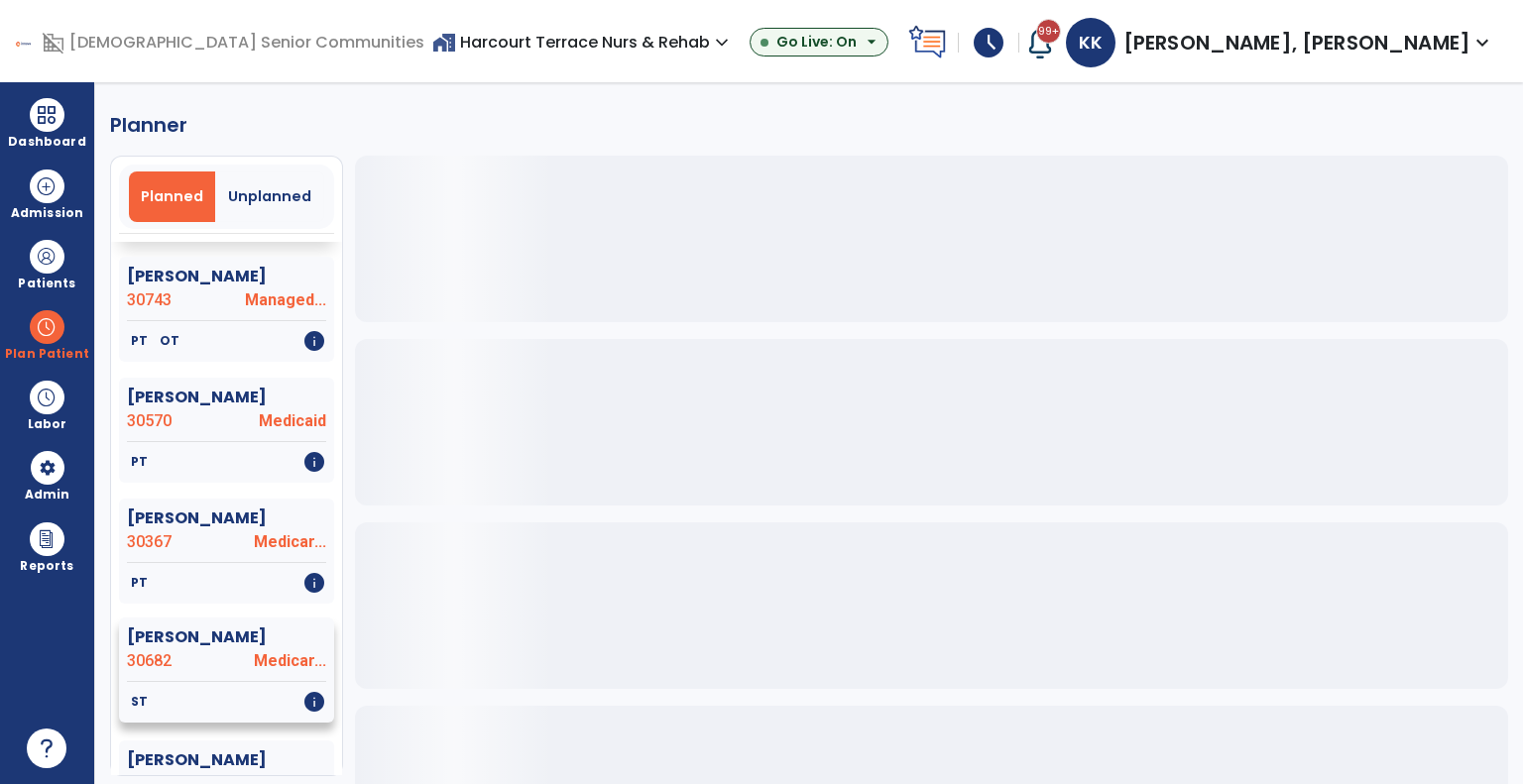 scroll, scrollTop: 2148, scrollLeft: 0, axis: vertical 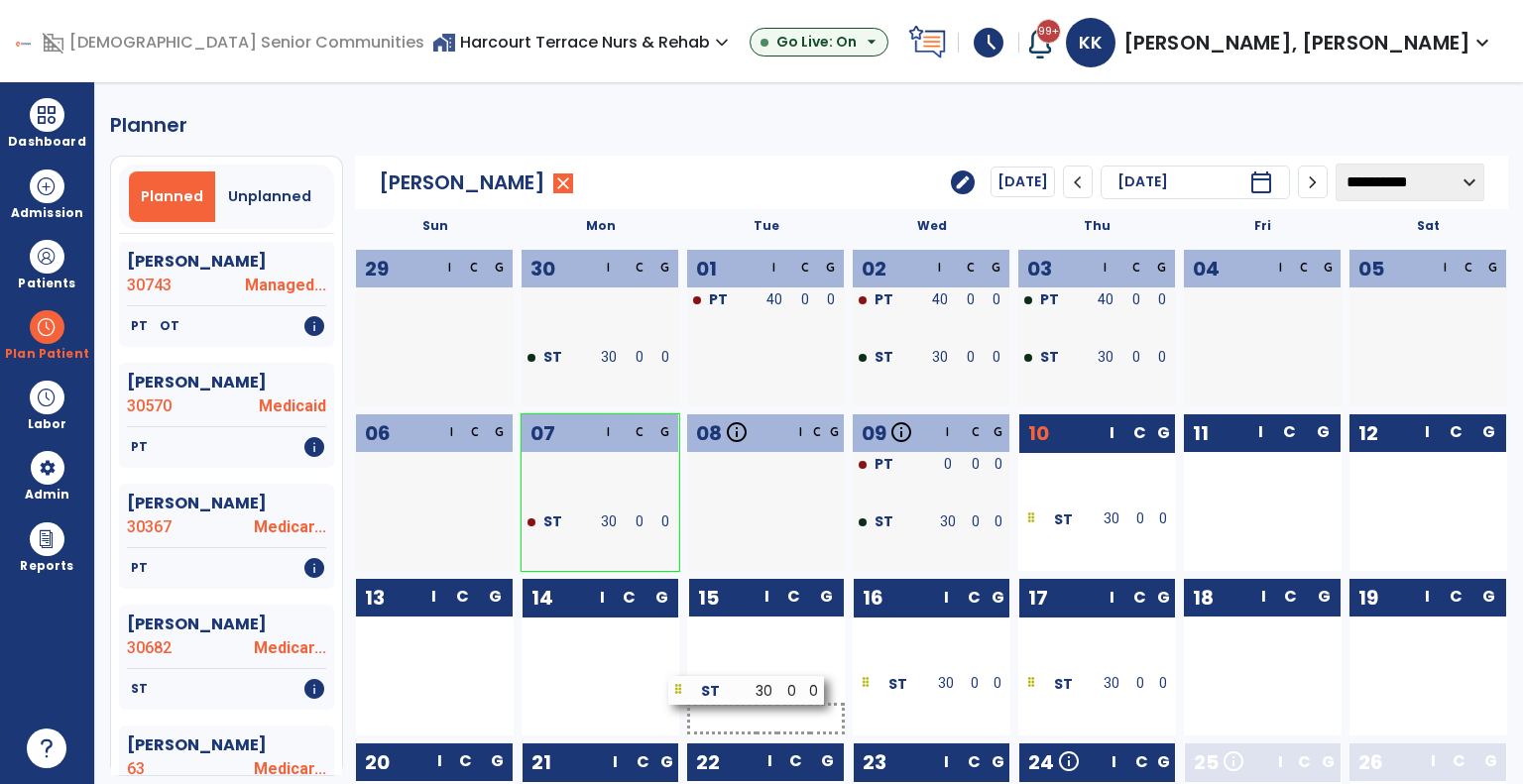 drag, startPoint x: 646, startPoint y: 685, endPoint x: 793, endPoint y: 692, distance: 147.16657 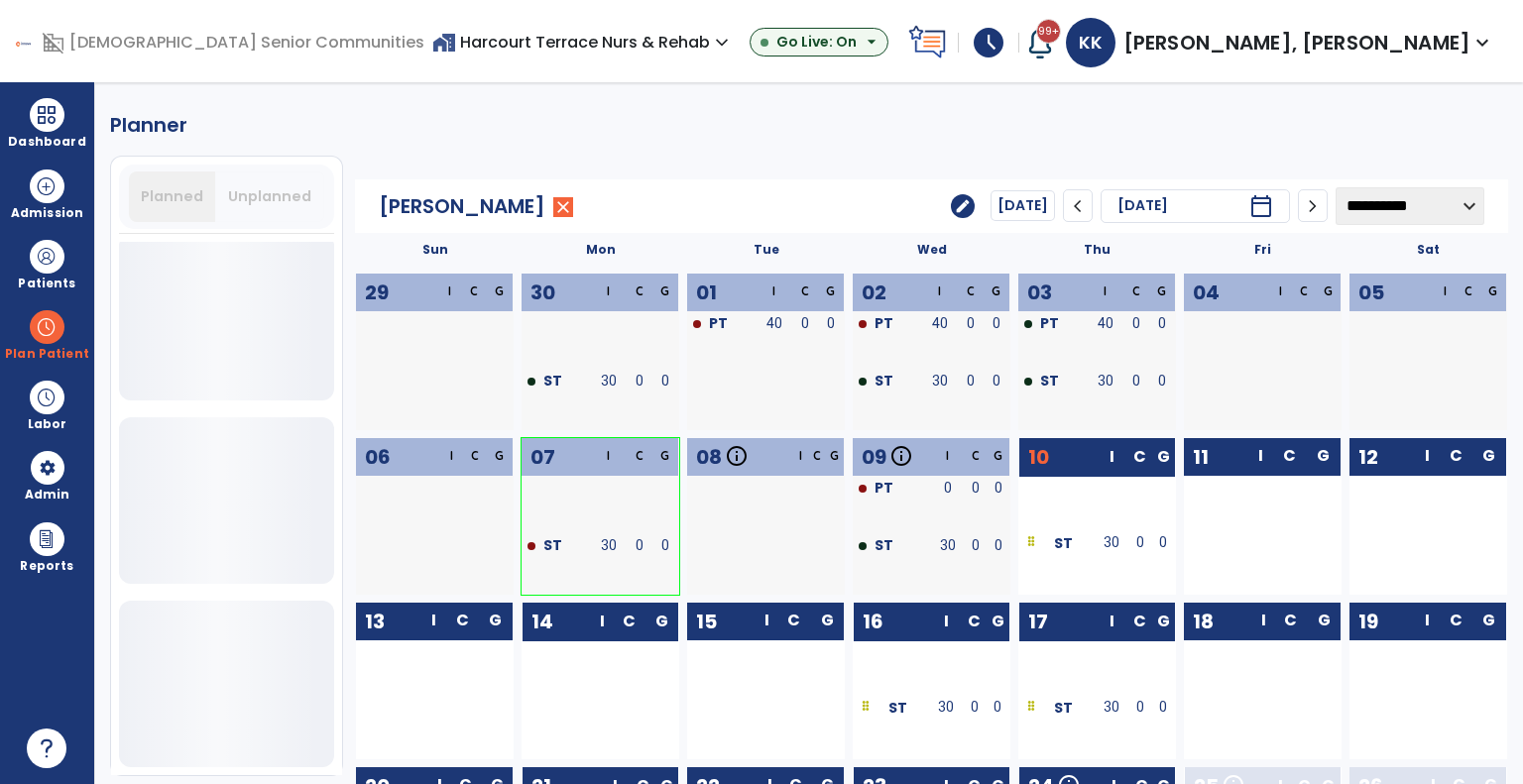 scroll, scrollTop: 2148, scrollLeft: 0, axis: vertical 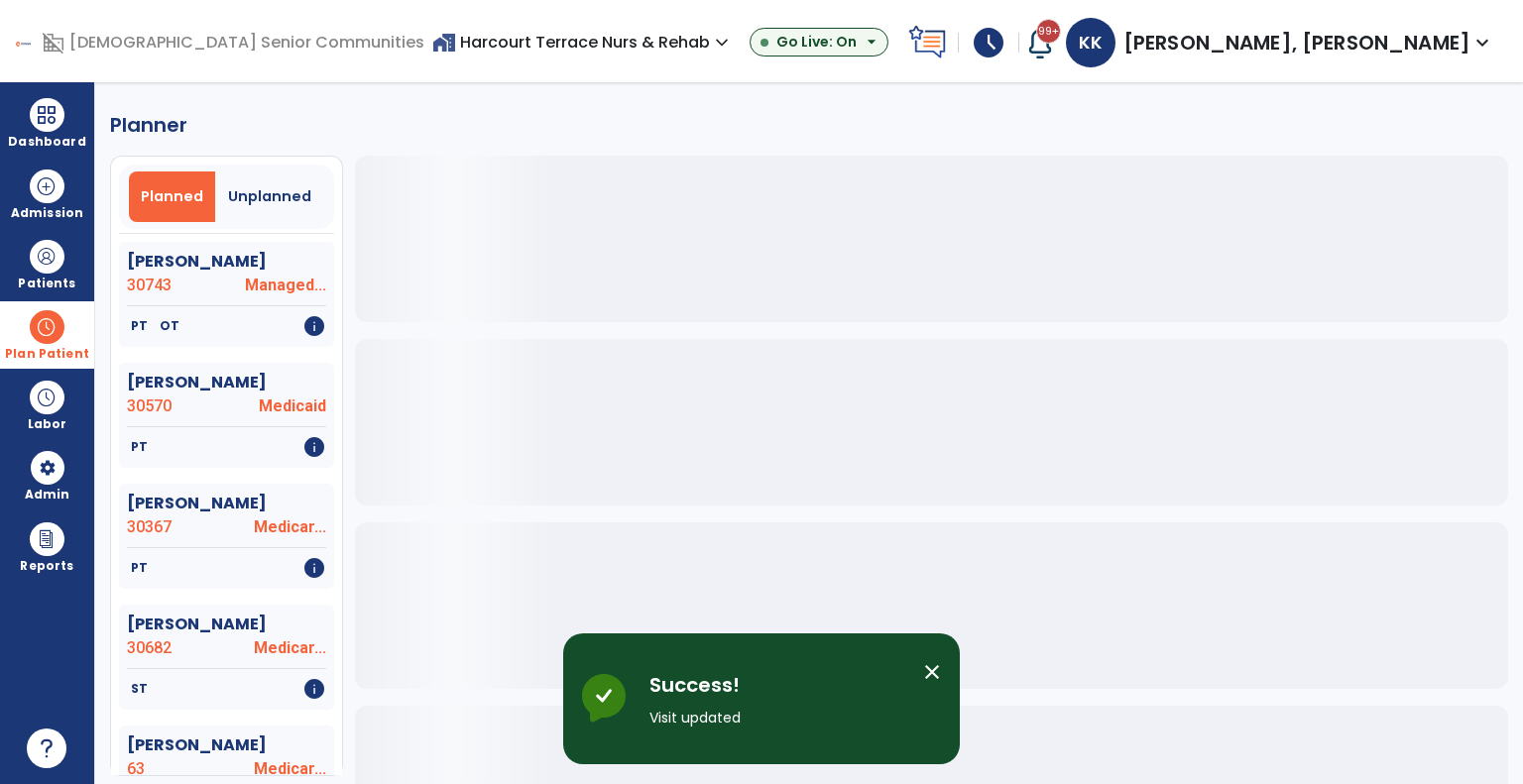 click on "Plan Patient" at bounding box center [47, 334] 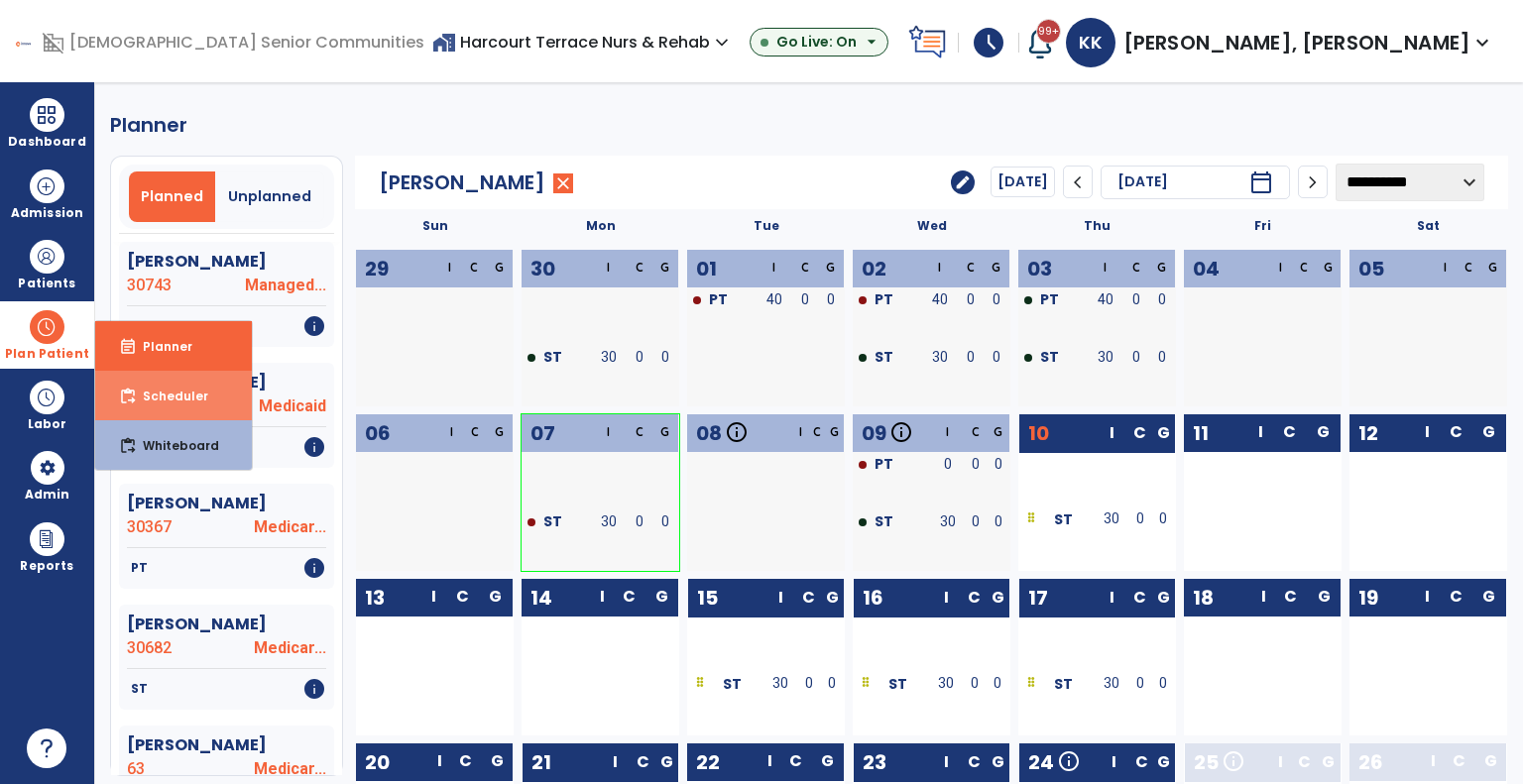 click on "Scheduler" at bounding box center (168, 395) 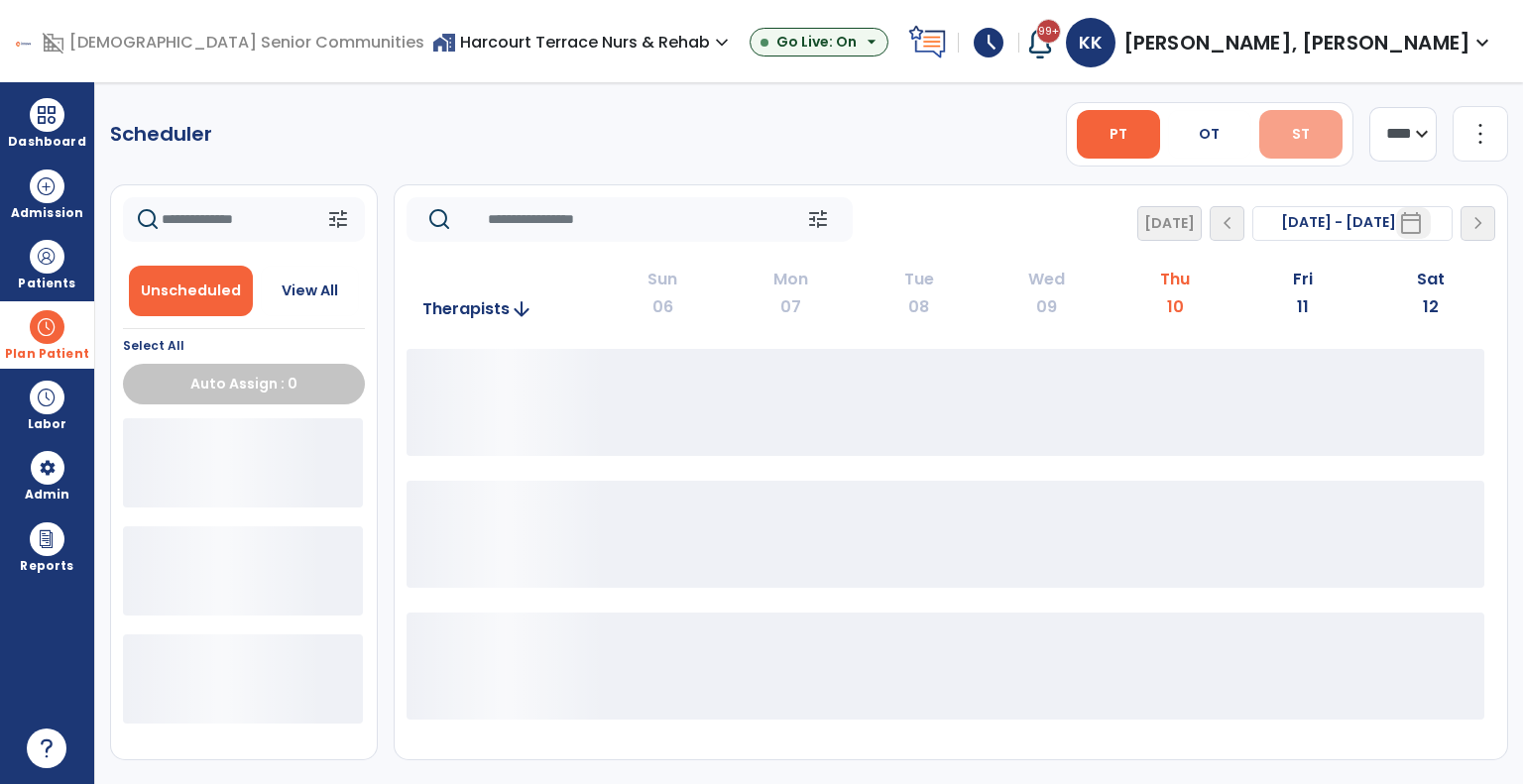 click on "ST" at bounding box center (1301, 134) 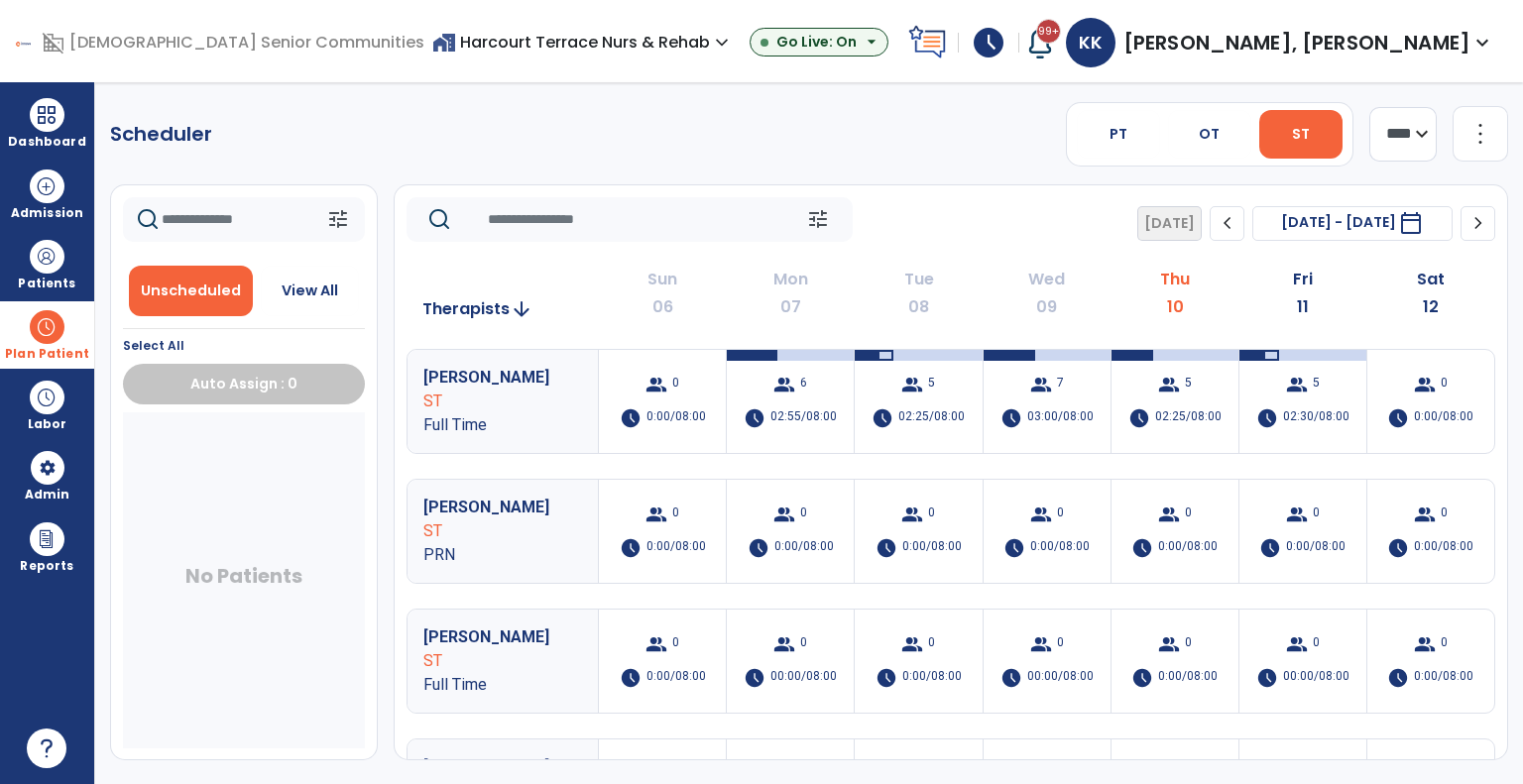 click on "ST" at bounding box center [1301, 134] 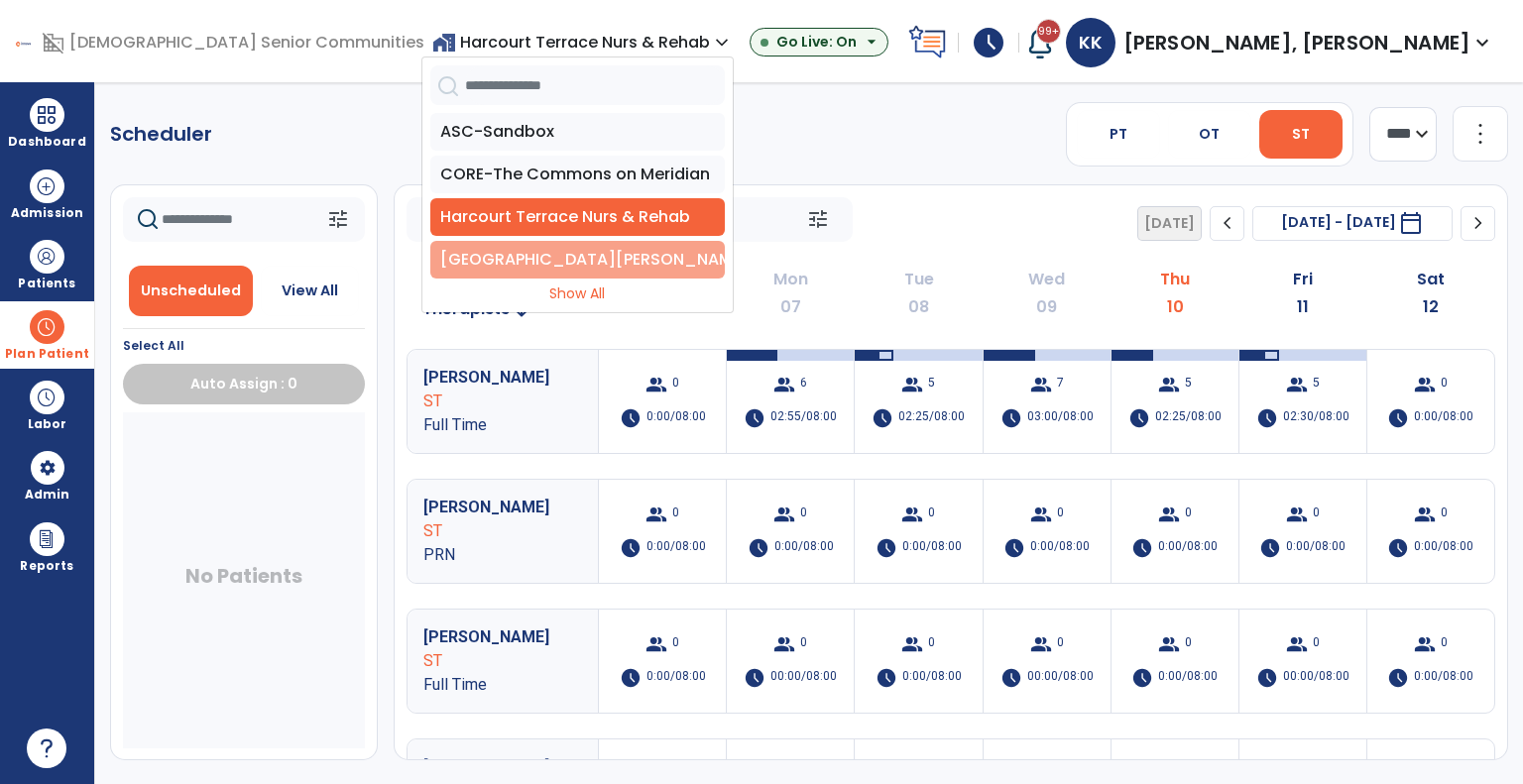 click on "Spring Mill Meadows" at bounding box center (577, 260) 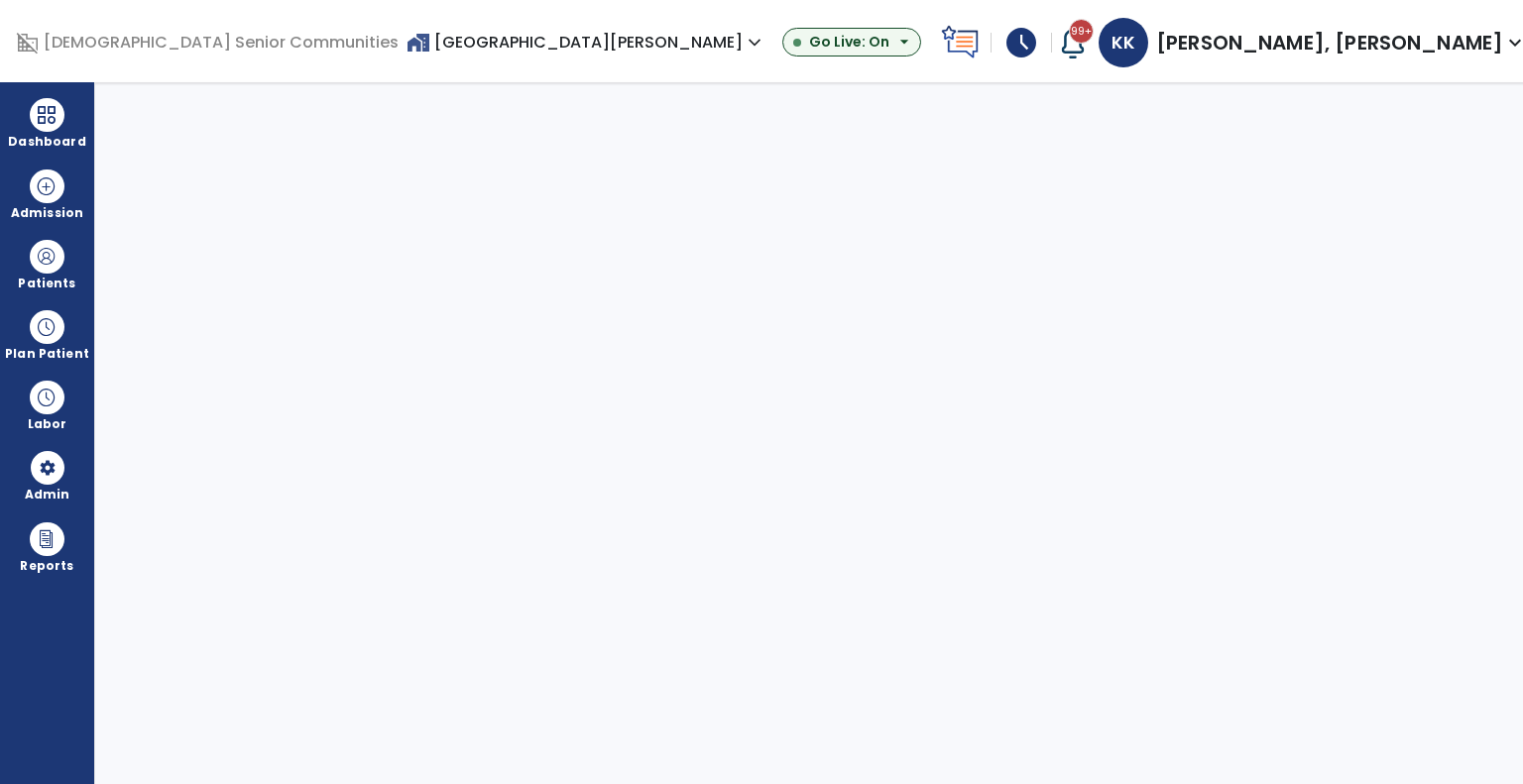 scroll, scrollTop: 0, scrollLeft: 0, axis: both 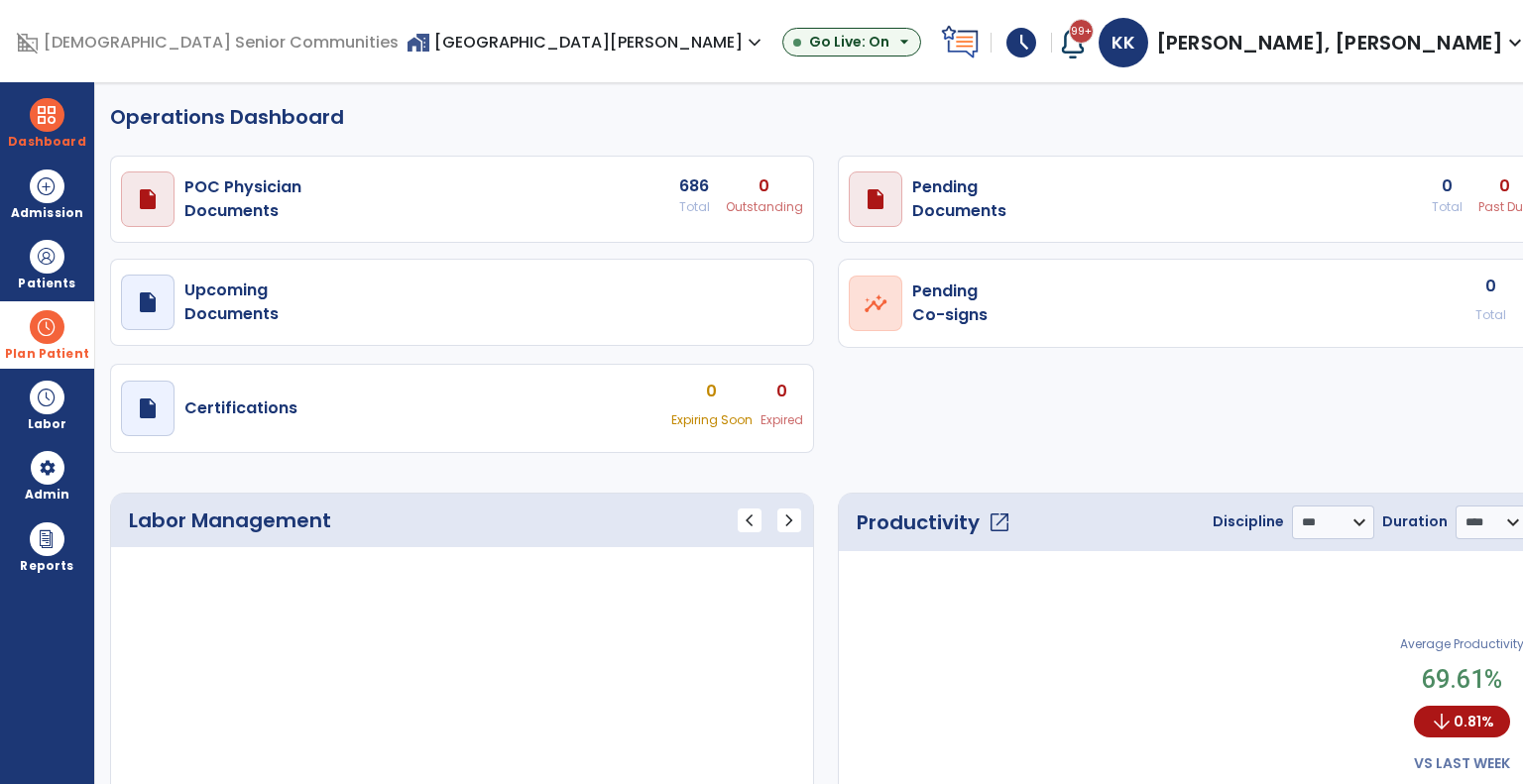 click on "Plan Patient" at bounding box center (47, 264) 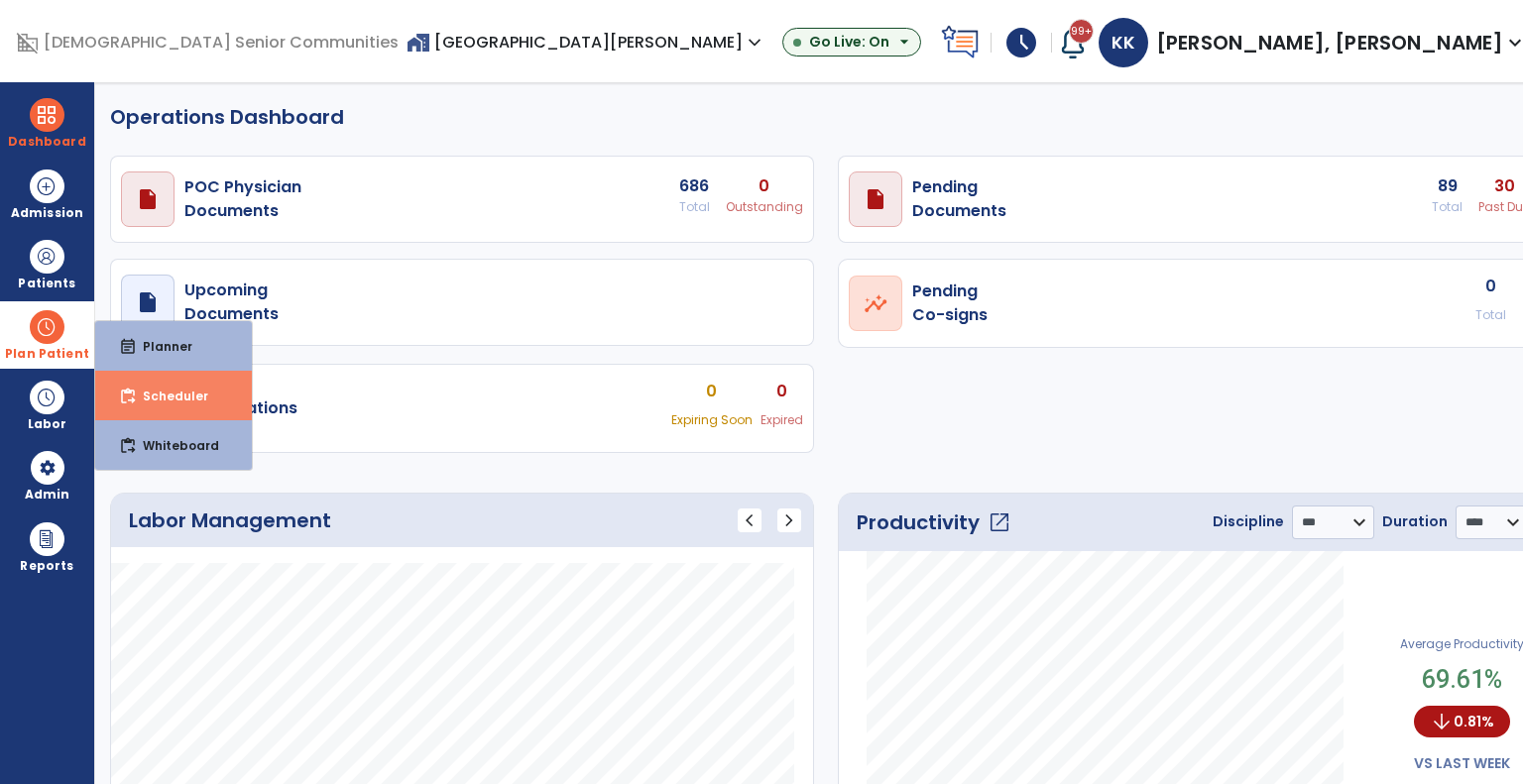 click on "content_paste_go  Scheduler" at bounding box center (174, 395) 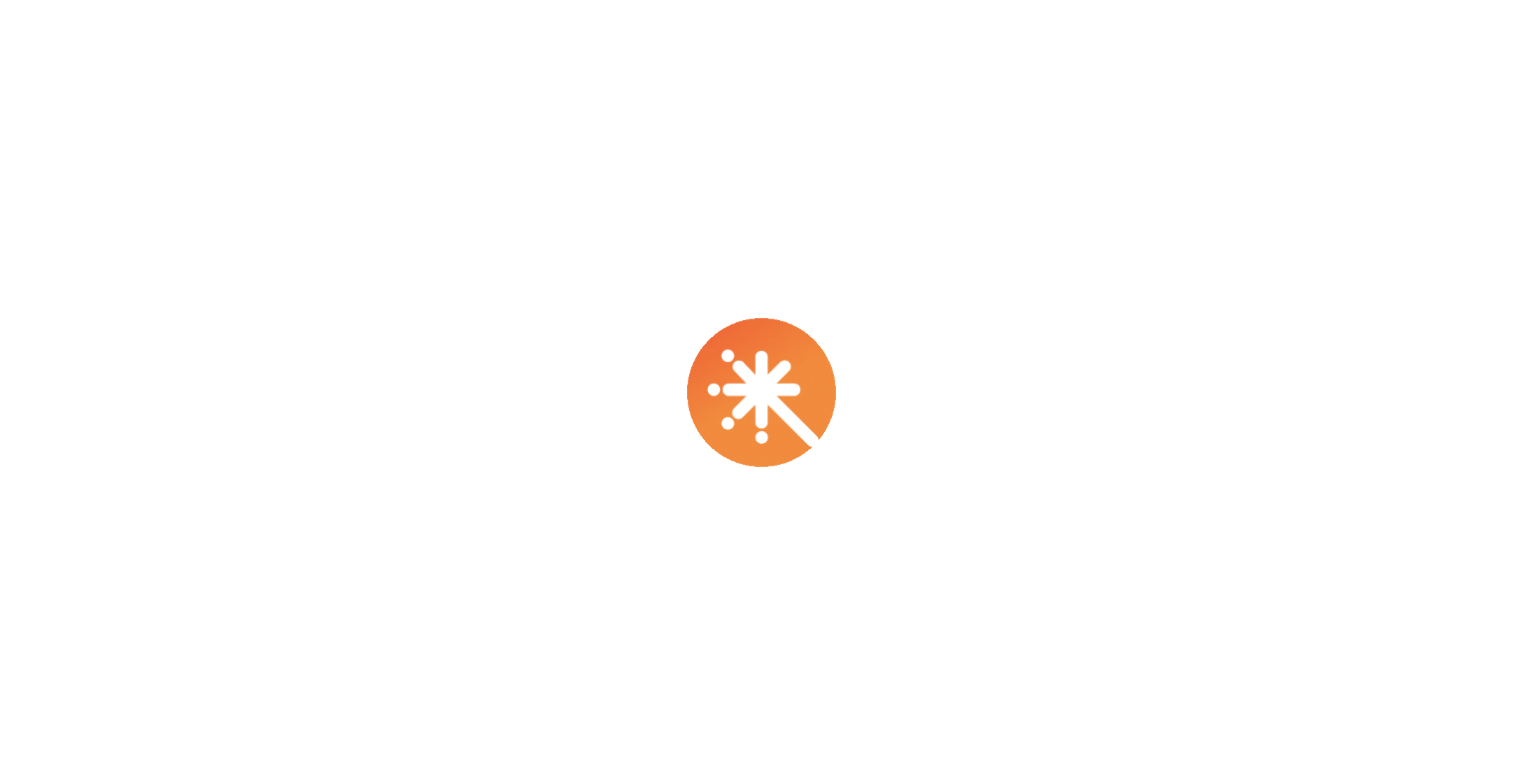 scroll, scrollTop: 0, scrollLeft: 0, axis: both 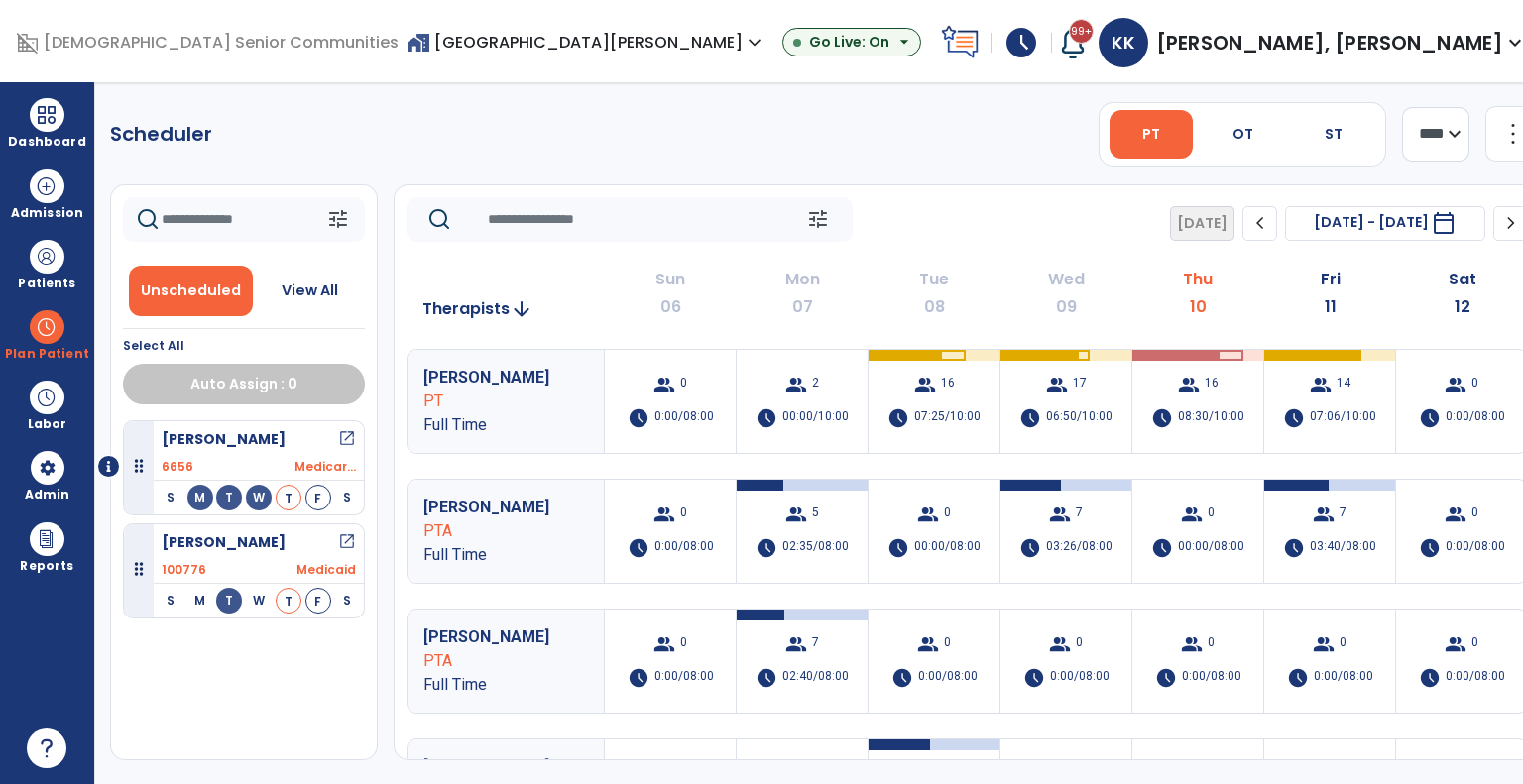 click on "chevron_right" 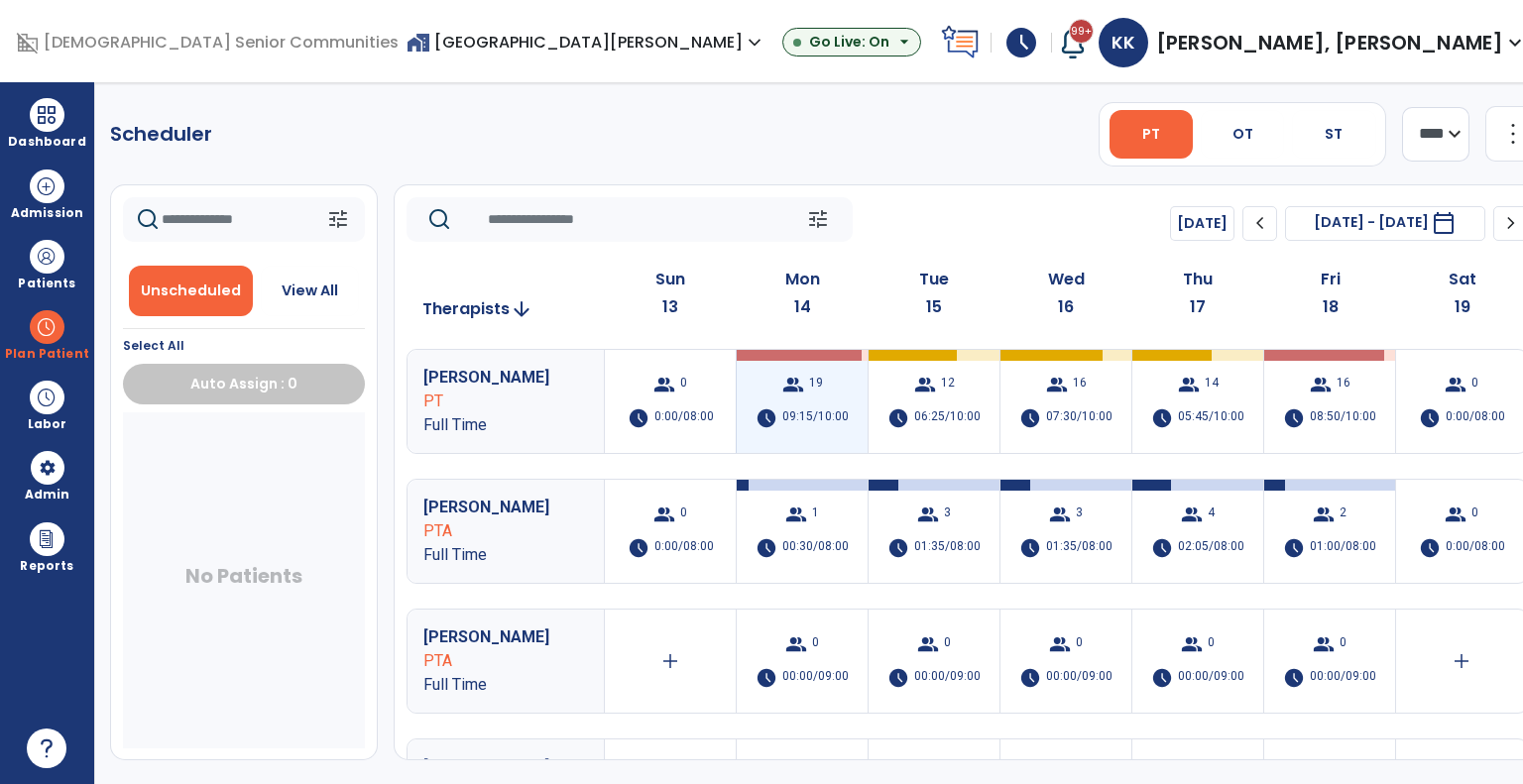 click on "09:15/10:00" at bounding box center (815, 418) 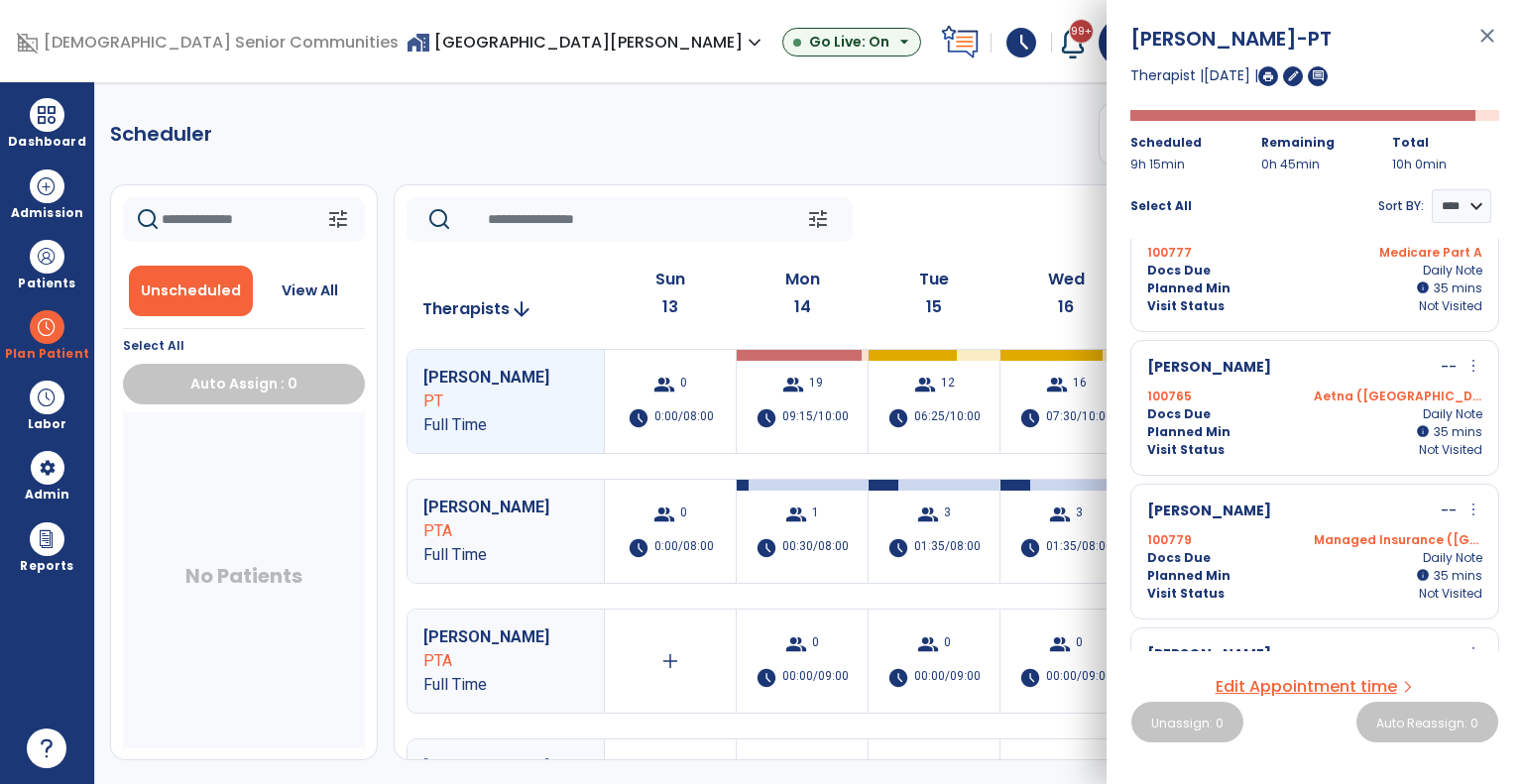 scroll, scrollTop: 1053, scrollLeft: 0, axis: vertical 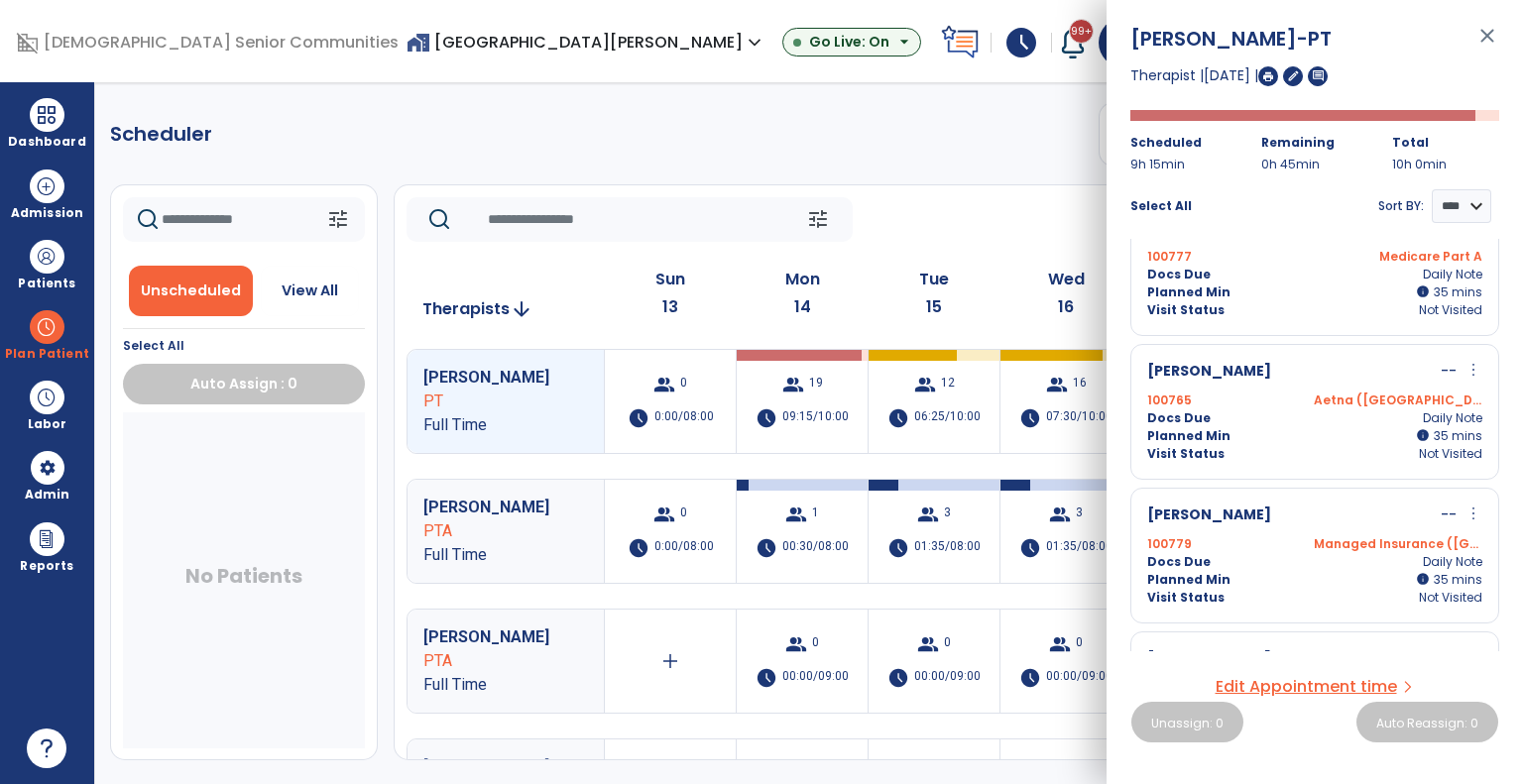click on "100779 Managed Insurance (MI)" at bounding box center [1315, 544] 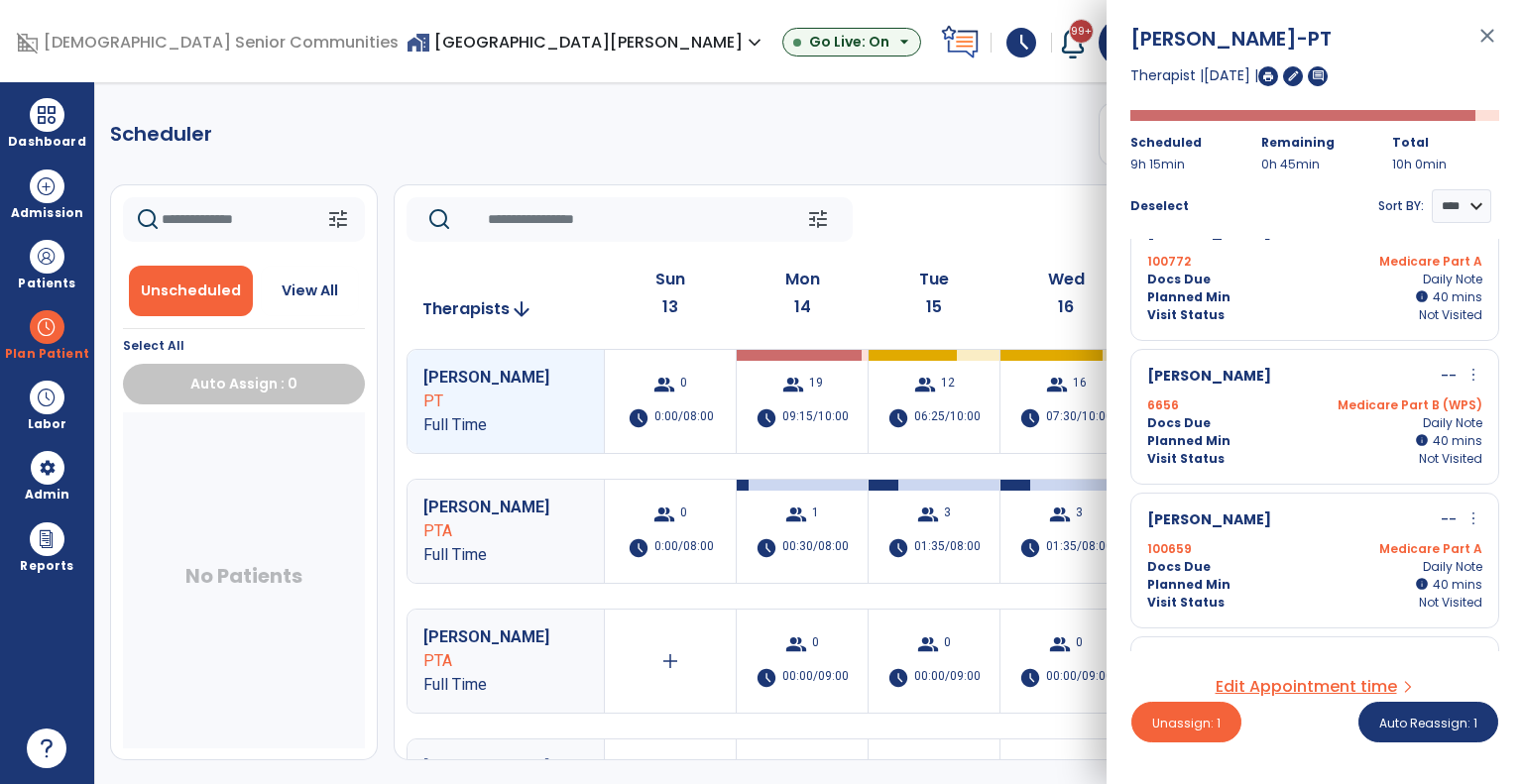 scroll, scrollTop: 0, scrollLeft: 0, axis: both 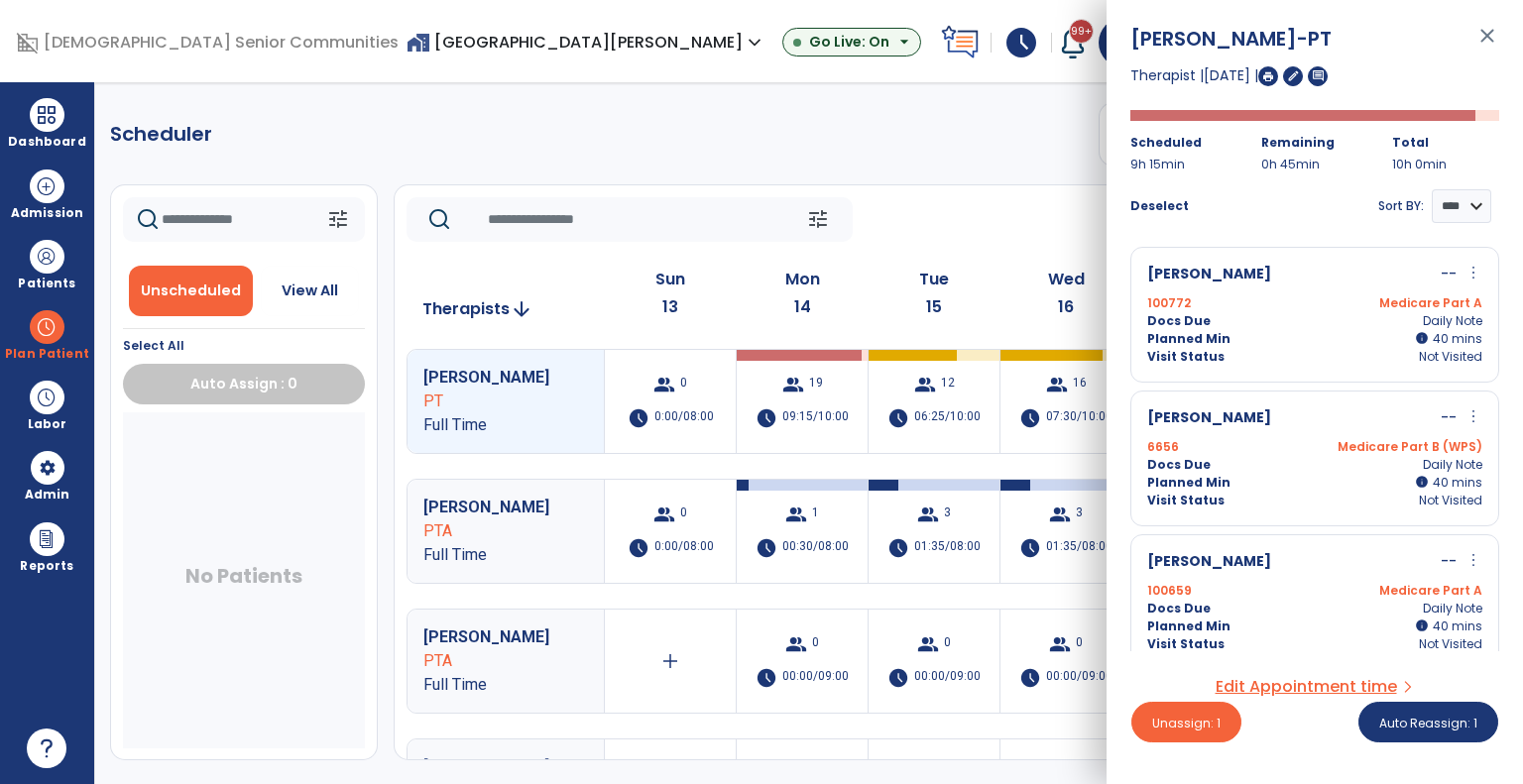 click on "100772 Medicare Part A" at bounding box center [1315, 303] 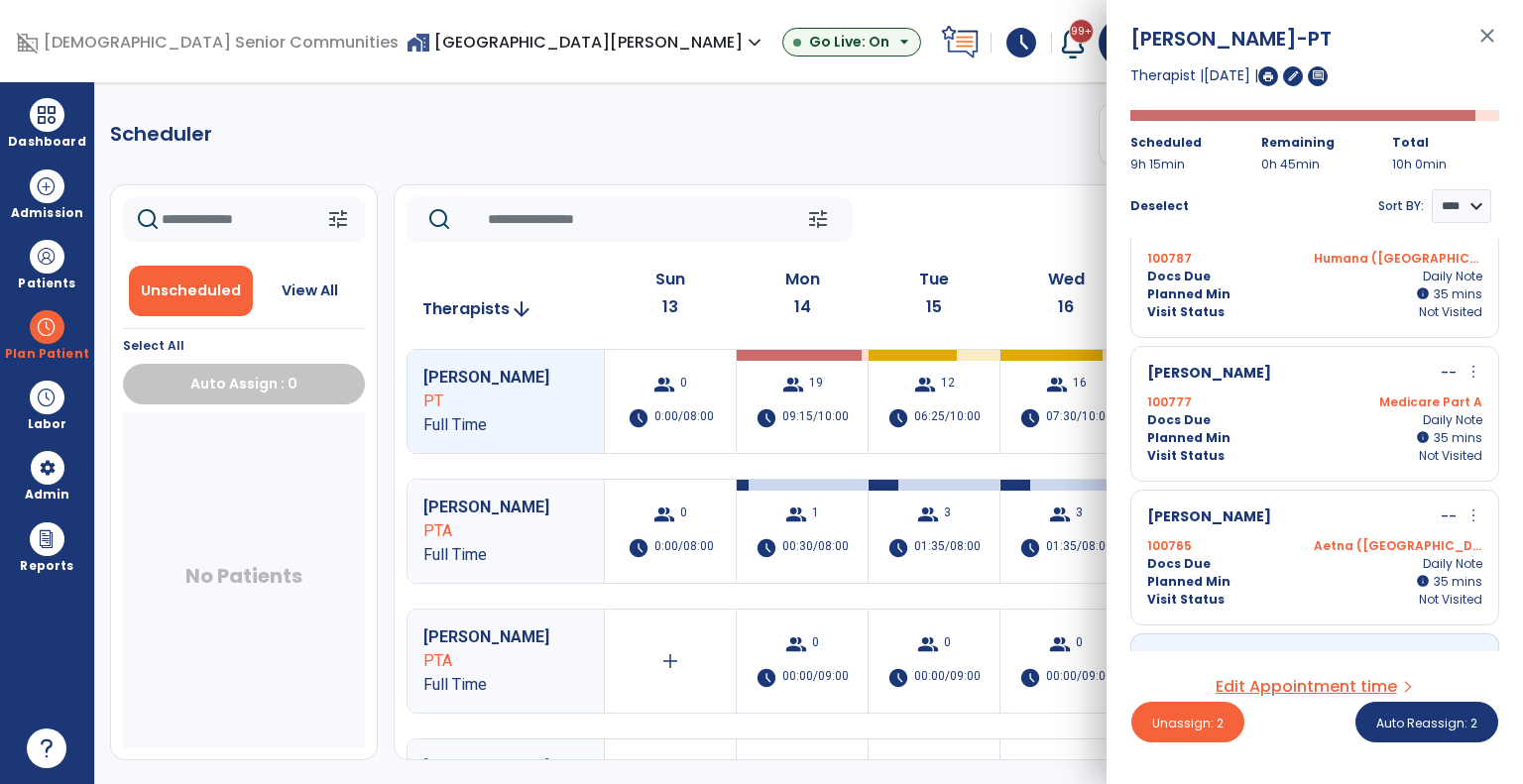 scroll, scrollTop: 911, scrollLeft: 0, axis: vertical 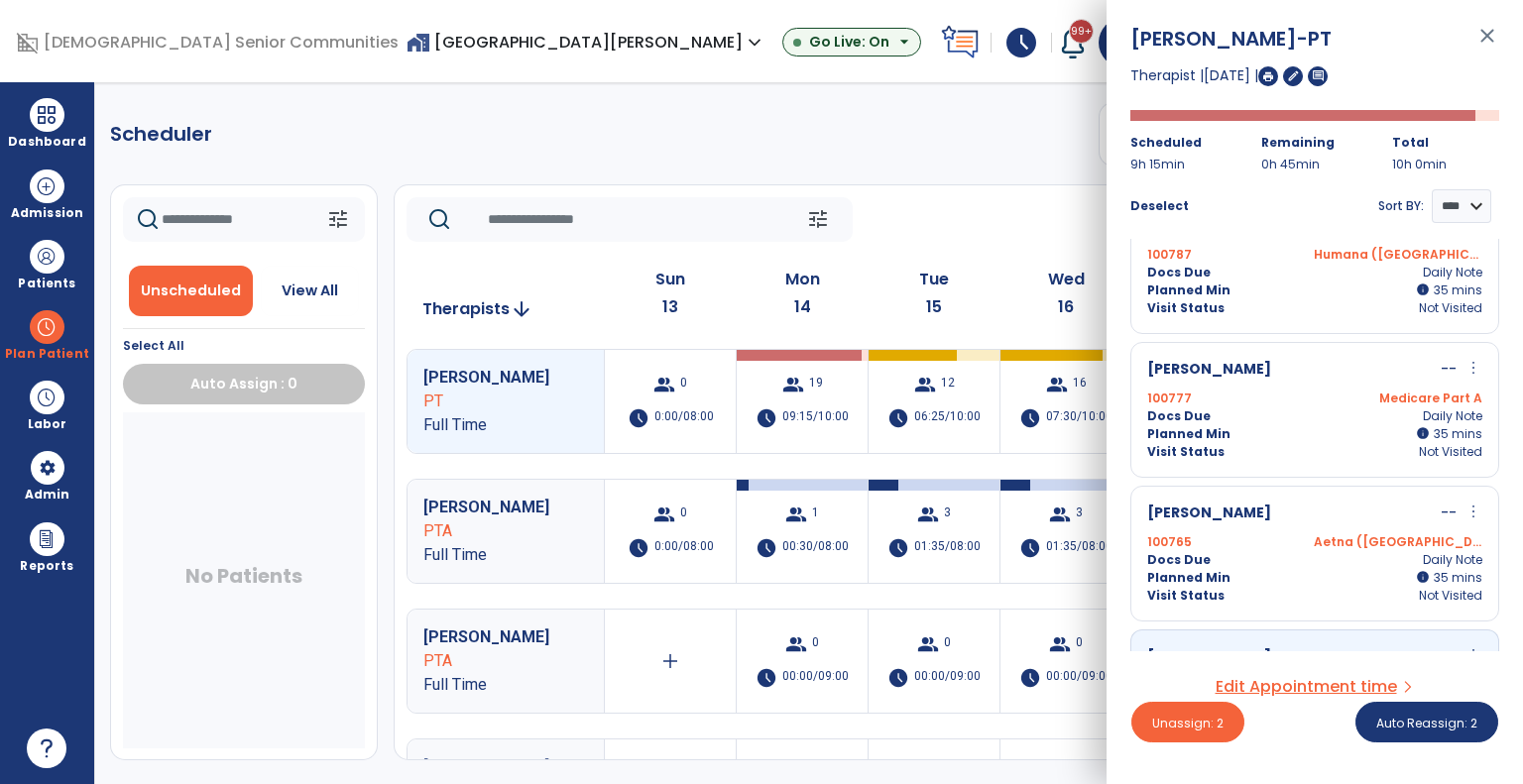 click on "Planned Min  info   35 I 35 mins" at bounding box center [1315, 434] 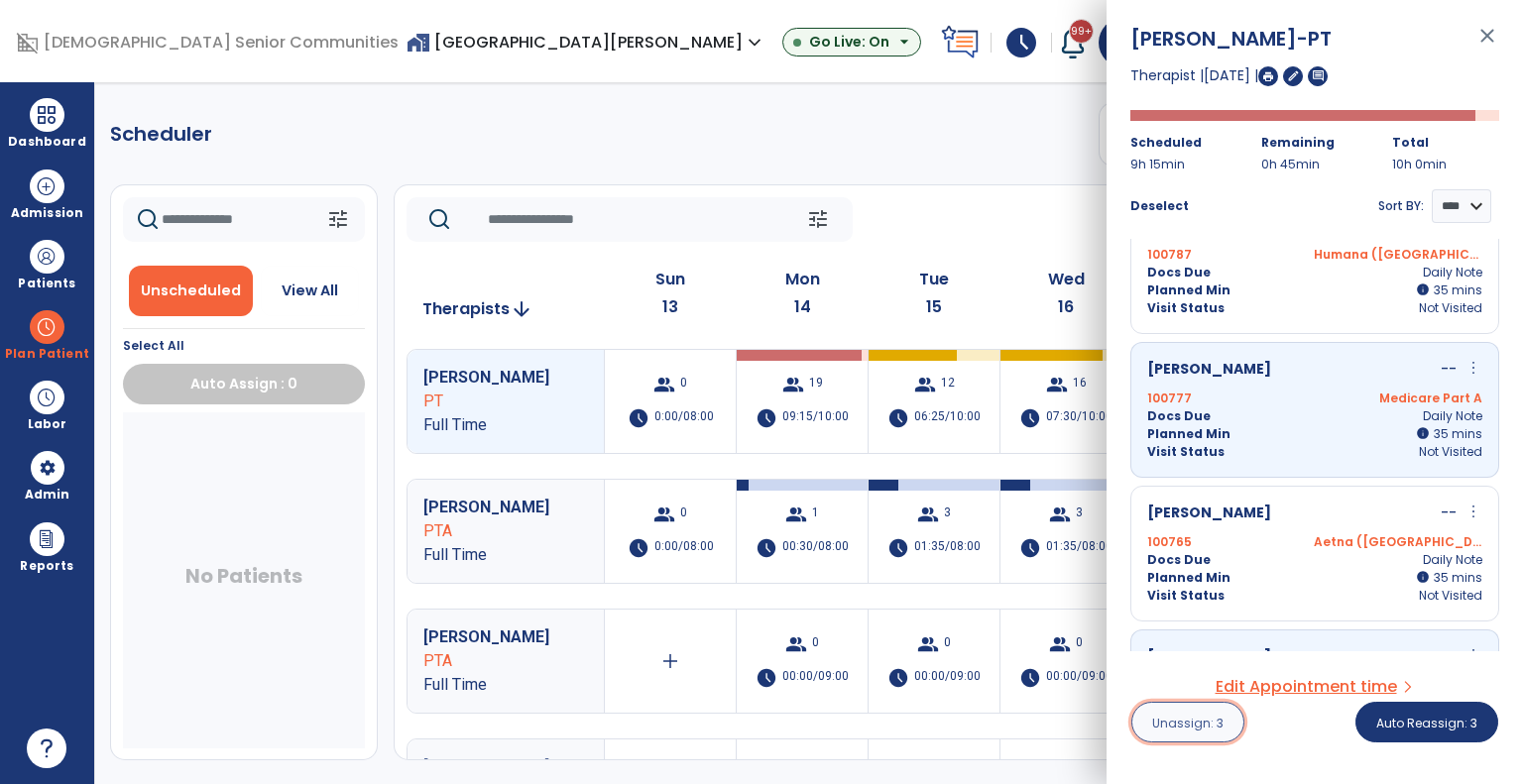 click on "Unassign: 3" at bounding box center (1188, 723) 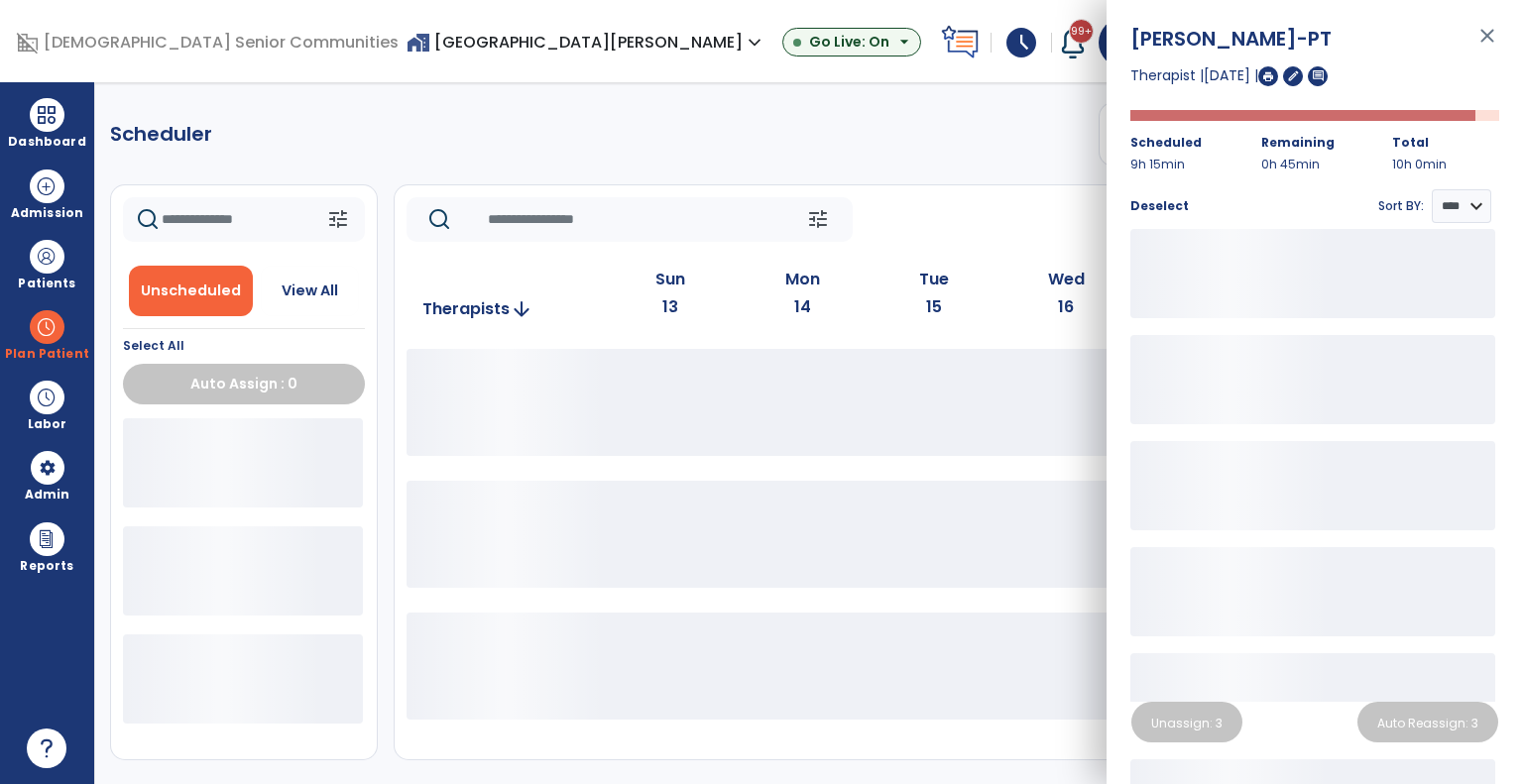 click on "tune   [DATE]  chevron_left [DATE] - [DATE]  *********  calendar_today  chevron_right" 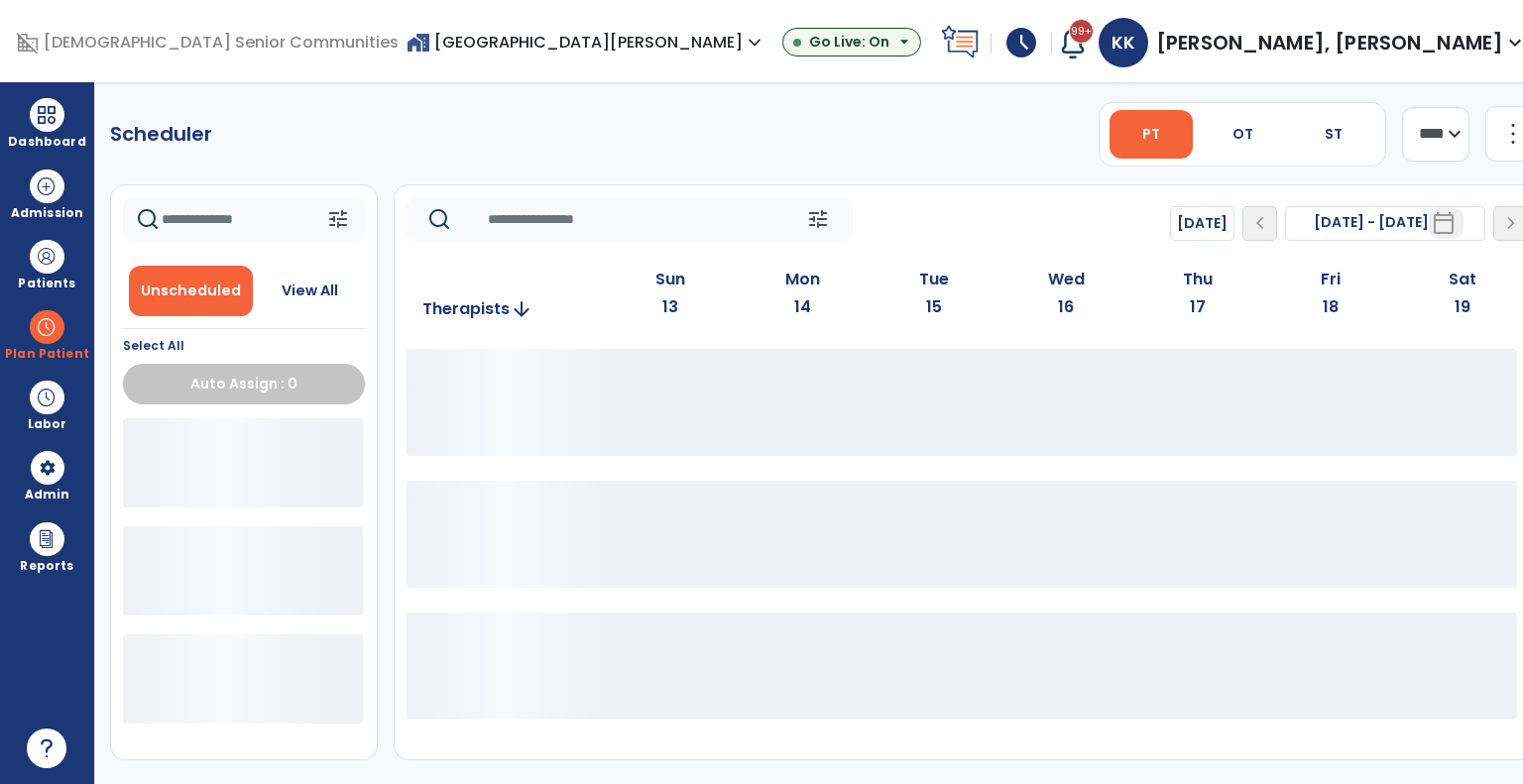 click on "Scheduler   PT   OT   ST  **** *** more_vert  Manage Labor   View All Therapists   Print   tune   Unscheduled   View All  Select All  Auto Assign : 0   tune   [DATE]  chevron_left [DATE] - [DATE]  *********  calendar_today  chevron_right   Therapists  arrow_downward Sun  13  Mon  14  Tue  15  Wed  16  Thu  17  Fri  18  Sat  19" at bounding box center [825, 433] 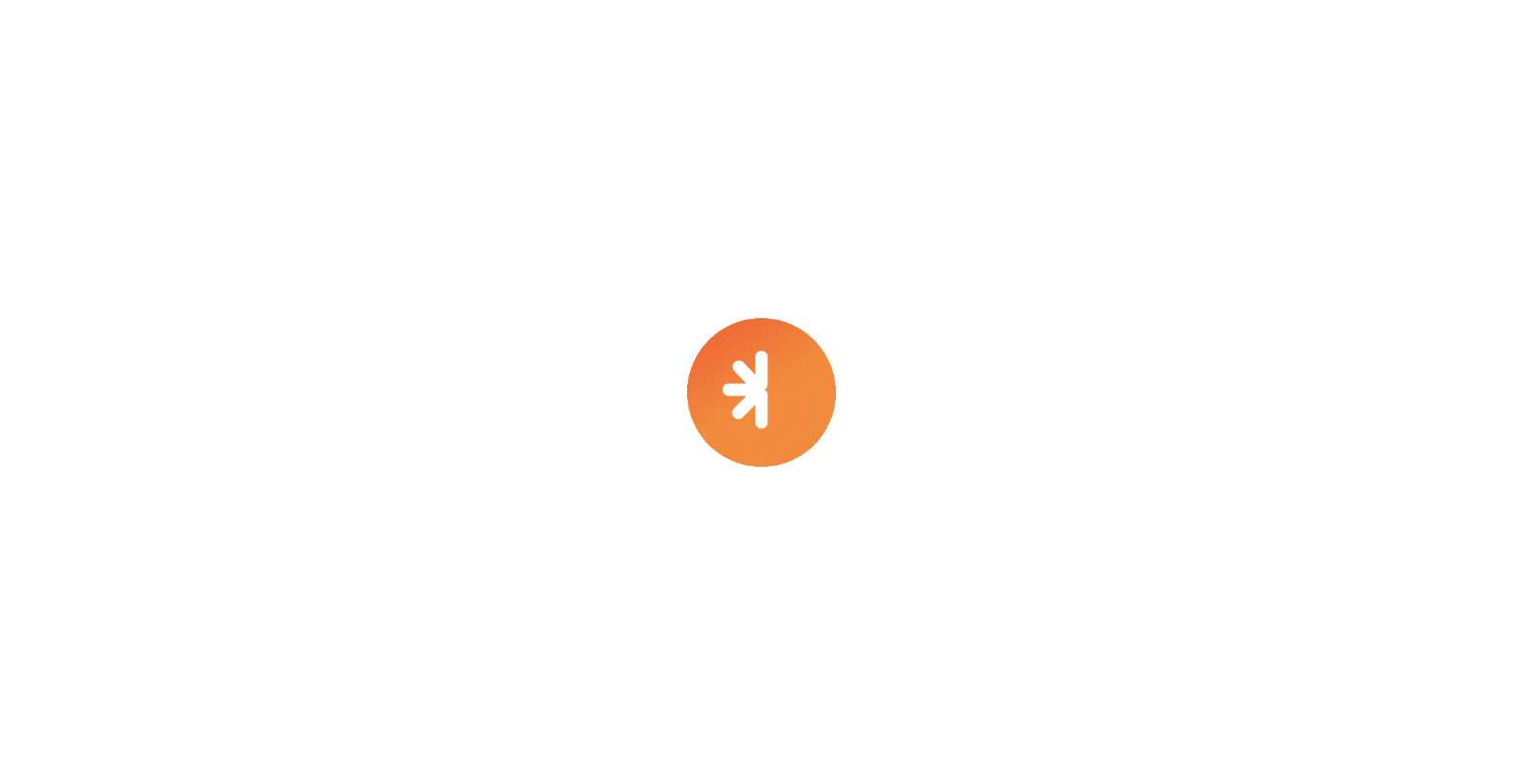 scroll, scrollTop: 0, scrollLeft: 0, axis: both 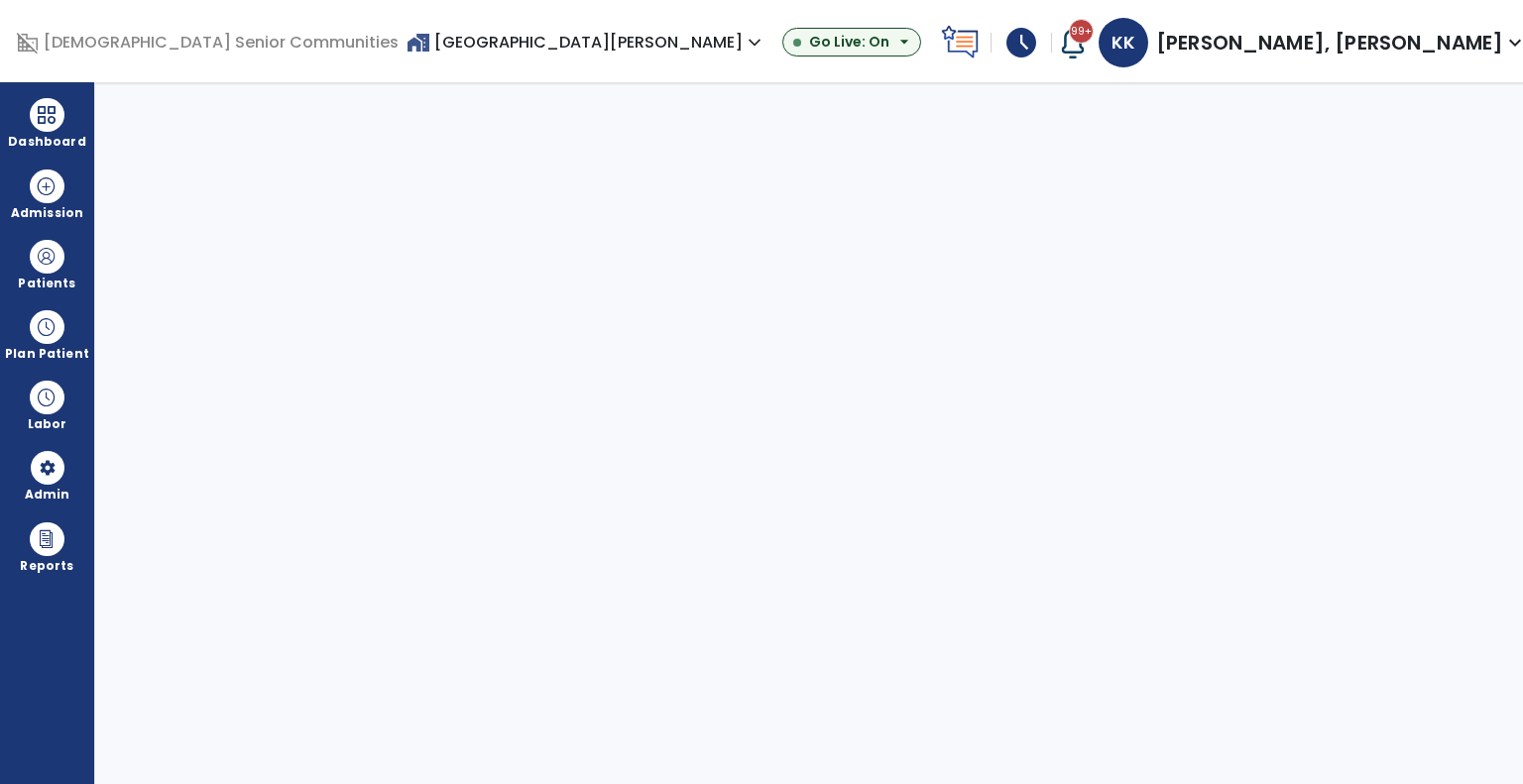 select on "***" 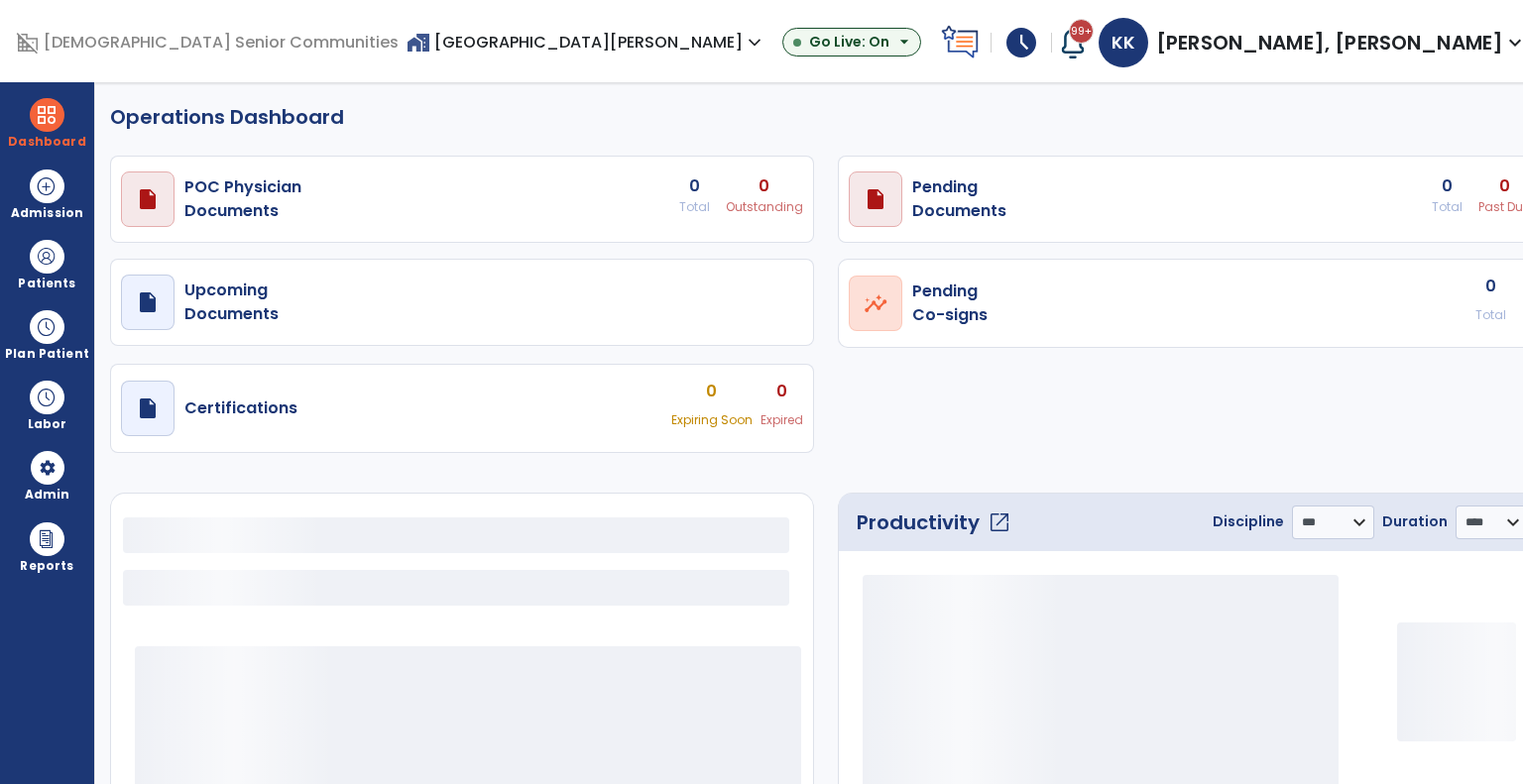 select on "***" 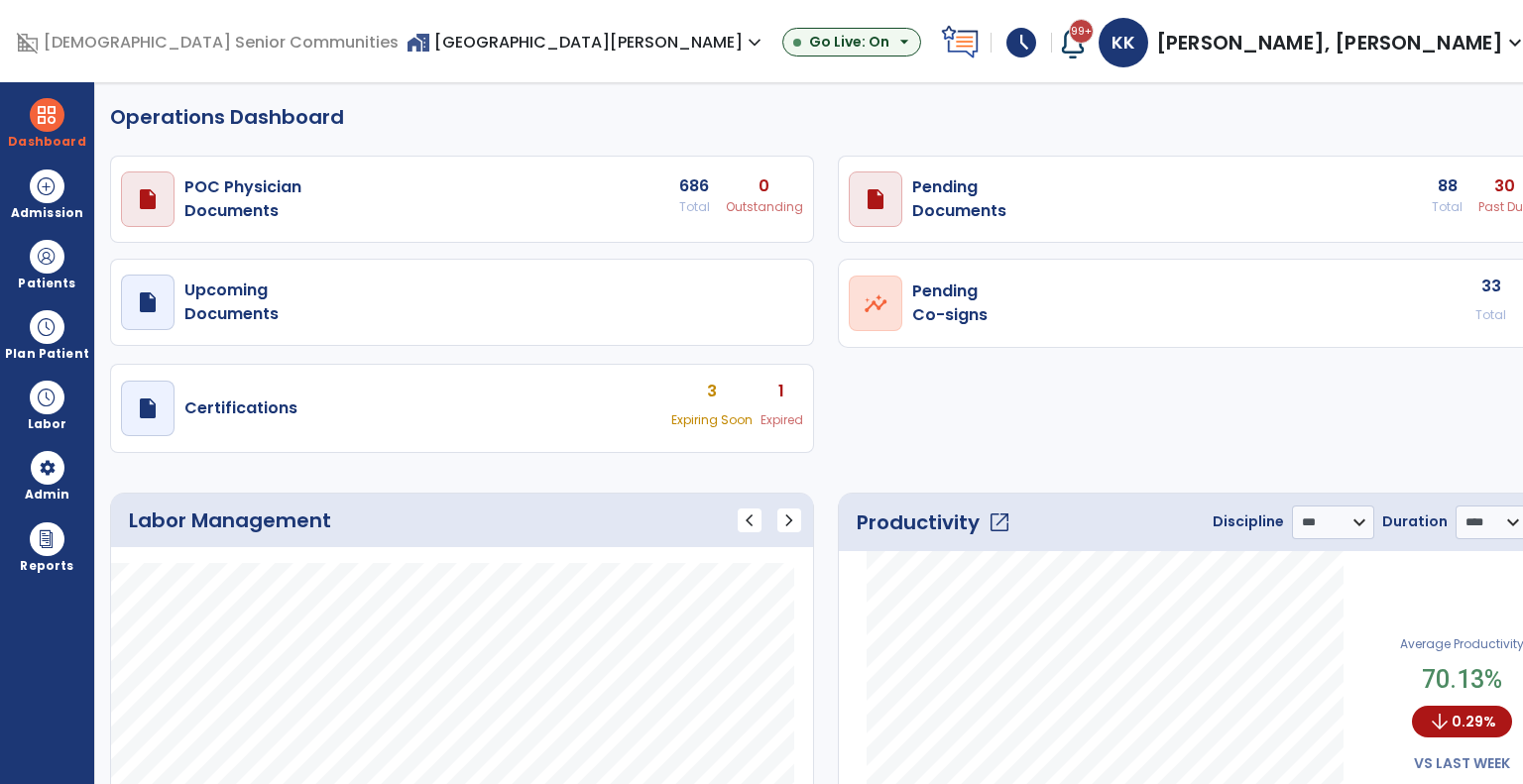 click on "home_work   Spring Mill Meadows   expand_more   ASC-Sandbox   CORE-The Commons on Meridian   Harcourt Terrace Nurs & Rehab   Spring Mill Meadows  Show All Go Live: On  arrow_drop_down" at bounding box center [669, 43] 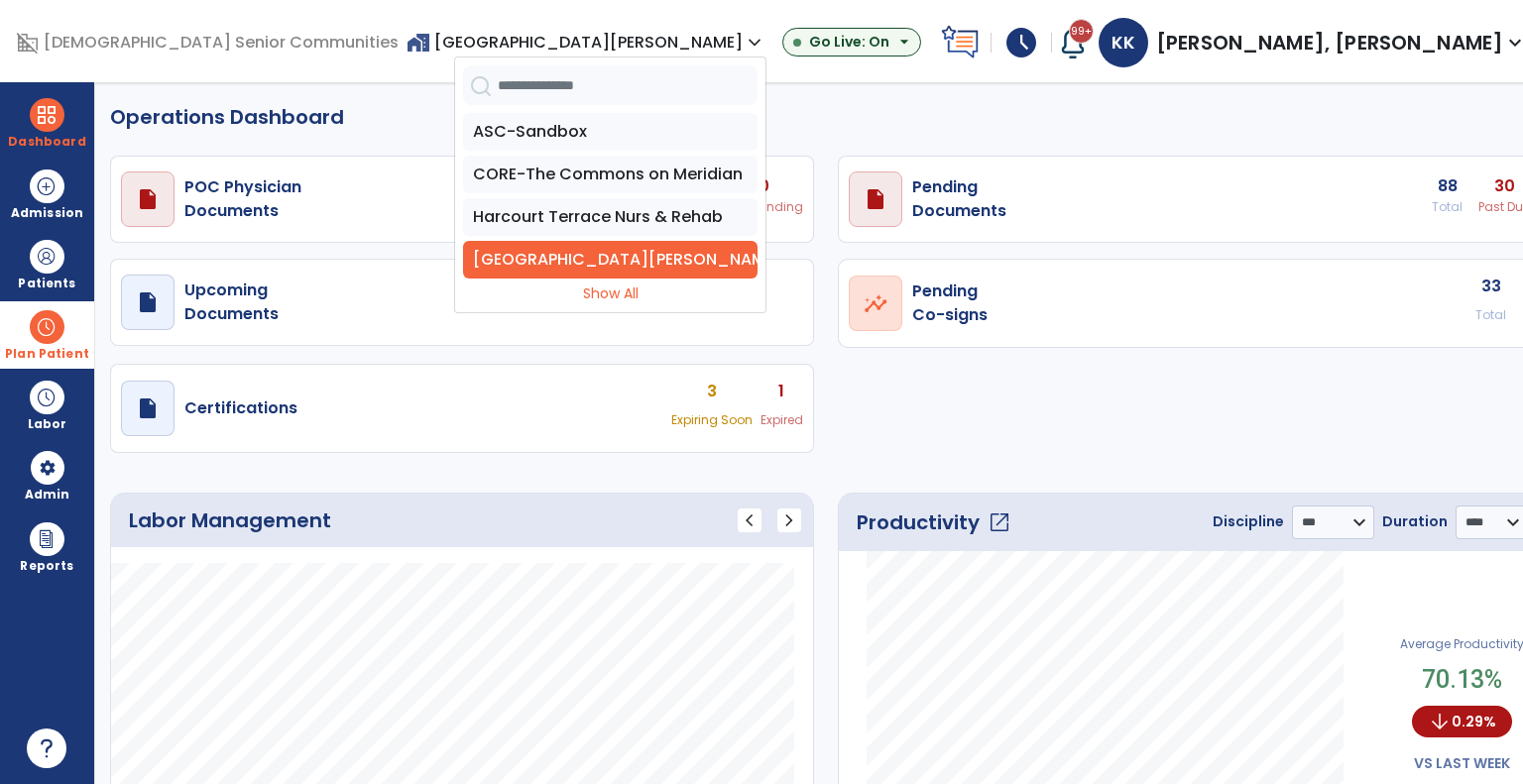 click at bounding box center [47, 327] 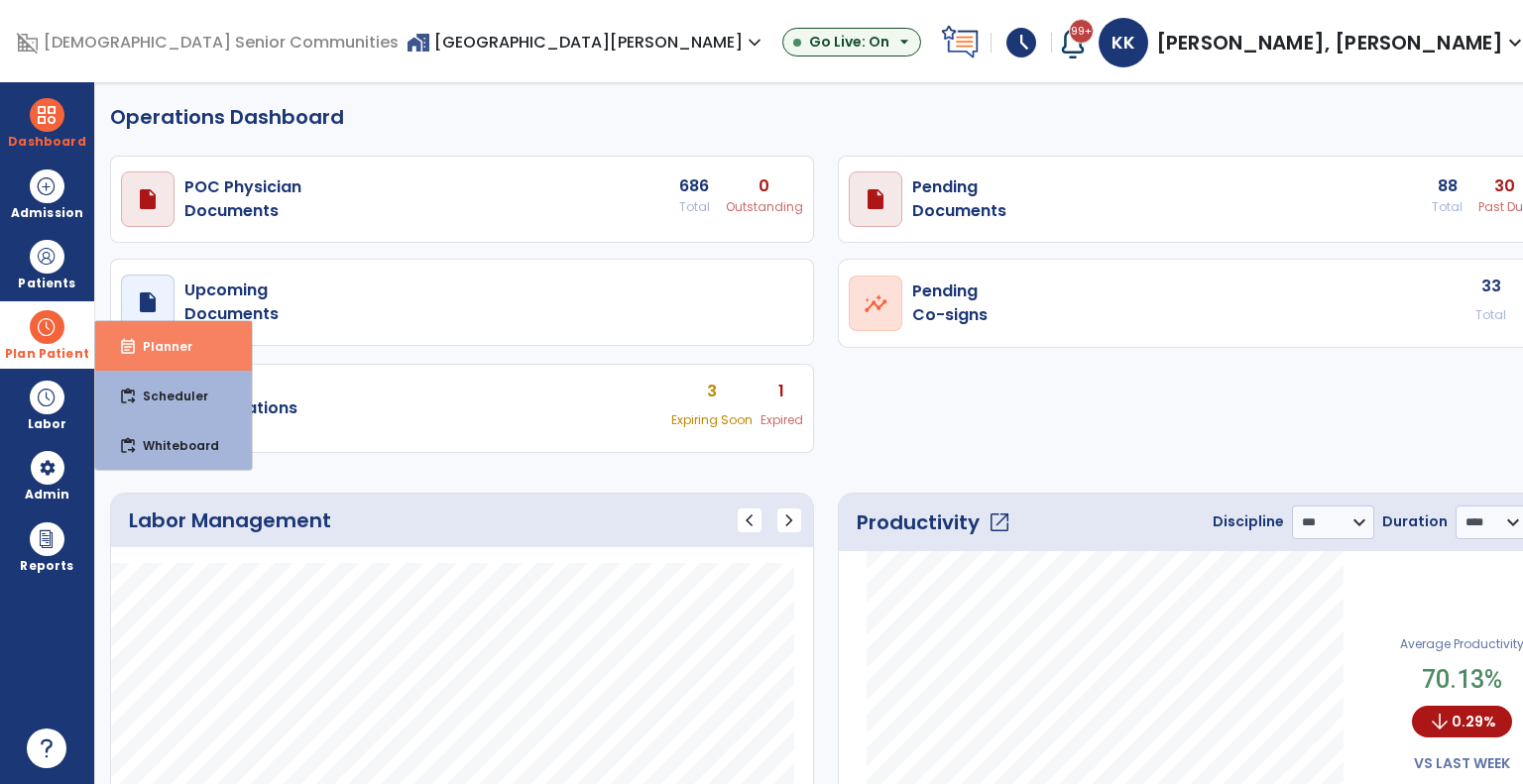 click on "event_note" at bounding box center (128, 347) 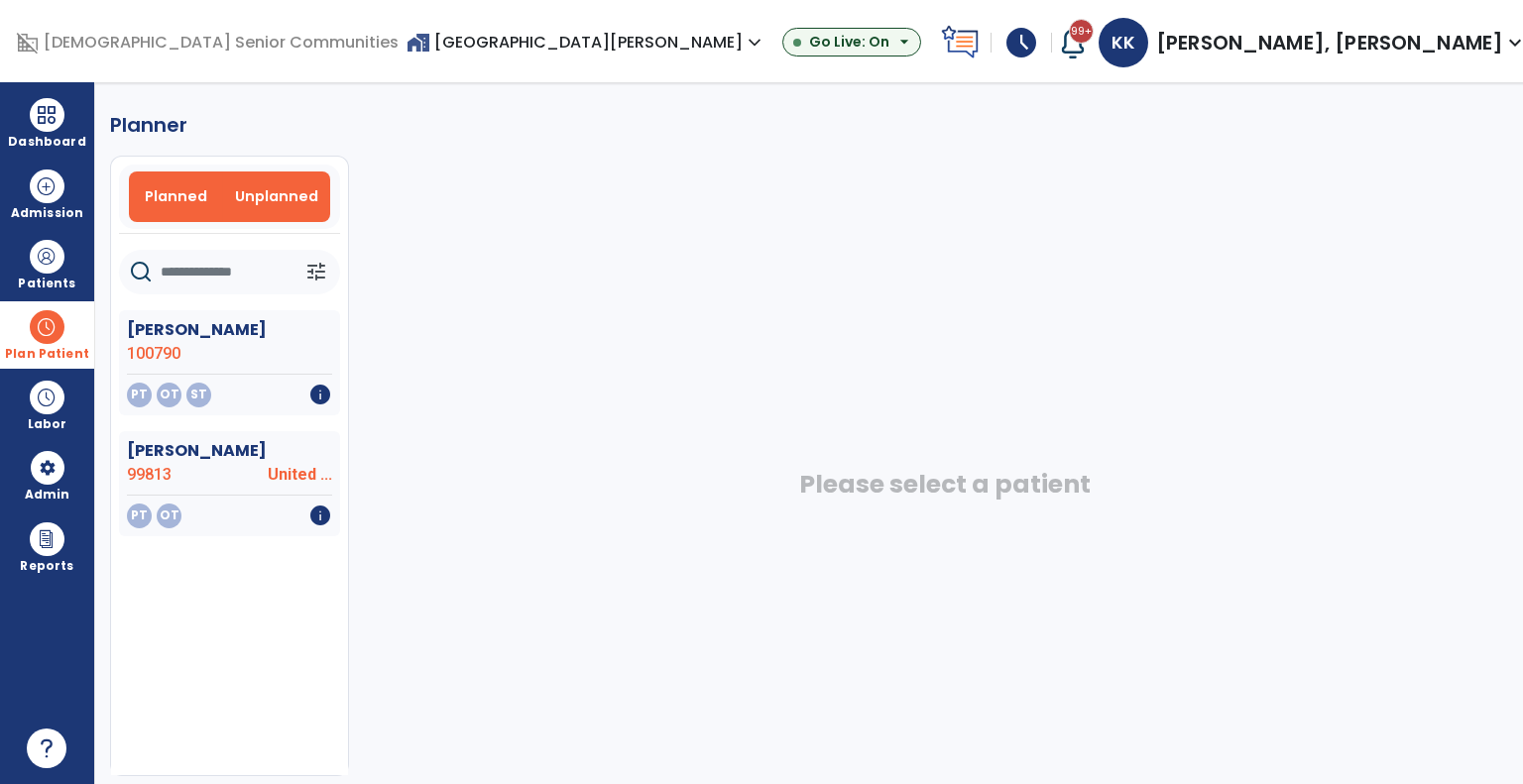 click on "Planned" at bounding box center (176, 196) 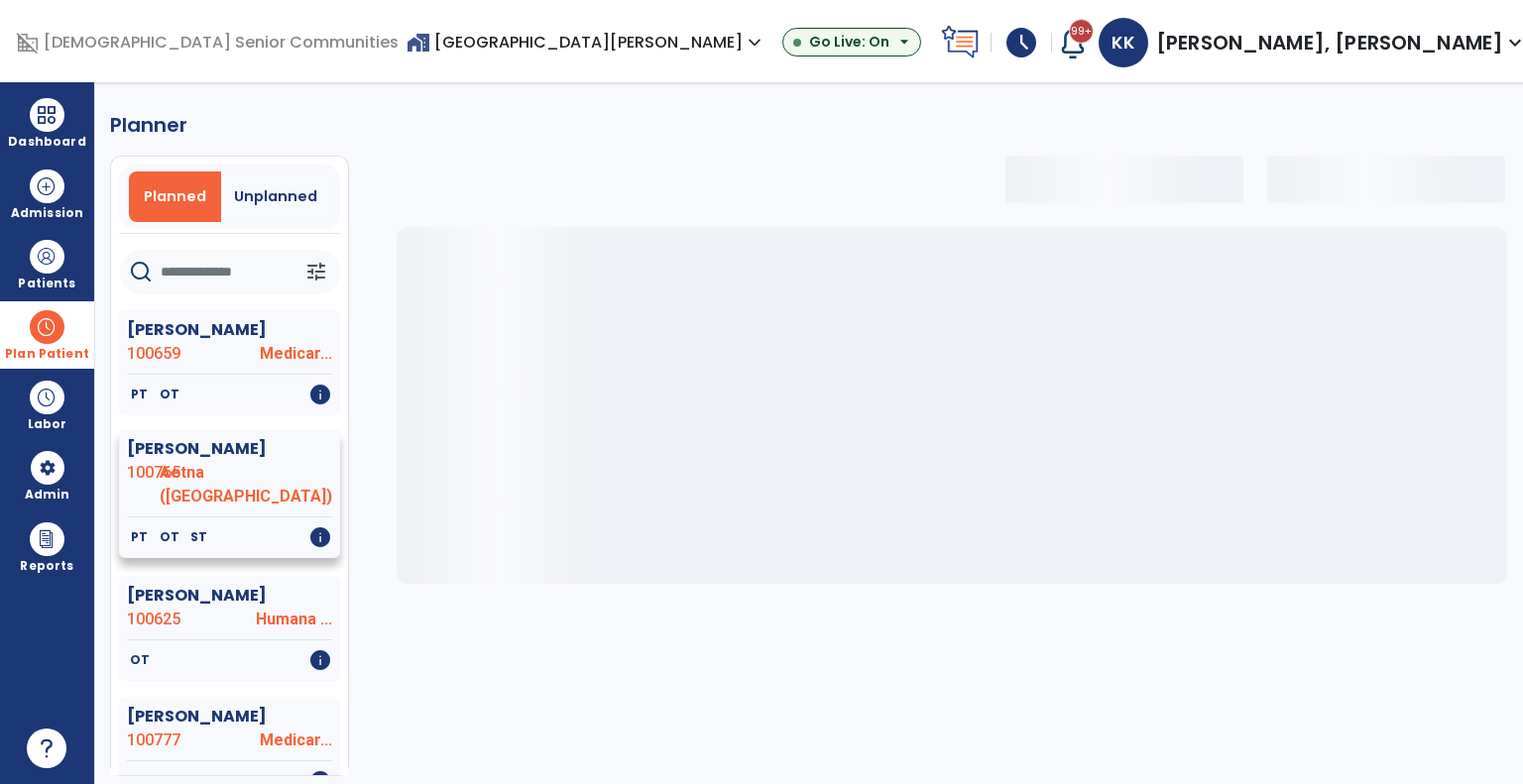 select on "***" 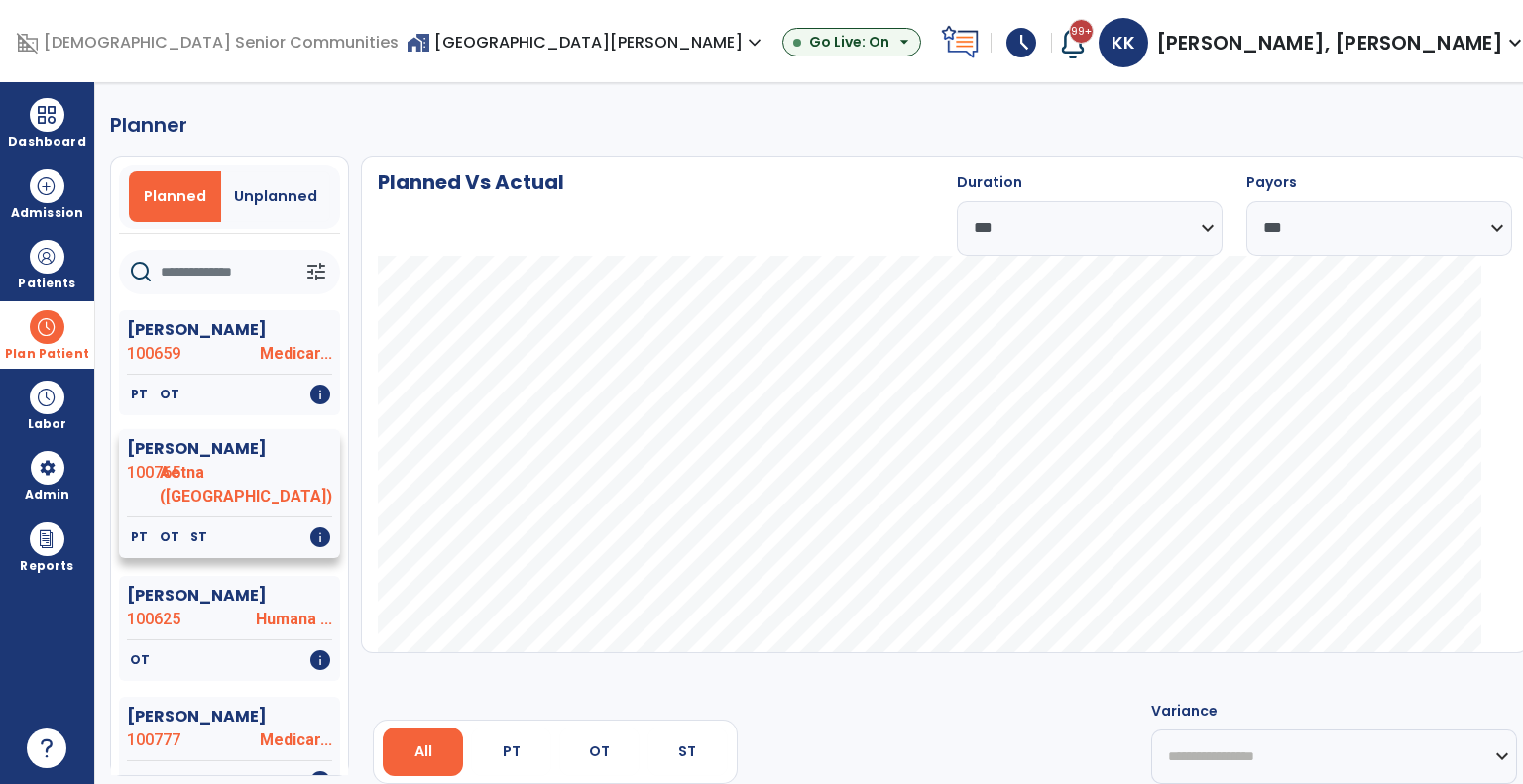scroll, scrollTop: 190, scrollLeft: 0, axis: vertical 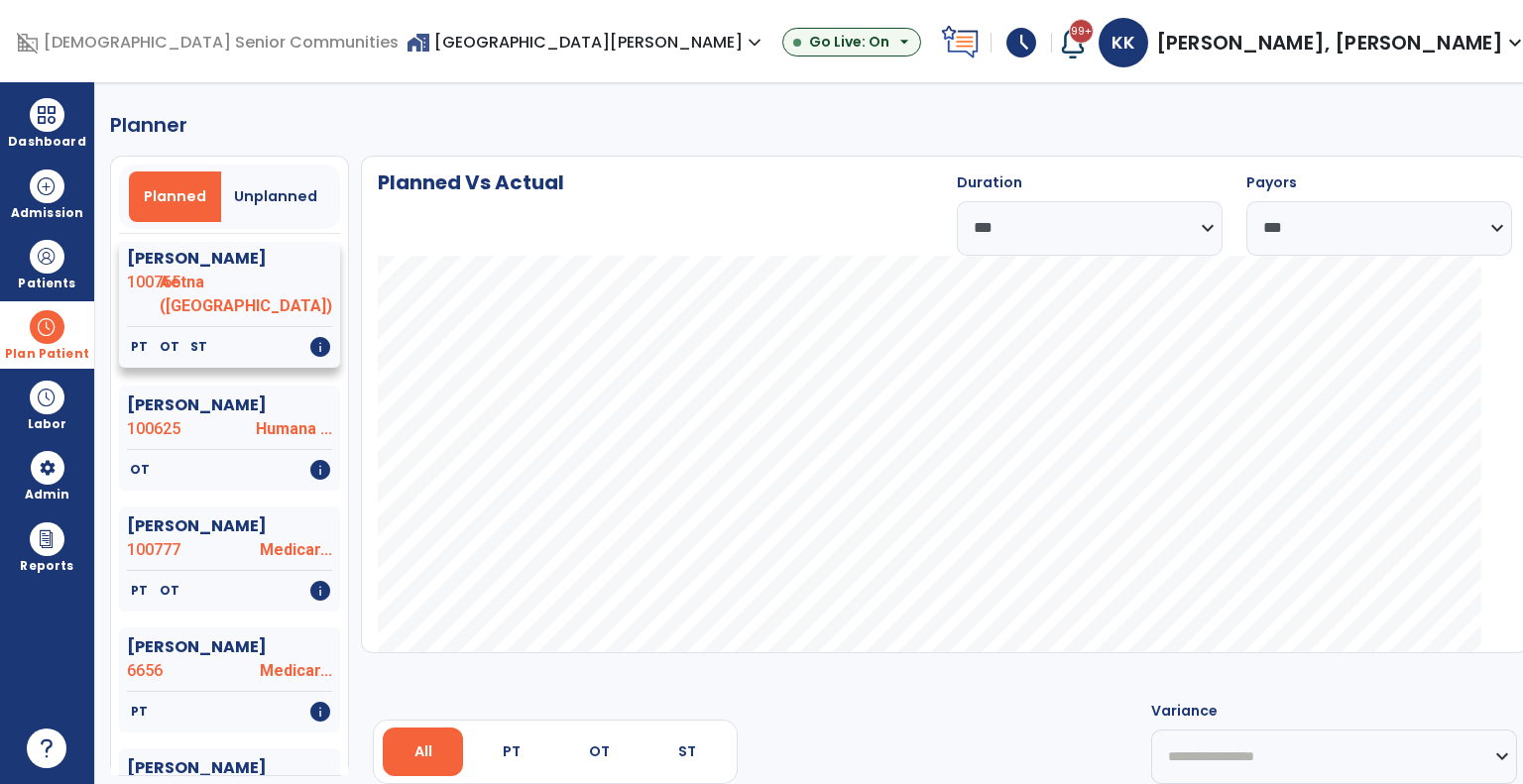 click on "Benson, Pamela" 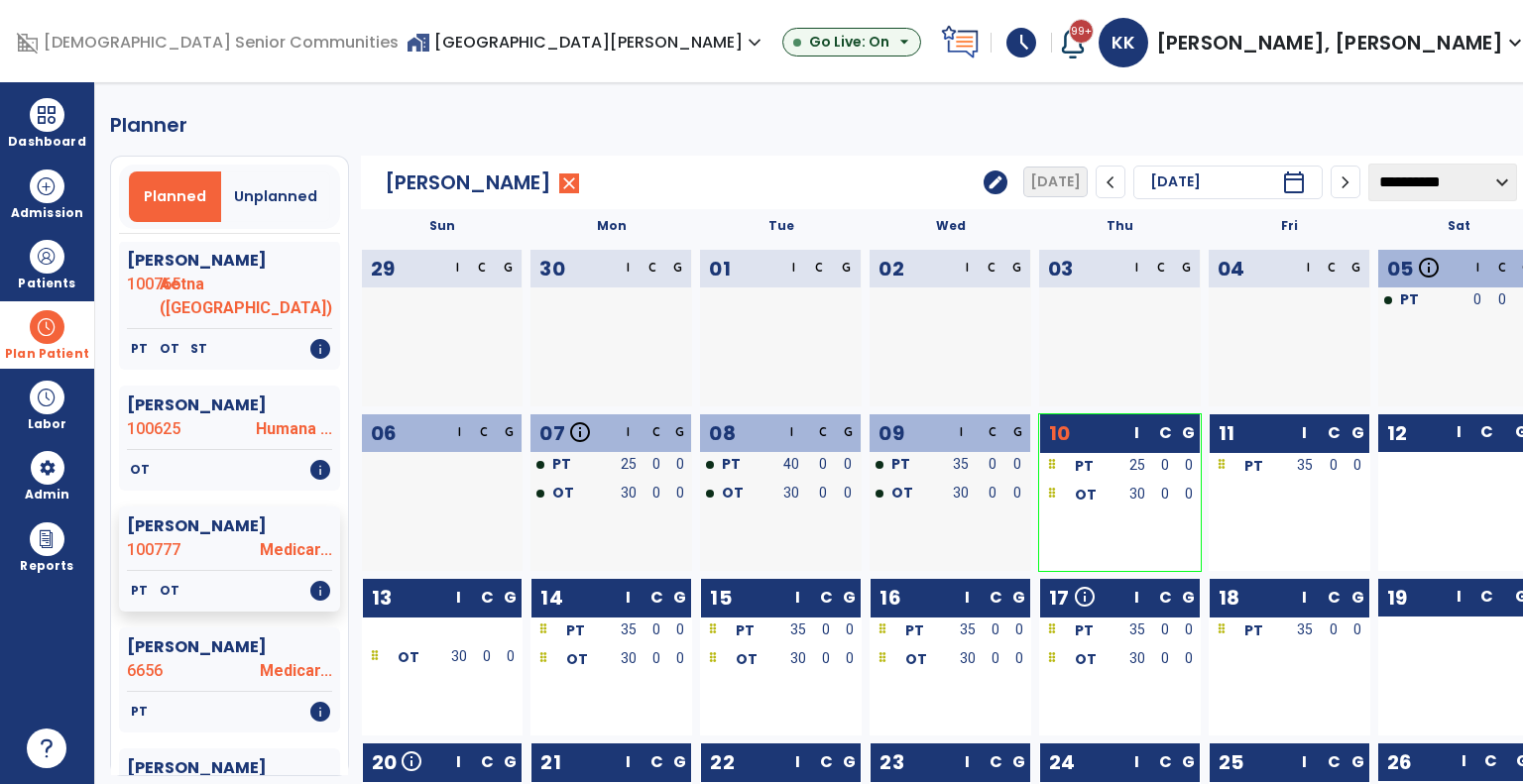 click on "edit" 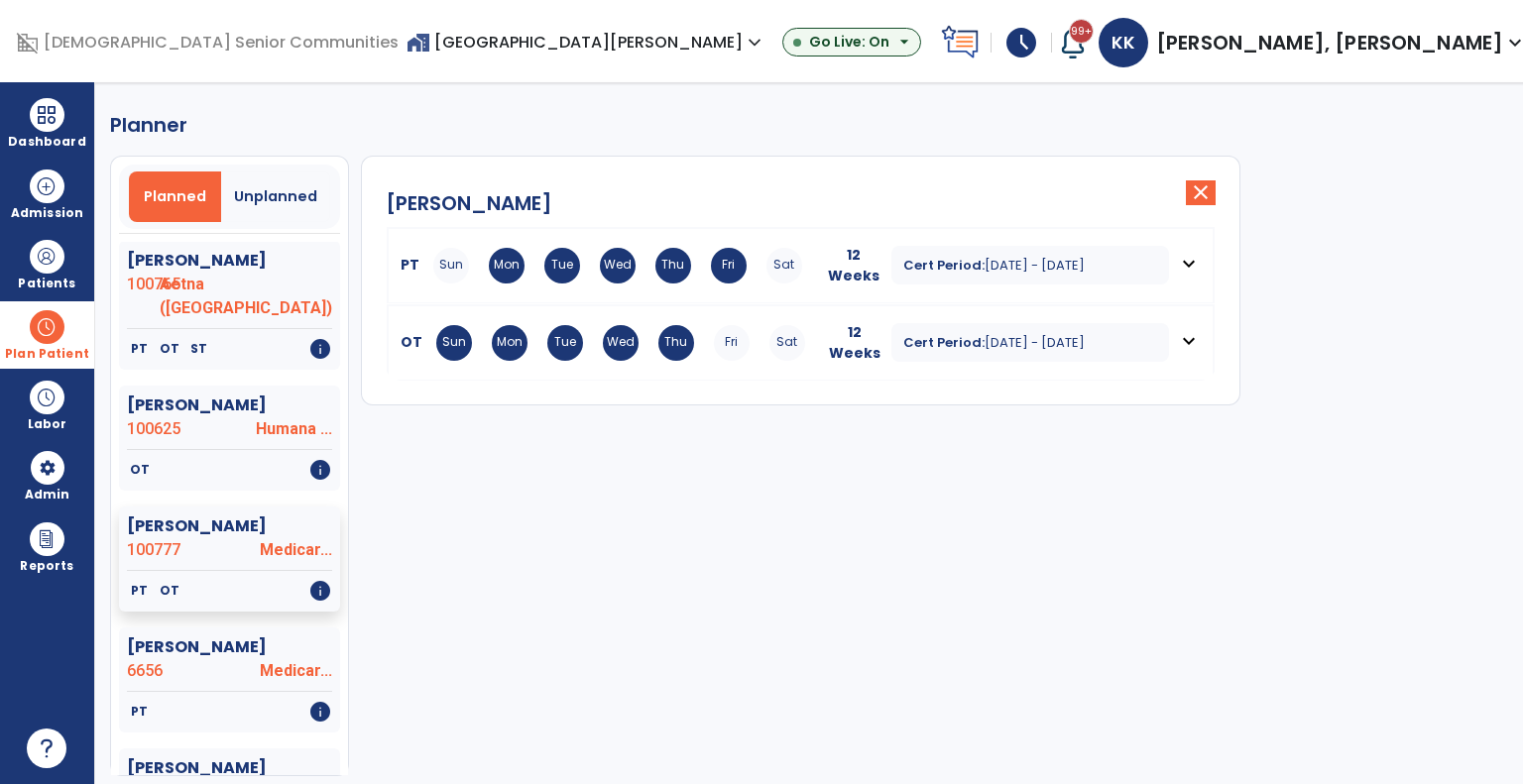 click on "Jul 5, 2025 - Sep 26, 2025" at bounding box center [1034, 265] 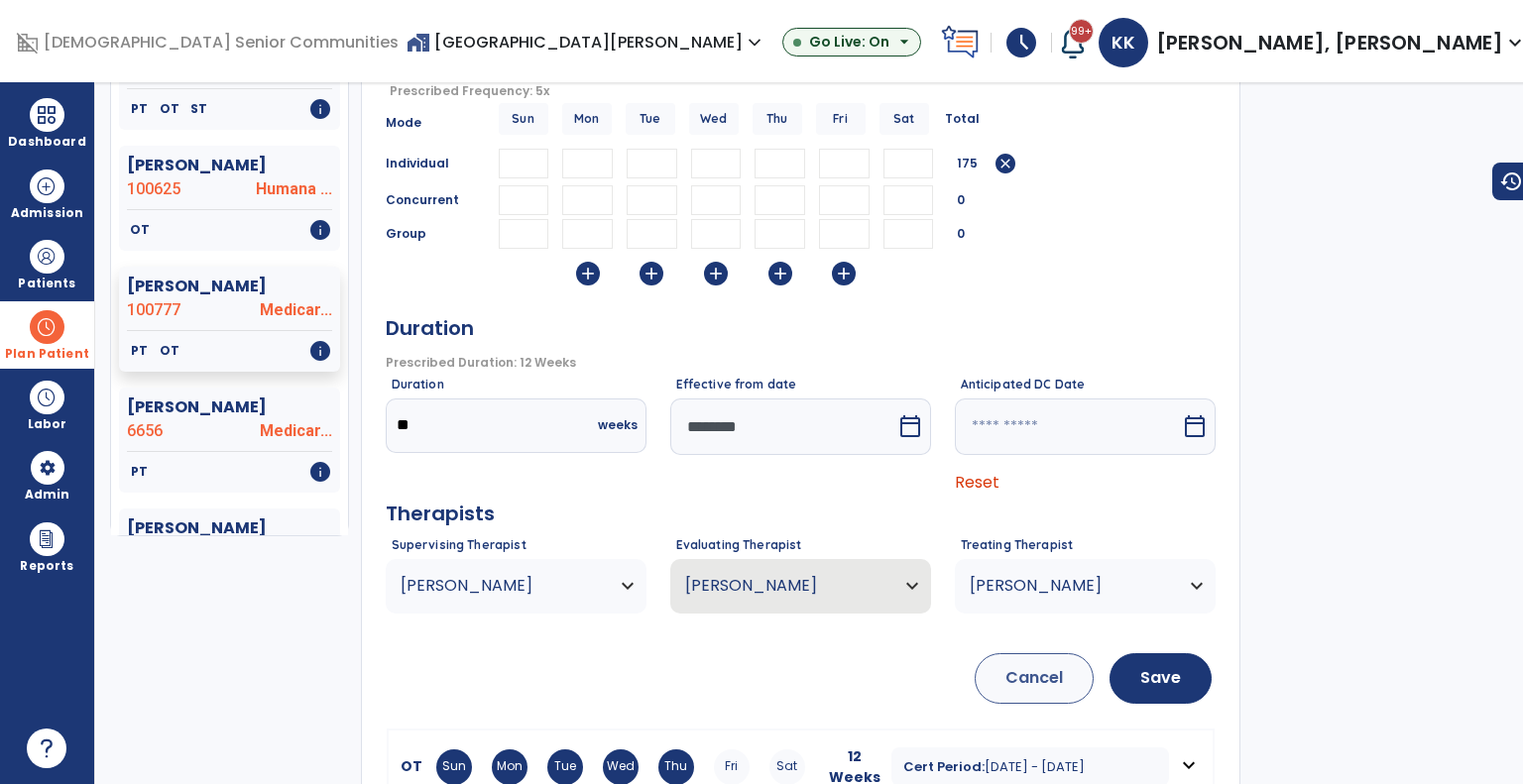 scroll, scrollTop: 240, scrollLeft: 0, axis: vertical 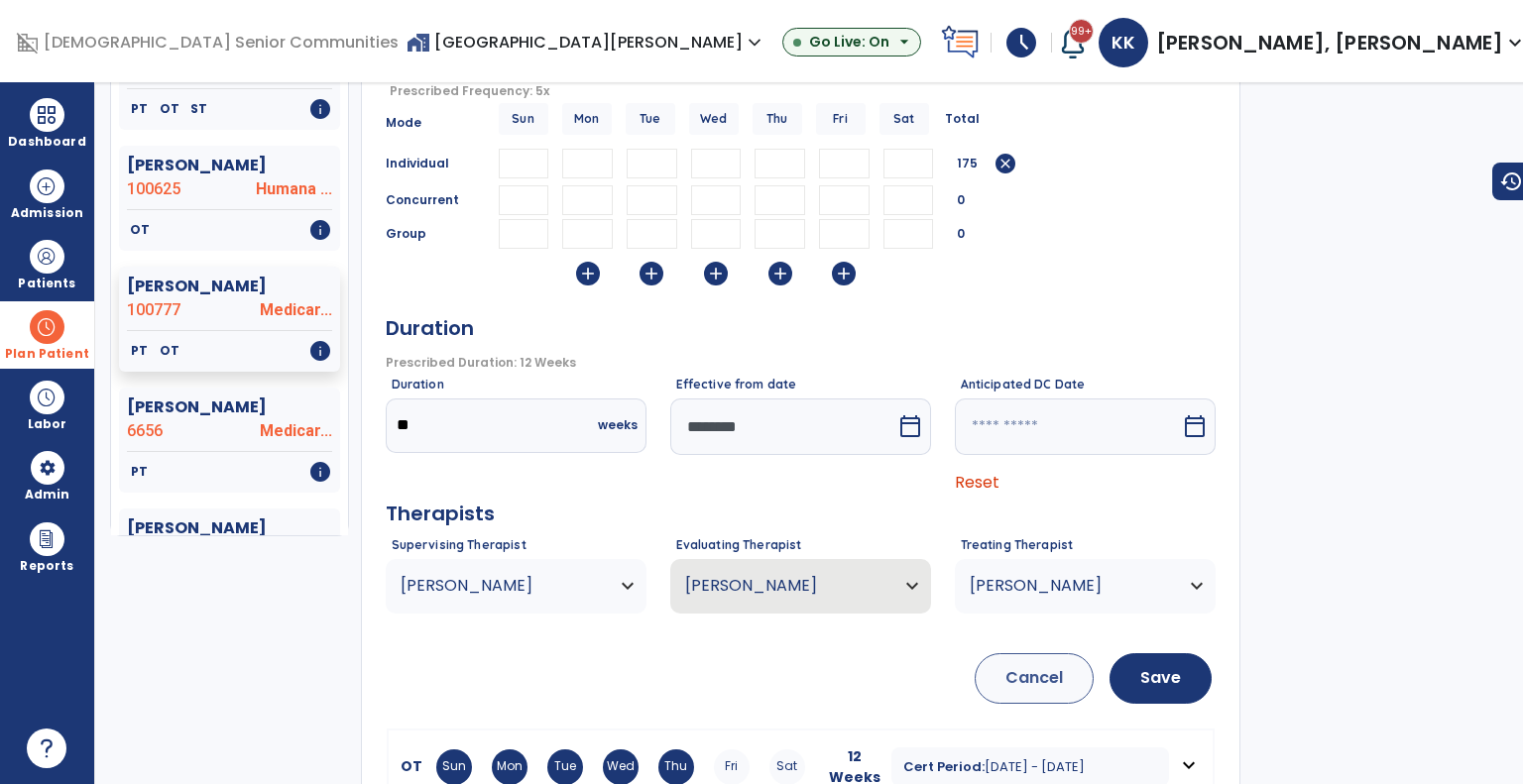 click on "[PERSON_NAME]" at bounding box center (516, 586) 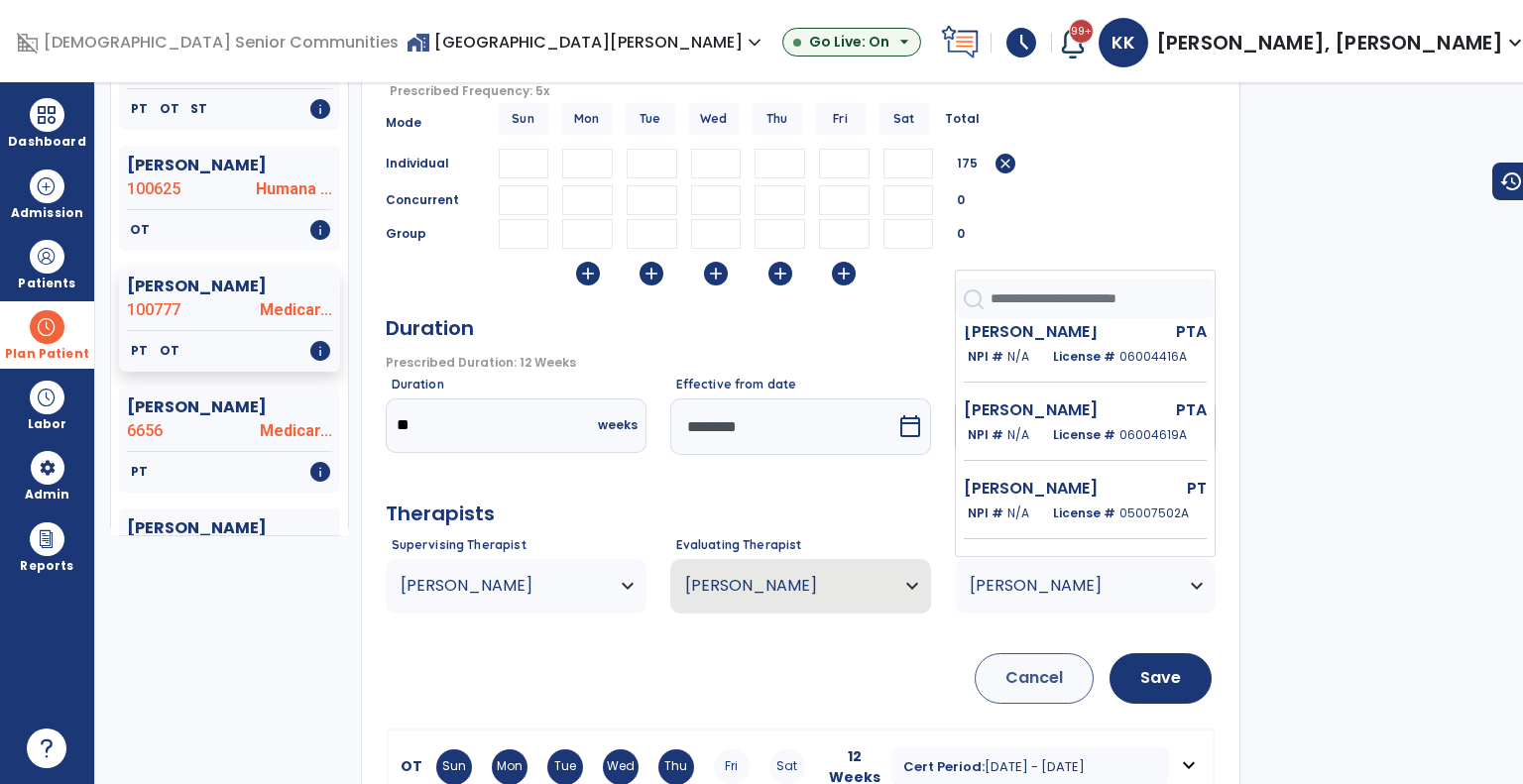 scroll, scrollTop: 836, scrollLeft: 0, axis: vertical 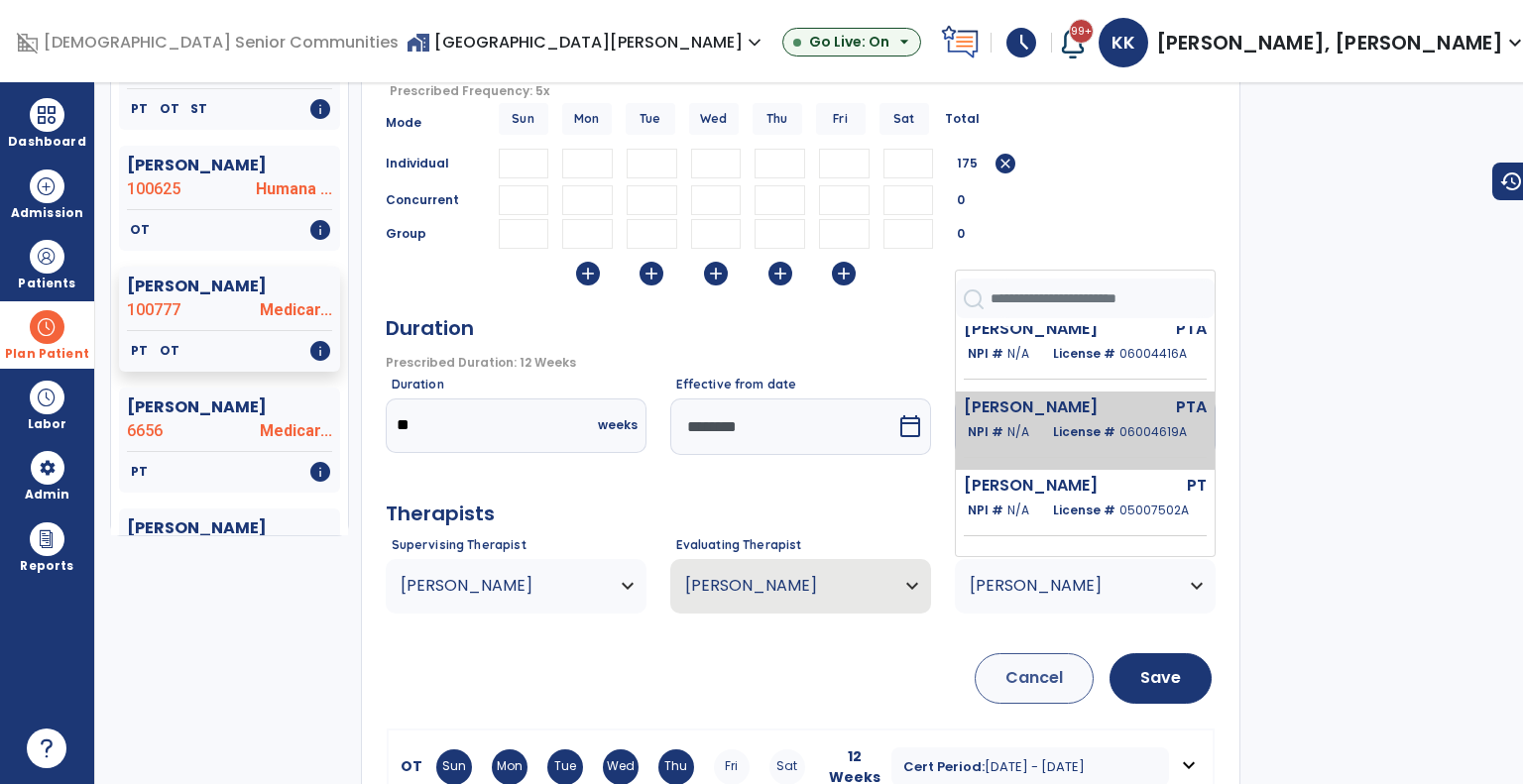 click on "NPI #  N/A   License #  06004619A" at bounding box center (1087, 432) 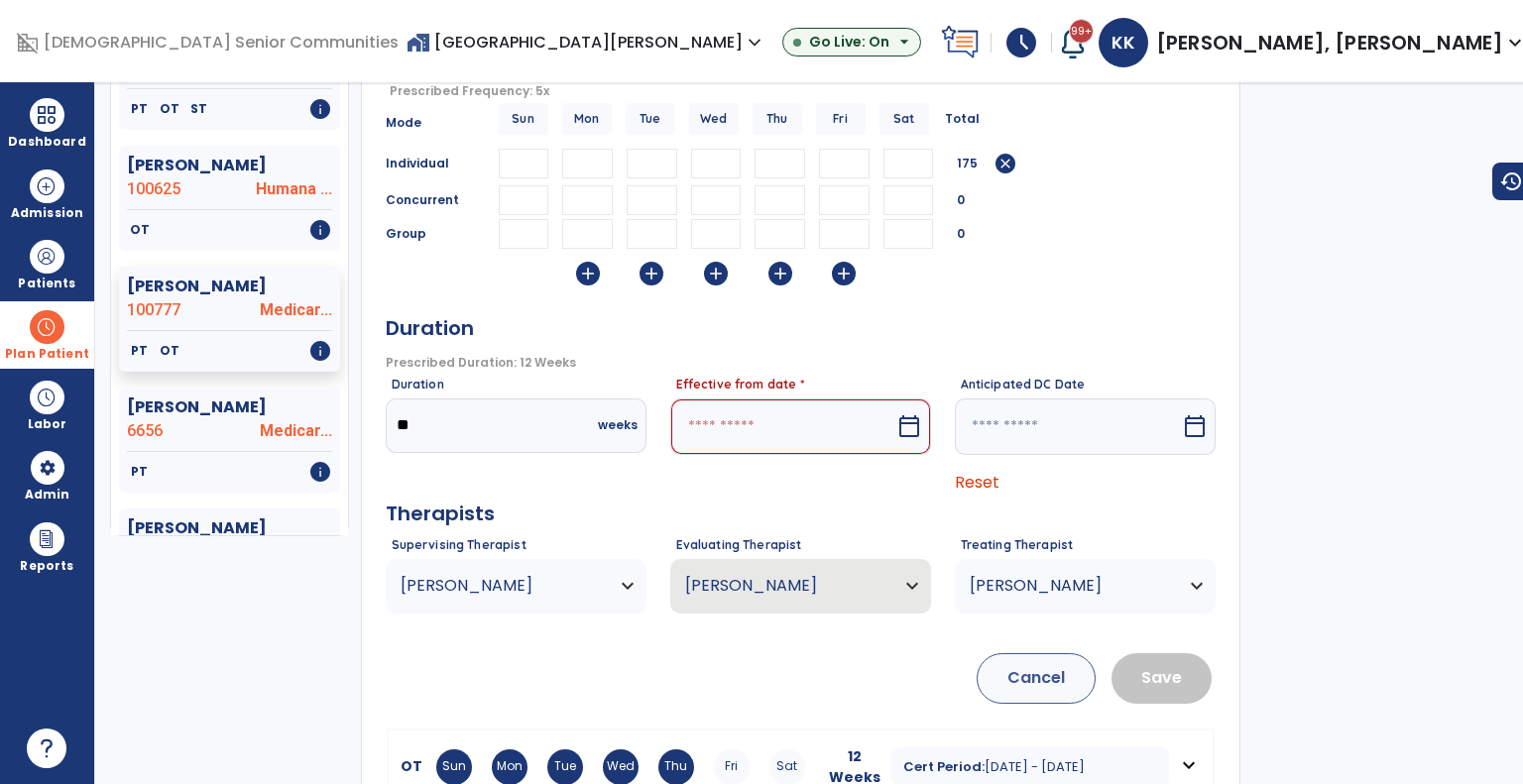 click on "calendar_today" at bounding box center (911, 426) 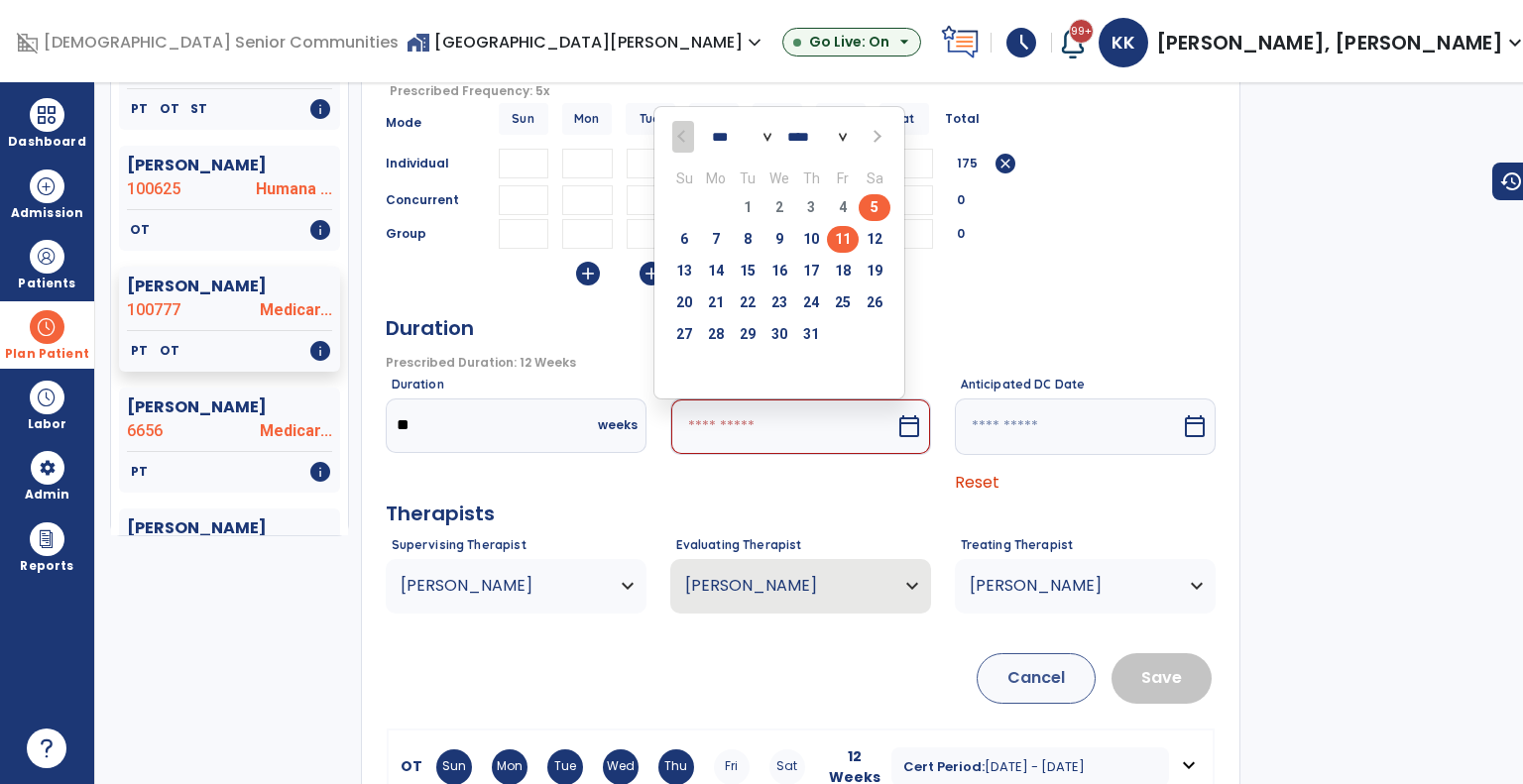 click on "11" at bounding box center (843, 239) 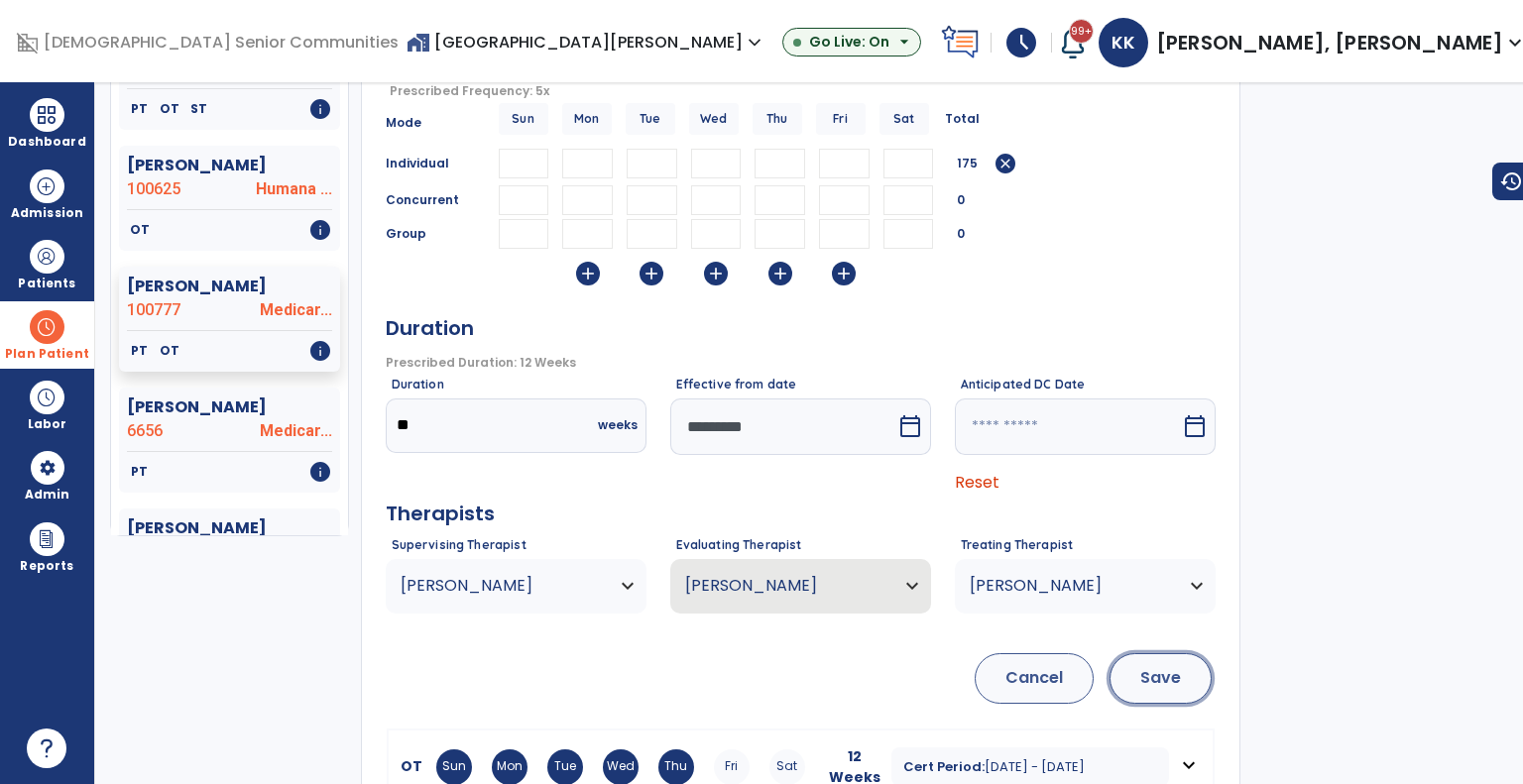 click on "Save" at bounding box center [1160, 678] 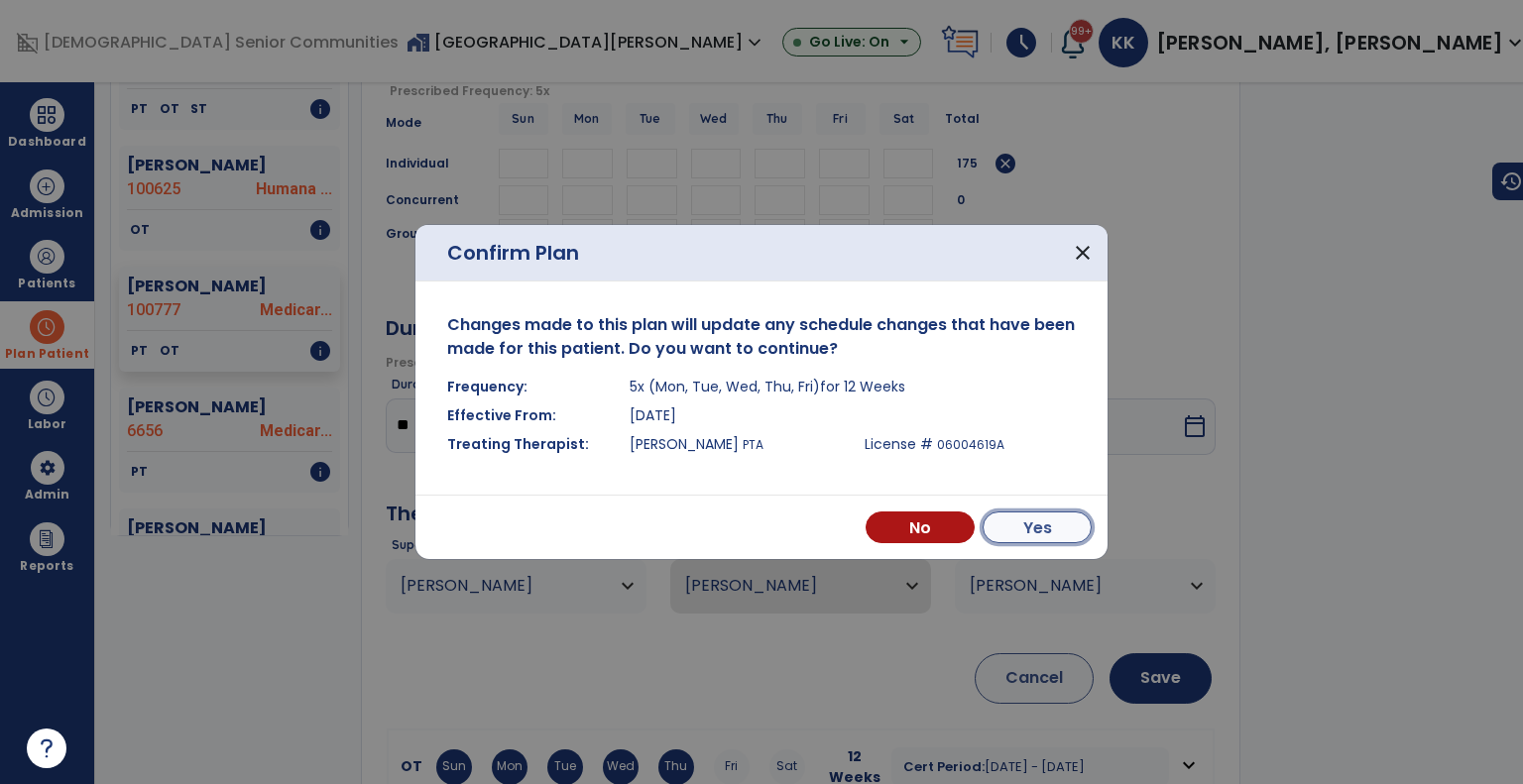 click on "Yes" at bounding box center (1037, 527) 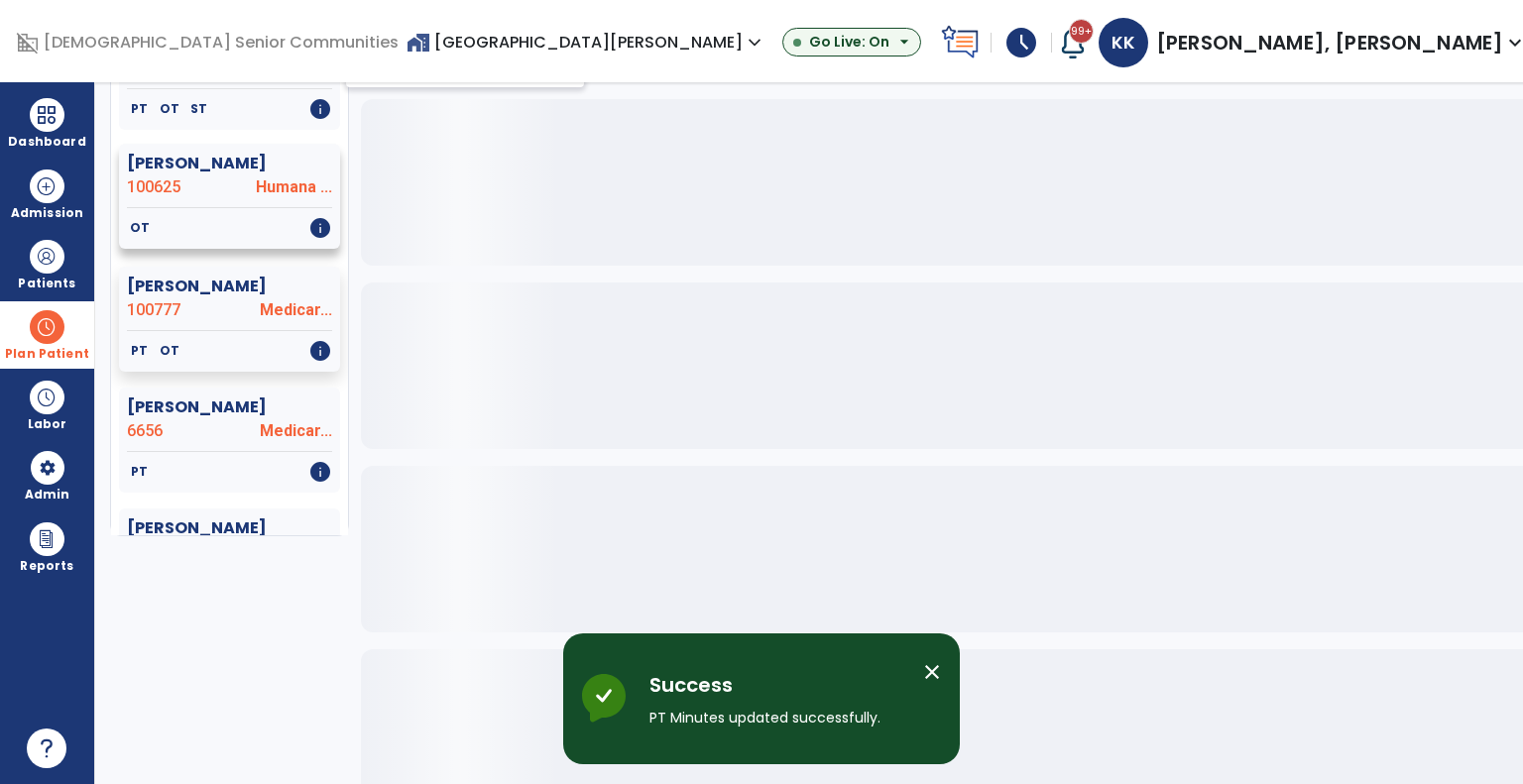 scroll, scrollTop: 0, scrollLeft: 0, axis: both 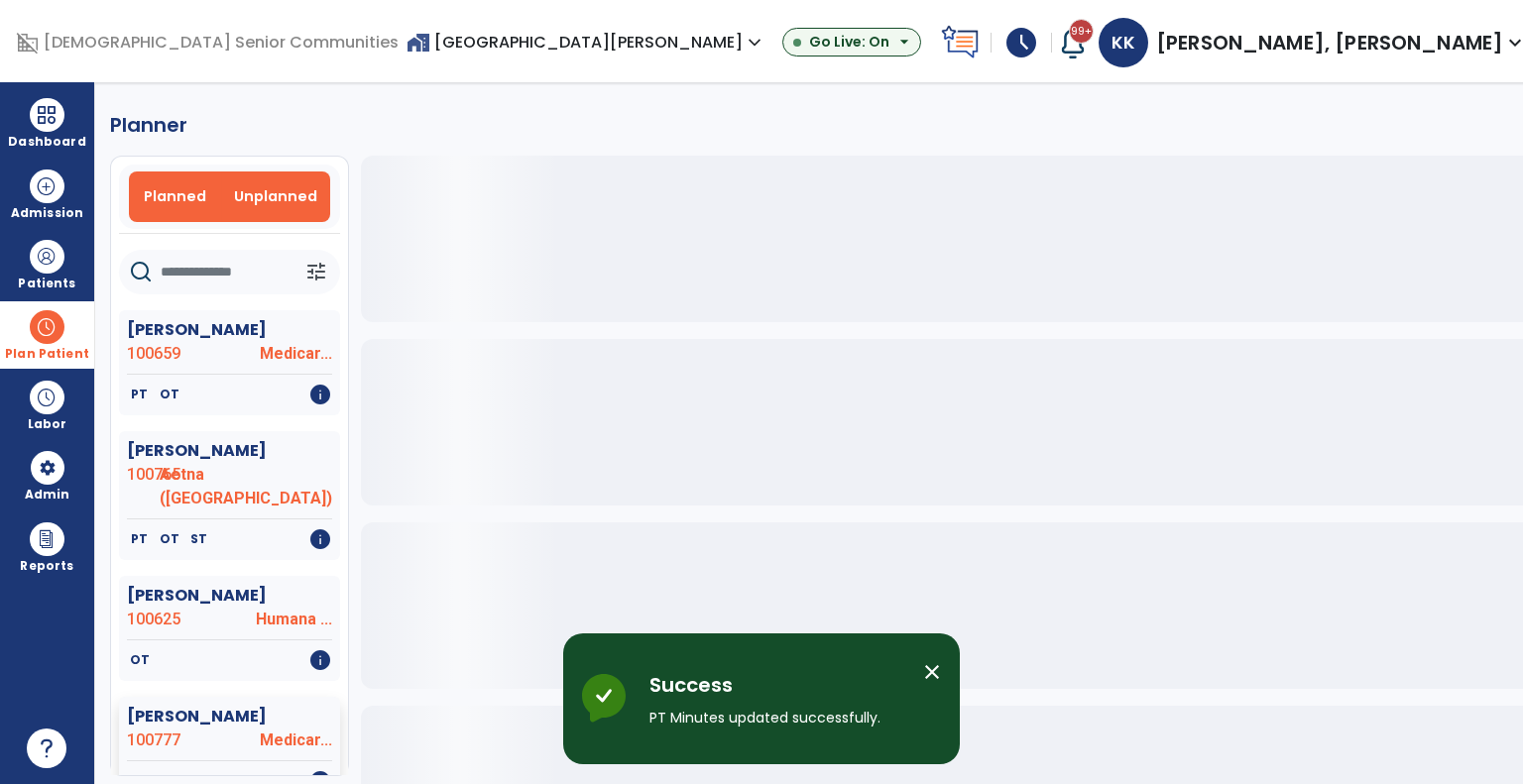 click on "Unplanned" at bounding box center [276, 196] 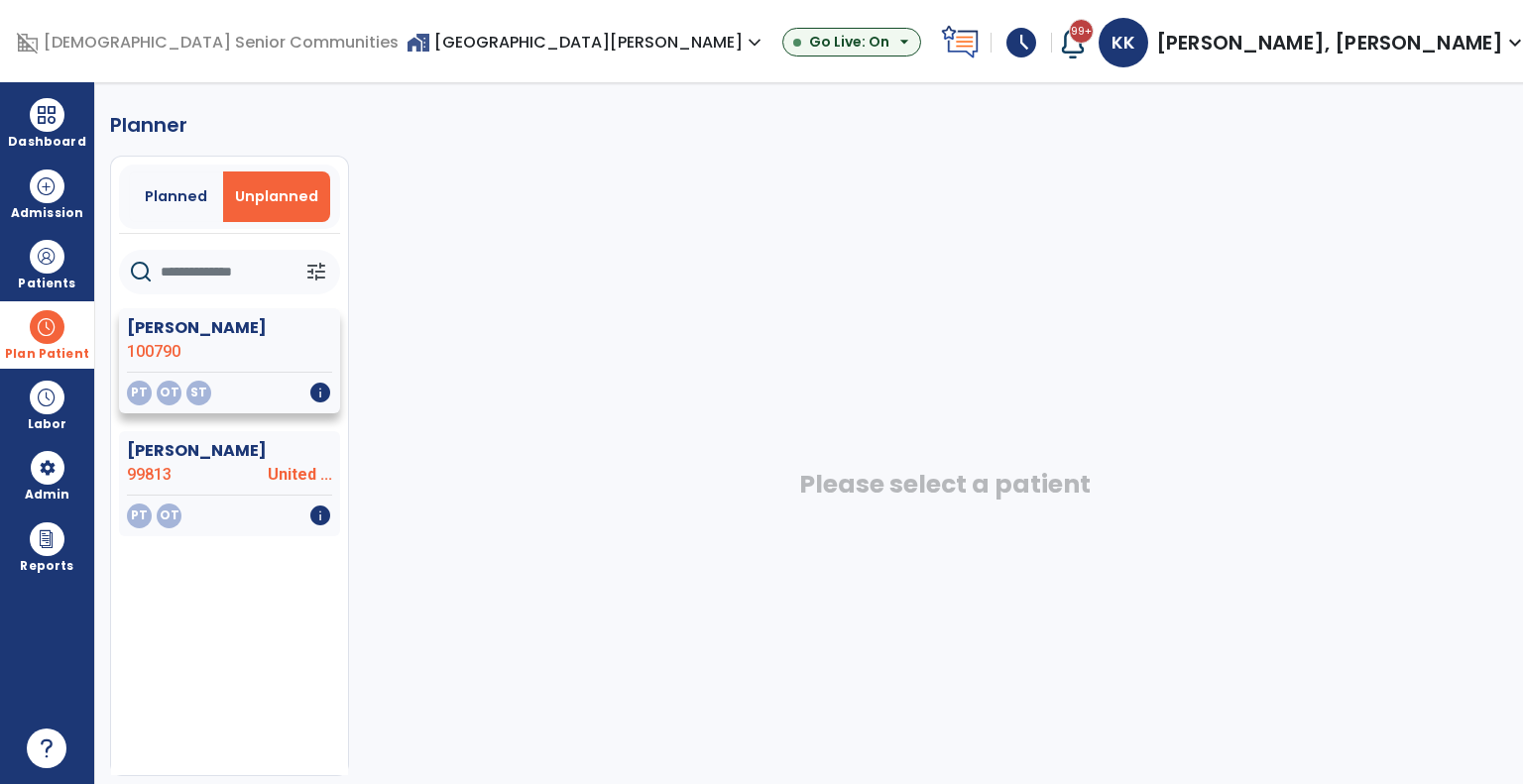 click on "Hill, Donald  100790" 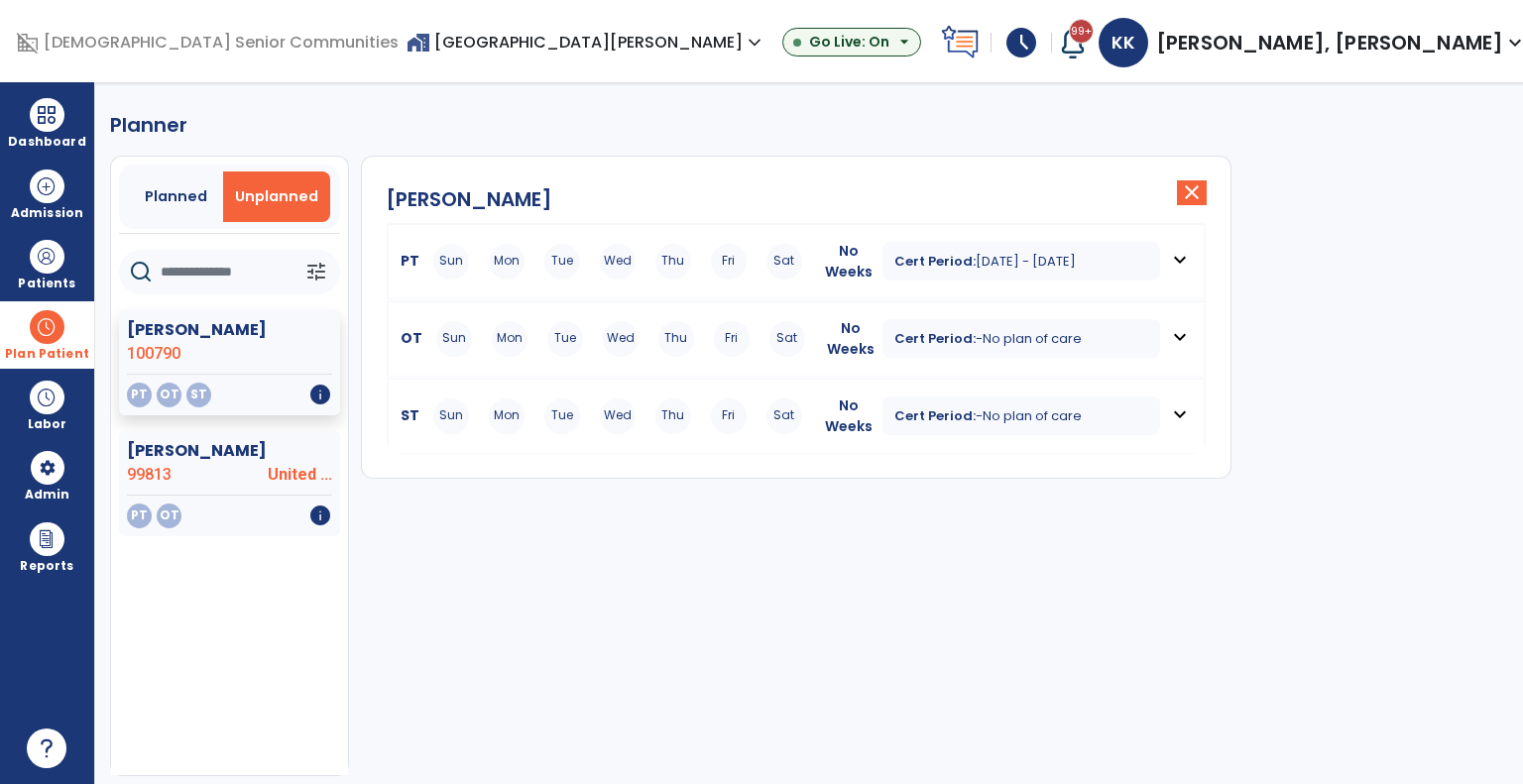 click on "Cert Period:" at bounding box center (935, 261) 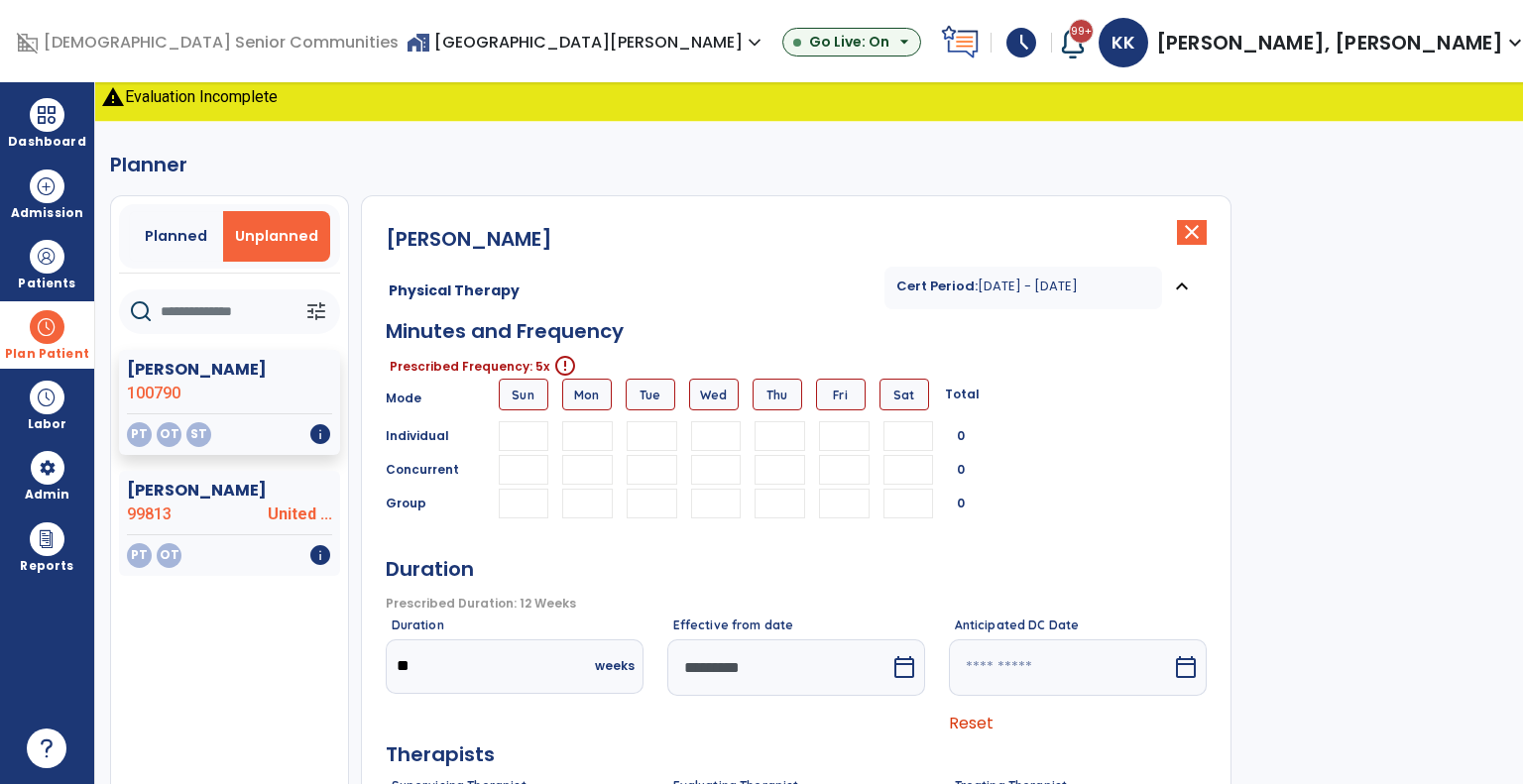 click at bounding box center [587, 436] 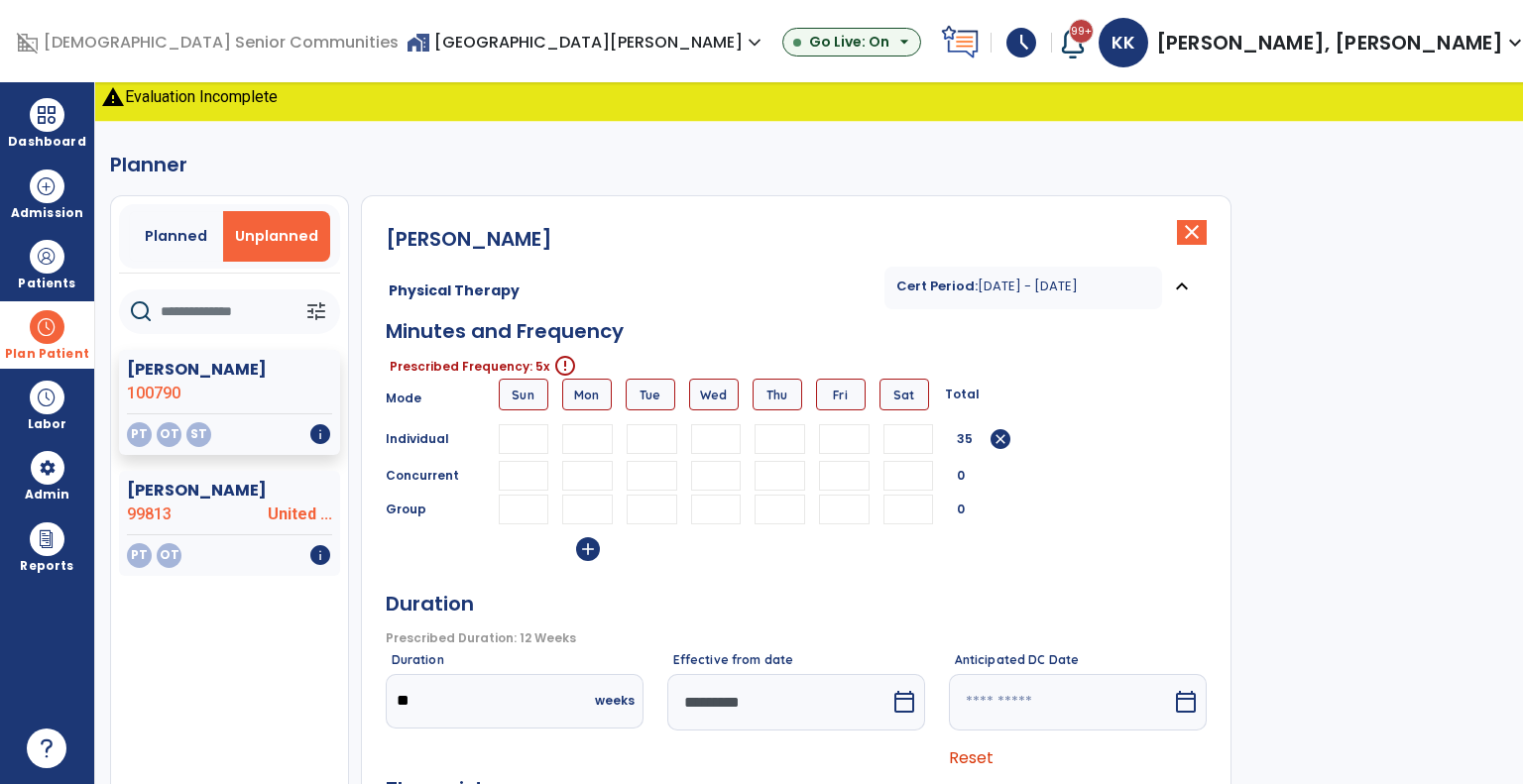 type on "**" 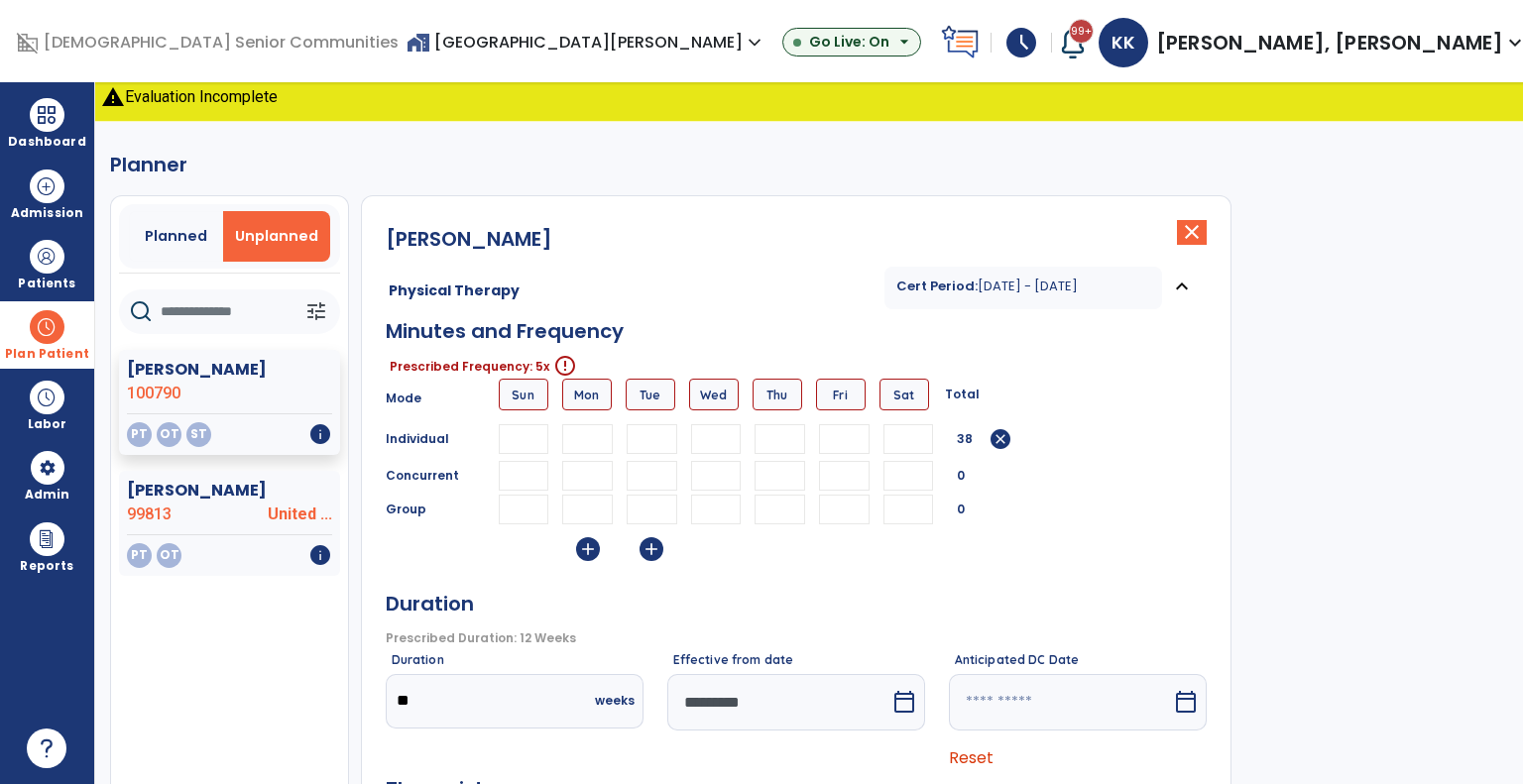 type on "**" 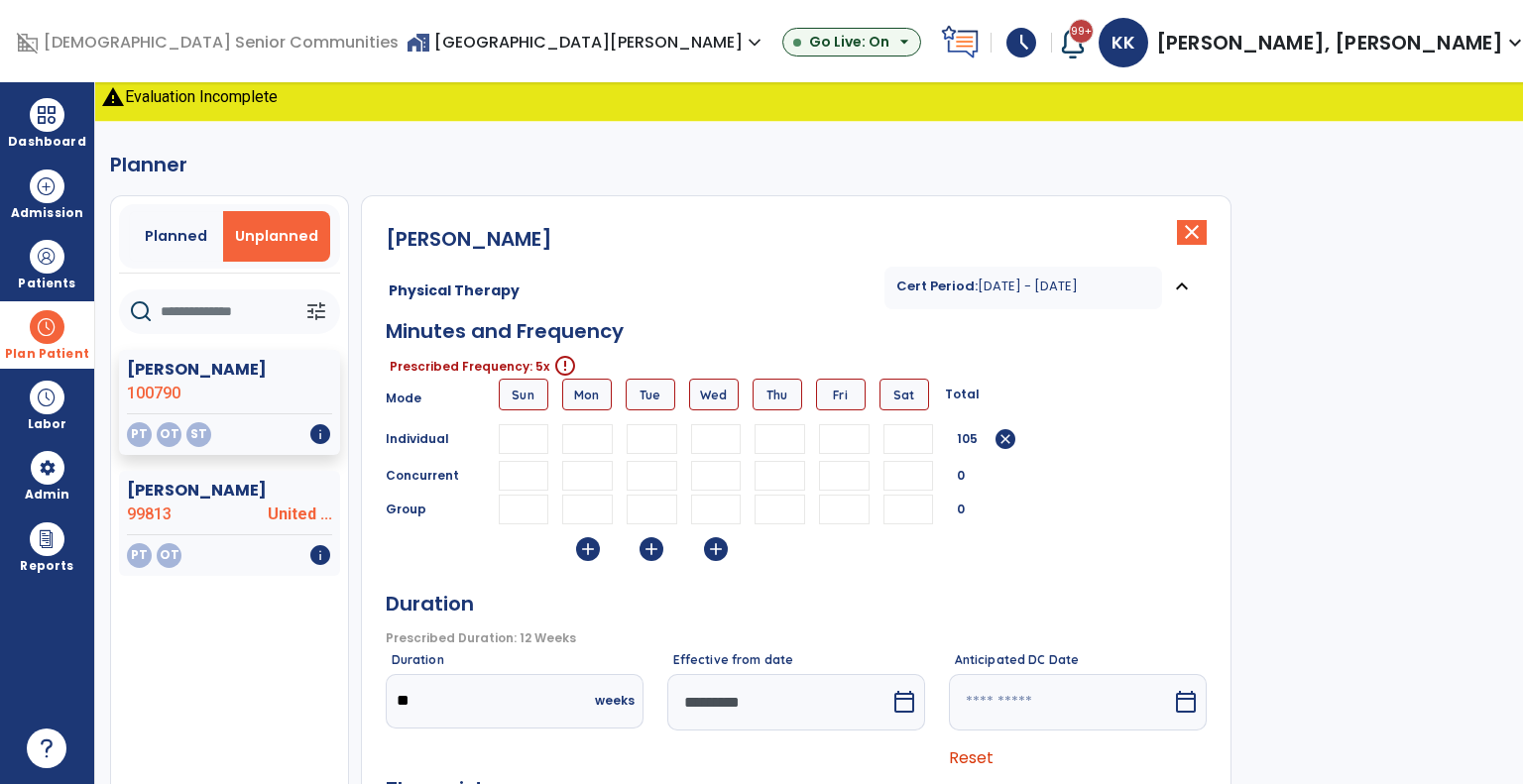 type on "**" 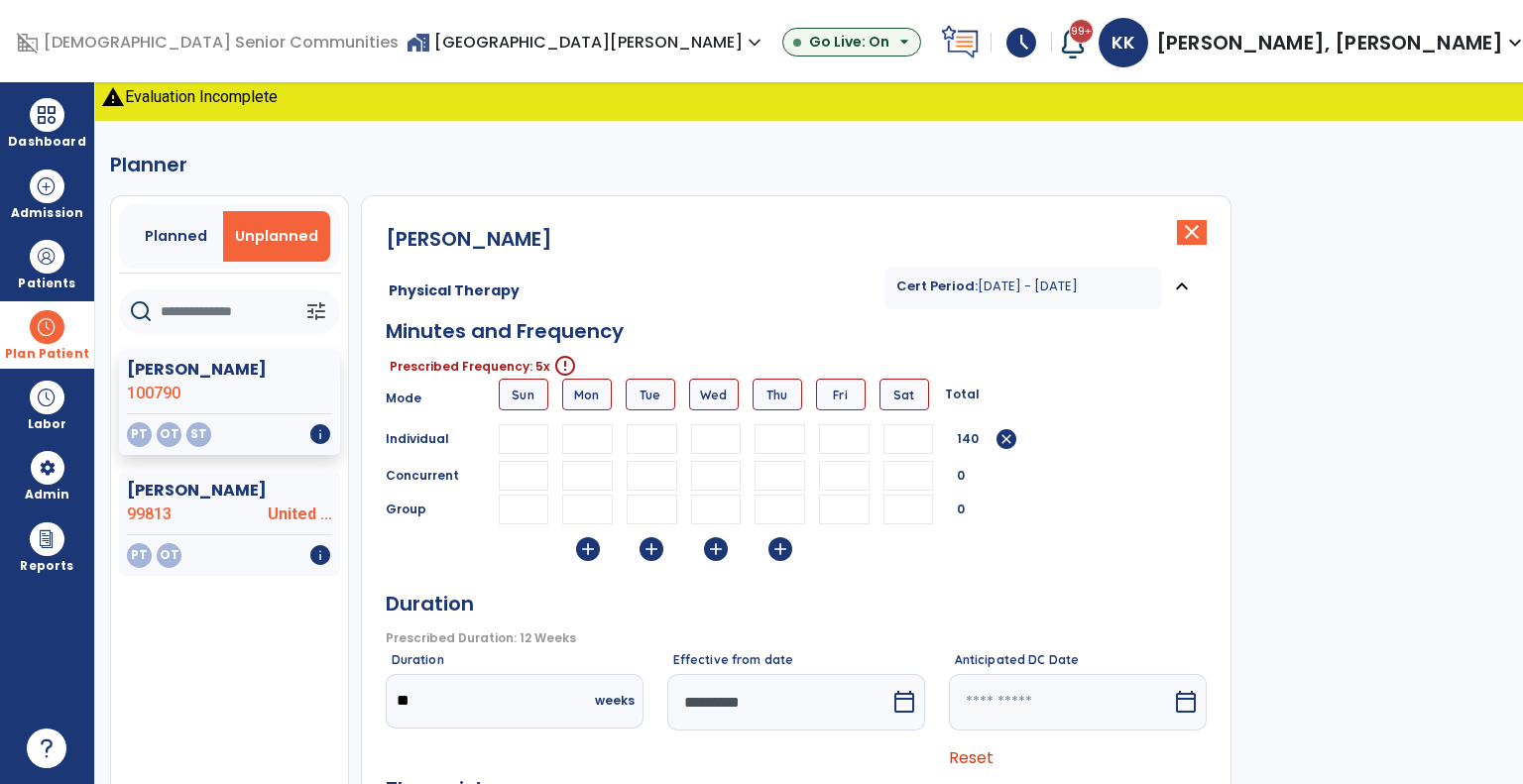 type on "**" 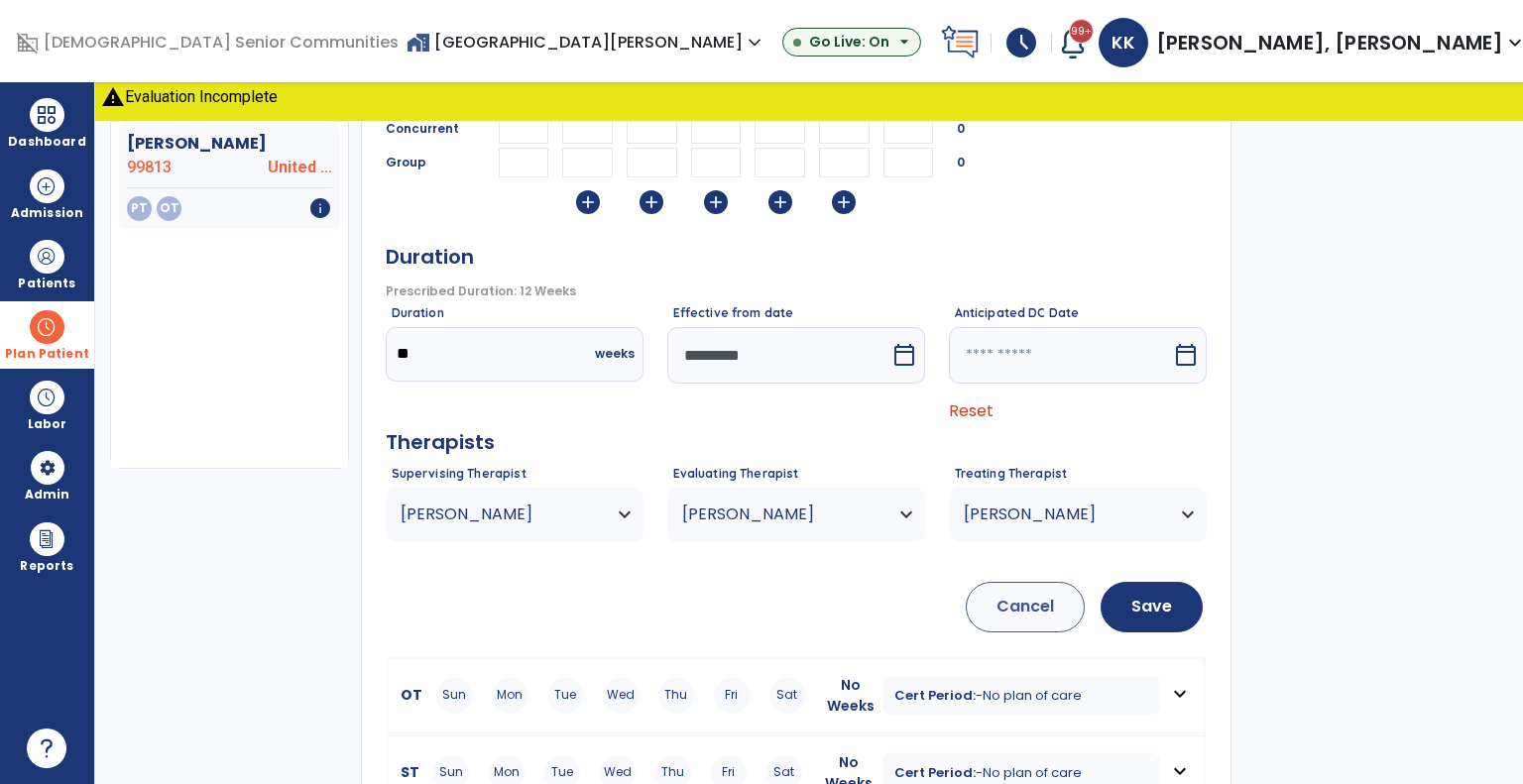scroll, scrollTop: -9, scrollLeft: 0, axis: vertical 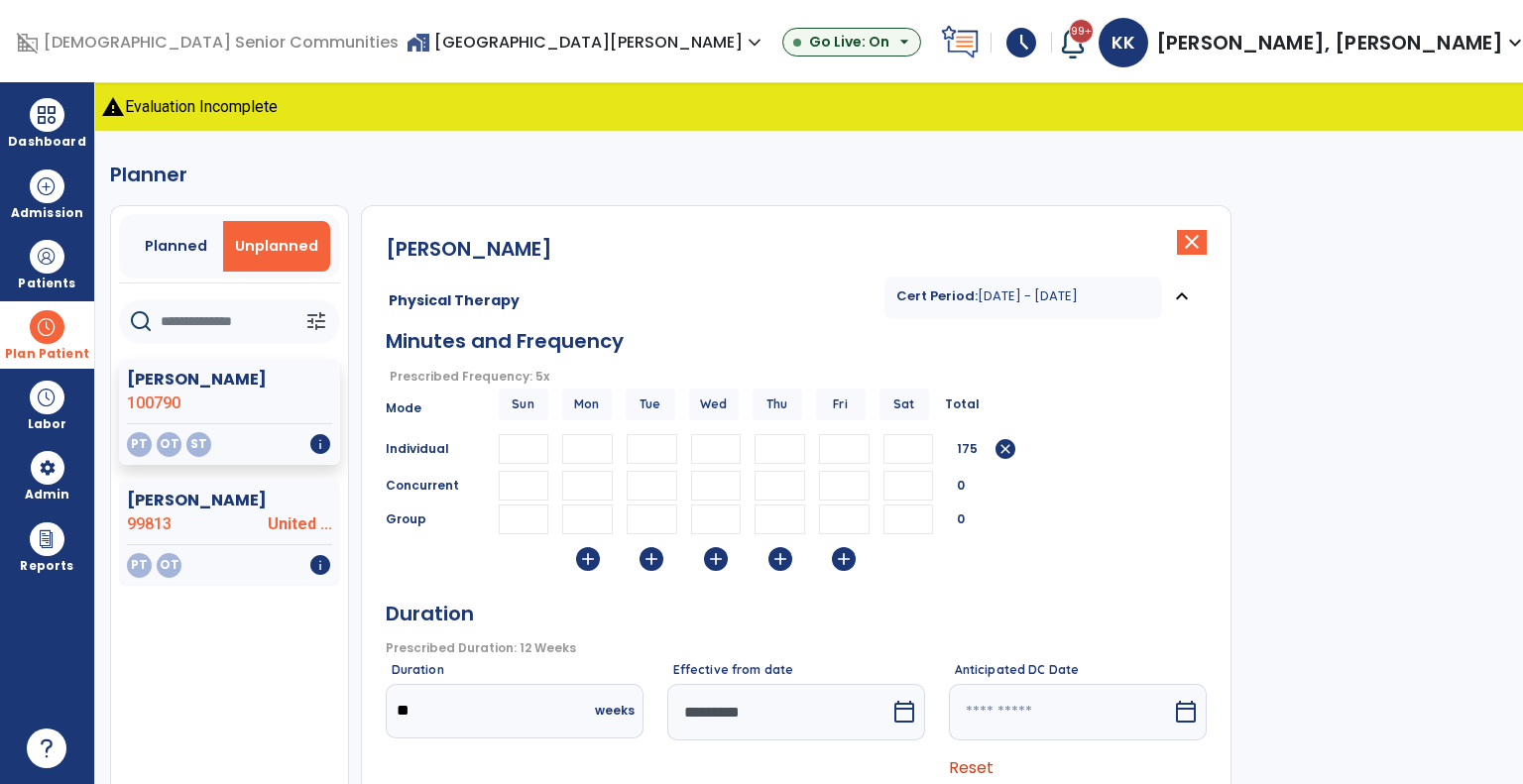 type on "**" 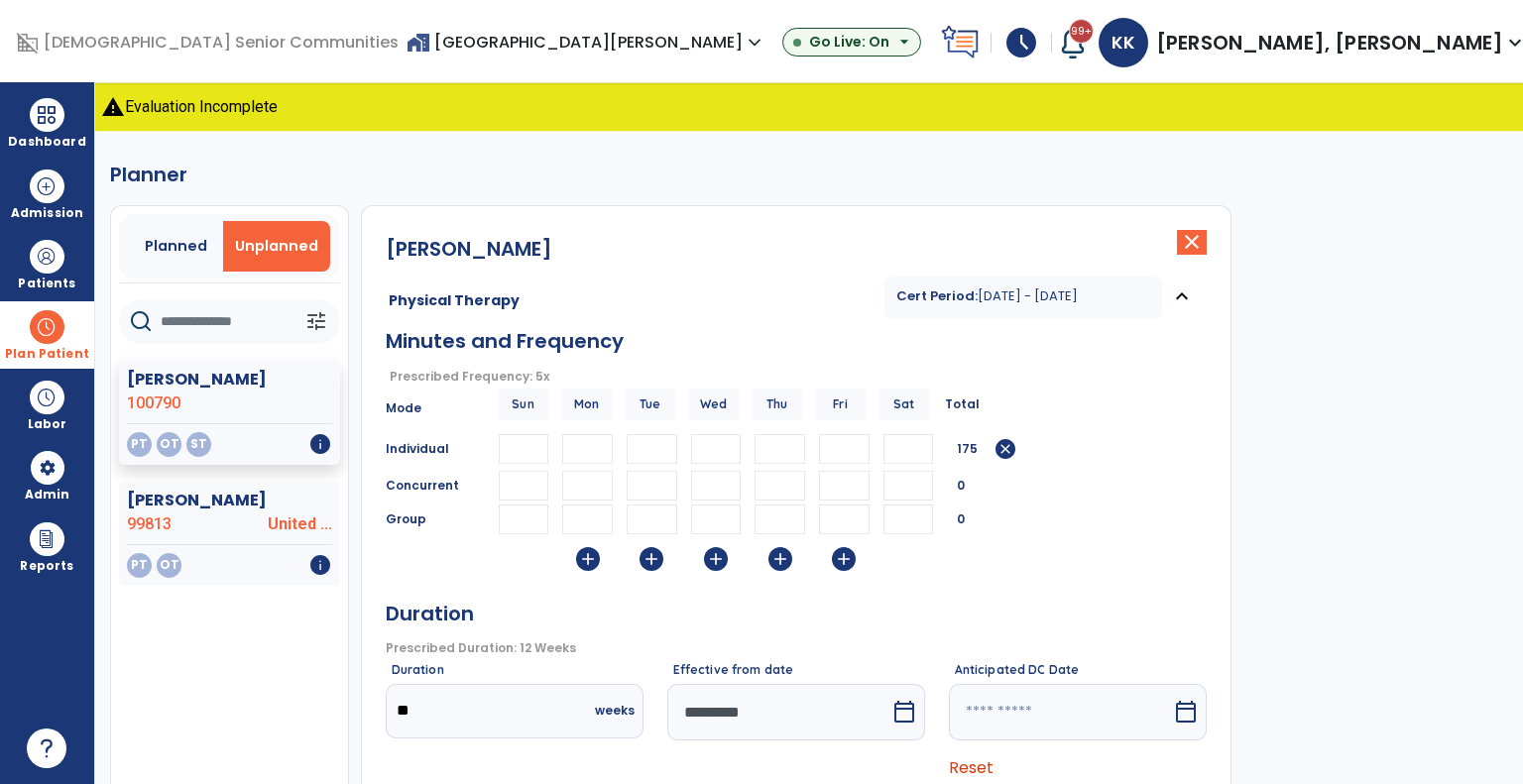 drag, startPoint x: 597, startPoint y: 443, endPoint x: 501, endPoint y: 435, distance: 96.33276 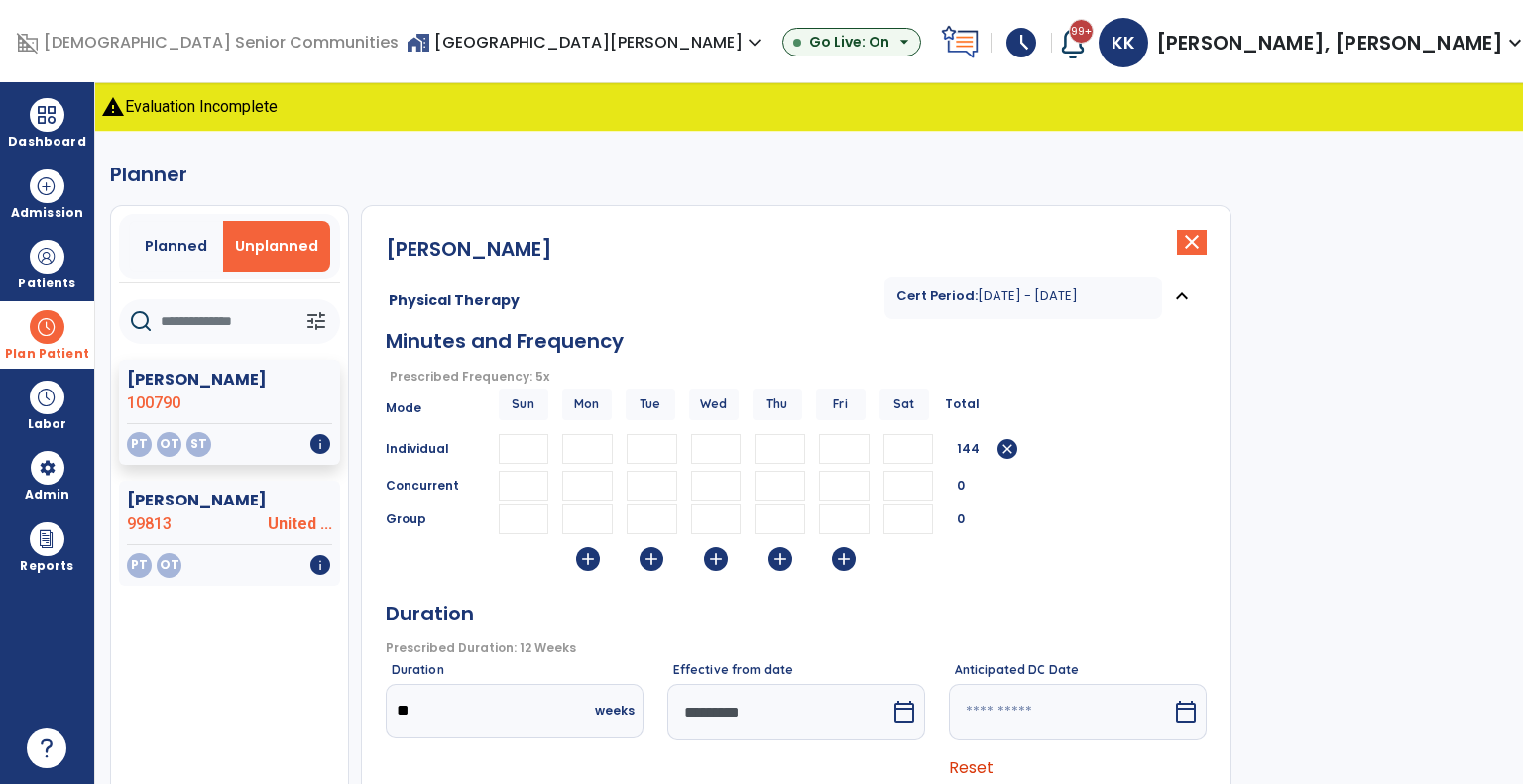 type on "**" 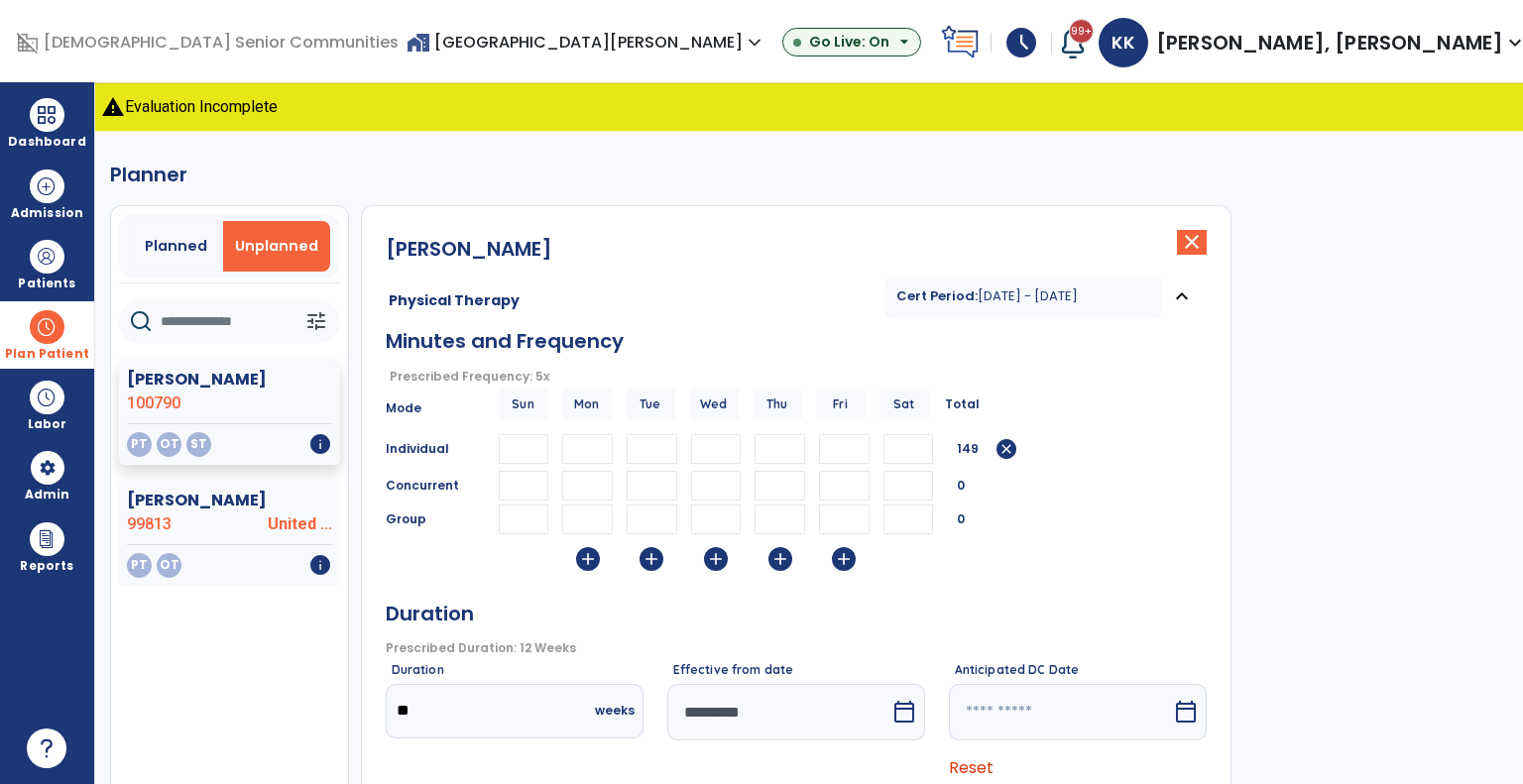 type on "**" 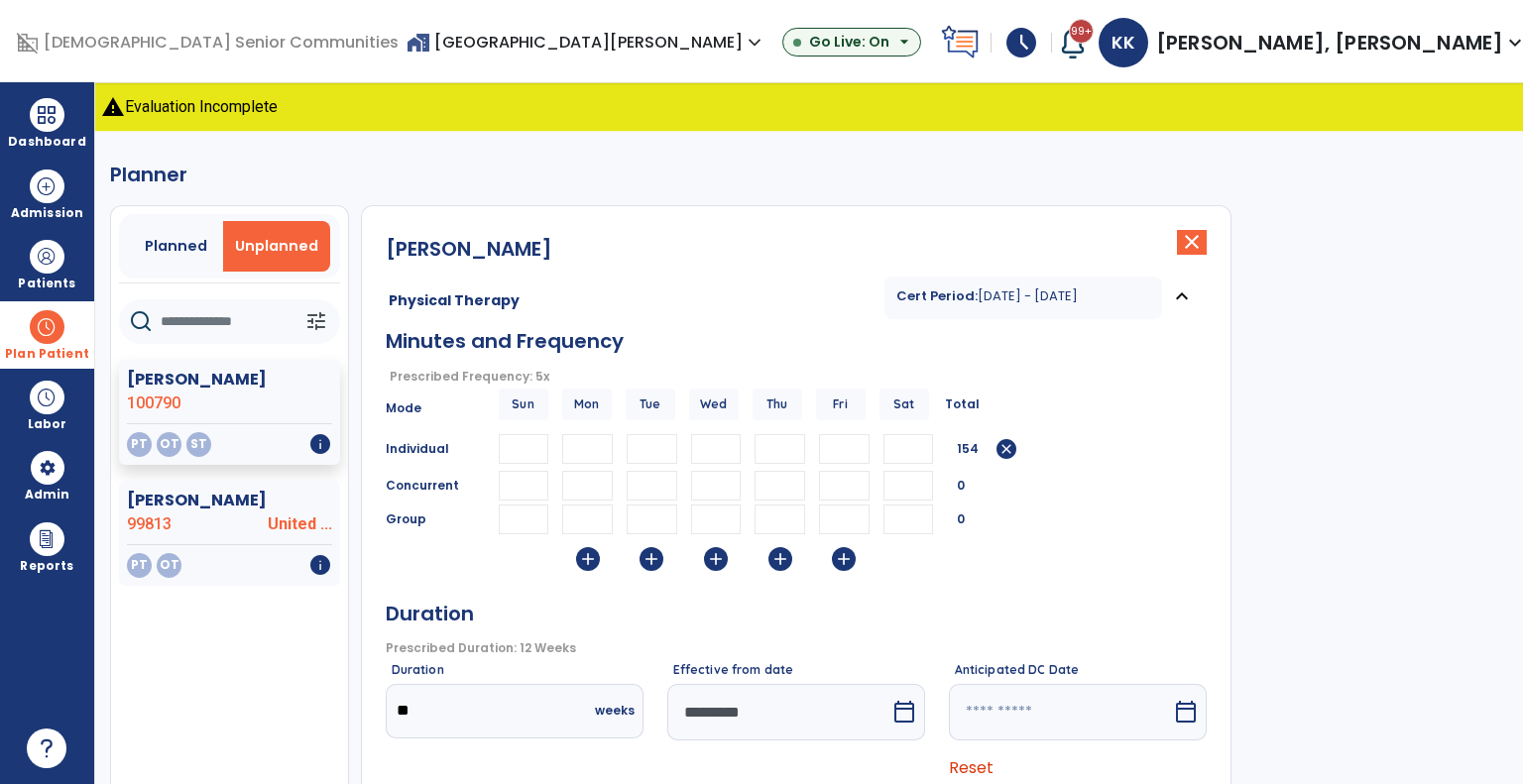 type on "**" 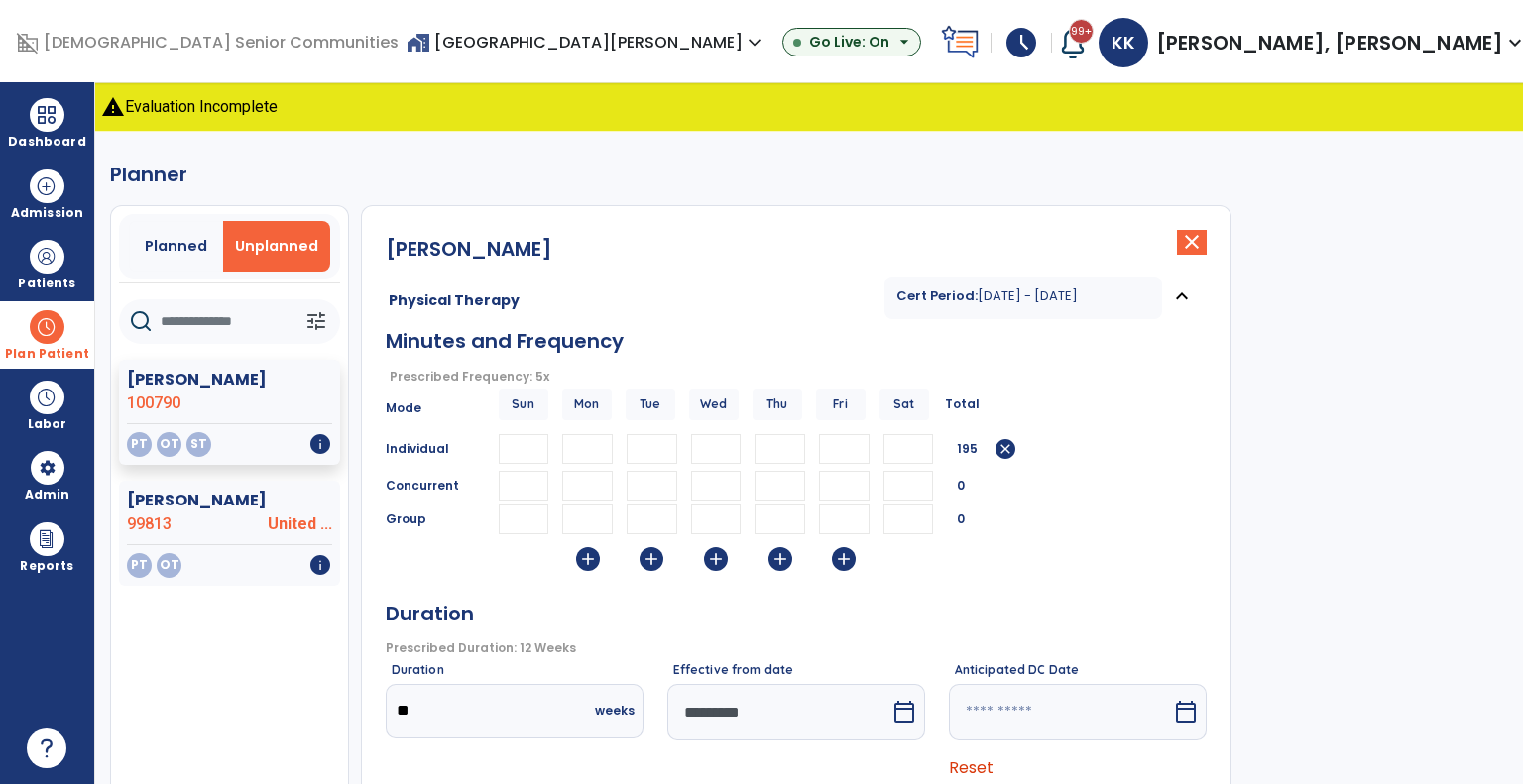 type on "**" 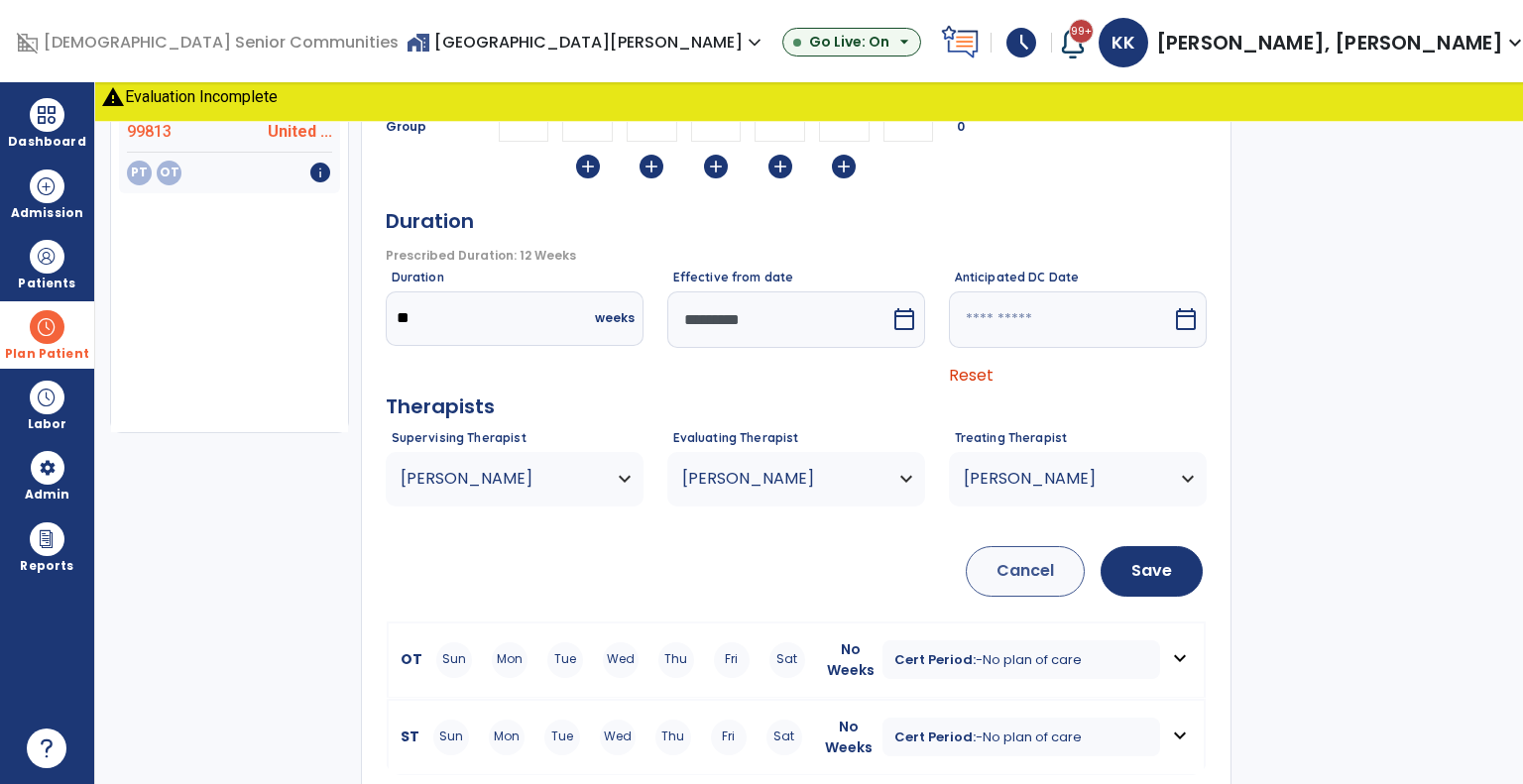 scroll, scrollTop: 393, scrollLeft: 0, axis: vertical 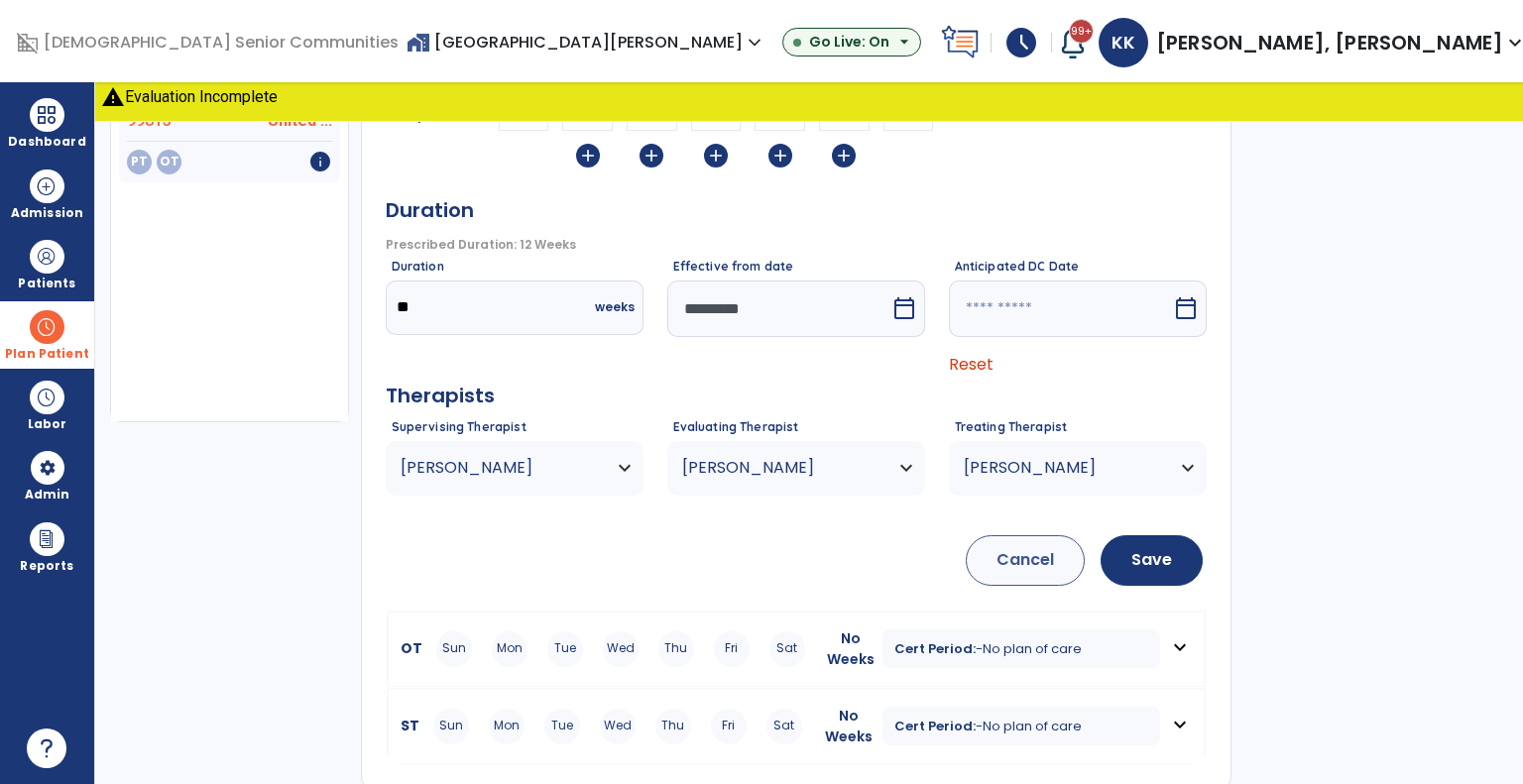 type on "**" 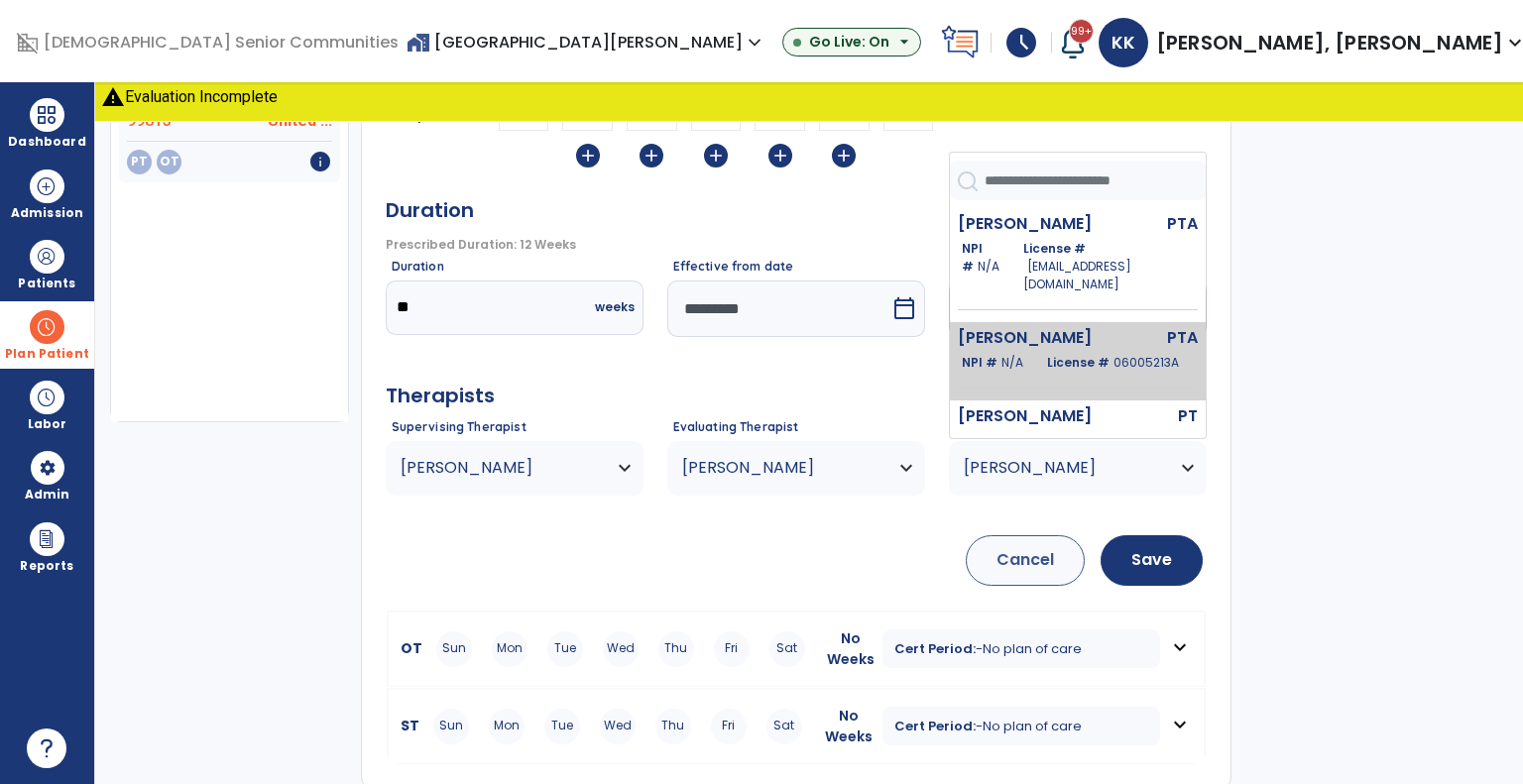scroll, scrollTop: 930, scrollLeft: 0, axis: vertical 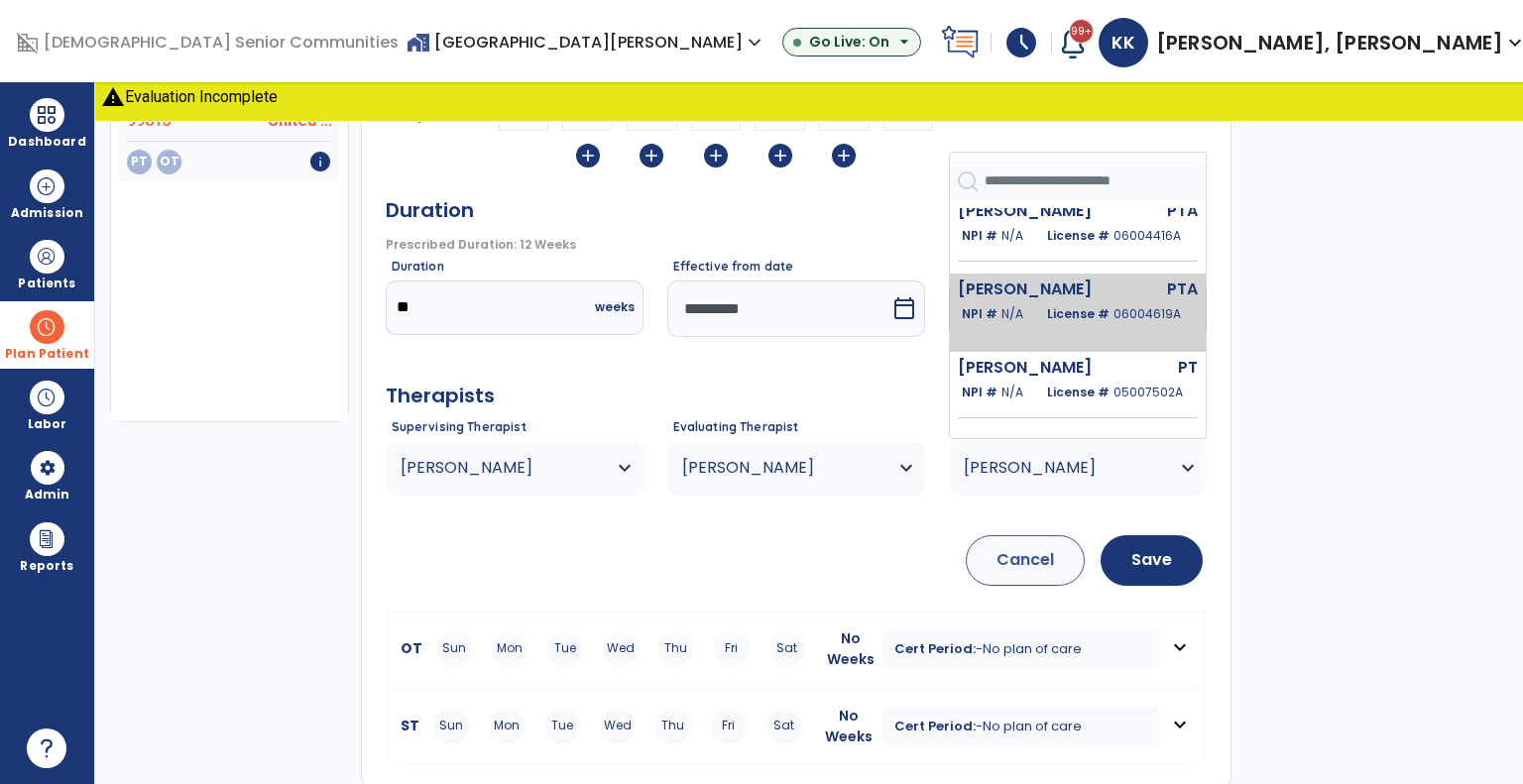 click on "Wright Brandon  PTA   NPI #  N/A   License #  06004619A" at bounding box center [1078, 312] 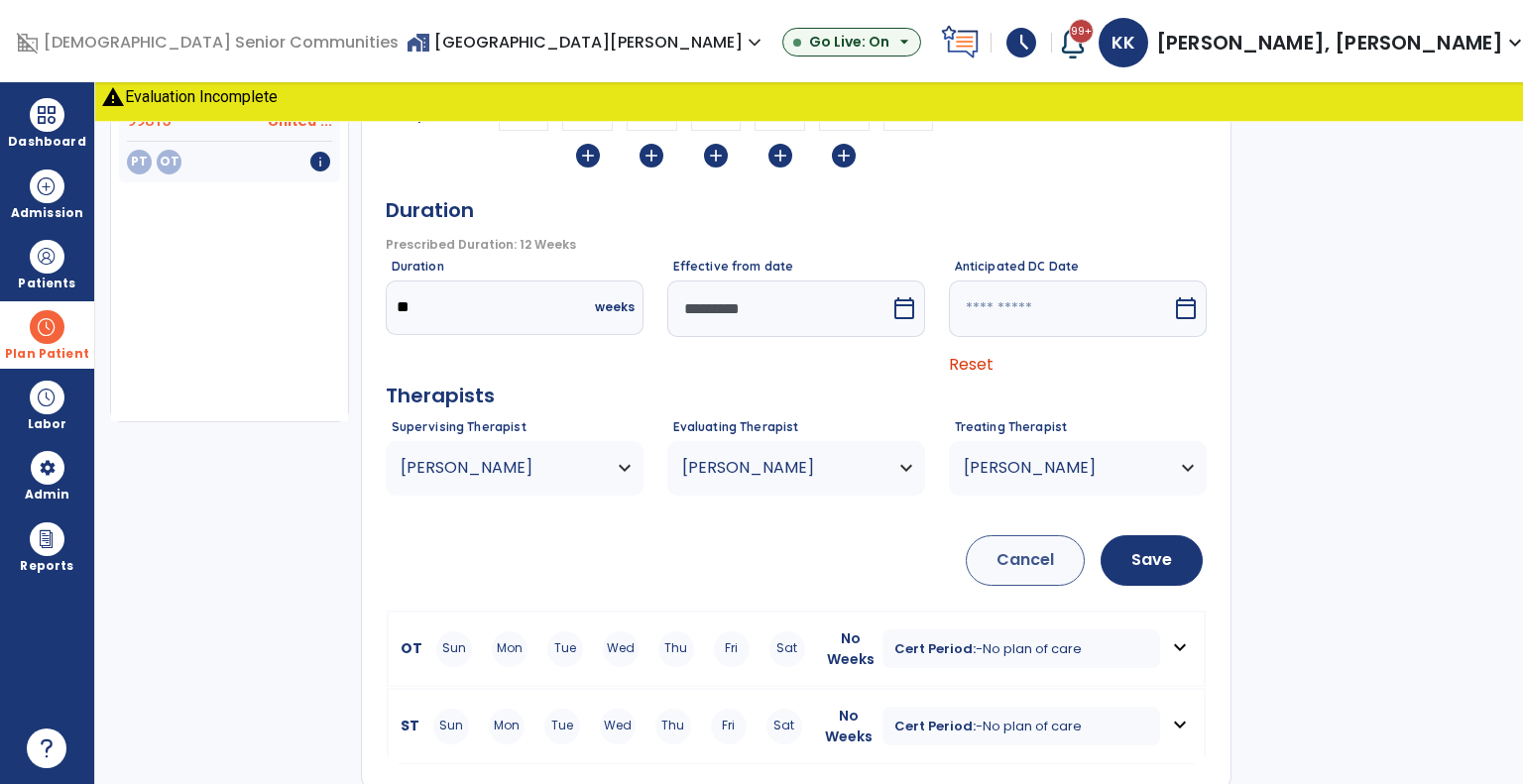 click on "*********" at bounding box center [778, 308] 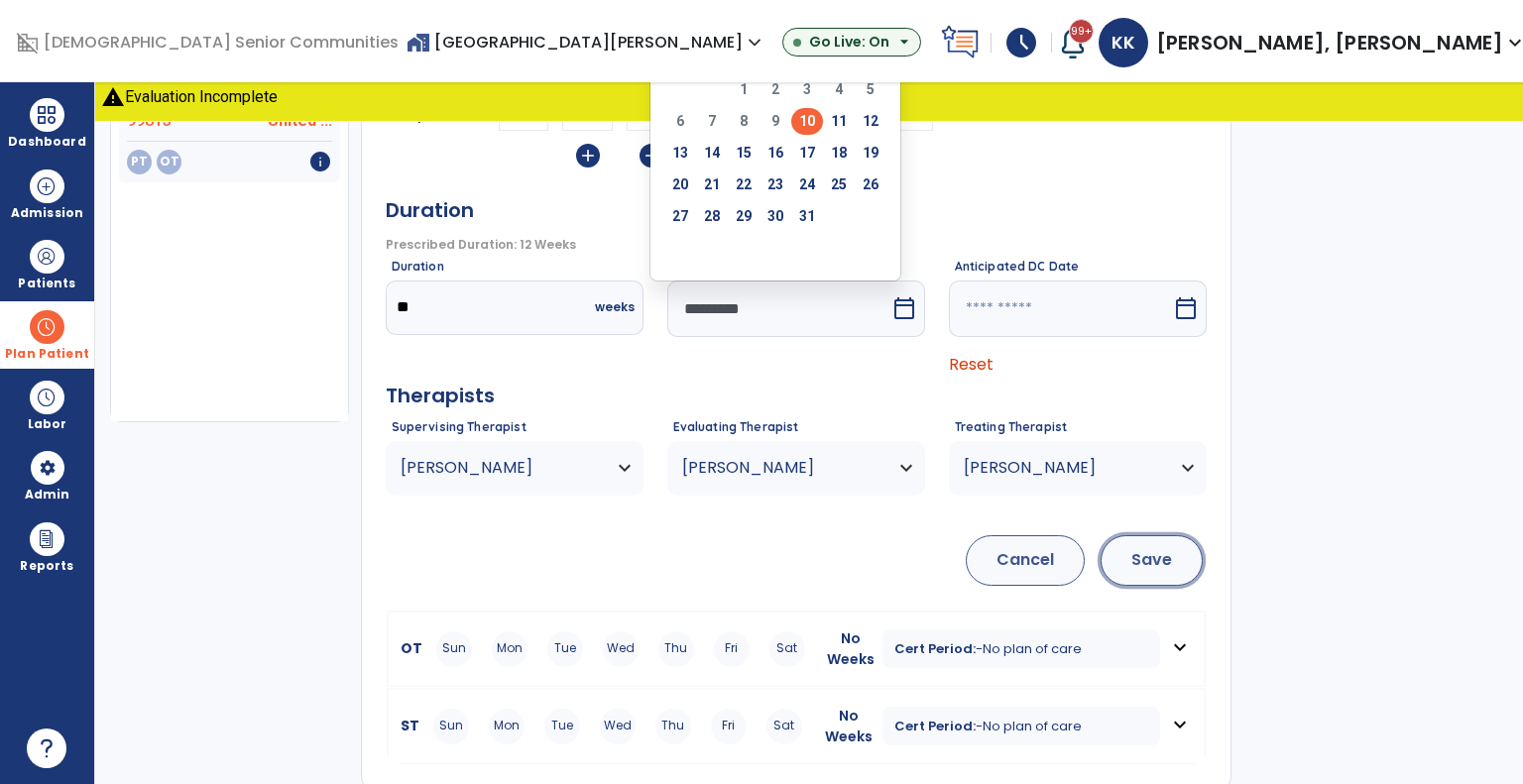 click on "Save" at bounding box center [1151, 560] 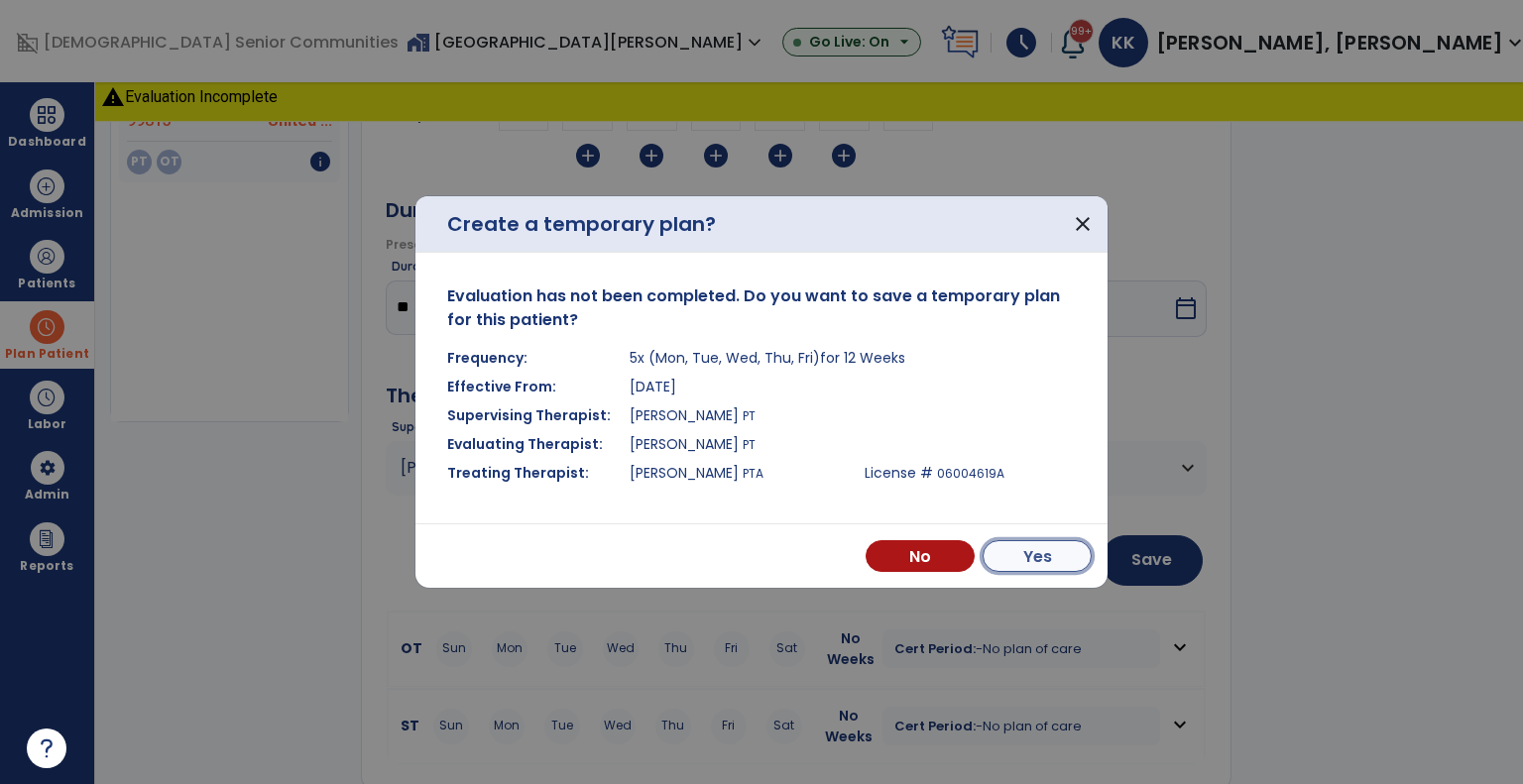 click on "Yes" at bounding box center (1037, 556) 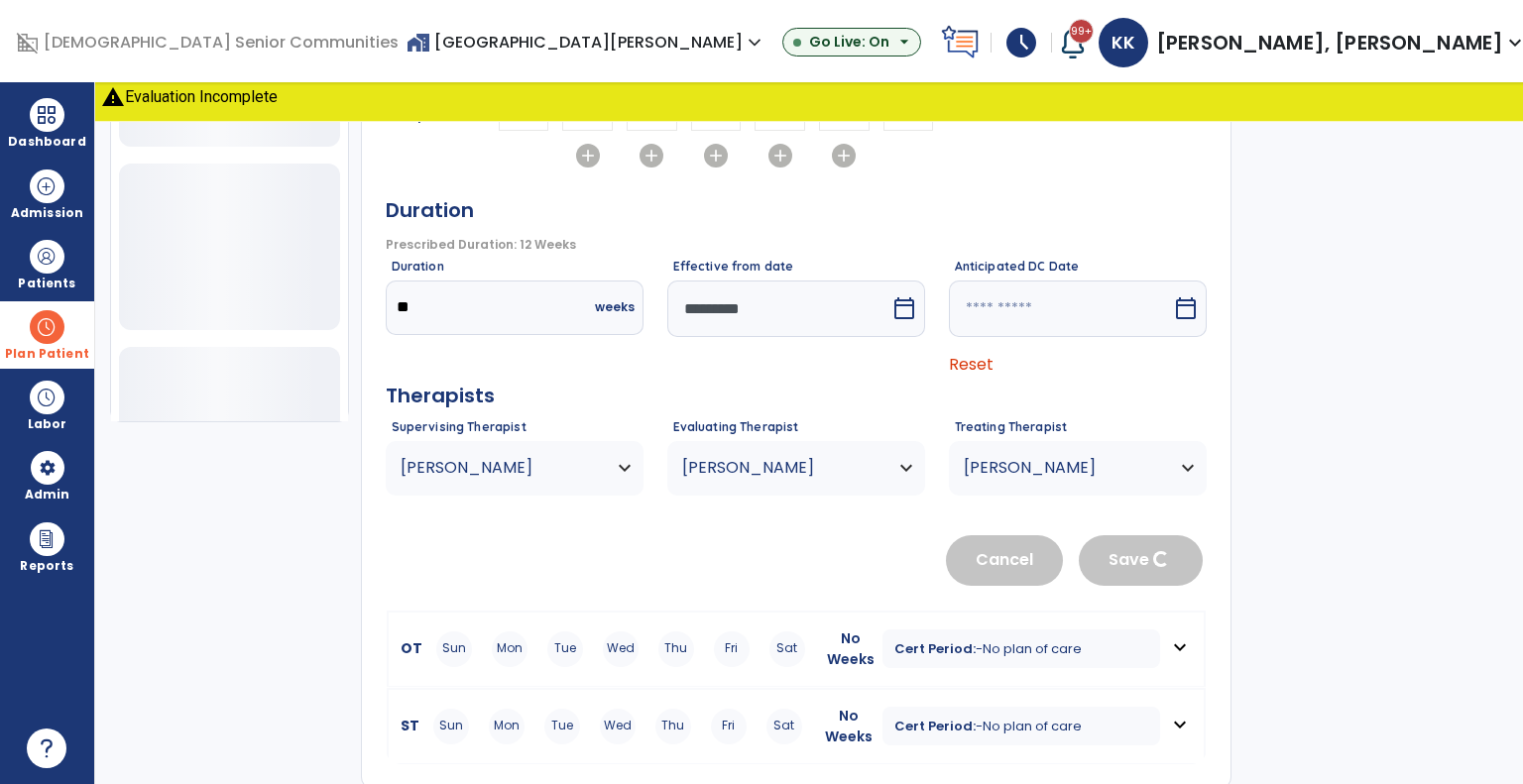 type 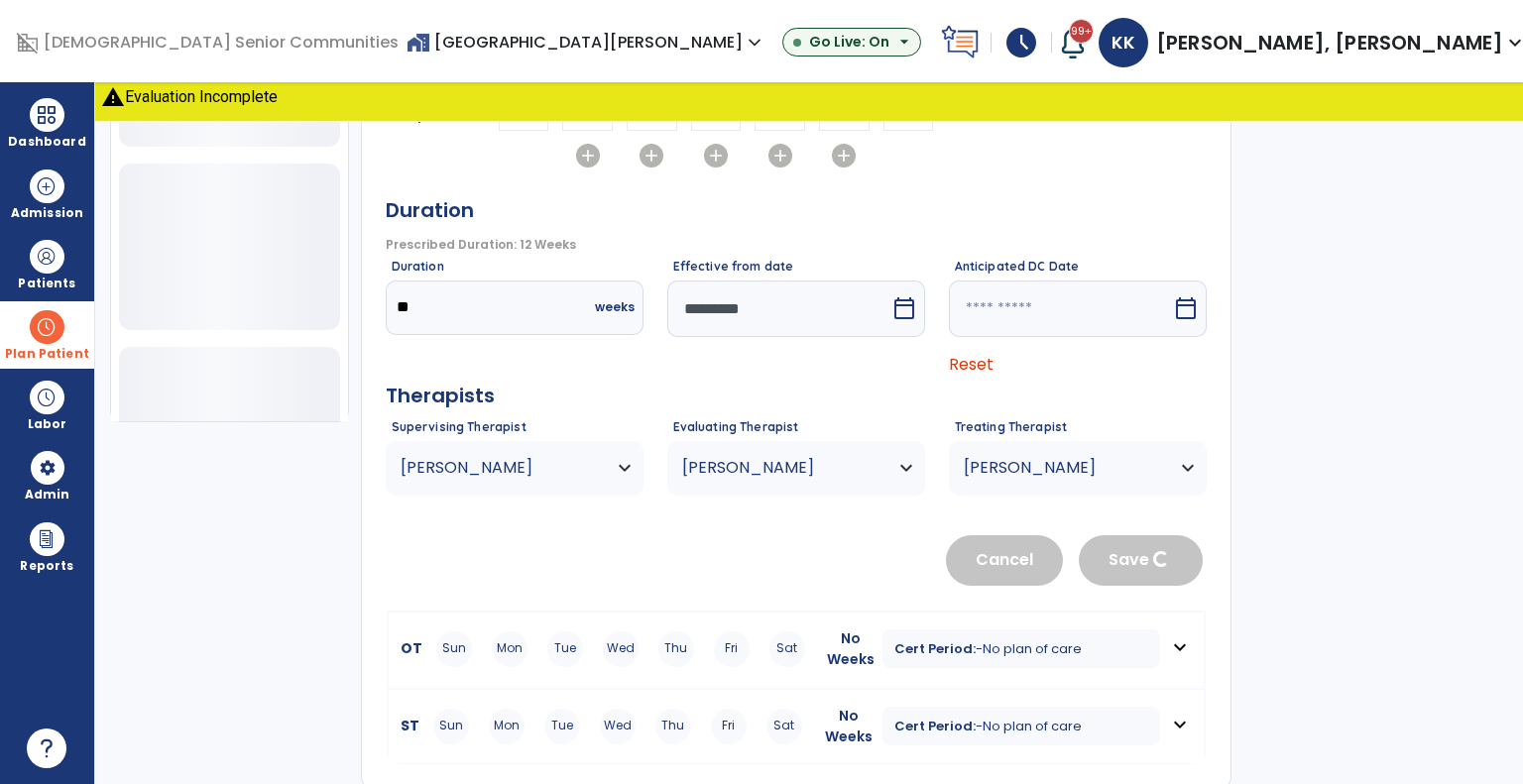 type 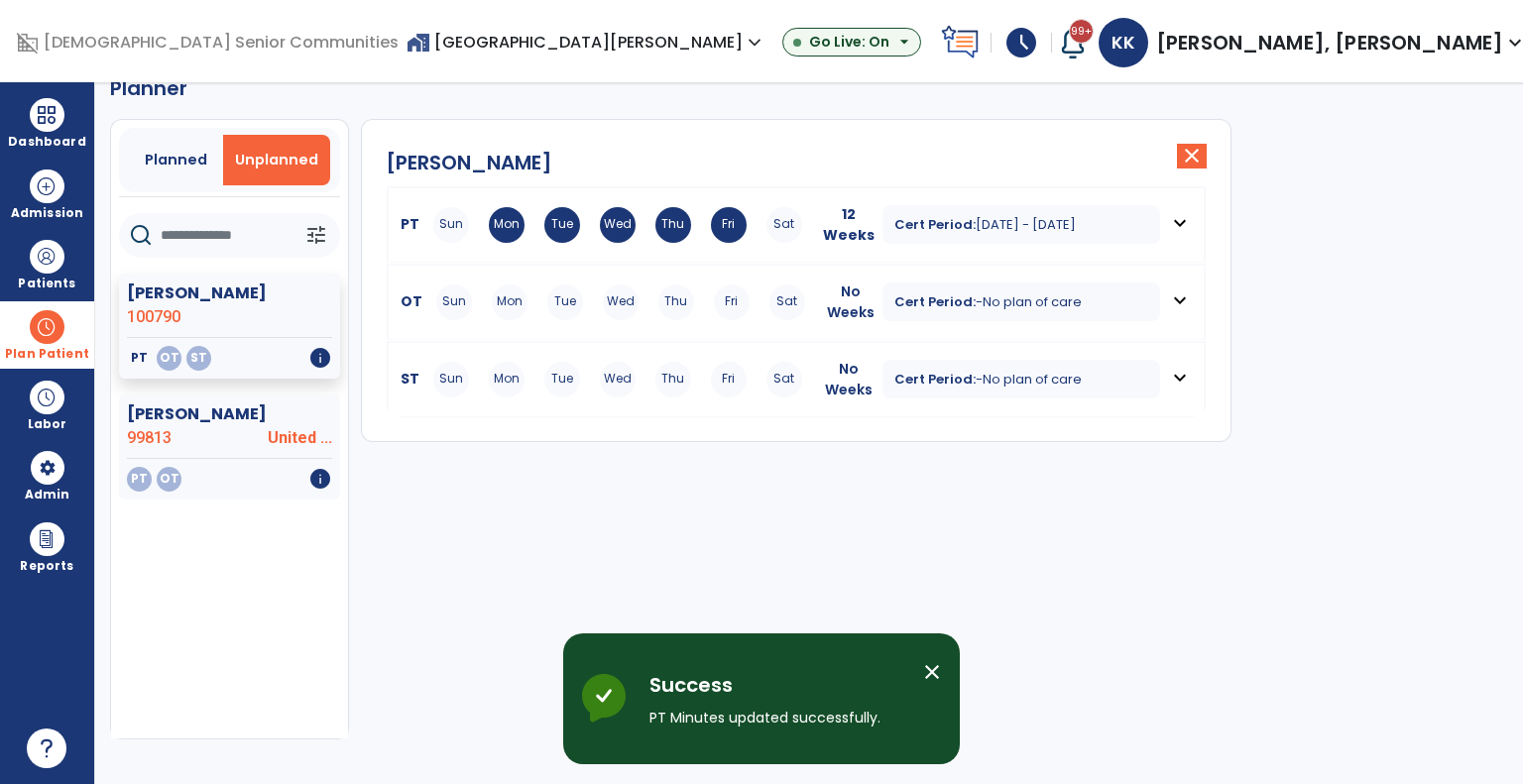 scroll, scrollTop: 36, scrollLeft: 0, axis: vertical 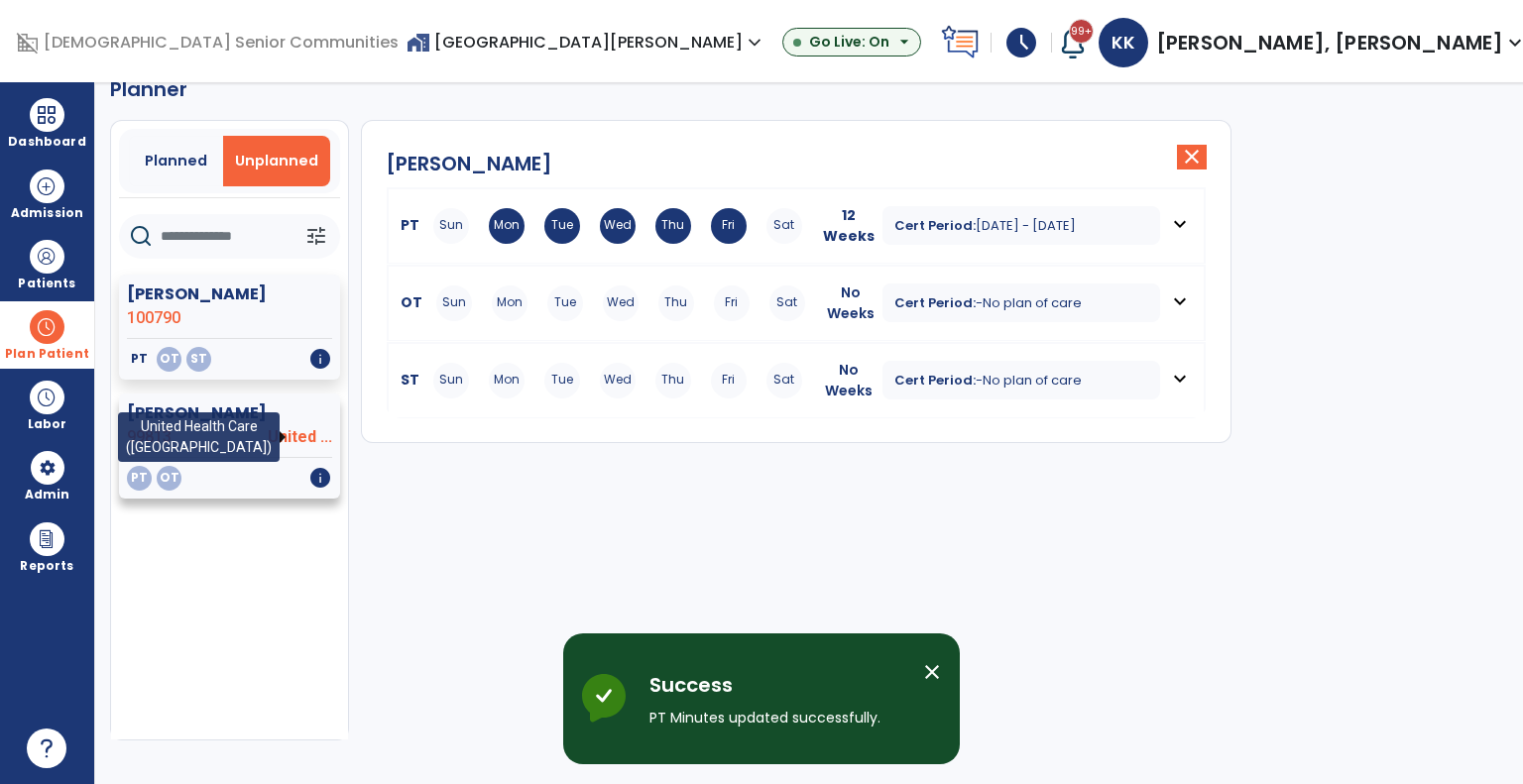click on "United ..." 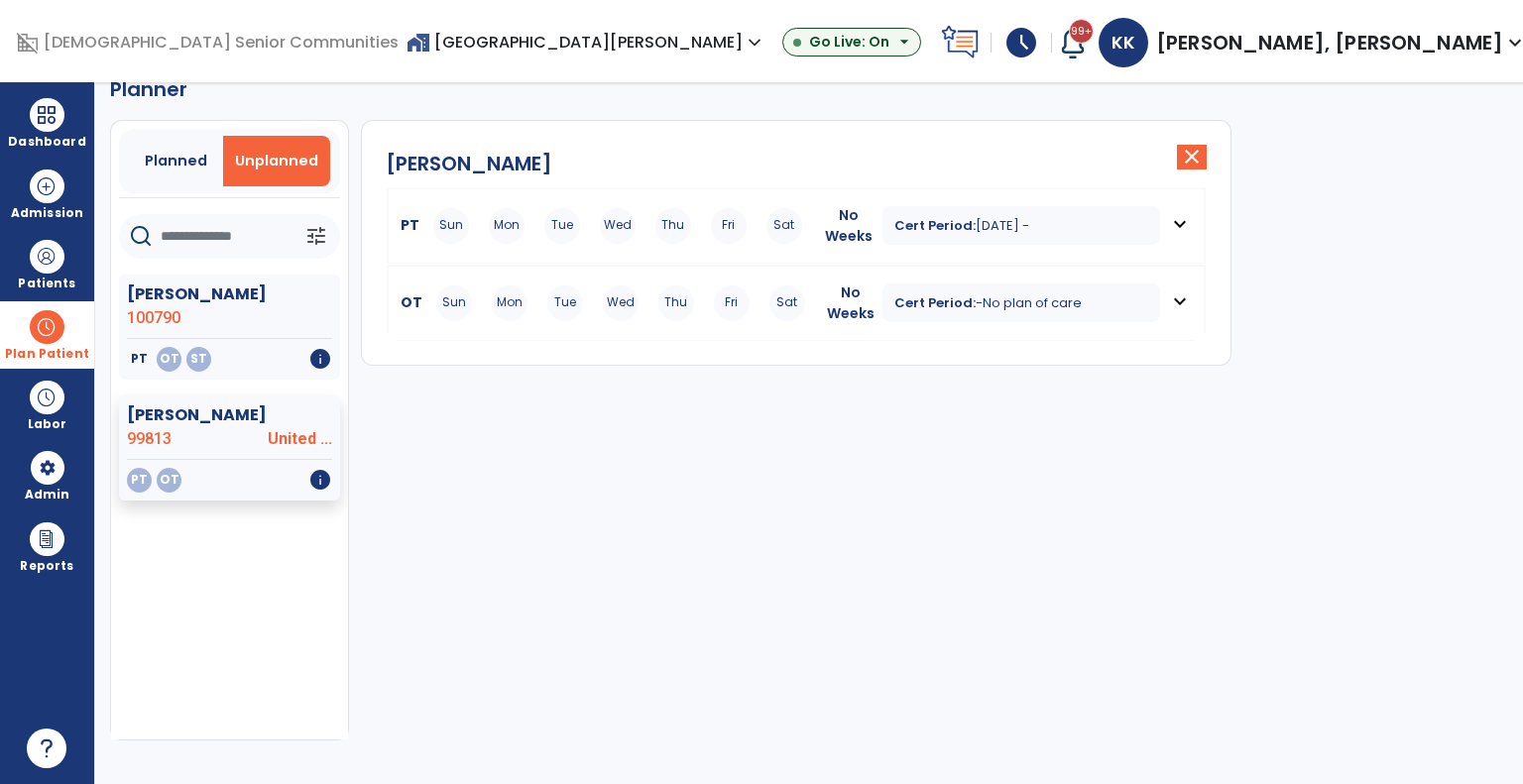 click on "Plan Patient" at bounding box center (47, 334) 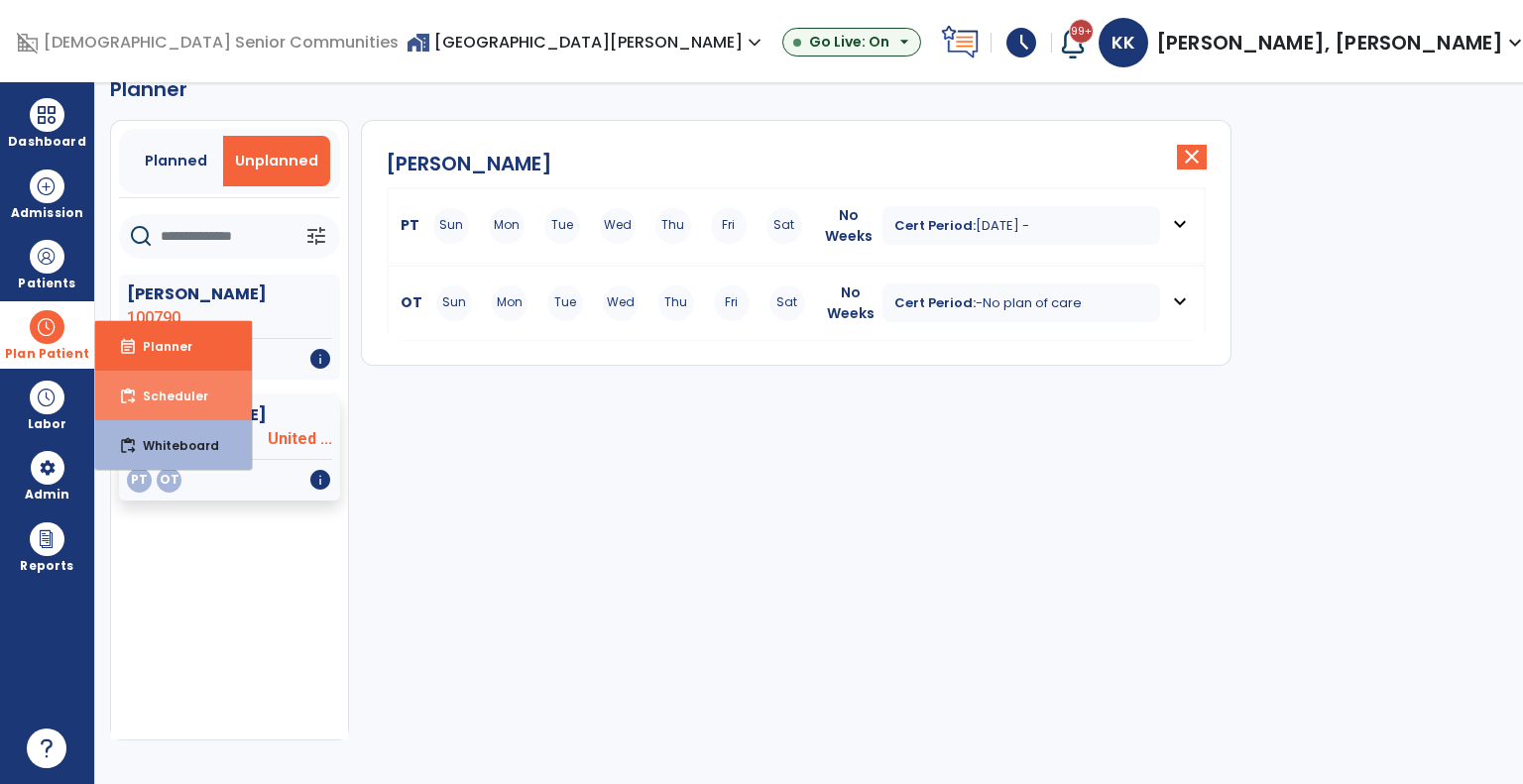 click on "Scheduler" at bounding box center [168, 395] 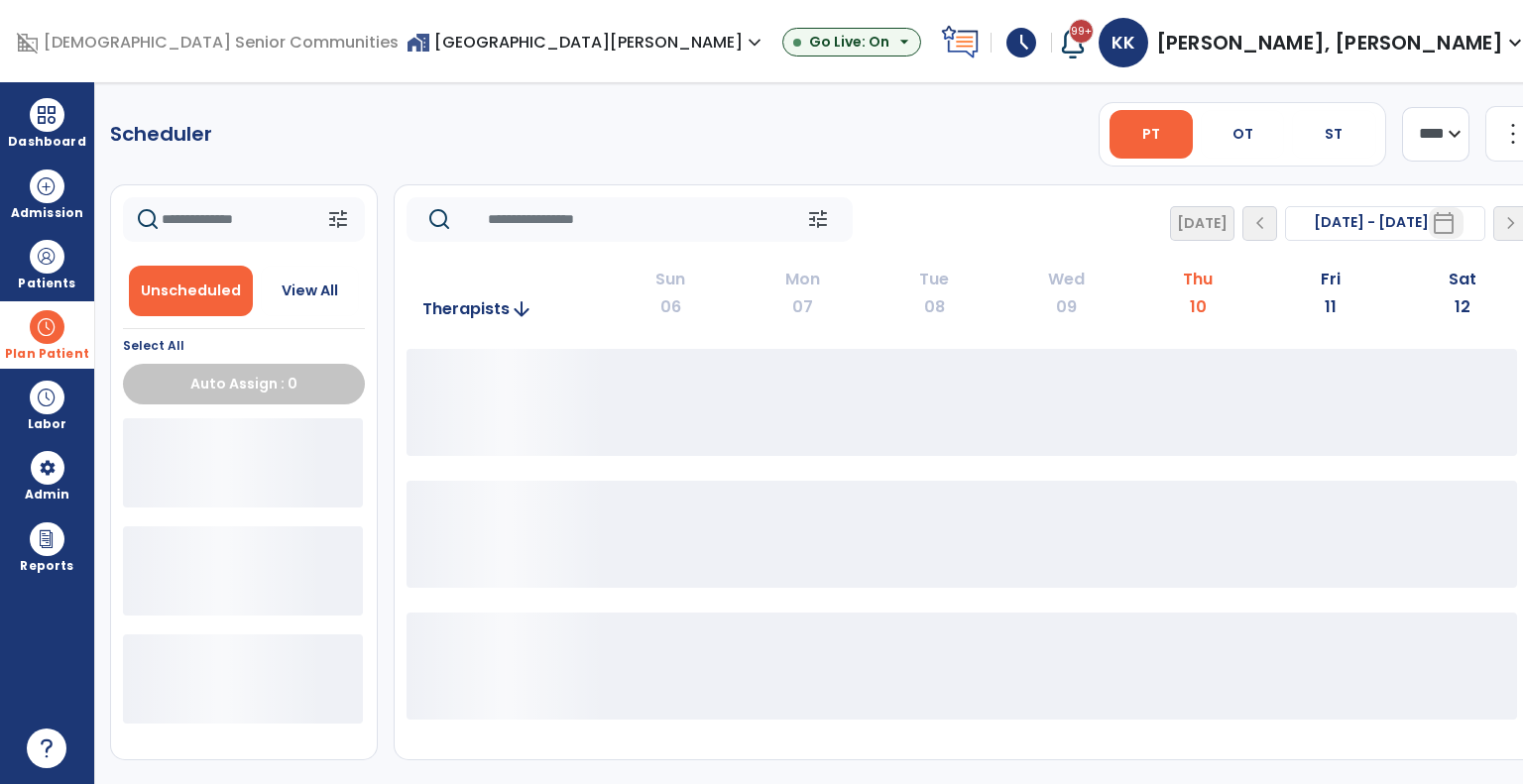 scroll, scrollTop: 0, scrollLeft: 0, axis: both 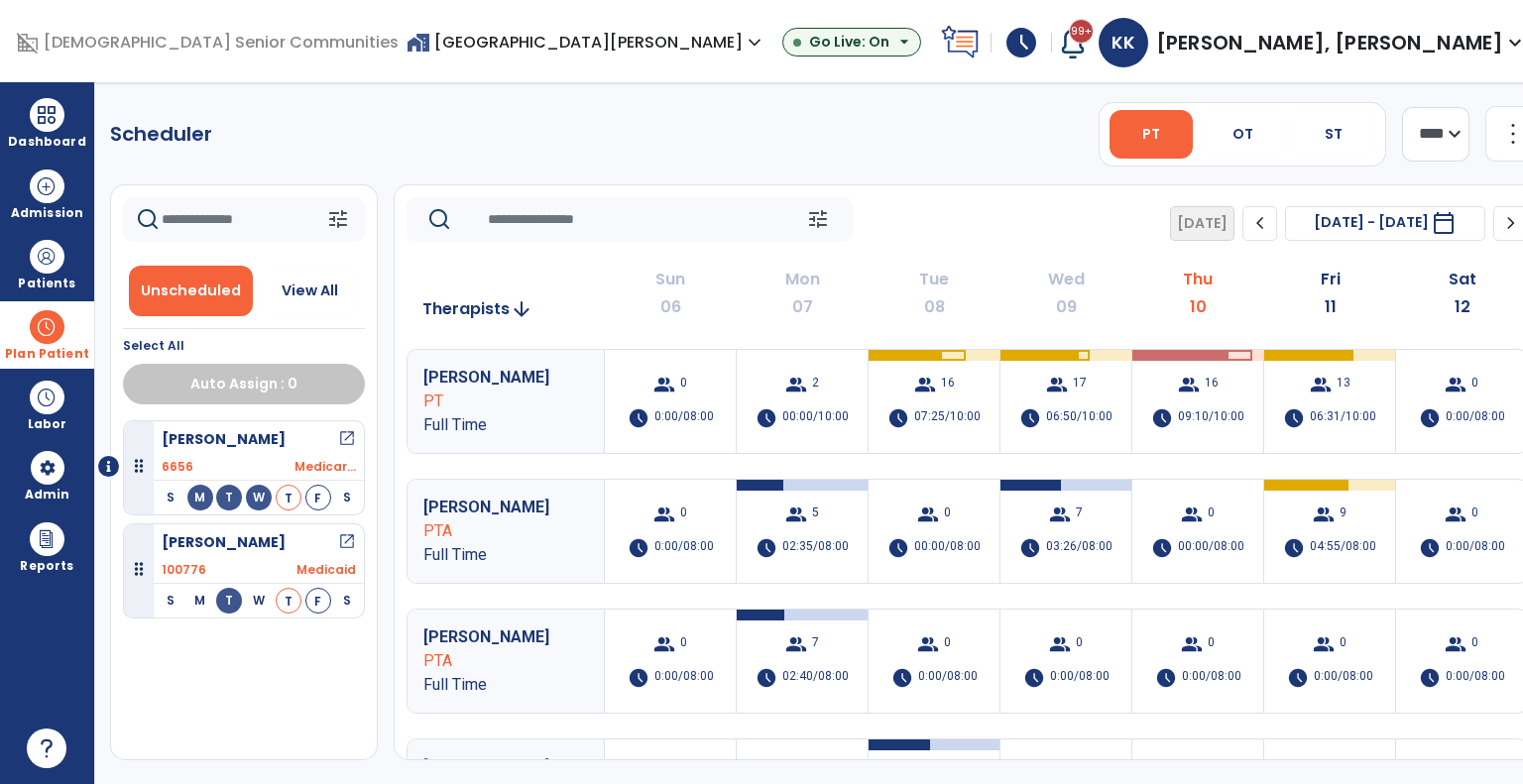 click on "chevron_right" 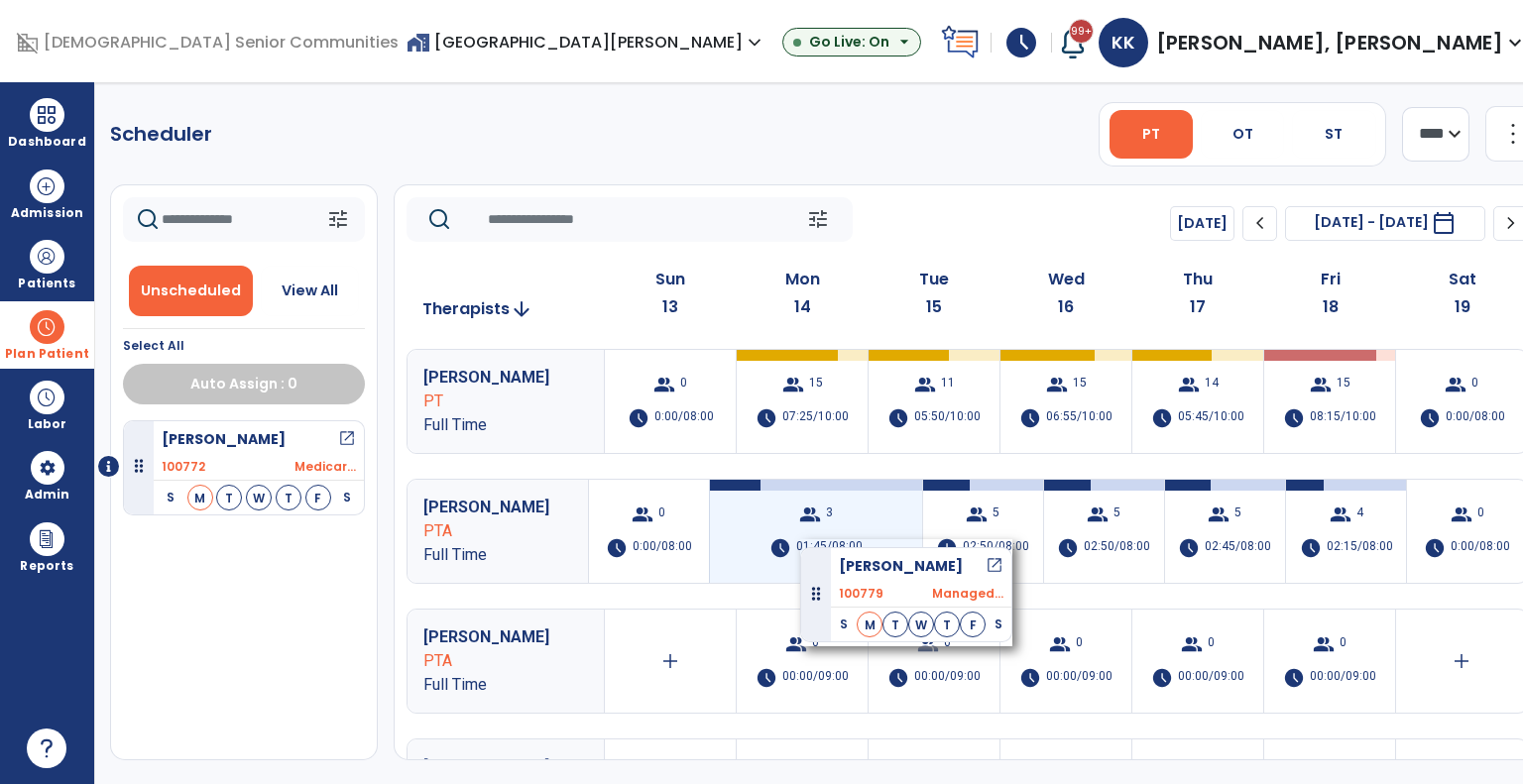 drag, startPoint x: 250, startPoint y: 488, endPoint x: 800, endPoint y: 539, distance: 552.3595 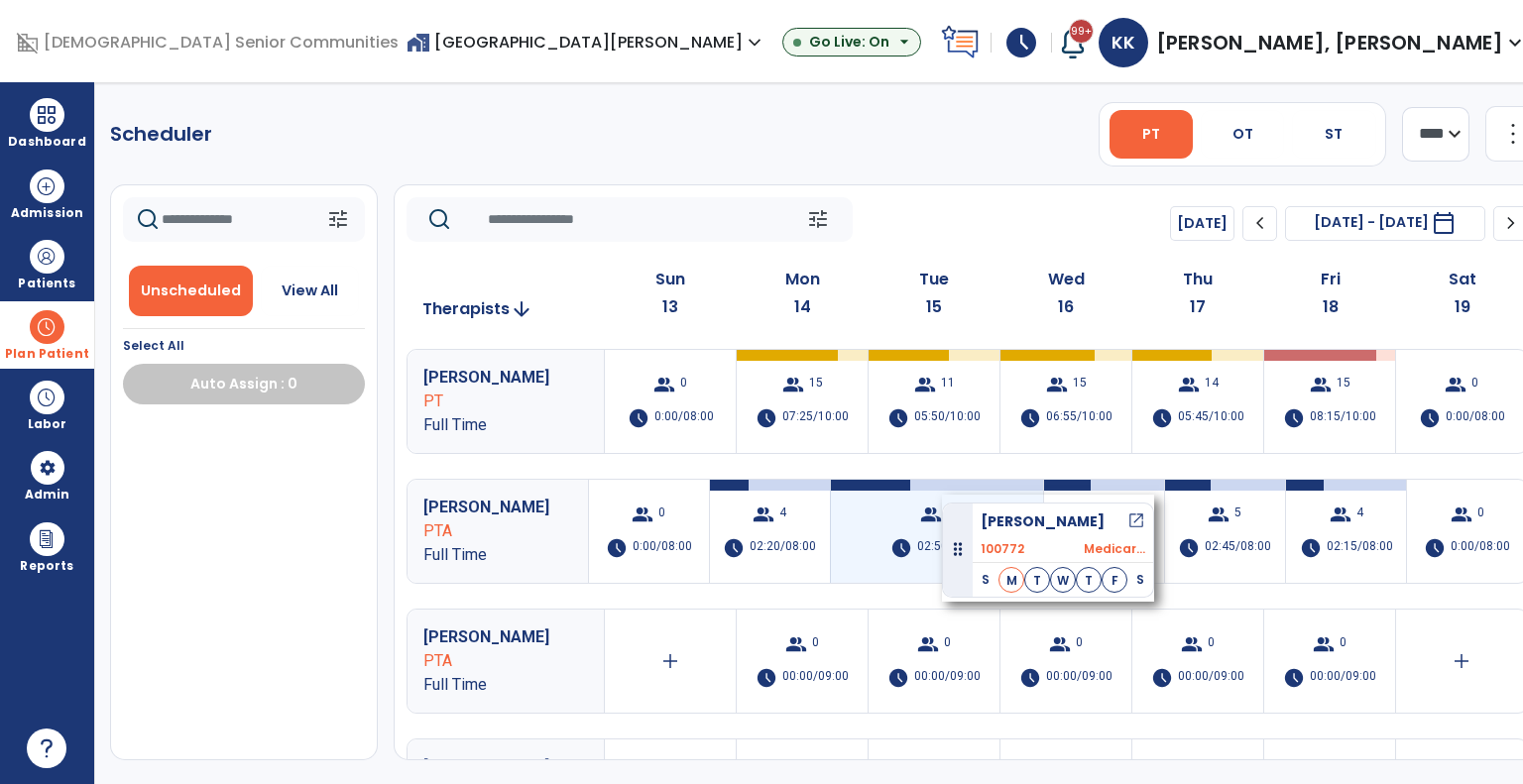 drag, startPoint x: 274, startPoint y: 462, endPoint x: 942, endPoint y: 495, distance: 668.8146 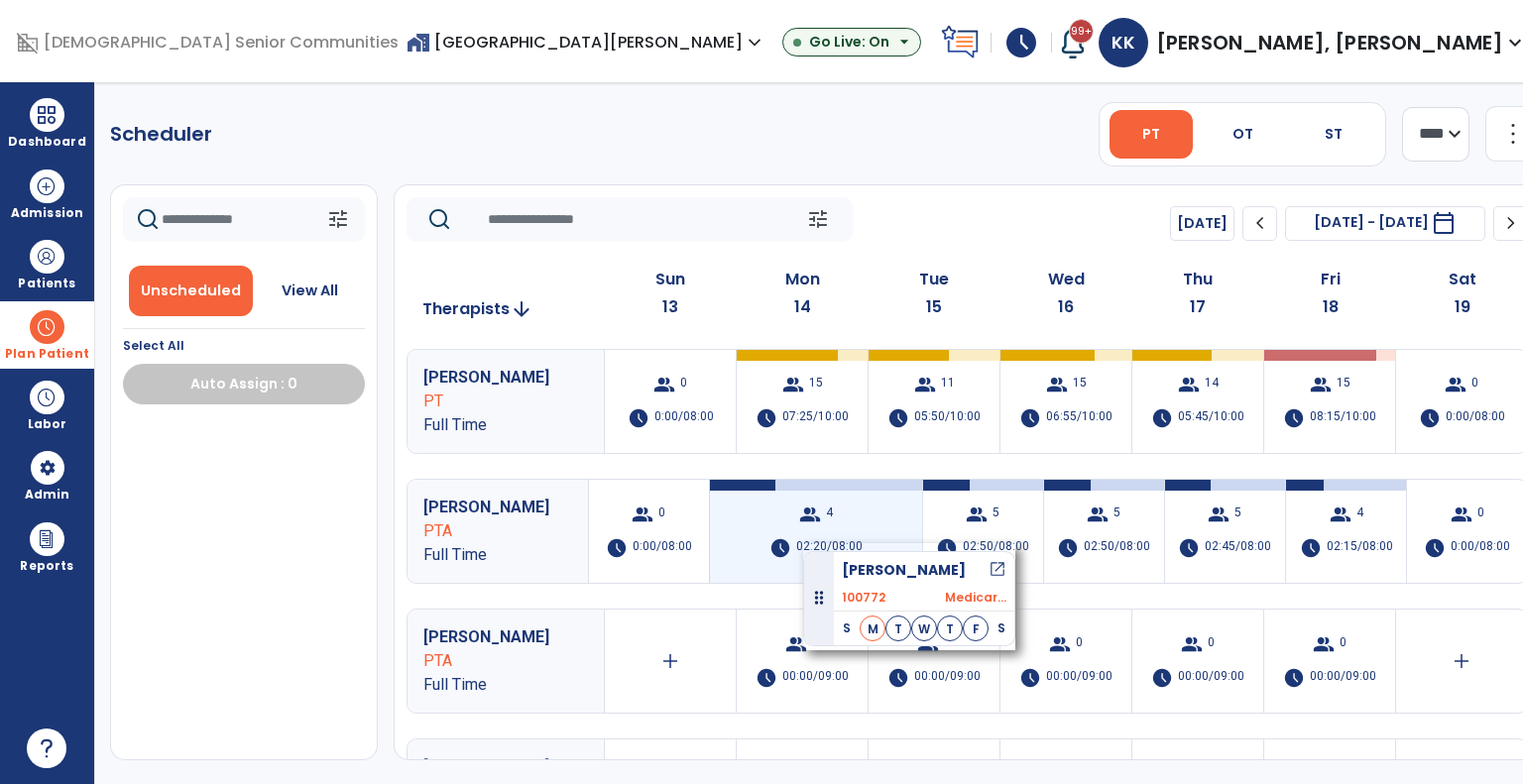 drag, startPoint x: 258, startPoint y: 438, endPoint x: 805, endPoint y: 534, distance: 555.3602 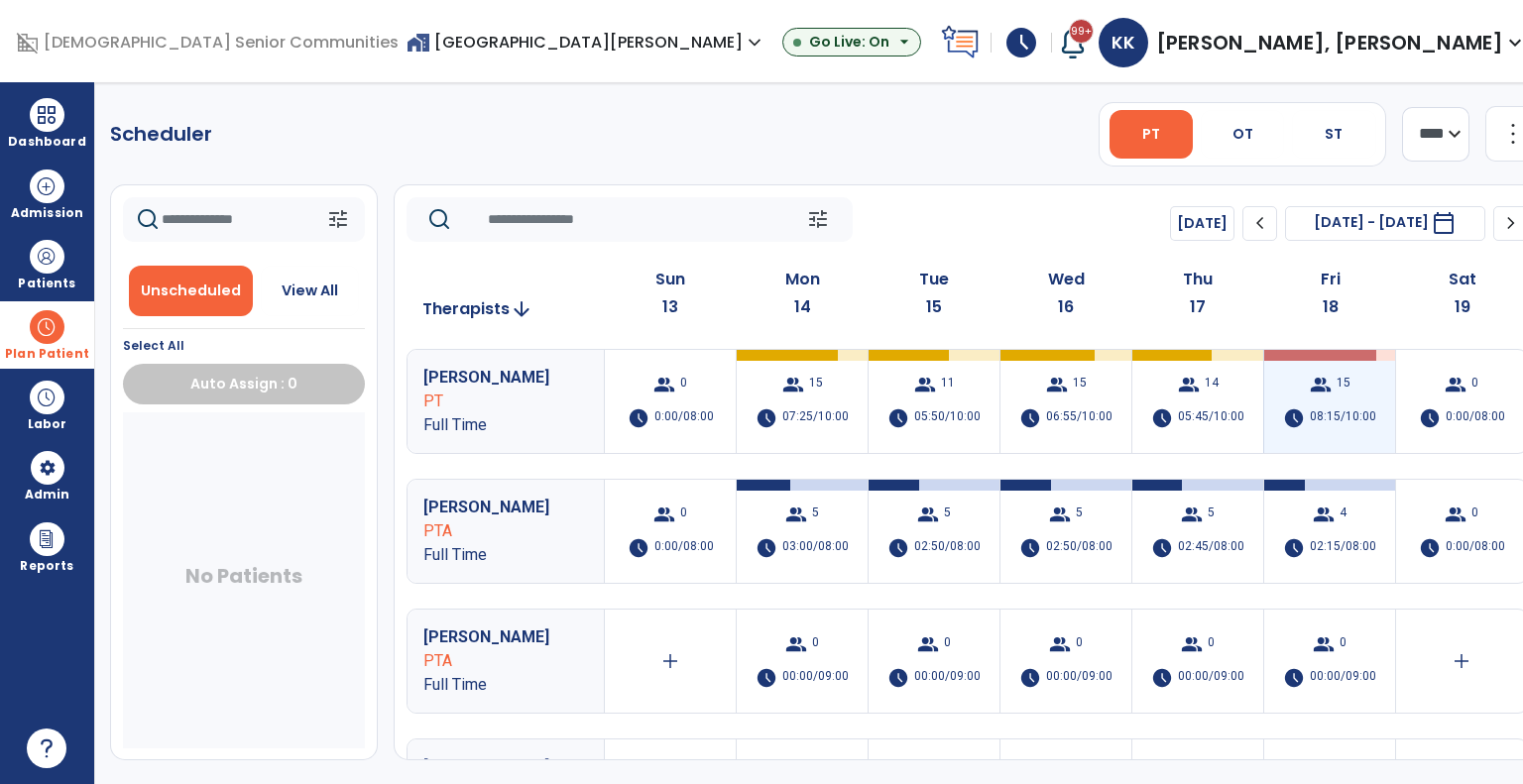 click on "08:15/10:00" at bounding box center (1343, 418) 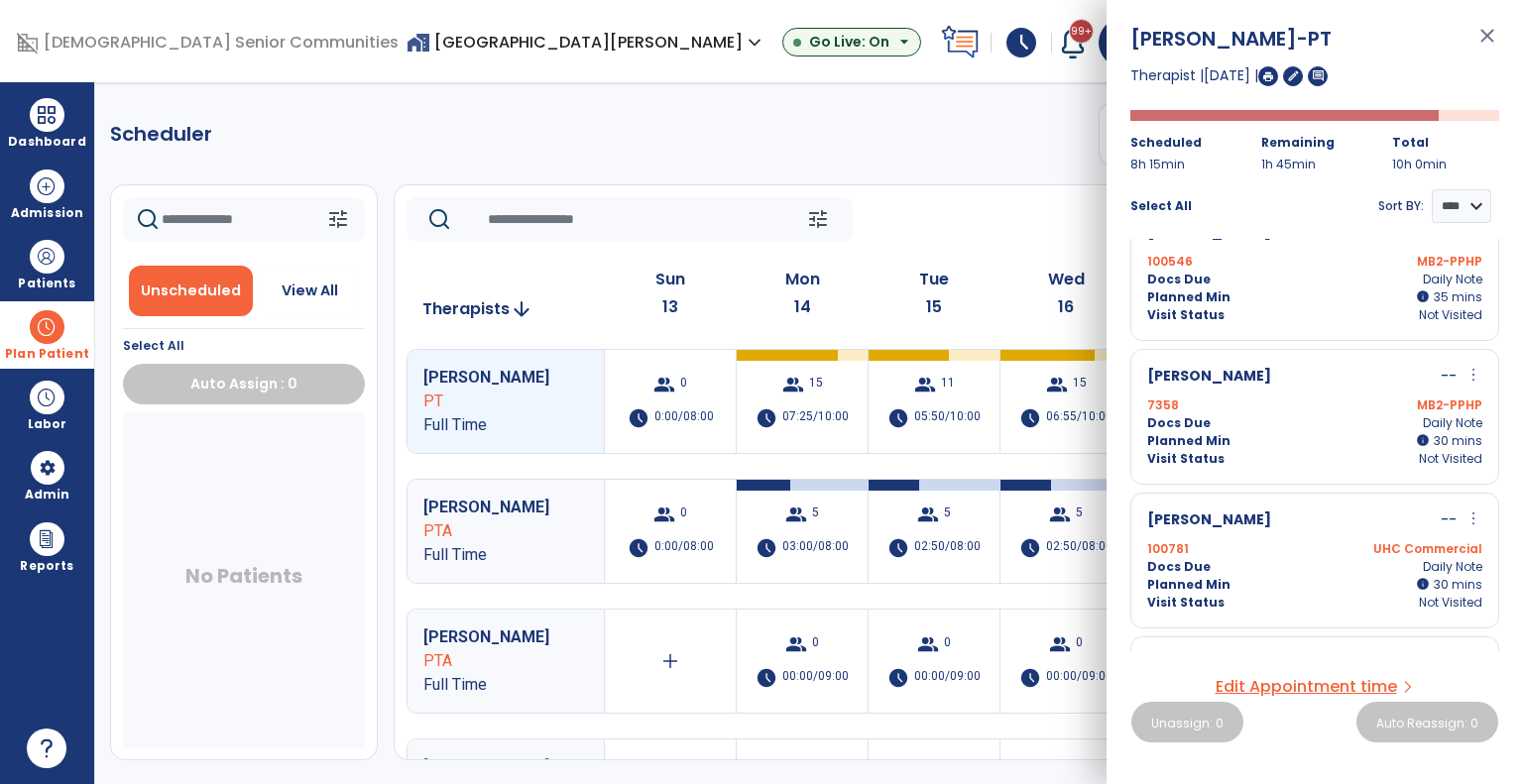 scroll, scrollTop: 1334, scrollLeft: 0, axis: vertical 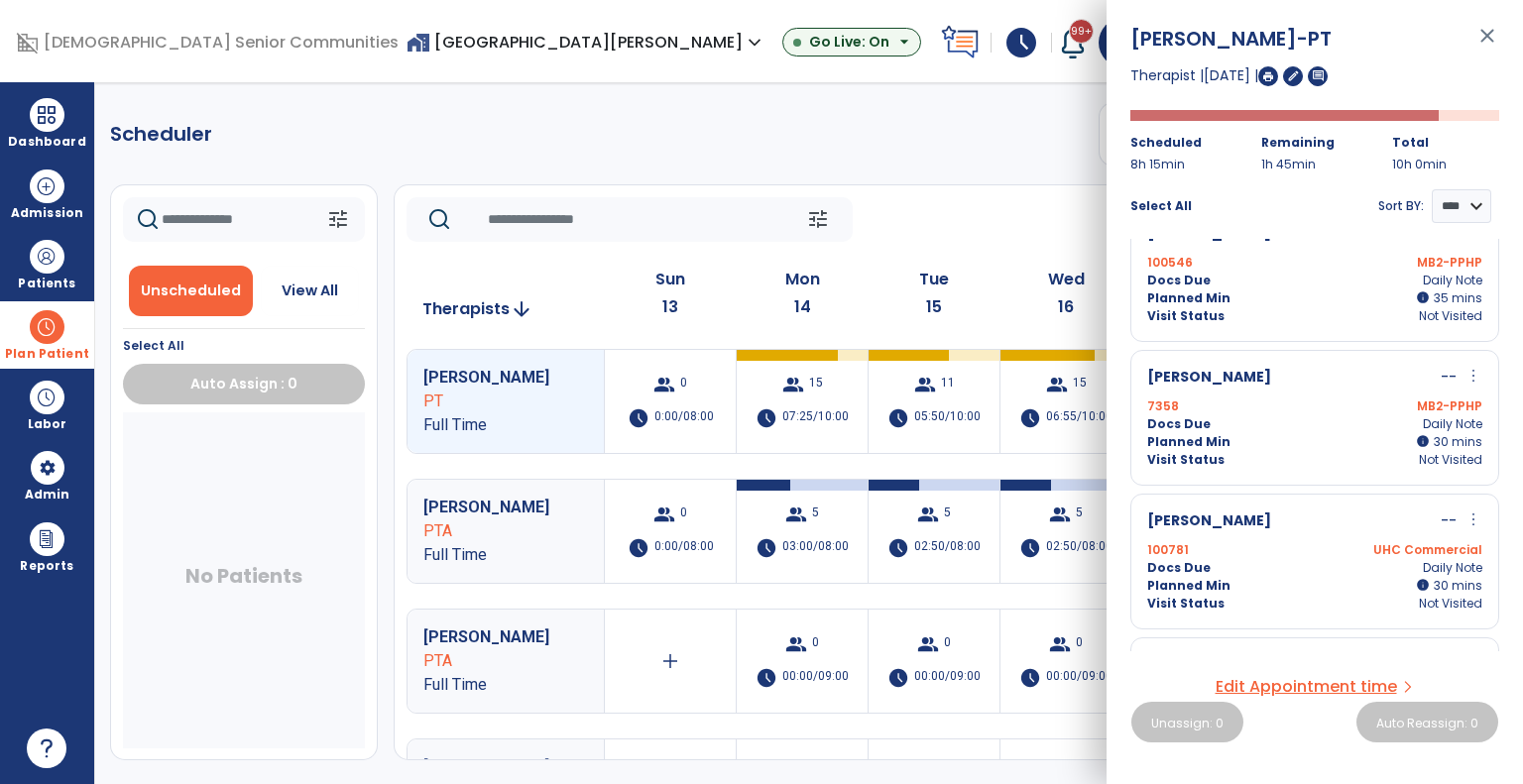 click on "UHC Commercial" at bounding box center (1398, 550) 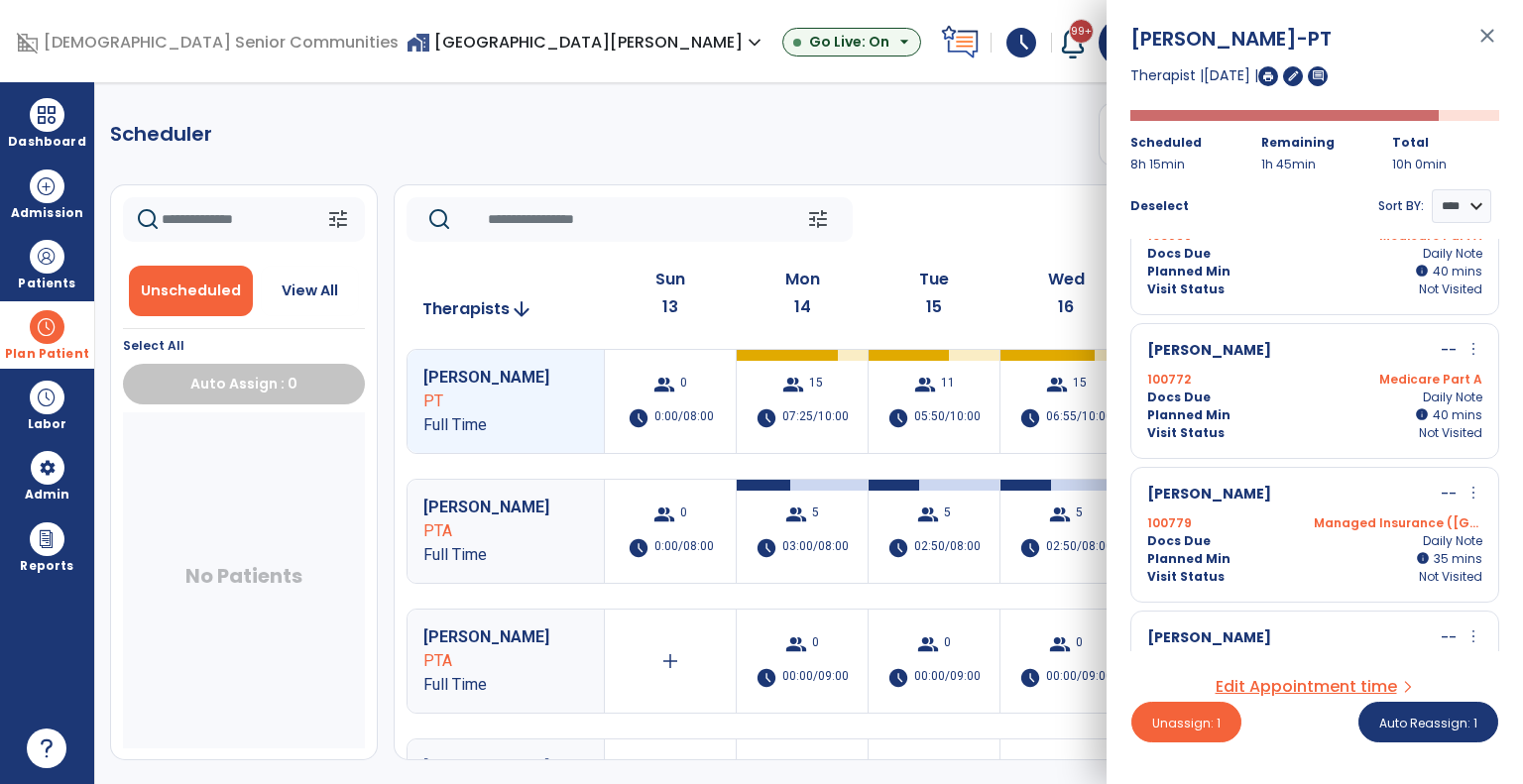 scroll, scrollTop: 354, scrollLeft: 0, axis: vertical 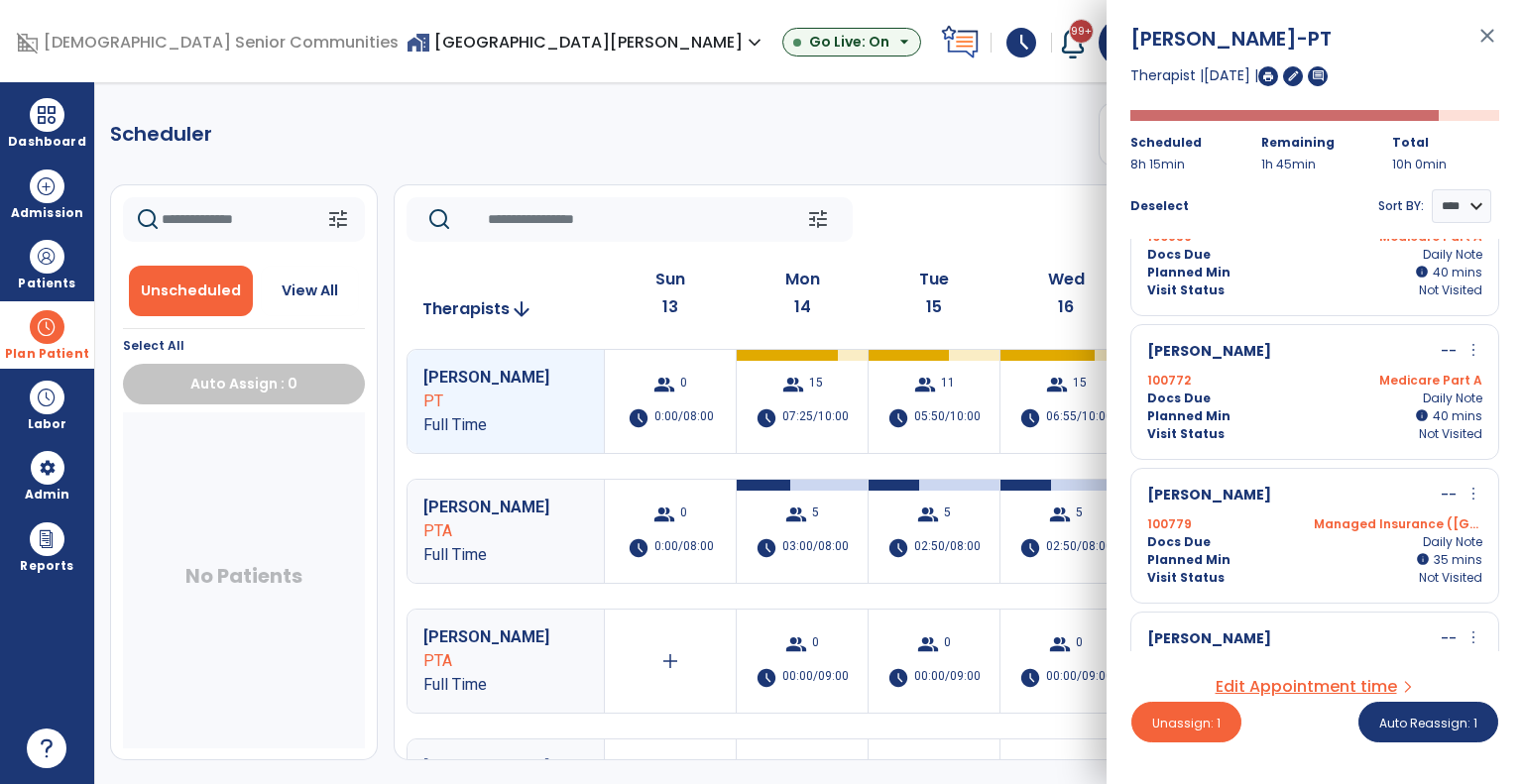 click on "Docs Due Daily Note" at bounding box center (1315, 542) 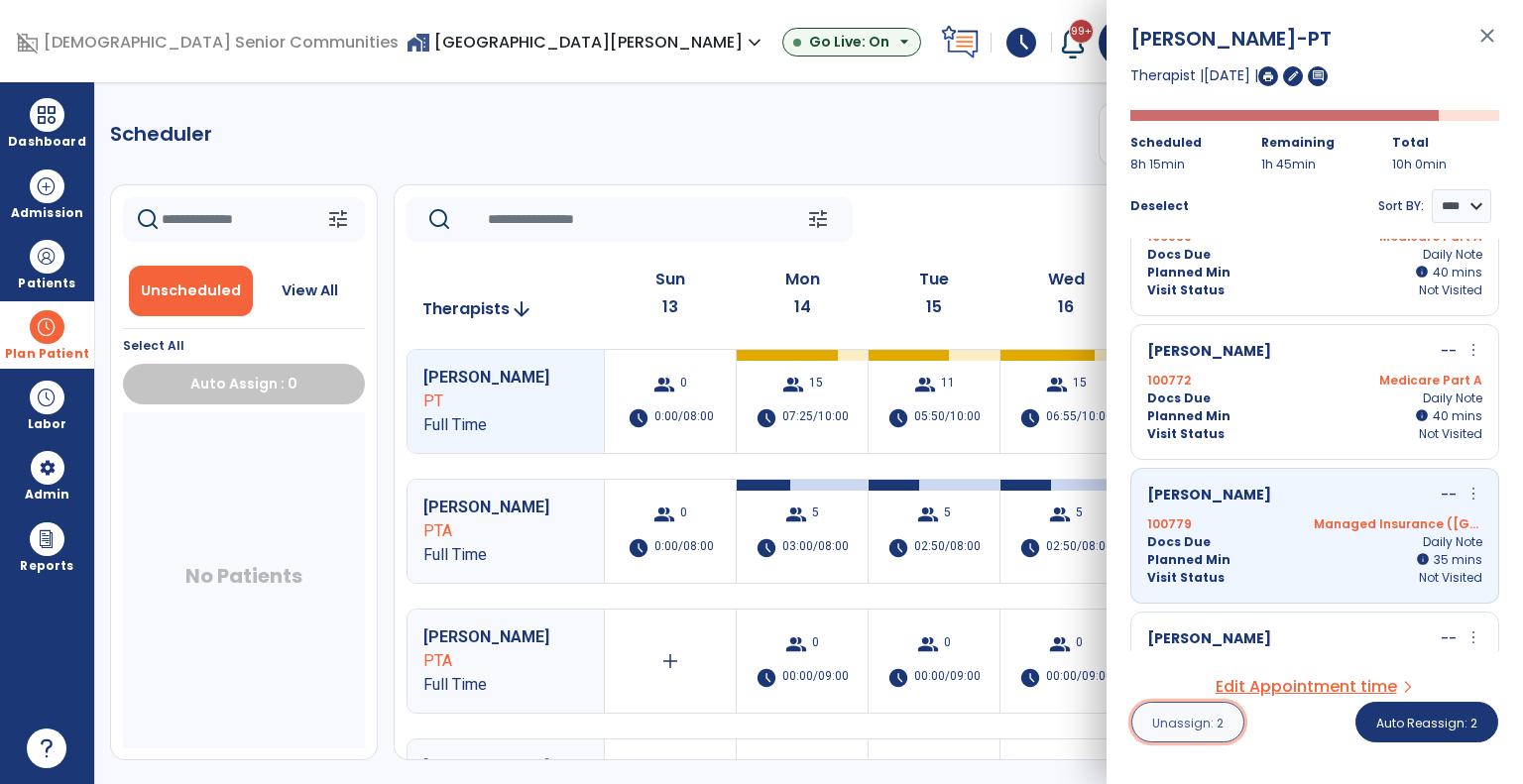 click on "Unassign: 2" at bounding box center [1188, 723] 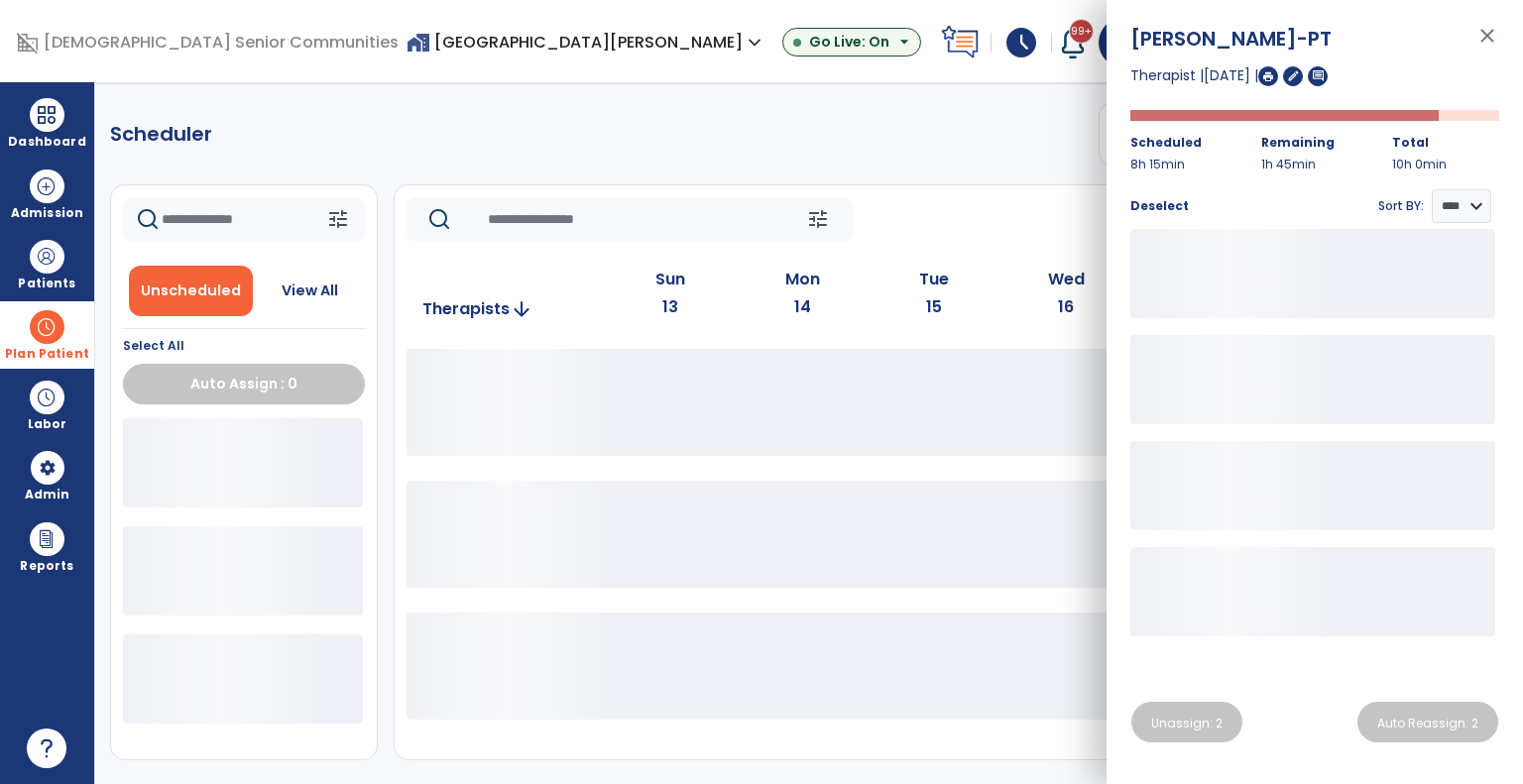 click on "16" 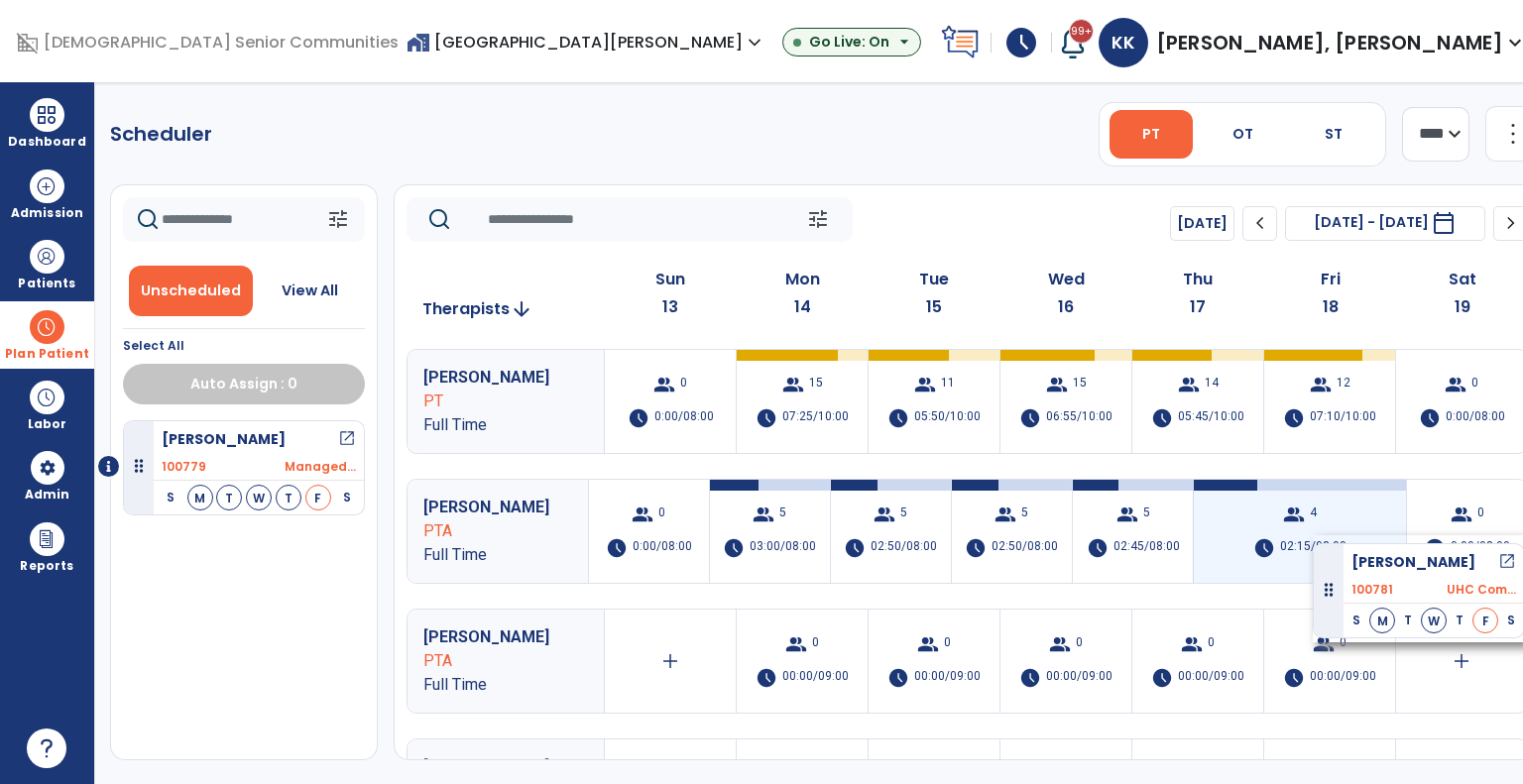 drag, startPoint x: 259, startPoint y: 455, endPoint x: 1313, endPoint y: 534, distance: 1056.9565 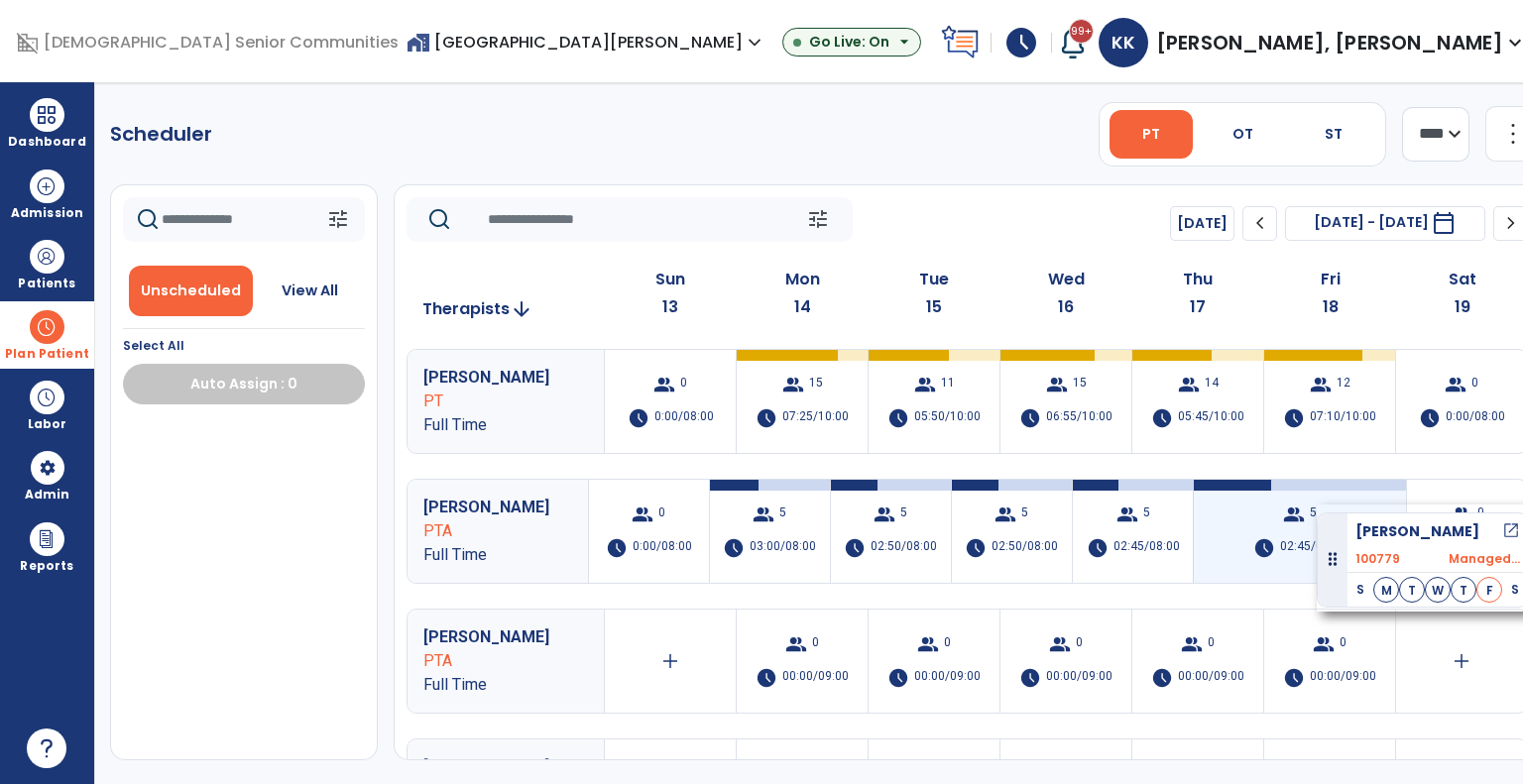 drag, startPoint x: 263, startPoint y: 459, endPoint x: 1316, endPoint y: 501, distance: 1053.8373 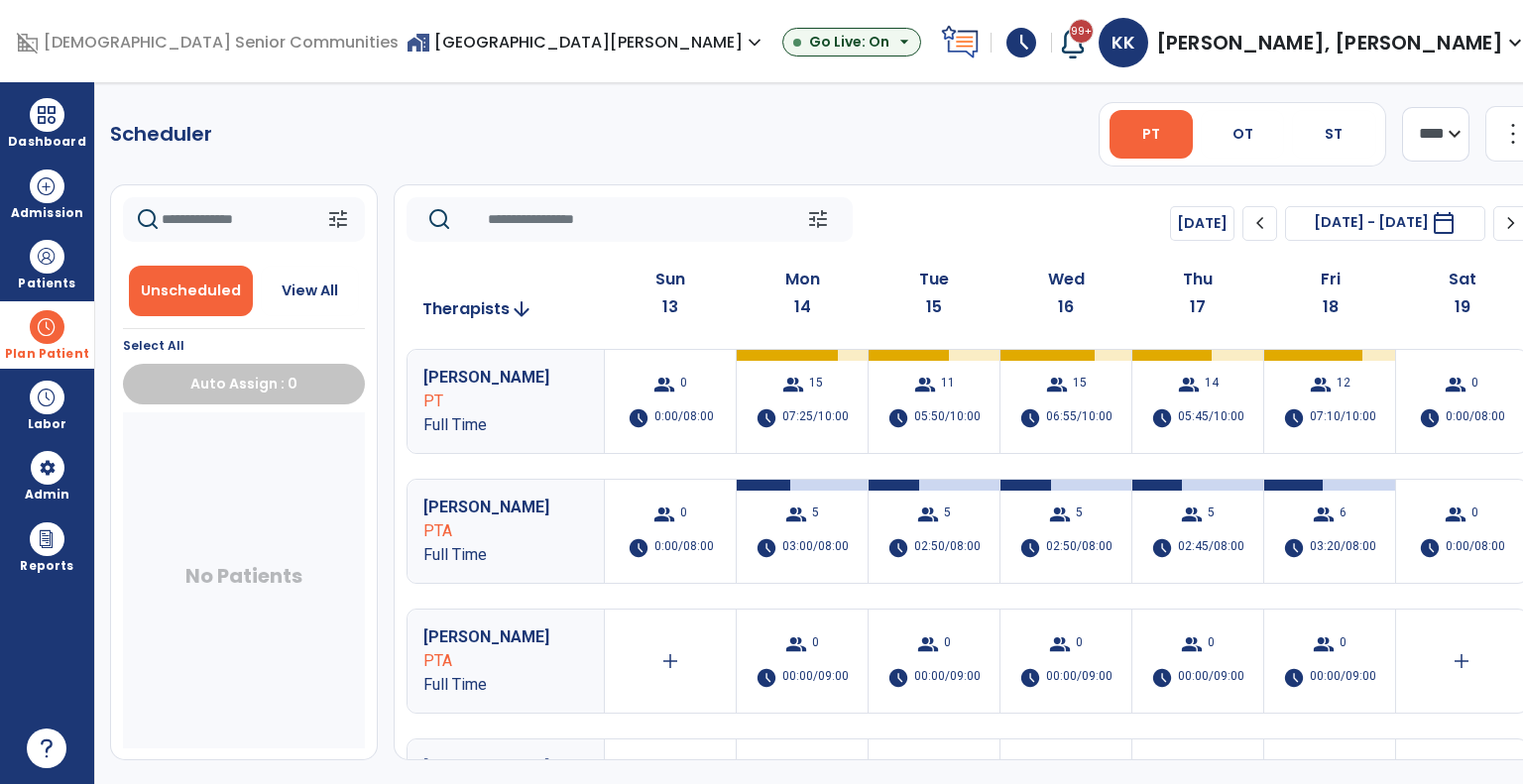 click on "home_work   Spring Mill Meadows   expand_more" at bounding box center [586, 42] 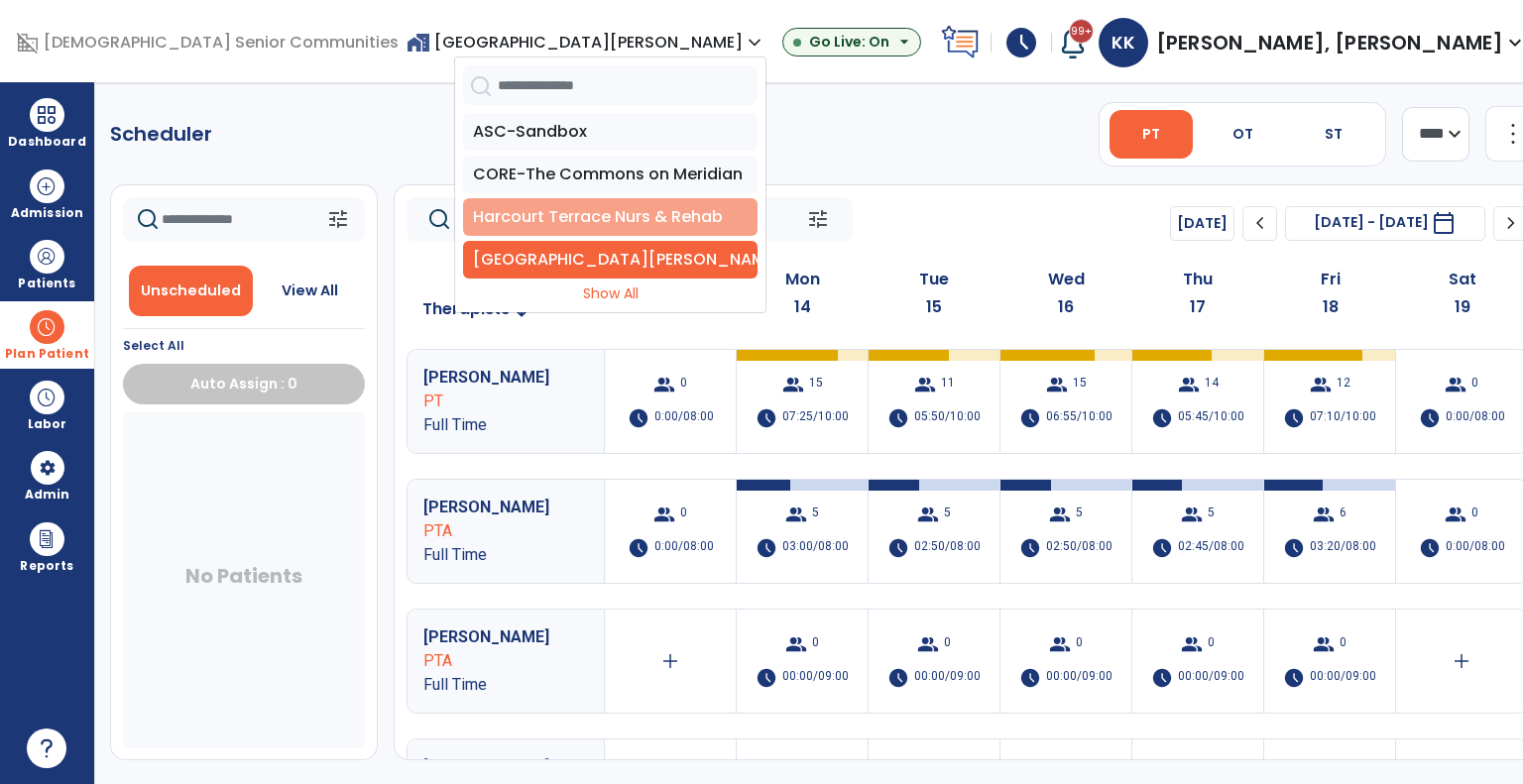 click on "Harcourt Terrace Nurs & Rehab" at bounding box center (610, 217) 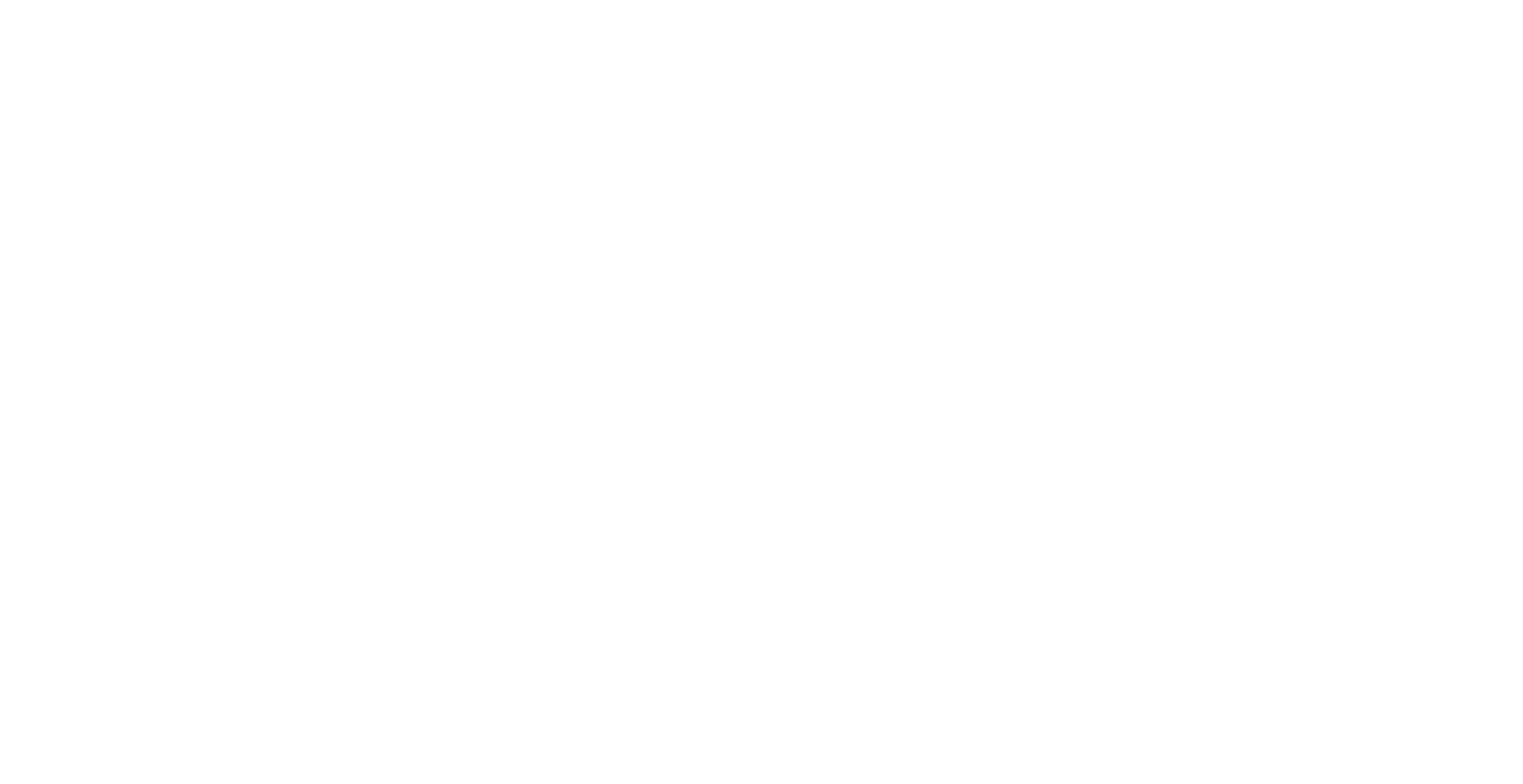scroll, scrollTop: 0, scrollLeft: 0, axis: both 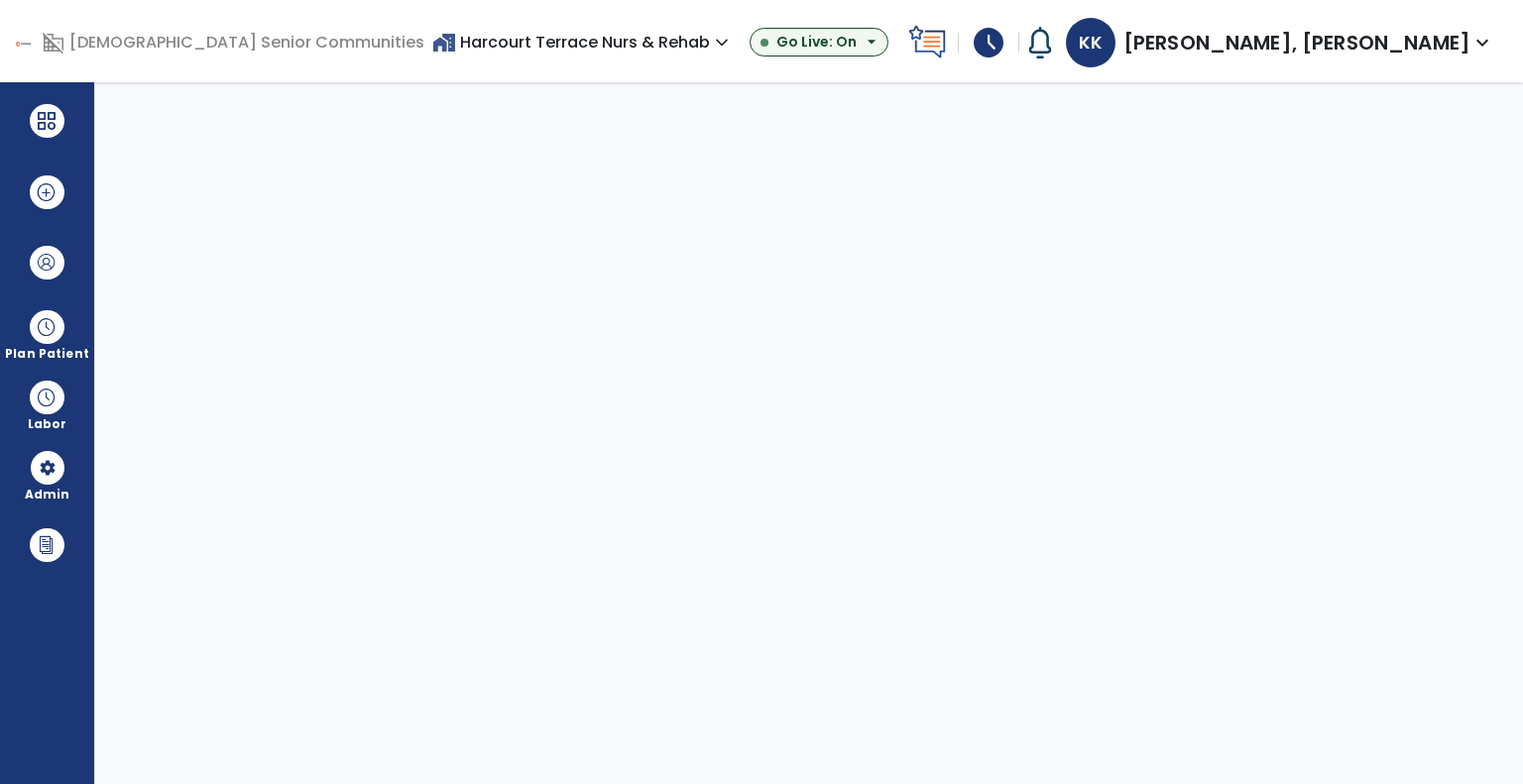 select on "***" 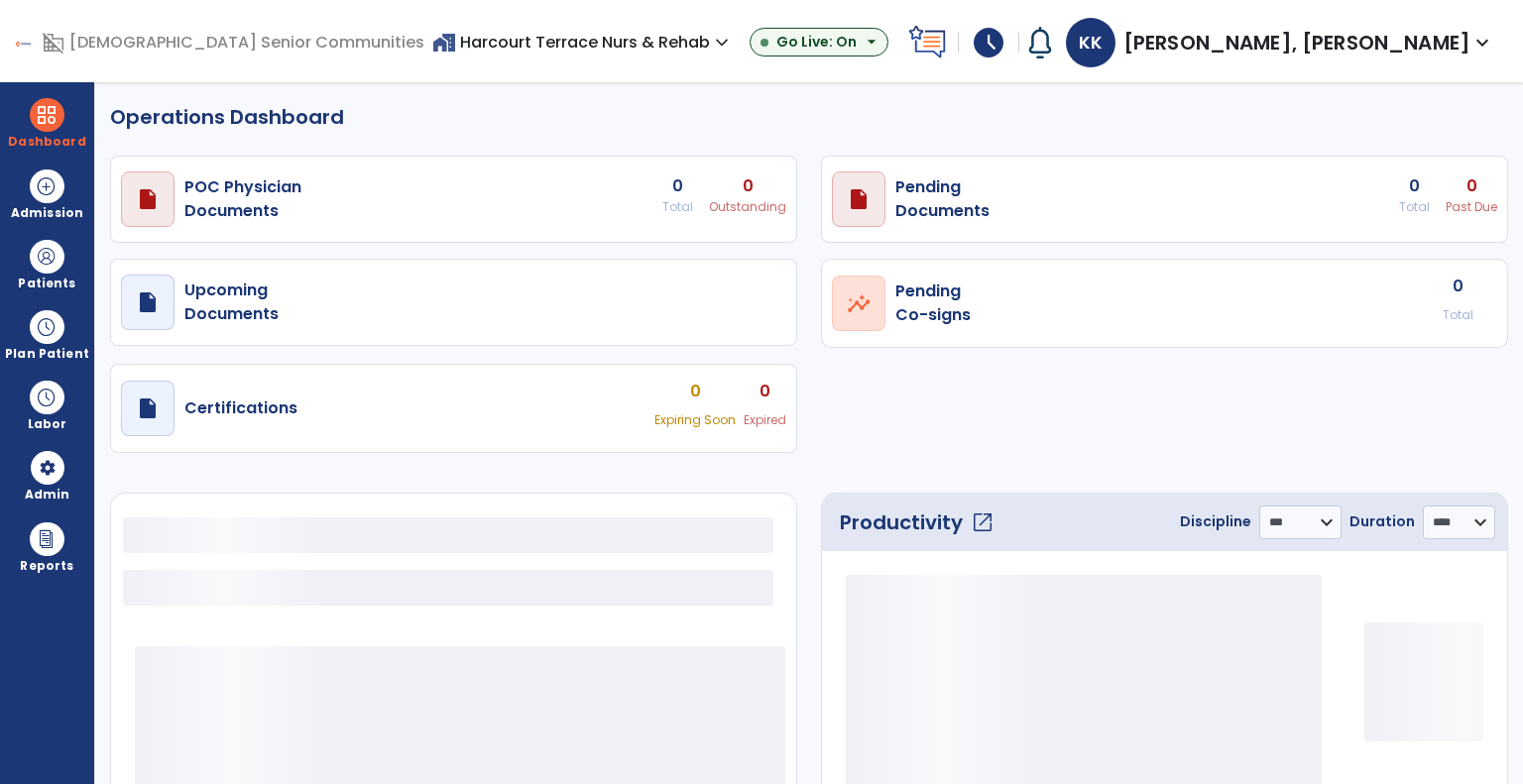 select on "***" 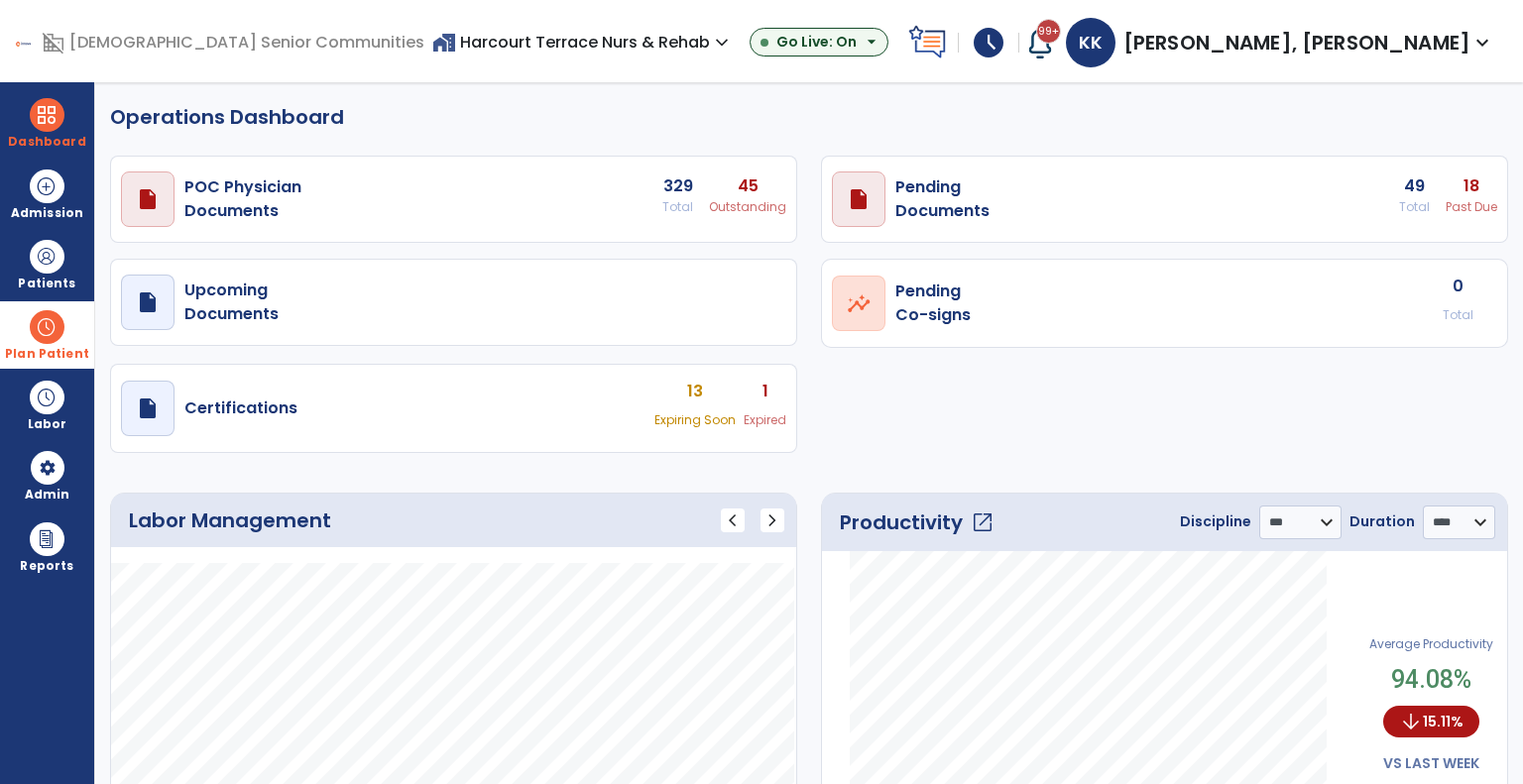click on "Plan Patient" at bounding box center (47, 283) 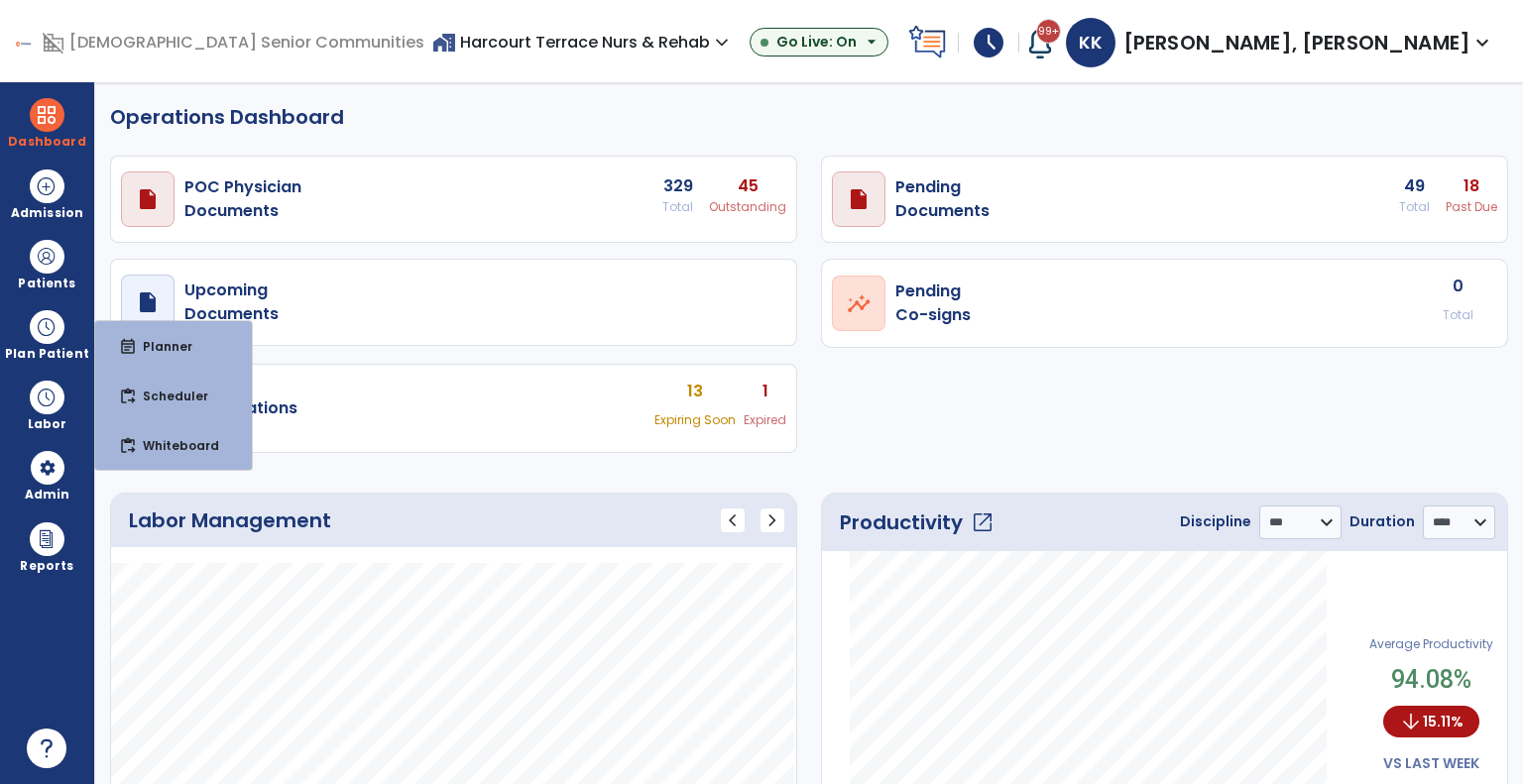 click on "49 Total 18 Past Due" at bounding box center [724, 199] 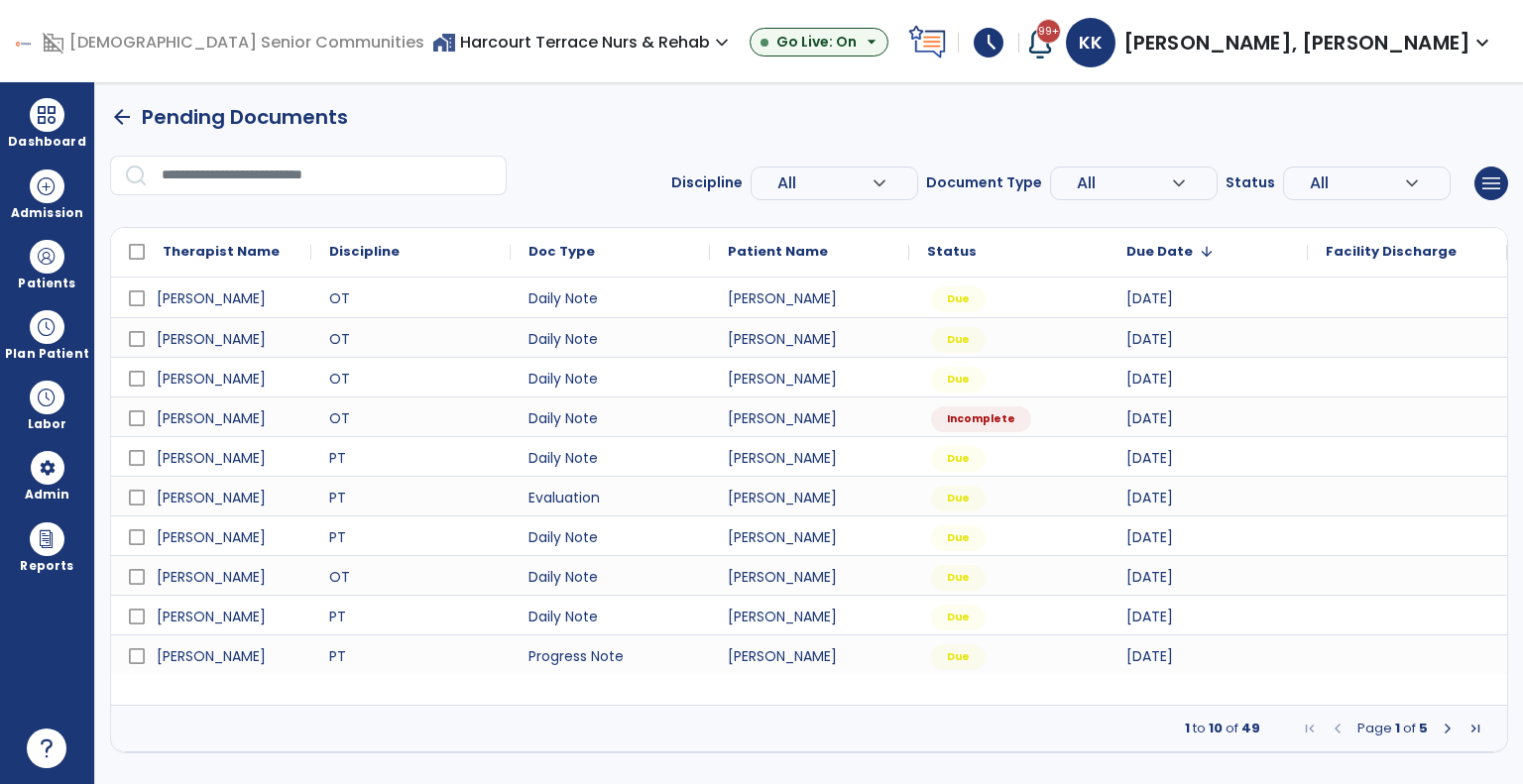 click on "All" at bounding box center [786, 182] 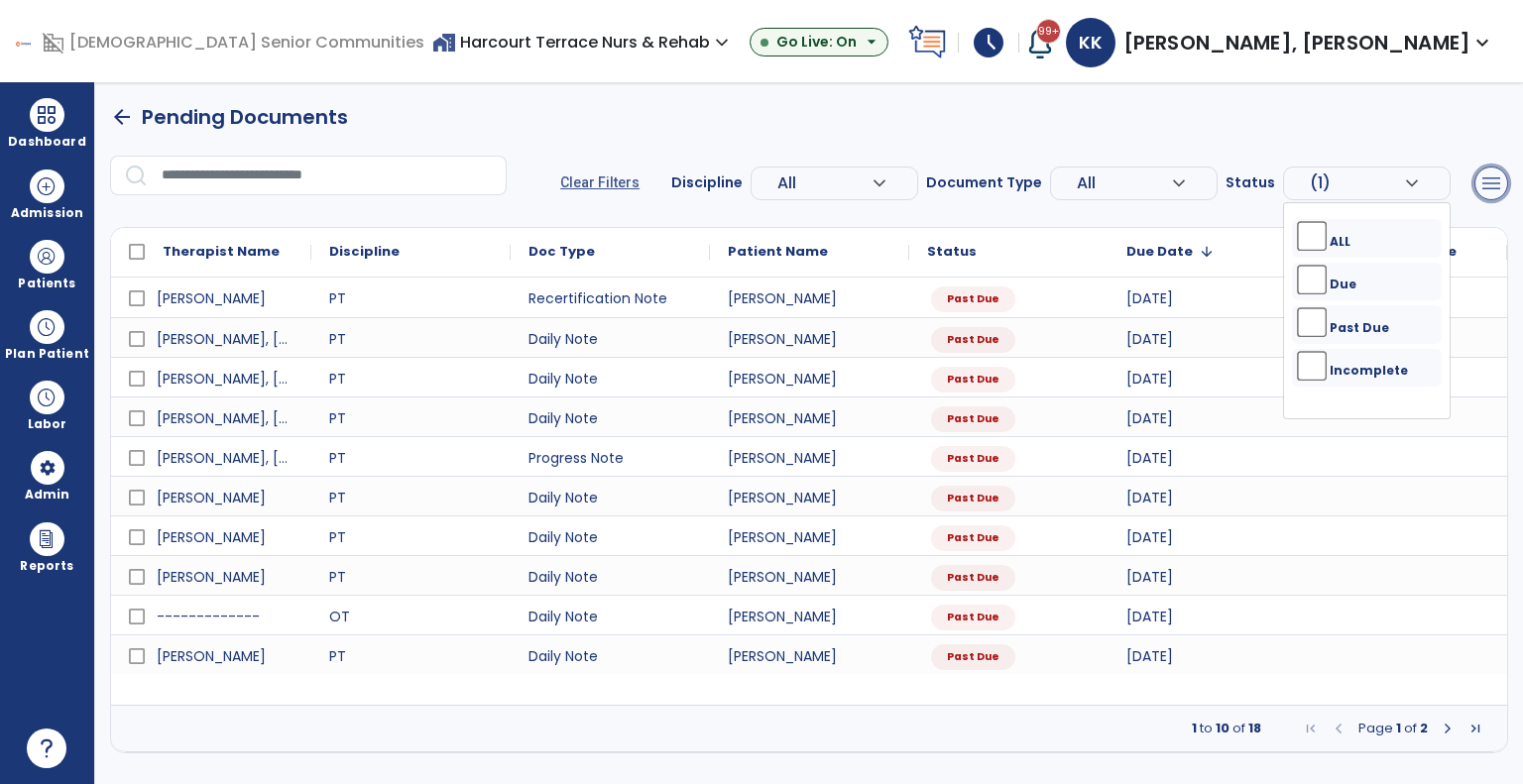 click on "menu" at bounding box center [1491, 183] 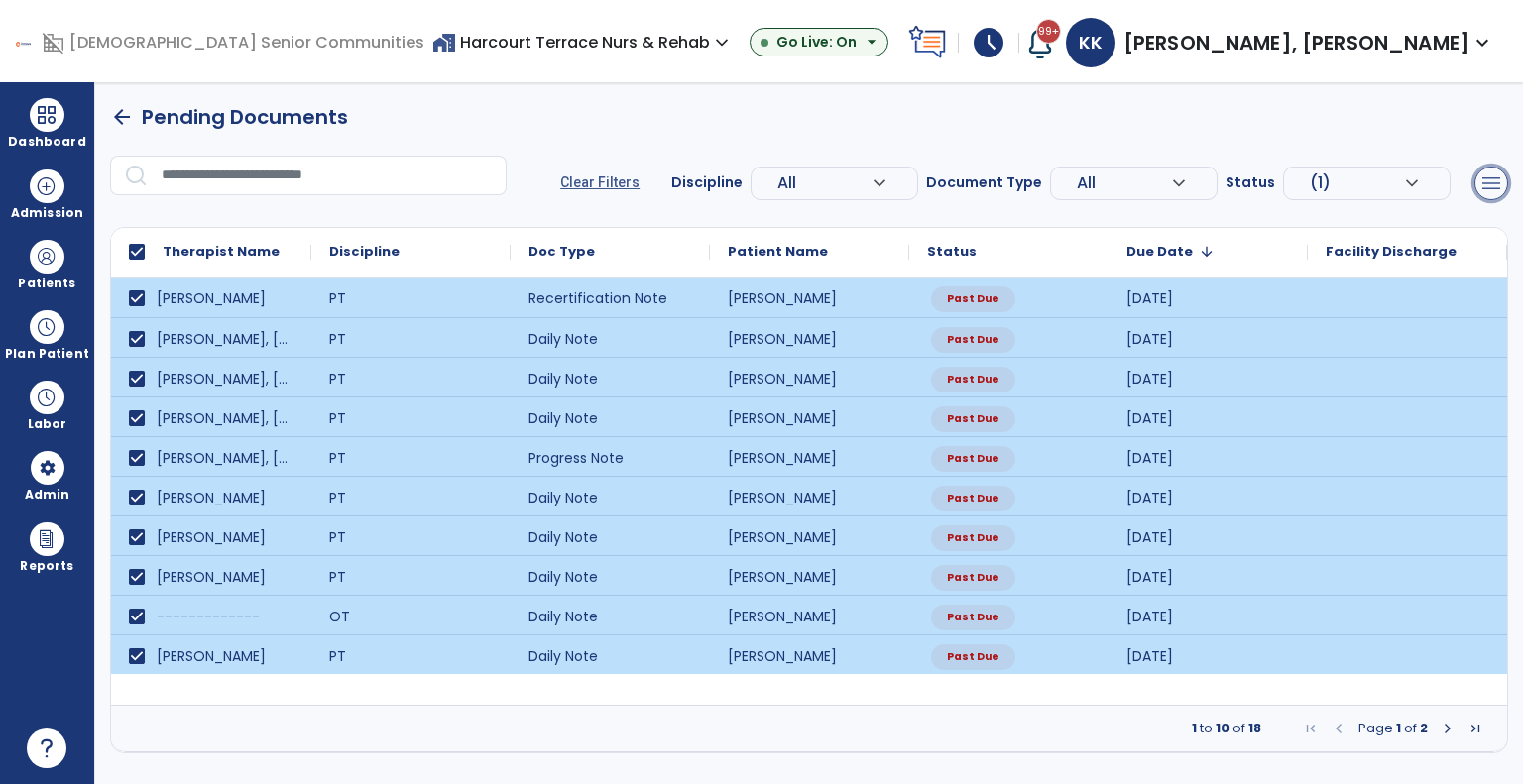 click on "menu" at bounding box center [1491, 183] 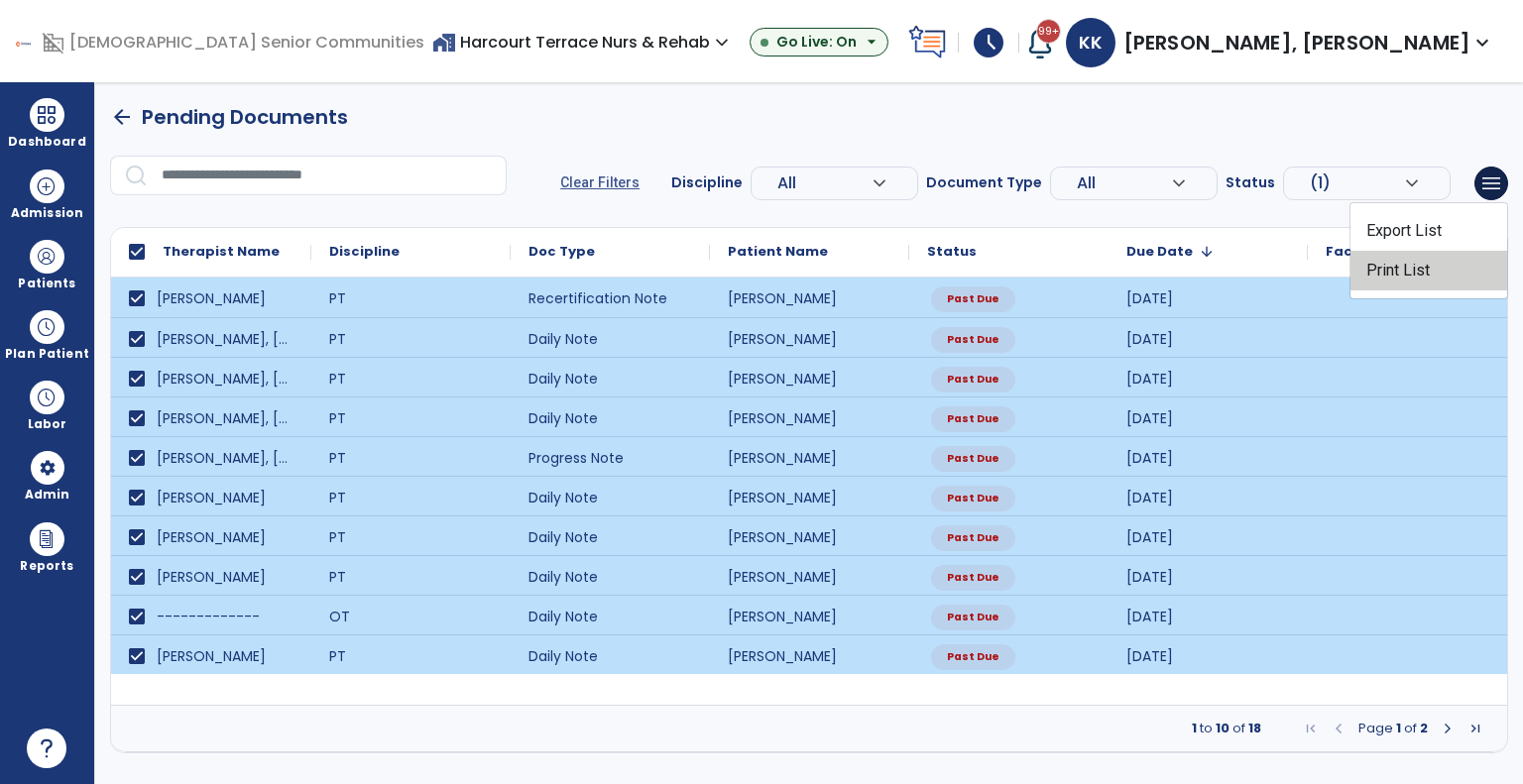 click on "Print List" at bounding box center (1429, 271) 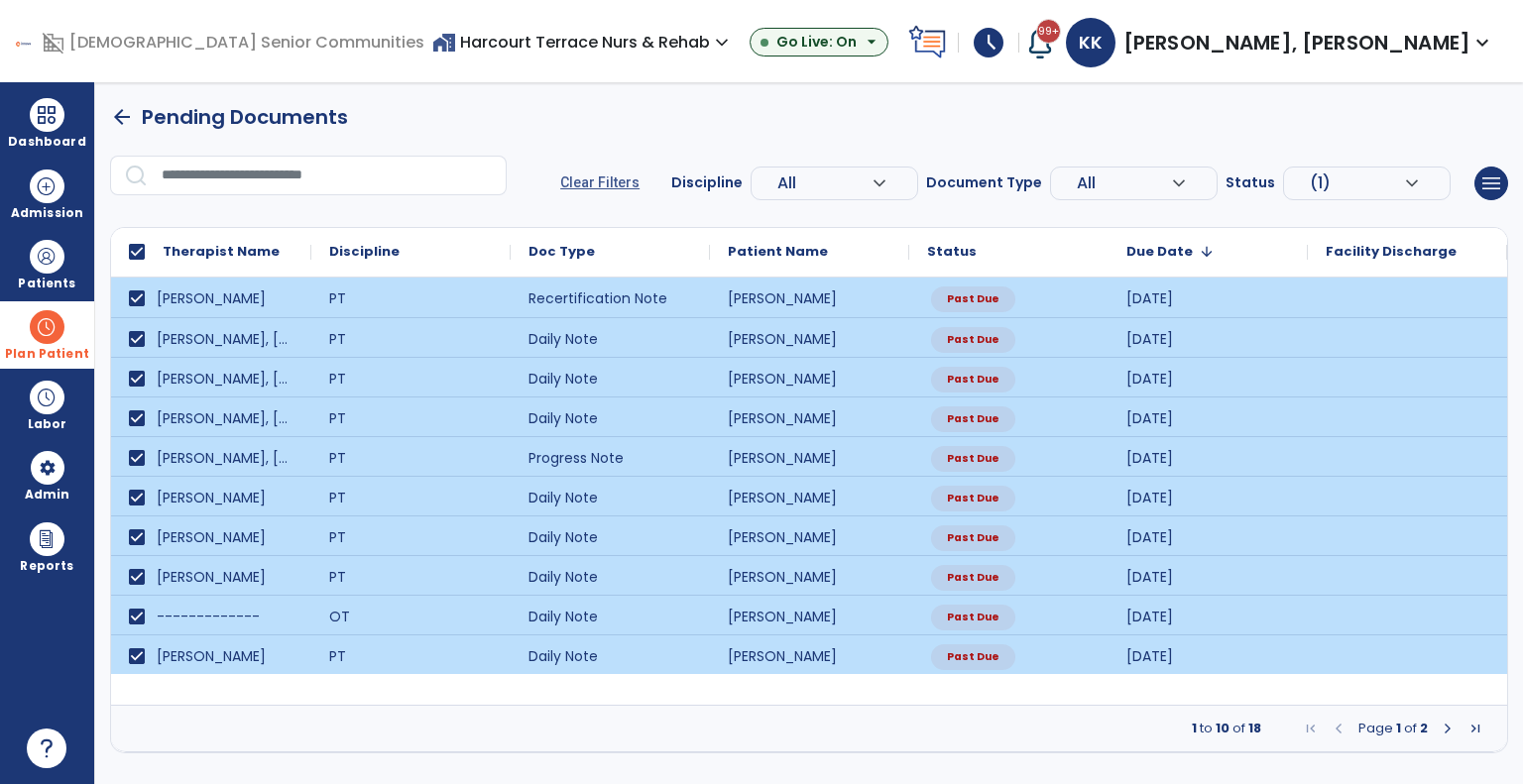 click on "Plan Patient" at bounding box center (47, 283) 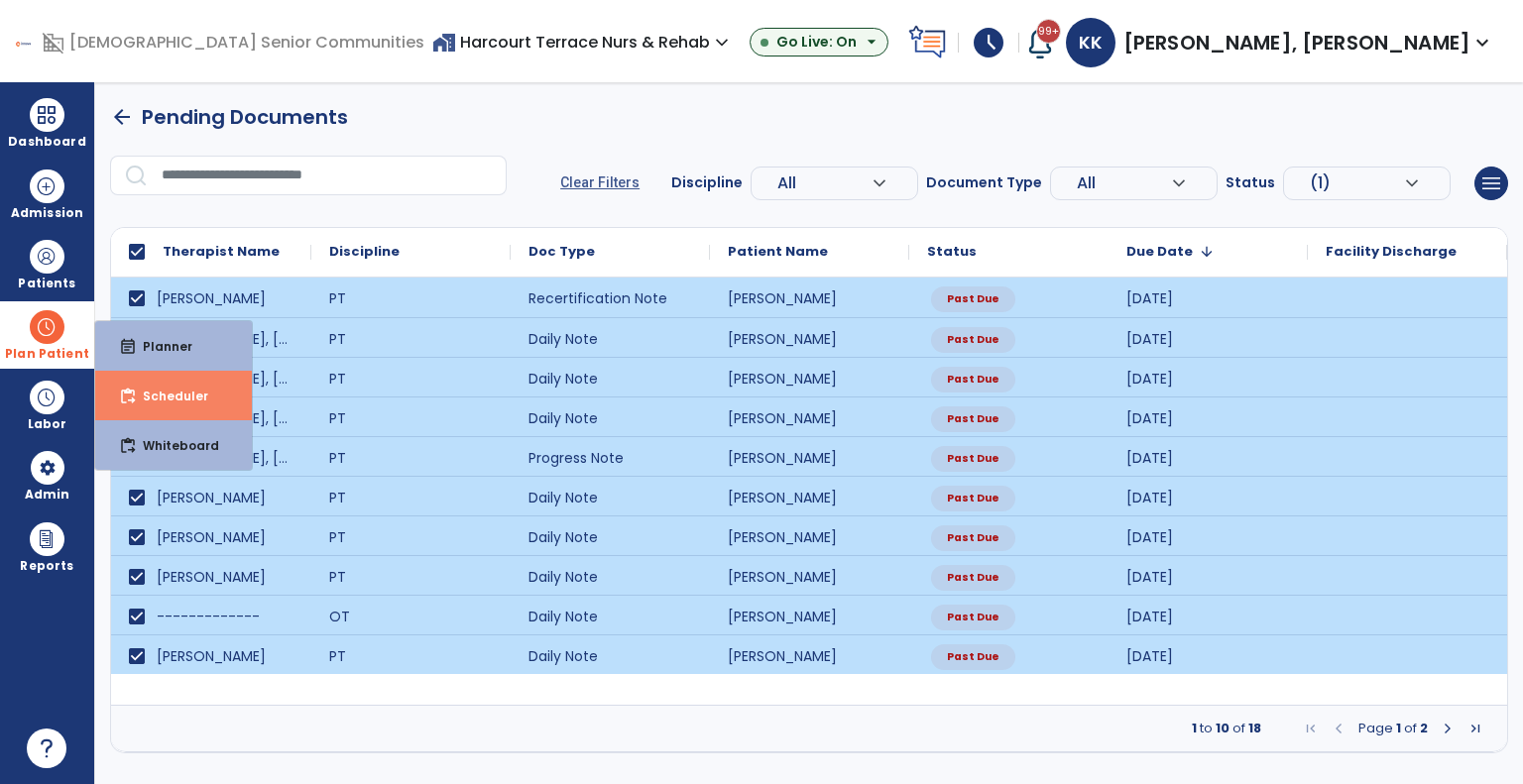 click on "content_paste_go  Scheduler" at bounding box center (174, 395) 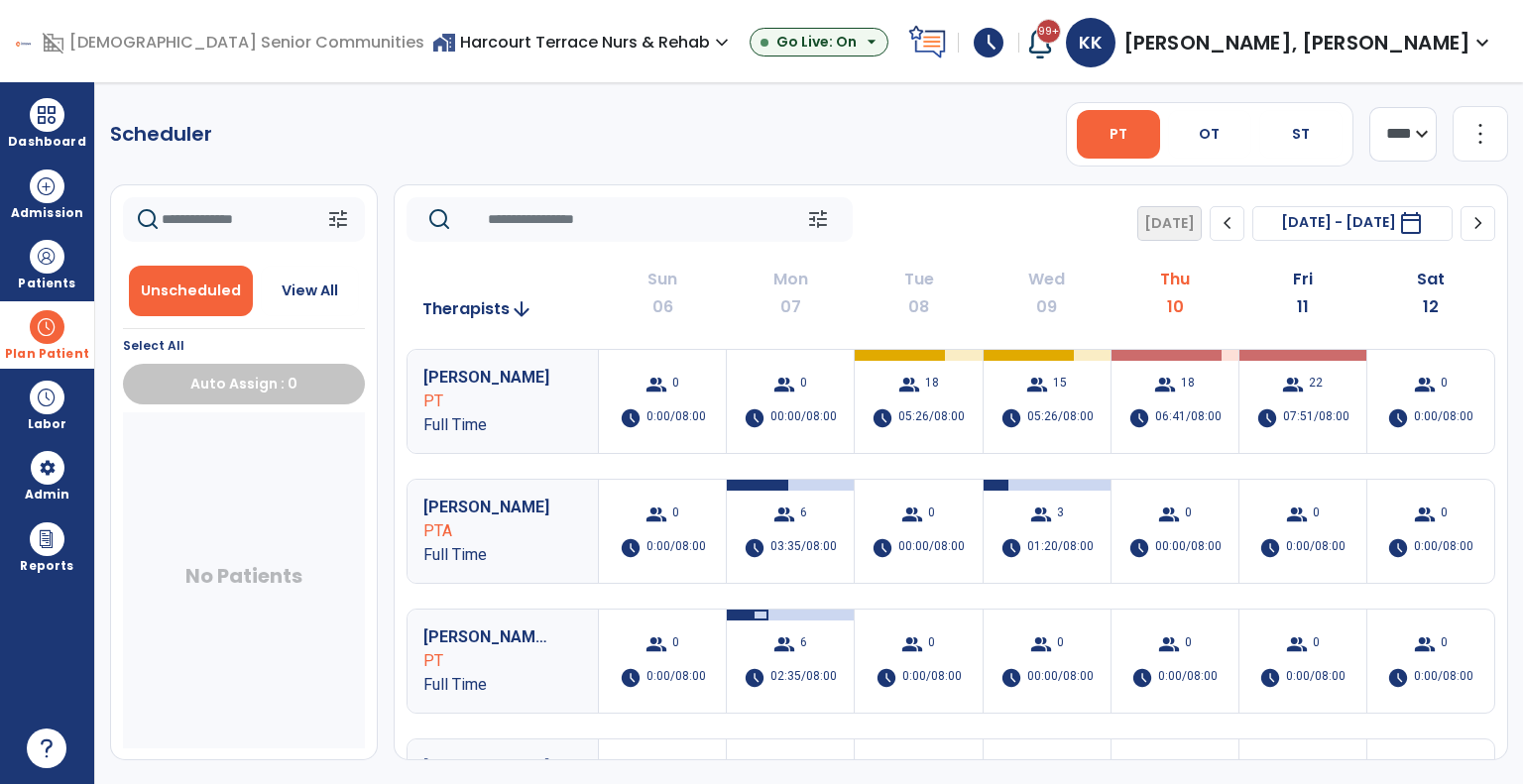 click on "chevron_right" 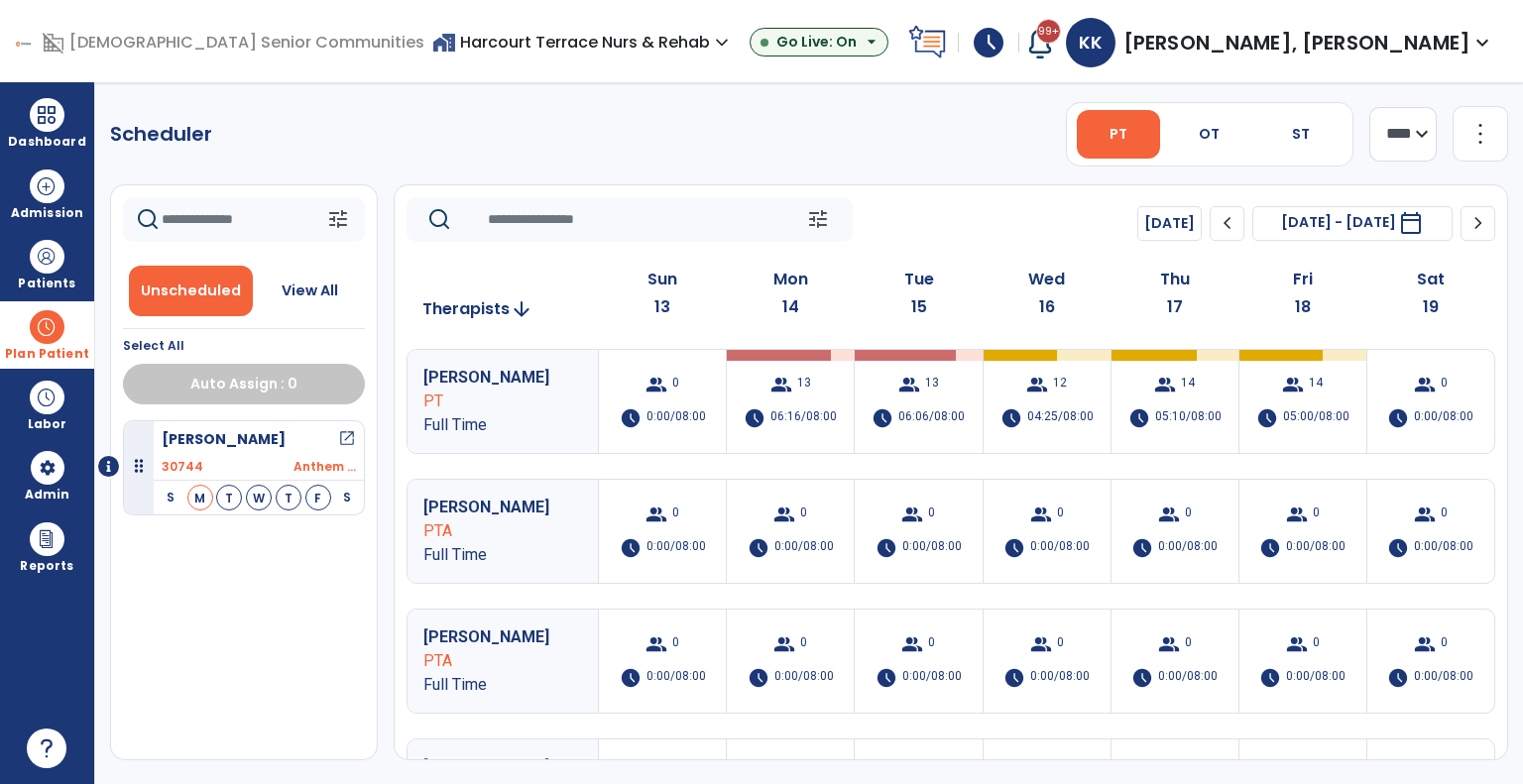 click at bounding box center [47, 327] 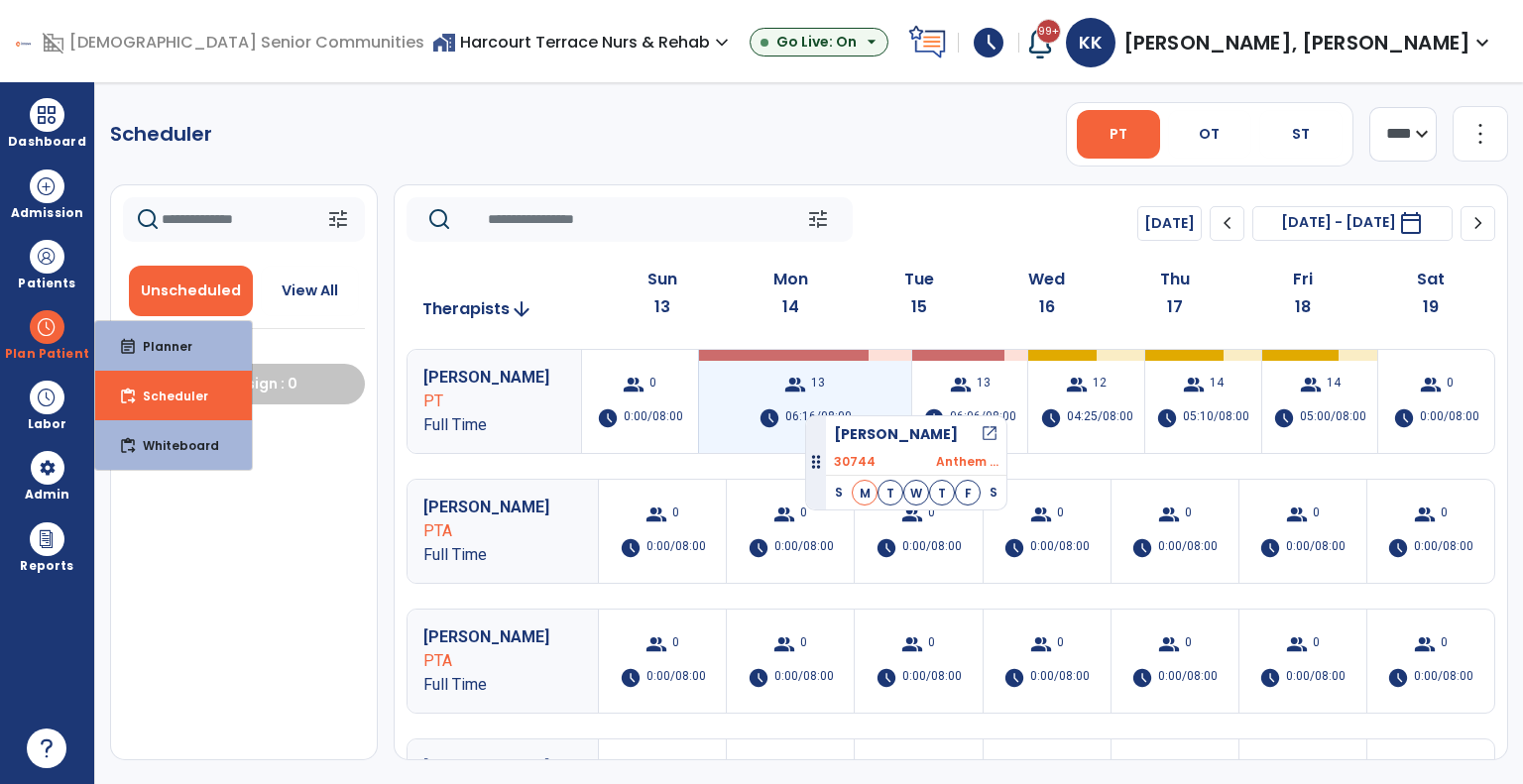 drag, startPoint x: 317, startPoint y: 494, endPoint x: 805, endPoint y: 407, distance: 495.69446 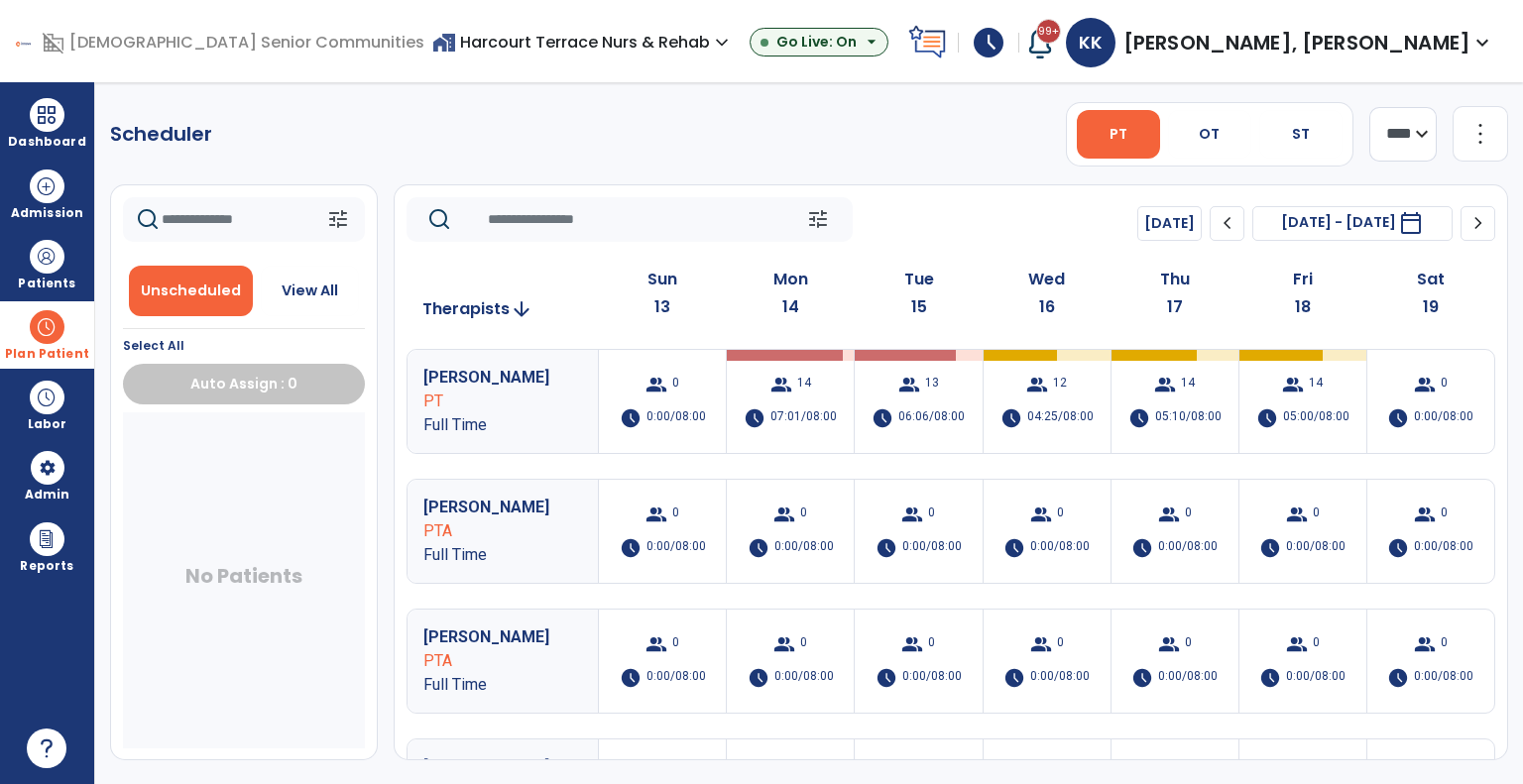 click on "Plan Patient" at bounding box center [47, 354] 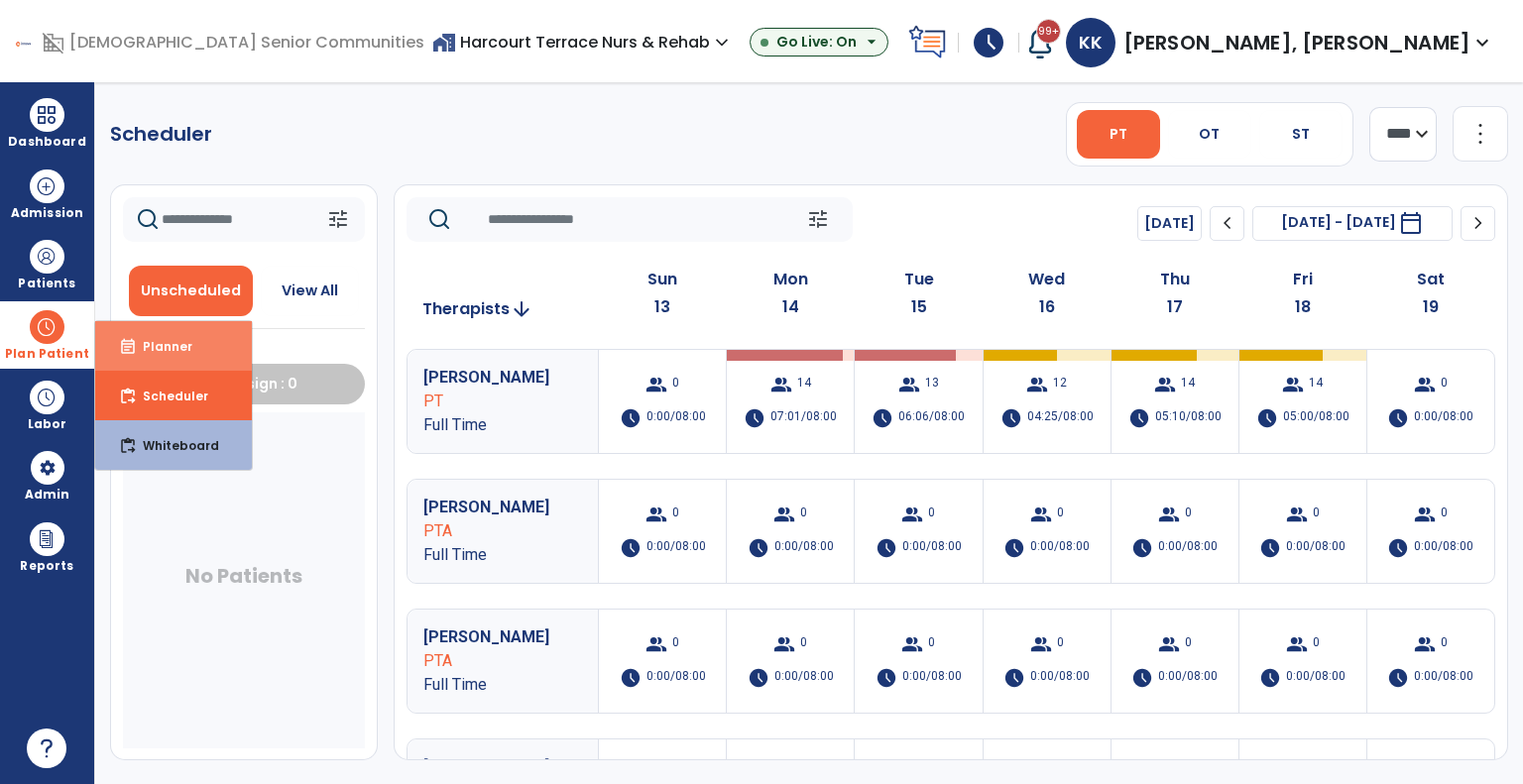 click on "event_note  Planner" at bounding box center [174, 346] 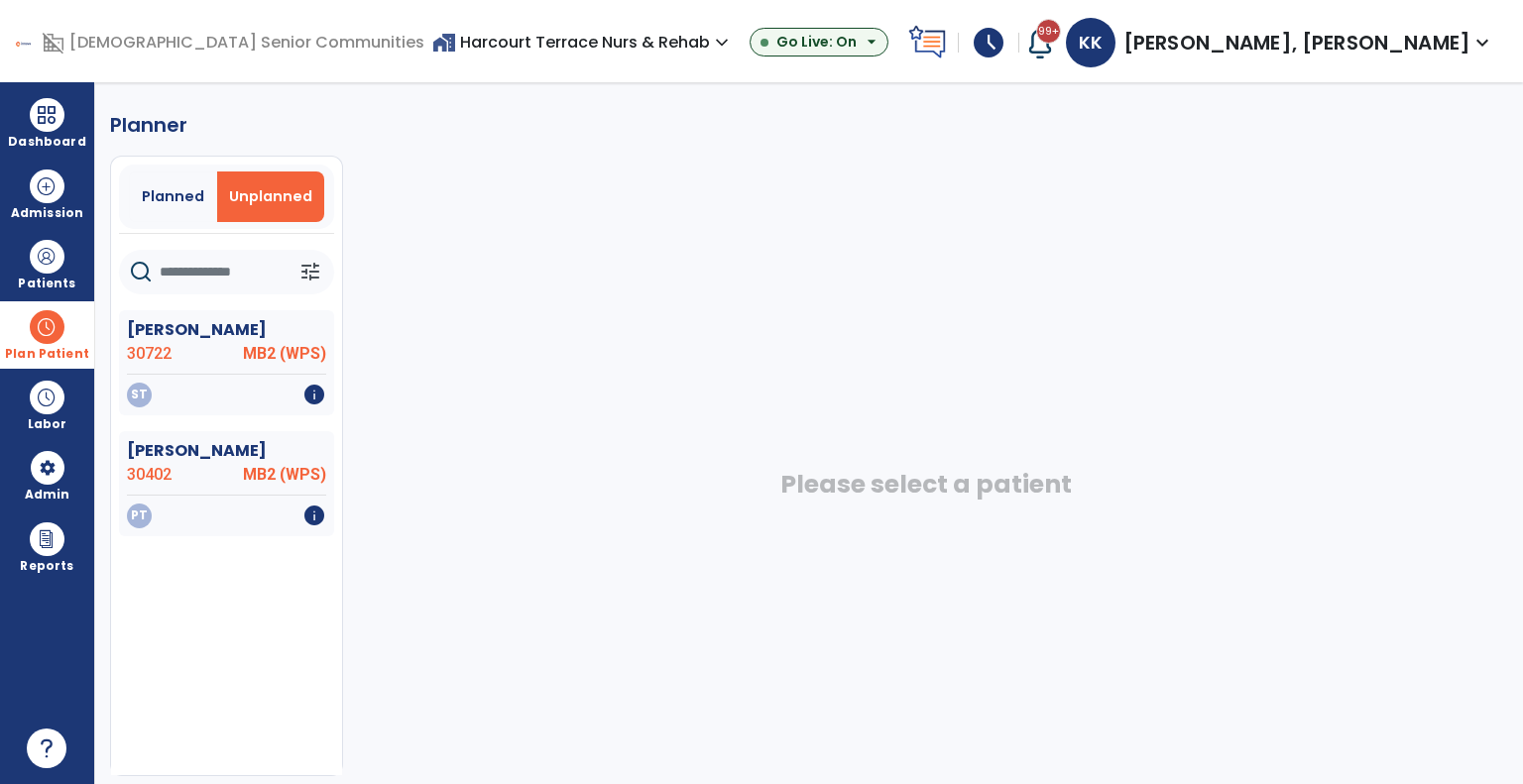 click on "Unplanned" at bounding box center [271, 196] 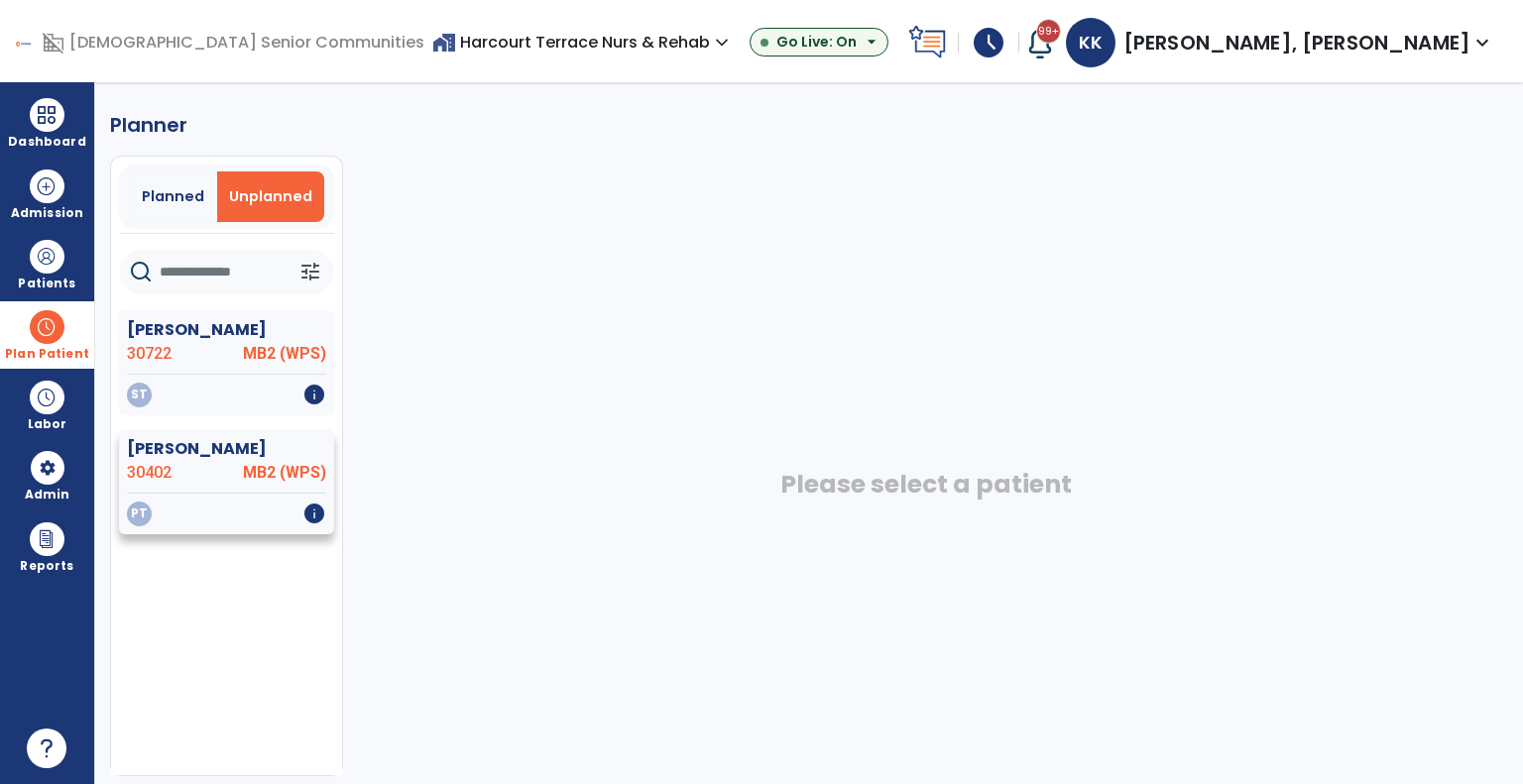 click on "MB2 (WPS)" 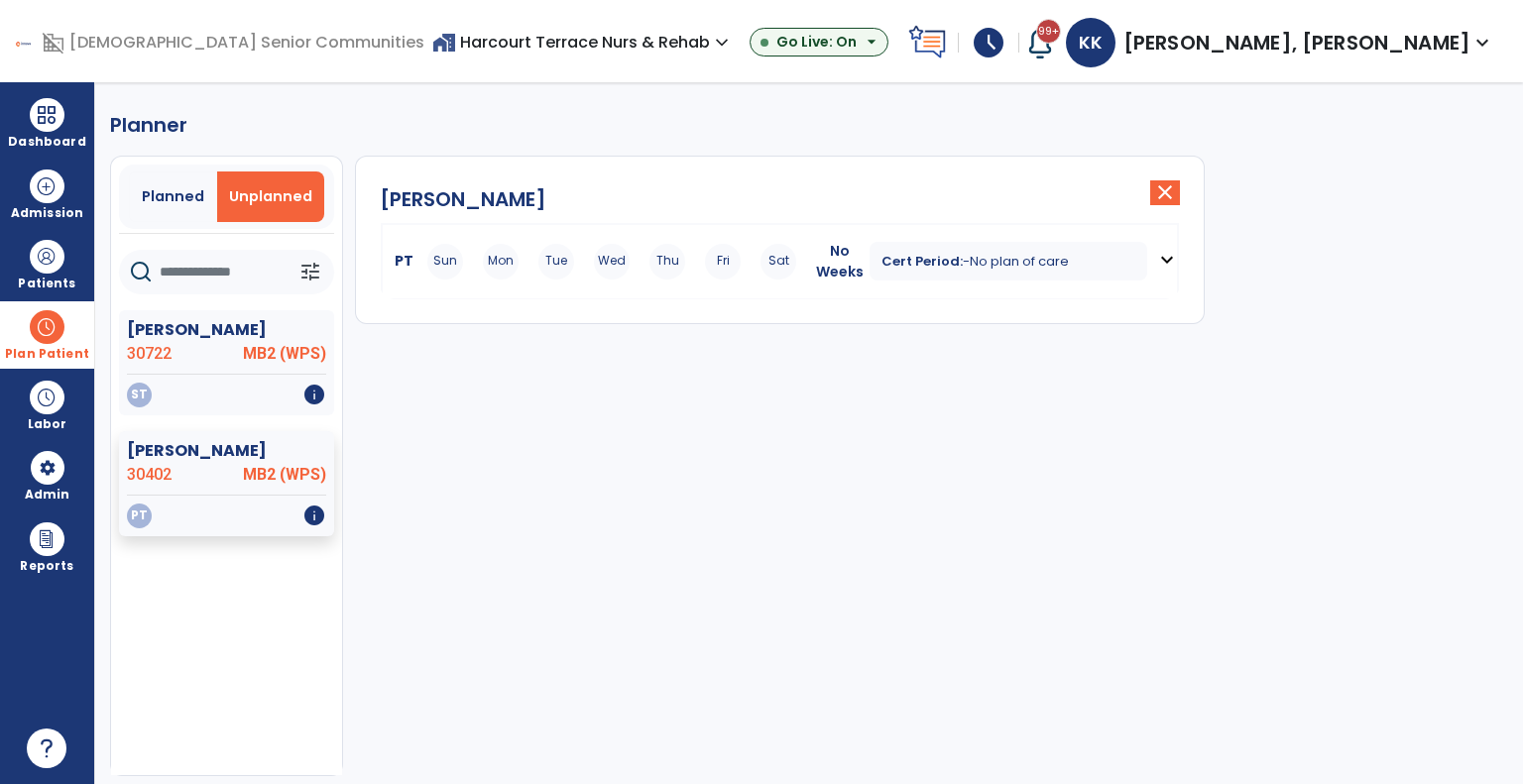click at bounding box center (47, 327) 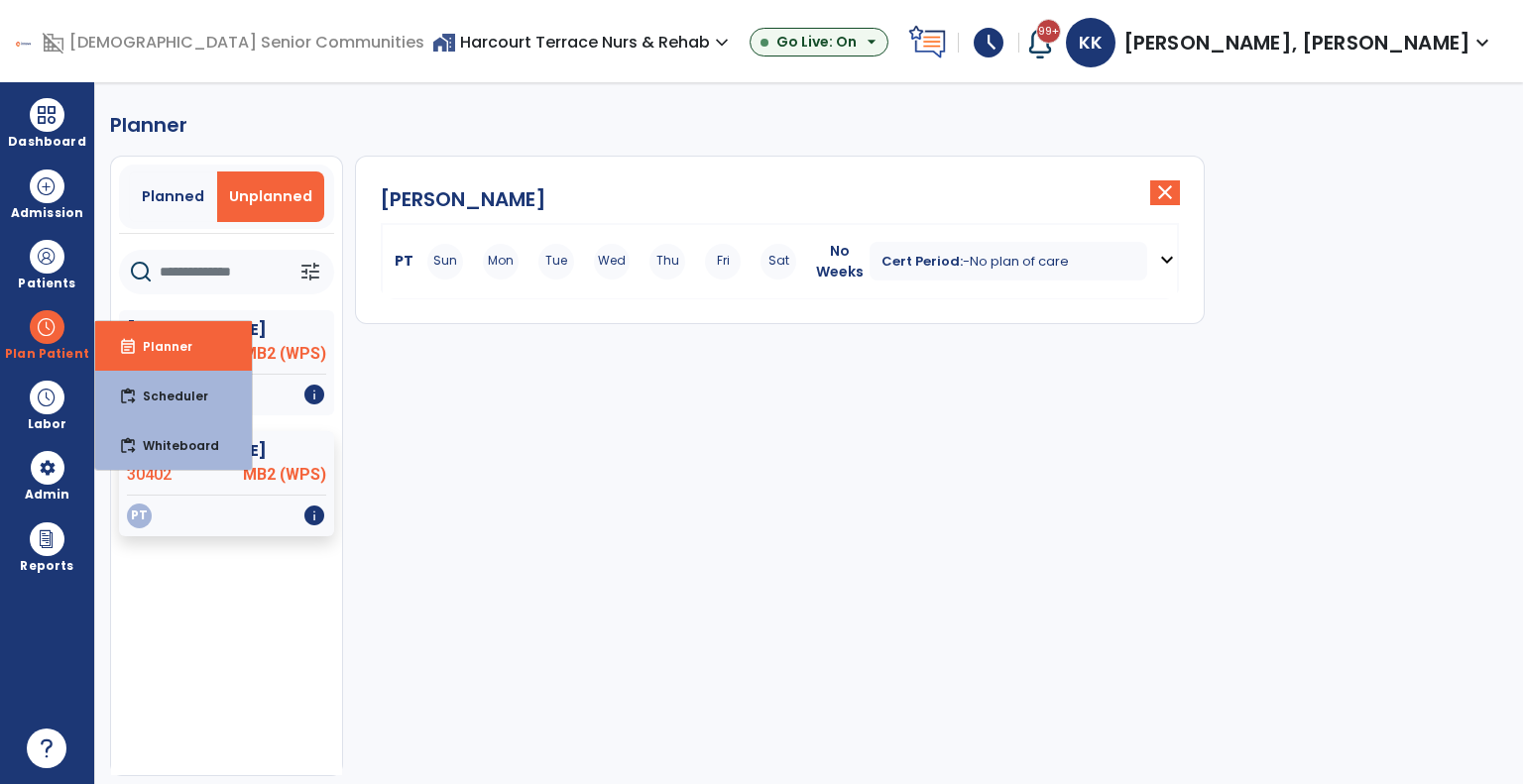 click on "Planned   Unplanned" at bounding box center [226, 196] 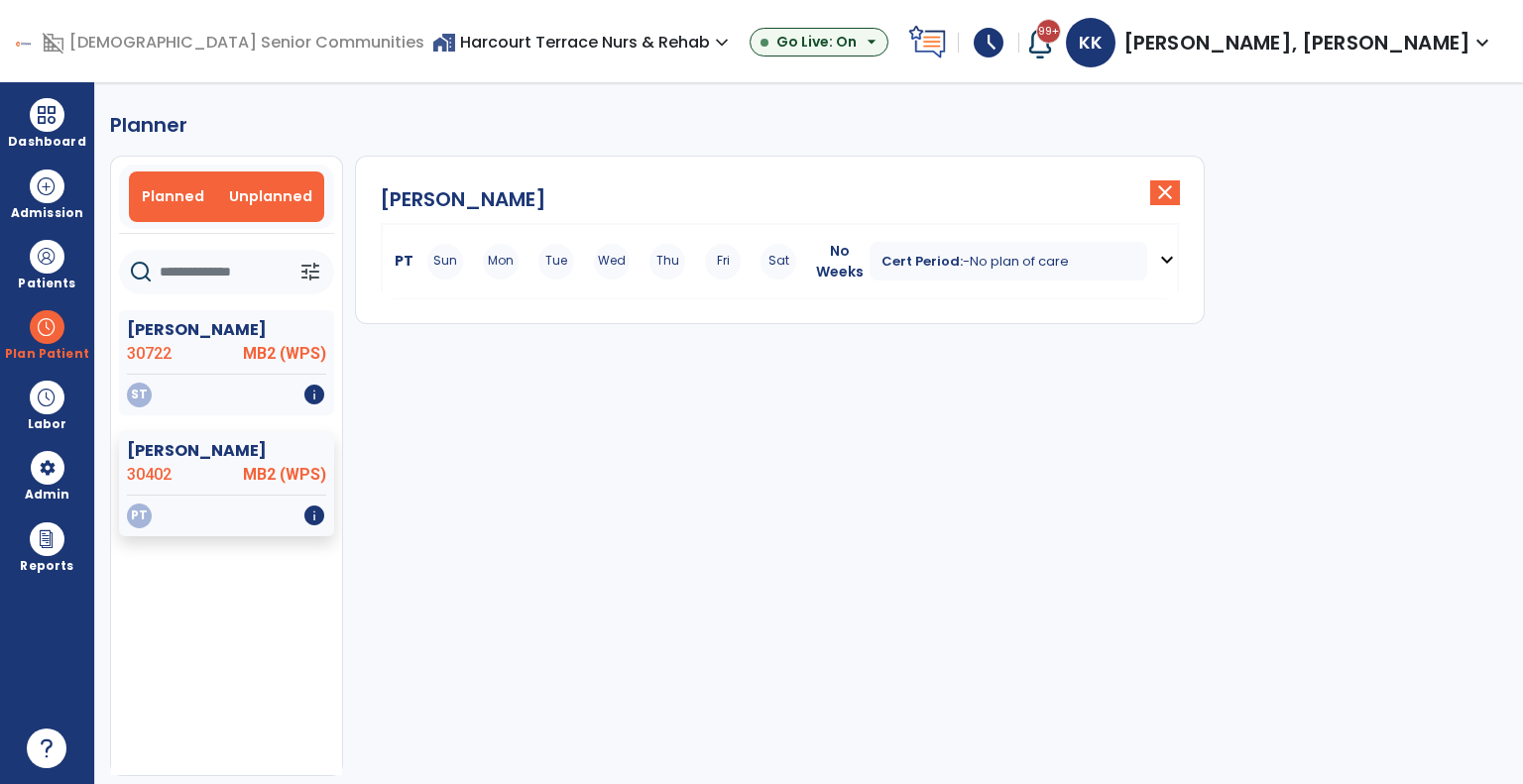 click on "Planned" at bounding box center (173, 196) 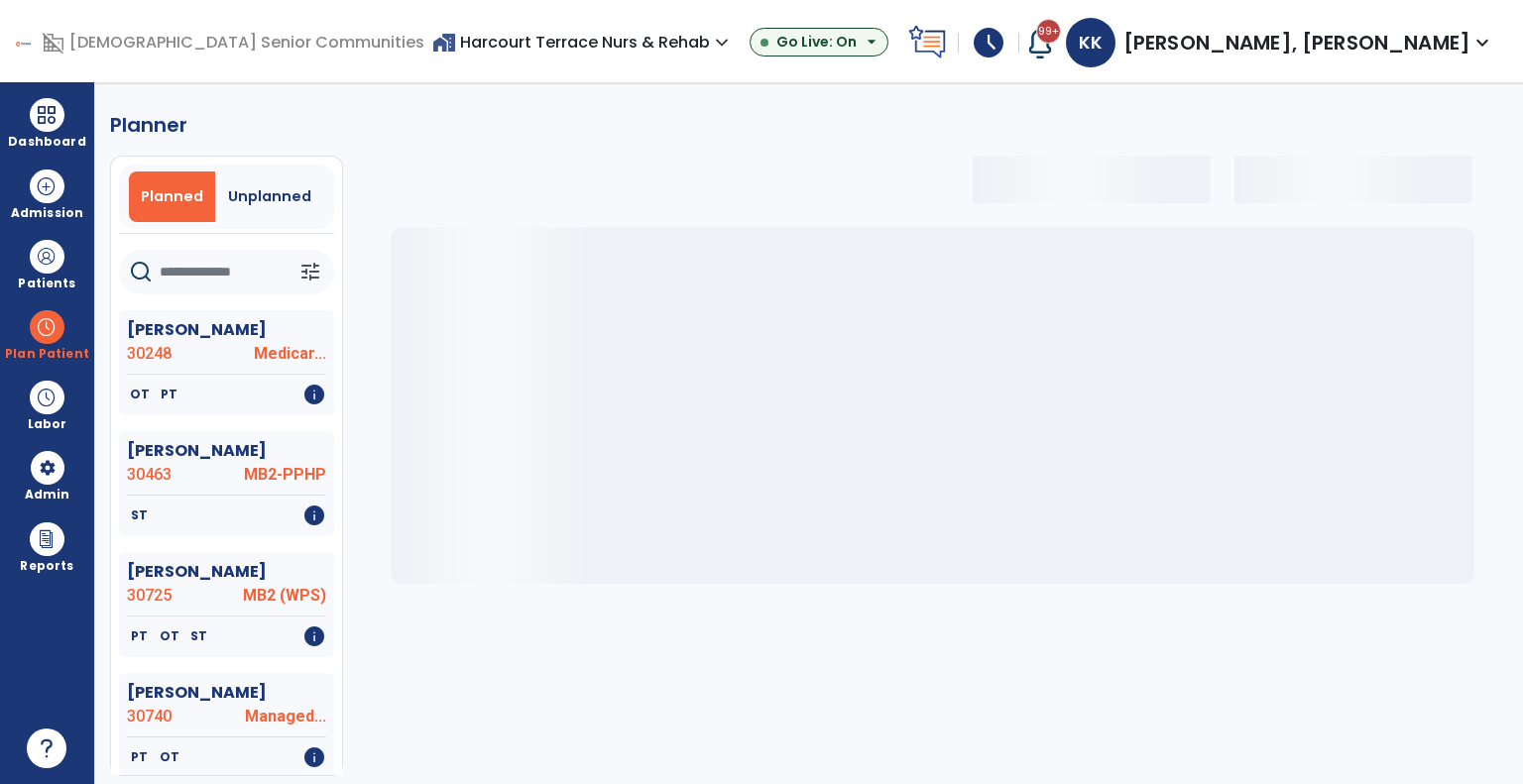 click 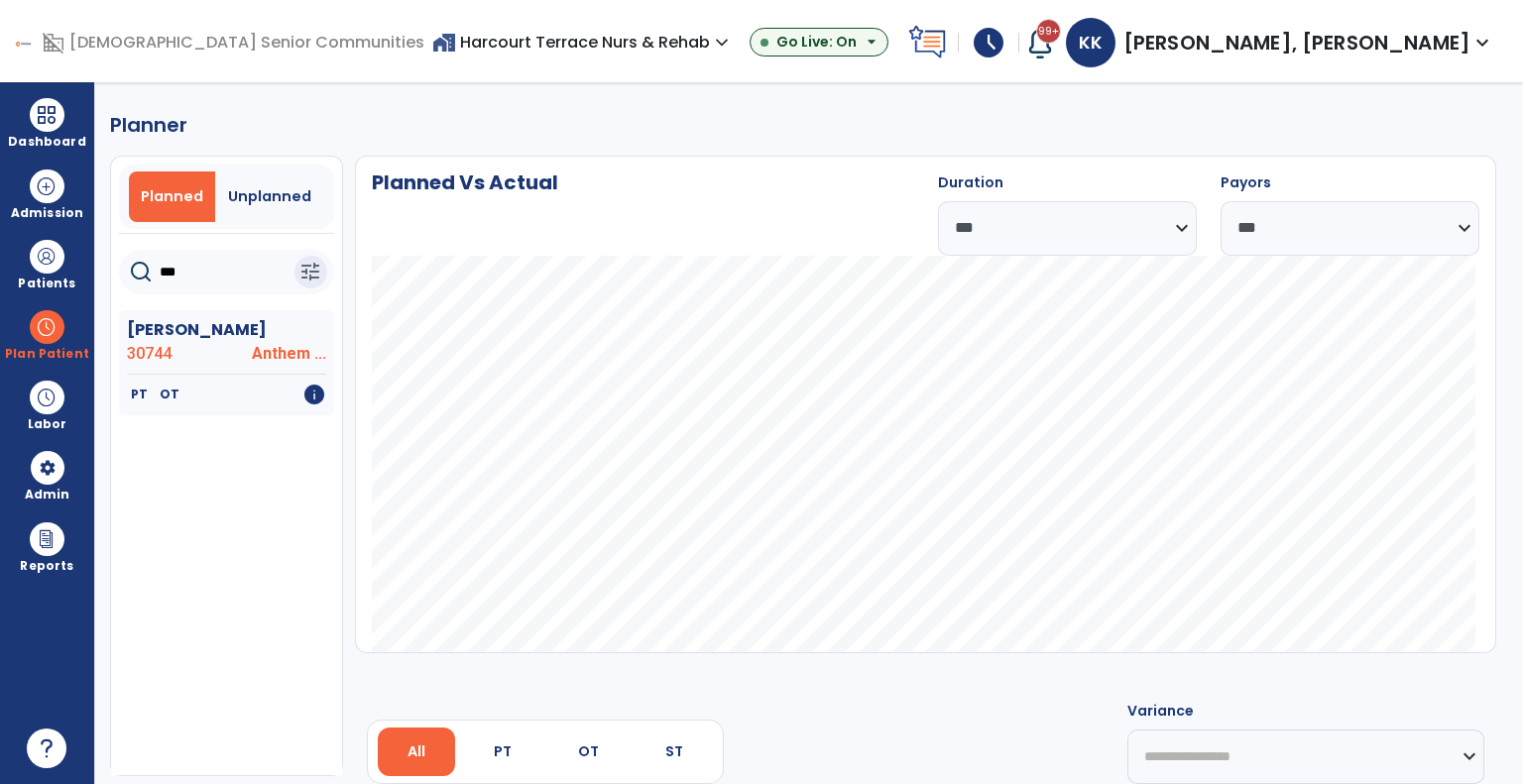 type on "***" 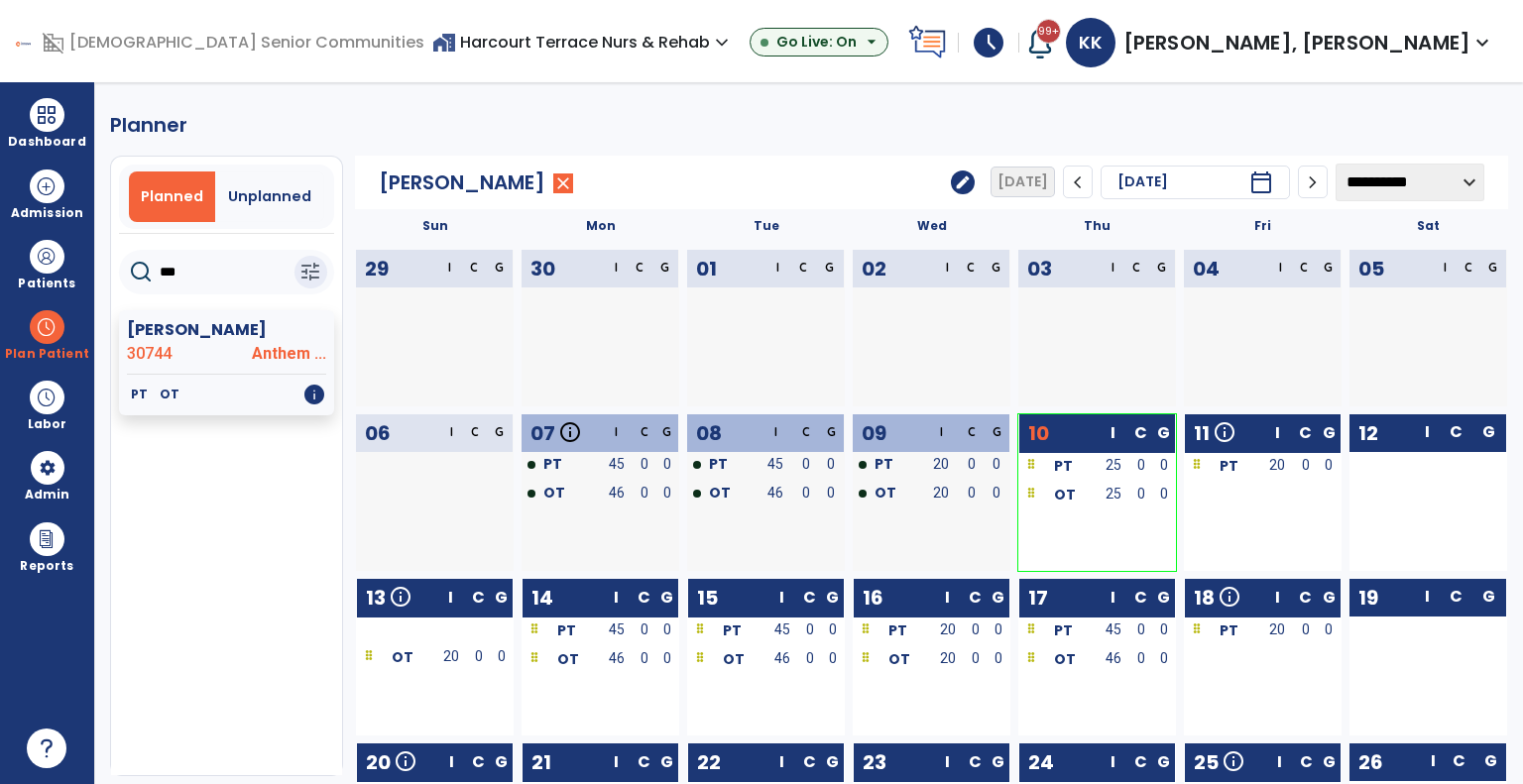 click on "edit" 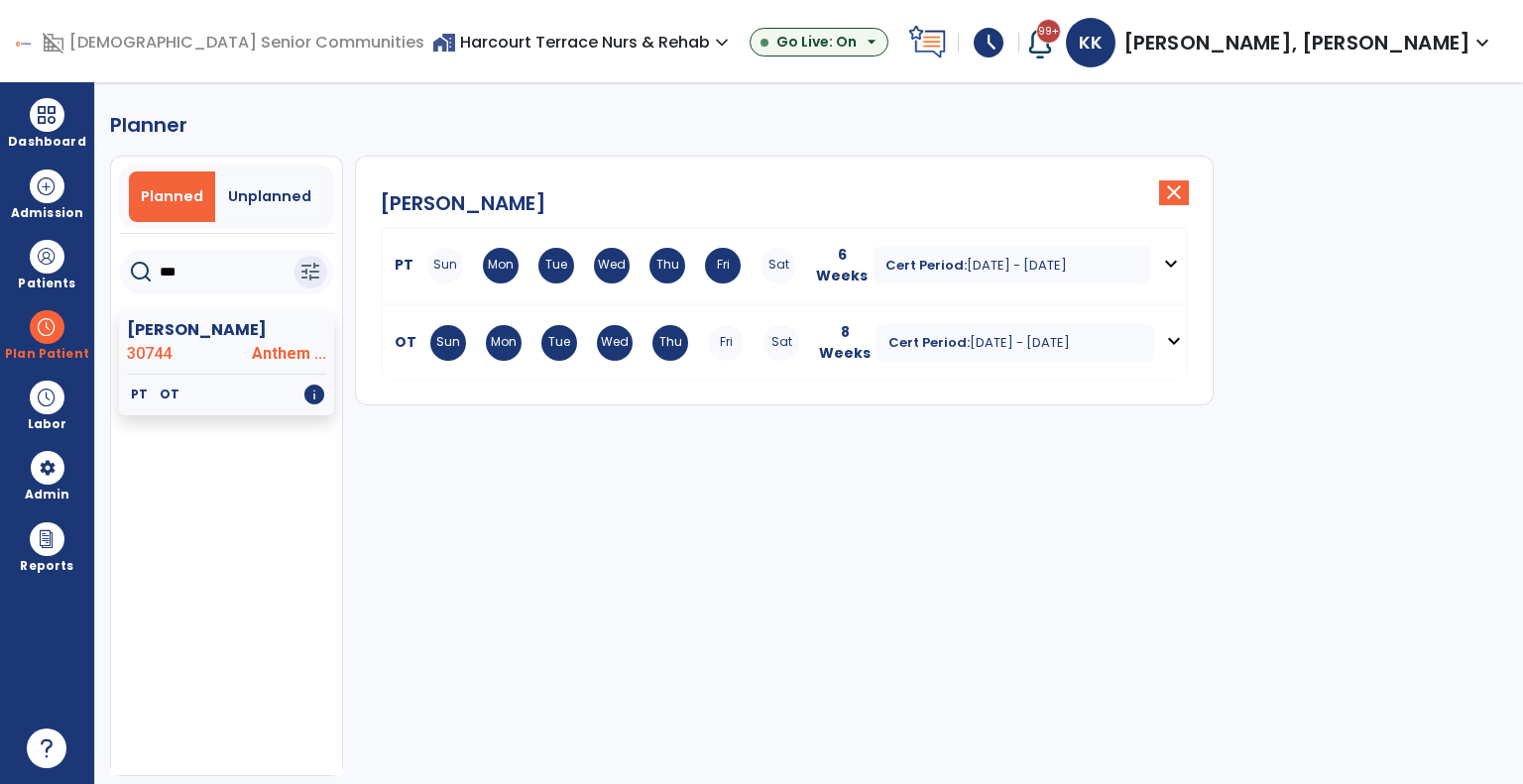 click on "[DATE] - [DATE]" at bounding box center (1019, 342) 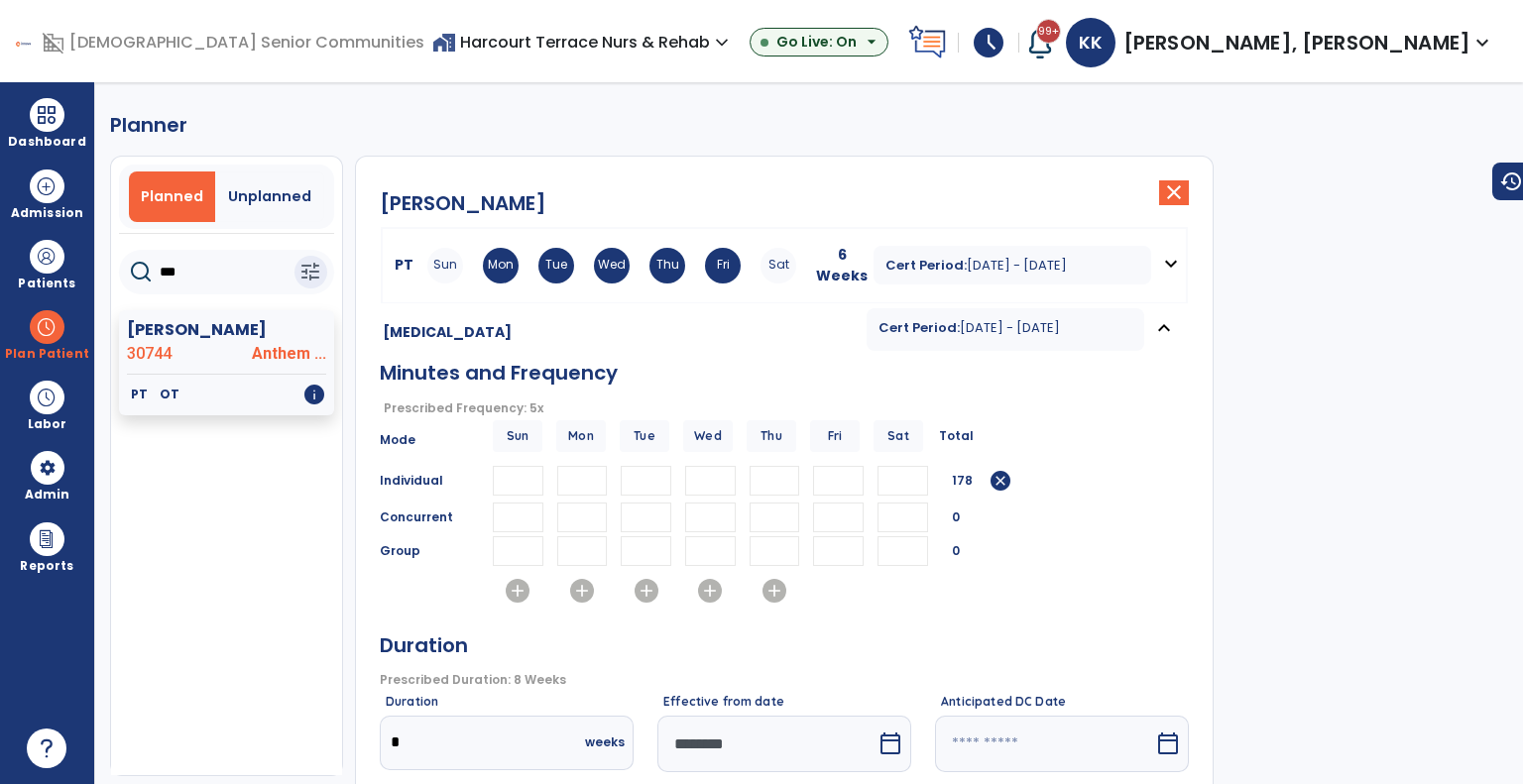 click on "Cert Period:  Jul 7, 2025 - Aug 31, 2025" at bounding box center (1005, 329) 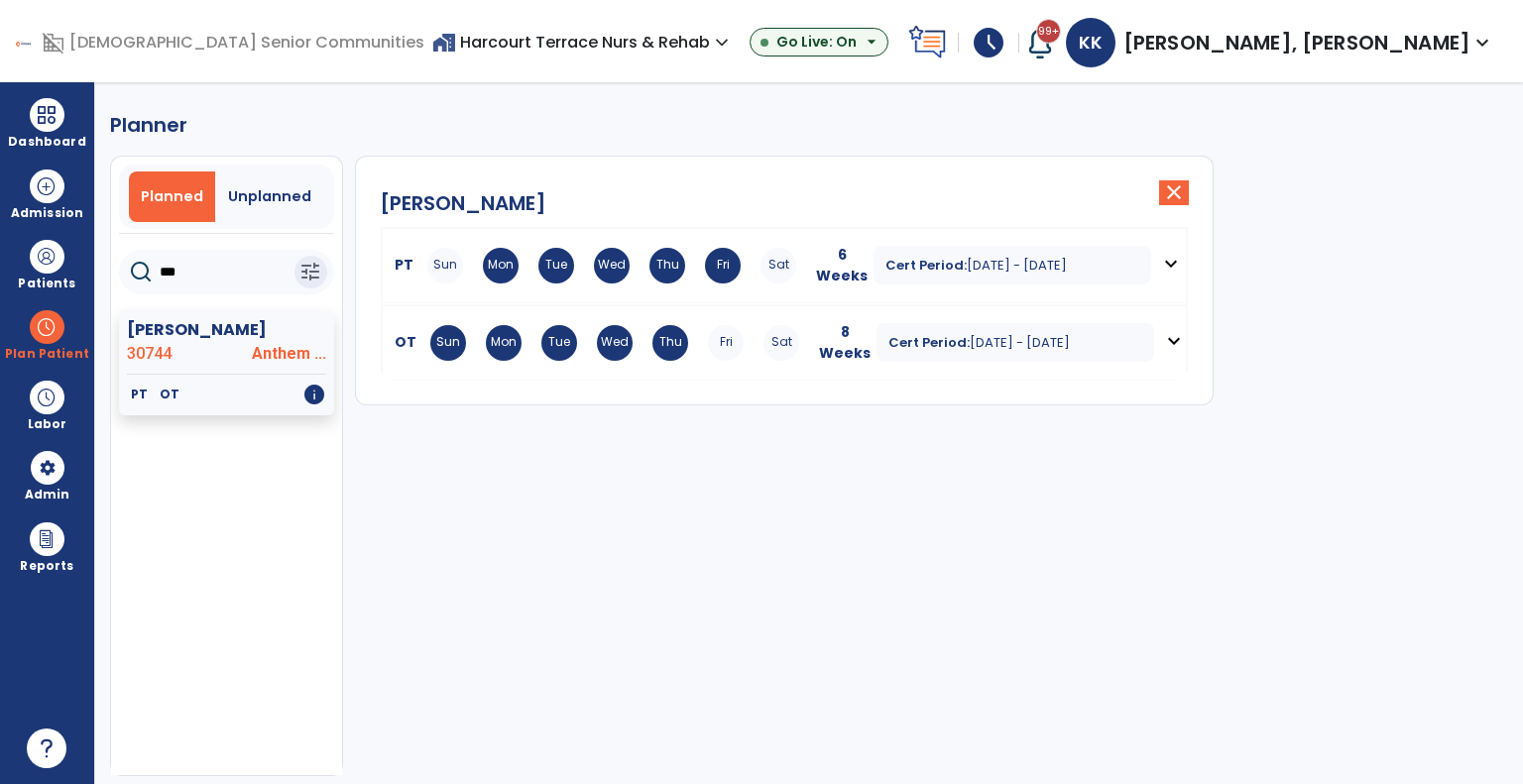 click on "Cert Period:" at bounding box center [926, 265] 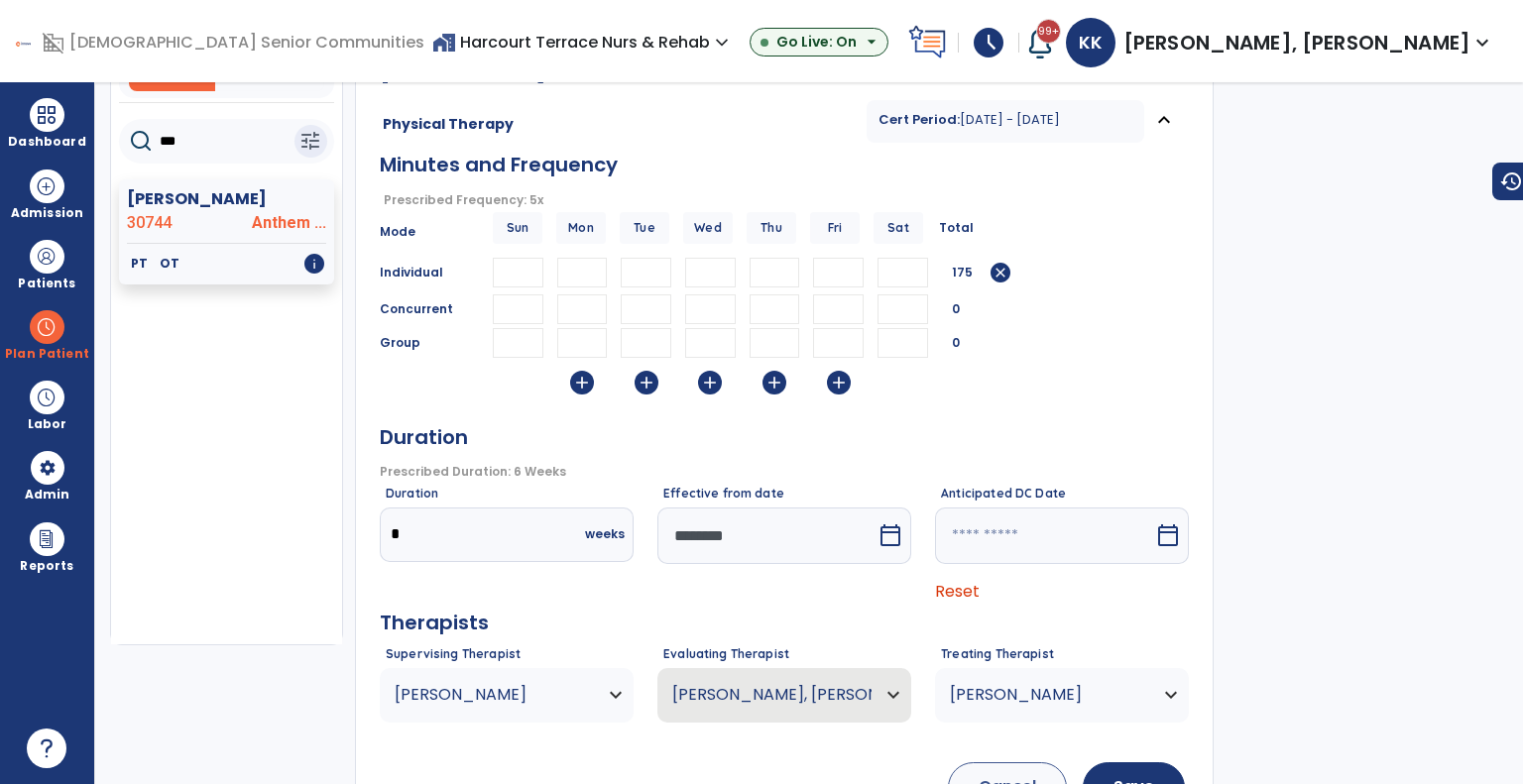 scroll, scrollTop: 134, scrollLeft: 0, axis: vertical 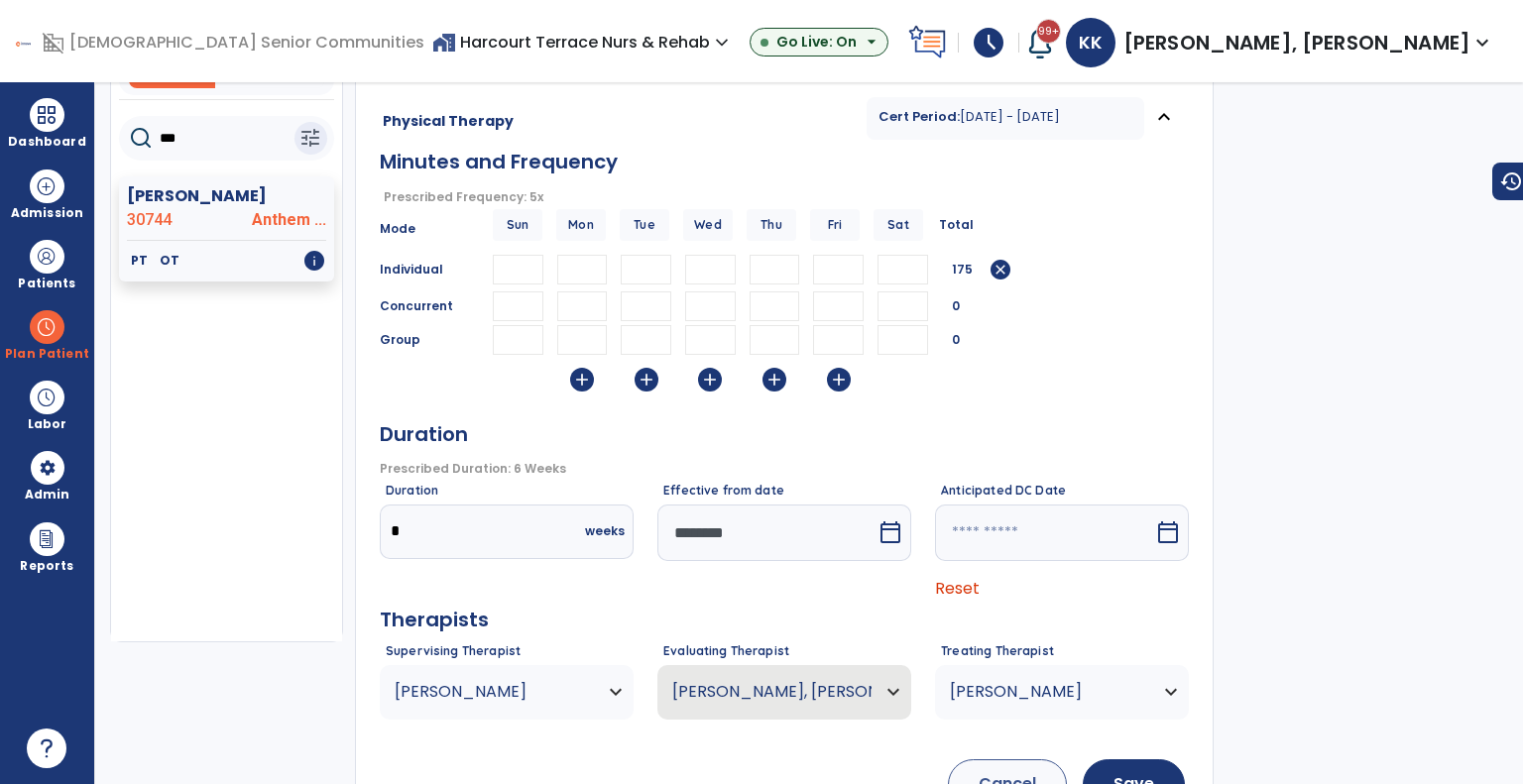 click on "[PERSON_NAME]" at bounding box center [507, 692] 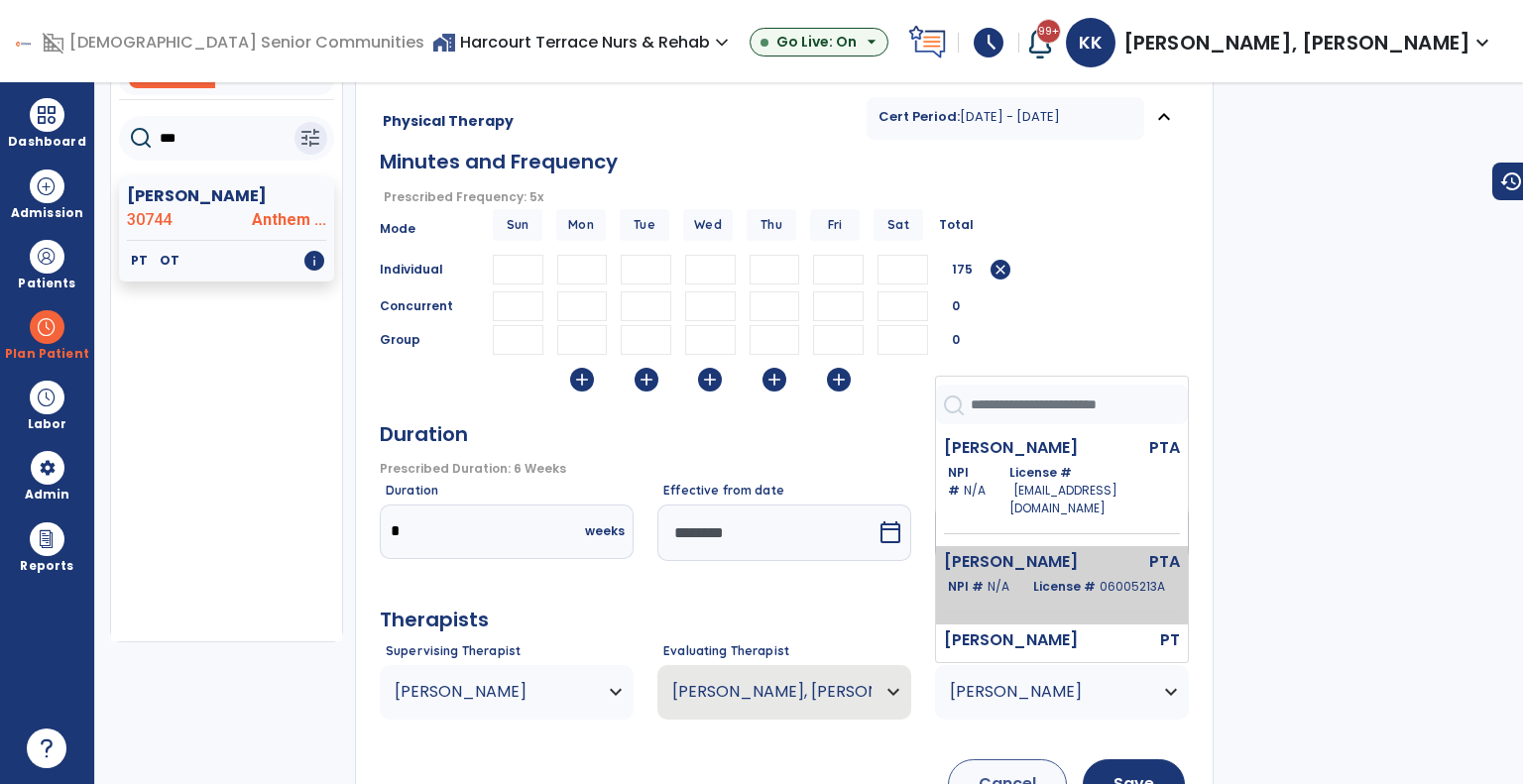 scroll, scrollTop: 714, scrollLeft: 0, axis: vertical 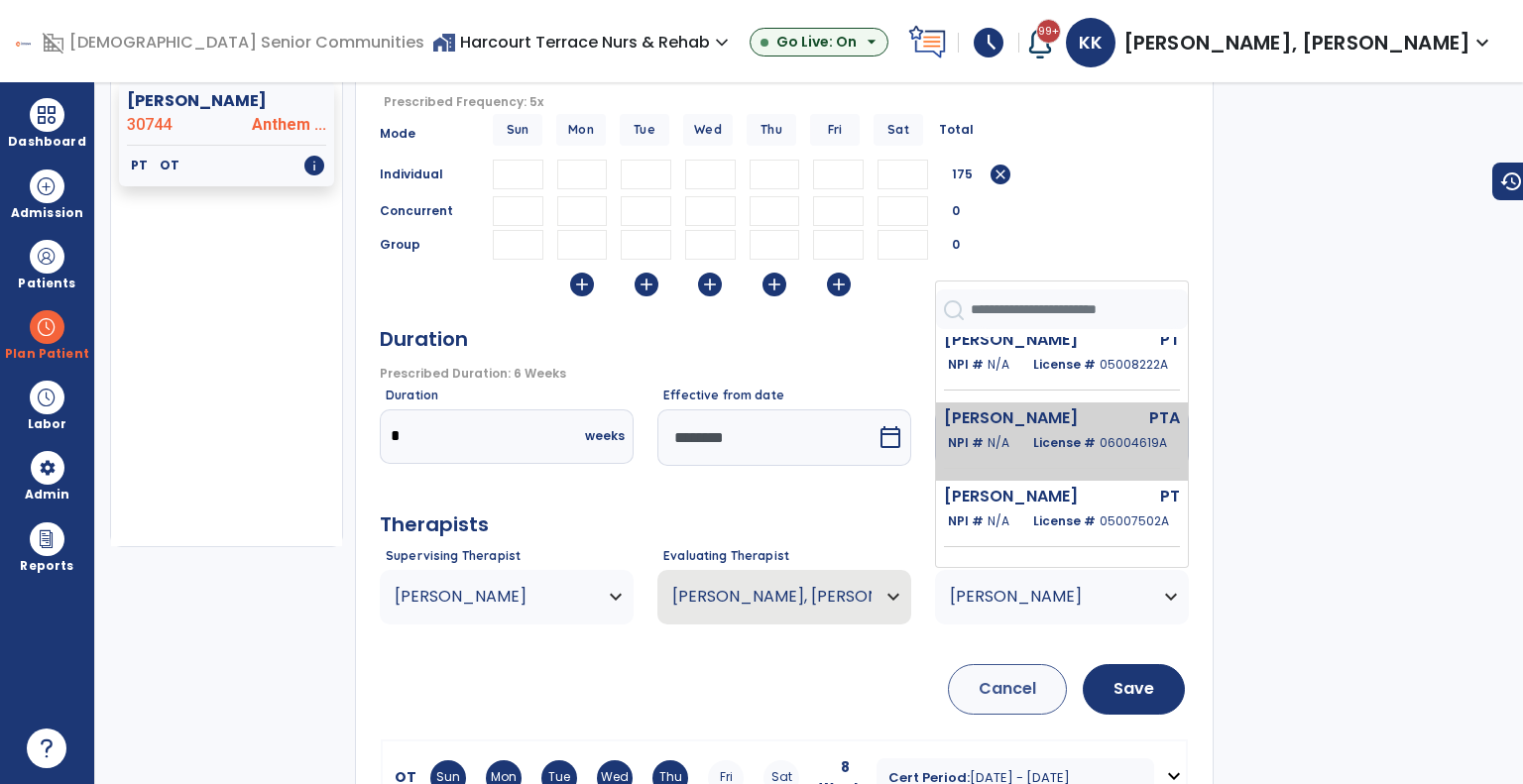 click on "Wright Brandon" at bounding box center (1018, 418) 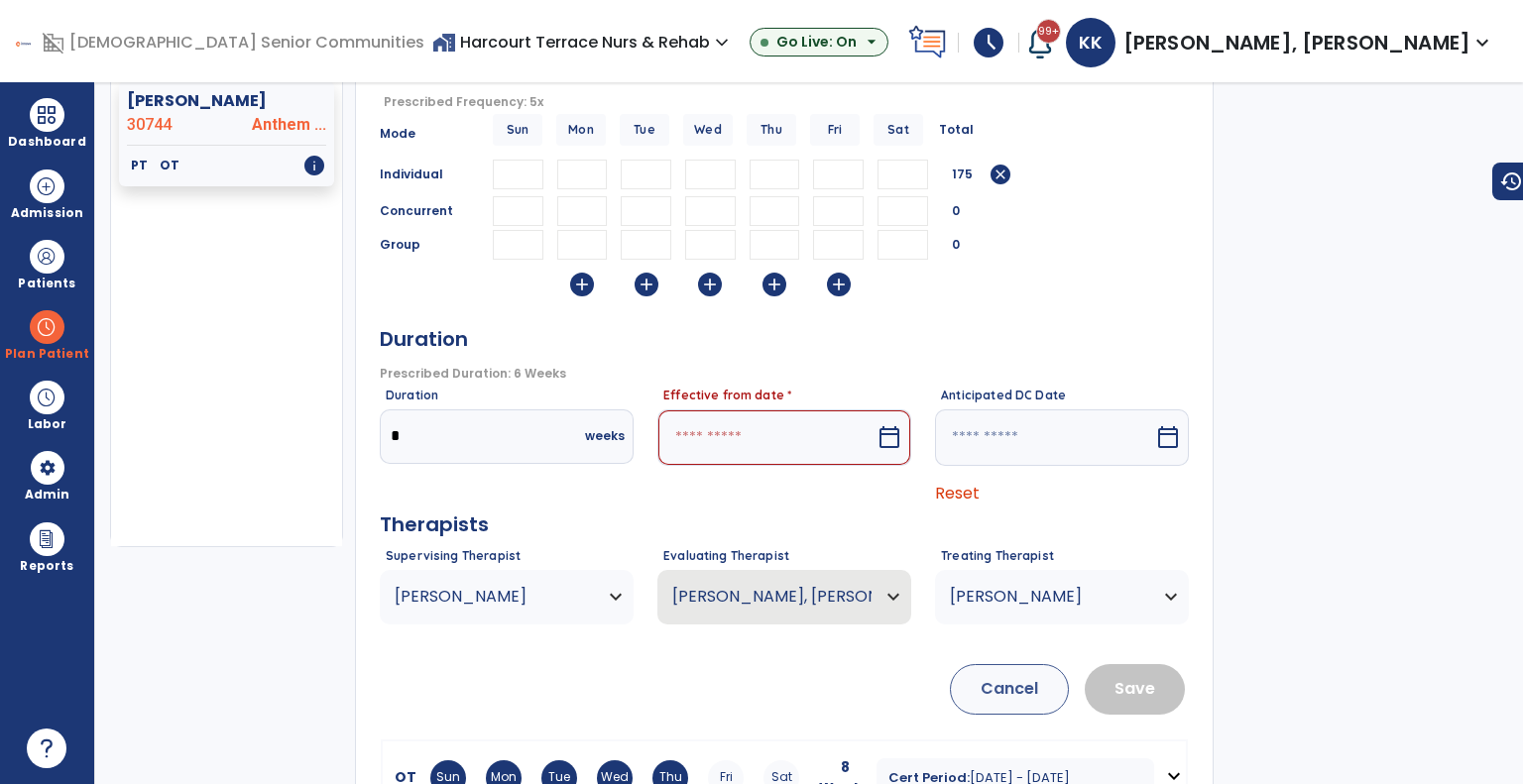 click at bounding box center (766, 437) 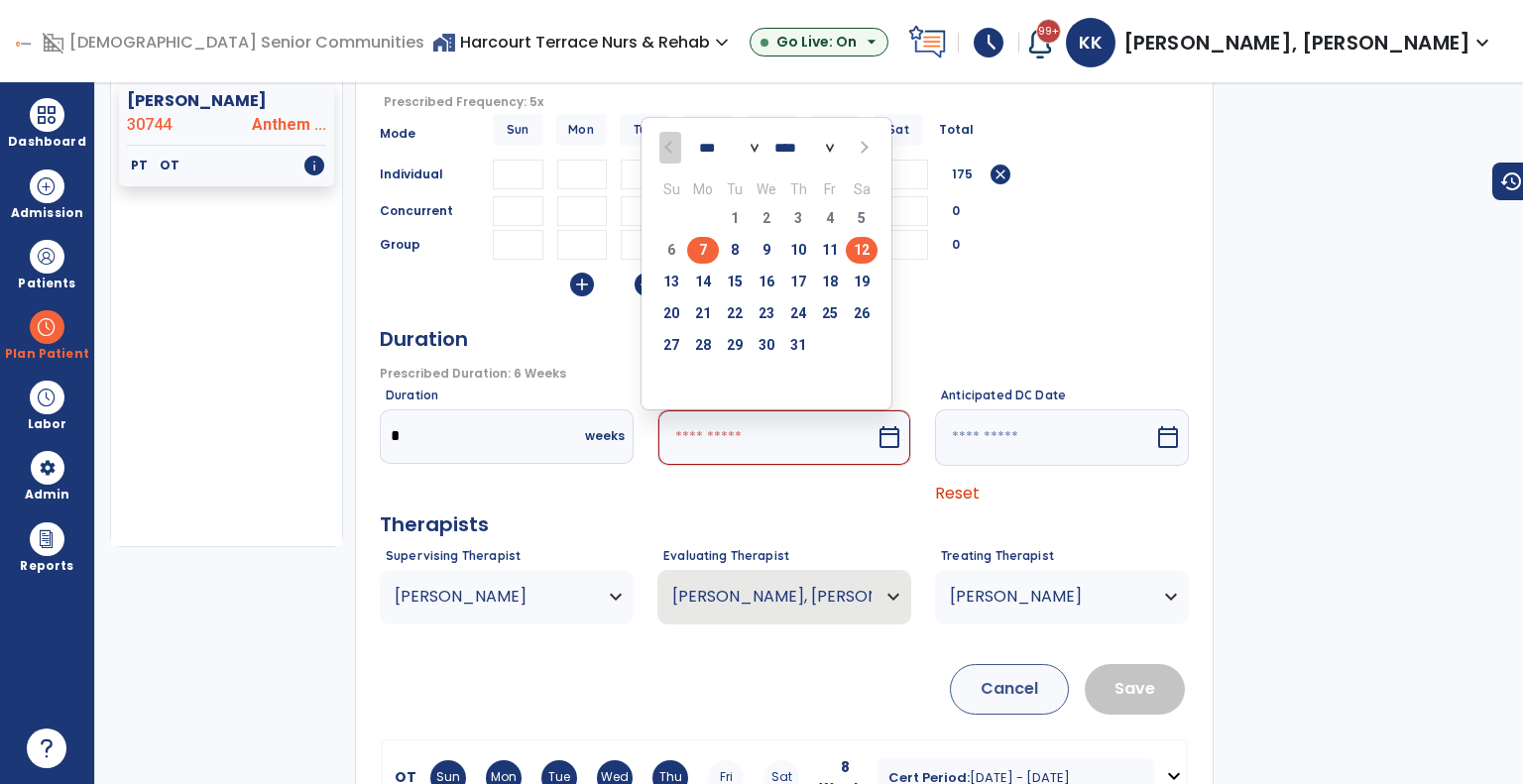 click on "12" at bounding box center [862, 250] 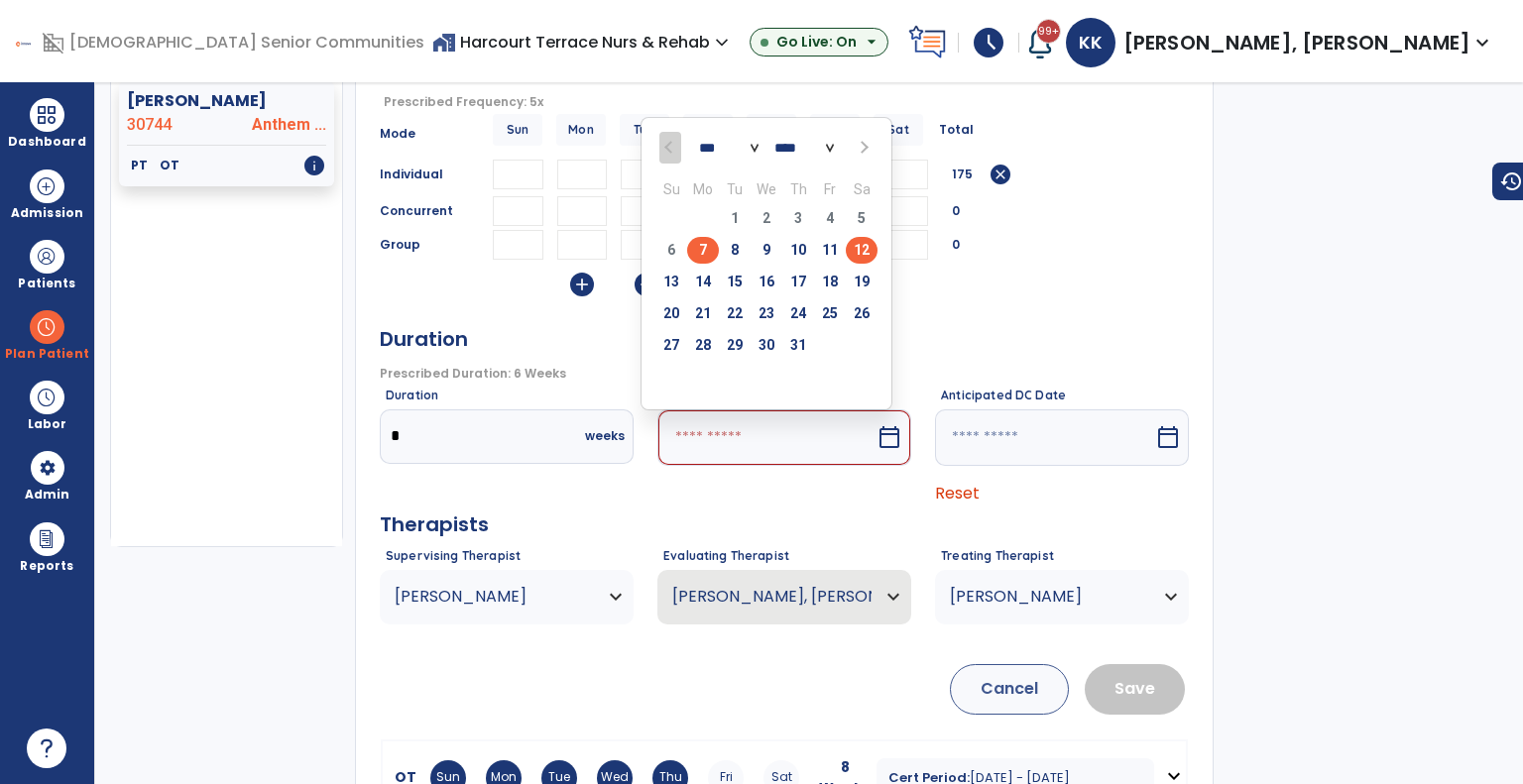 type on "*********" 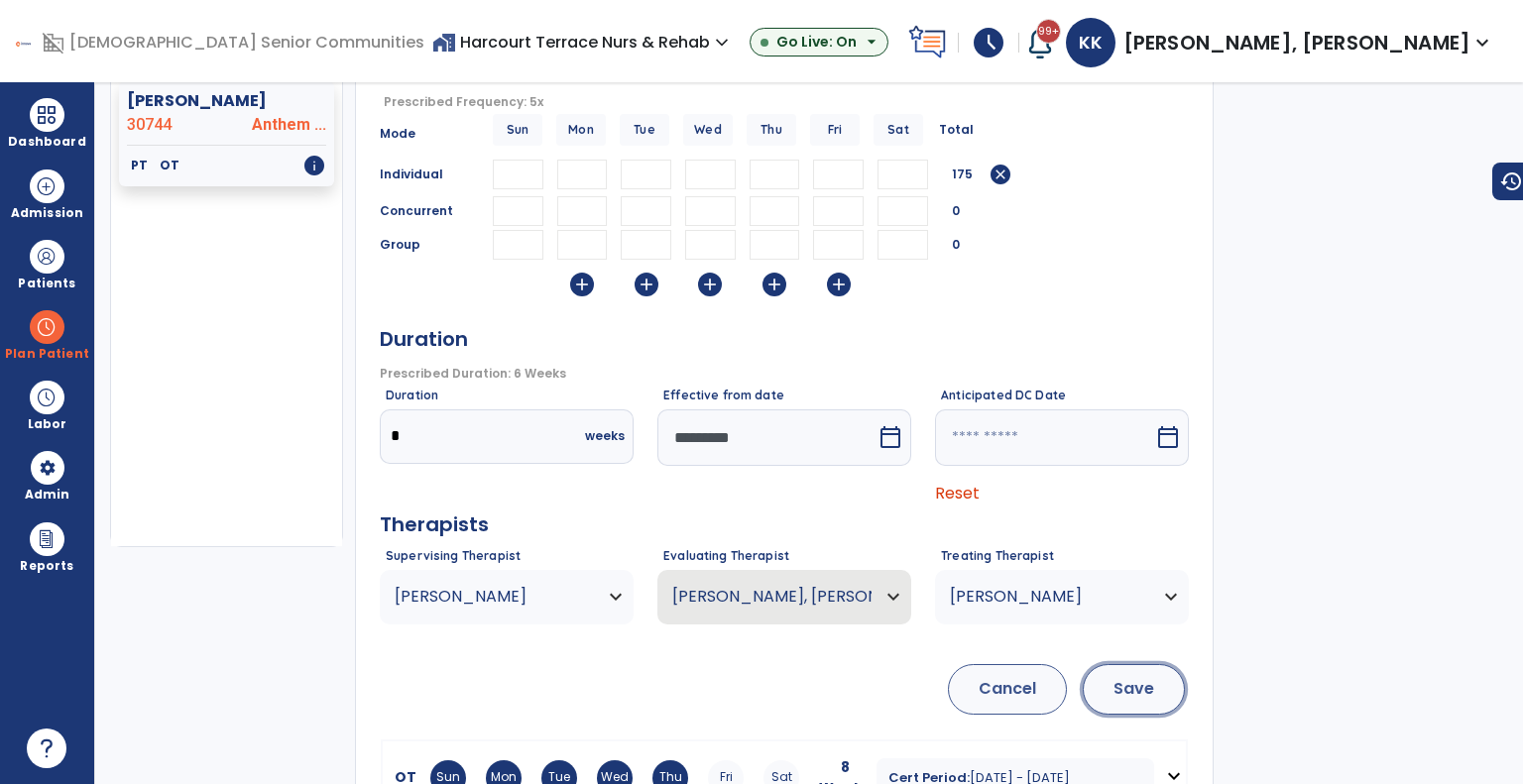 click on "Save" at bounding box center [1133, 689] 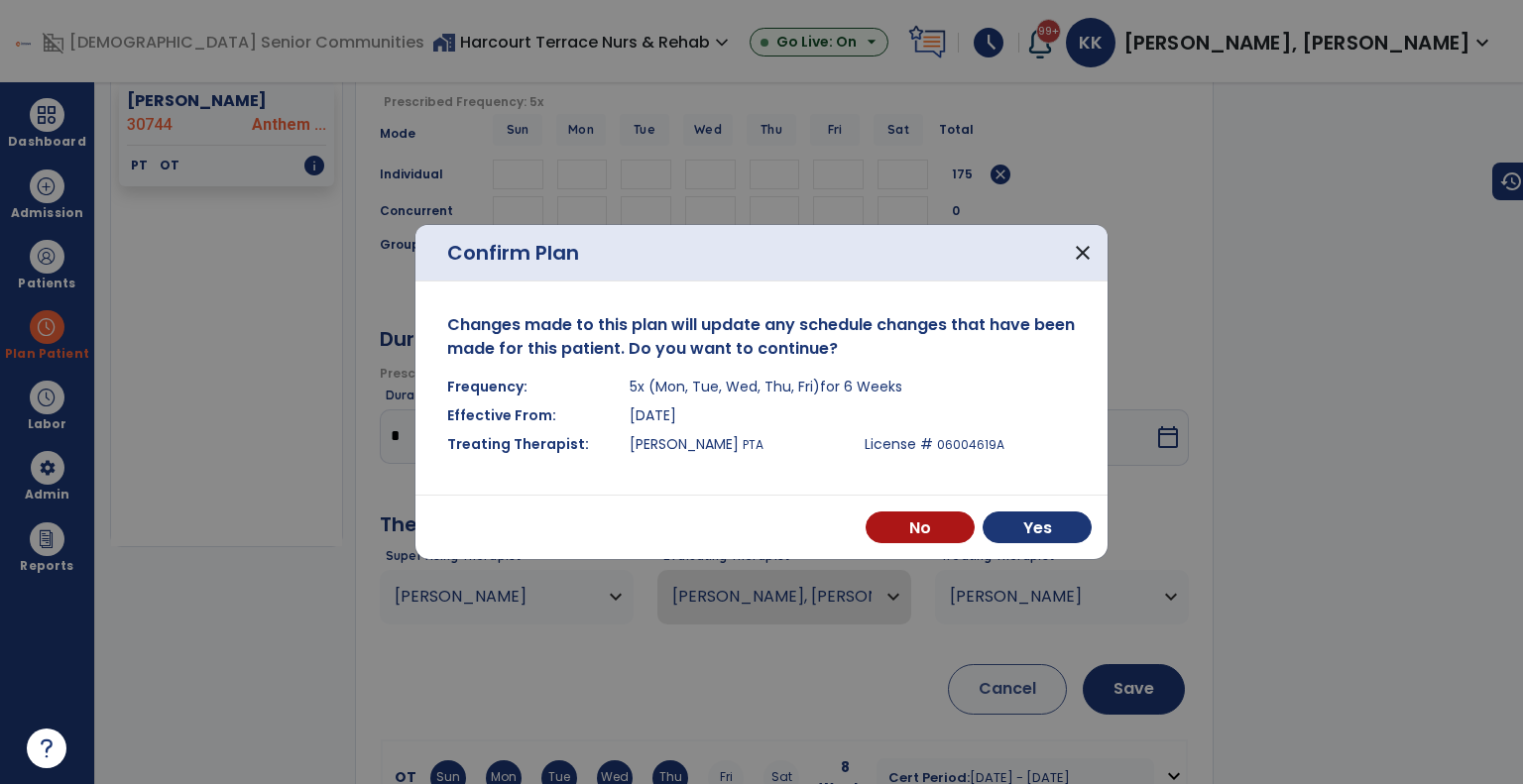 click on "No   Yes" at bounding box center [762, 526] 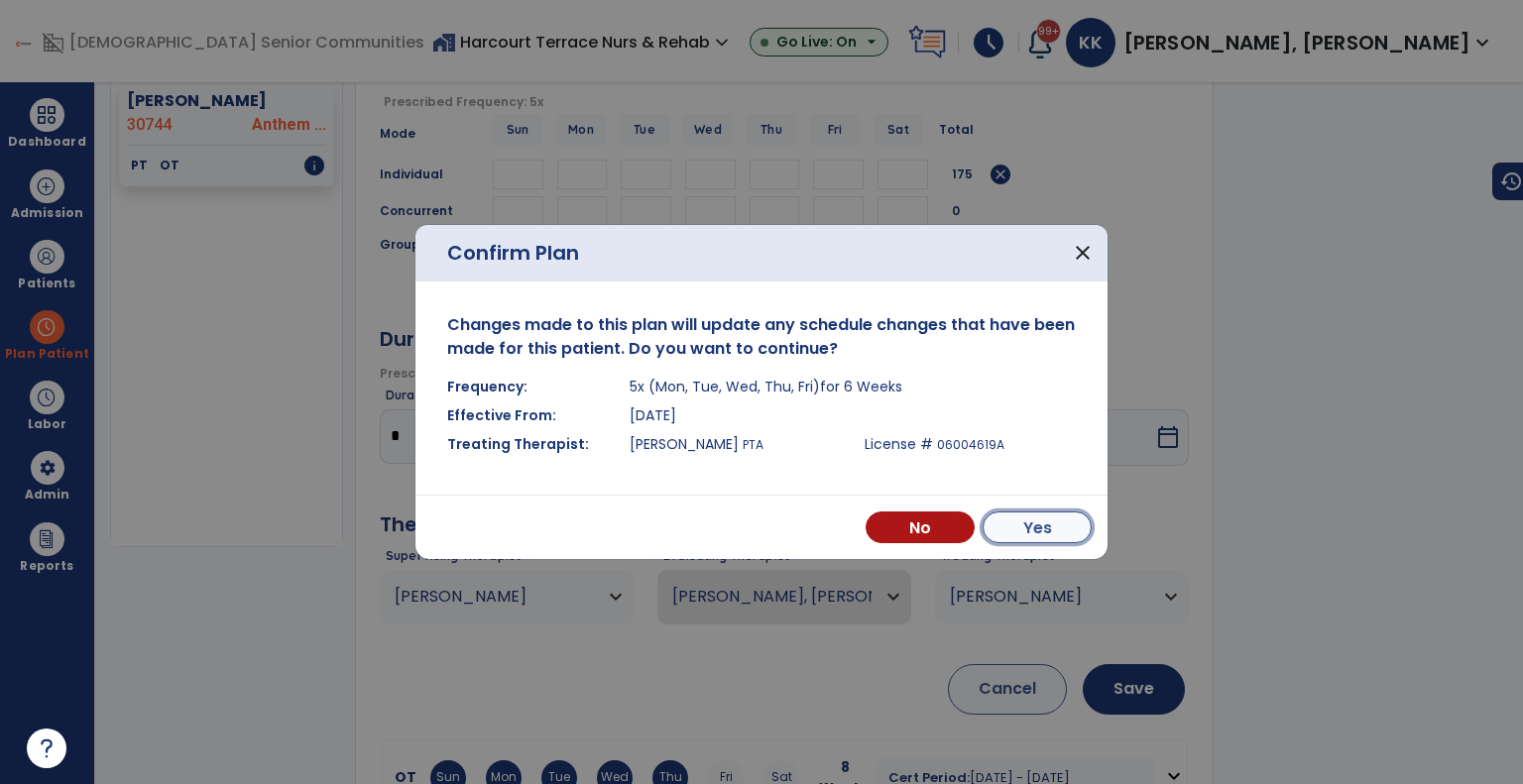 click on "Yes" at bounding box center (1037, 527) 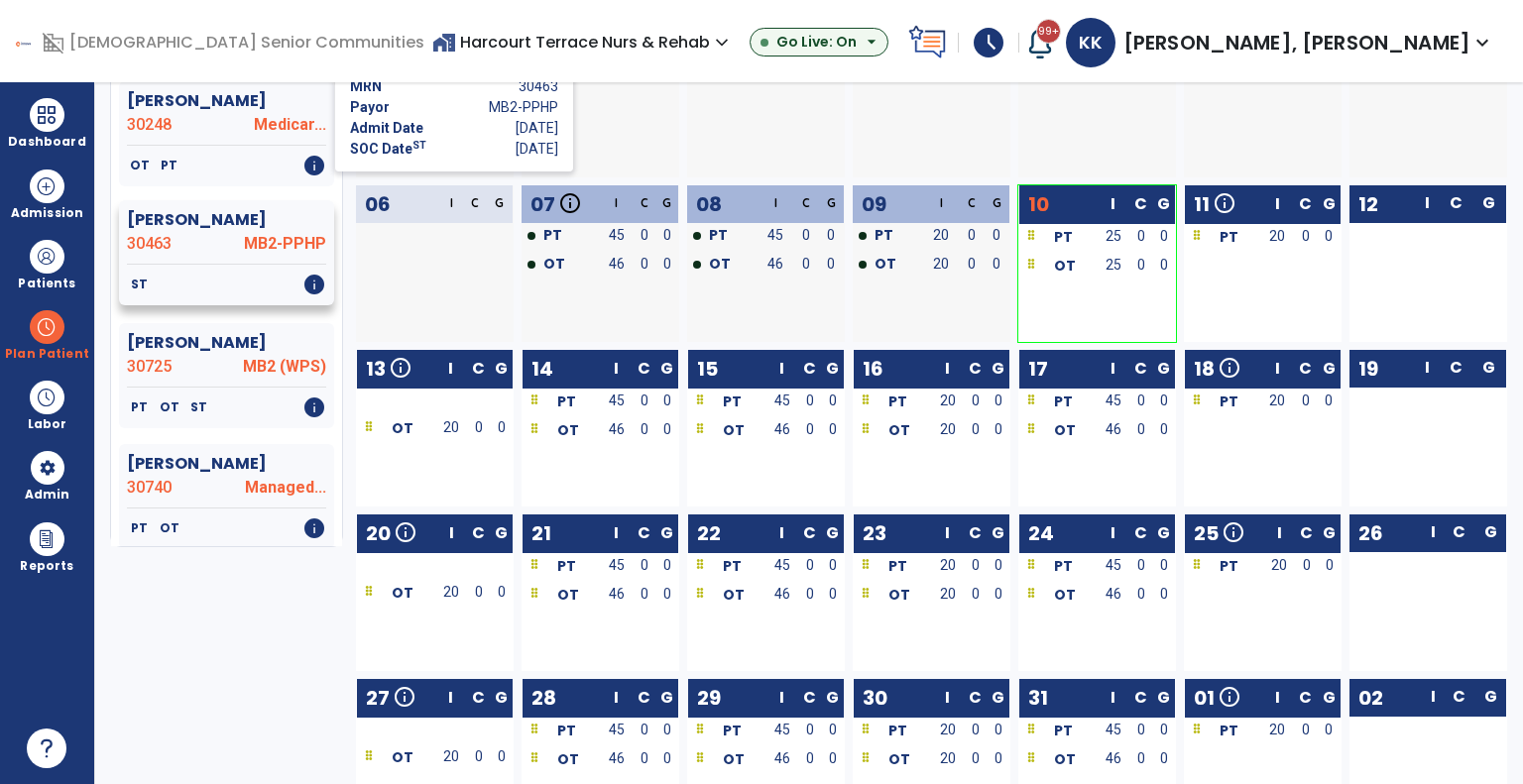 scroll, scrollTop: 0, scrollLeft: 0, axis: both 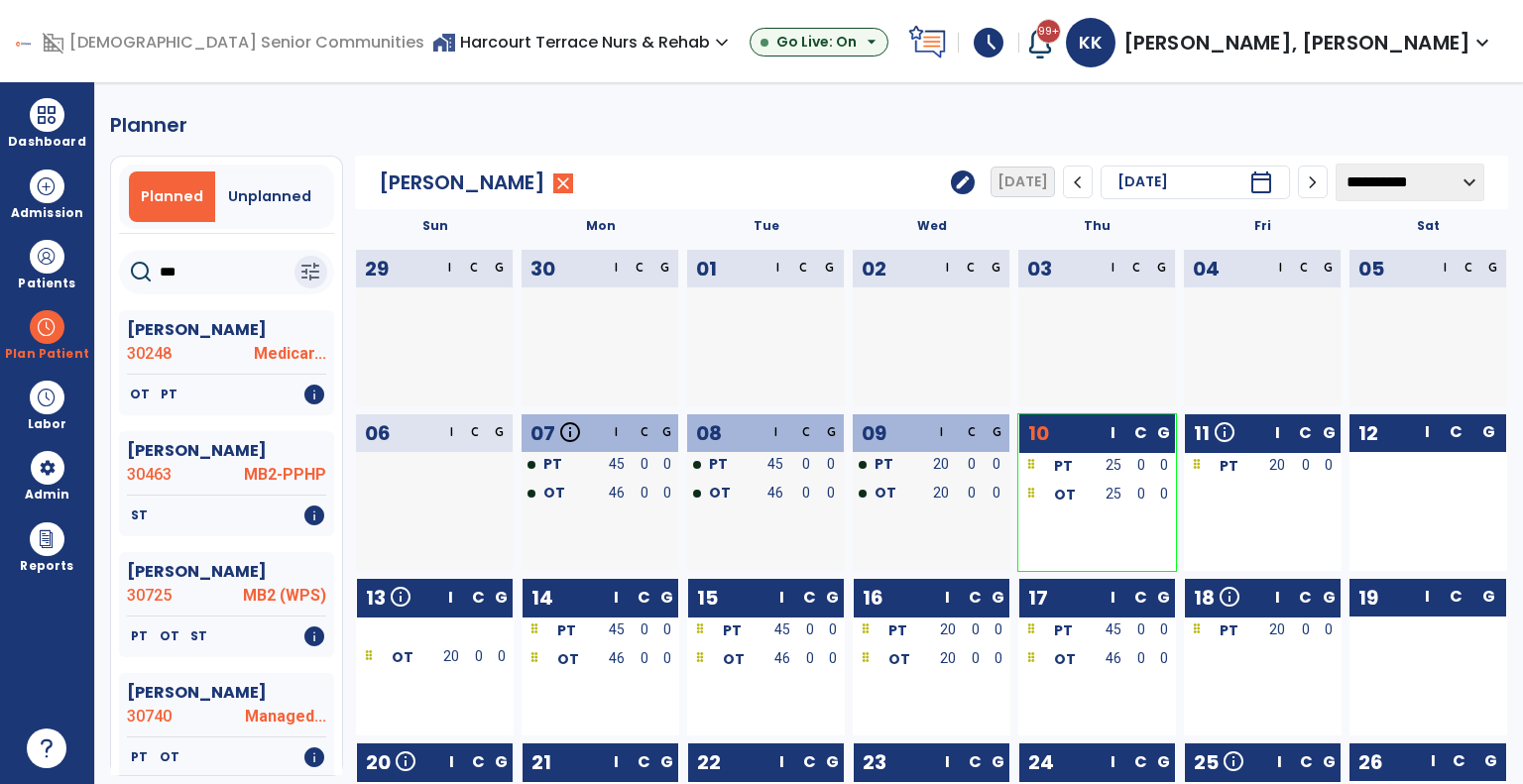 drag, startPoint x: 212, startPoint y: 276, endPoint x: 119, endPoint y: 268, distance: 93.34345 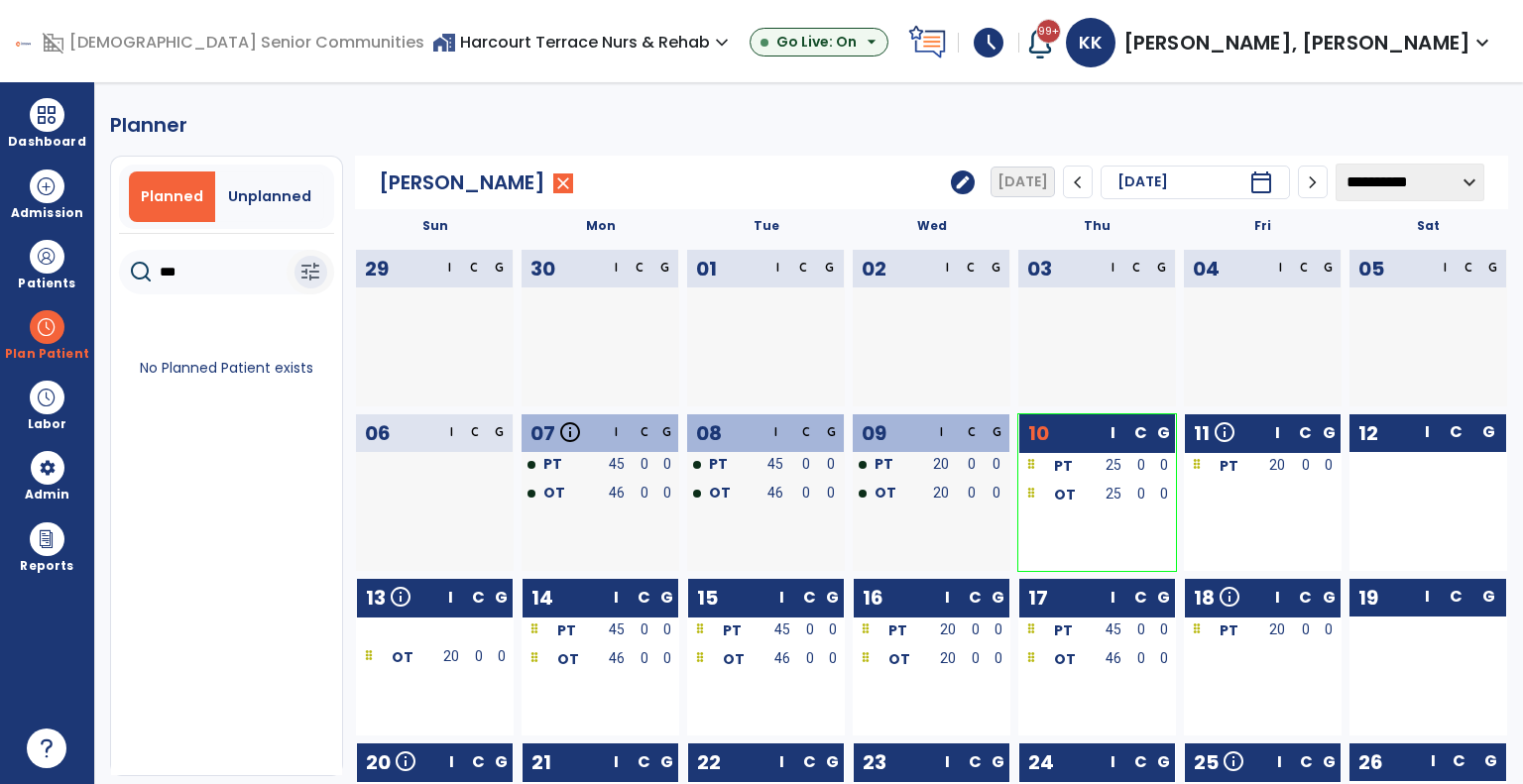 type on "****" 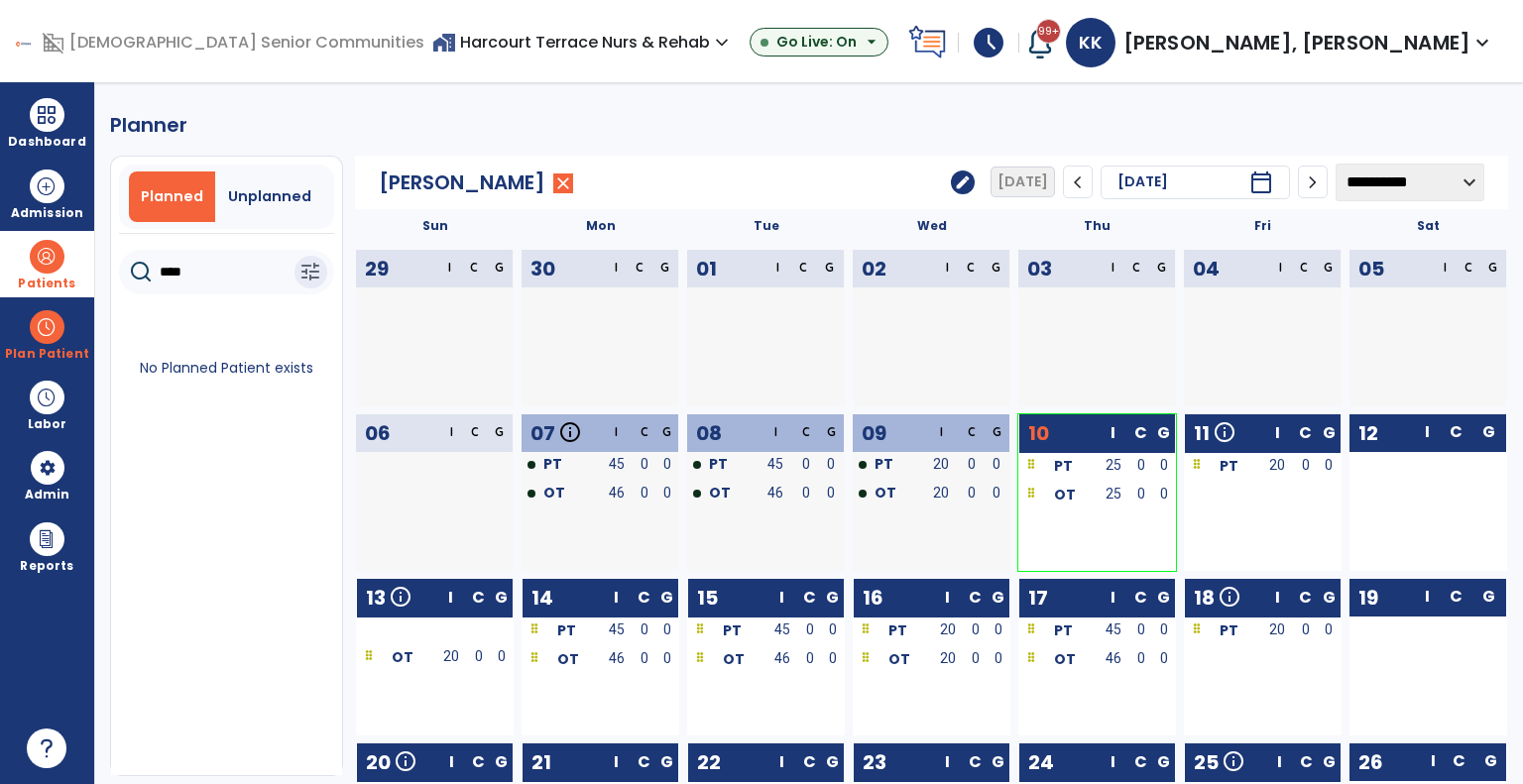 drag, startPoint x: 90, startPoint y: 271, endPoint x: 36, endPoint y: 259, distance: 55.317267 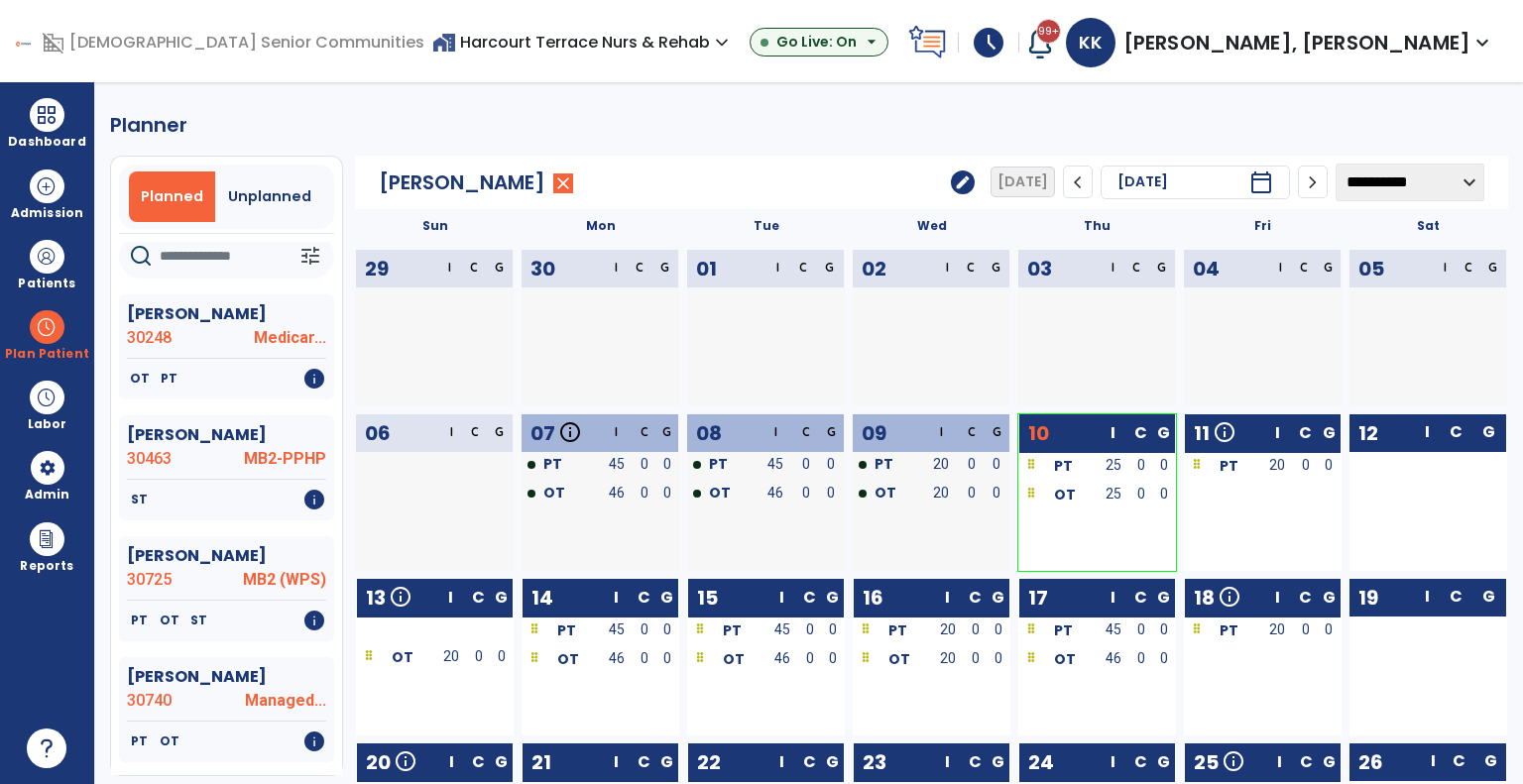 scroll, scrollTop: 16, scrollLeft: 0, axis: vertical 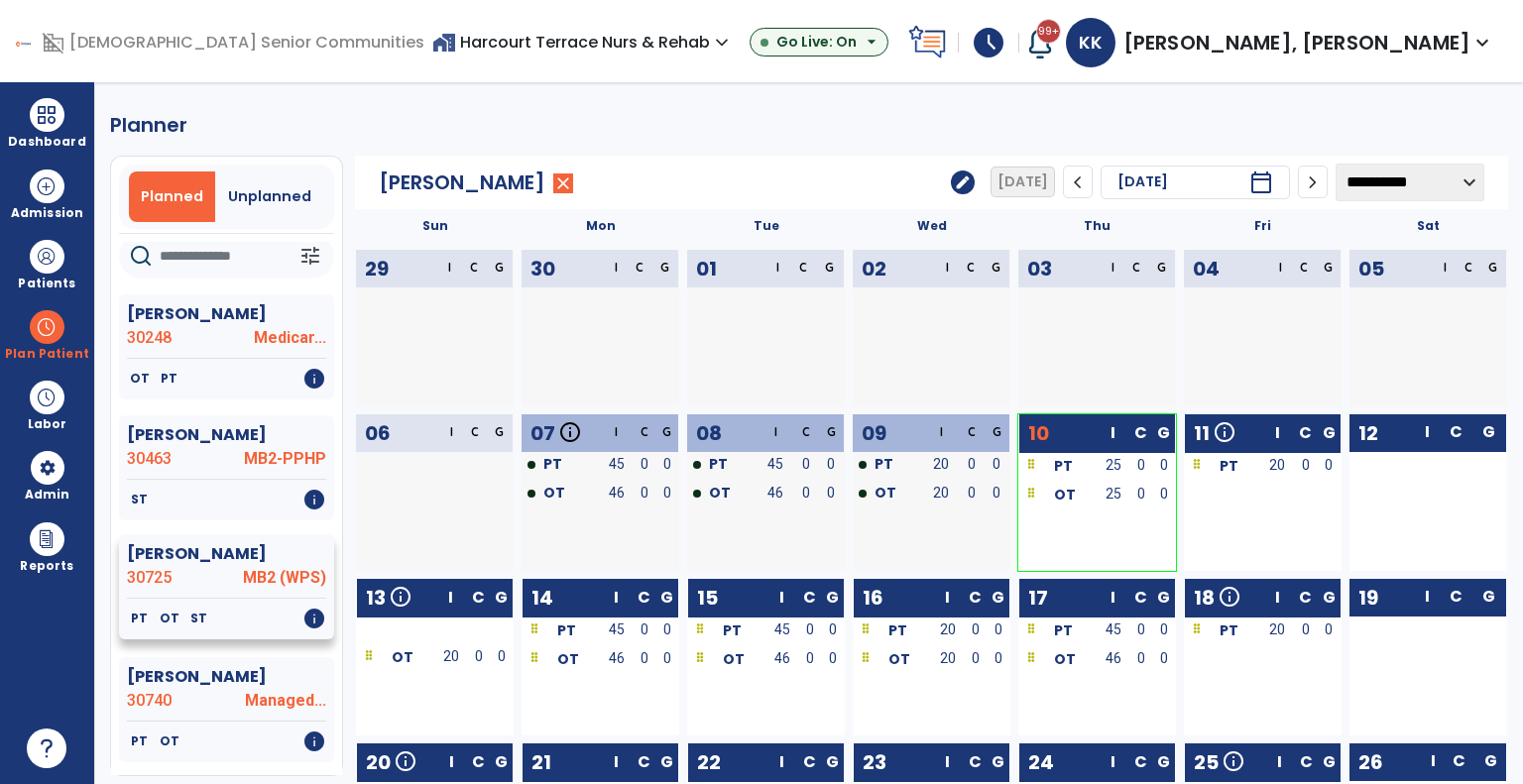 type 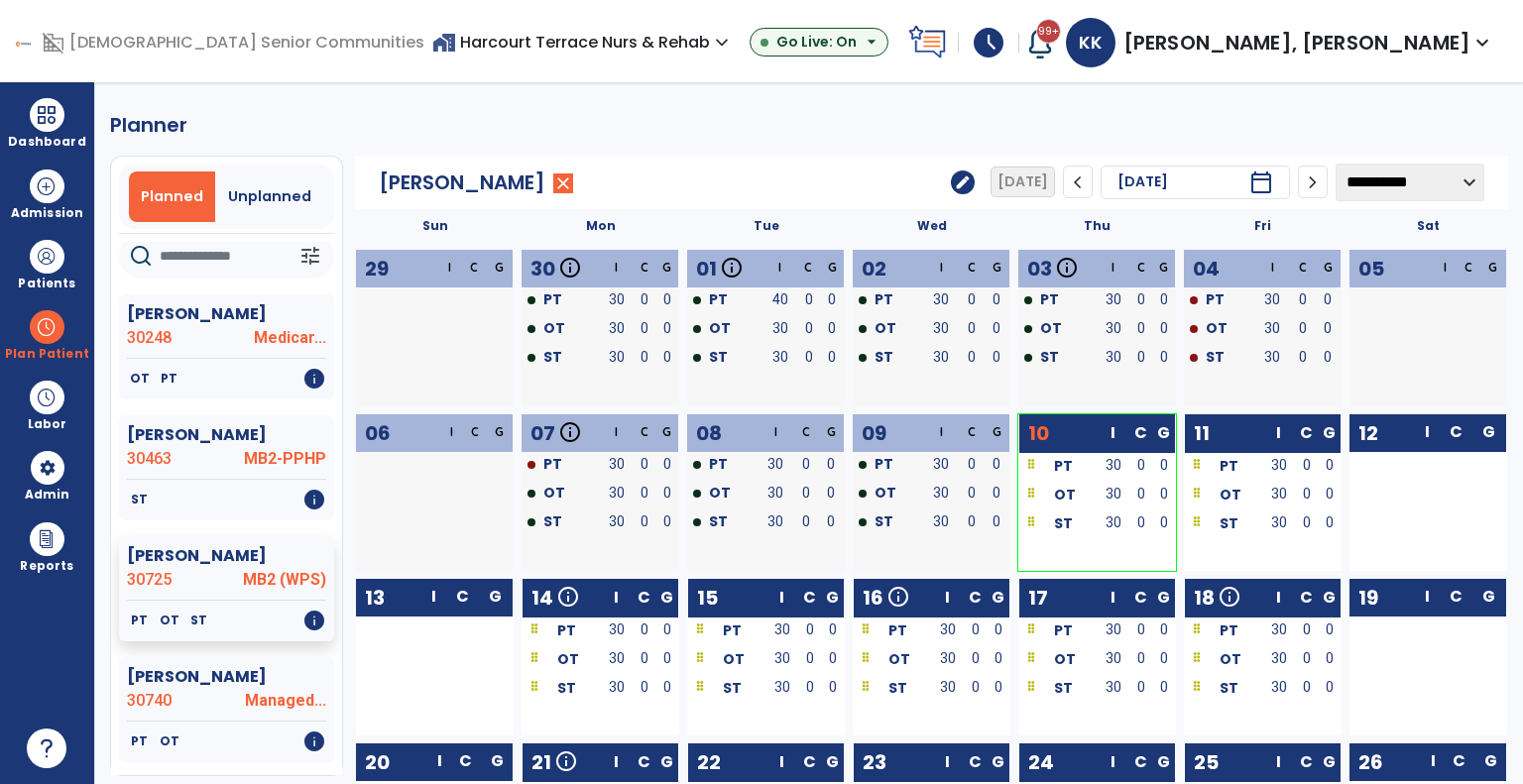 click on "edit" 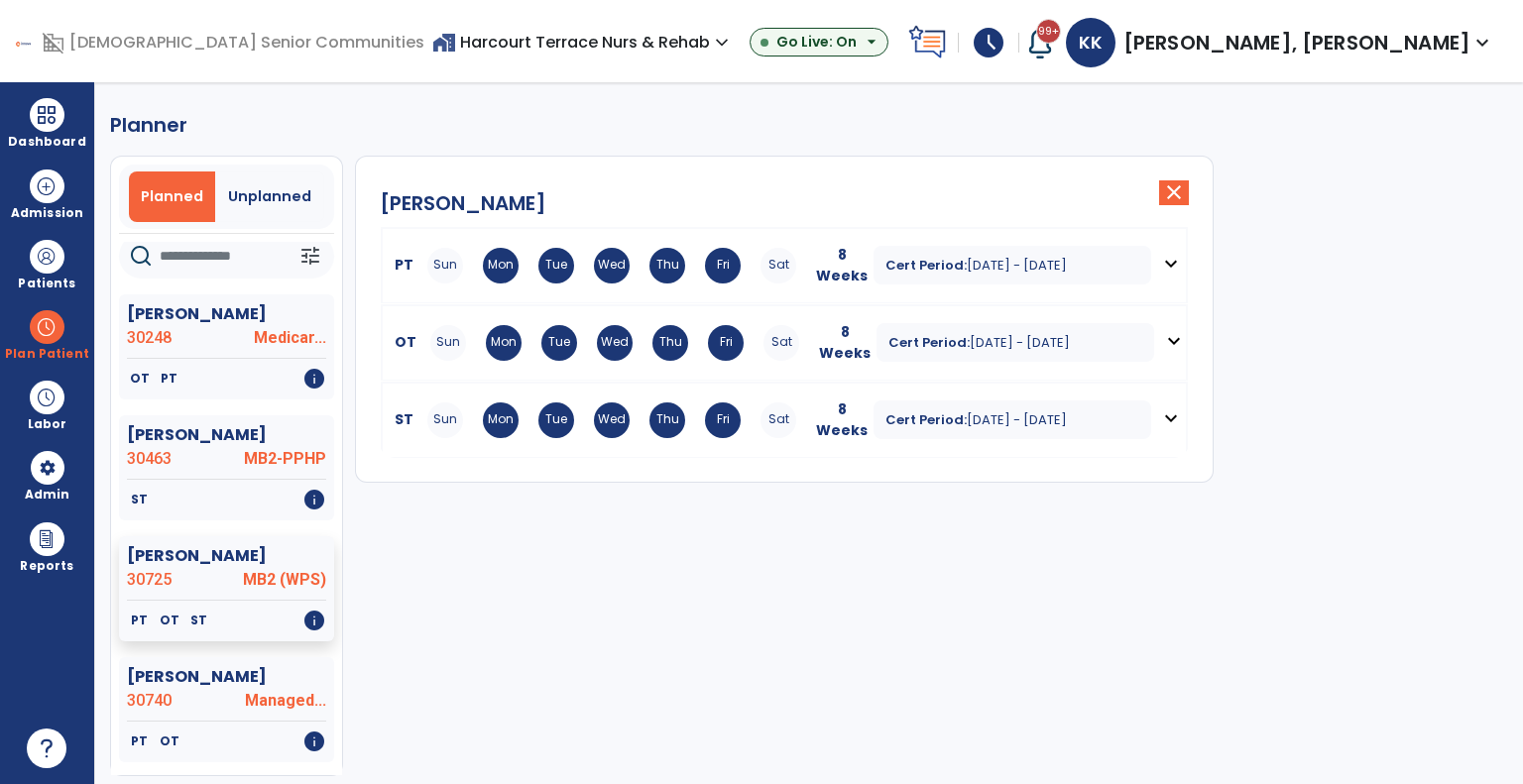 click on "Cert Period:" at bounding box center [926, 265] 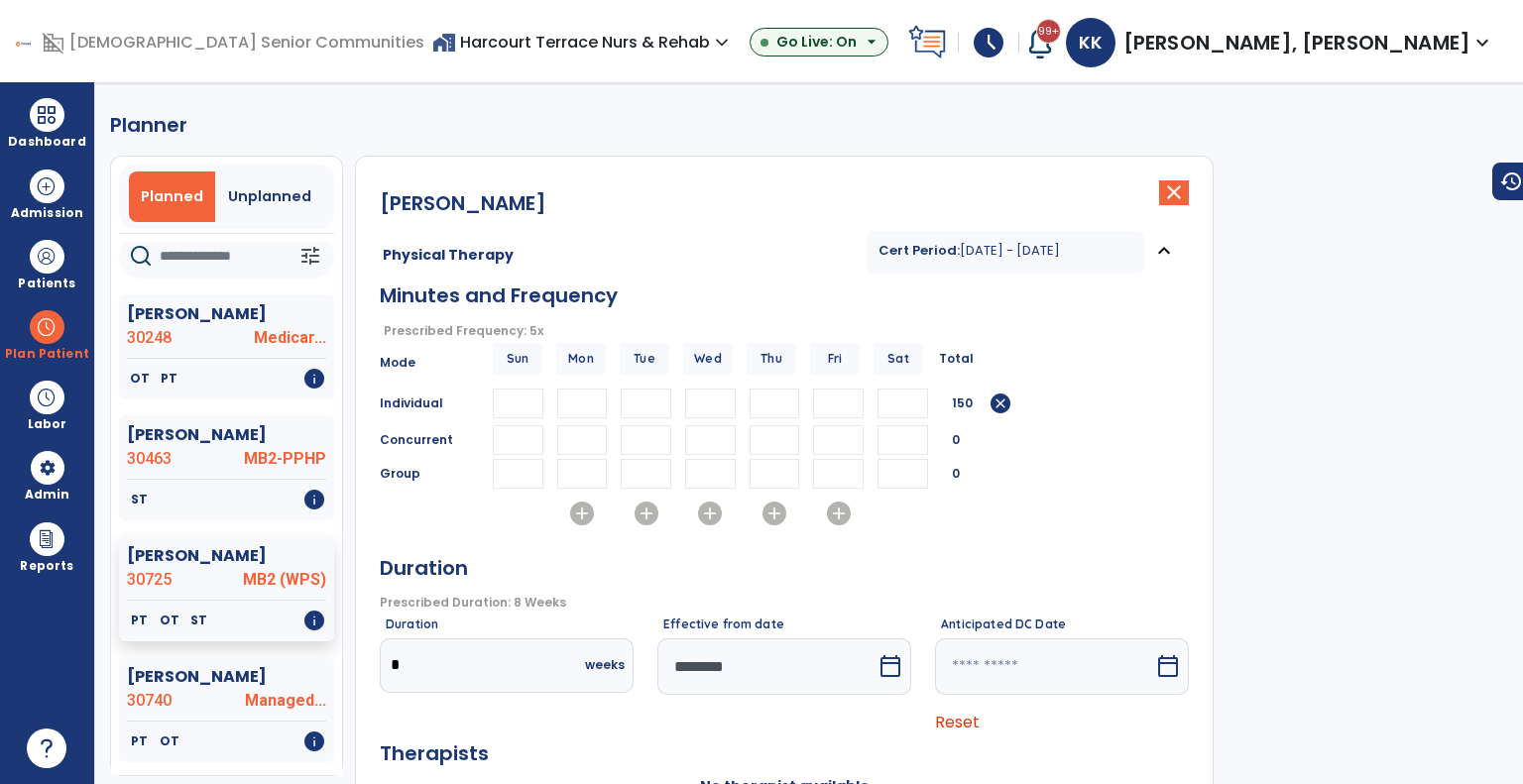 scroll, scrollTop: 302, scrollLeft: 0, axis: vertical 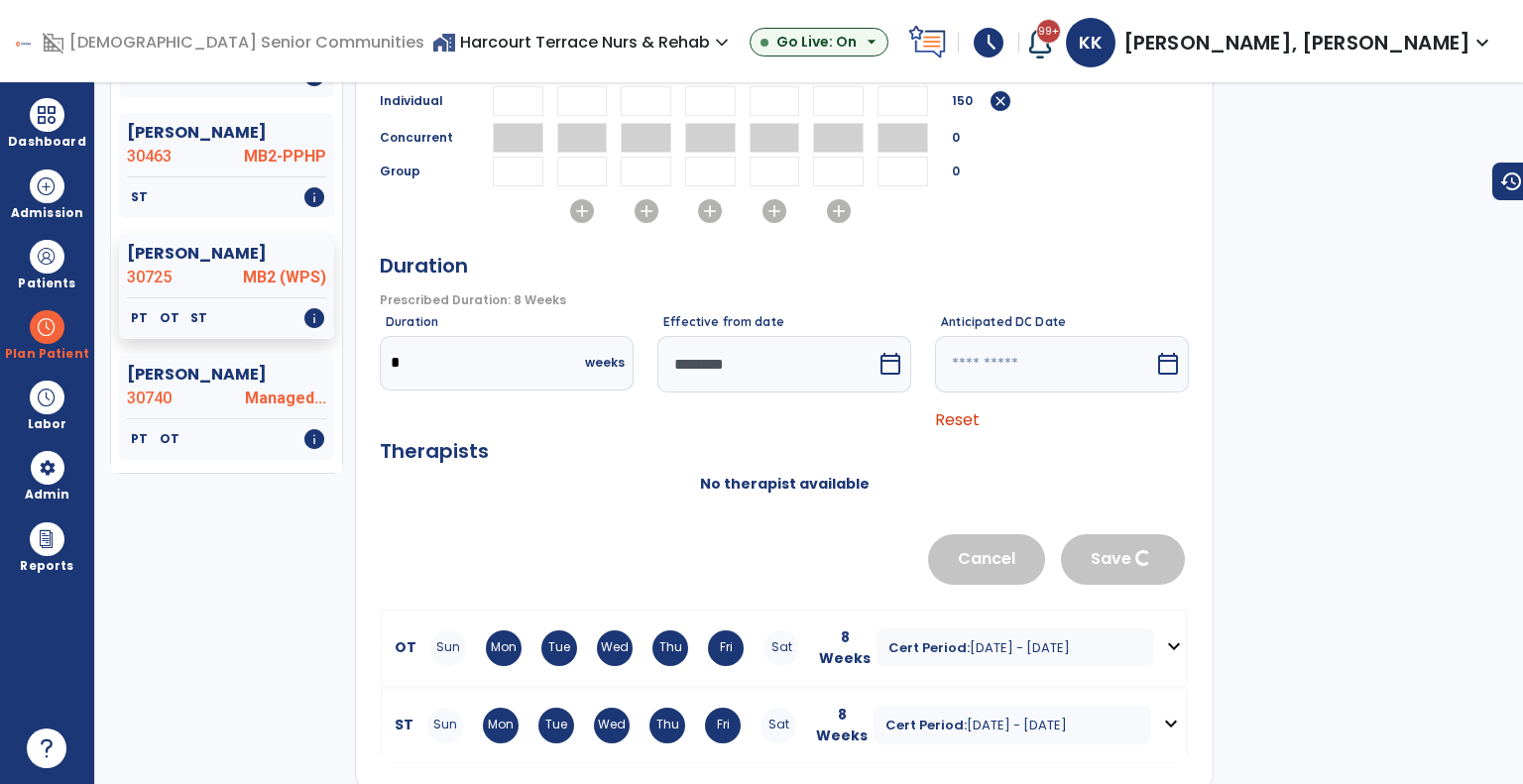 click at bounding box center [766, 364] 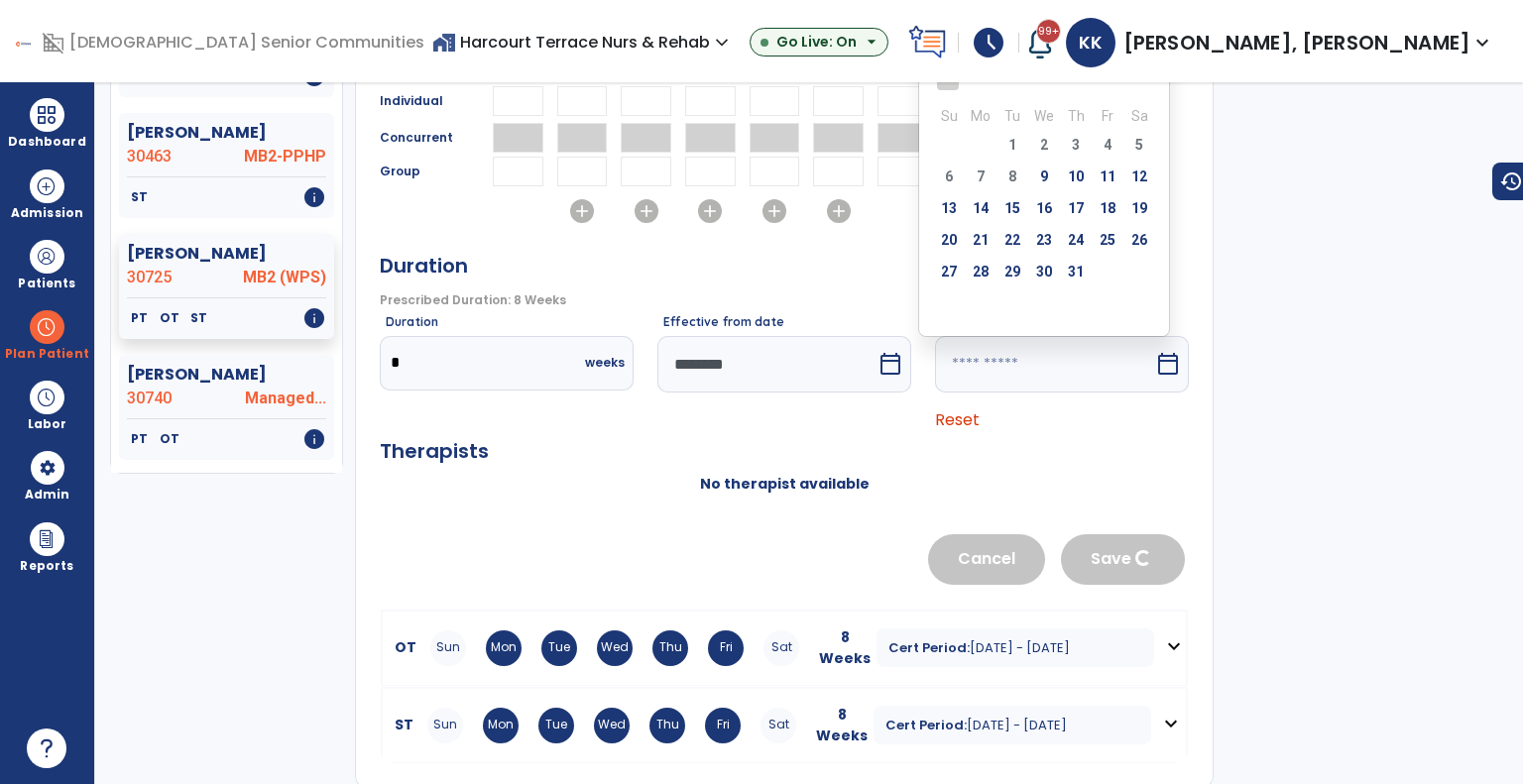 click at bounding box center [1044, 364] 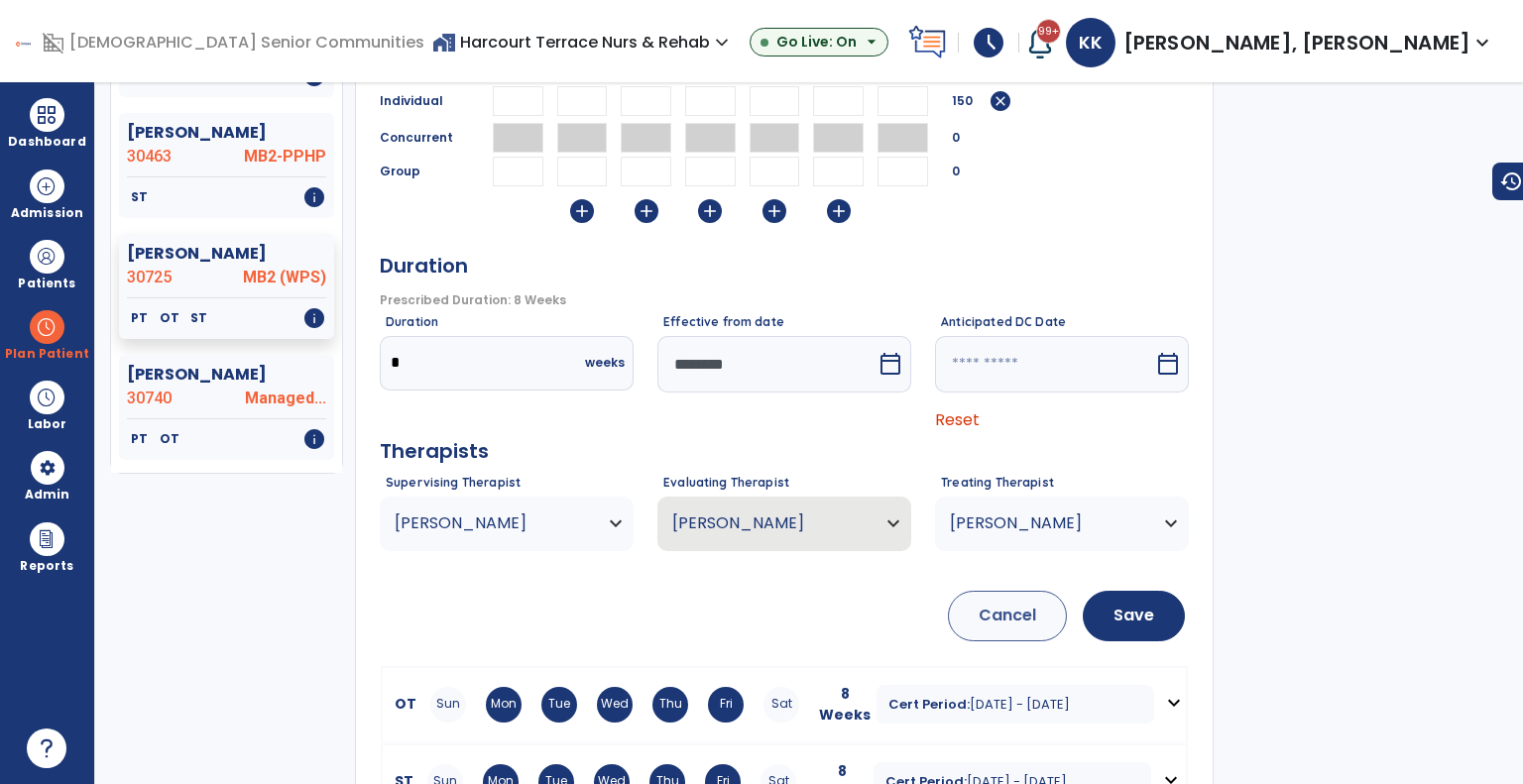 click on "Liwanag, Ralph" at bounding box center (494, 523) 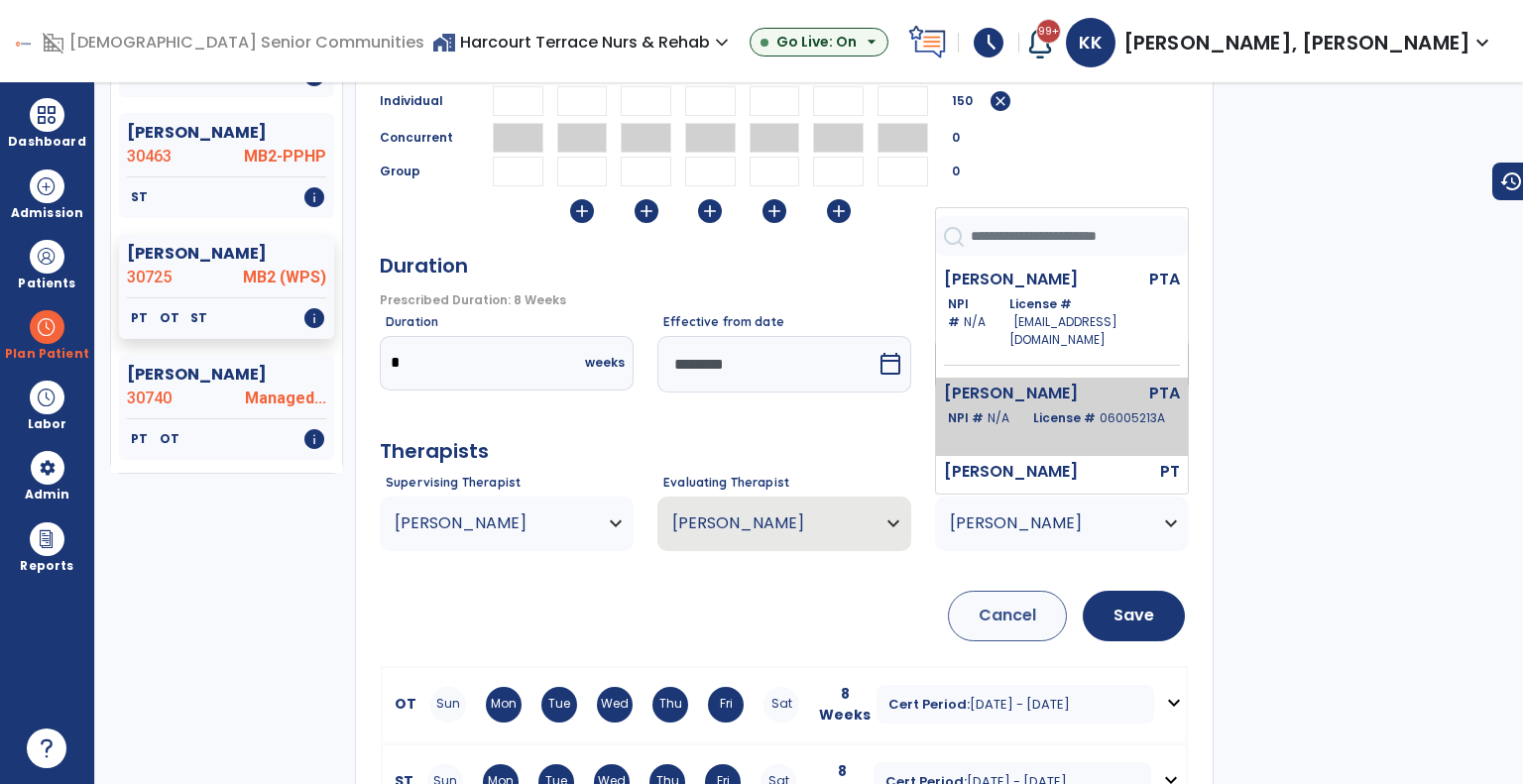 scroll, scrollTop: 714, scrollLeft: 0, axis: vertical 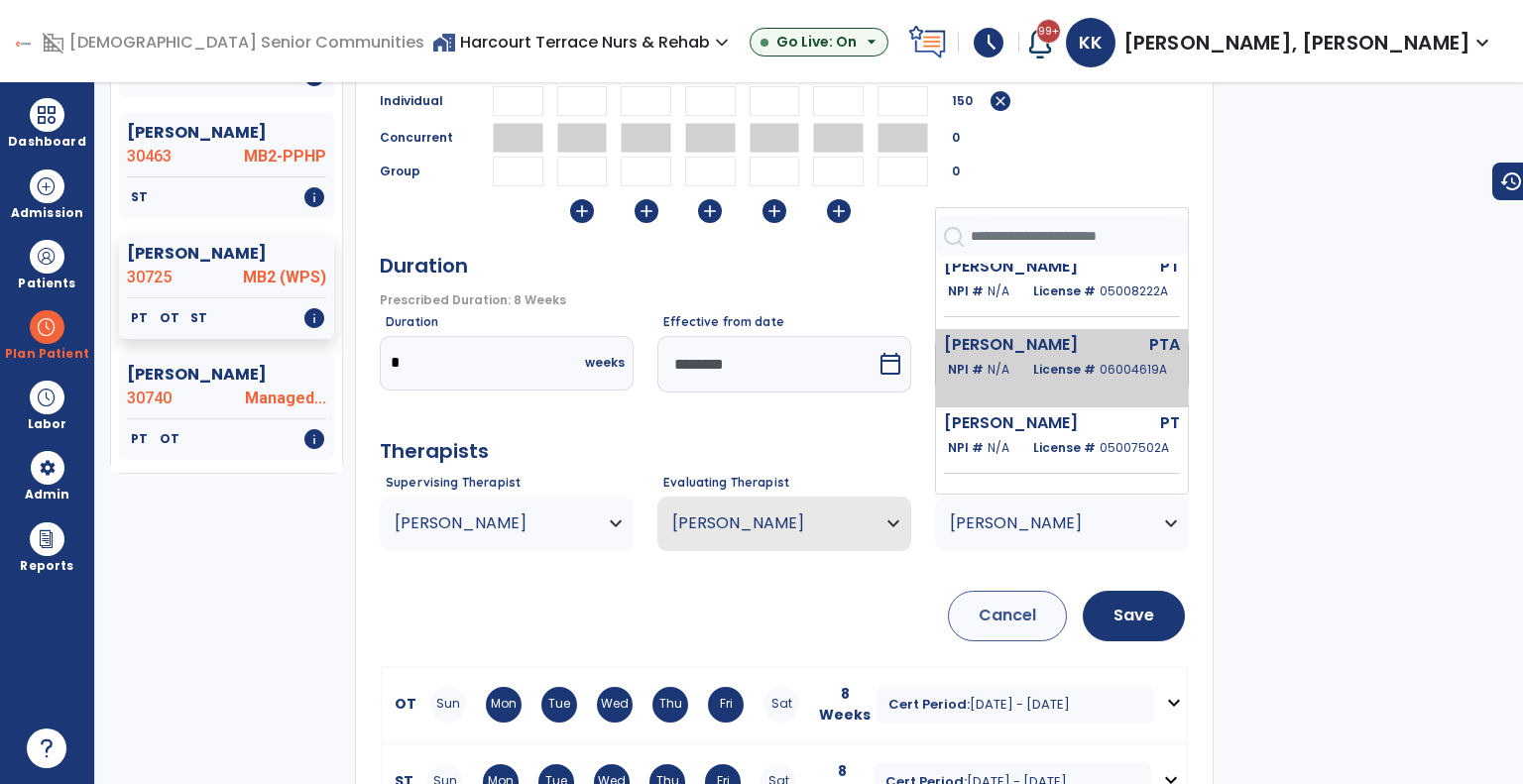click on "Wright Brandon  PTA   NPI #  N/A   License #  06004619A" at bounding box center (1062, 368) 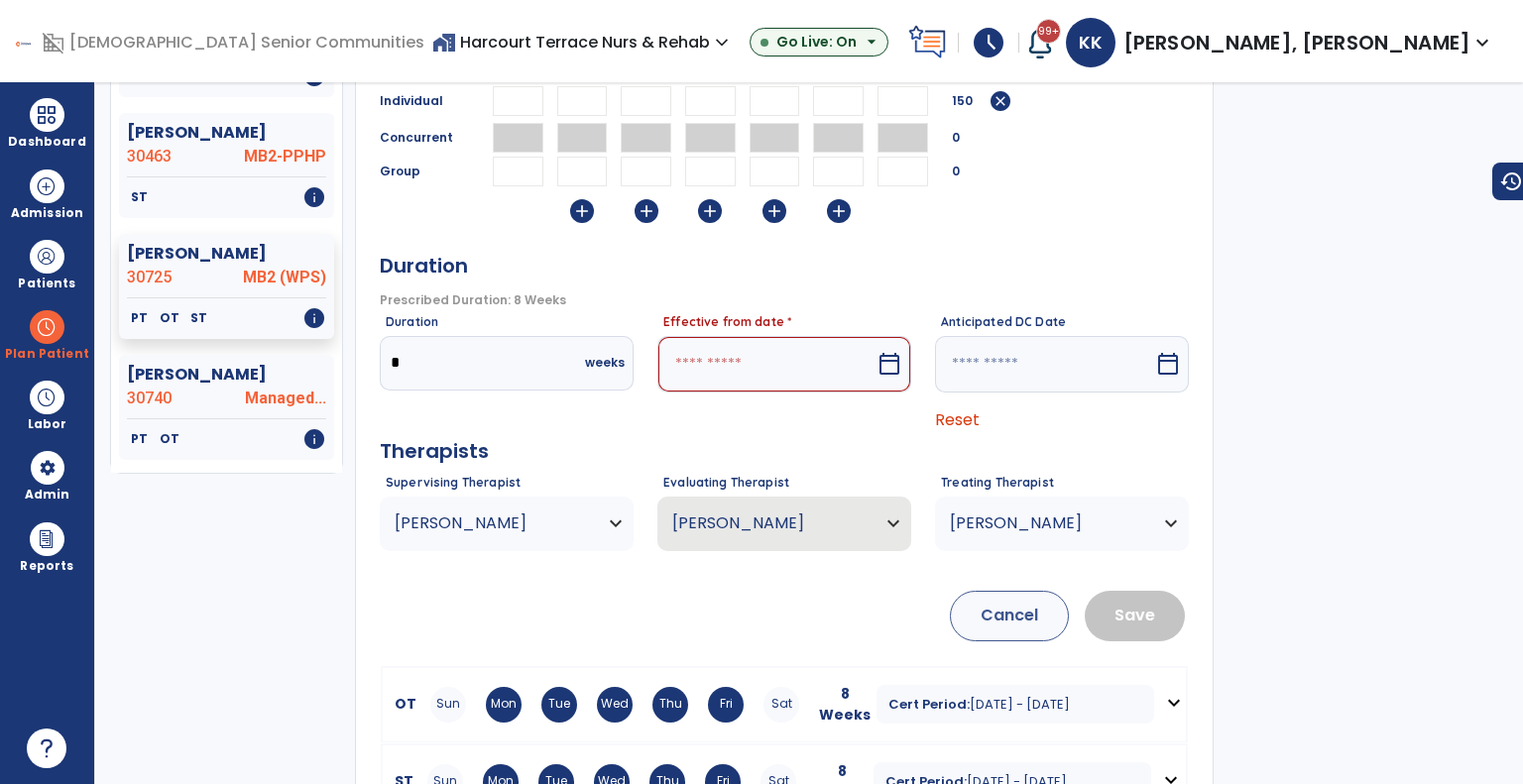 click at bounding box center (766, 364) 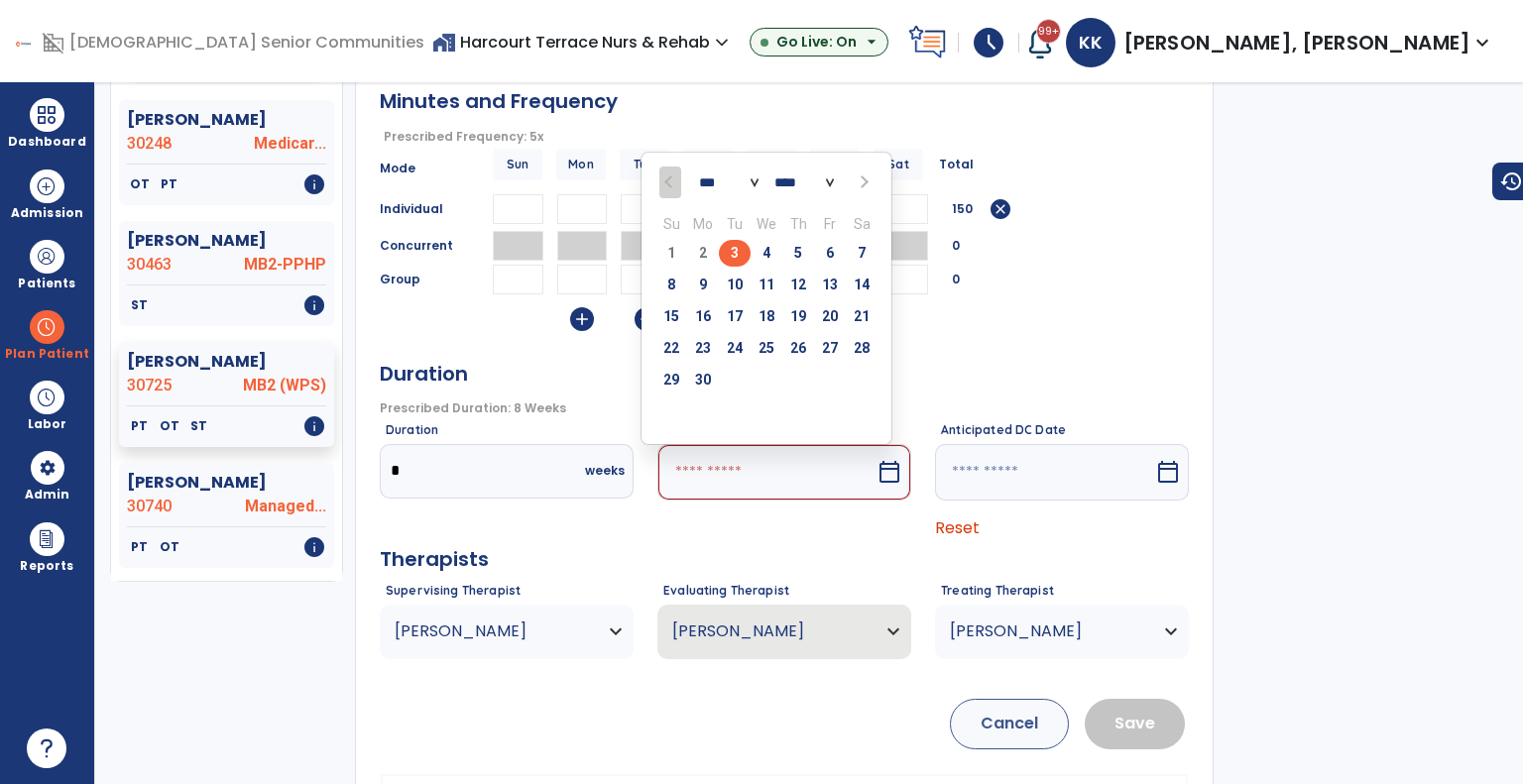 scroll, scrollTop: 191, scrollLeft: 0, axis: vertical 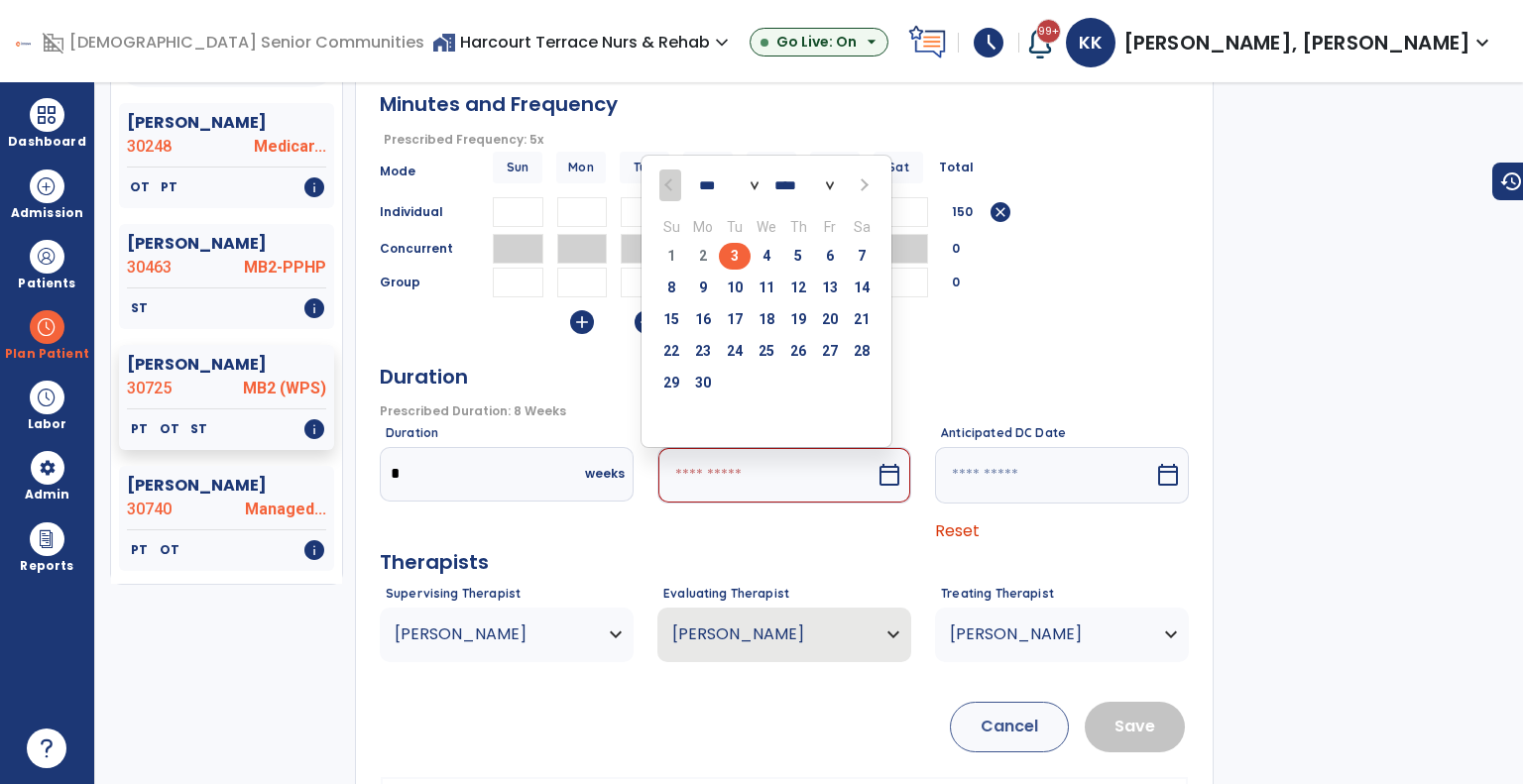 click at bounding box center (863, 185) 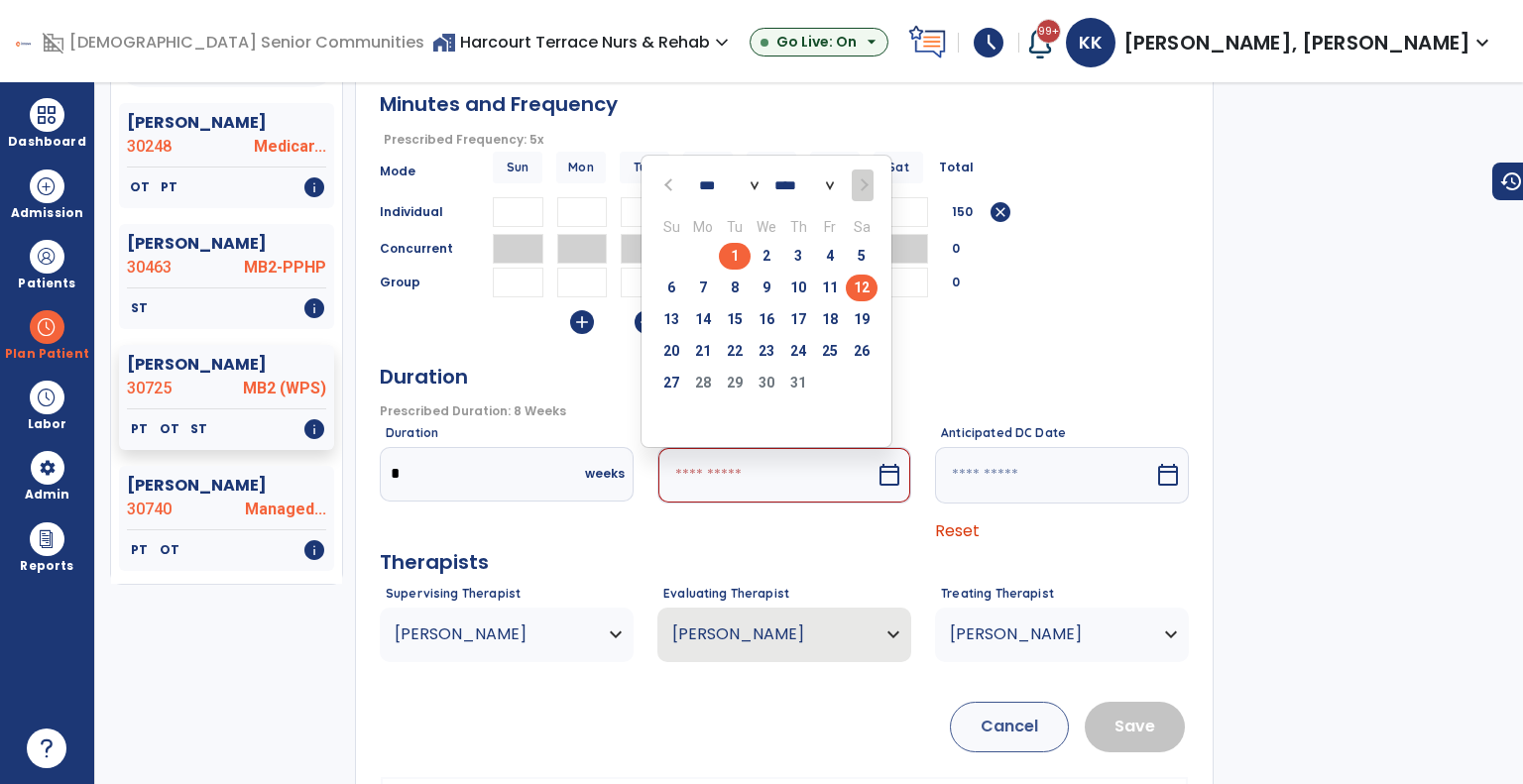 click on "12" at bounding box center (862, 287) 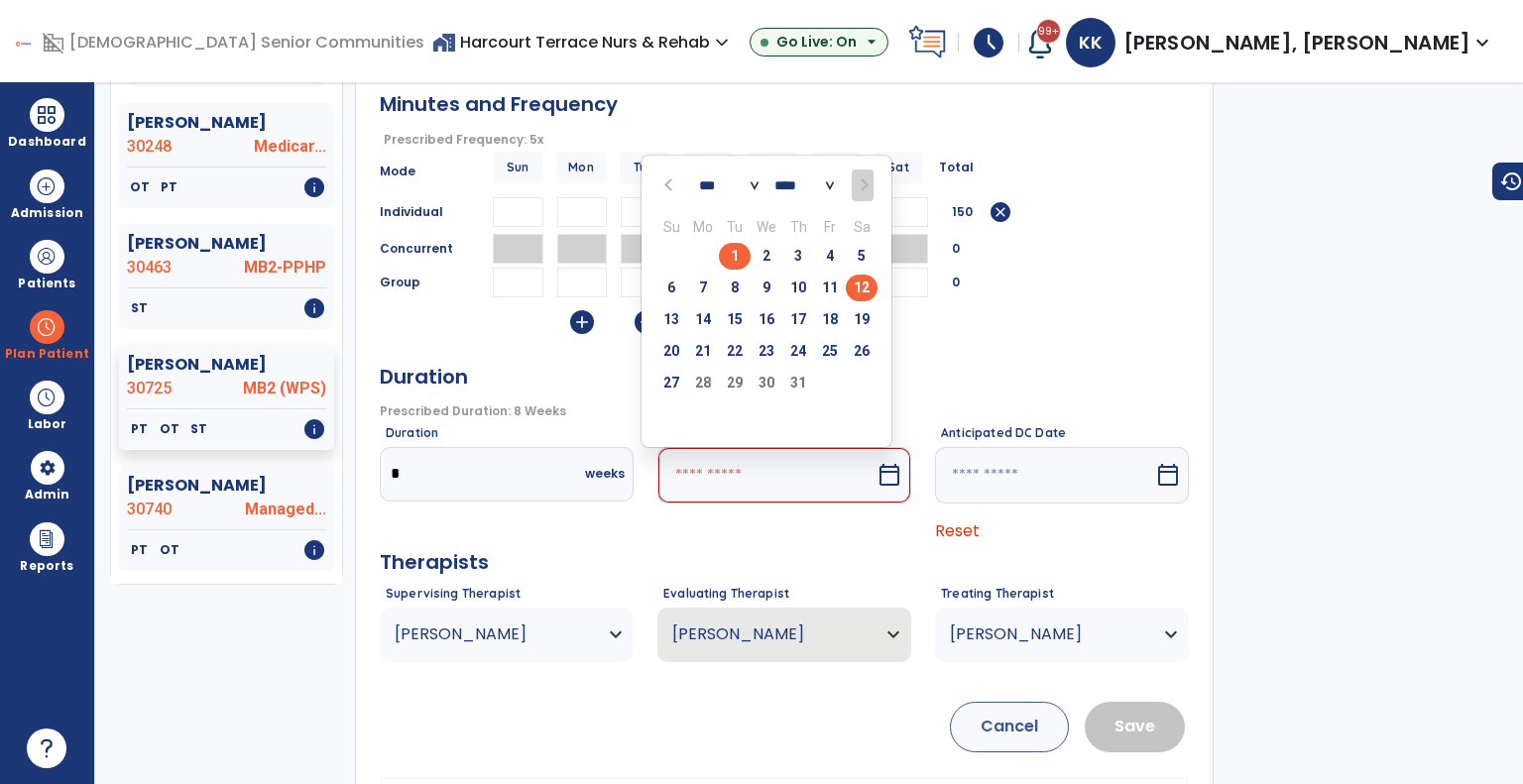 type on "*********" 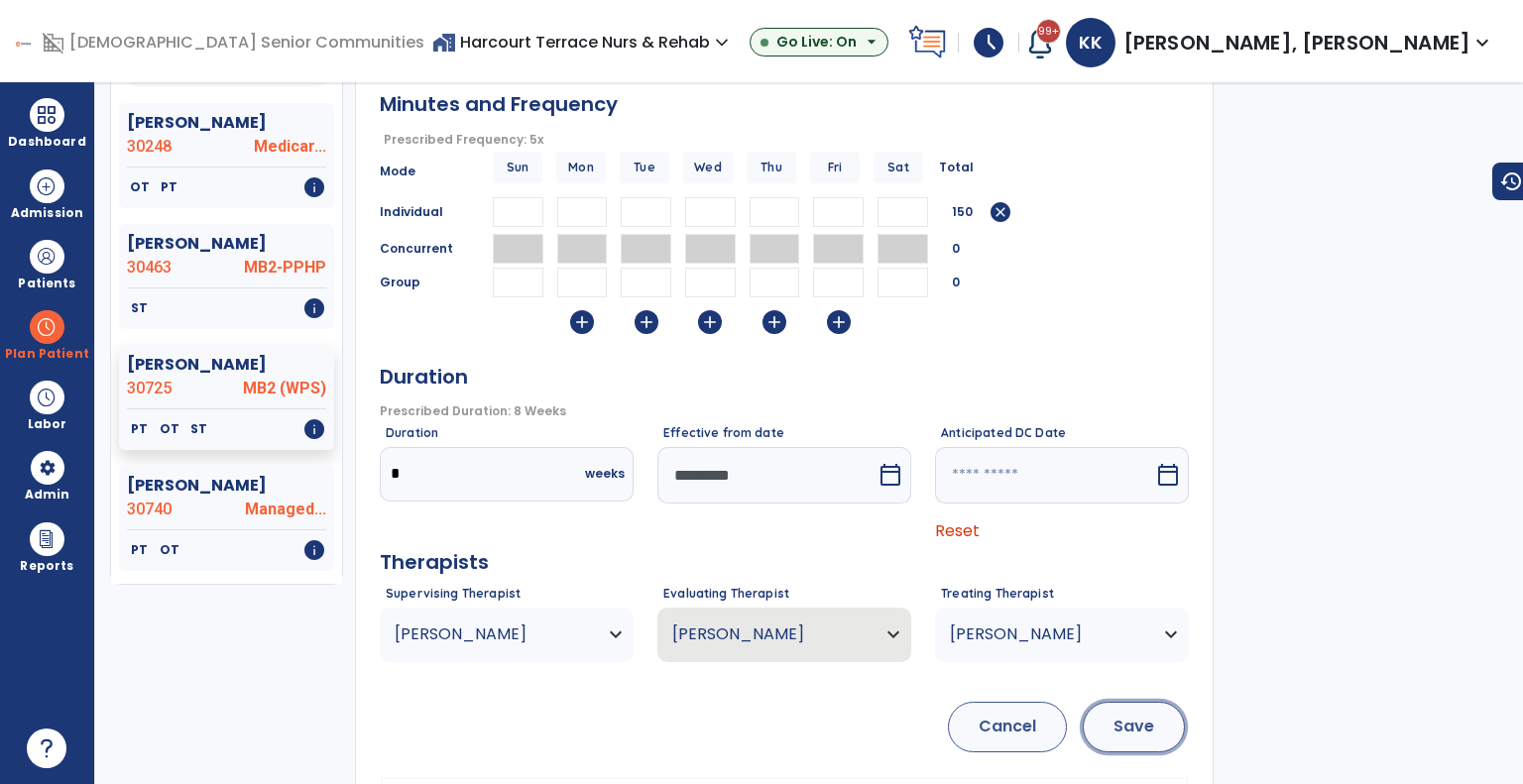 click on "Save" at bounding box center [1133, 727] 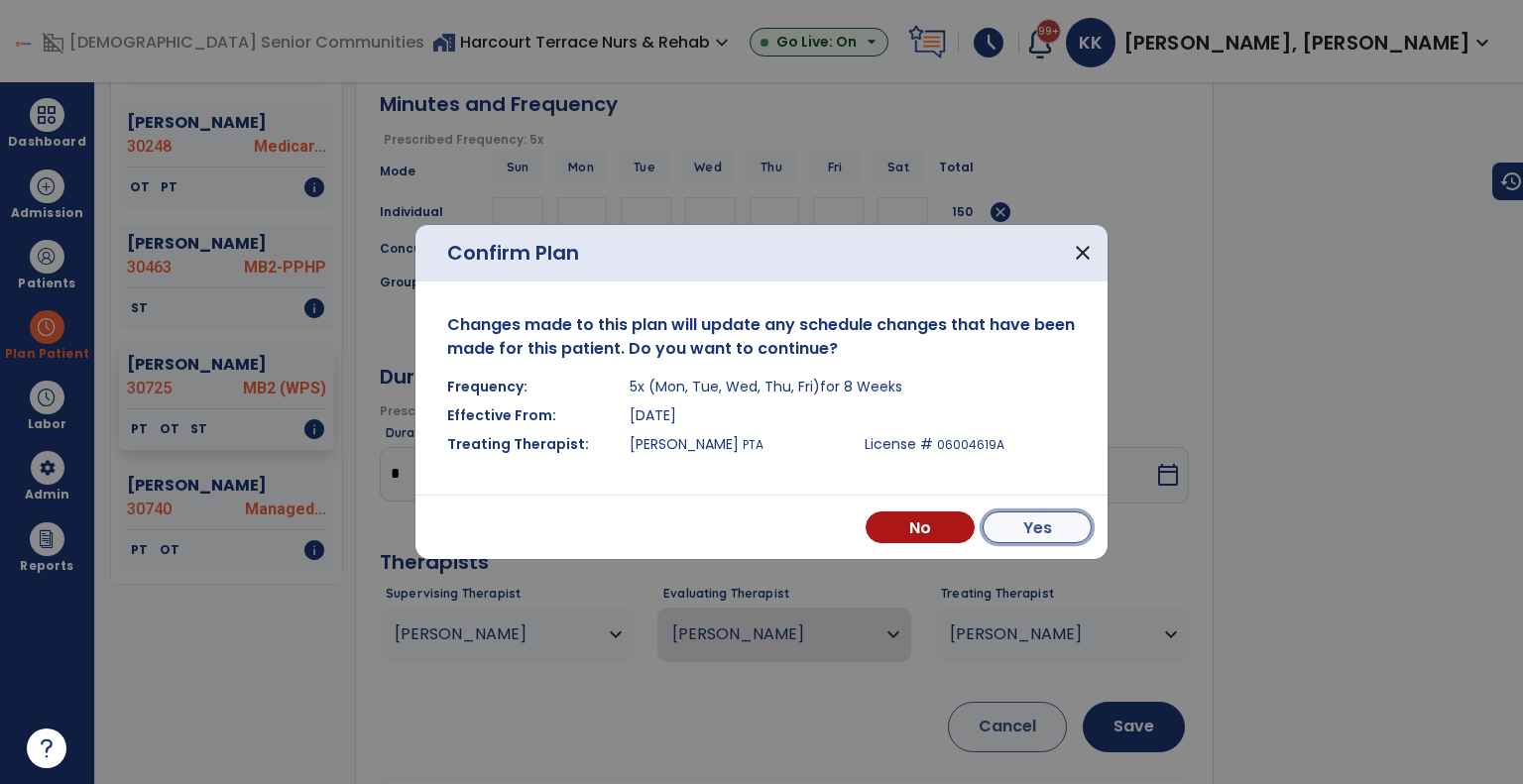 click on "Yes" at bounding box center [1037, 527] 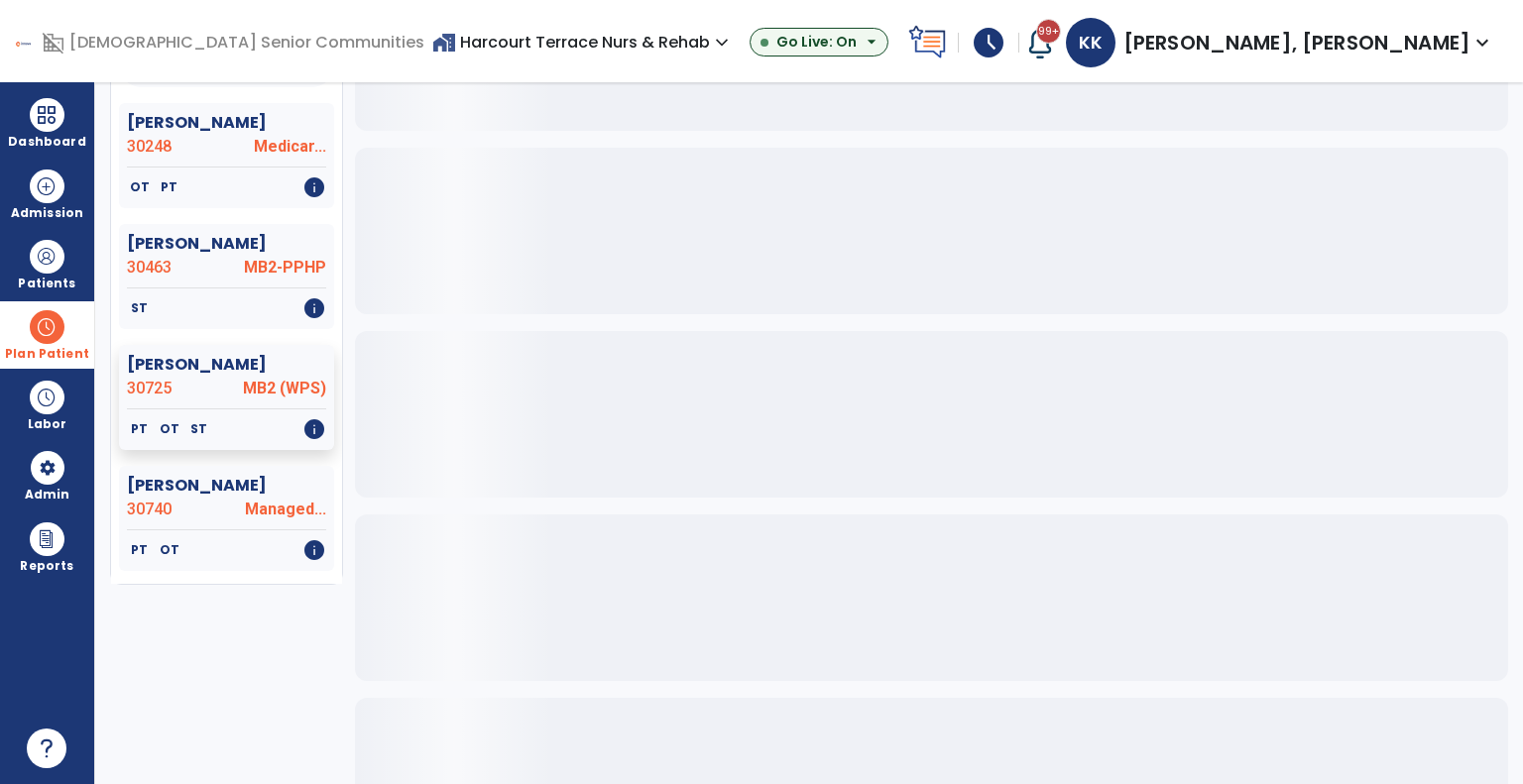 click at bounding box center [47, 327] 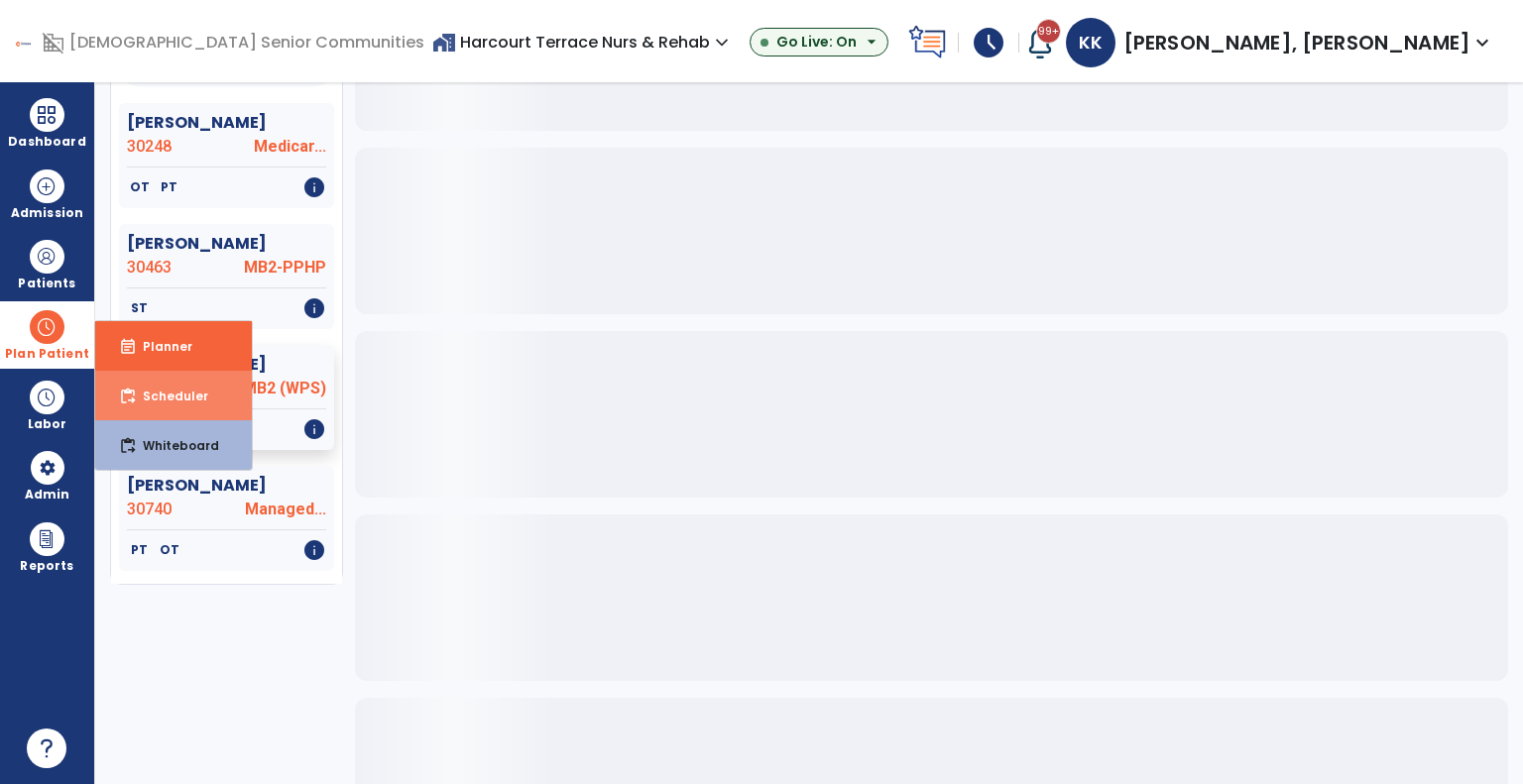 click on "Scheduler" at bounding box center (168, 395) 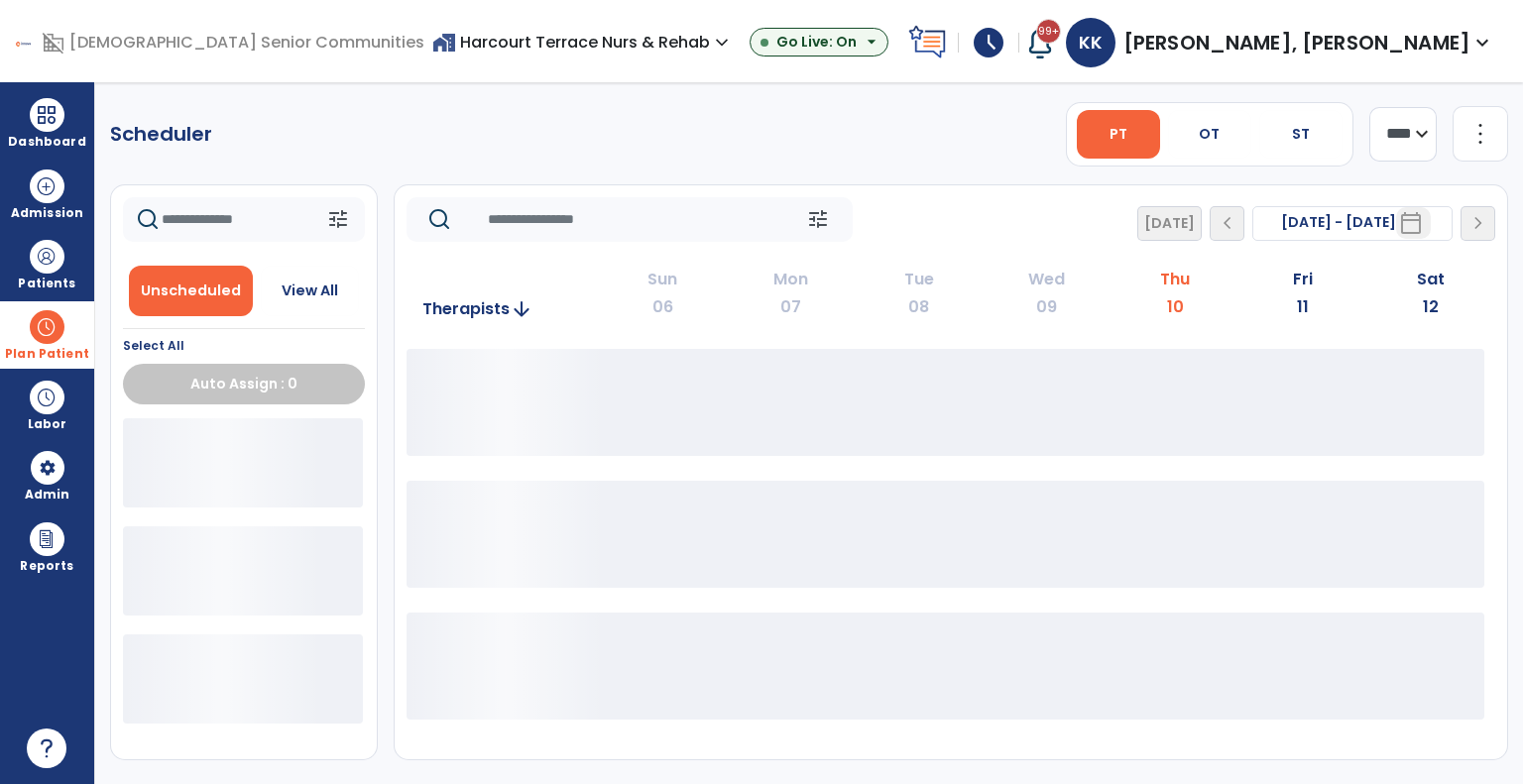 scroll, scrollTop: 0, scrollLeft: 0, axis: both 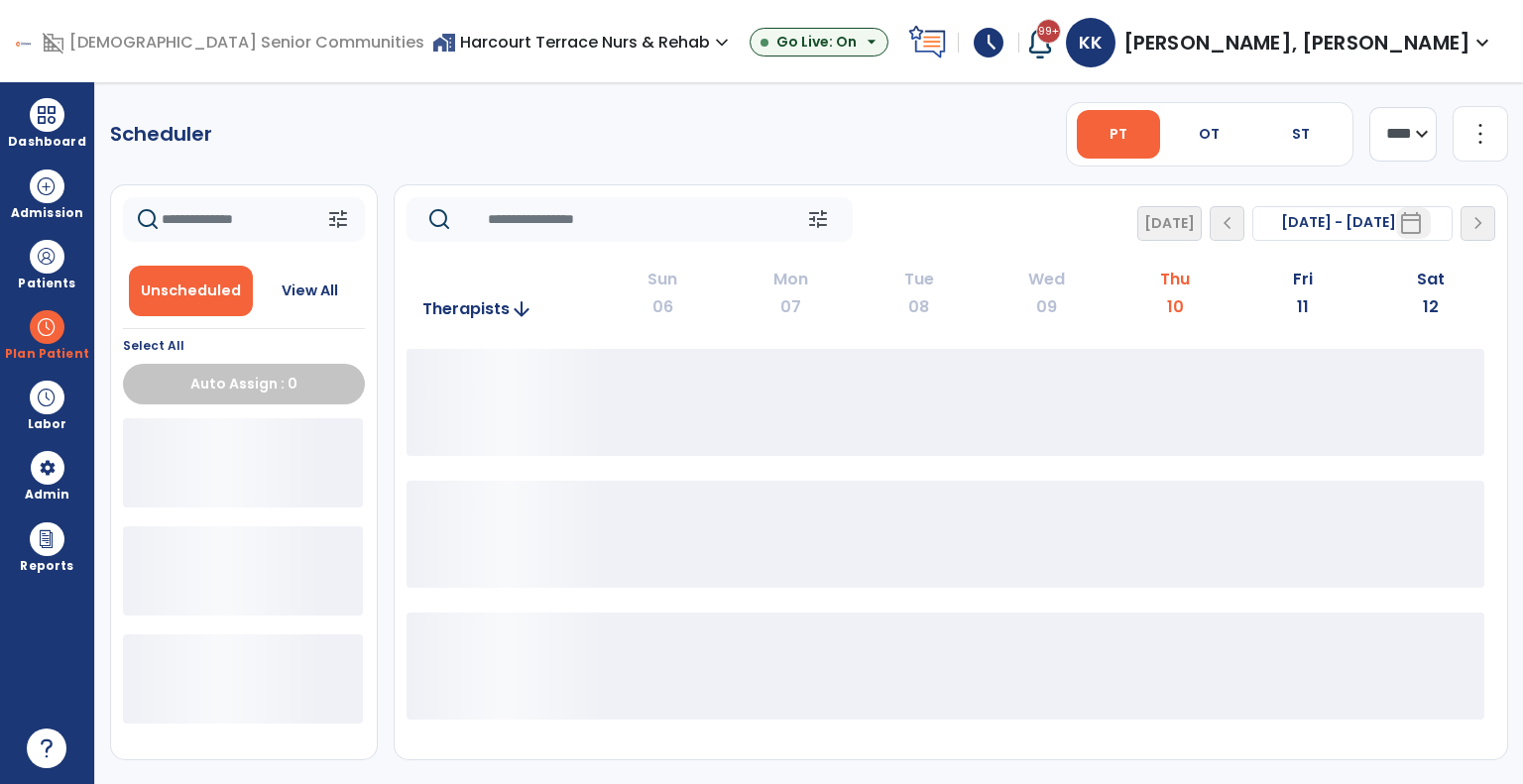 click on "Scheduler   PT   OT   ST  **** *** more_vert  Manage Labor   View All Therapists   Print" 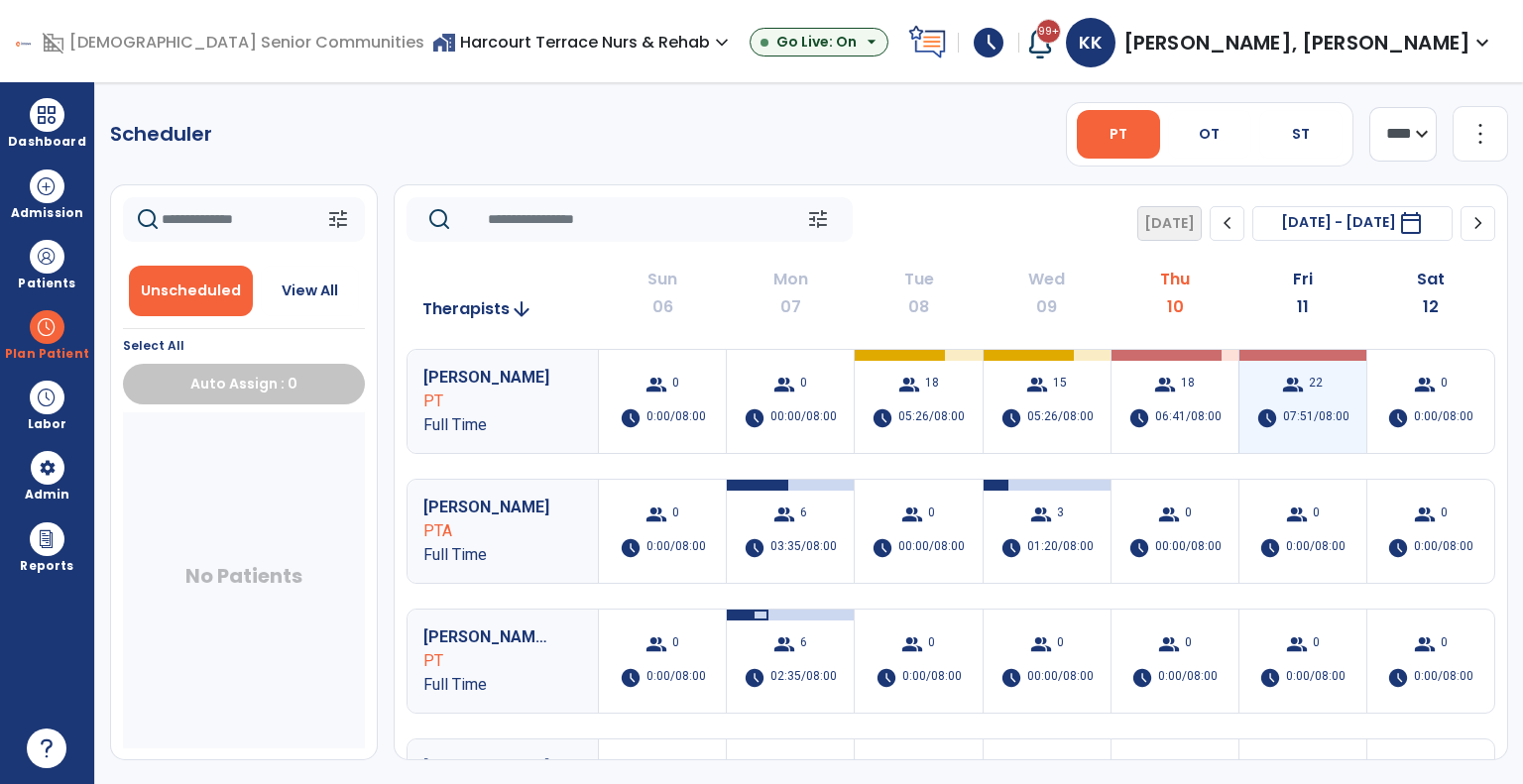click on "07:51/08:00" at bounding box center (1316, 418) 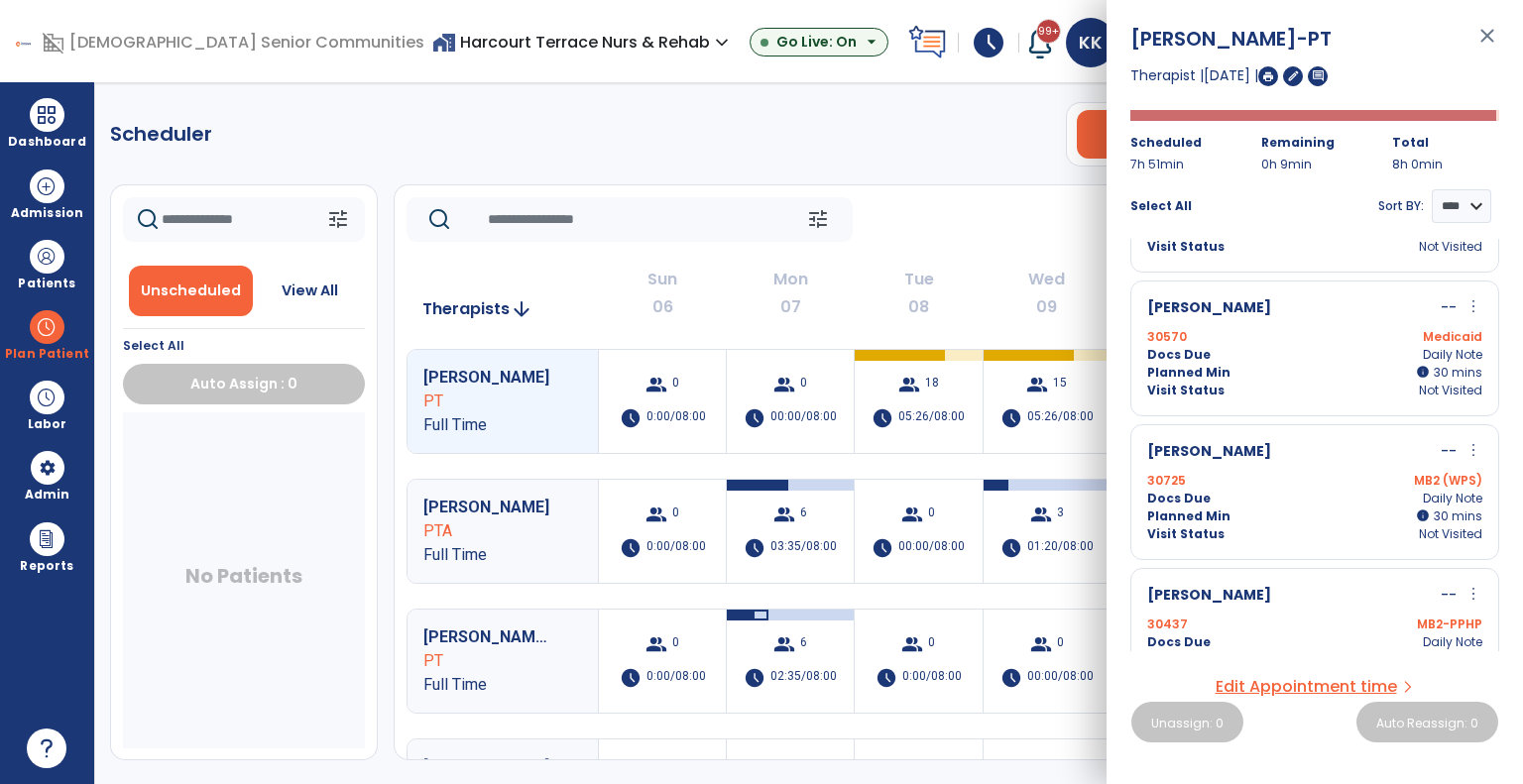 click on "30725 MB2 (WPS)" at bounding box center (1315, 481) 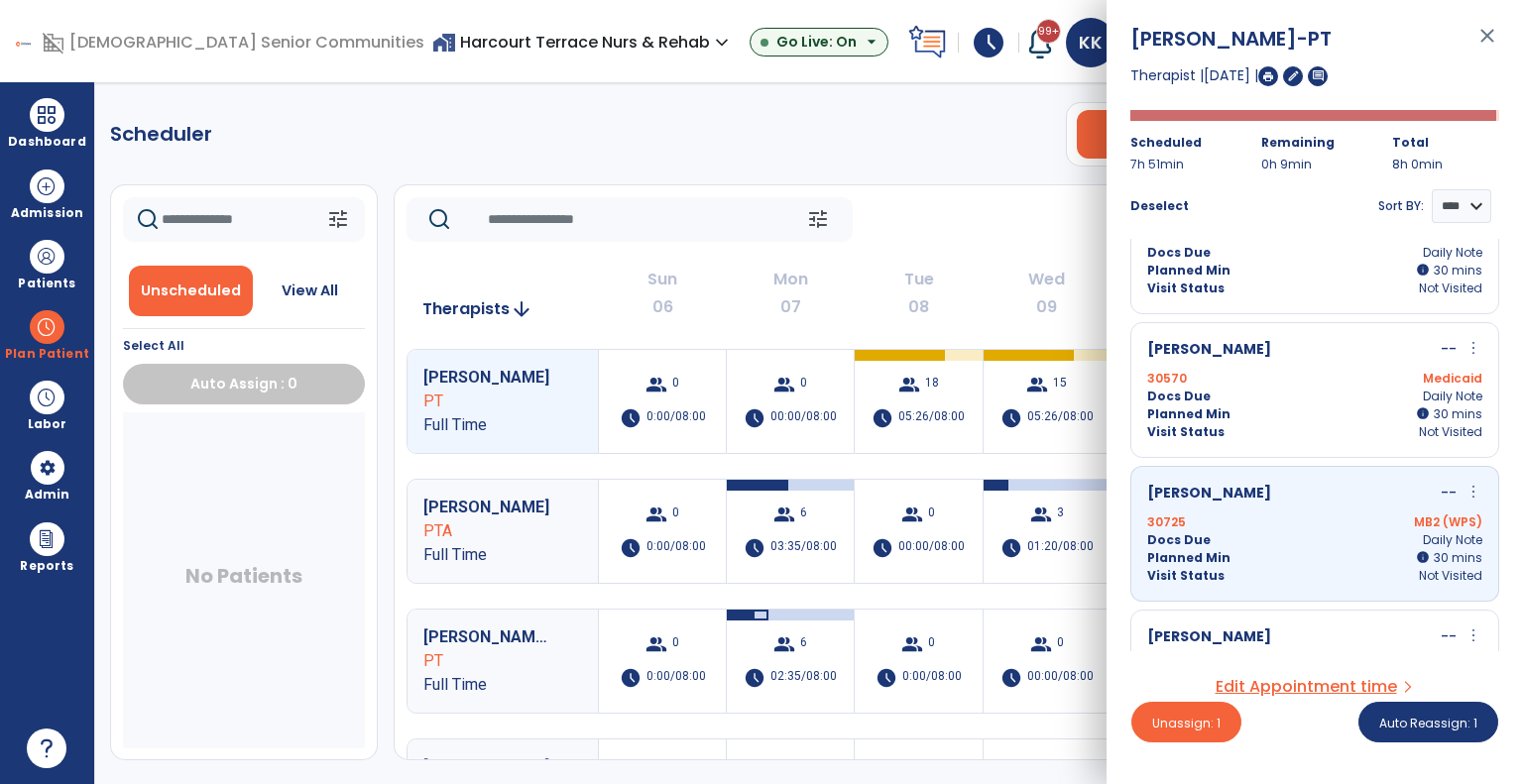 scroll, scrollTop: 1313, scrollLeft: 0, axis: vertical 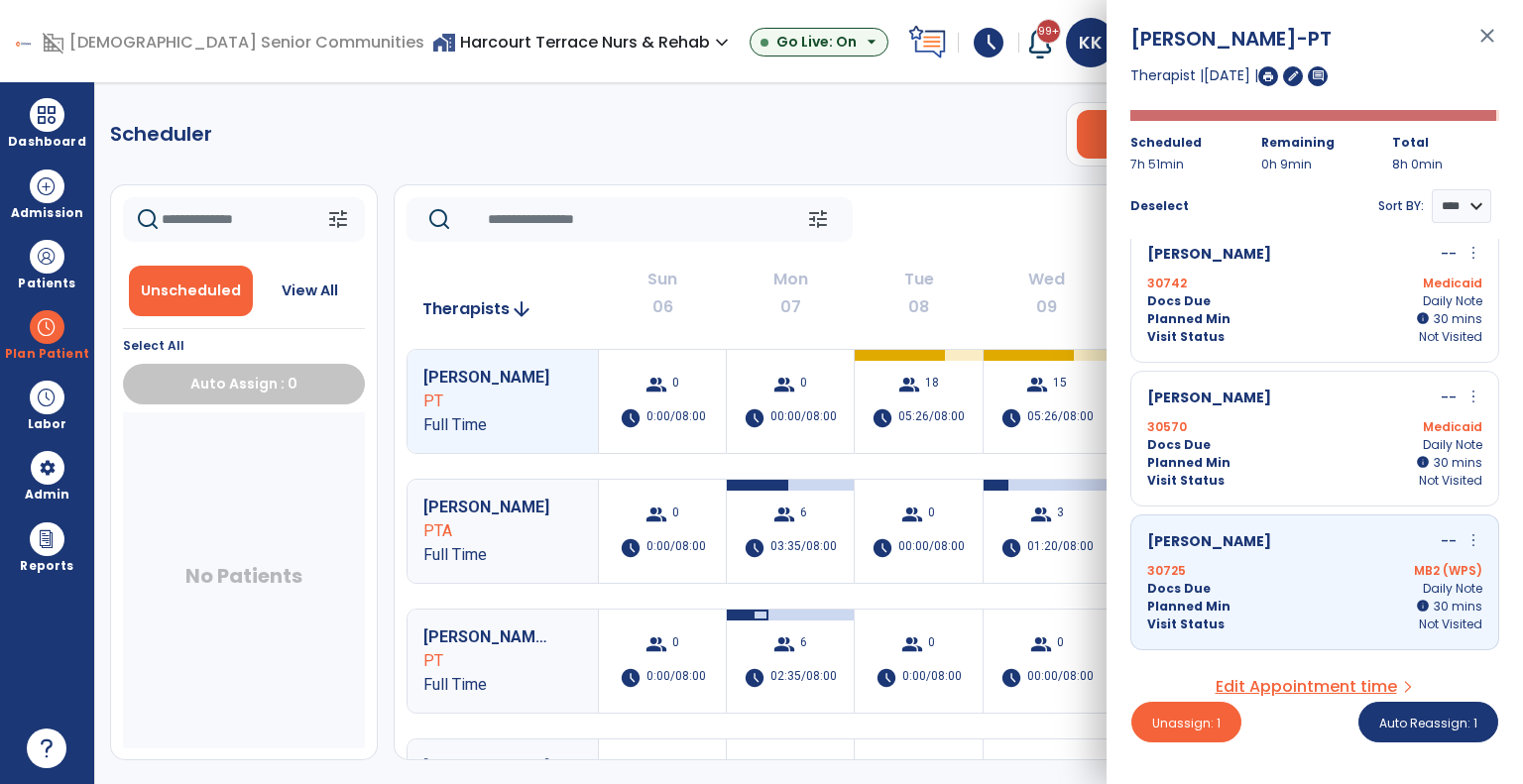 click on "Planned Min" at bounding box center [1189, 319] 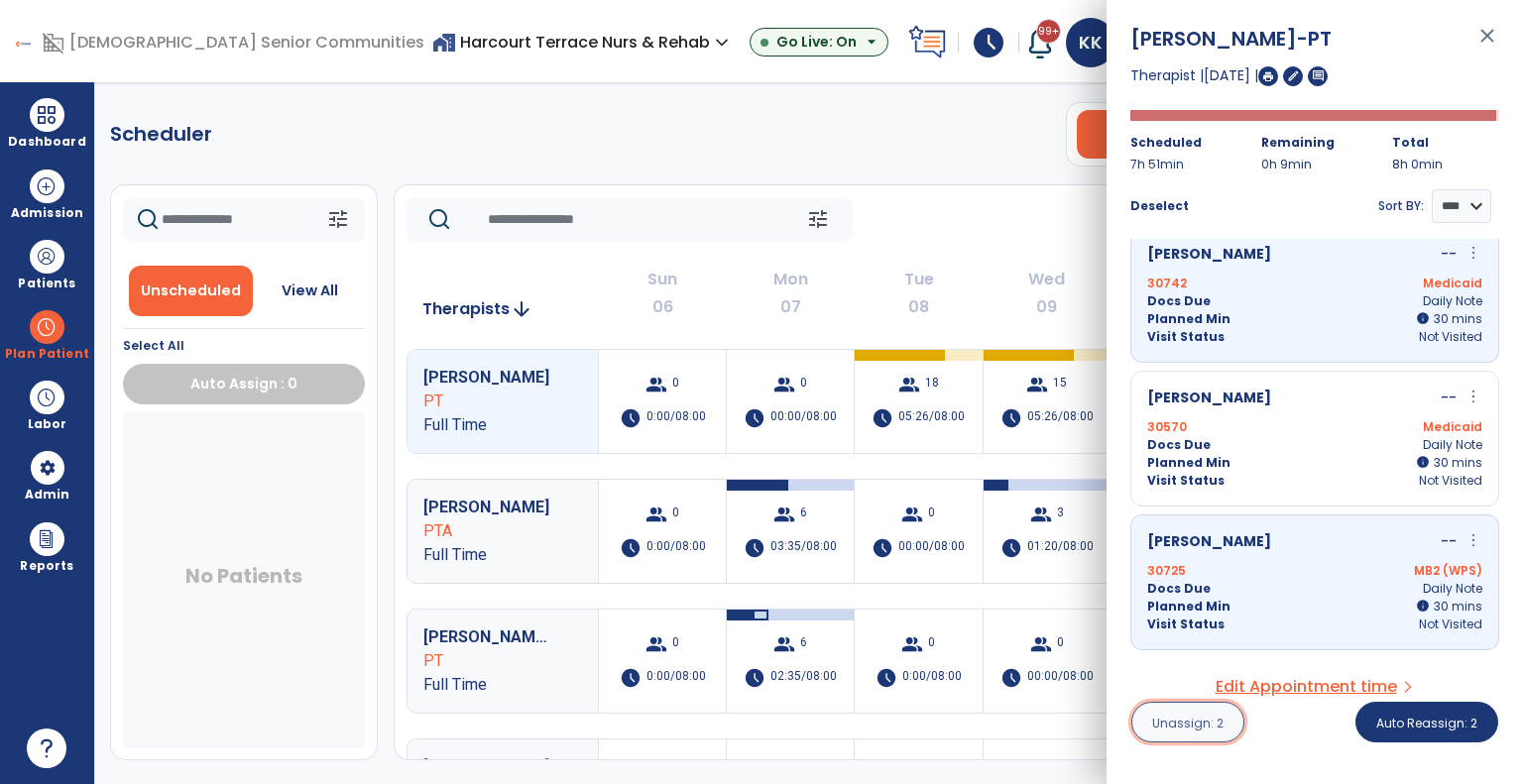 click on "Unassign: 2" at bounding box center (1188, 723) 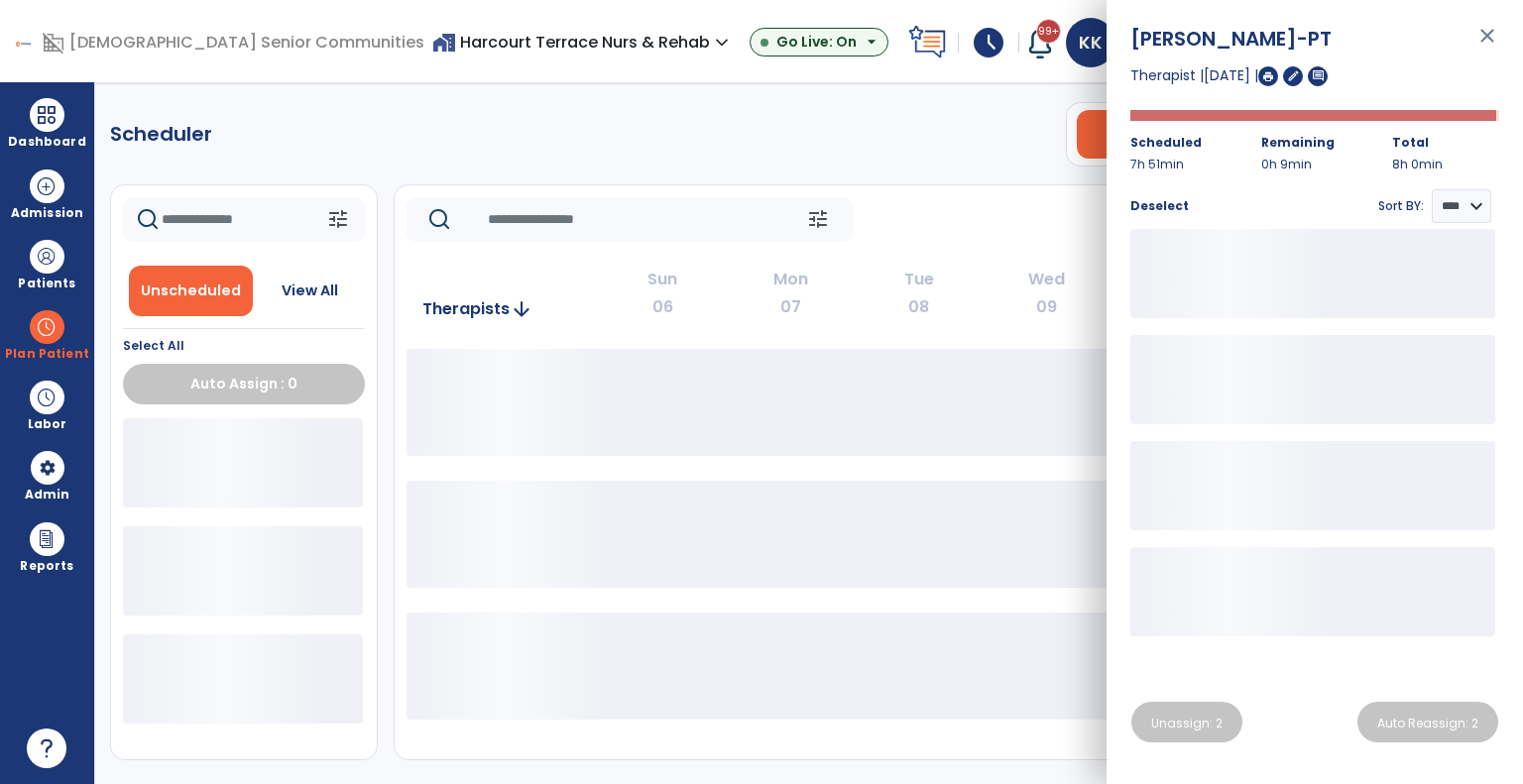 click on "tune   Today  chevron_left Jul 6, 2025 - Jul 12, 2025  *********  calendar_today  chevron_right" 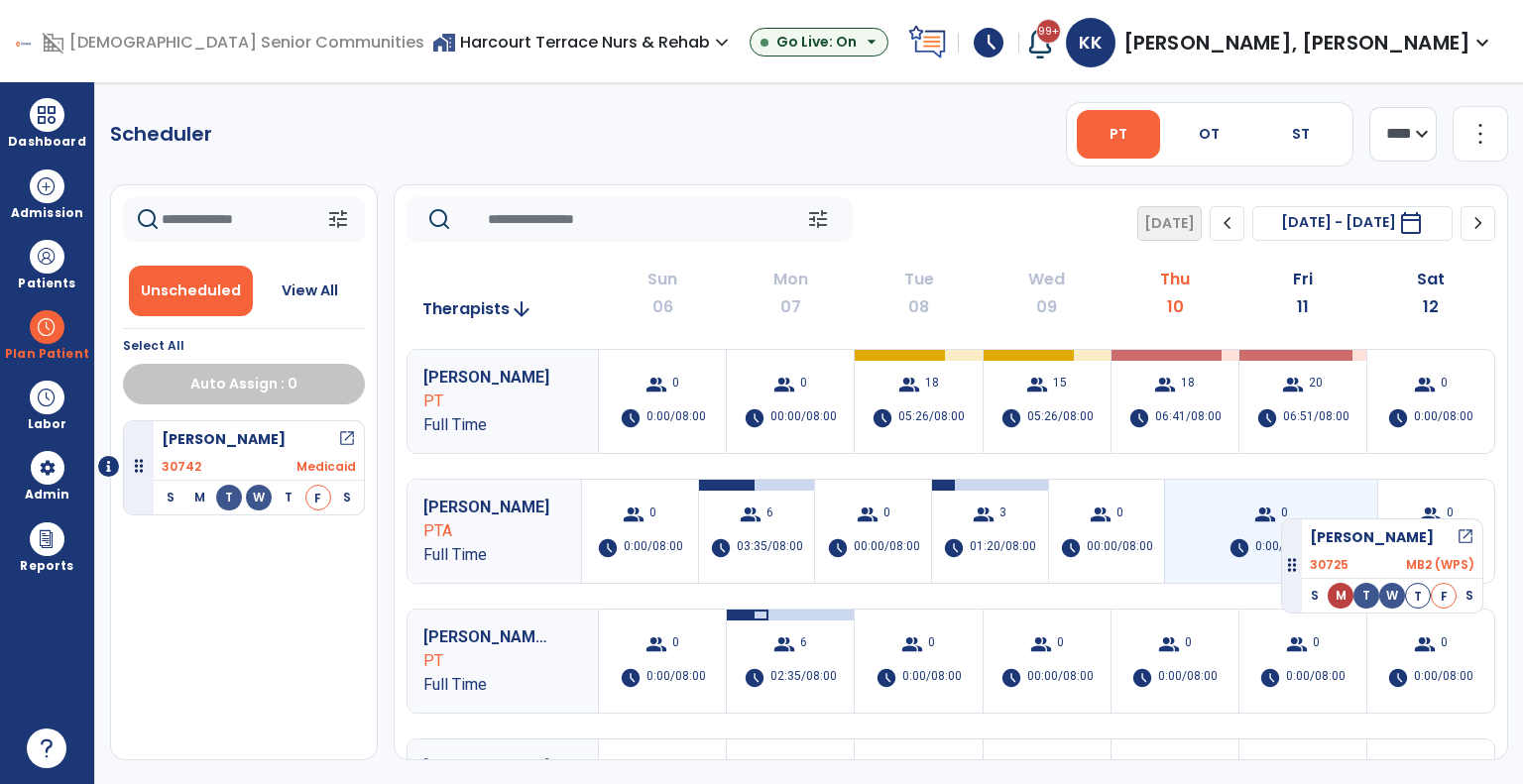 drag, startPoint x: 291, startPoint y: 467, endPoint x: 1281, endPoint y: 510, distance: 990.9334 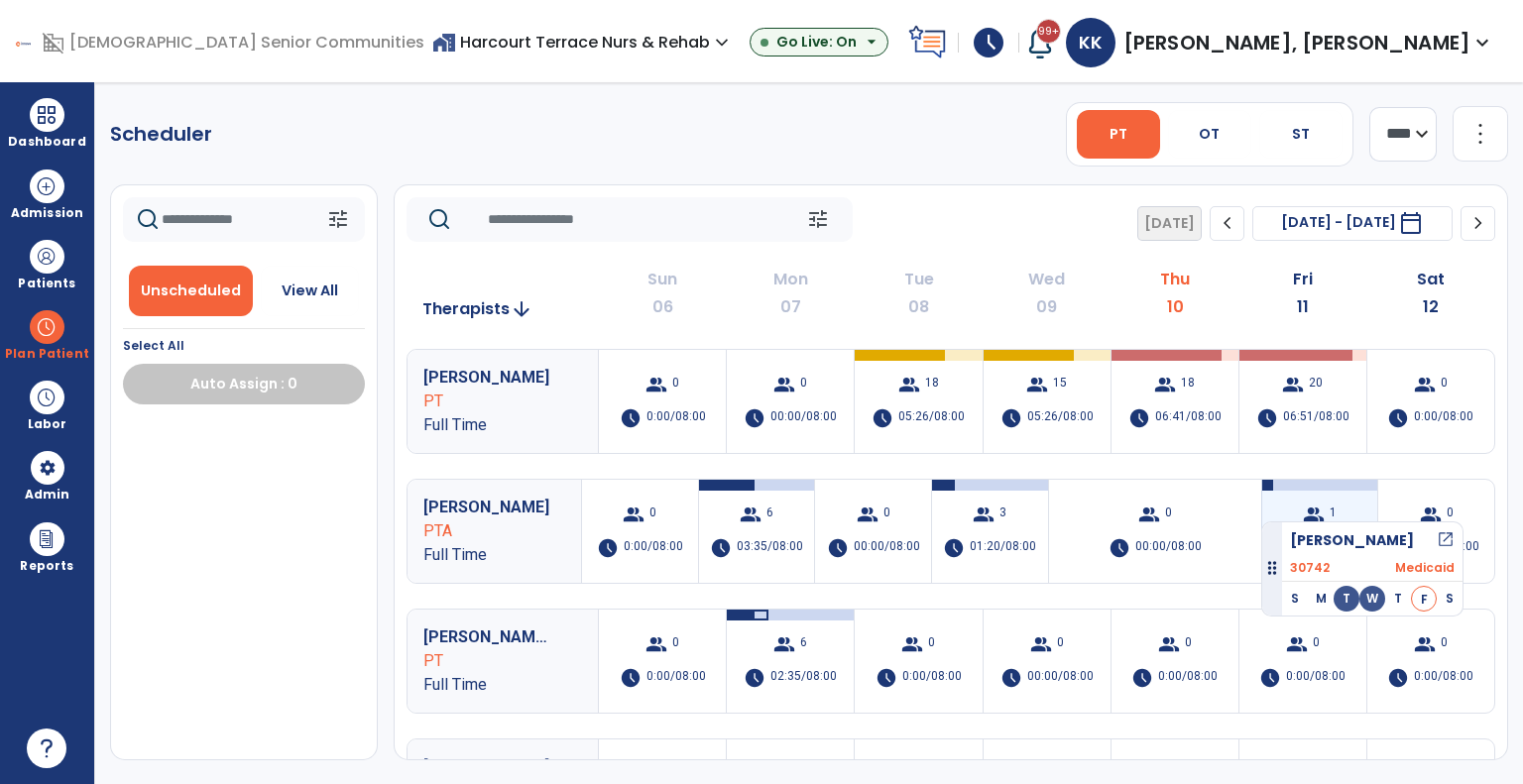 drag, startPoint x: 220, startPoint y: 462, endPoint x: 1268, endPoint y: 510, distance: 1049.0987 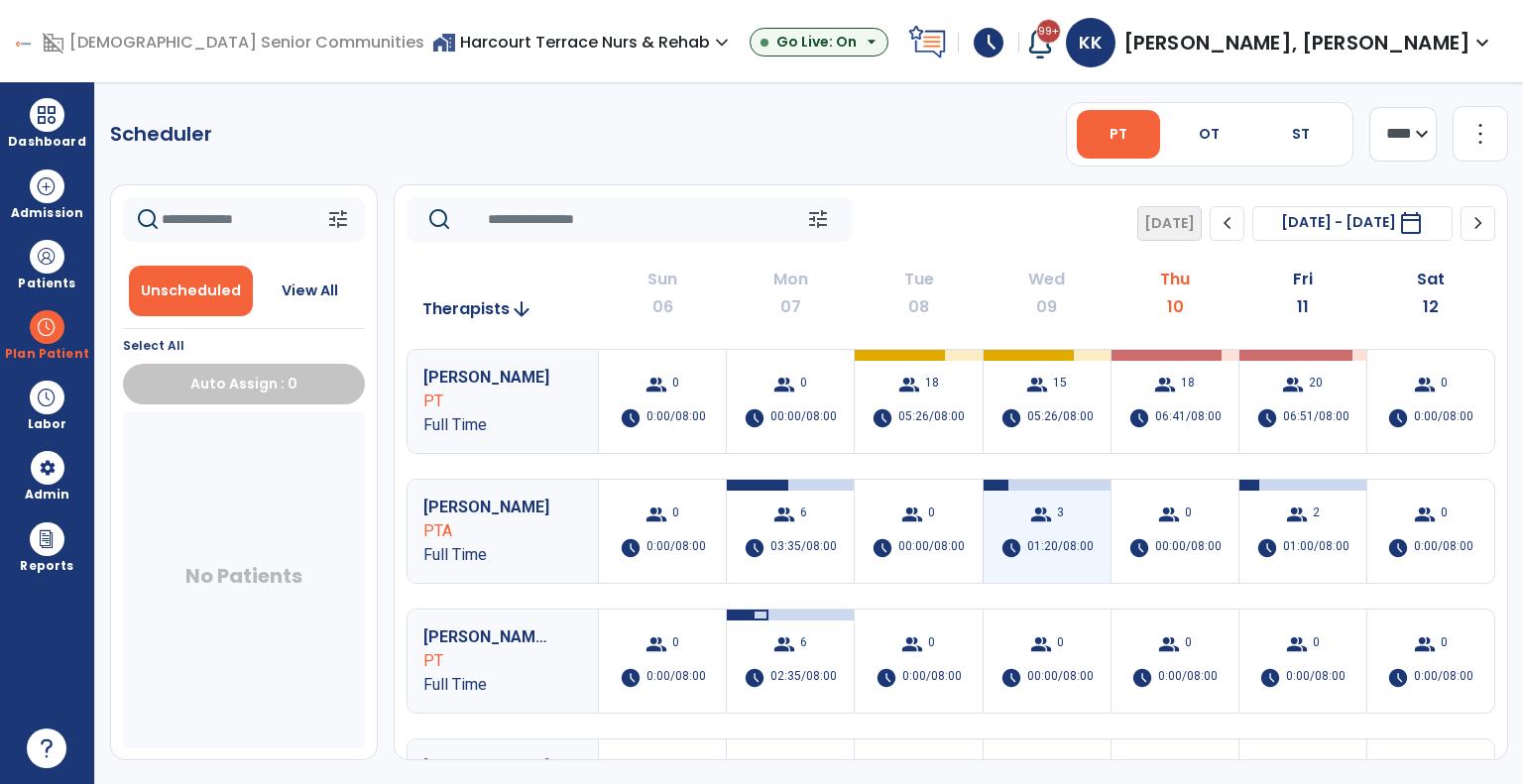 click on "group" at bounding box center [1041, 514] 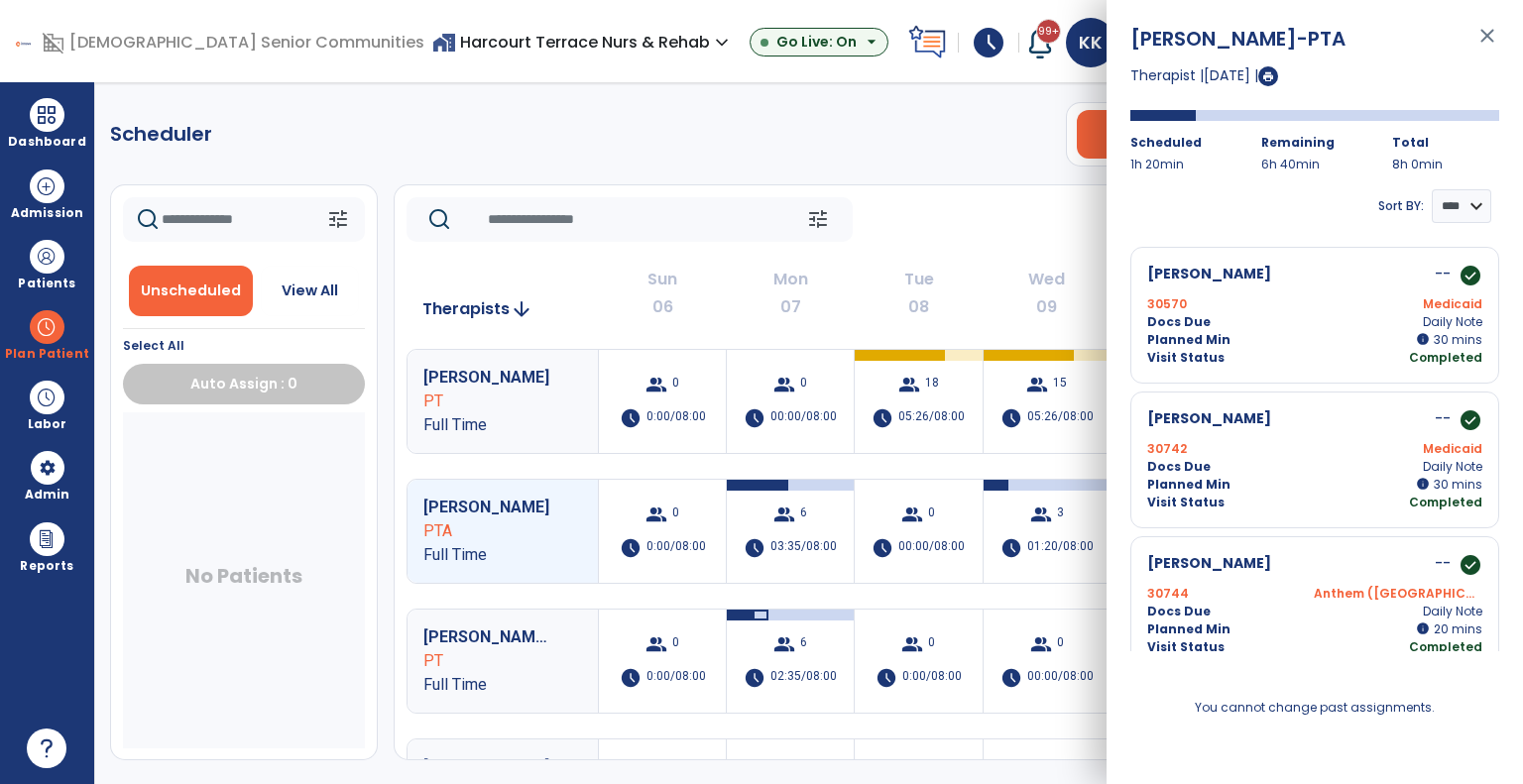 click on "tune   Today  chevron_left Jul 6, 2025 - Jul 12, 2025  *********  calendar_today  chevron_right" 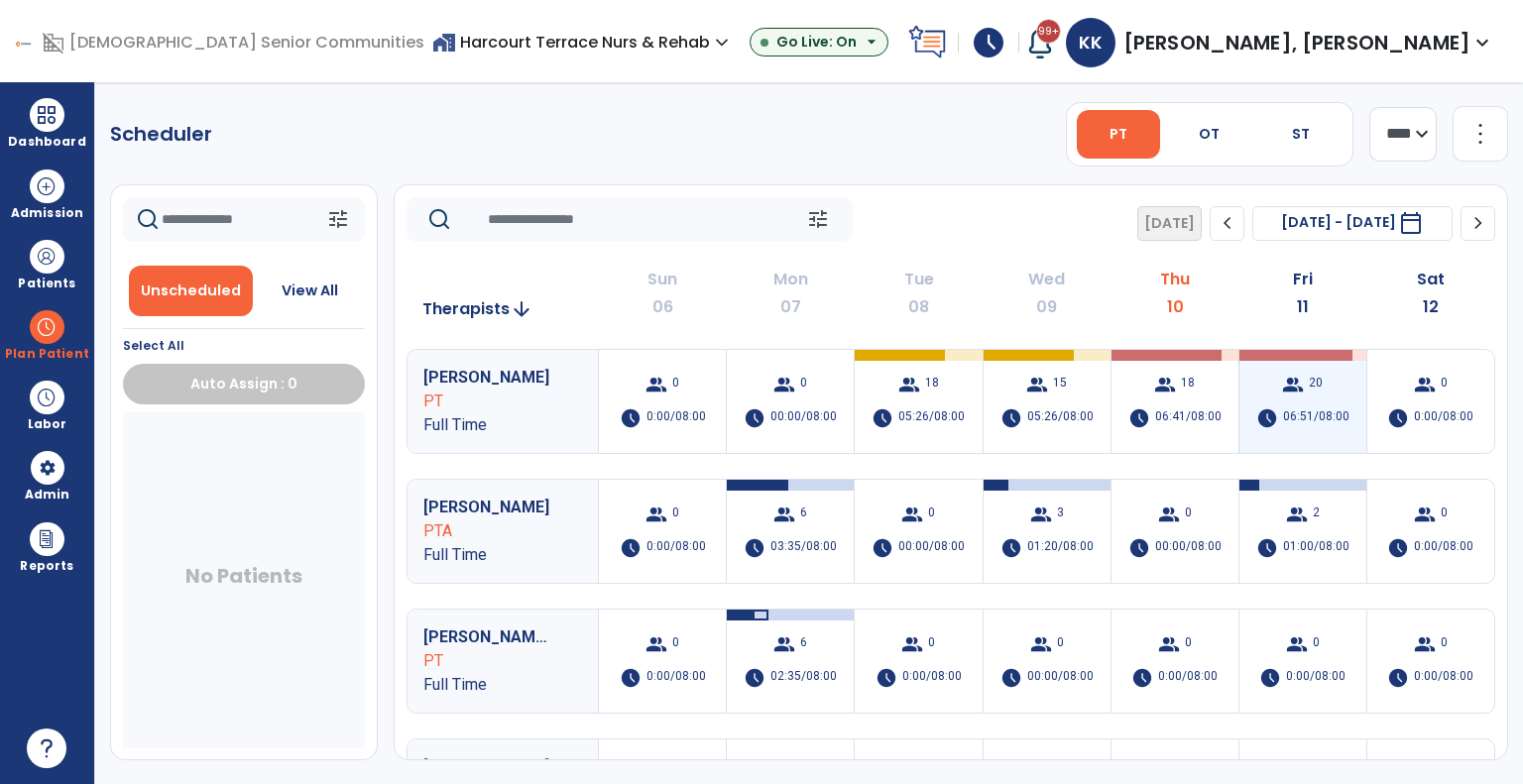 click on "group  20  schedule  06:51/08:00" at bounding box center (1303, 401) 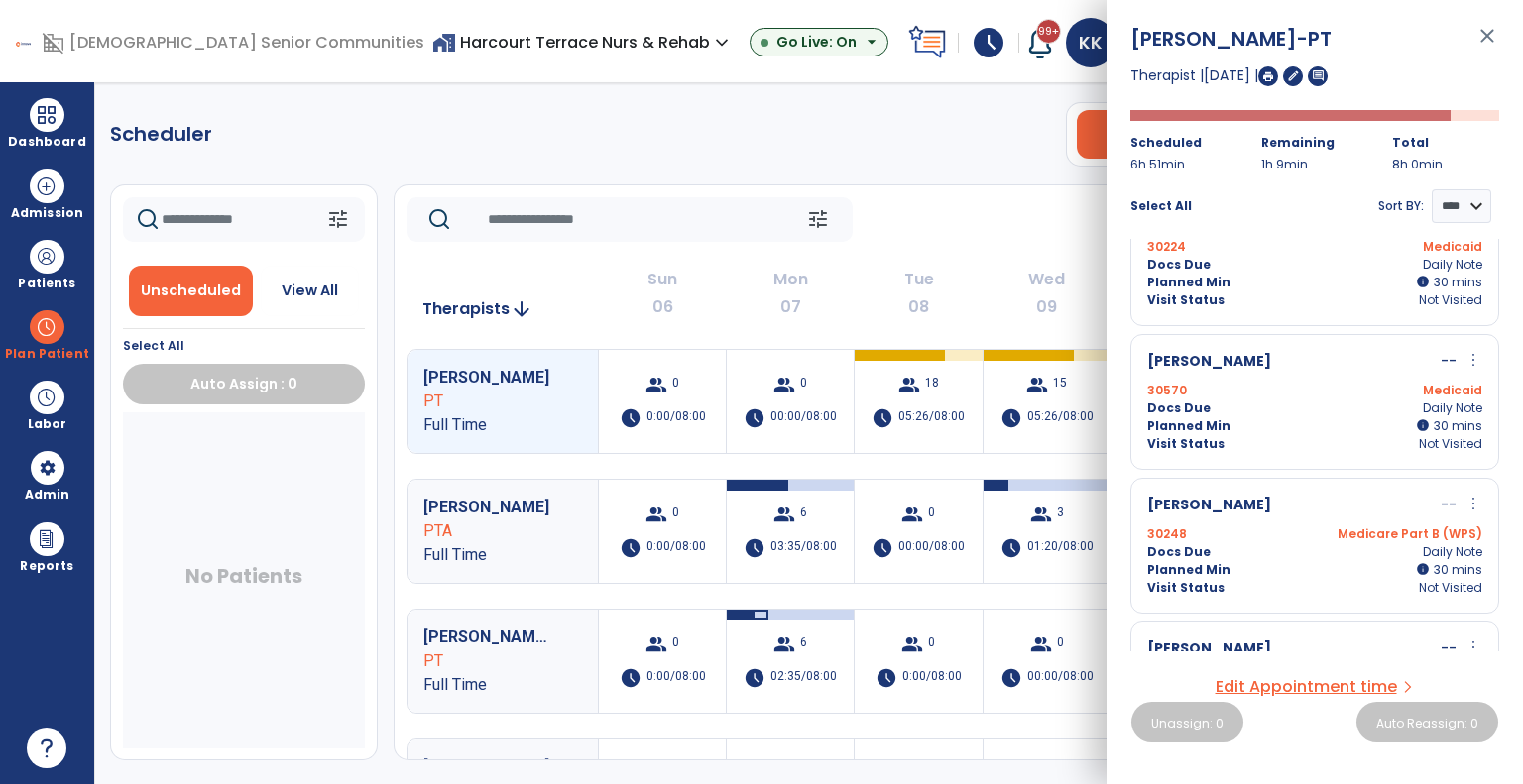 scroll, scrollTop: 1065, scrollLeft: 0, axis: vertical 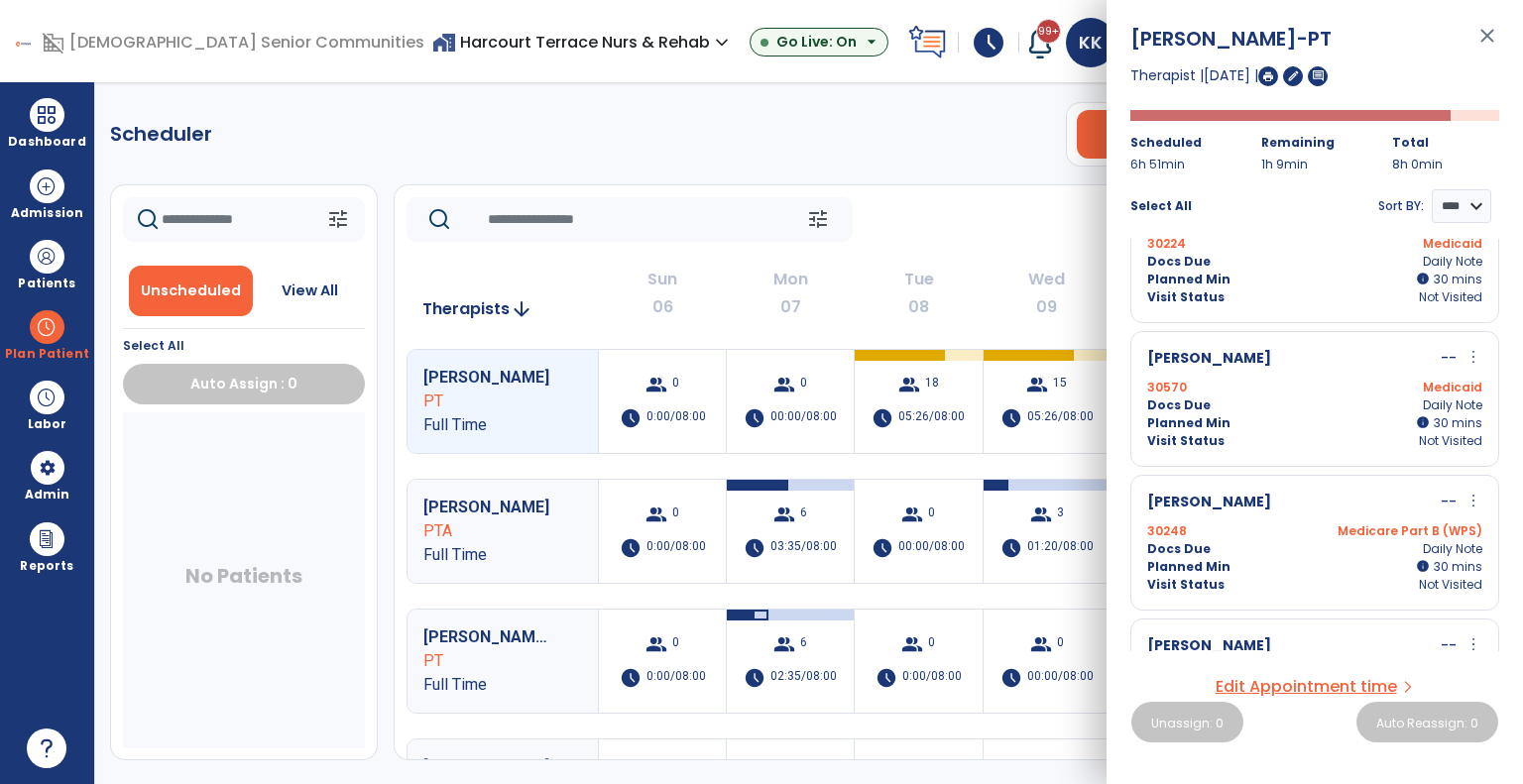 click on "Visit Status  Not Visited" at bounding box center (1315, 441) 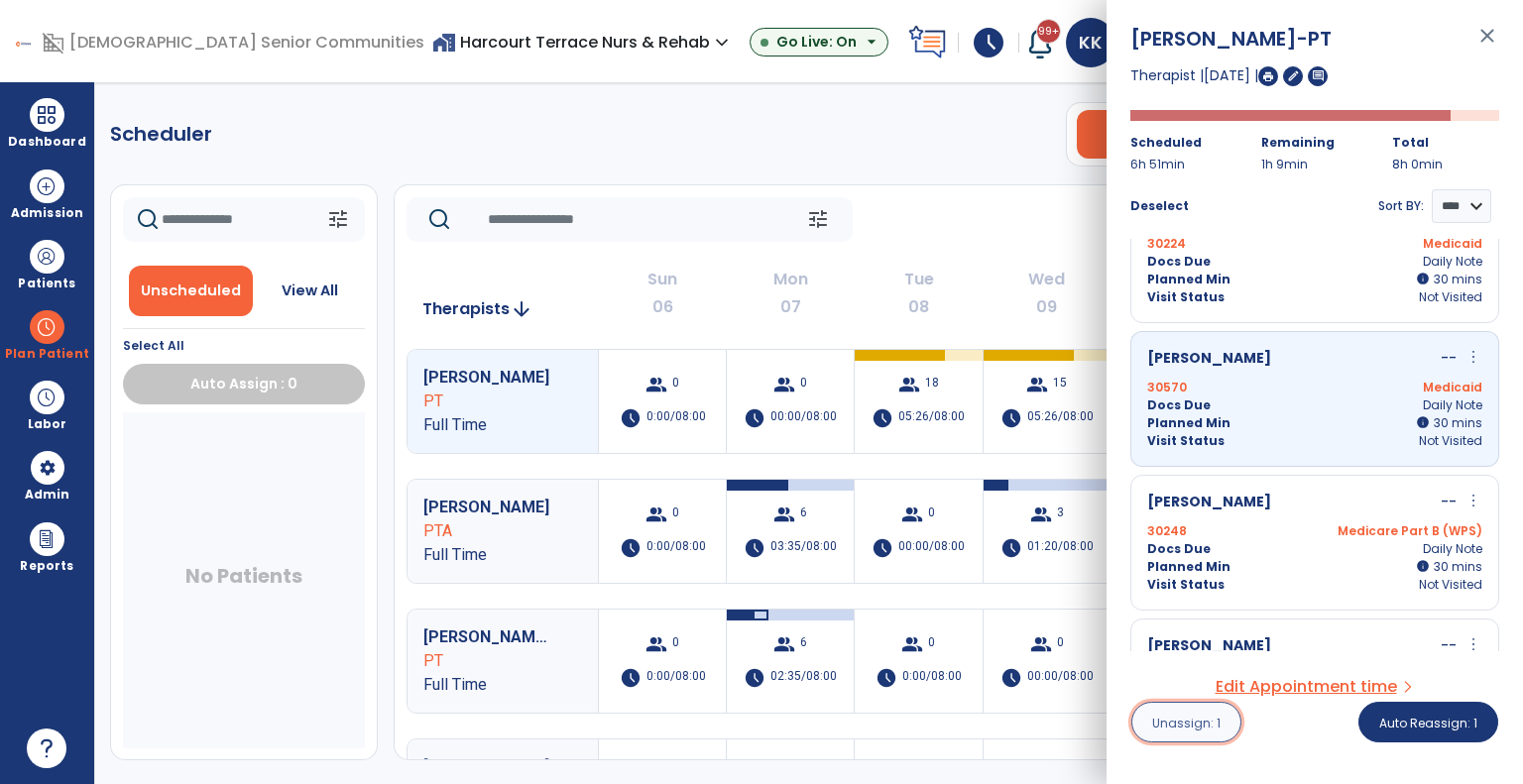 click on "Unassign: 1" at bounding box center [1186, 722] 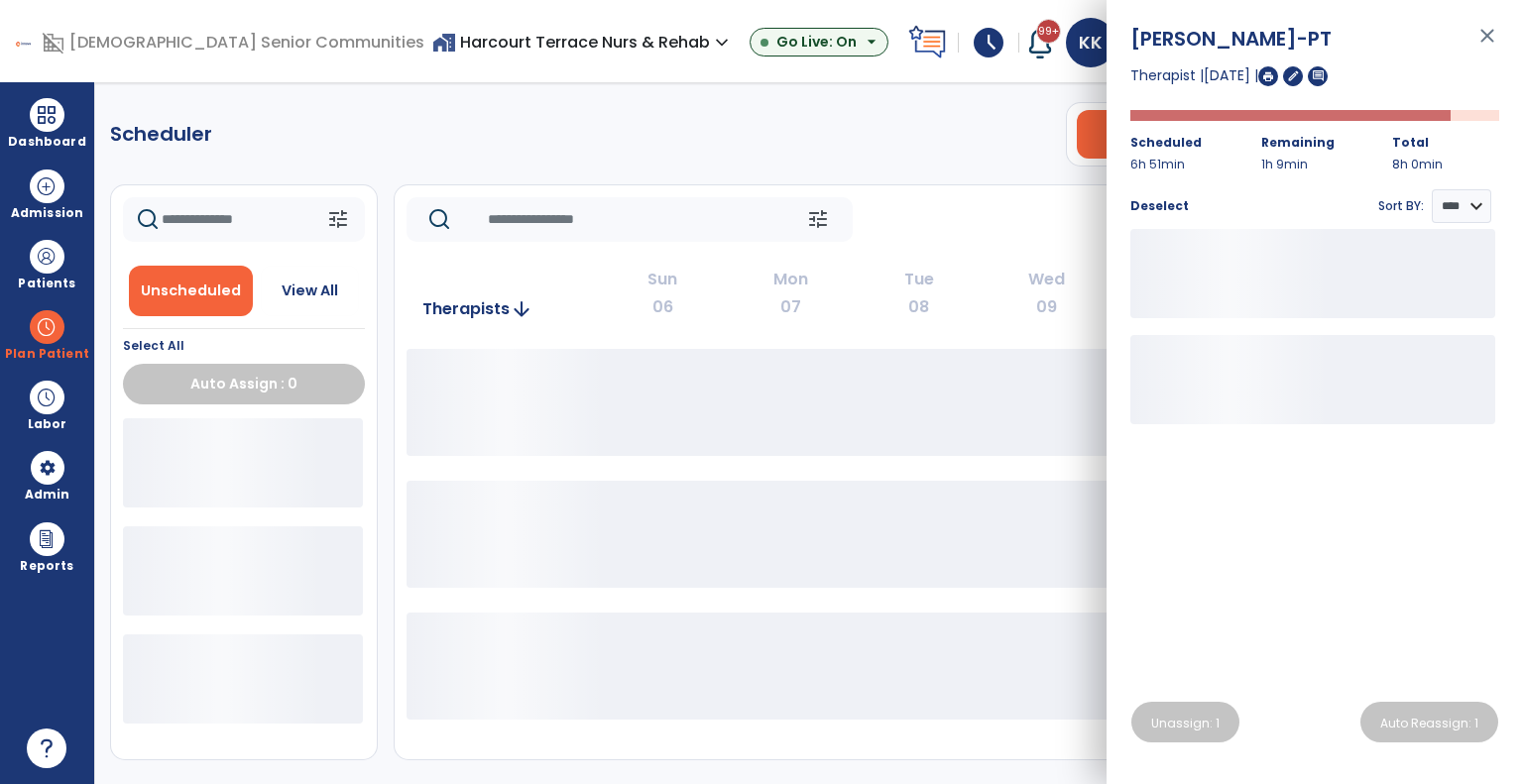 click on "tune   Today  chevron_left Jul 6, 2025 - Jul 12, 2025  *********  calendar_today  chevron_right" 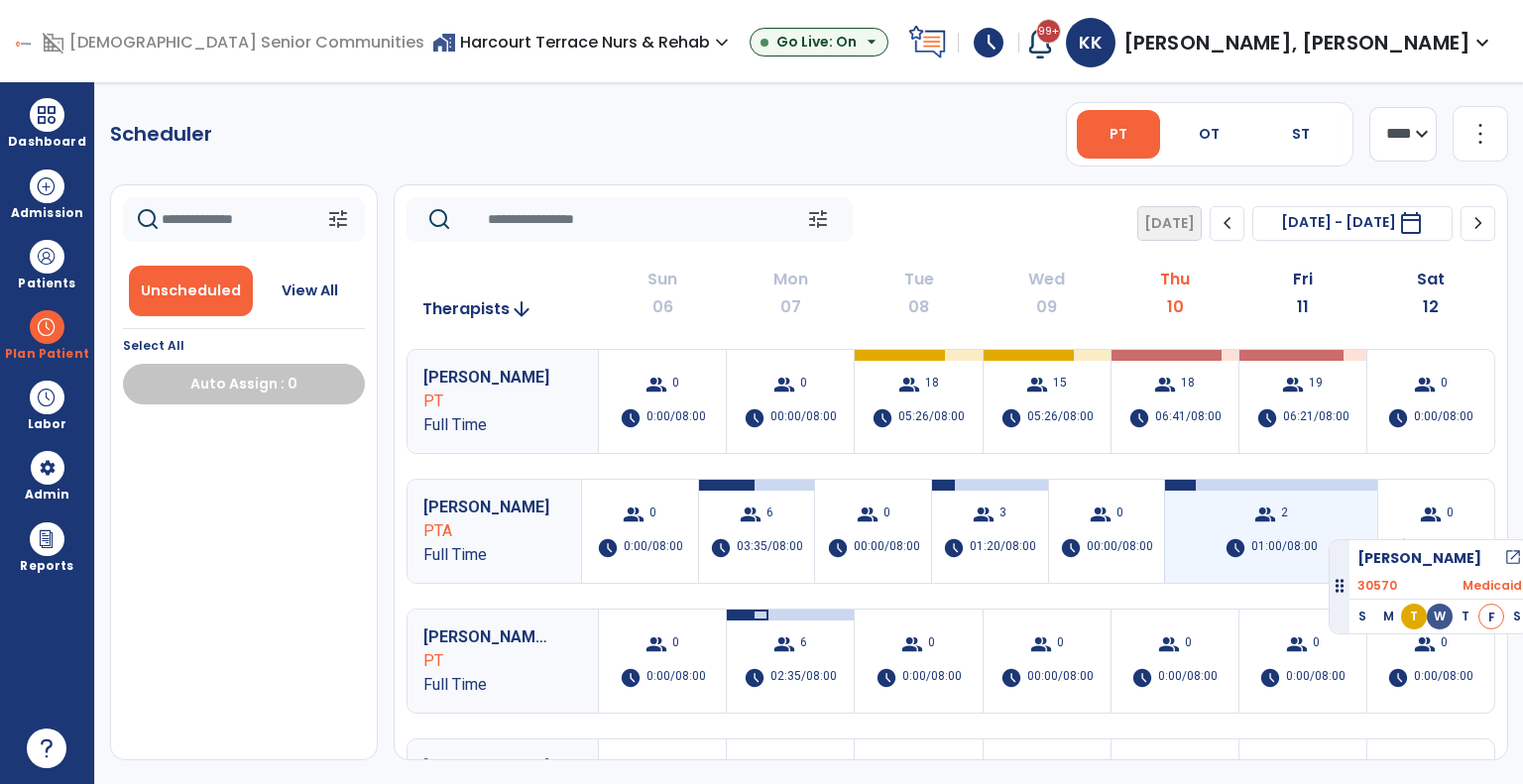 drag, startPoint x: 321, startPoint y: 472, endPoint x: 1329, endPoint y: 530, distance: 1009.6673 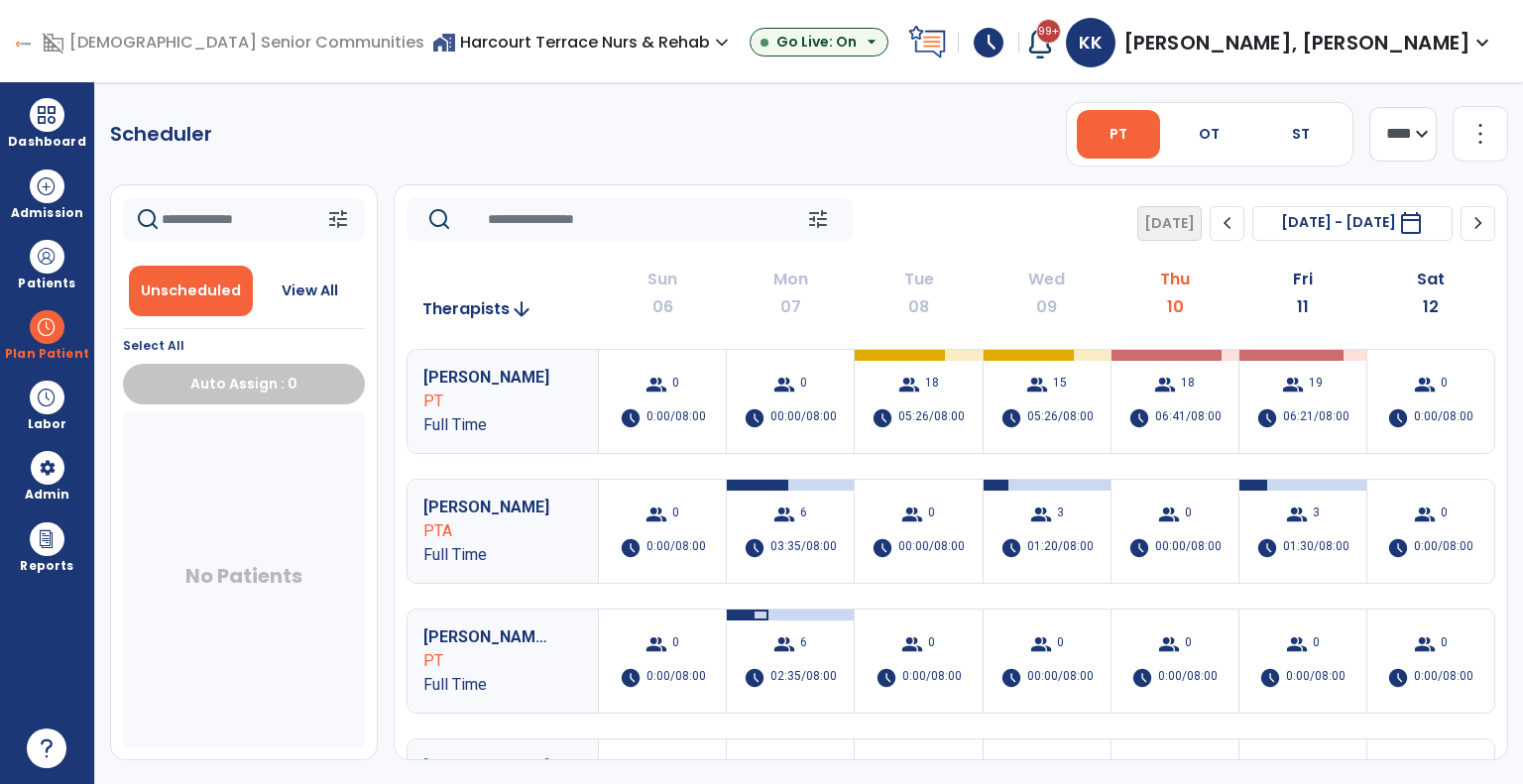 click on "chevron_right" 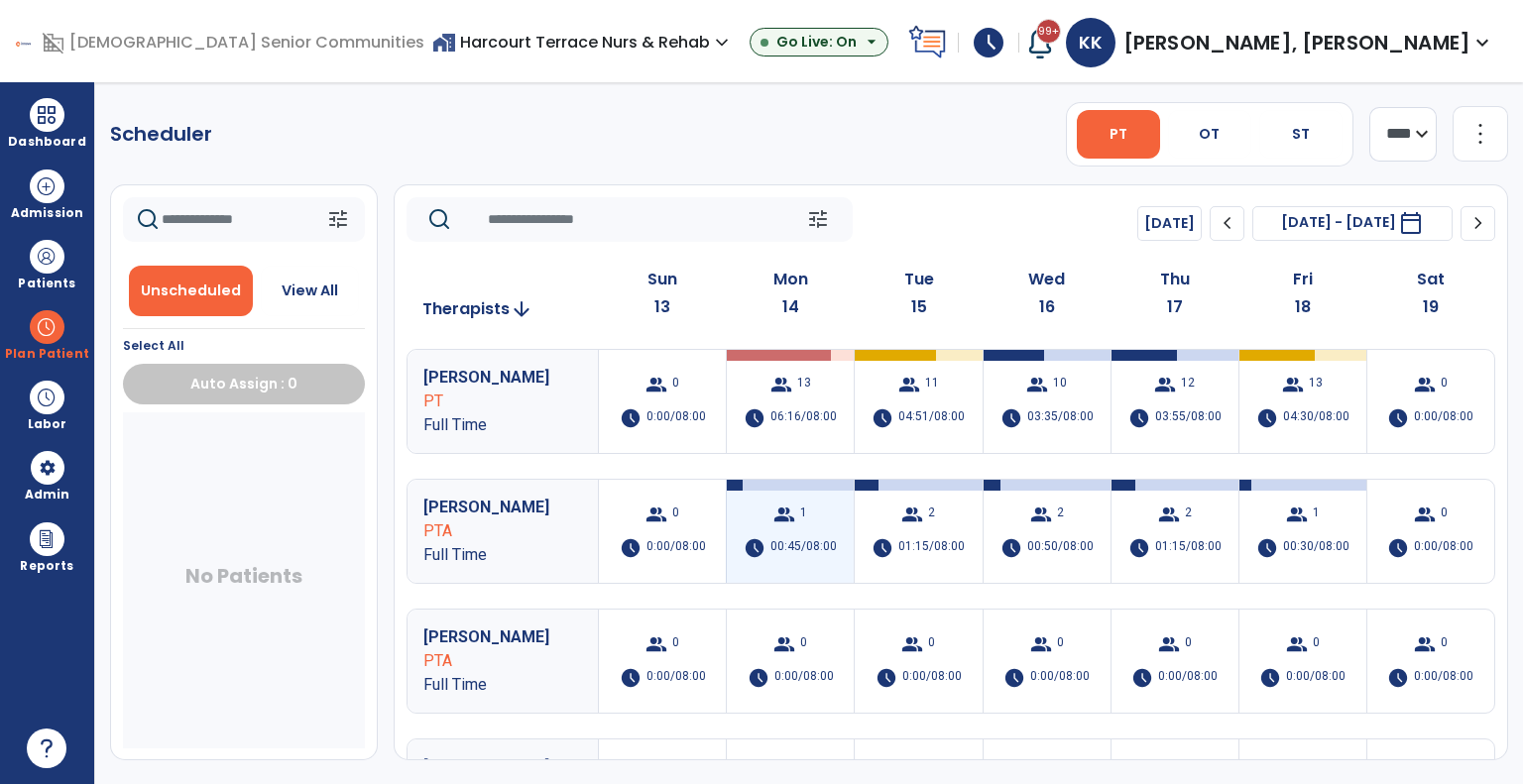 click on "00:45/08:00" at bounding box center (803, 548) 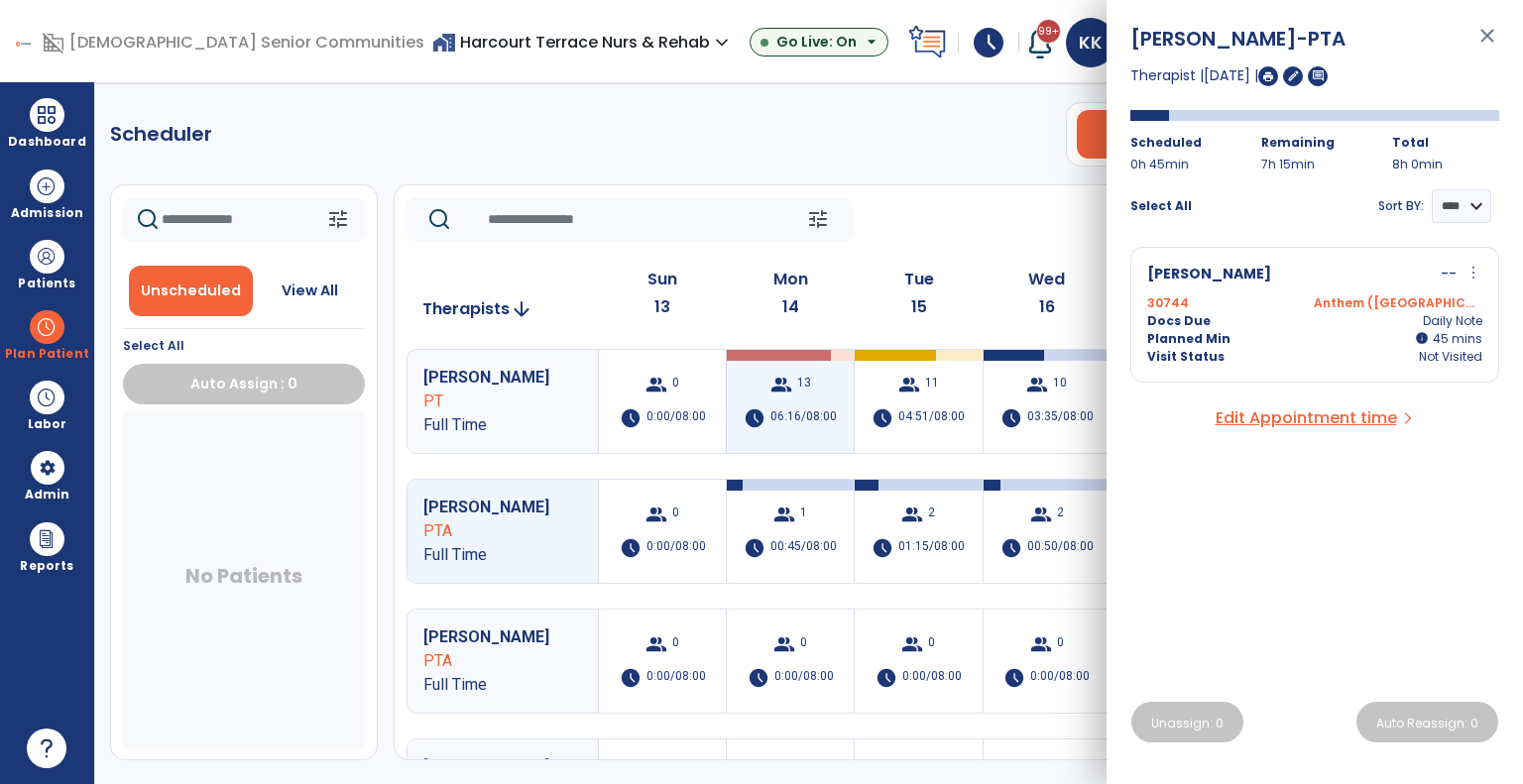 click on "group  13  schedule  06:16/08:00" at bounding box center [790, 401] 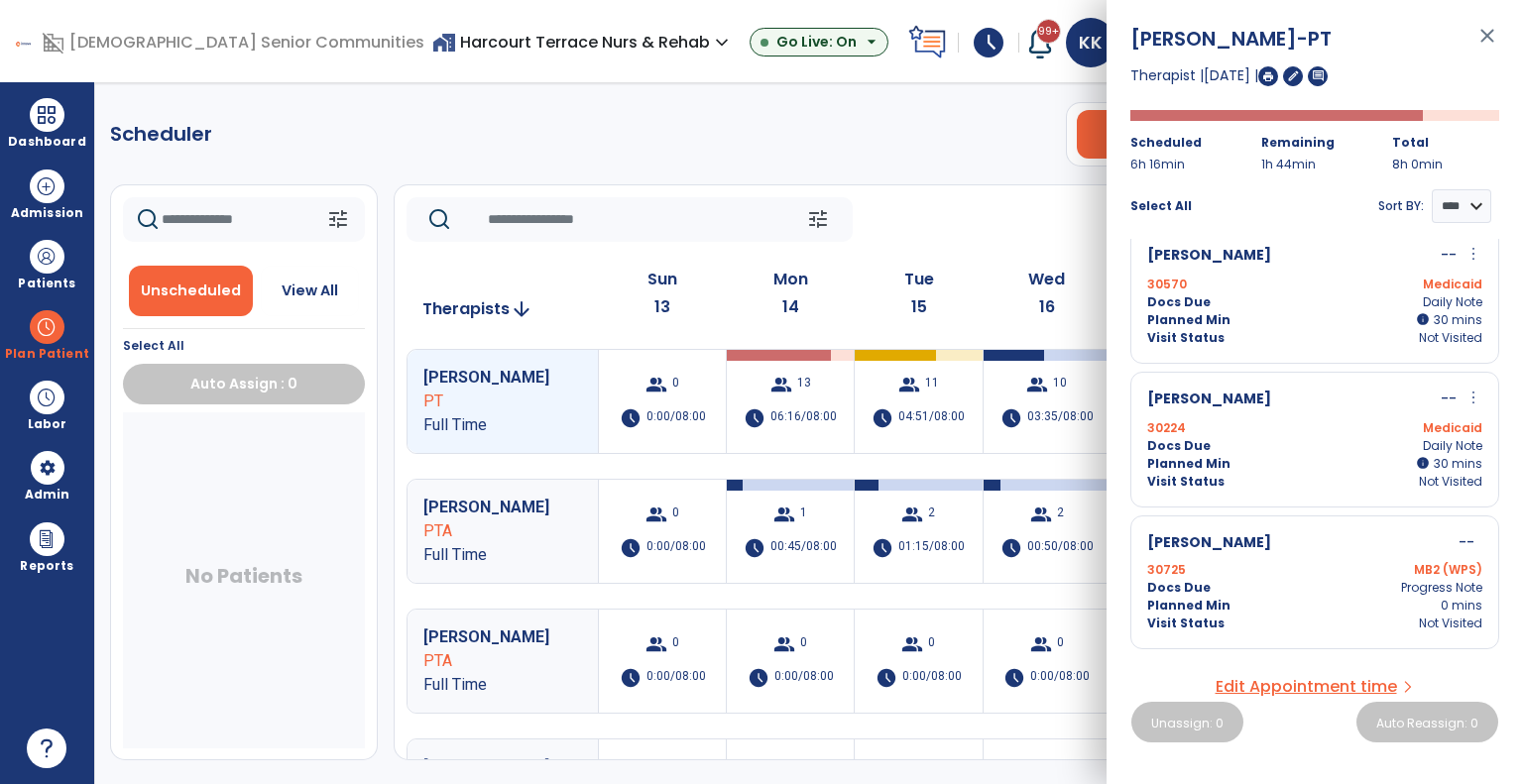 scroll, scrollTop: 1292, scrollLeft: 0, axis: vertical 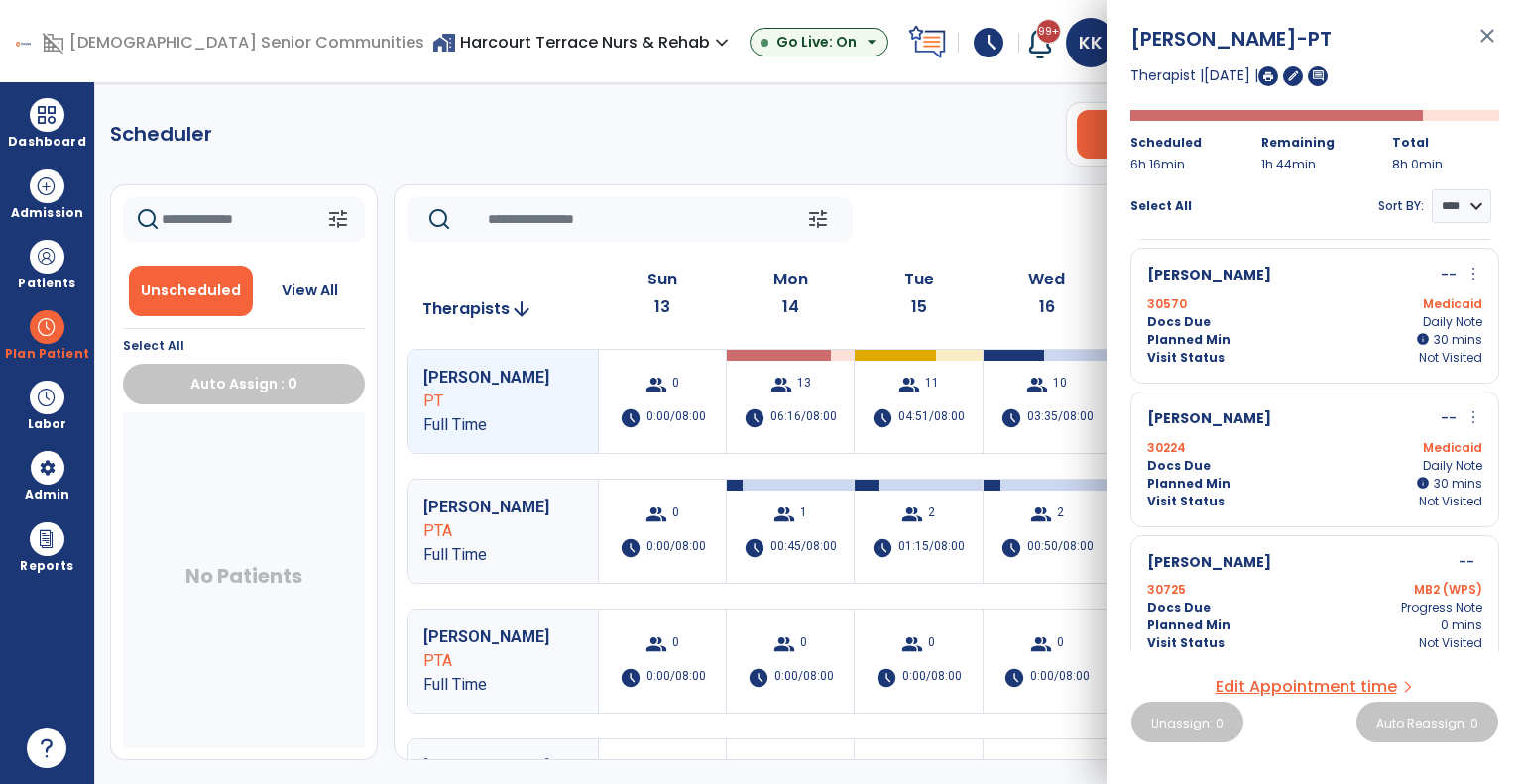 click on "Docs Due Daily Note" at bounding box center (1315, 466) 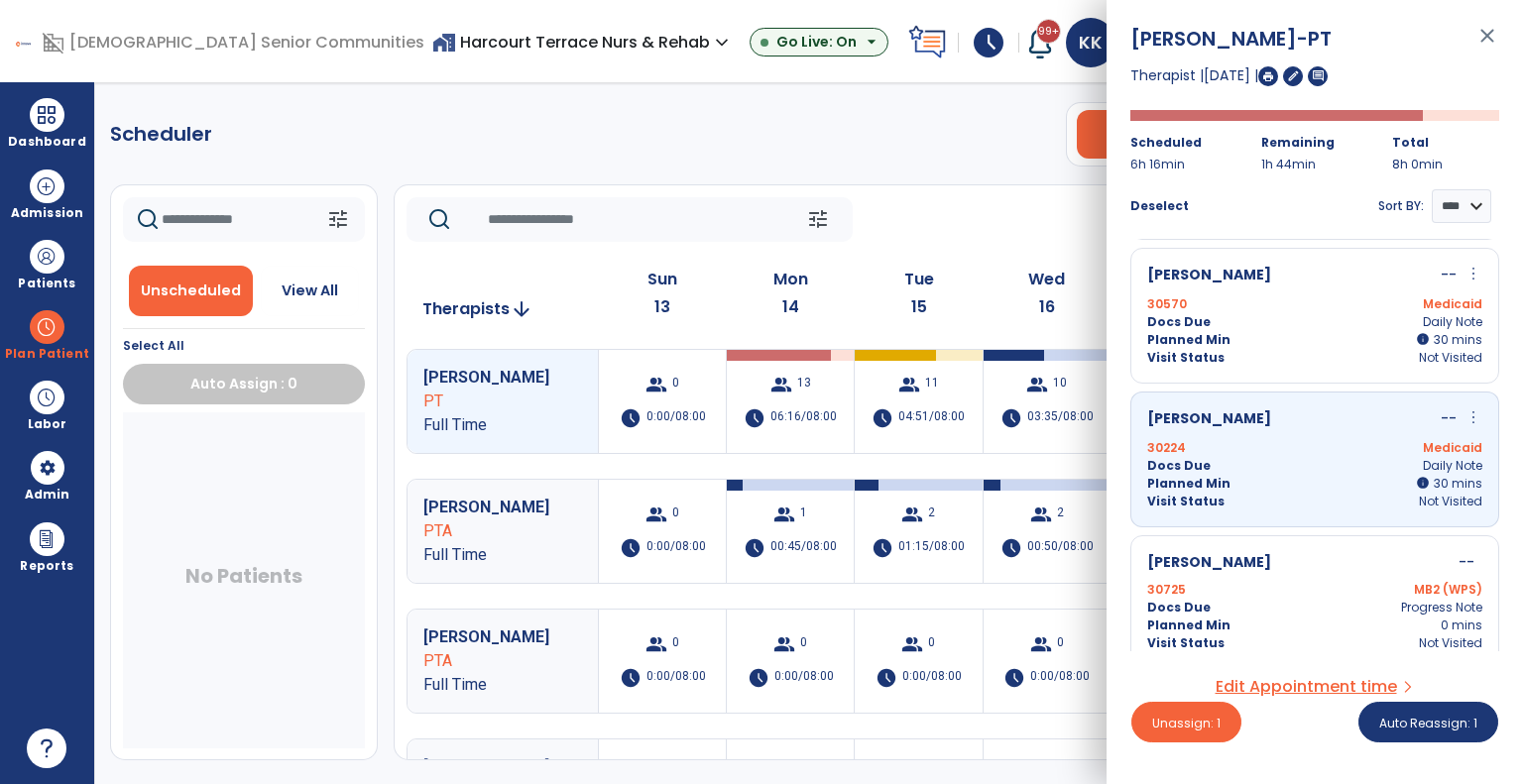 click on "Taylor, Larry" at bounding box center [1209, 419] 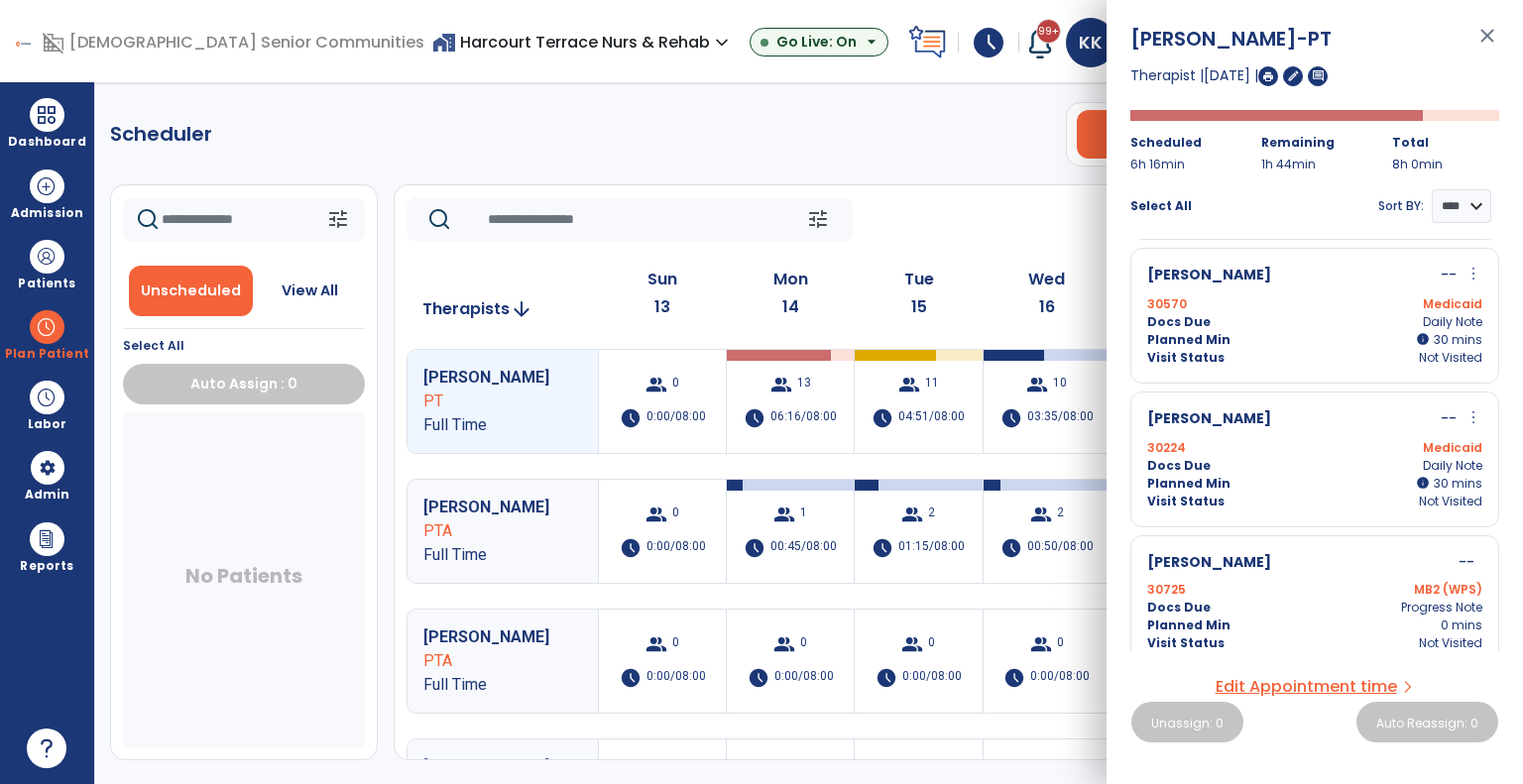 click on "Visit Status" at bounding box center [1186, 358] 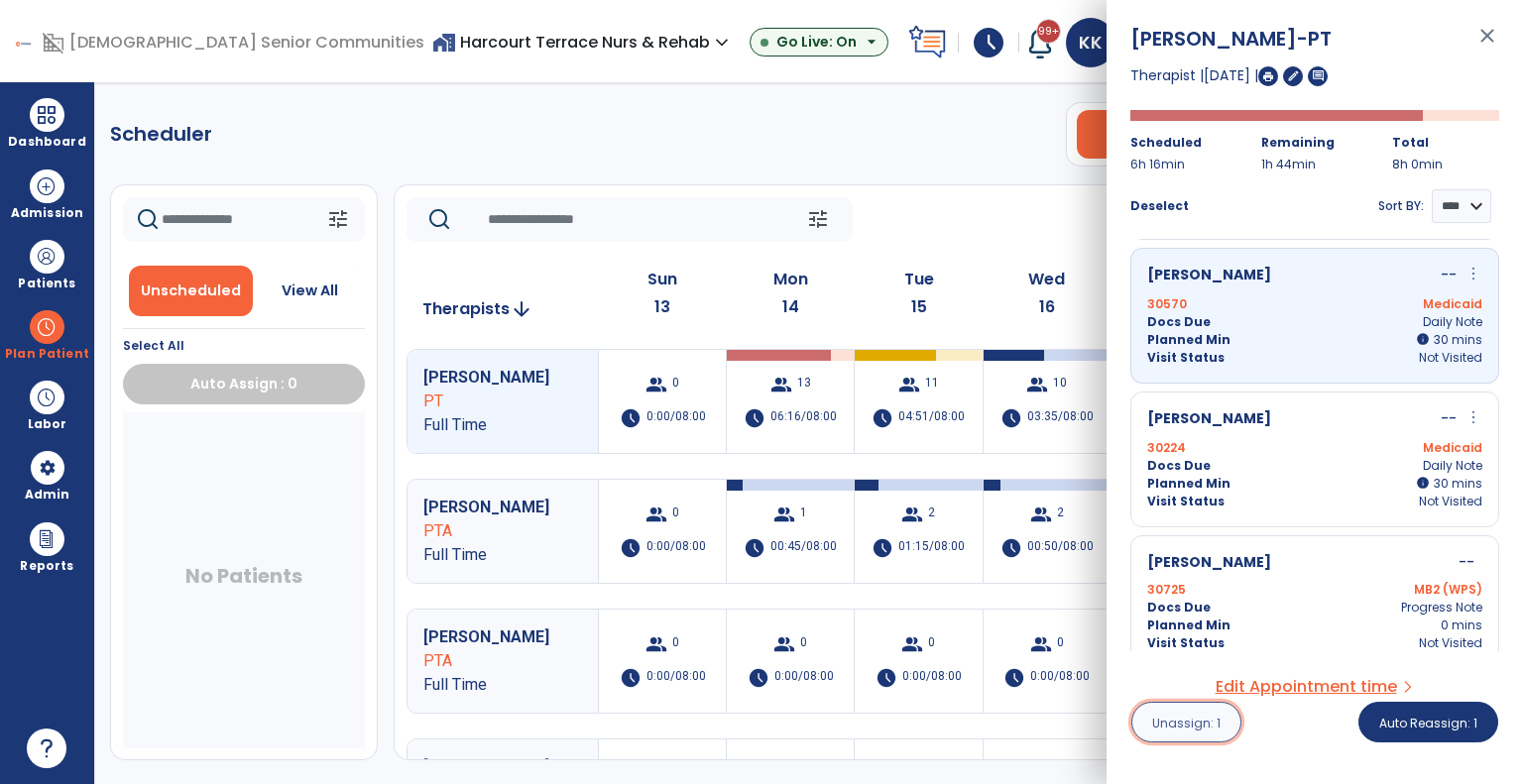 click on "Unassign: 1" at bounding box center [1186, 722] 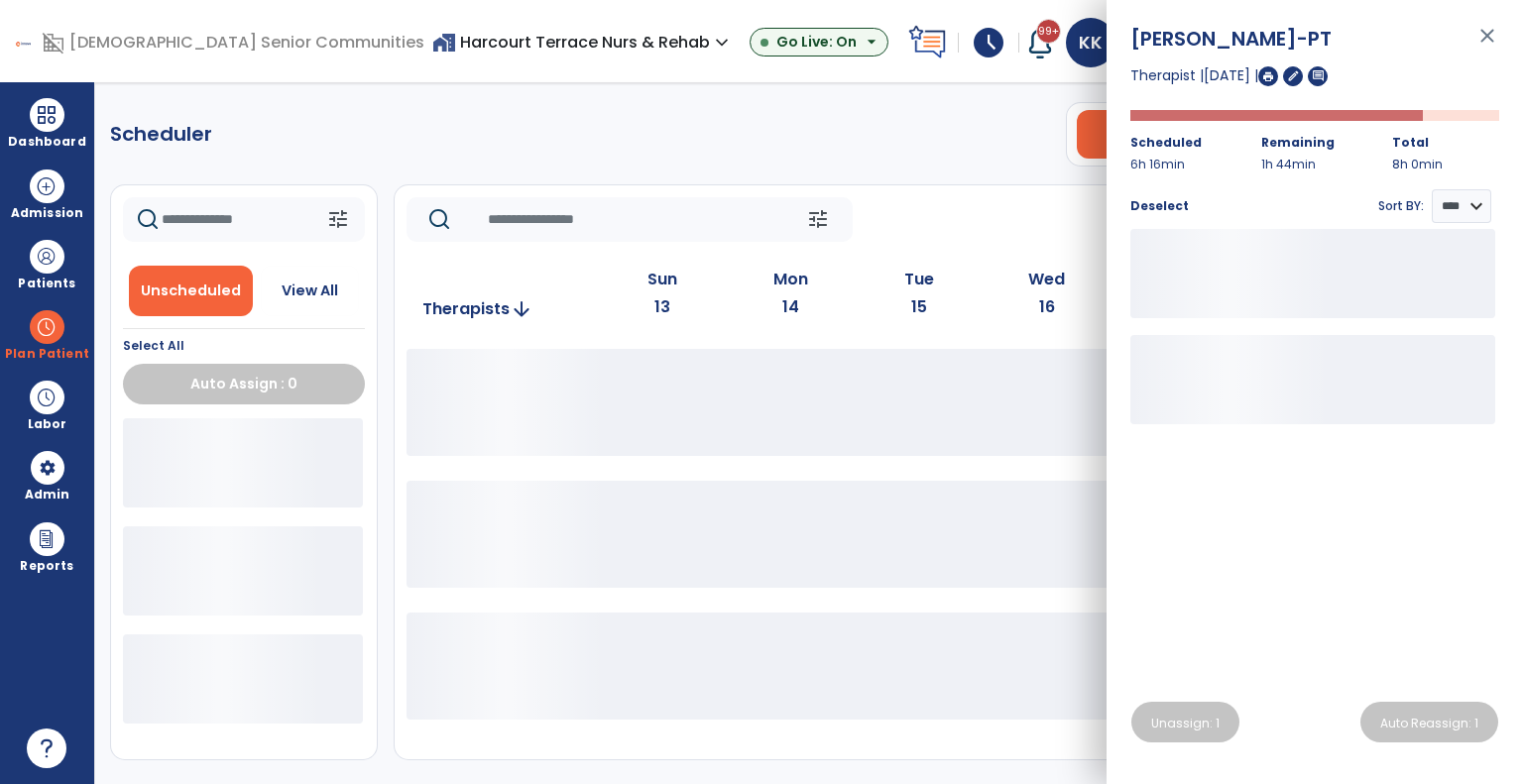 click on "tune   Today  chevron_left Jul 13, 2025 - Jul 19, 2025  *********  calendar_today  chevron_right" 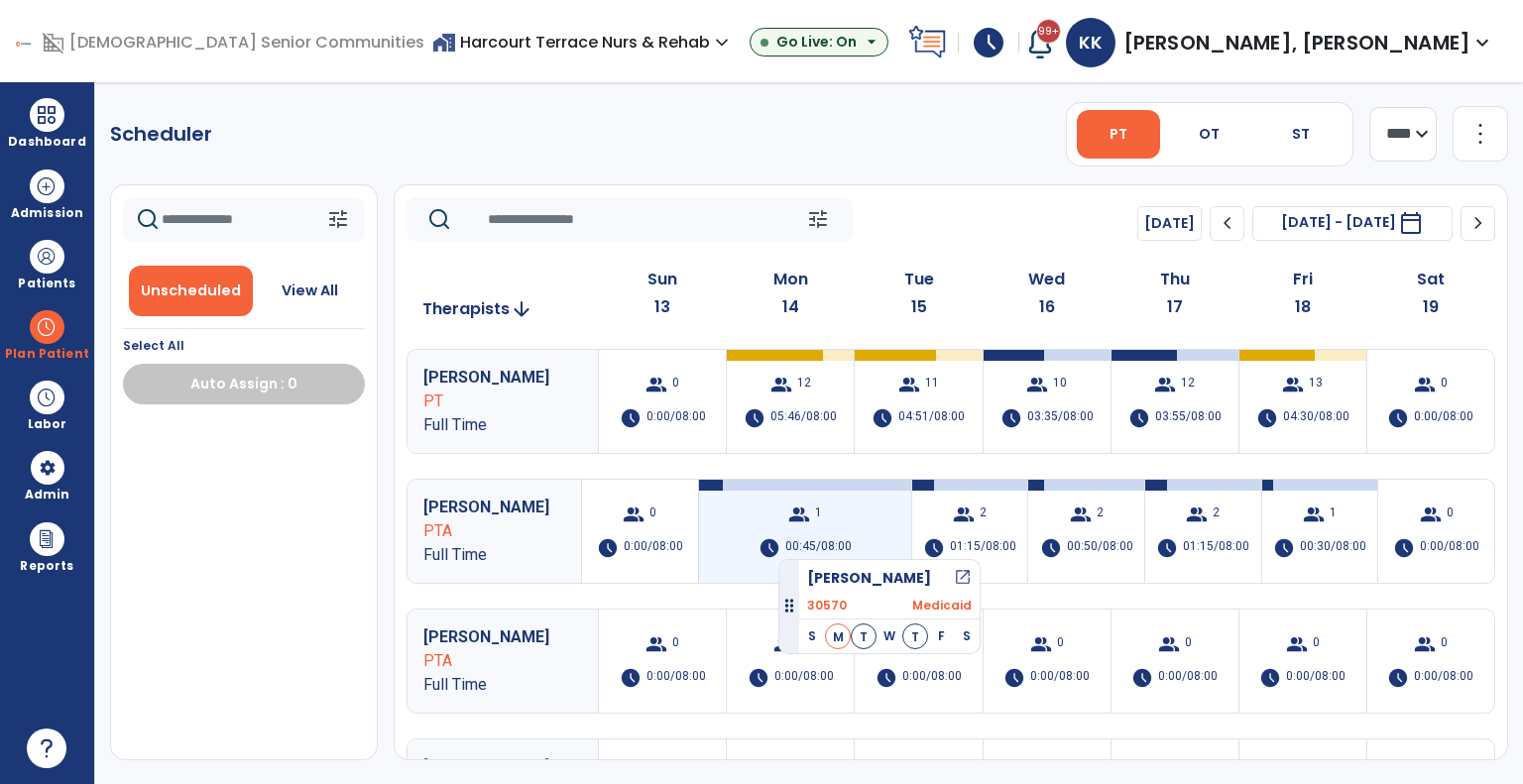 drag, startPoint x: 279, startPoint y: 441, endPoint x: 778, endPoint y: 551, distance: 510.9804 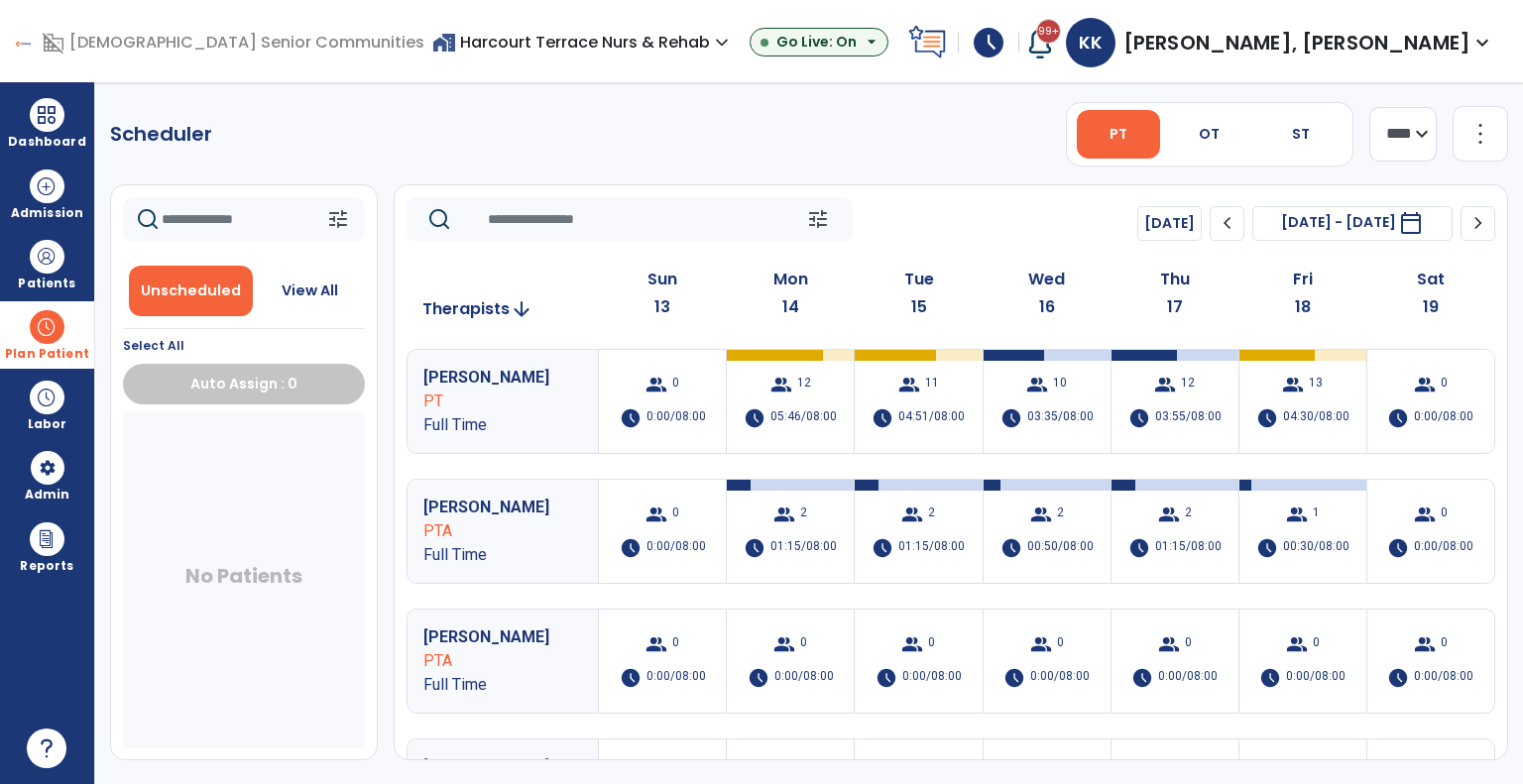 click on "Plan Patient" at bounding box center (47, 334) 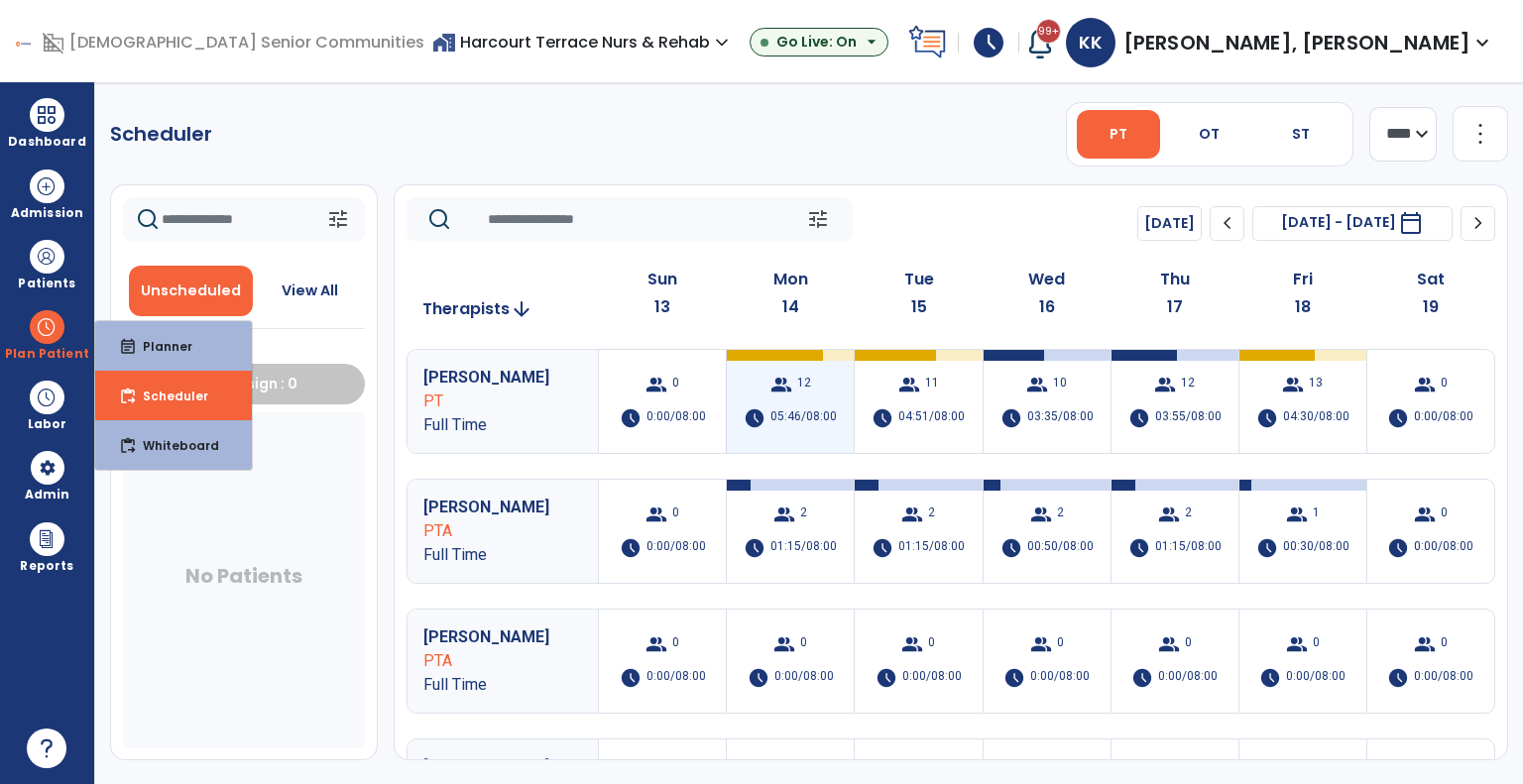 click on "12" at bounding box center (804, 385) 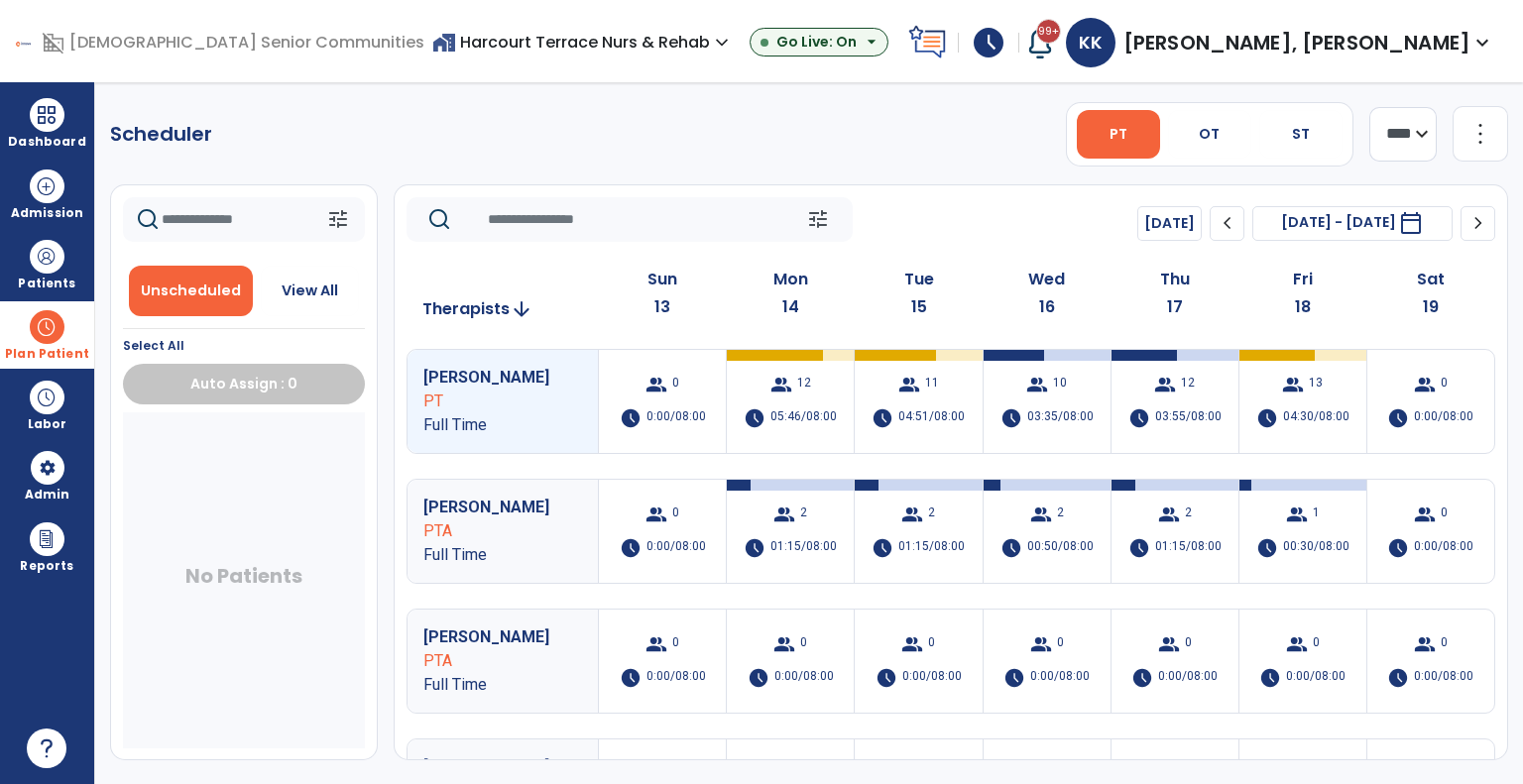 click on "Plan Patient" at bounding box center [47, 334] 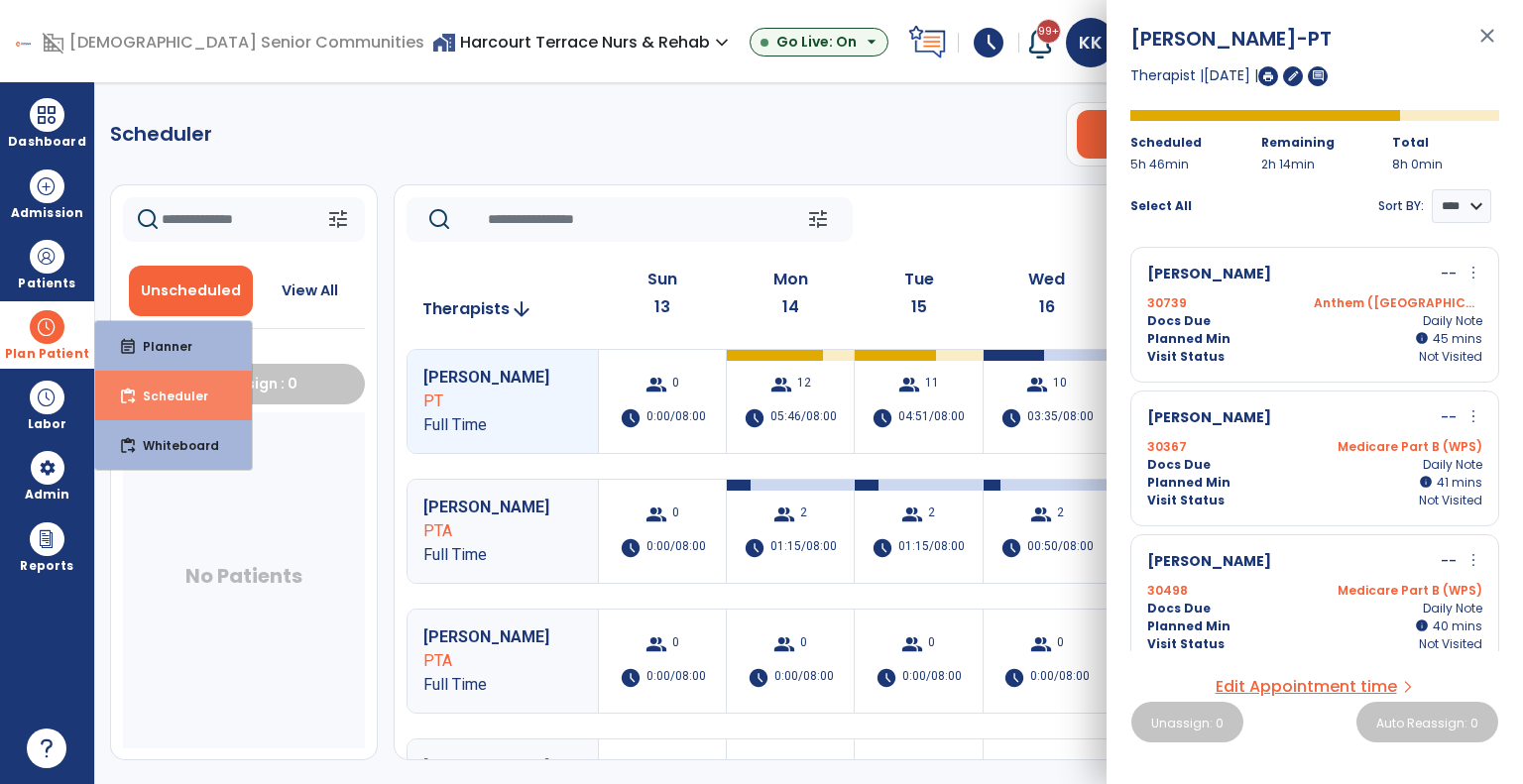 click on "Scheduler" at bounding box center [168, 395] 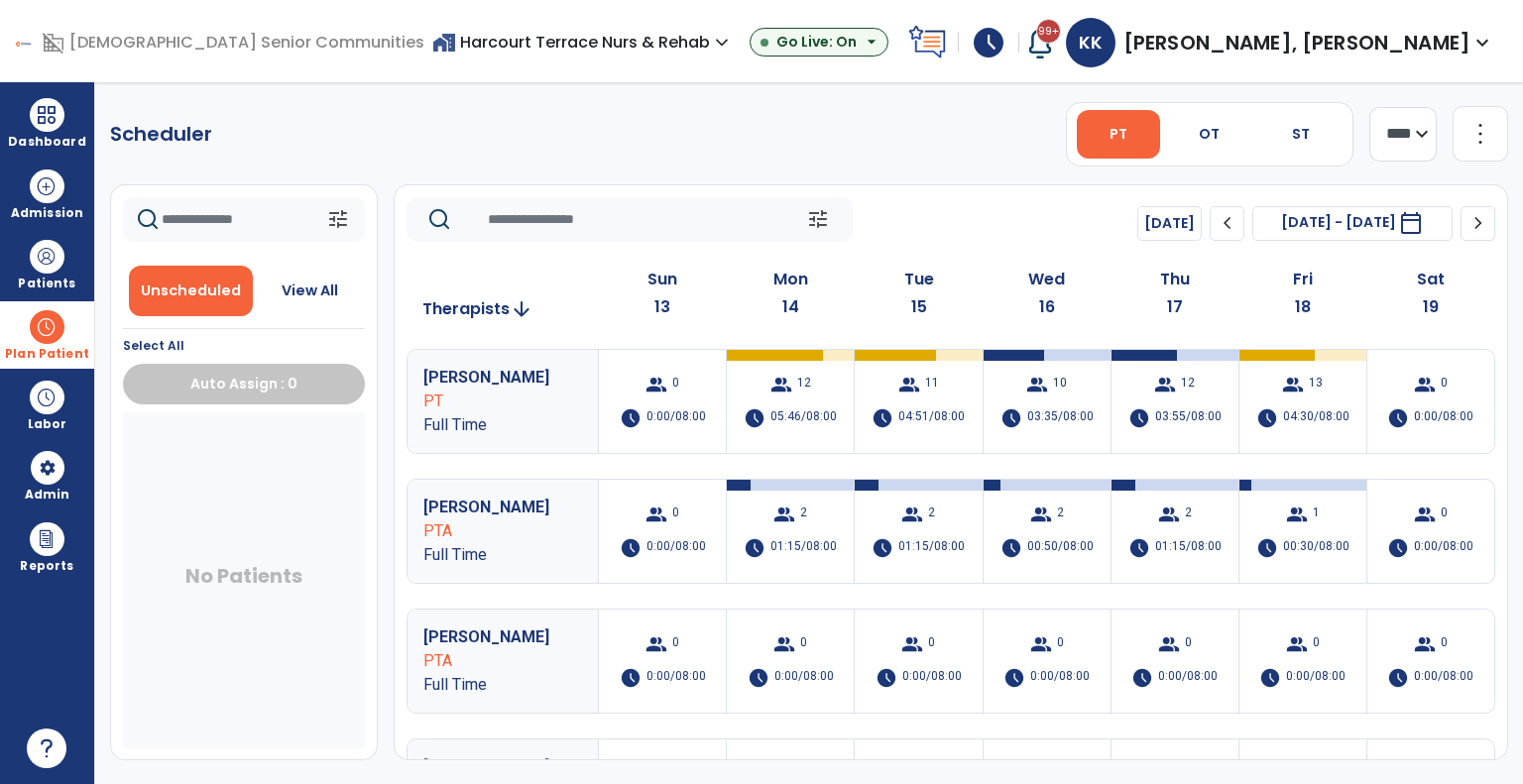 click on "chevron_left" 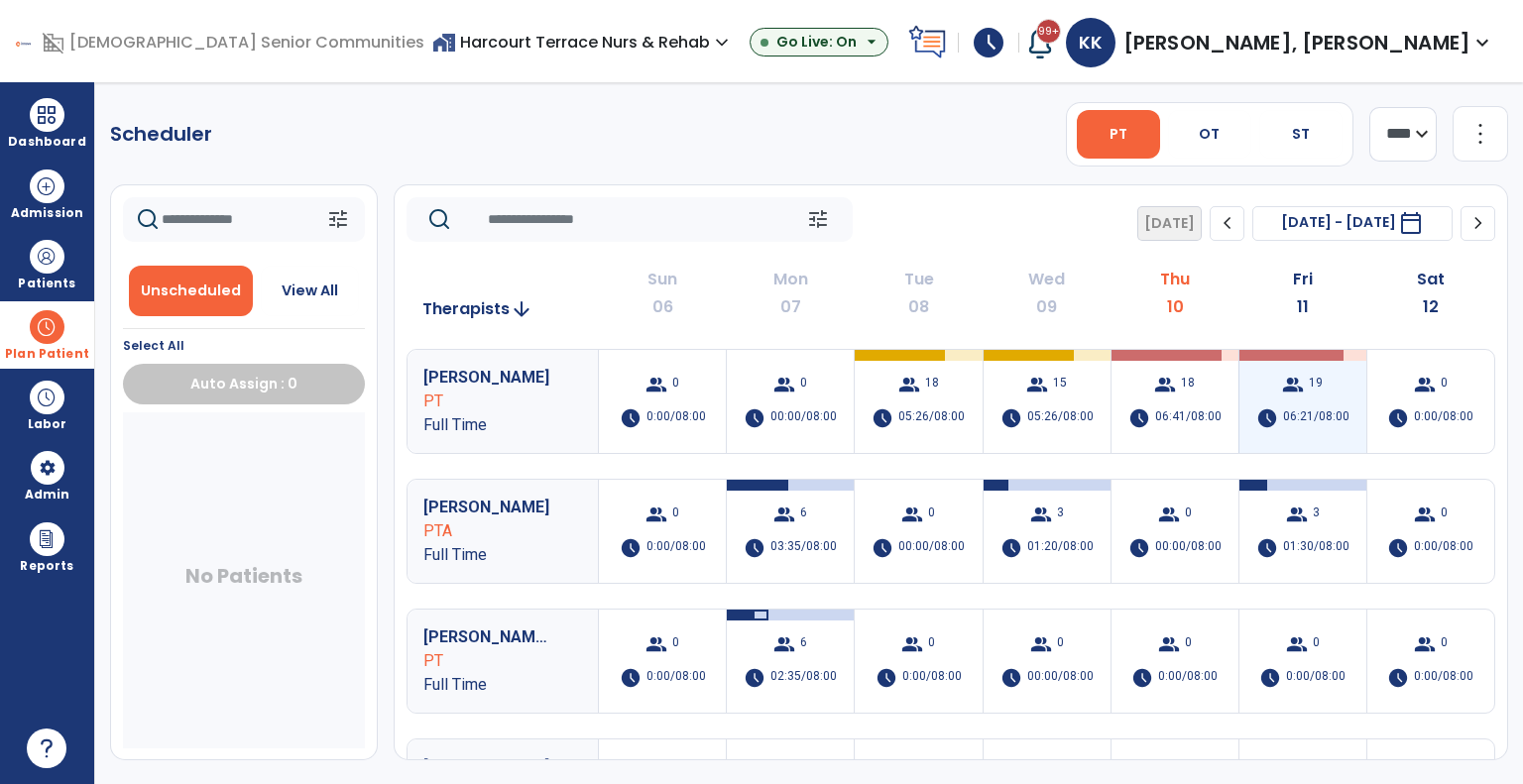 click on "group  19  schedule  06:21/08:00" at bounding box center (1303, 401) 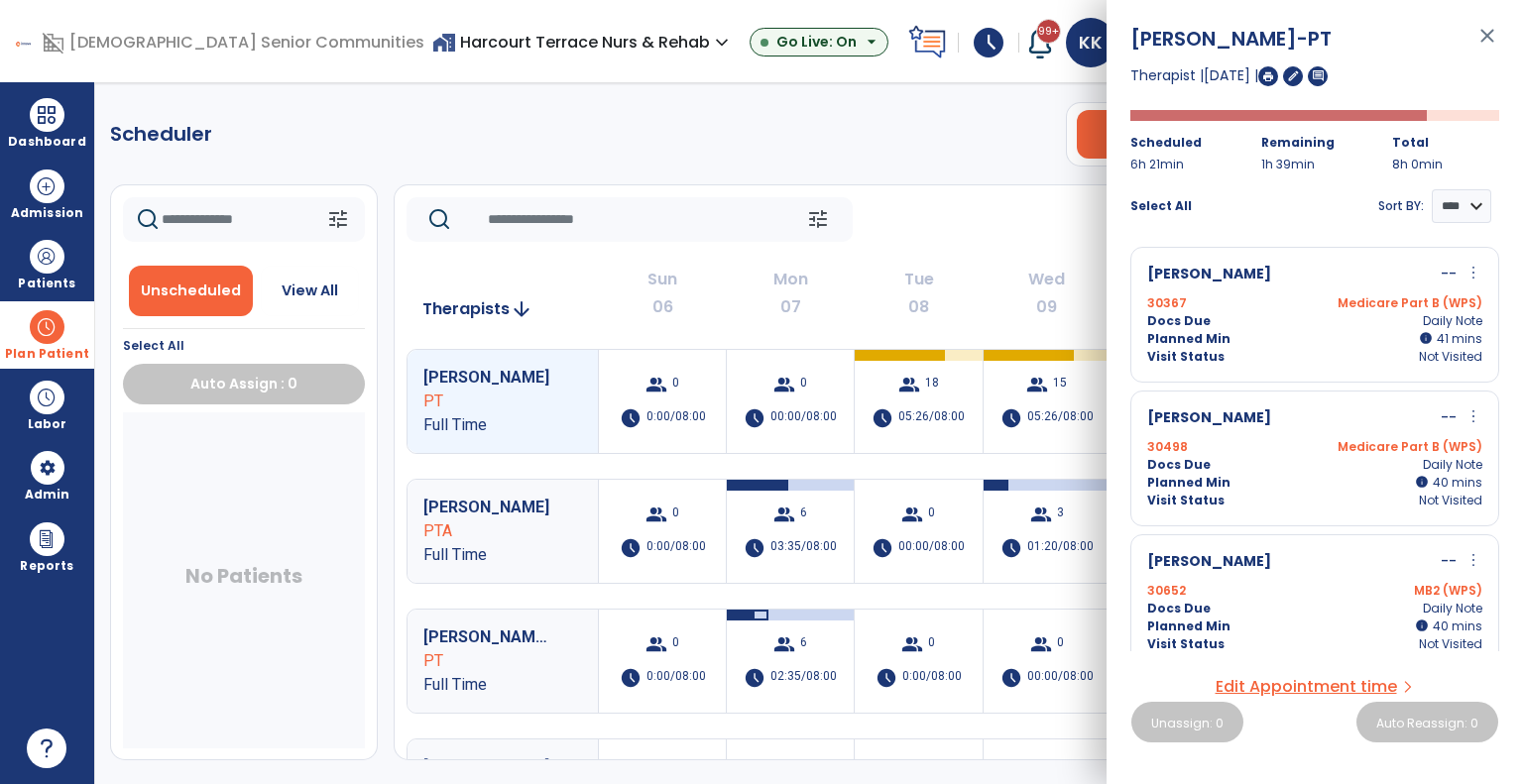 click on "Wed" 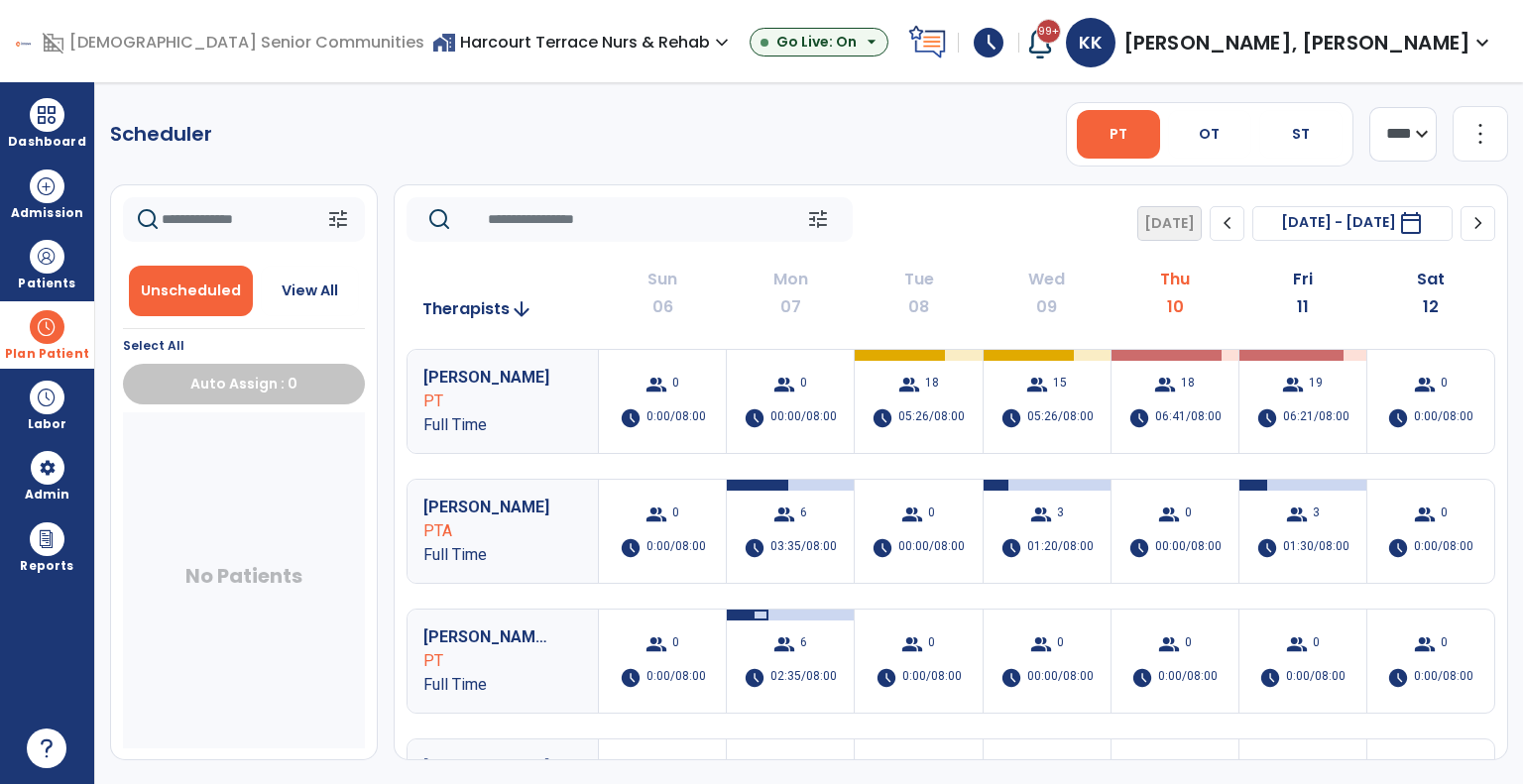 click on "chevron_right" 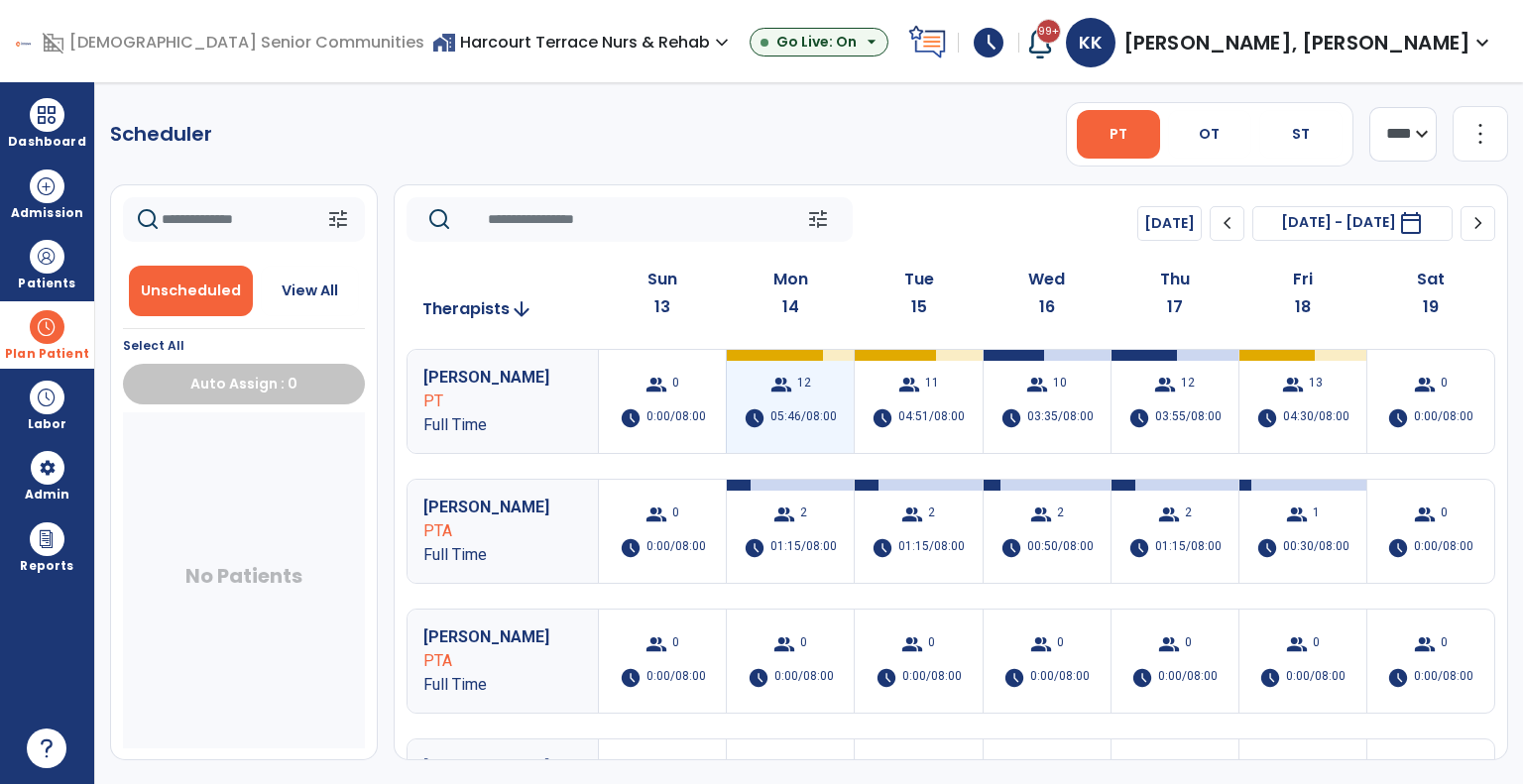 click on "group  12  schedule  05:46/08:00" at bounding box center [790, 401] 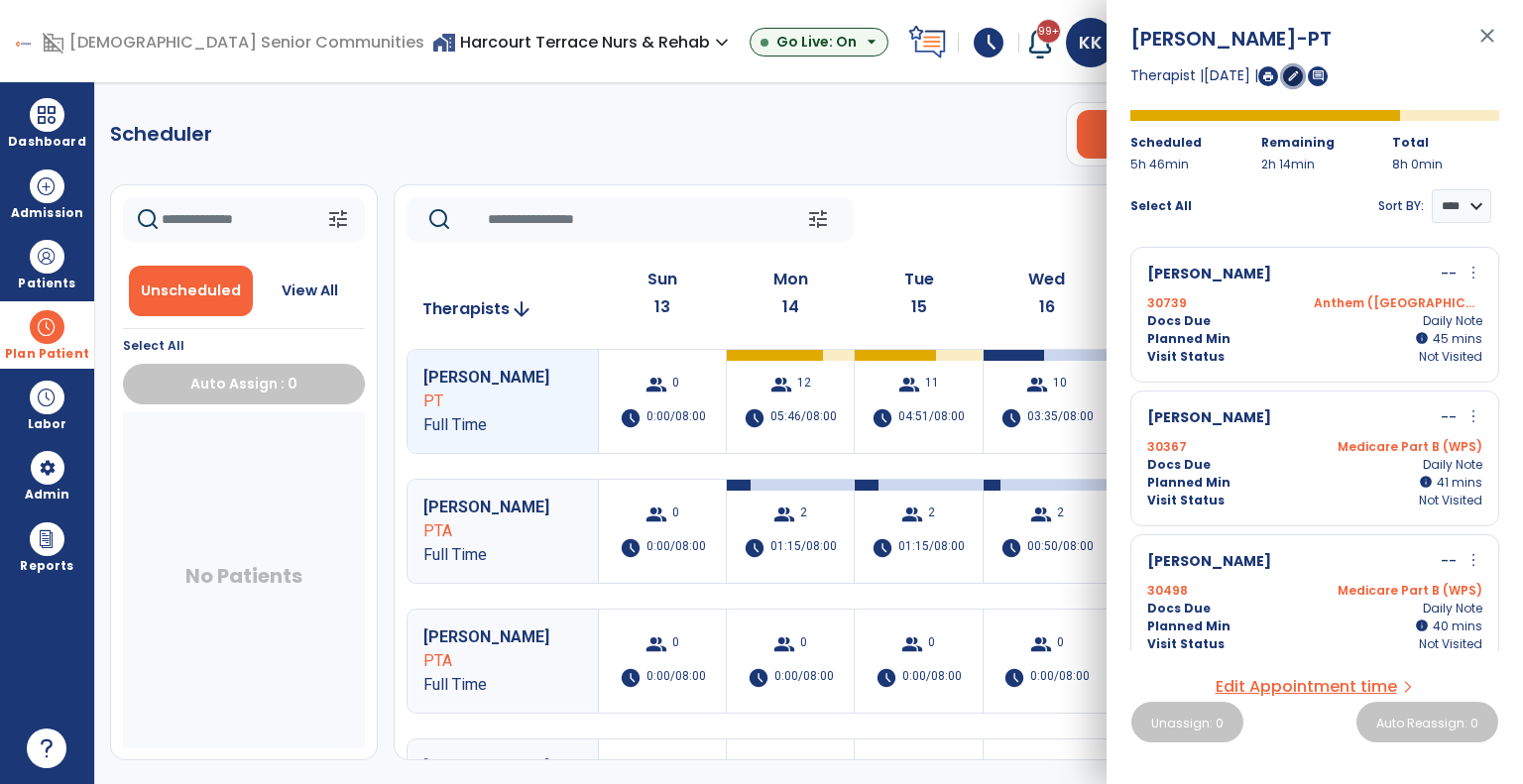 click on "edit" at bounding box center (1293, 75) 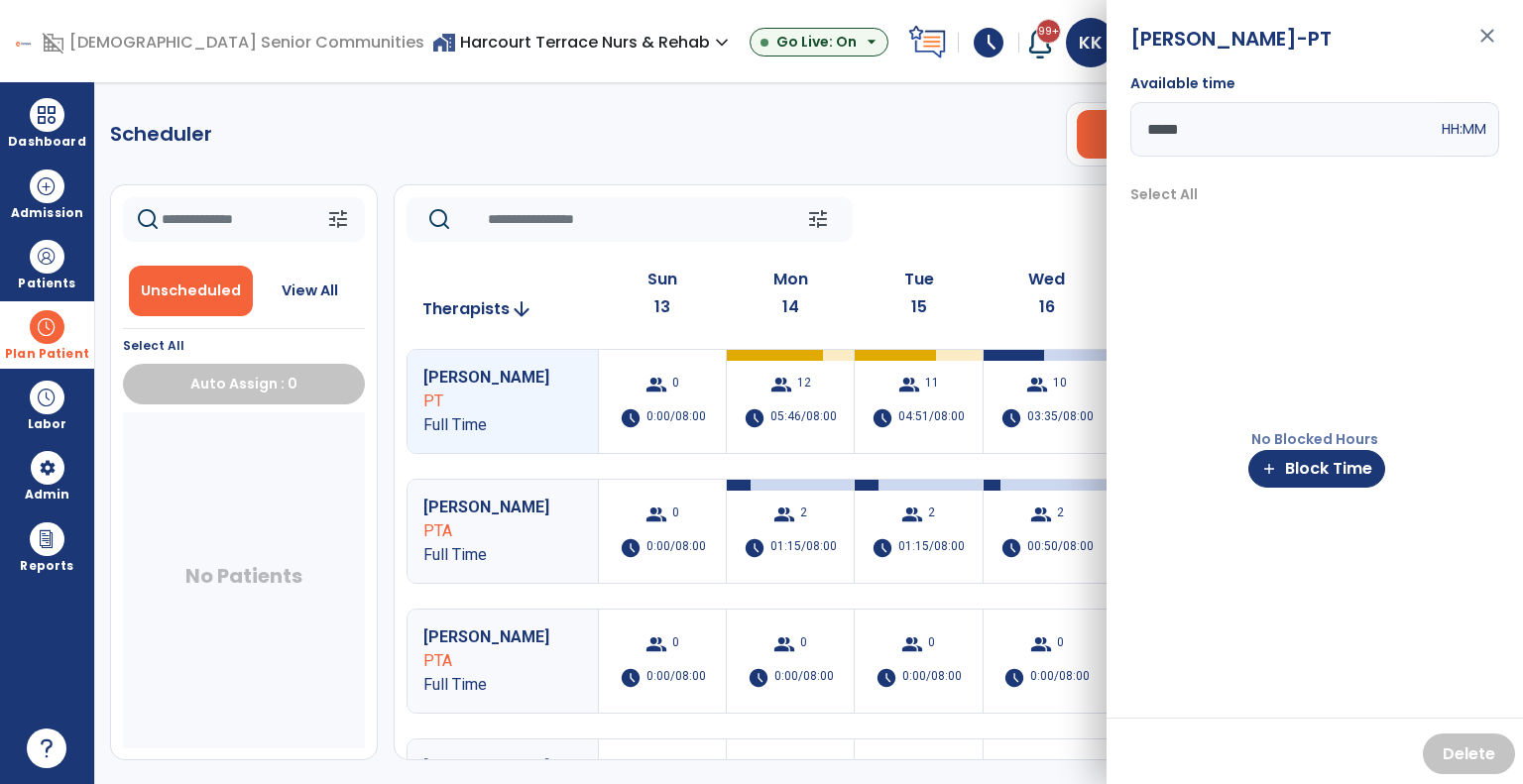 click on "No Blocked Hours  add   Block Time" at bounding box center (1315, 458) 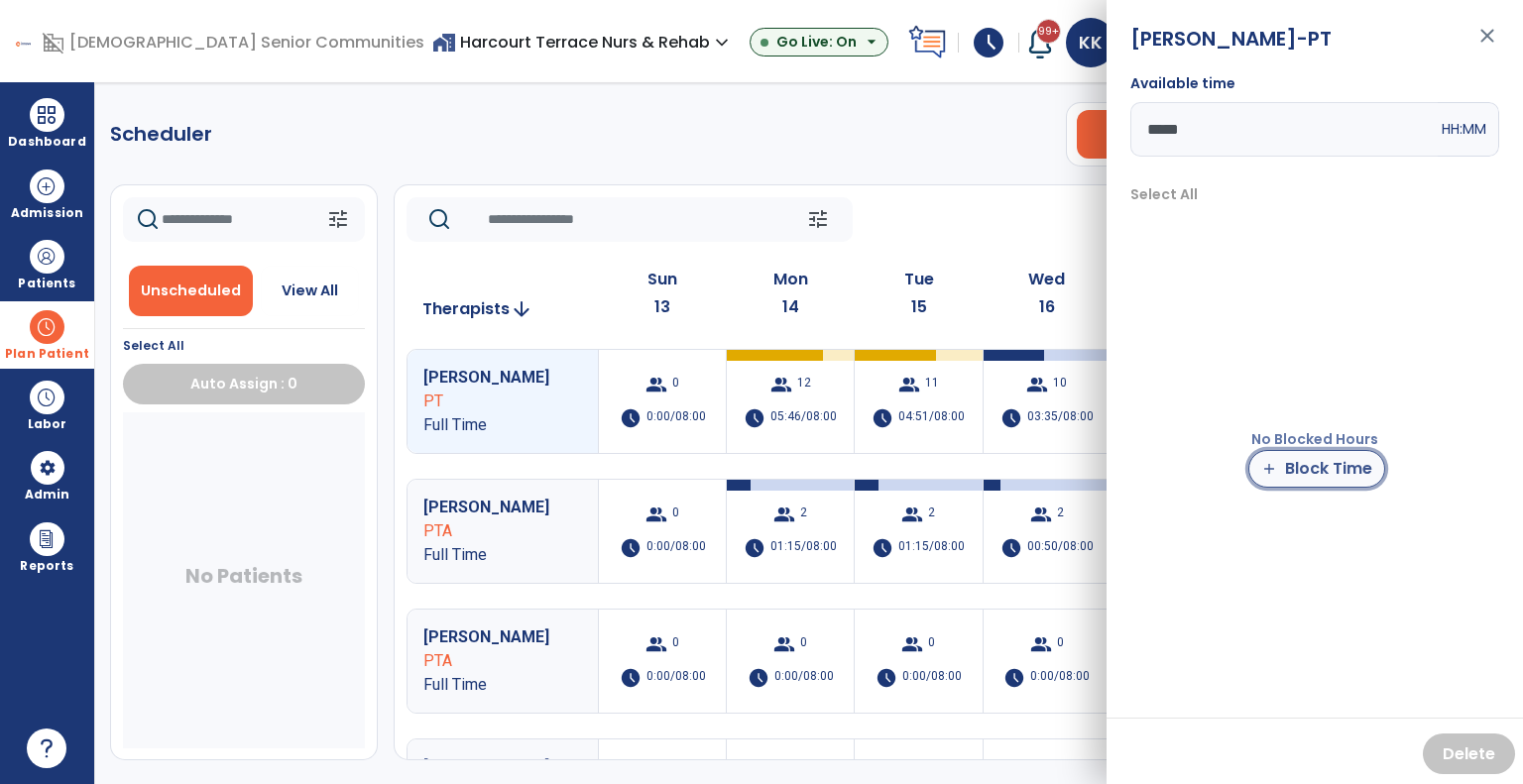 click on "add   Block Time" at bounding box center [1317, 469] 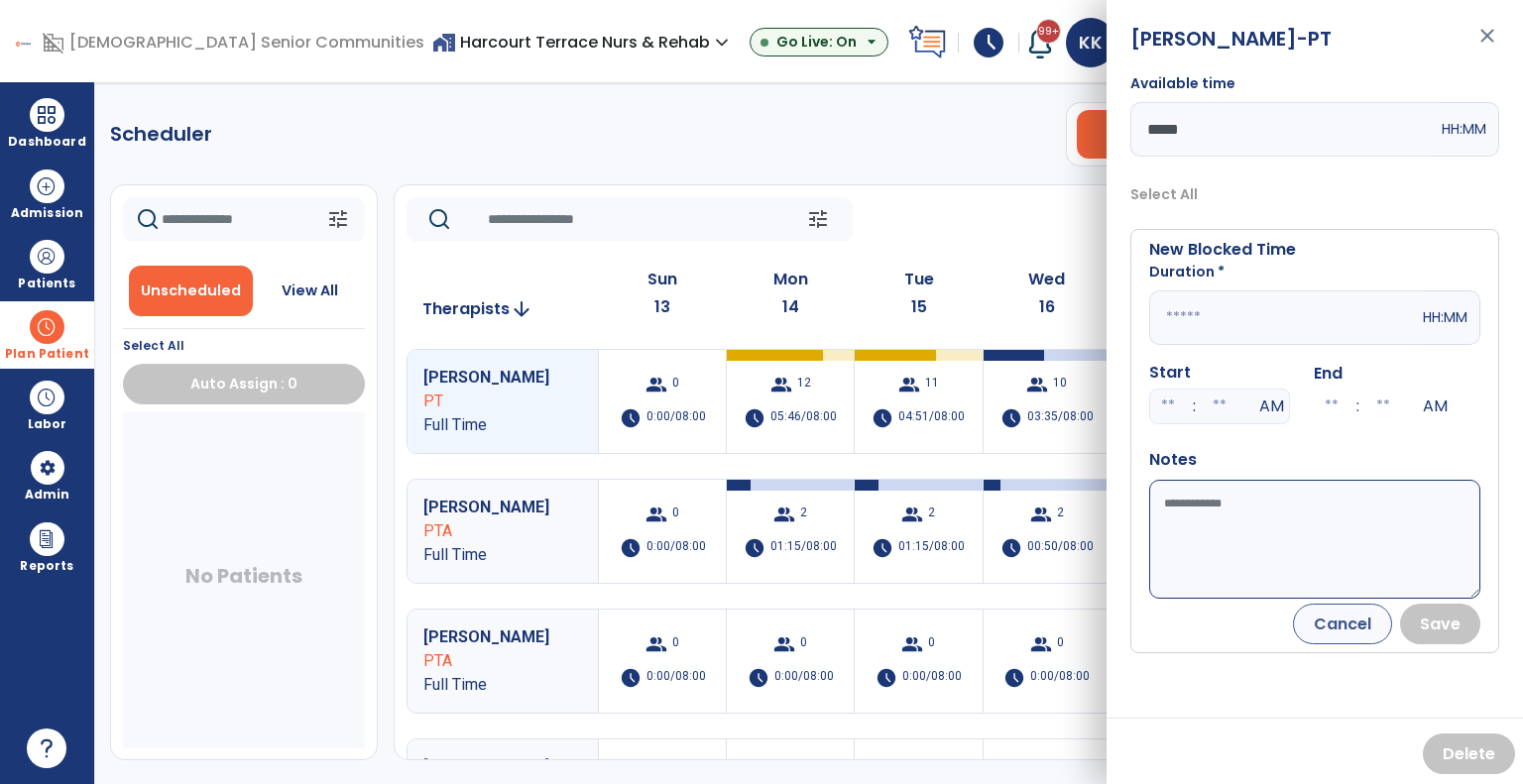 click at bounding box center [1284, 317] 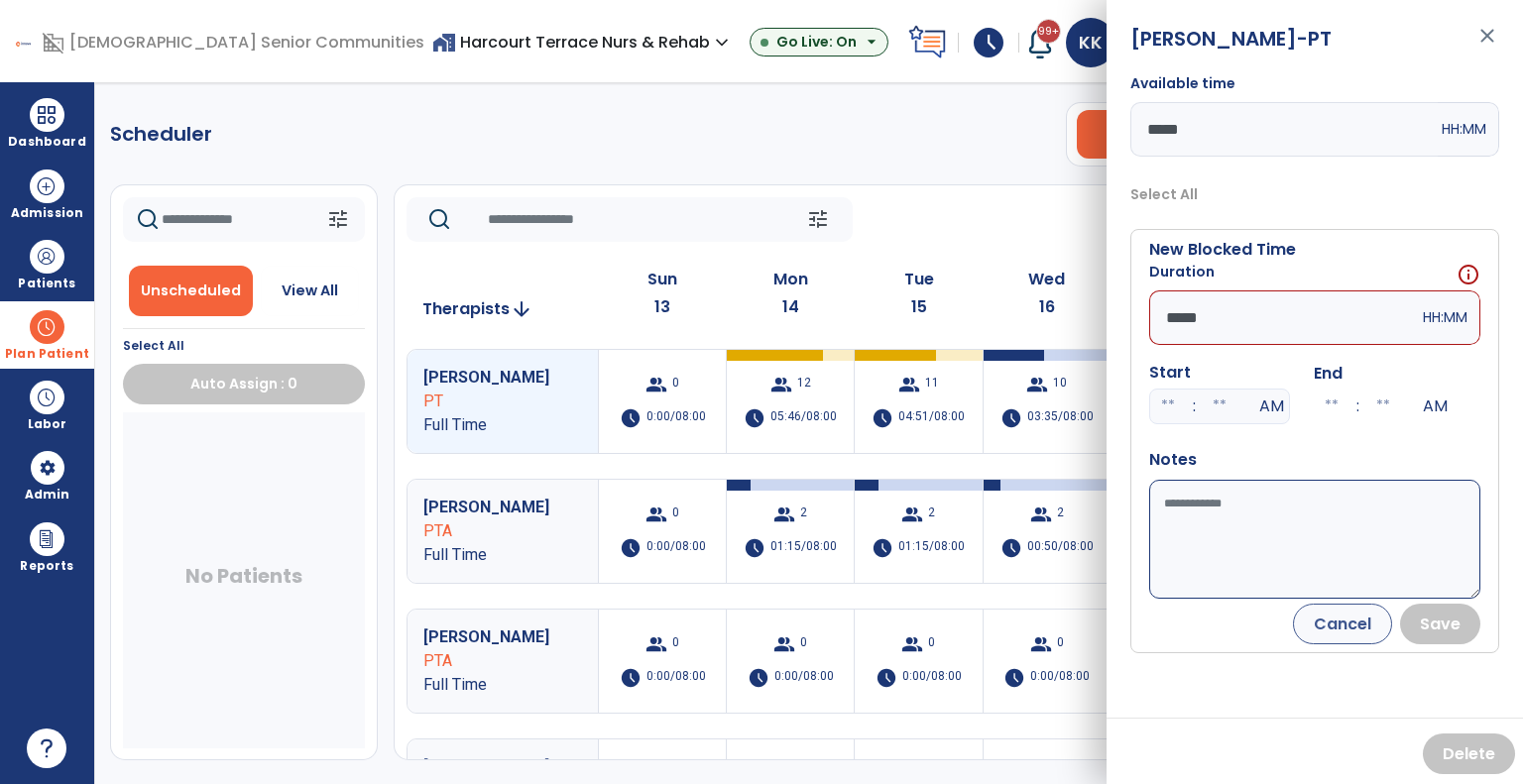 type on "*****" 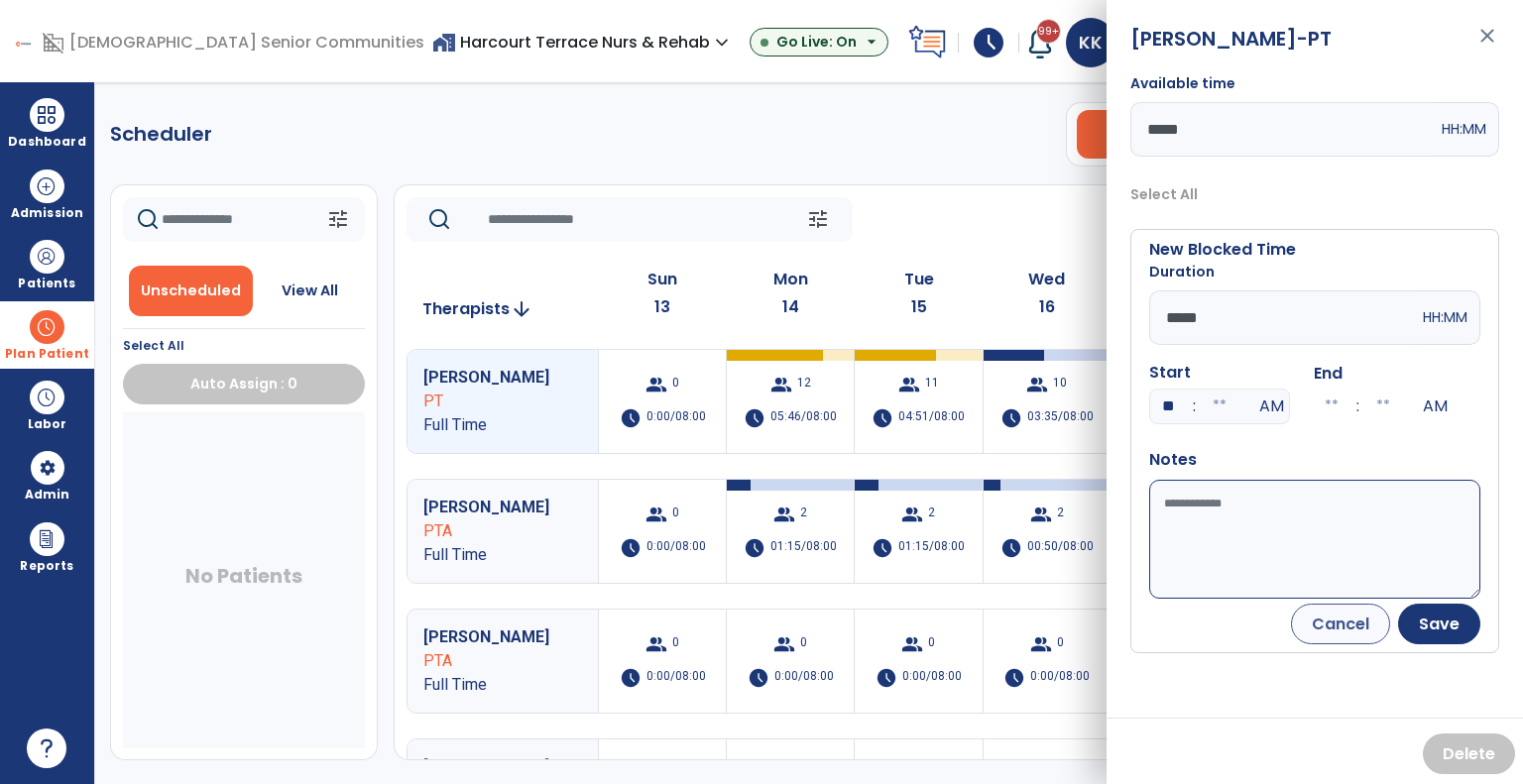 type on "**" 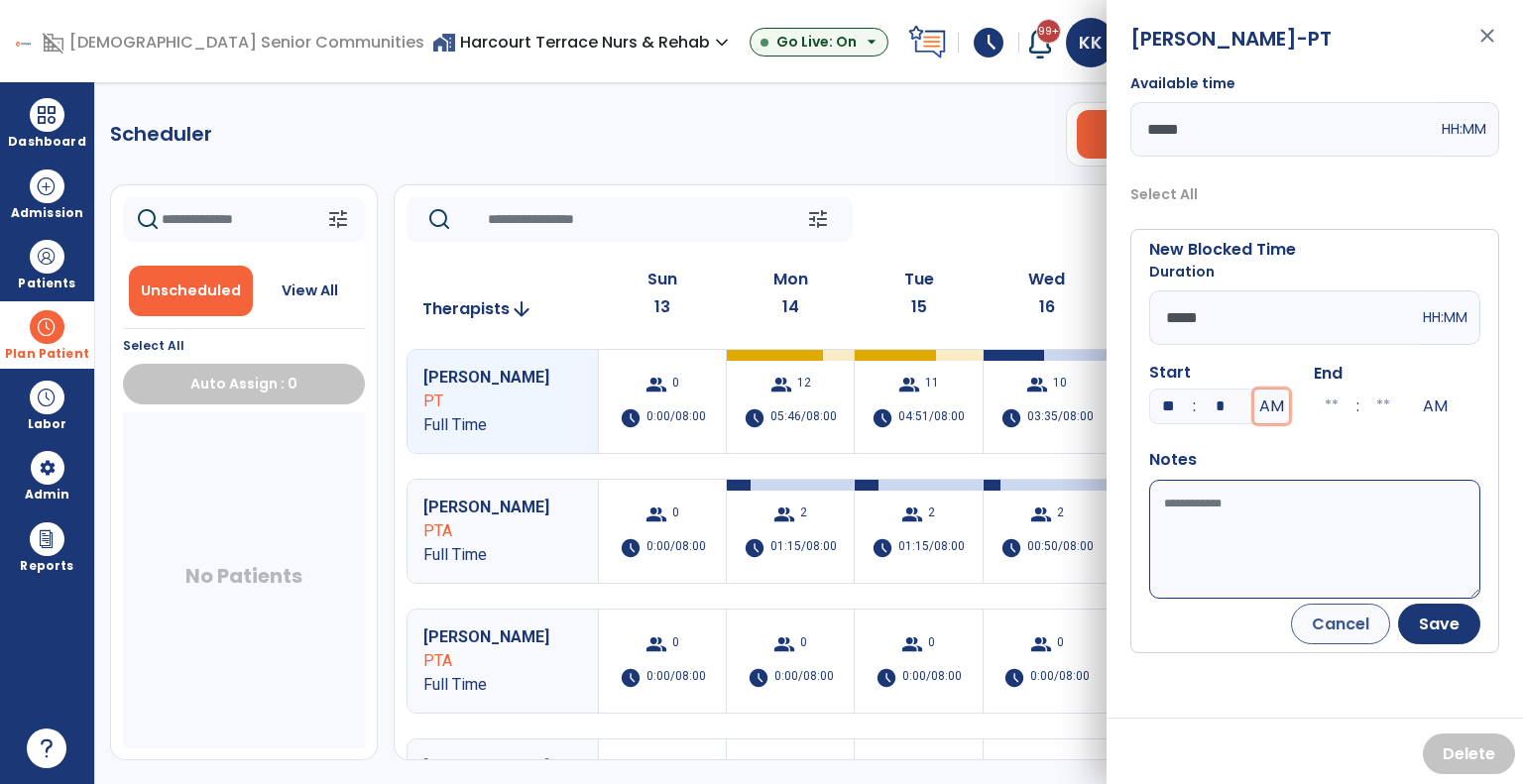 type on "**" 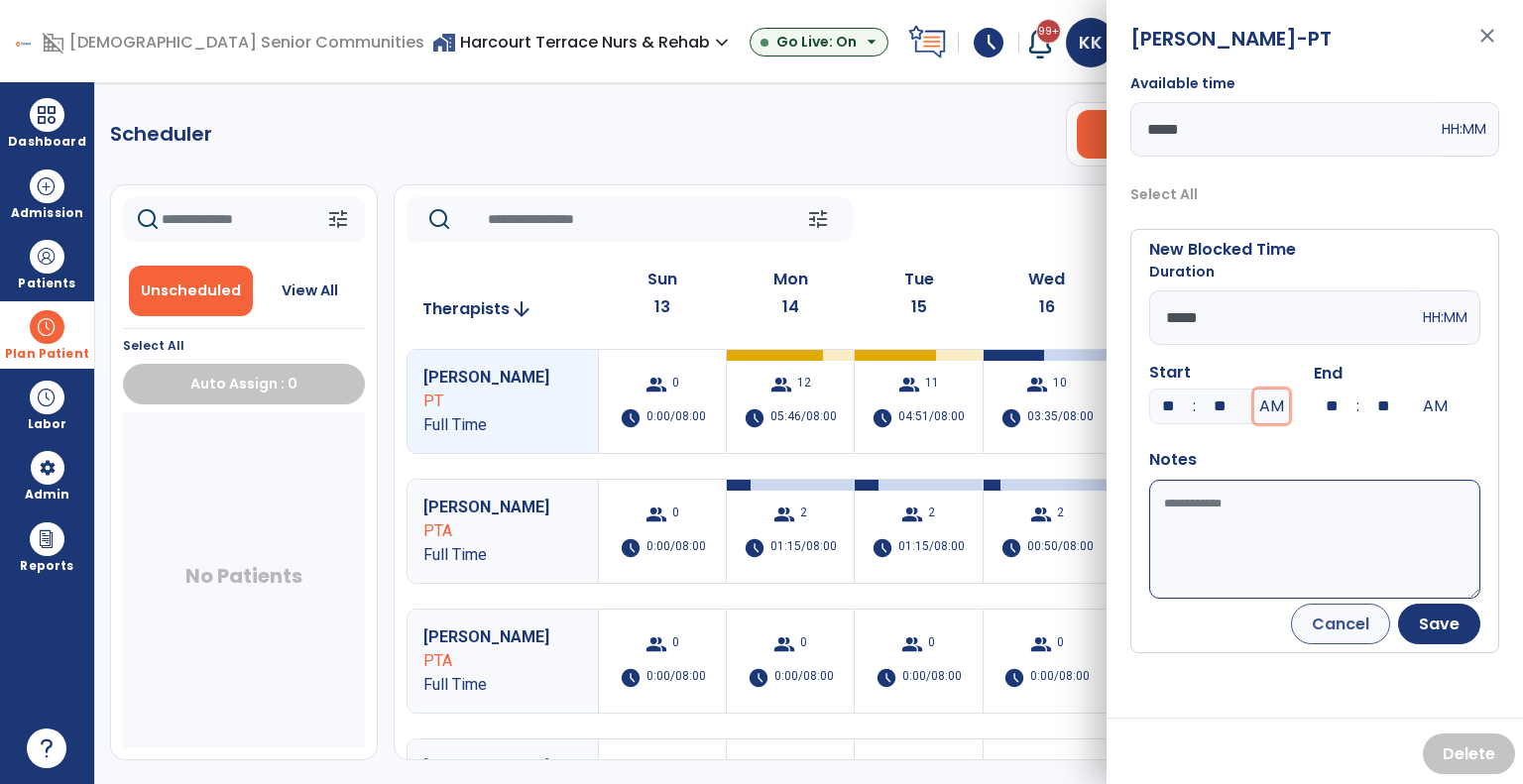 type 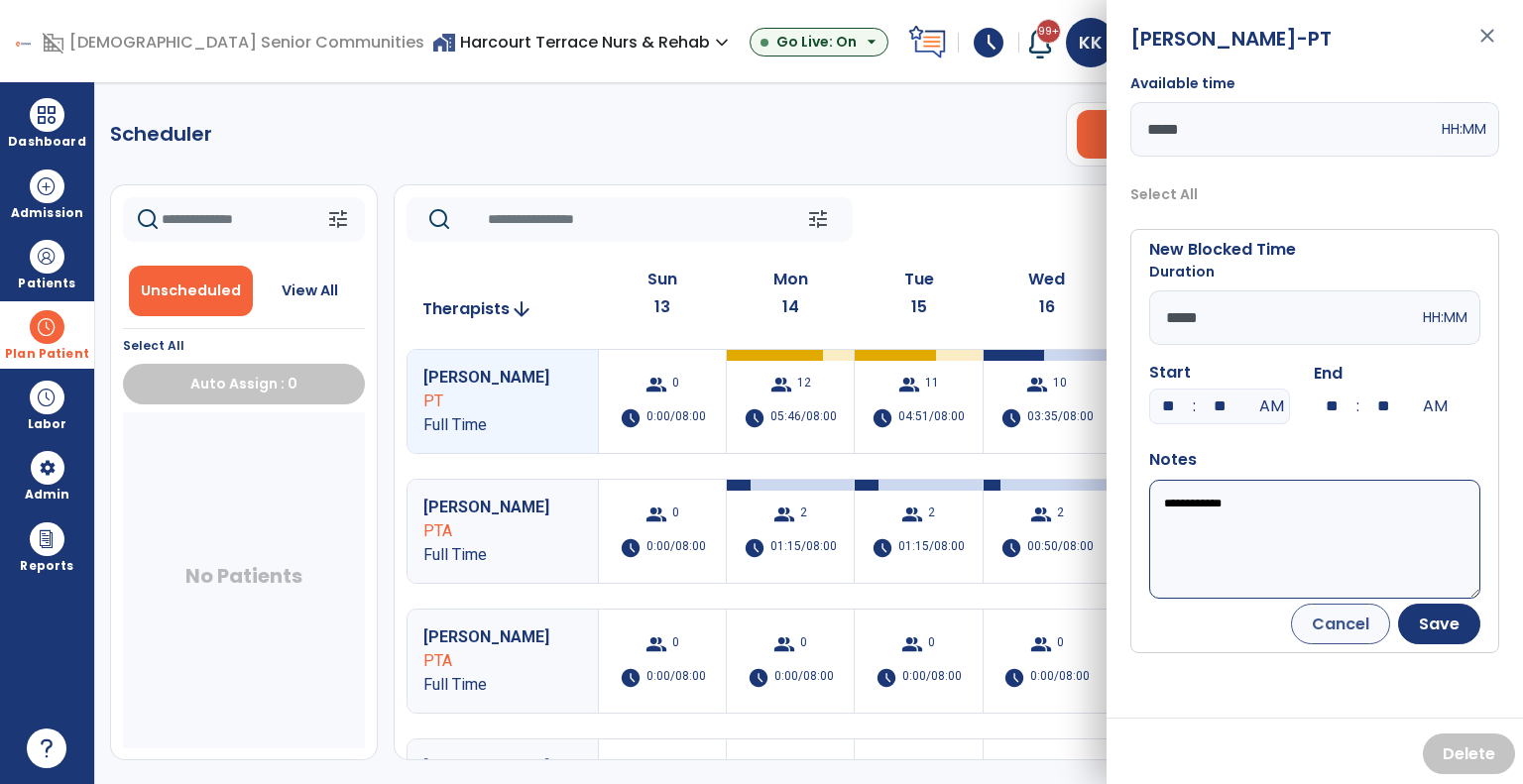 type on "**********" 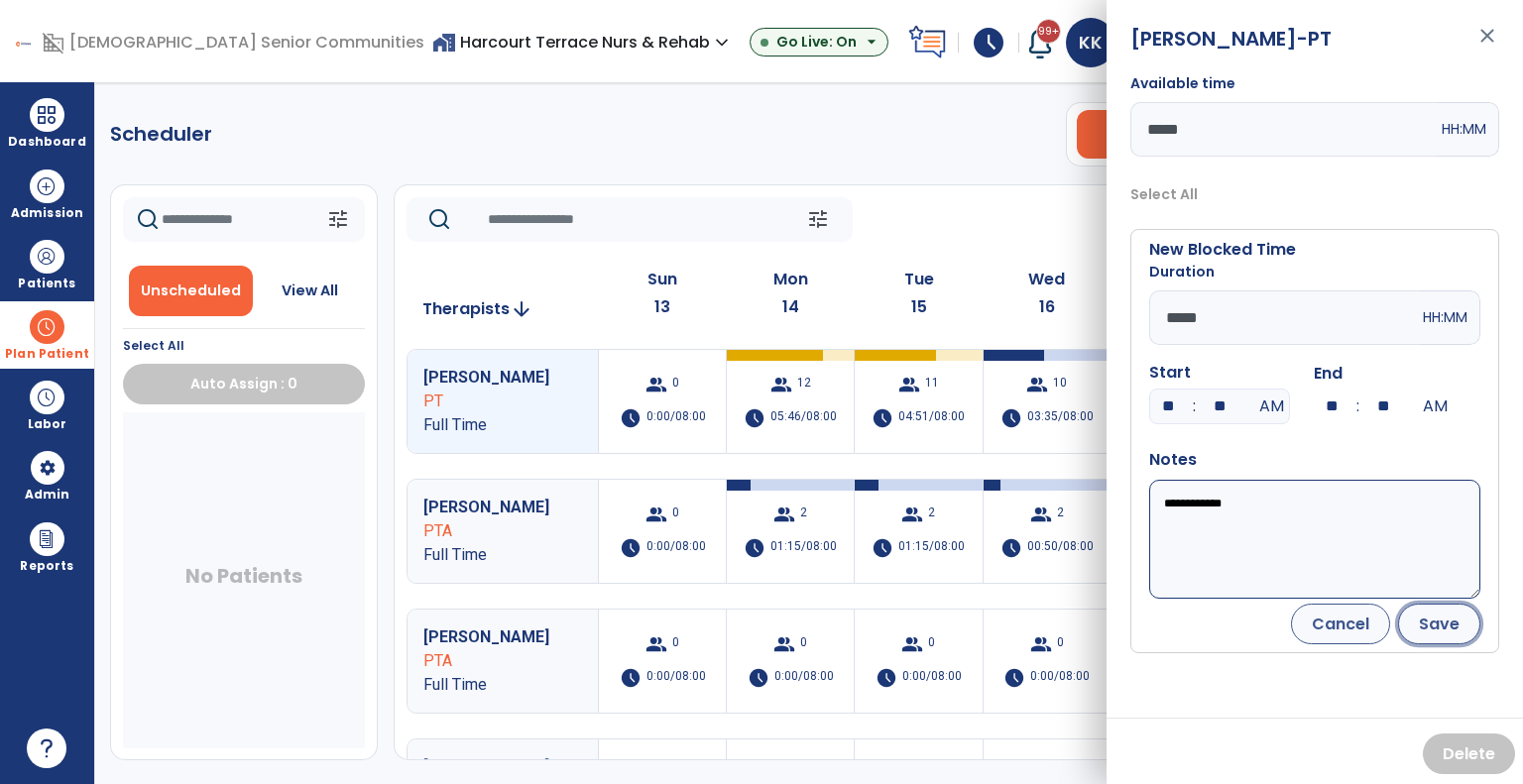 click on "Save" at bounding box center [1439, 623] 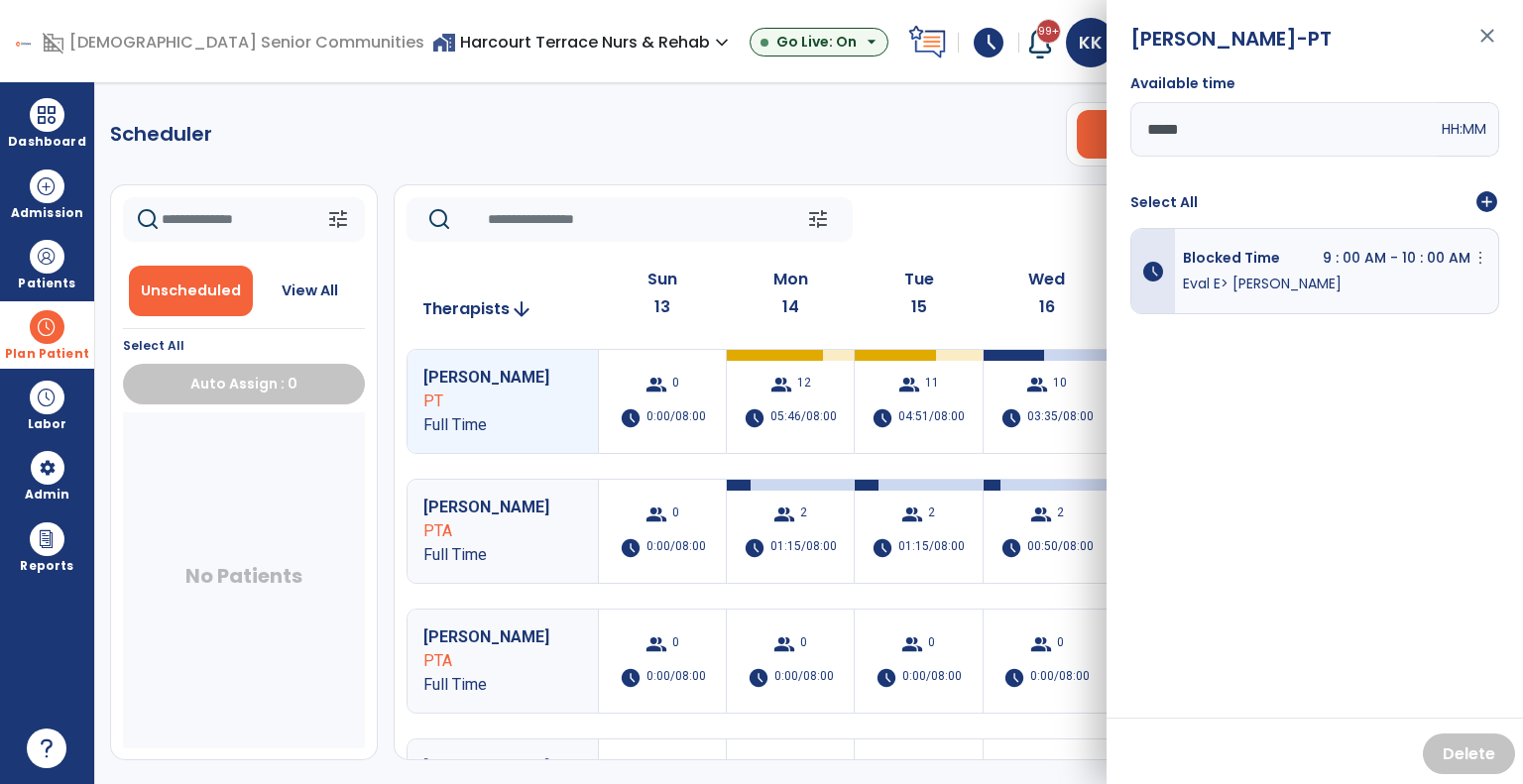 click on "tune   Today  chevron_left Jul 13, 2025 - Jul 19, 2025  *********  calendar_today  chevron_right" 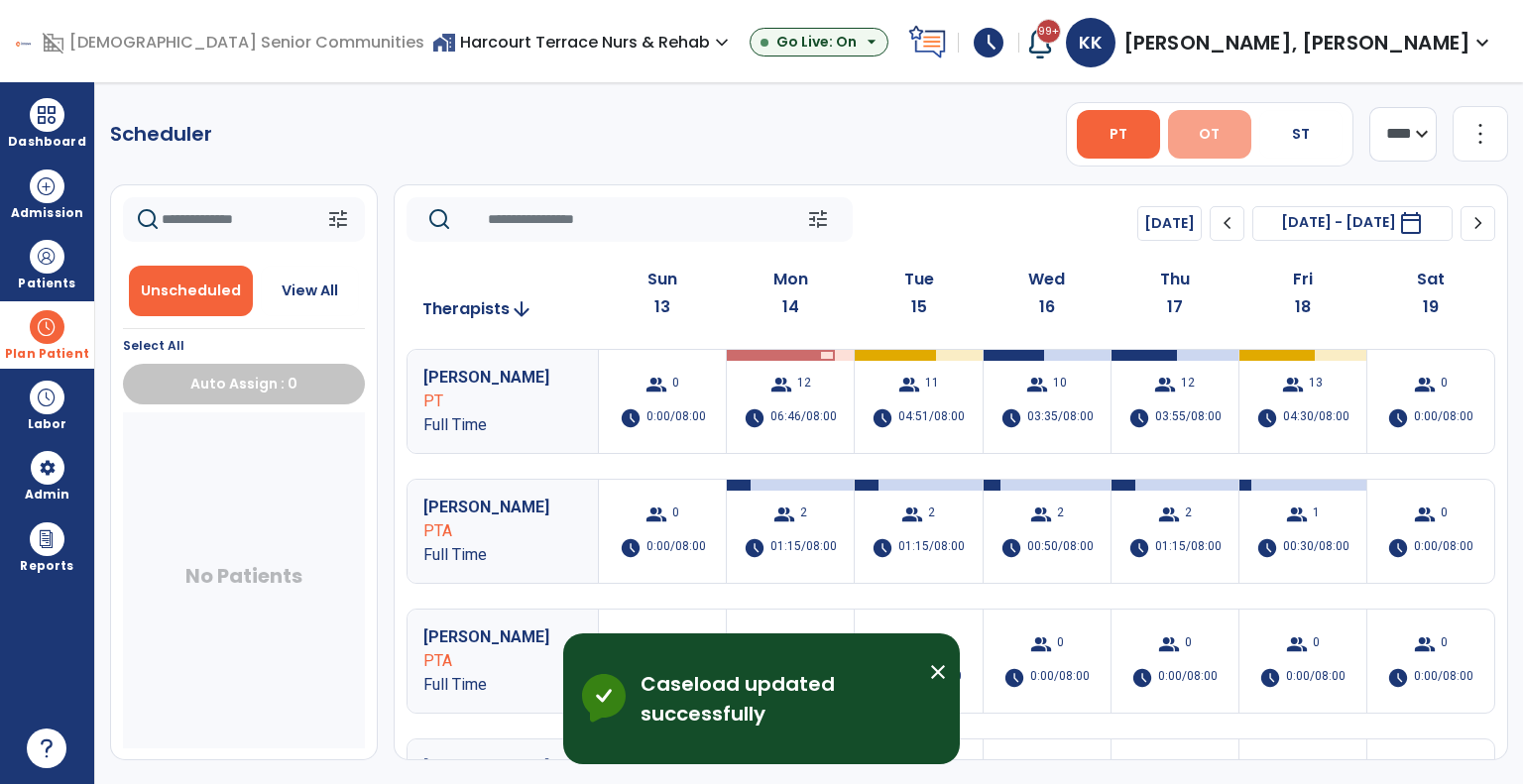 click on "OT" at bounding box center (1210, 134) 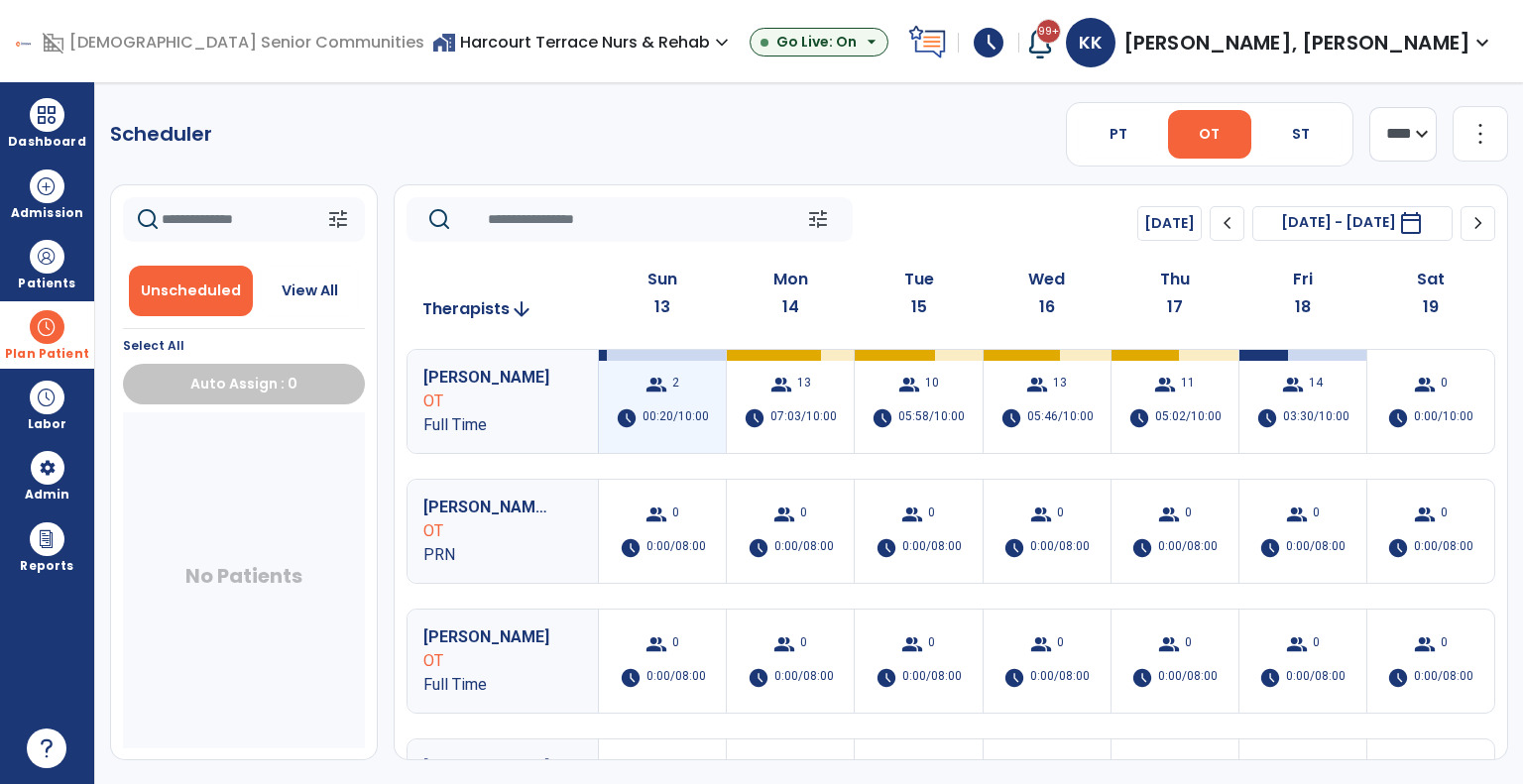 click on "group  2  schedule  00:20/10:00" at bounding box center [662, 401] 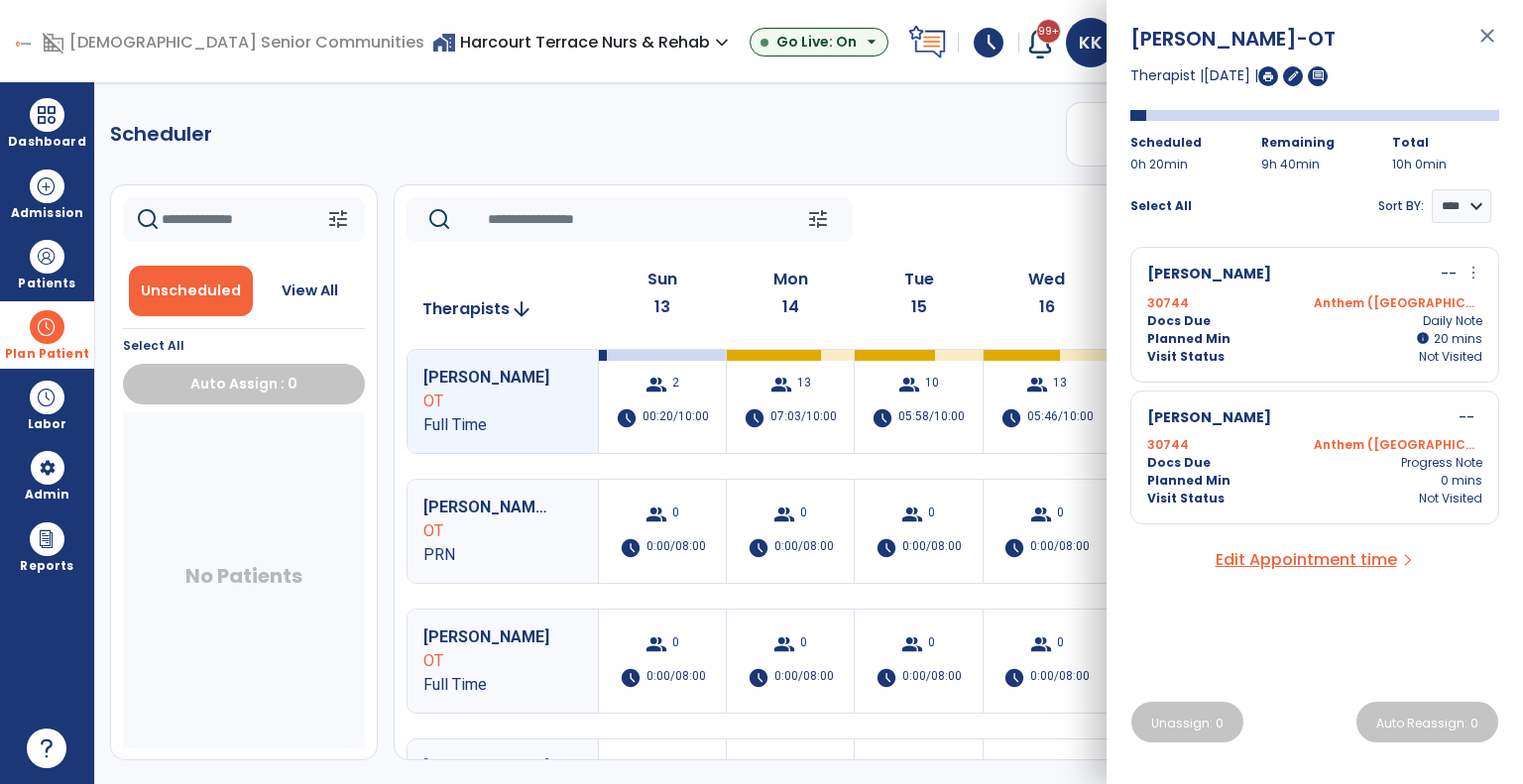 click on "Plan Patient" at bounding box center (47, 334) 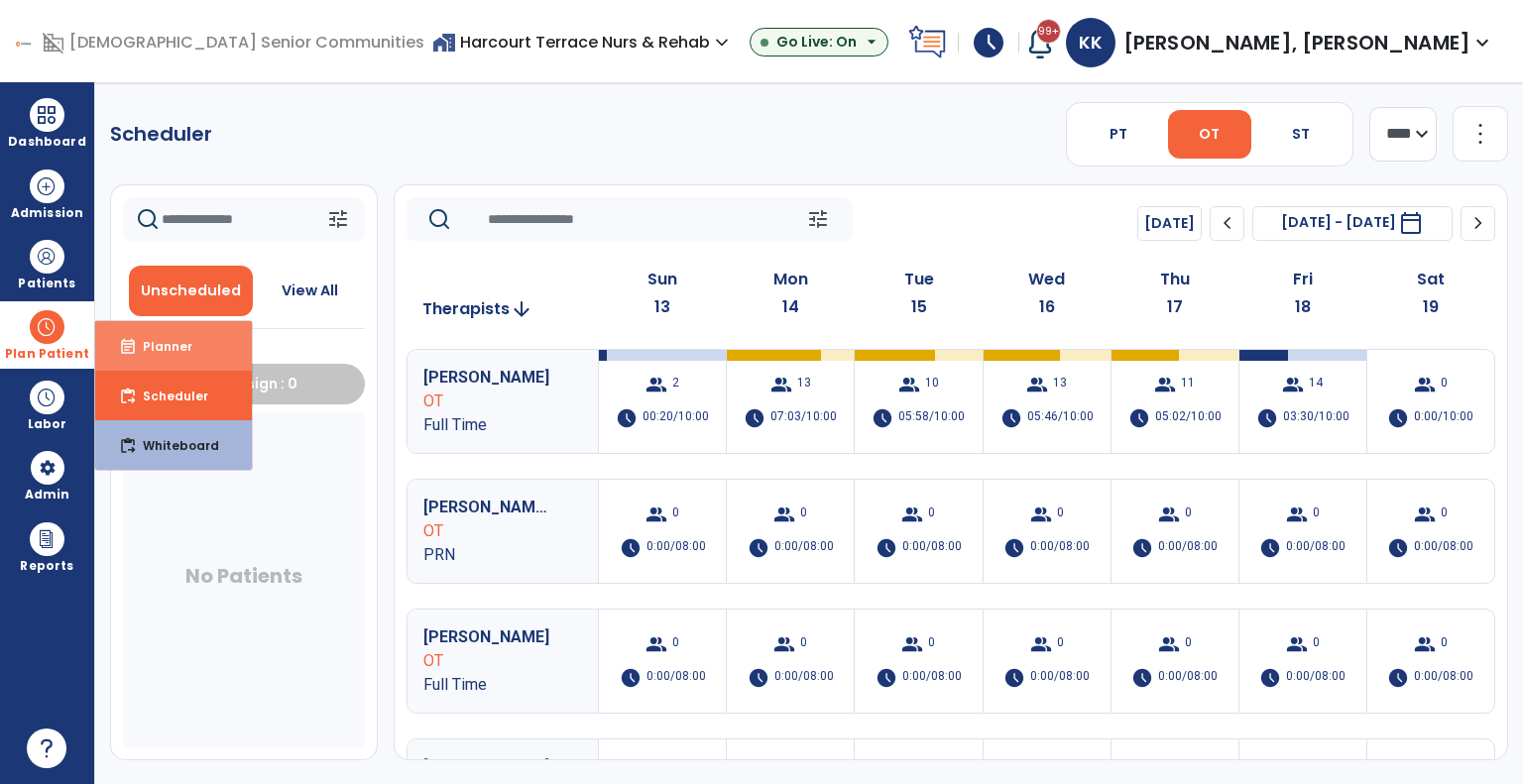 click on "event_note  Planner" at bounding box center (174, 346) 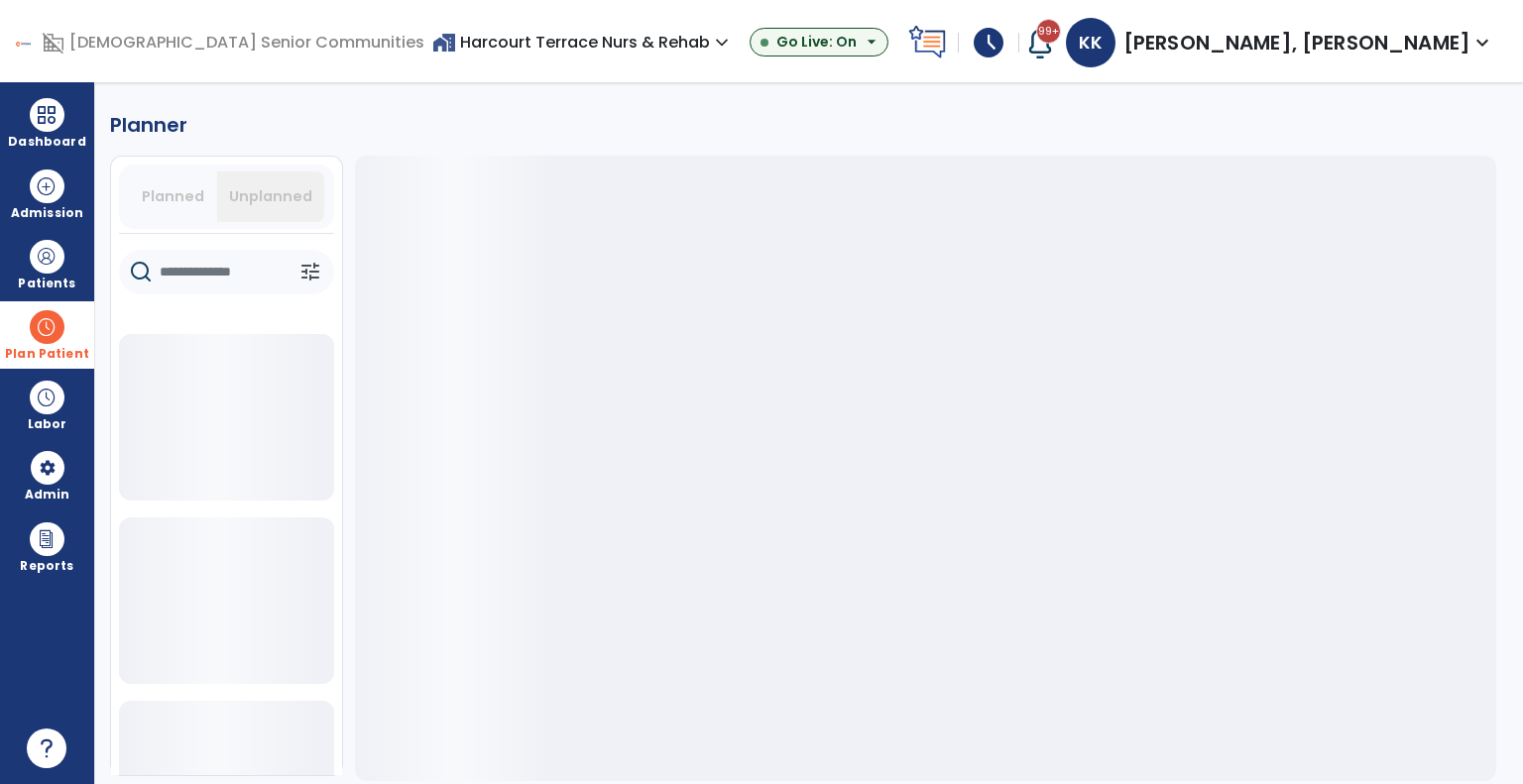click on "Planned" at bounding box center [174, 196] 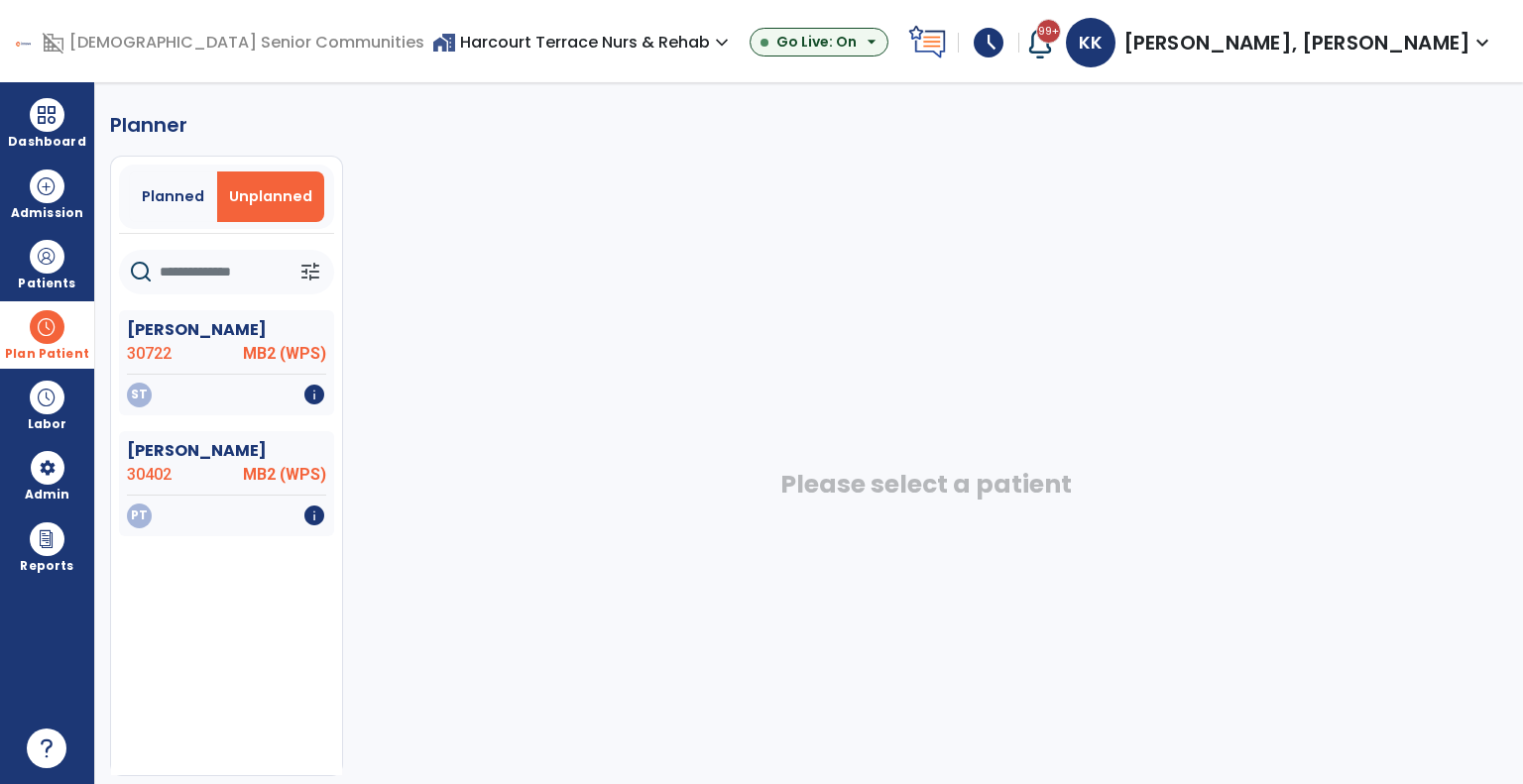 click on "Planned" at bounding box center [173, 196] 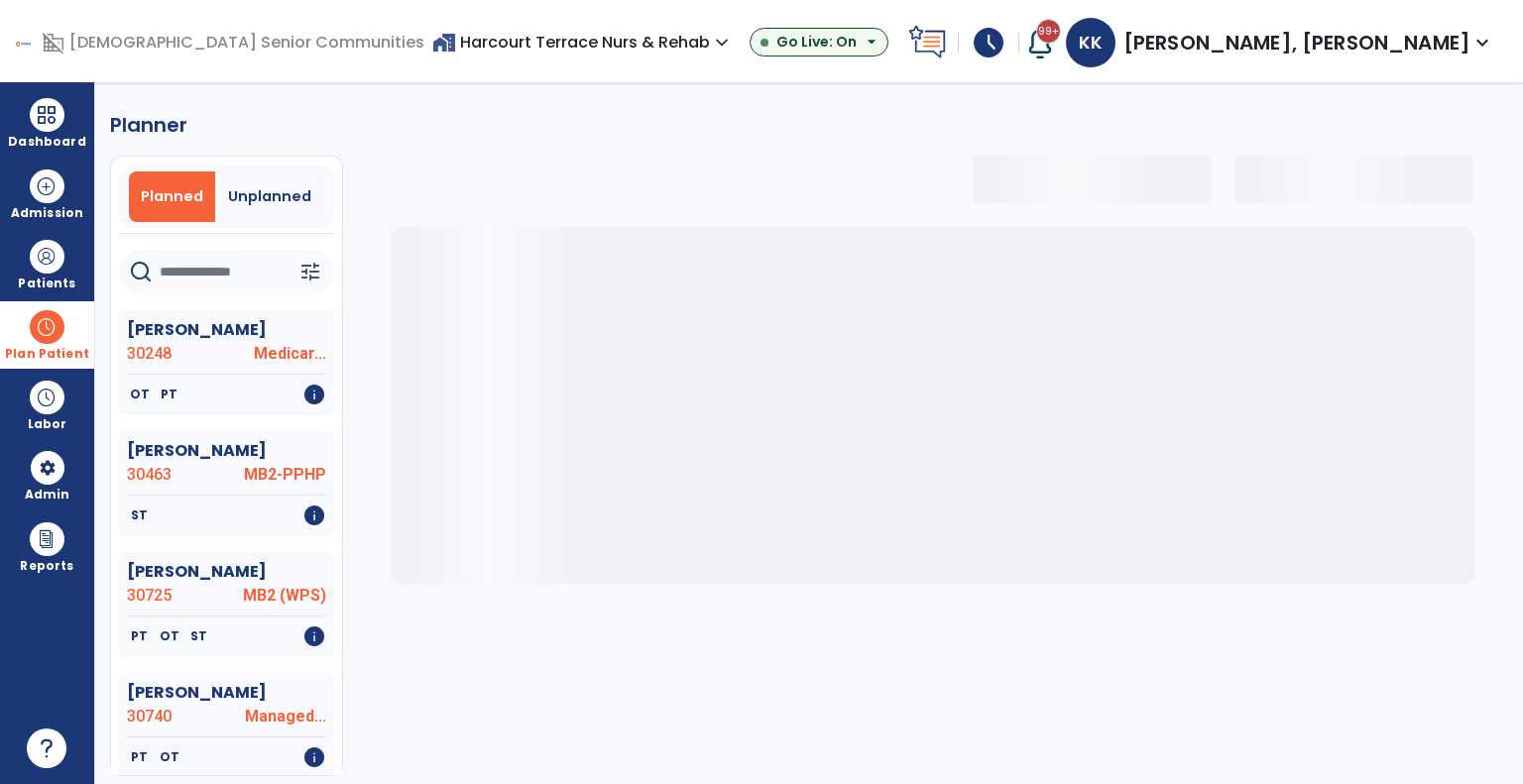 click 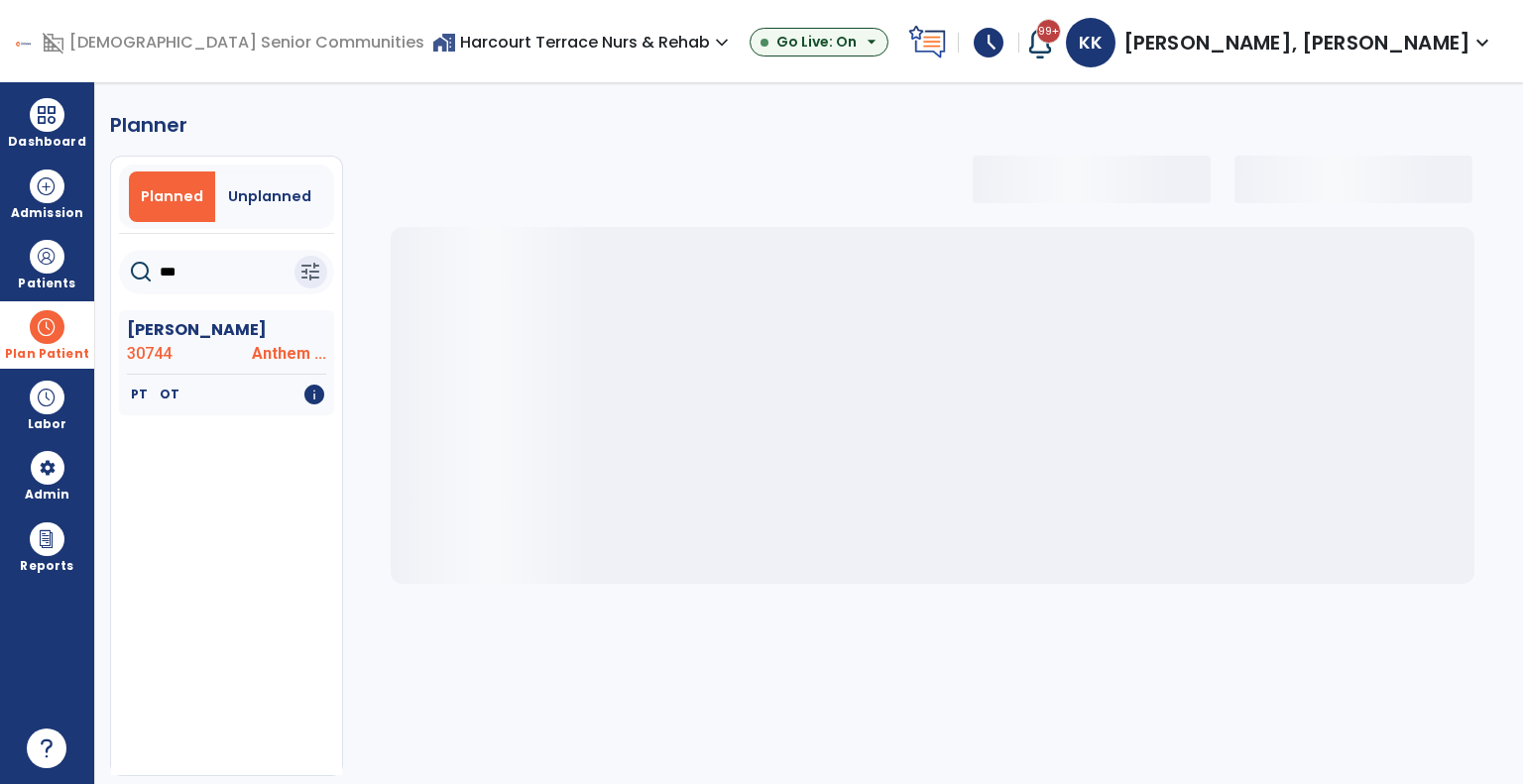 click on "***" 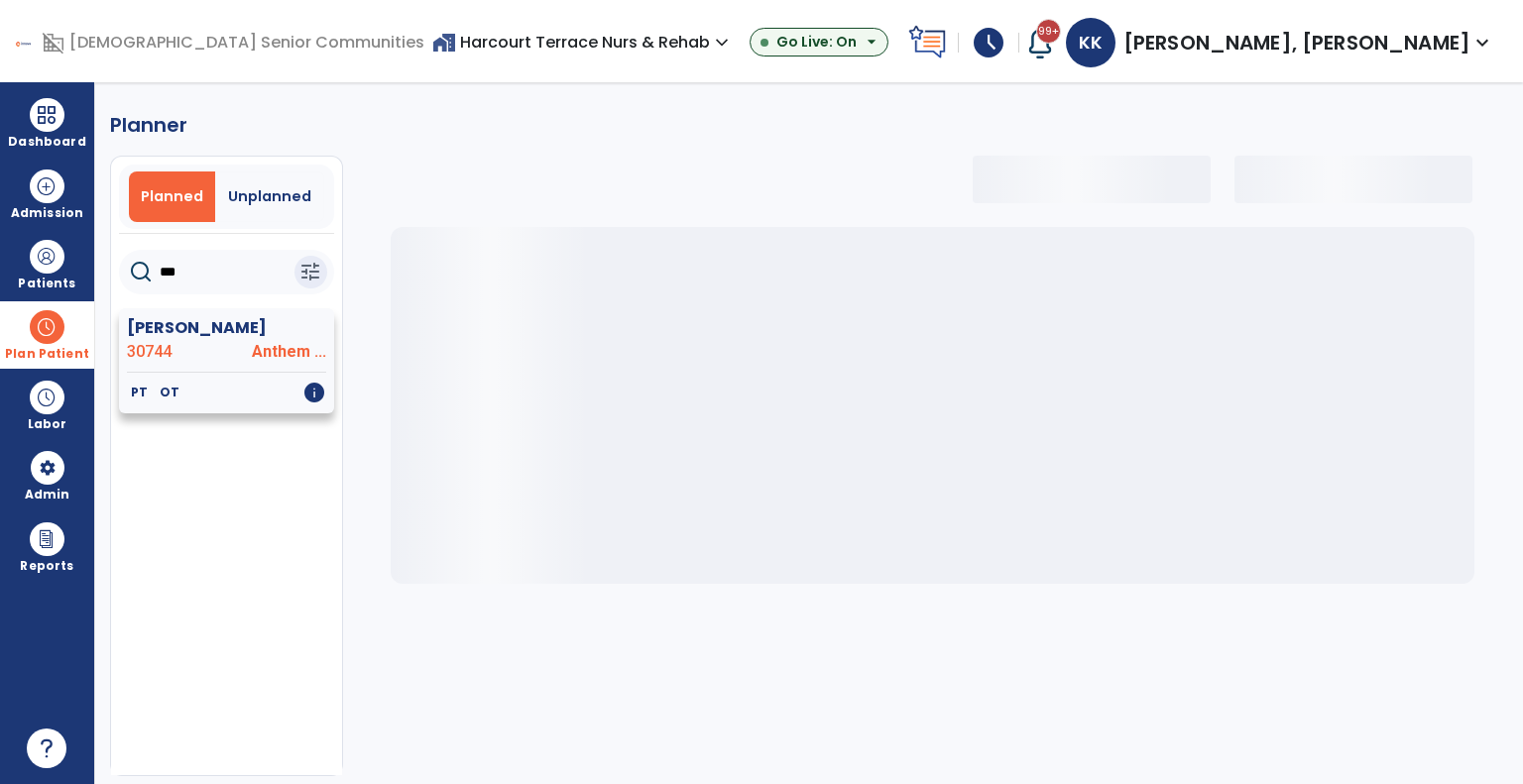 type on "***" 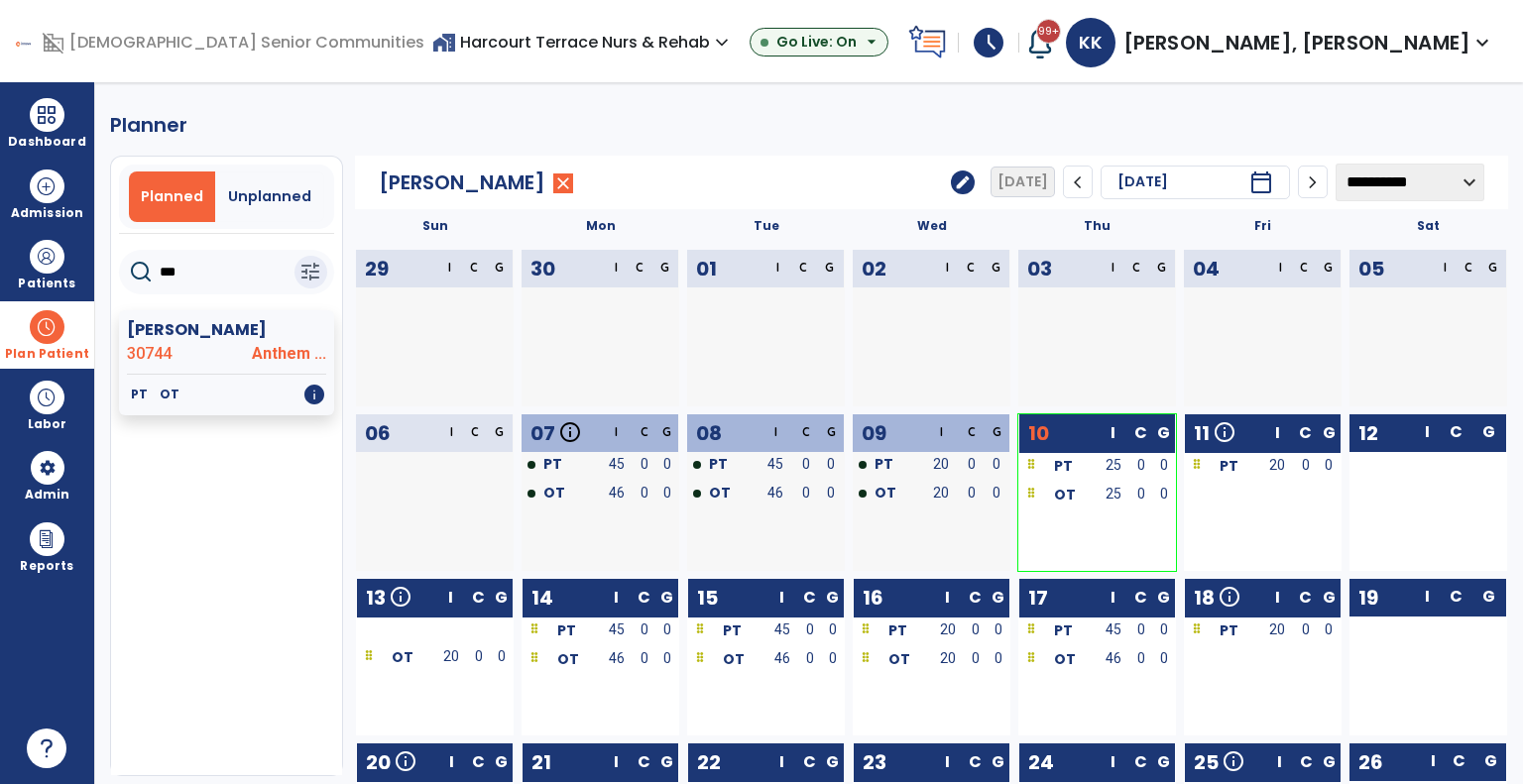 click on "edit" 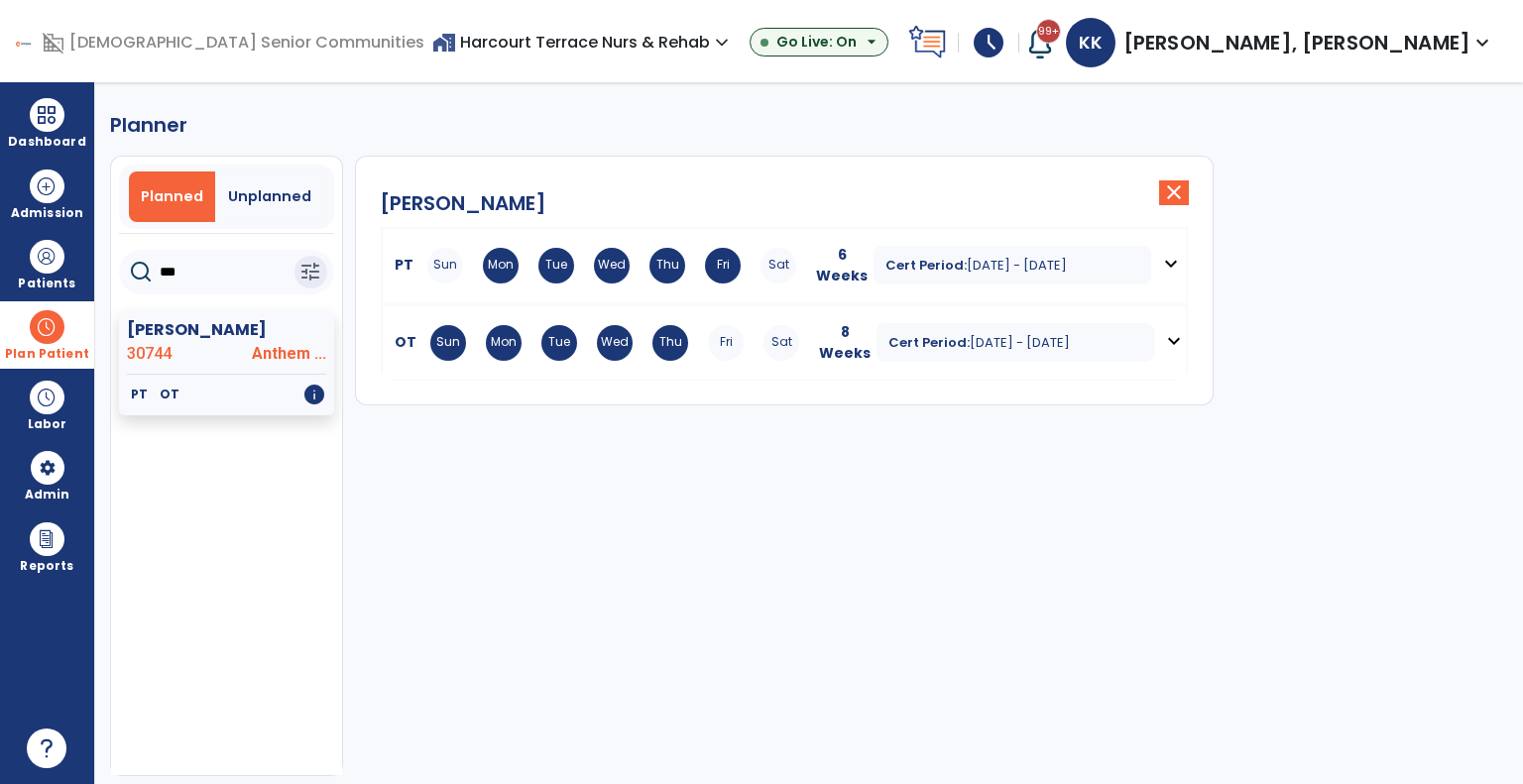 click on "Cert Period:" at bounding box center (929, 342) 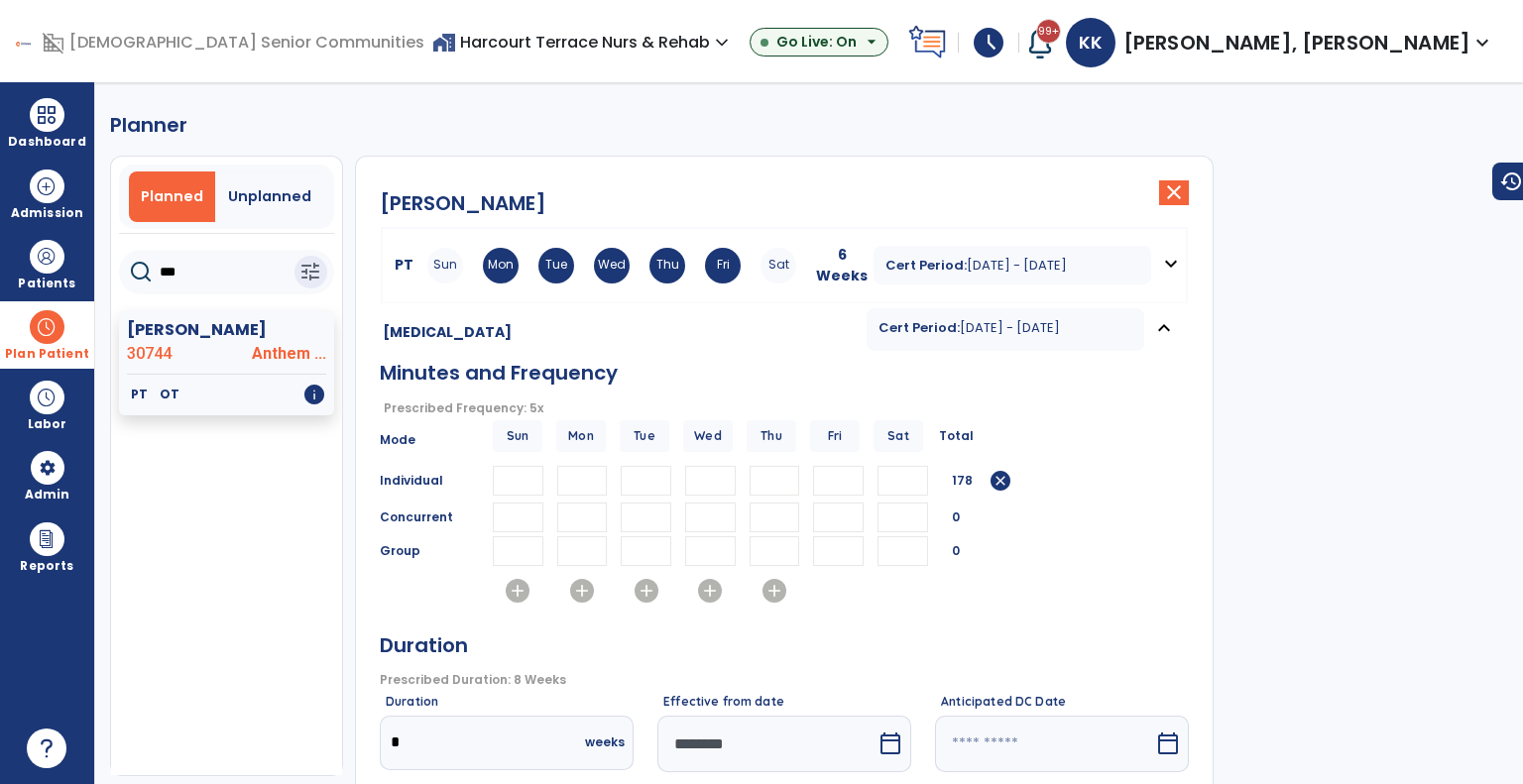 drag, startPoint x: 538, startPoint y: 478, endPoint x: 353, endPoint y: 460, distance: 185.87361 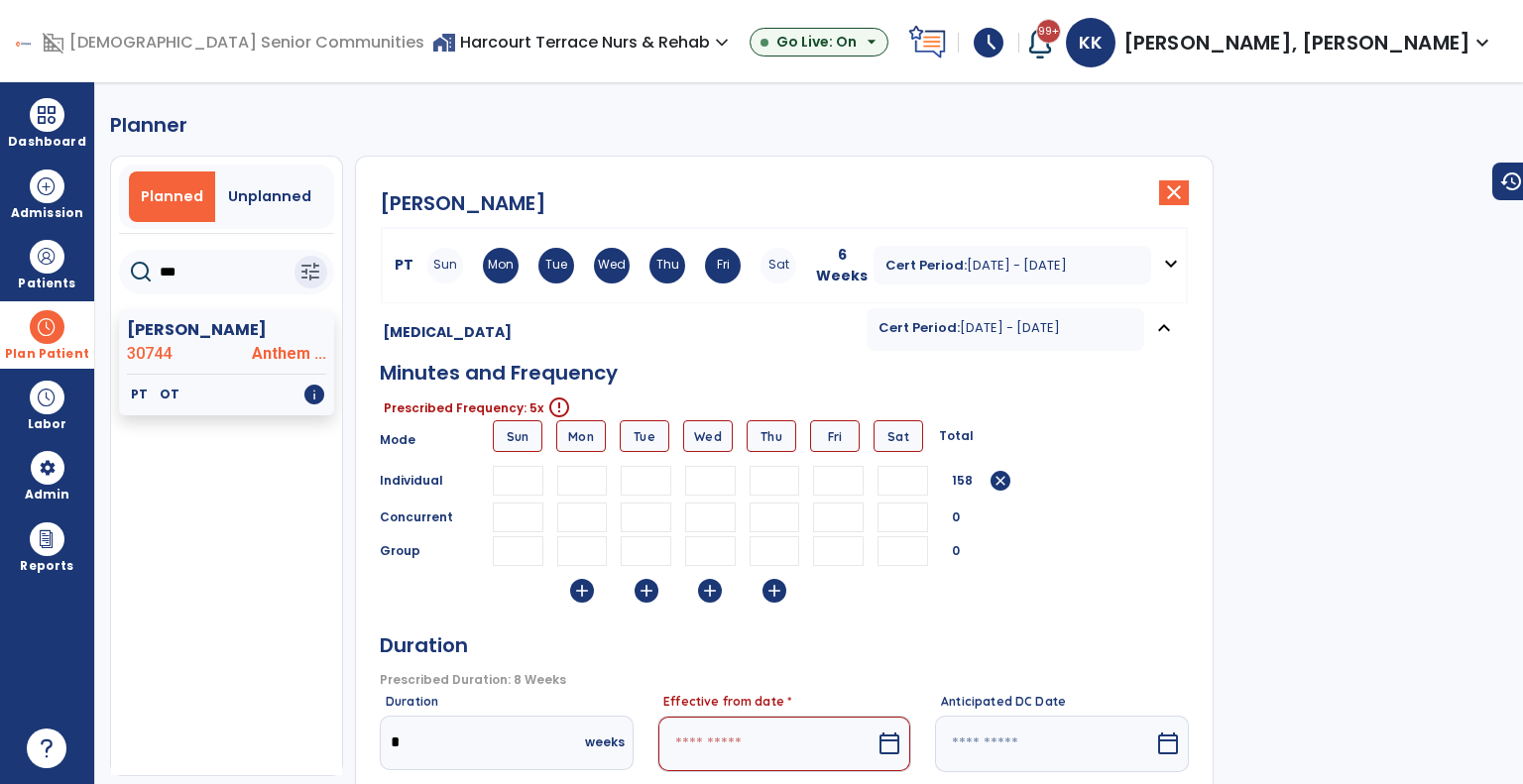 type 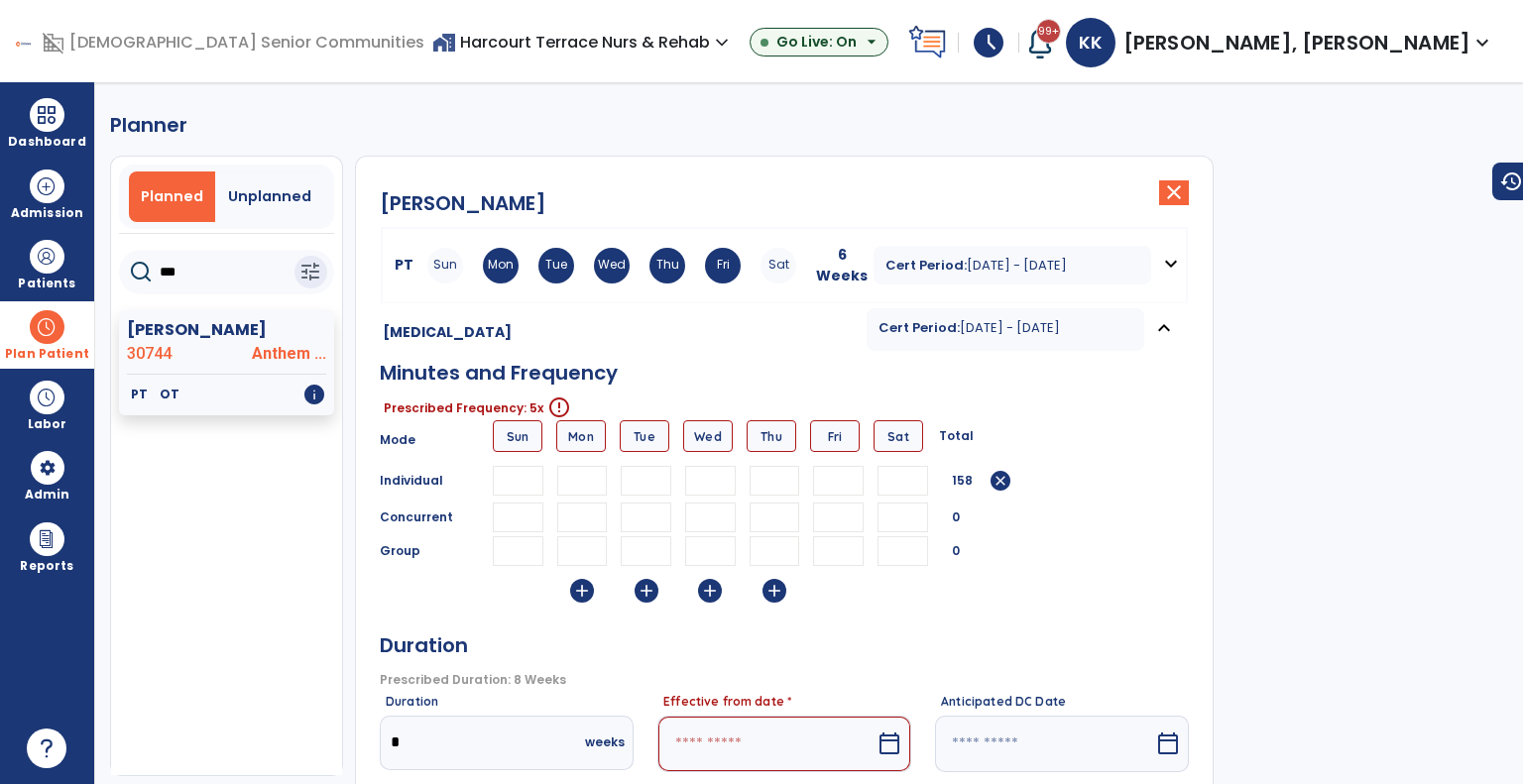 click at bounding box center [838, 481] 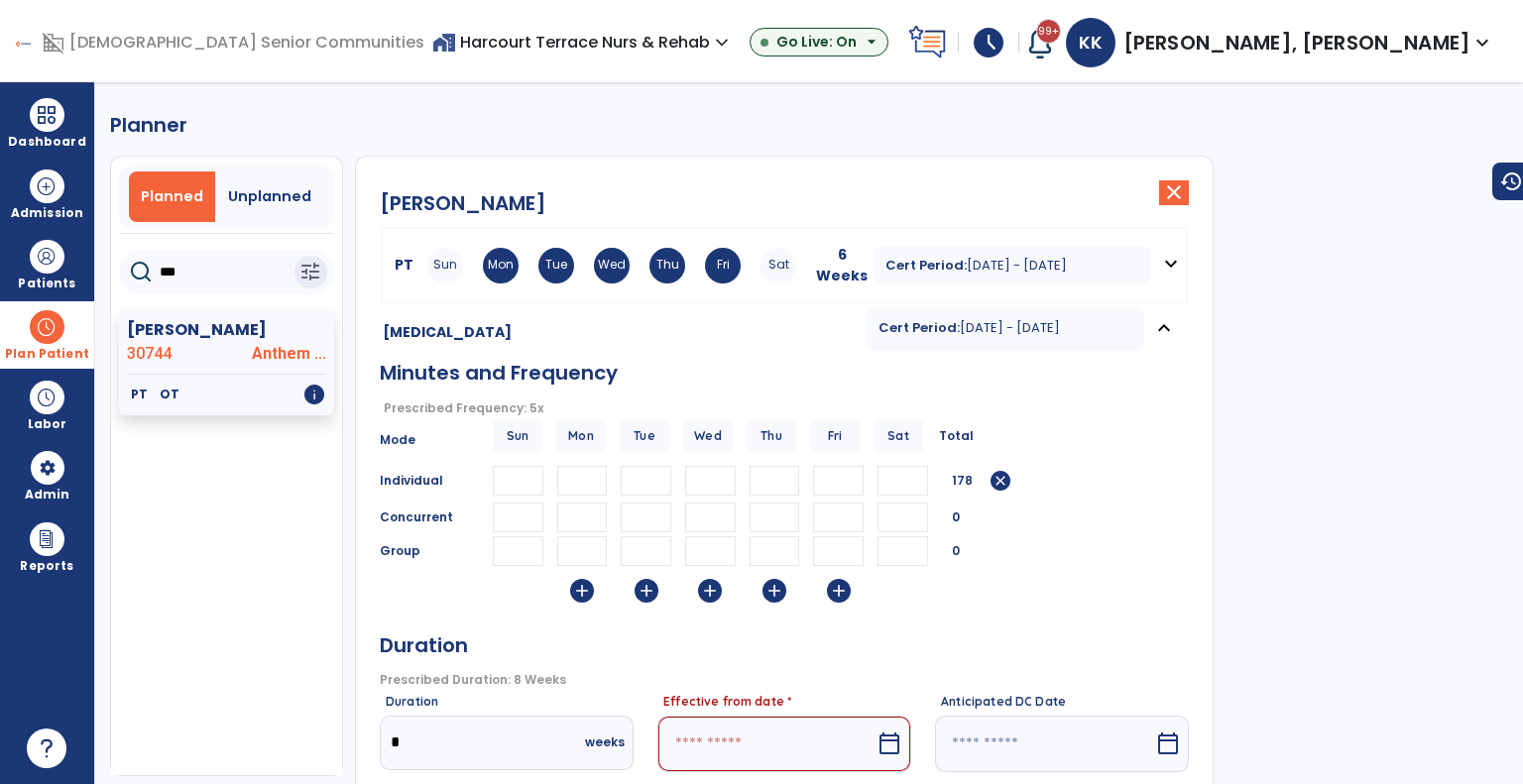 type on "**" 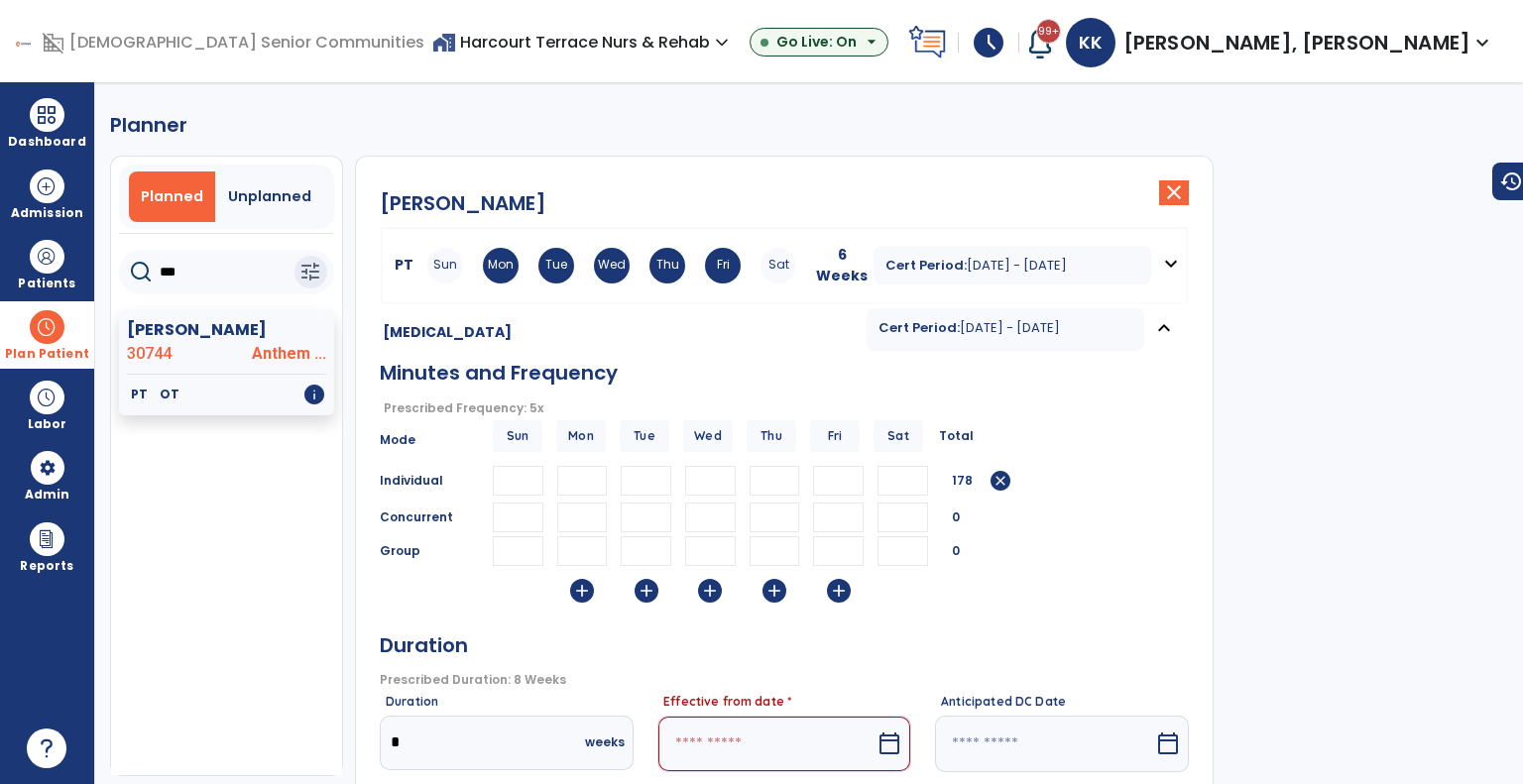 click at bounding box center (766, 743) 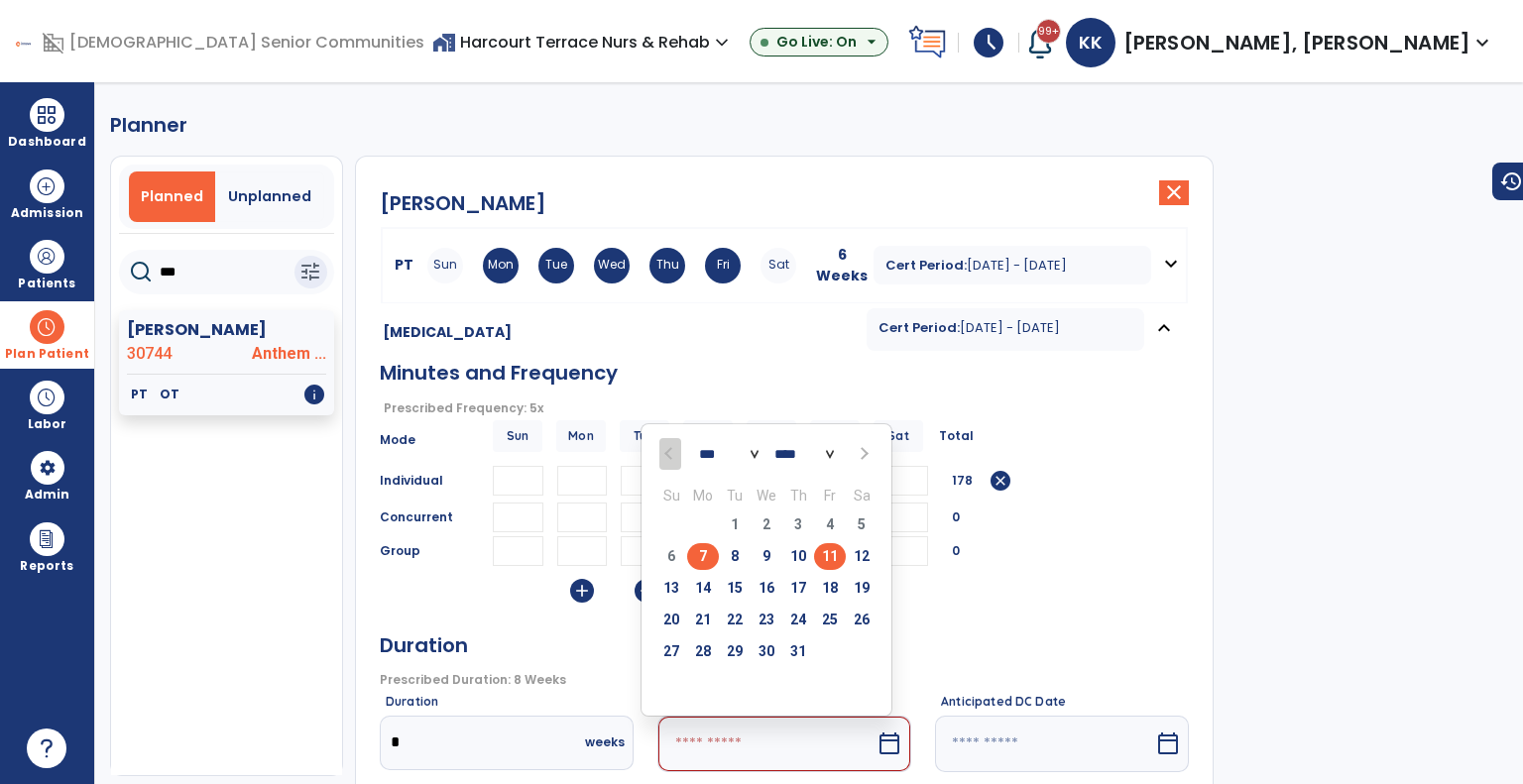 click on "11" at bounding box center [830, 556] 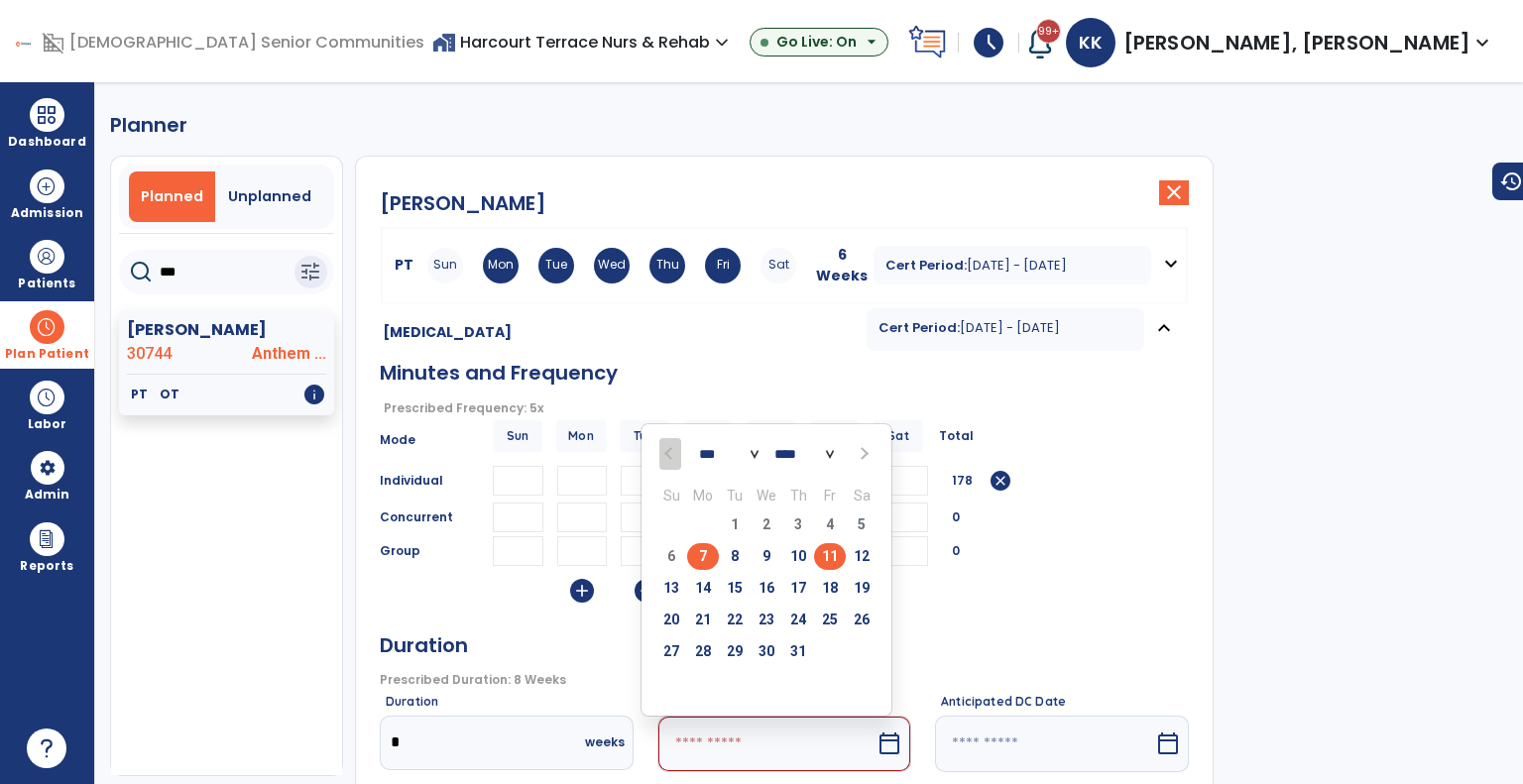 type on "*********" 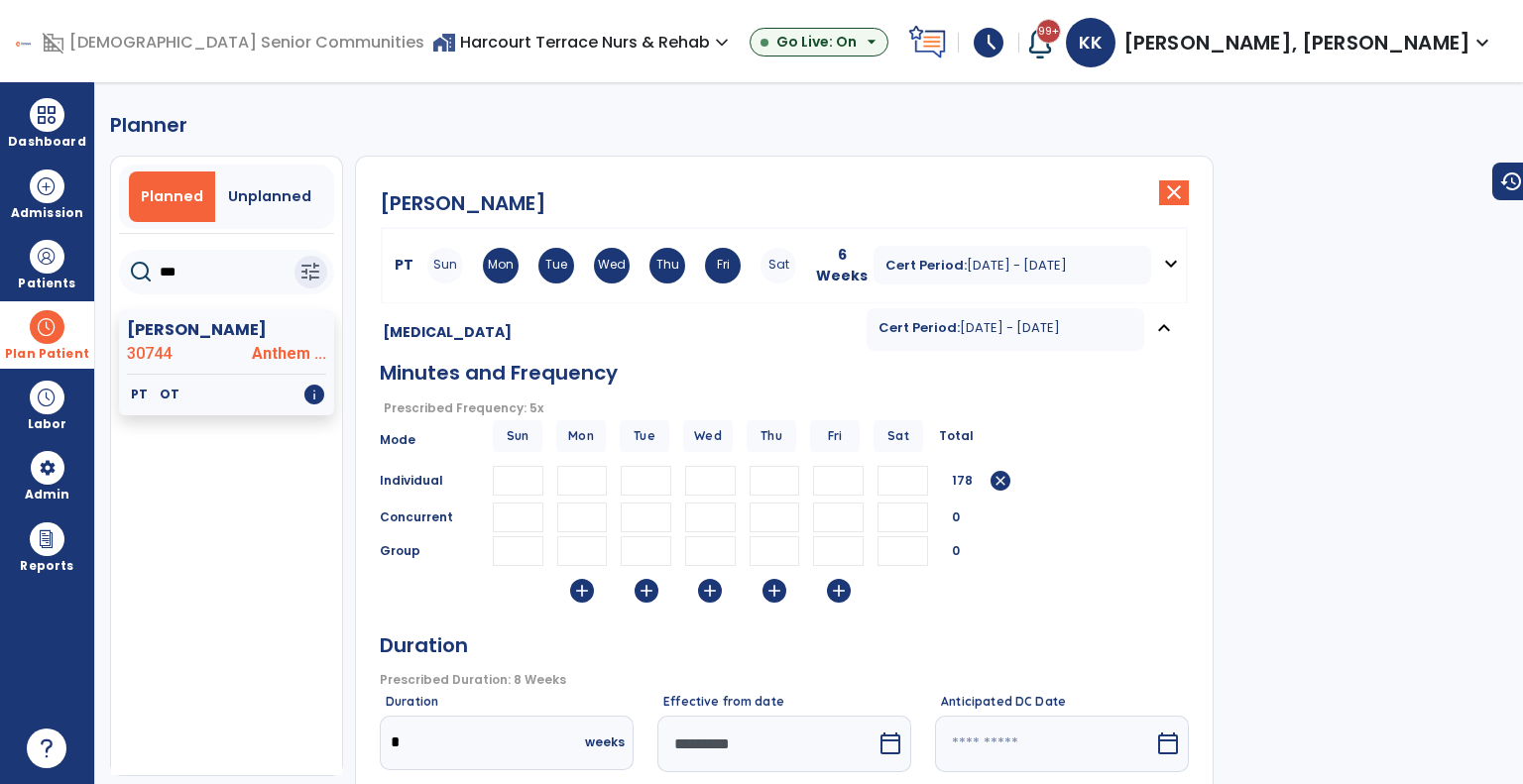 scroll, scrollTop: 281, scrollLeft: 0, axis: vertical 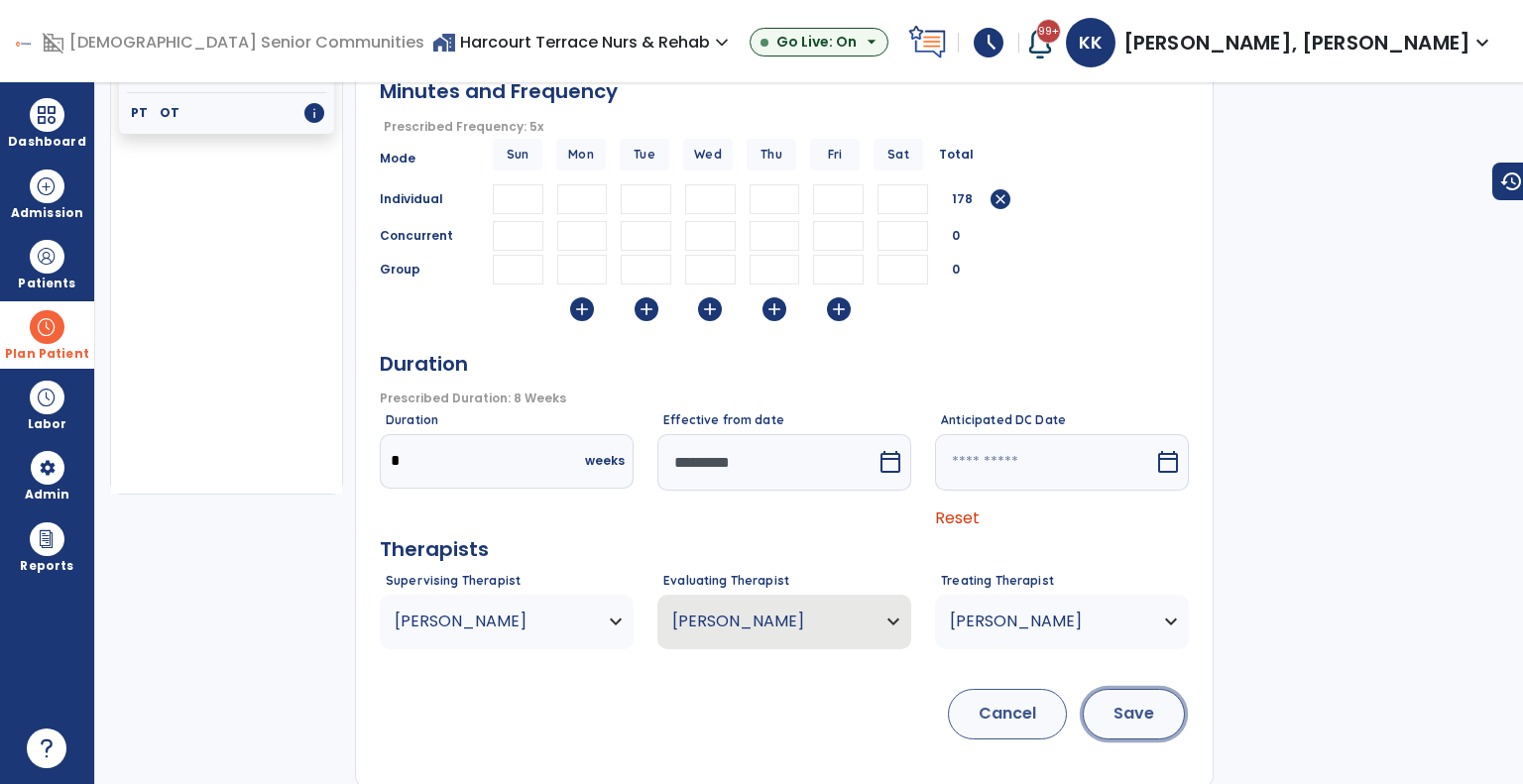 click on "Save" at bounding box center [1133, 714] 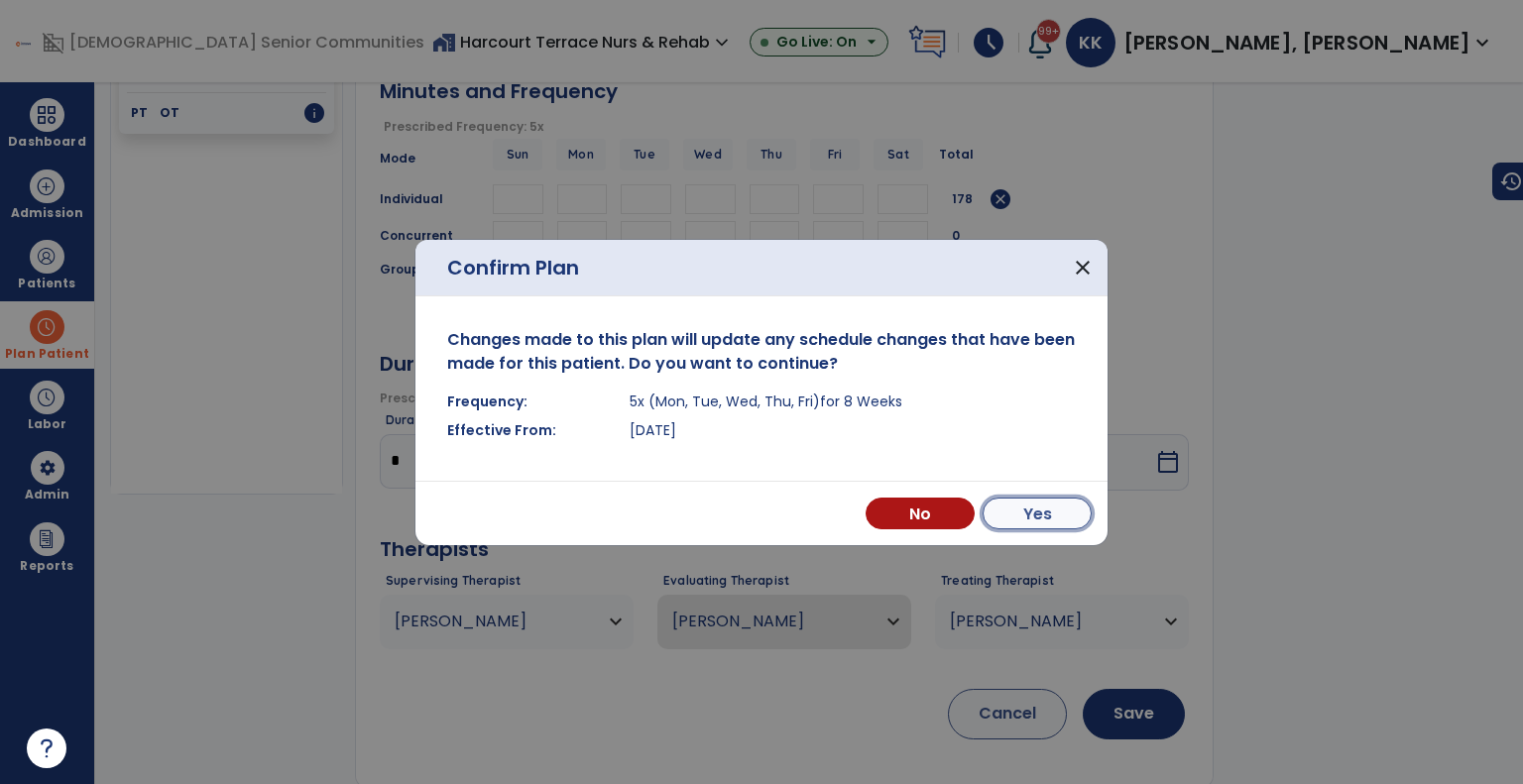 click on "Yes" at bounding box center (1037, 513) 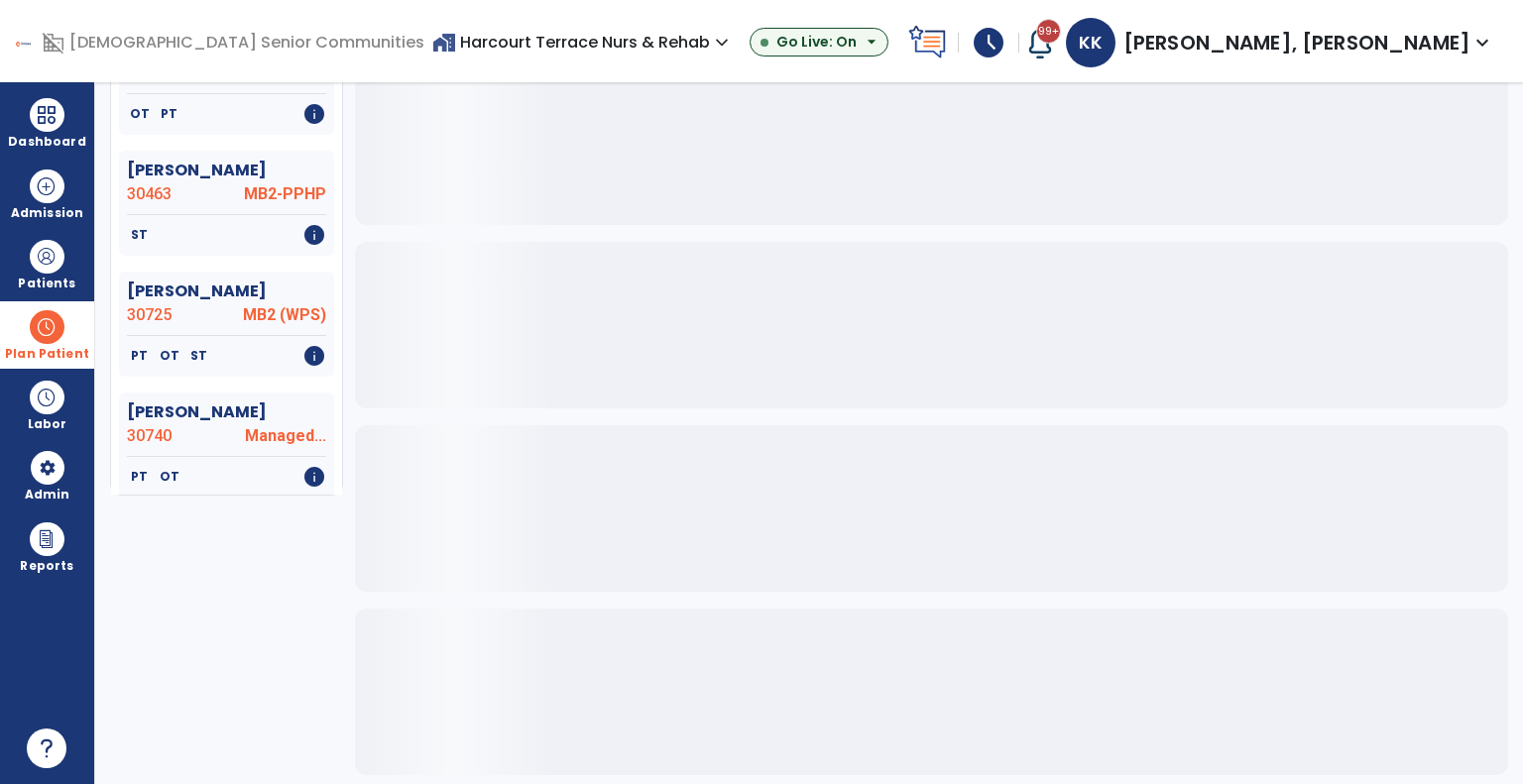 scroll, scrollTop: 0, scrollLeft: 0, axis: both 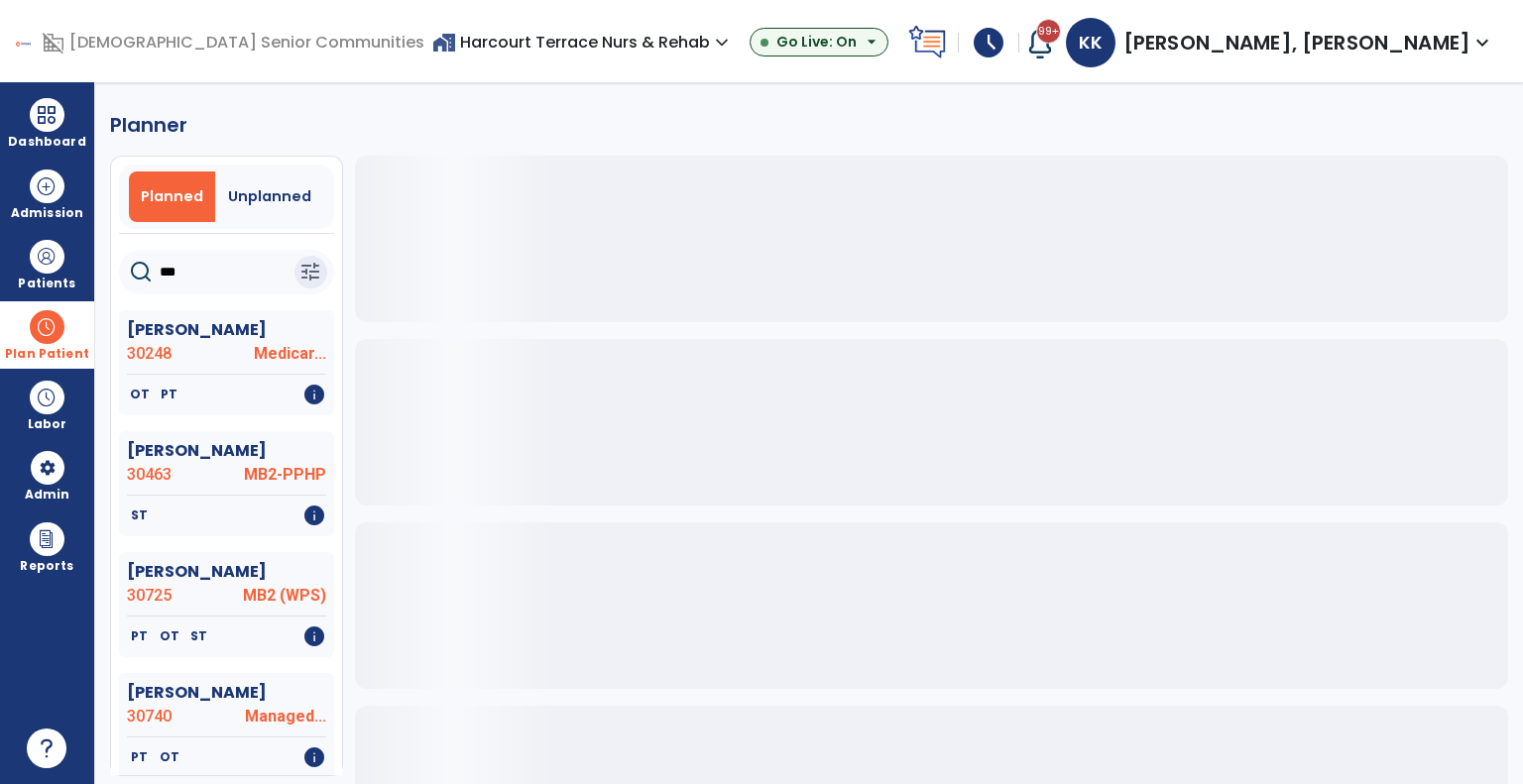 click on "home_work   Harcourt Terrace Nurs & Rehab   expand_more" at bounding box center (583, 42) 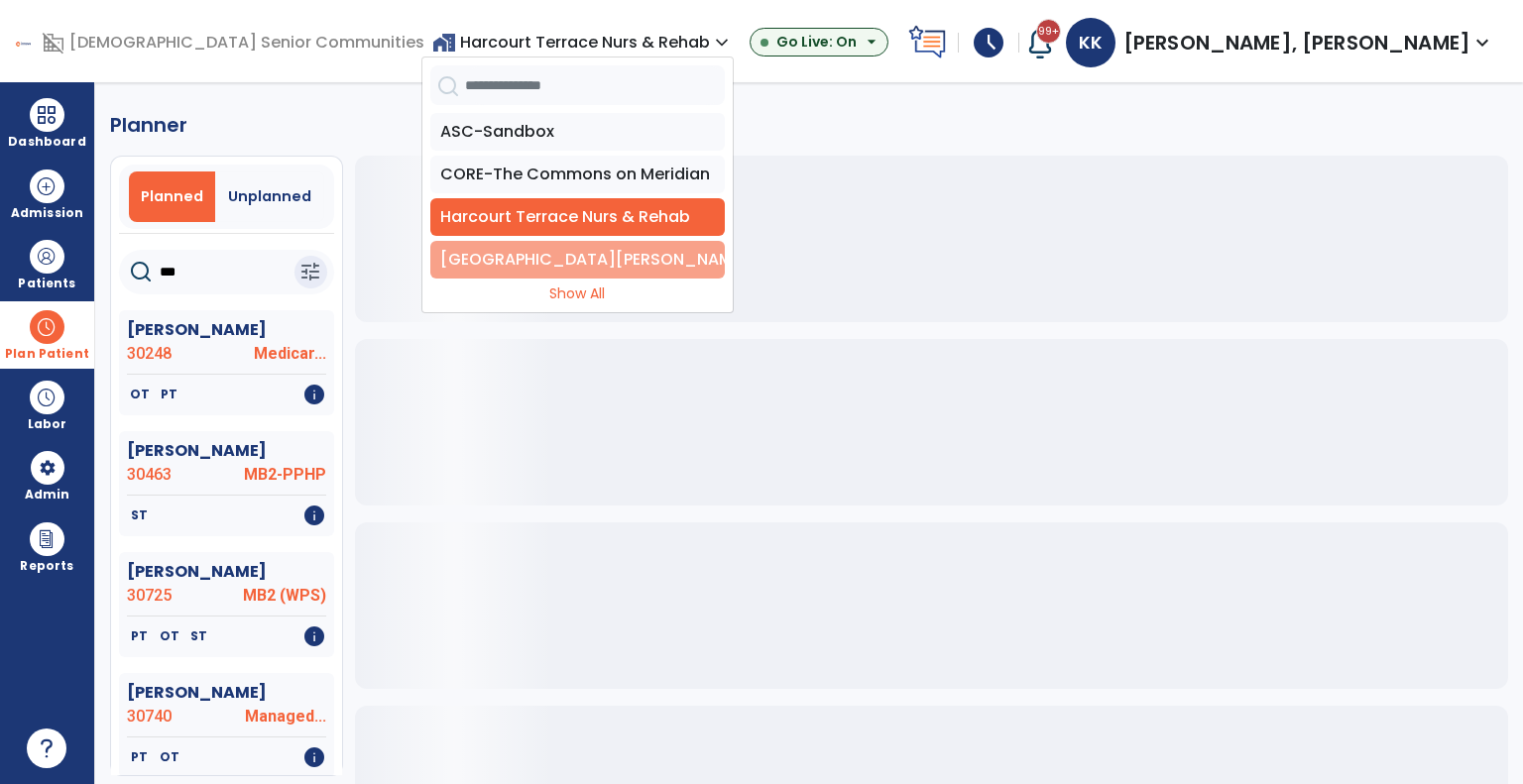 click on "Spring Mill Meadows" at bounding box center [577, 260] 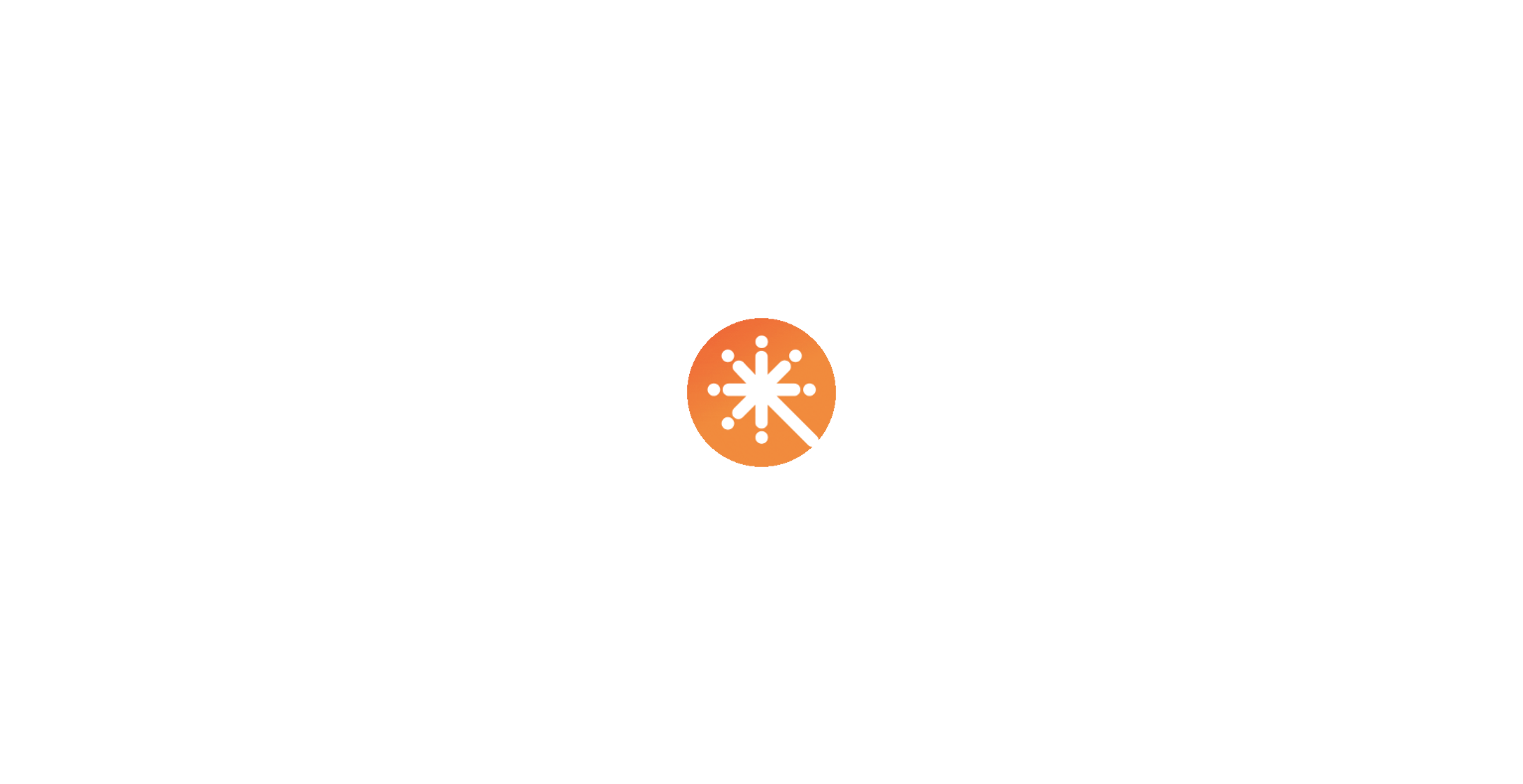 scroll, scrollTop: 0, scrollLeft: 0, axis: both 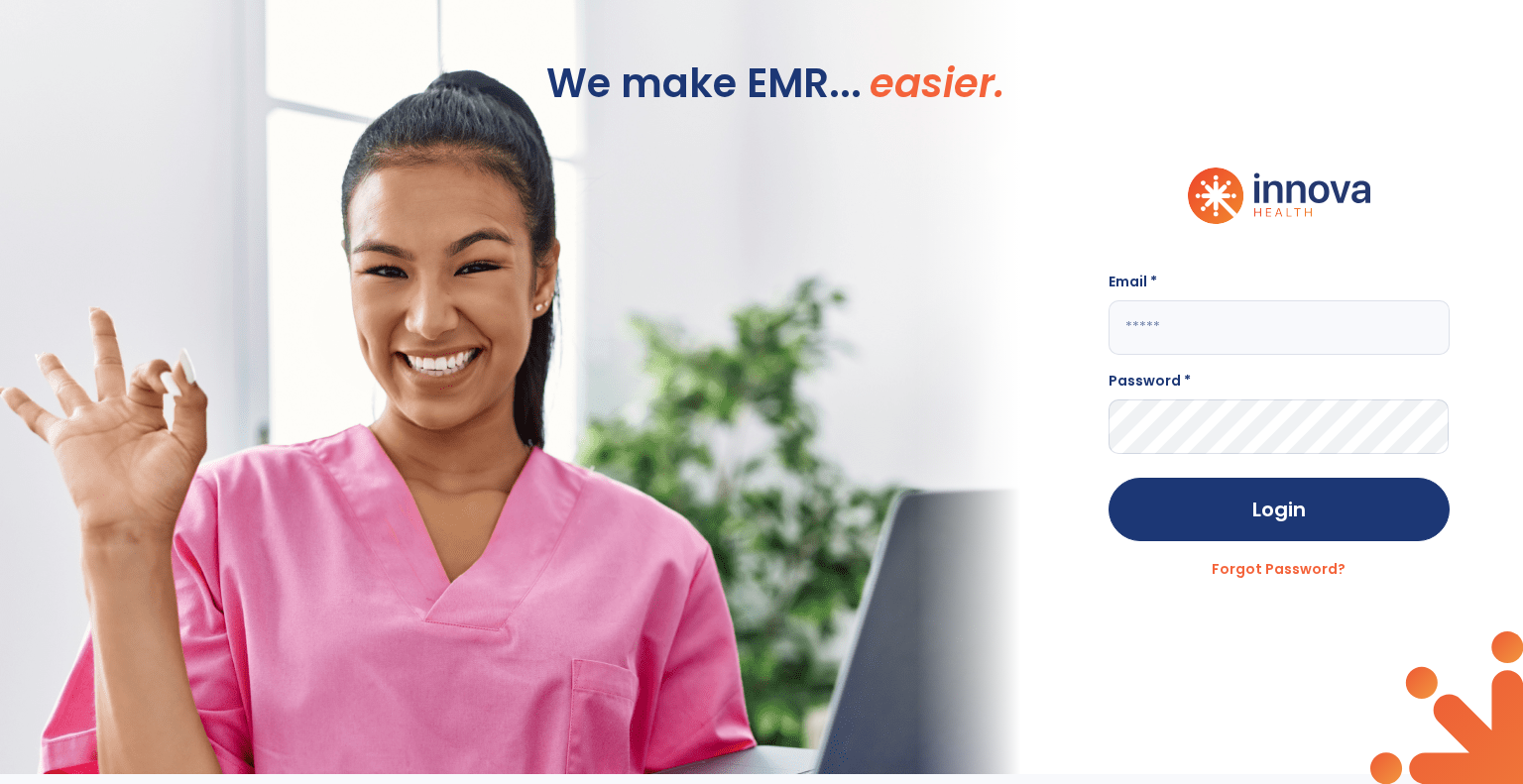 click 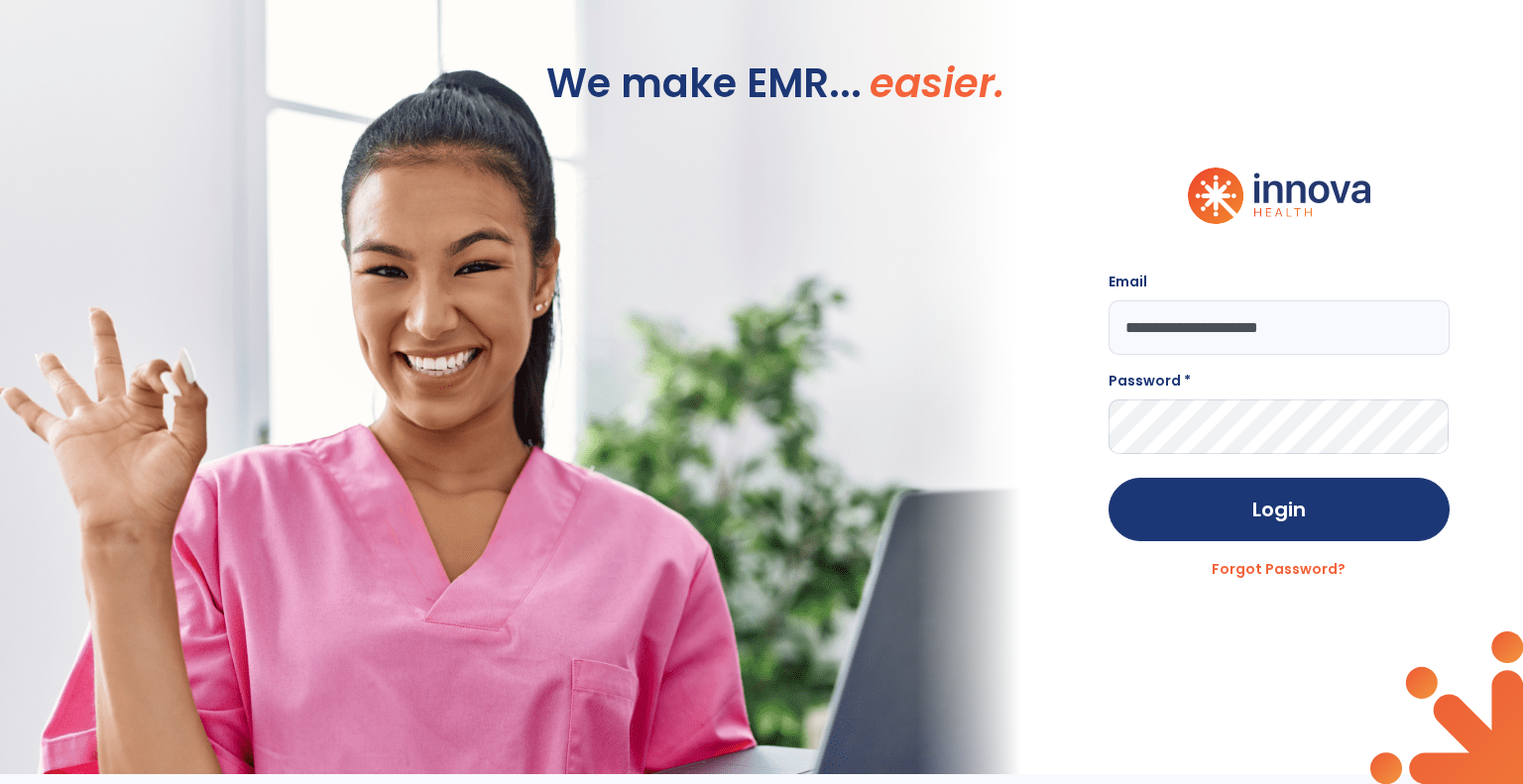 type on "**********" 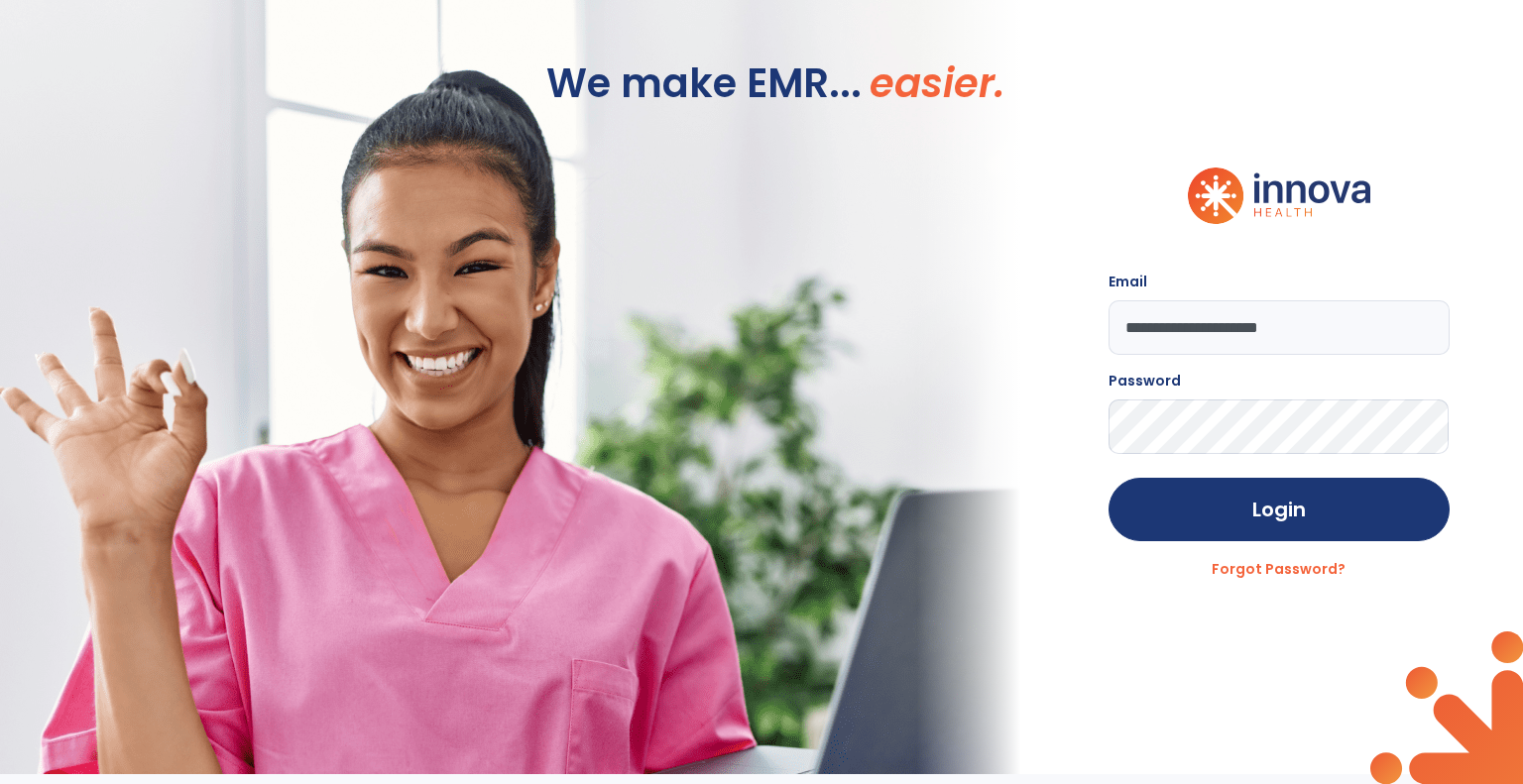 click on "Login" 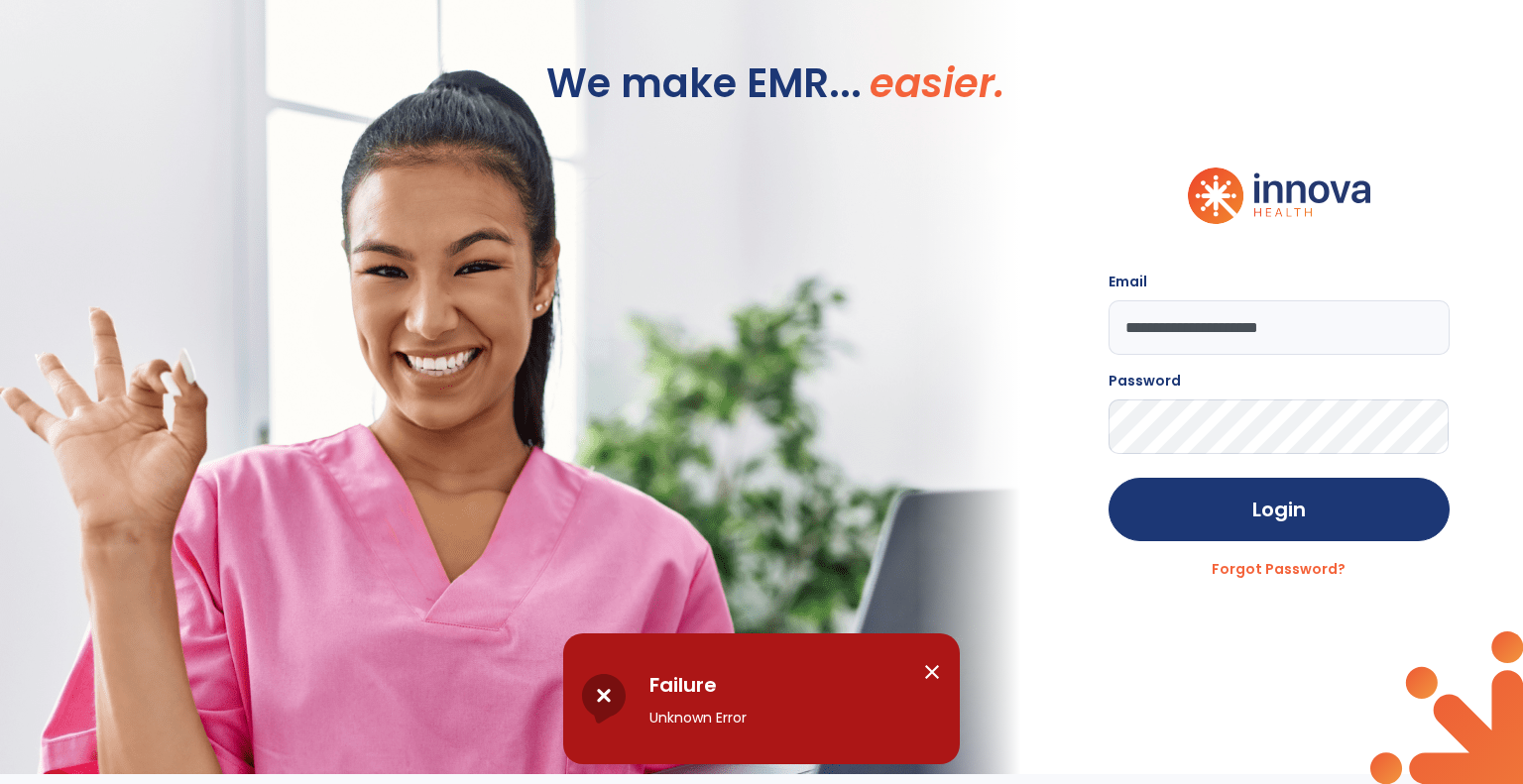 click on "**********" 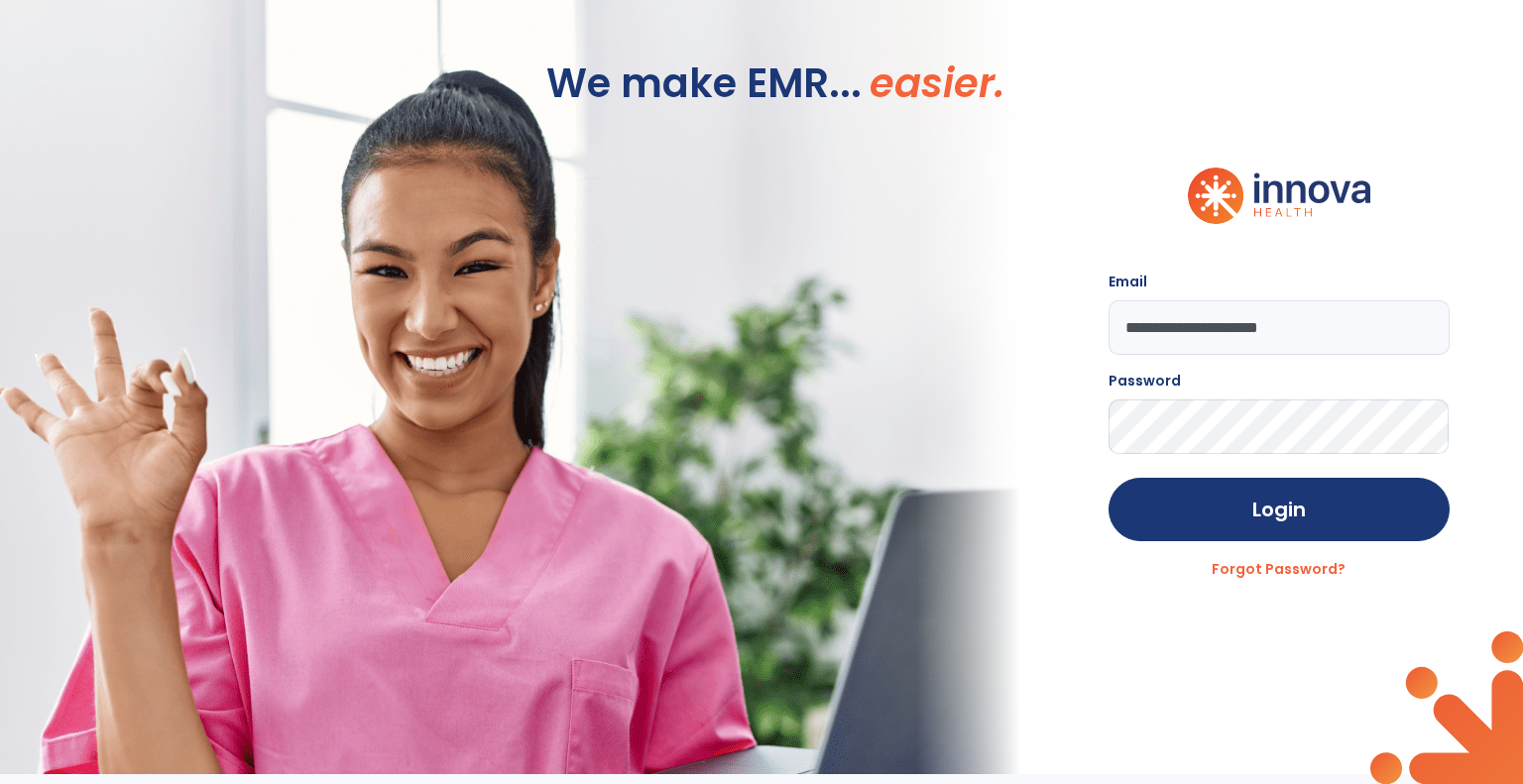 click on "Login" 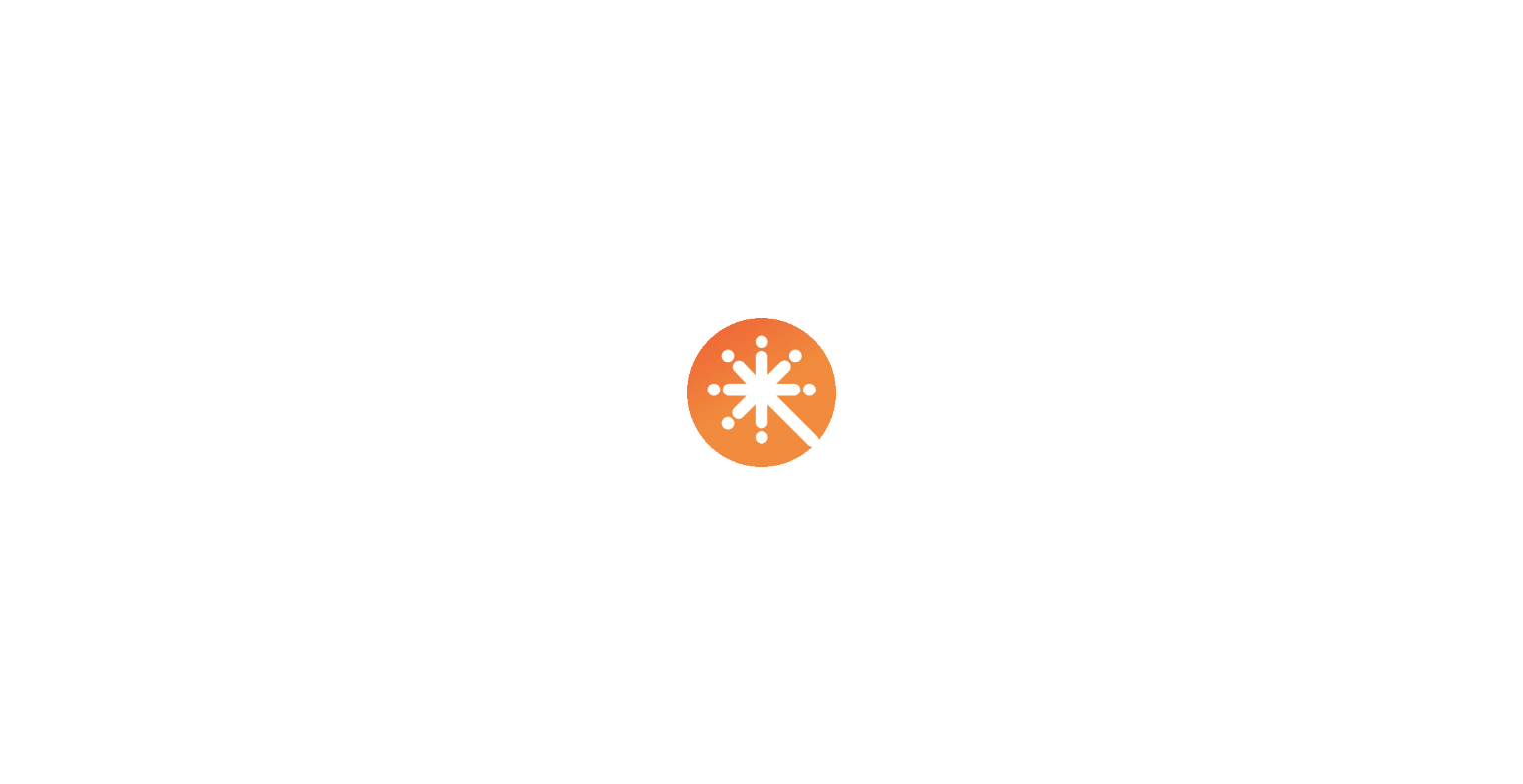scroll, scrollTop: 0, scrollLeft: 0, axis: both 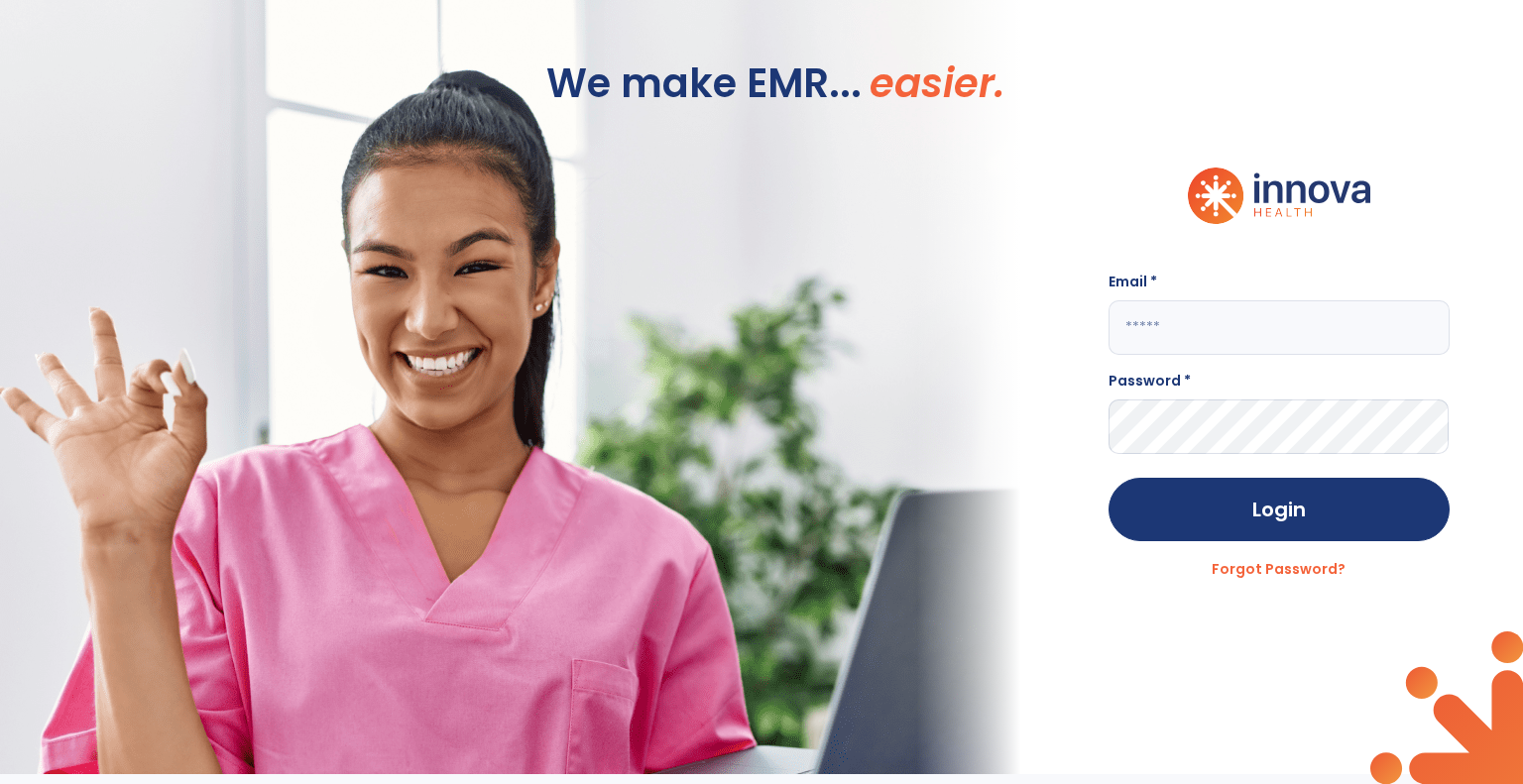 click 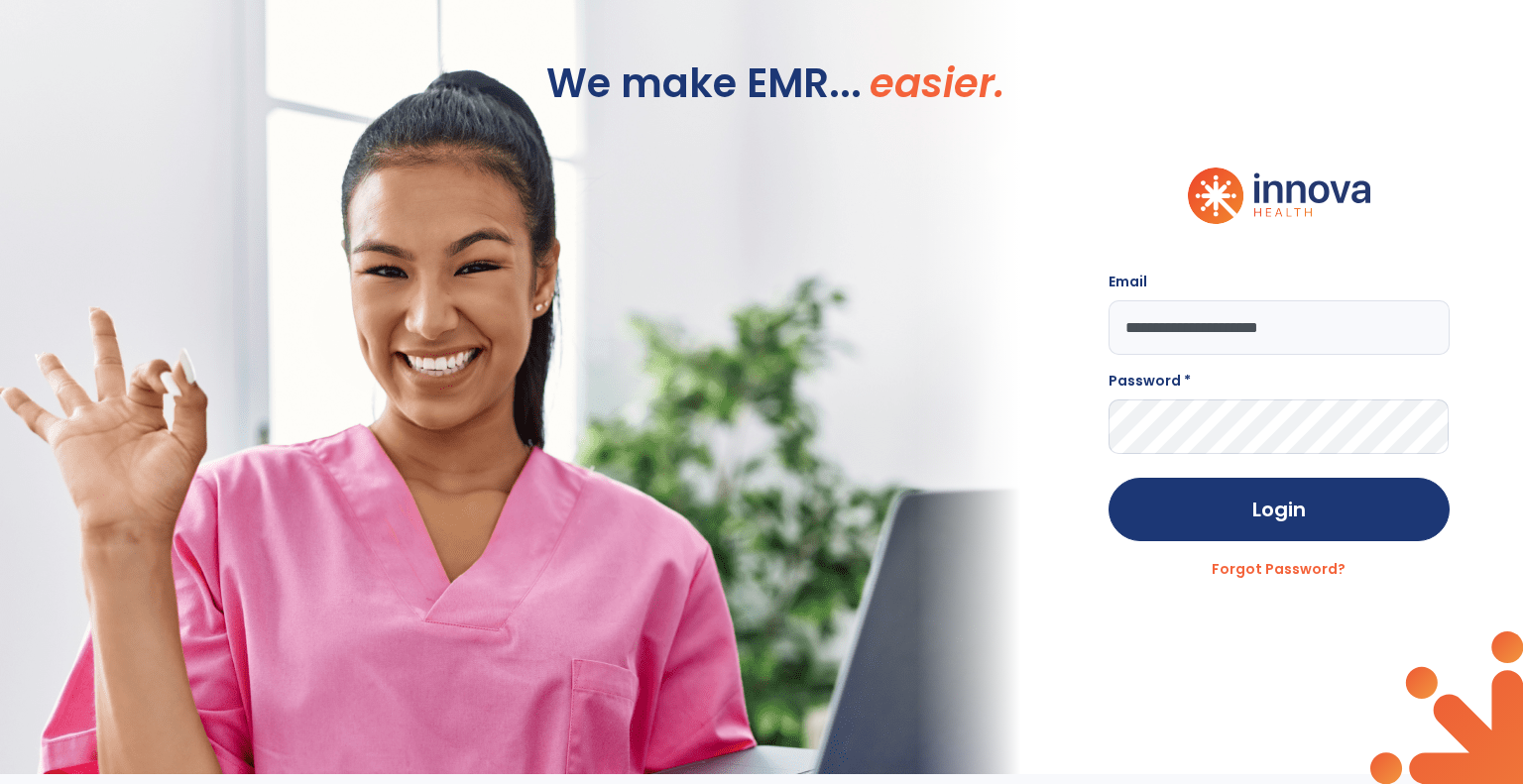 type on "**********" 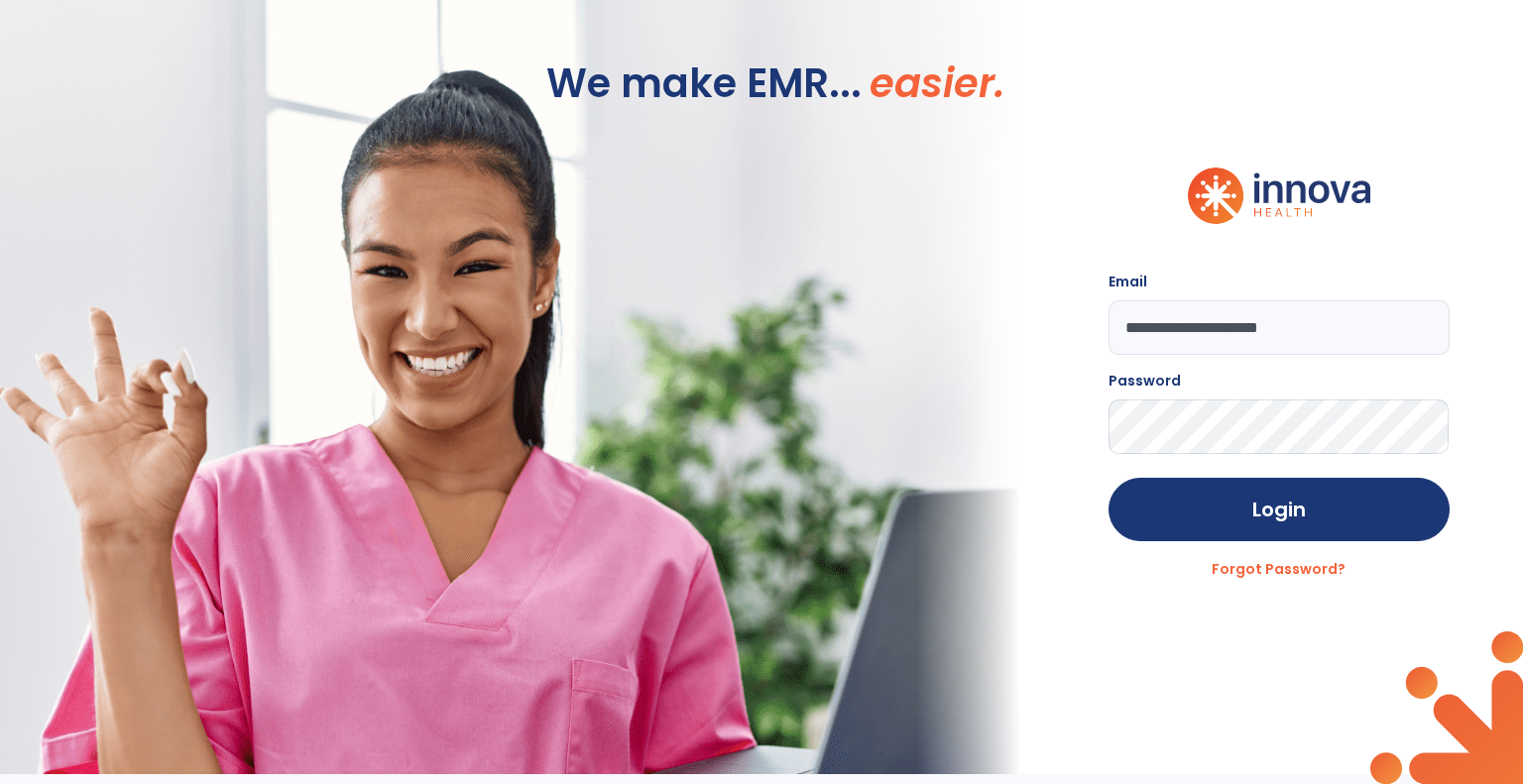 click on "Login" 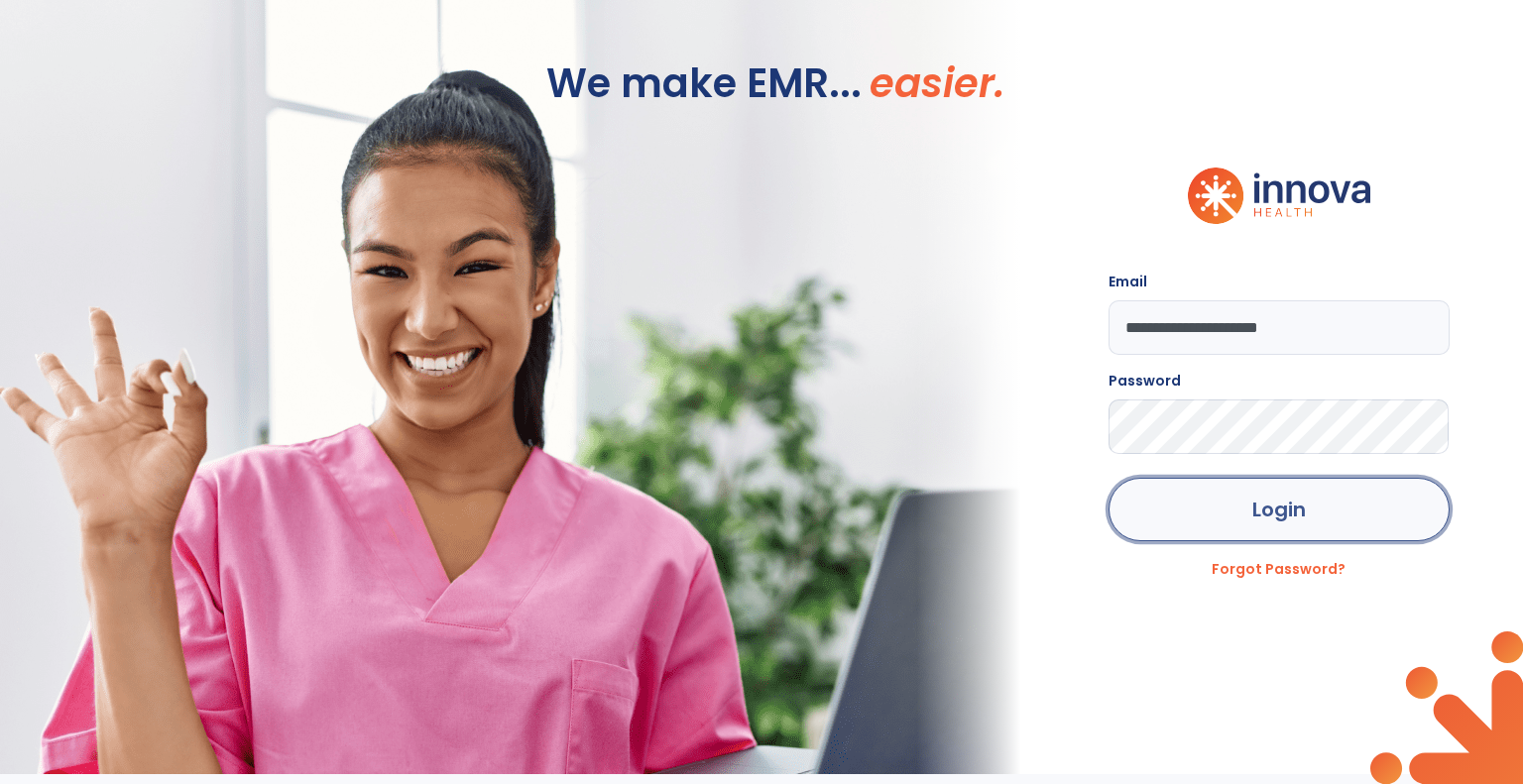 click on "Login" 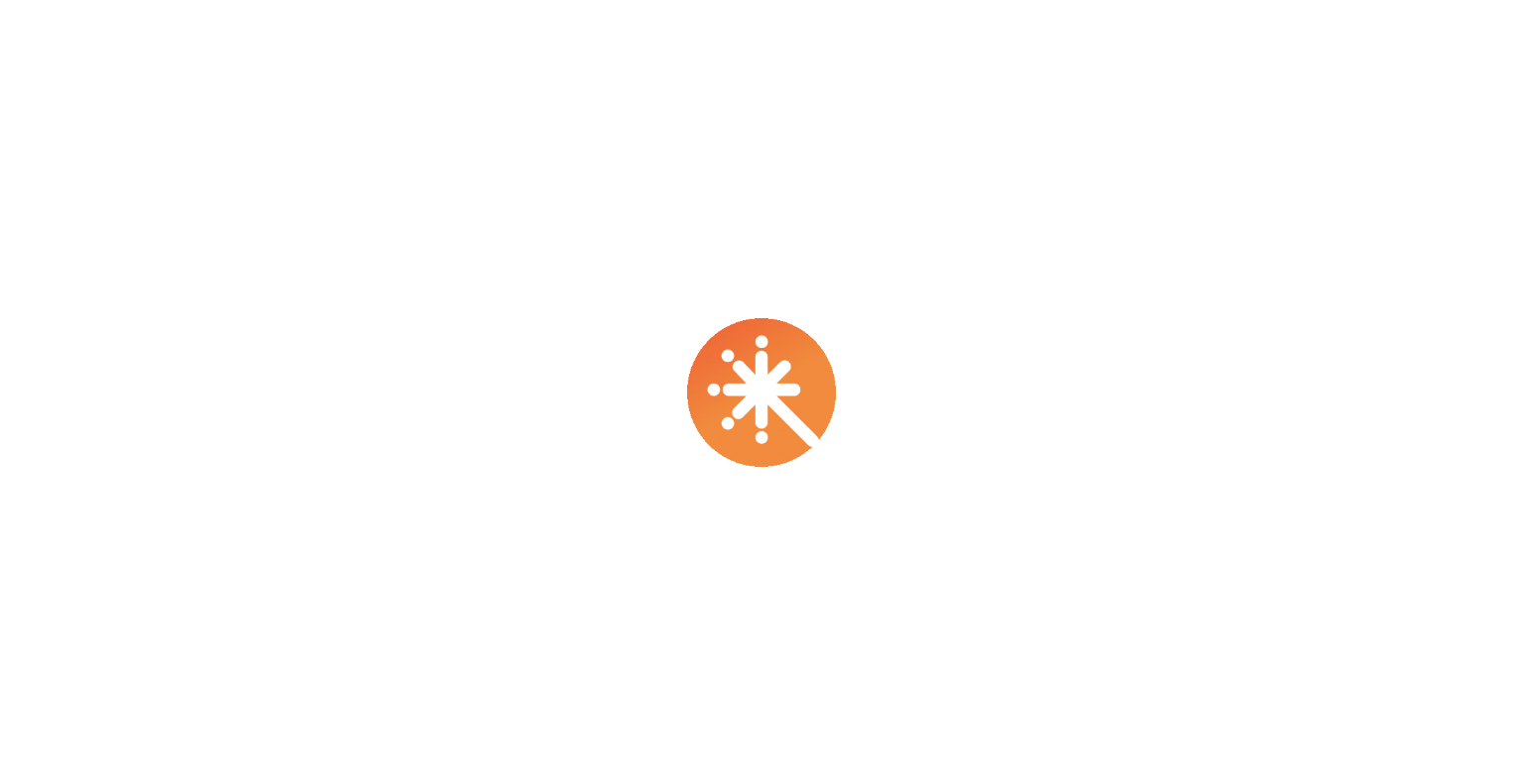 scroll, scrollTop: 0, scrollLeft: 0, axis: both 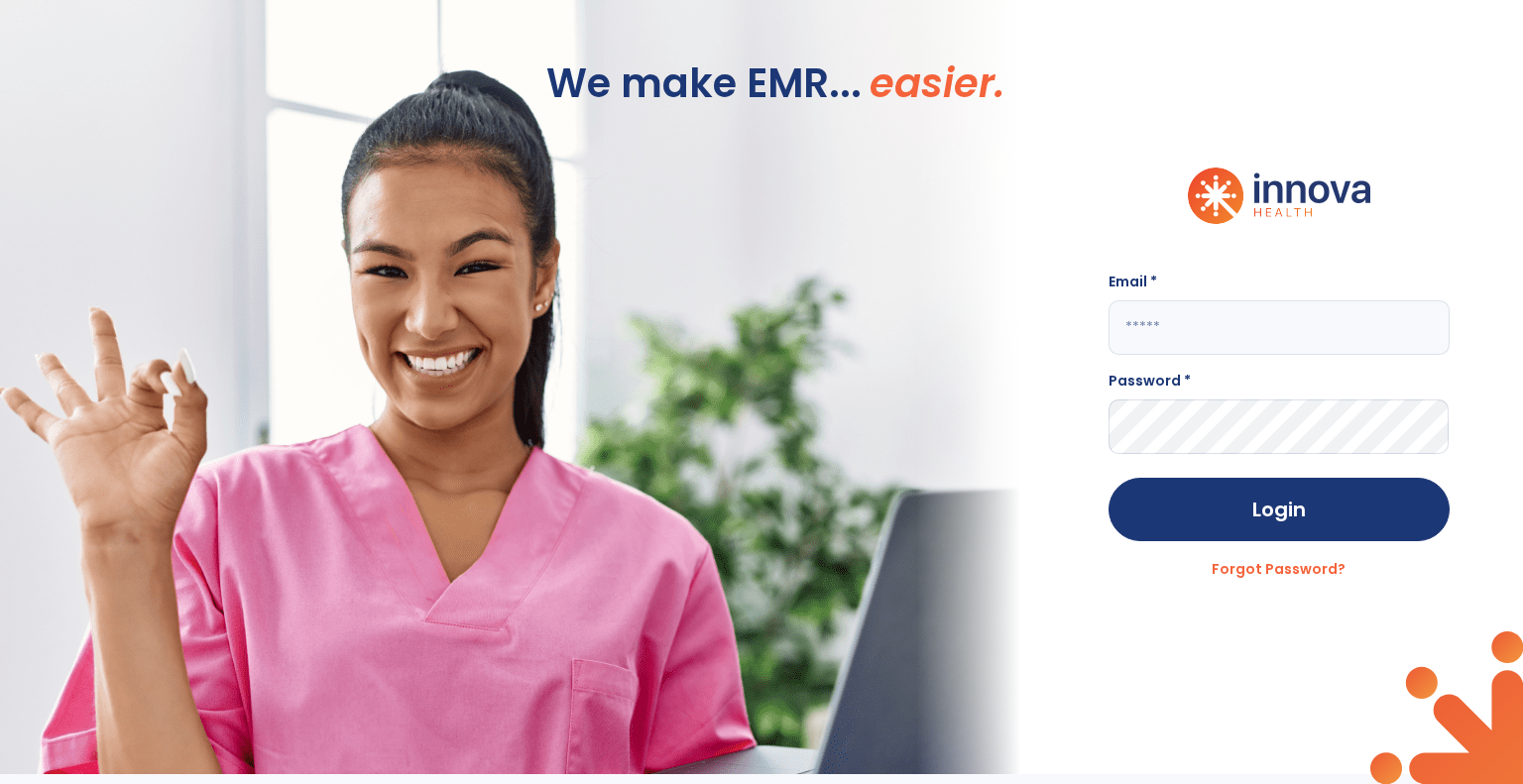 click 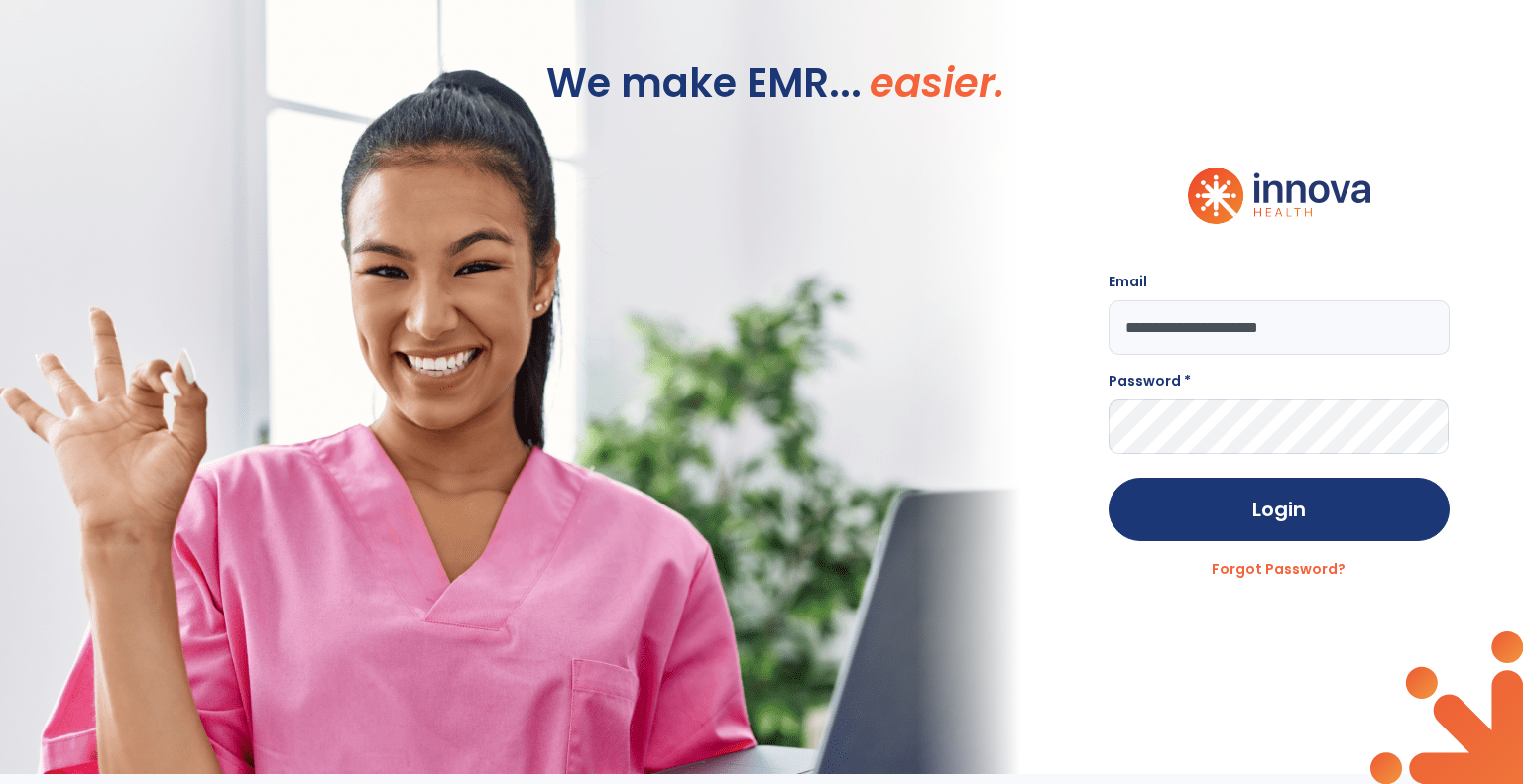 type on "**********" 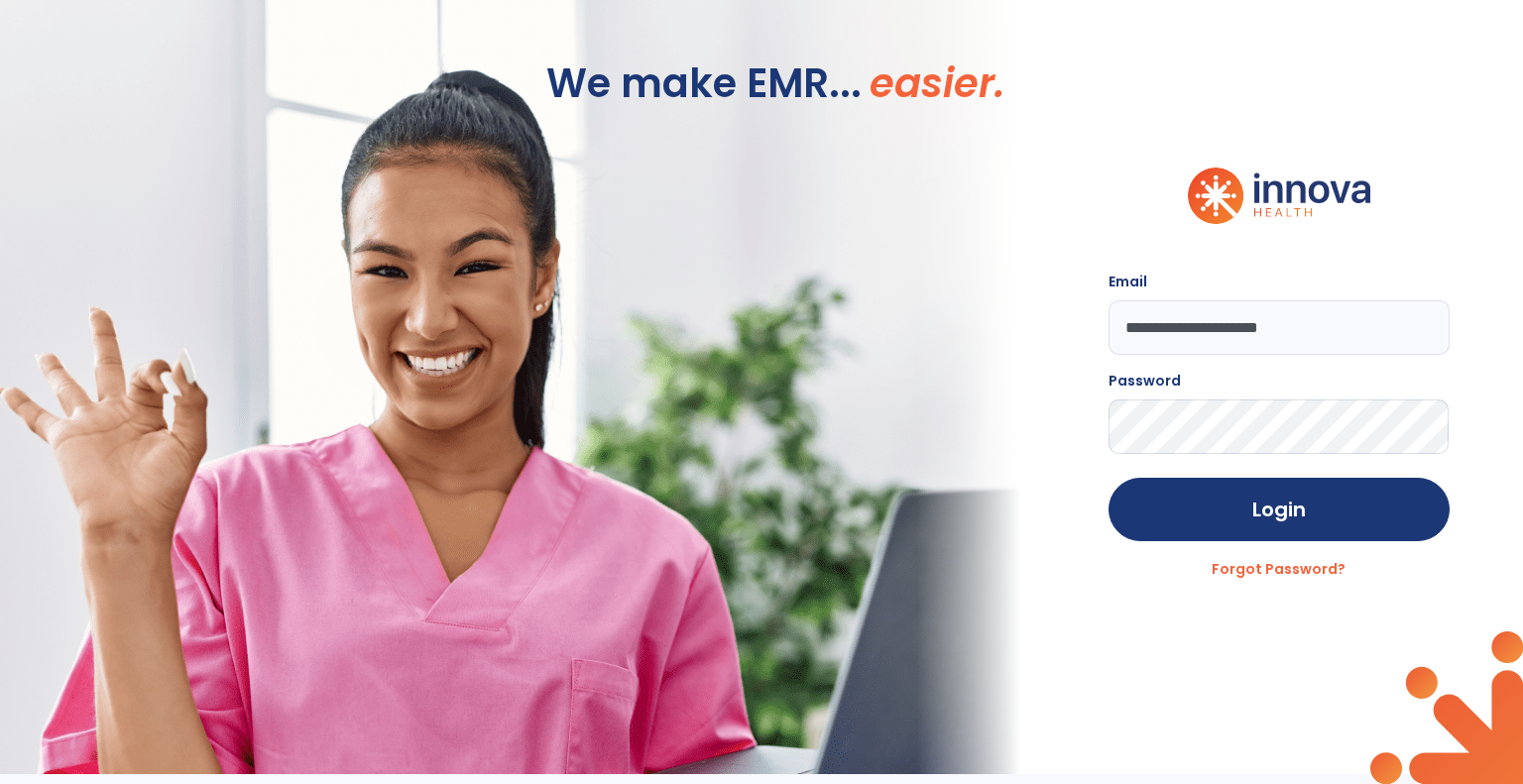 click on "Login" 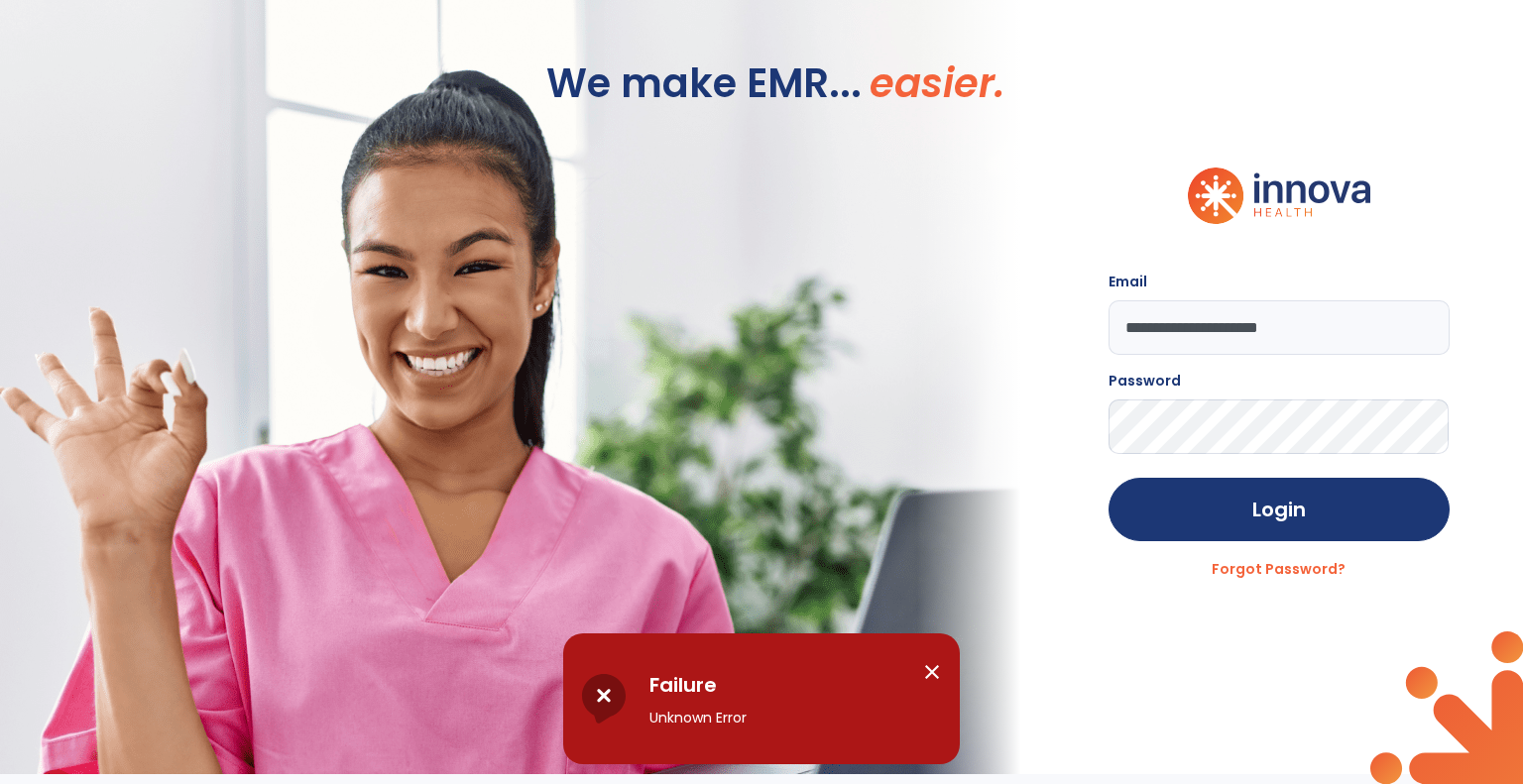 click on "We make EMR... easier." 